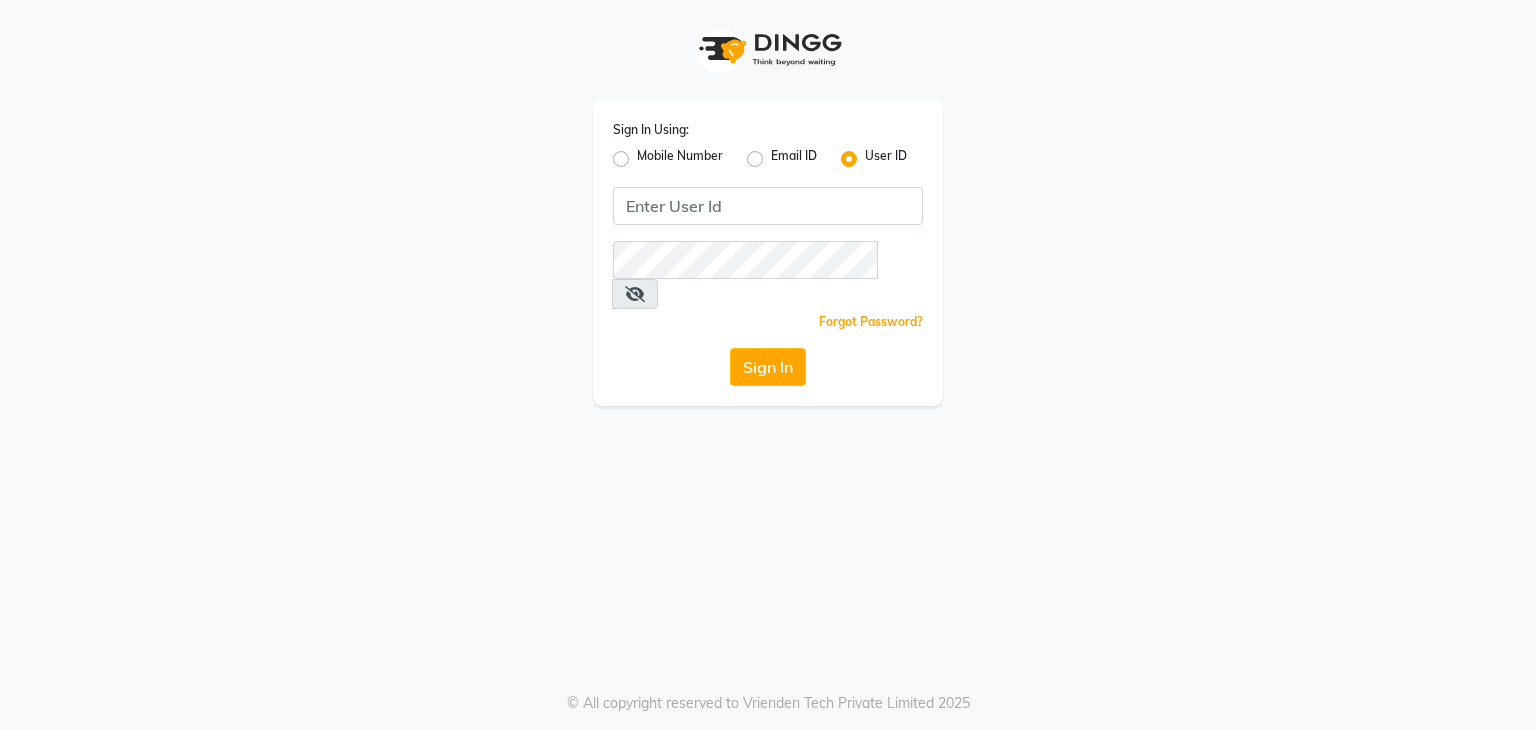 scroll, scrollTop: 0, scrollLeft: 0, axis: both 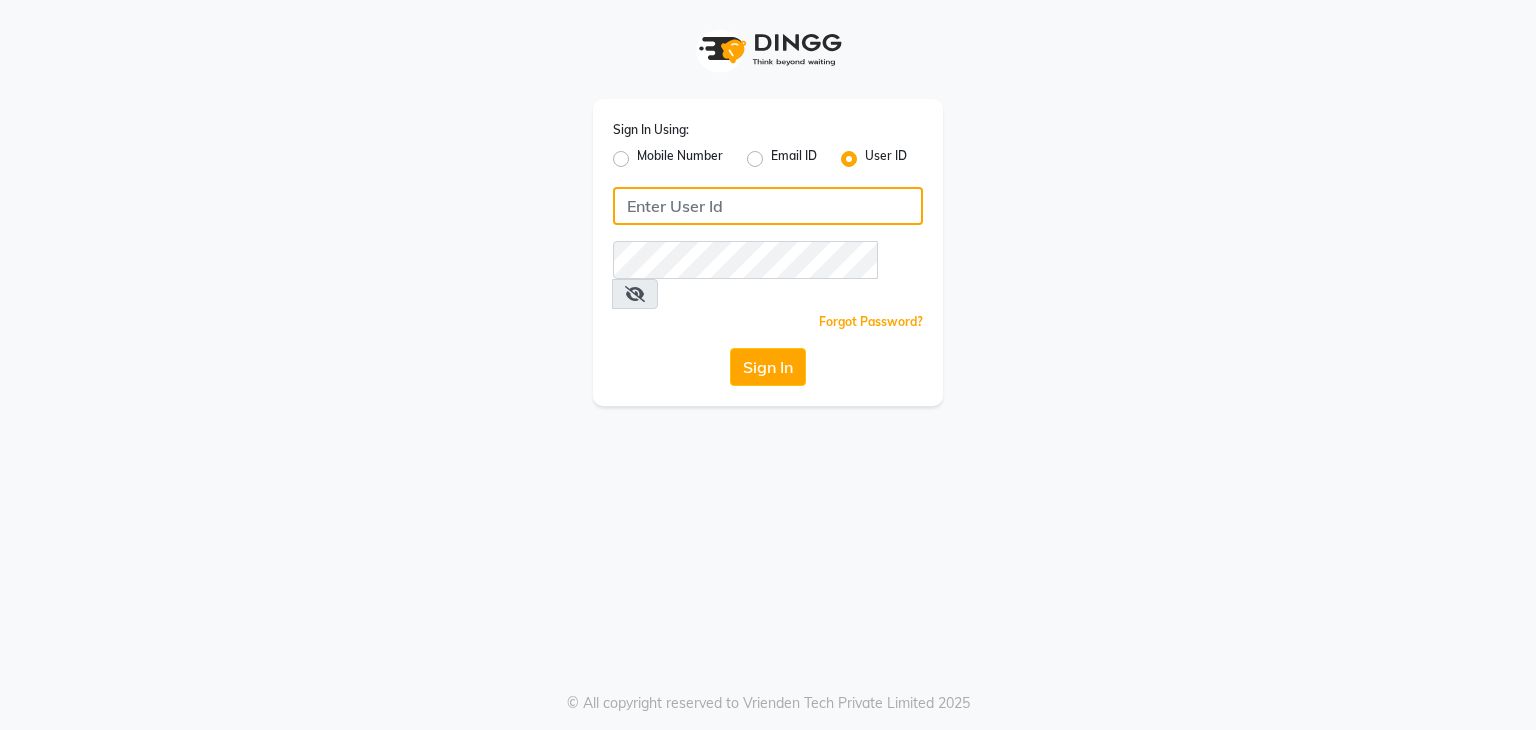 click 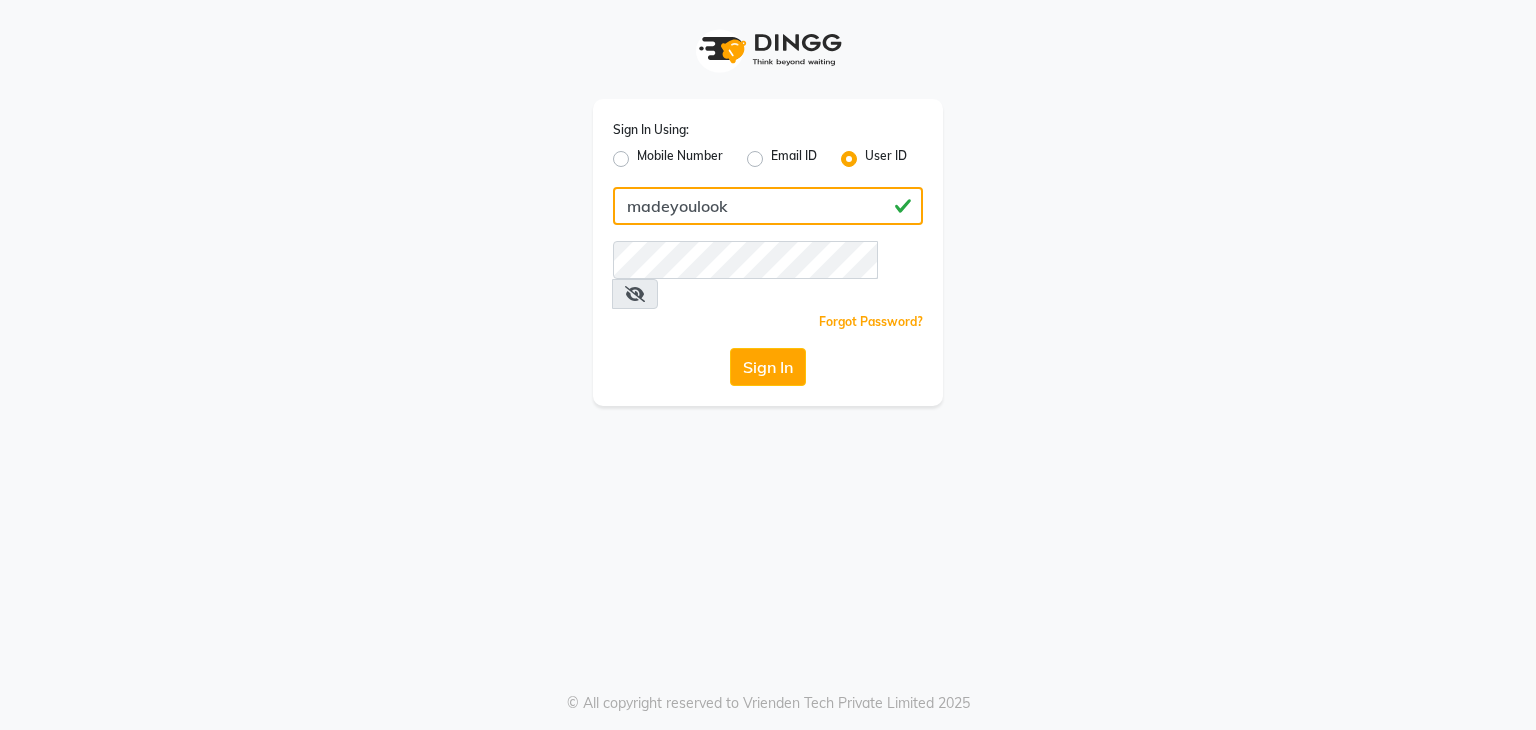 type on "madeyoulook" 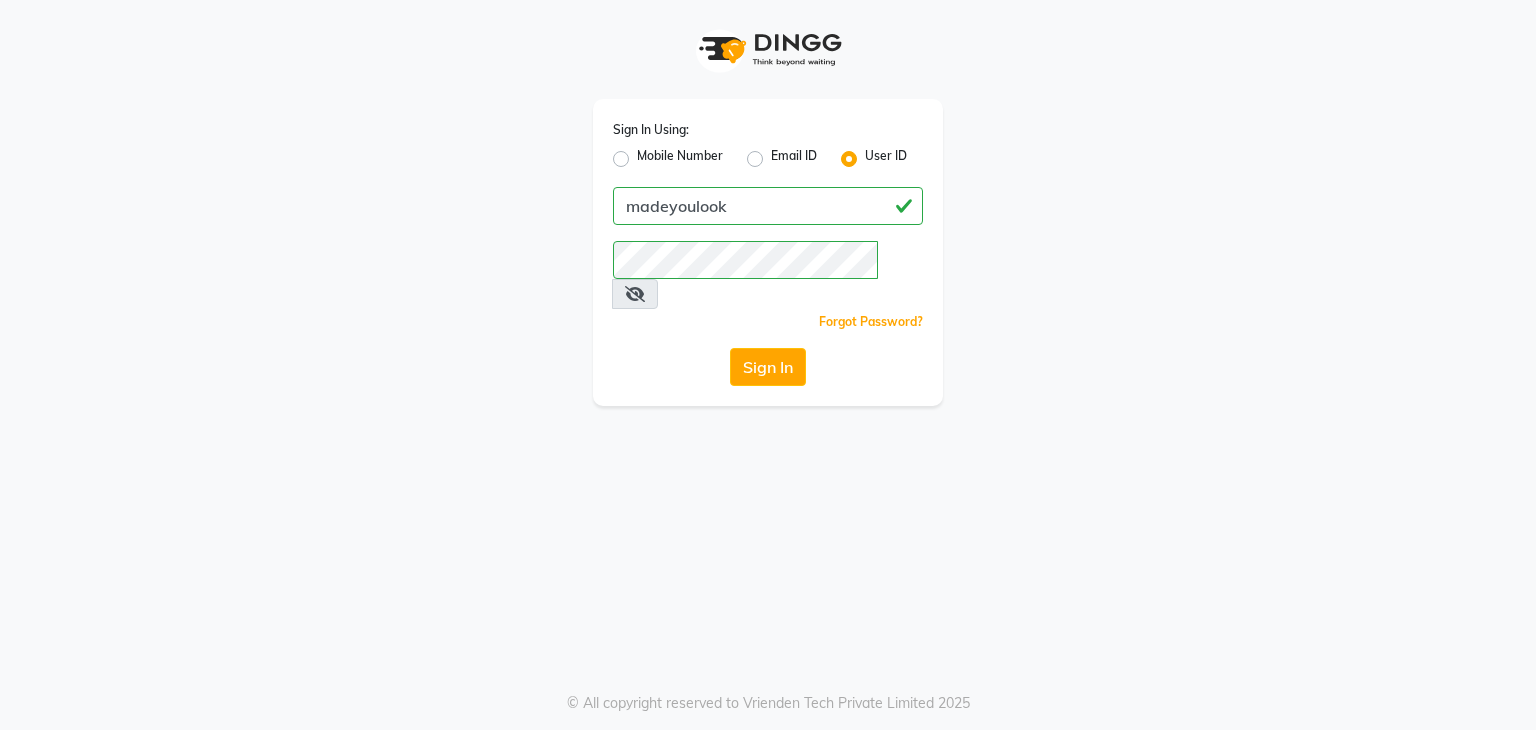click at bounding box center (635, 294) 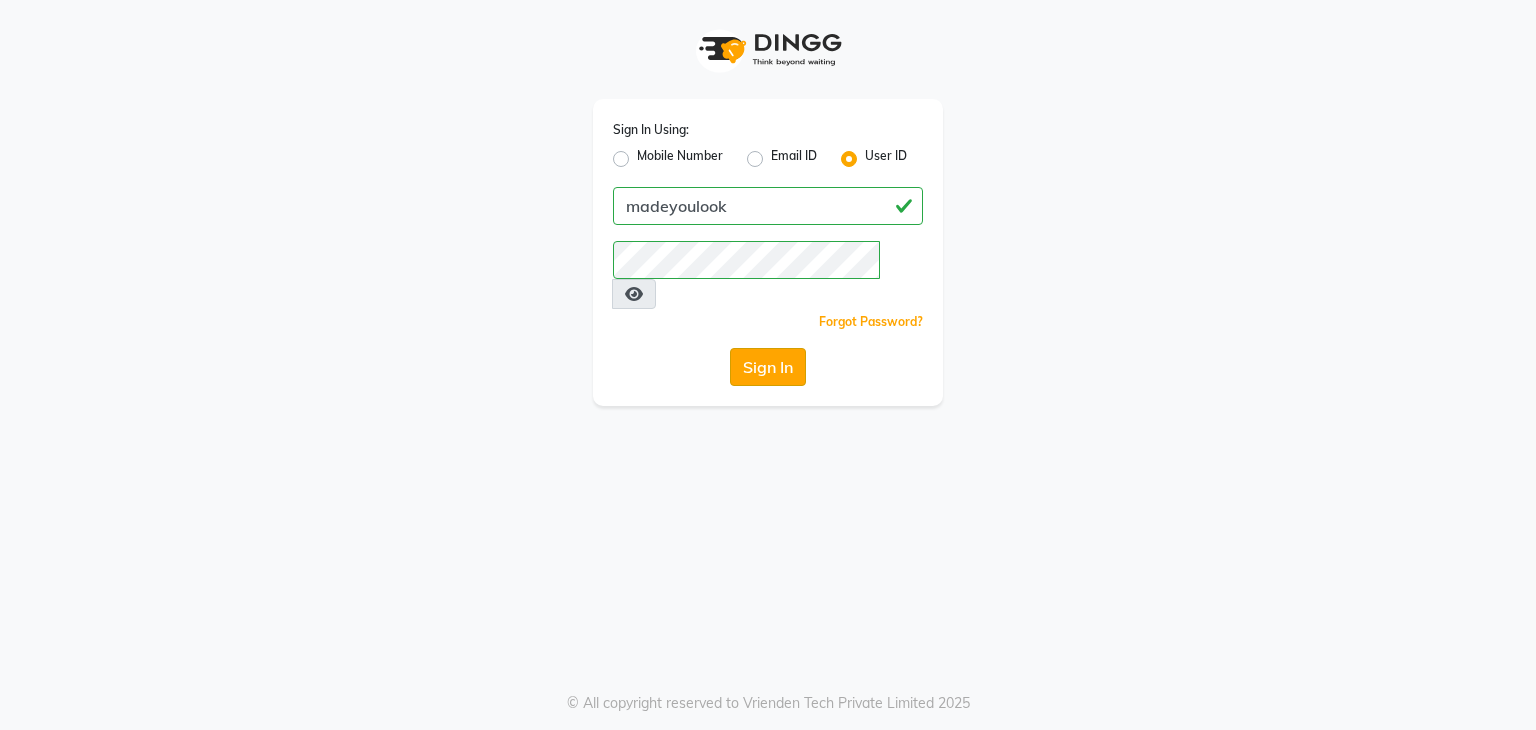 click on "Sign In" 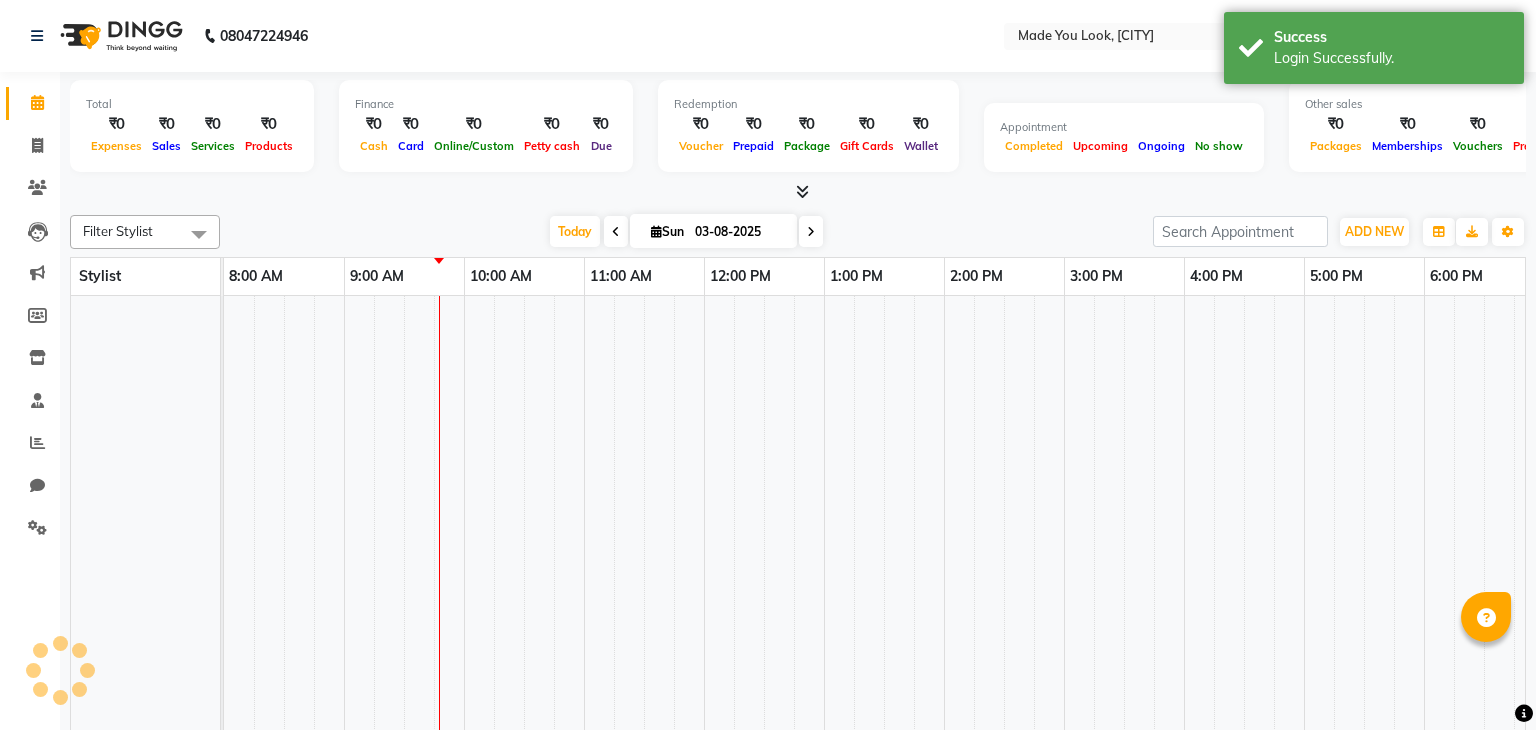 select on "en" 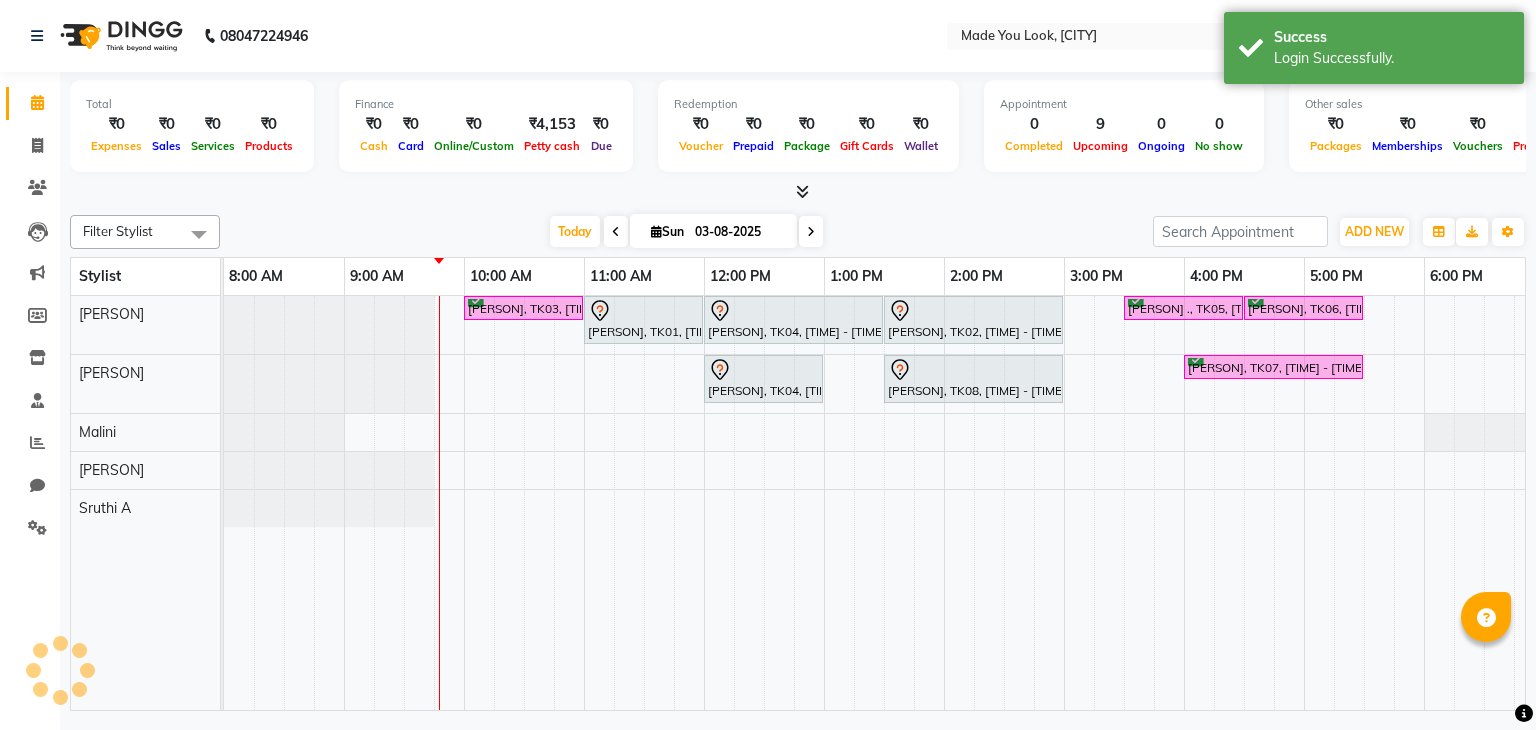 scroll, scrollTop: 0, scrollLeft: 0, axis: both 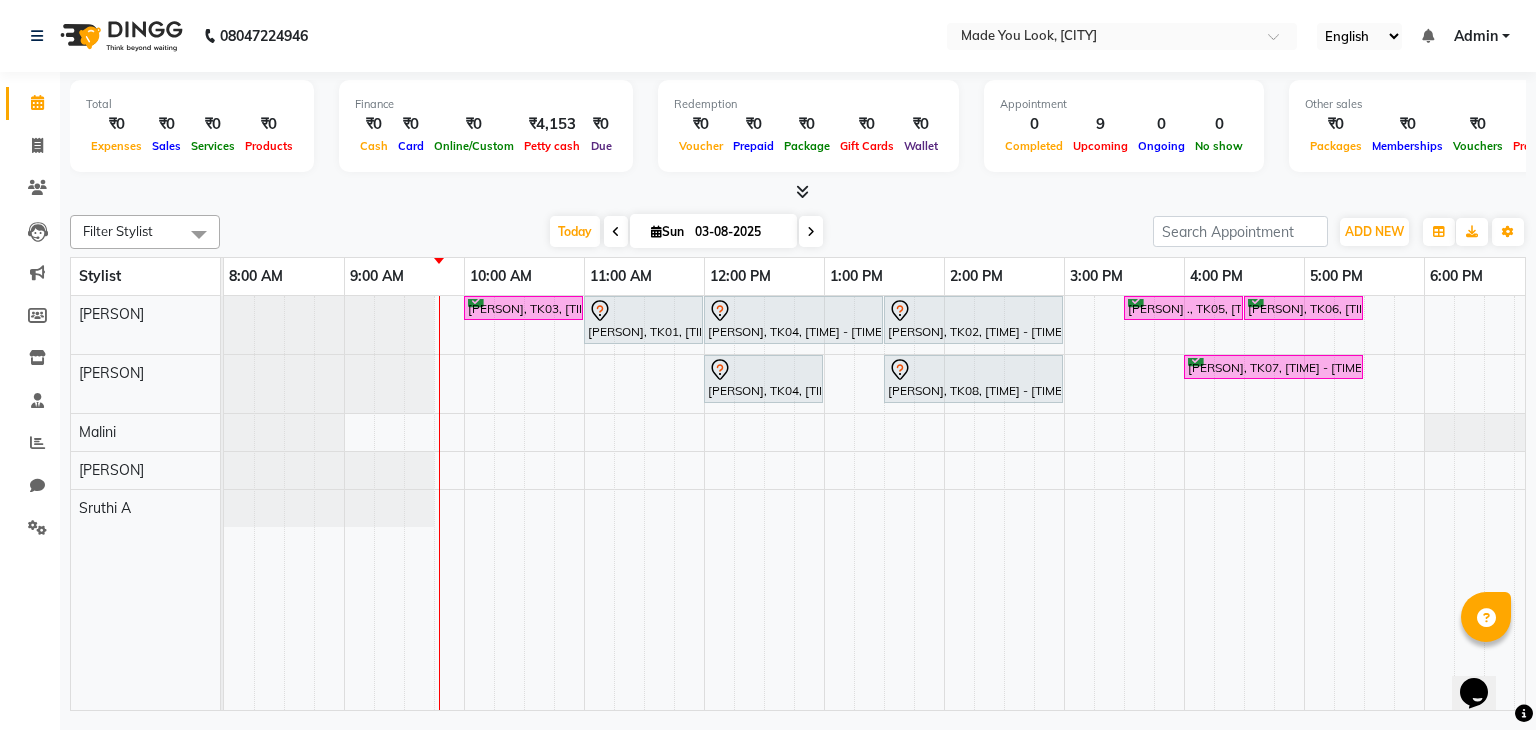click at bounding box center (616, 231) 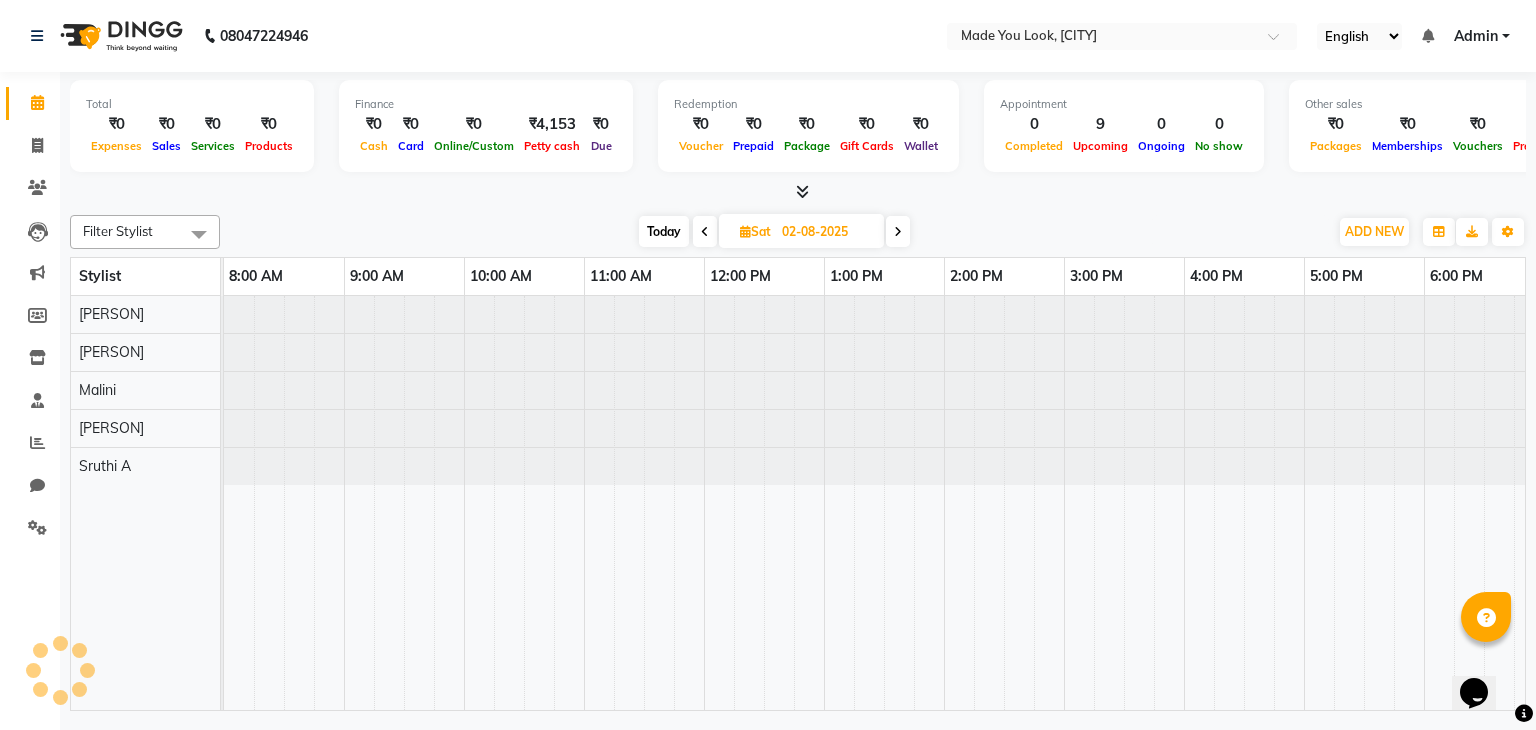 scroll, scrollTop: 0, scrollLeft: 120, axis: horizontal 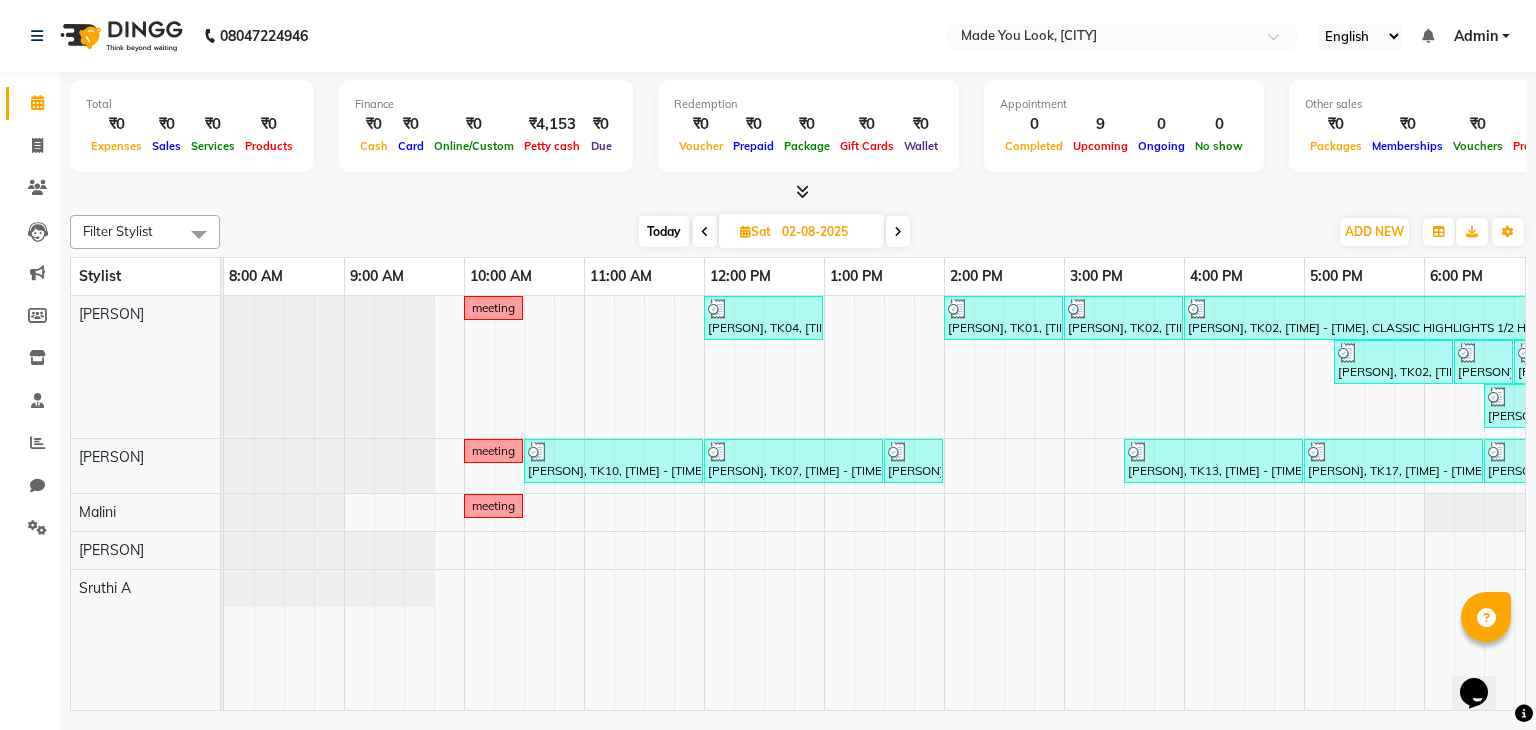 click on "Today" at bounding box center [664, 231] 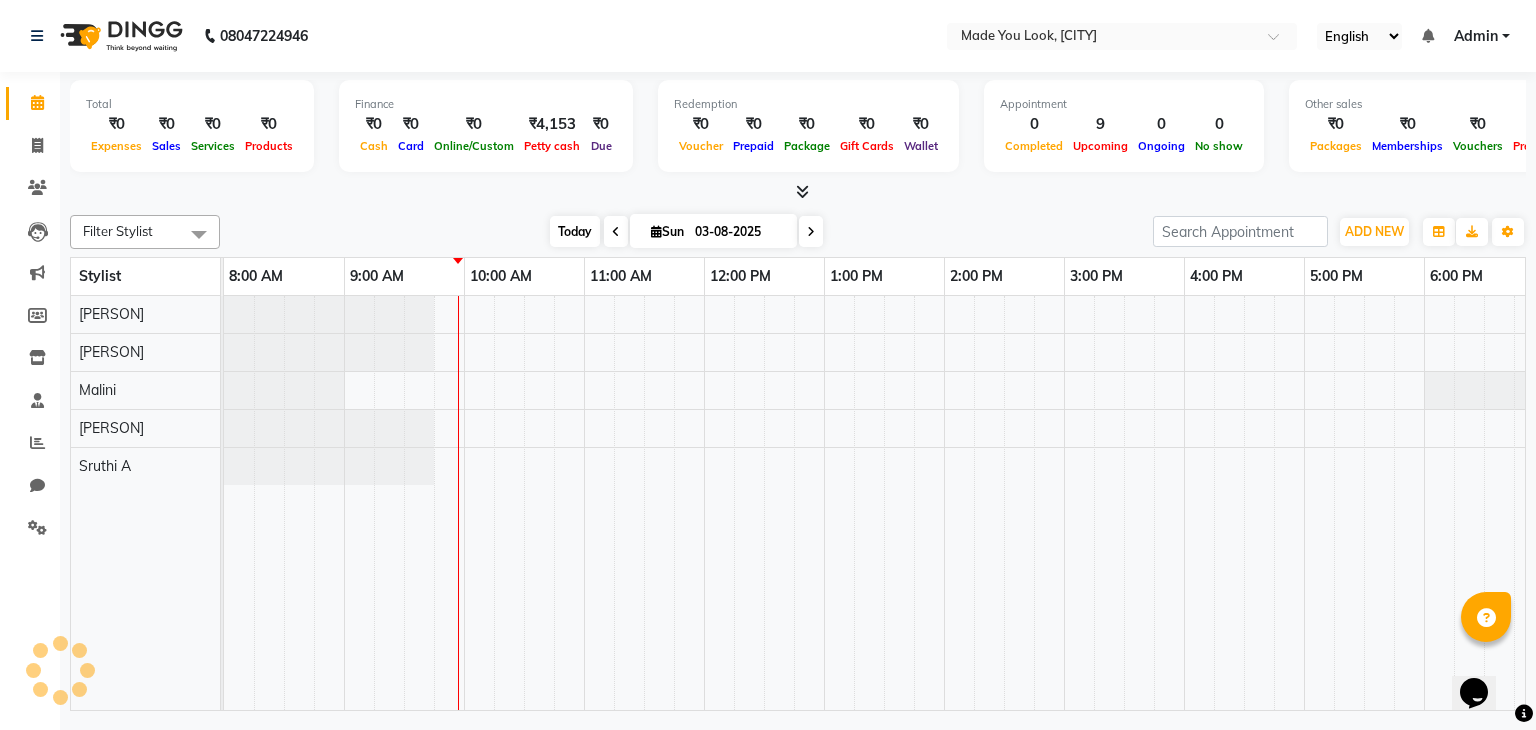 scroll, scrollTop: 0, scrollLeft: 120, axis: horizontal 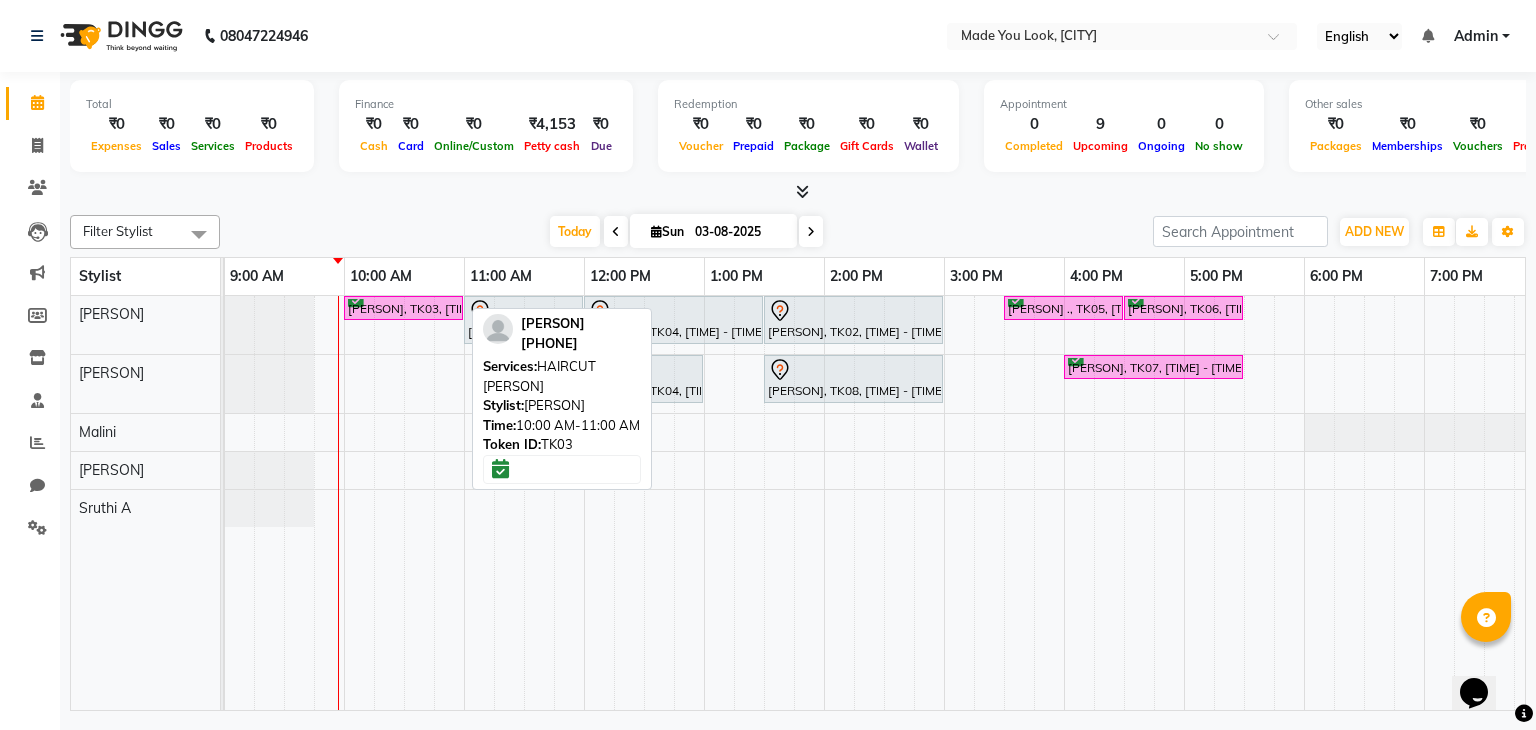click on "[FIRST] [LAST], TK03, 10:00 AM-11:00 AM, HAIRCUT [NAME]" at bounding box center [403, 308] 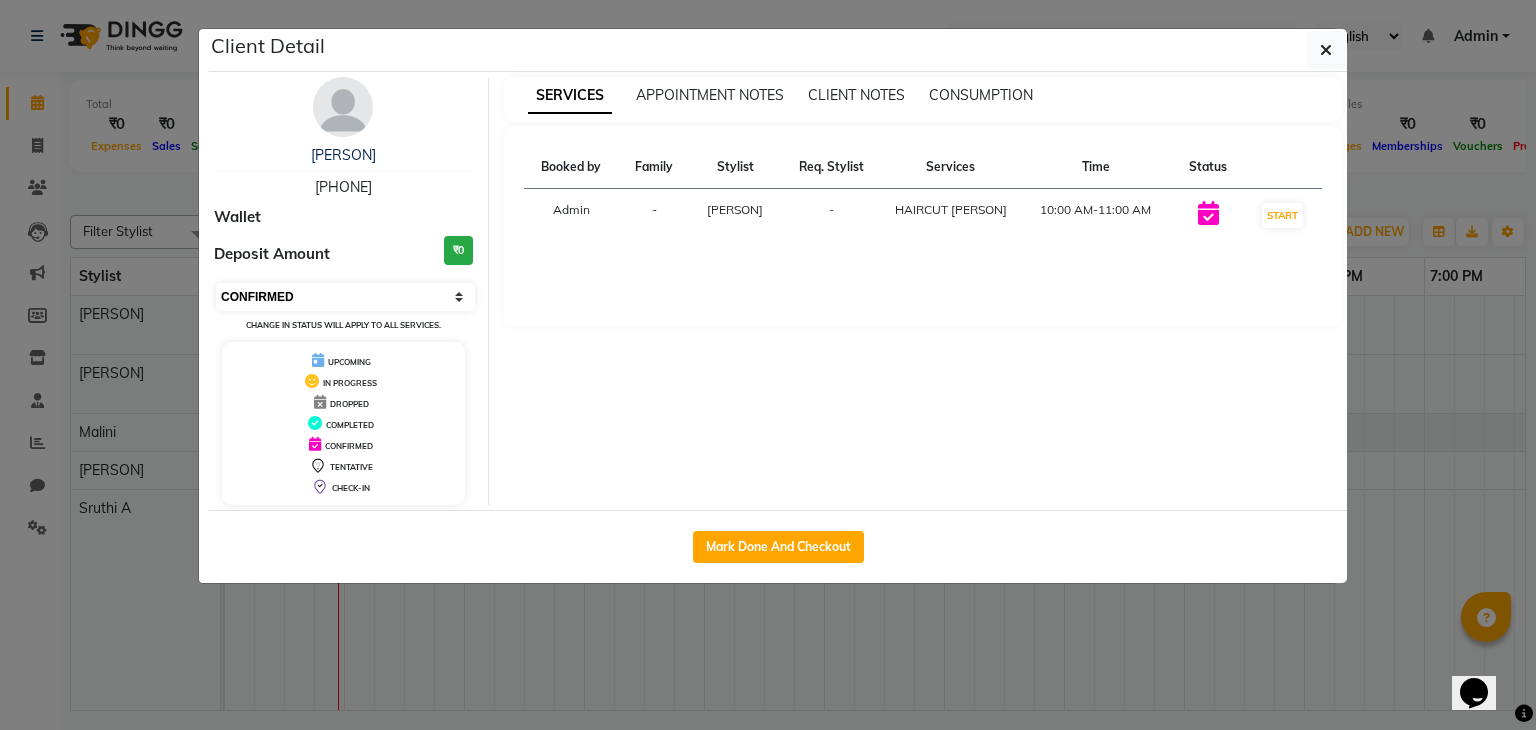click on "Select IN SERVICE CONFIRMED TENTATIVE CHECK IN MARK DONE DROPPED UPCOMING" at bounding box center (345, 297) 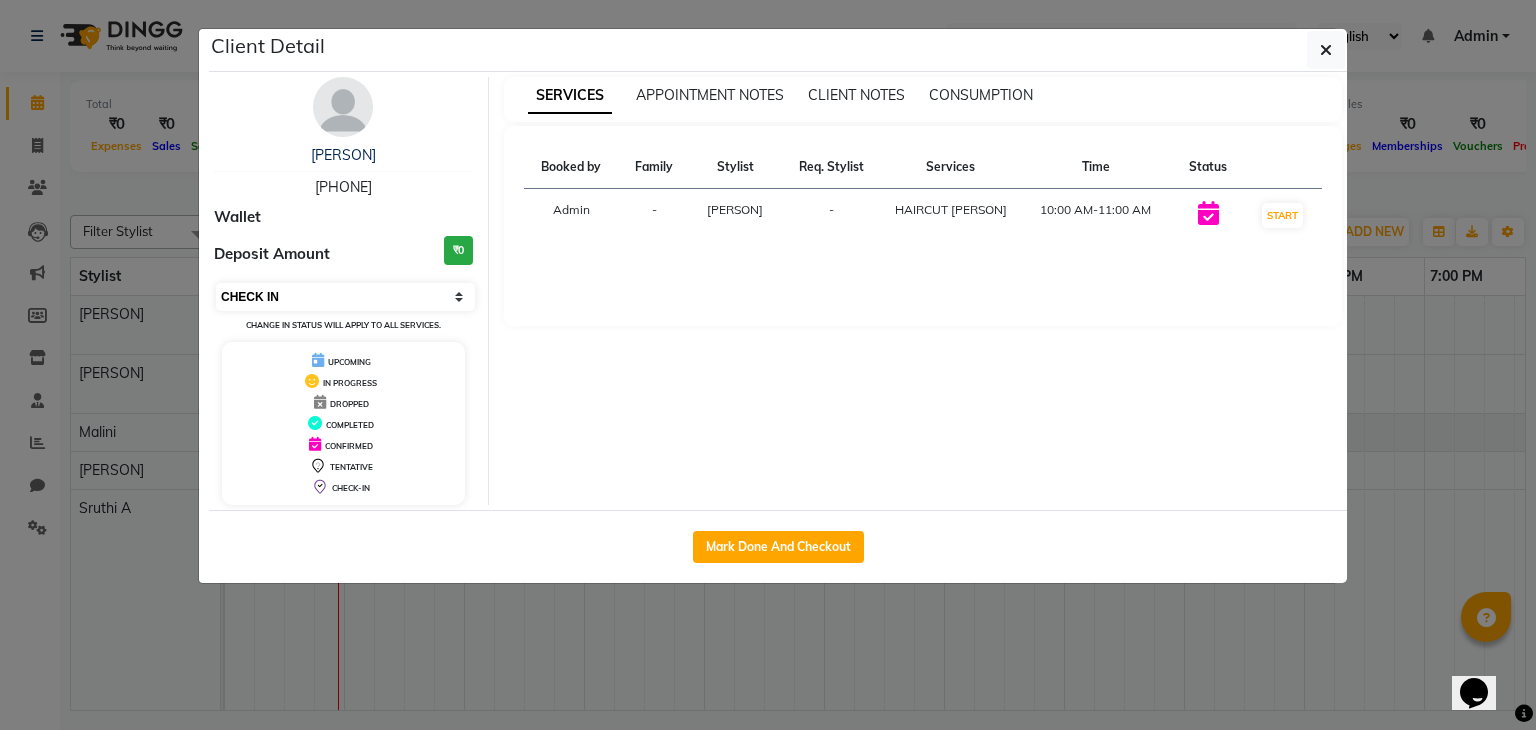 click on "Select IN SERVICE CONFIRMED TENTATIVE CHECK IN MARK DONE DROPPED UPCOMING" at bounding box center [345, 297] 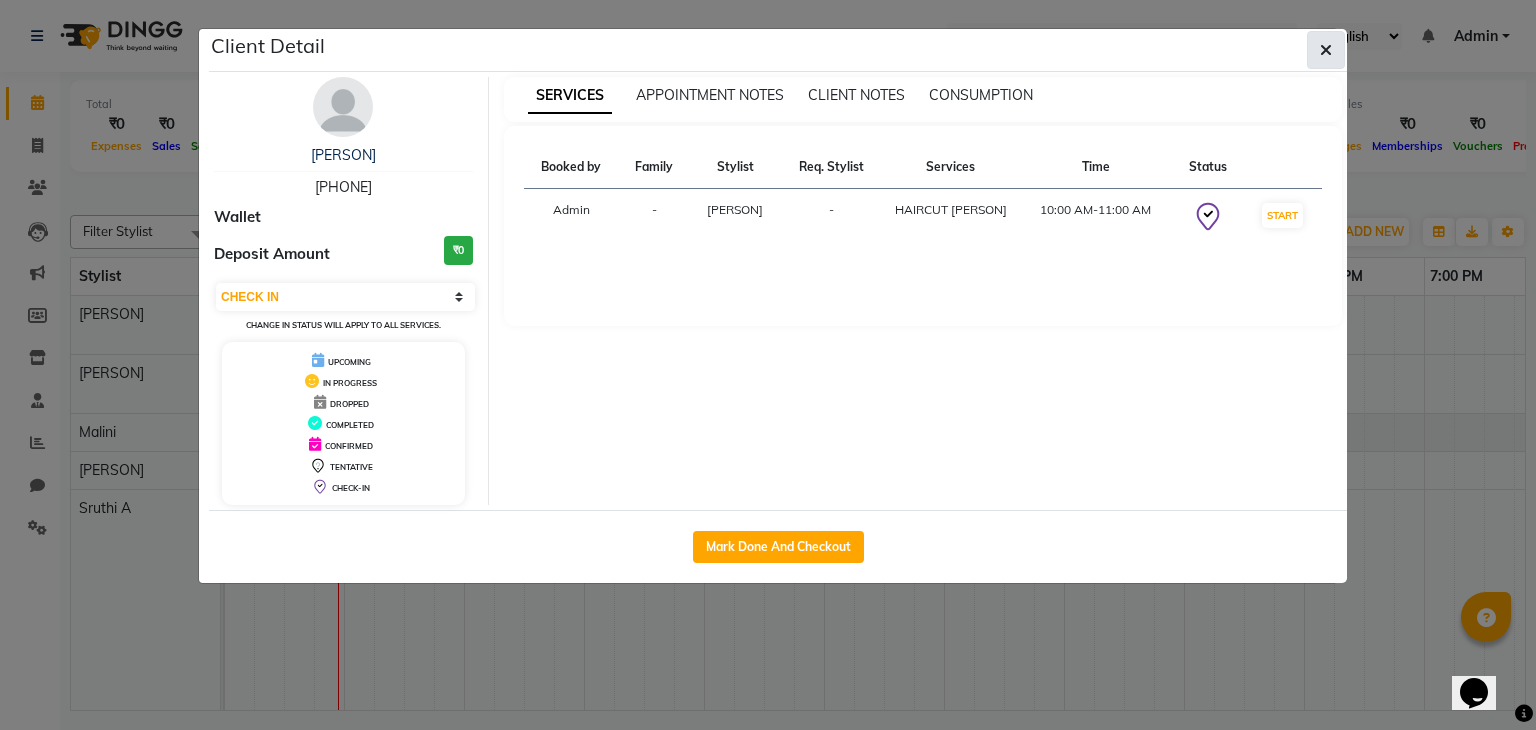 click 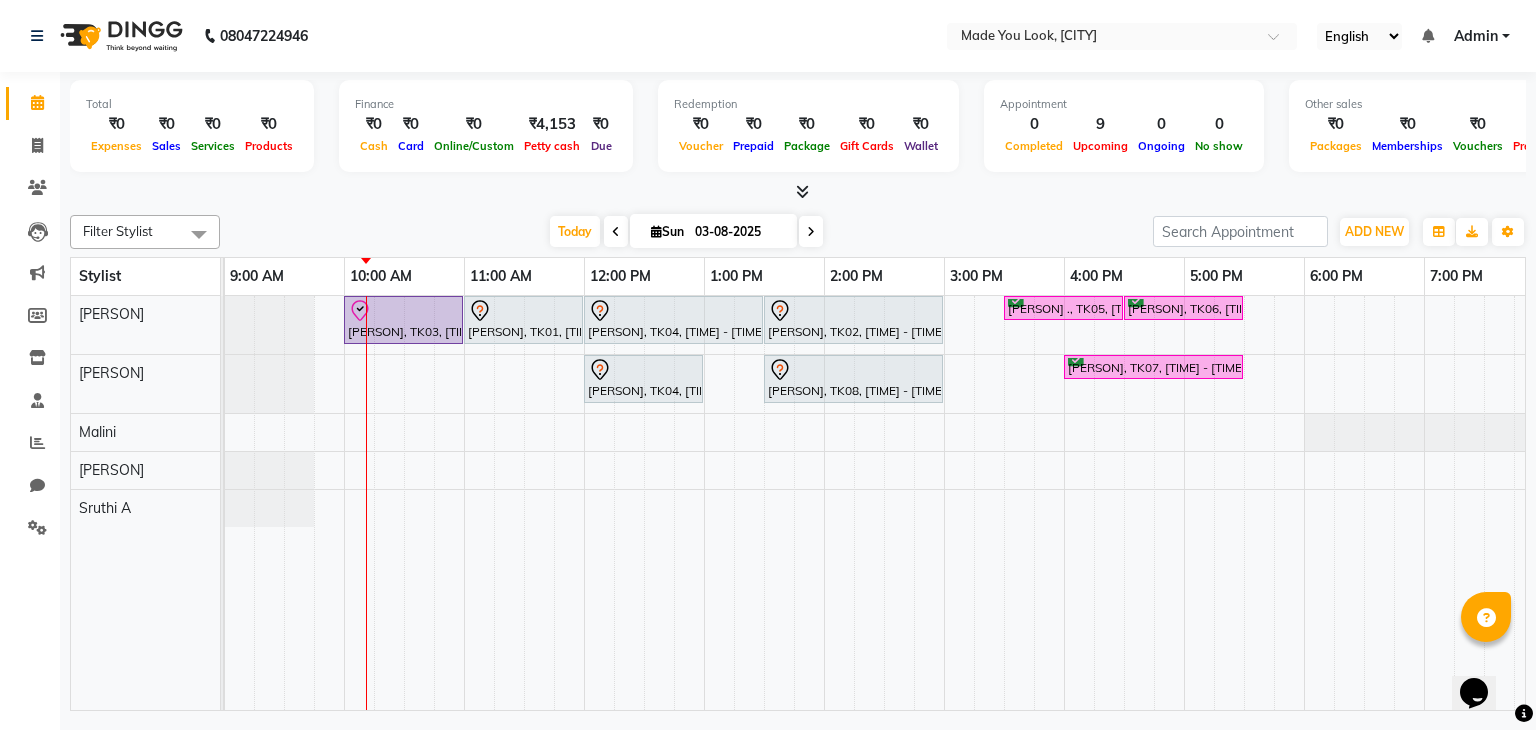 scroll, scrollTop: 0, scrollLeft: 251, axis: horizontal 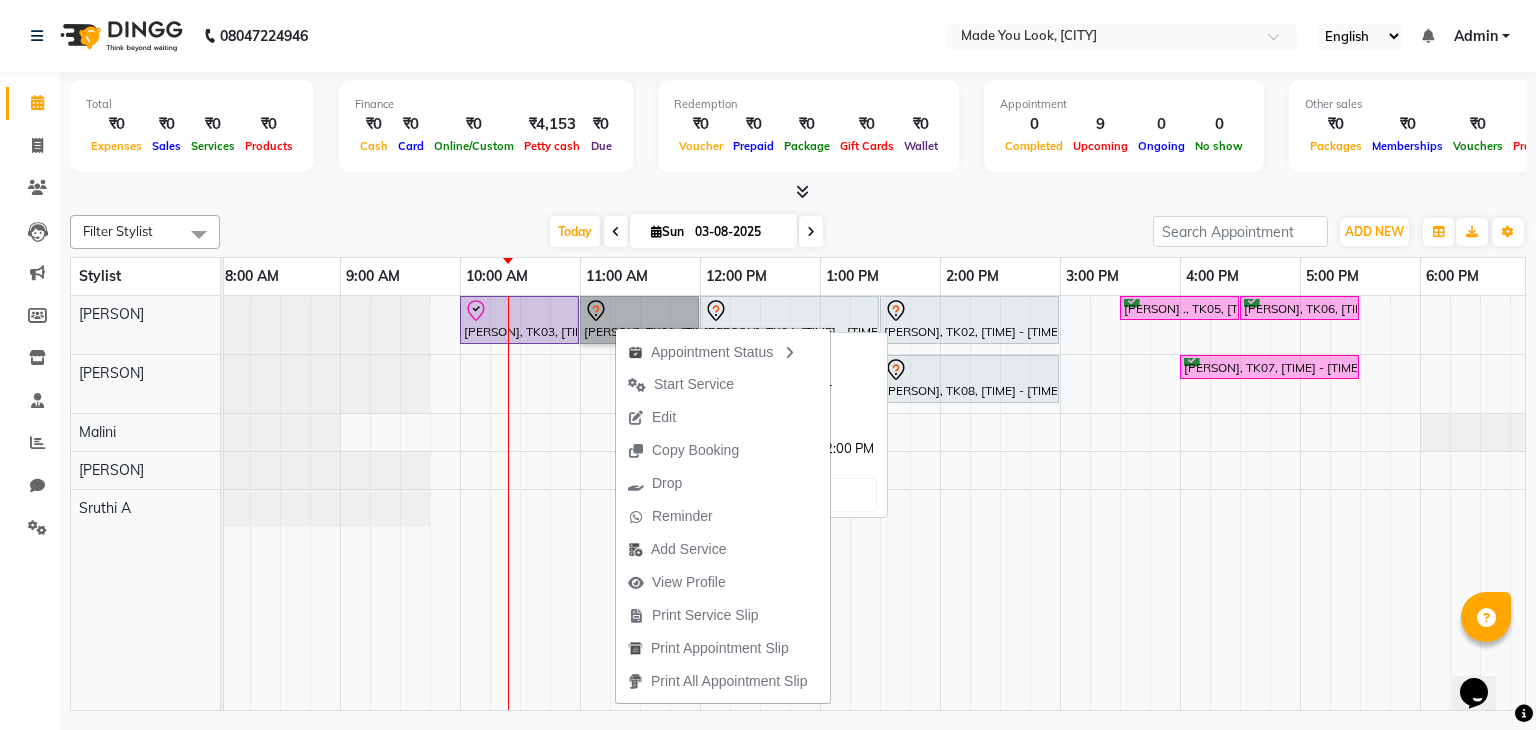 click on "[FIRST] [LAST], TK01, 11:00 AM-12:00 PM, HAIRCUT PRANAV" at bounding box center (639, 320) 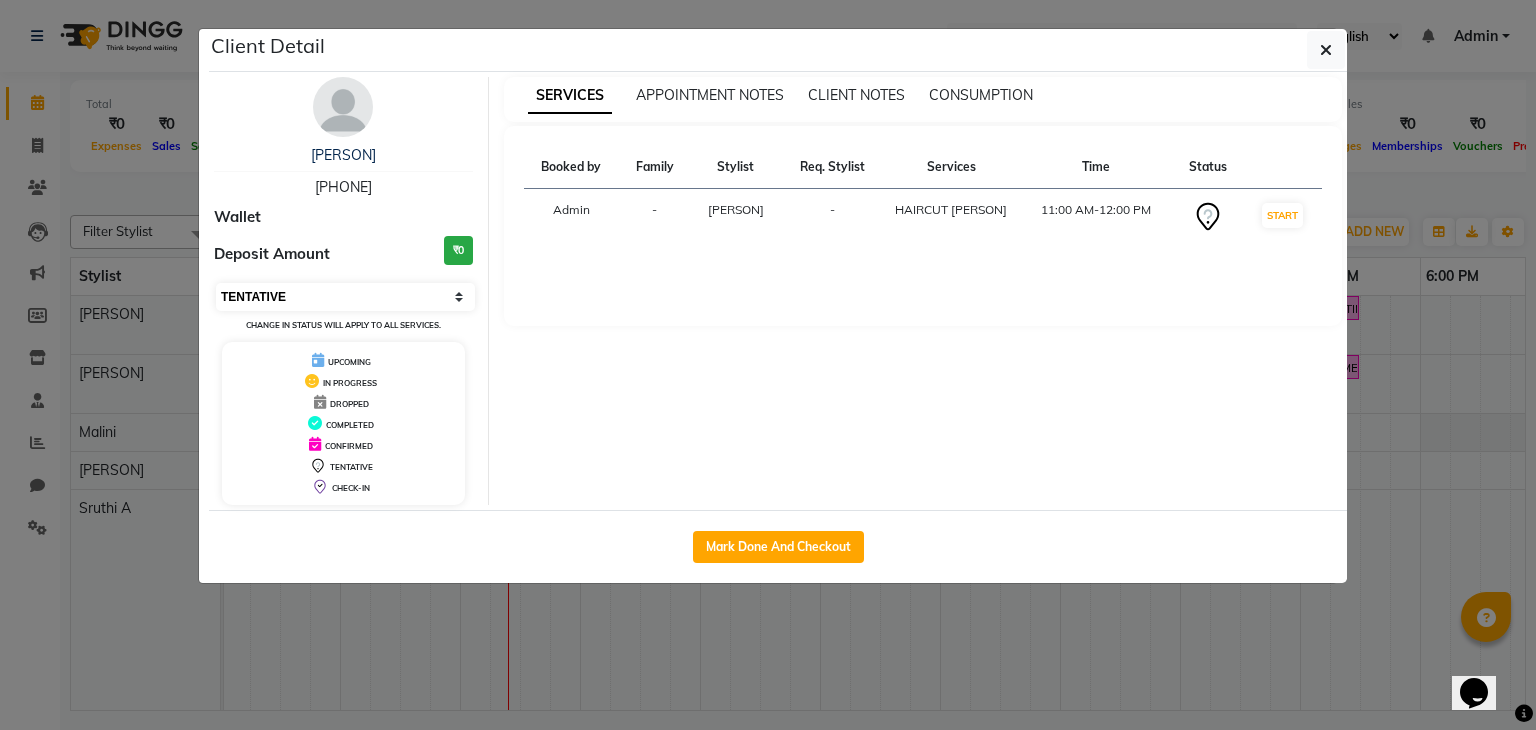 click on "Select IN SERVICE CONFIRMED TENTATIVE CHECK IN MARK DONE DROPPED UPCOMING" at bounding box center (345, 297) 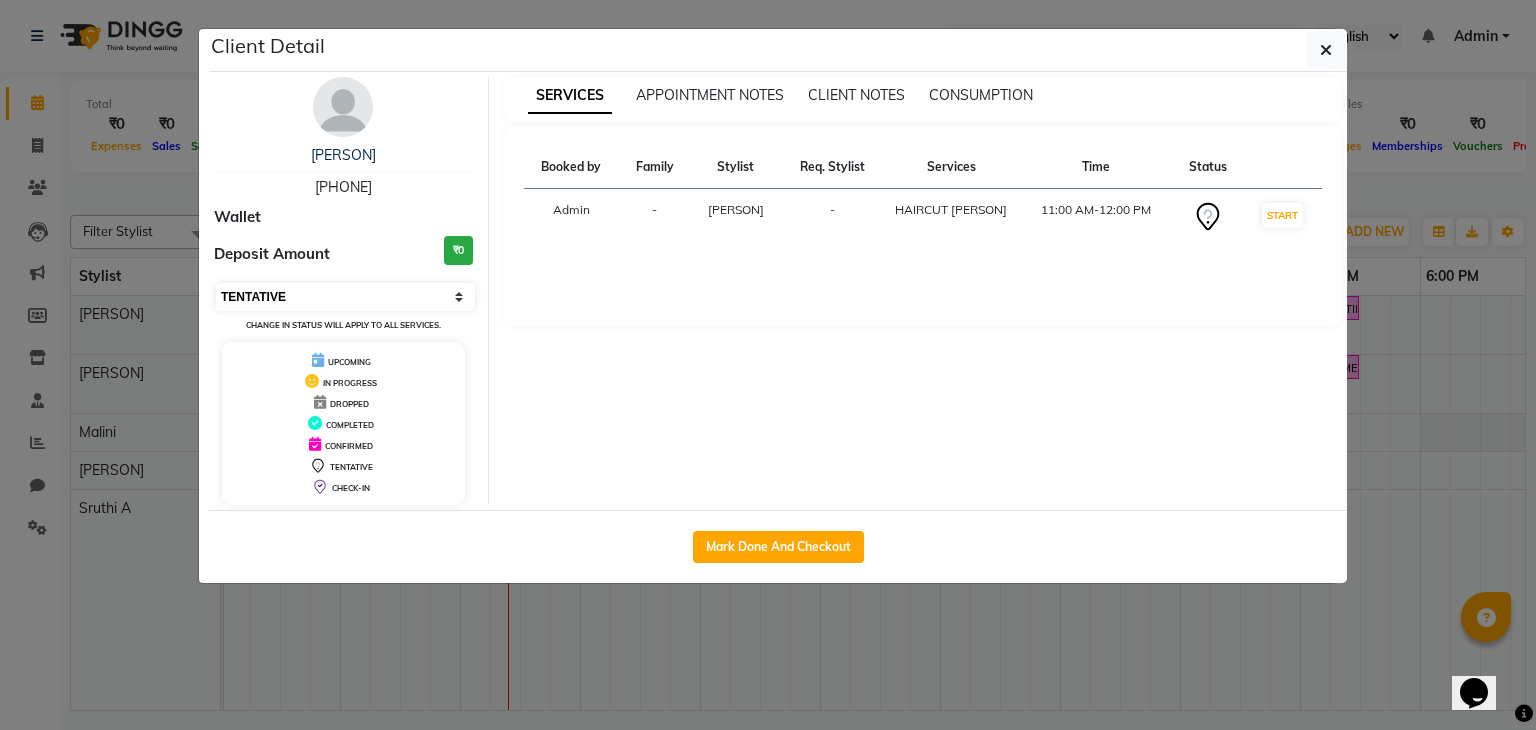 select on "6" 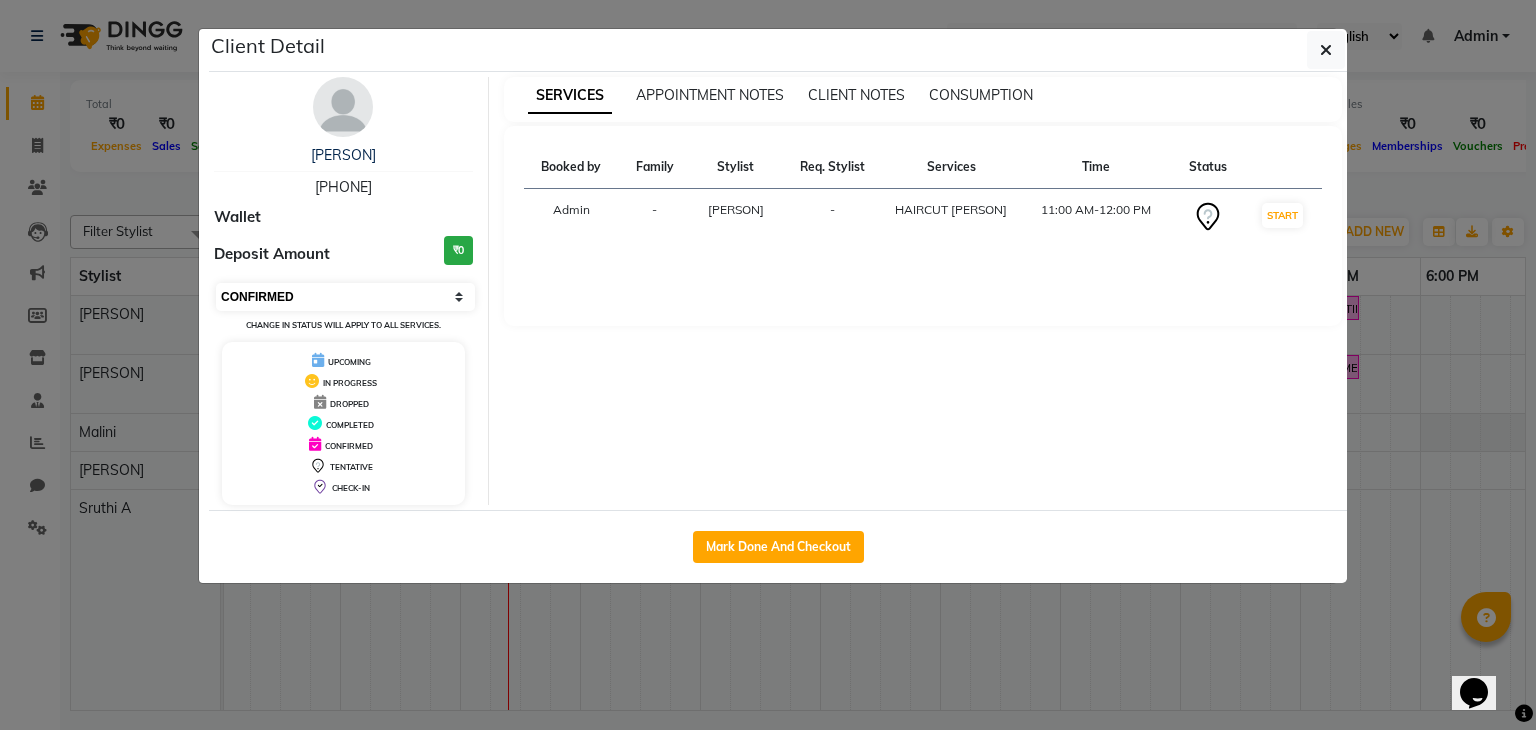 click on "Select IN SERVICE CONFIRMED TENTATIVE CHECK IN MARK DONE DROPPED UPCOMING" at bounding box center (345, 297) 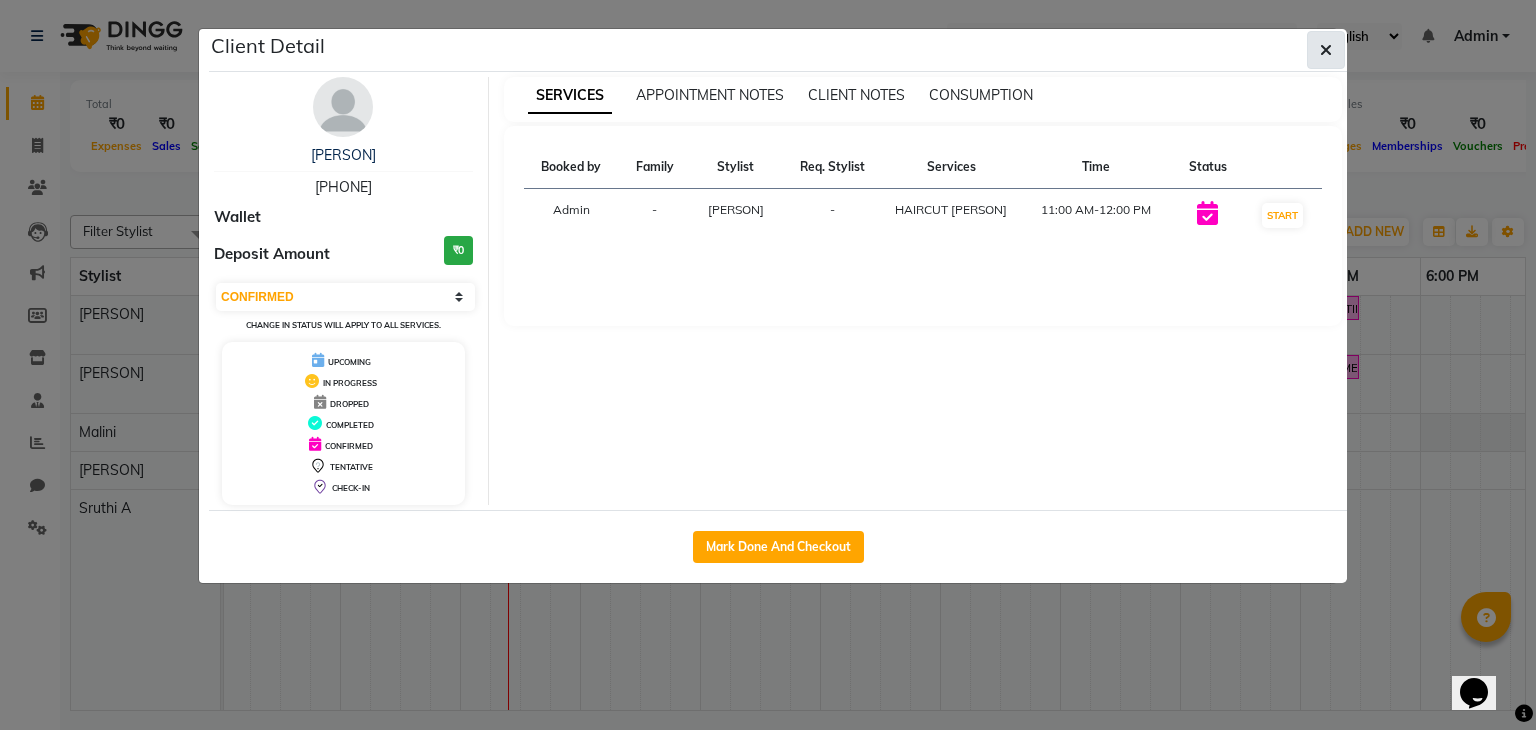click 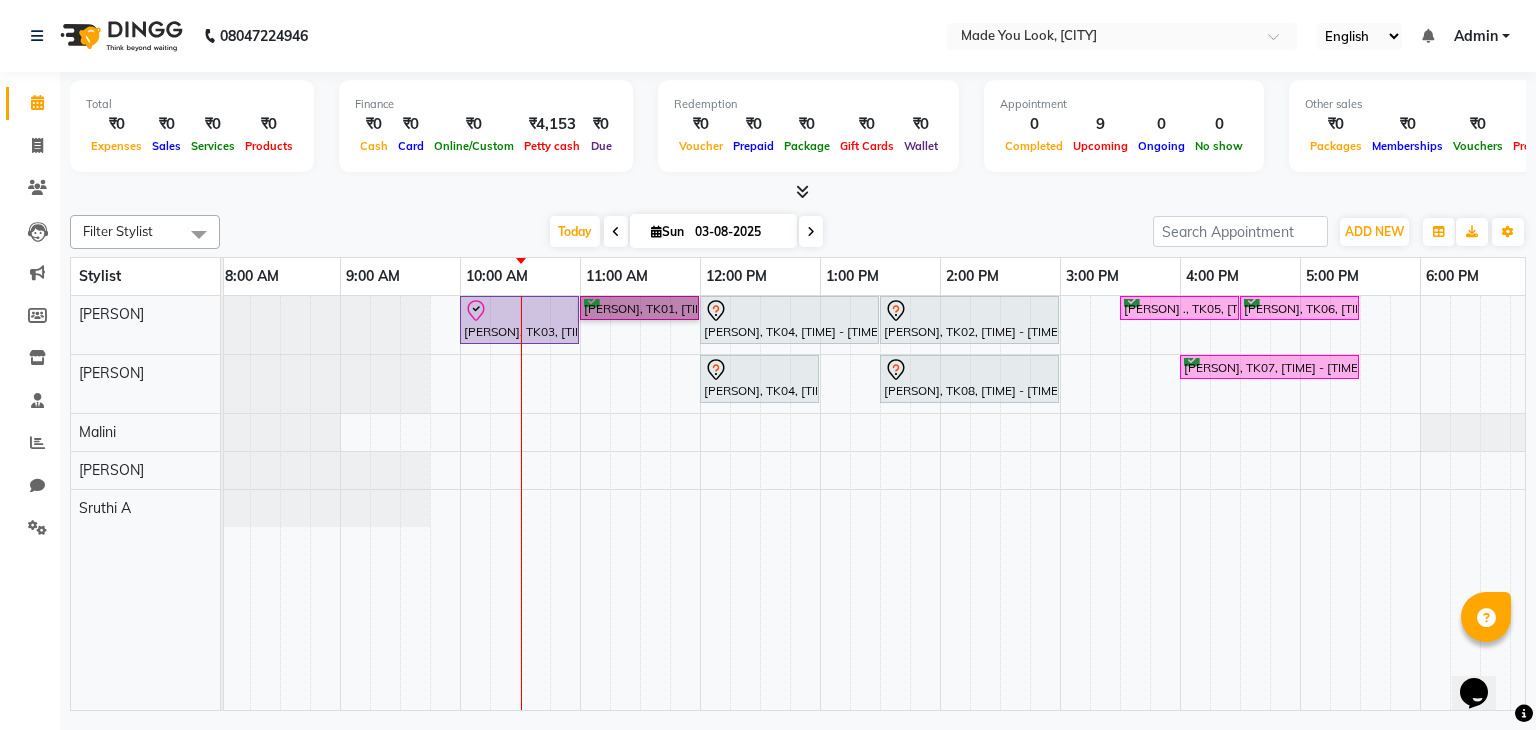scroll, scrollTop: 0, scrollLeft: 258, axis: horizontal 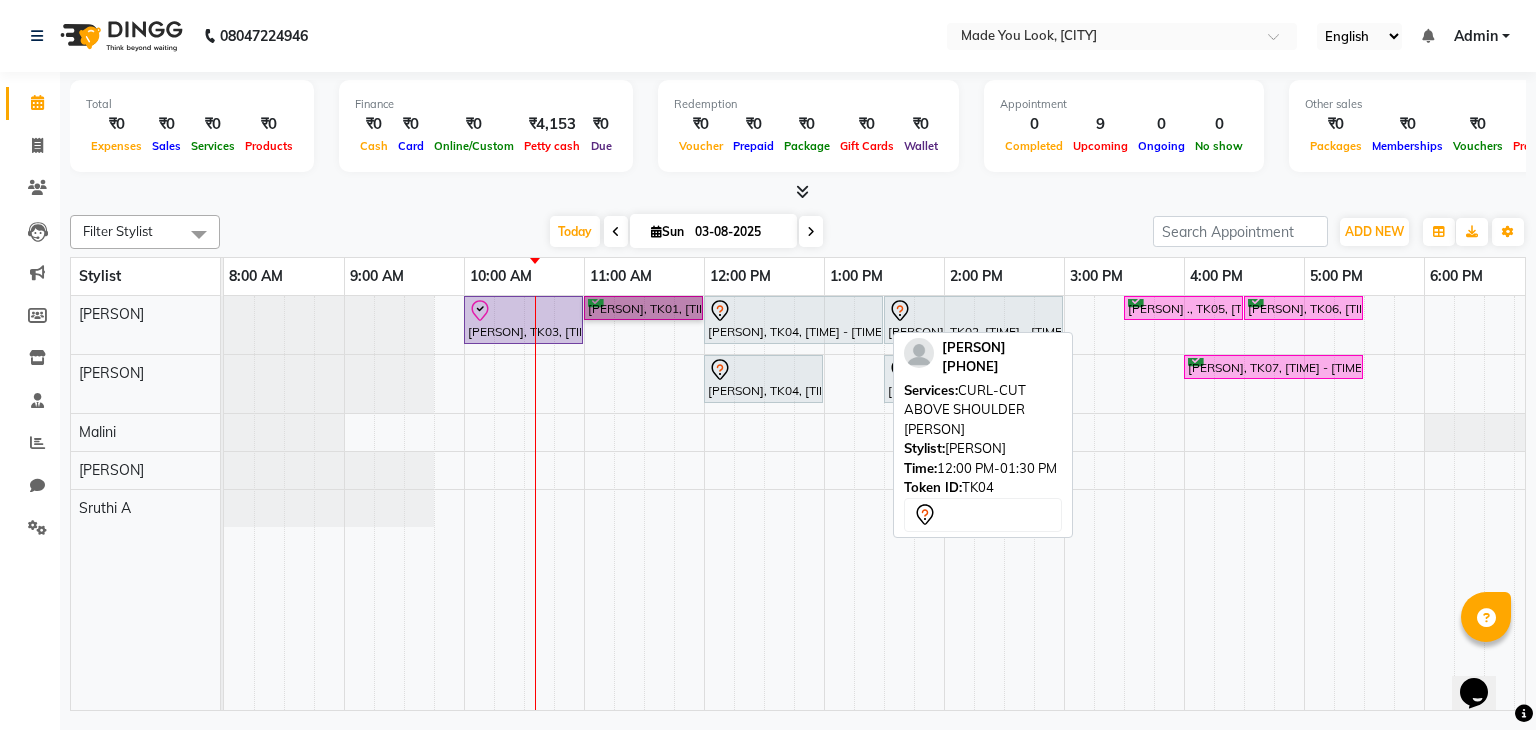 click on "[NAME], TK04, 12:00 PM-01:30 PM, CURL-CUT ABOVE SHOULDER [NAME]" at bounding box center [793, 320] 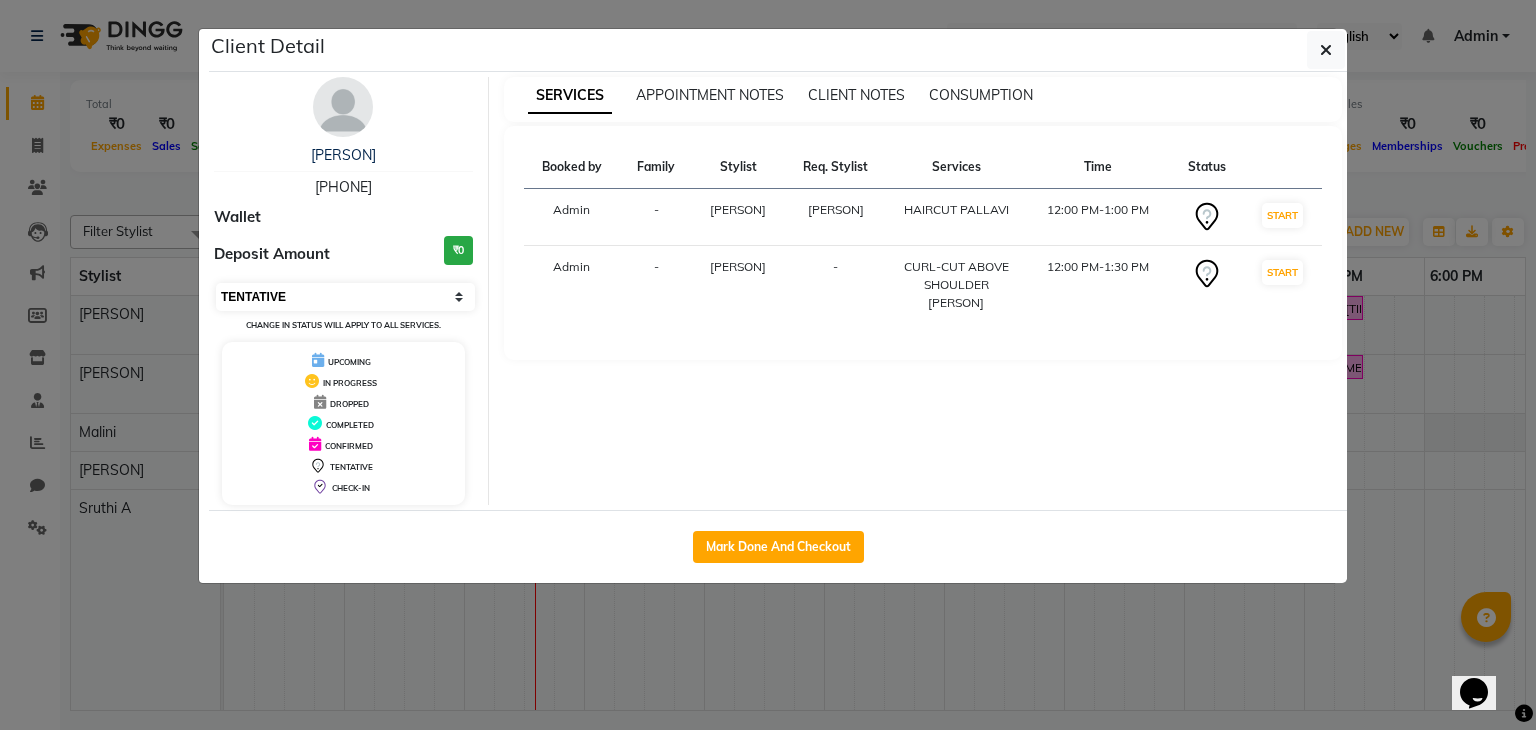 click on "Select IN SERVICE CONFIRMED TENTATIVE CHECK IN MARK DONE DROPPED UPCOMING" at bounding box center [345, 297] 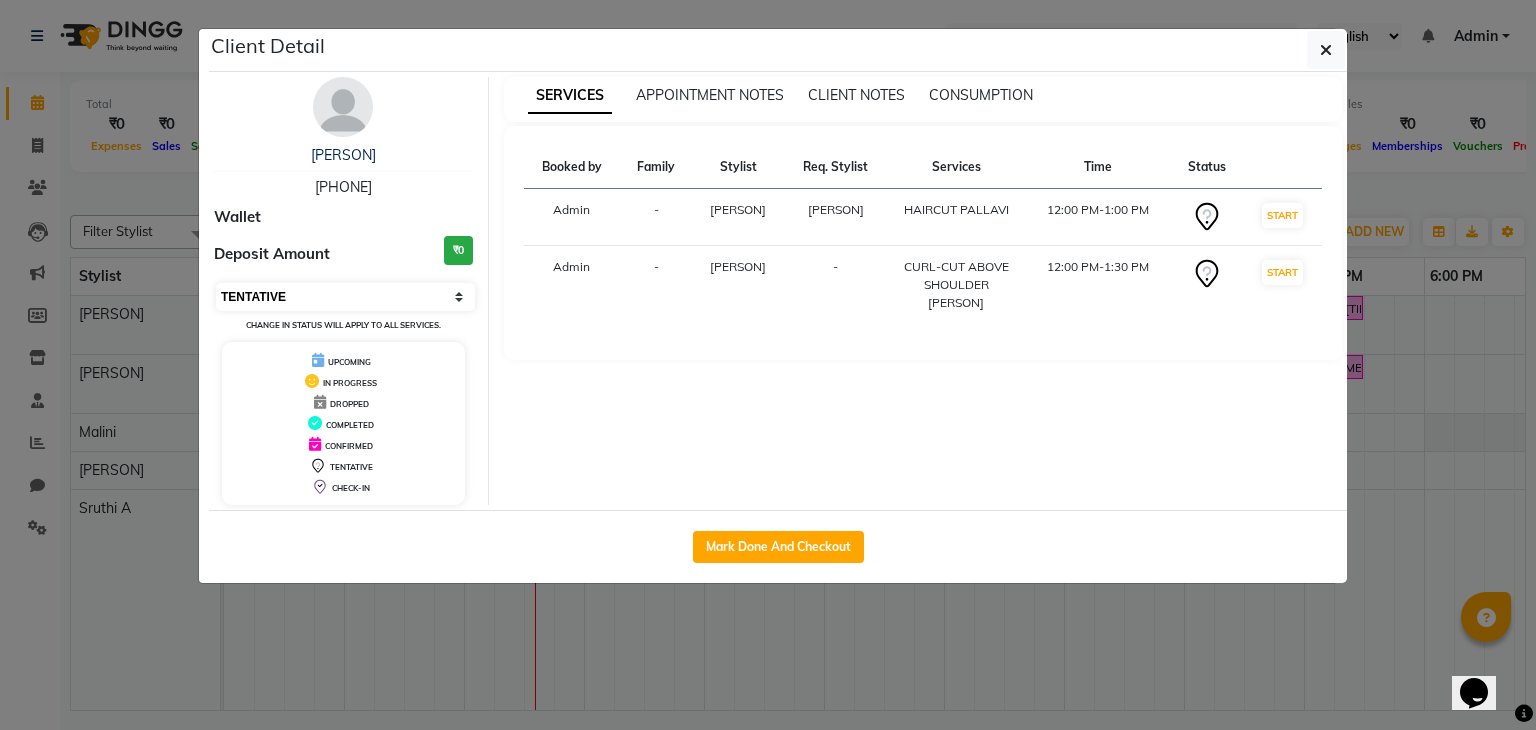 select on "6" 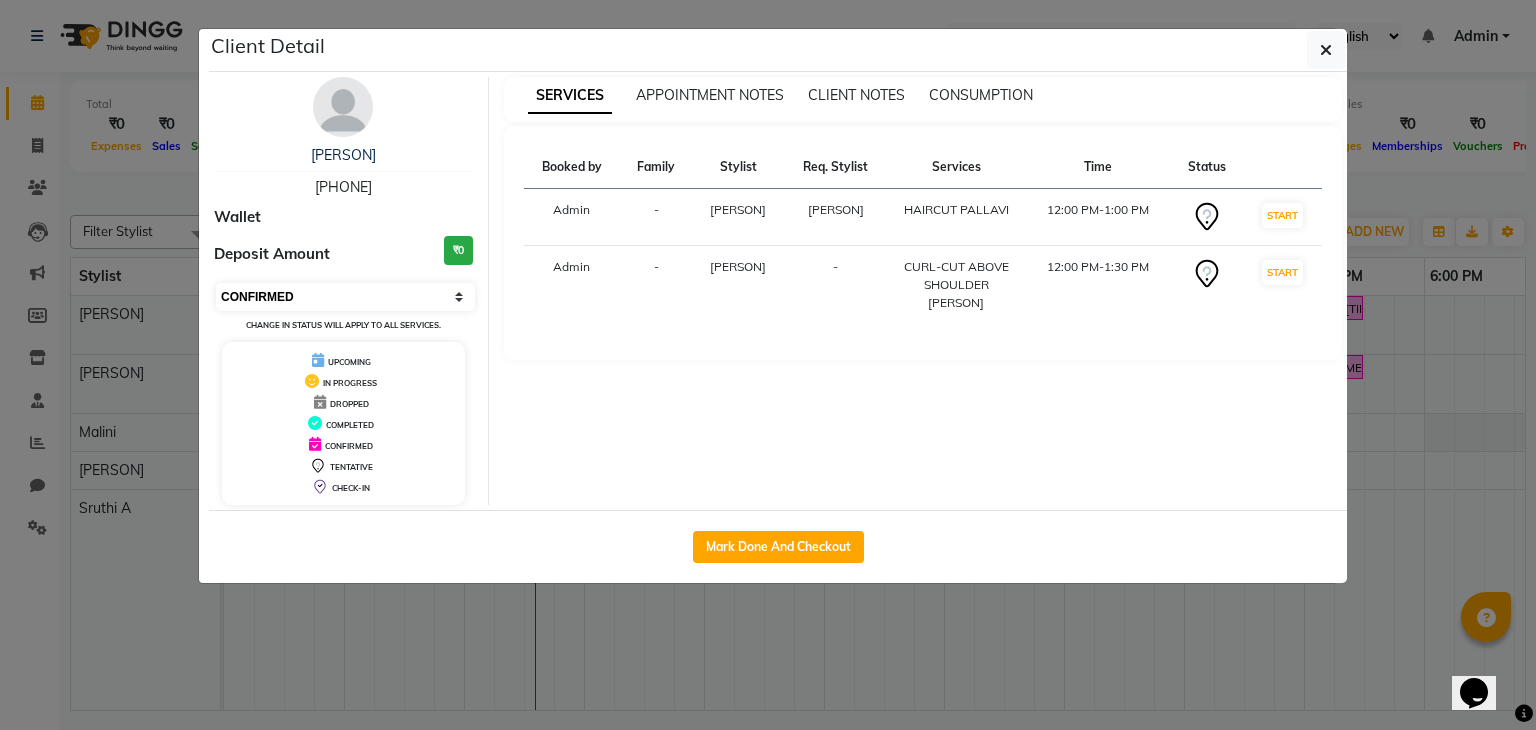 click on "Select IN SERVICE CONFIRMED TENTATIVE CHECK IN MARK DONE DROPPED UPCOMING" at bounding box center (345, 297) 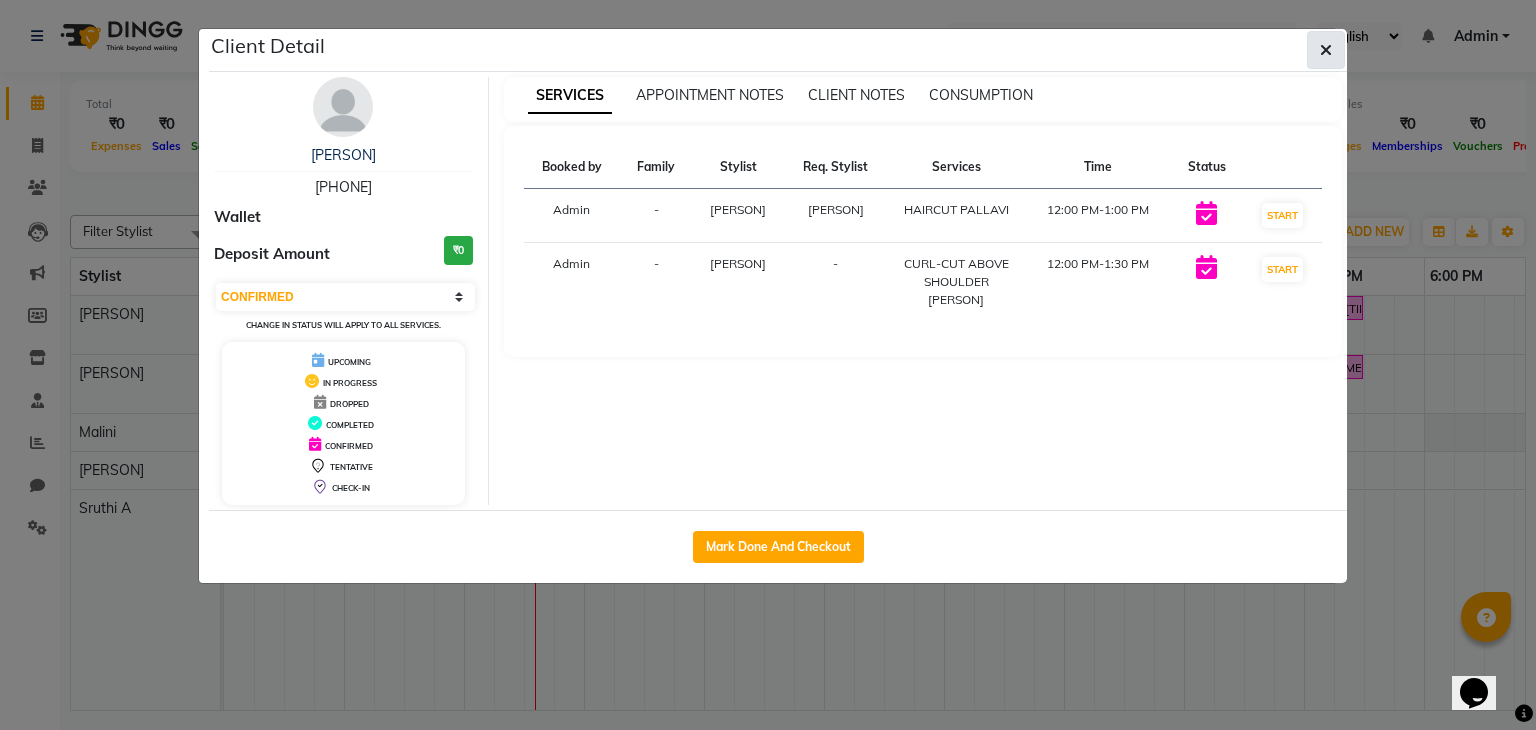 click 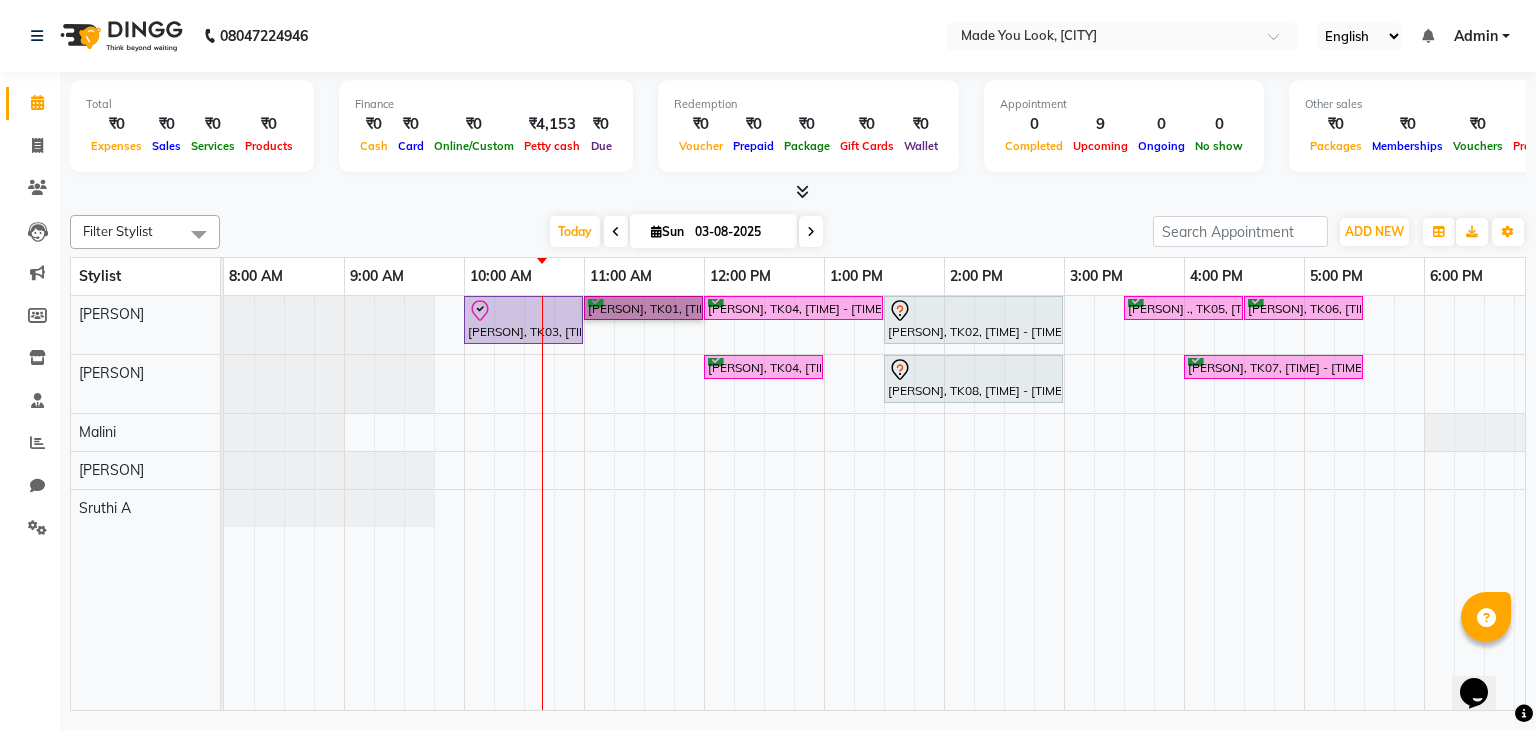 scroll, scrollTop: 0, scrollLeft: 132, axis: horizontal 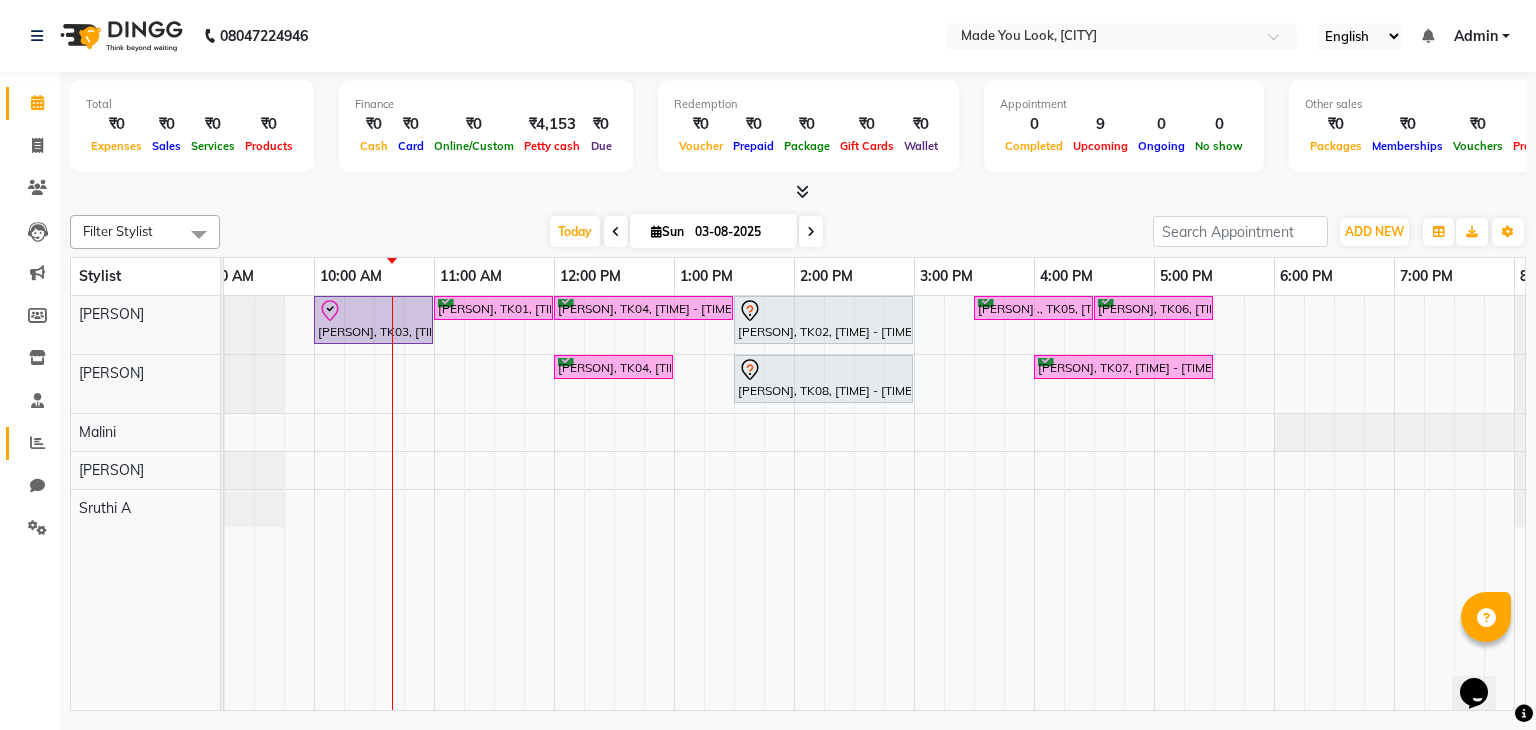 click on "Reports" 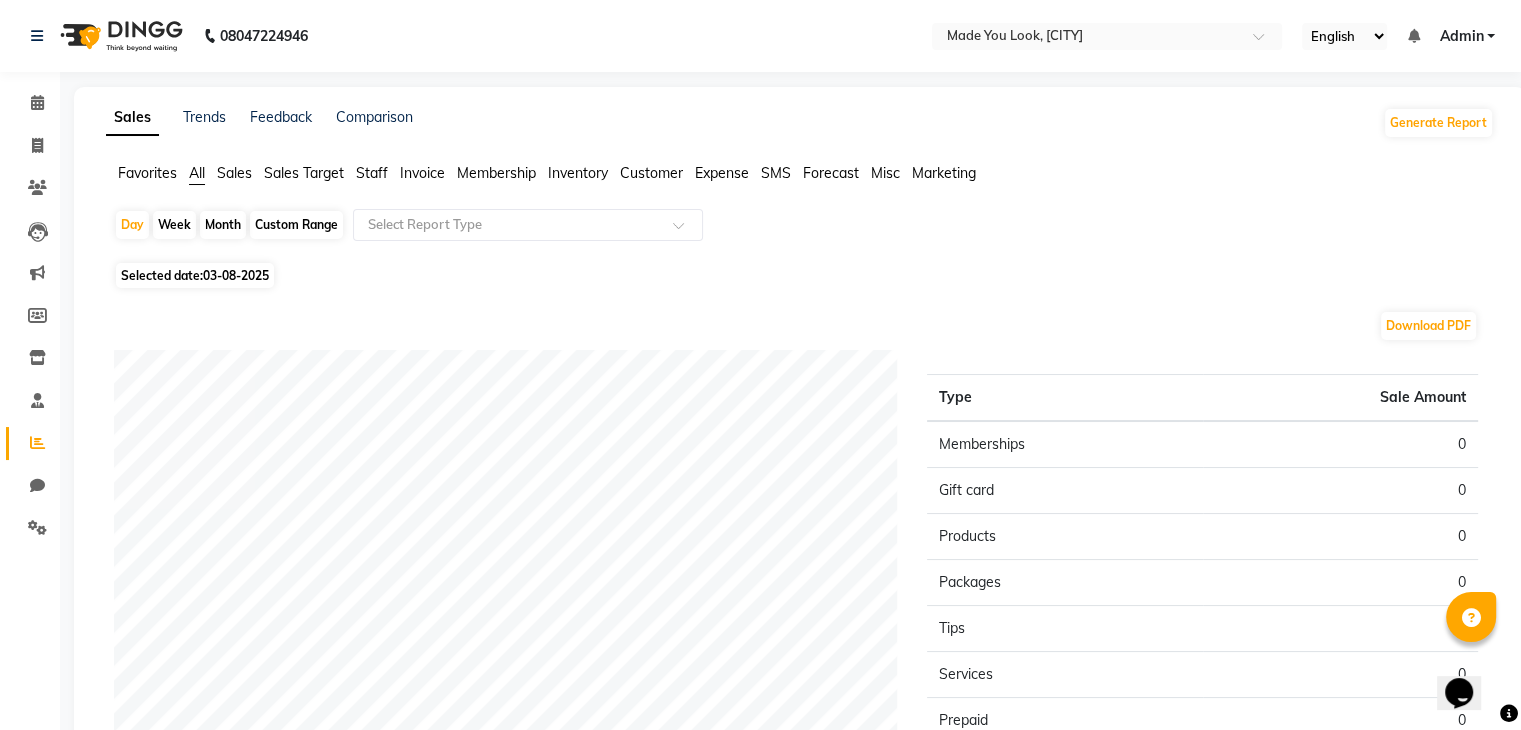 click on "03-08-2025" 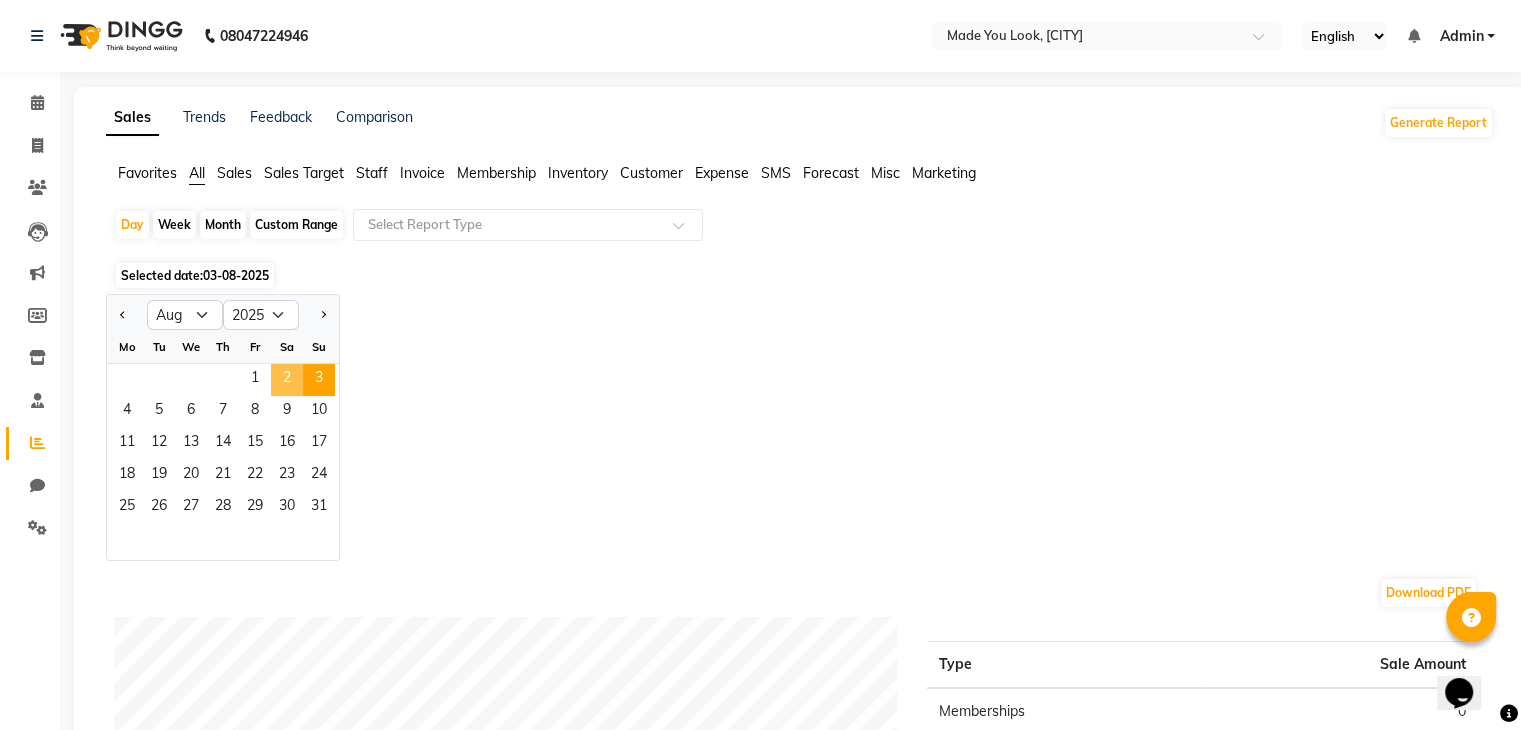 click on "2" 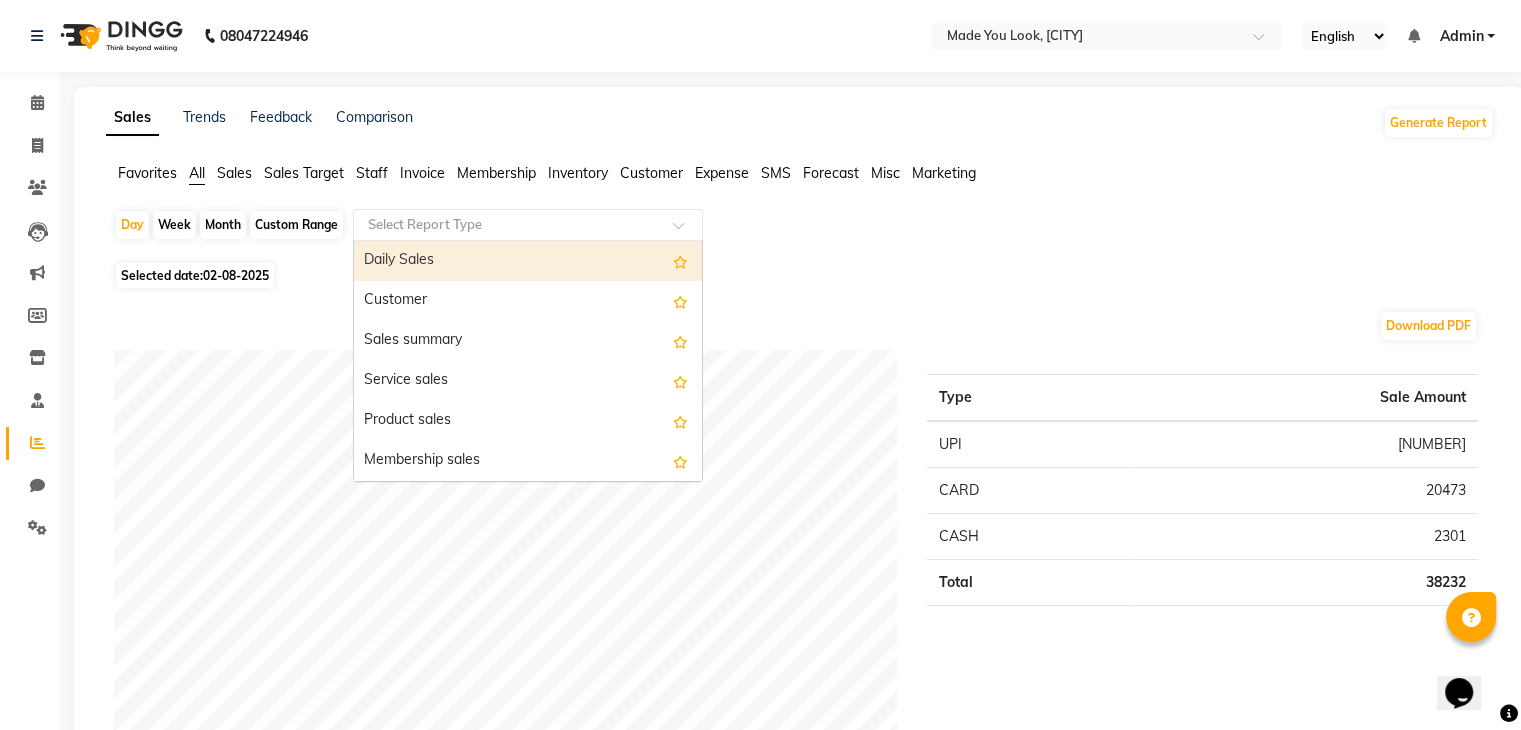 click 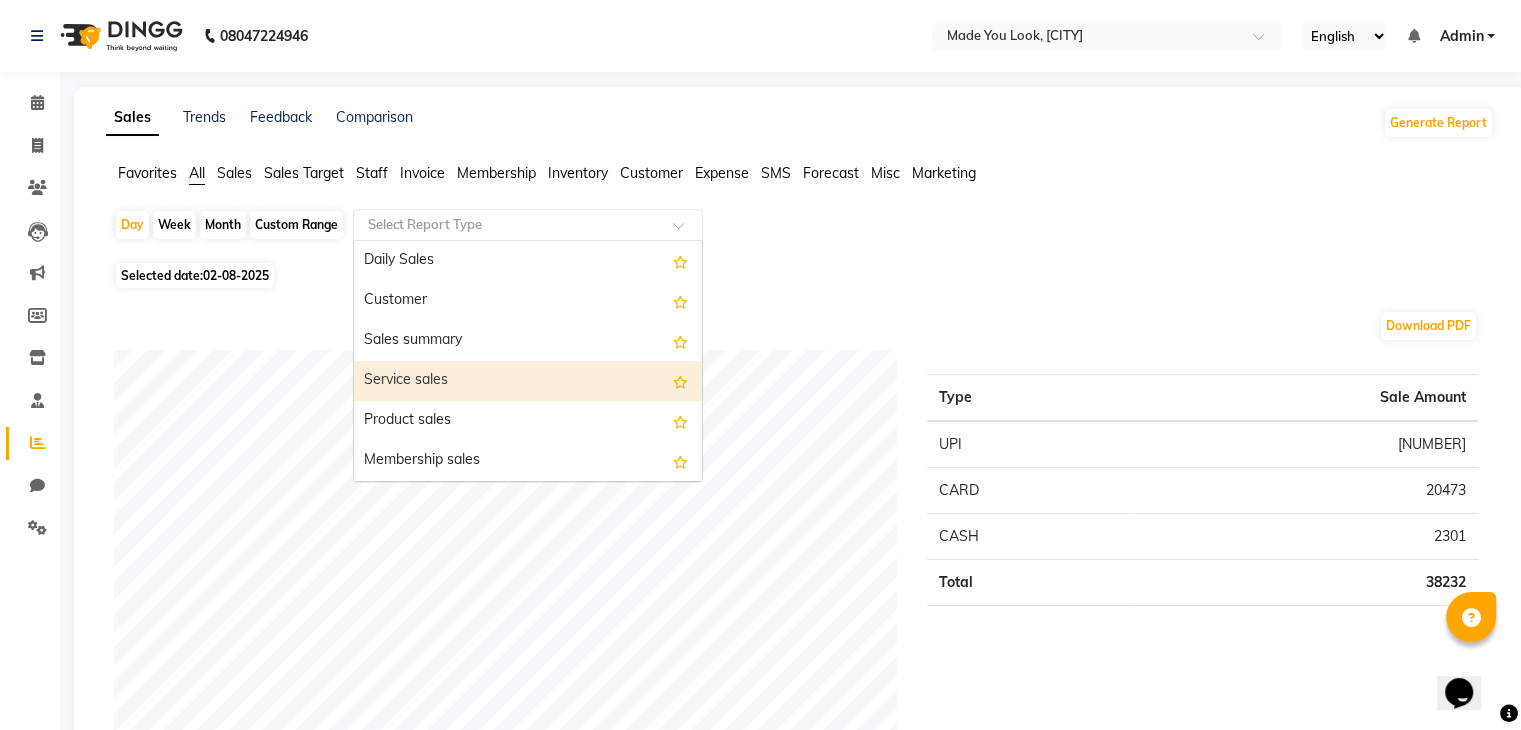click on "Service sales" at bounding box center (528, 381) 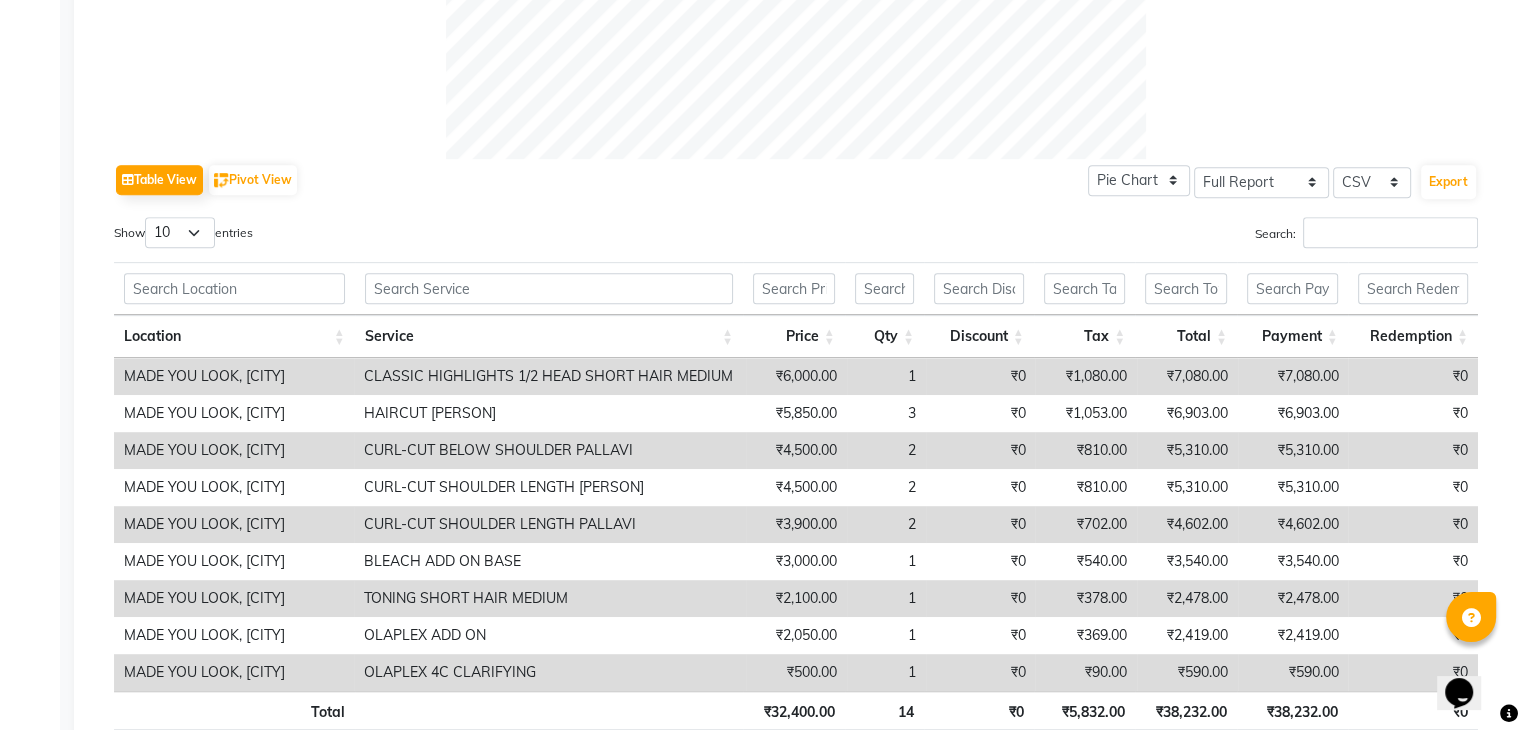 scroll, scrollTop: 1000, scrollLeft: 0, axis: vertical 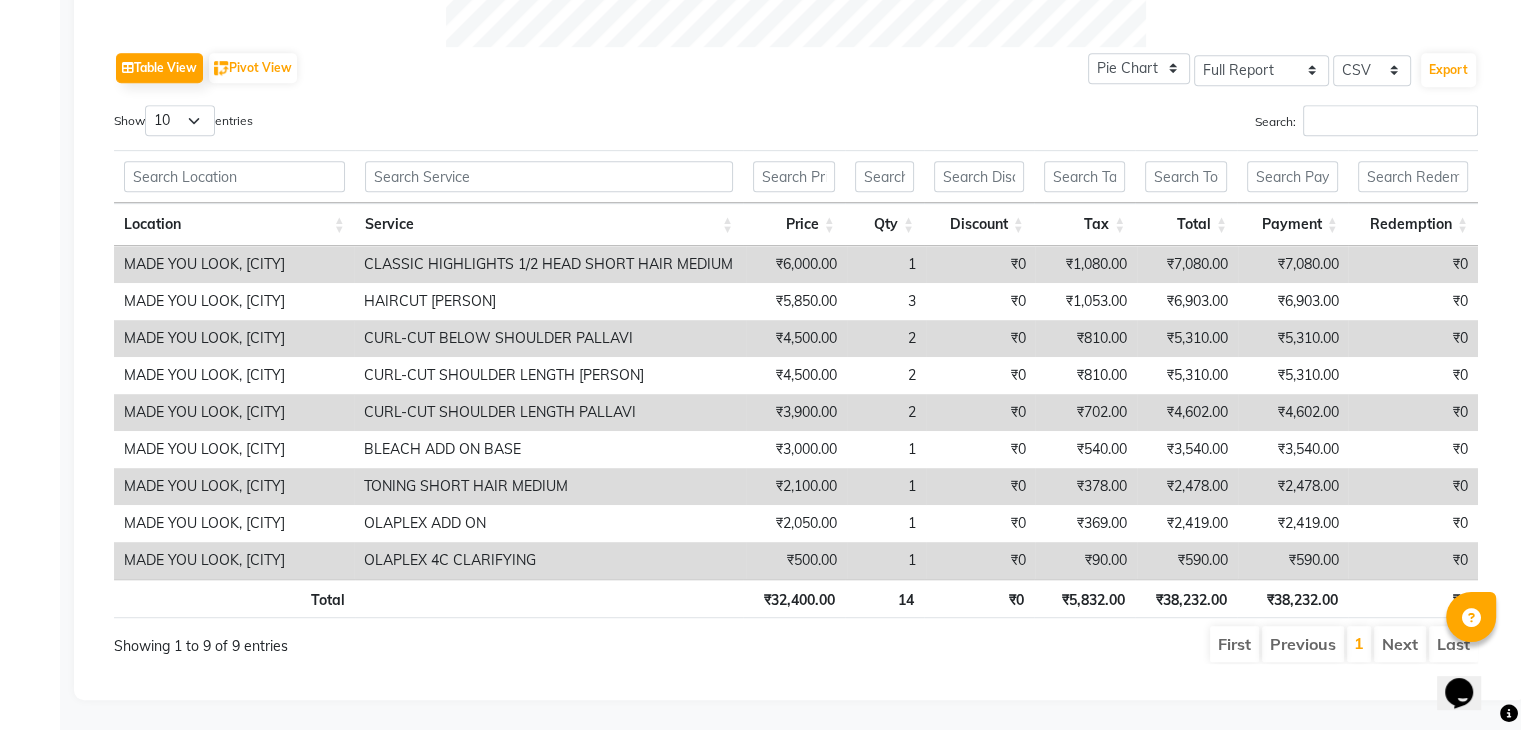 drag, startPoint x: 693, startPoint y: 585, endPoint x: 690, endPoint y: 600, distance: 15.297058 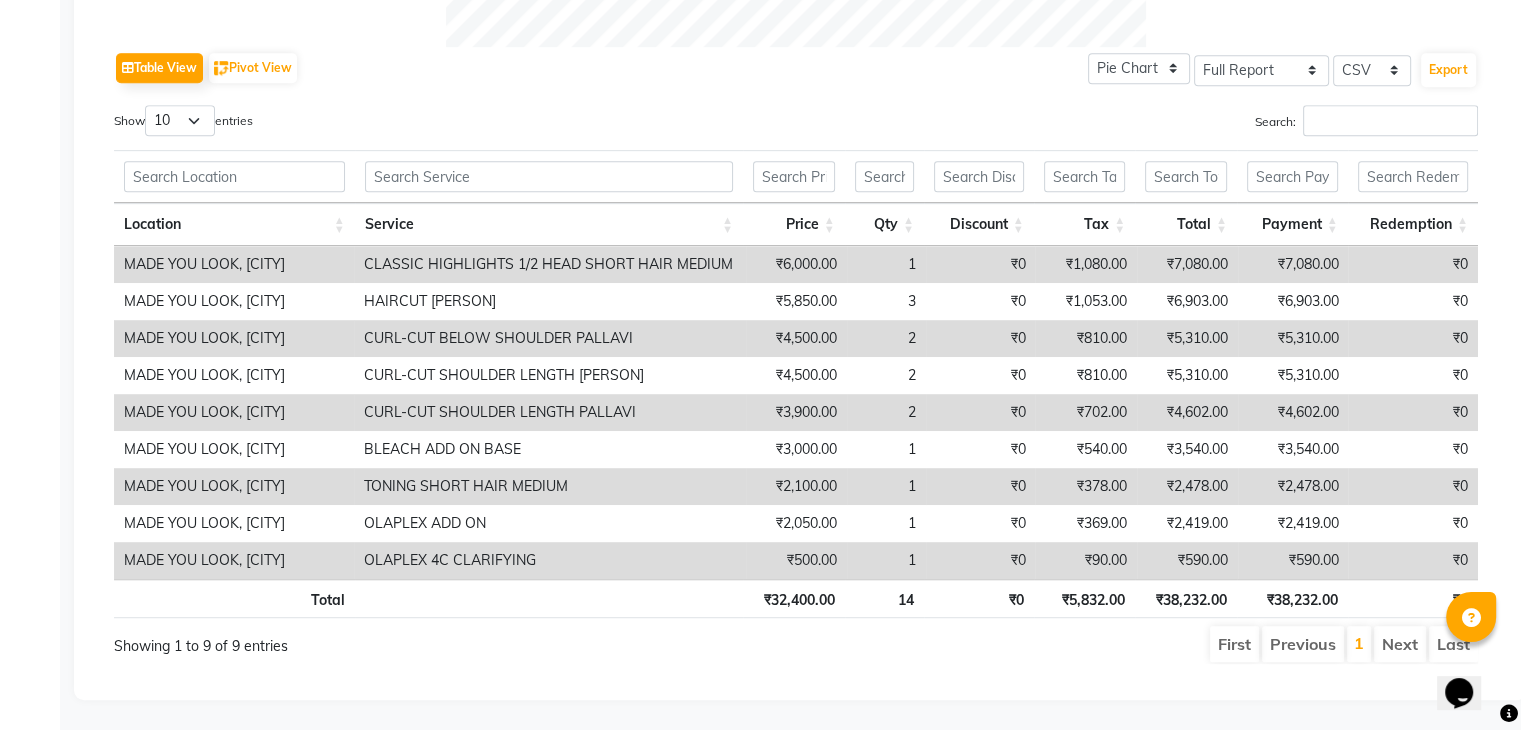 drag, startPoint x: 690, startPoint y: 600, endPoint x: 449, endPoint y: 51, distance: 599.5682 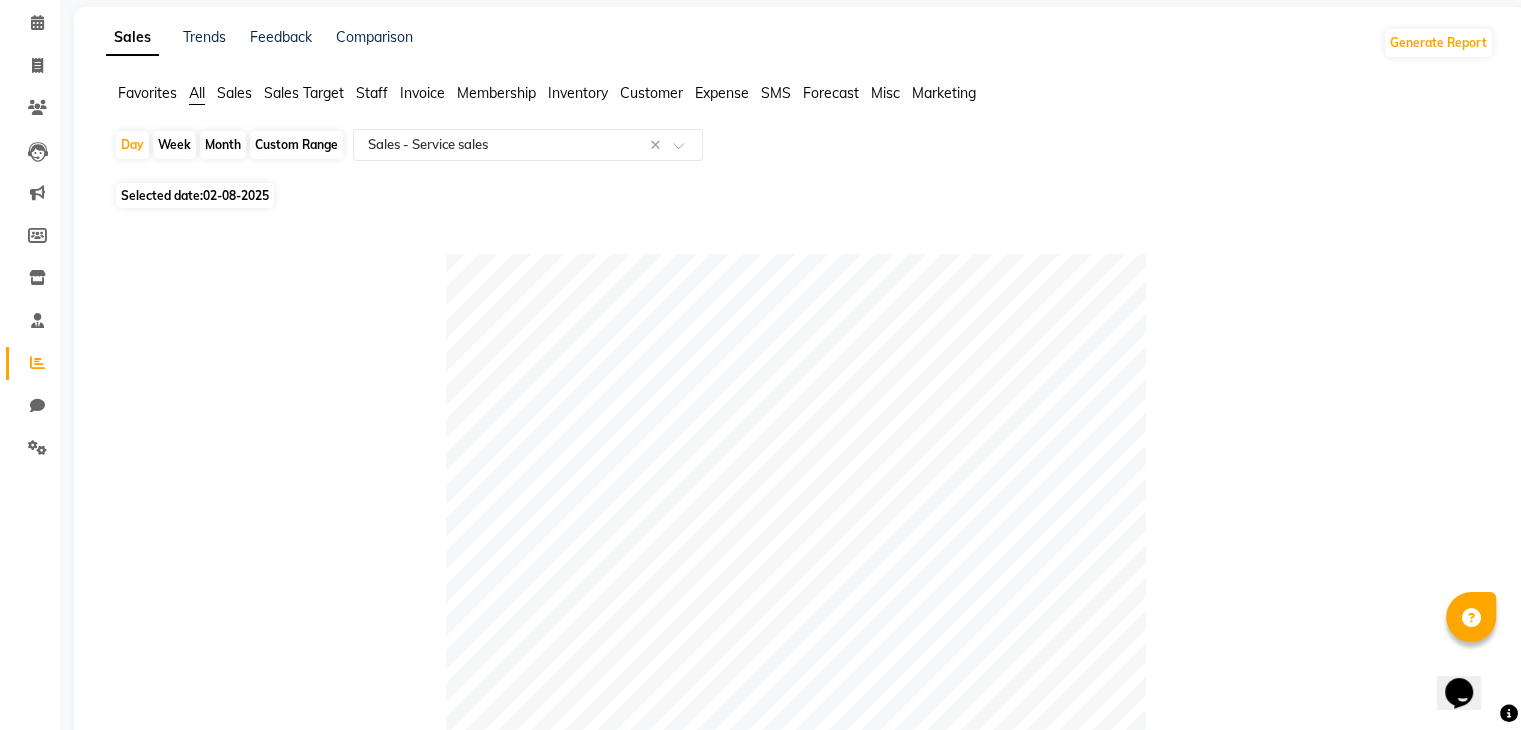 scroll, scrollTop: 0, scrollLeft: 0, axis: both 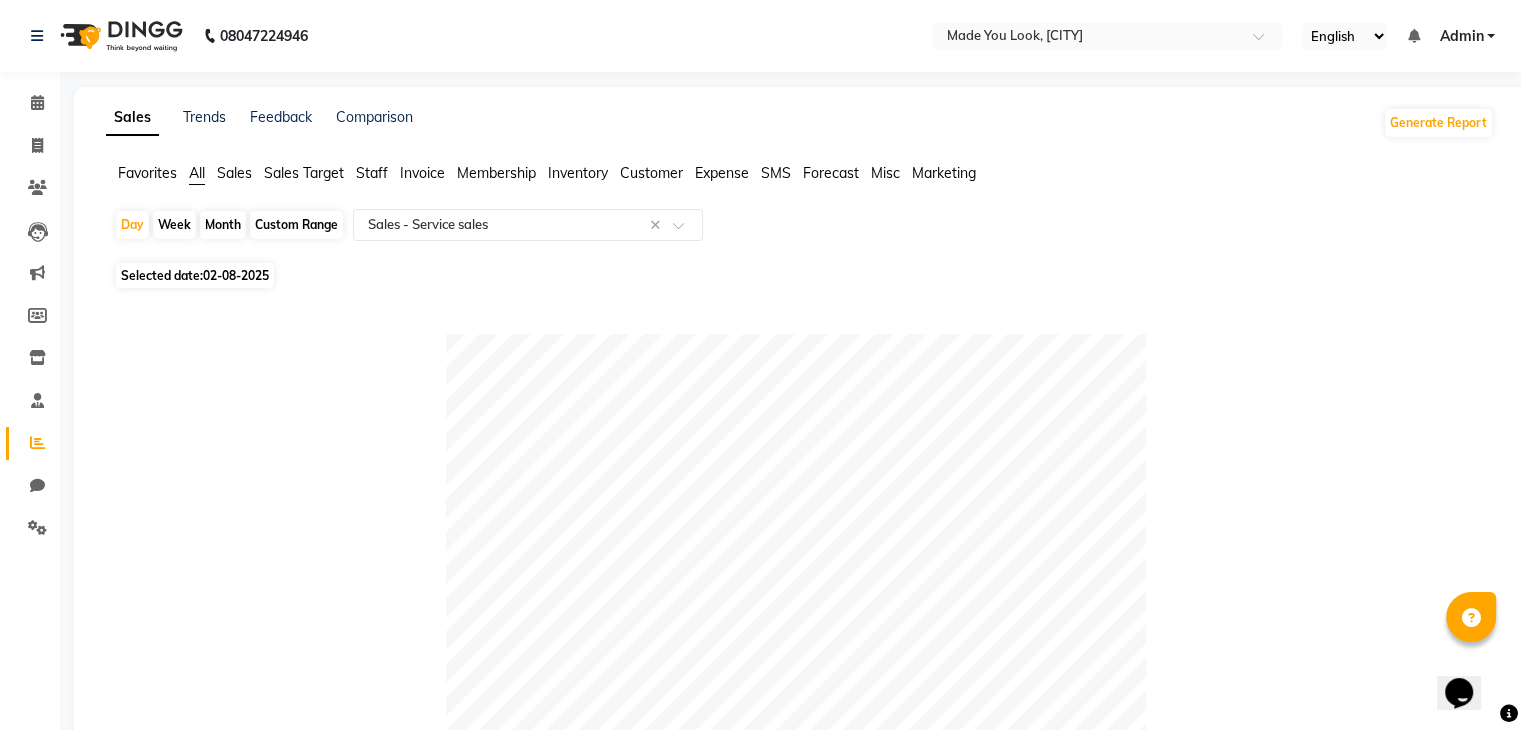click on "Selected date:  02-08-2025" 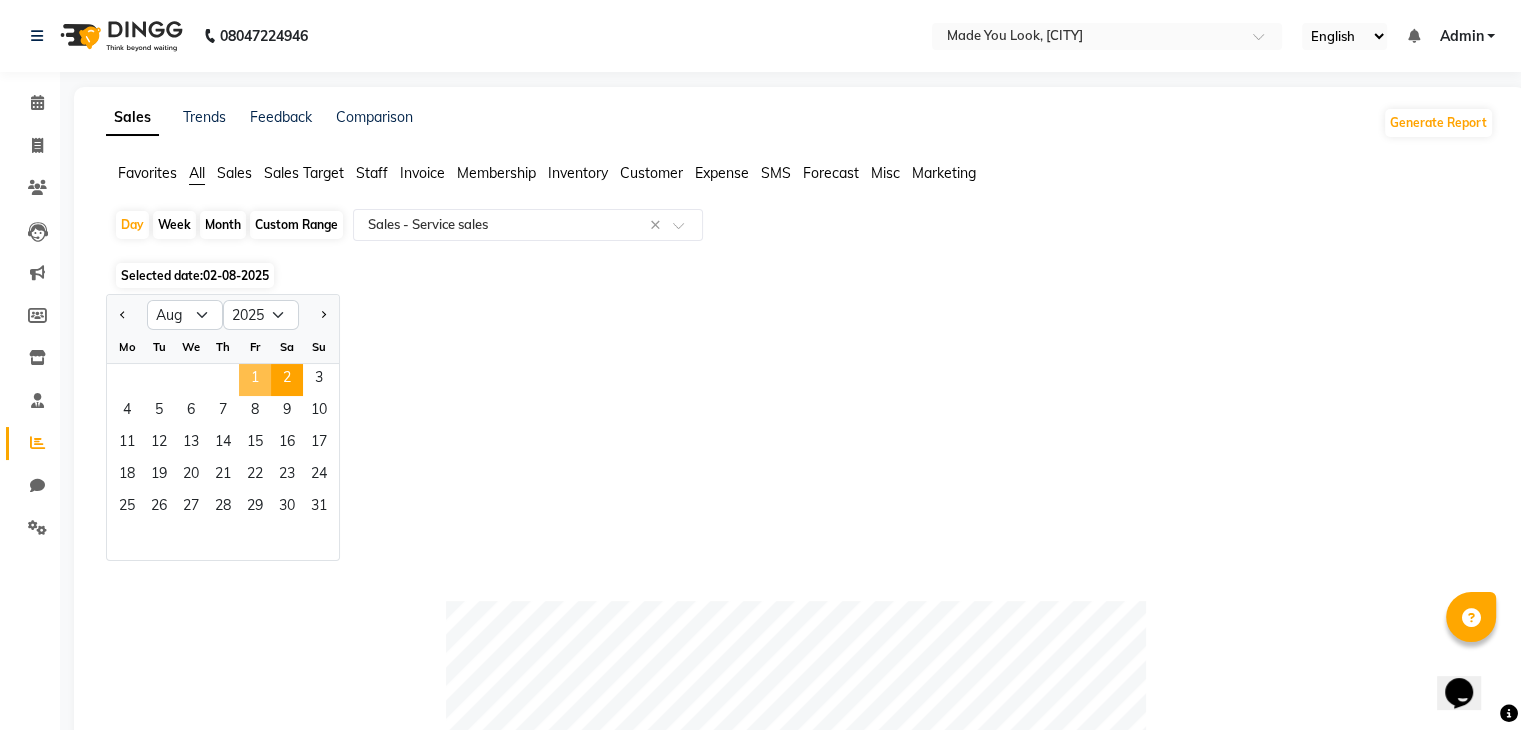 click on "1" 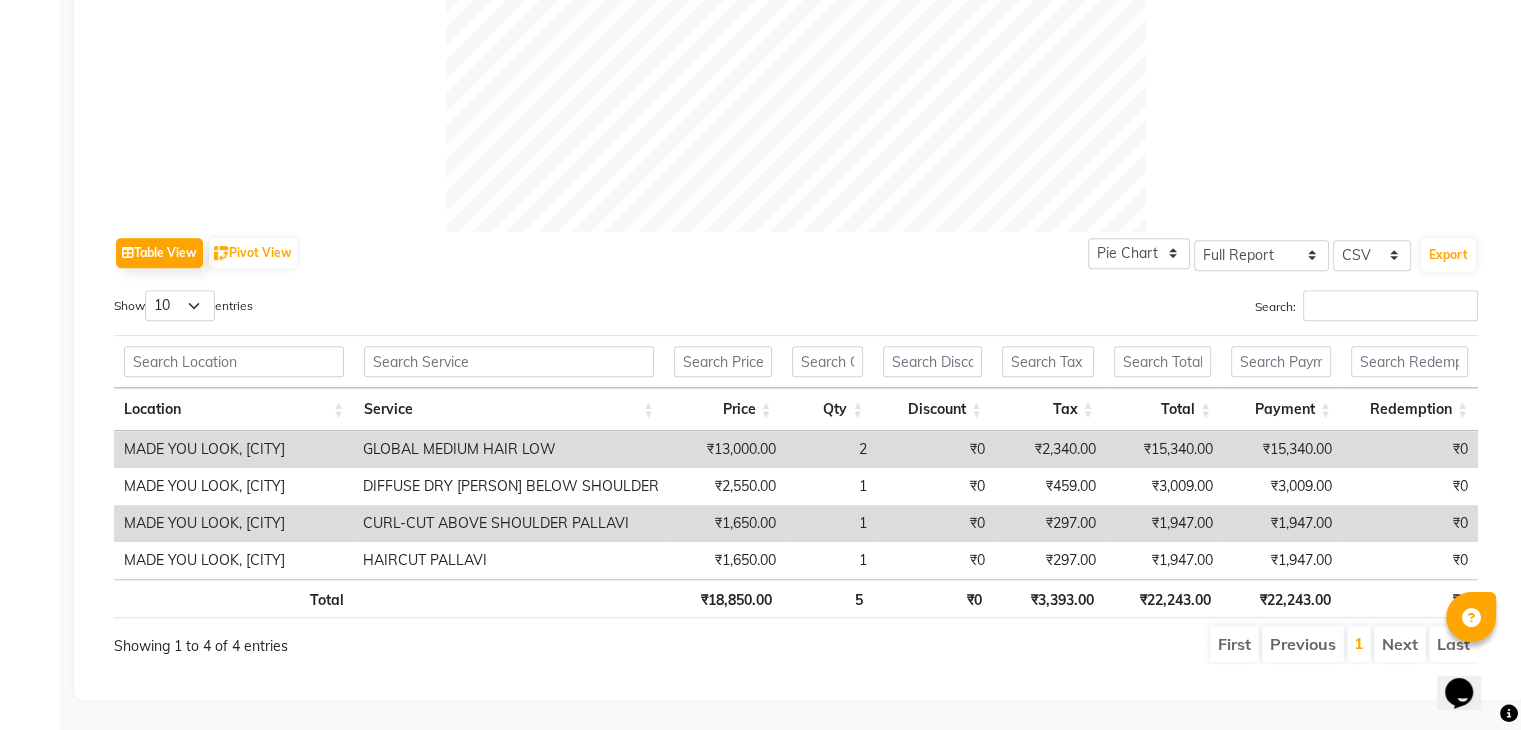 scroll, scrollTop: 0, scrollLeft: 0, axis: both 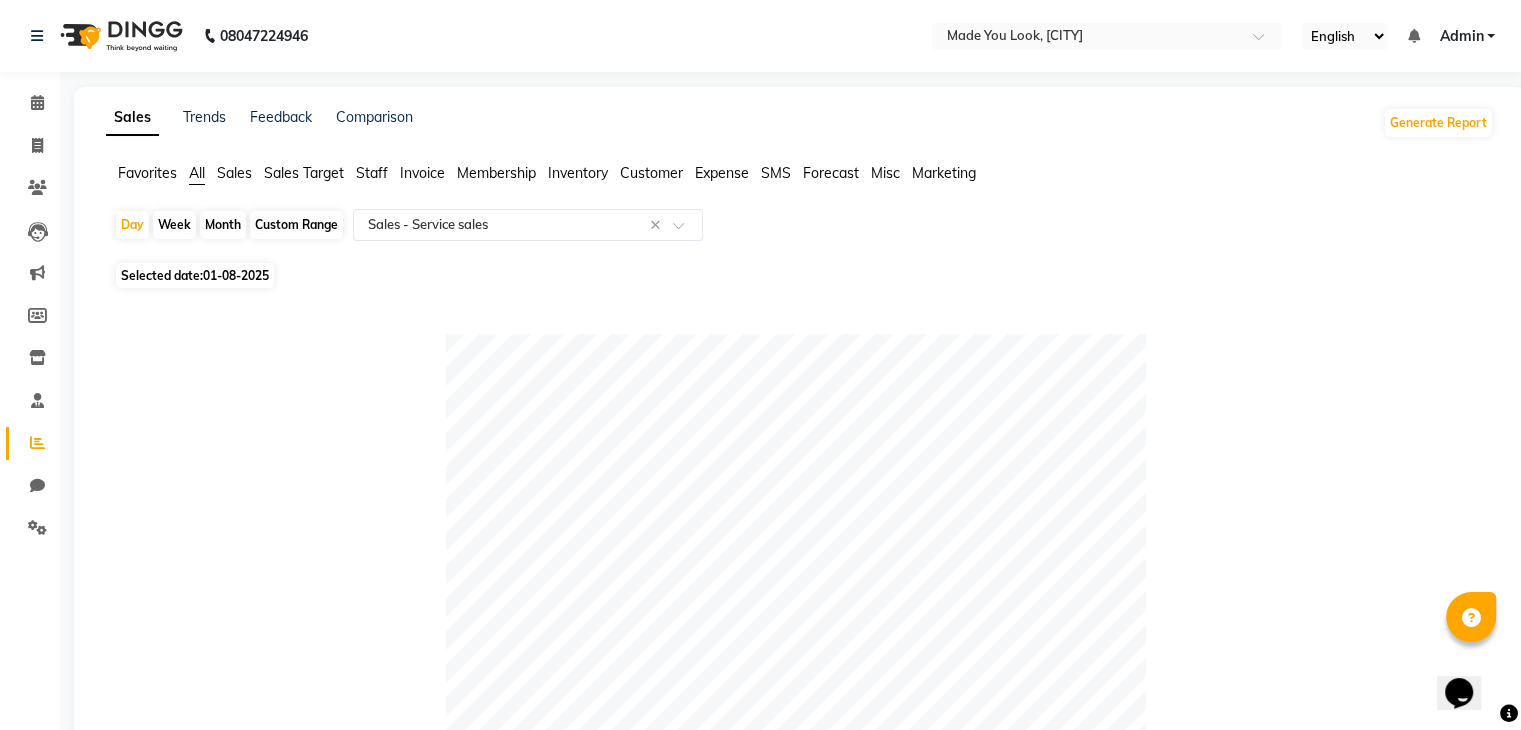 click on "Selected date:  01-08-2025" 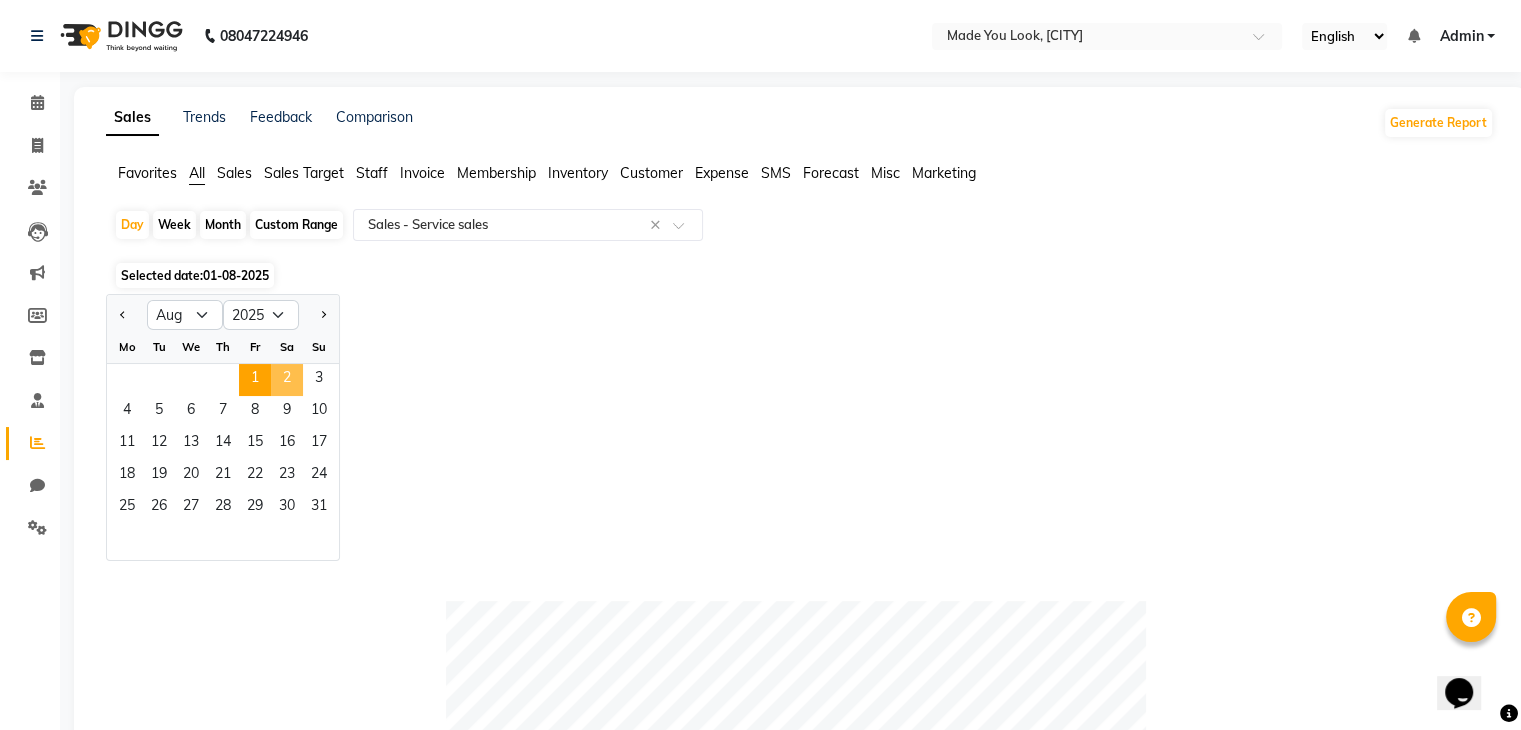 click on "2" 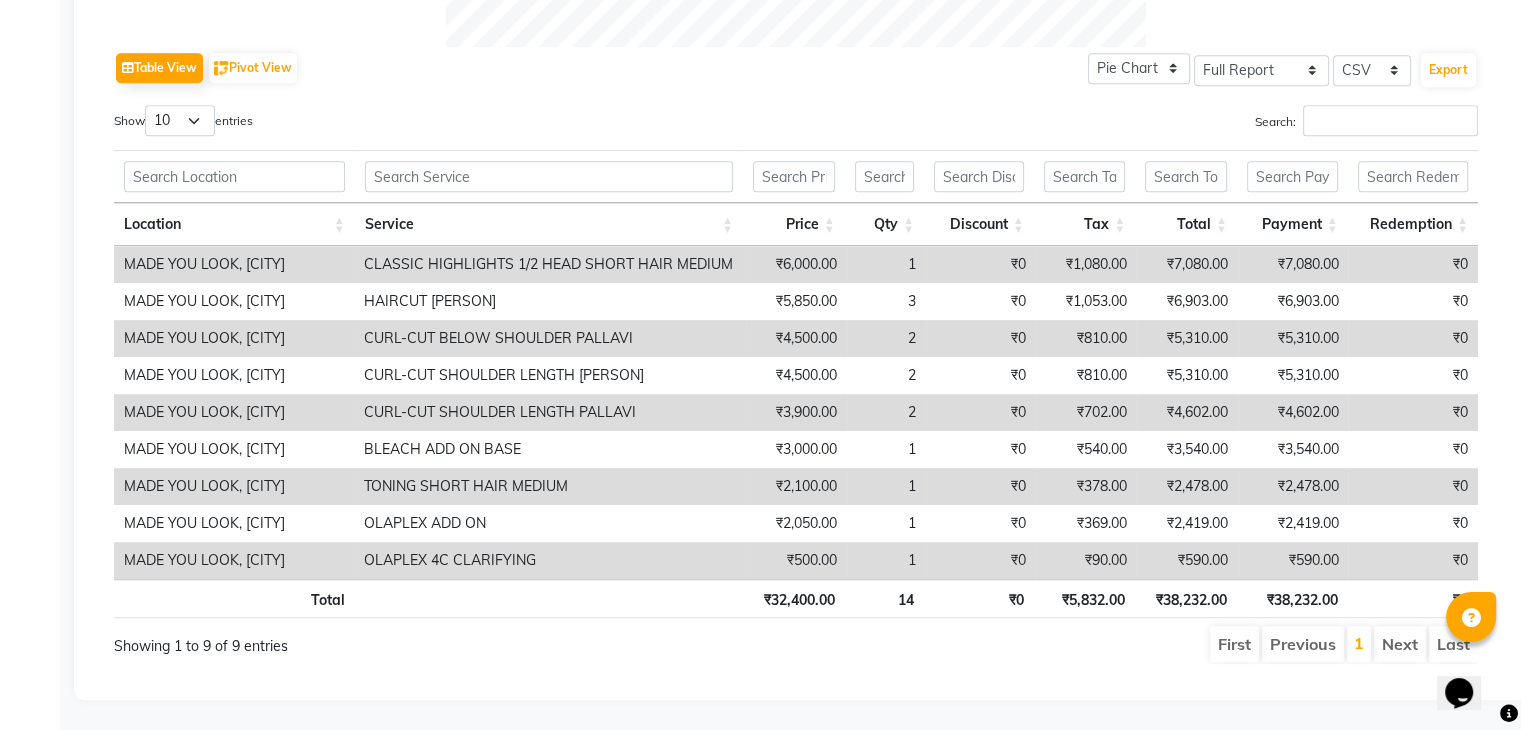 scroll, scrollTop: 1000, scrollLeft: 0, axis: vertical 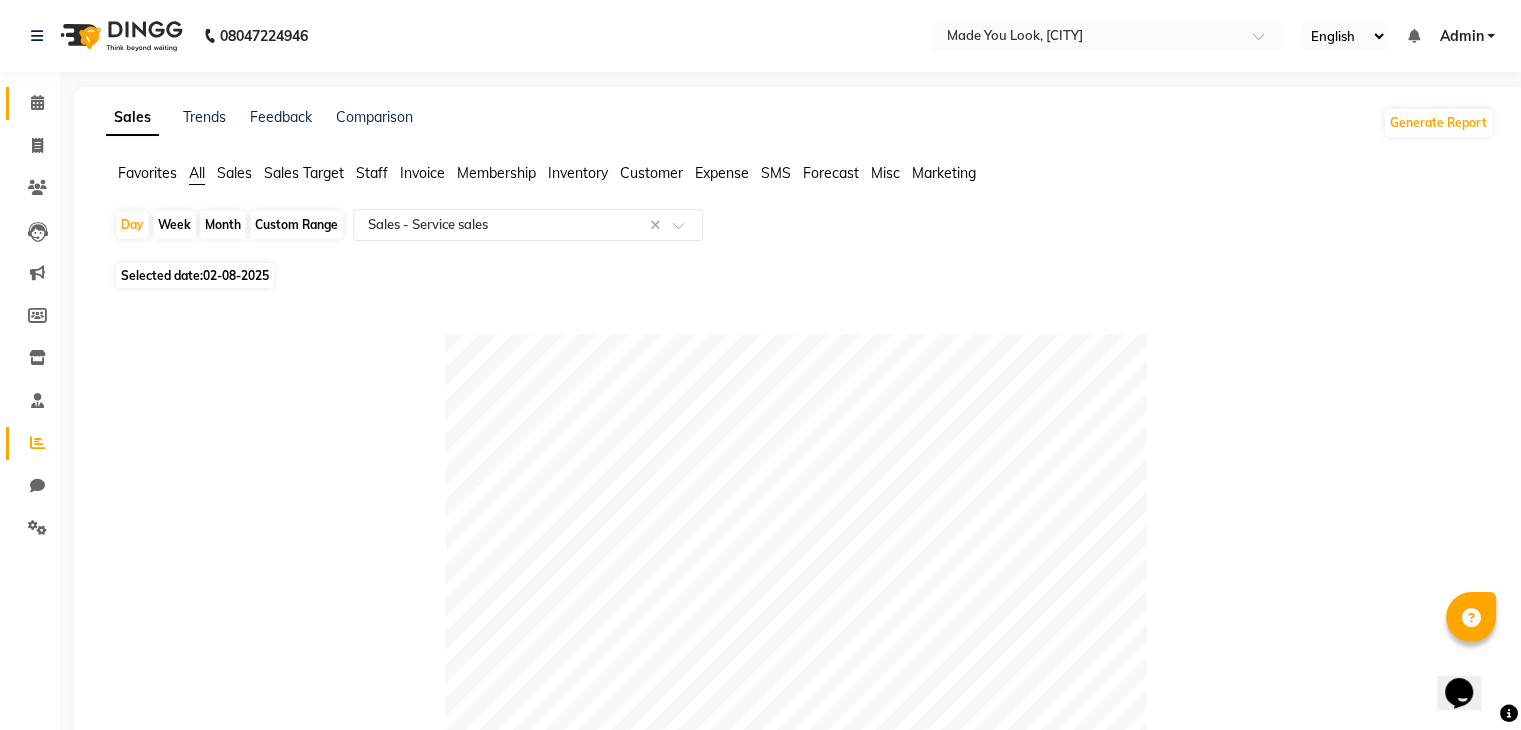 click 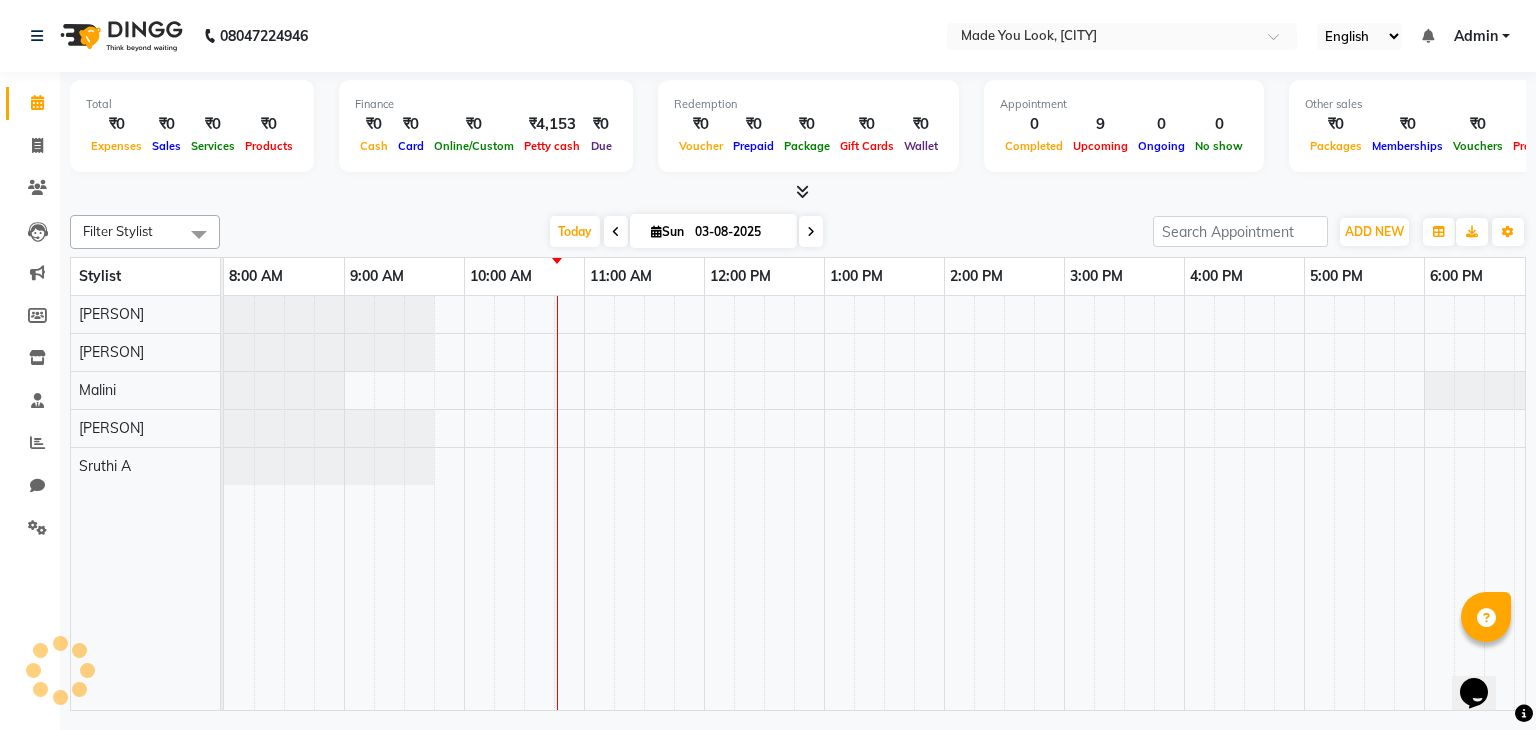 scroll, scrollTop: 0, scrollLeft: 0, axis: both 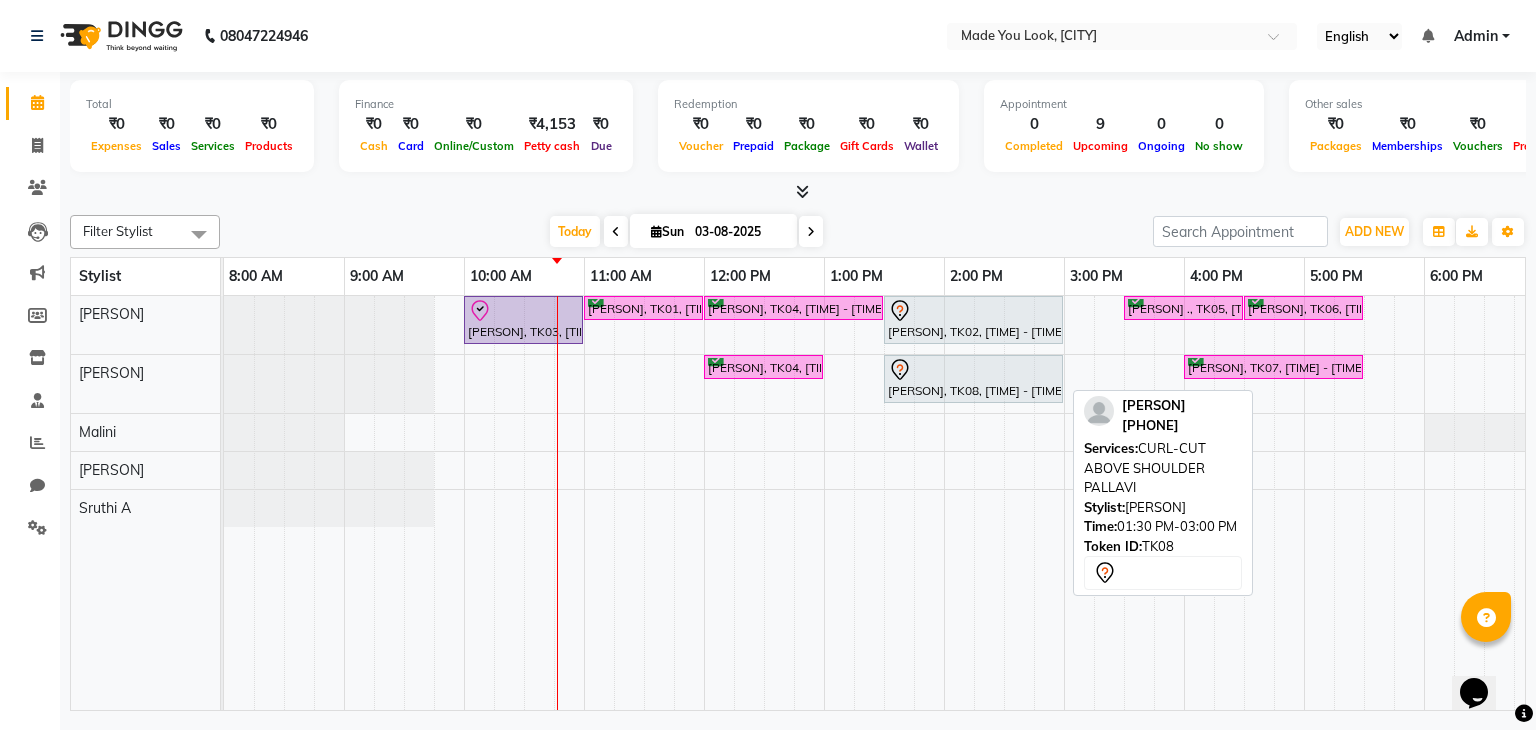 click on "[FIRST] [LAST], TK08, [TIME] PM-[TIME] PM, CURL-CUT ABOVE SHOULDER PALLAVI" at bounding box center [973, 379] 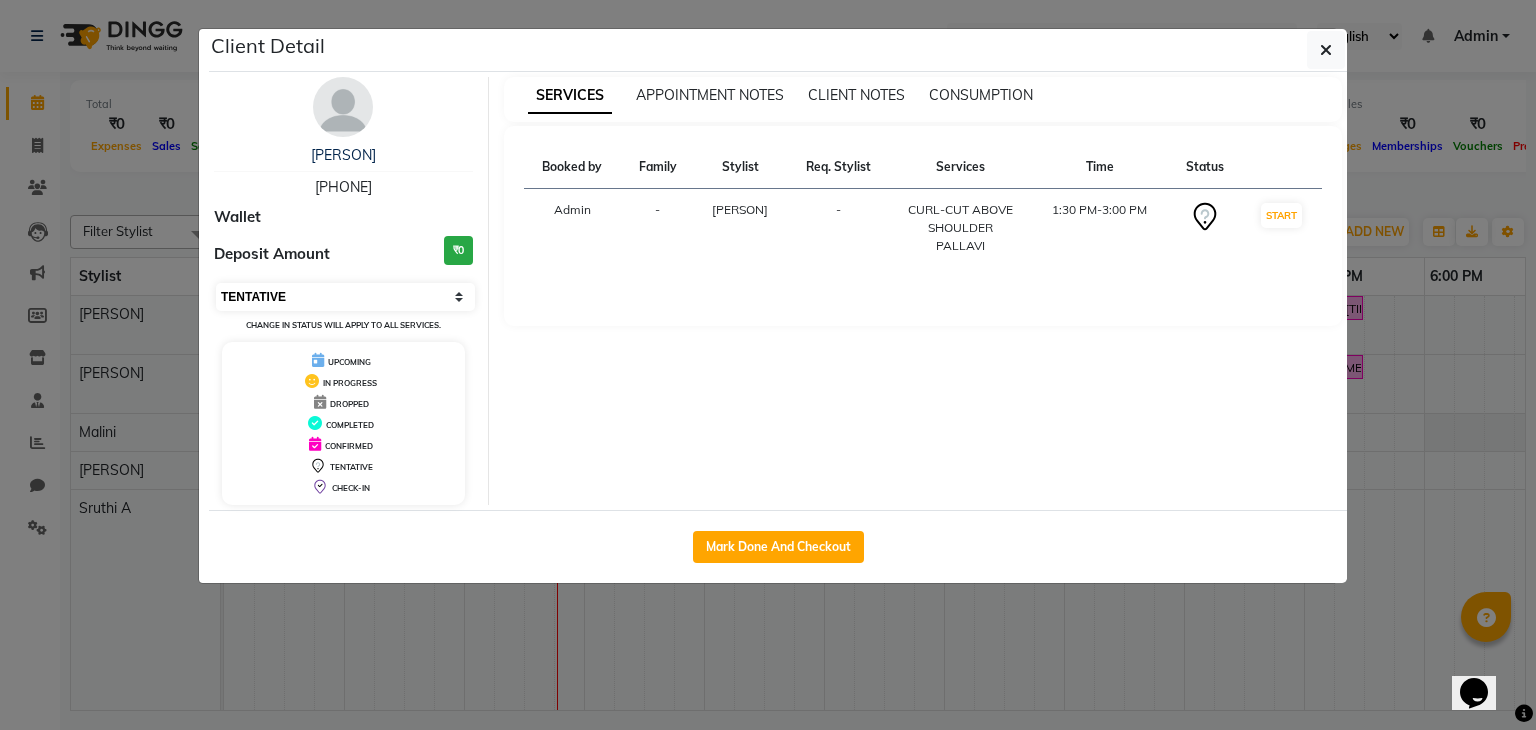 click on "Select IN SERVICE CONFIRMED TENTATIVE CHECK IN MARK DONE DROPPED UPCOMING" at bounding box center (345, 297) 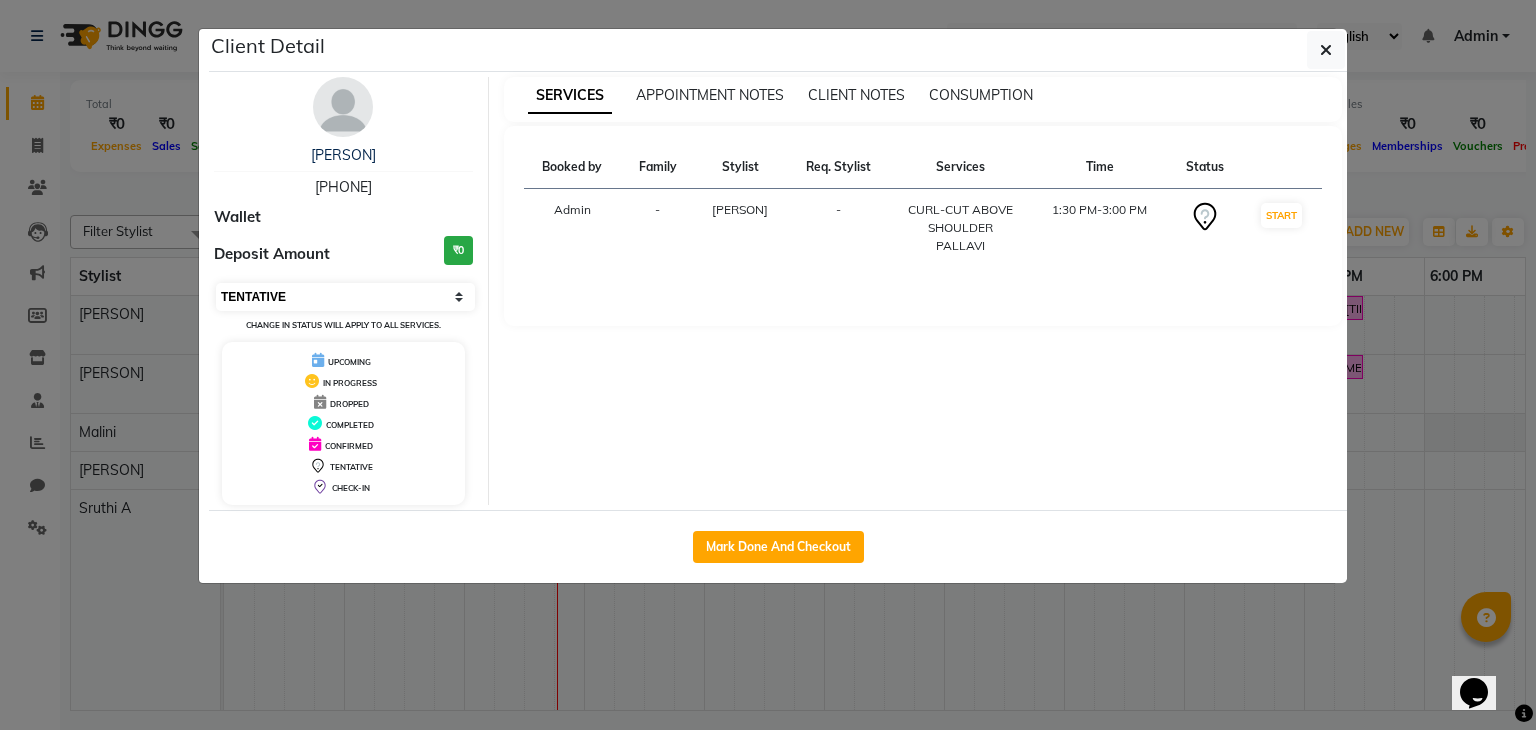 select on "6" 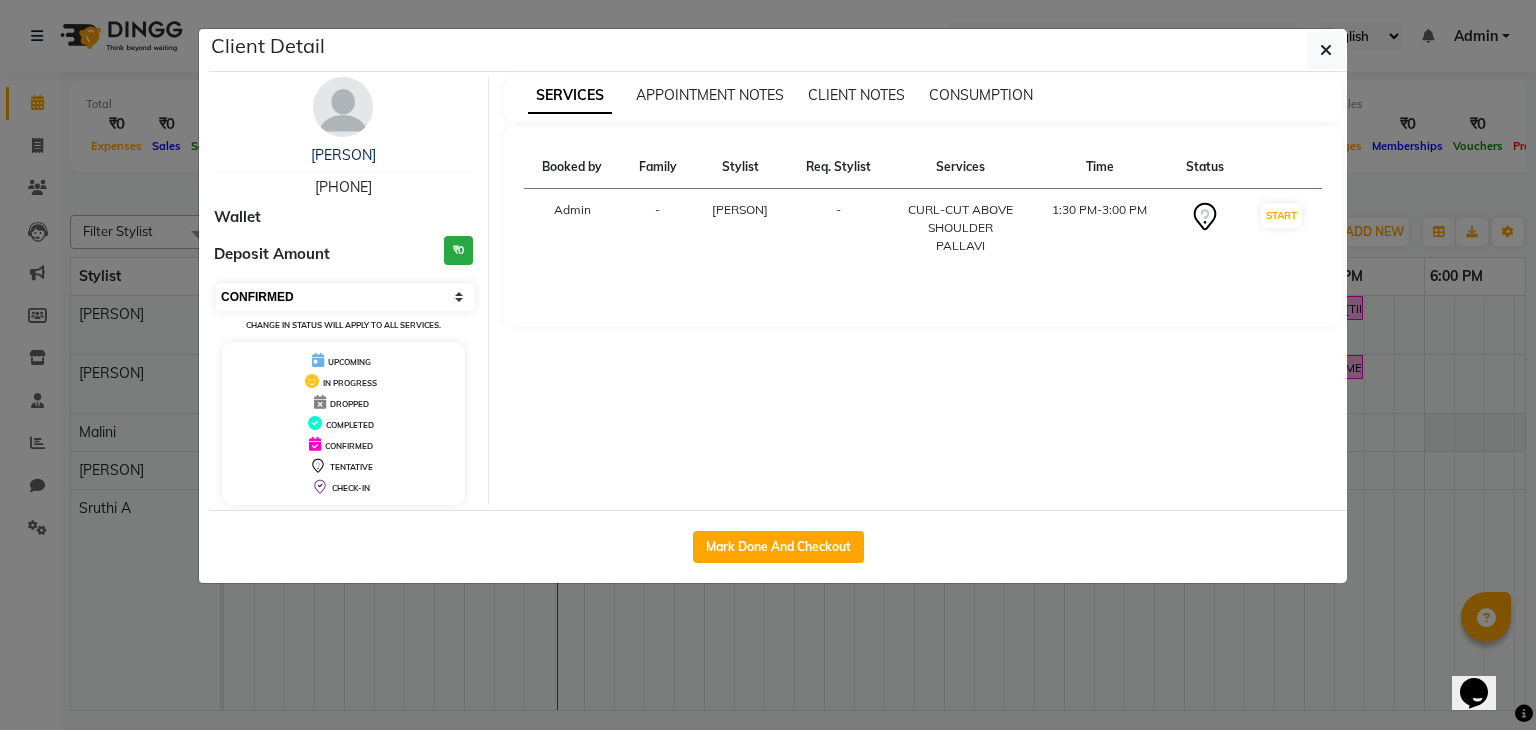 click on "Select IN SERVICE CONFIRMED TENTATIVE CHECK IN MARK DONE DROPPED UPCOMING" at bounding box center (345, 297) 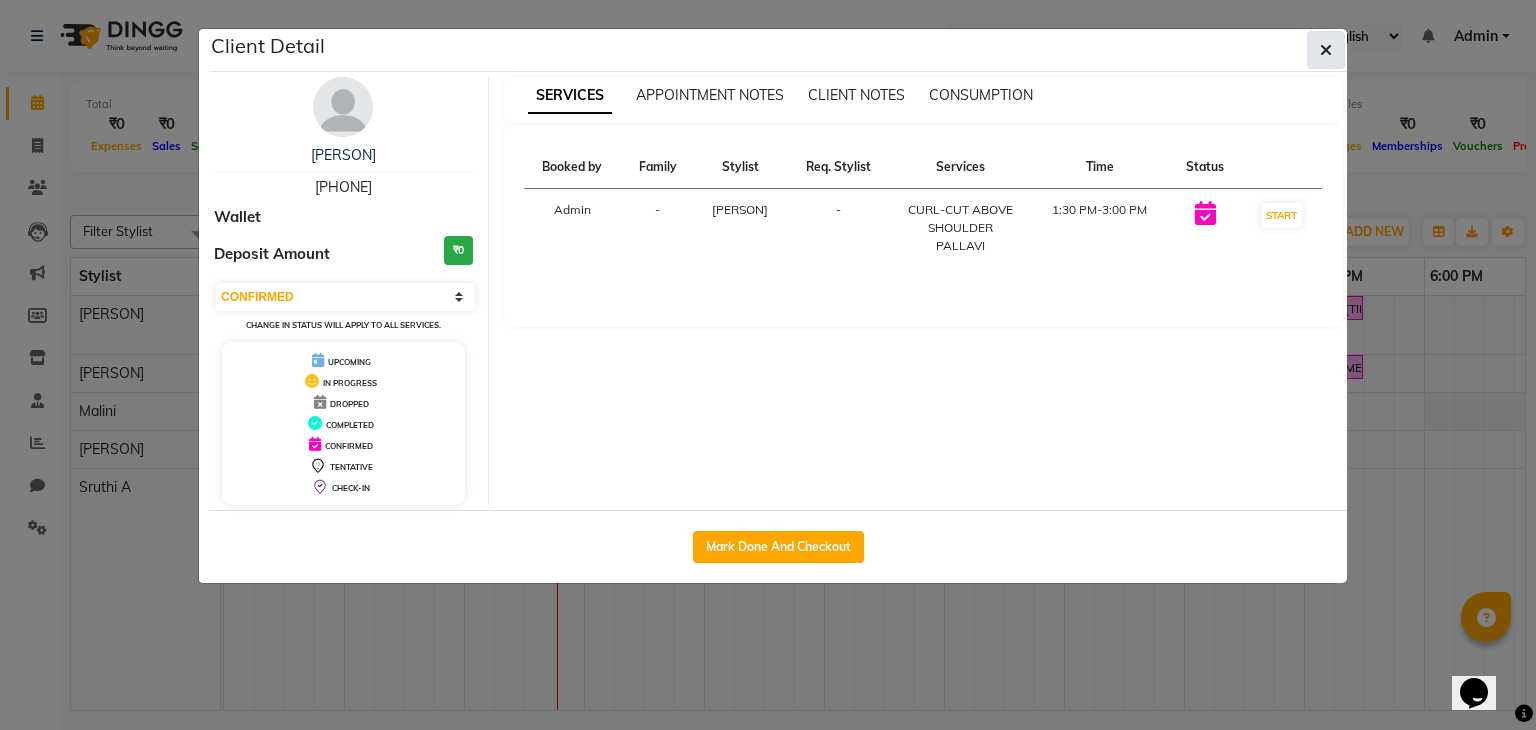click 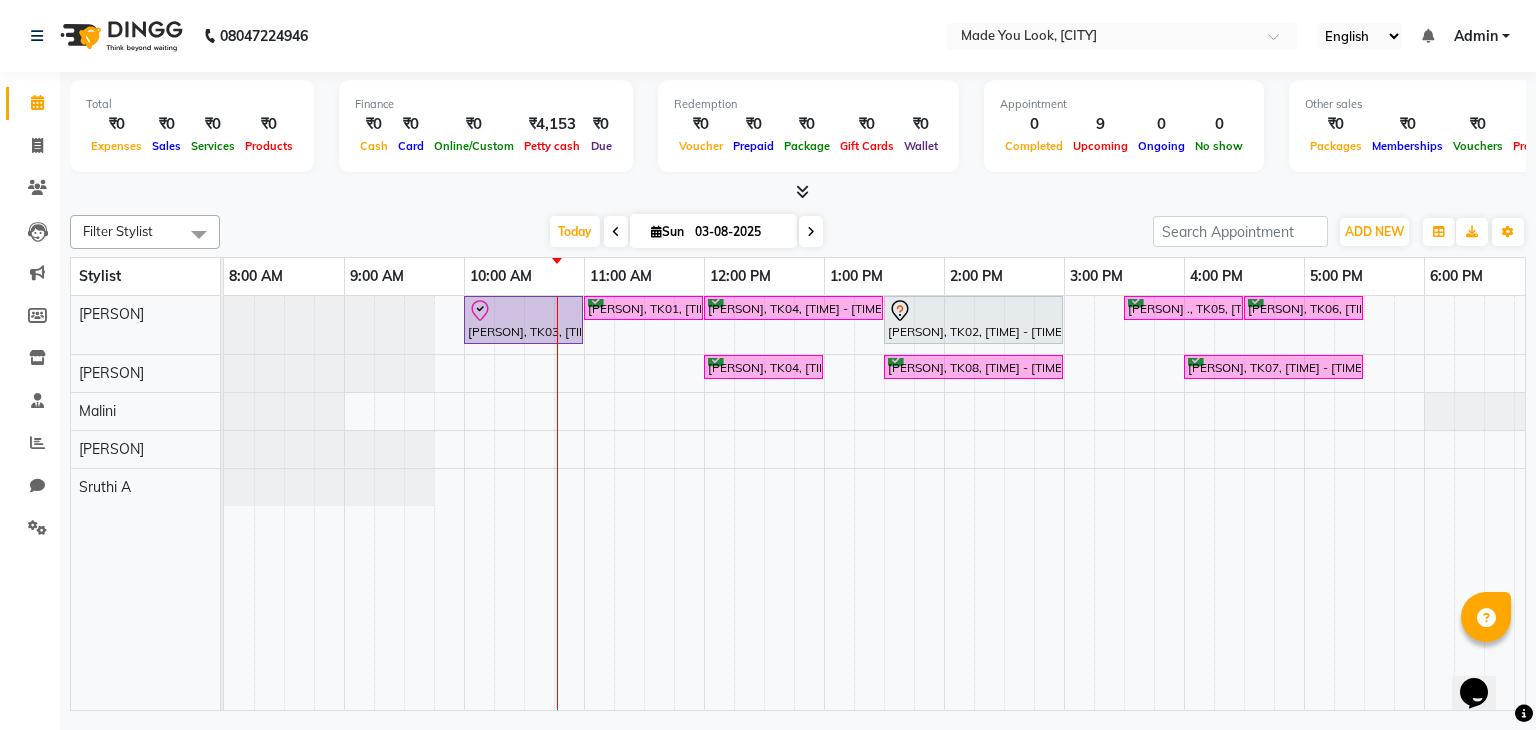 click at bounding box center (798, 192) 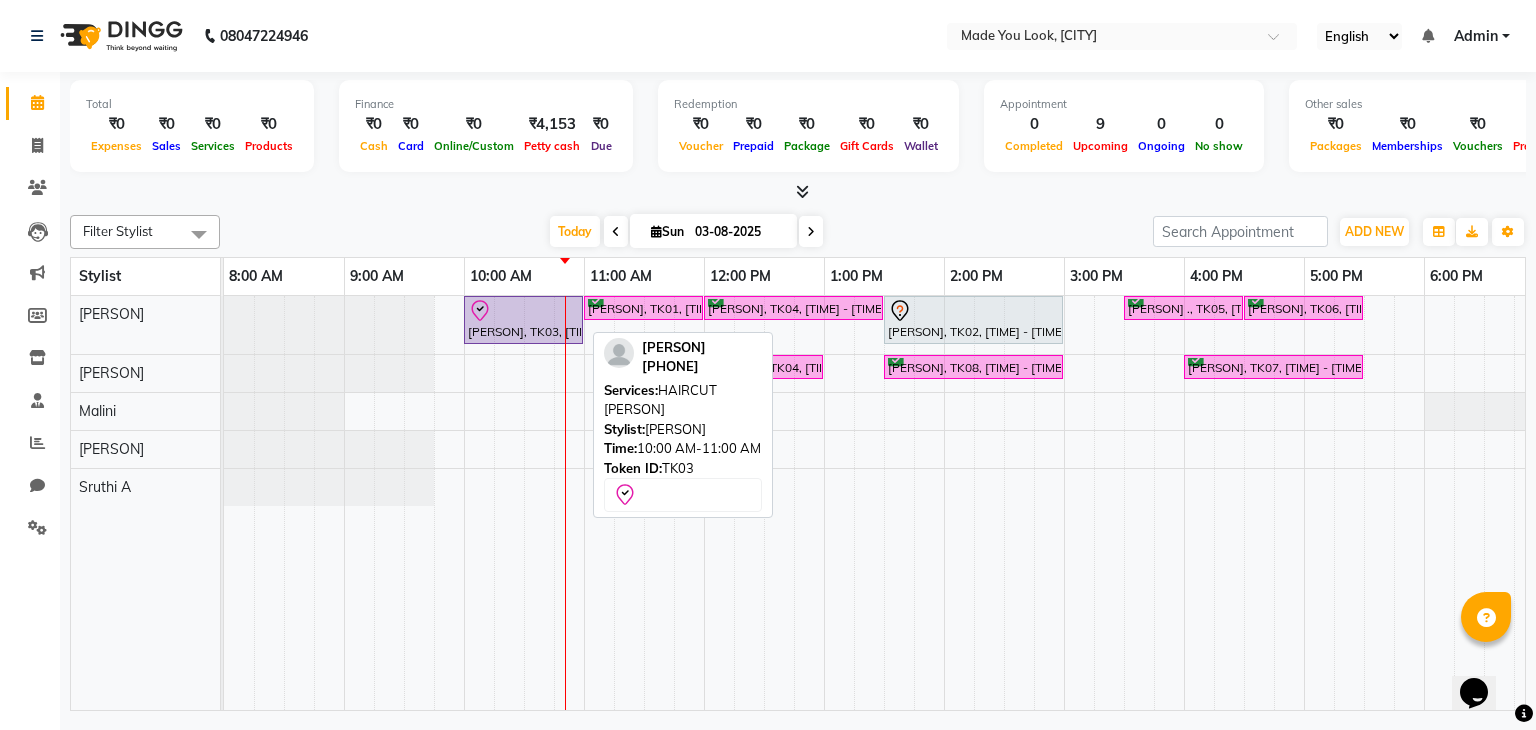 click at bounding box center (523, 311) 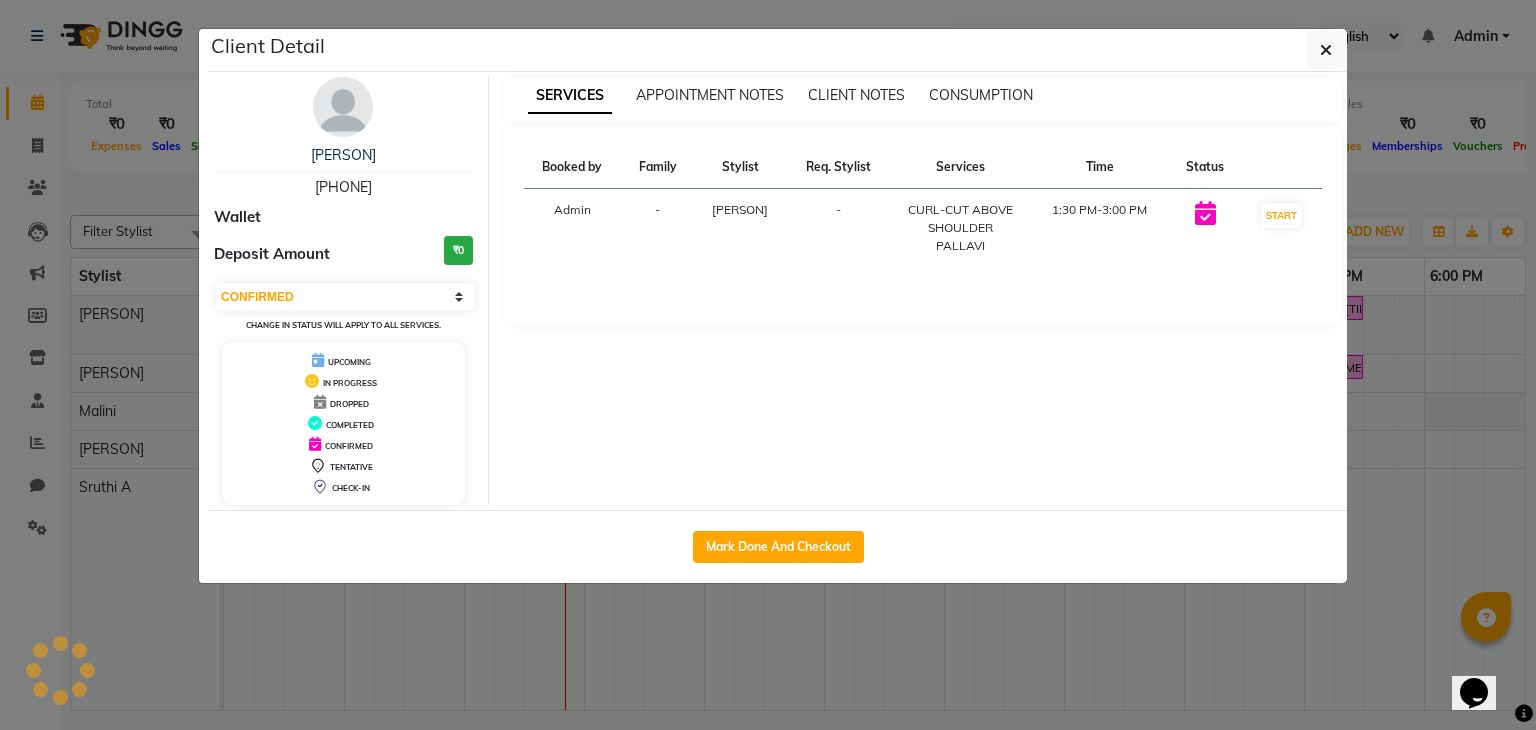 select on "8" 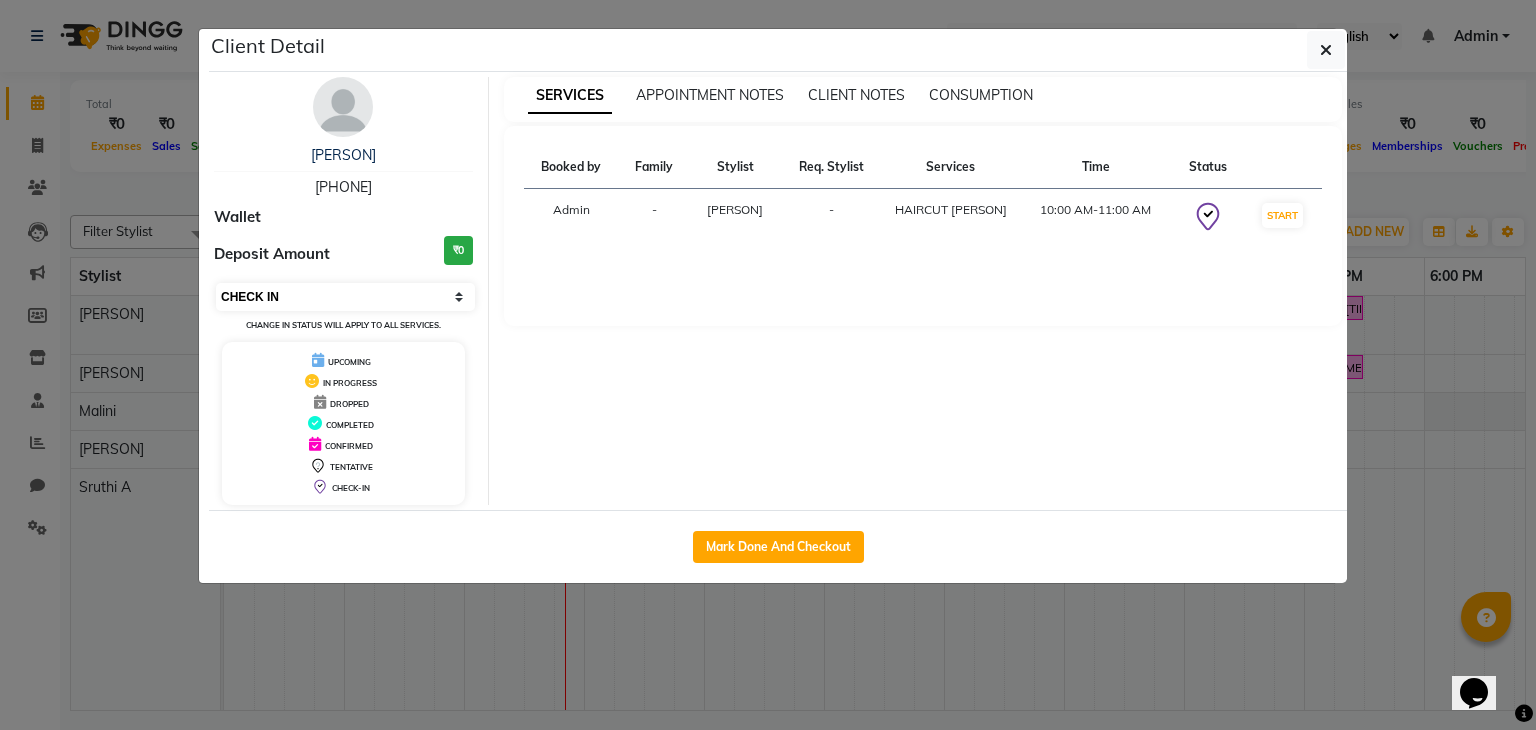 click on "Select IN SERVICE CONFIRMED TENTATIVE CHECK IN MARK DONE DROPPED UPCOMING" at bounding box center [345, 297] 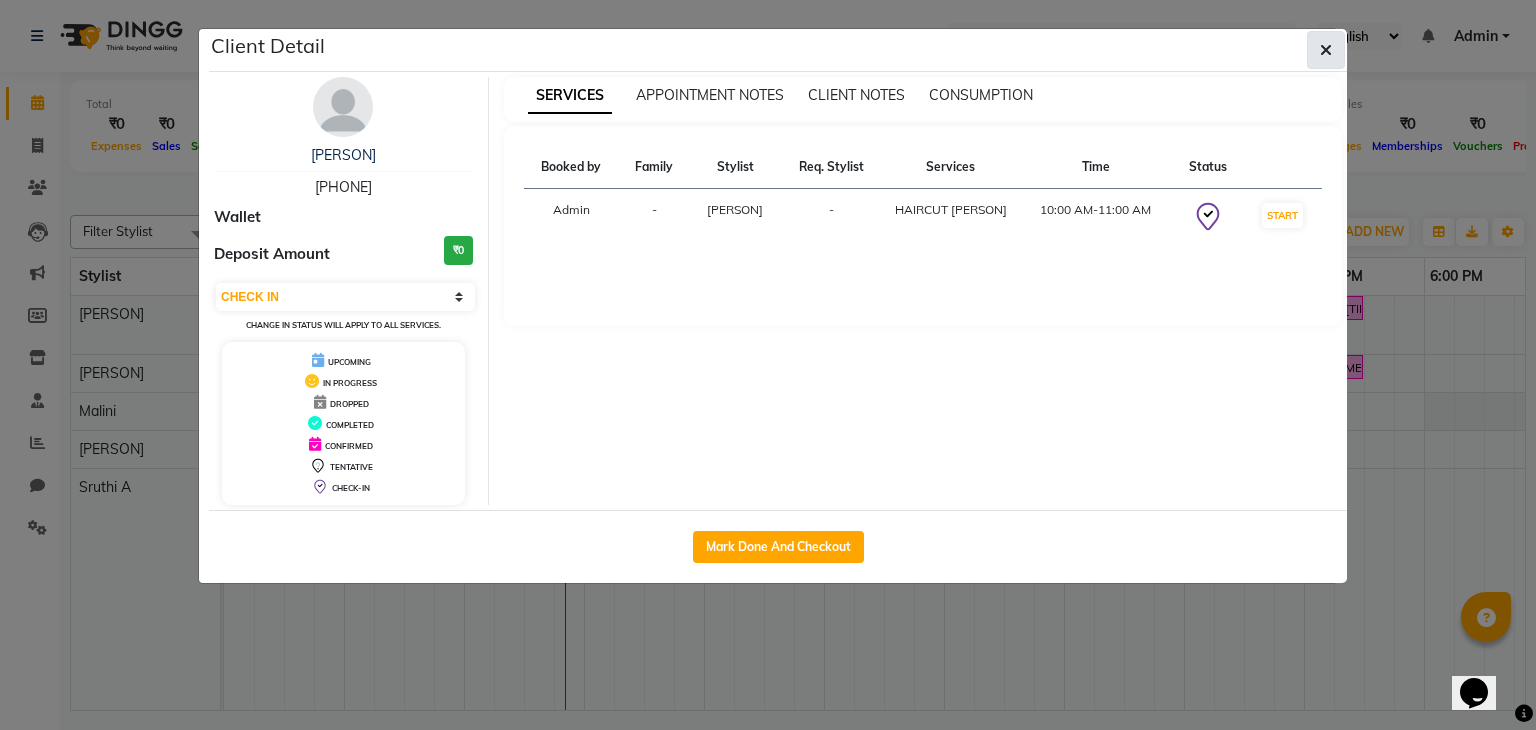 click 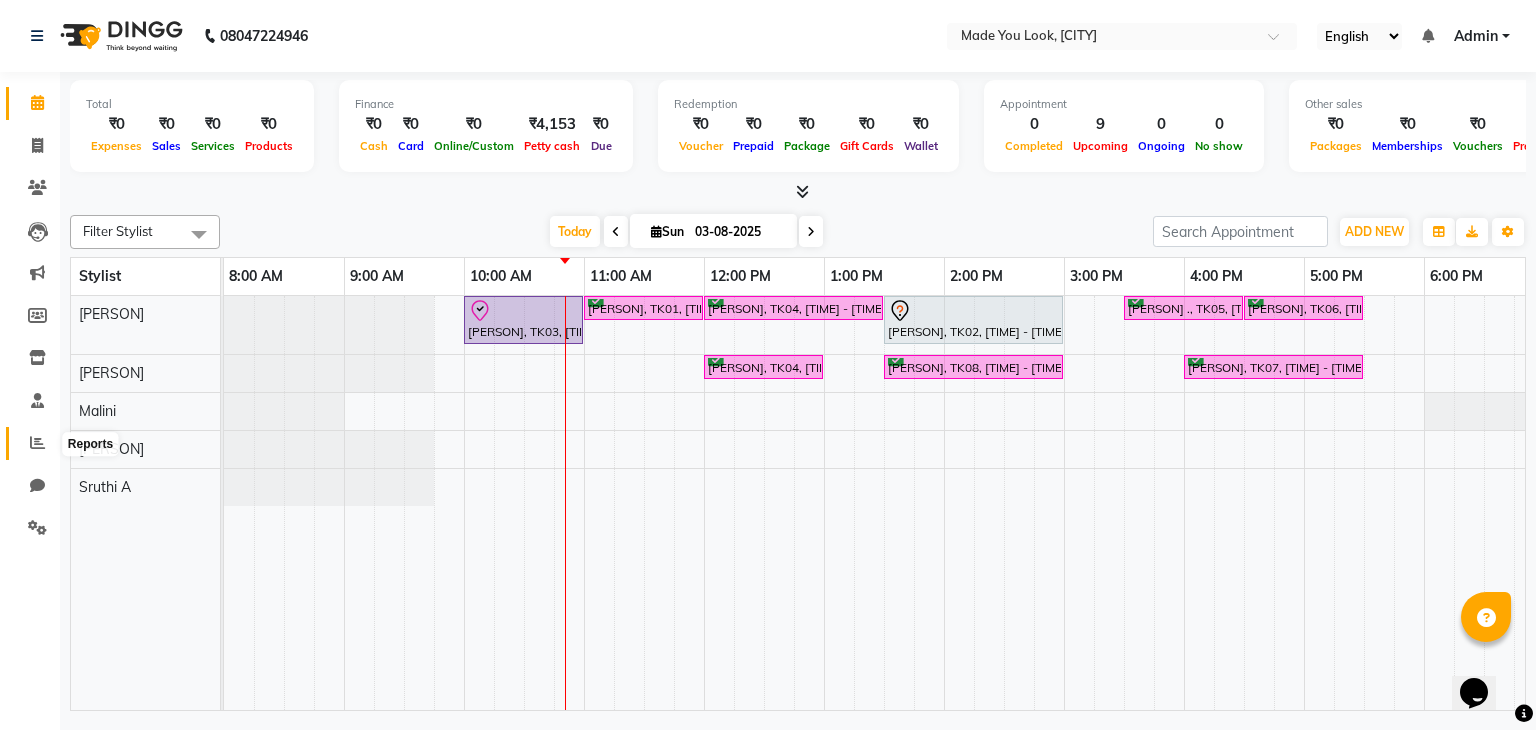 click 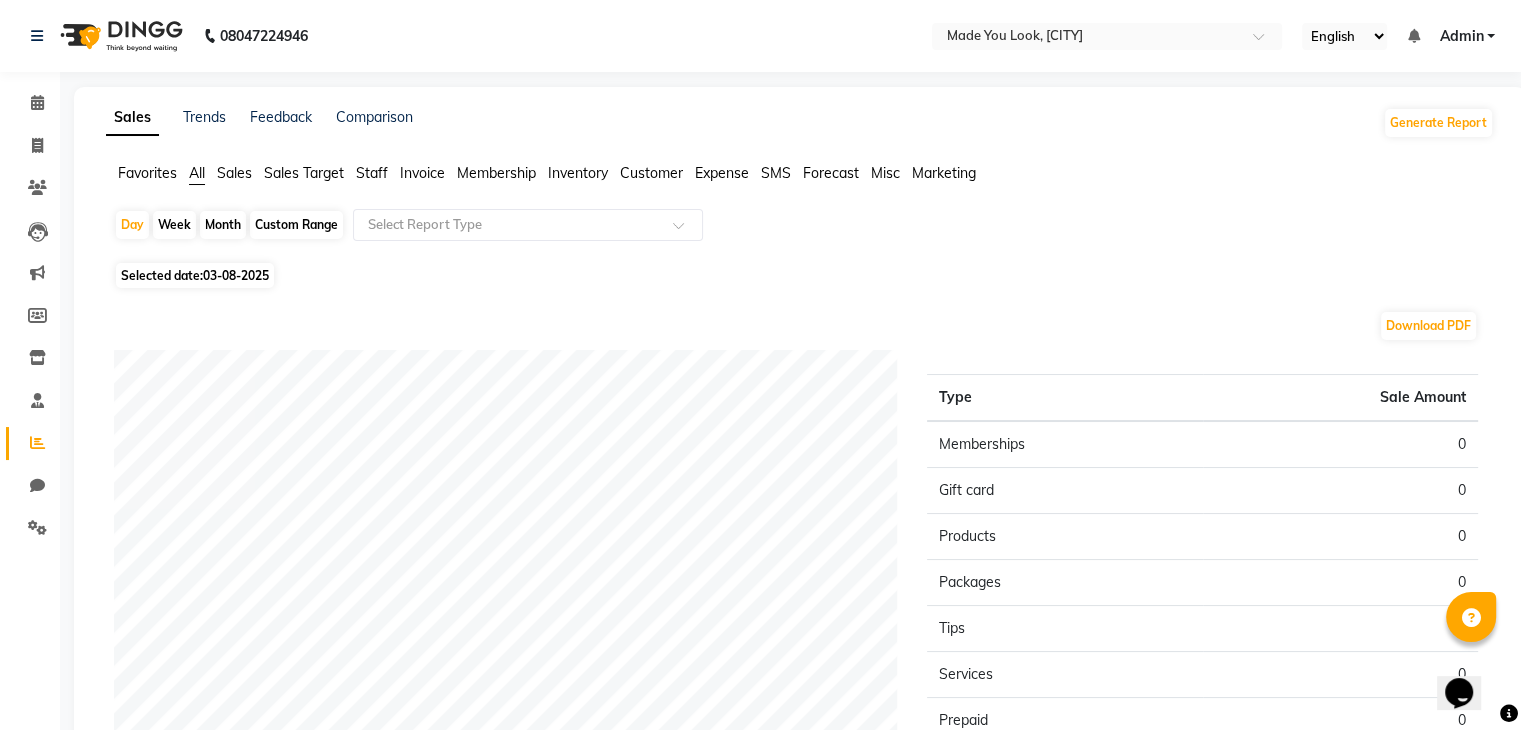 click on "03-08-2025" 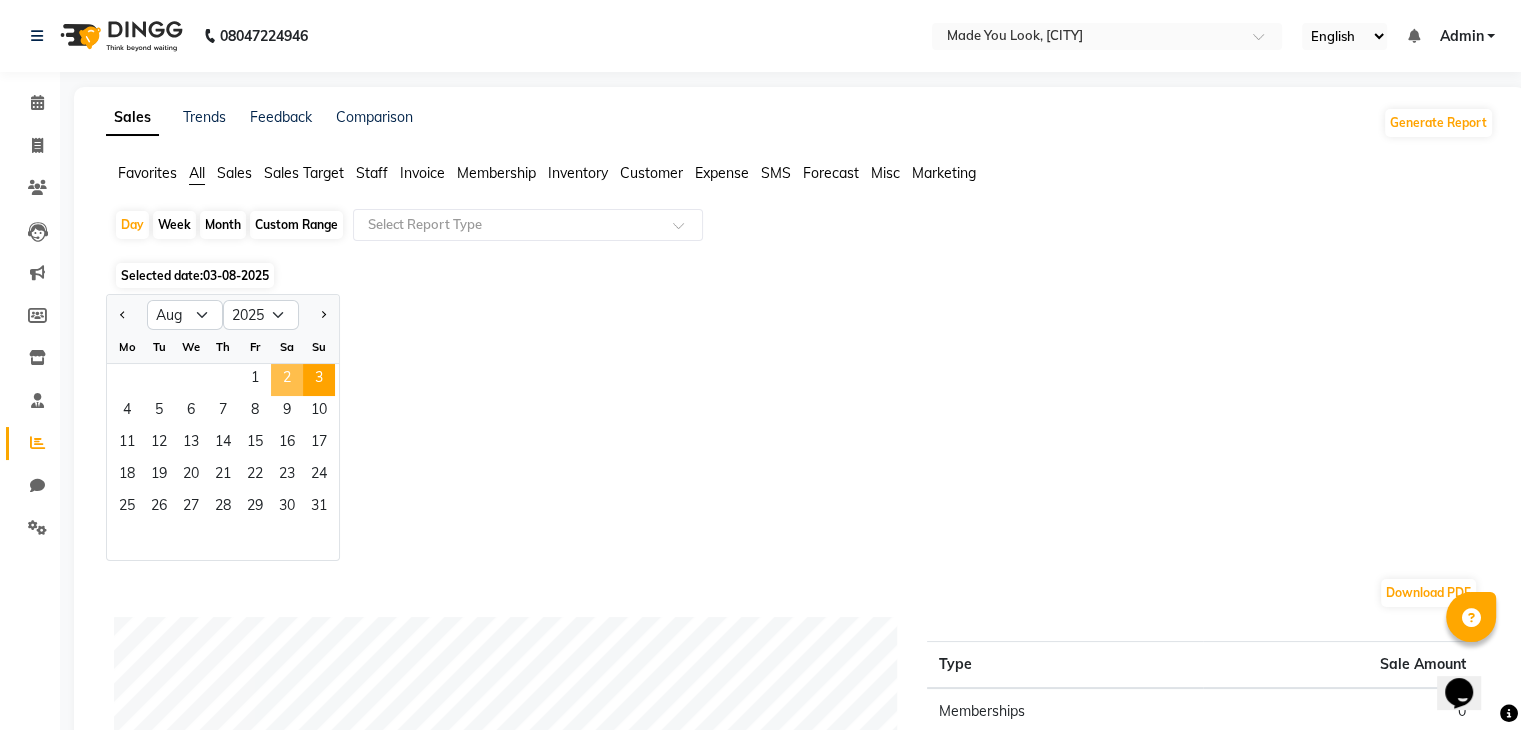 click on "2" 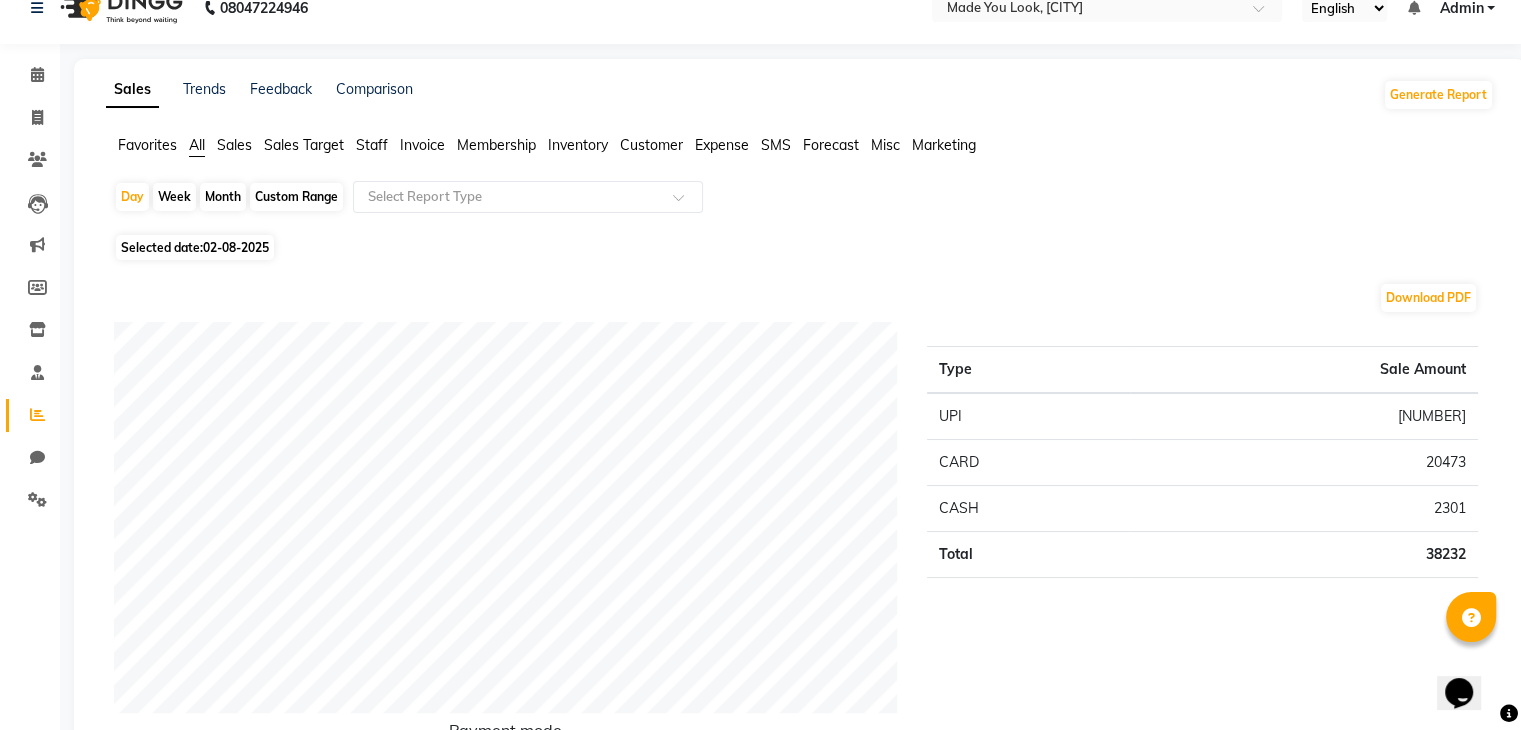 scroll, scrollTop: 0, scrollLeft: 0, axis: both 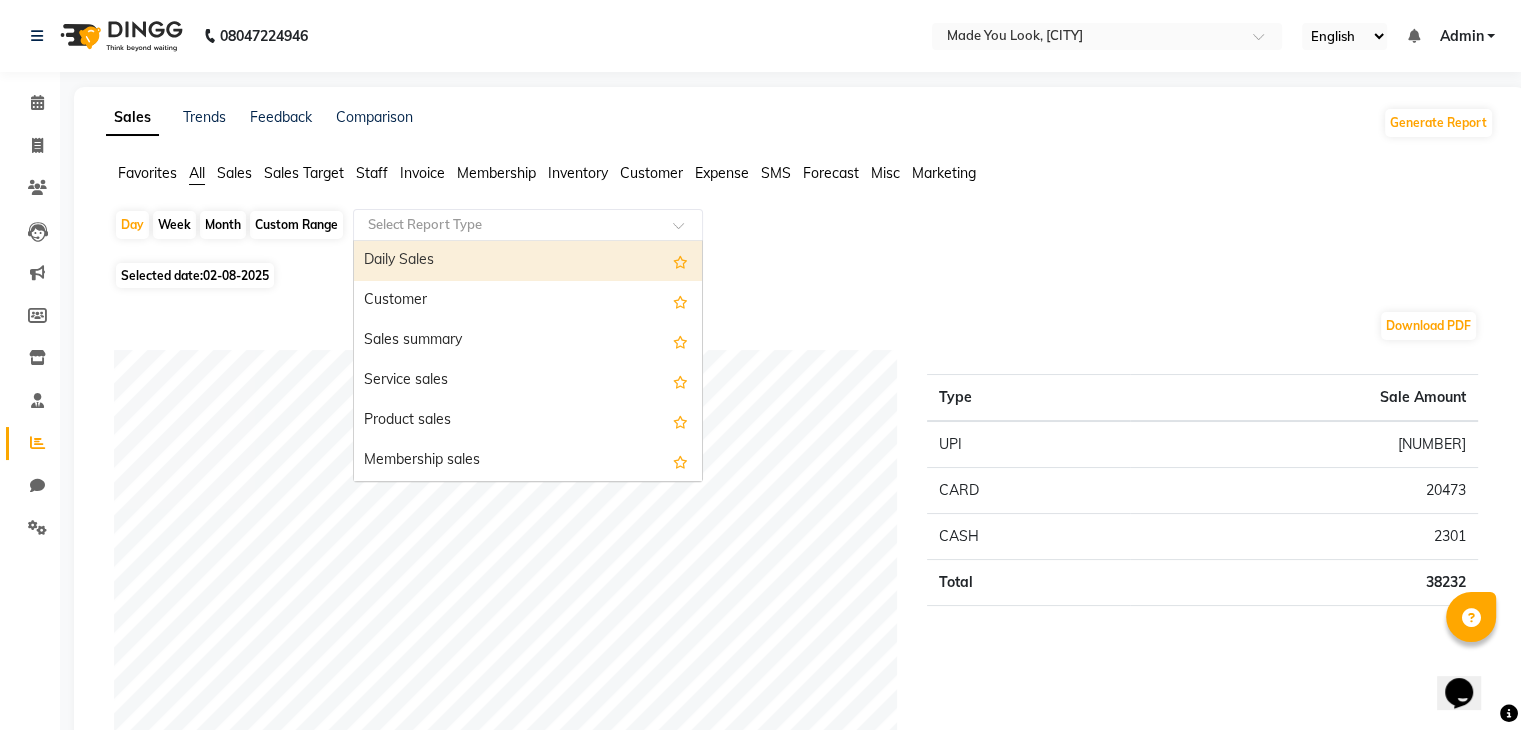 click 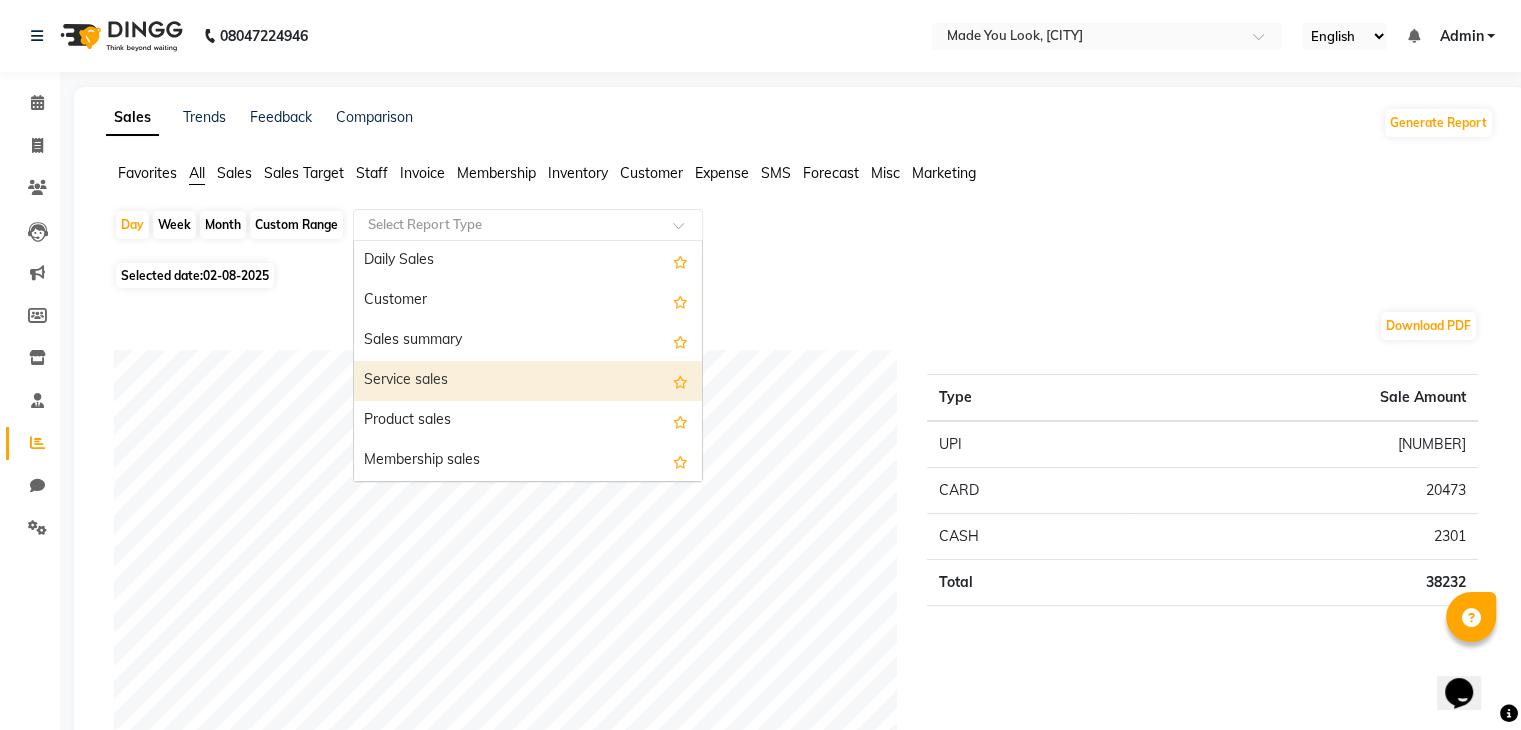 click on "Service sales" at bounding box center [528, 381] 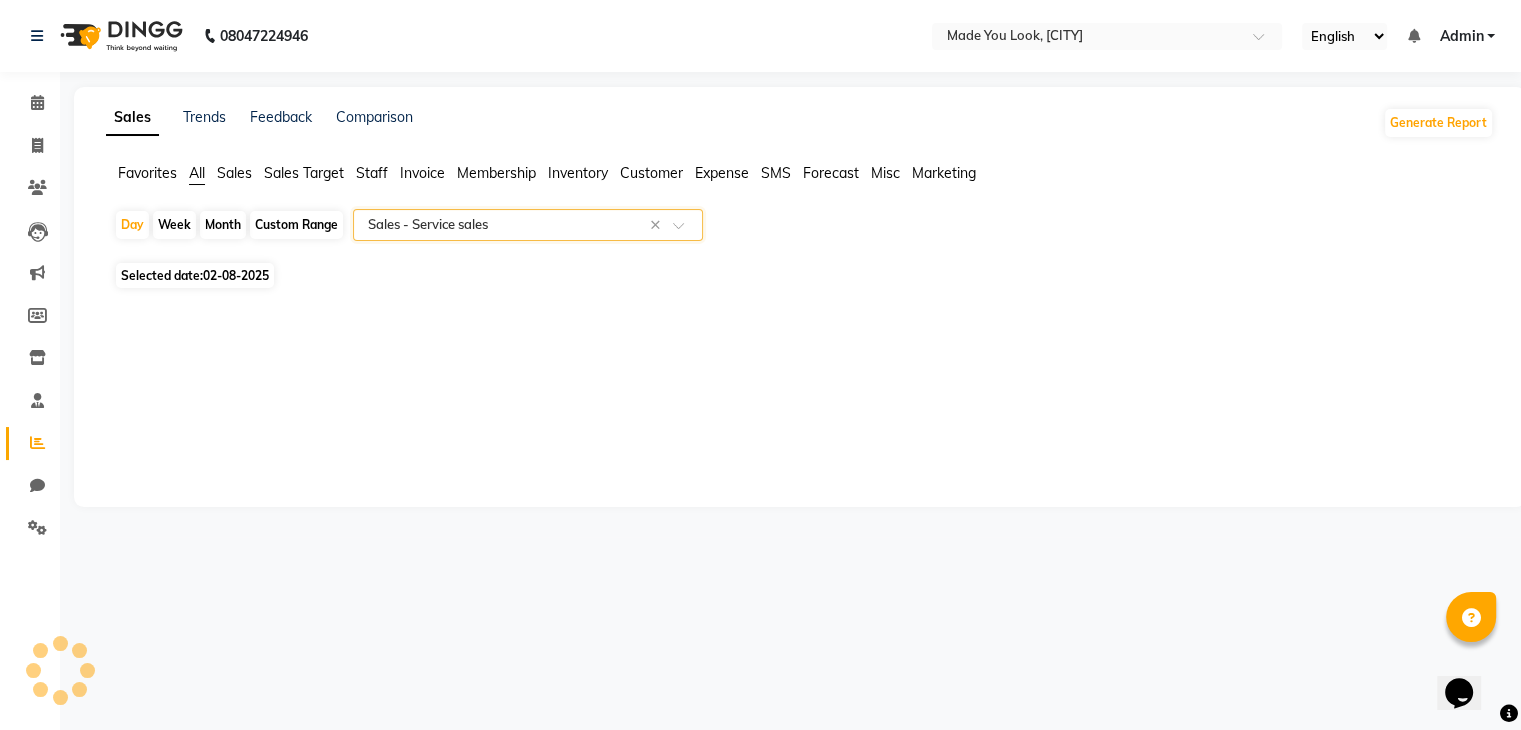 select on "full_report" 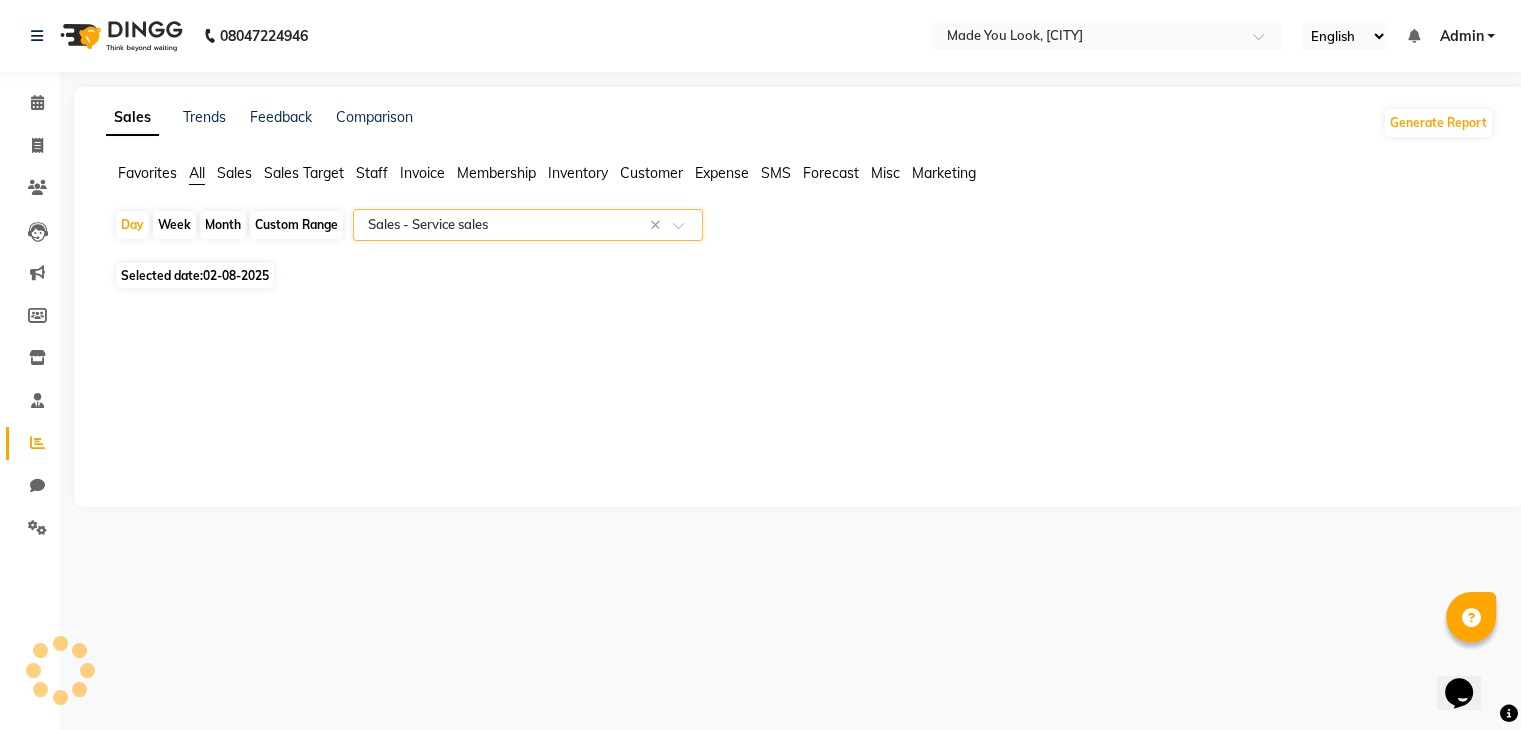 select on "csv" 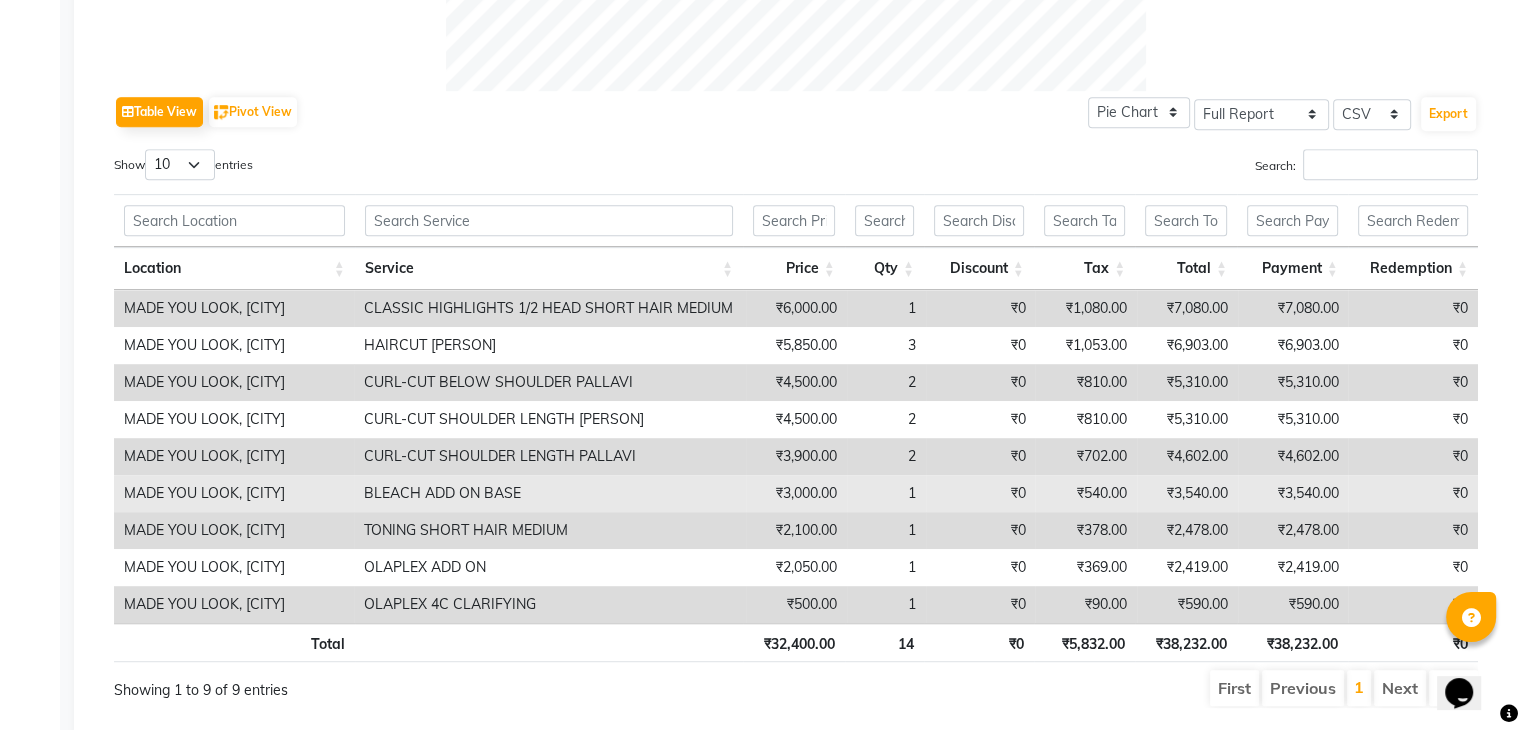 scroll, scrollTop: 1000, scrollLeft: 0, axis: vertical 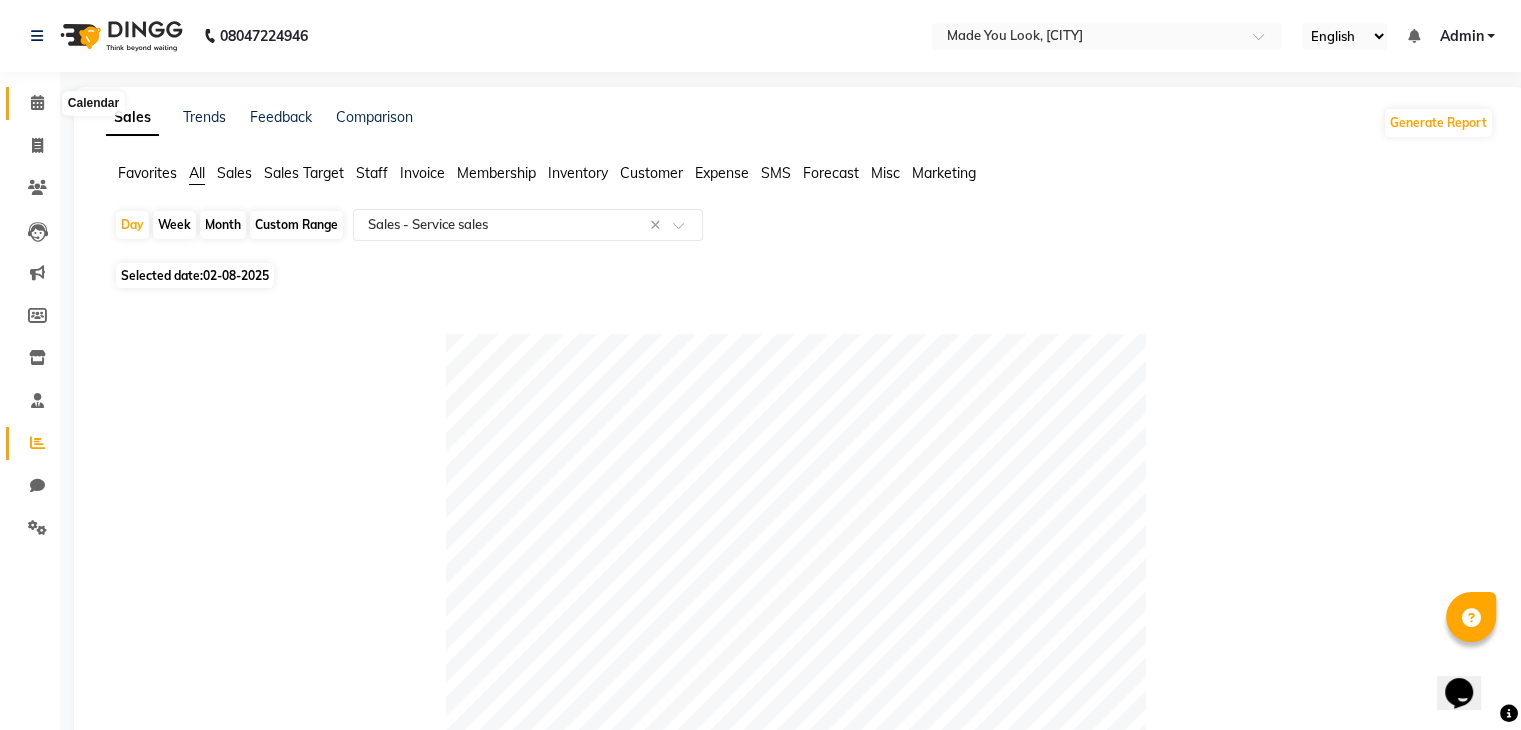 click 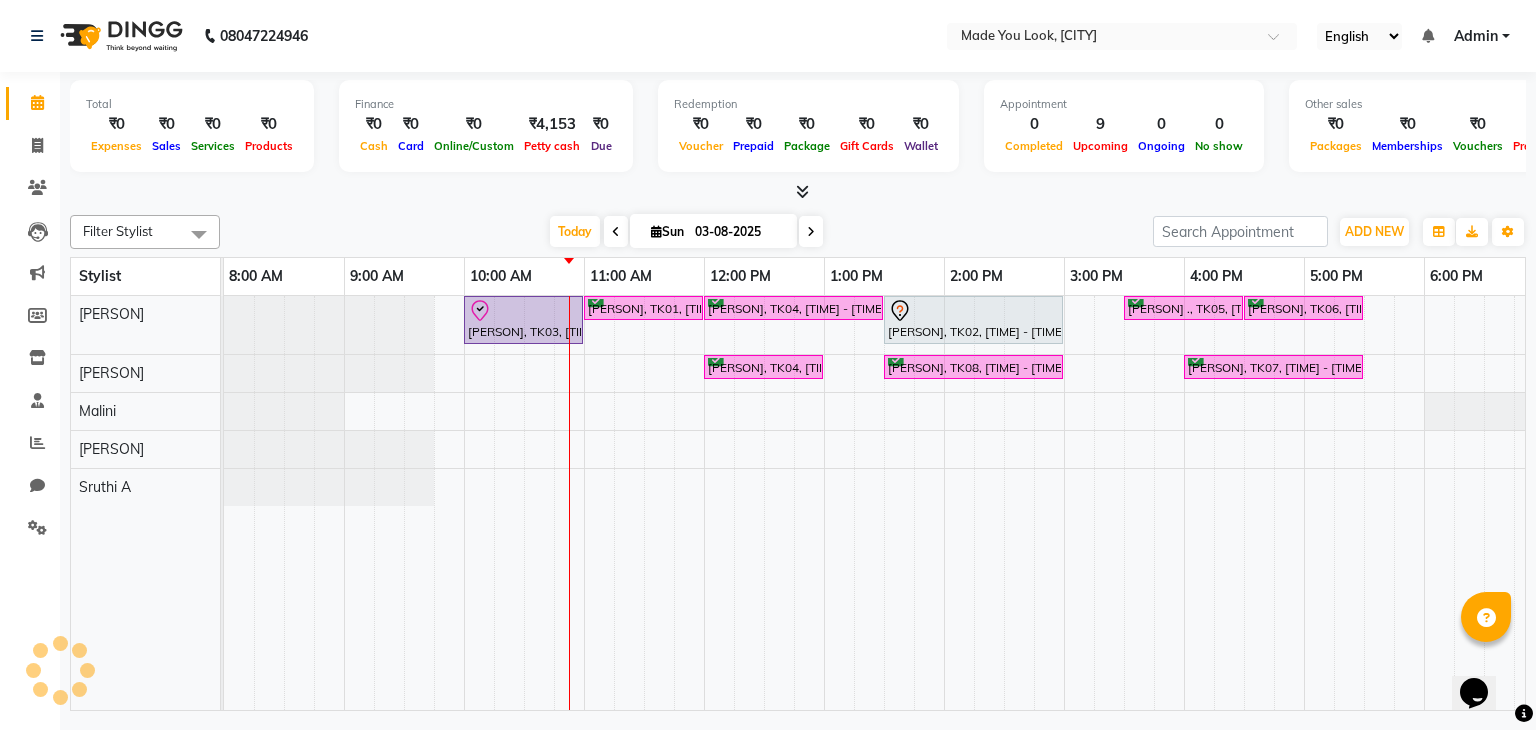 scroll, scrollTop: 0, scrollLeft: 0, axis: both 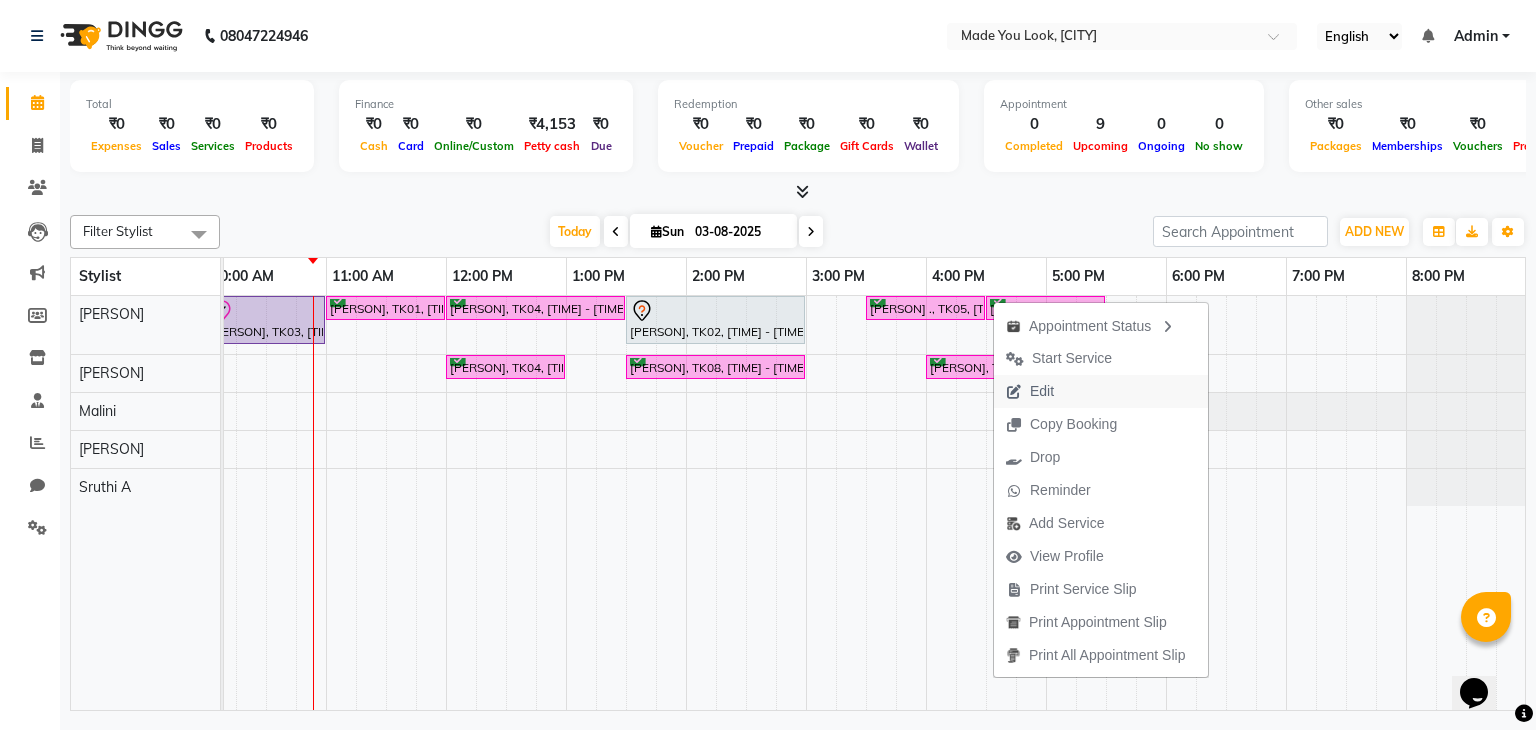 click at bounding box center [1014, 392] 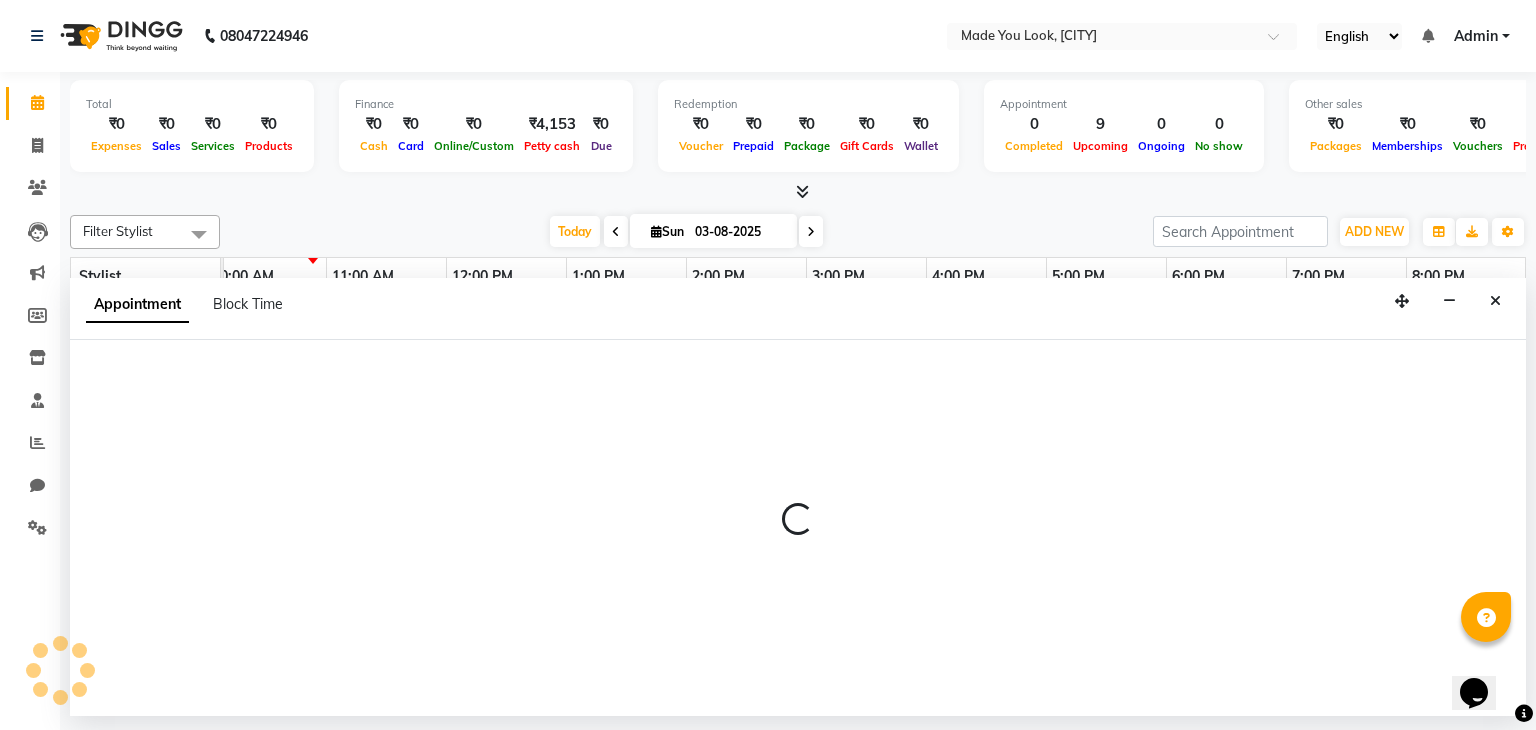 select on "tentative" 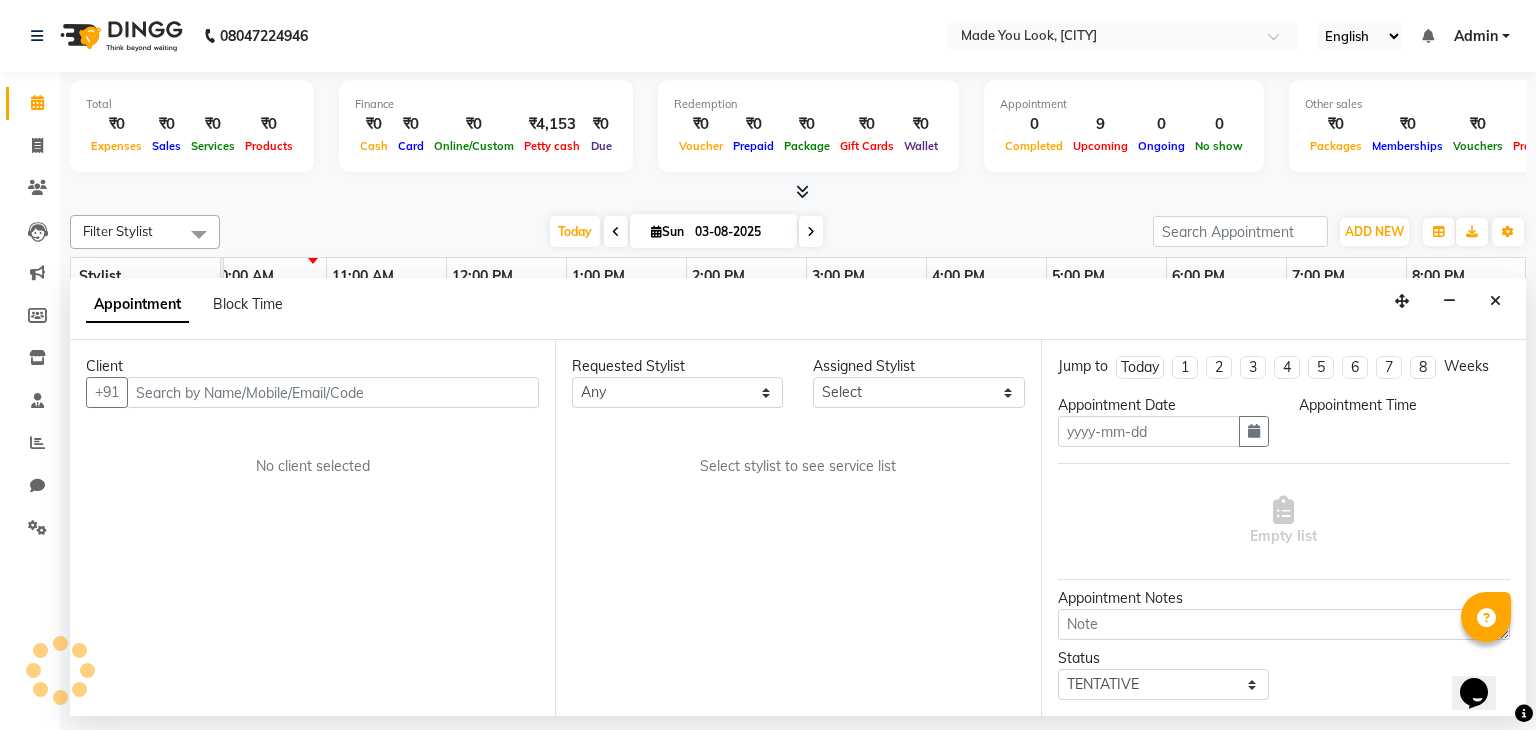 type on "03-08-2025" 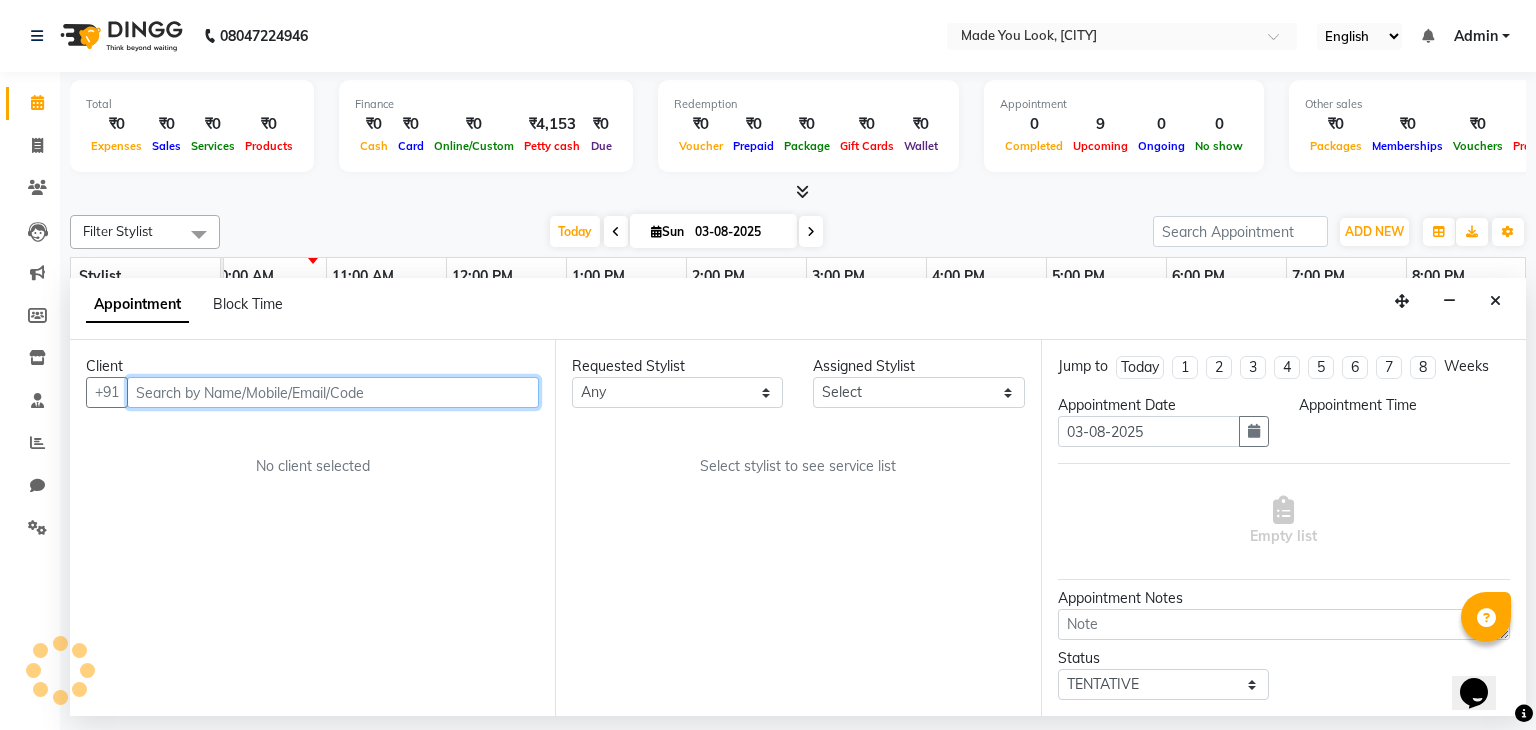 scroll, scrollTop: 0, scrollLeft: 240, axis: horizontal 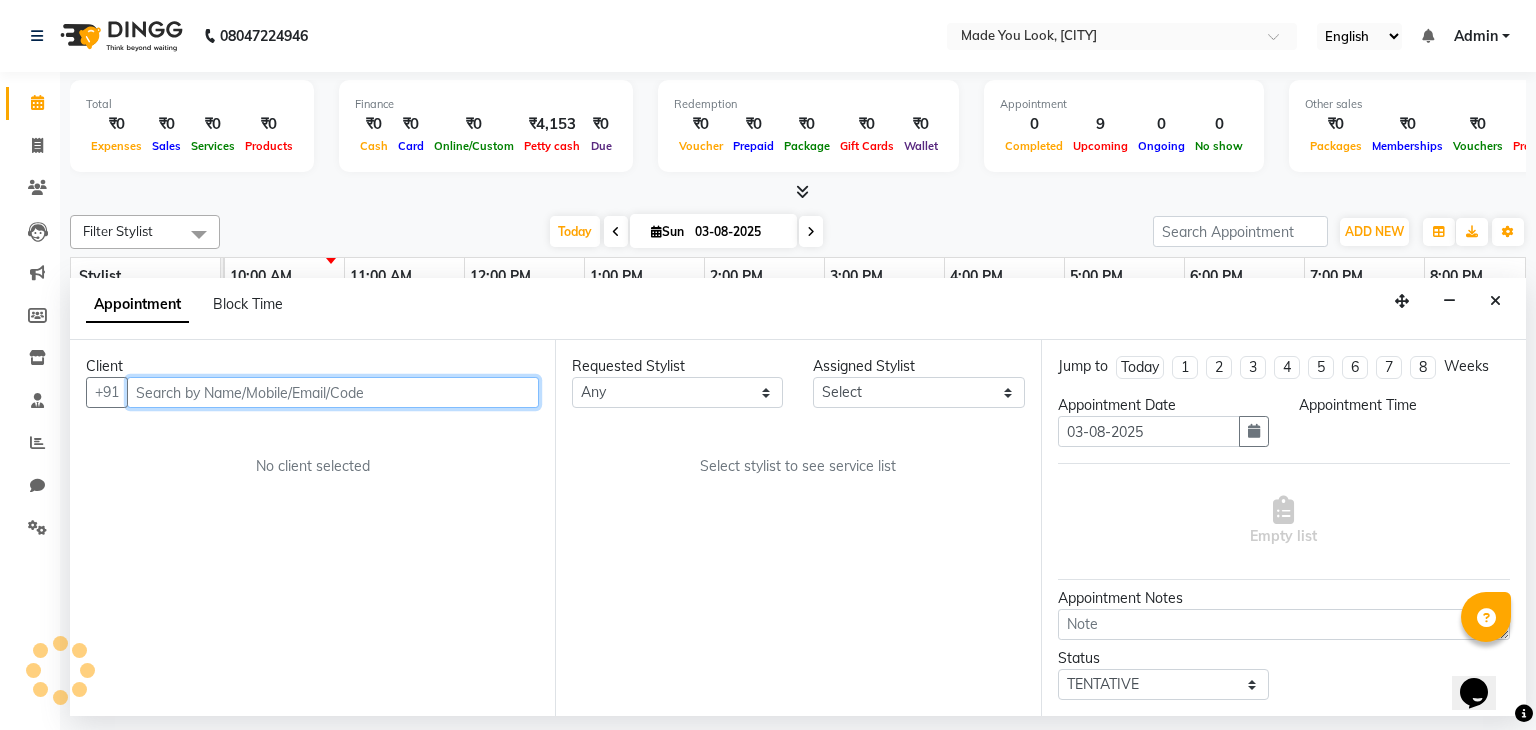 select on "83312" 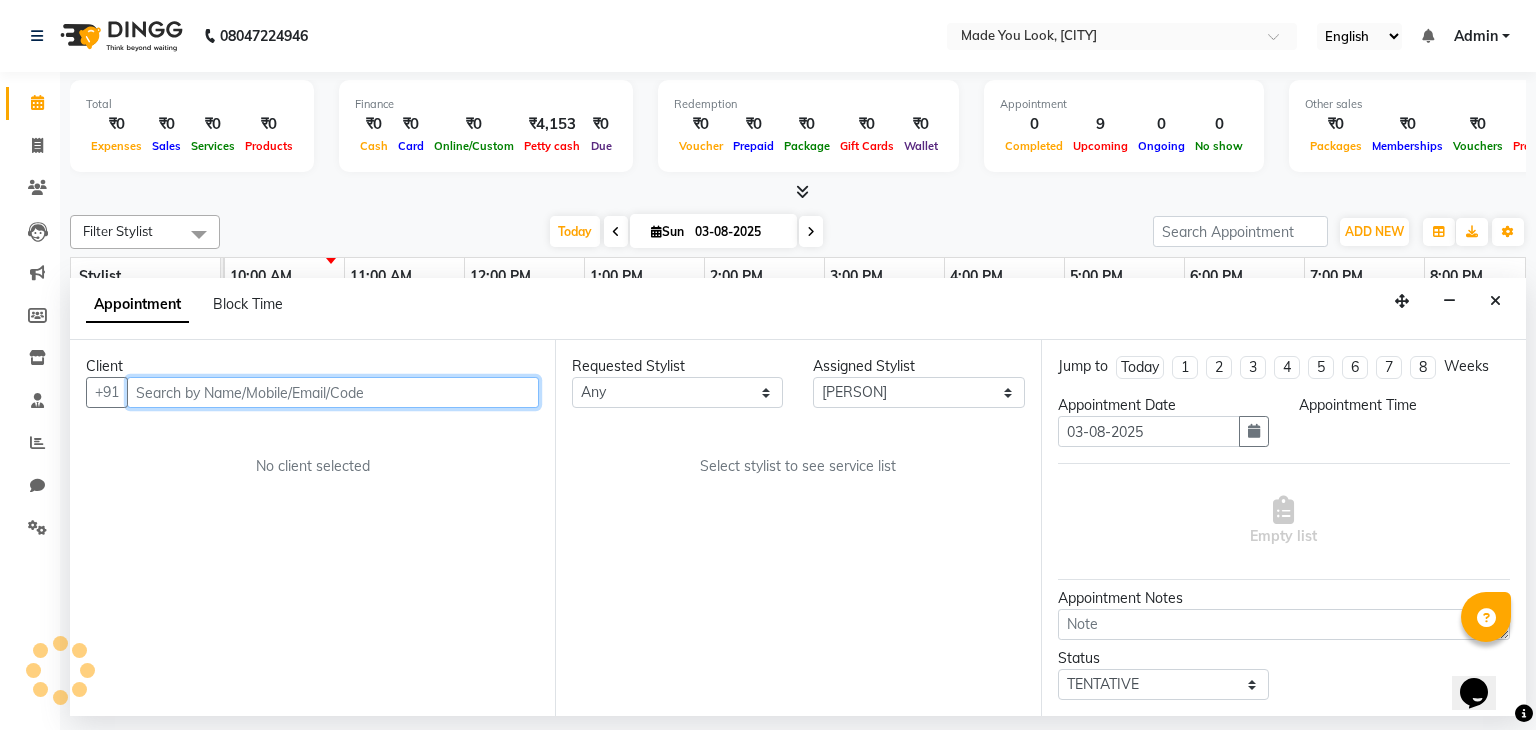 select on "confirm booking" 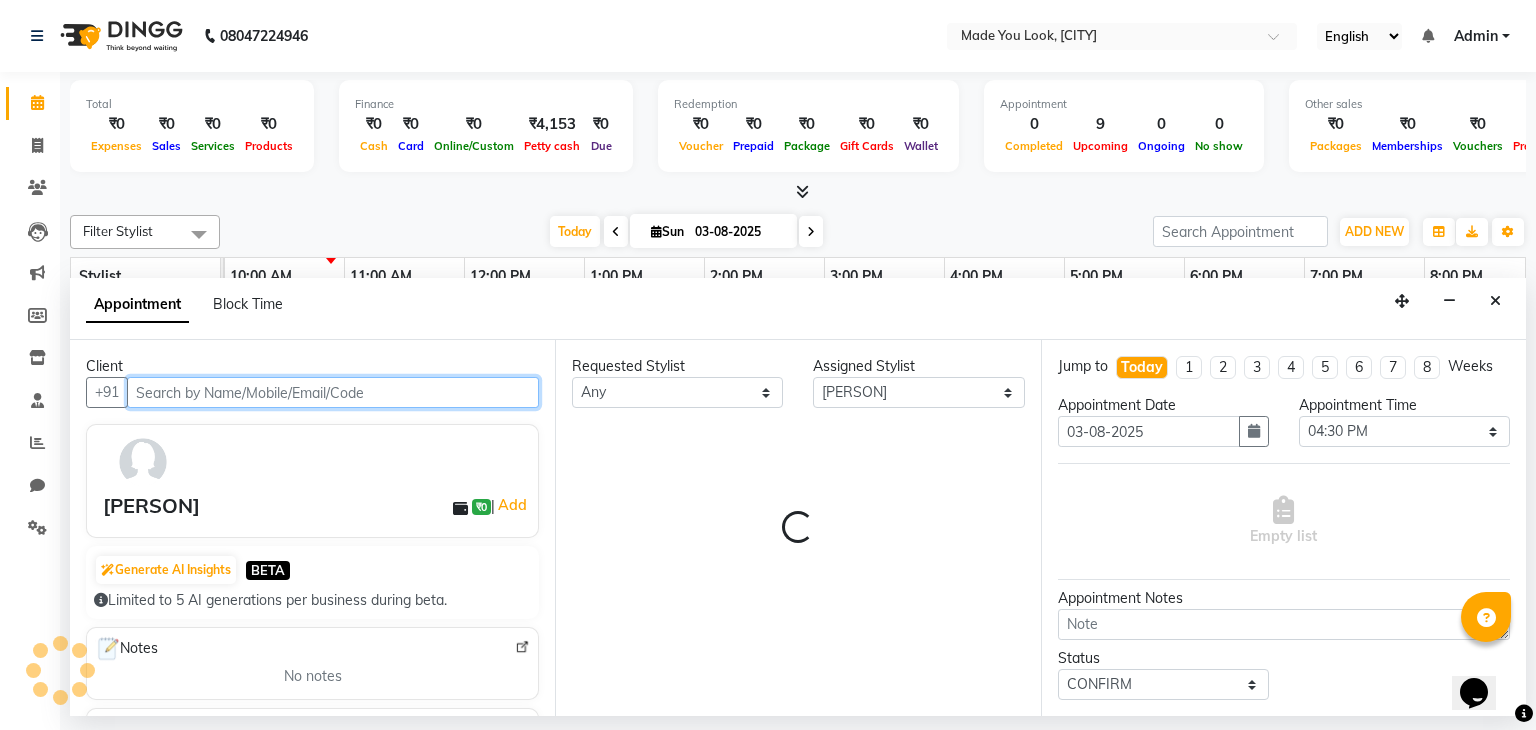 select on "4108" 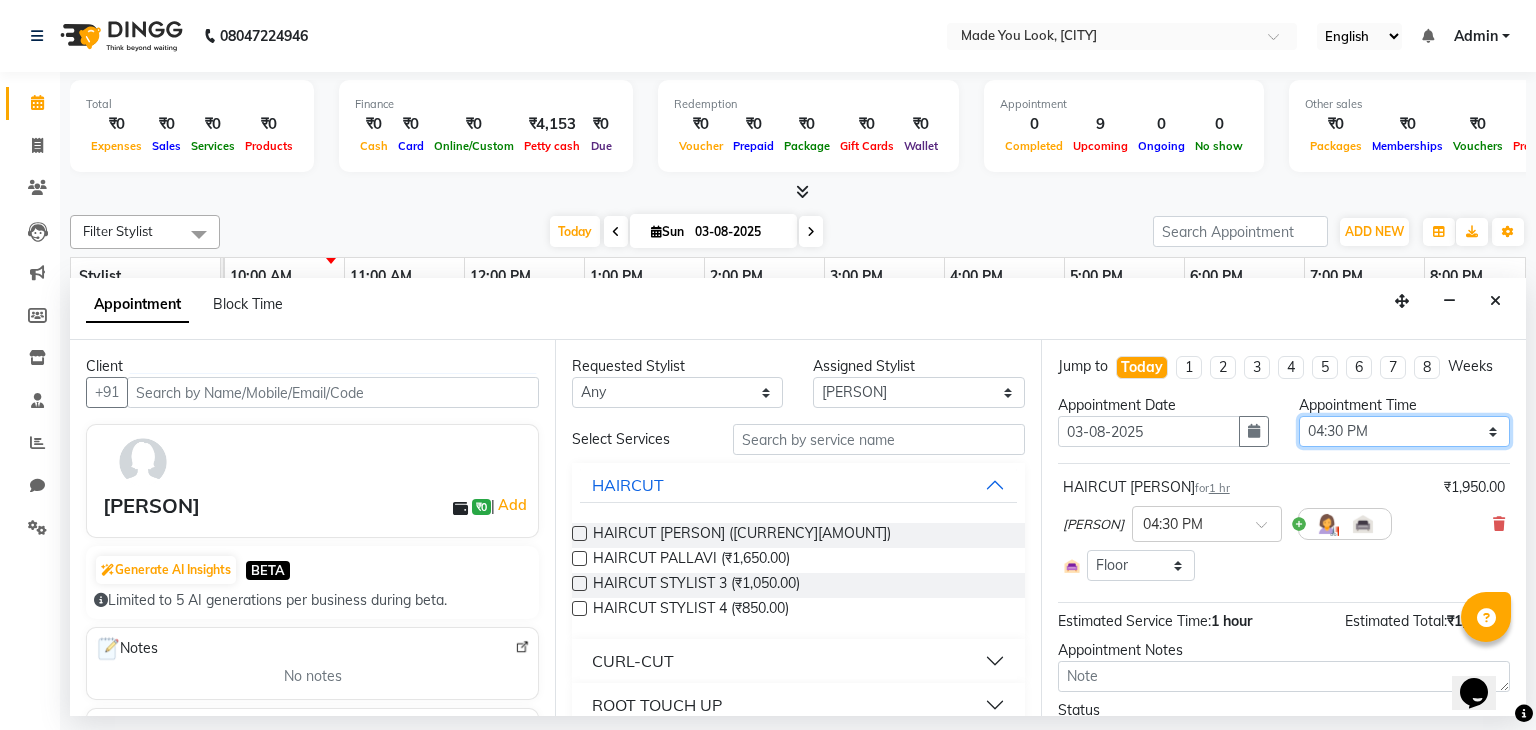 click on "Select 09:00 AM 09:15 AM 09:30 AM 09:45 AM 10:00 AM 10:15 AM 10:30 AM 10:45 AM 11:00 AM 11:15 AM 11:30 AM 11:45 AM 12:00 PM 12:15 PM 12:30 PM 12:45 PM 01:00 PM 01:15 PM 01:30 PM 01:45 PM 02:00 PM 02:15 PM 02:30 PM 02:45 PM 03:00 PM 03:15 PM 03:30 PM 03:45 PM 04:00 PM 04:15 PM 04:30 PM 04:45 PM 05:00 PM 05:15 PM 05:30 PM 05:45 PM 06:00 PM 06:15 PM 06:30 PM 06:45 PM 07:00 PM 07:15 PM 07:30 PM 07:45 PM 08:00 PM" at bounding box center (1404, 431) 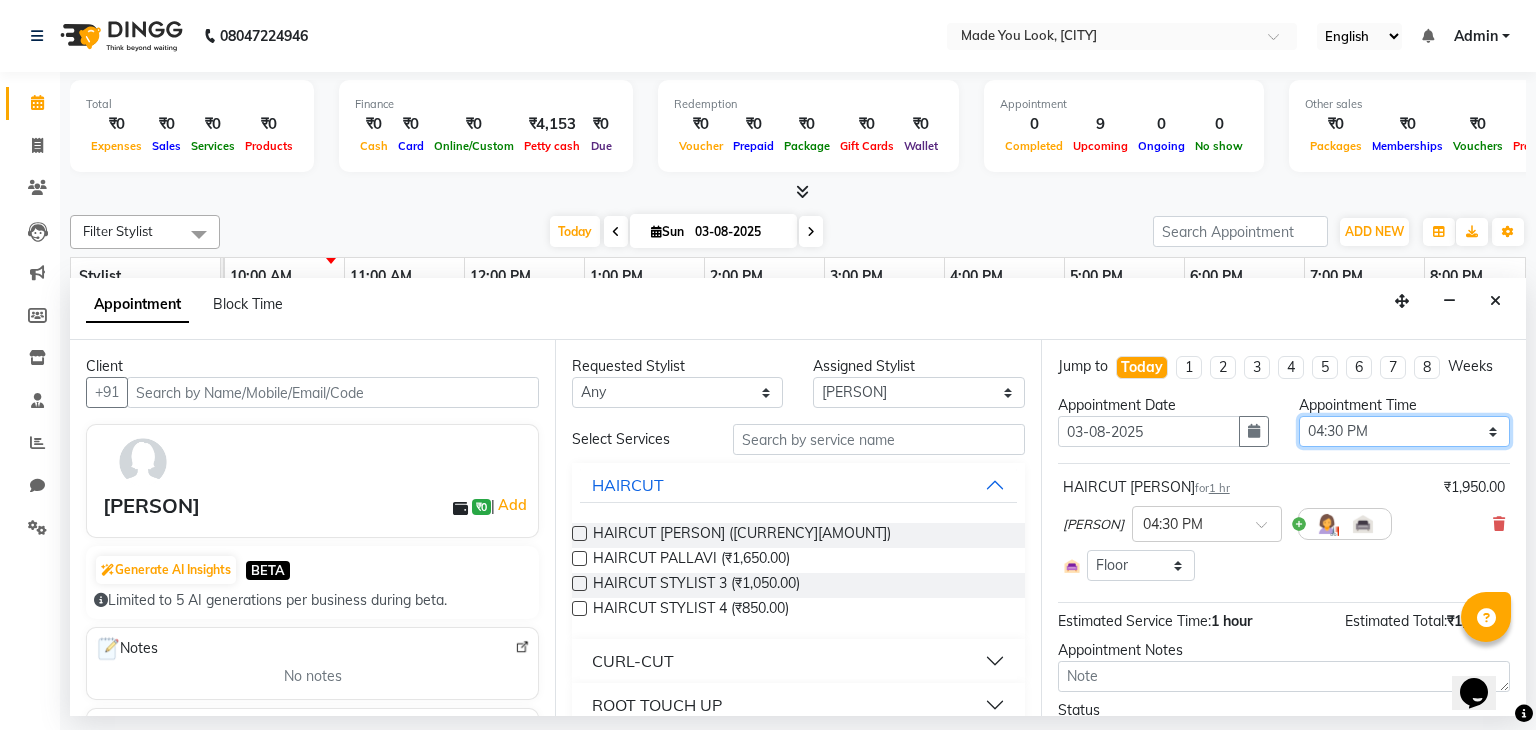 select on "1050" 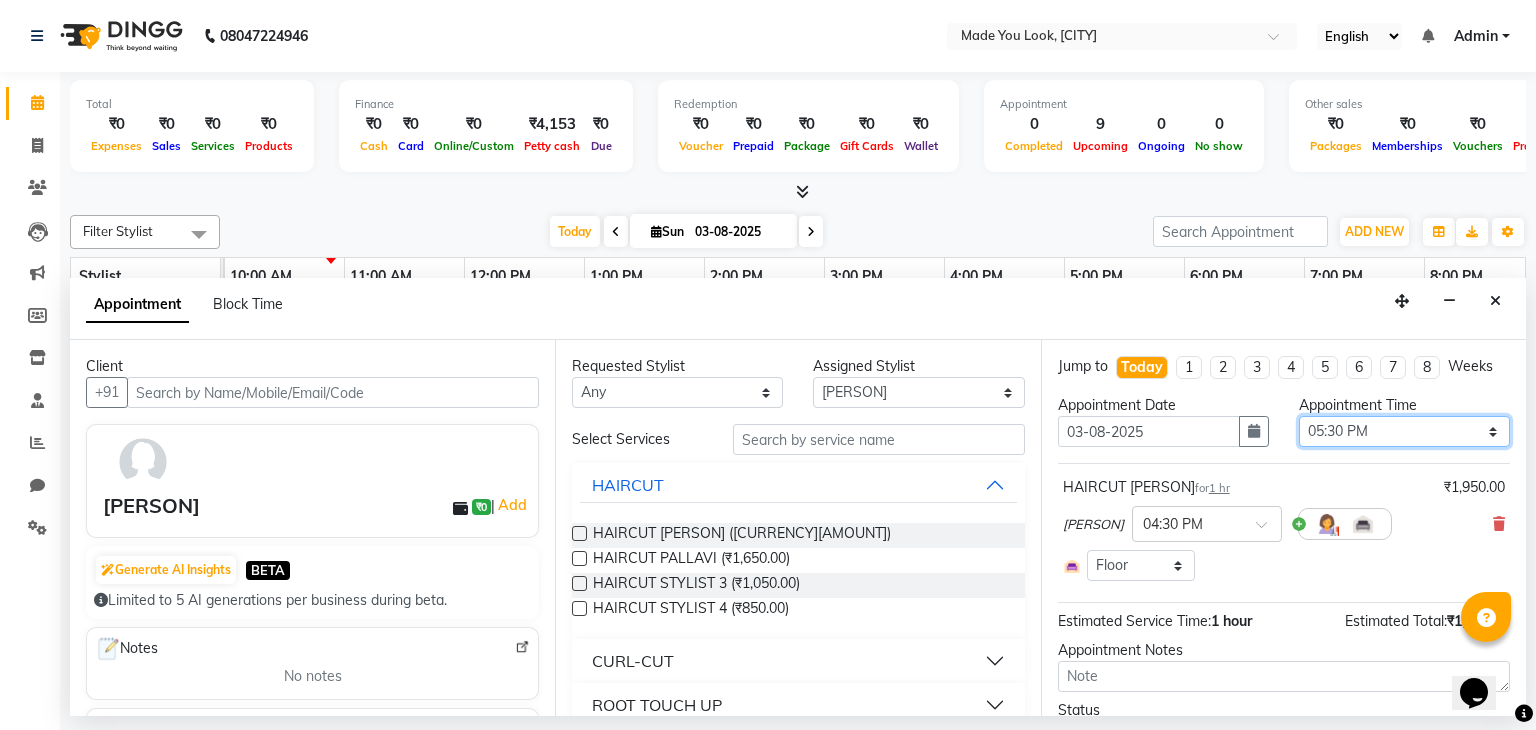 click on "Select 09:00 AM 09:15 AM 09:30 AM 09:45 AM 10:00 AM 10:15 AM 10:30 AM 10:45 AM 11:00 AM 11:15 AM 11:30 AM 11:45 AM 12:00 PM 12:15 PM 12:30 PM 12:45 PM 01:00 PM 01:15 PM 01:30 PM 01:45 PM 02:00 PM 02:15 PM 02:30 PM 02:45 PM 03:00 PM 03:15 PM 03:30 PM 03:45 PM 04:00 PM 04:15 PM 04:30 PM 04:45 PM 05:00 PM 05:15 PM 05:30 PM 05:45 PM 06:00 PM 06:15 PM 06:30 PM 06:45 PM 07:00 PM 07:15 PM 07:30 PM 07:45 PM 08:00 PM" at bounding box center [1404, 431] 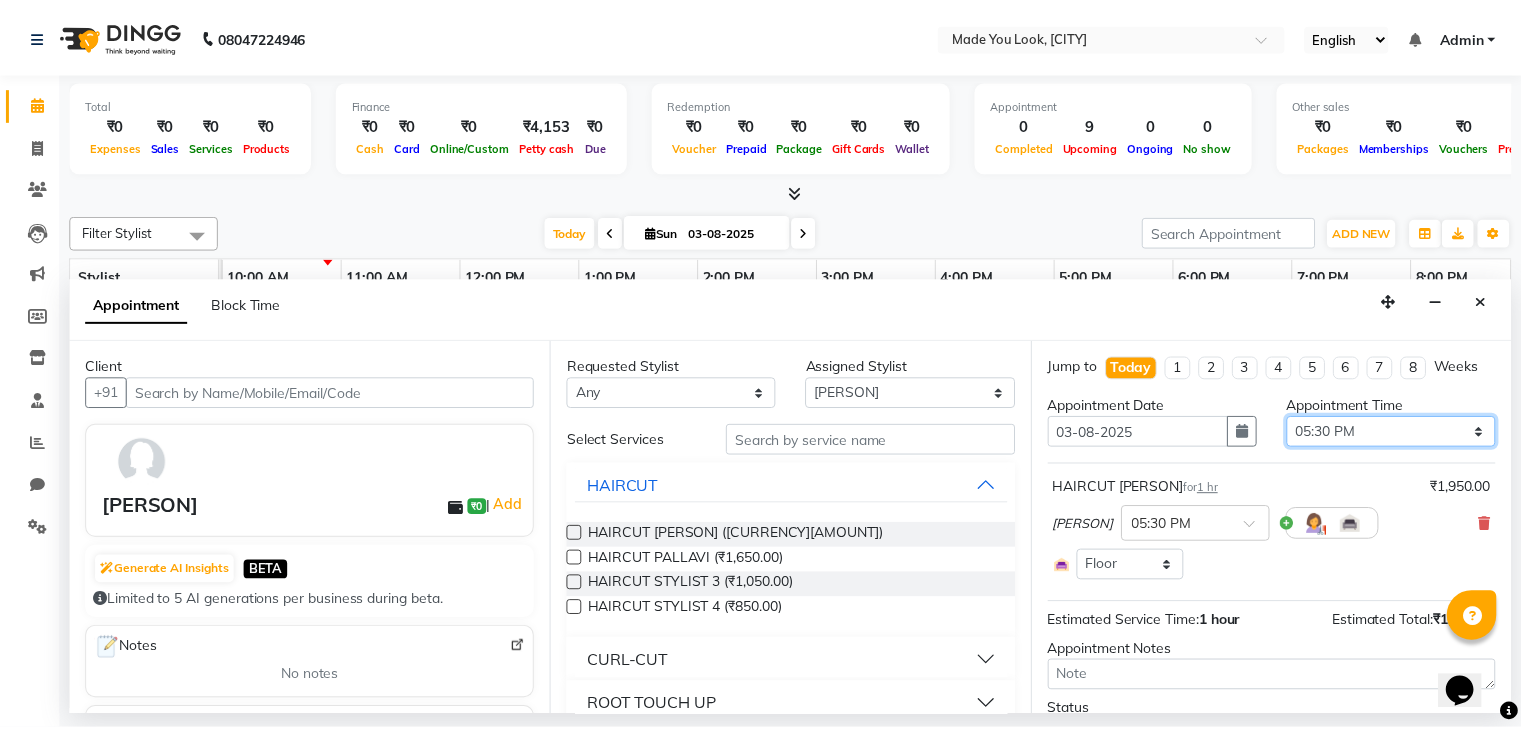 scroll, scrollTop: 103, scrollLeft: 0, axis: vertical 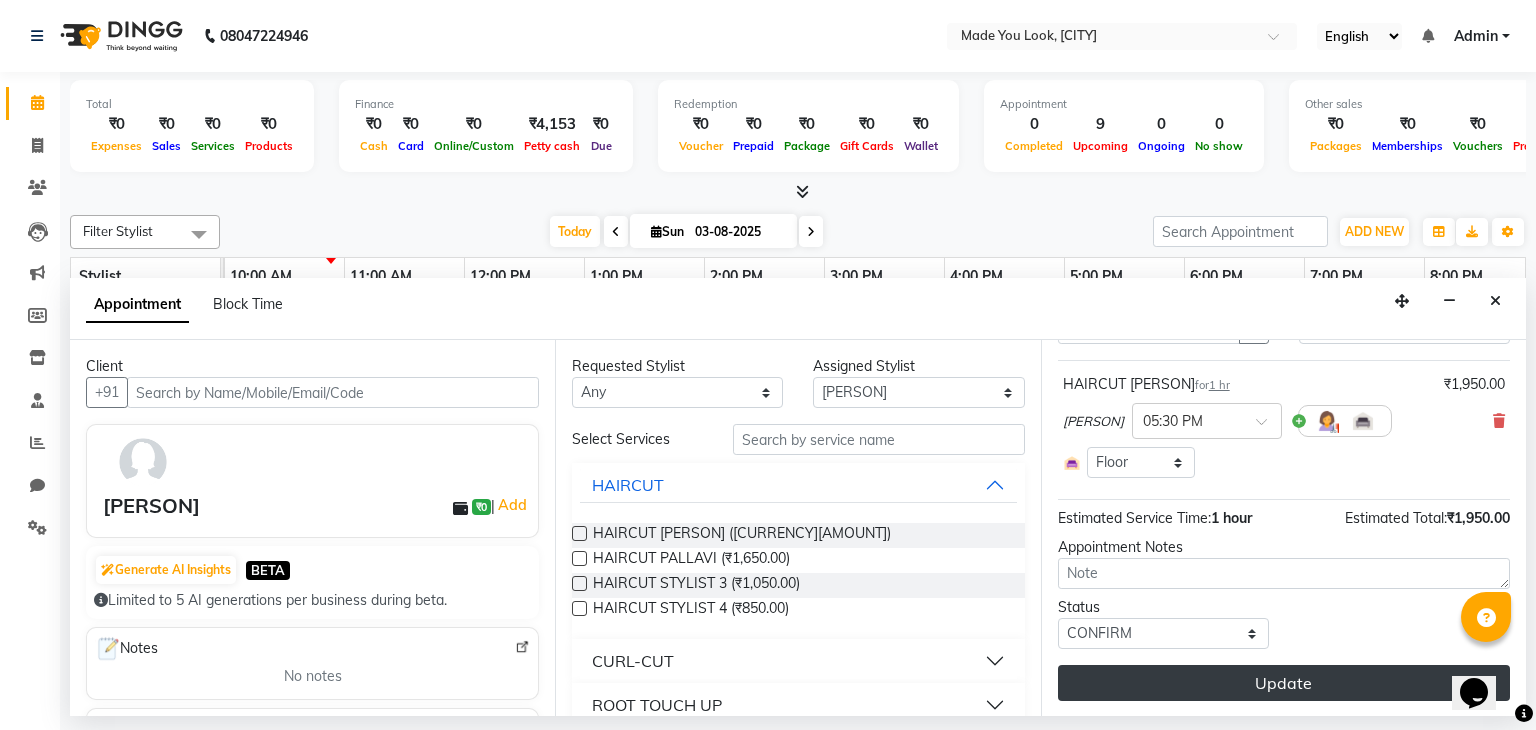 click on "Update" at bounding box center (1284, 683) 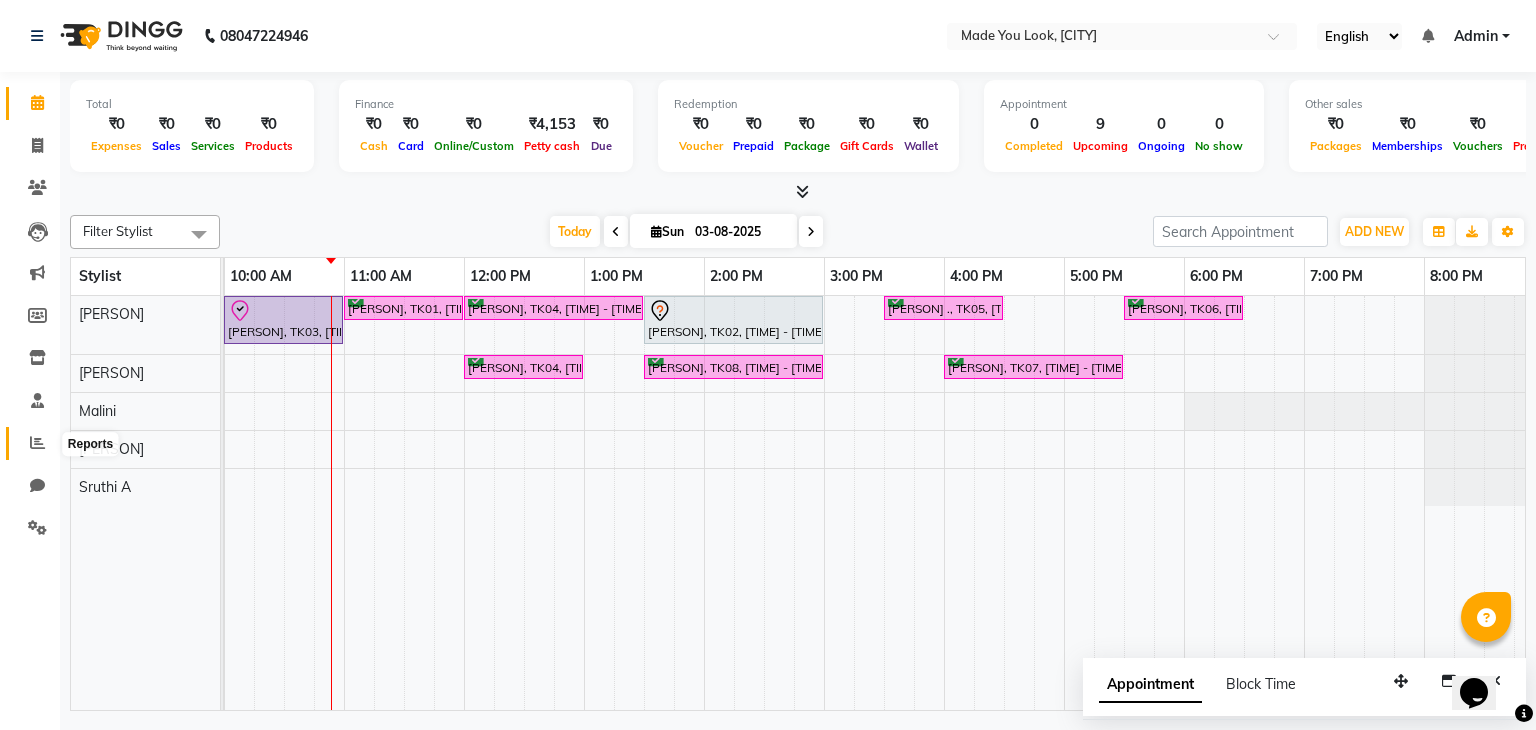 click 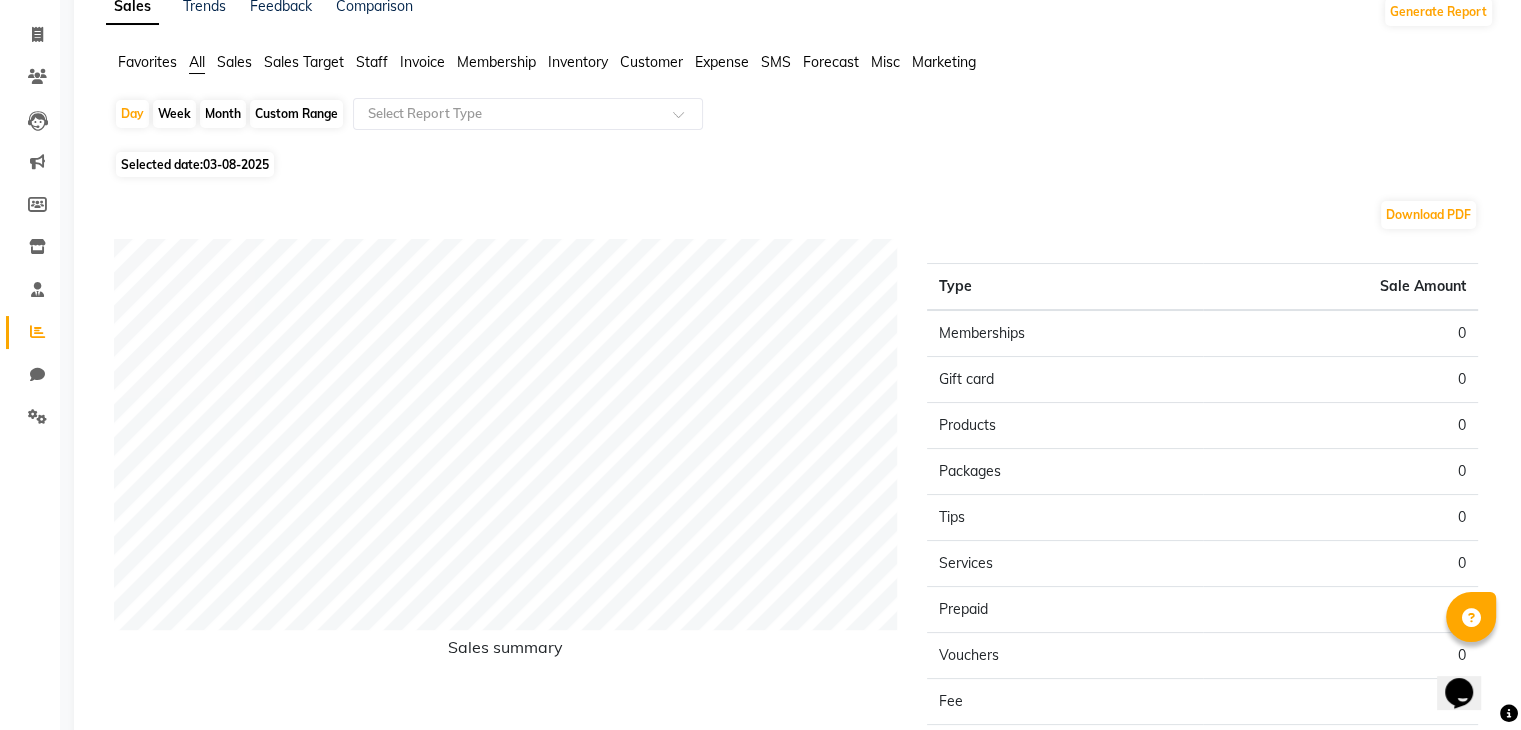 scroll, scrollTop: 0, scrollLeft: 0, axis: both 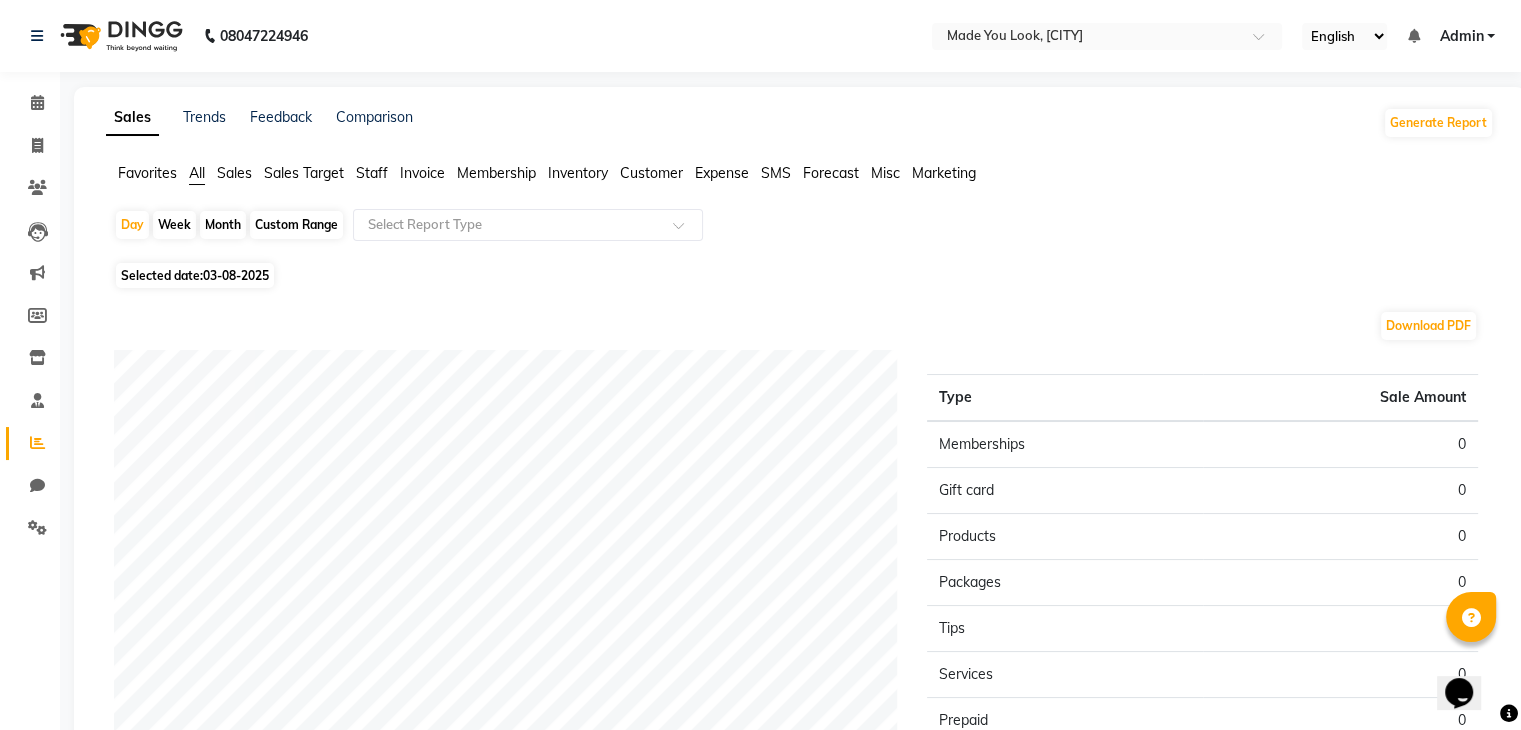 click on "03-08-2025" 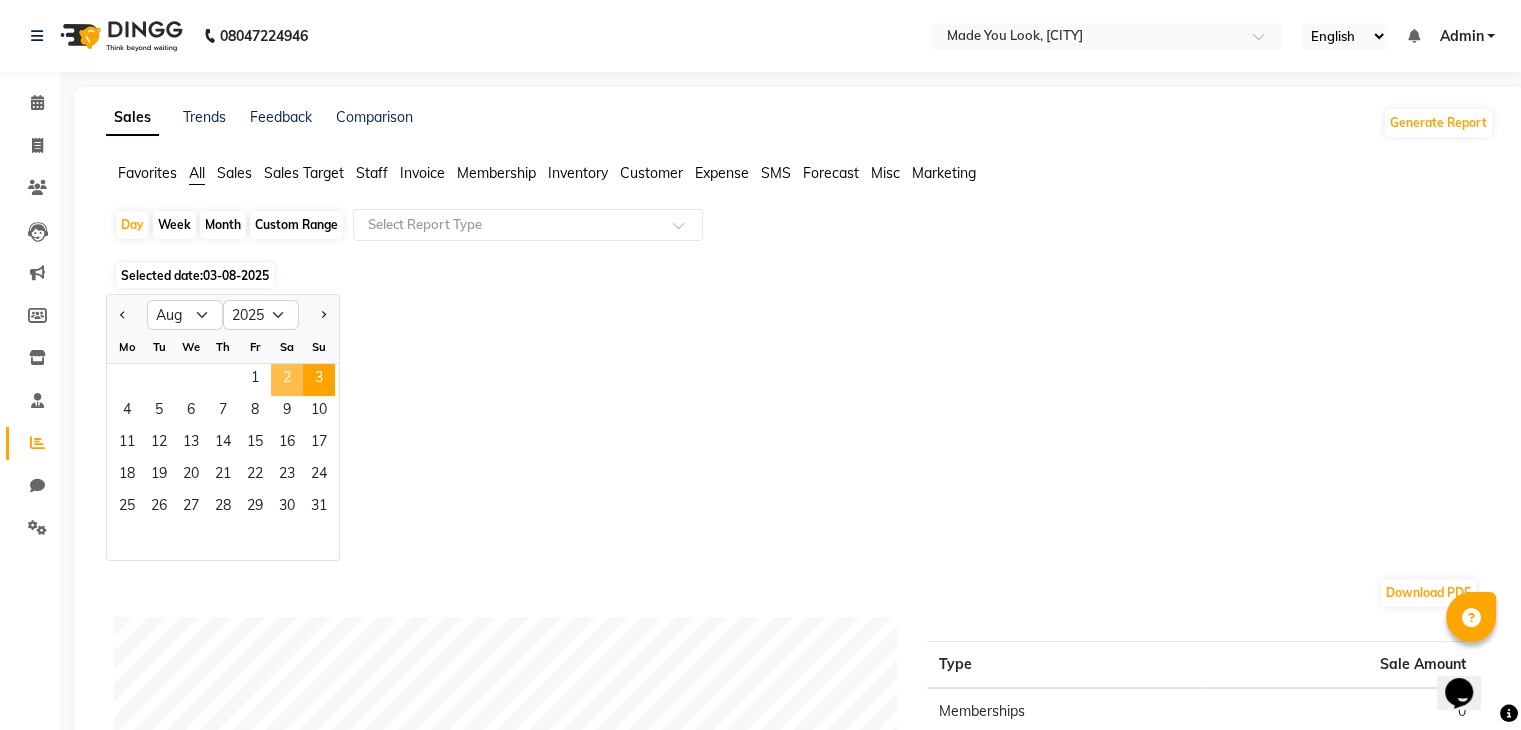 click on "2" 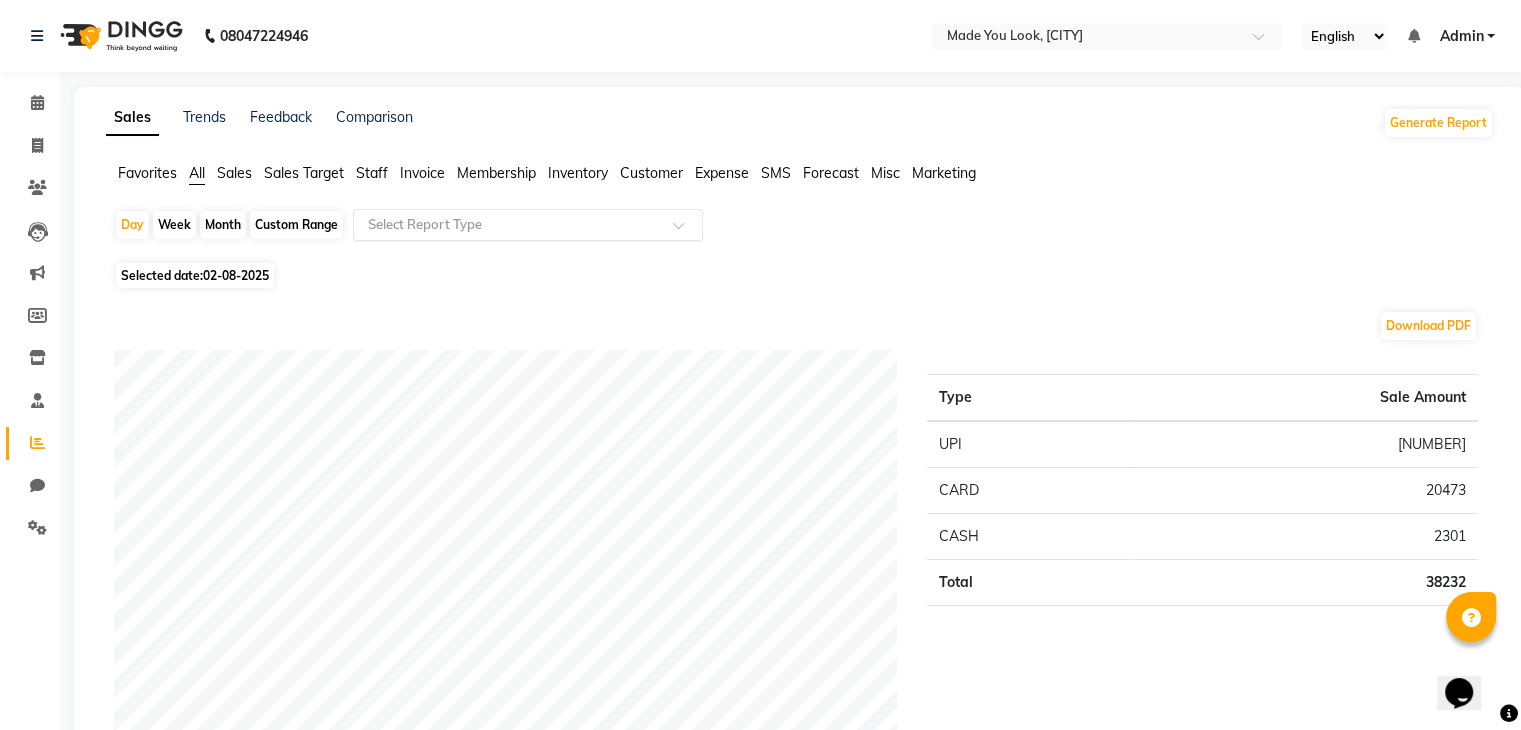 click 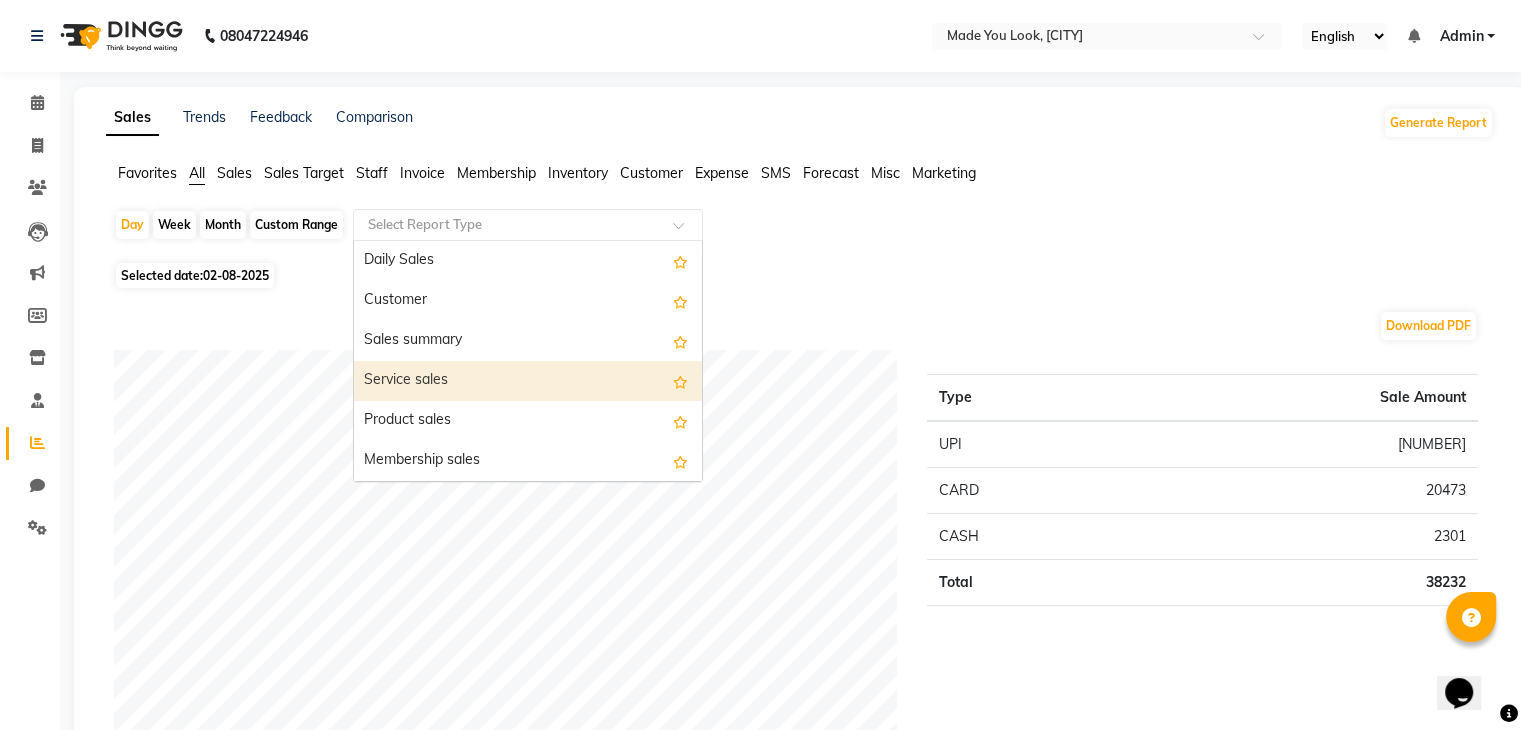 click on "Service sales" at bounding box center (528, 381) 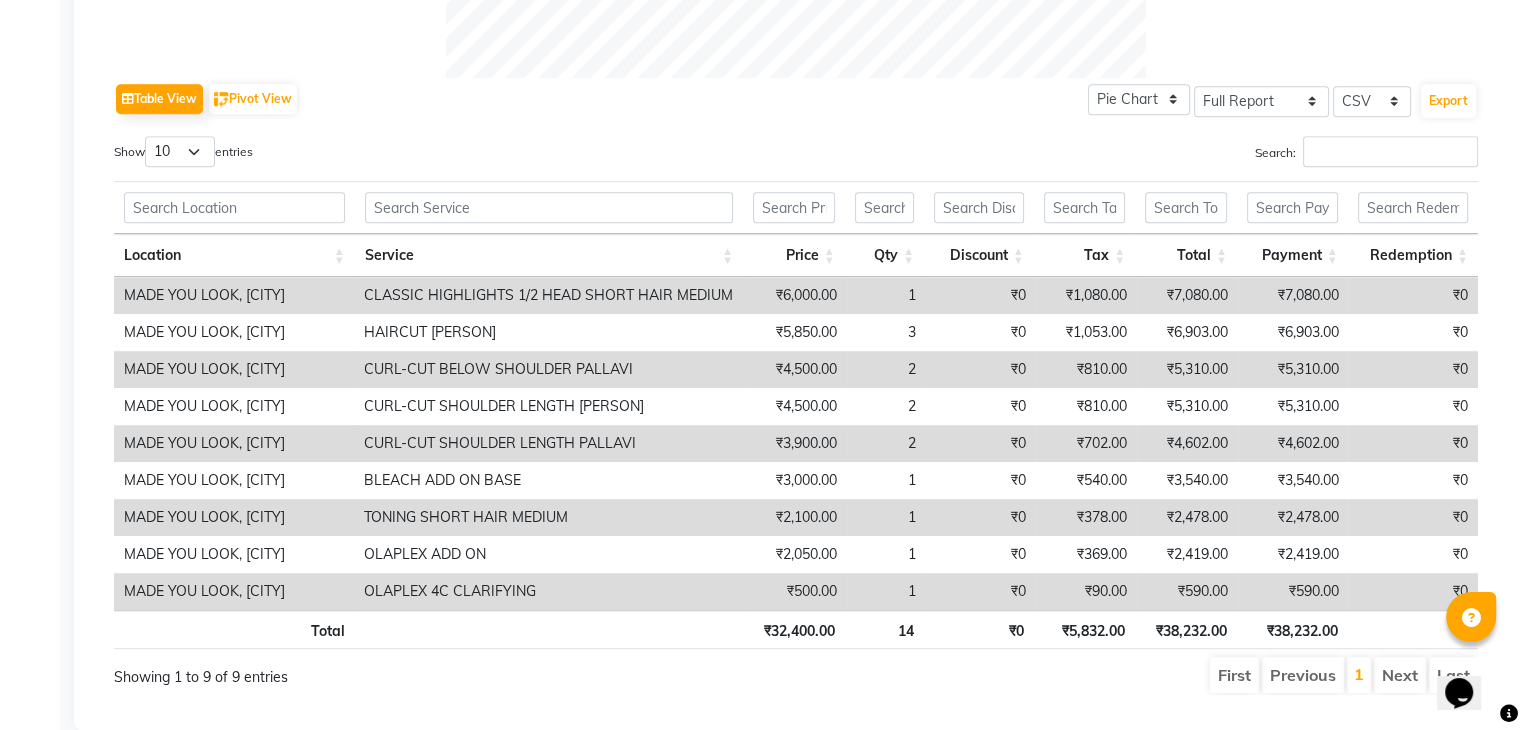 scroll, scrollTop: 1000, scrollLeft: 0, axis: vertical 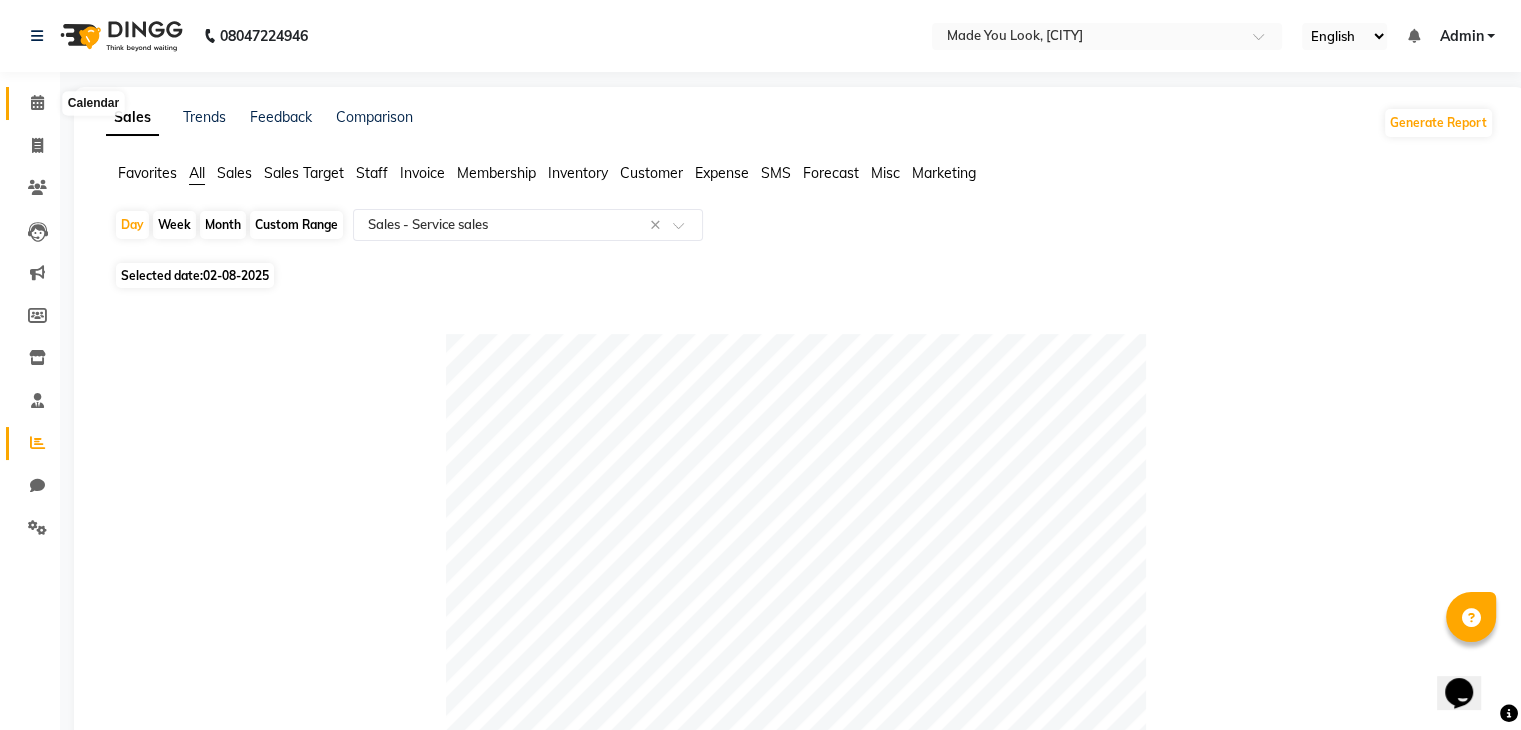 click 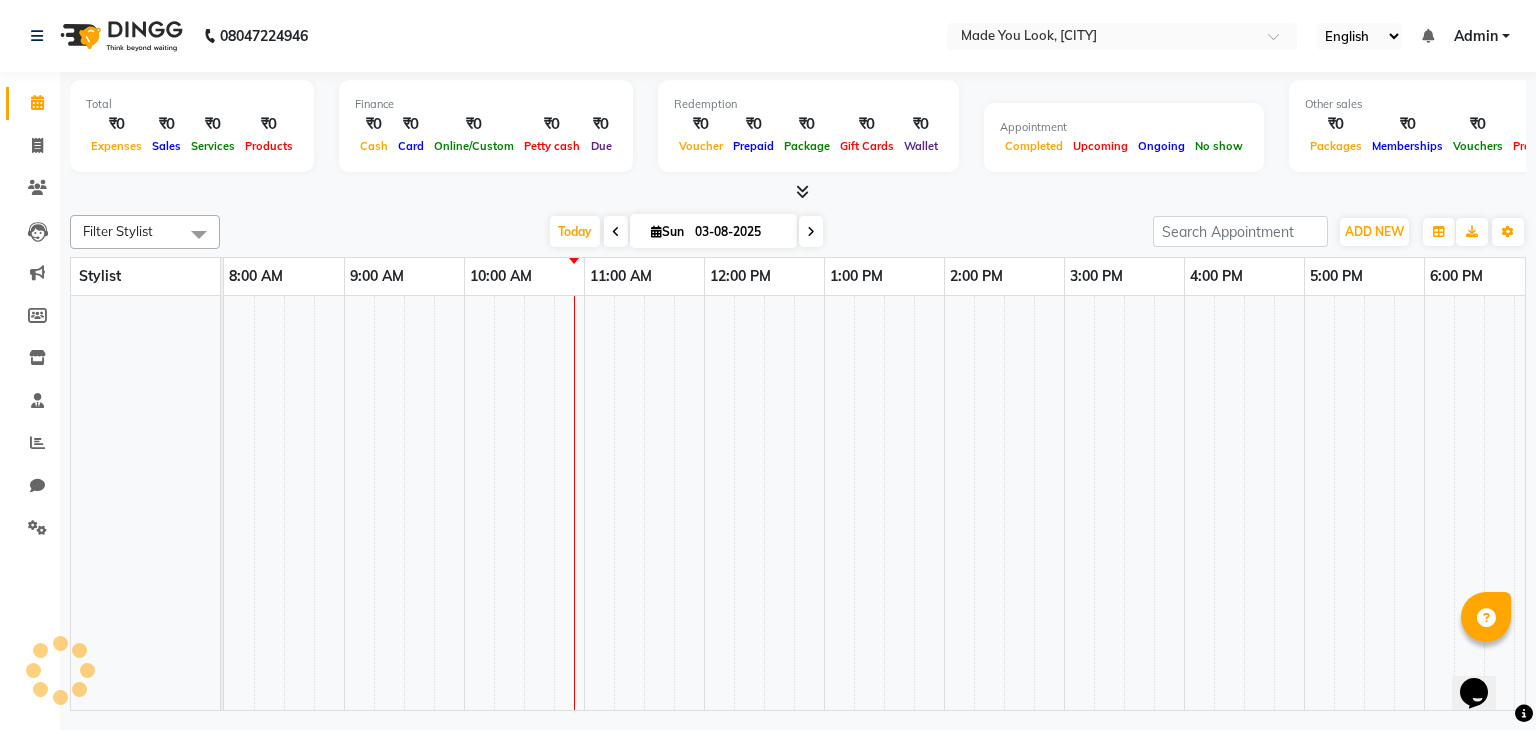 scroll, scrollTop: 0, scrollLeft: 0, axis: both 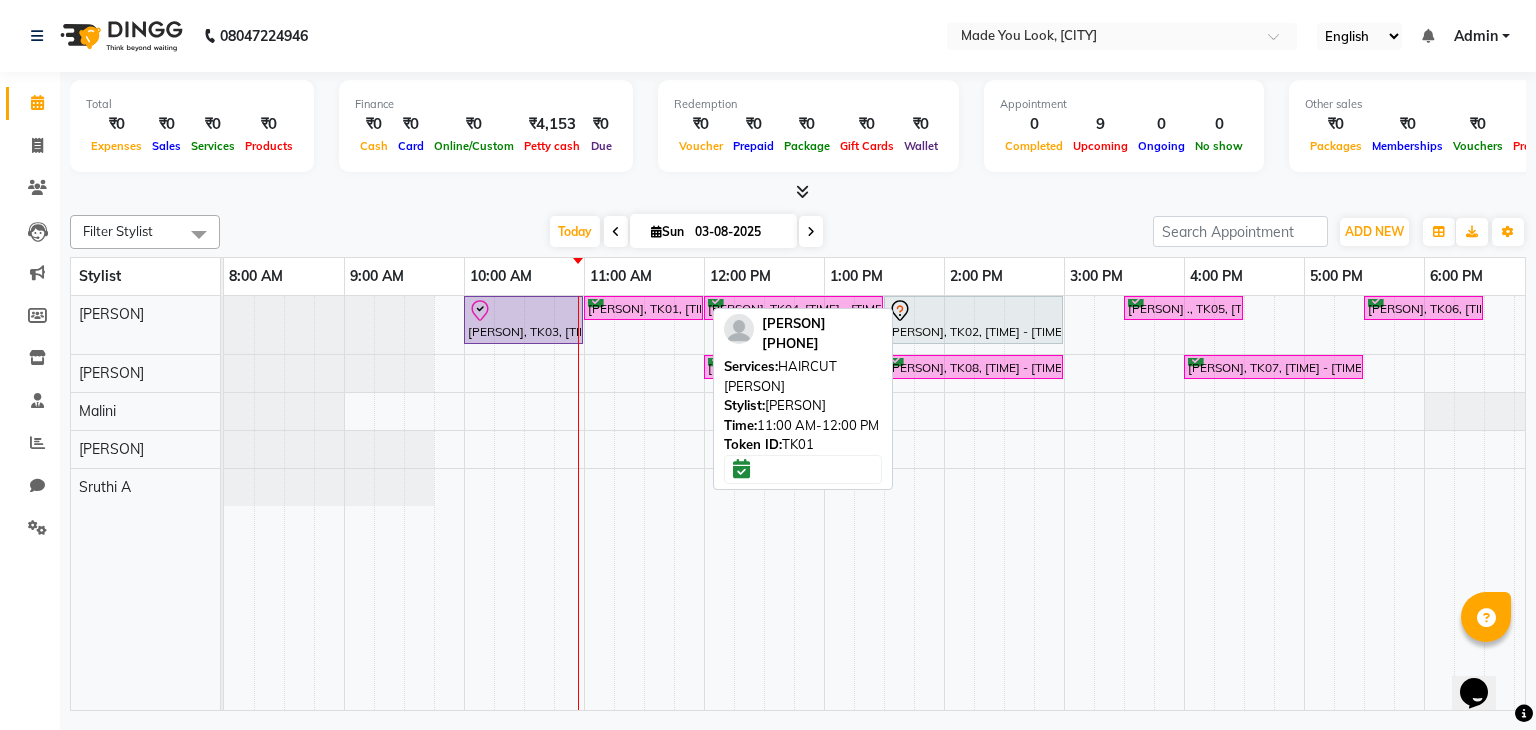click on "[NAME], TK01, 11:00 AM-12:00 PM, HAIRCUT [NAME]" at bounding box center [643, 308] 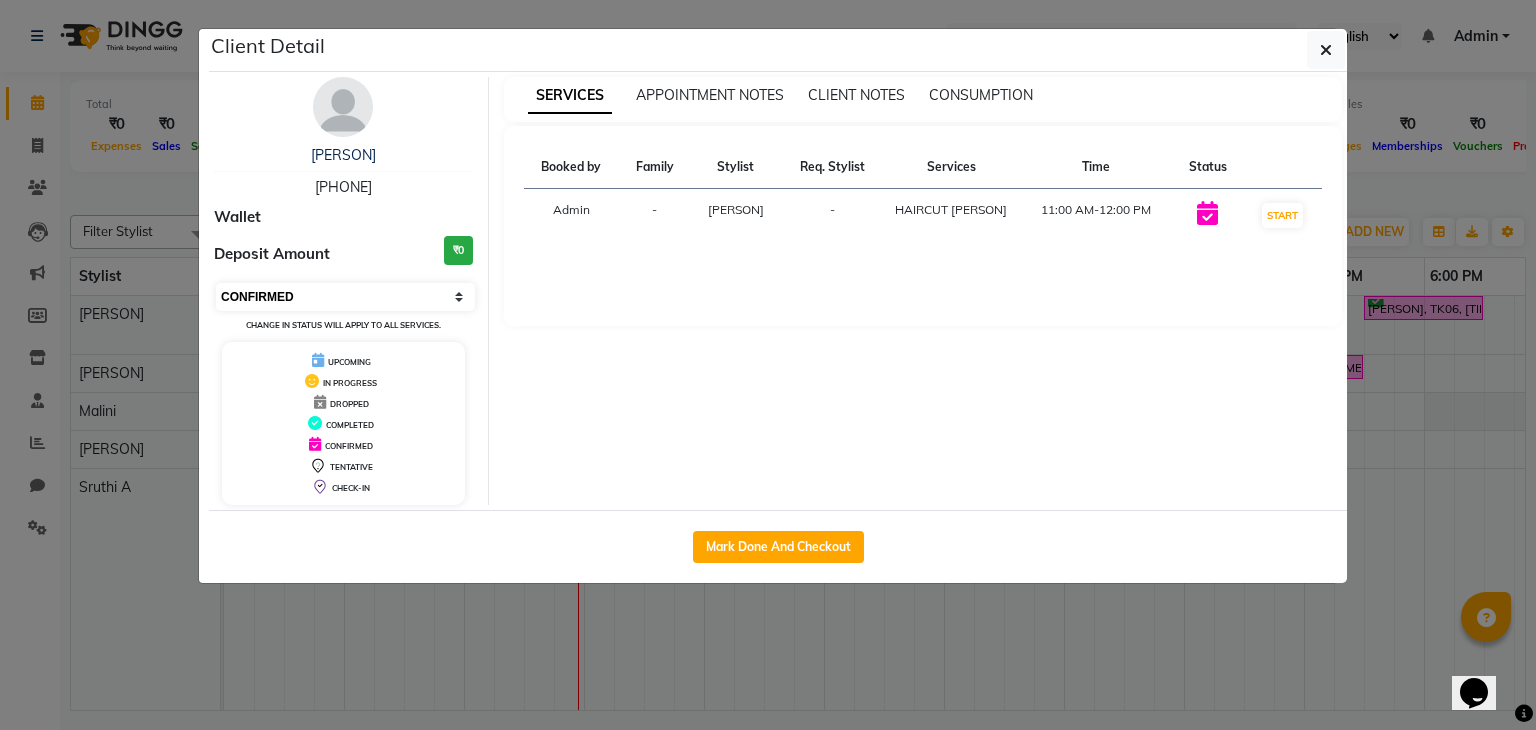 click on "Select IN SERVICE CONFIRMED TENTATIVE CHECK IN MARK DONE DROPPED UPCOMING" at bounding box center (345, 297) 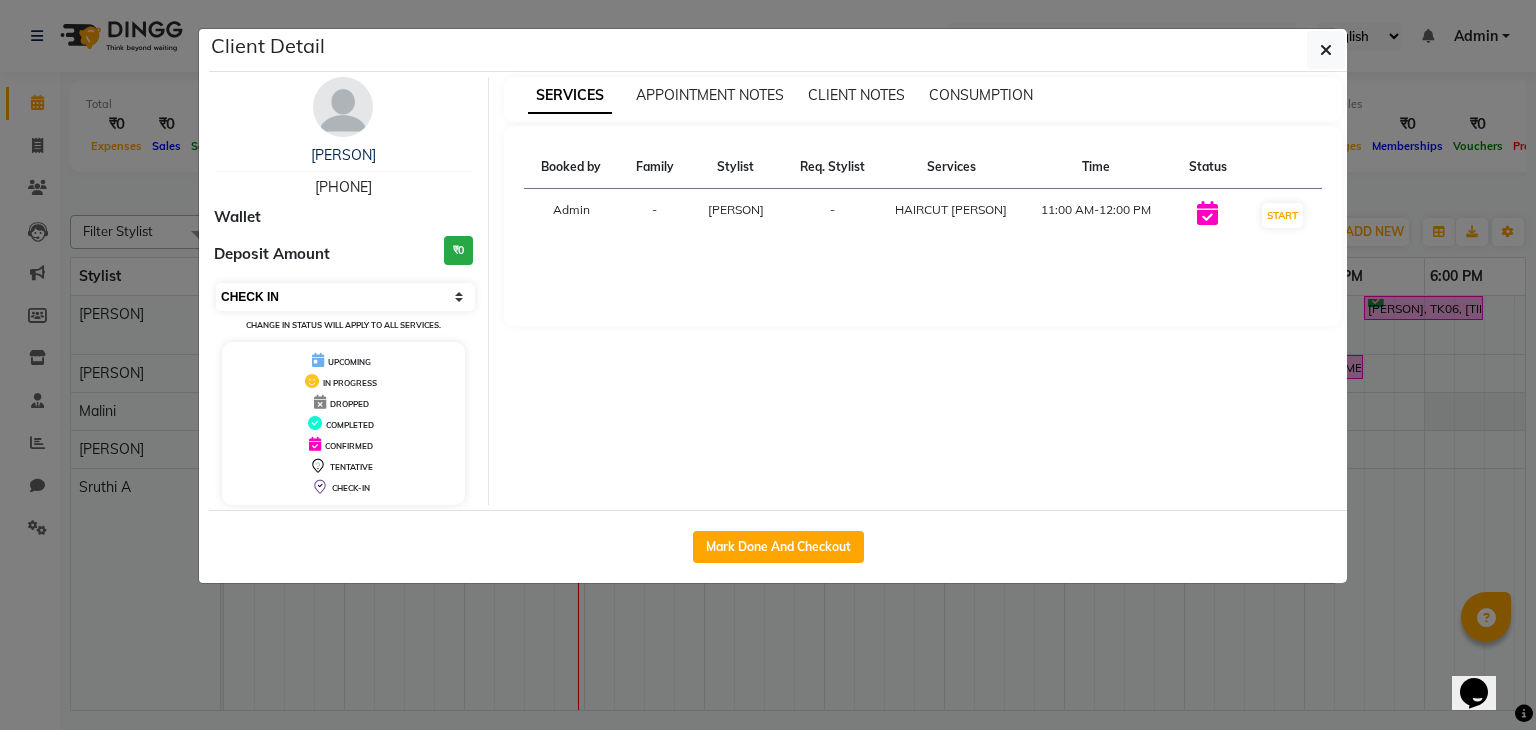 click on "Select IN SERVICE CONFIRMED TENTATIVE CHECK IN MARK DONE DROPPED UPCOMING" at bounding box center [345, 297] 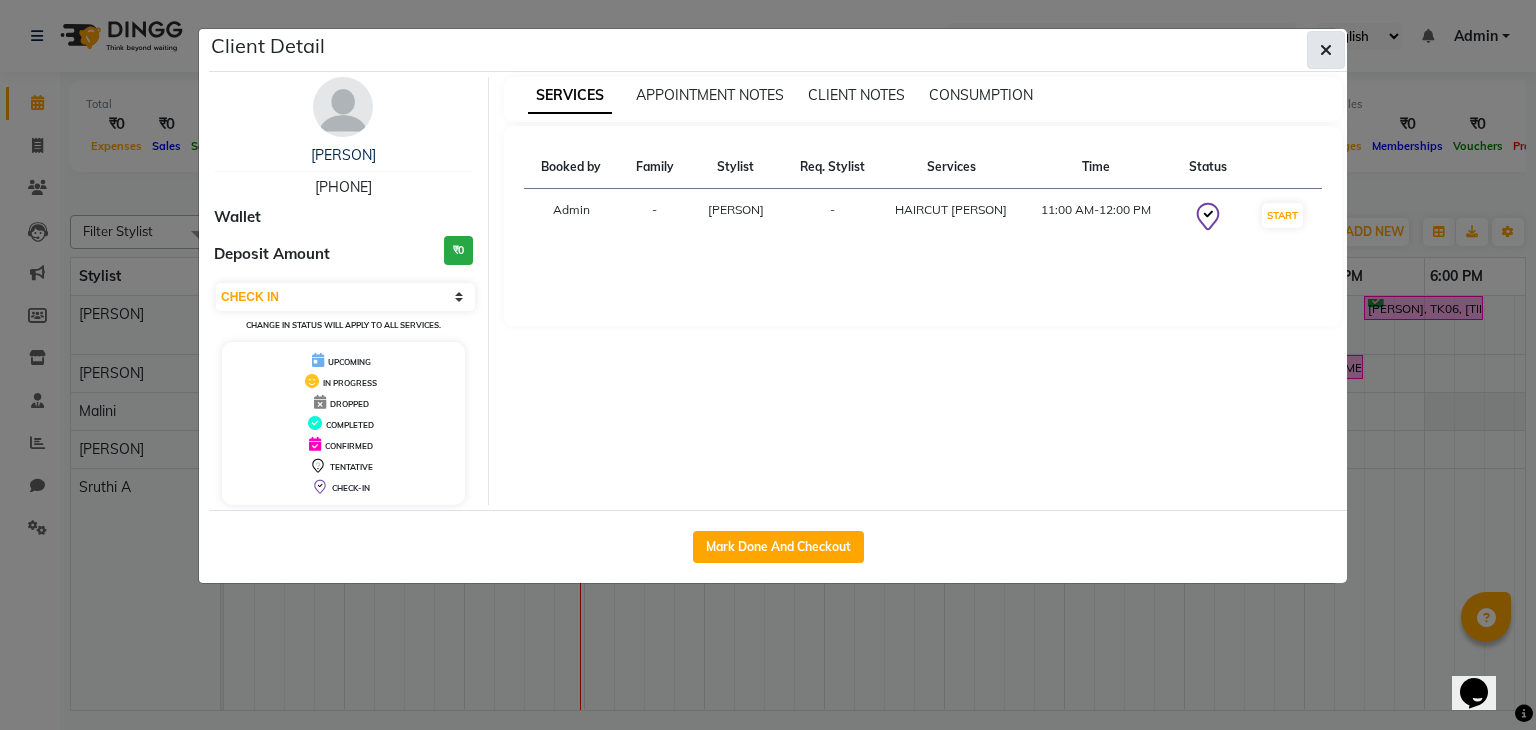 click 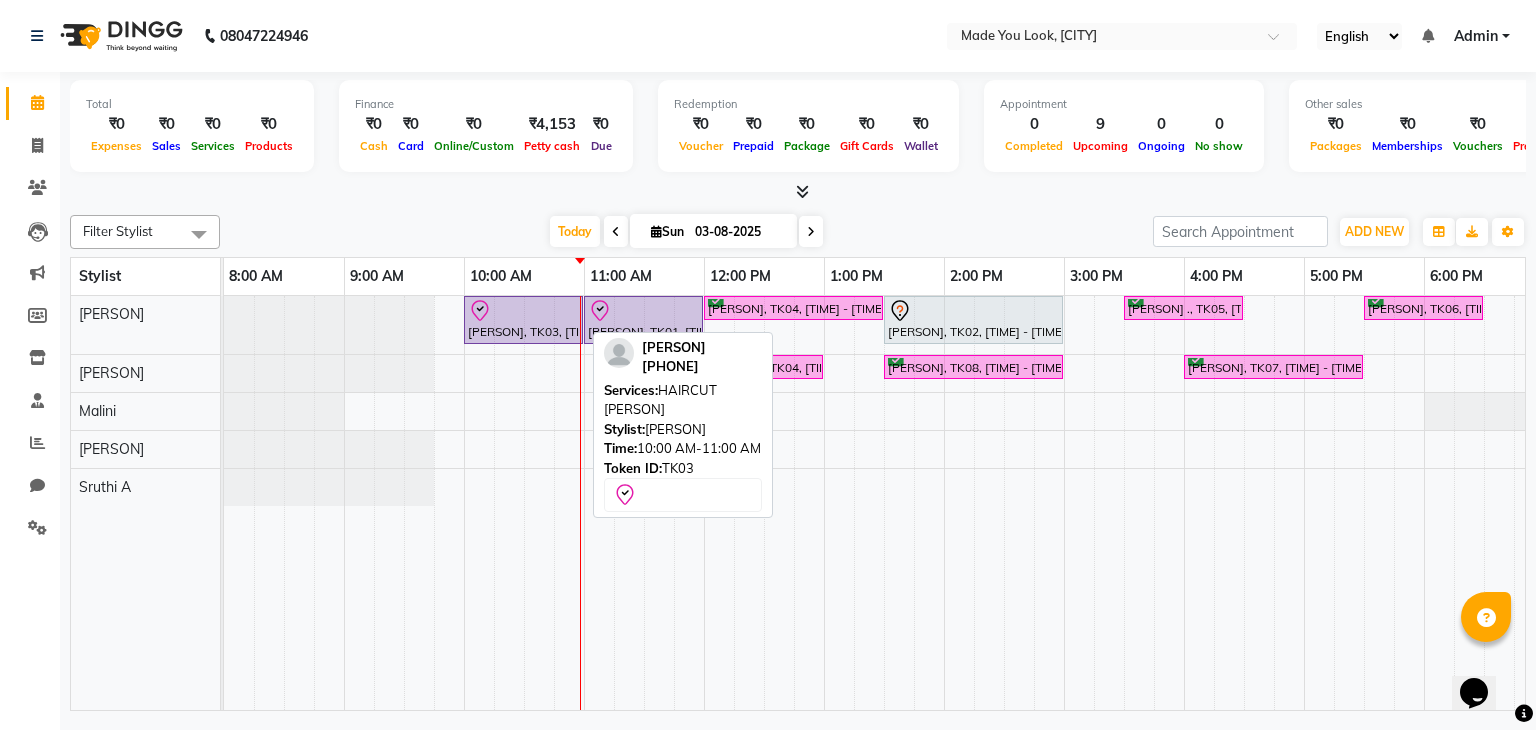 click on "[FIRST] [LAST], TK03, [TIME] AM-[TIME] AM, HAIRCUT PRANAV" at bounding box center [523, 320] 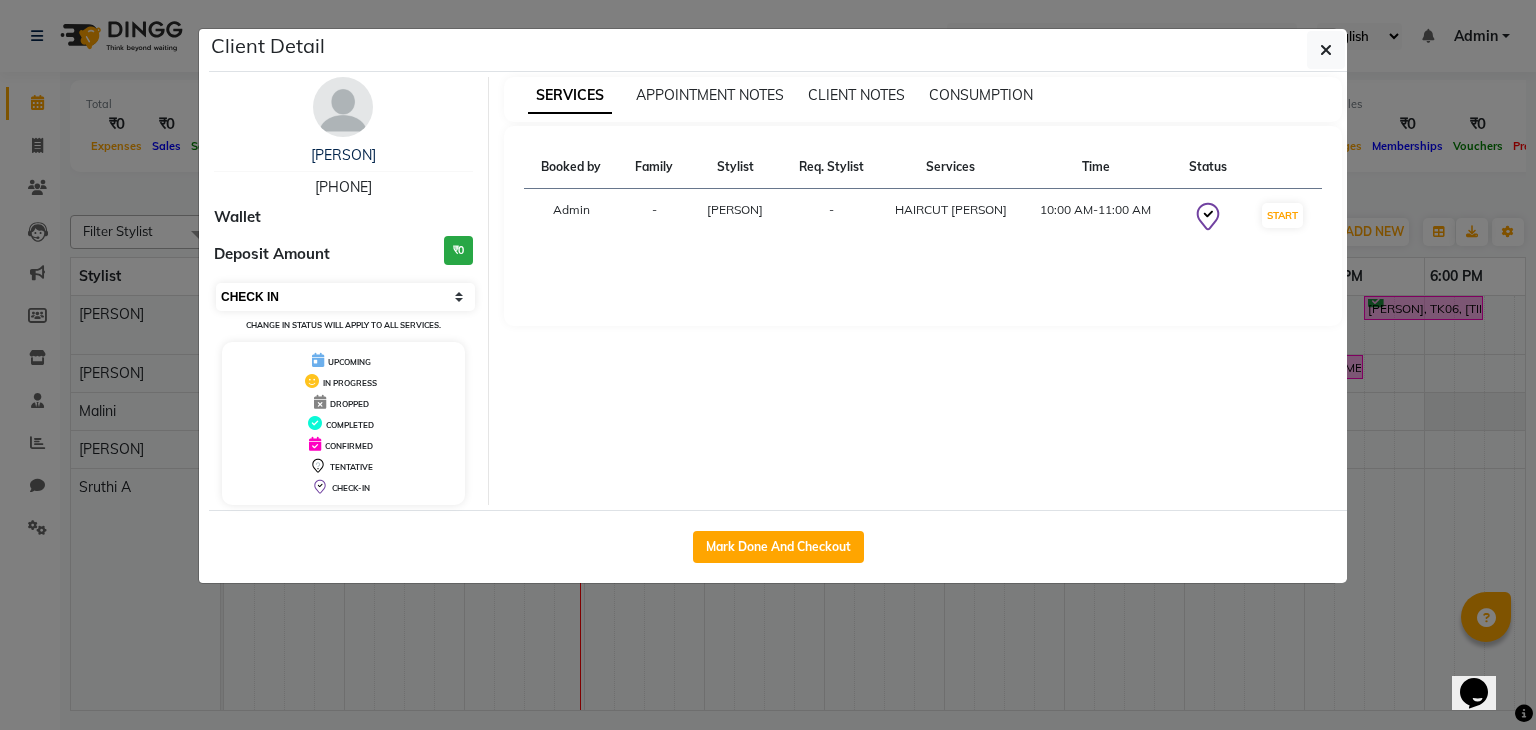 click on "Select IN SERVICE CONFIRMED TENTATIVE CHECK IN MARK DONE DROPPED UPCOMING" at bounding box center [345, 297] 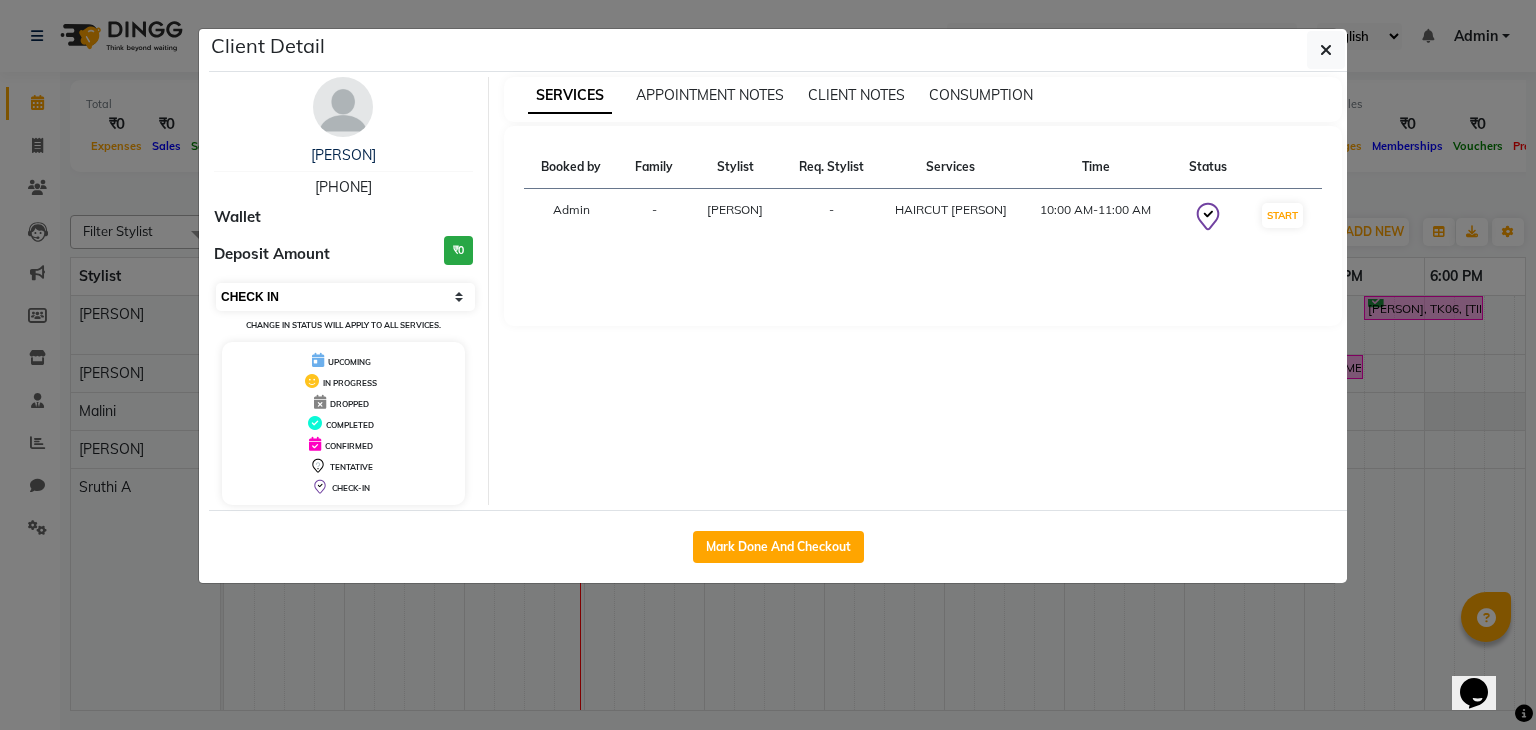 select on "1" 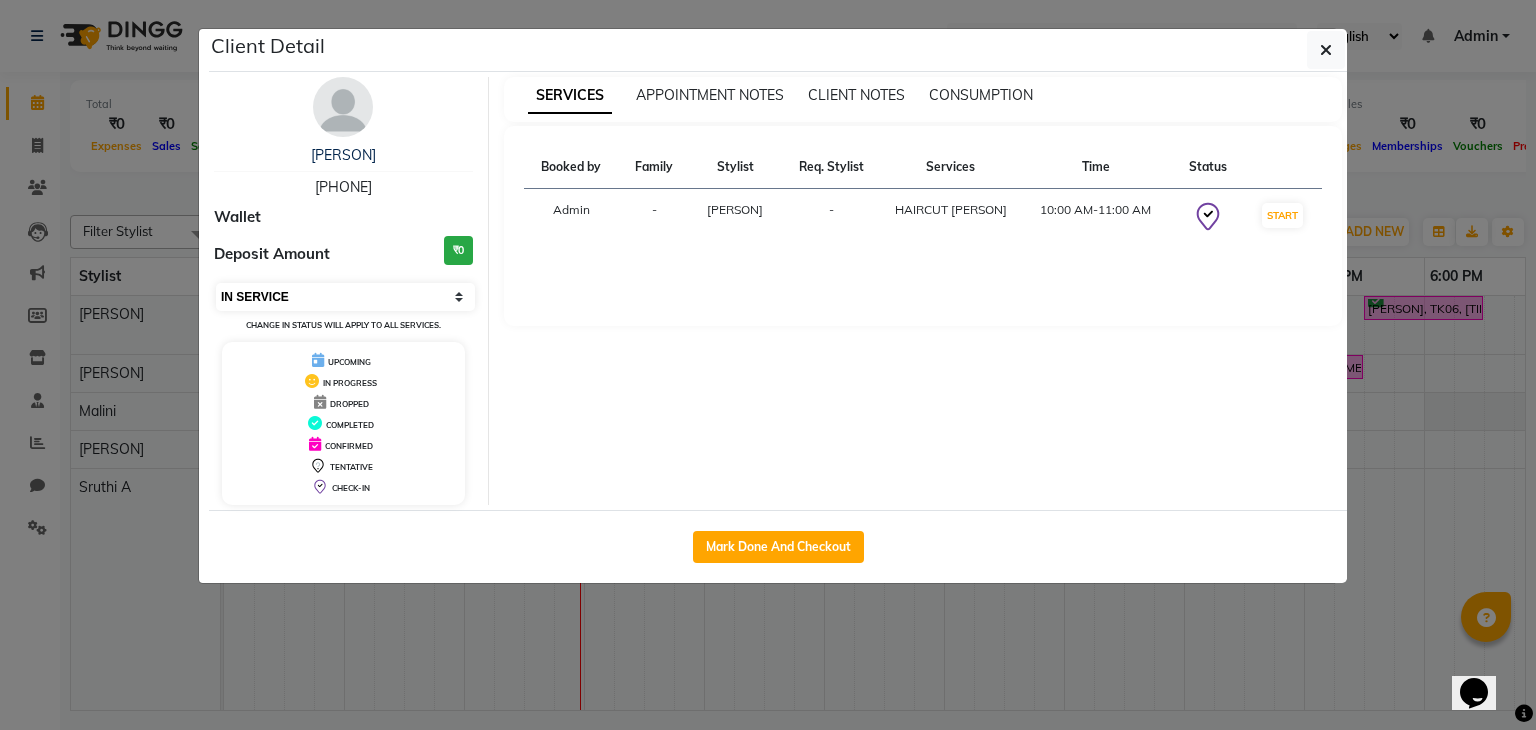 click on "Select IN SERVICE CONFIRMED TENTATIVE CHECK IN MARK DONE DROPPED UPCOMING" at bounding box center [345, 297] 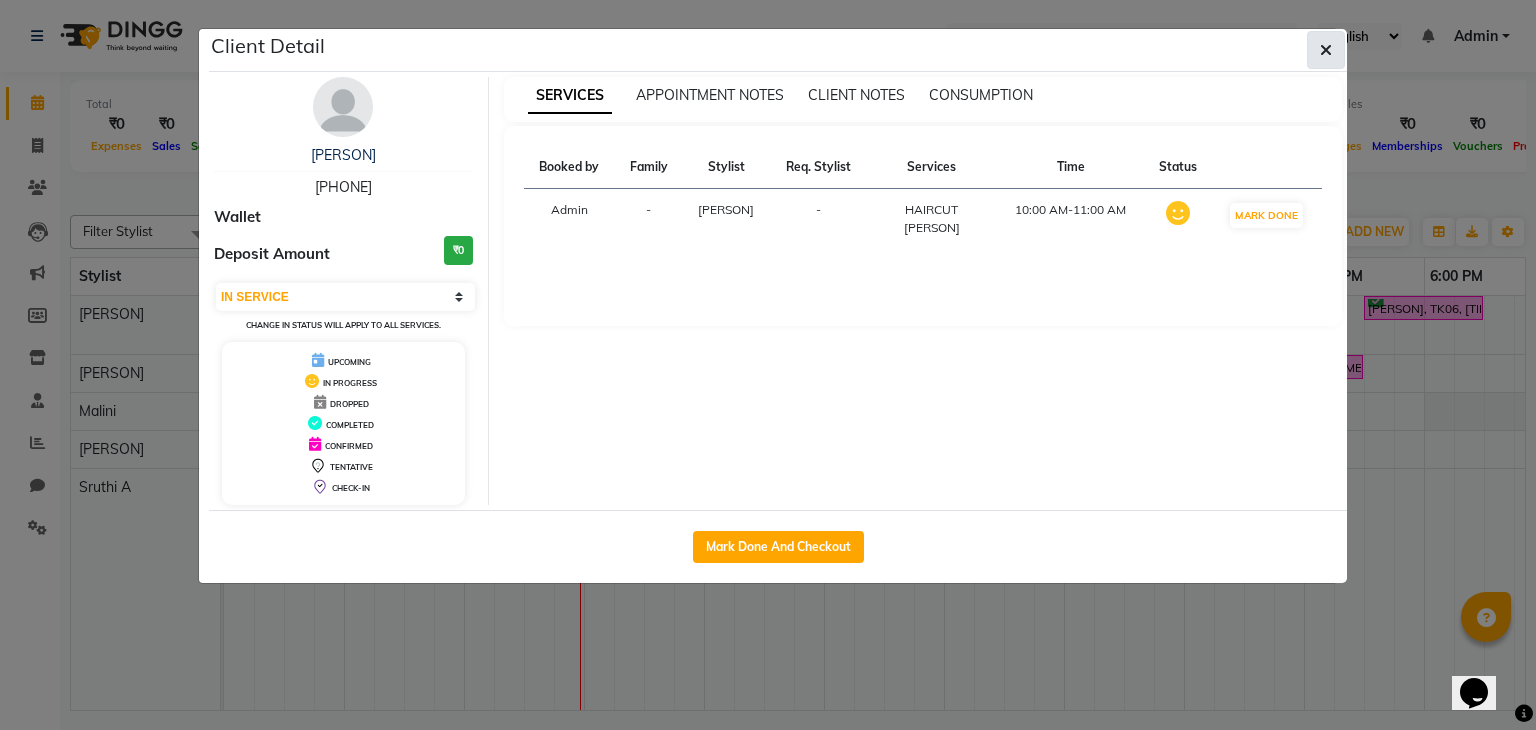 click 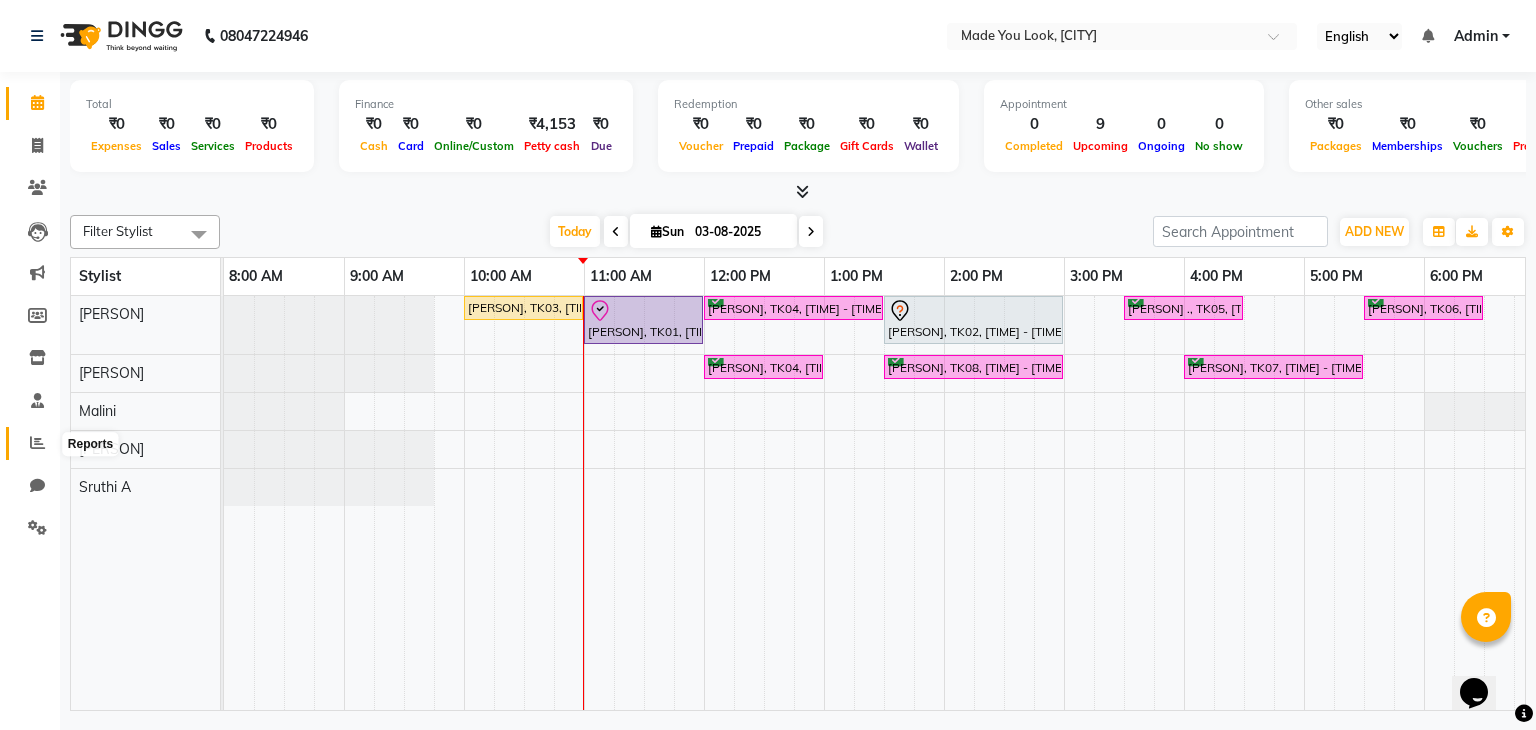 click 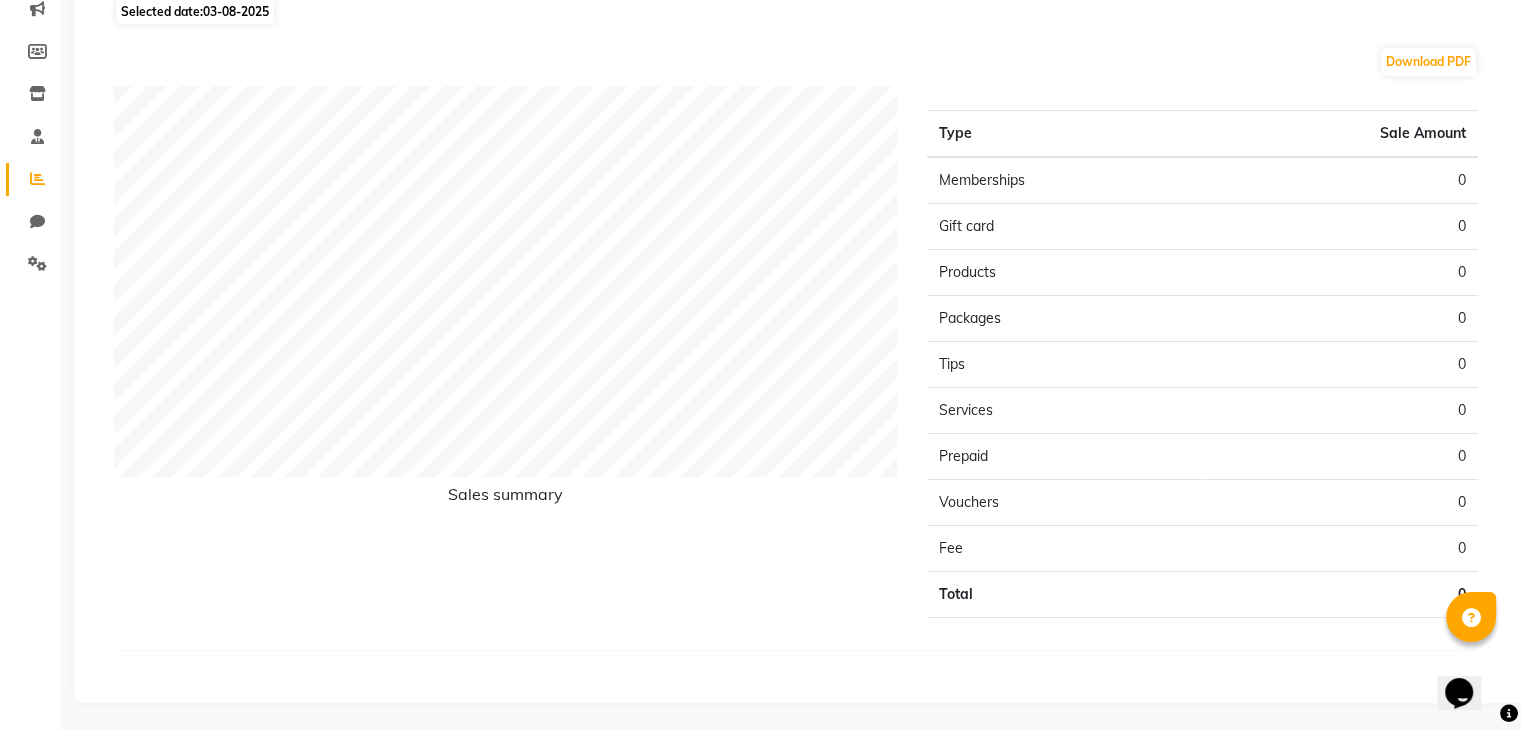scroll, scrollTop: 0, scrollLeft: 0, axis: both 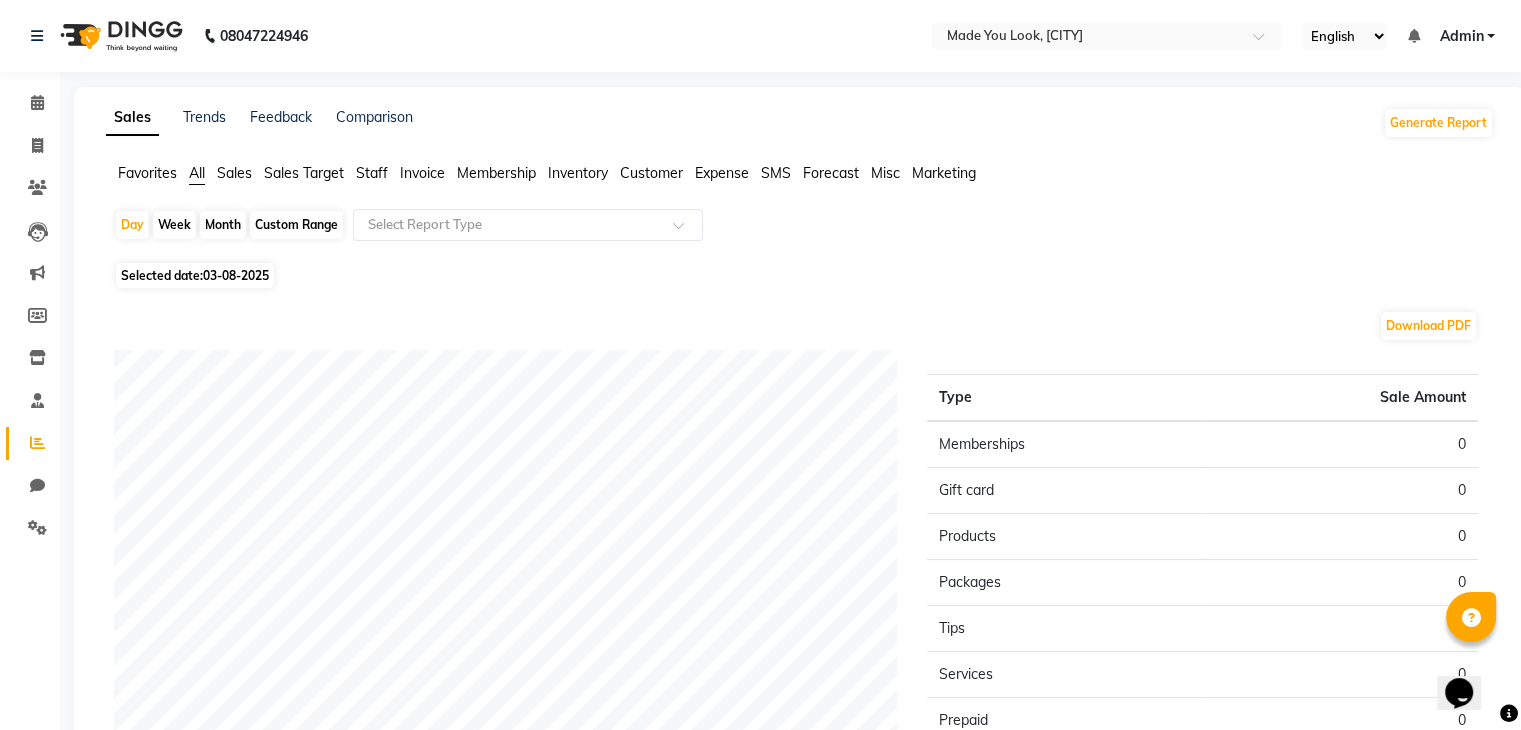 click on "Selected date:  03-08-2025" 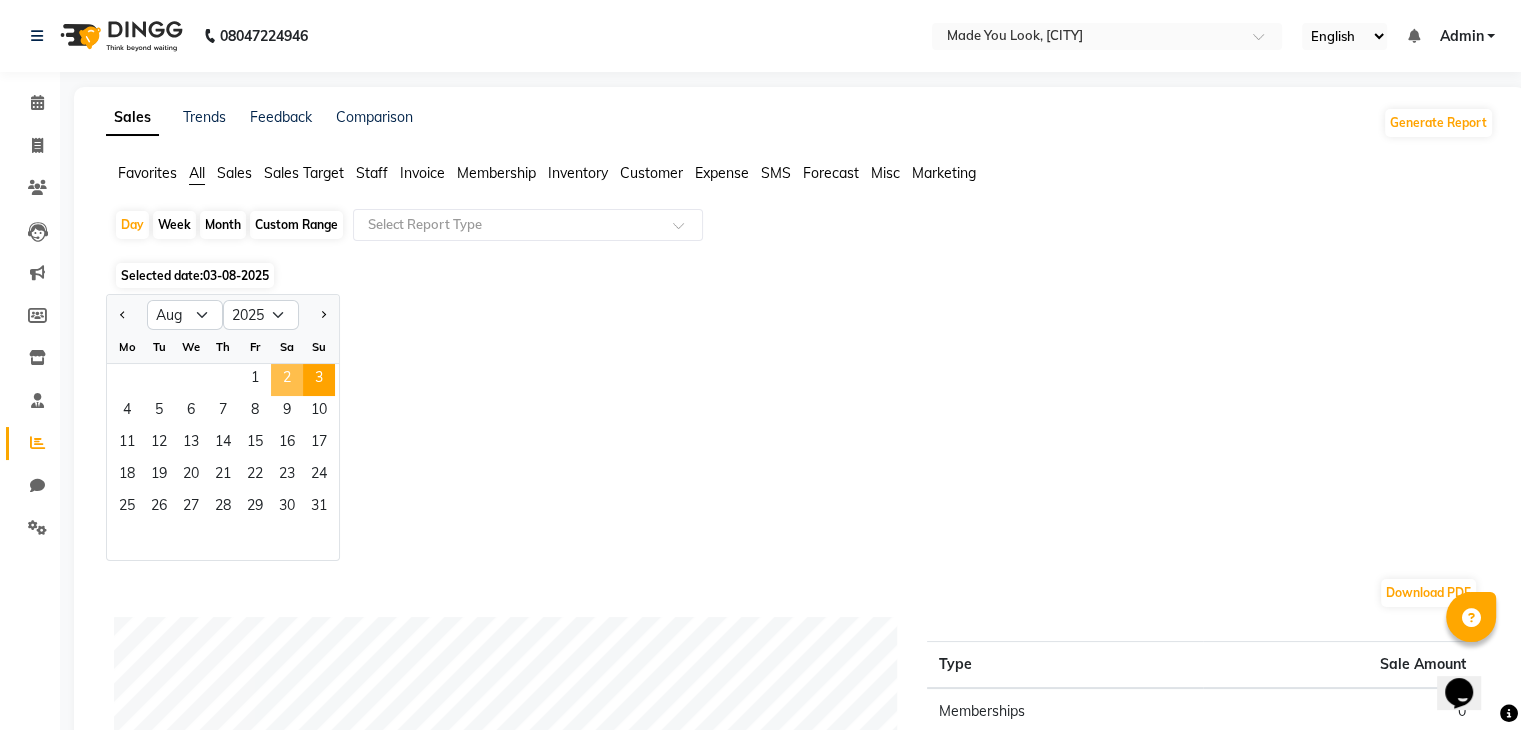 click on "2" 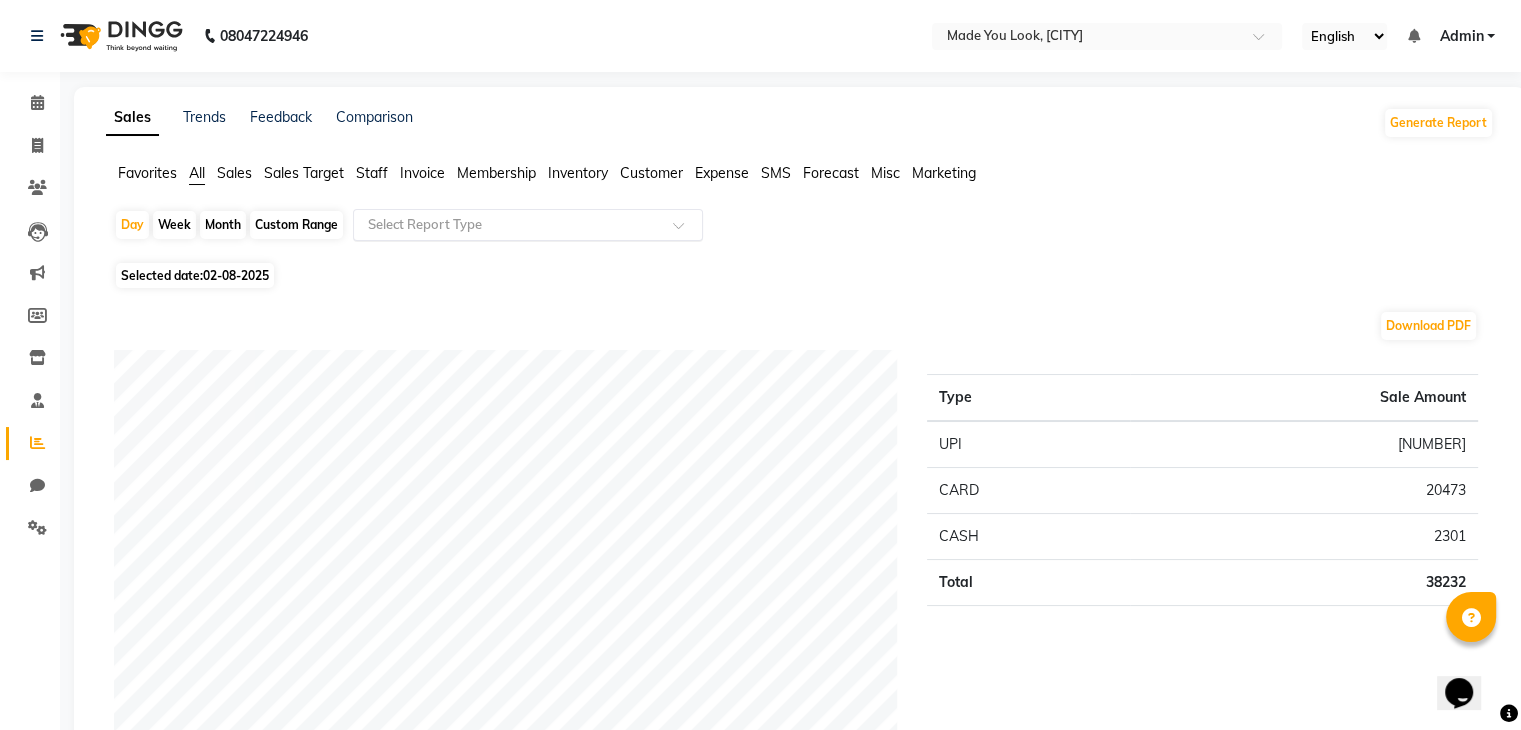 click 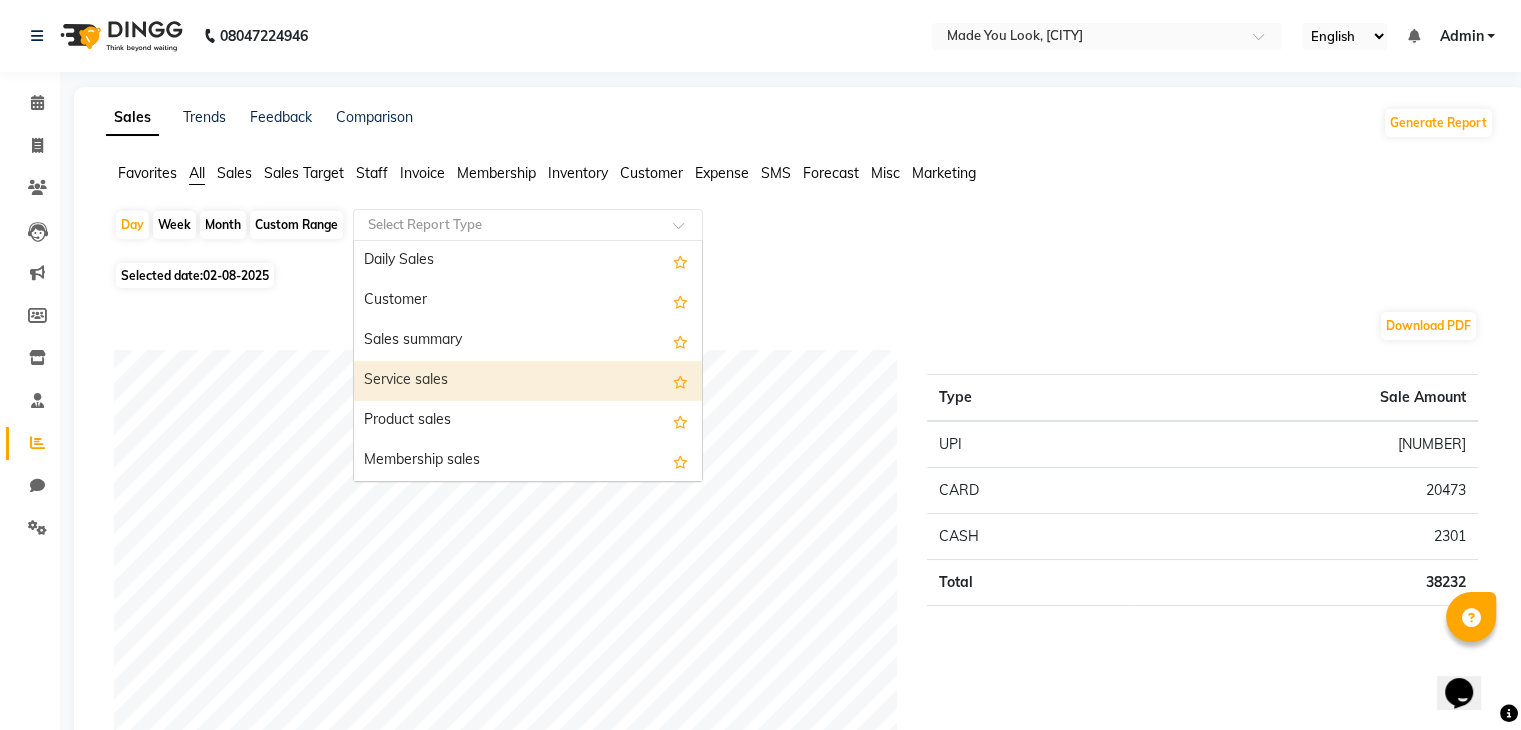 click on "Service sales" at bounding box center [528, 381] 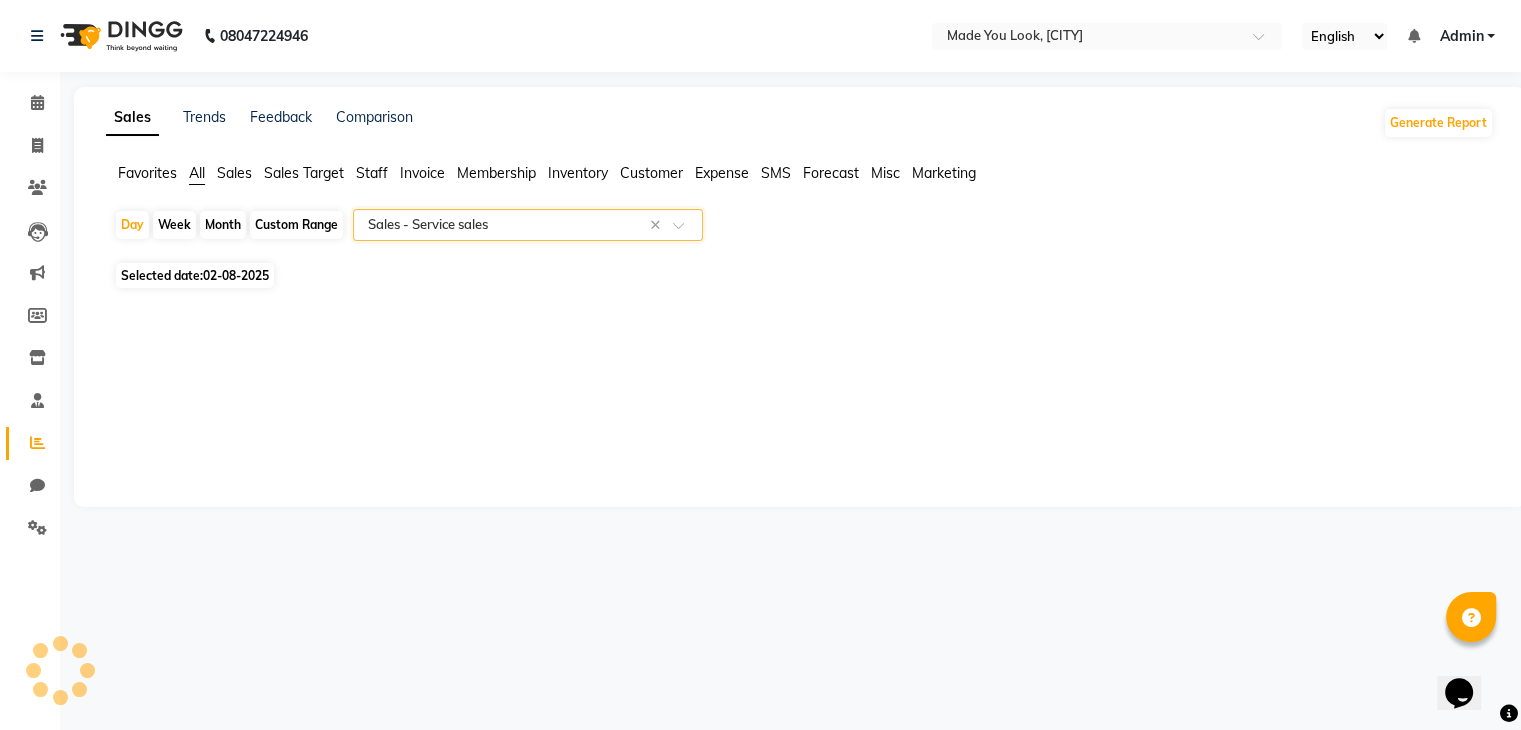 select on "full_report" 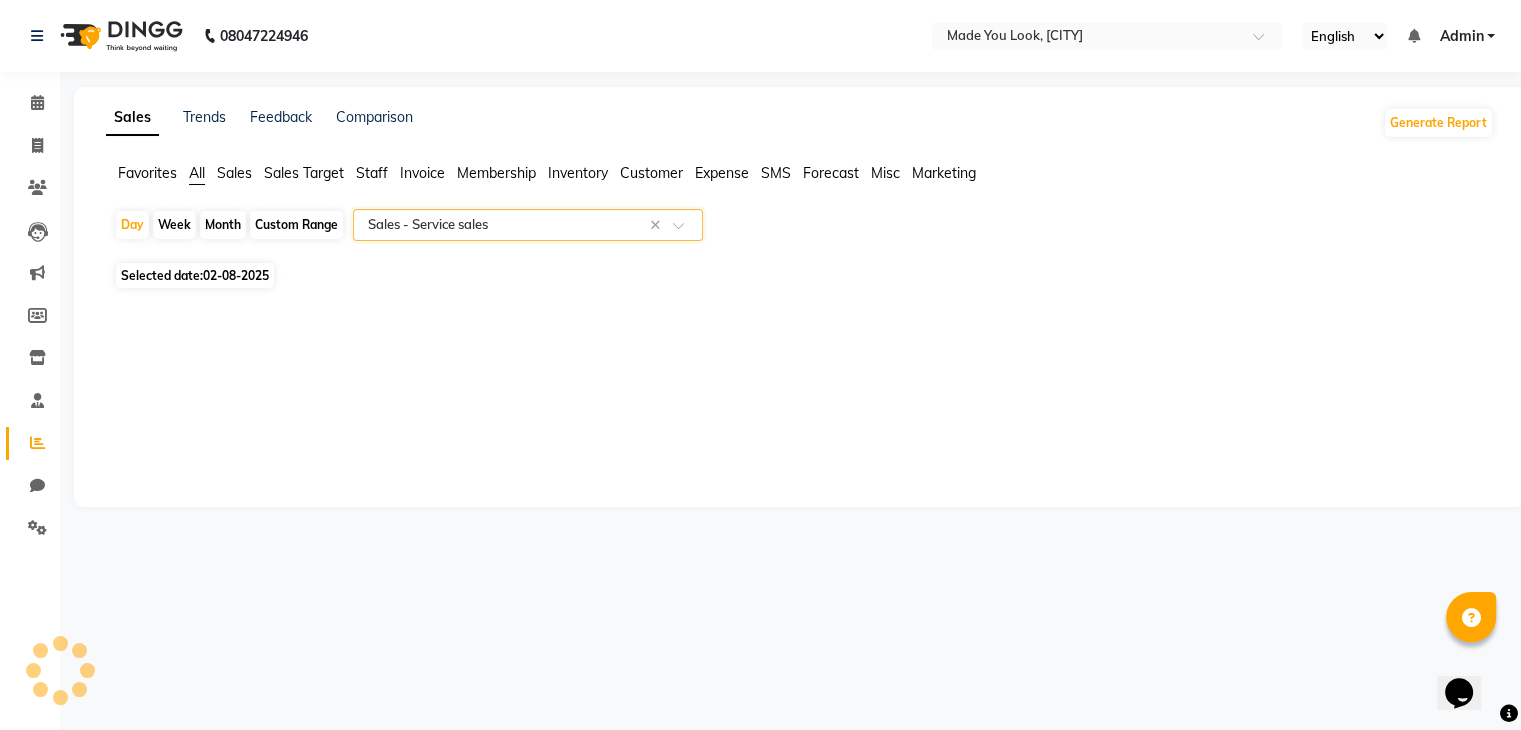 select on "csv" 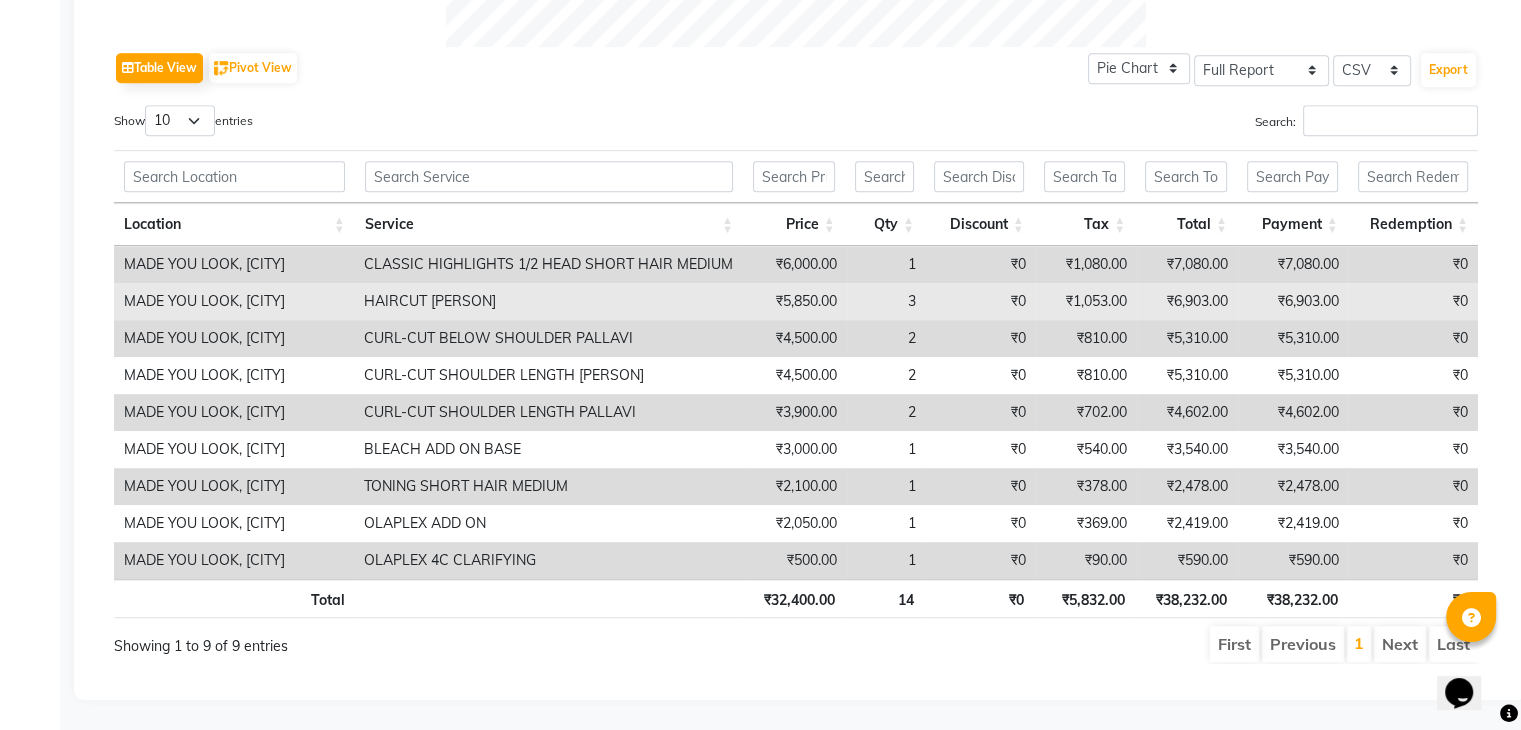 scroll, scrollTop: 1000, scrollLeft: 0, axis: vertical 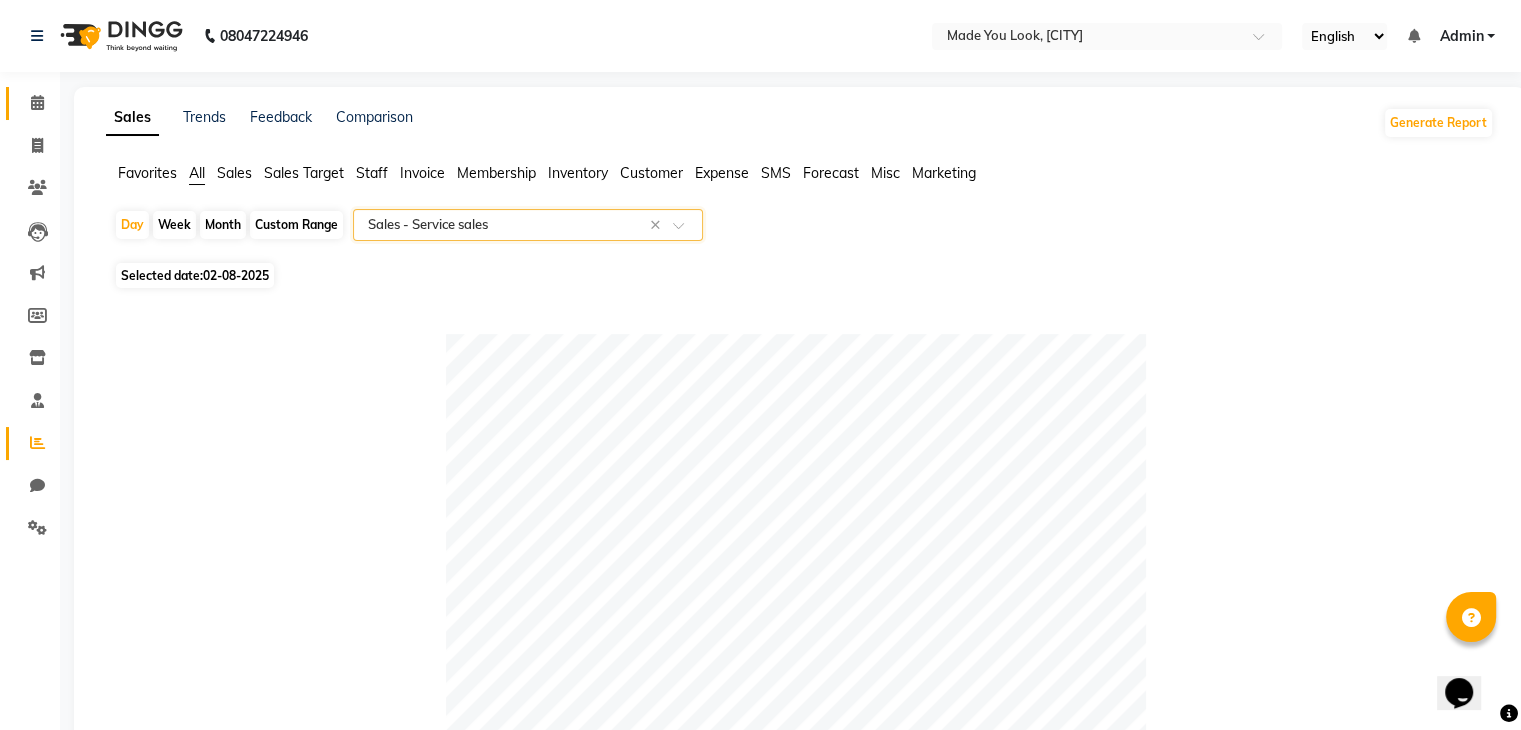 click on "Calendar" 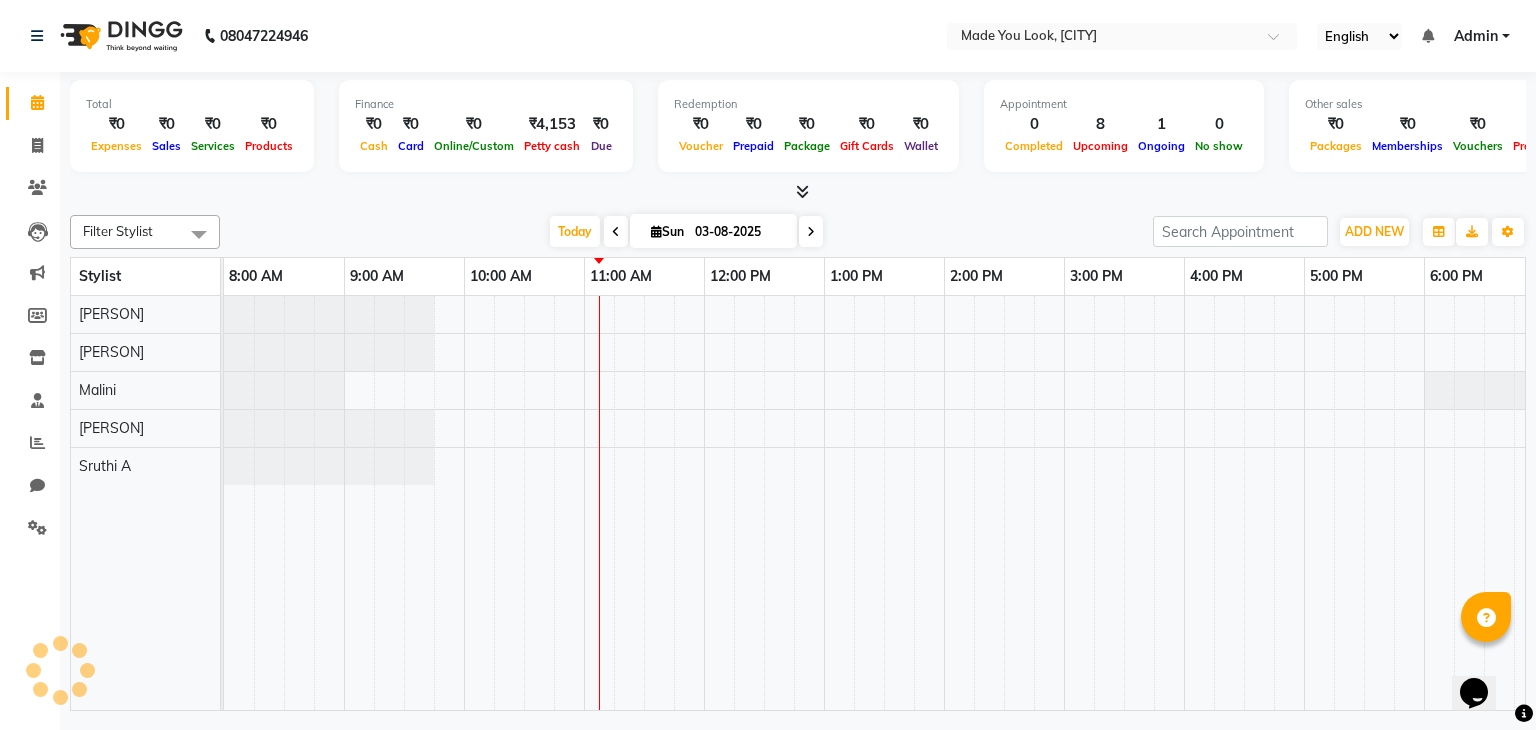 scroll, scrollTop: 0, scrollLeft: 138, axis: horizontal 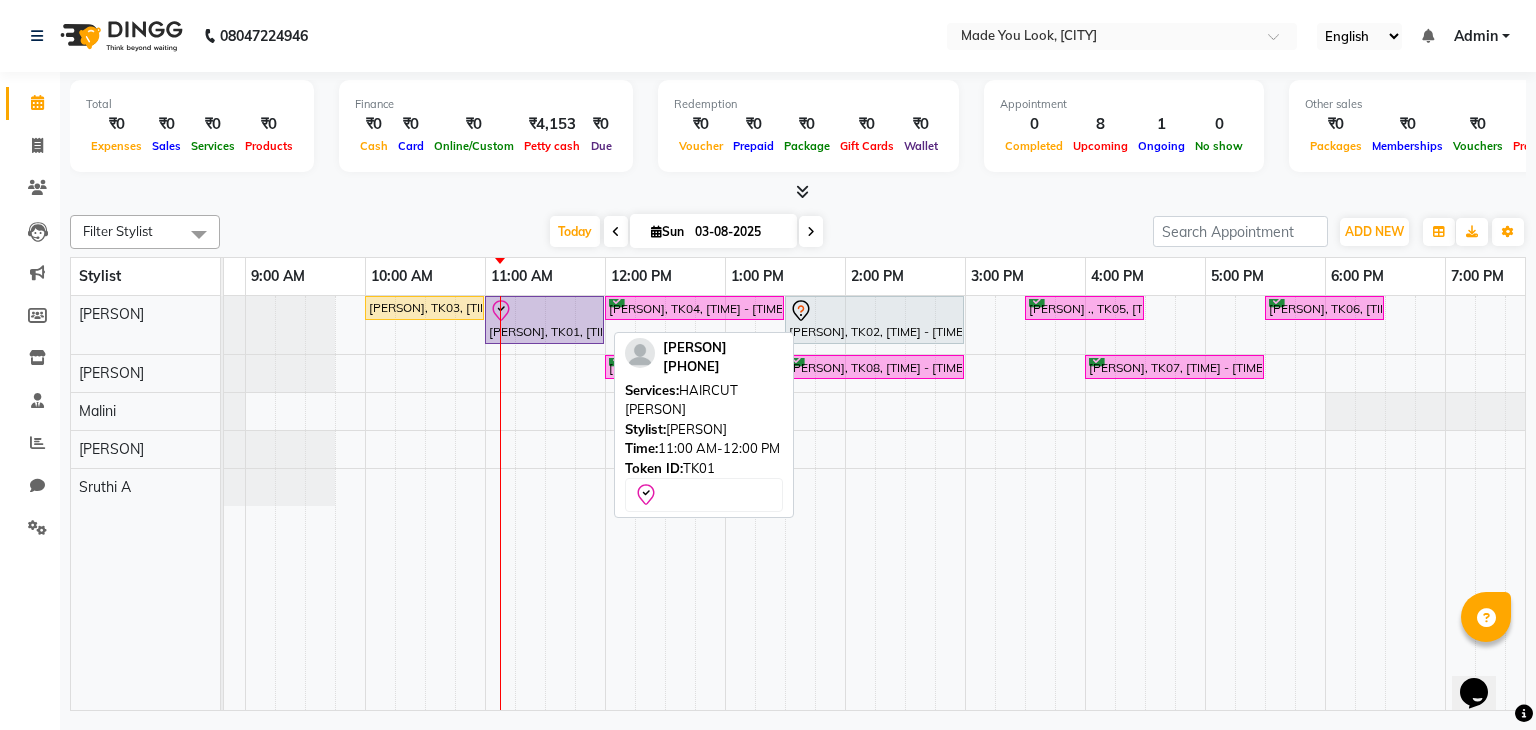 click at bounding box center [544, 311] 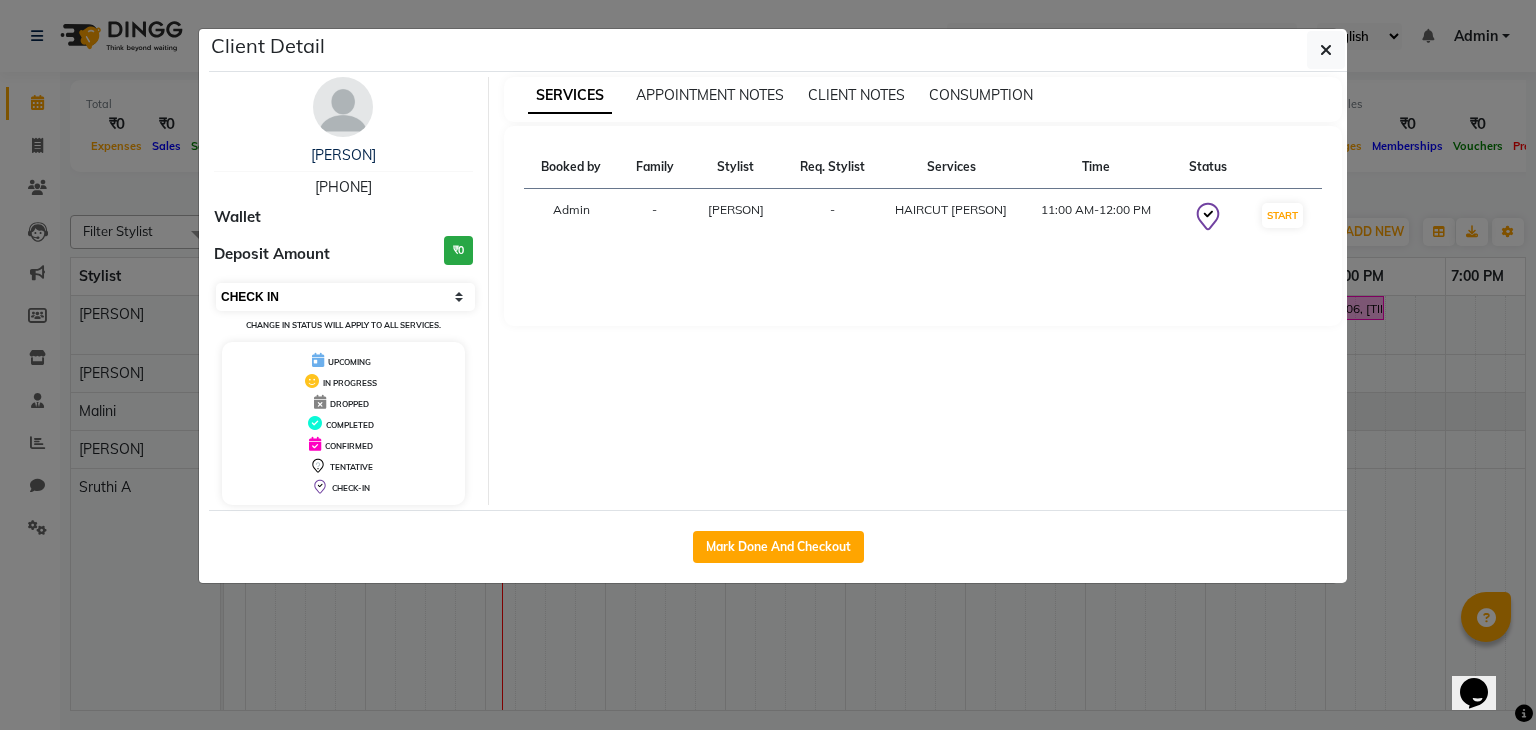 click on "Select IN SERVICE CONFIRMED TENTATIVE CHECK IN MARK DONE DROPPED UPCOMING" at bounding box center [345, 297] 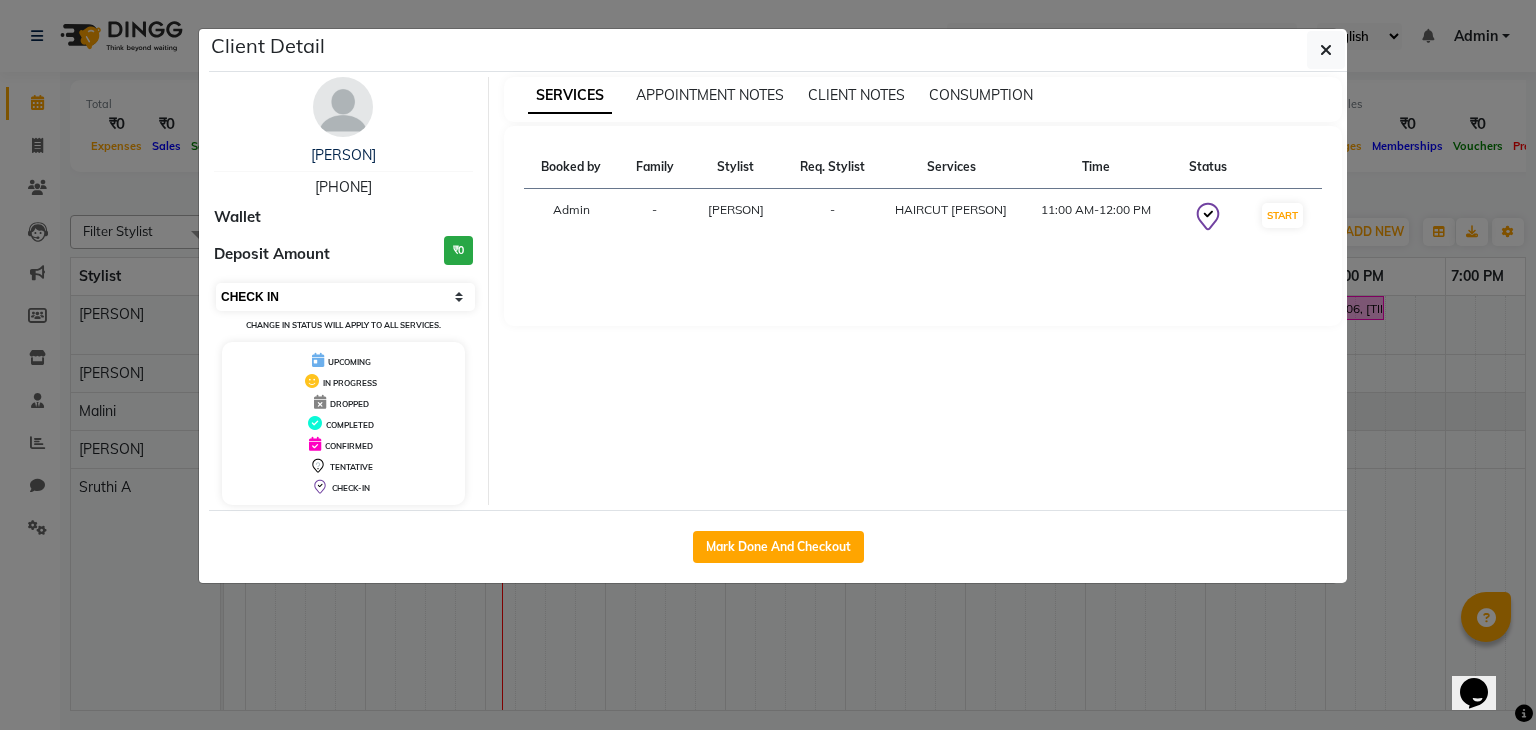 select on "1" 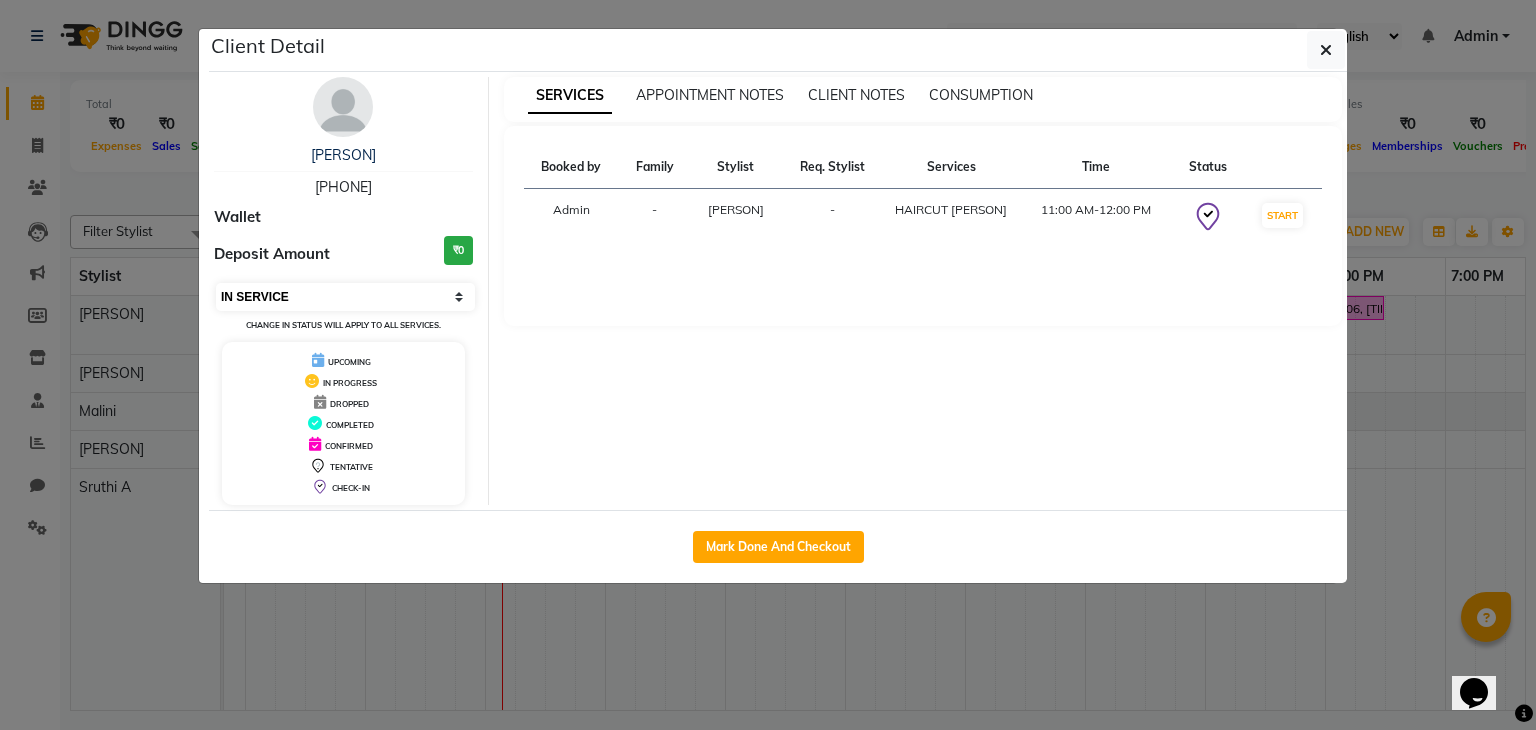 click on "Select IN SERVICE CONFIRMED TENTATIVE CHECK IN MARK DONE DROPPED UPCOMING" at bounding box center [345, 297] 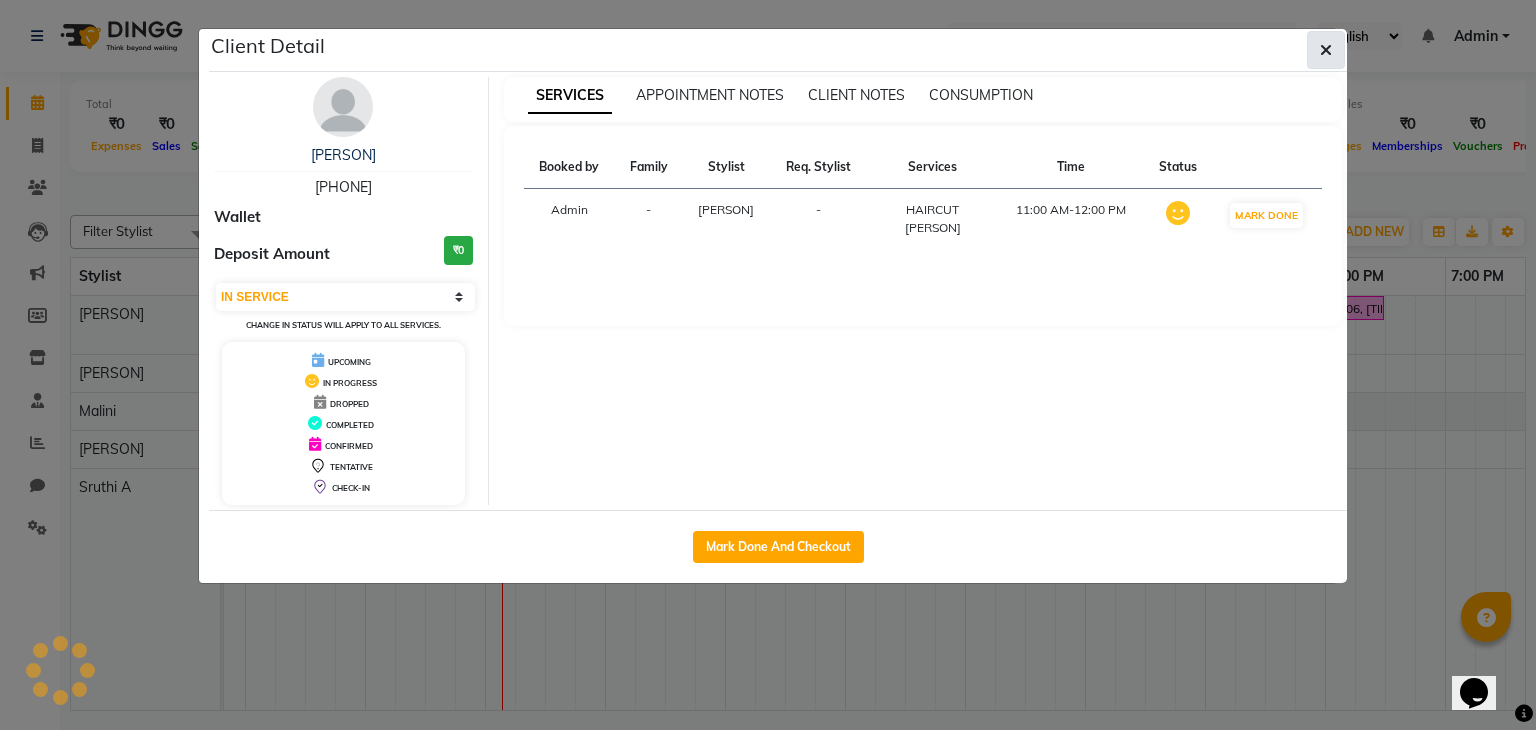 click 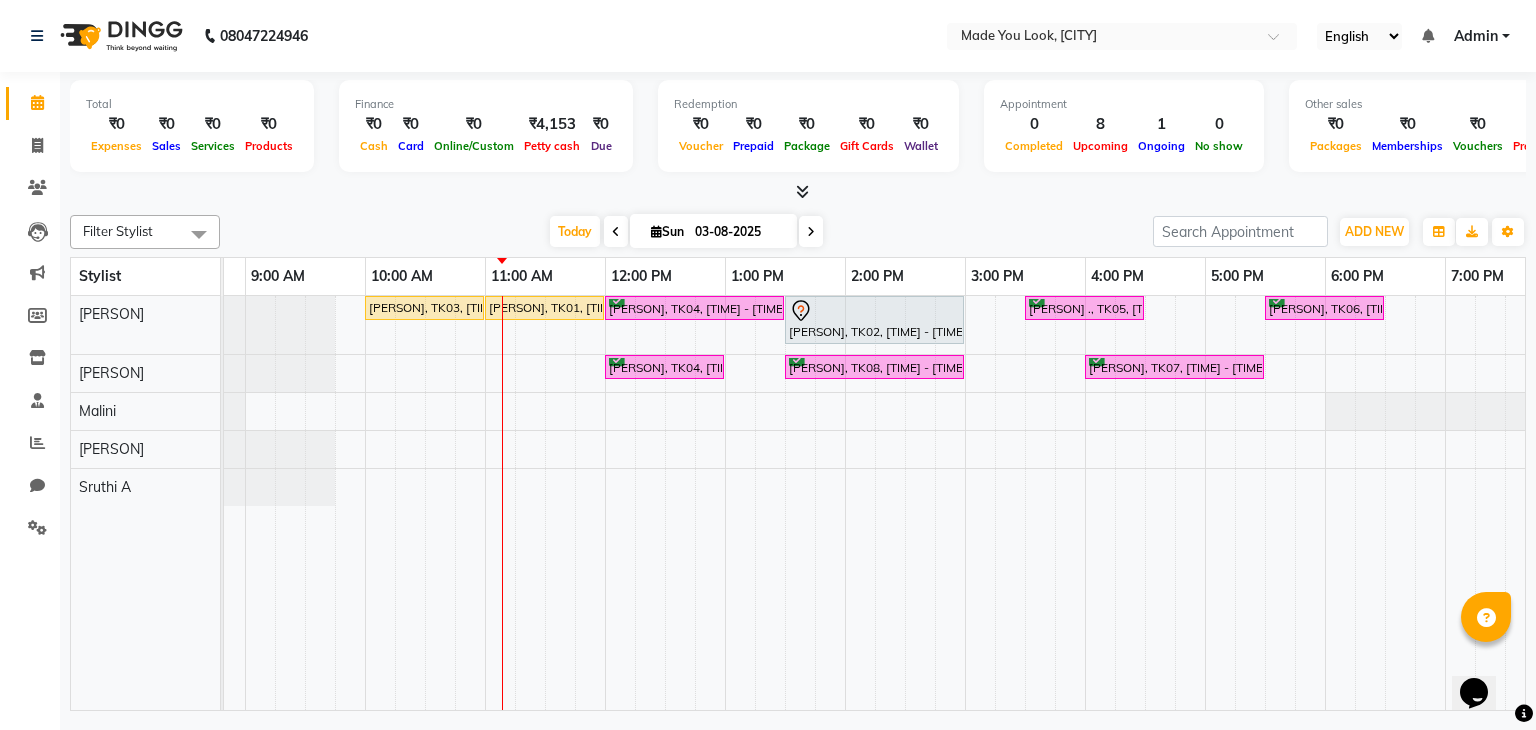 scroll, scrollTop: 0, scrollLeft: 258, axis: horizontal 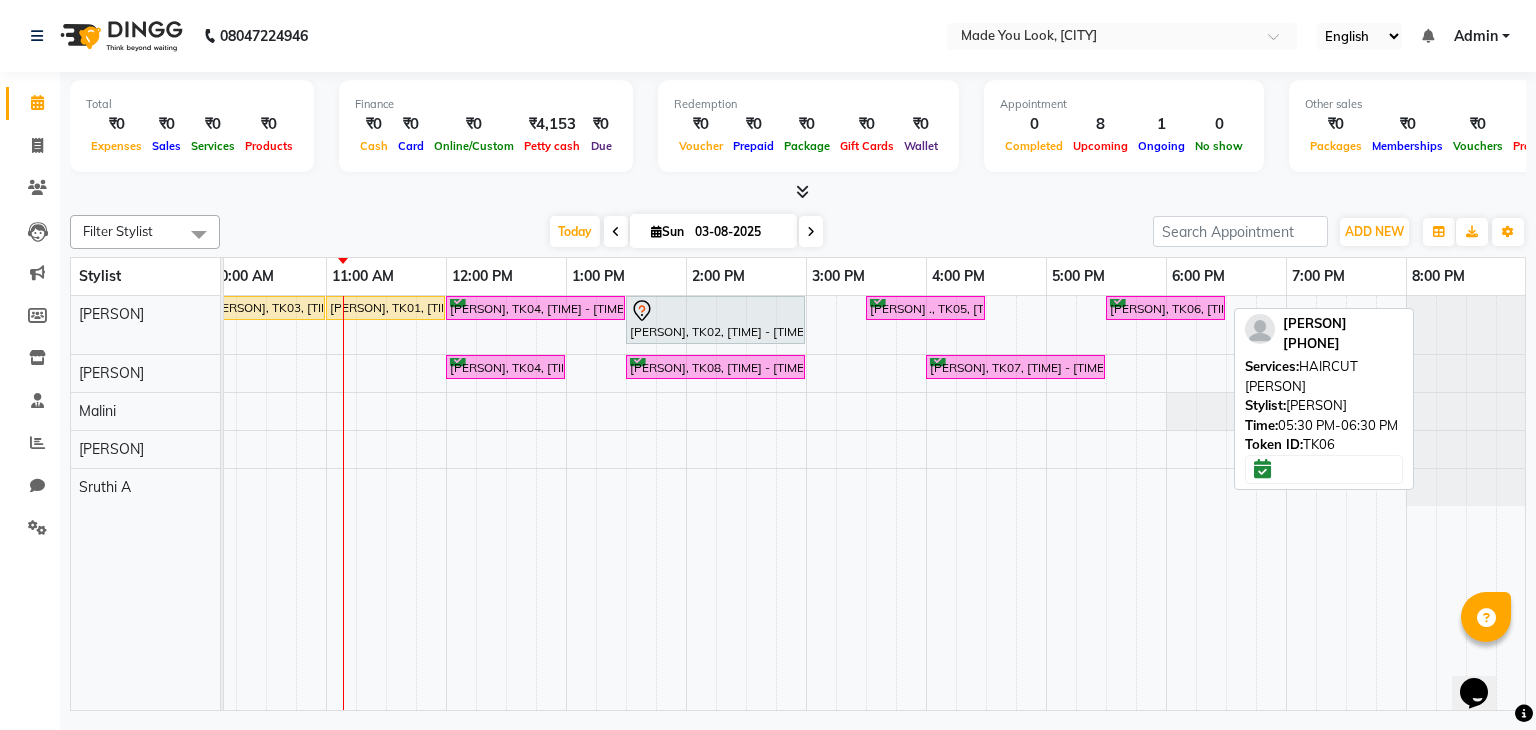 click on "[FIRST] [LAST], TK06, 05:30 PM-06:30 PM, HAIRCUT PRANAV" at bounding box center [1165, 308] 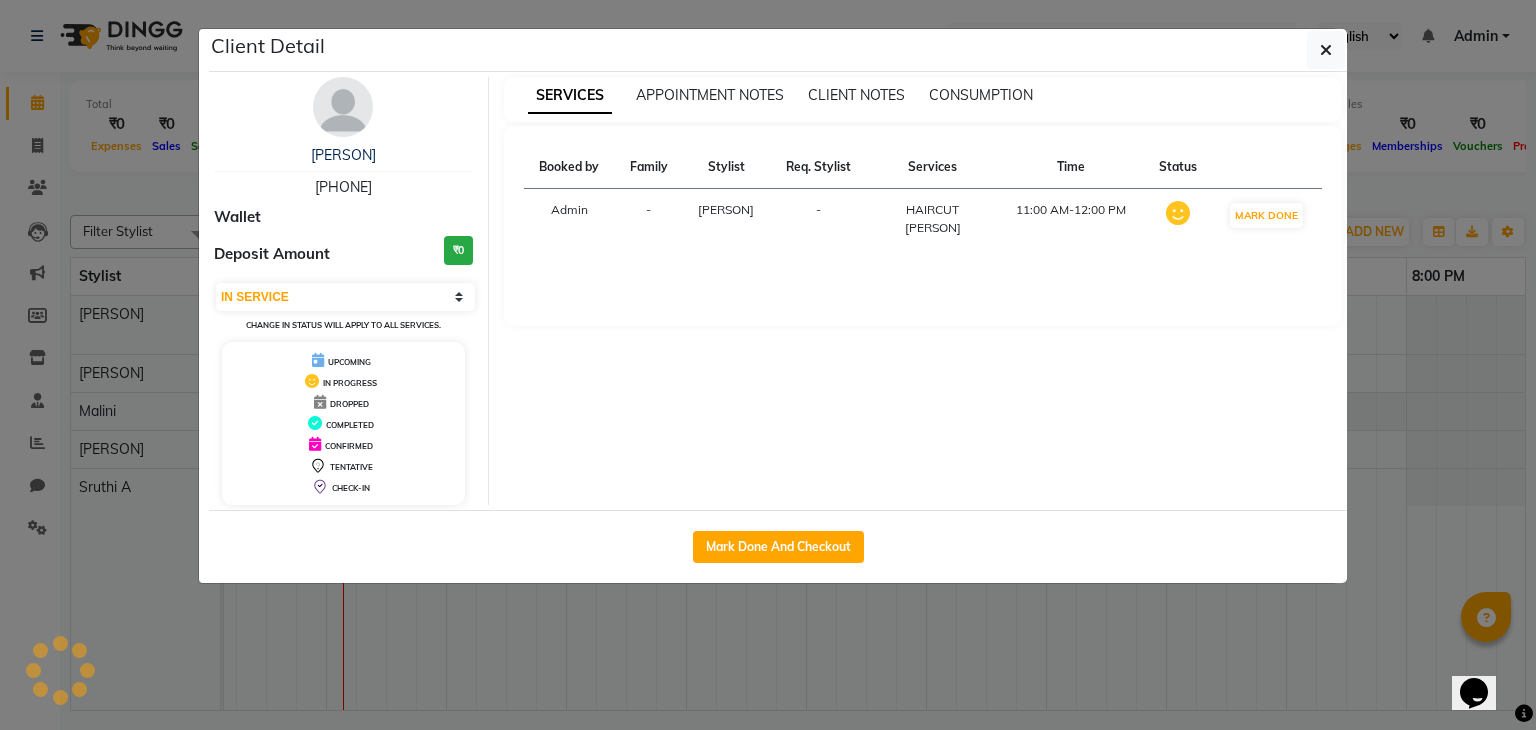 select on "6" 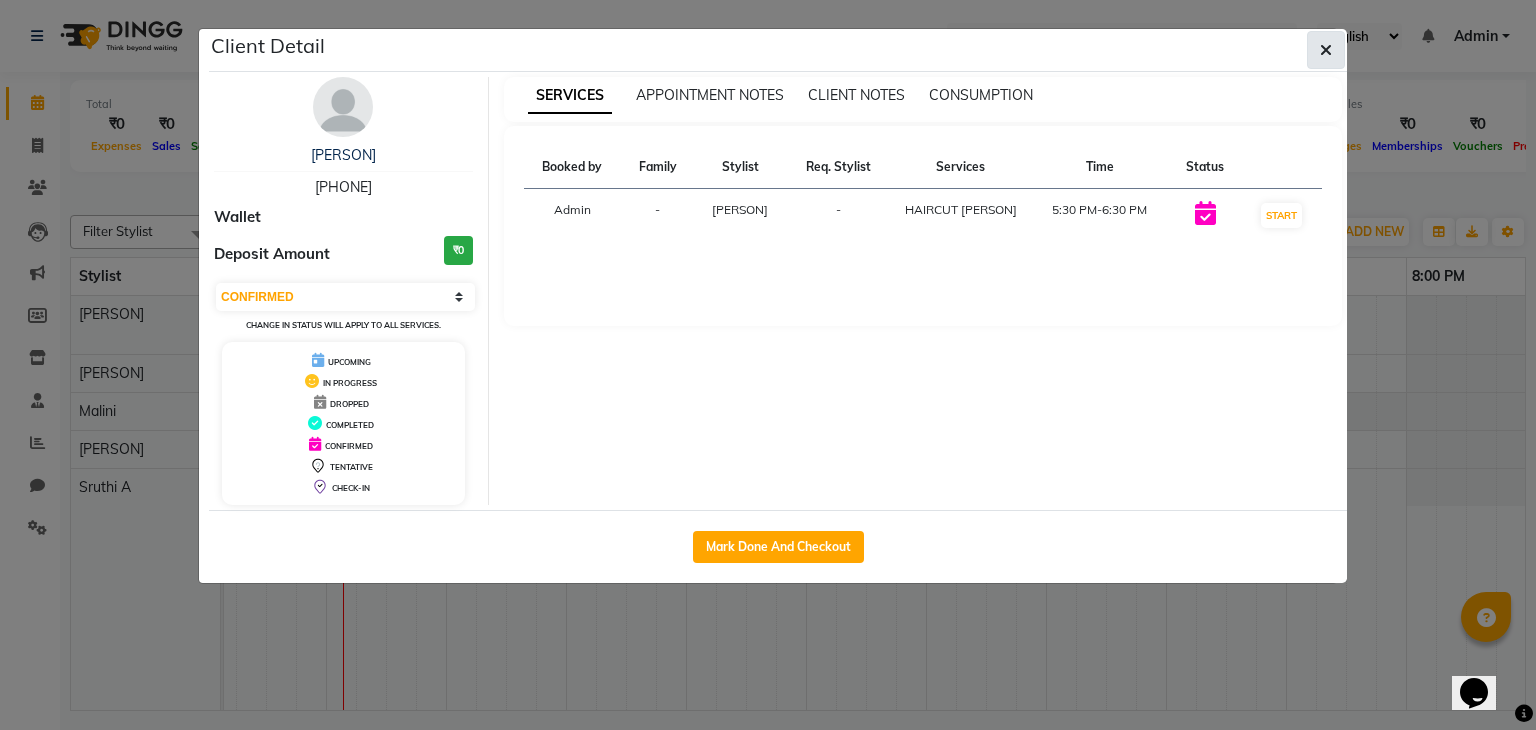click 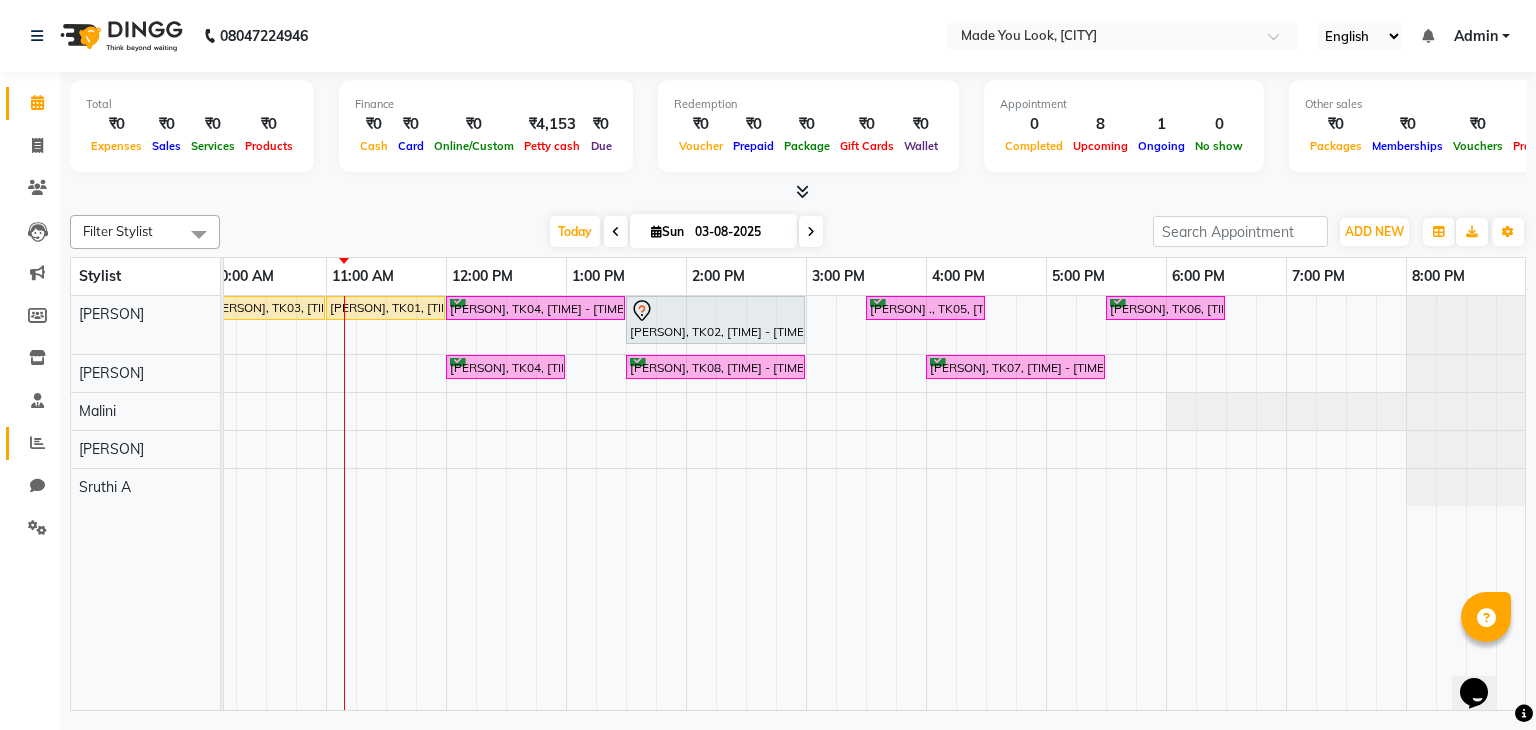 click on "Reports" 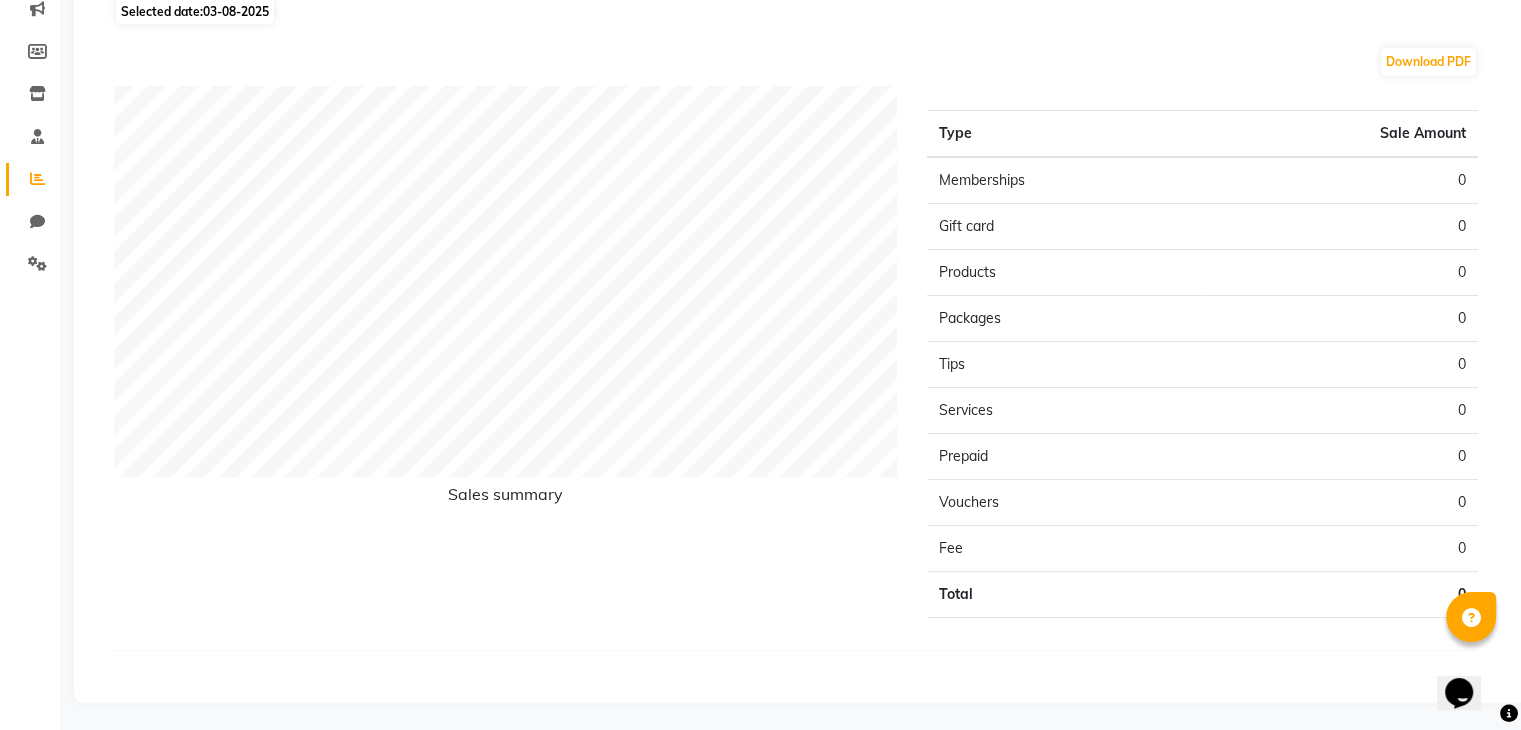 scroll, scrollTop: 0, scrollLeft: 0, axis: both 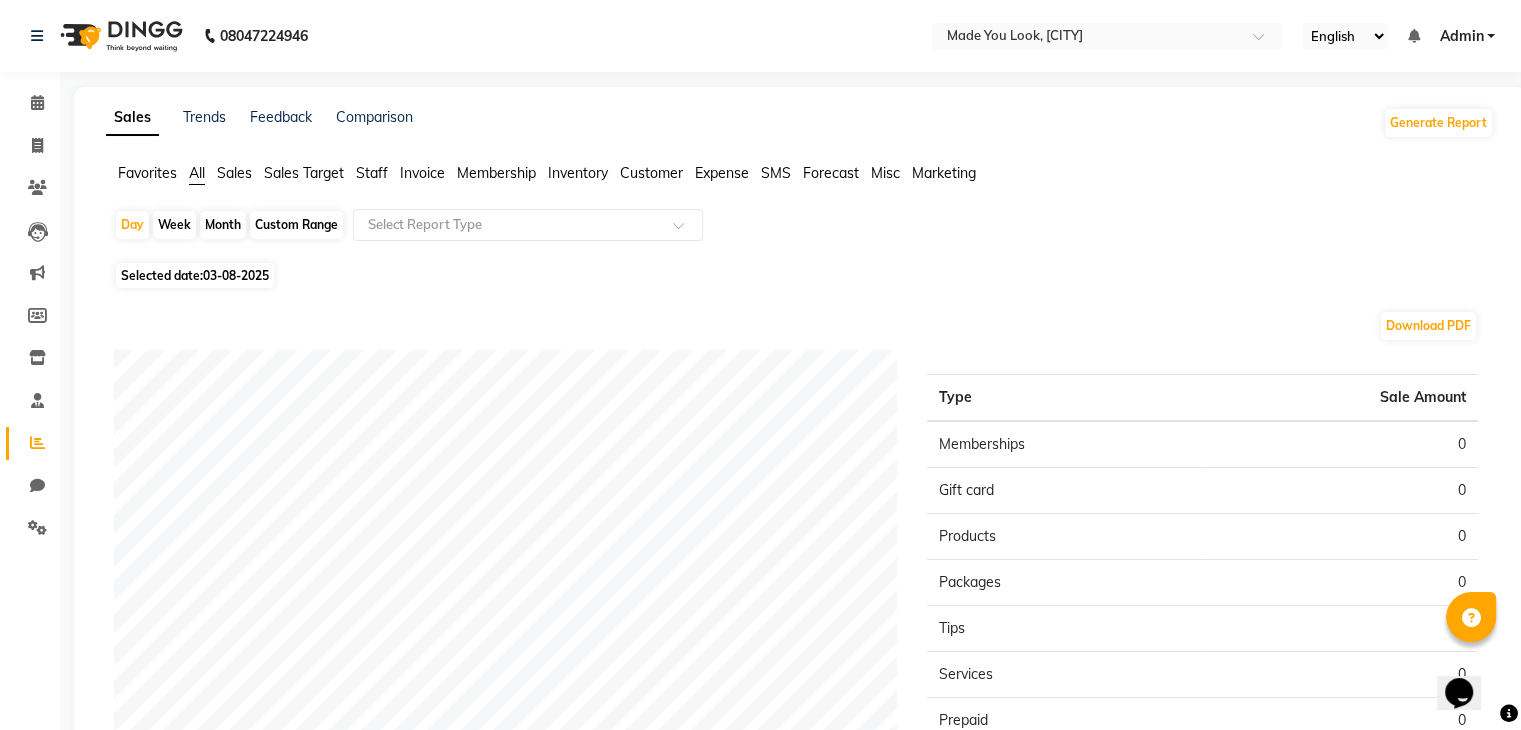 click on "03-08-2025" 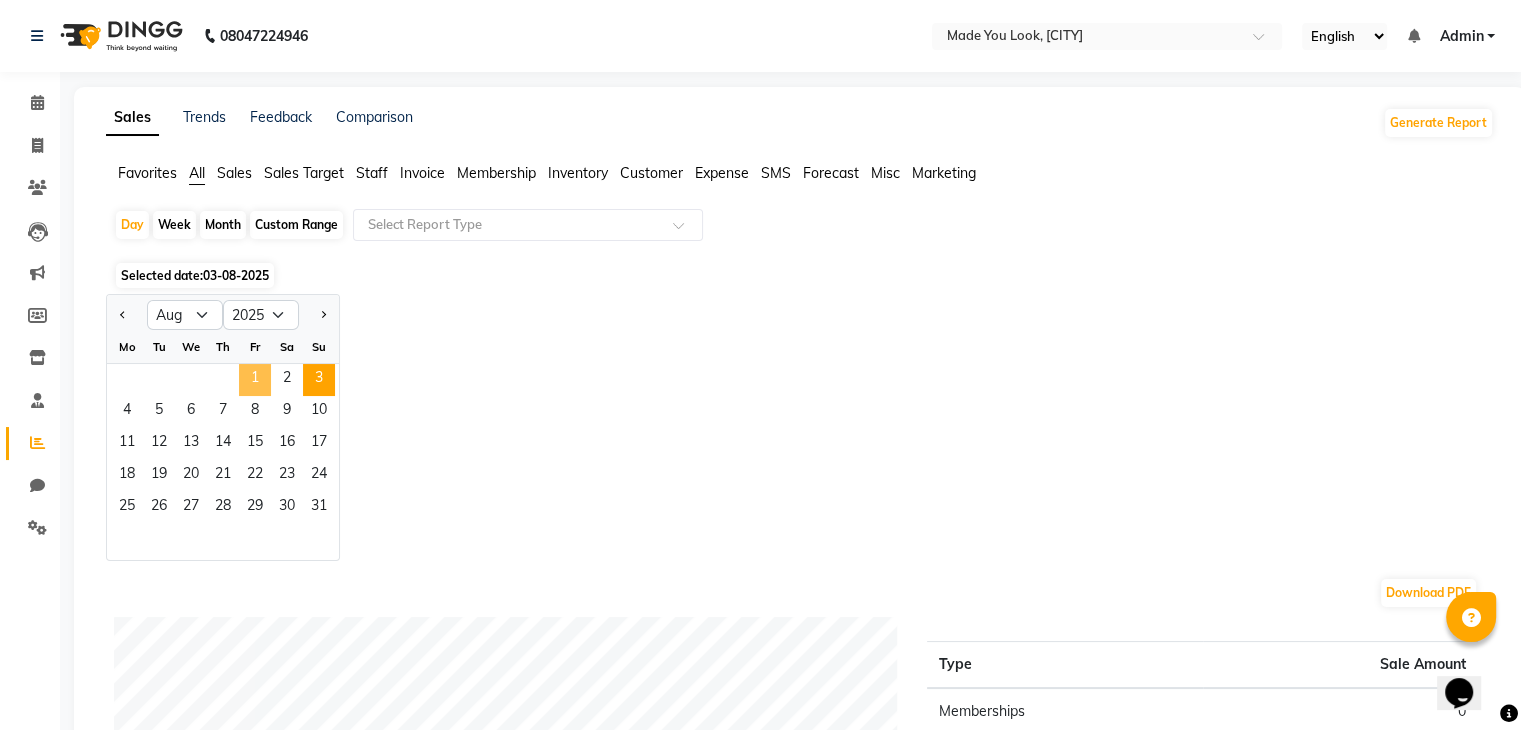 click on "1" 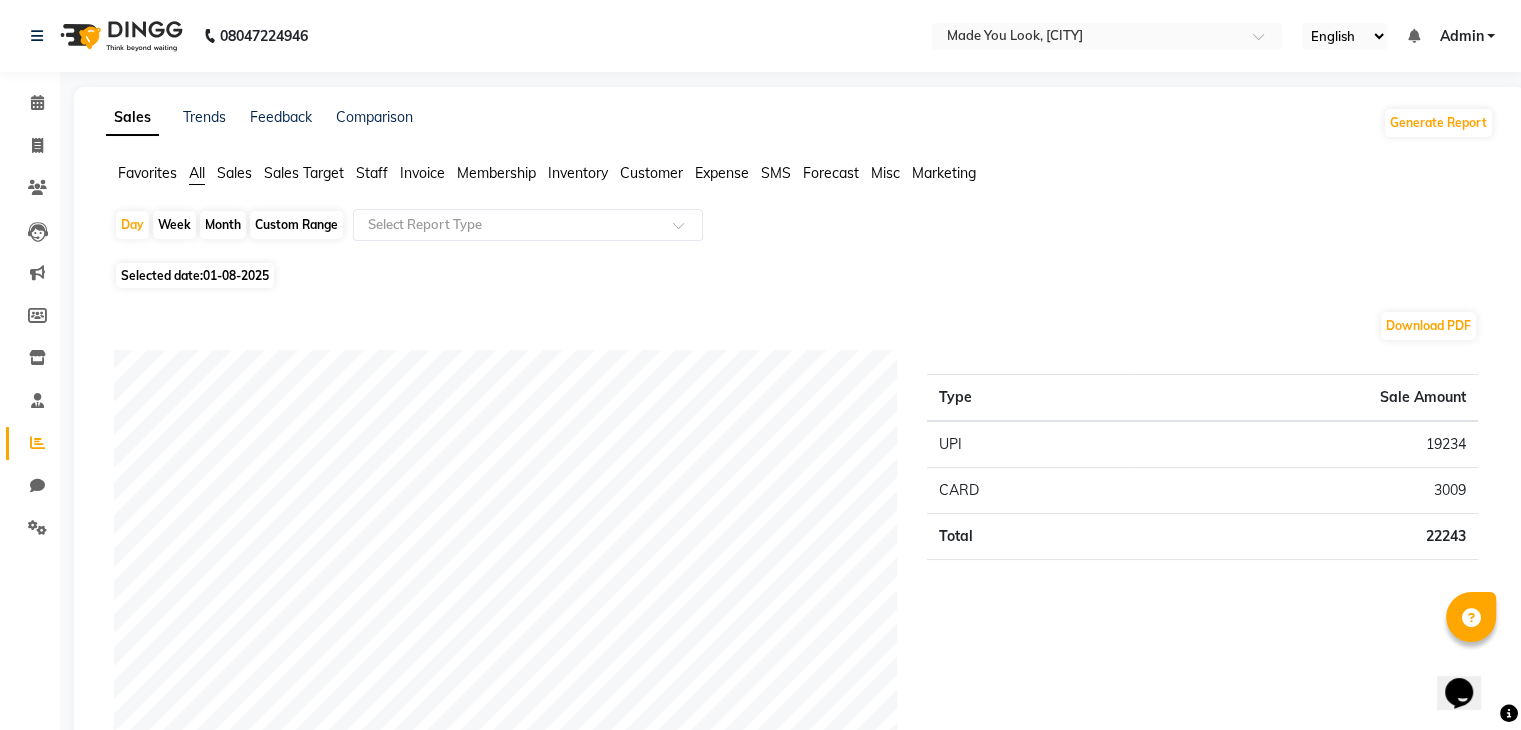 scroll, scrollTop: 0, scrollLeft: 0, axis: both 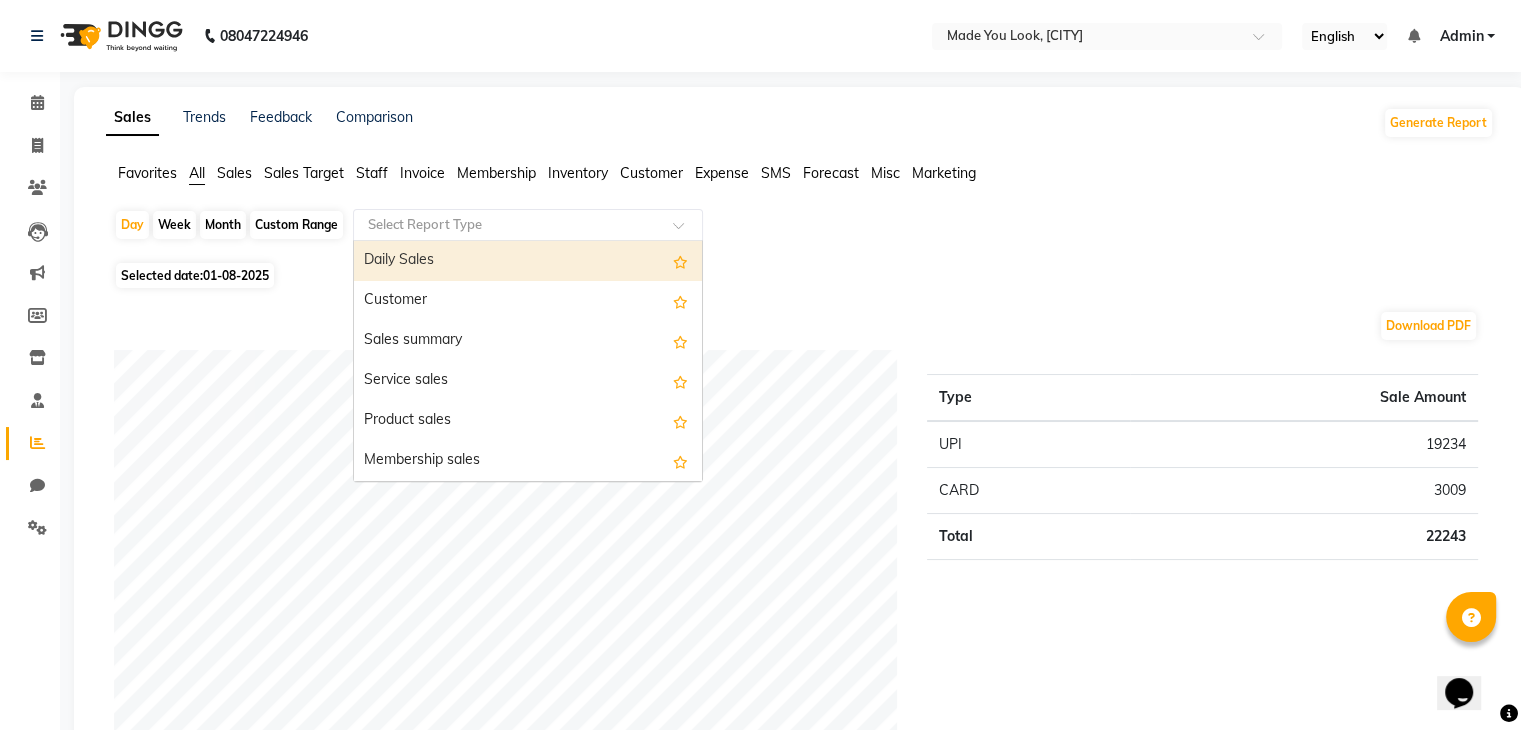 click 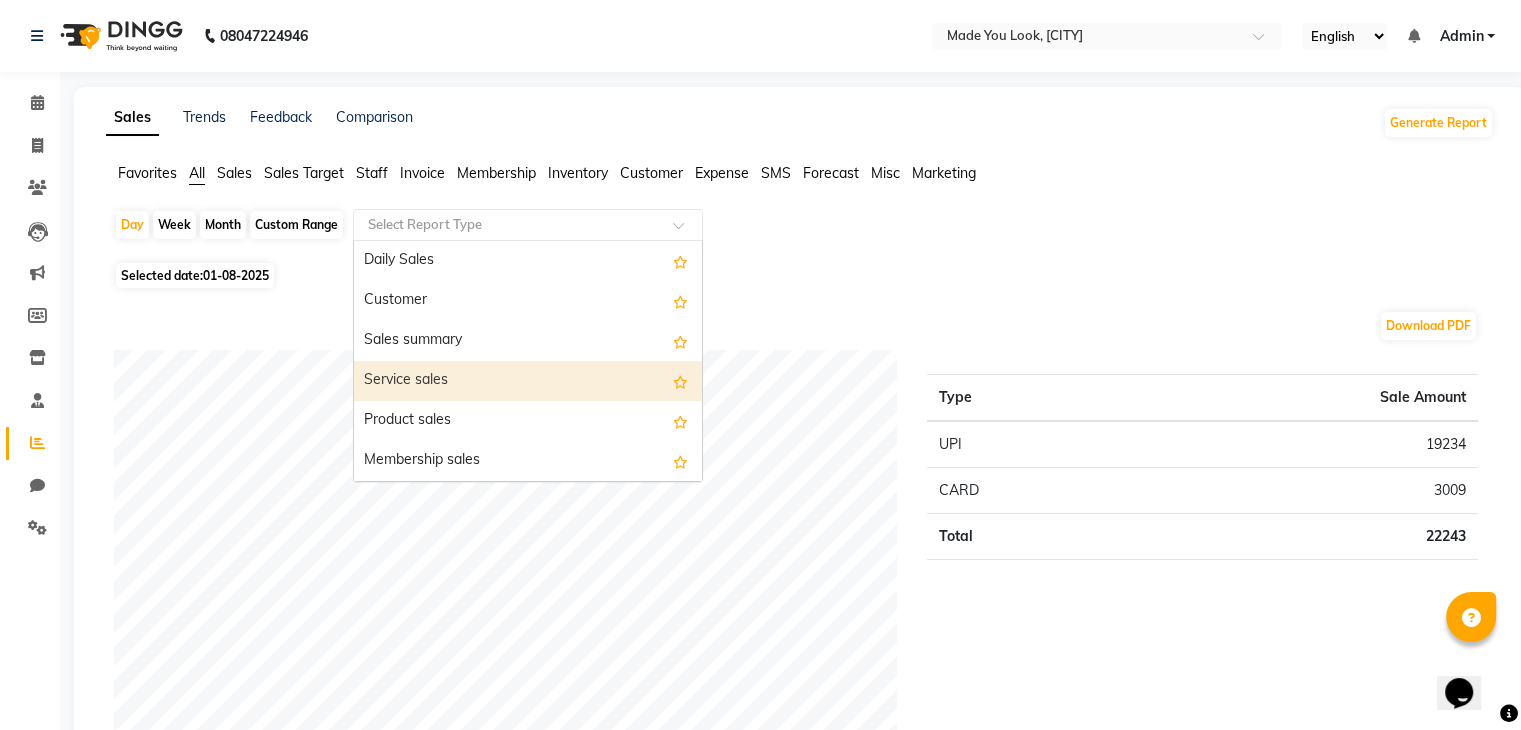 click on "Service sales" at bounding box center [528, 381] 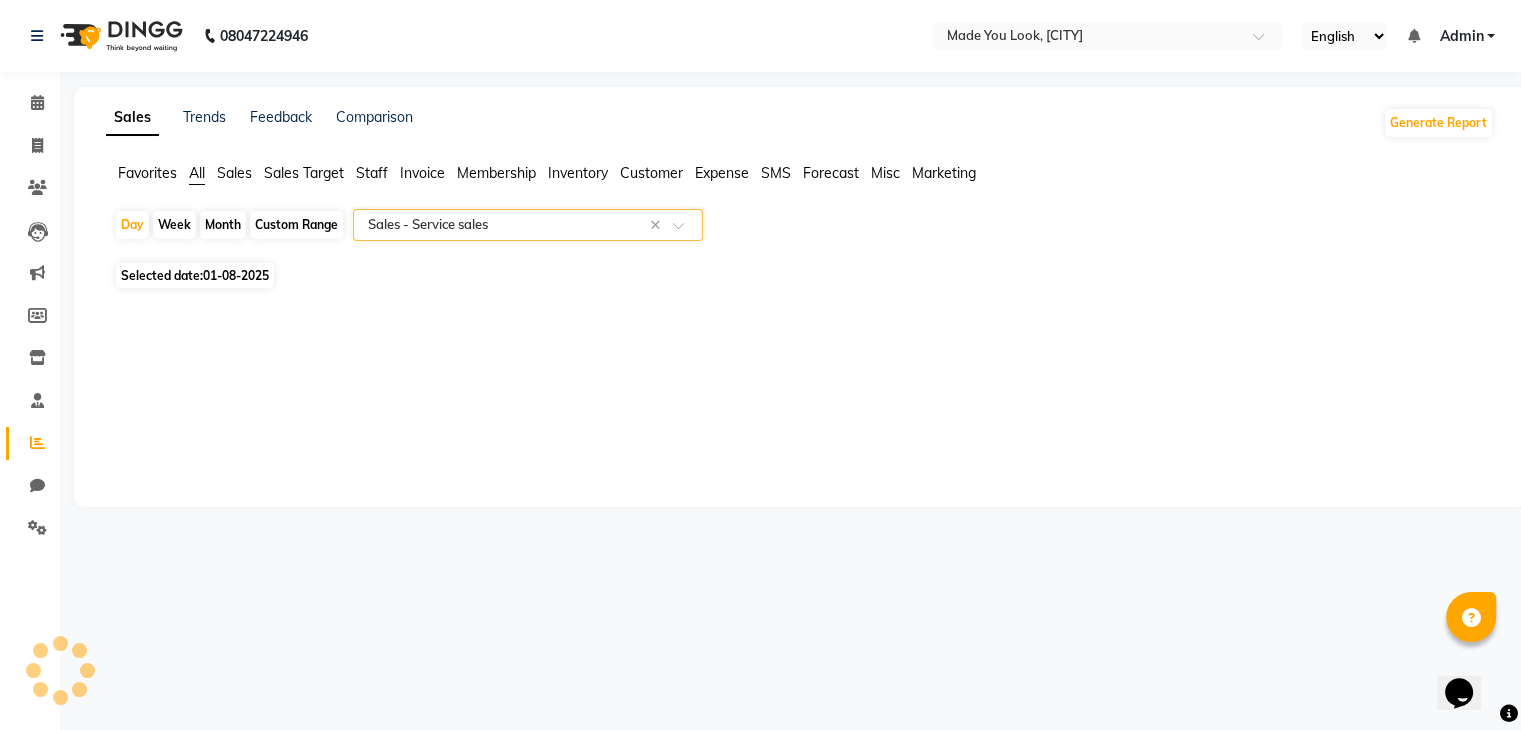 scroll, scrollTop: 0, scrollLeft: 0, axis: both 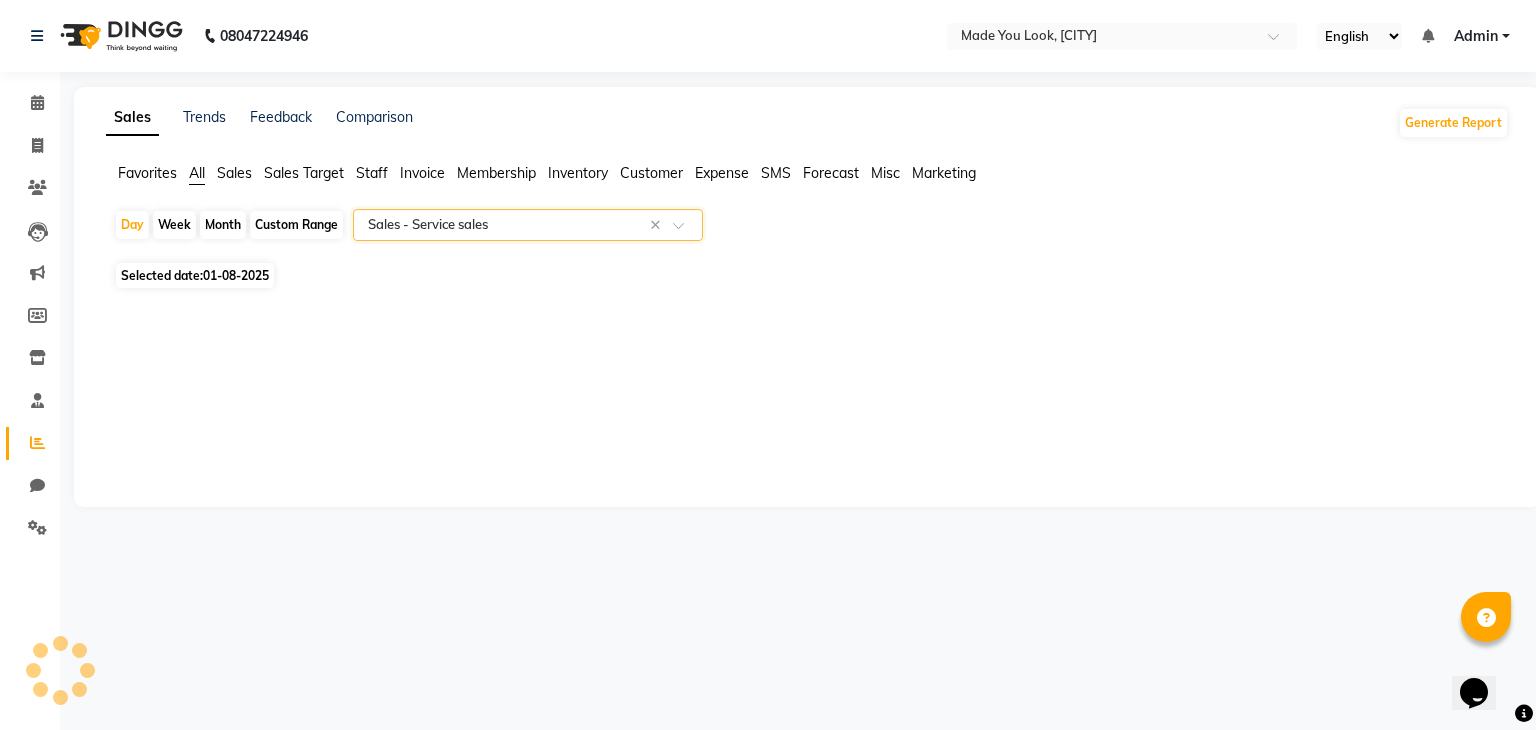 select on "full_report" 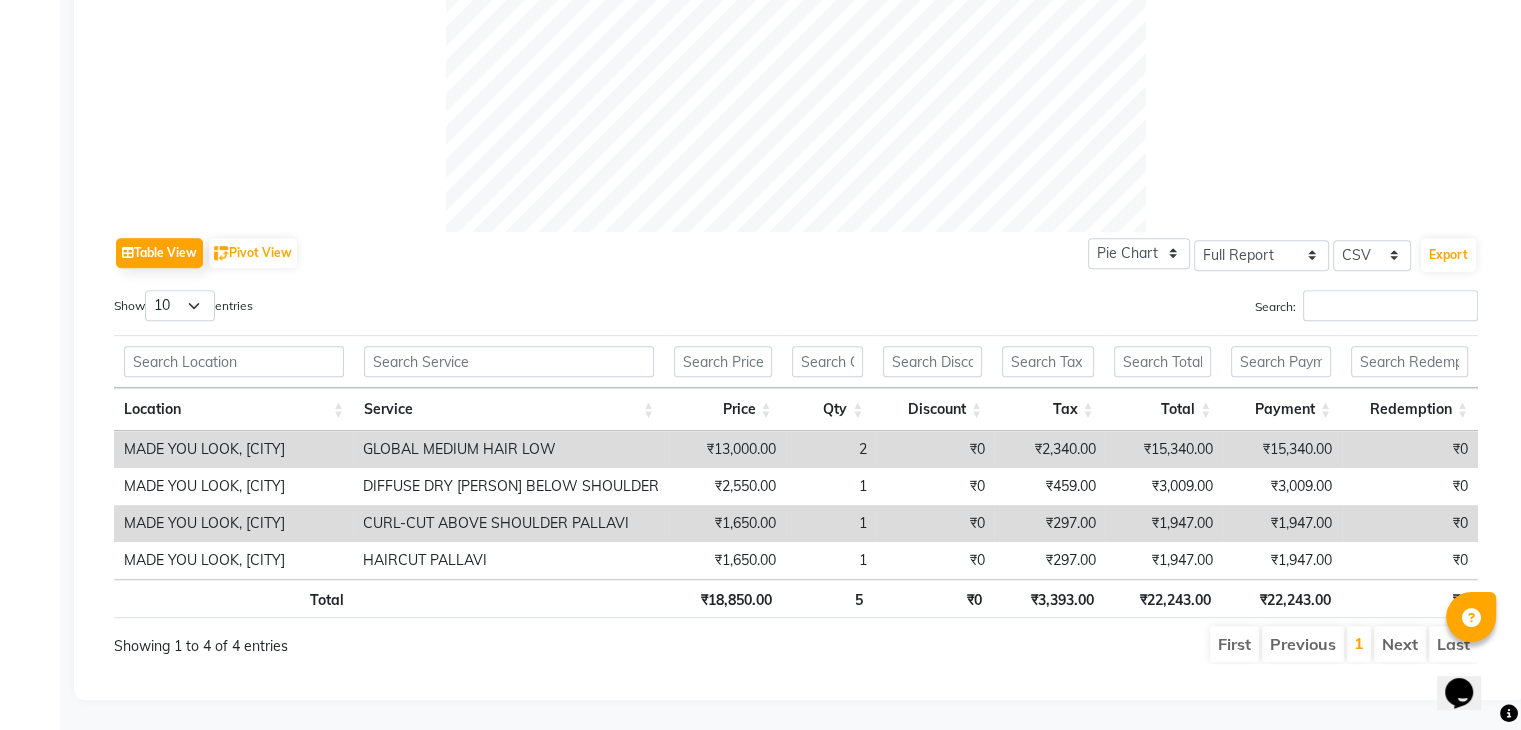scroll, scrollTop: 816, scrollLeft: 0, axis: vertical 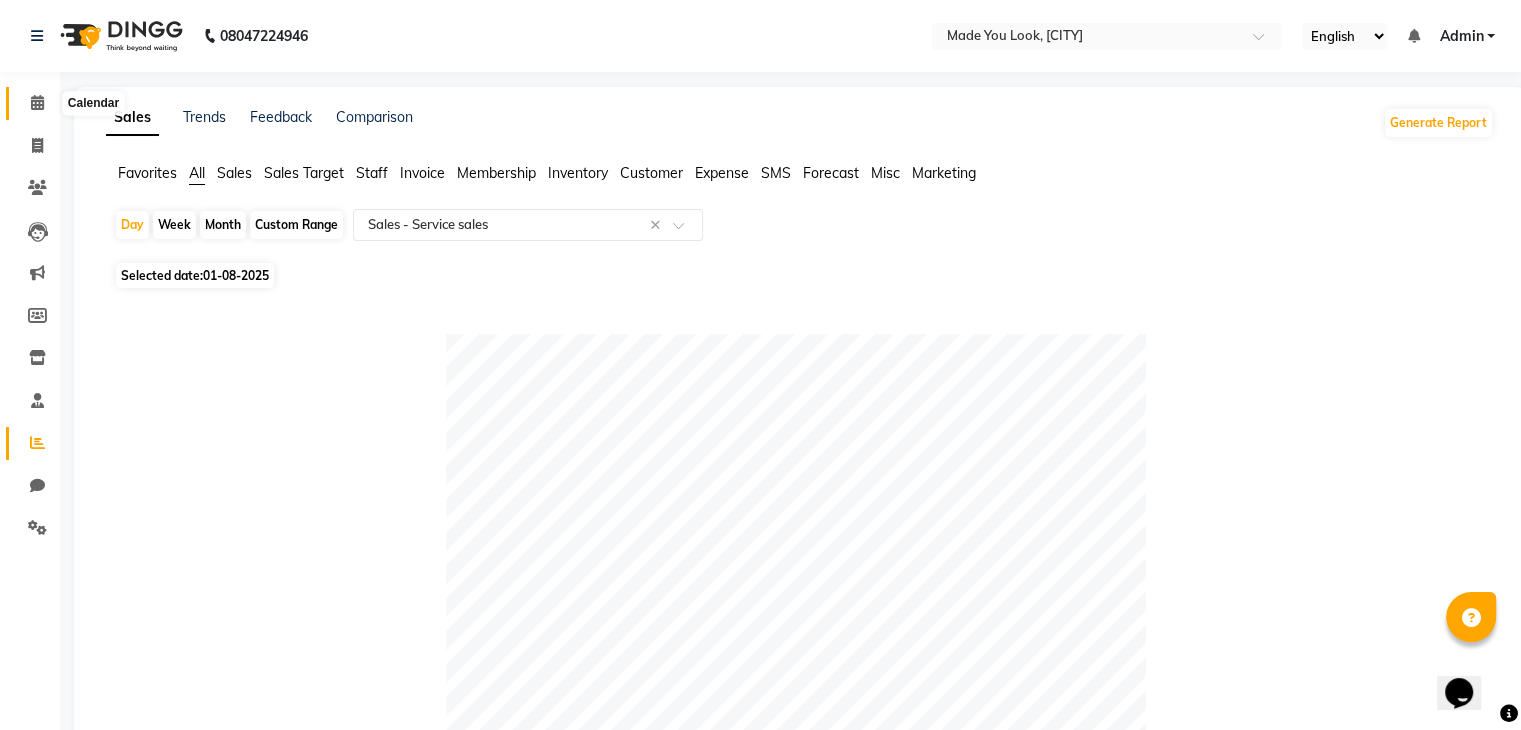 click 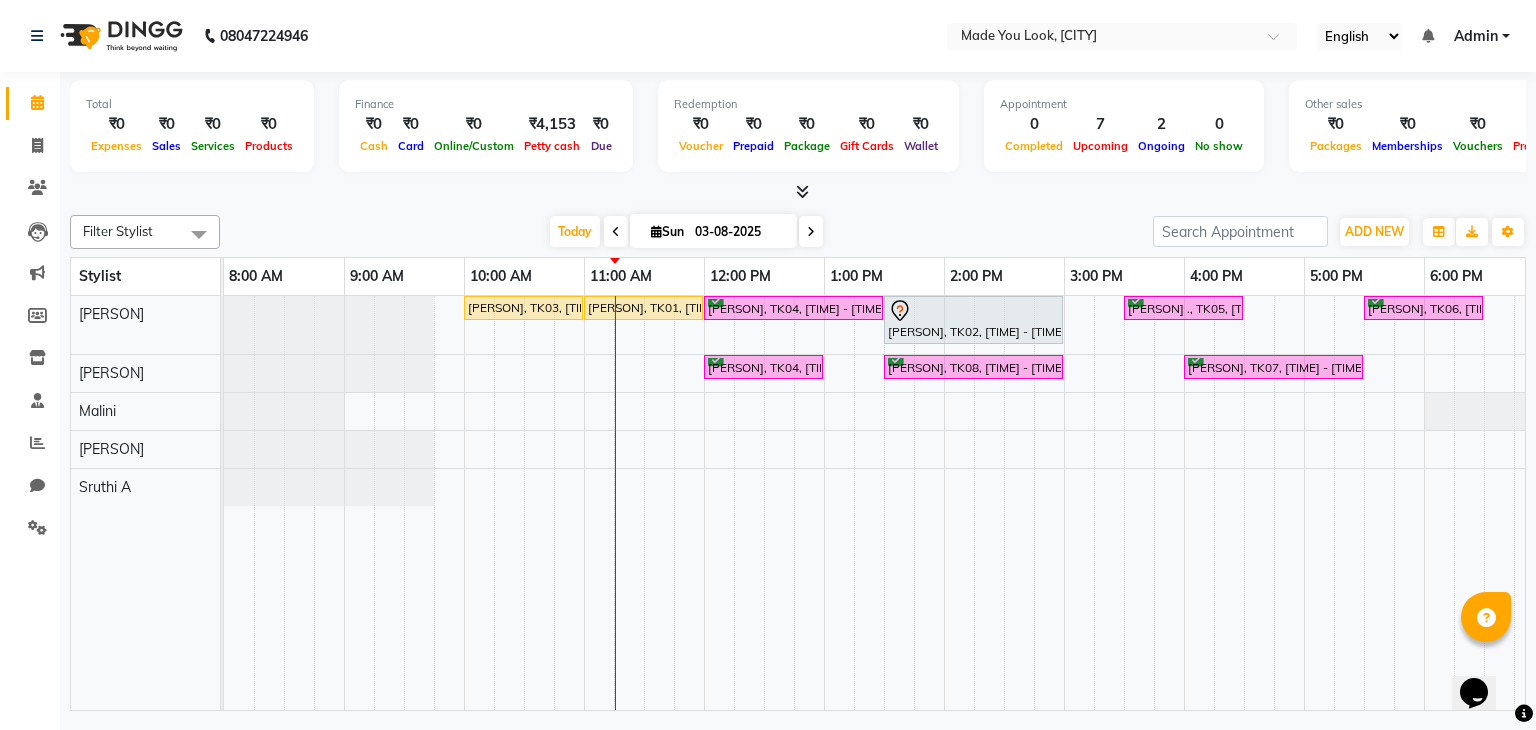 scroll, scrollTop: 0, scrollLeft: 88, axis: horizontal 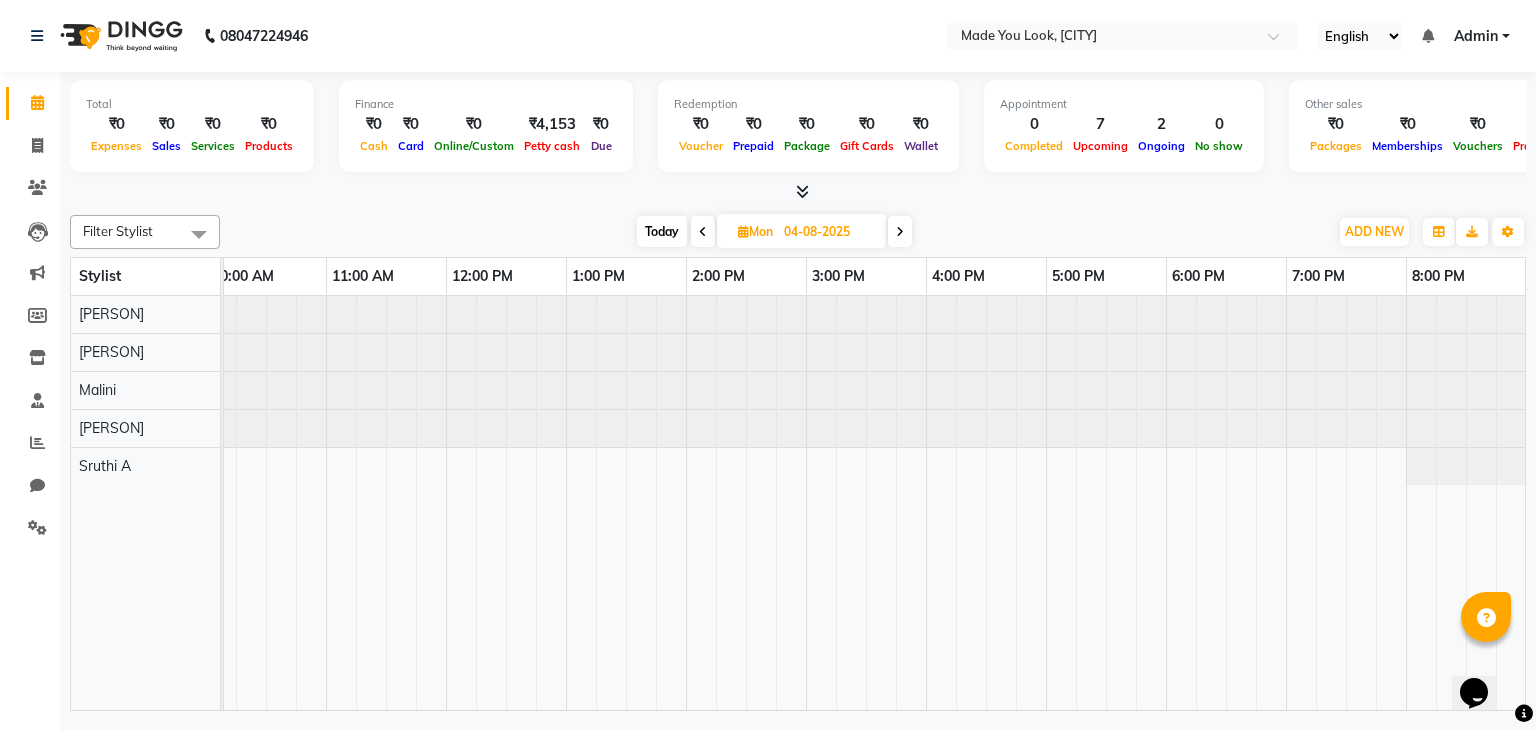 click at bounding box center [900, 231] 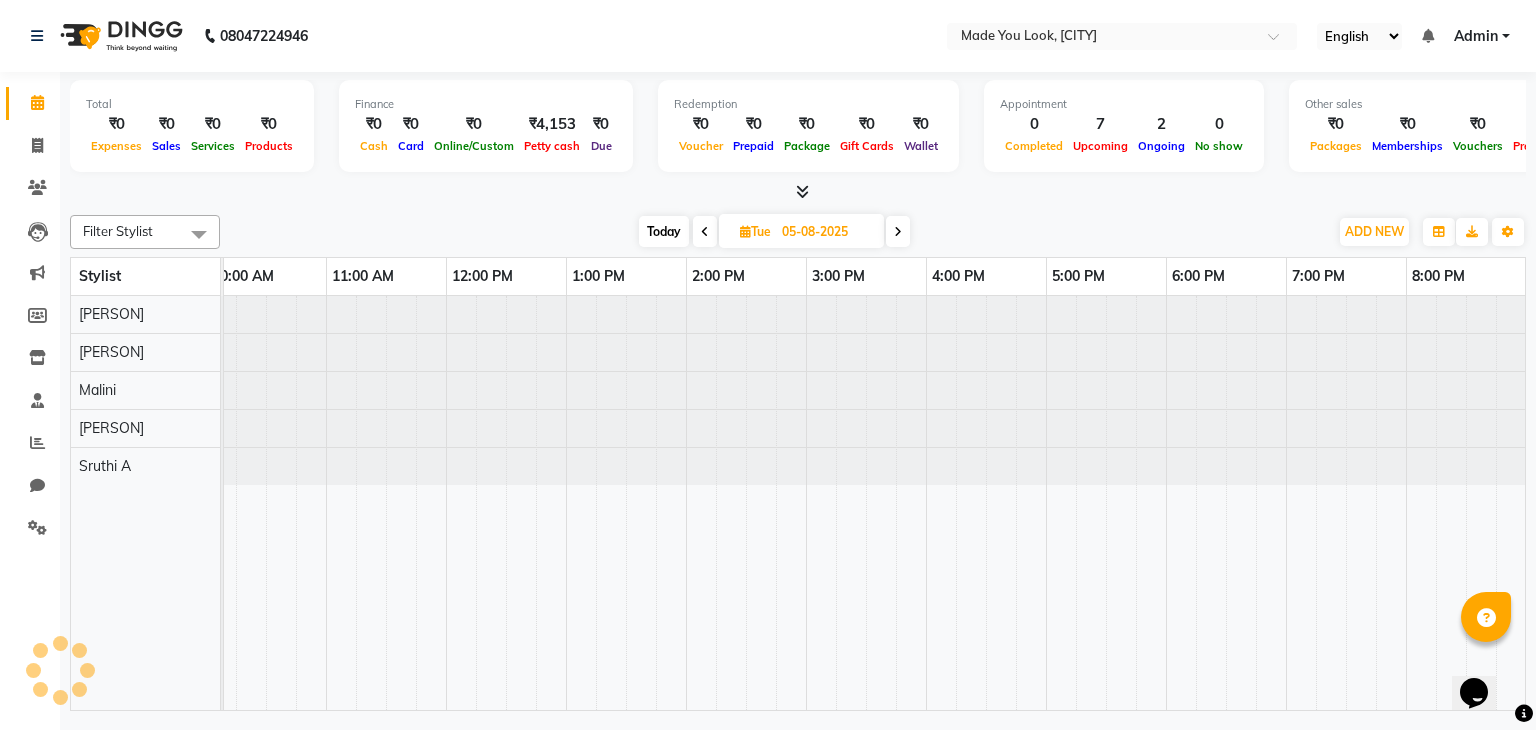 scroll, scrollTop: 0, scrollLeft: 0, axis: both 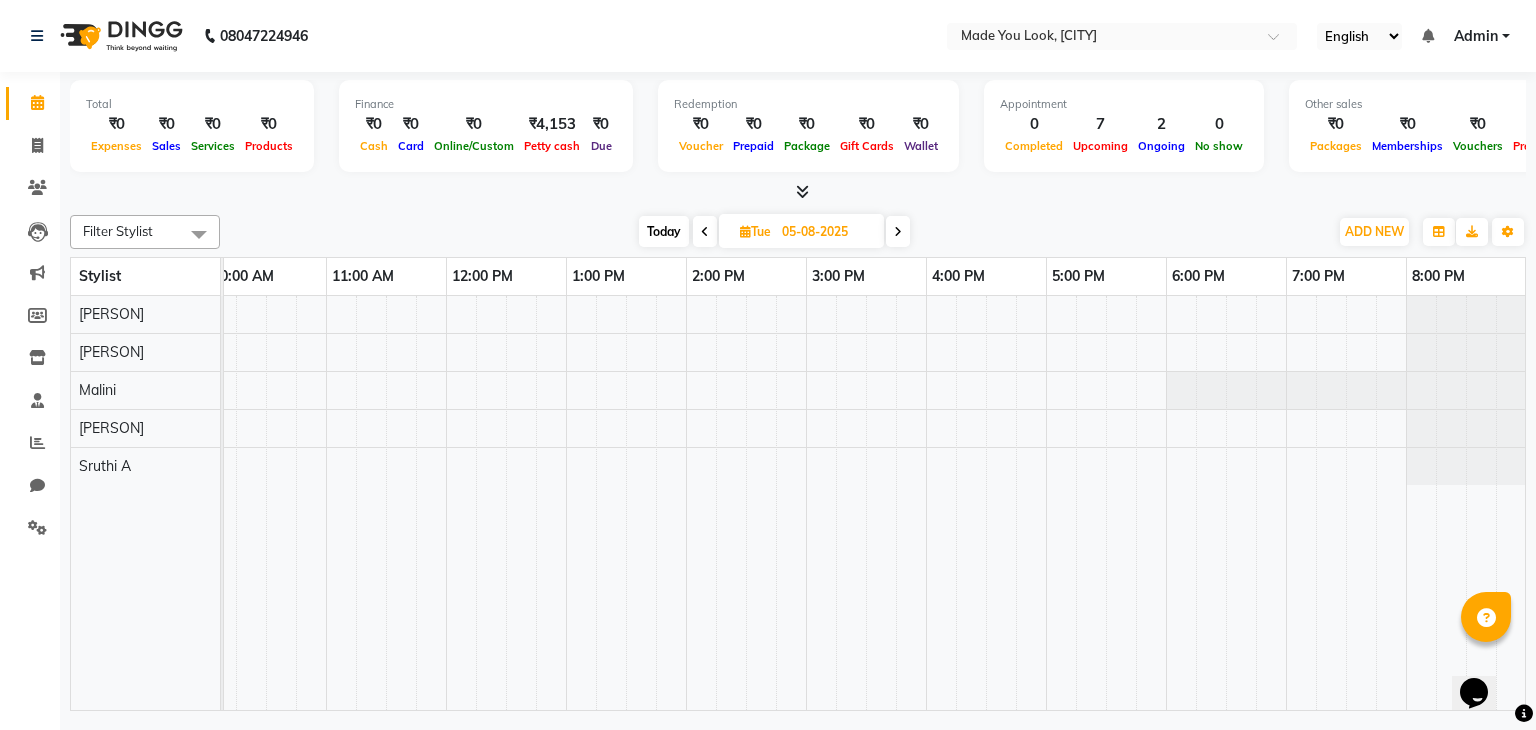 click on "Today" at bounding box center (664, 231) 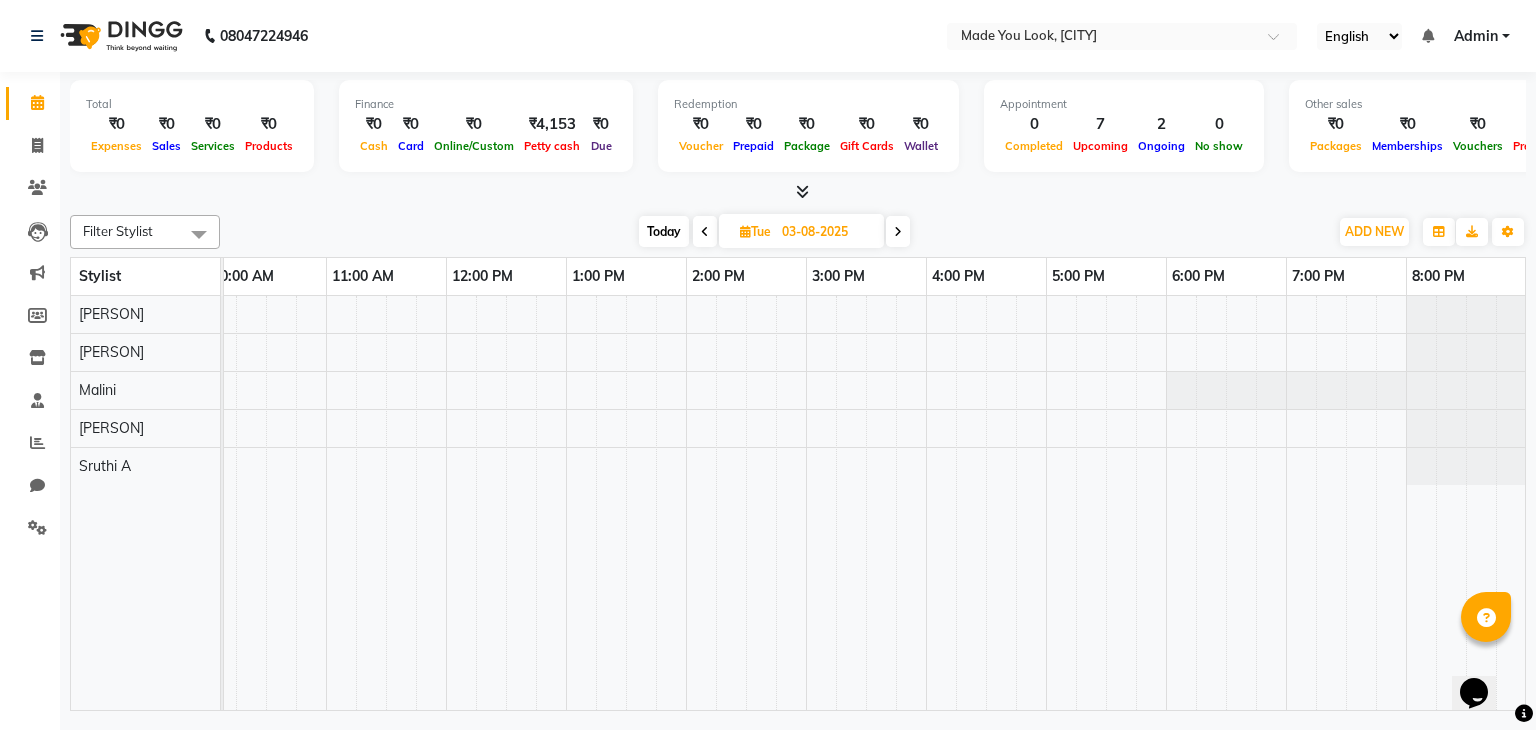 scroll, scrollTop: 0, scrollLeft: 0, axis: both 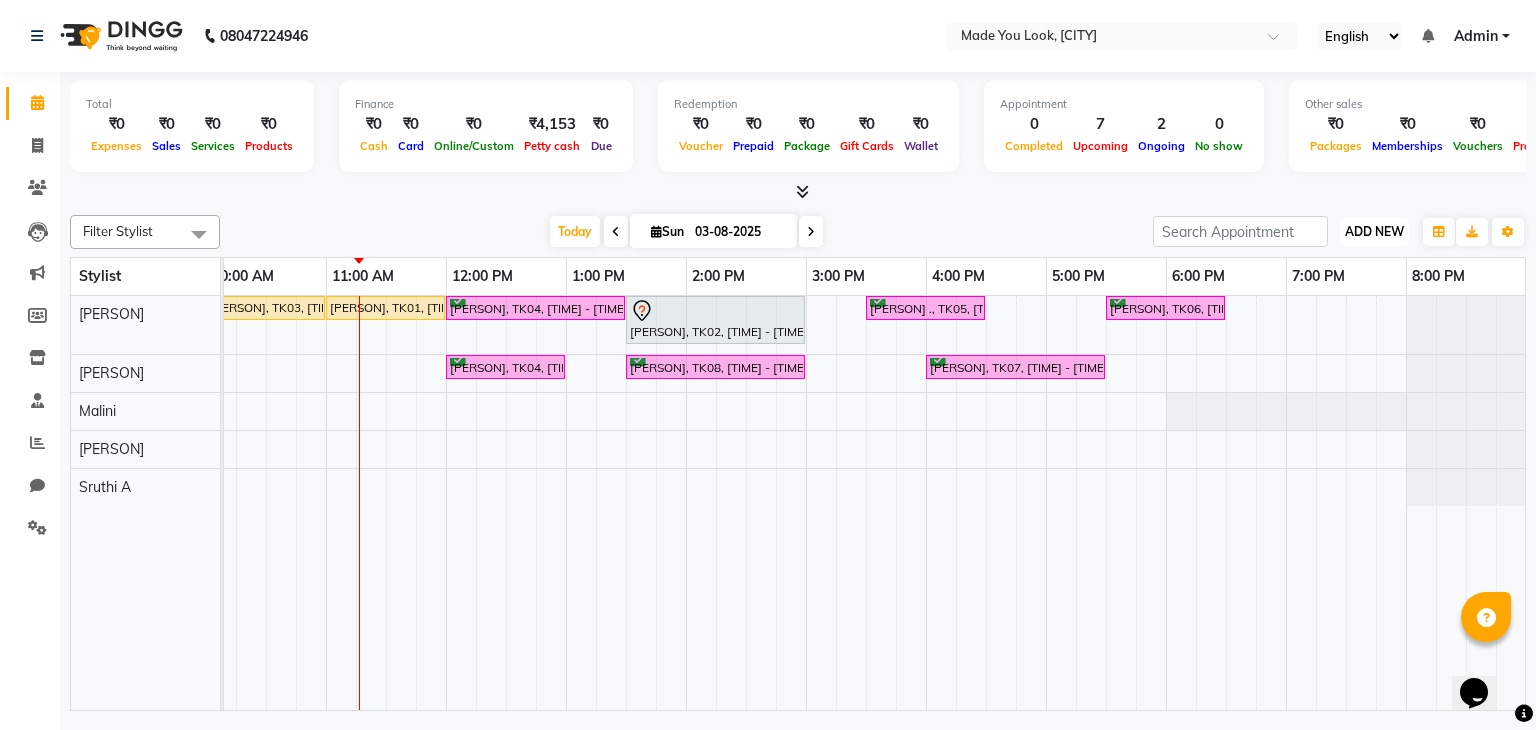click on "ADD NEW Toggle Dropdown" at bounding box center [1374, 232] 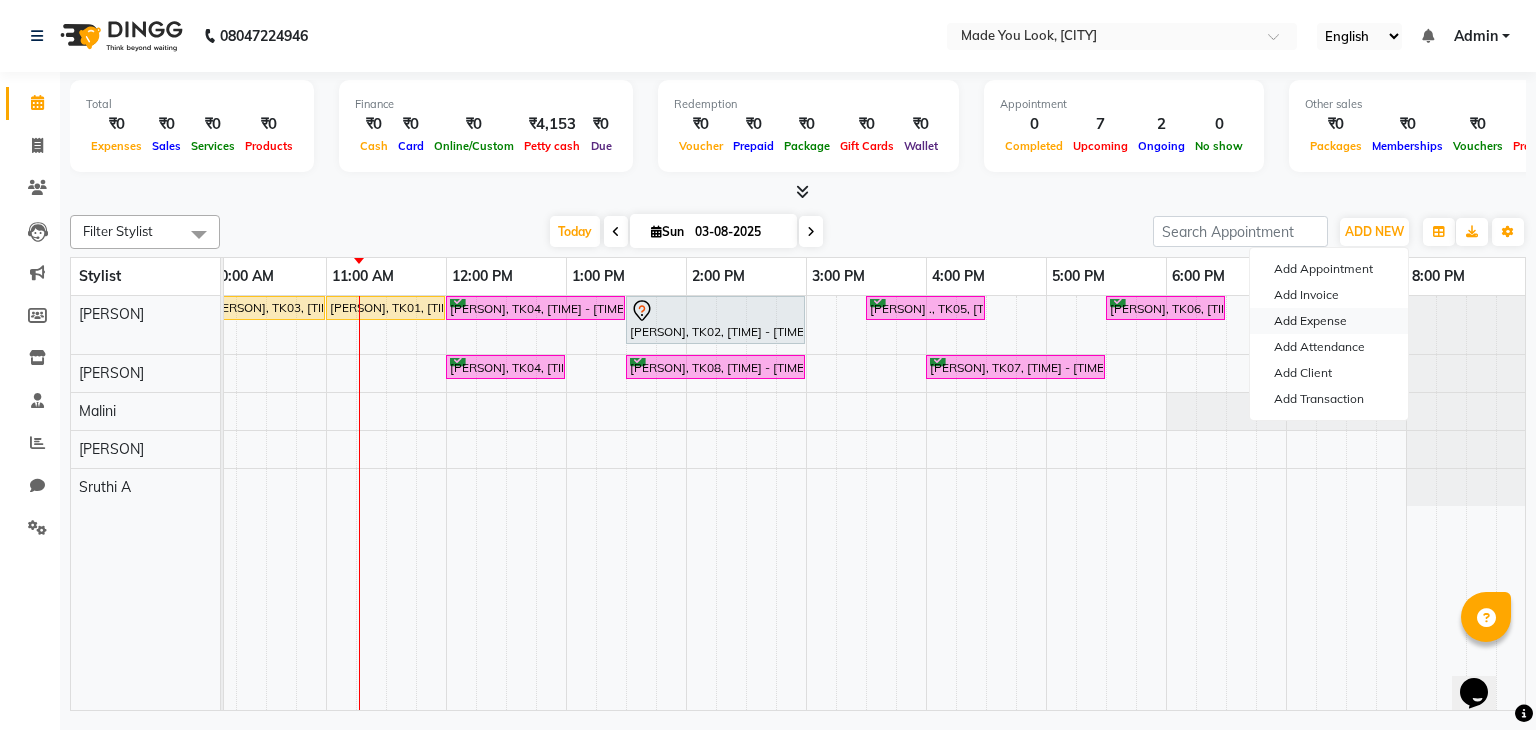 click on "Add Expense" at bounding box center (1329, 321) 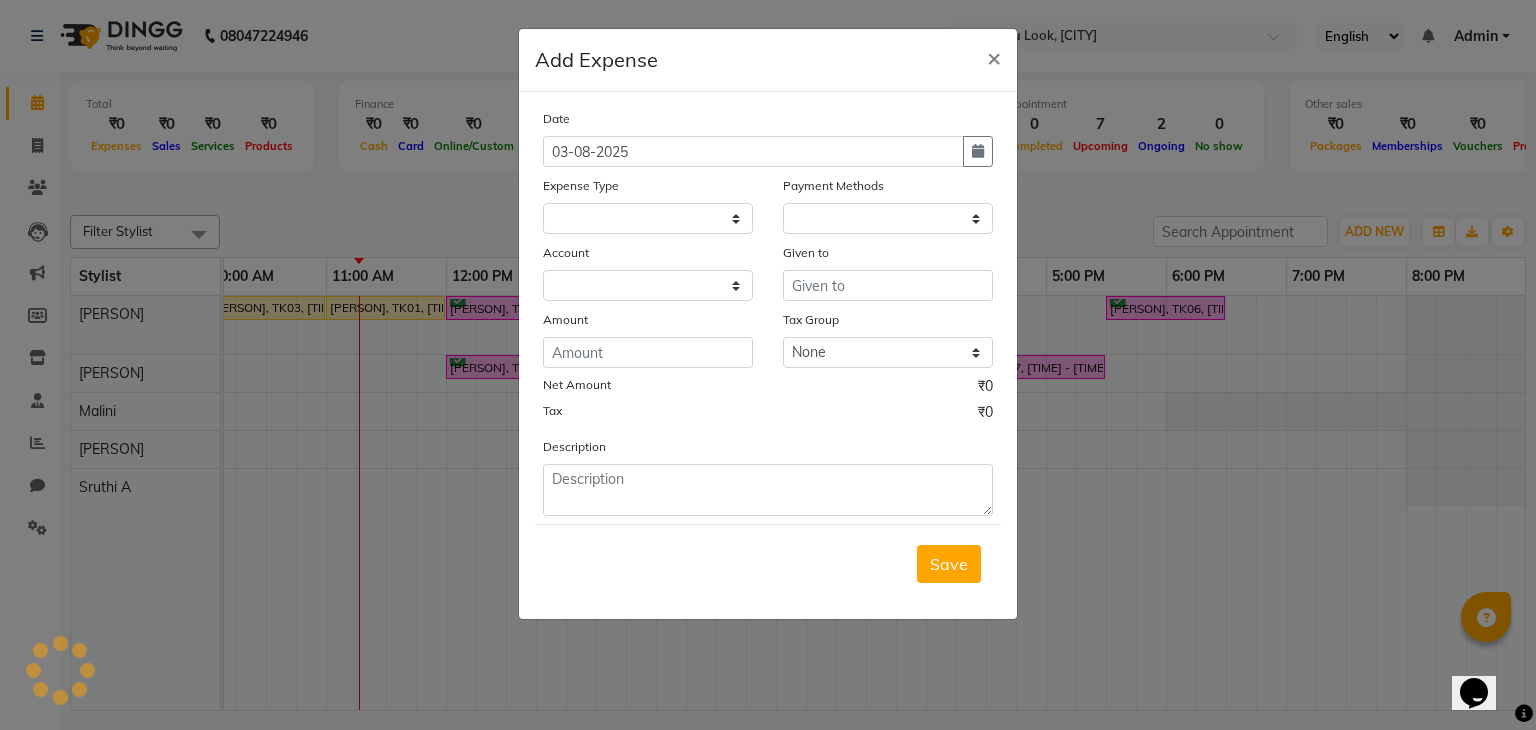 select on "1" 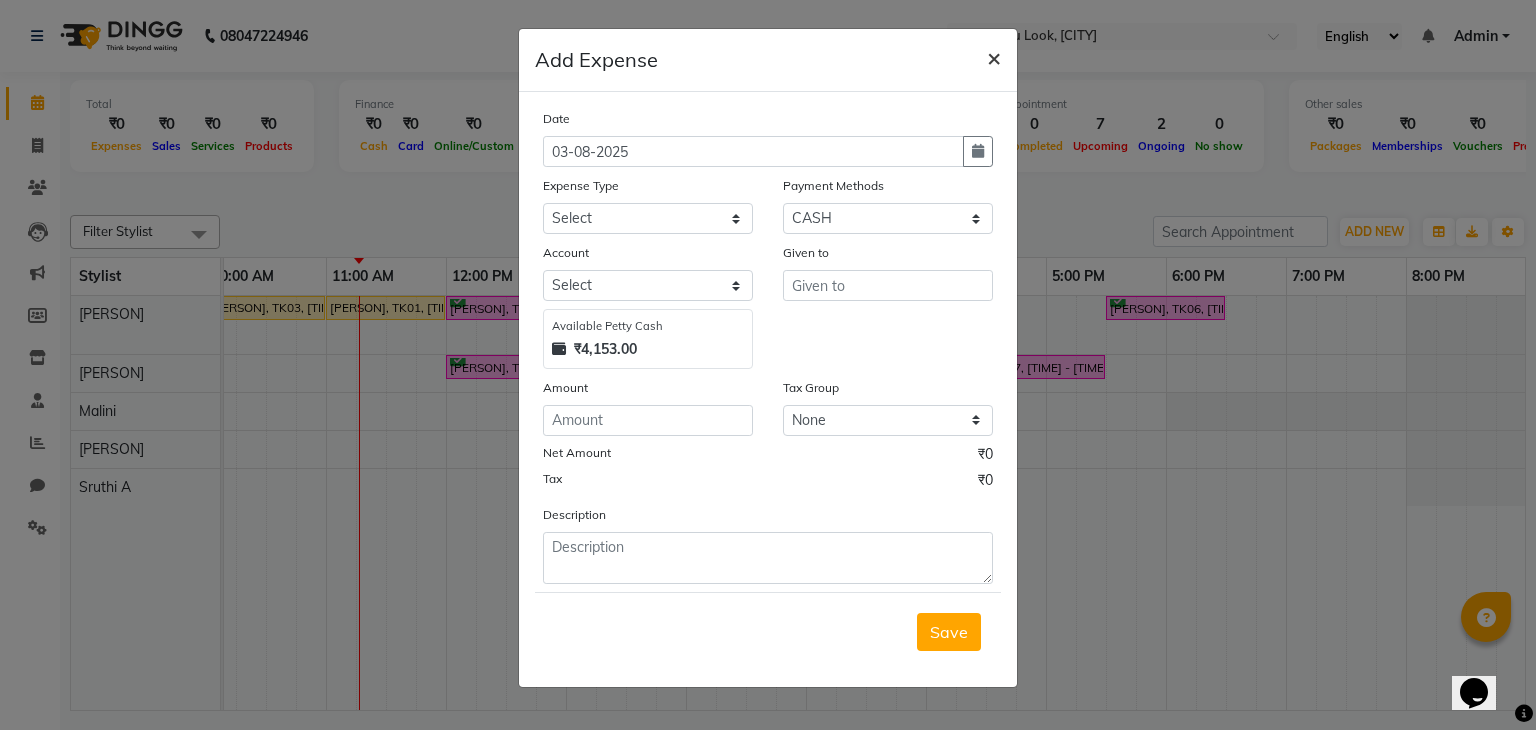 click on "×" 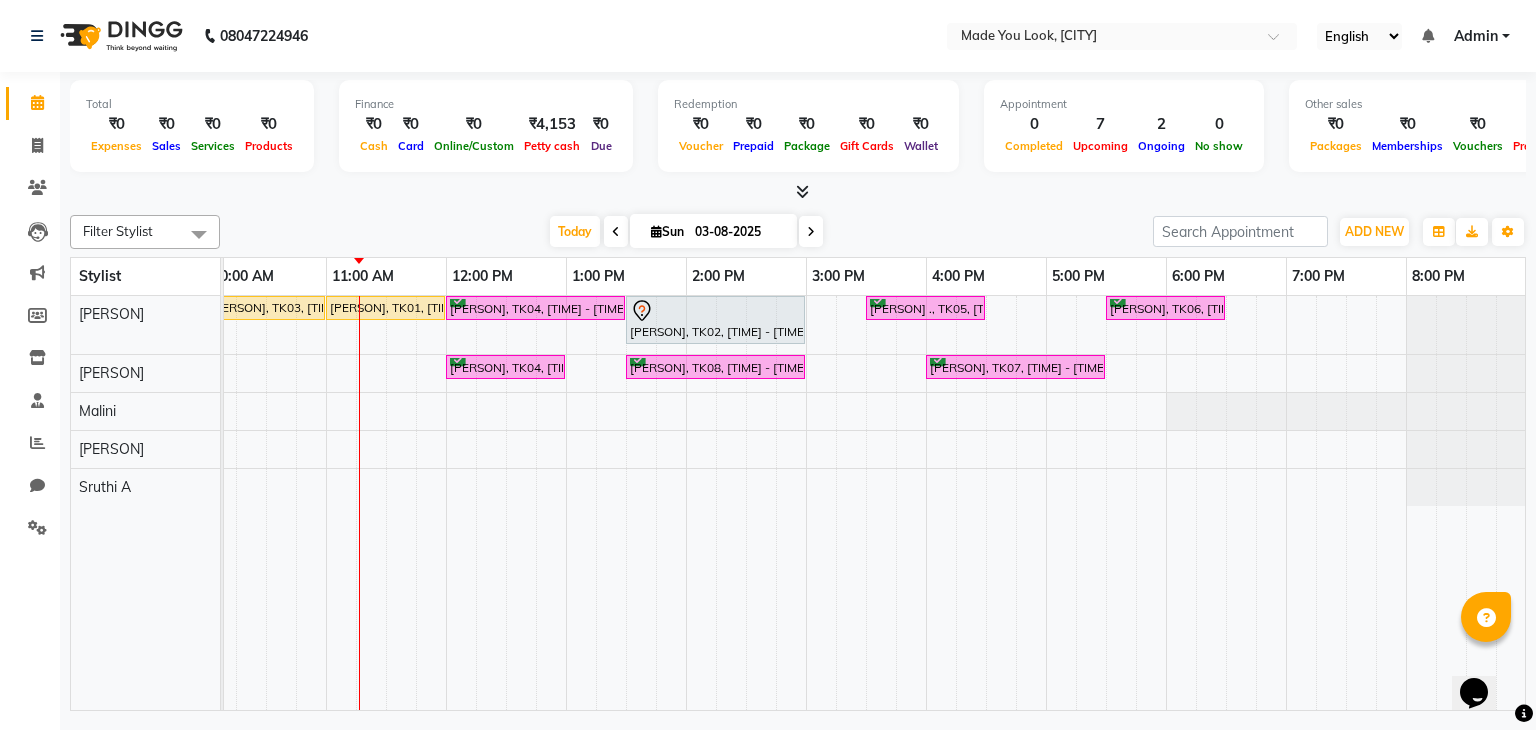 click at bounding box center [798, 192] 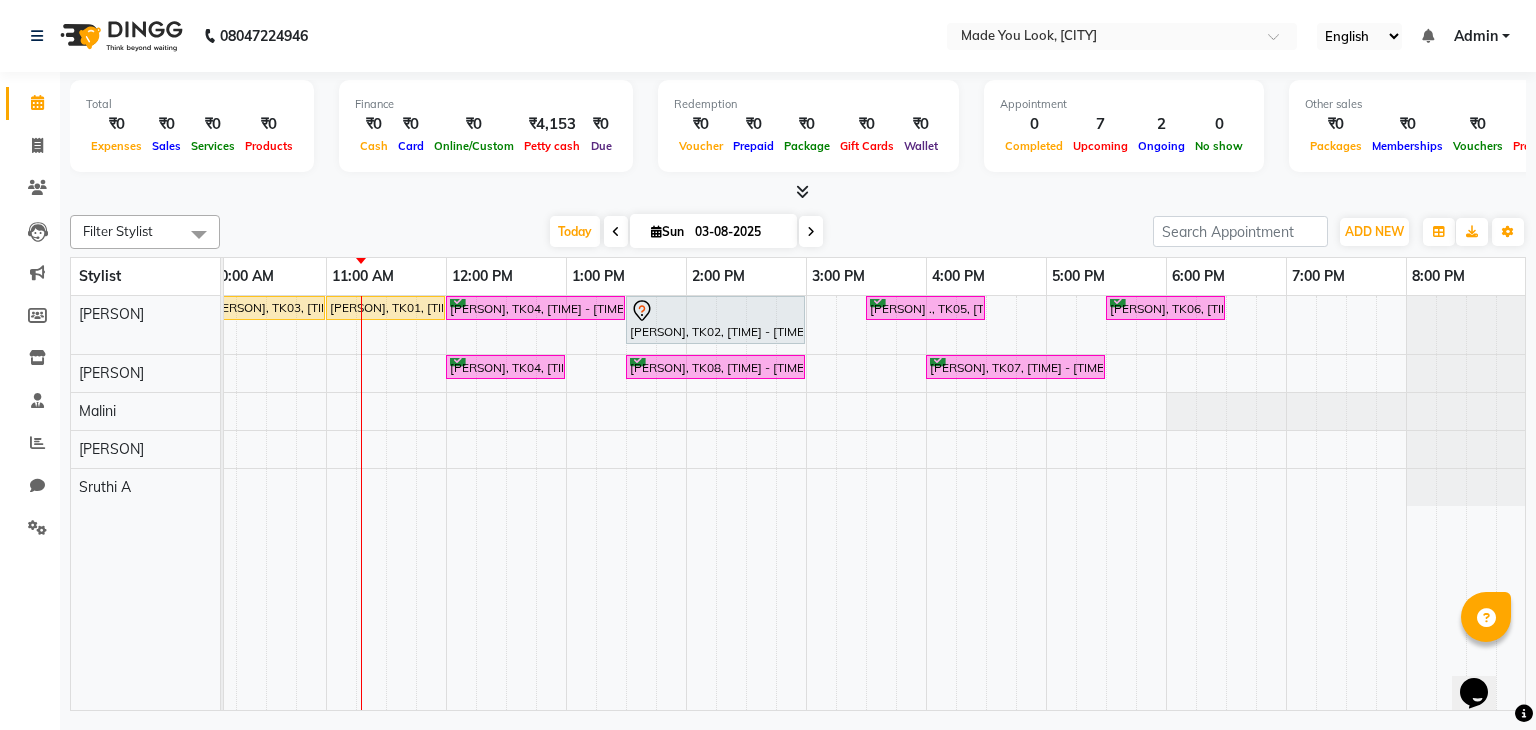 click at bounding box center (656, 231) 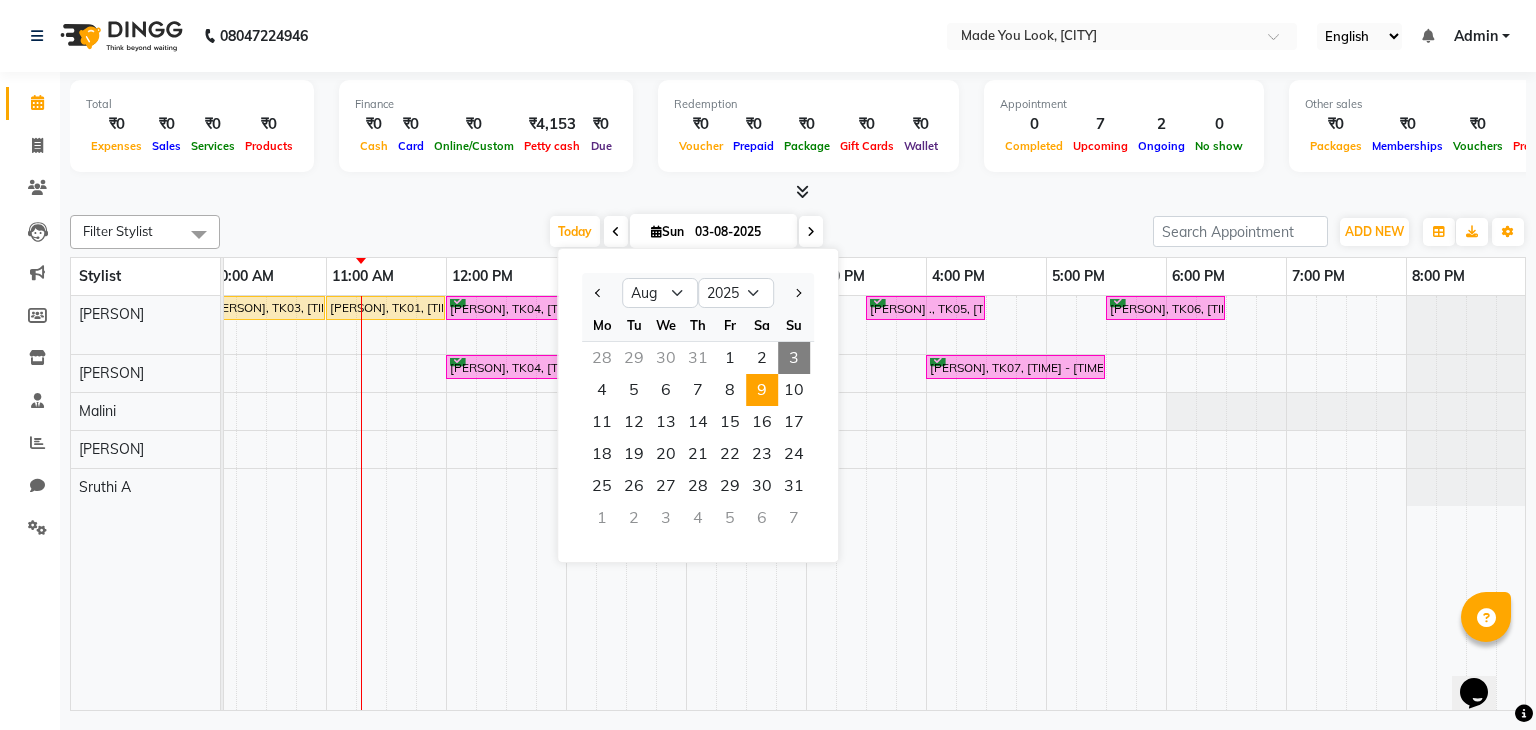 click on "9" at bounding box center [762, 390] 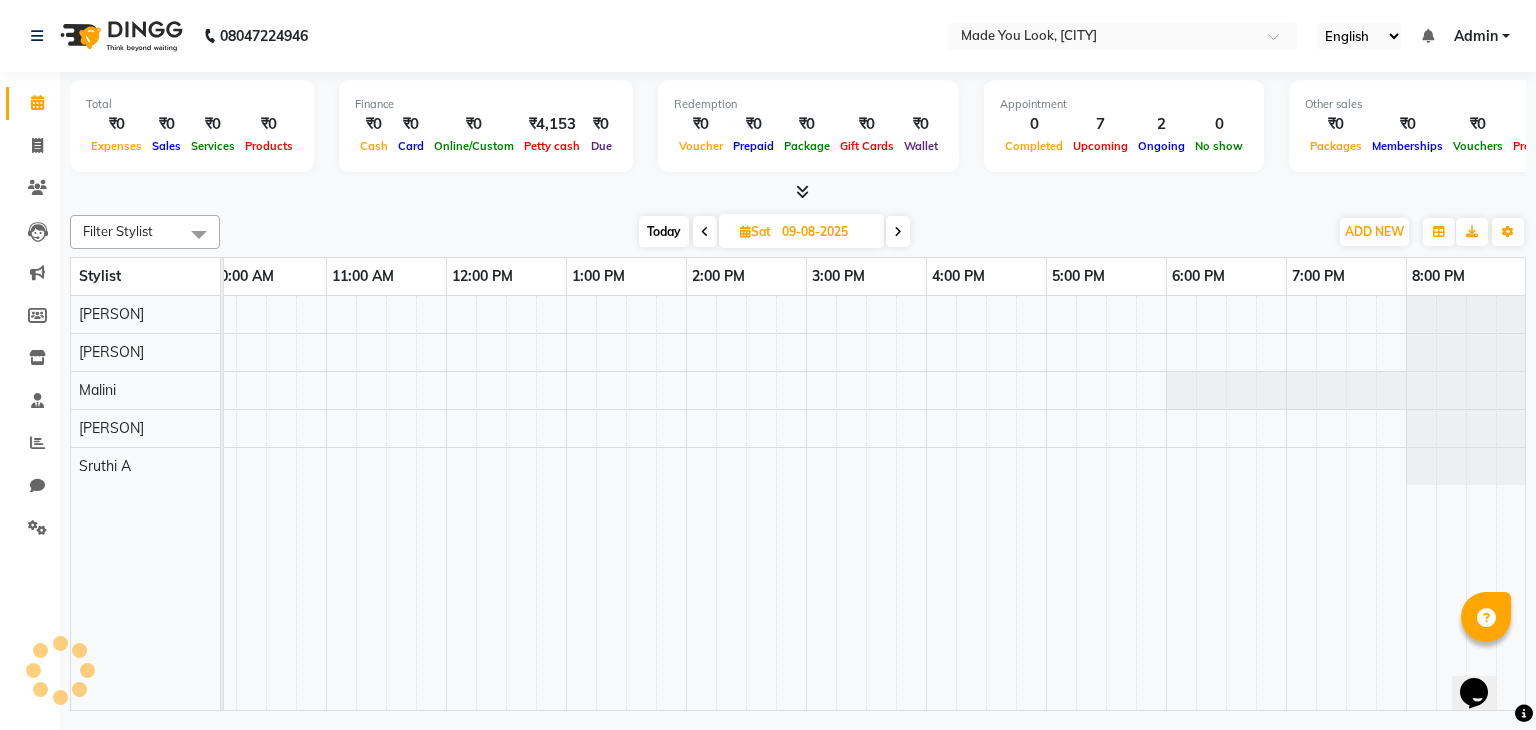 scroll, scrollTop: 0, scrollLeft: 258, axis: horizontal 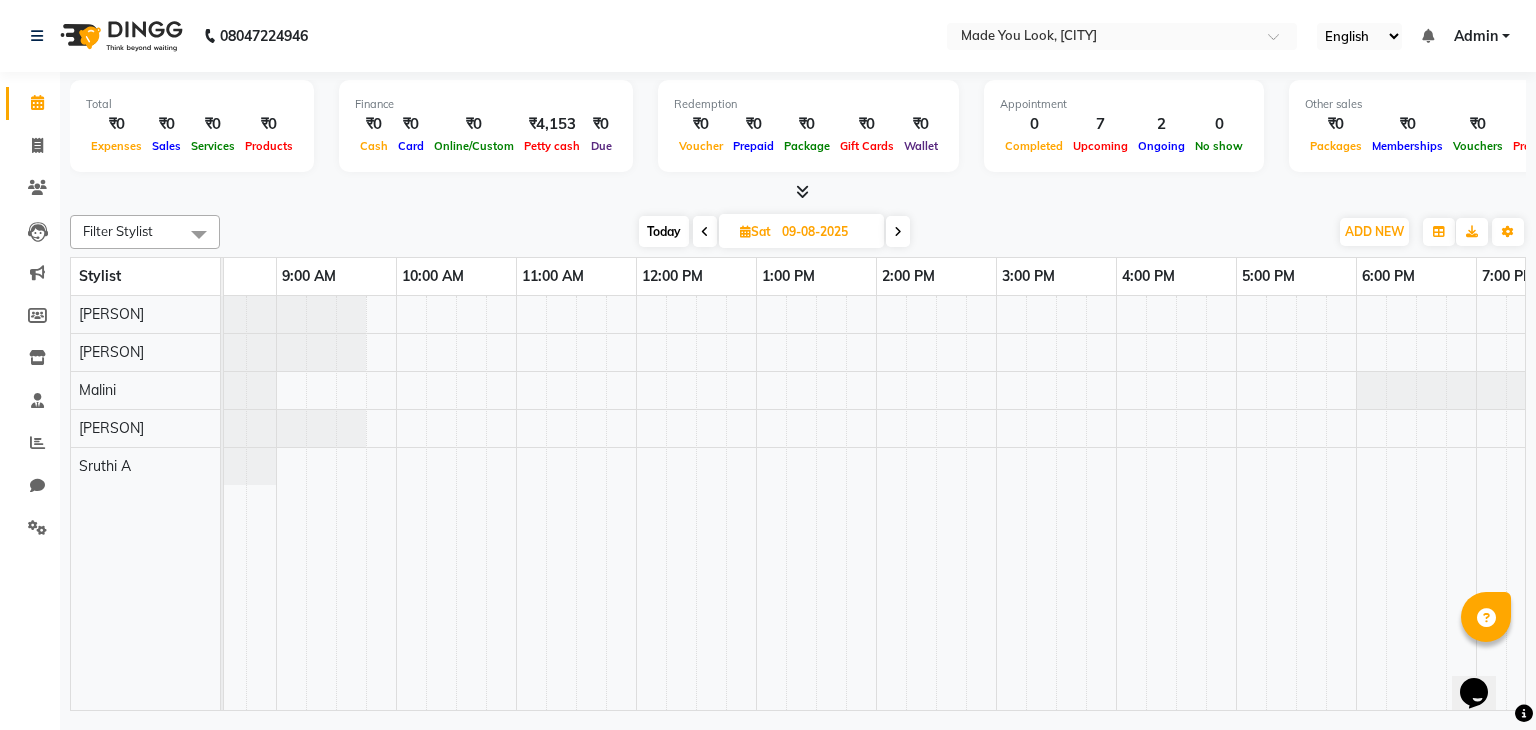 drag, startPoint x: 459, startPoint y: 312, endPoint x: 524, endPoint y: 215, distance: 116.76472 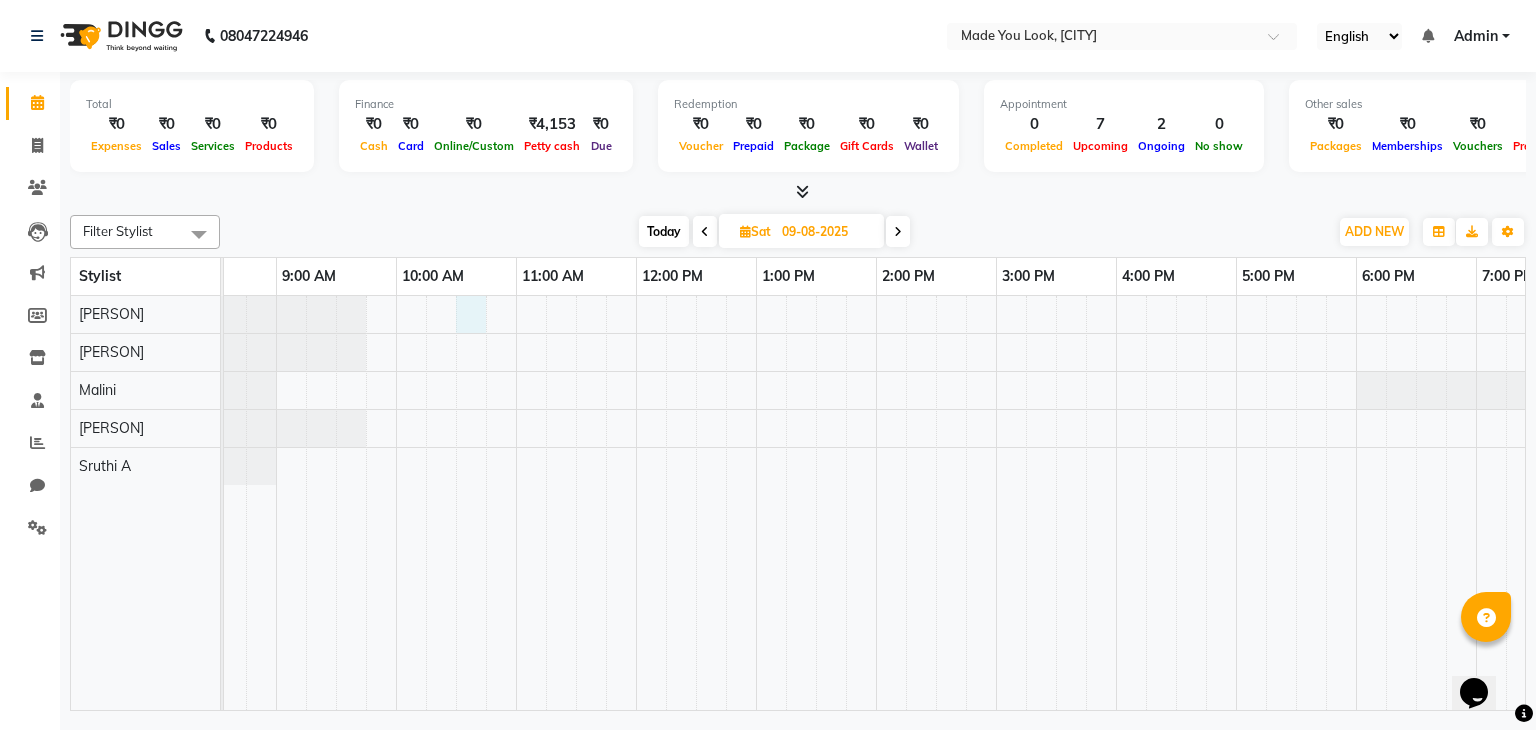 click at bounding box center [936, 503] 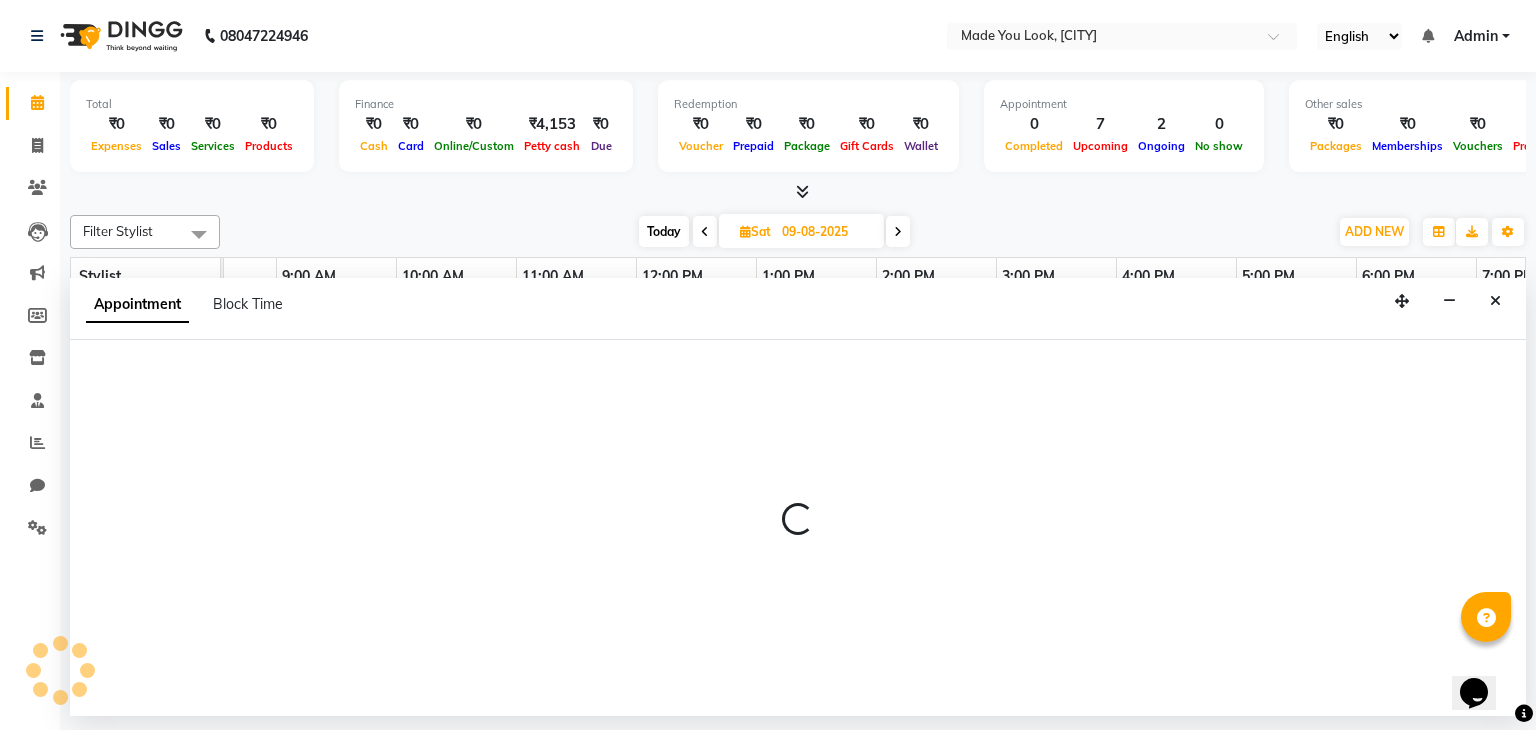 select on "83312" 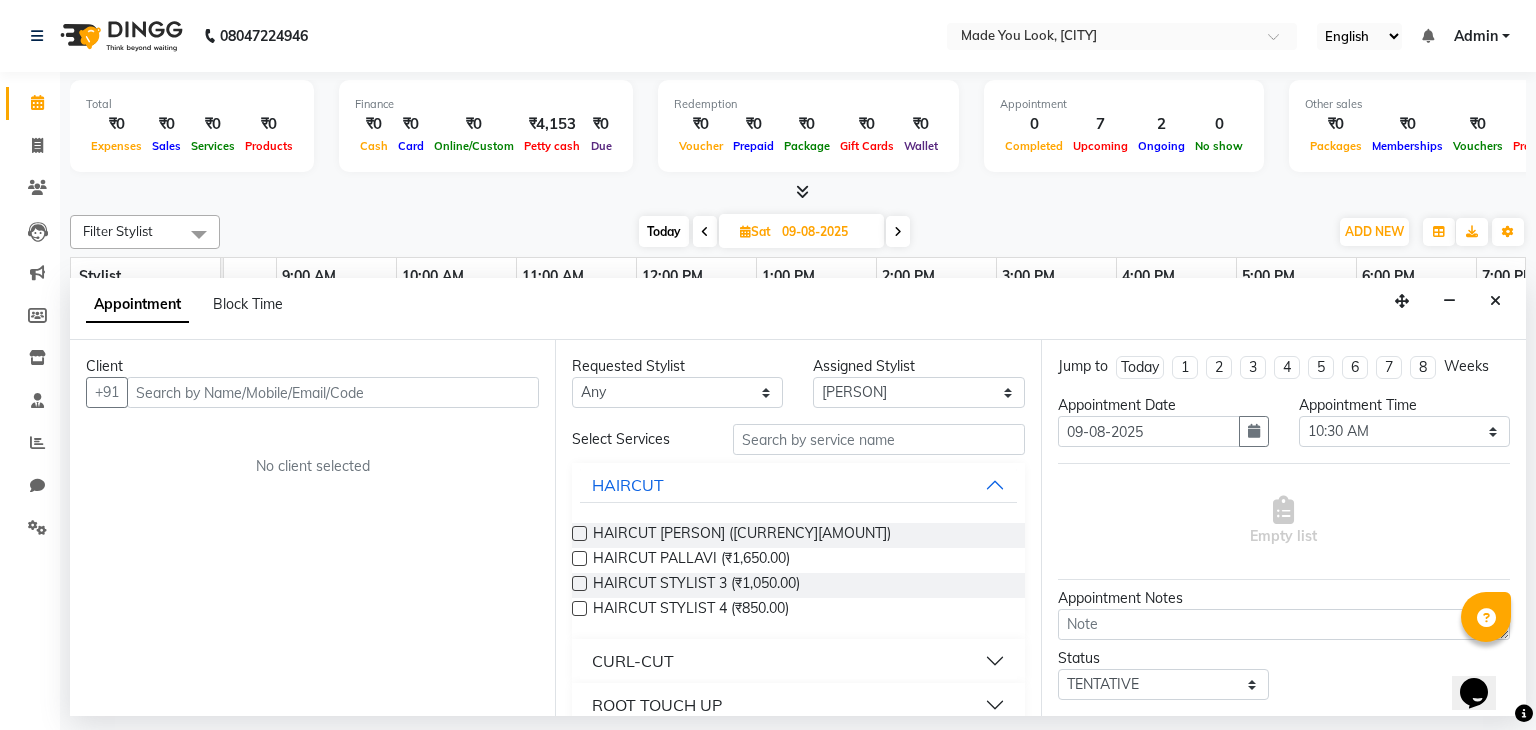 click at bounding box center (333, 392) 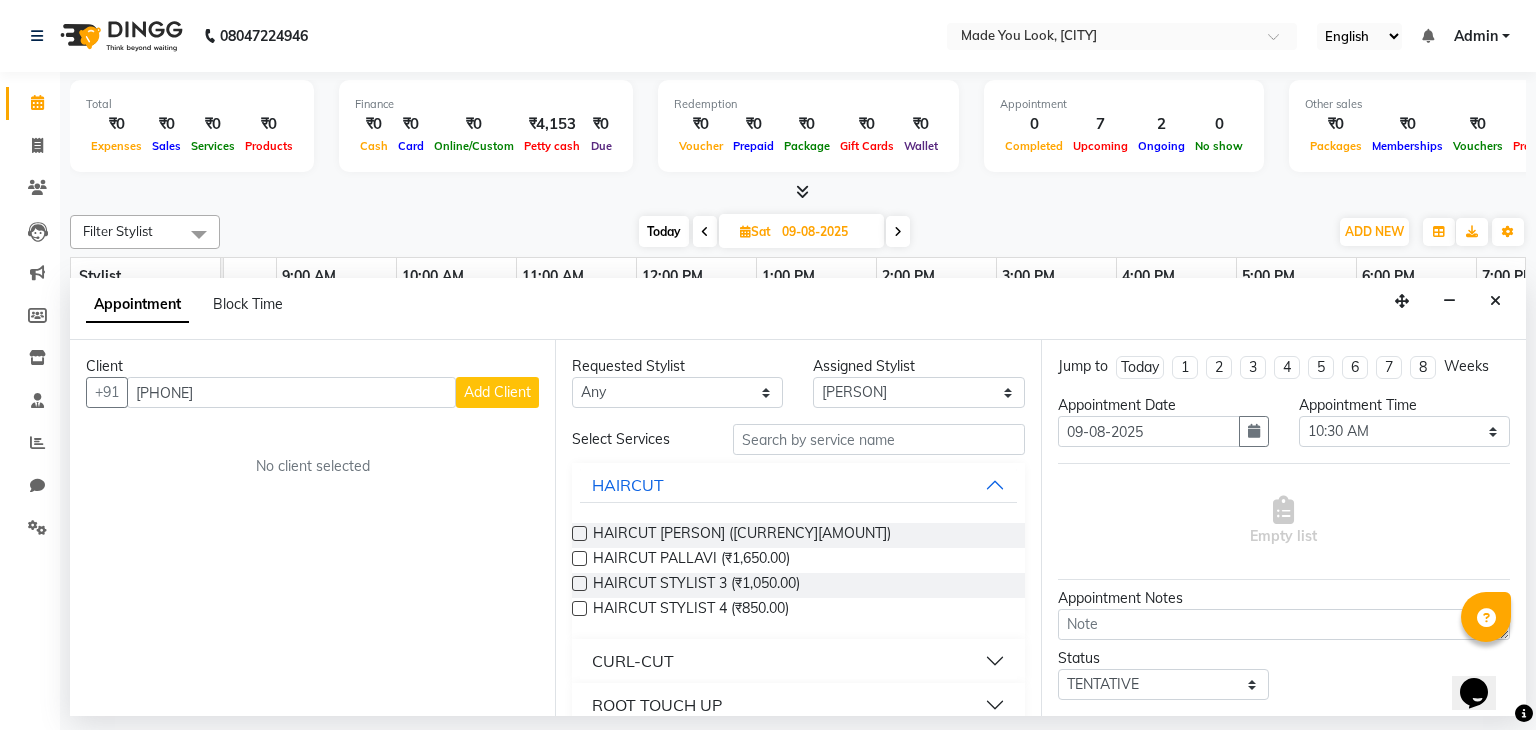 type on "[PHONE]" 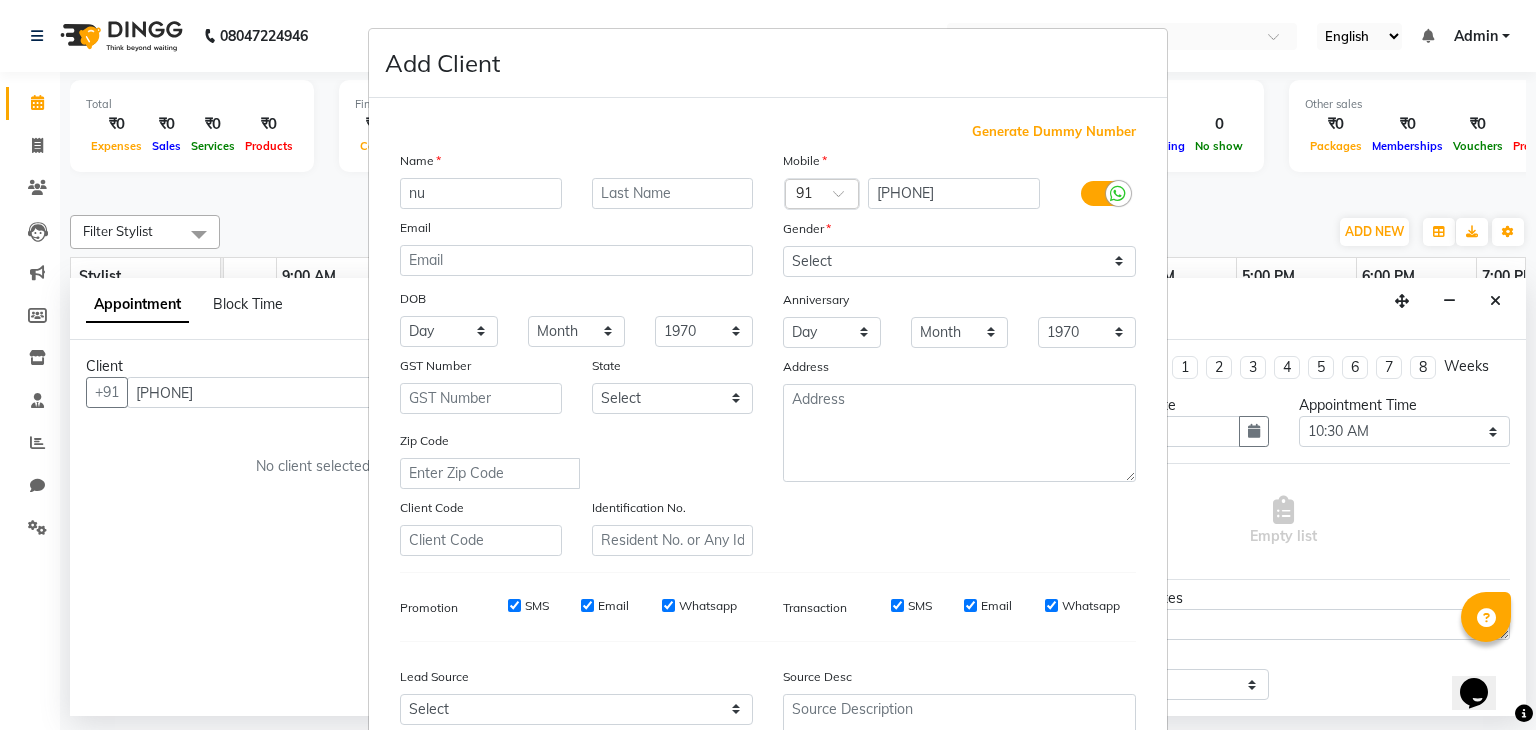 type on "n" 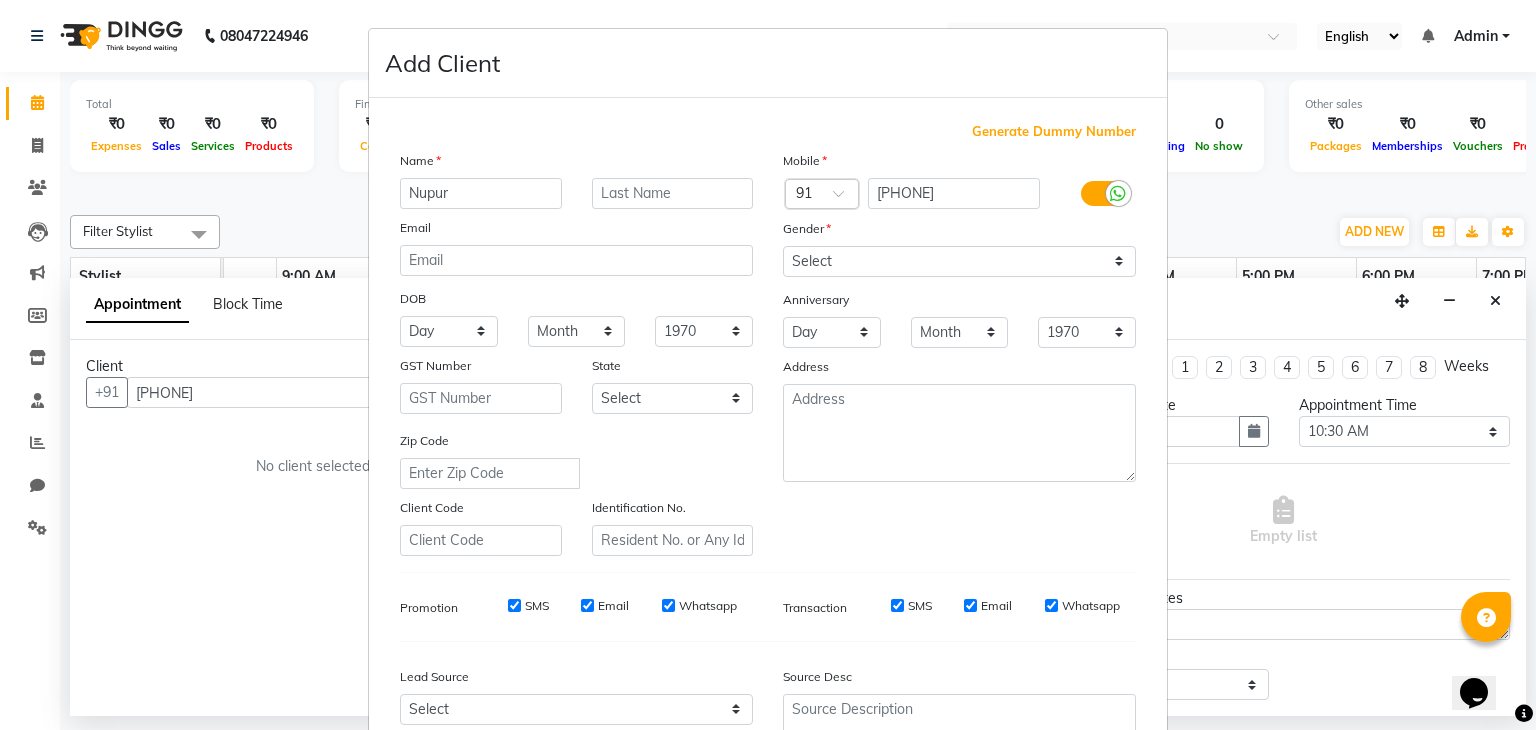 type on "Nupur" 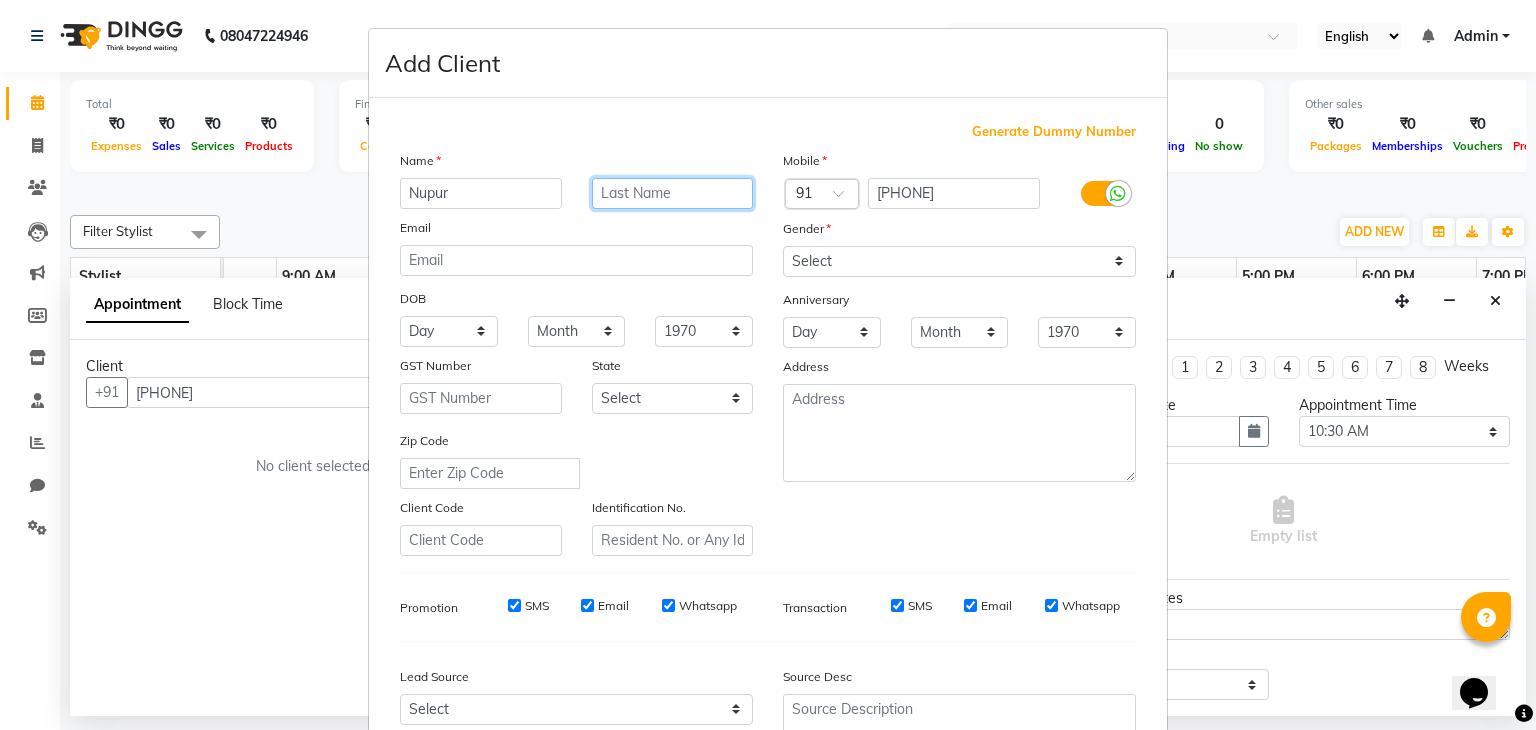 click at bounding box center (673, 193) 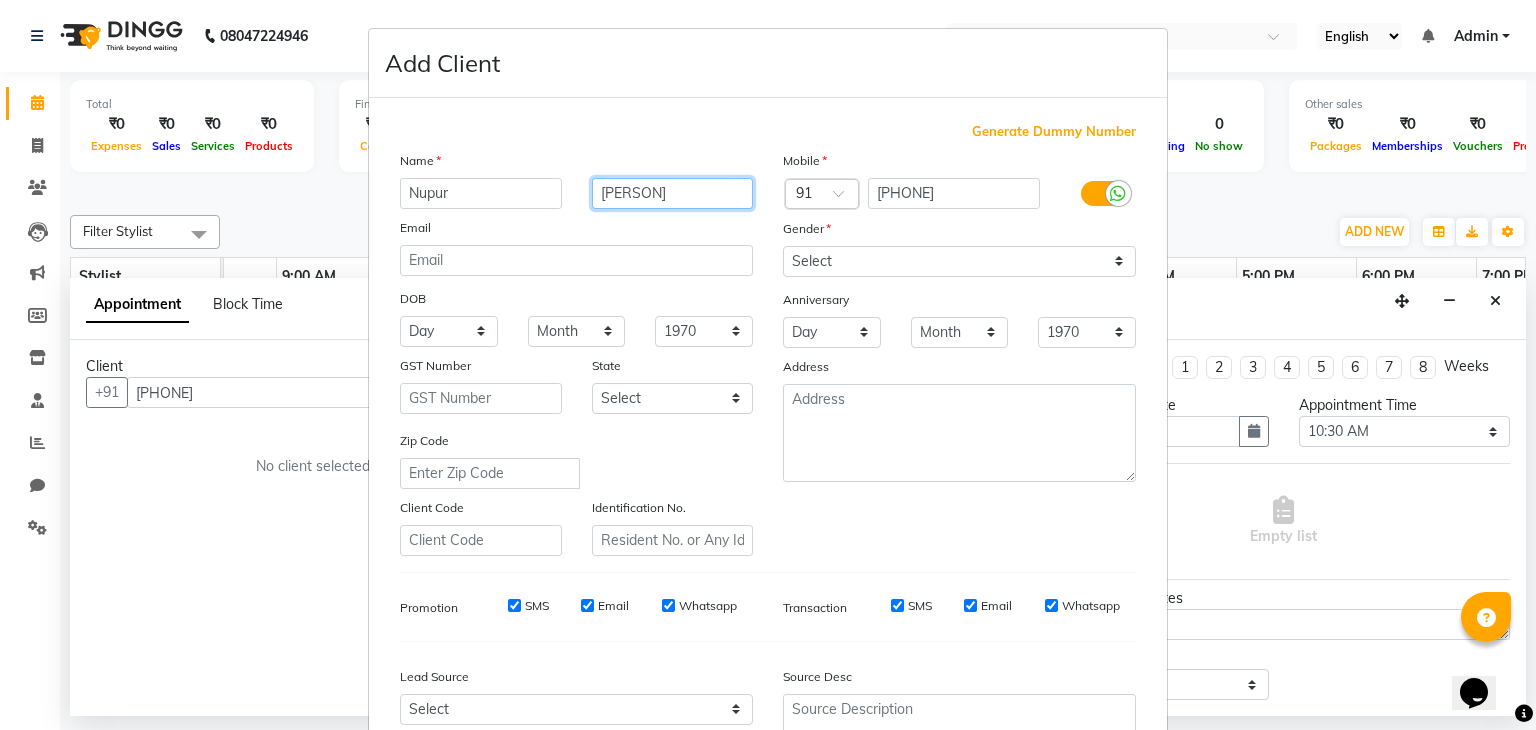 type on "bindal" 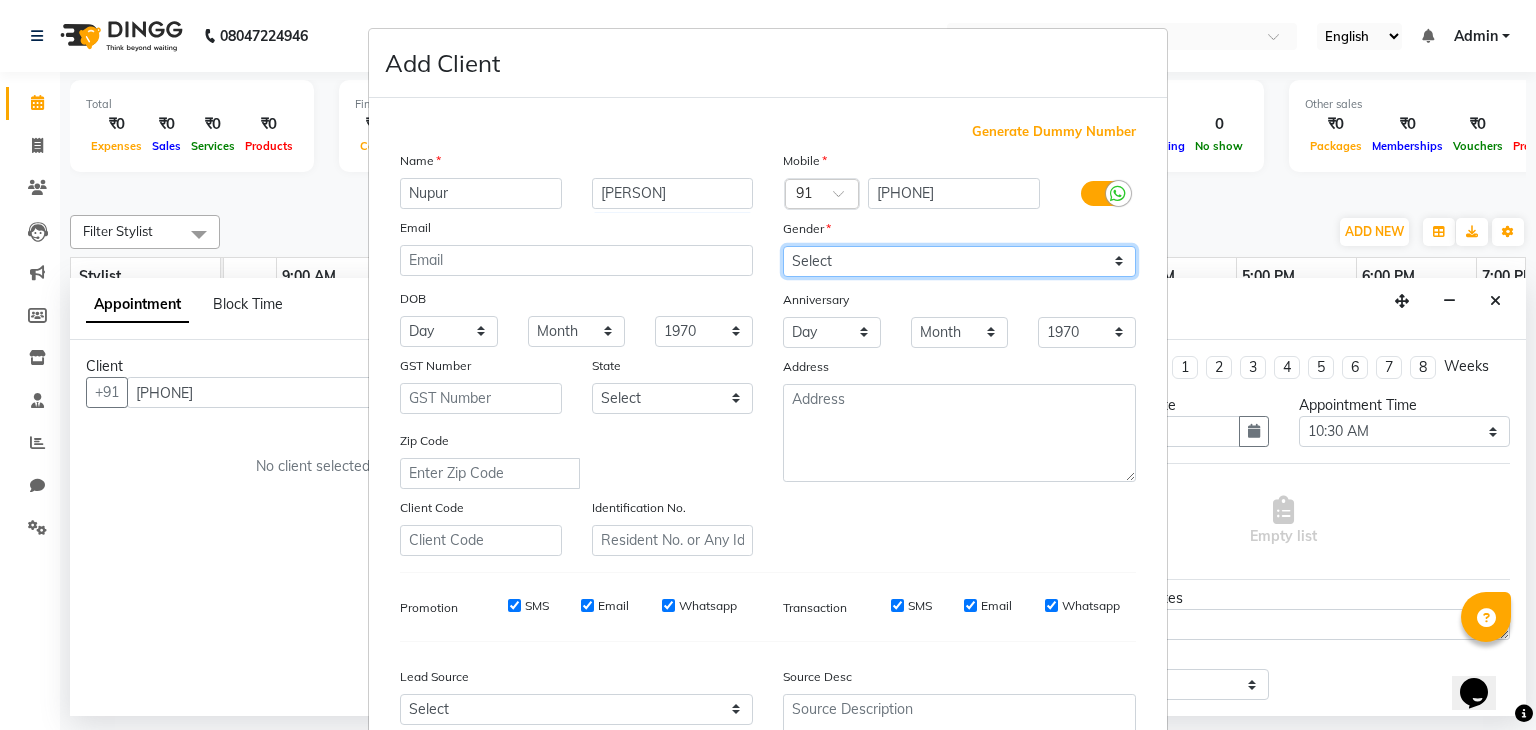 click on "Select Male Female Other Prefer Not To Say" at bounding box center (959, 261) 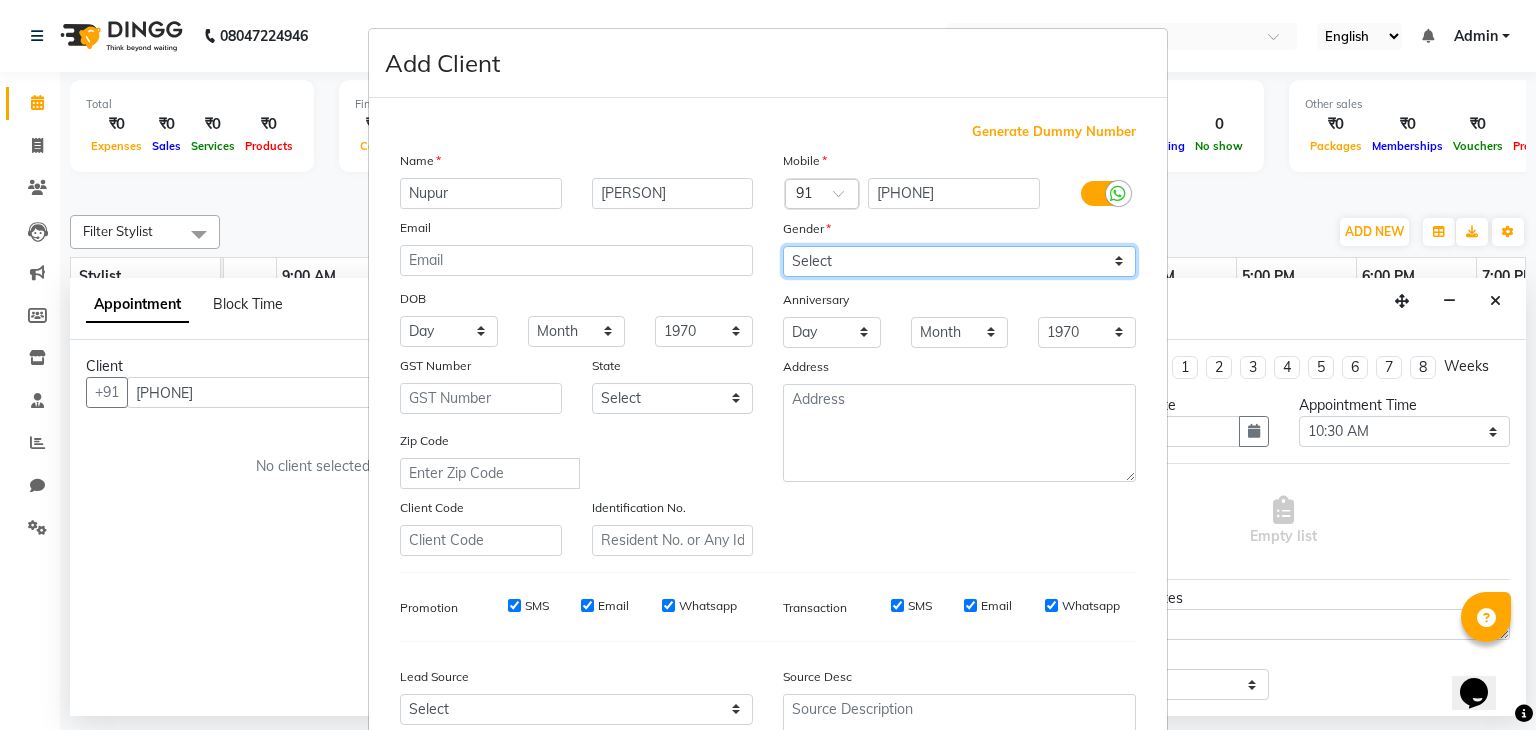 select on "female" 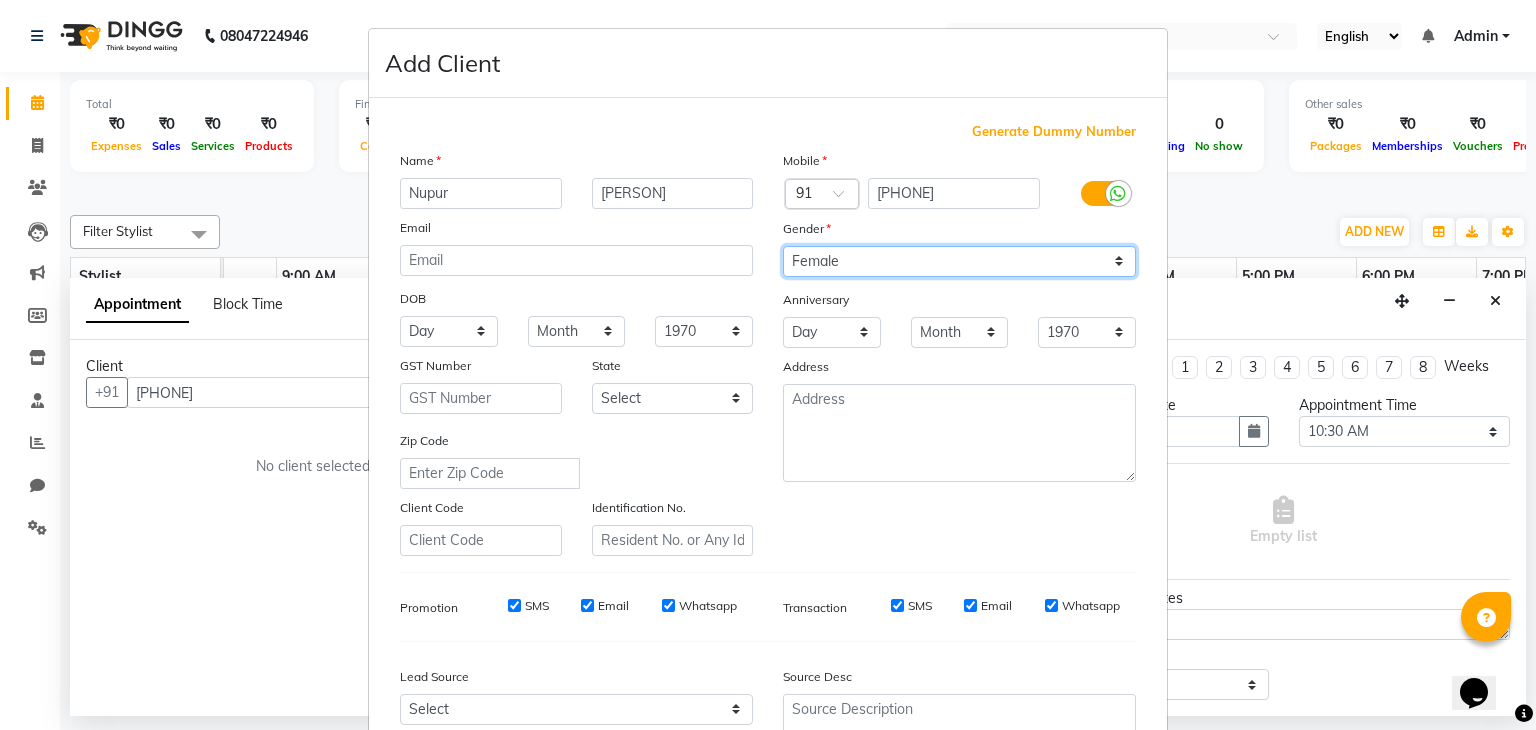 click on "Select Male Female Other Prefer Not To Say" at bounding box center (959, 261) 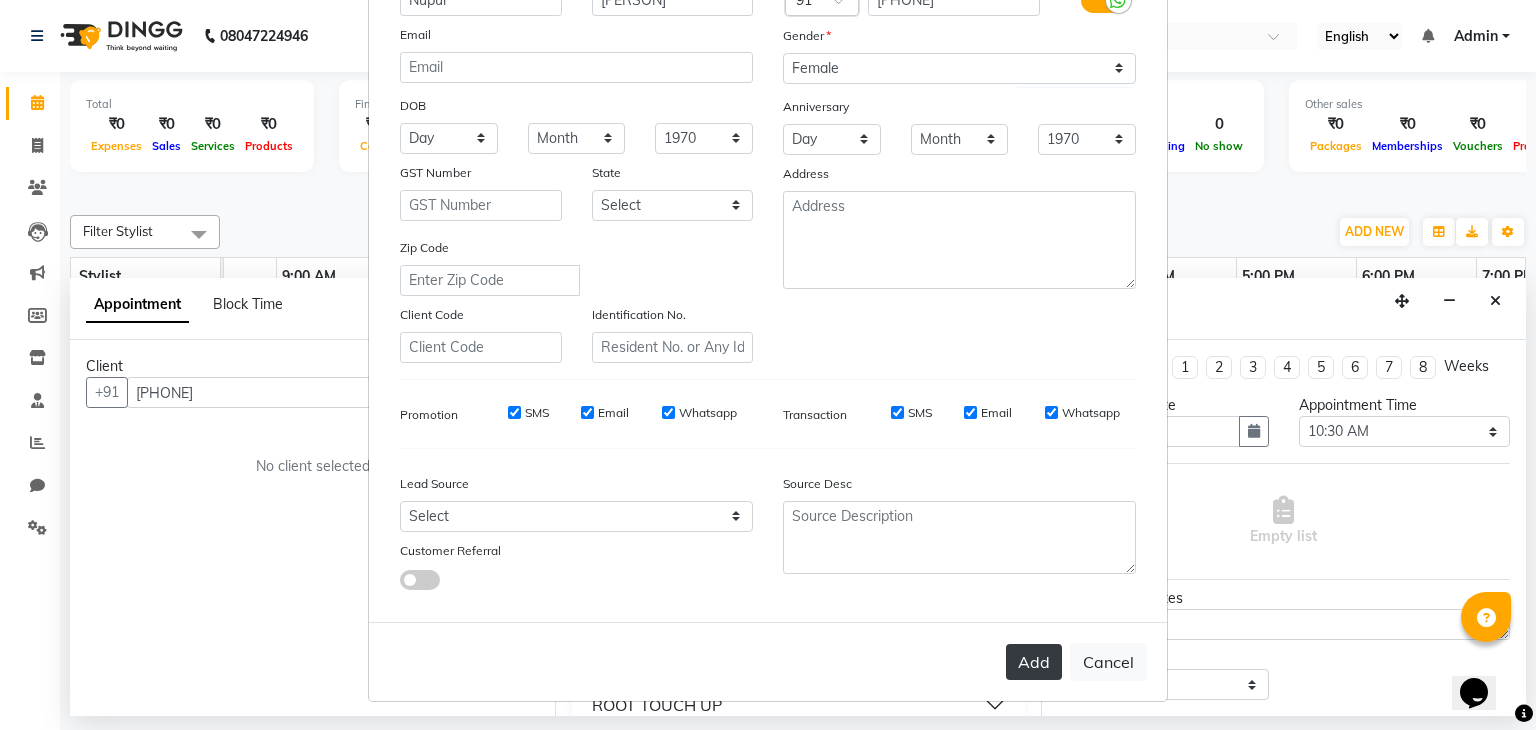 click on "Add" at bounding box center (1034, 662) 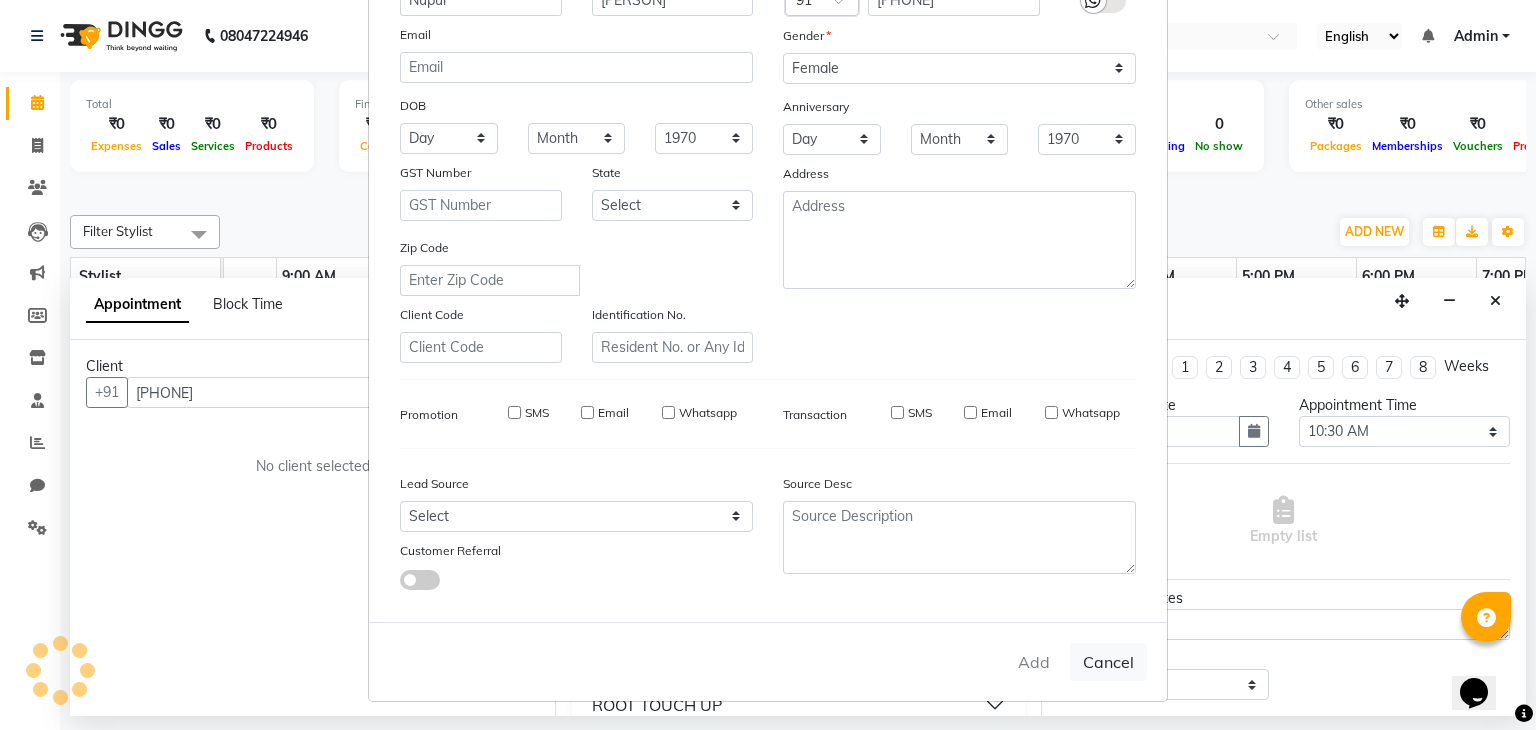 type 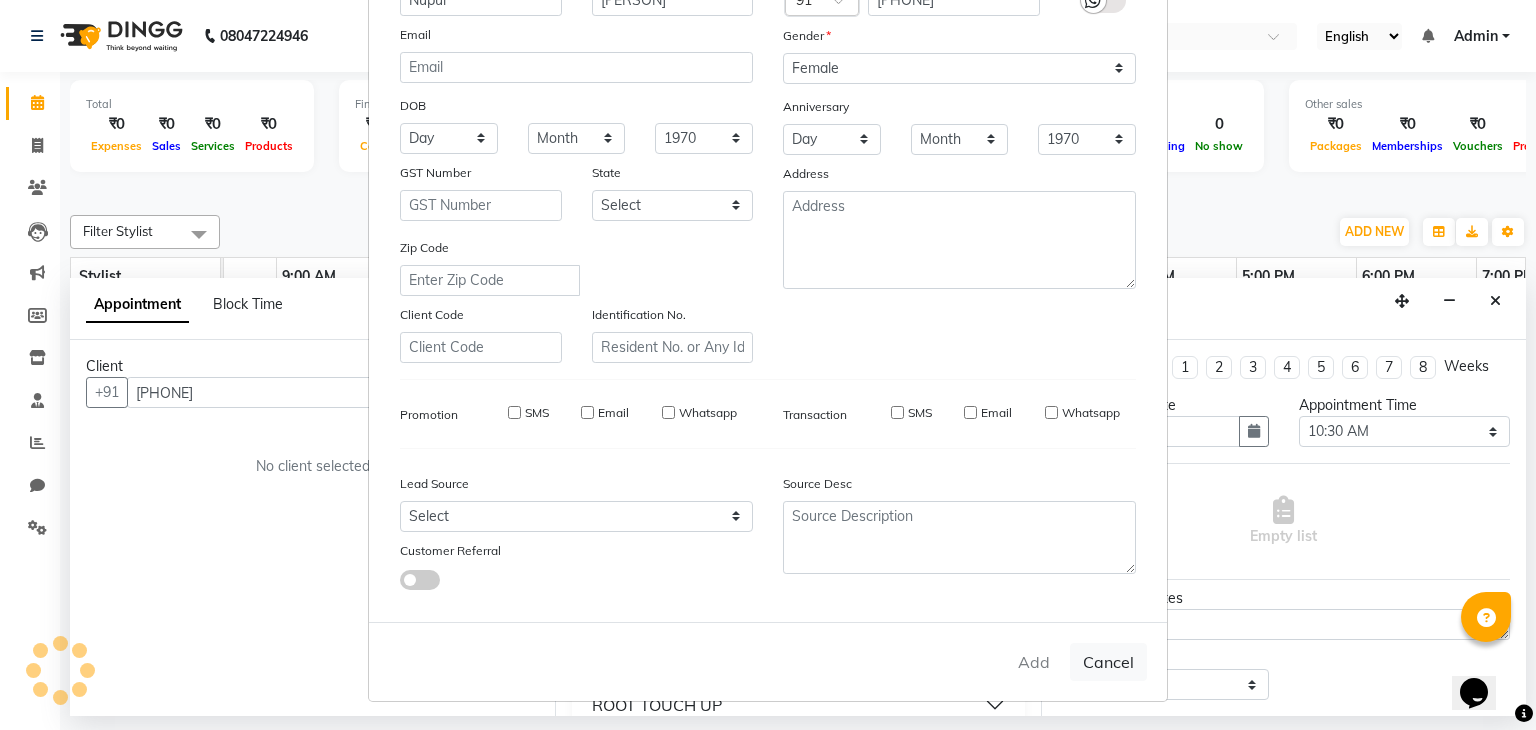 type 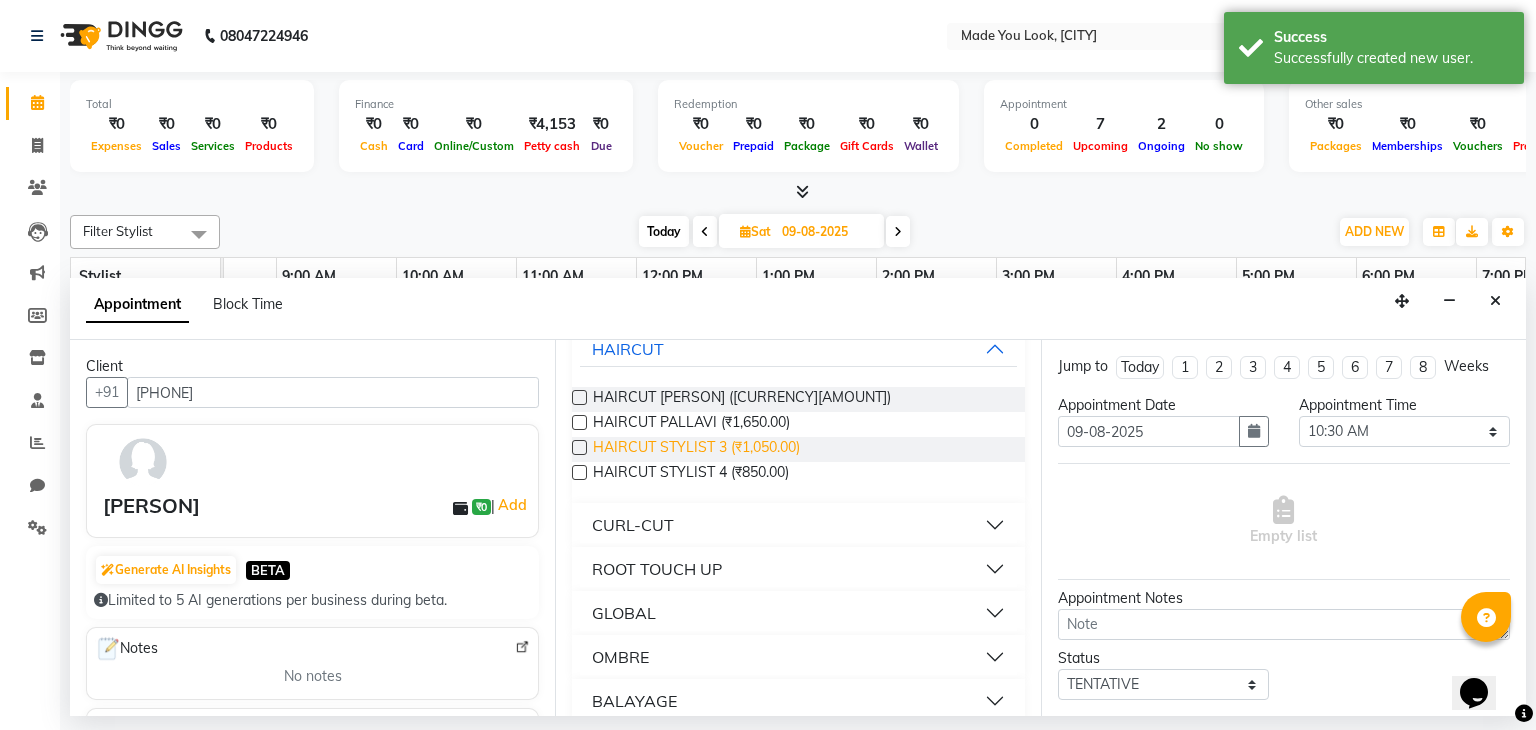scroll, scrollTop: 138, scrollLeft: 0, axis: vertical 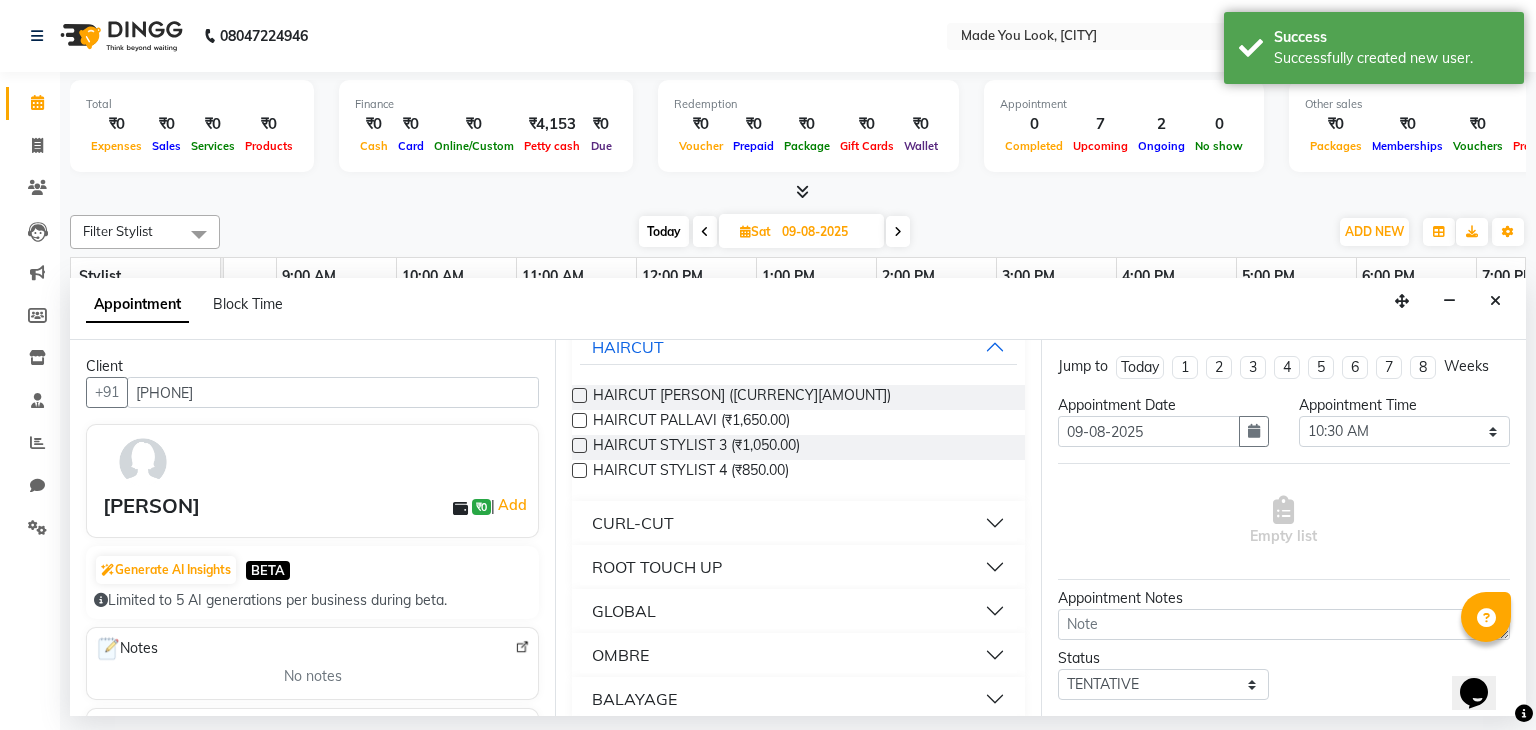 click on "CURL-CUT" at bounding box center (798, 523) 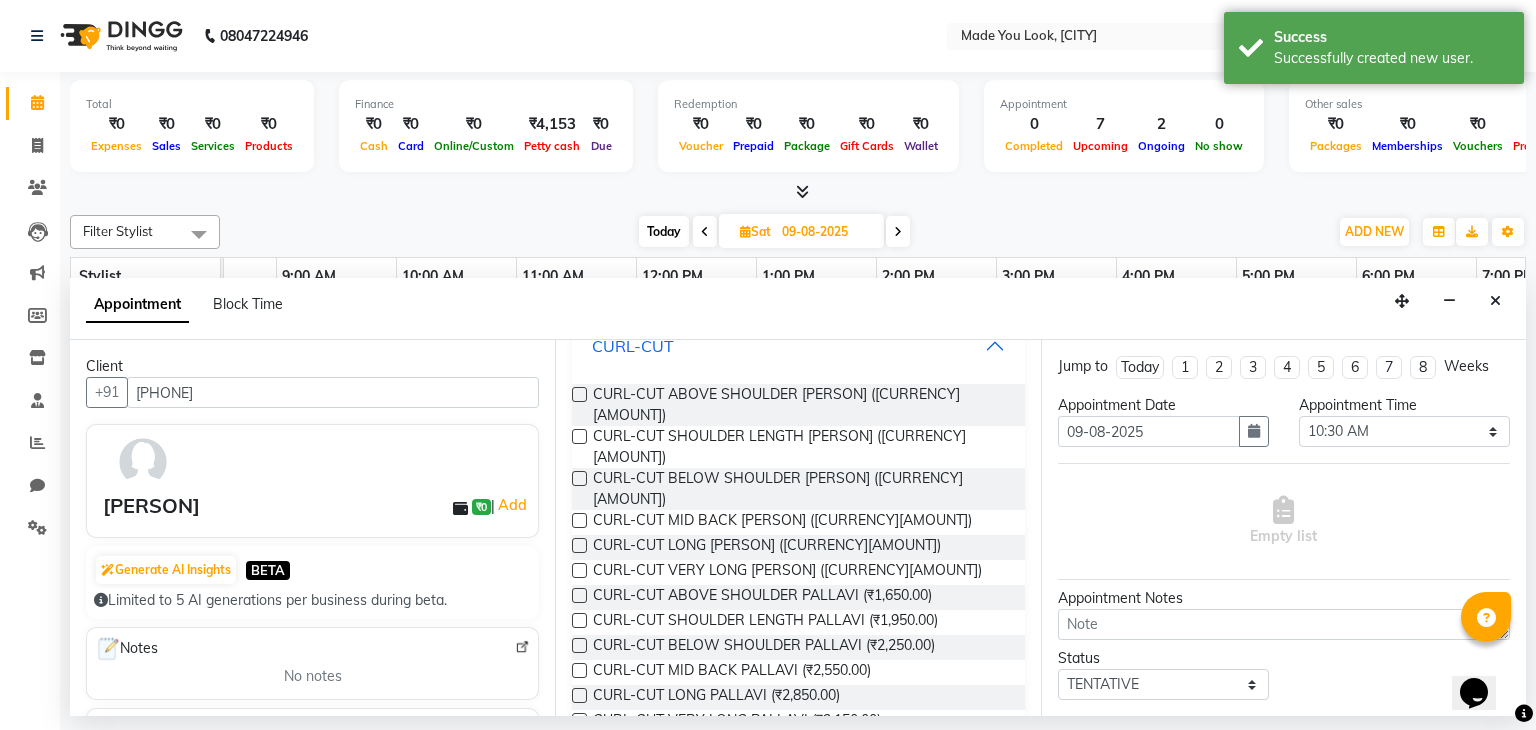 scroll, scrollTop: 319, scrollLeft: 0, axis: vertical 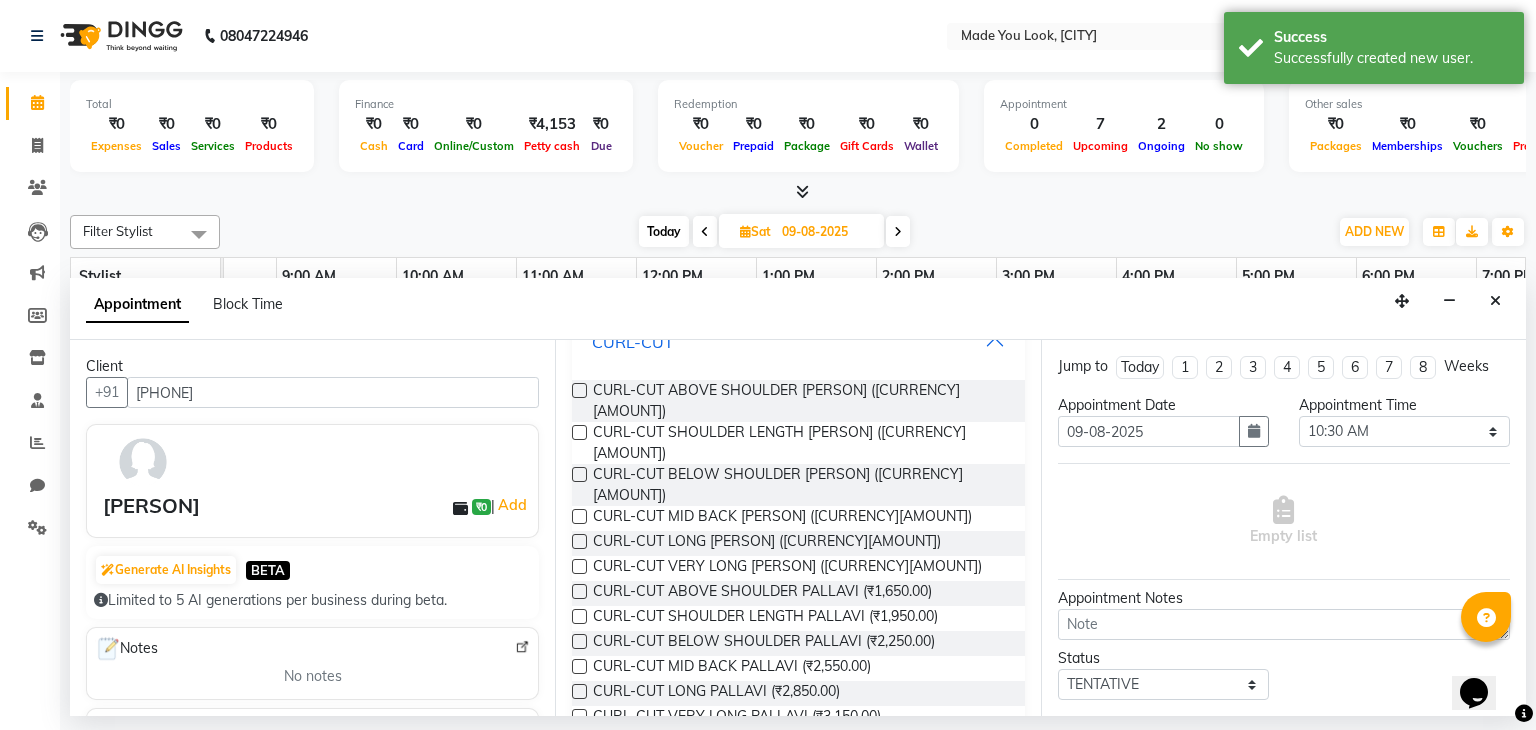 type 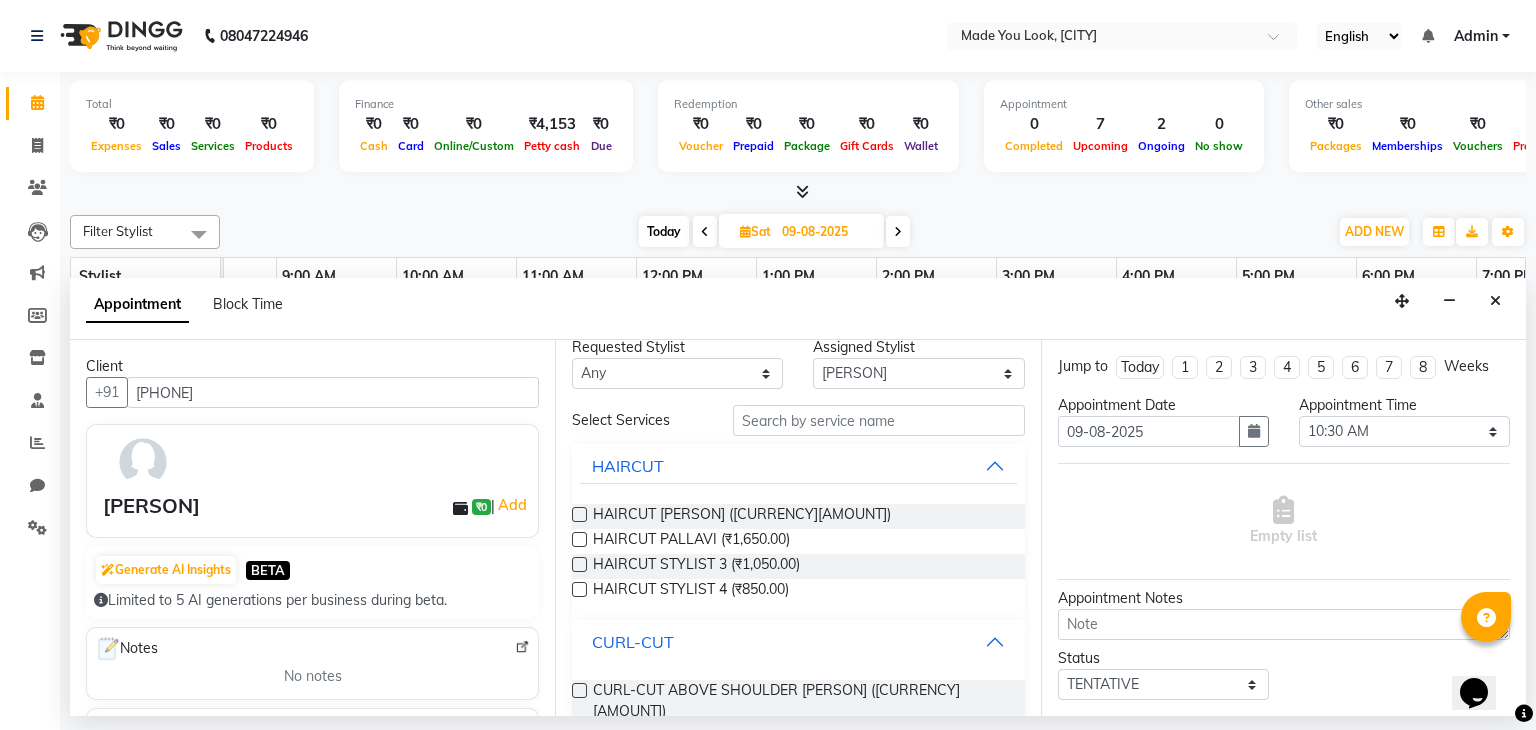 scroll, scrollTop: 0, scrollLeft: 0, axis: both 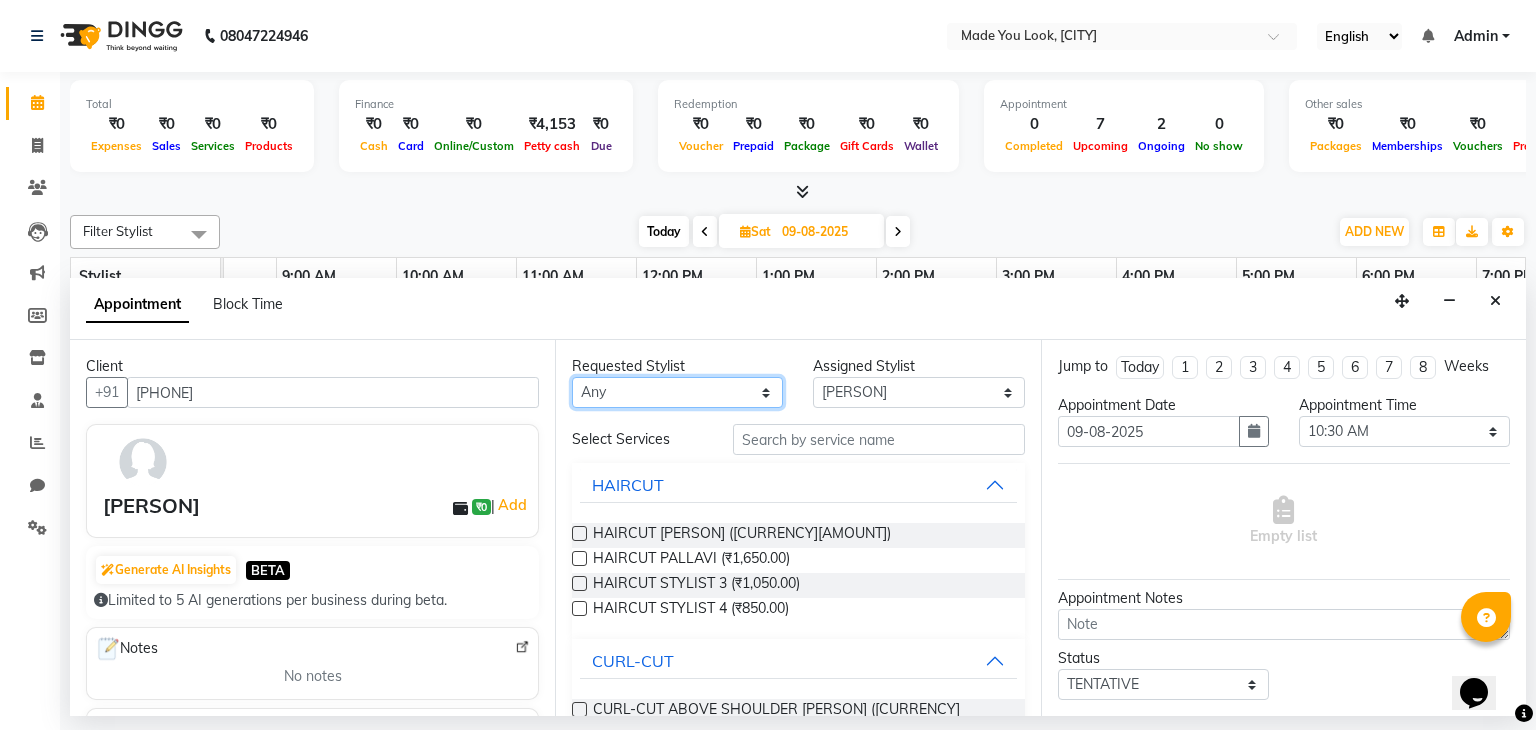 click on "Any Malini pallavi Doijode Pavithra Devi Pranav Nataraju  Sruthi A" at bounding box center (677, 392) 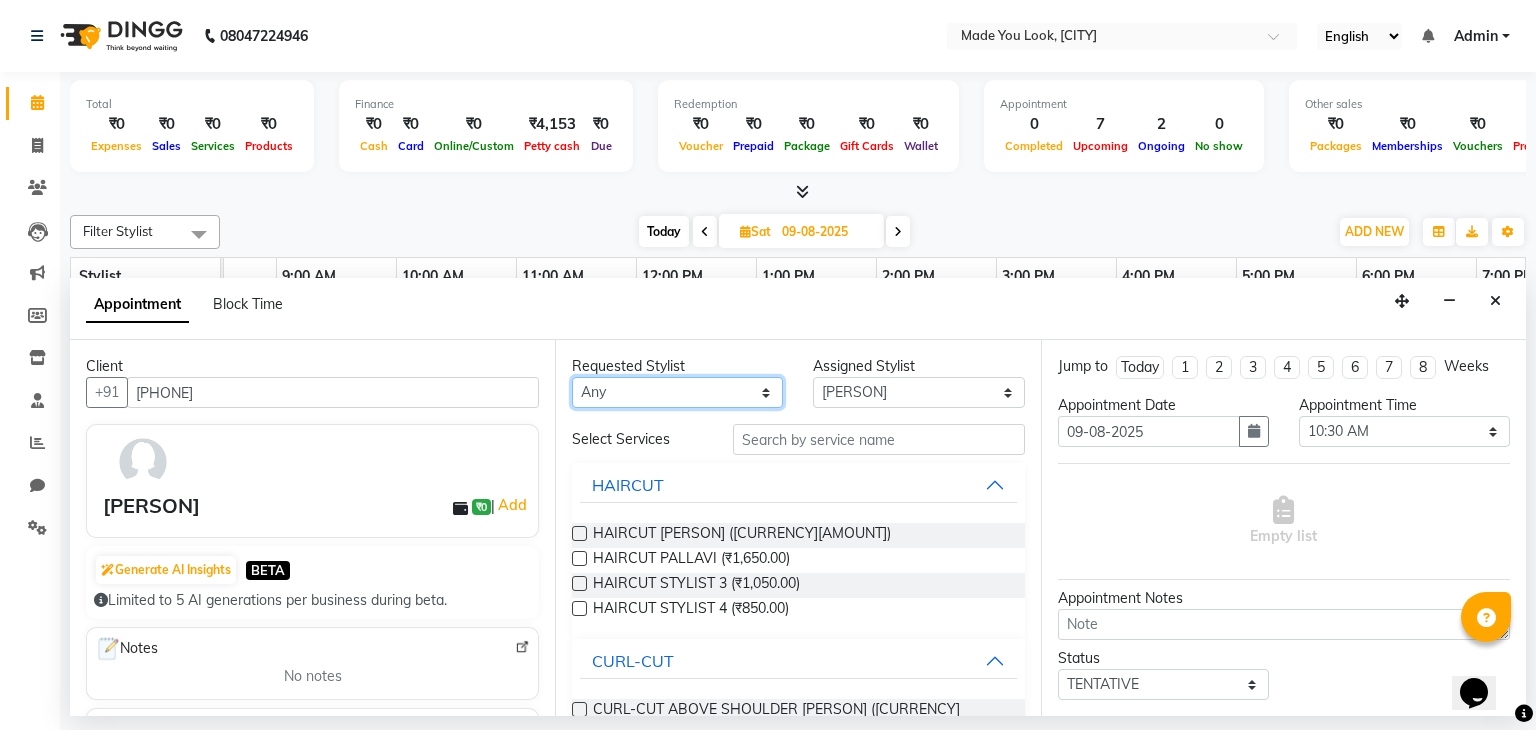 select on "83312" 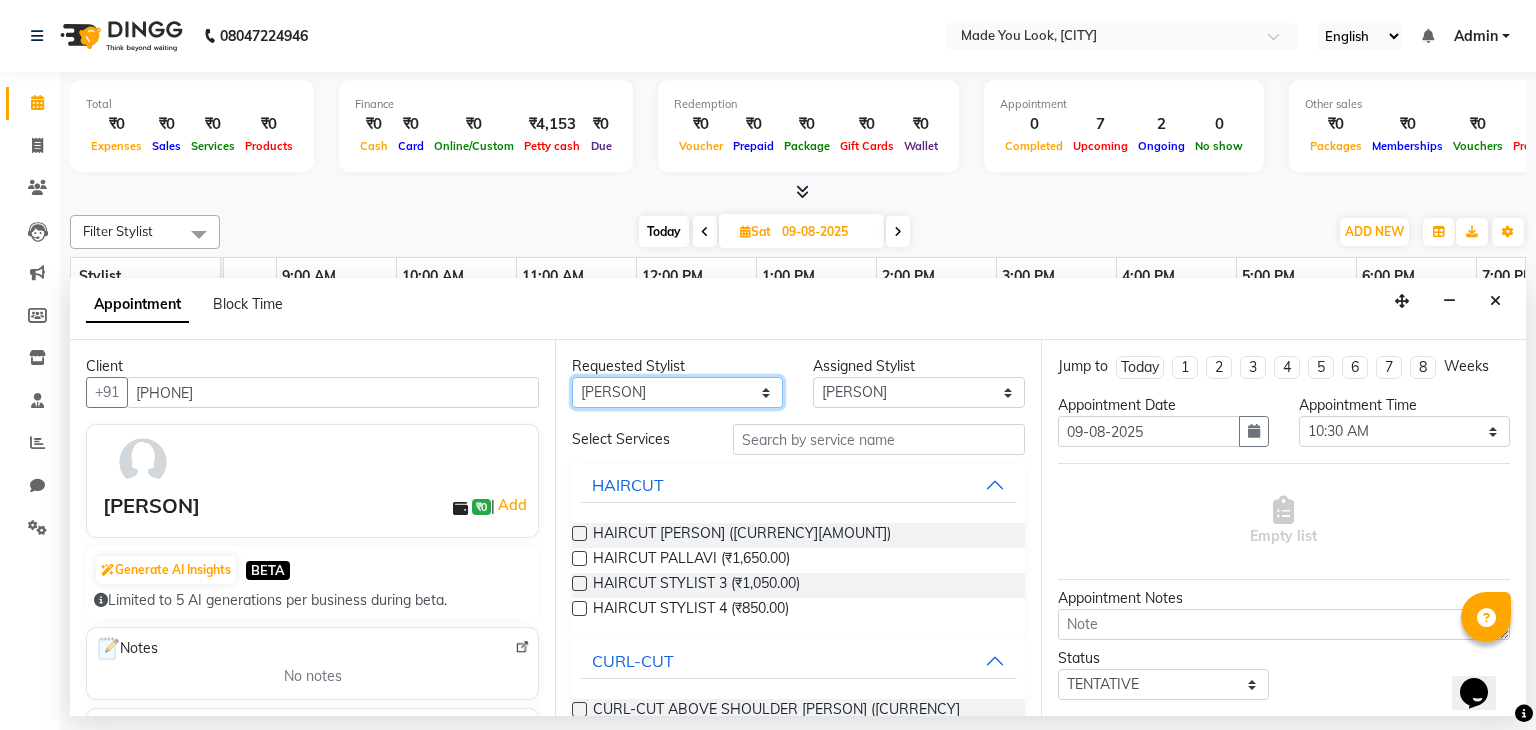 click on "Any Malini pallavi Doijode Pavithra Devi Pranav Nataraju  Sruthi A" at bounding box center (677, 392) 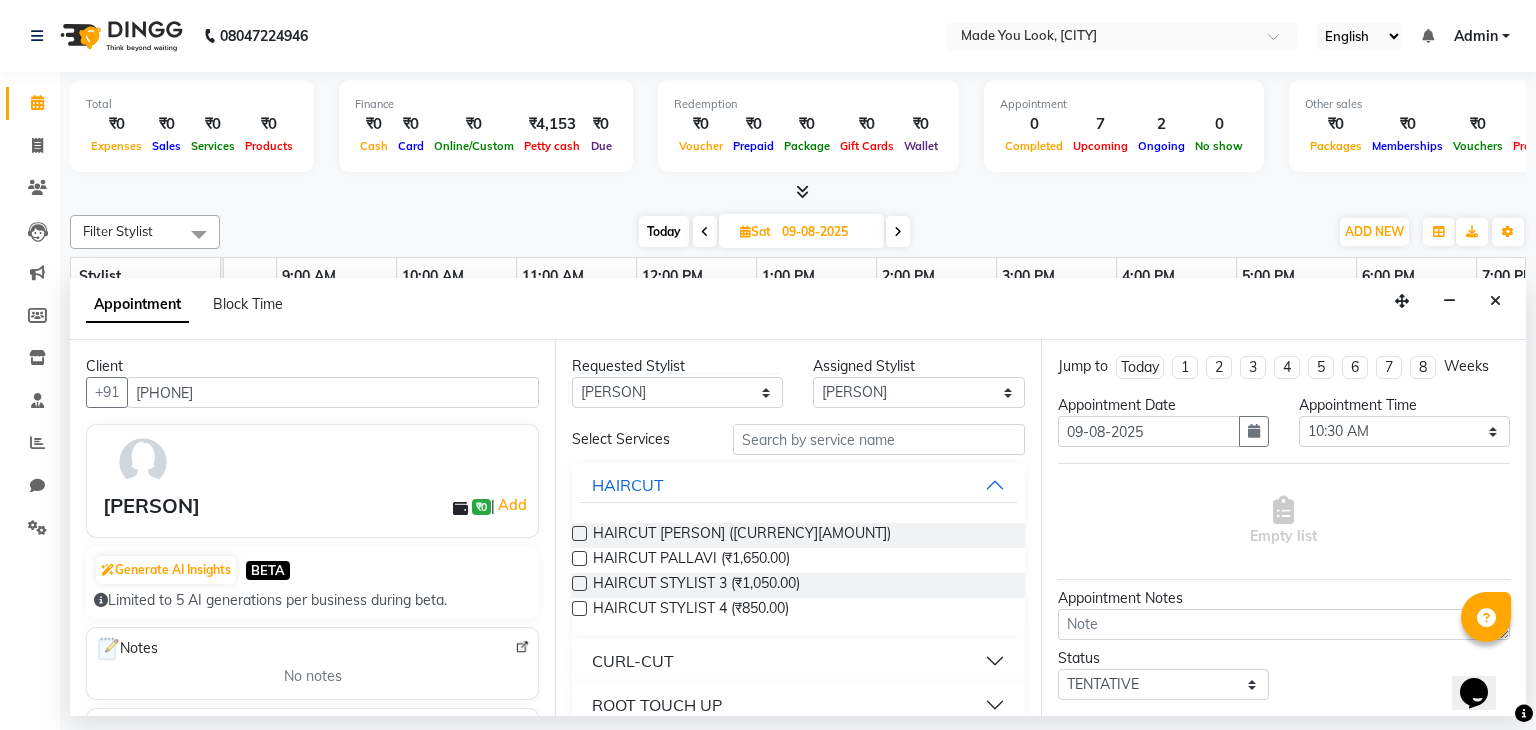 click at bounding box center (579, 533) 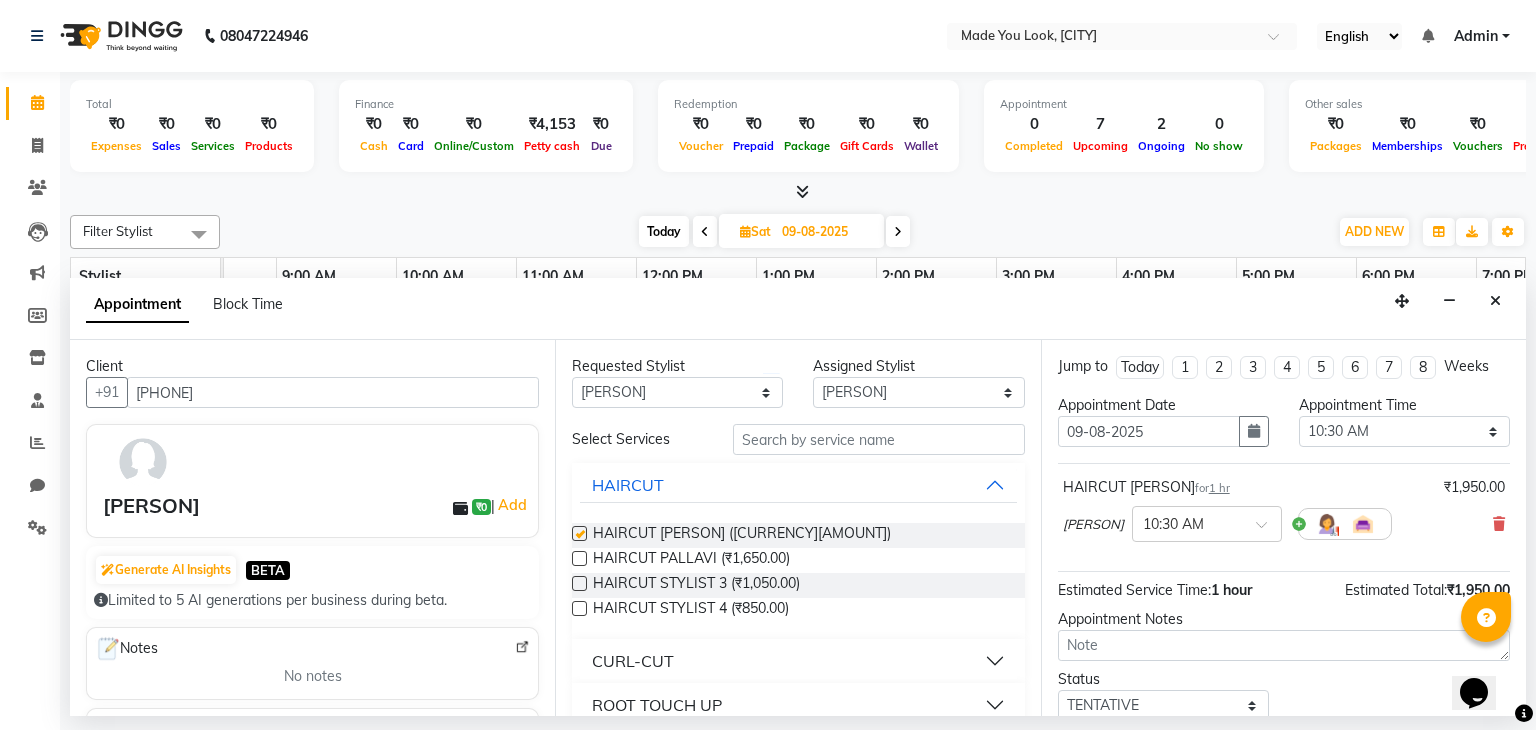 checkbox on "false" 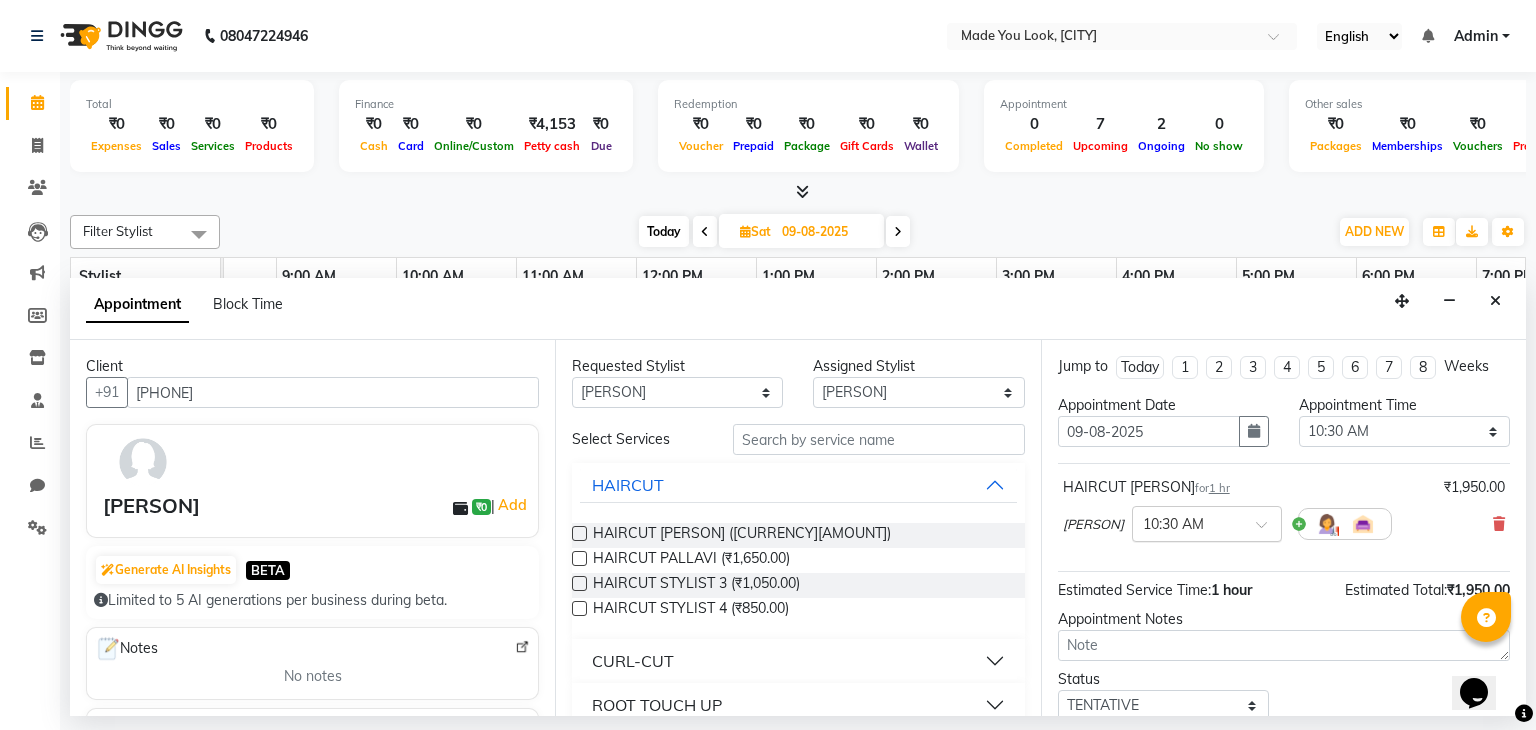 scroll, scrollTop: 130, scrollLeft: 0, axis: vertical 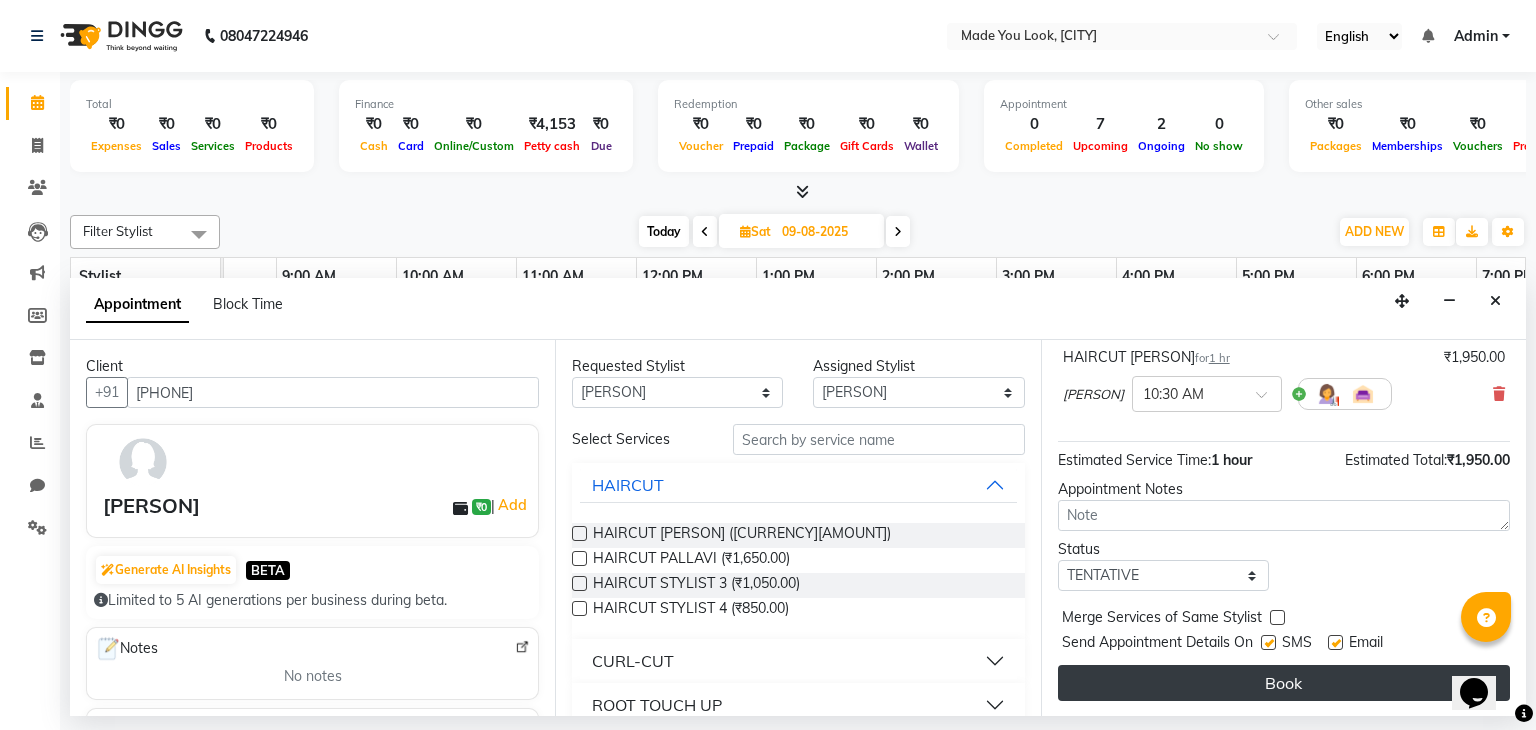 click on "Book" at bounding box center [1284, 683] 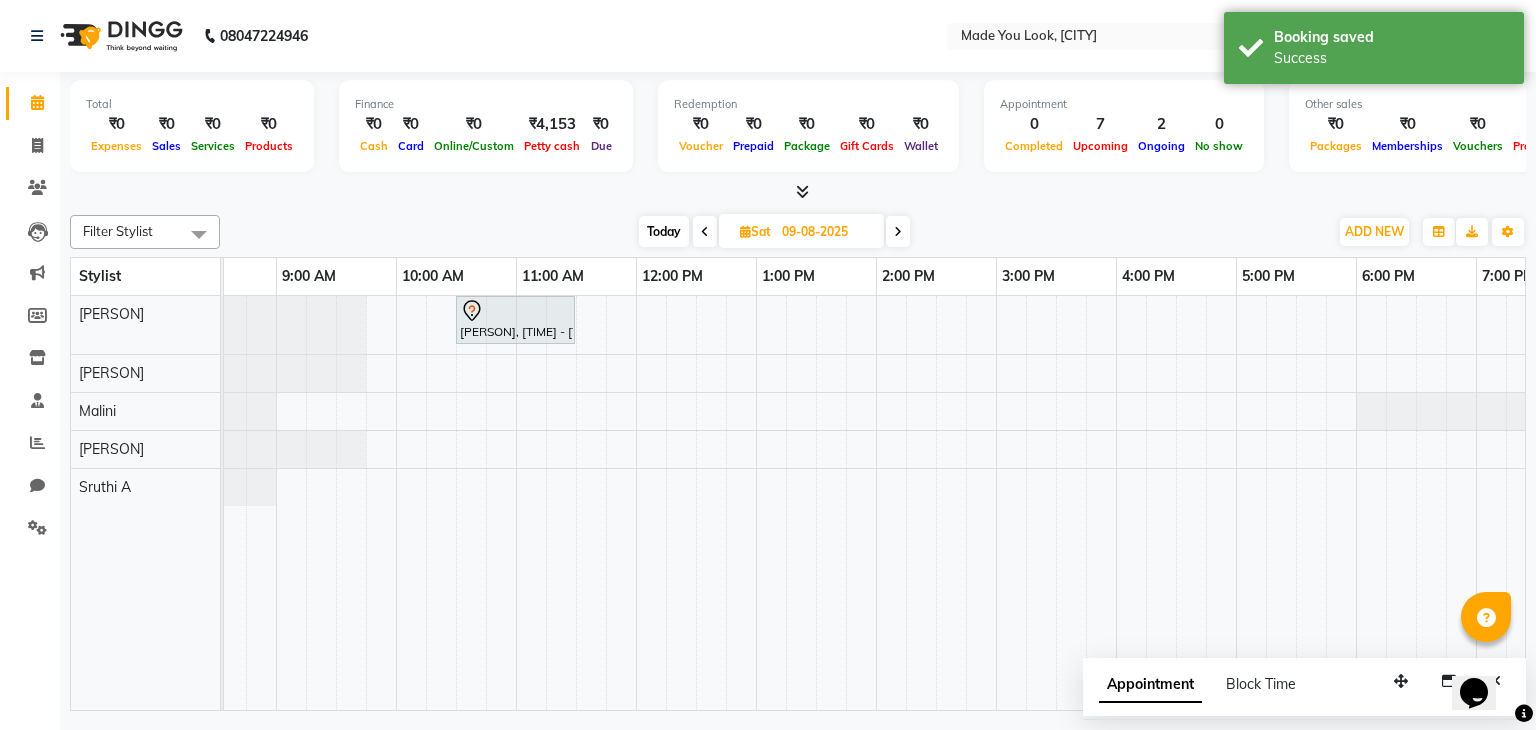 click on "[NAME], 10:30 AM-11:30 AM, HAIRCUT [NAME]" at bounding box center [936, 503] 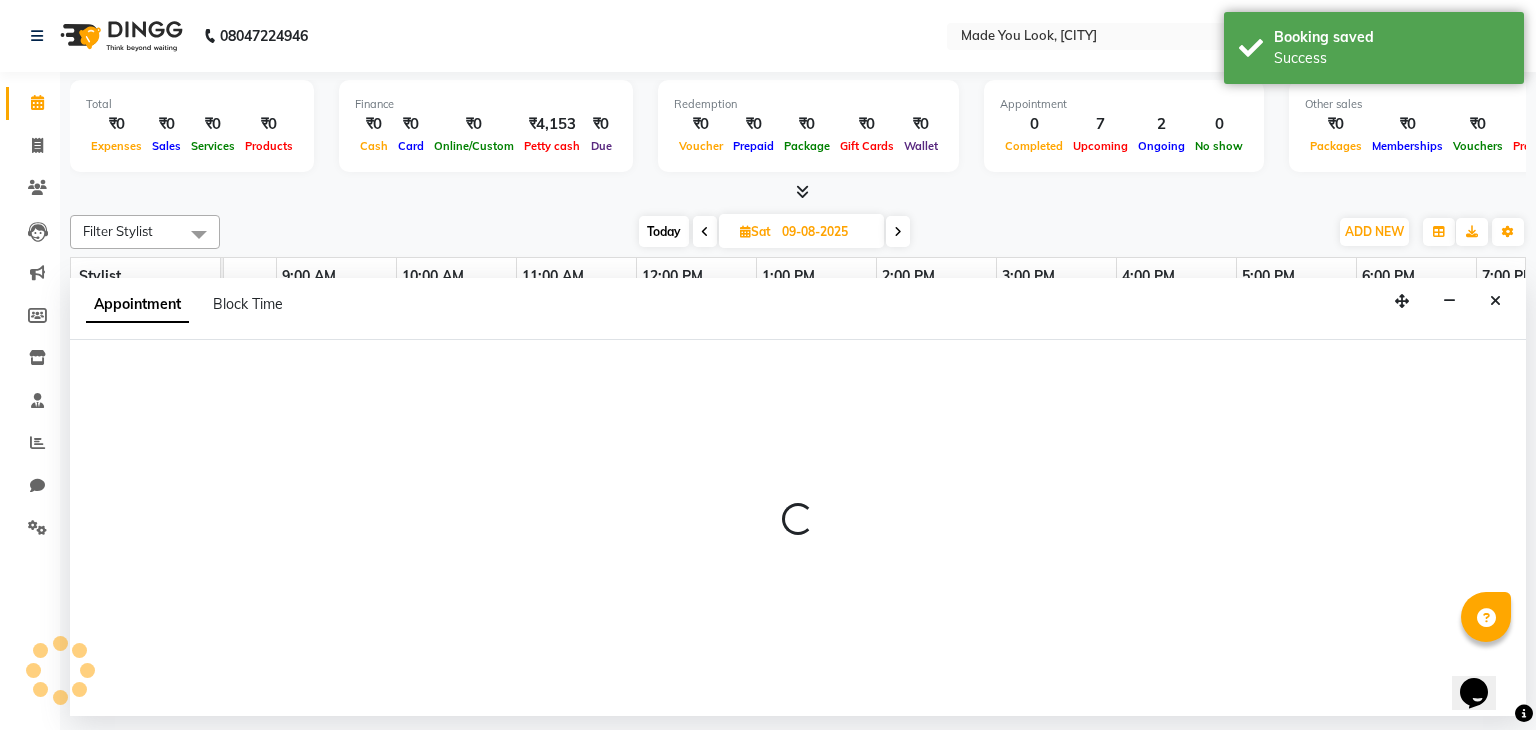 select on "83313" 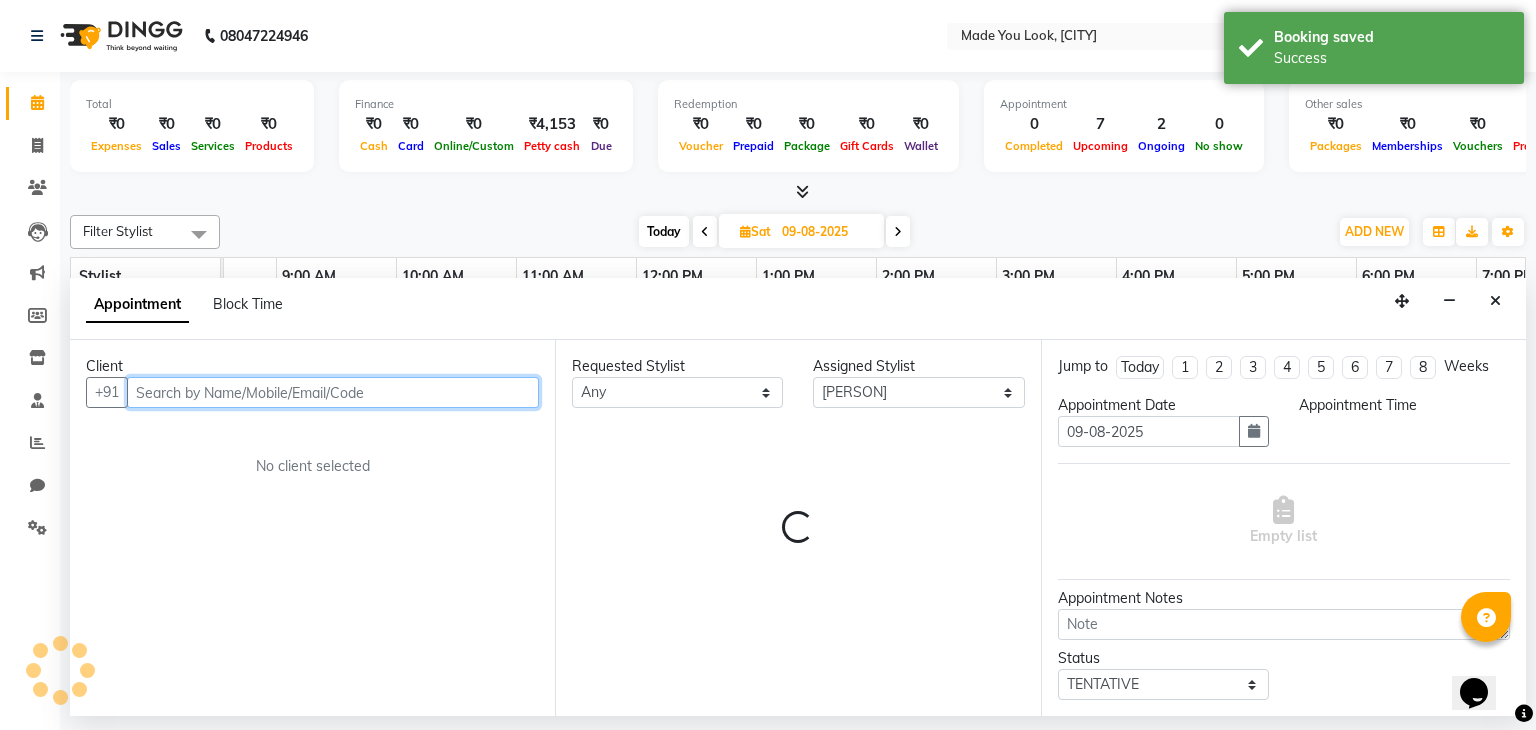 select on "630" 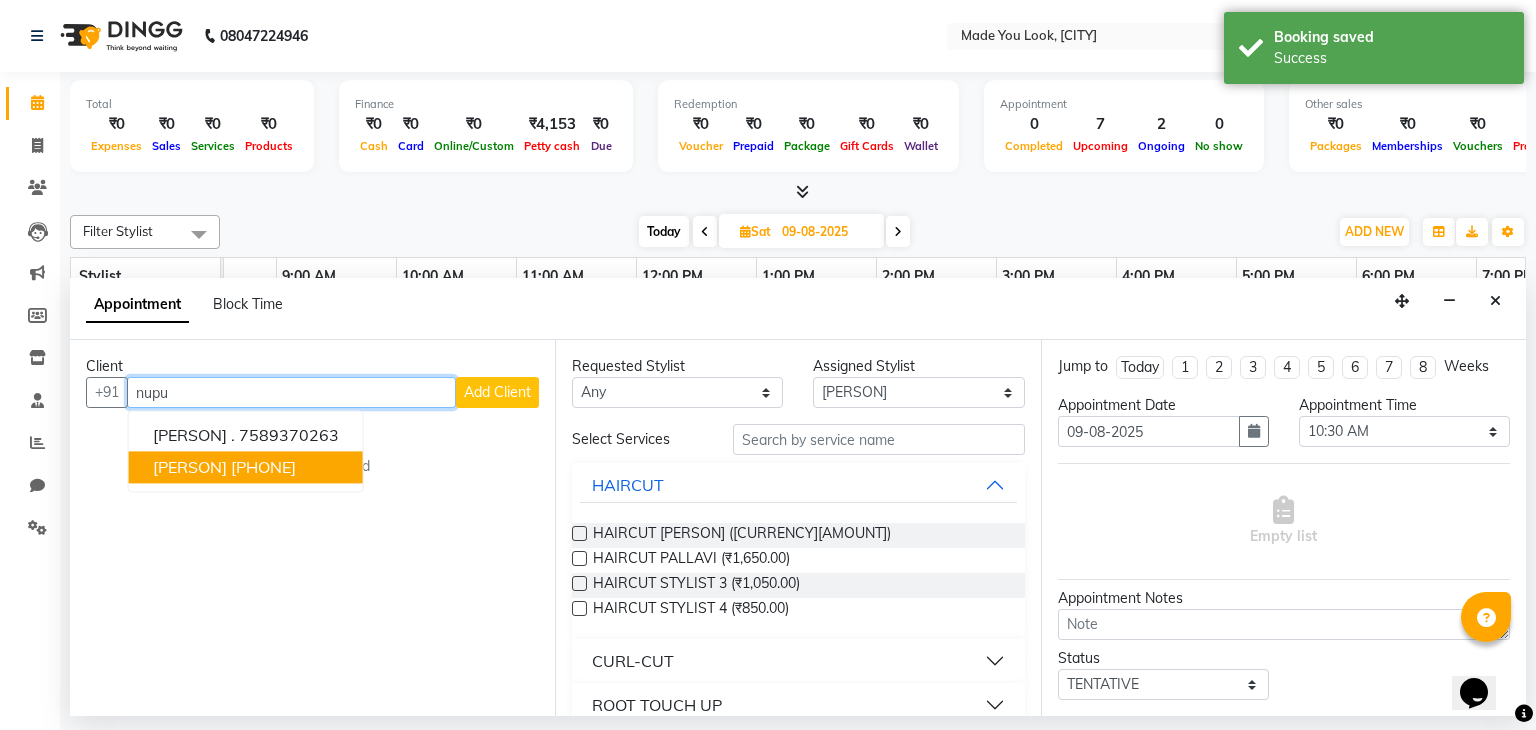 click on "[PHONE]" at bounding box center (263, 468) 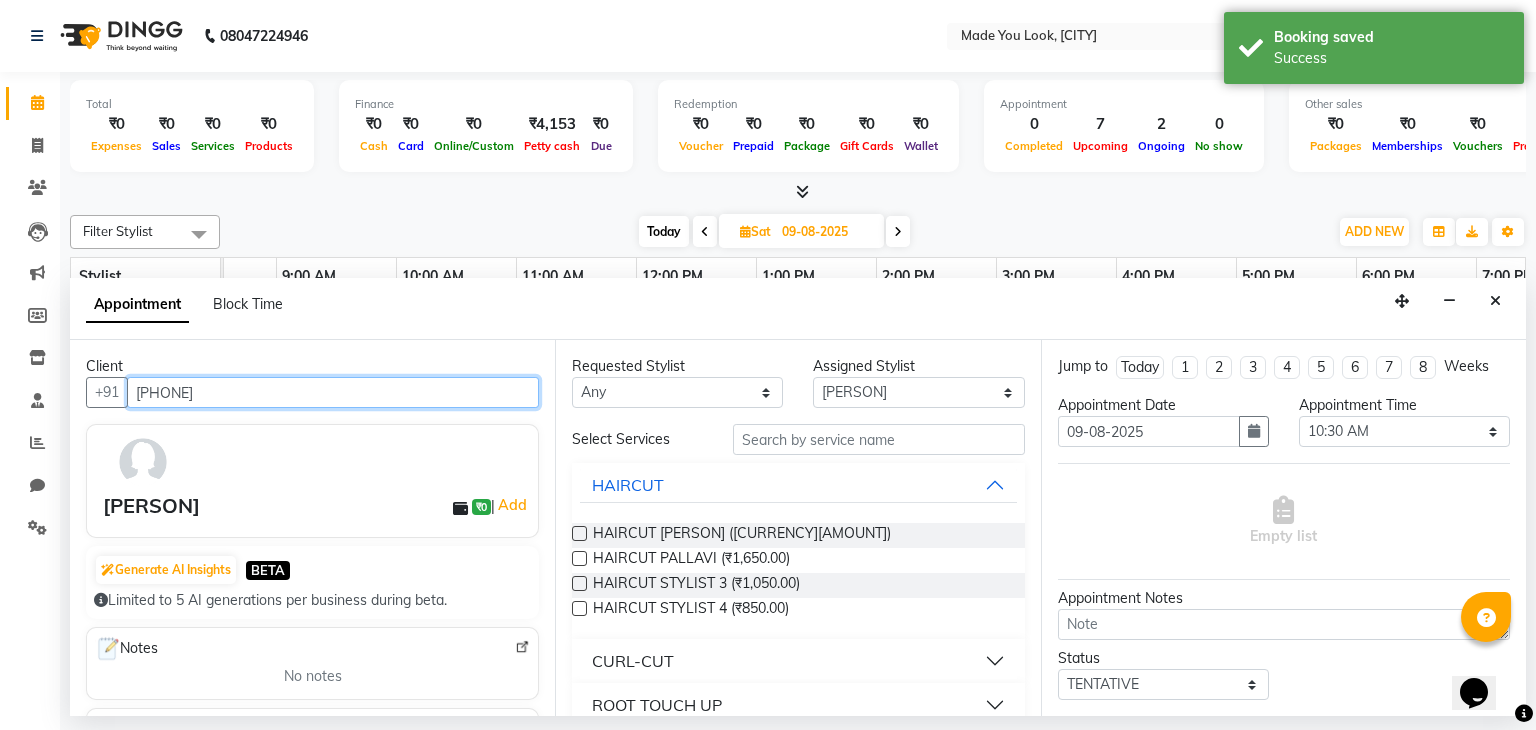 type on "[PHONE]" 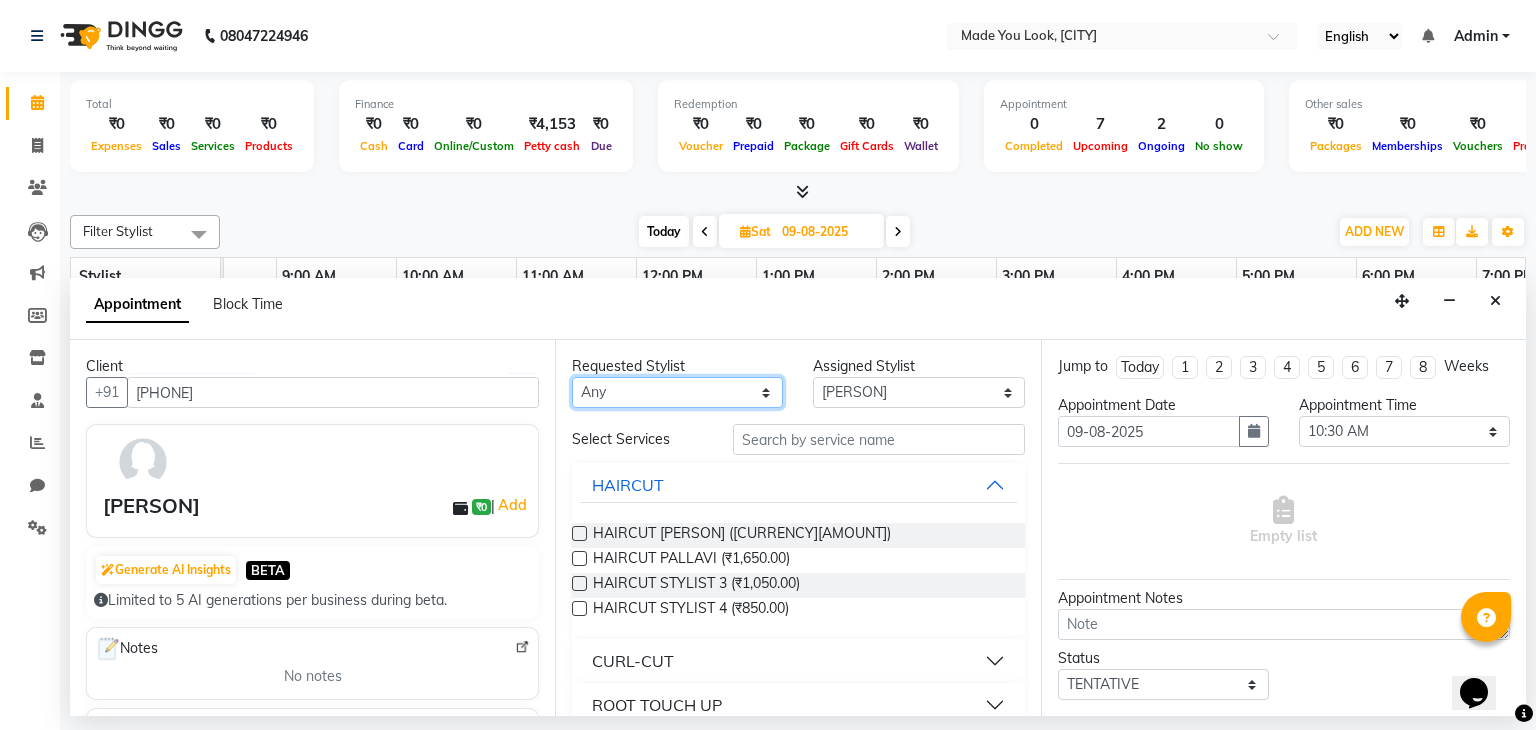 click on "Any Malini pallavi Doijode Pavithra Devi Pranav Nataraju  Sruthi A" at bounding box center (677, 392) 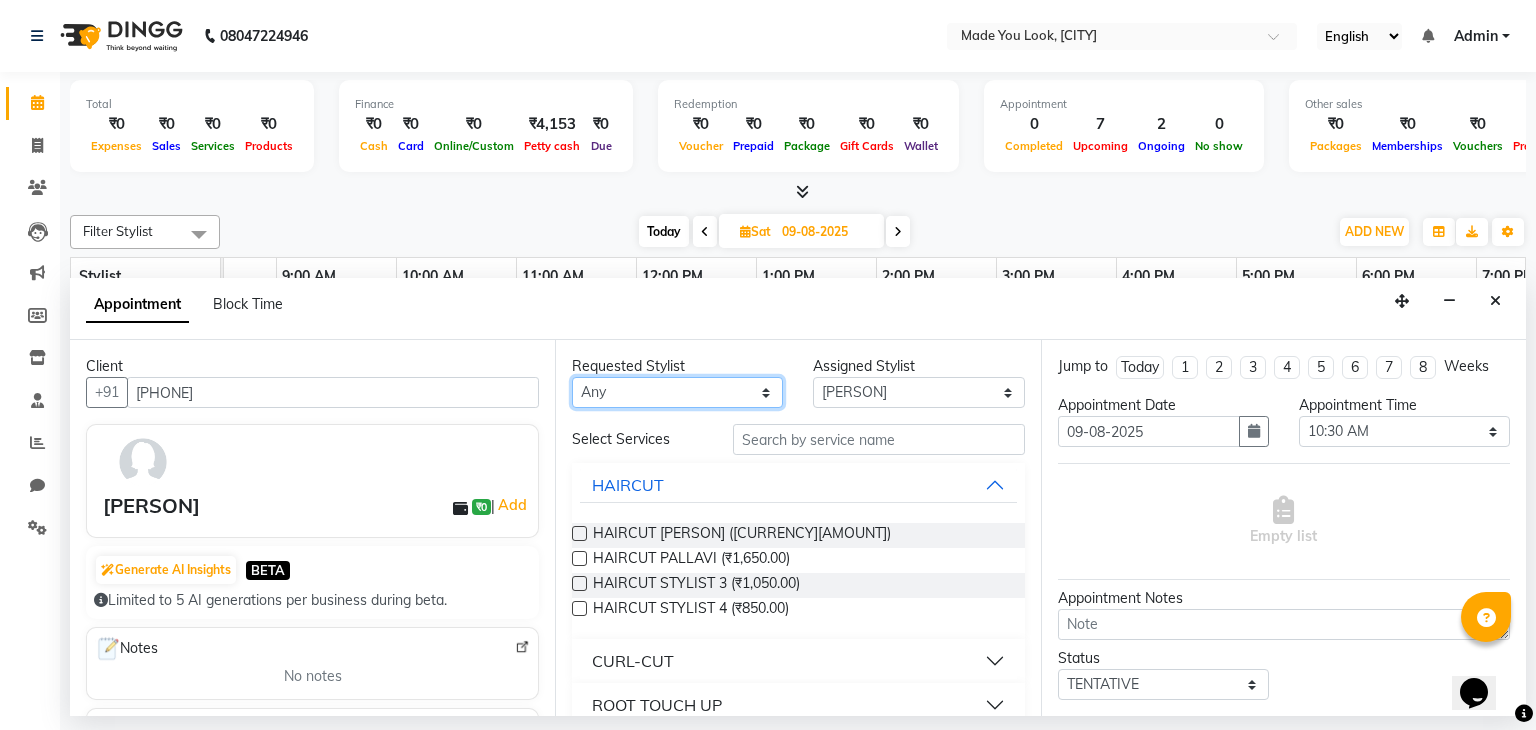 select on "83313" 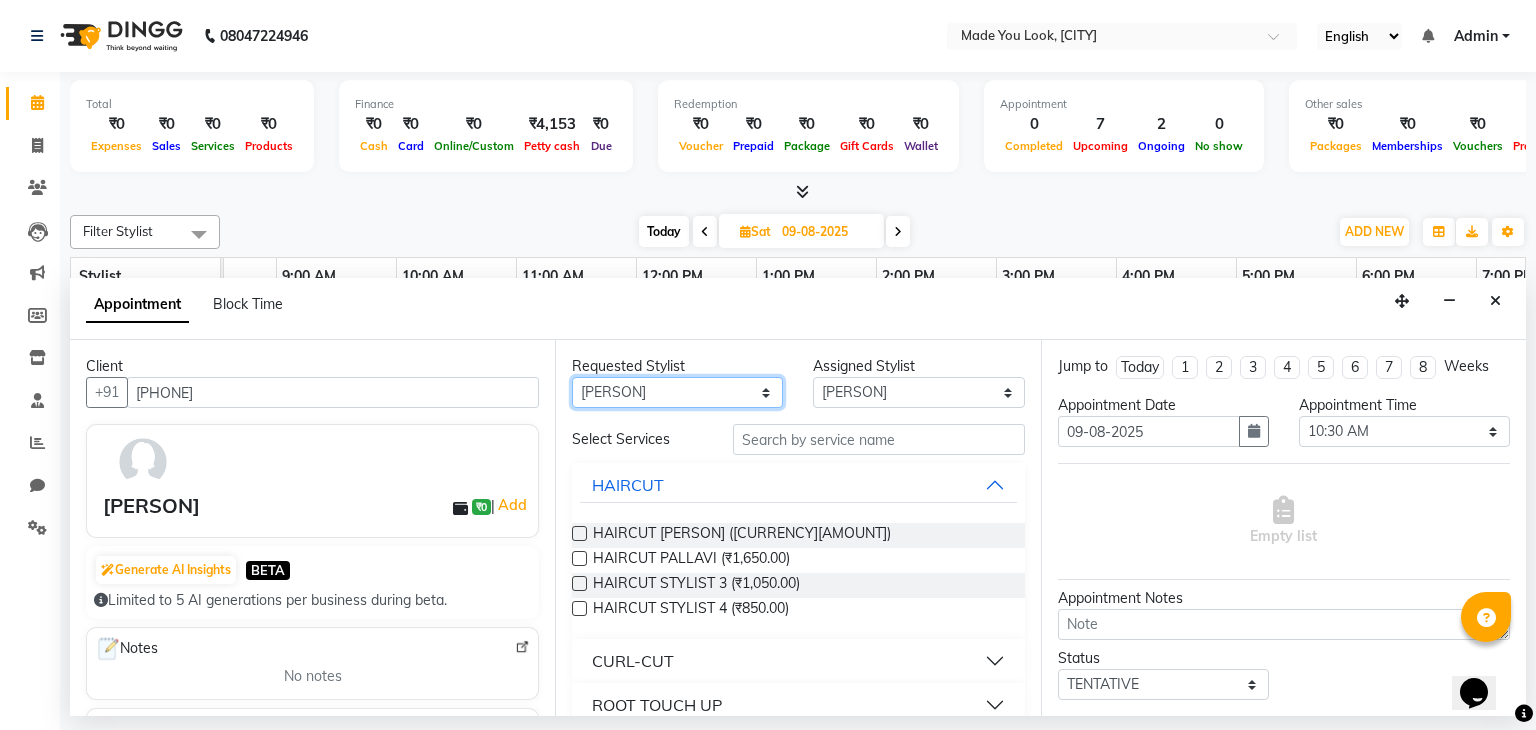 click on "Any Malini pallavi Doijode Pavithra Devi Pranav Nataraju  Sruthi A" at bounding box center [677, 392] 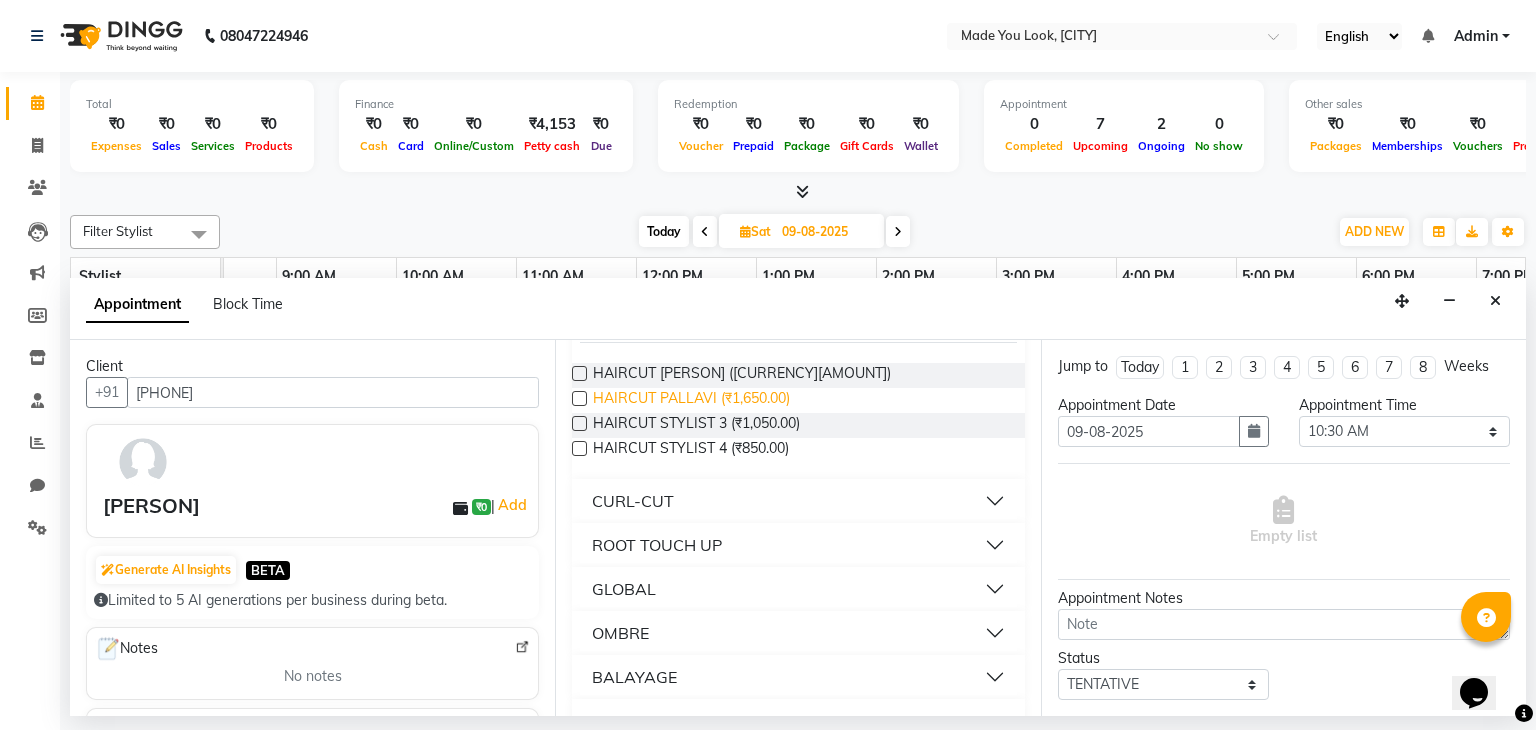 scroll, scrollTop: 166, scrollLeft: 0, axis: vertical 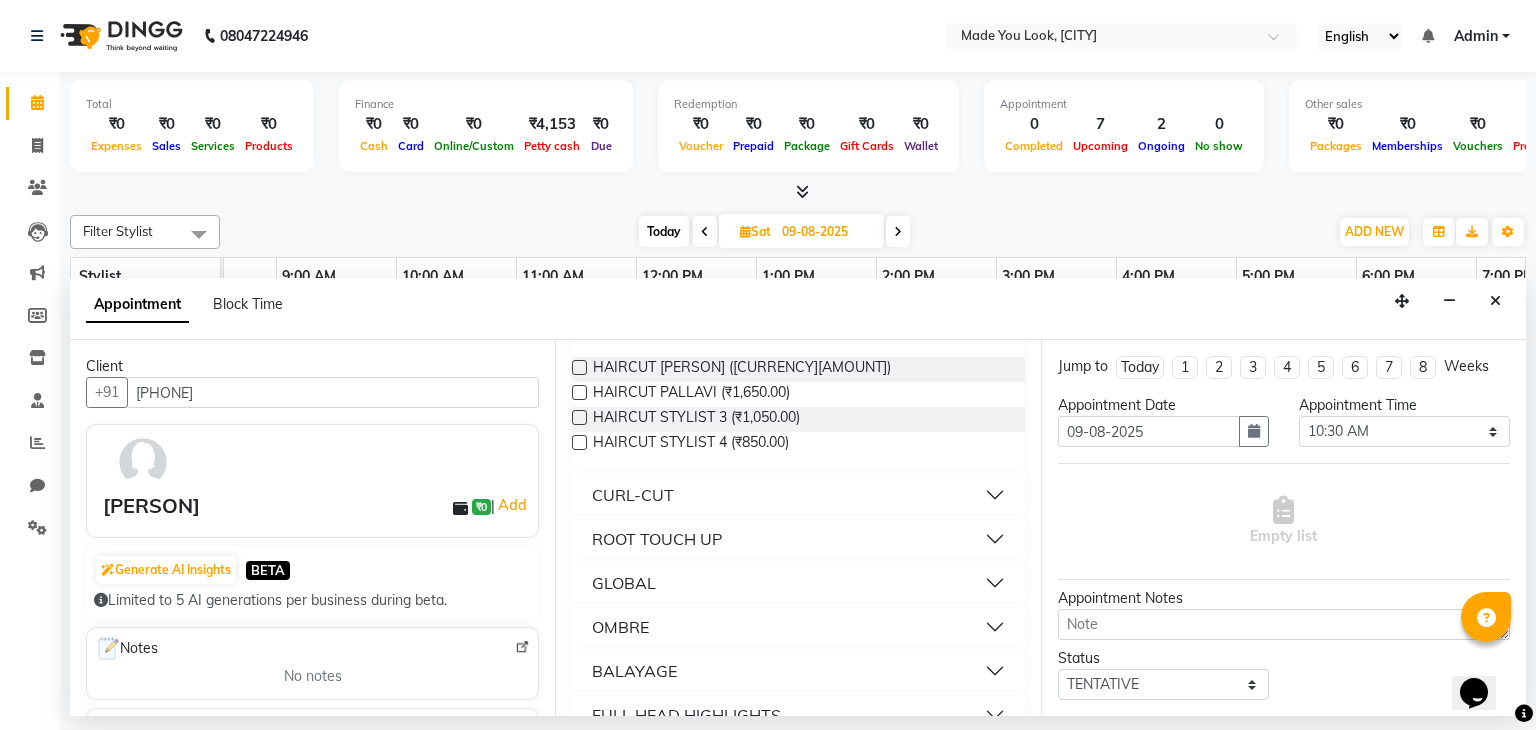 click on "CURL-CUT" at bounding box center (633, 495) 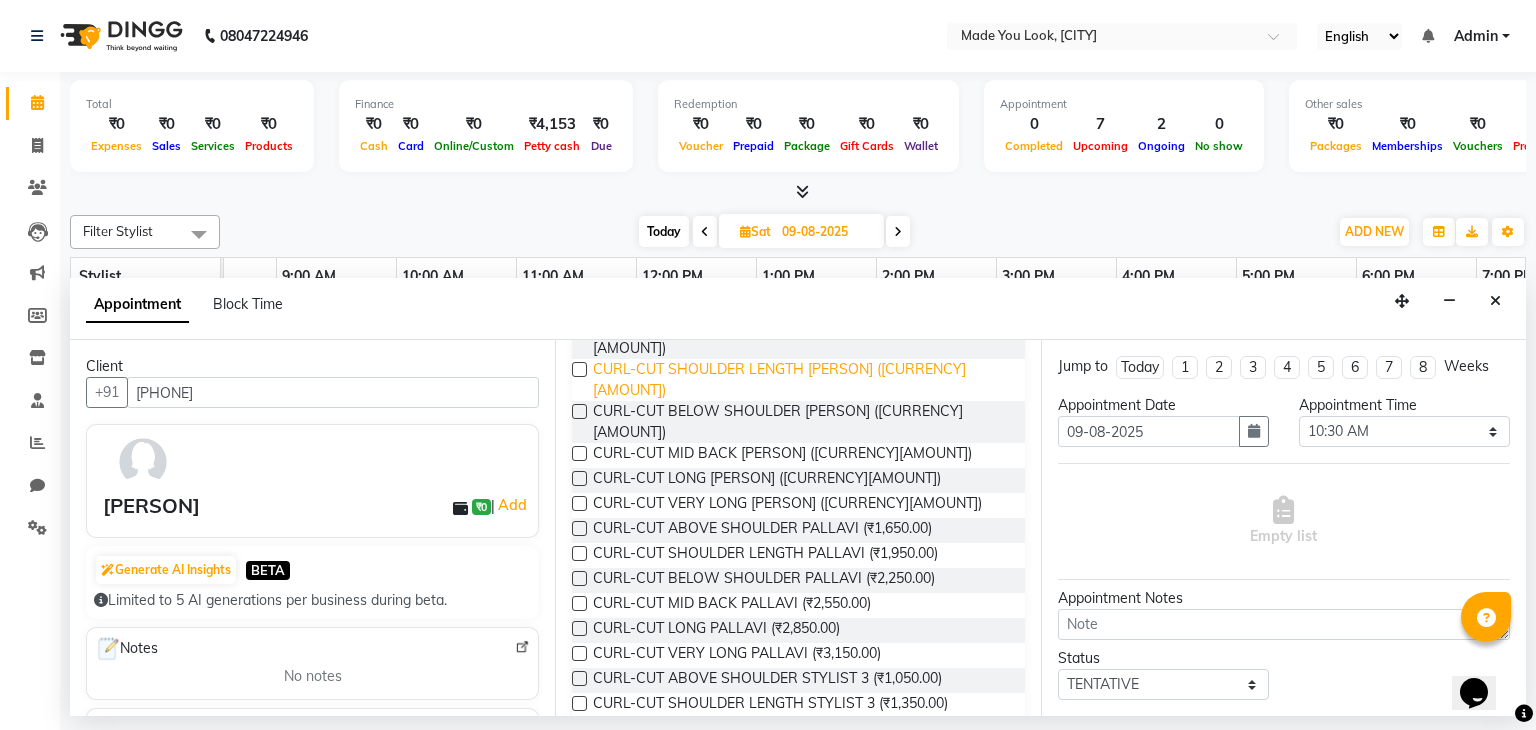 scroll, scrollTop: 384, scrollLeft: 0, axis: vertical 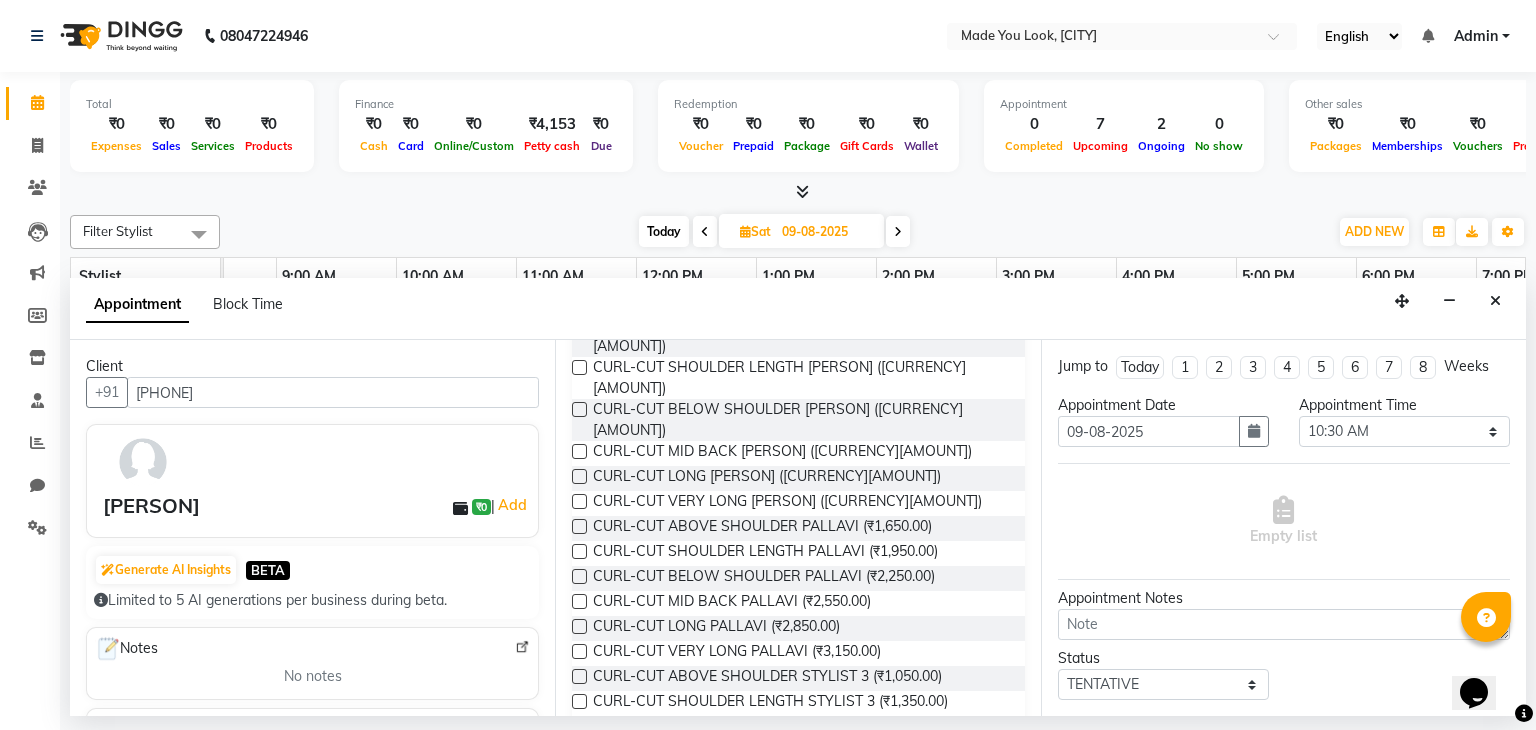 click at bounding box center [579, 526] 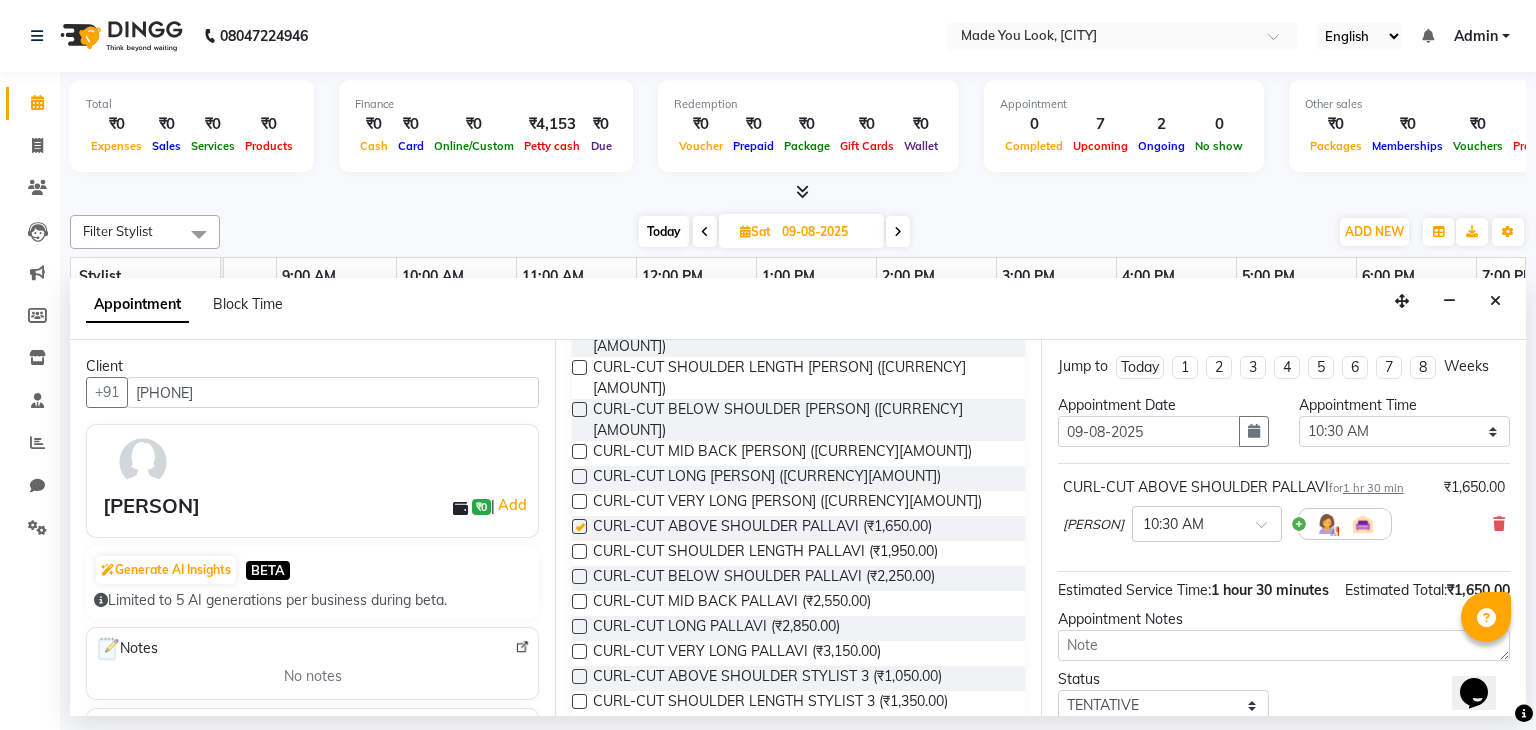 checkbox on "false" 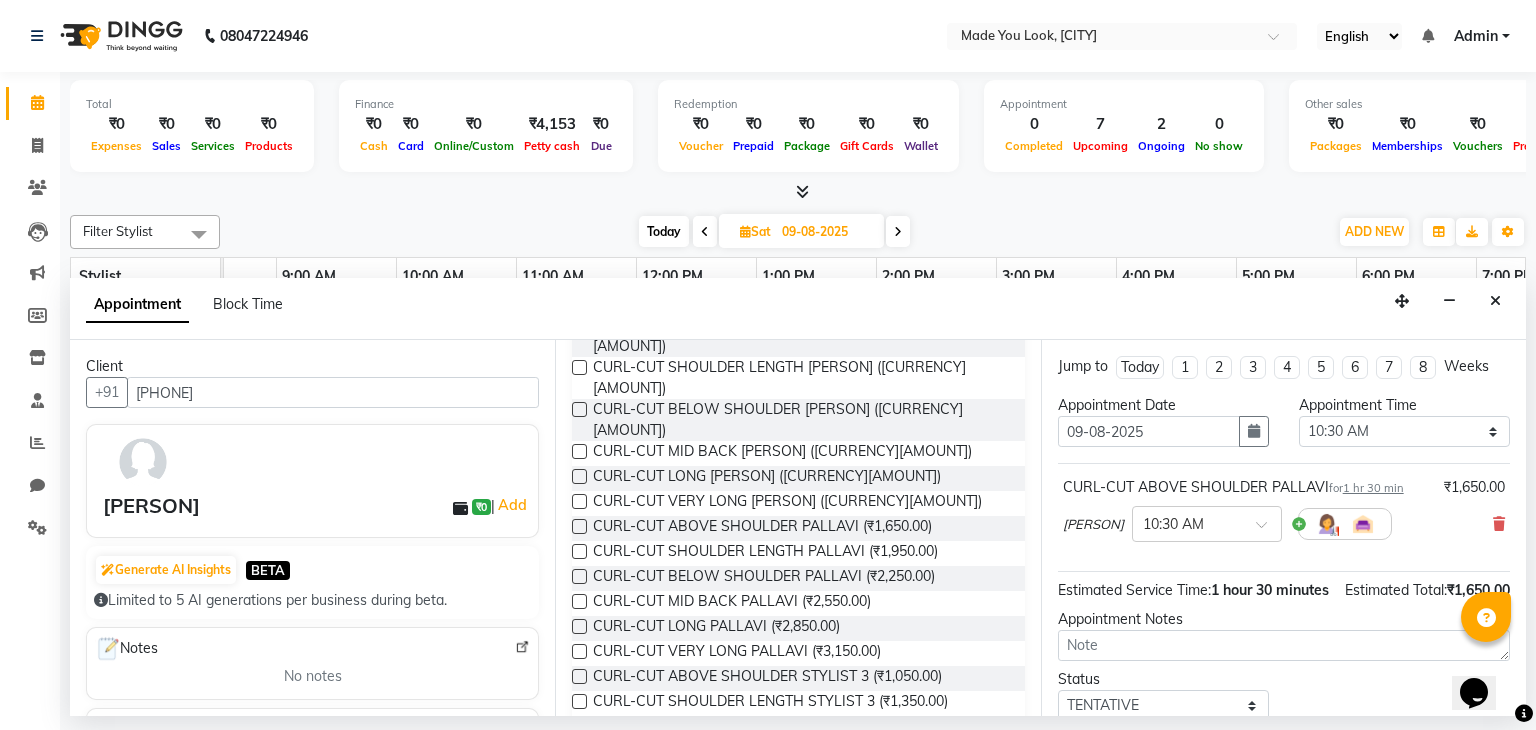 scroll, scrollTop: 151, scrollLeft: 0, axis: vertical 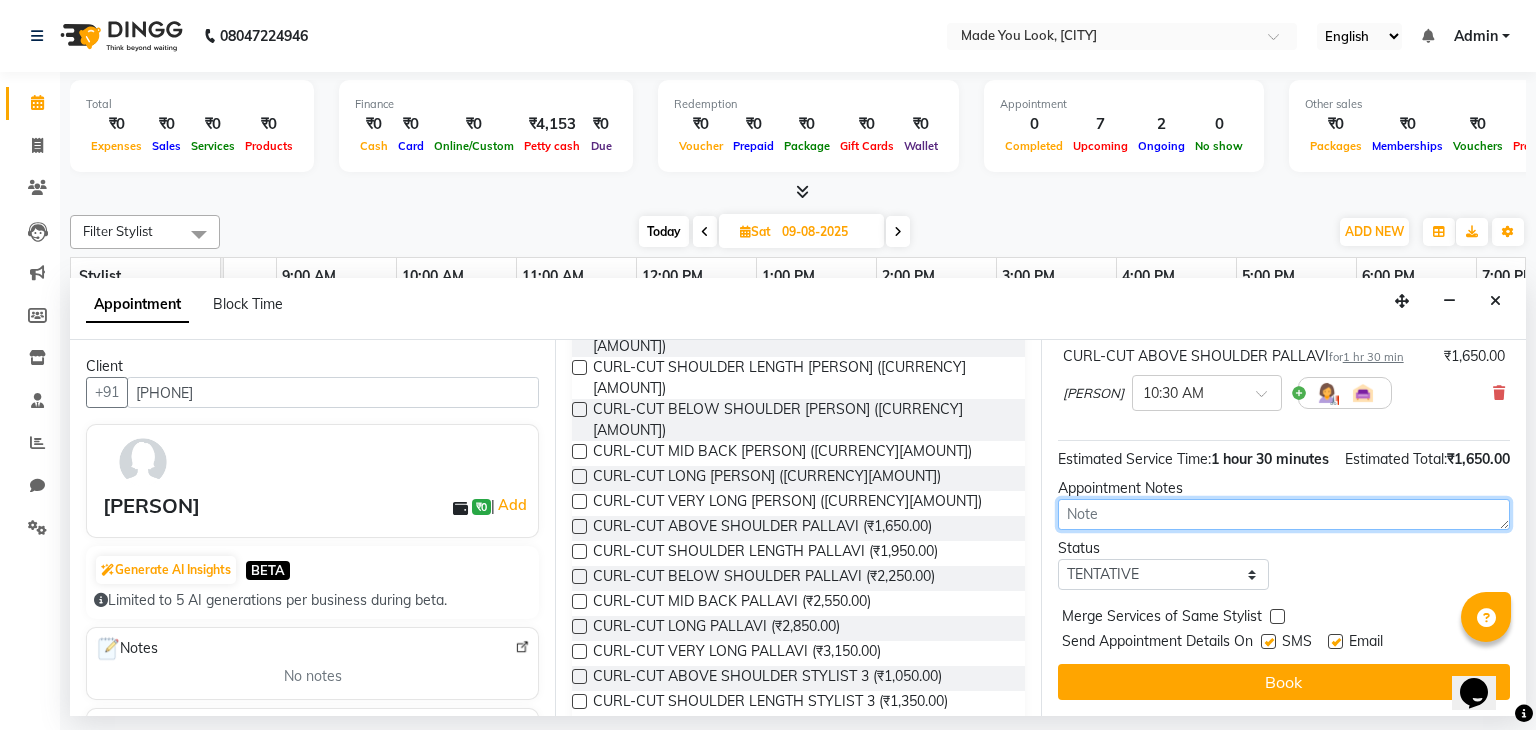 click at bounding box center (1284, 514) 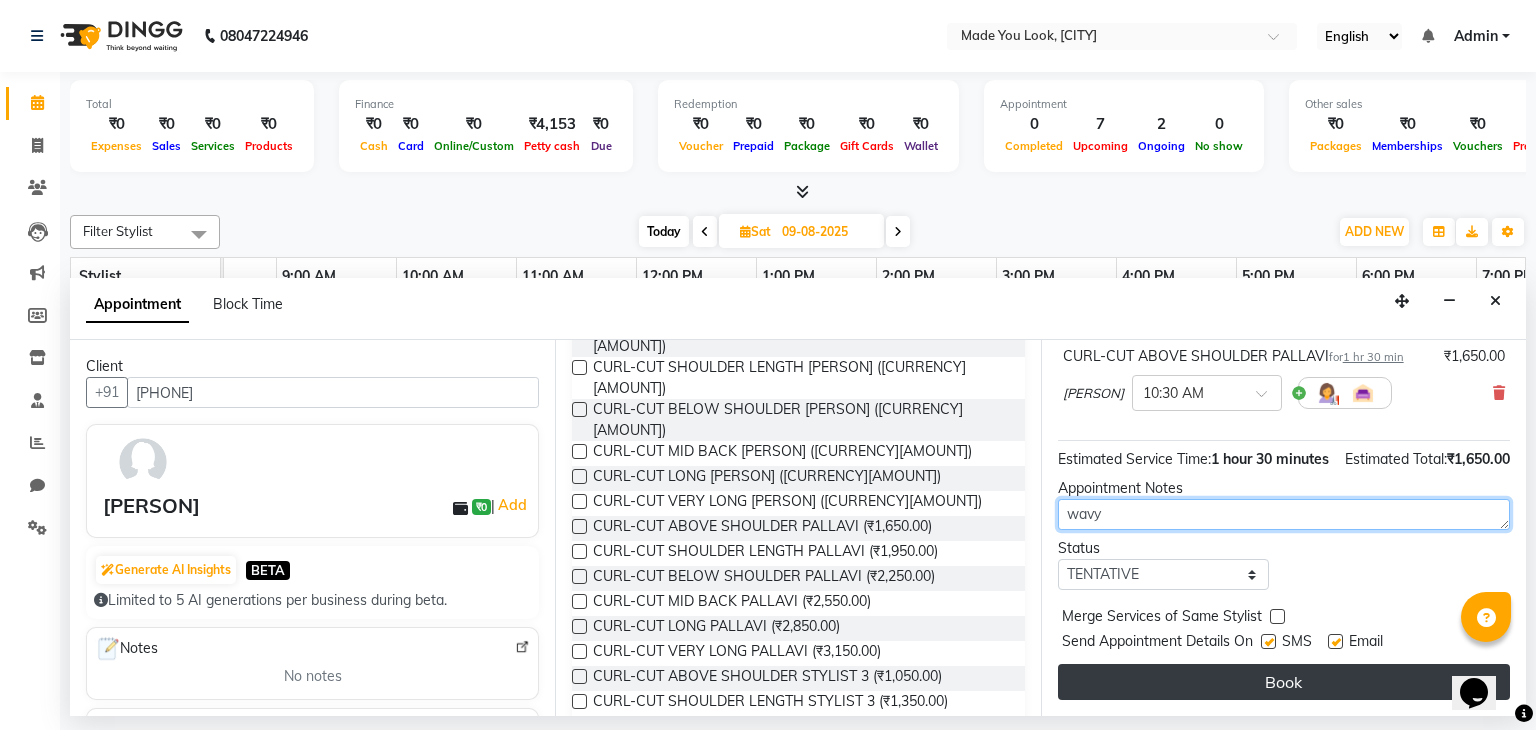 type on "wavy" 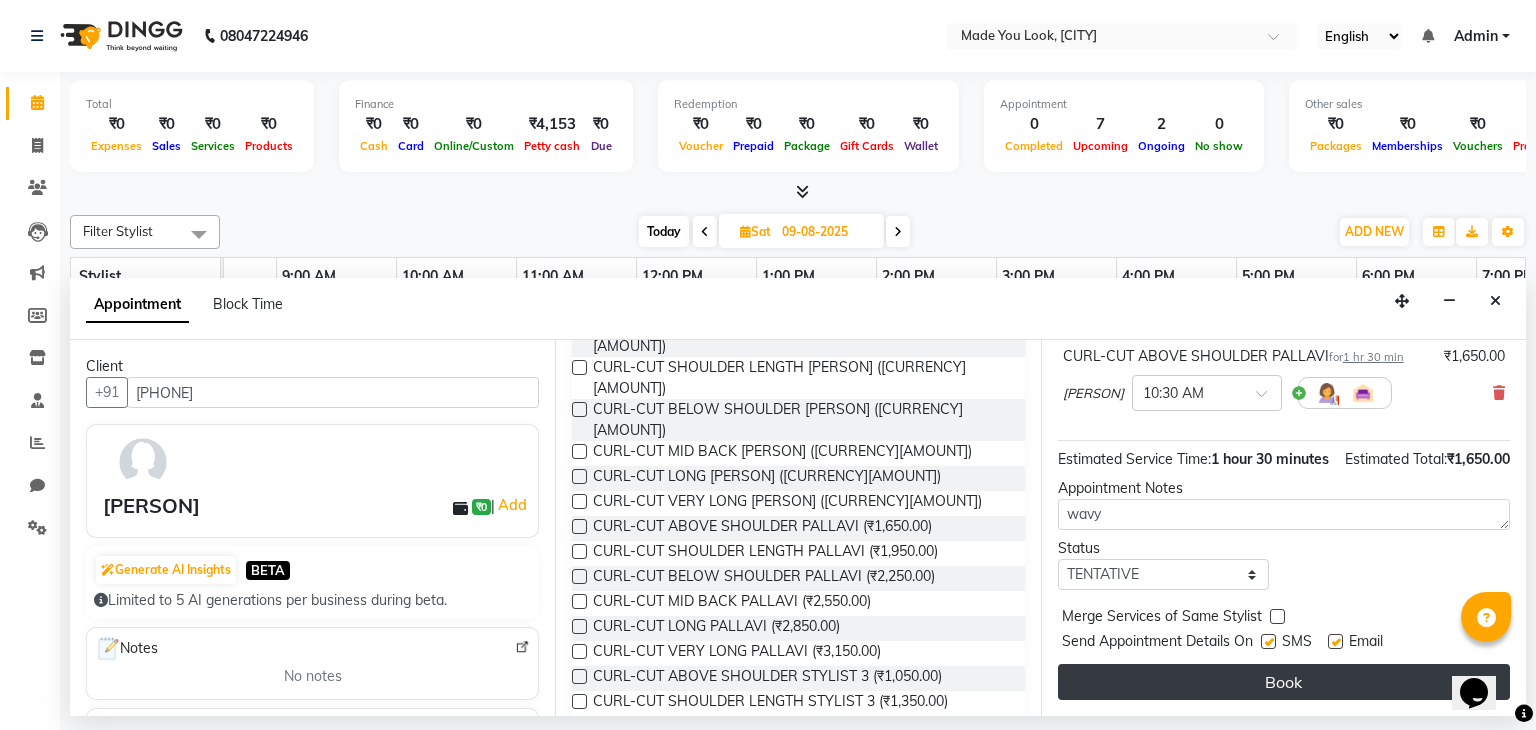 click on "Book" at bounding box center (1284, 682) 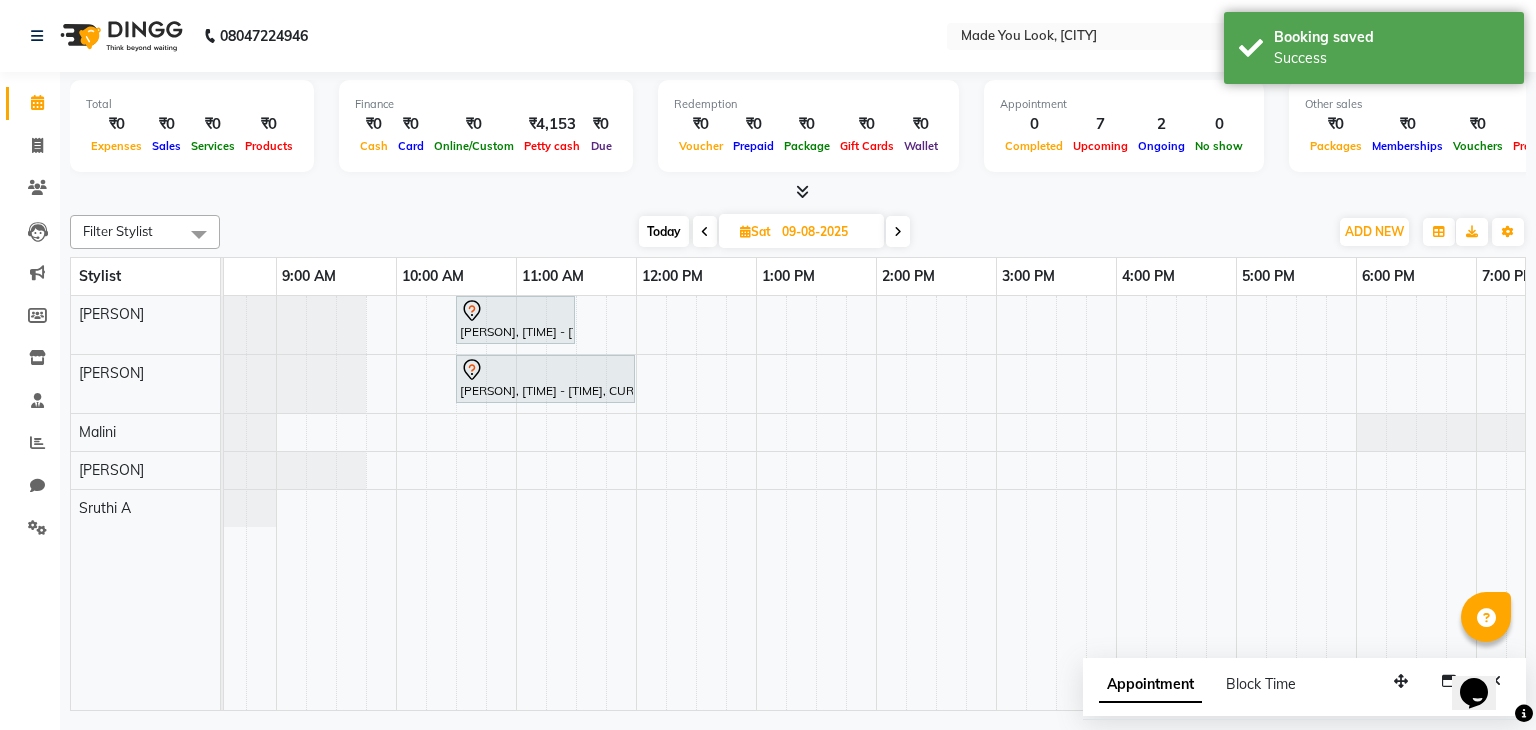 click on "Today" at bounding box center (664, 231) 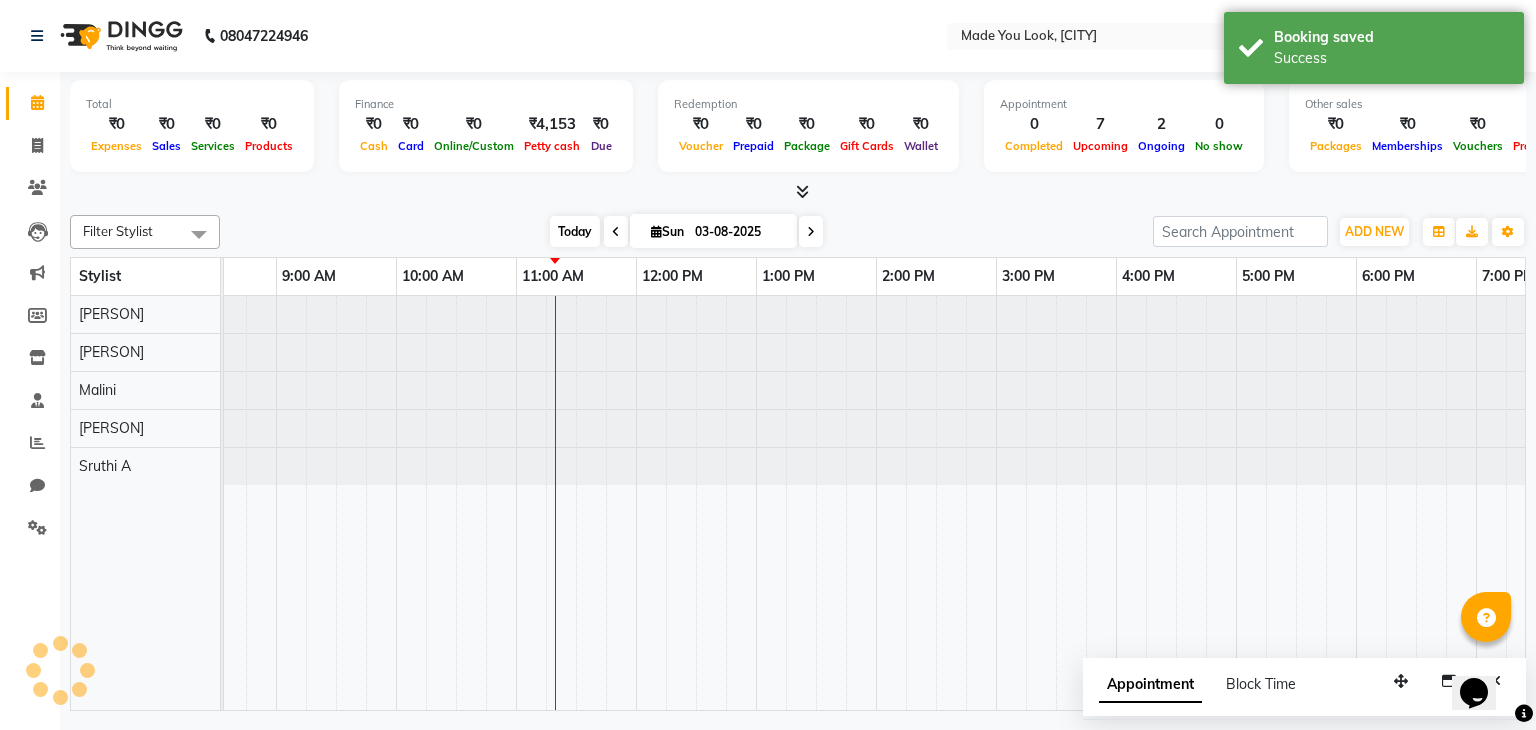 scroll, scrollTop: 0, scrollLeft: 0, axis: both 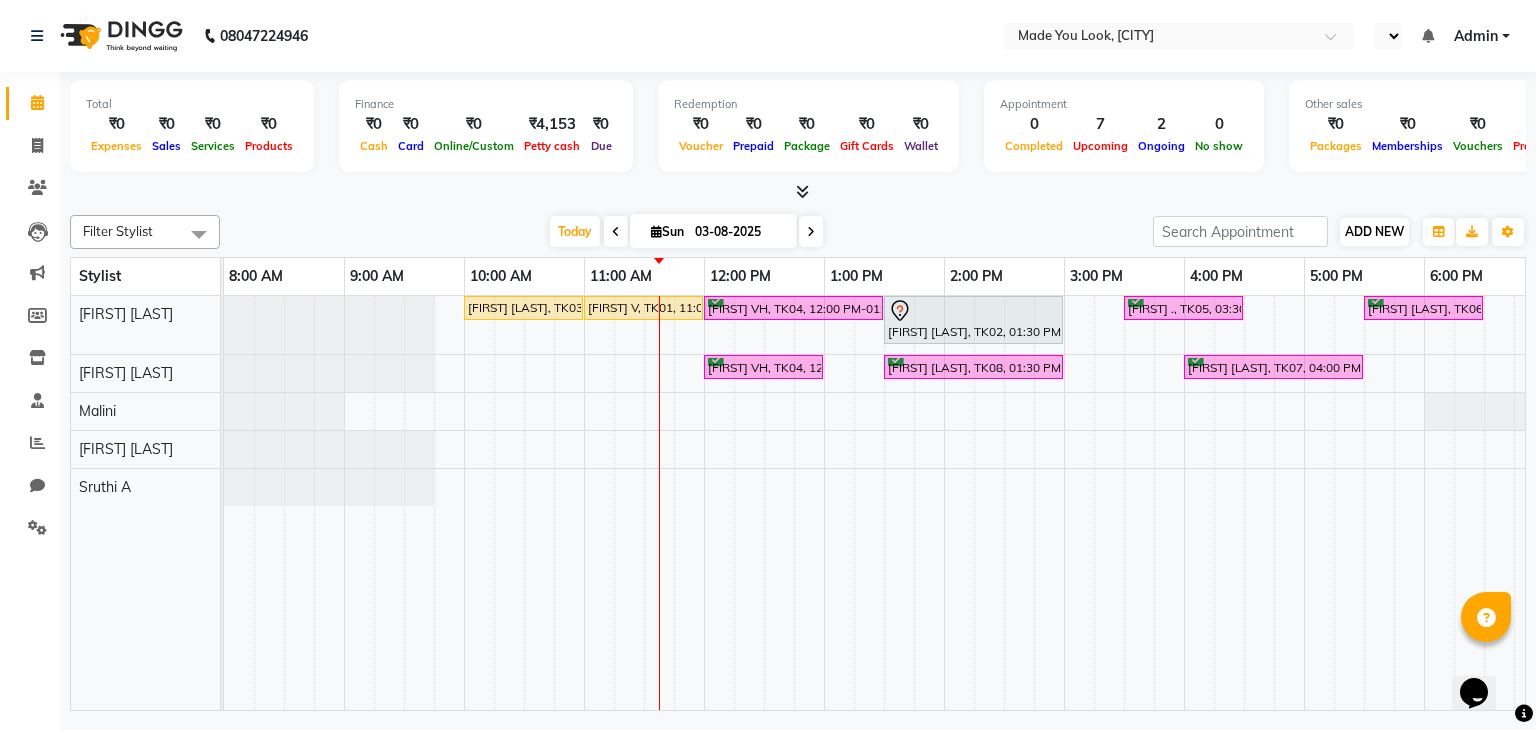 select on "en" 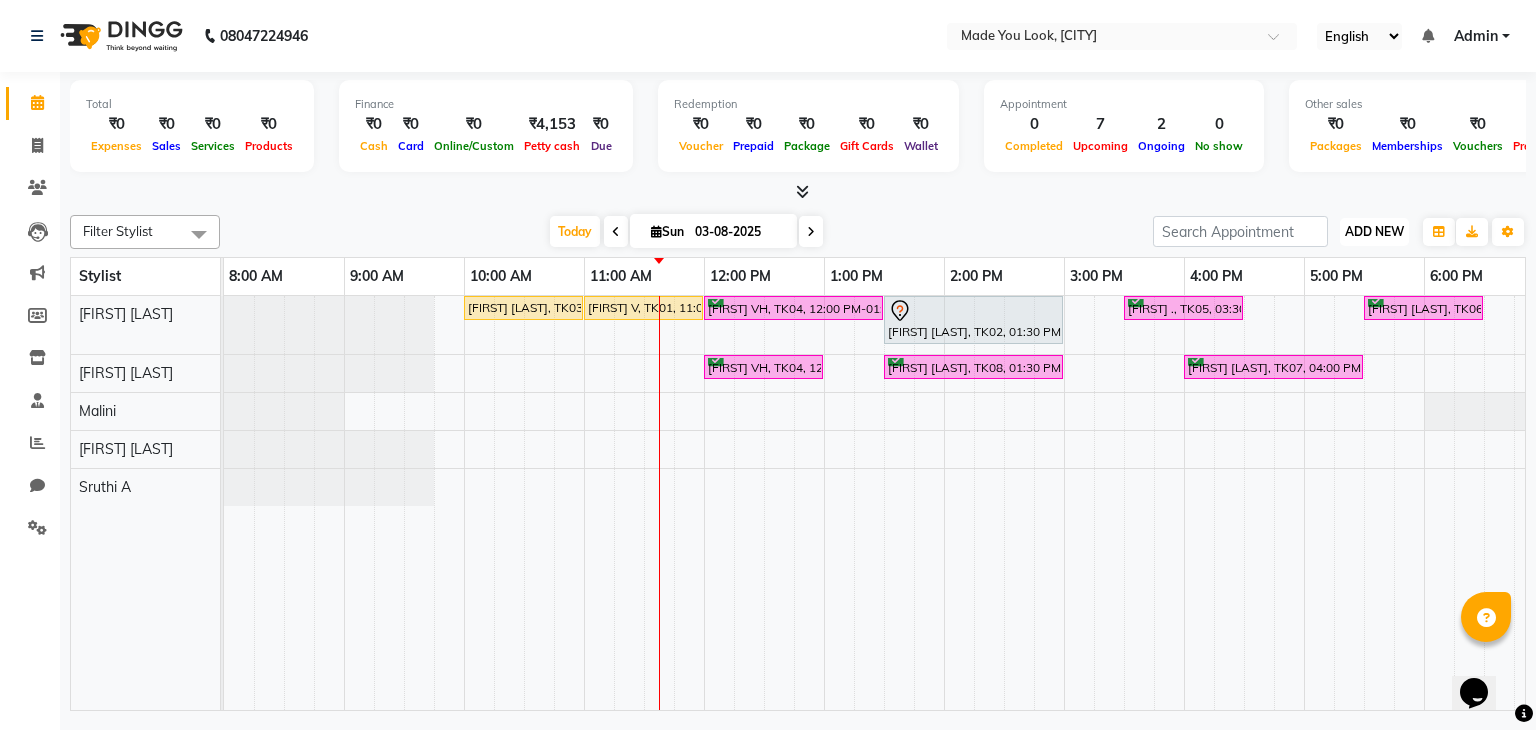 click on "ADD NEW Toggle Dropdown" at bounding box center (1374, 232) 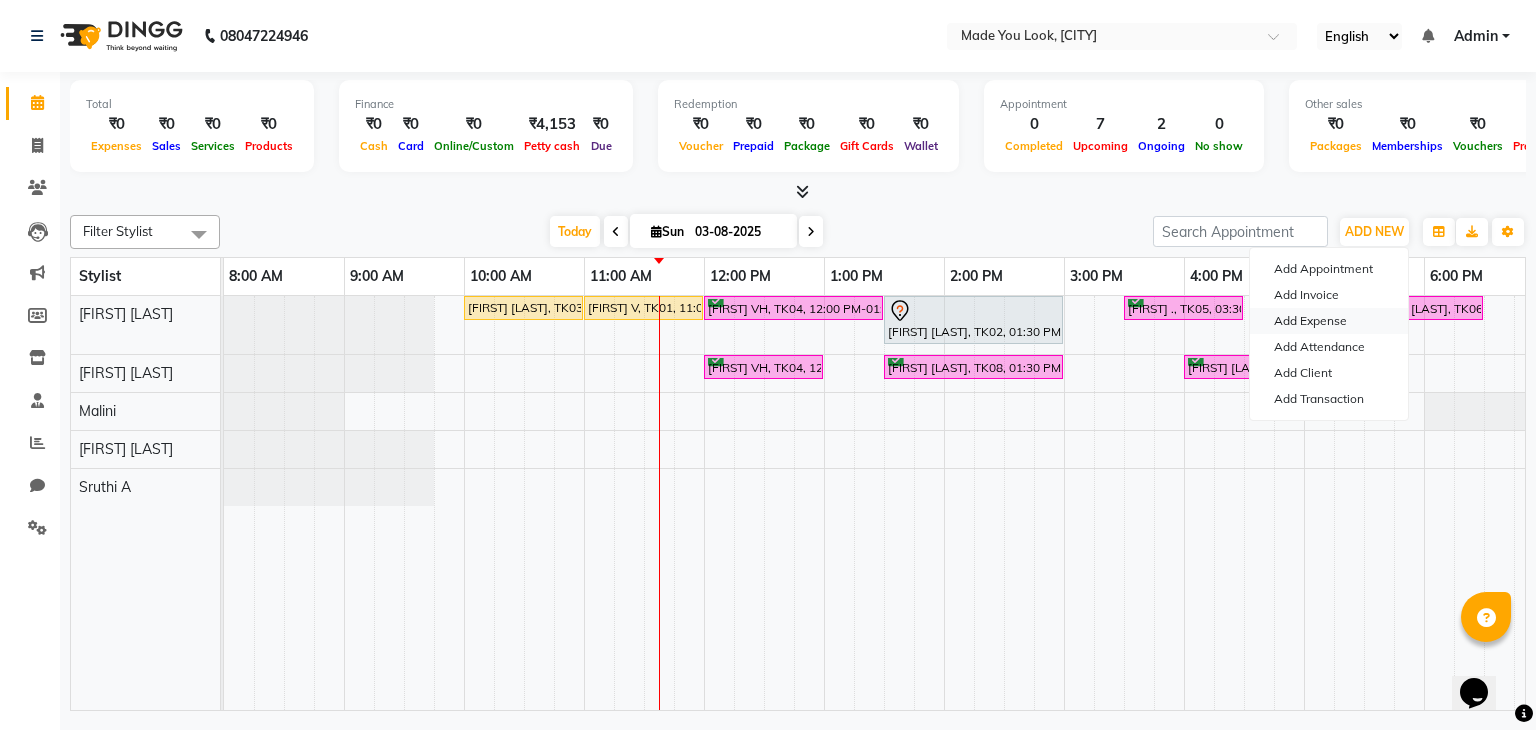 click on "Add Expense" at bounding box center (1329, 321) 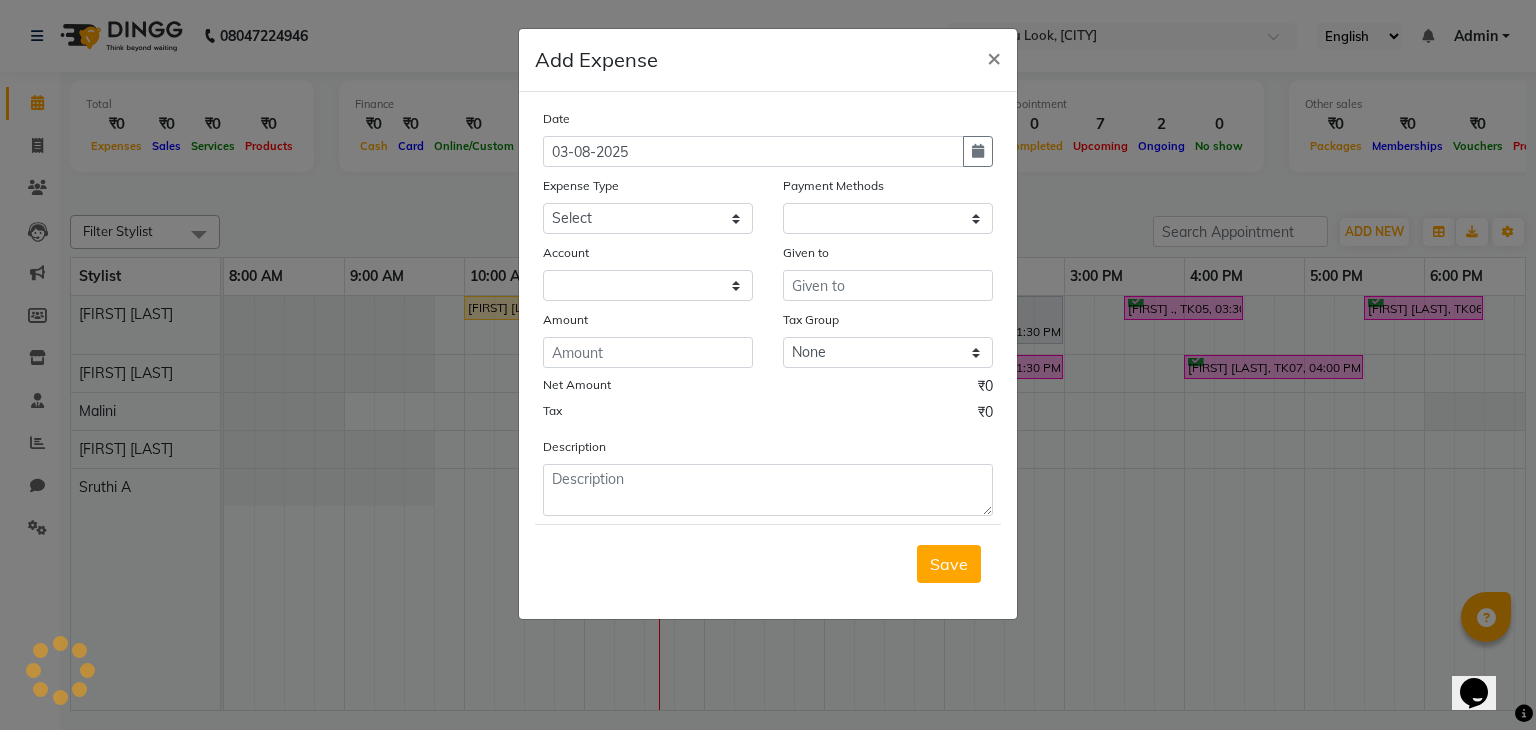 select on "1" 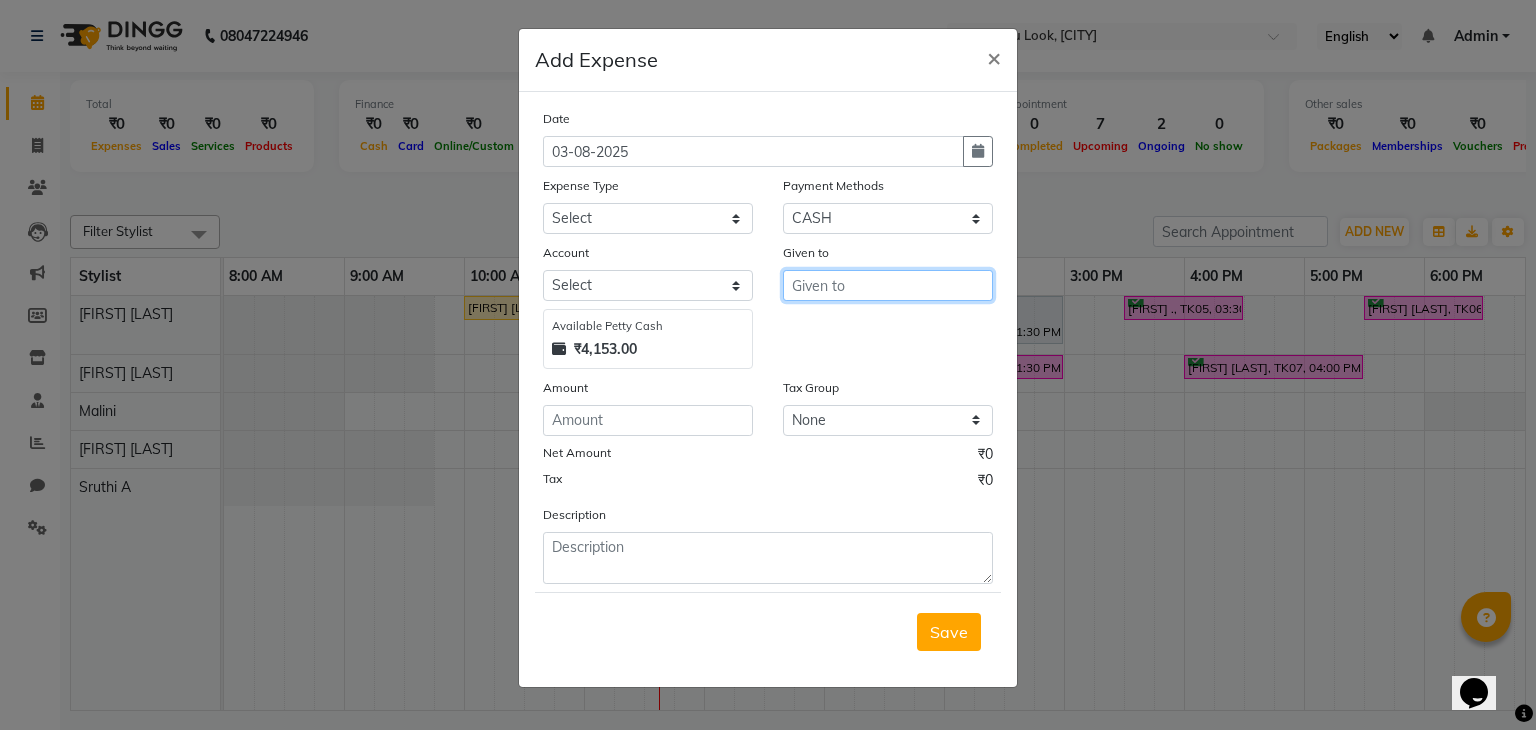 click at bounding box center [888, 285] 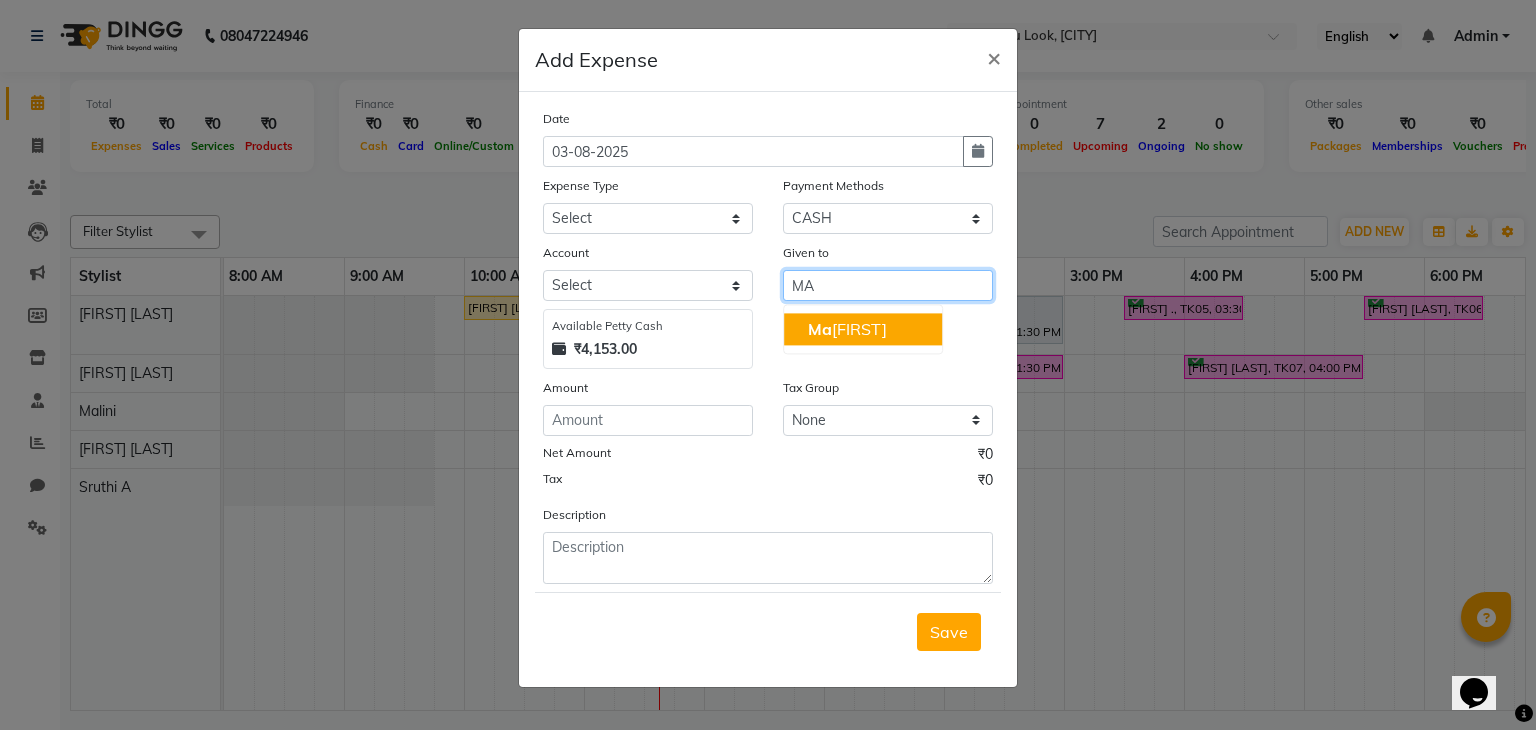 click on "Ma lini" at bounding box center (847, 329) 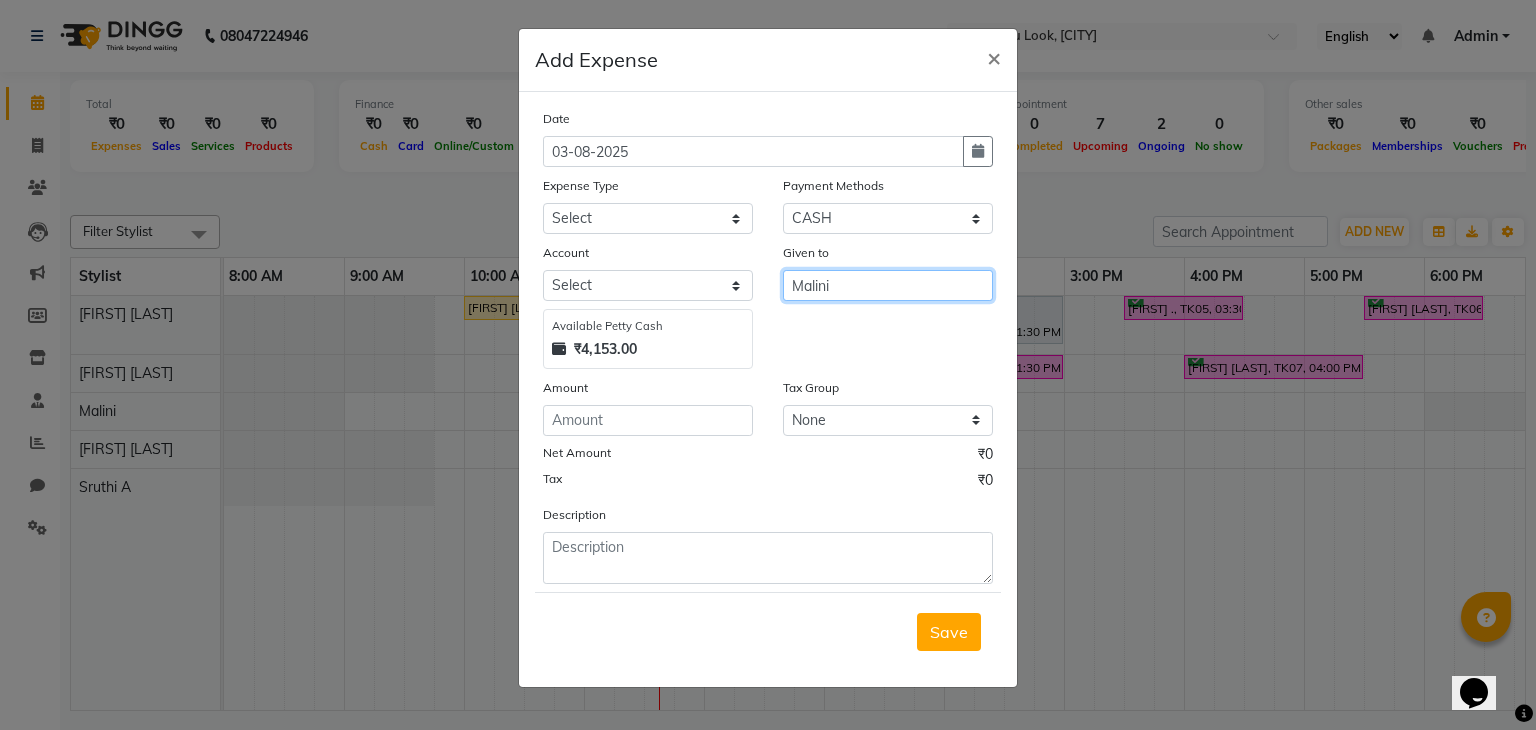 type on "Malini" 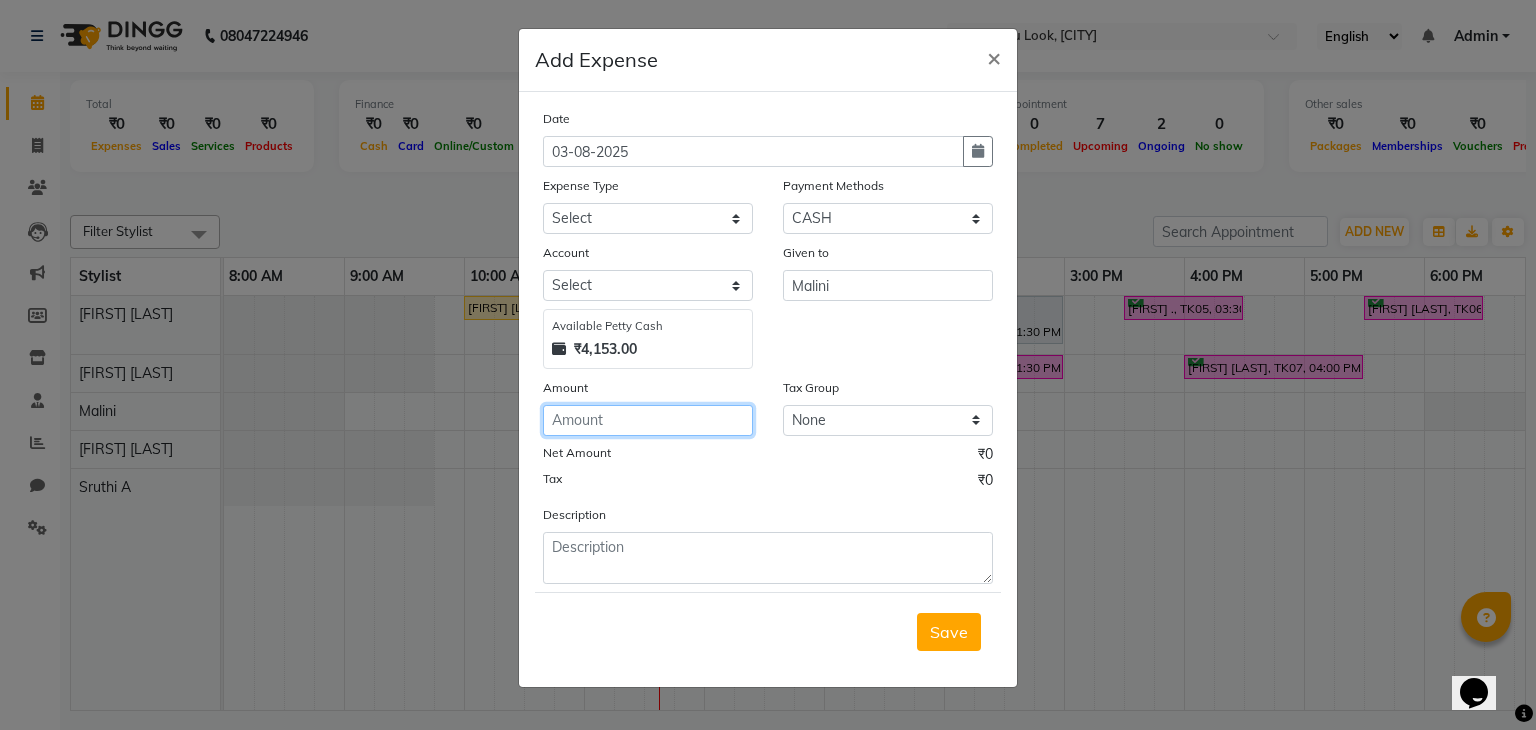 click 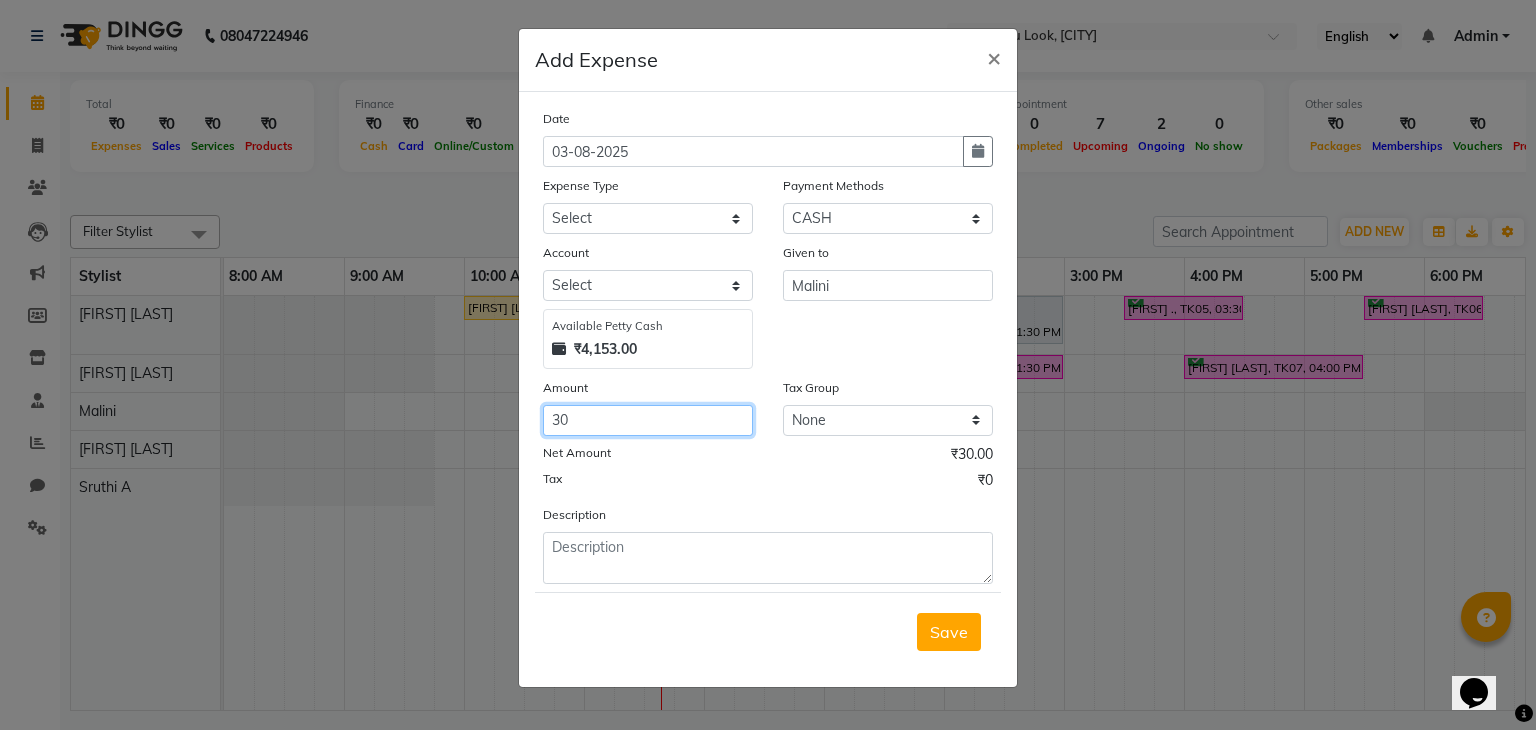type on "30" 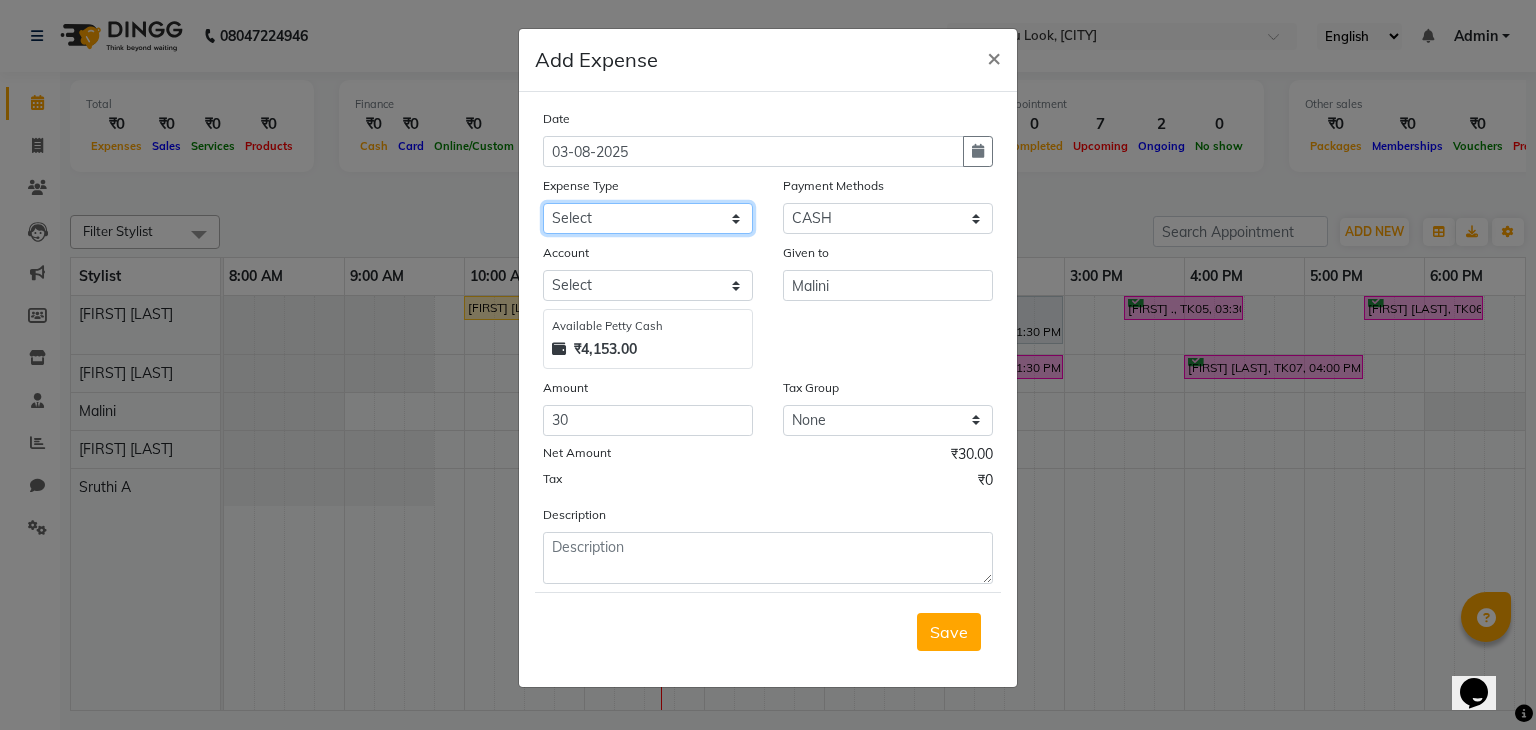 click on "Select Advance Salary Bank charges Car maintenance  Cash transfer to bank Cash transfer to hub Client Snacks Clinical charges Equipment Fuel Govt fee Incentive Insurance International purchase Loan Repayment Maintenance Marketing Miscellaneous MRA Other Pantry Product Rent Salary Staff Snacks Tax Tea & Refreshment Utilities" 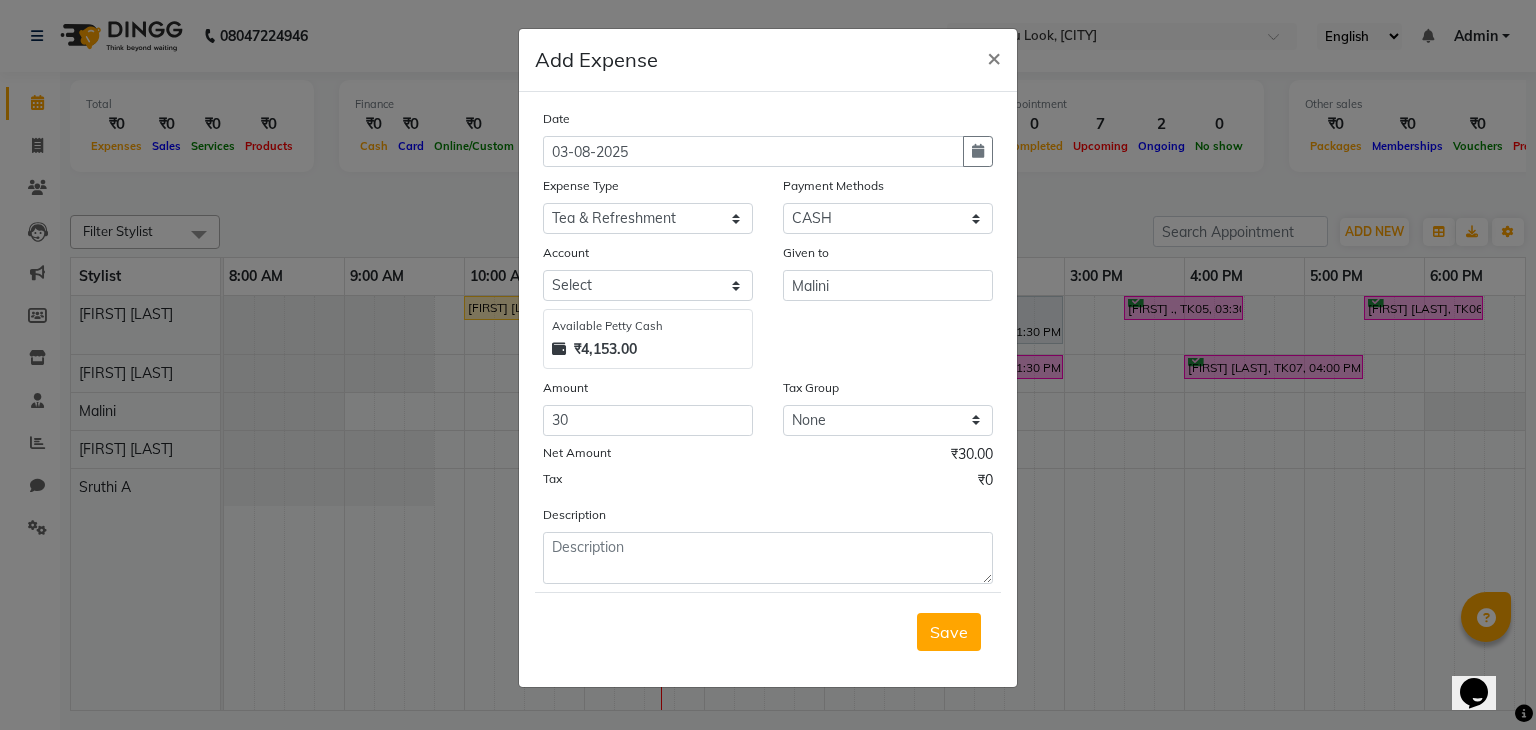 click on "Given to Malini" 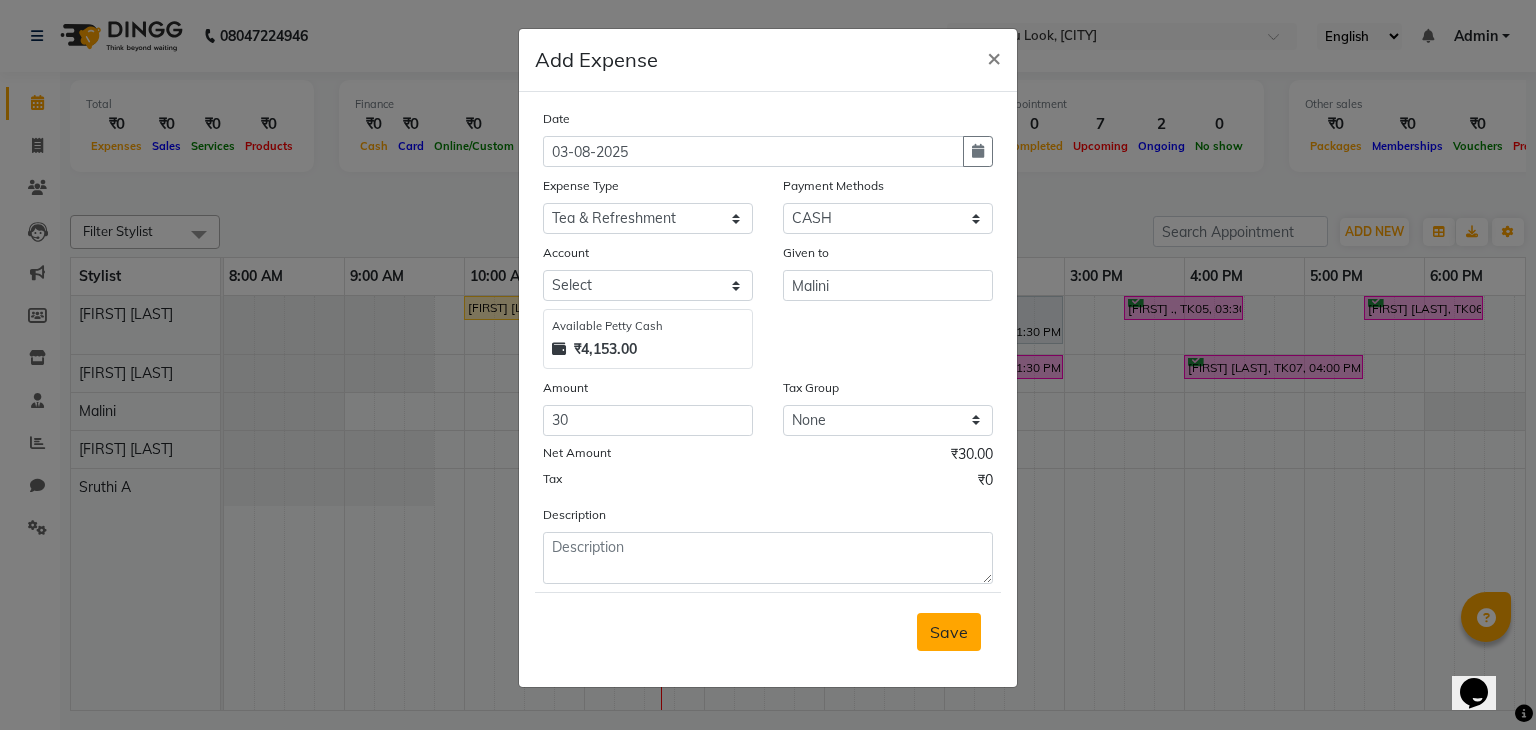 click on "Save" at bounding box center [949, 632] 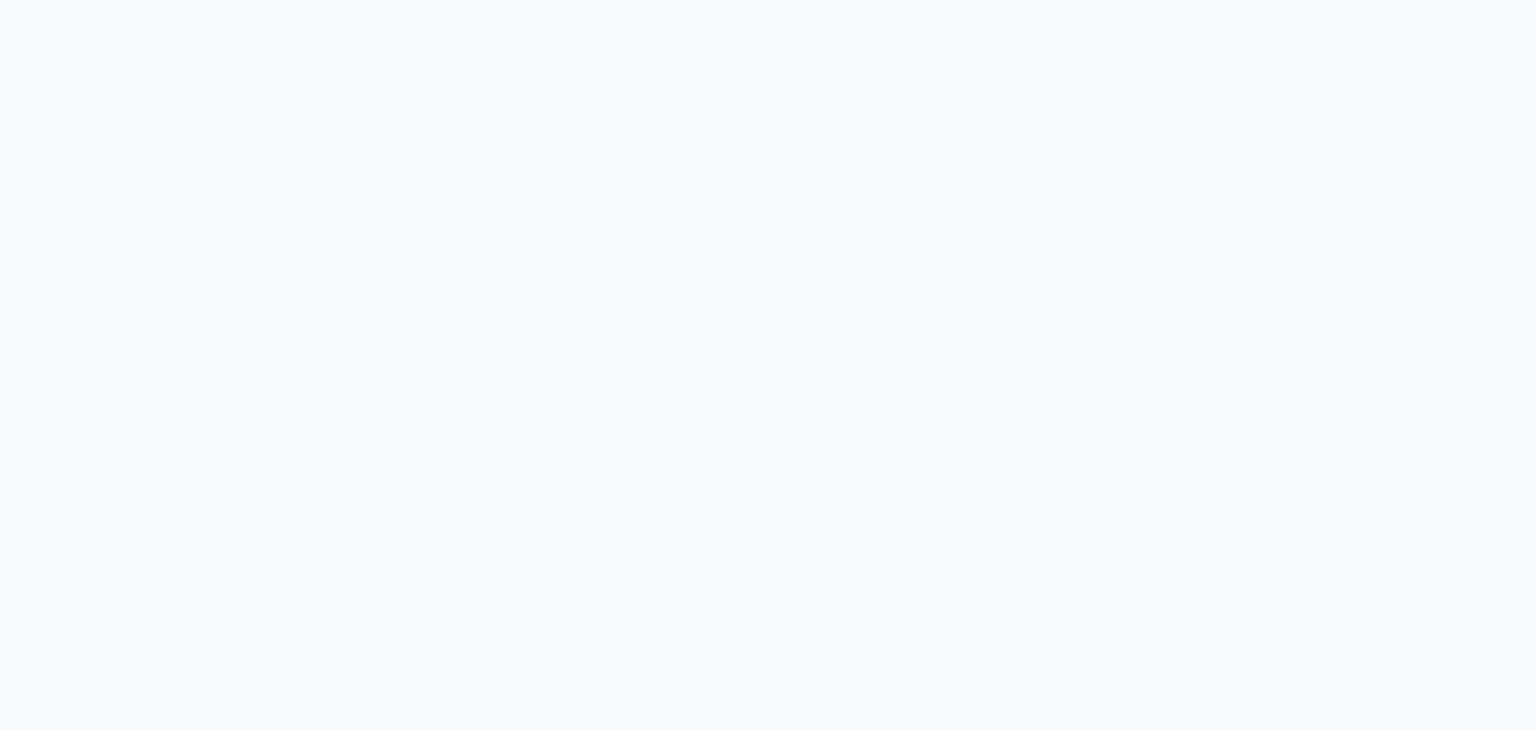 scroll, scrollTop: 0, scrollLeft: 0, axis: both 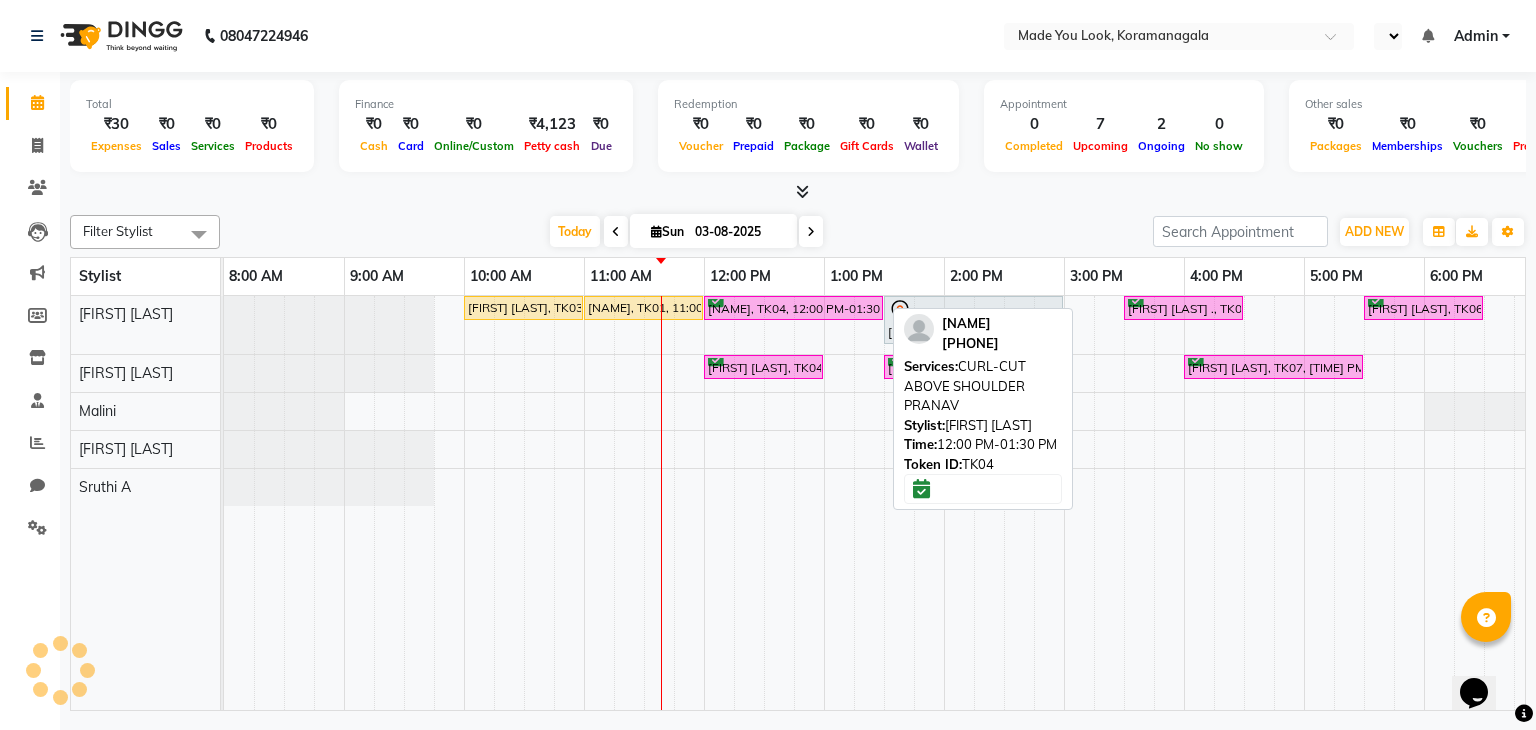 select on "en" 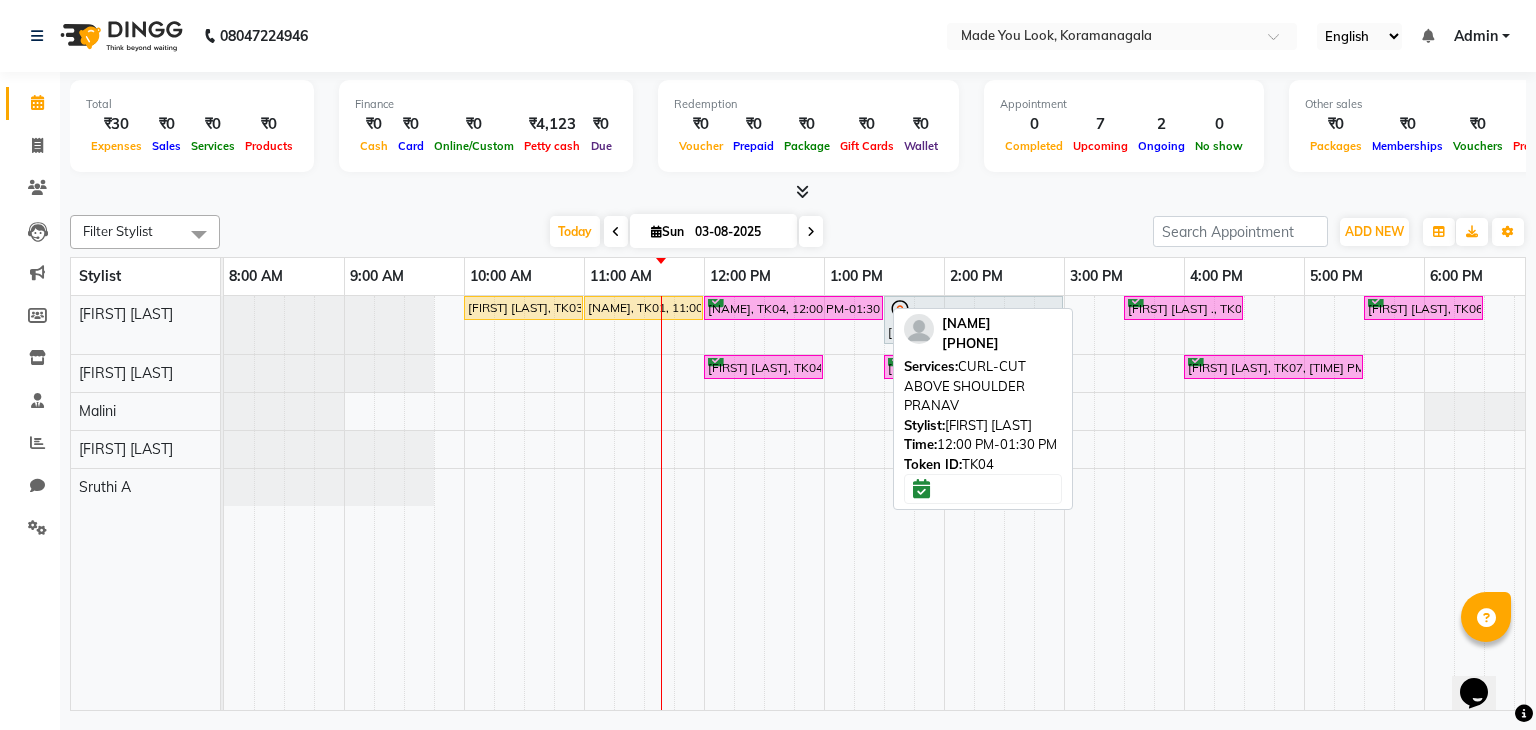 scroll, scrollTop: 0, scrollLeft: 0, axis: both 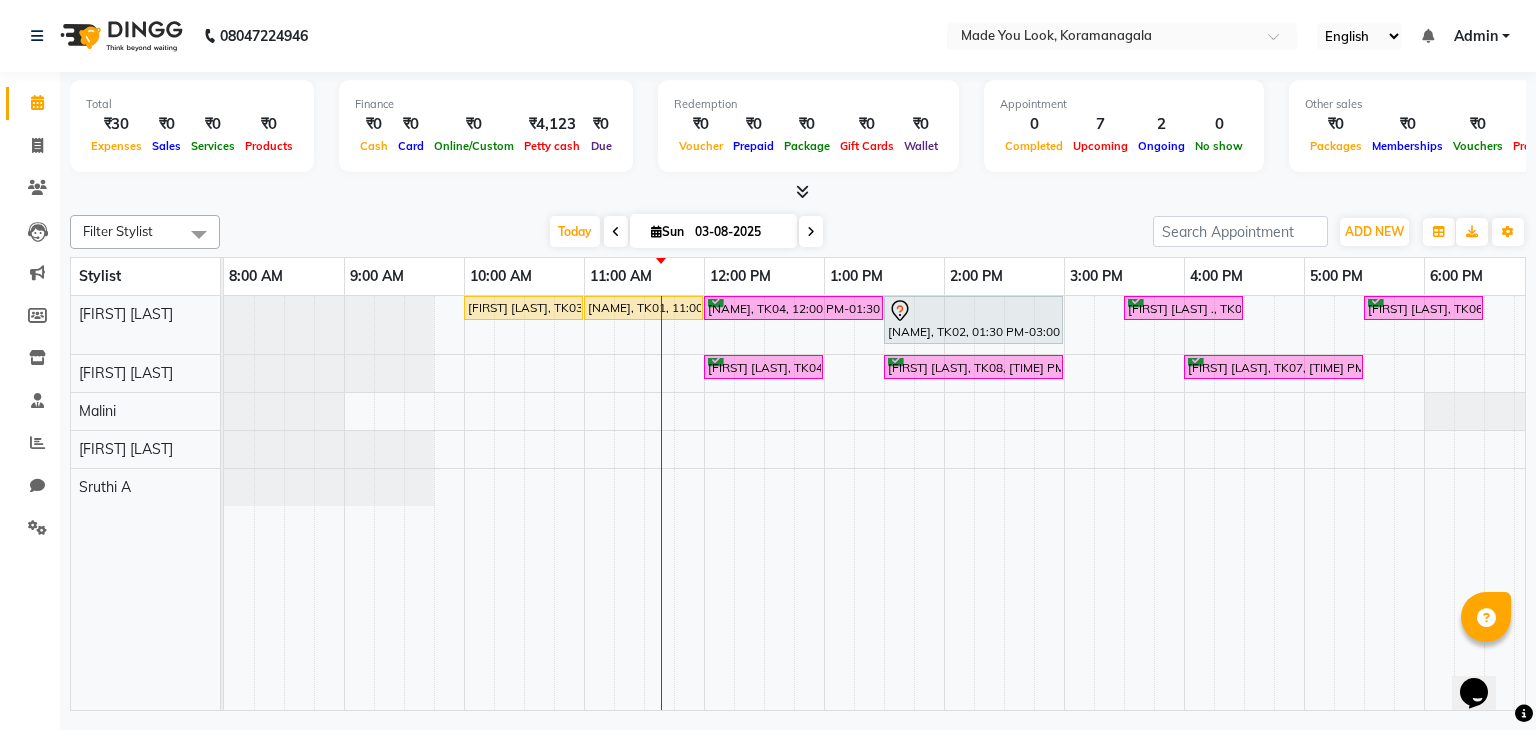 click on "Total  ₹30  Expenses ₹0  Sales ₹0  Services ₹0  Products Finance  ₹0  Cash ₹0  Card ₹0  Online/Custom ₹4,123 Petty cash ₹0 Due  Redemption  ₹0 Voucher ₹0 Prepaid ₹0 Package ₹0  Gift Cards ₹0  Wallet  Appointment  0 Completed 7 Upcoming 2 Ongoing 0 No show  Other sales  ₹0  Packages ₹0  Memberships ₹0  Vouchers ₹0  Prepaids ₹0  Gift Cards" at bounding box center [798, 129] 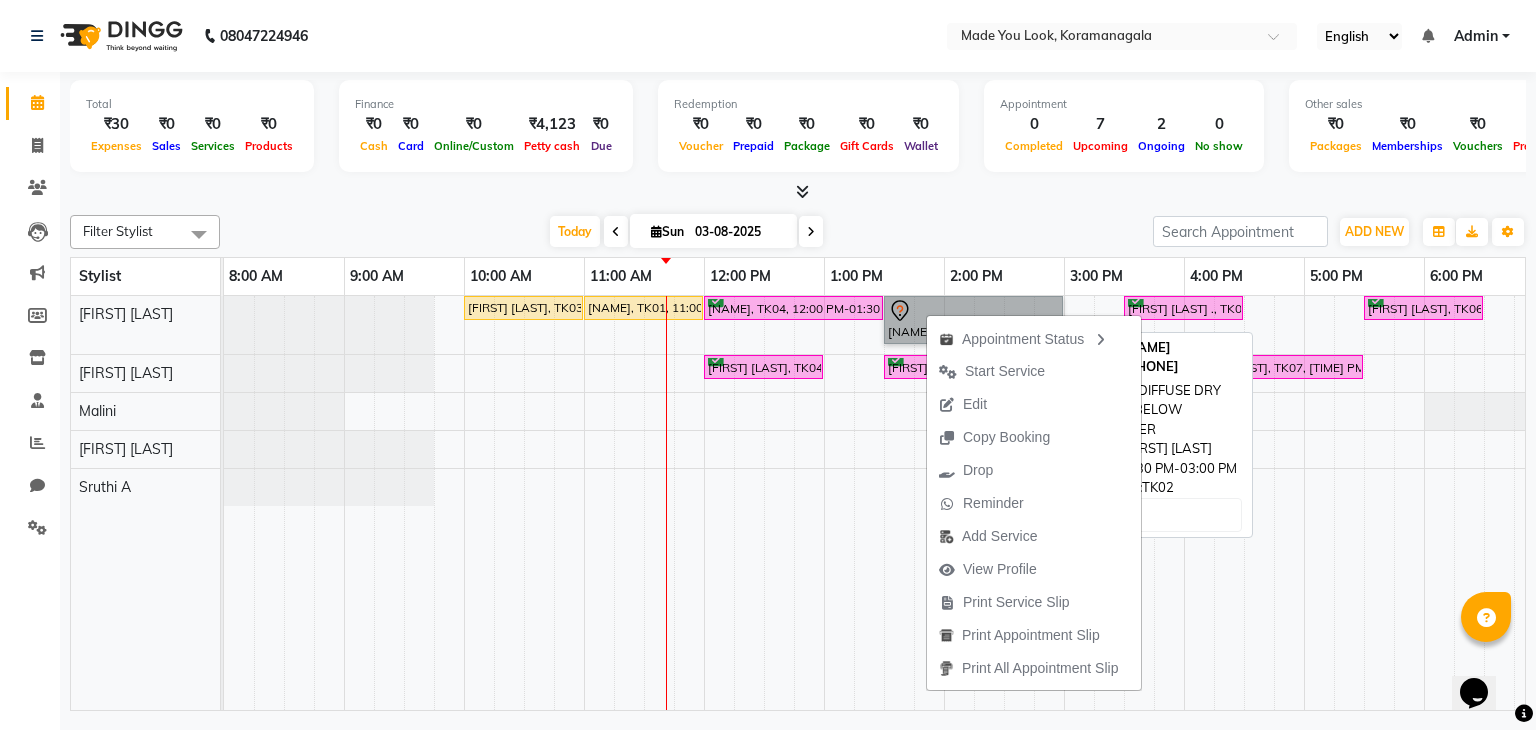 click on "[NAME], TK02, 01:30 PM-03:00 PM, DIFFUSE DRY [NAME] BELOW SHOULDER" at bounding box center (973, 320) 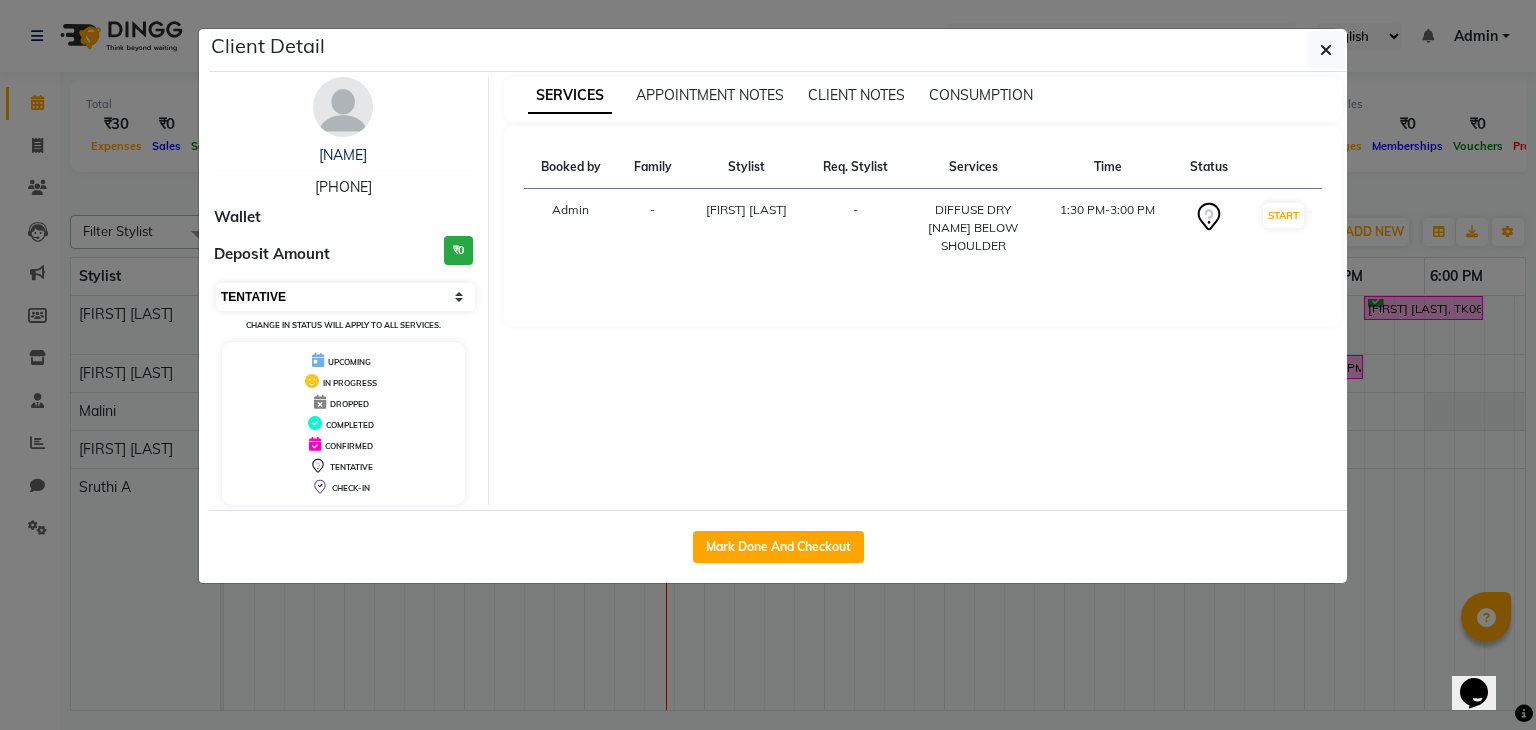 click on "Select IN SERVICE CONFIRMED TENTATIVE CHECK IN MARK DONE DROPPED UPCOMING" at bounding box center [345, 297] 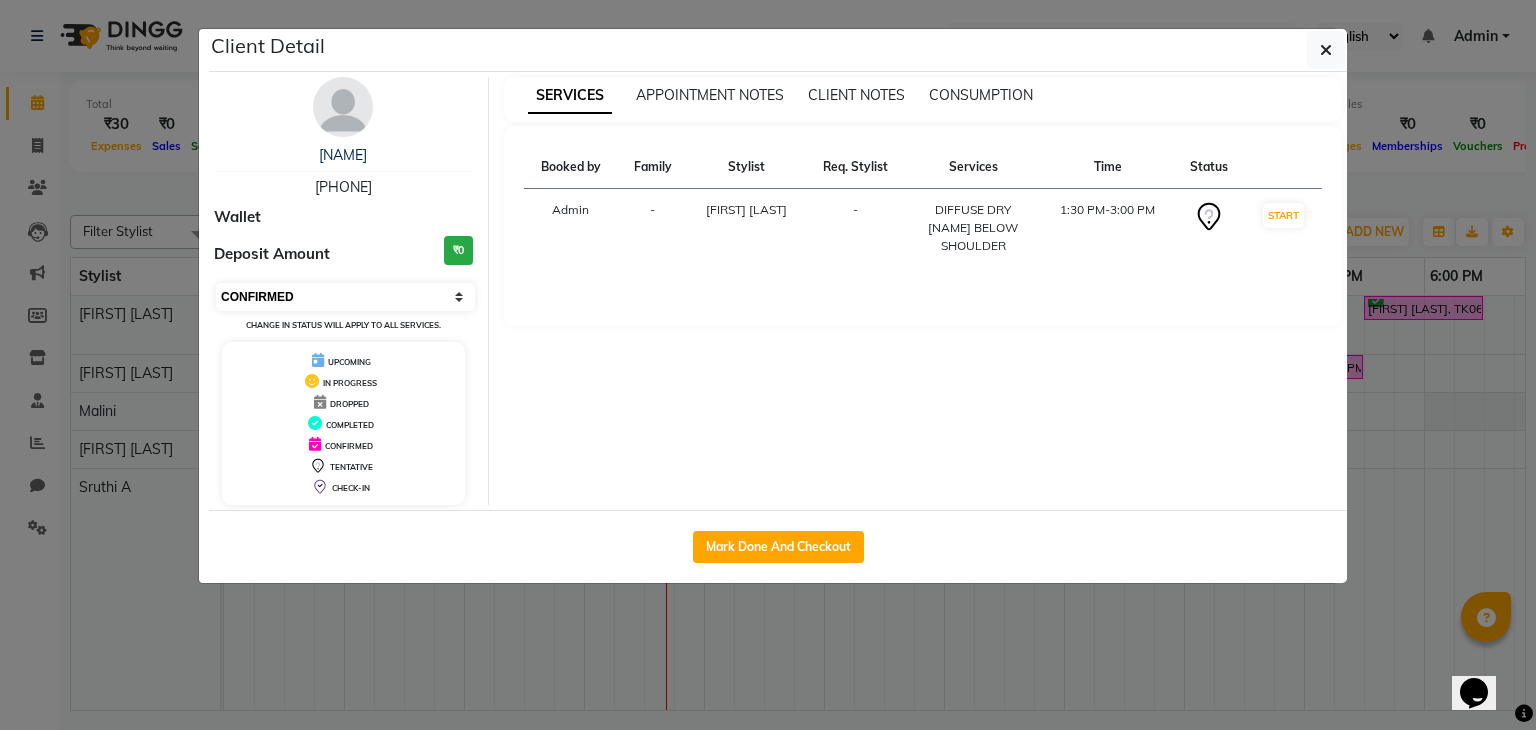 click on "Select IN SERVICE CONFIRMED TENTATIVE CHECK IN MARK DONE DROPPED UPCOMING" at bounding box center [345, 297] 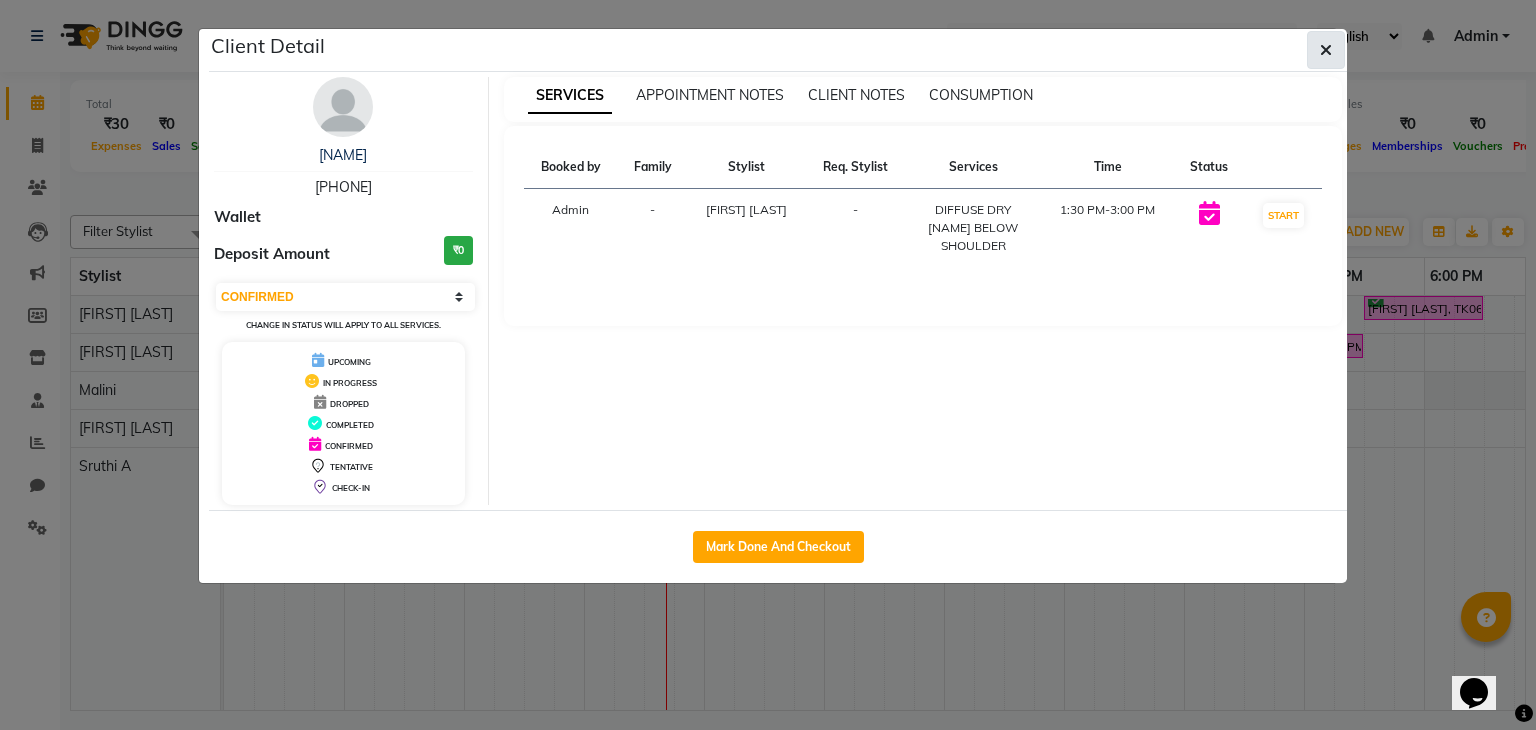 click 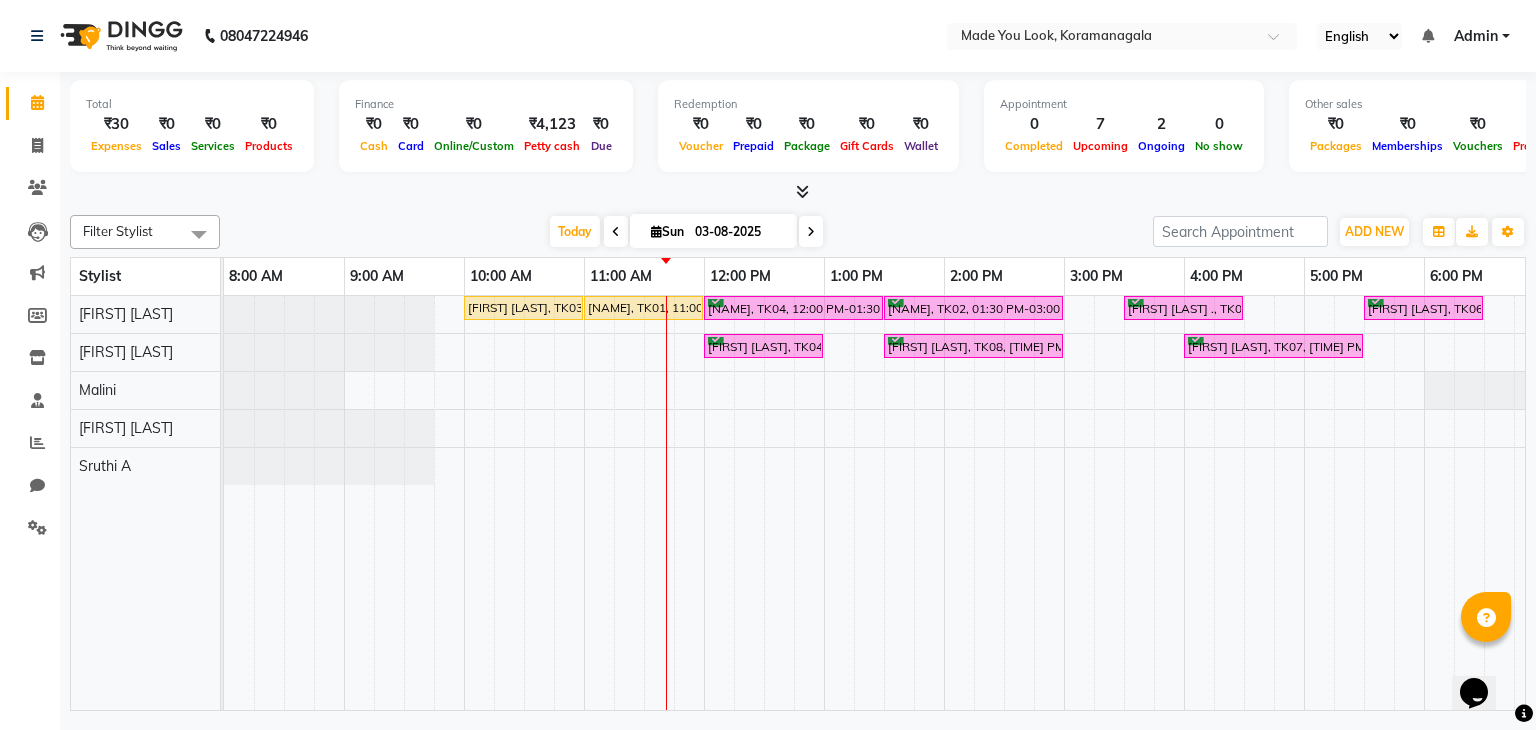 click on "Filter Stylist Select All [NAME] [NAME] [NAME] [NAME]  [NAME] Today  Sun 03-08-2025 Toggle Dropdown Add Appointment Add Invoice Add Expense Add Attendance Add Client Add Transaction Toggle Dropdown Add Appointment Add Invoice Add Expense Add Attendance Add Client ADD NEW Toggle Dropdown Add Appointment Add Invoice Add Expense Add Attendance Add Client Add Transaction Filter Stylist Select All [NAME] [NAME] [NAME] [NAME]  [NAME] Group By  Staff View   Room View  View as Vertical  Vertical - Week View  Horizontal  Horizontal - Week View  List  Toggle Dropdown Calendar Settings Manage Tags   Arrange Stylists   Reset Stylists  Full Screen  Show Available Stylist  Appointment Form Zoom 100% Stylist 8:00 AM 9:00 AM 10:00 AM 11:00 AM 12:00 PM 1:00 PM 2:00 PM 3:00 PM 4:00 PM 5:00 PM 6:00 PM 7:00 PM 8:00 PM [NAME]  [NAME] [NAME] [NAME] [NAME]    [NAME], TK03, 10:00 AM-11:00 AM, HAIRCUT [NAME]" 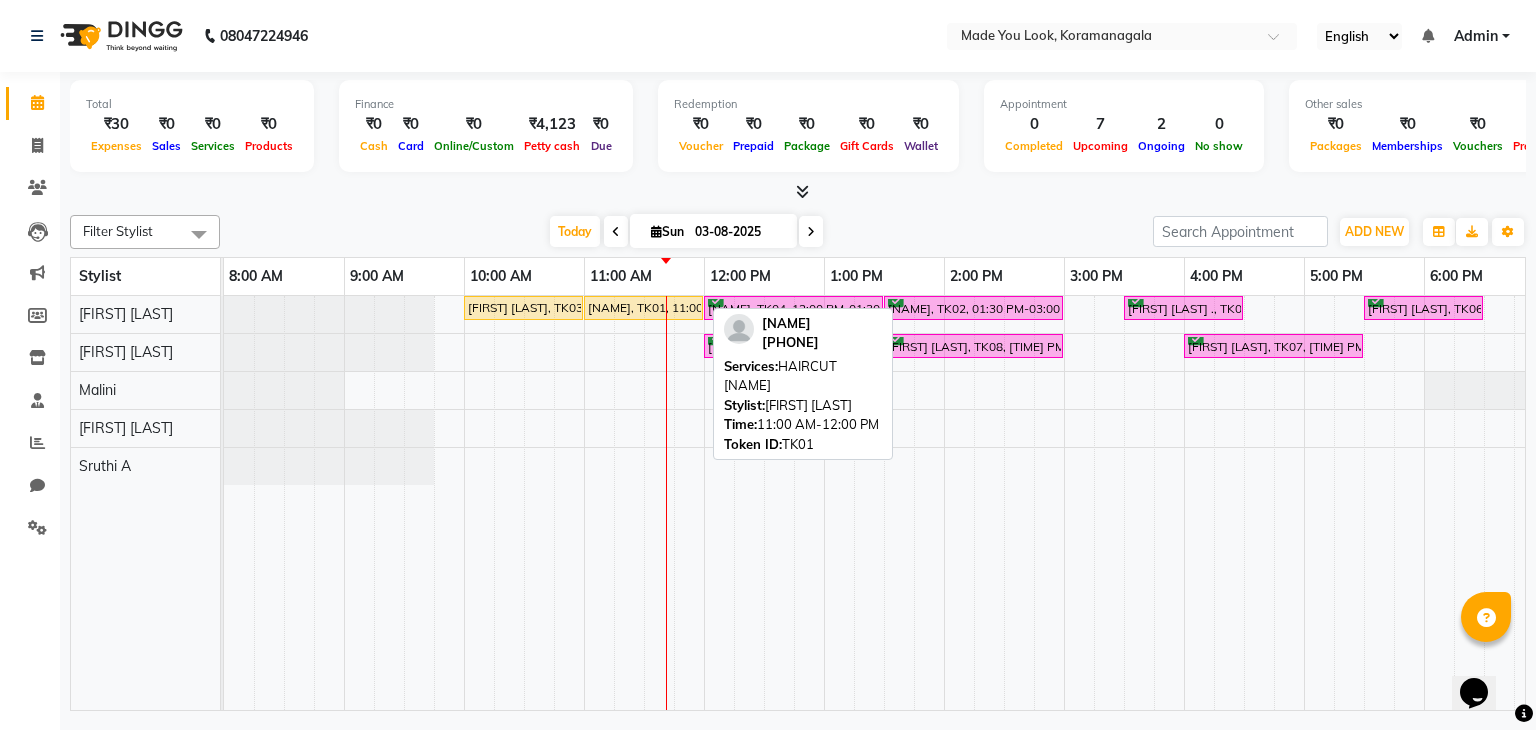 click on "[NAME], TK01, 11:00 AM-12:00 PM, HAIRCUT [NAME]" at bounding box center (643, 308) 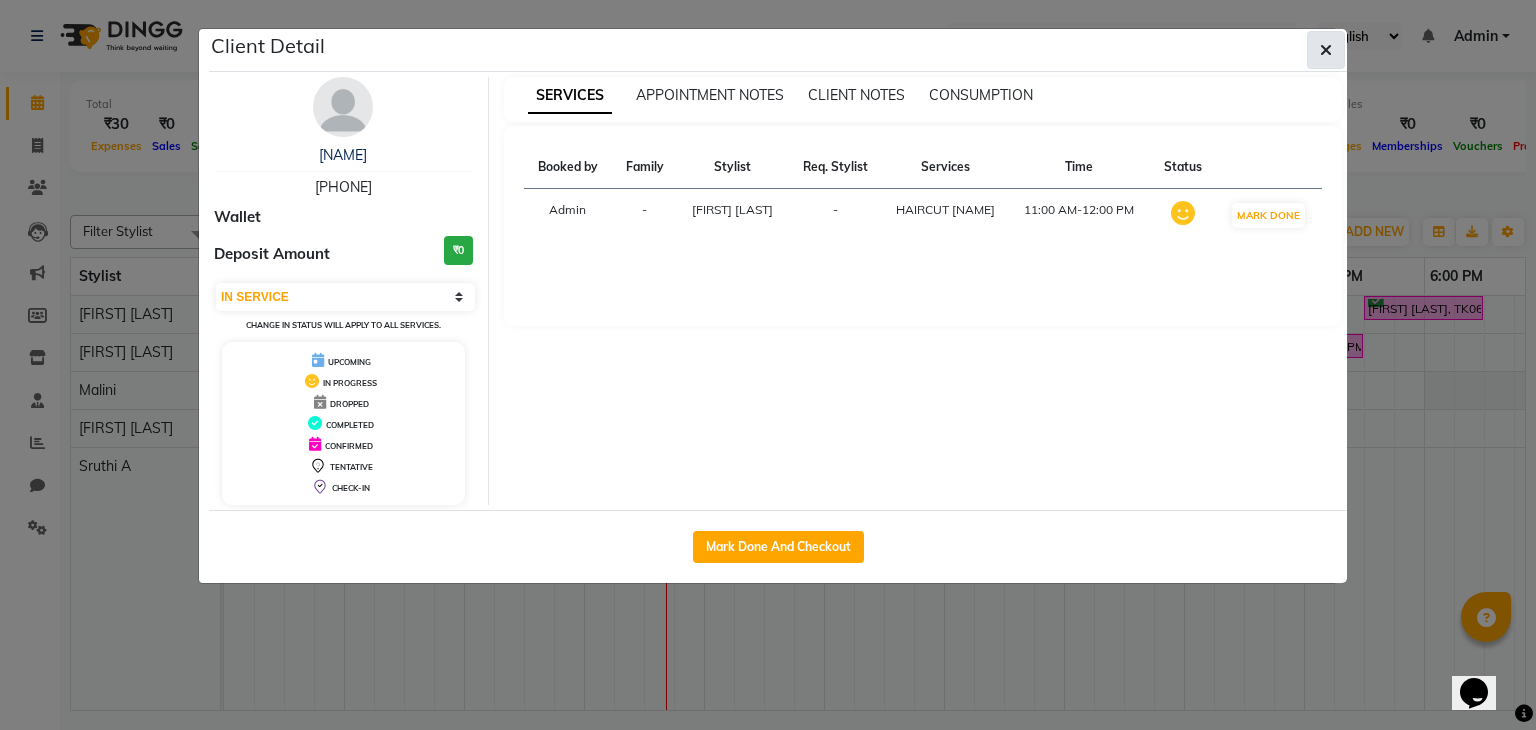 click 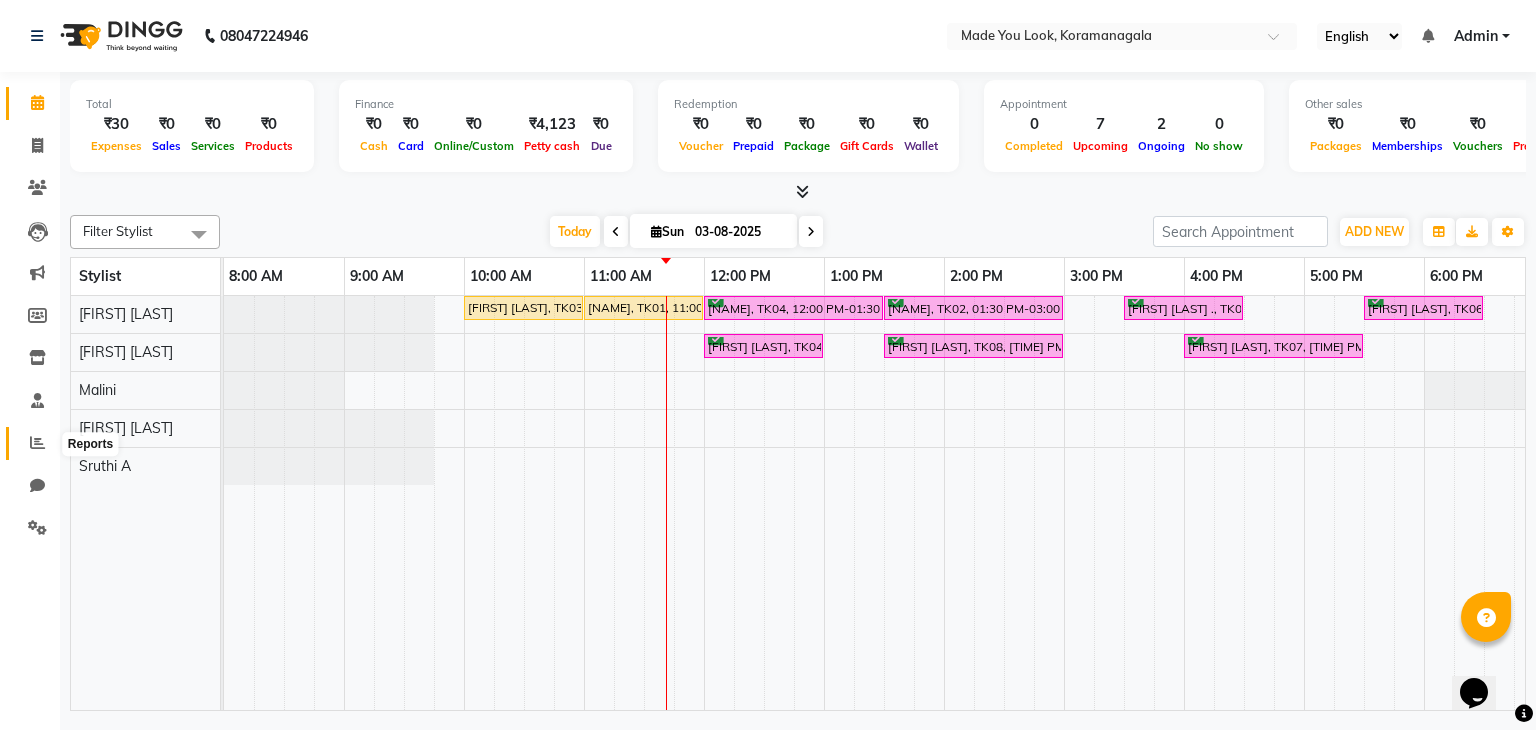 click 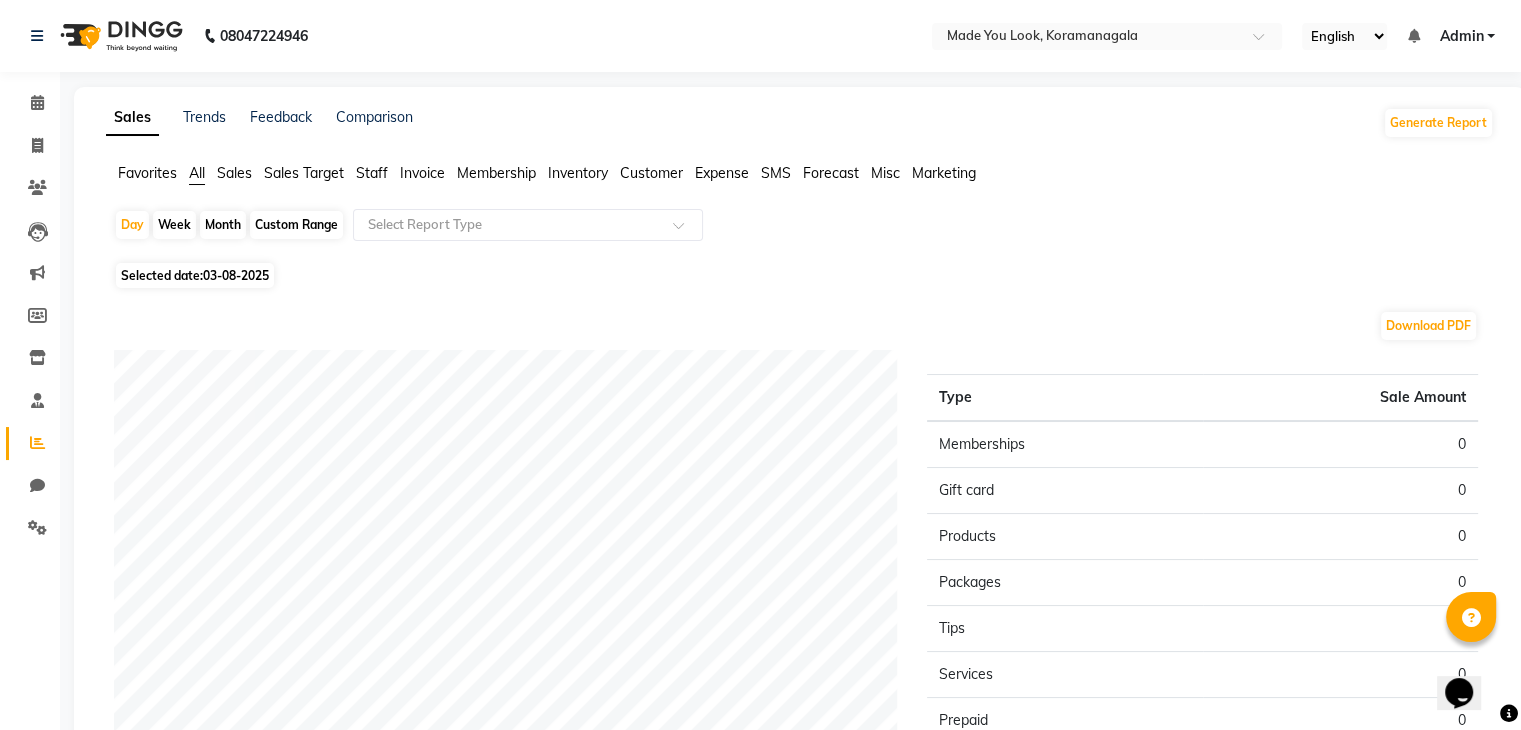 click on "Expense" 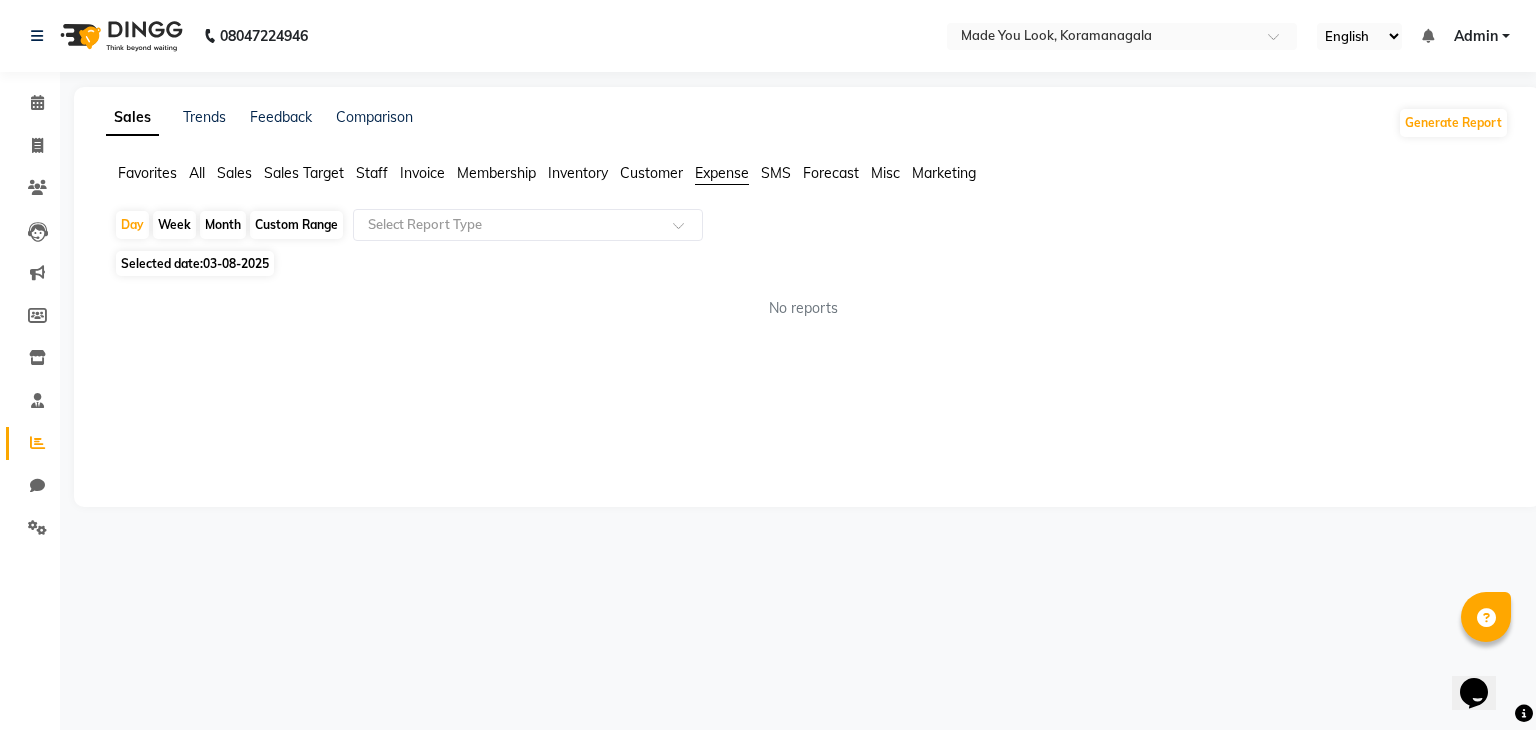 click on "Selected date:  03-08-2025" 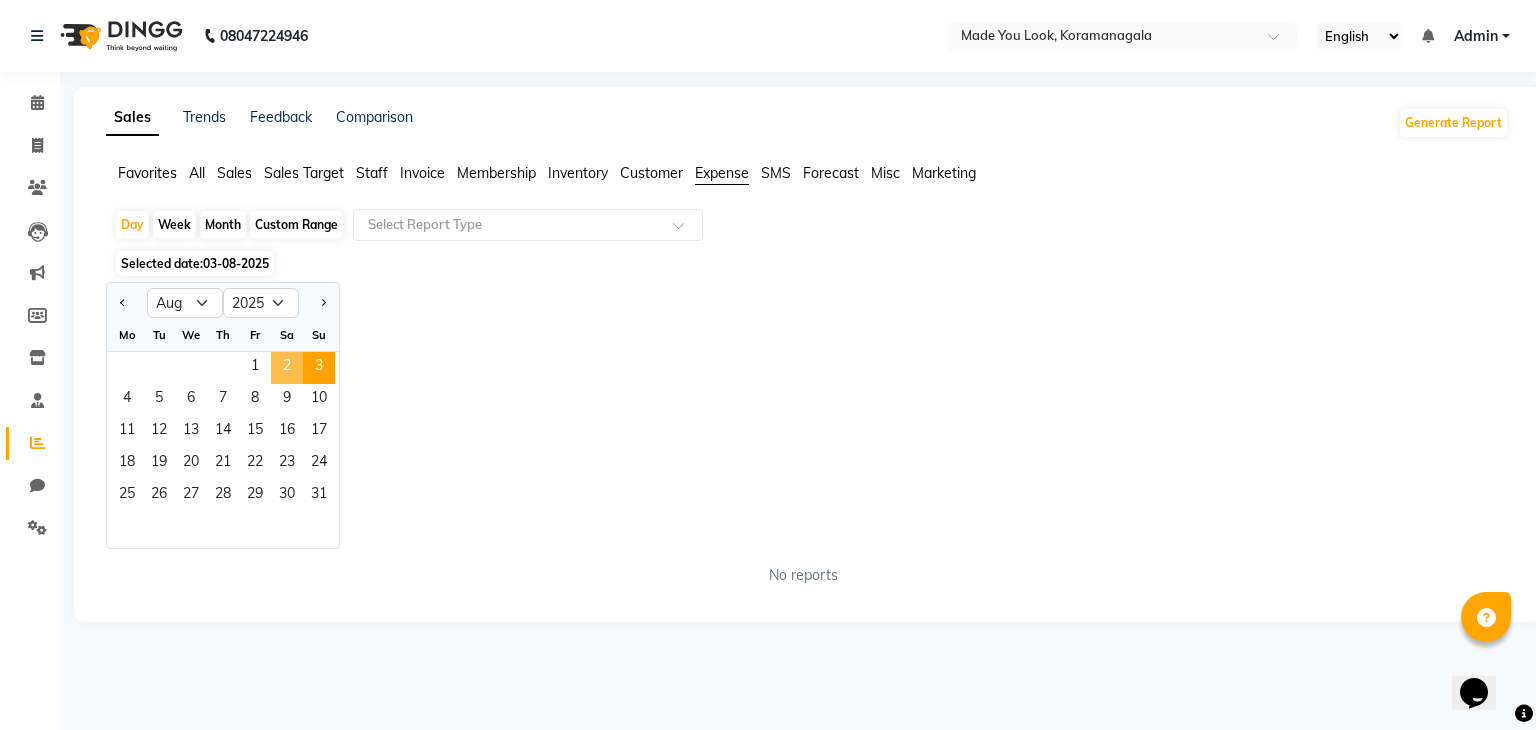 click on "2" 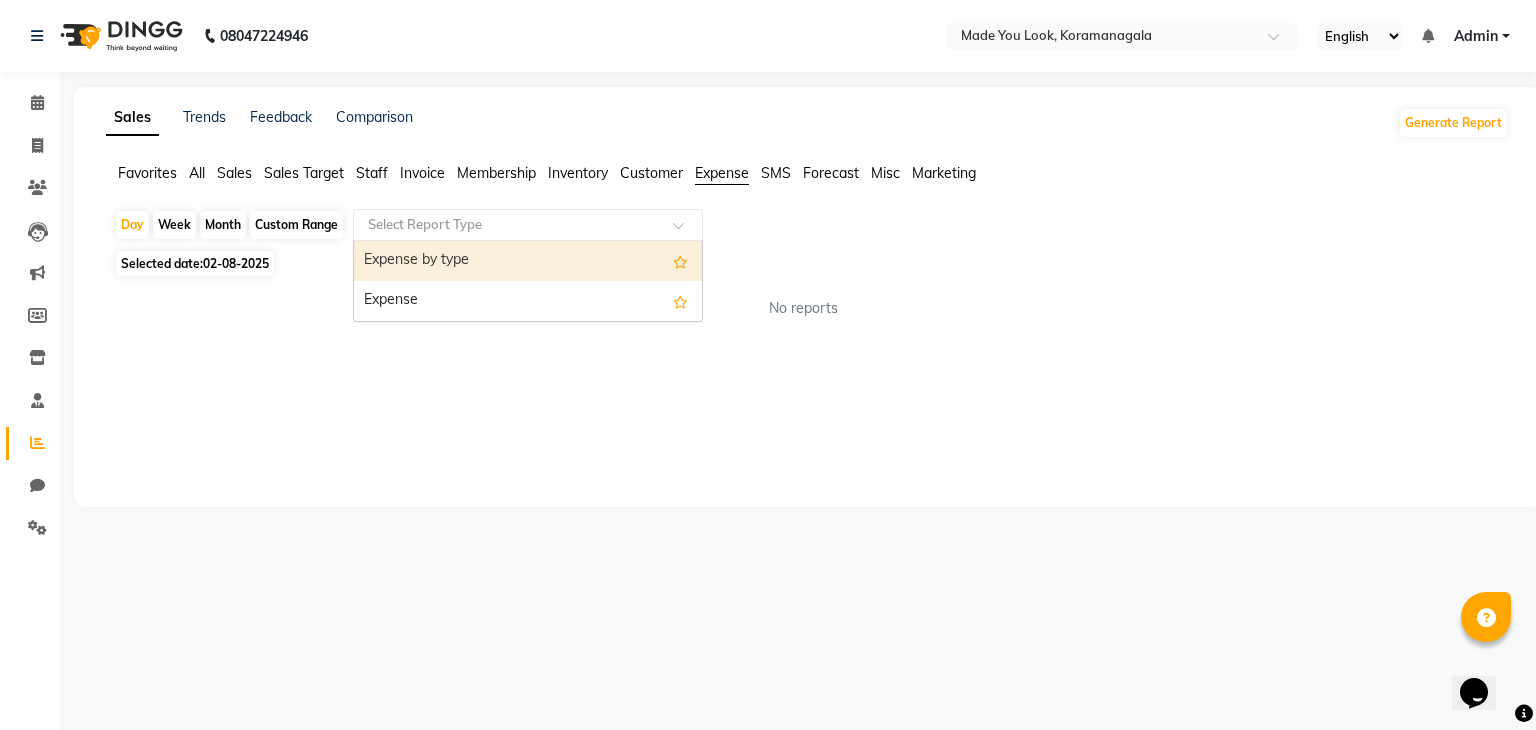 click 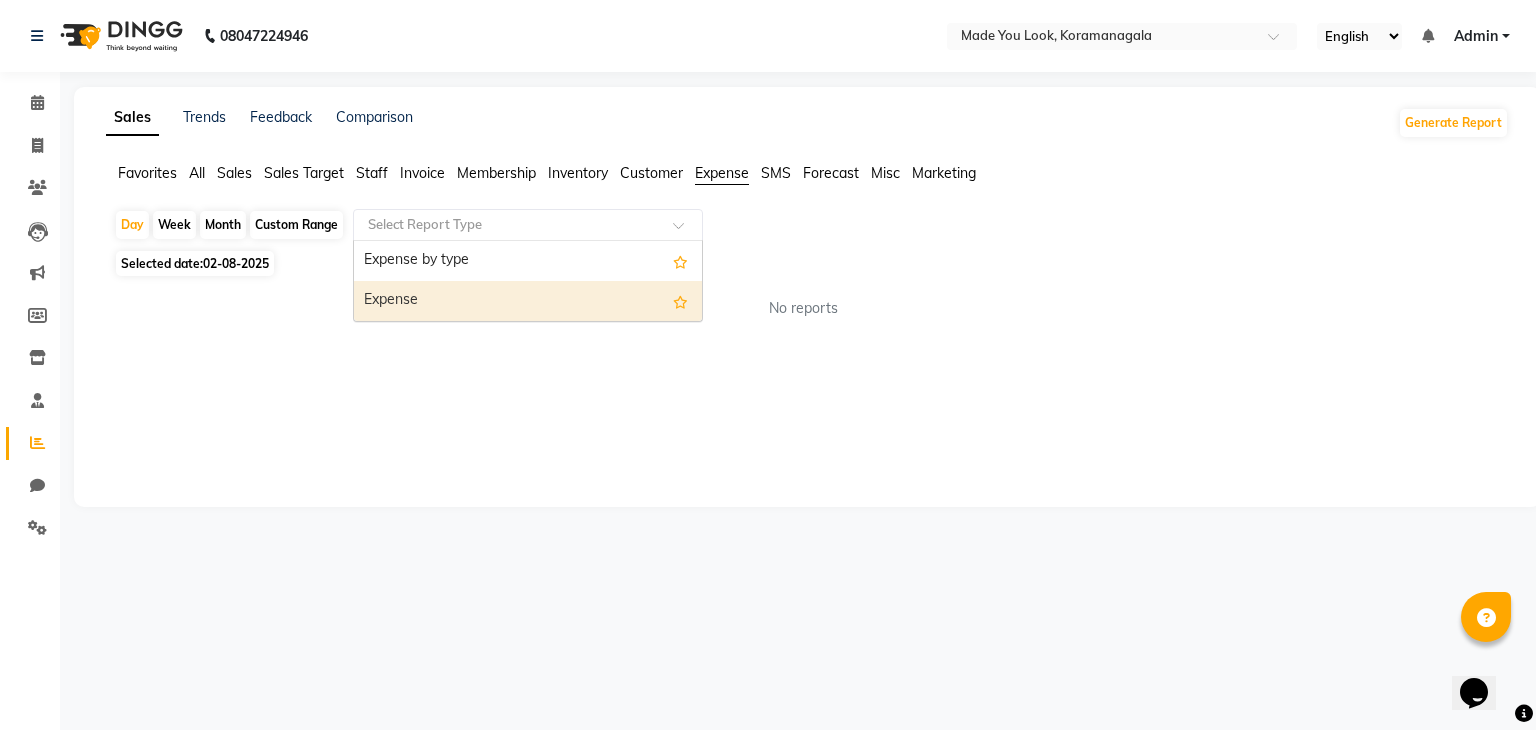 click on "Expense" at bounding box center [528, 301] 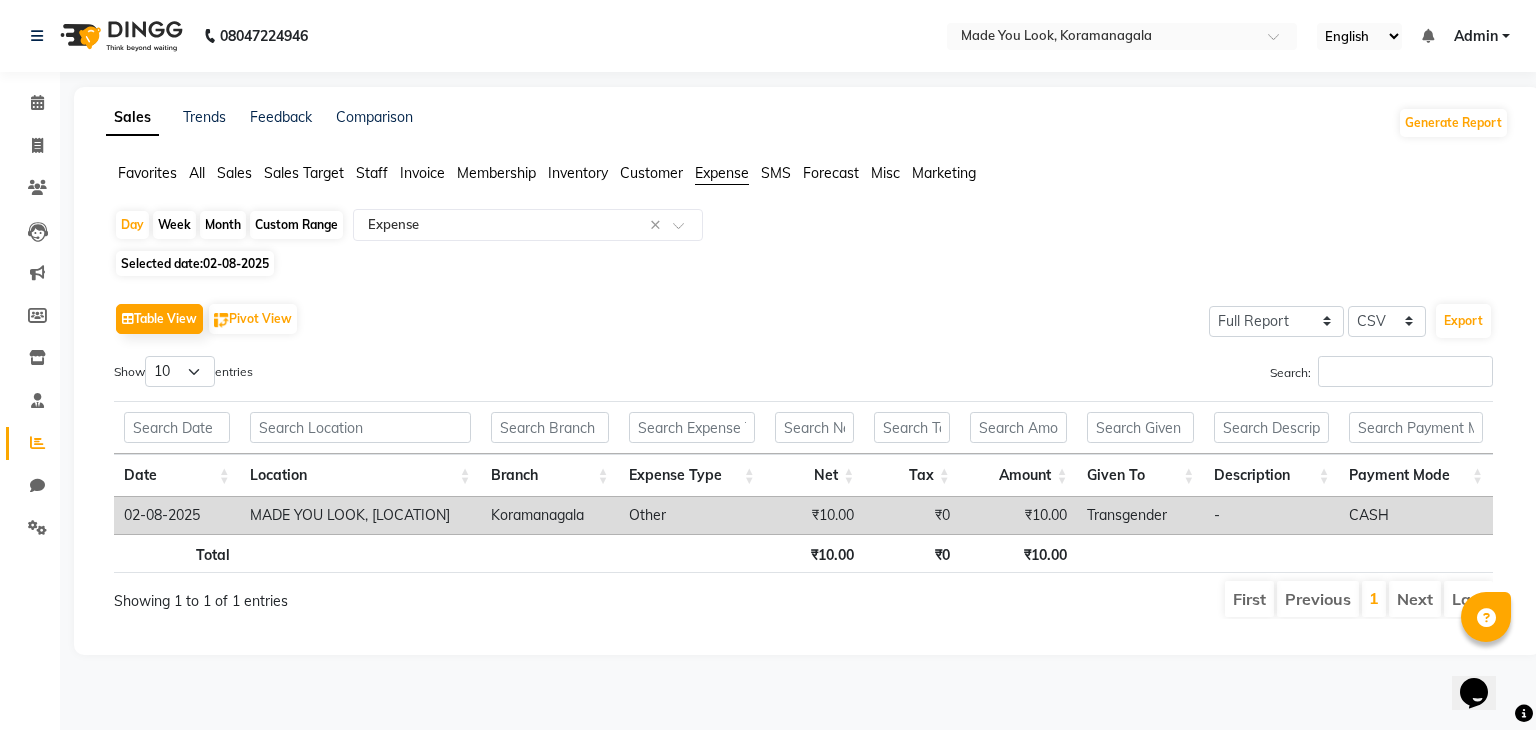 click on "Custom Range" 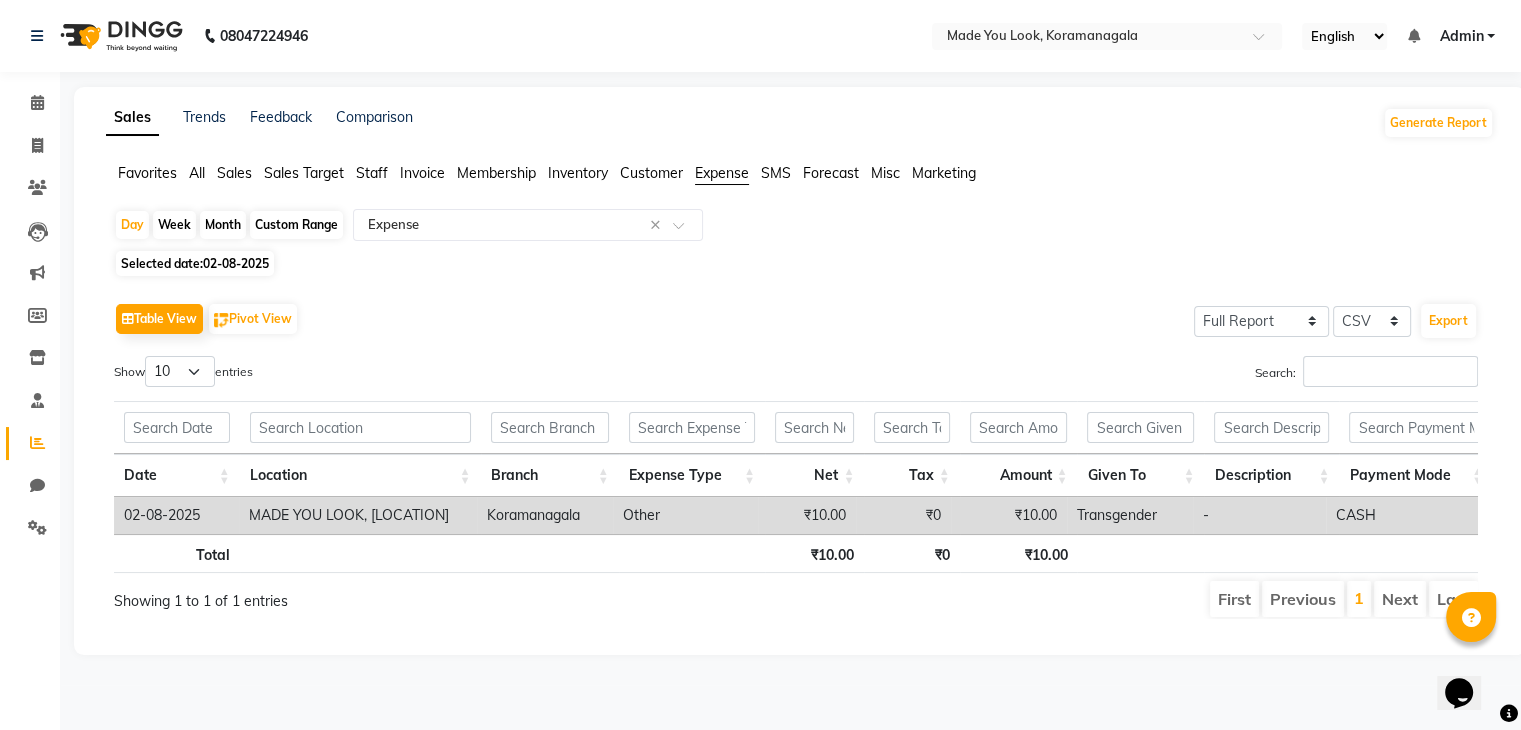 select on "8" 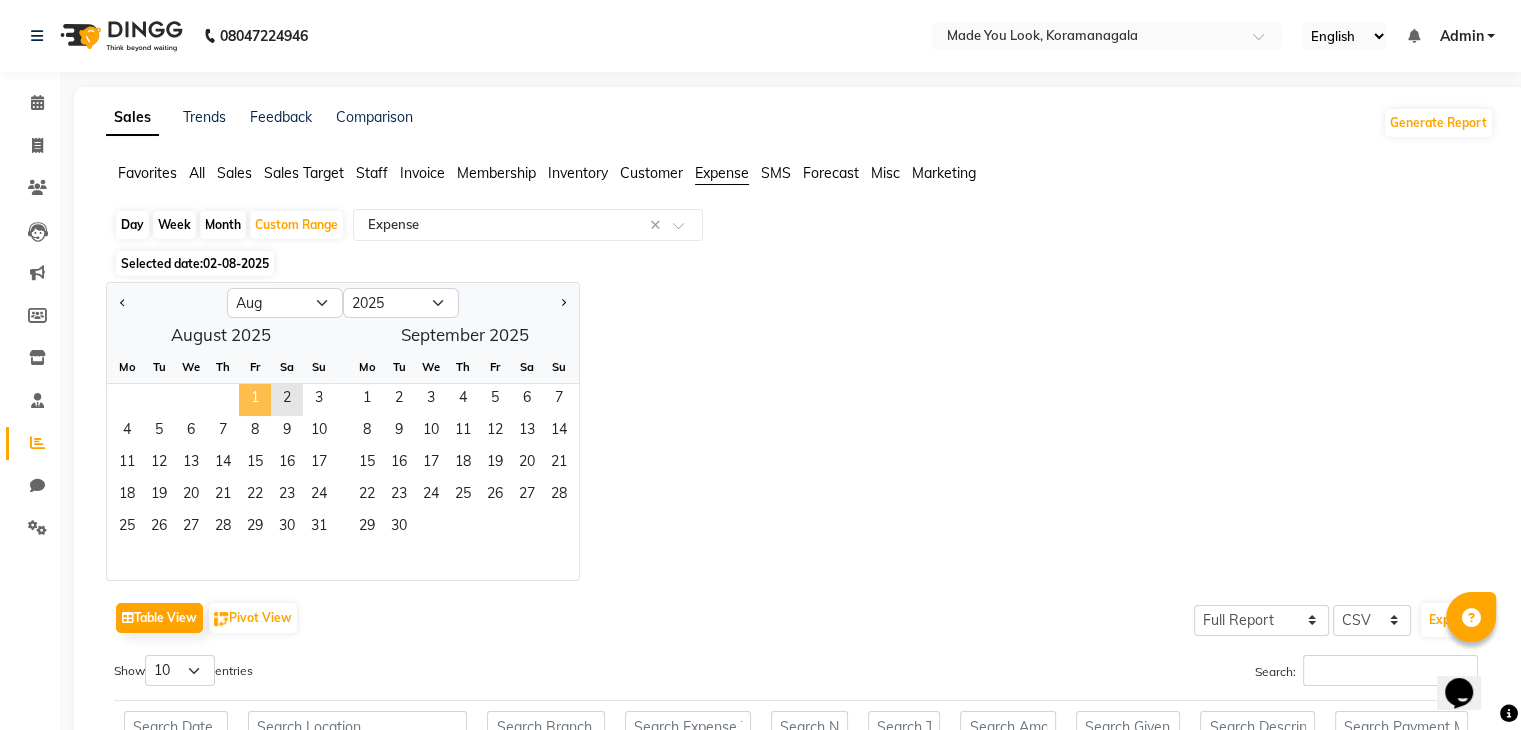 click on "1" 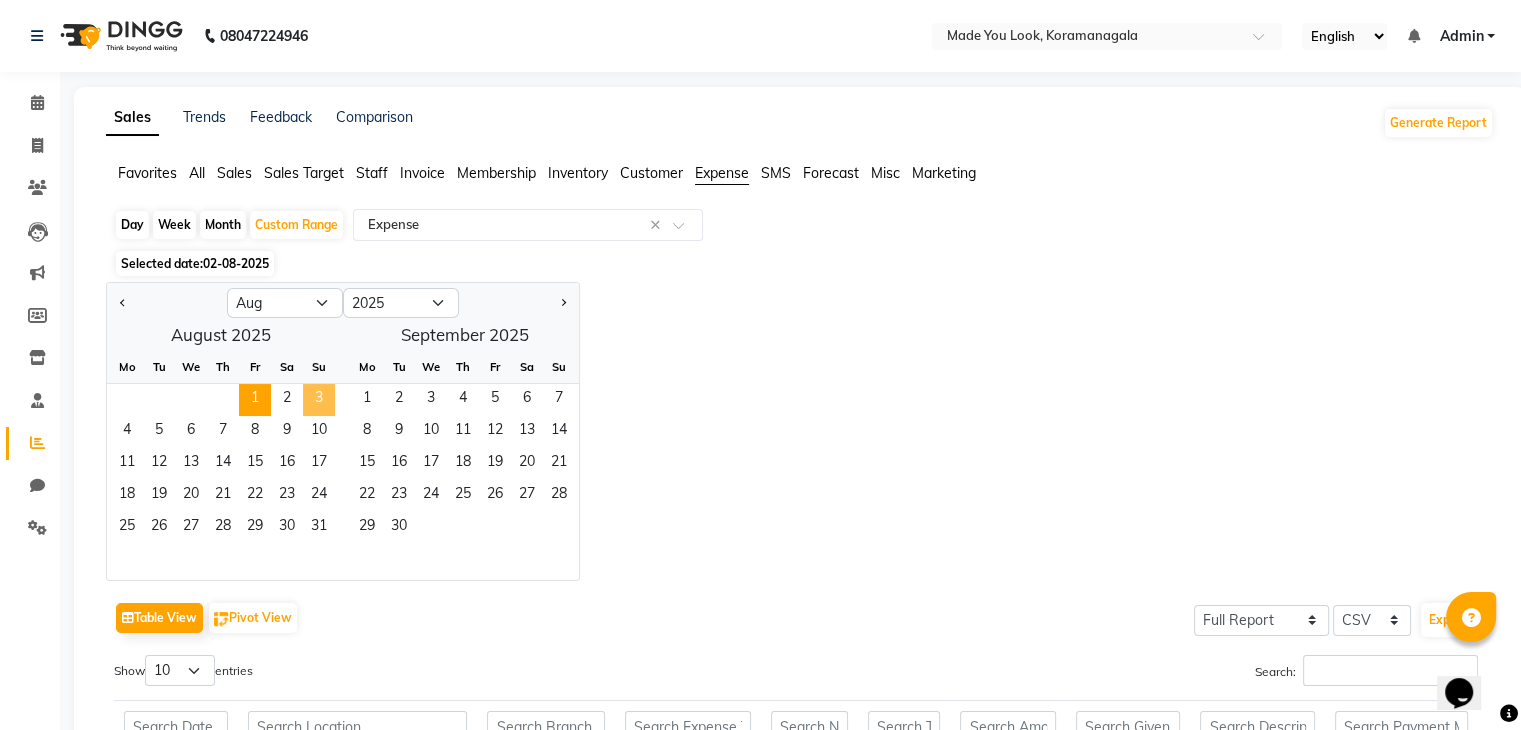 click on "3" 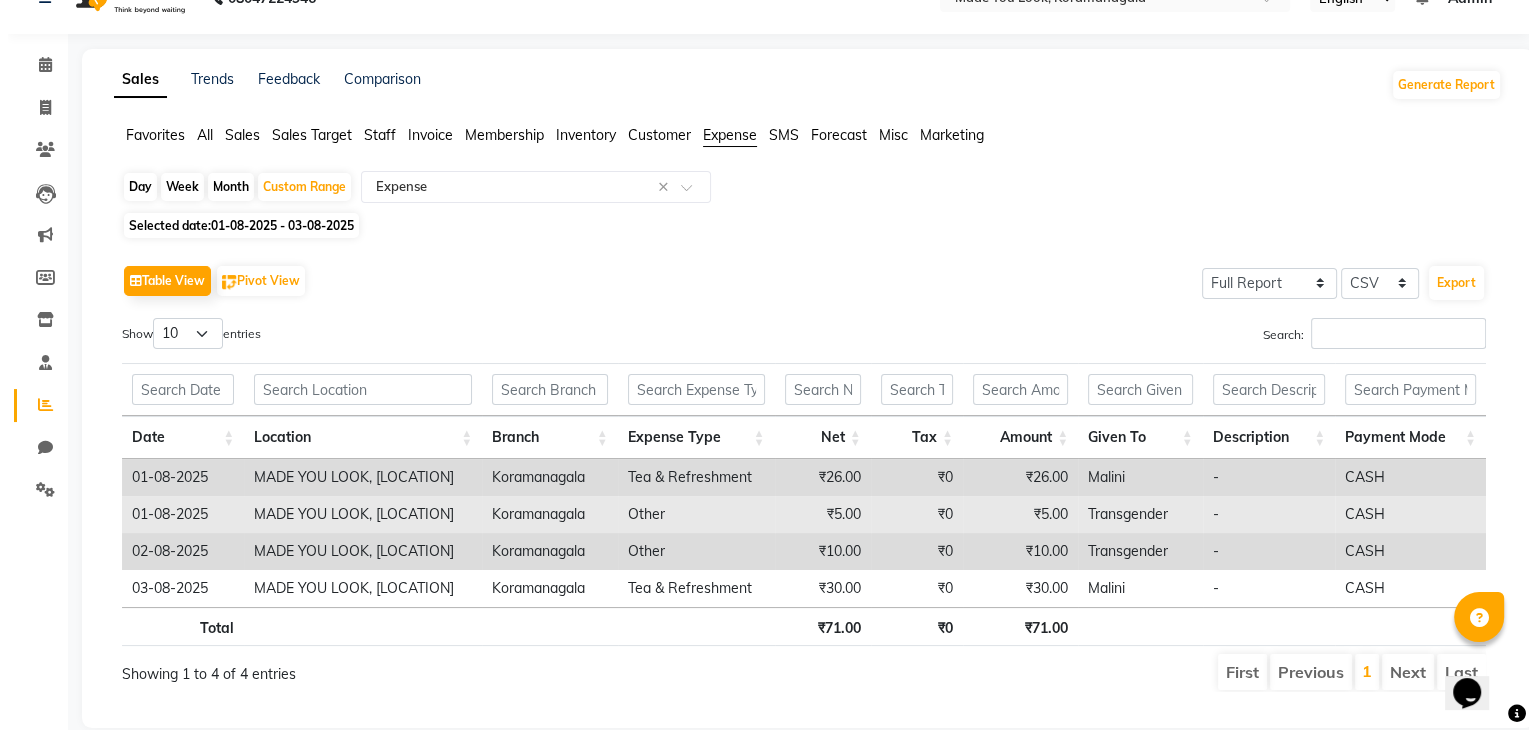 scroll, scrollTop: 0, scrollLeft: 0, axis: both 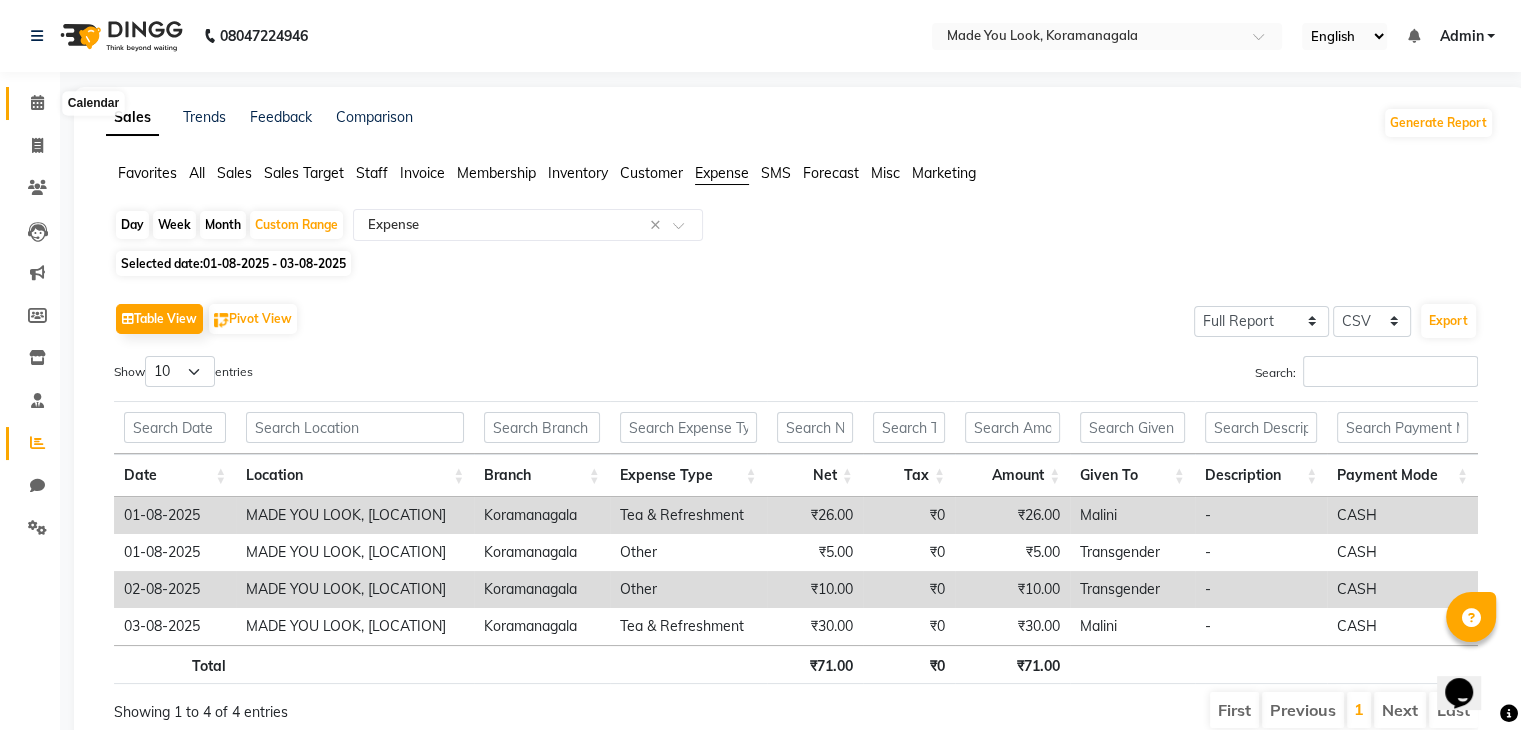 click 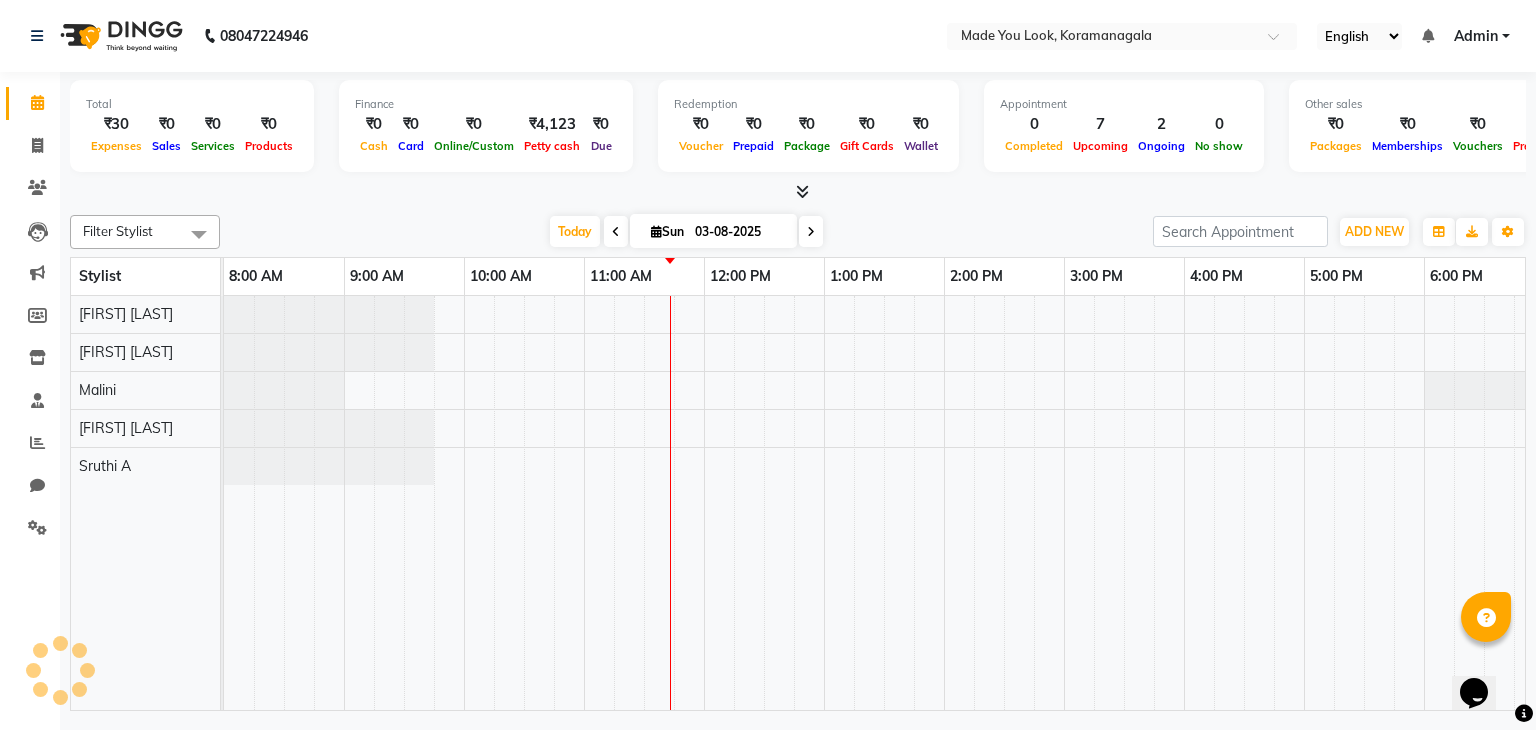 scroll, scrollTop: 0, scrollLeft: 0, axis: both 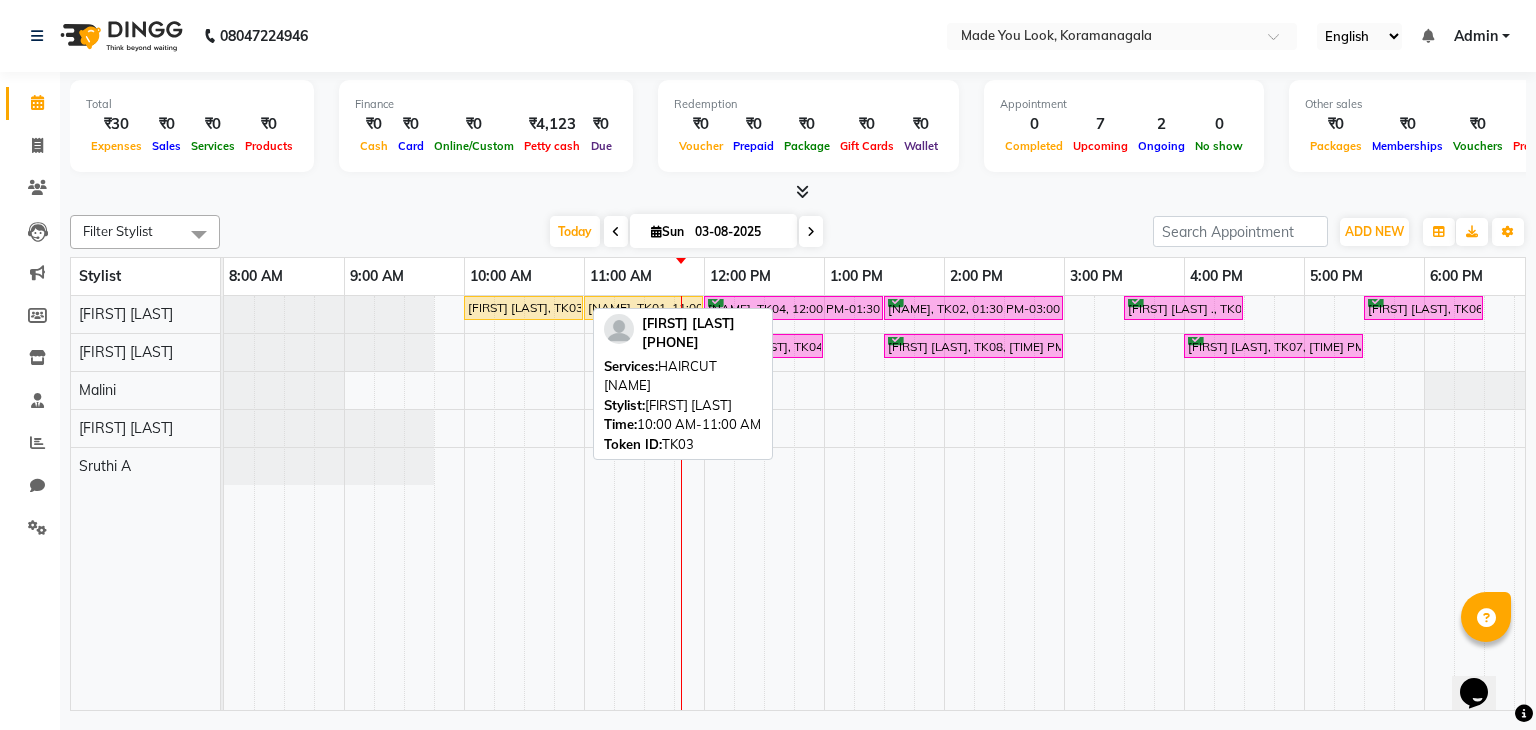 click on "[FIRST] [LAST], TK03, [TIME] AM-[TIME] AM, HAIRCUT PRANAV" at bounding box center (523, 308) 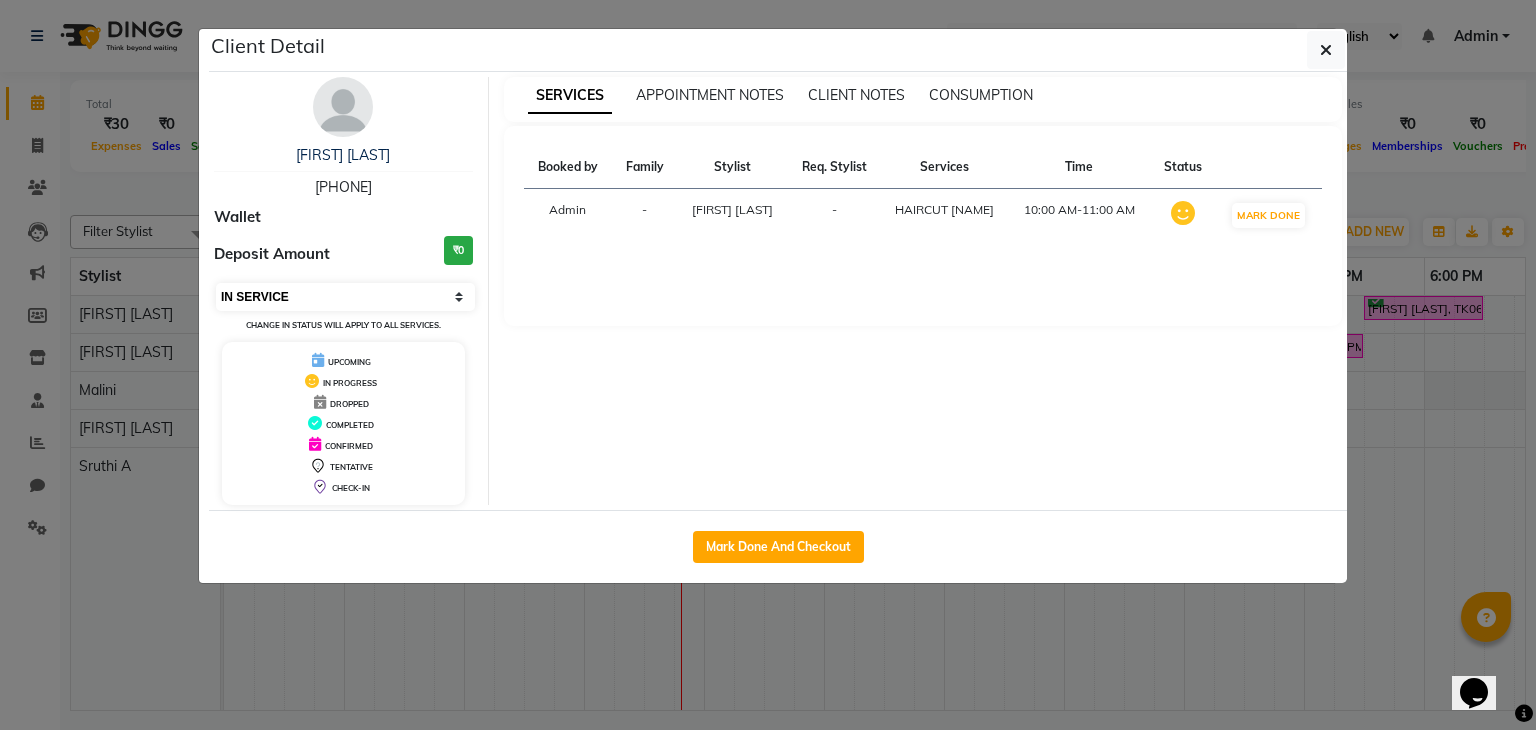 click on "Select IN SERVICE CONFIRMED TENTATIVE CHECK IN MARK DONE DROPPED UPCOMING" at bounding box center (345, 297) 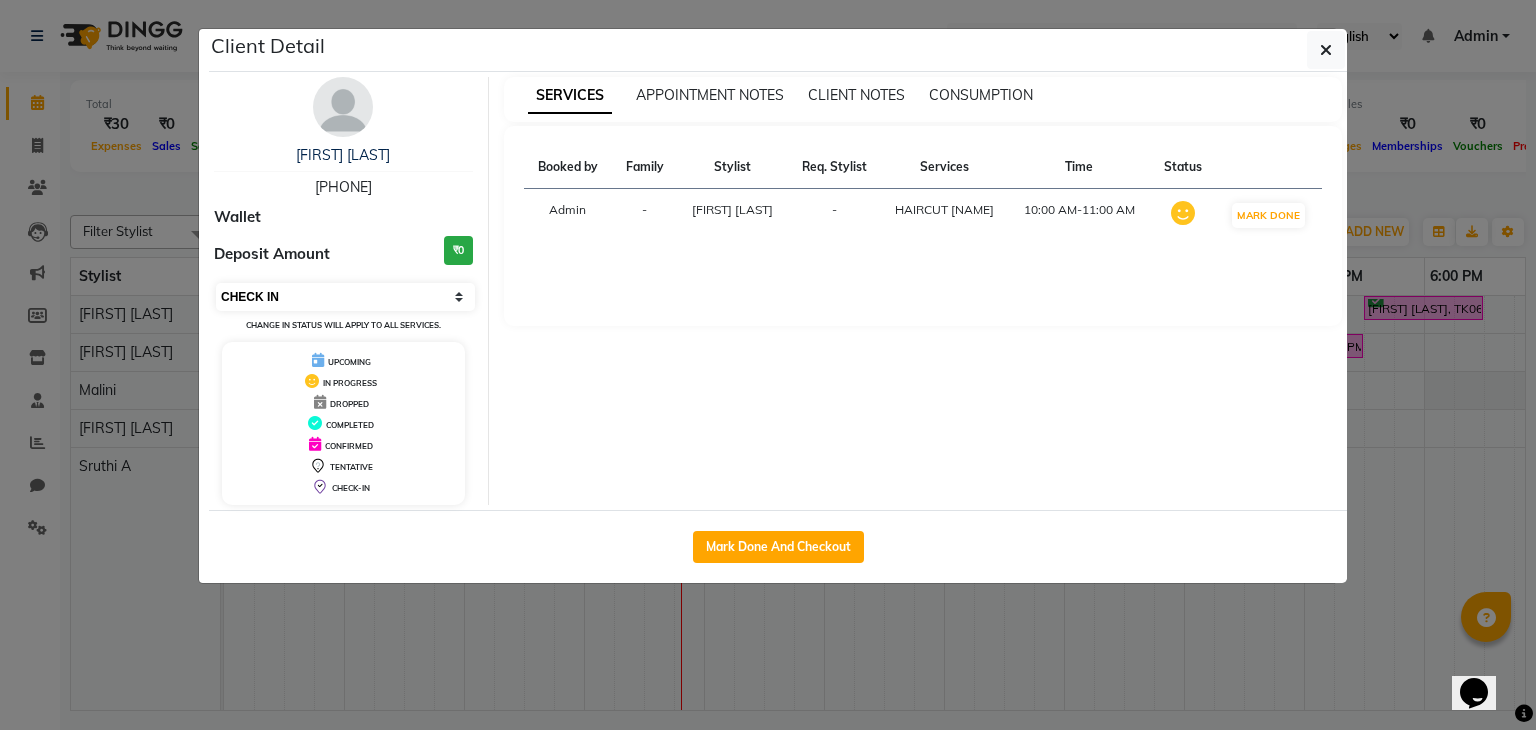 click on "Select IN SERVICE CONFIRMED TENTATIVE CHECK IN MARK DONE DROPPED UPCOMING" at bounding box center [345, 297] 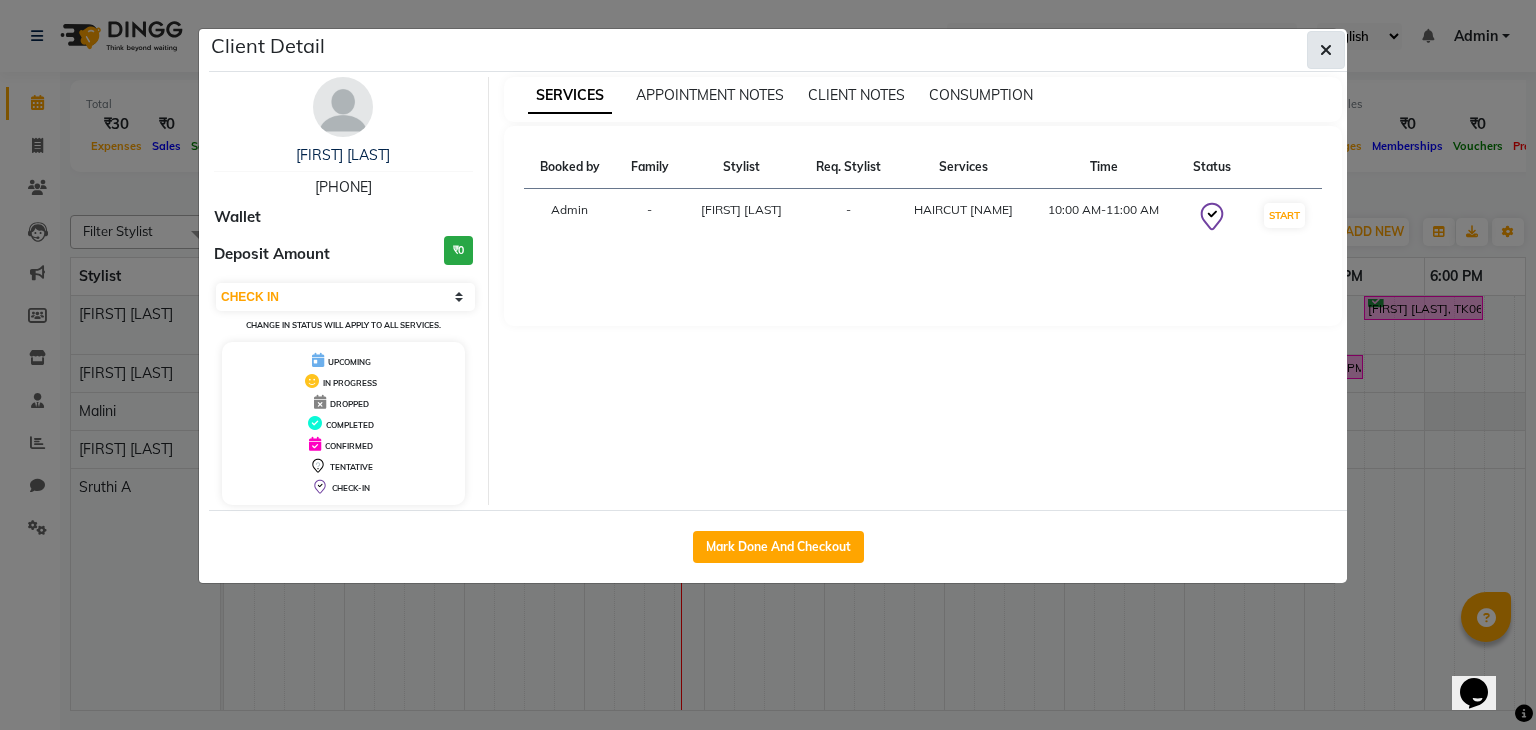 click 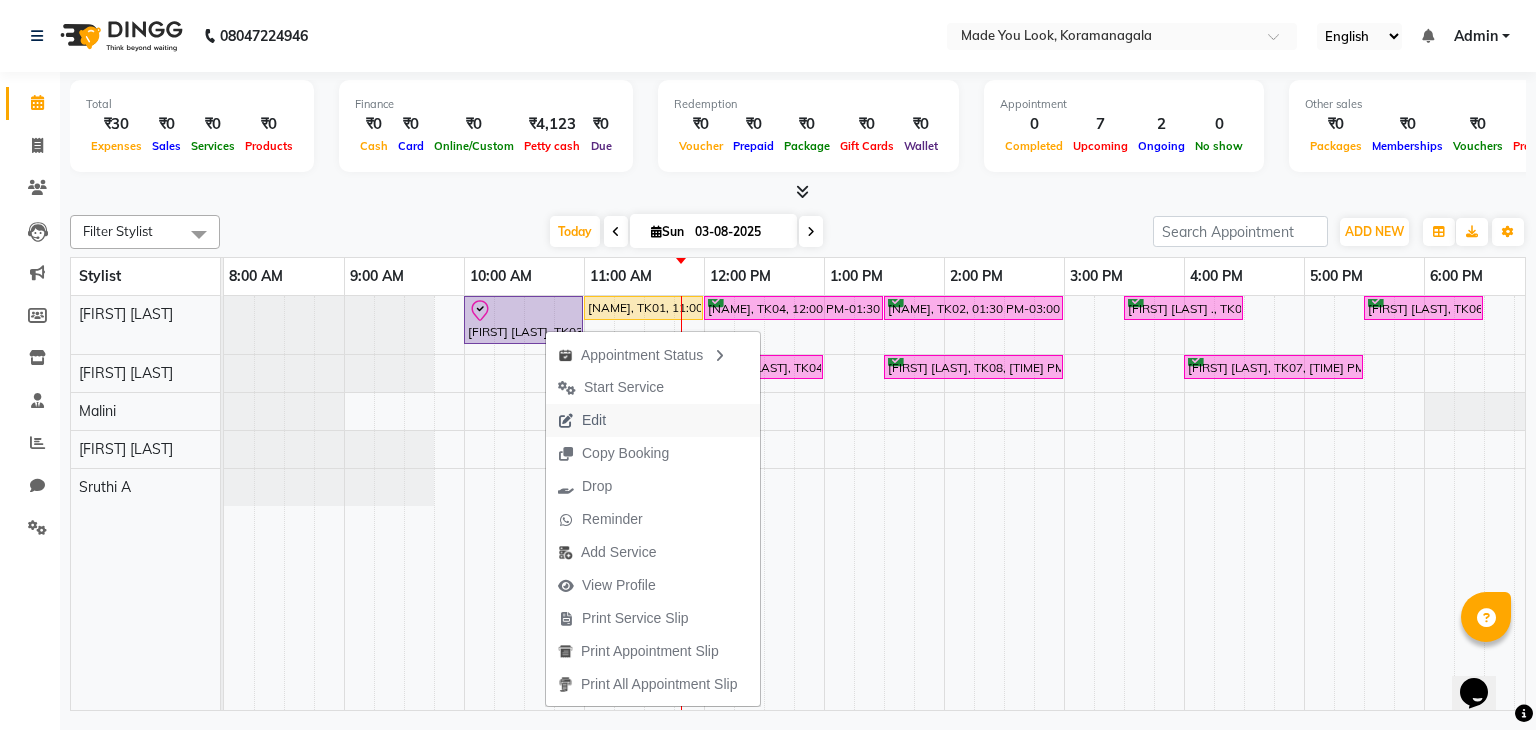 click on "Edit" at bounding box center [594, 420] 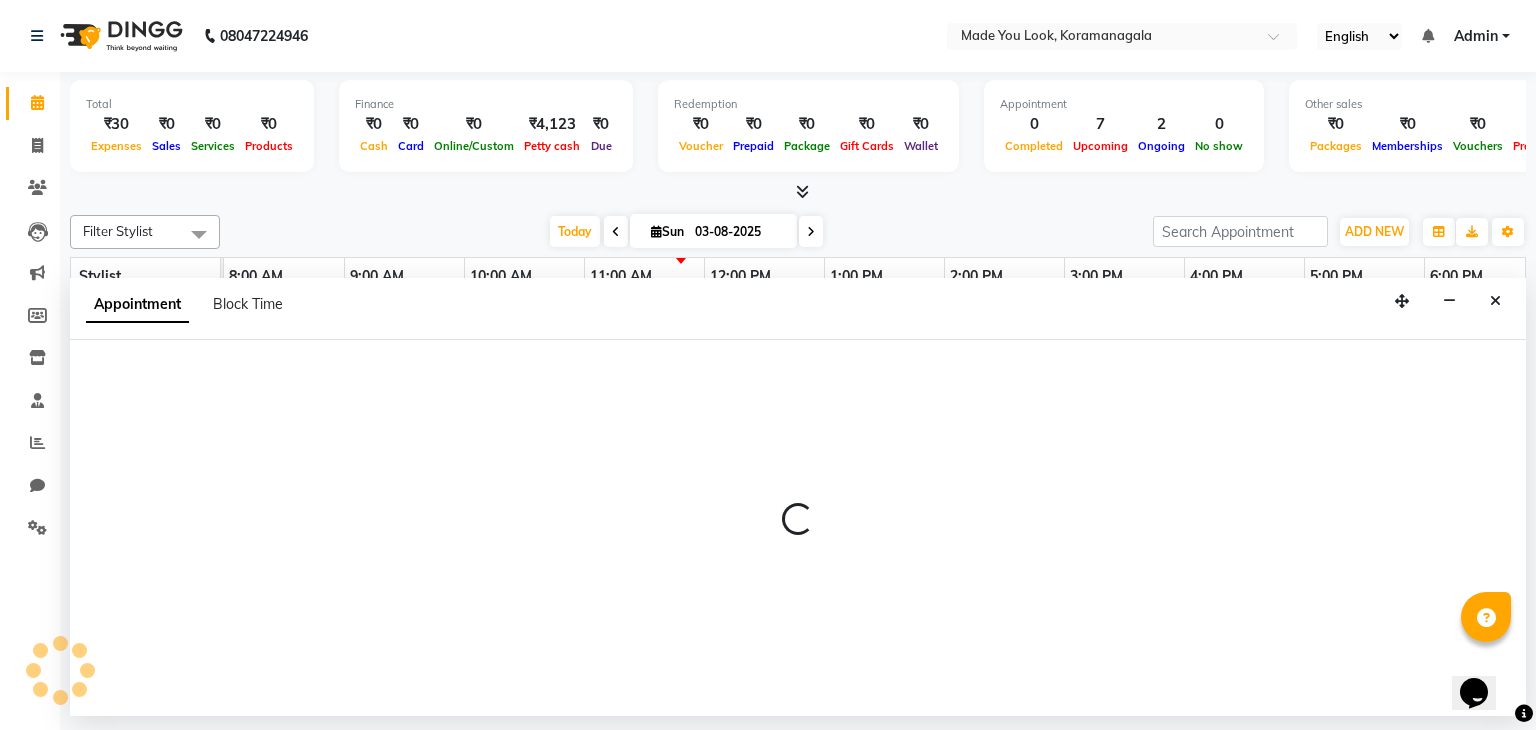 select on "tentative" 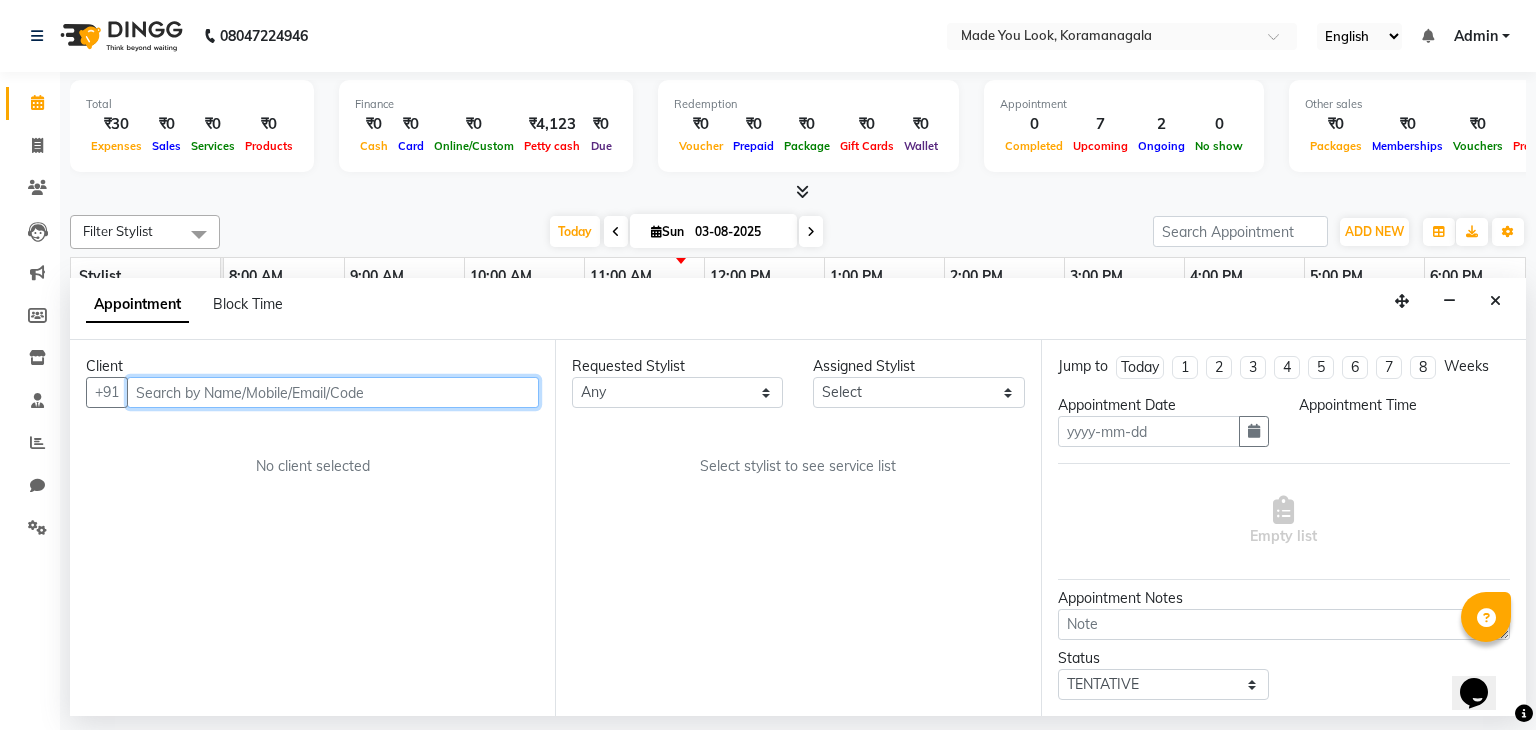 type on "03-08-2025" 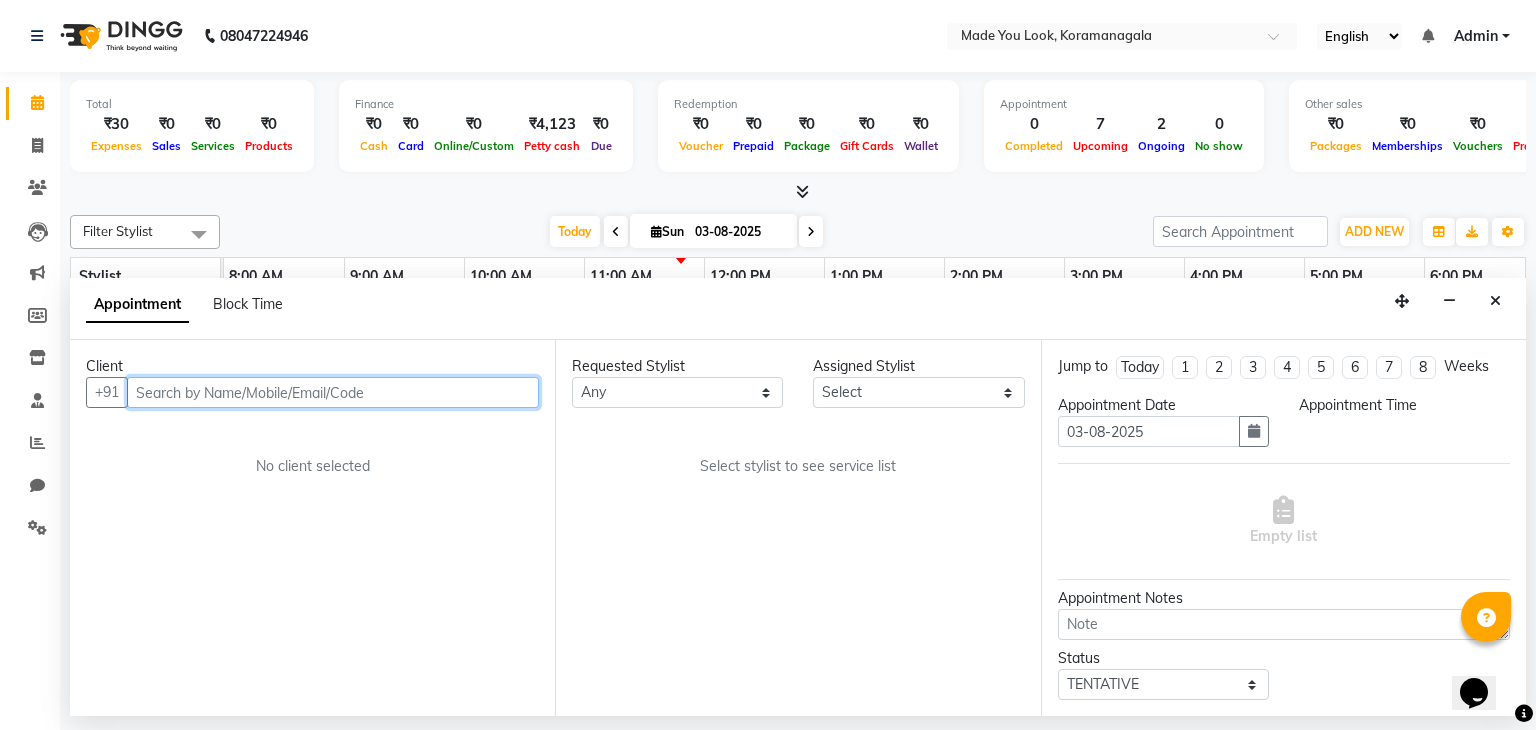 select on "check-in" 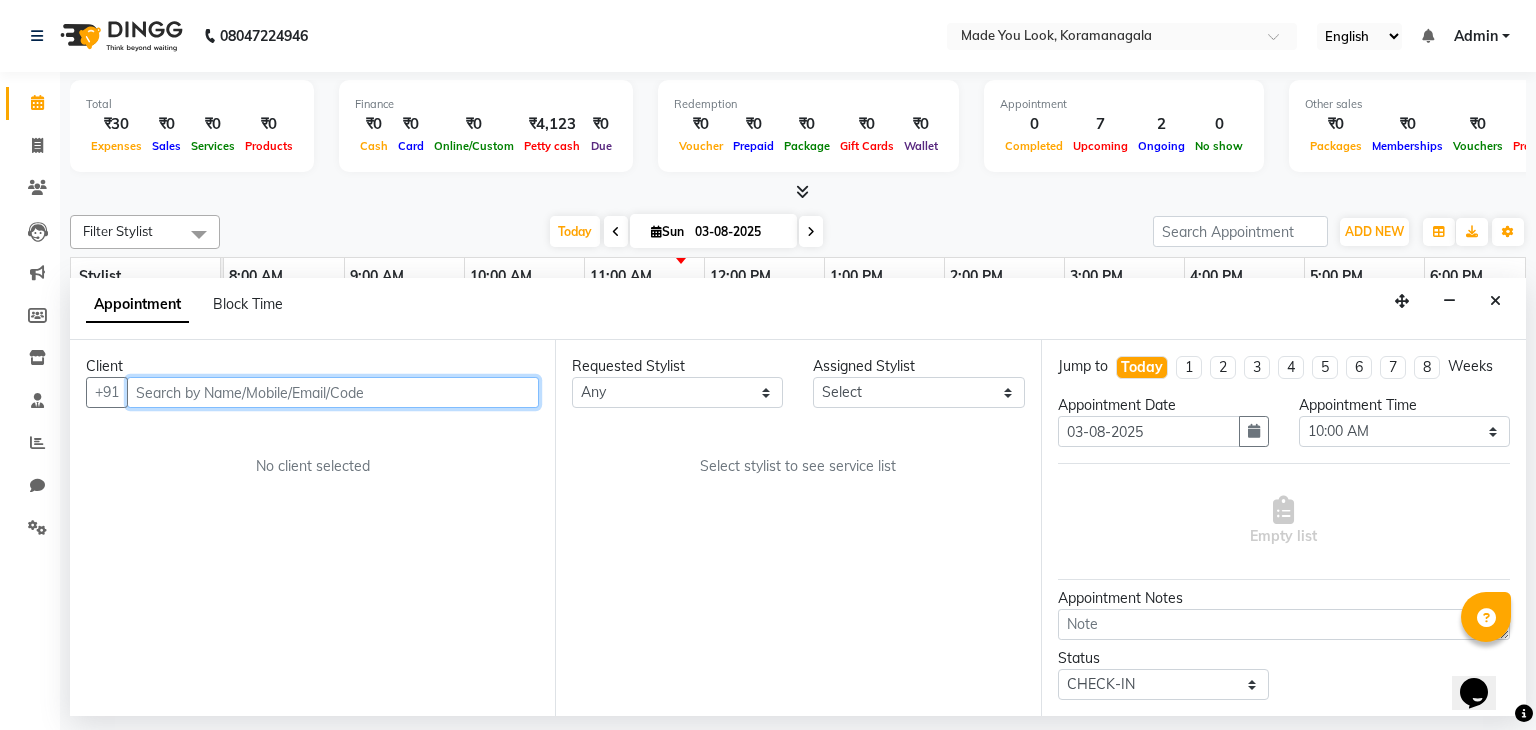 select on "83312" 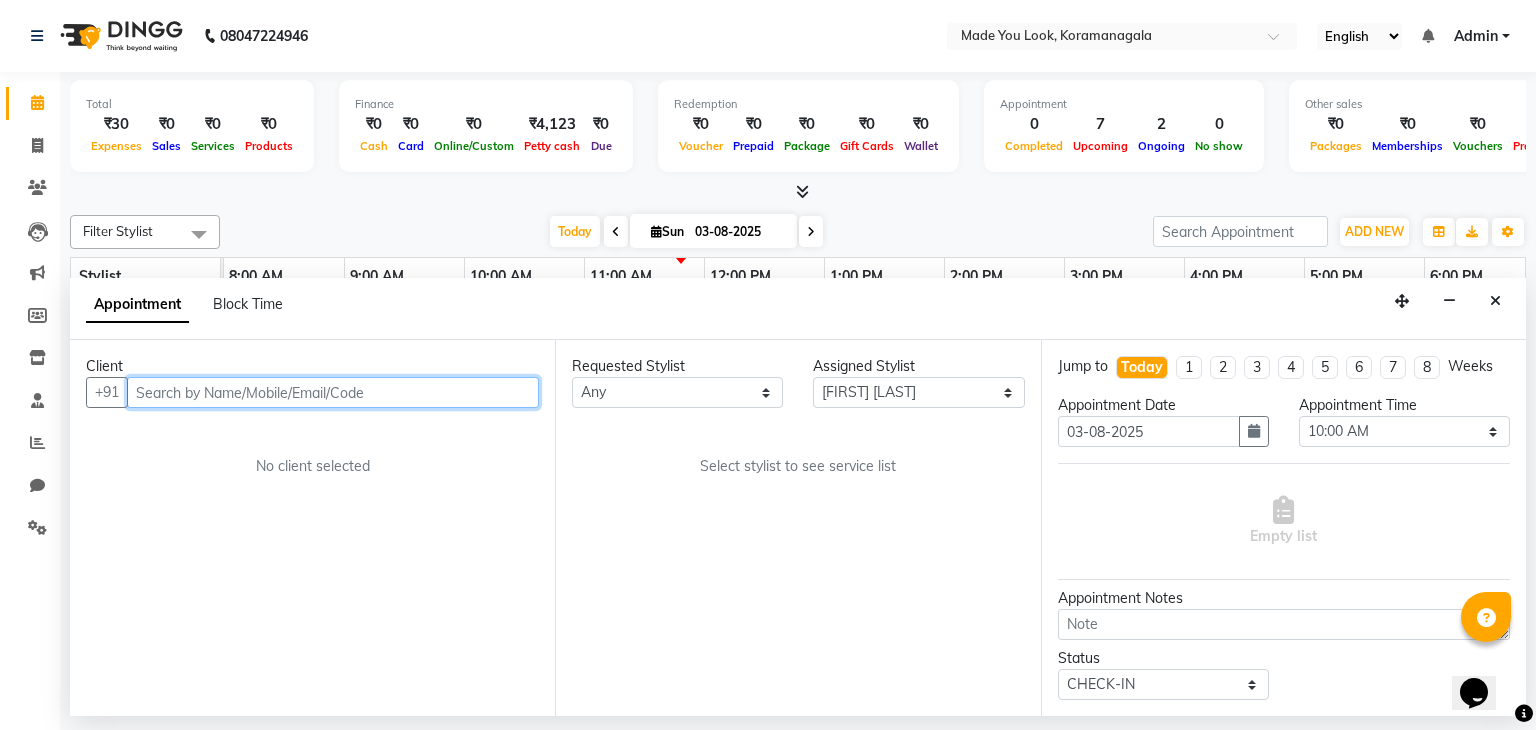 scroll, scrollTop: 0, scrollLeft: 258, axis: horizontal 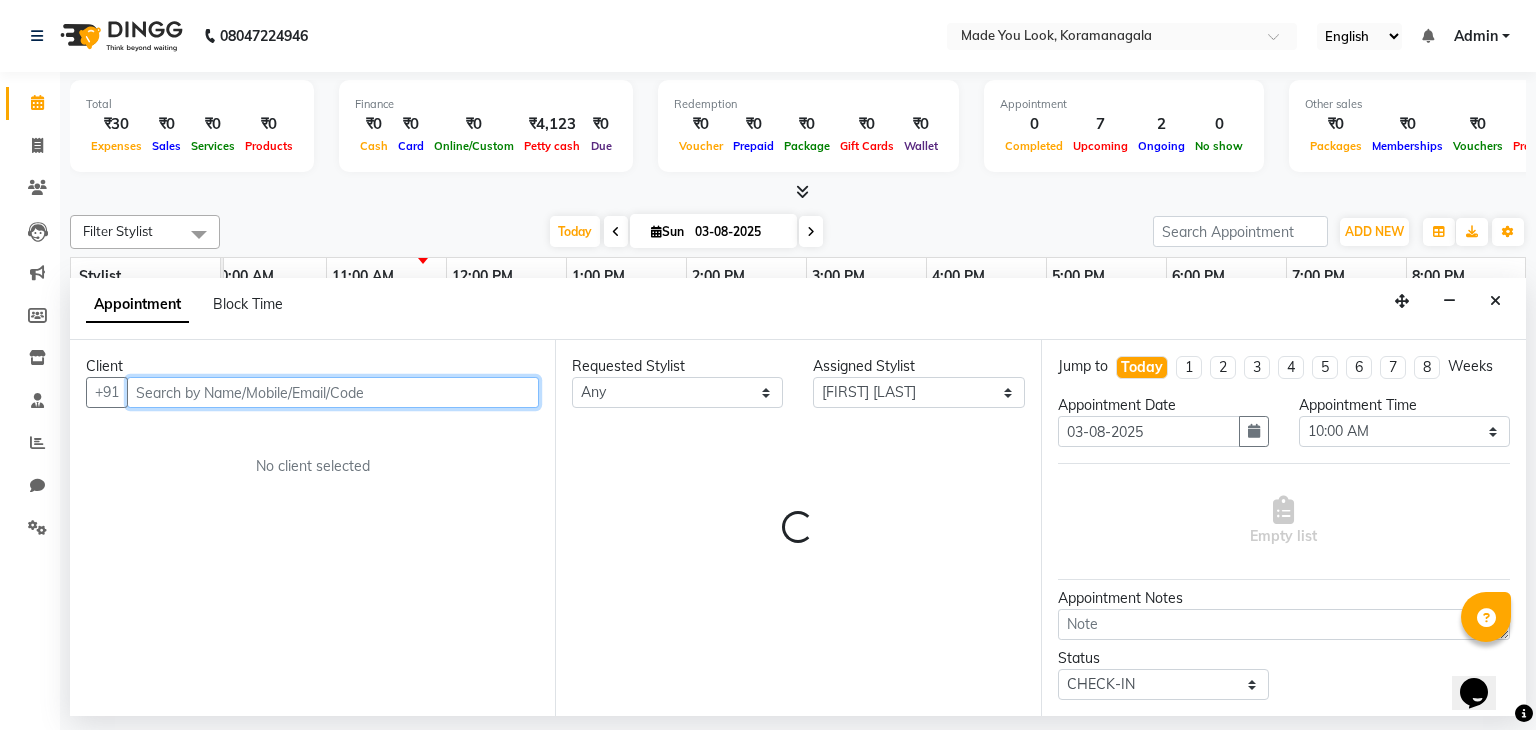 select on "4108" 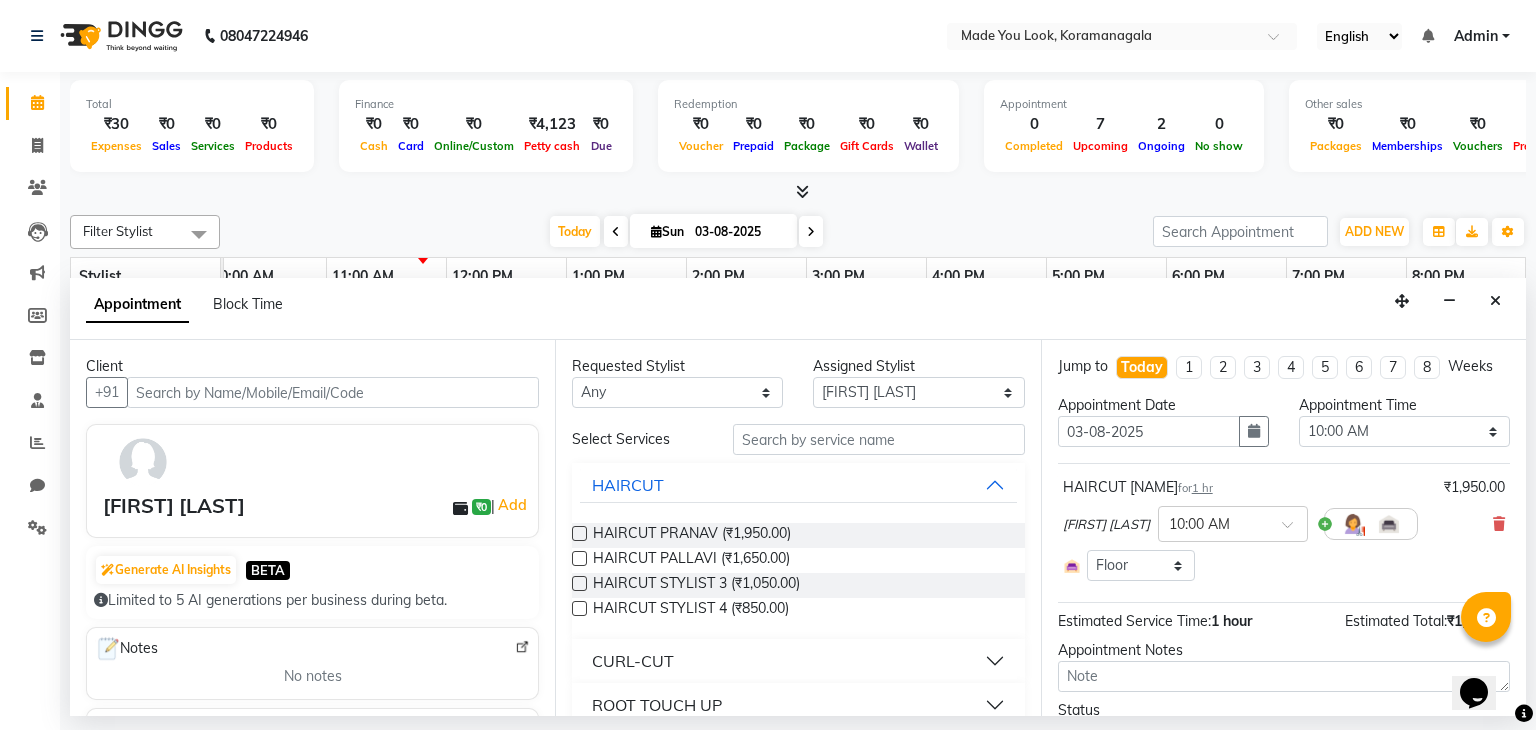 click on "CURL-CUT" at bounding box center (633, 661) 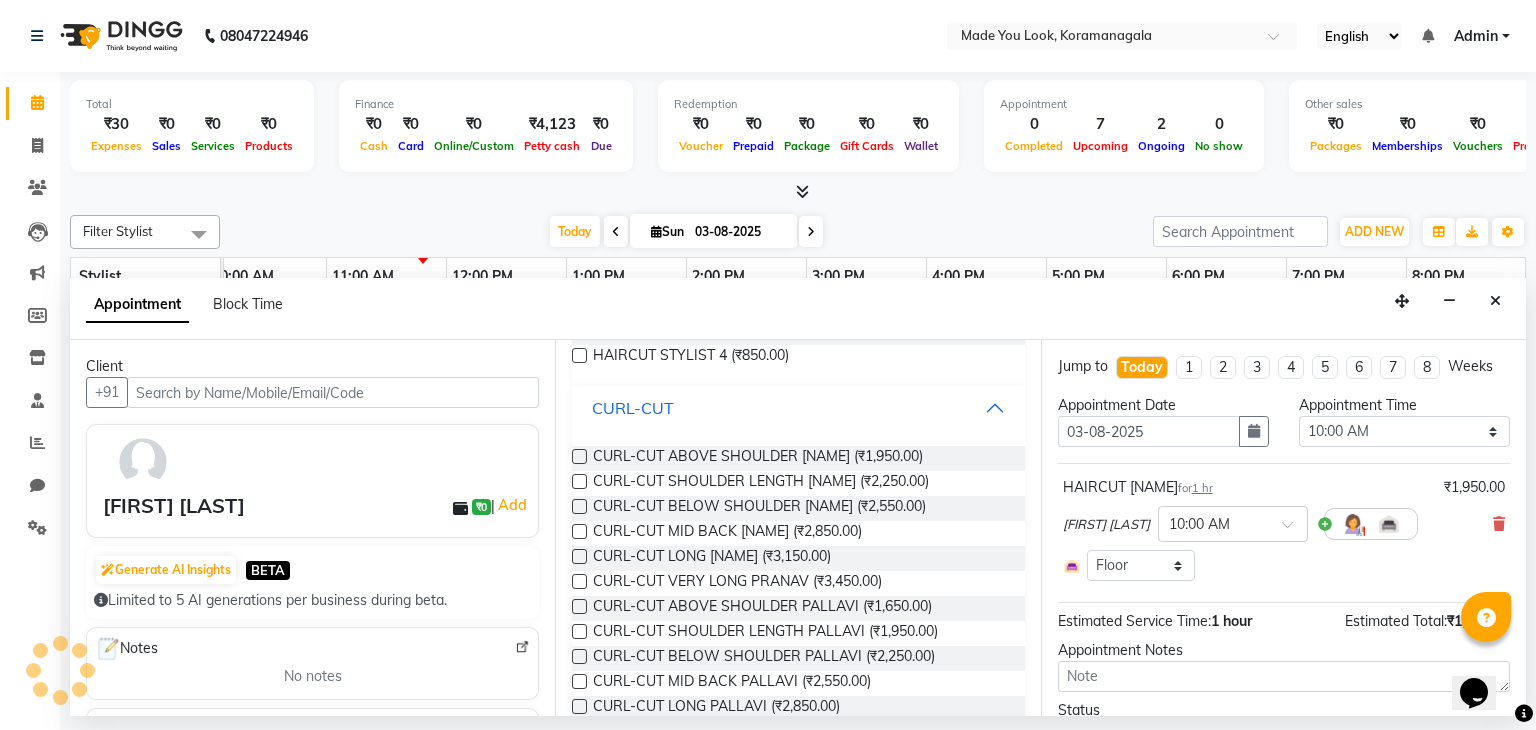 scroll, scrollTop: 300, scrollLeft: 0, axis: vertical 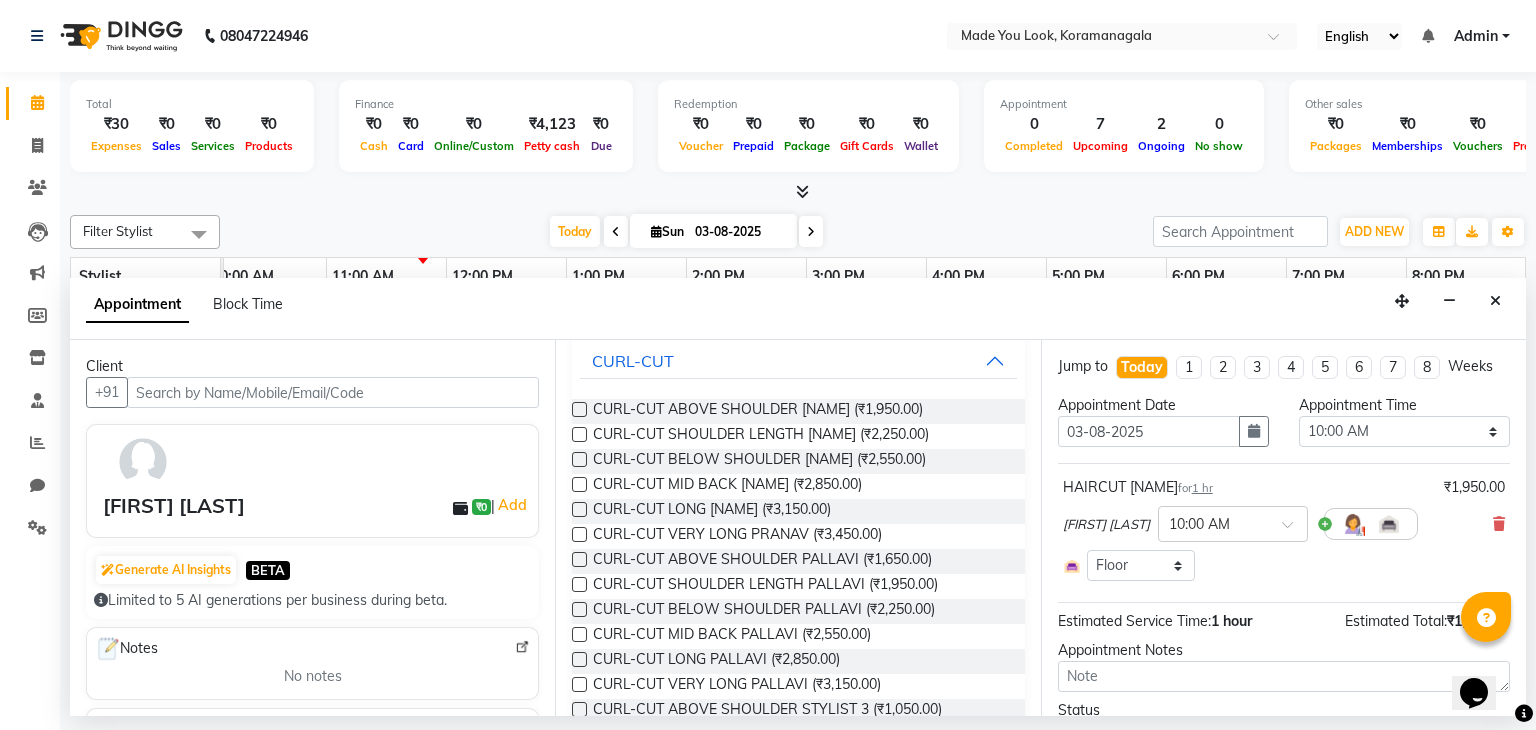 click at bounding box center [579, 434] 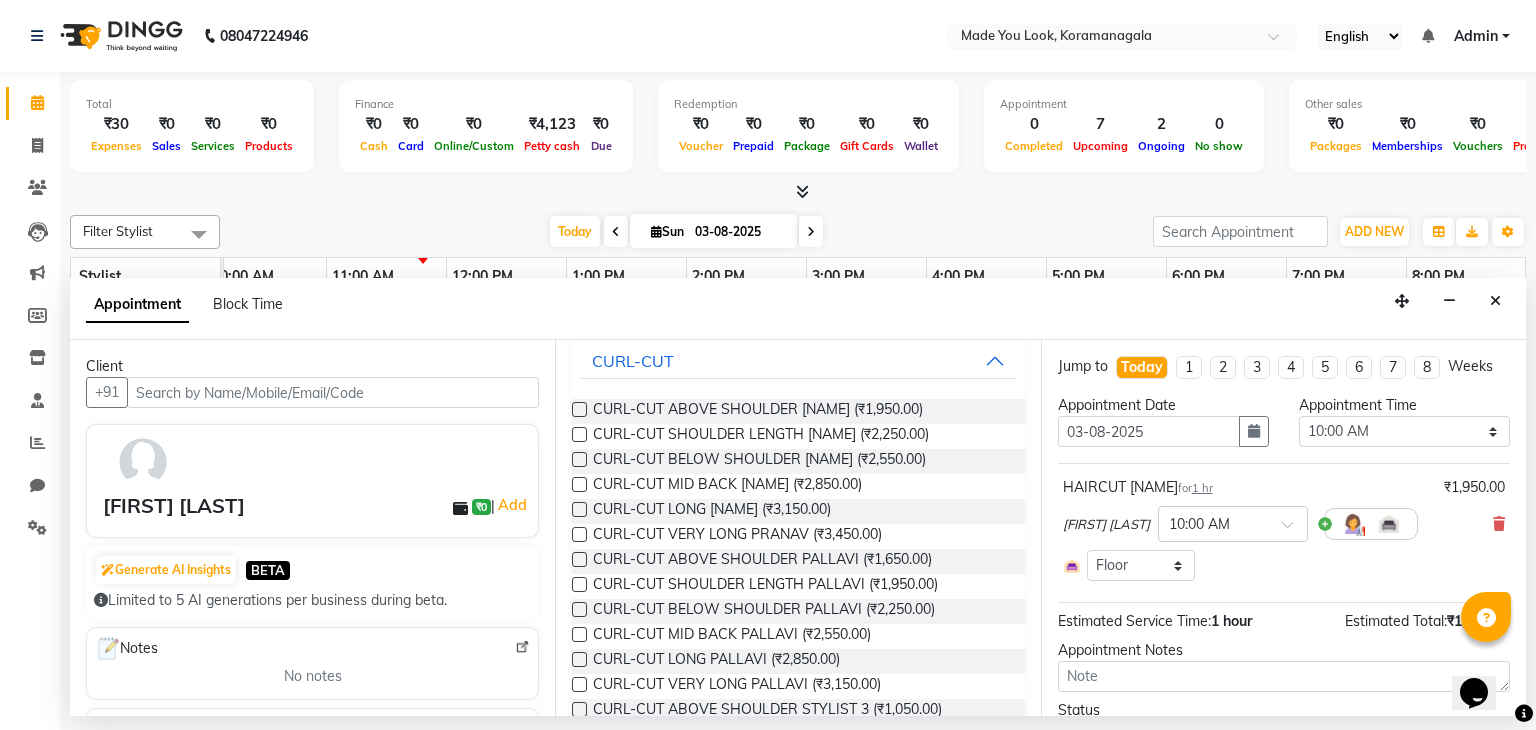 click at bounding box center (578, 436) 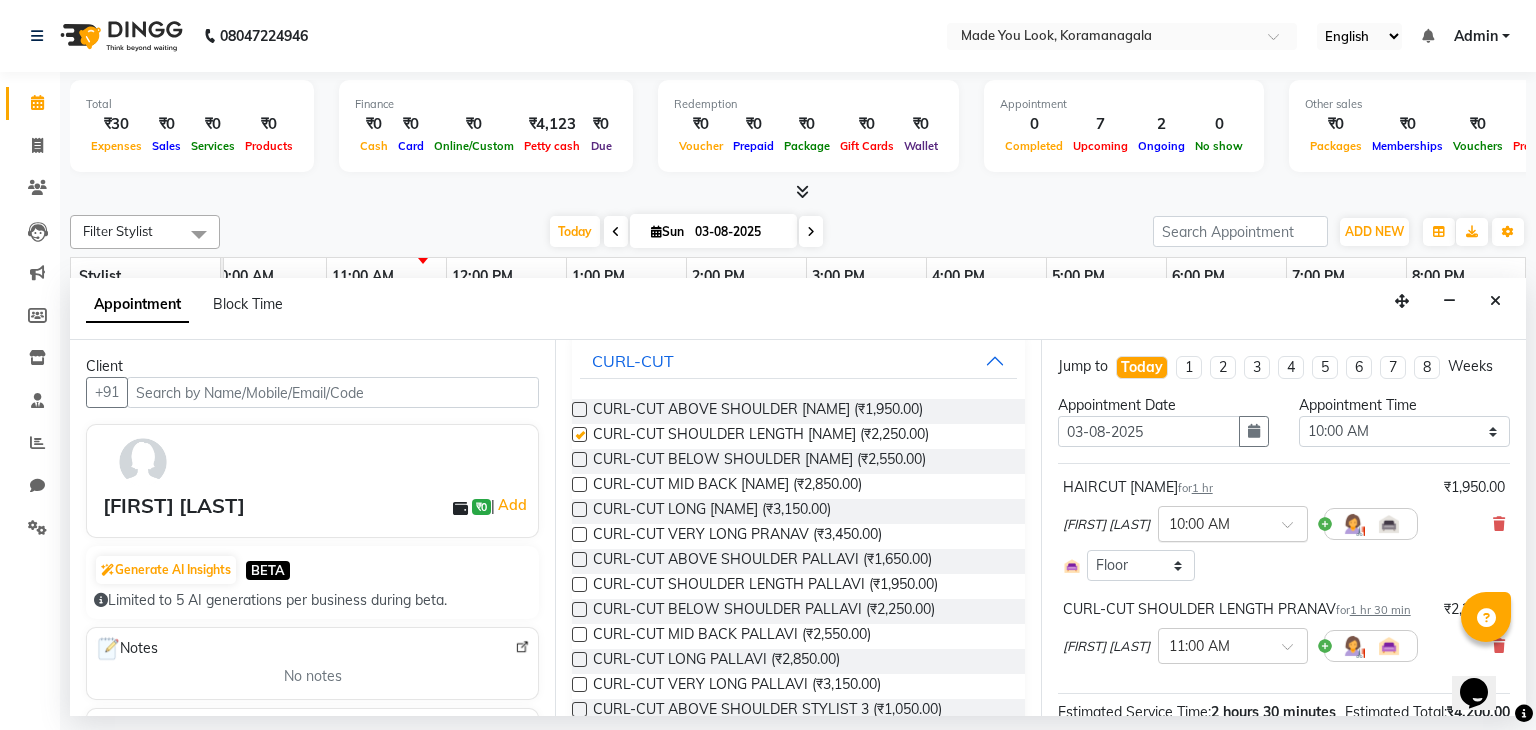 checkbox on "false" 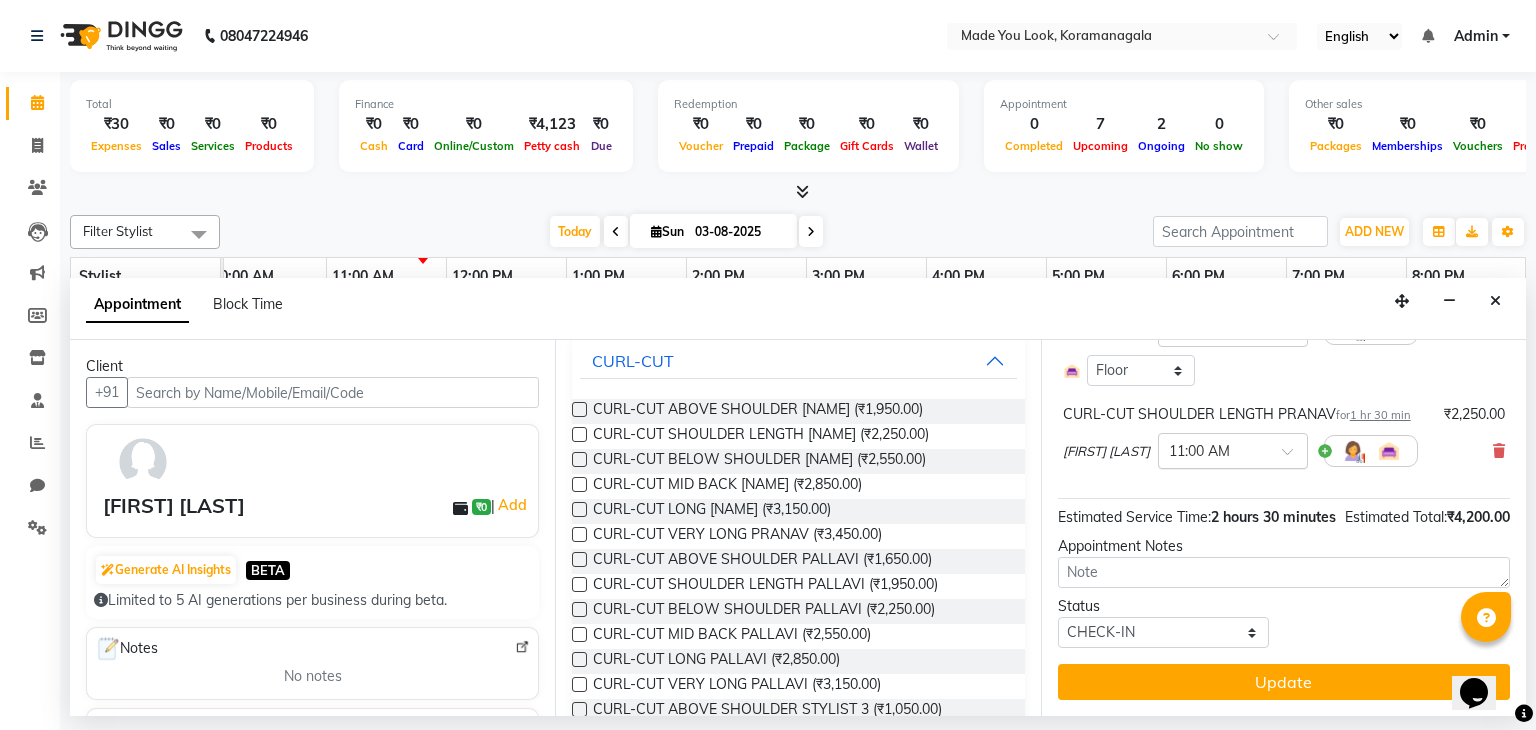 scroll, scrollTop: 0, scrollLeft: 0, axis: both 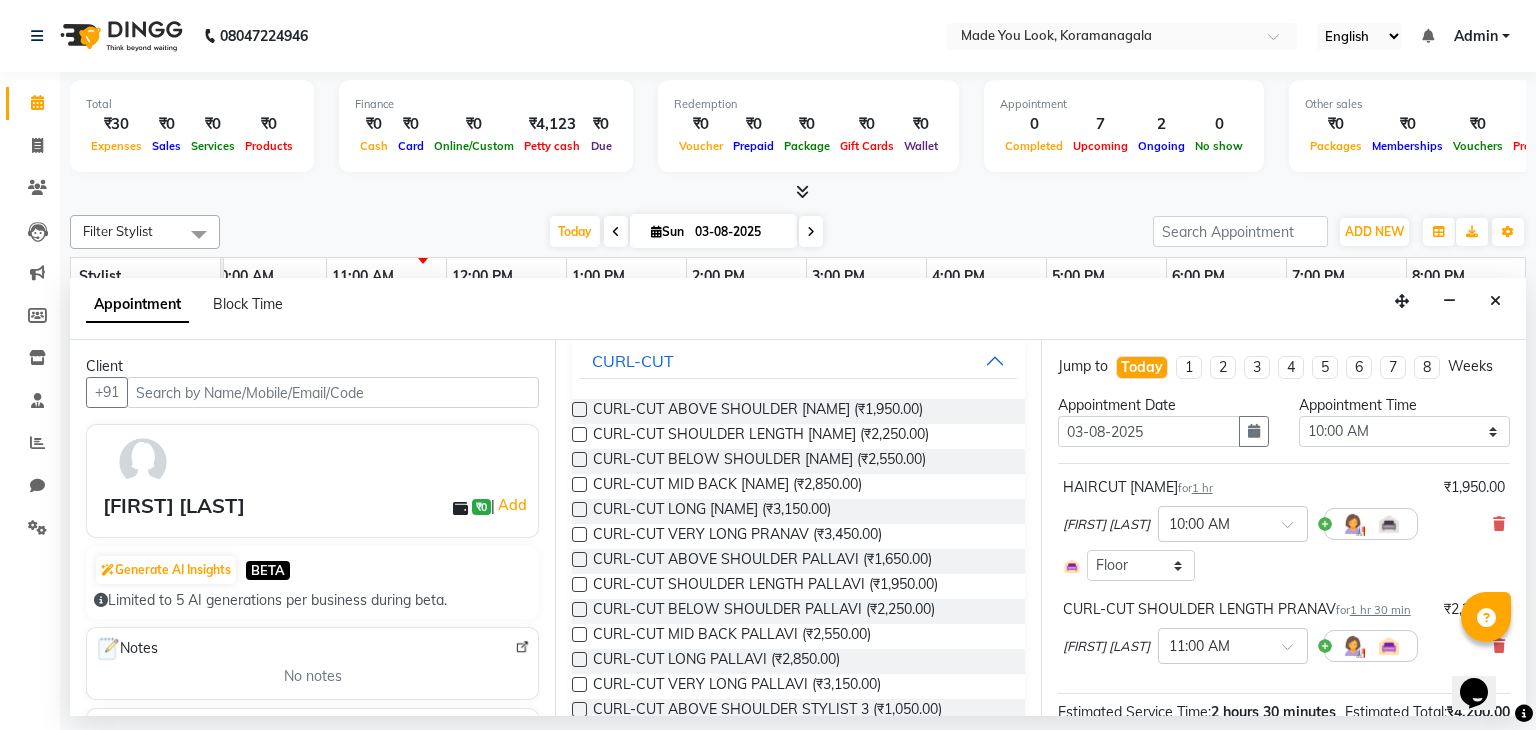 click at bounding box center [1499, 524] 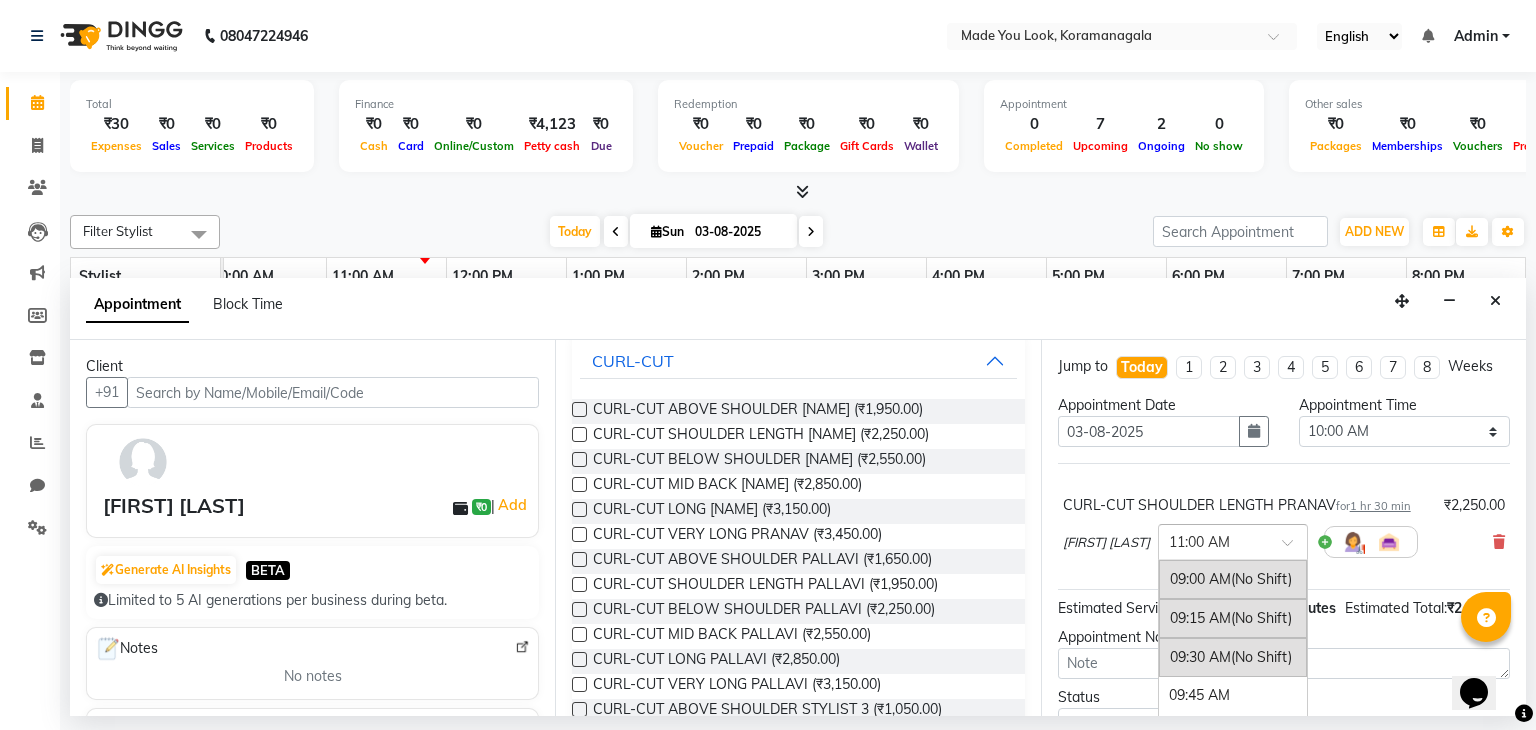 click at bounding box center (1213, 540) 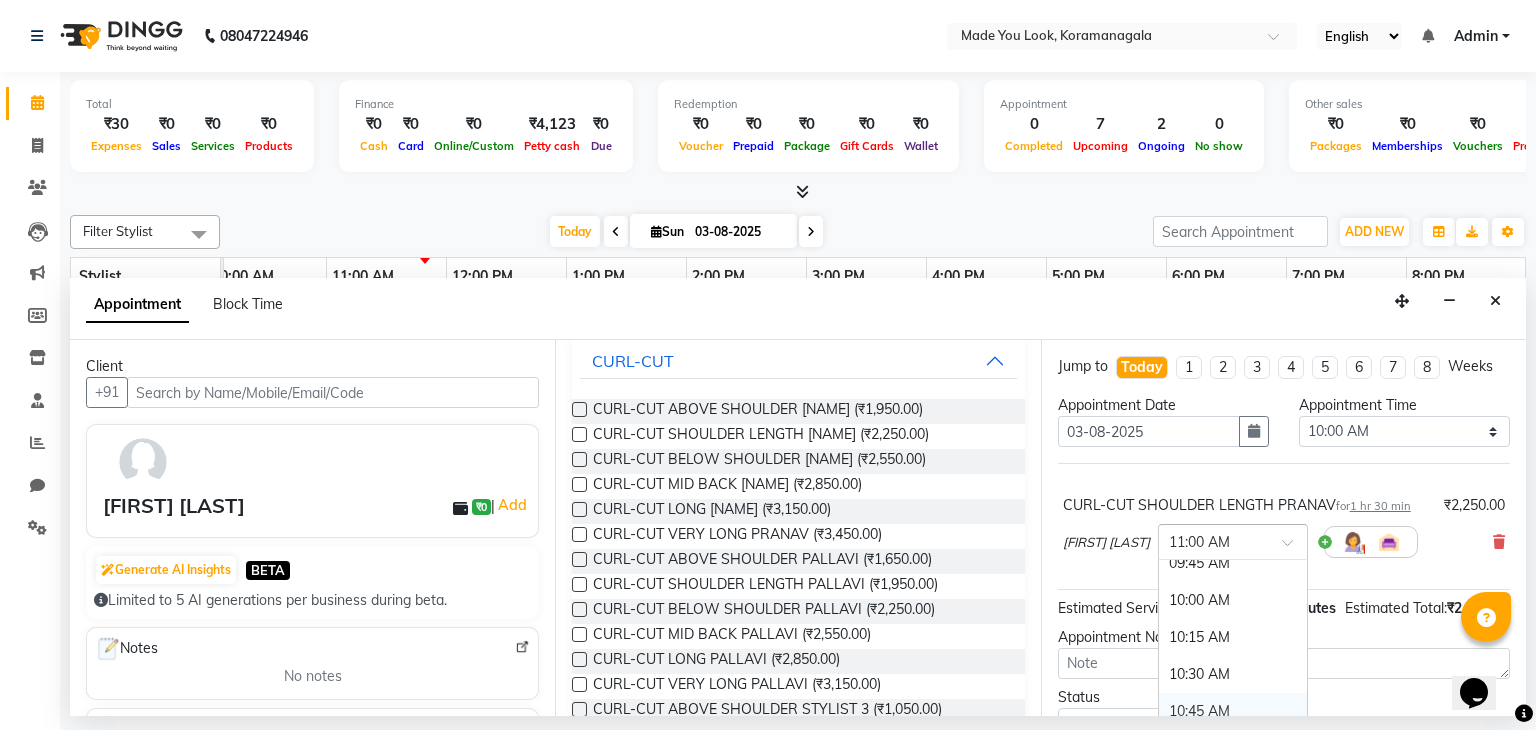 scroll, scrollTop: 100, scrollLeft: 0, axis: vertical 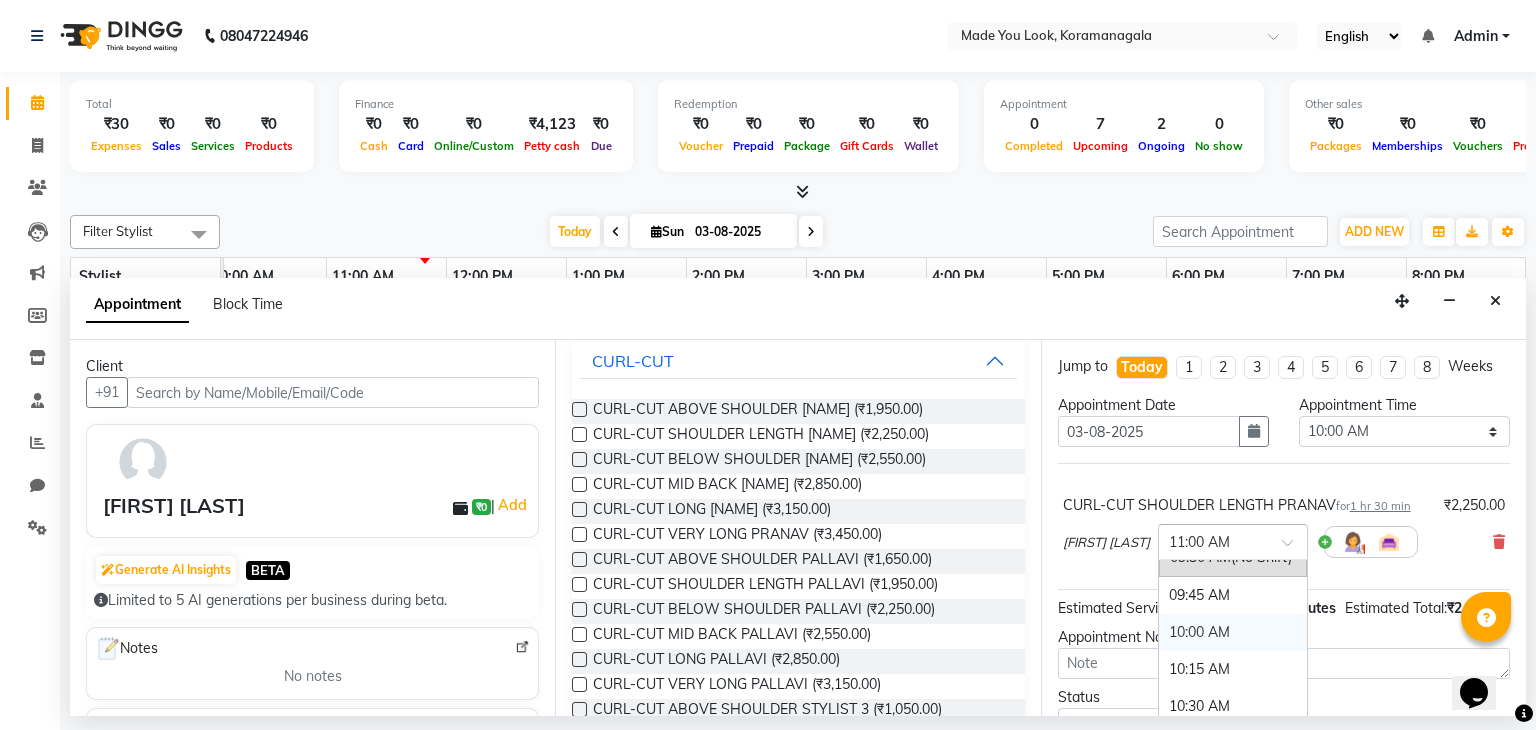 click on "10:00 AM" at bounding box center (1233, 632) 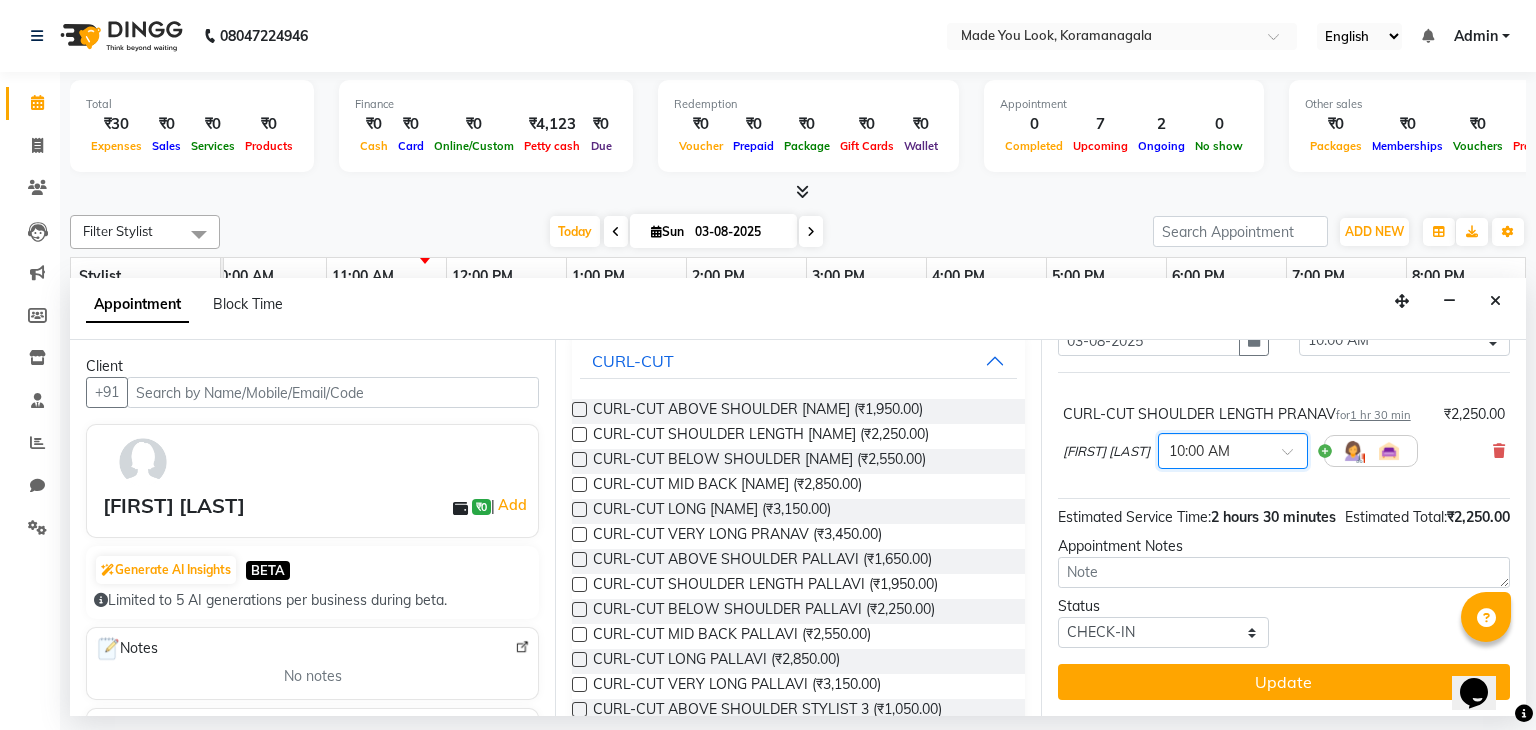 scroll, scrollTop: 111, scrollLeft: 0, axis: vertical 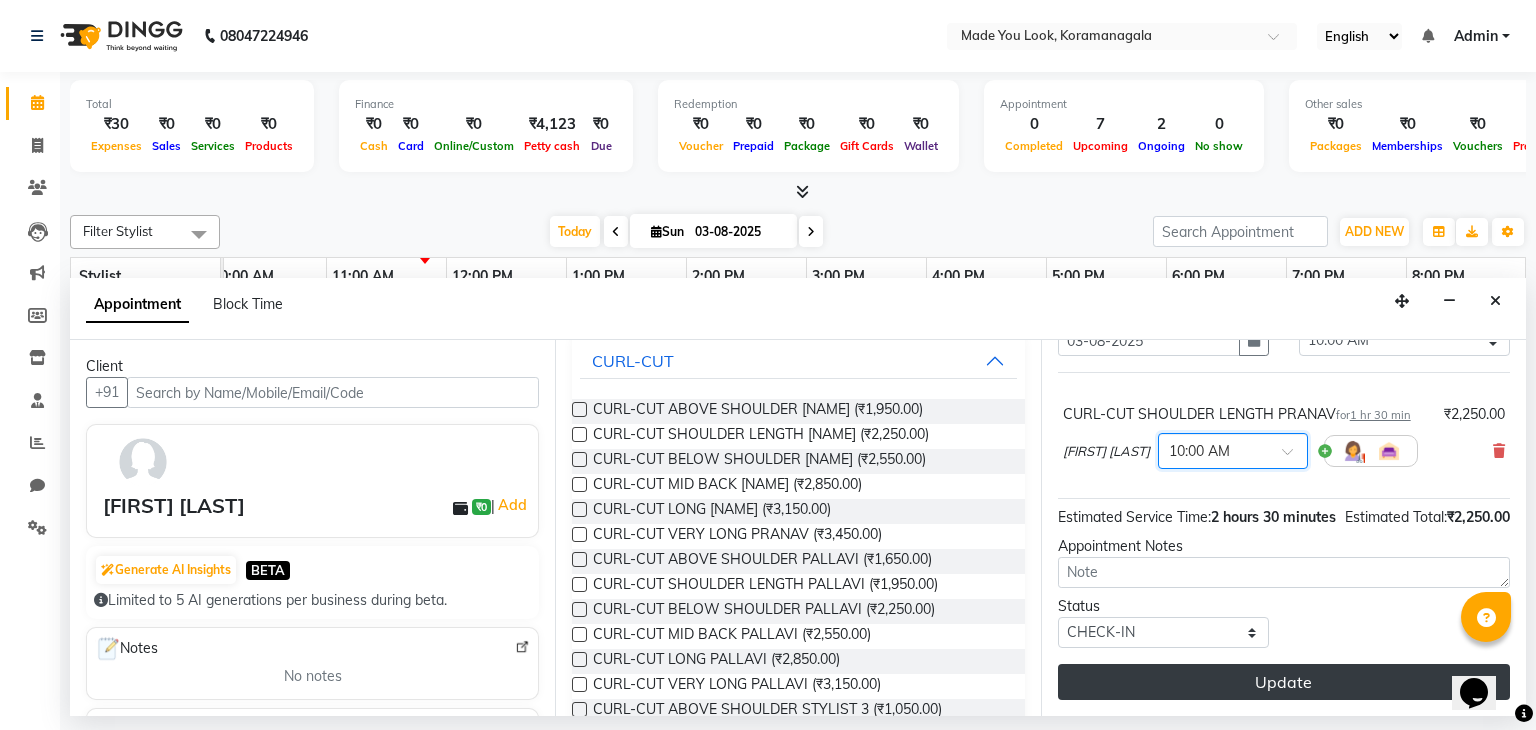 click on "Update" at bounding box center (1284, 682) 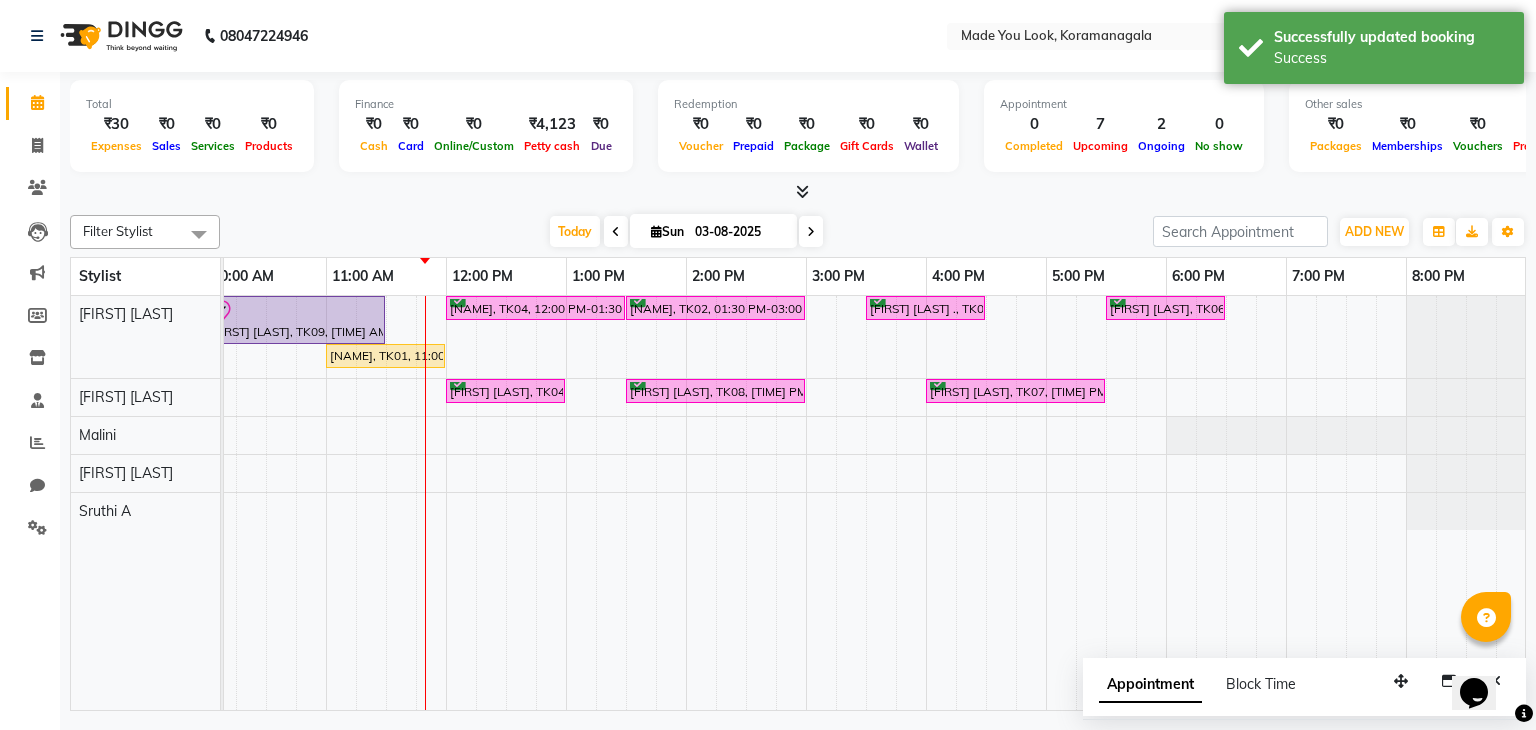 scroll, scrollTop: 0, scrollLeft: 255, axis: horizontal 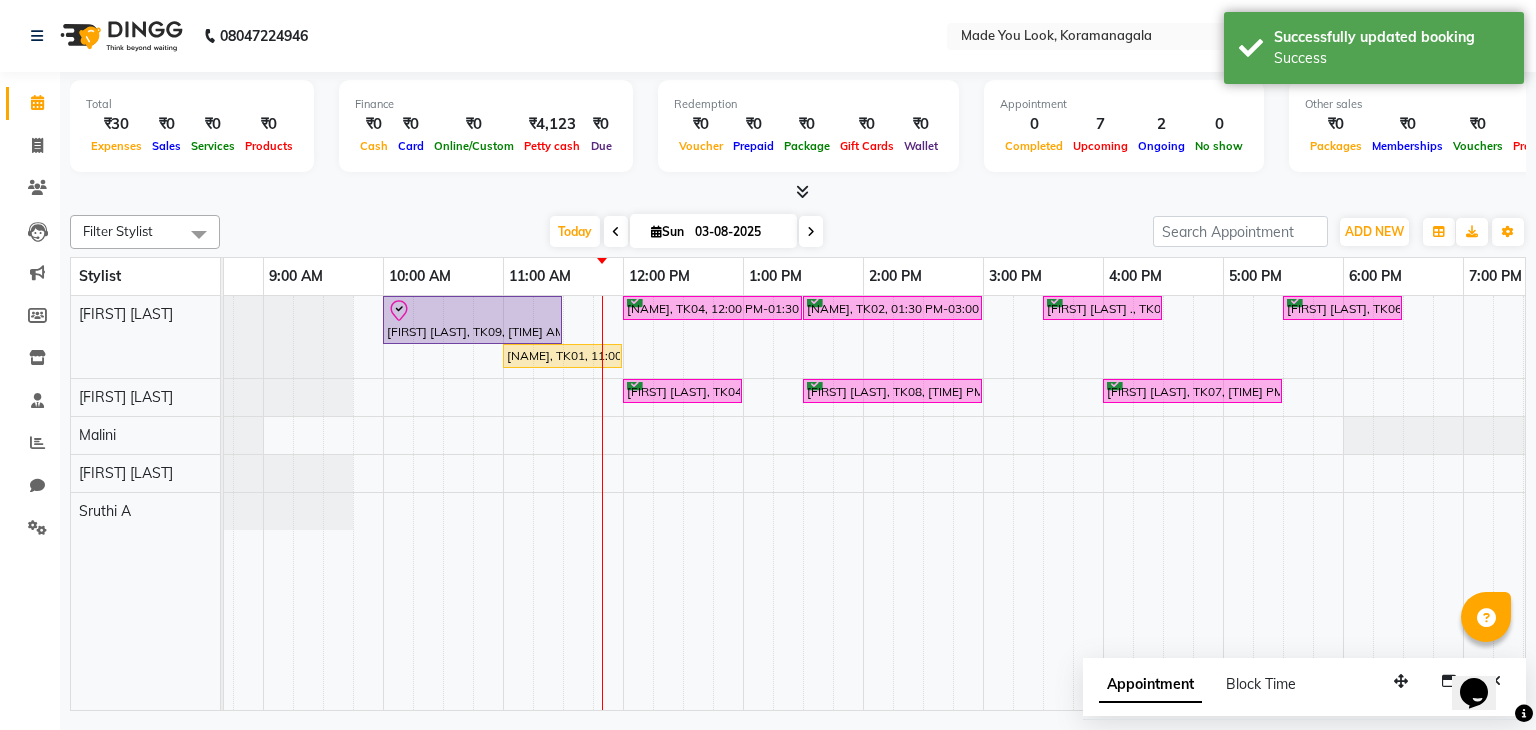 drag, startPoint x: 560, startPoint y: 314, endPoint x: 491, endPoint y: 291, distance: 72.73238 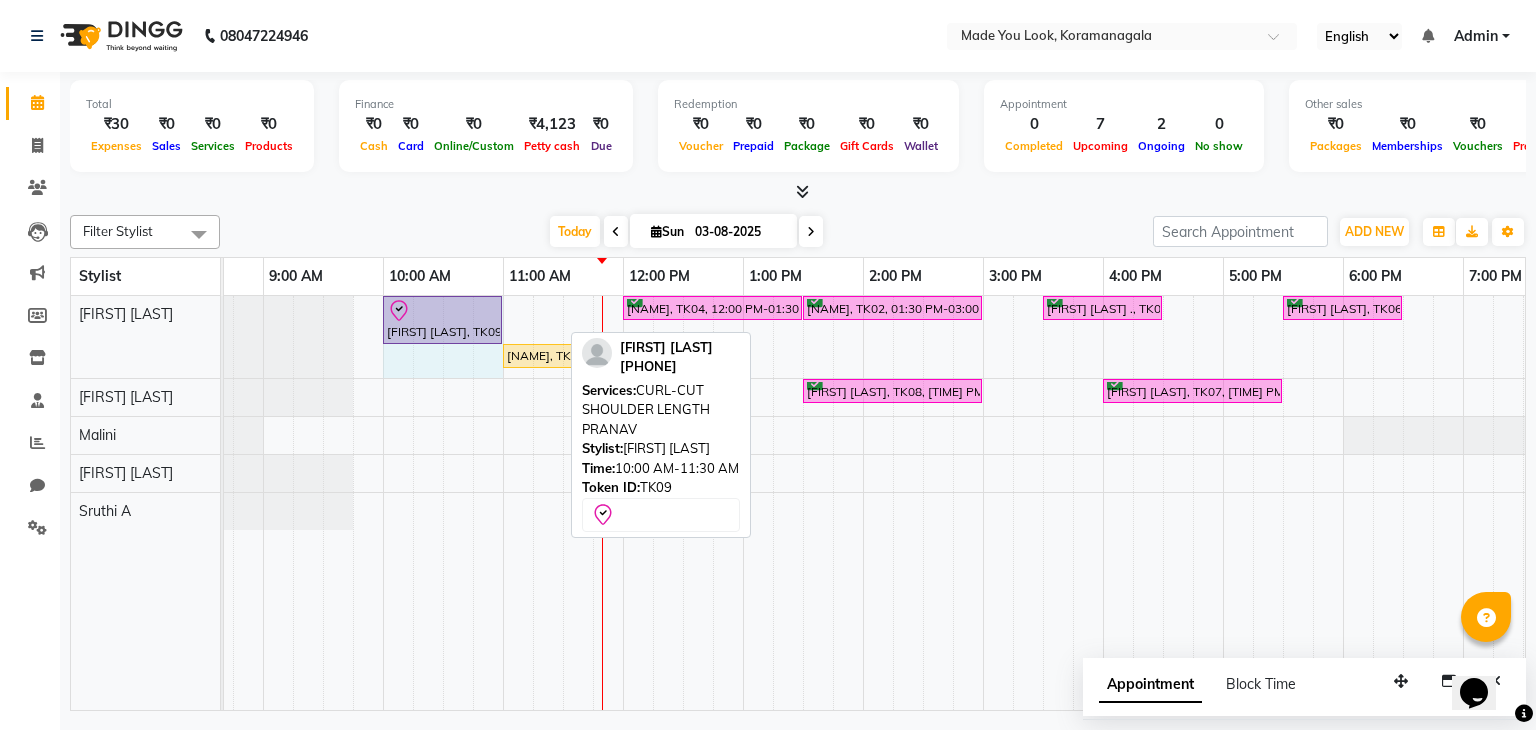 drag, startPoint x: 560, startPoint y: 316, endPoint x: 495, endPoint y: 301, distance: 66.70832 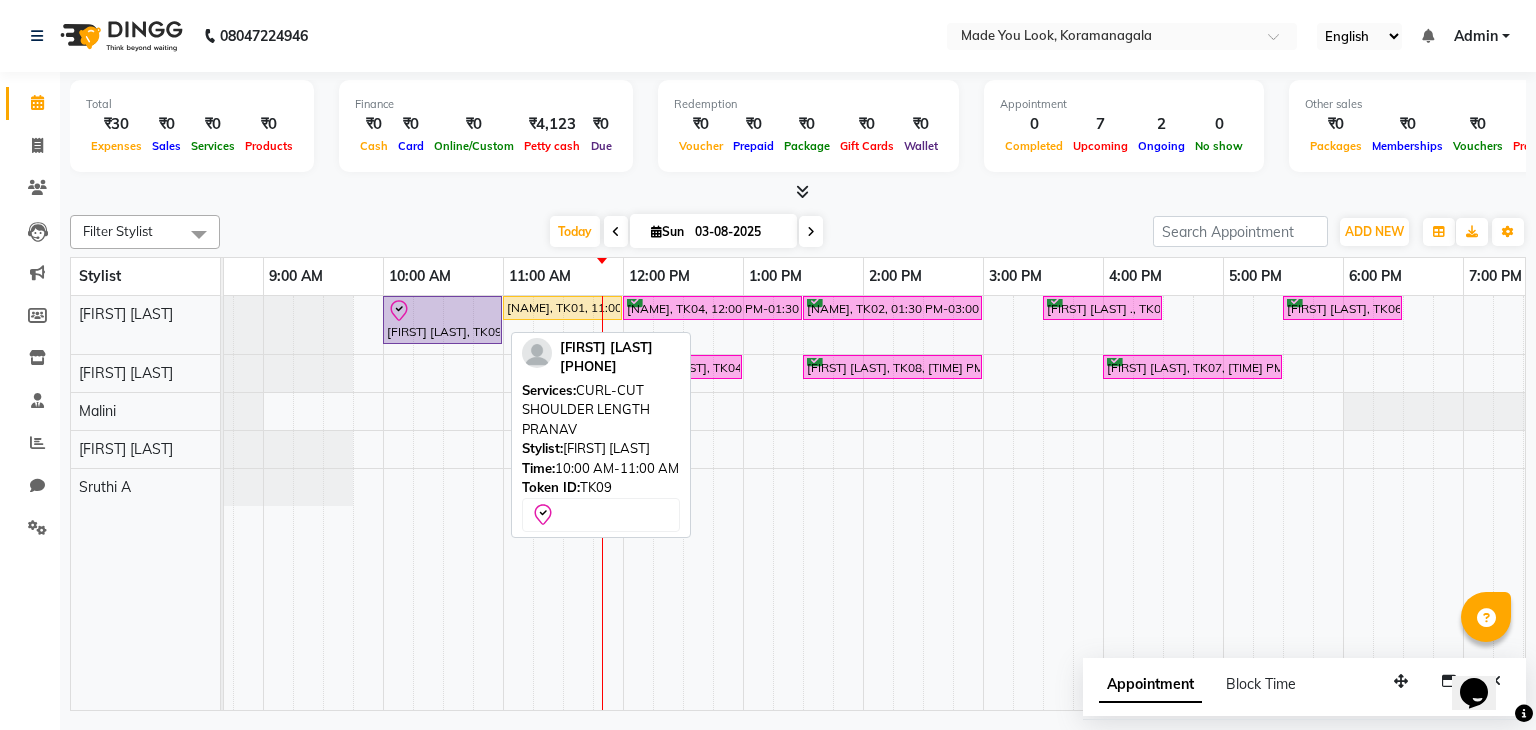 click at bounding box center [442, 311] 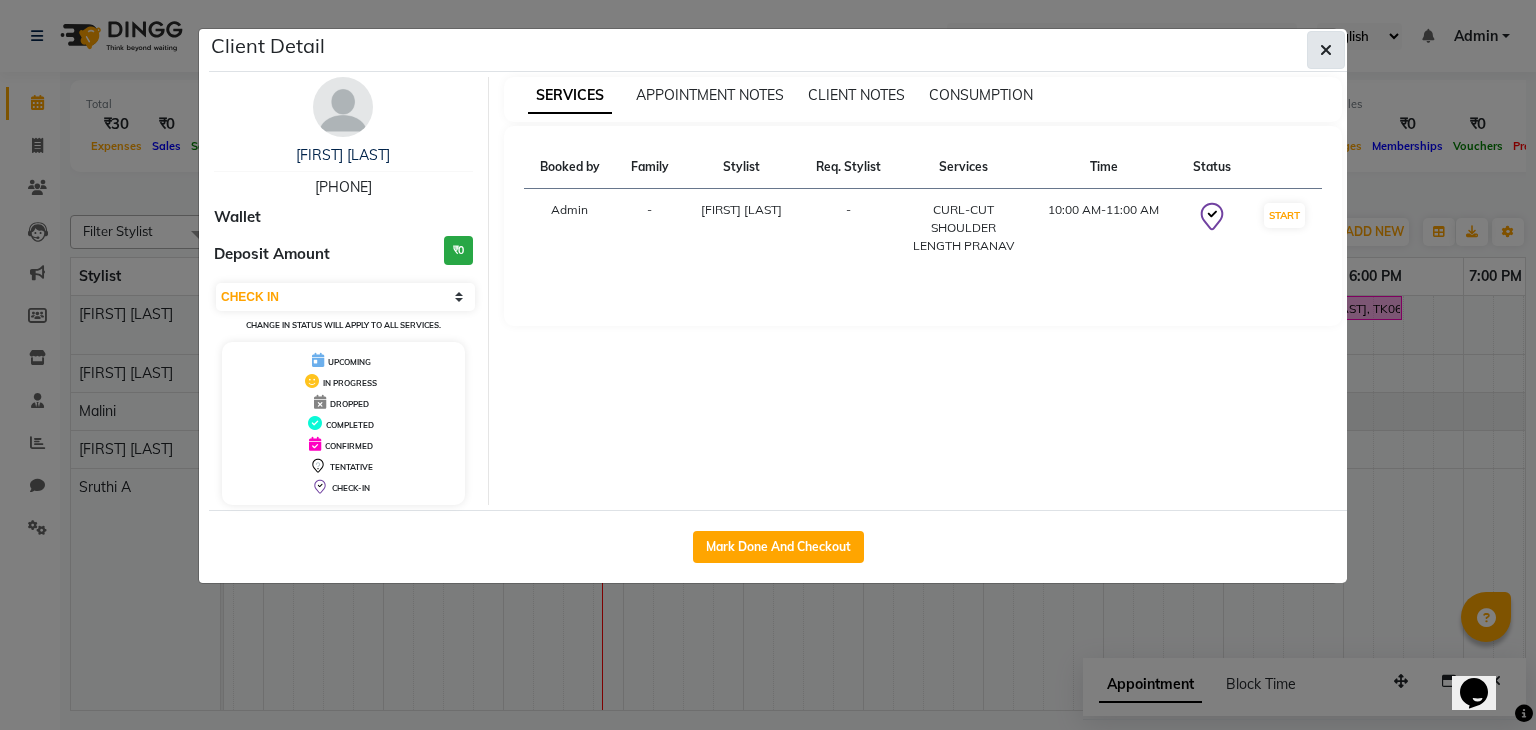click 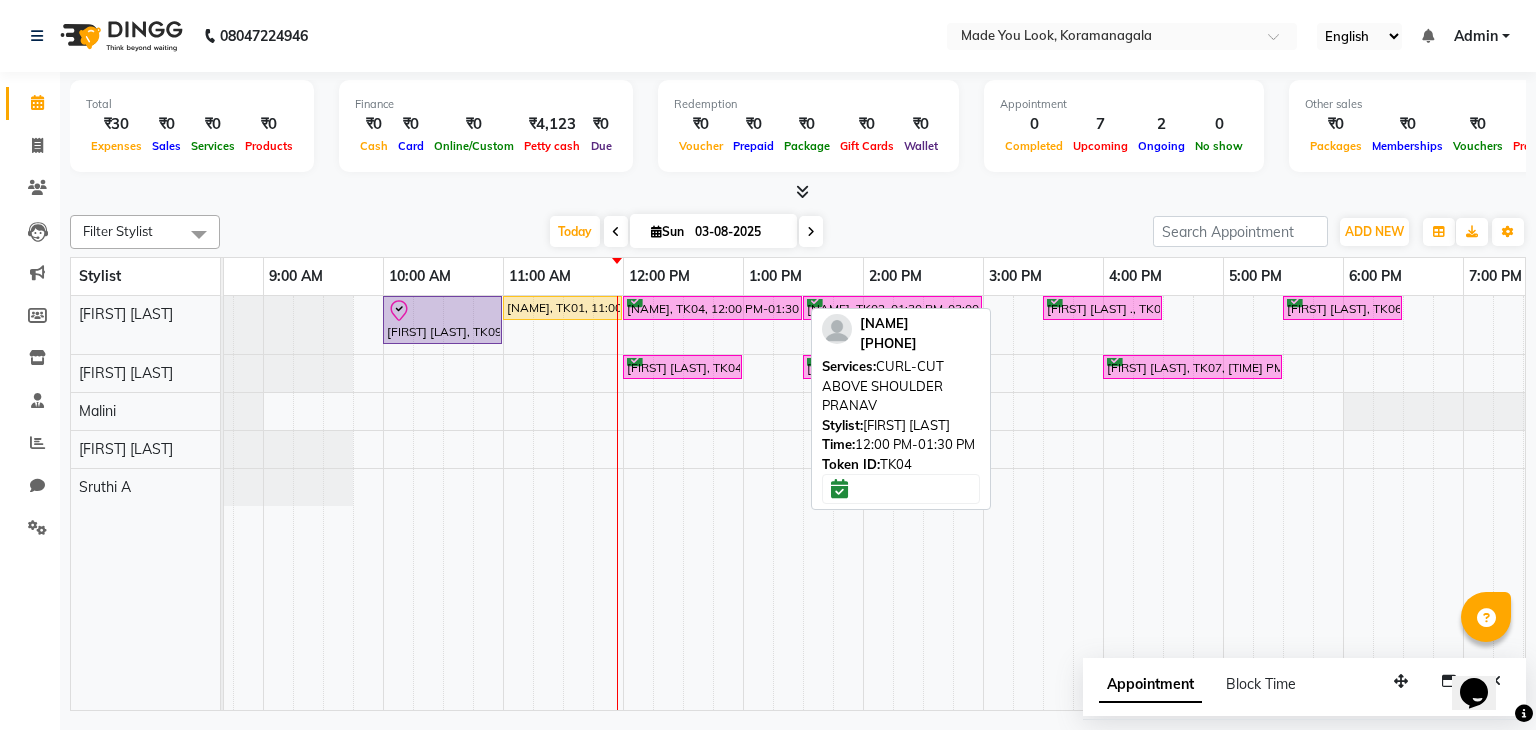 click on "[NAME], TK04, 12:00 PM-01:30 PM, CURL-CUT ABOVE SHOULDER [NAME]" at bounding box center [712, 308] 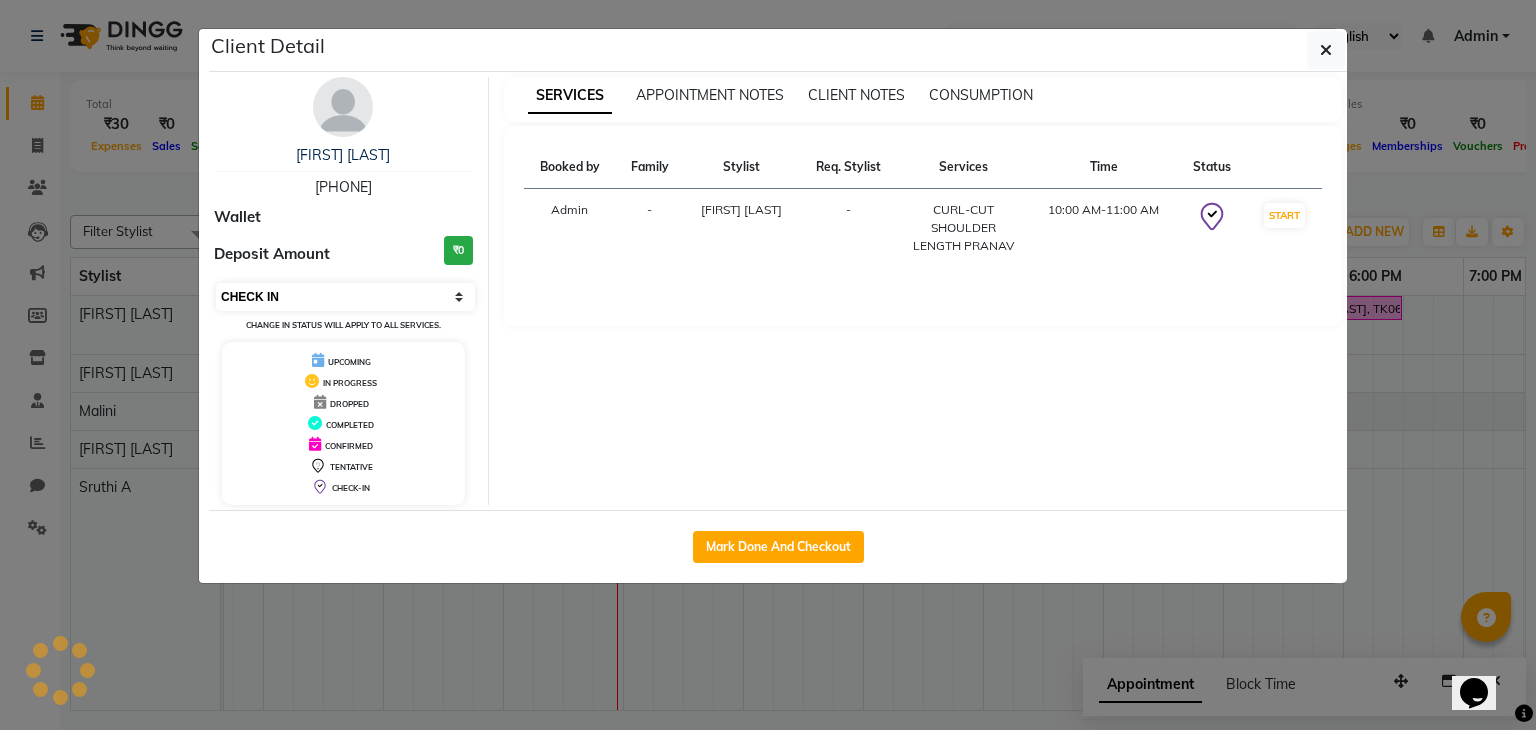 drag, startPoint x: 304, startPoint y: 284, endPoint x: 306, endPoint y: 296, distance: 12.165525 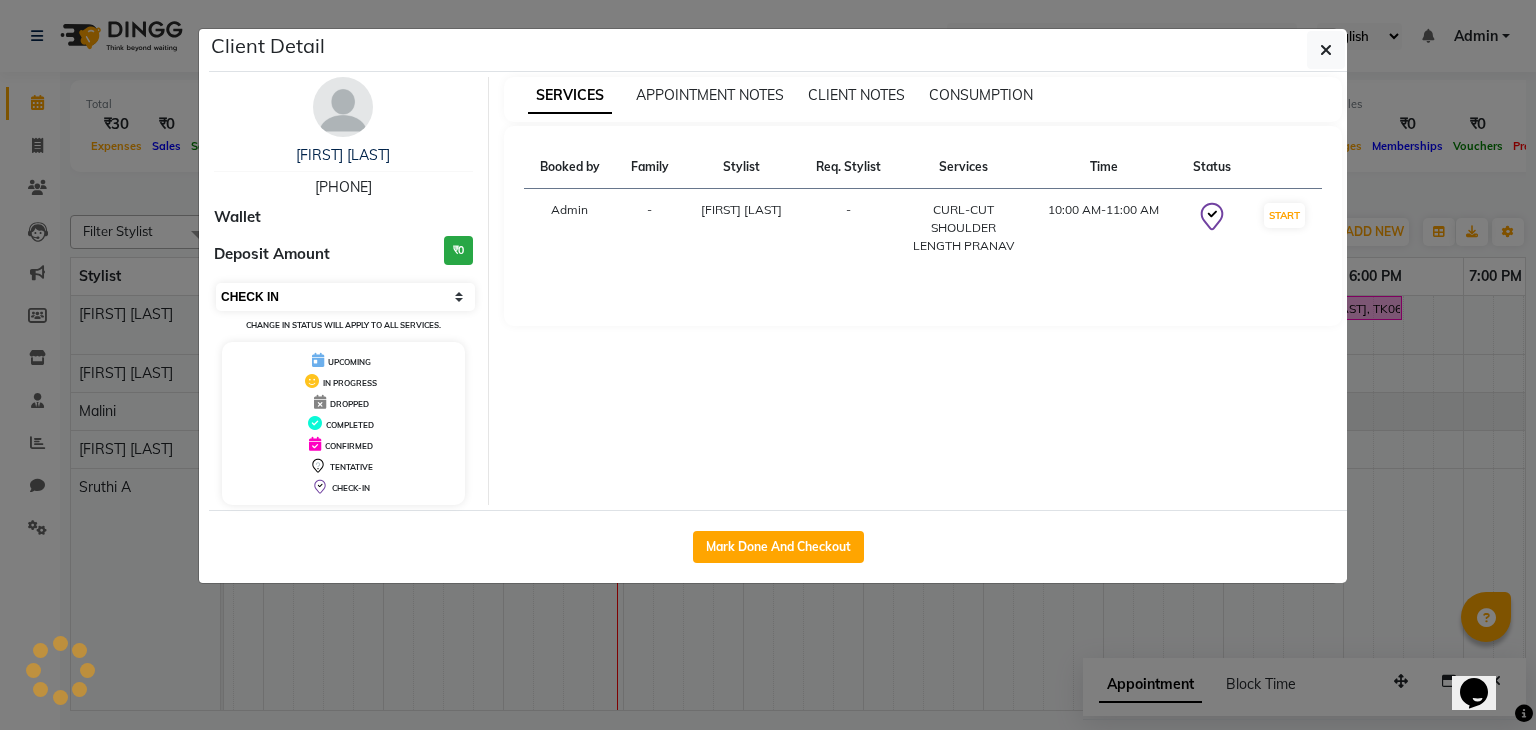 click on "Select IN SERVICE CONFIRMED TENTATIVE CHECK IN MARK DONE DROPPED UPCOMING" at bounding box center [345, 297] 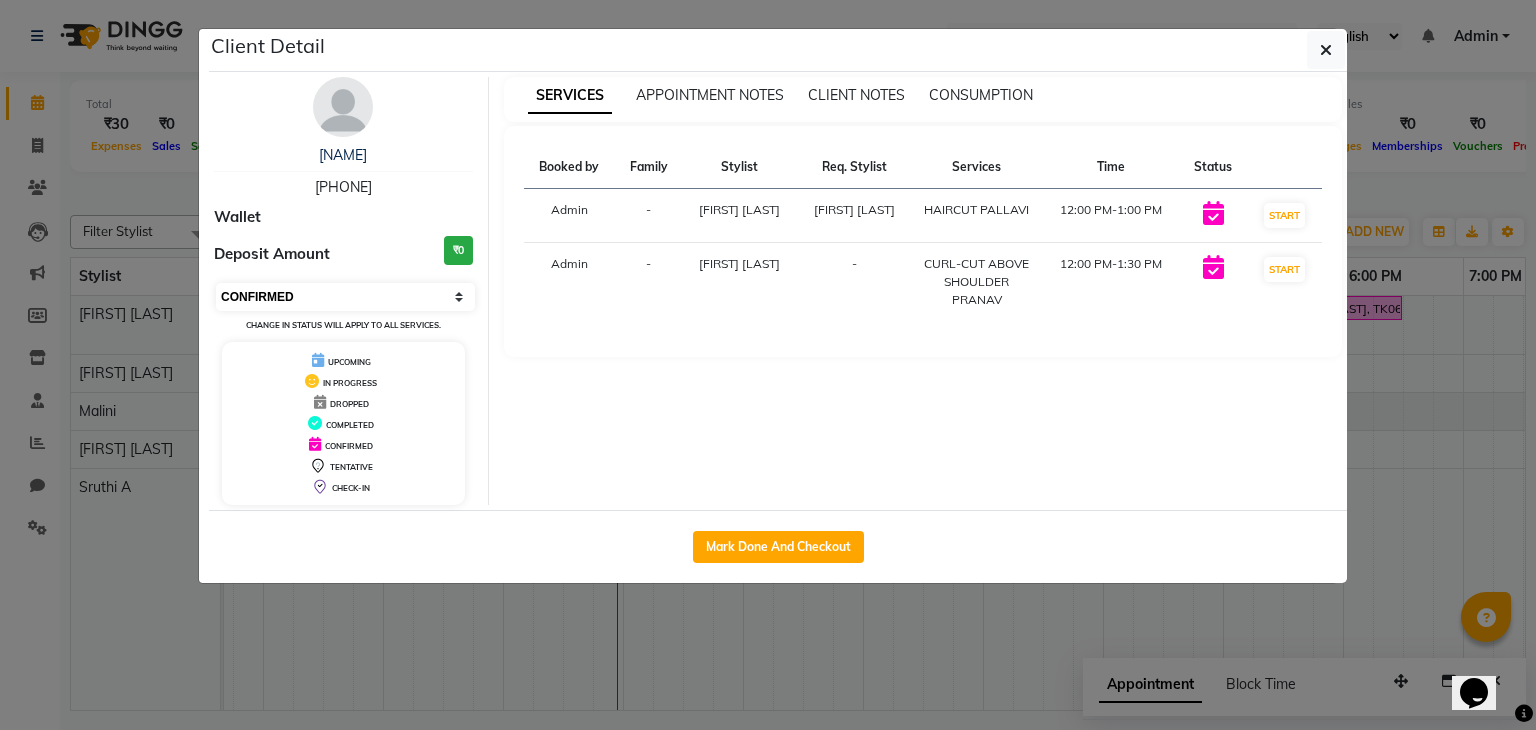 select on "8" 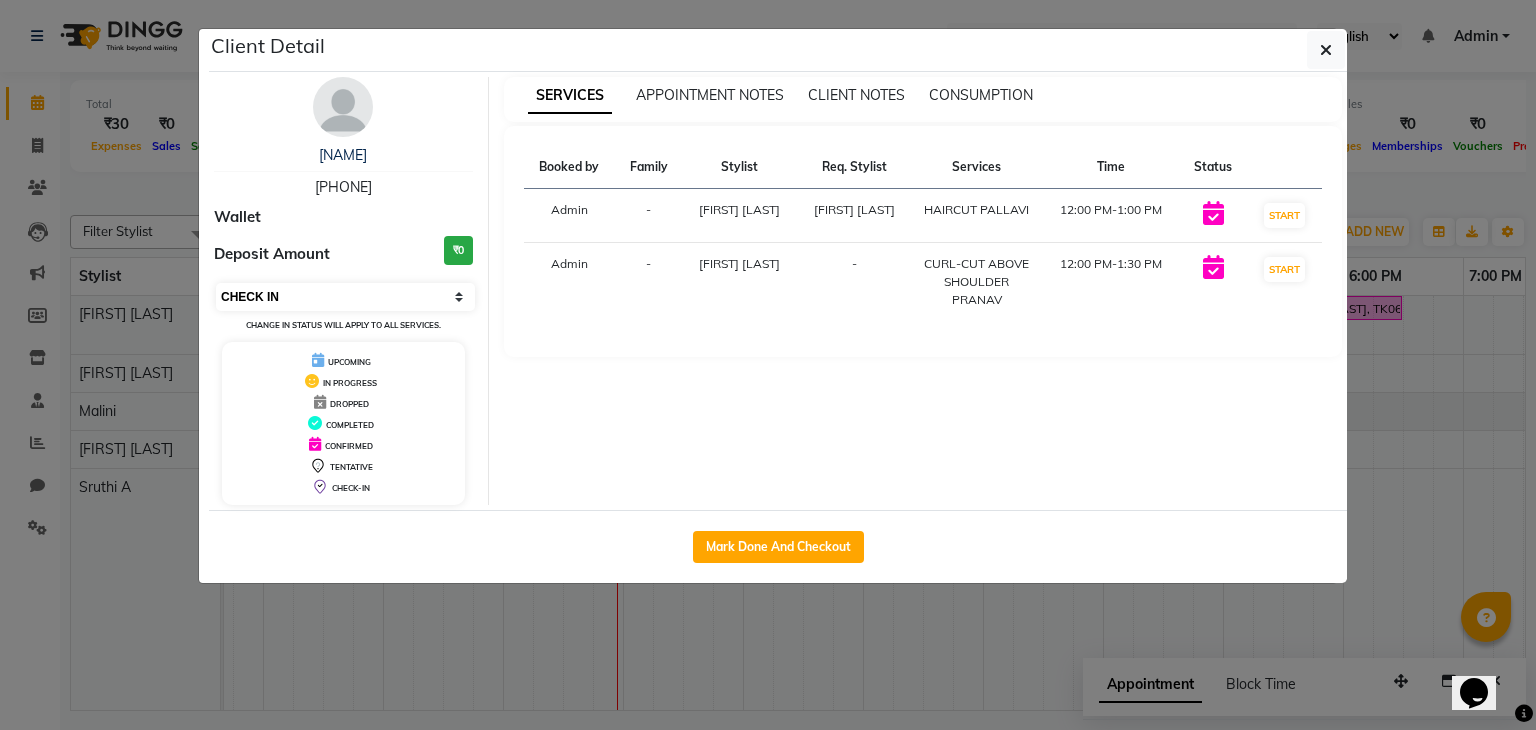 click on "Select IN SERVICE CONFIRMED TENTATIVE CHECK IN MARK DONE DROPPED UPCOMING" at bounding box center [345, 297] 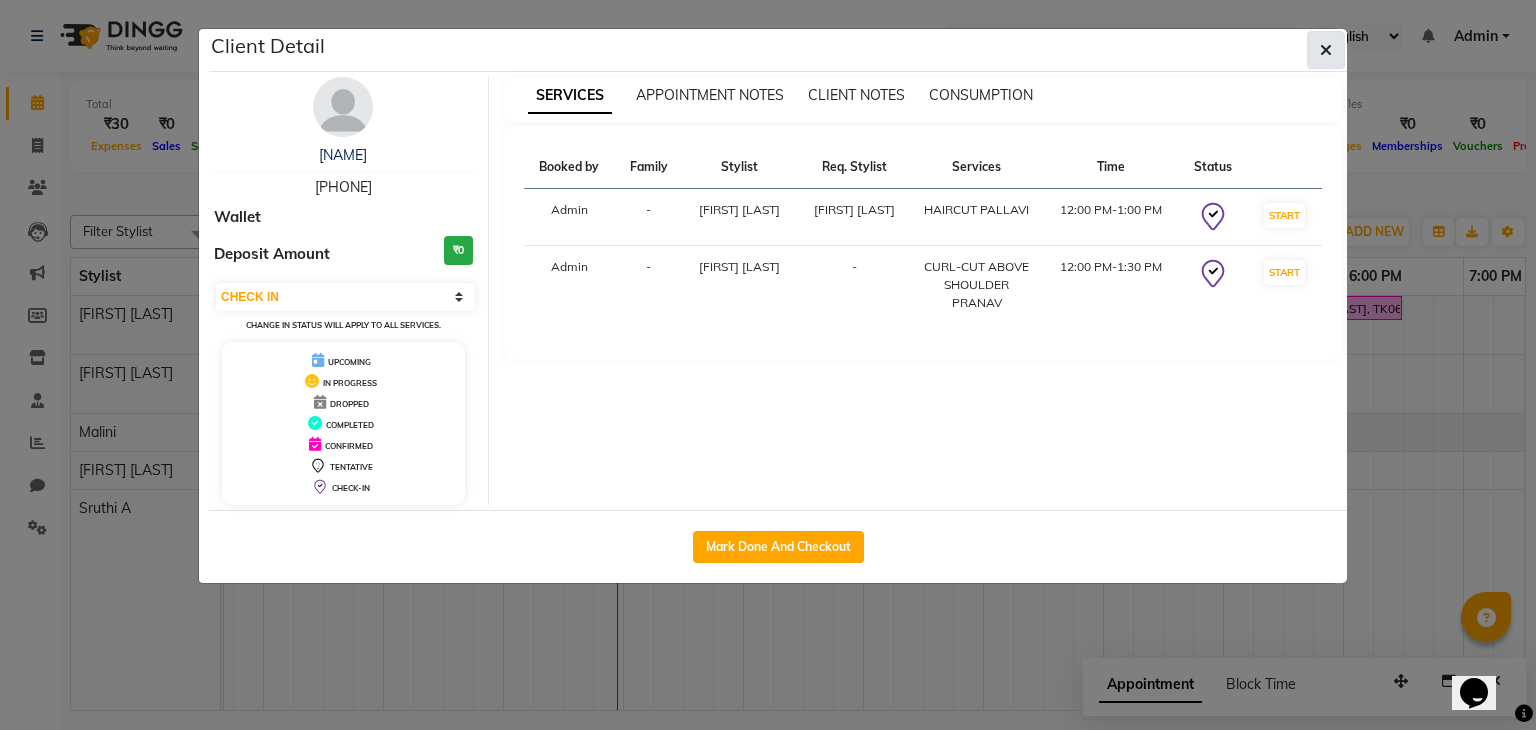 click 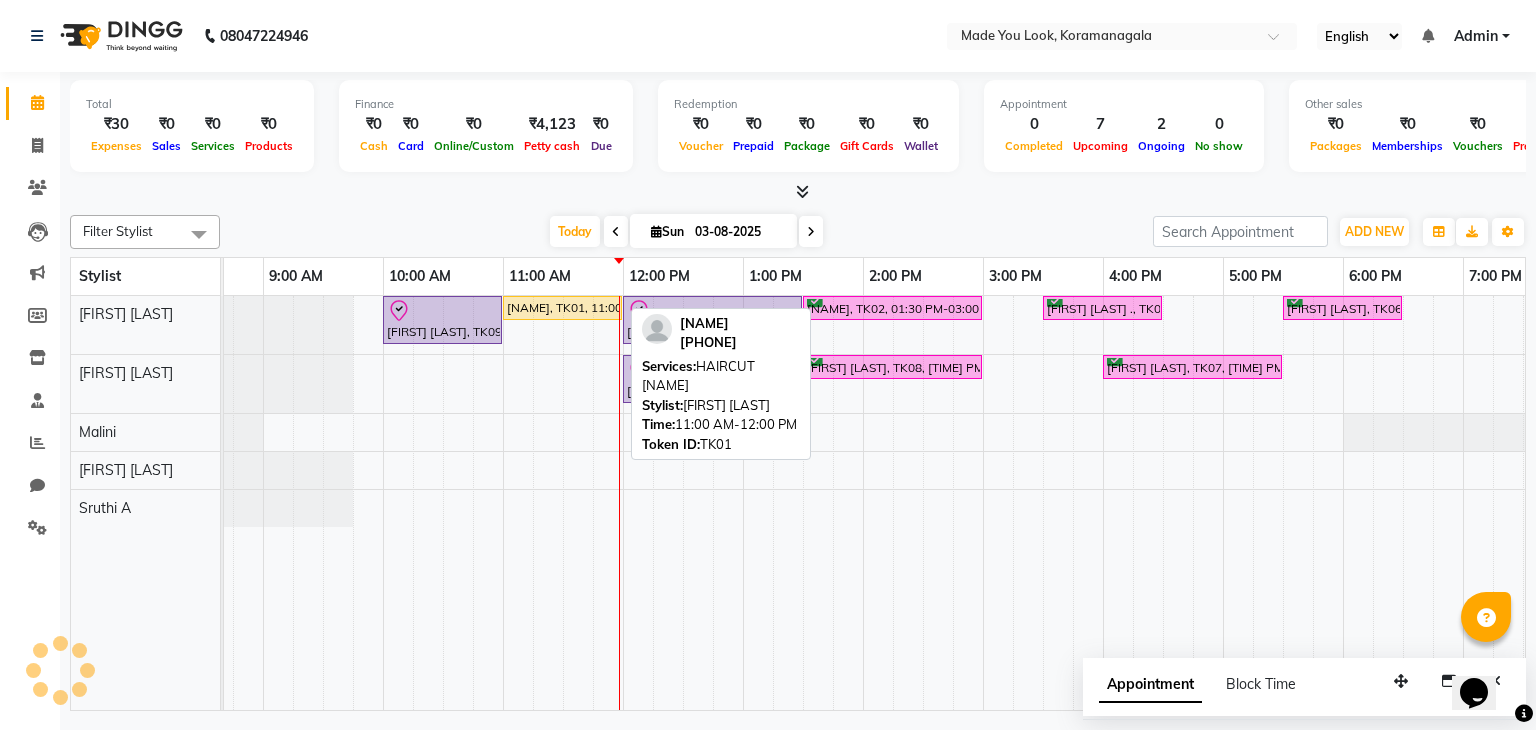 click on "[NAME], TK01, 11:00 AM-12:00 PM, HAIRCUT [NAME]" at bounding box center [562, 308] 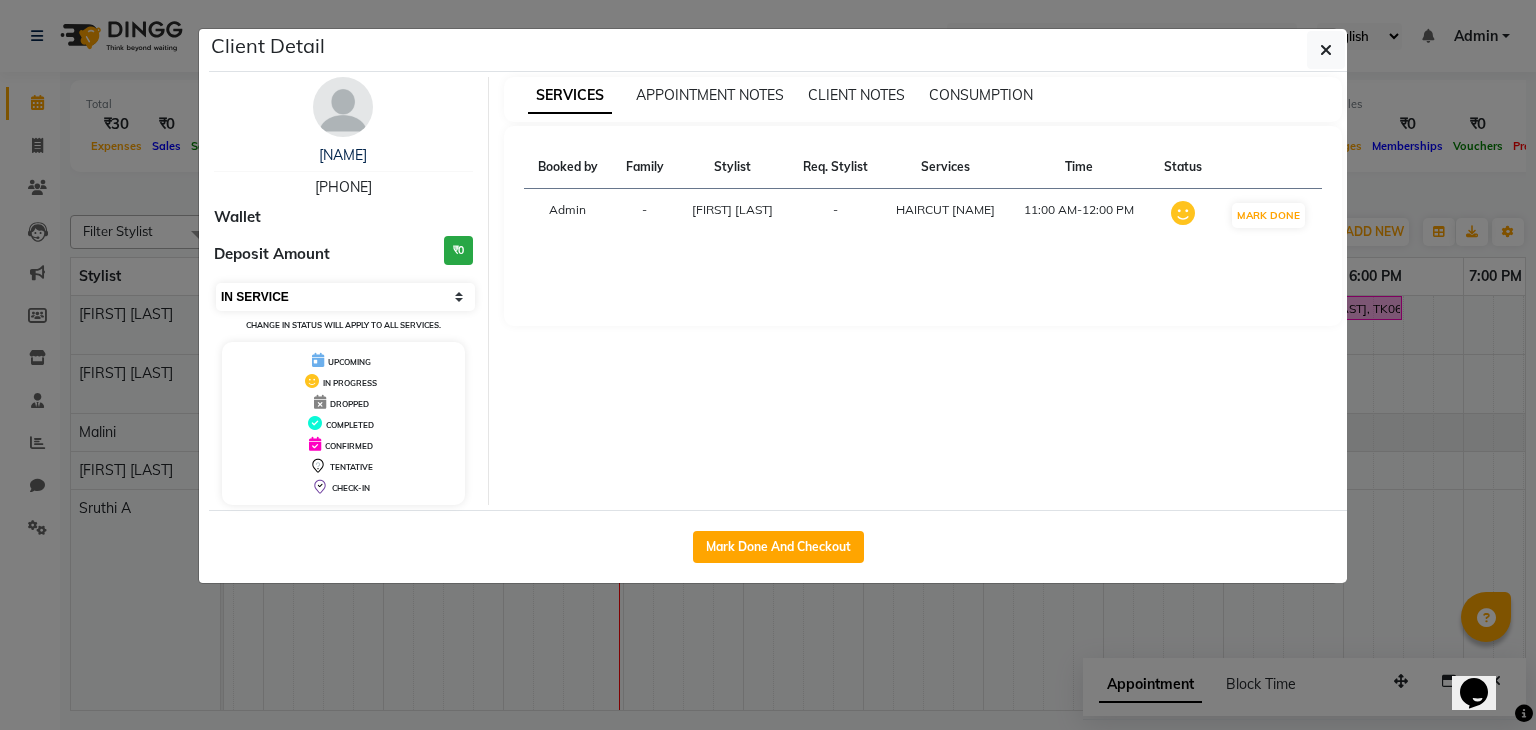click on "Select IN SERVICE CONFIRMED TENTATIVE CHECK IN MARK DONE DROPPED UPCOMING" at bounding box center [345, 297] 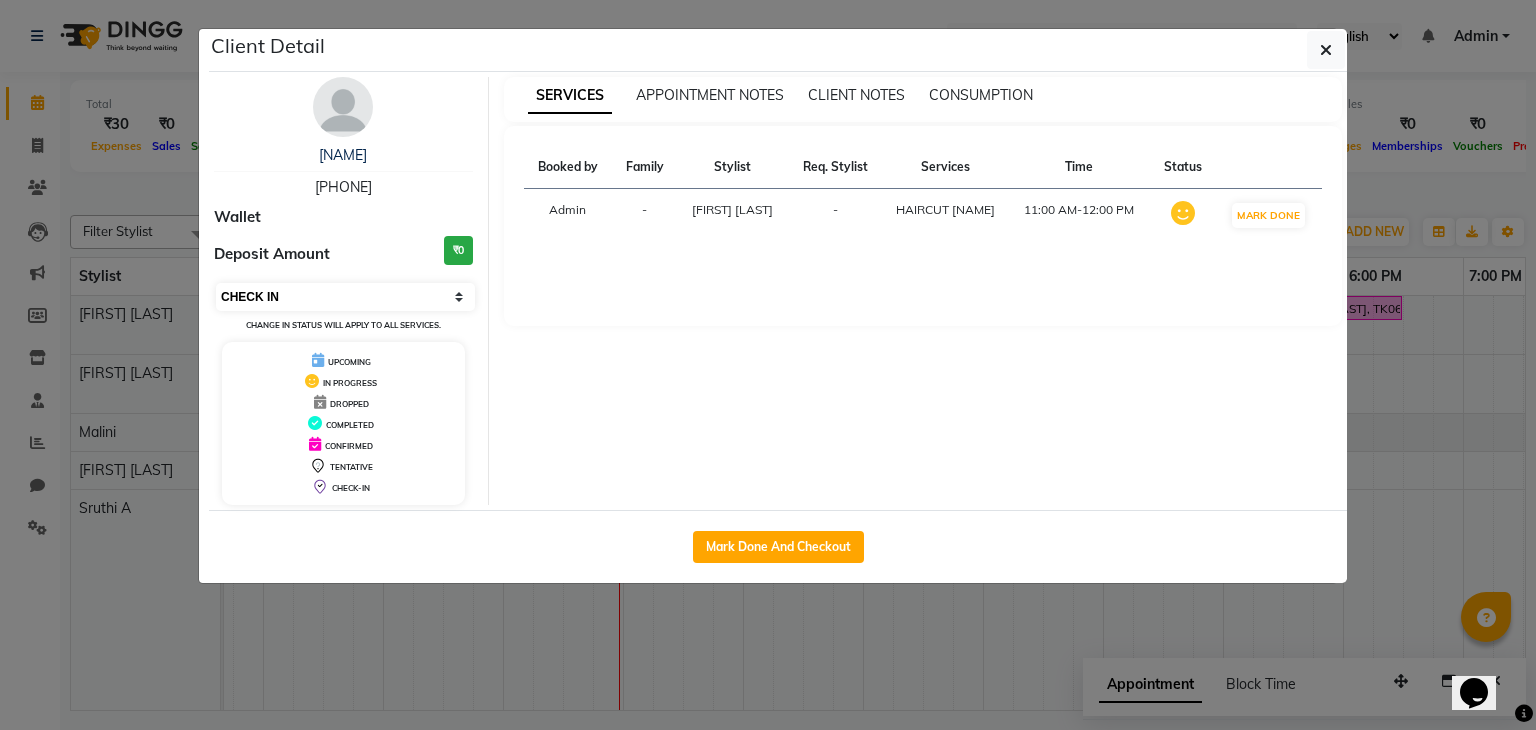 click on "Select IN SERVICE CONFIRMED TENTATIVE CHECK IN MARK DONE DROPPED UPCOMING" at bounding box center (345, 297) 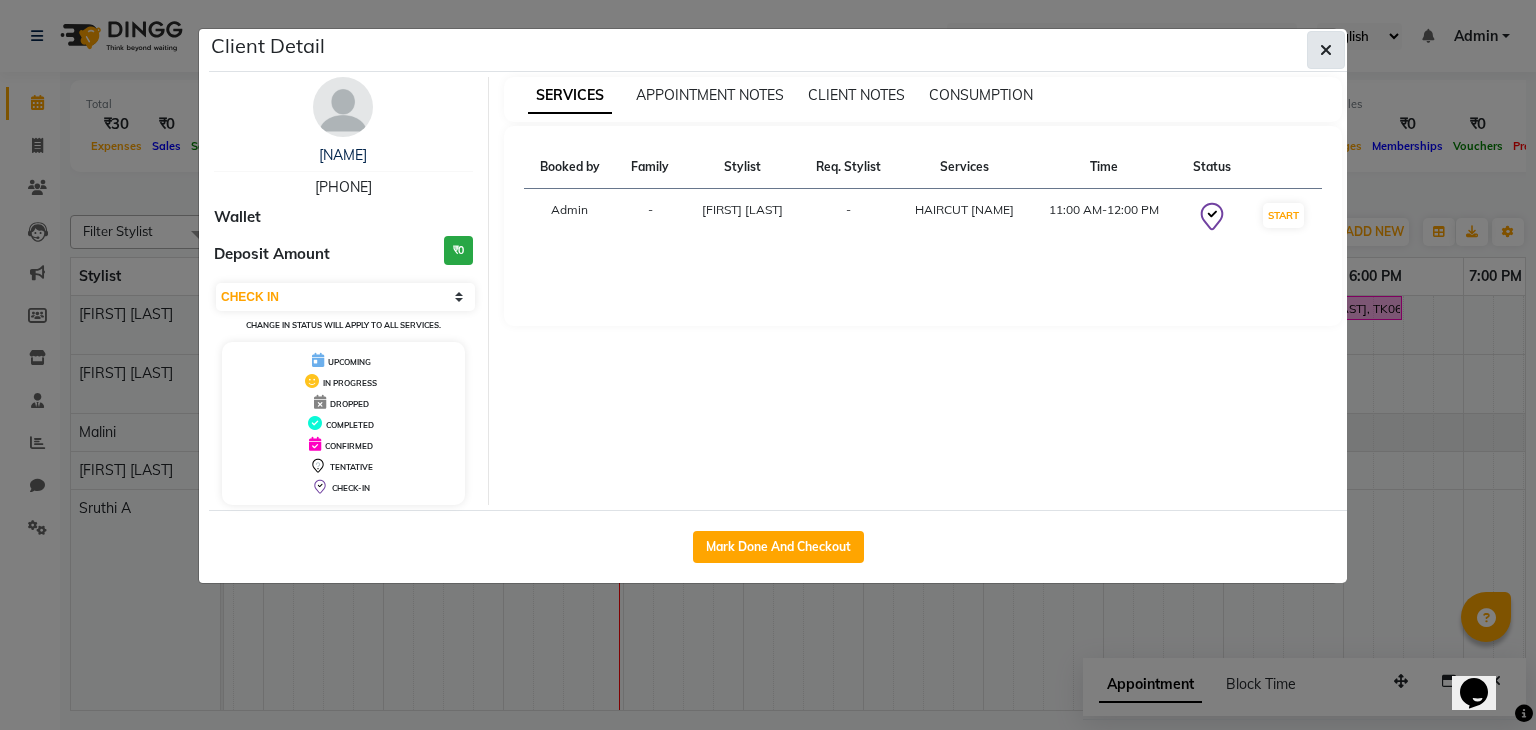 click 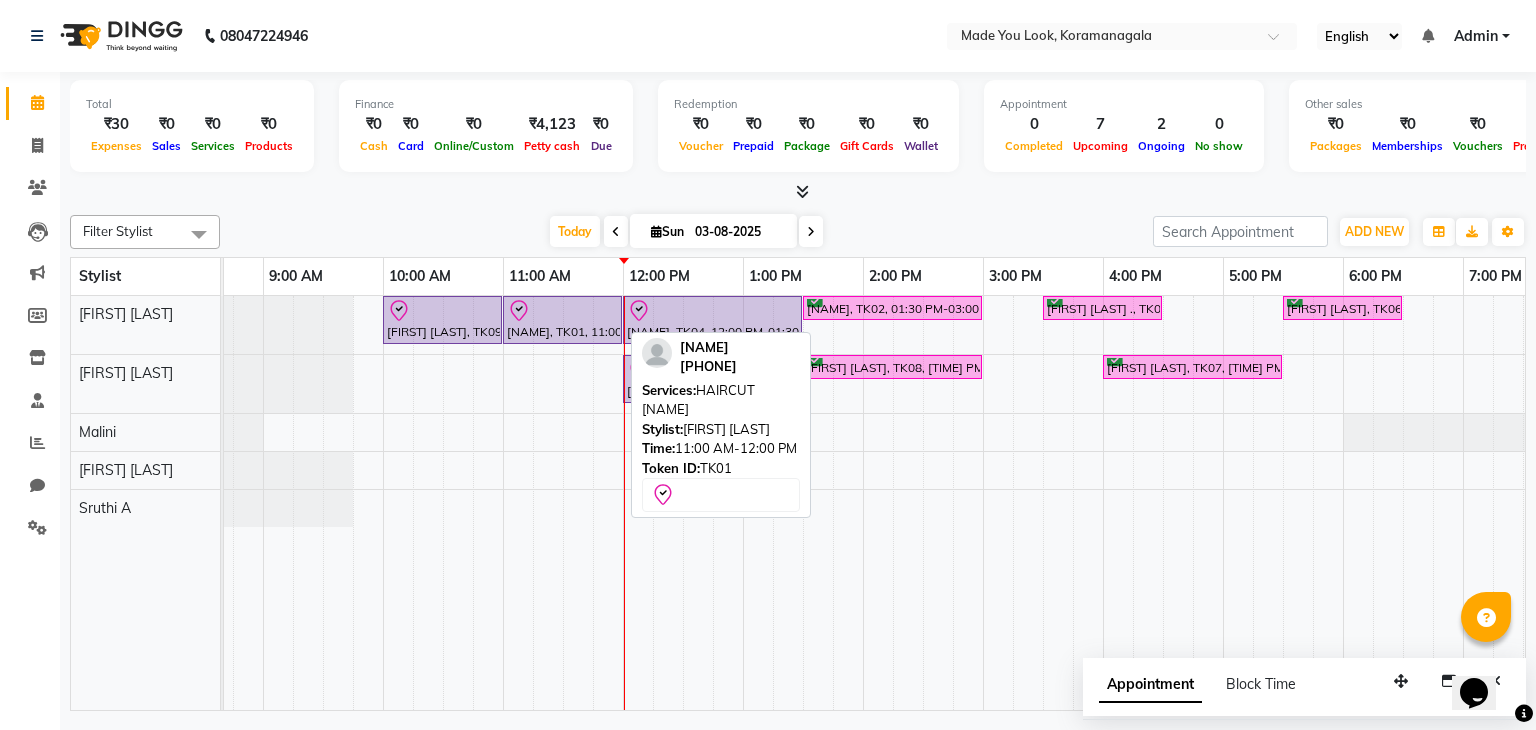 click on "[NAME], TK01, 11:00 AM-12:00 PM, HAIRCUT [NAME]" at bounding box center (562, 320) 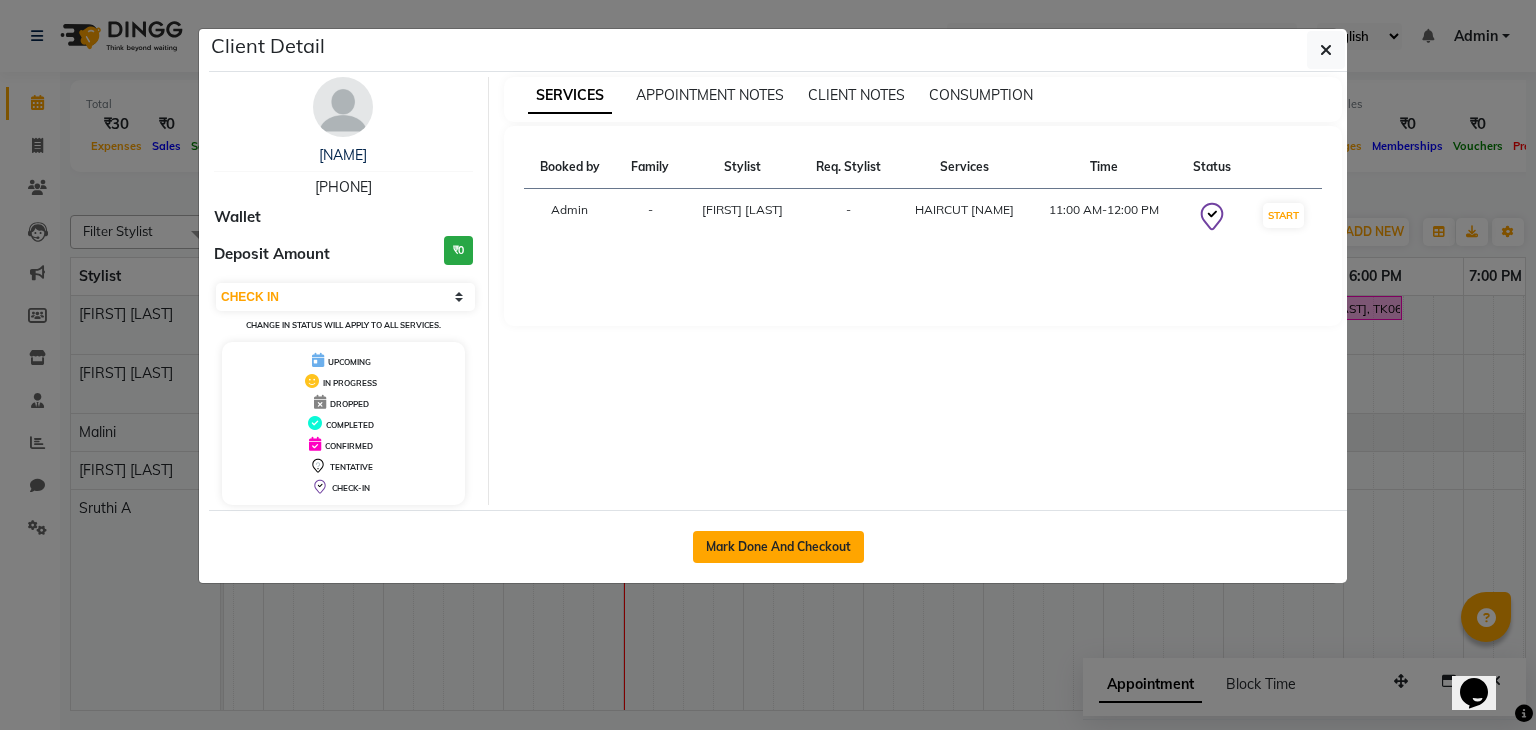 click on "Mark Done And Checkout" 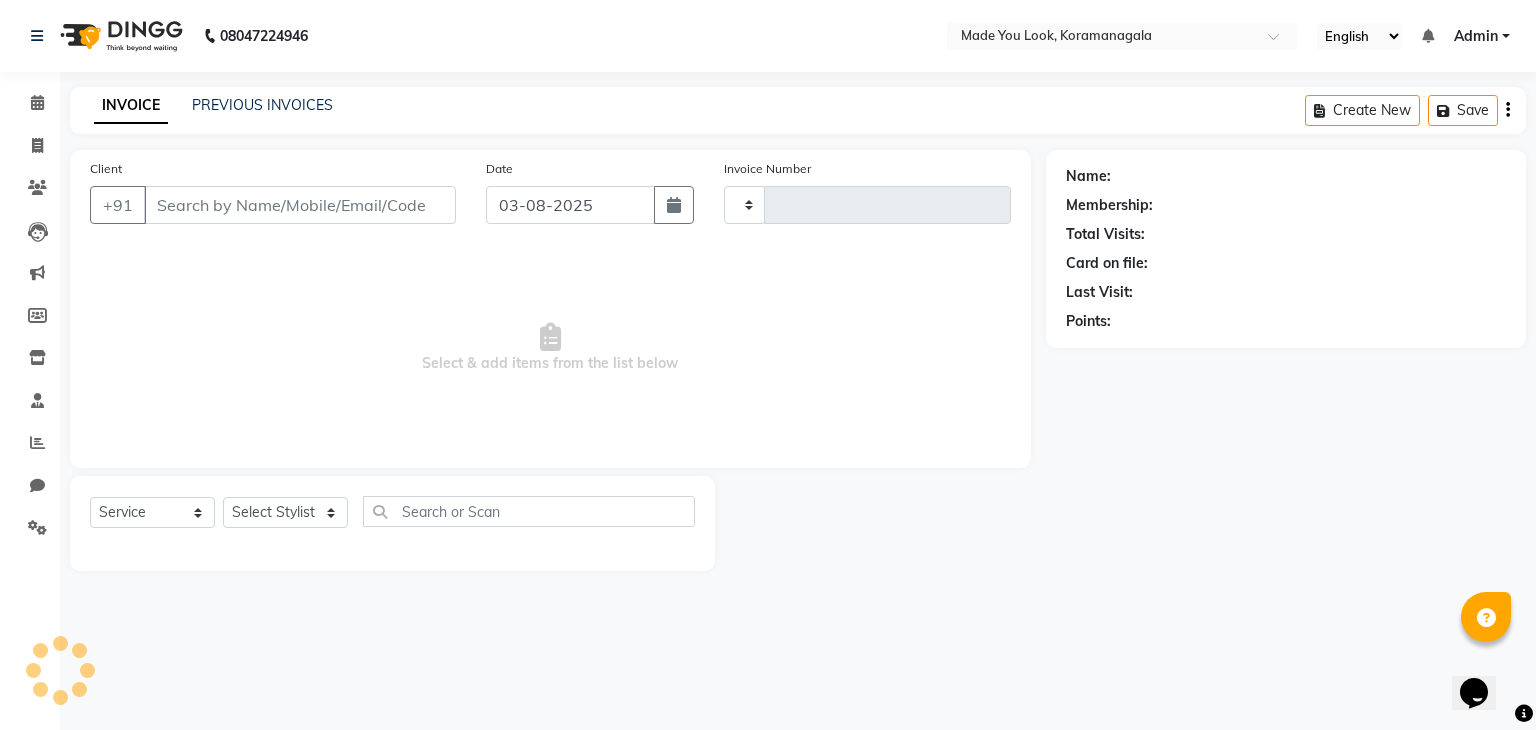 type on "0155" 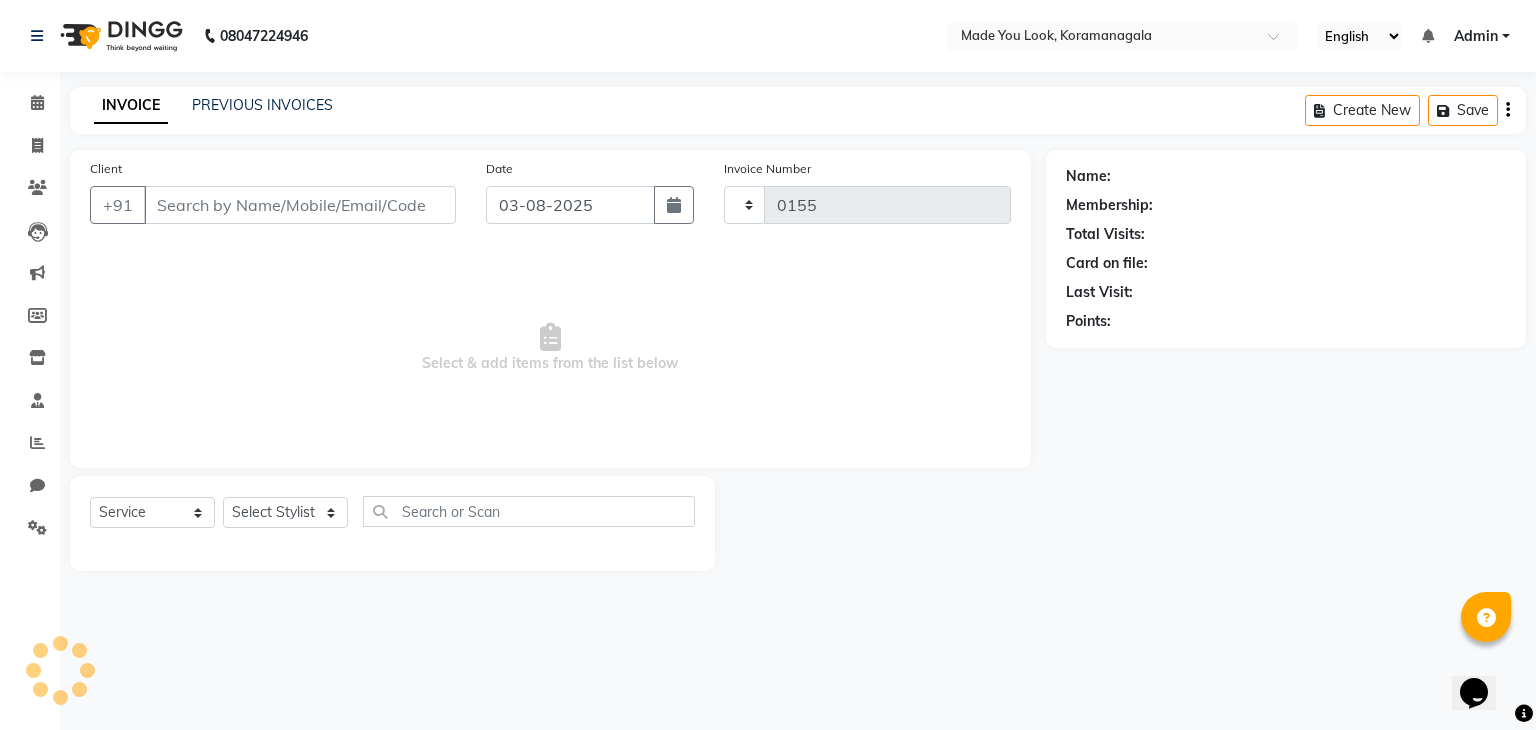 select on "8181" 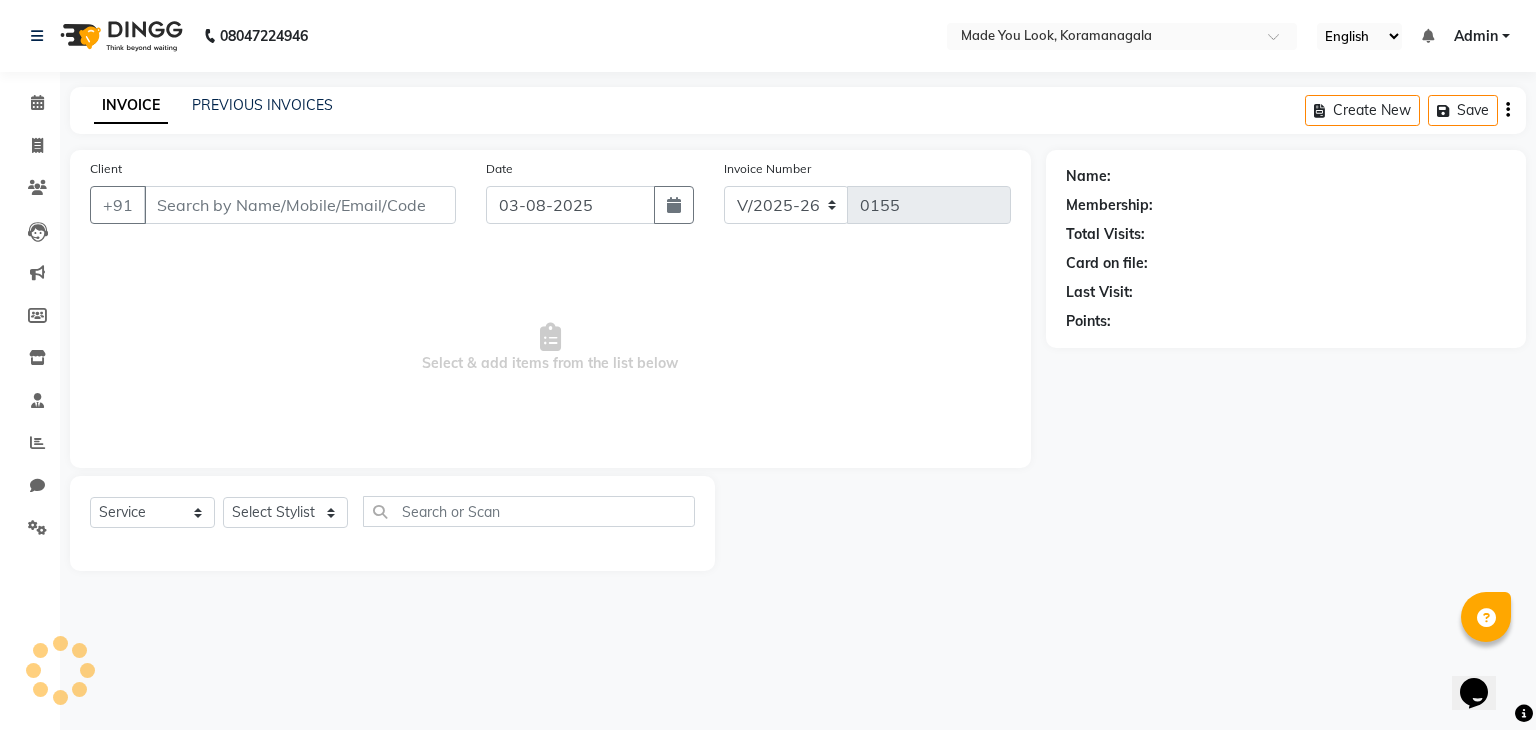 type on "[PHONE]" 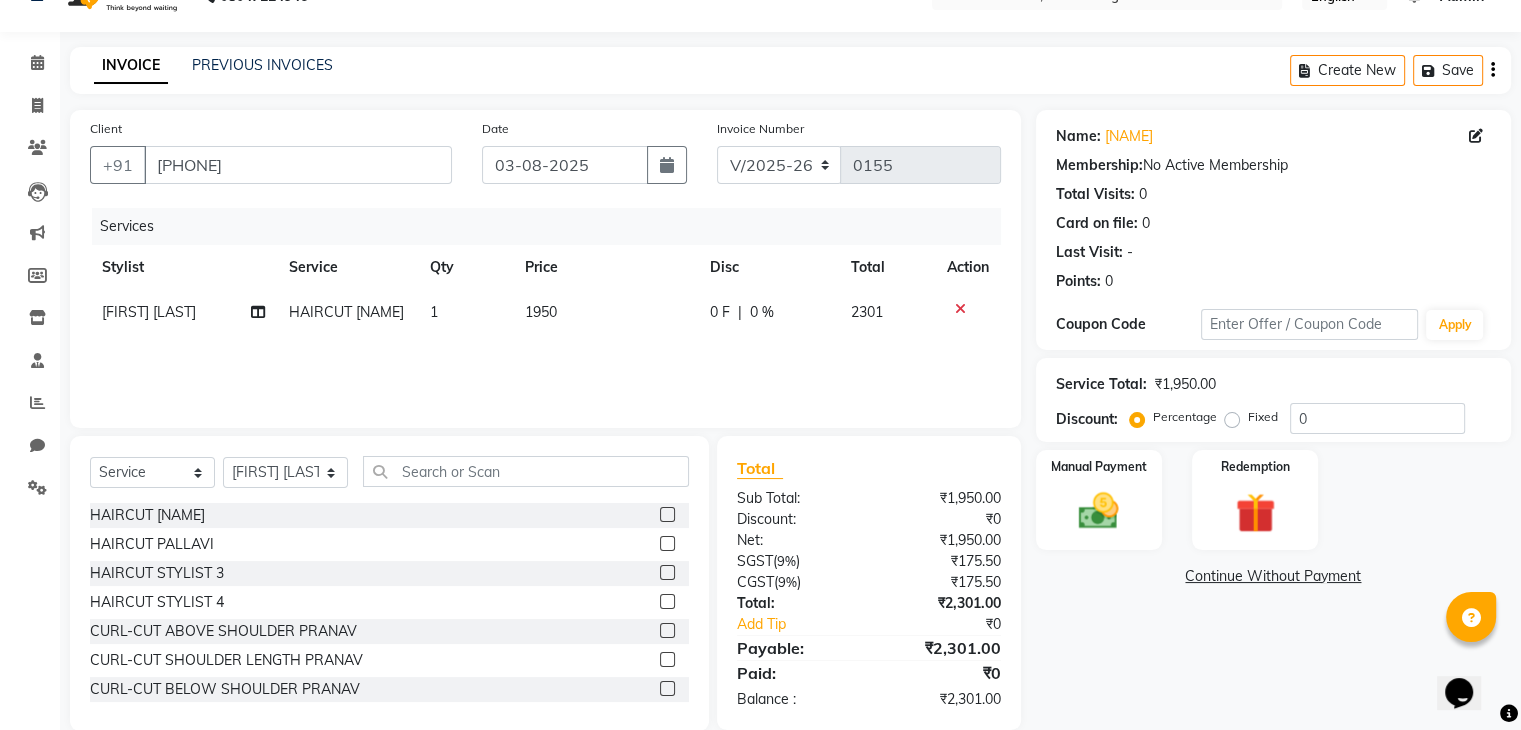 scroll, scrollTop: 72, scrollLeft: 0, axis: vertical 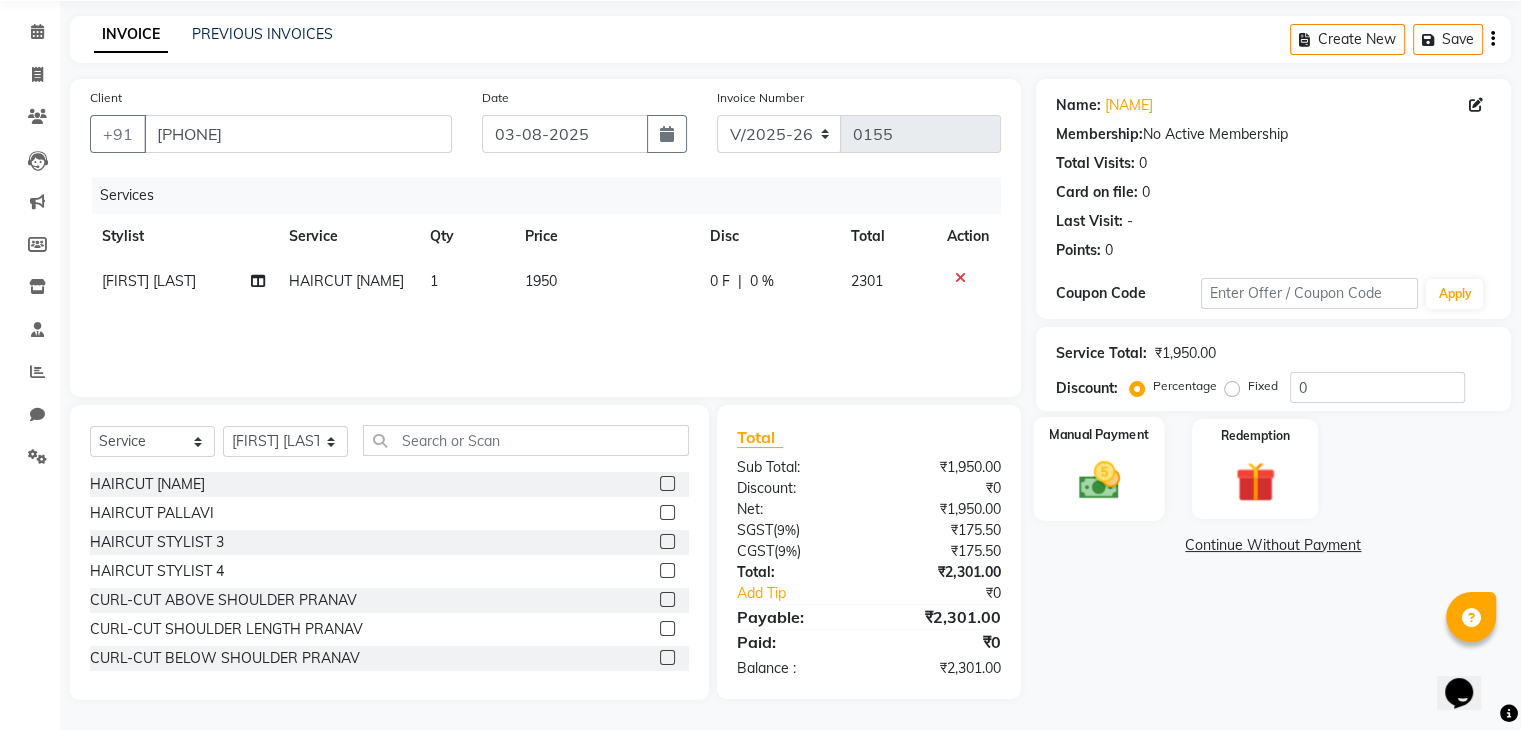 click 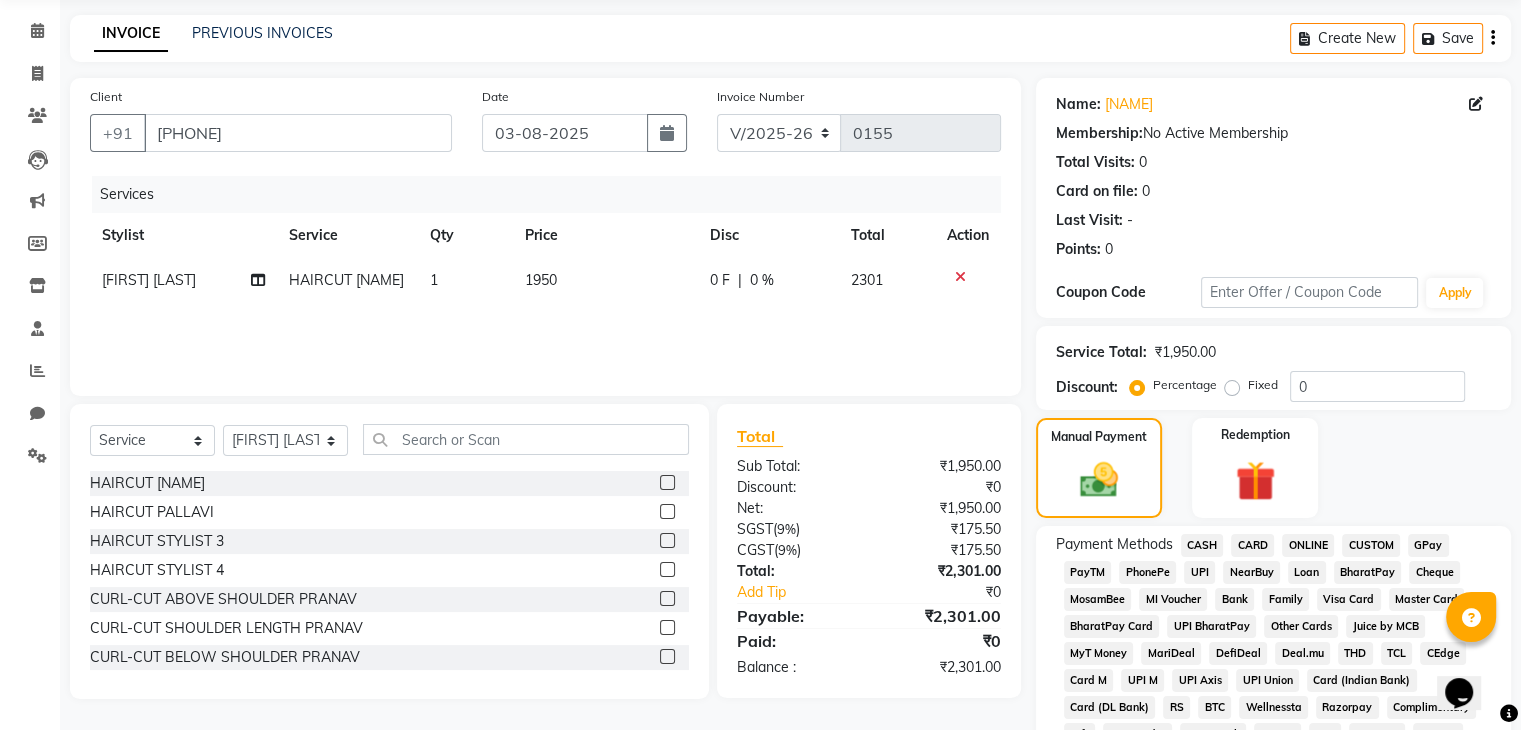 click on "UPI" 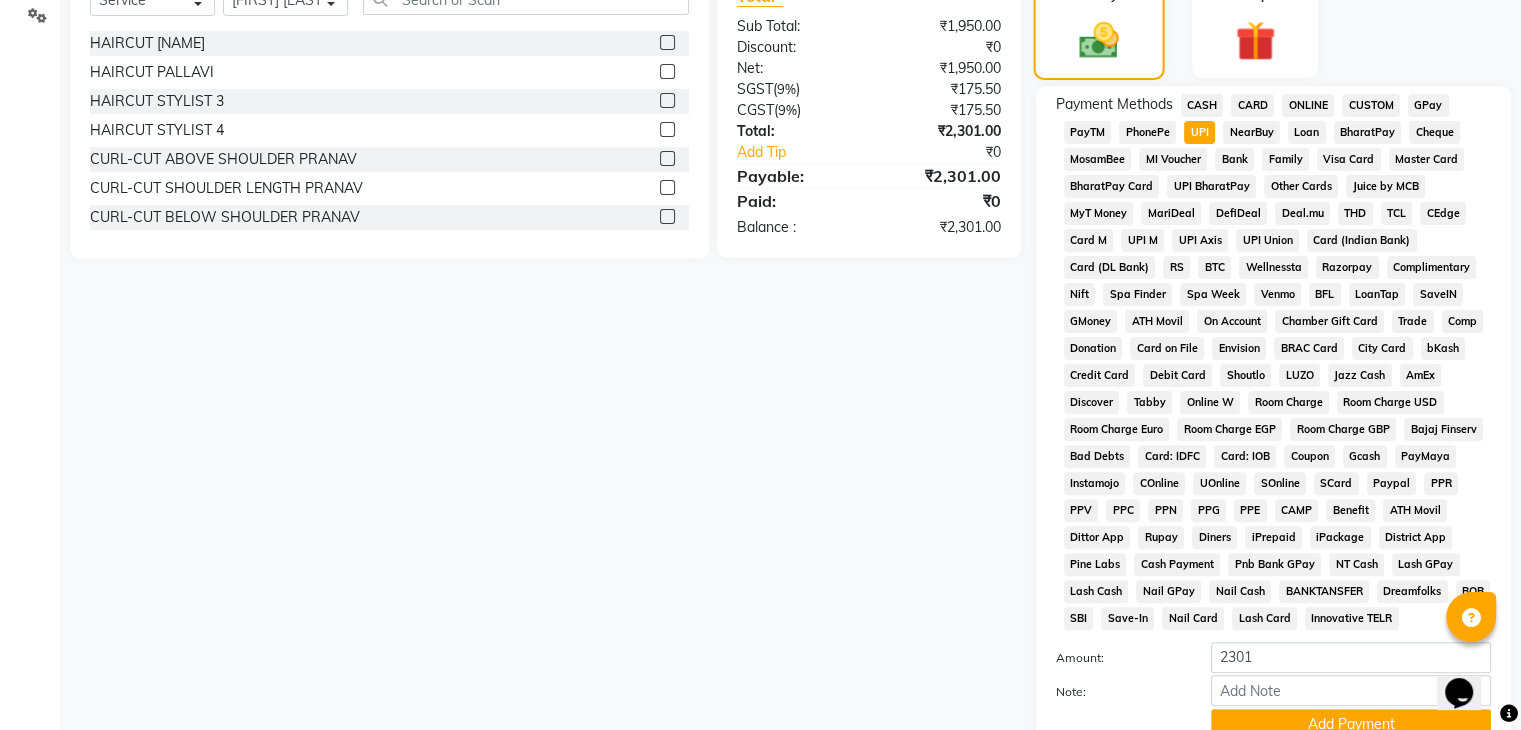 scroll, scrollTop: 693, scrollLeft: 0, axis: vertical 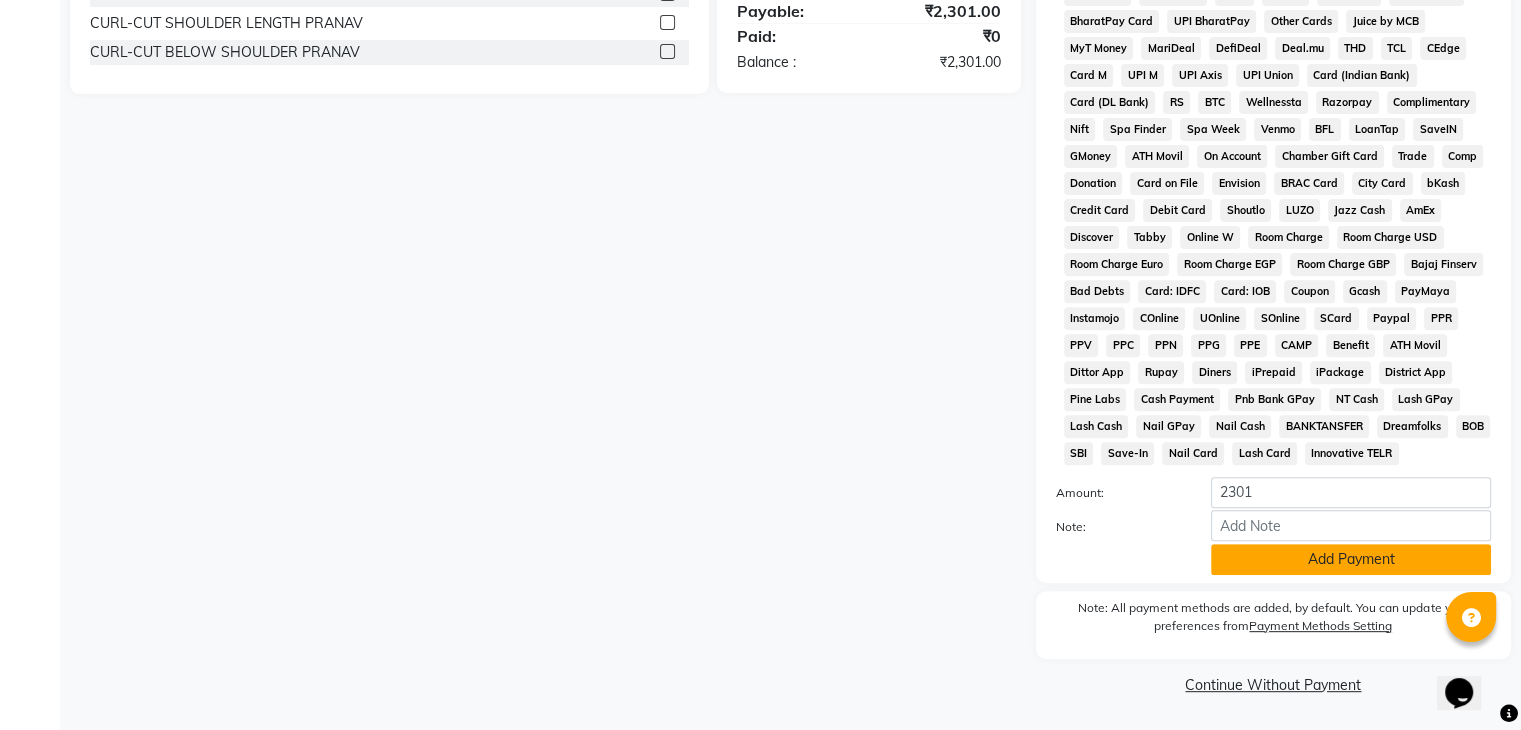click on "Add Payment" 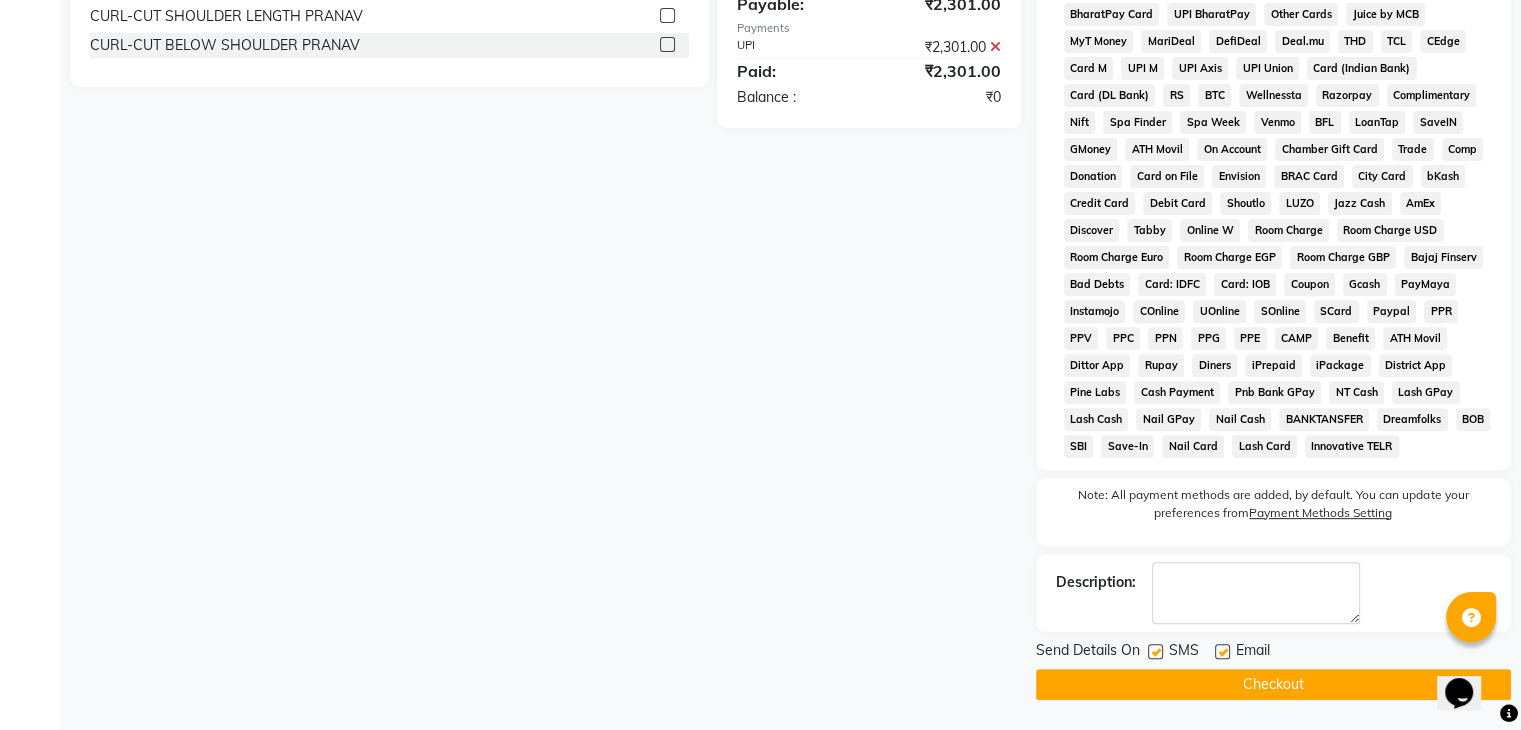 scroll, scrollTop: 699, scrollLeft: 0, axis: vertical 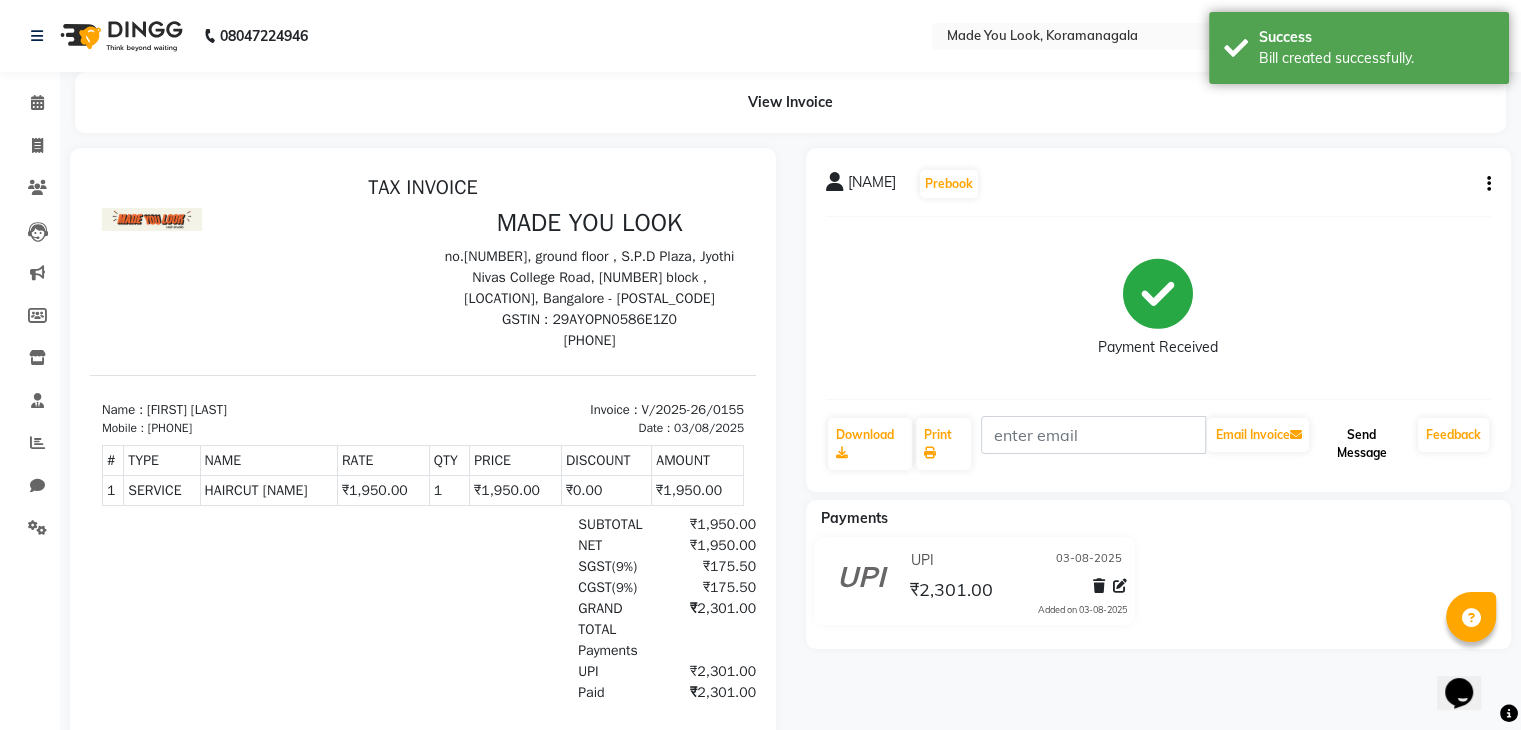 click on "Send Message" 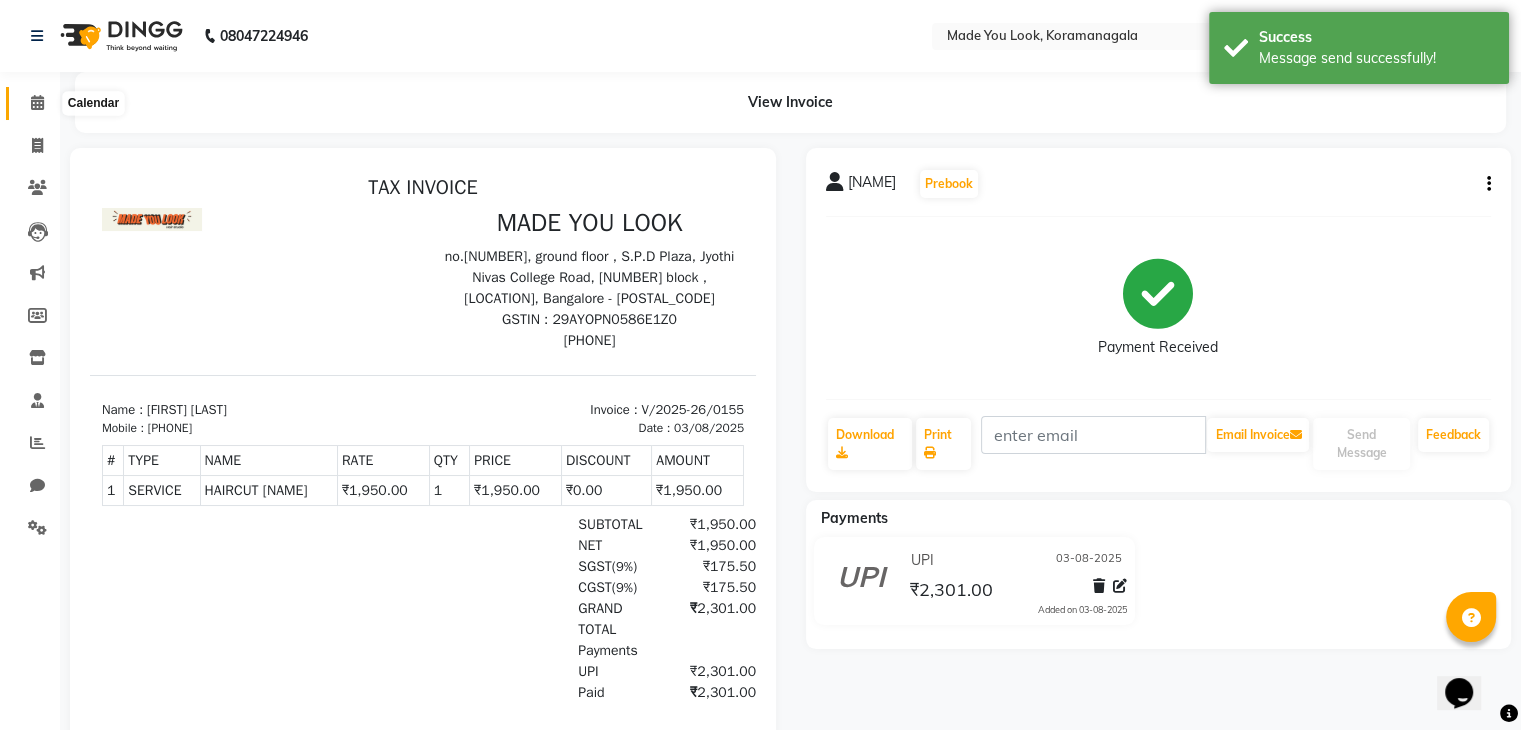 click 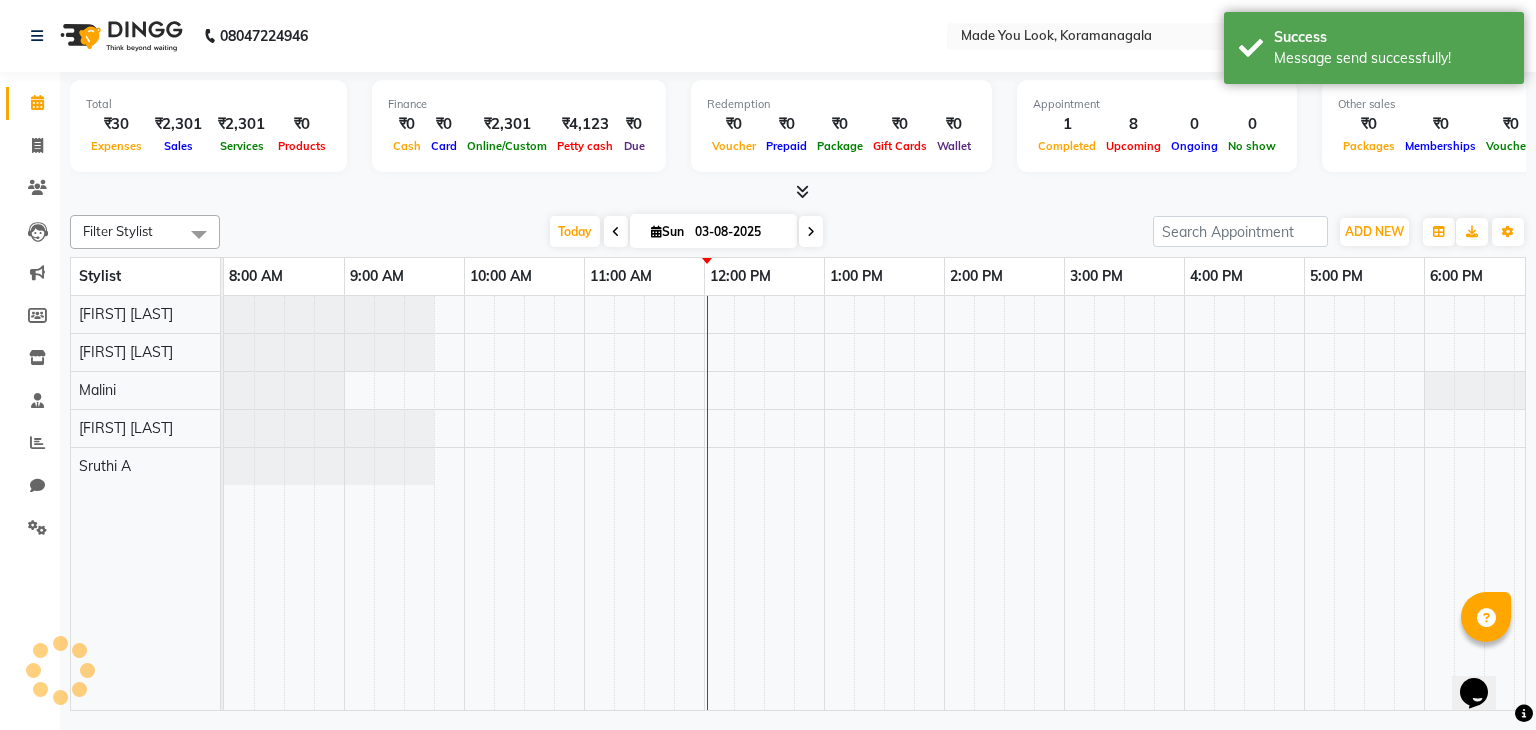 scroll, scrollTop: 0, scrollLeft: 0, axis: both 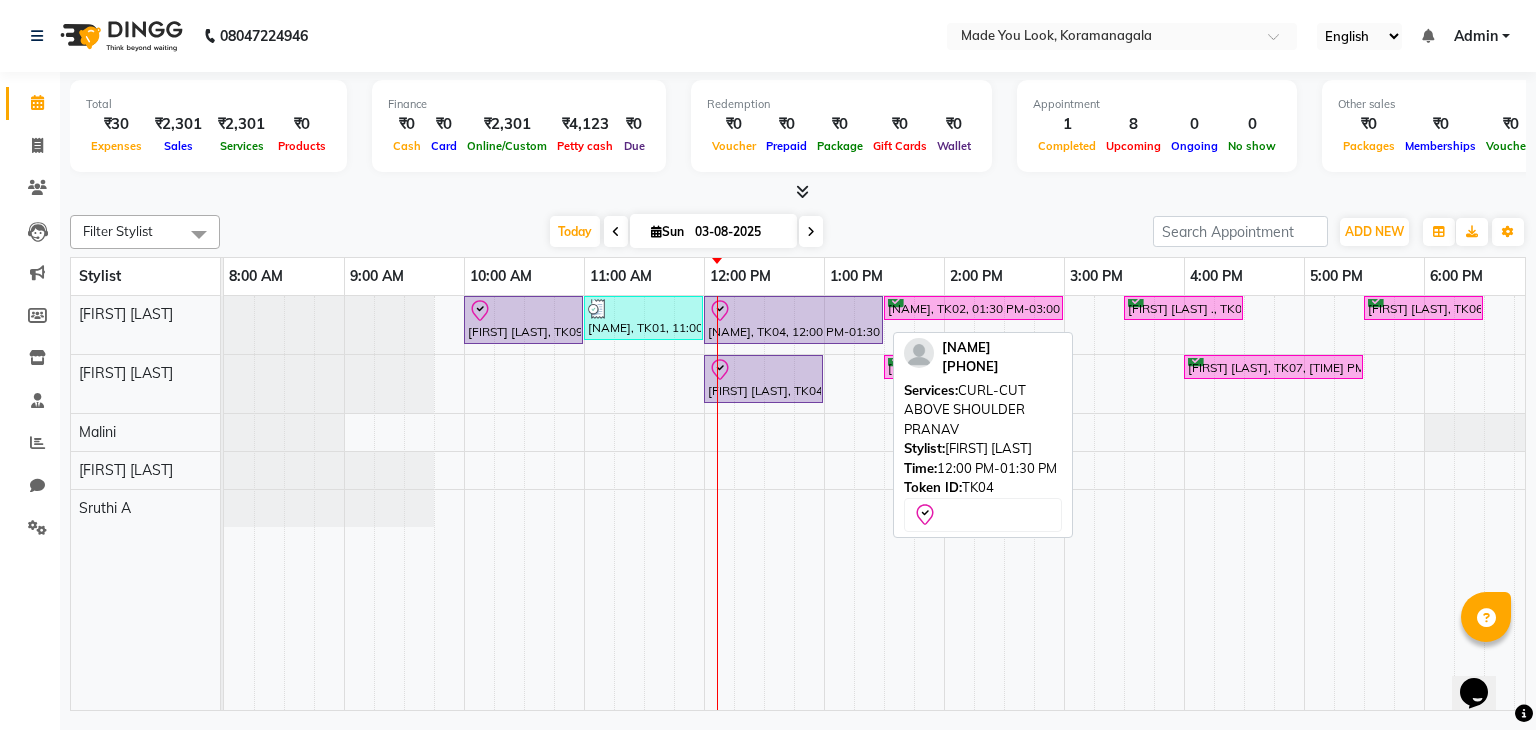 click at bounding box center [793, 311] 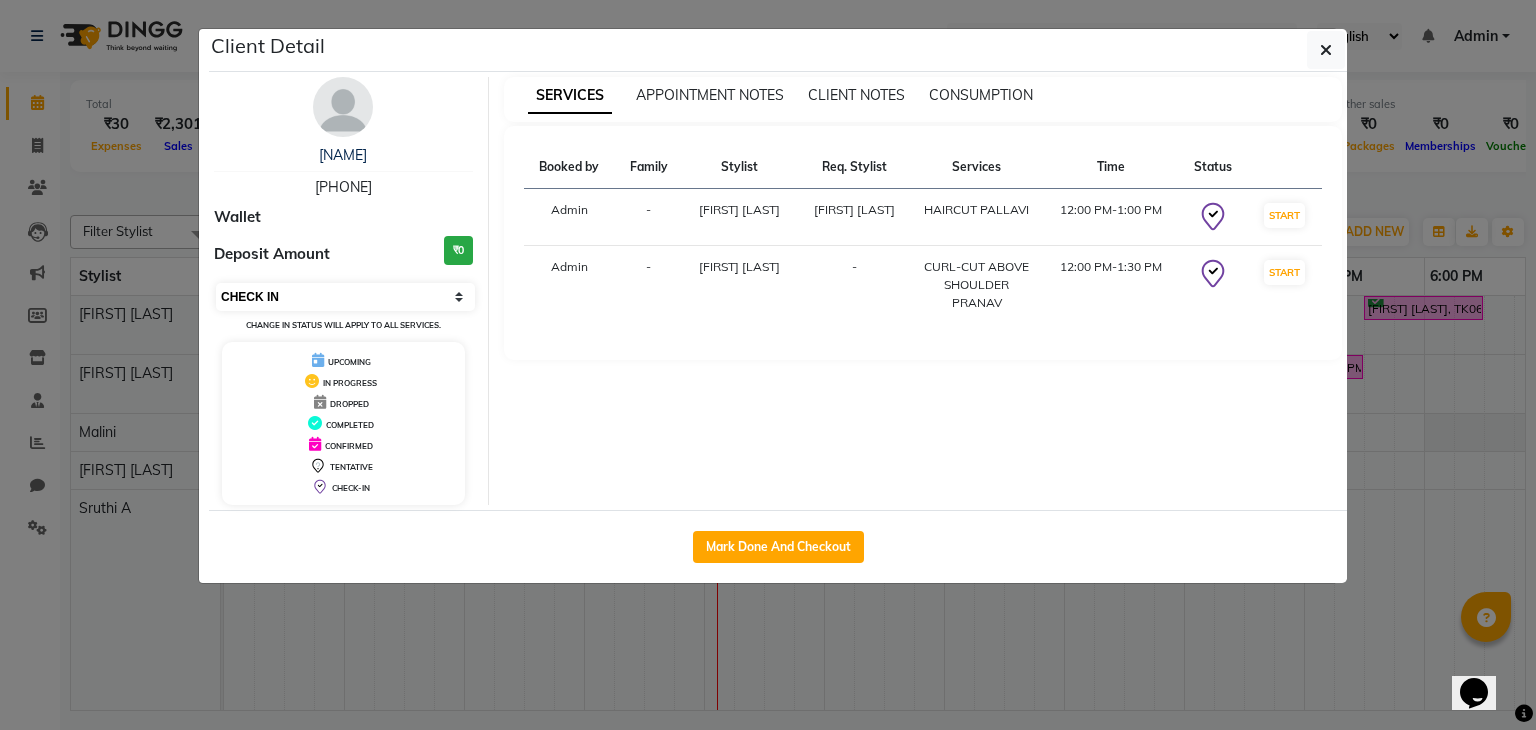 click on "Select IN SERVICE CONFIRMED TENTATIVE CHECK IN MARK DONE DROPPED UPCOMING" at bounding box center [345, 297] 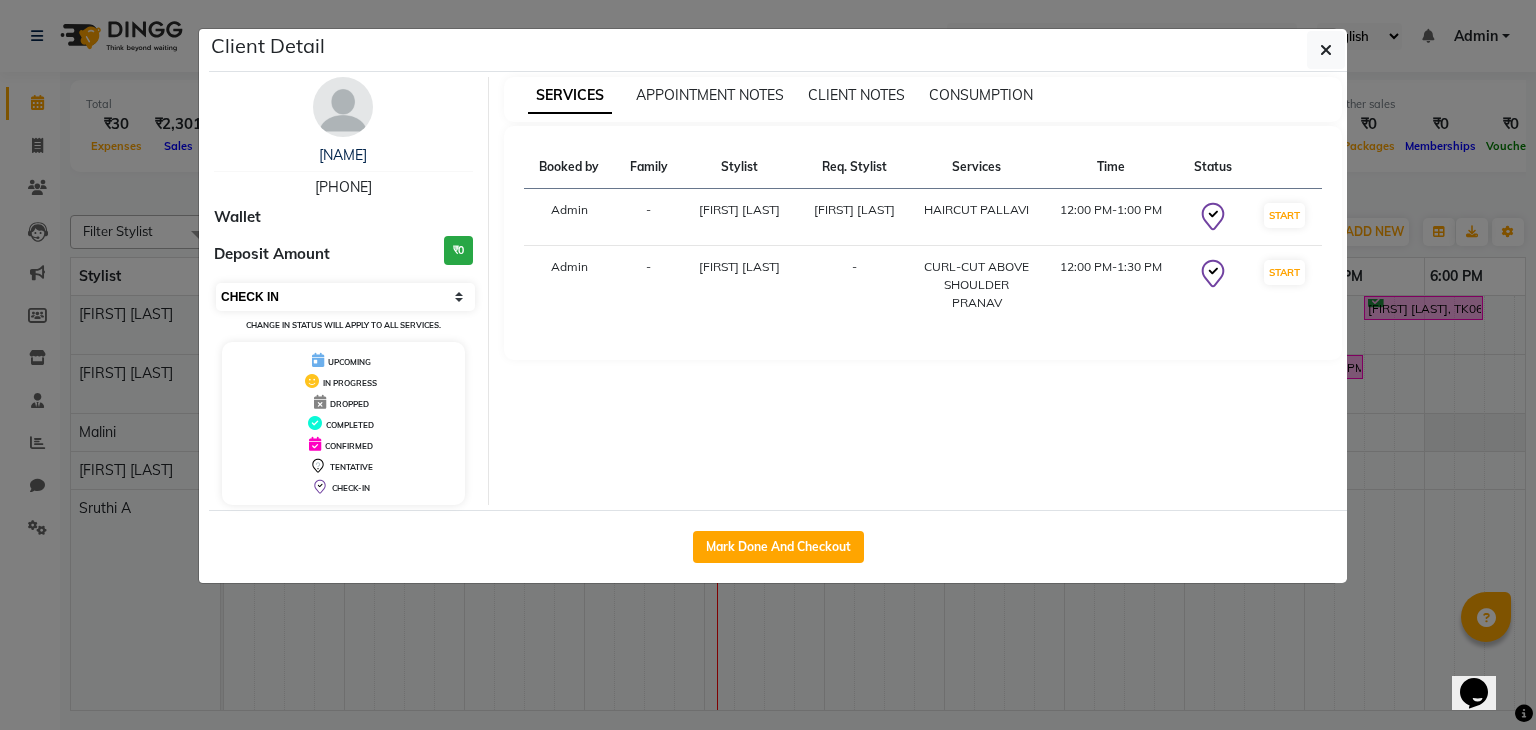 select on "1" 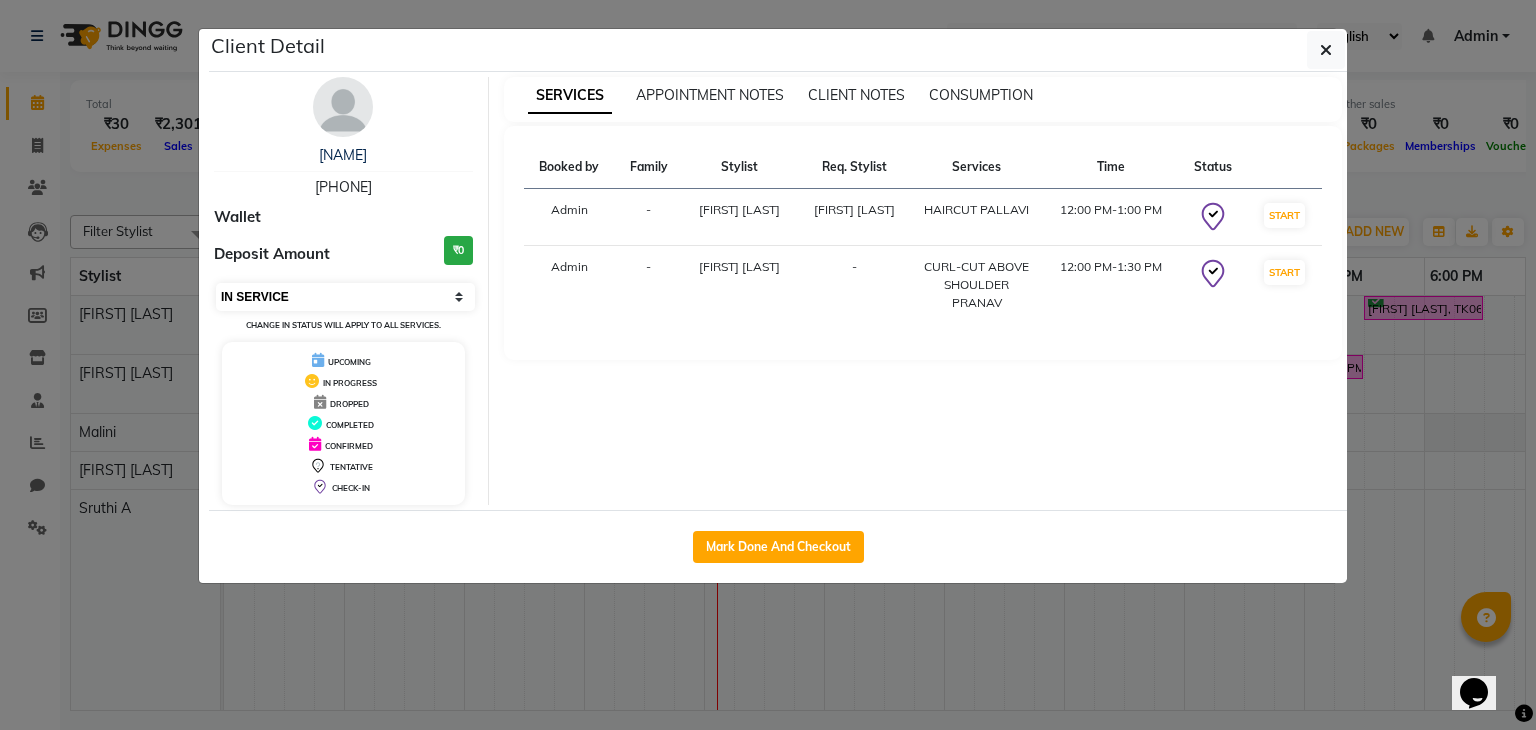 click on "Select IN SERVICE CONFIRMED TENTATIVE CHECK IN MARK DONE DROPPED UPCOMING" at bounding box center (345, 297) 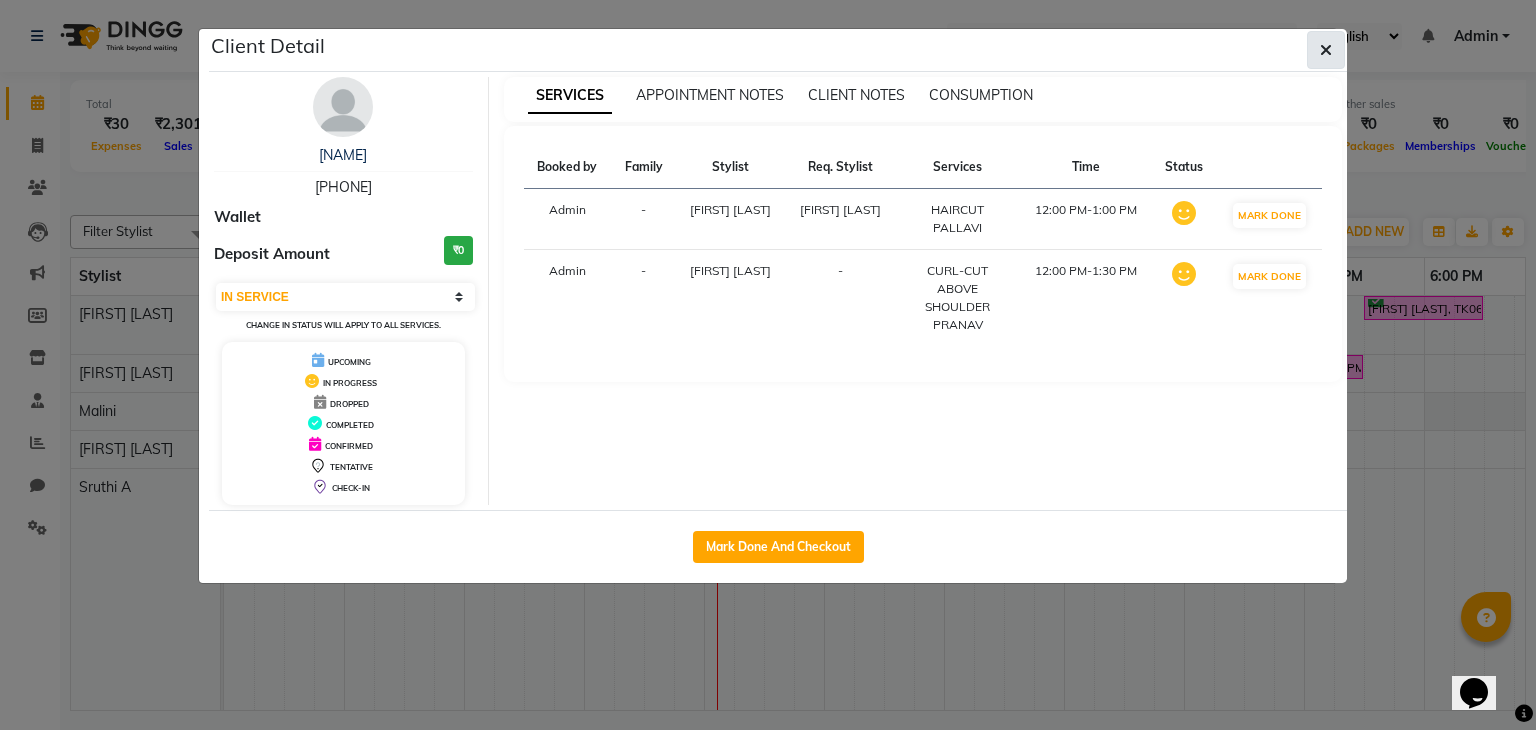 click 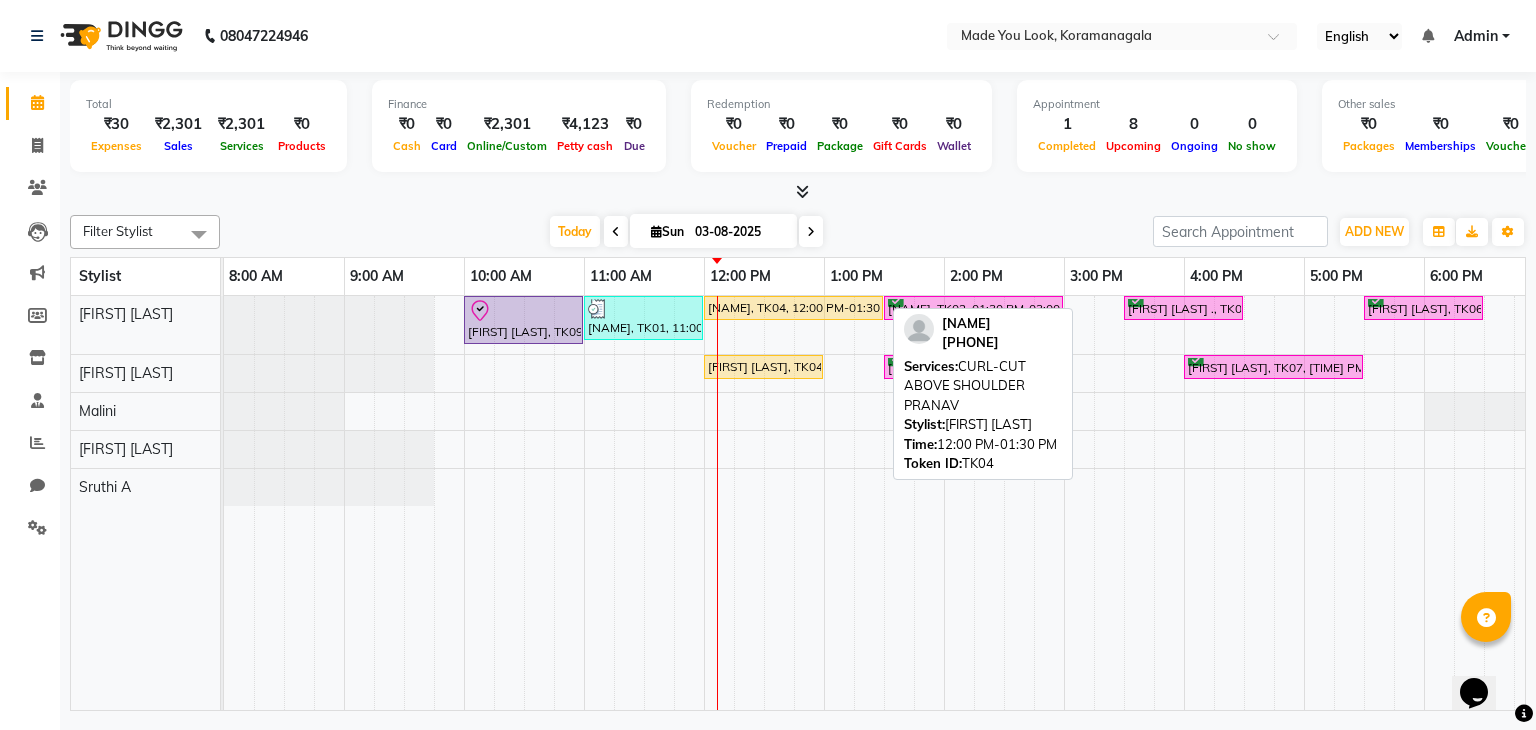 click on "[NAME], TK04, 12:00 PM-01:30 PM, CURL-CUT ABOVE SHOULDER [NAME]" at bounding box center [793, 308] 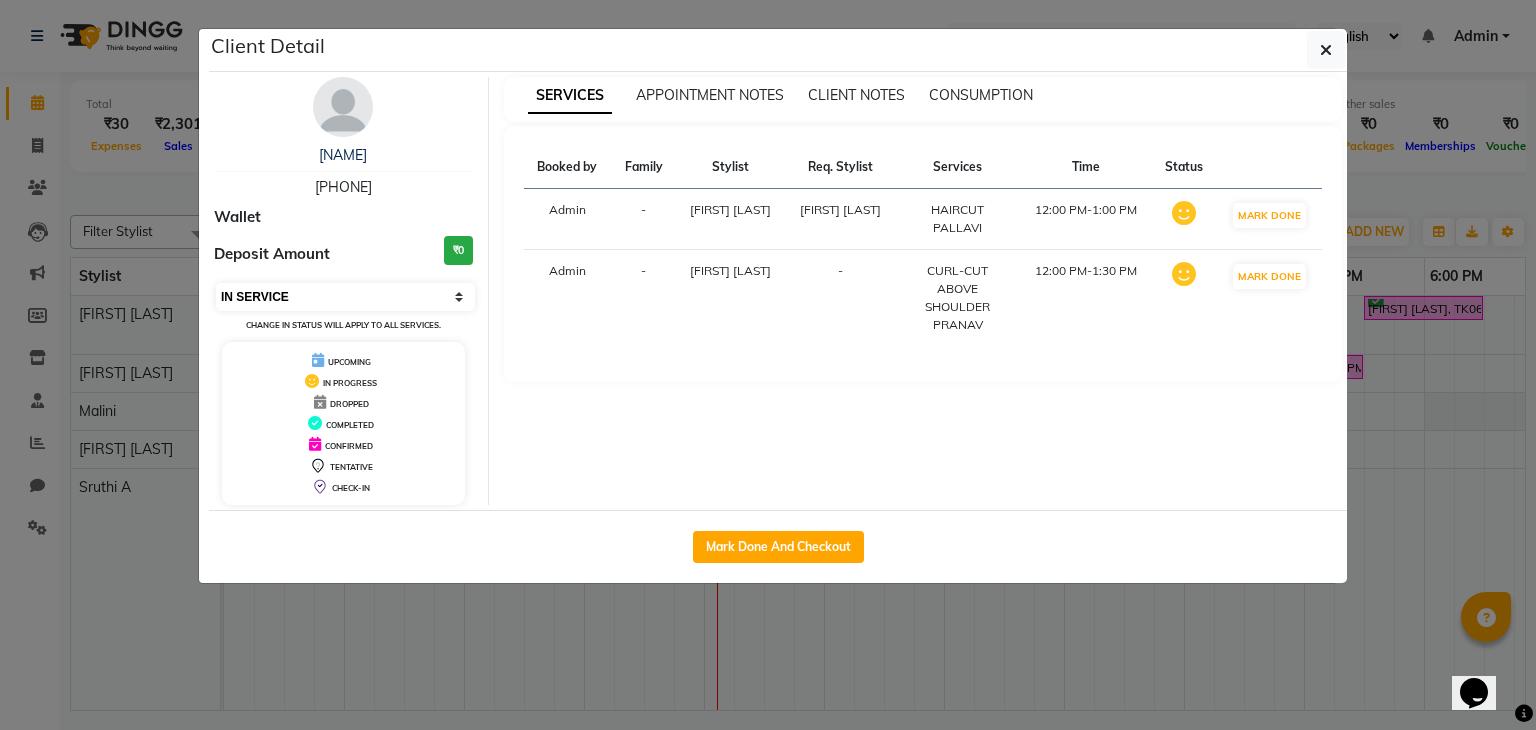 drag, startPoint x: 454, startPoint y: 292, endPoint x: 451, endPoint y: 305, distance: 13.341664 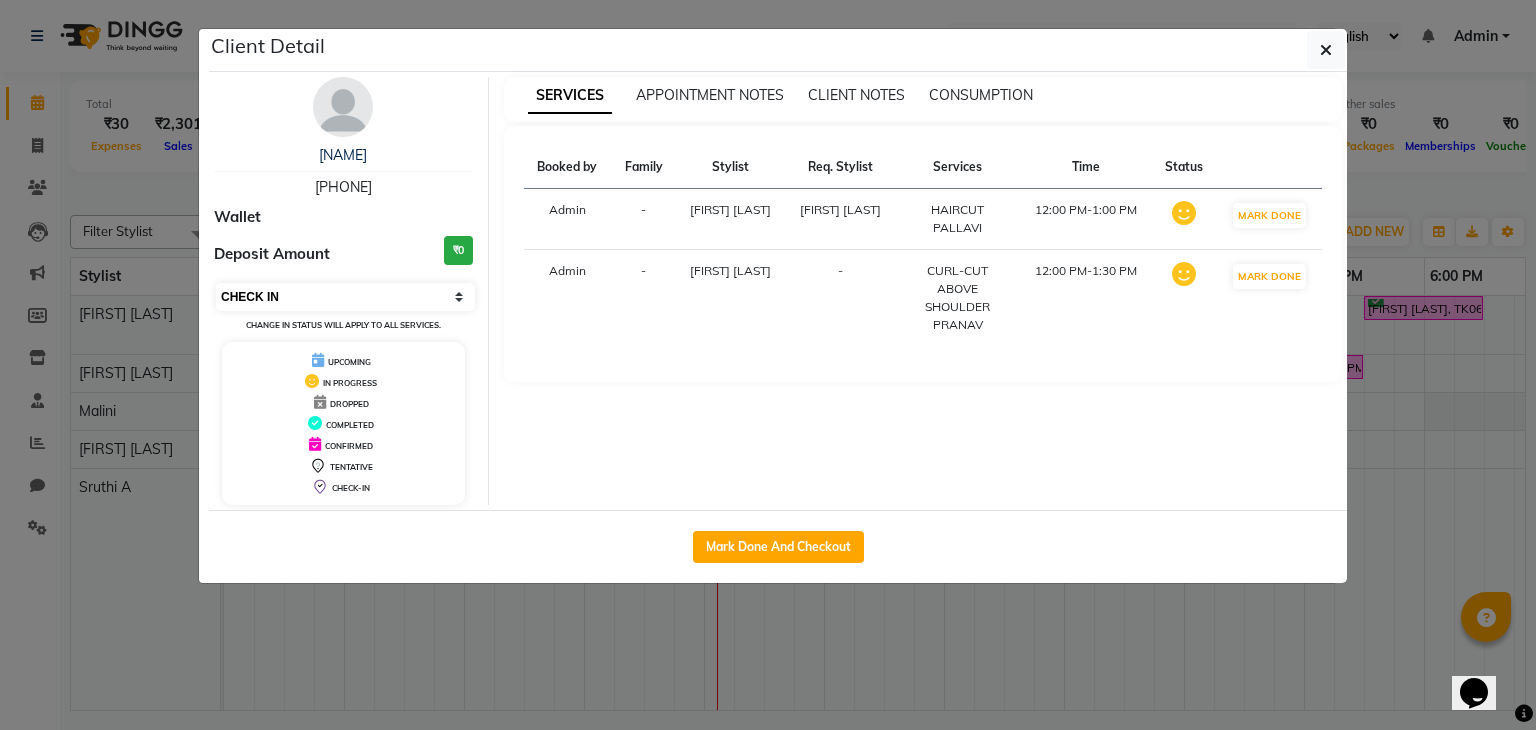 click on "Select IN SERVICE CONFIRMED TENTATIVE CHECK IN MARK DONE DROPPED UPCOMING" at bounding box center (345, 297) 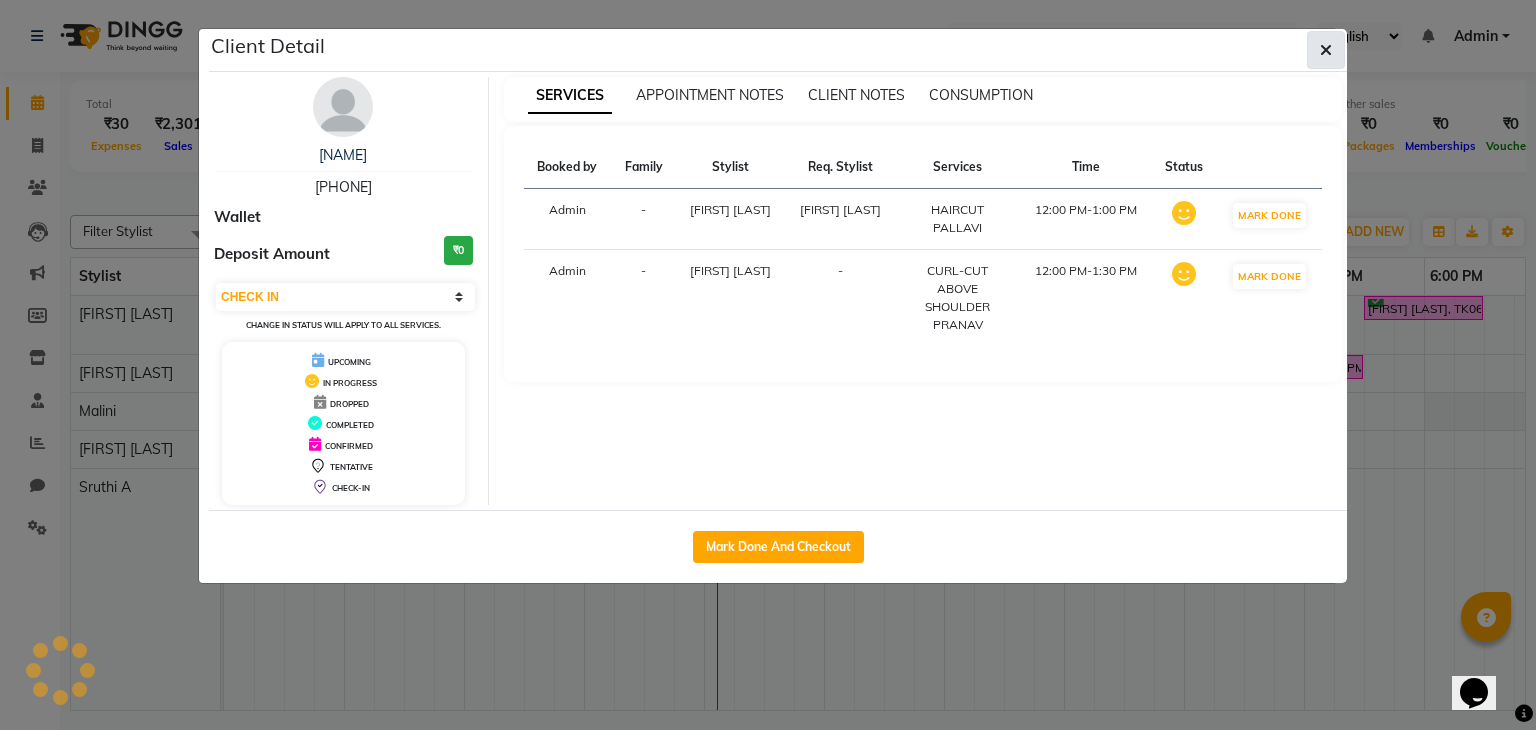 click 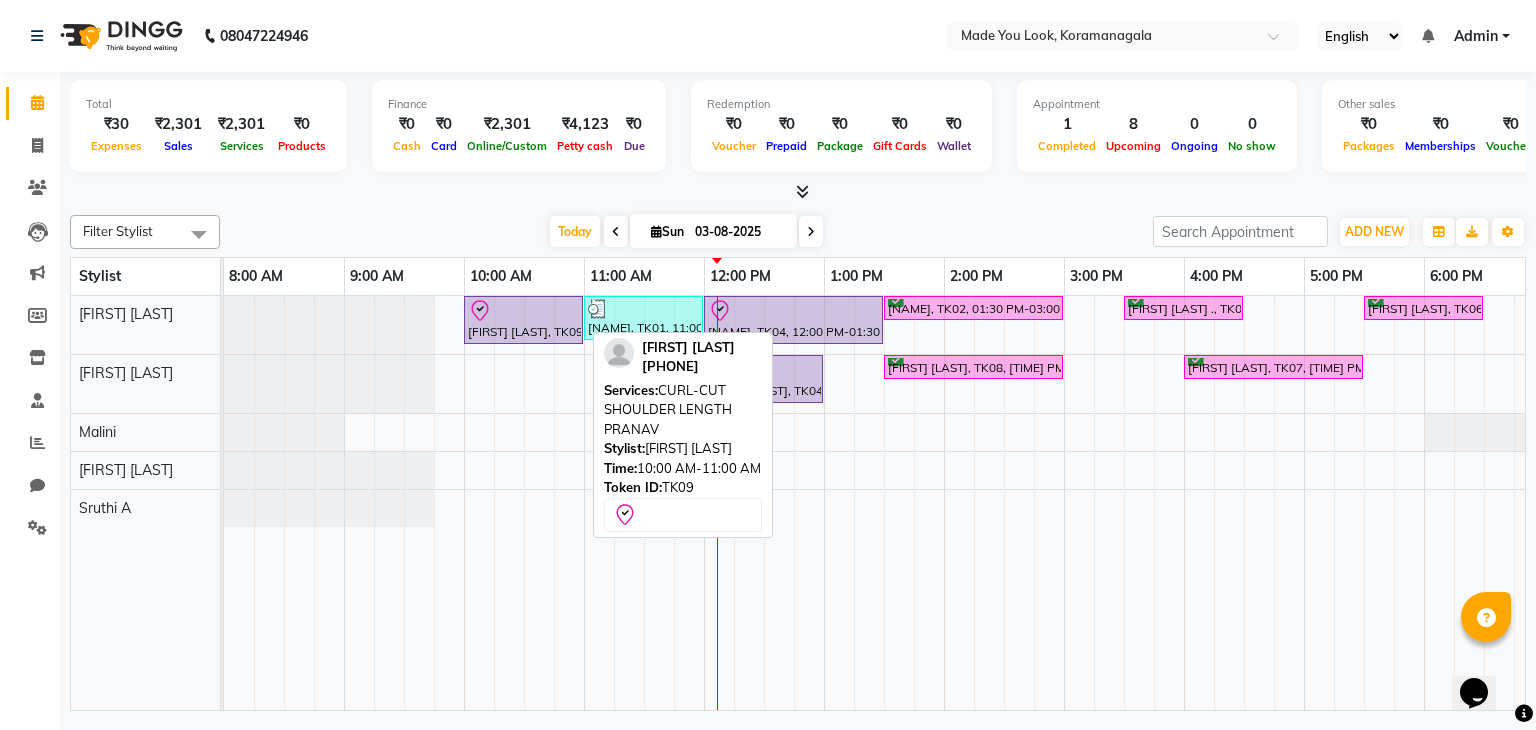 click at bounding box center (523, 311) 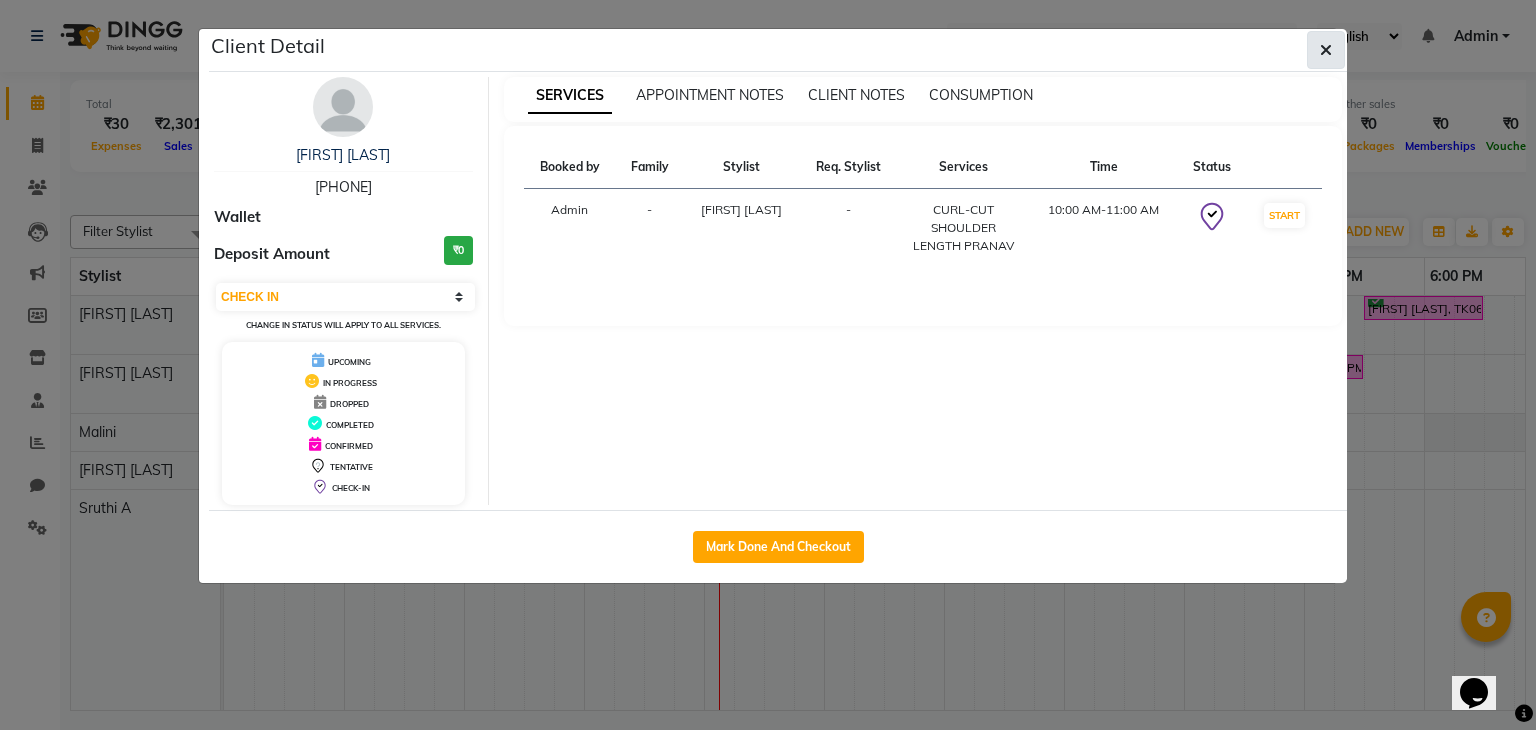 click 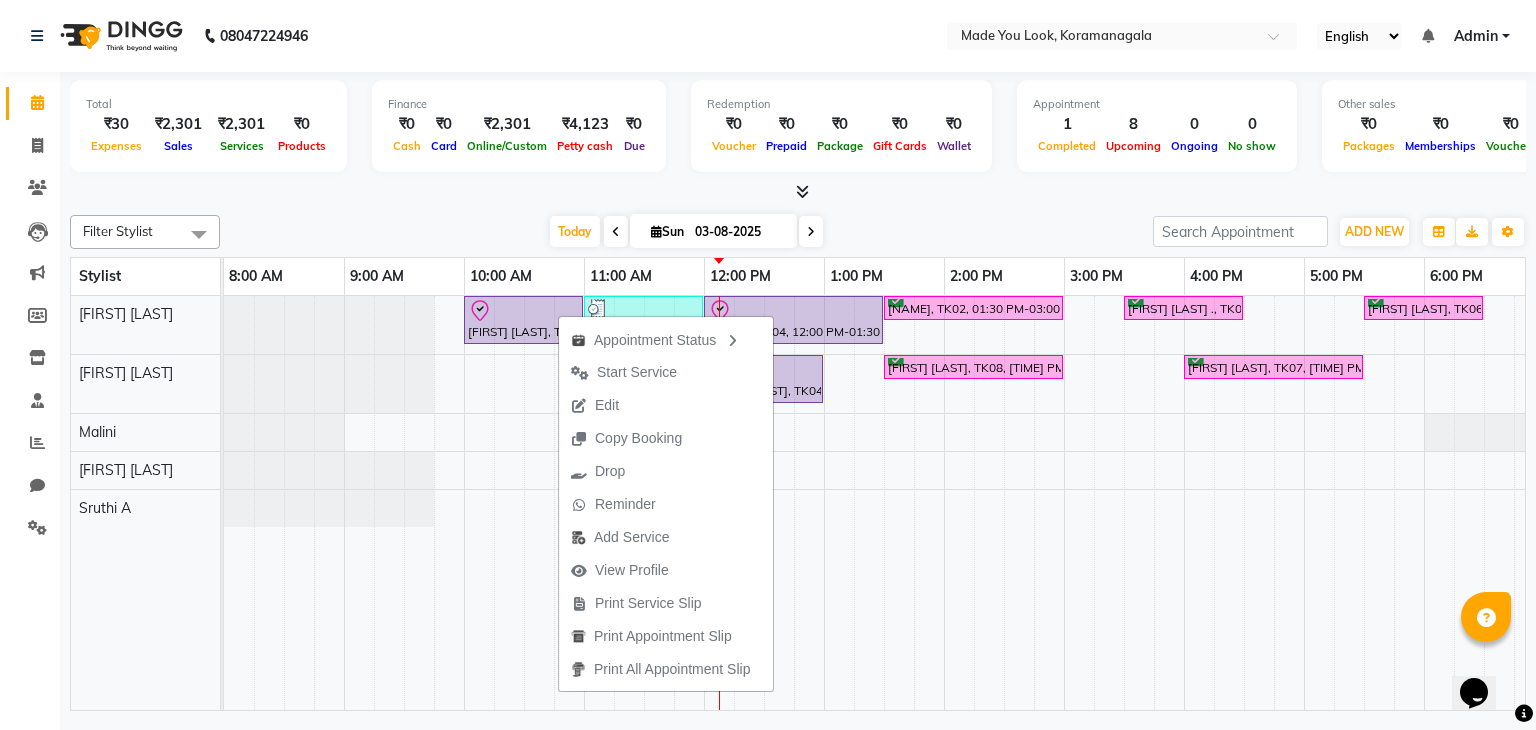 click on "Today  Sun 03-08-2025" at bounding box center [686, 232] 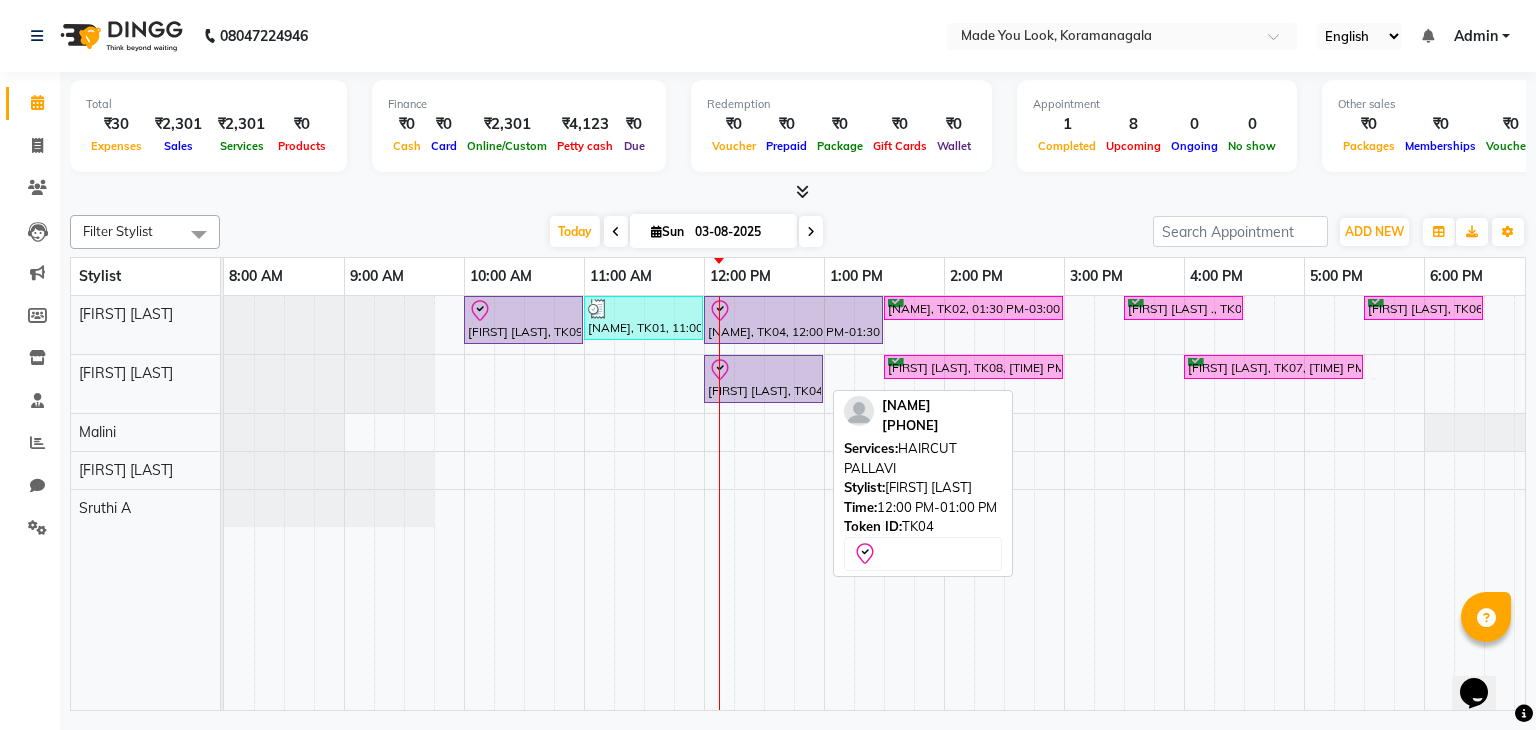 scroll, scrollTop: 0, scrollLeft: 31, axis: horizontal 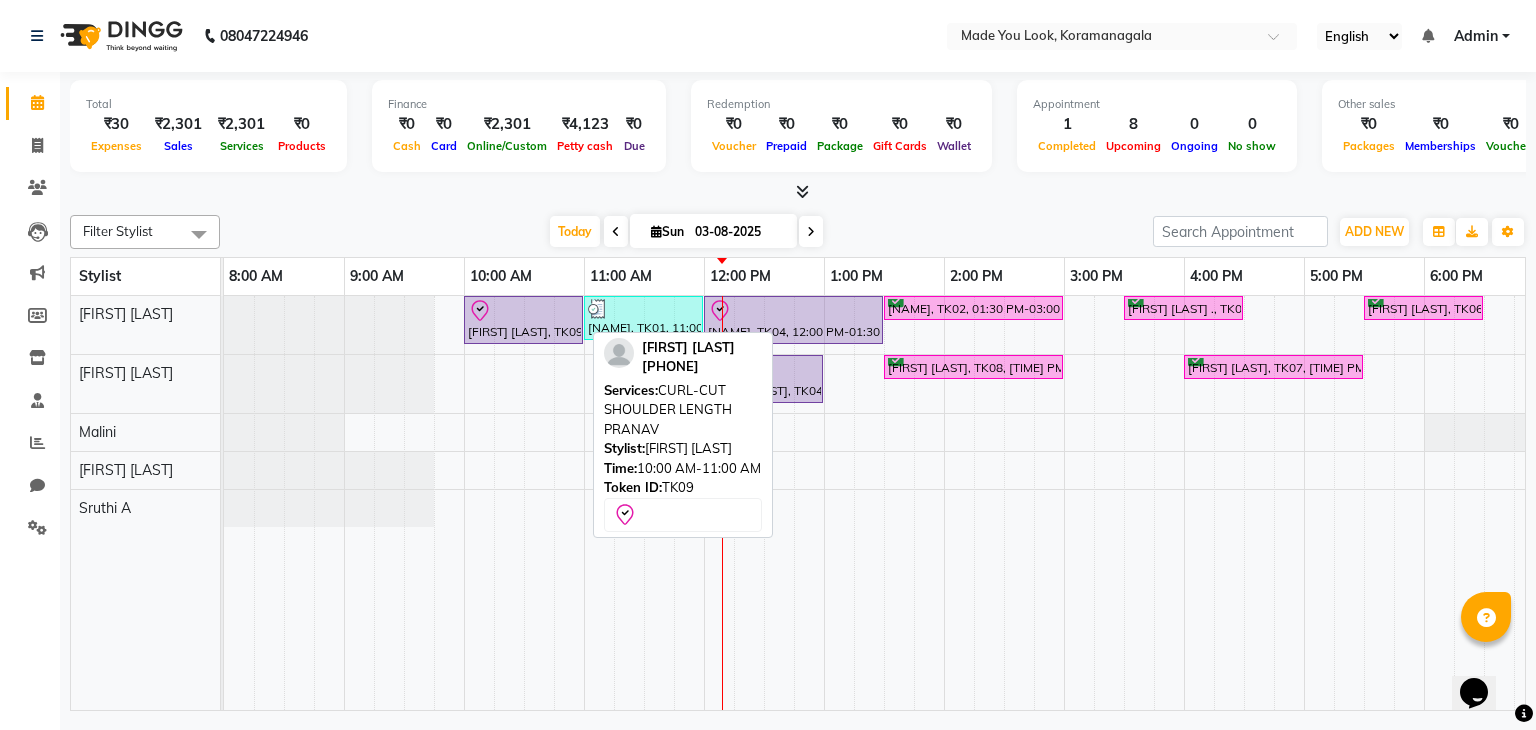 click on "[FIRST] [LAST], TK09, [TIME] AM-[TIME] AM, CURL-CUT SHOULDER LENGTH PRANAV" at bounding box center (523, 320) 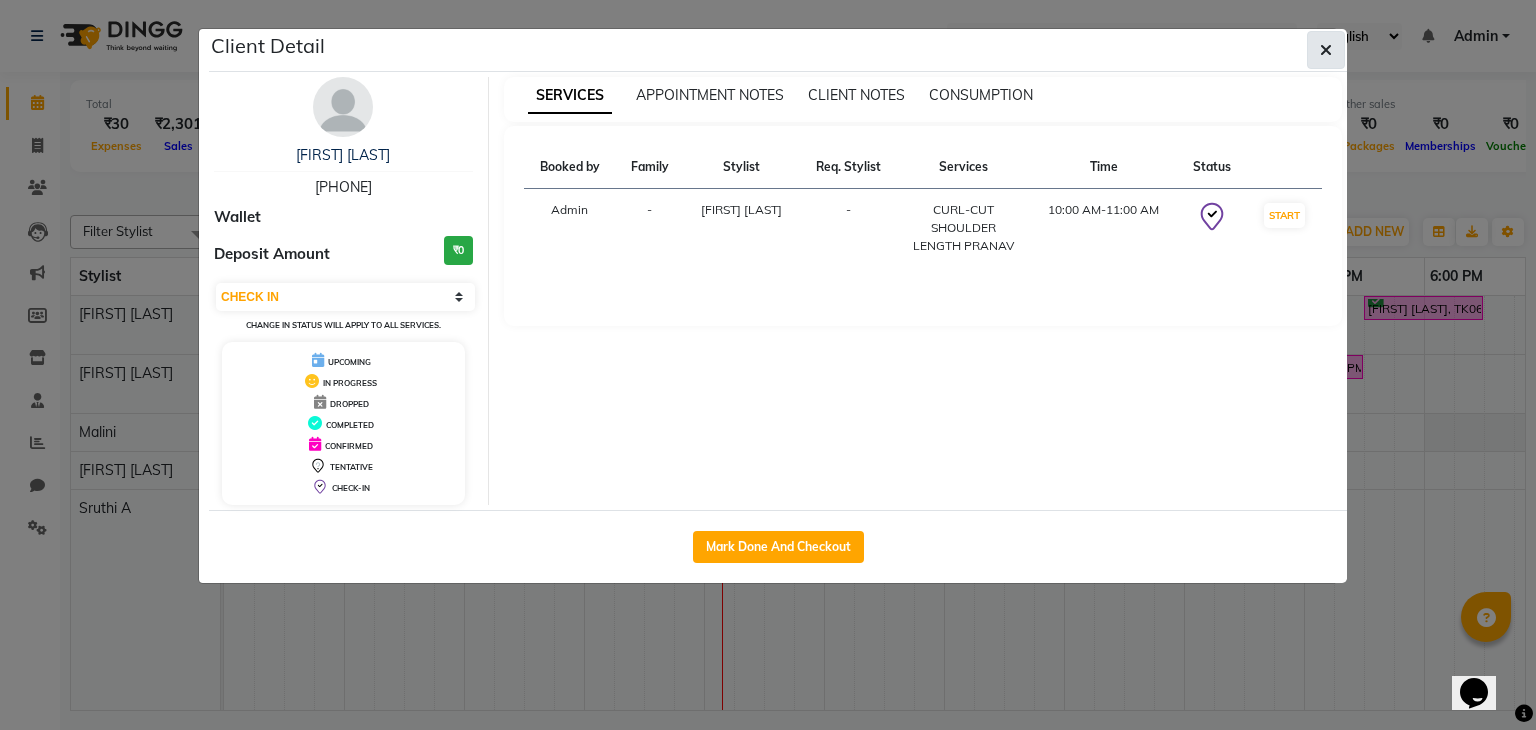 click 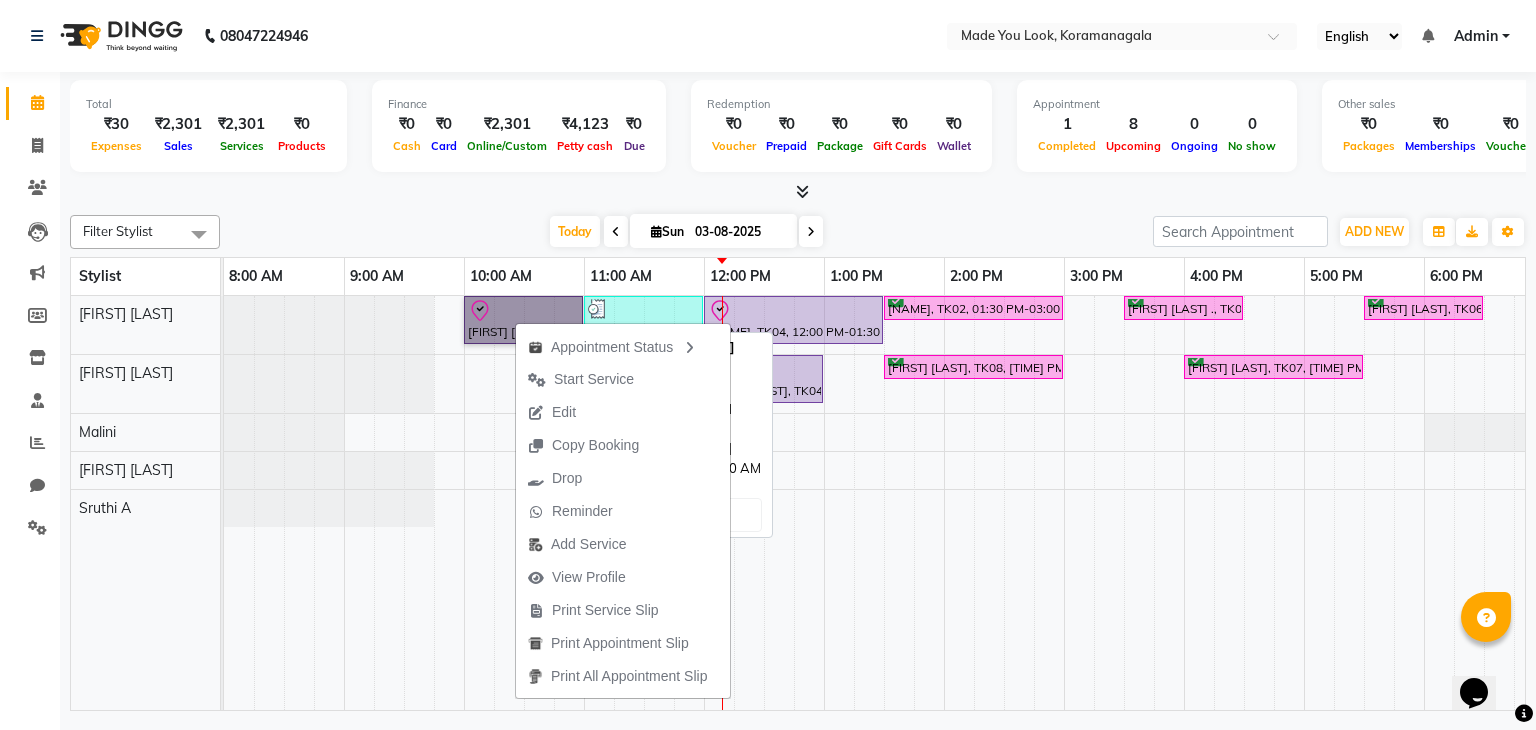 click on "[FIRST] [LAST], TK09, [TIME] AM-[TIME] AM, CURL-CUT SHOULDER LENGTH PRANAV" at bounding box center [523, 320] 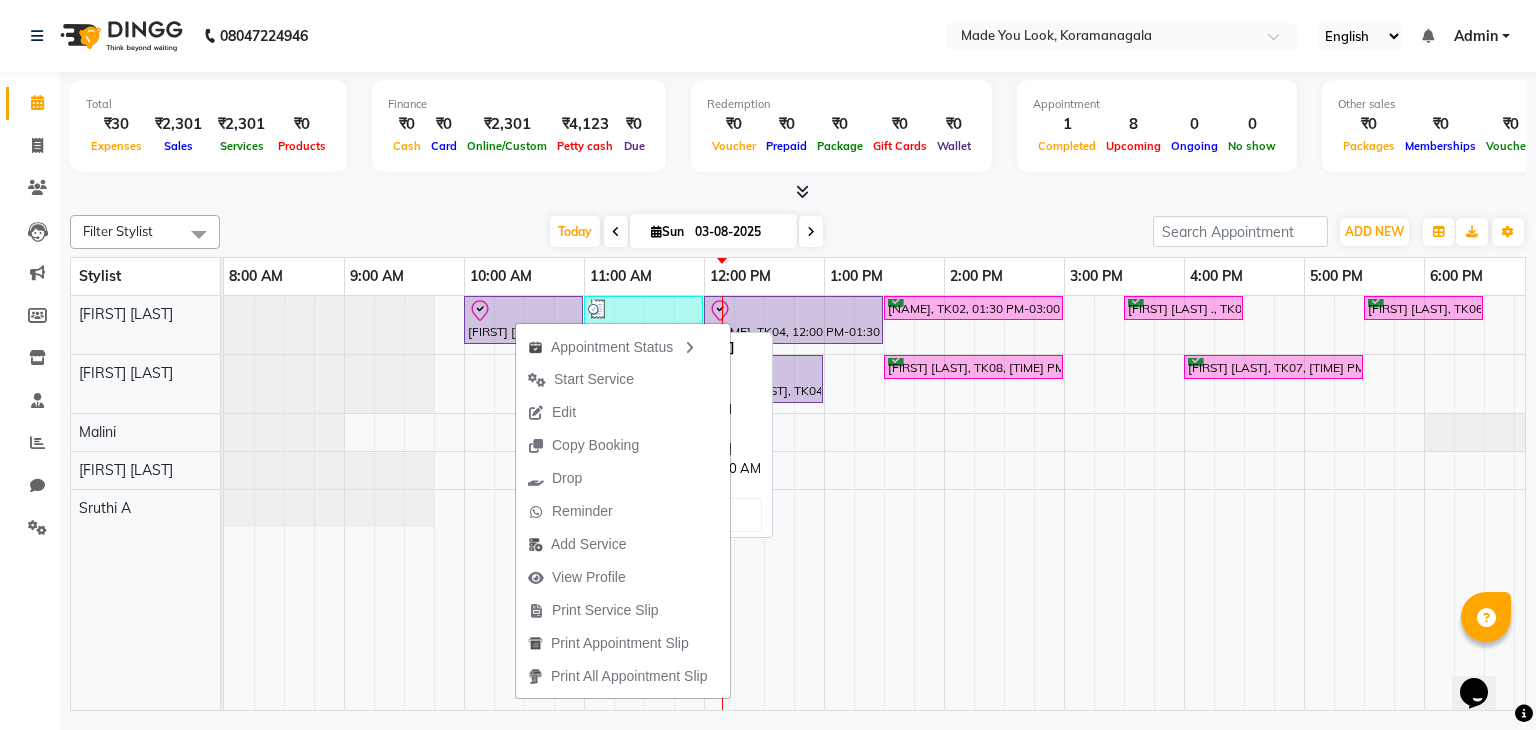 select on "8" 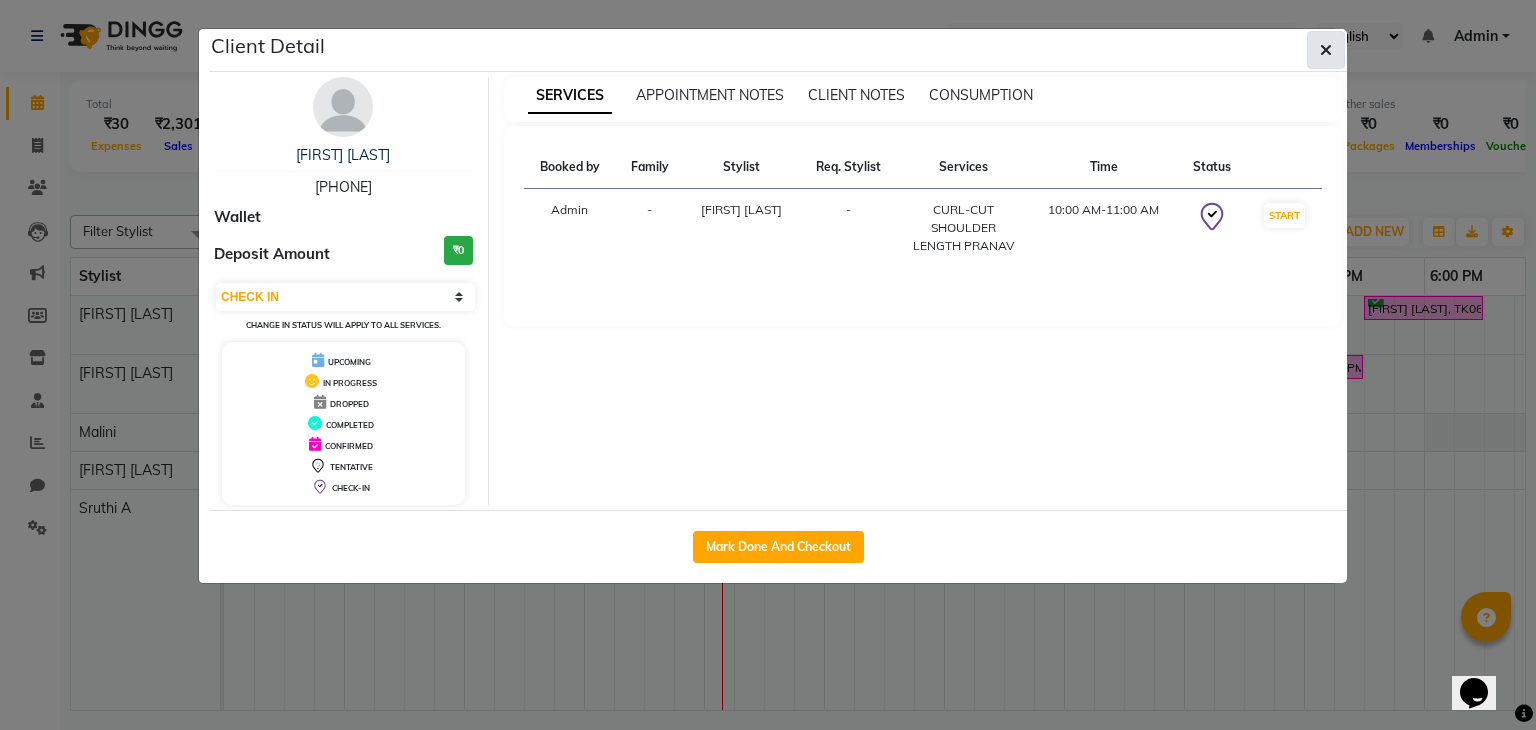 click 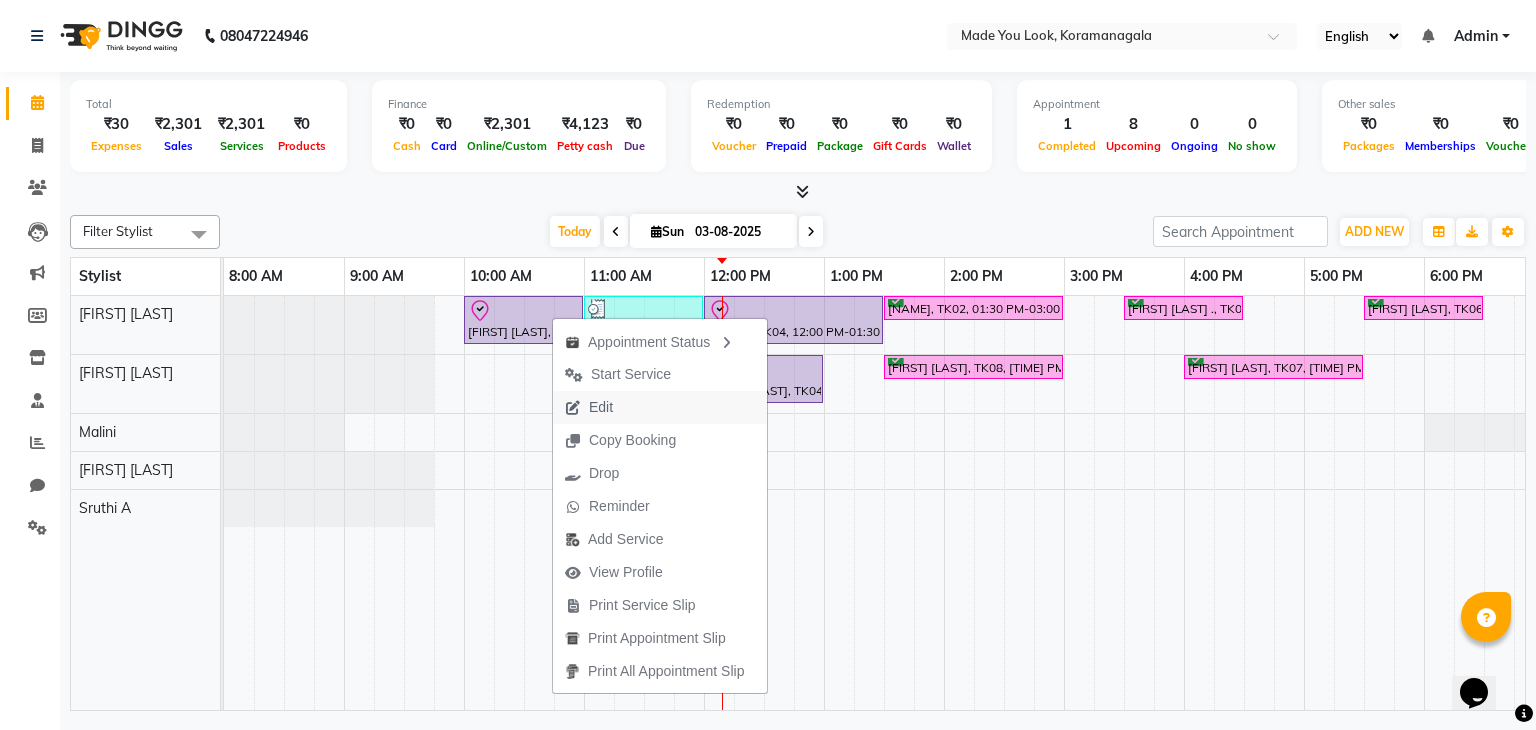 click on "Edit" at bounding box center [660, 407] 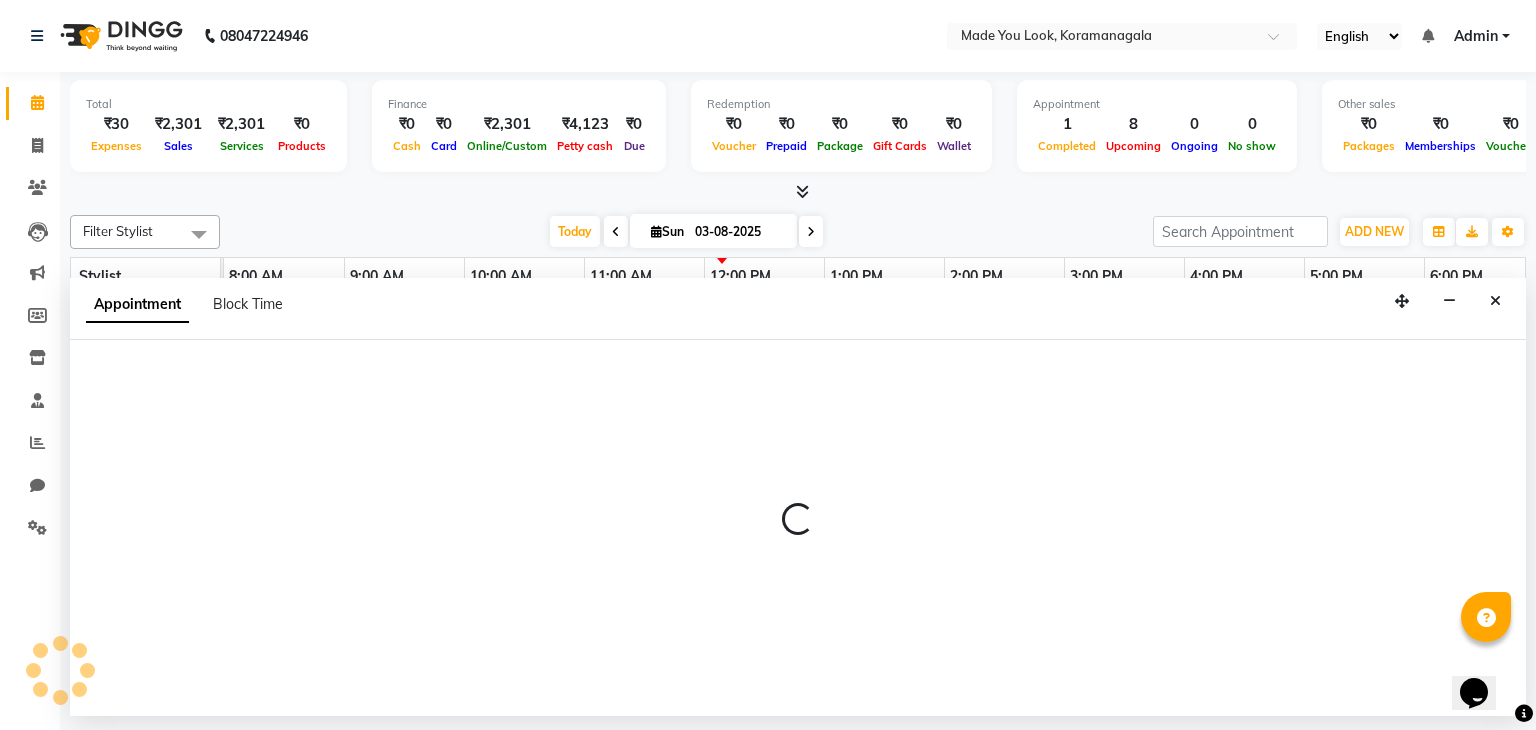 select on "83312" 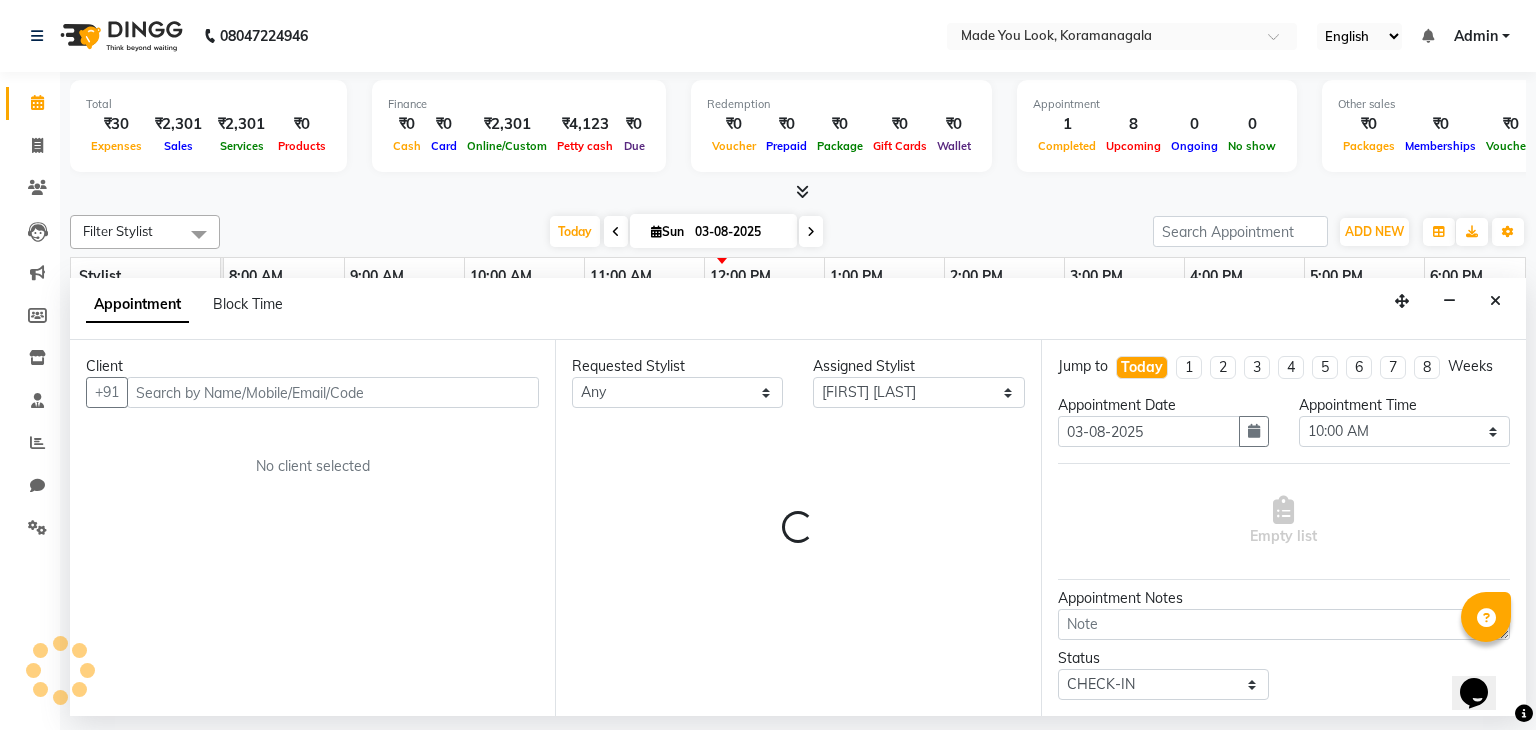 scroll, scrollTop: 0, scrollLeft: 258, axis: horizontal 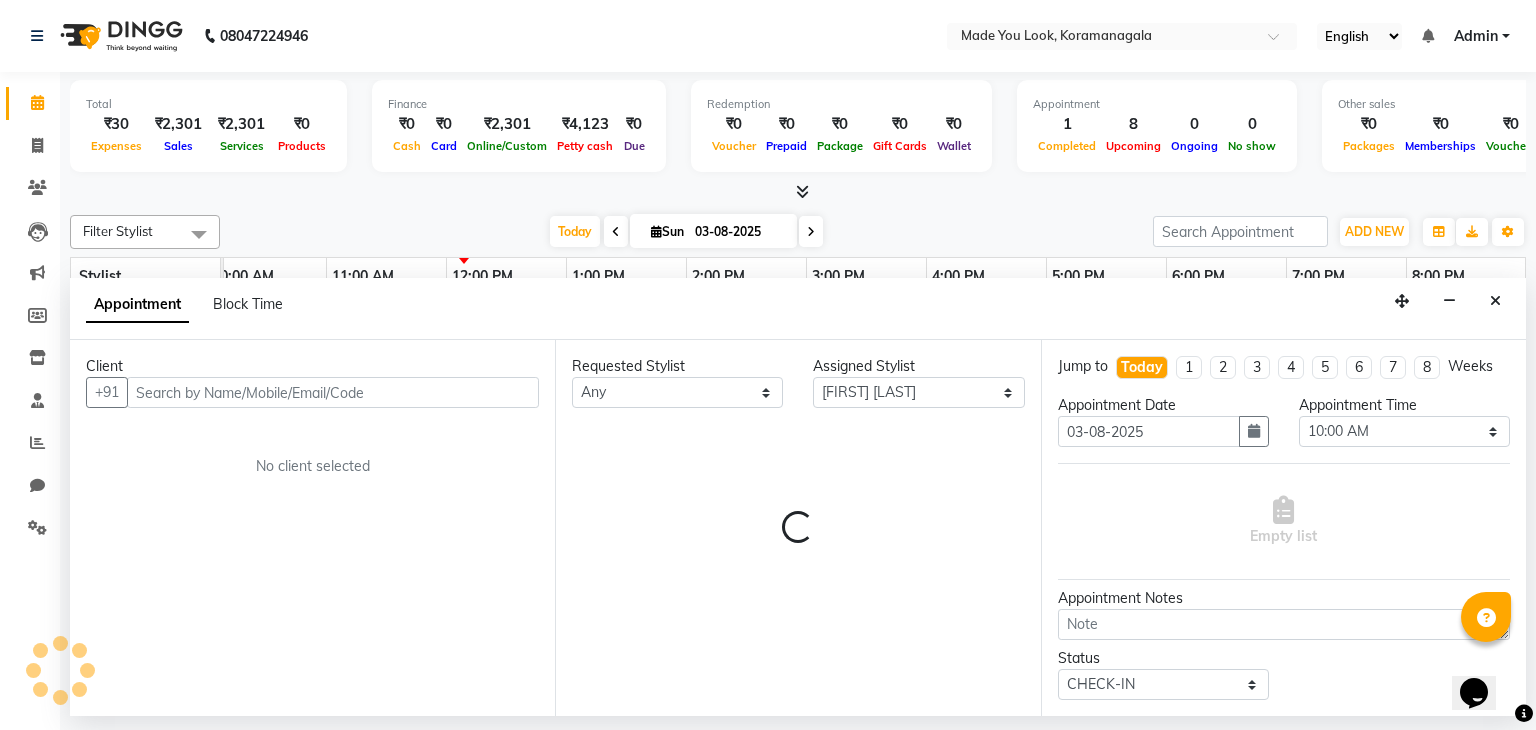 select on "4108" 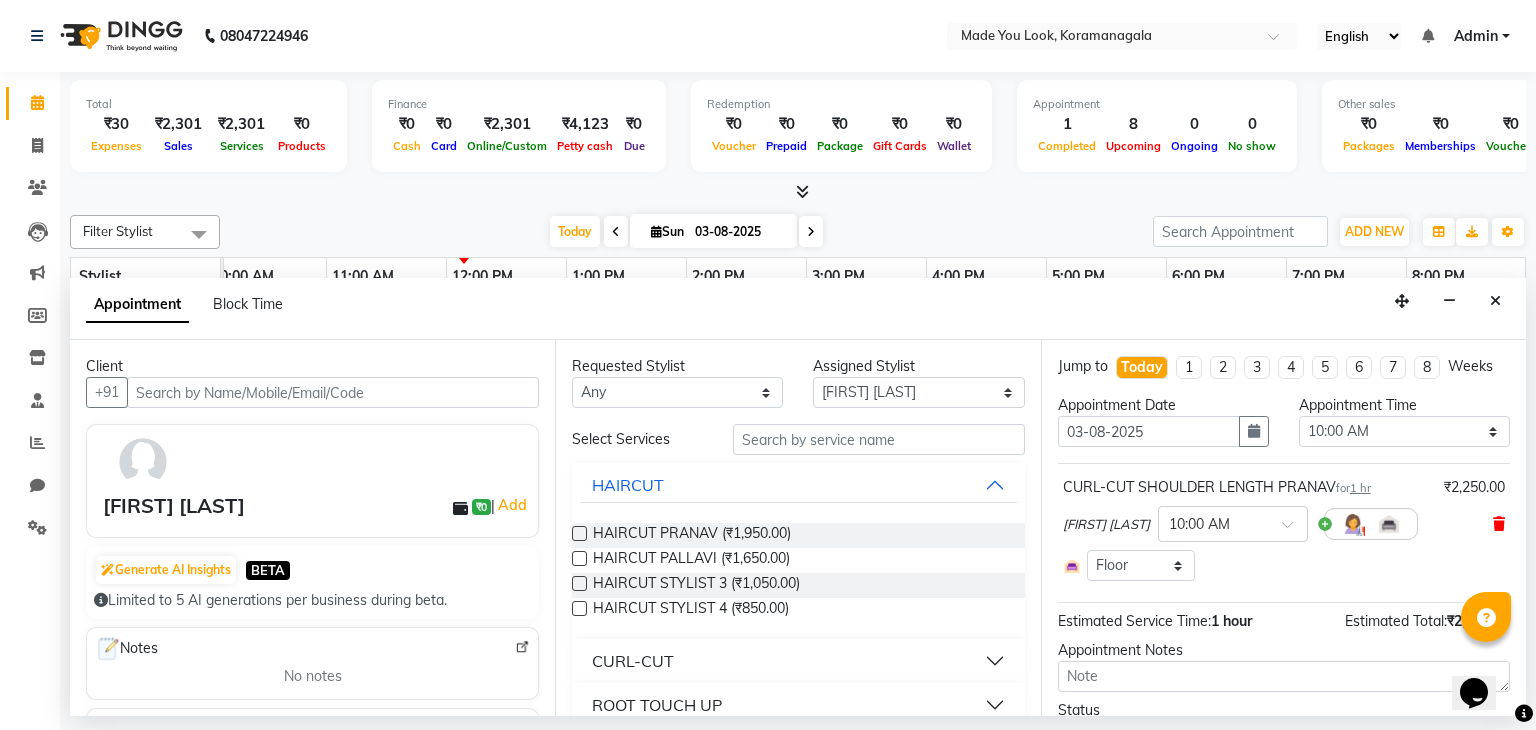 click at bounding box center (1499, 524) 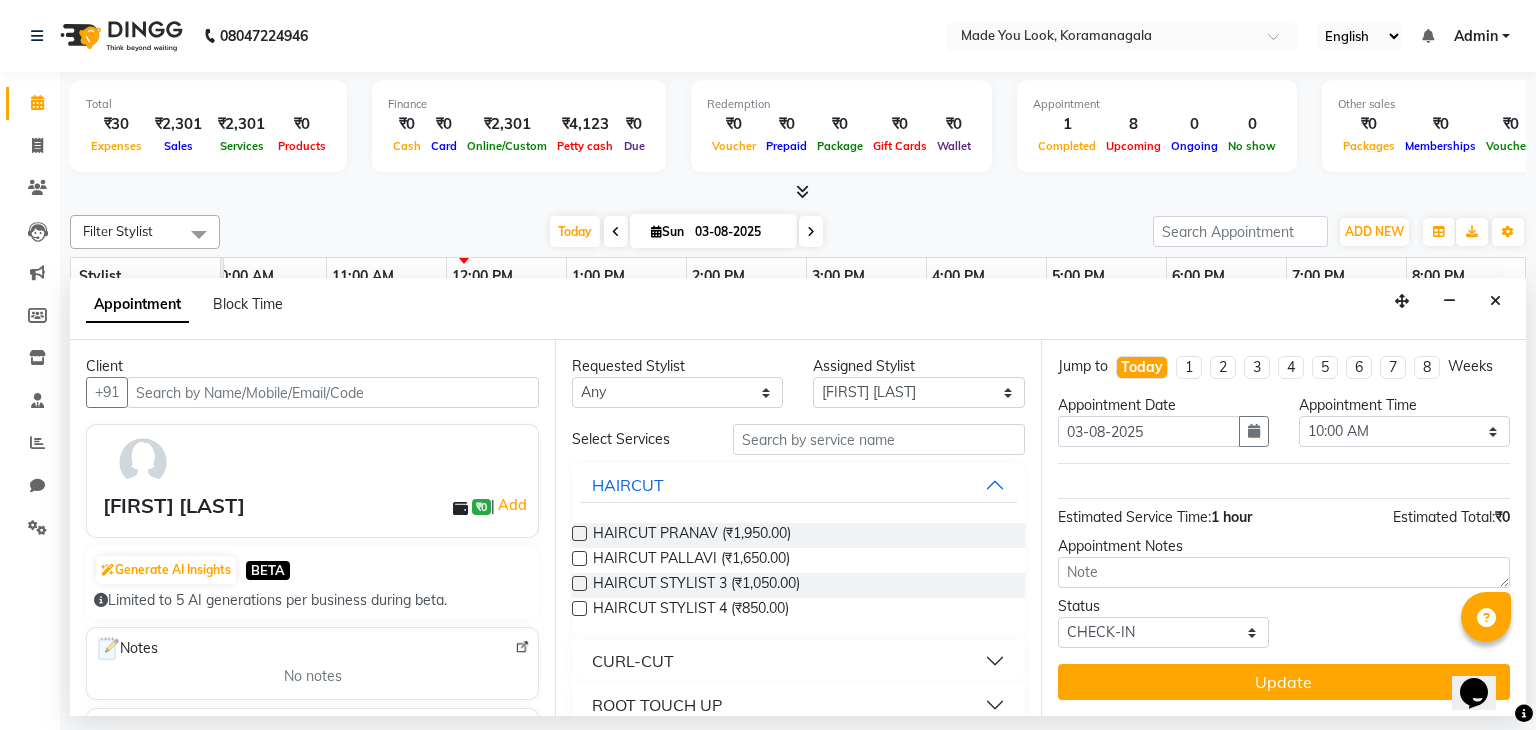 scroll, scrollTop: 100, scrollLeft: 0, axis: vertical 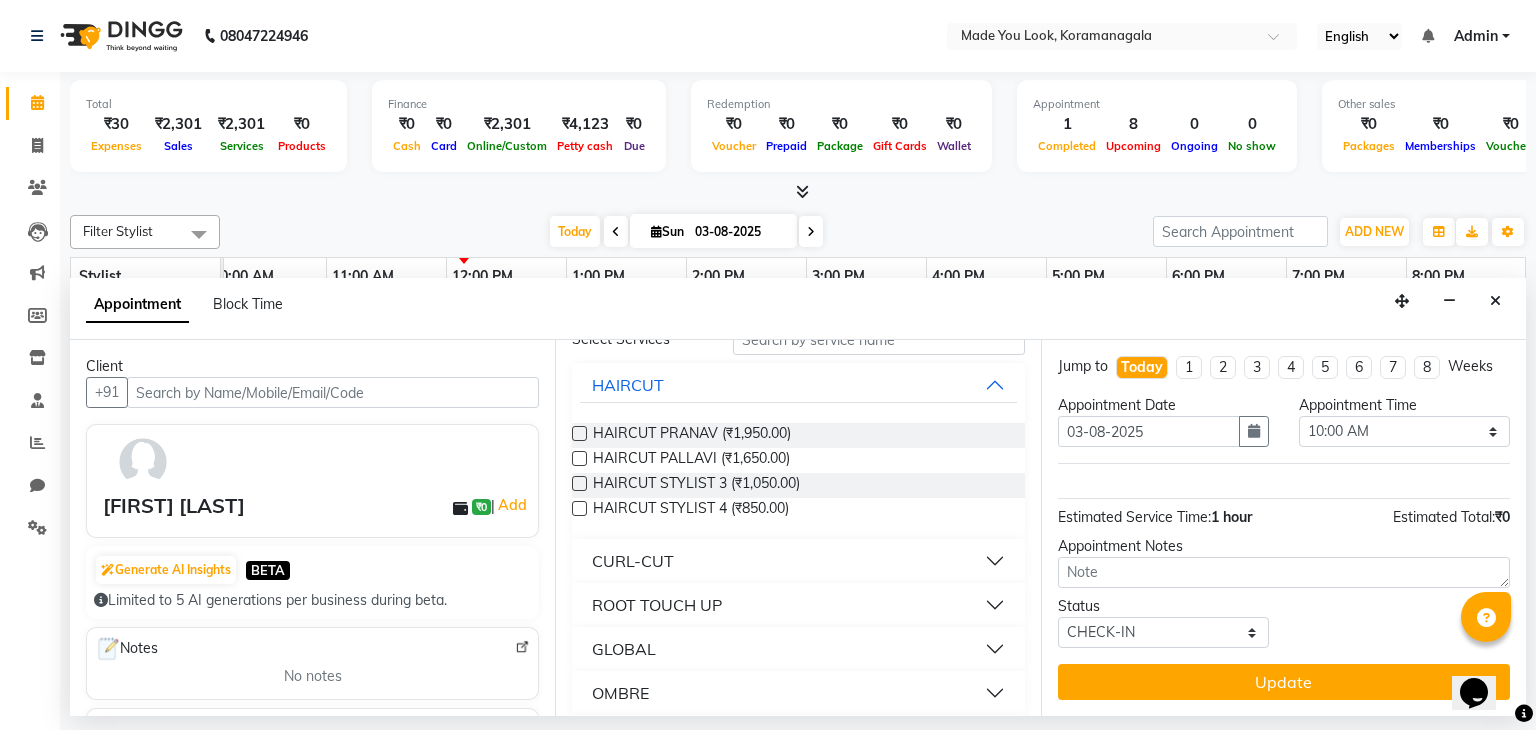 click on "CURL-CUT" at bounding box center (798, 561) 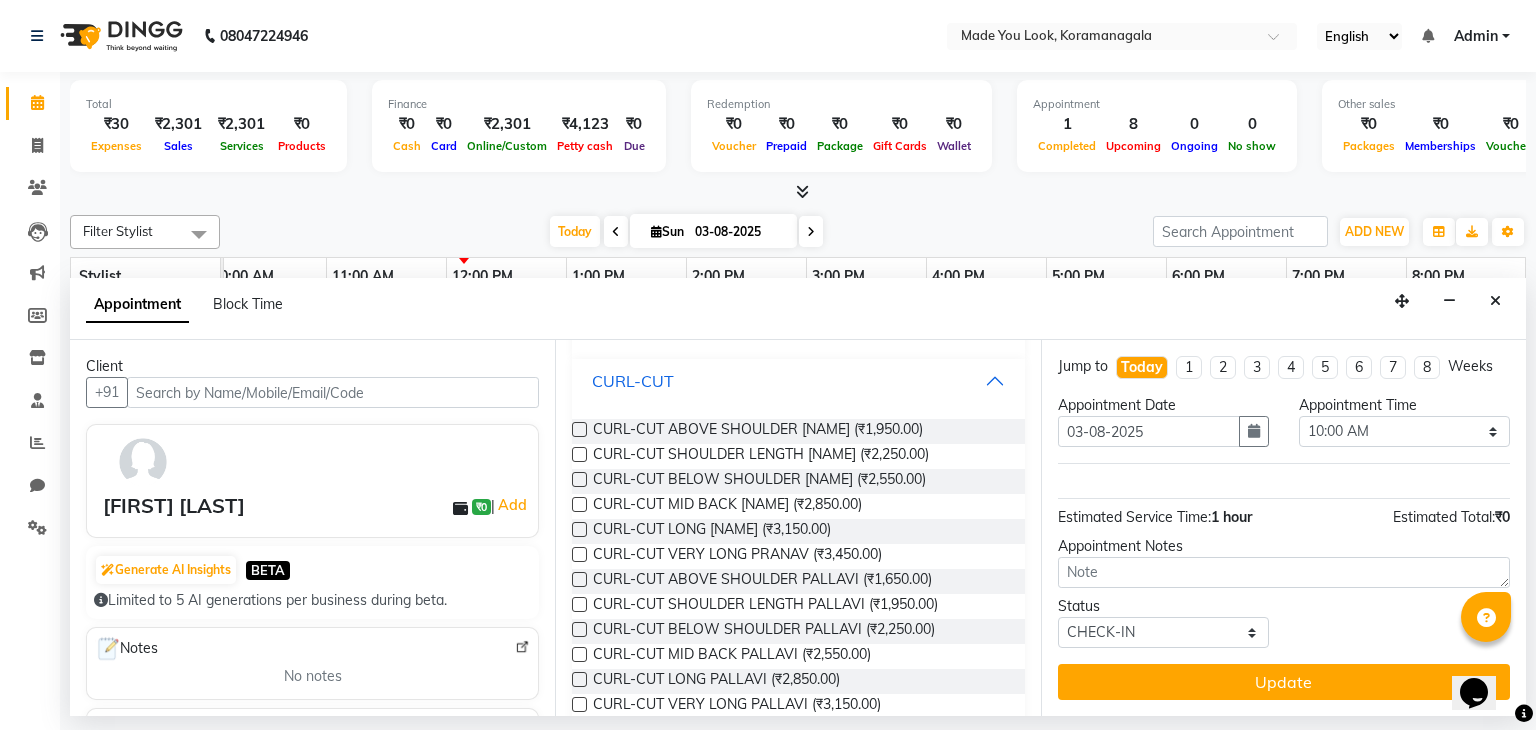 scroll, scrollTop: 300, scrollLeft: 0, axis: vertical 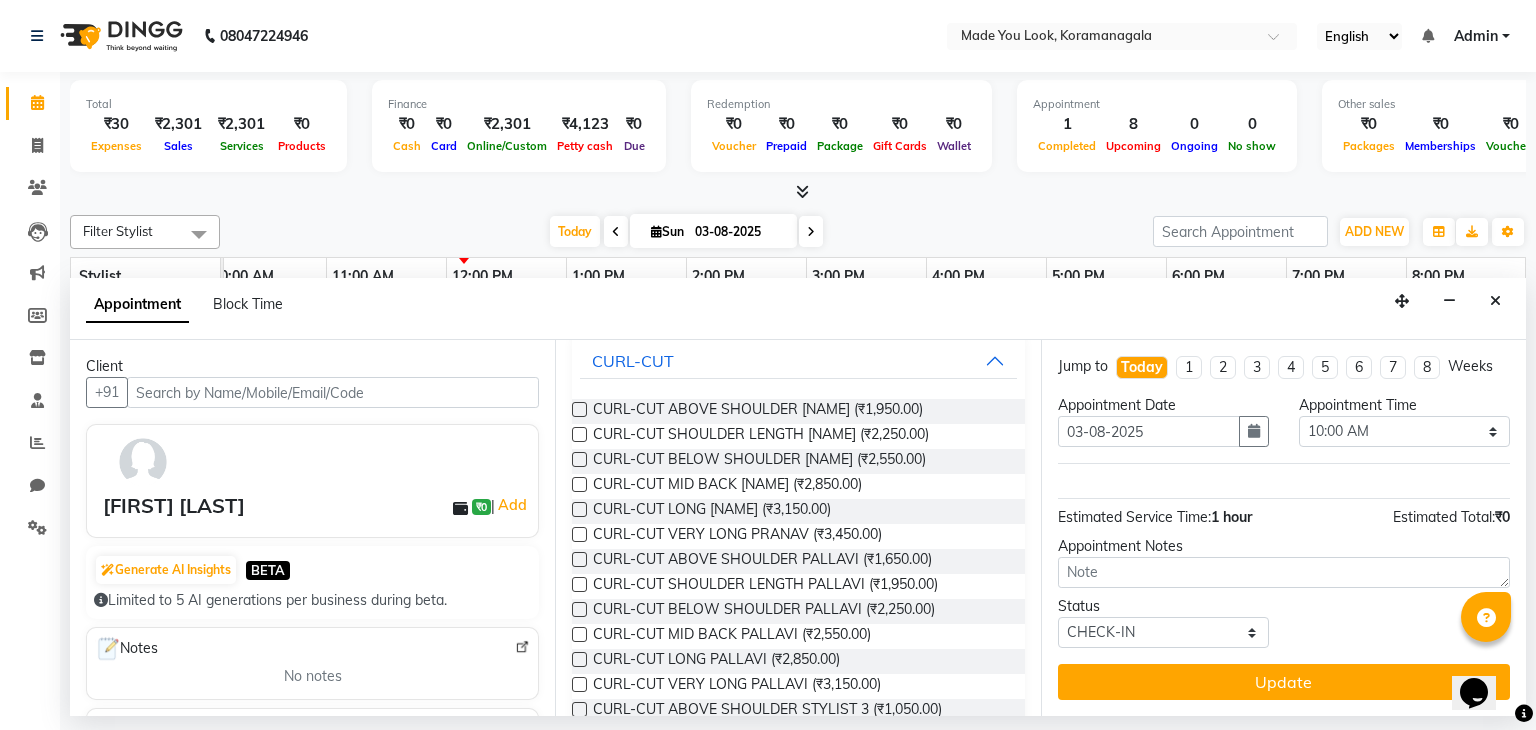 click at bounding box center [579, 459] 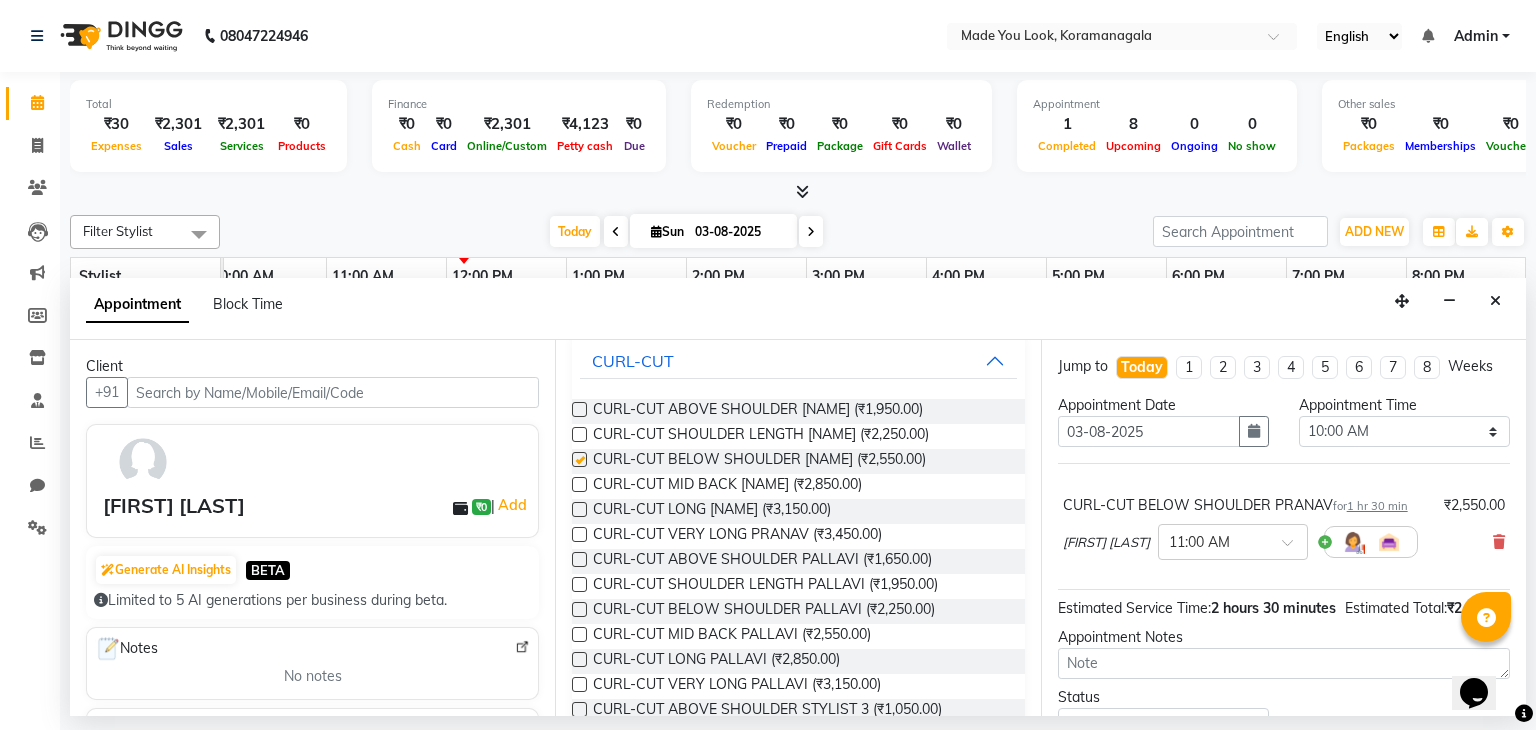 checkbox on "false" 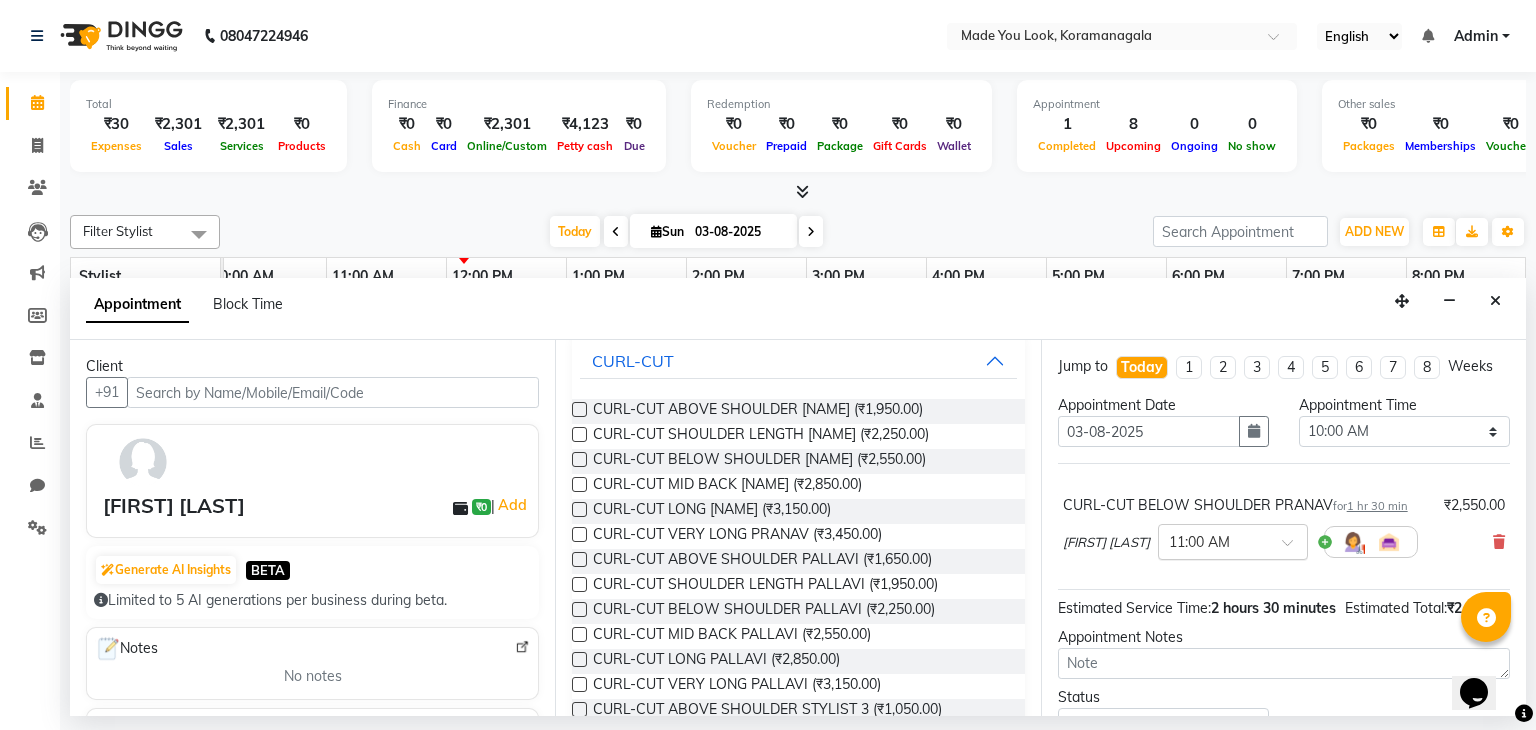 click at bounding box center (1233, 540) 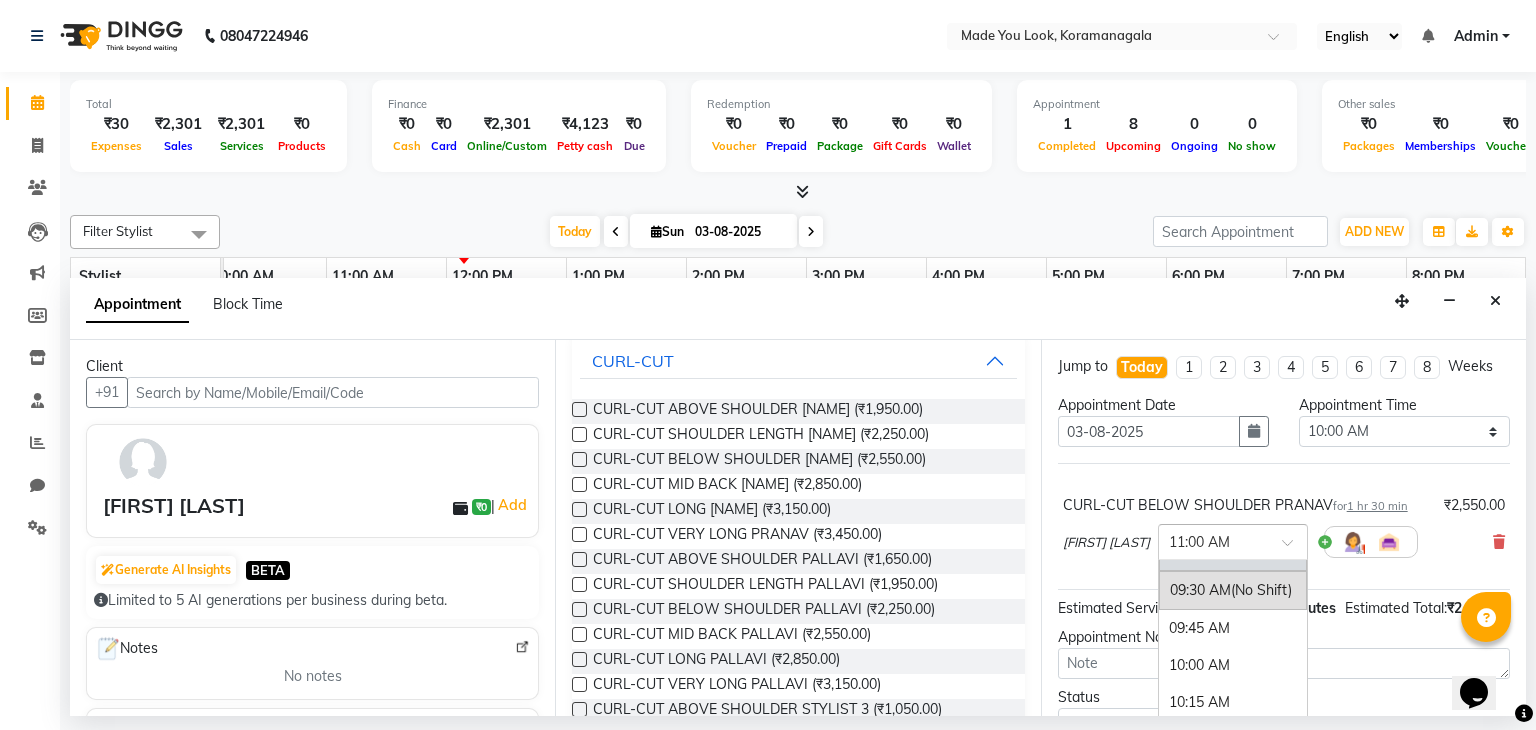 scroll, scrollTop: 100, scrollLeft: 0, axis: vertical 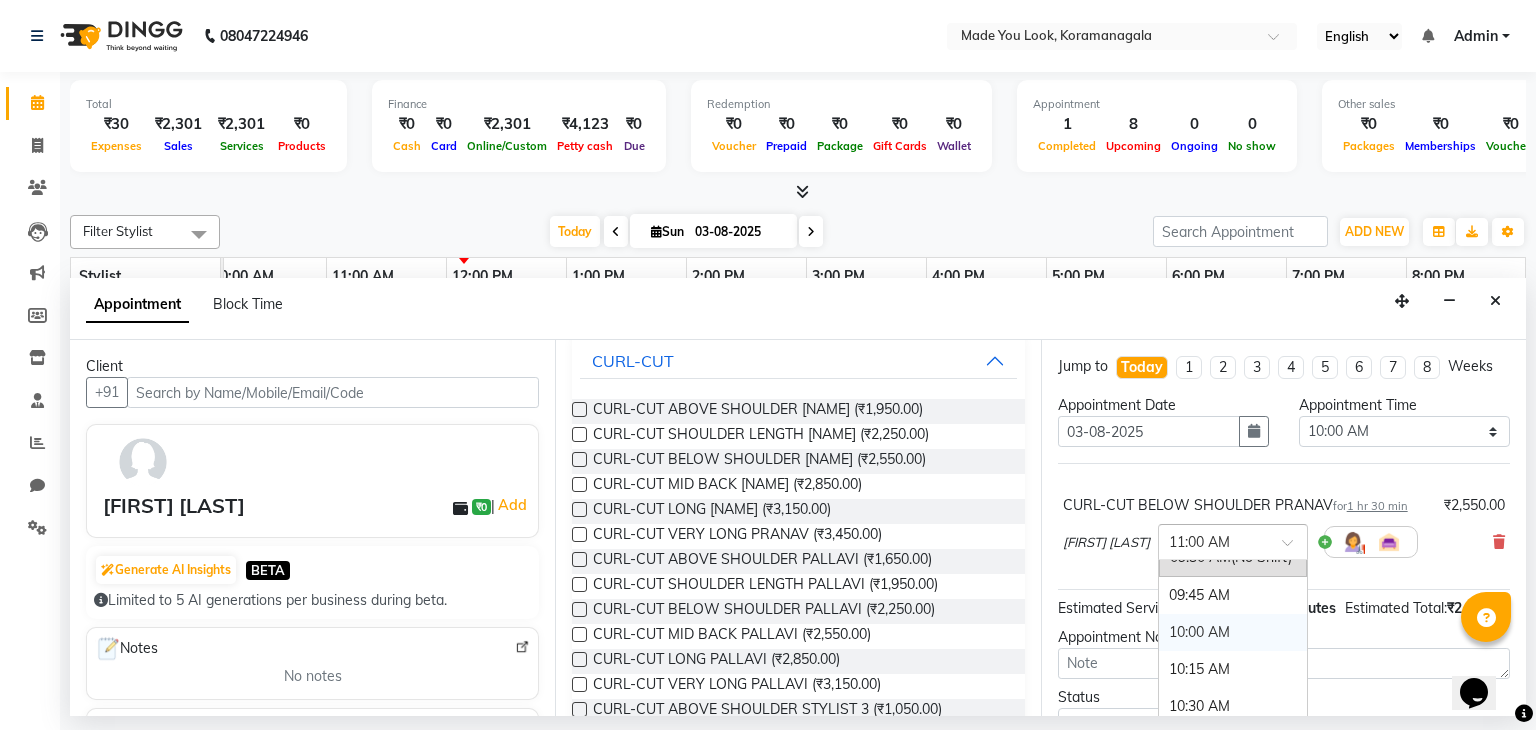 click on "10:00 AM" at bounding box center (1233, 632) 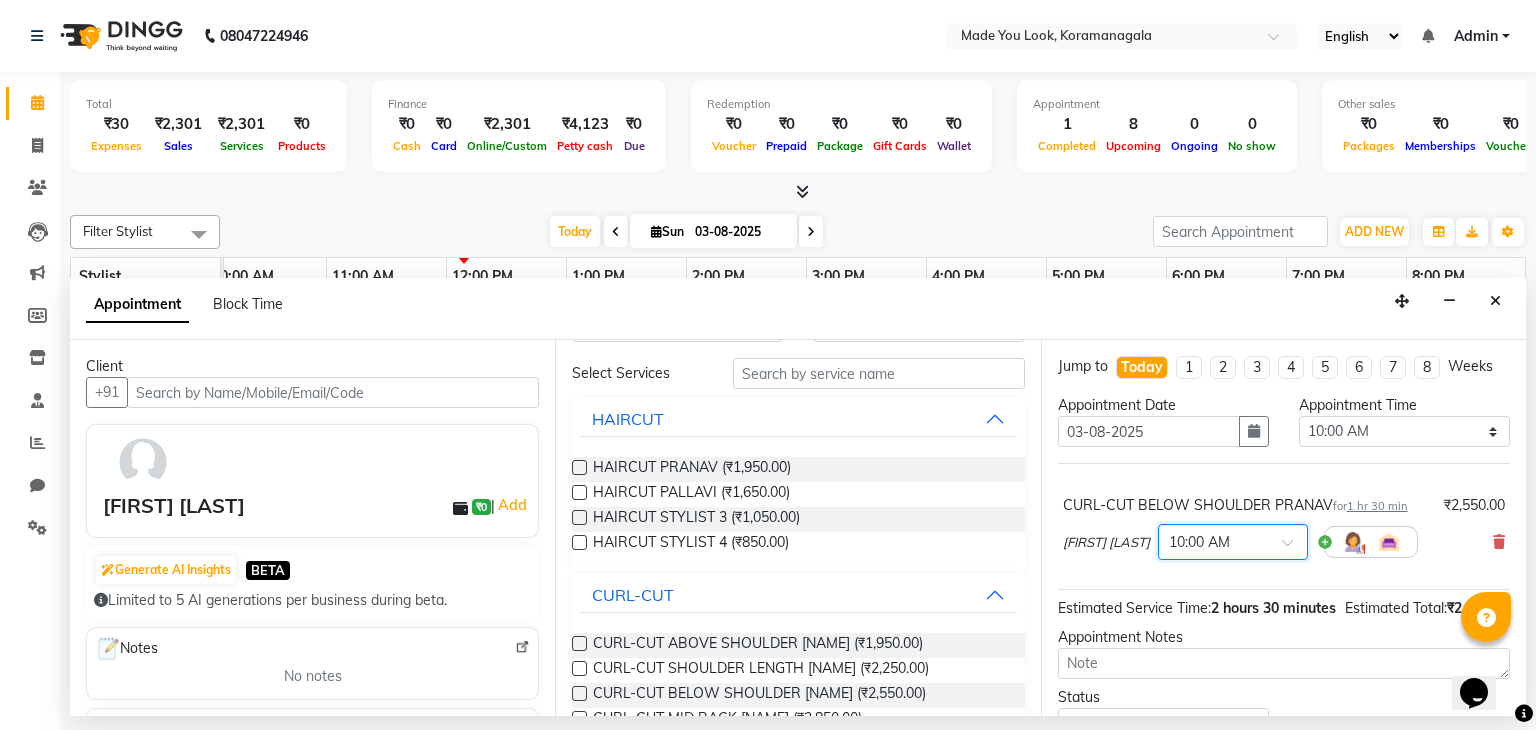 scroll, scrollTop: 0, scrollLeft: 0, axis: both 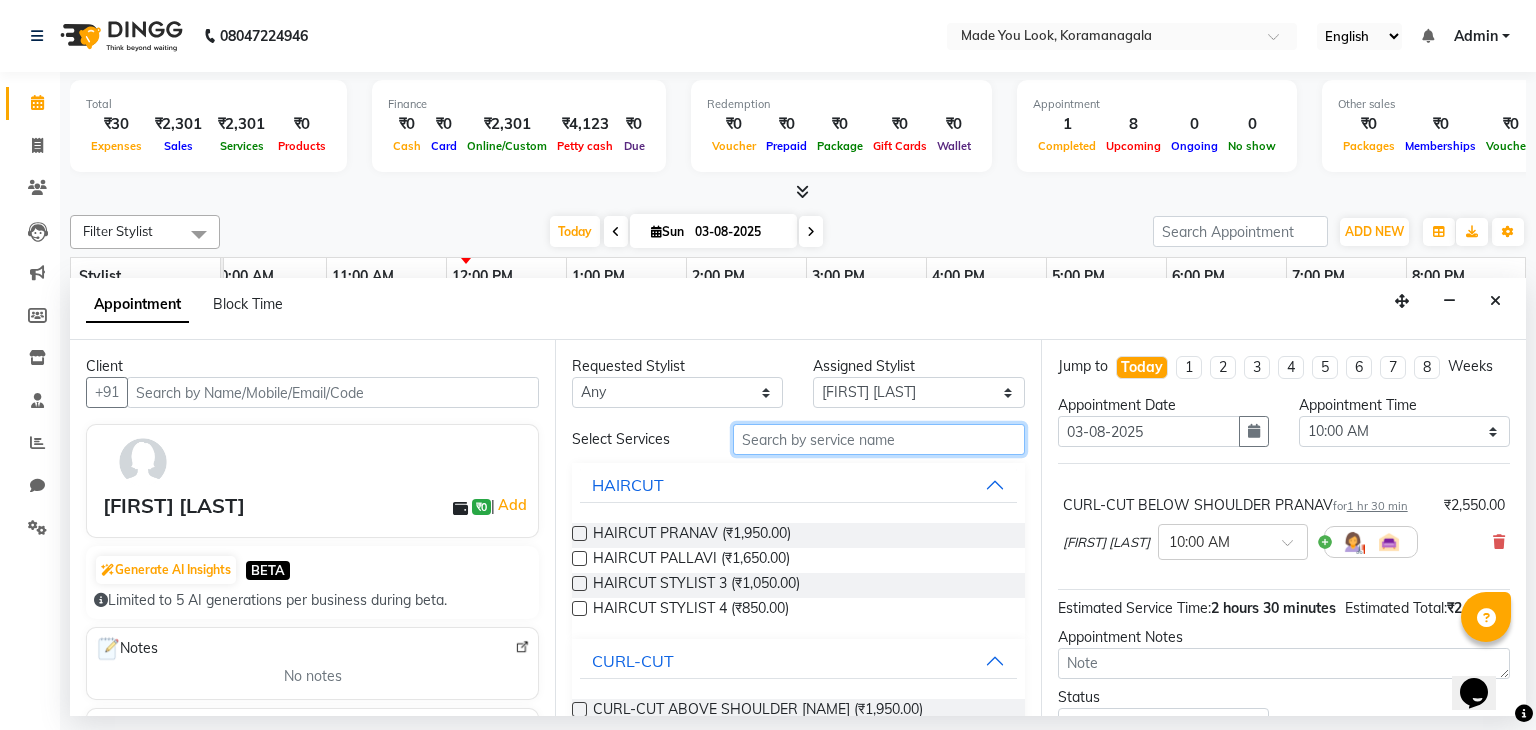 click at bounding box center [879, 439] 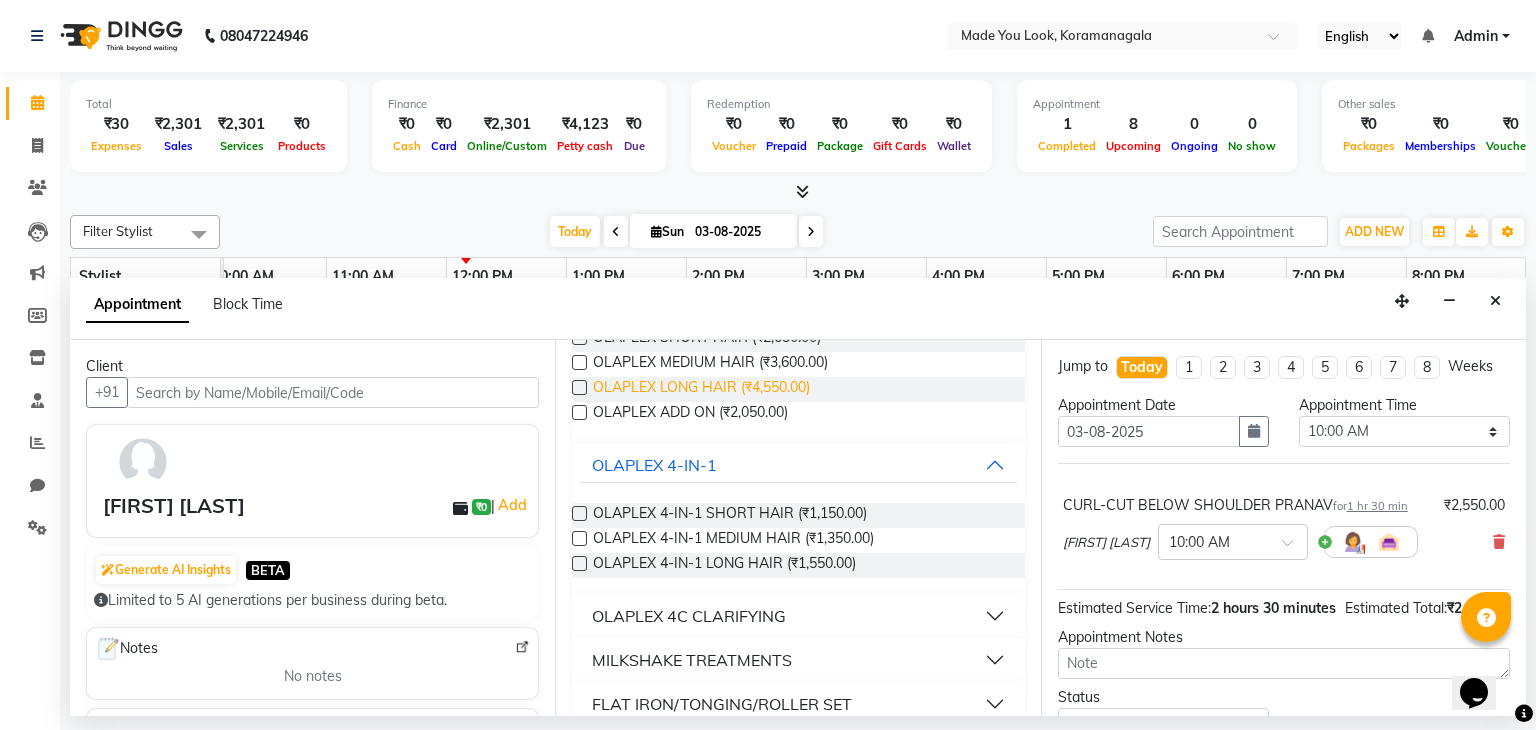 scroll, scrollTop: 200, scrollLeft: 0, axis: vertical 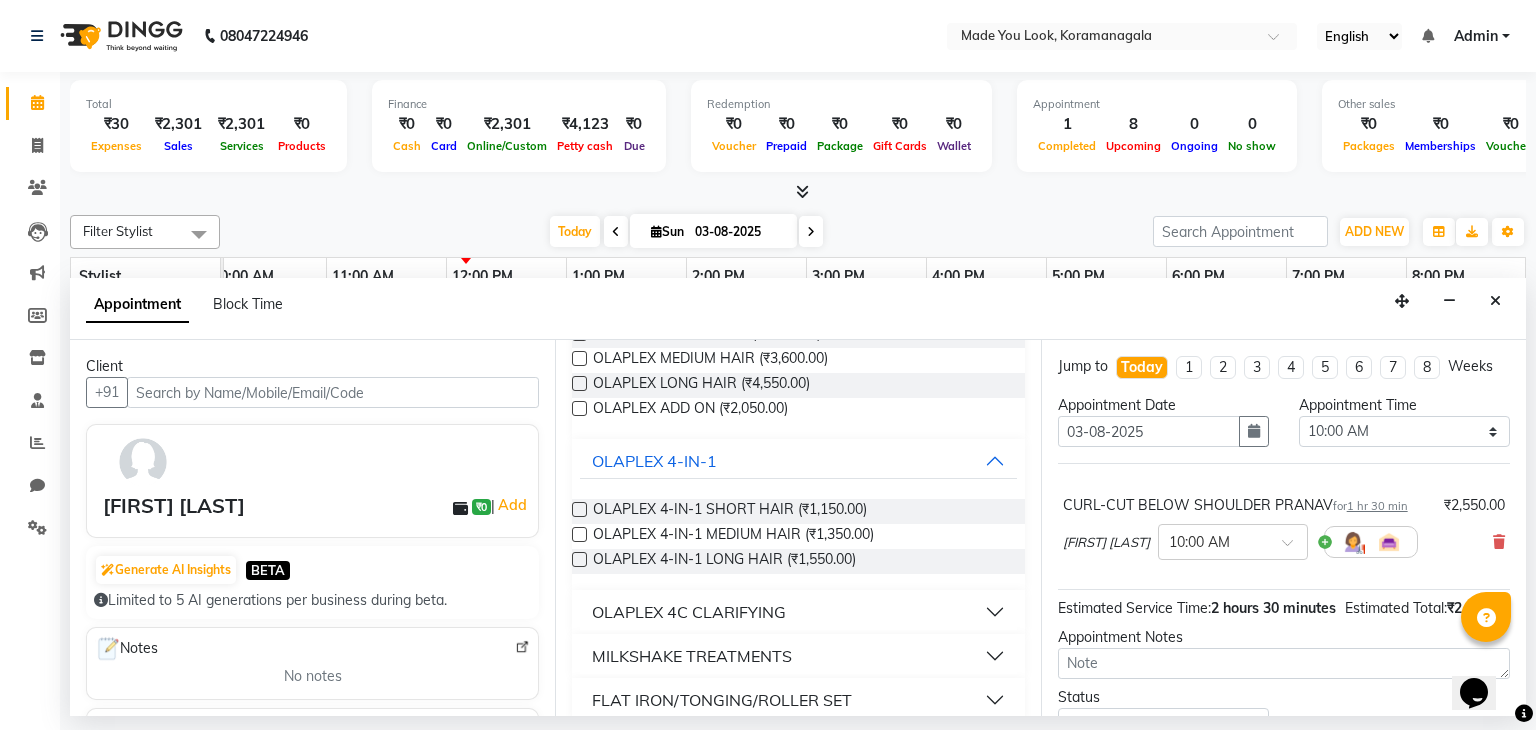 type on "OL" 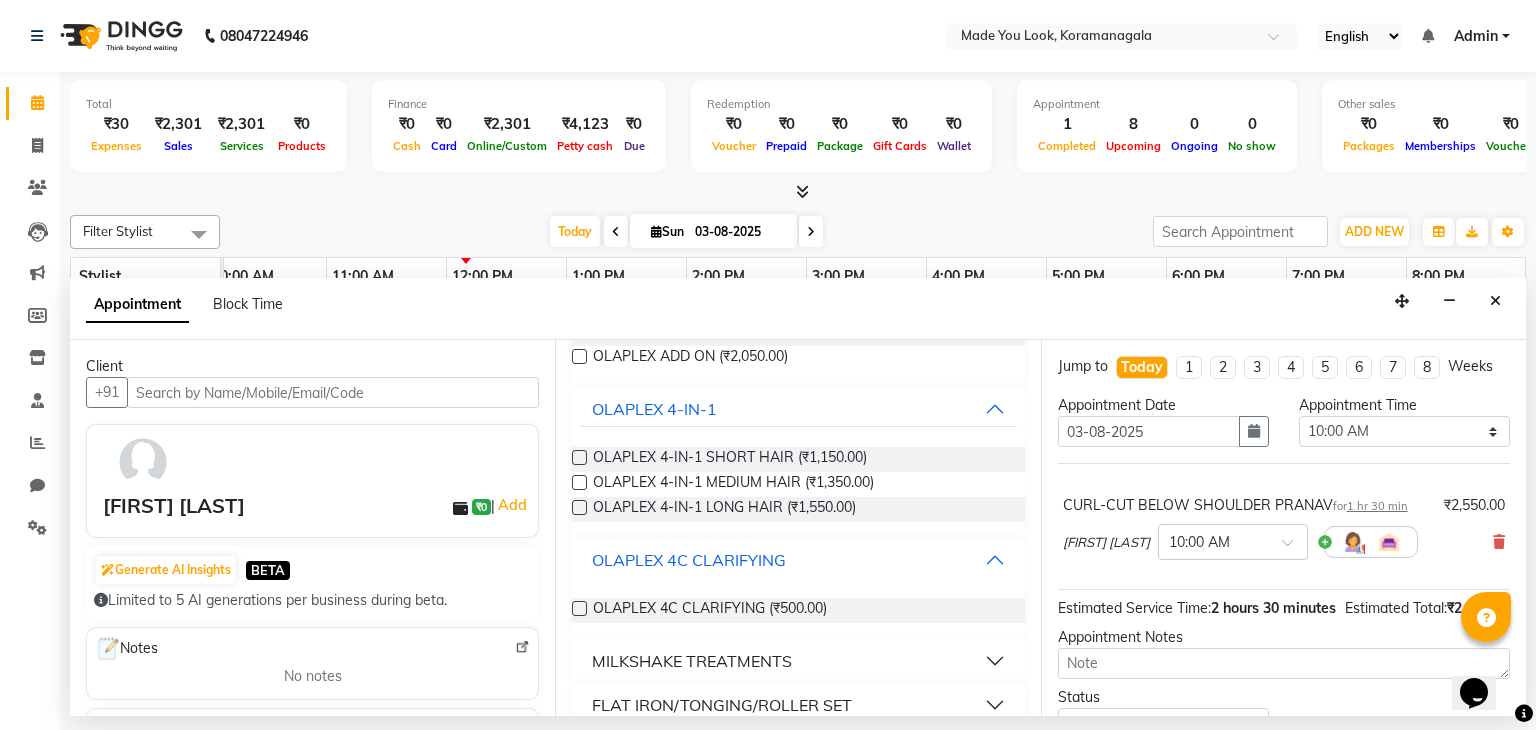 scroll, scrollTop: 279, scrollLeft: 0, axis: vertical 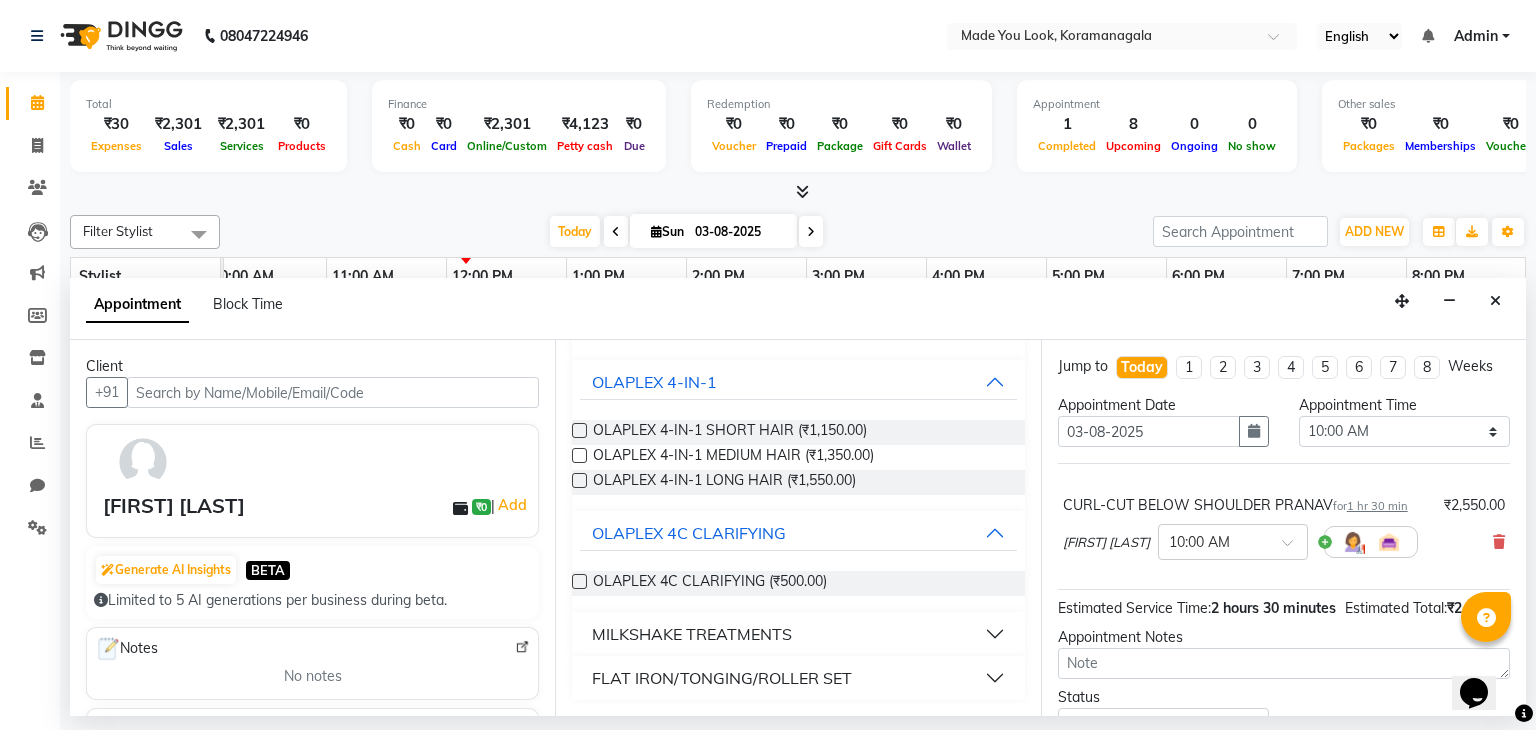 click at bounding box center (579, 581) 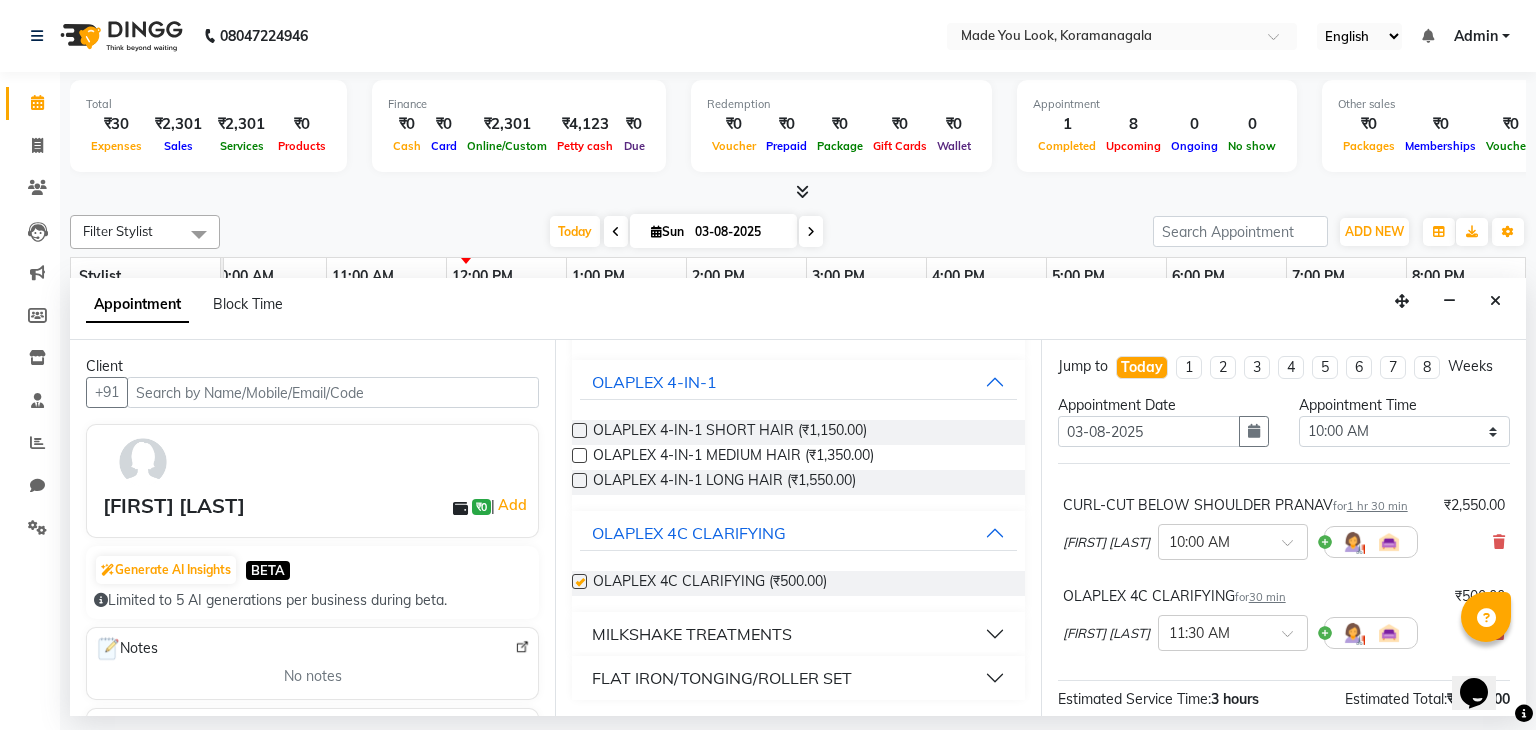 checkbox on "false" 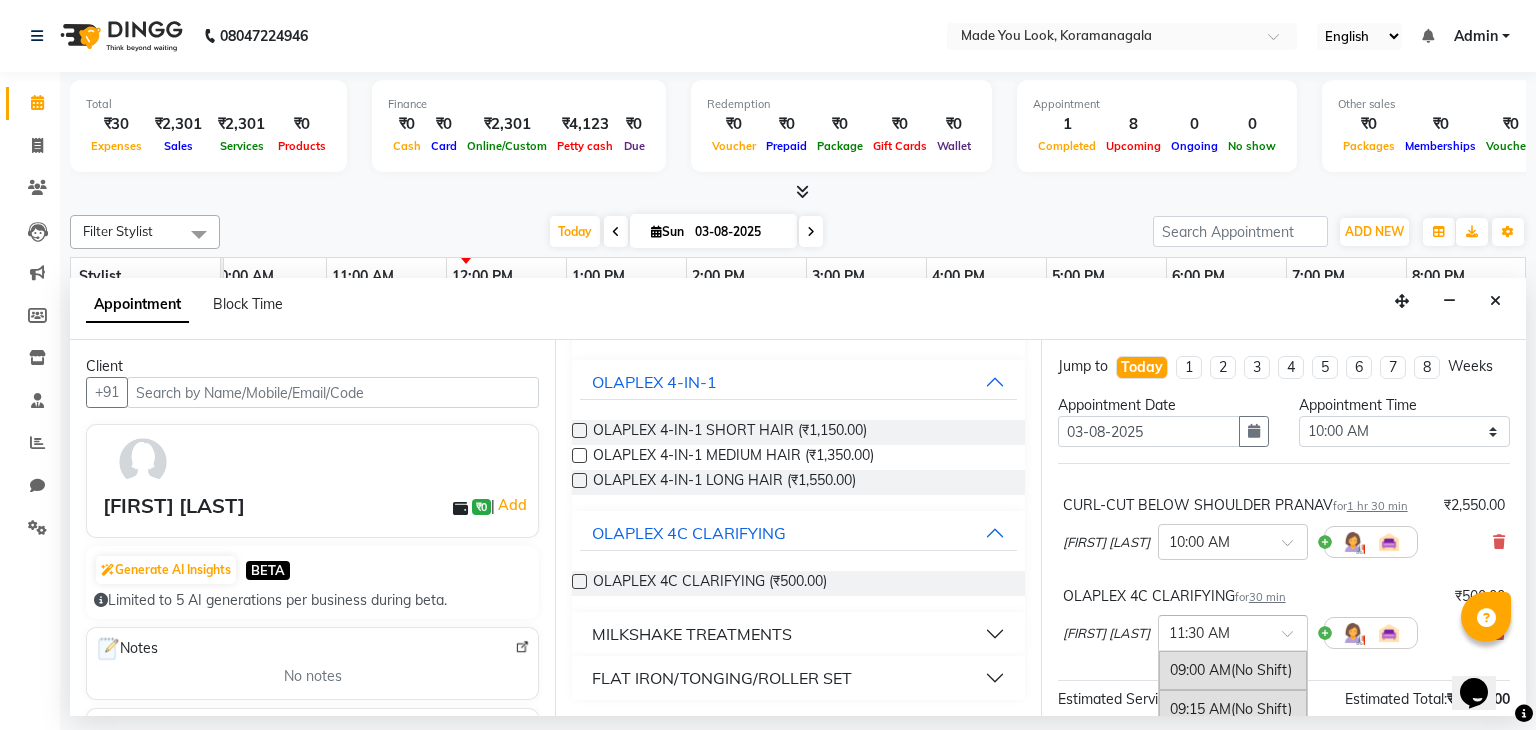 click at bounding box center [1294, 639] 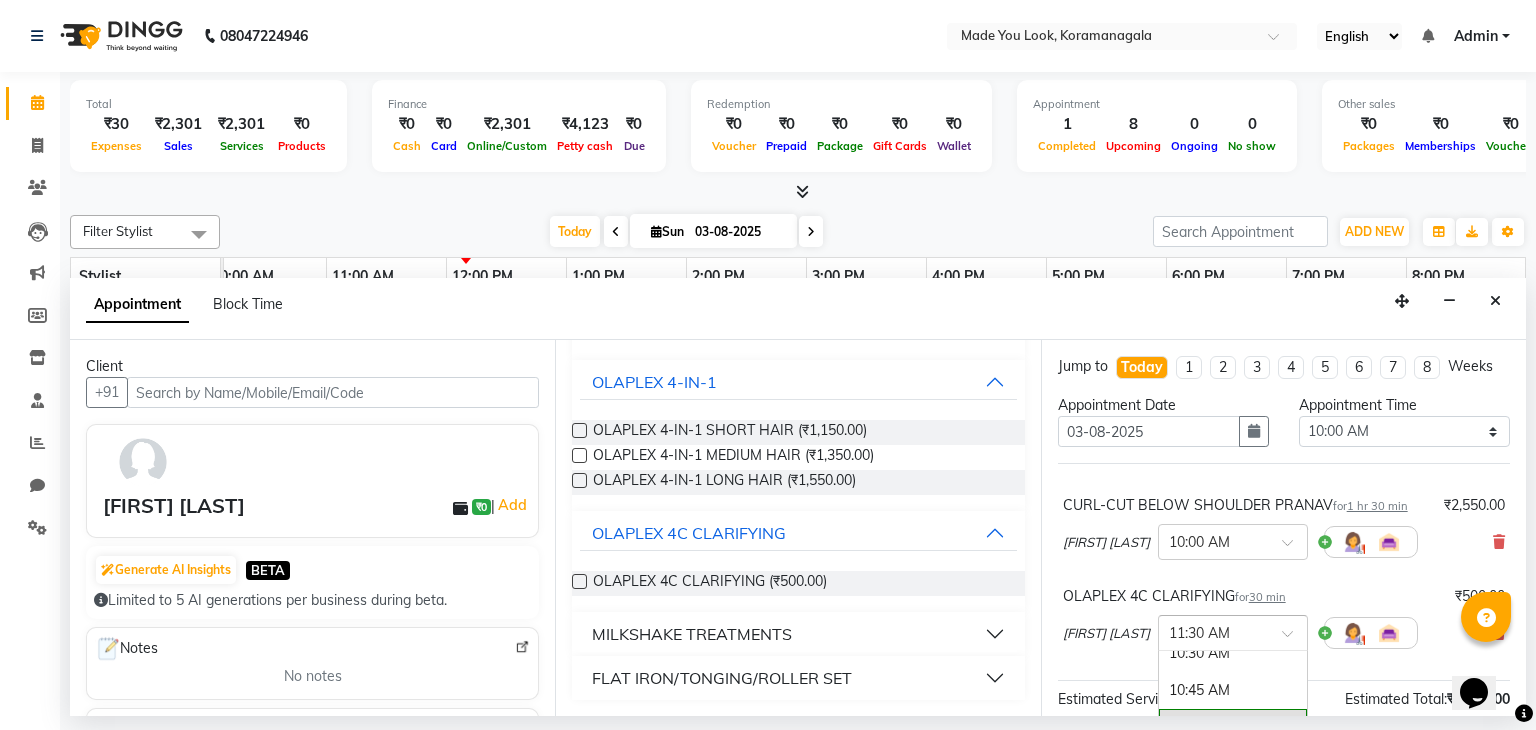 scroll, scrollTop: 278, scrollLeft: 0, axis: vertical 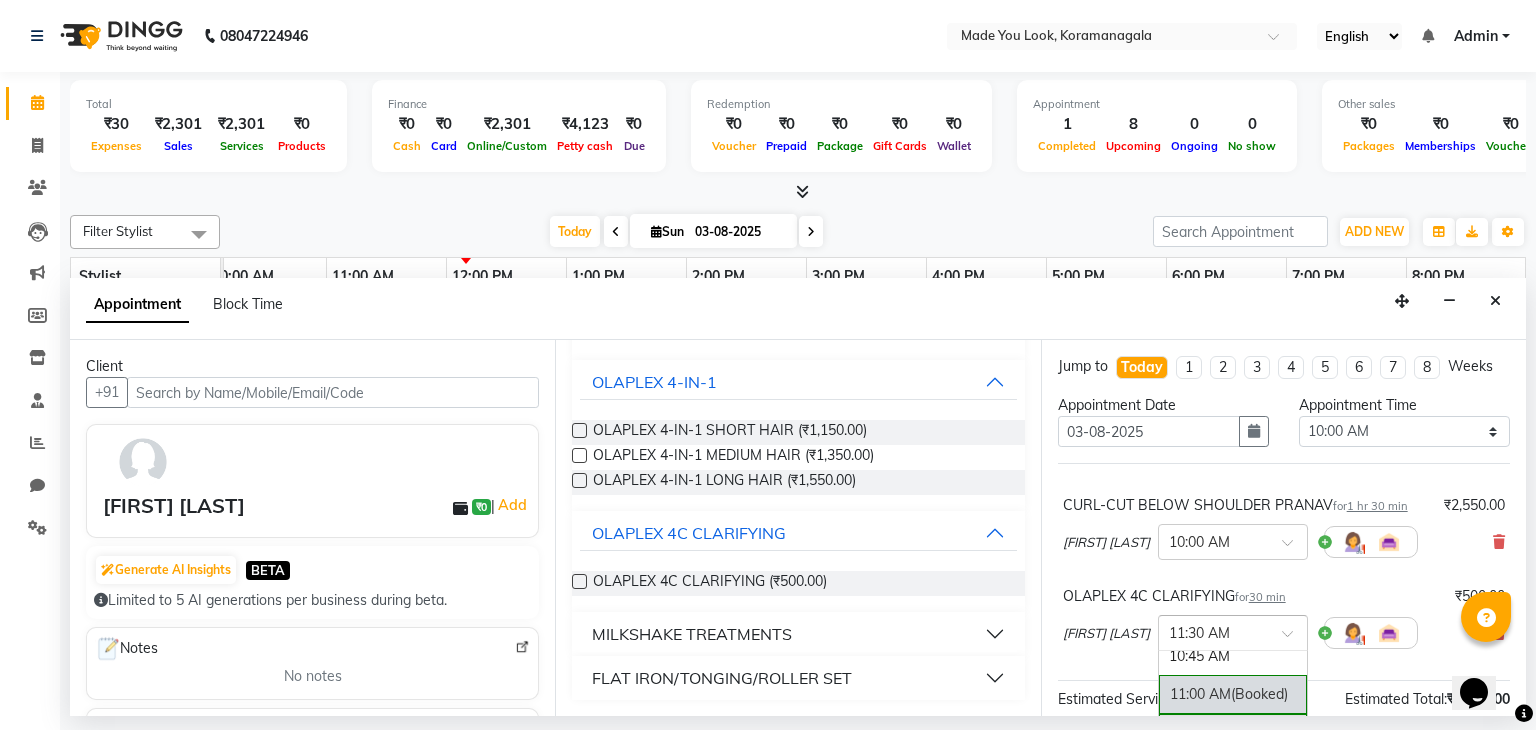 click on "11:00 AM   (Booked)" at bounding box center [1233, 694] 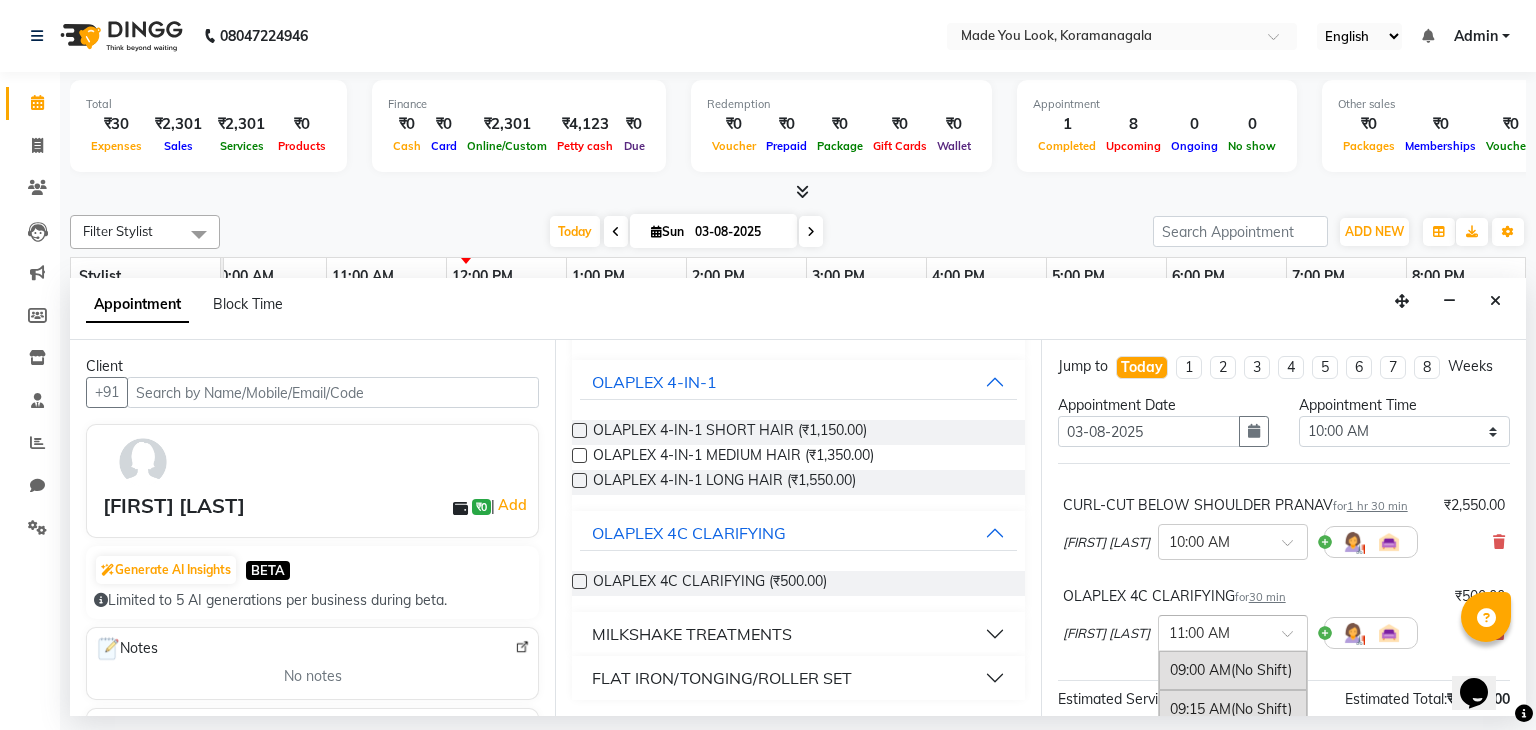 click at bounding box center [1213, 631] 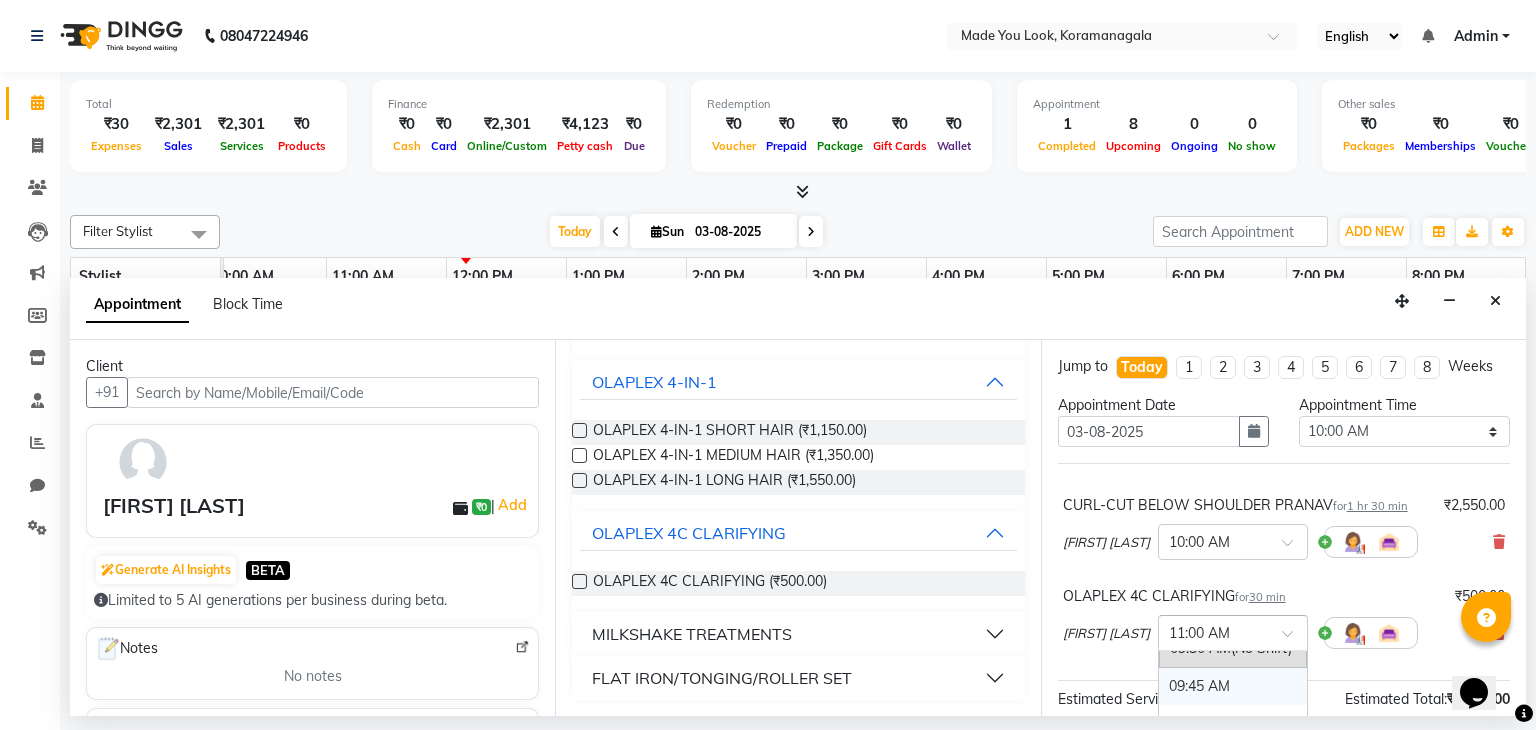 scroll, scrollTop: 200, scrollLeft: 0, axis: vertical 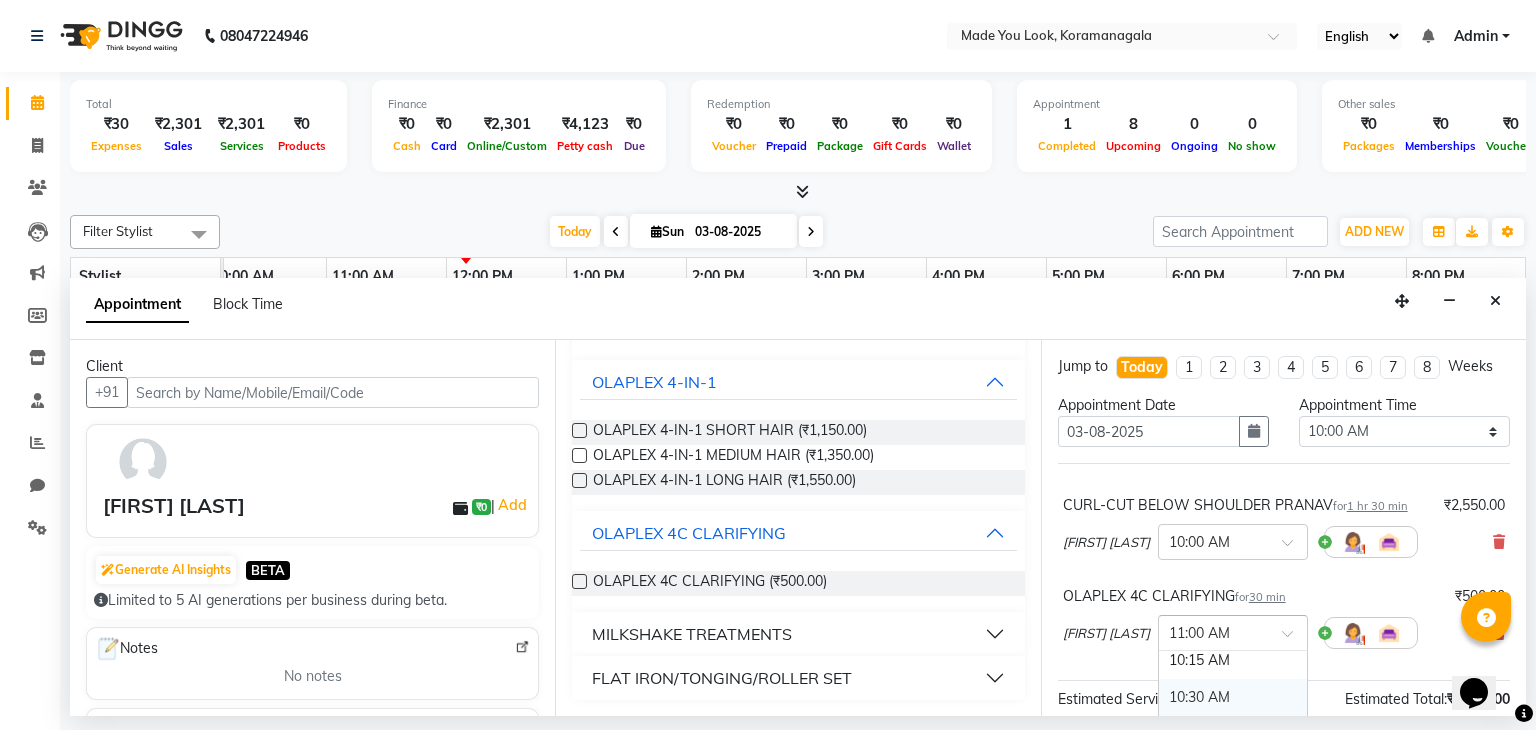 click on "10:30 AM" at bounding box center [1233, 697] 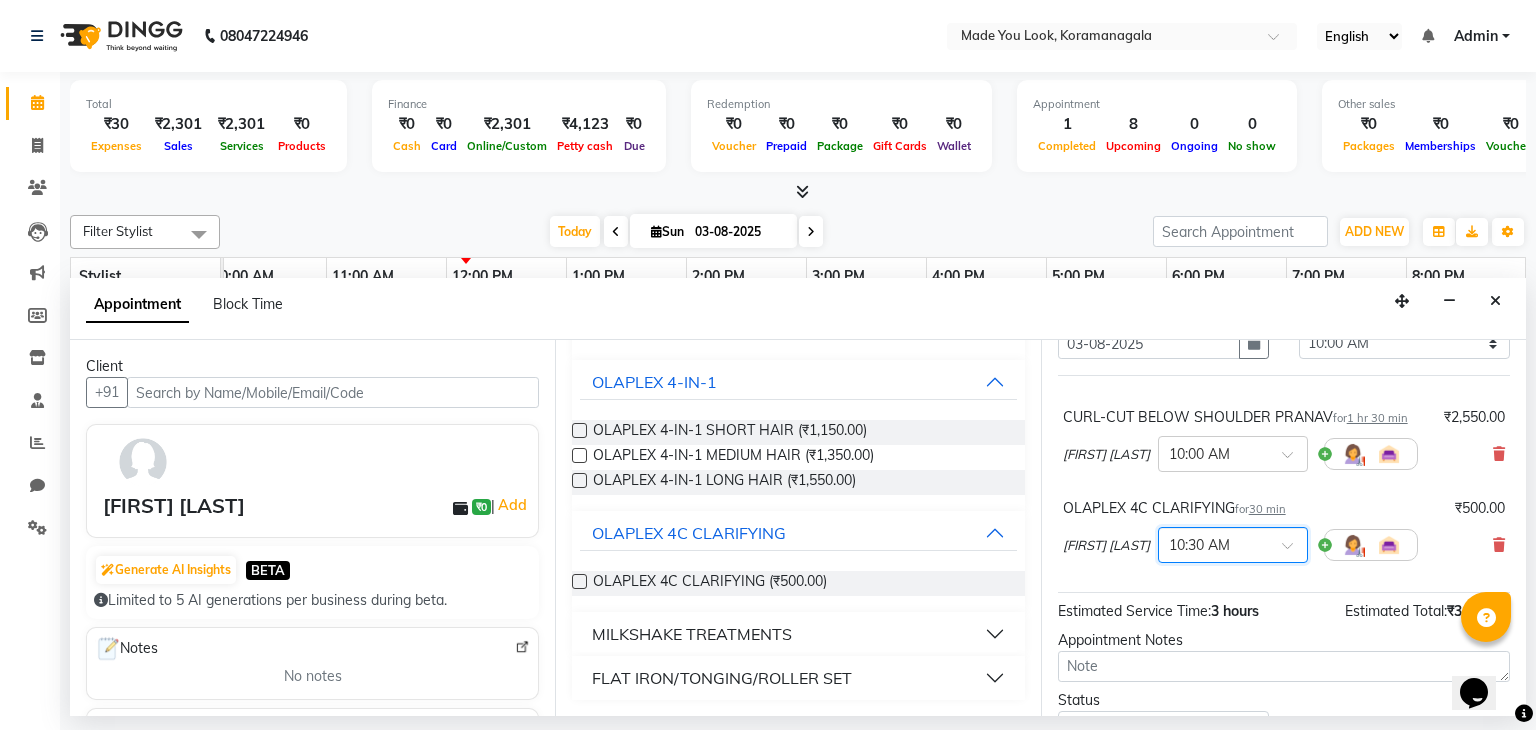 scroll, scrollTop: 180, scrollLeft: 0, axis: vertical 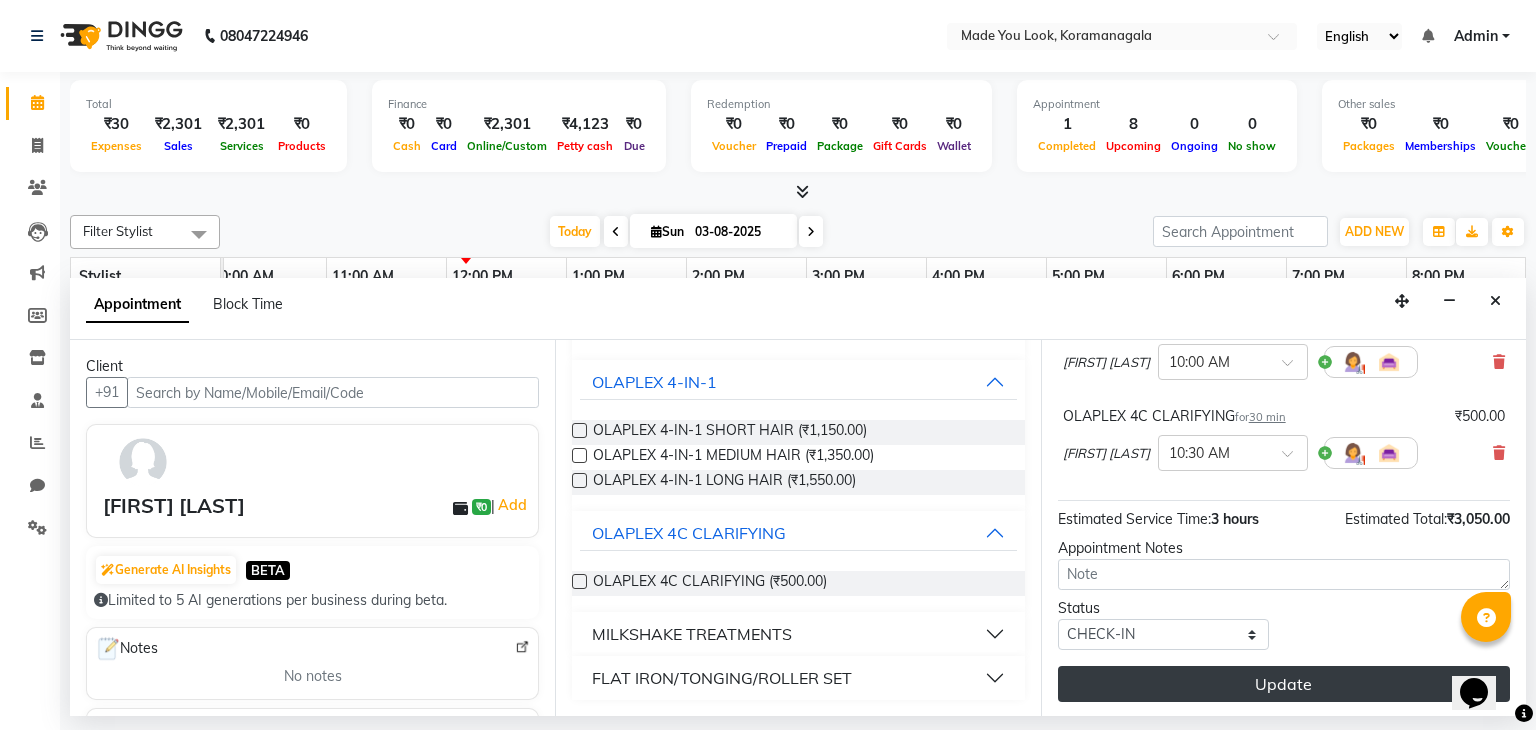 click on "Update" at bounding box center (1284, 684) 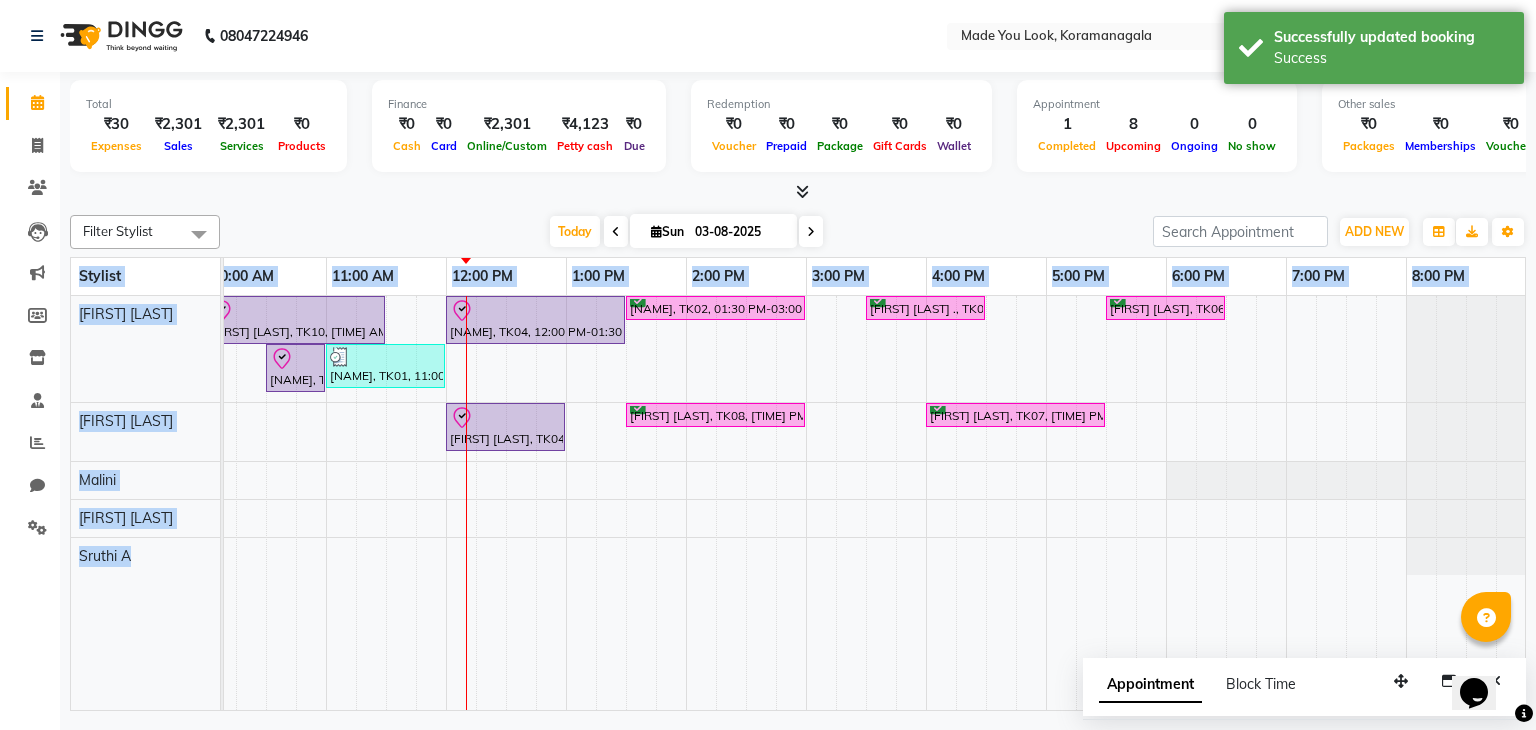 drag, startPoint x: 745, startPoint y: 713, endPoint x: 713, endPoint y: 705, distance: 32.984844 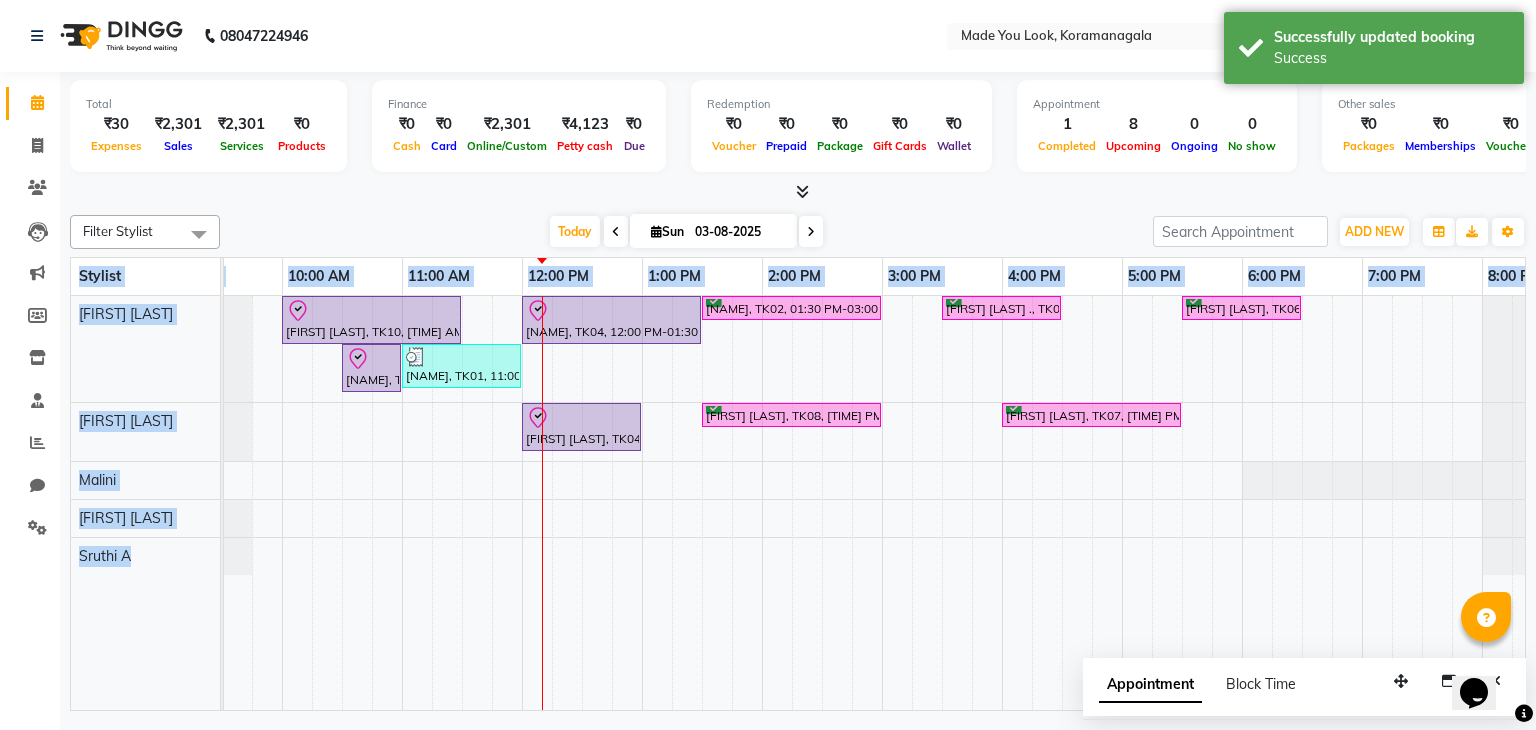 scroll, scrollTop: 0, scrollLeft: 86, axis: horizontal 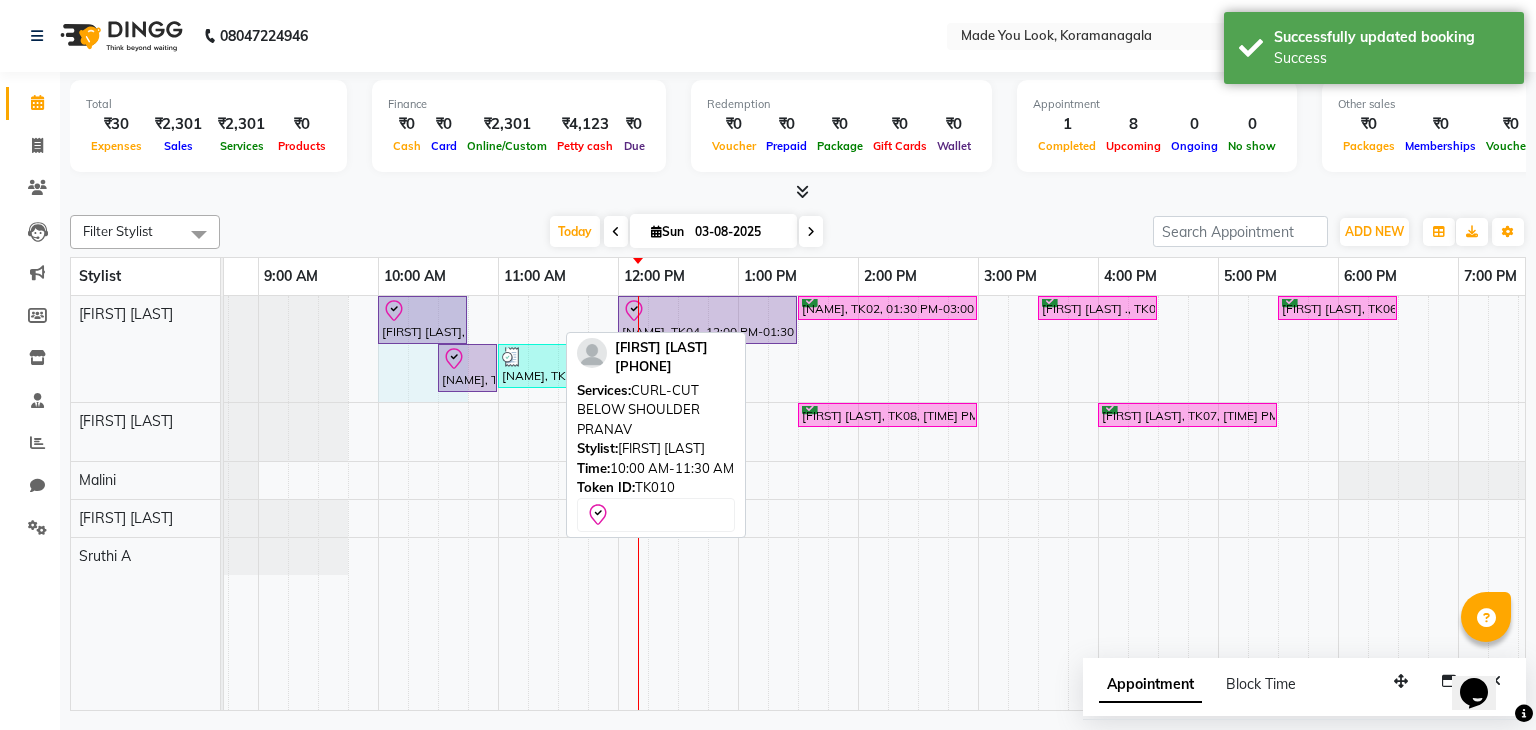 drag, startPoint x: 551, startPoint y: 320, endPoint x: 444, endPoint y: 302, distance: 108.503456 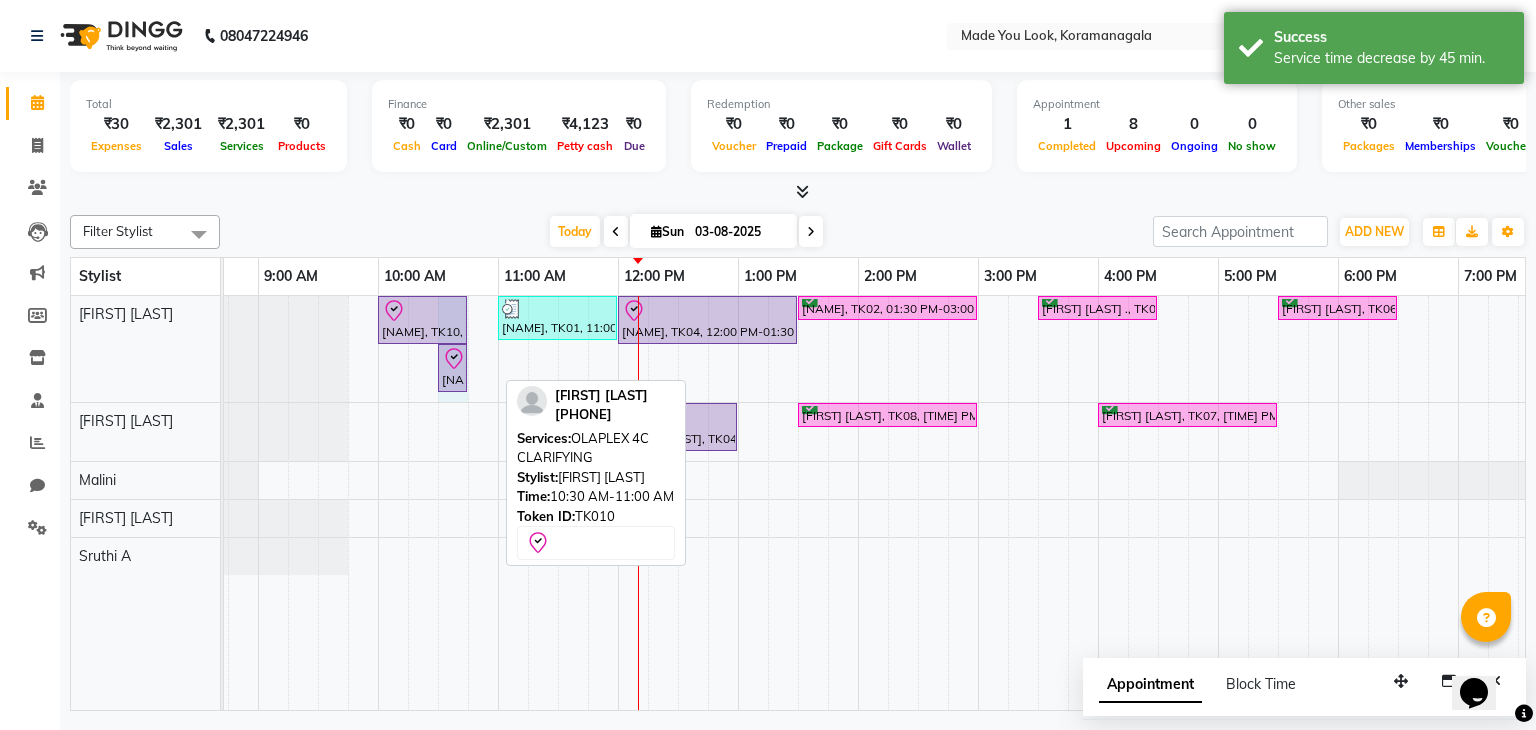 drag, startPoint x: 496, startPoint y: 369, endPoint x: 457, endPoint y: 358, distance: 40.5216 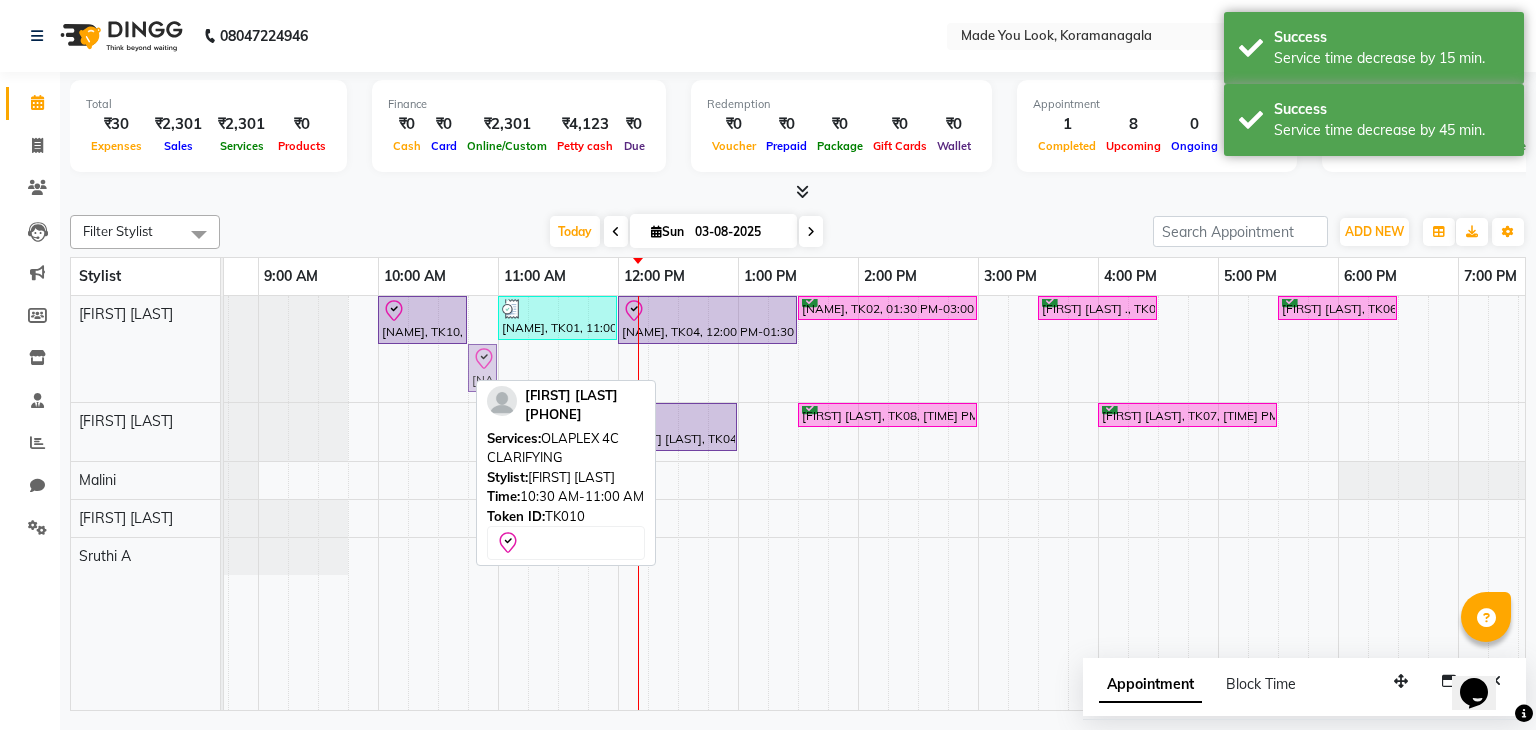 click on "Stylist 8:00 AM 9:00 AM 10:00 AM 11:00 AM 12:00 PM 1:00 PM 2:00 PM 3:00 PM 4:00 PM 5:00 PM 6:00 PM 7:00 PM 8:00 PM [FIRST] [LAST]  [FIRST] [LAST] [FIRST] [LAST] [FIRST] [LAST]
[FIRST] [LAST], TK10, [TIME] AM-[TIME] AM, CURL-CUT BELOW SHOULDER PRANAV     [FIRST] [LAST], TK01, [TIME] AM-[TIME] AM, HAIRCUT PRANAV
[FIRST] [LAST], TK04, [TIME] AM-[TIME] PM, CURL-CUT ABOVE SHOULDER PRANAV     [FIRST] [LAST], TK02, [TIME] PM-[TIME] PM, DIFFUSE DRY PRANAV BELOW SHOULDER     [FIRST] [LAST] ., TK05, [TIME] PM-[TIME] PM, HAIRCUT PRANAV     [FIRST] [LAST], TK06, [TIME] PM-[TIME] PM, HAIRCUT PRANAV
[FIRST] [LAST], TK10, [TIME] AM-[TIME] AM,  OLAPLEX 4C CLARIFYING
[FIRST] [LAST], TK10, [TIME] AM-[TIME] AM,  OLAPLEX 4C CLARIFYING
[FIRST] [LAST], TK04, [TIME] PM-[TIME] PM, HAIRCUT PALLAVI     [FIRST] [LAST], TK08, [TIME] PM-[TIME] PM, CURL-CUT ABOVE SHOULDER PALLAVI     [FIRST] [LAST], TK07, [TIME] PM-[TIME] PM, HAIRCUT PALLAVI" at bounding box center (798, 484) 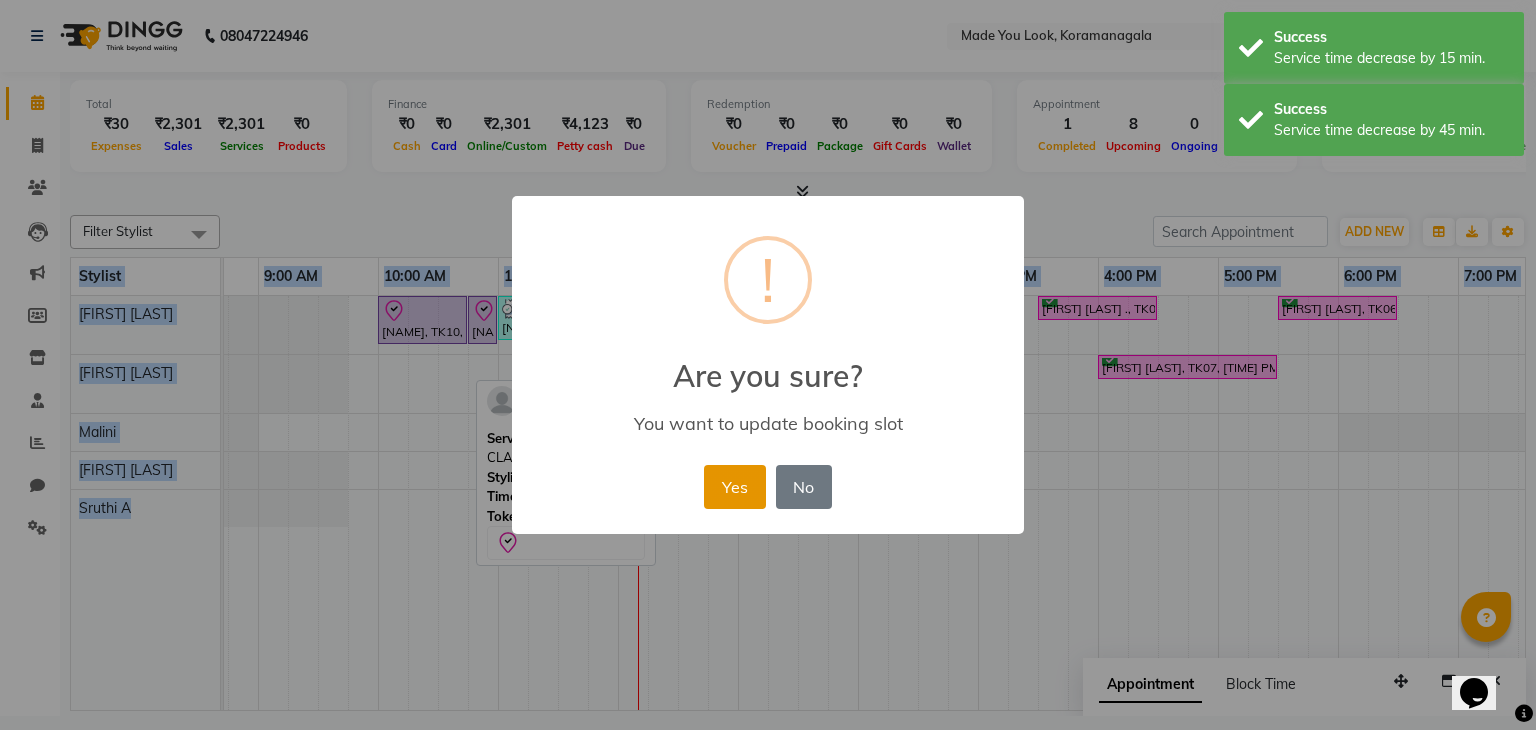 click on "Yes" at bounding box center [734, 487] 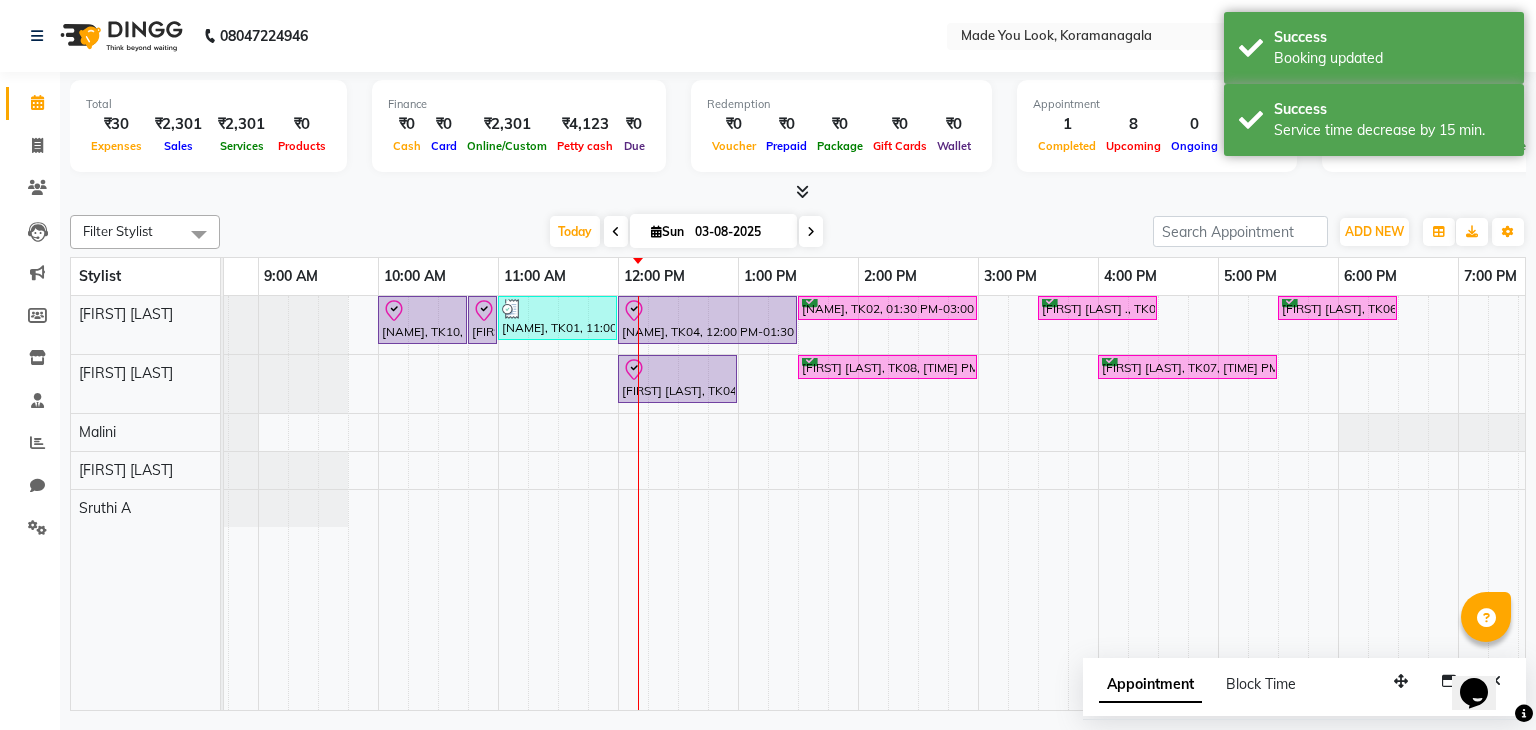 click on "Filter Stylist Select All [FIRST] [FIRST] [FIRST] [FIRST] [FIRST] Today  Sun 03-08-2025 Toggle Dropdown Add Appointment Add Invoice Add Expense Add Attendance Add Client Add Transaction Toggle Dropdown Add Appointment Add Invoice Add Expense Add Attendance Add Client ADD NEW Toggle Dropdown Add Appointment Add Invoice Add Expense Add Attendance Add Client Add Transaction Filter Stylist Select All [FIRST] [FIRST] [FIRST] [FIRST] [FIRST] Group By  Staff View   Room View  View as Vertical  Vertical - Week View  Horizontal  Horizontal - Week View  List  Toggle Dropdown Calendar Settings Manage Tags   Arrange Stylists   Reset Stylists  Full Screen  Show Available Stylist  Appointment Form Zoom 100%" at bounding box center (798, 232) 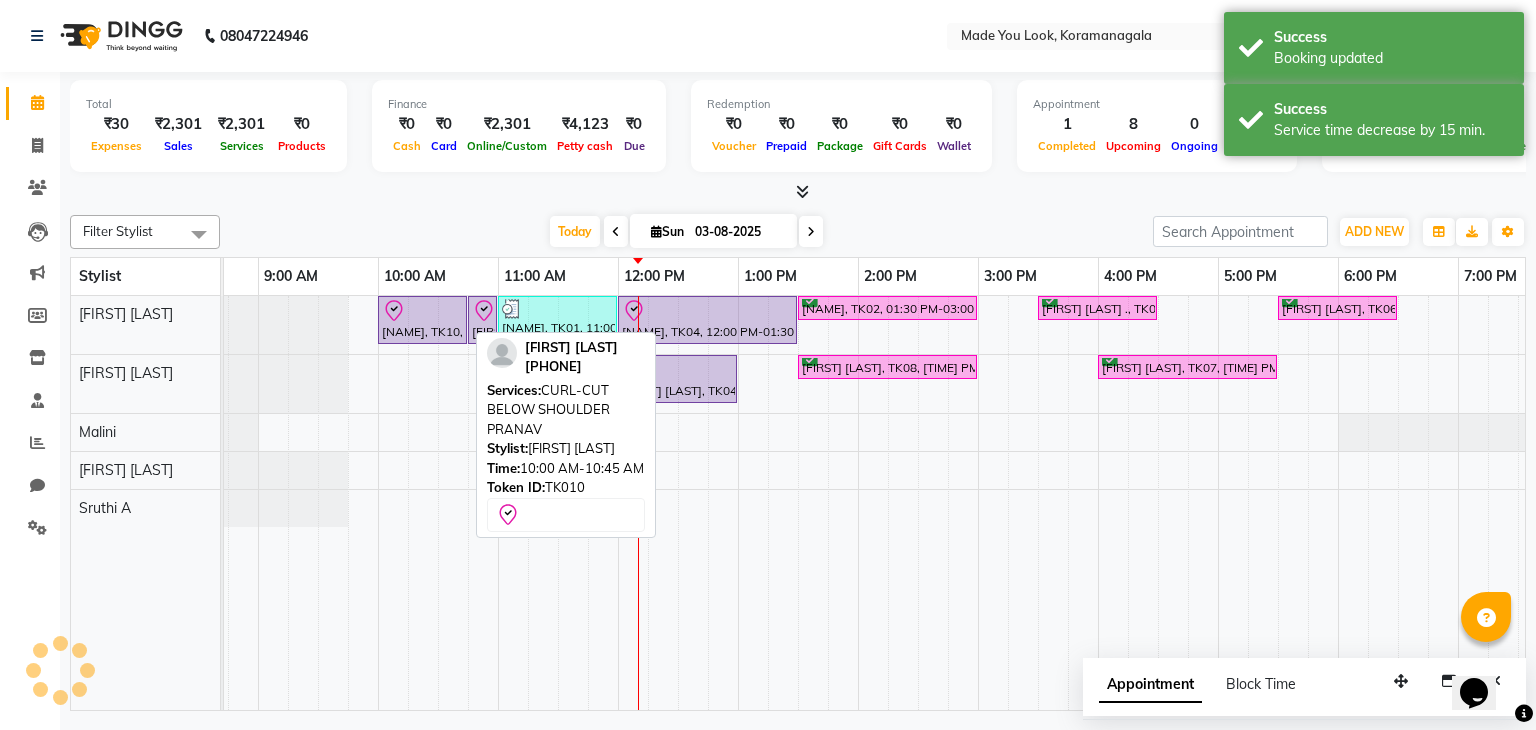 click on "[NAME], TK10, 10:00 AM-10:45 AM, CURL-CUT BELOW SHOULDER [NAME]" at bounding box center [422, 320] 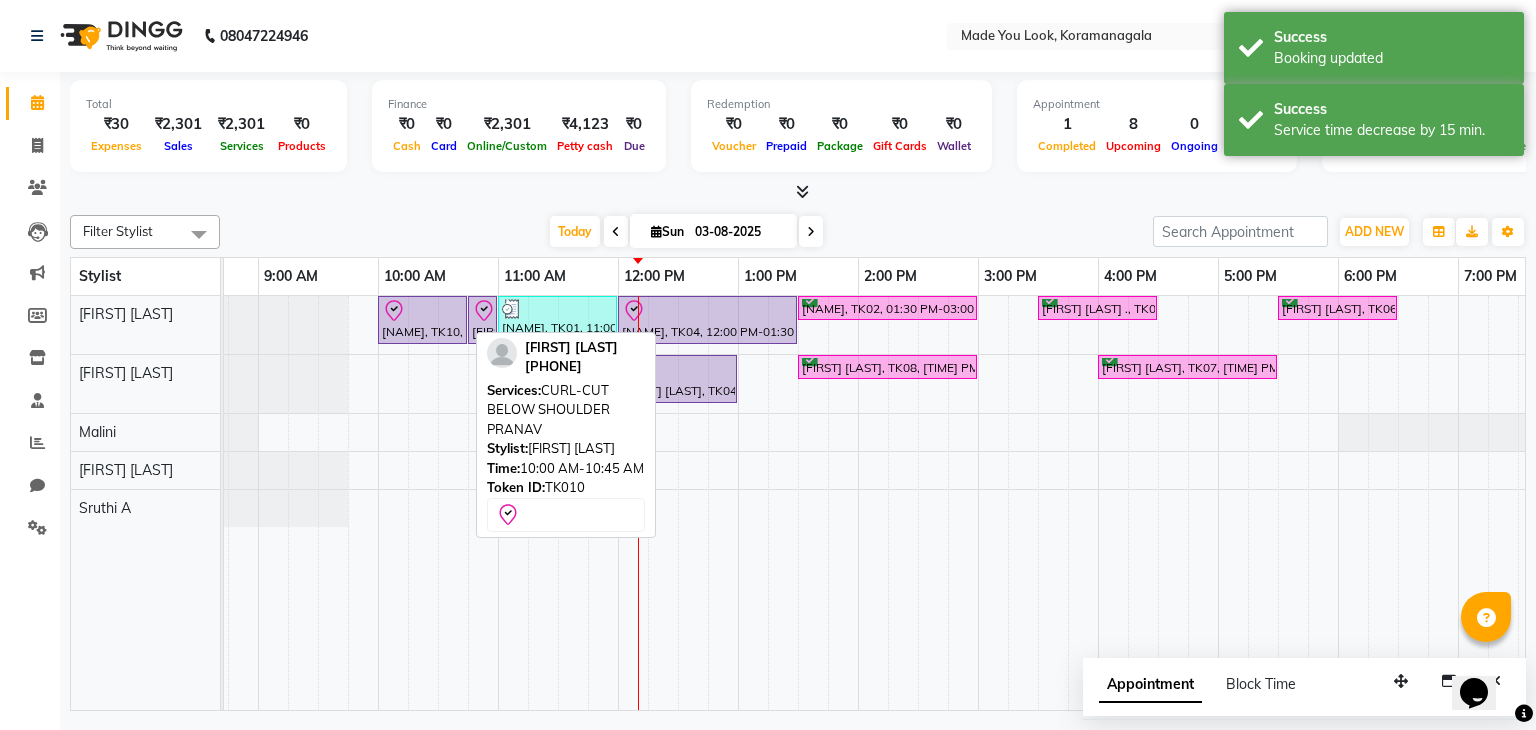 click at bounding box center [422, 311] 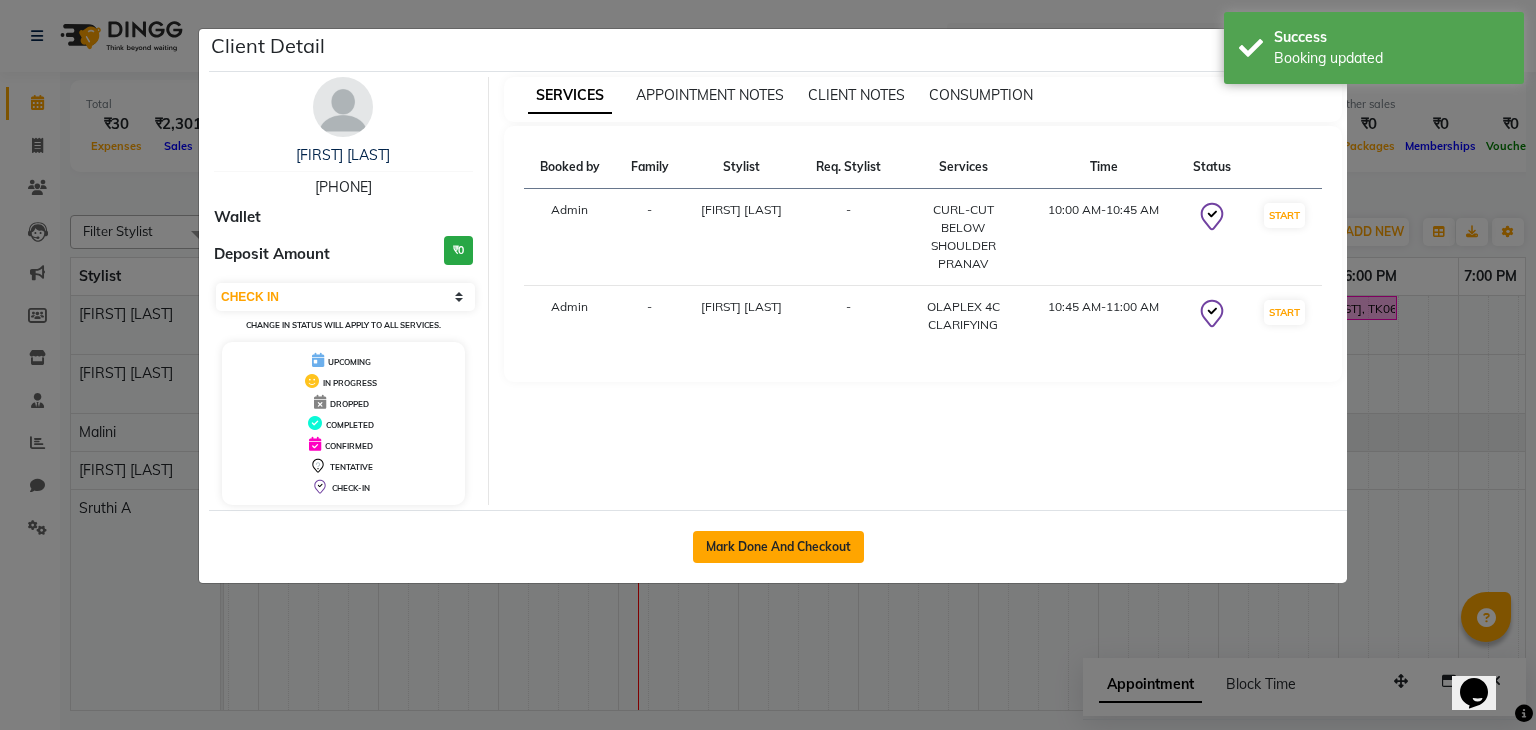 click on "Mark Done And Checkout" 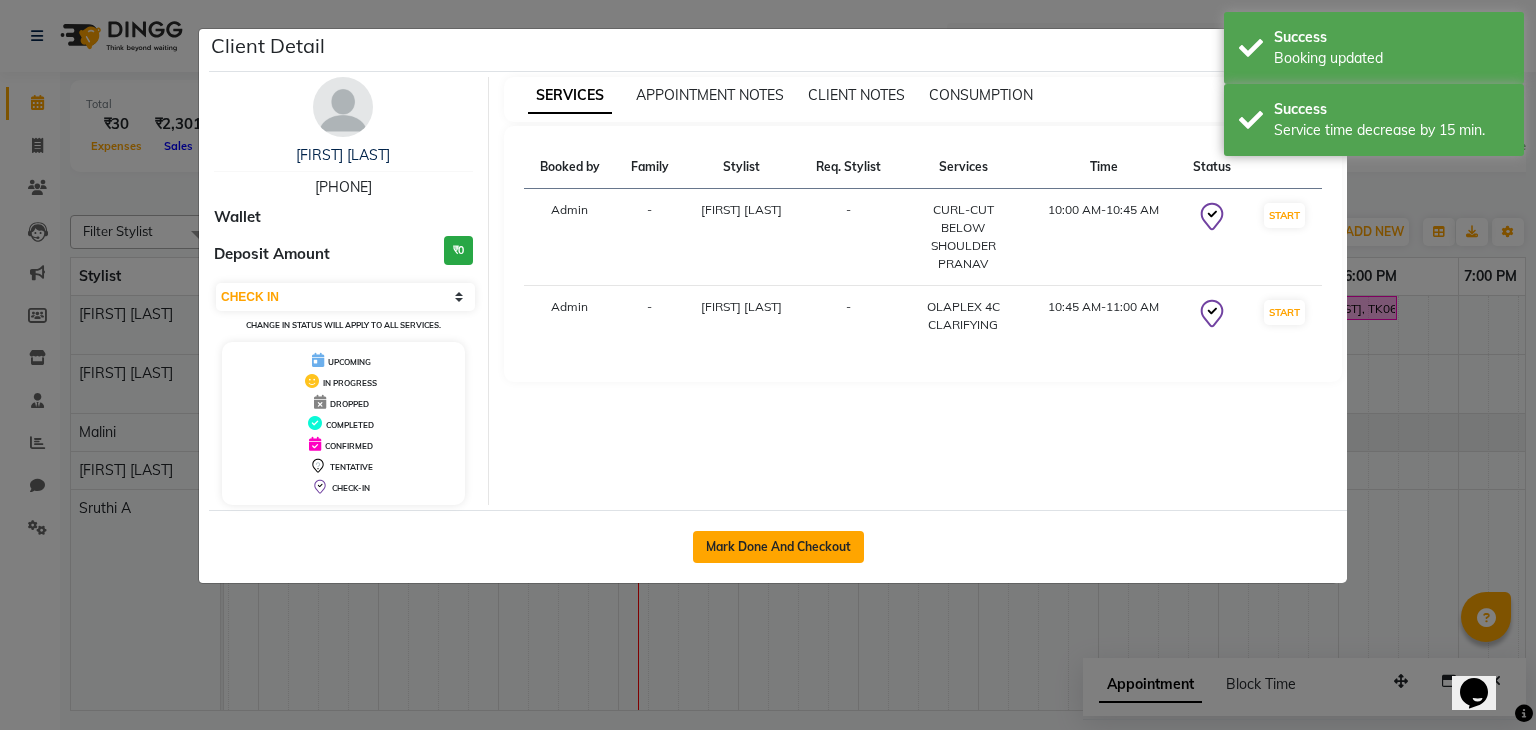 select on "8181" 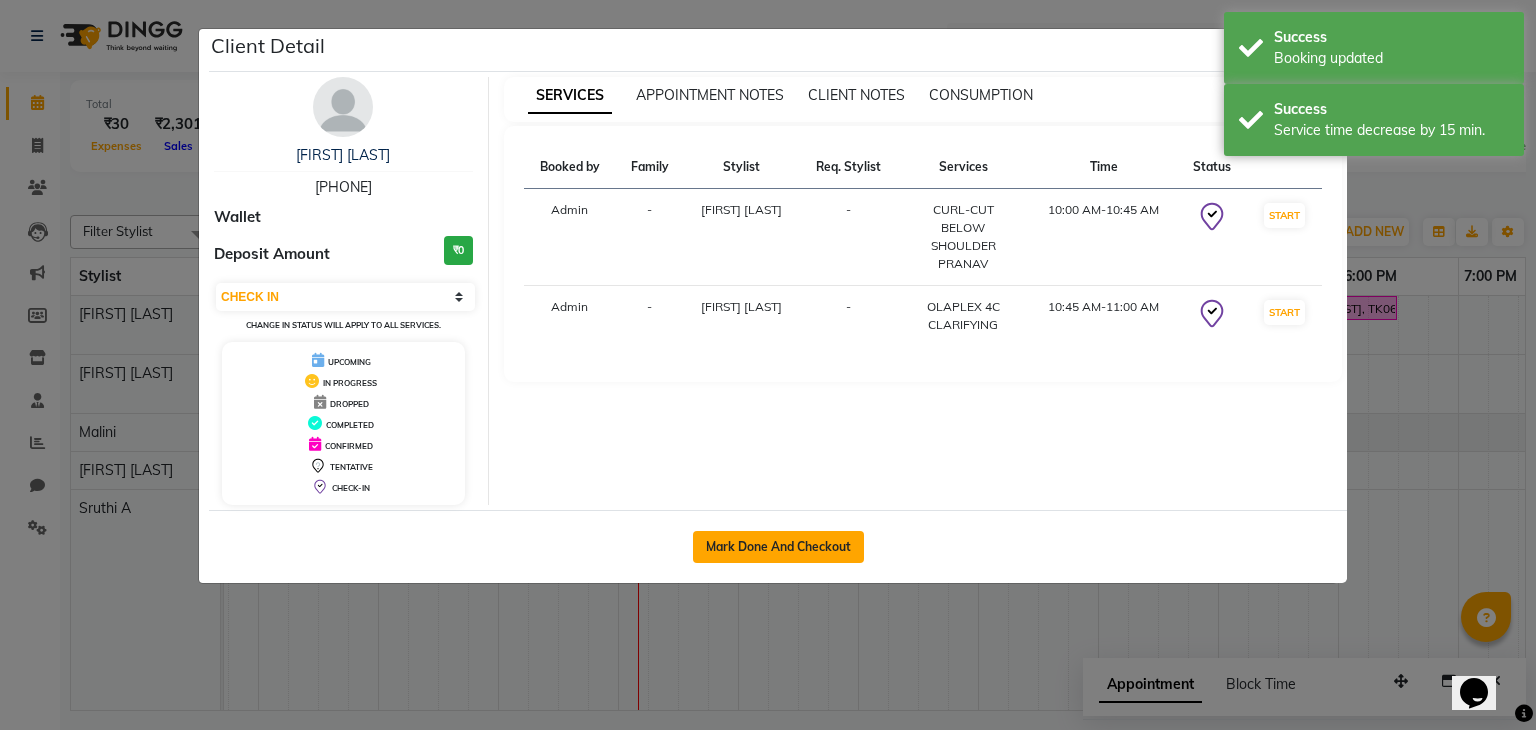 select on "service" 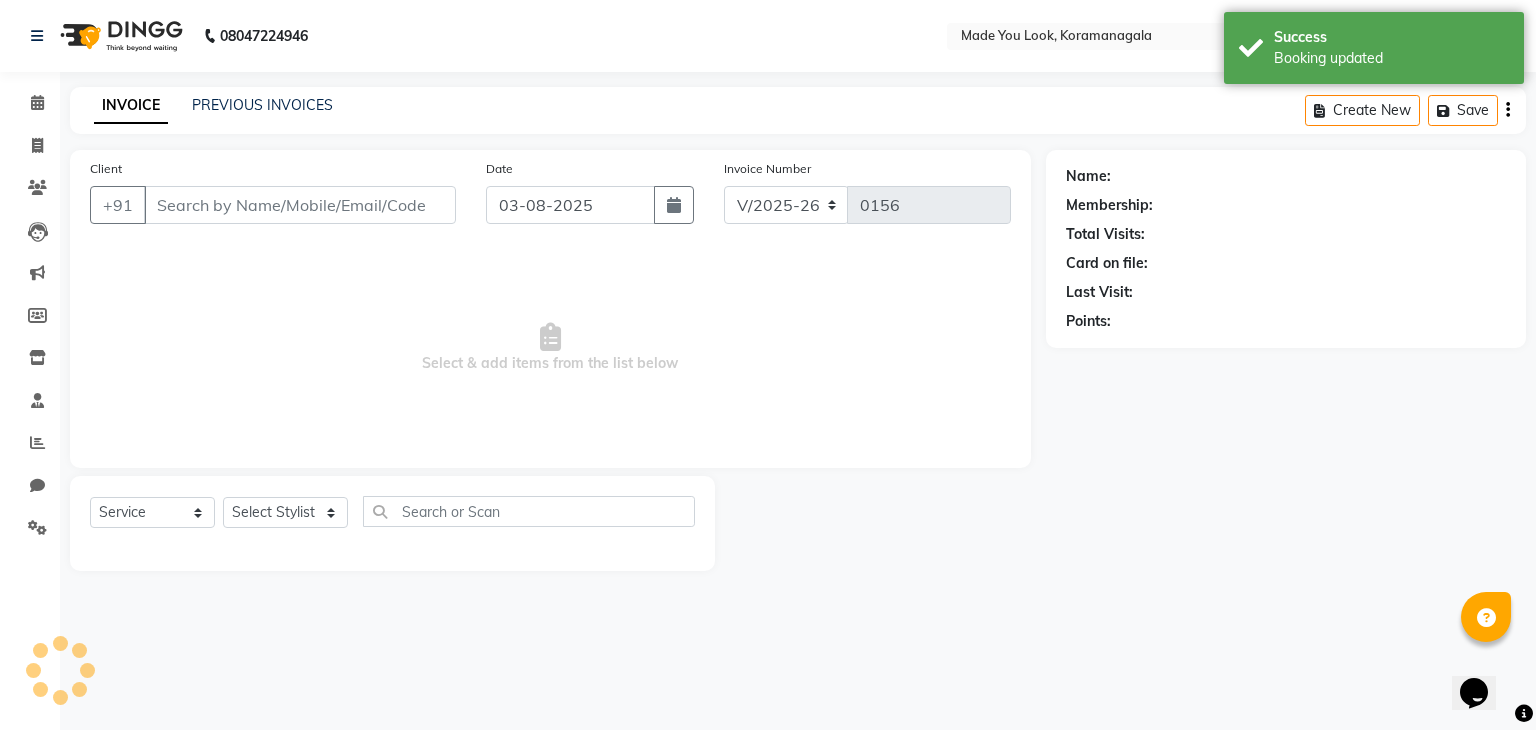 type on "[PHONE]" 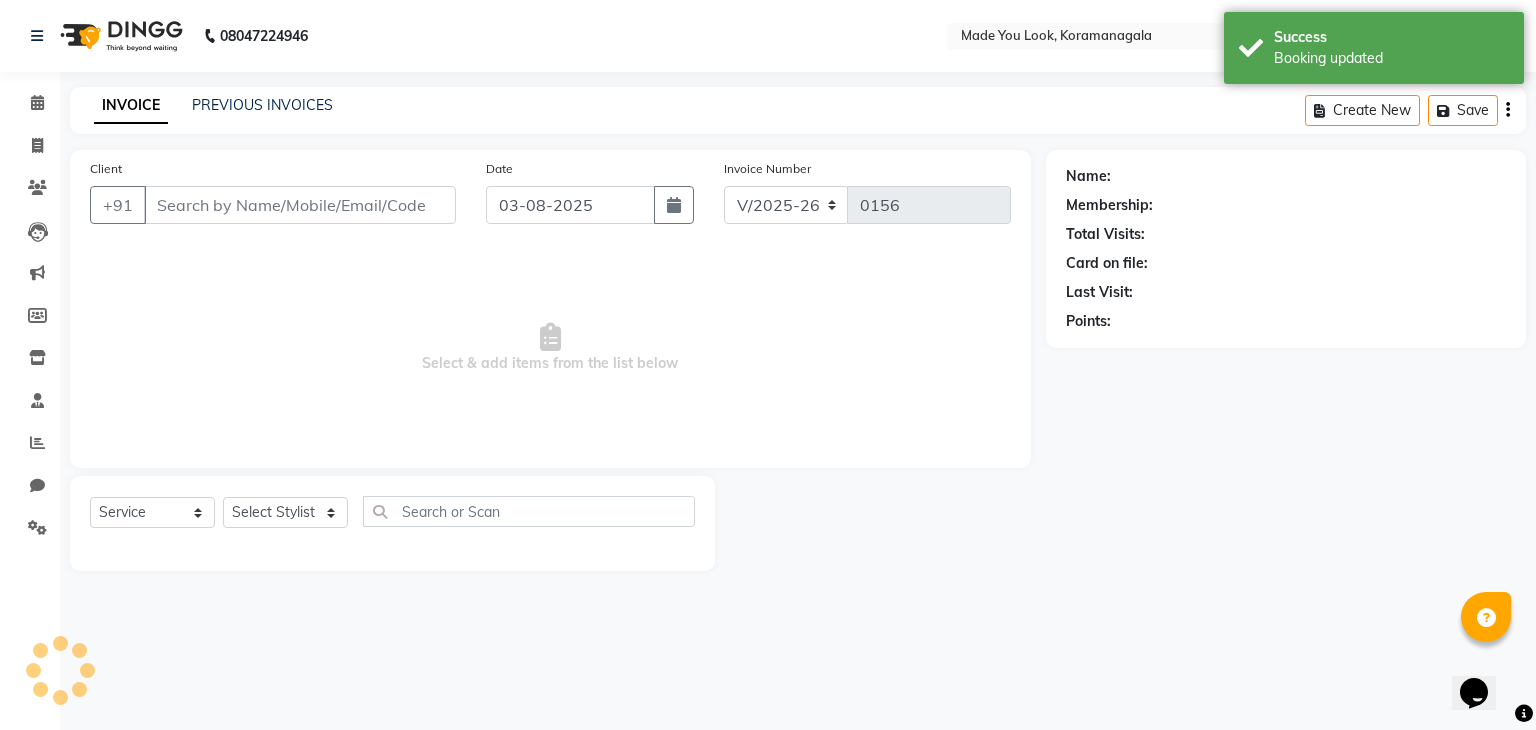 select on "83312" 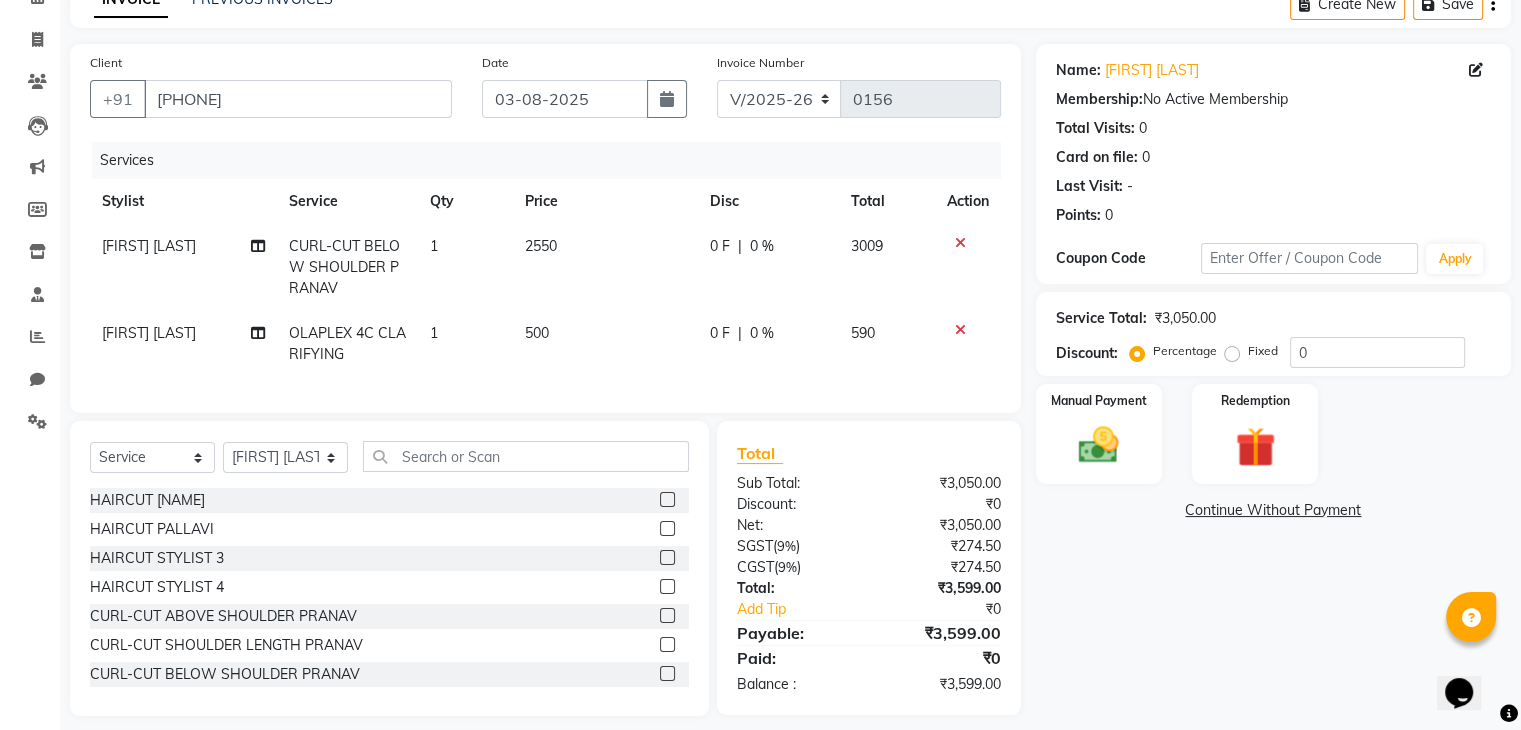 scroll, scrollTop: 138, scrollLeft: 0, axis: vertical 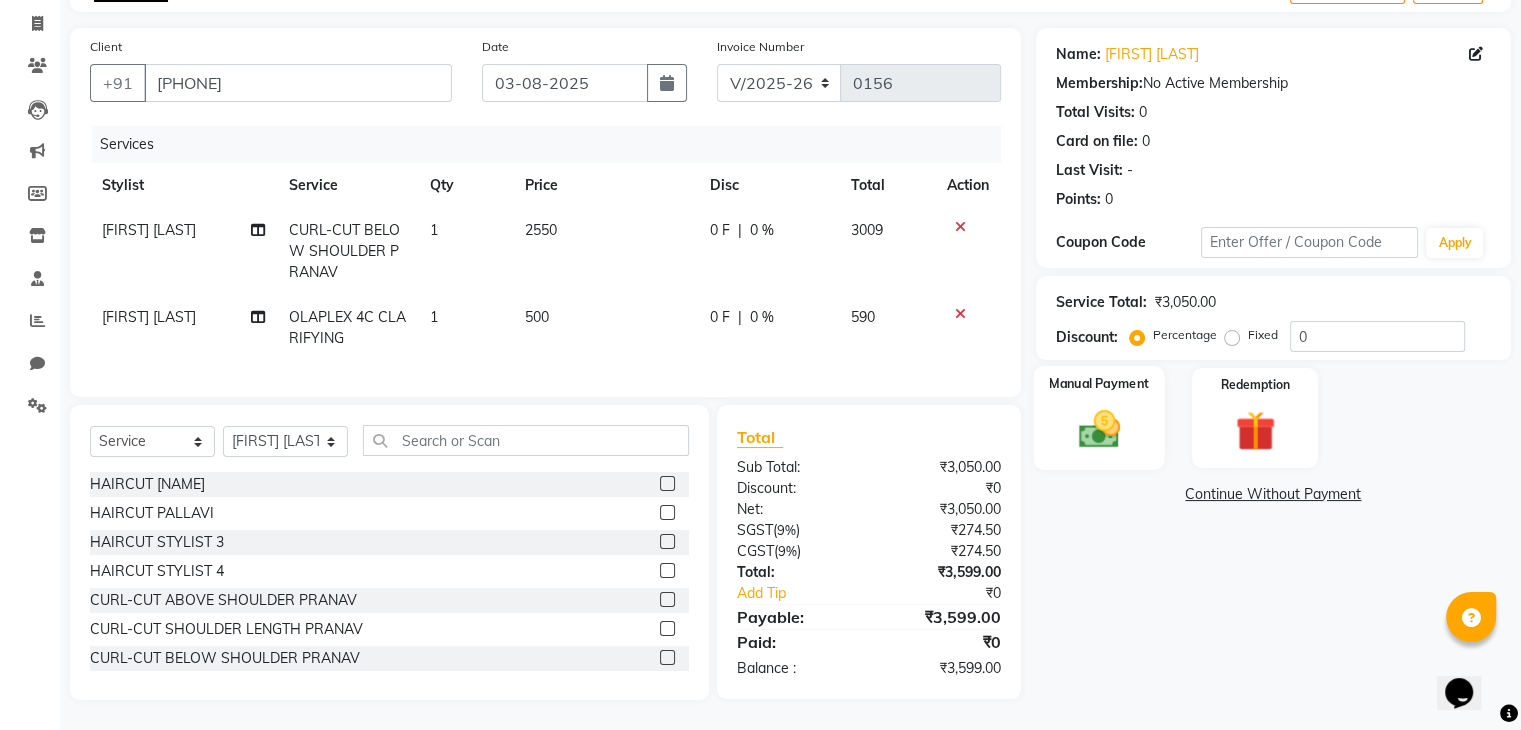 click on "Manual Payment" 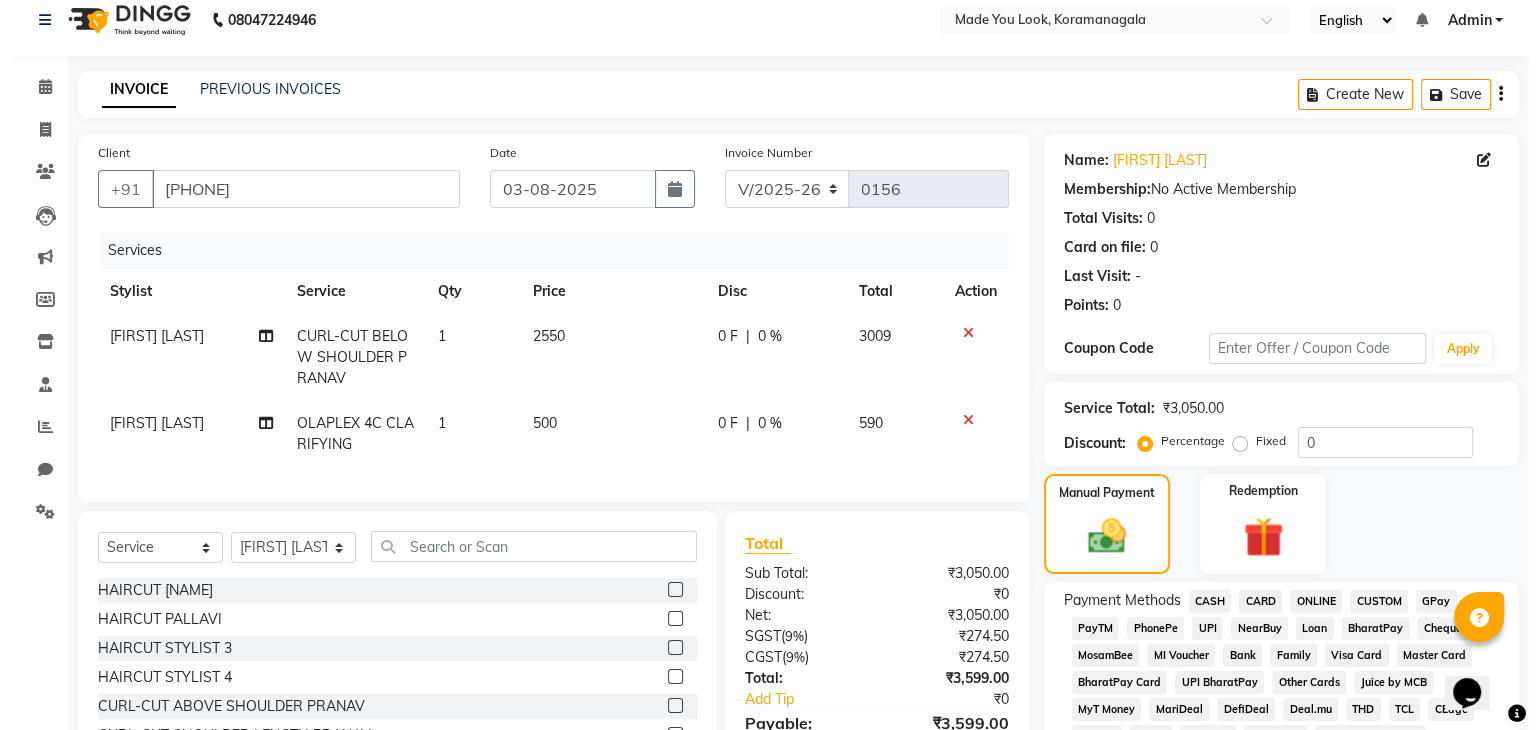scroll, scrollTop: 0, scrollLeft: 0, axis: both 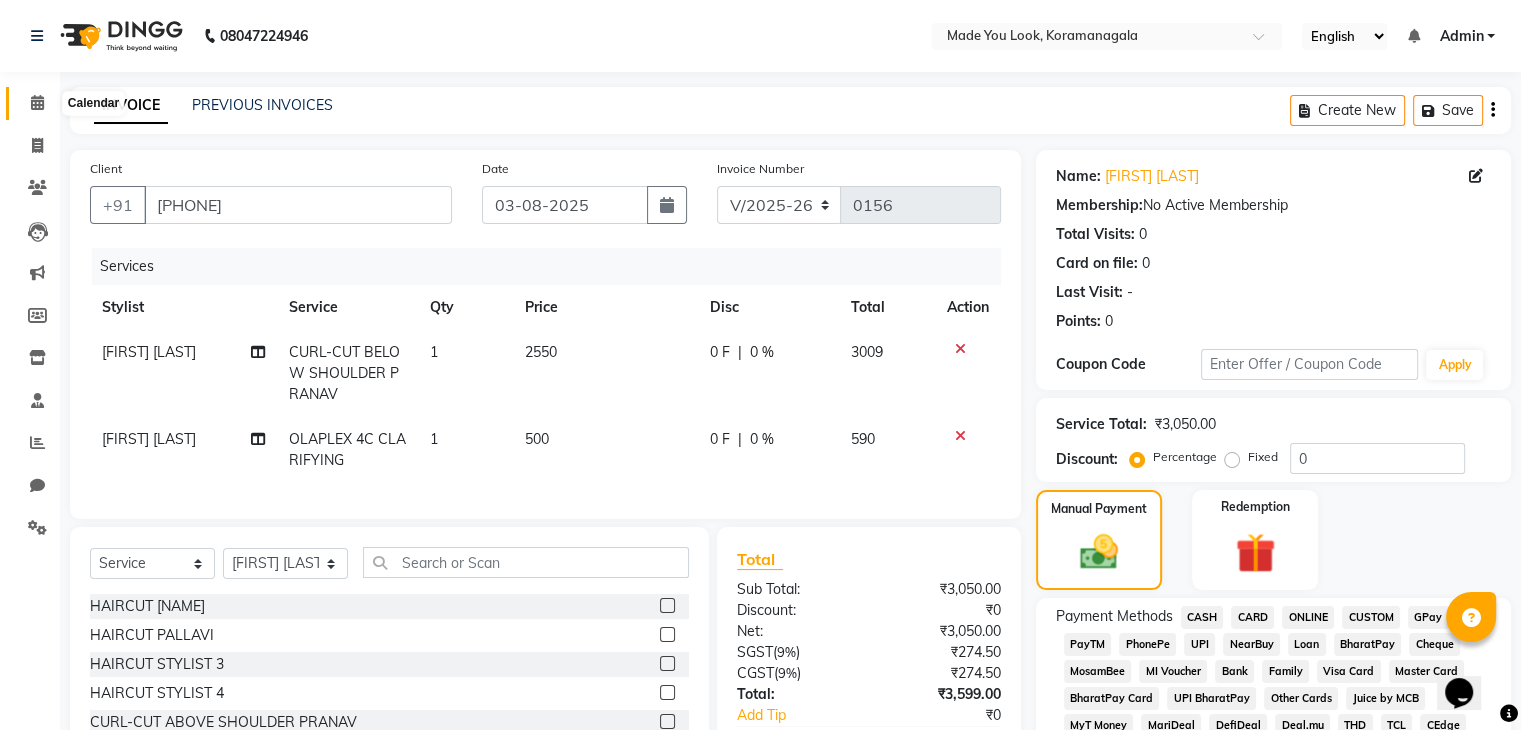 click 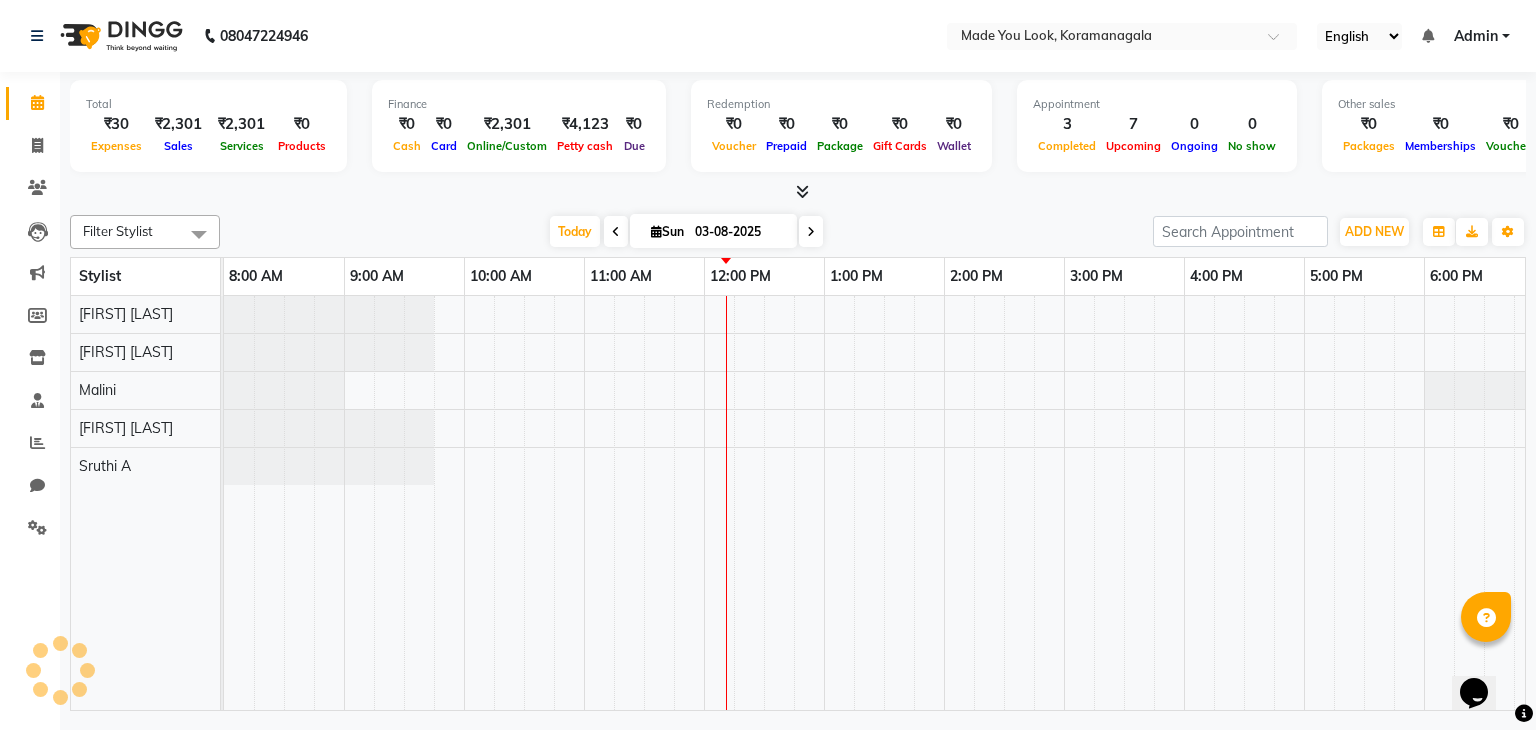 scroll, scrollTop: 0, scrollLeft: 0, axis: both 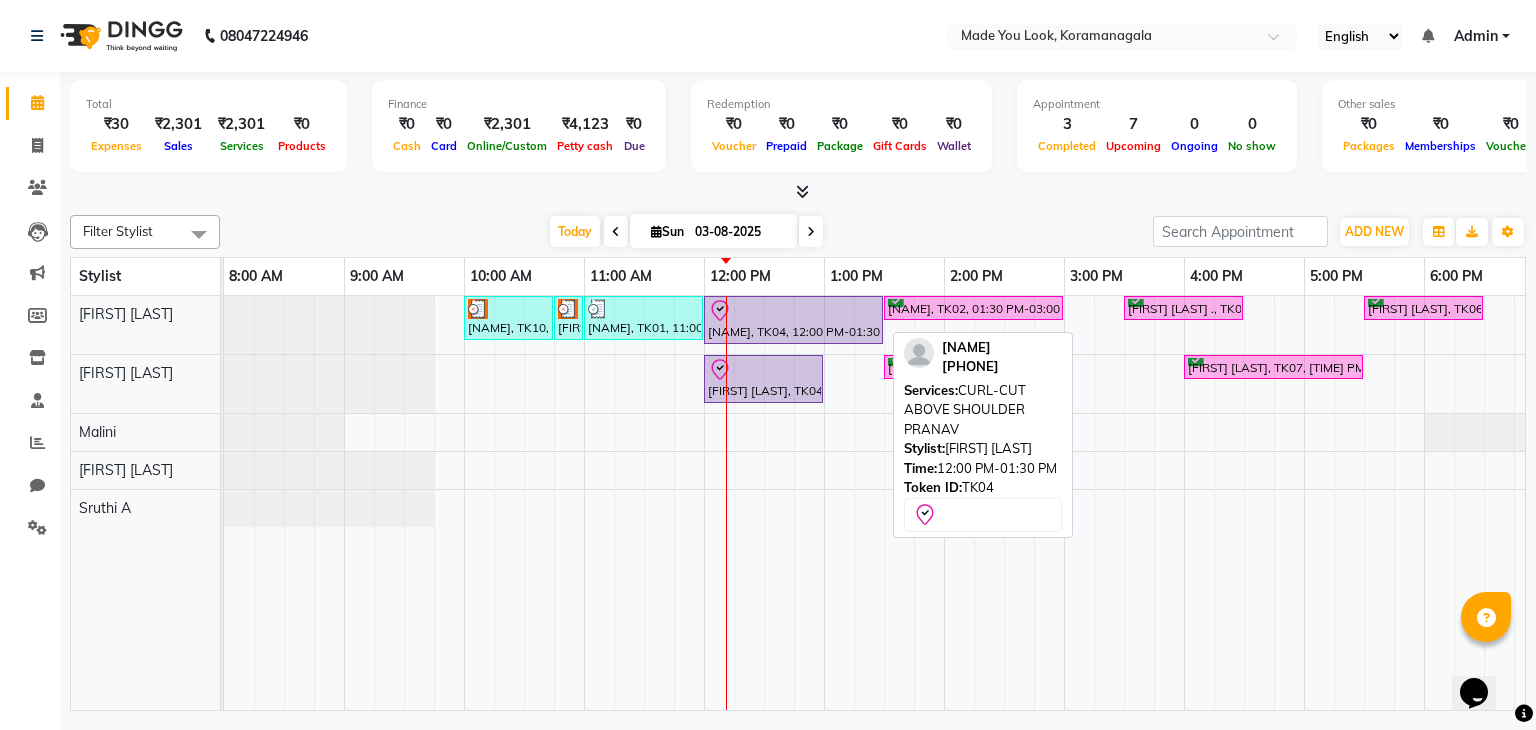 click at bounding box center (793, 311) 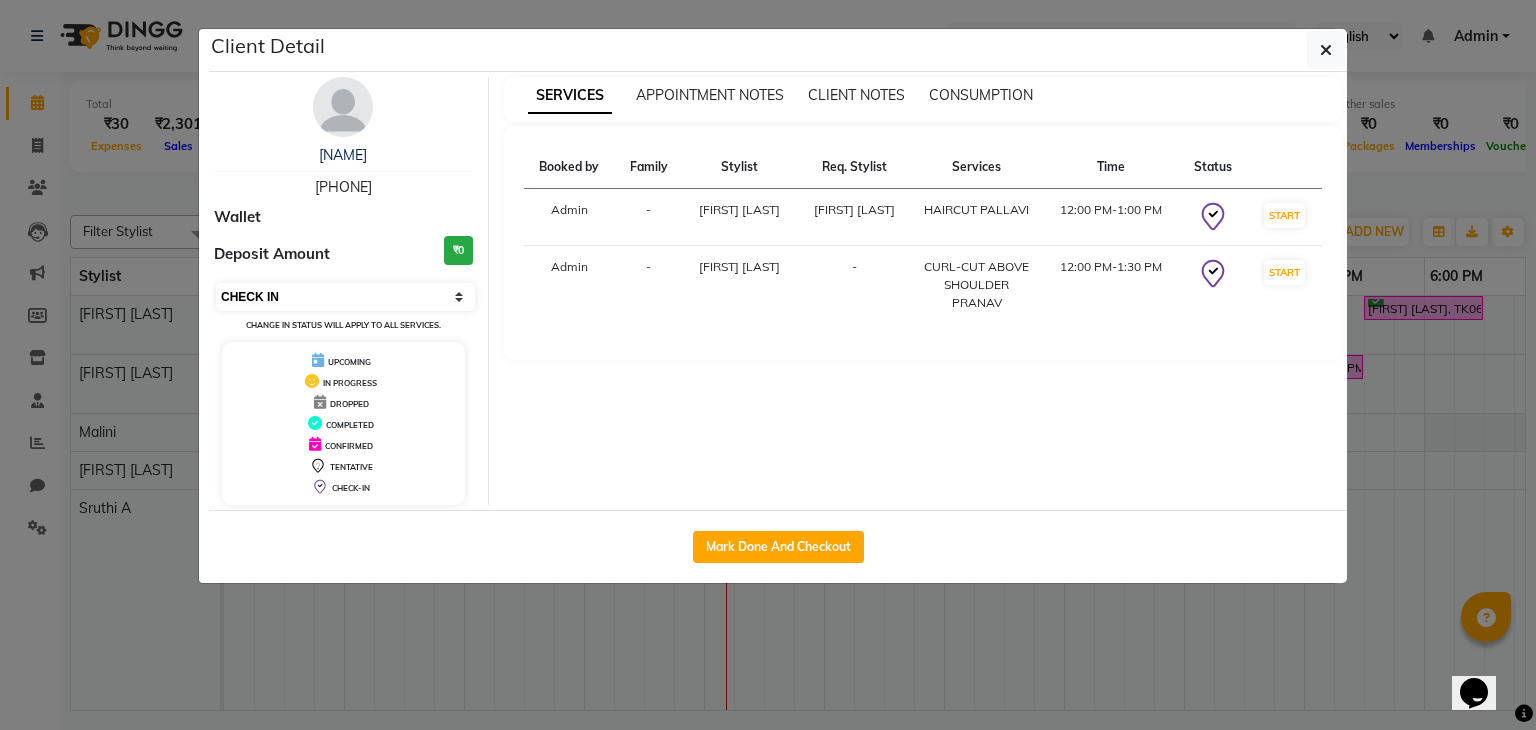 click on "Select IN SERVICE CONFIRMED TENTATIVE CHECK IN MARK DONE DROPPED UPCOMING" at bounding box center (345, 297) 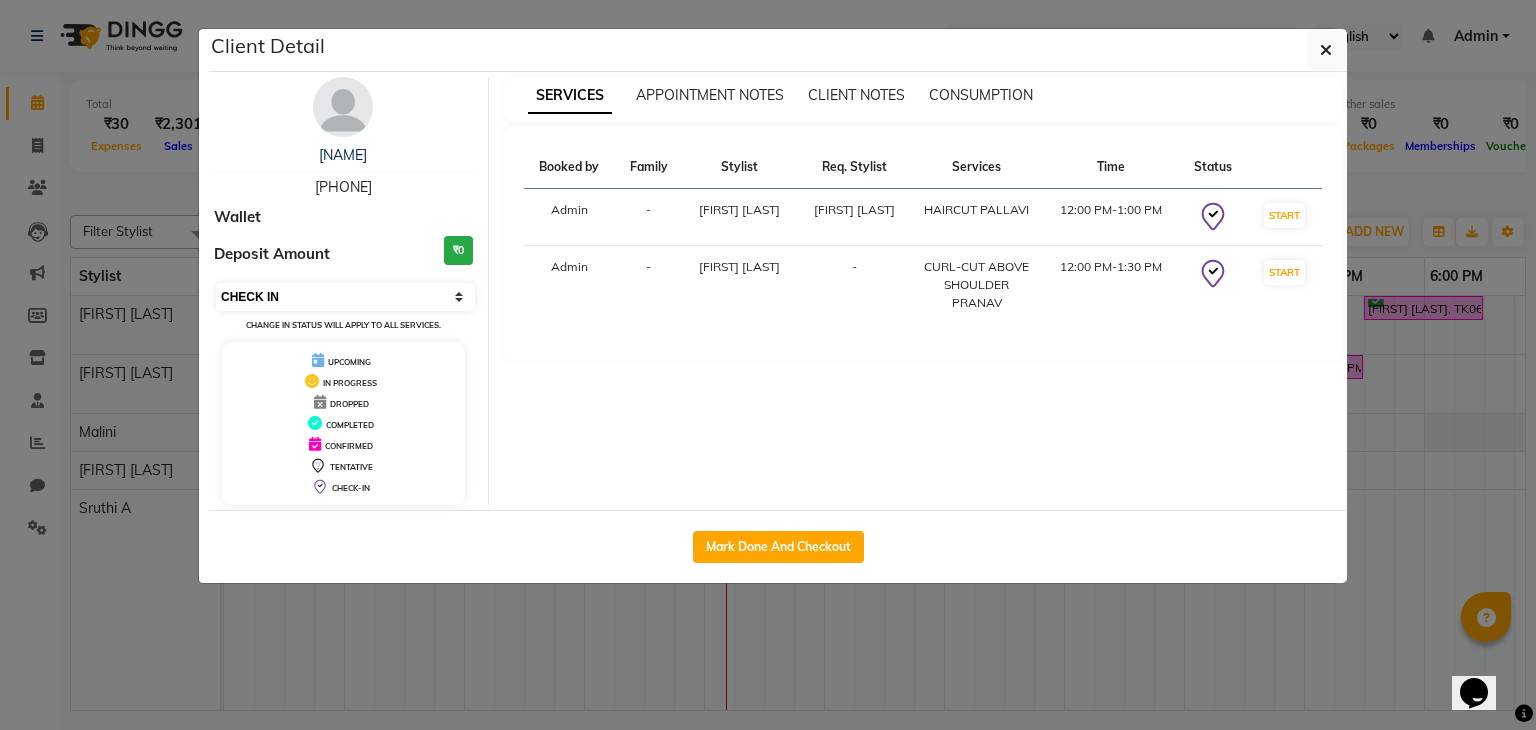 select on "1" 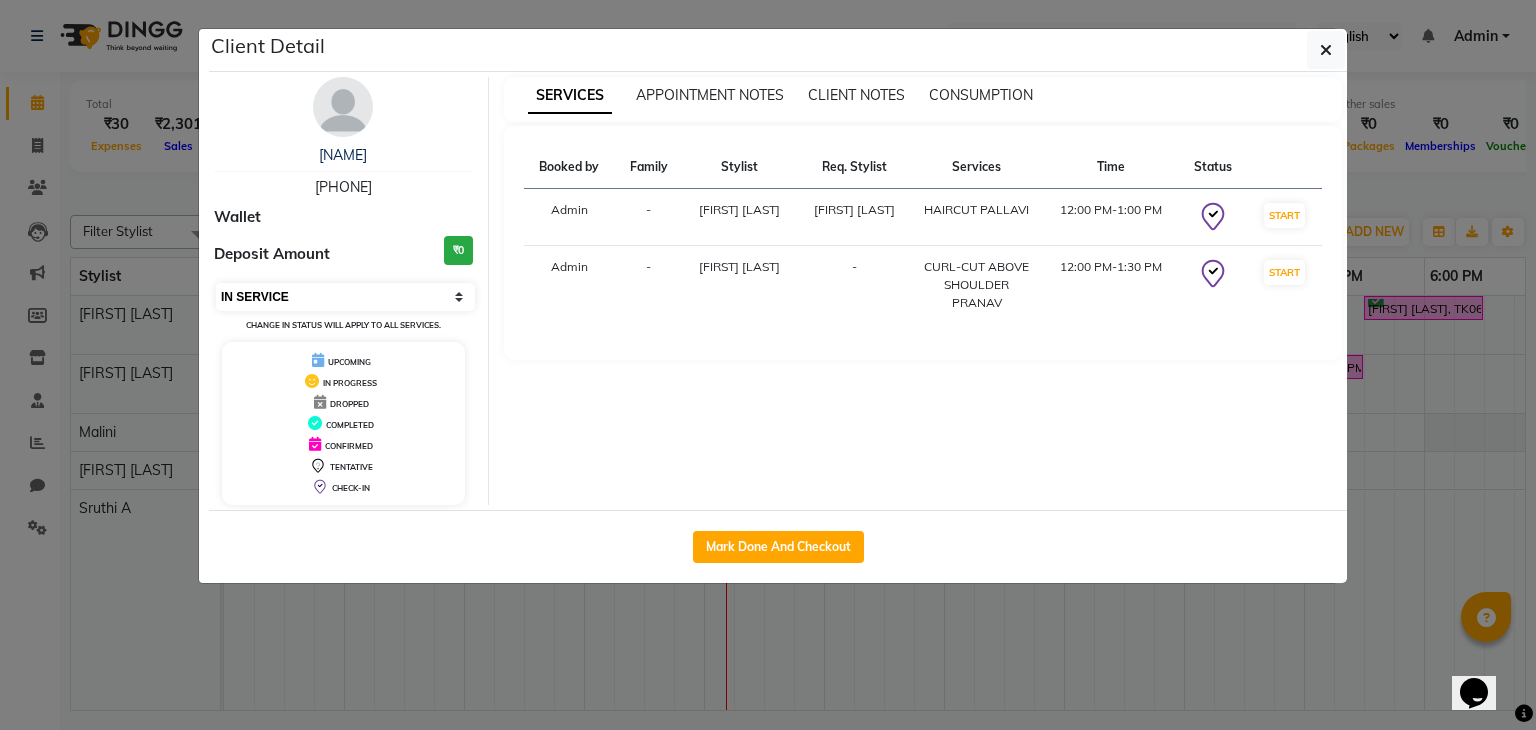 click on "Select IN SERVICE CONFIRMED TENTATIVE CHECK IN MARK DONE DROPPED UPCOMING" at bounding box center [345, 297] 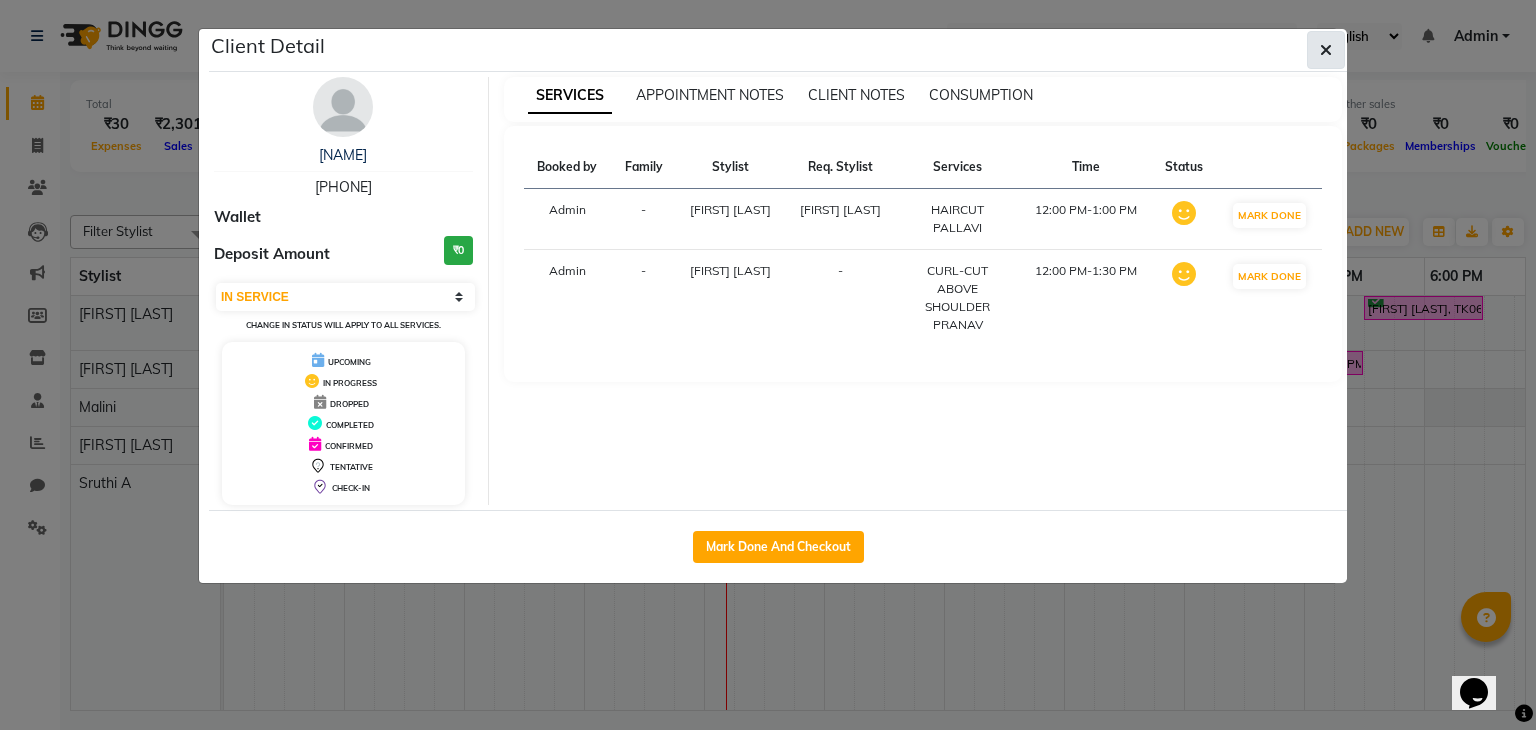 click 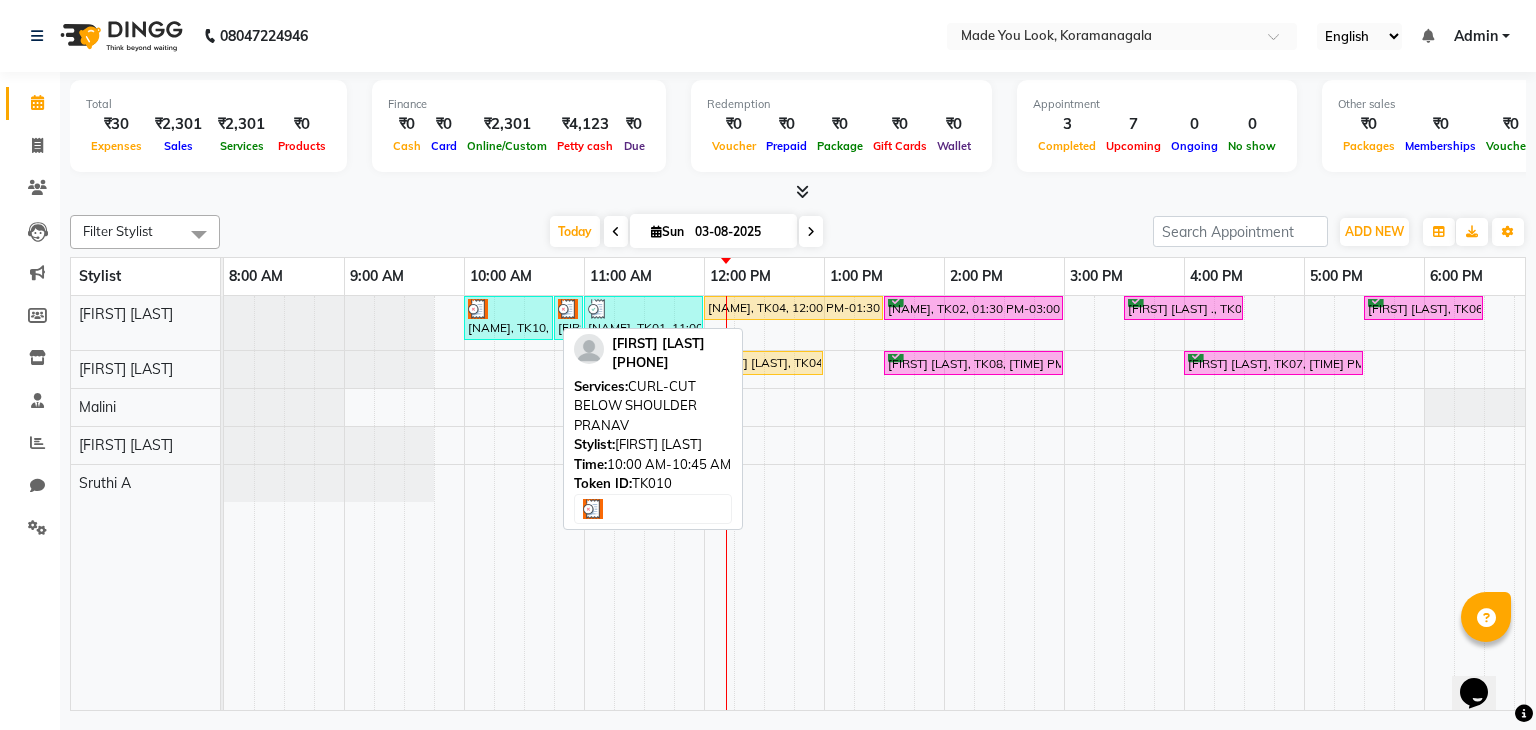click on "[NAME], TK10, 10:00 AM-10:45 AM, CURL-CUT BELOW SHOULDER [NAME]" at bounding box center [508, 318] 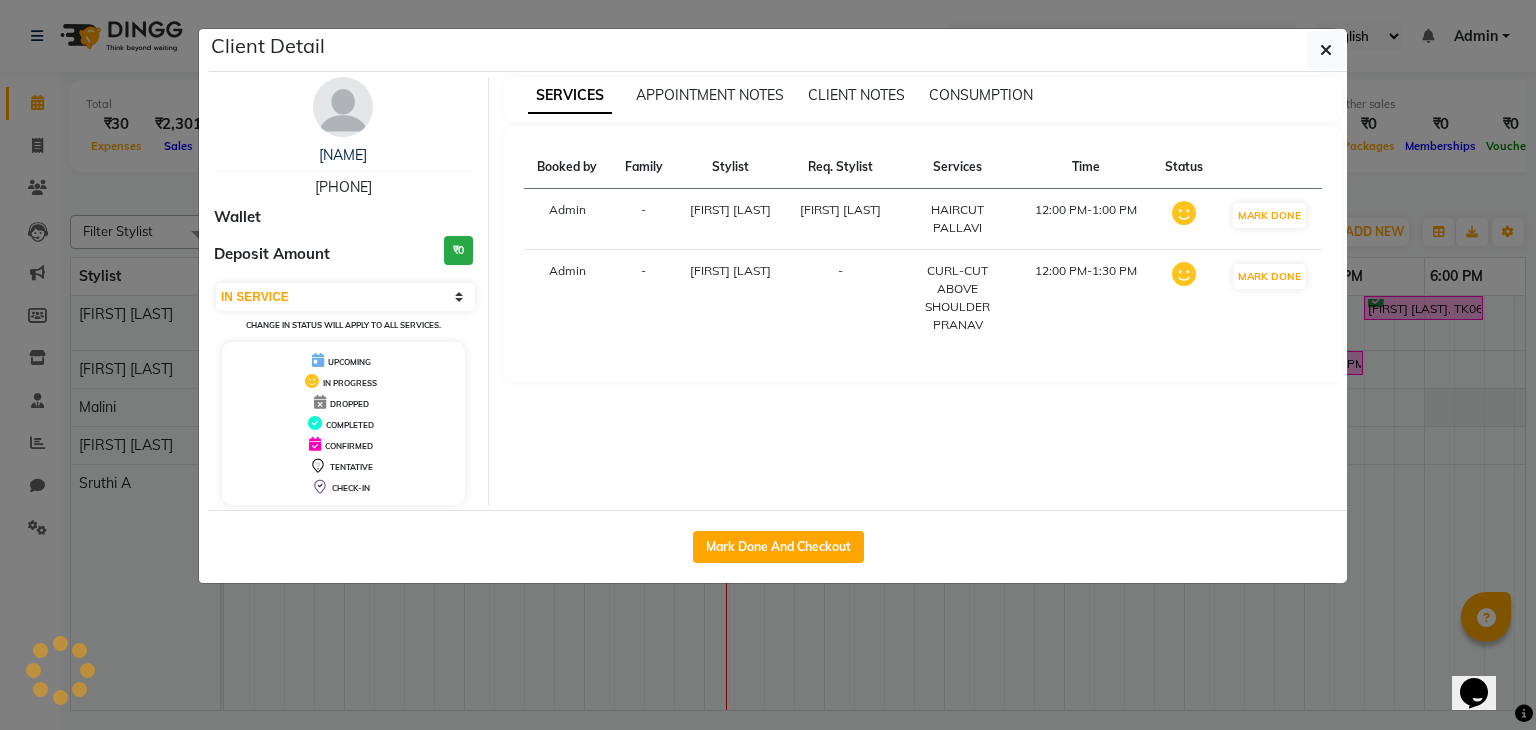 select on "3" 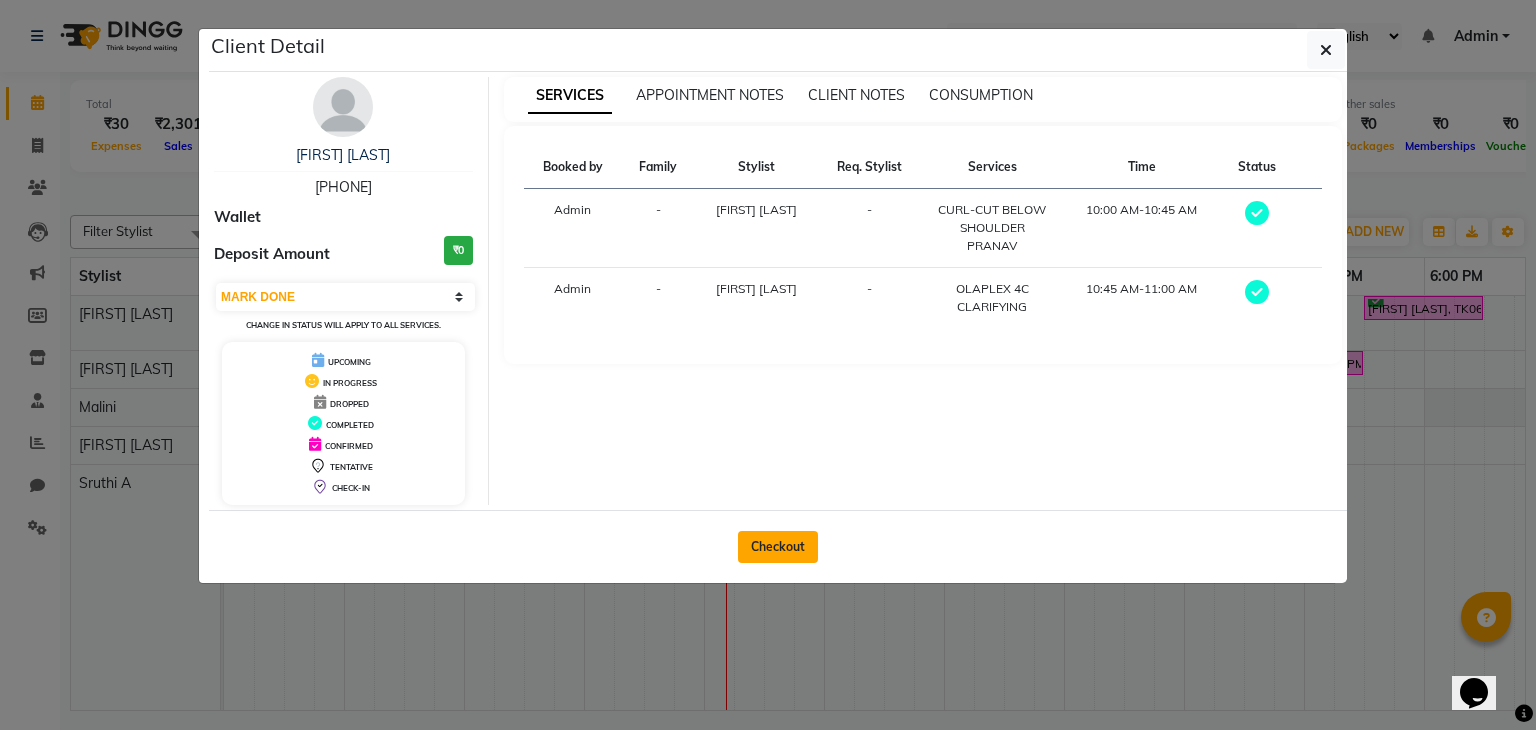 click on "Checkout" 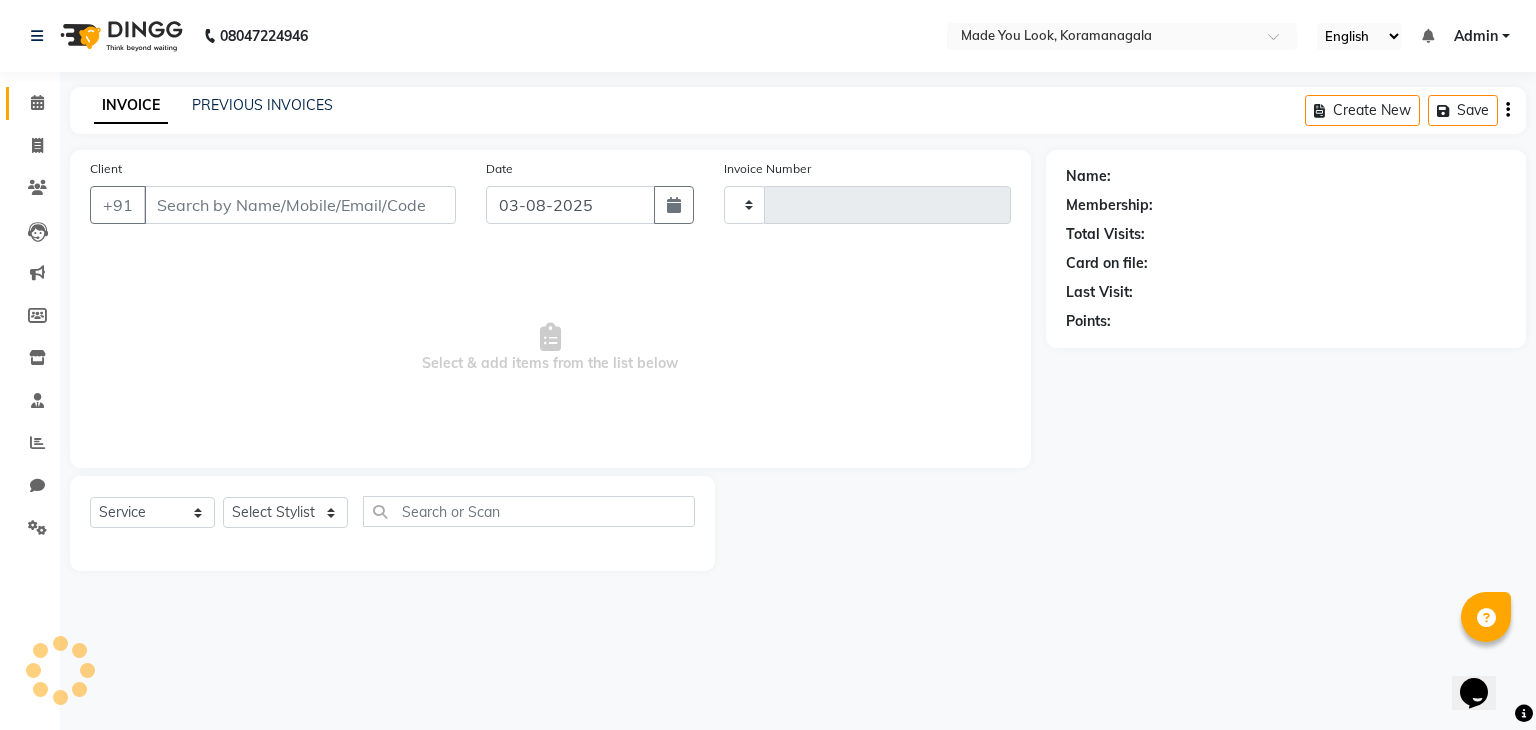 type on "0156" 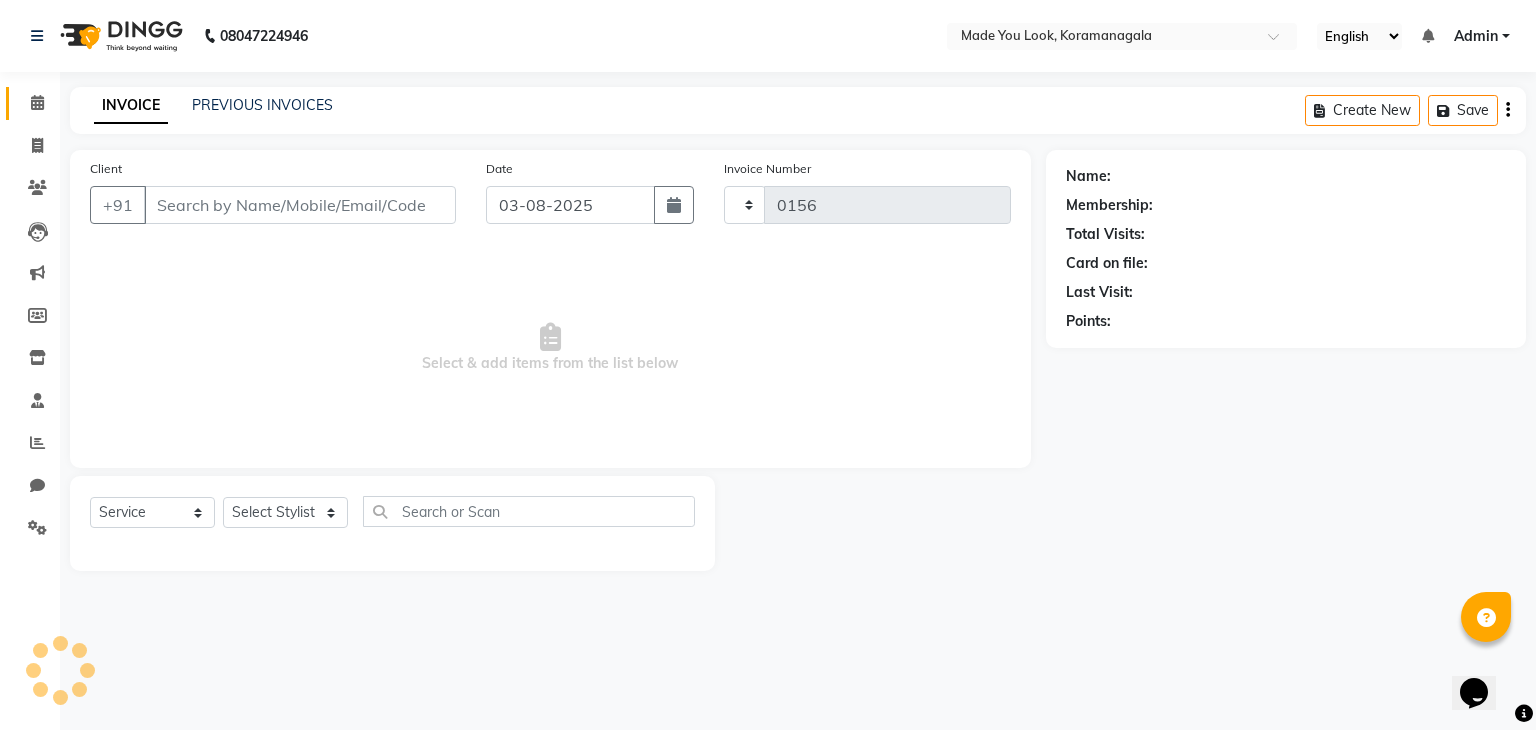 select on "8181" 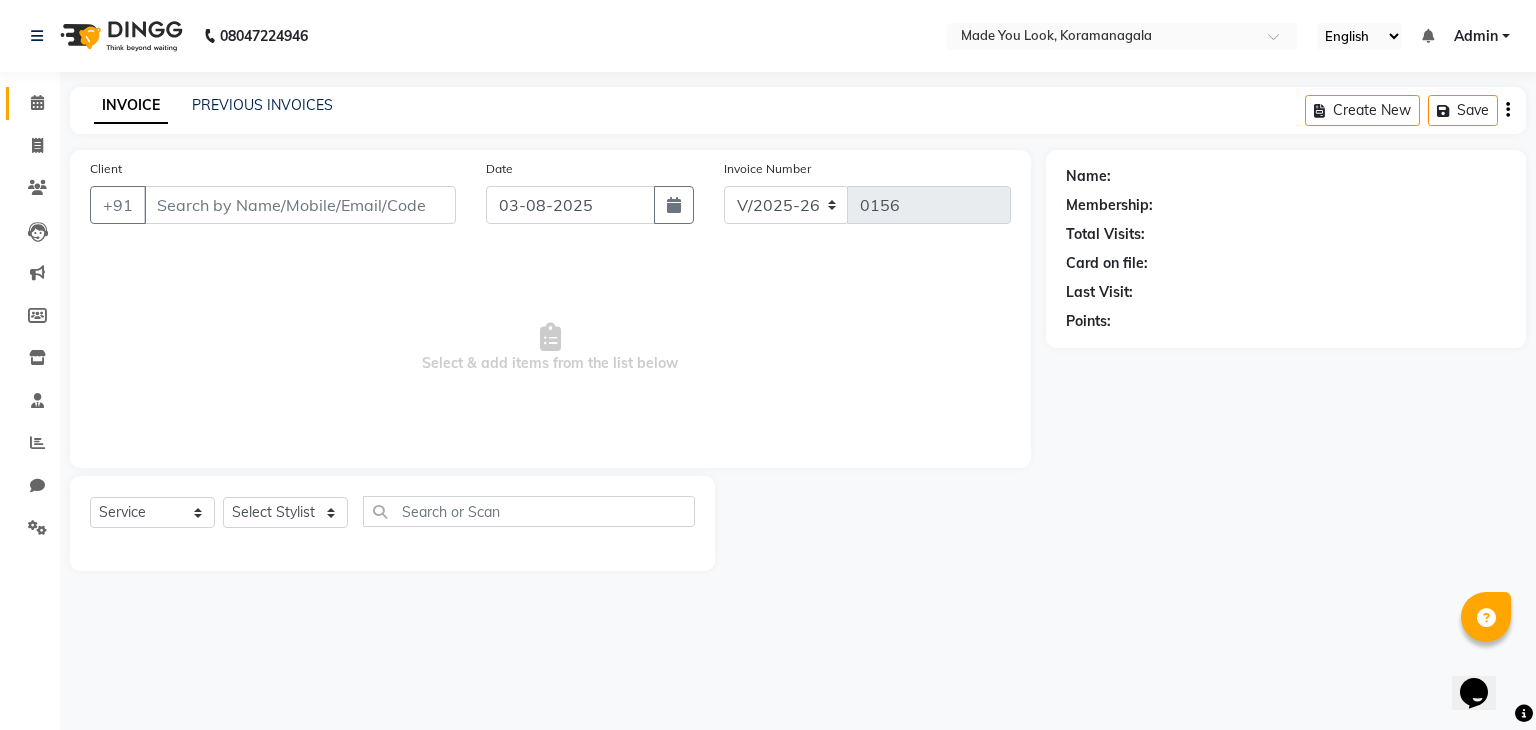 type on "[PHONE]" 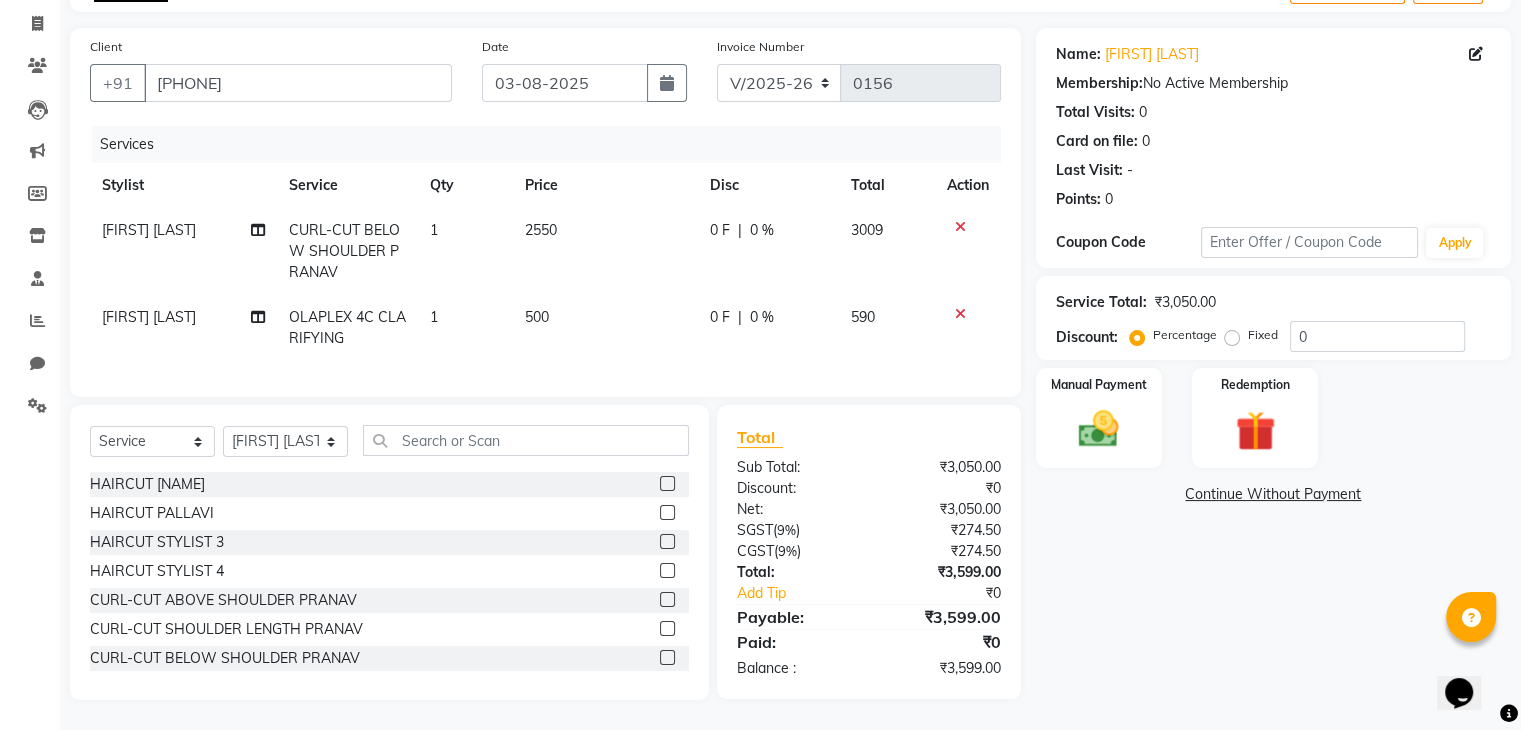 scroll, scrollTop: 138, scrollLeft: 0, axis: vertical 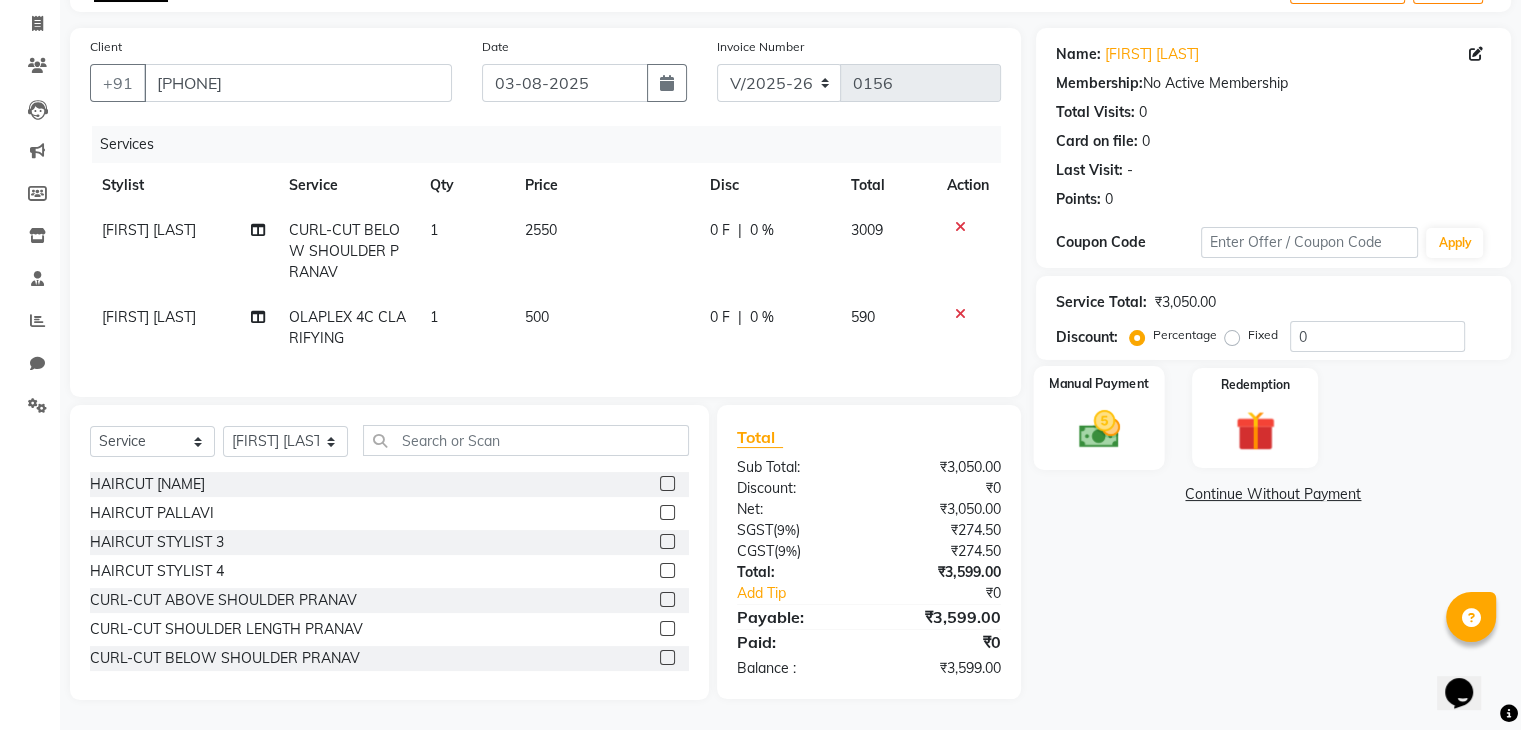 click 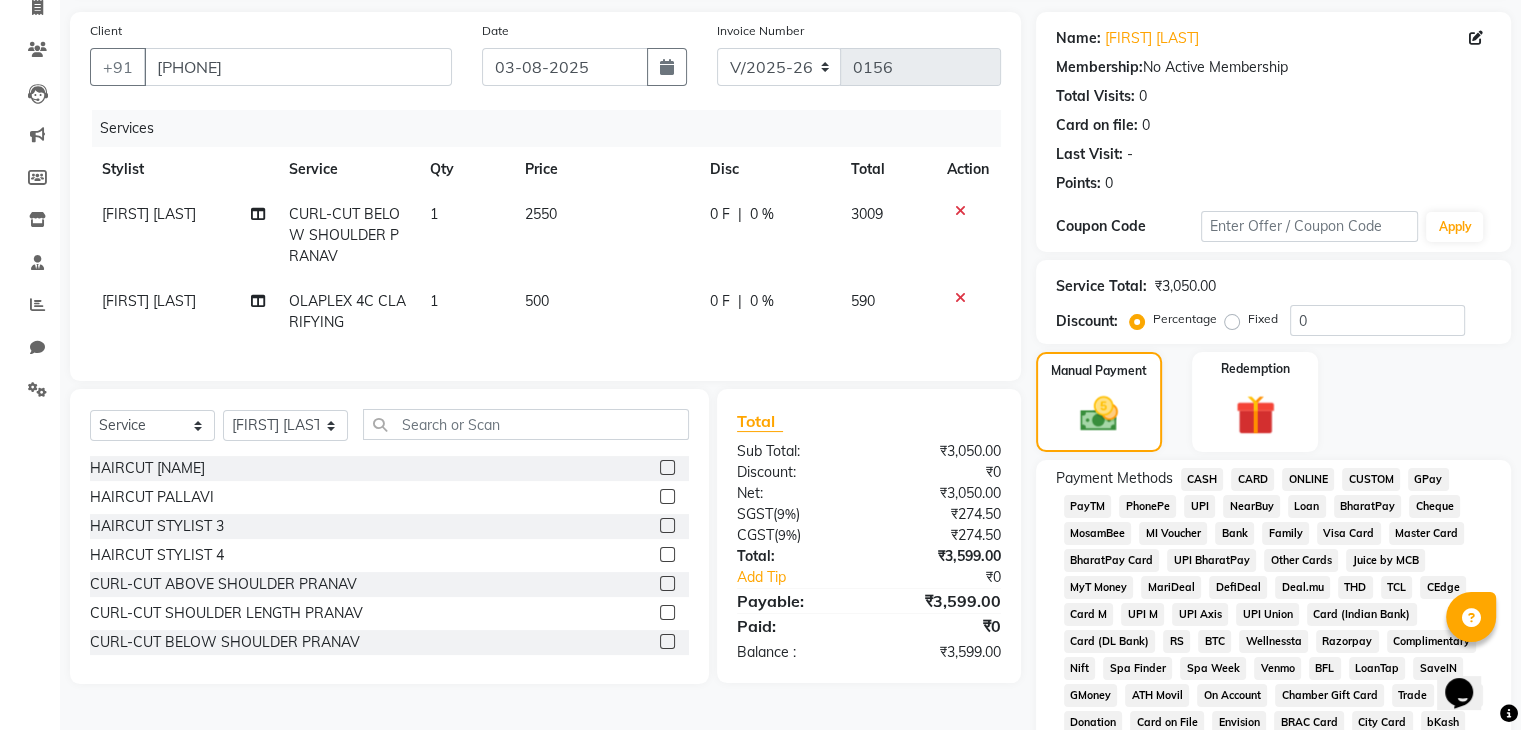 click on "UPI" 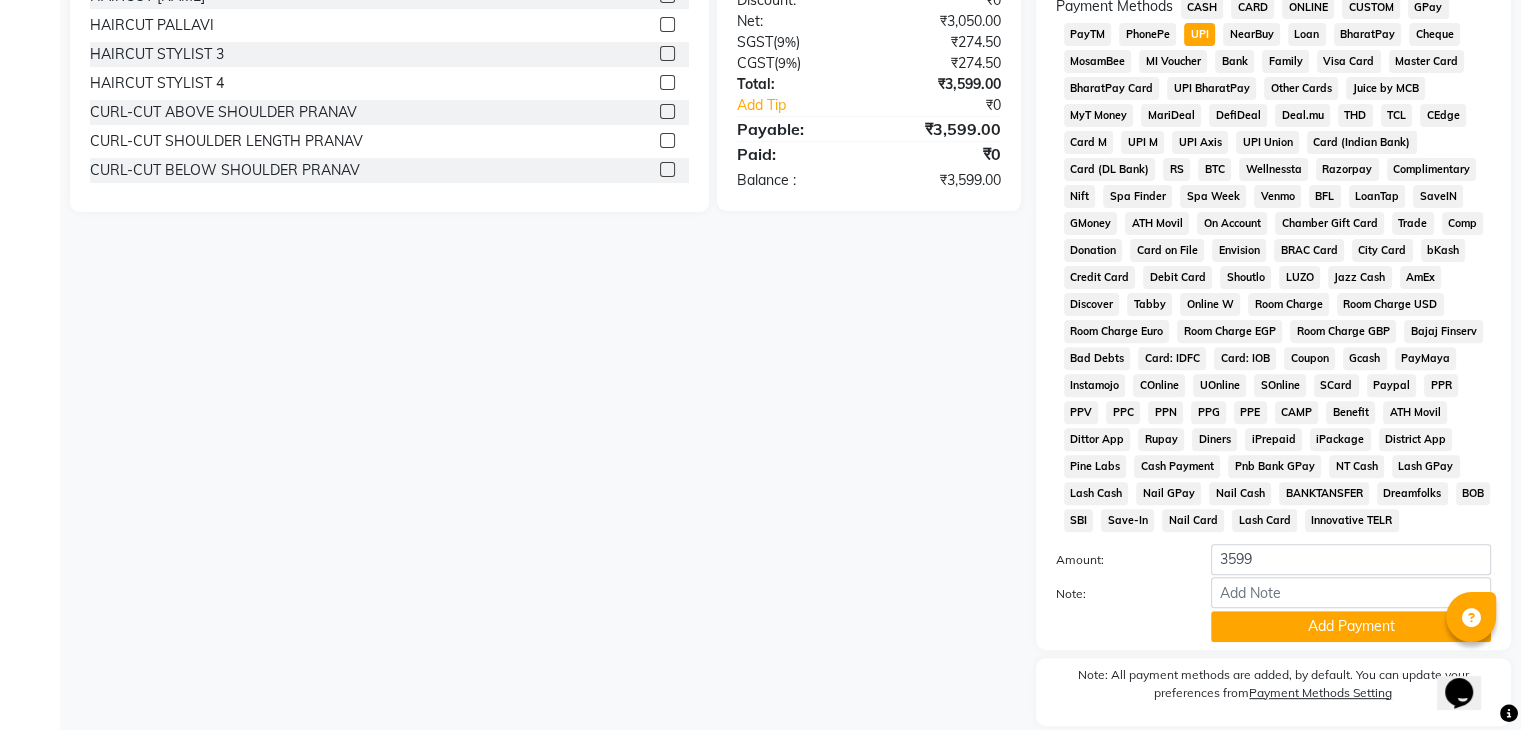 scroll, scrollTop: 693, scrollLeft: 0, axis: vertical 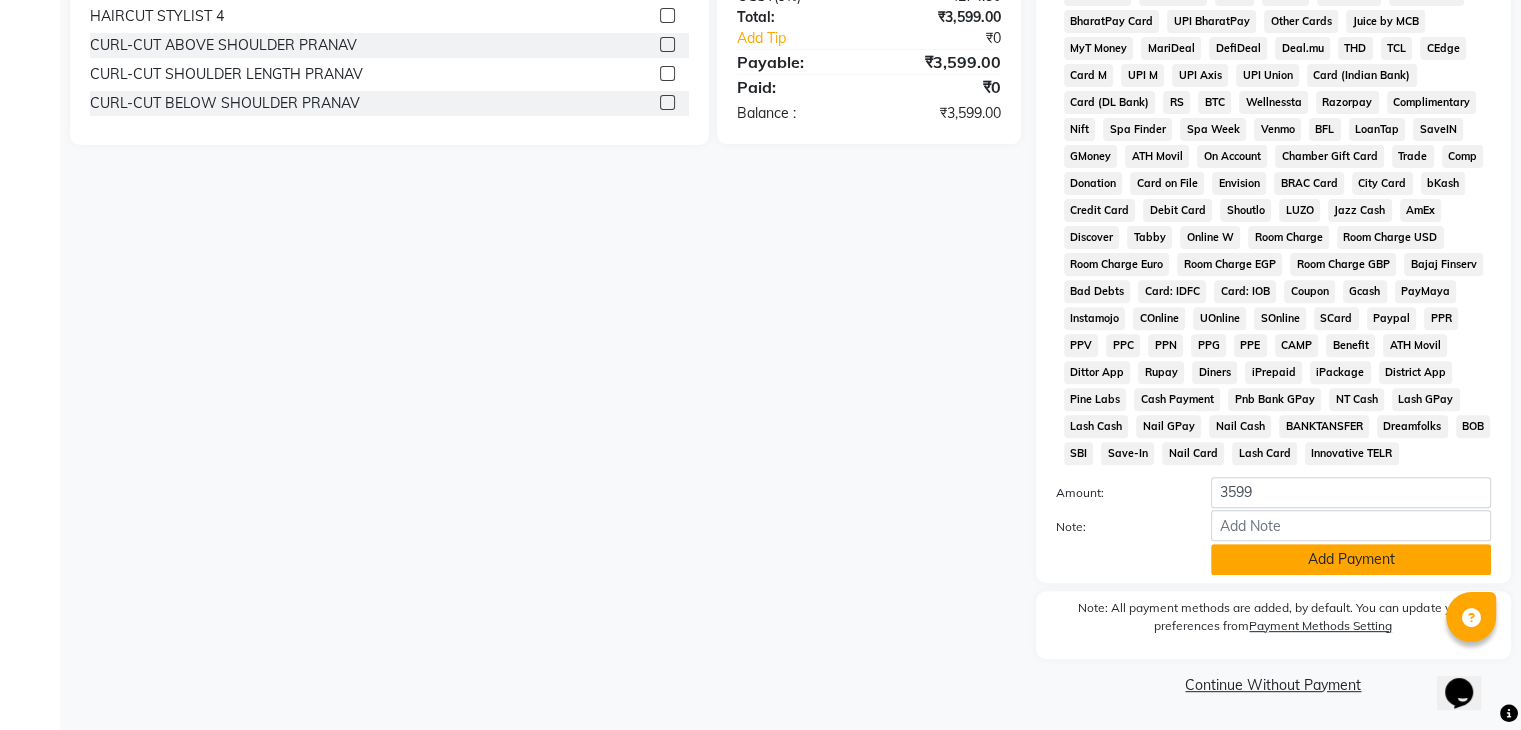 click on "Add Payment" 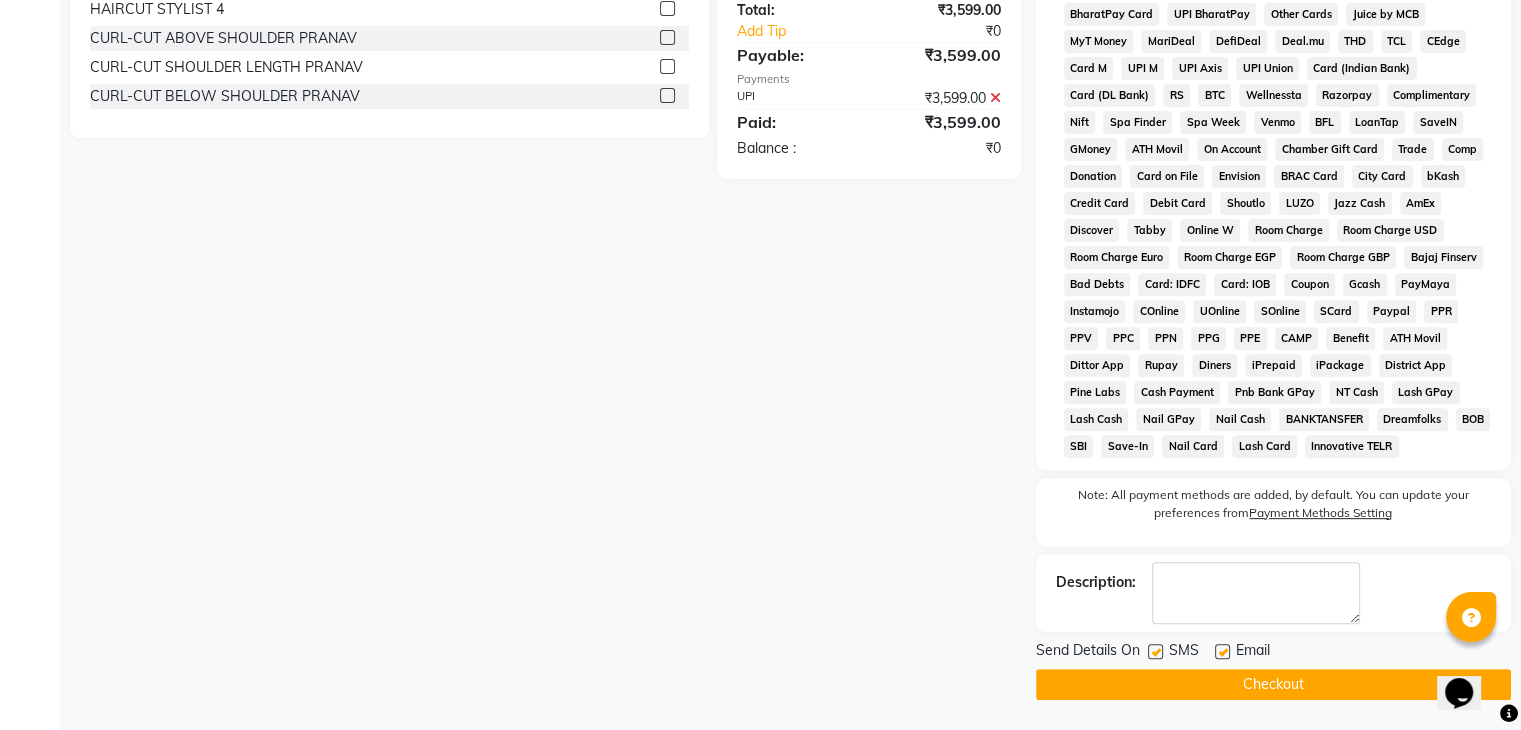 click on "Checkout" 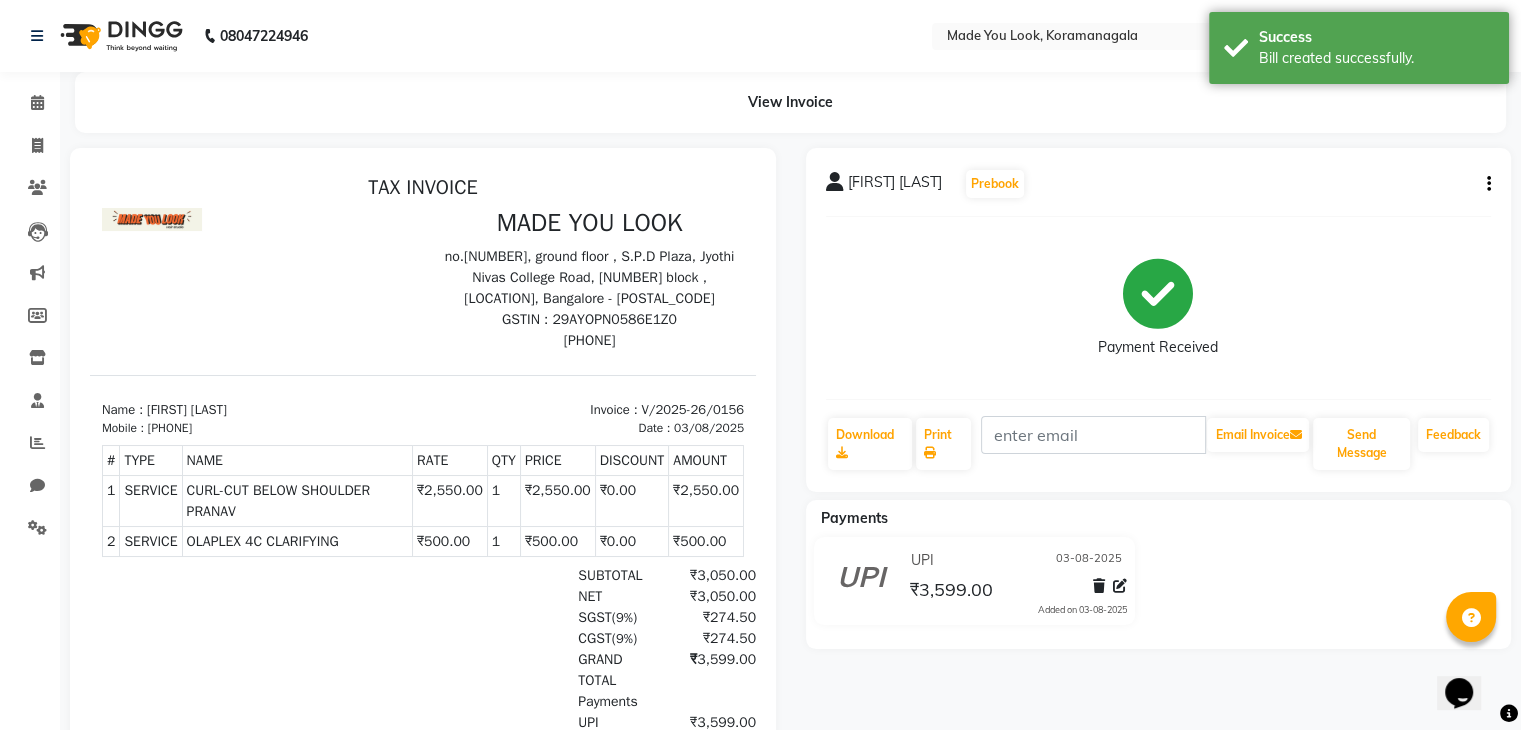 scroll, scrollTop: 0, scrollLeft: 0, axis: both 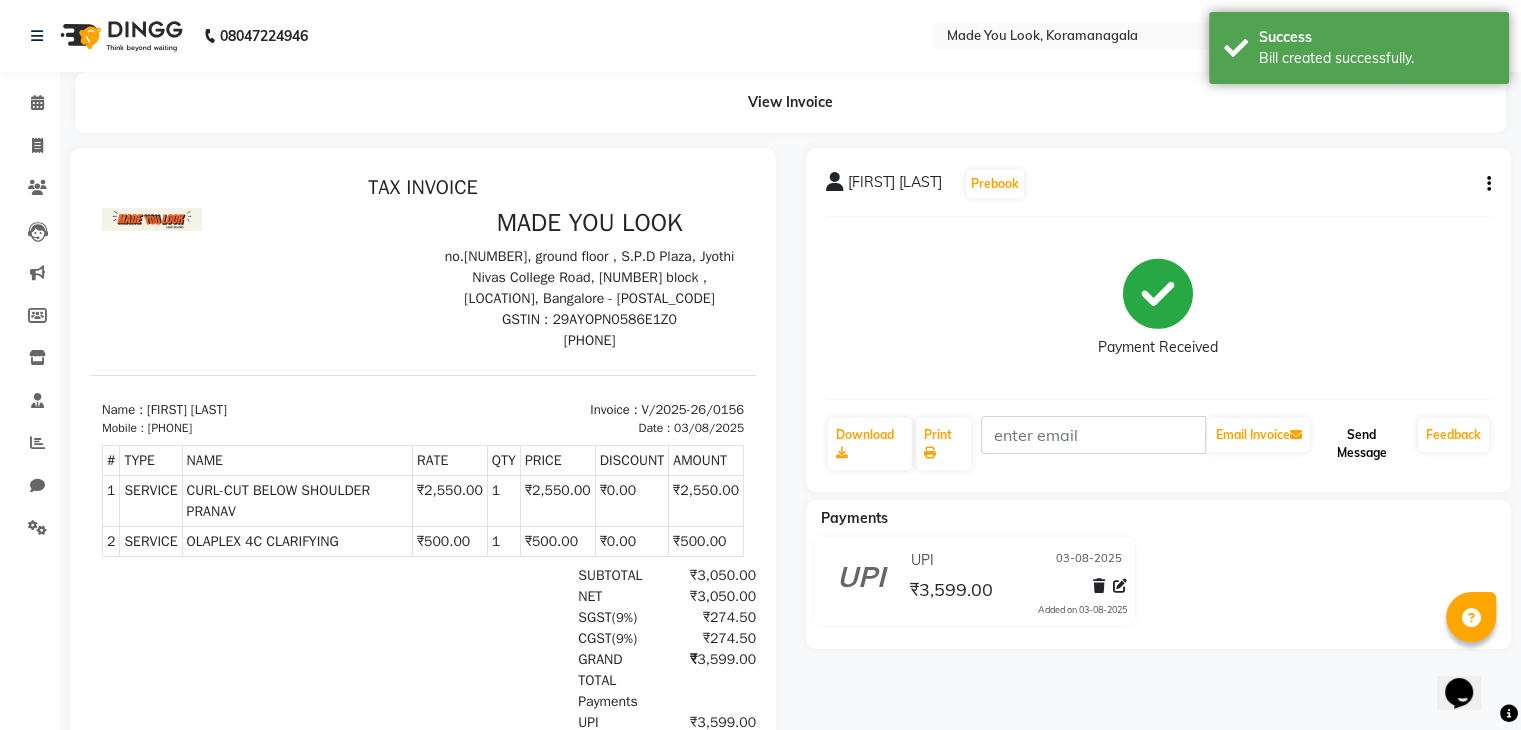 click on "Send Message" 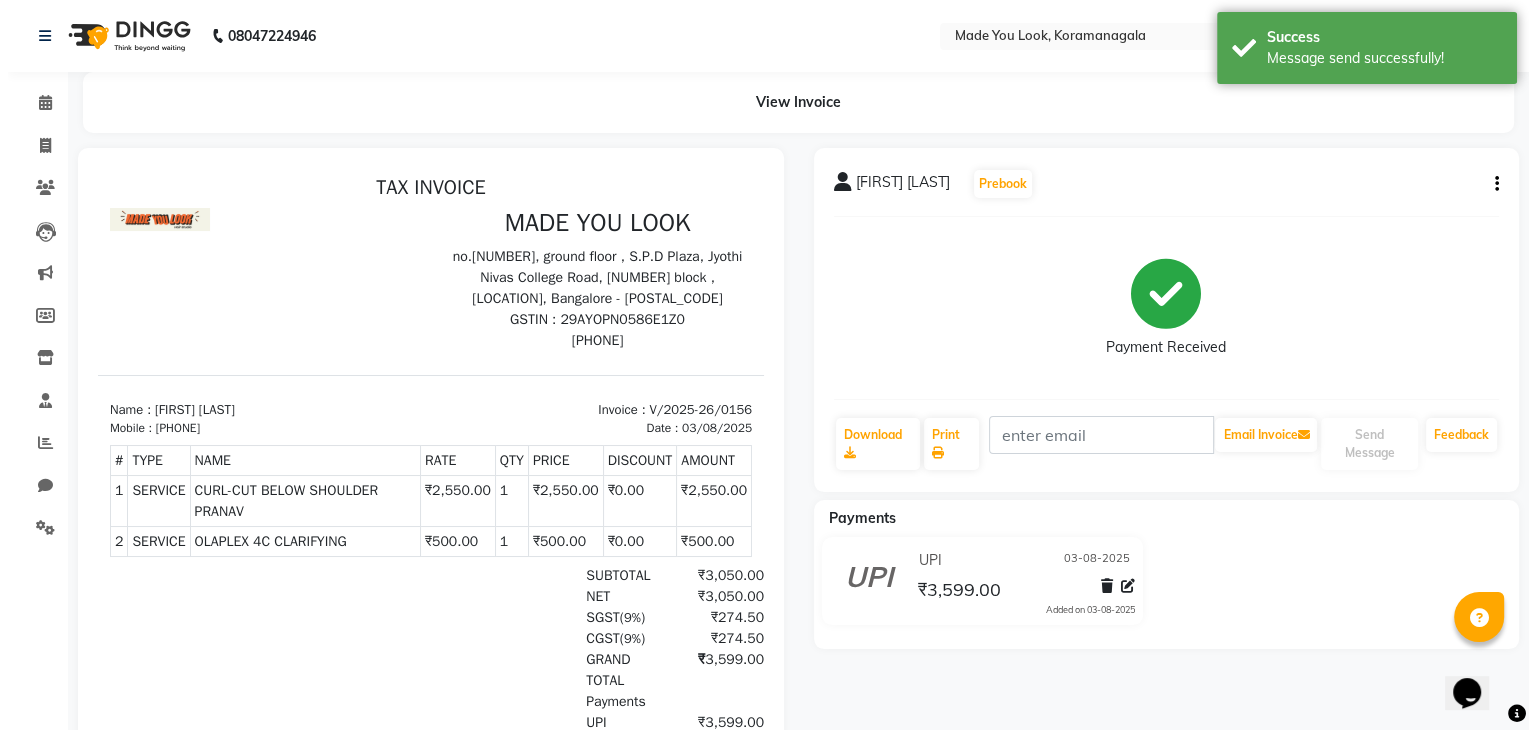 scroll, scrollTop: 7, scrollLeft: 0, axis: vertical 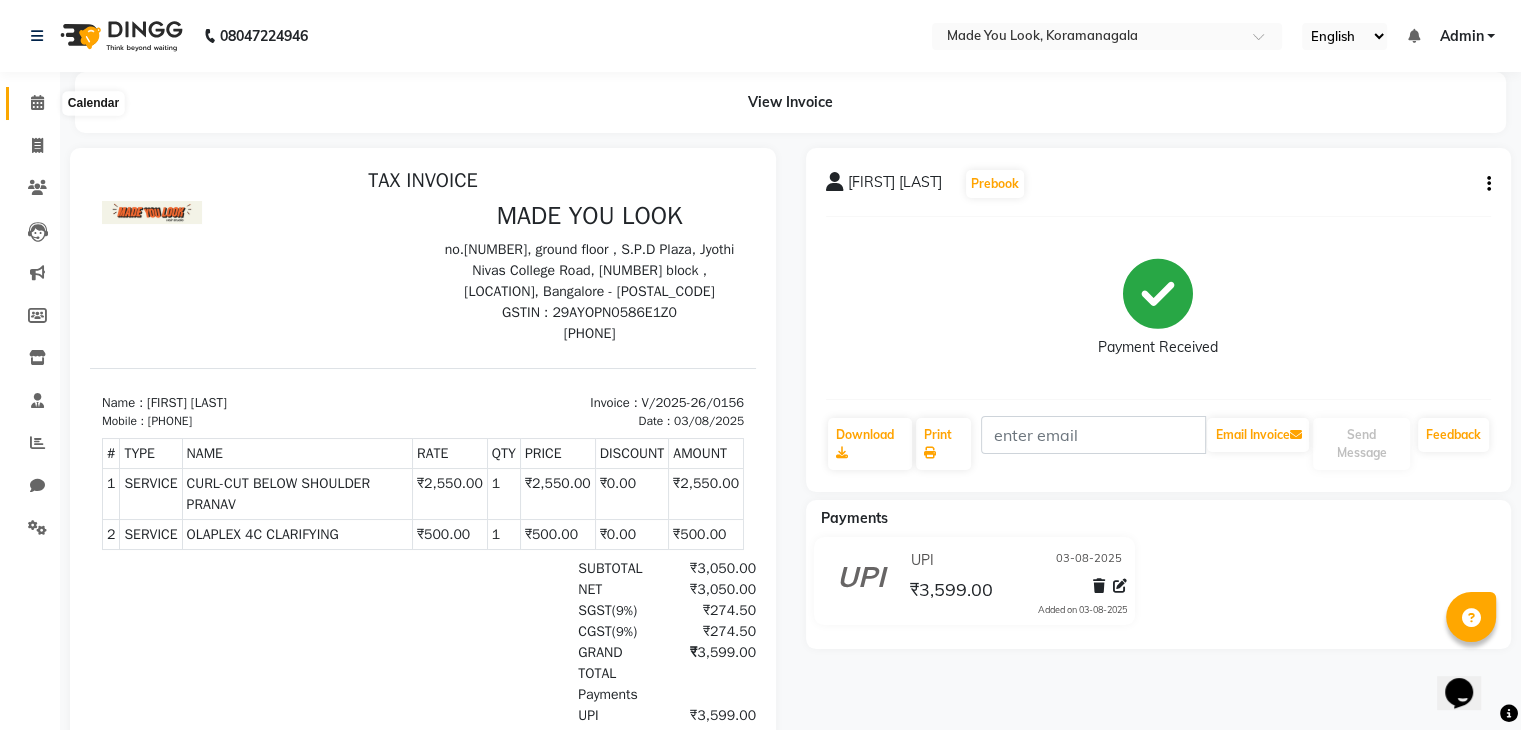 click 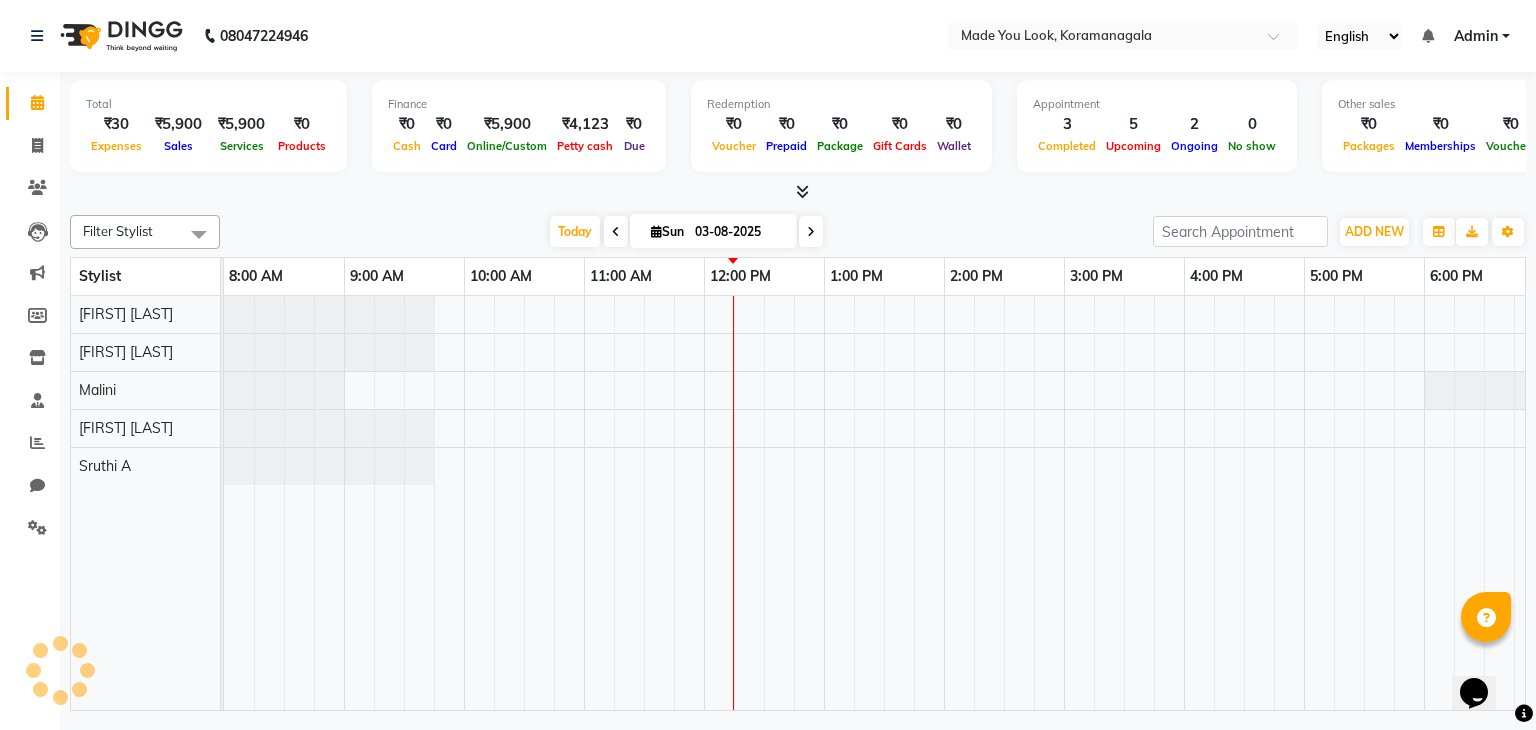 scroll, scrollTop: 0, scrollLeft: 0, axis: both 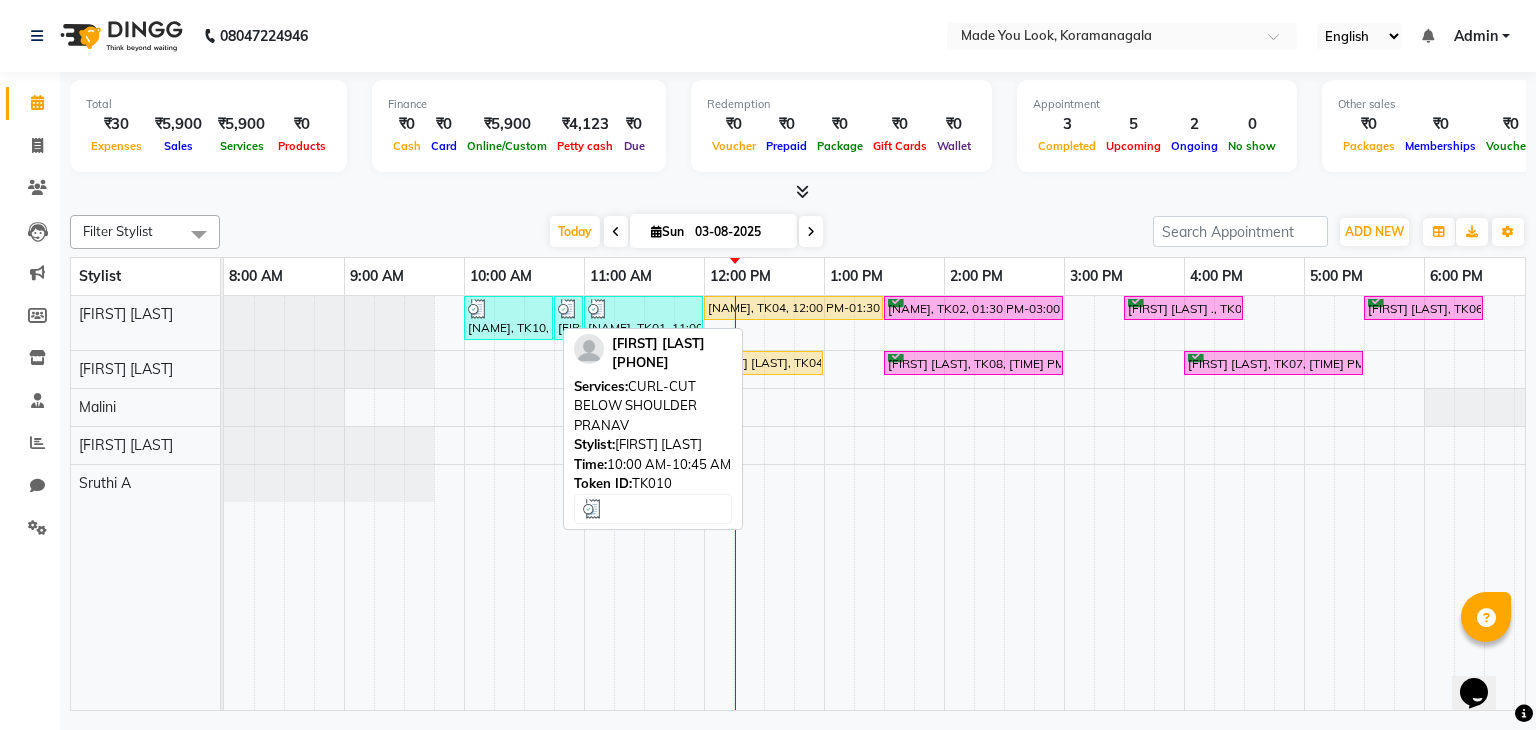 click at bounding box center [478, 309] 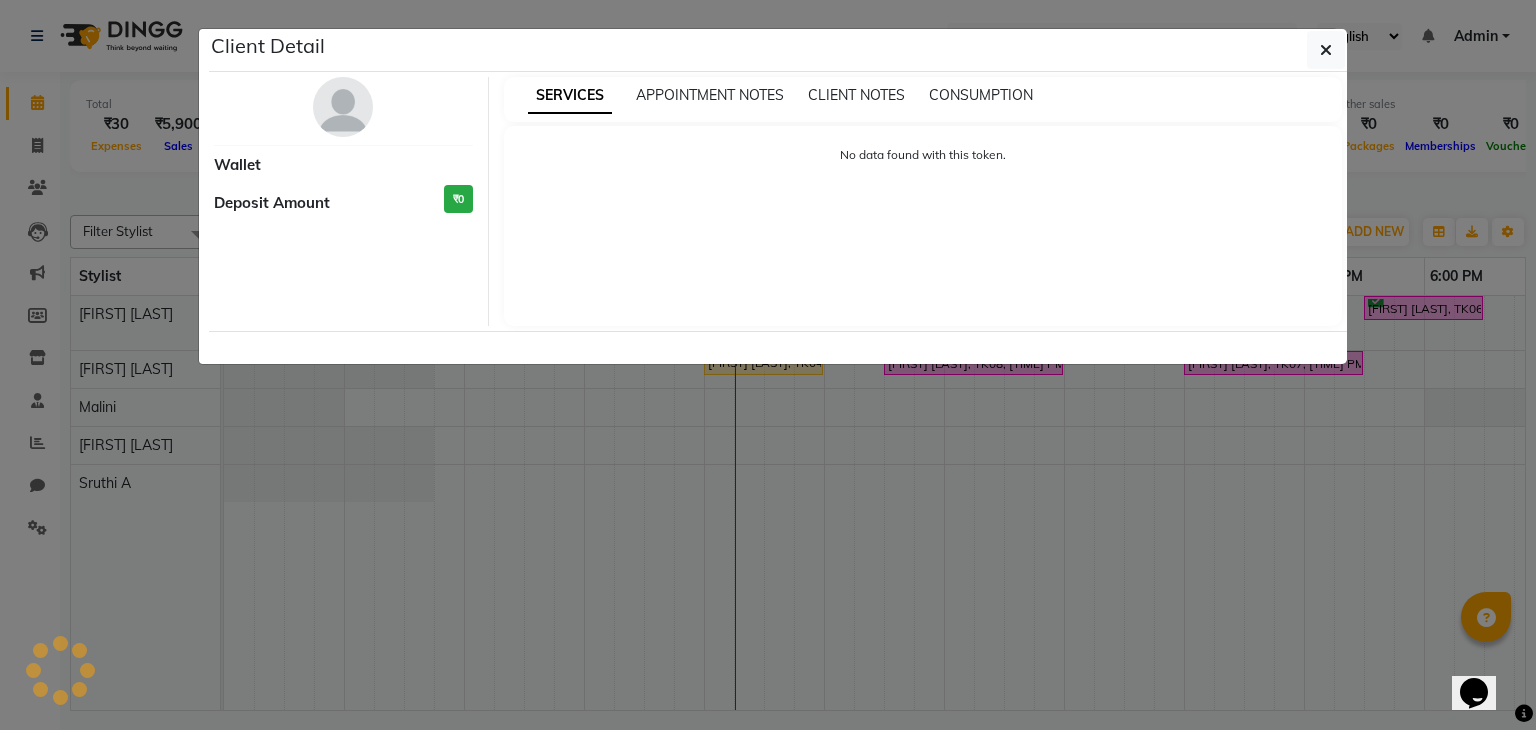 select on "3" 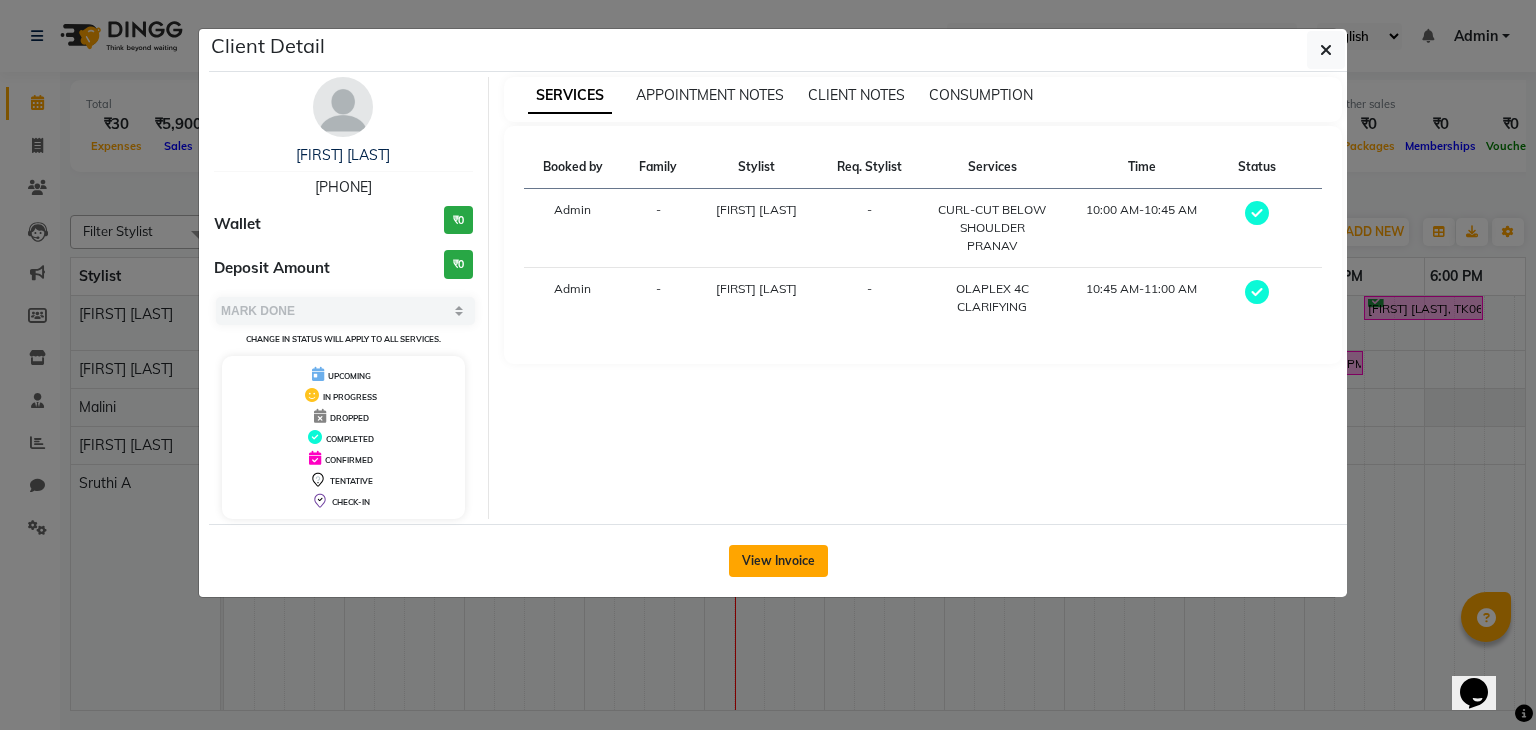 click on "View Invoice" 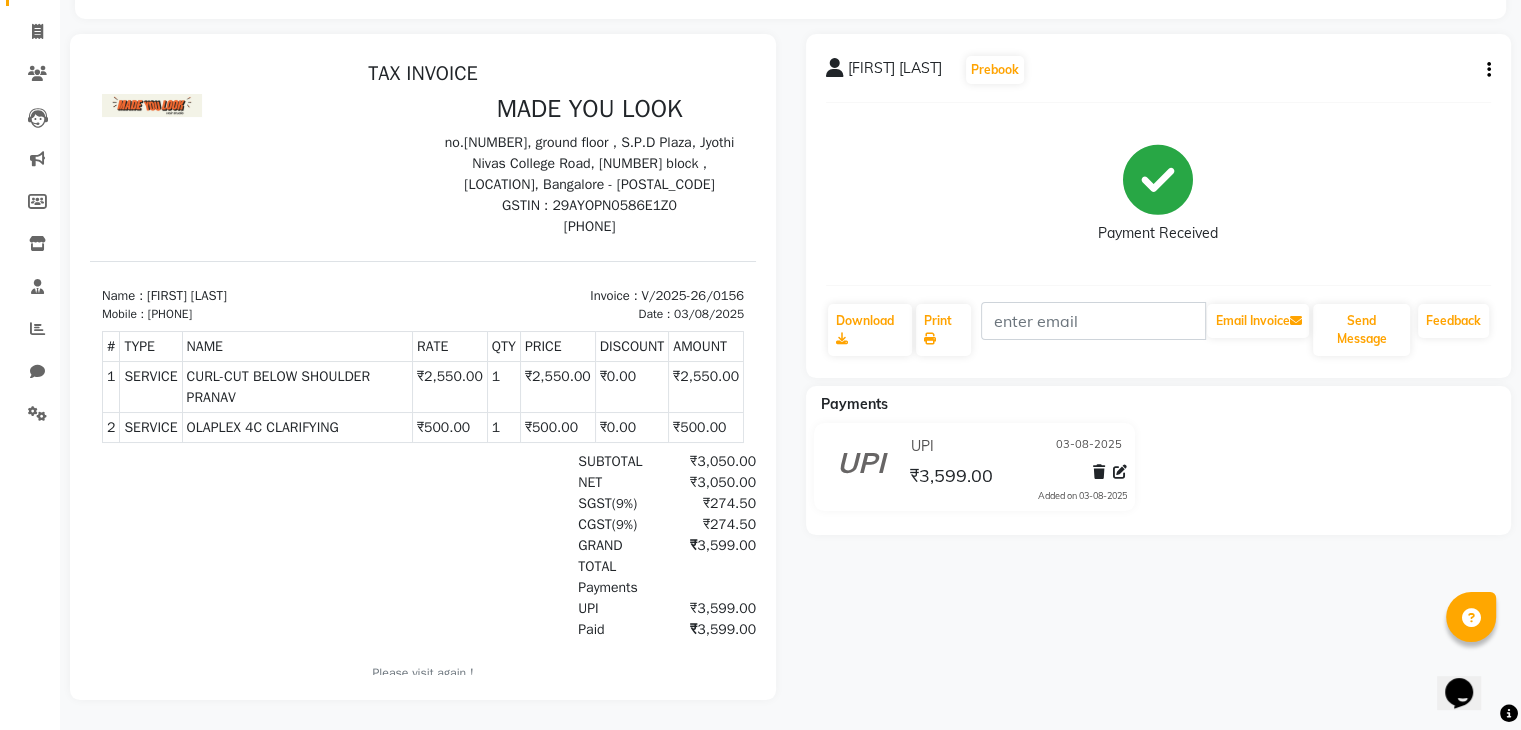 scroll, scrollTop: 0, scrollLeft: 0, axis: both 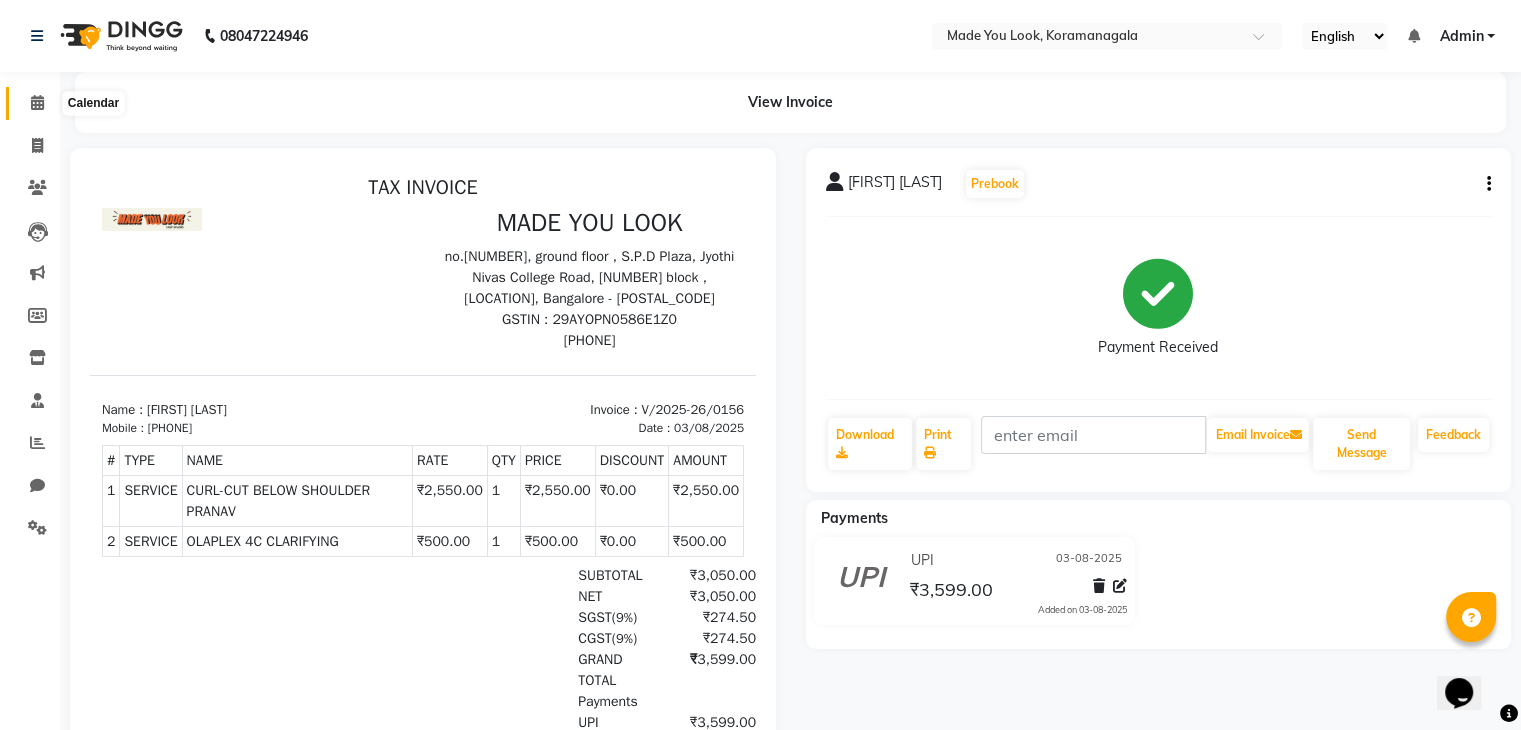 click 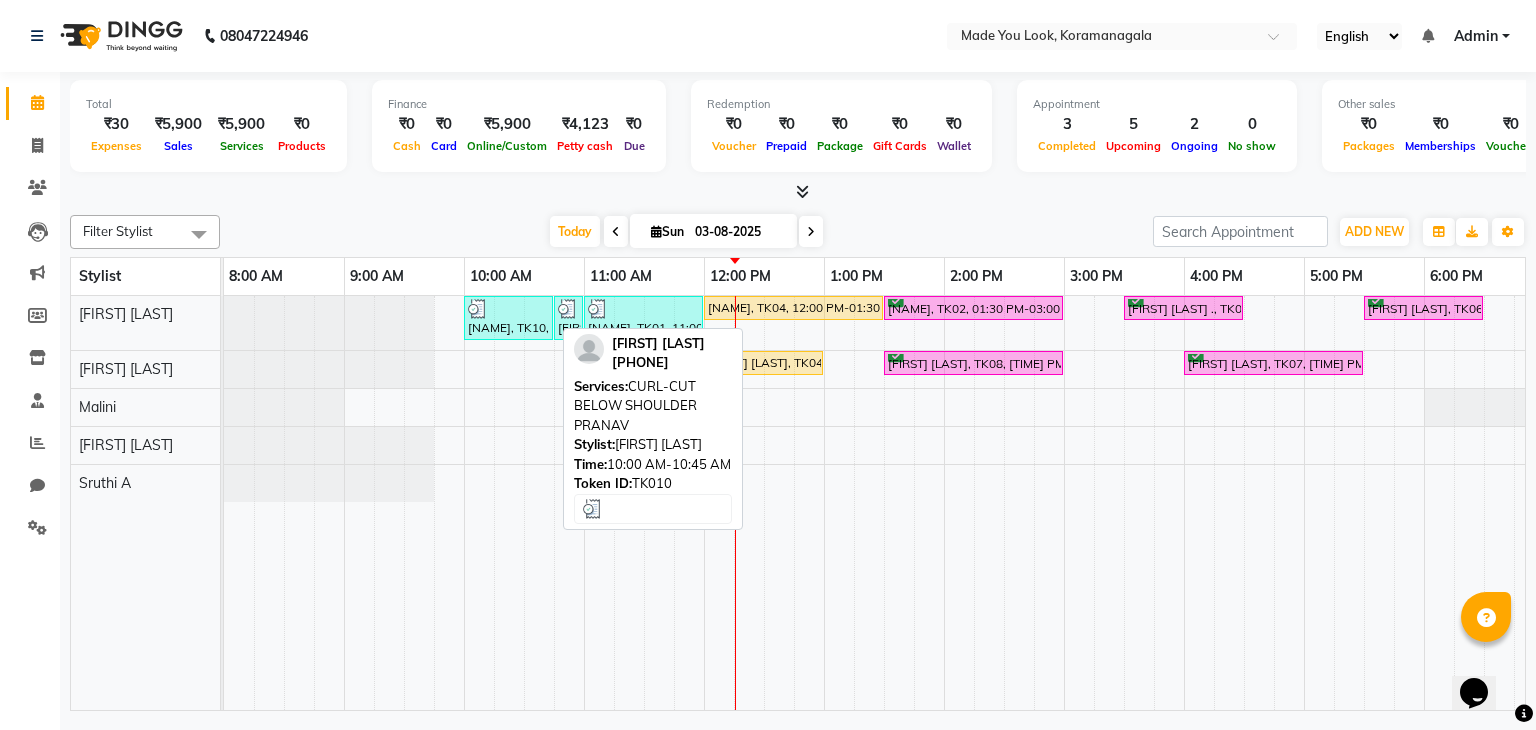 click at bounding box center [508, 309] 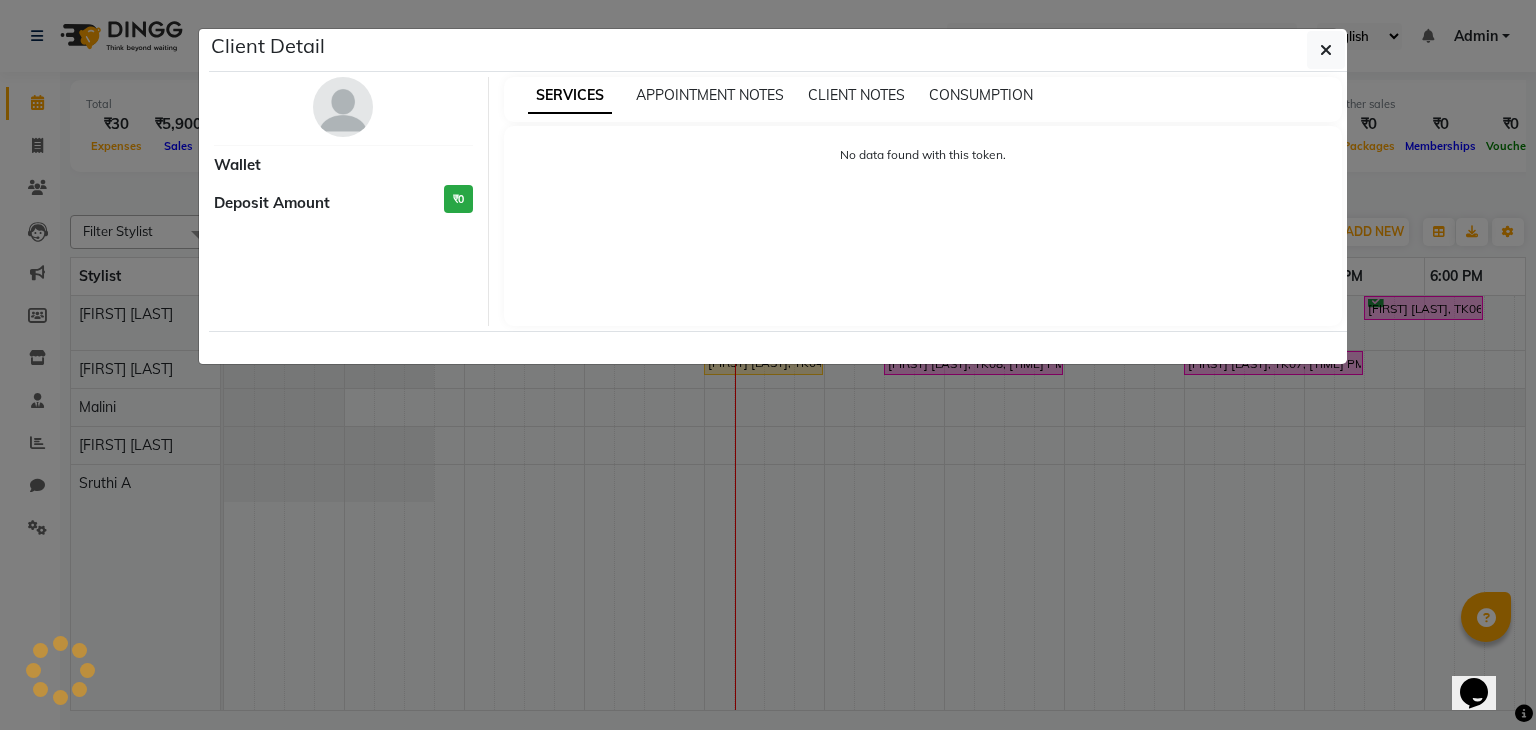 select on "3" 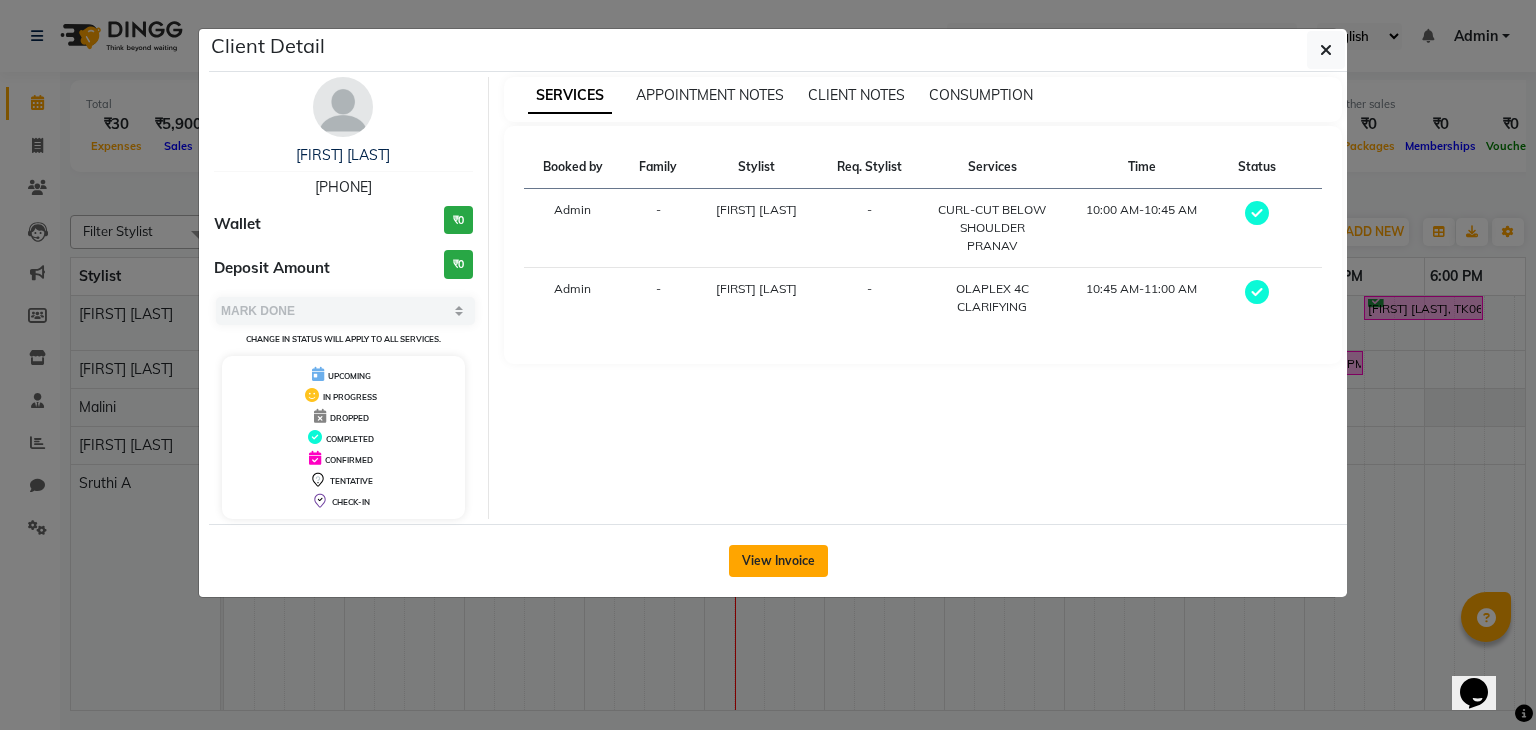 click on "View Invoice" 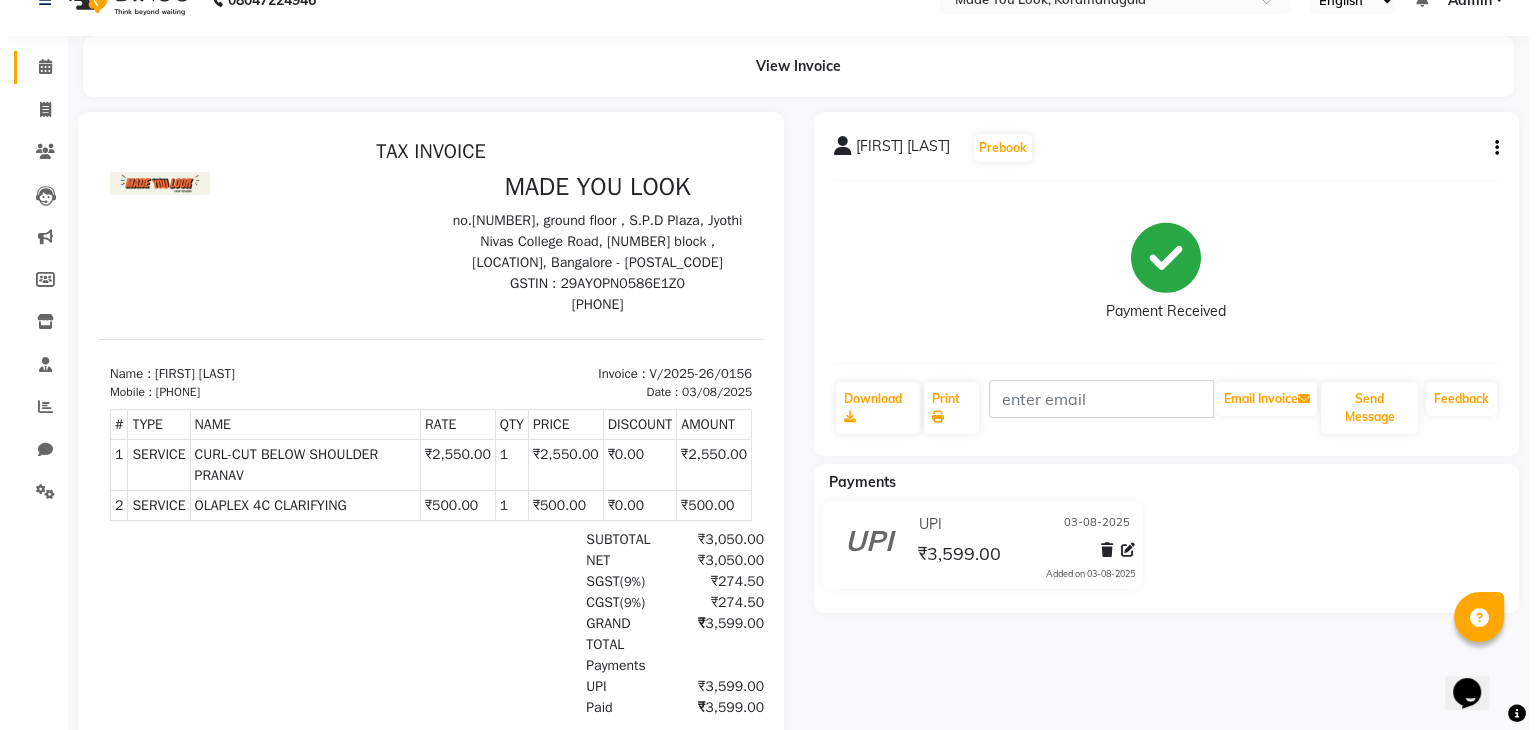 scroll, scrollTop: 0, scrollLeft: 0, axis: both 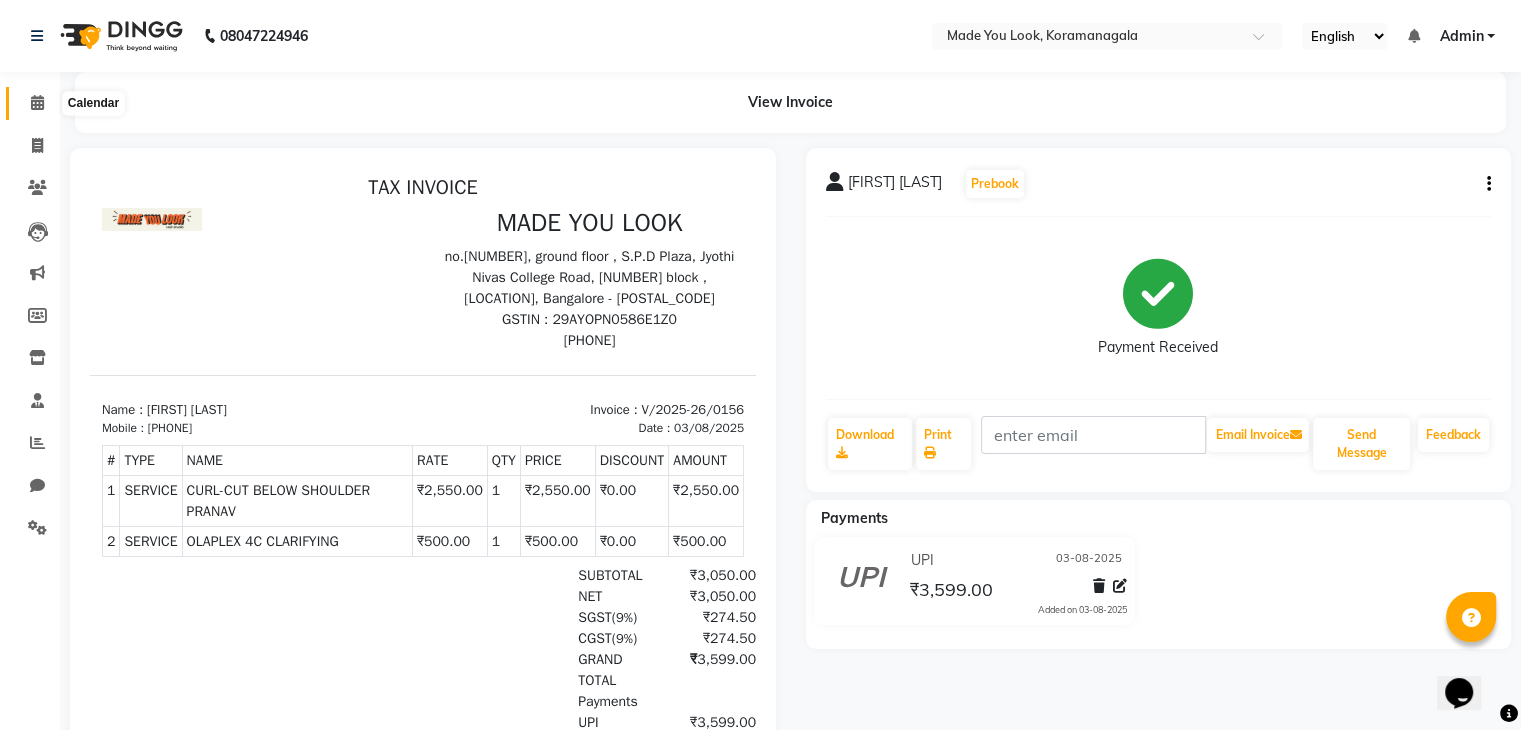 click 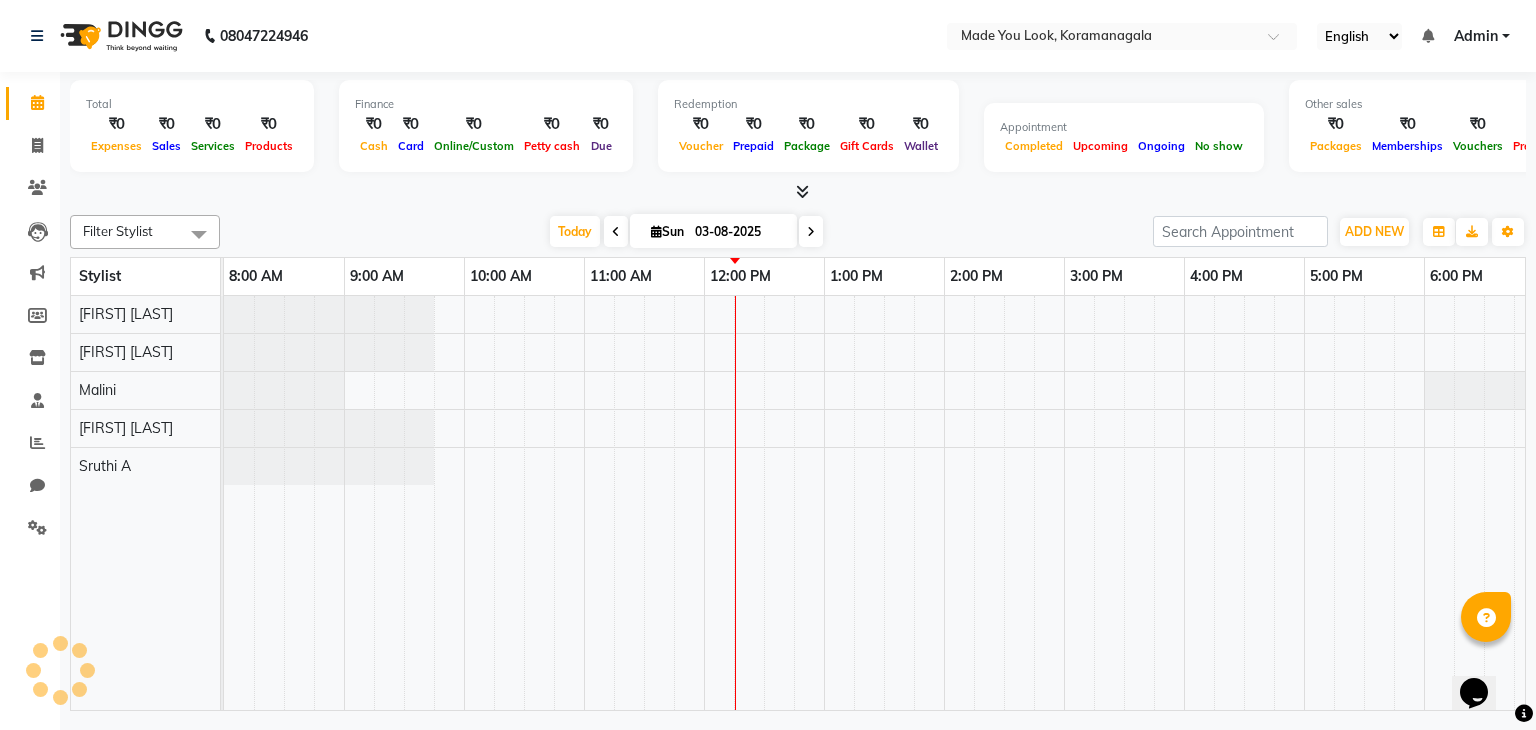 scroll, scrollTop: 0, scrollLeft: 258, axis: horizontal 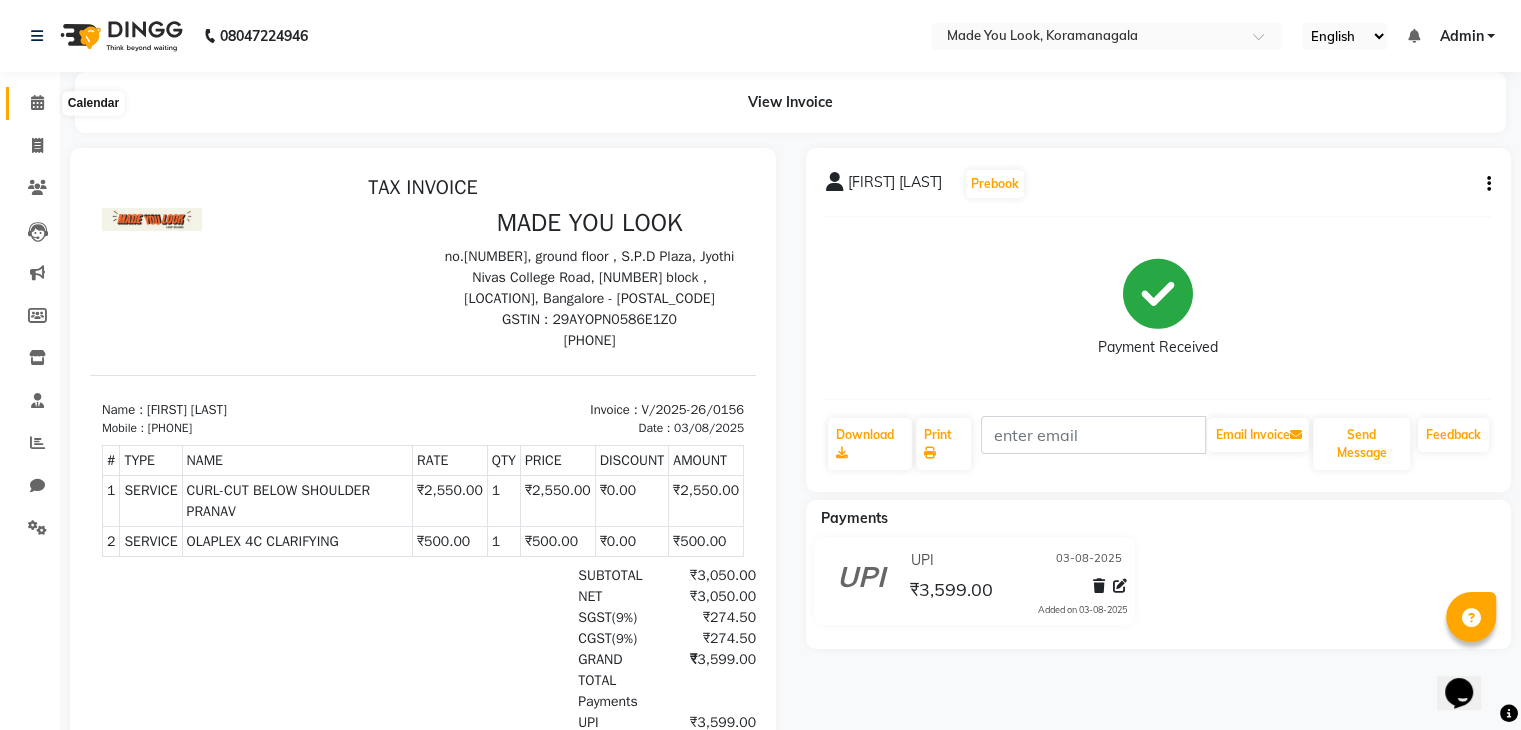 drag, startPoint x: 26, startPoint y: 102, endPoint x: 32, endPoint y: 117, distance: 16.155495 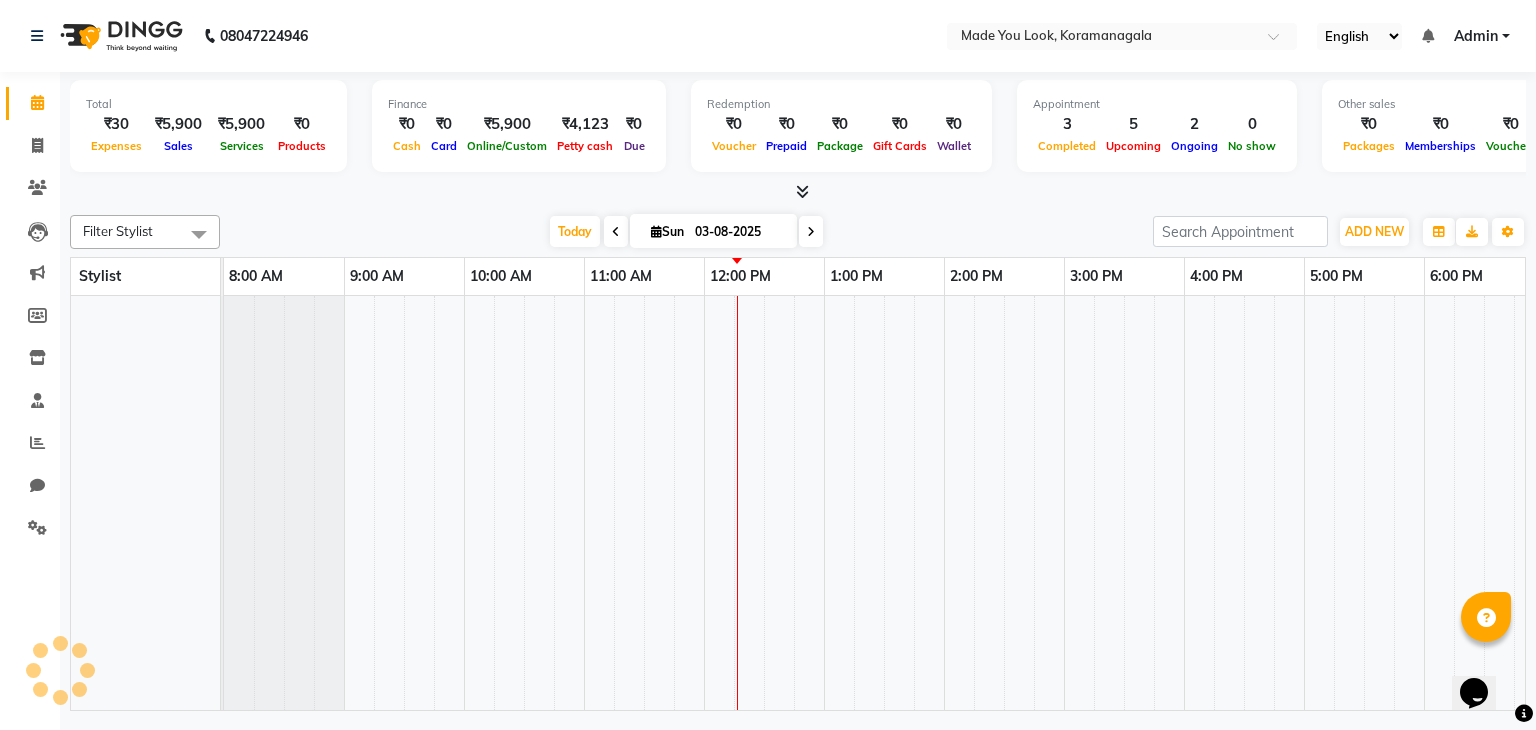 scroll, scrollTop: 0, scrollLeft: 258, axis: horizontal 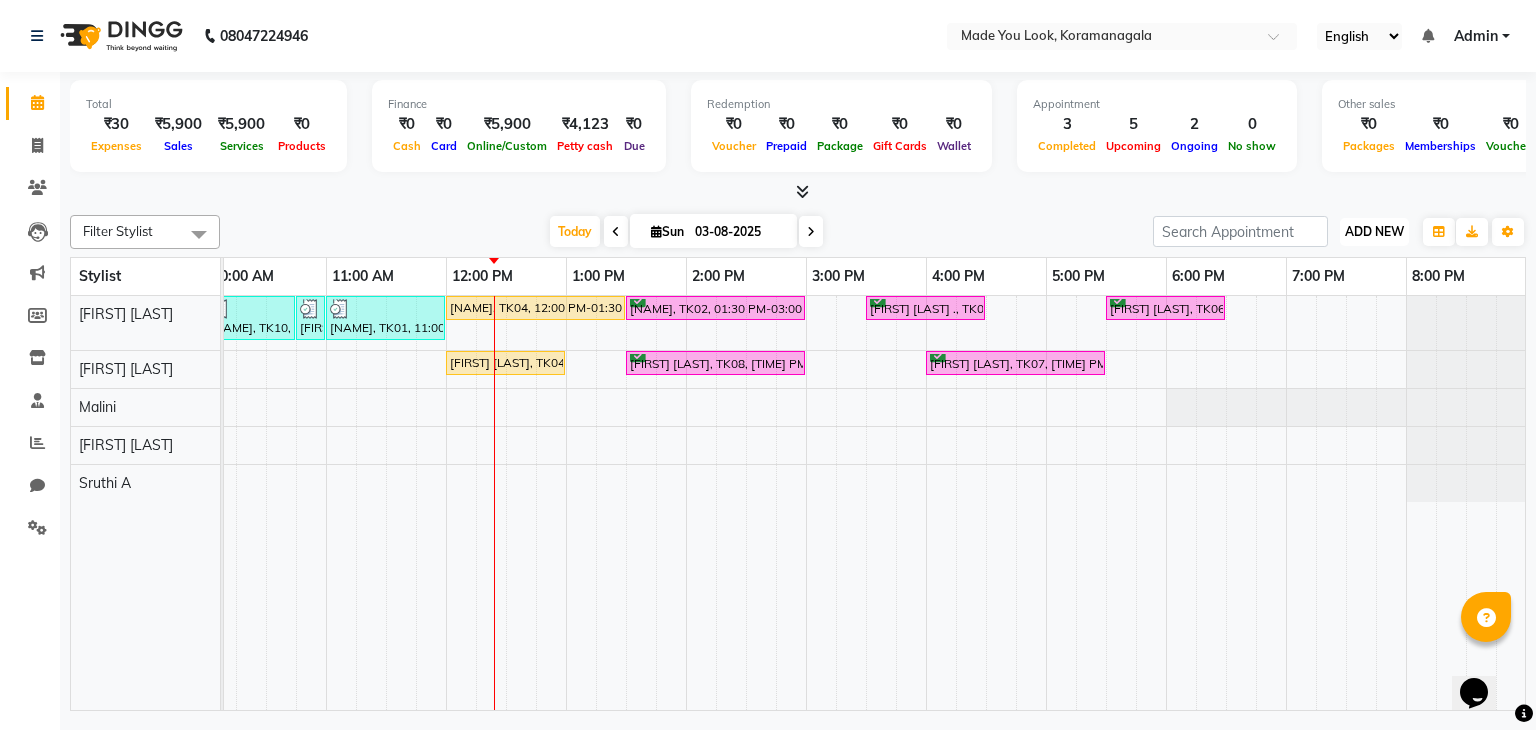 click on "ADD NEW" at bounding box center [1374, 231] 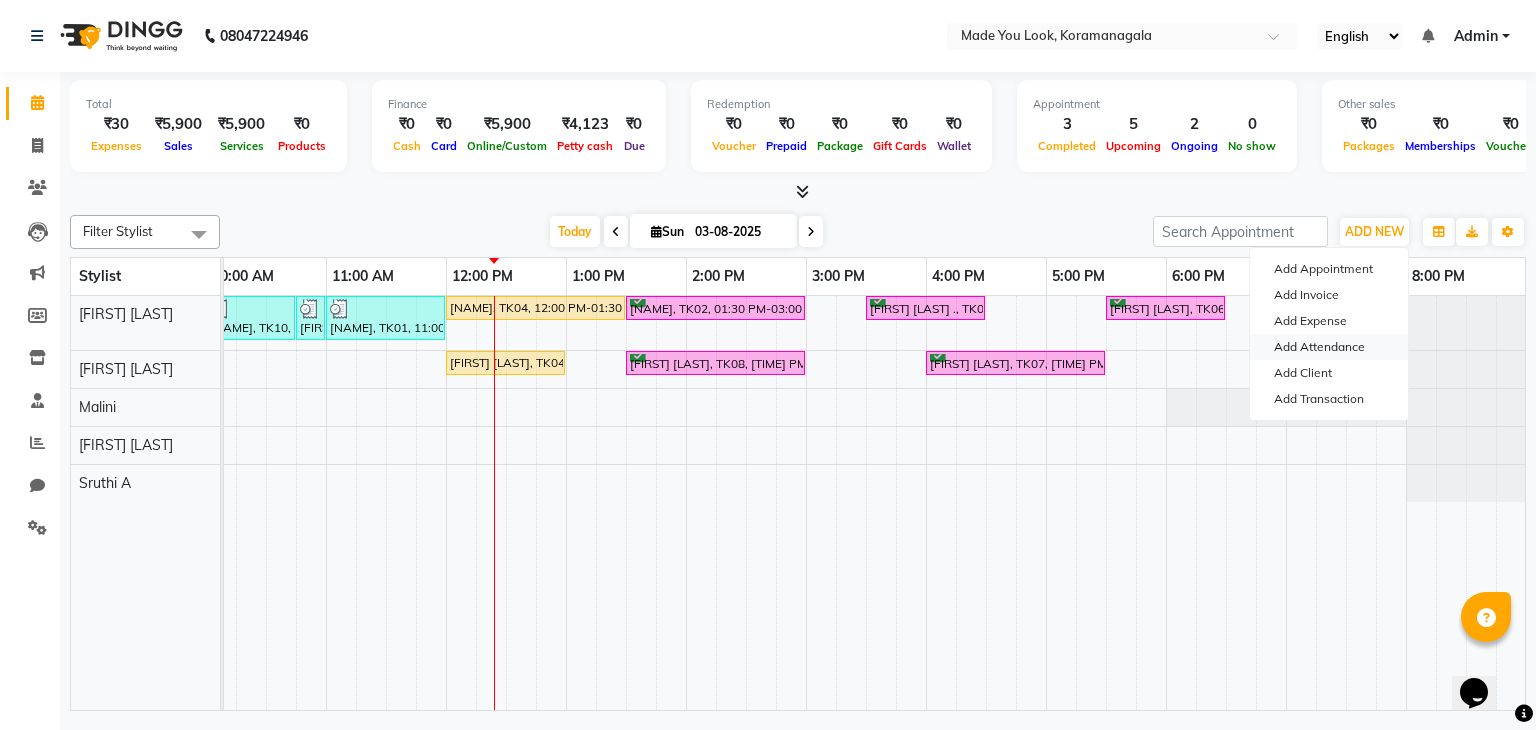 click on "Add Attendance" at bounding box center [1329, 347] 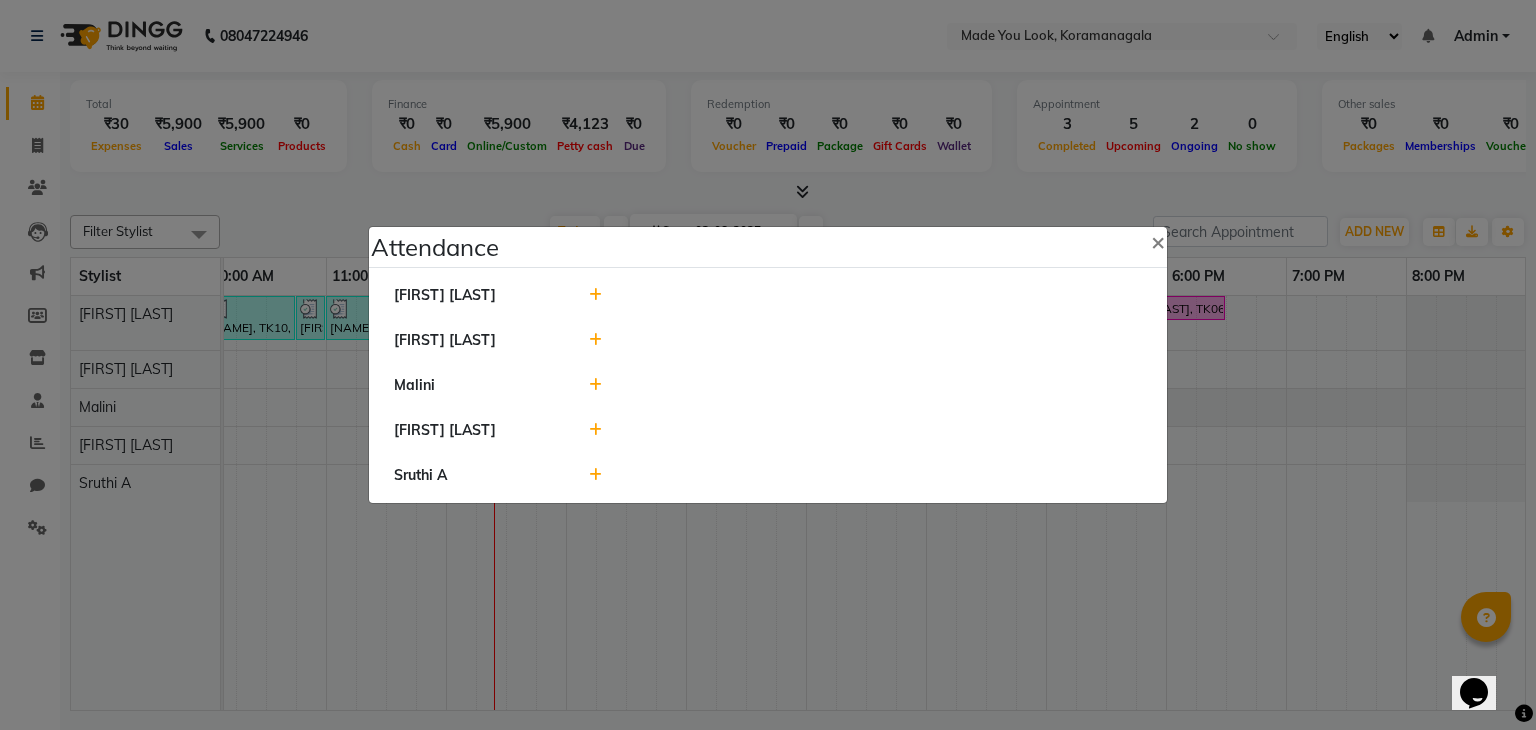 click 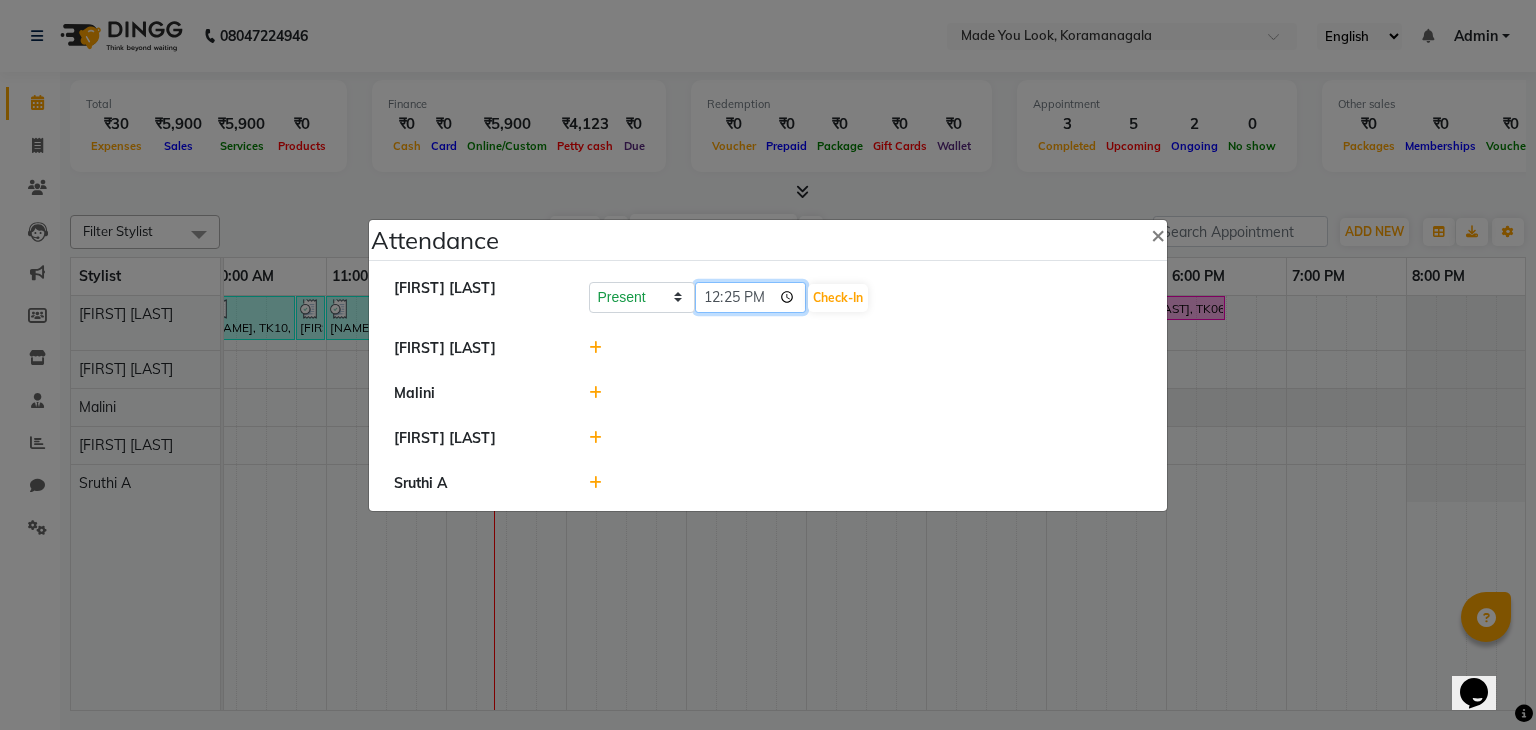 click on "12:25" 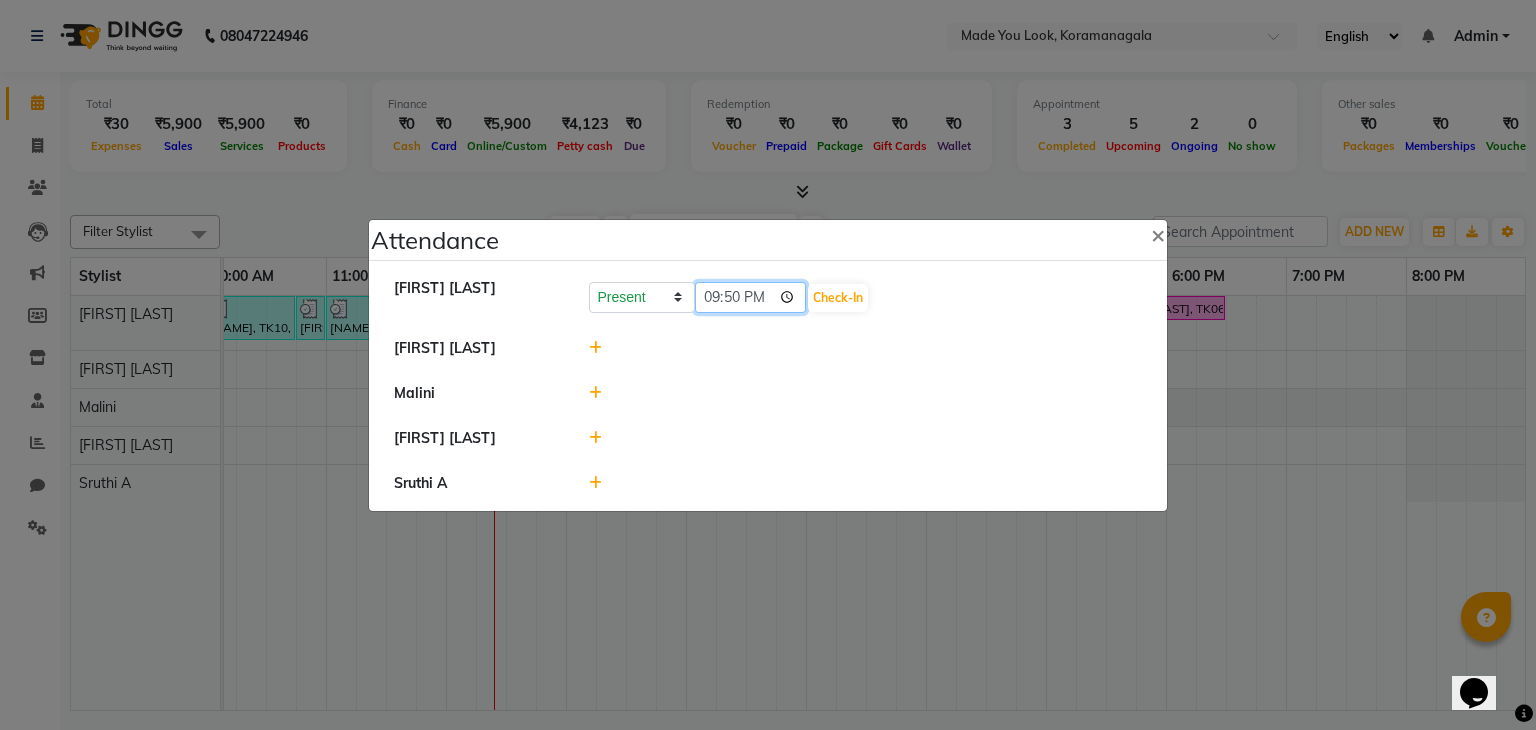 type on "09:50" 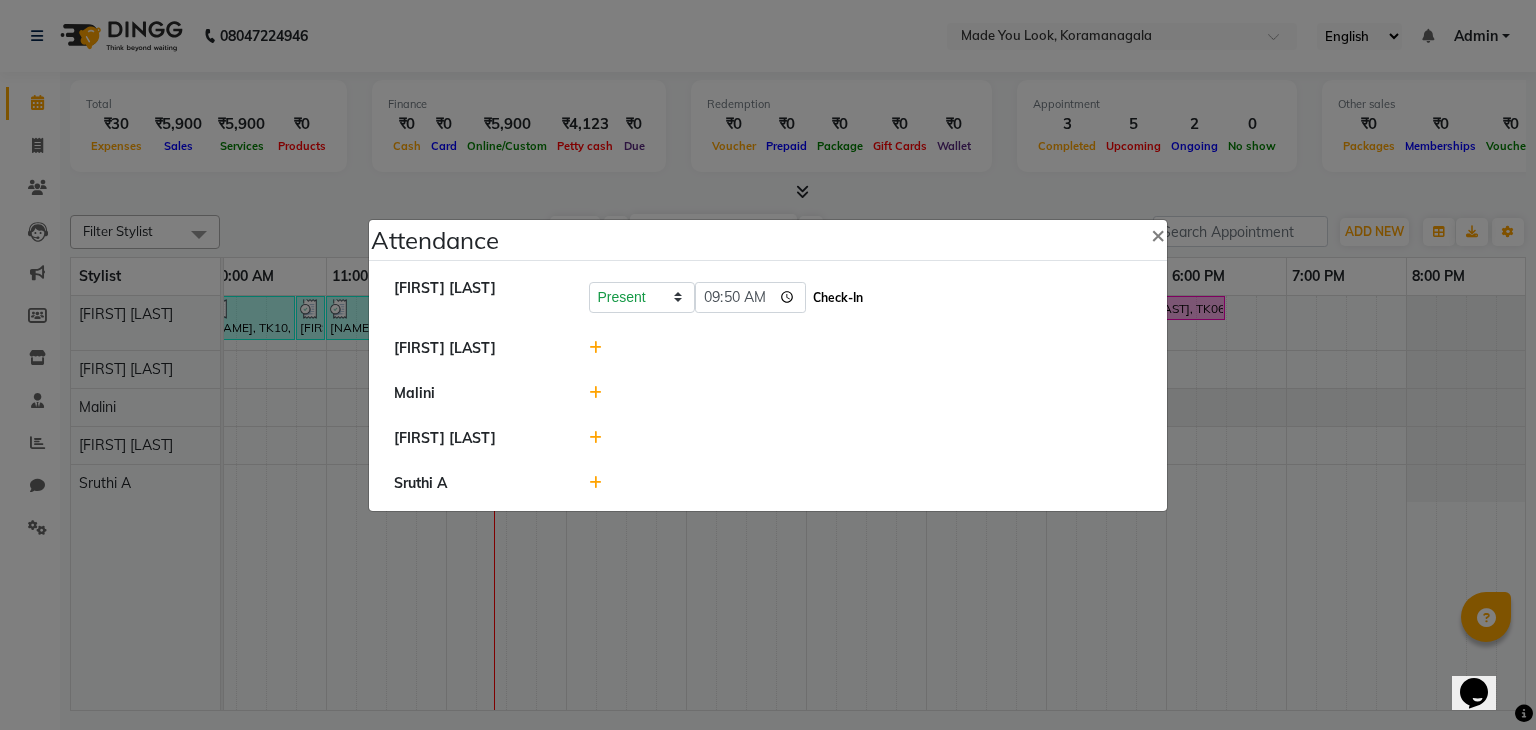 click on "Check-In" 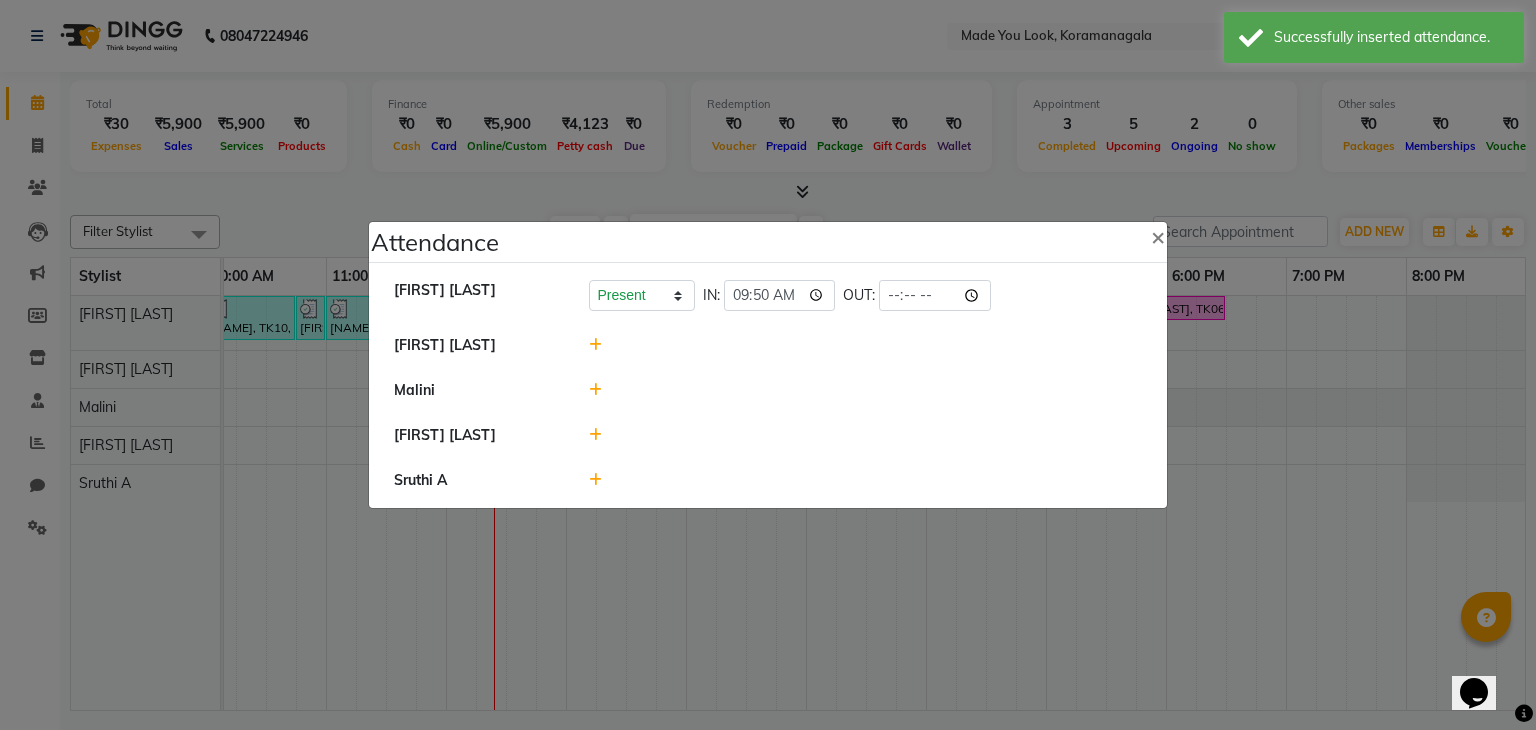 click 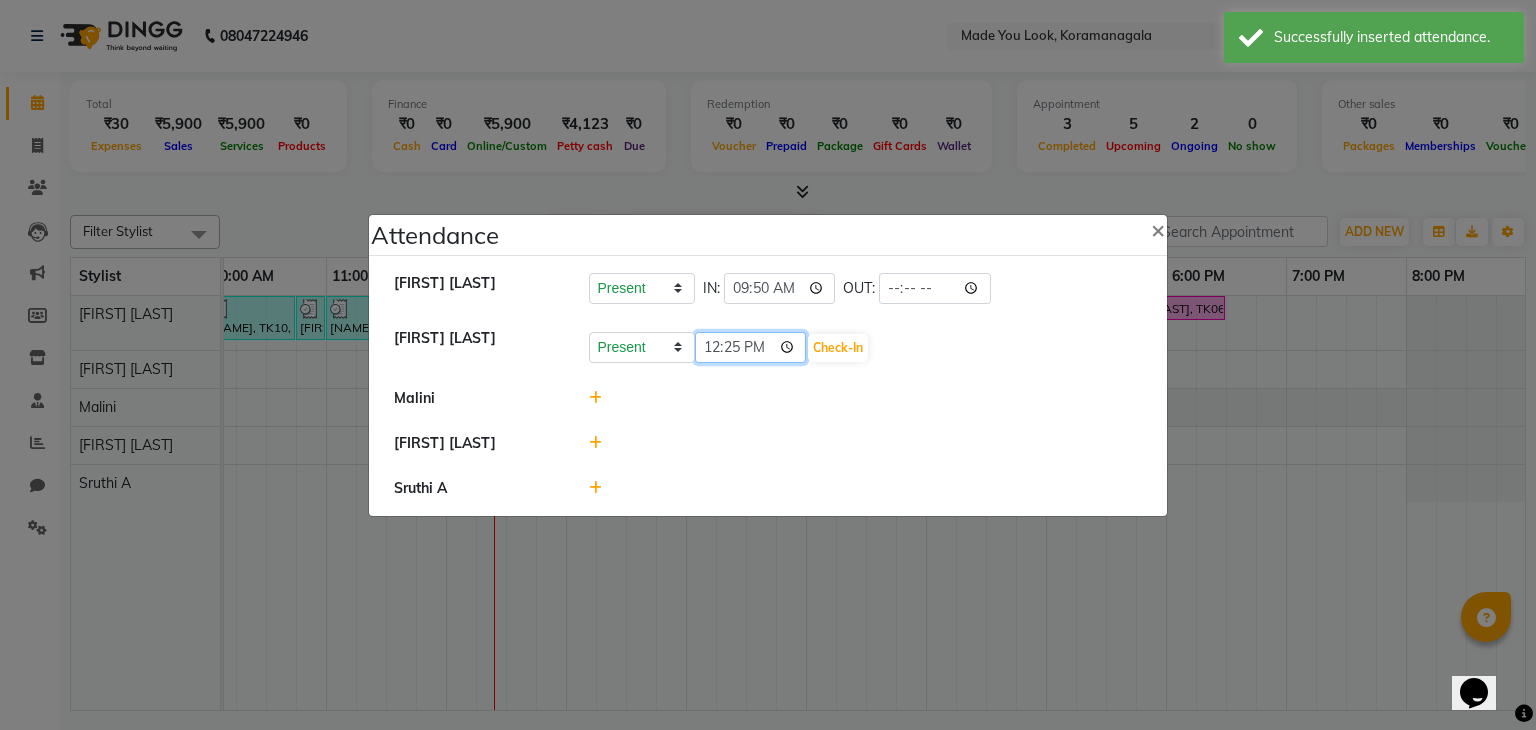 click on "12:25" 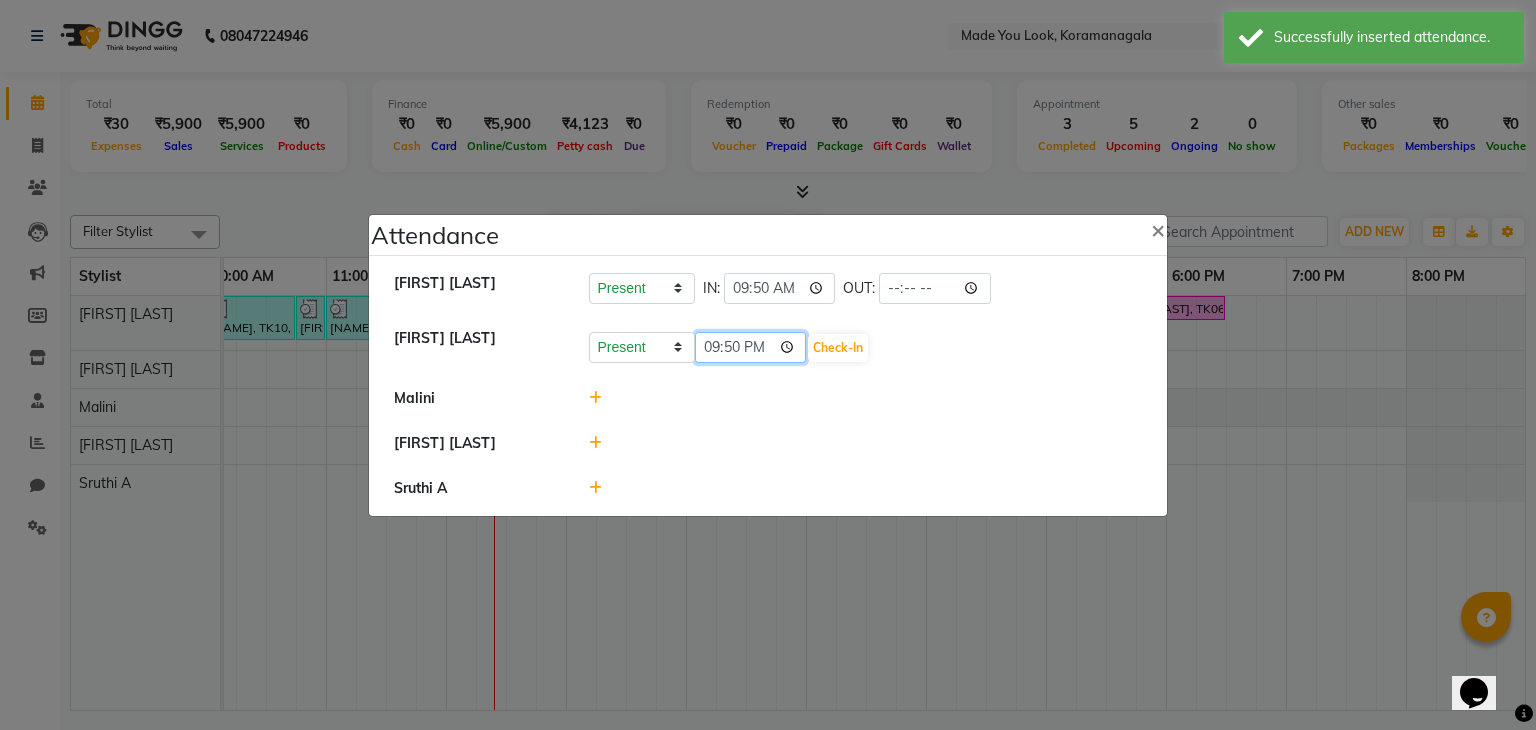 type on "09:50" 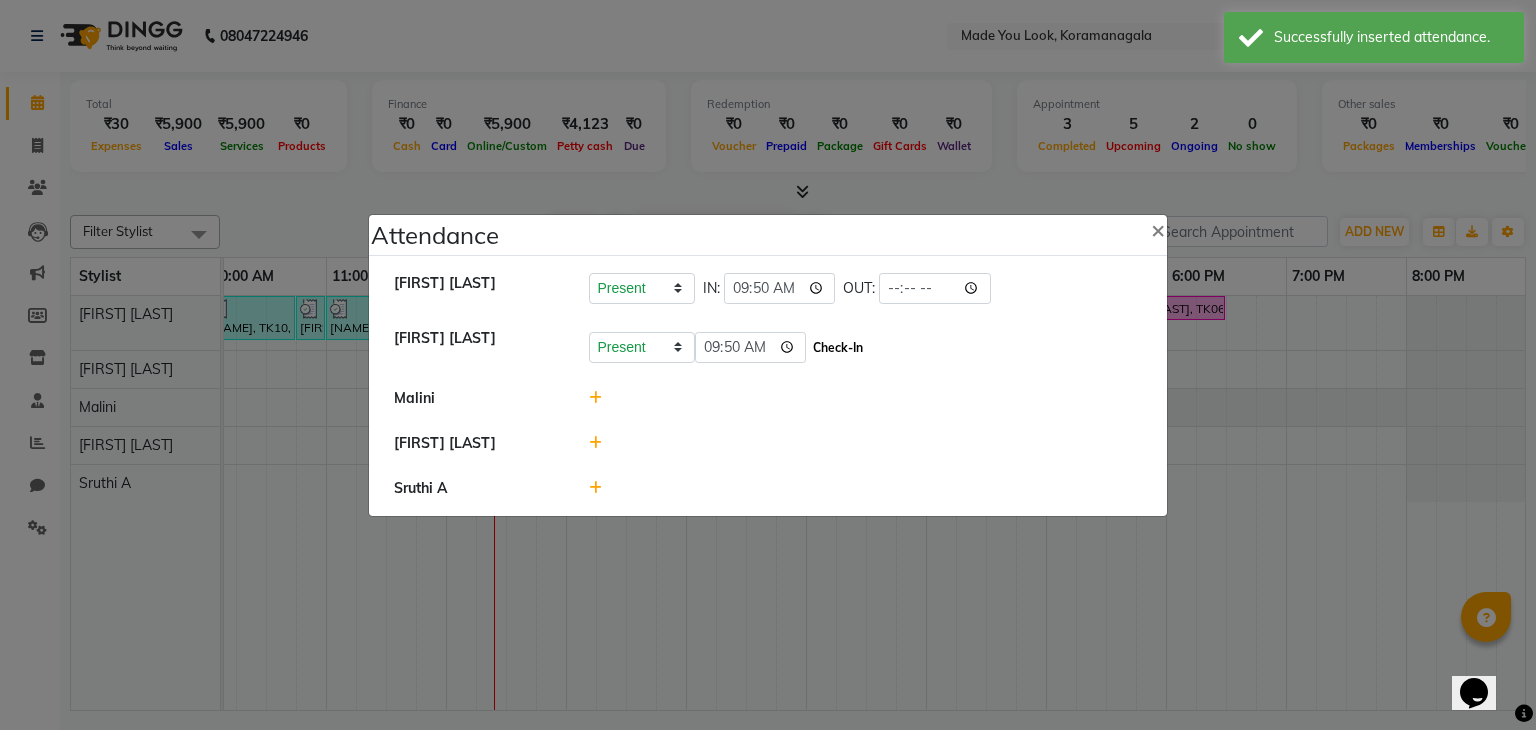 click on "Check-In" 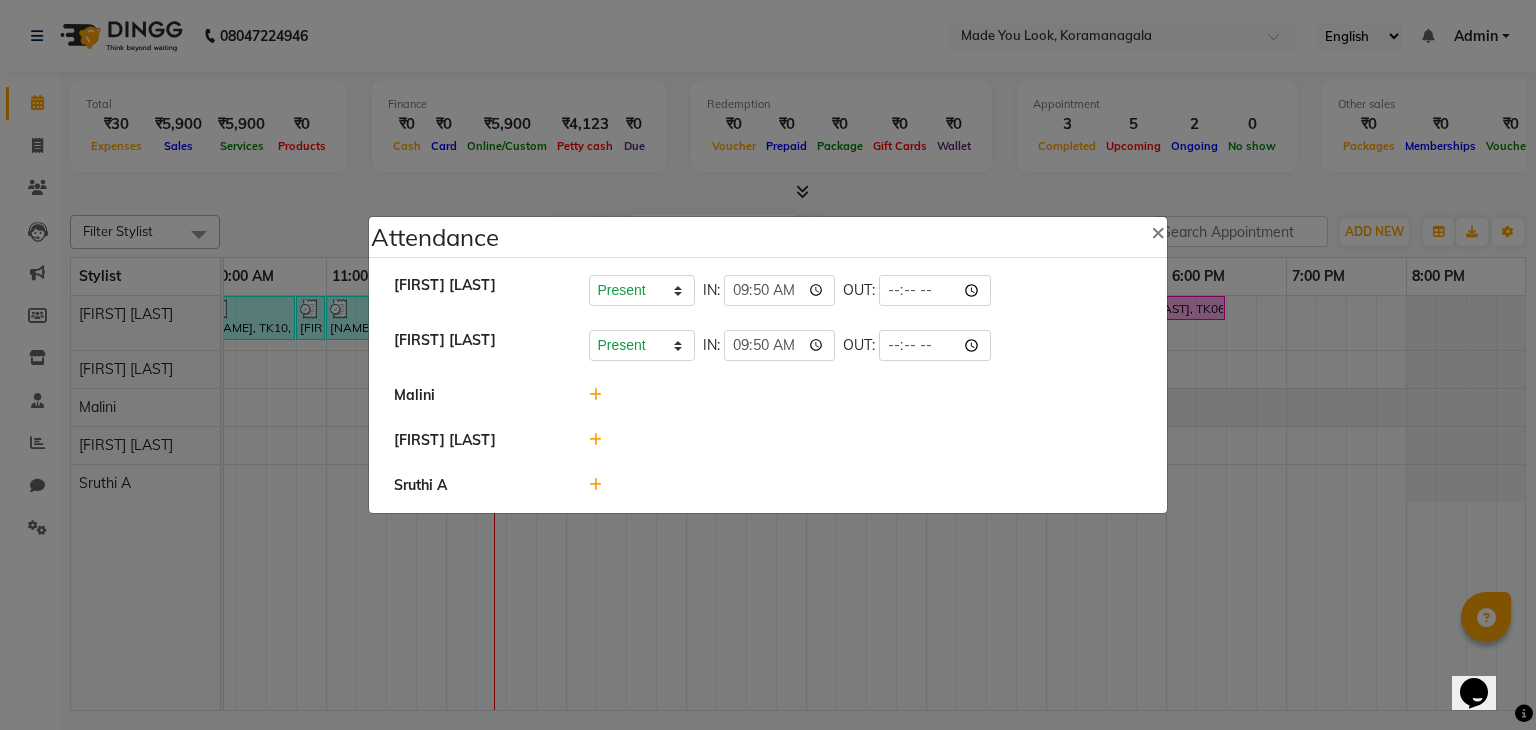 click 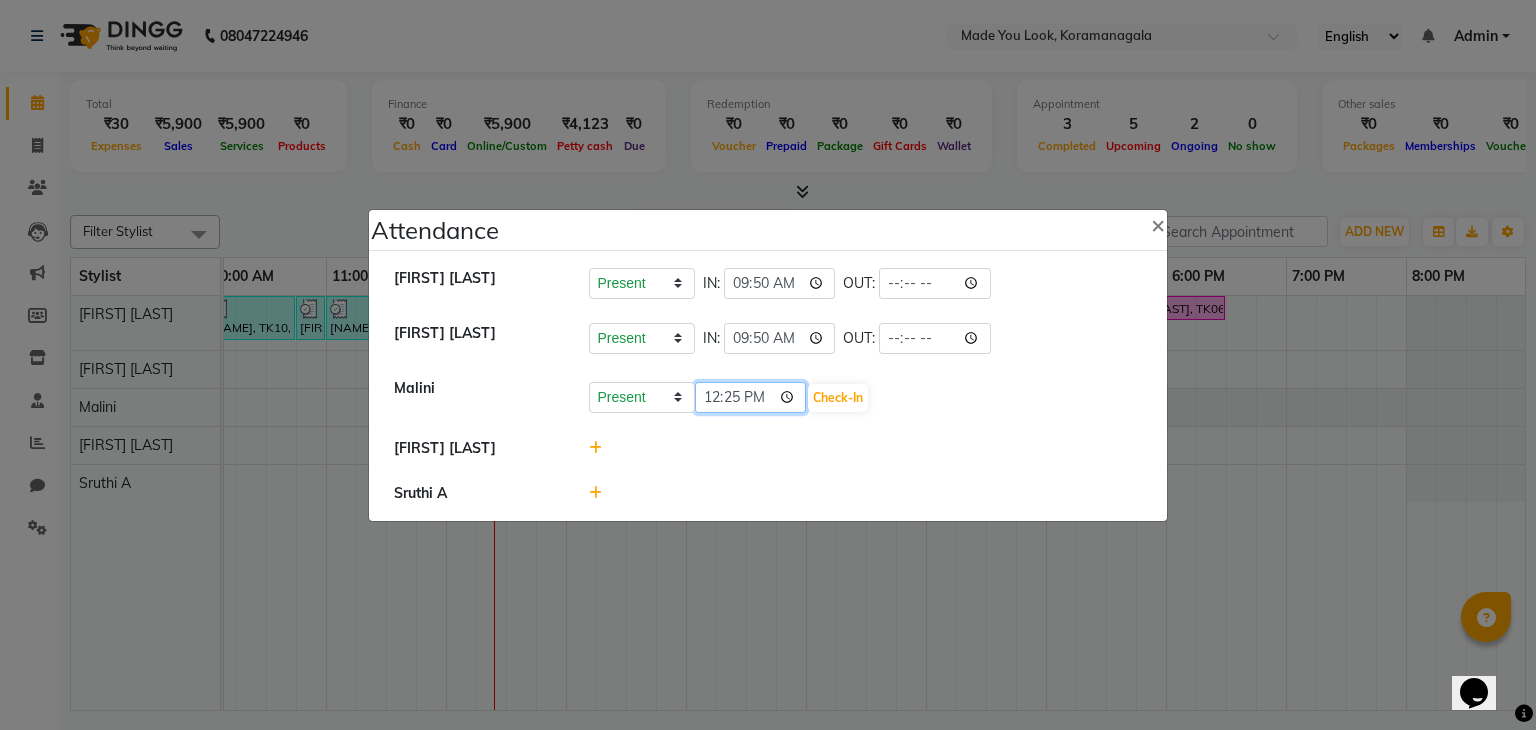 click on "12:25" 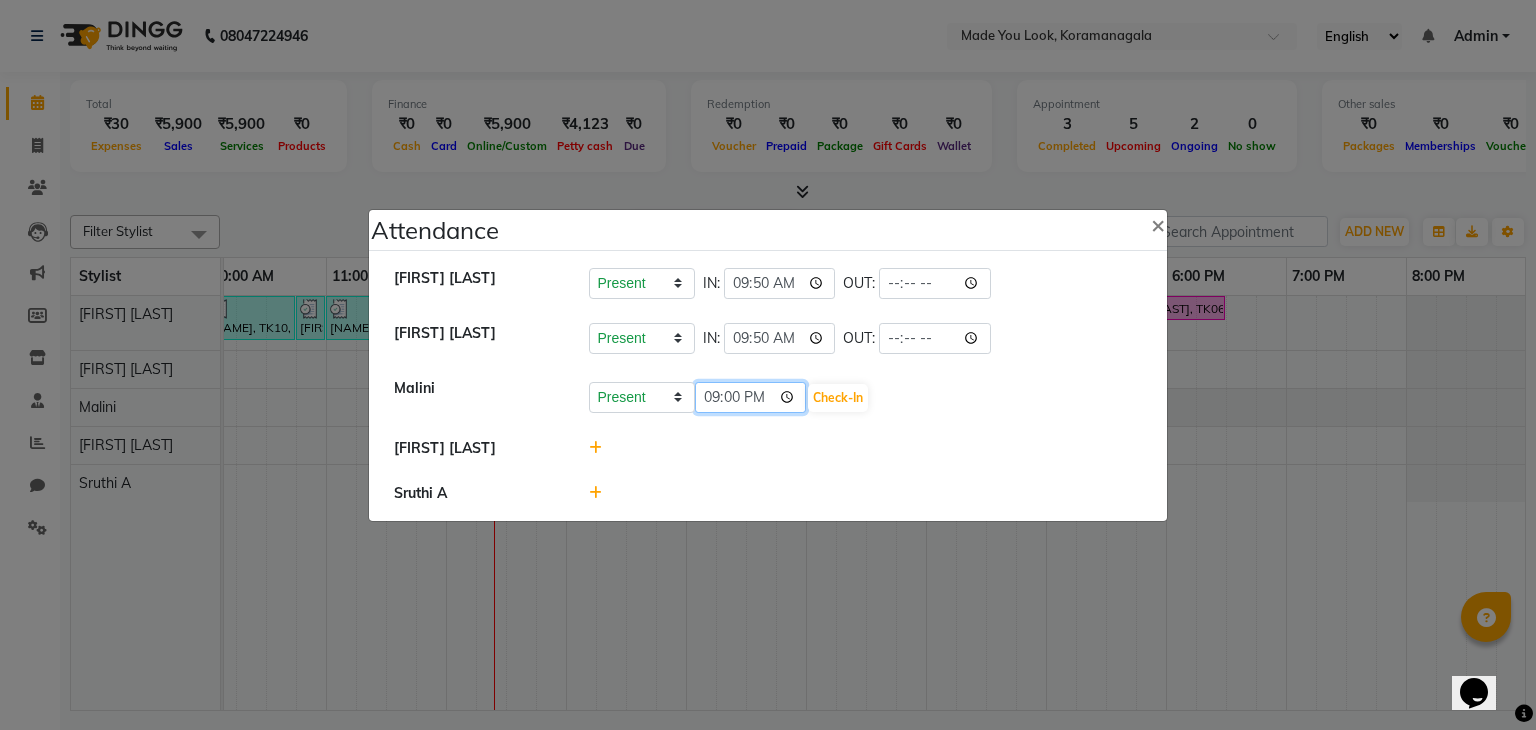 type on "09:00" 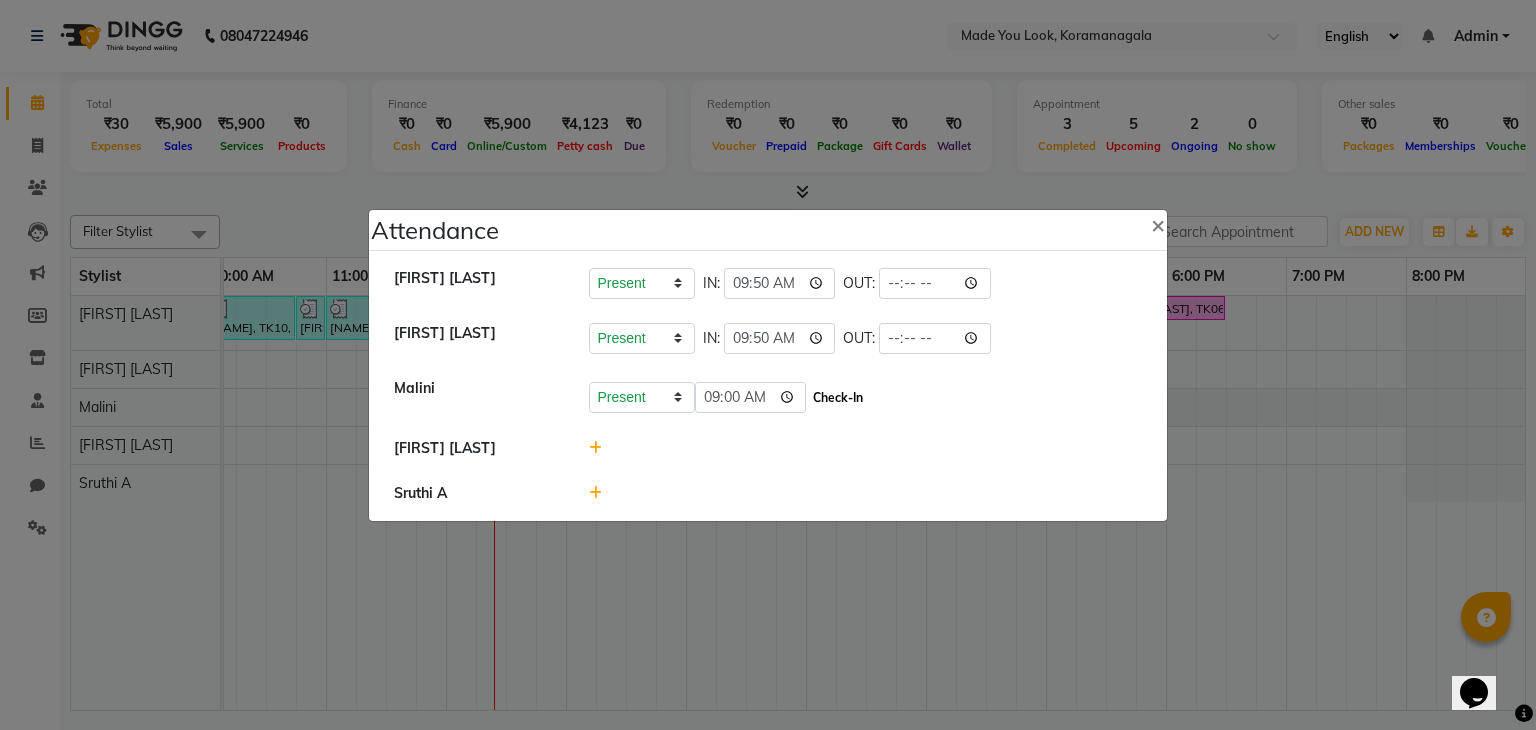 click on "Check-In" 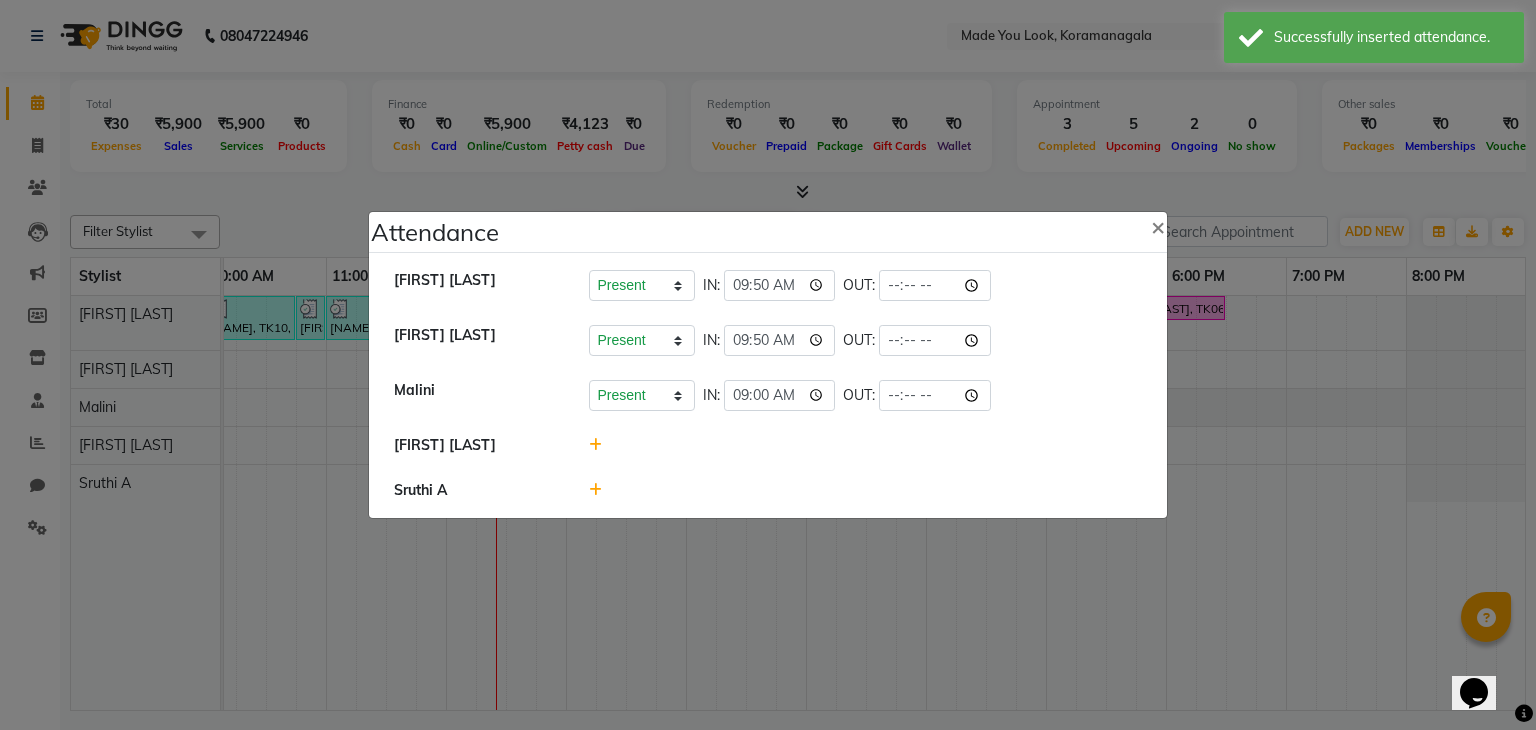 click 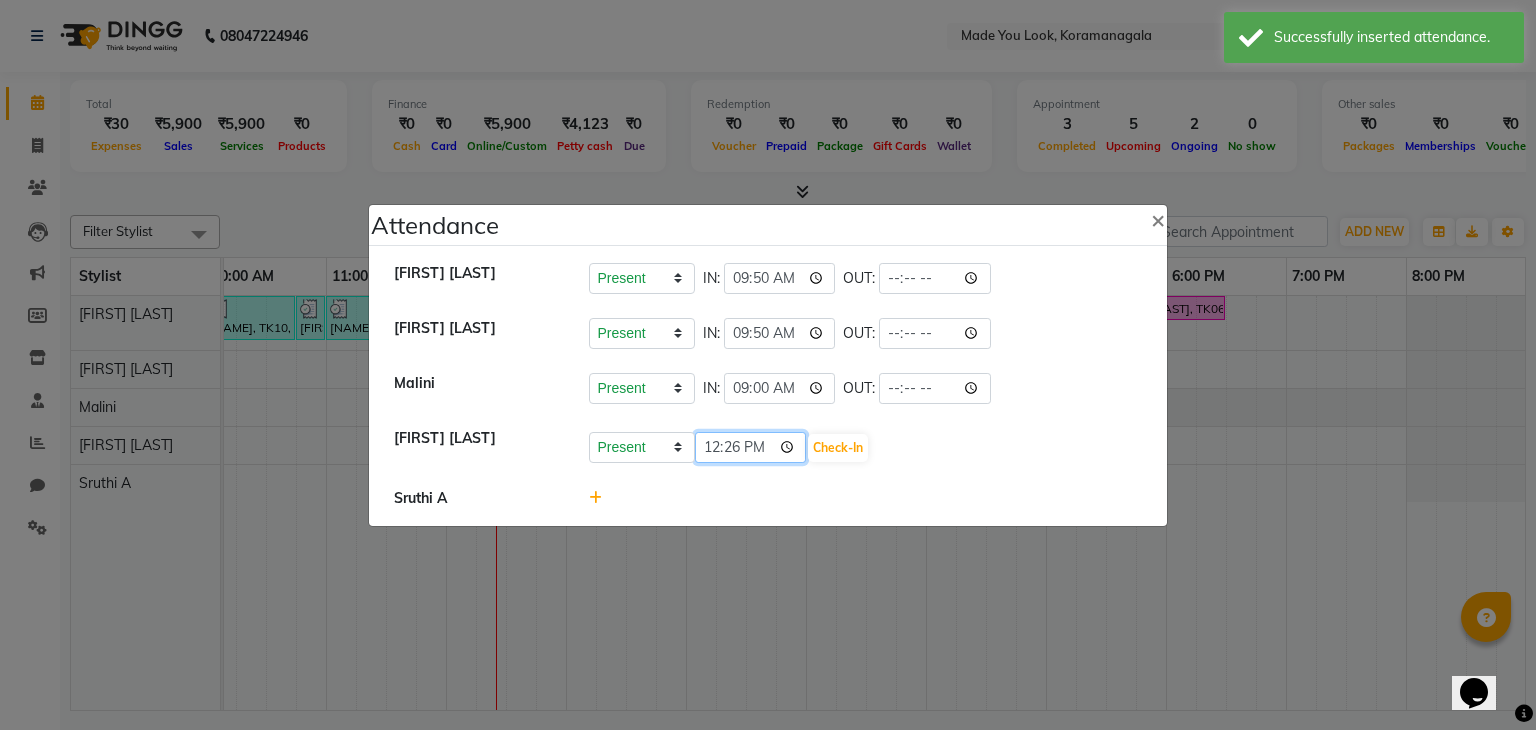 click on "12:26" 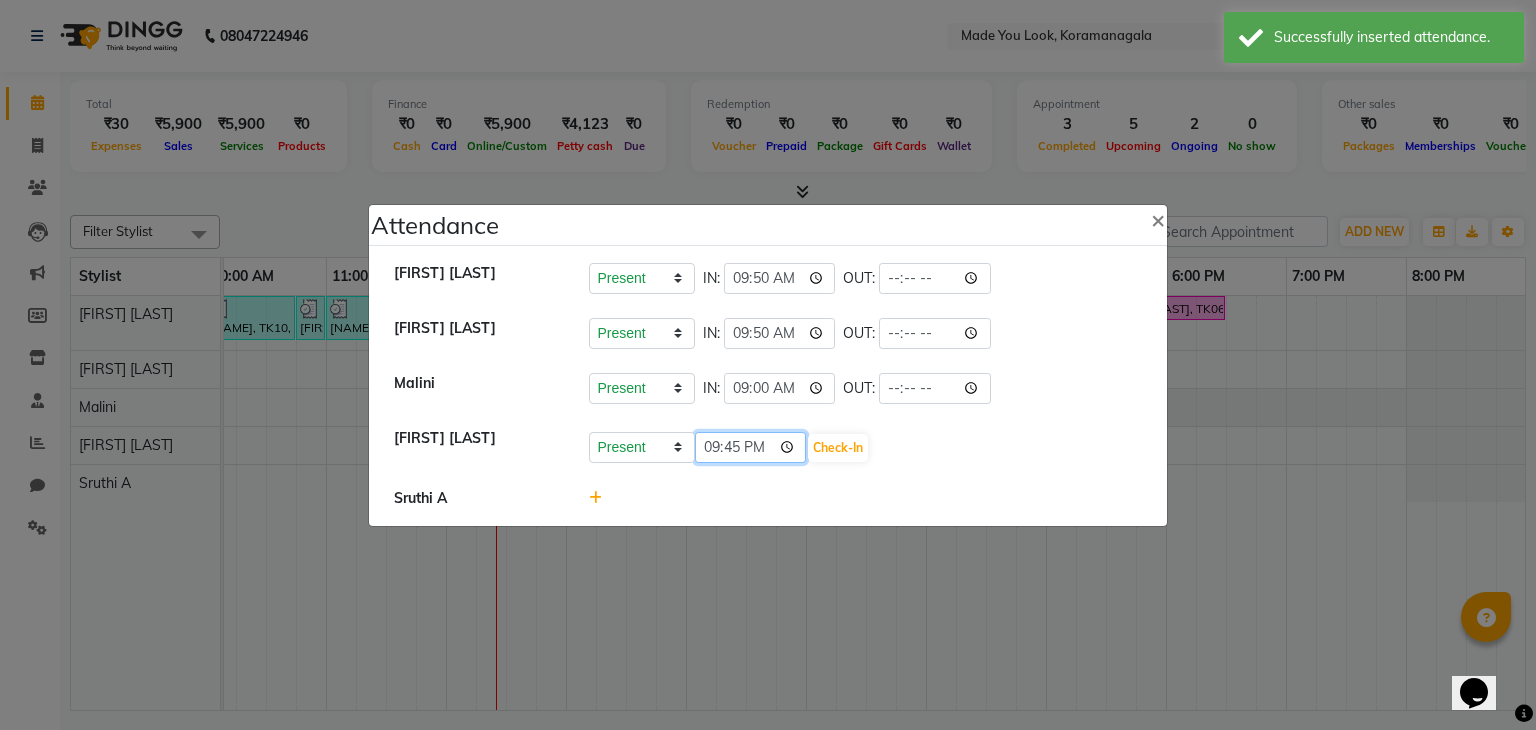 type on "09:45" 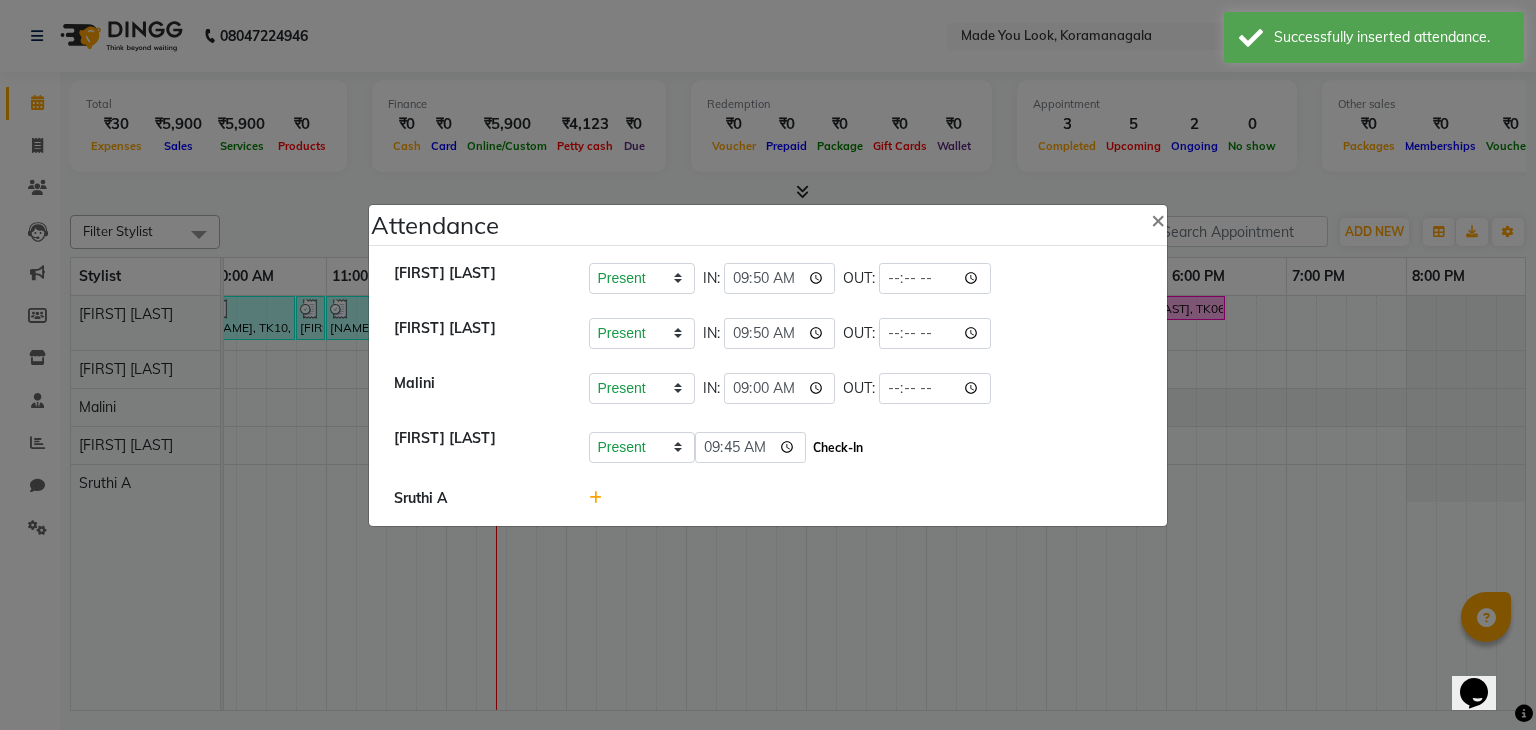 click on "Check-In" 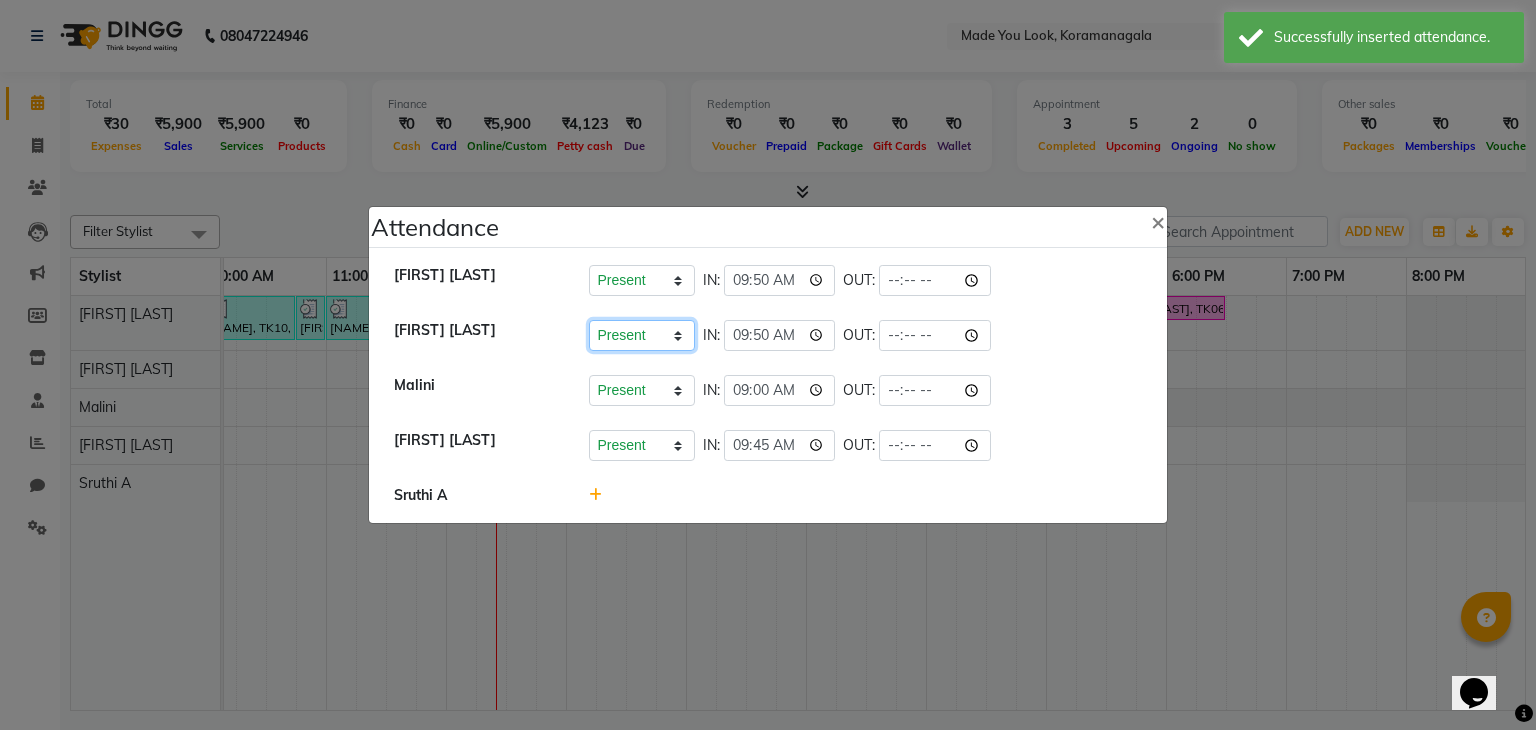 click on "Present   Absent   Late   Half Day   Weekly Off" 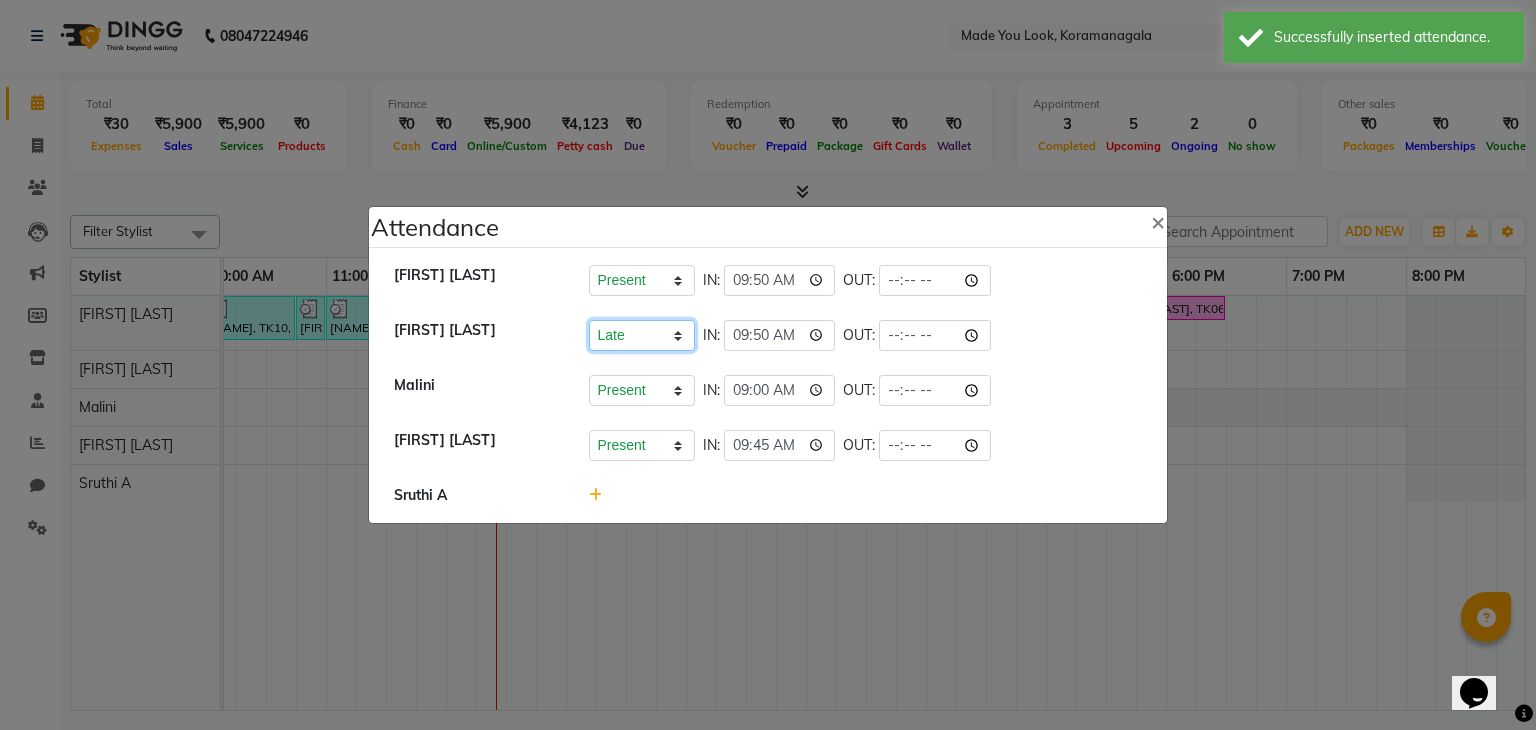 click on "Present   Absent   Late   Half Day   Weekly Off" 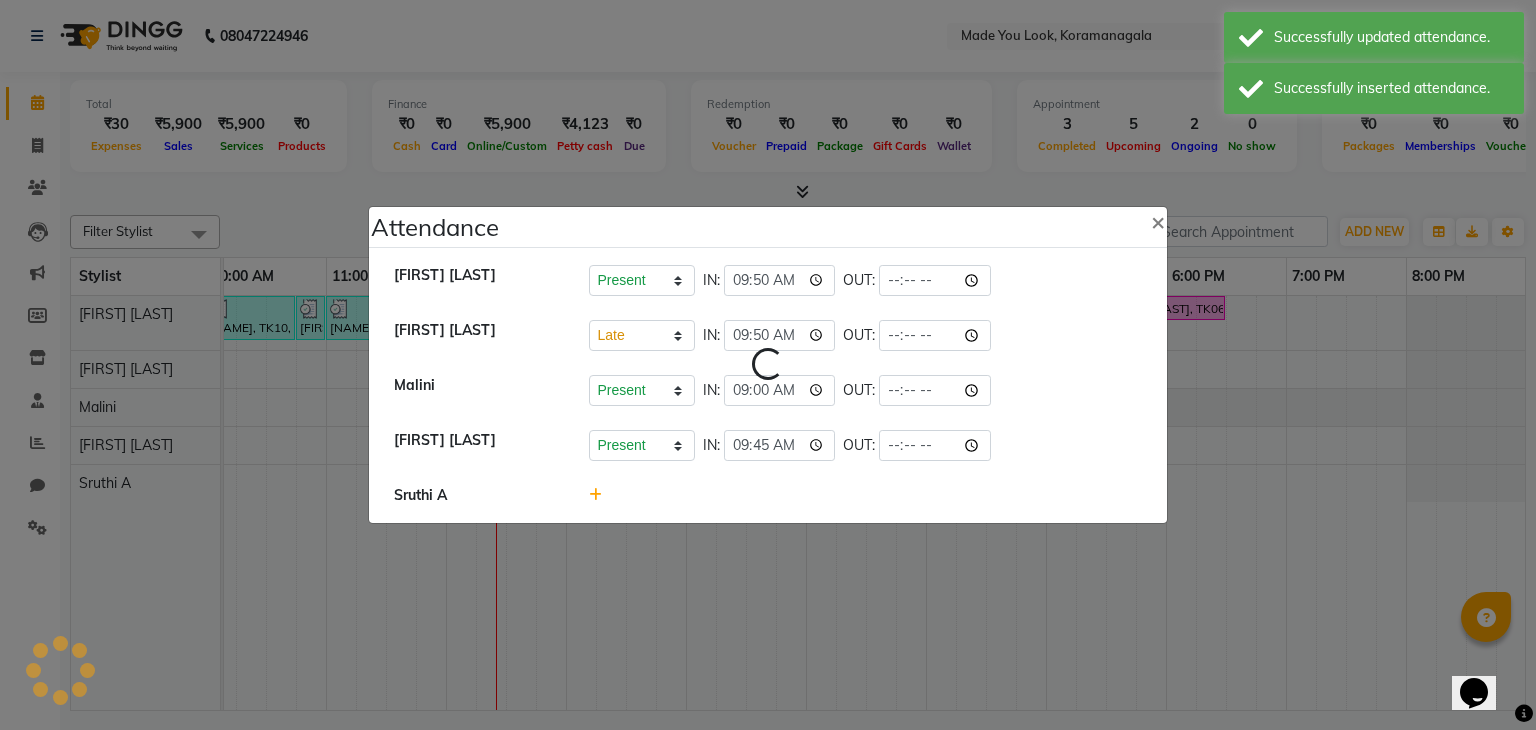 select on "L" 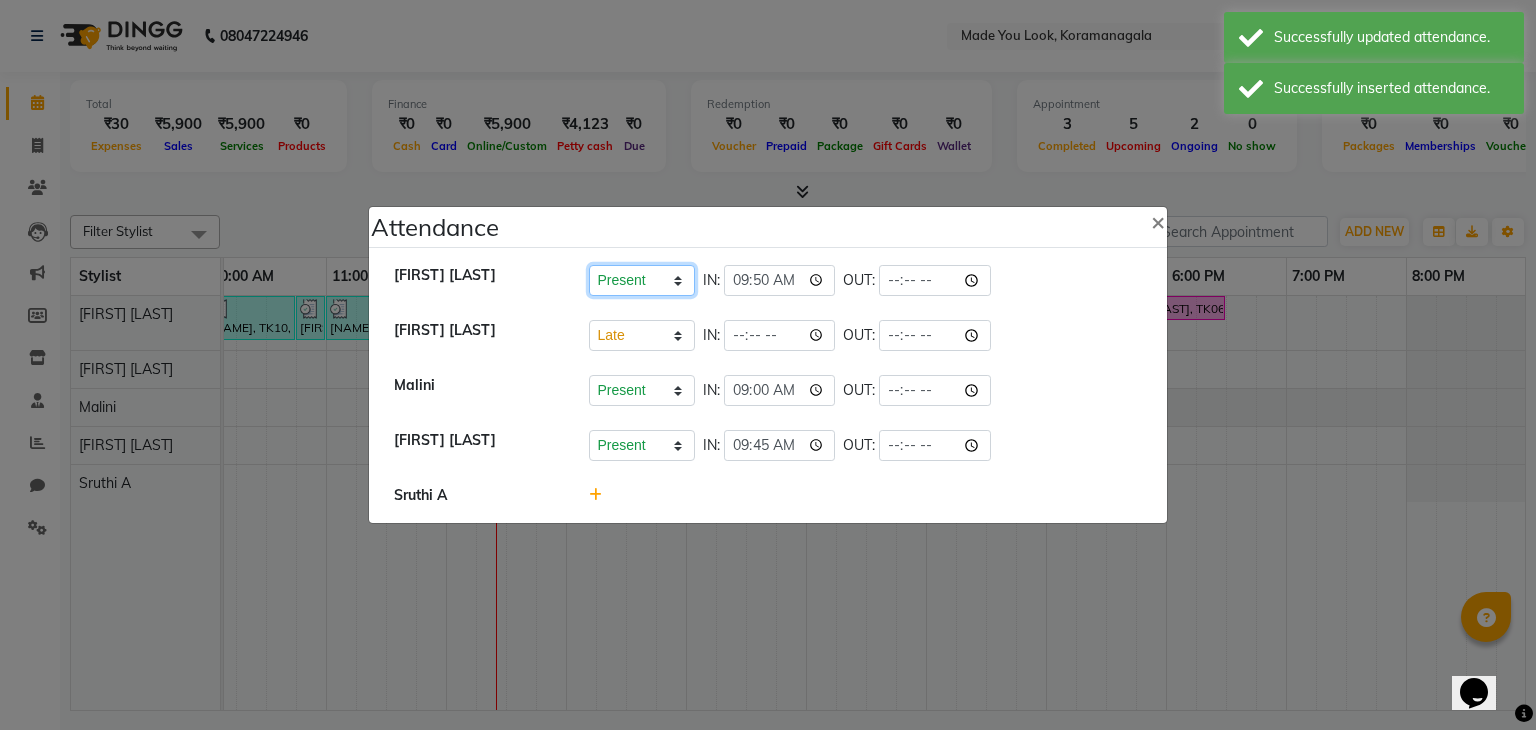 click on "Present   Absent   Late   Half Day   Weekly Off" 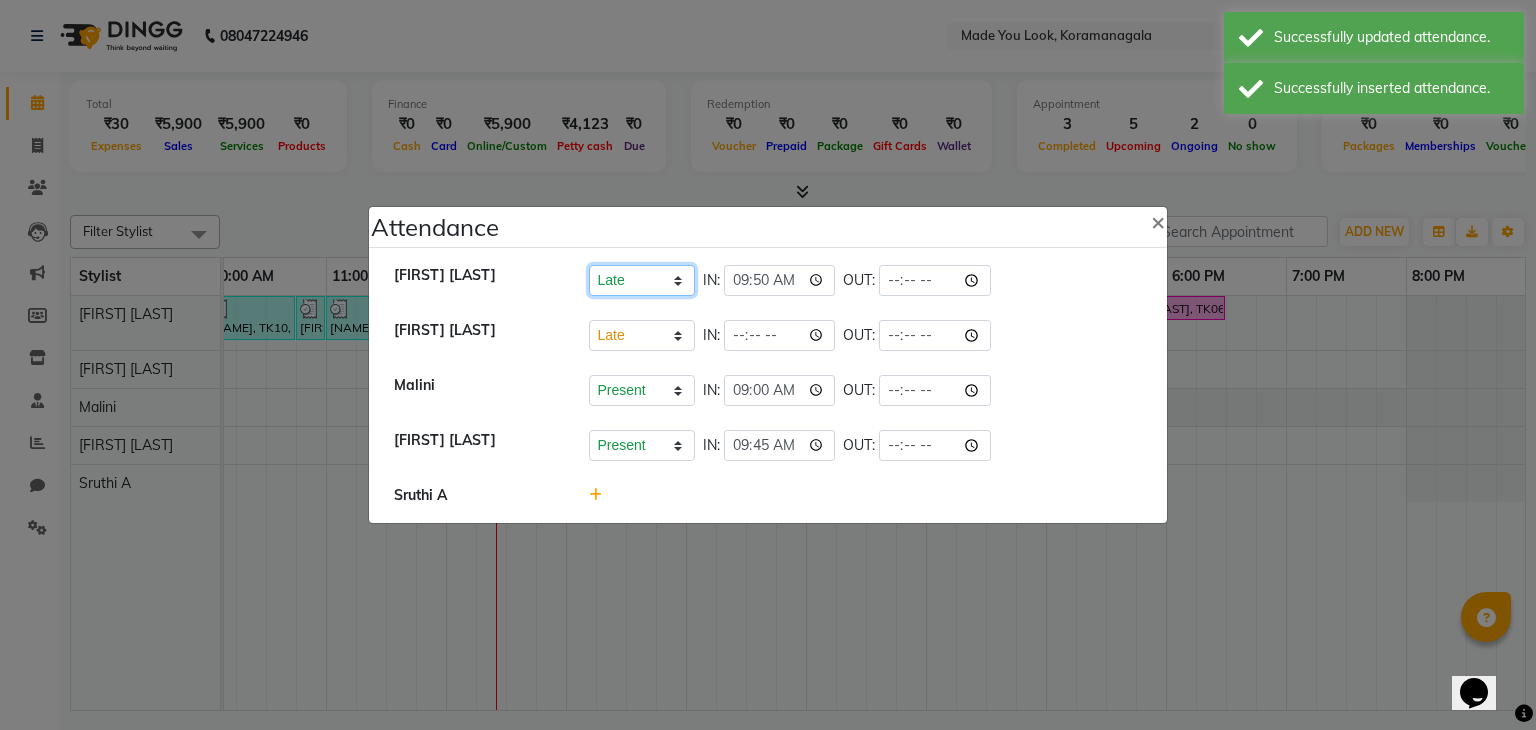 click on "Present   Absent   Late   Half Day   Weekly Off" 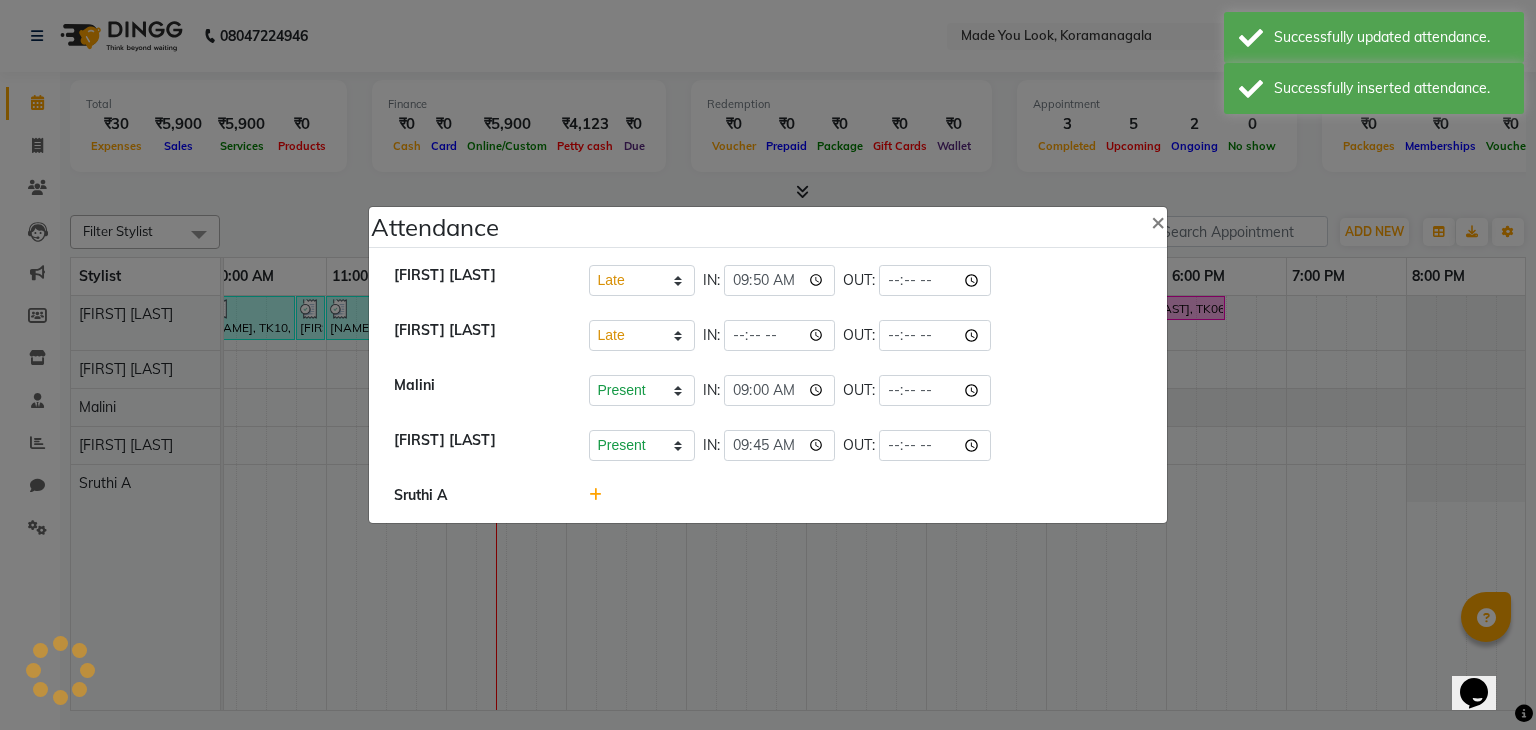 select on "L" 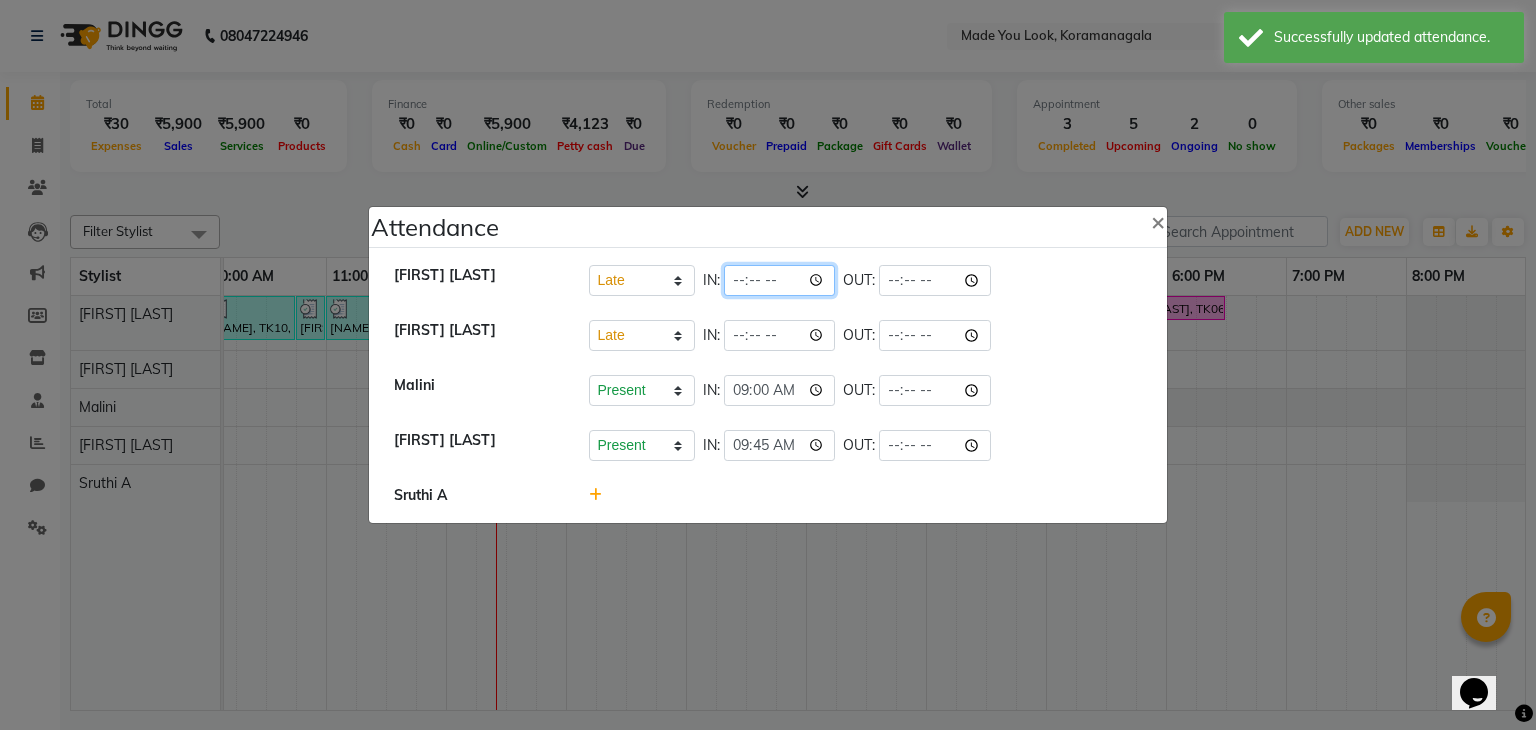 click 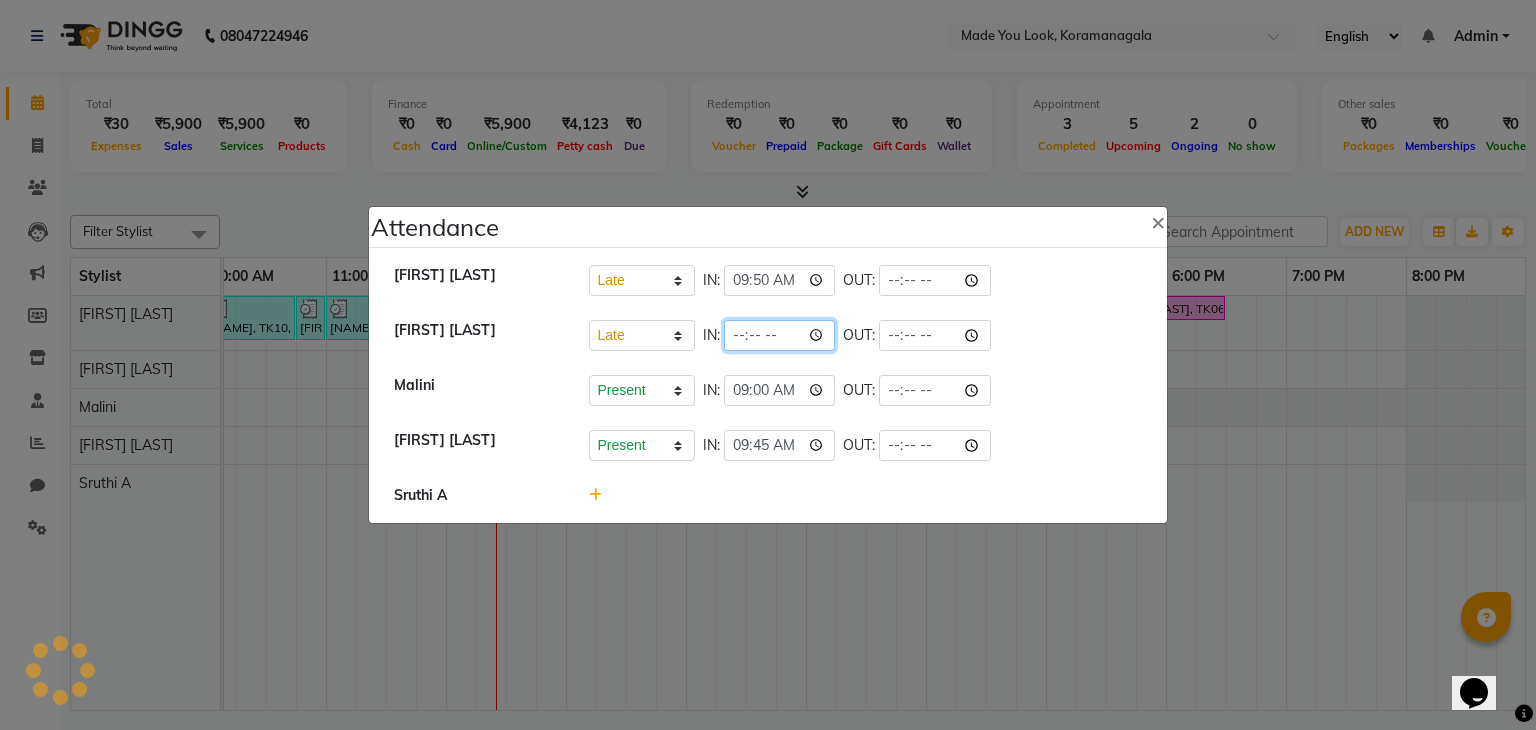 click 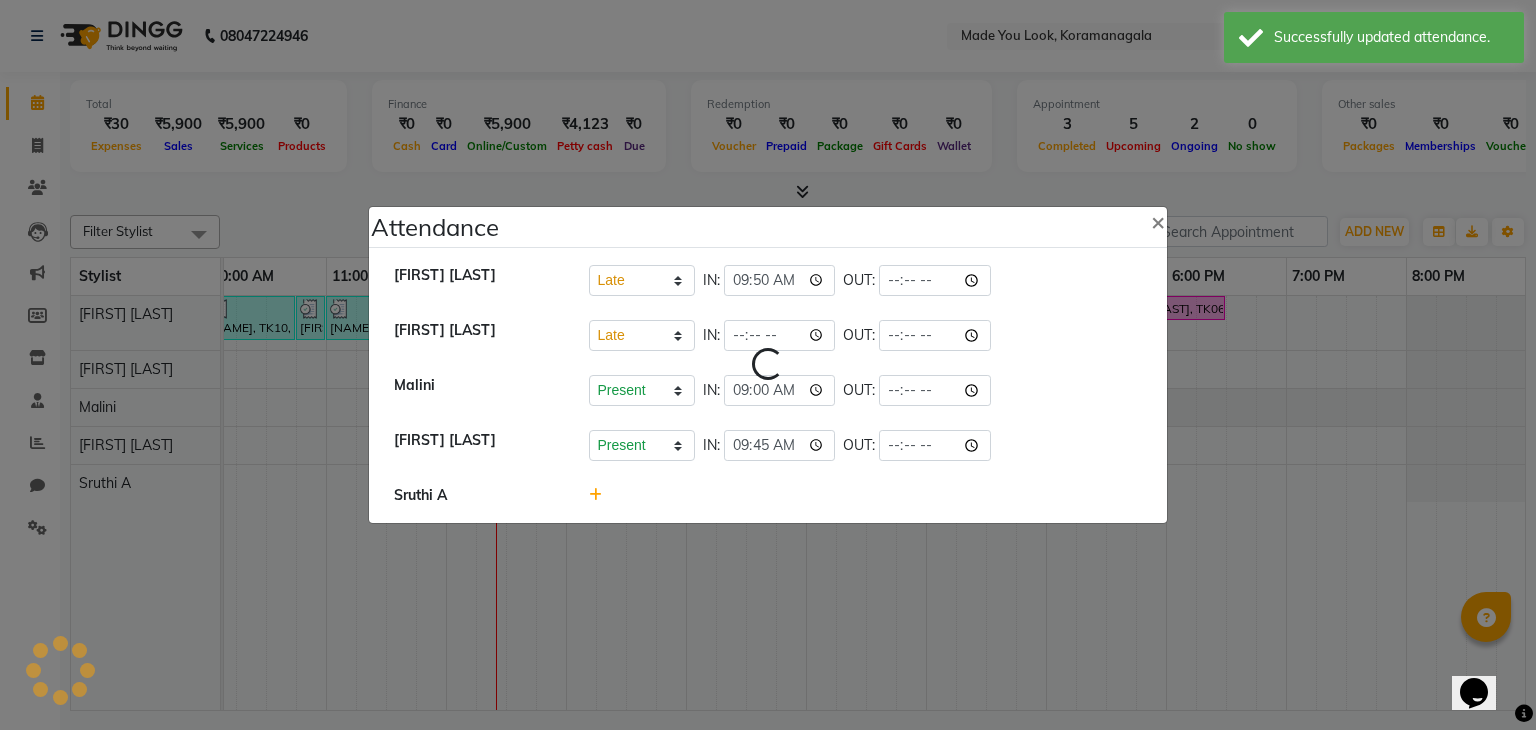 select on "L" 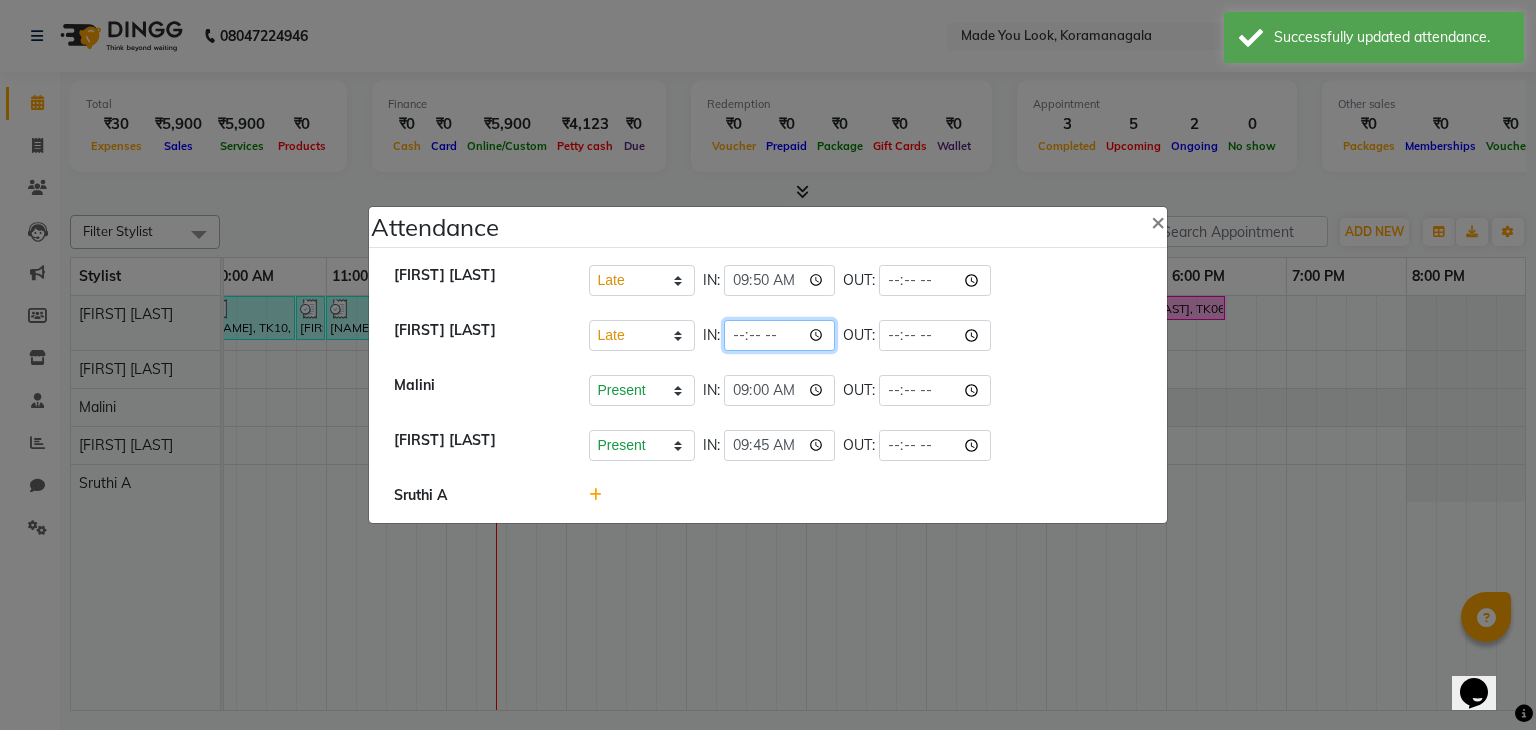 click 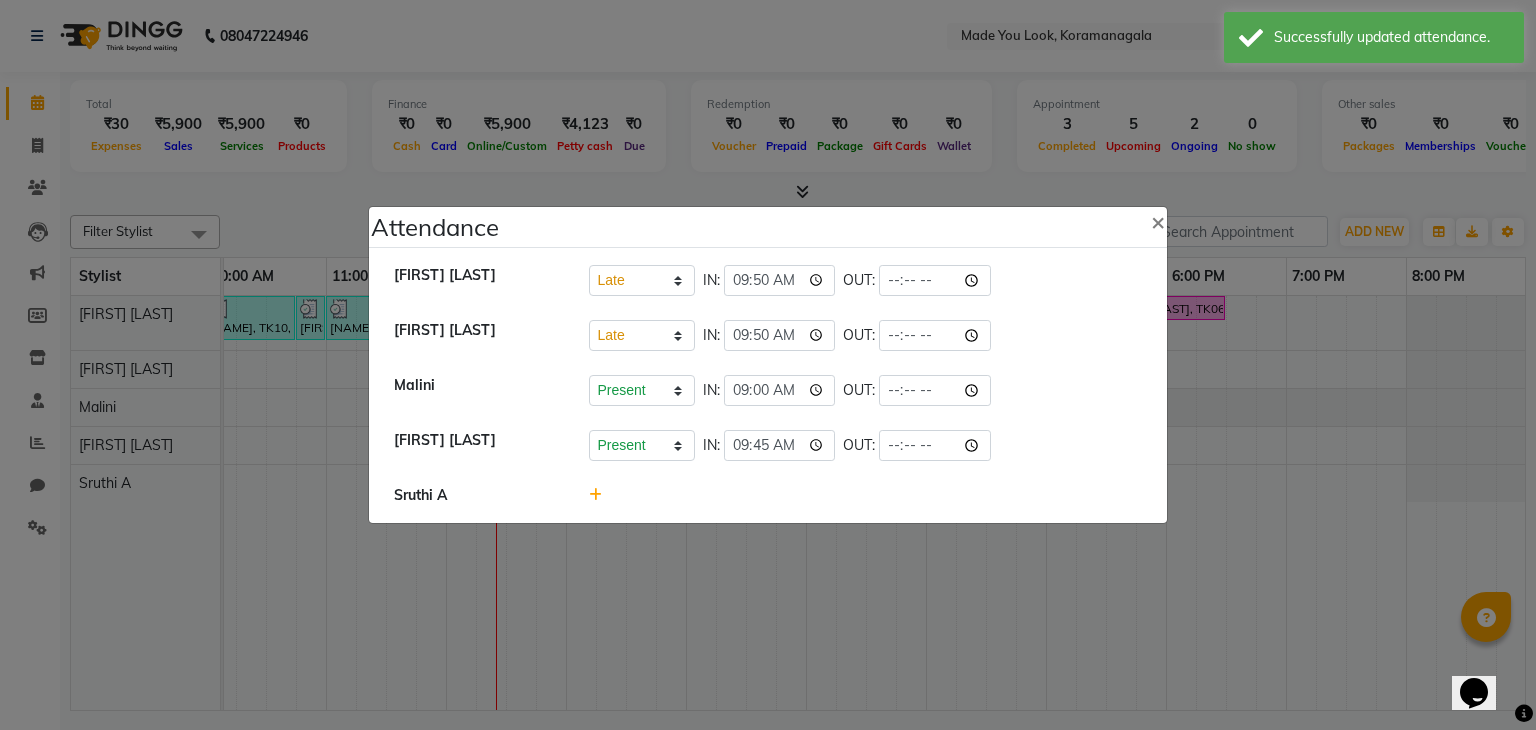 click on "Attendance ×  [FIRST] [LAST]    Present   Absent   Late   Half Day   Weekly Off  IN:  09:50 OUT:   [FIRST] [LAST]   Present   Absent   Late   Half Day   Weekly Off  IN:  09:50 OUT:   [FIRST]   Present   Absent   Late   Half Day   Weekly Off  IN:  09:00 OUT:   [FIRST] [LAST]   Present   Absent   Late   Half Day   Weekly Off  IN:  09:45 OUT:   [FIRST] [LAST]" 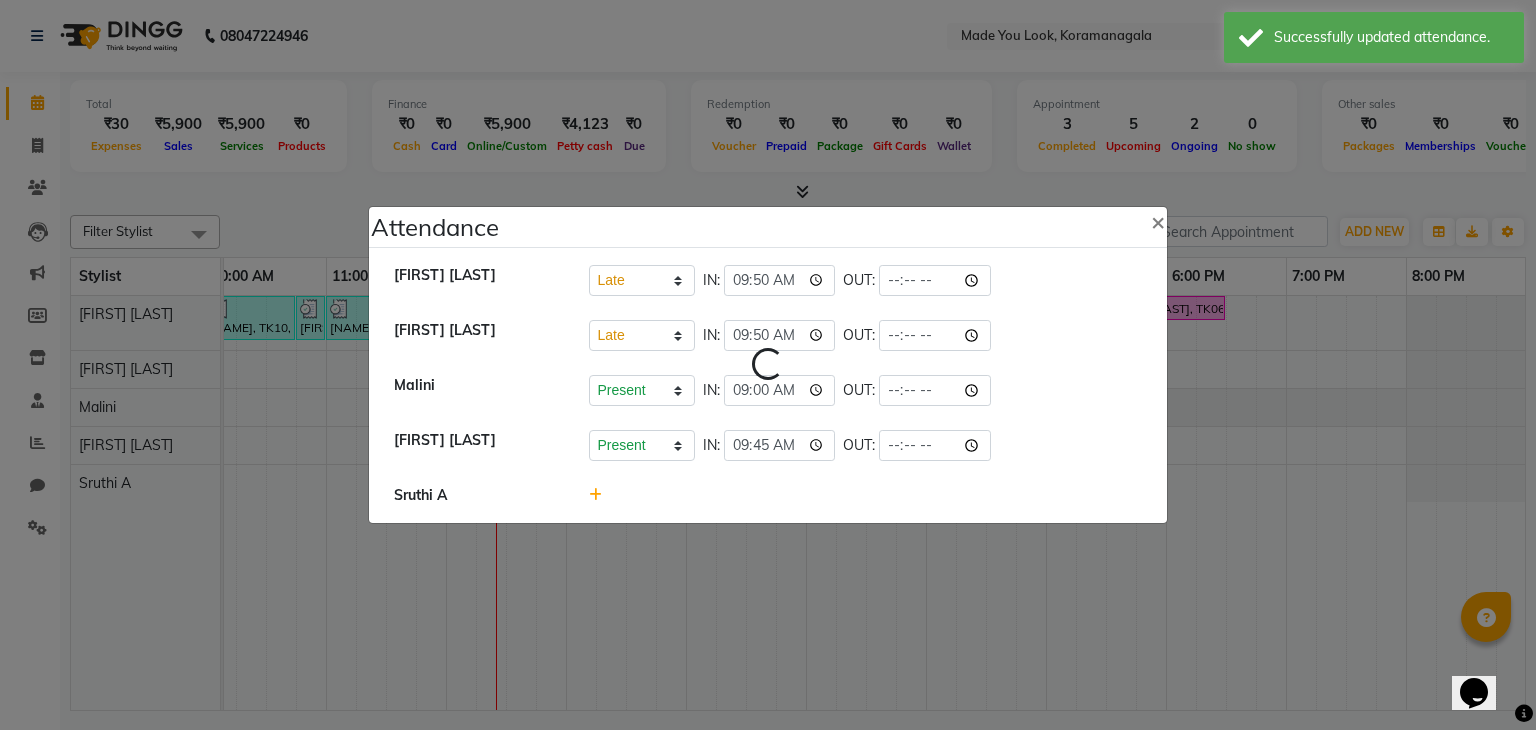 select on "L" 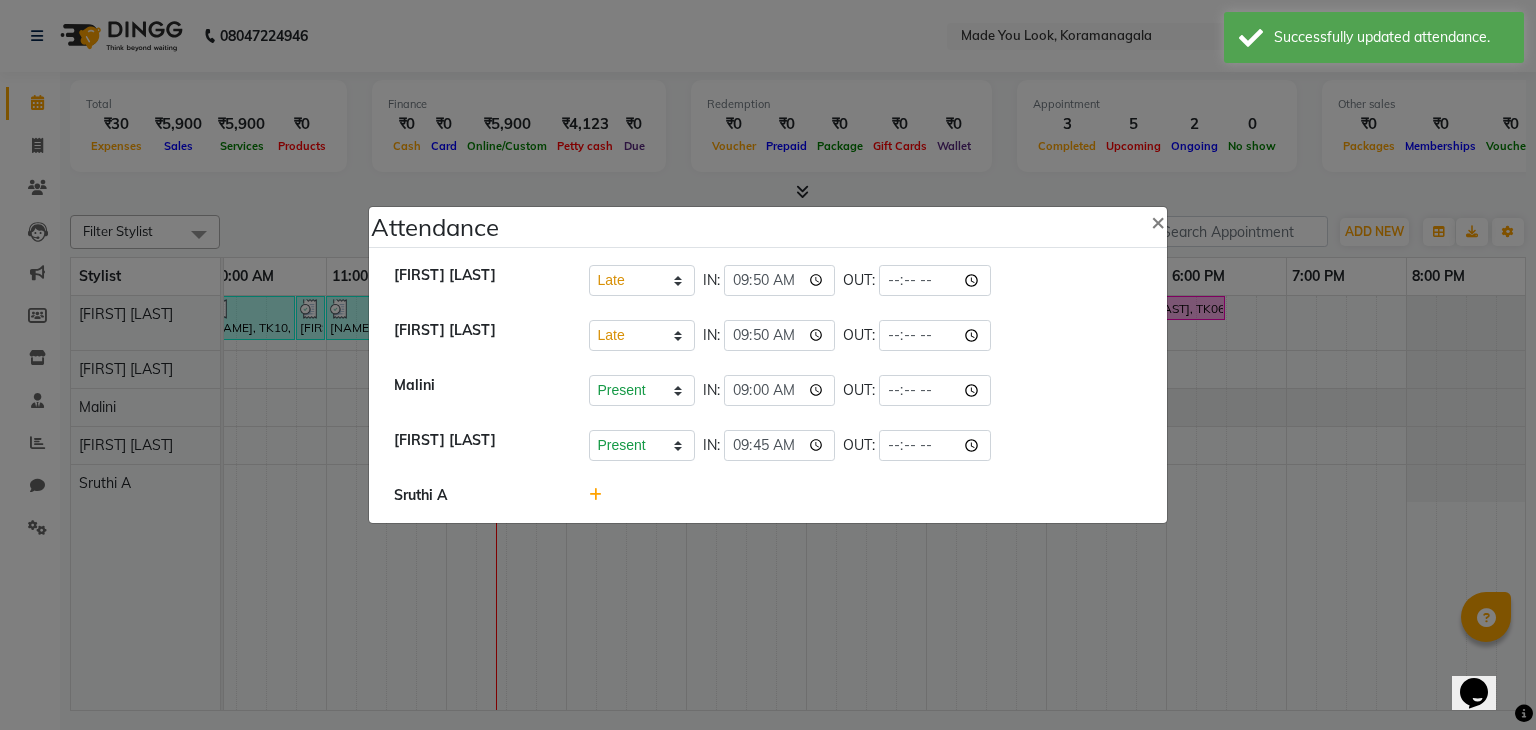 click on "Present   Absent   Late   Half Day   Weekly Off  IN:  09:00 OUT:" 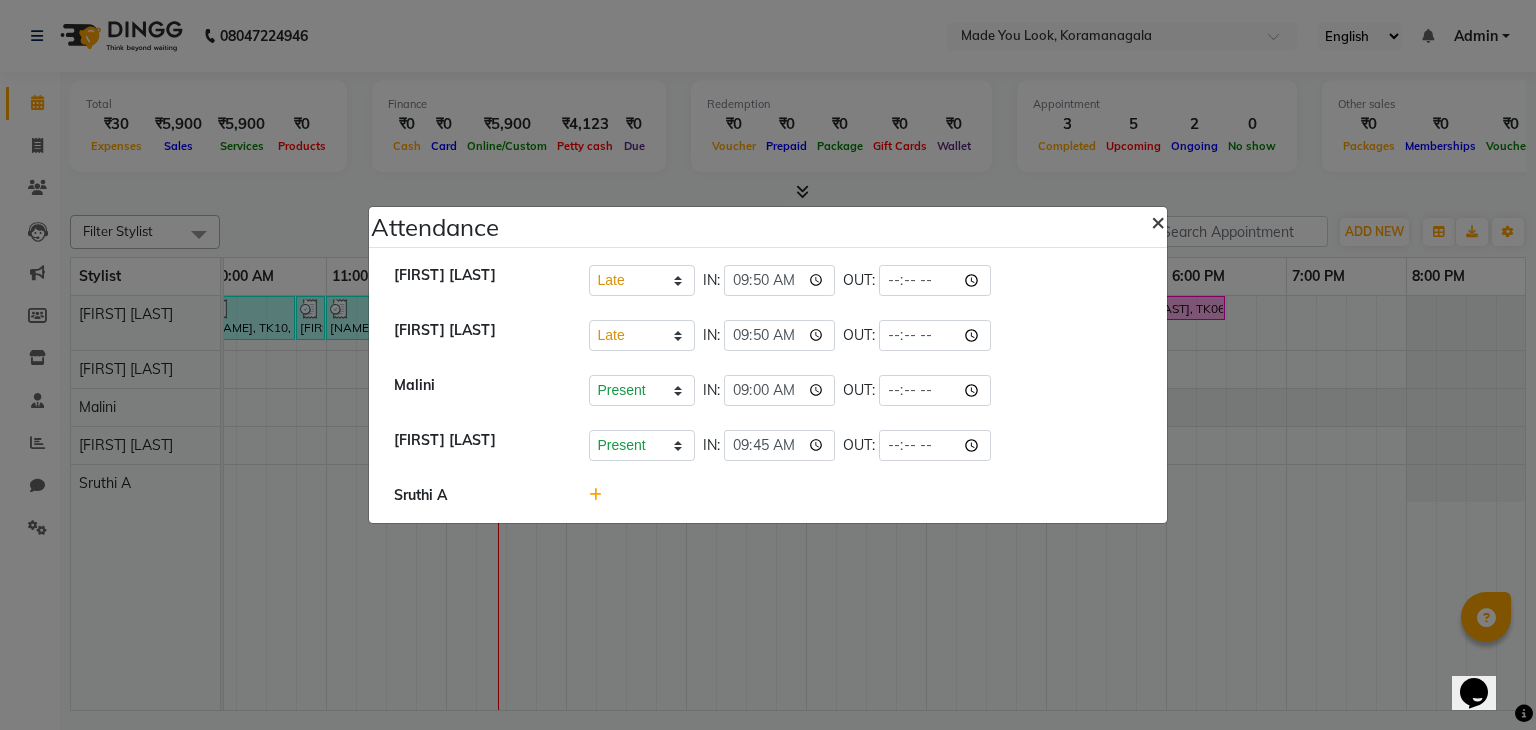 click on "×" 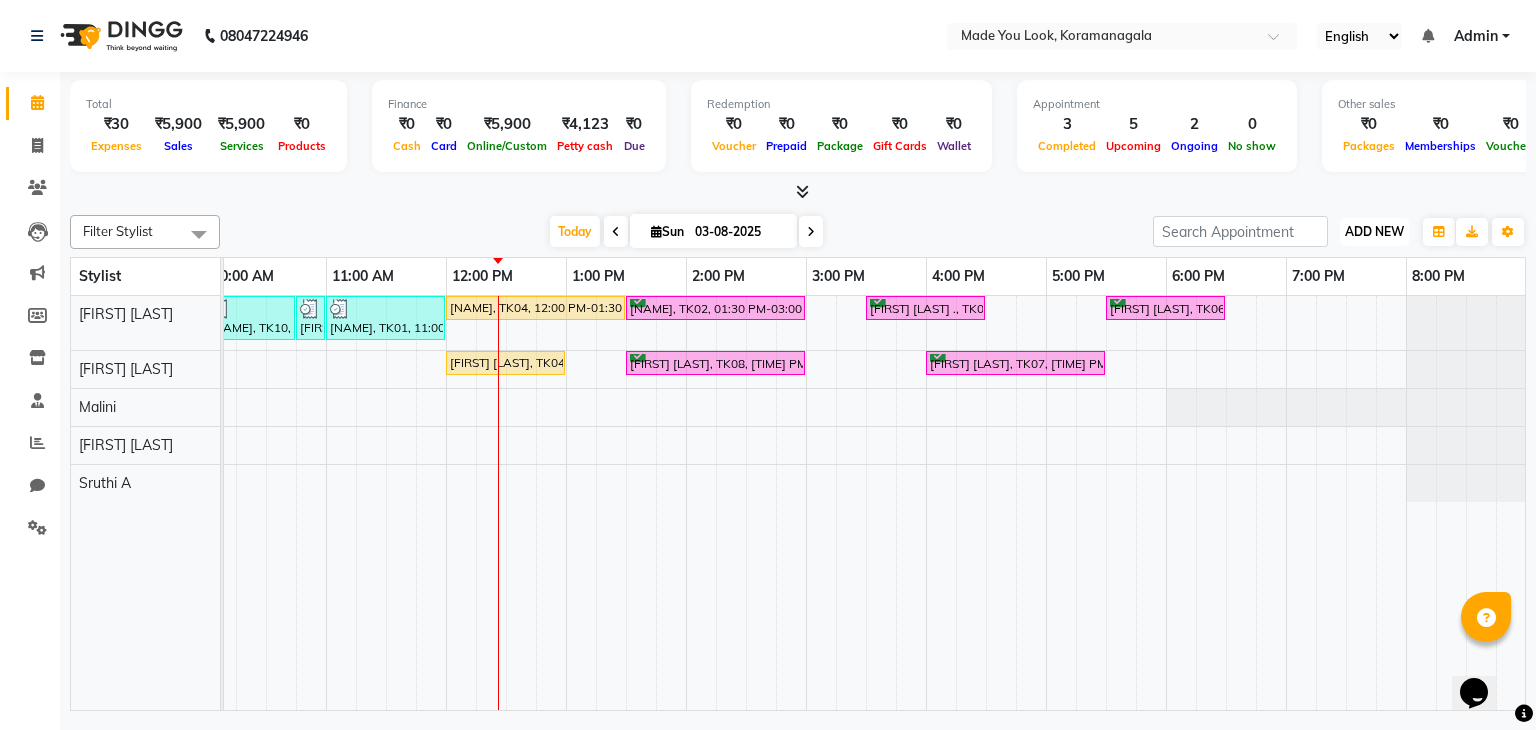click on "ADD NEW Toggle Dropdown" at bounding box center [1374, 232] 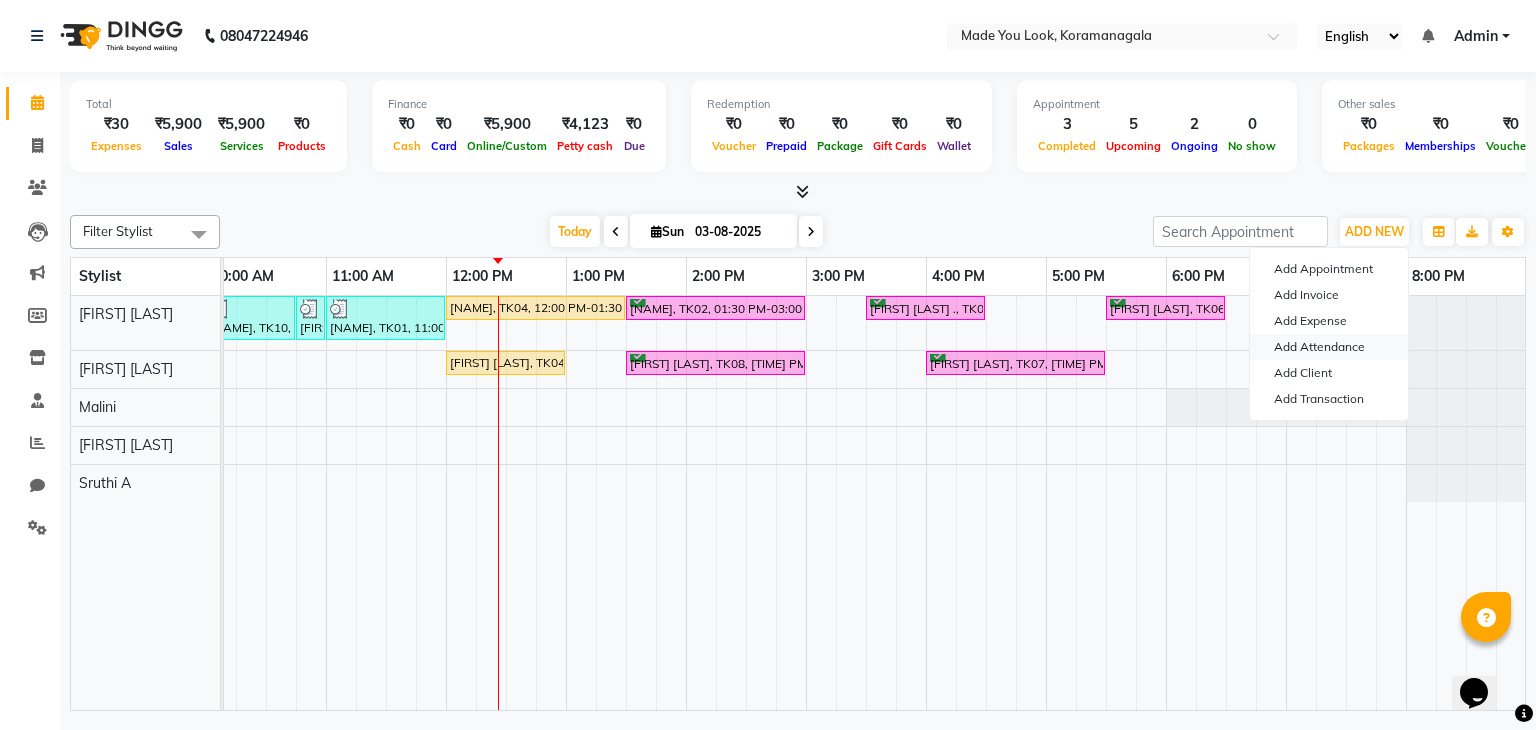 click on "Add Attendance" at bounding box center [1329, 347] 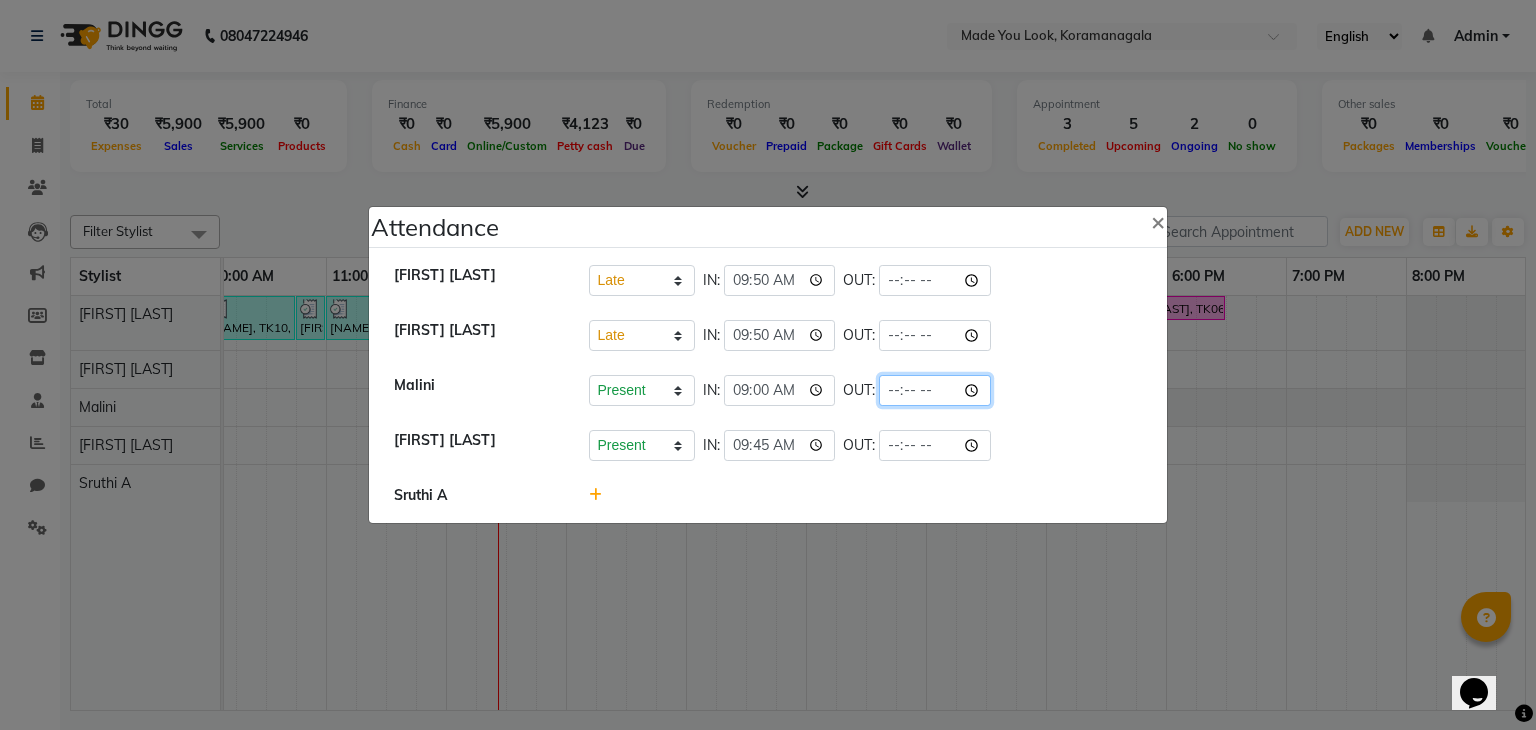 click 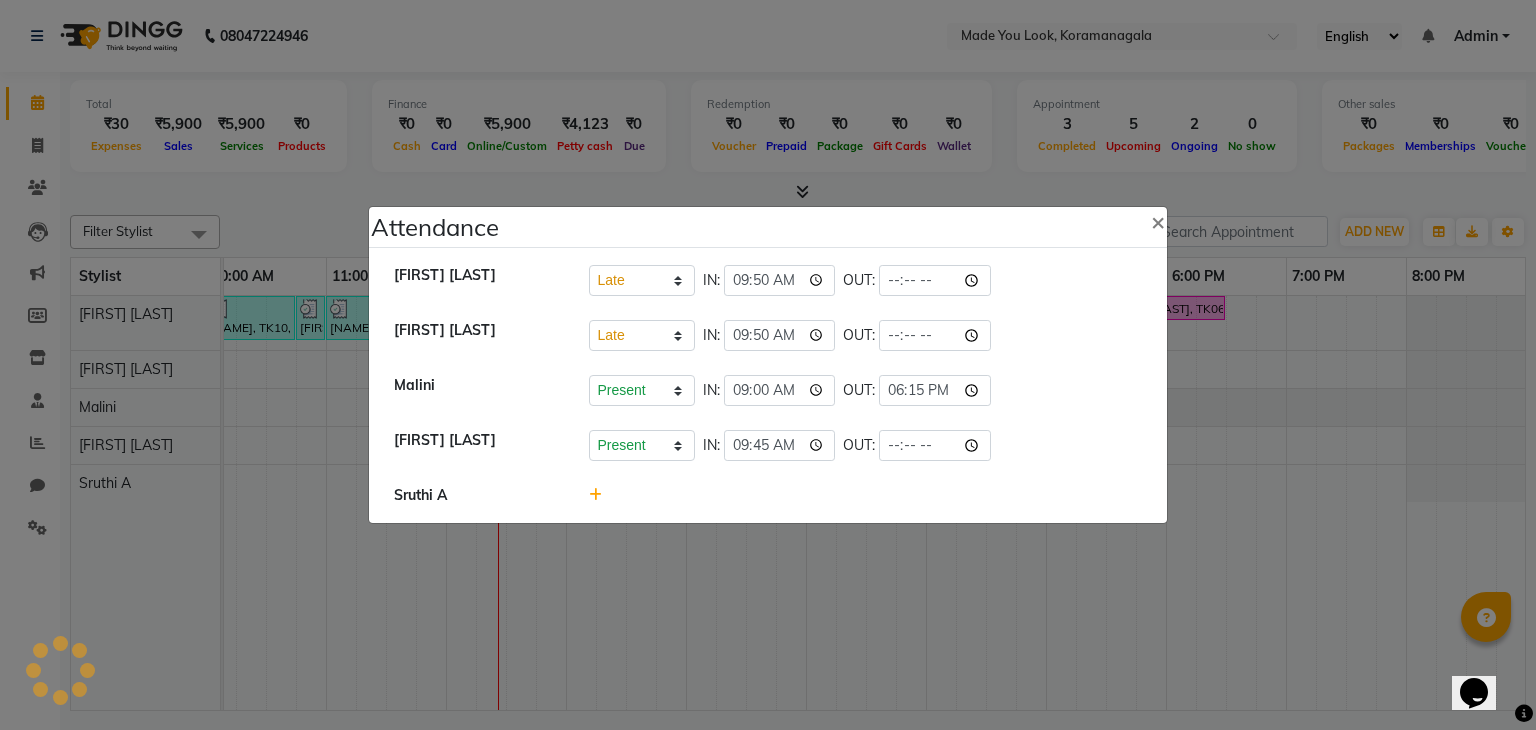 click on "Present   Absent   Late   Half Day   Weekly Off  IN:  09:00 OUT:  18:15" 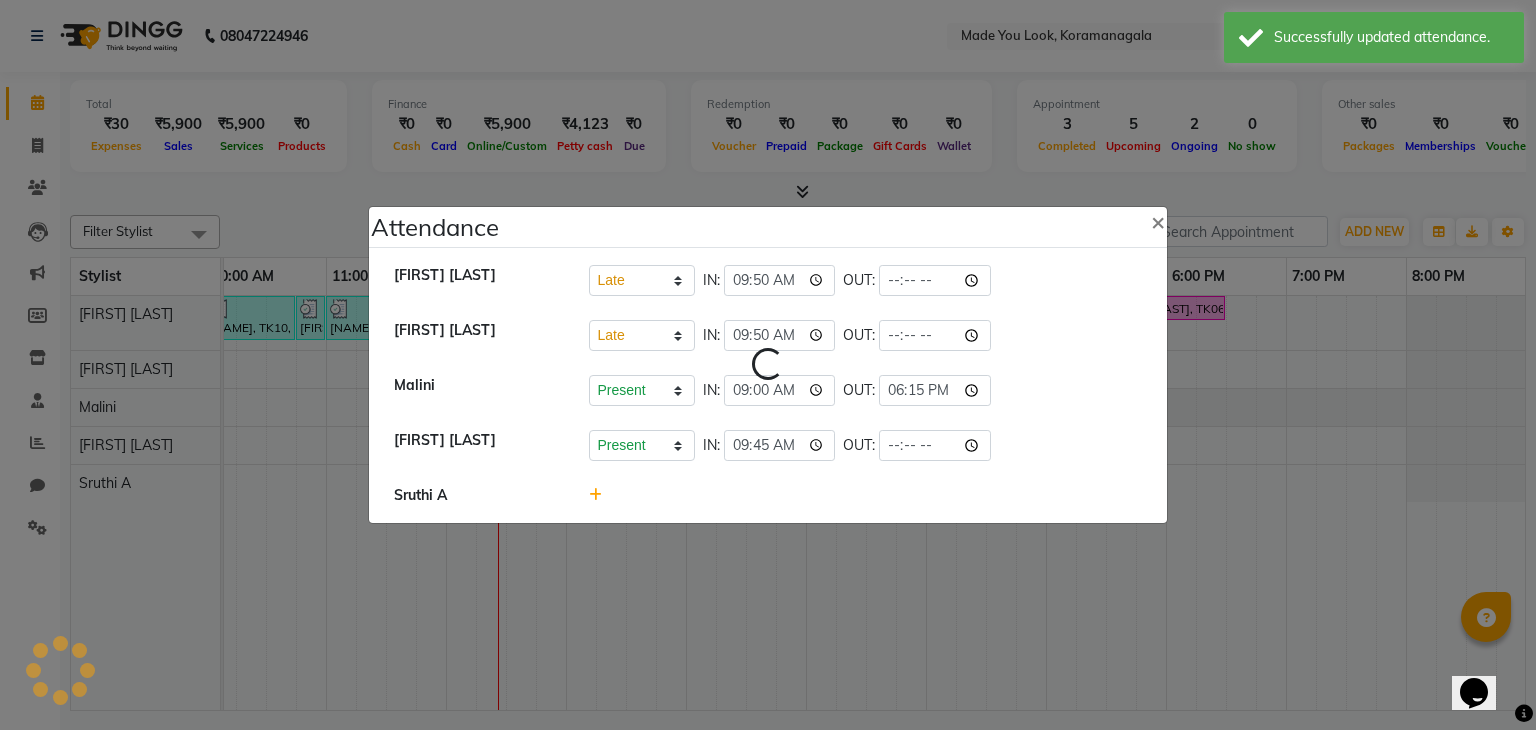 select on "L" 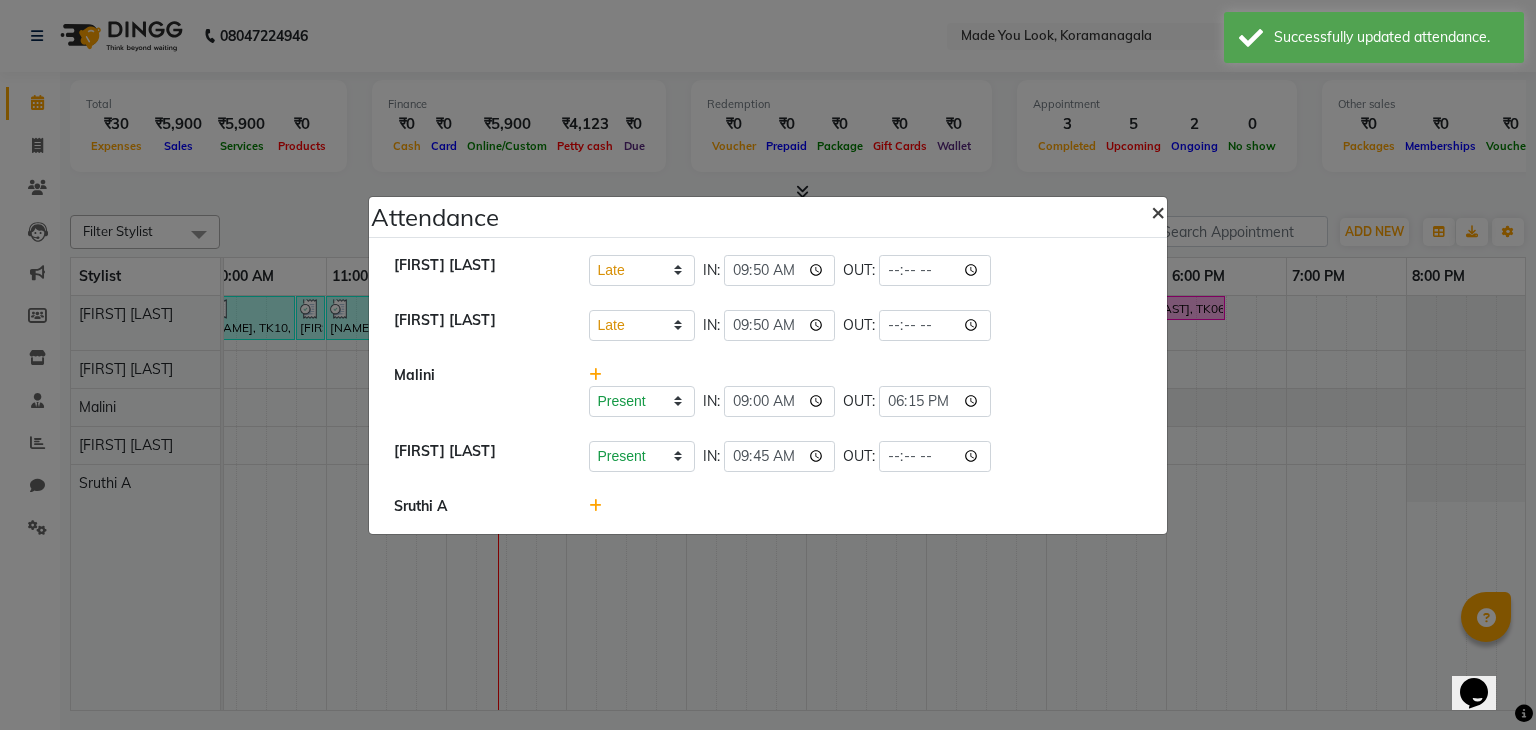 click on "×" 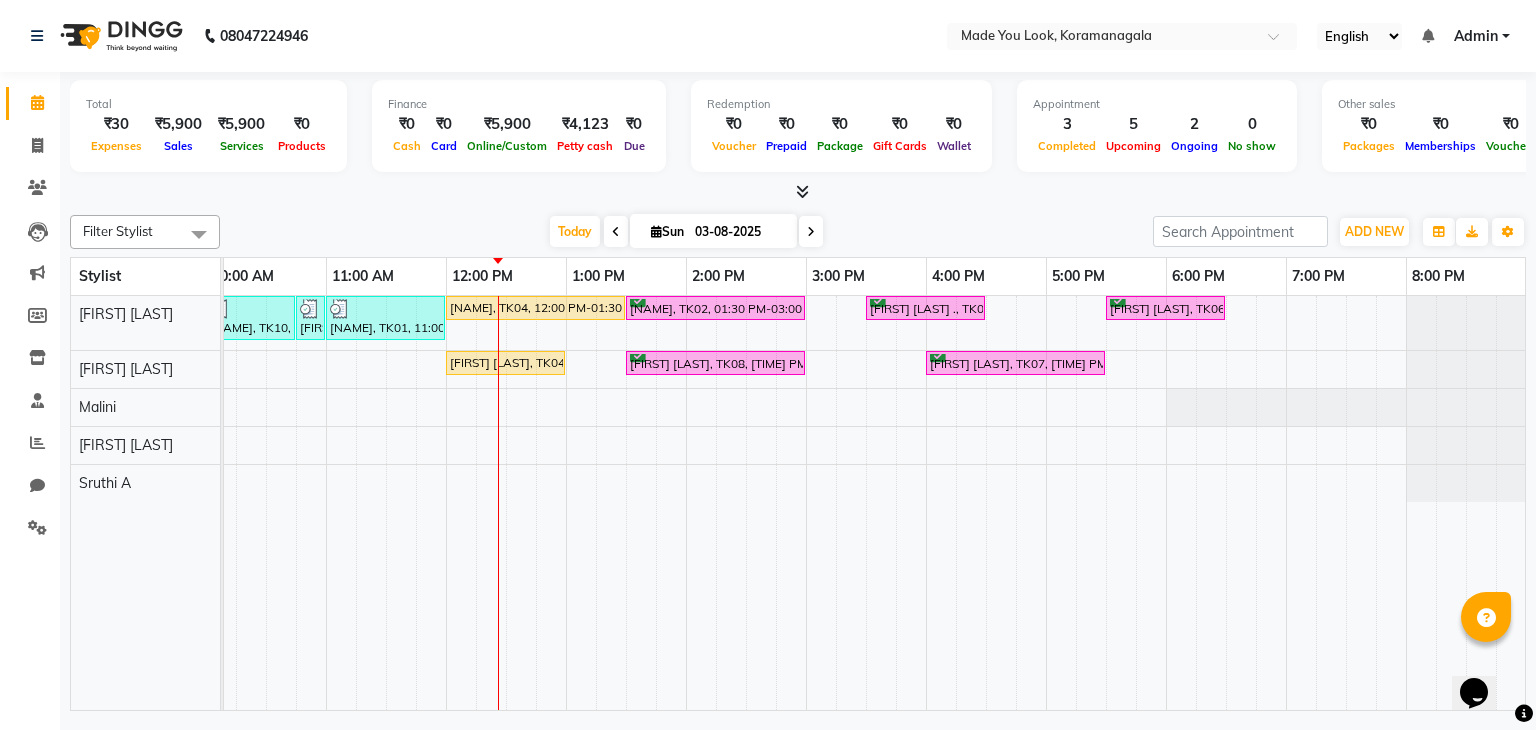 click at bounding box center (798, 192) 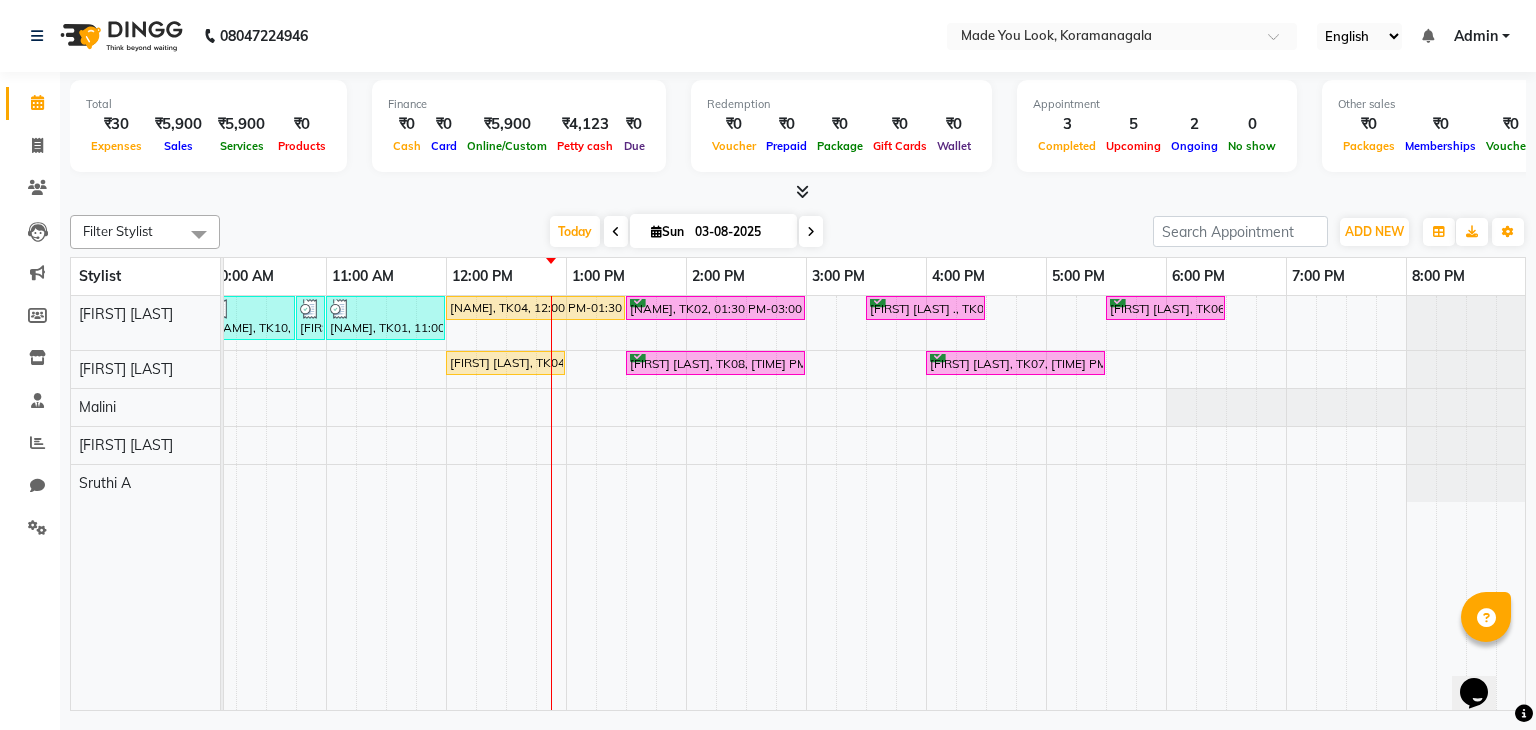 scroll, scrollTop: 0, scrollLeft: 213, axis: horizontal 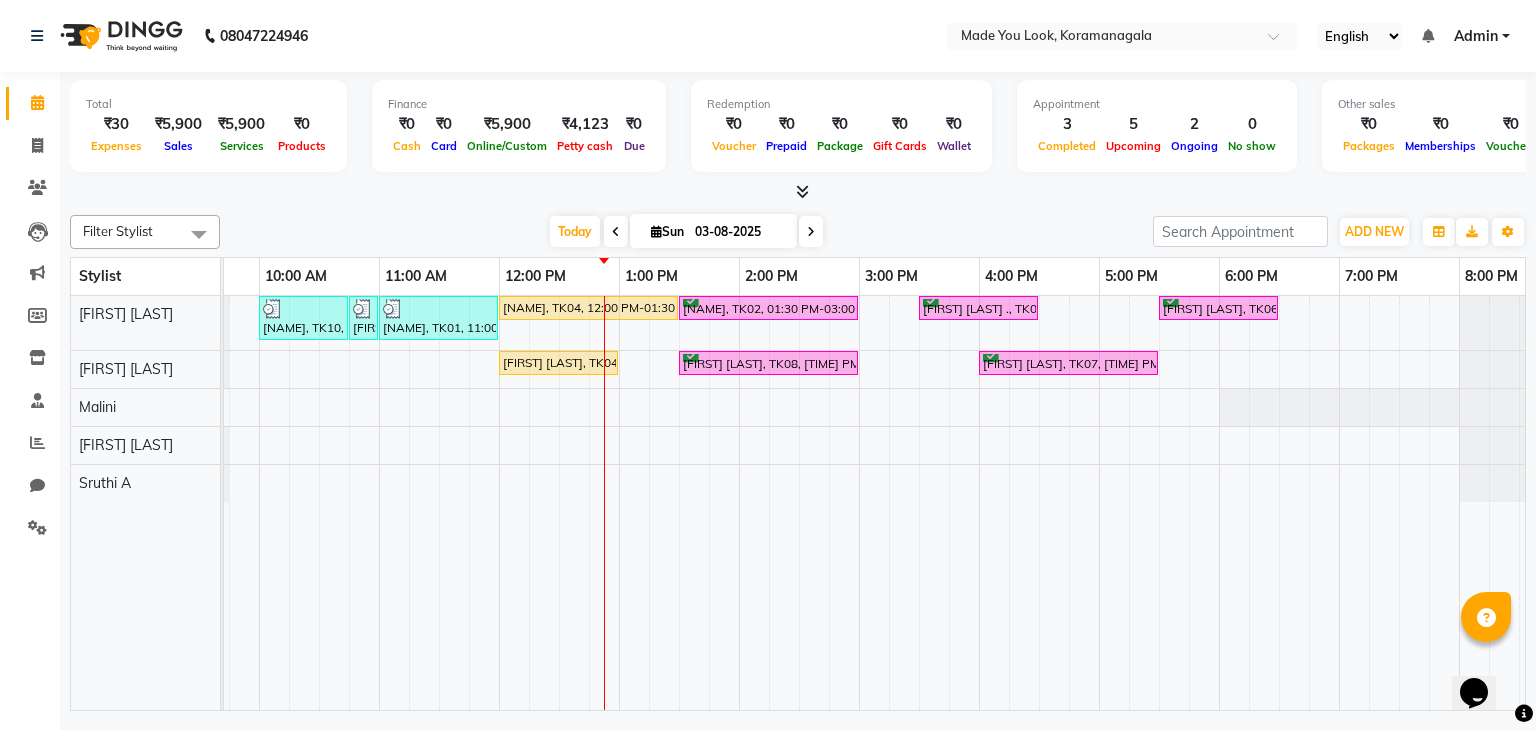 click at bounding box center [811, 231] 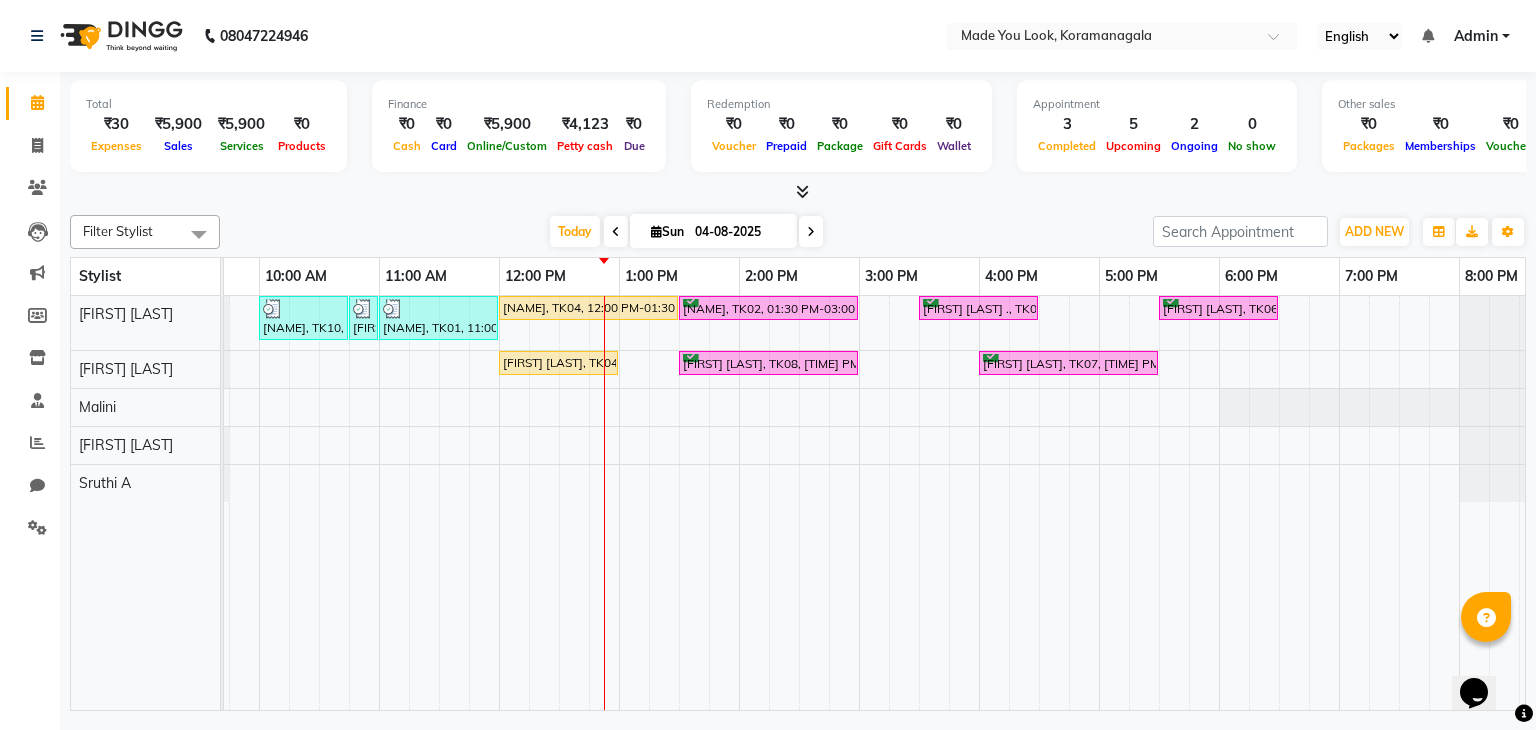 scroll, scrollTop: 0, scrollLeft: 0, axis: both 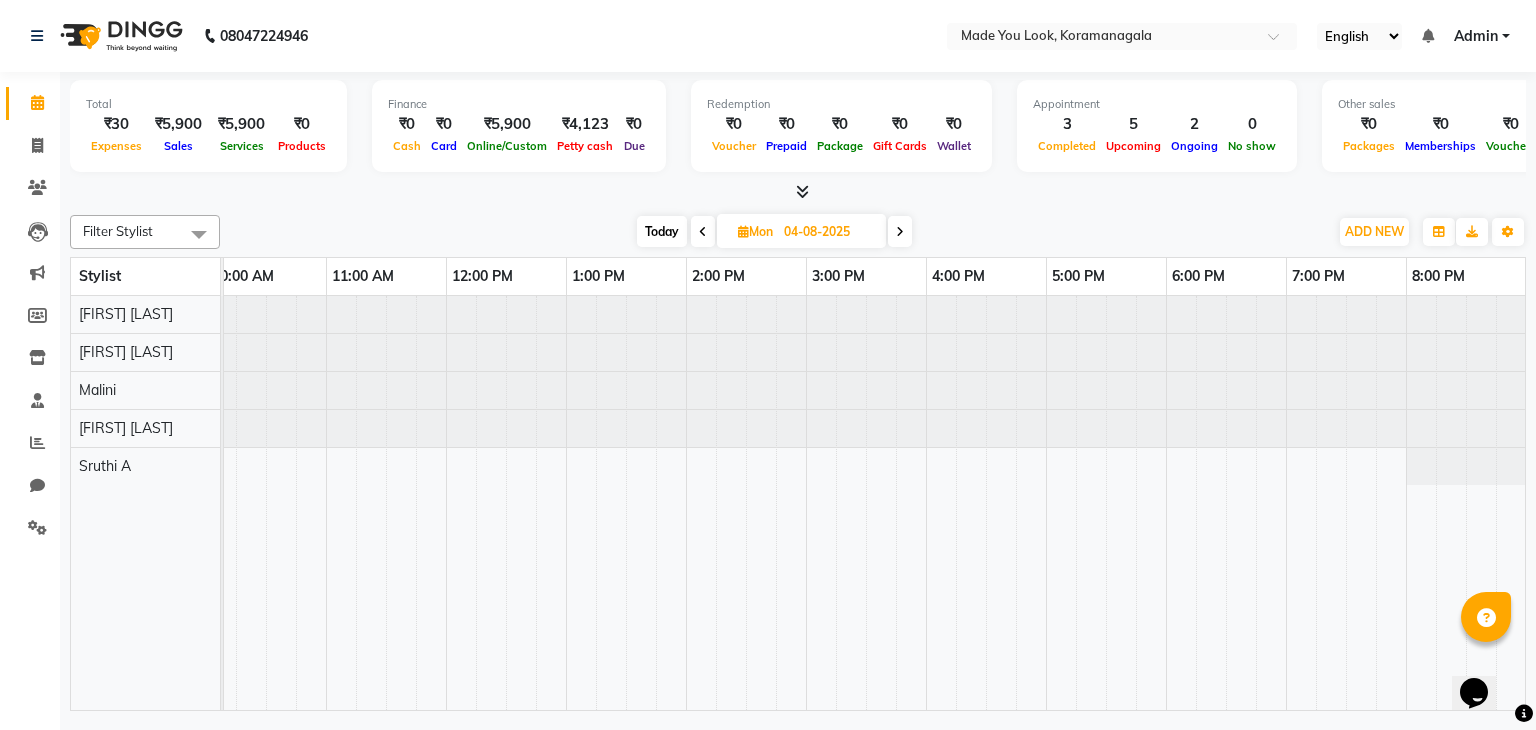 click at bounding box center (900, 232) 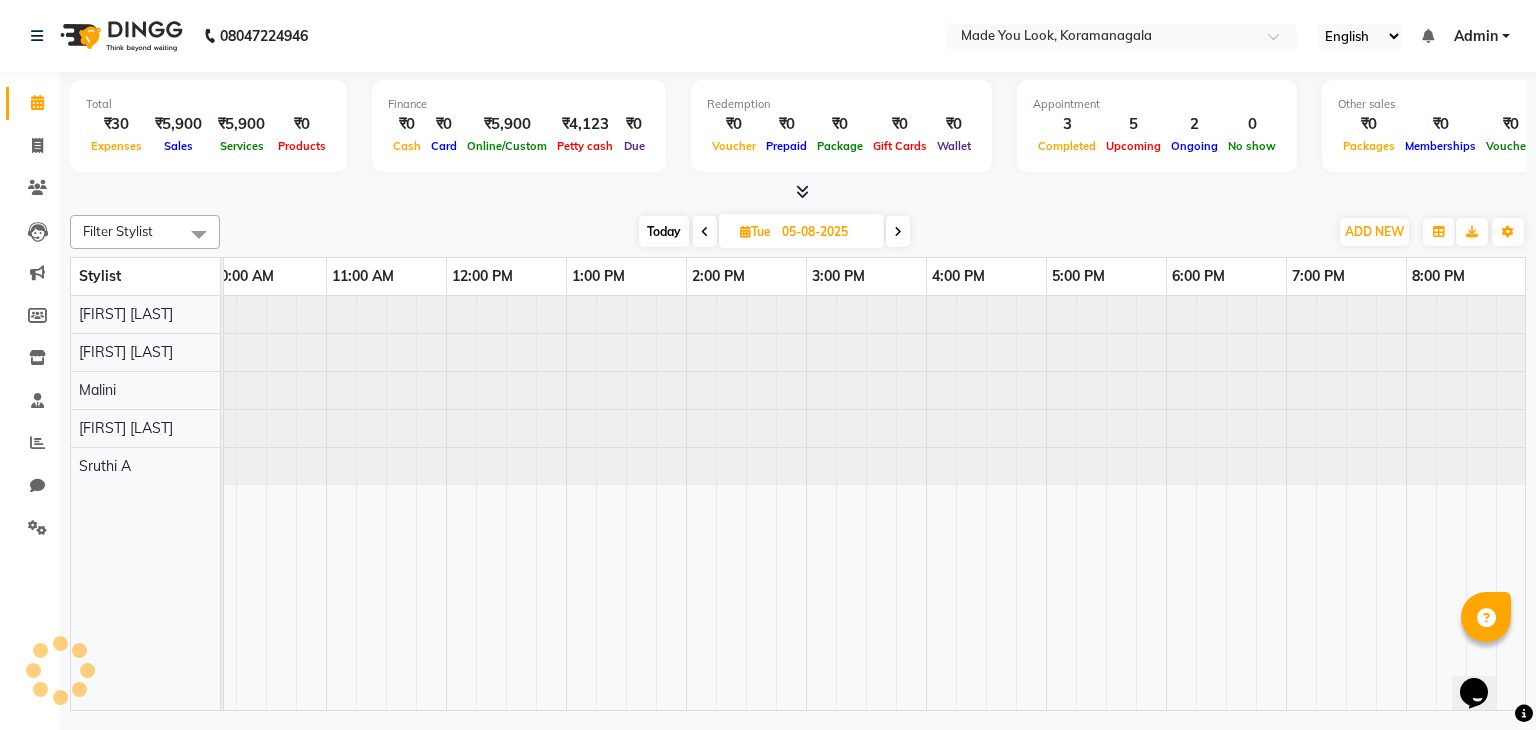 scroll, scrollTop: 0, scrollLeft: 0, axis: both 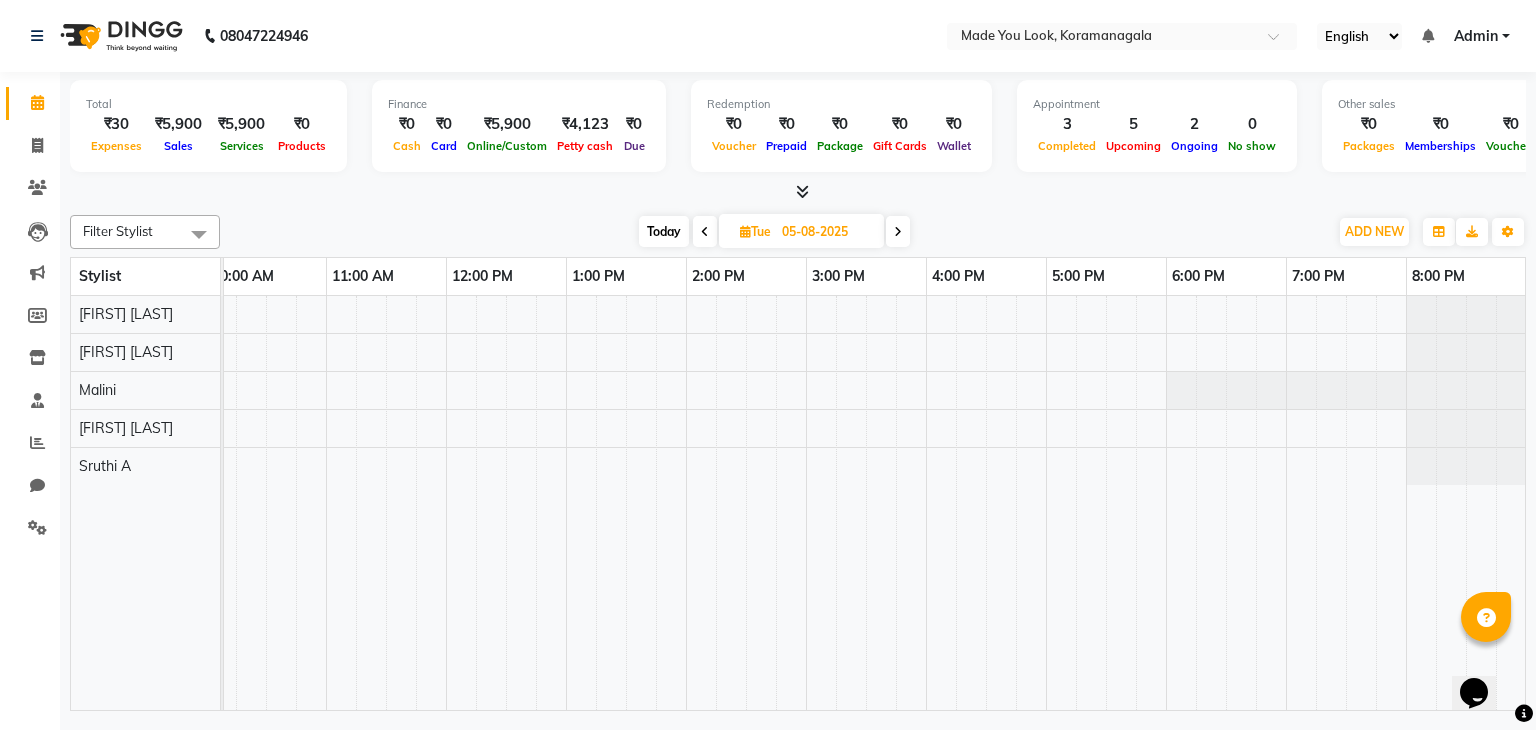click at bounding box center (898, 231) 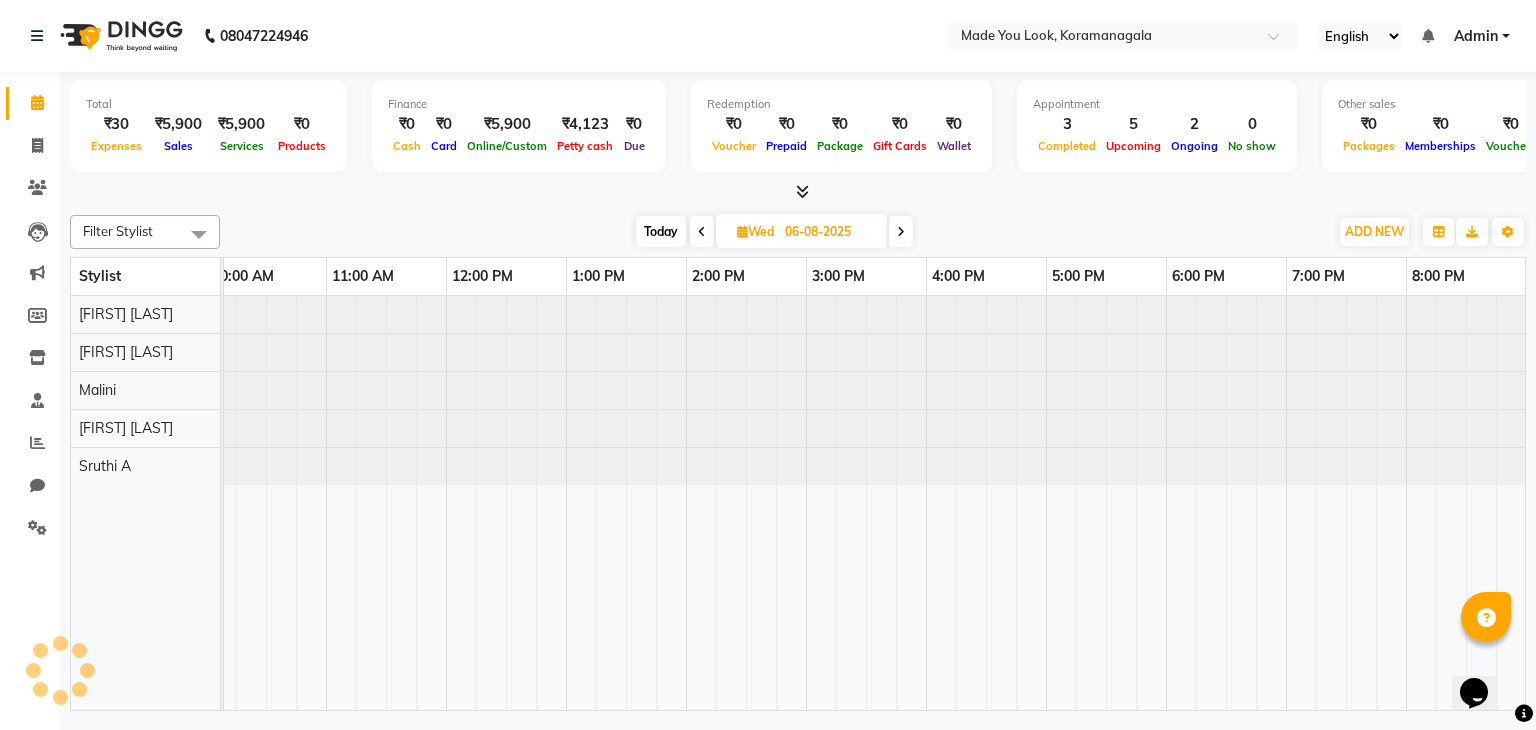 scroll, scrollTop: 0, scrollLeft: 0, axis: both 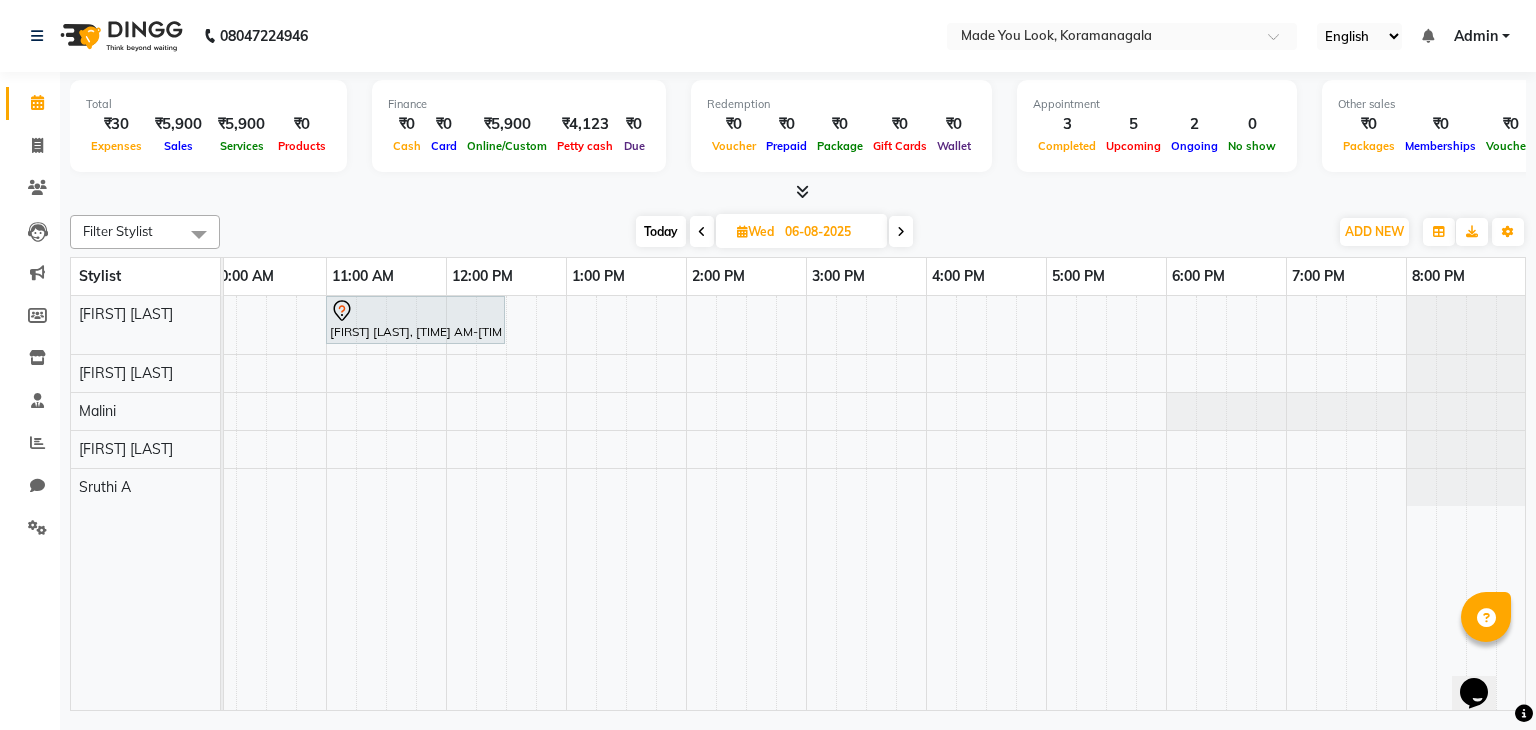 click at bounding box center (901, 231) 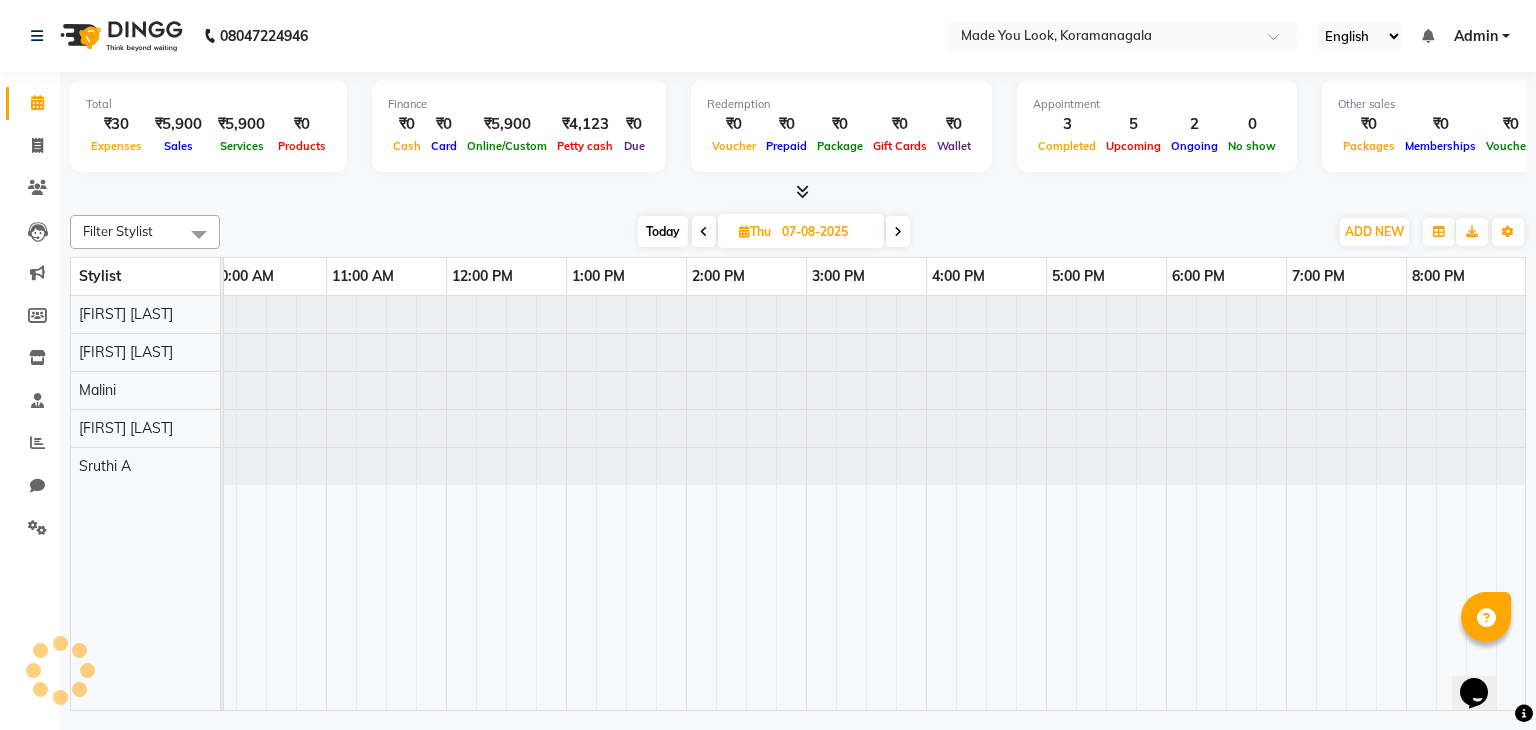 scroll, scrollTop: 0, scrollLeft: 0, axis: both 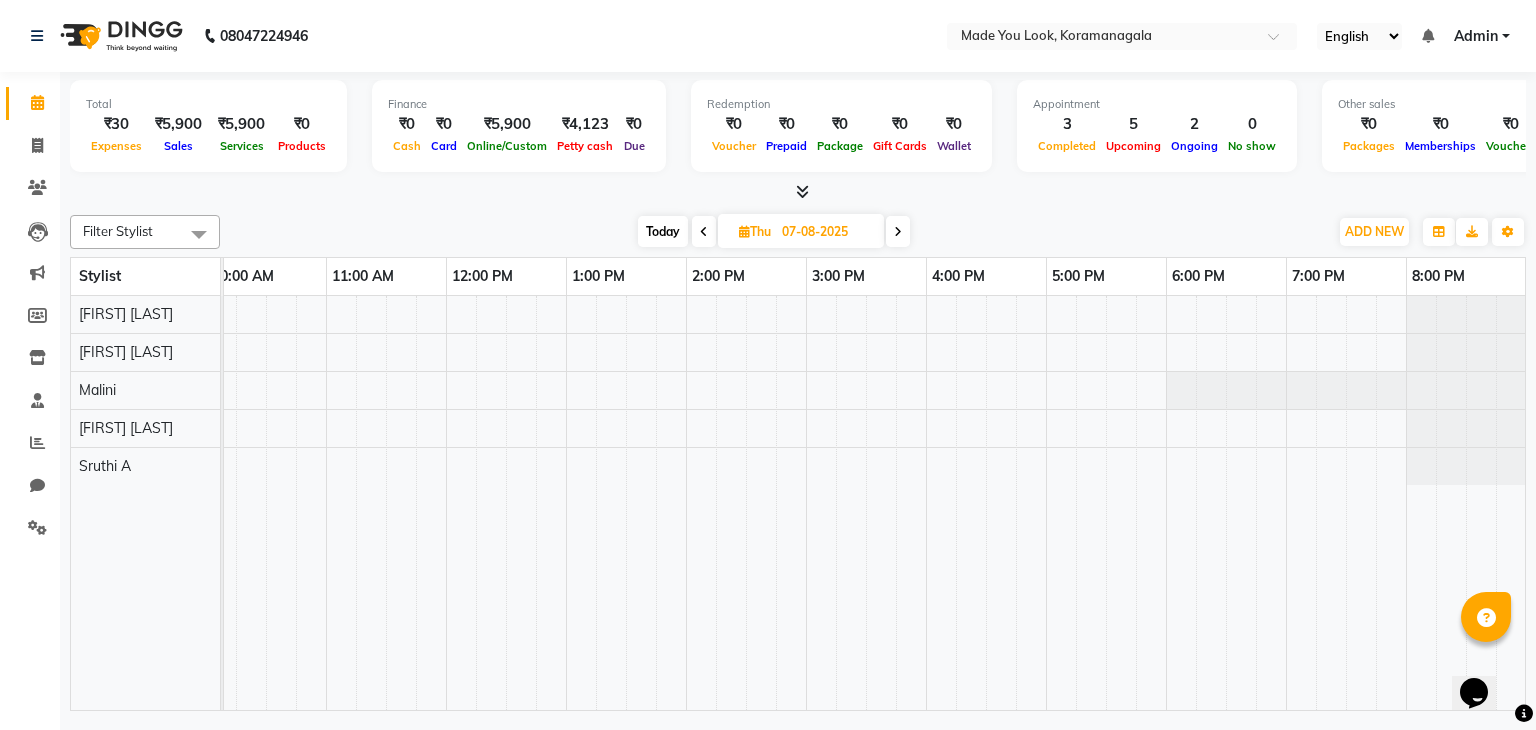 click at bounding box center (898, 232) 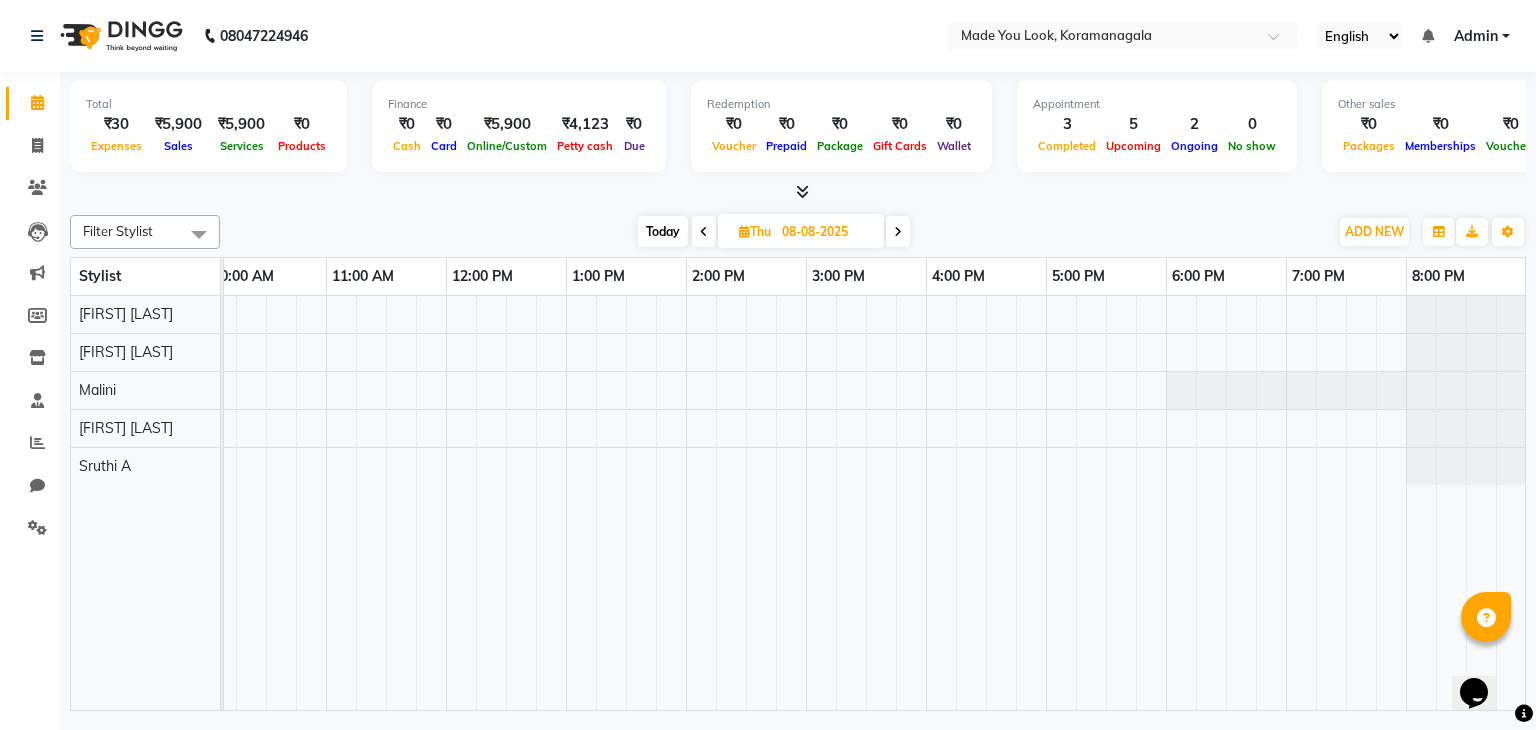 scroll, scrollTop: 0, scrollLeft: 0, axis: both 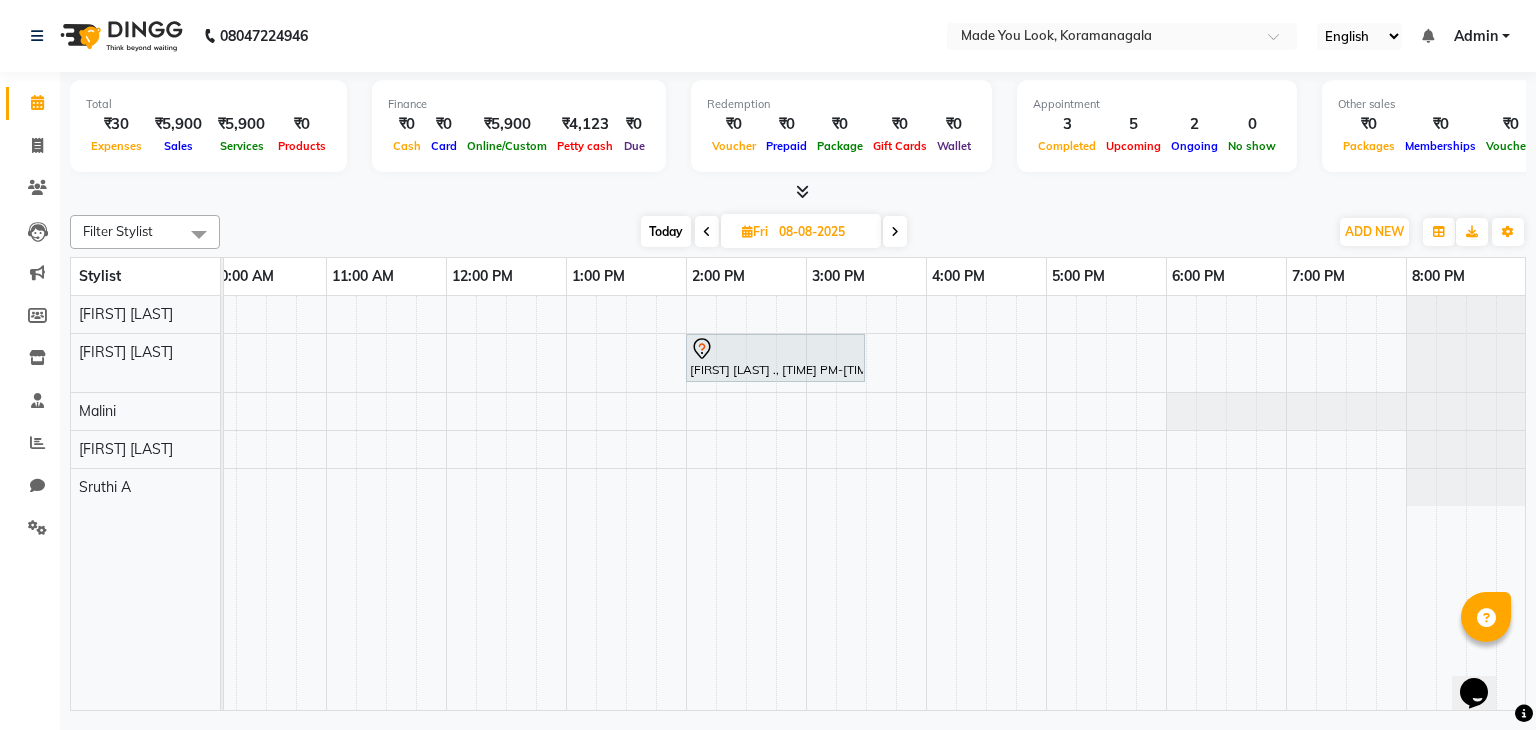 click at bounding box center (895, 232) 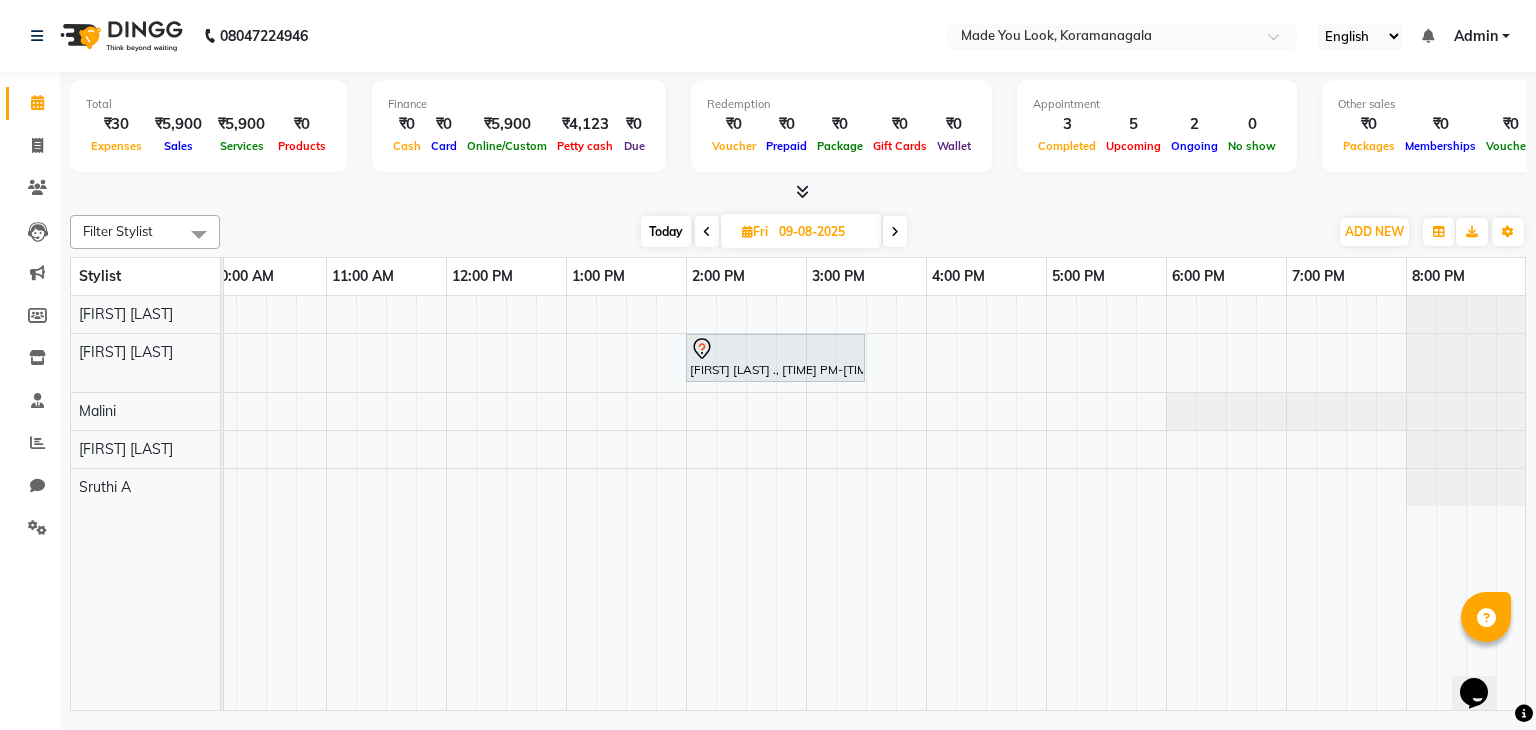 scroll, scrollTop: 0, scrollLeft: 0, axis: both 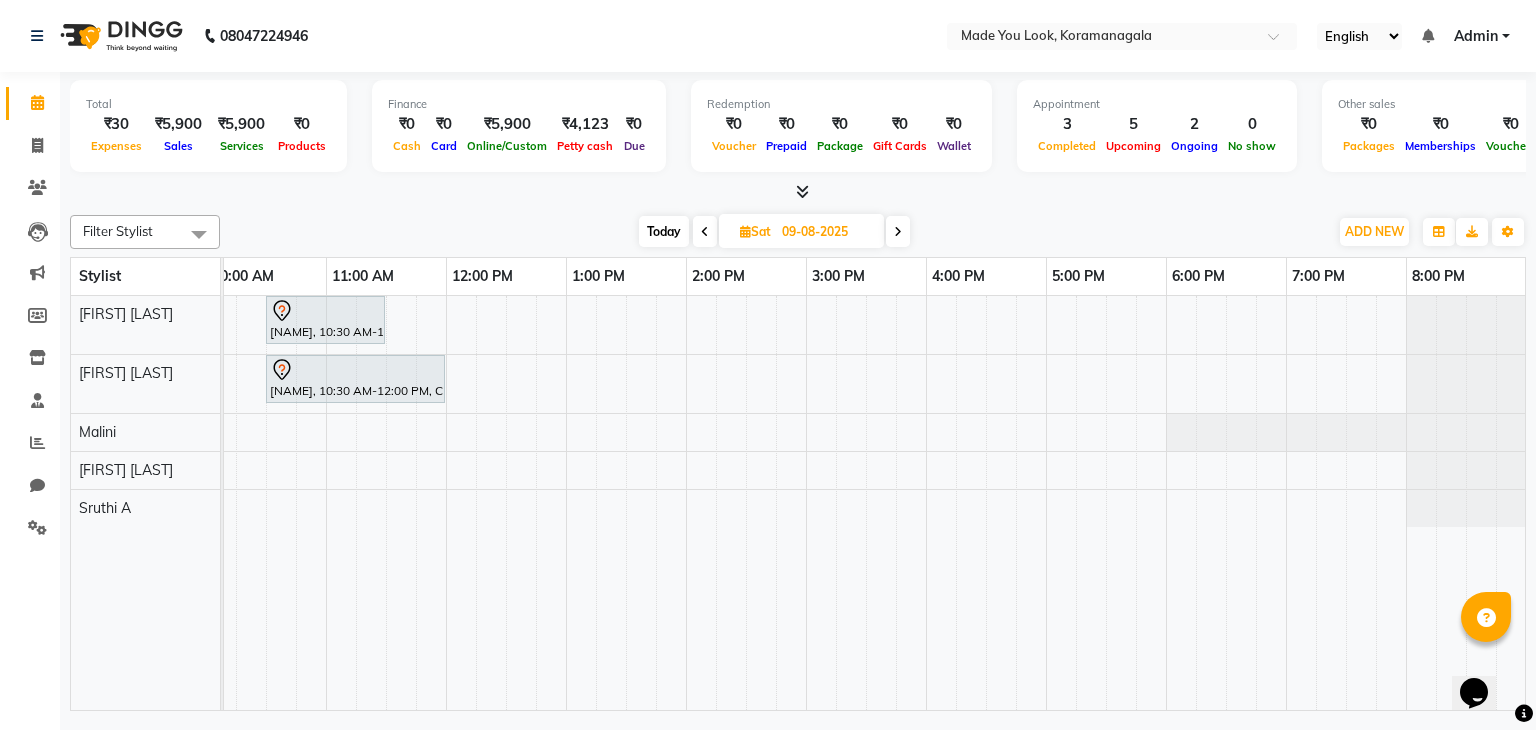 click at bounding box center (898, 232) 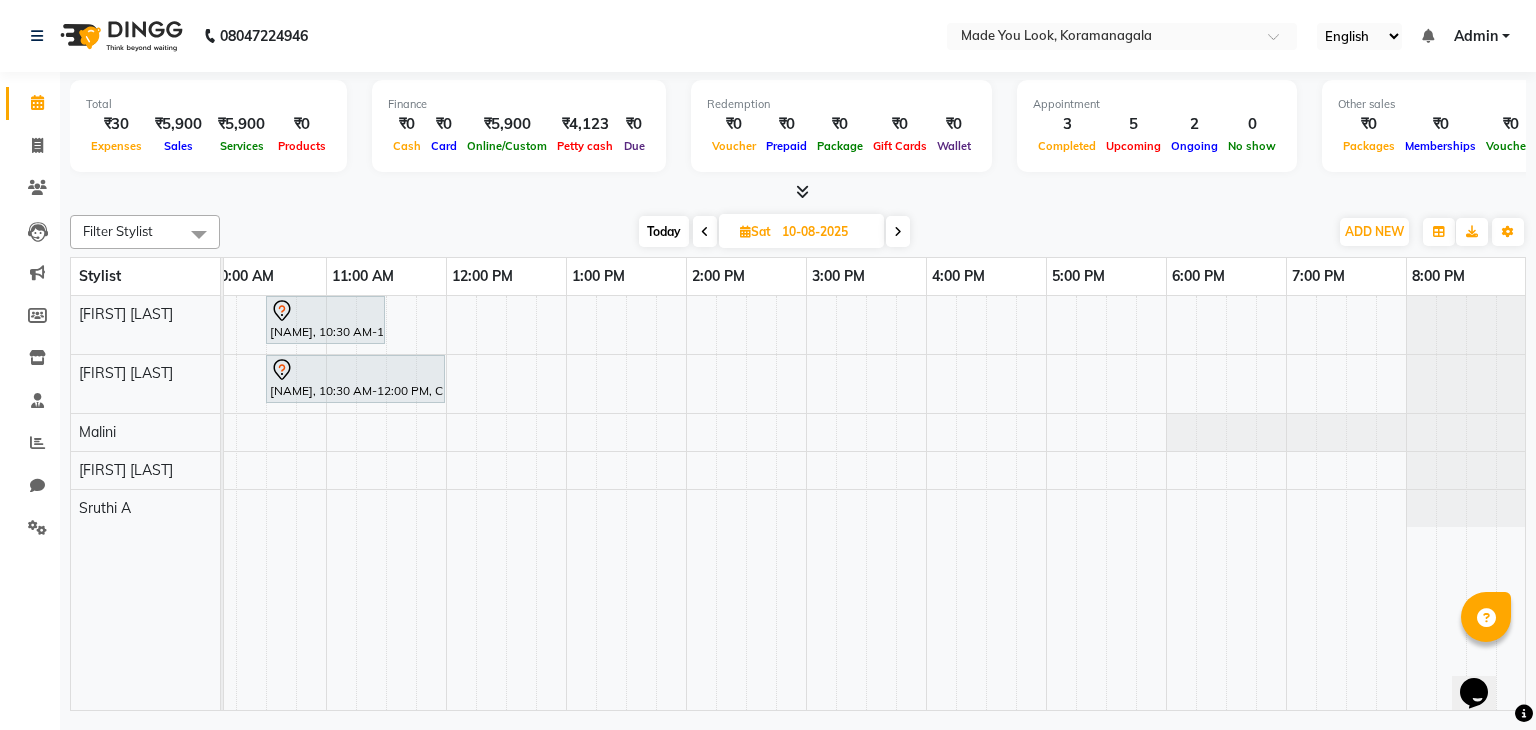 scroll, scrollTop: 0, scrollLeft: 0, axis: both 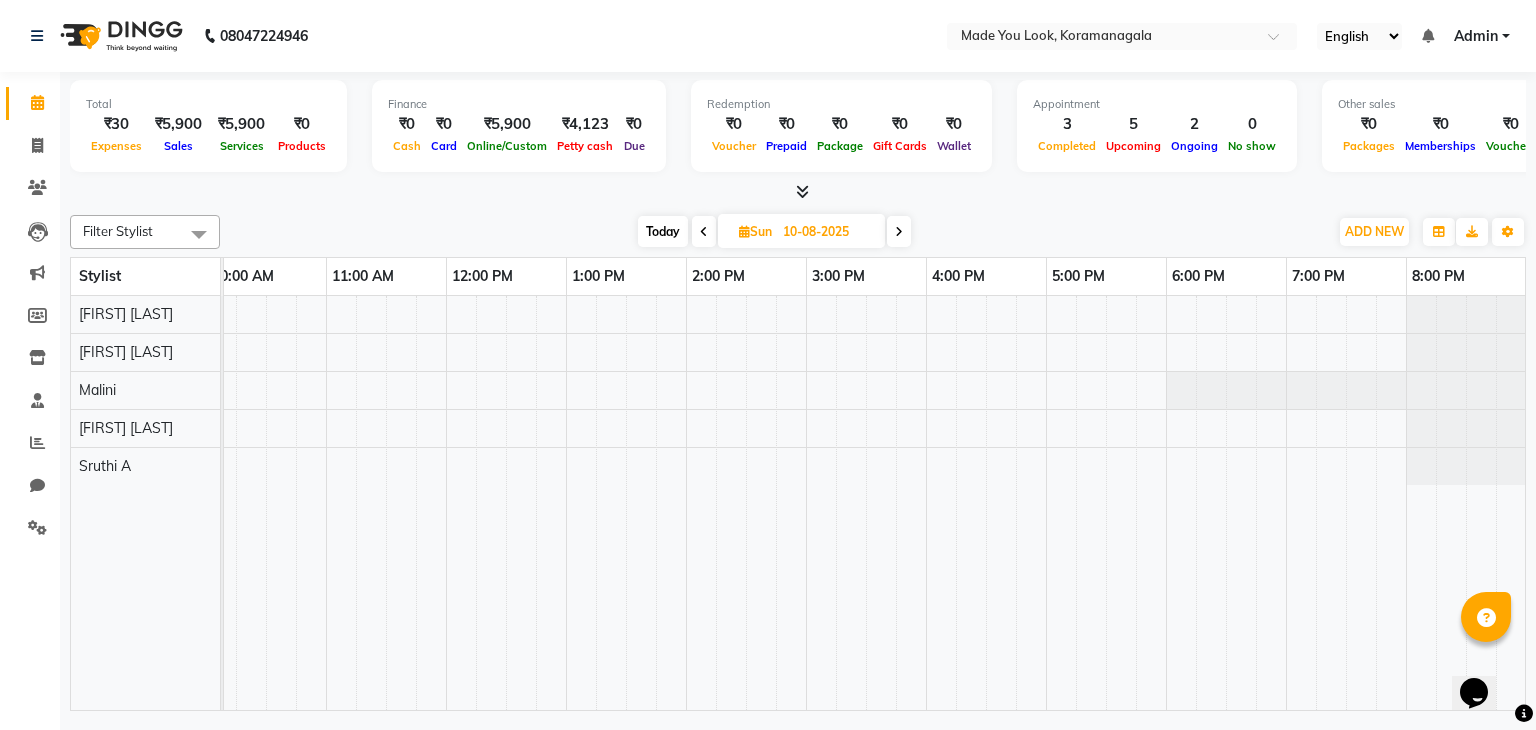 click on "Today" at bounding box center [663, 231] 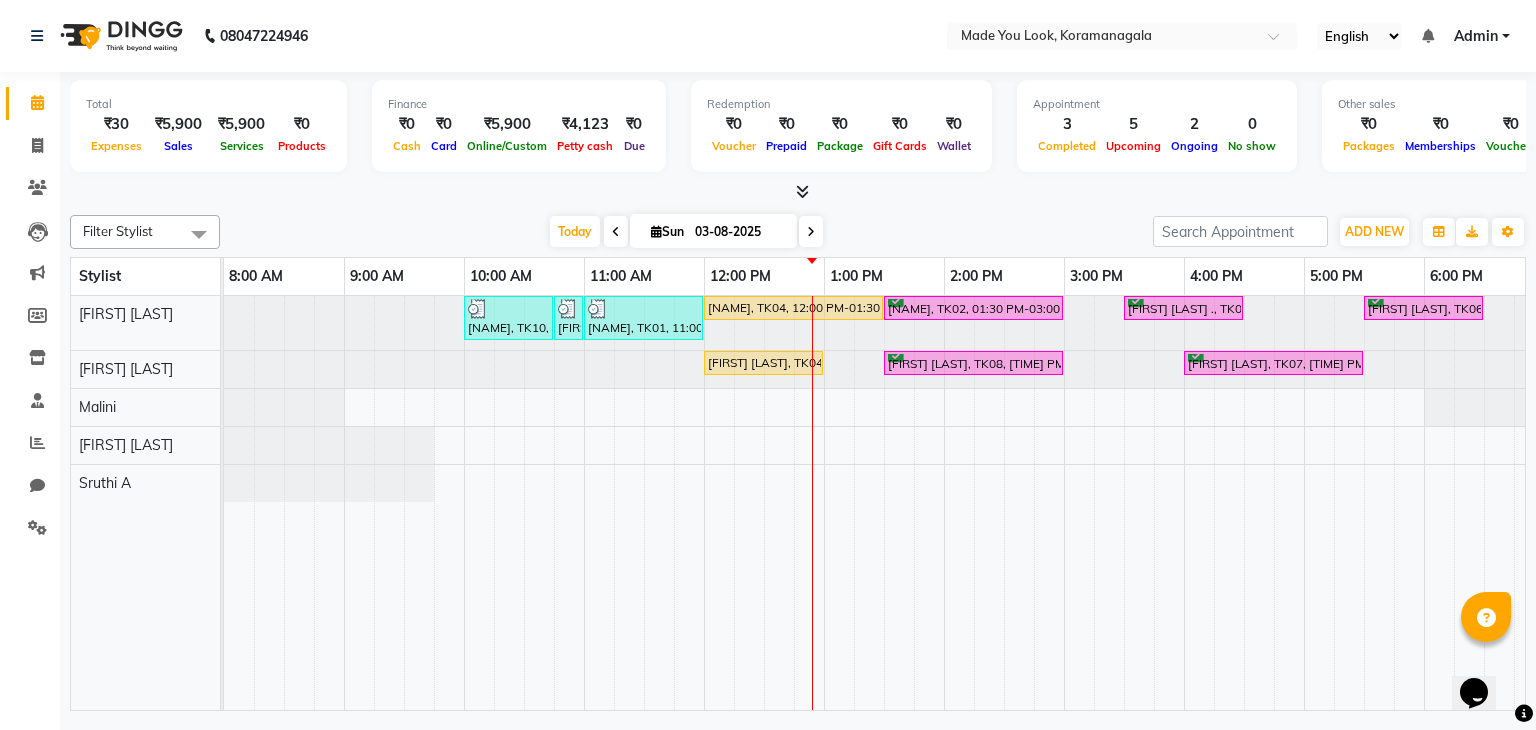 scroll, scrollTop: 0, scrollLeft: 67, axis: horizontal 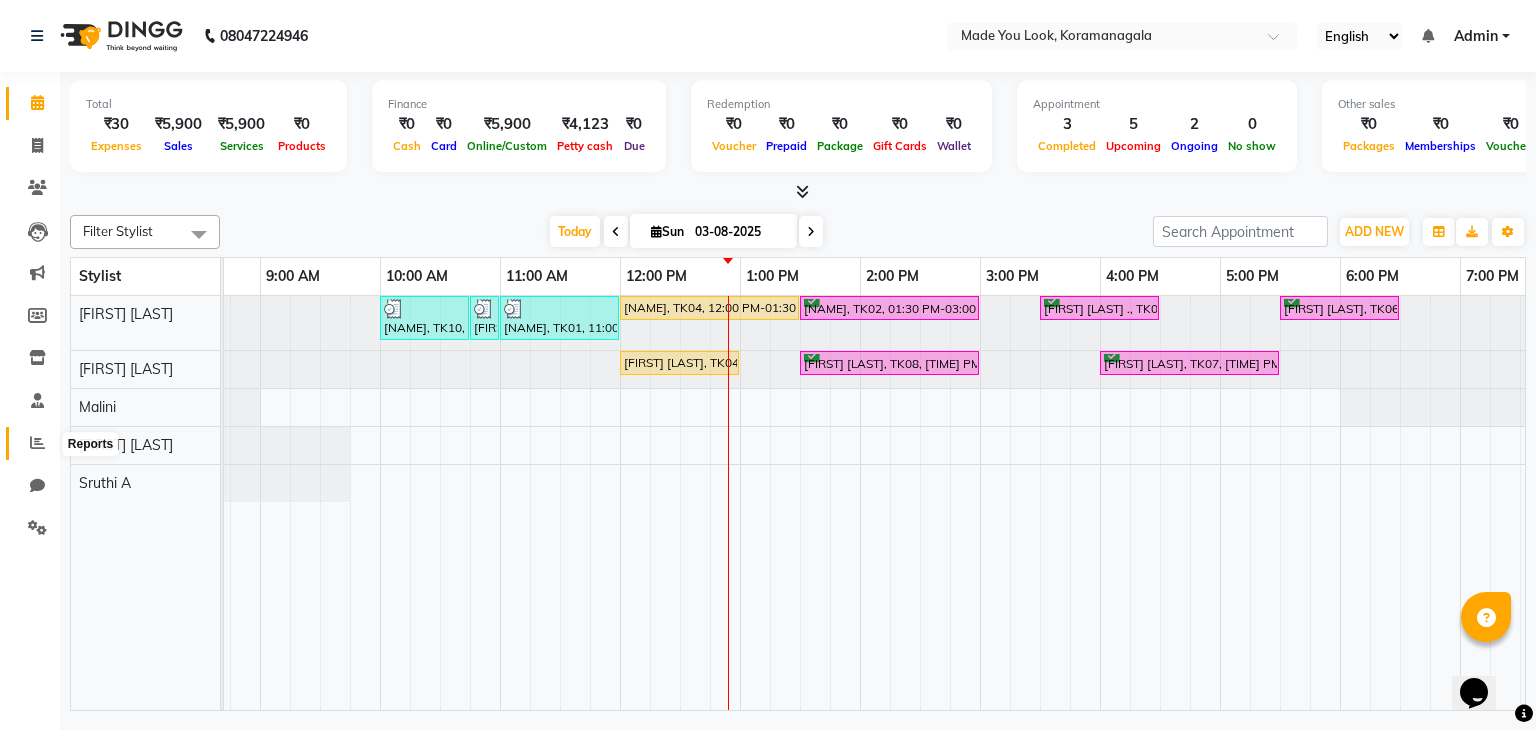 click 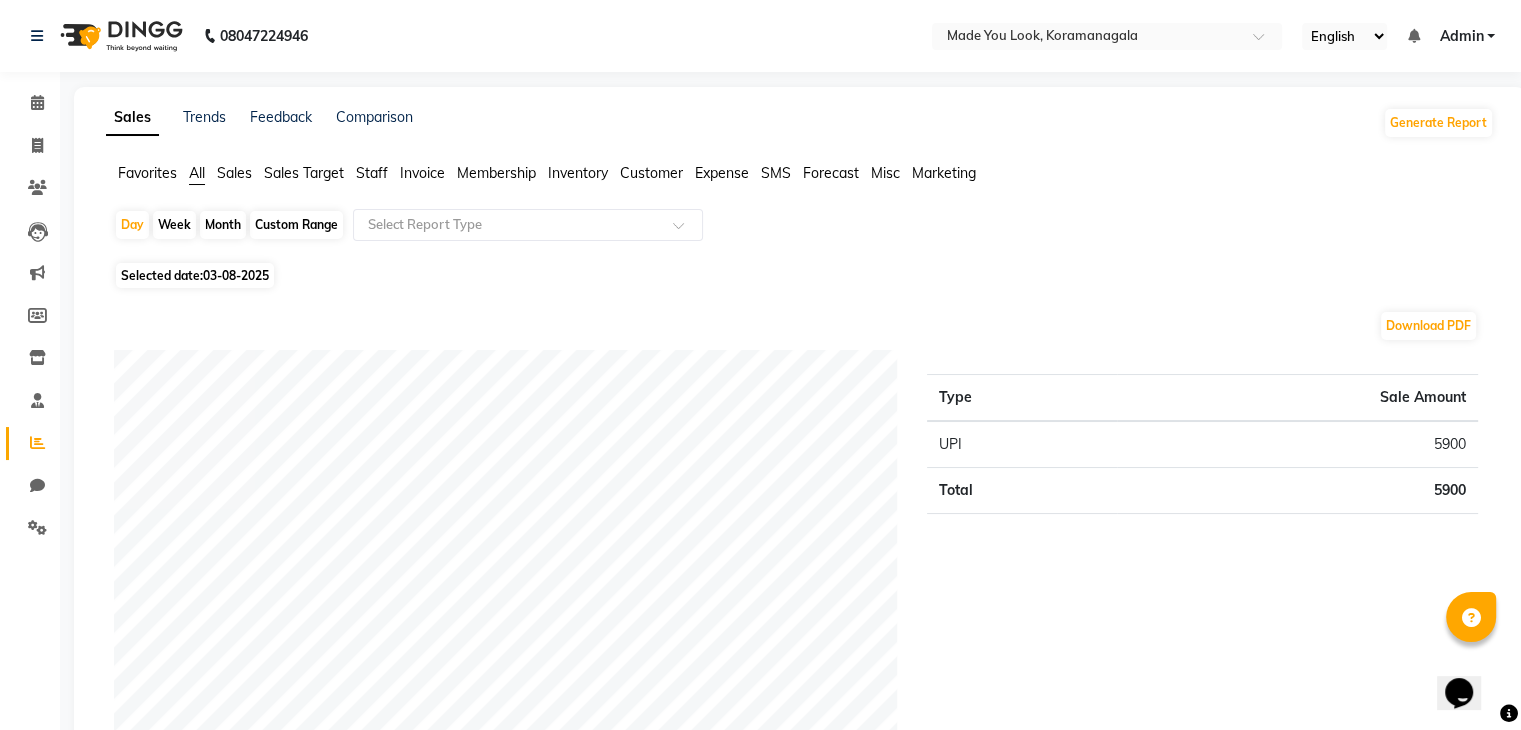 click on "03-08-2025" 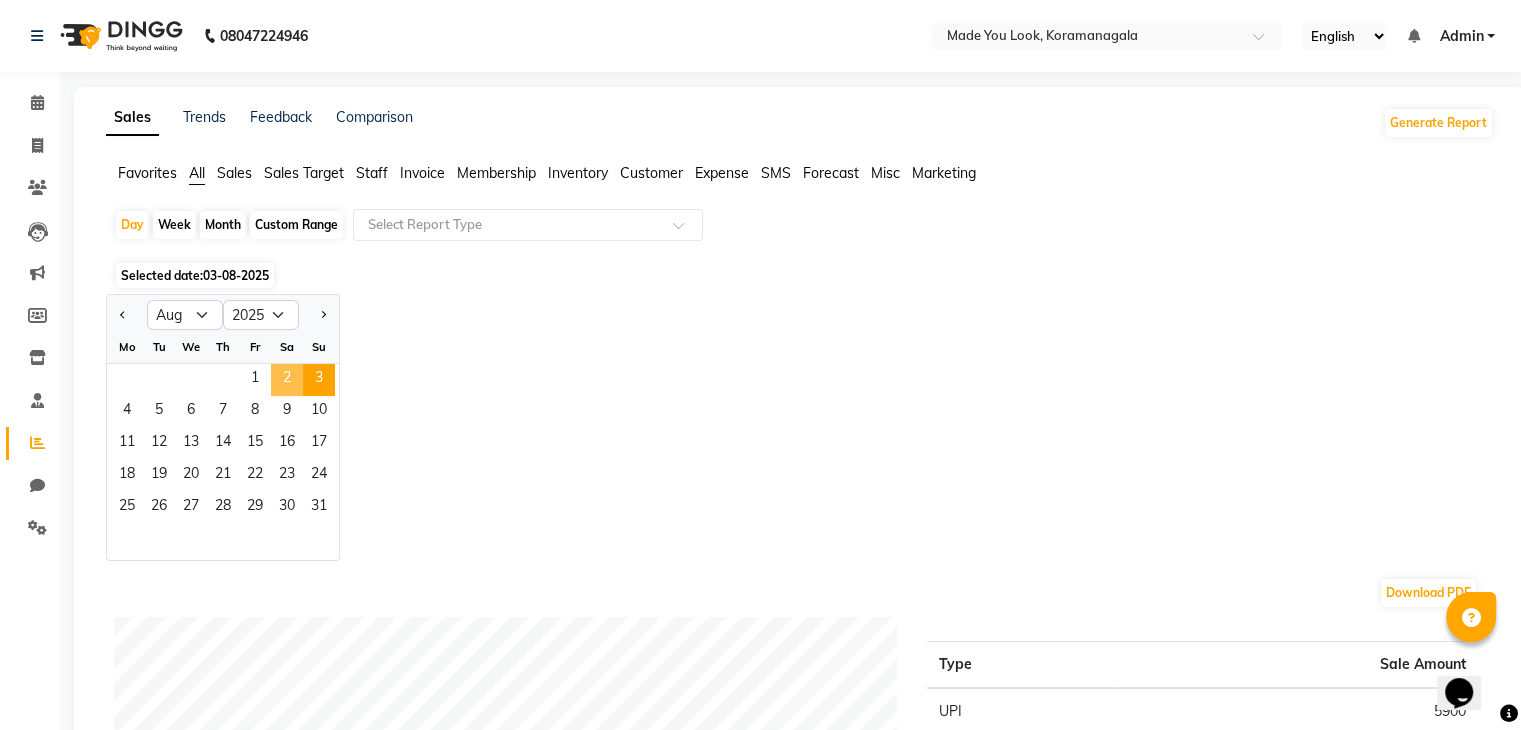 click on "2" 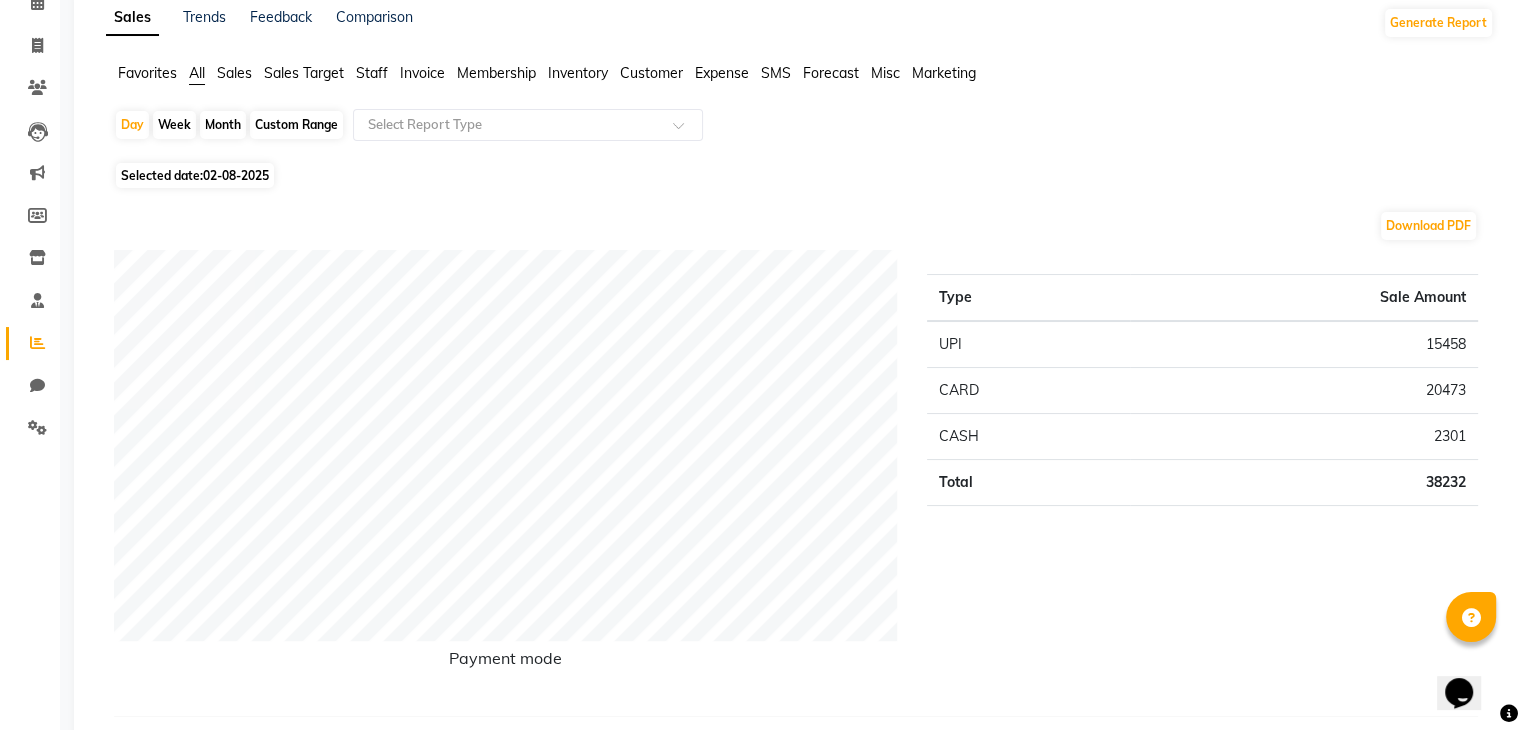 scroll, scrollTop: 0, scrollLeft: 0, axis: both 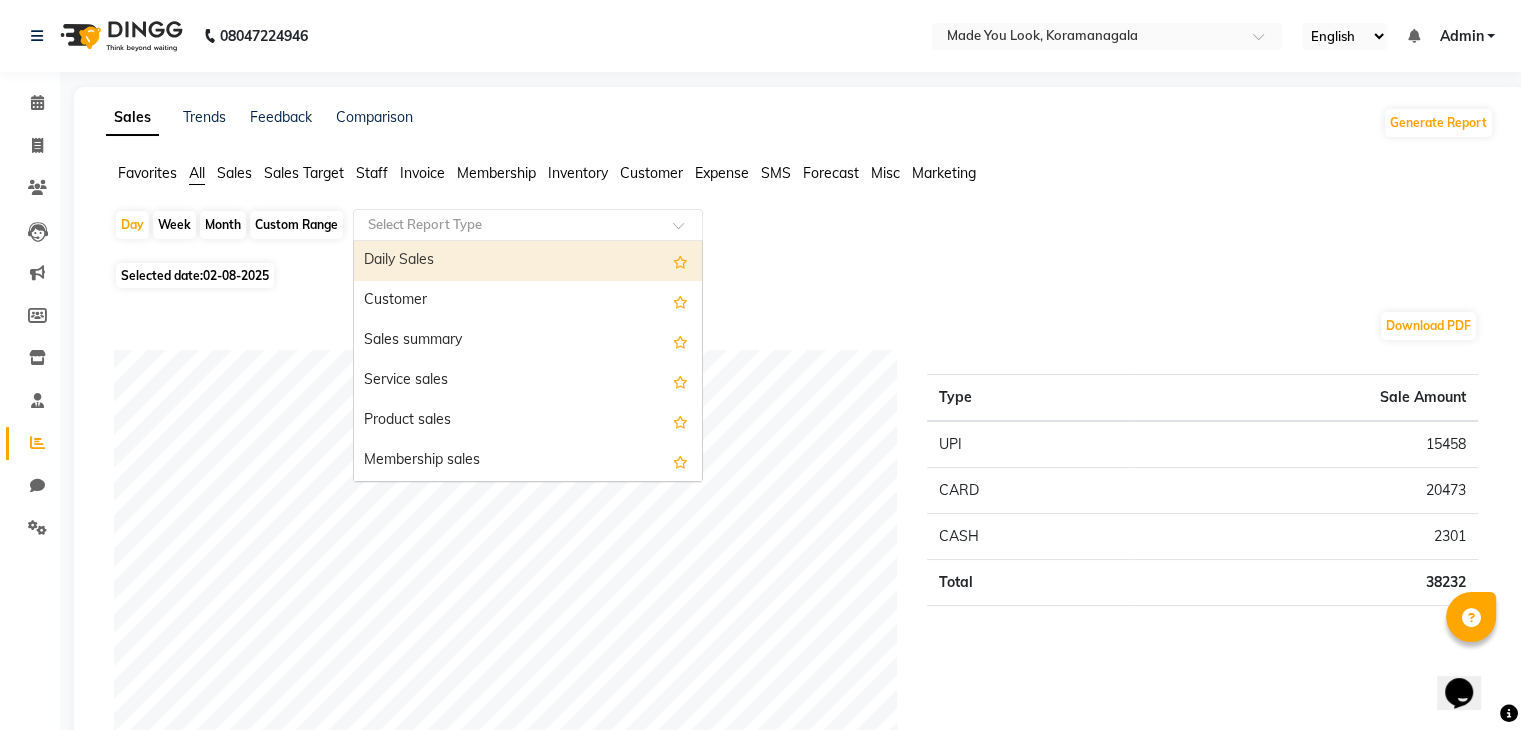 click 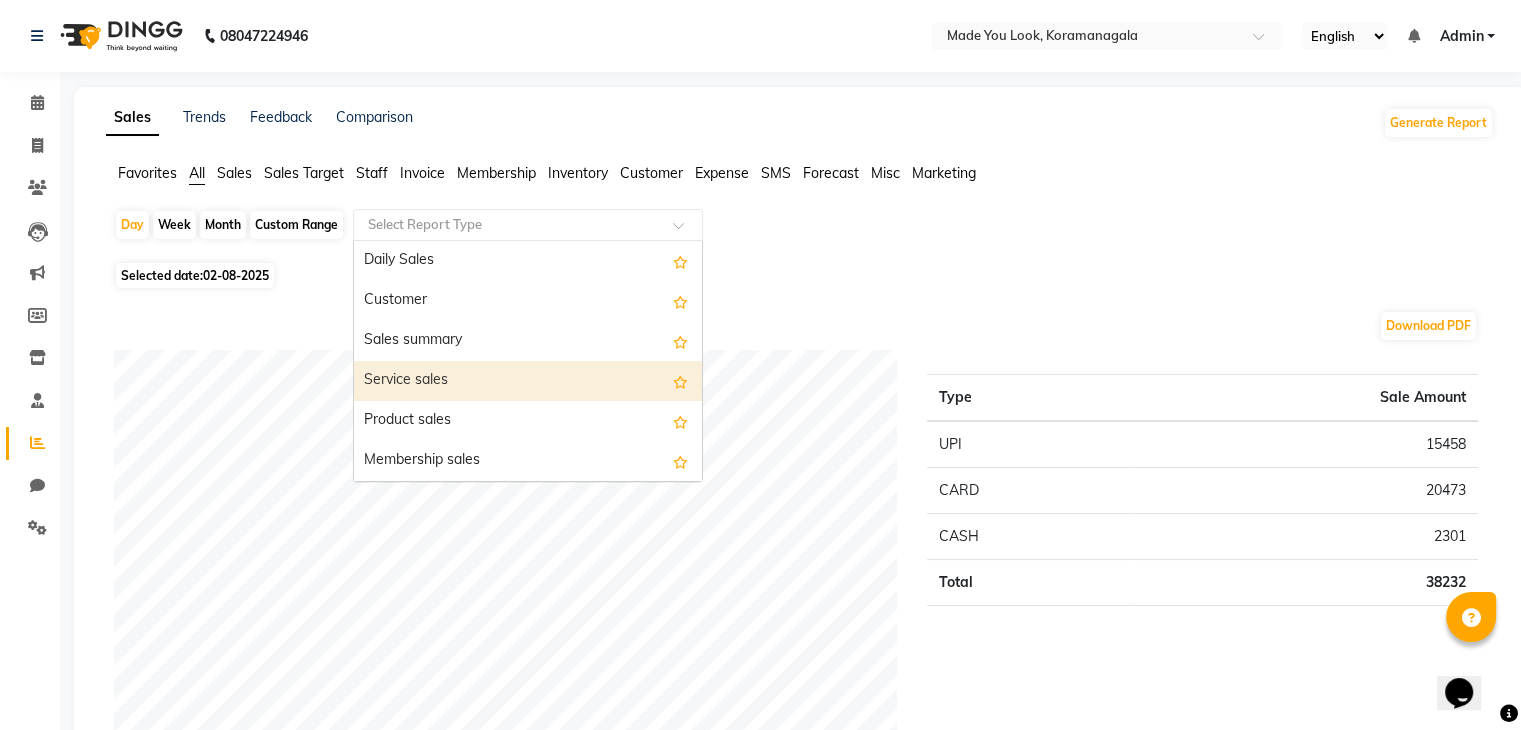 click on "Service sales" at bounding box center (528, 381) 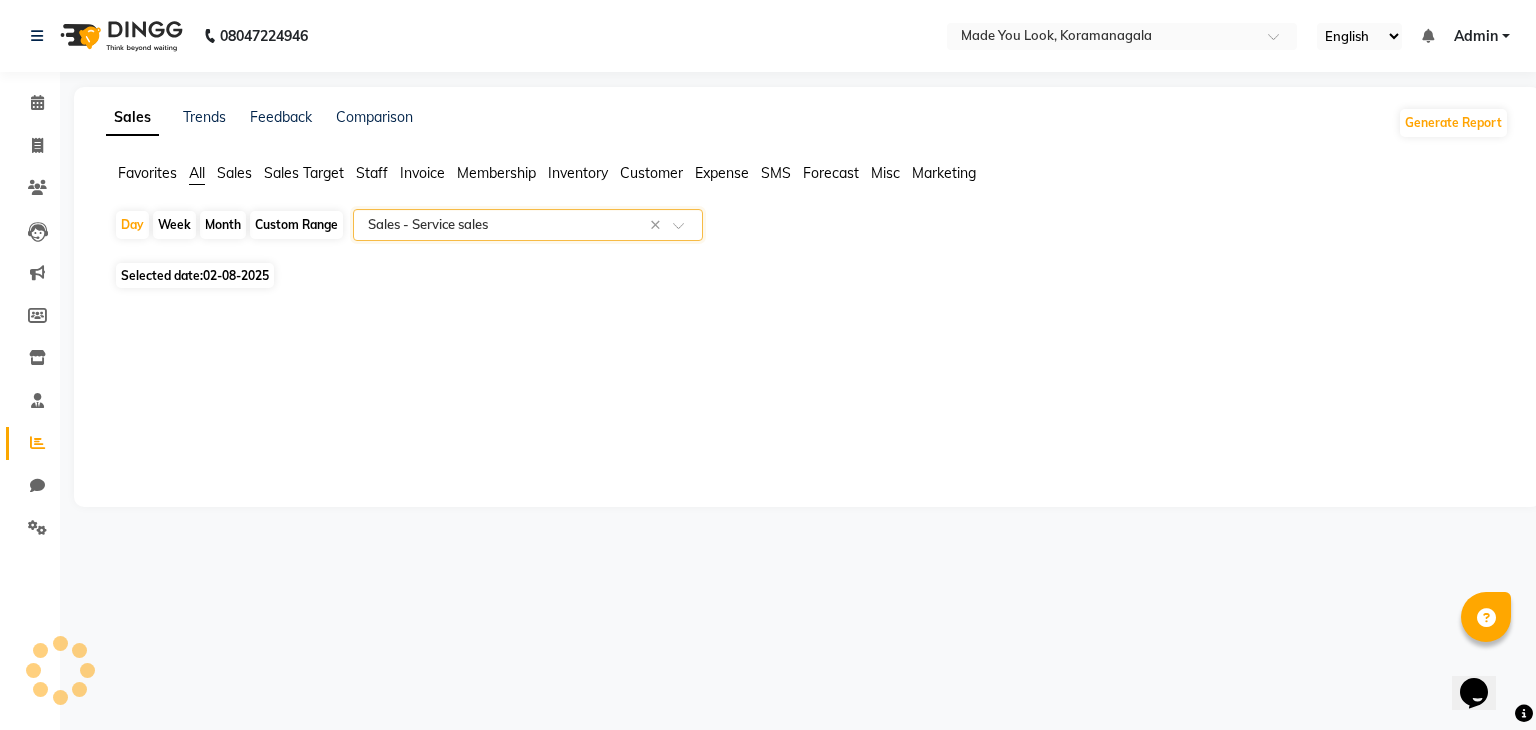 select on "full_report" 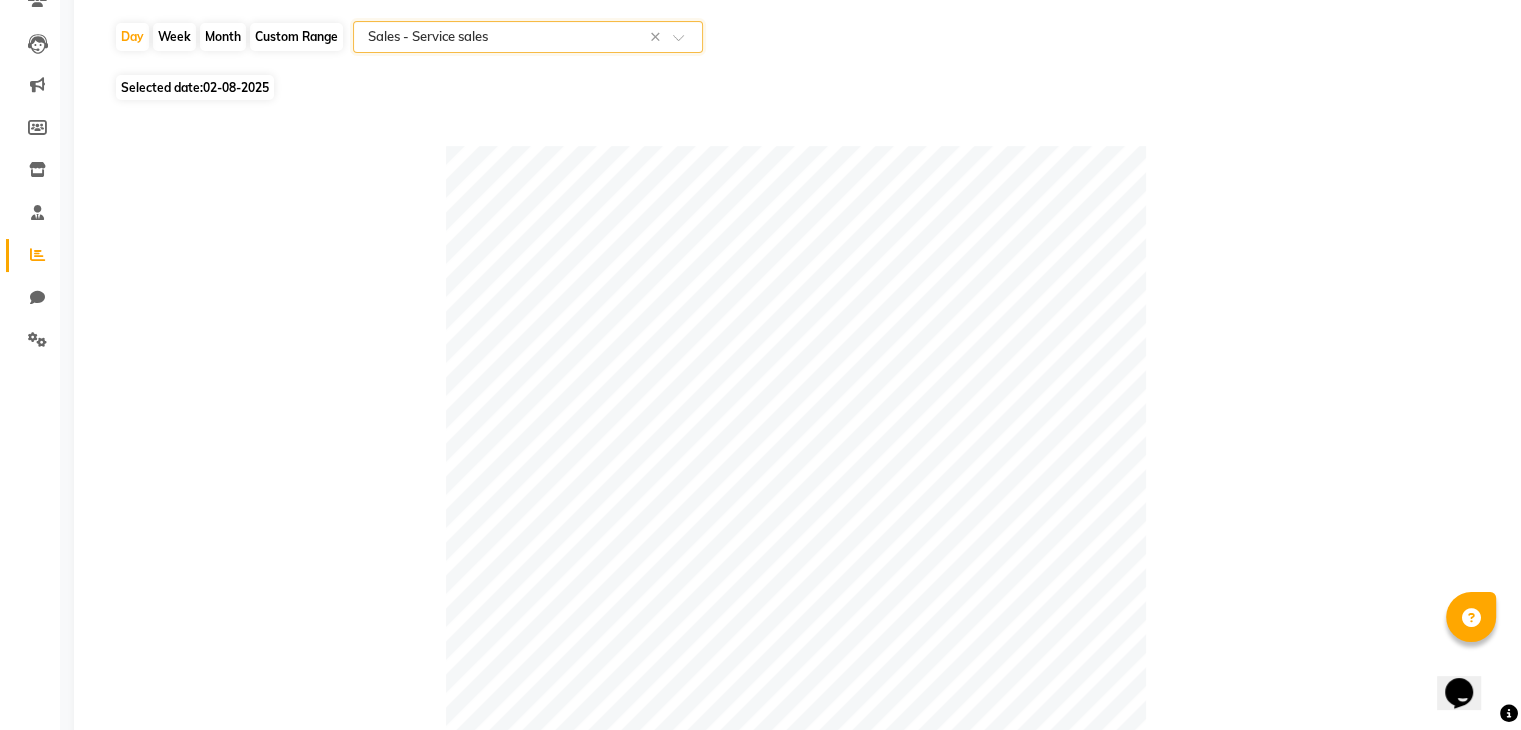 scroll, scrollTop: 0, scrollLeft: 0, axis: both 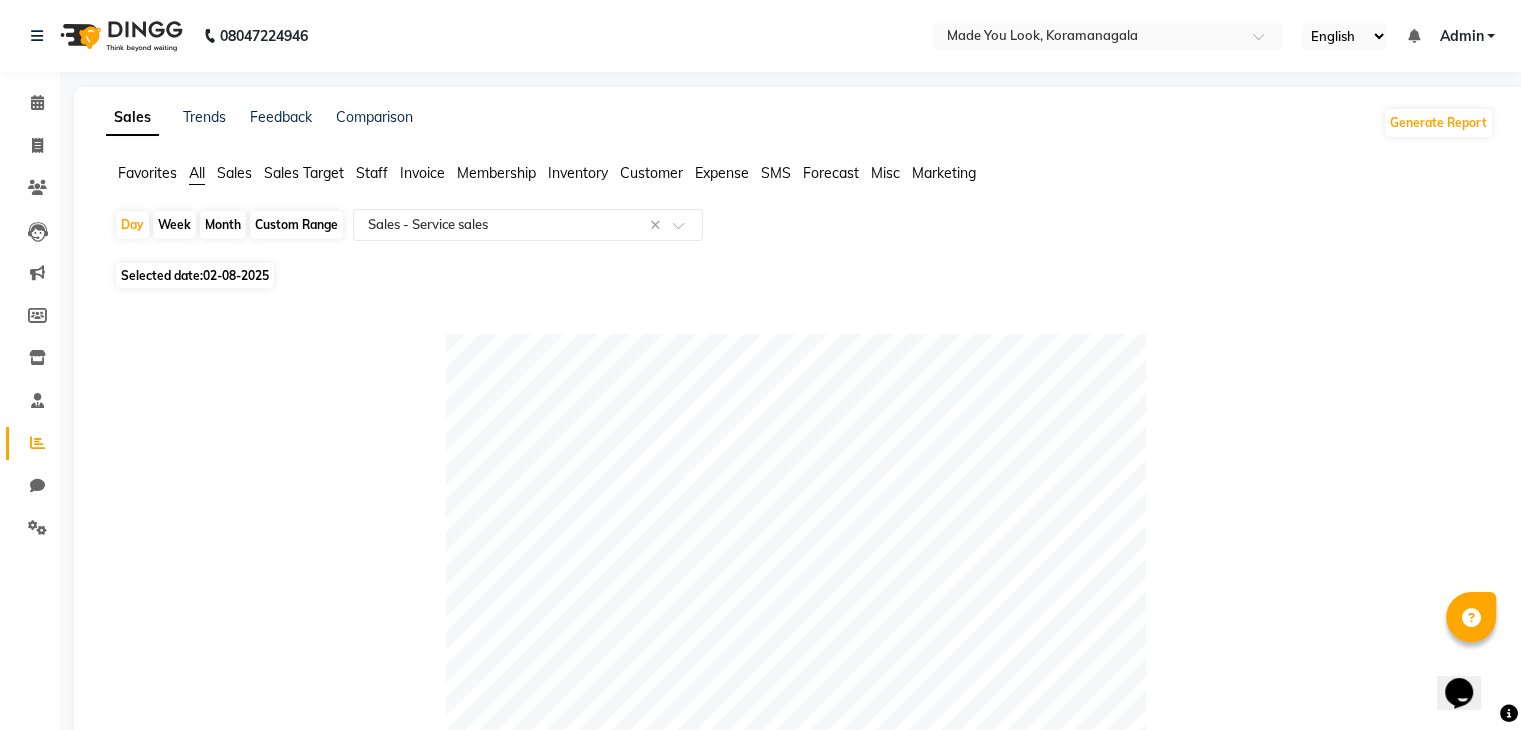 click on "Custom Range" 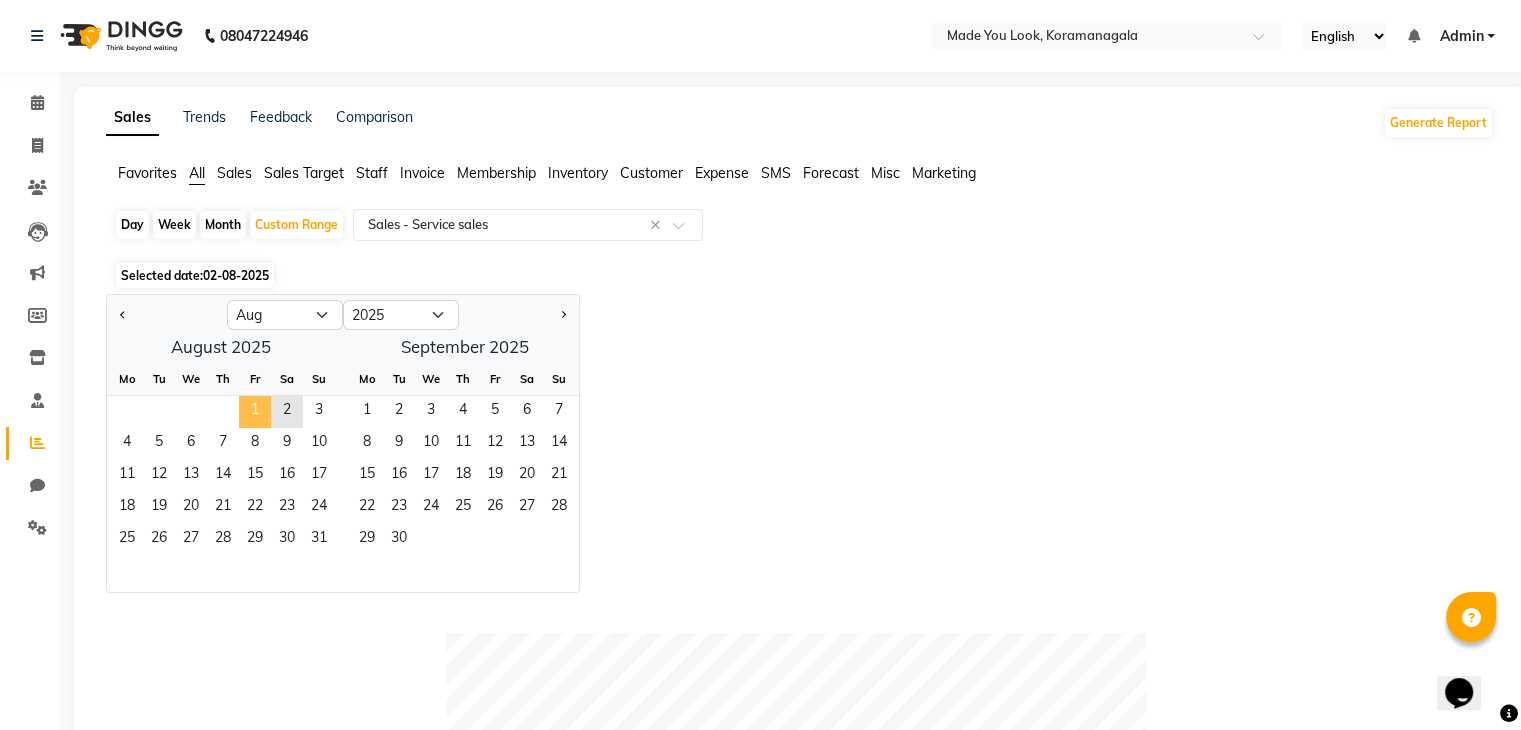 click on "1" 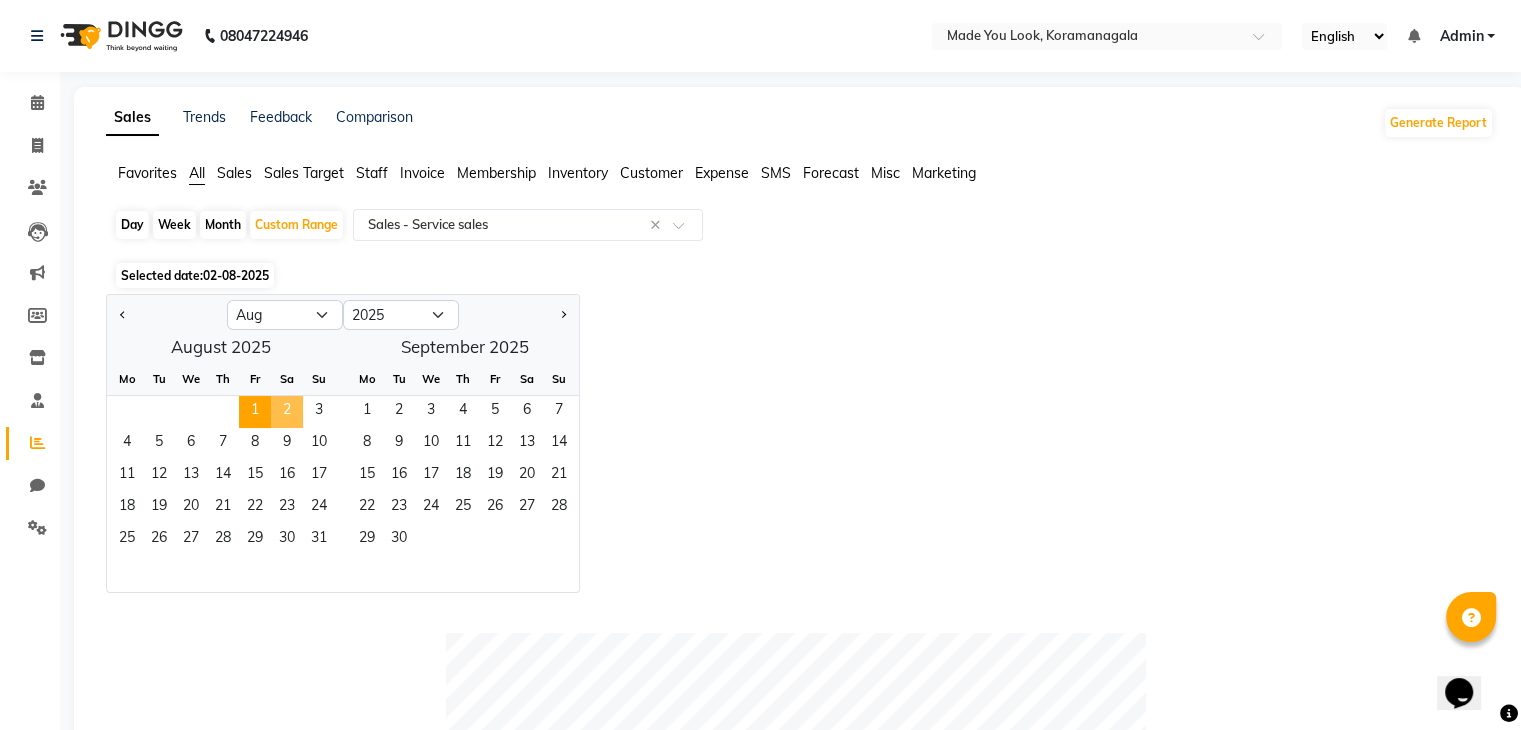 click on "2" 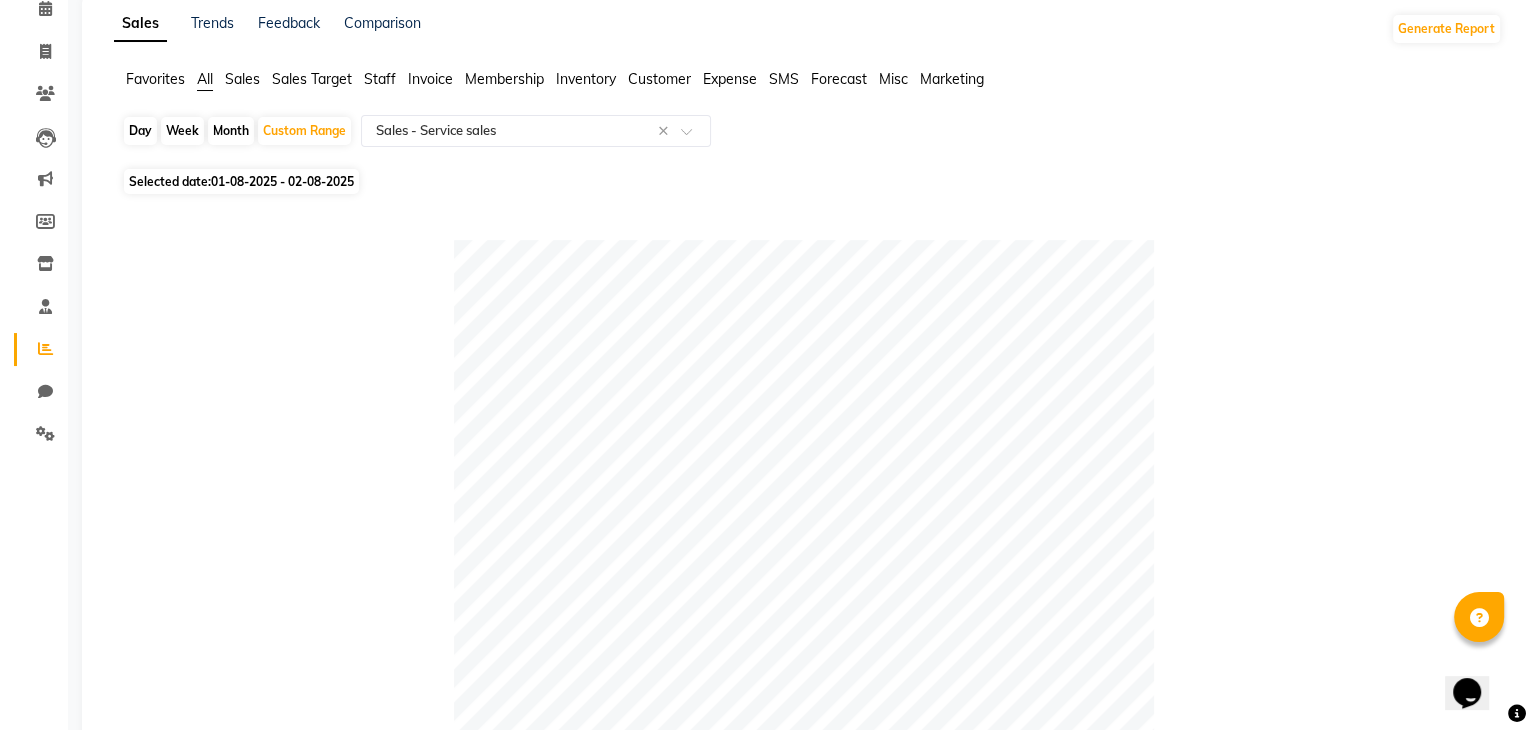scroll, scrollTop: 0, scrollLeft: 0, axis: both 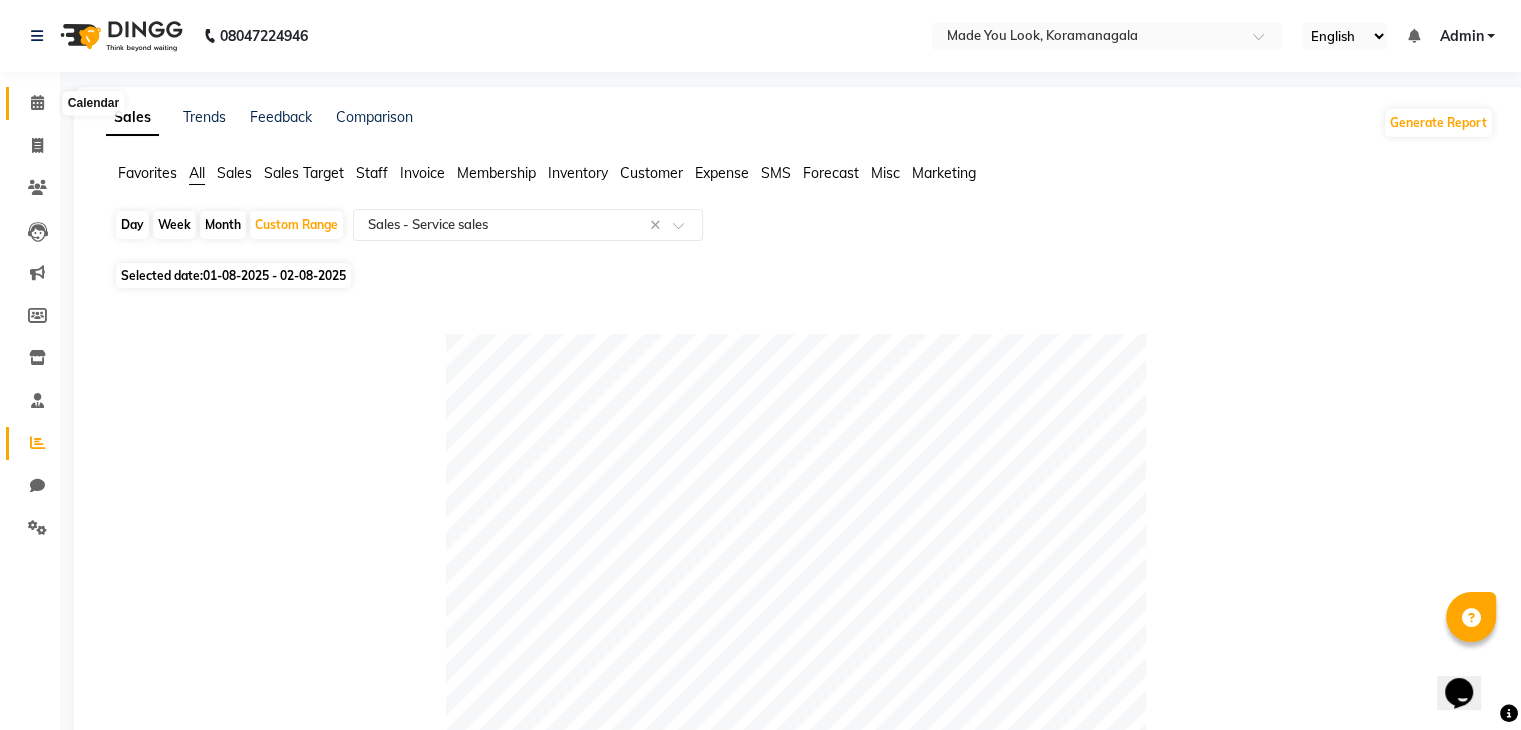 click 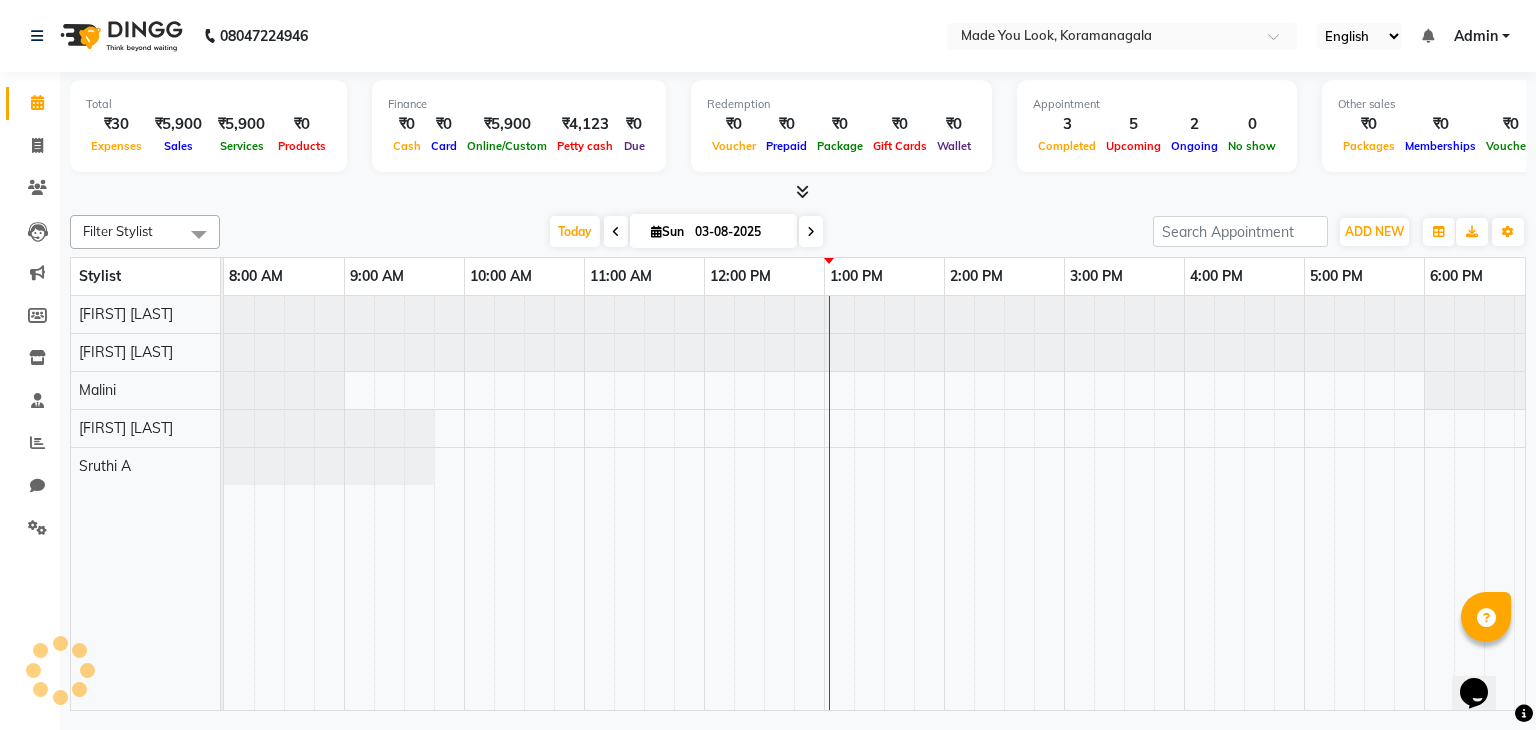 scroll, scrollTop: 0, scrollLeft: 0, axis: both 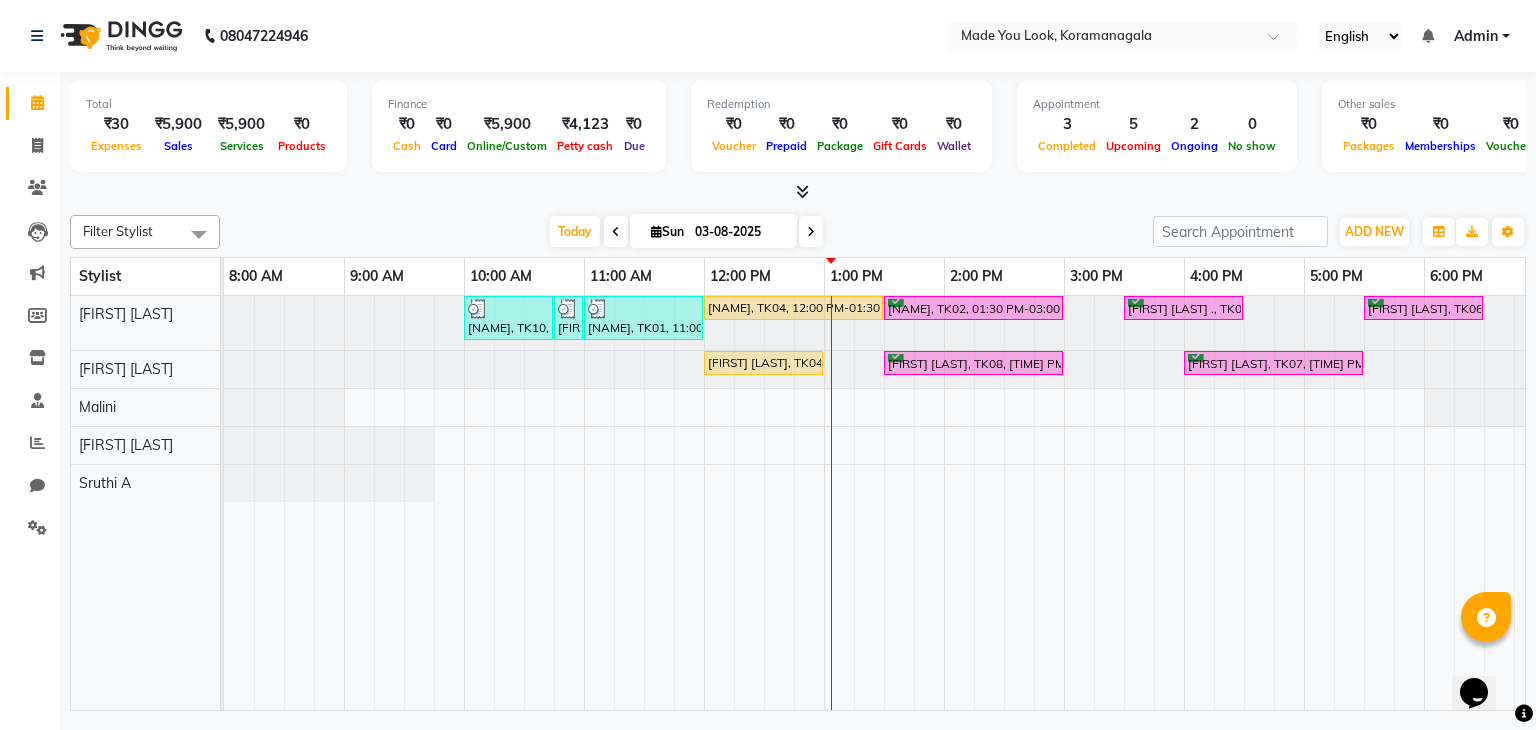 click on "03-08-2025" at bounding box center [739, 232] 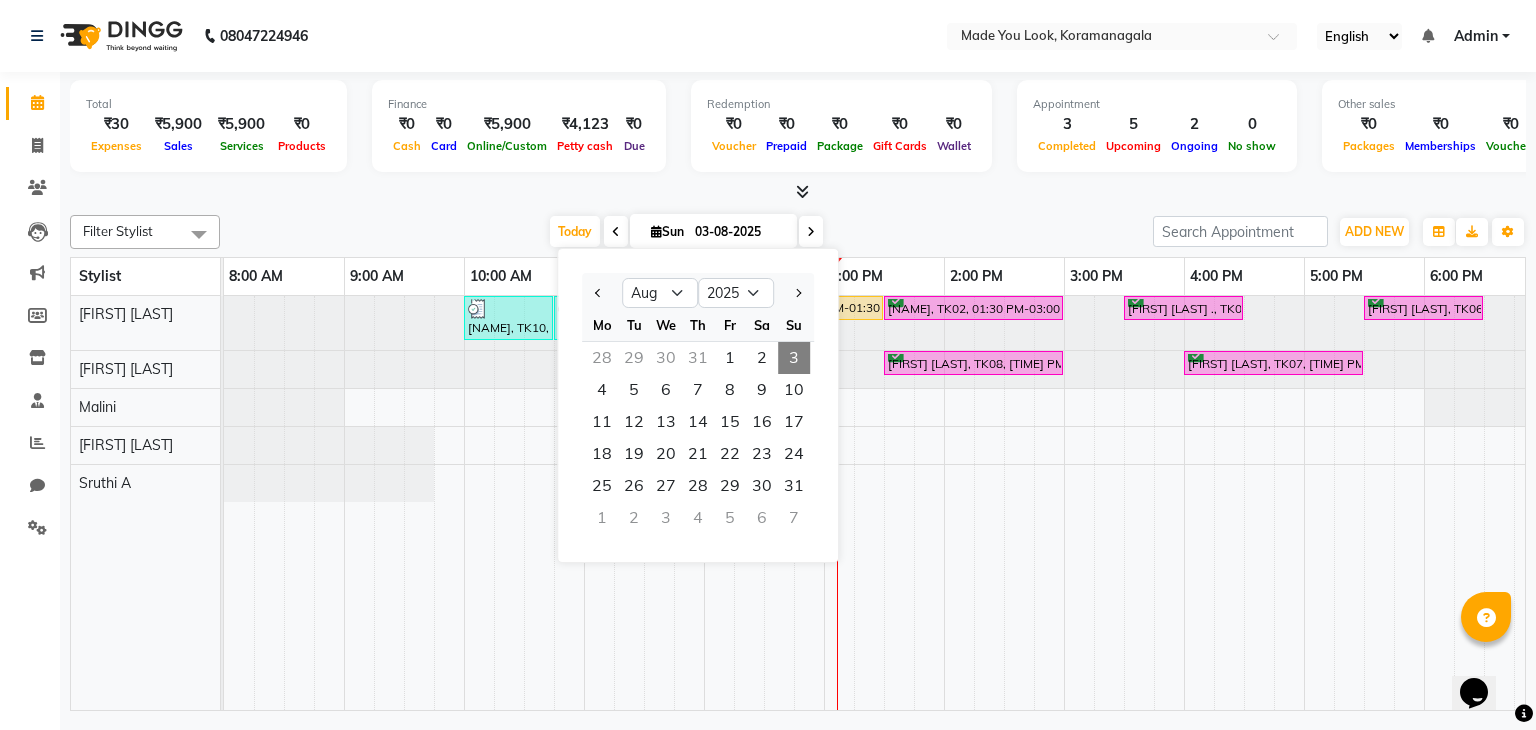 click at bounding box center (798, 192) 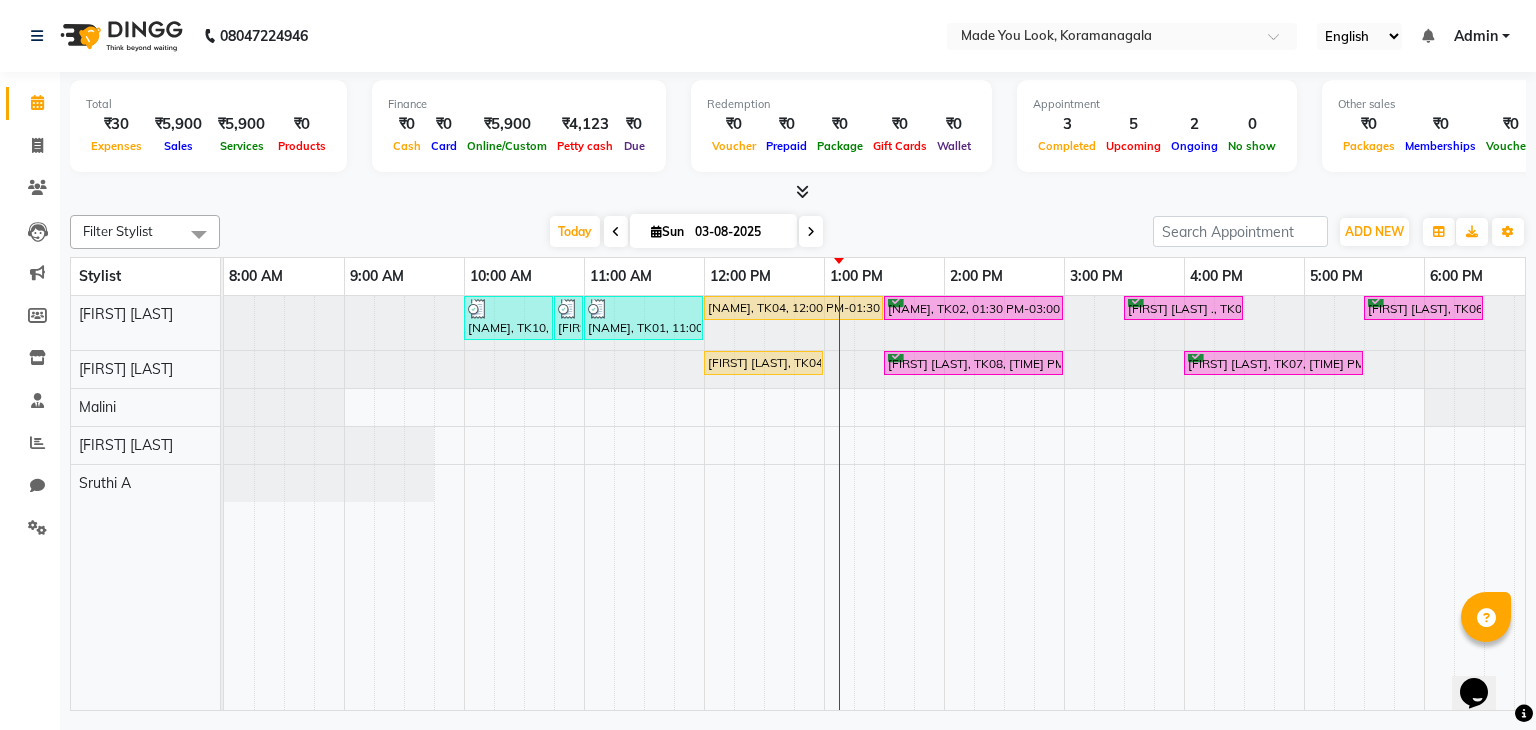 click at bounding box center [616, 231] 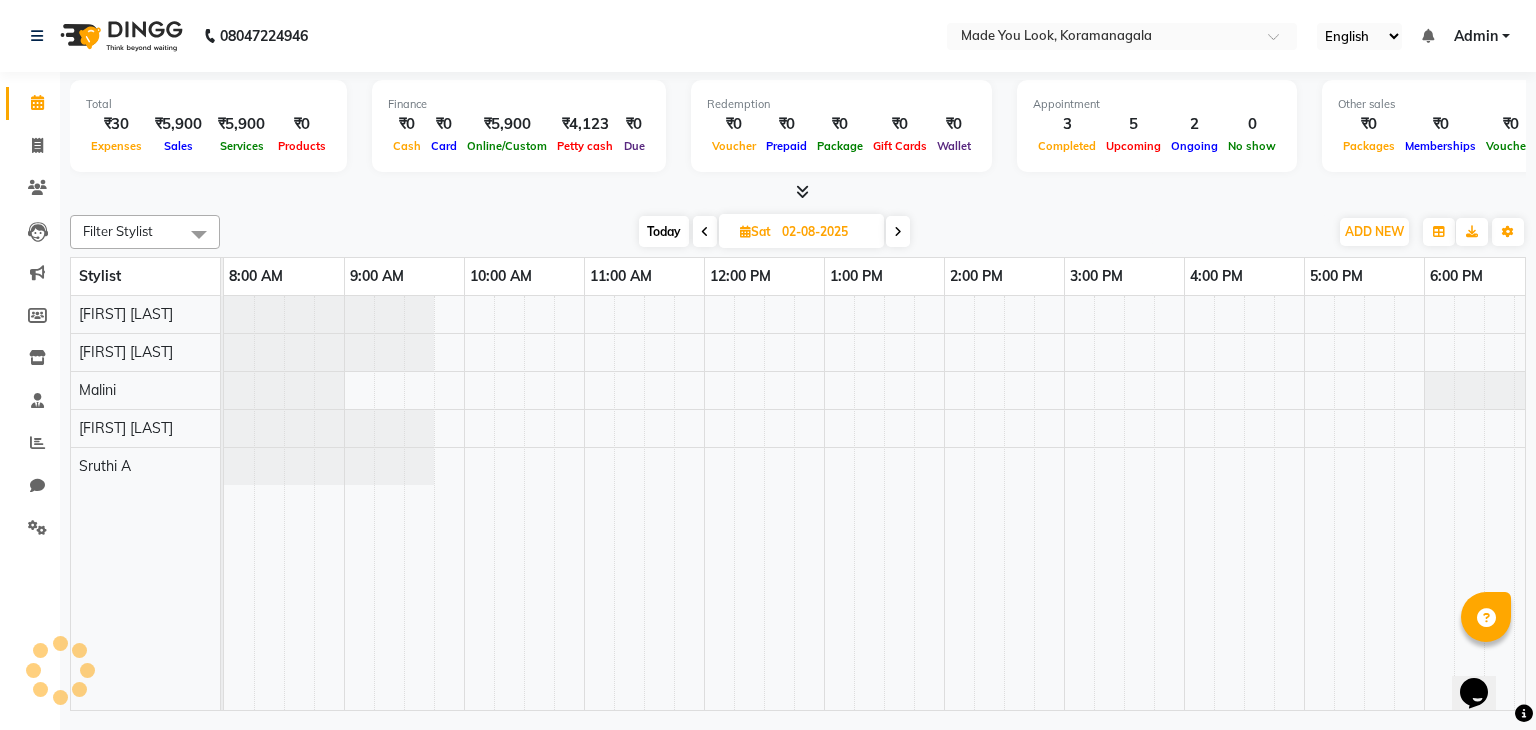 scroll, scrollTop: 0, scrollLeft: 258, axis: horizontal 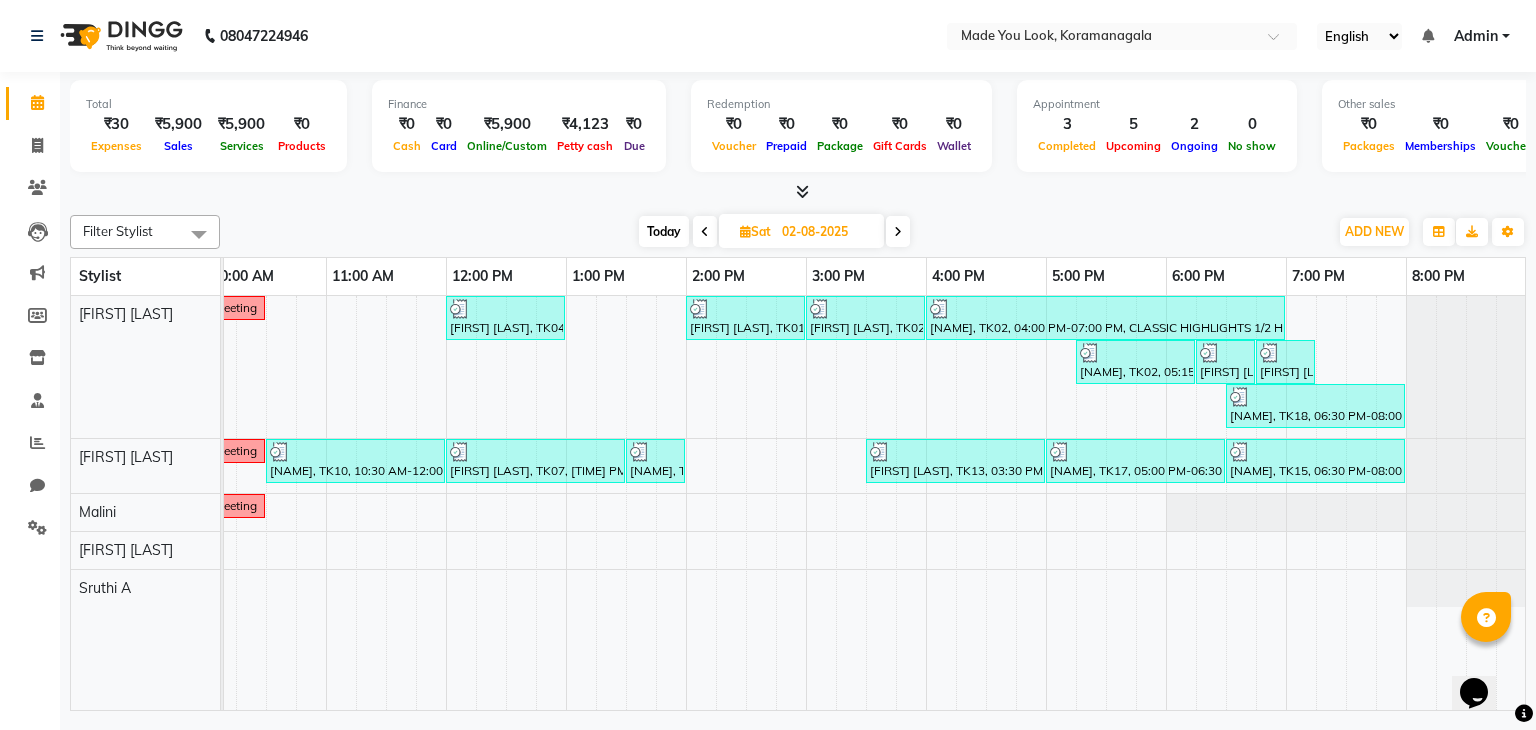 click at bounding box center (705, 231) 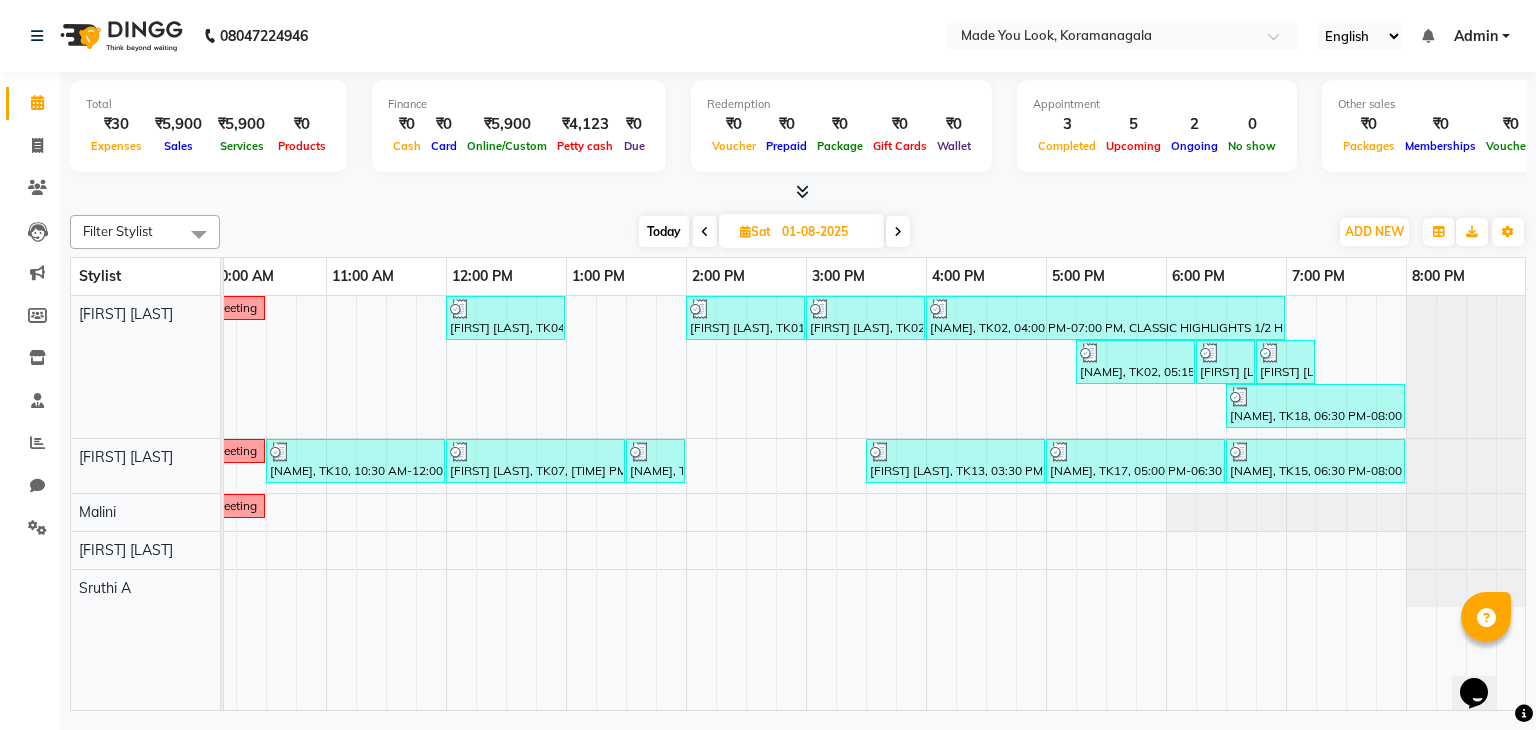 scroll, scrollTop: 0, scrollLeft: 0, axis: both 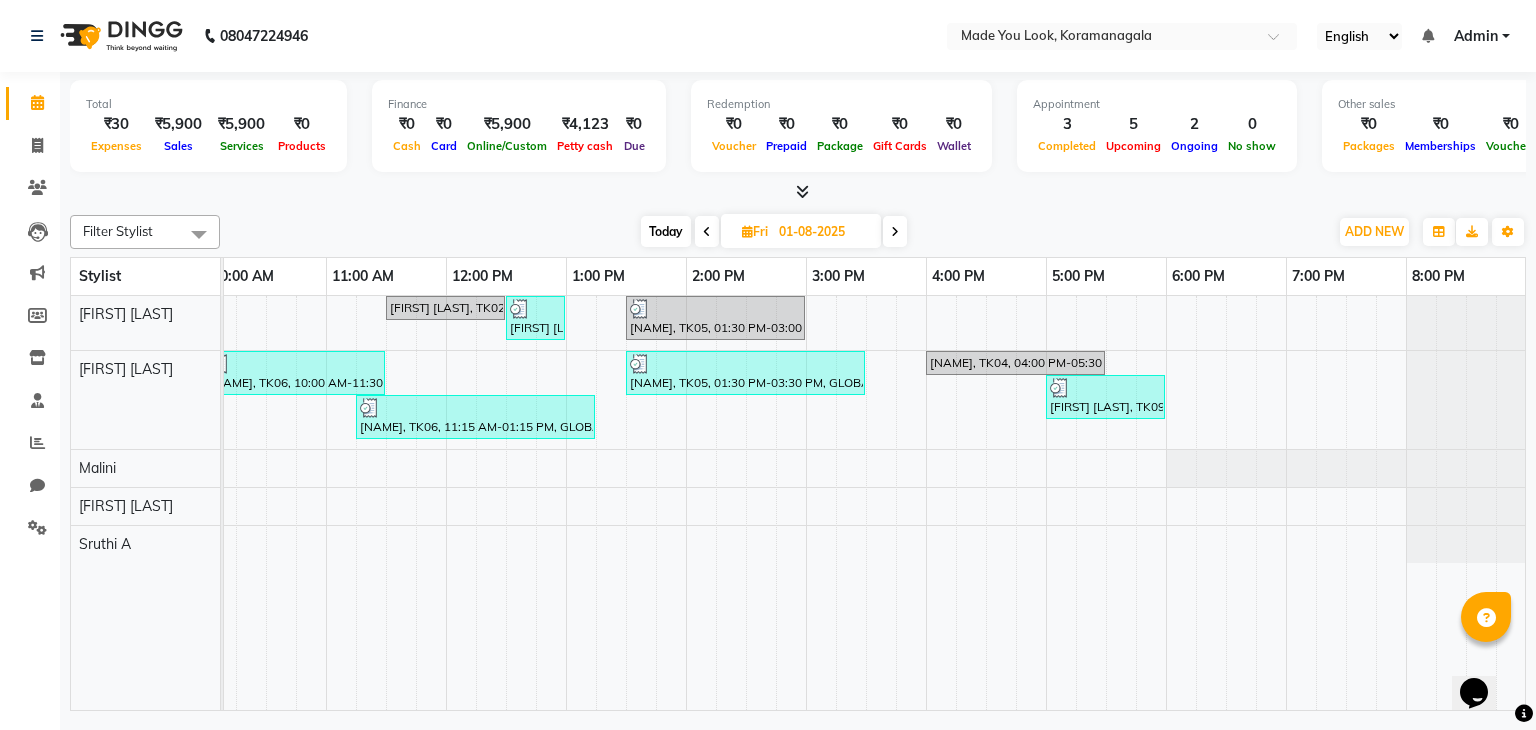 click at bounding box center (895, 231) 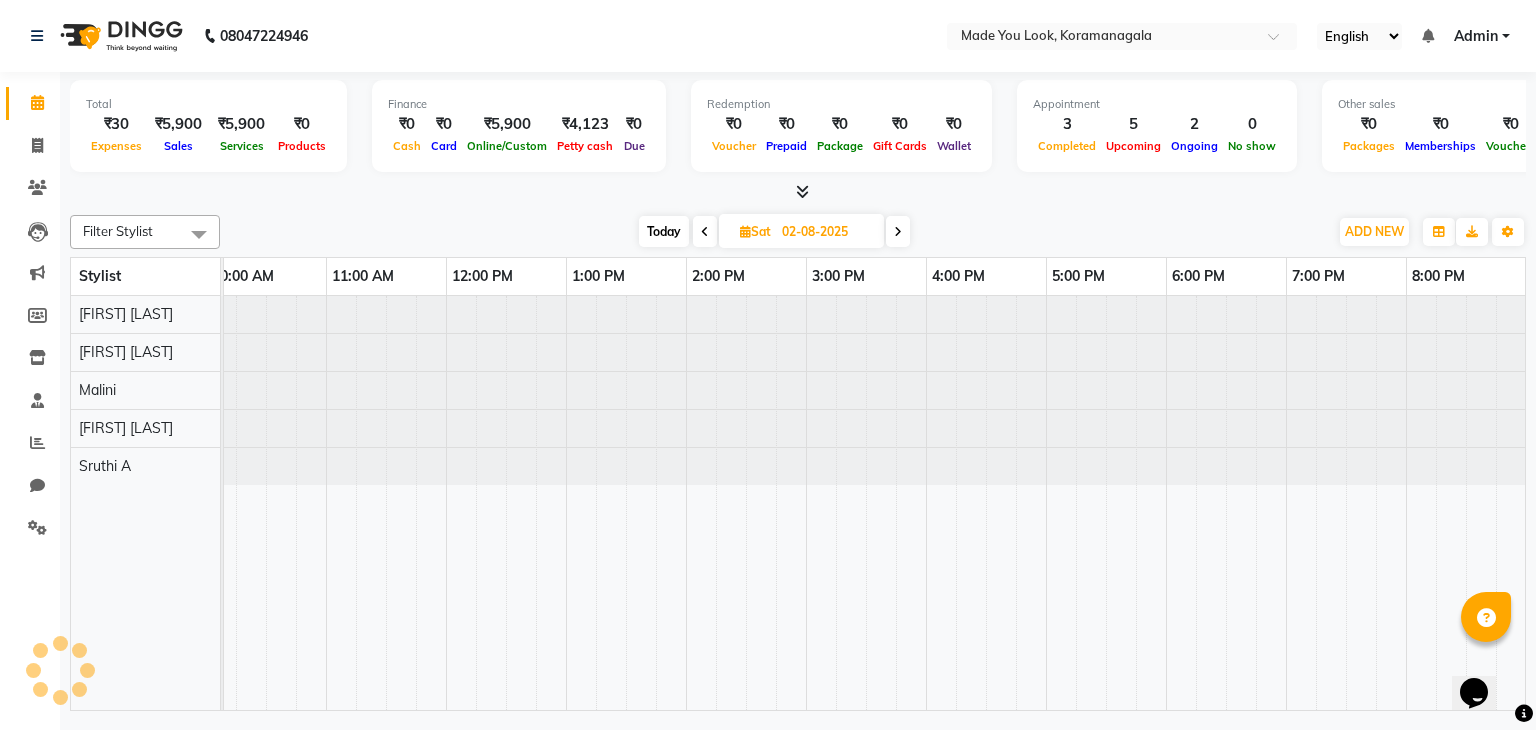 scroll, scrollTop: 0, scrollLeft: 0, axis: both 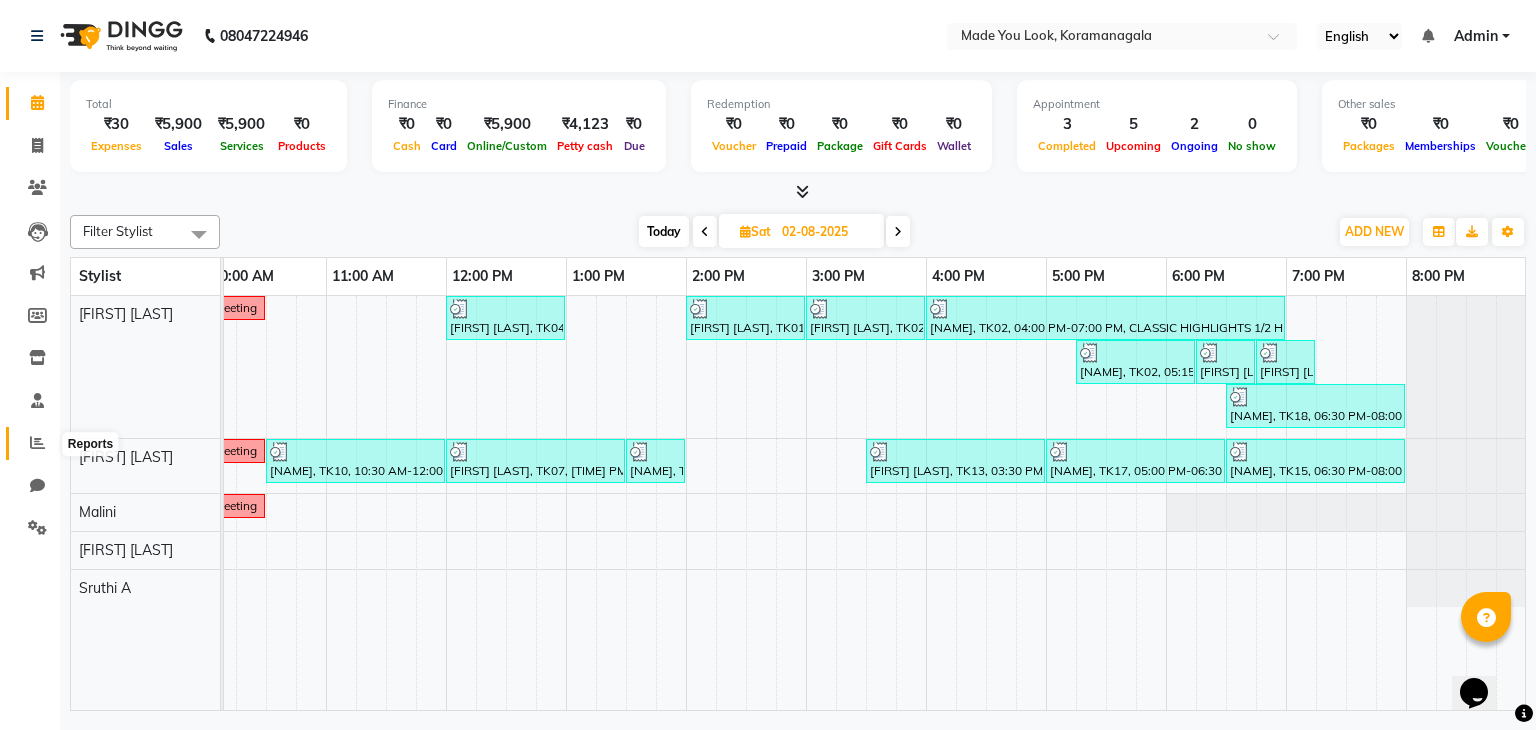click 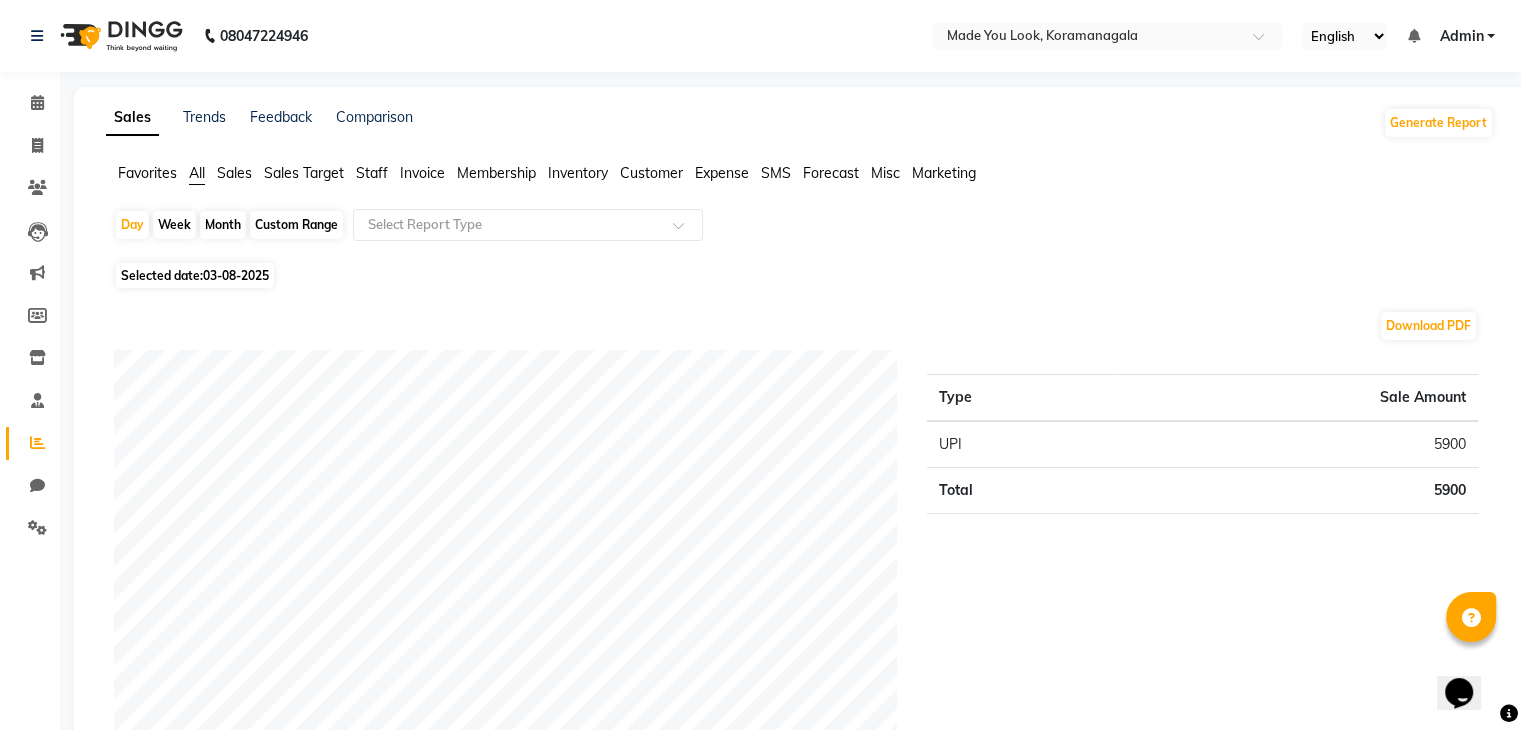 click on "Customer" 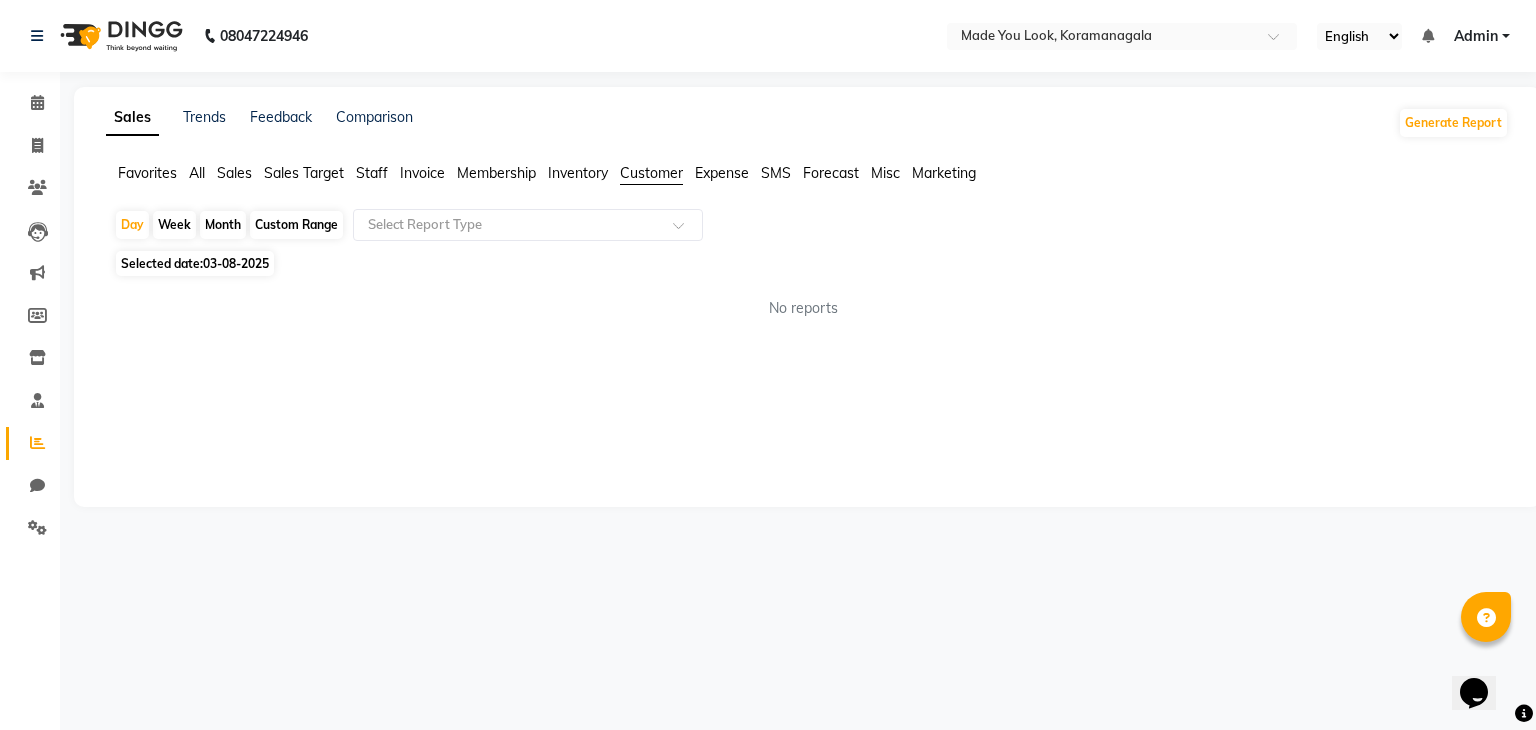 click on "Custom Range" 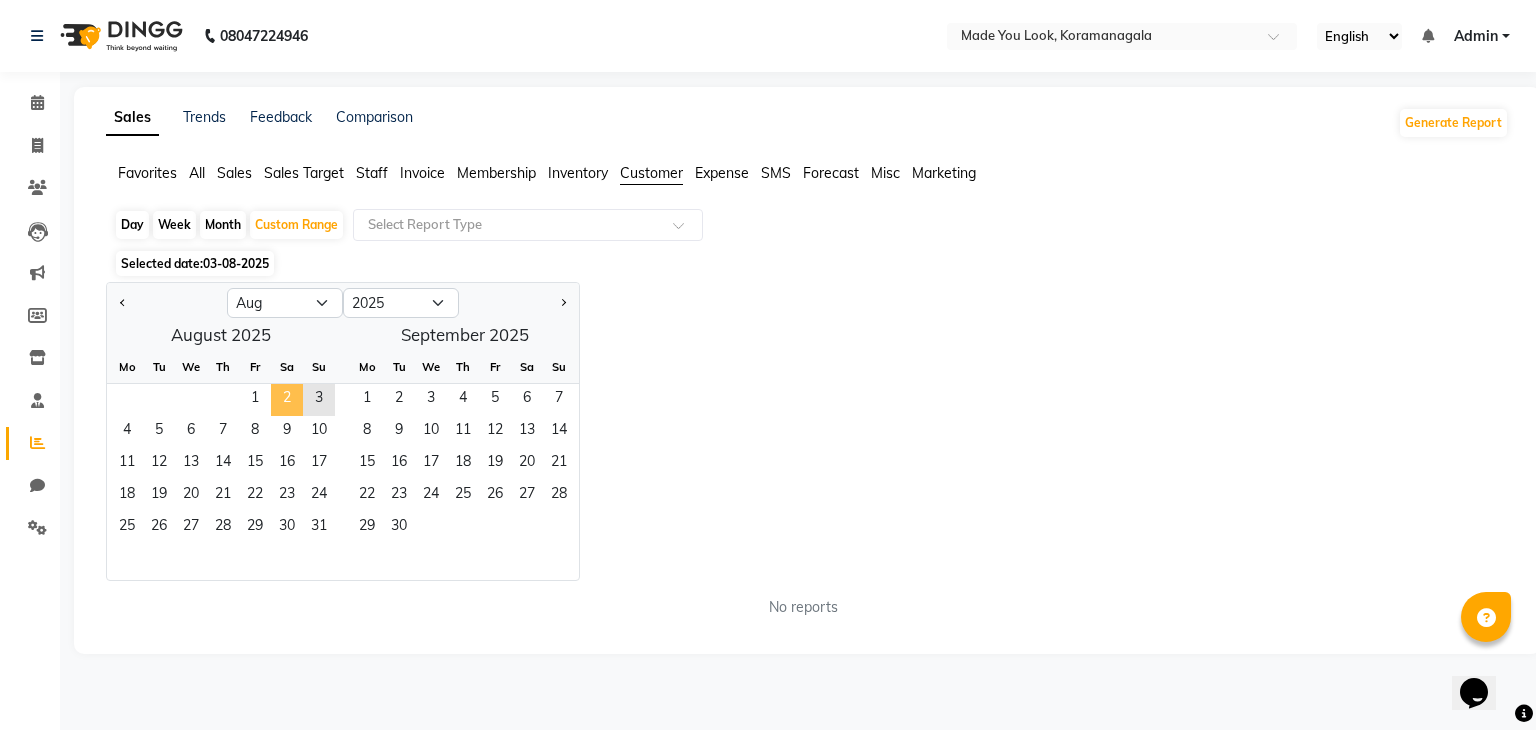 click on "2" 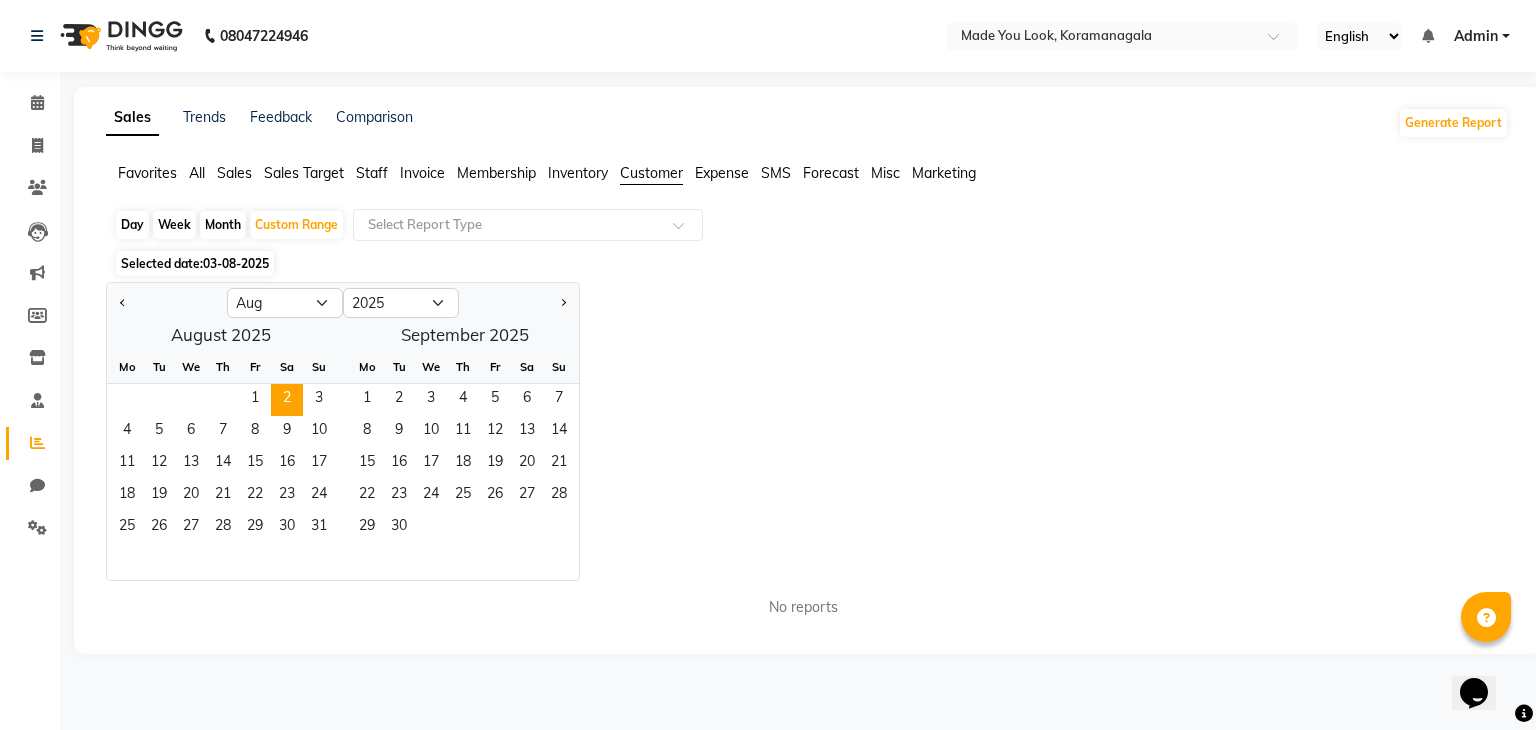 click on "Jan Feb Mar Apr May Jun Jul Aug Sep Oct Nov Dec 2015 2016 2017 2018 2019 2020 2021 2022 2023 2024 2025 2026 2027 2028 2029 2030 2031 2032 2033 2034 2035  August 2025  Mo Tu We Th Fr Sa Su  1   2   3   4   5   6   7   8   9   10   11   12   13   14   15   16   17   18   19   20   21   22   23   24   25   26   27   28   29   30   31   September 2025  Mo Tu We Th Fr Sa Su  1   2   3   4   5   6   7   8   9   10   11   12   13   14   15   16   17   18   19   20   21   22   23   24   25   26   27   28   29   30" 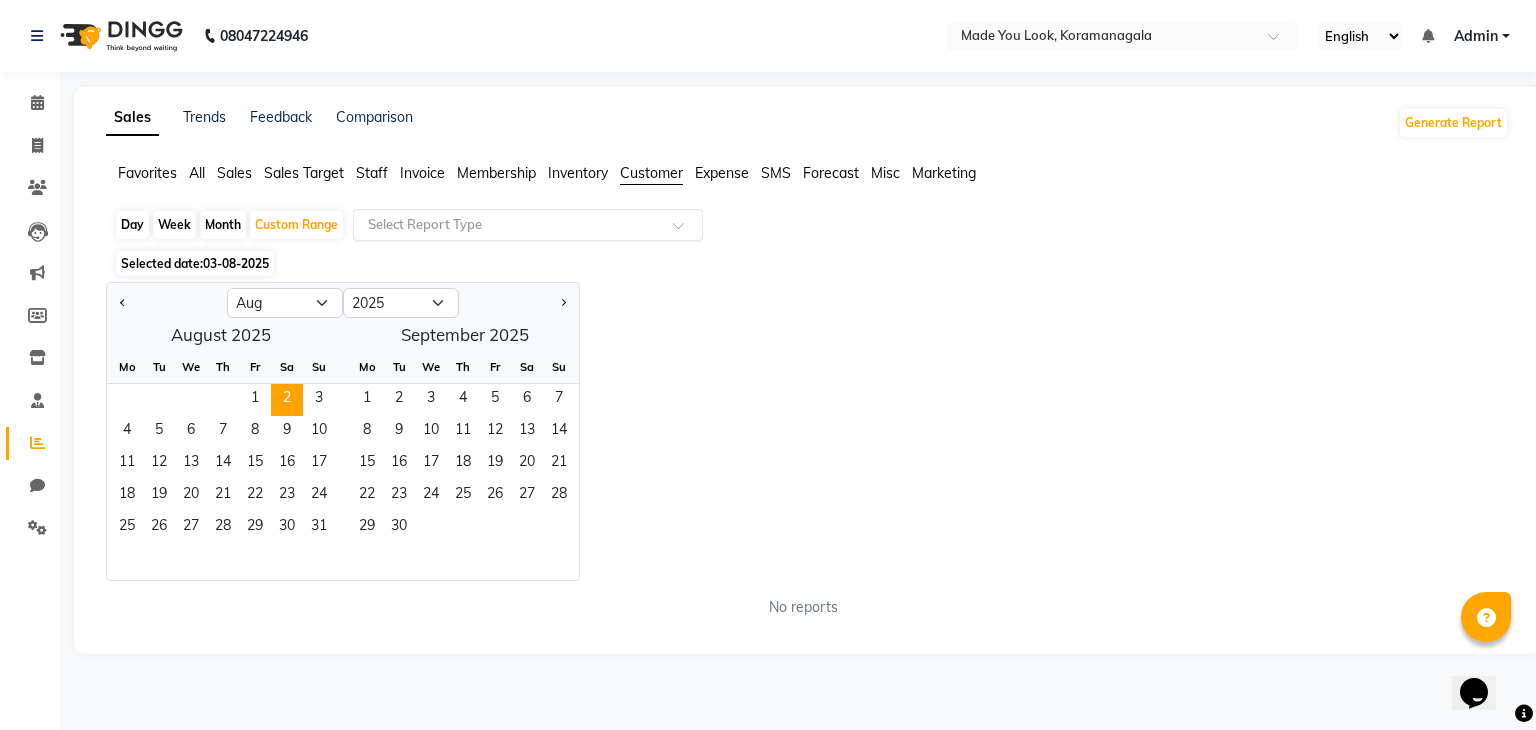 click 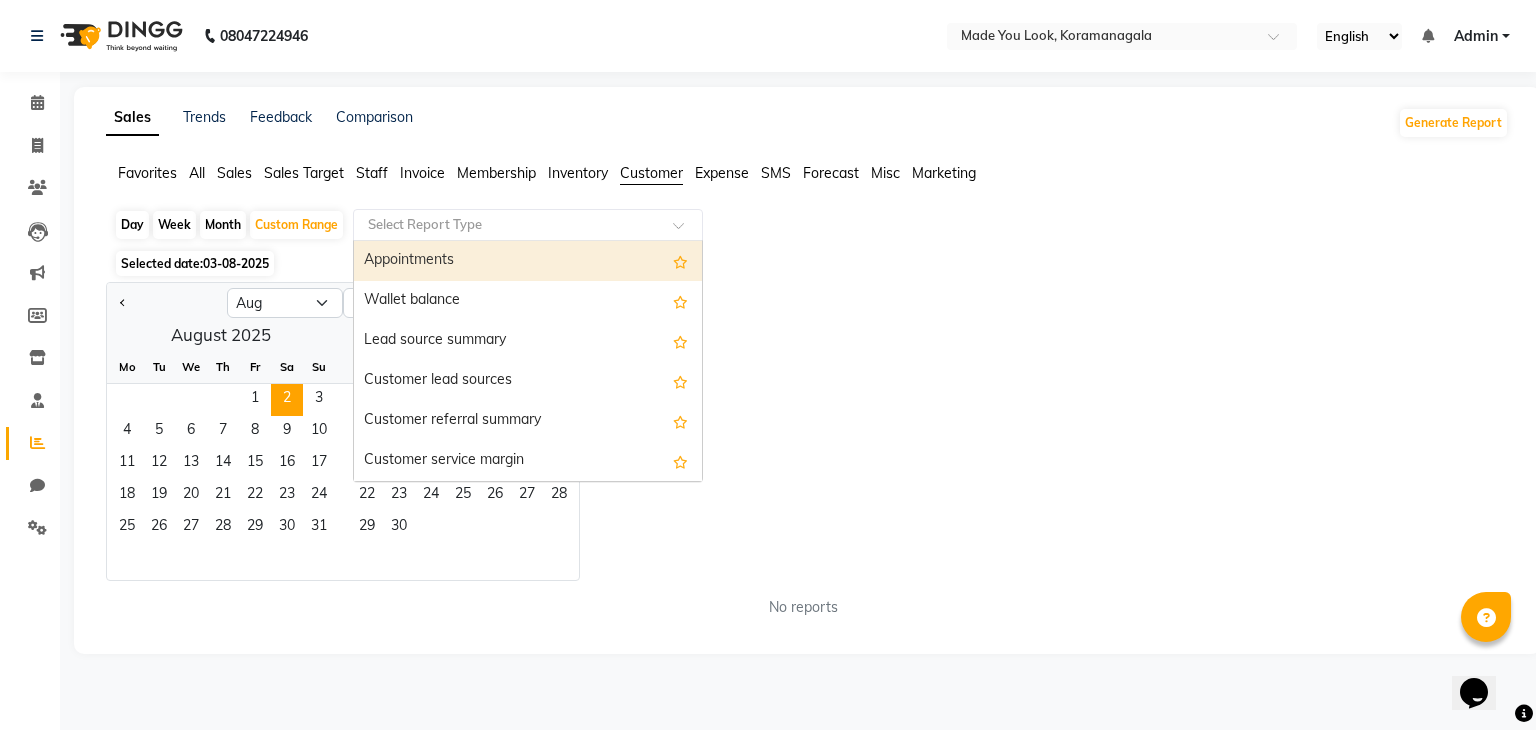 click on "Appointments" at bounding box center [528, 261] 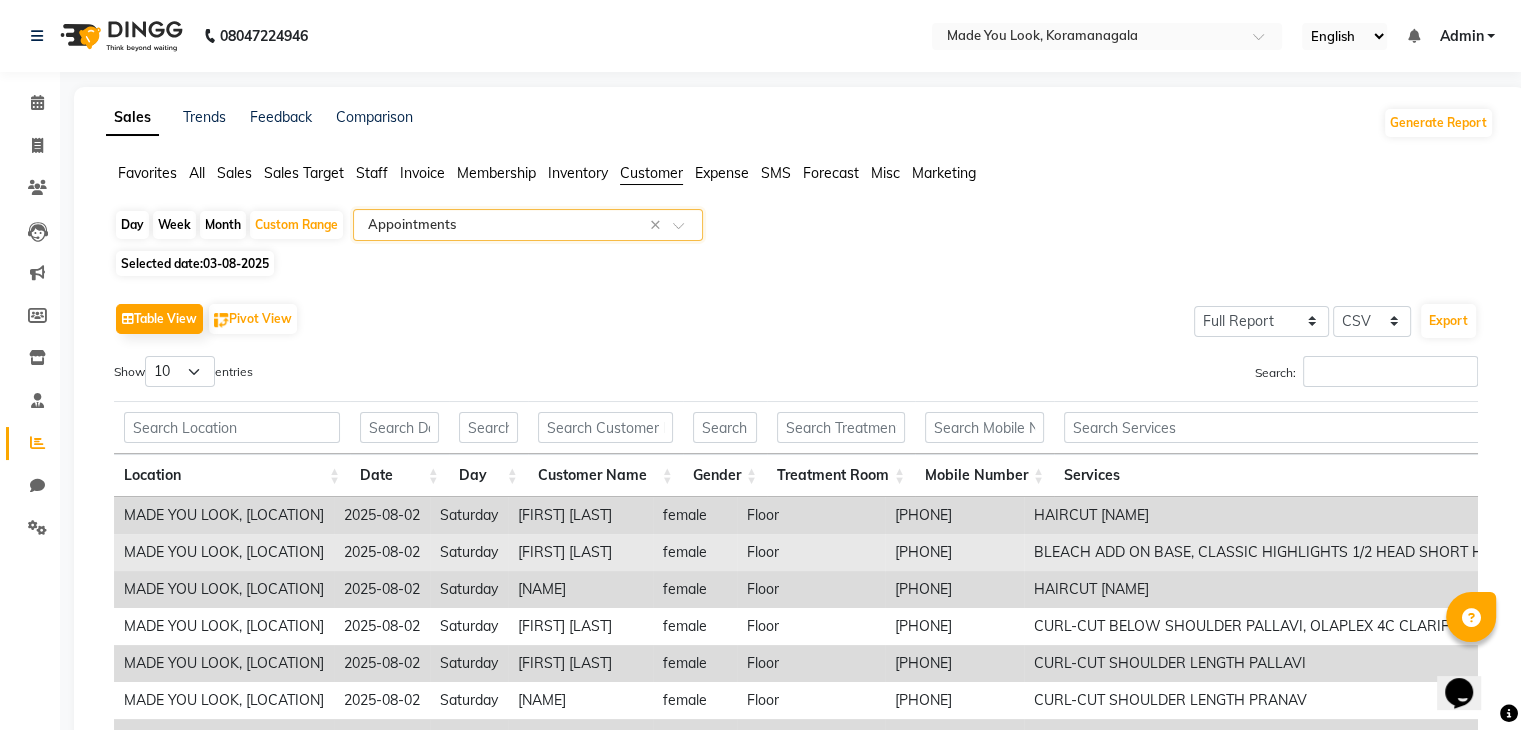 scroll, scrollTop: 317, scrollLeft: 0, axis: vertical 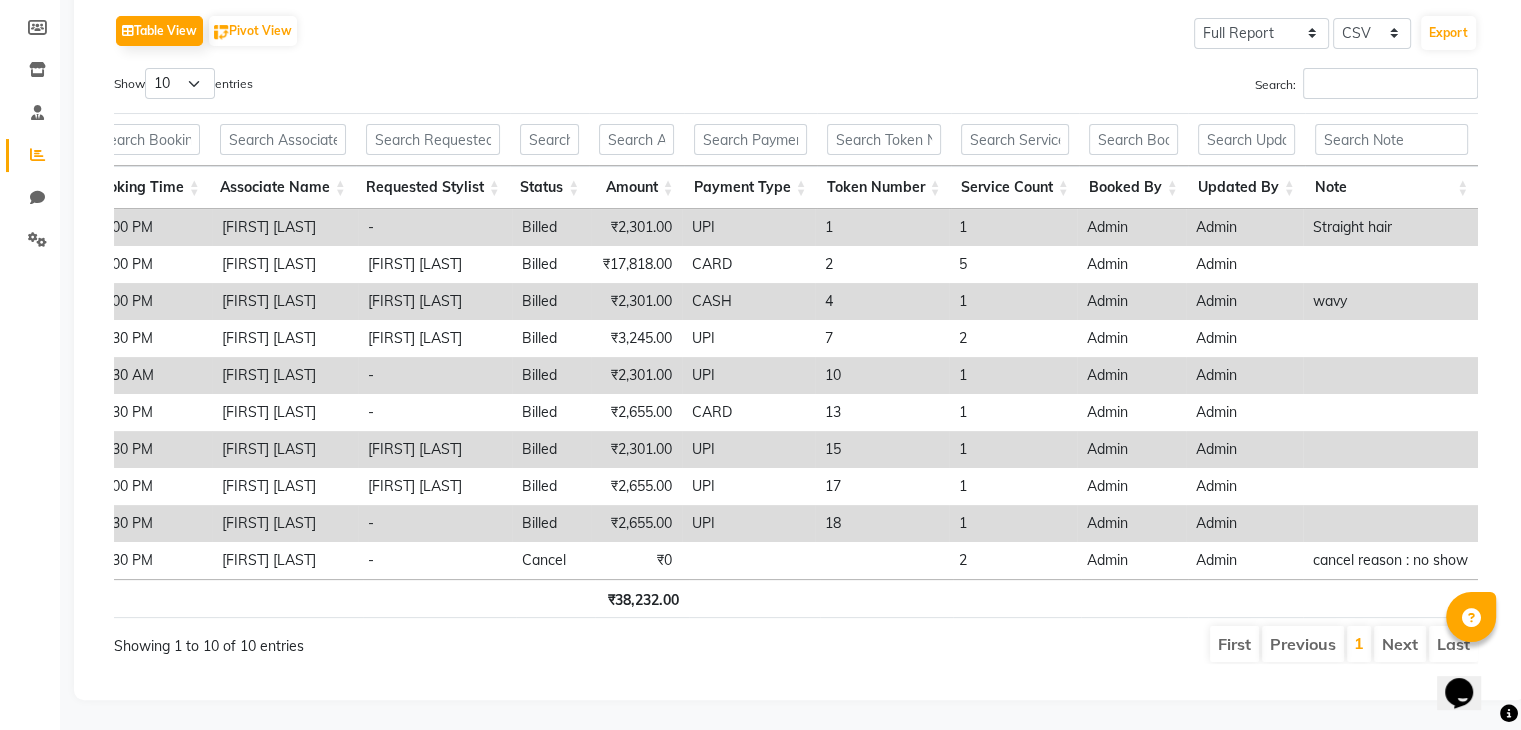 click on "First" at bounding box center [1234, 644] 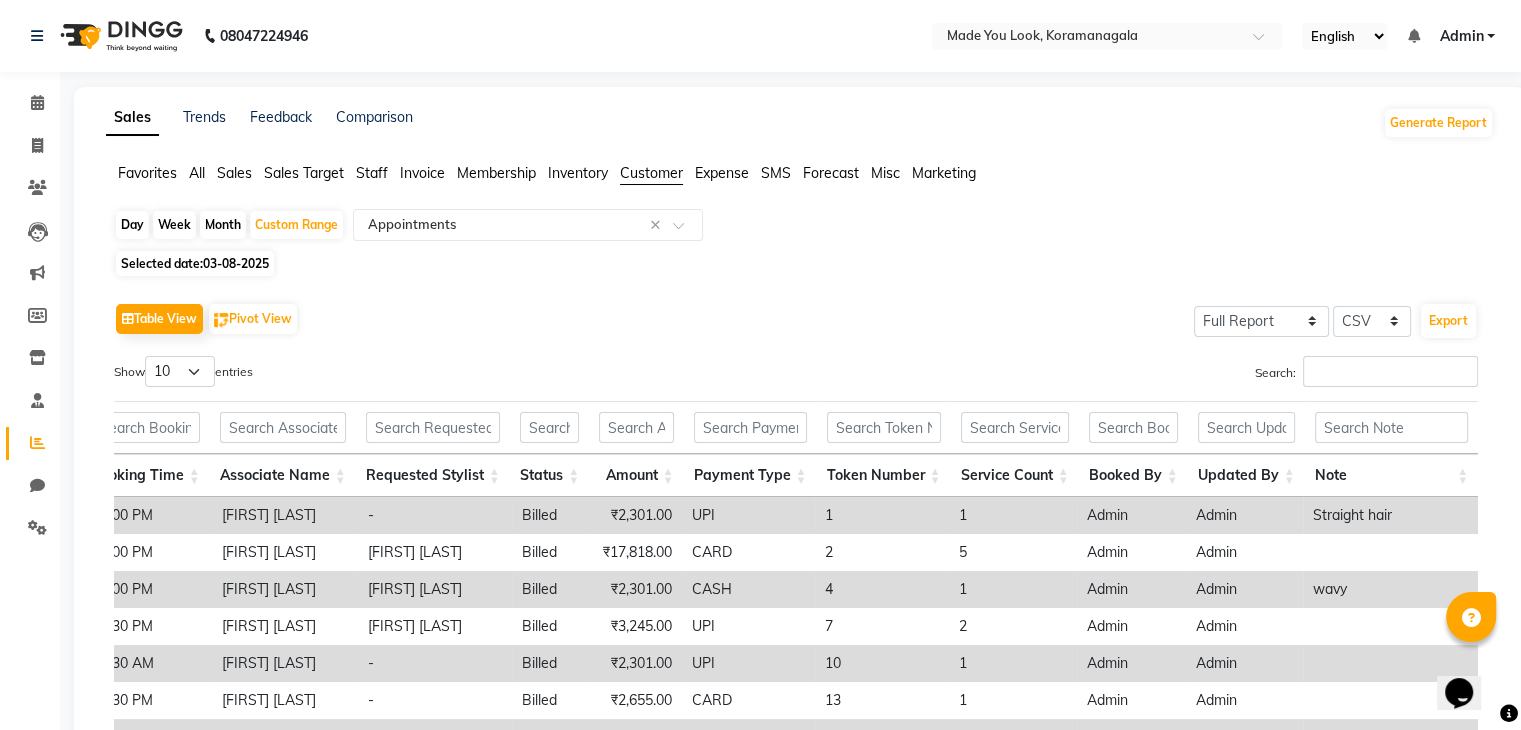 click on "03-08-2025" 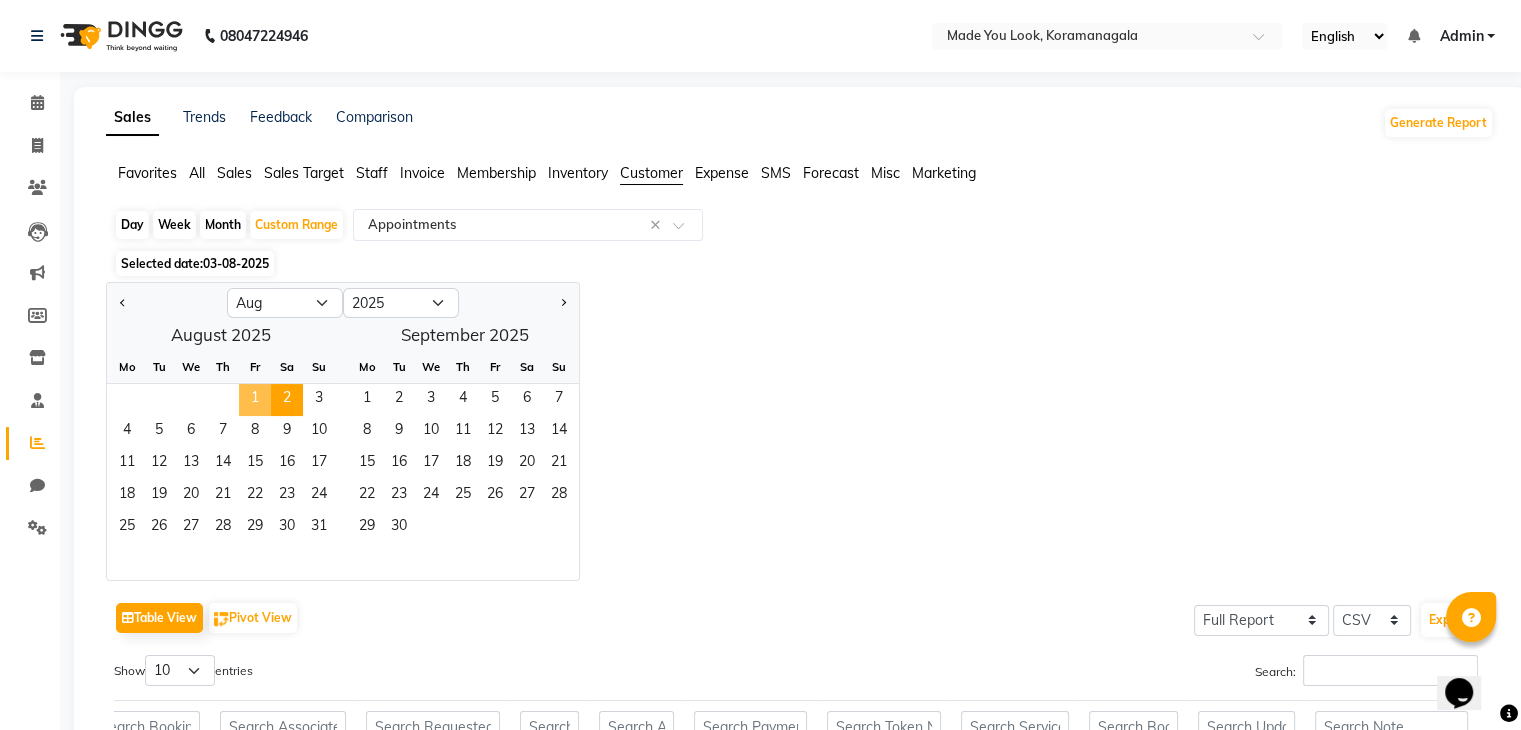 click on "1" 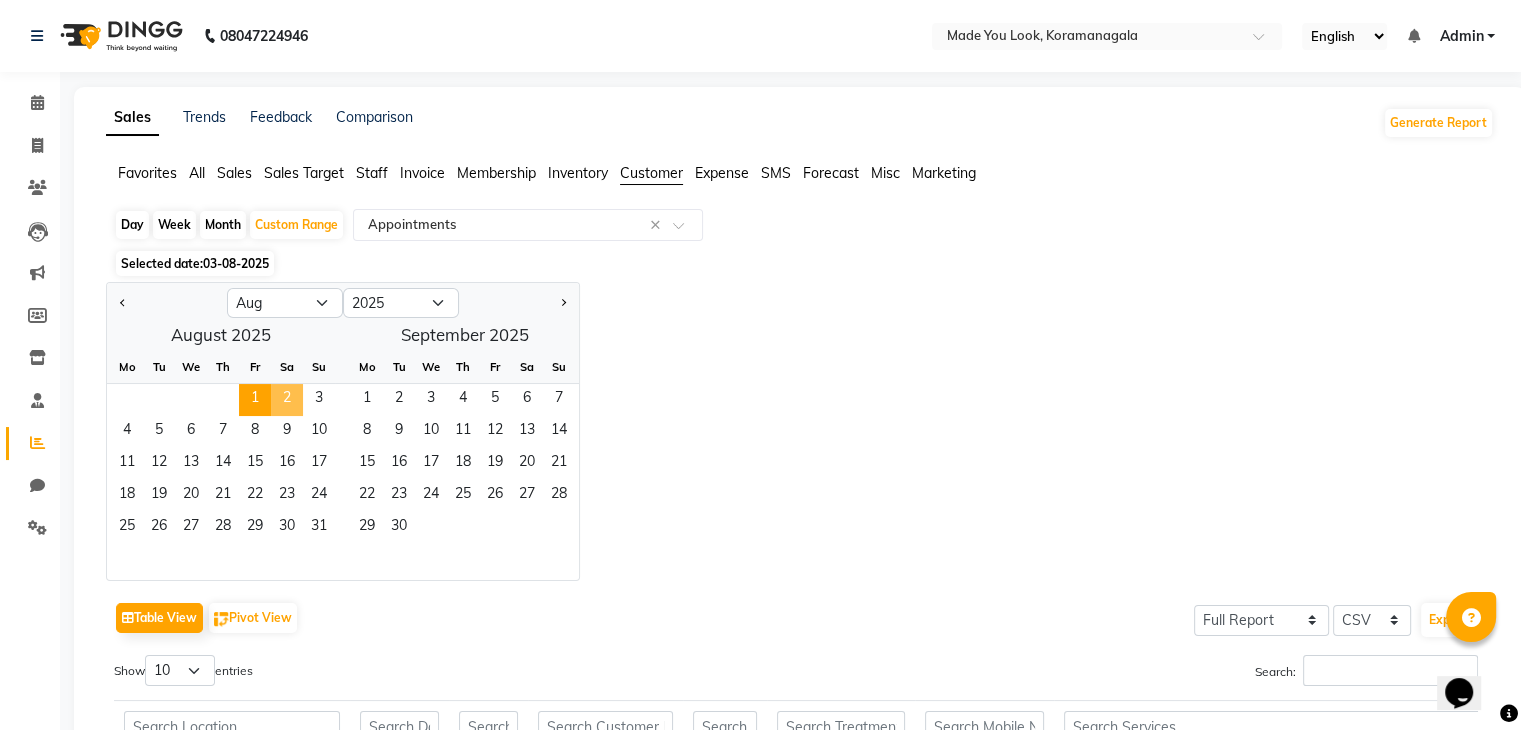 click on "2" 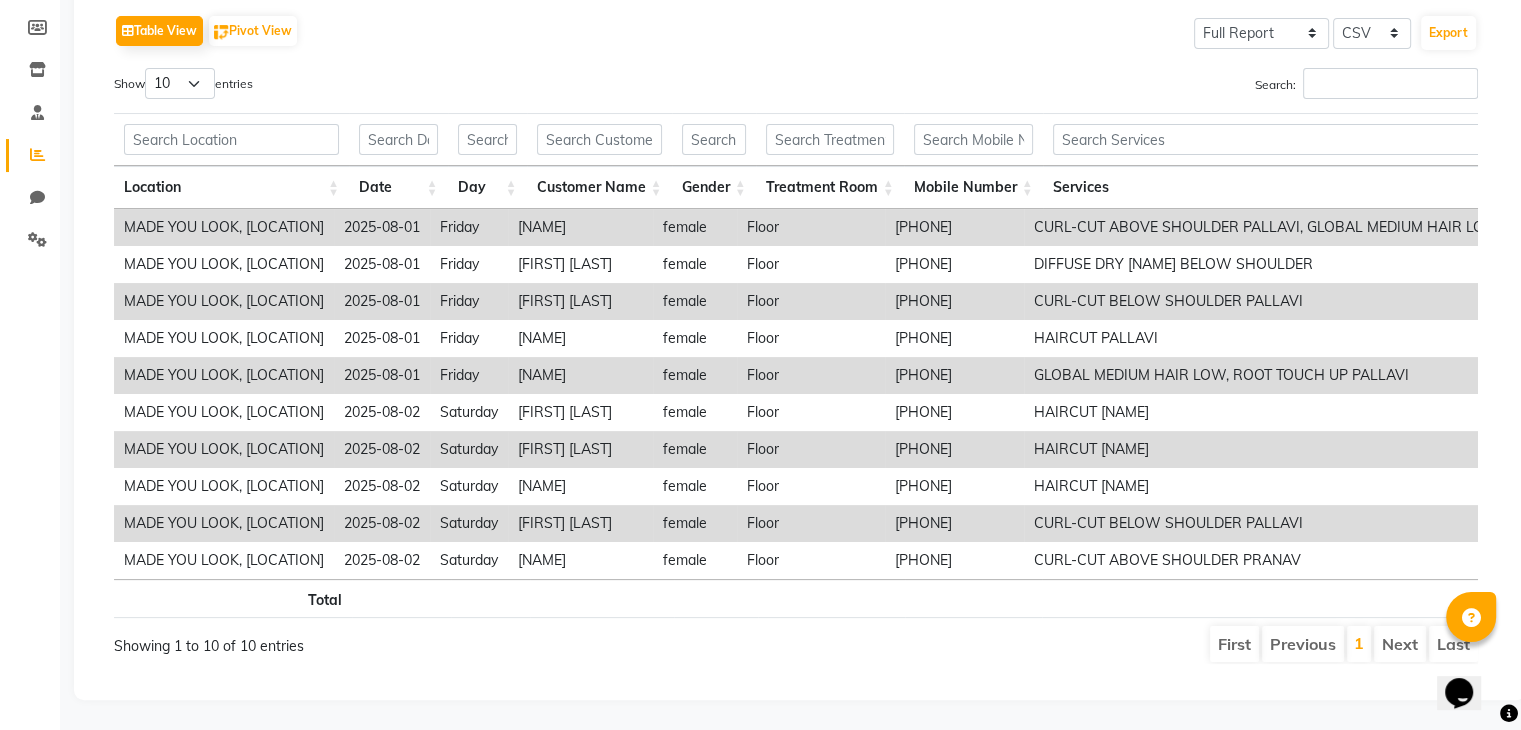 click on "Next" at bounding box center (1400, 644) 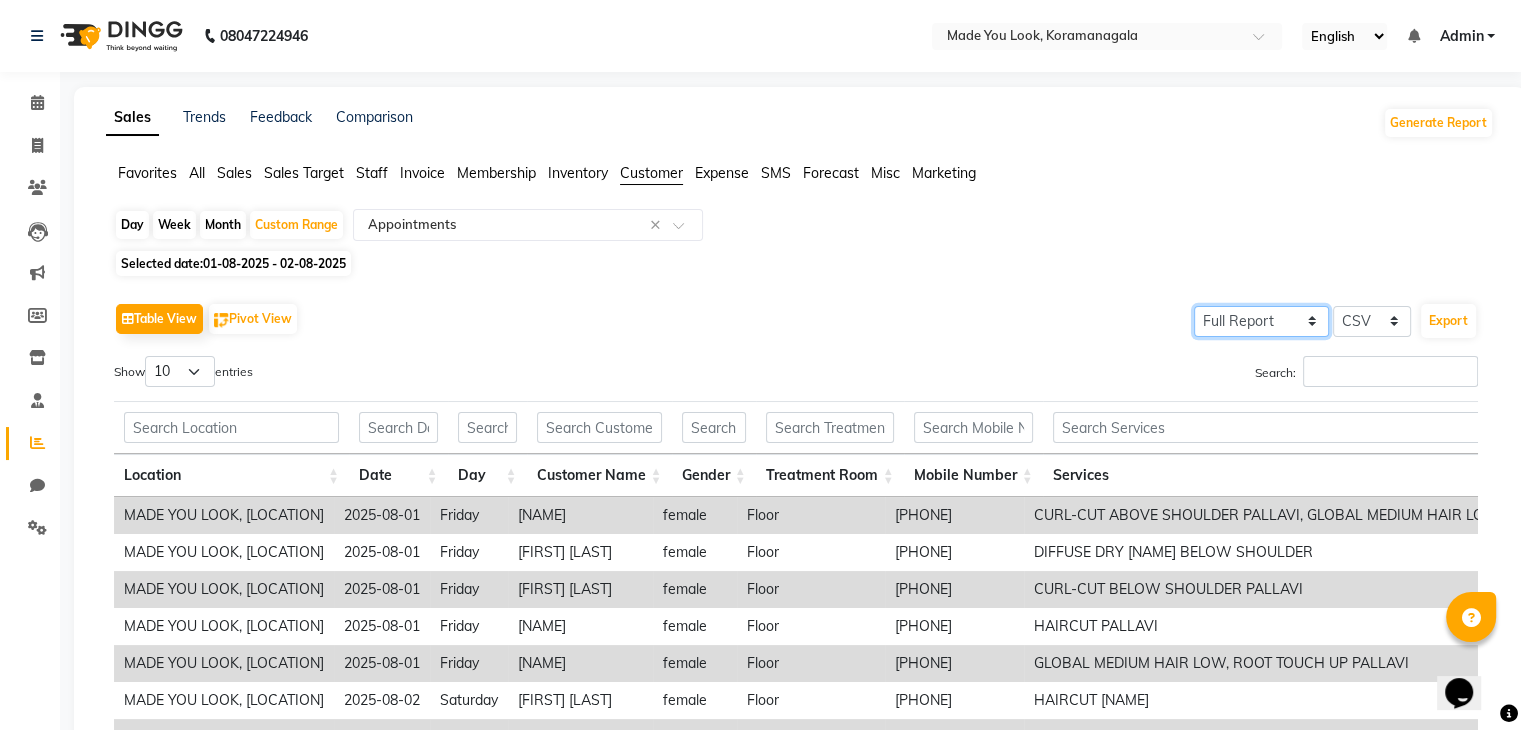 click on "Select Full Report Filtered Report" 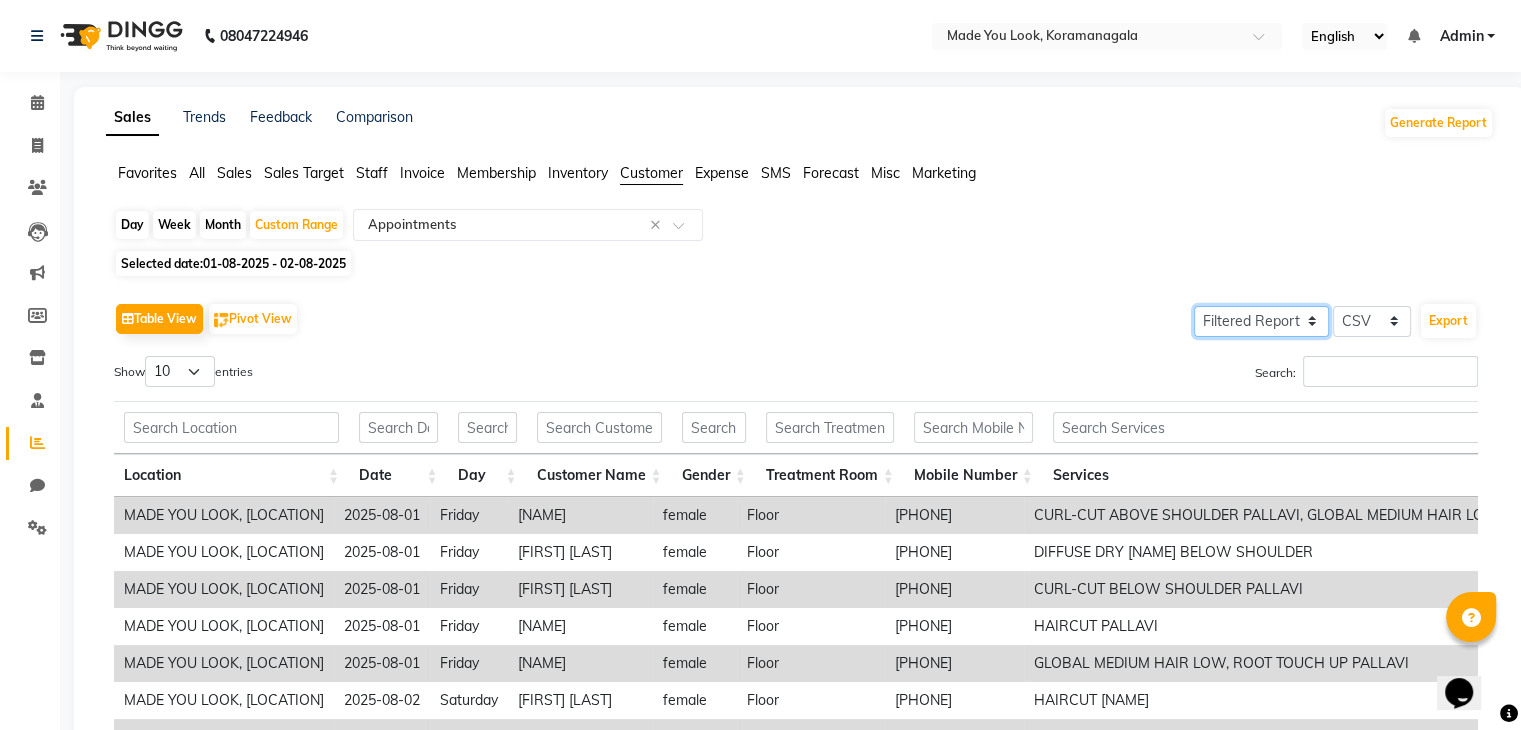 click on "Select Full Report Filtered Report" 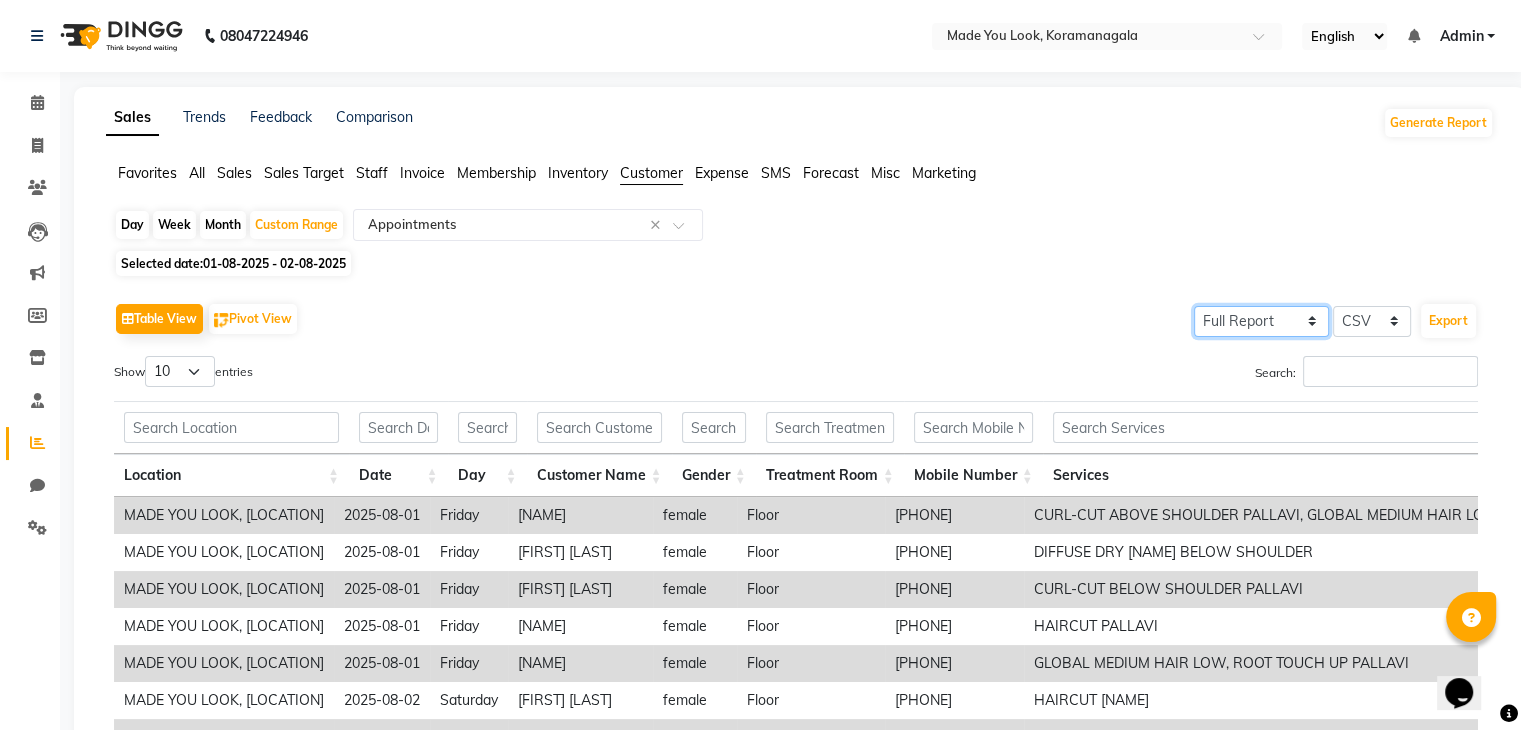 click on "Select Full Report Filtered Report" 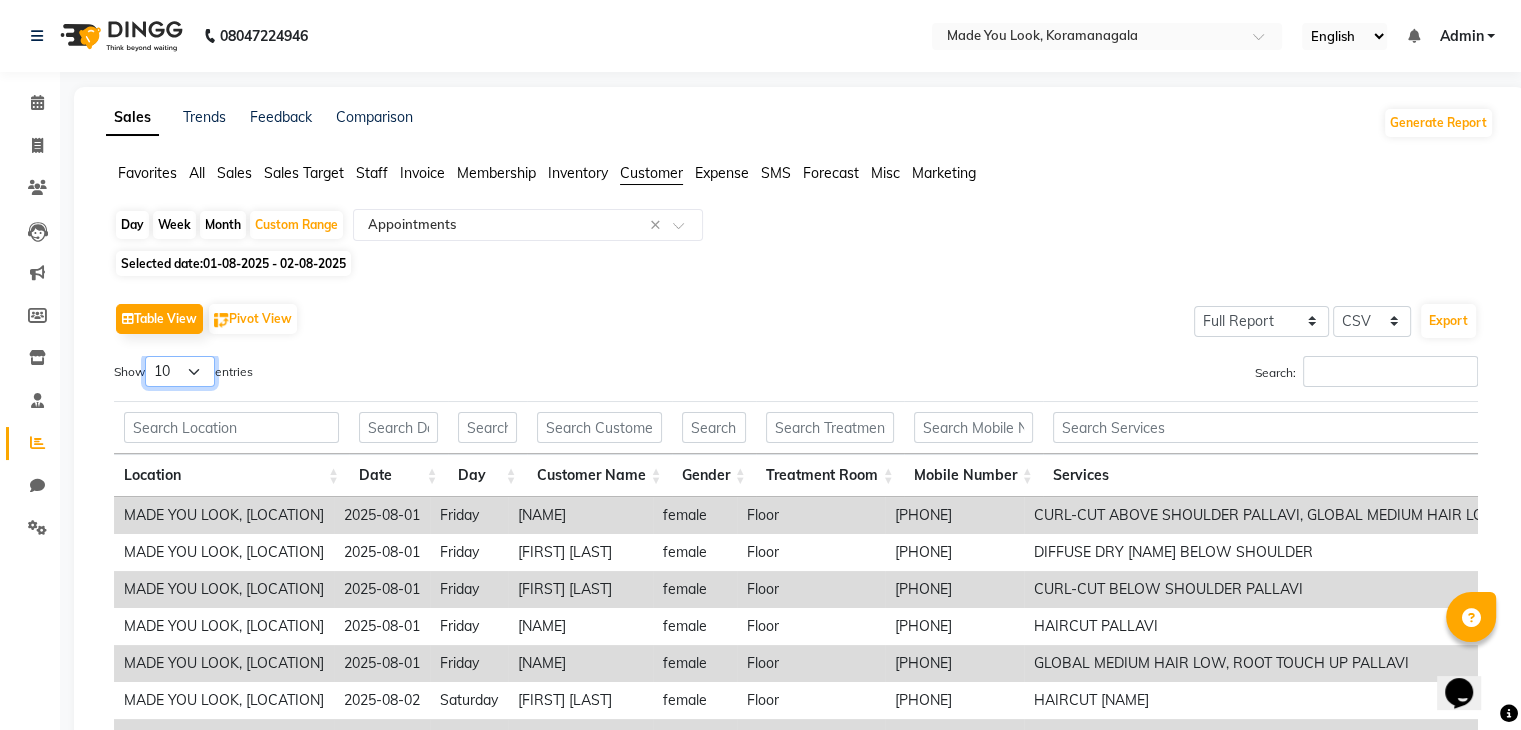 click on "10 25 50 100" at bounding box center [180, 371] 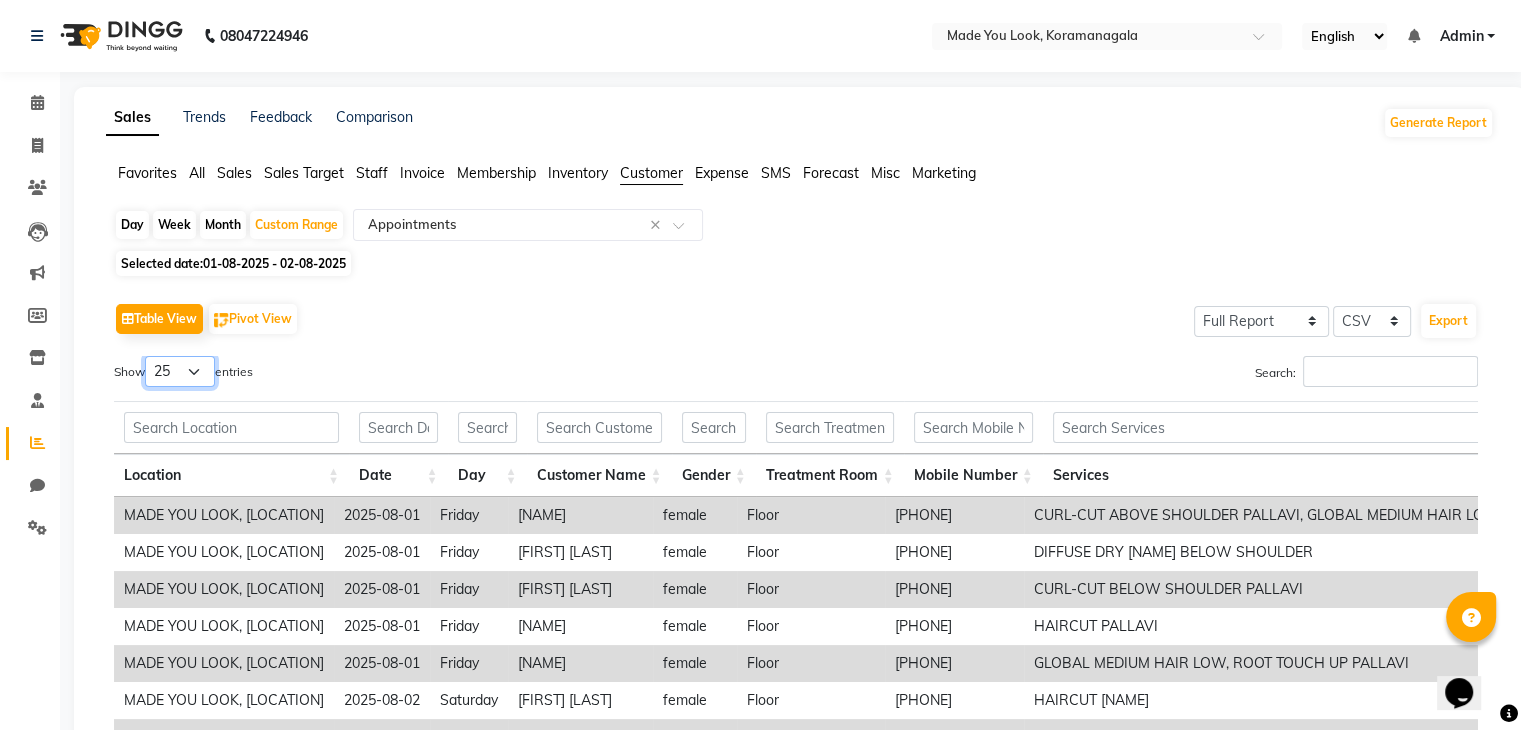 click on "10 25 50 100" at bounding box center [180, 371] 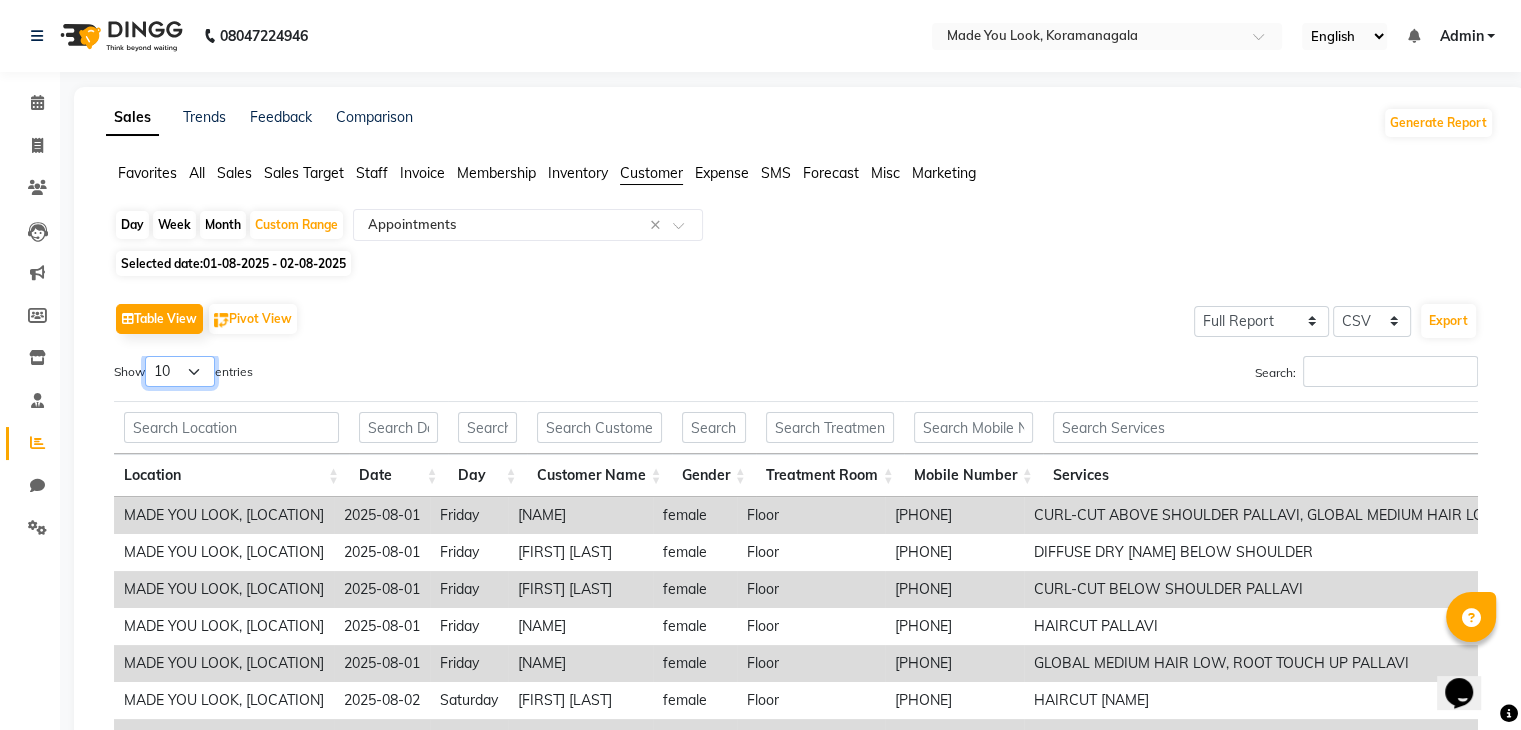 click on "10 25 50 100" at bounding box center [180, 371] 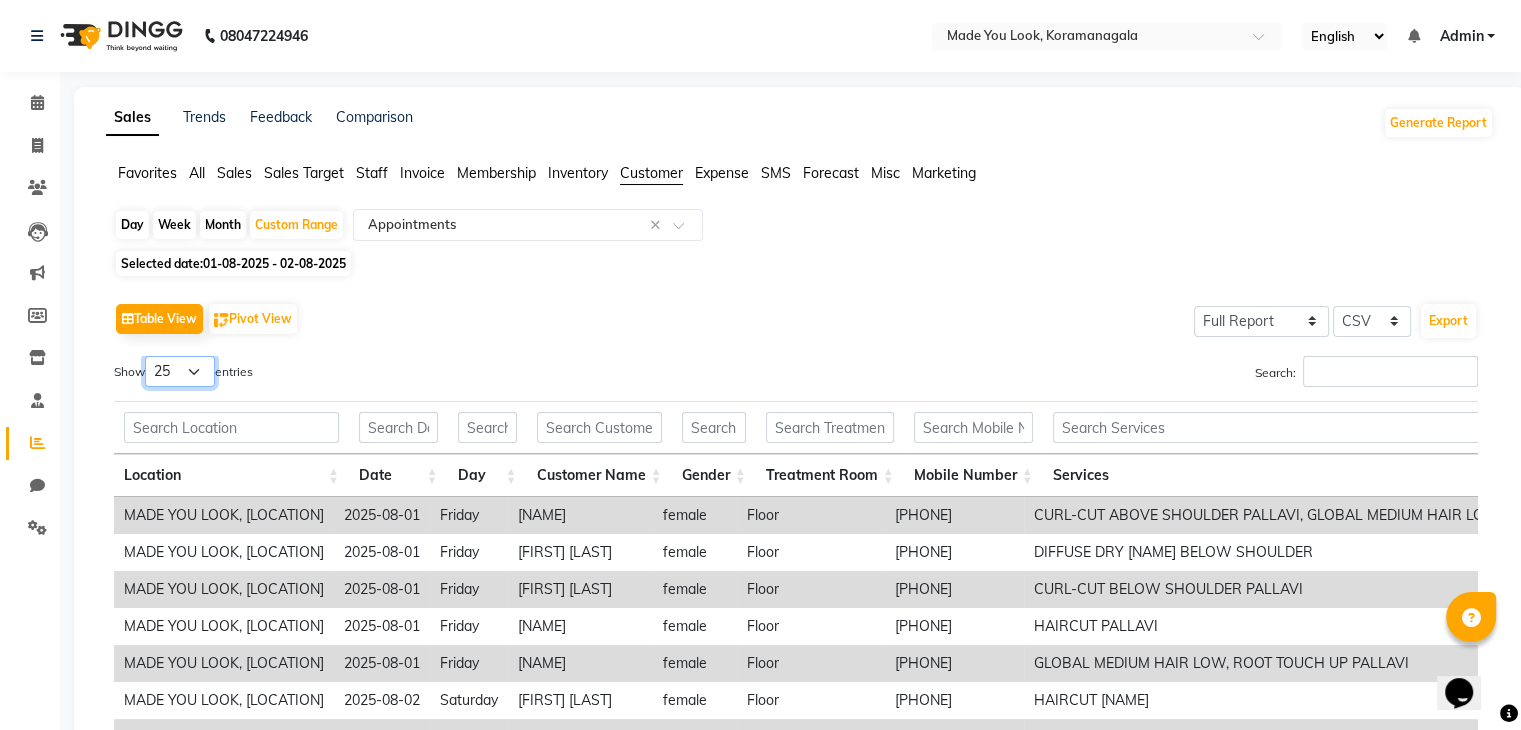 click on "10 25 50 100" at bounding box center (180, 371) 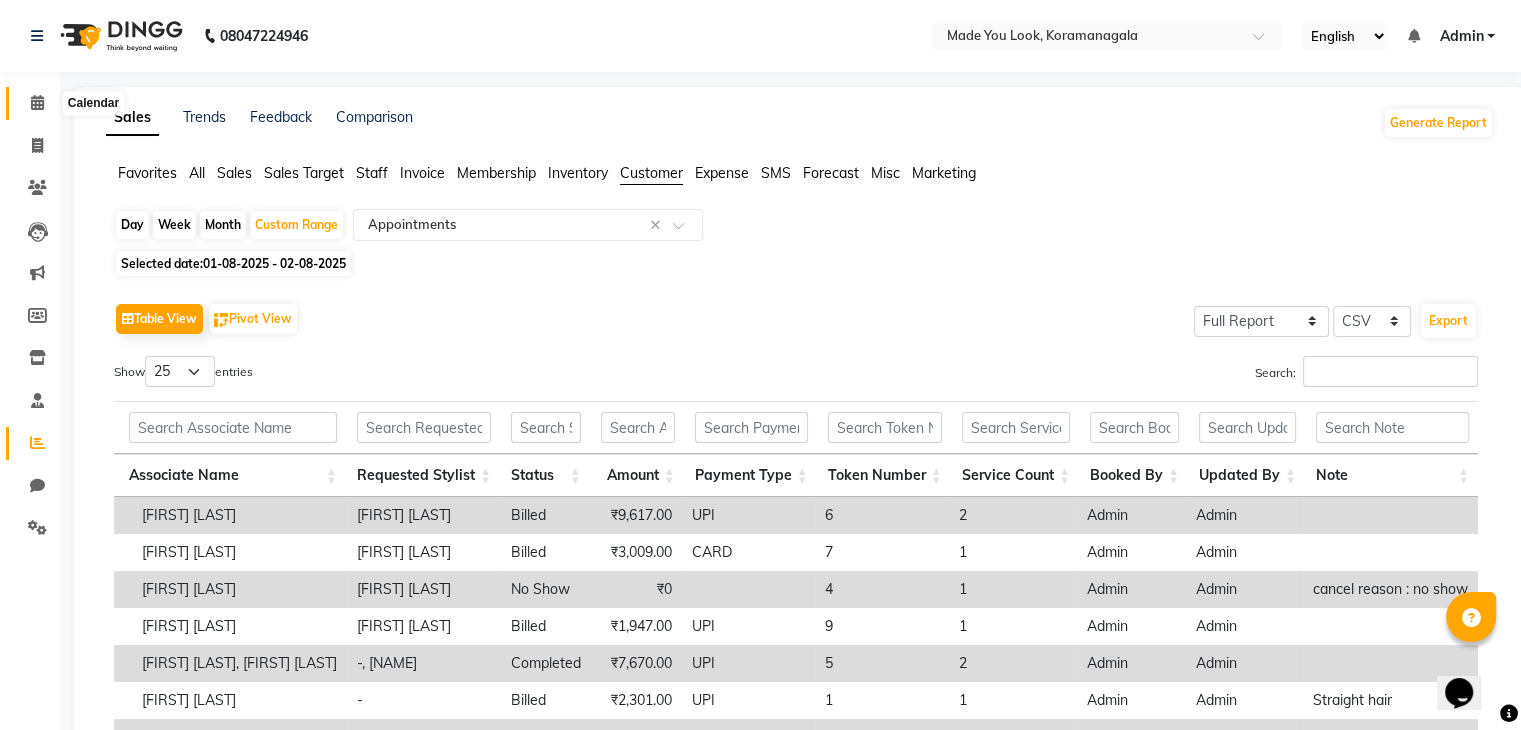 click 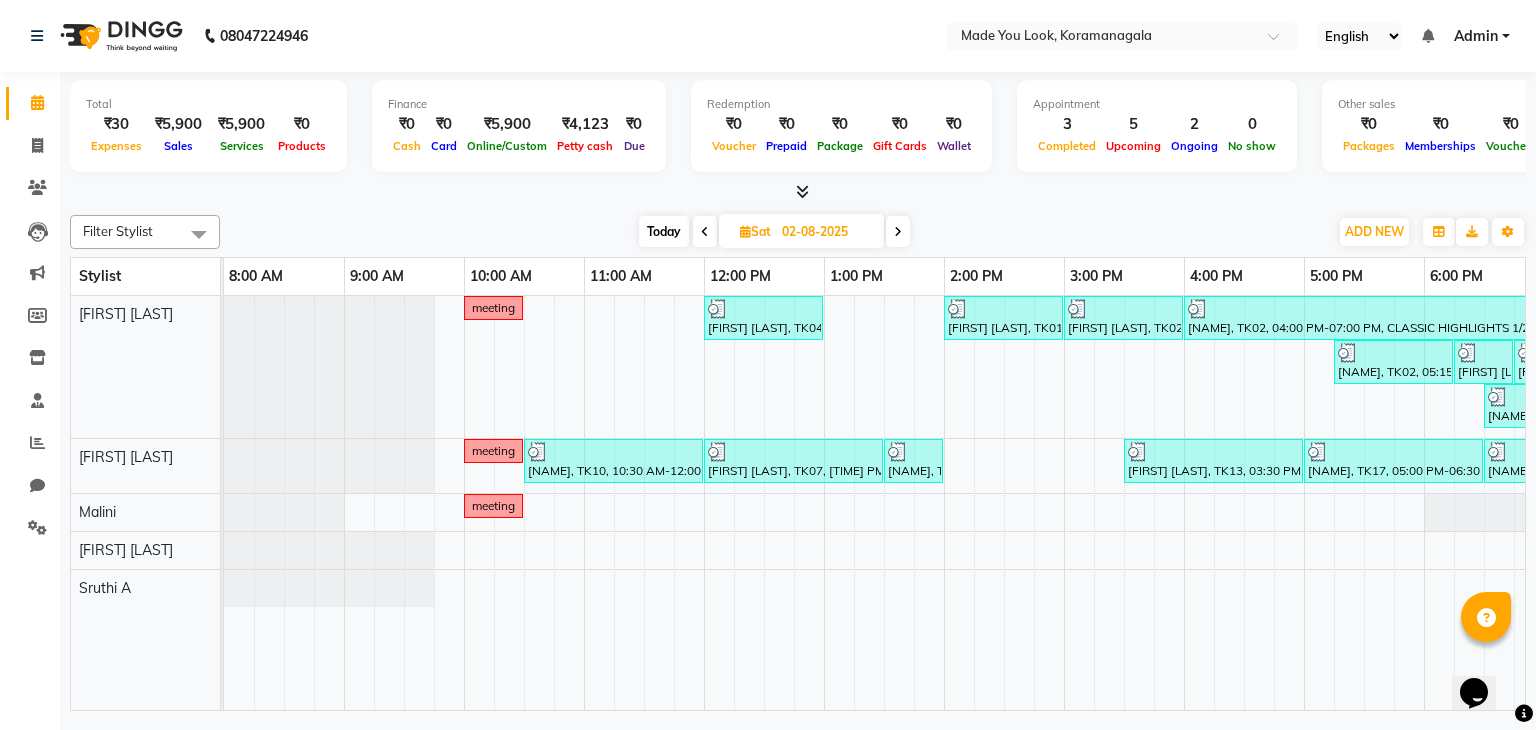 click at bounding box center (705, 231) 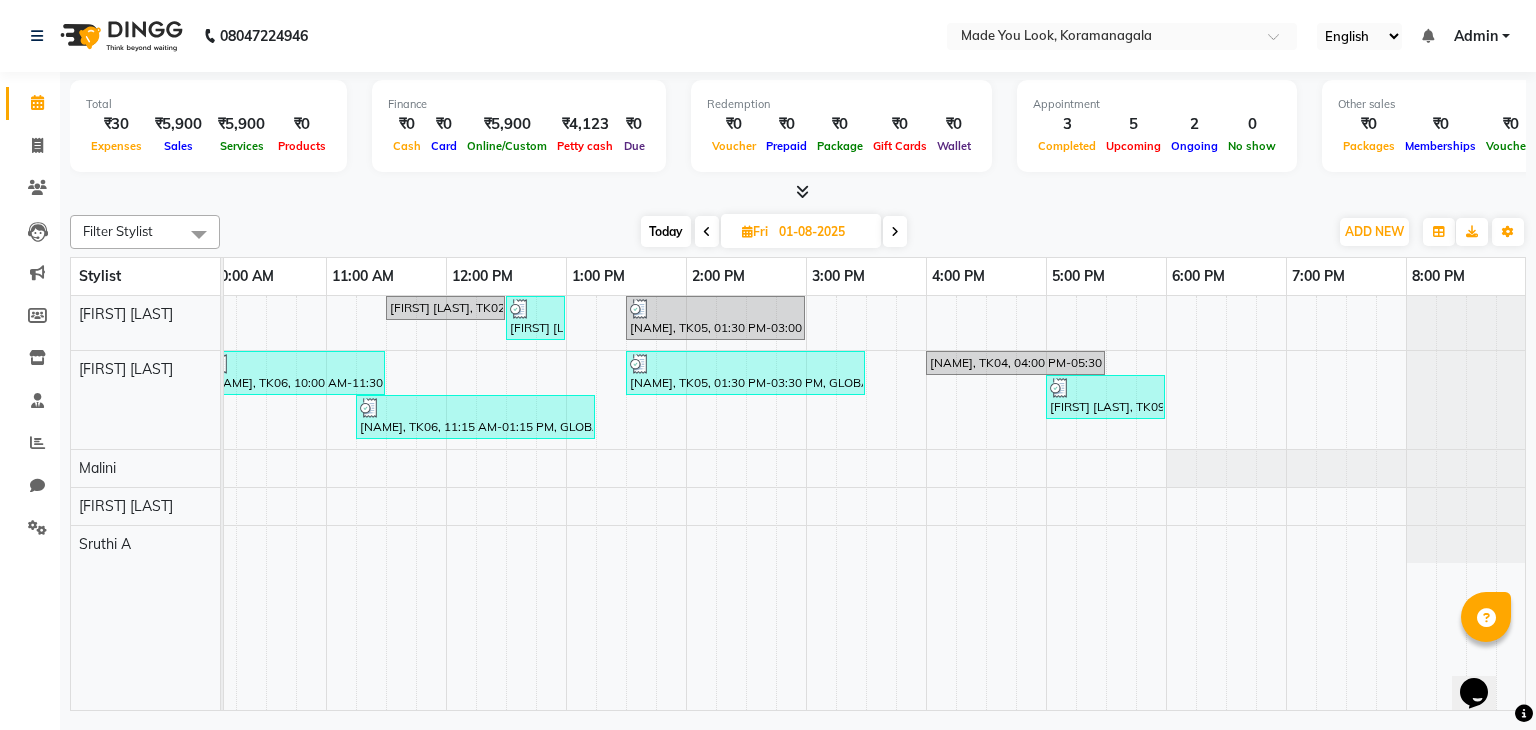 click at bounding box center [895, 231] 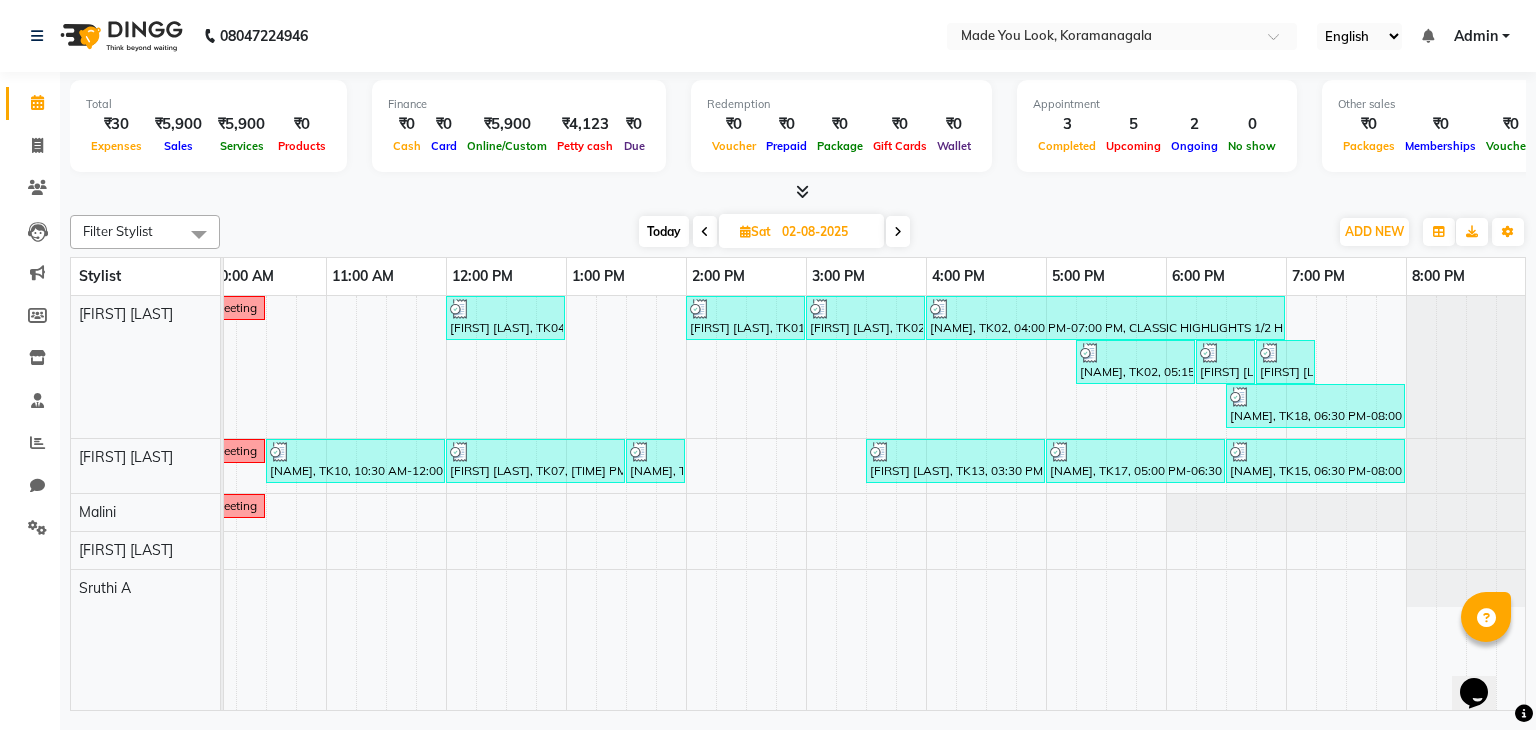 click at bounding box center [705, 232] 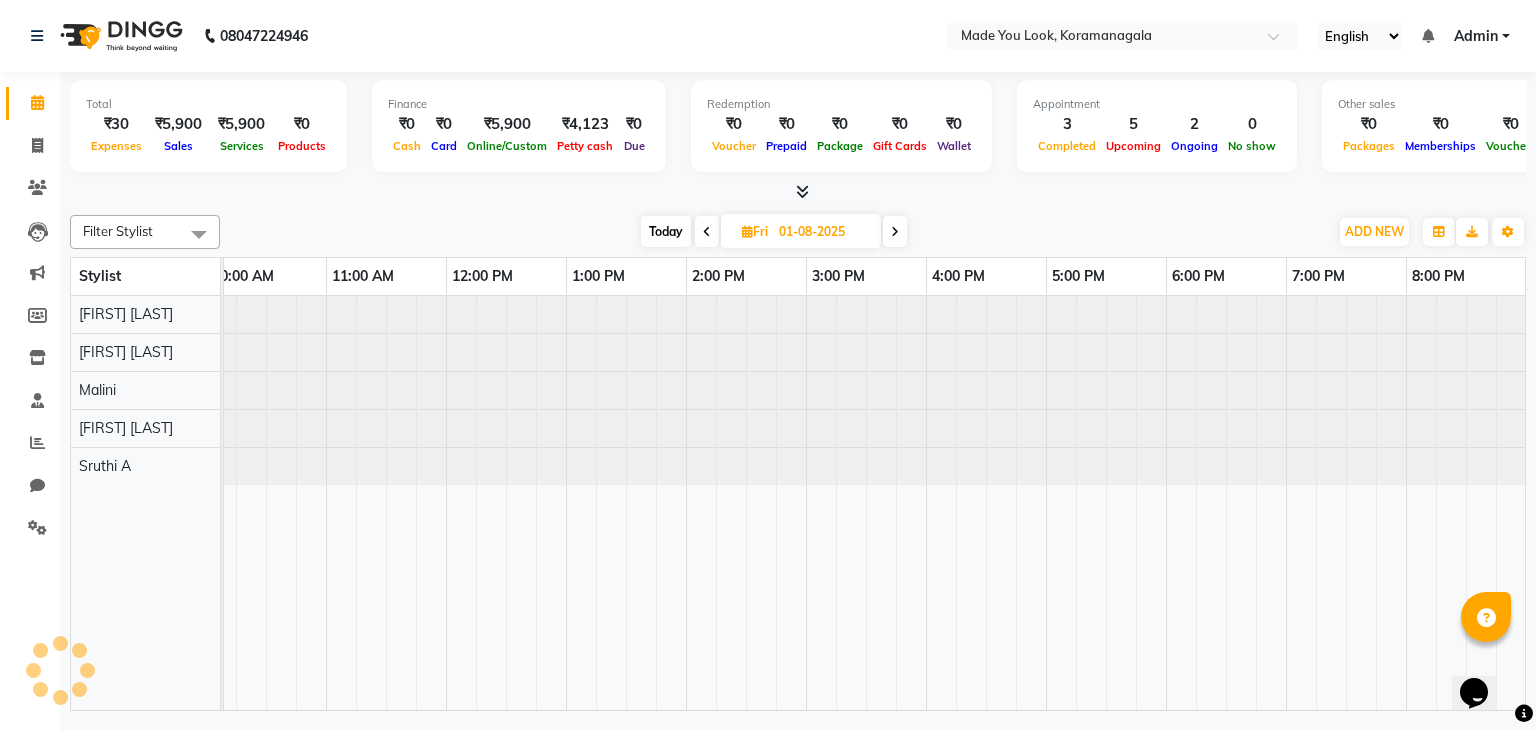 scroll, scrollTop: 0, scrollLeft: 0, axis: both 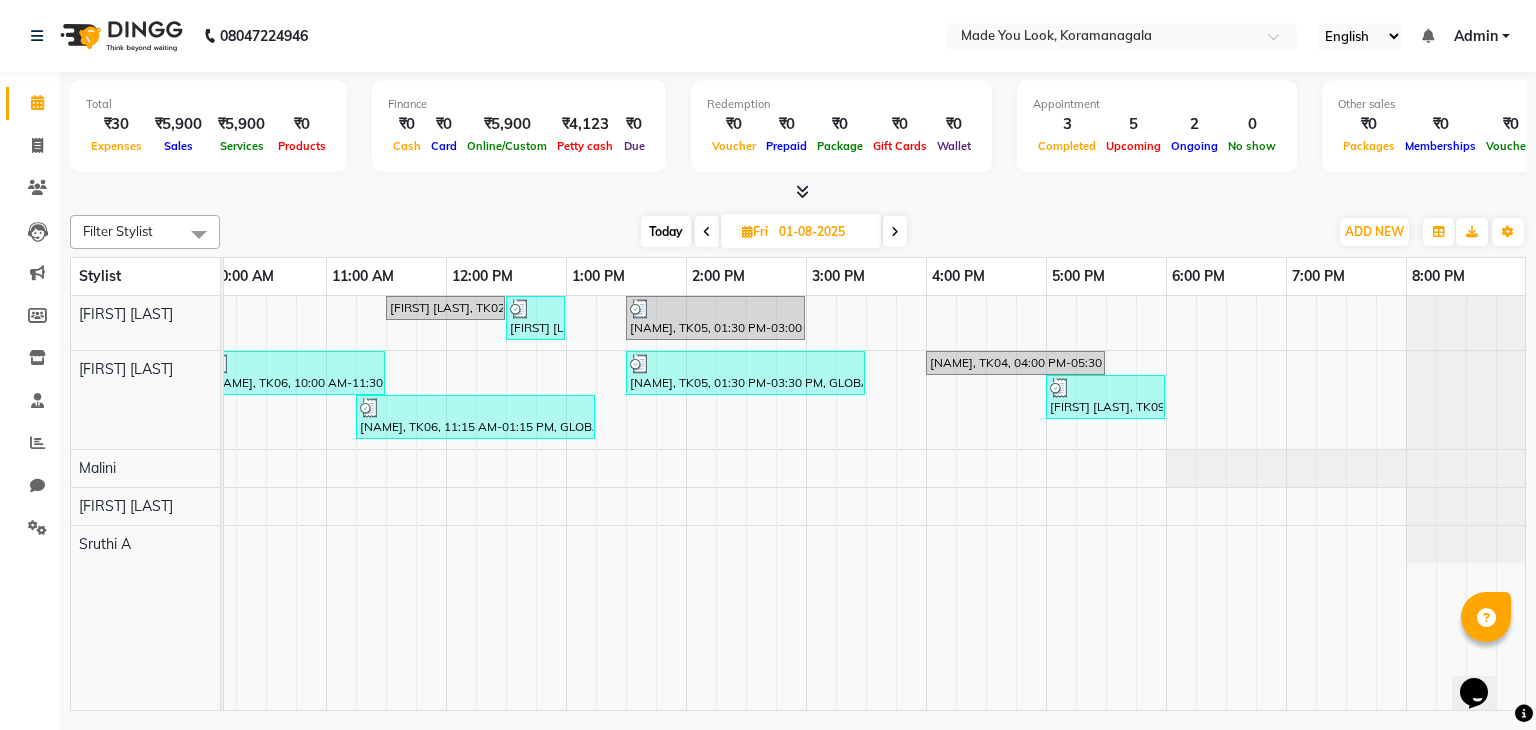 click at bounding box center [895, 231] 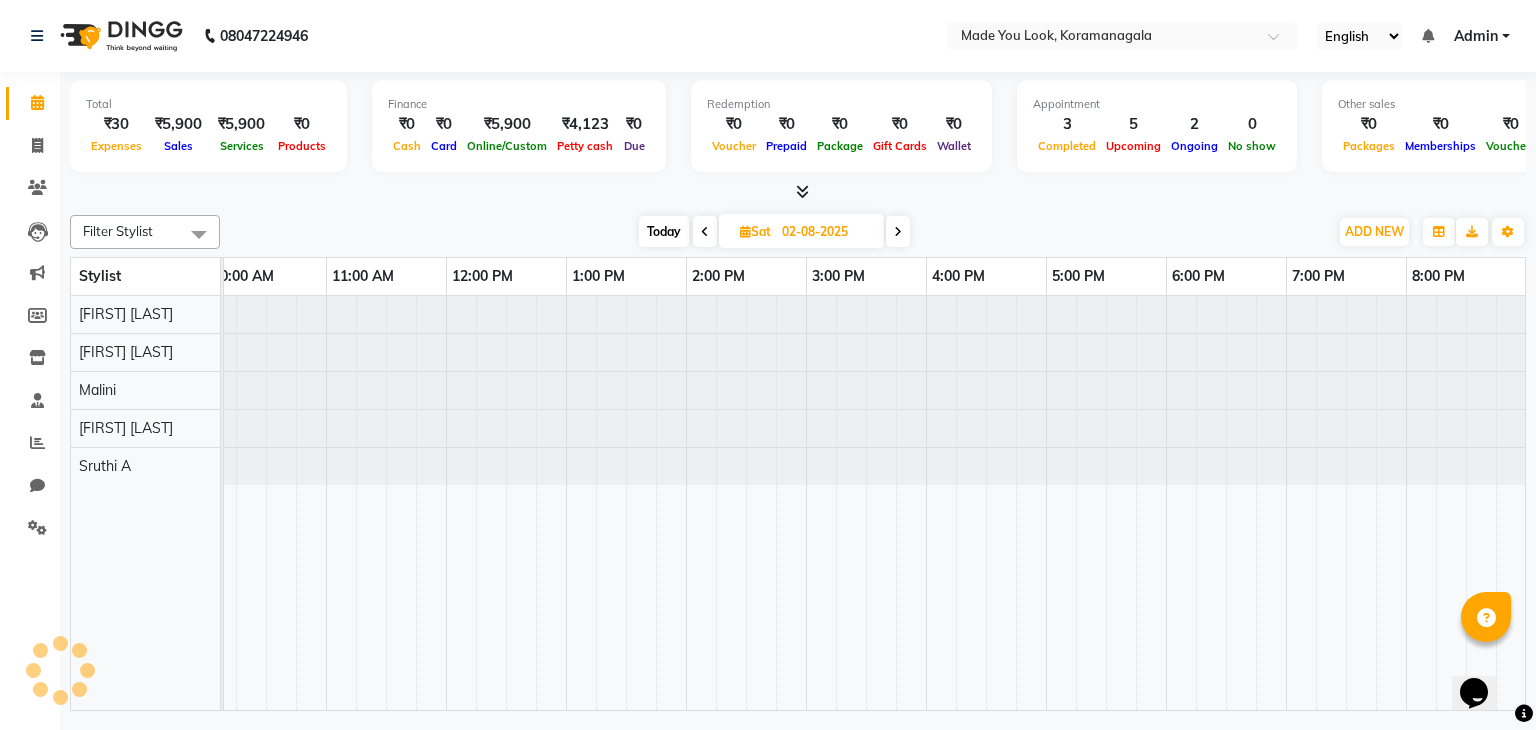 scroll, scrollTop: 0, scrollLeft: 0, axis: both 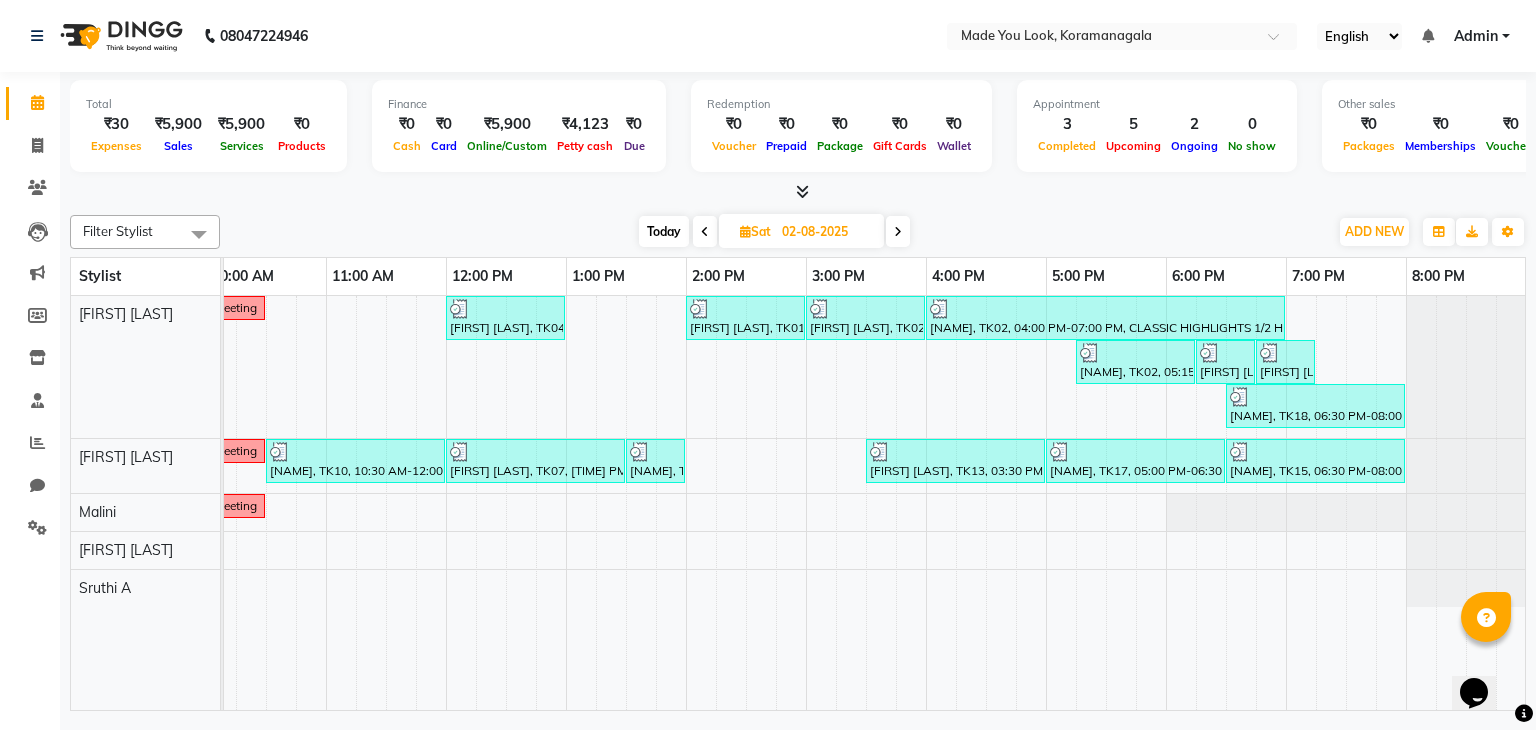 click at bounding box center (898, 232) 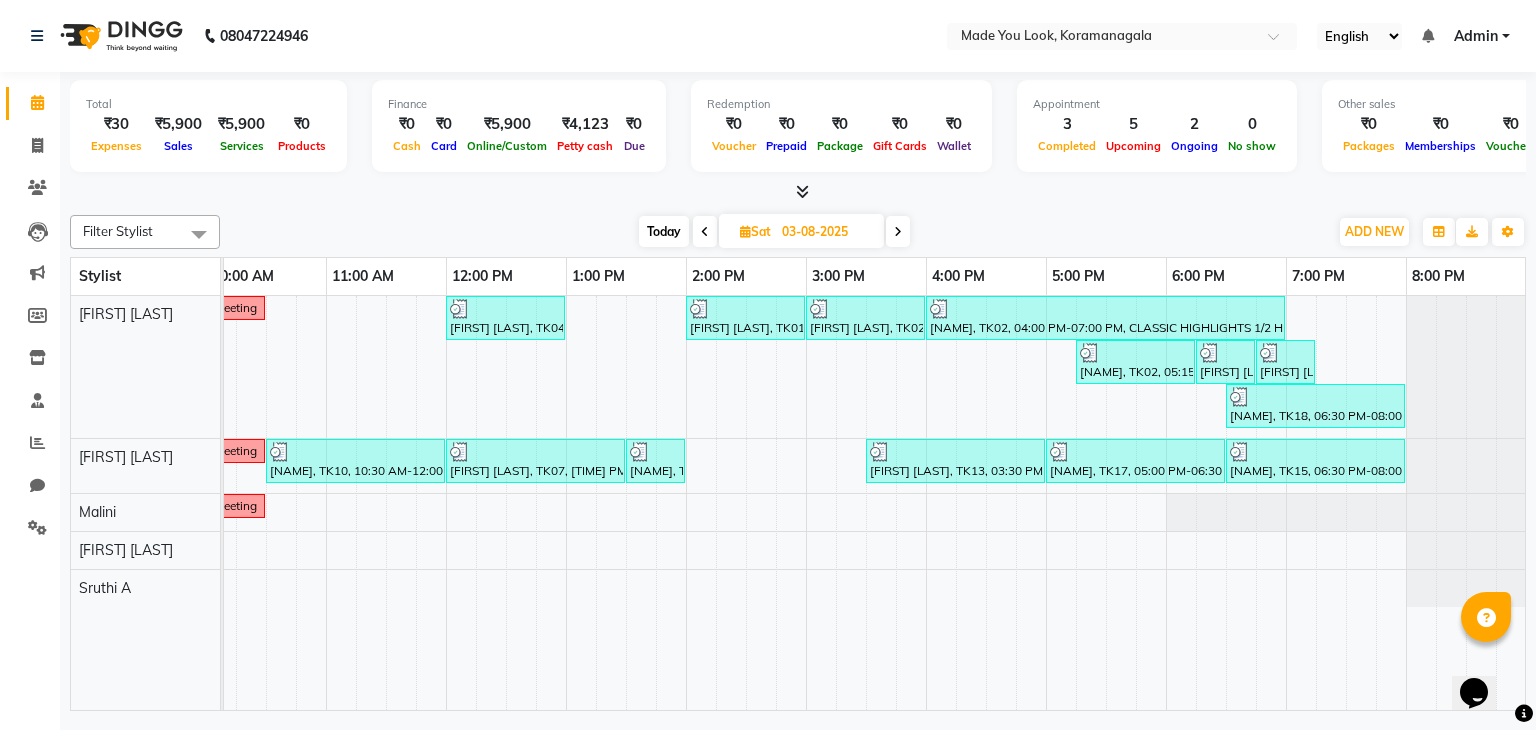 scroll, scrollTop: 0, scrollLeft: 0, axis: both 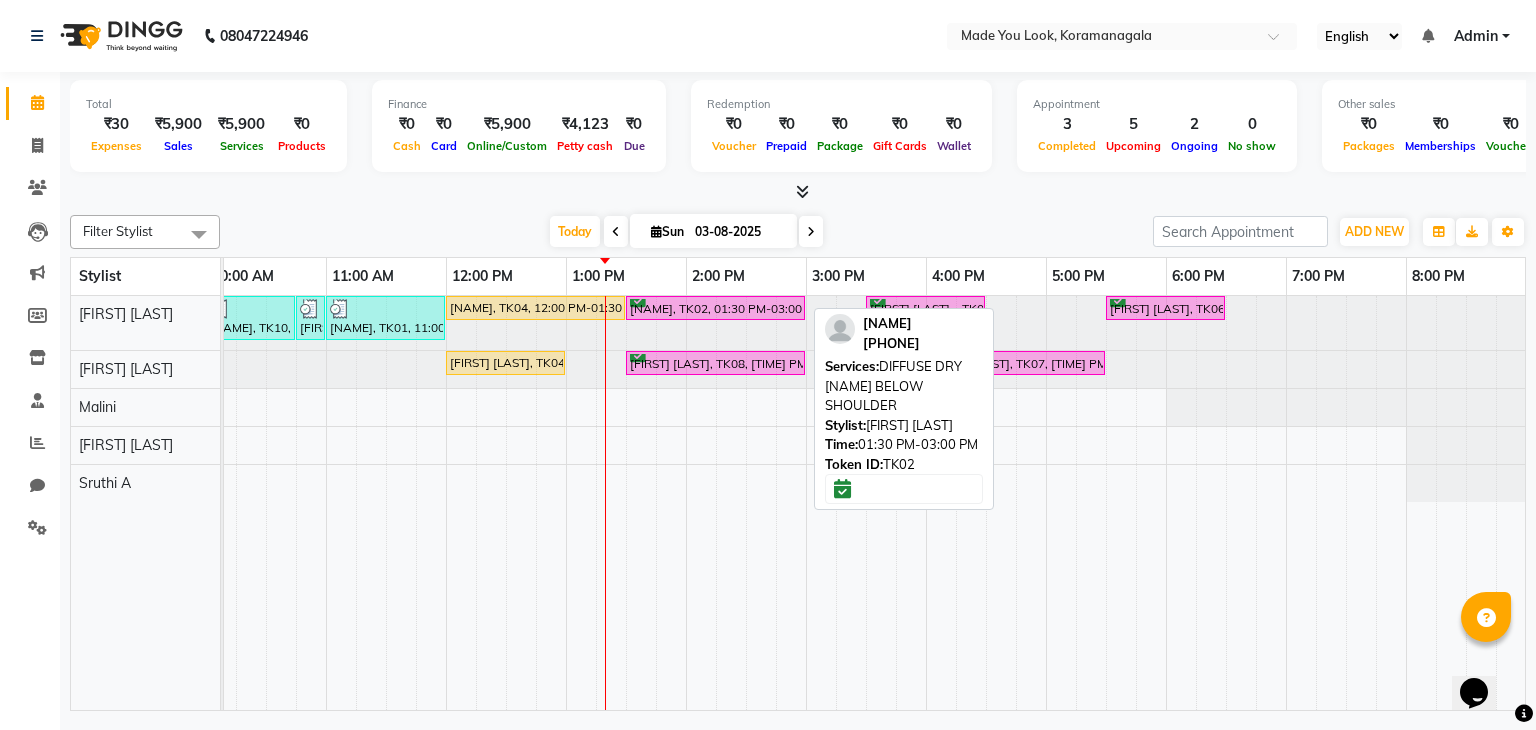 click on "[NAME], TK02, 01:30 PM-03:00 PM, DIFFUSE DRY [NAME] BELOW SHOULDER" at bounding box center (715, 308) 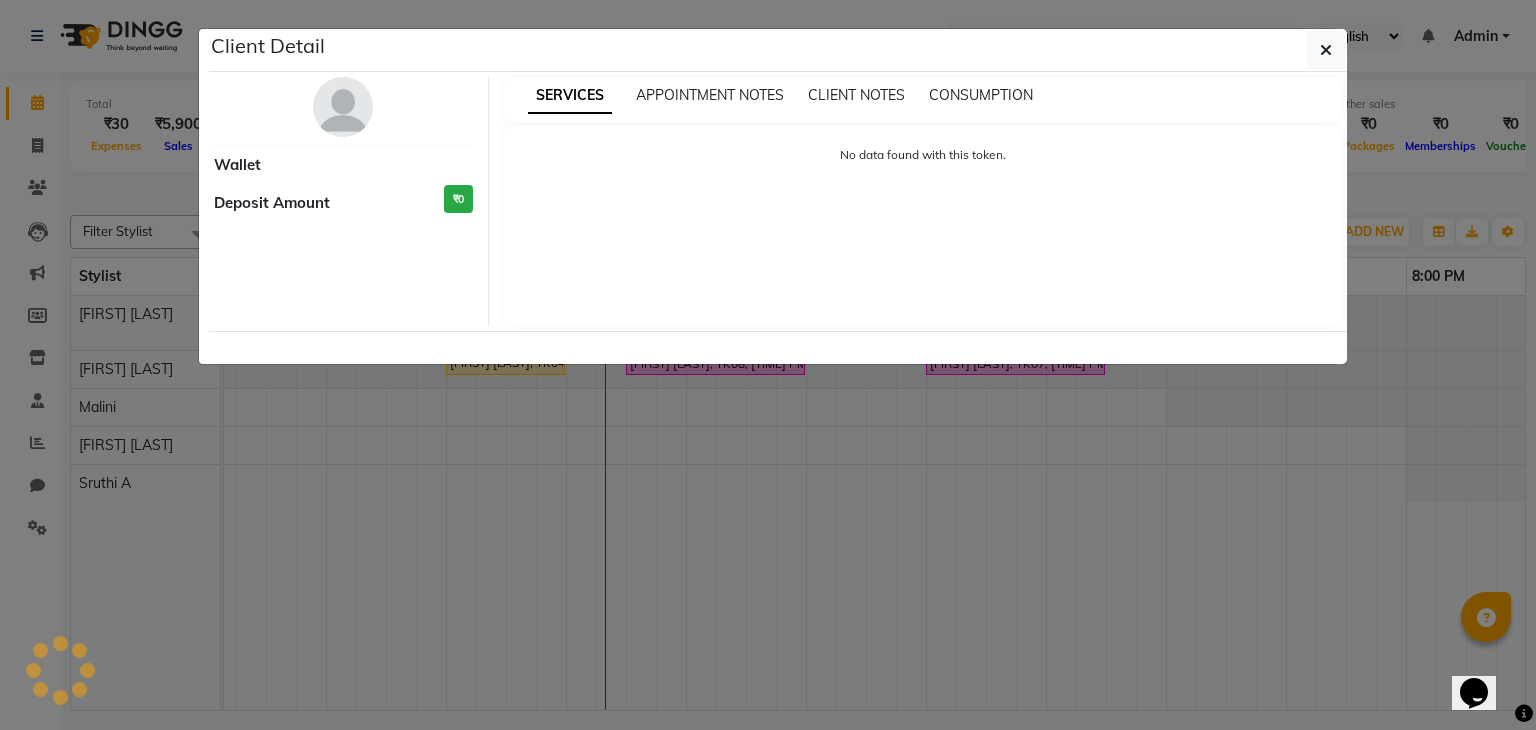 select on "6" 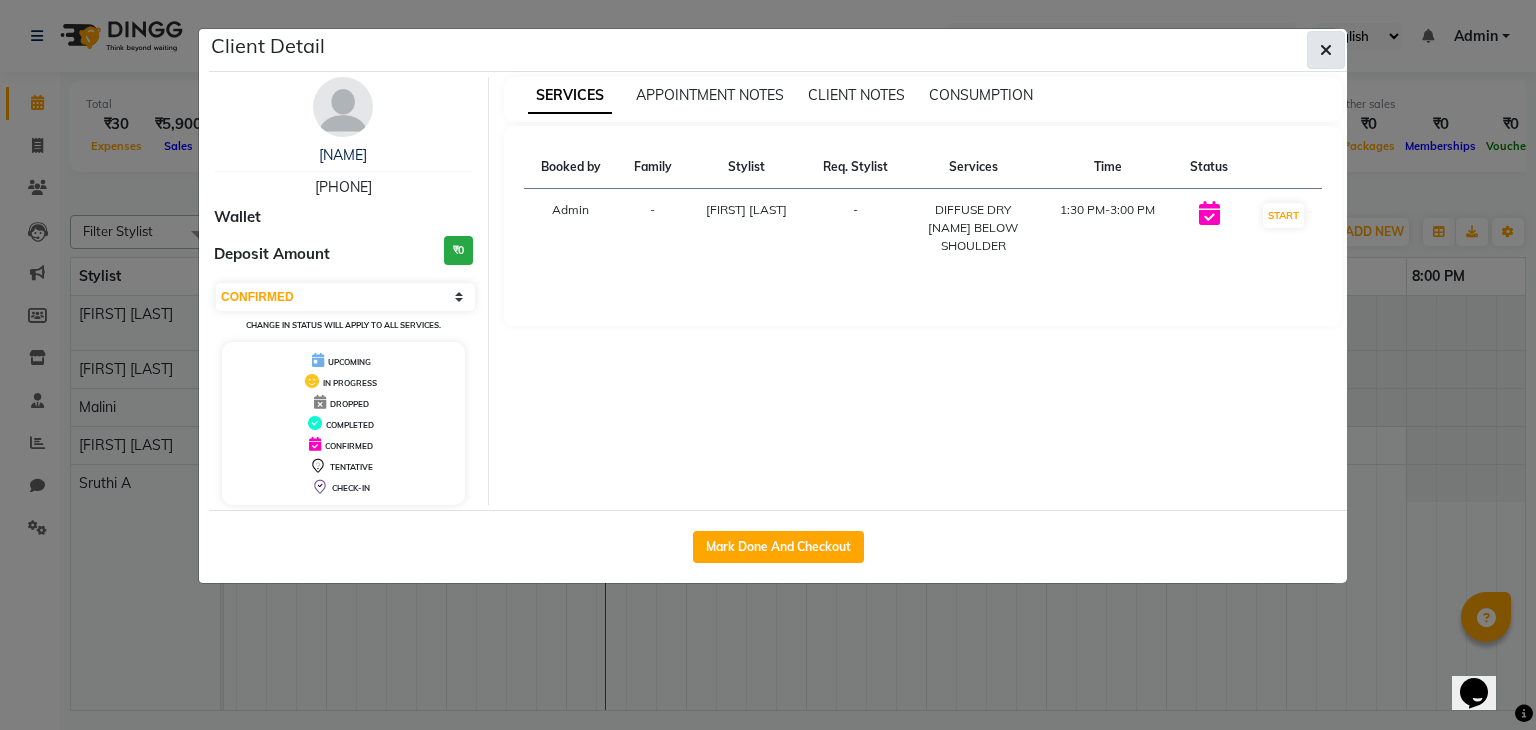 click 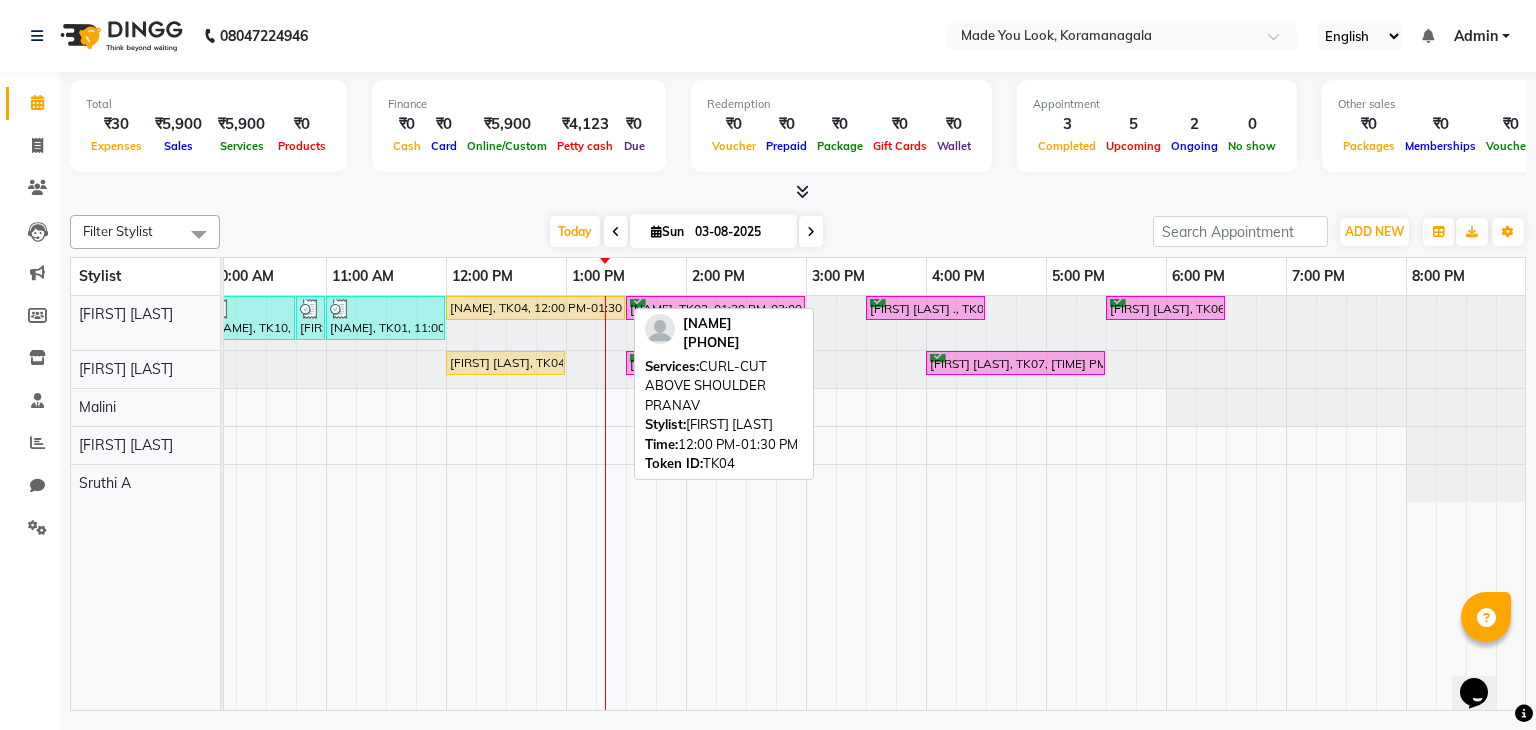 click on "[NAME], TK04, 12:00 PM-01:30 PM, CURL-CUT ABOVE SHOULDER [NAME]" at bounding box center (535, 308) 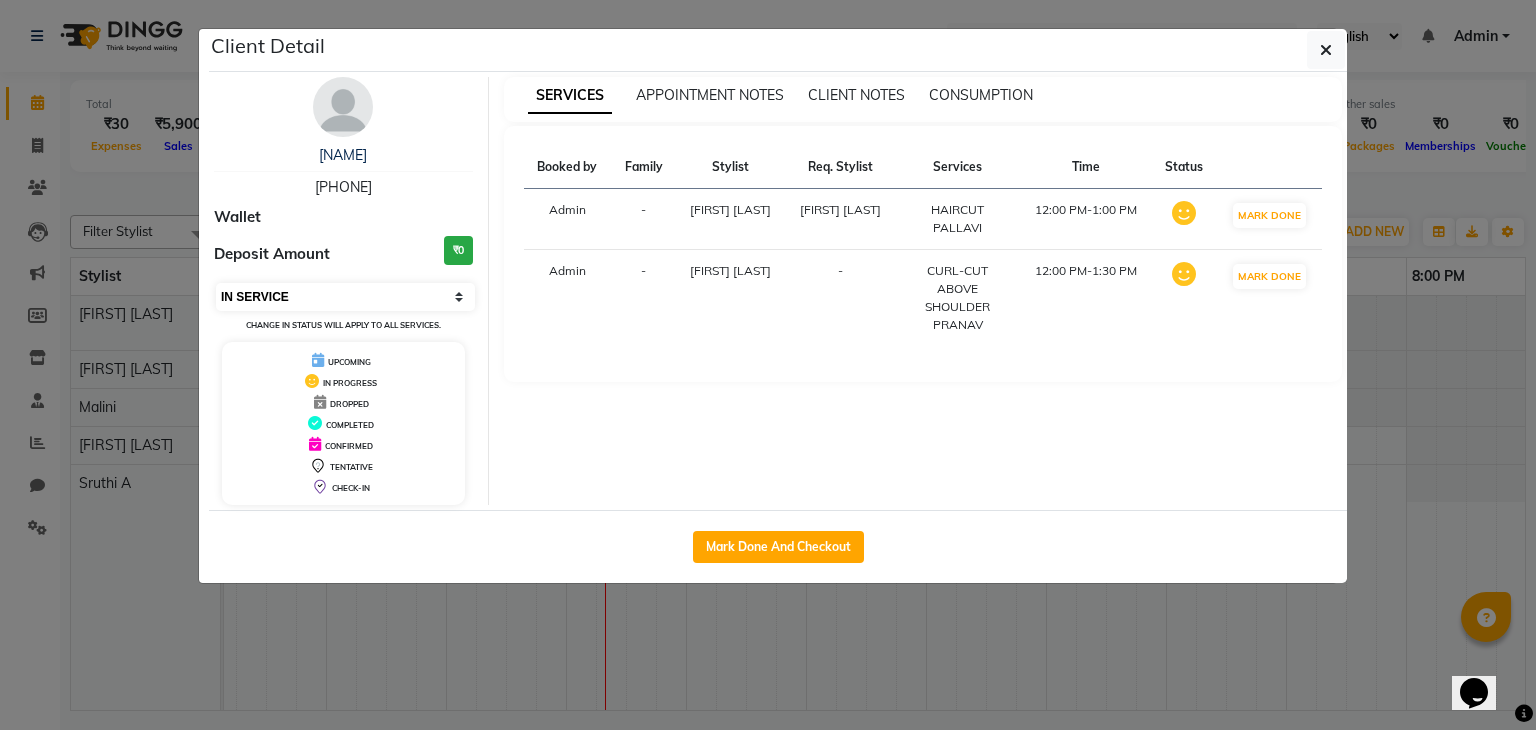 click on "Select IN SERVICE CONFIRMED TENTATIVE CHECK IN MARK DONE DROPPED UPCOMING" at bounding box center (345, 297) 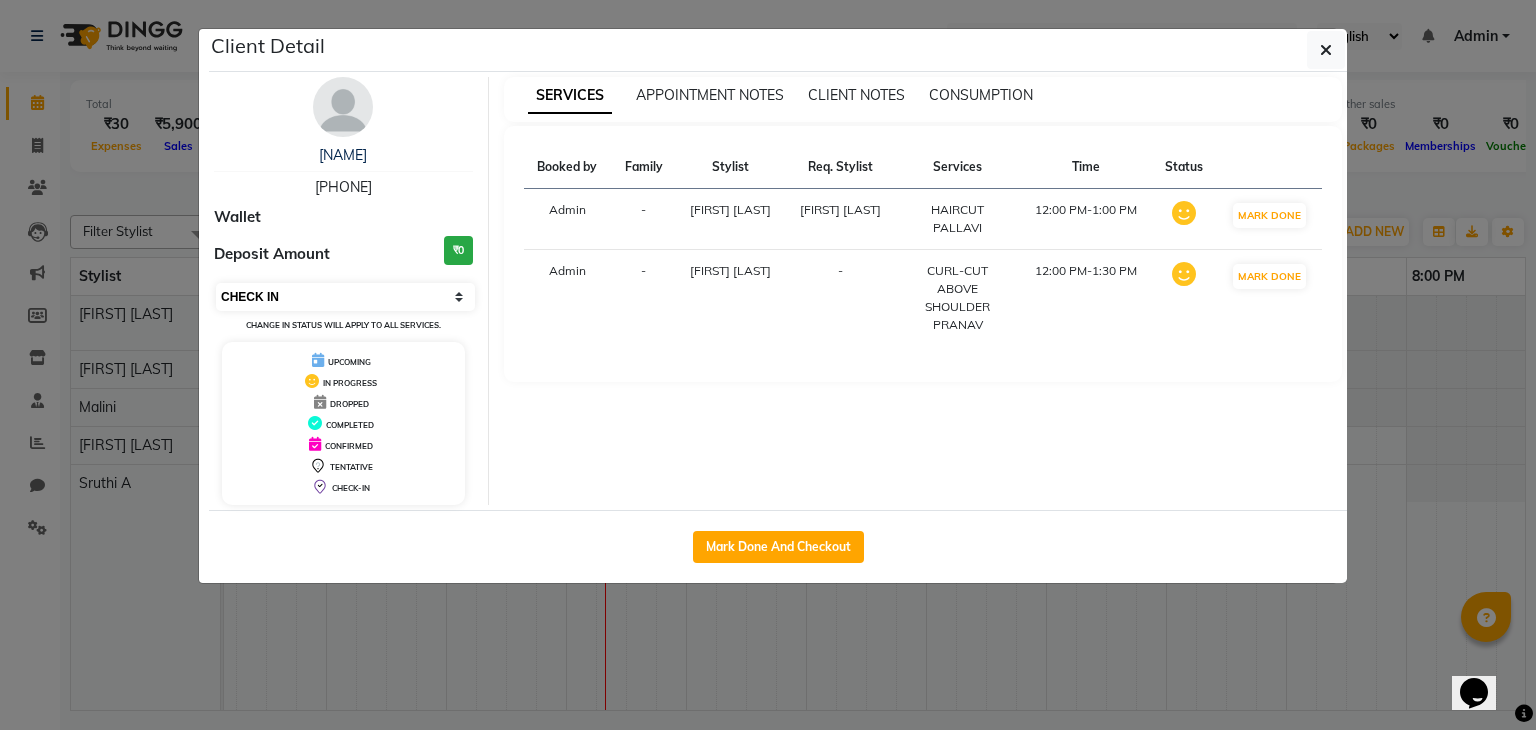 click on "Select IN SERVICE CONFIRMED TENTATIVE CHECK IN MARK DONE DROPPED UPCOMING" at bounding box center (345, 297) 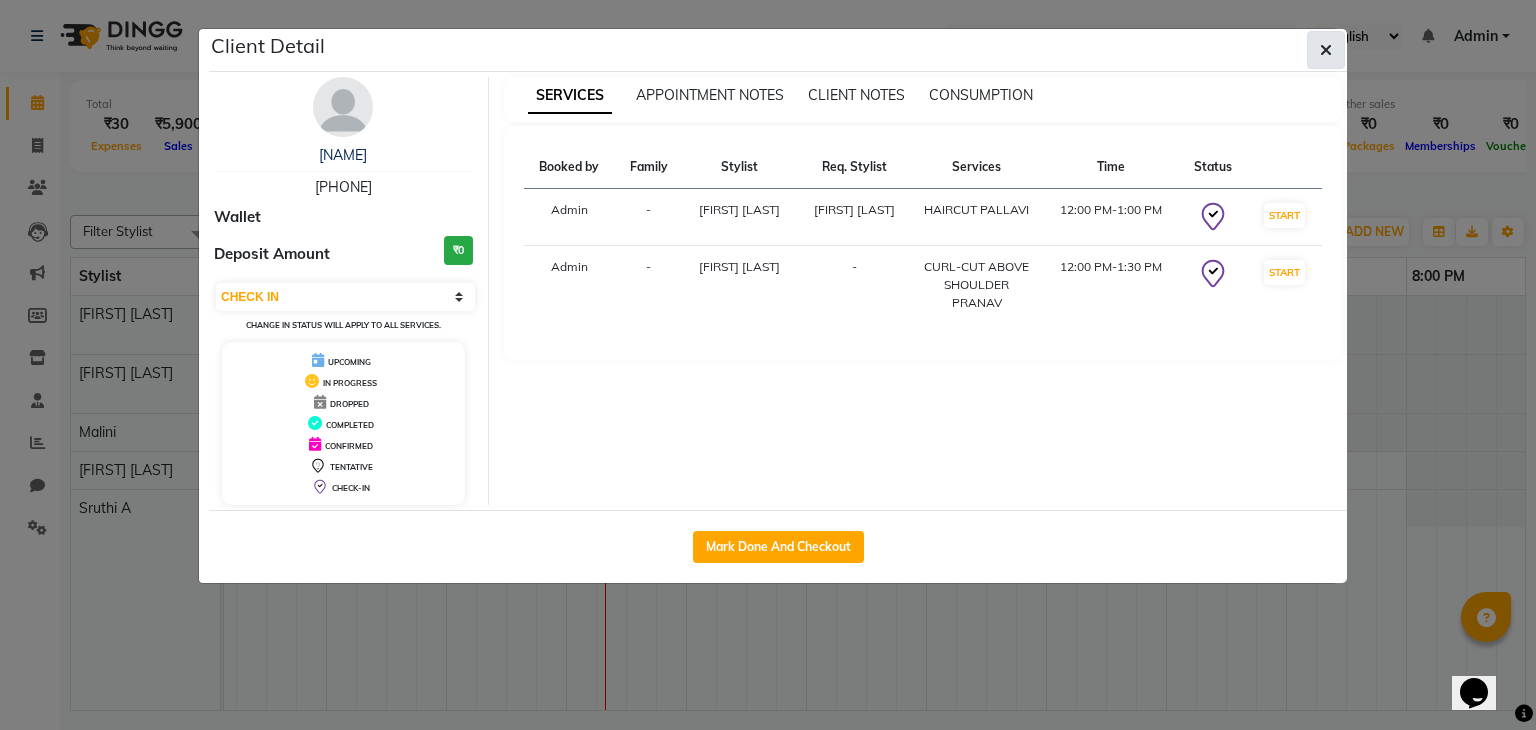 click 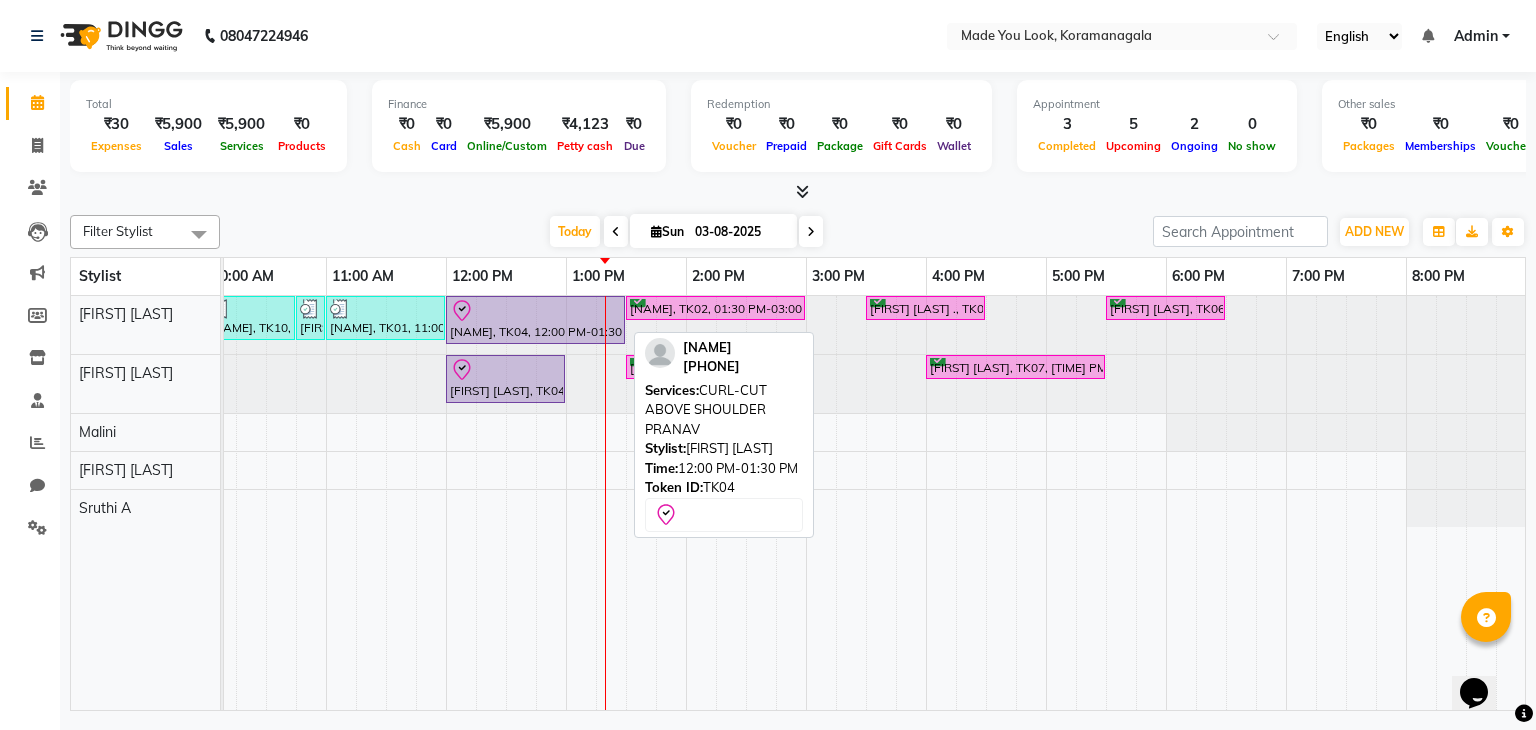 click at bounding box center [535, 311] 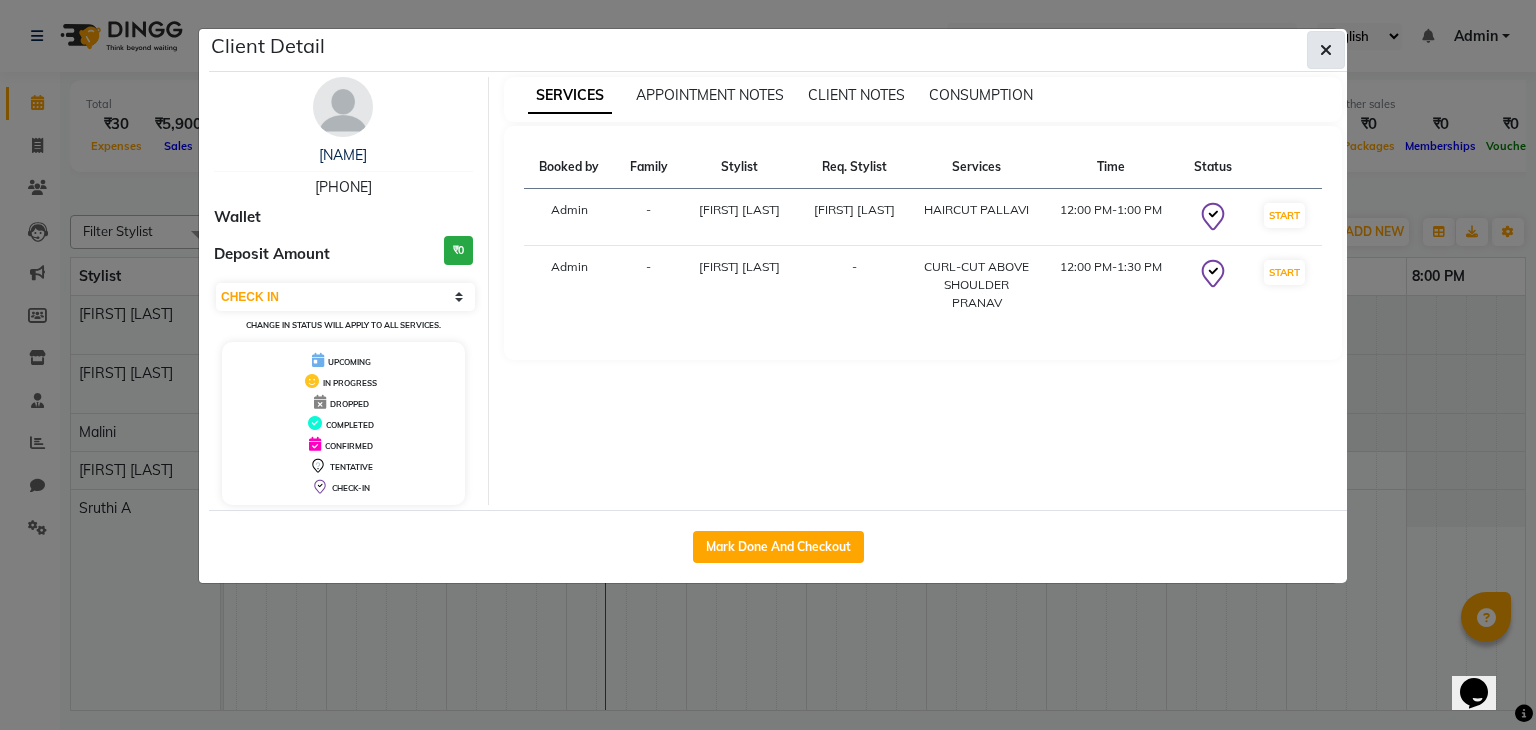 click 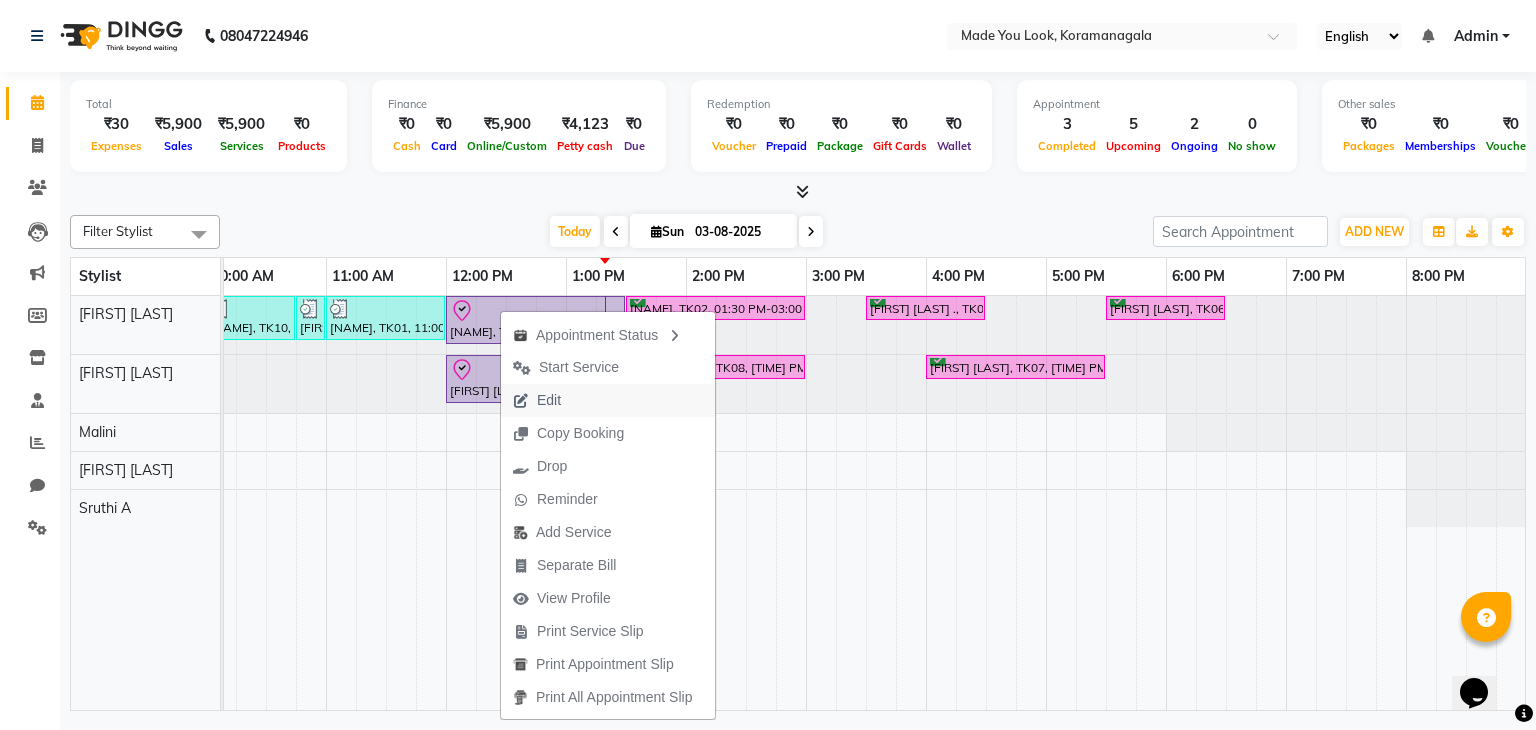click on "Edit" at bounding box center [537, 400] 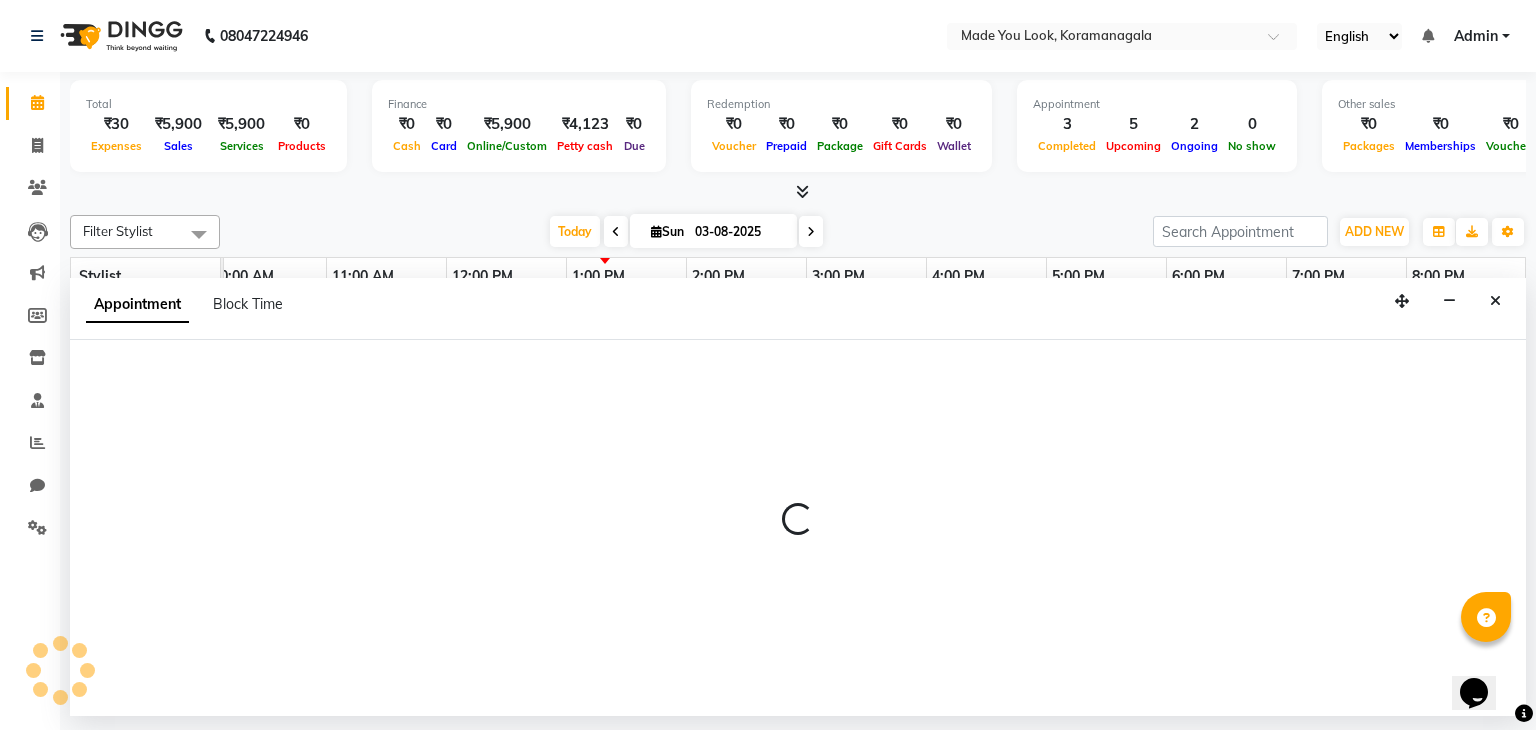 select on "tentative" 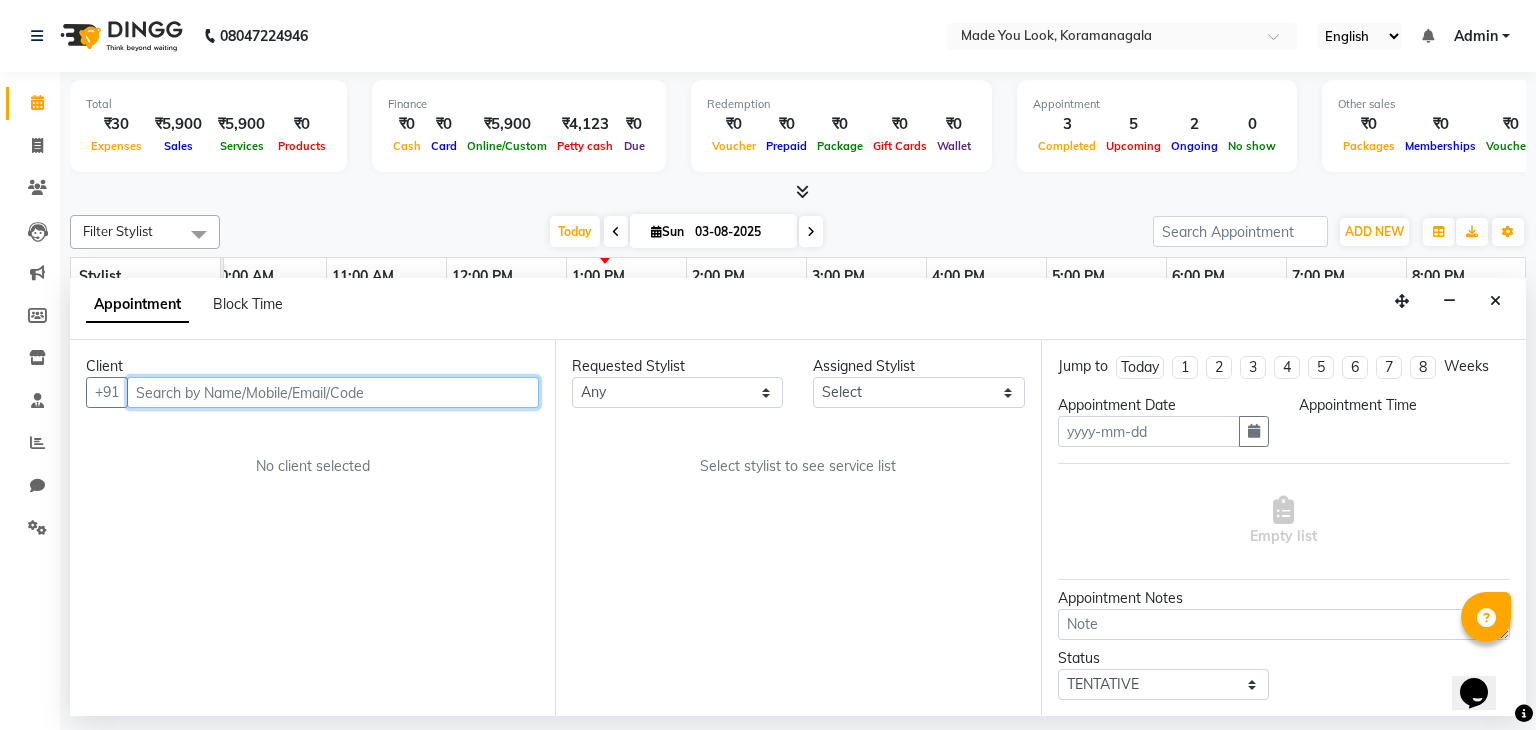 type on "03-08-2025" 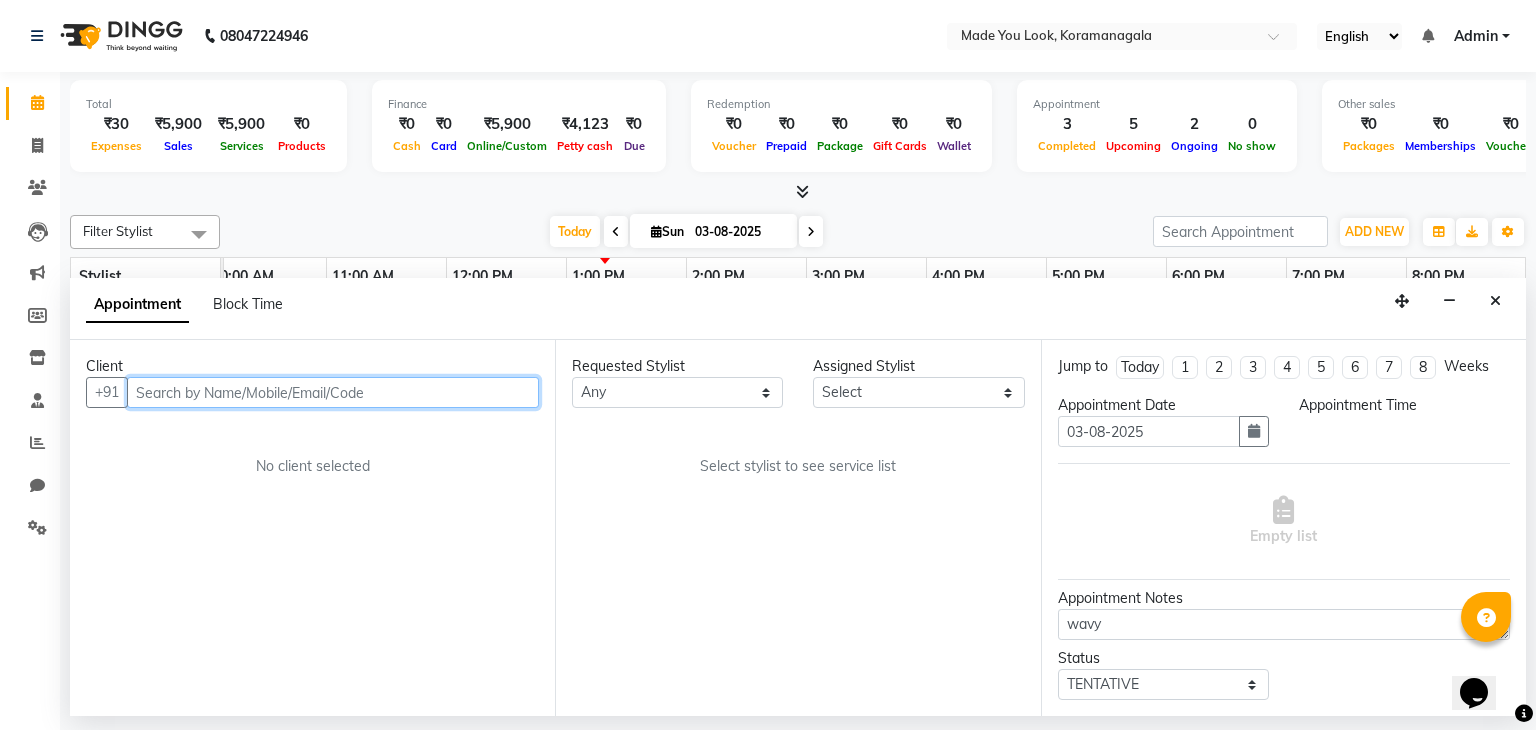 scroll, scrollTop: 0, scrollLeft: 0, axis: both 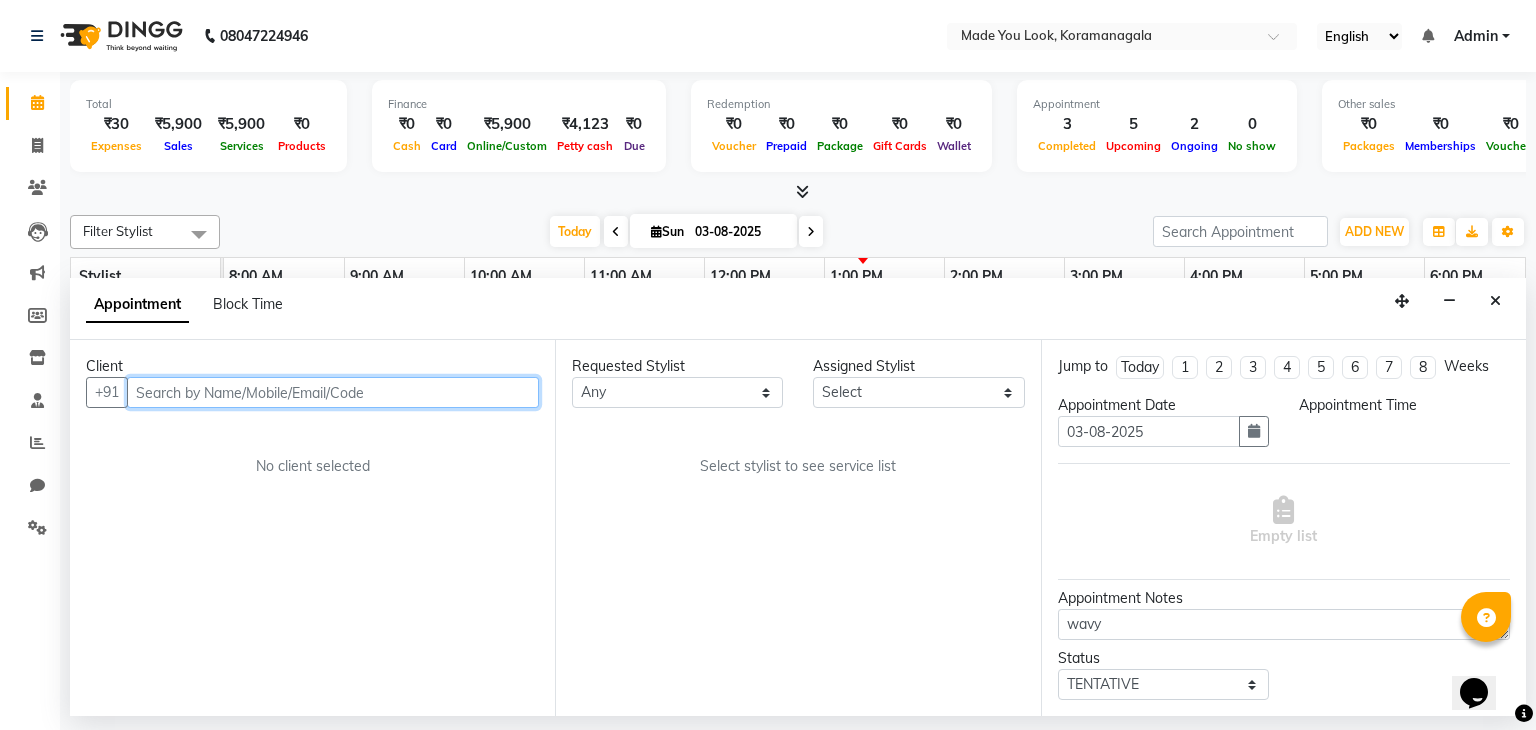select on "83312" 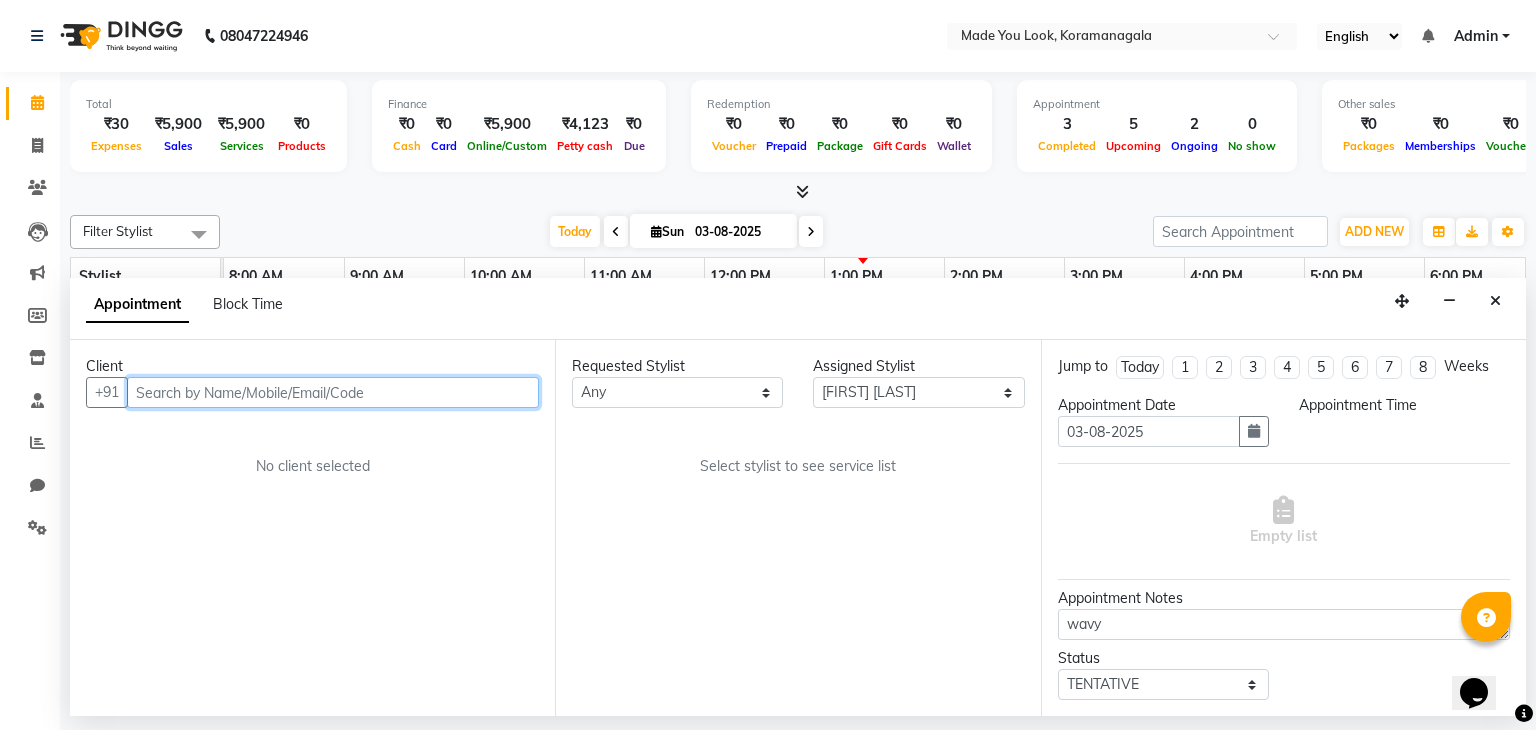 select on "check-in" 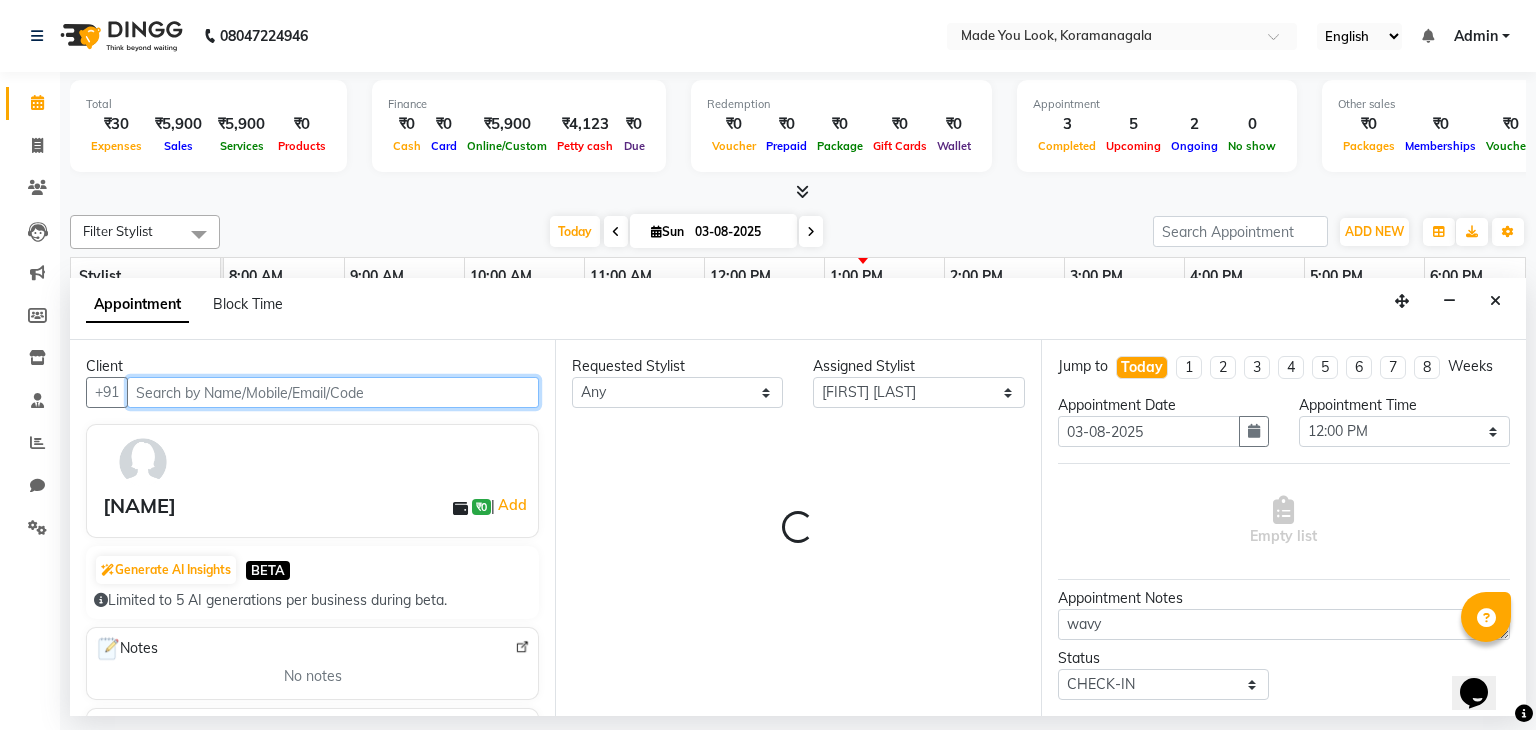 scroll, scrollTop: 0, scrollLeft: 258, axis: horizontal 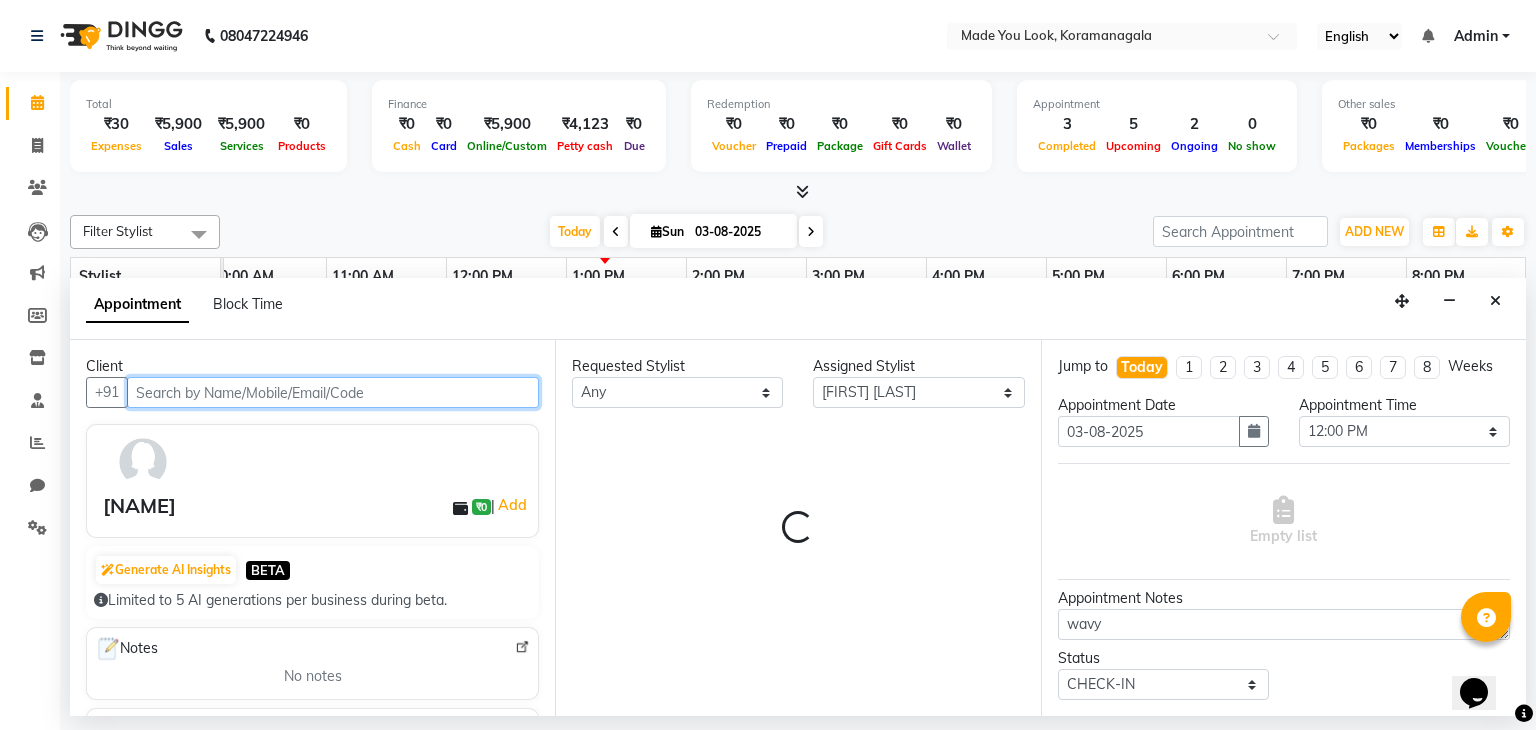 select on "4108" 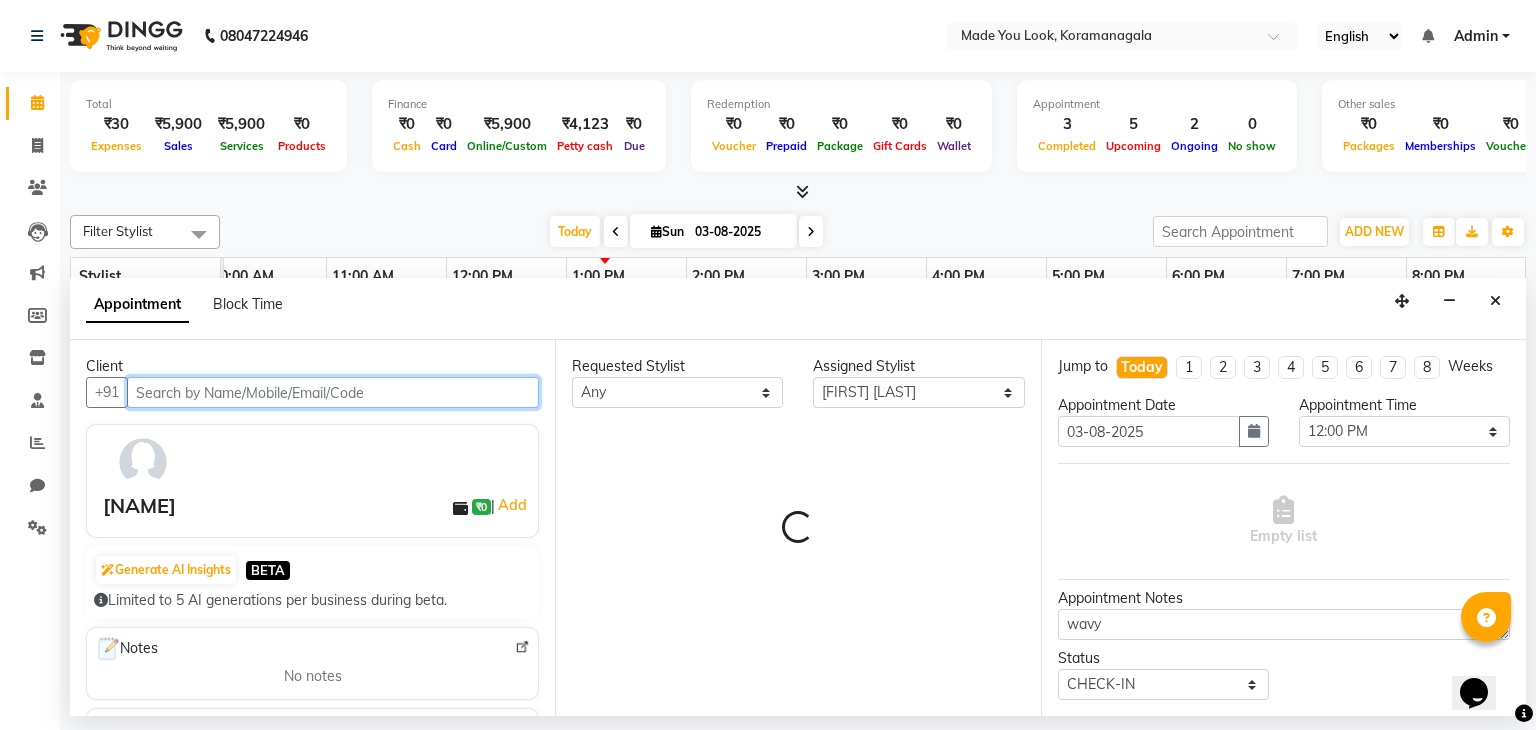 select on "4108" 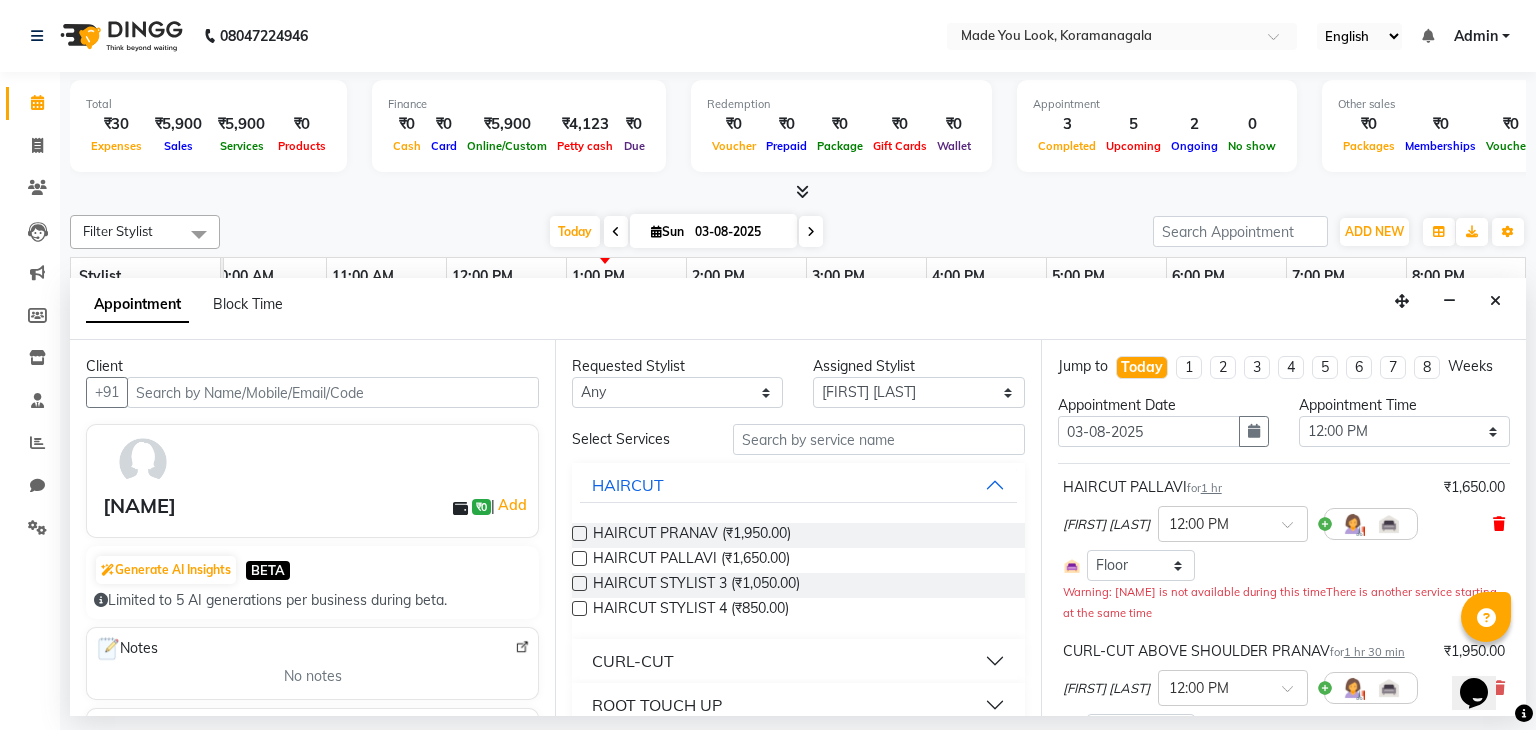 click at bounding box center (1499, 524) 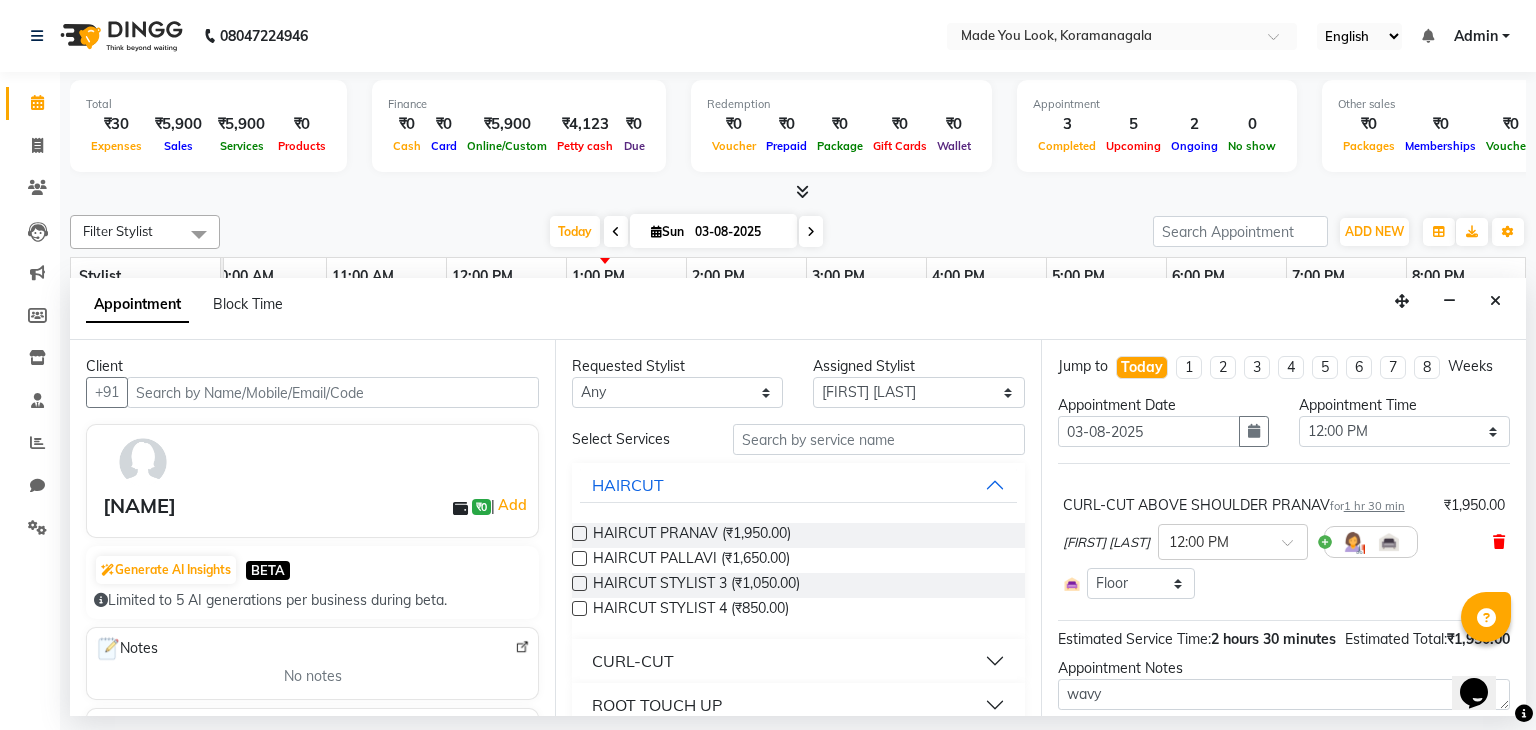 click at bounding box center (1499, 542) 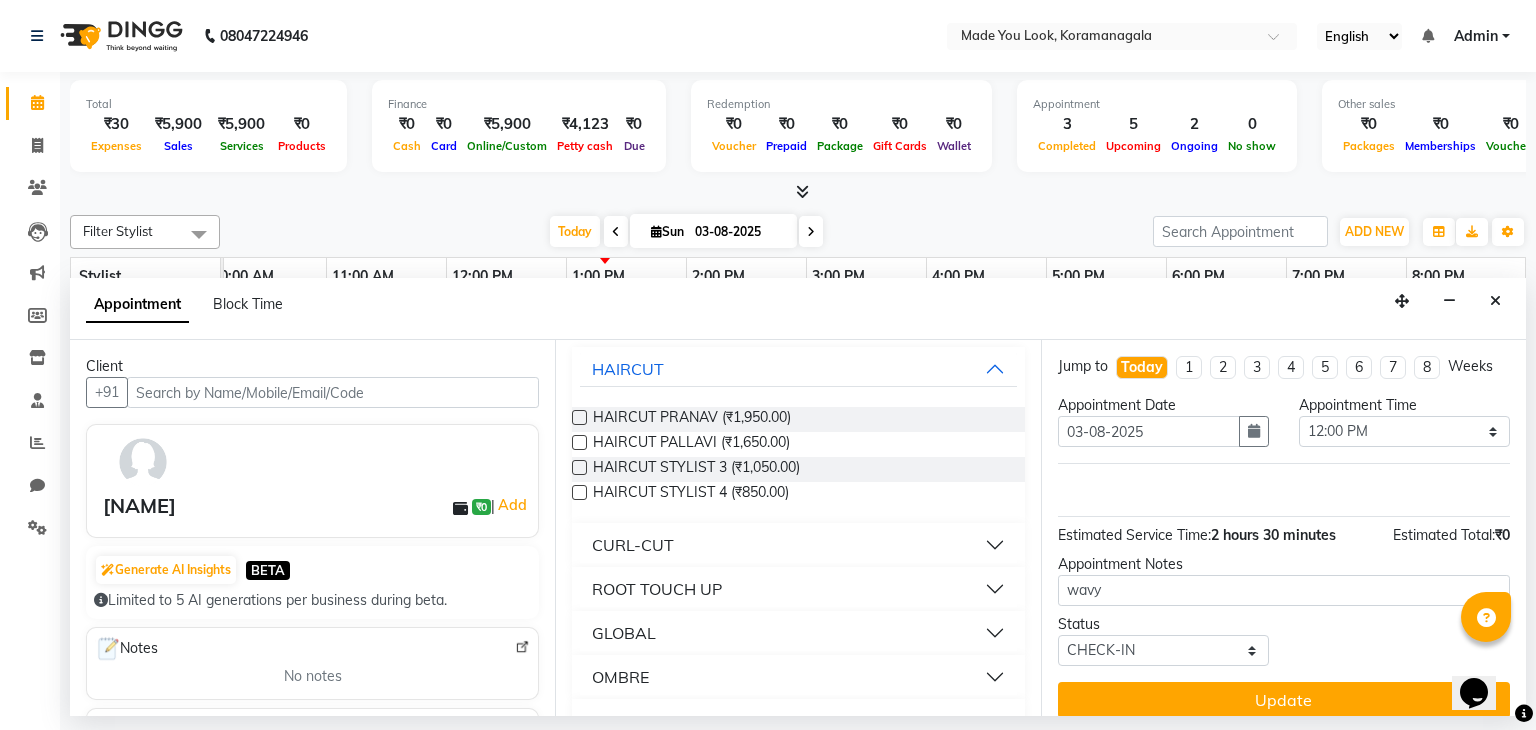 scroll, scrollTop: 0, scrollLeft: 0, axis: both 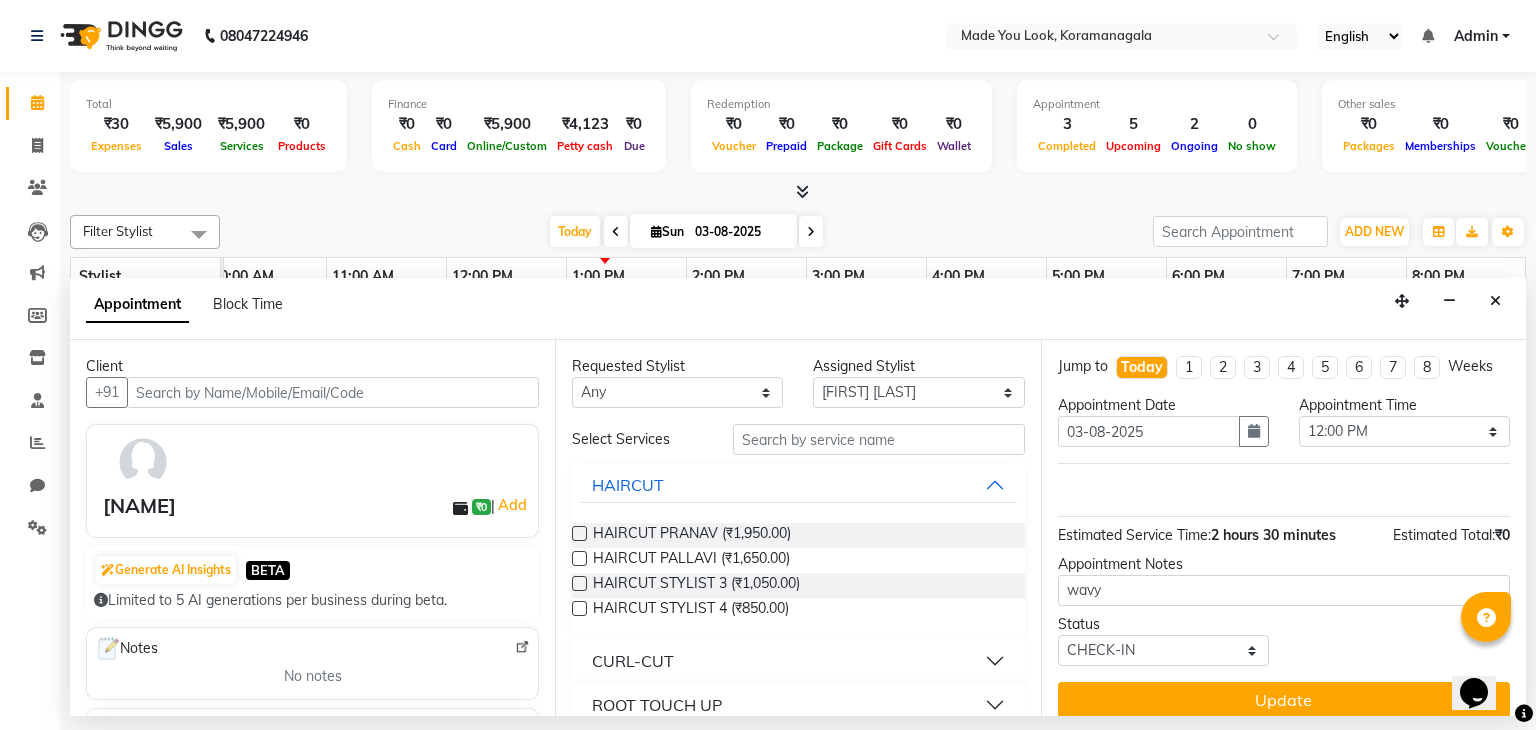 click on "CURL-CUT" at bounding box center (633, 661) 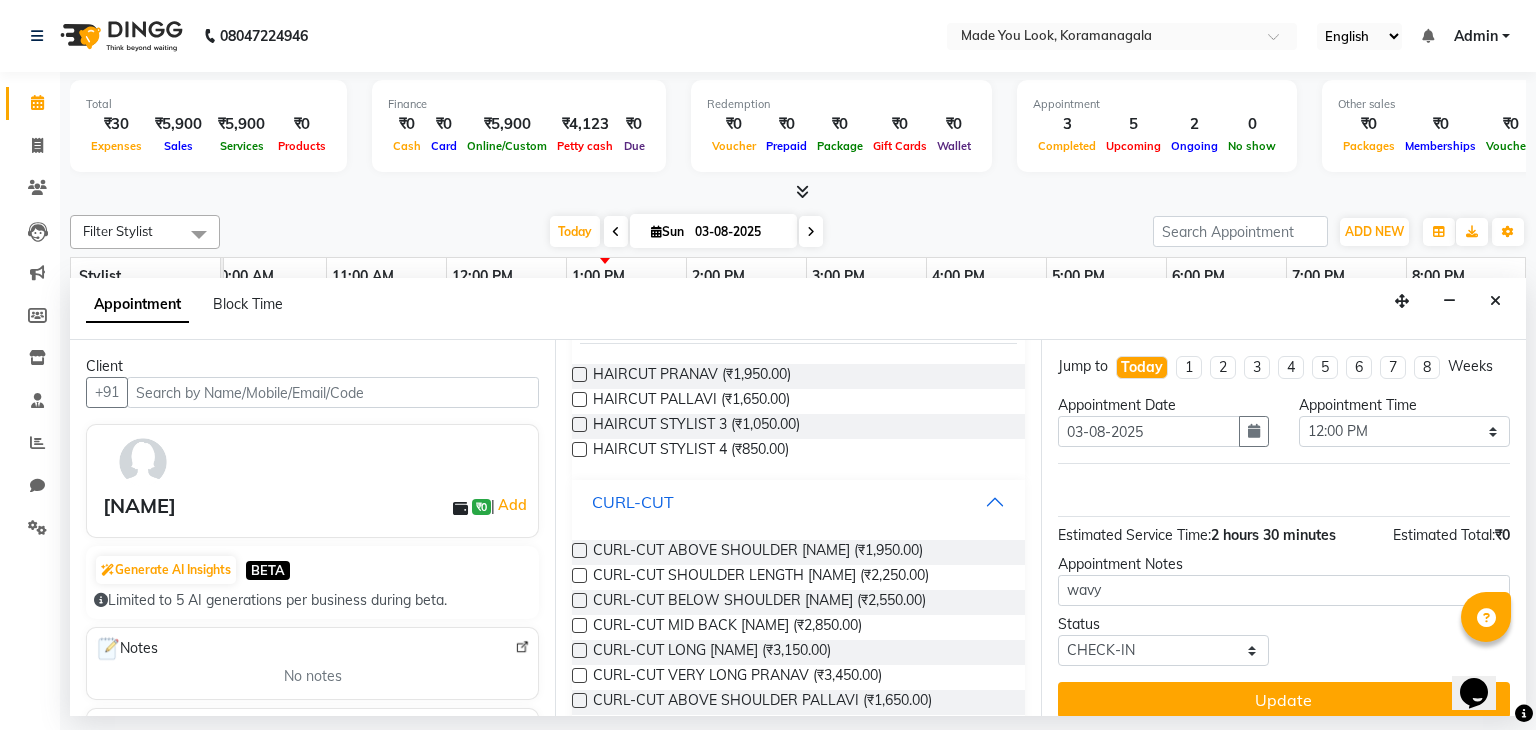 scroll, scrollTop: 200, scrollLeft: 0, axis: vertical 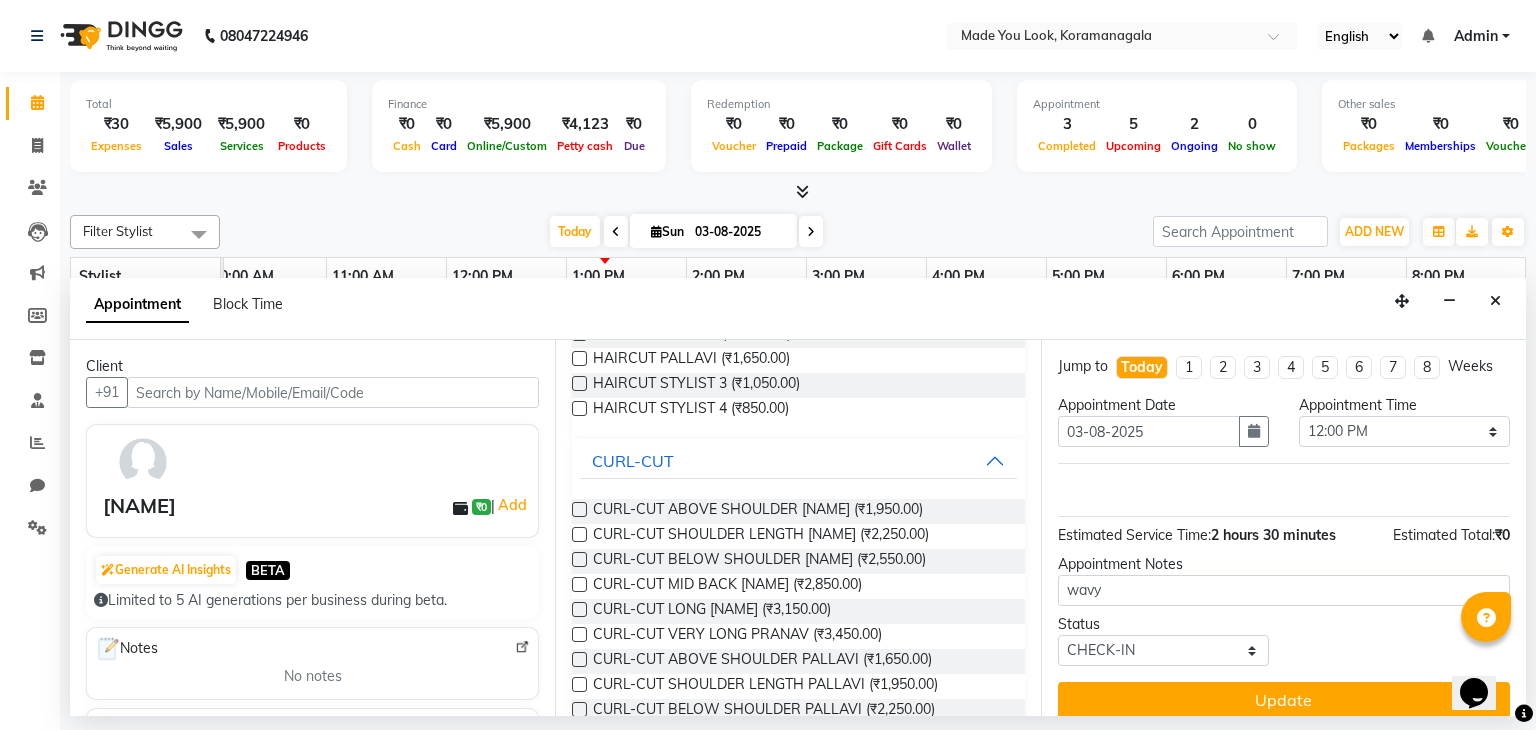 click at bounding box center (579, 509) 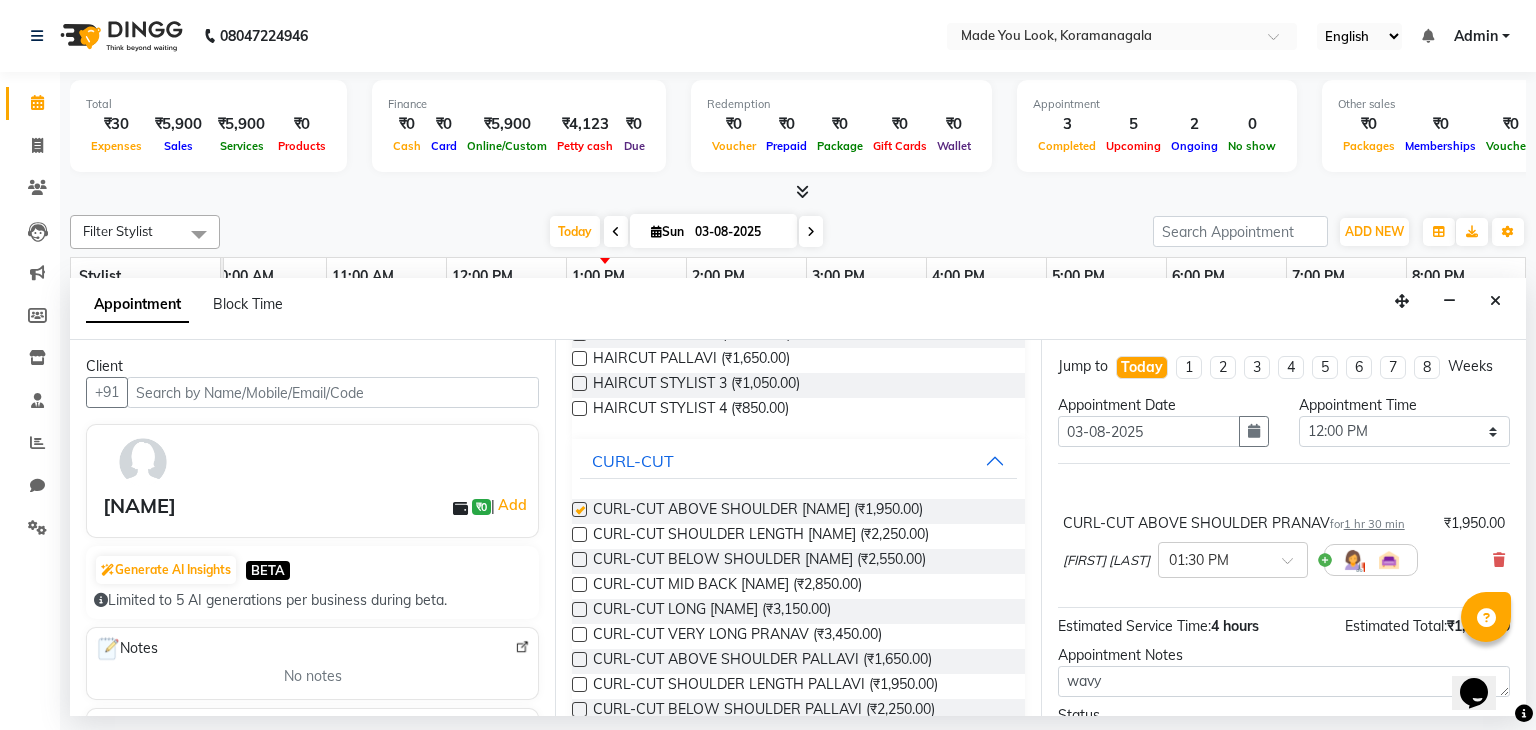 checkbox on "false" 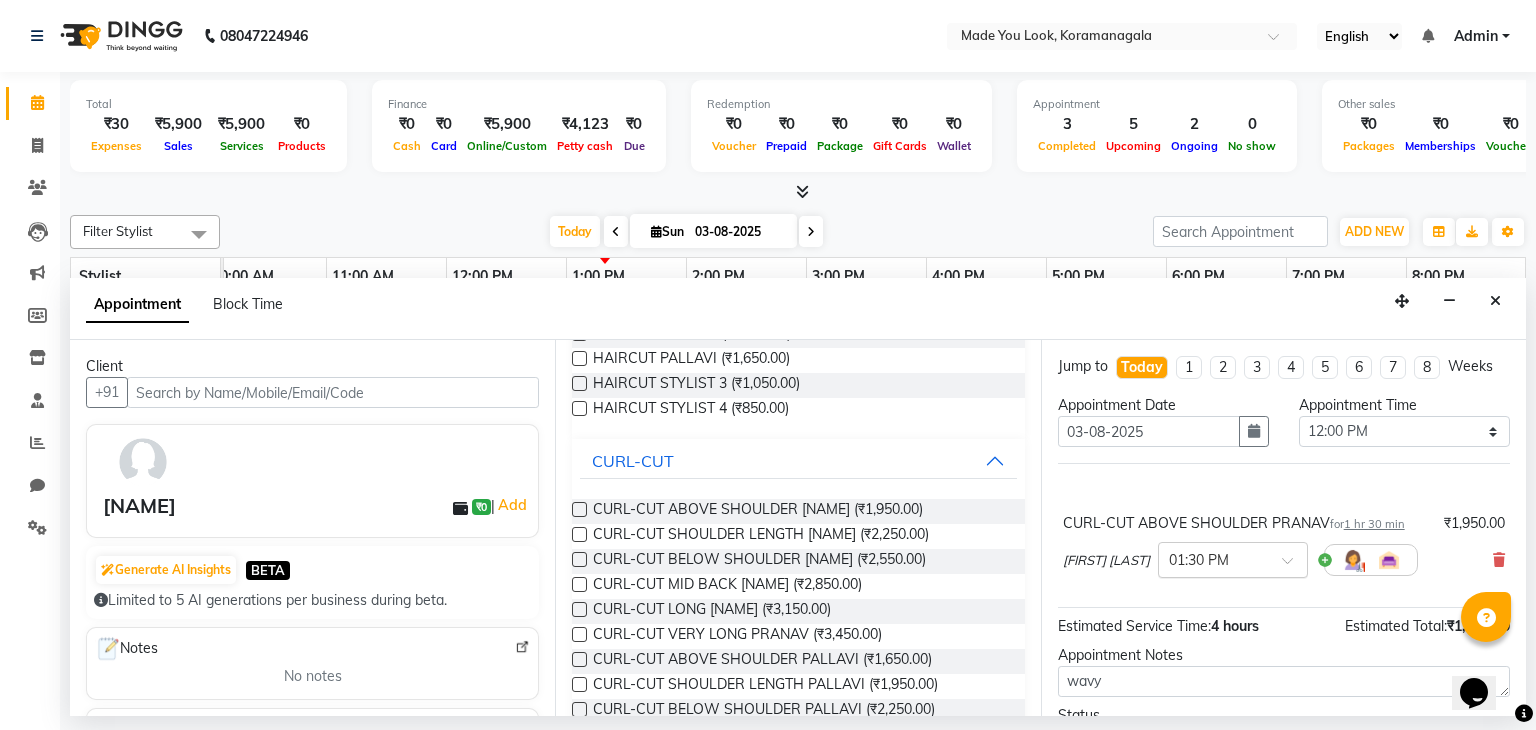 click at bounding box center (1294, 566) 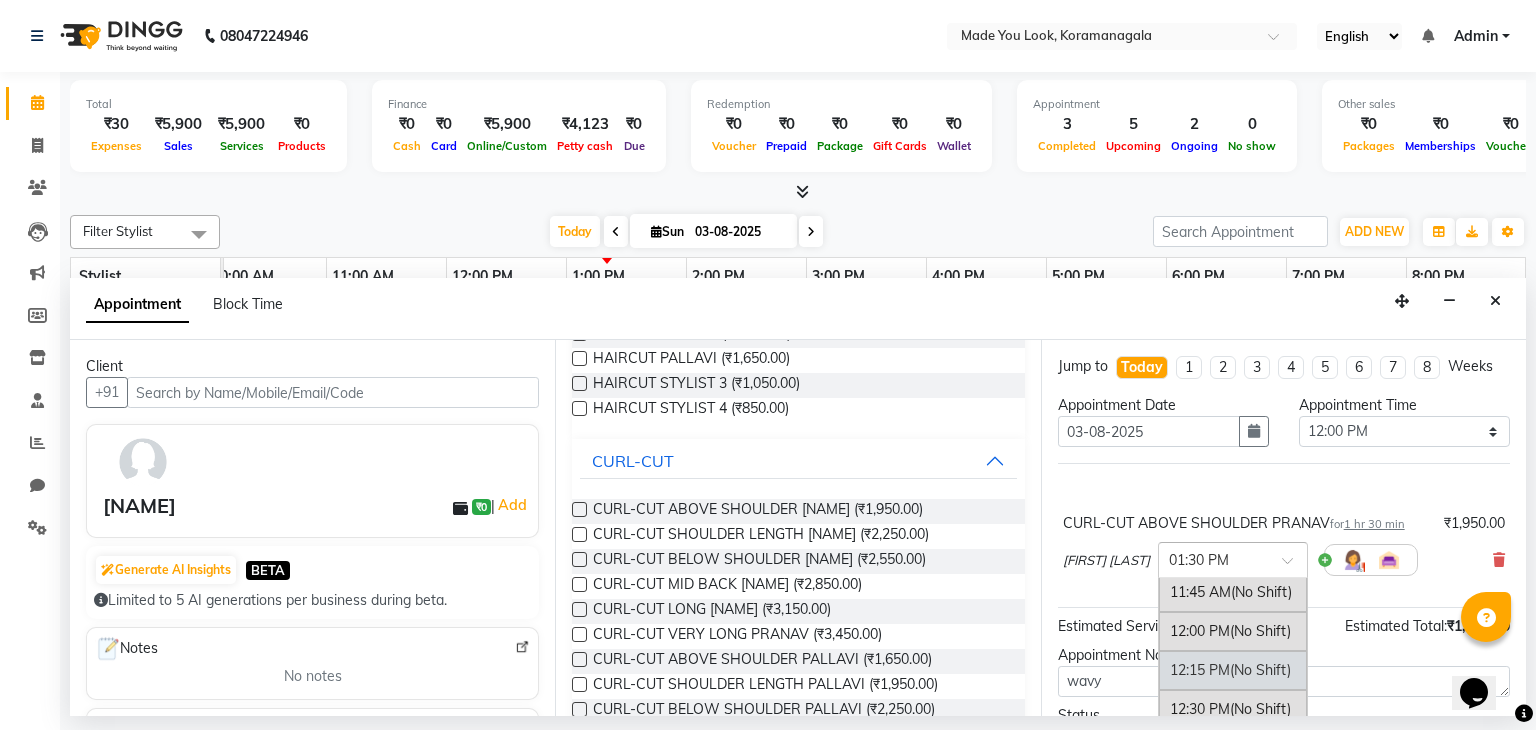 scroll, scrollTop: 400, scrollLeft: 0, axis: vertical 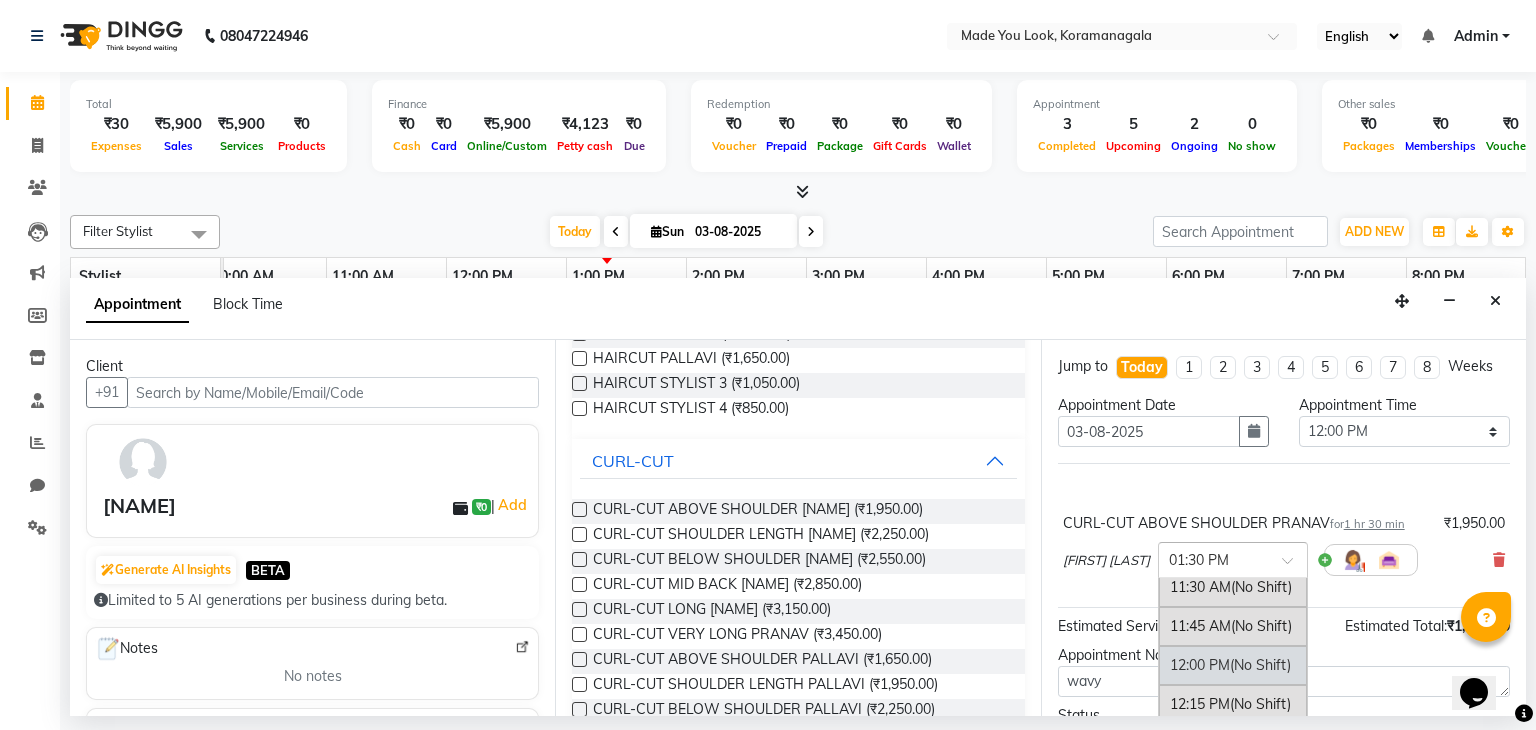 click on "12:00 PM   (No Shift)" at bounding box center [1233, 665] 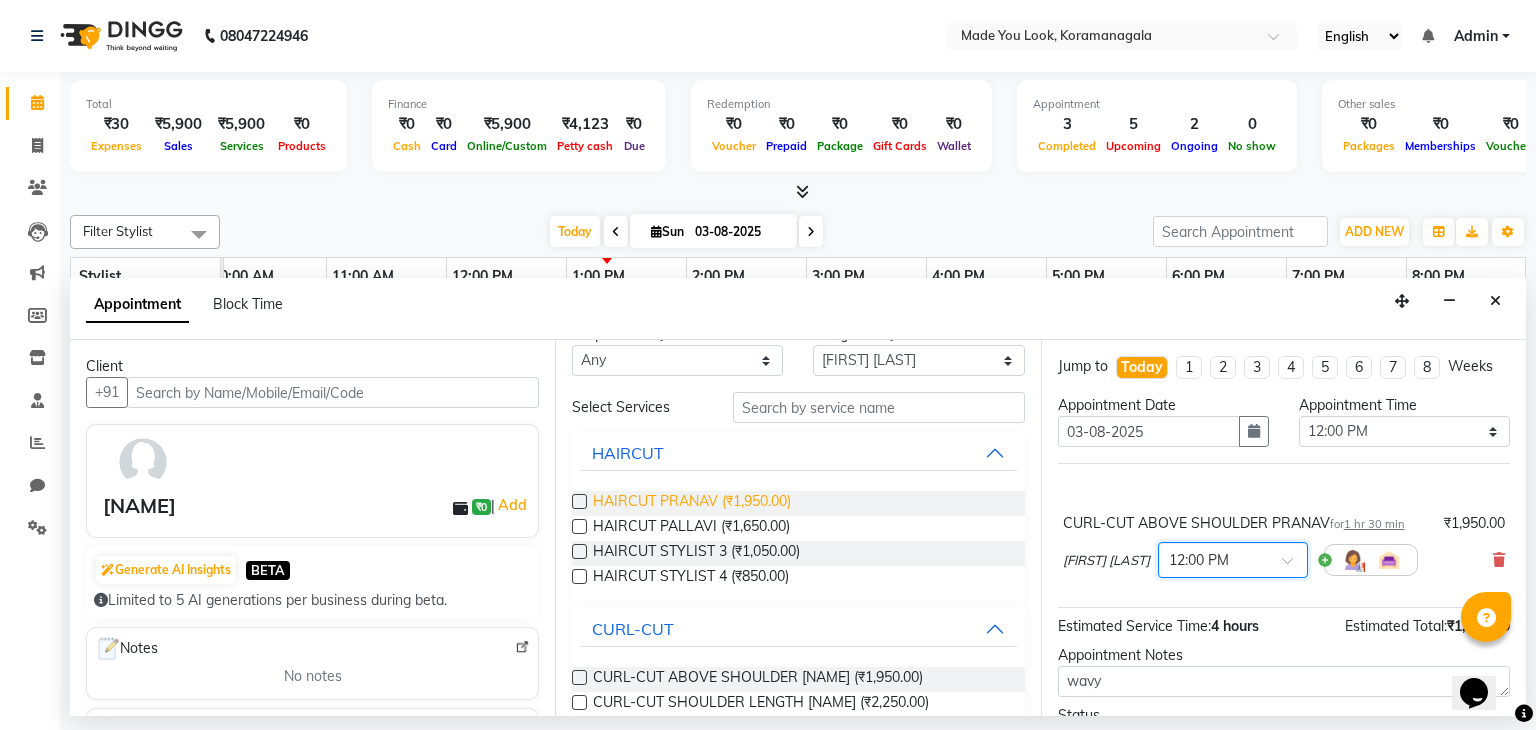 scroll, scrollTop: 0, scrollLeft: 0, axis: both 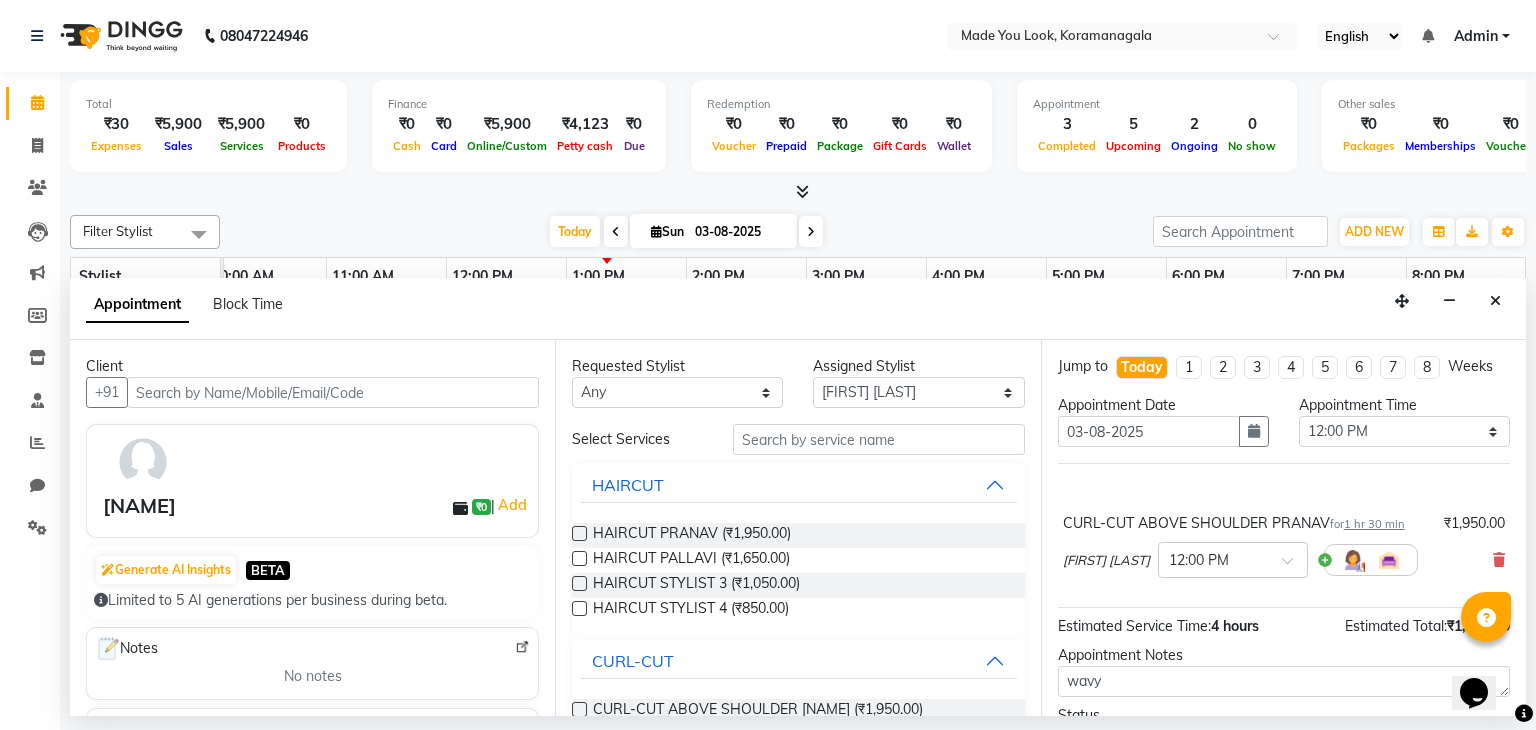 click at bounding box center [579, 558] 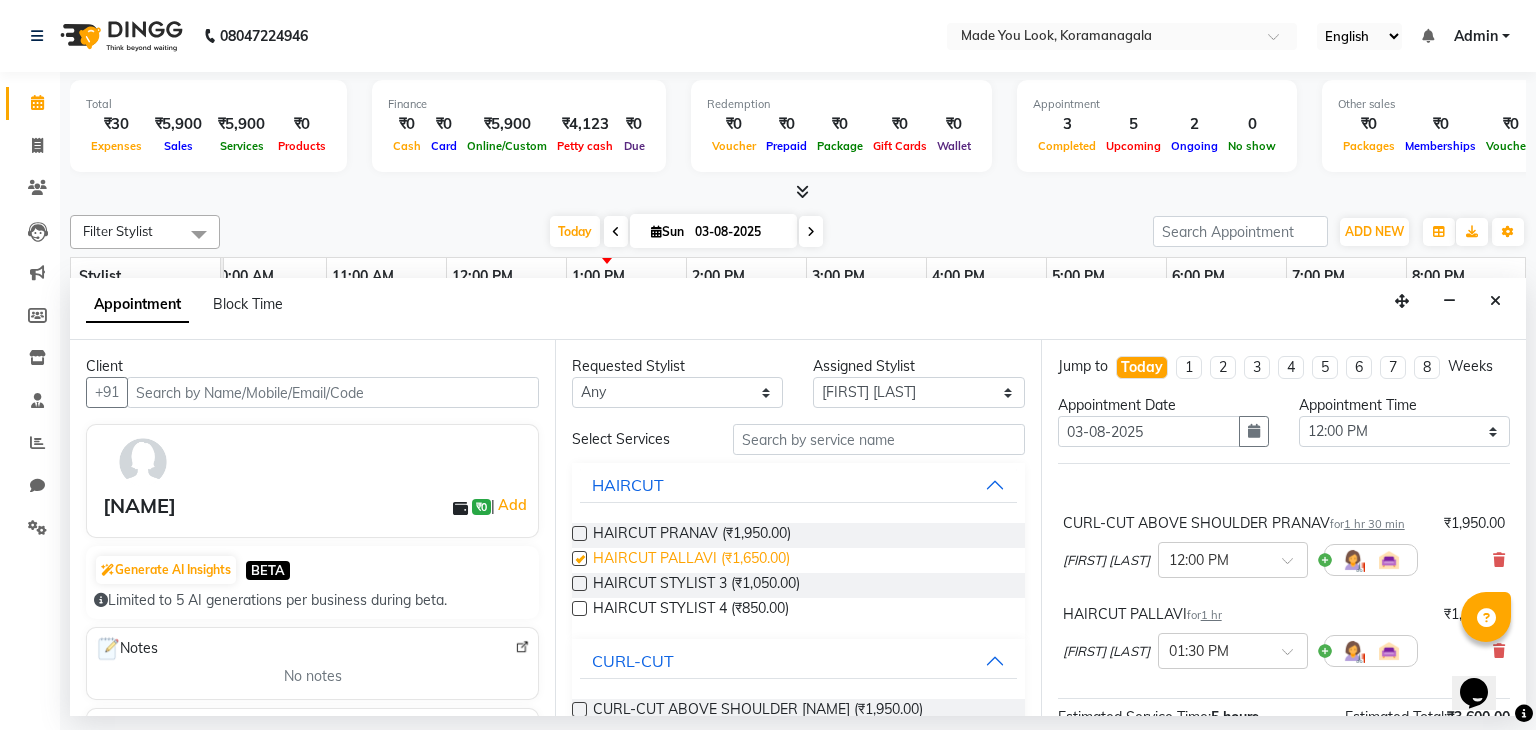 checkbox on "false" 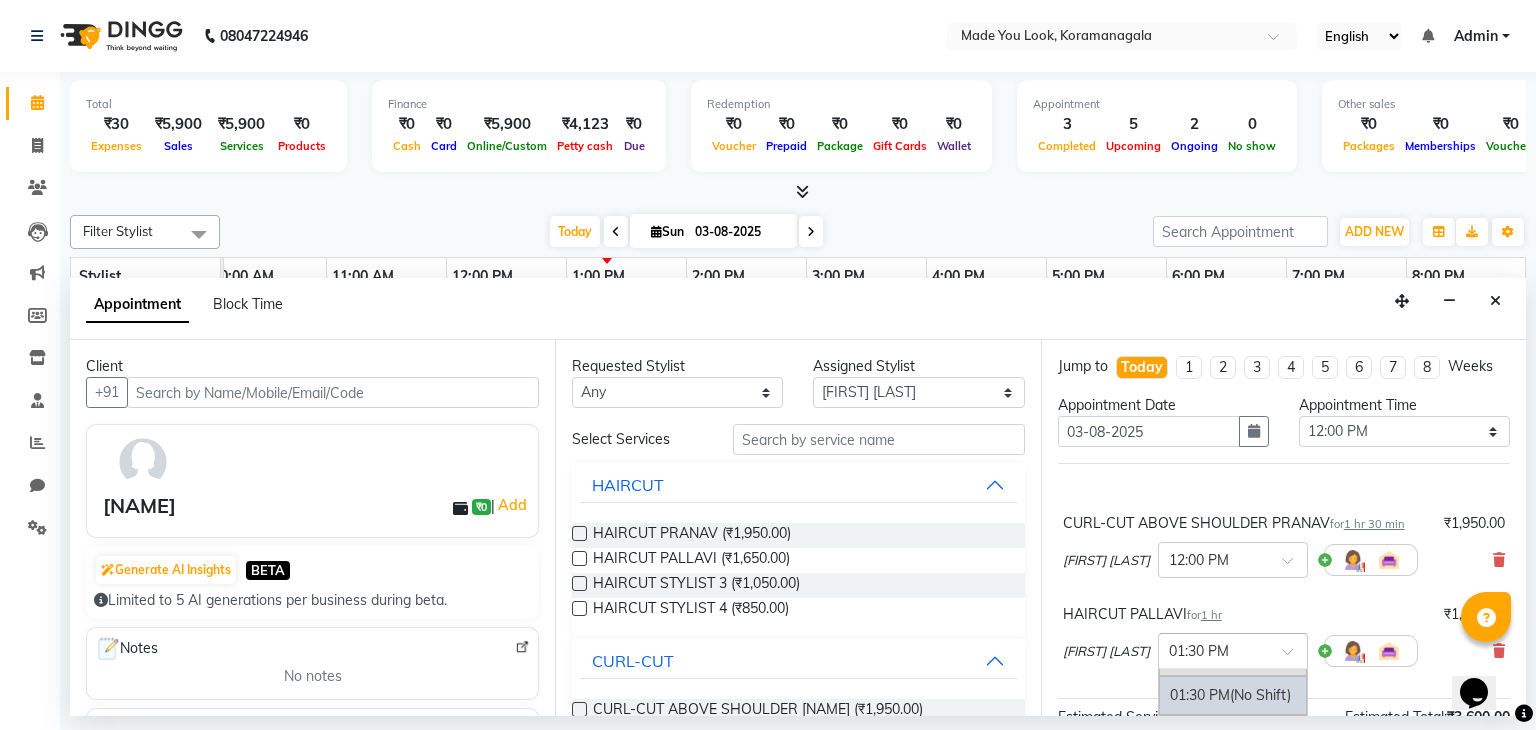 click at bounding box center (1233, 649) 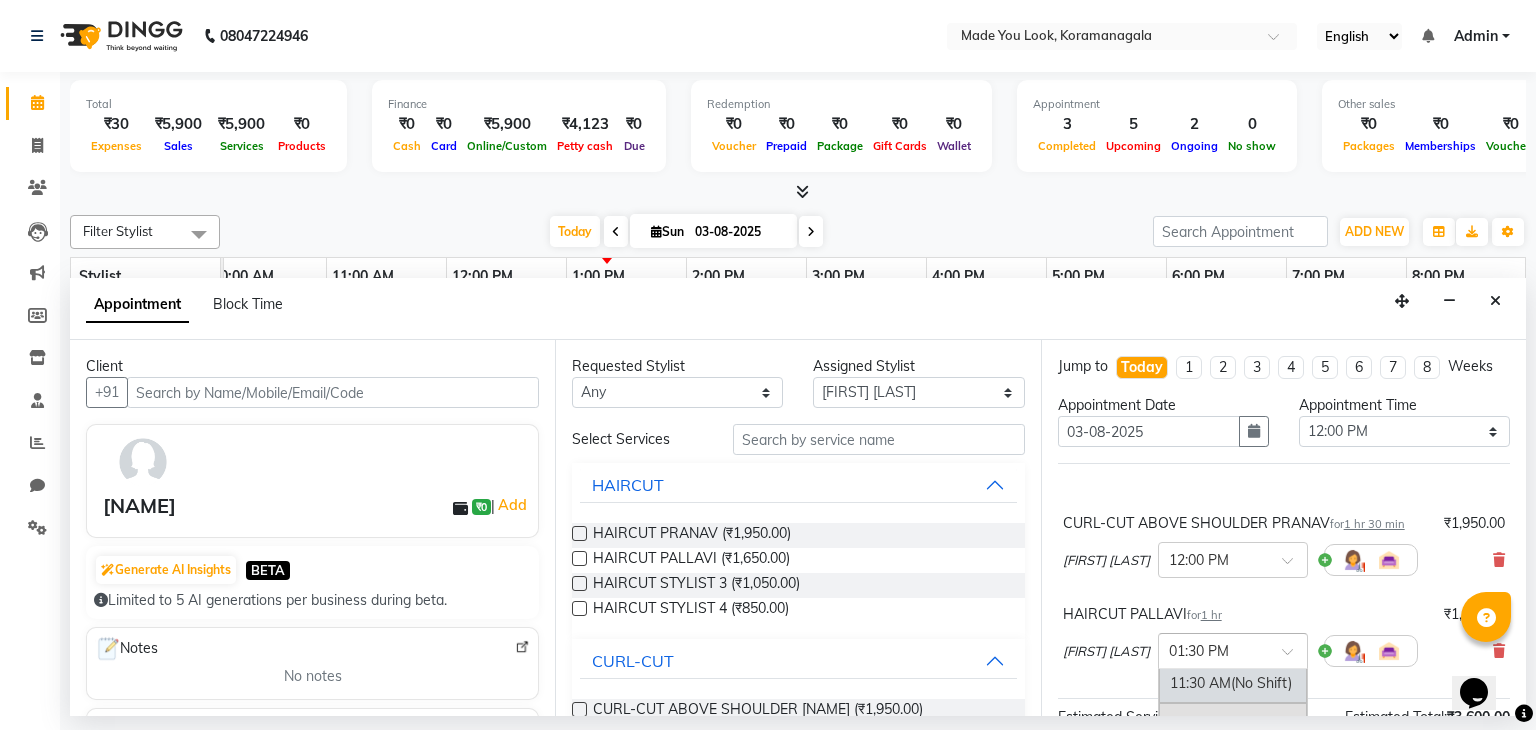 scroll, scrollTop: 495, scrollLeft: 0, axis: vertical 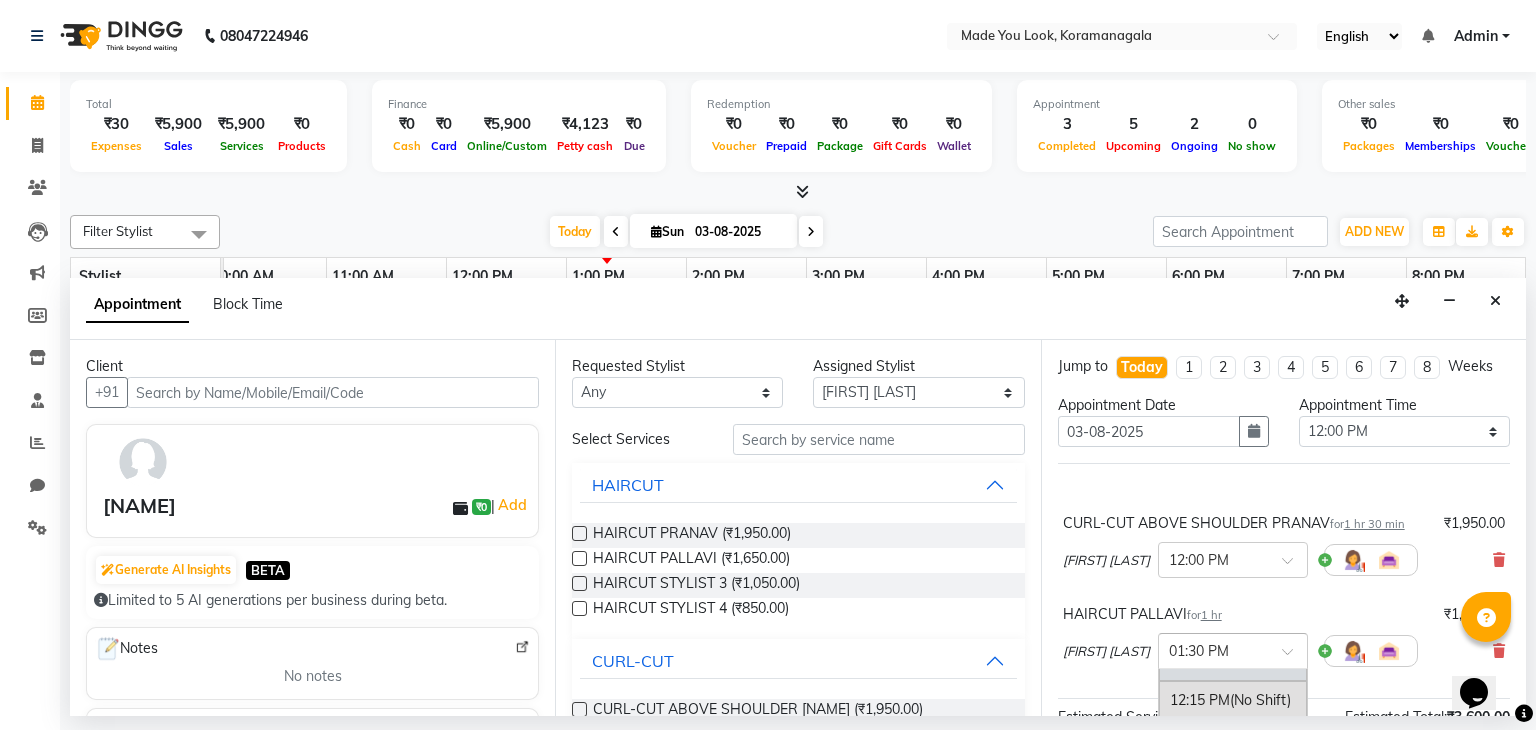 click on "12:00 PM   (No Shift)" at bounding box center [1233, 661] 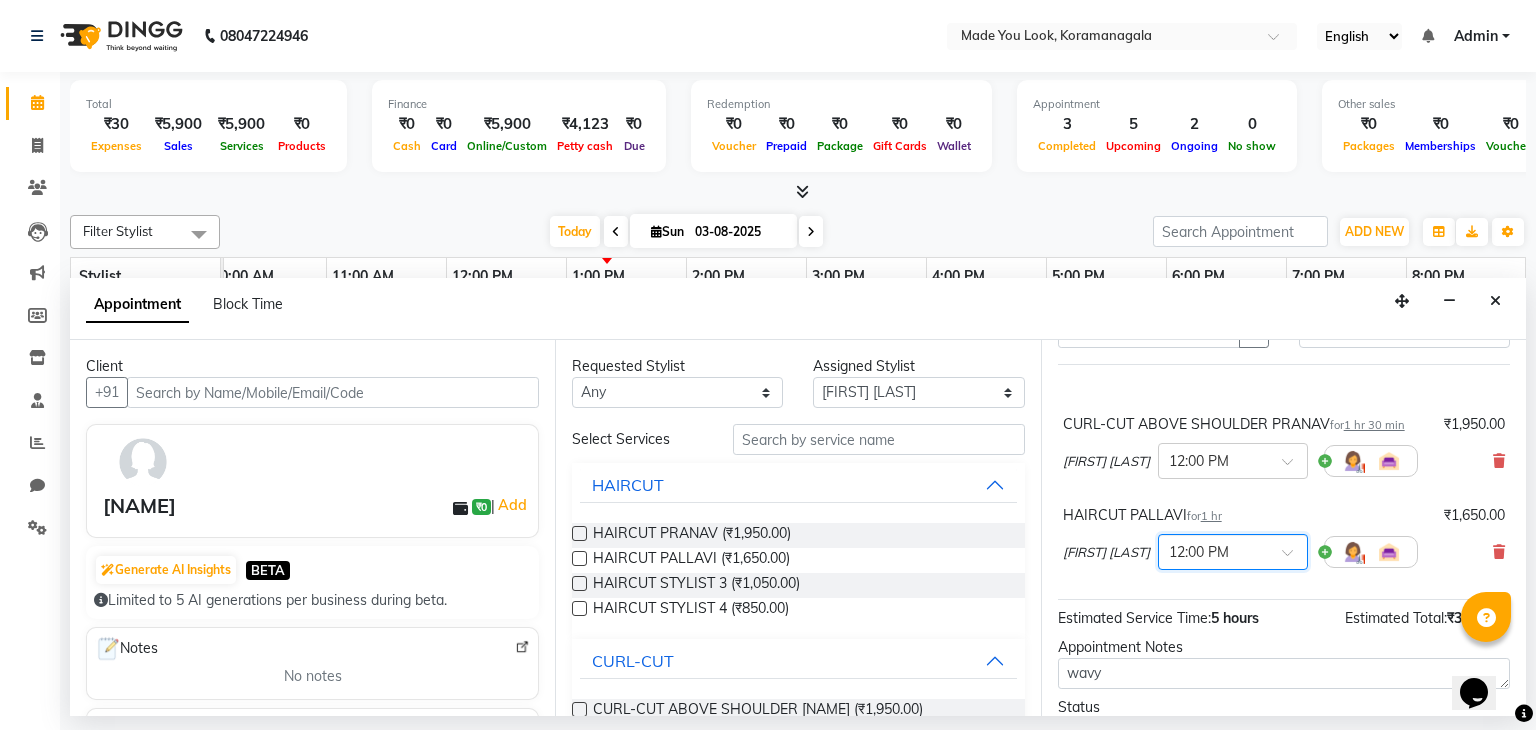scroll, scrollTop: 199, scrollLeft: 0, axis: vertical 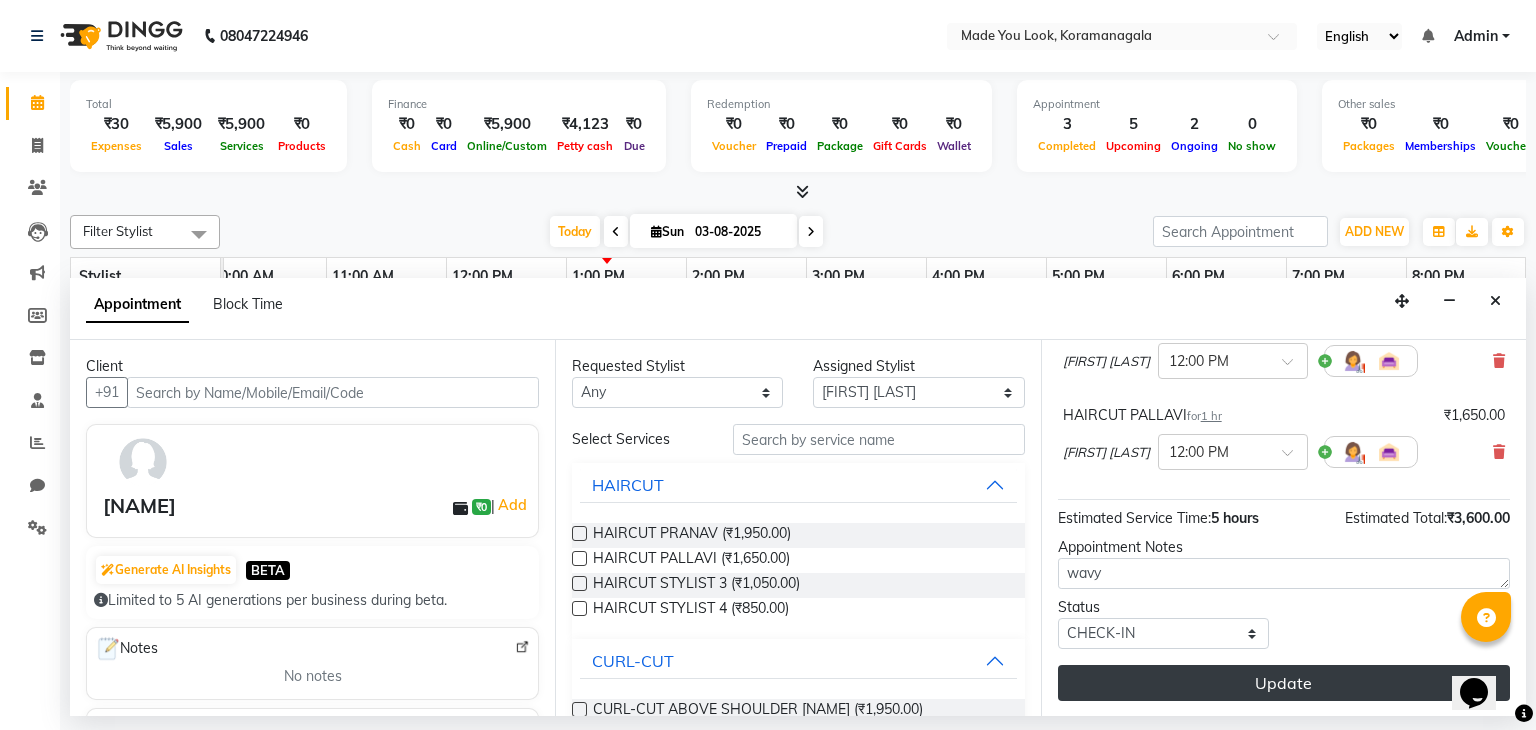 click on "Update" at bounding box center [1284, 683] 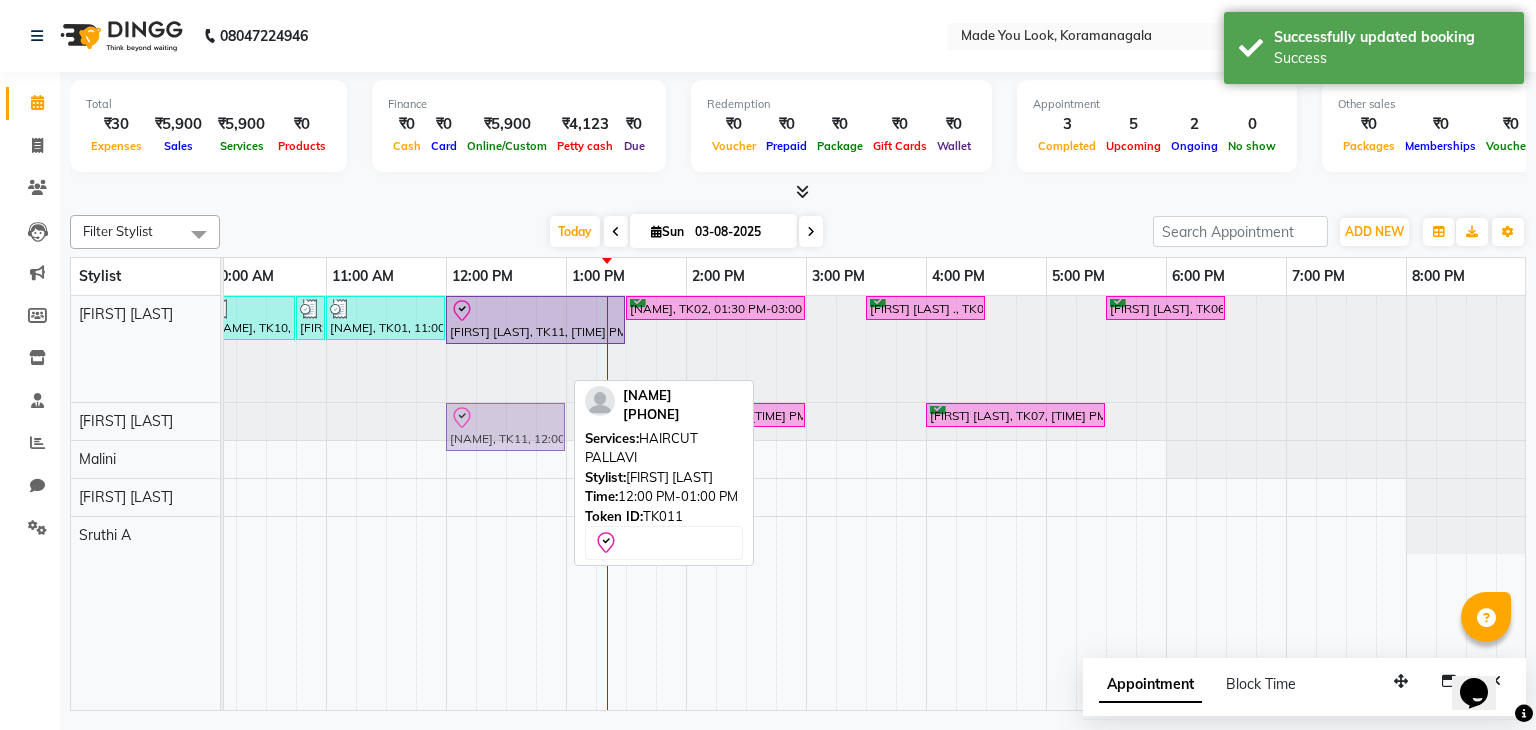 drag, startPoint x: 508, startPoint y: 364, endPoint x: 497, endPoint y: 416, distance: 53.15073 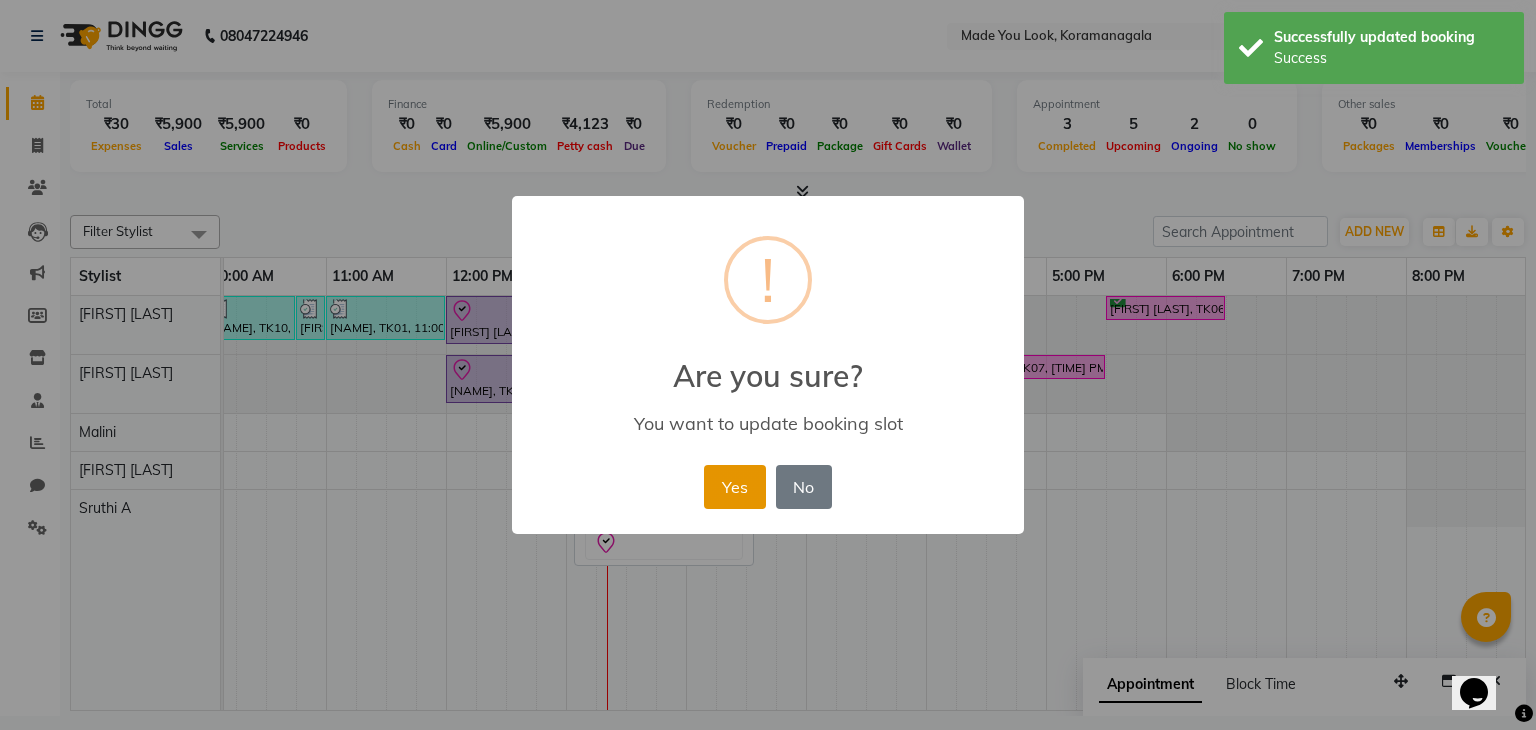 click on "Yes" at bounding box center [734, 487] 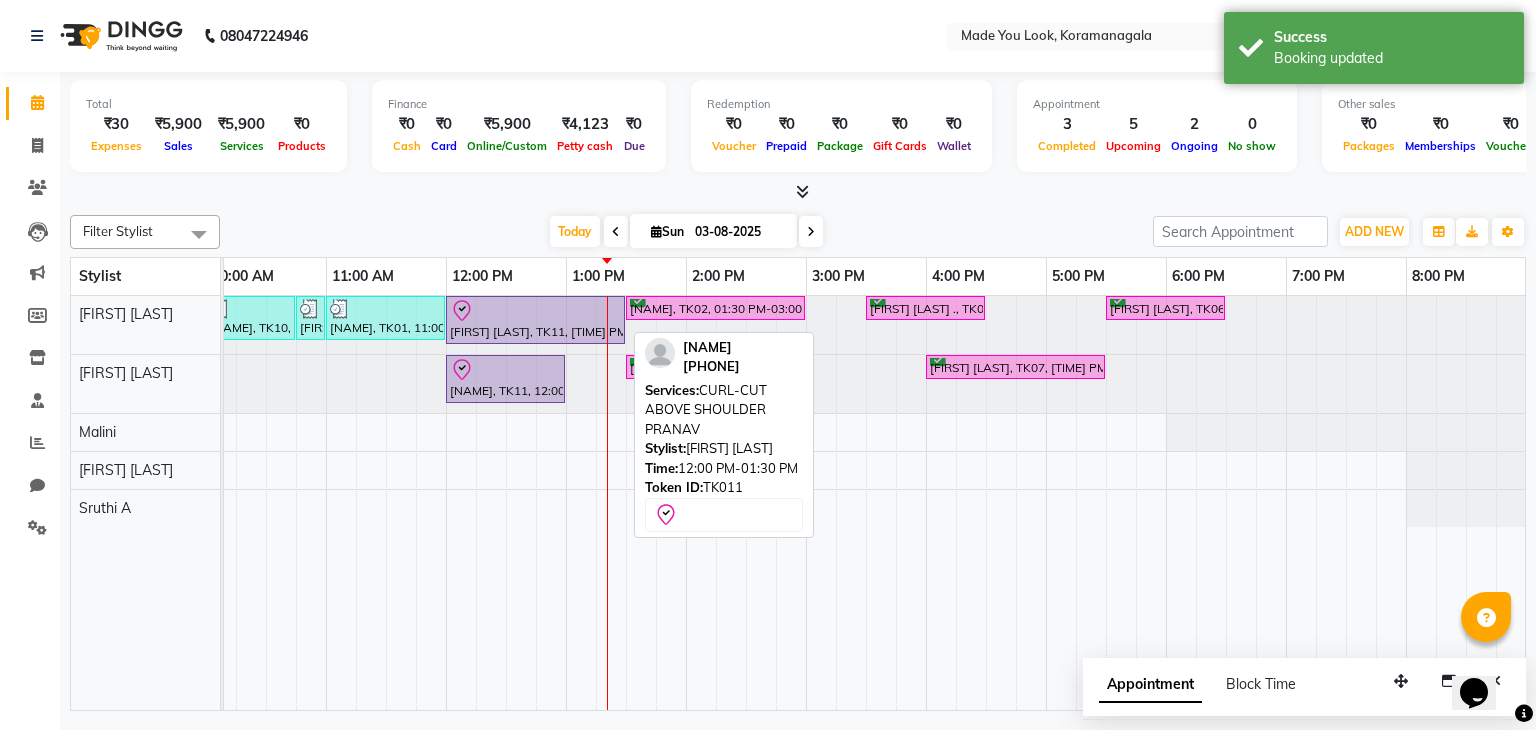 click at bounding box center (535, 311) 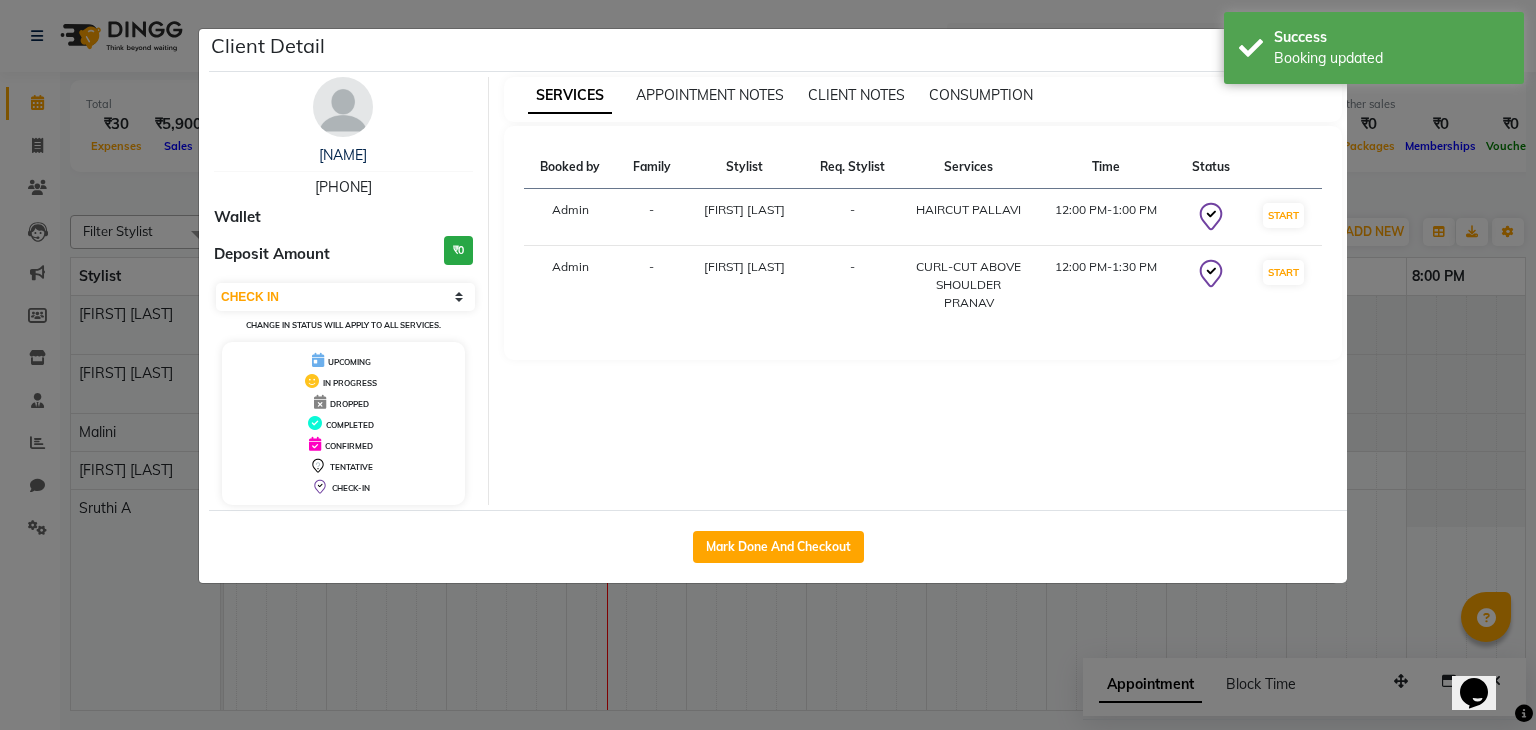 click on "Client Detail  [FIRST] [LAST]   [PHONE] Wallet Deposit Amount  ₹0  Select IN SERVICE CONFIRMED TENTATIVE CHECK IN MARK DONE DROPPED UPCOMING Change in status will apply to all services. UPCOMING IN PROGRESS DROPPED COMPLETED CONFIRMED TENTATIVE CHECK-IN SERVICES APPOINTMENT NOTES CLIENT NOTES CONSUMPTION Booked by Family Stylist Req. Stylist Services Time Status  Admin  - [FIRST] [LAST] -  HAIRCUT PALLAVI   [TIME] PM-[TIME] PM   START   Admin  - [FIRST] [LAST]  -  CURL-CUT ABOVE SHOULDER PRANAV   [TIME] PM-[TIME] PM   START   Mark Done And Checkout" 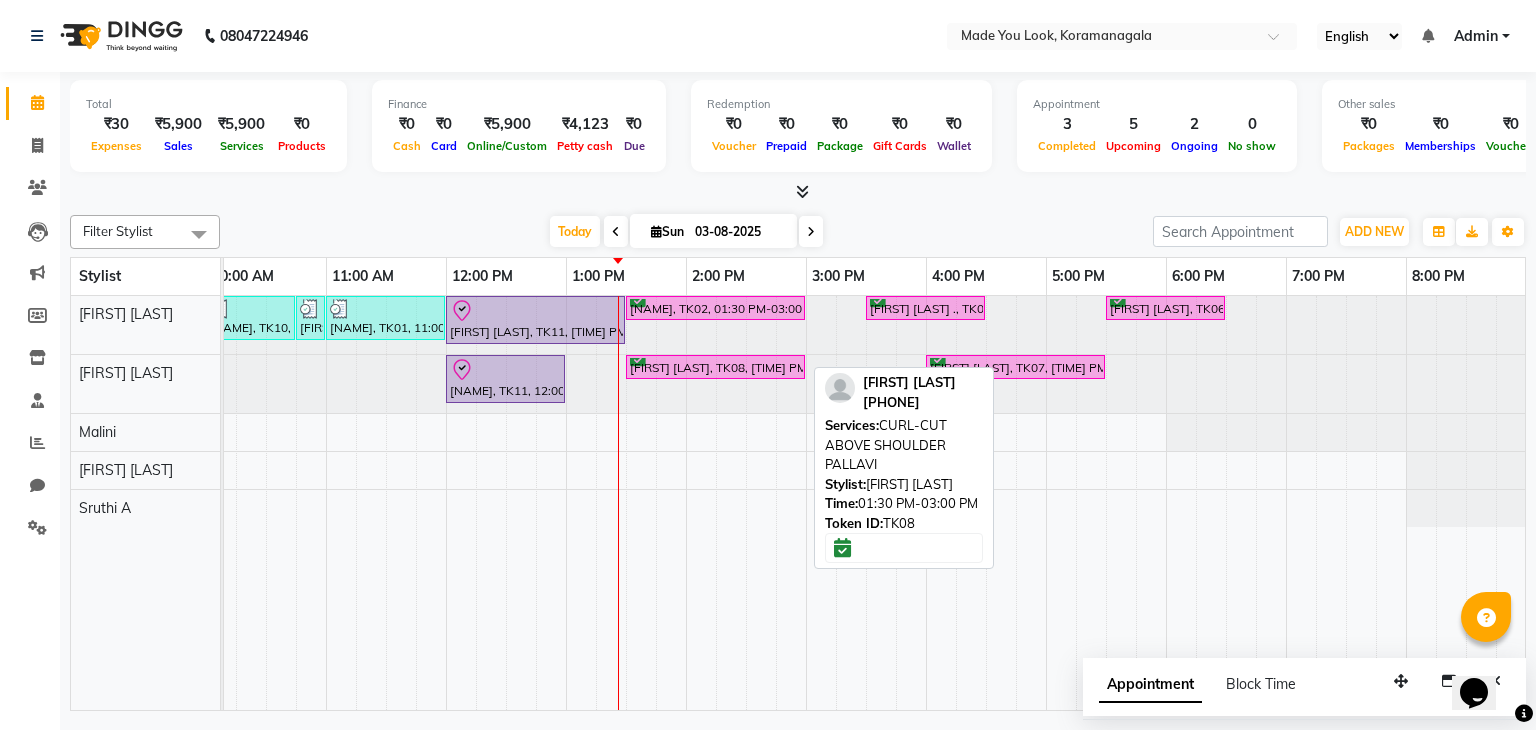 click on "[FIRST] [LAST], TK08, [TIME] PM-[TIME] PM, CURL-CUT ABOVE SHOULDER PALLAVI" at bounding box center (715, 367) 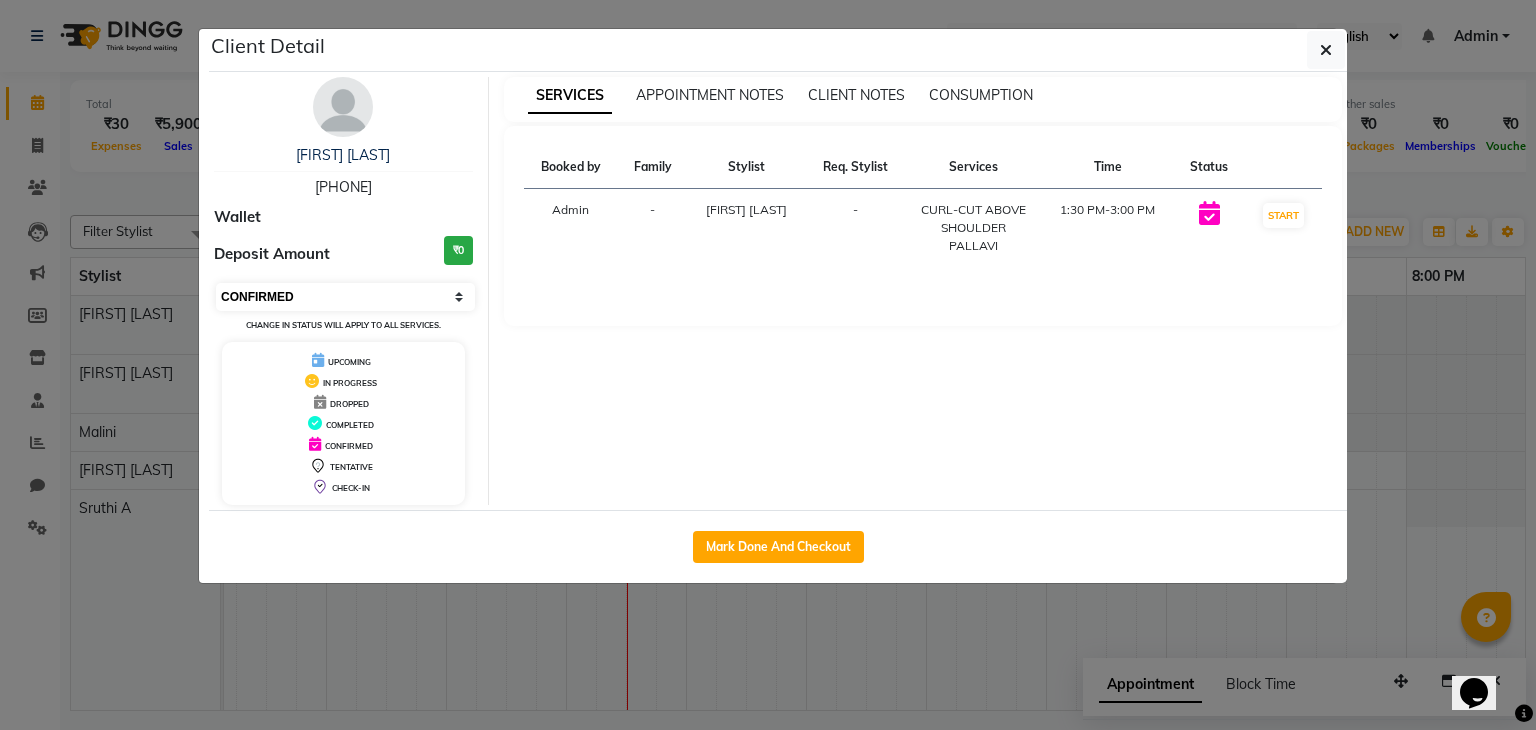 click on "Select IN SERVICE CONFIRMED TENTATIVE CHECK IN MARK DONE DROPPED UPCOMING" at bounding box center (345, 297) 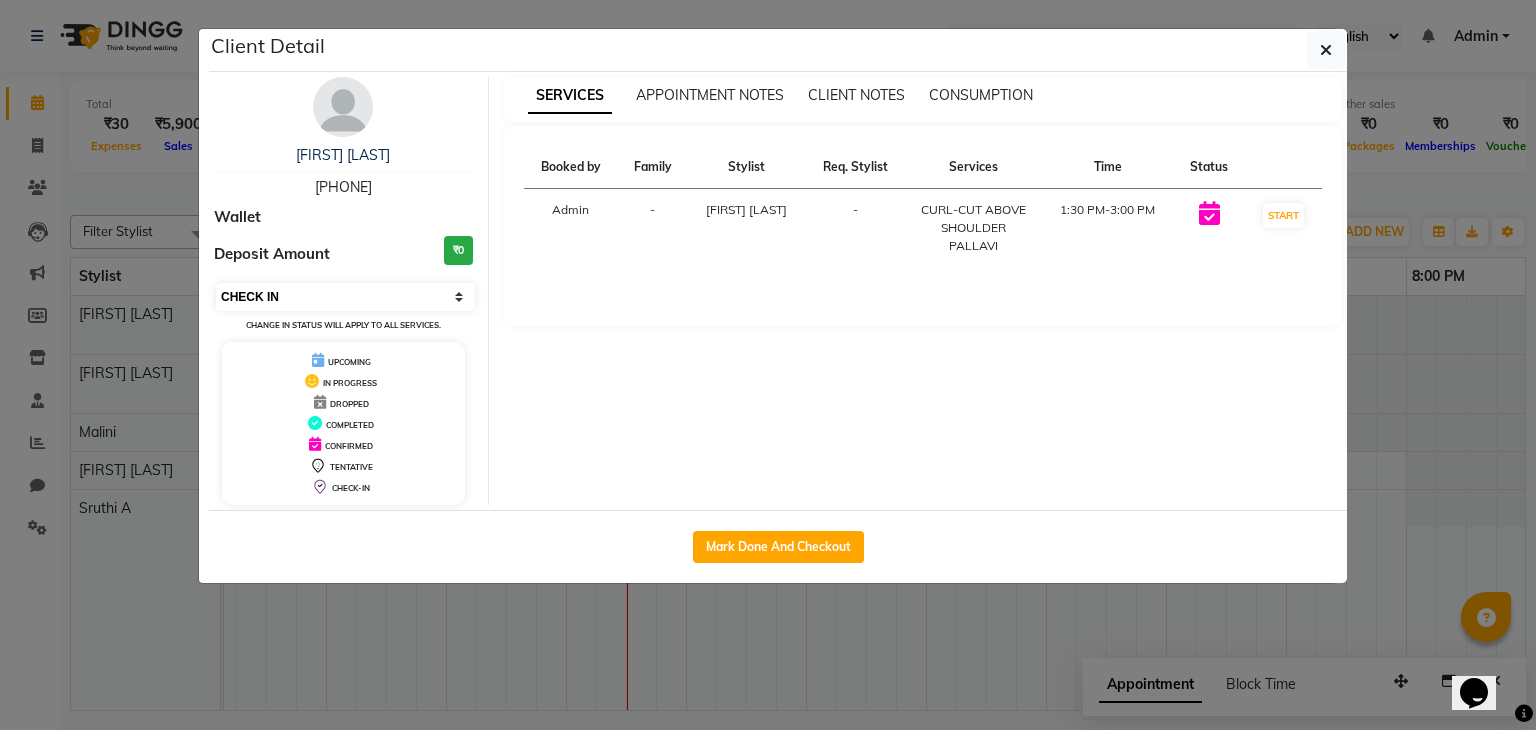 click on "Select IN SERVICE CONFIRMED TENTATIVE CHECK IN MARK DONE DROPPED UPCOMING" at bounding box center (345, 297) 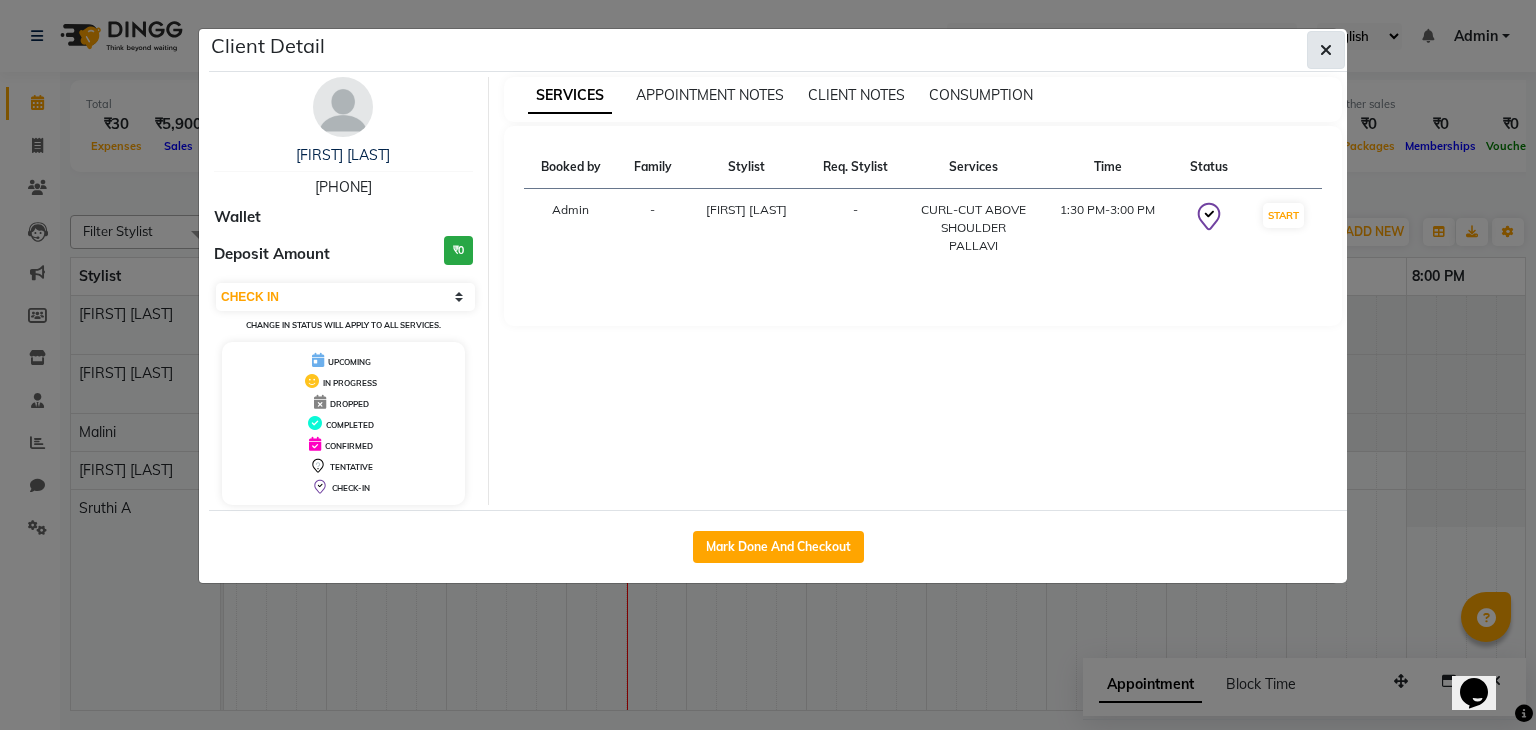 click 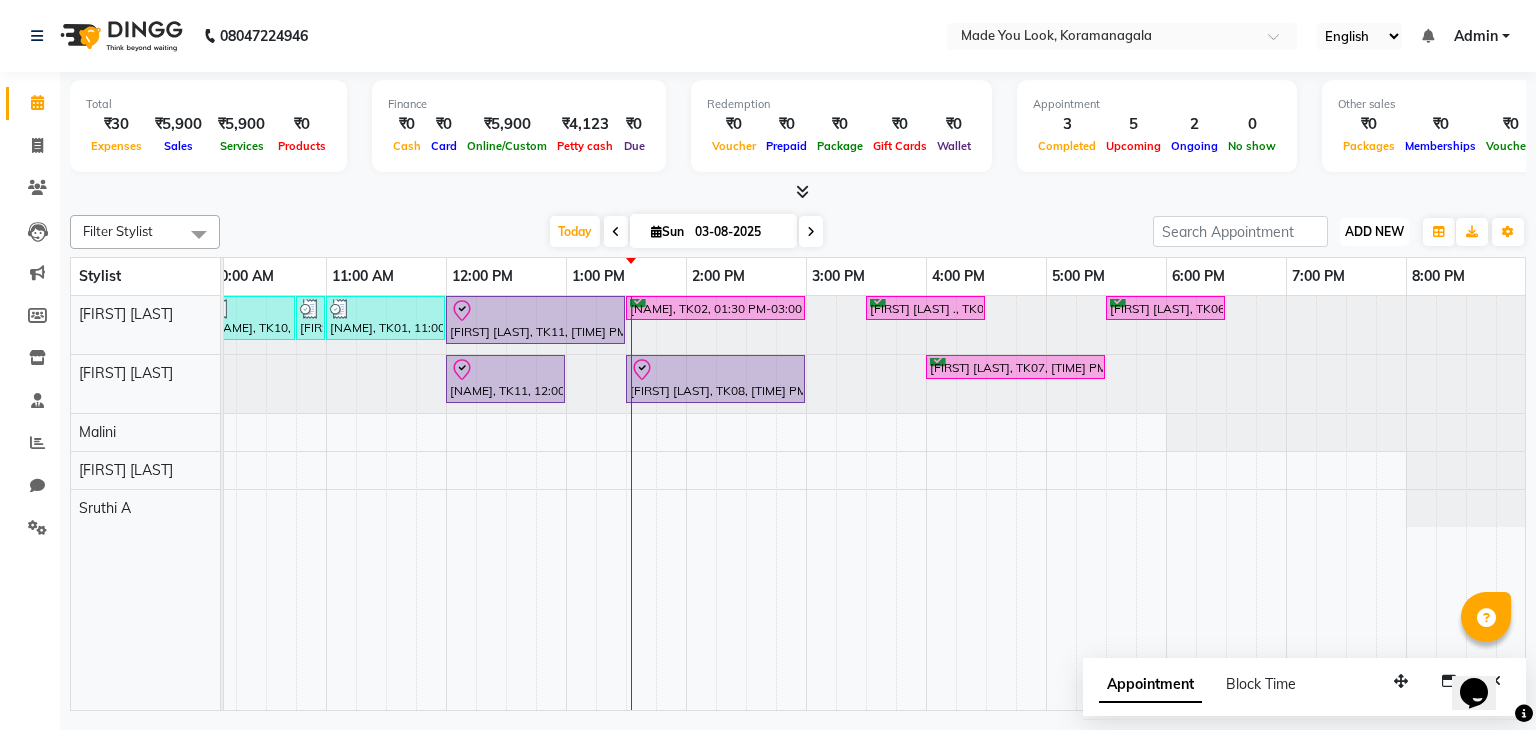 click on "ADD NEW Toggle Dropdown" at bounding box center [1374, 232] 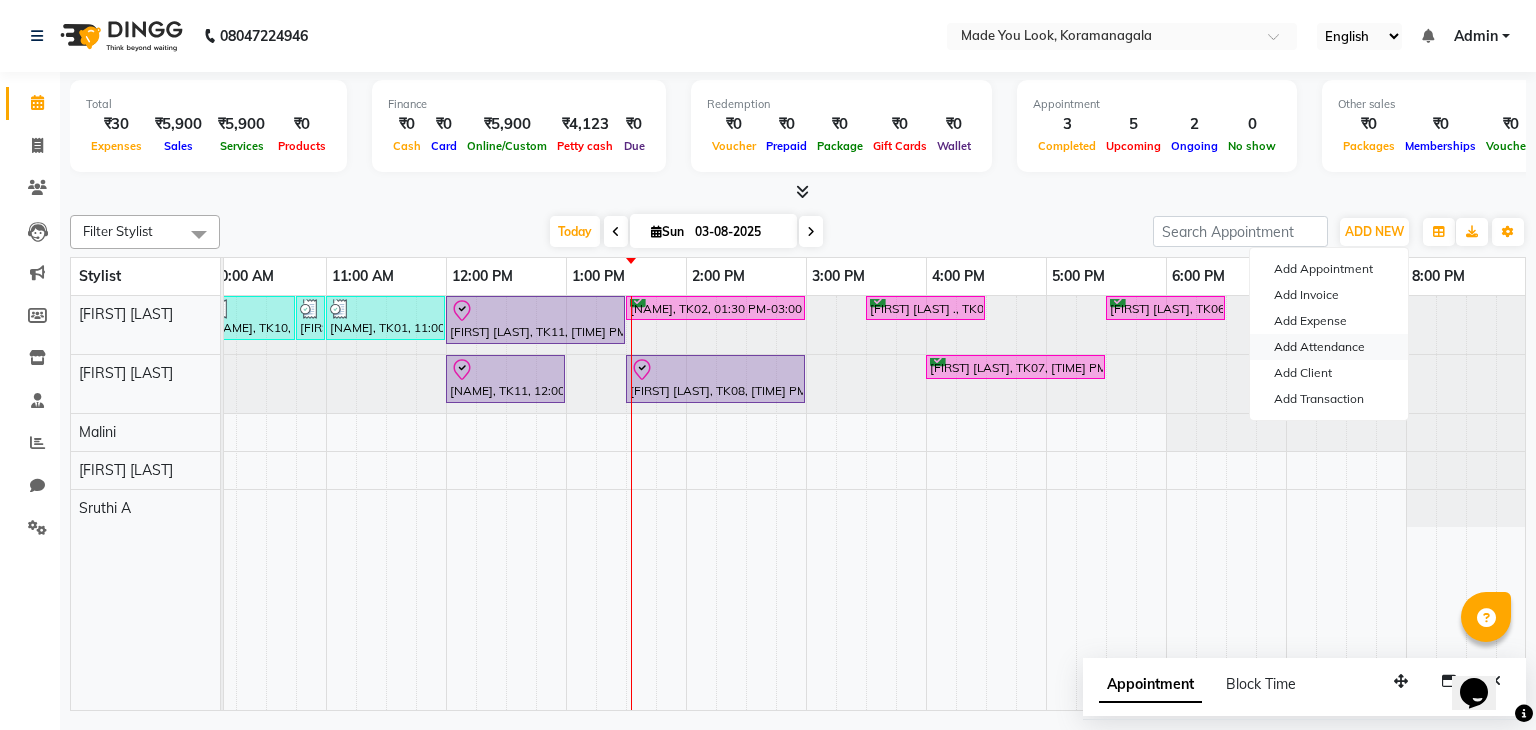 click on "Add Attendance" at bounding box center (1329, 347) 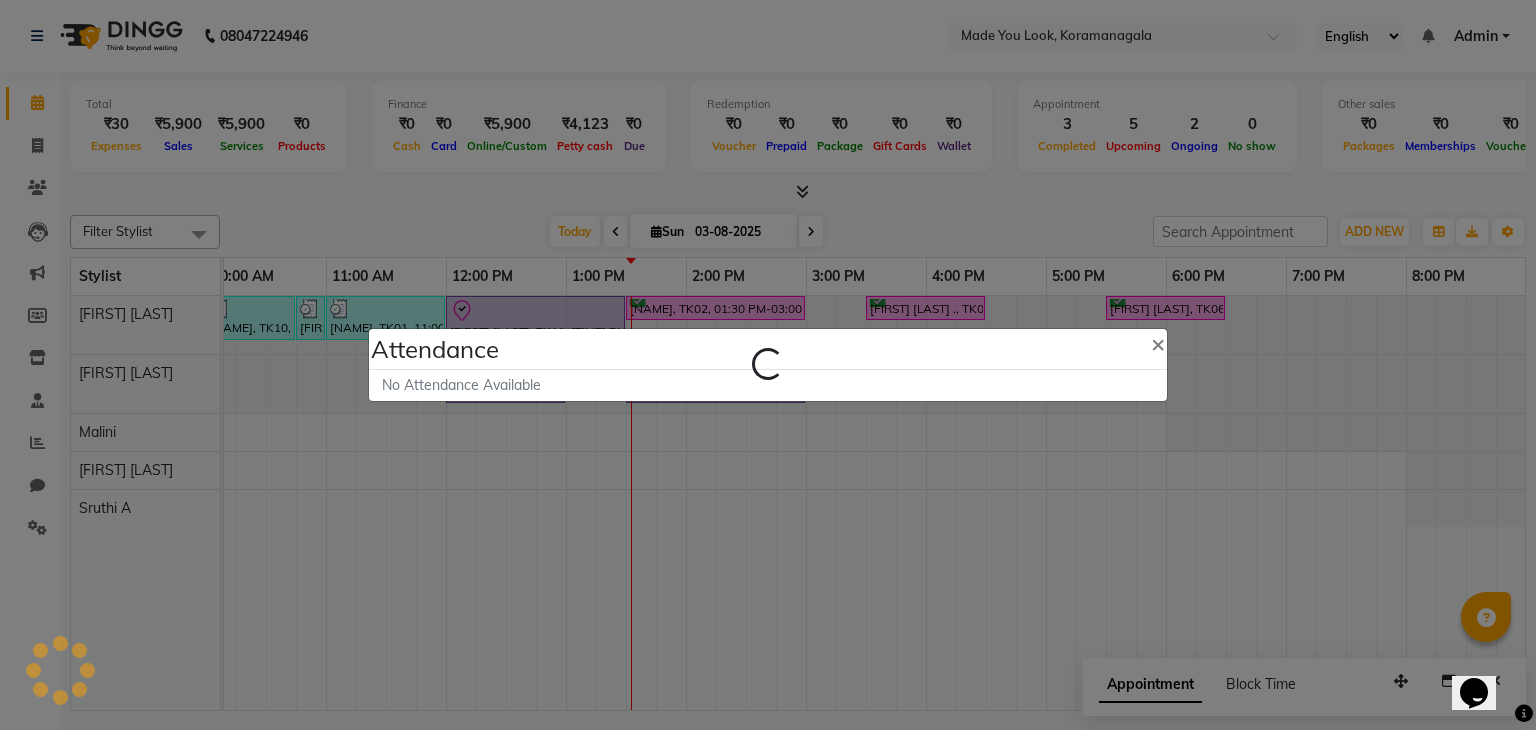 select on "L" 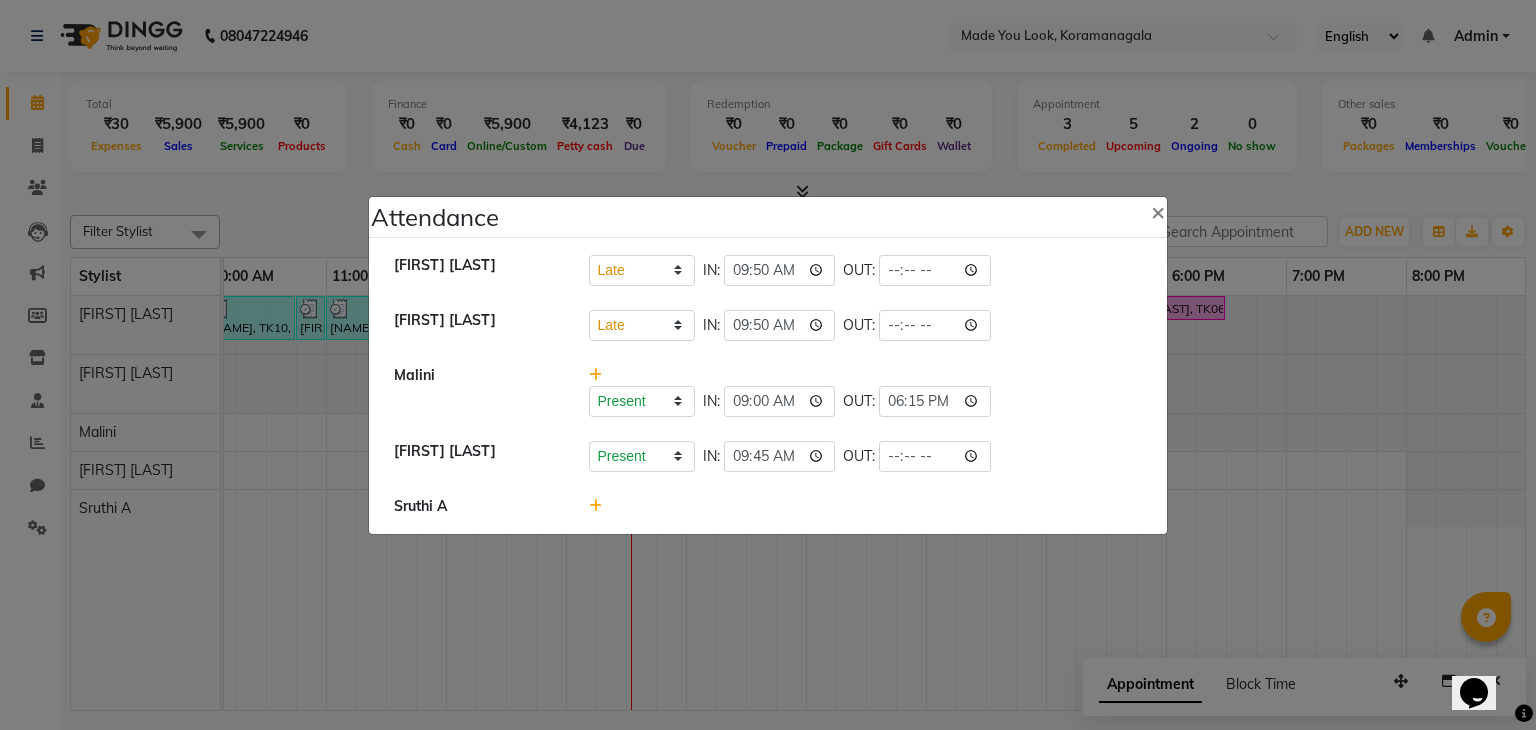 drag, startPoint x: 1217, startPoint y: 241, endPoint x: 1191, endPoint y: 168, distance: 77.491936 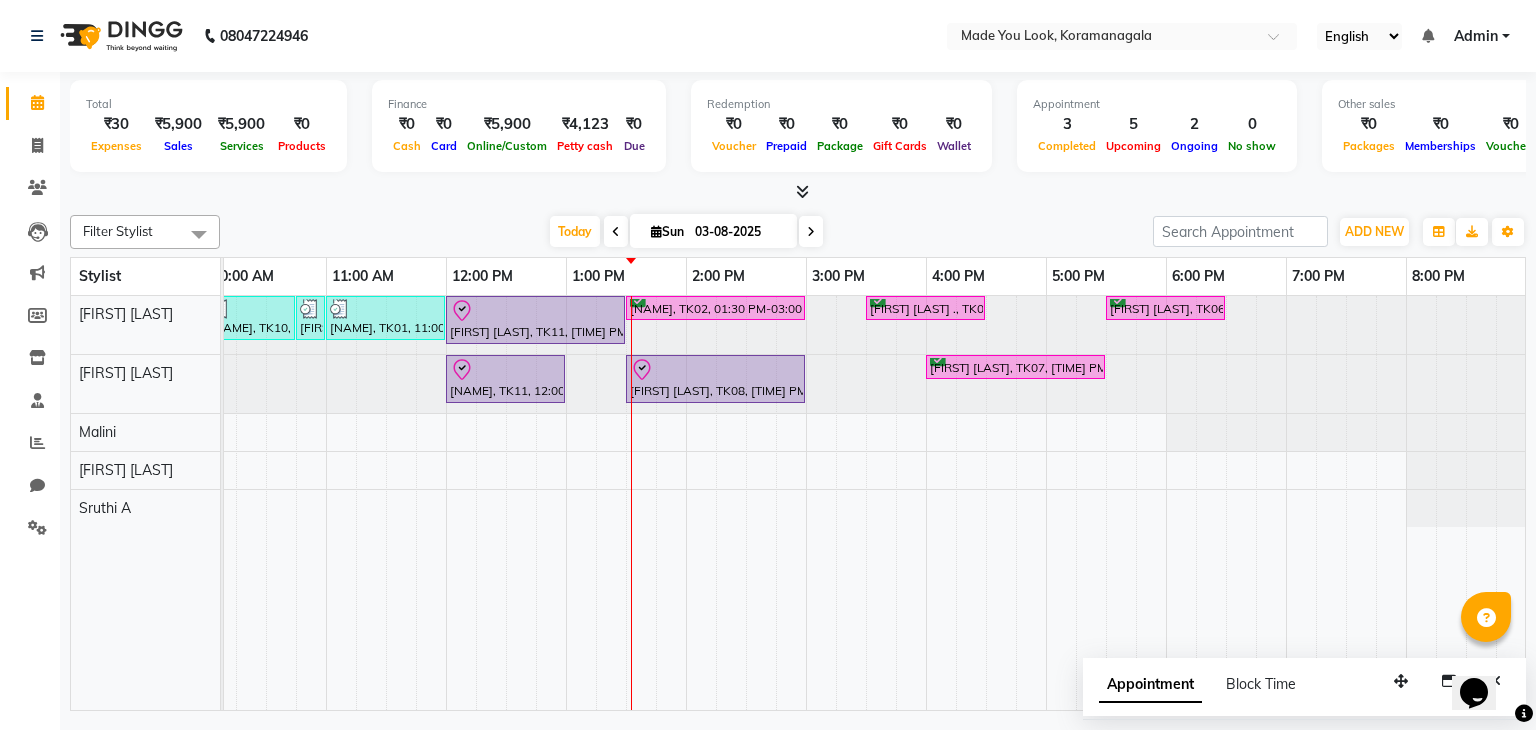 scroll, scrollTop: 0, scrollLeft: 244, axis: horizontal 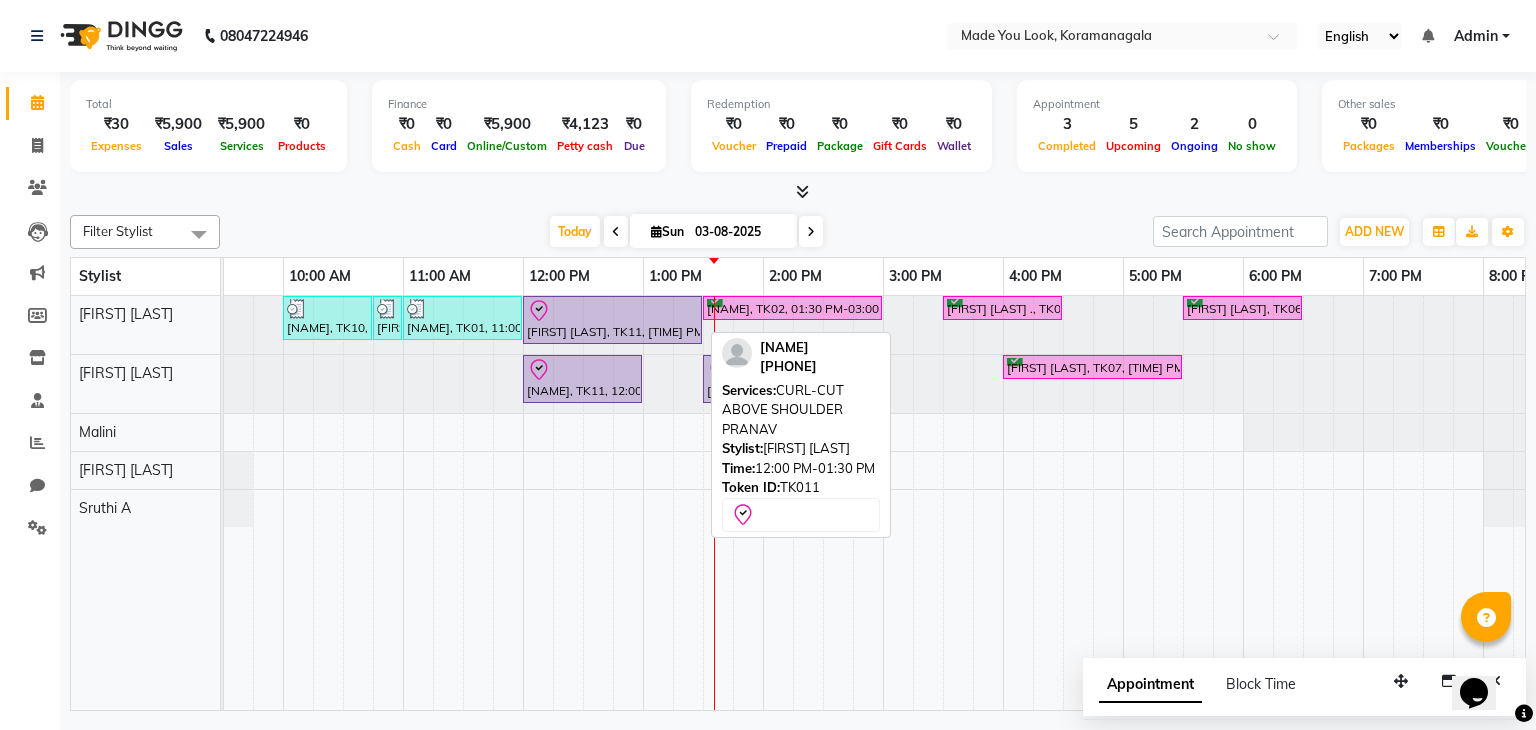 click 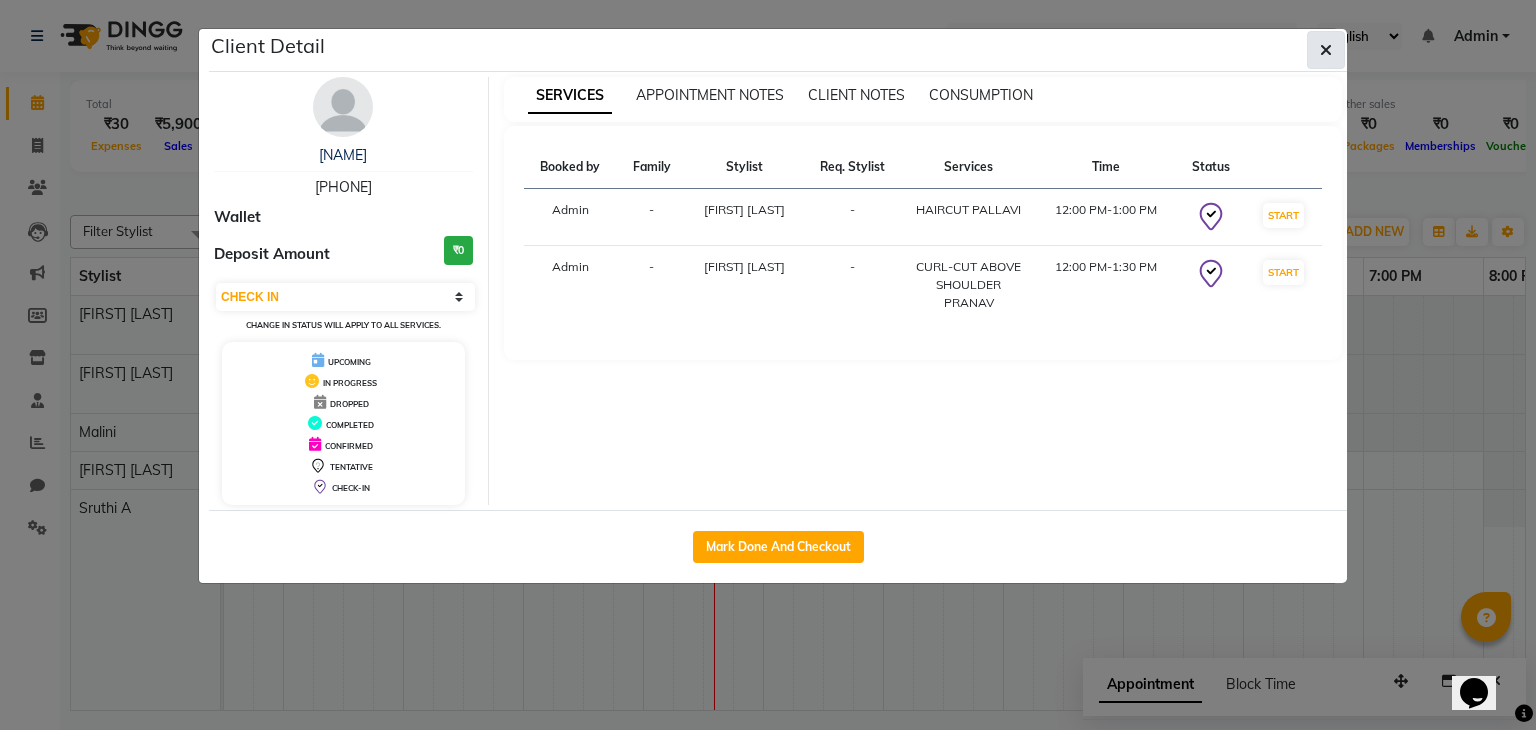 click 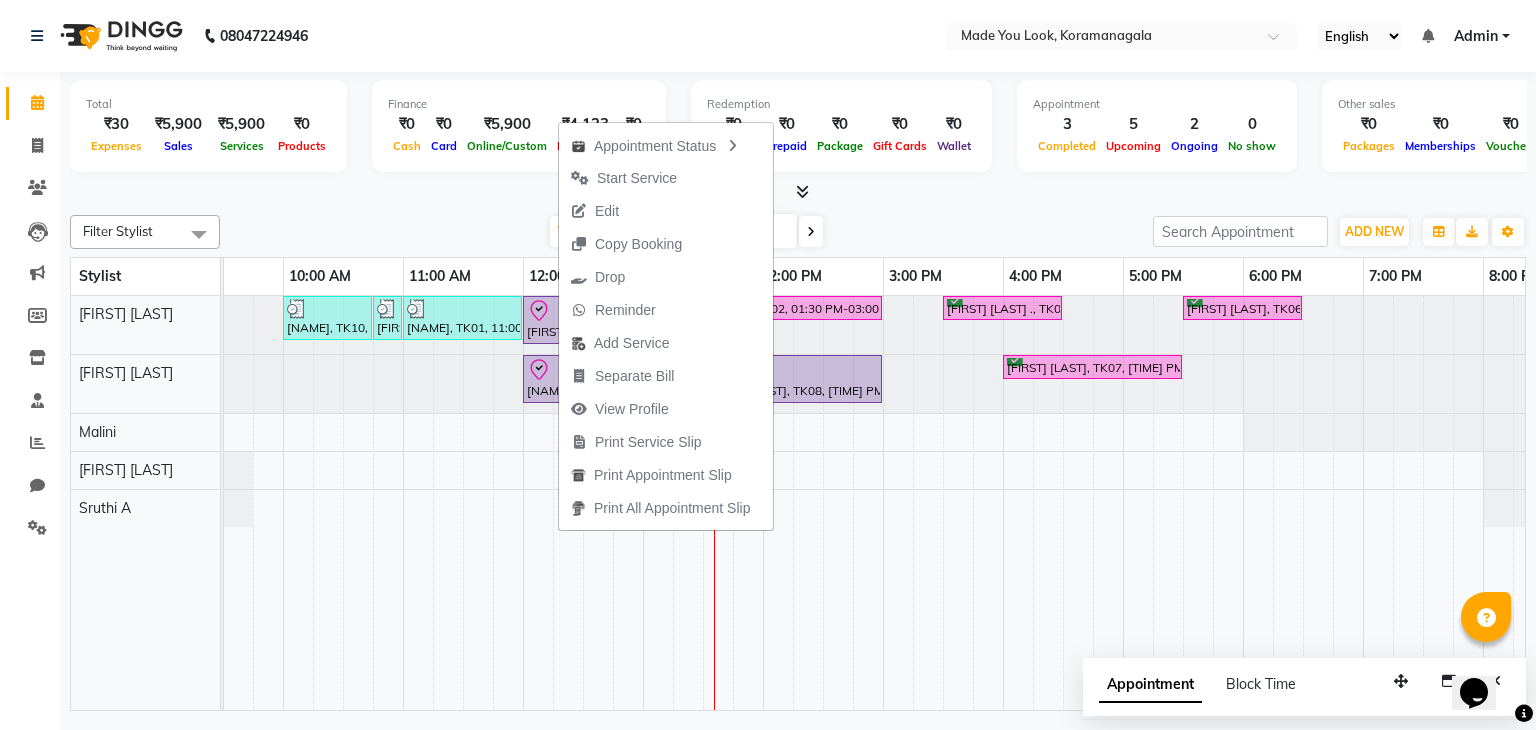 click on "Filter Stylist Select All [FIRST] [FIRST] [FIRST] [FIRST] [FIRST] Today  Sun 03-08-2025 Toggle Dropdown Add Appointment Add Invoice Add Expense Add Attendance Add Client Add Transaction Toggle Dropdown Add Appointment Add Invoice Add Expense Add Attendance Add Client ADD NEW Toggle Dropdown Add Appointment Add Invoice Add Expense Add Attendance Add Client Add Transaction Filter Stylist Select All [FIRST] [FIRST] [FIRST] [FIRST] [FIRST] Group By  Staff View   Room View  View as Vertical  Vertical - Week View  Horizontal  Horizontal - Week View  List  Toggle Dropdown Calendar Settings Manage Tags   Arrange Stylists   Reset Stylists  Full Screen  Show Available Stylist  Appointment Form Zoom 100%" at bounding box center (798, 232) 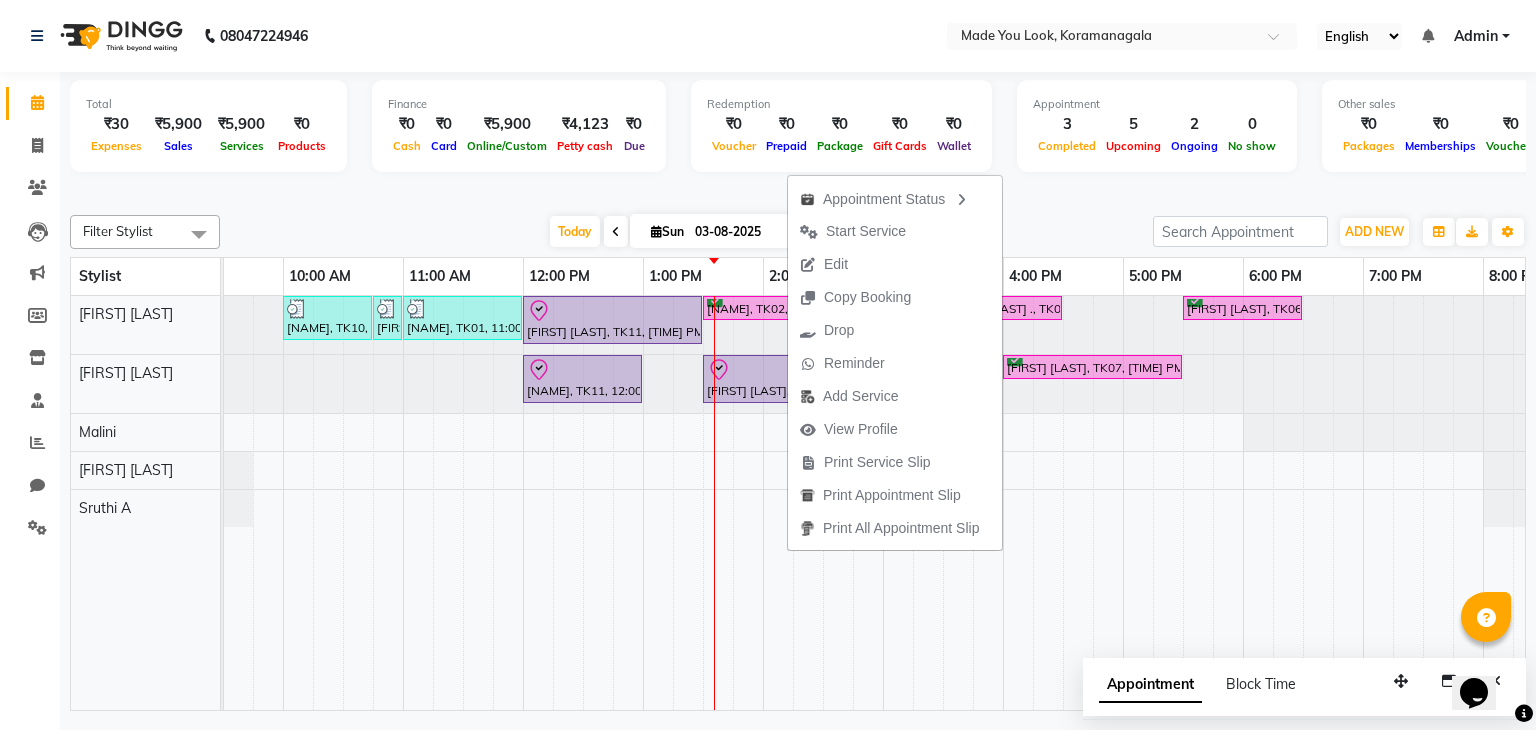 click on "Today  Sun 03-08-2025" at bounding box center [686, 232] 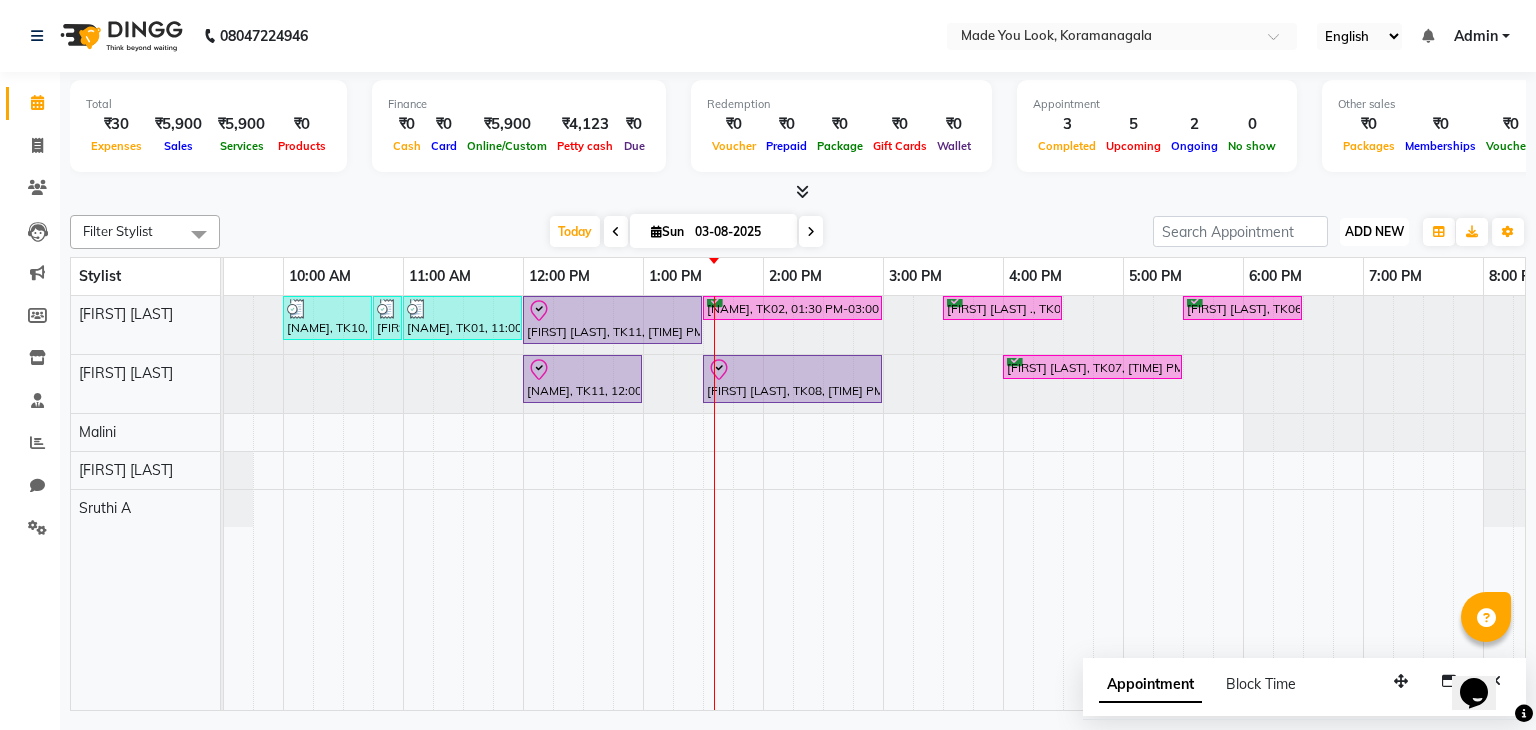 click on "ADD NEW" at bounding box center [1374, 231] 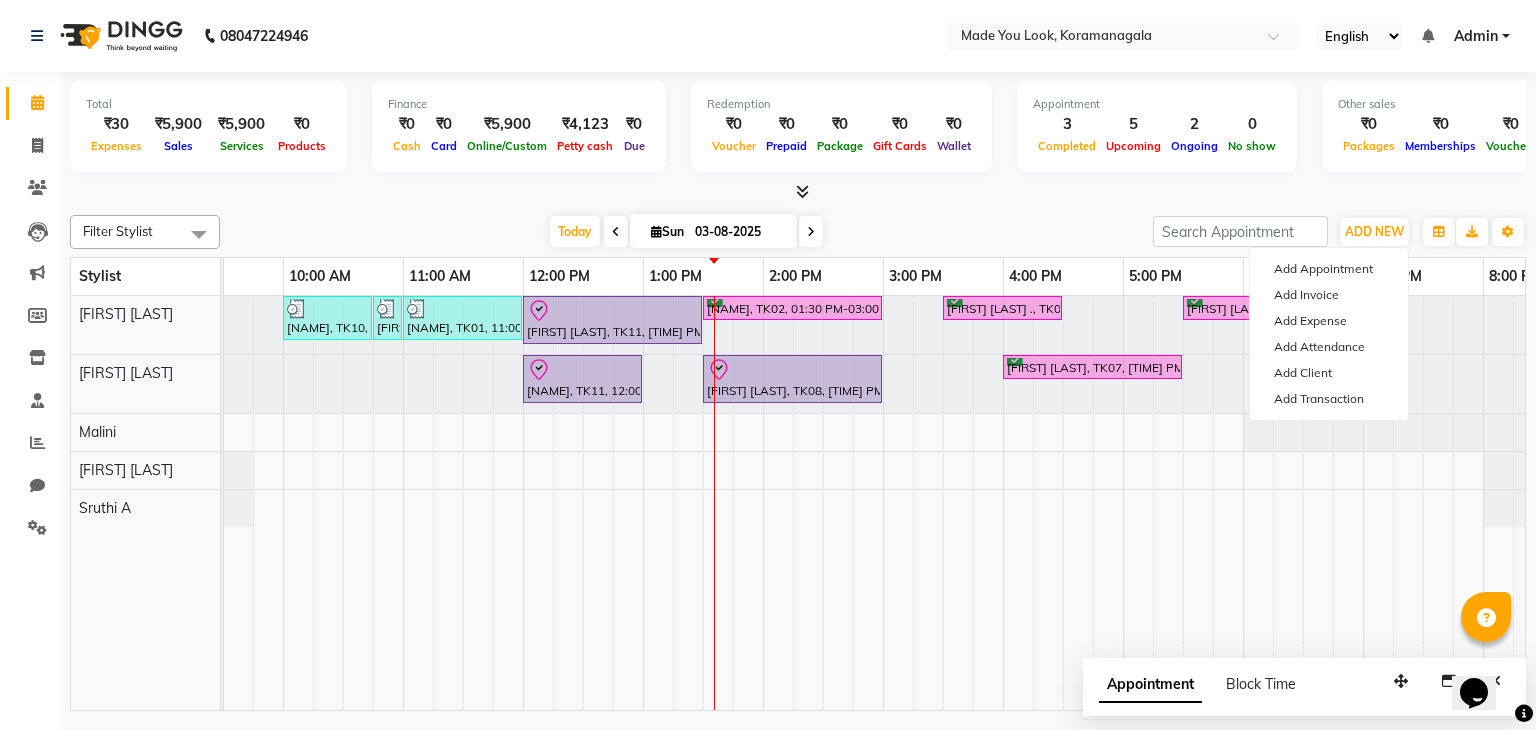 click at bounding box center (811, 232) 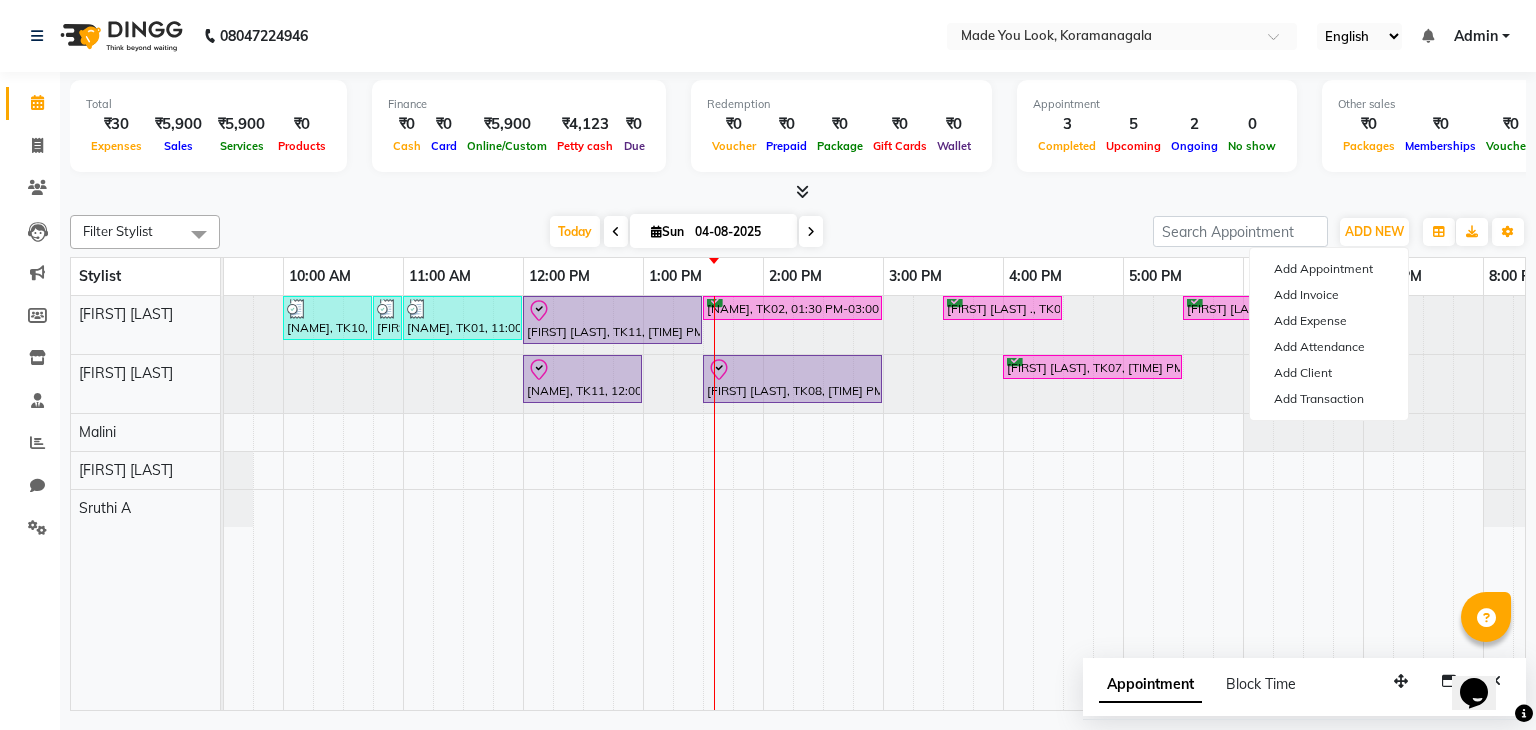 scroll, scrollTop: 0, scrollLeft: 0, axis: both 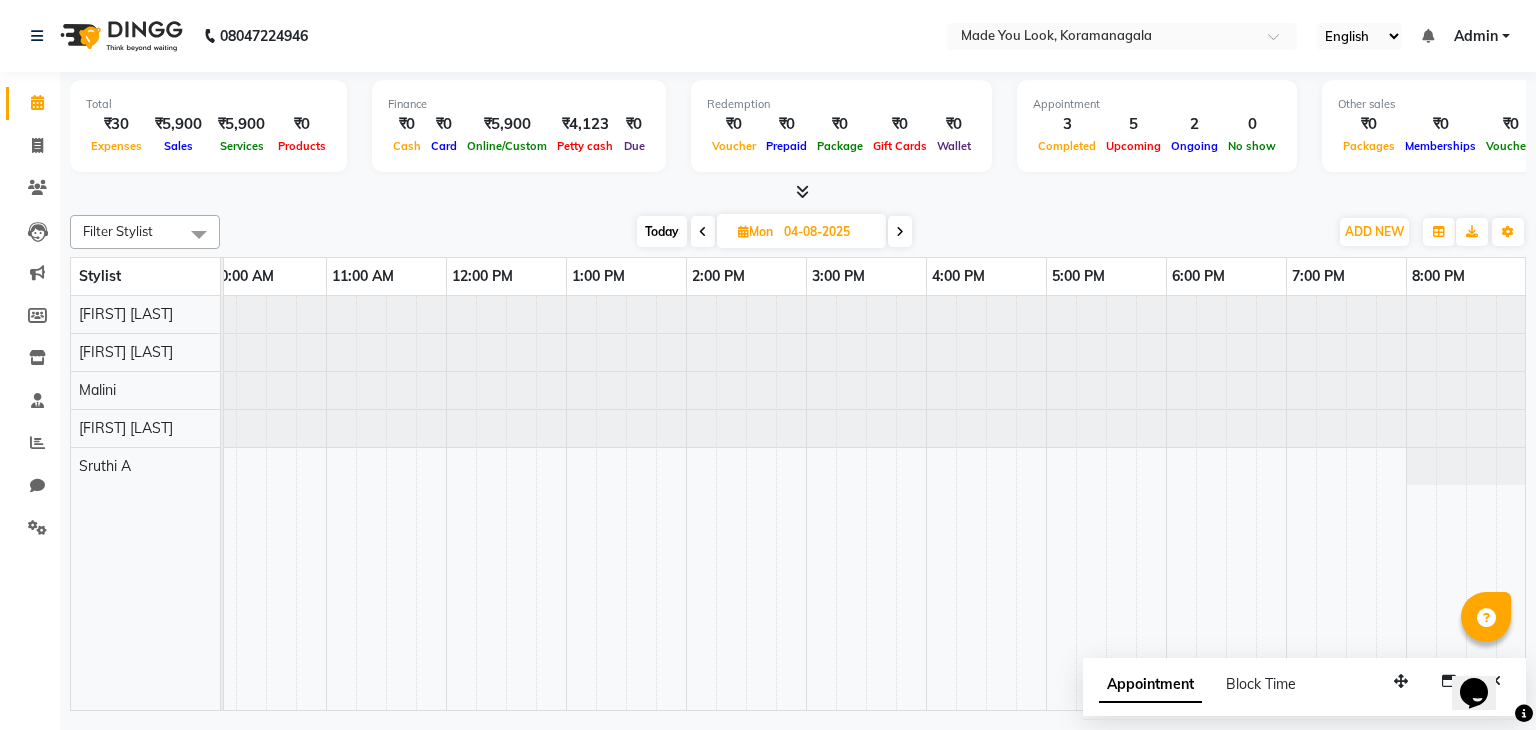 click at bounding box center [900, 231] 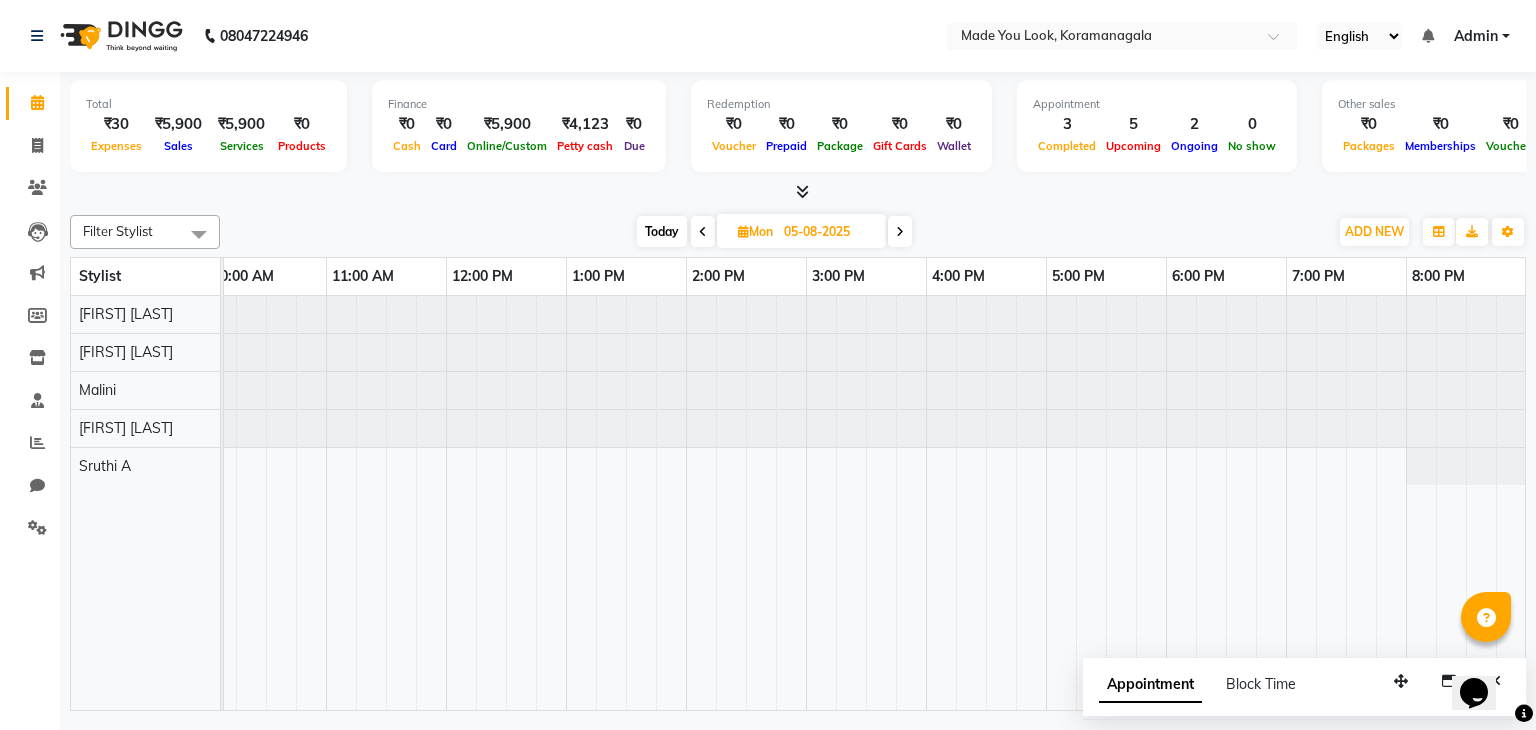scroll, scrollTop: 0, scrollLeft: 0, axis: both 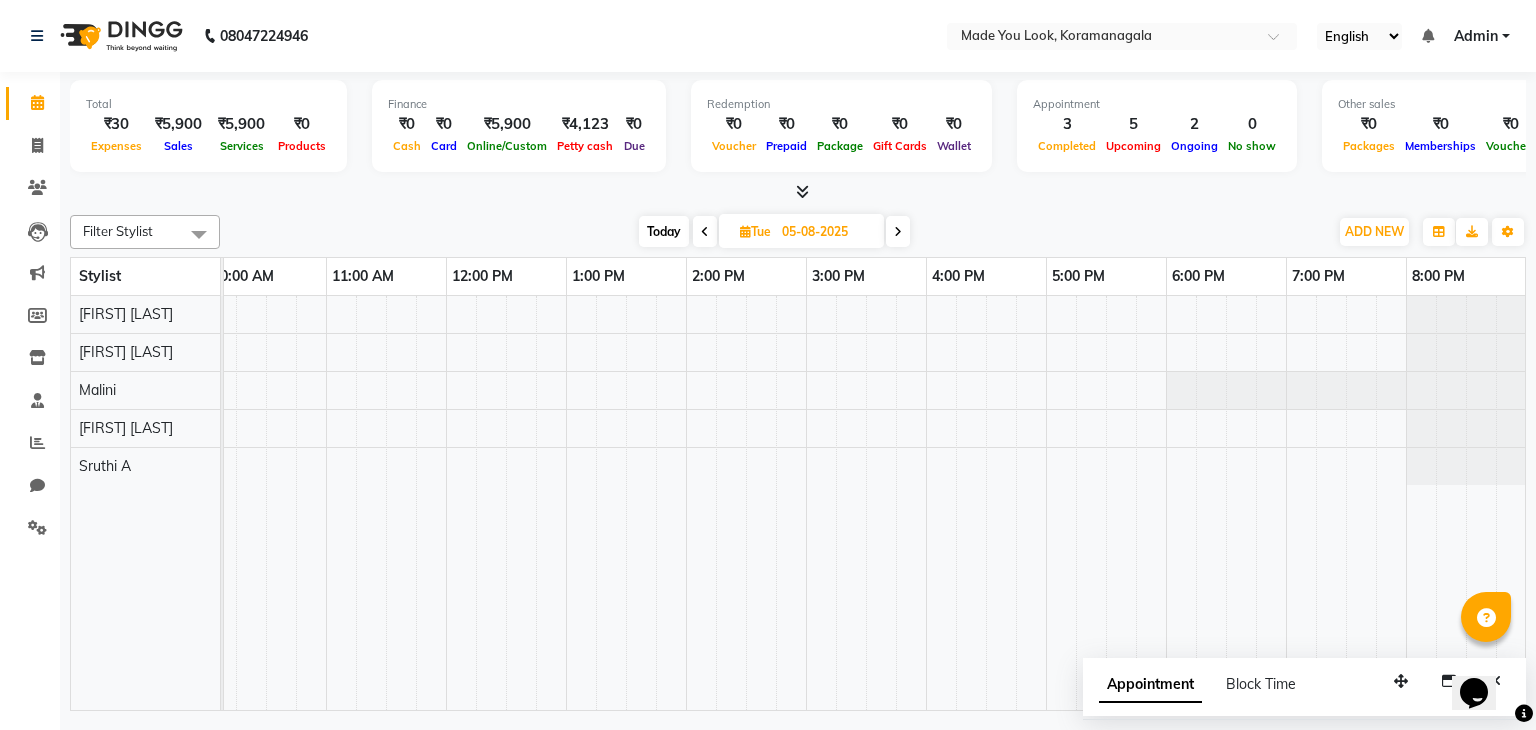 click at bounding box center [898, 231] 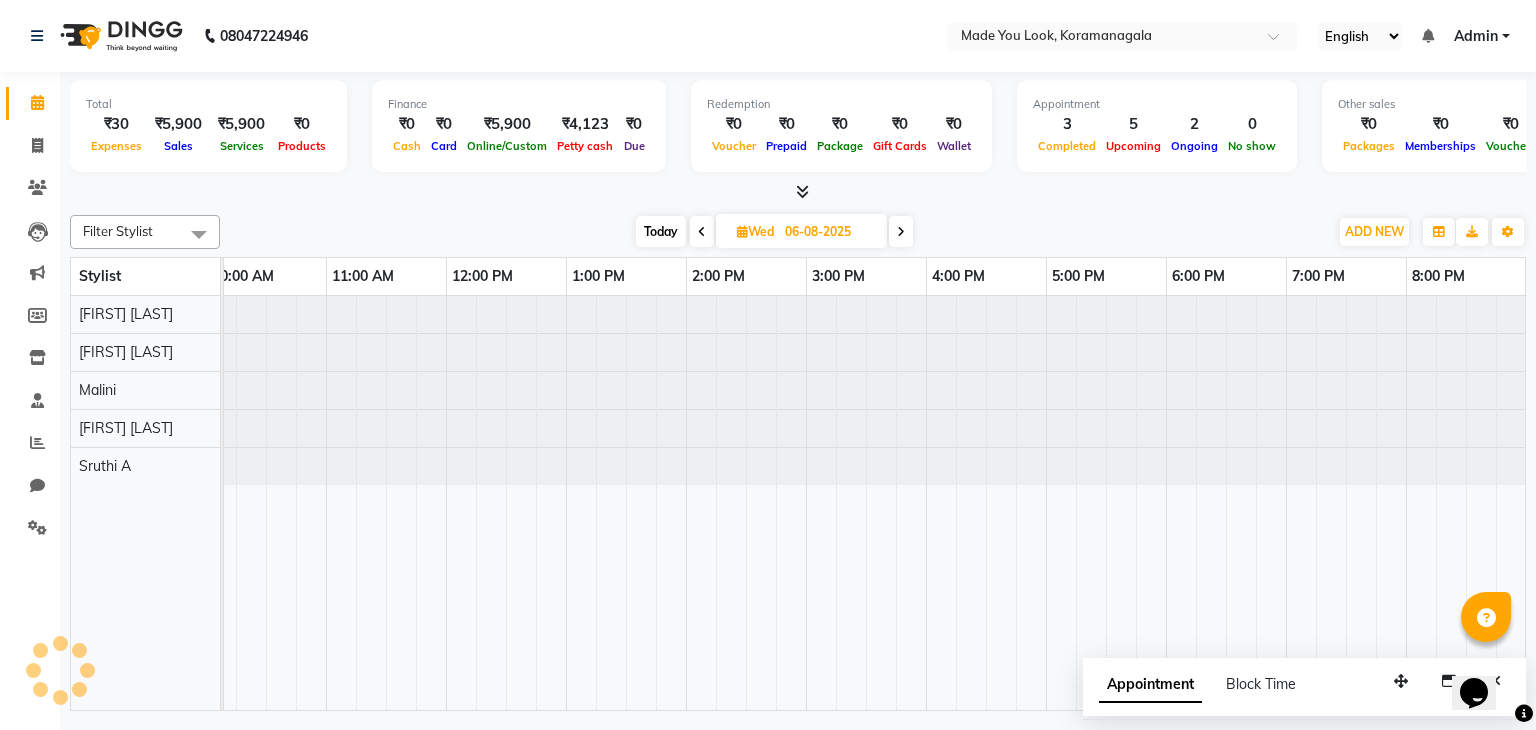 scroll, scrollTop: 0, scrollLeft: 0, axis: both 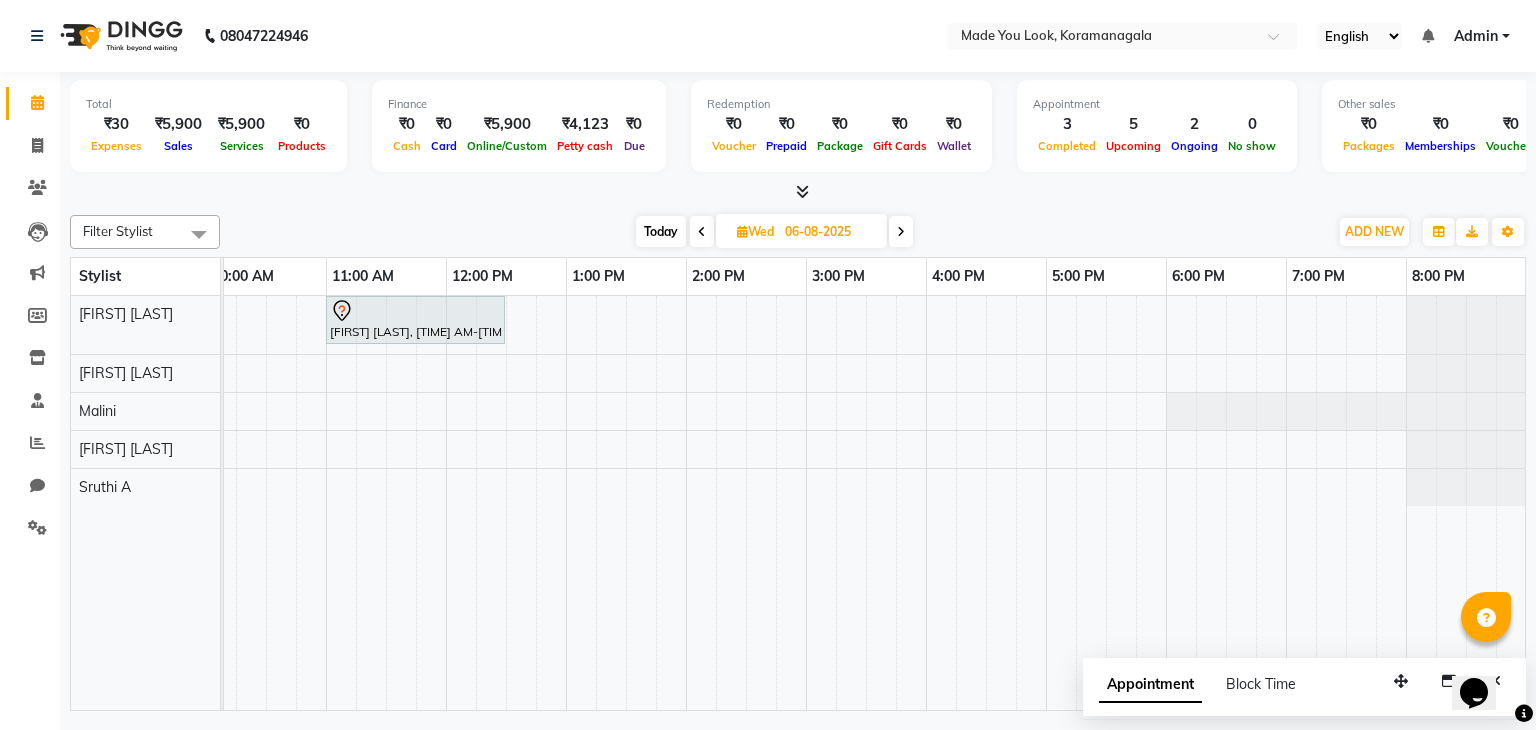 click at bounding box center [901, 231] 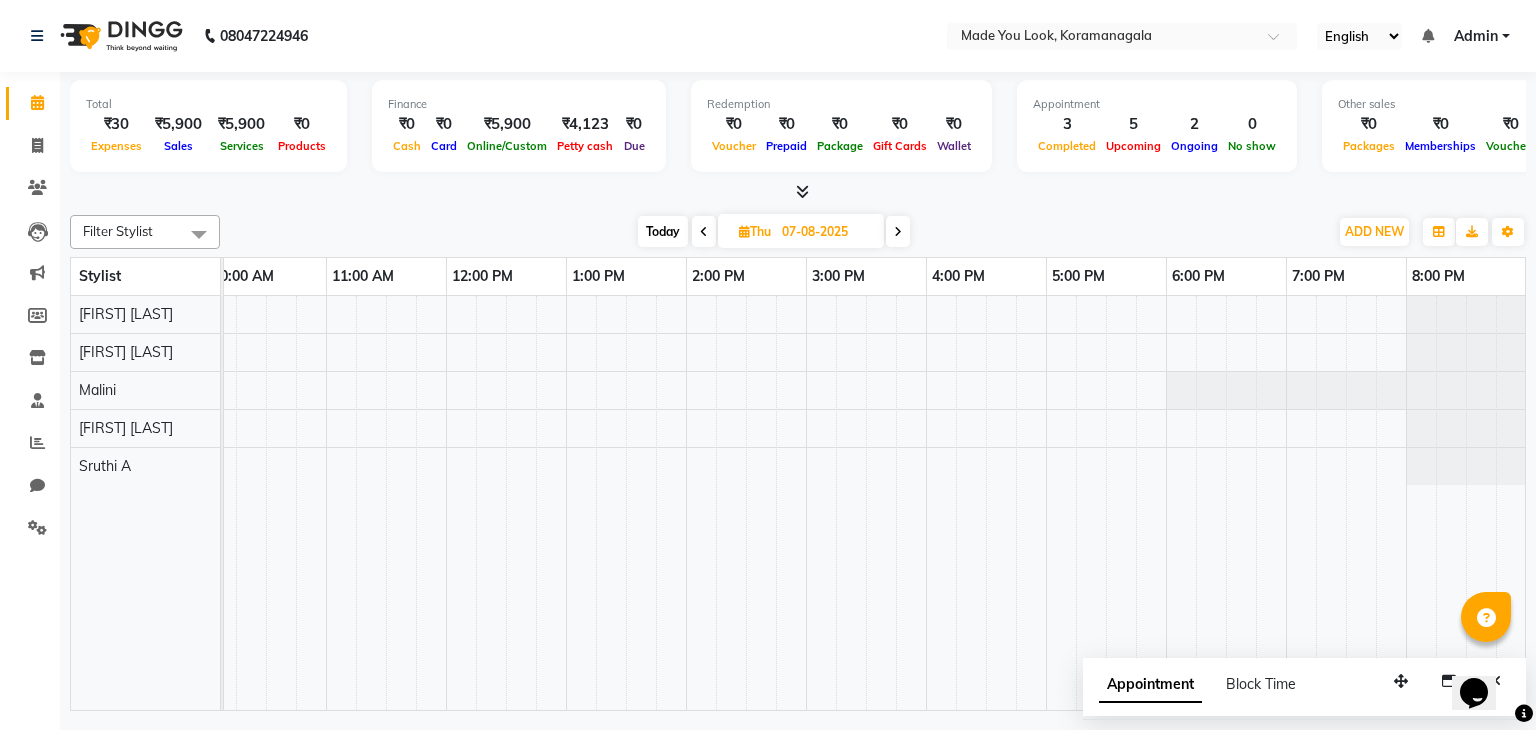click at bounding box center (898, 232) 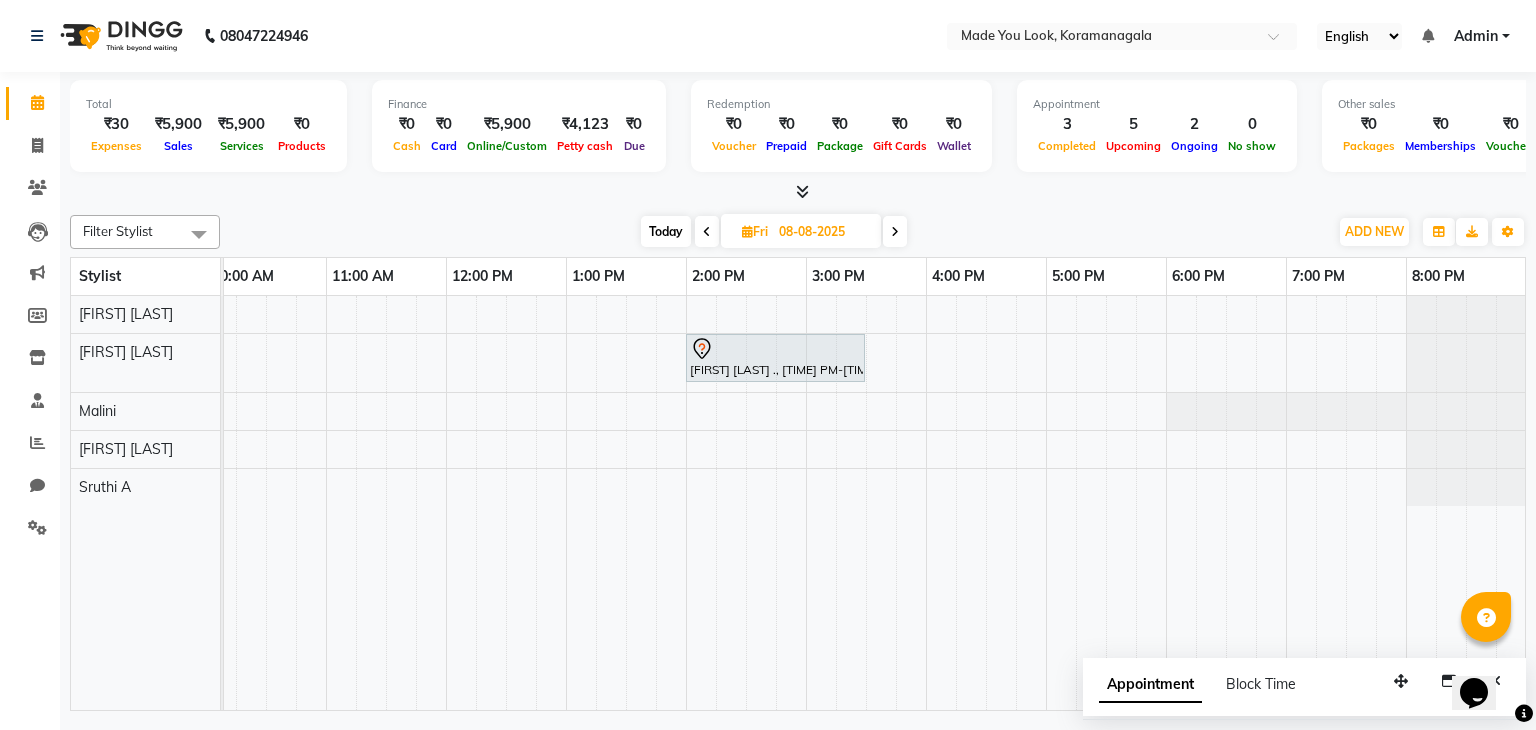 click at bounding box center (895, 231) 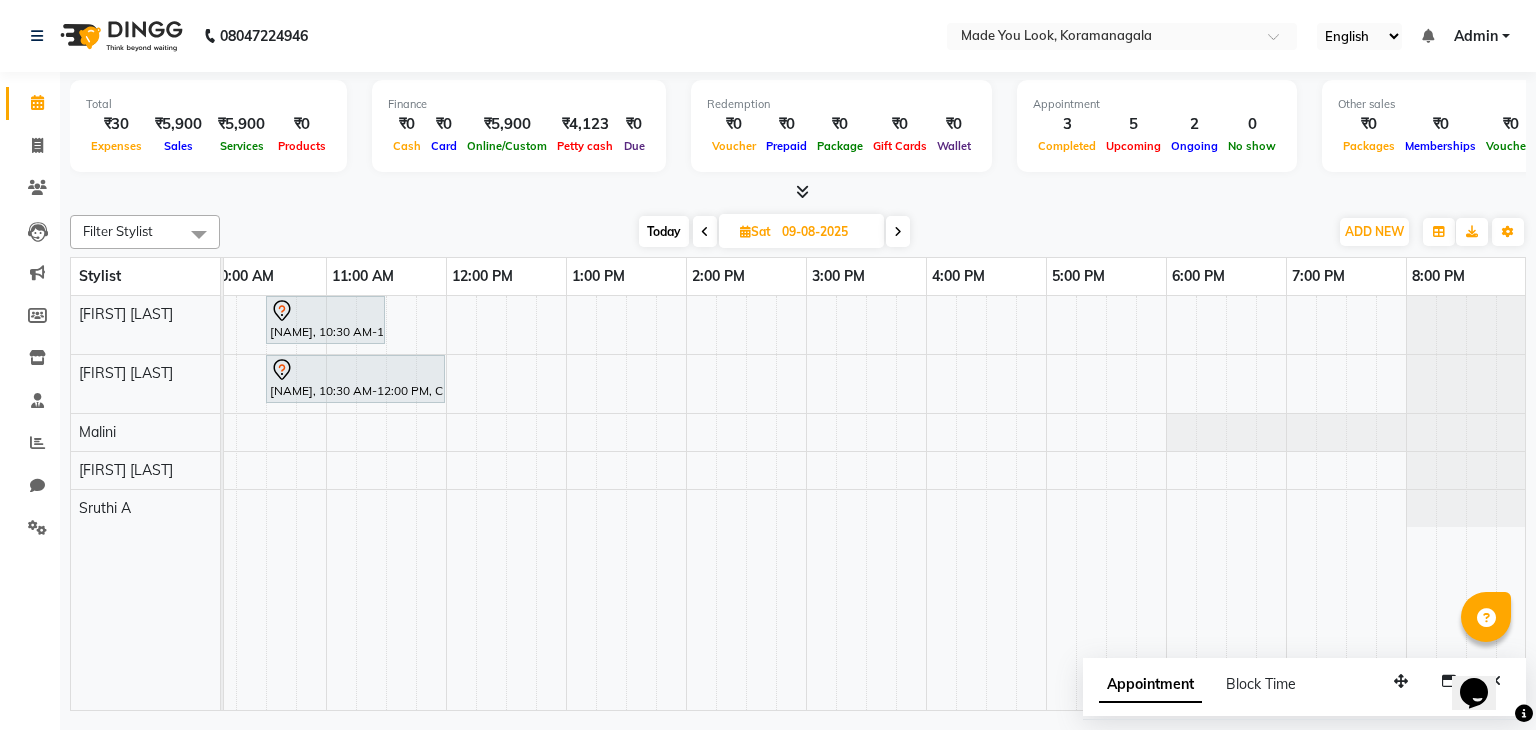 click at bounding box center [898, 231] 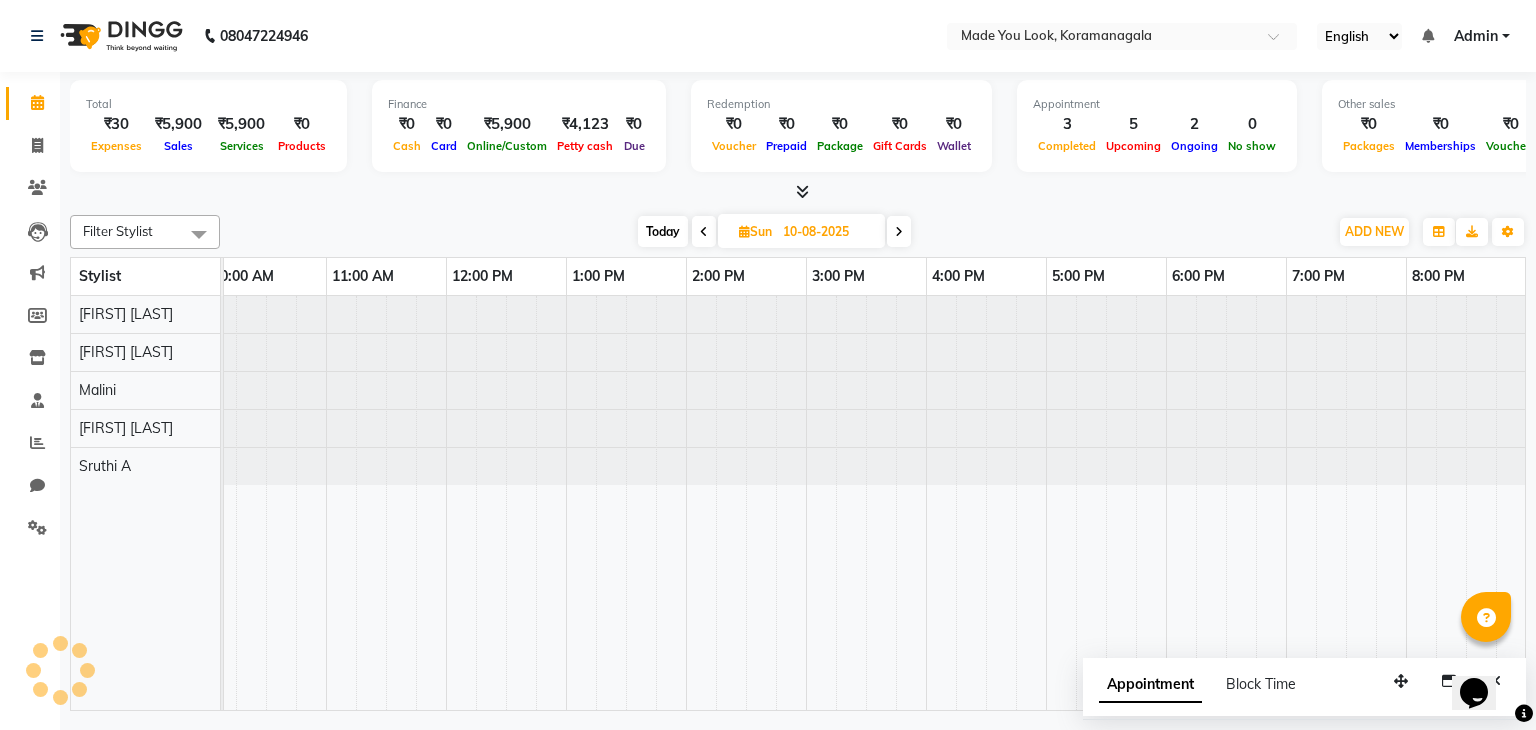 scroll, scrollTop: 0, scrollLeft: 0, axis: both 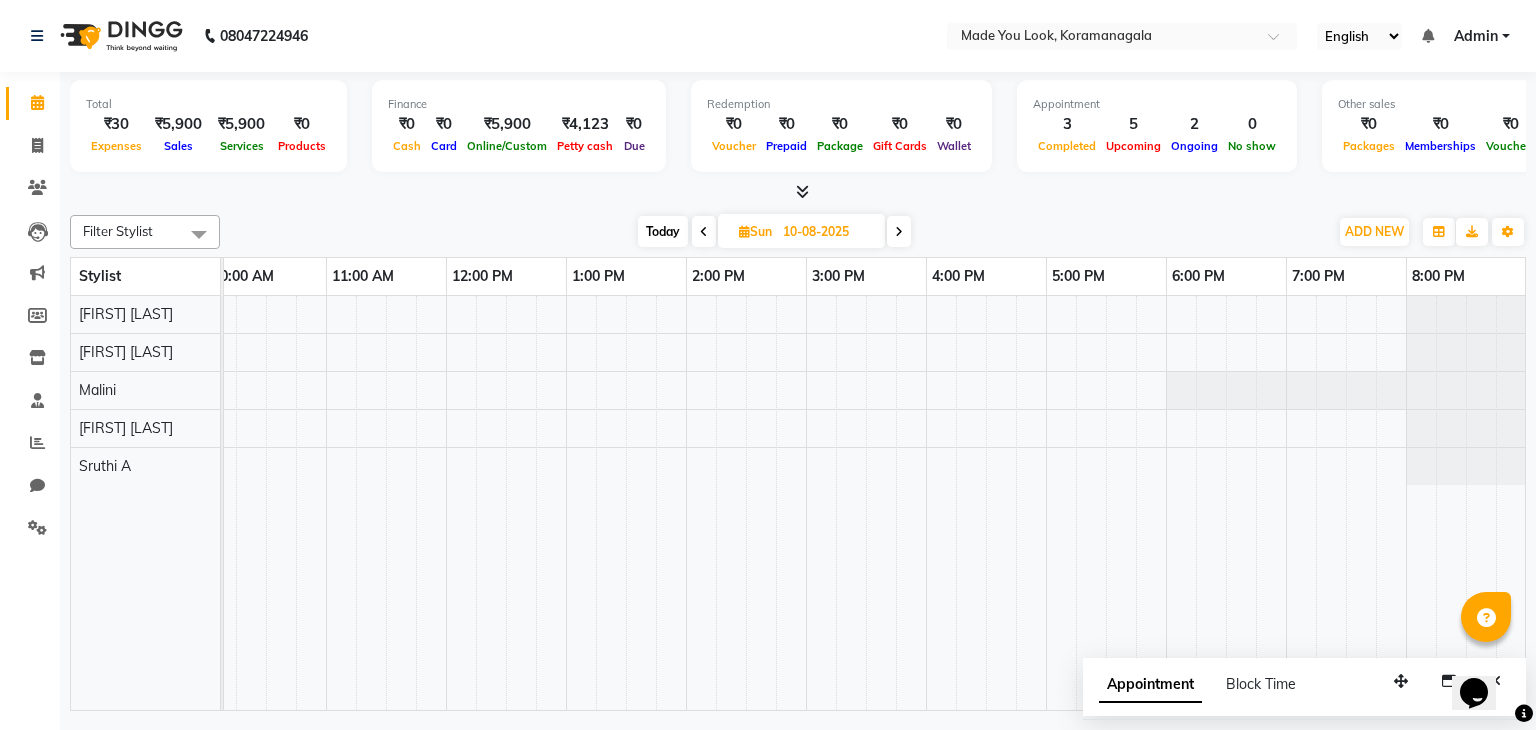 click on "Today" at bounding box center [663, 231] 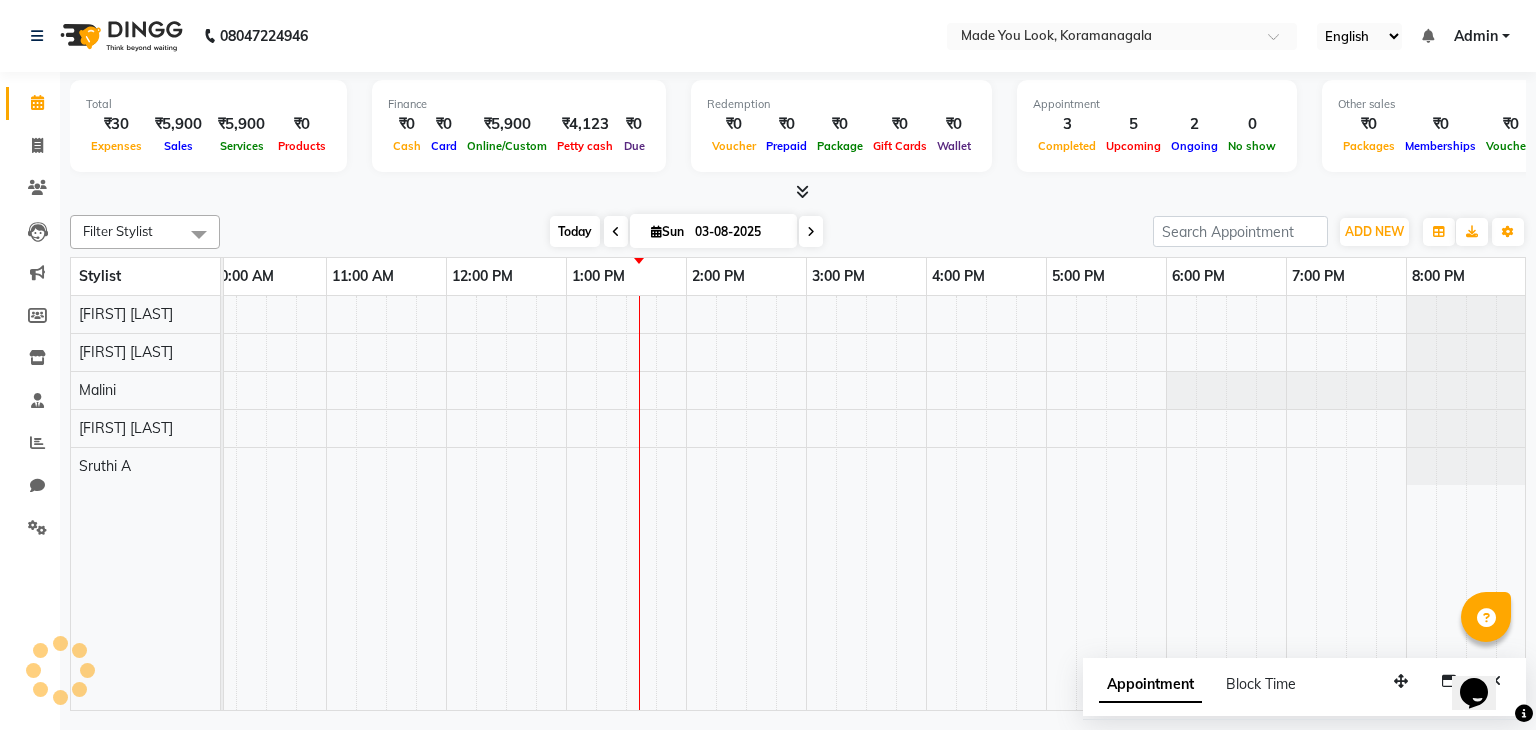scroll, scrollTop: 0, scrollLeft: 258, axis: horizontal 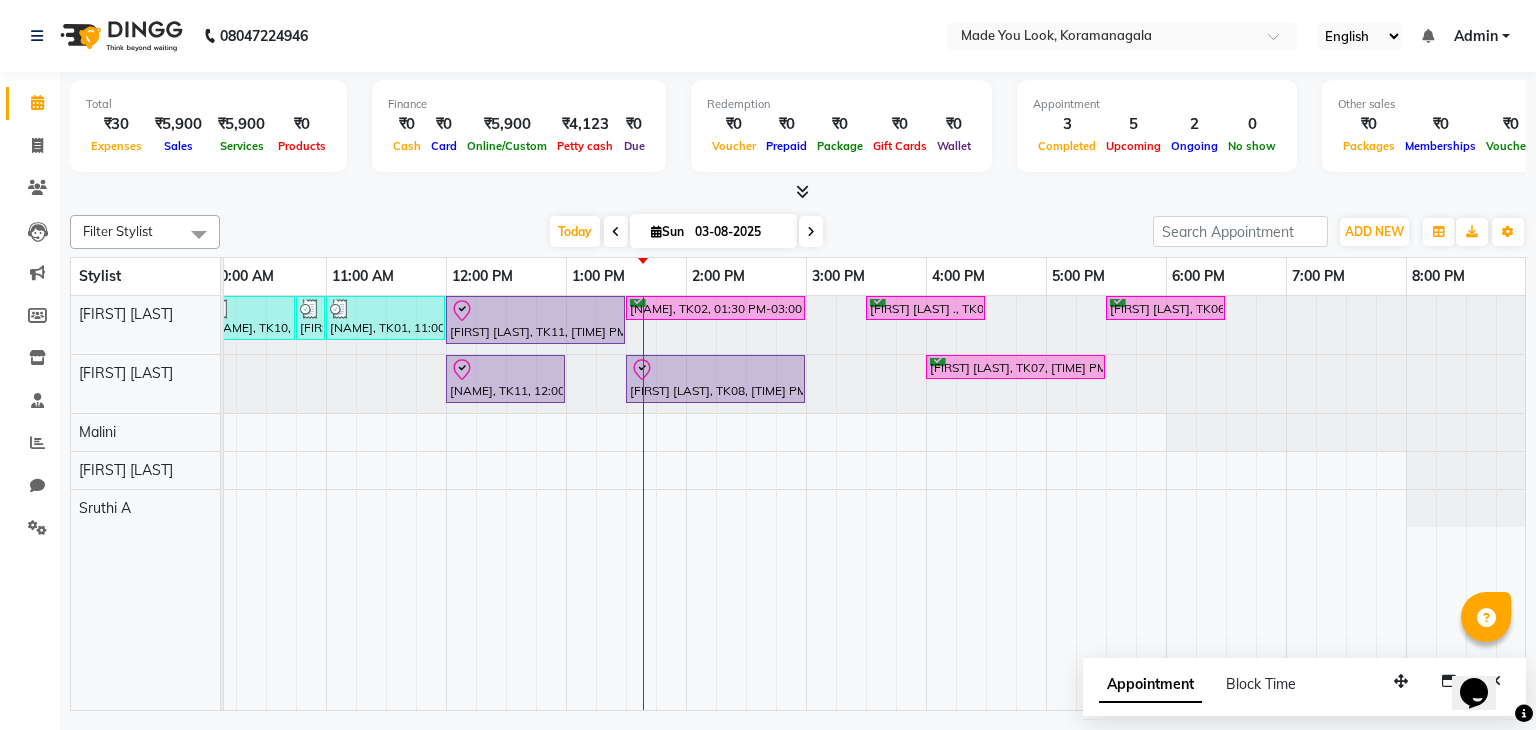 drag, startPoint x: 852, startPoint y: 229, endPoint x: 898, endPoint y: 213, distance: 48.703182 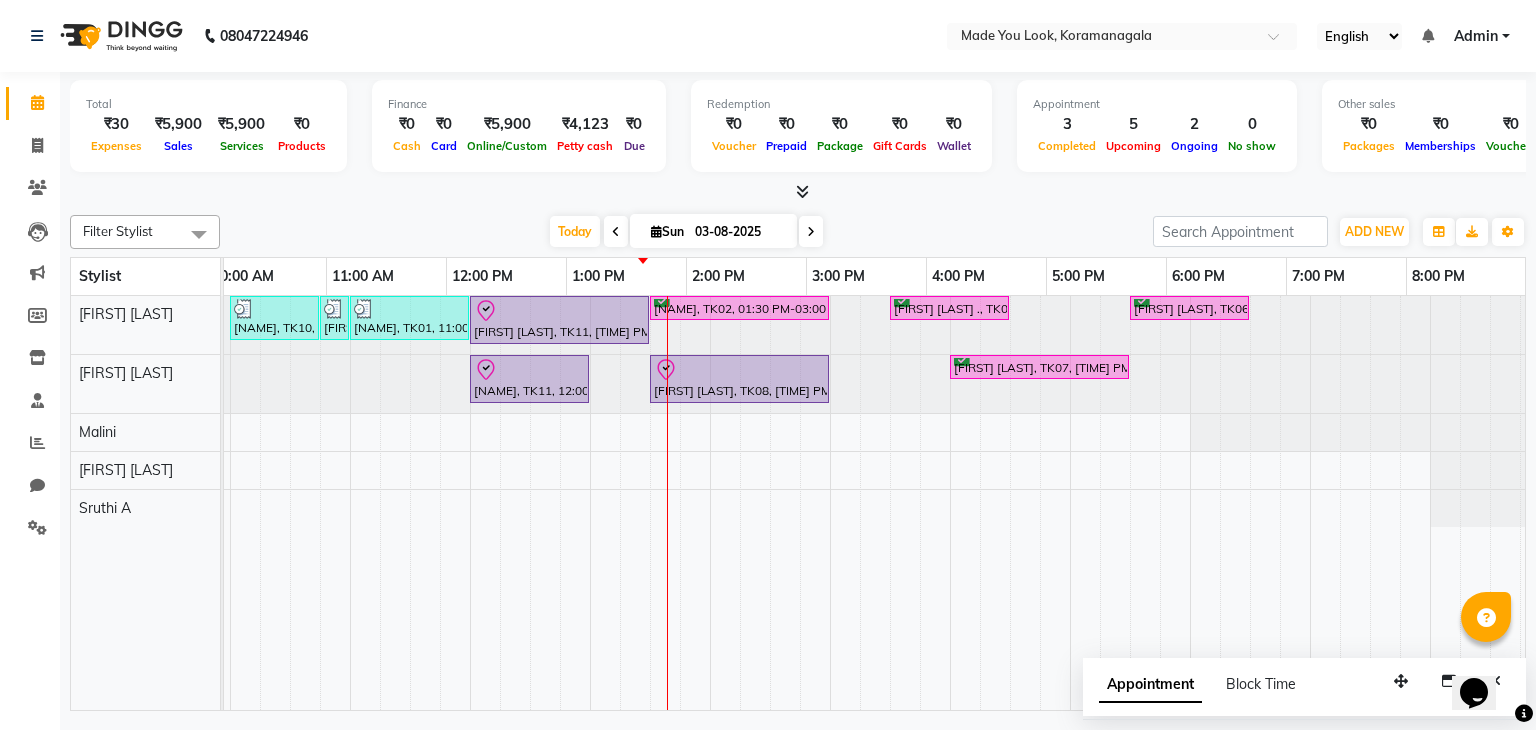 scroll, scrollTop: 0, scrollLeft: 234, axis: horizontal 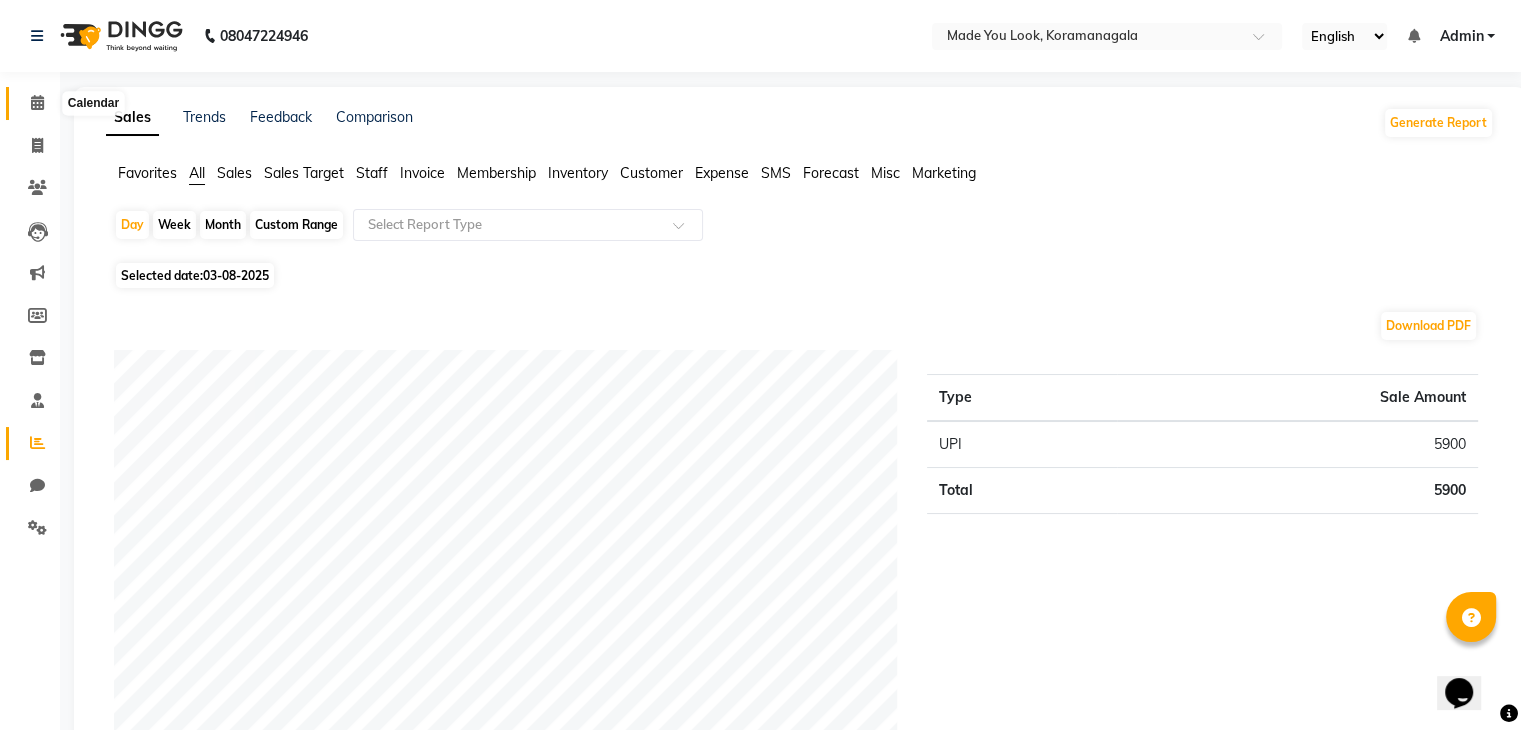 click 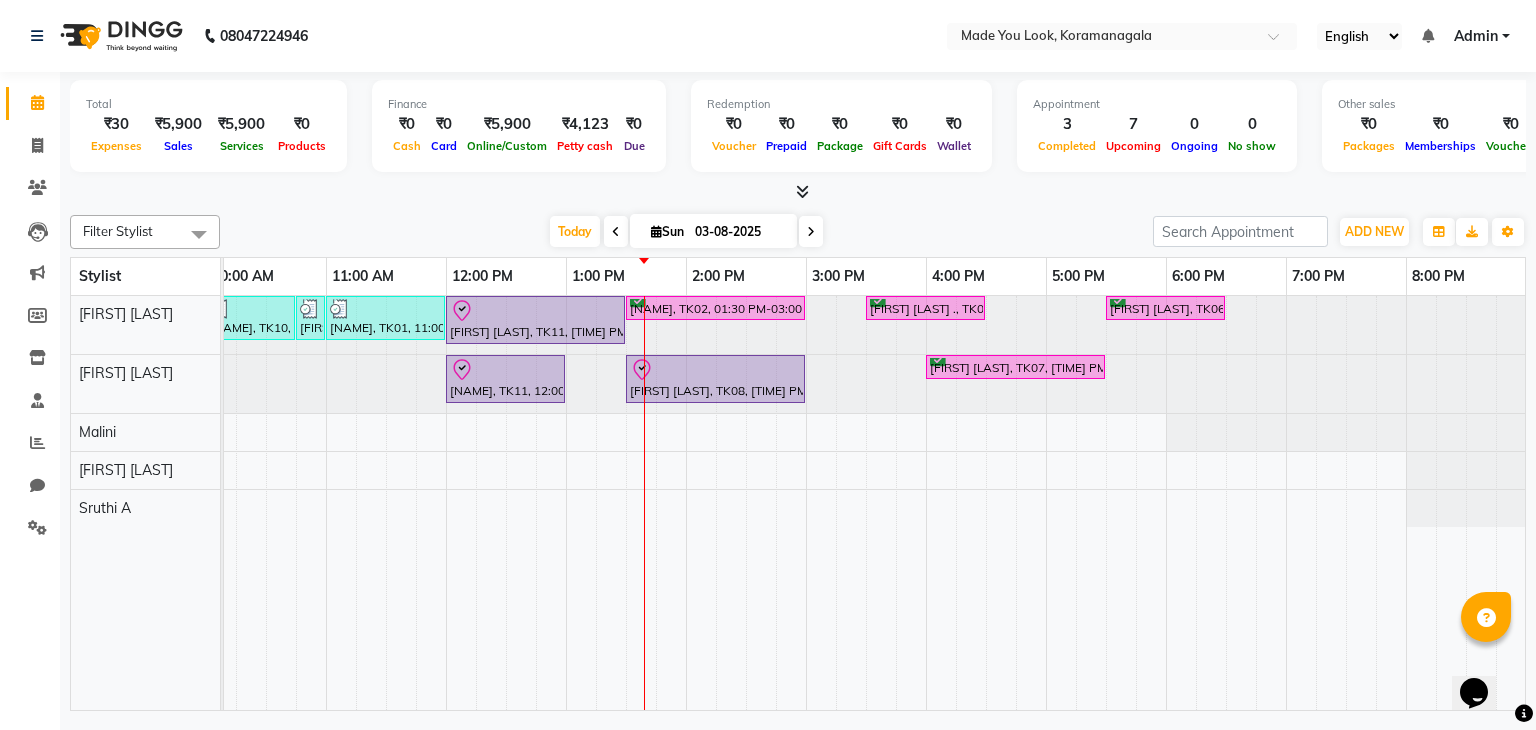 drag, startPoint x: 723, startPoint y: 445, endPoint x: 771, endPoint y: 445, distance: 48 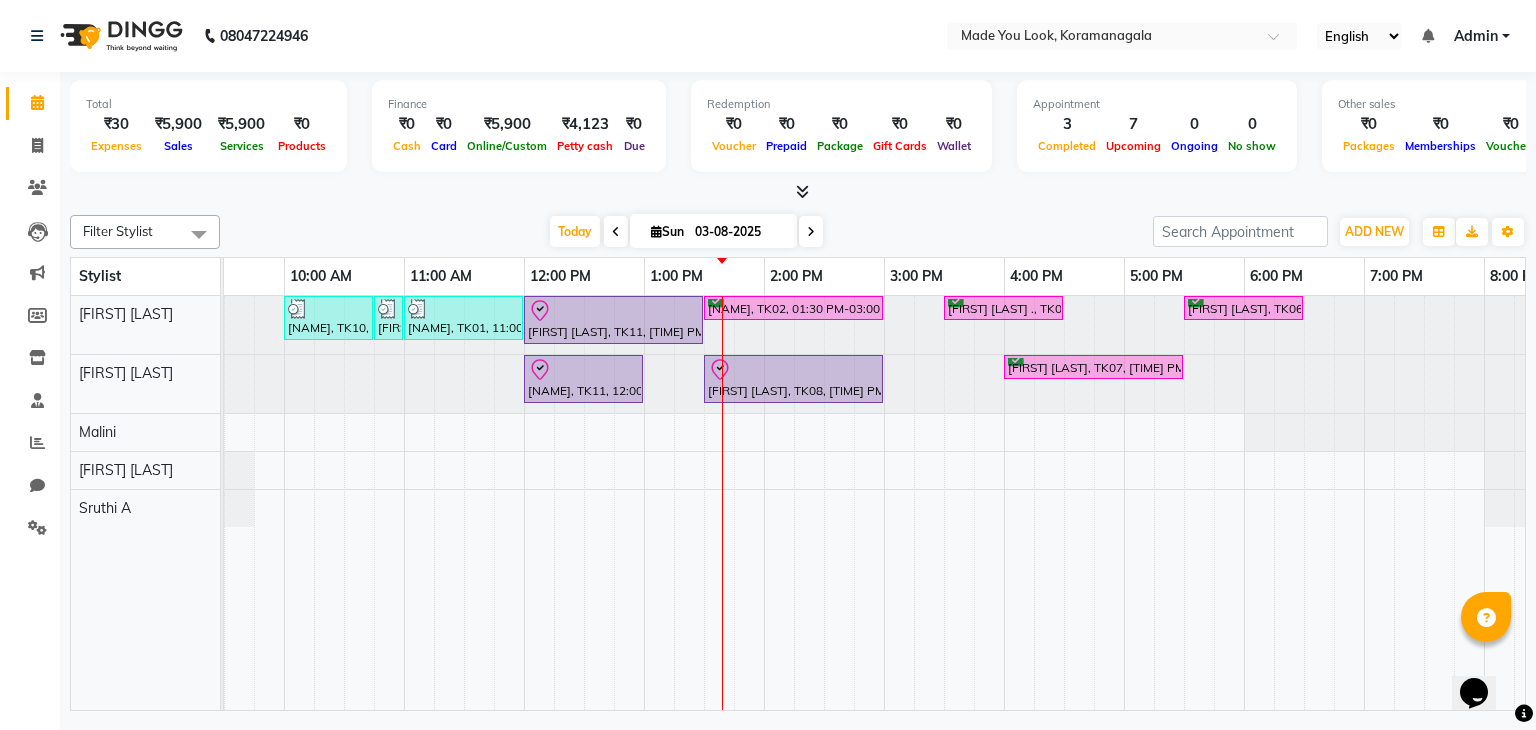 drag, startPoint x: 771, startPoint y: 445, endPoint x: 729, endPoint y: 451, distance: 42.426407 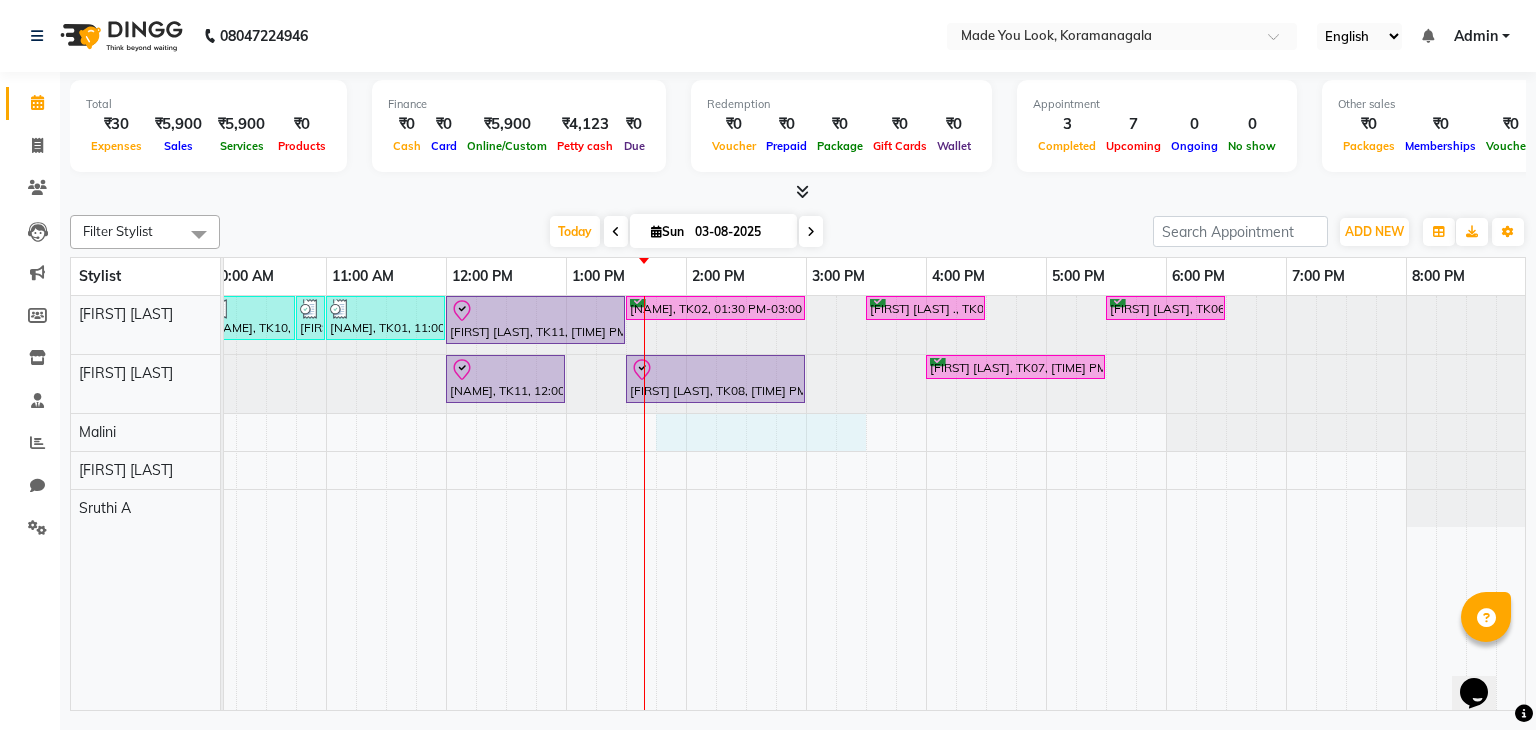 drag, startPoint x: 747, startPoint y: 447, endPoint x: 847, endPoint y: 449, distance: 100.02 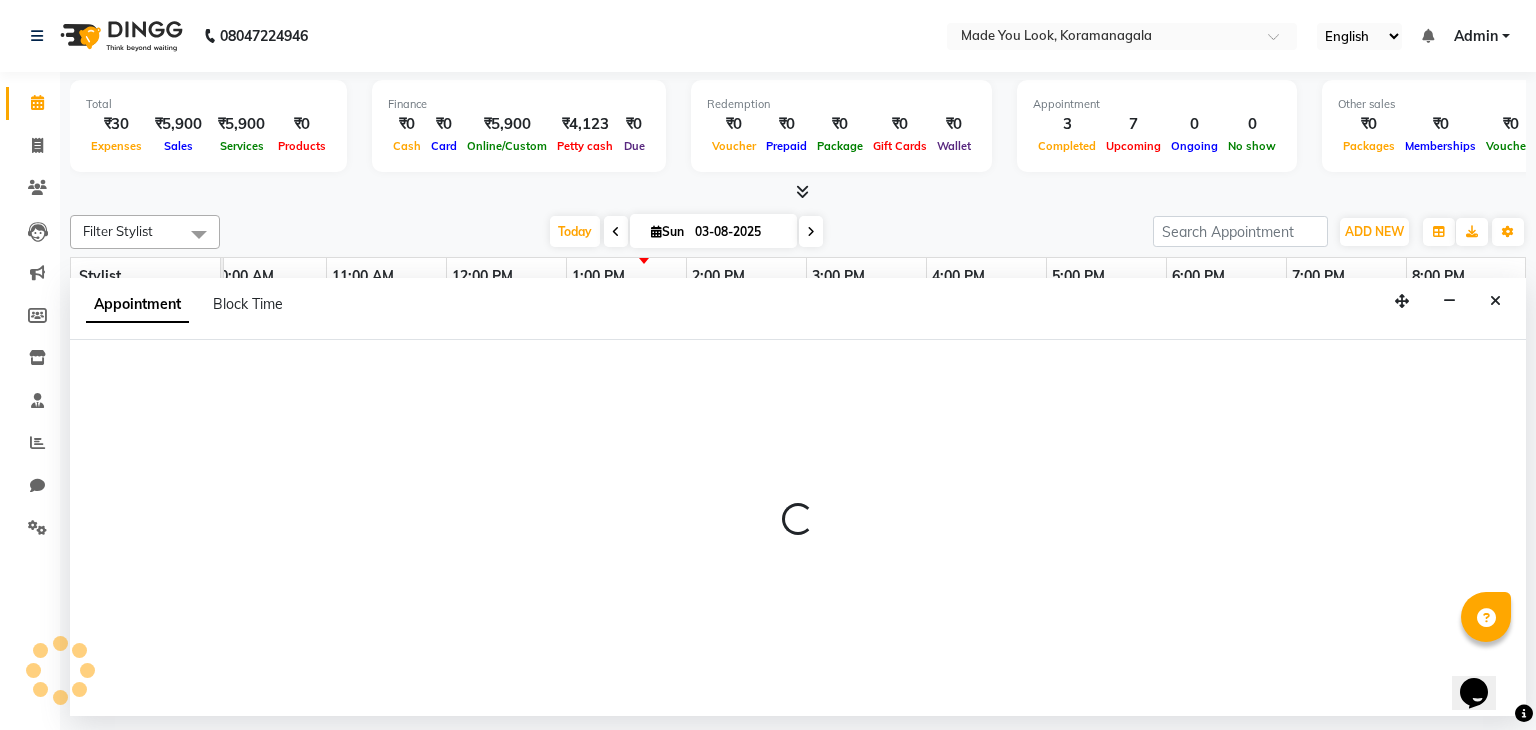 select on "84242" 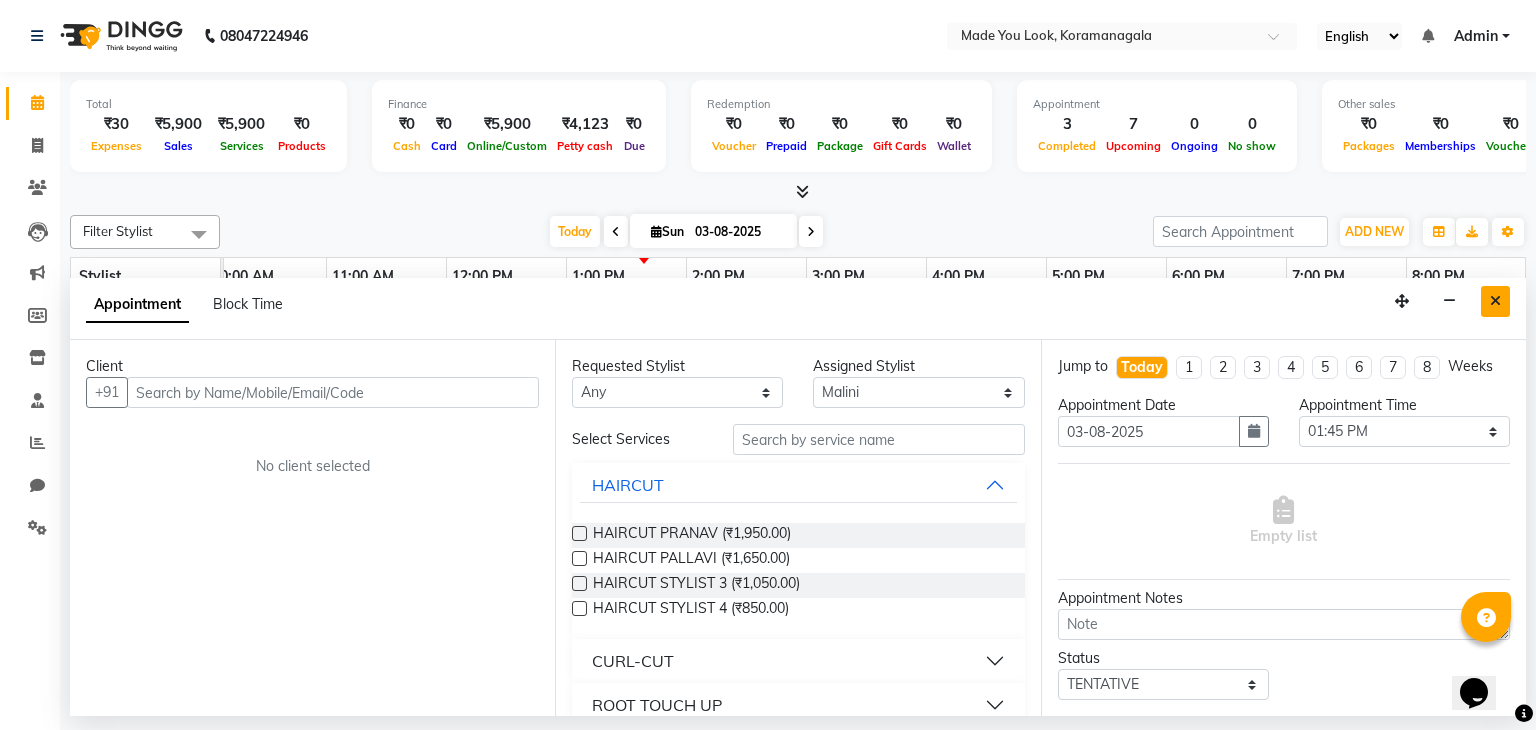 click at bounding box center (1495, 301) 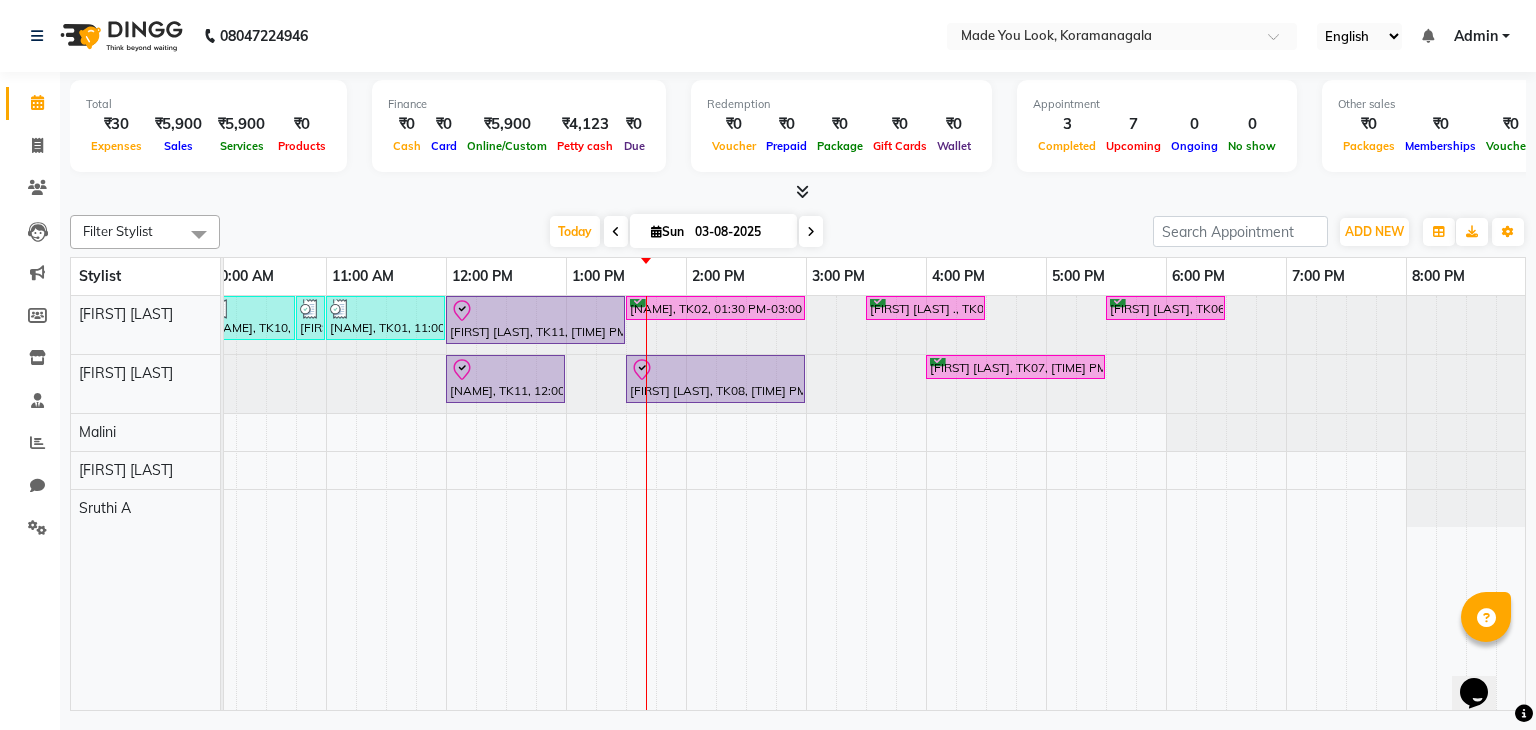 drag, startPoint x: 664, startPoint y: 519, endPoint x: 1281, endPoint y: 470, distance: 618.9426 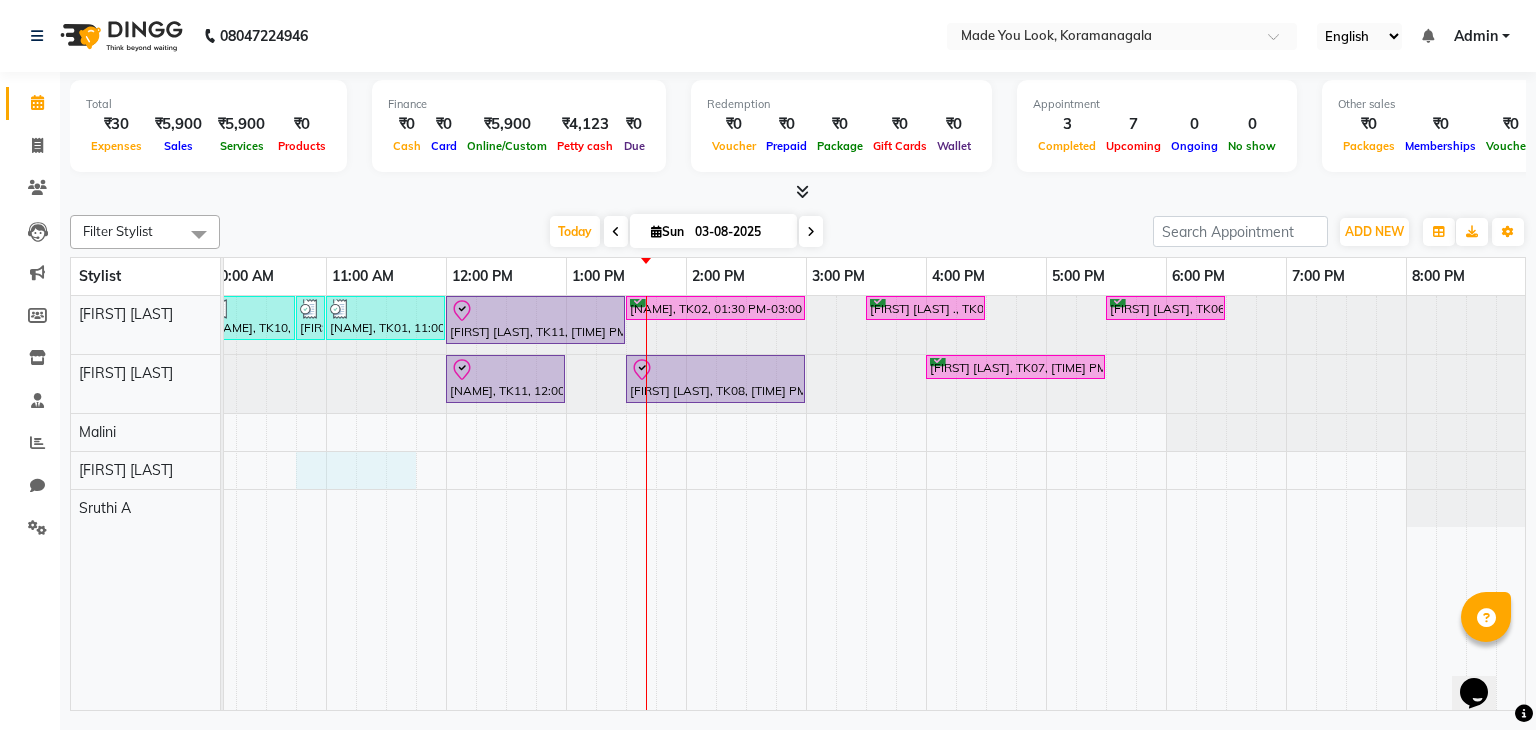 click on "[NAME], TK10, 10:00 AM-10:45 AM, CURL-CUT BELOW SHOULDER [NAME]     [NAME], TK10, 10:45 AM-11:00 AM,  OLAPLEX 4C CLARIFYING     [NAME], TK01, 11:00 AM-12:00 PM, HAIRCUT [NAME]
[NAME], TK11, 12:00 PM-01:30 PM, CURL-CUT ABOVE SHOULDER [NAME]     [NAME], TK02, 01:30 PM-03:00 PM, DIFFUSE DRY [NAME] BELOW SHOULDER     [NAME] ., TK05, 03:30 PM-04:30 PM, HAIRCUT [NAME]     [NAME], TK06, 05:30 PM-06:30 PM, HAIRCUT [NAME]
[NAME], TK11, 12:00 PM-01:00 PM, HAIRCUT [NAME]
[NAME], TK08, 01:30 PM-03:00 PM, CURL-CUT ABOVE SHOULDER [NAME]     [NAME], TK07, 04:00 PM-05:30 PM, HAIRCUT [NAME]" at bounding box center [746, 503] 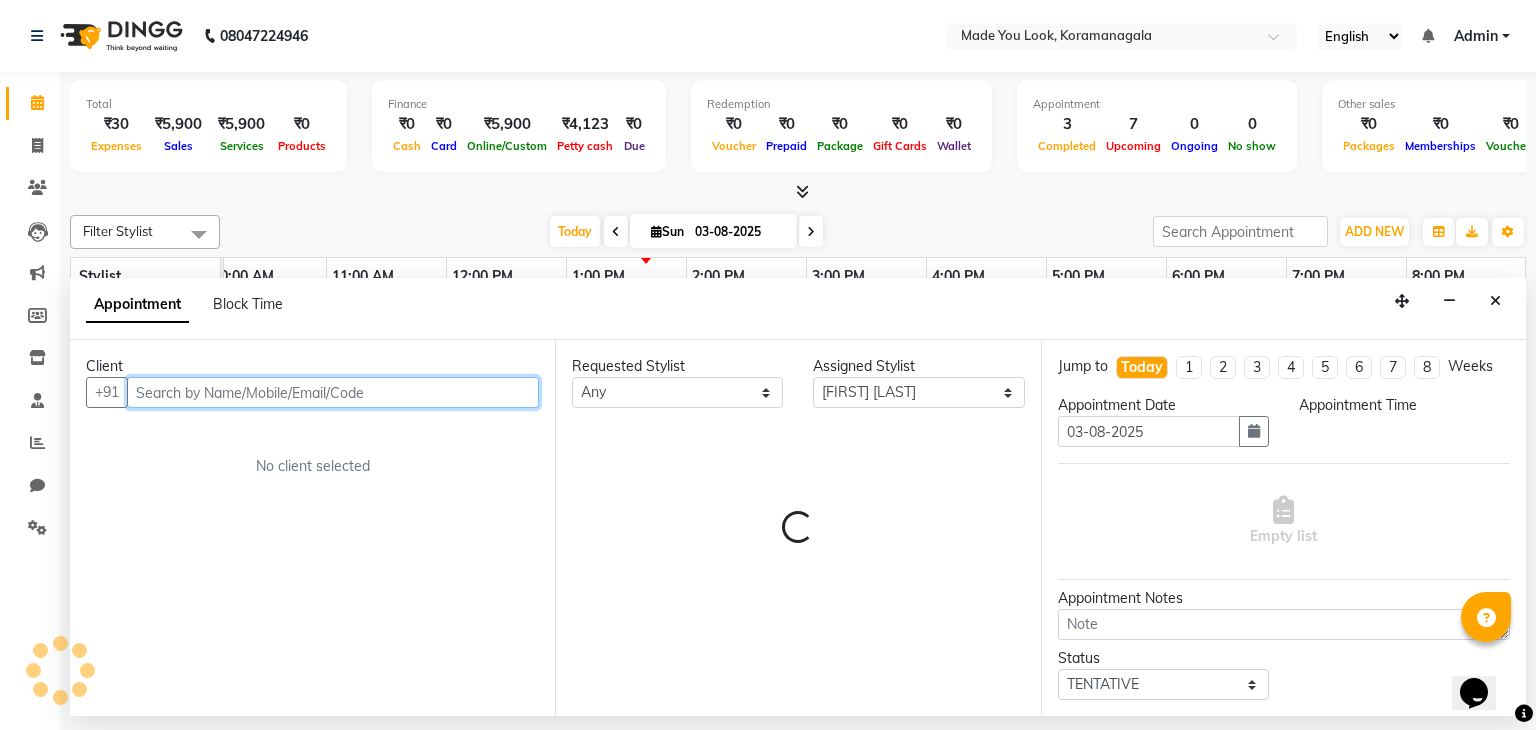 select on "645" 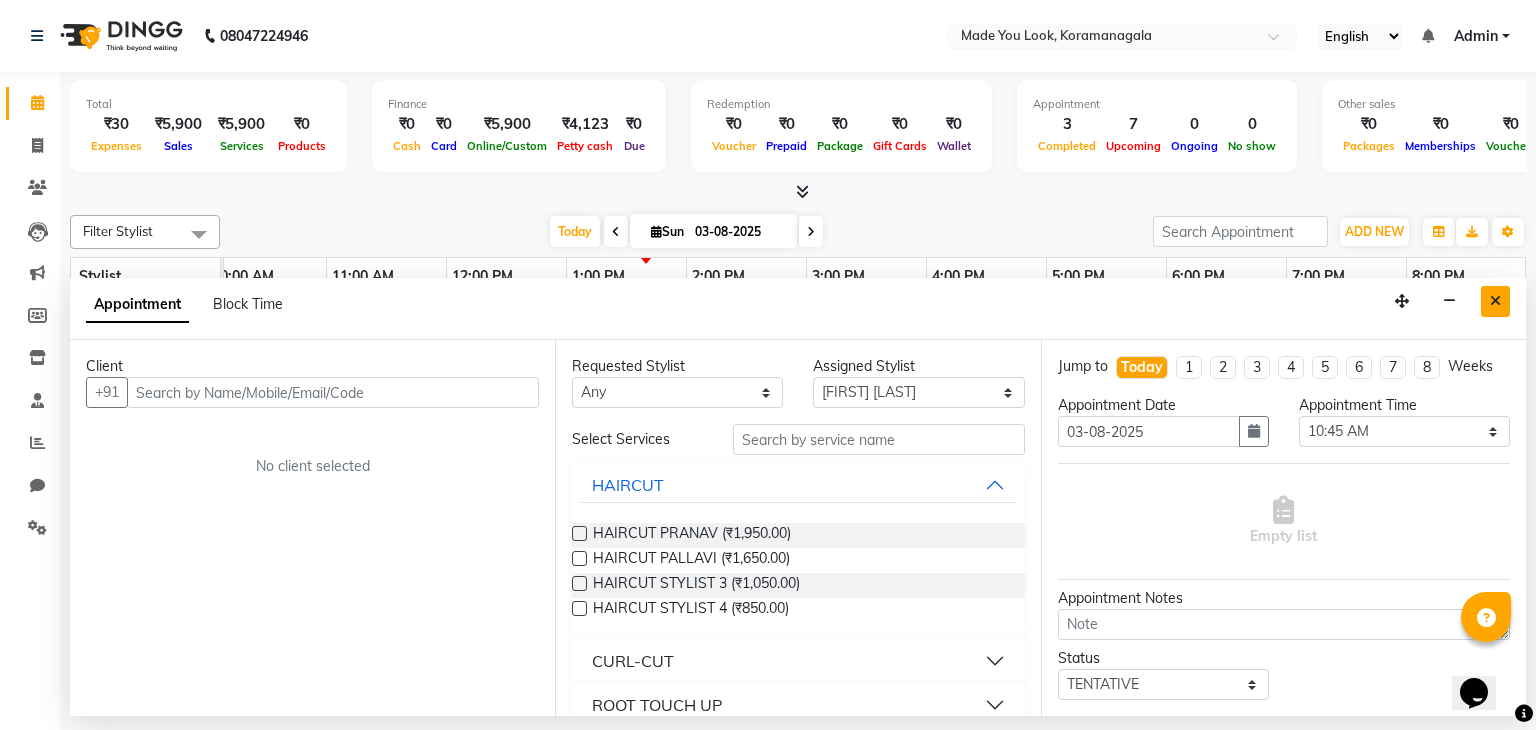 click at bounding box center (1495, 301) 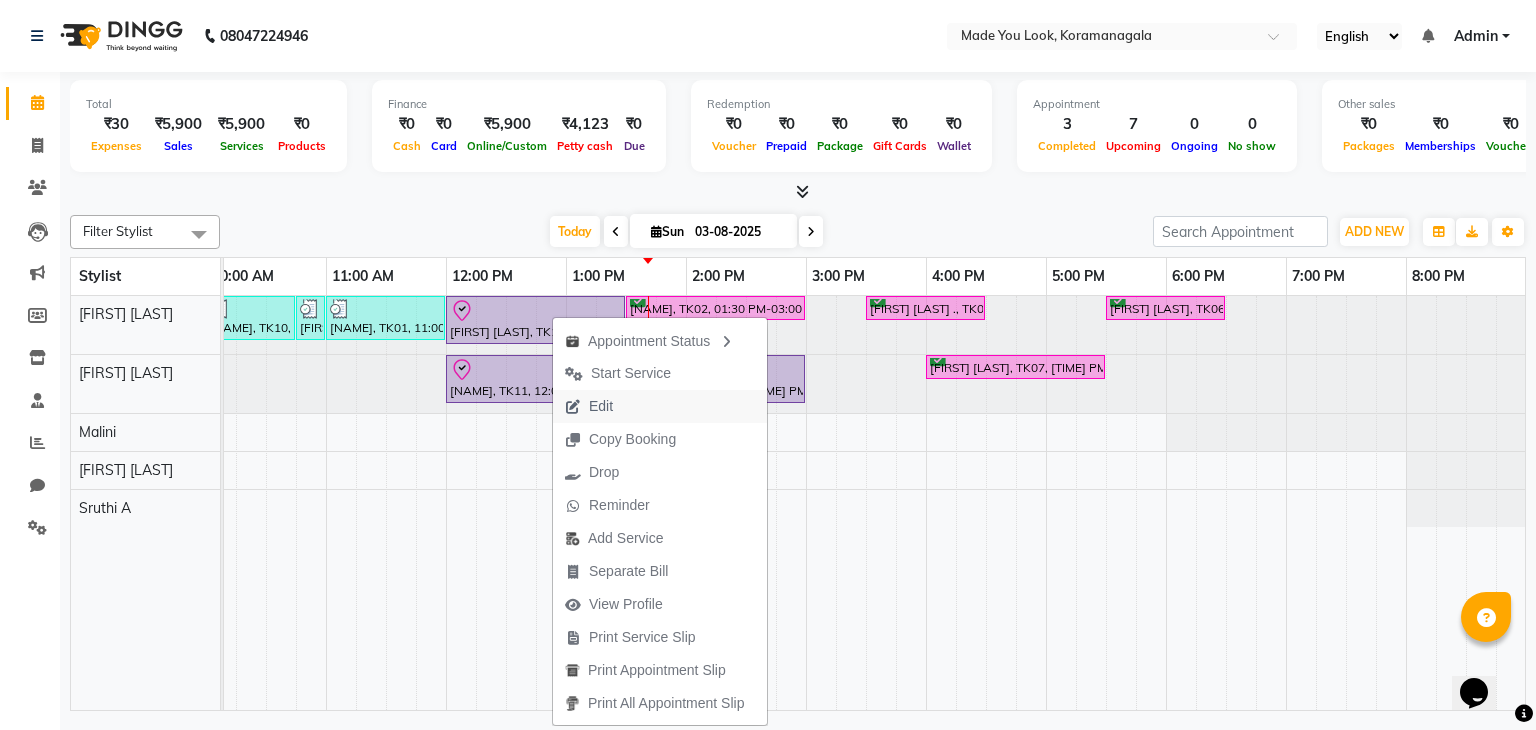 click on "Edit" at bounding box center (589, 406) 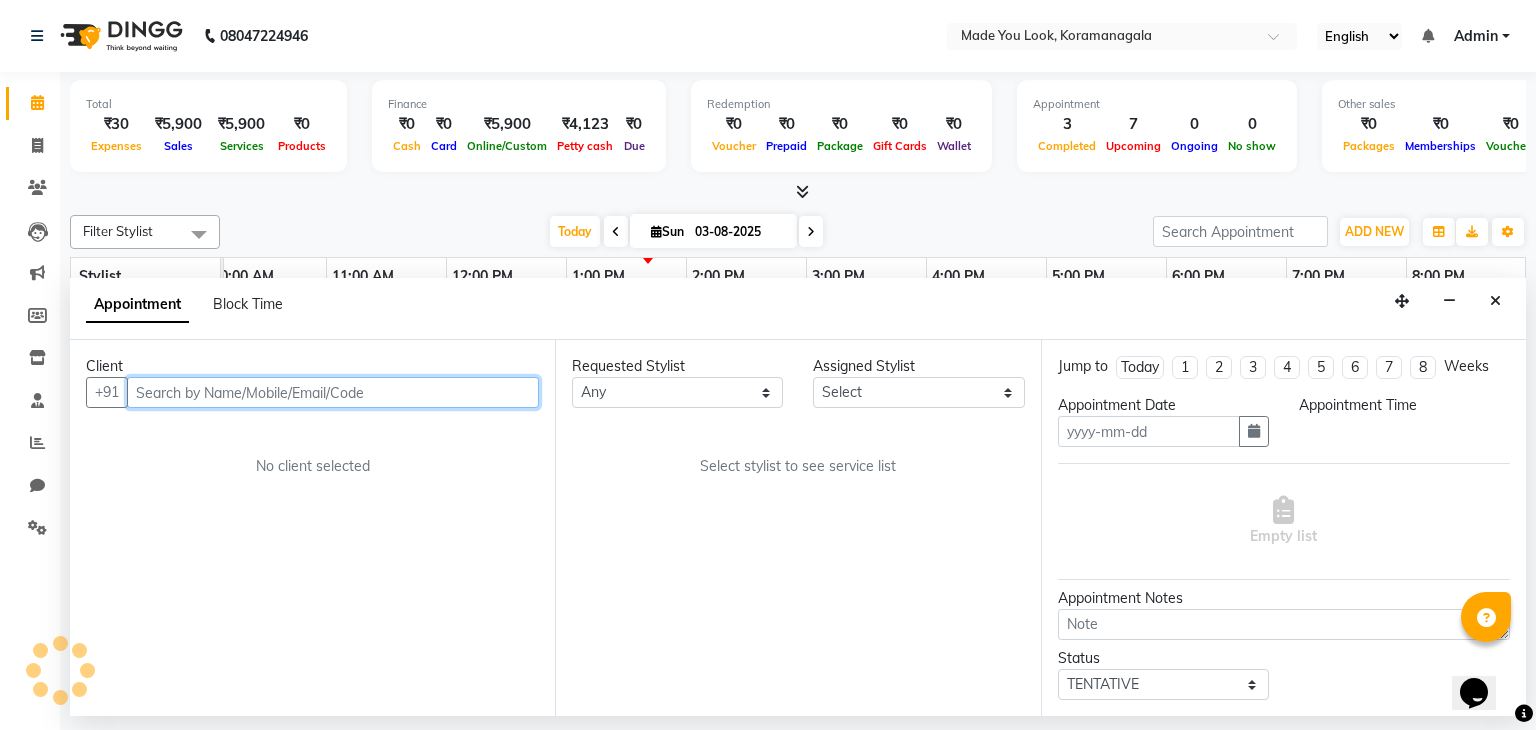 type on "03-08-2025" 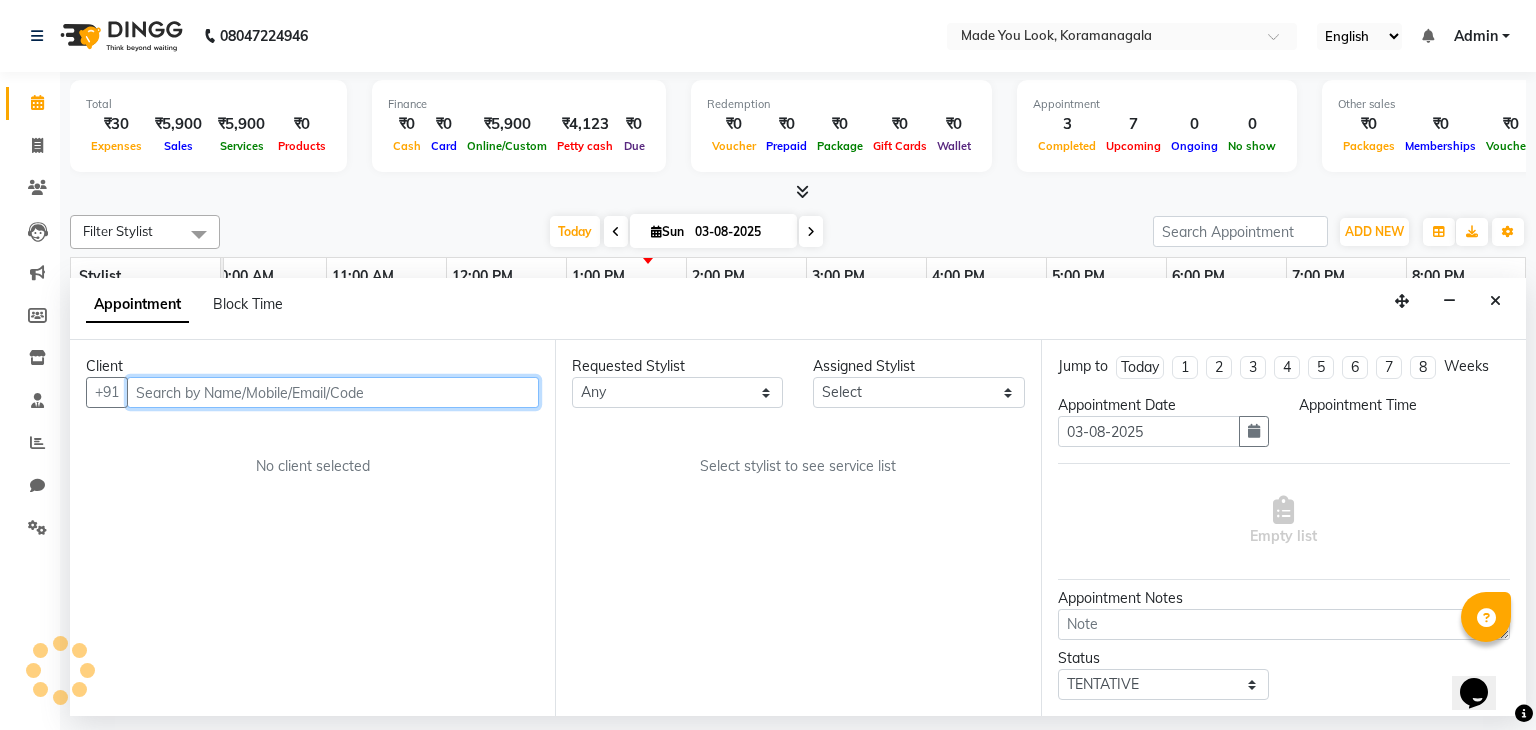 scroll, scrollTop: 0, scrollLeft: 0, axis: both 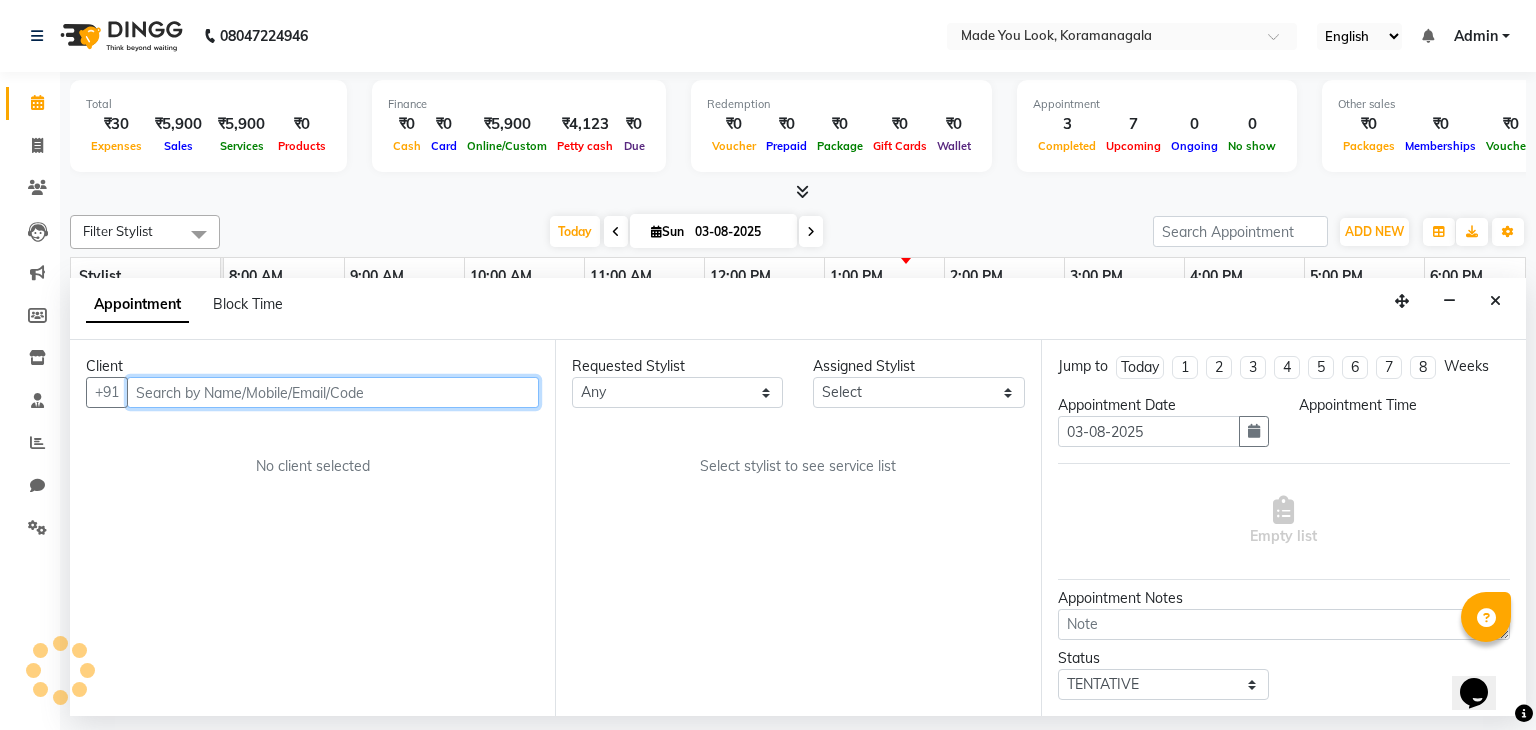 select on "83313" 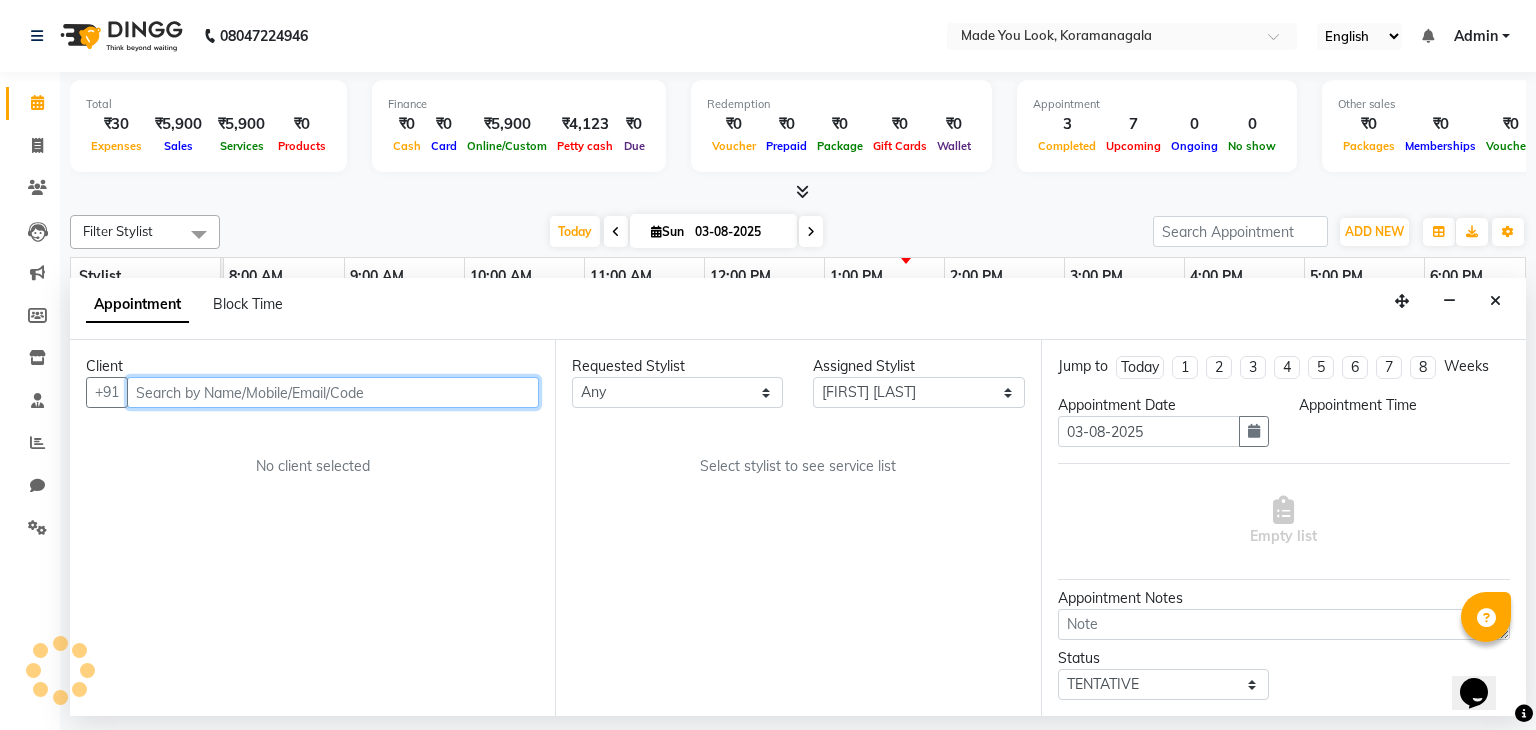 select on "check-in" 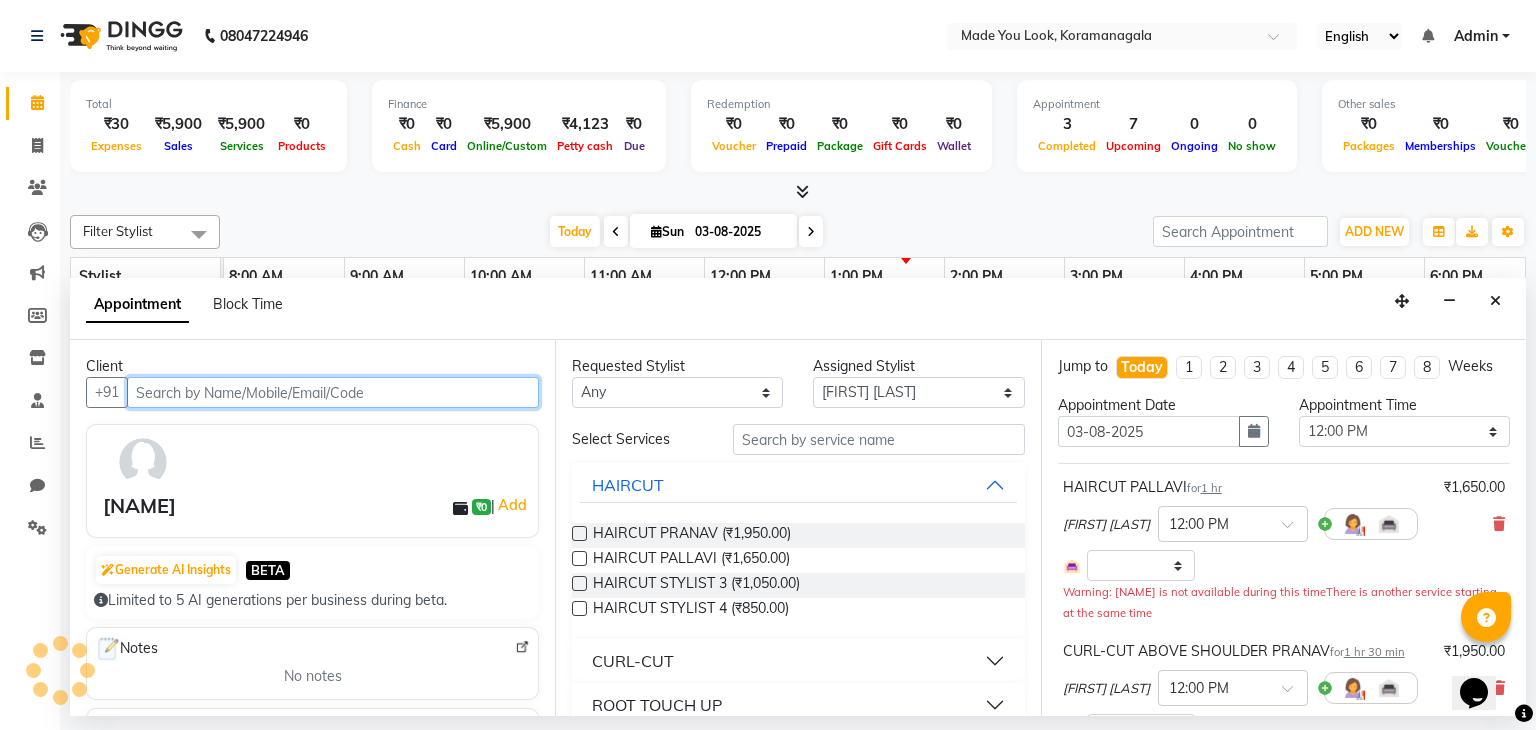scroll, scrollTop: 0, scrollLeft: 258, axis: horizontal 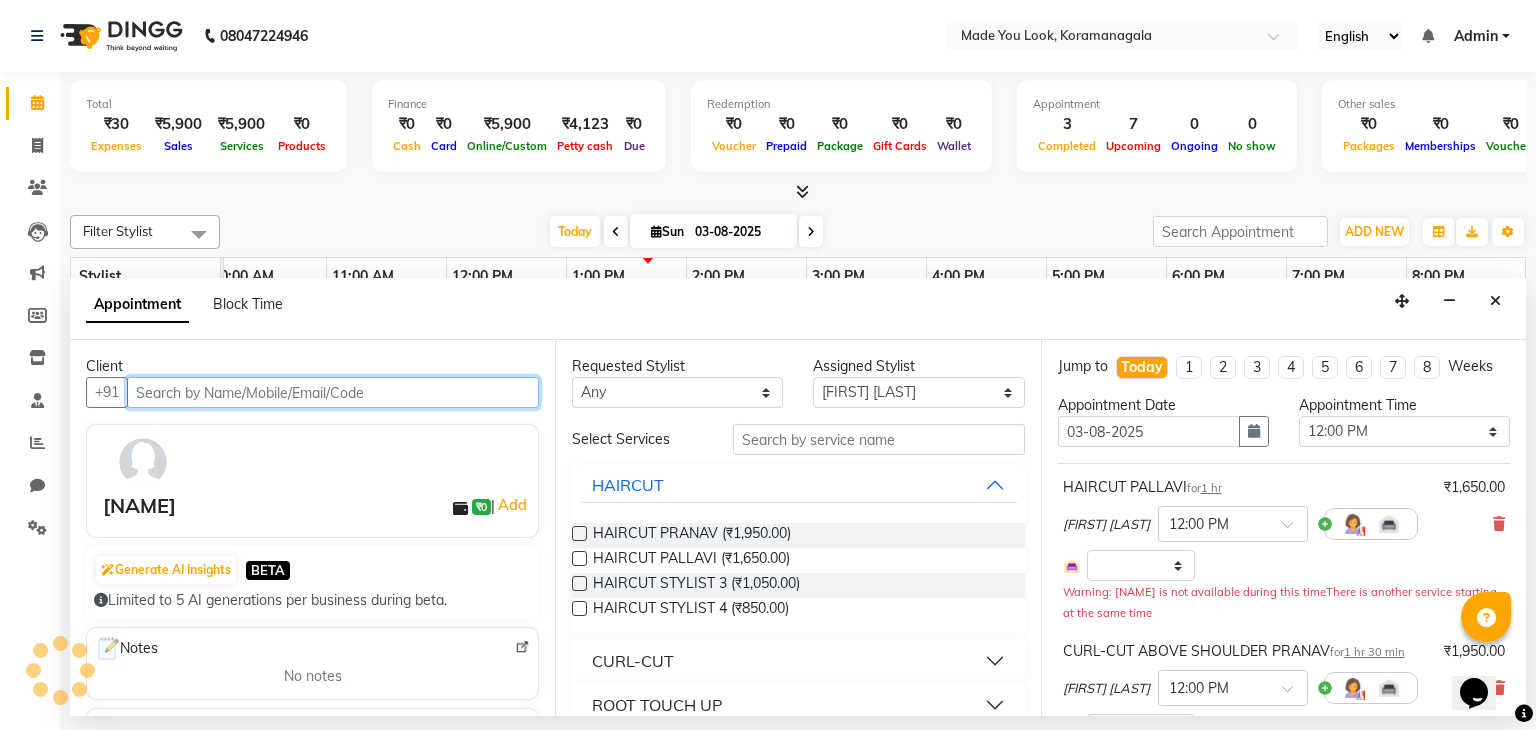 select on "4108" 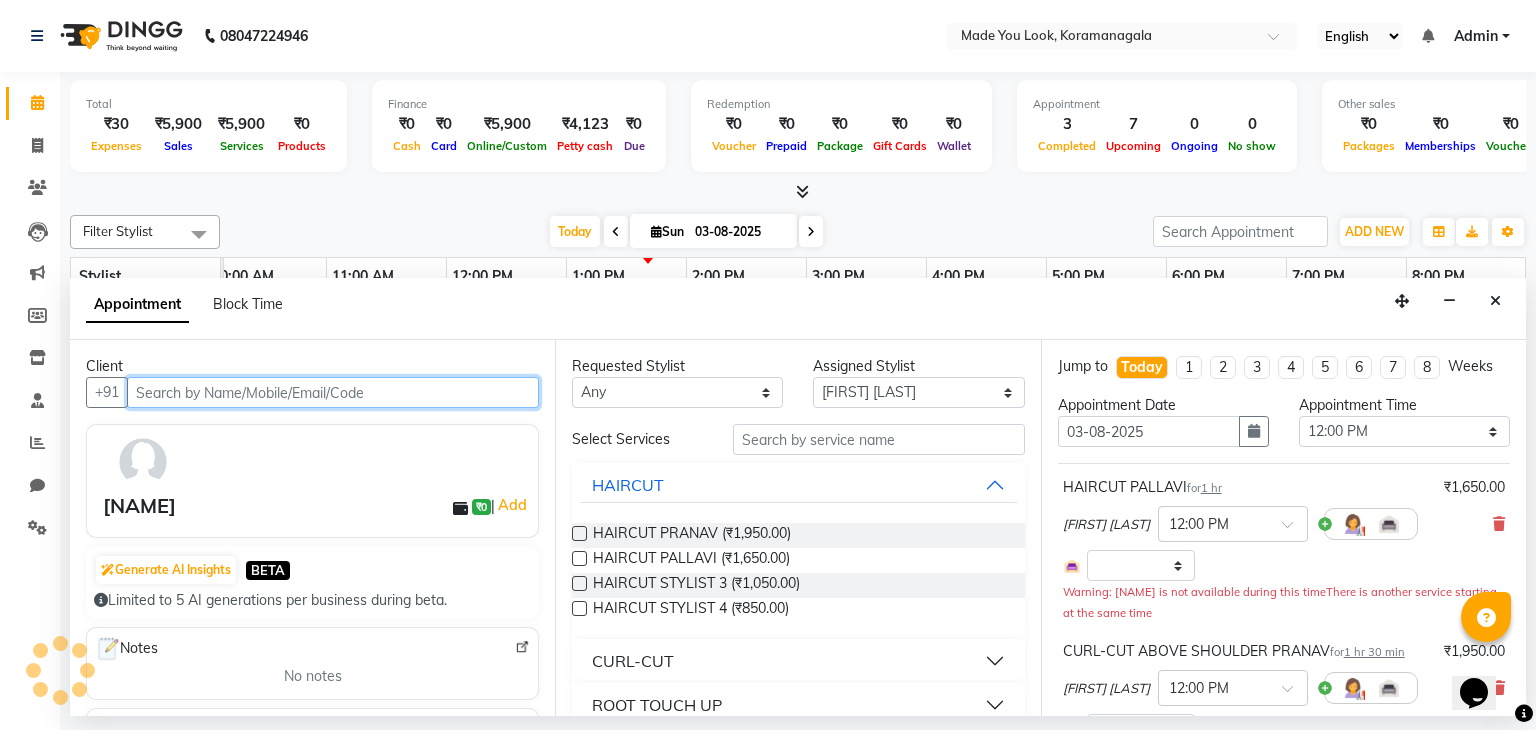 select on "4108" 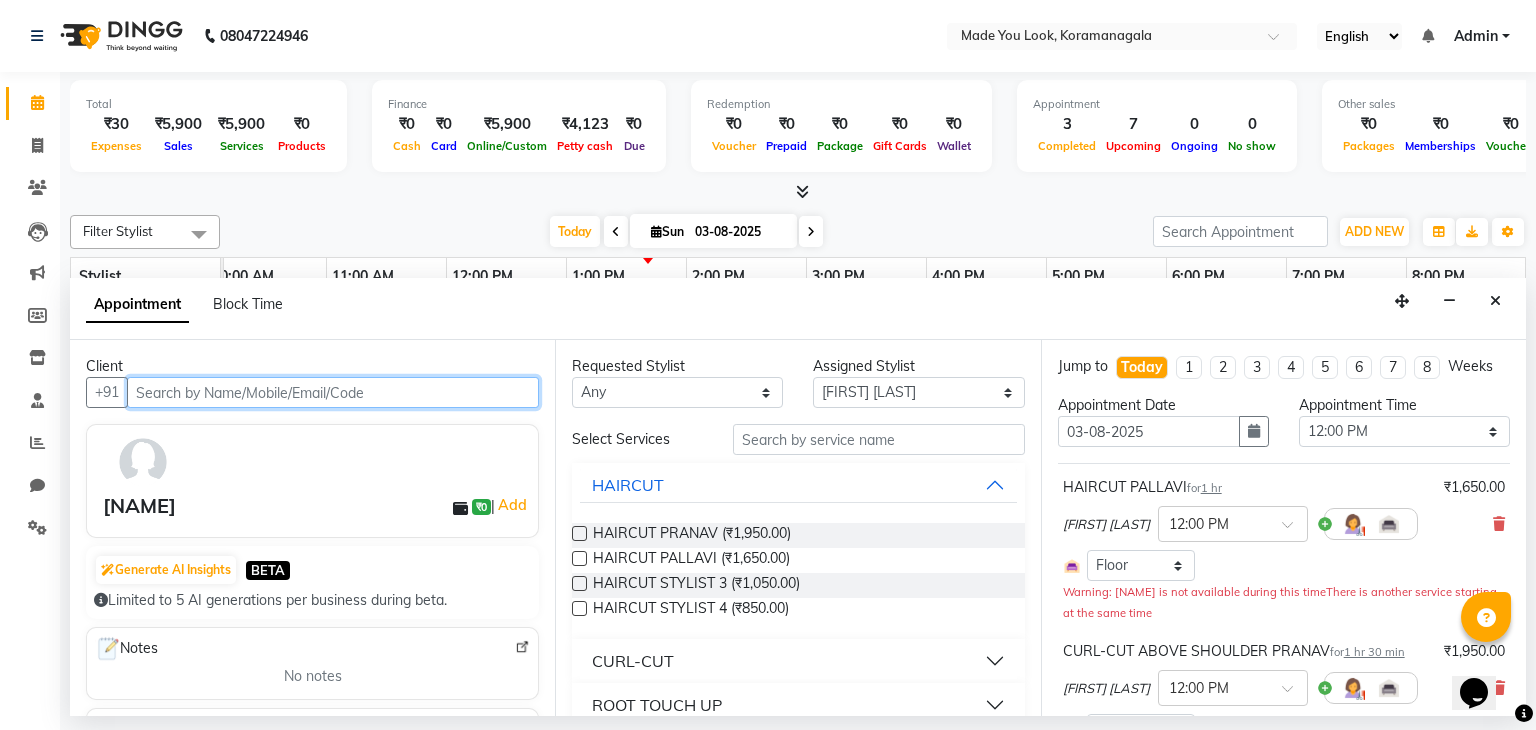 scroll, scrollTop: 100, scrollLeft: 0, axis: vertical 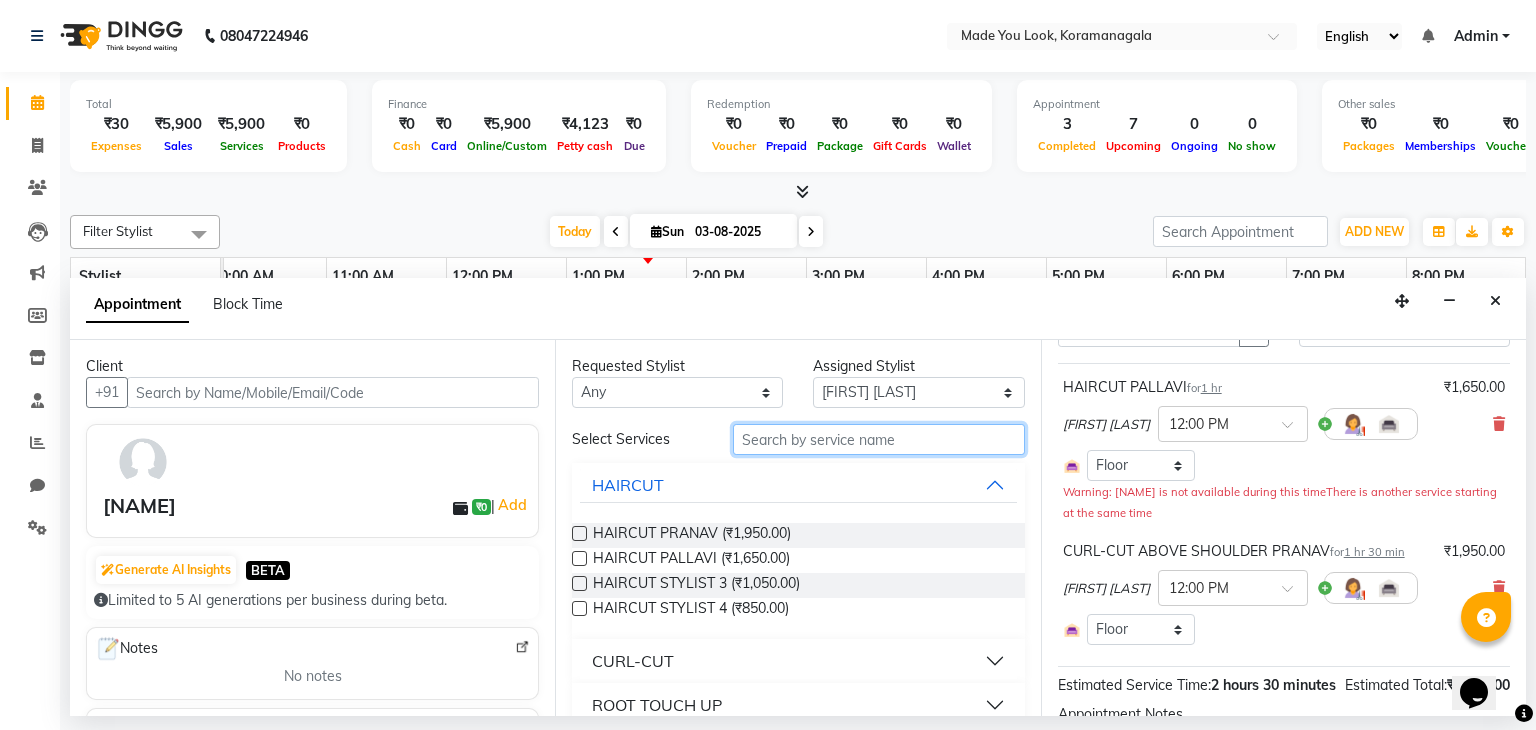 click at bounding box center (879, 439) 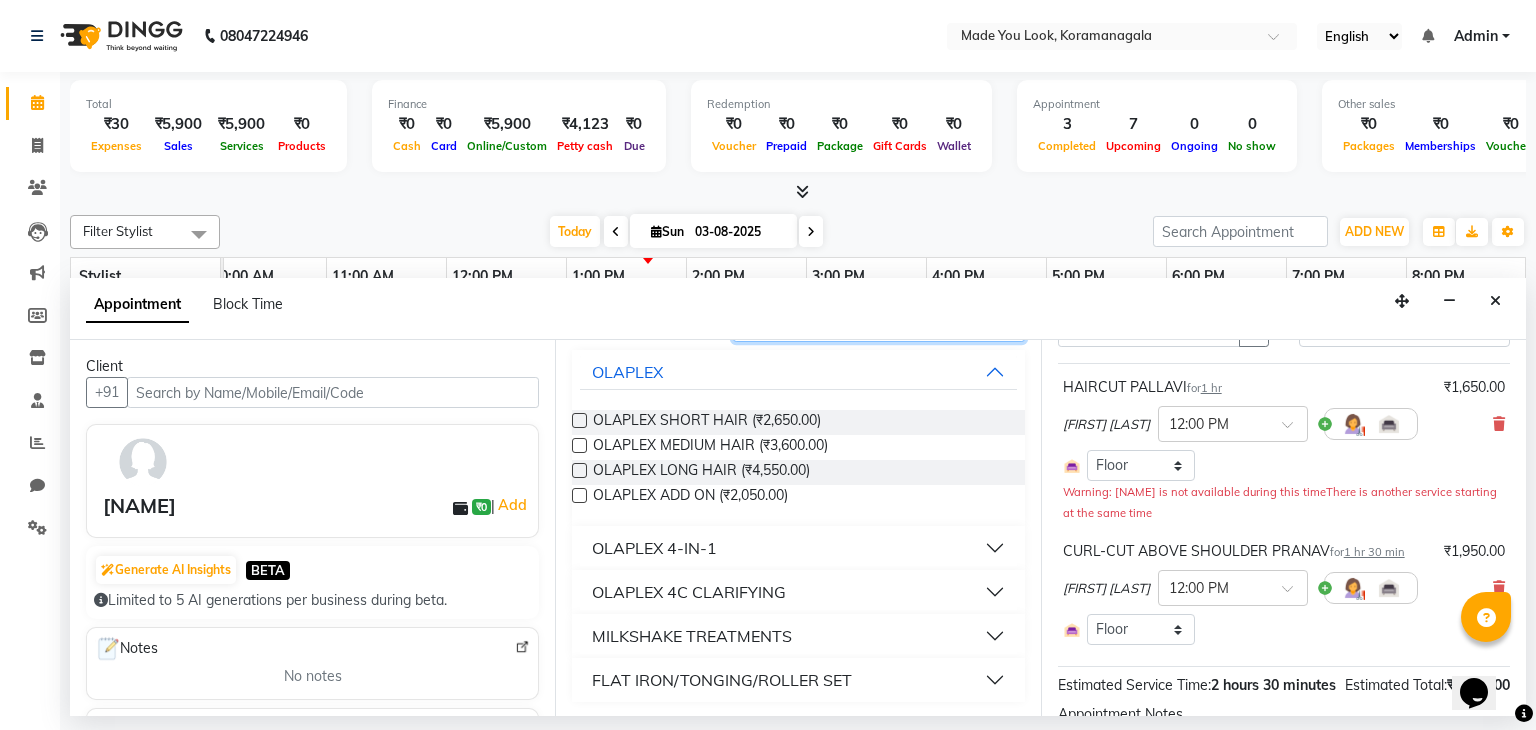 scroll, scrollTop: 115, scrollLeft: 0, axis: vertical 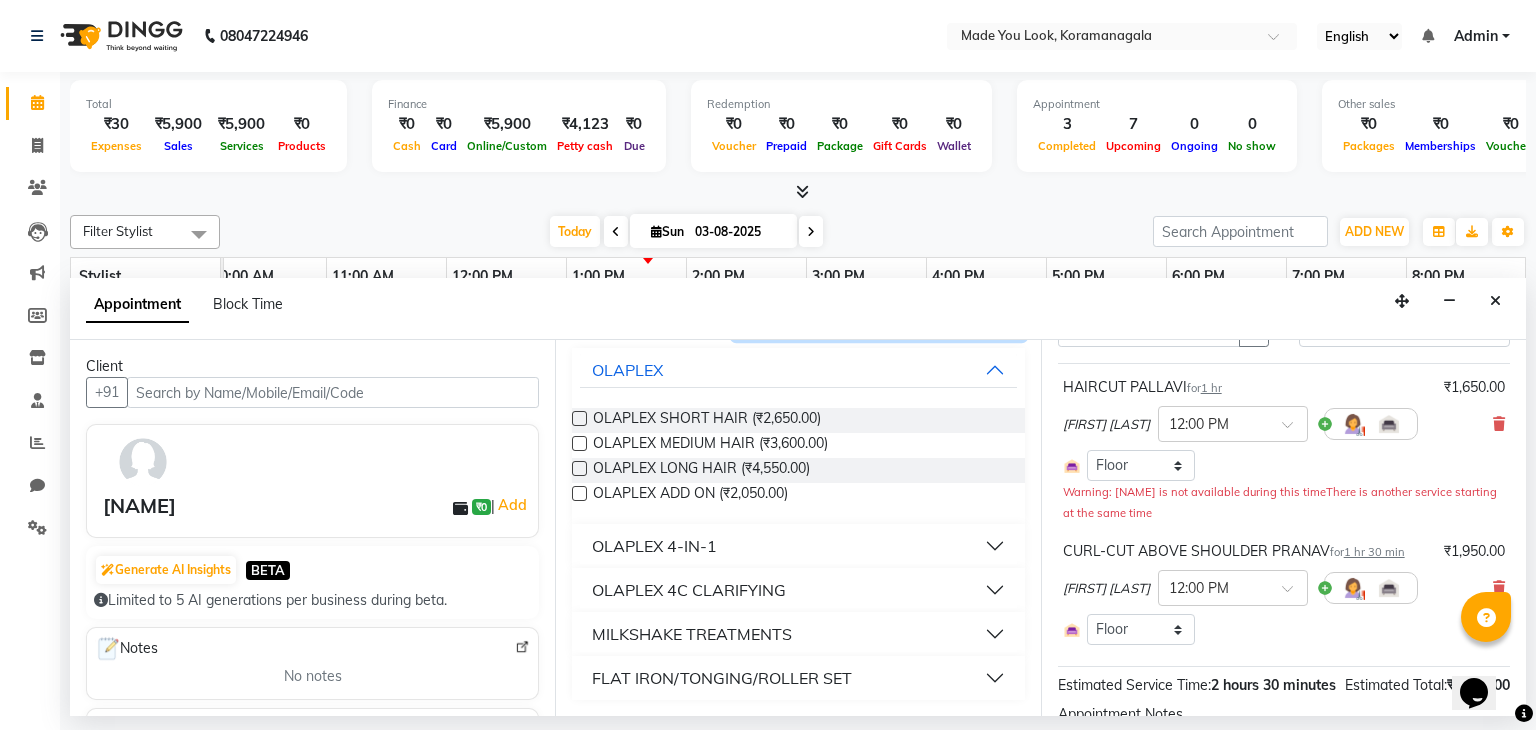 type on "OL" 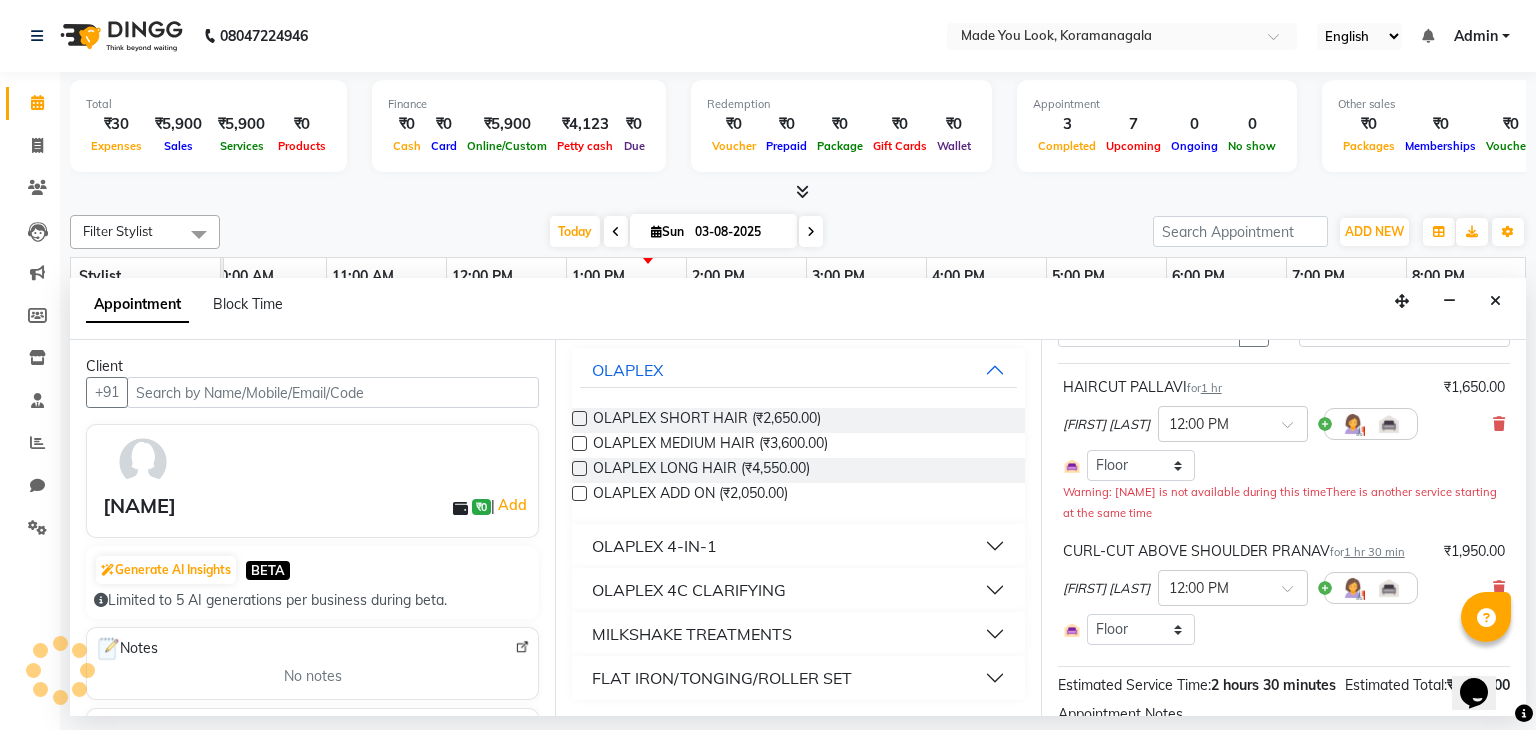 click on "OLAPLEX 4C CLARIFYING" at bounding box center [689, 590] 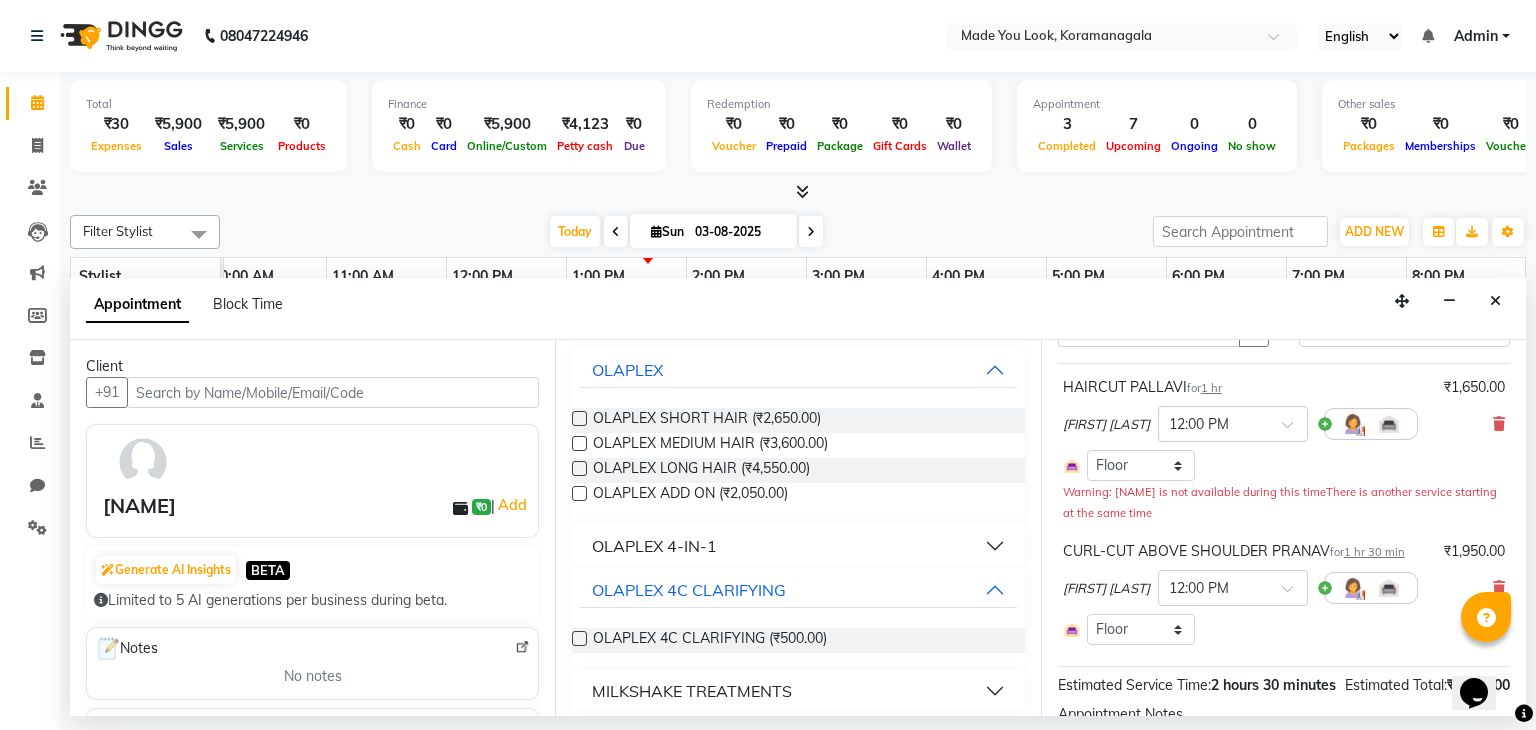 click at bounding box center [579, 638] 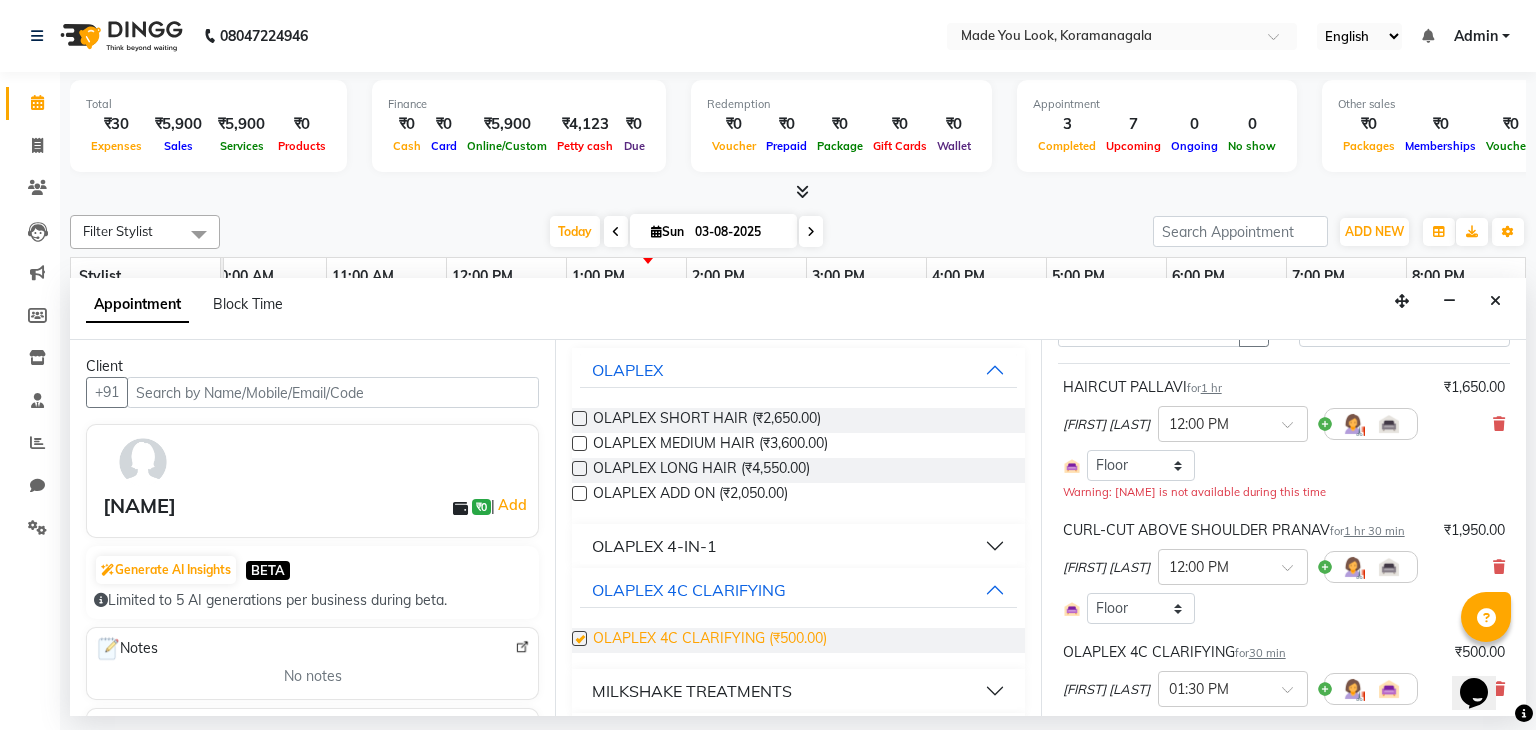 checkbox on "false" 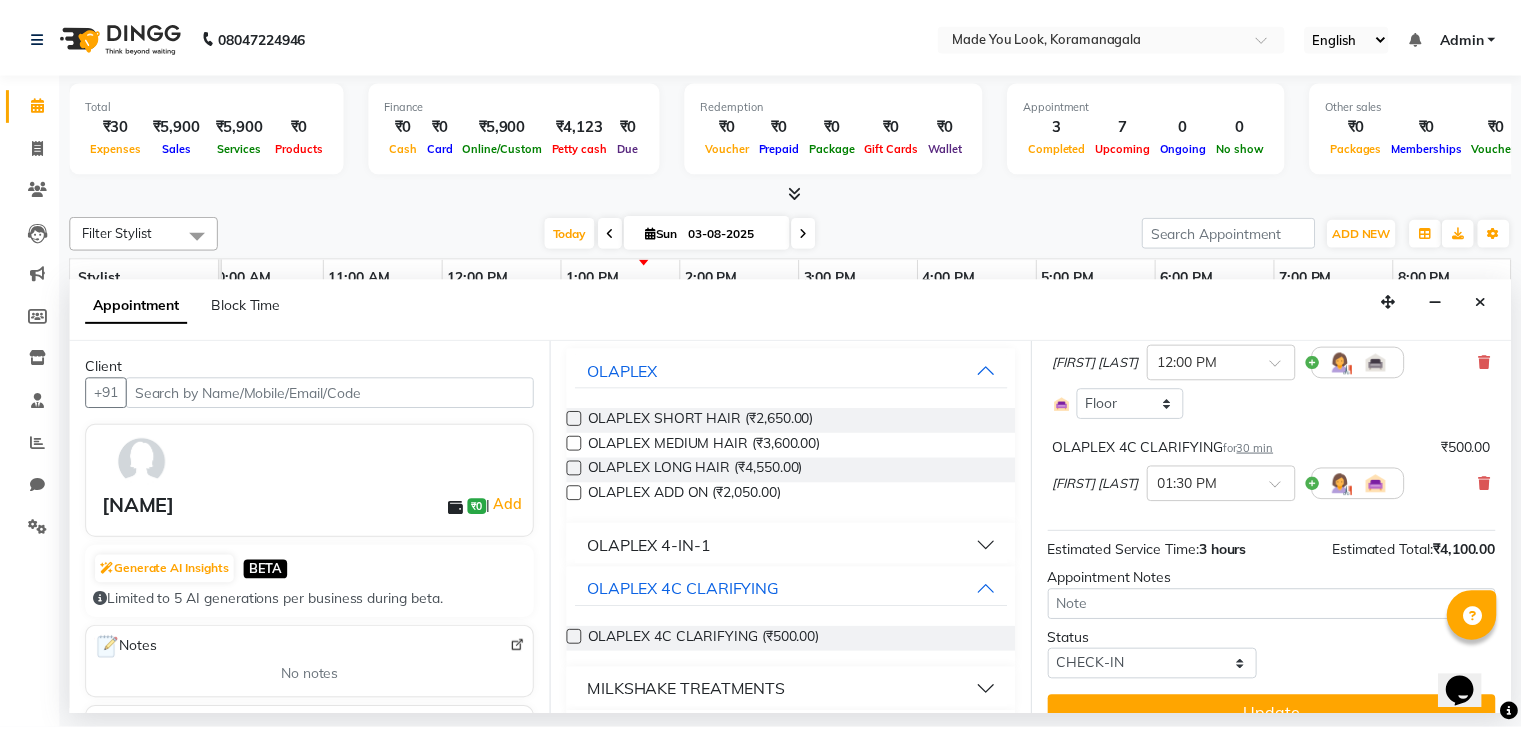 scroll, scrollTop: 336, scrollLeft: 0, axis: vertical 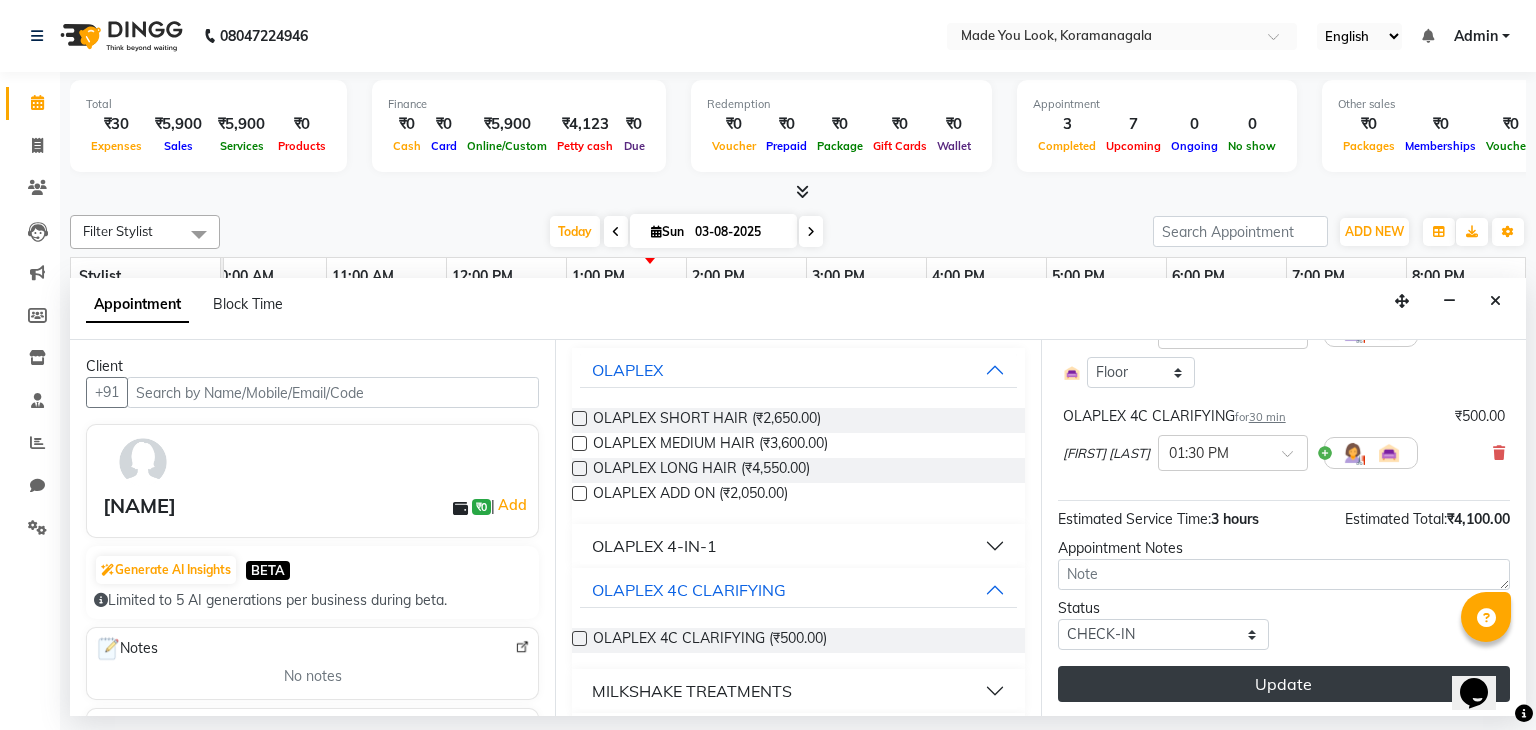 click on "Update" at bounding box center (1284, 684) 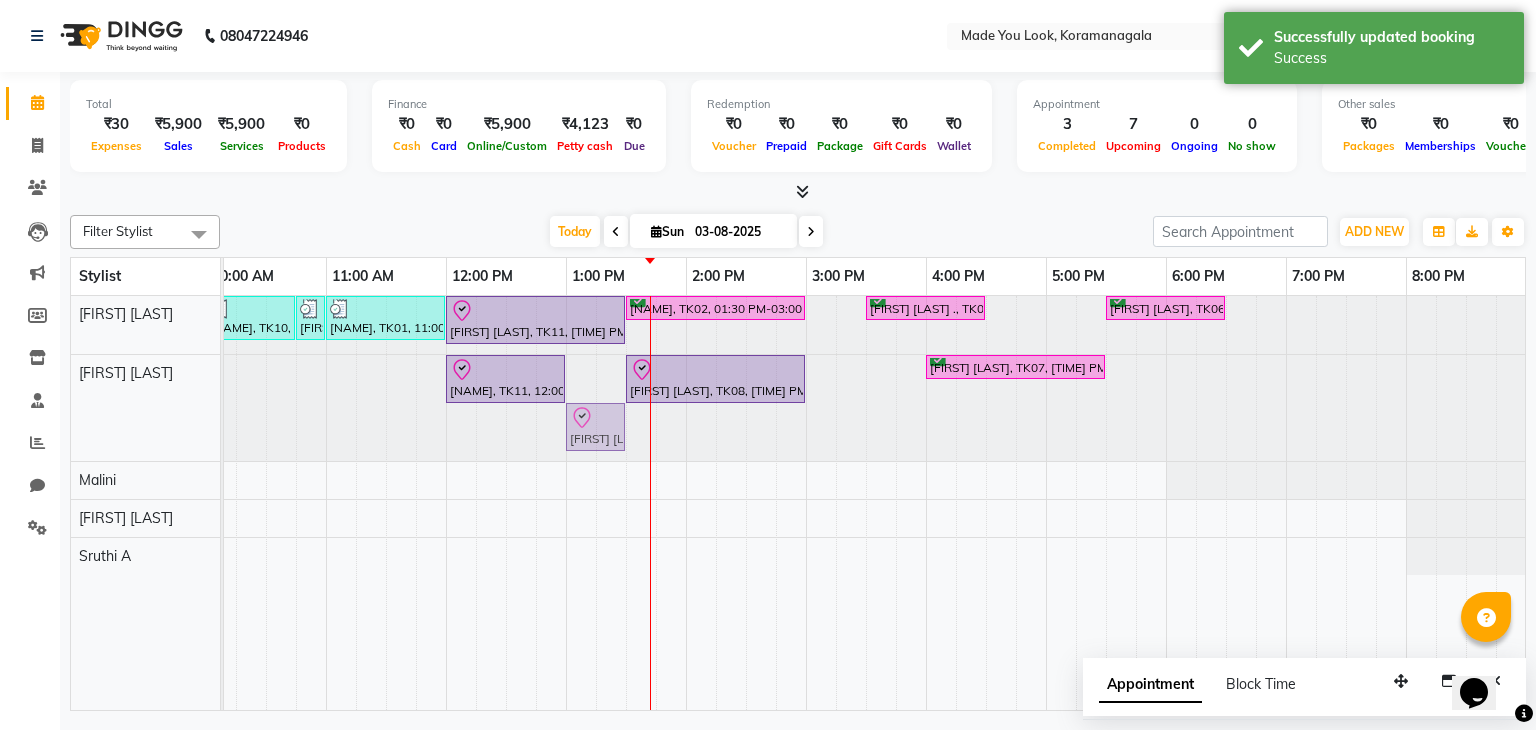 drag, startPoint x: 656, startPoint y: 425, endPoint x: 583, endPoint y: 368, distance: 92.61749 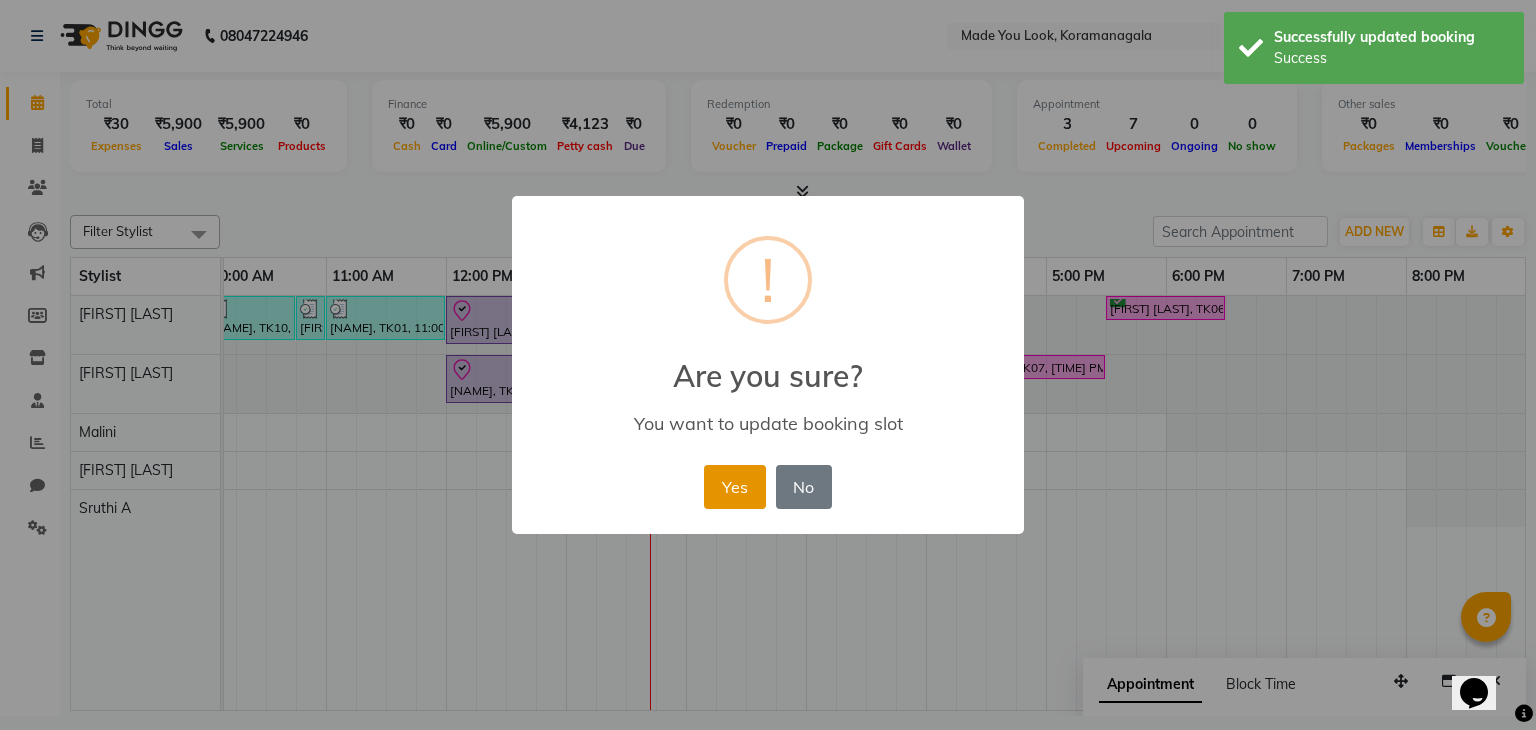 click on "Yes" at bounding box center (734, 487) 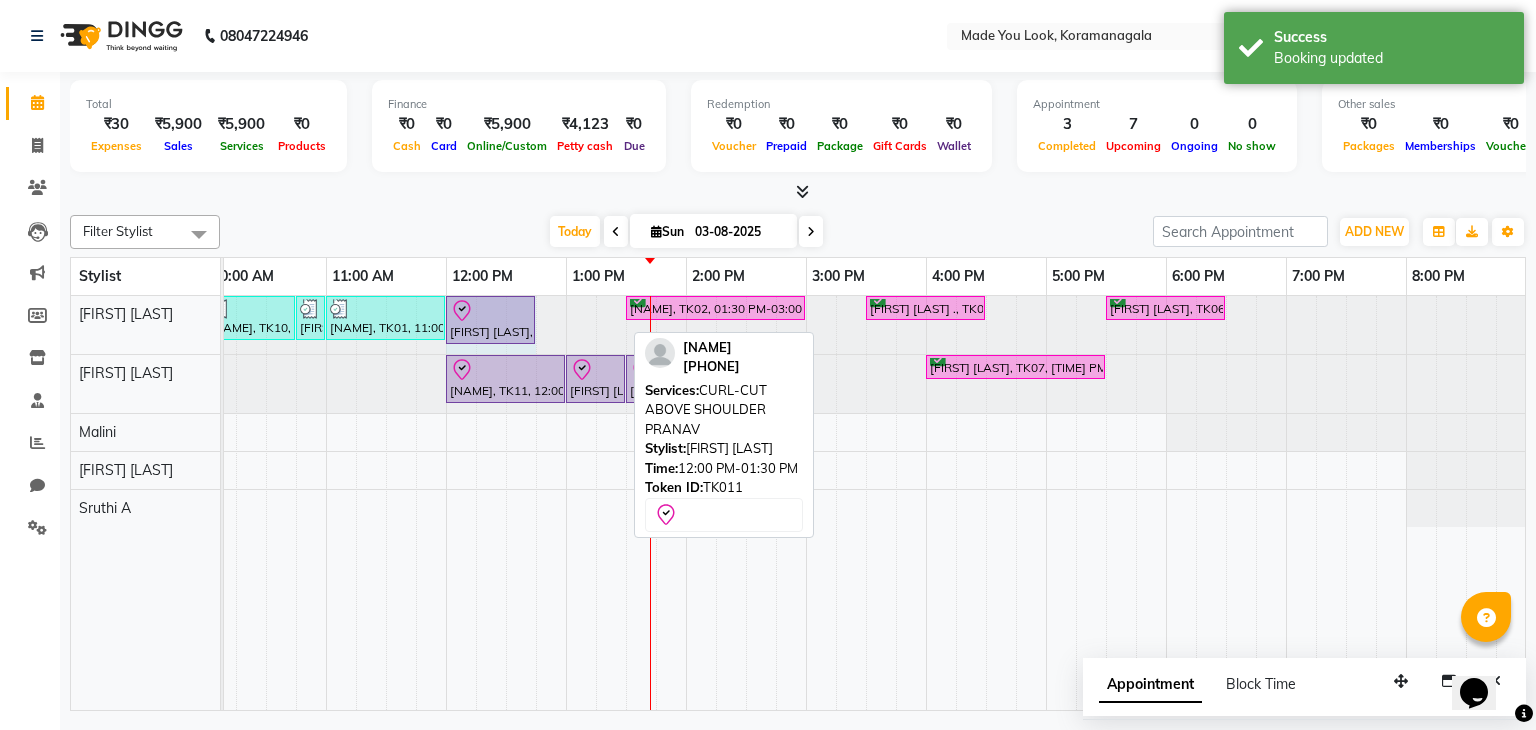 drag, startPoint x: 620, startPoint y: 305, endPoint x: 530, endPoint y: 310, distance: 90.13878 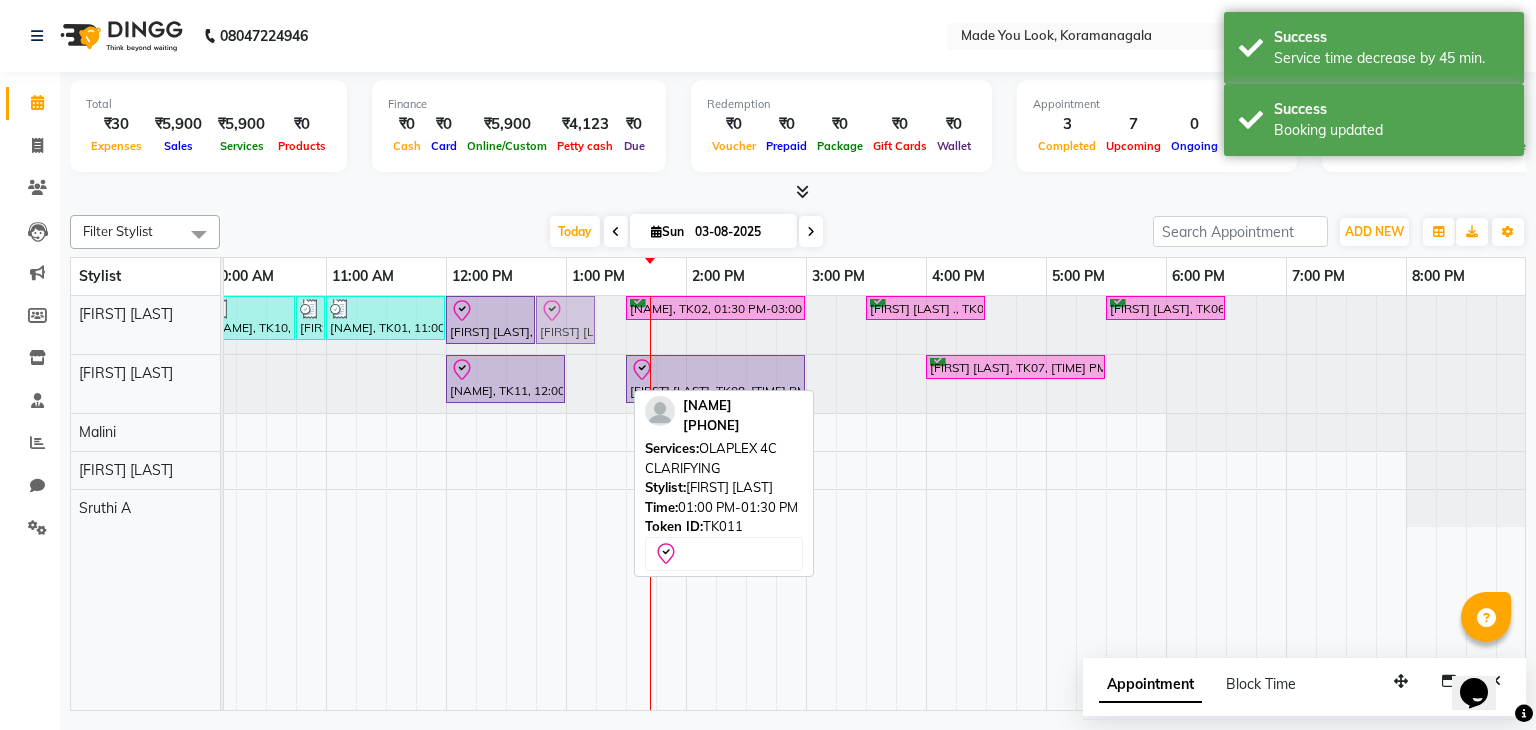 drag, startPoint x: 599, startPoint y: 385, endPoint x: 559, endPoint y: 349, distance: 53.814495 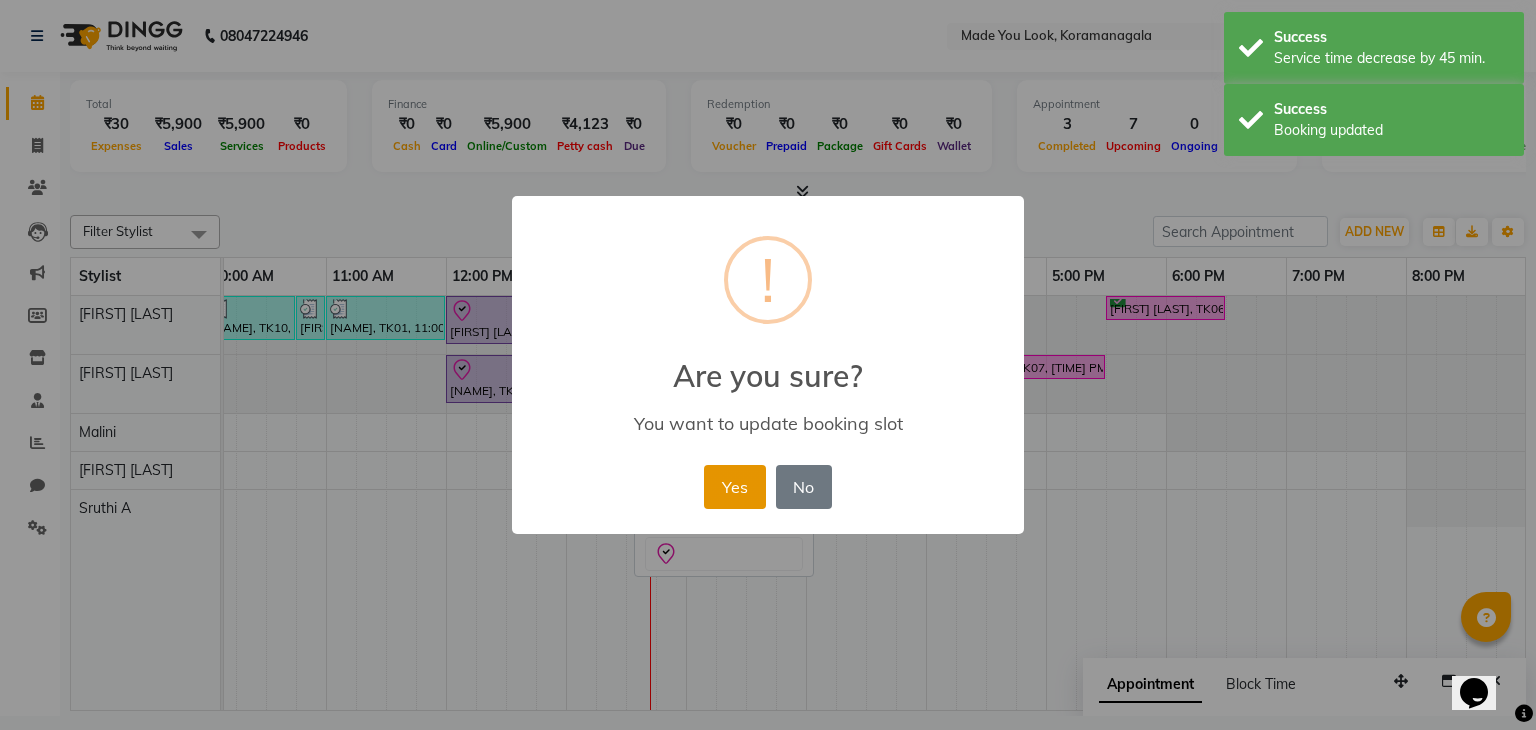 click on "Yes" at bounding box center (734, 487) 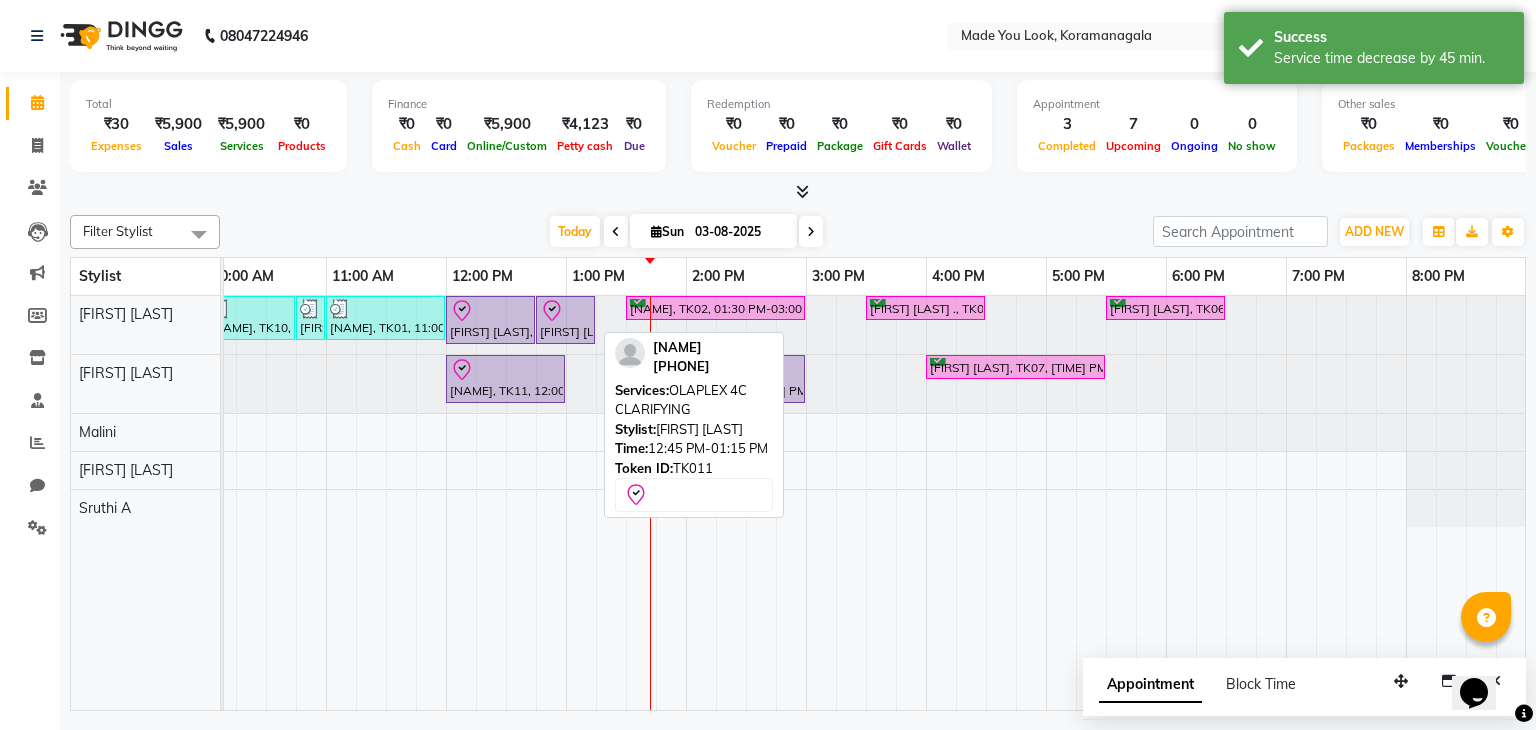 drag, startPoint x: 591, startPoint y: 316, endPoint x: 613, endPoint y: 319, distance: 22.203604 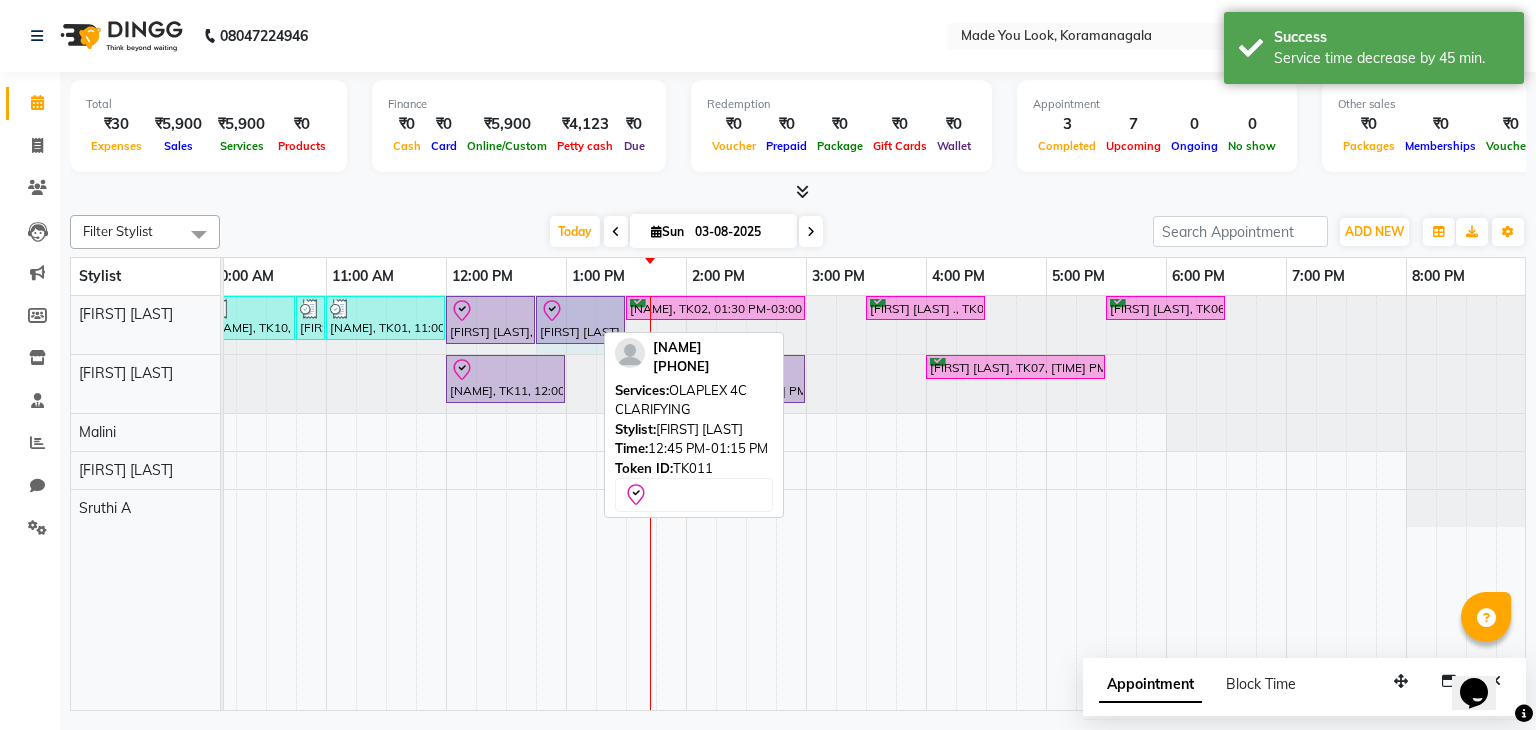 drag, startPoint x: 591, startPoint y: 309, endPoint x: 607, endPoint y: 309, distance: 16 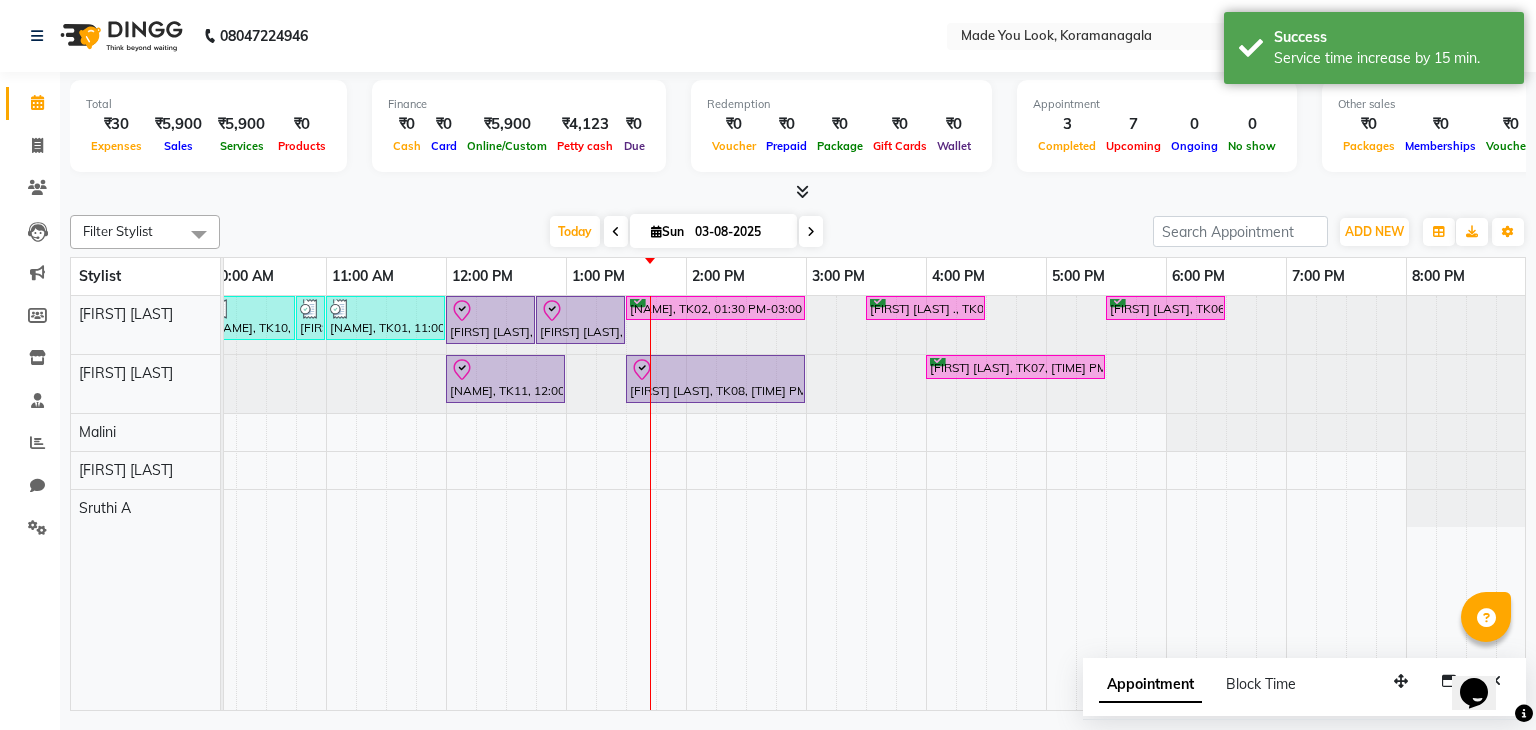 click on "Total  ₹30  Expenses ₹5,900  Sales ₹5,900  Services ₹0  Products Finance  ₹0  Cash ₹0  Card ₹5,900  Online/Custom ₹4,123 Petty cash ₹0 Due  Redemption  ₹0 Voucher ₹0 Prepaid ₹0 Package ₹0  Gift Cards ₹0  Wallet  Appointment  3 Completed 7 Upcoming 0 Ongoing 0 No show  Other sales  ₹0  Packages ₹0  Memberships ₹0  Vouchers ₹0  Prepaids ₹0  Gift Cards" at bounding box center (798, 129) 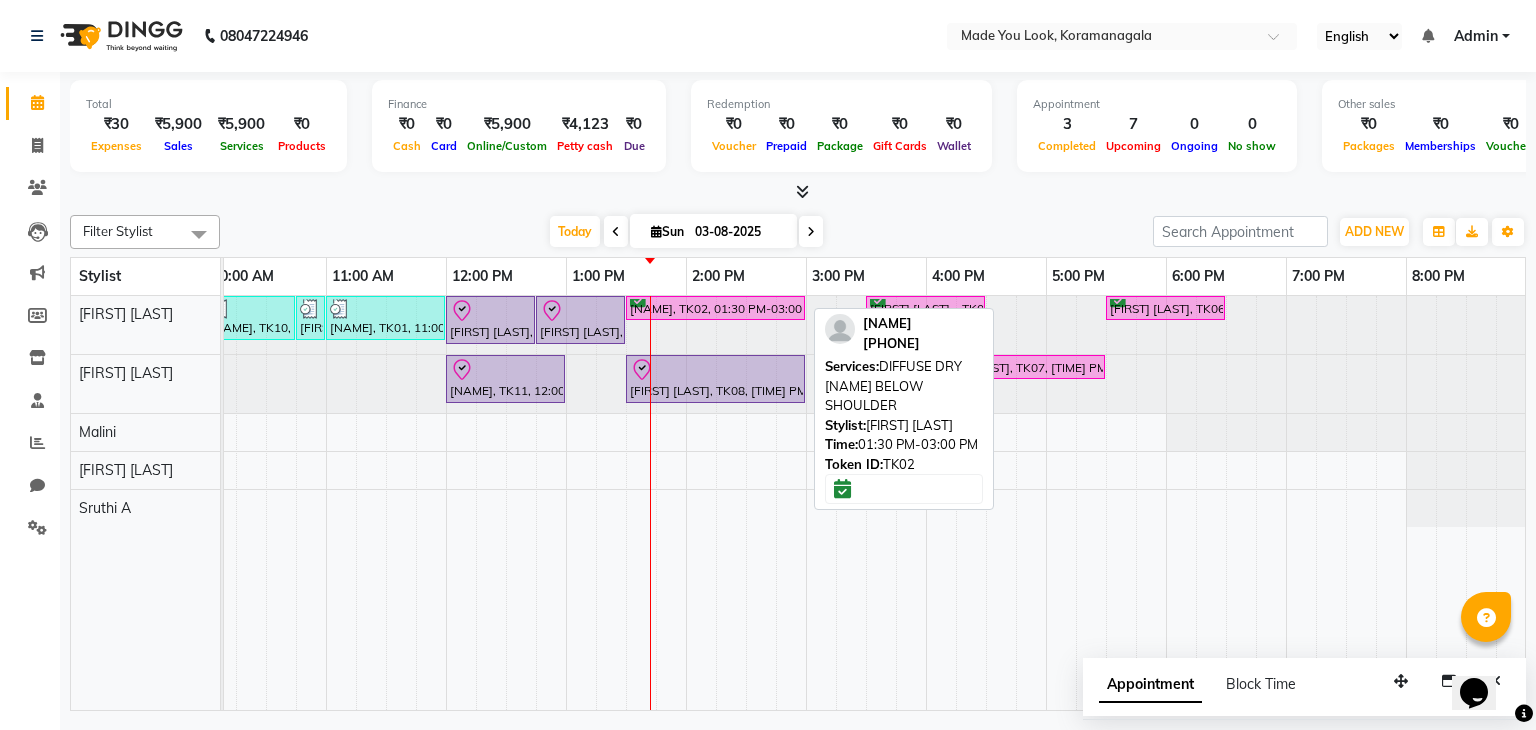 click on "[NAME], TK02, 01:30 PM-03:00 PM, DIFFUSE DRY [NAME] BELOW SHOULDER" at bounding box center (715, 308) 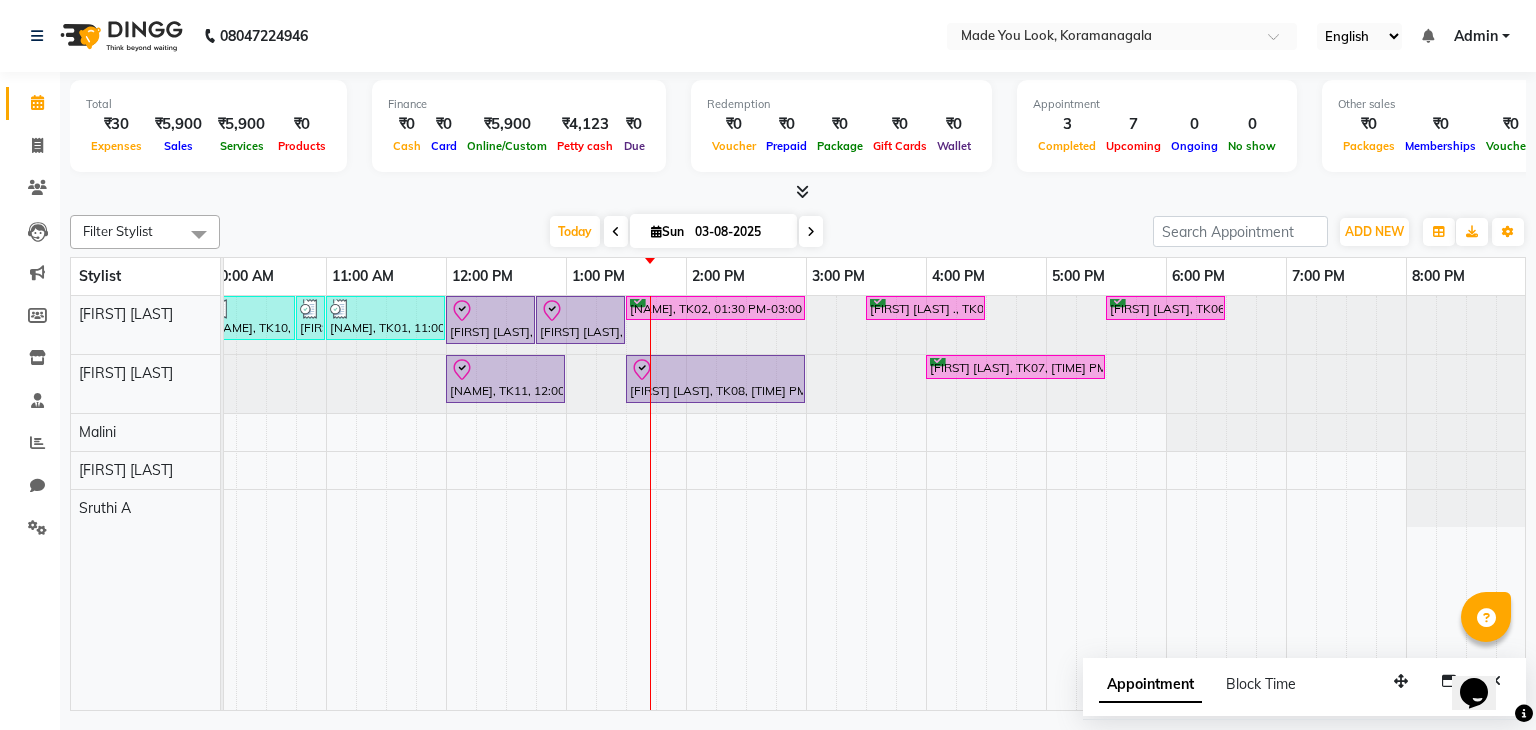 click on "Today  Sun 03-08-2025" at bounding box center [686, 232] 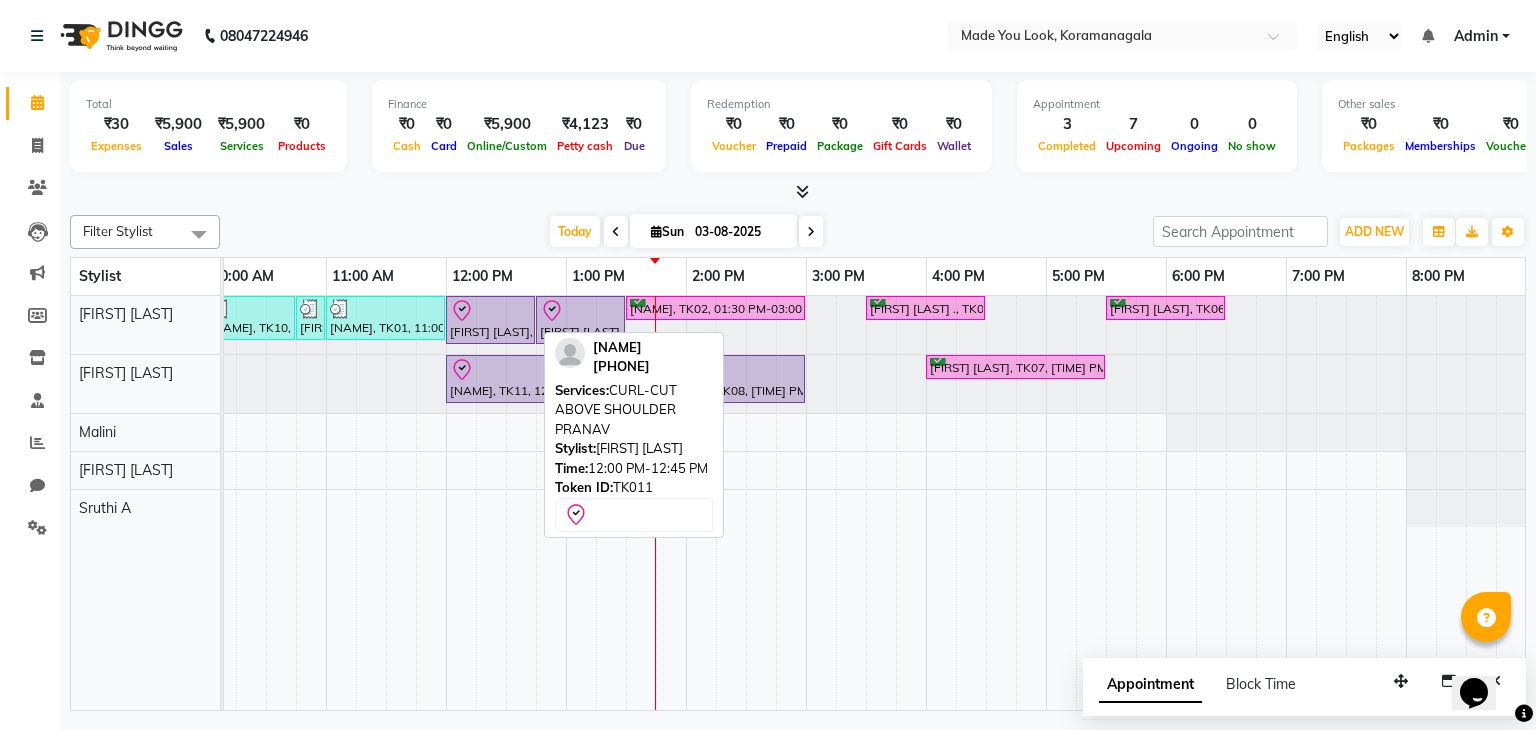 click at bounding box center [490, 311] 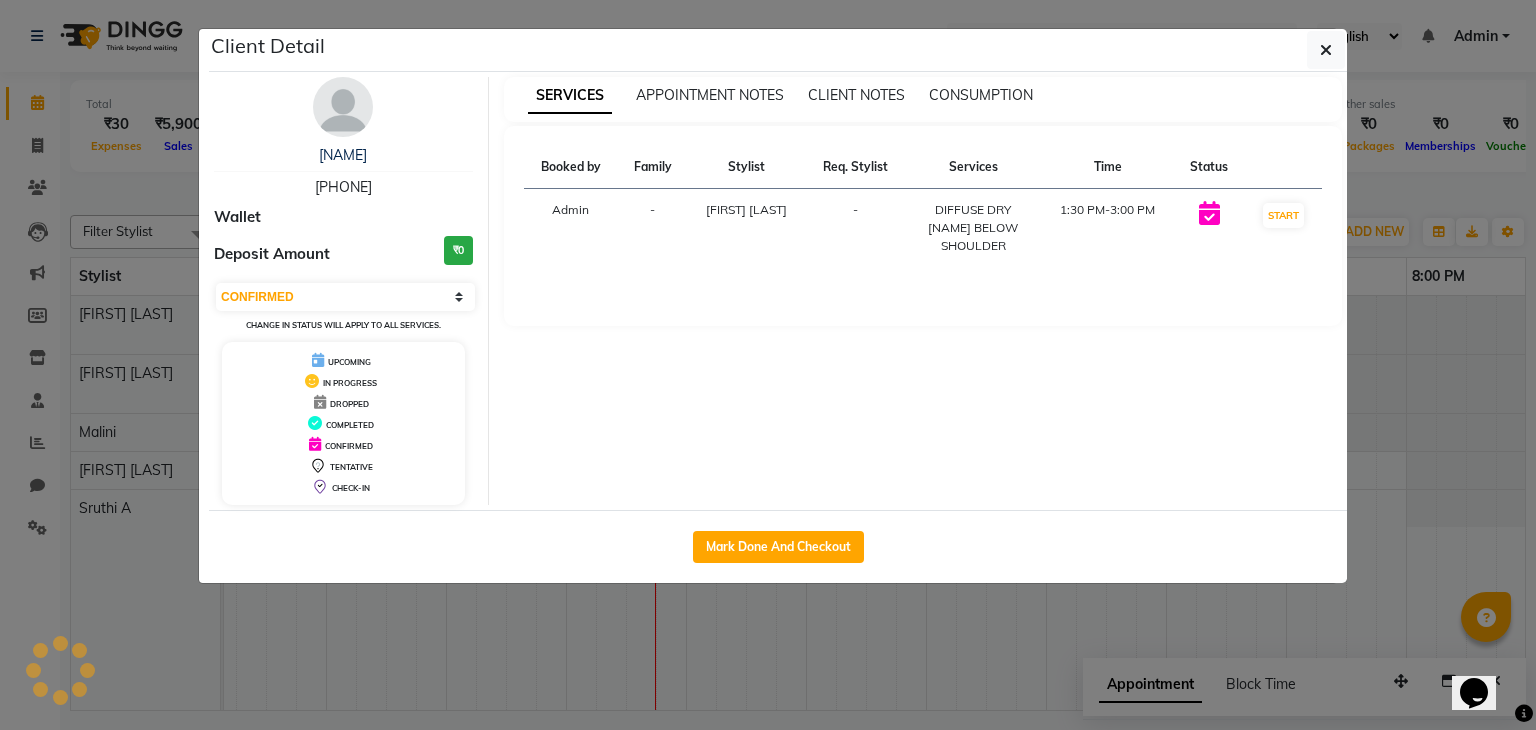 select on "8" 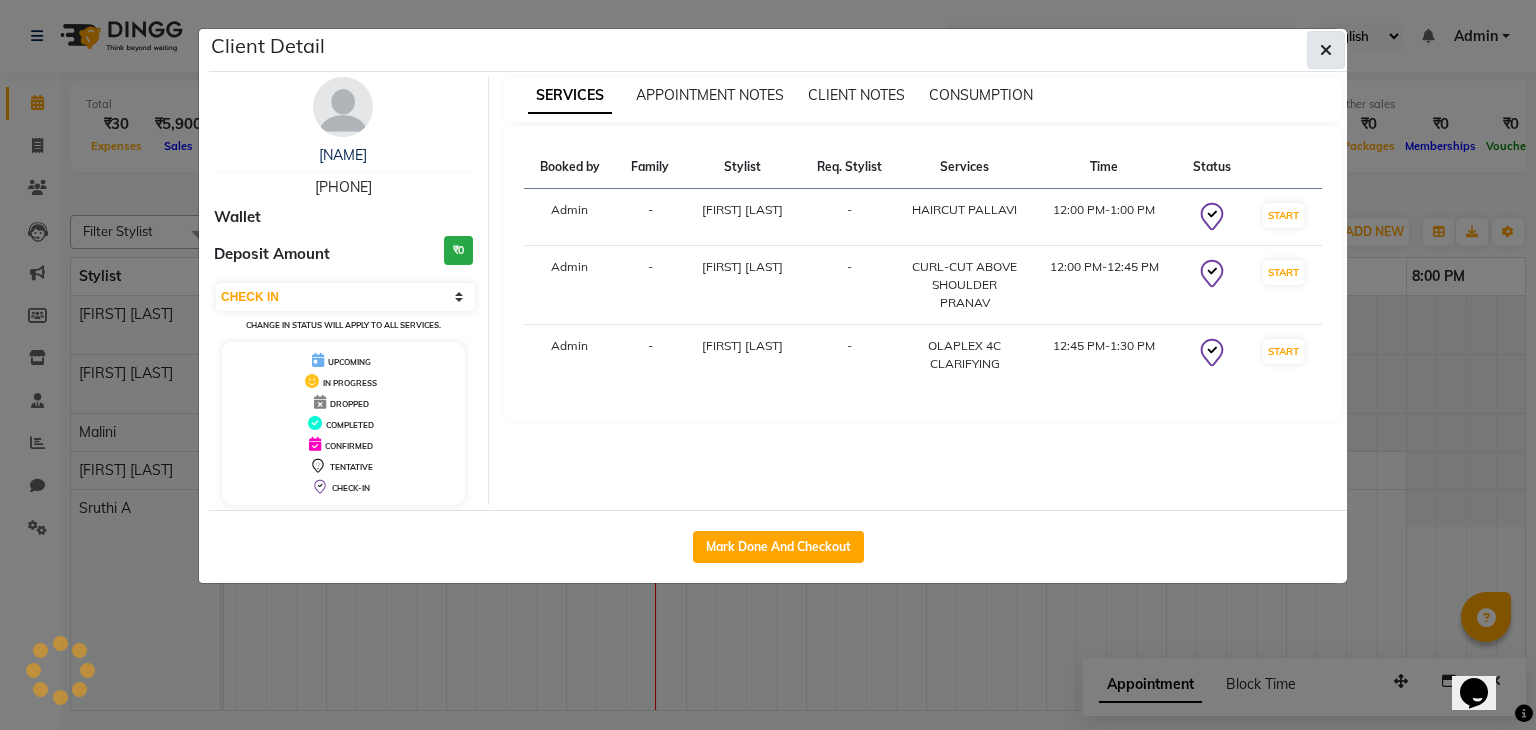 click 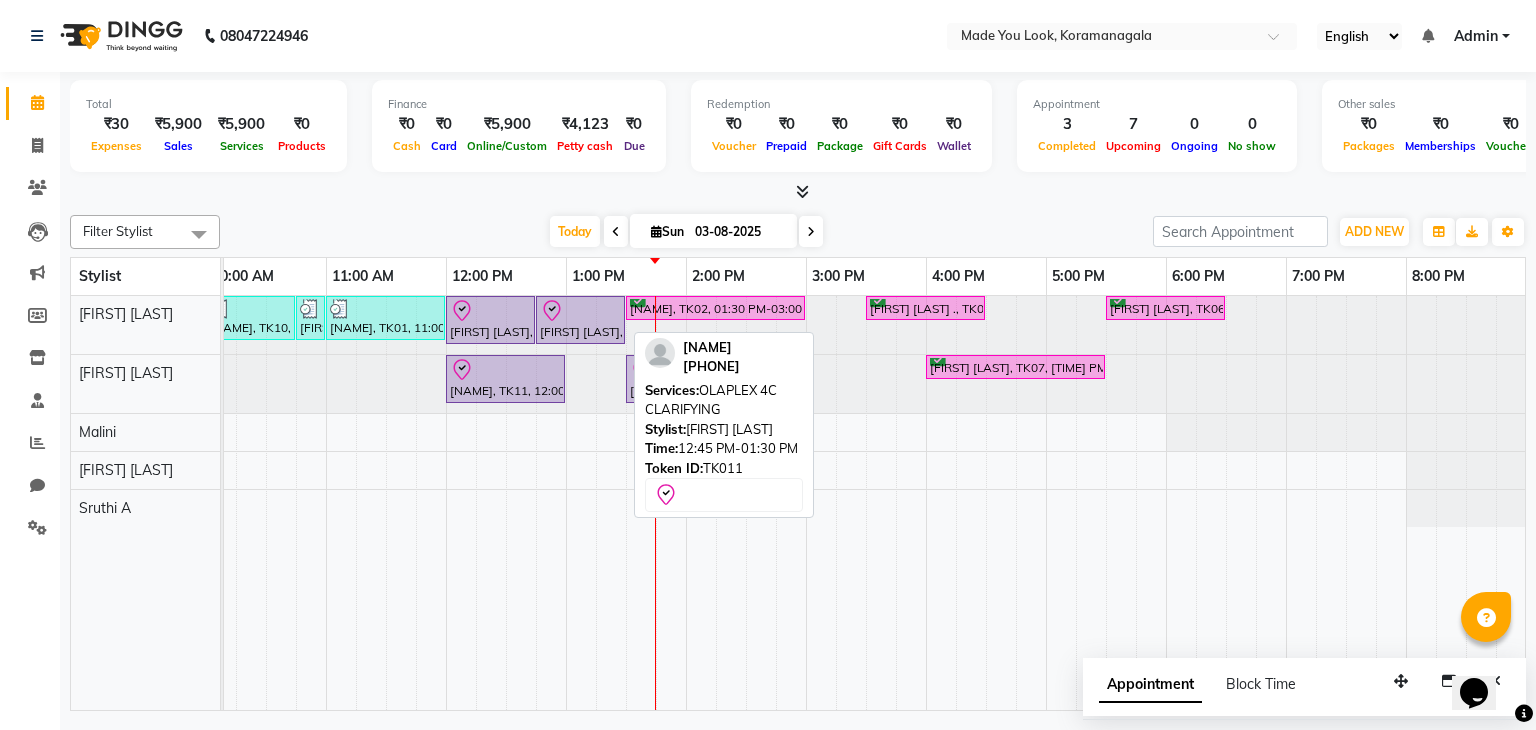 click on "[FIRST] [LAST], TK11, 12:45 PM-01:30 PM,  OLAPLEX 4C CLARIFYING" at bounding box center [580, 320] 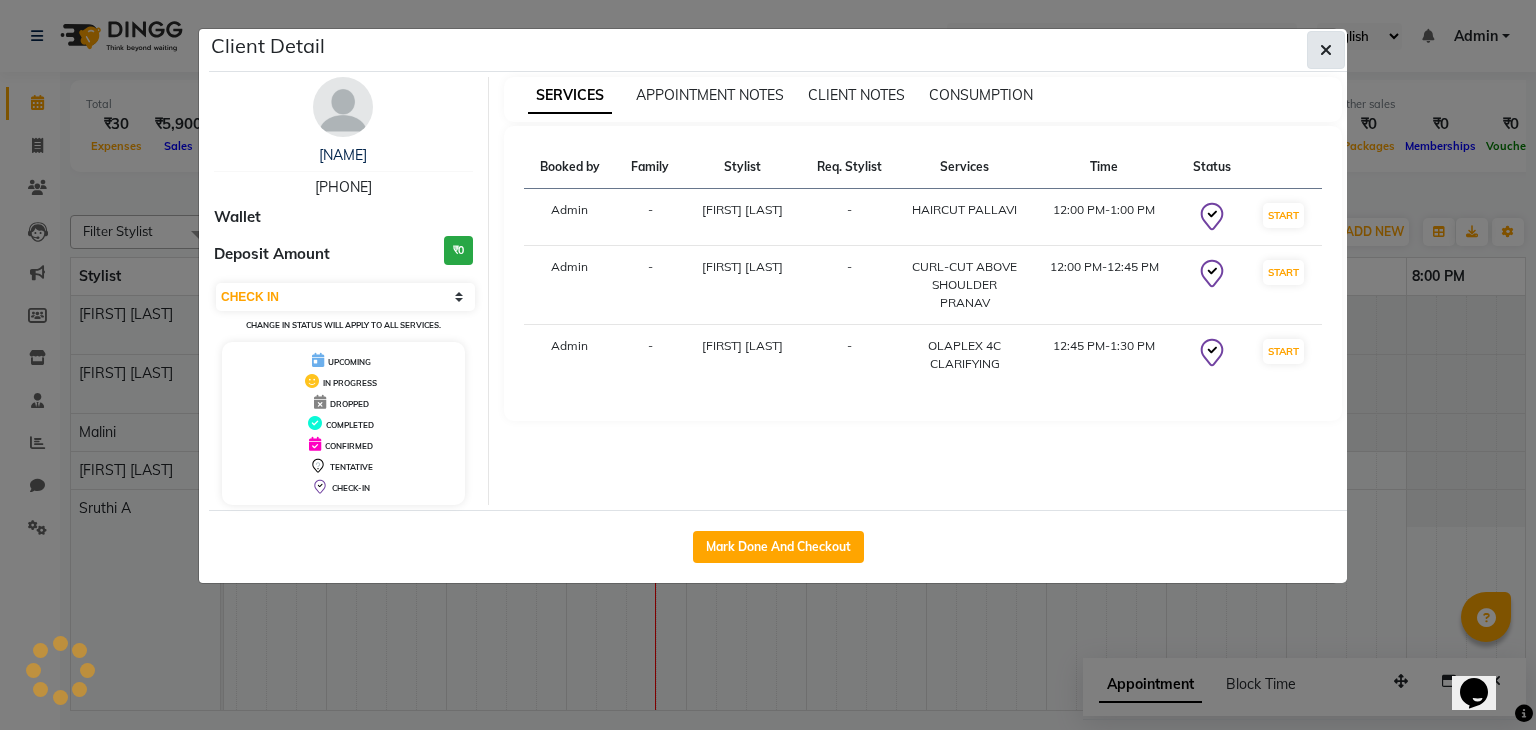 click 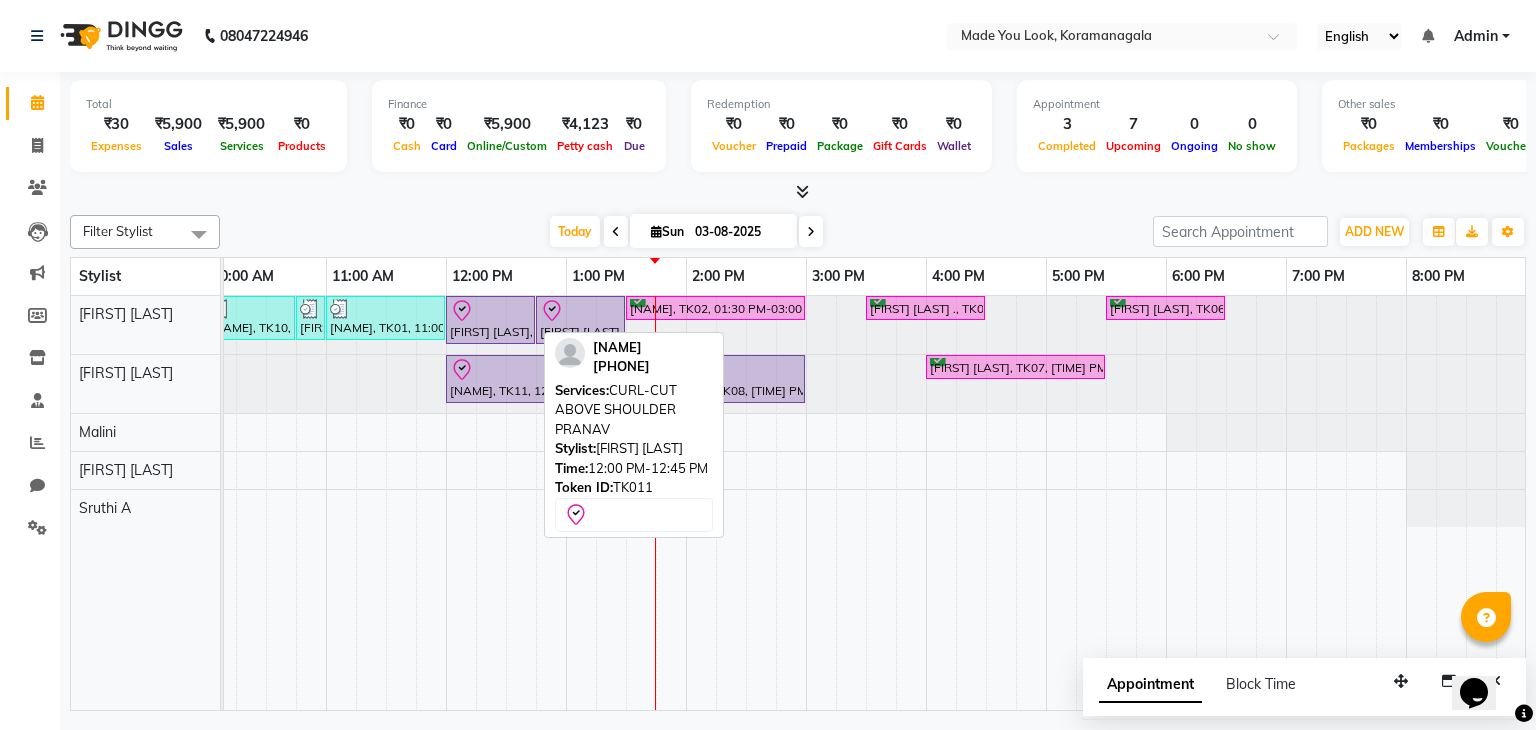 click at bounding box center [490, 311] 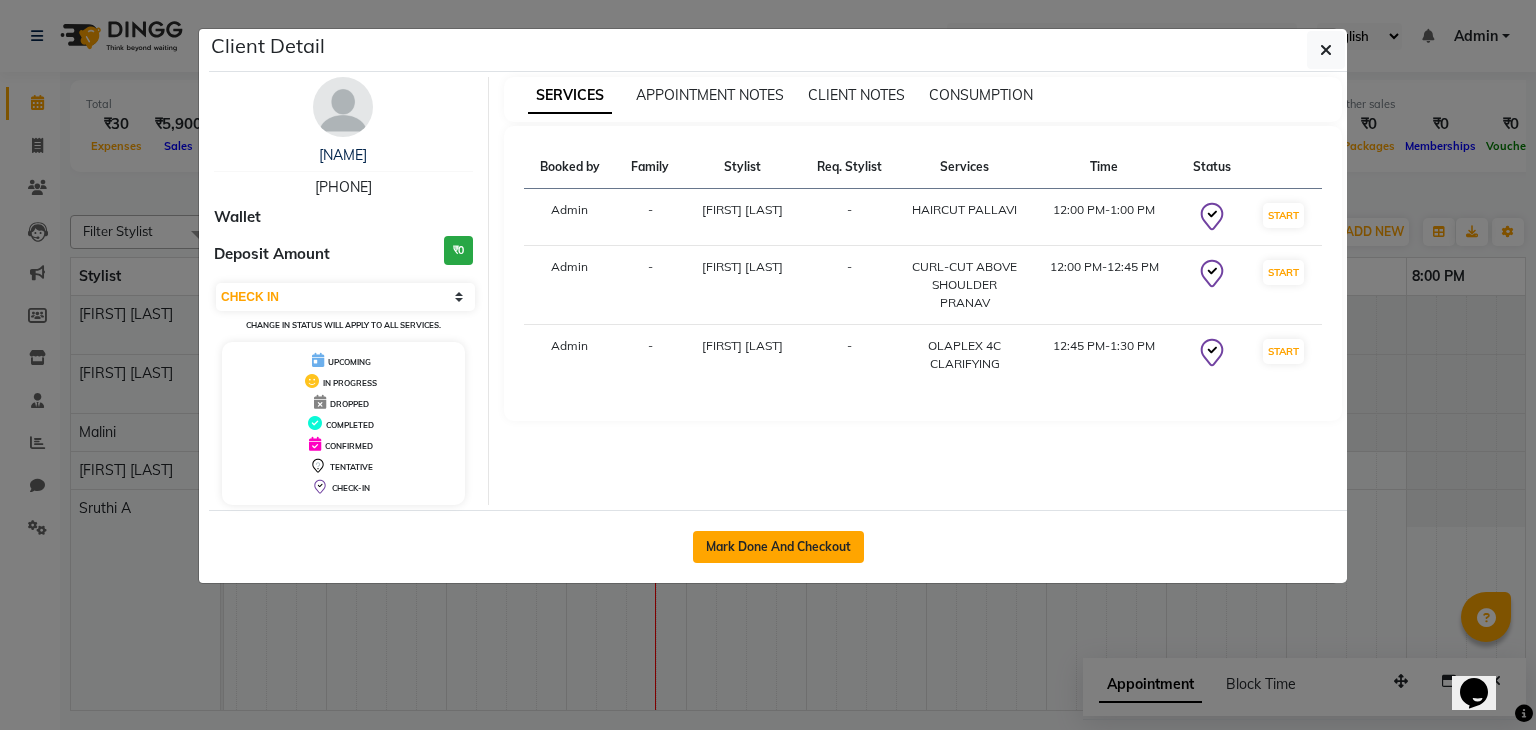 click on "Mark Done And Checkout" 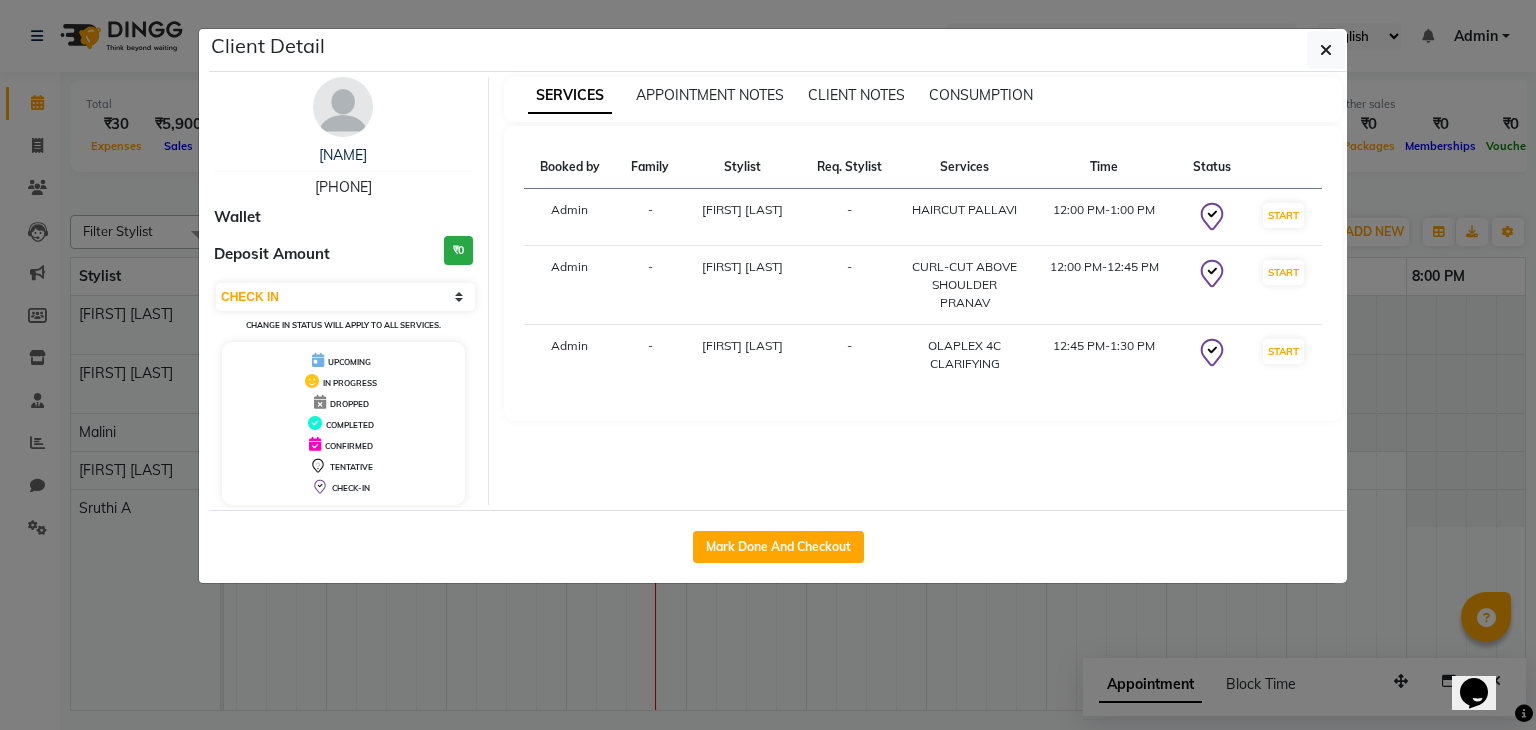 select on "8181" 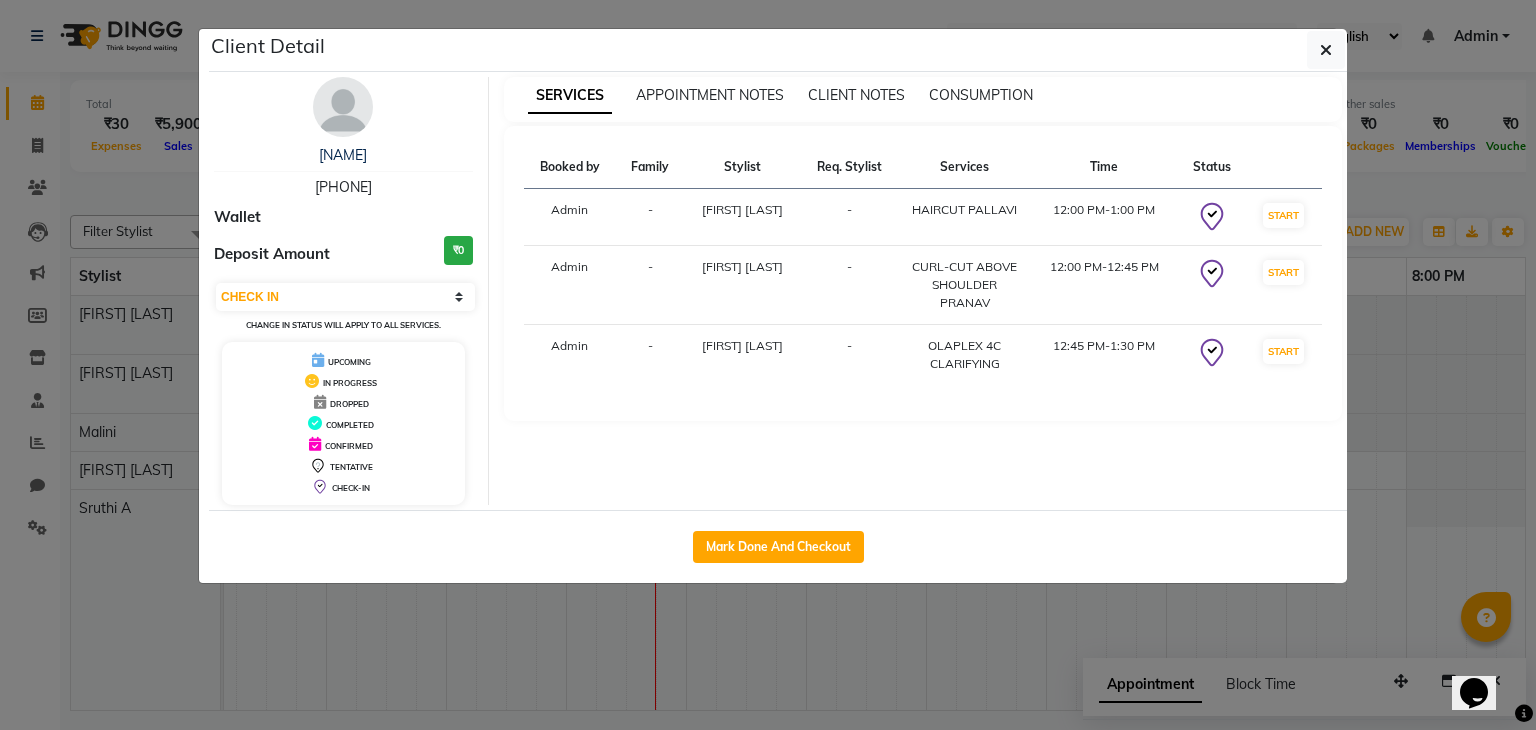 select on "service" 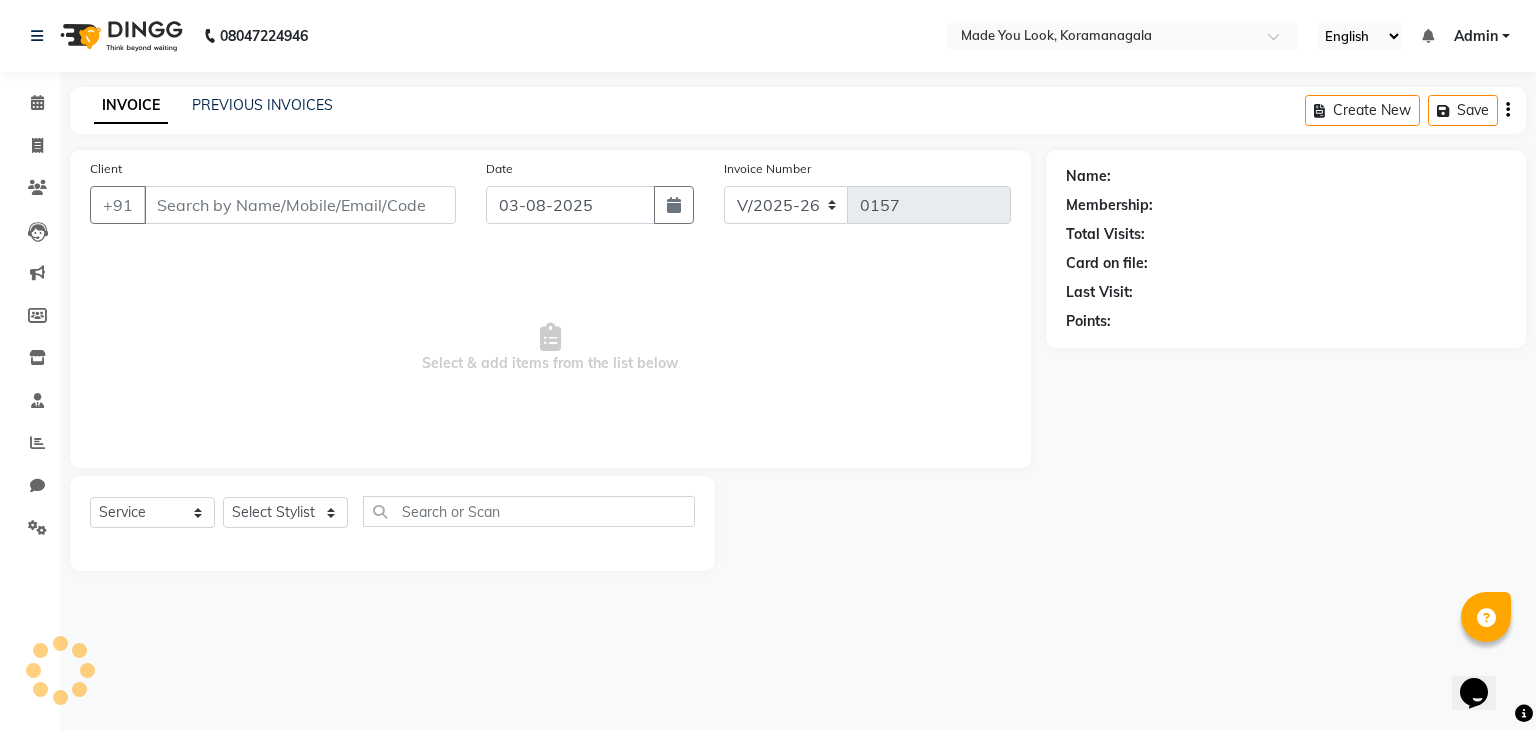 type on "[PHONE]" 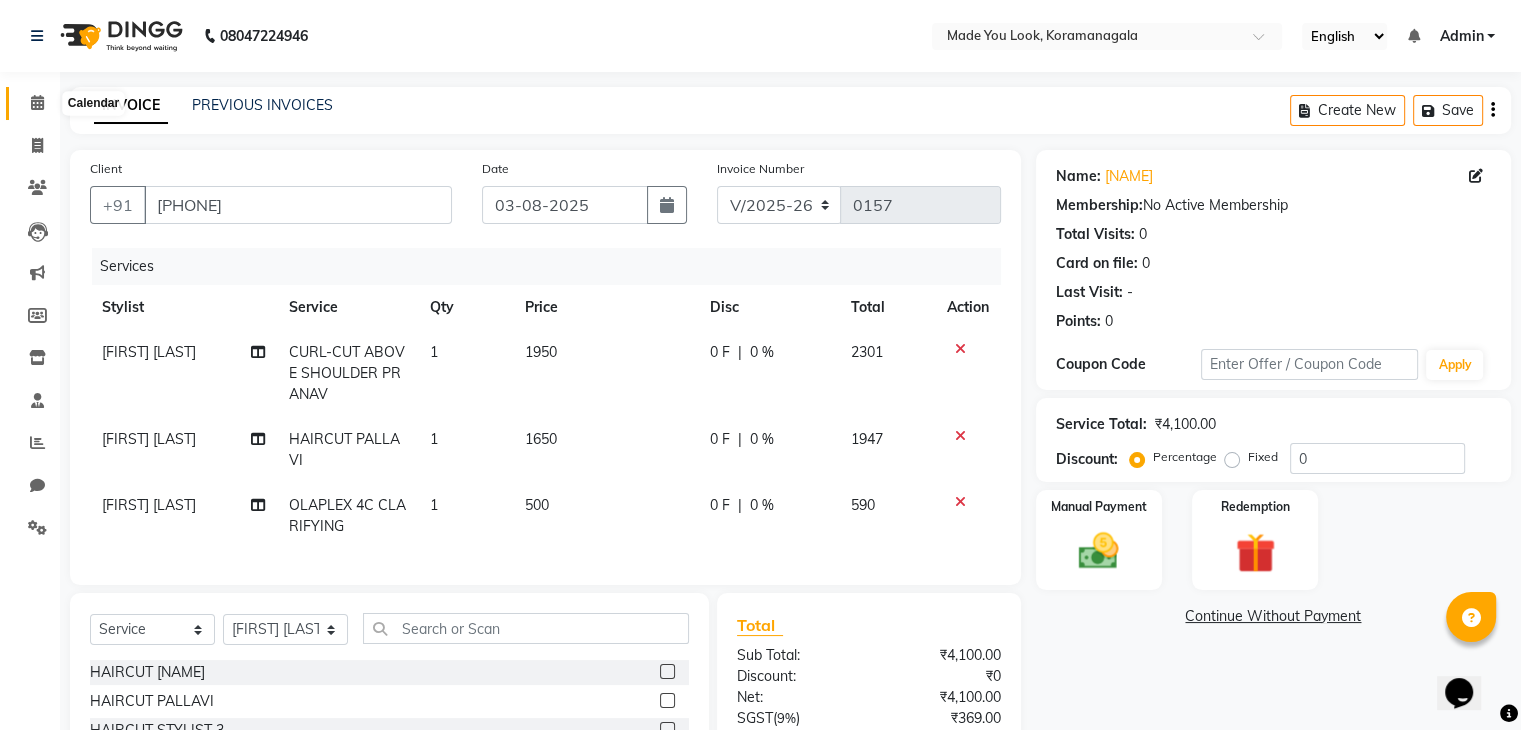 click 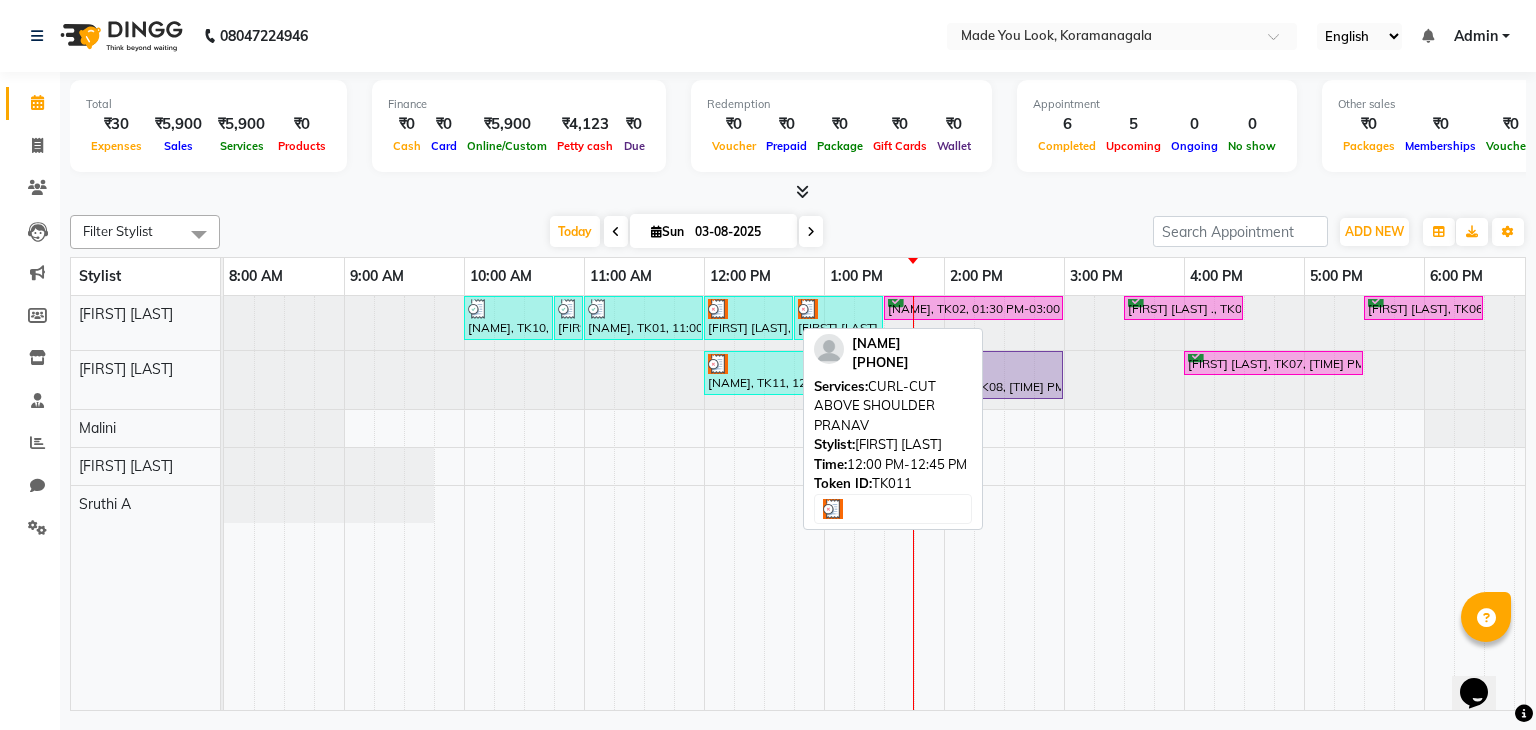 click on "[FIRST] [LAST], TK11, [TIME] AM-[TIME] AM, CURL-CUT ABOVE SHOULDER PRANAV" at bounding box center [748, 318] 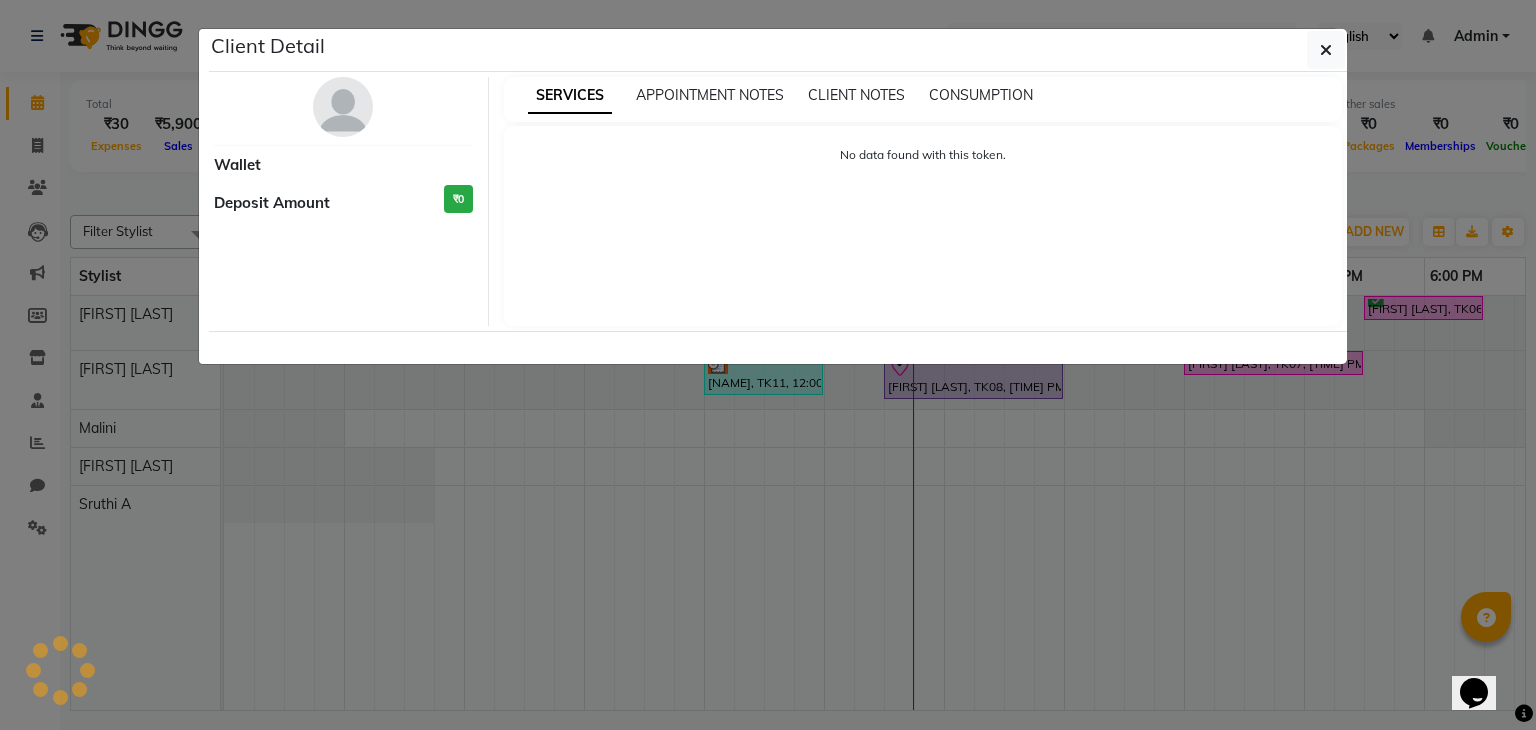 select on "3" 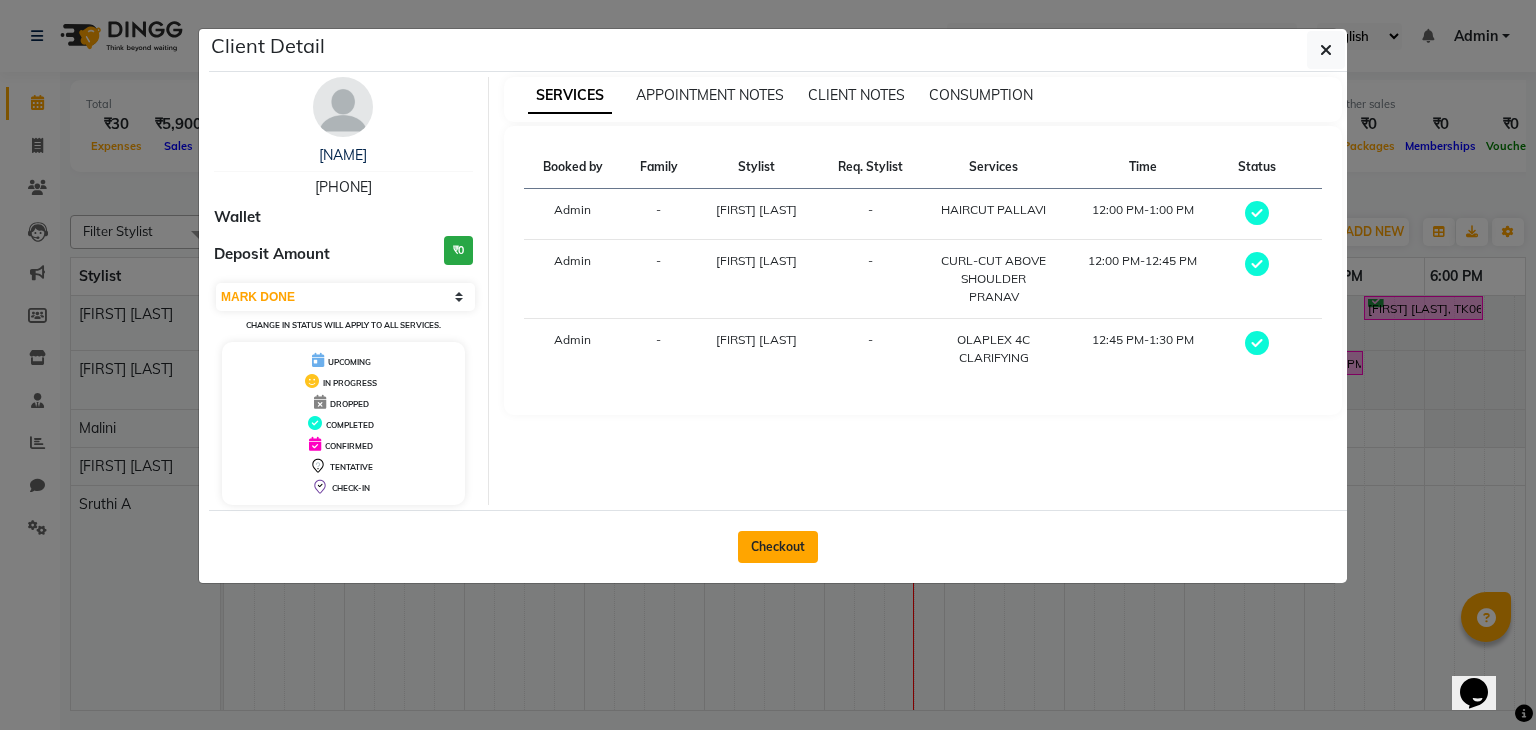 click on "Checkout" 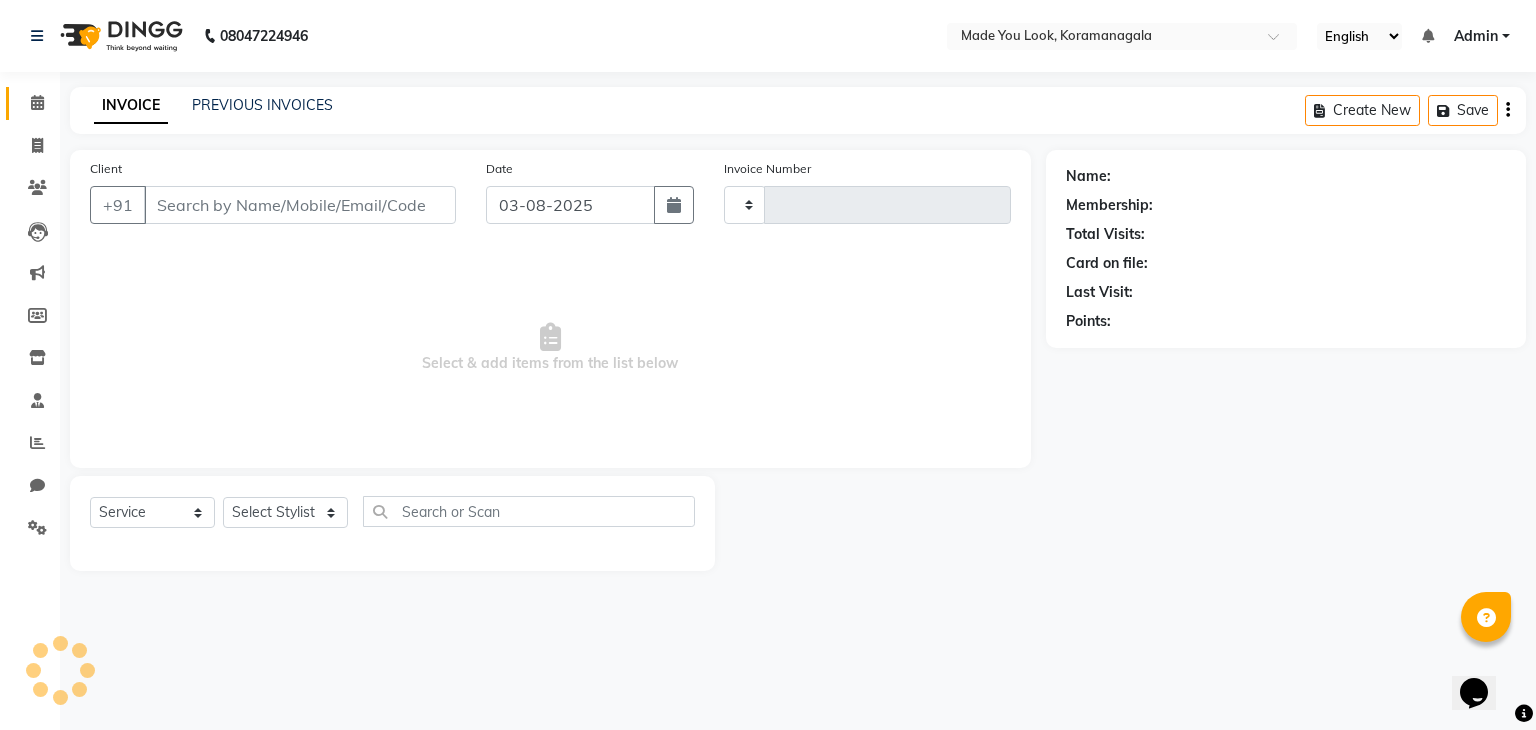 type on "0157" 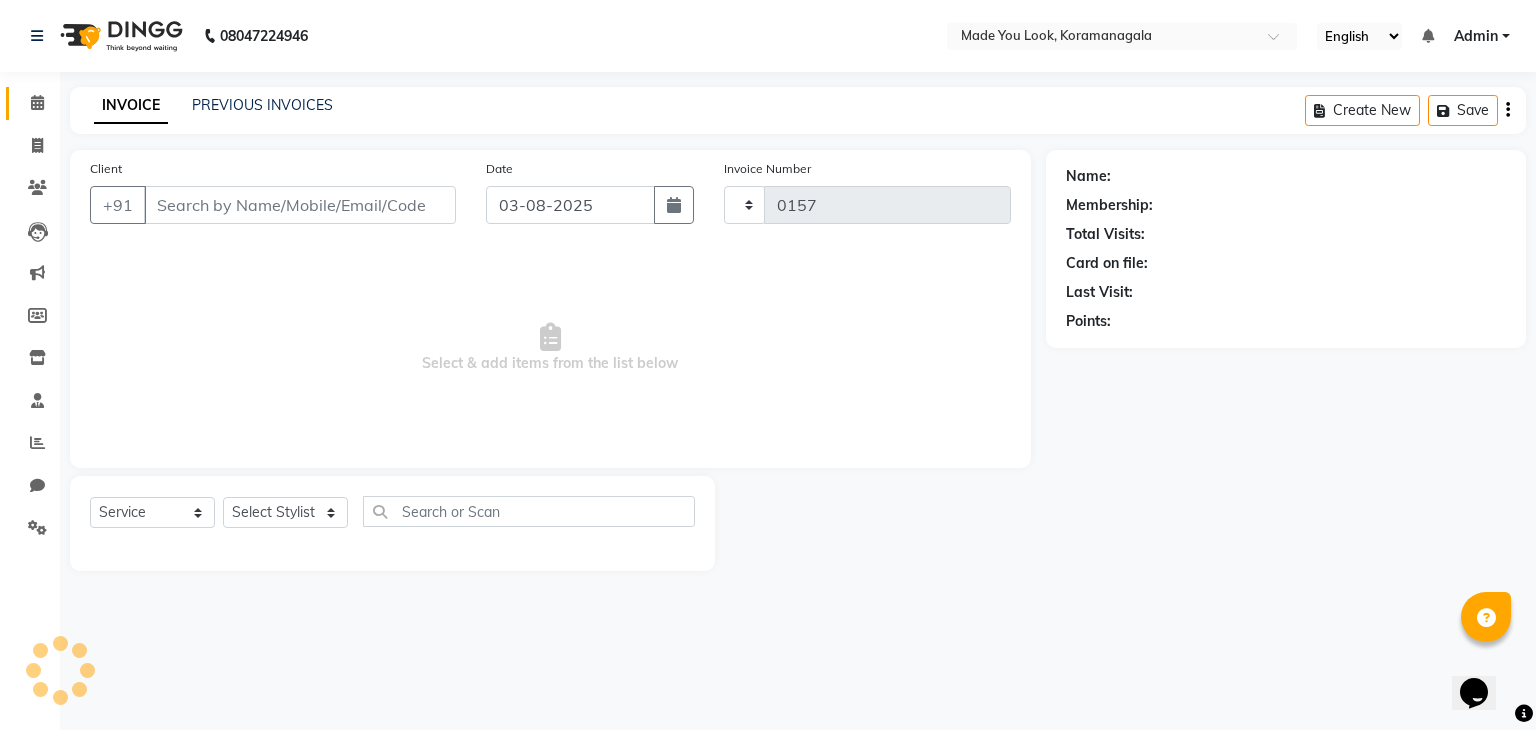 select on "8181" 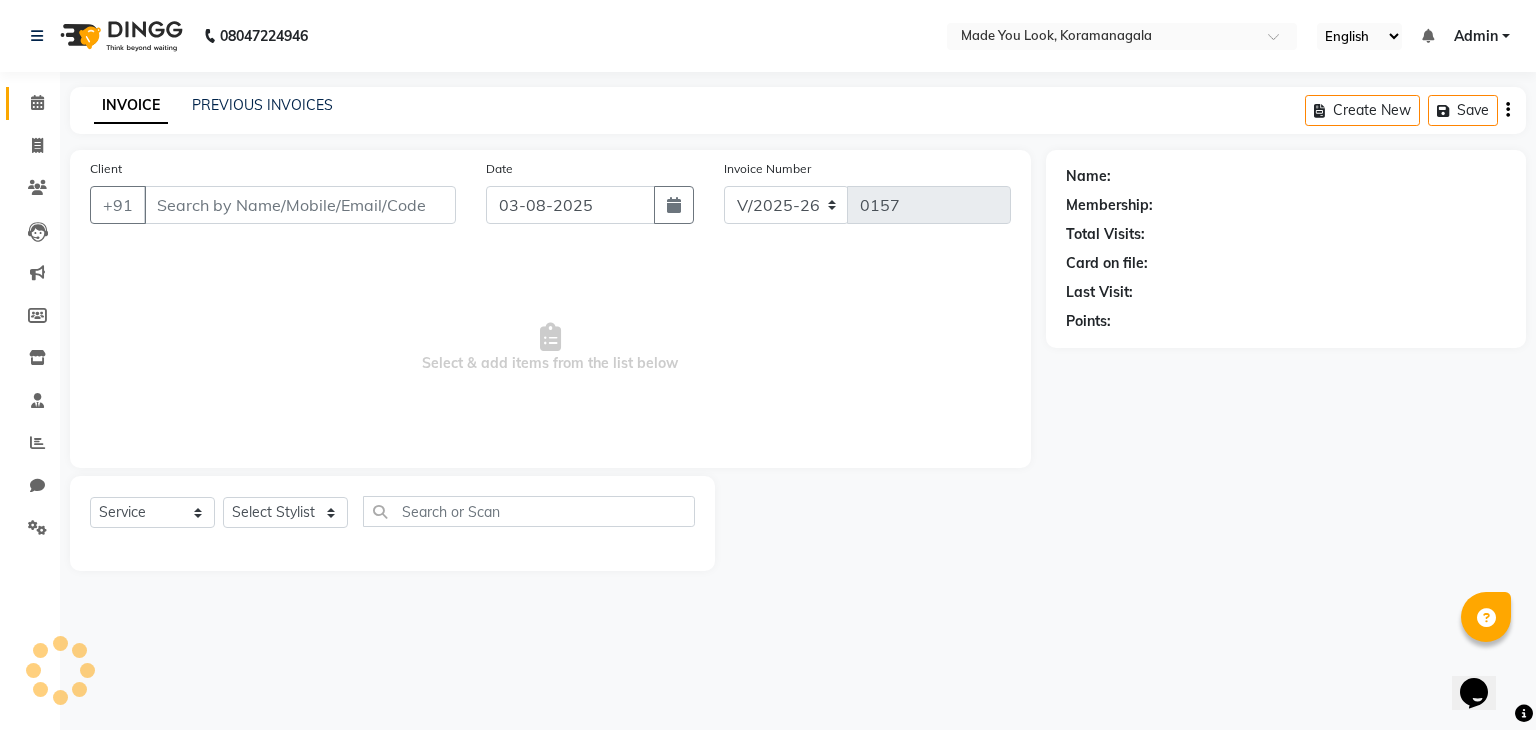 type on "[PHONE]" 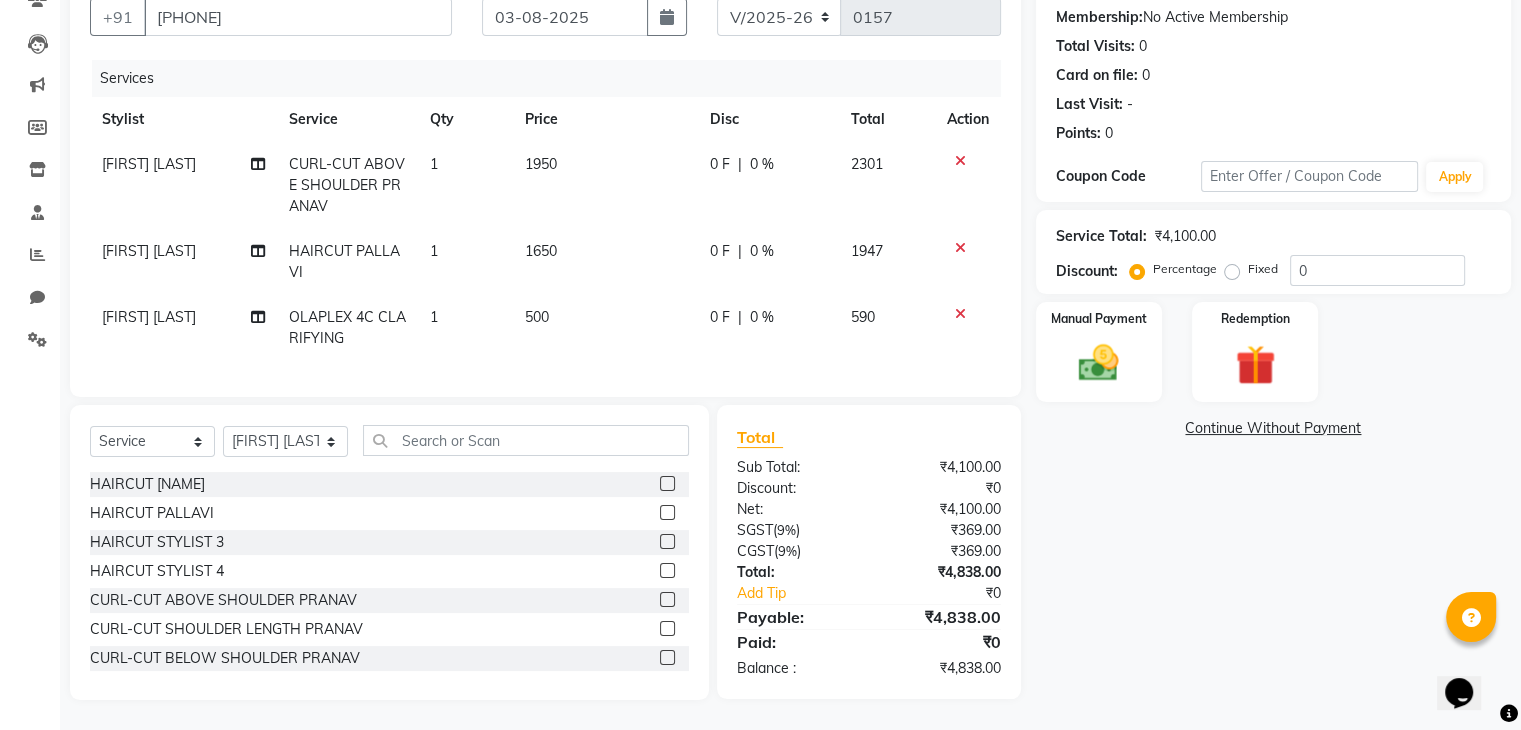 scroll, scrollTop: 204, scrollLeft: 0, axis: vertical 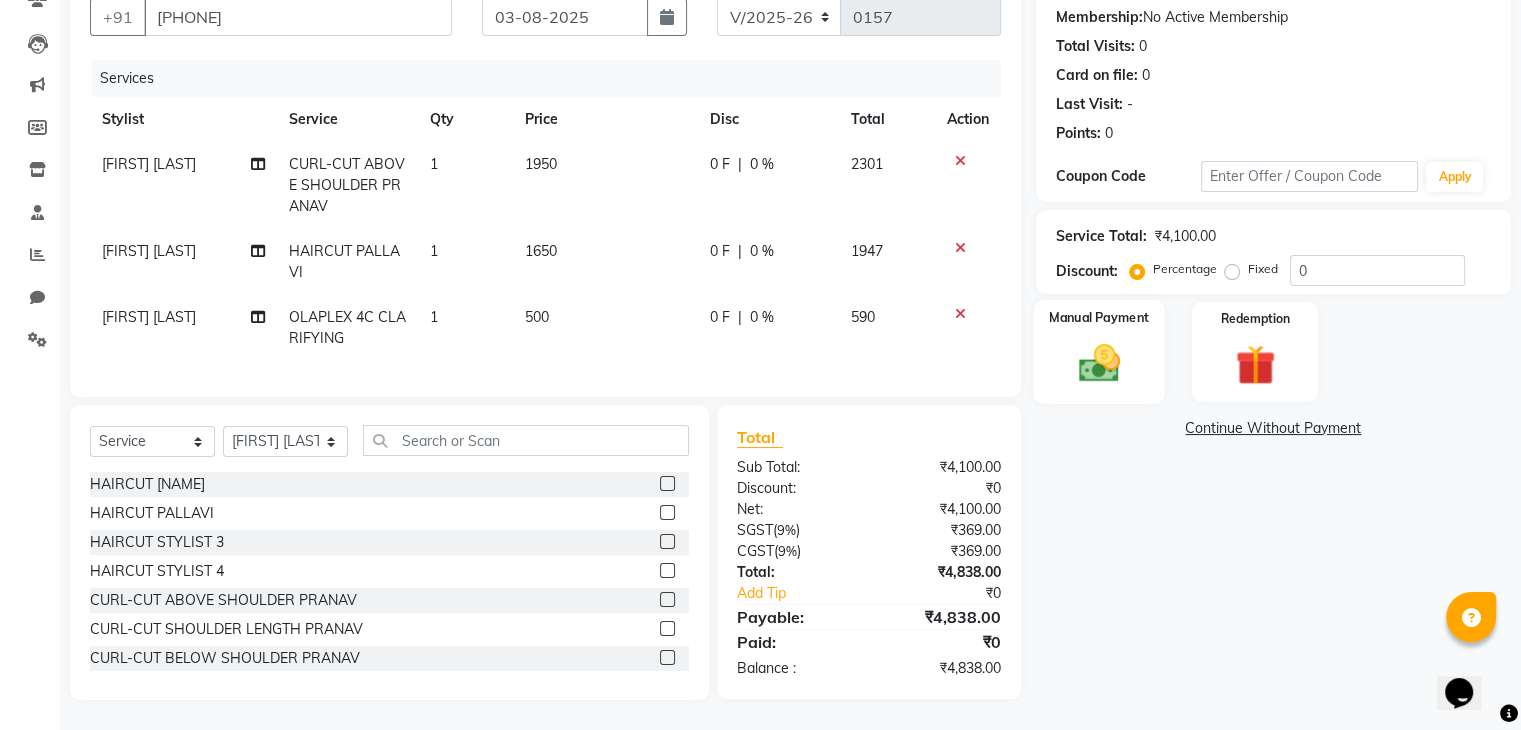 click 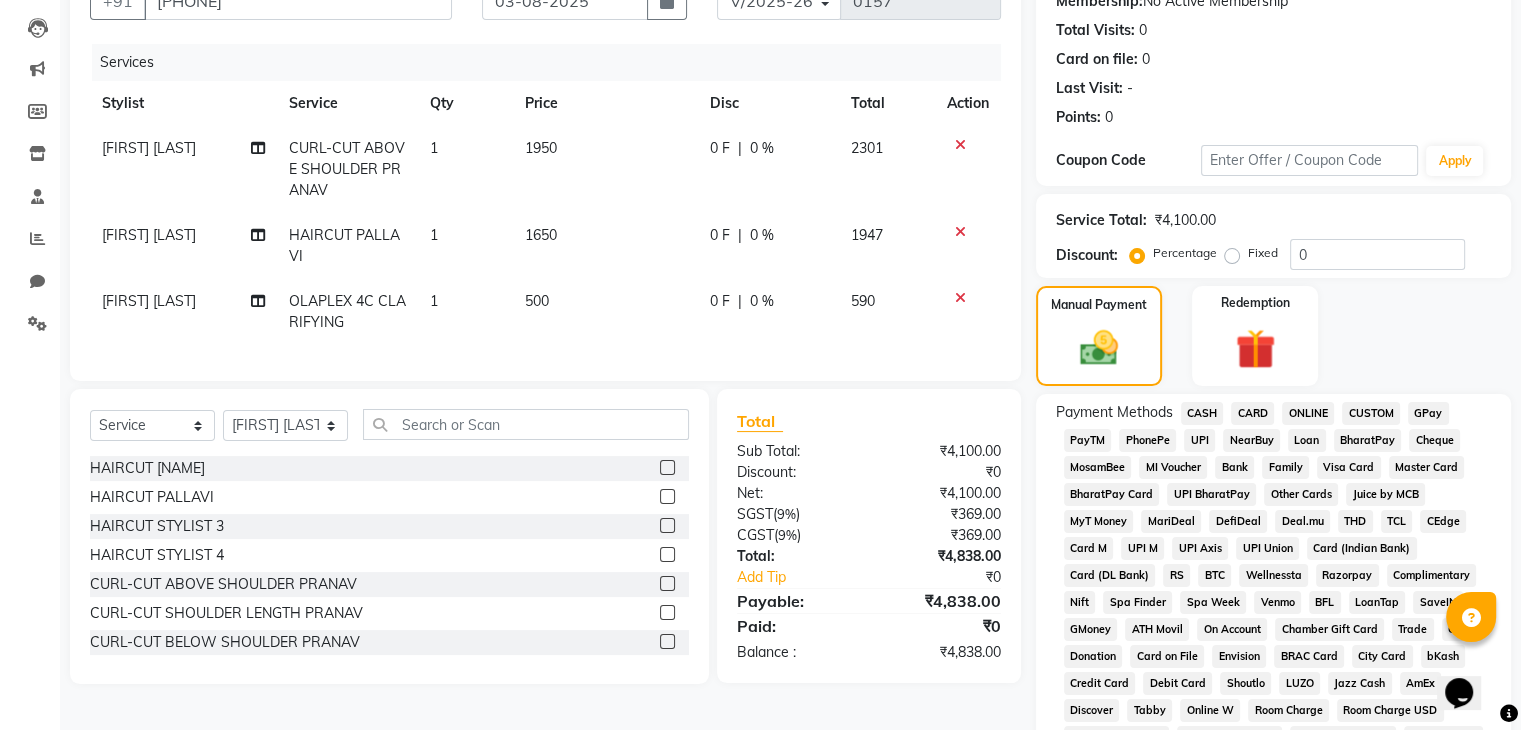 click on "UPI" 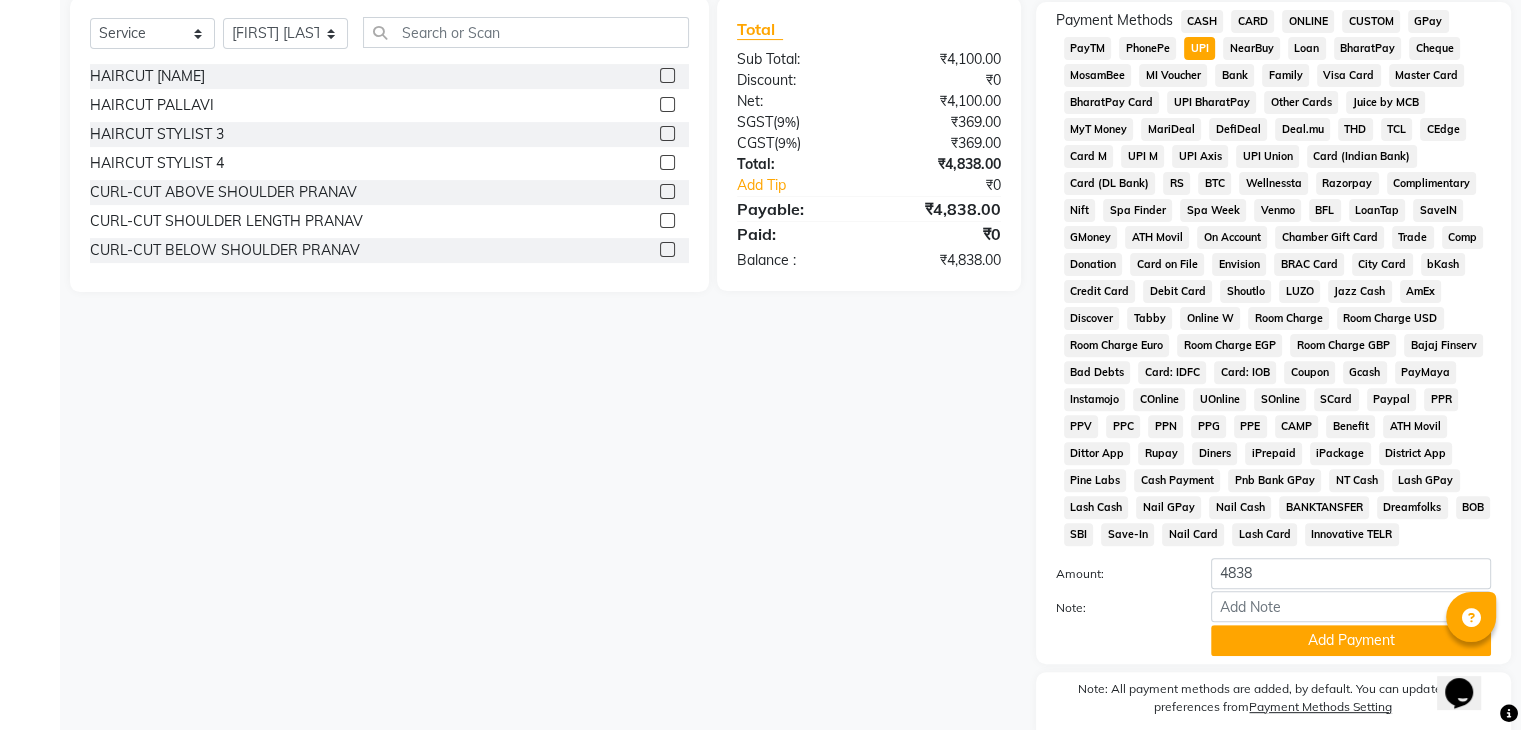 scroll, scrollTop: 693, scrollLeft: 0, axis: vertical 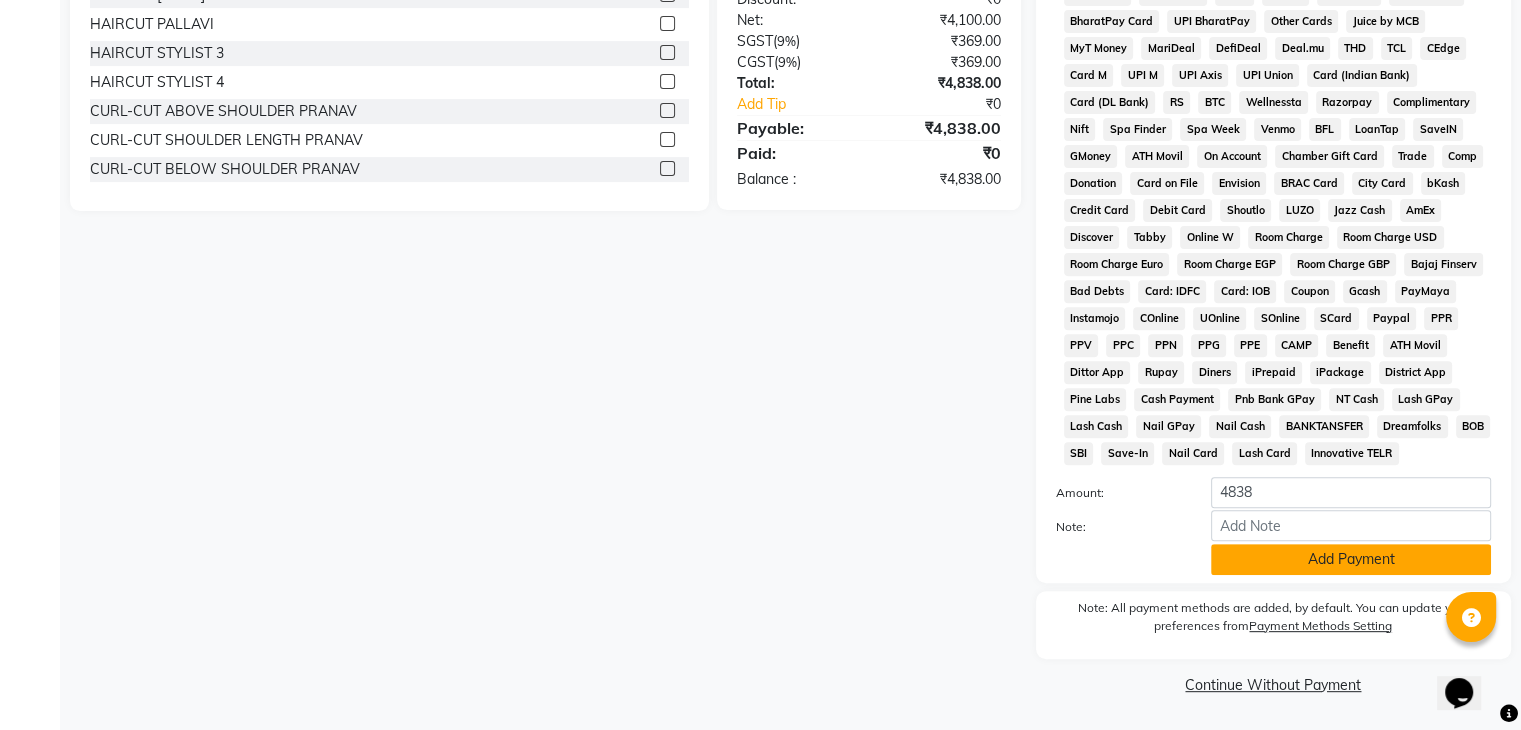 click on "Add Payment" 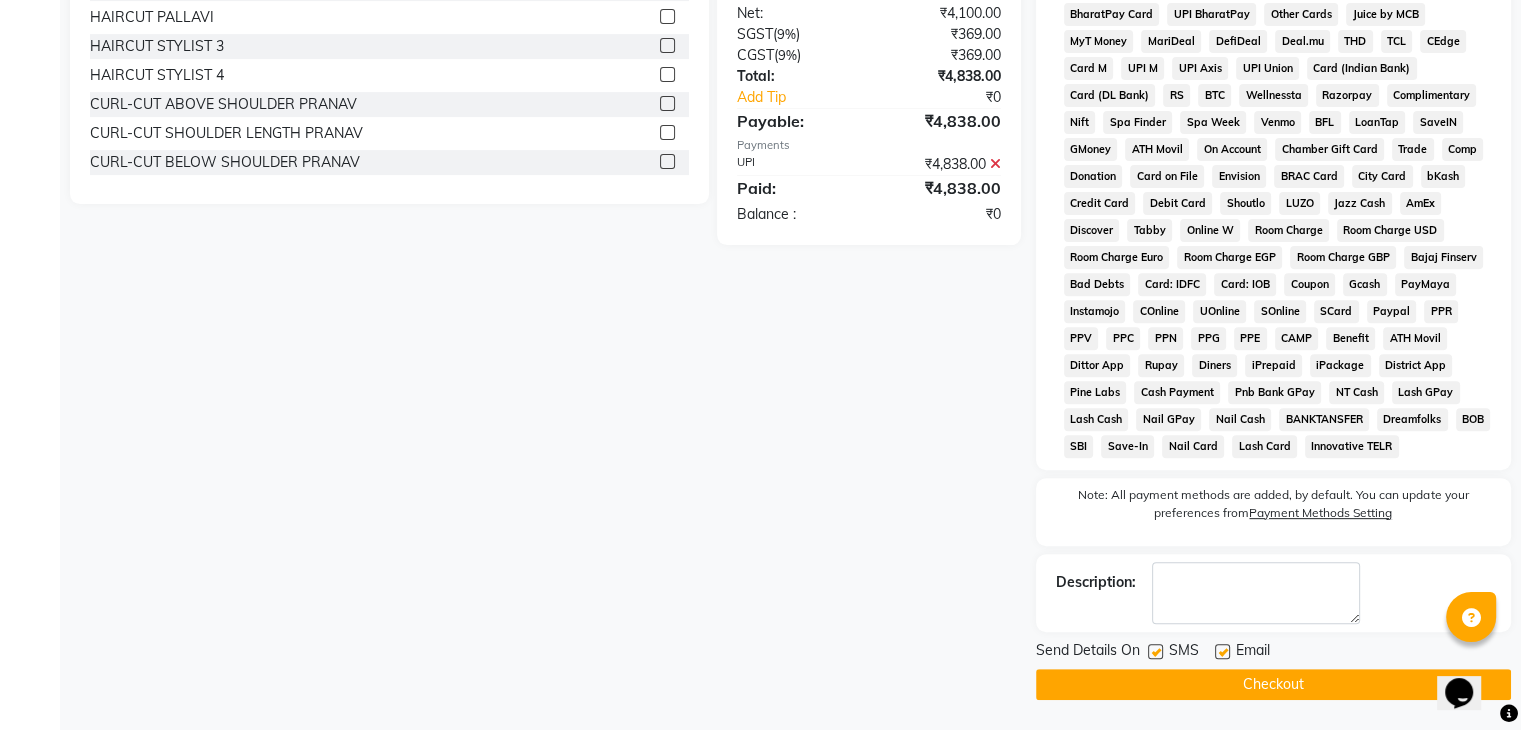click on "Checkout" 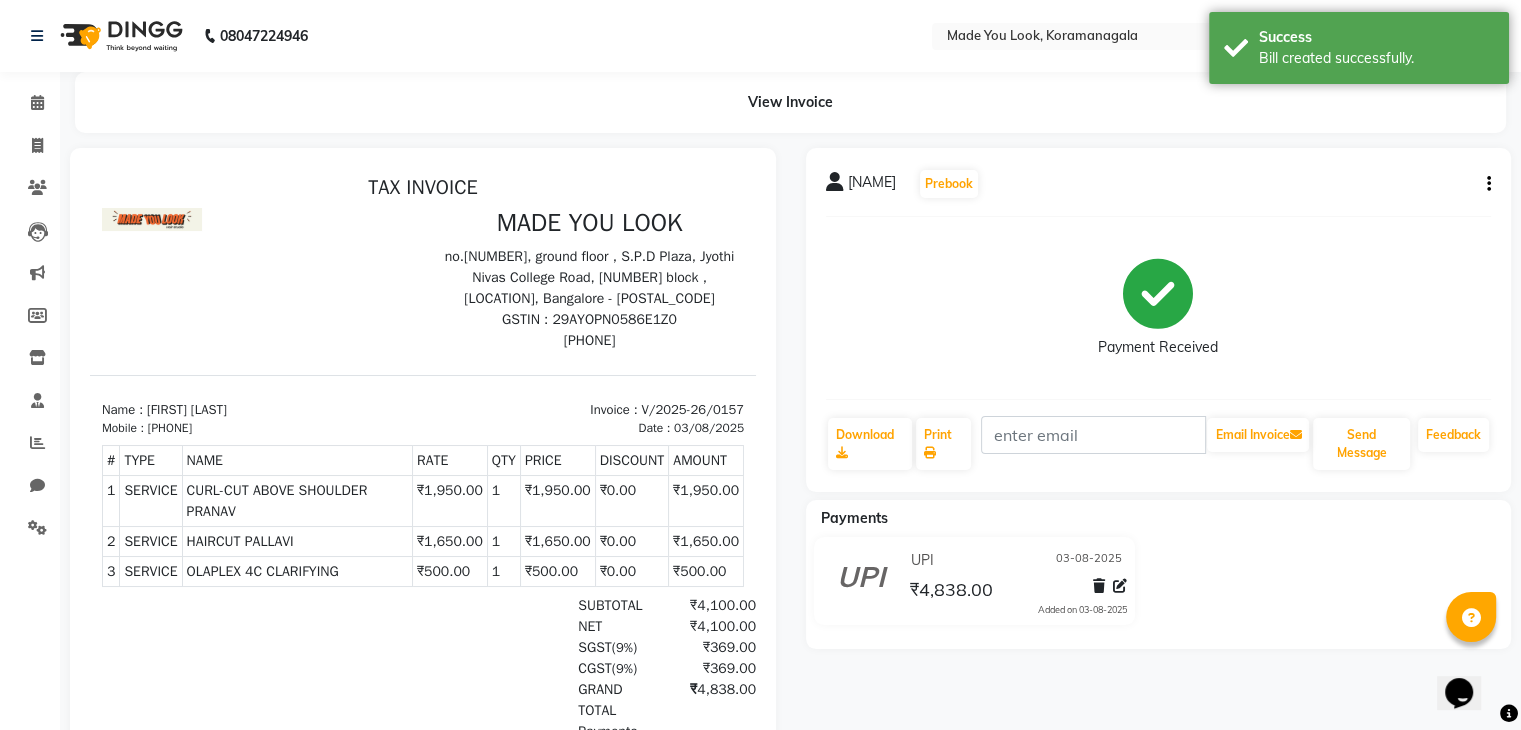 scroll, scrollTop: 0, scrollLeft: 0, axis: both 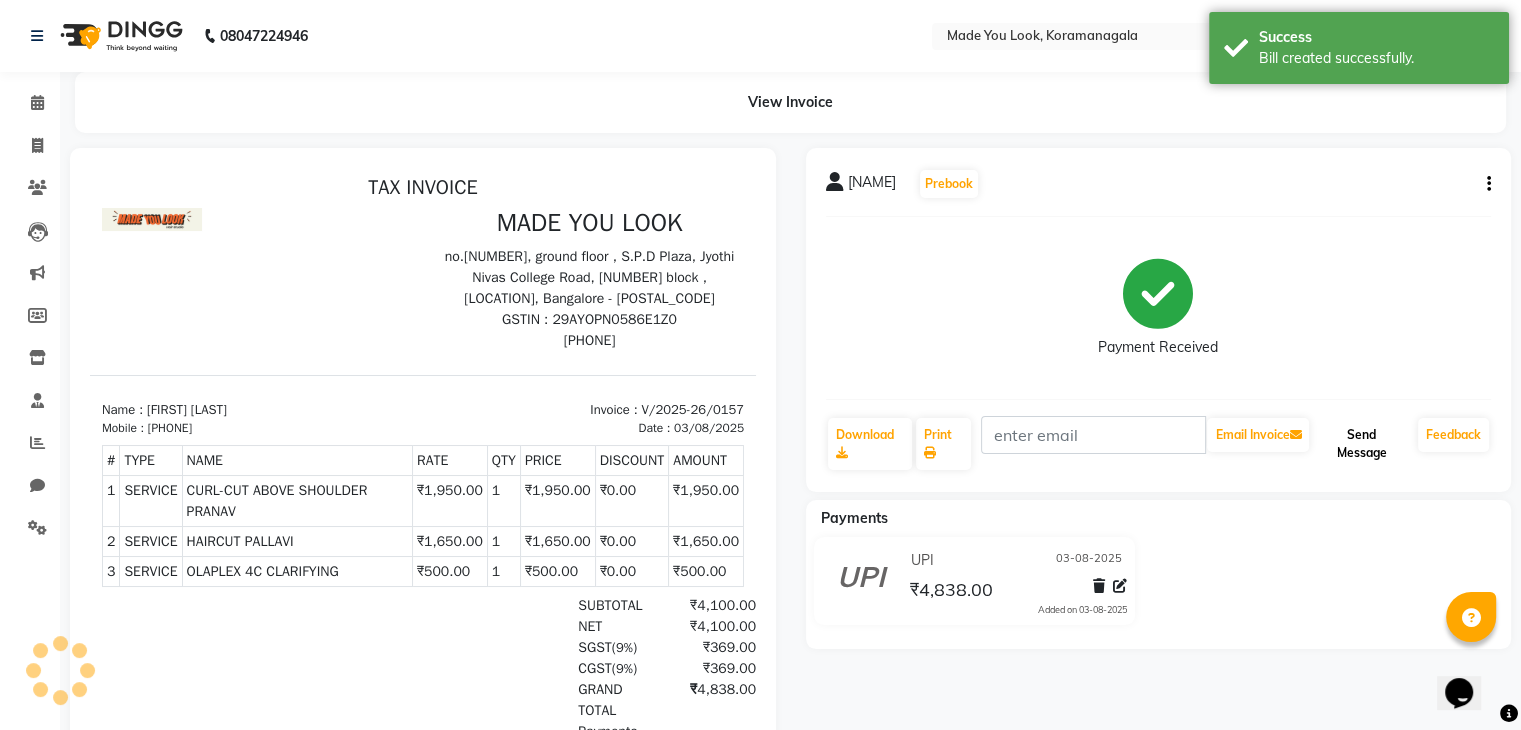 click on "Send Message" 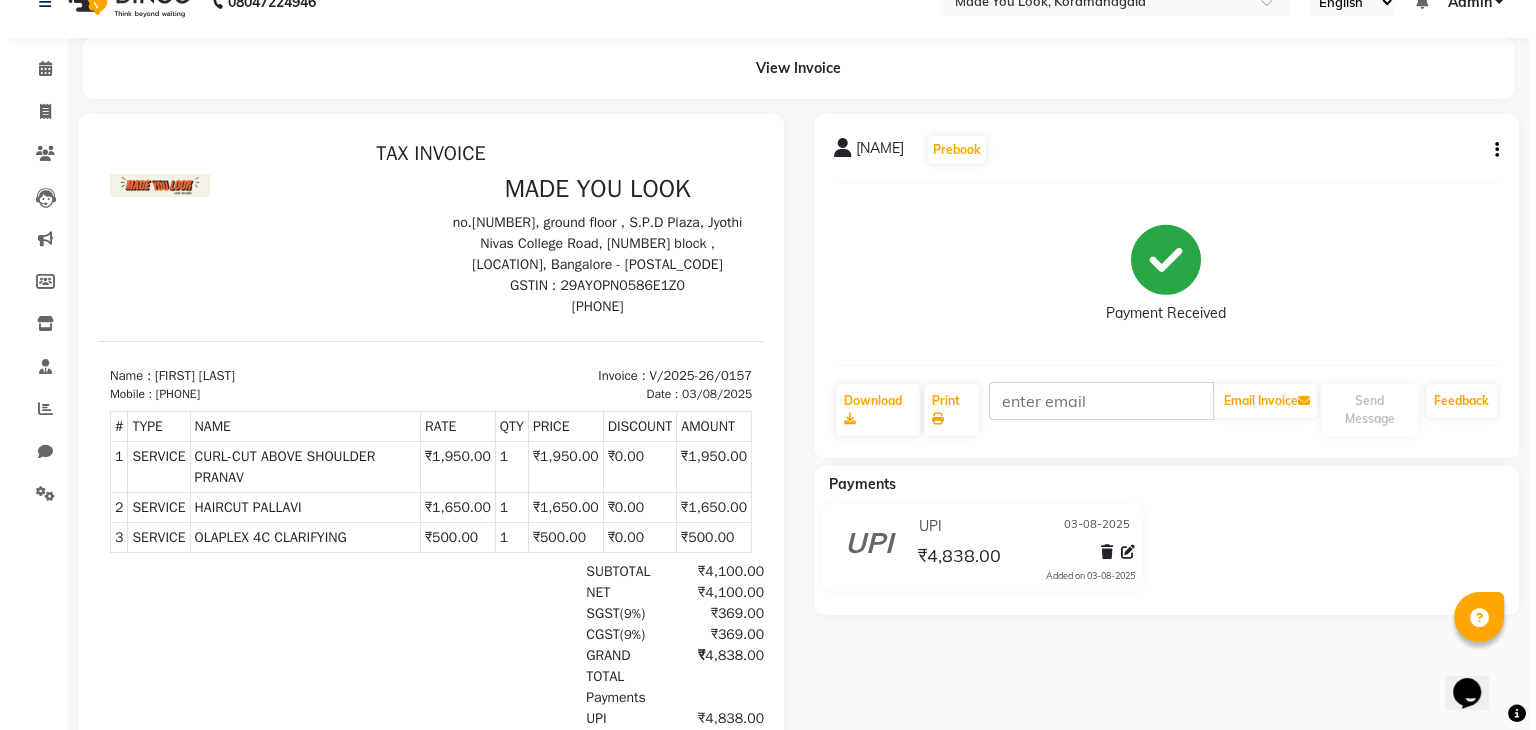 scroll, scrollTop: 0, scrollLeft: 0, axis: both 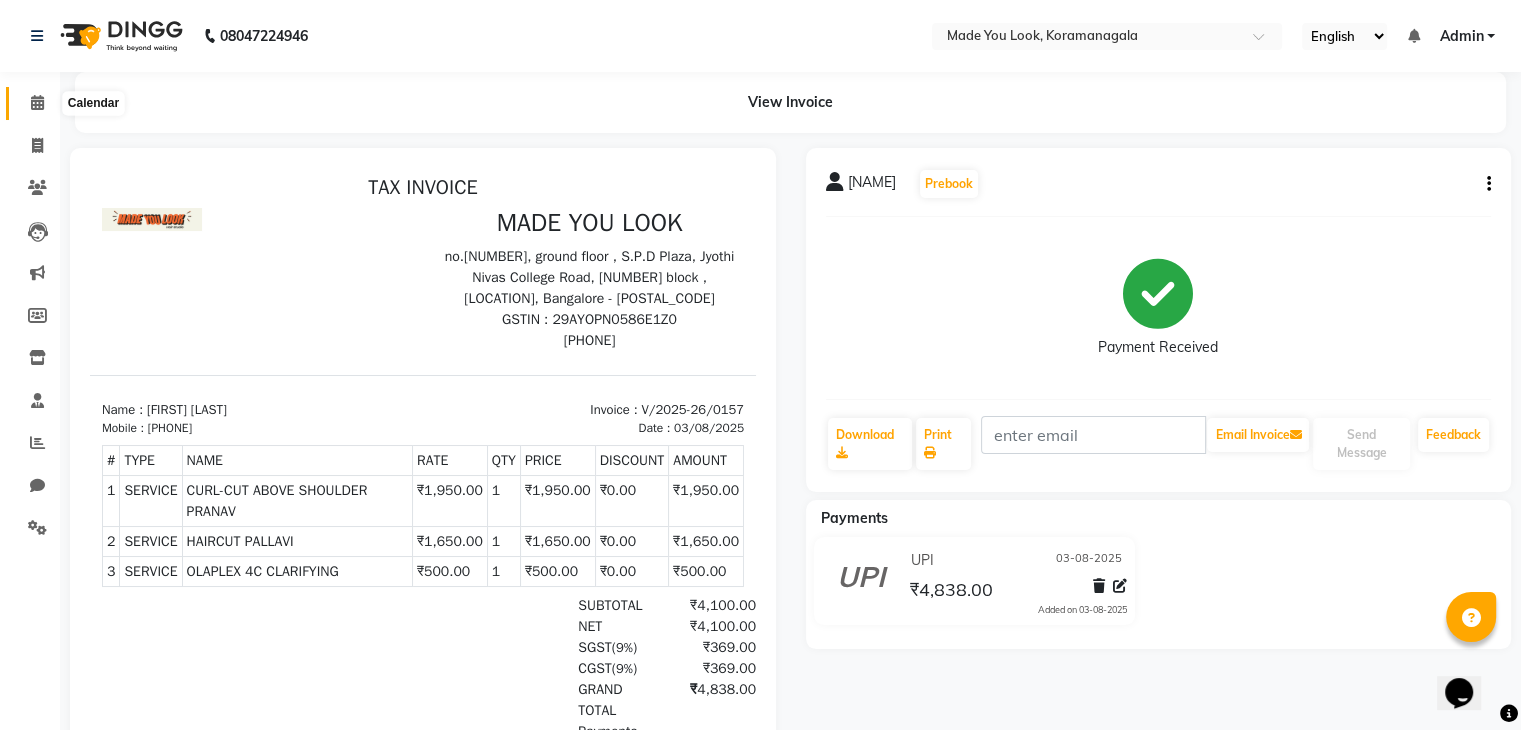 click 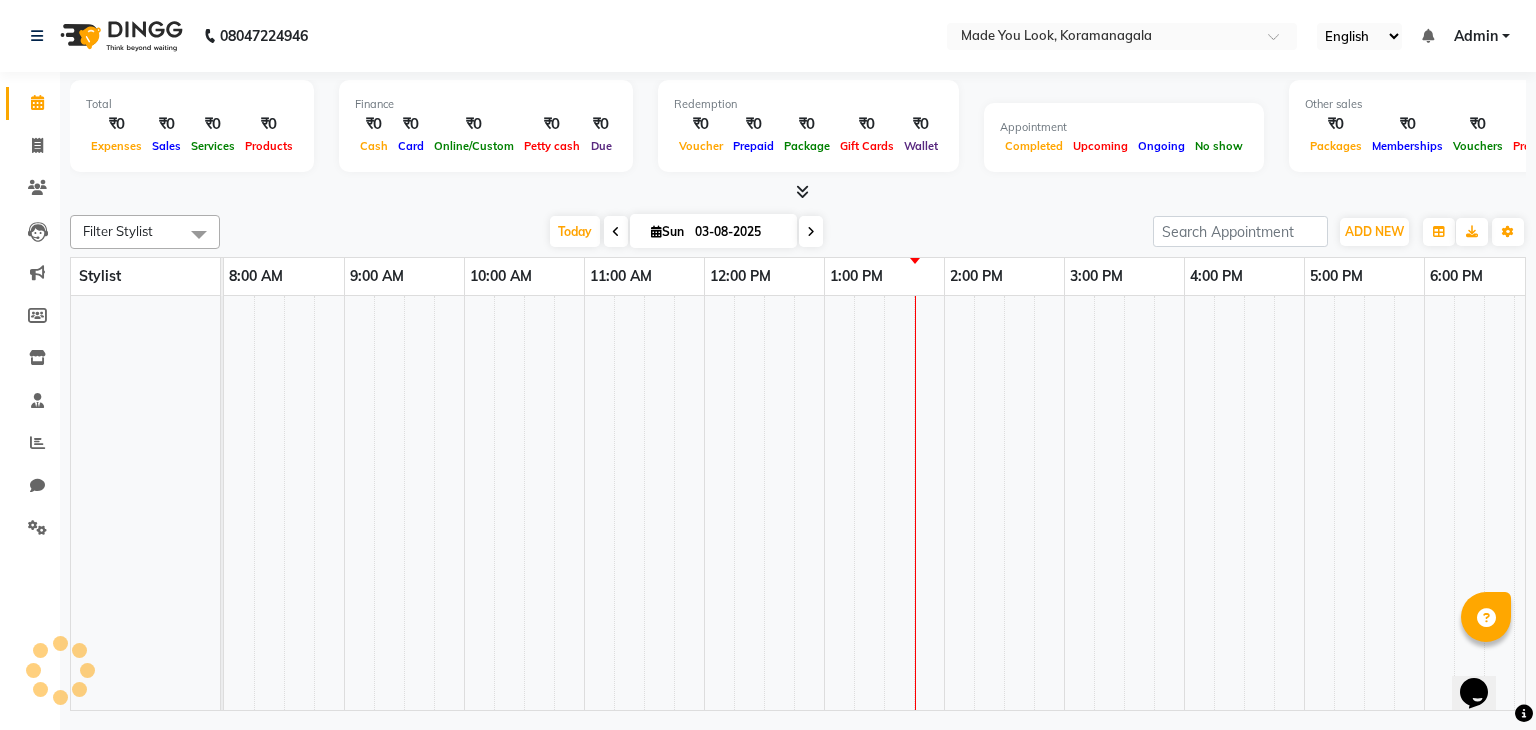 scroll, scrollTop: 0, scrollLeft: 0, axis: both 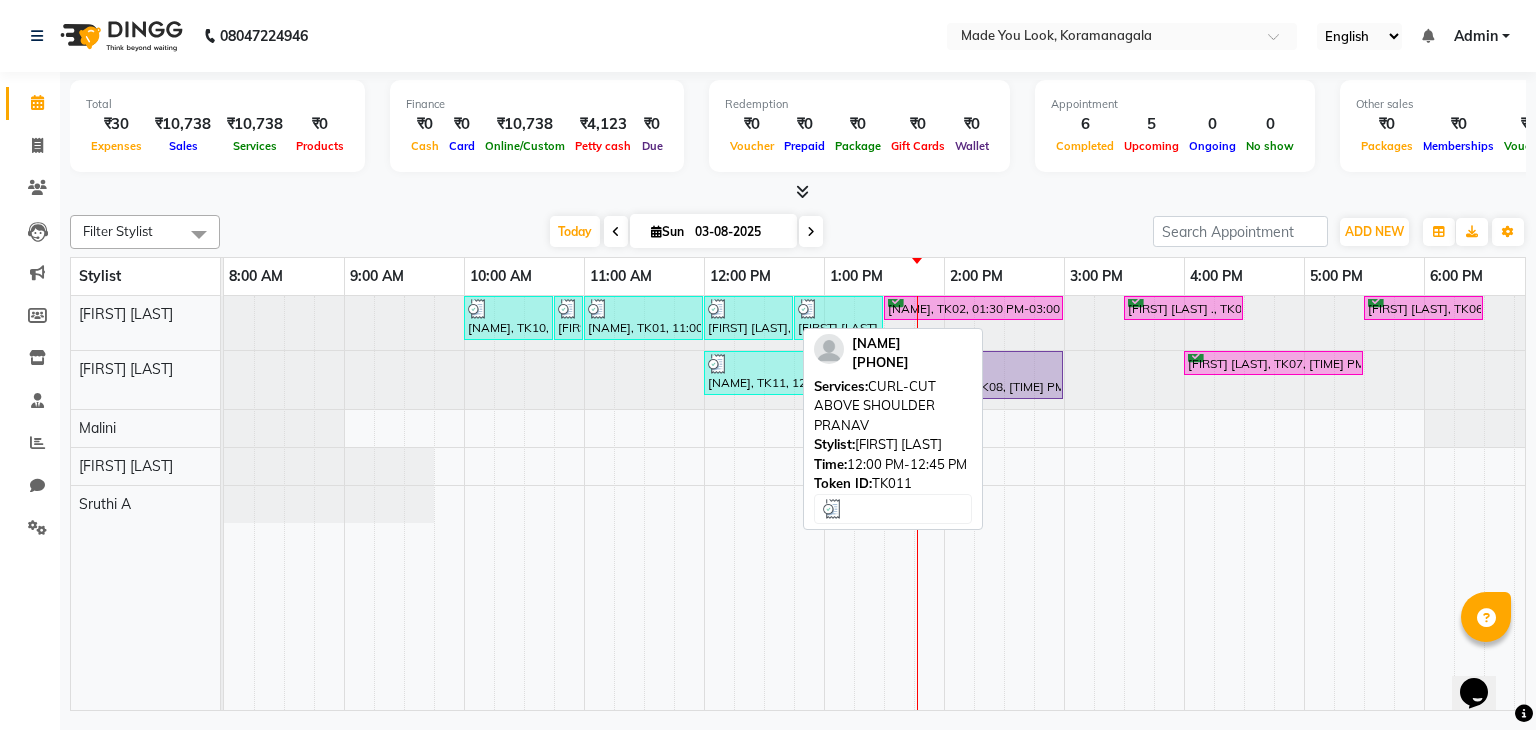 click at bounding box center (718, 309) 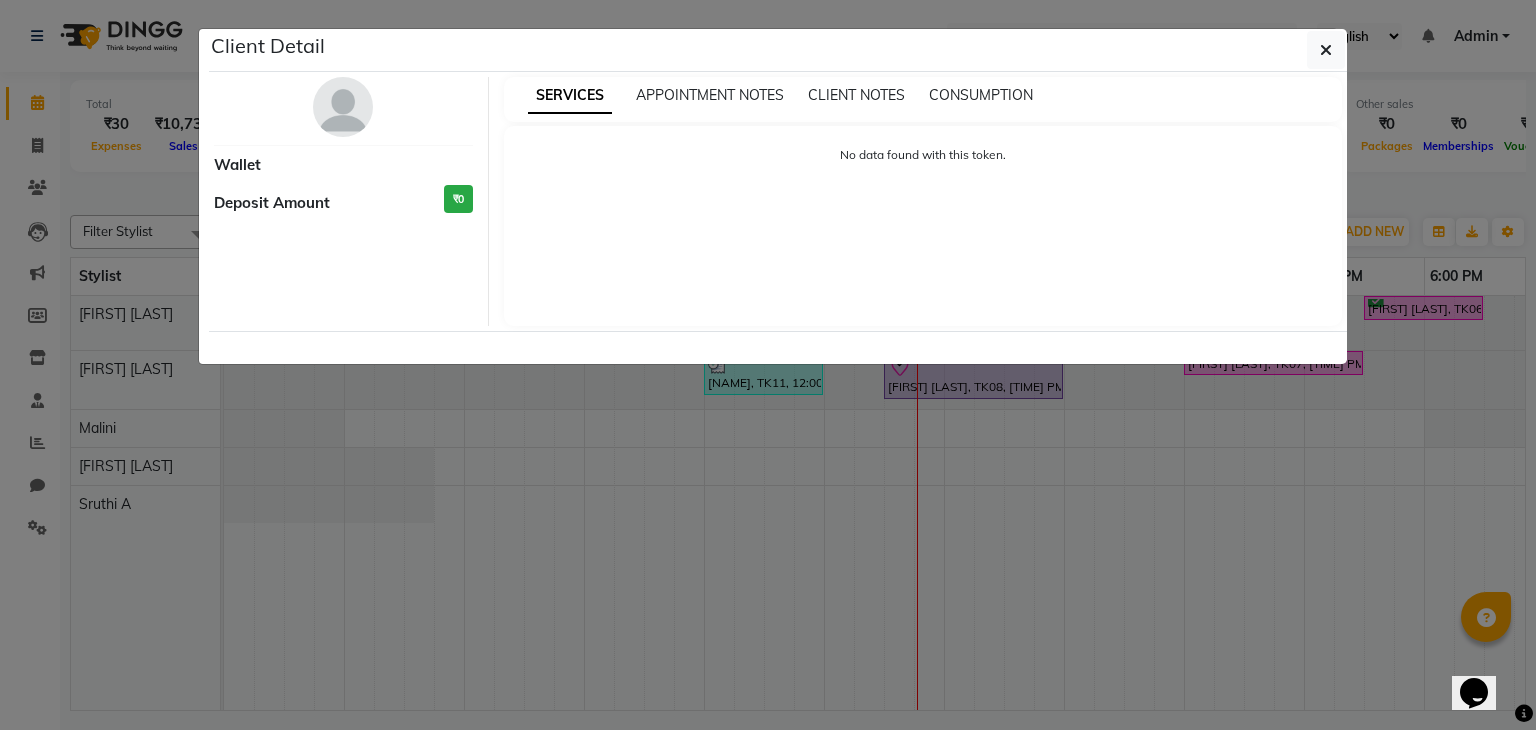 select on "3" 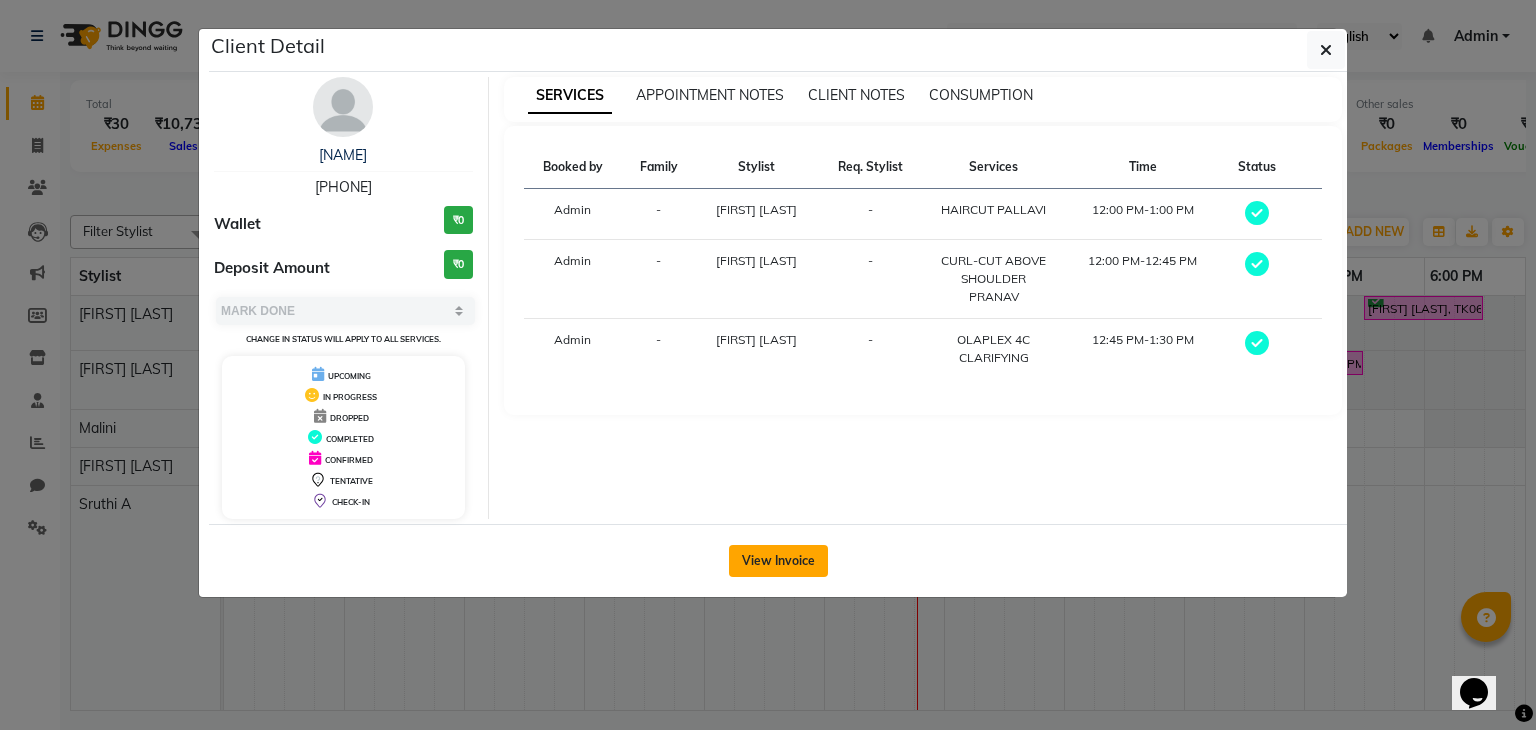 click on "View Invoice" 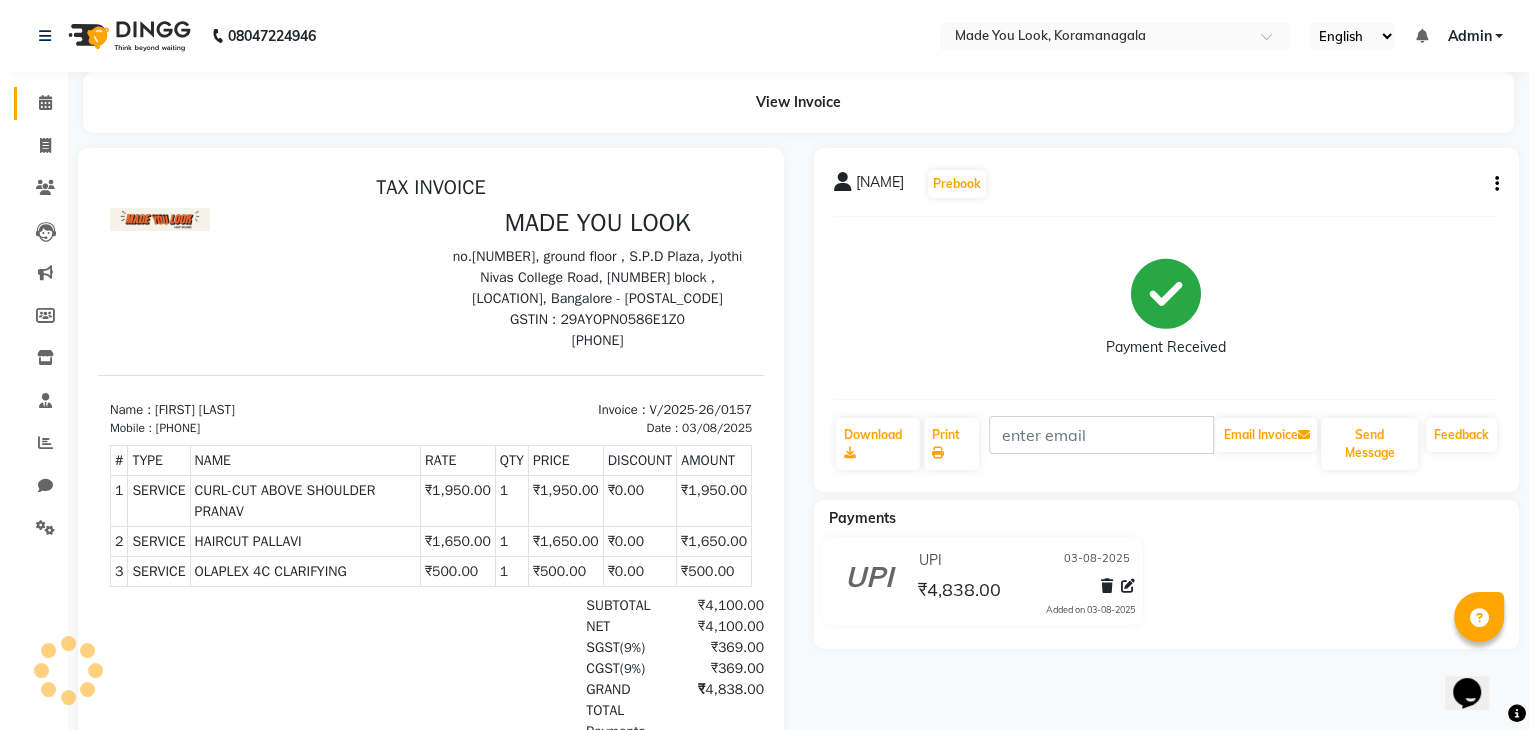 scroll, scrollTop: 0, scrollLeft: 0, axis: both 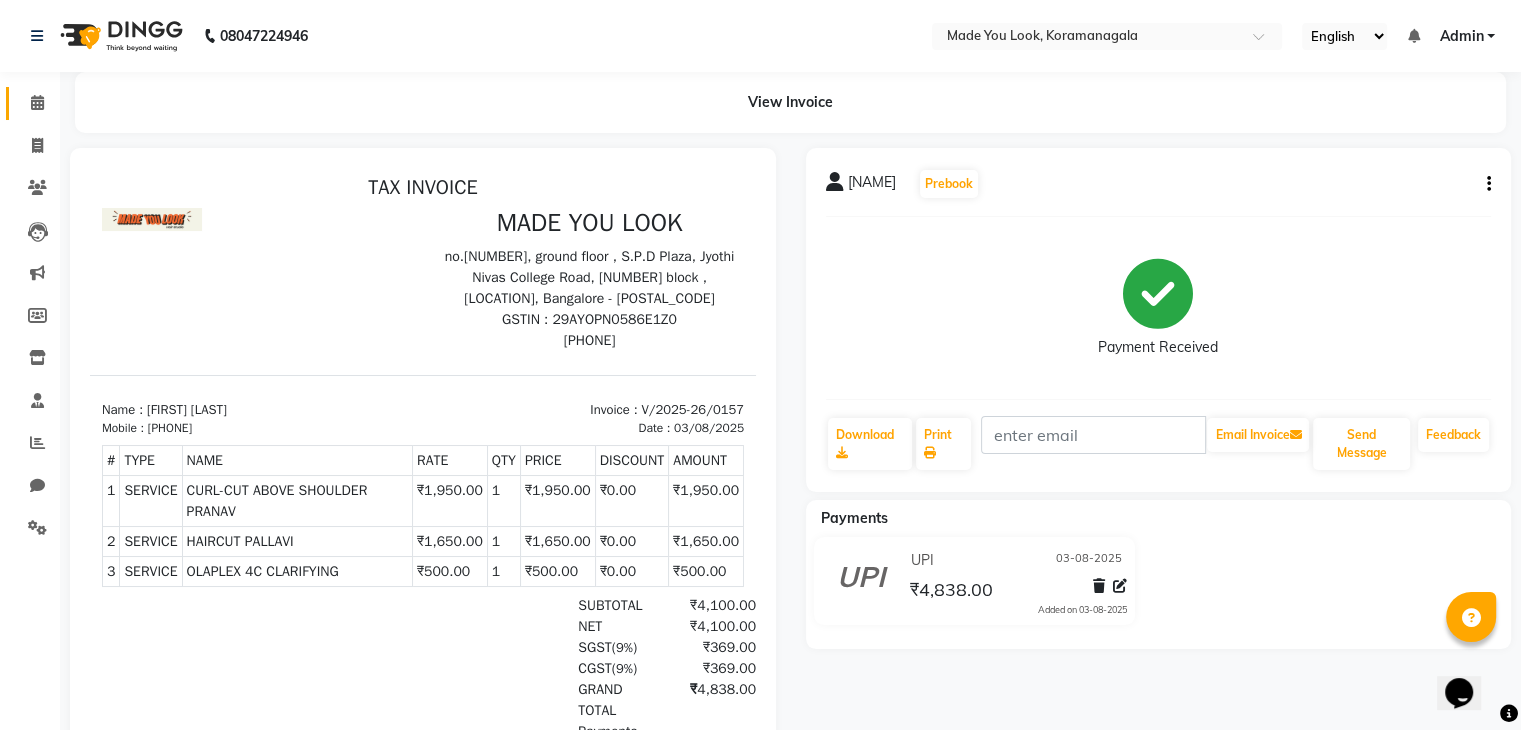 click on "Calendar" 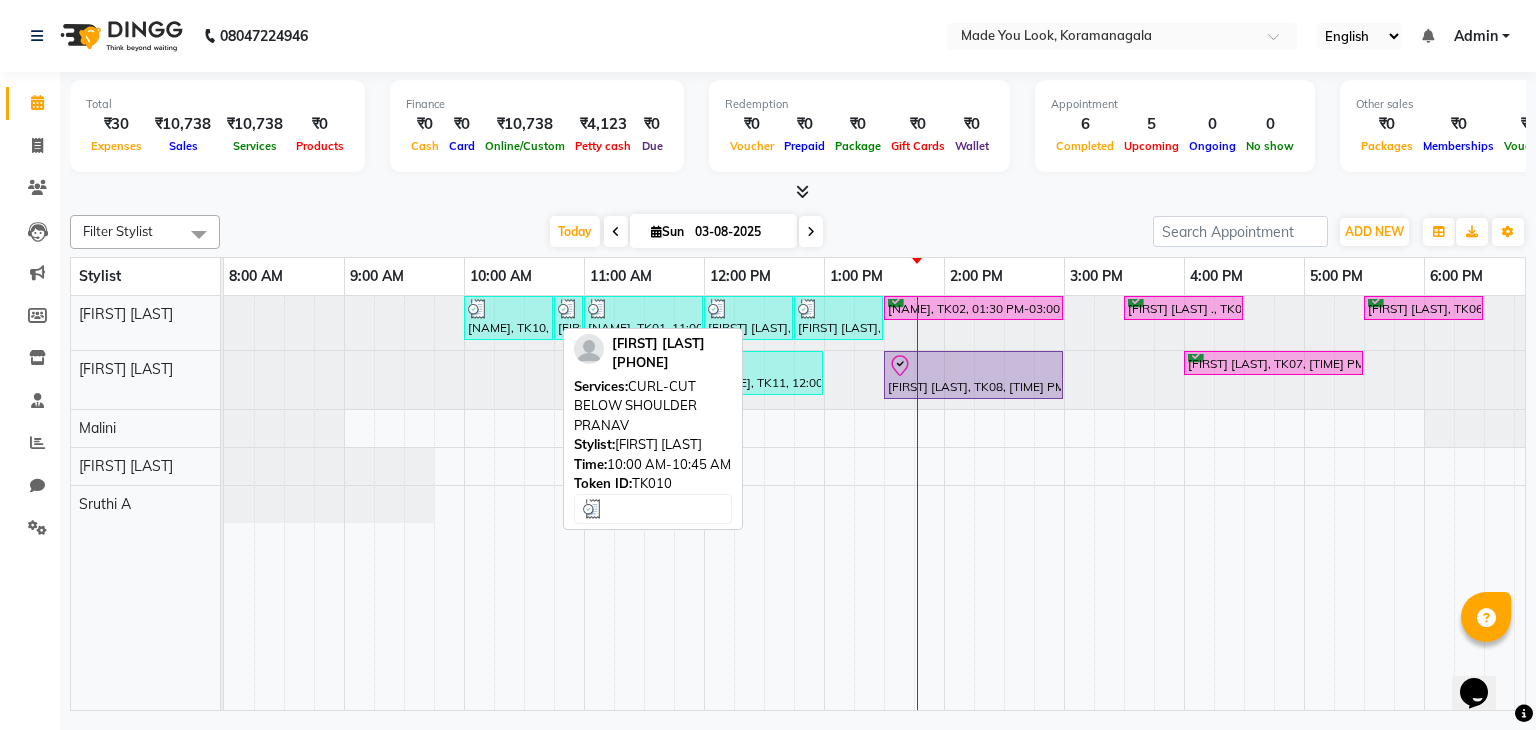 click on "[NAME], TK10, 10:00 AM-10:45 AM, CURL-CUT BELOW SHOULDER [NAME]" at bounding box center (508, 318) 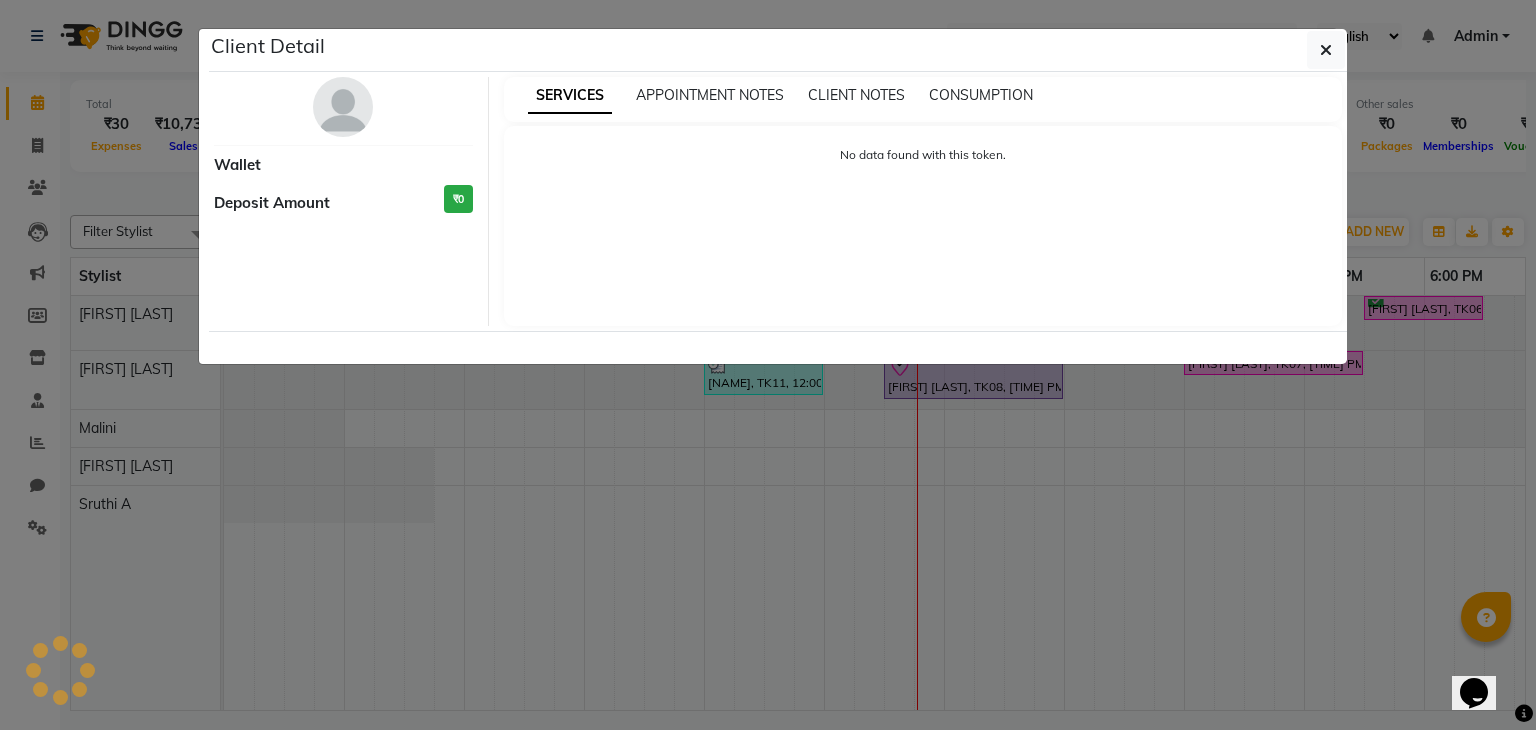 select on "3" 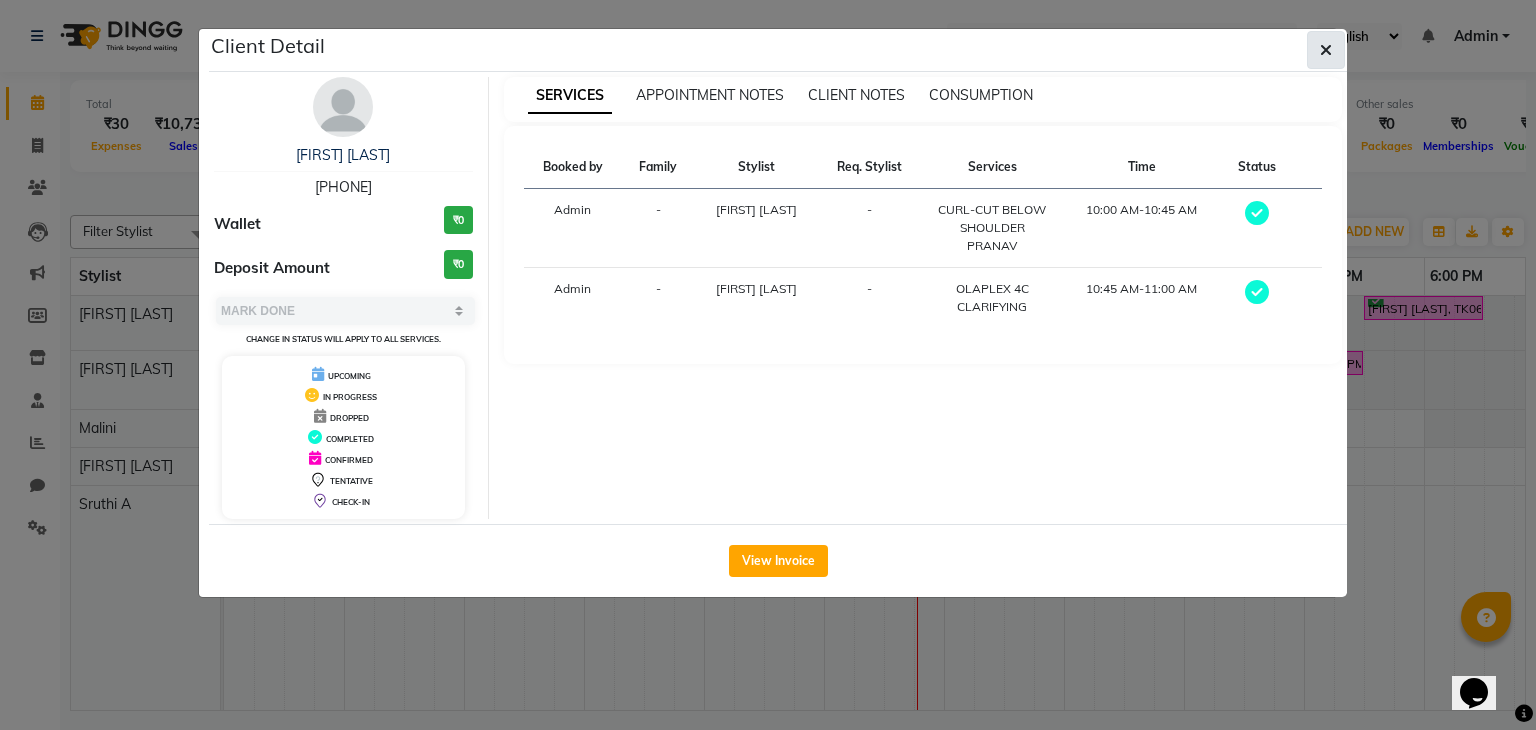 click 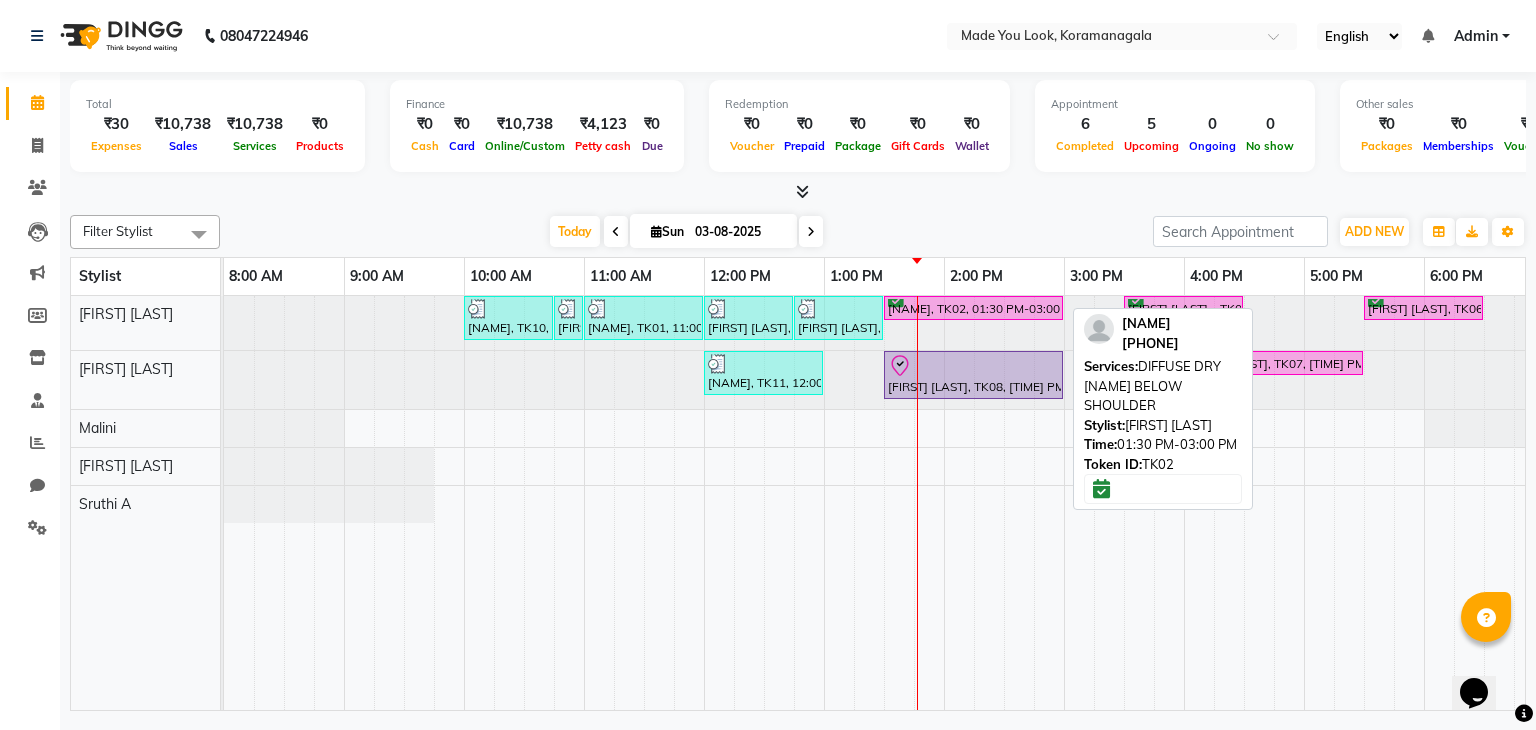 click on "[NAME], TK02, 01:30 PM-03:00 PM, DIFFUSE DRY [NAME] BELOW SHOULDER" at bounding box center [973, 308] 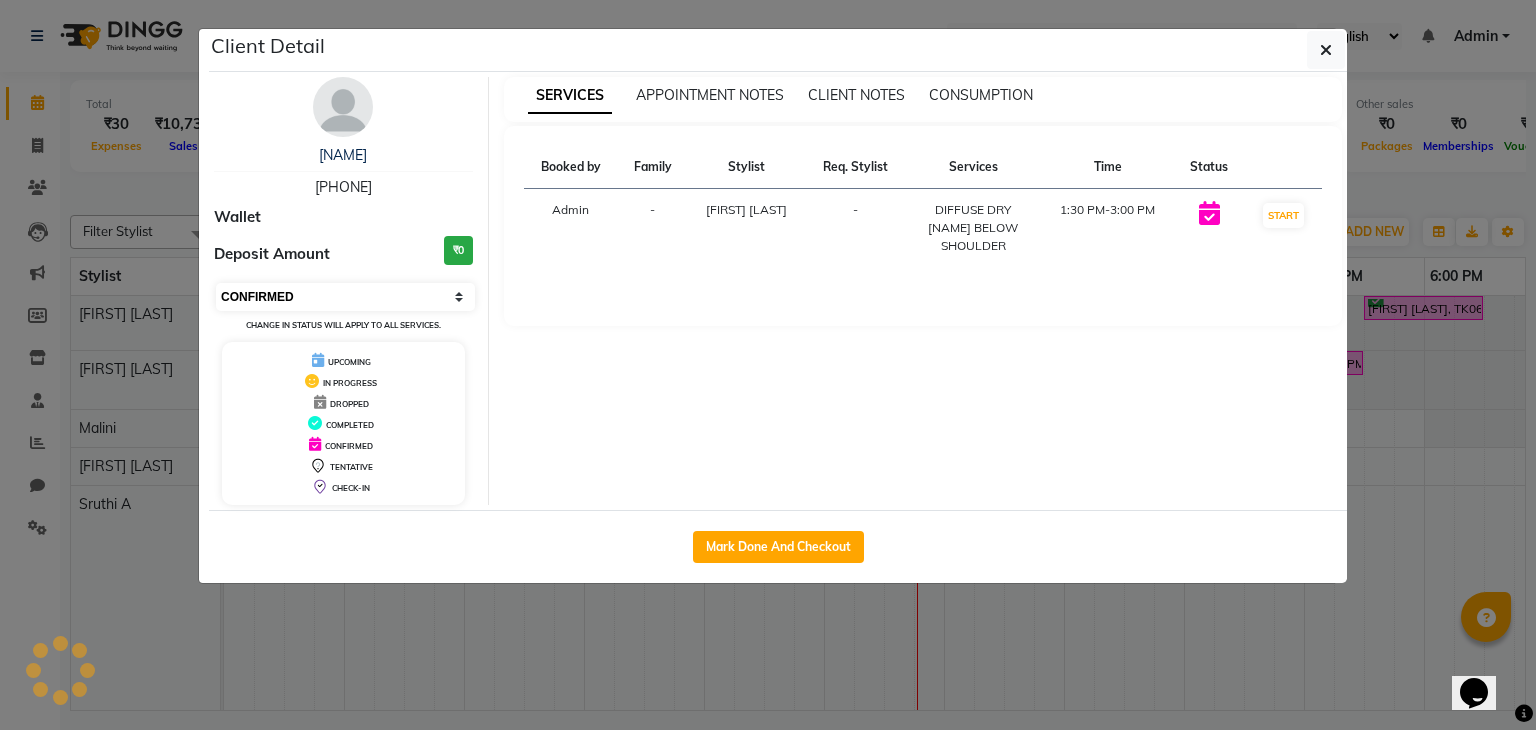 click on "Select IN SERVICE CONFIRMED TENTATIVE CHECK IN MARK DONE DROPPED UPCOMING" at bounding box center [345, 297] 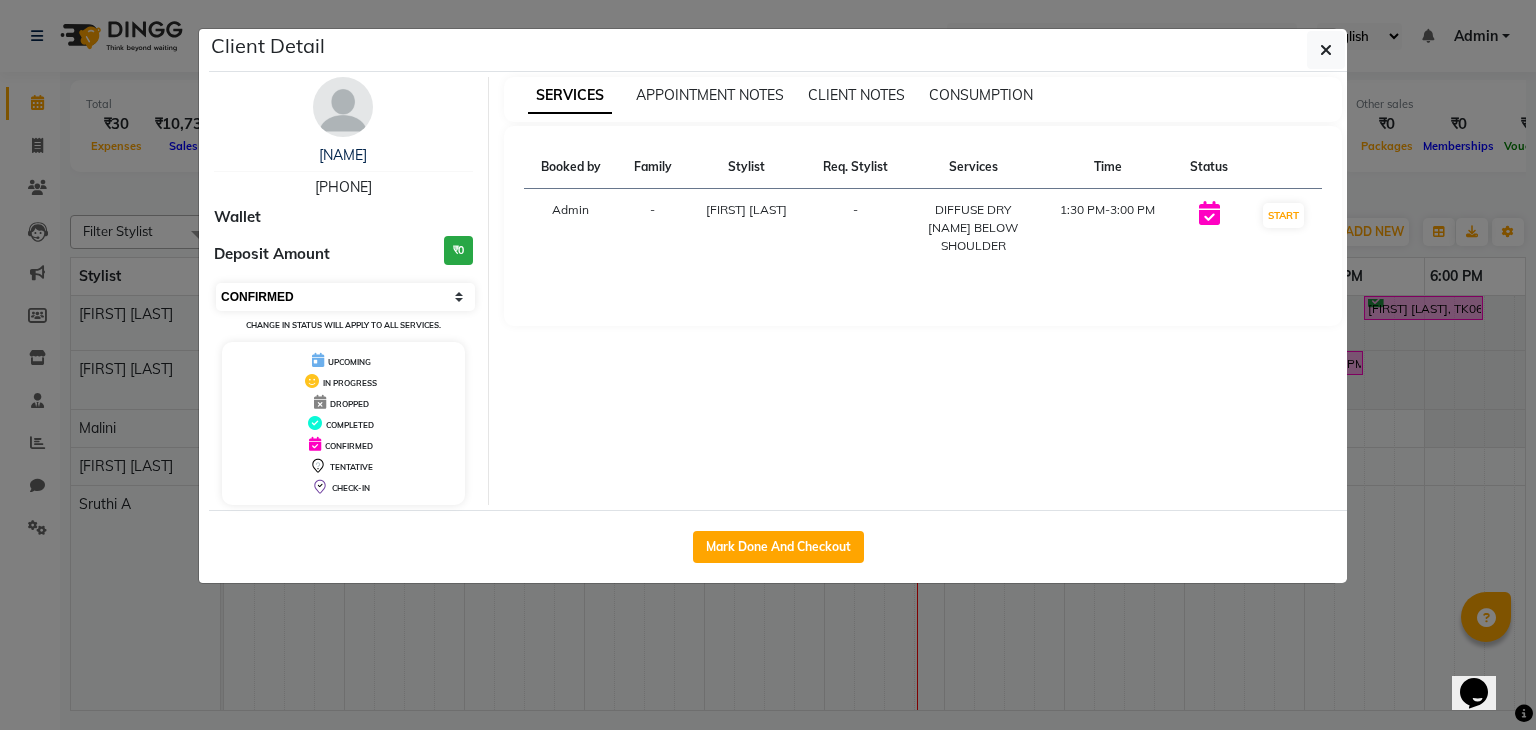 select on "1" 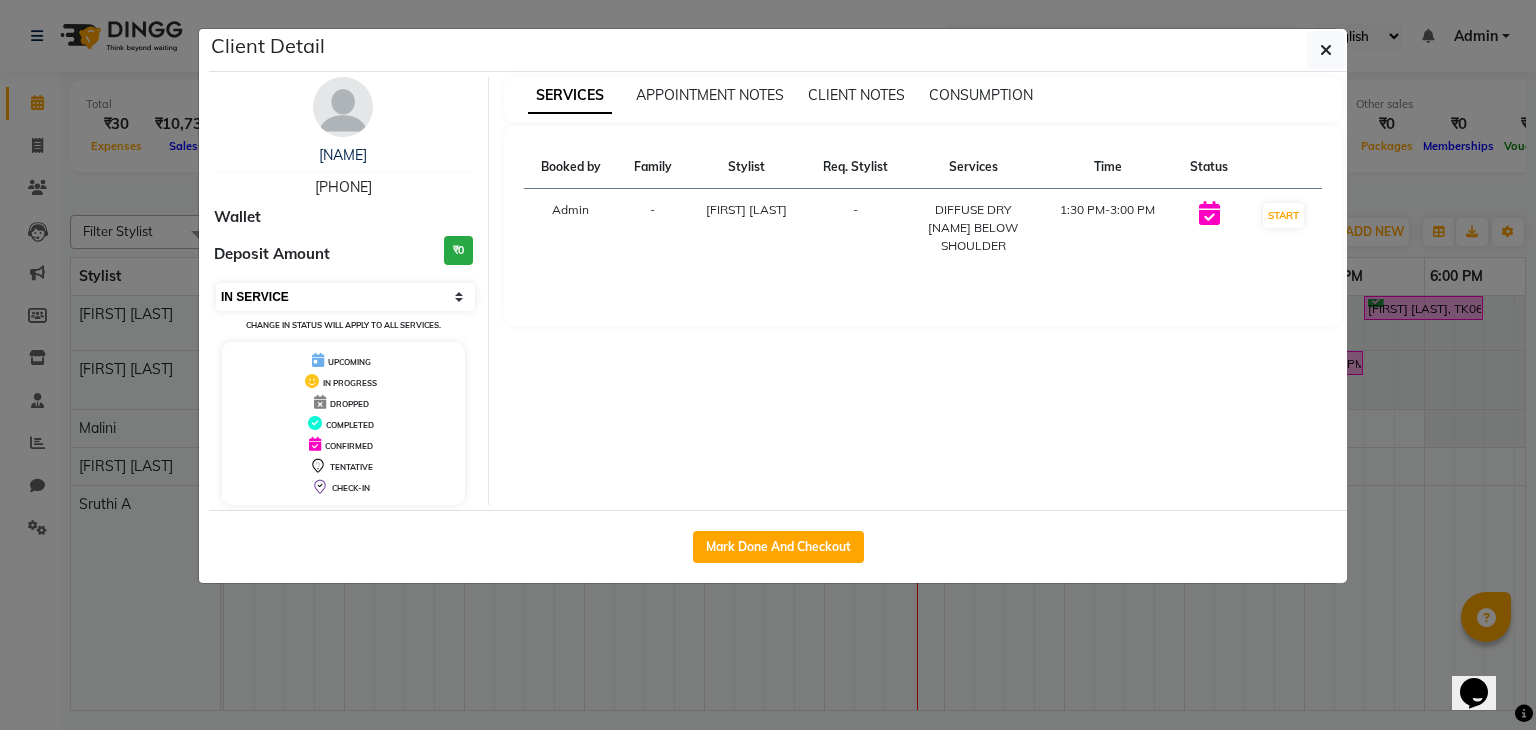 click on "Select IN SERVICE CONFIRMED TENTATIVE CHECK IN MARK DONE DROPPED UPCOMING" at bounding box center [345, 297] 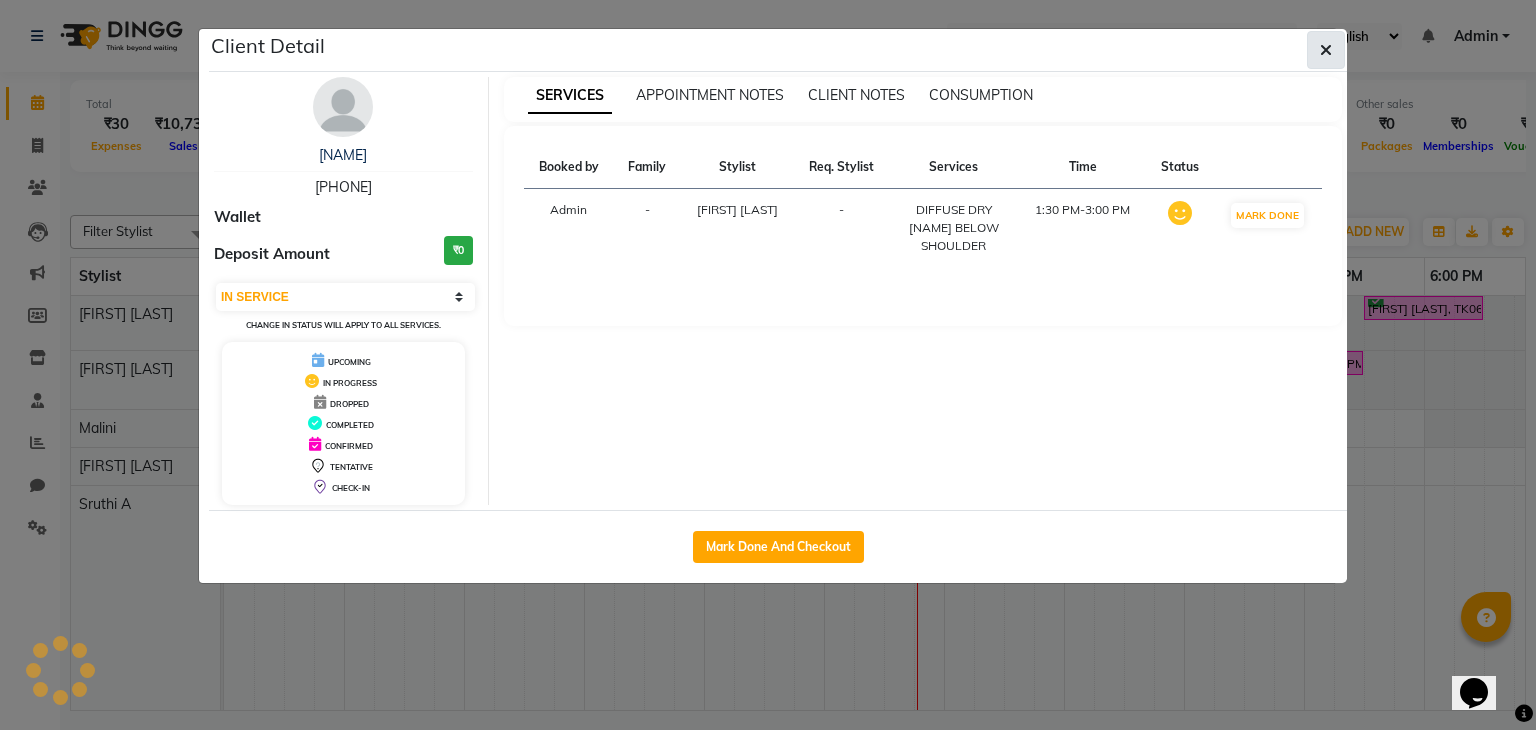 click 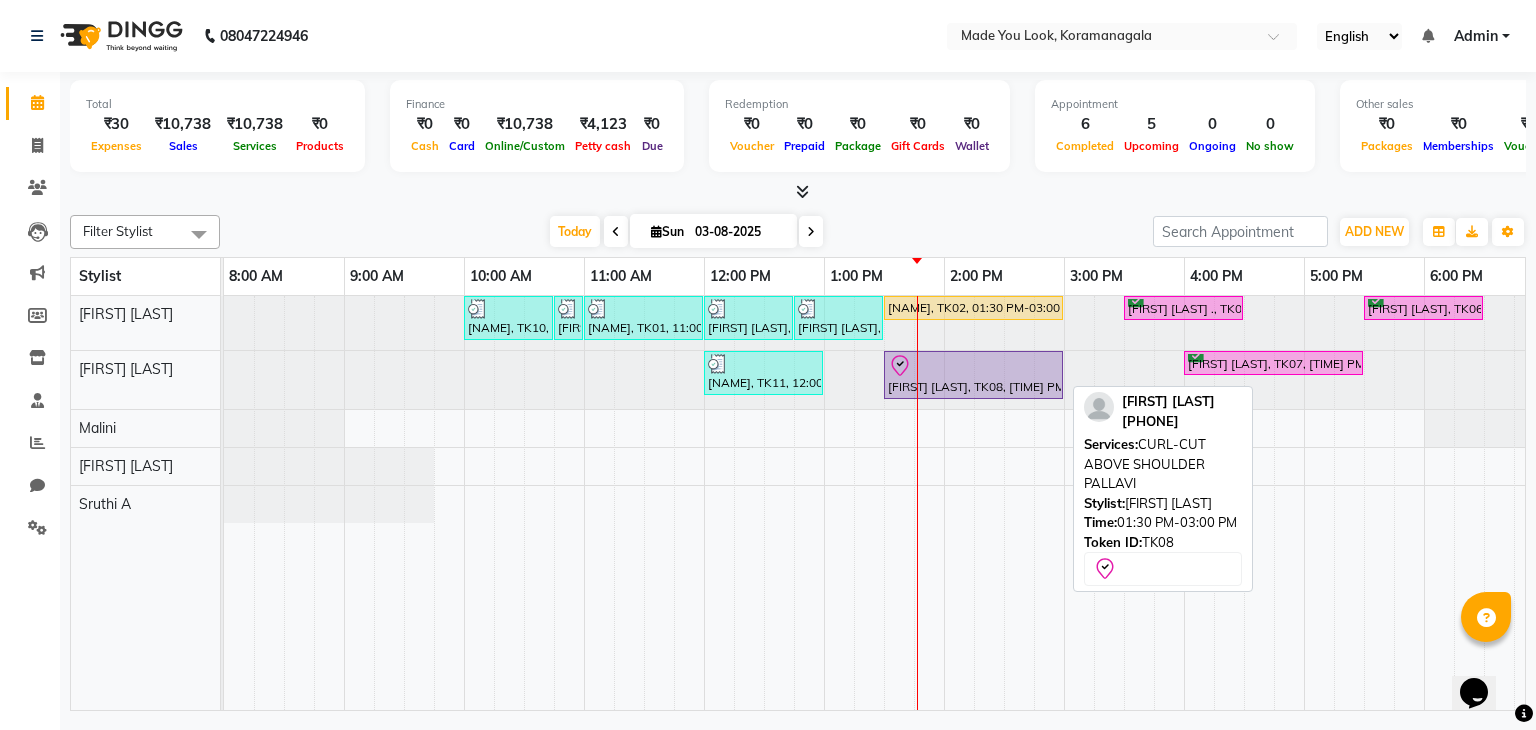 click at bounding box center (973, 366) 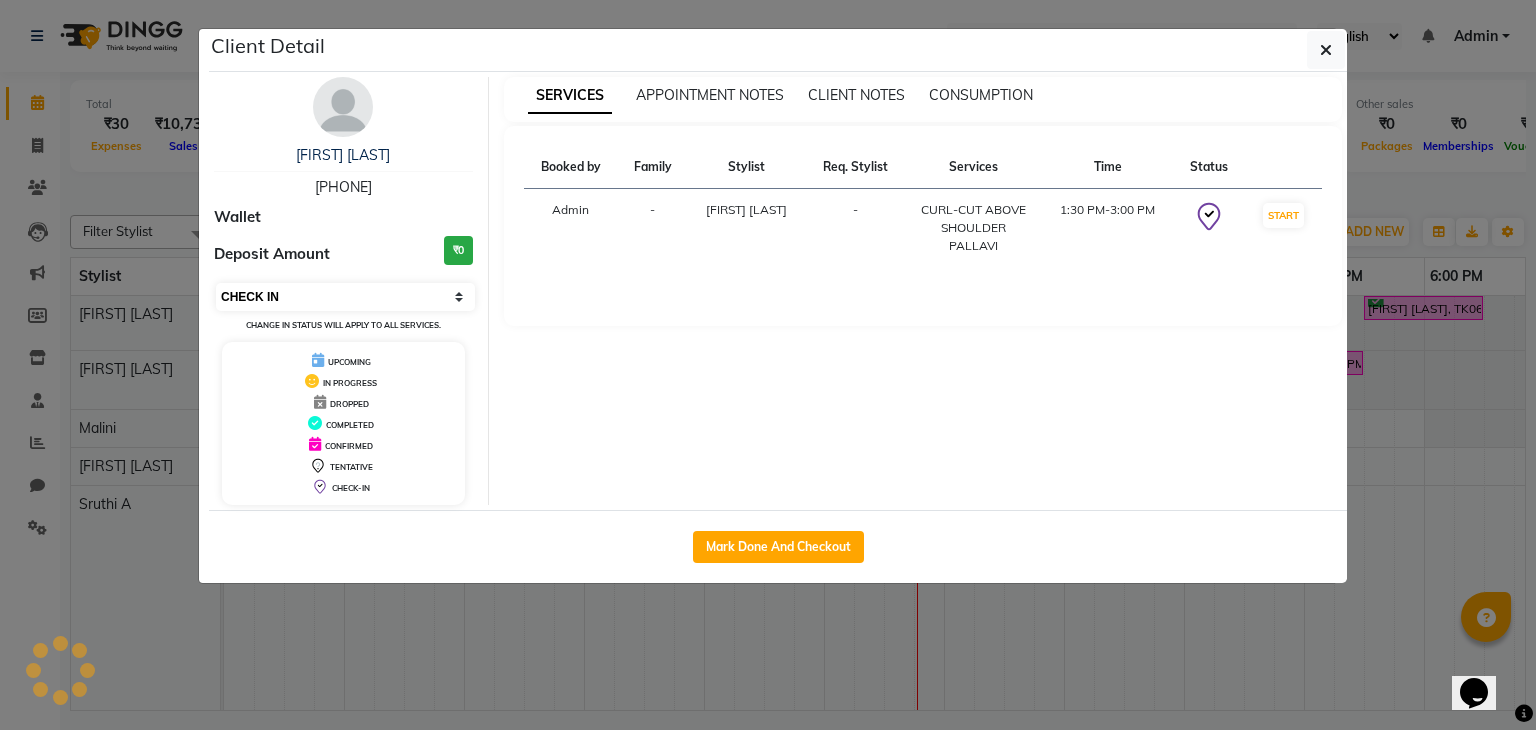 click on "Select IN SERVICE CONFIRMED TENTATIVE CHECK IN MARK DONE DROPPED UPCOMING" at bounding box center [345, 297] 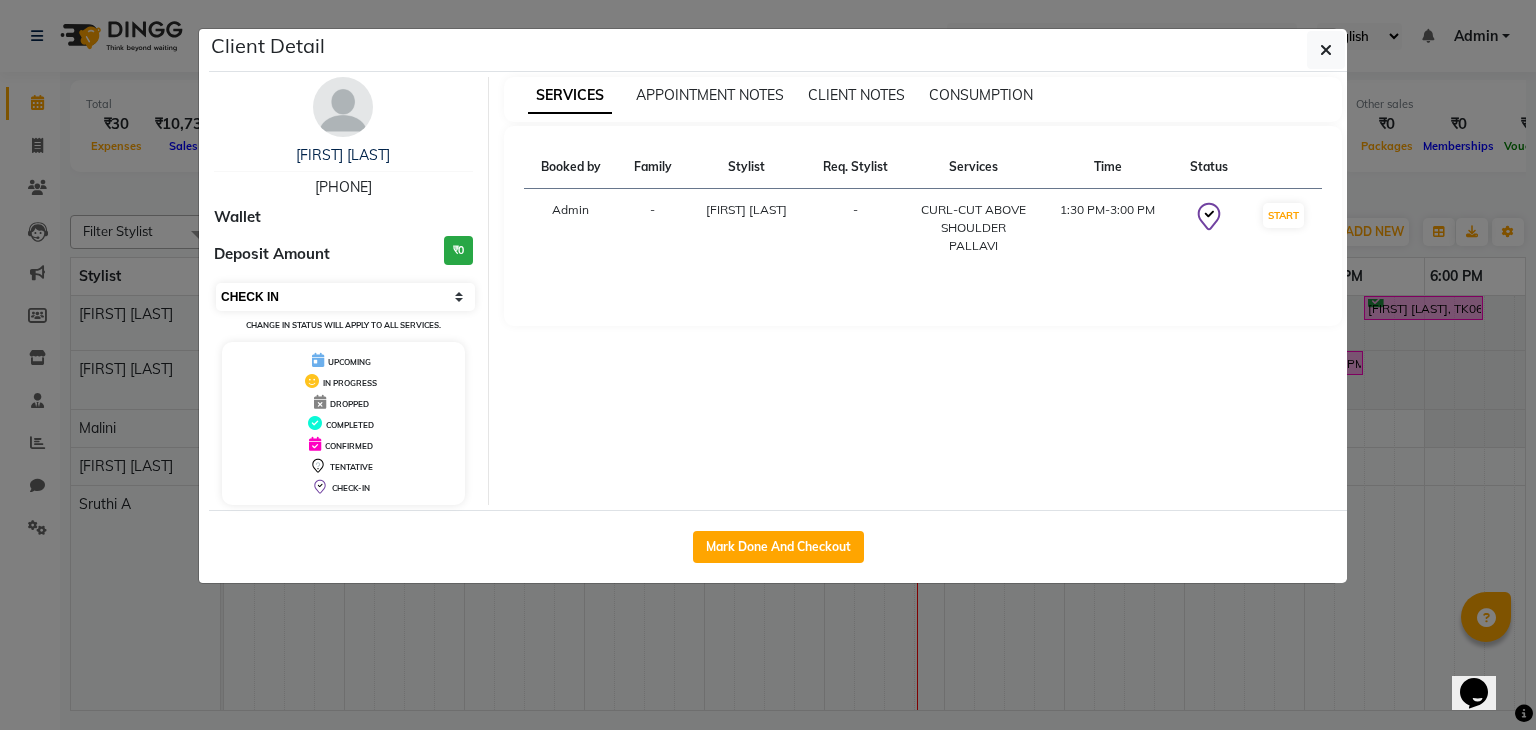 select on "1" 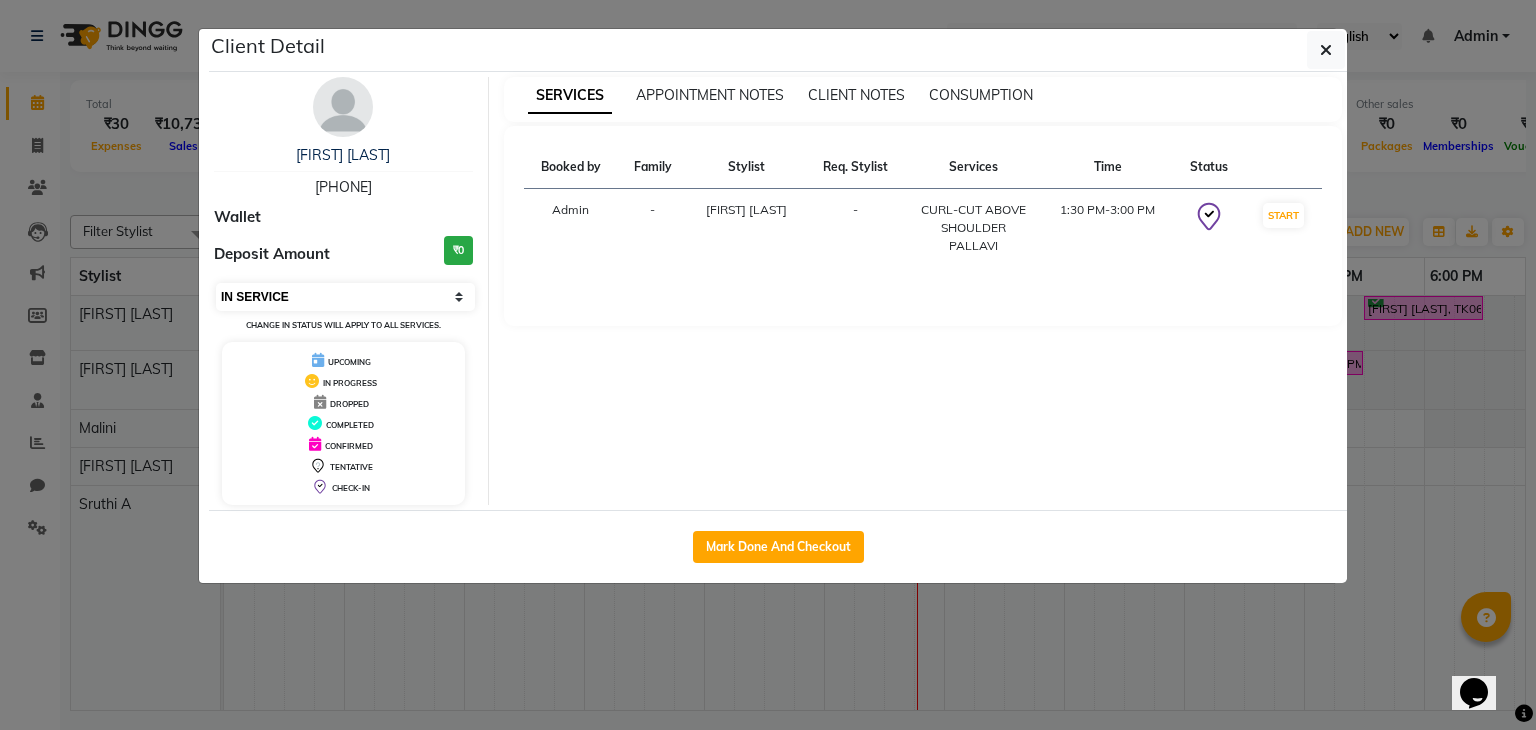 click on "Select IN SERVICE CONFIRMED TENTATIVE CHECK IN MARK DONE DROPPED UPCOMING" at bounding box center [345, 297] 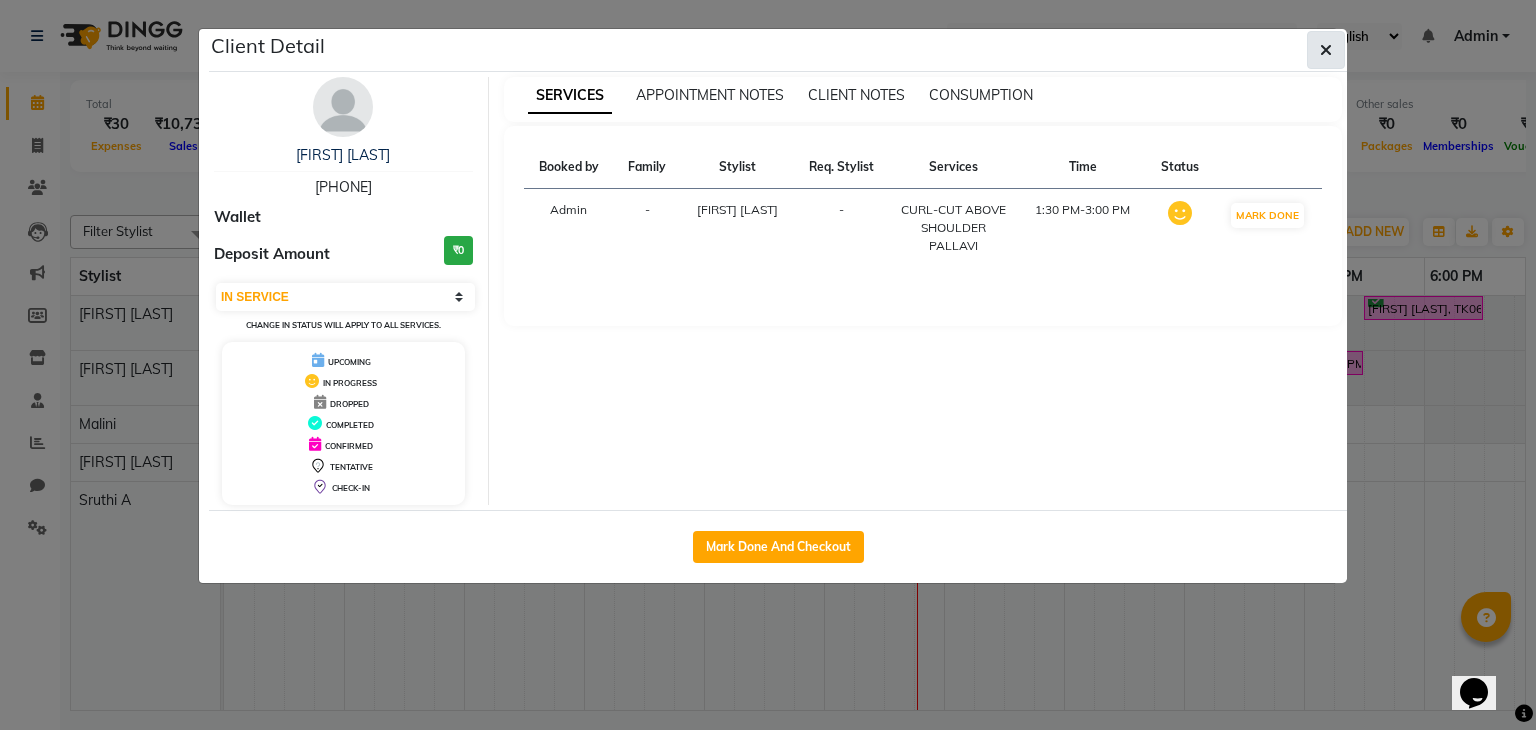 click 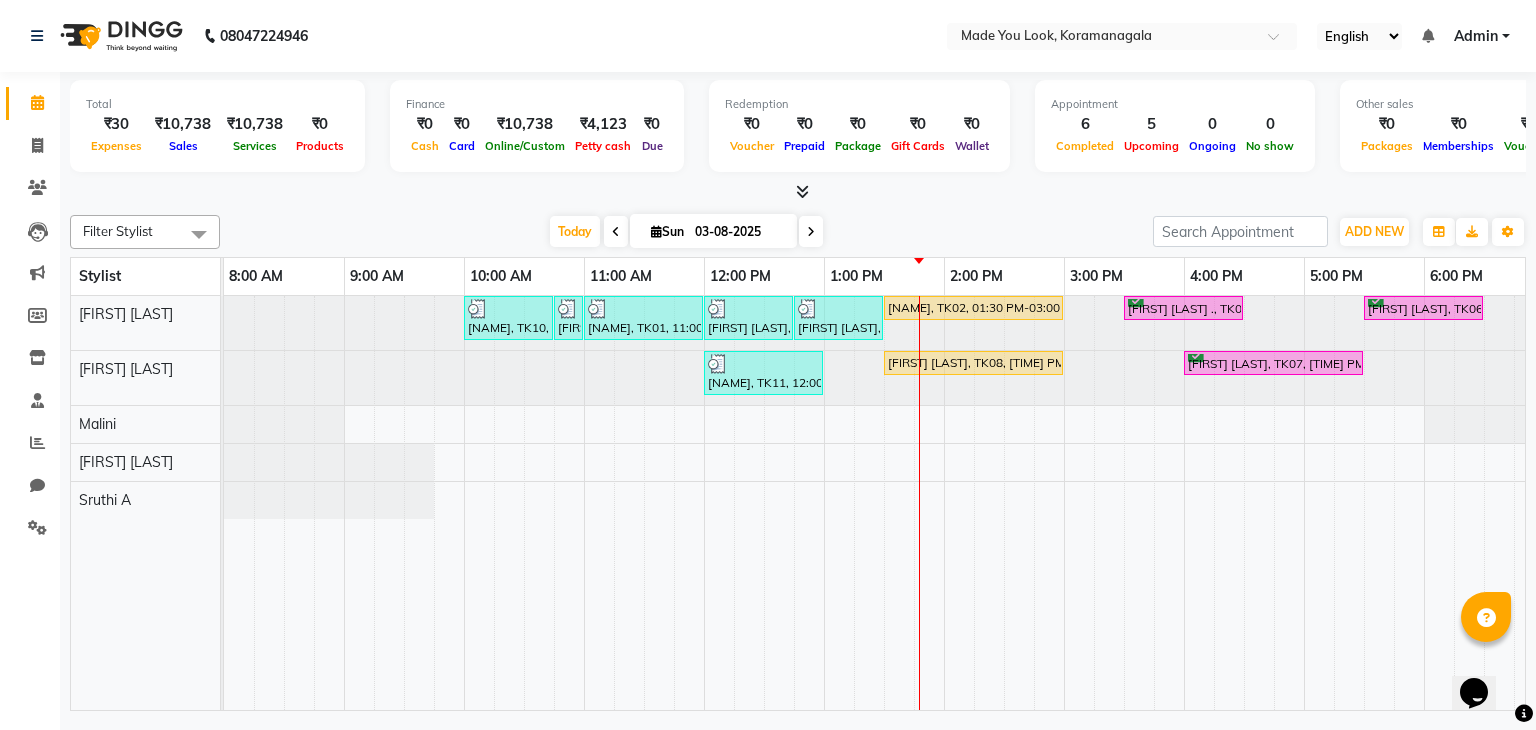click at bounding box center (811, 231) 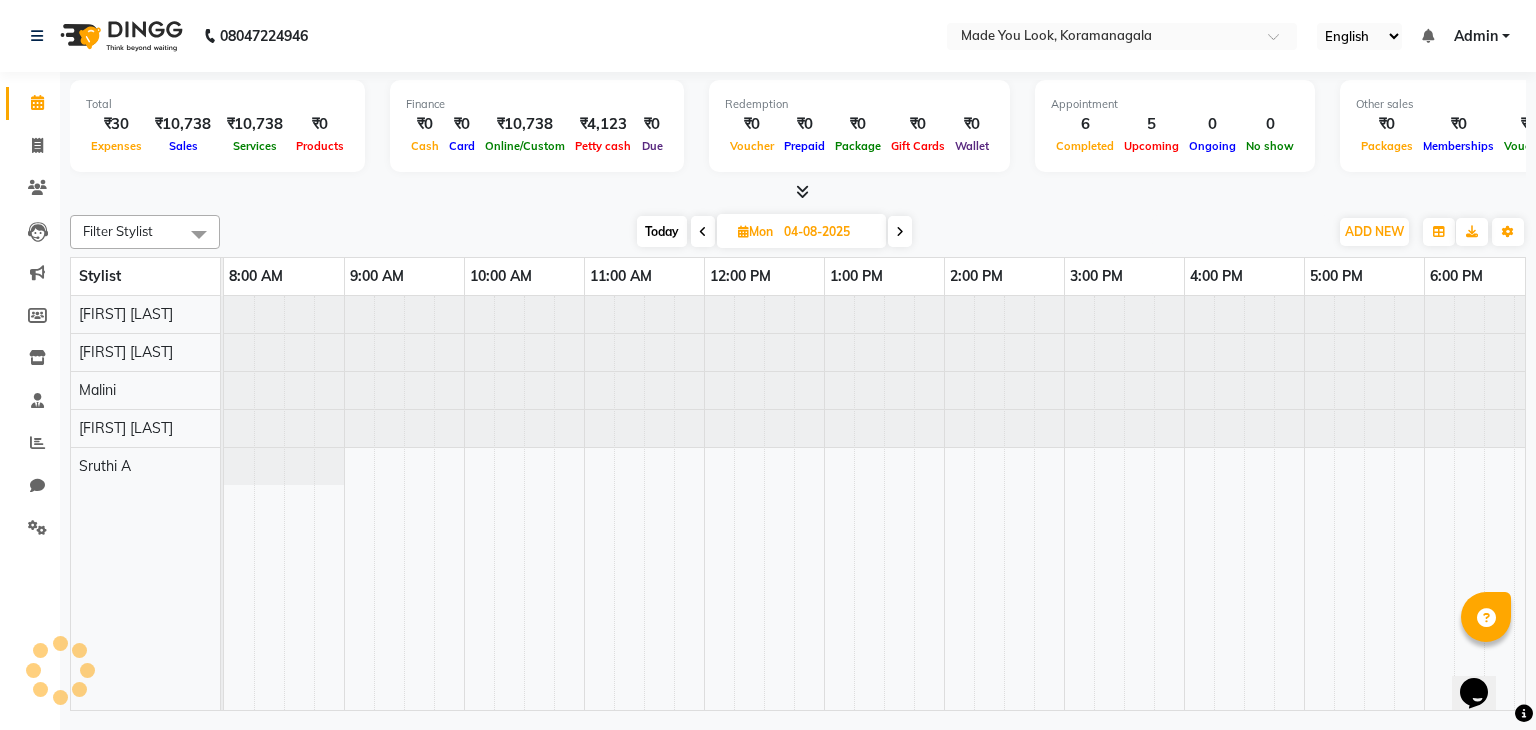 scroll, scrollTop: 0, scrollLeft: 258, axis: horizontal 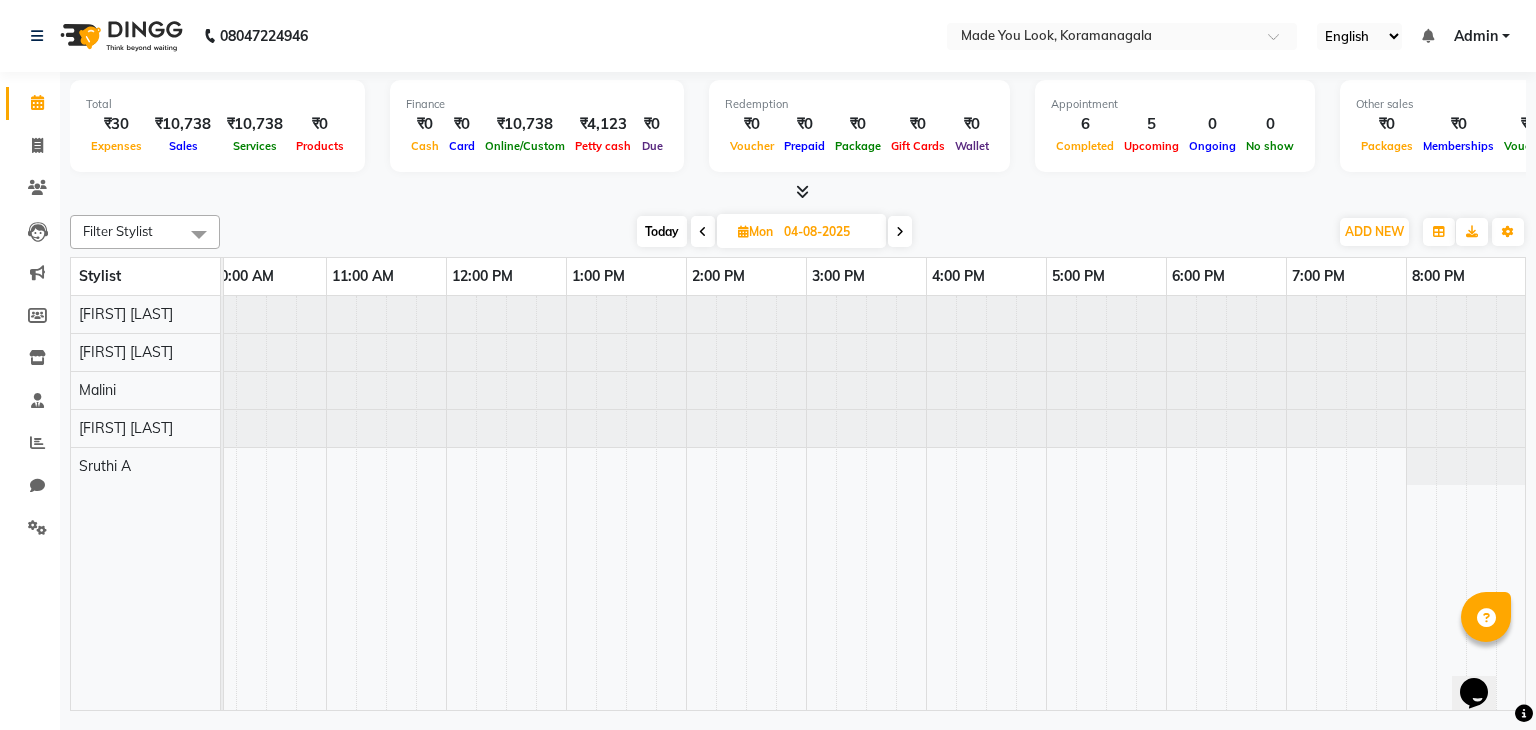 click at bounding box center (900, 231) 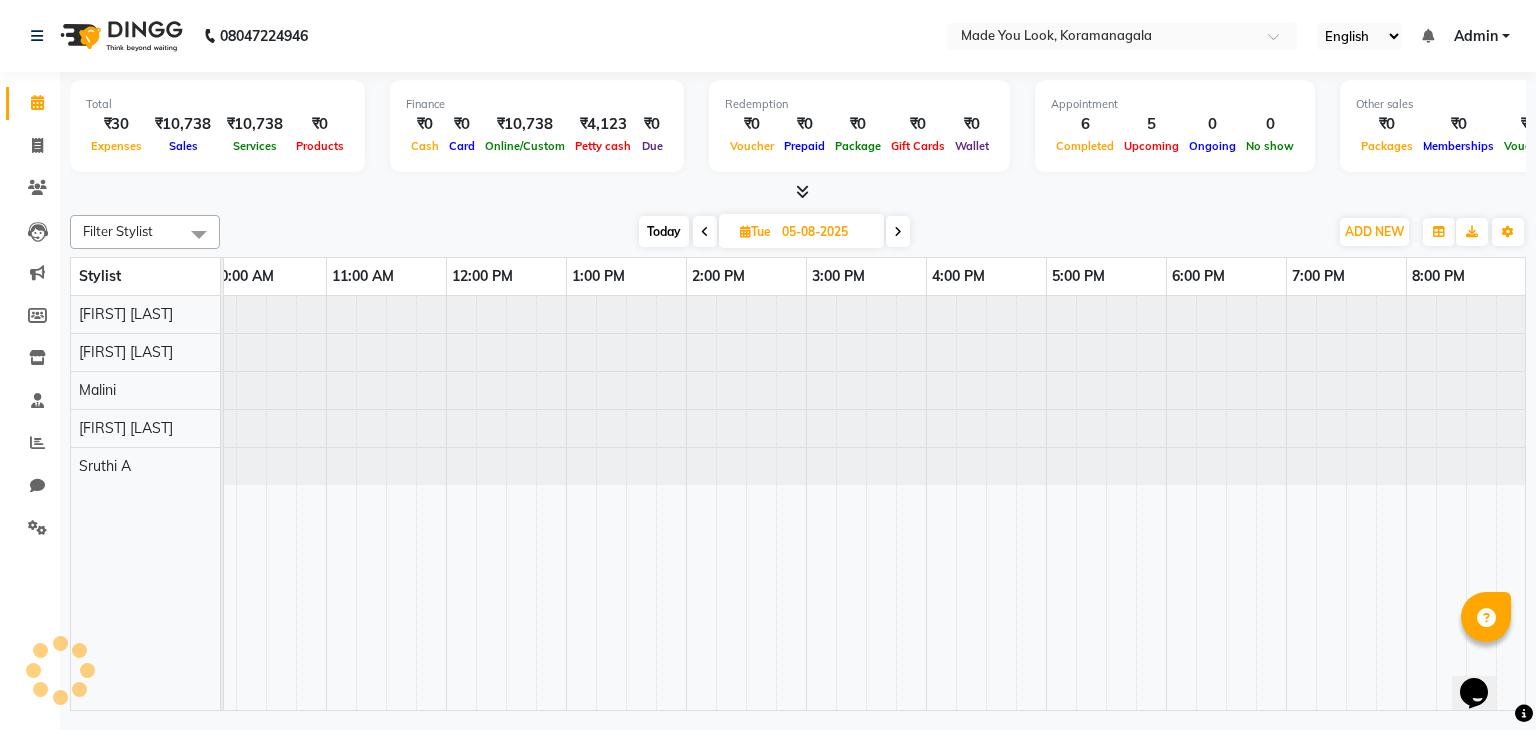 scroll, scrollTop: 0, scrollLeft: 258, axis: horizontal 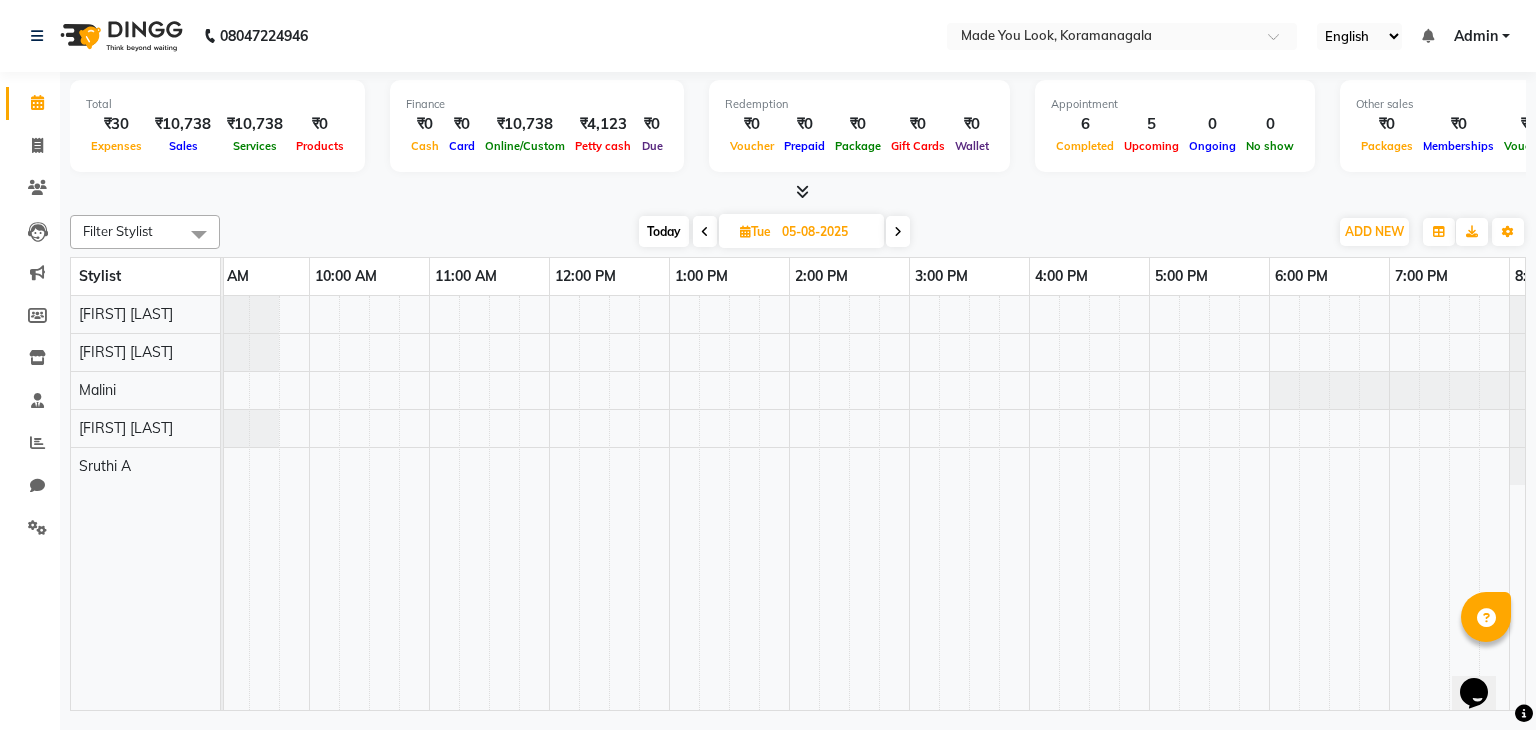 click on "Today" at bounding box center (664, 231) 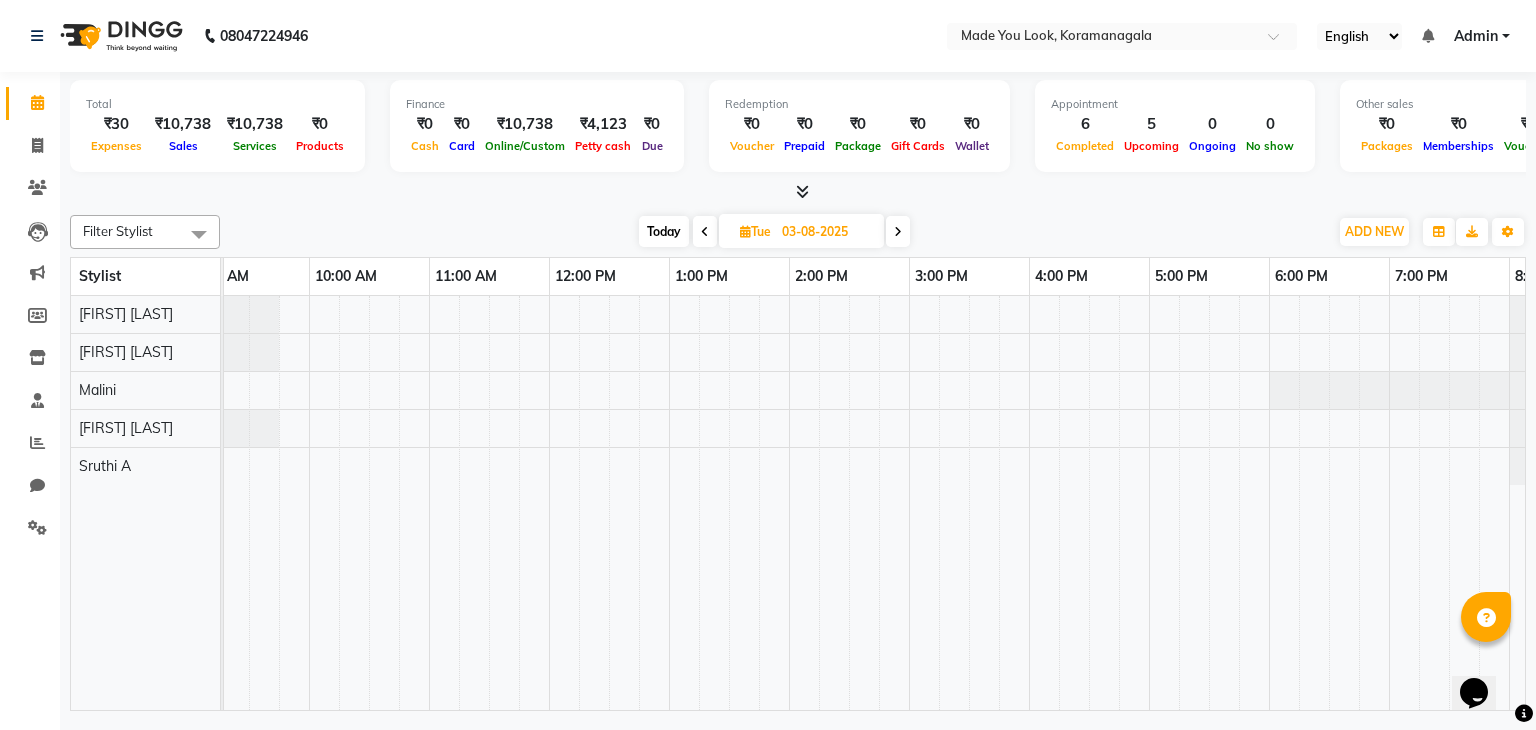 scroll, scrollTop: 0, scrollLeft: 0, axis: both 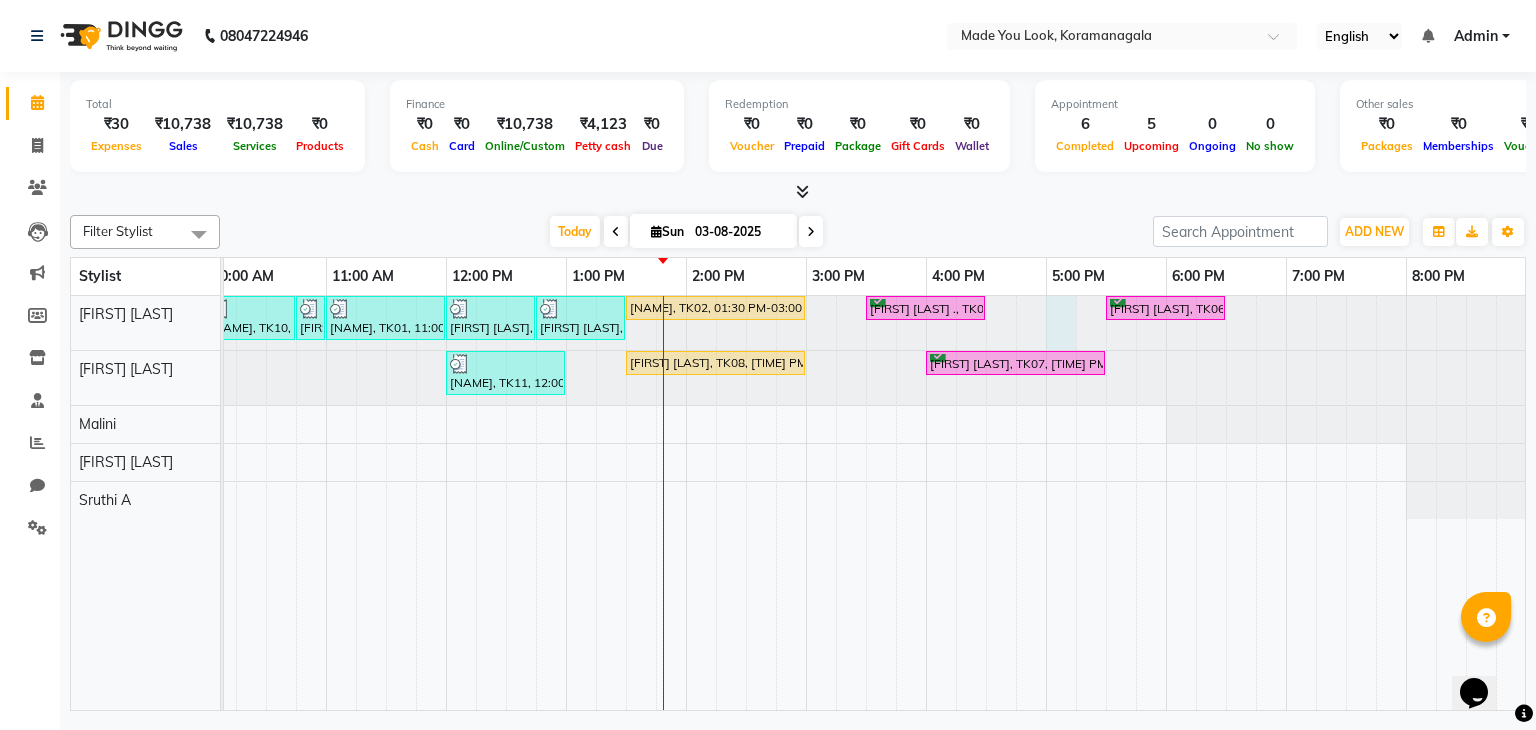 click at bounding box center [-34, 323] 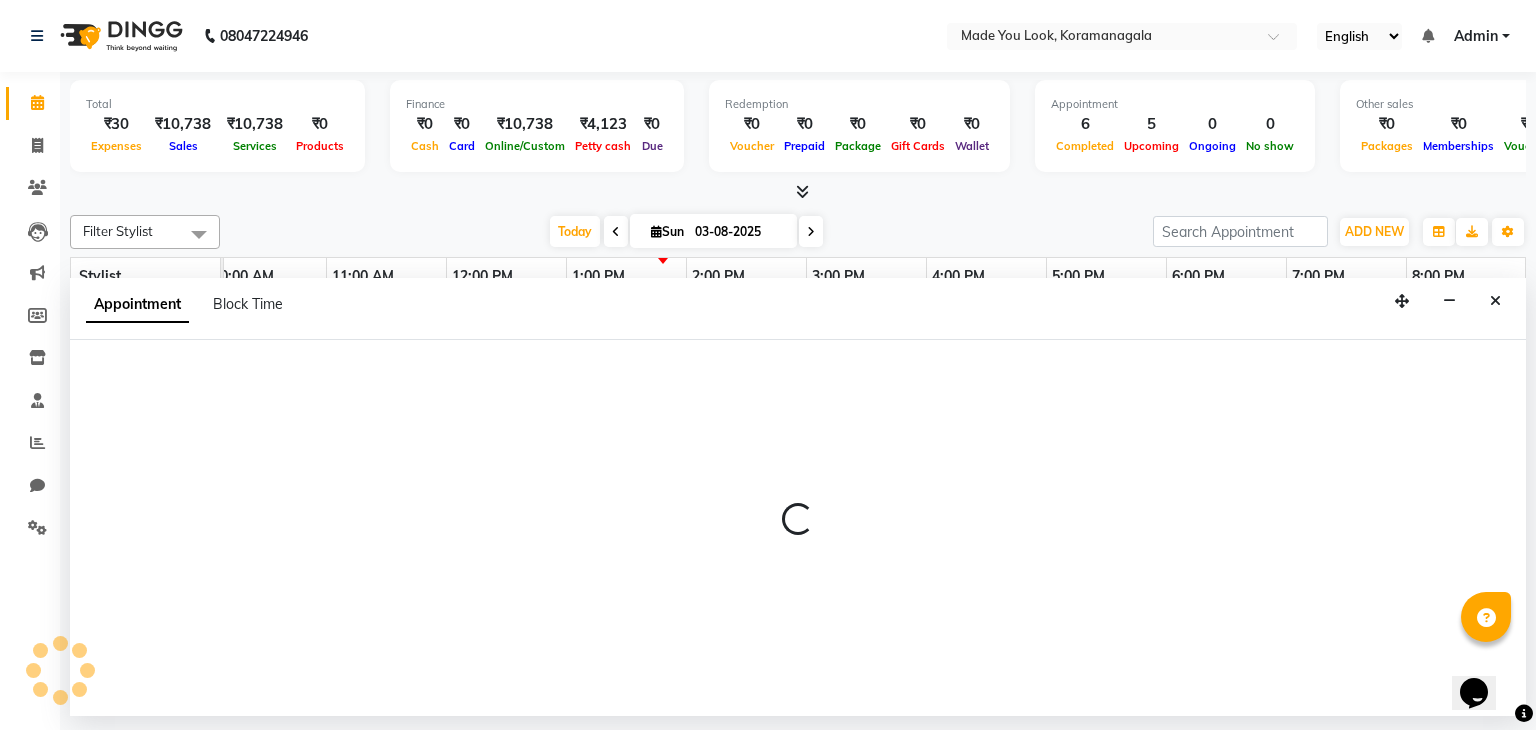 select on "83312" 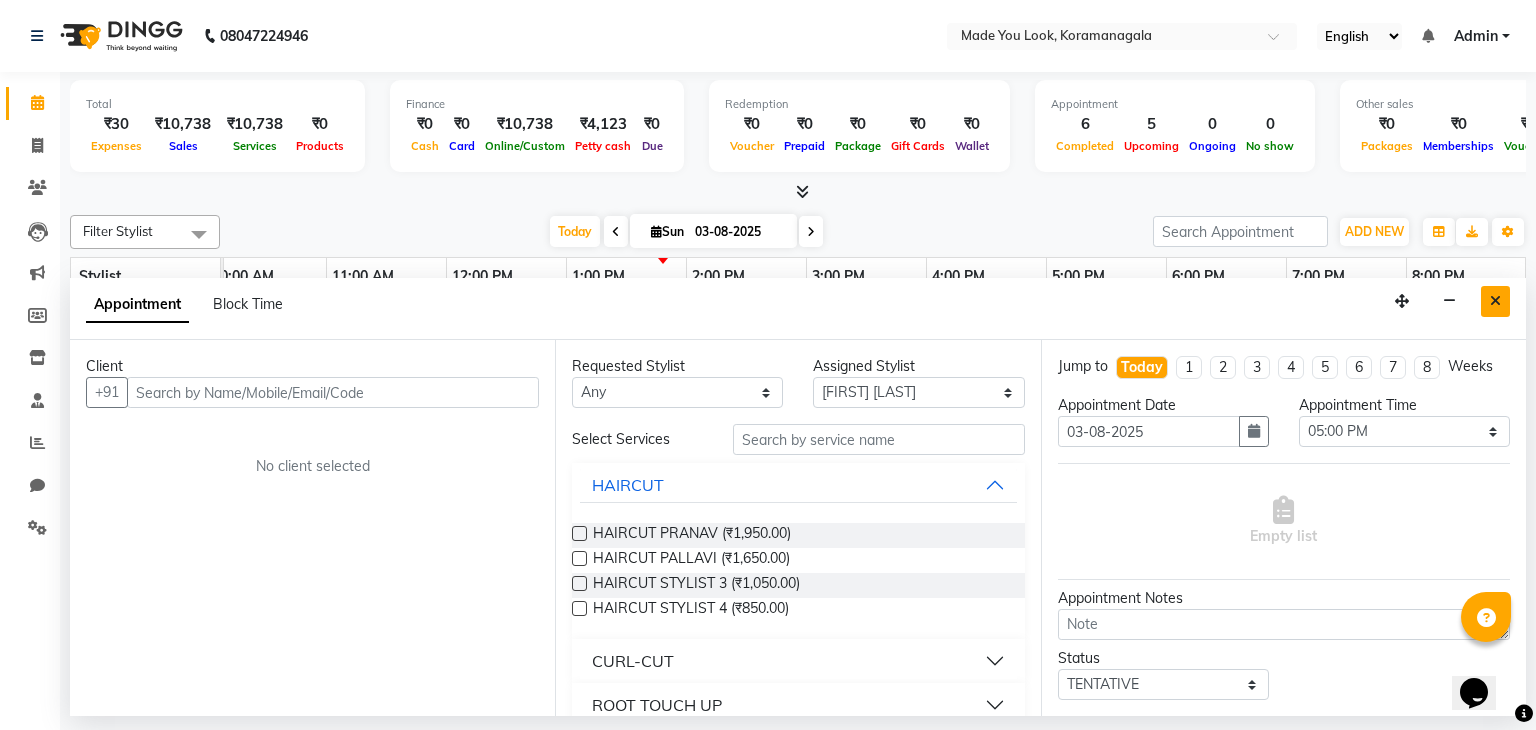 click at bounding box center (1495, 301) 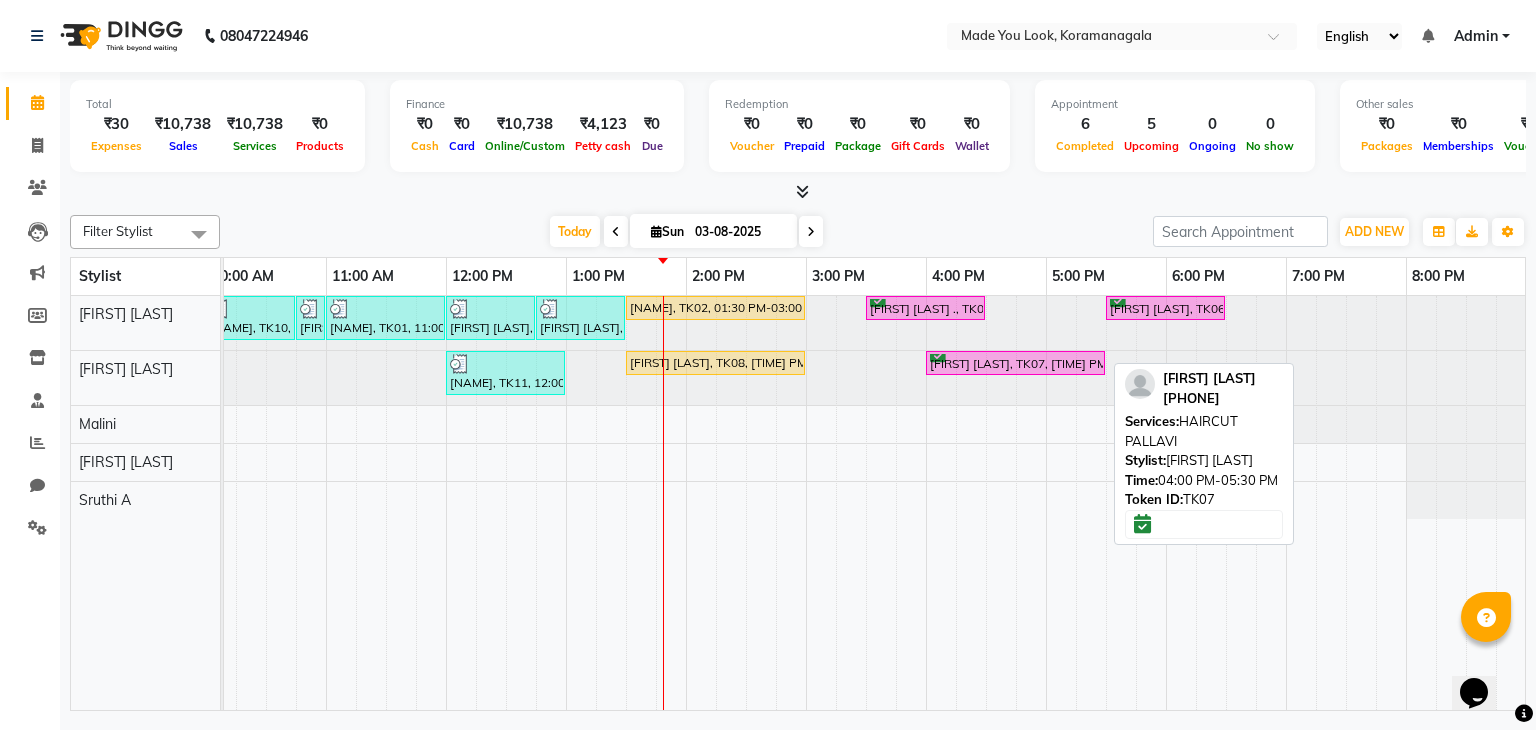 click on "[FIRST] [LAST], TK07, [TIME] PM-[TIME] PM, HAIRCUT PALLAVI" at bounding box center (1015, 363) 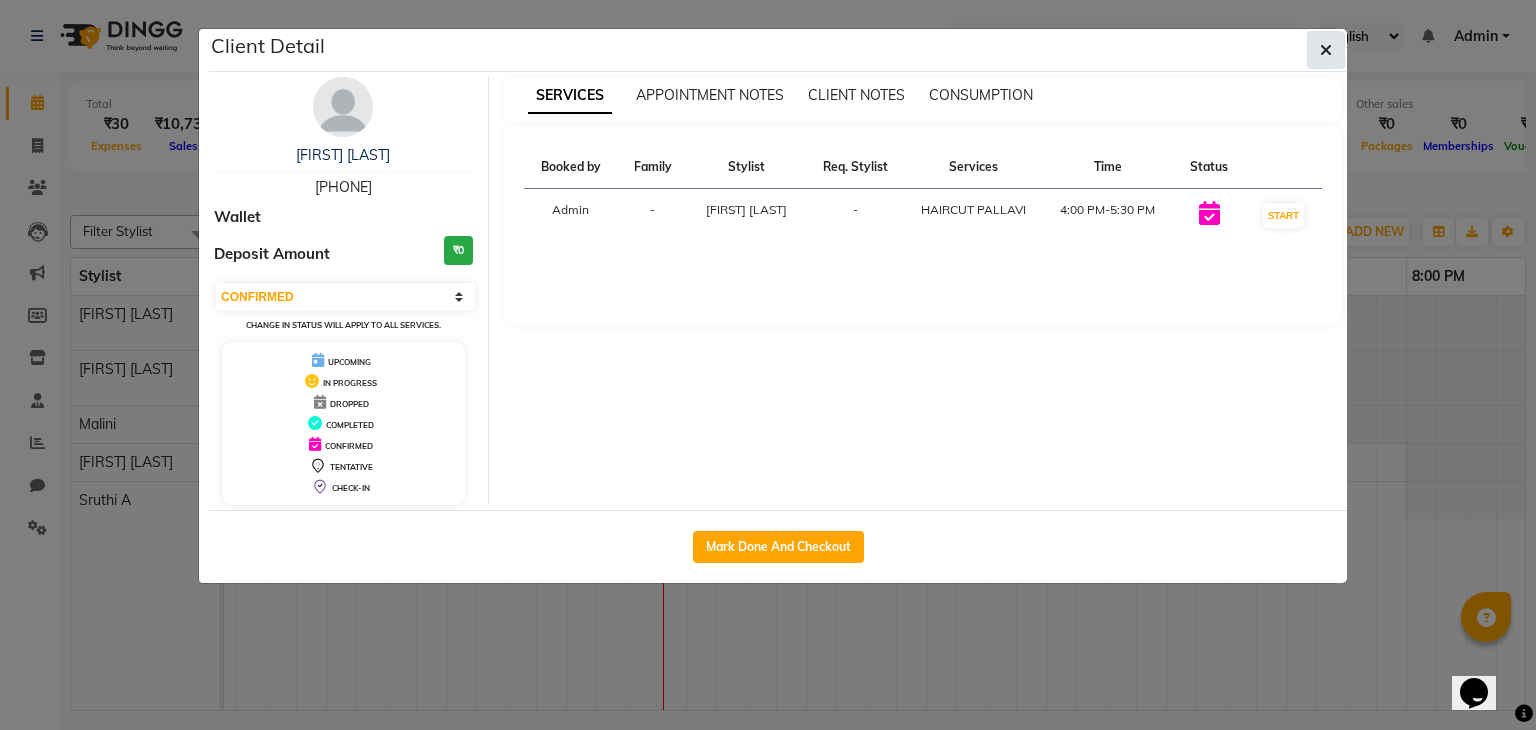 click 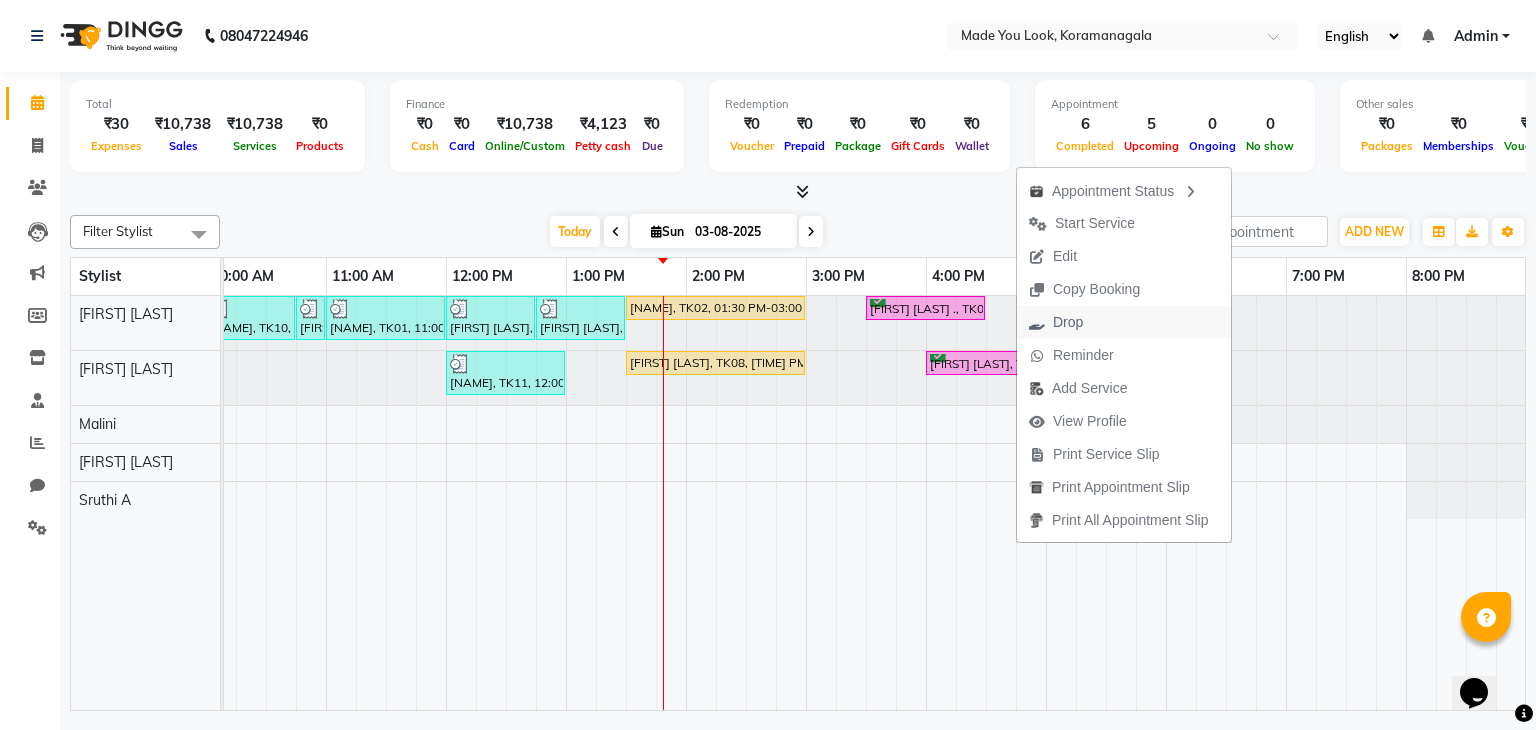 click on "Drop" at bounding box center [1124, 322] 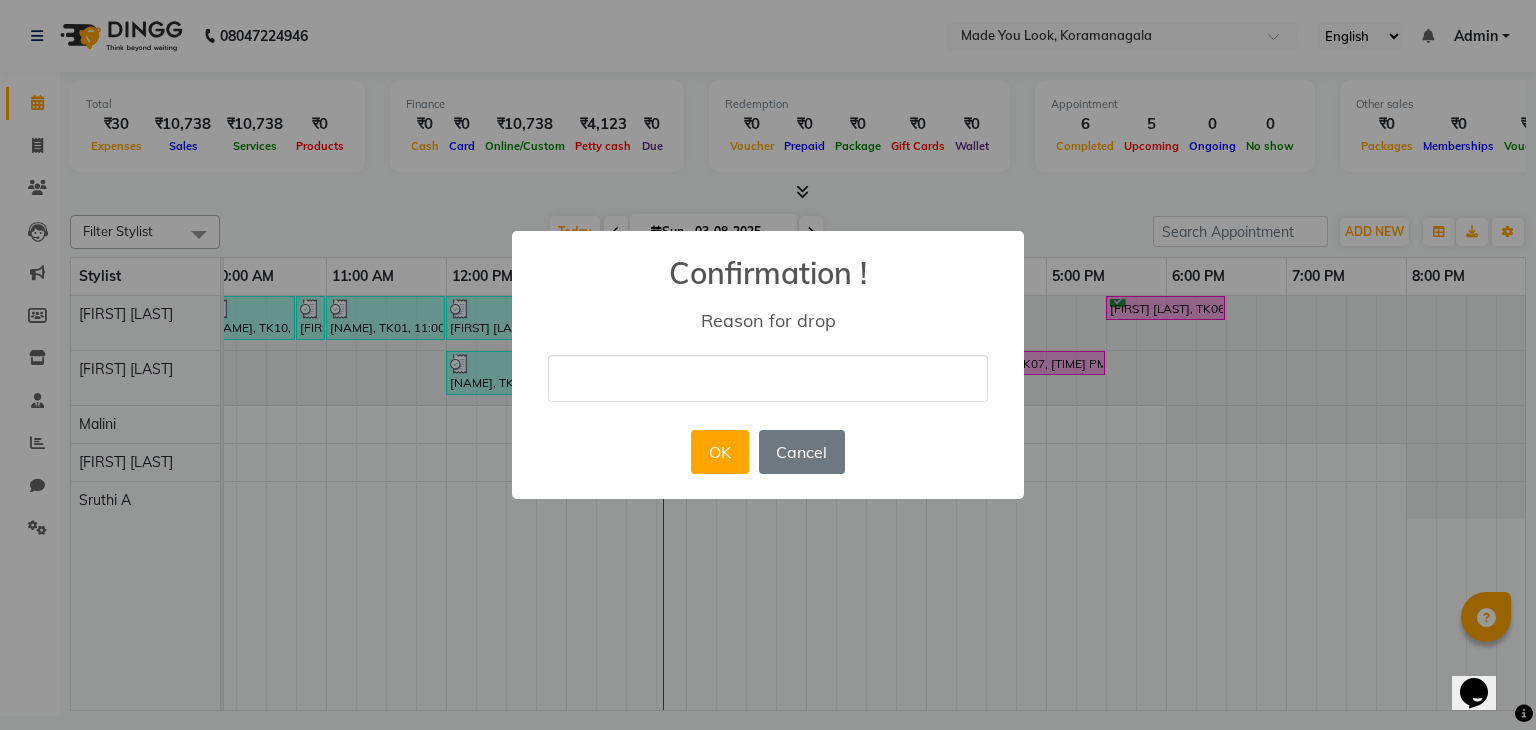 click at bounding box center [768, 378] 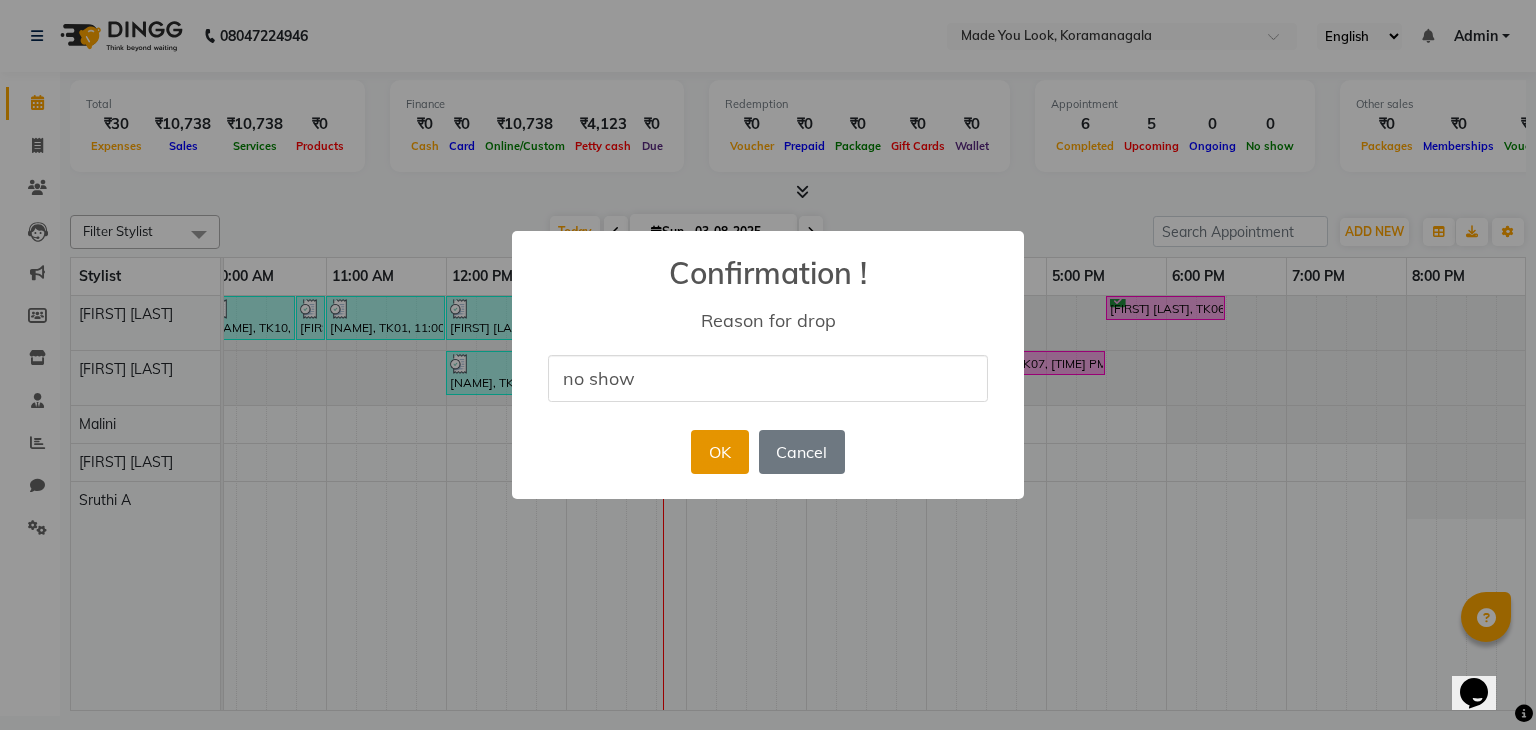 click on "OK" at bounding box center (719, 452) 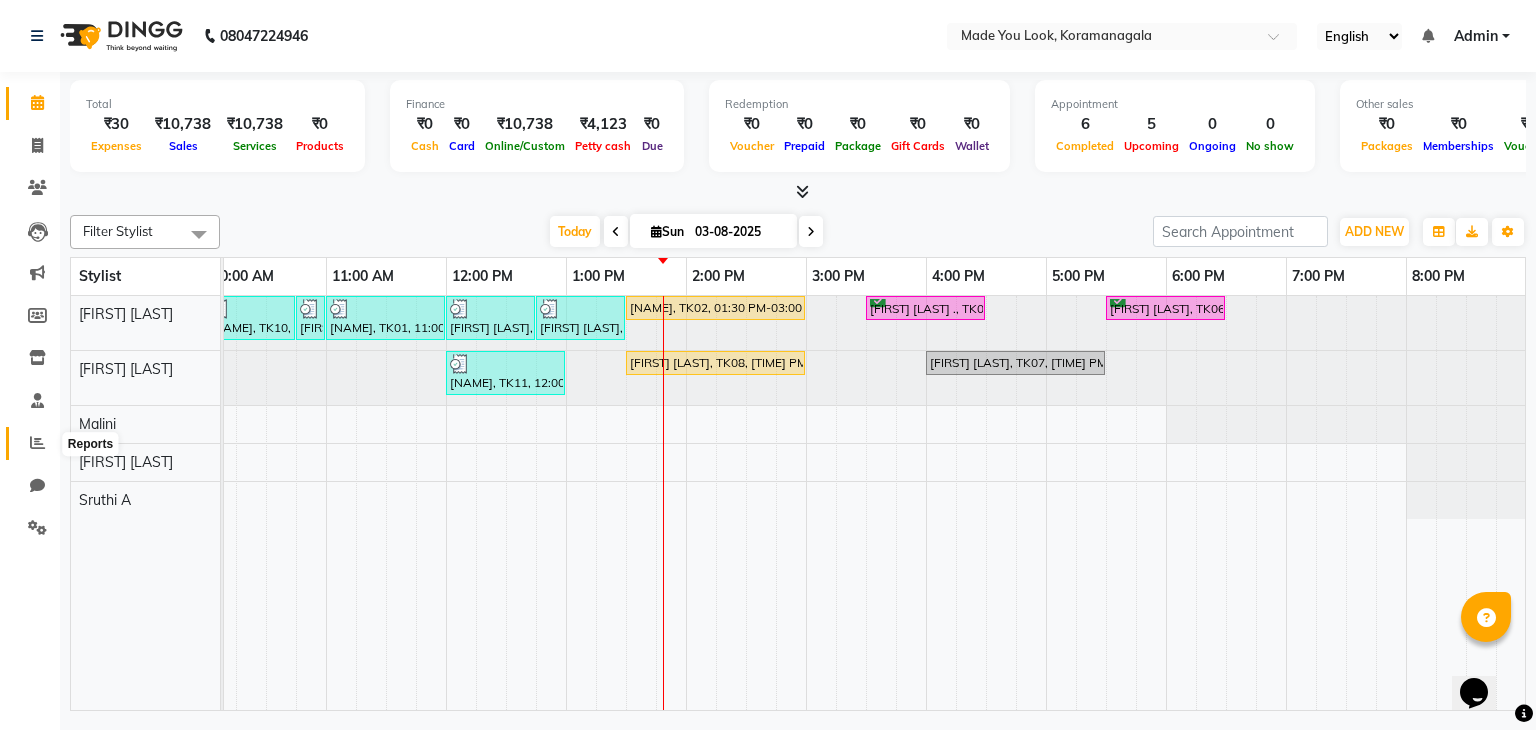 click 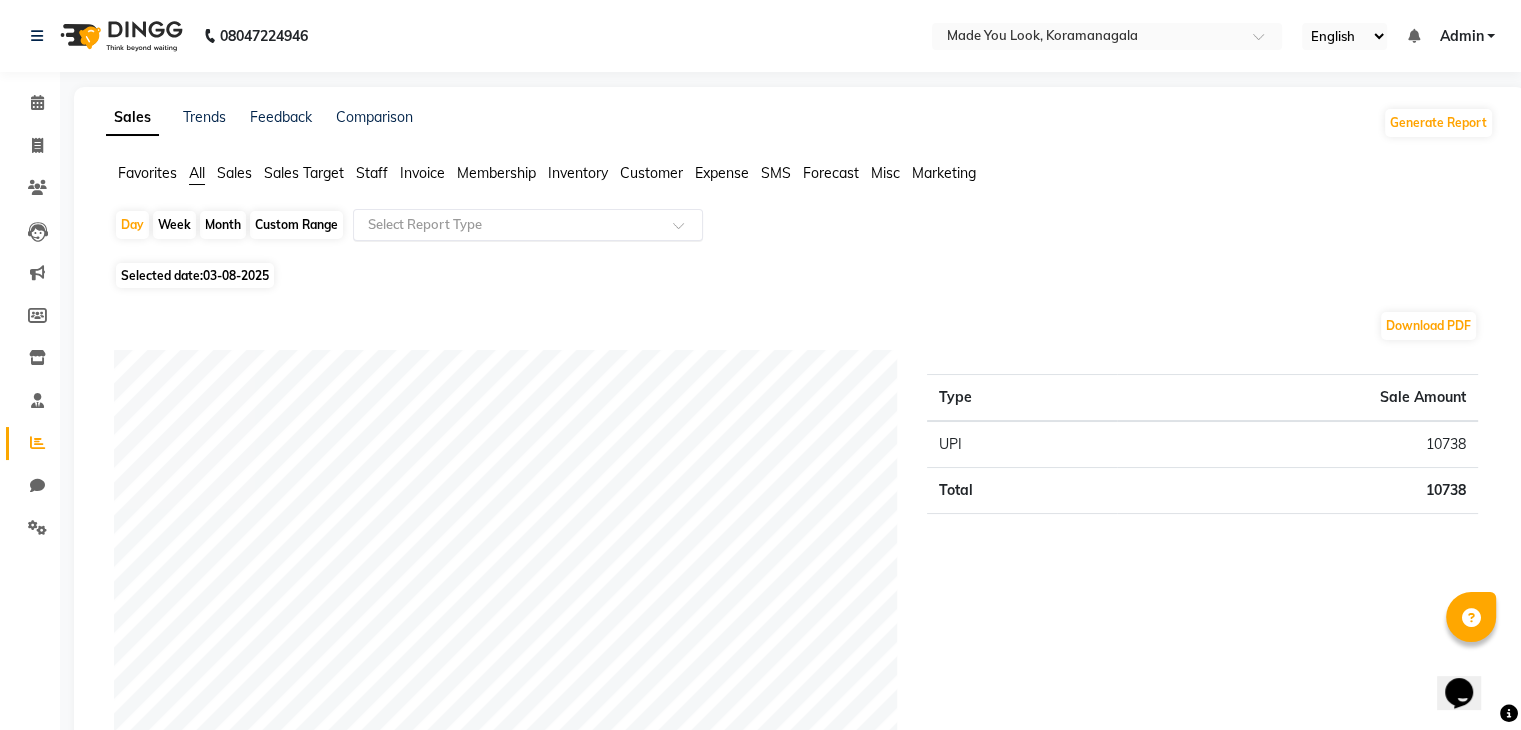 click 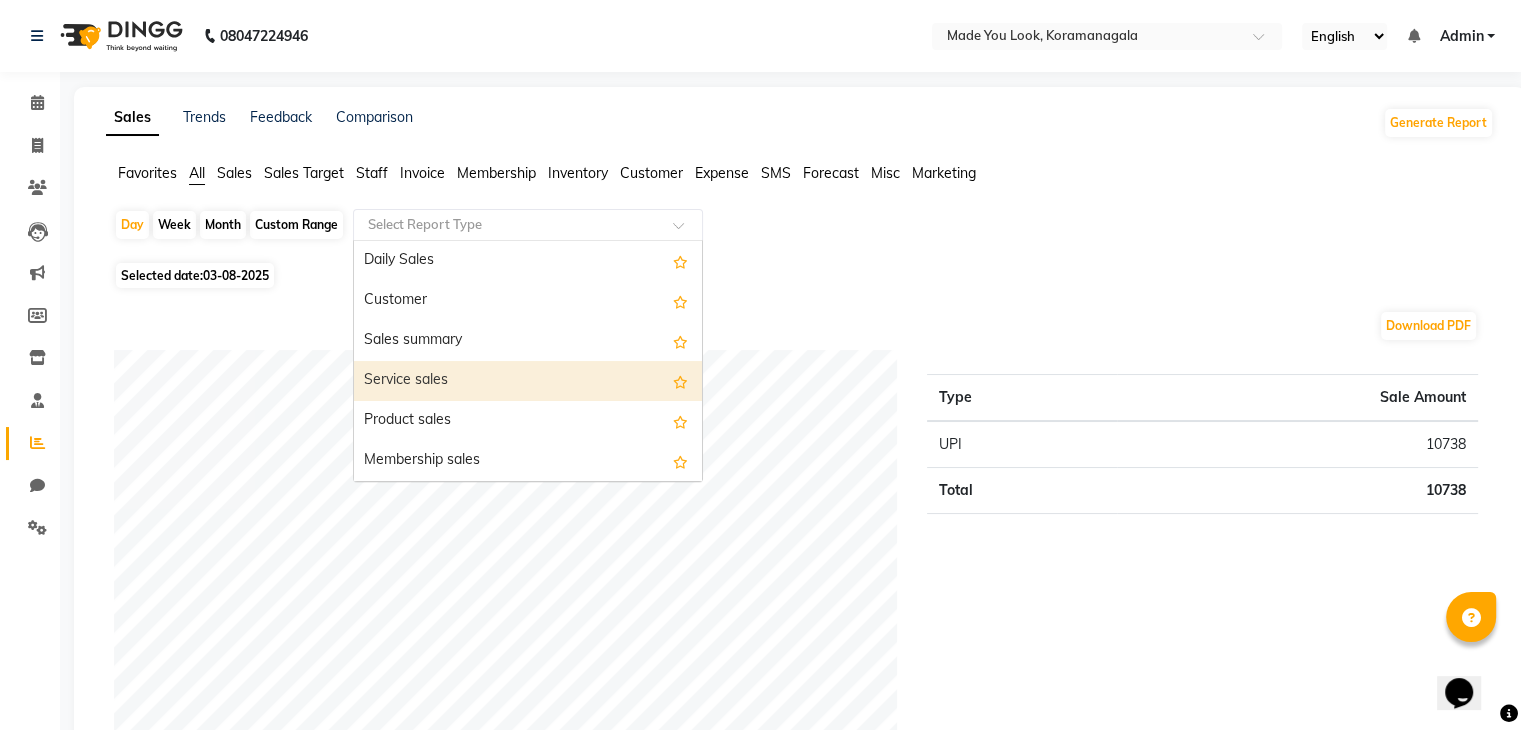 click on "Service sales" at bounding box center (528, 381) 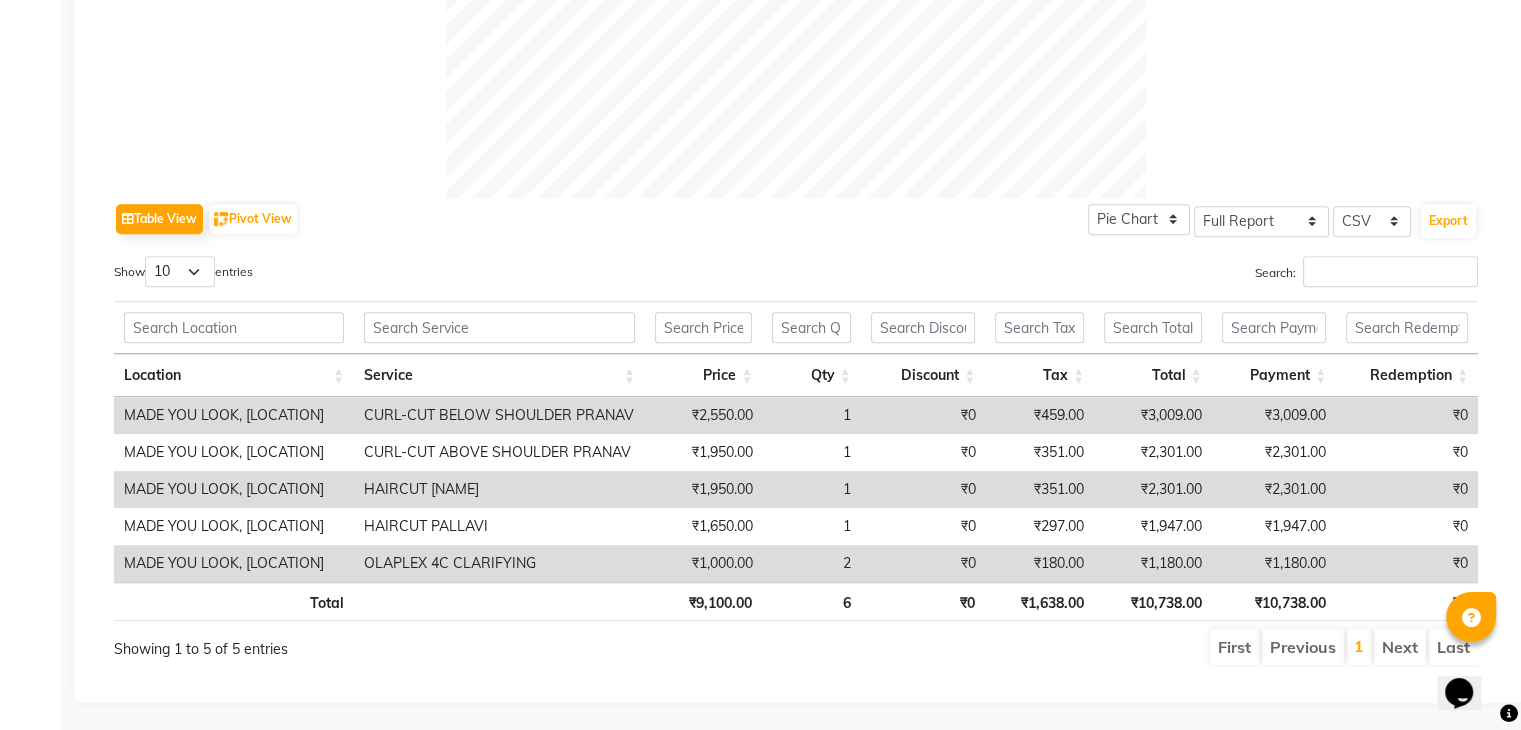 scroll, scrollTop: 852, scrollLeft: 0, axis: vertical 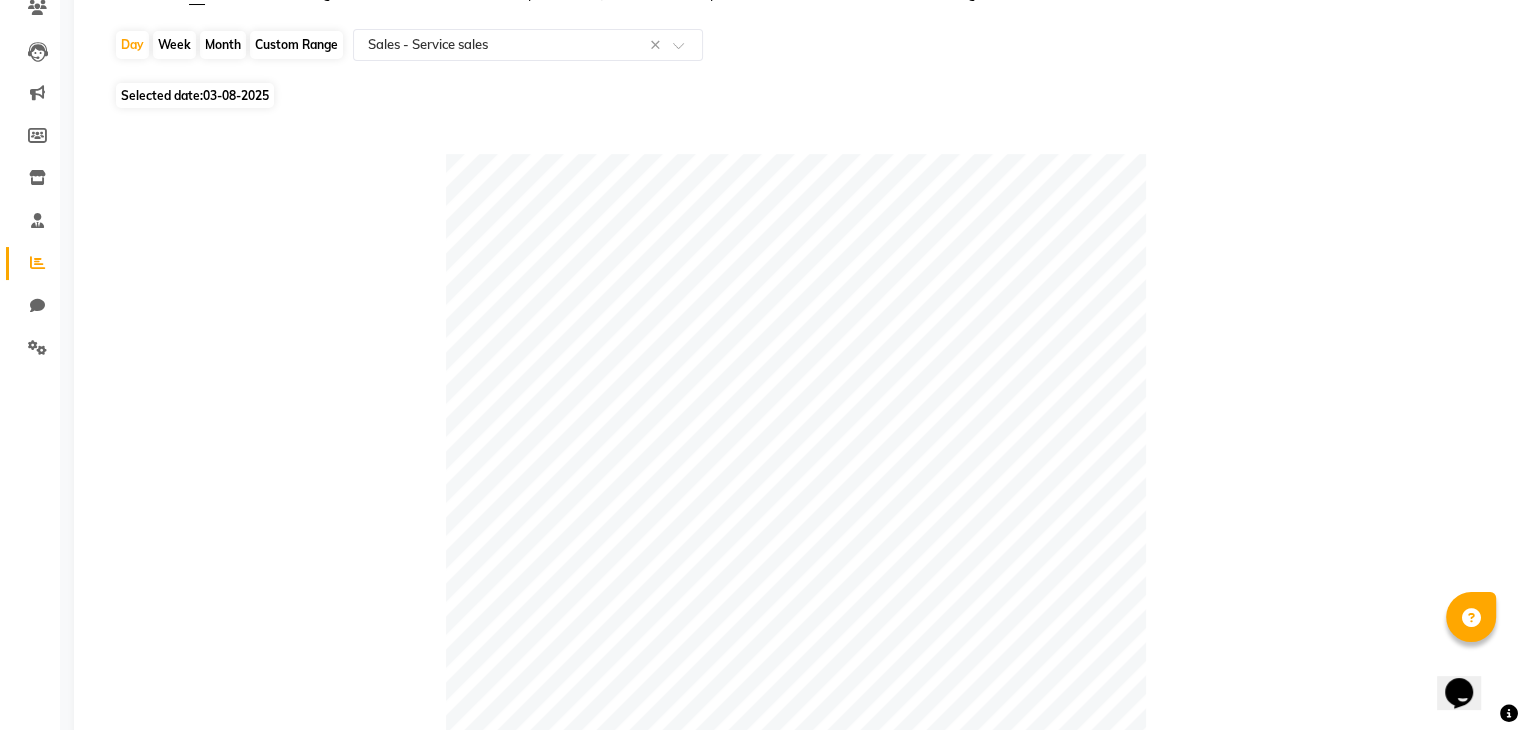 click on "Table View   Pivot View  Pie Chart Bar Chart Select Full Report Filtered Report Select CSV PDF  Export  Show  10 25 50 100  entries Search: Location Service Price Qty Discount Tax Total Payment Redemption Location Service Price Qty Discount Tax Total Payment Redemption Total ₹9,100.00 6 ₹0 ₹1,638.00 ₹10,738.00 ₹10,738.00 ₹0 MADE YOU LOOK, [LOCATION] CURL-CUT BELOW SHOULDER PRANAV ₹2,550.00 1 ₹0 ₹459.00 ₹3,009.00 ₹3,009.00 ₹0 MADE YOU LOOK, [LOCATION] CURL-CUT ABOVE SHOULDER PRANAV ₹1,950.00 1 ₹0 ₹351.00 ₹2,301.00 ₹2,301.00 ₹0 MADE YOU LOOK, [LOCATION] HAIRCUT PRANAV ₹1,950.00 1 ₹0 ₹351.00 ₹2,301.00 ₹2,301.00 ₹0 MADE YOU LOOK, [LOCATION] HAIRCUT PALLAVI ₹1,650.00 1 ₹0 ₹297.00 ₹1,947.00 ₹1,947.00 ₹0 MADE YOU LOOK, [LOCATION]  OLAPLEX 4C CLARIFYING ₹1,000.00 2 ₹0 ₹180.00 ₹1,180.00 ₹1,180.00 ₹0 Total ₹9,100.00 6 ₹0 ₹1,638.00 ₹10,738.00 ₹10,738.00 ₹0 Showing 1 to 5 of 5 entries First Previous 1 Next Last" 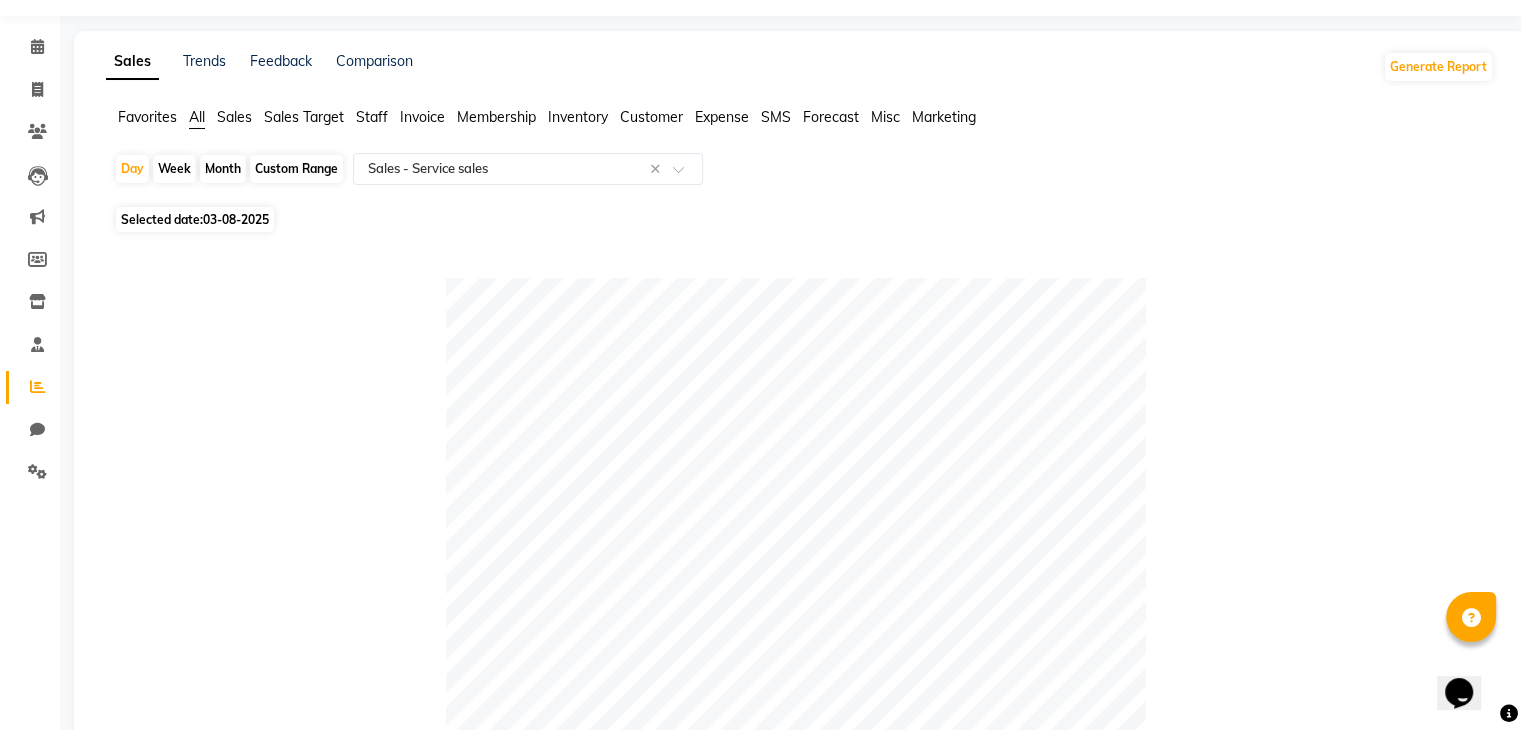 scroll, scrollTop: 52, scrollLeft: 0, axis: vertical 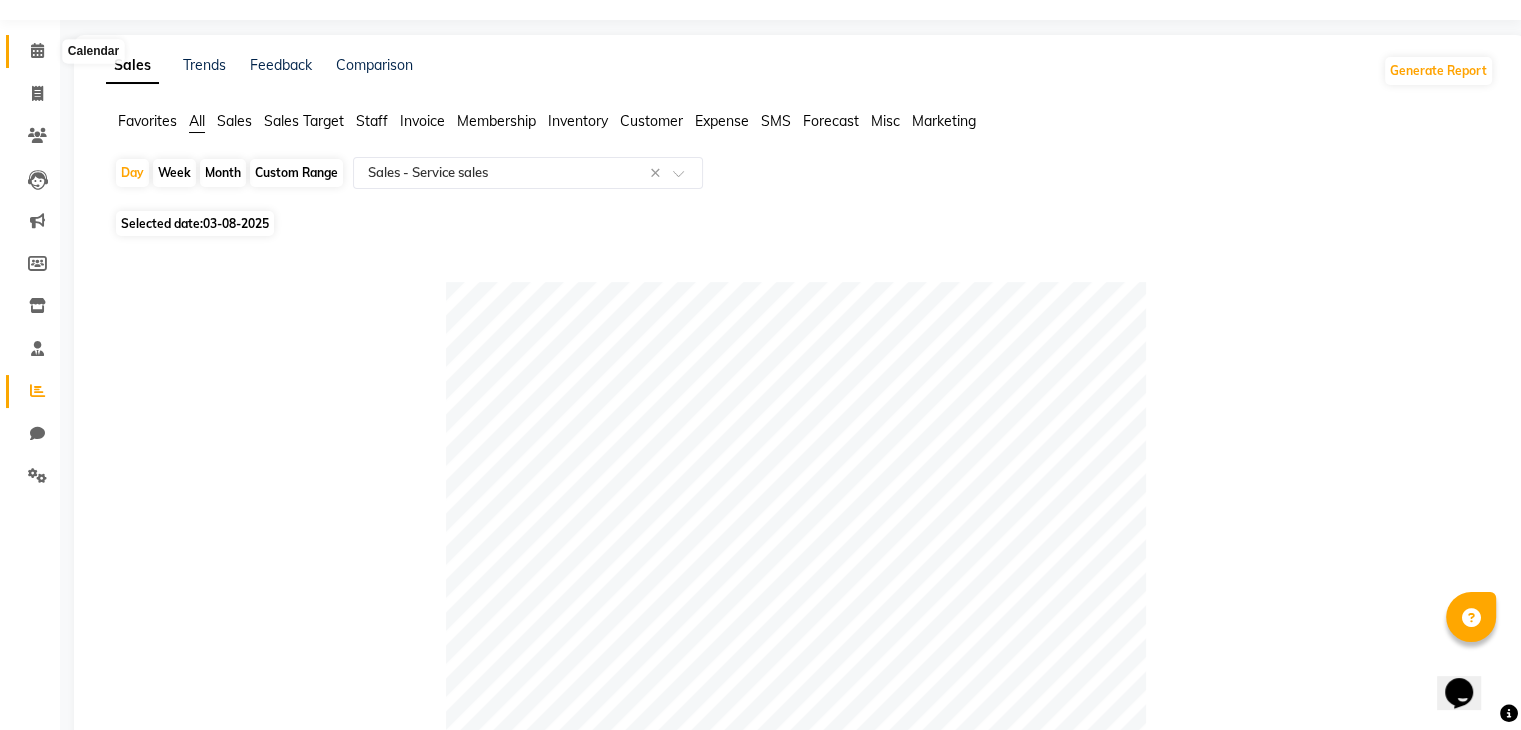 click 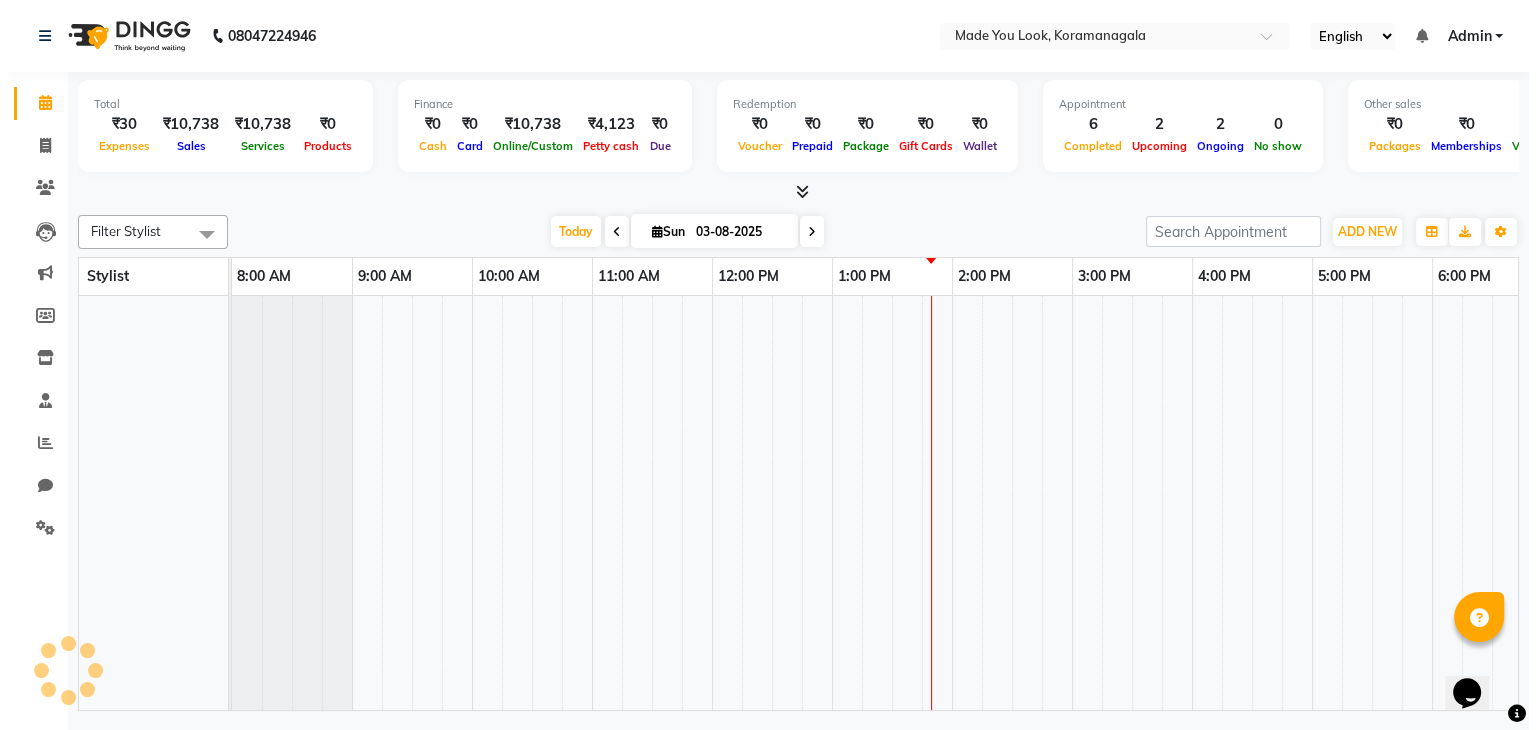 scroll, scrollTop: 0, scrollLeft: 0, axis: both 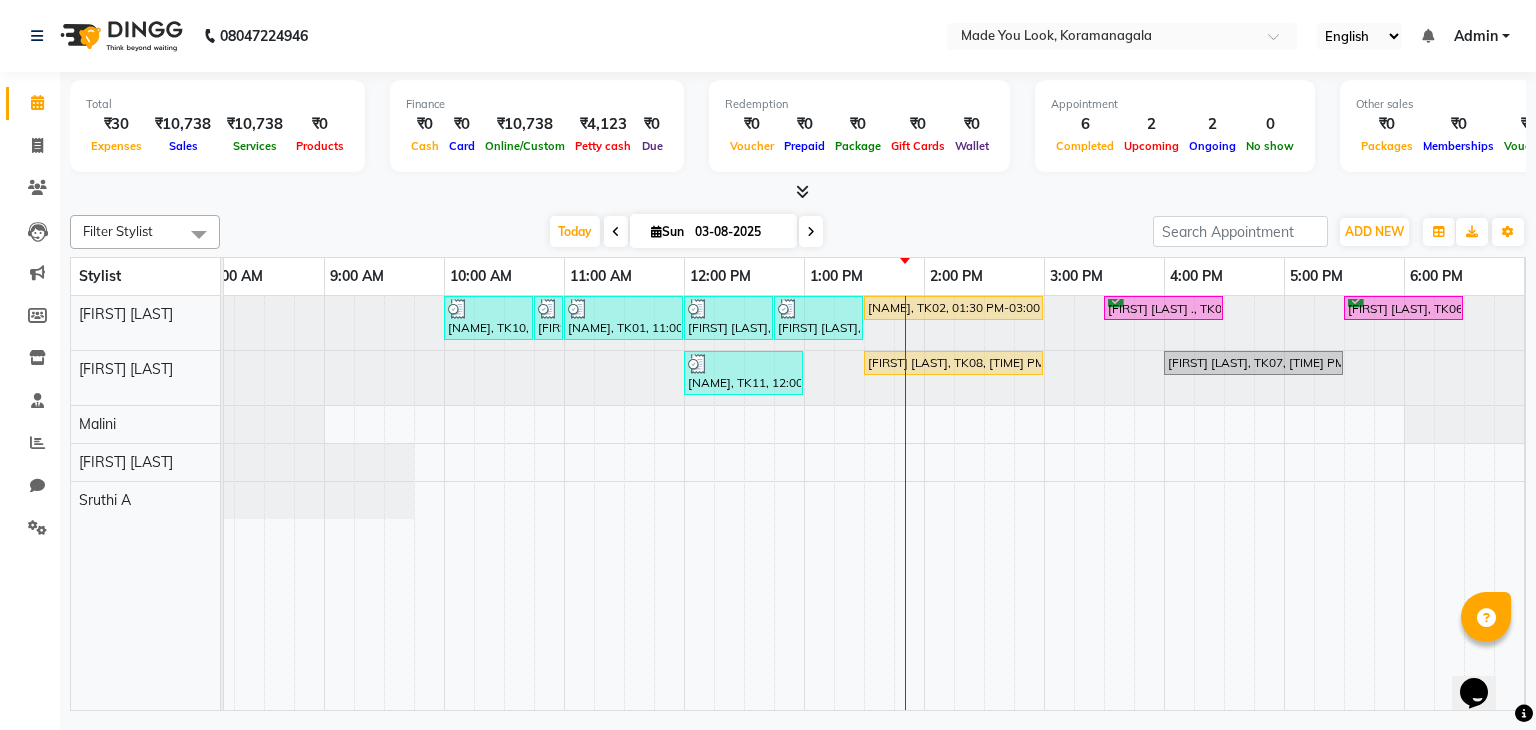 drag, startPoint x: 733, startPoint y: 713, endPoint x: 802, endPoint y: 712, distance: 69.00725 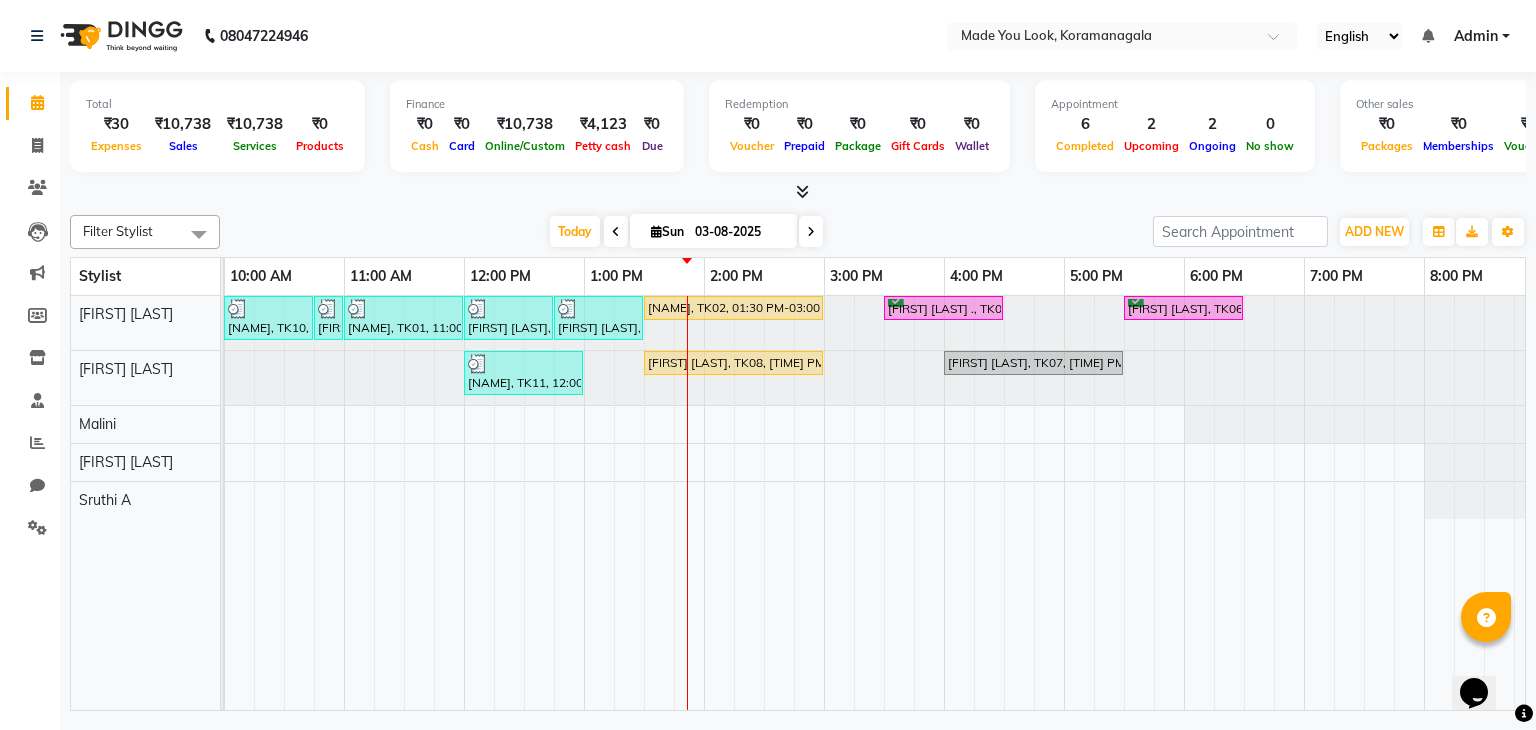 click on "2:00 PM" at bounding box center (764, 276) 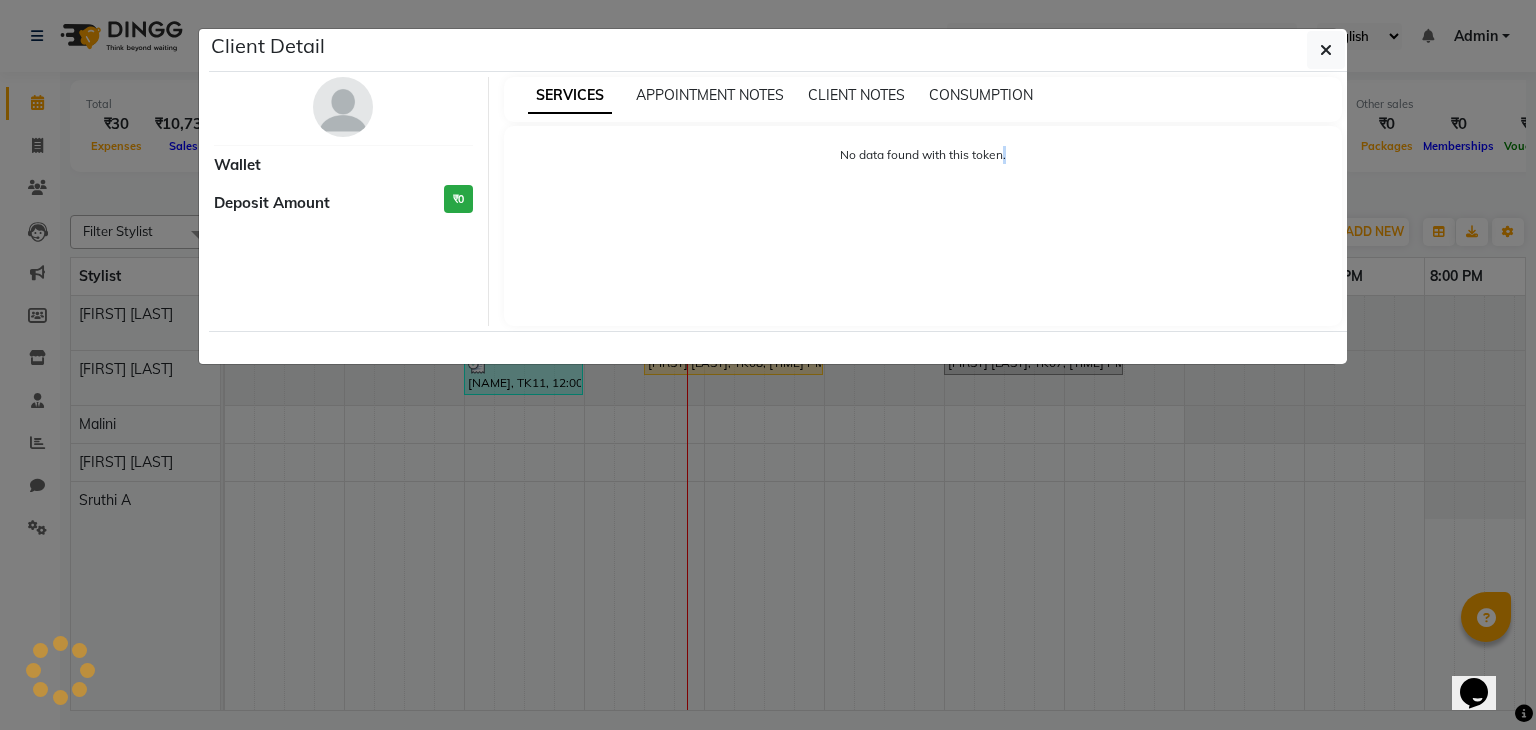 select on "1" 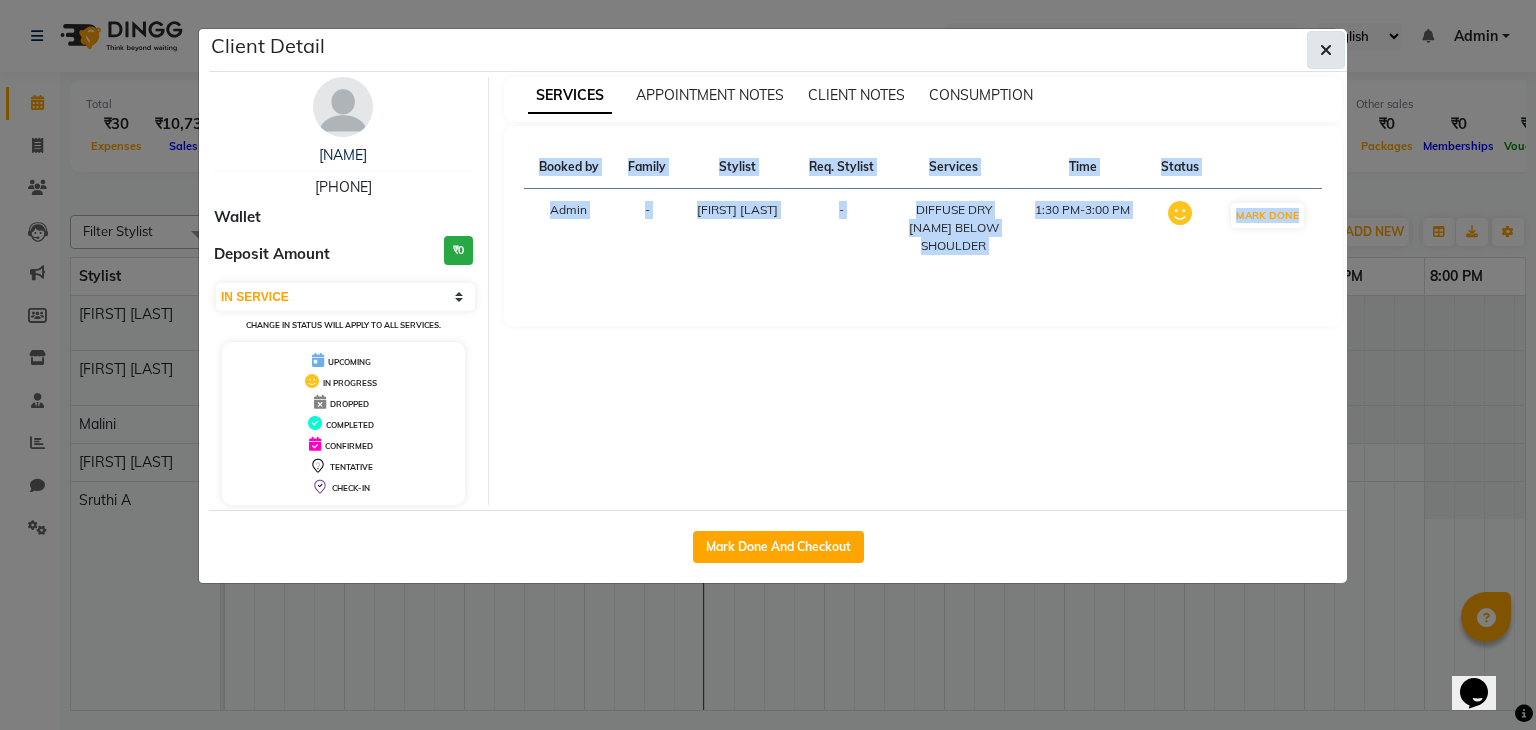 click 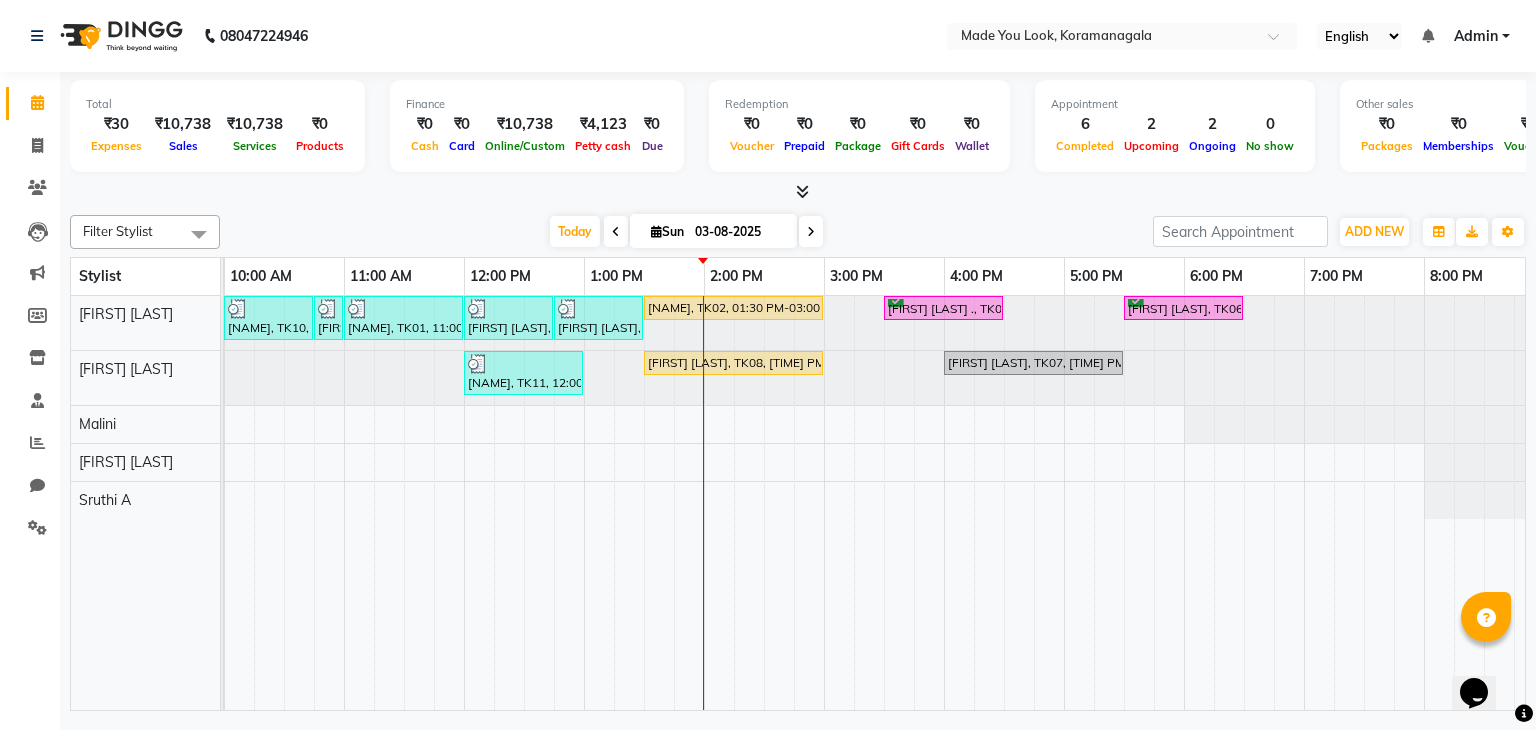 click on "[FIRST] [LAST], TK10, [TIME] AM-[TIME] AM, CURL-CUT BELOW SHOULDER PRANAV     [FIRST] [LAST], TK10, [TIME] AM-[TIME] AM,  OLAPLEX 4C CLARIFYING     [FIRST] [LAST], TK01, [TIME] AM-[TIME] AM, HAIRCUT PRANAV     [FIRST] [LAST], TK11, [TIME] AM-[TIME] PM, CURL-CUT ABOVE SHOULDER PRANAV     [FIRST] [LAST], TK11, [TIME] PM-[TIME] PM,  OLAPLEX 4C CLARIFYING    [FIRST] [LAST], TK02, [TIME] PM-[TIME] PM, DIFFUSE DRY PRANAV BELOW SHOULDER     [FIRST] [LAST] ., TK05, [TIME] PM-[TIME] PM, HAIRCUT PRANAV     [FIRST] [LAST], TK06, [TIME] PM-[TIME] PM, HAIRCUT PRANAV     [FIRST] [LAST], TK11, [TIME] PM-[TIME] PM, HAIRCUT PALLAVI    [FIRST] [LAST], TK08, [TIME] PM-[TIME] PM, CURL-CUT ABOVE SHOULDER PALLAVI     [FIRST] [LAST], TK07, [TIME] PM-[TIME] PM, HAIRCUT PALLAVI" at bounding box center [764, 503] 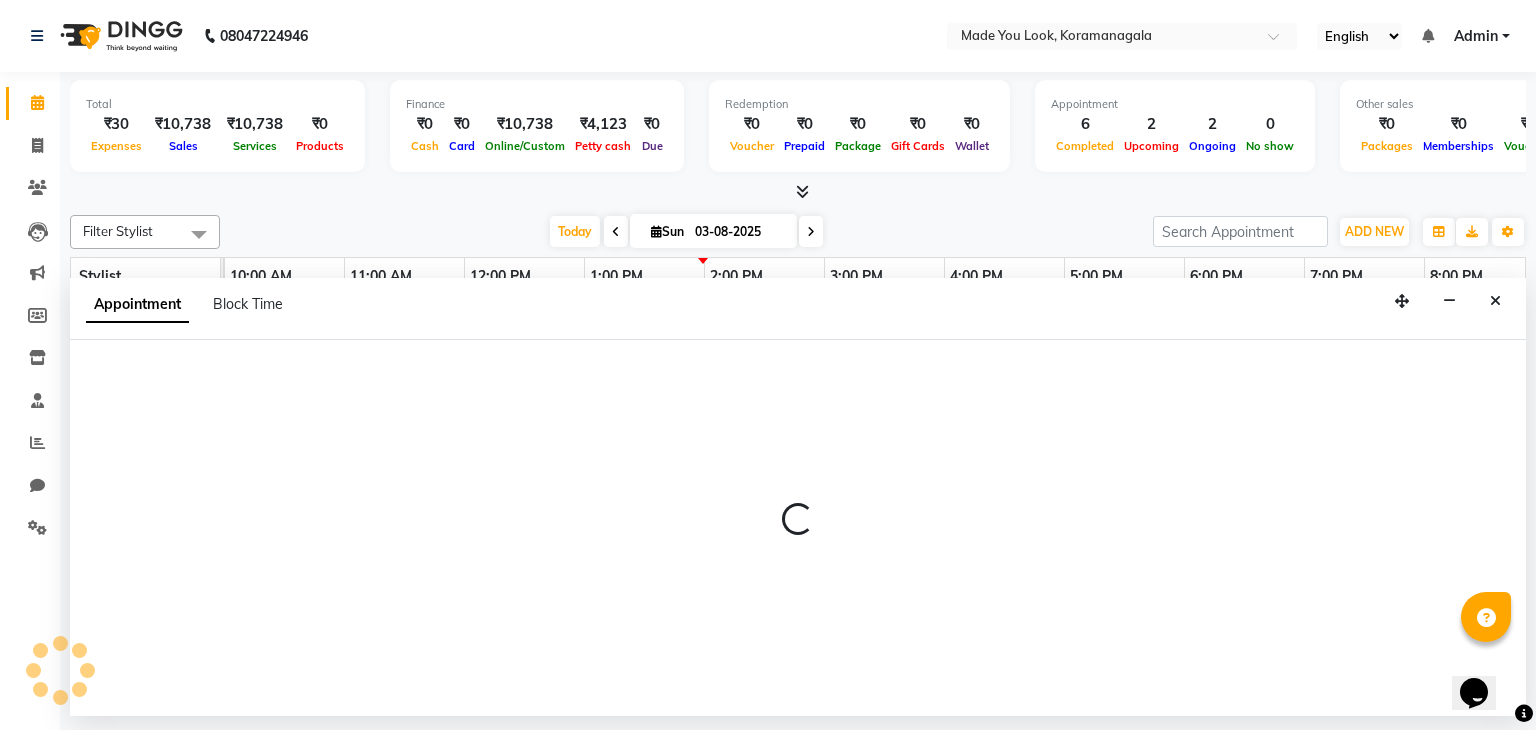 select on "84242" 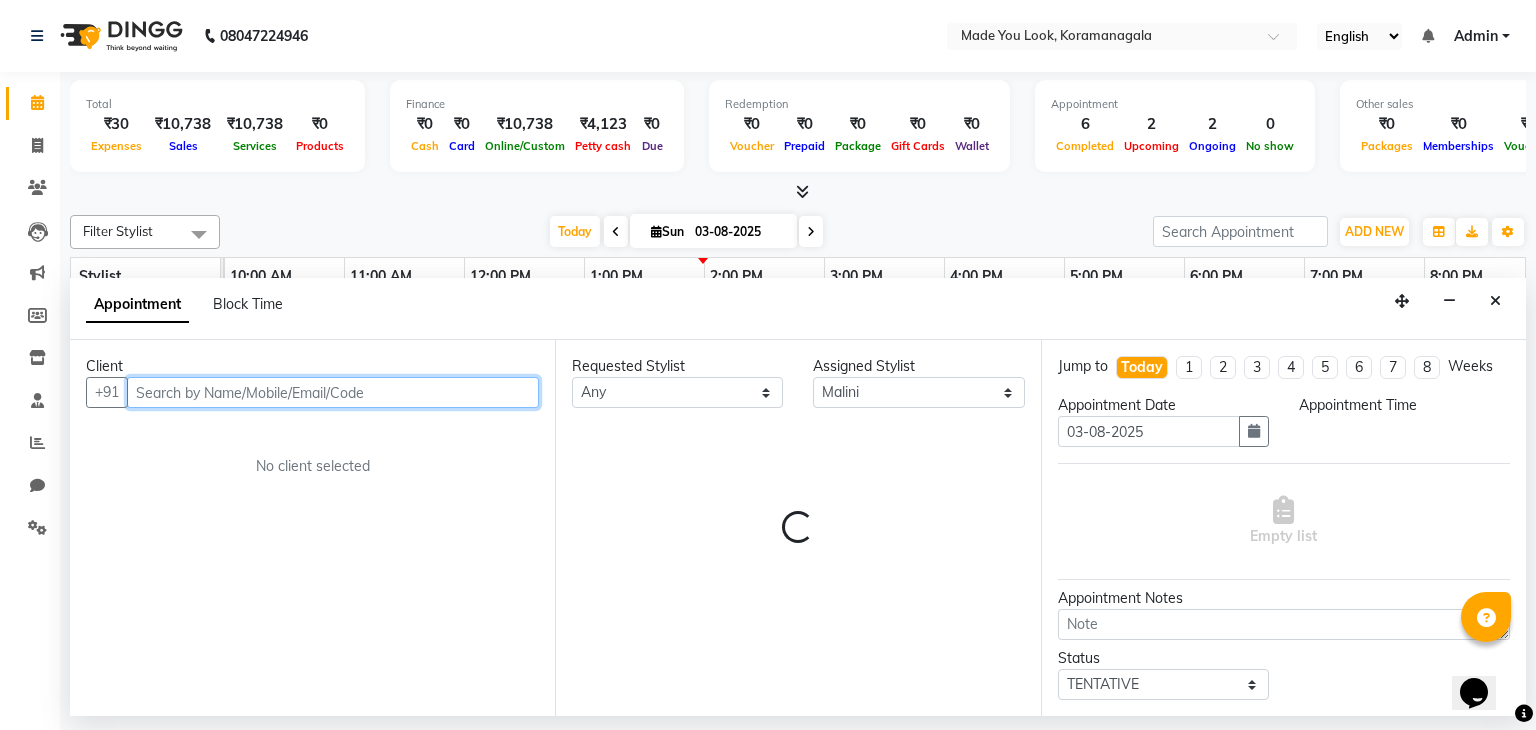select on "855" 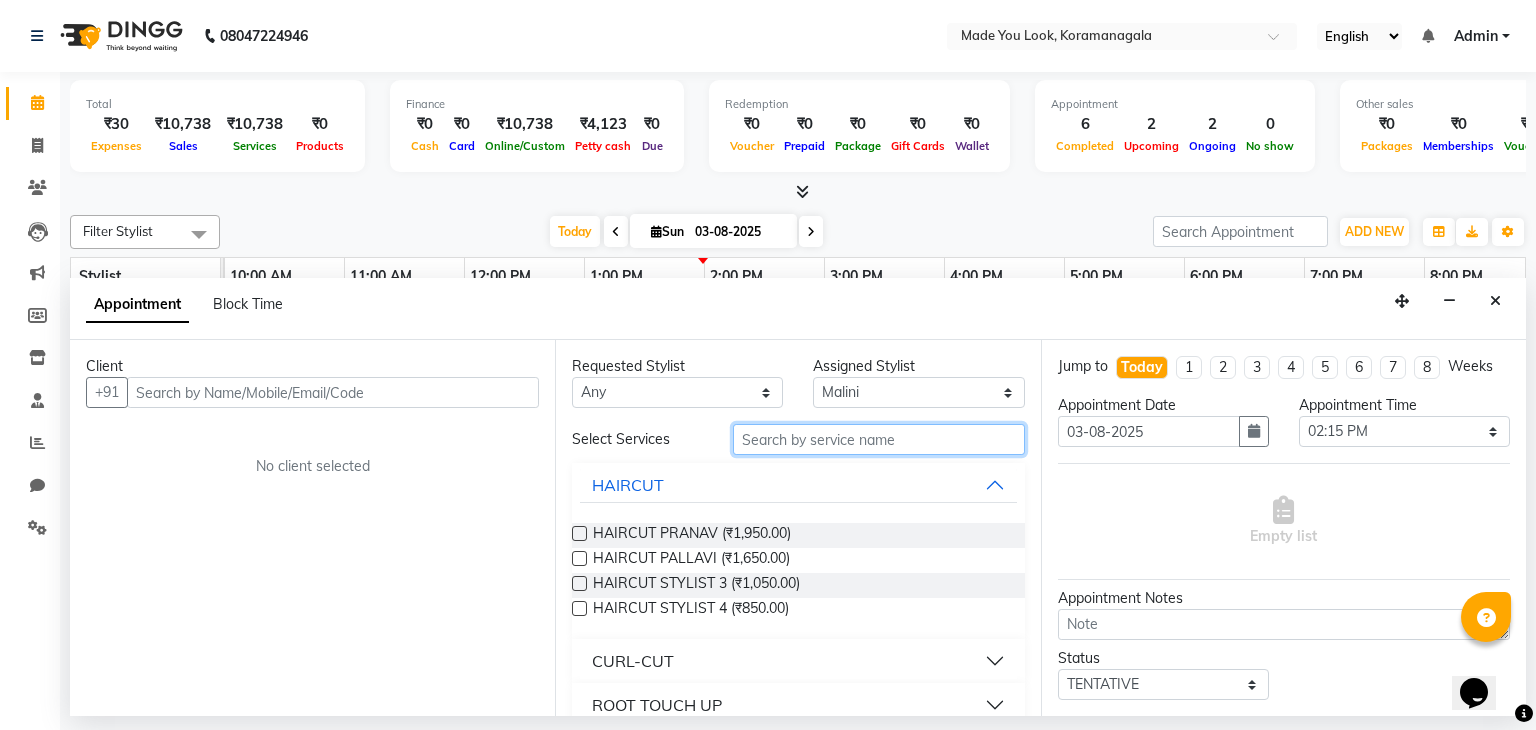 click at bounding box center (879, 439) 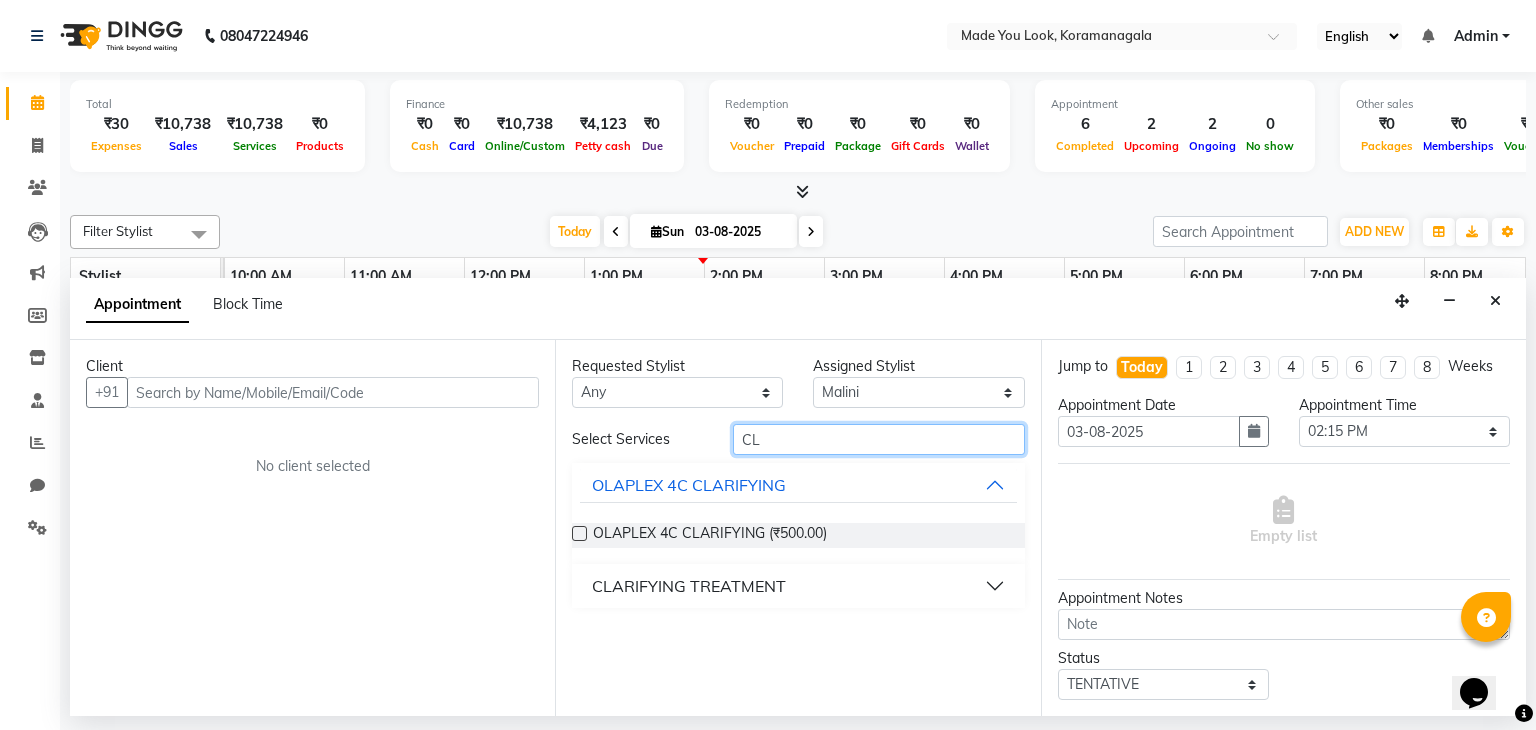 type on "C" 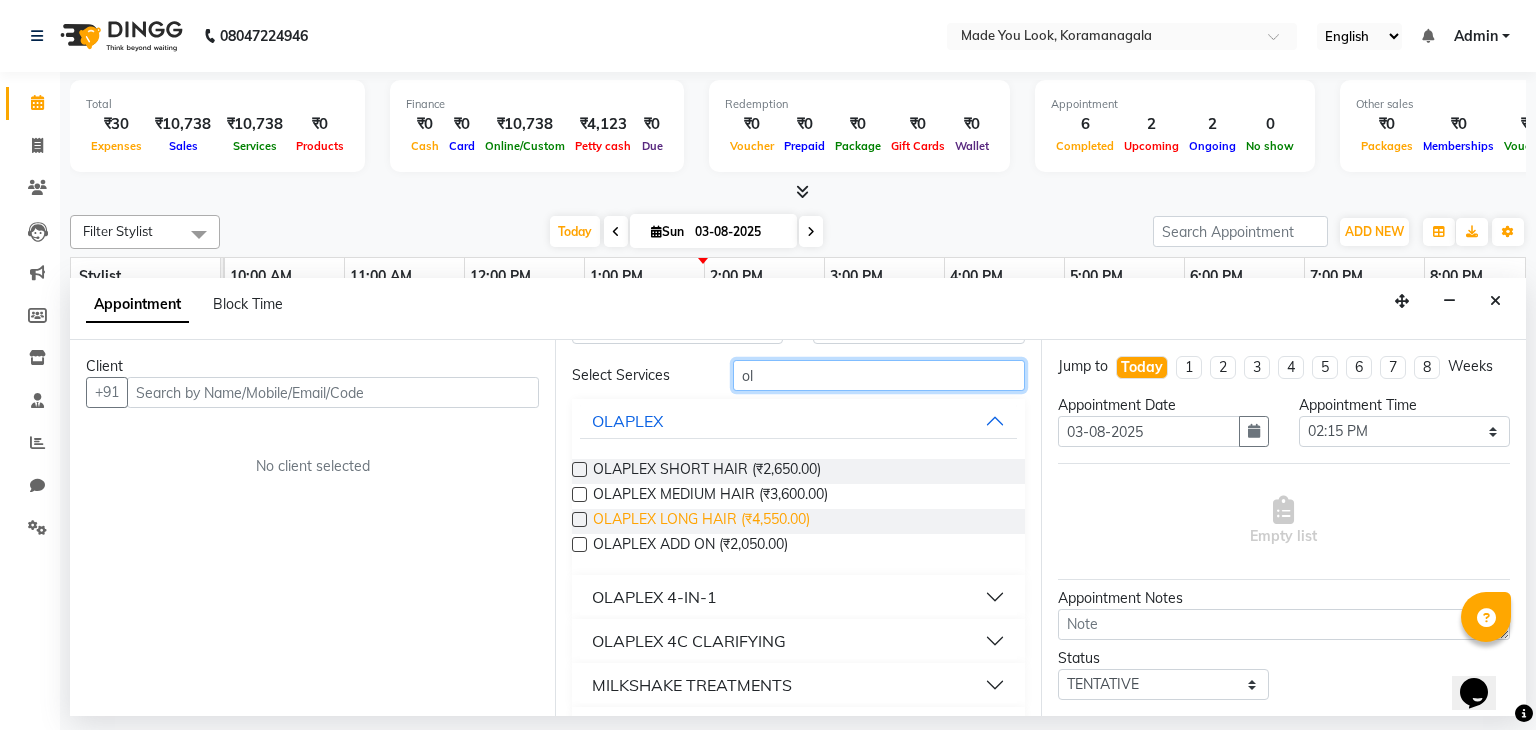 scroll, scrollTop: 66, scrollLeft: 0, axis: vertical 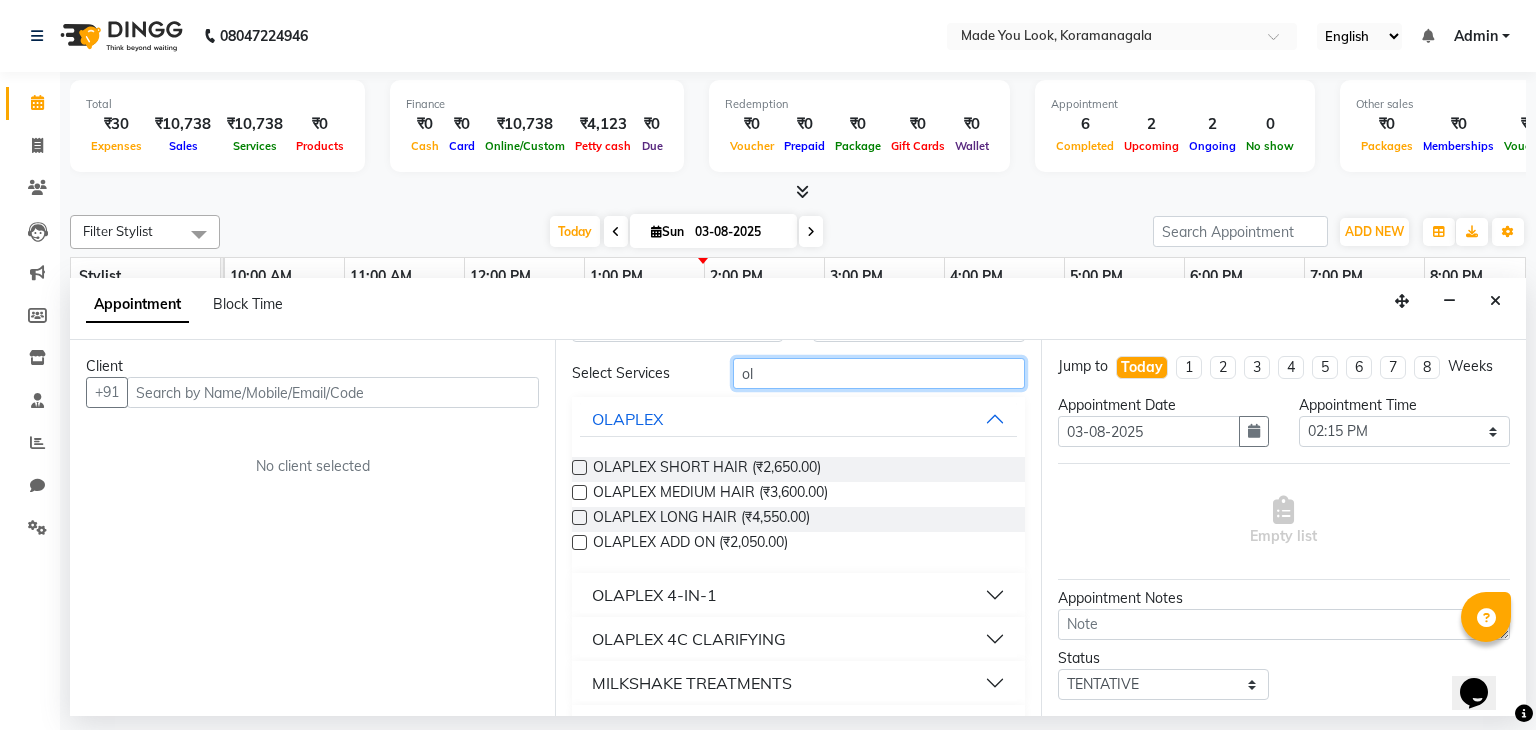 type on "ol" 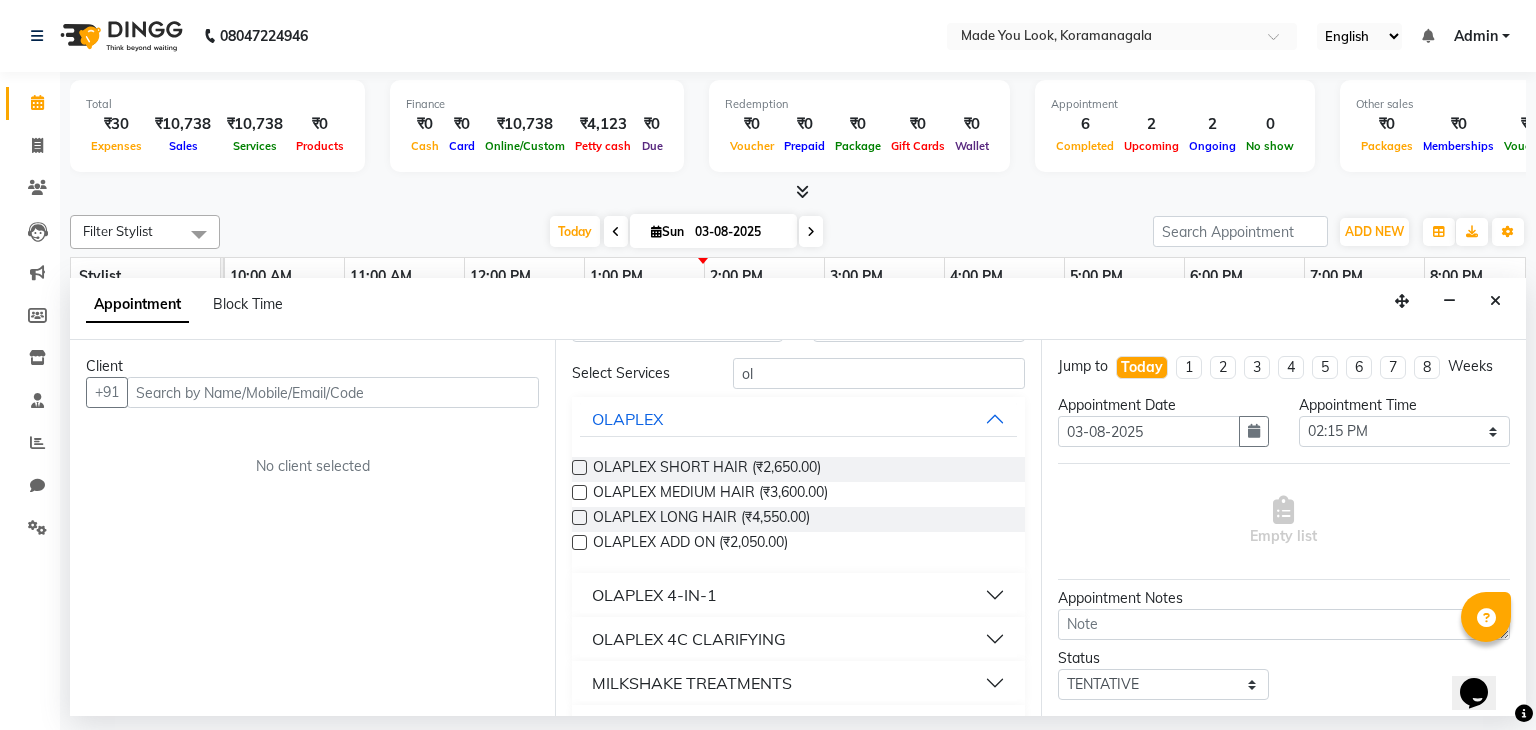 click on "OLAPLEX 4-IN-1" at bounding box center [798, 595] 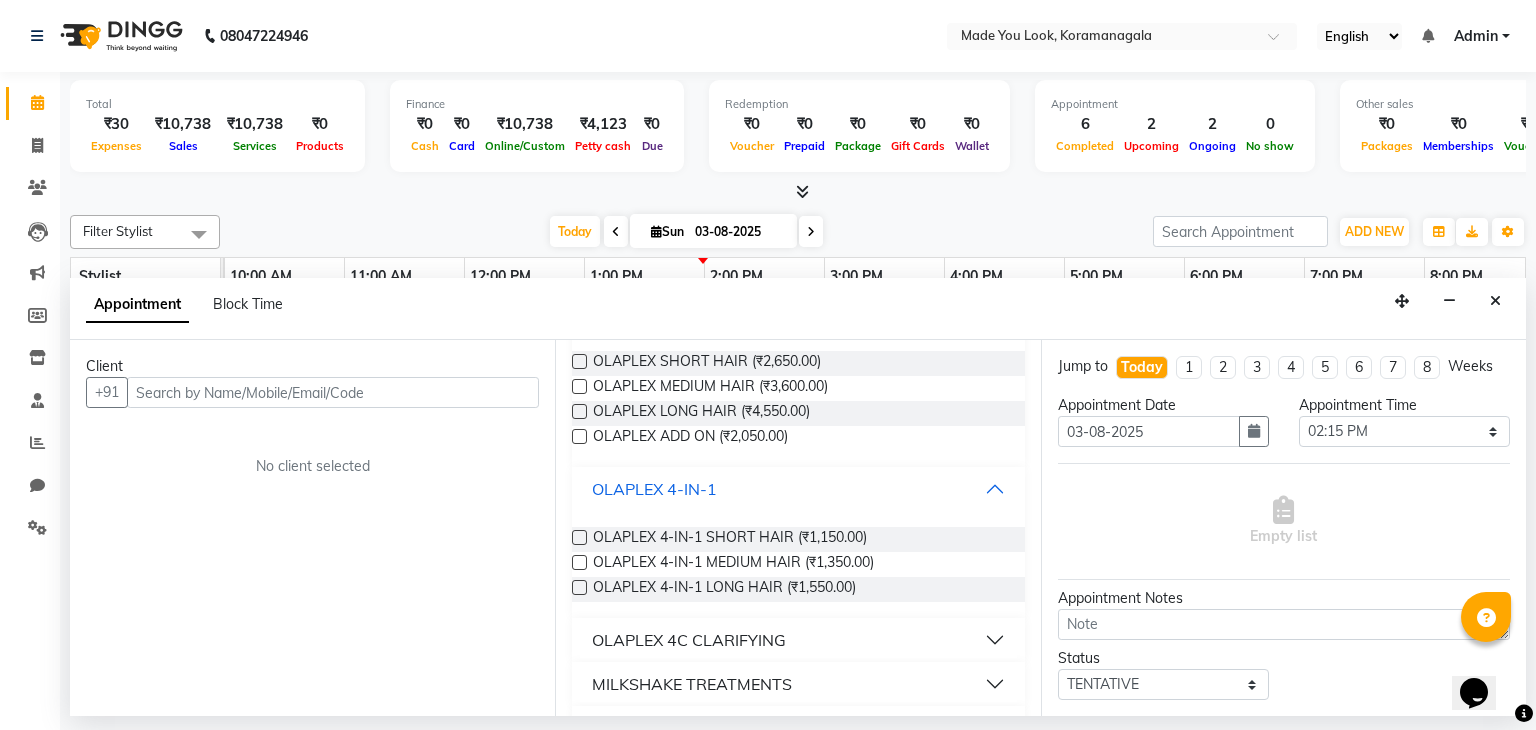 scroll, scrollTop: 179, scrollLeft: 0, axis: vertical 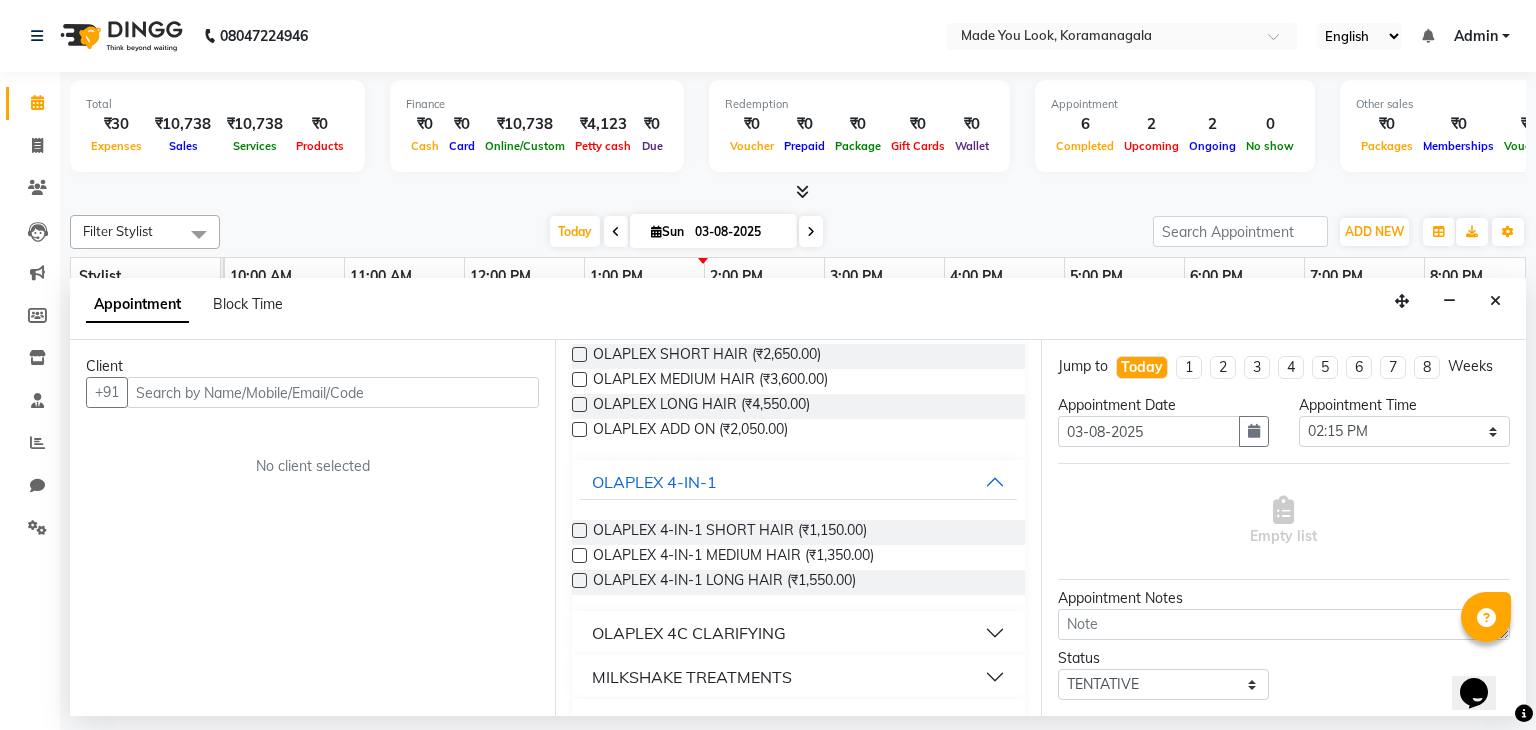 click on "OLAPLEX 4C CLARIFYING" at bounding box center (689, 633) 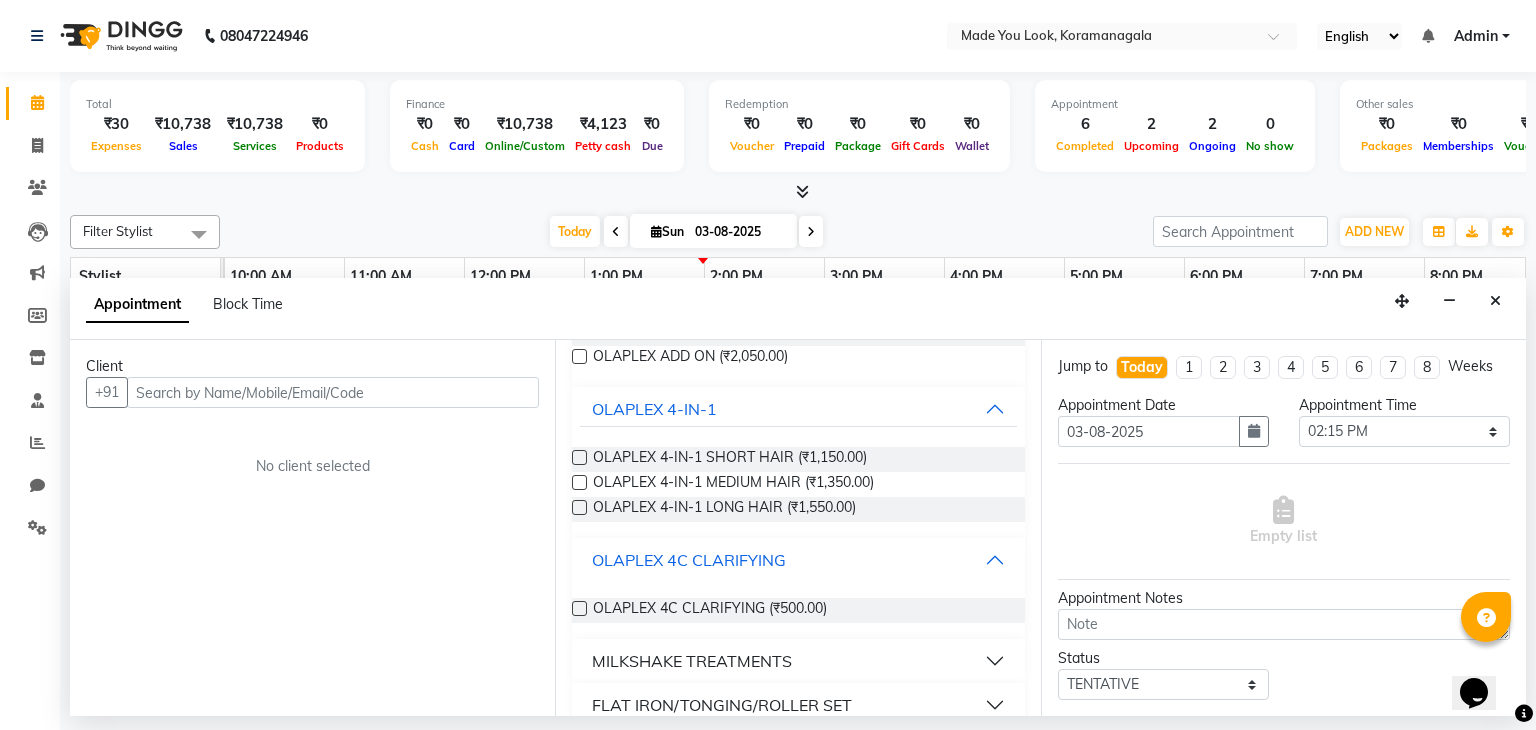 scroll, scrollTop: 254, scrollLeft: 0, axis: vertical 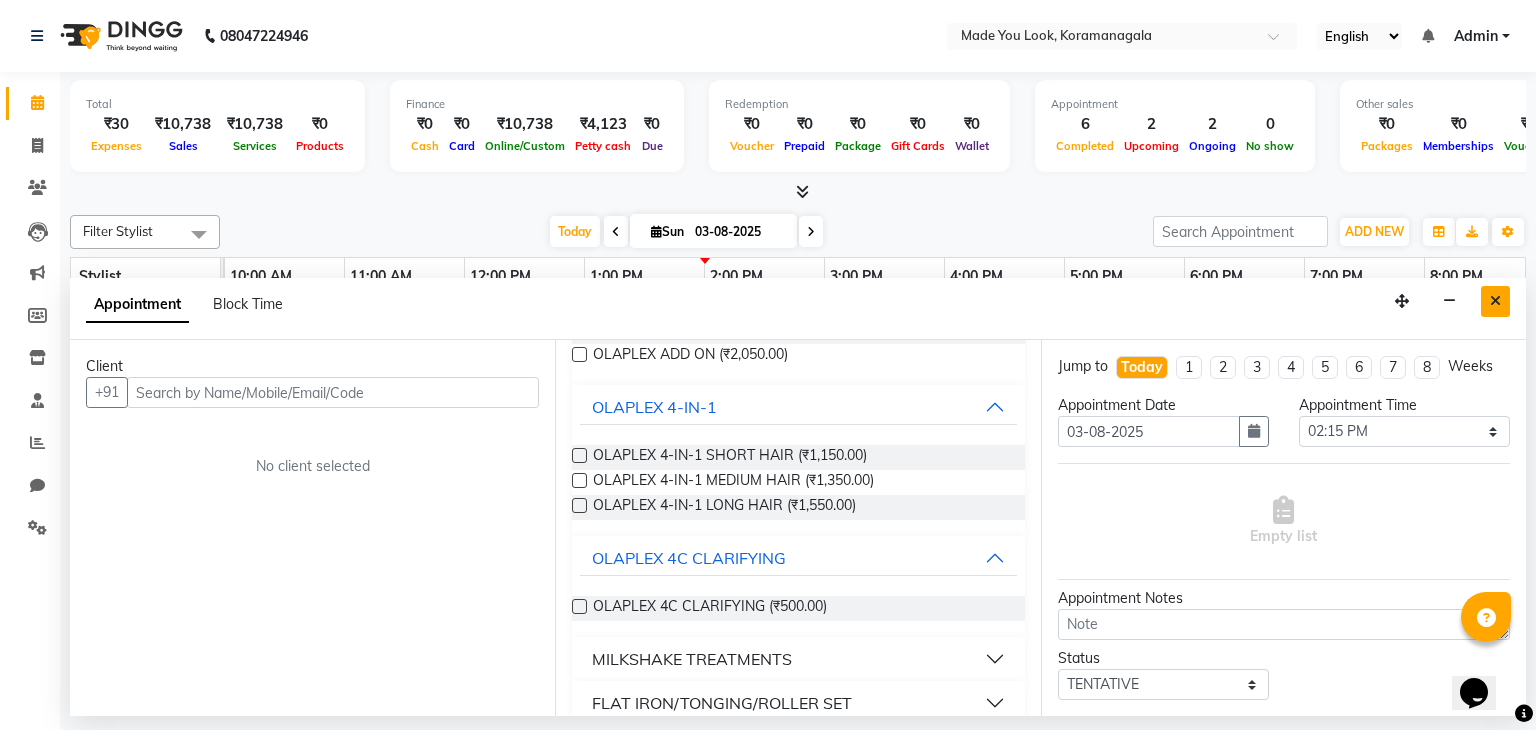 click at bounding box center [1495, 301] 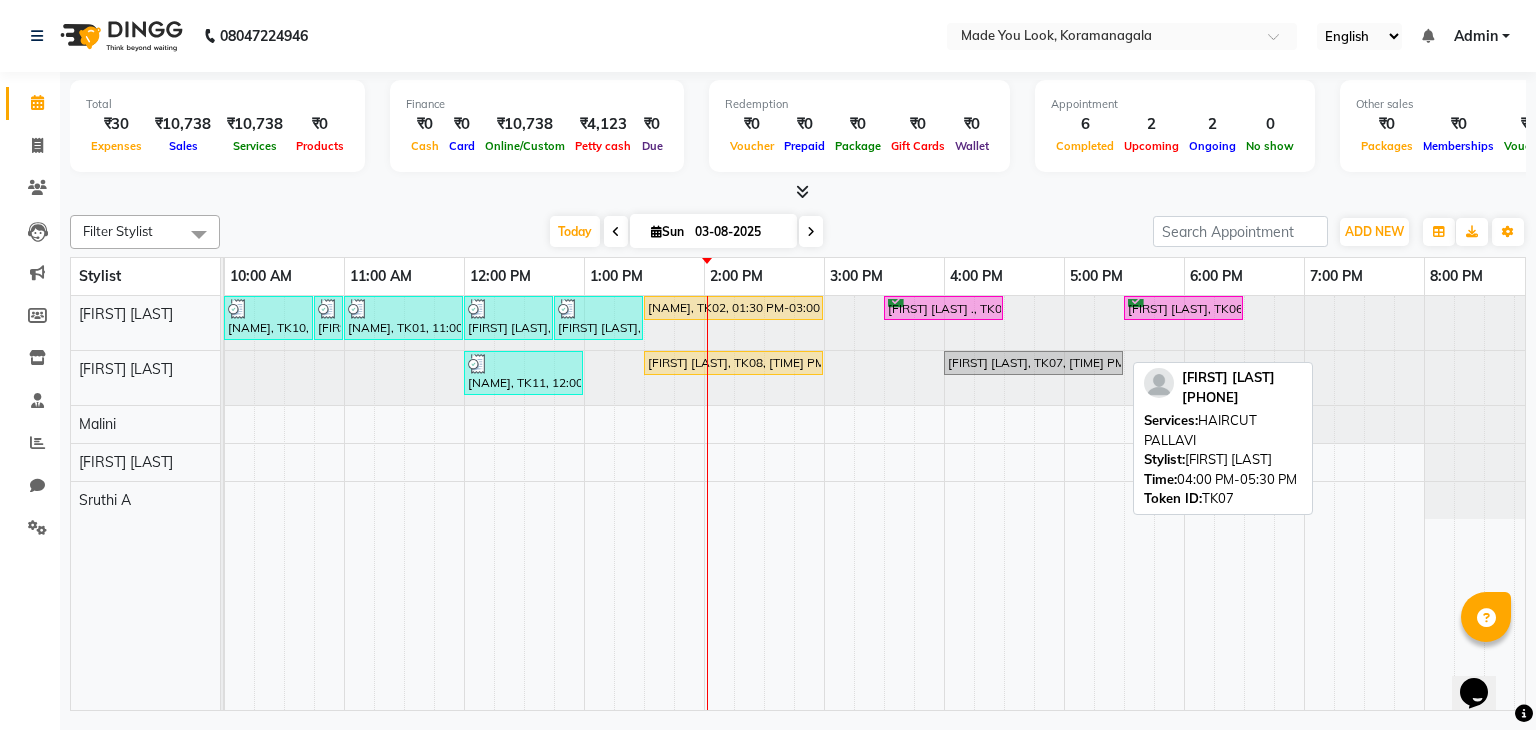 scroll, scrollTop: 0, scrollLeft: 258, axis: horizontal 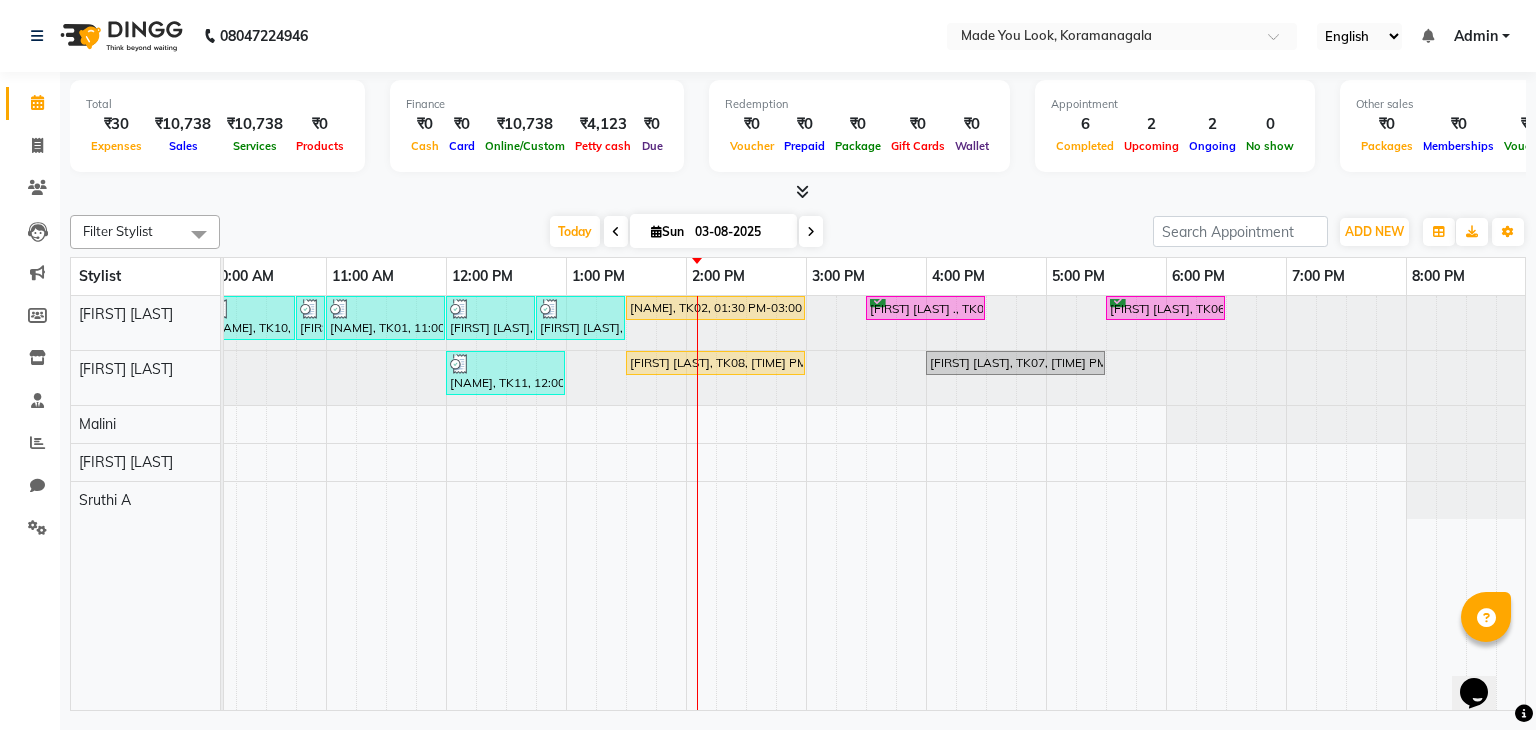 click at bounding box center (-34, 378) 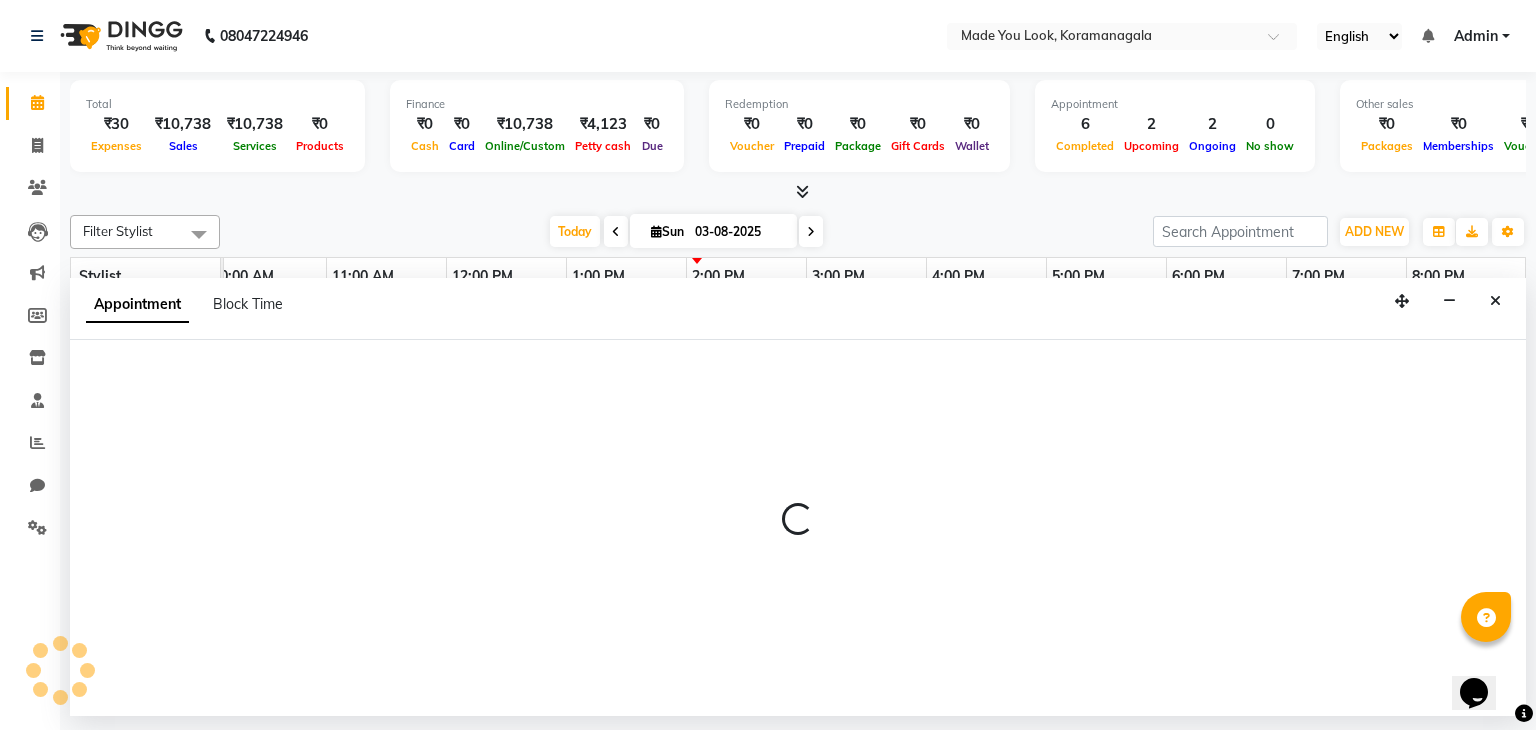 select on "83313" 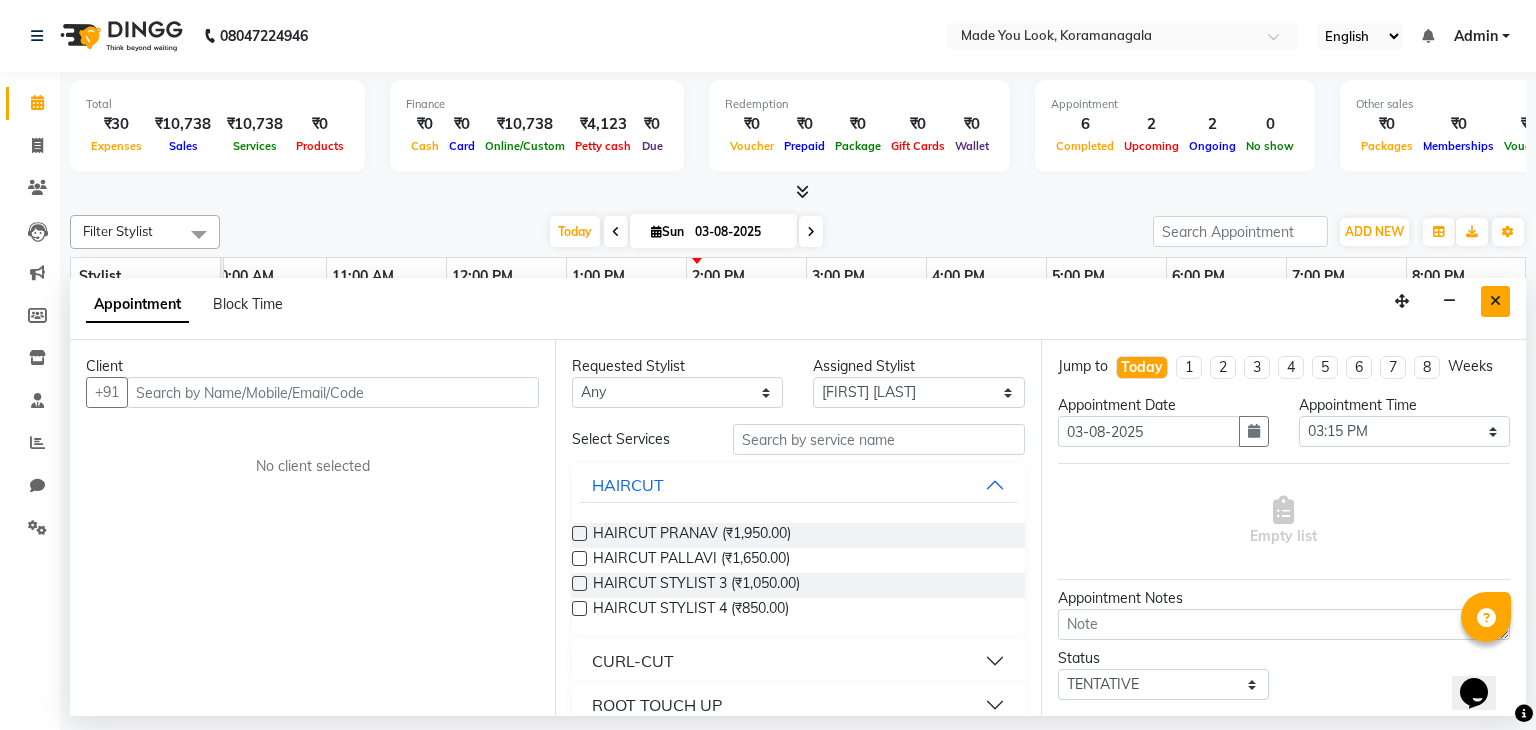 click at bounding box center (1495, 301) 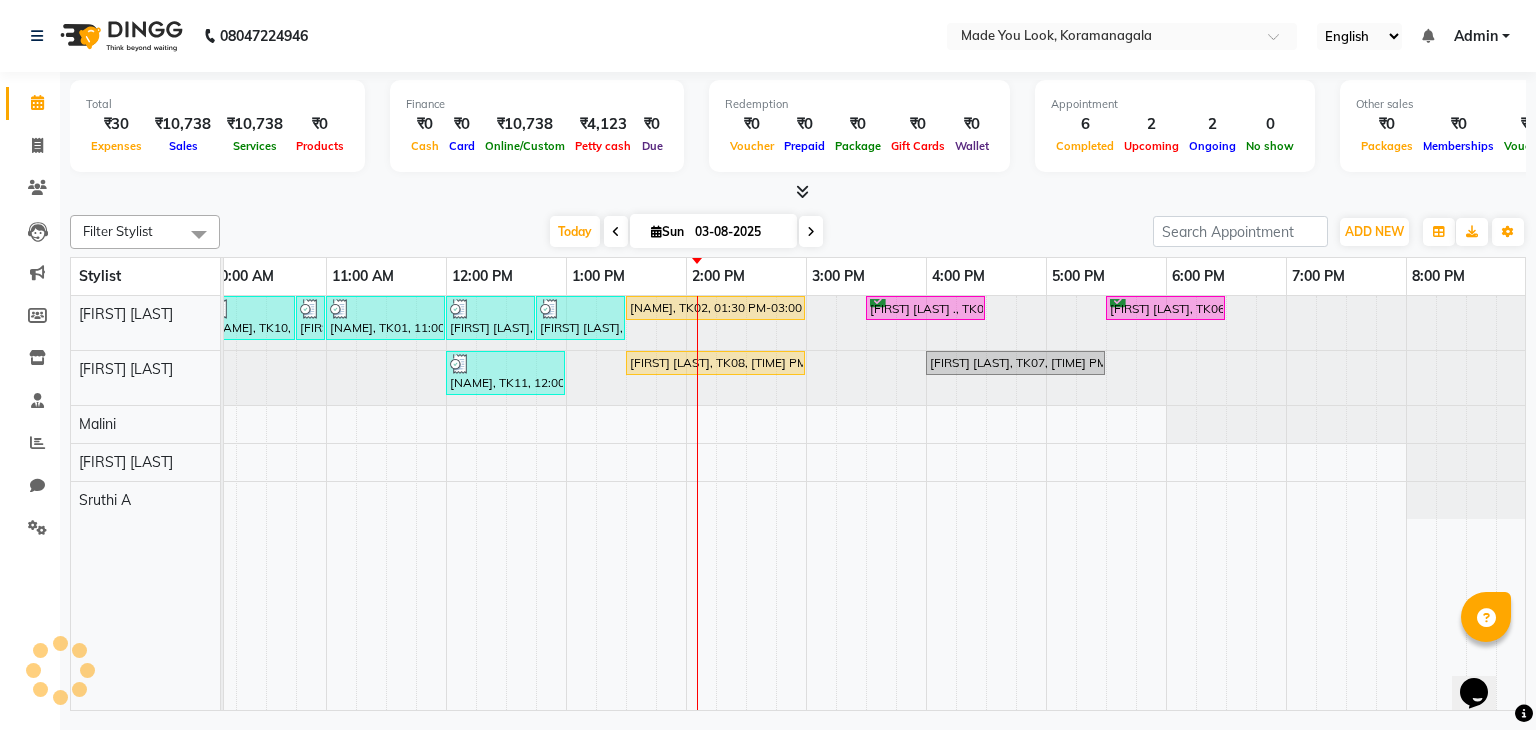 click on "Today  Sun 03-08-2025" at bounding box center [686, 232] 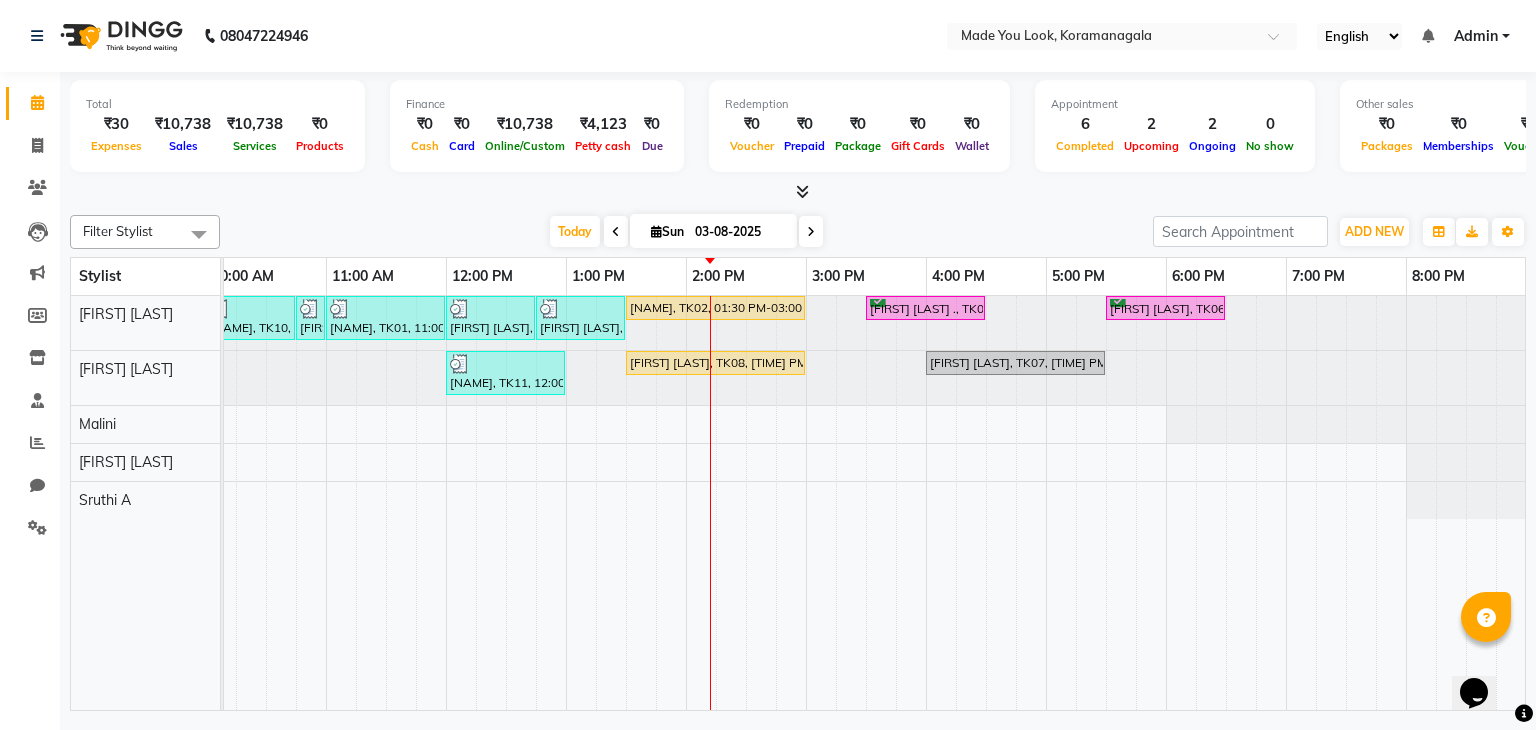 scroll, scrollTop: 0, scrollLeft: 193, axis: horizontal 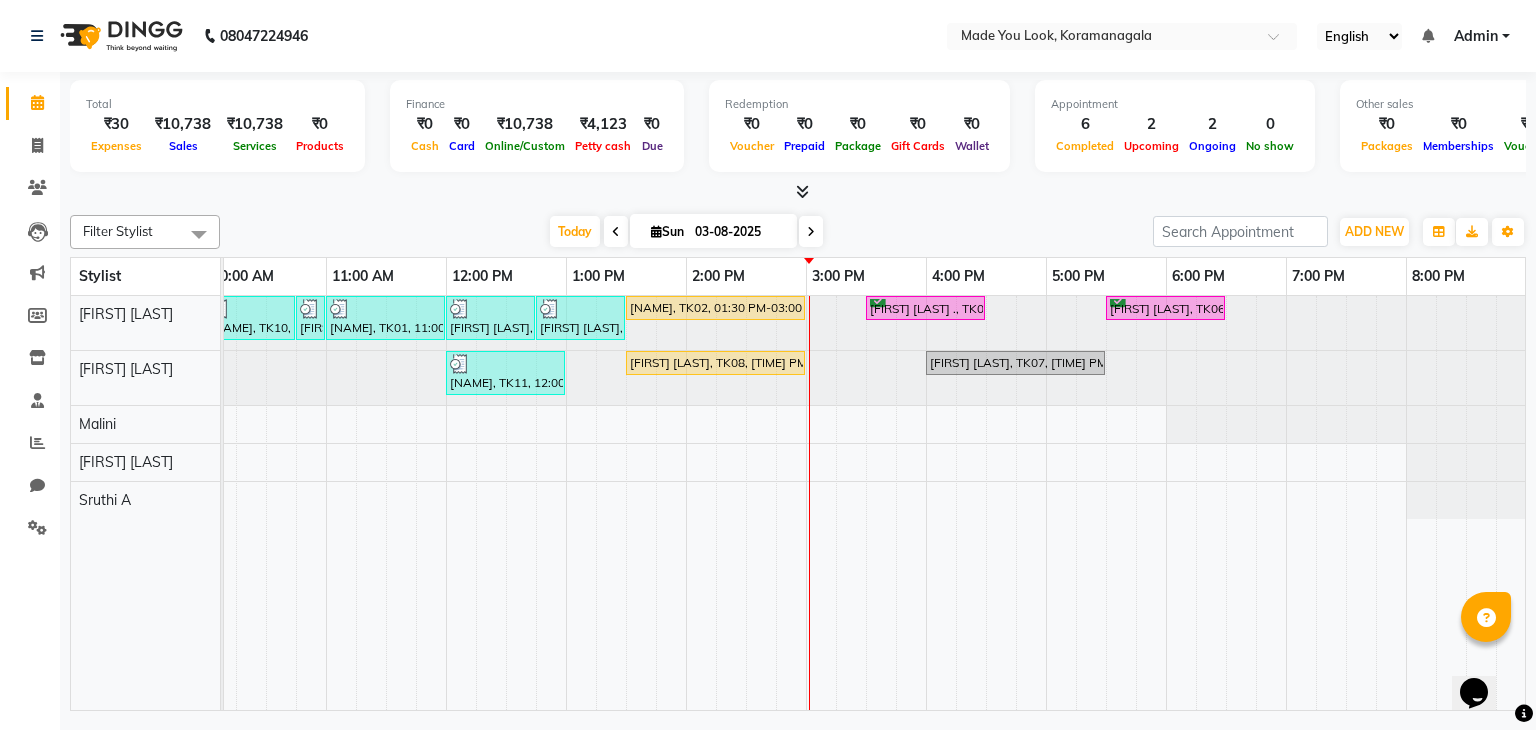 click on "Filter Stylist Select All [FIRST] [LAST] [FIRST] [LAST] [FIRST] [LAST]  [FIRST] [LAST] Today  Sun 03-08-2025 Toggle Dropdown Add Appointment Add Invoice Add Expense Add Attendance Add Client Add Transaction Toggle Dropdown Add Appointment Add Invoice Add Expense Add Attendance Add Client ADD NEW Toggle Dropdown Add Appointment Add Invoice Add Expense Add Attendance Add Client Add Transaction Filter Stylist Select All [FIRST] [LAST] [FIRST] [LAST] [FIRST] [LAST]  [FIRST] [LAST] Group By  Staff View   Room View  View as Vertical  Vertical - Week View  Horizontal  Horizontal - Week View  List  Toggle Dropdown Calendar Settings Manage Tags   Arrange Stylists   Reset Stylists  Full Screen  Show Available Stylist  Appointment Form Zoom 100% Stylist 8:00 AM 9:00 AM 10:00 AM 11:00 AM 12:00 PM 1:00 PM 2:00 PM 3:00 PM 4:00 PM 5:00 PM 6:00 PM 7:00 PM 8:00 PM [FIRST] [LAST]  [FIRST] [LAST] [FIRST] [LAST] [FIRST] [LAST]     [FIRST] [LAST], TK10, [TIME] AM-[TIME] AM, CURL-CUT BELOW SHOULDER PRANAV" 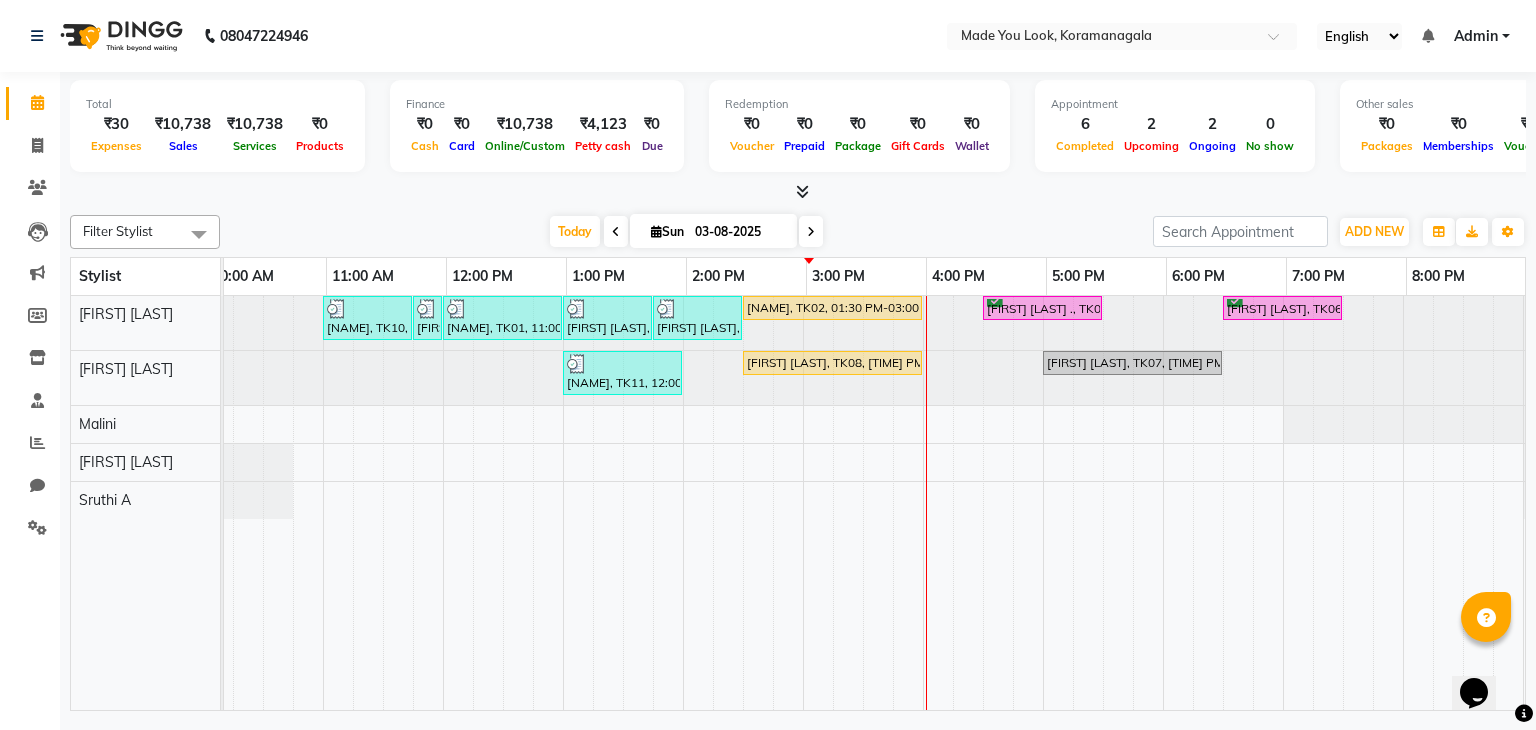 scroll, scrollTop: 0, scrollLeft: 139, axis: horizontal 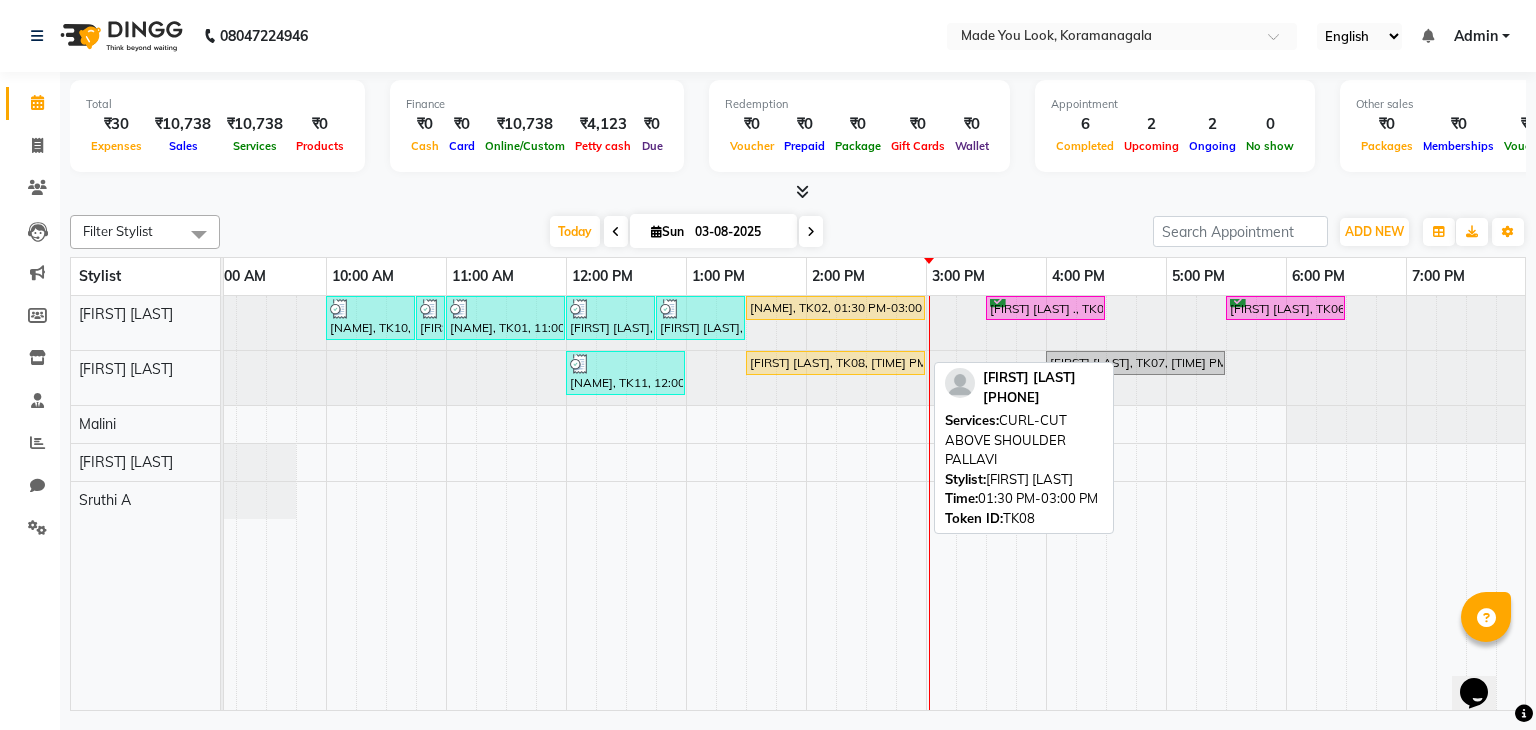 click on "[FIRST] [LAST], TK08, [TIME] PM-[TIME] PM, CURL-CUT ABOVE SHOULDER PALLAVI" at bounding box center (835, 363) 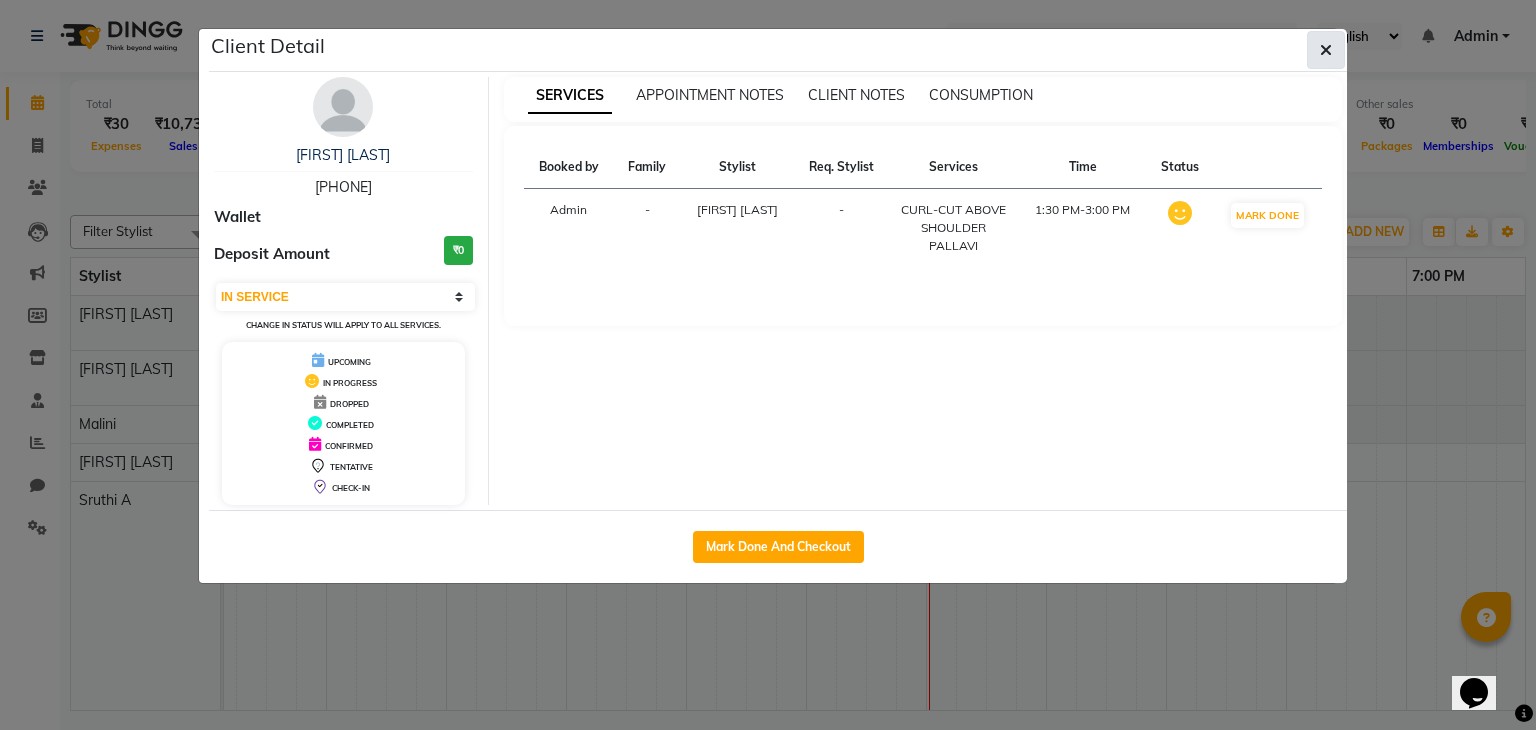 click 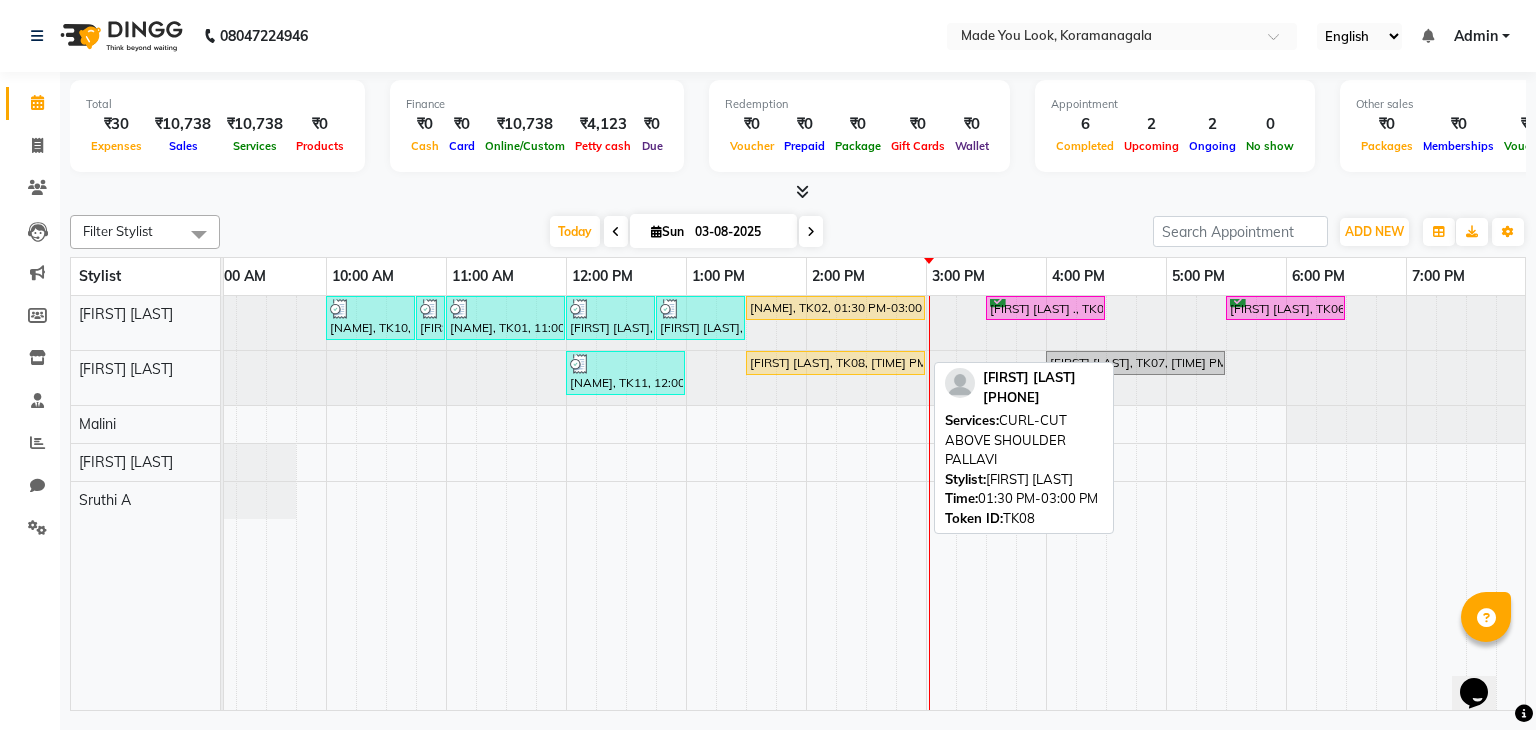 click on "[FIRST] [LAST], TK08, [TIME] PM-[TIME] PM, CURL-CUT ABOVE SHOULDER PALLAVI" at bounding box center [835, 363] 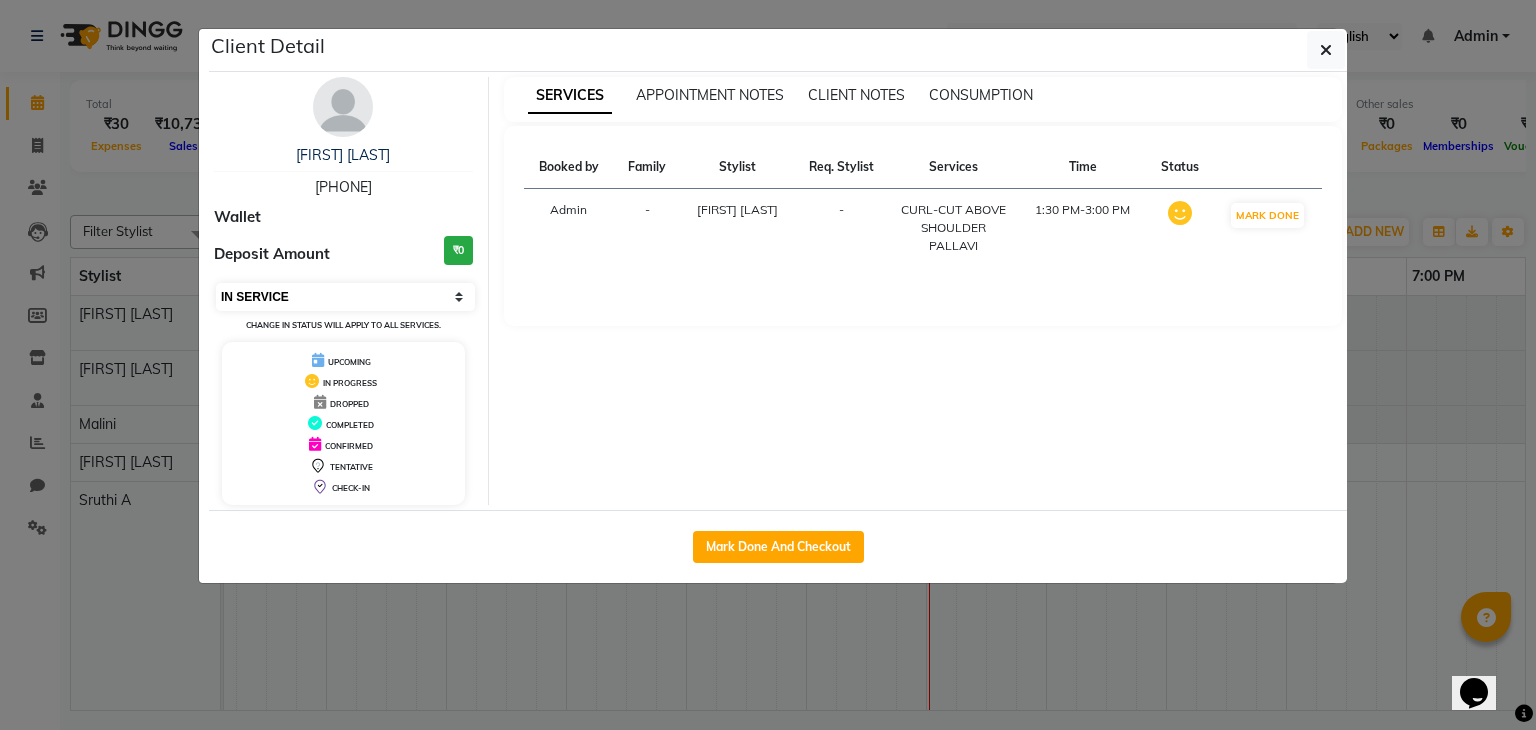 click on "Select IN SERVICE CONFIRMED TENTATIVE CHECK IN MARK DONE DROPPED UPCOMING" at bounding box center [345, 297] 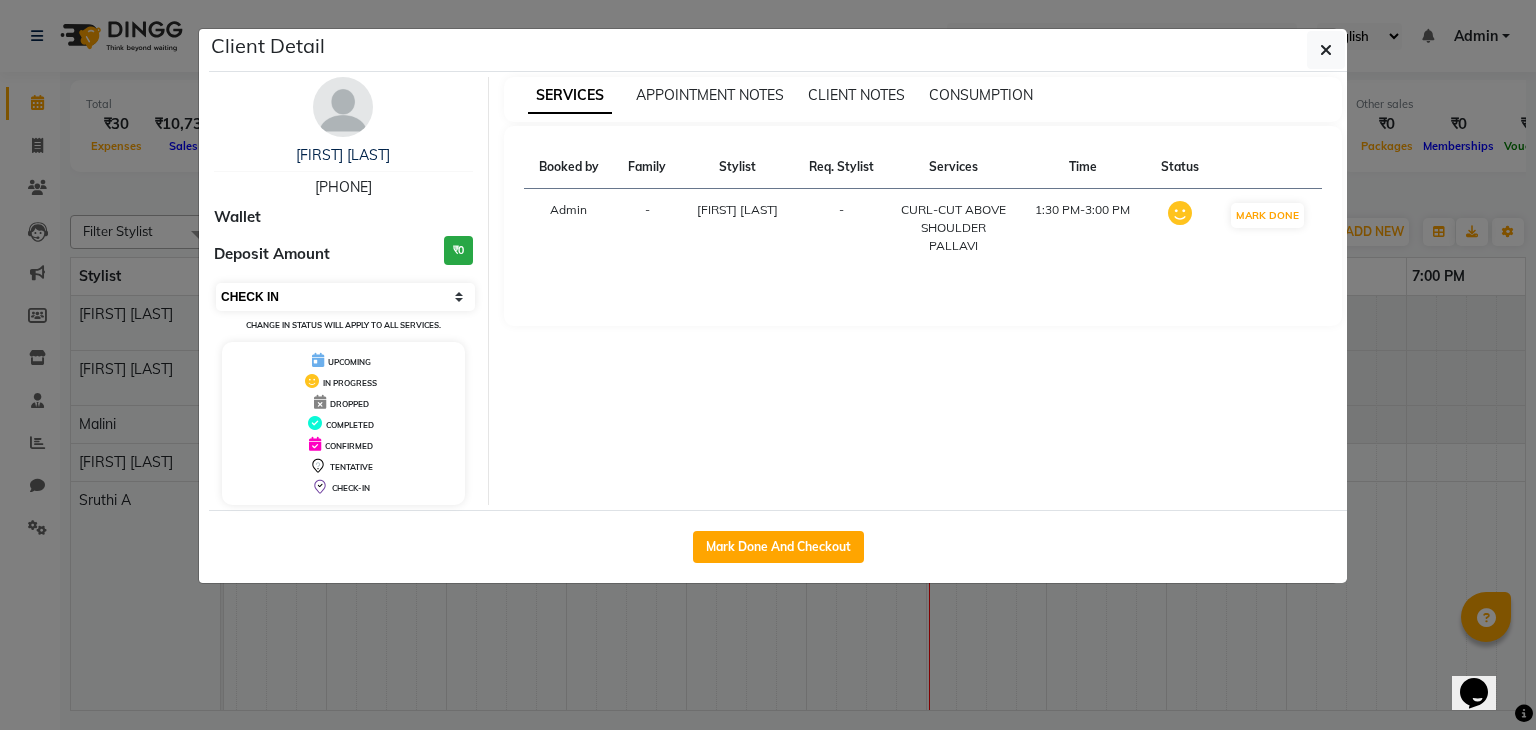 click on "Select IN SERVICE CONFIRMED TENTATIVE CHECK IN MARK DONE DROPPED UPCOMING" at bounding box center [345, 297] 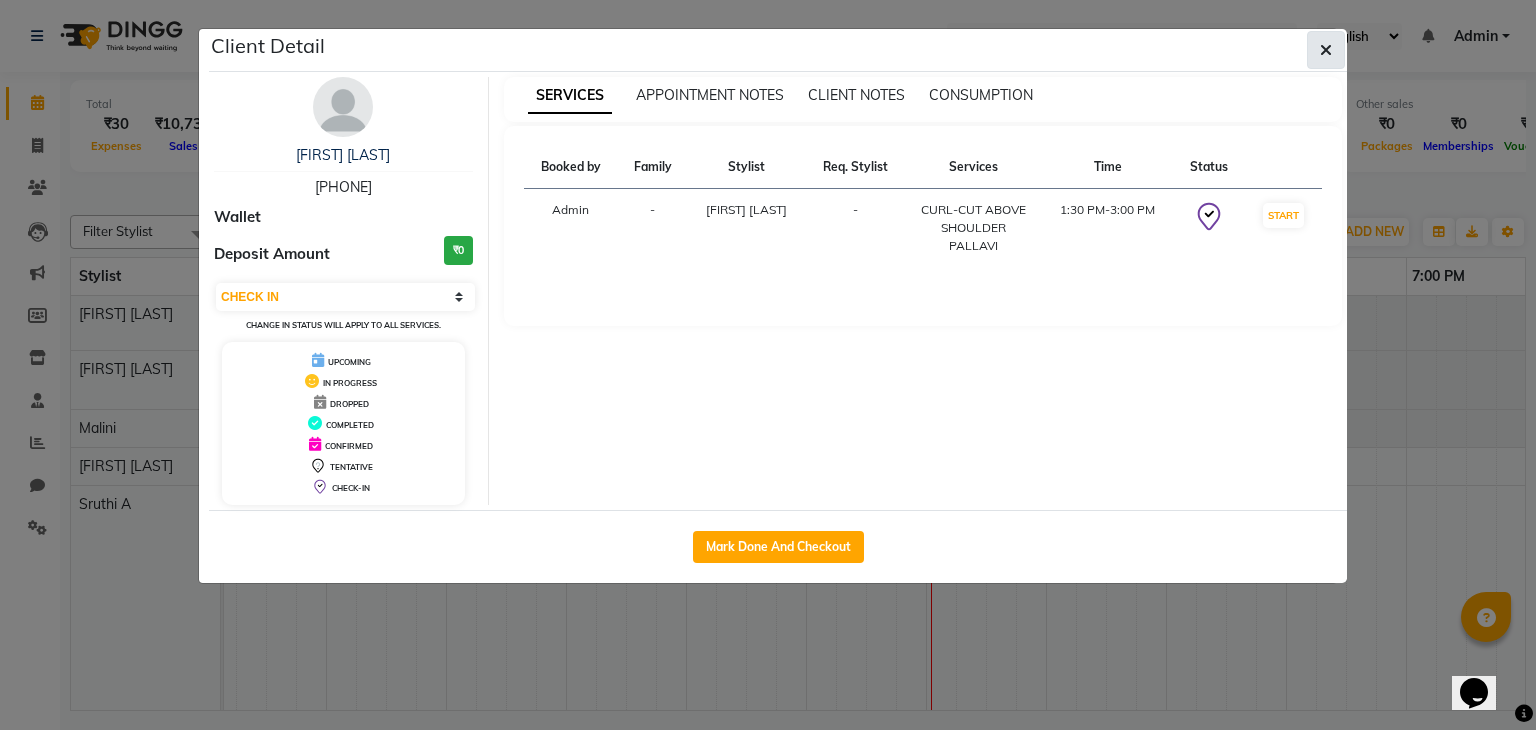 click 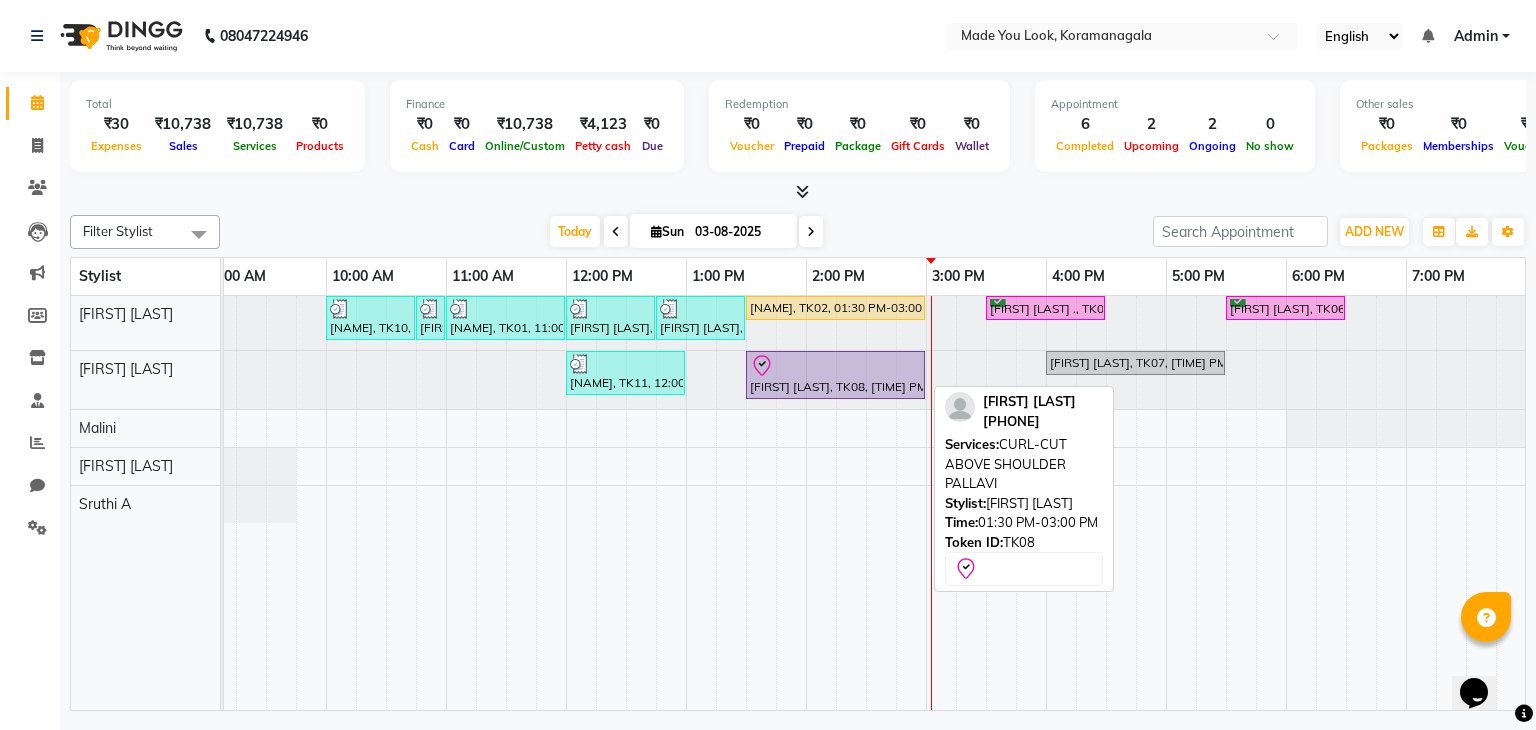 click on "[FIRST] [LAST], TK08, [TIME] PM-[TIME] PM, CURL-CUT ABOVE SHOULDER PALLAVI" at bounding box center (835, 375) 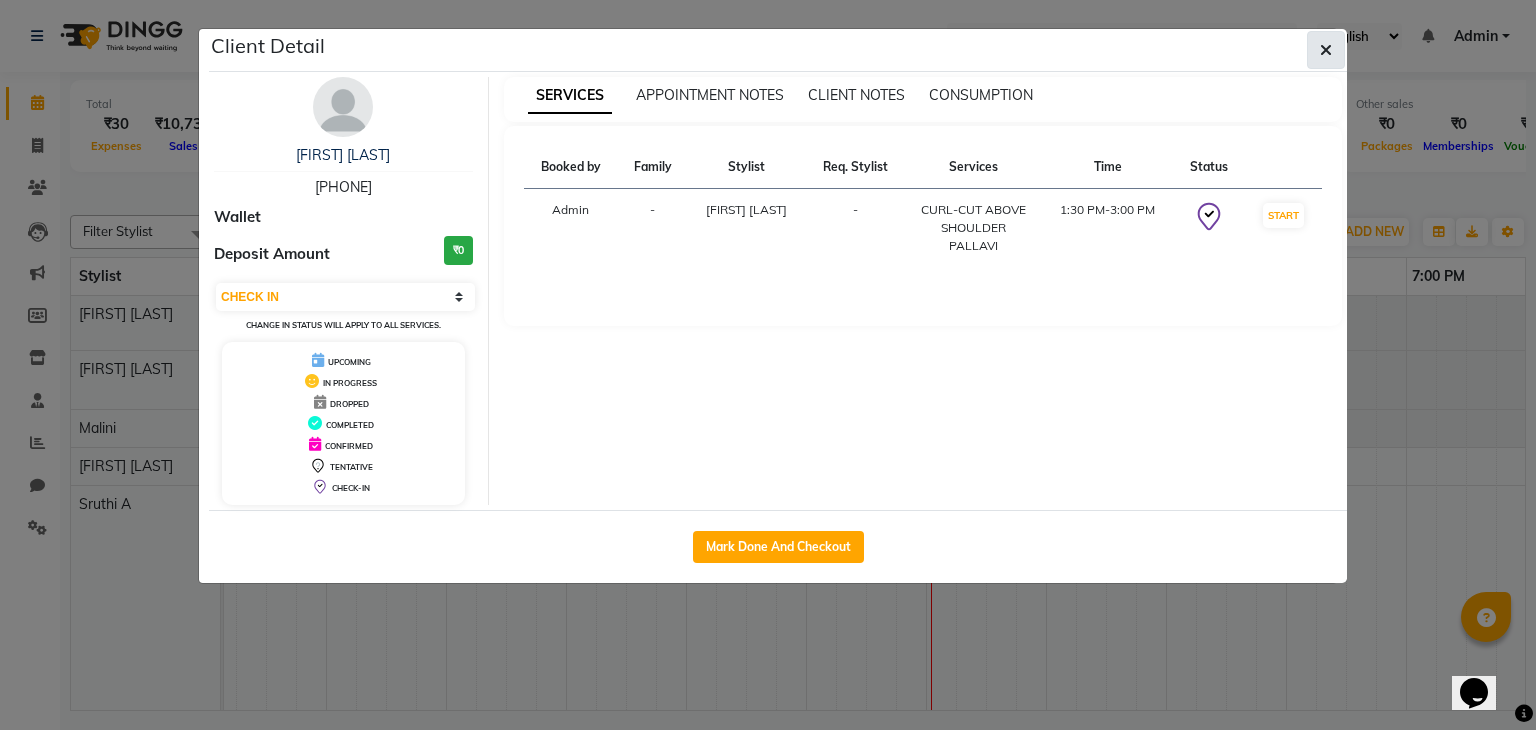 click 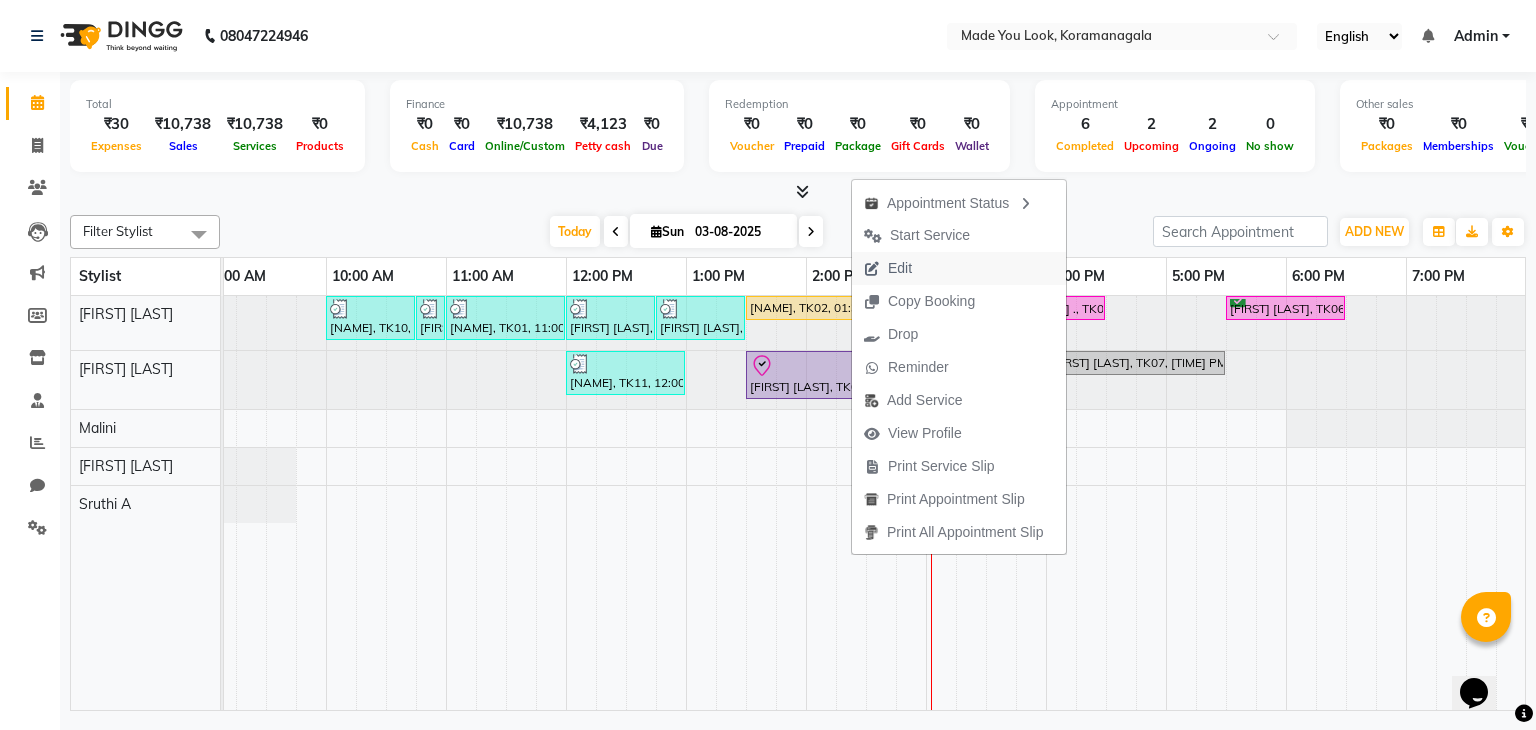 click on "Edit" at bounding box center [959, 268] 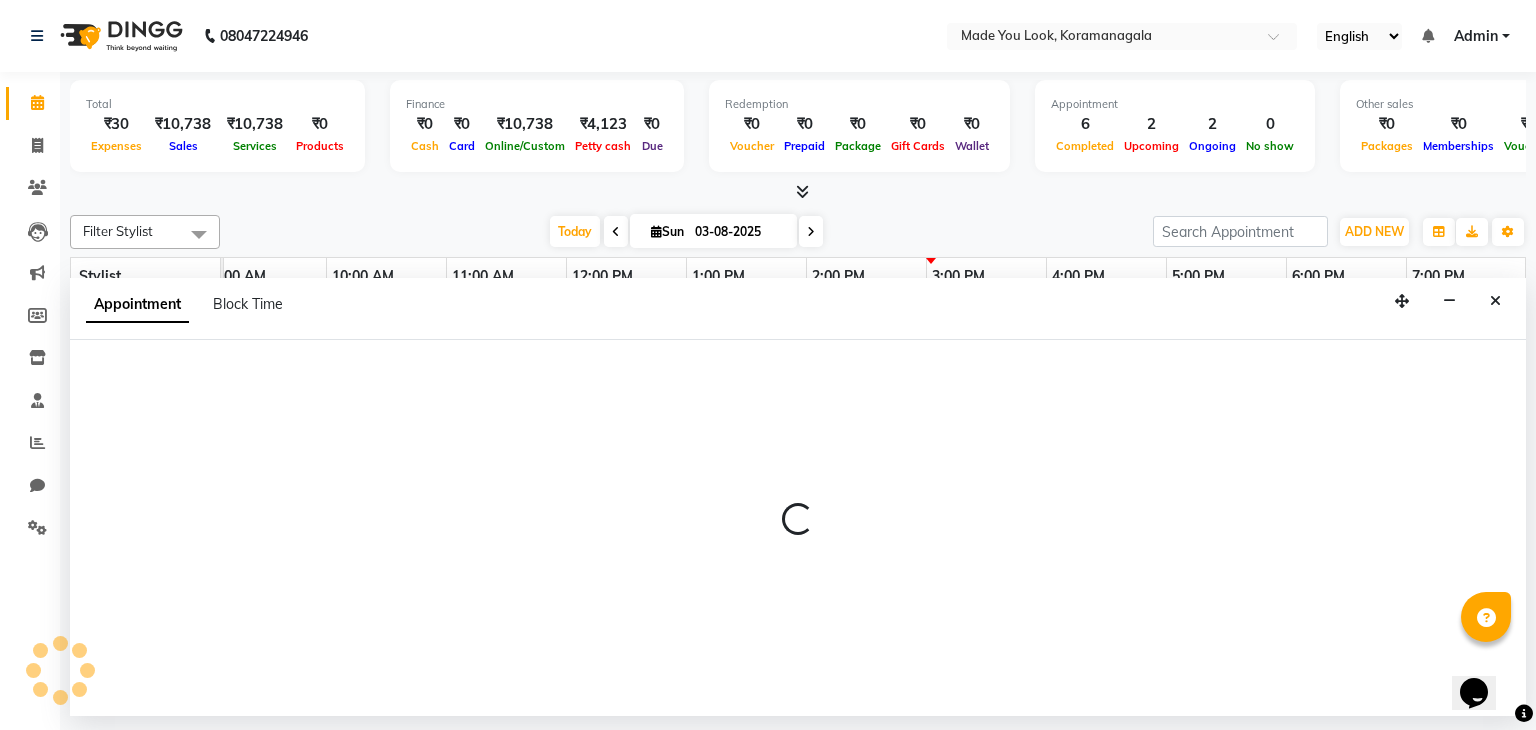 select on "tentative" 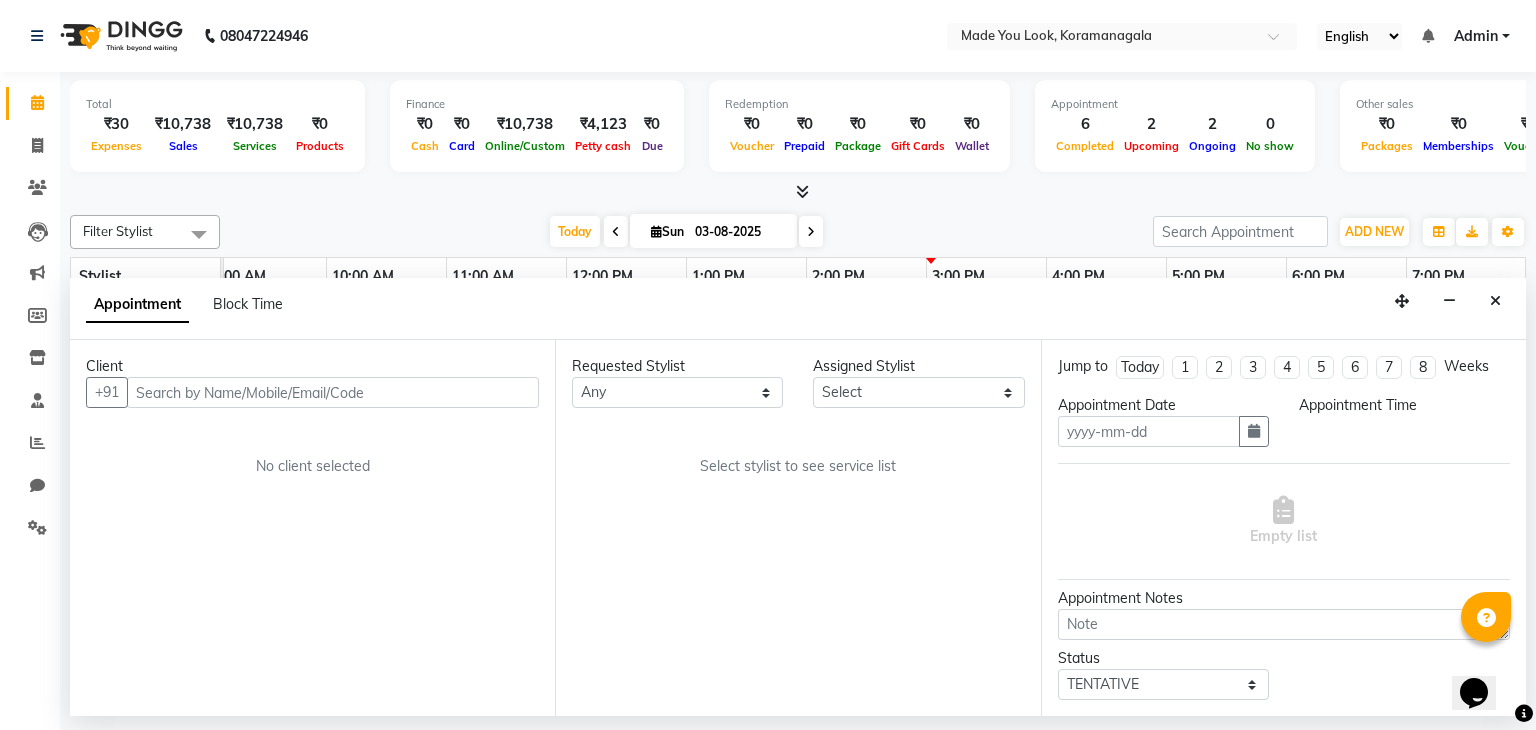 type on "03-08-2025" 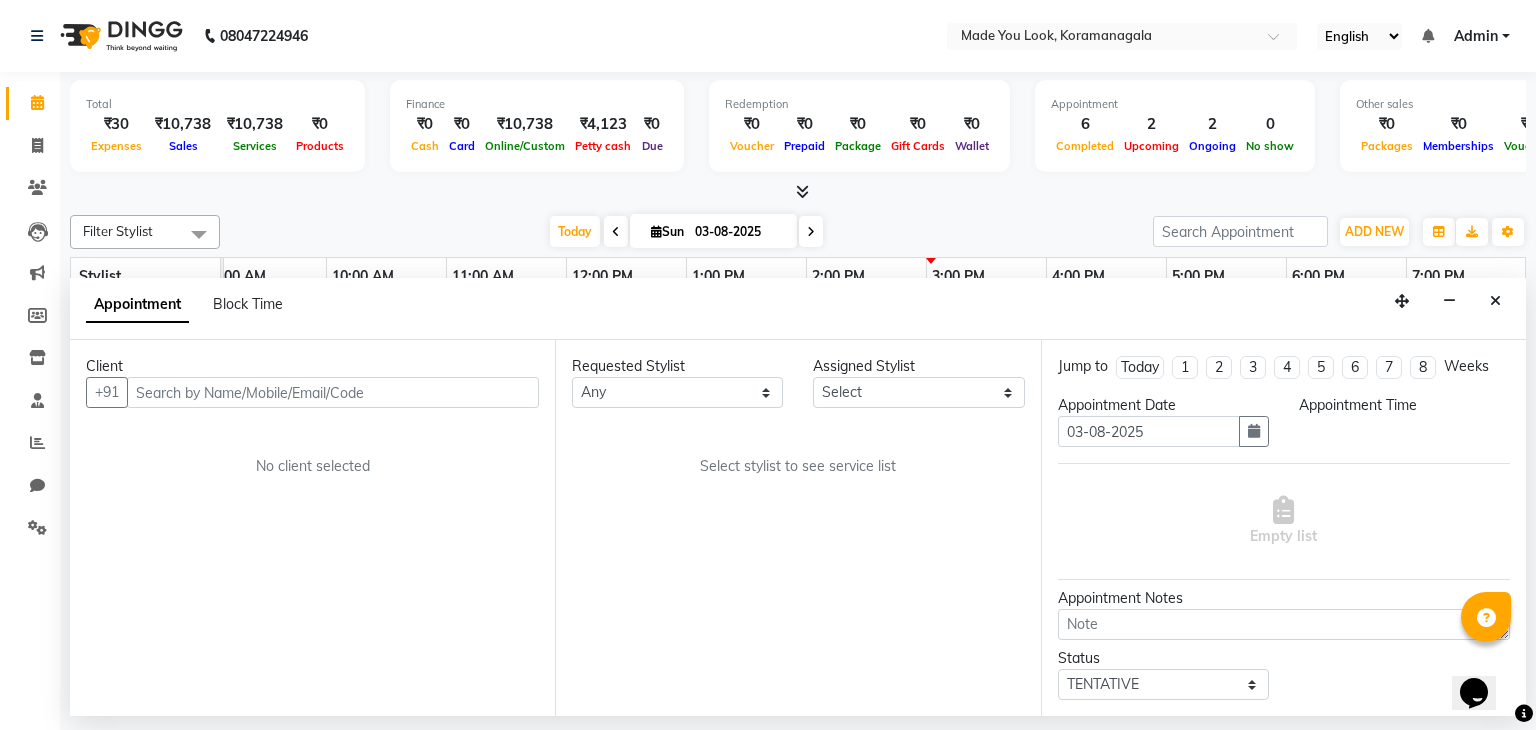 scroll, scrollTop: 0, scrollLeft: 0, axis: both 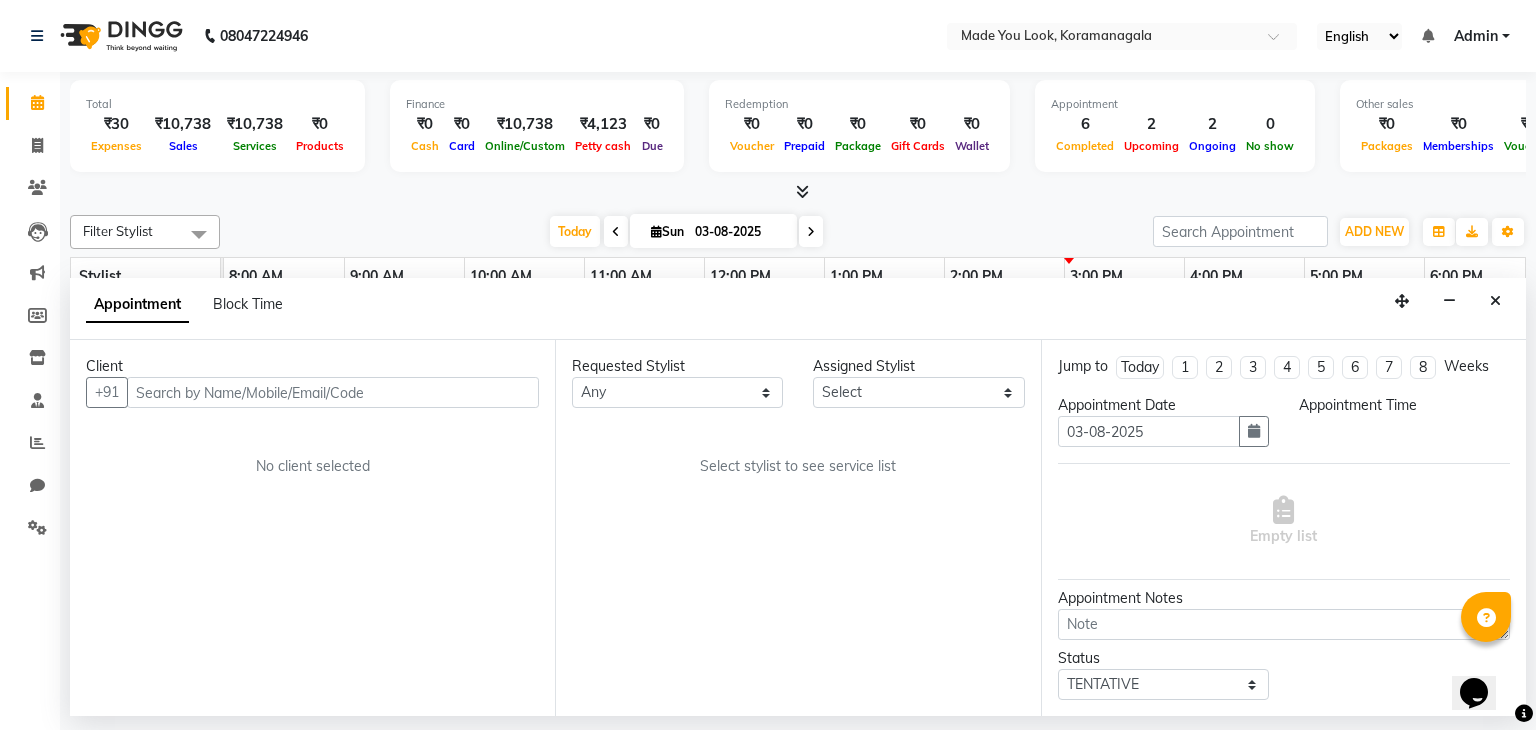 select on "83313" 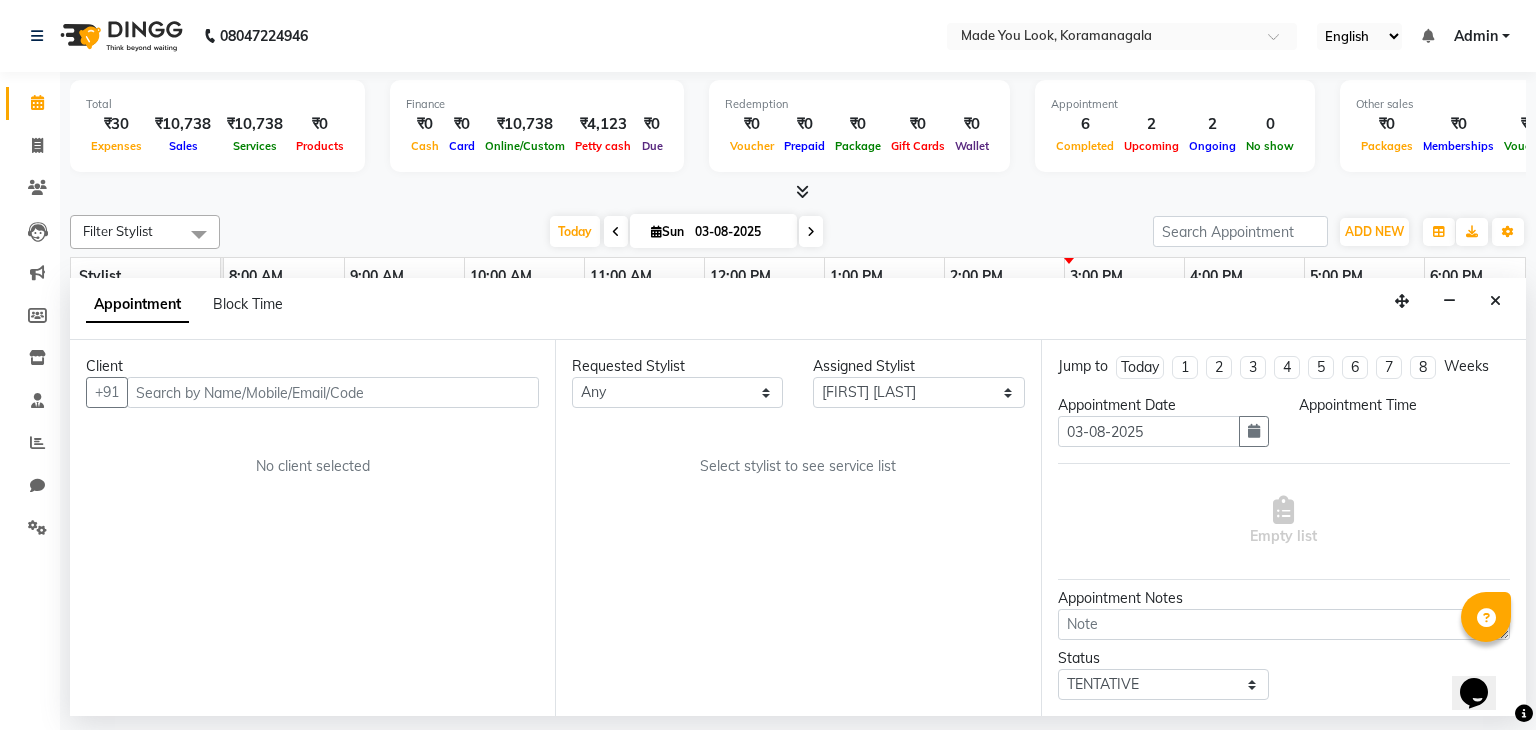 select on "check-in" 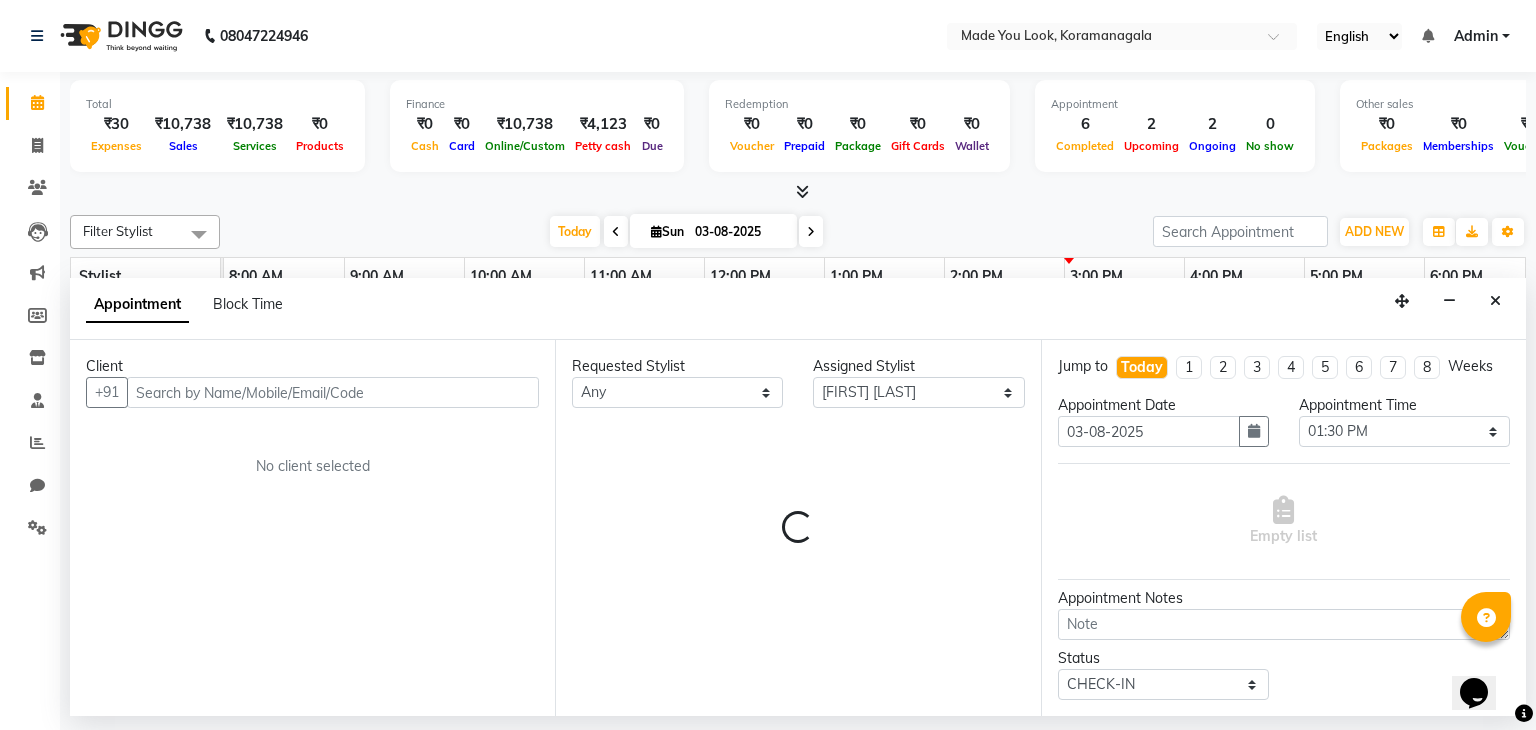scroll, scrollTop: 0, scrollLeft: 258, axis: horizontal 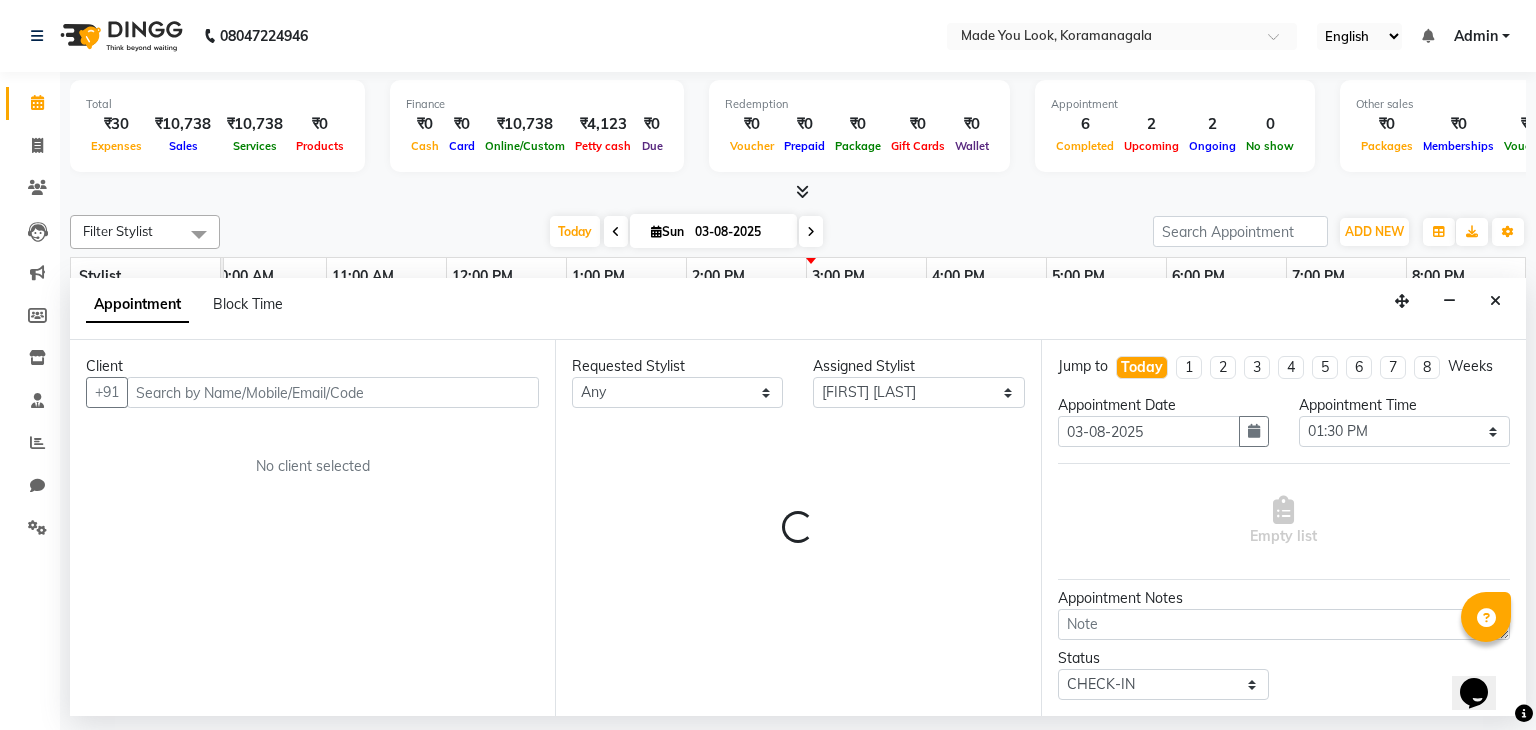 select on "4108" 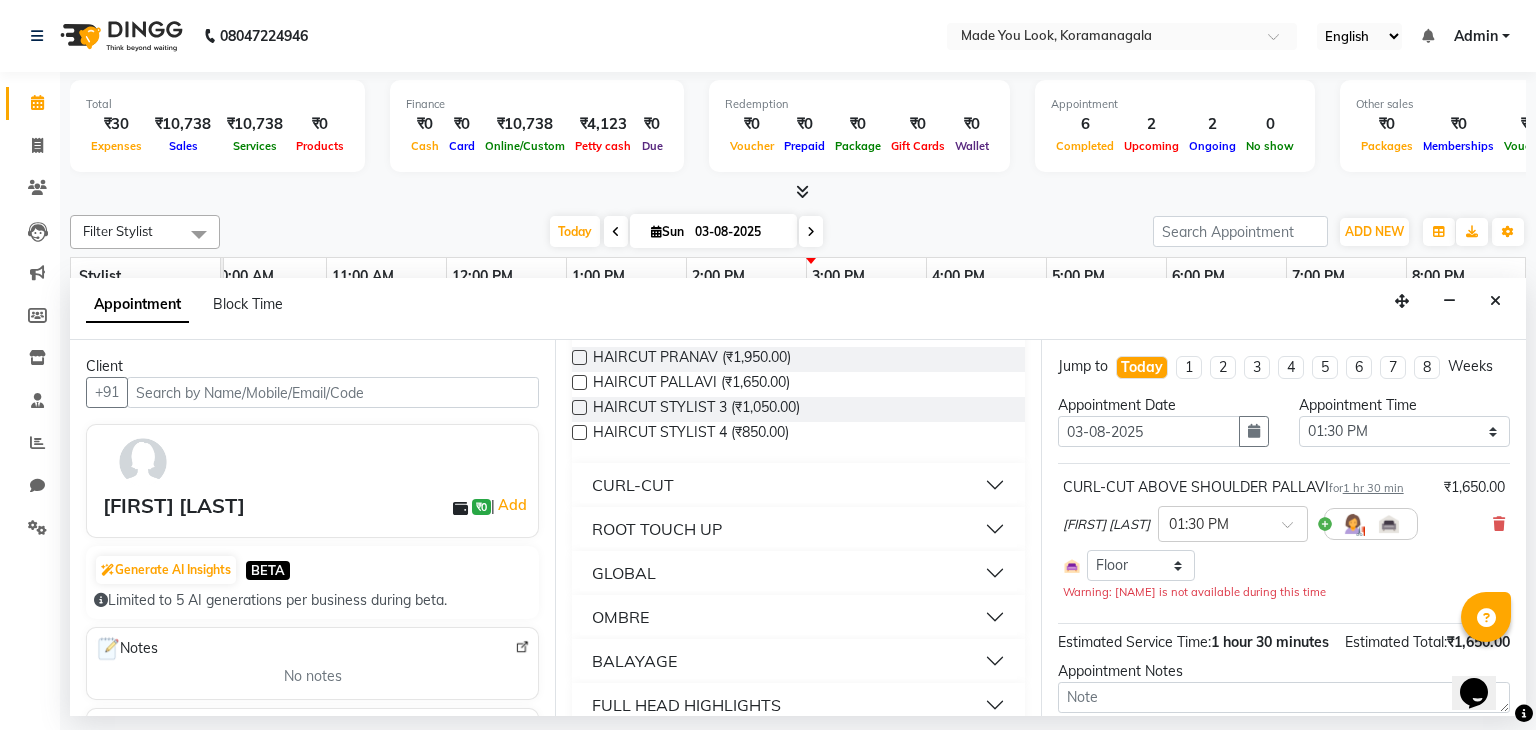 scroll, scrollTop: 300, scrollLeft: 0, axis: vertical 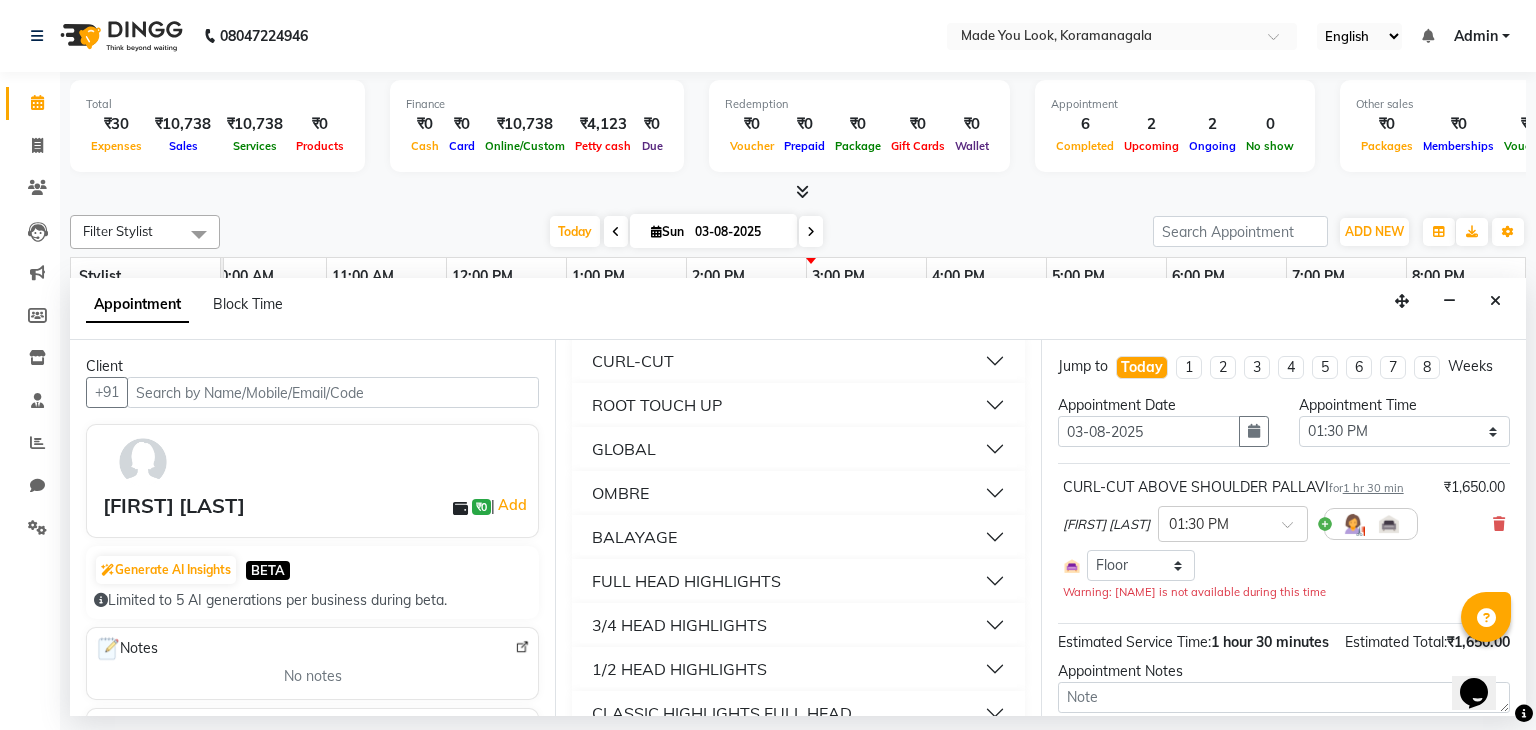 click on "CURL-CUT" at bounding box center [633, 361] 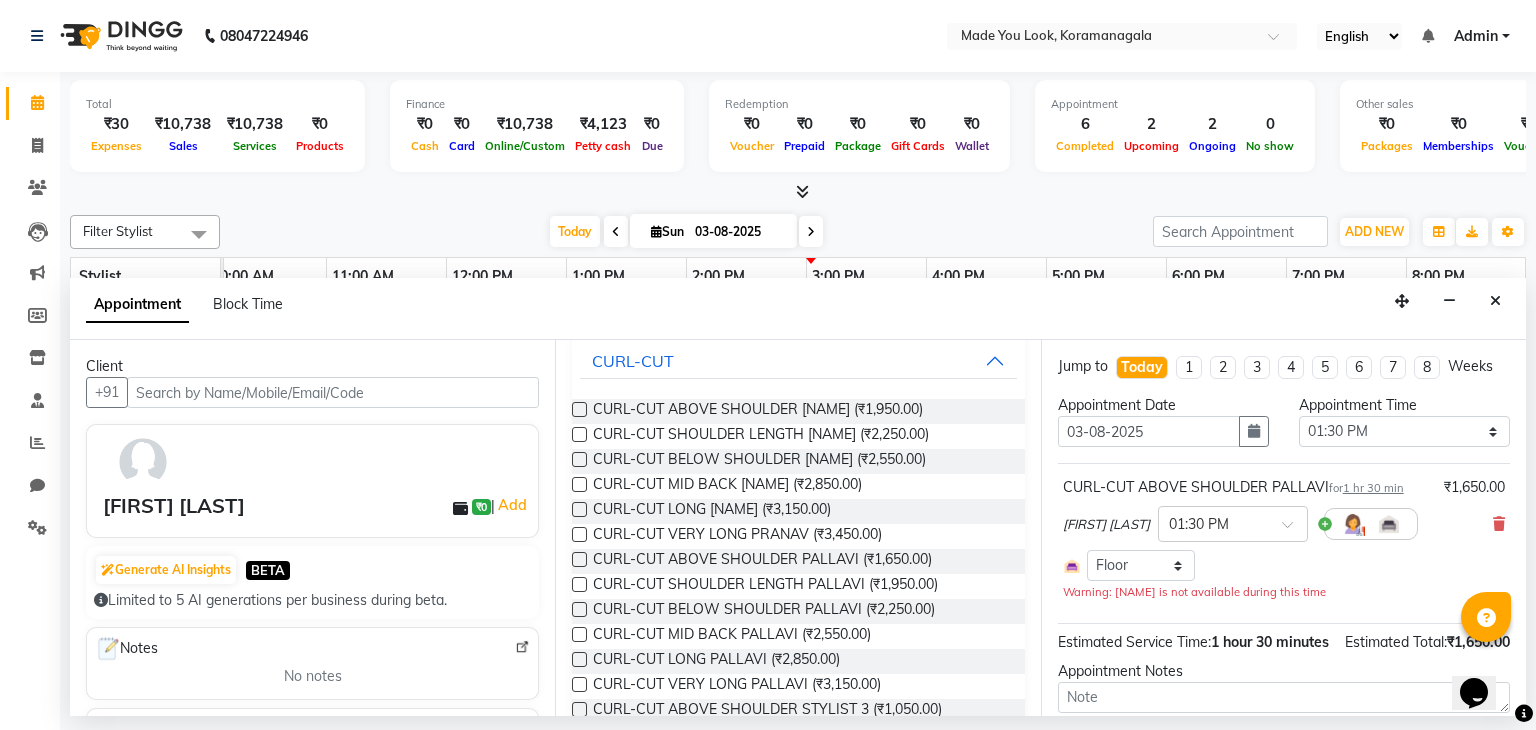 click on "[NAME] × 01:30 PM" at bounding box center [1284, 524] 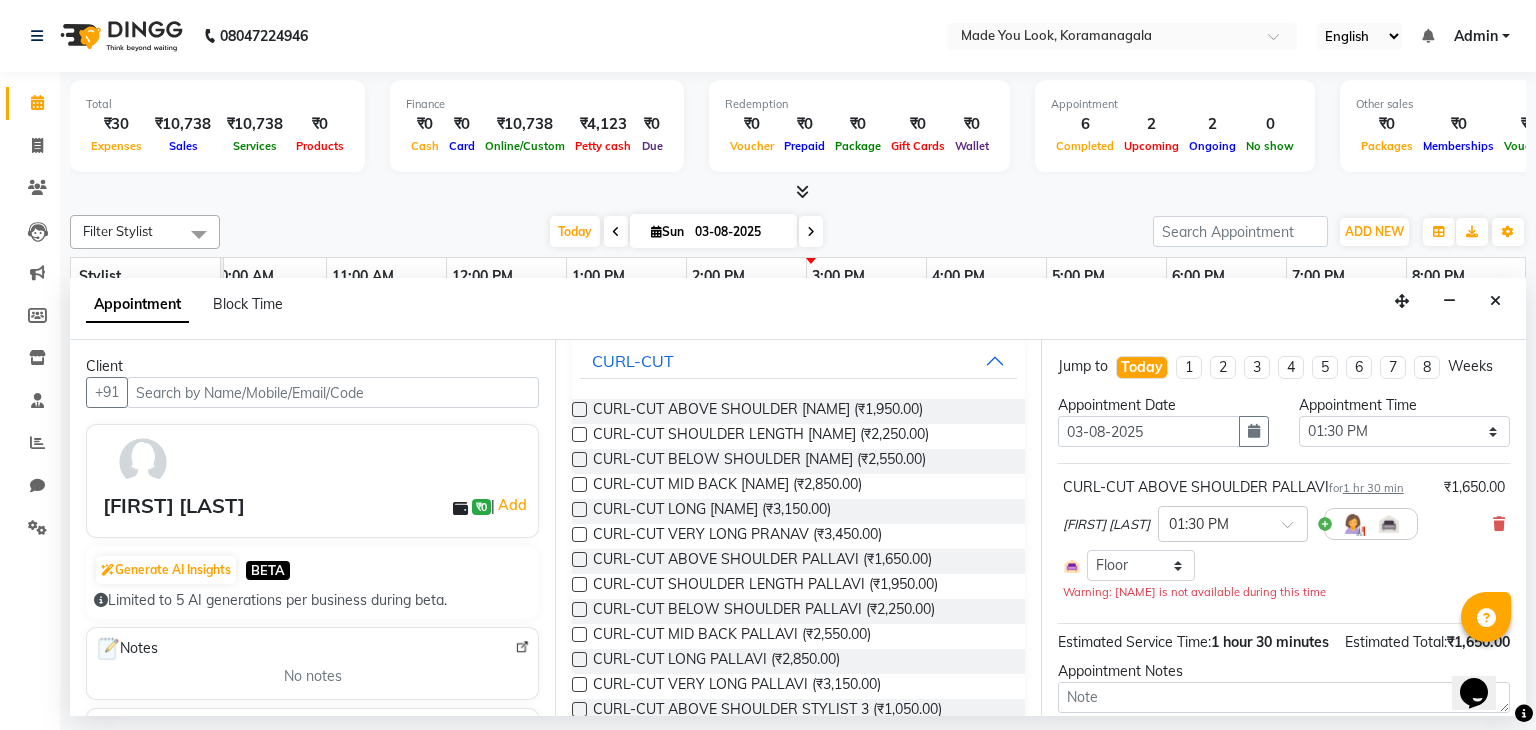 click at bounding box center [579, 609] 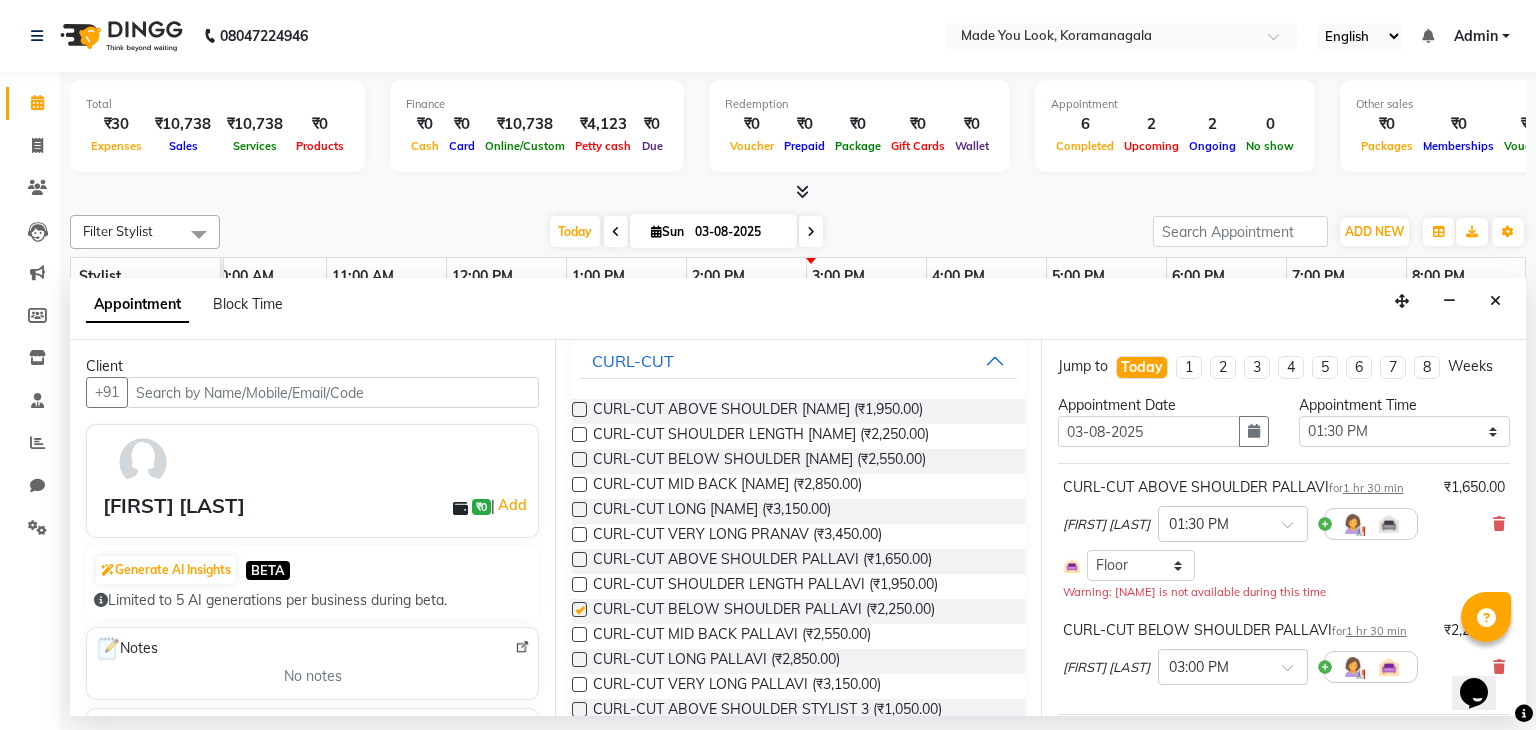 checkbox on "false" 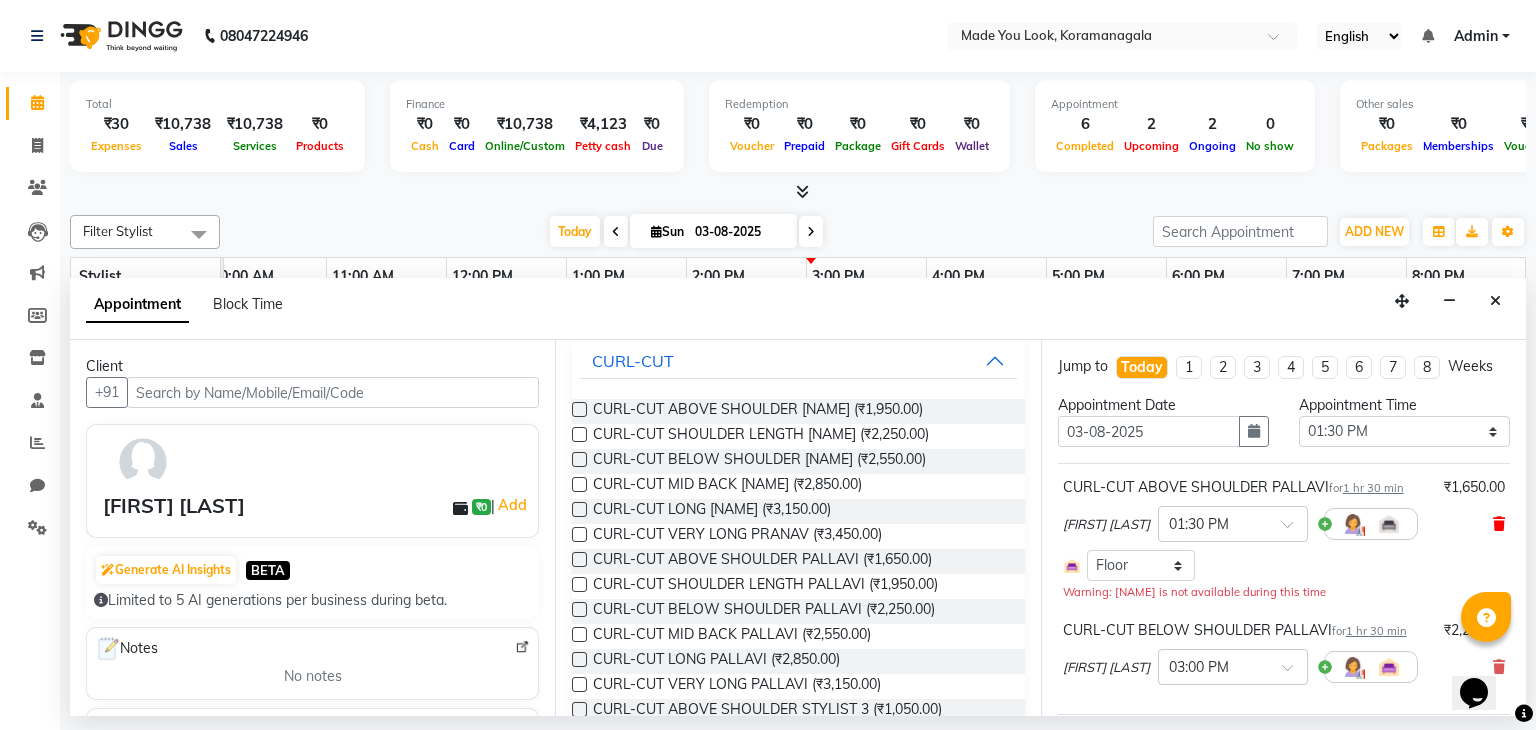 click at bounding box center (1499, 524) 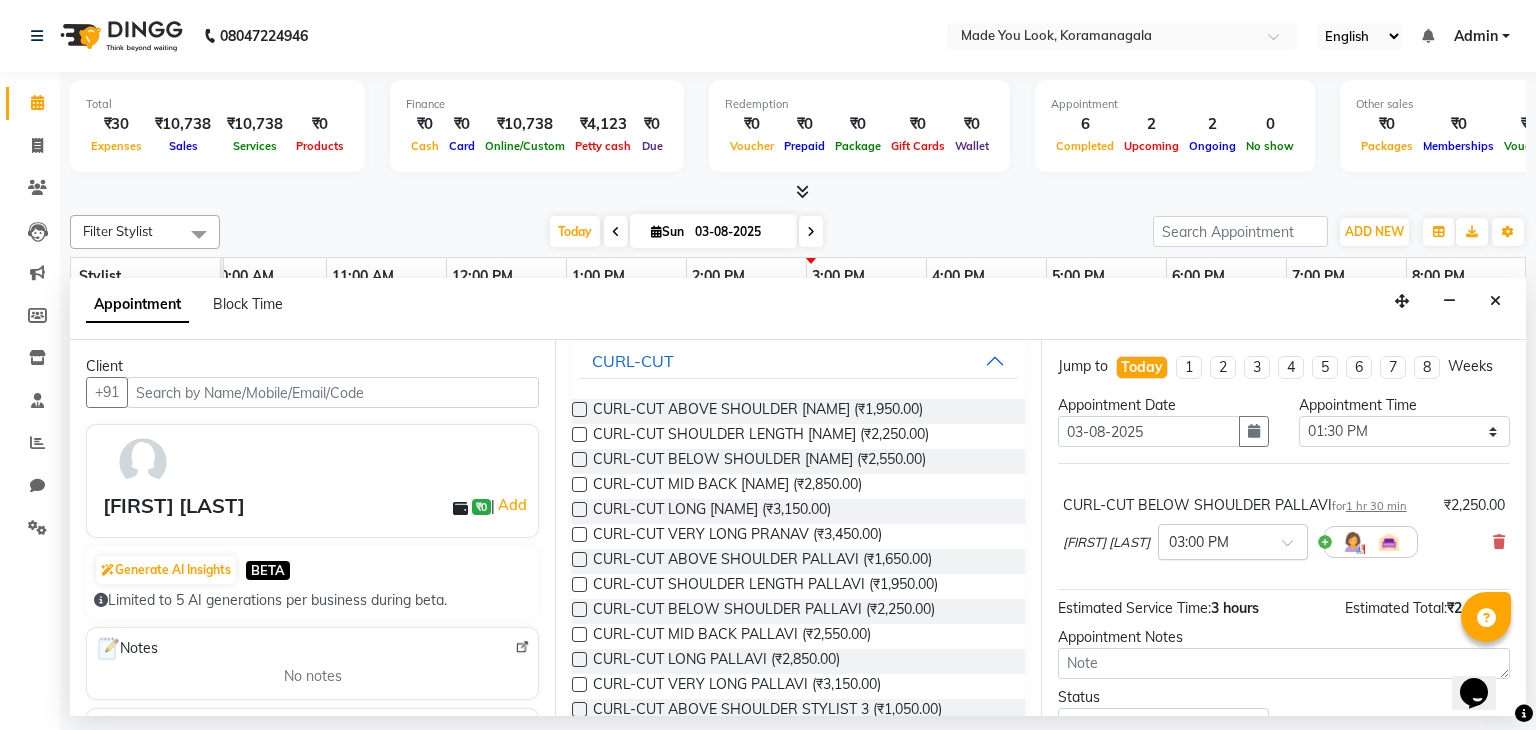 click at bounding box center [1294, 548] 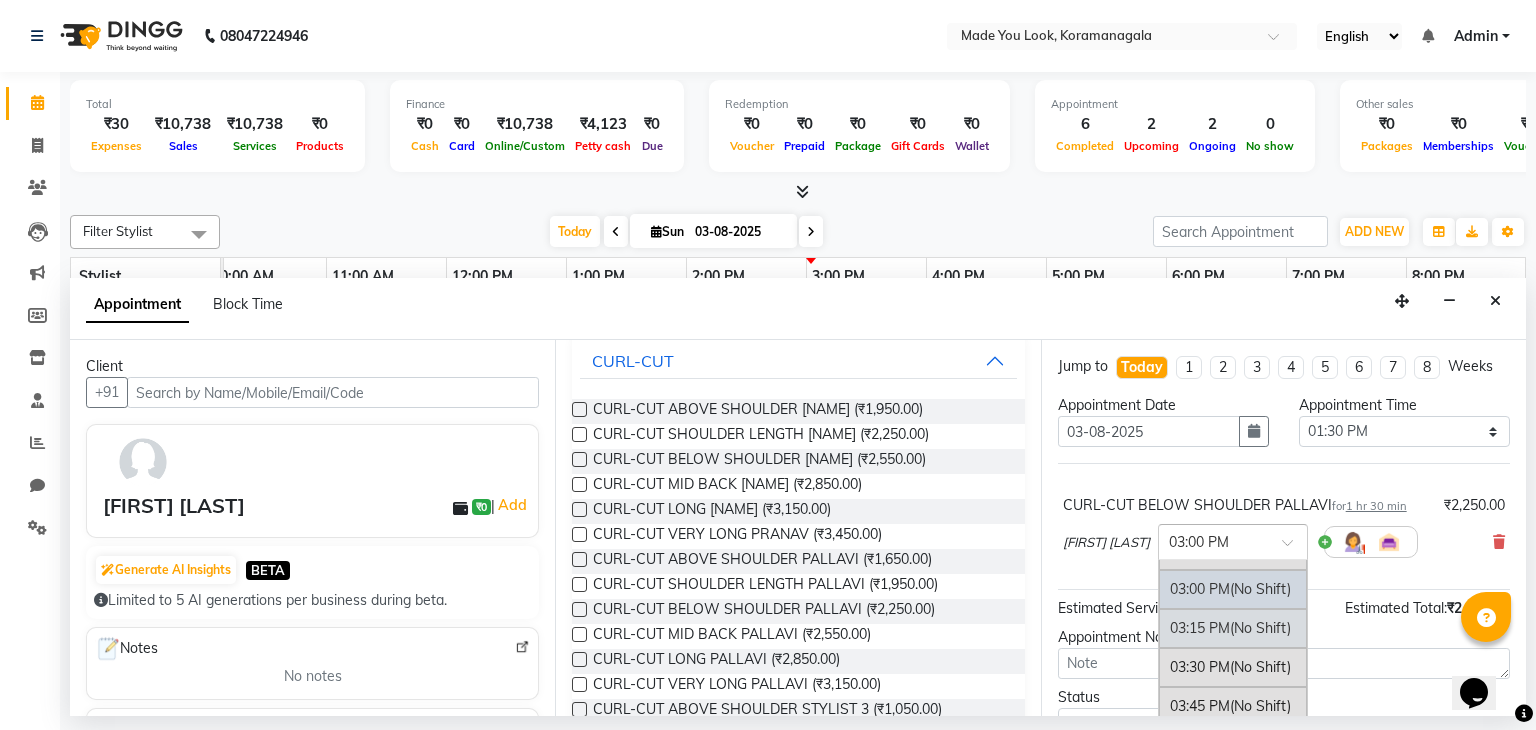 click on "09:00 AM   (No Shift)  09:15 AM   (No Shift)  09:30 AM   (No Shift)  09:45 AM   (No Shift)  10:00 AM   (No Shift)  10:15 AM   (No Shift)  10:30 AM   (No Shift)  10:45 AM   (No Shift)  11:00 AM   (No Shift)  11:15 AM   (No Shift)  11:30 AM   (No Shift)  11:45 AM   (No Shift)  12:00 PM   (No Shift)  12:15 PM   (No Shift)  12:30 PM   (No Shift)  12:45 PM   (No Shift)  01:00 PM   (No Shift)  01:15 PM   (No Shift)  01:30 PM   (No Shift)  01:45 PM   (No Shift)  02:00 PM   (No Shift)  02:15 PM   (No Shift)  02:30 PM   (No Shift)  02:45 PM   (No Shift)  03:00 PM   (No Shift)  03:15 PM   (No Shift)  03:30 PM   (No Shift)  03:45 PM   (No Shift)  04:00 PM   (No Shift)  04:15 PM   (No Shift)  04:30 PM   (No Shift)  04:45 PM   (No Shift)  05:00 PM   (No Shift)  05:15 PM   (No Shift)  05:30 PM   (No Shift)  05:45 PM   (No Shift)  06:00 PM   (No Shift)  06:15 PM   (No Shift)  06:30 PM   (No Shift)  06:45 PM   (No Shift)  07:00 PM   (No Shift)  07:15 PM   (No Shift)  07:30 PM   (No Shift)  07:45 PM   (No Shift)  08:00 PM" at bounding box center (1233, 511) 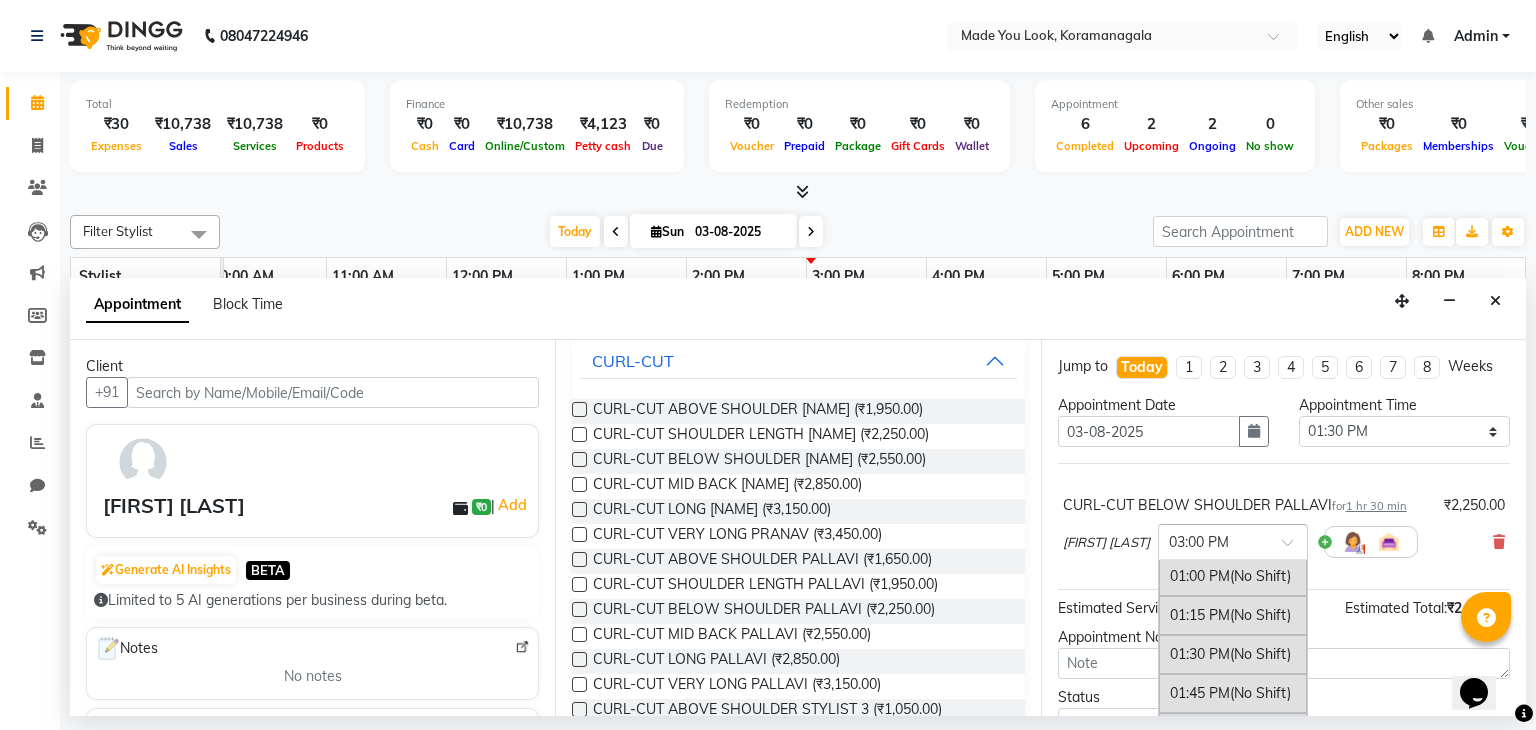 scroll, scrollTop: 626, scrollLeft: 0, axis: vertical 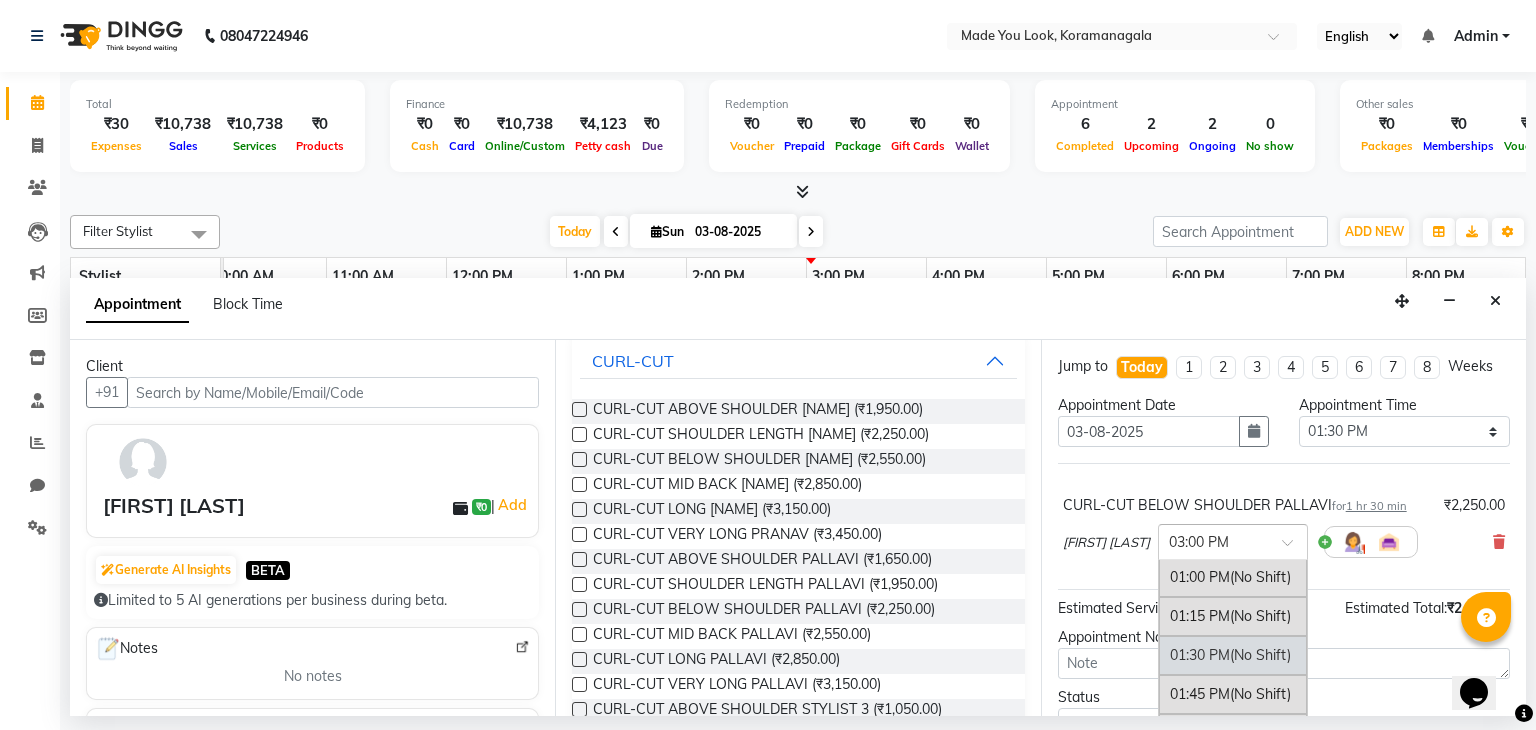 click on "01:30 PM   (No Shift)" at bounding box center [1233, 655] 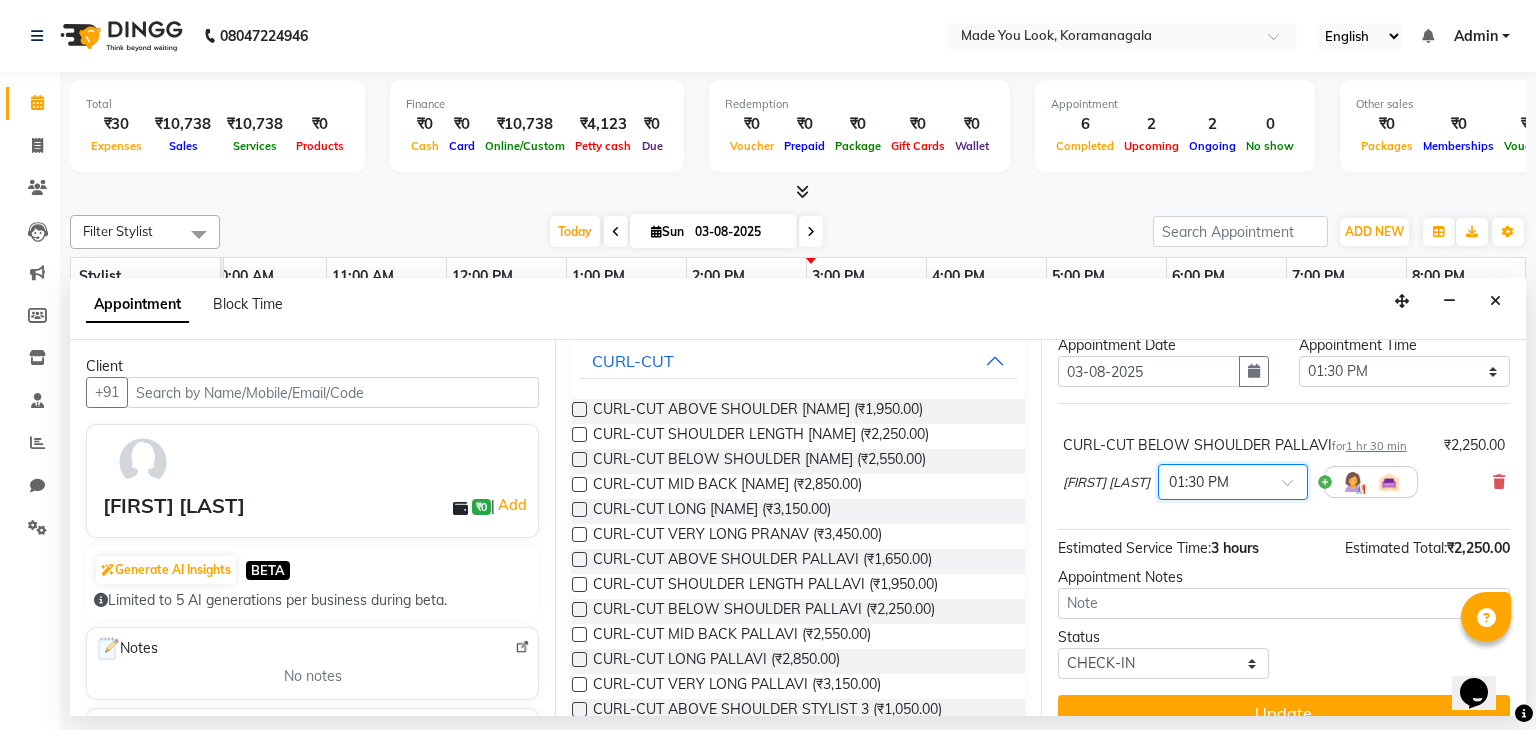 scroll, scrollTop: 90, scrollLeft: 0, axis: vertical 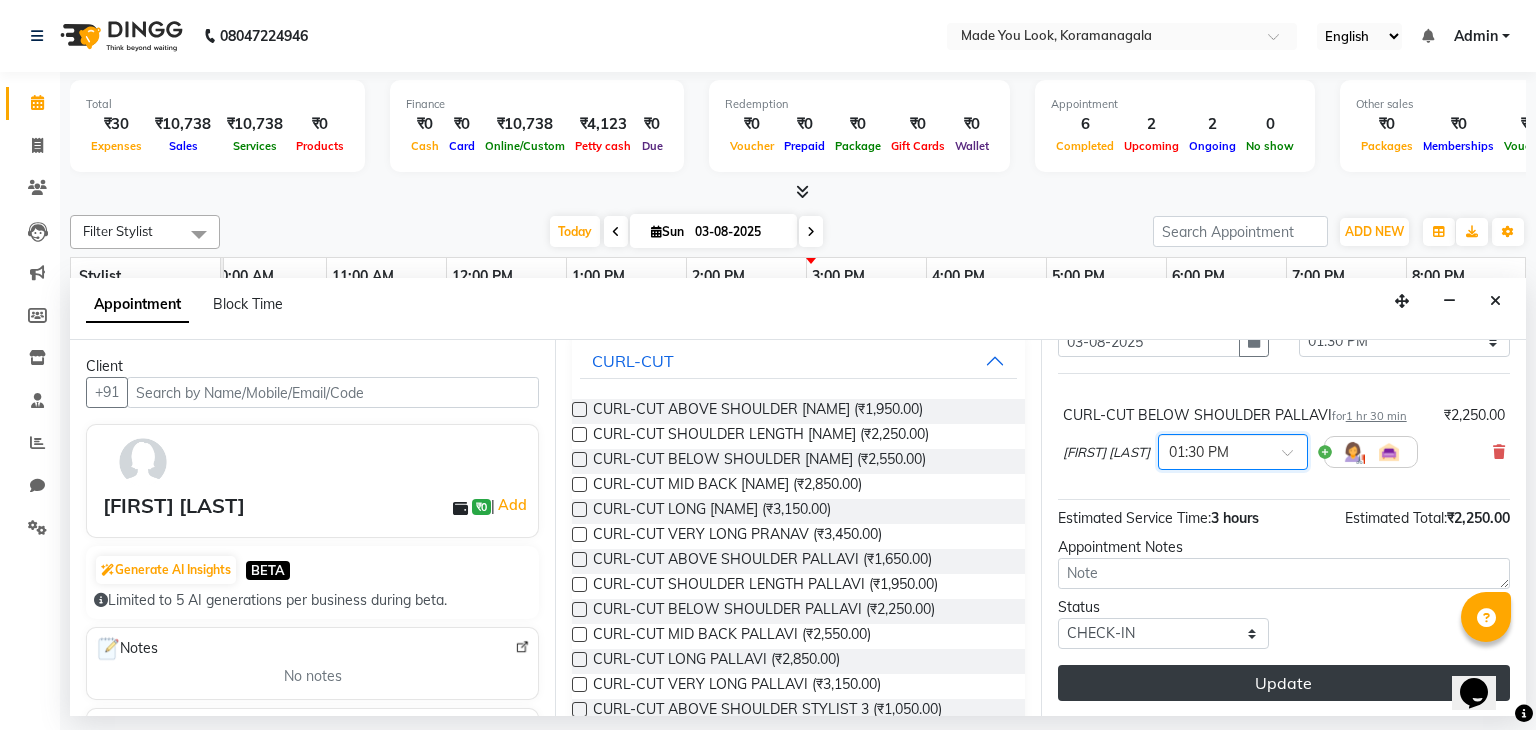 click on "Update" at bounding box center (1284, 683) 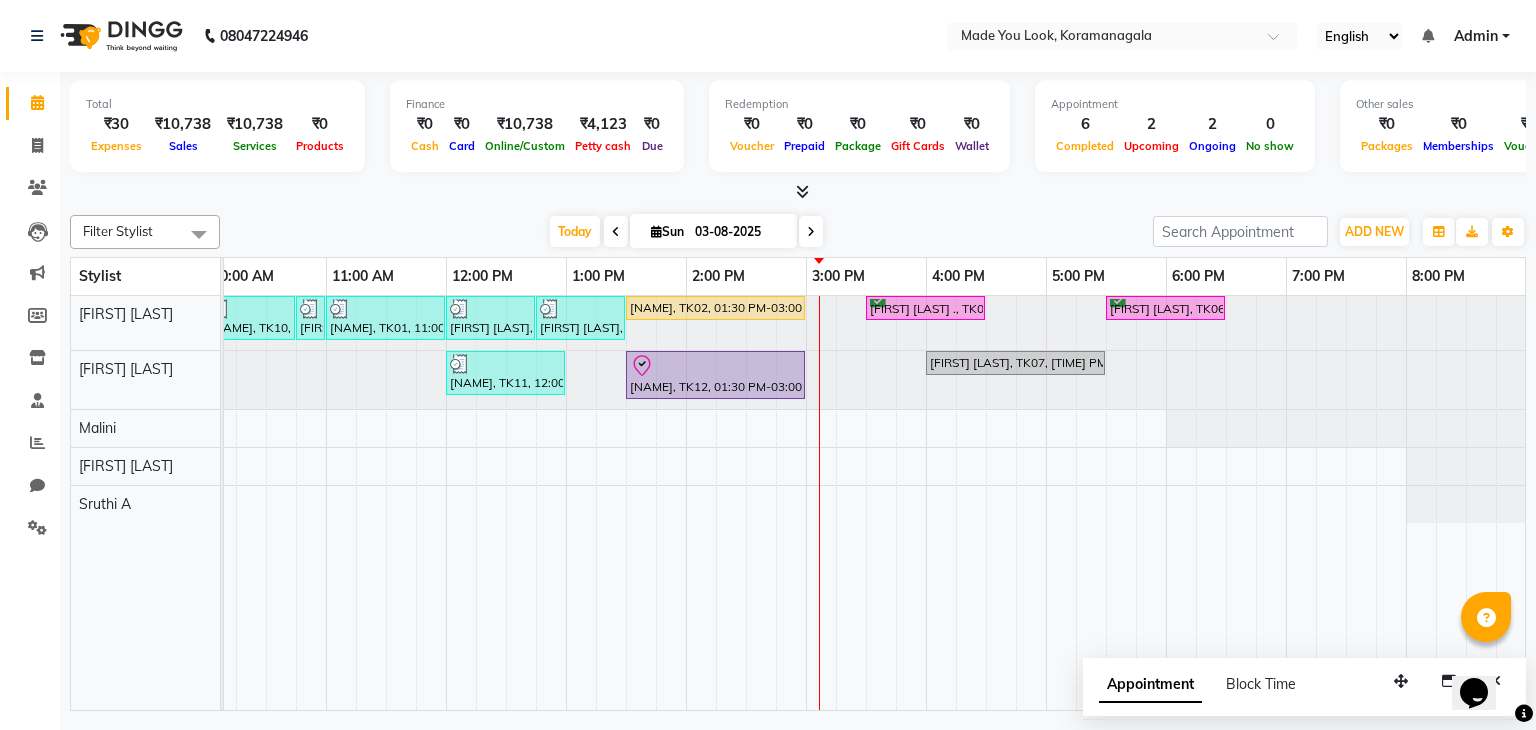 click on "Total  ₹30  Expenses ₹10,738  Sales ₹10,738  Services ₹0  Products Finance  ₹0  Cash ₹0  Card ₹10,738  Online/Custom ₹4,123 Petty cash ₹0 Due  Redemption  ₹0 Voucher ₹0 Prepaid ₹0 Package ₹0  Gift Cards ₹0  Wallet  Appointment  6 Completed 2 Upcoming 2 Ongoing 0 No show  Other sales  ₹0  Packages ₹0  Memberships ₹0  Vouchers ₹0  Prepaids ₹0  Gift Cards" at bounding box center (798, 137) 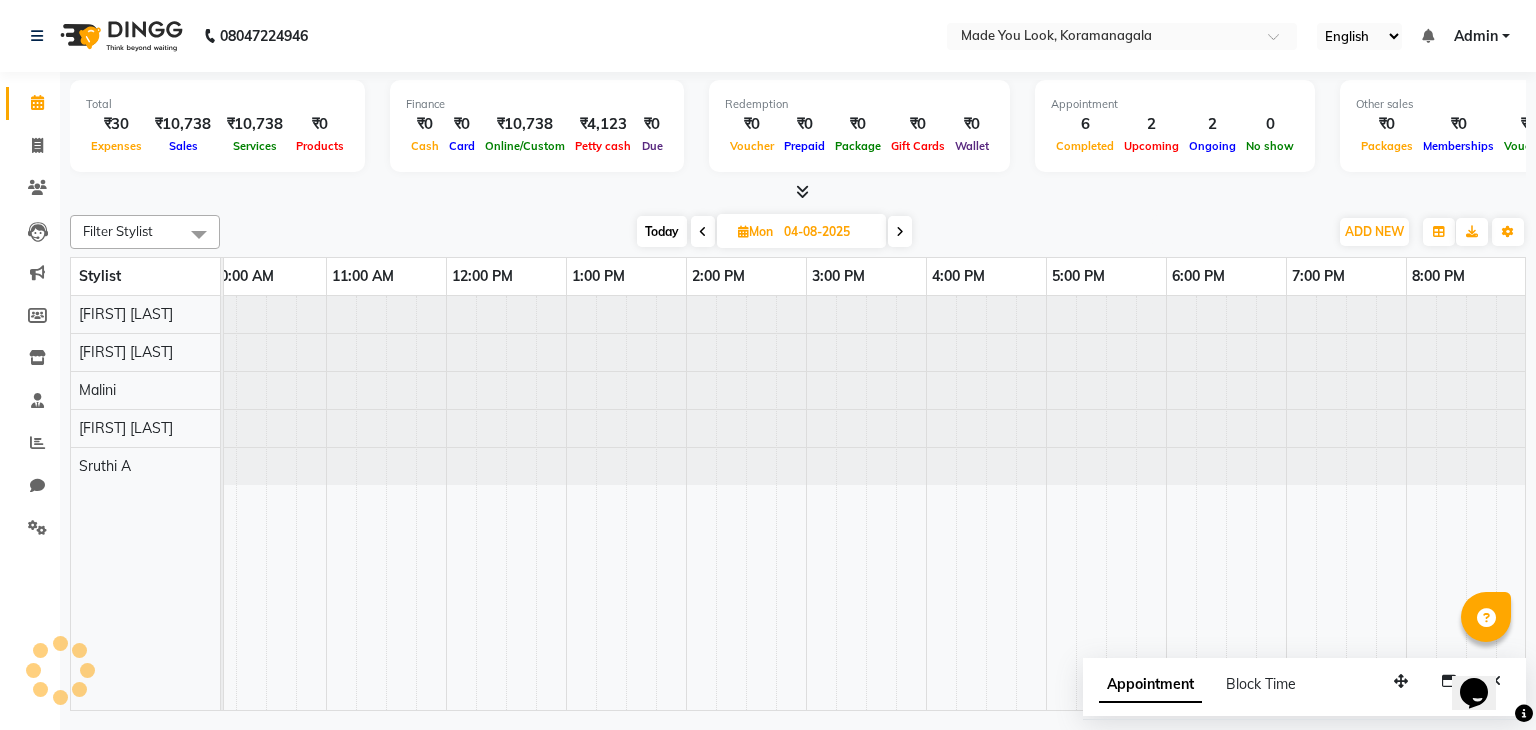 scroll, scrollTop: 0, scrollLeft: 0, axis: both 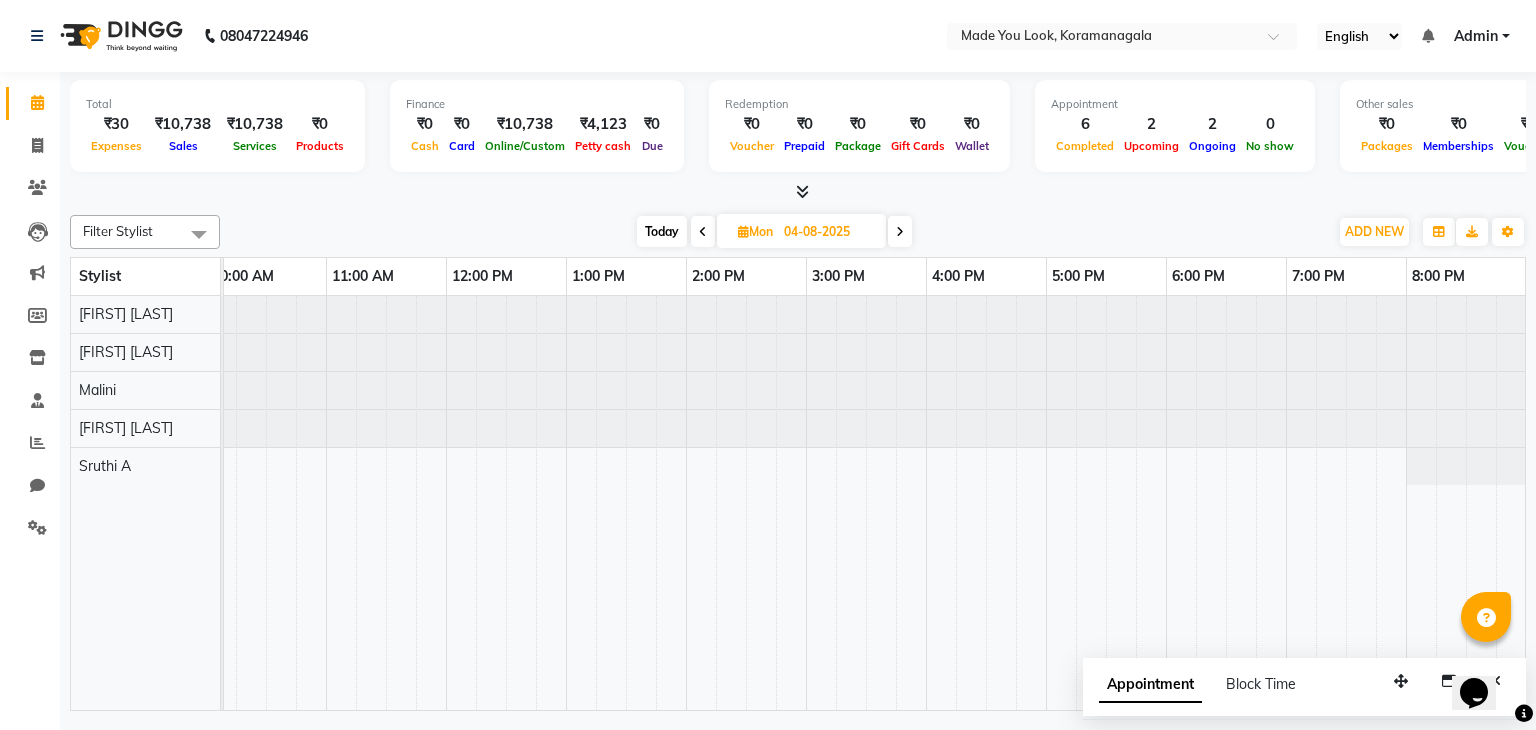 click at bounding box center [900, 231] 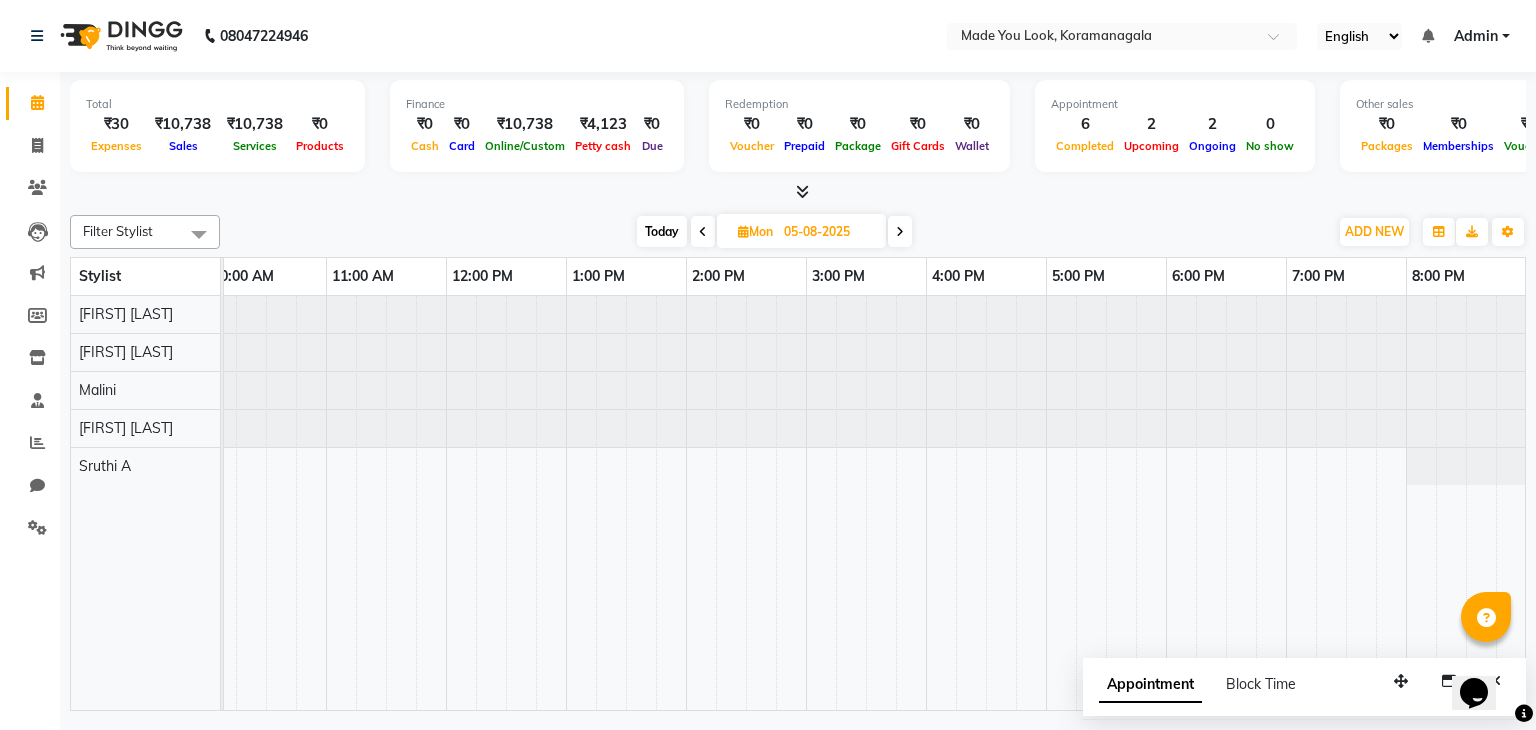 scroll, scrollTop: 0, scrollLeft: 0, axis: both 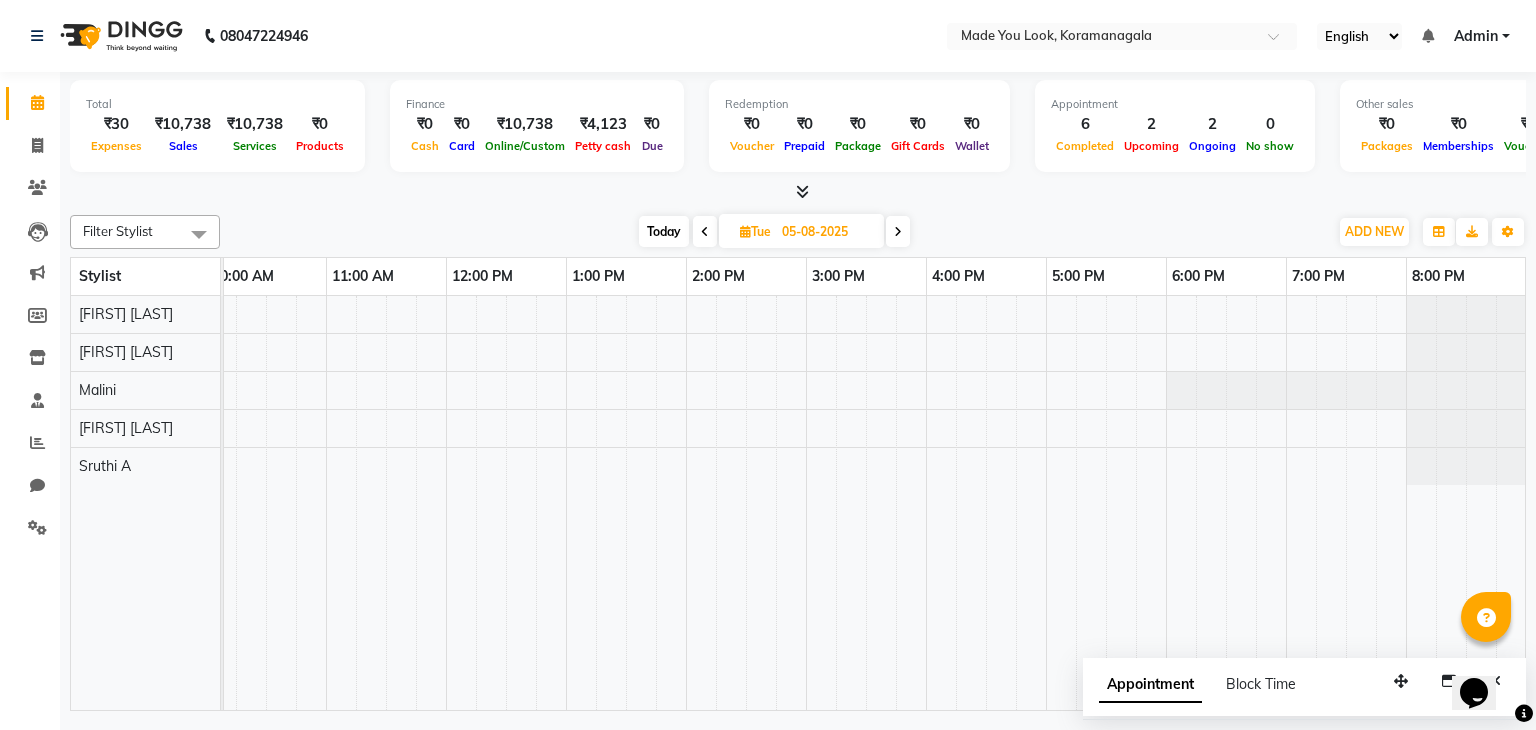 click at bounding box center (705, 231) 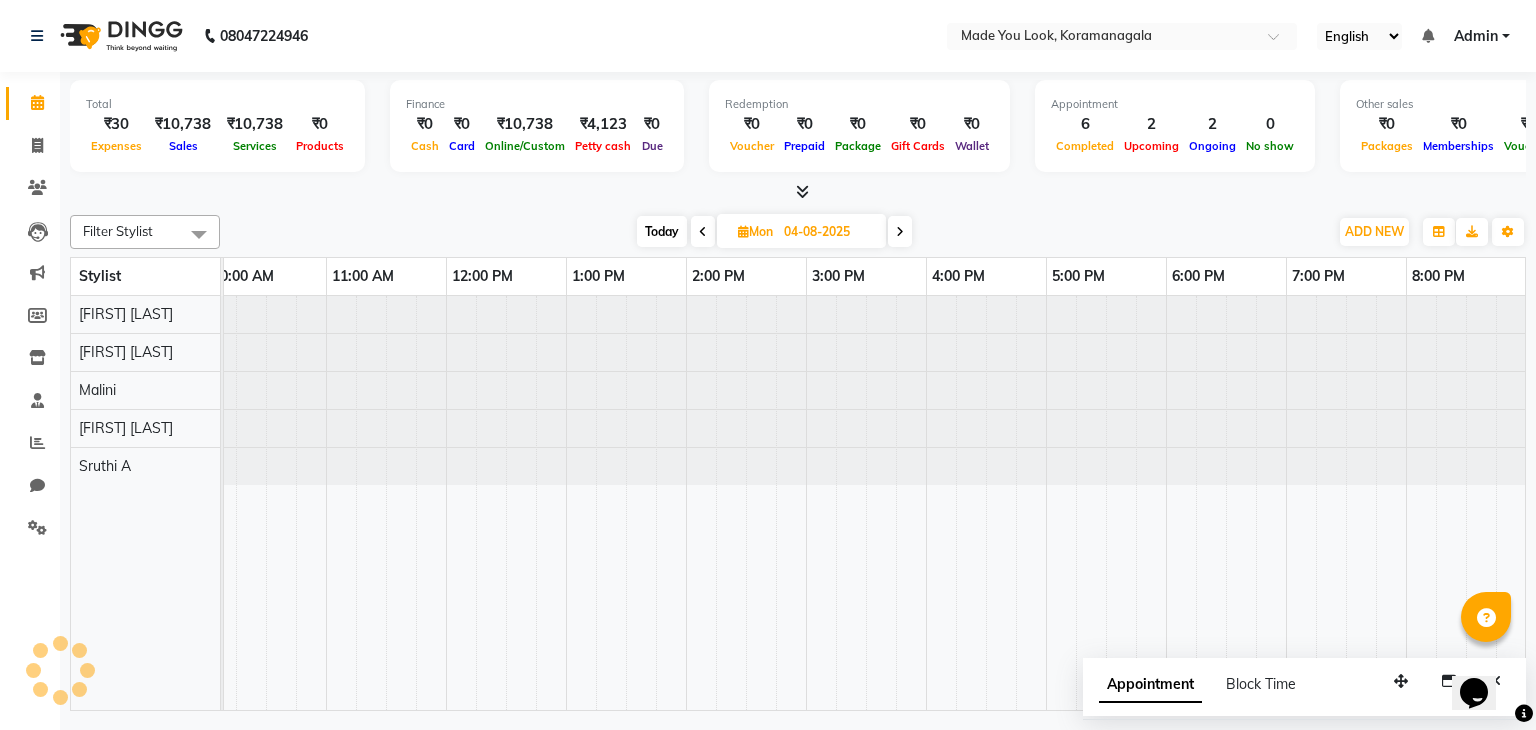 scroll, scrollTop: 0, scrollLeft: 0, axis: both 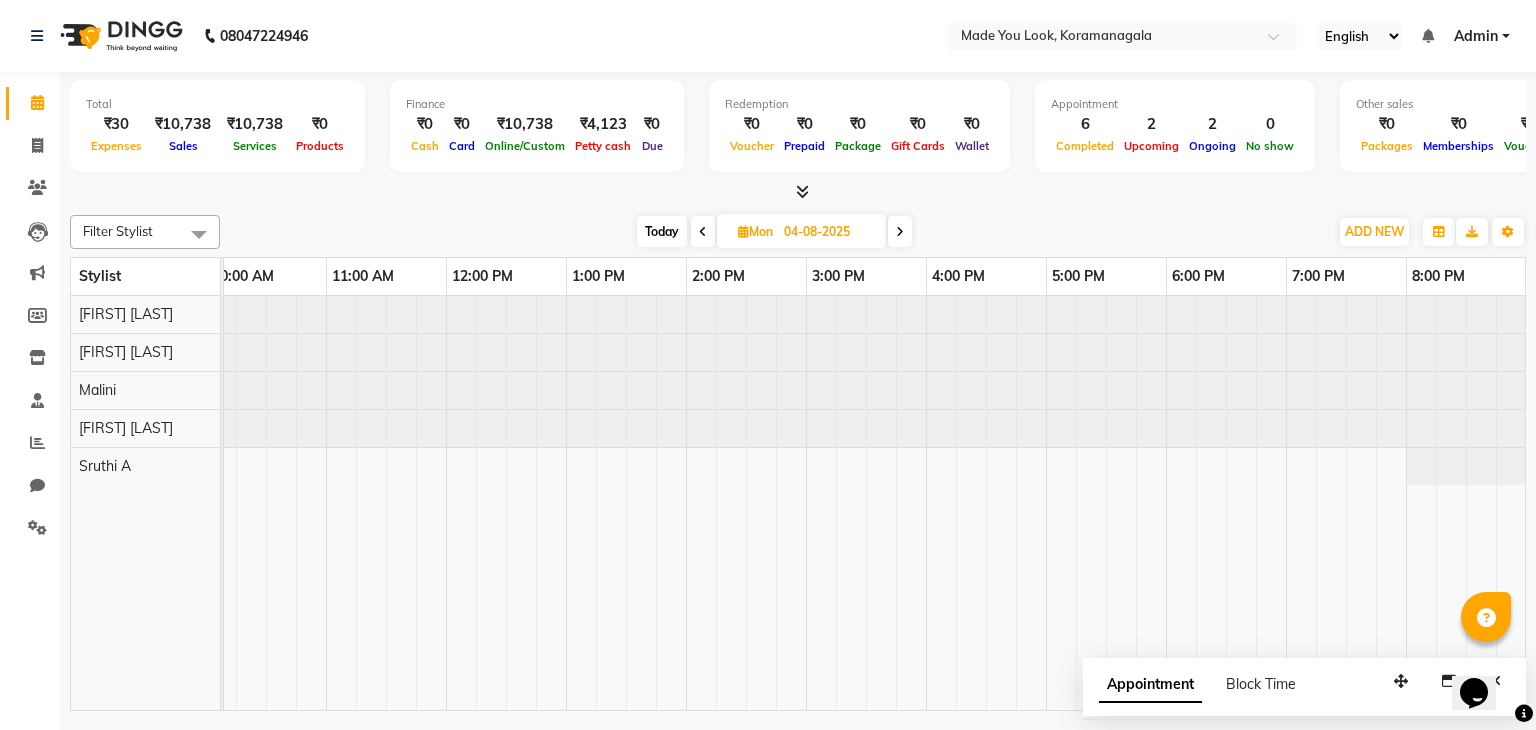 click at bounding box center (703, 231) 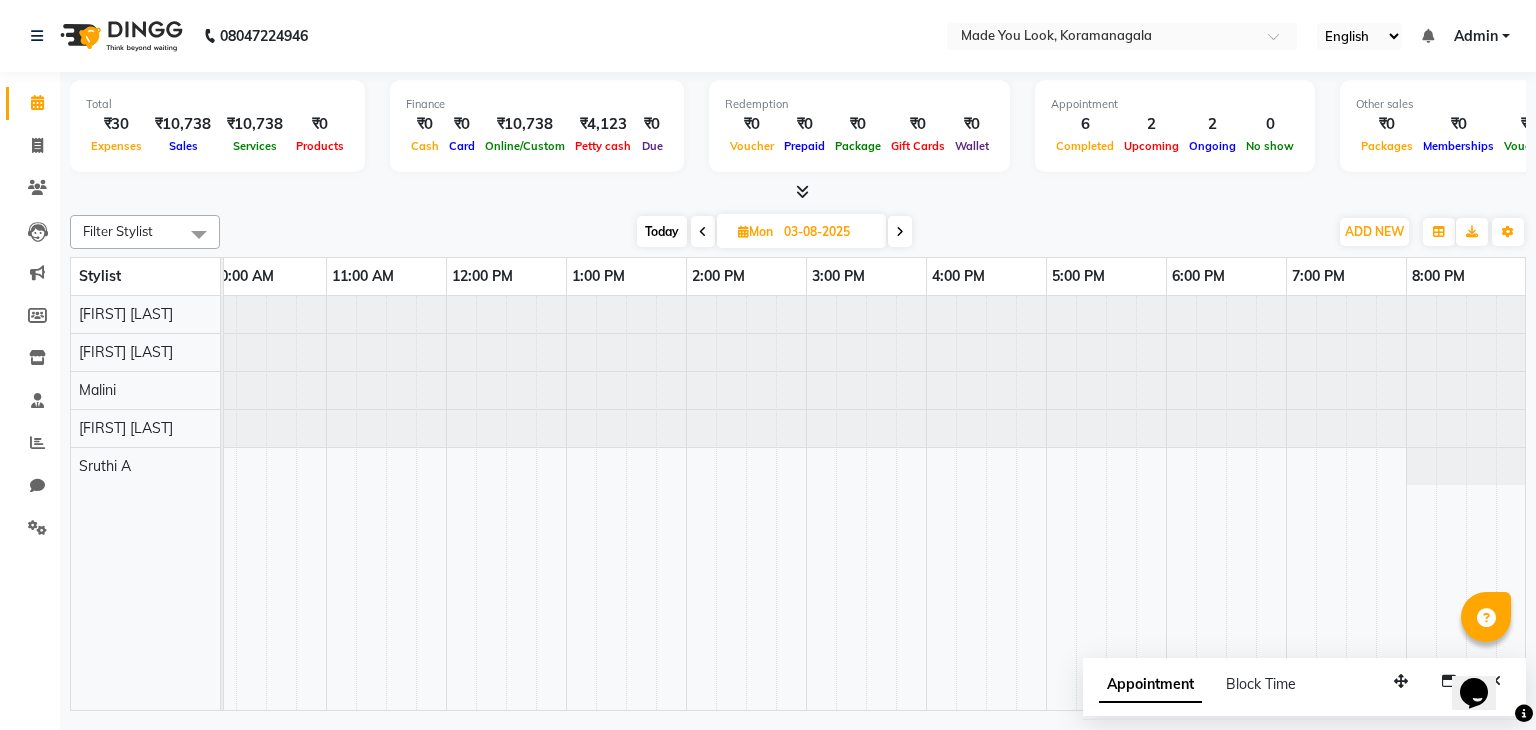 scroll, scrollTop: 0, scrollLeft: 0, axis: both 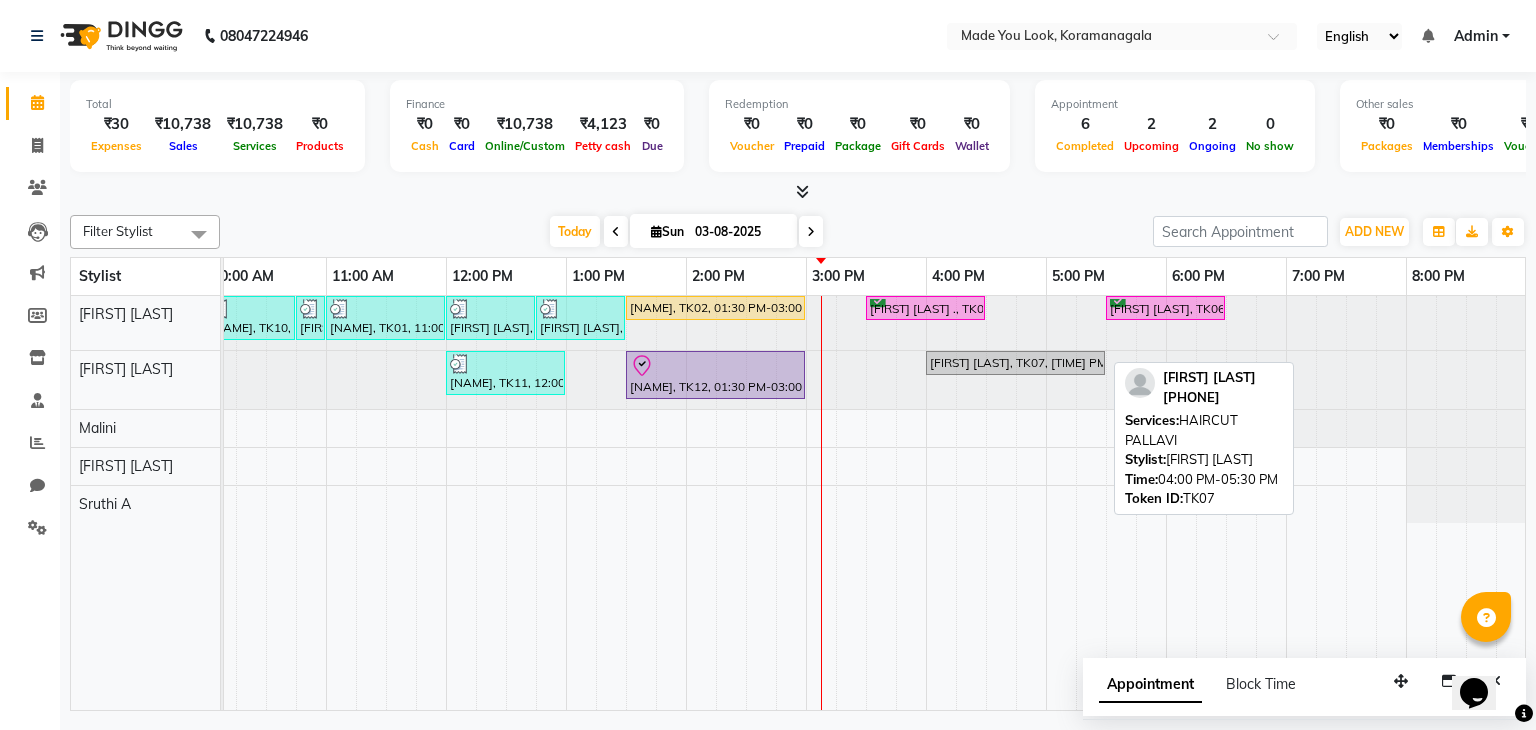 click on "[FIRST] [LAST], TK07, [TIME] PM-[TIME] PM, HAIRCUT PALLAVI" at bounding box center (1015, 363) 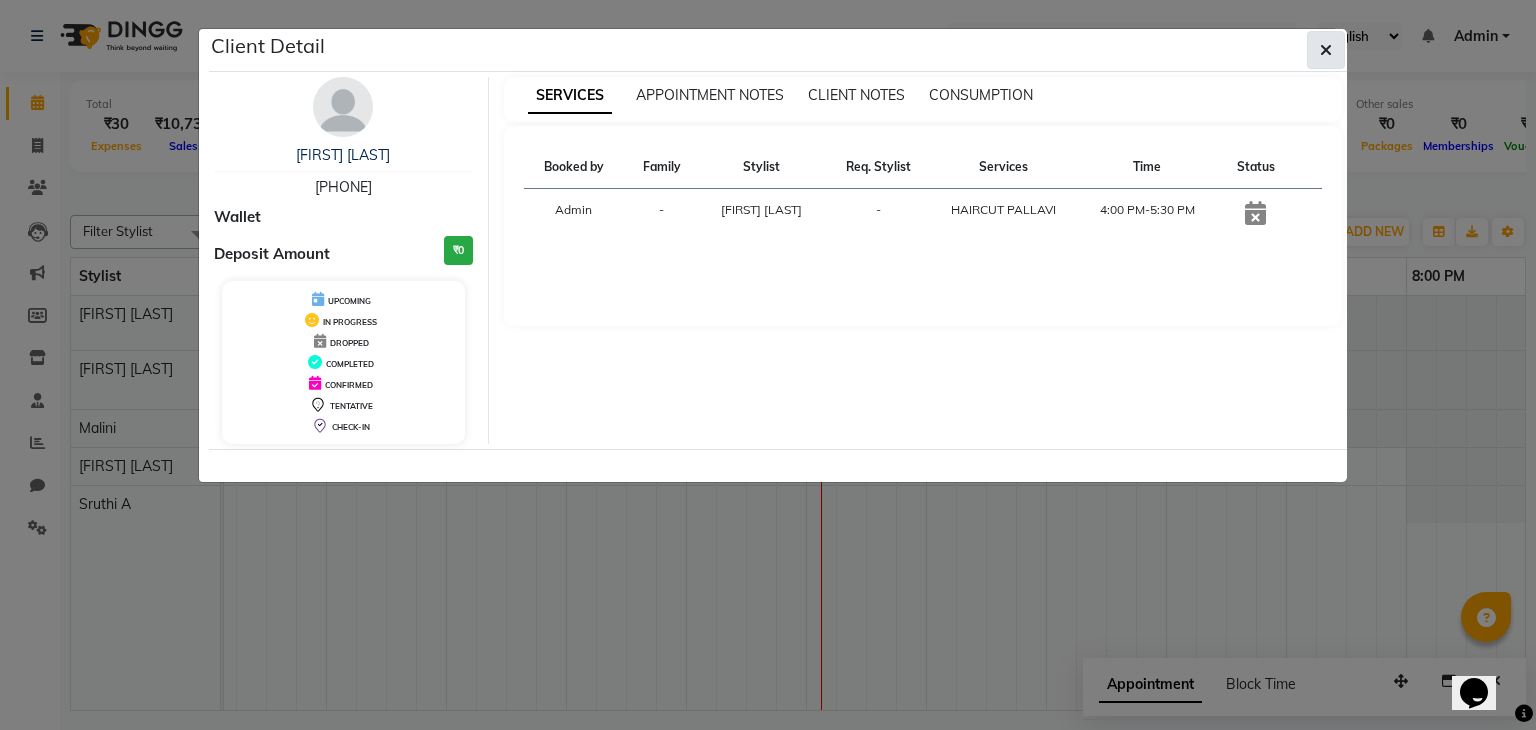 click 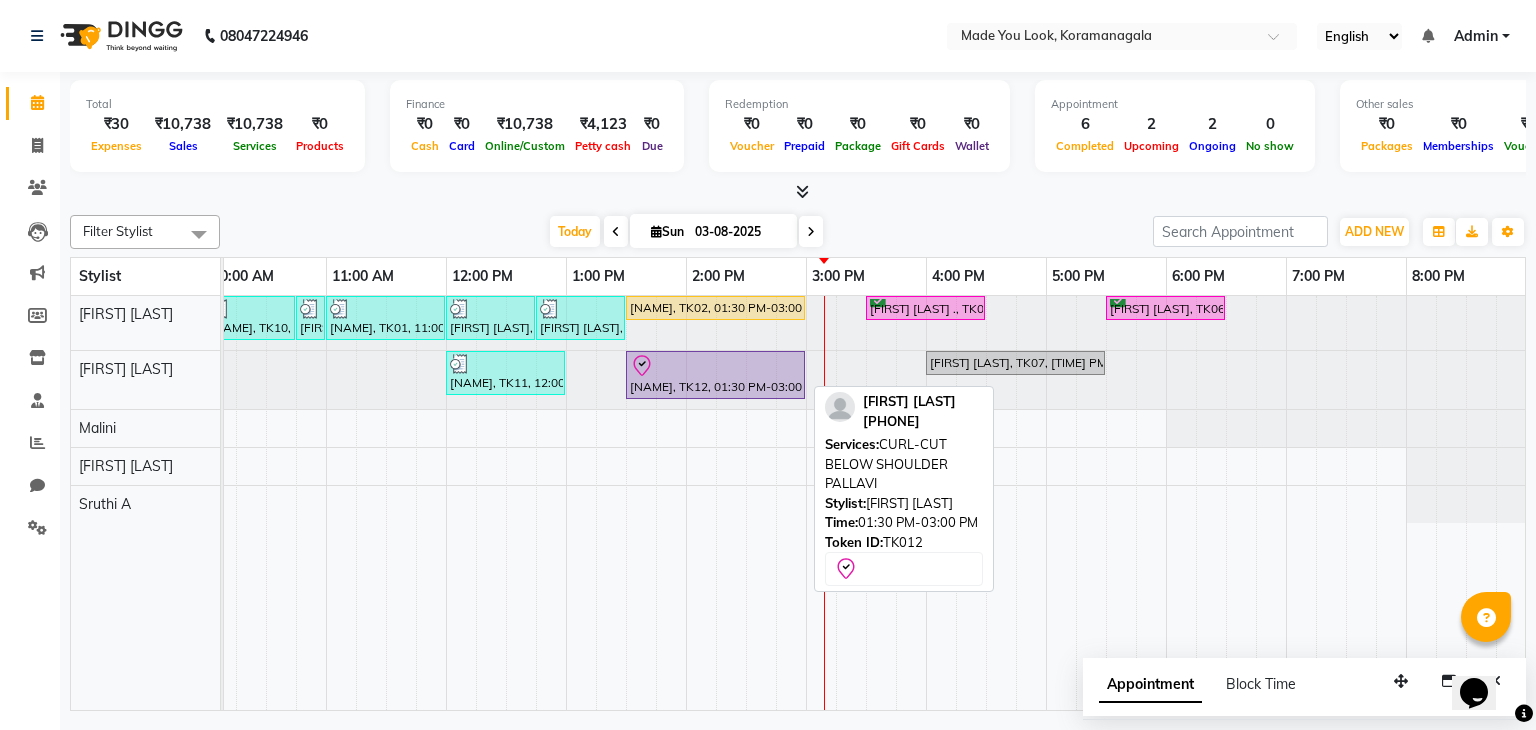 click at bounding box center [715, 366] 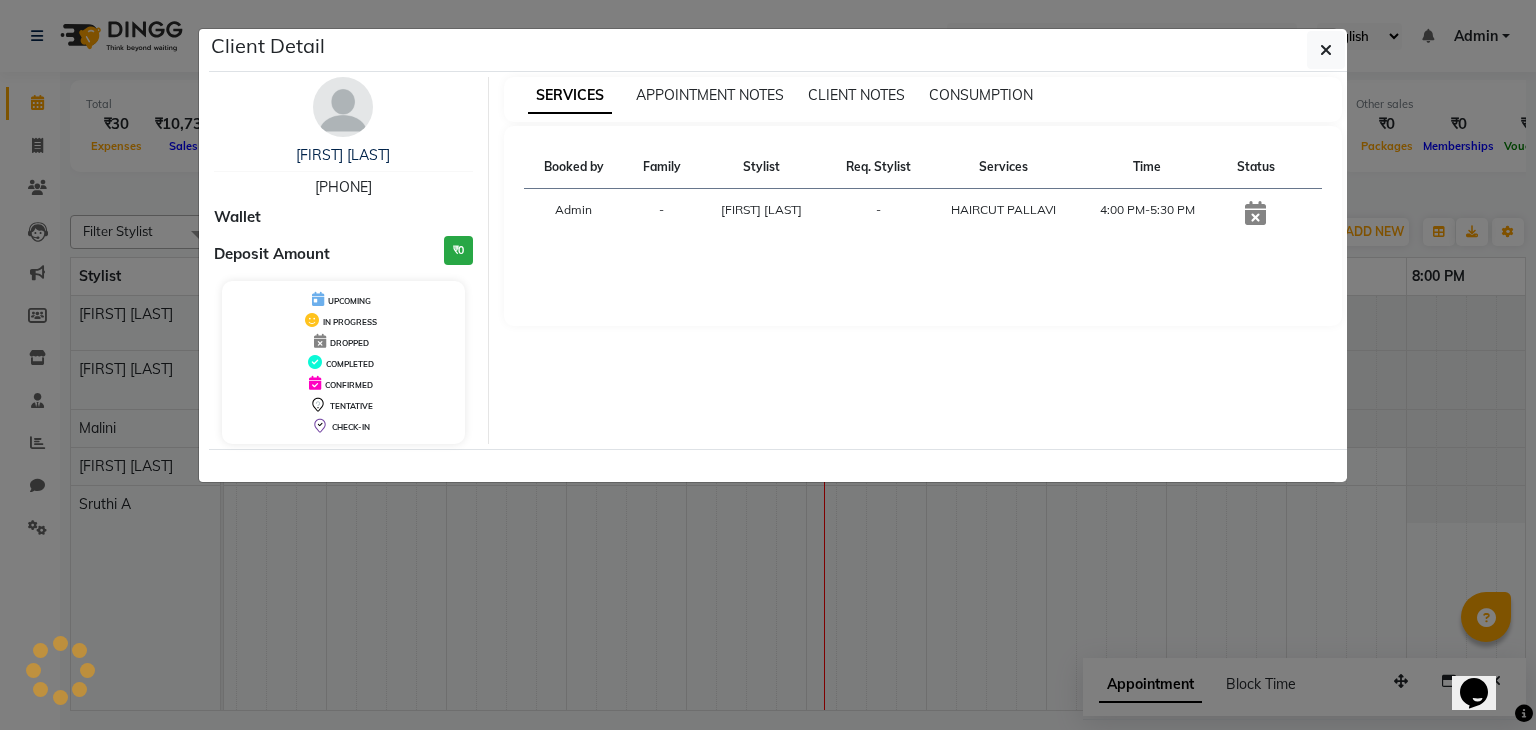 select on "8" 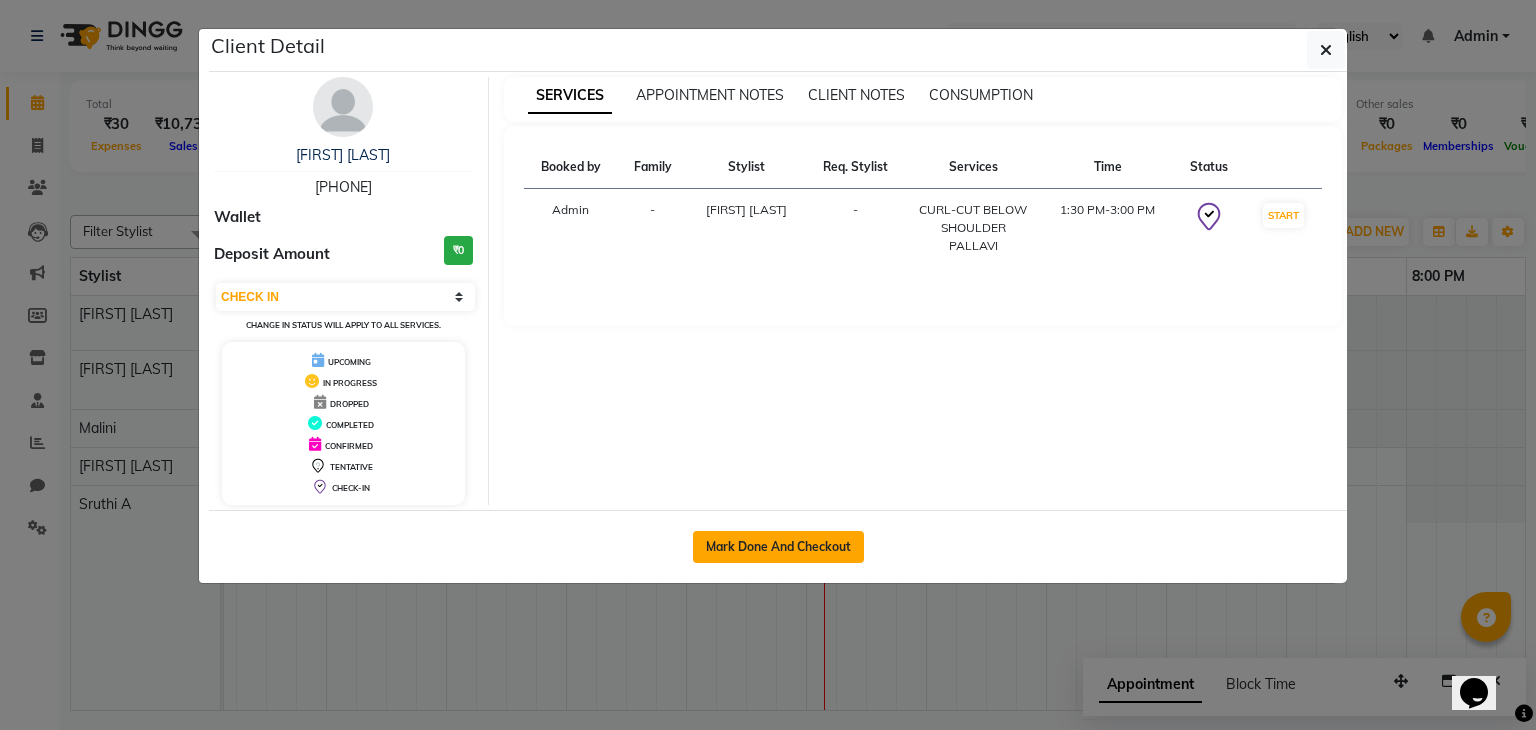 click on "Mark Done And Checkout" 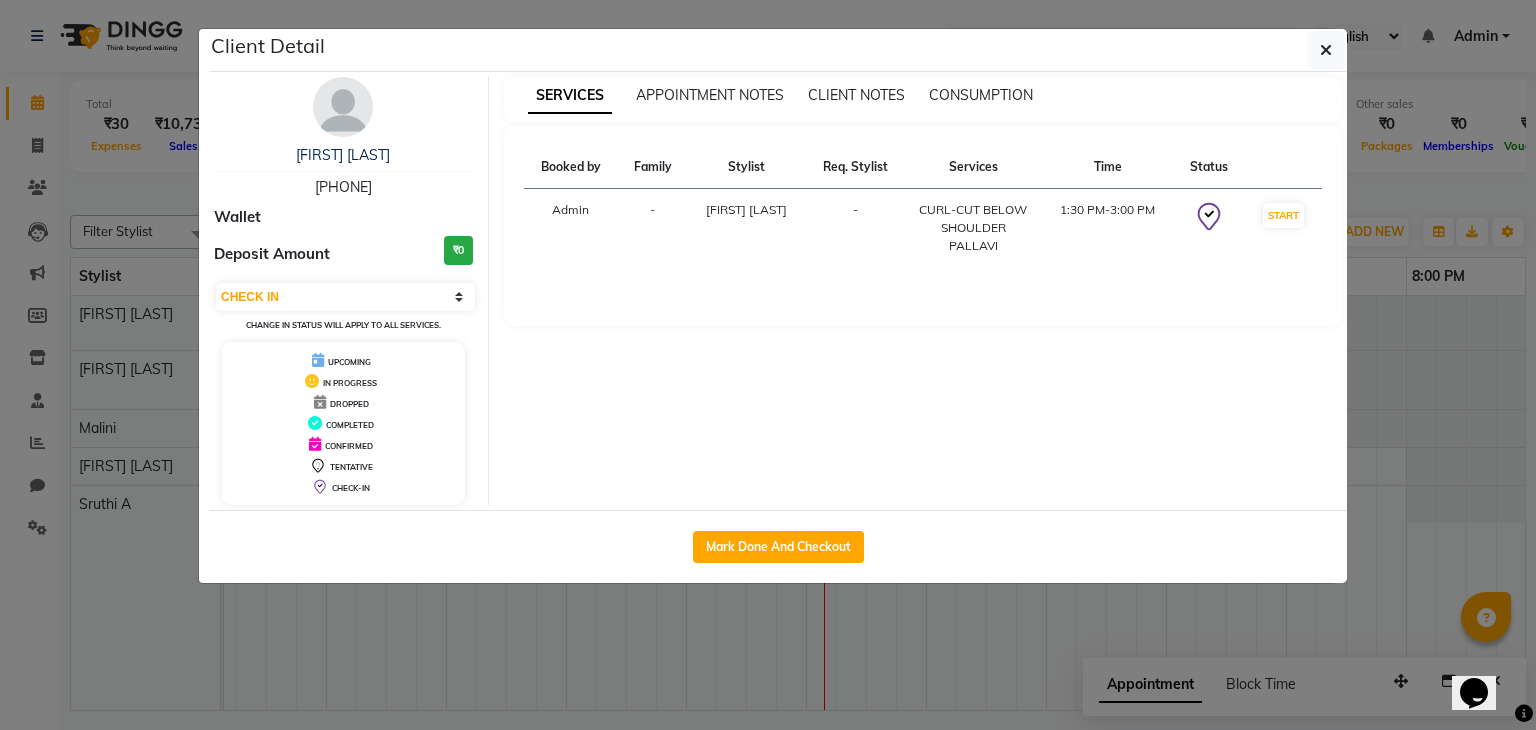 select on "service" 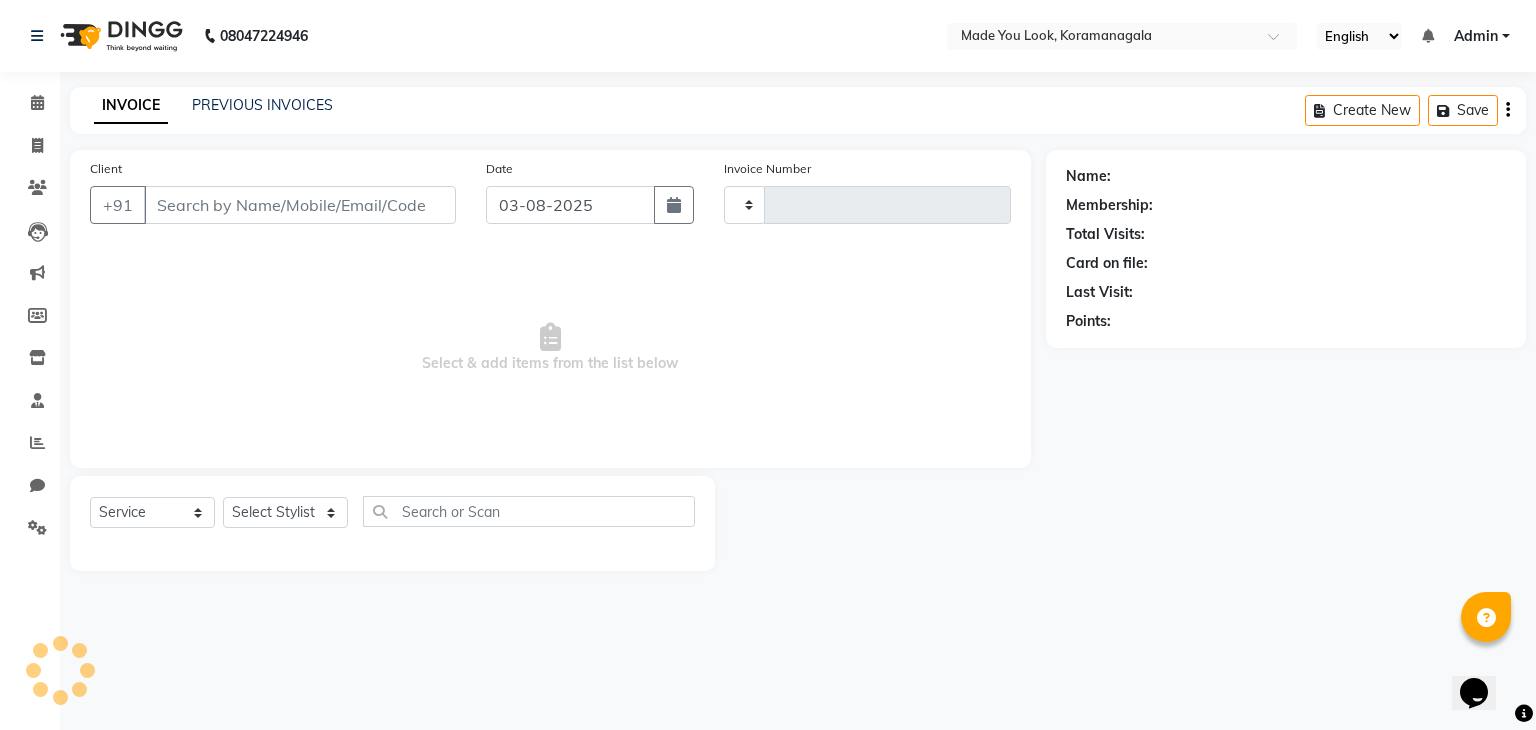 type on "0158" 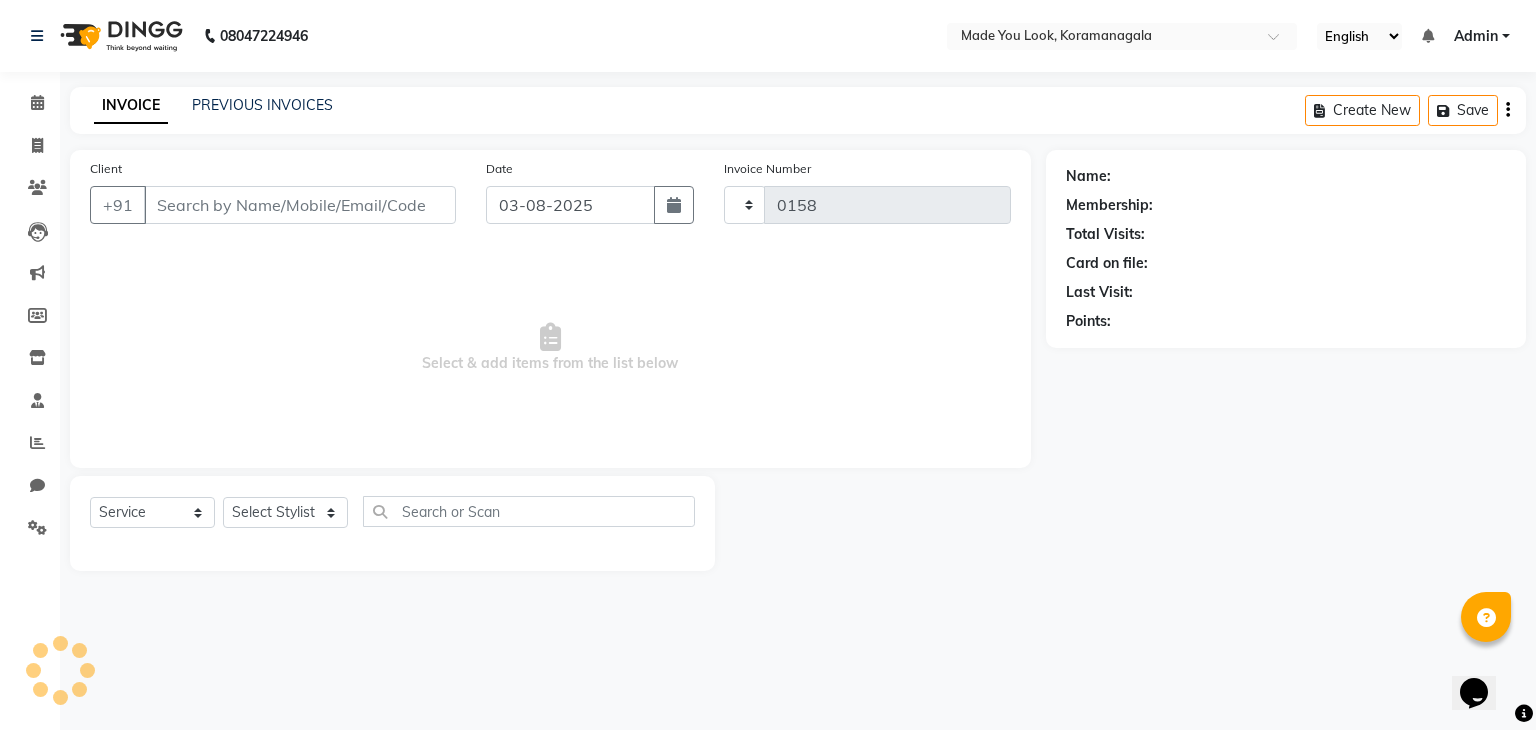 select on "8181" 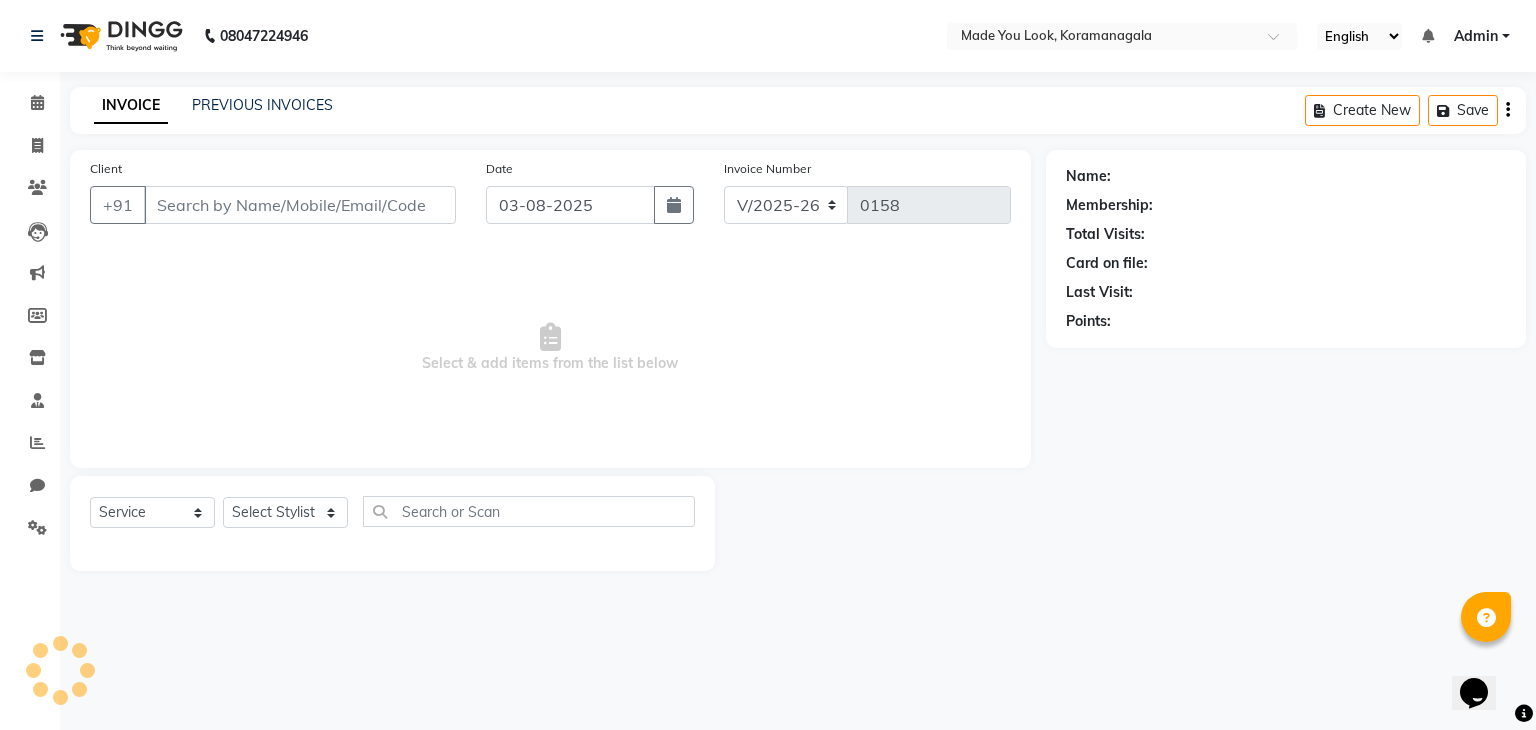 type on "[PHONE]" 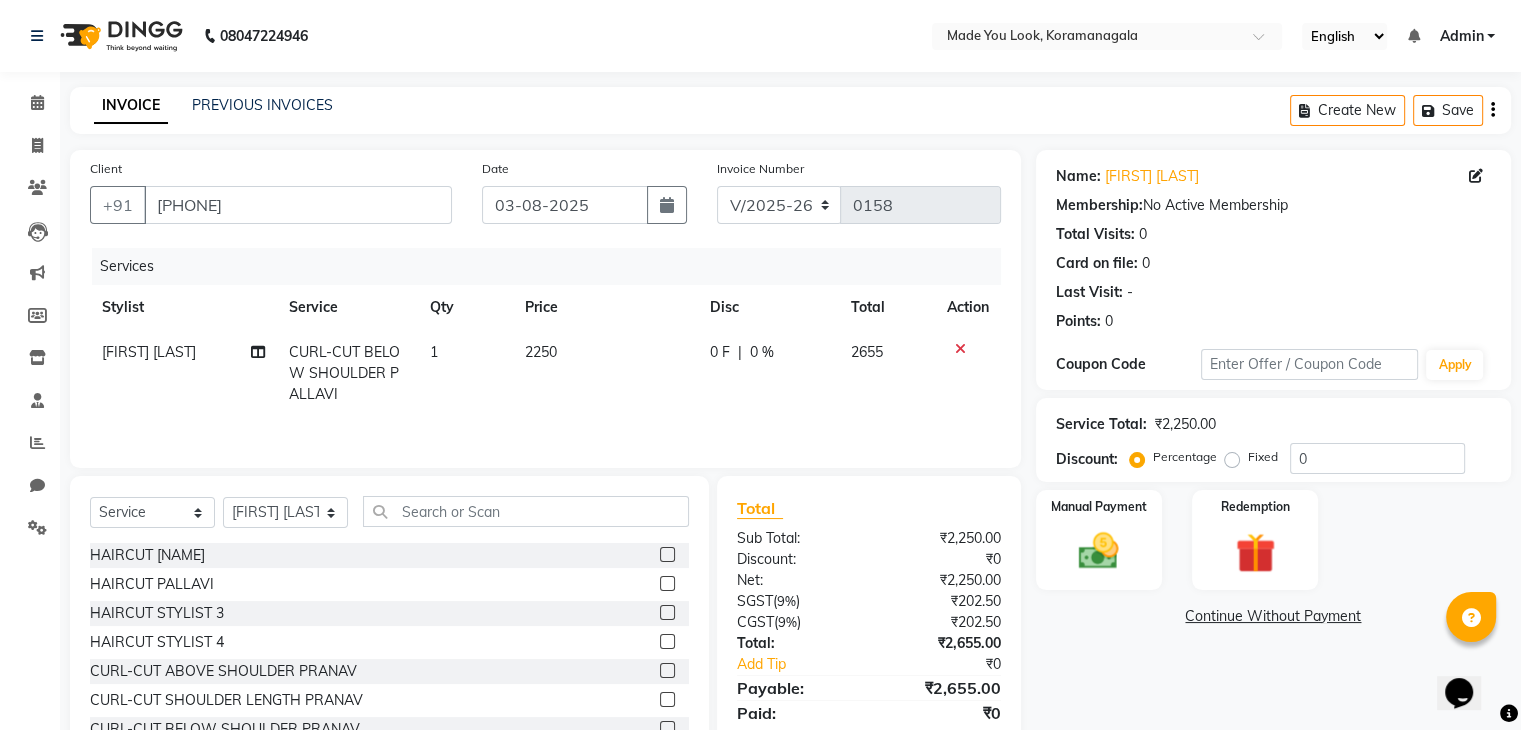 scroll, scrollTop: 72, scrollLeft: 0, axis: vertical 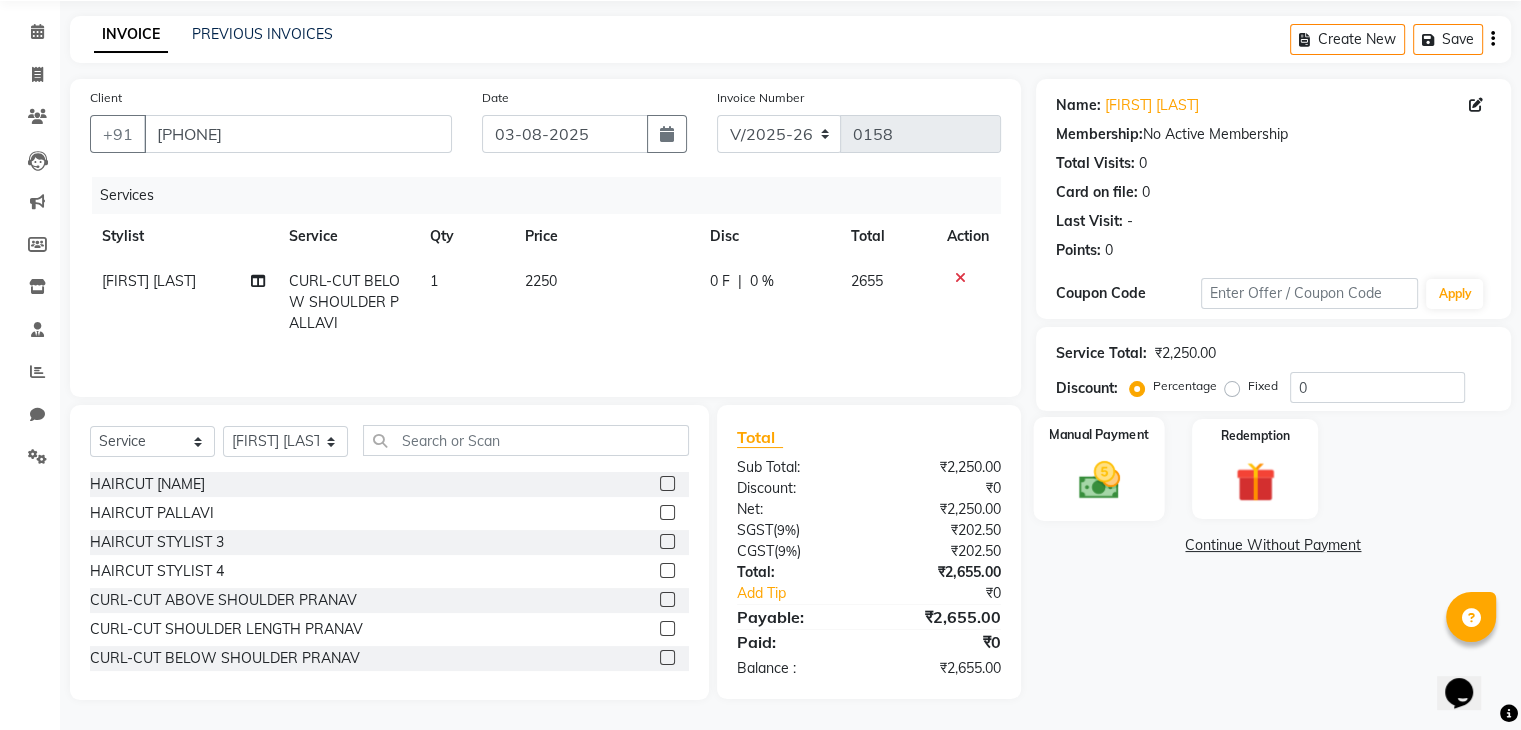 click 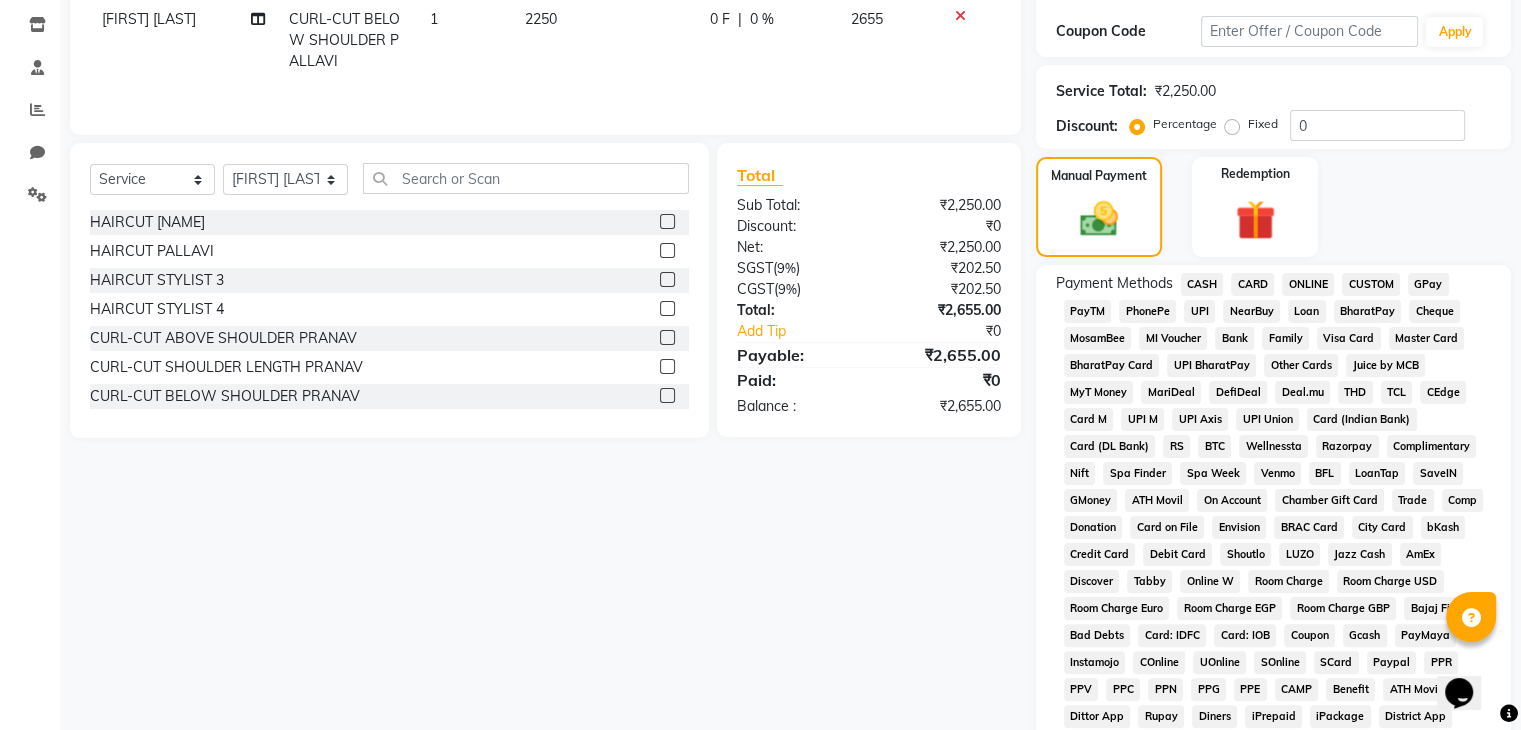 scroll, scrollTop: 286, scrollLeft: 0, axis: vertical 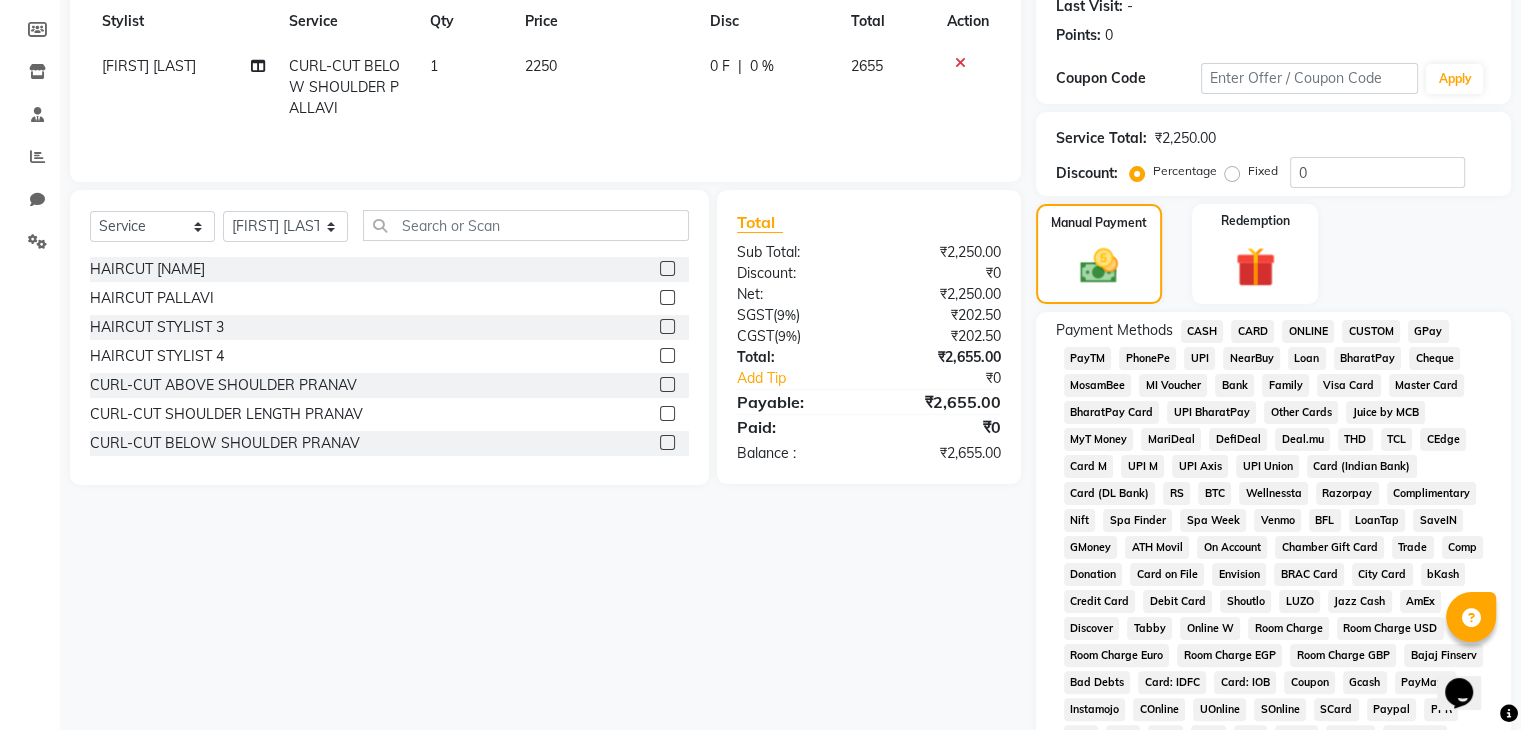 click on "UPI" 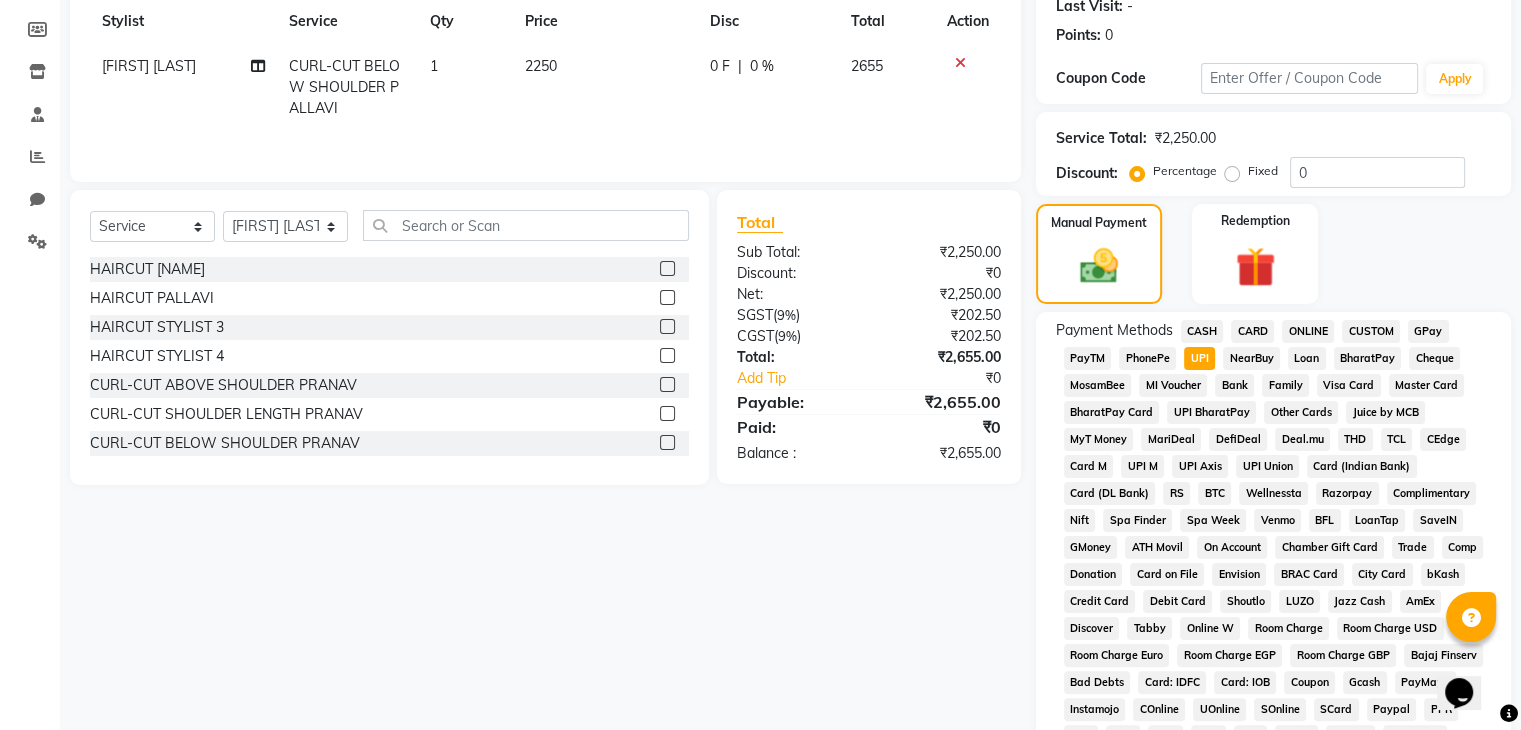 scroll, scrollTop: 693, scrollLeft: 0, axis: vertical 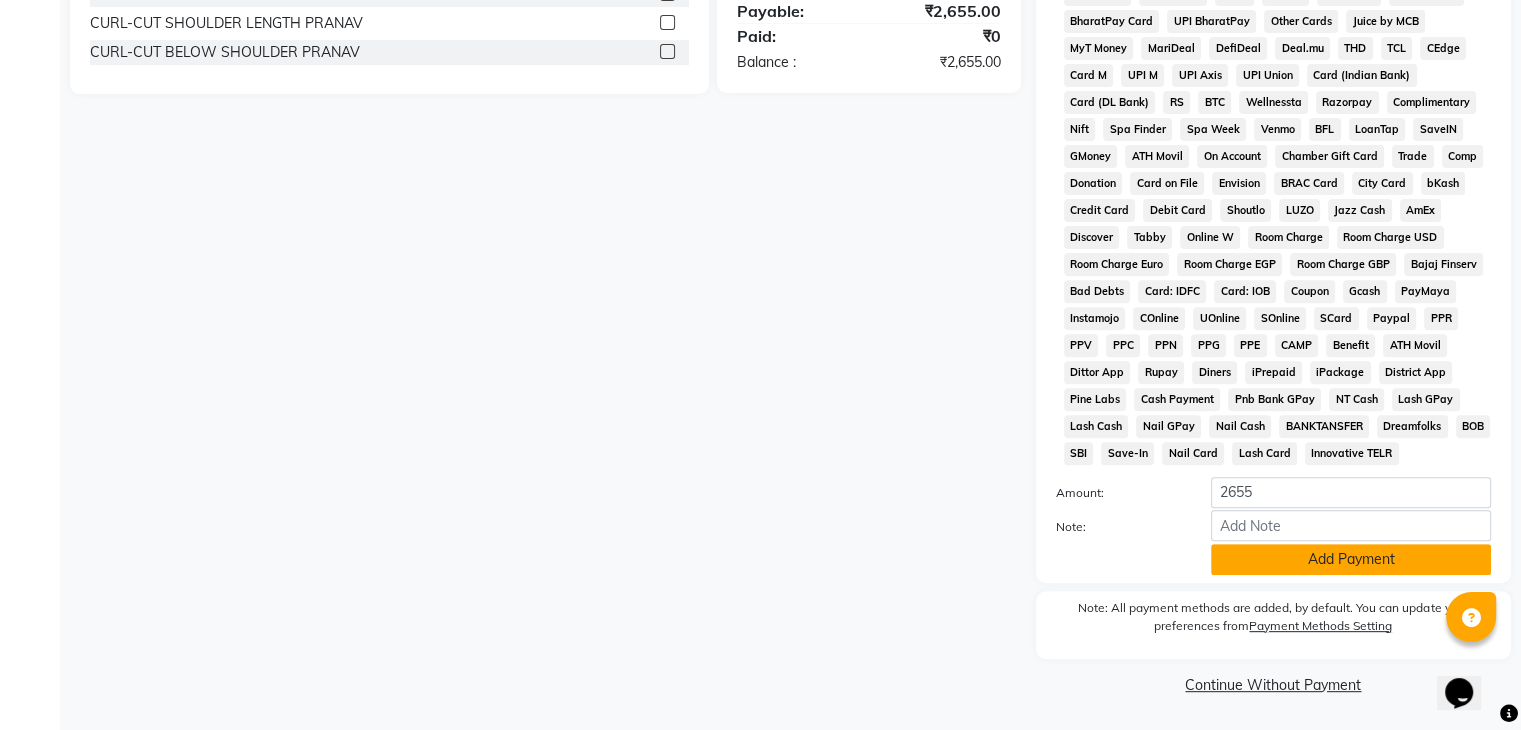 click on "Add Payment" 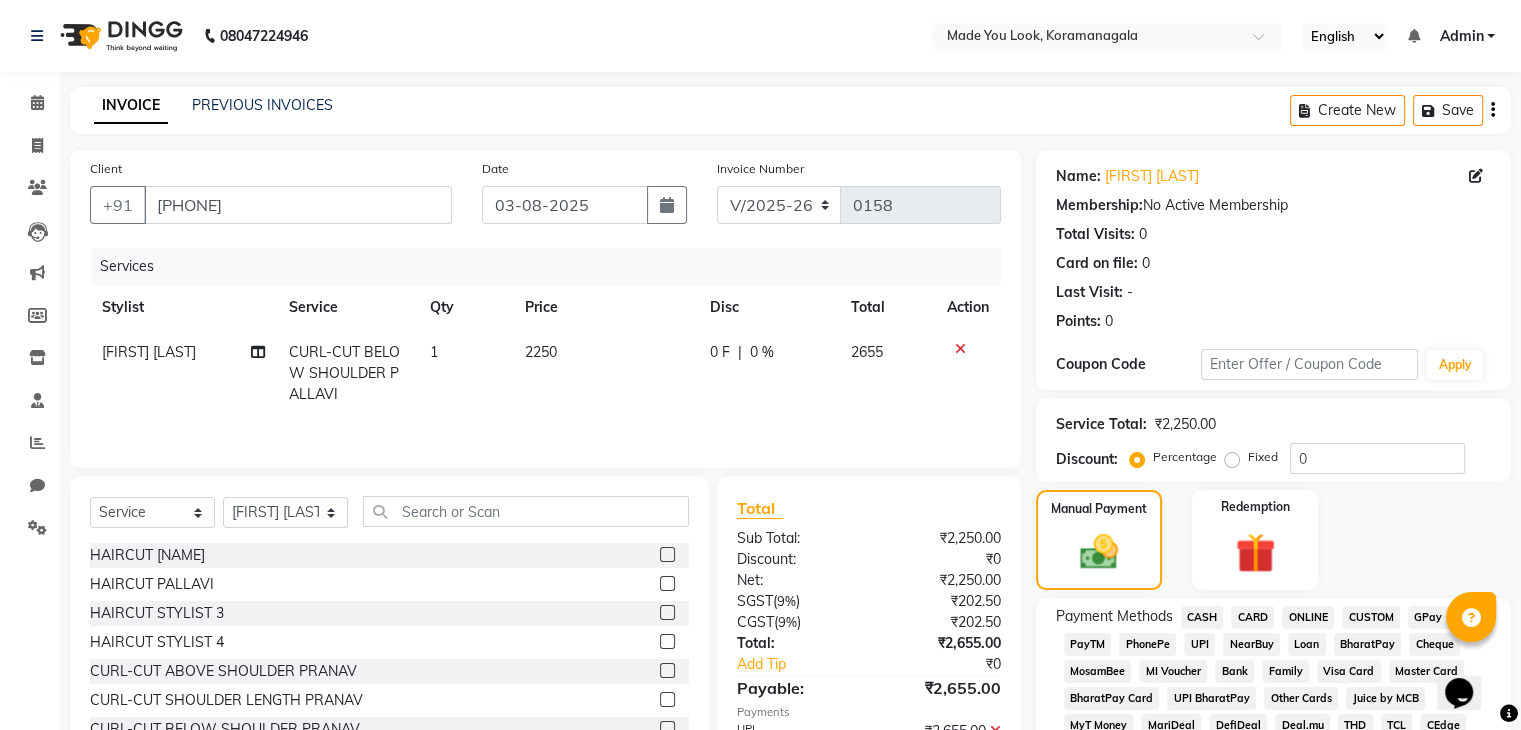 scroll, scrollTop: 699, scrollLeft: 0, axis: vertical 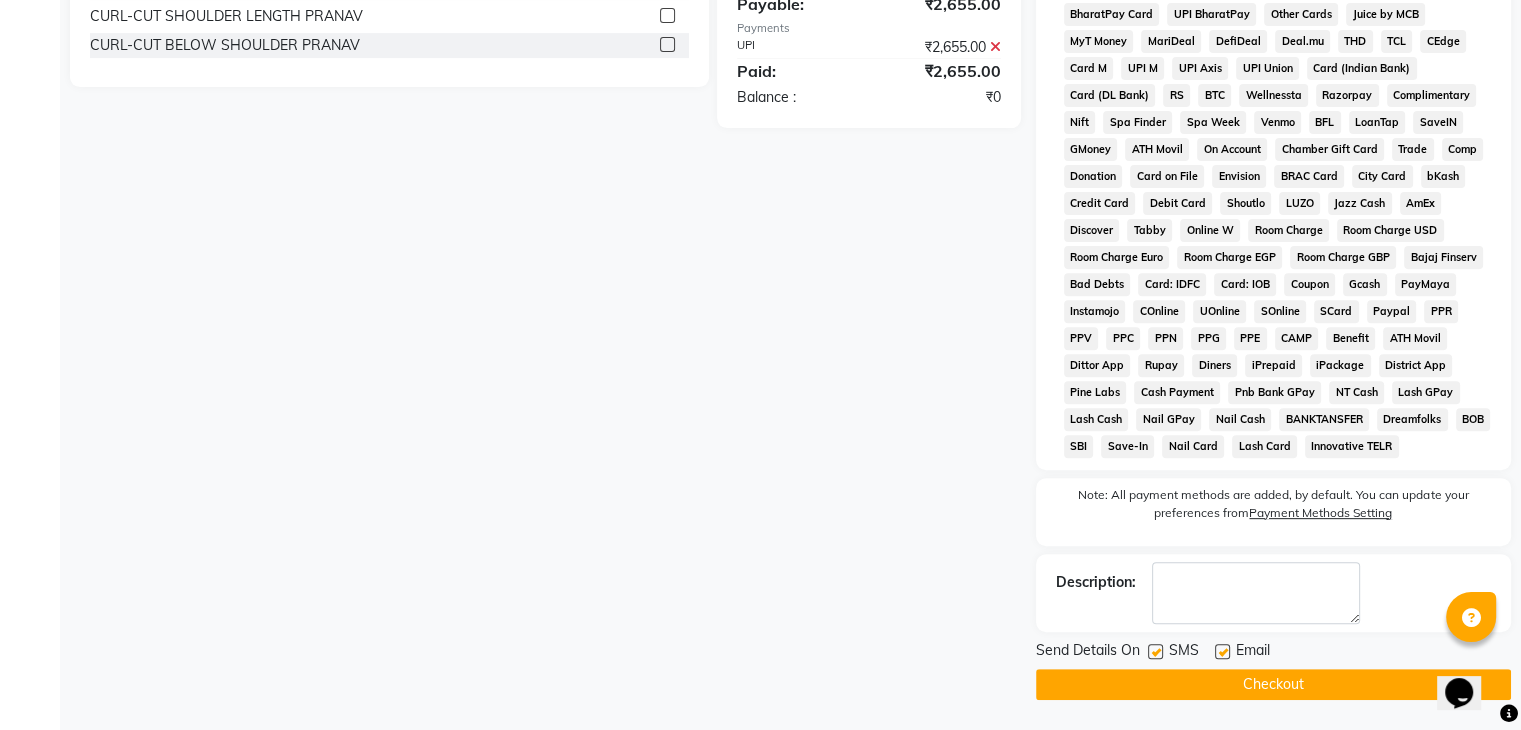 click on "Checkout" 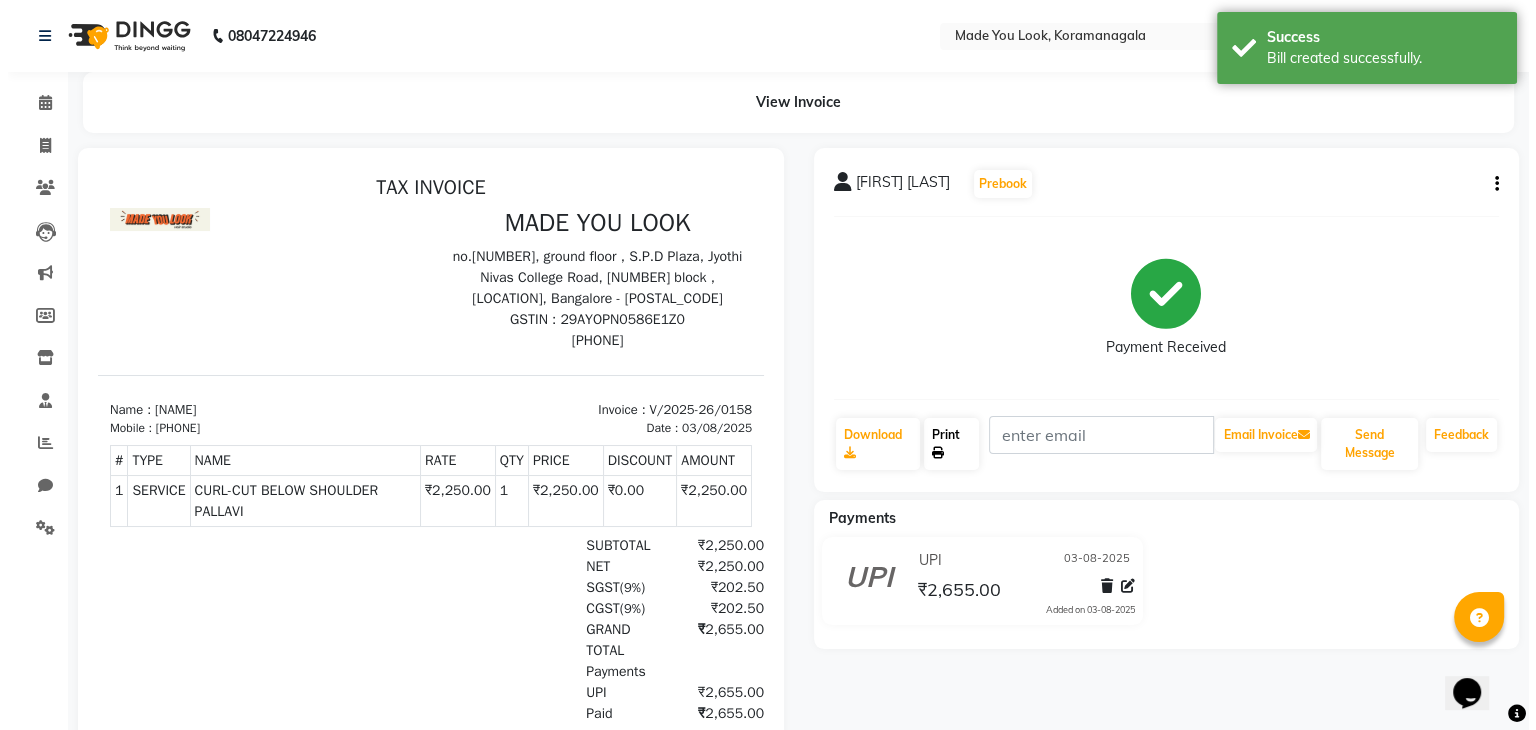 scroll, scrollTop: 0, scrollLeft: 0, axis: both 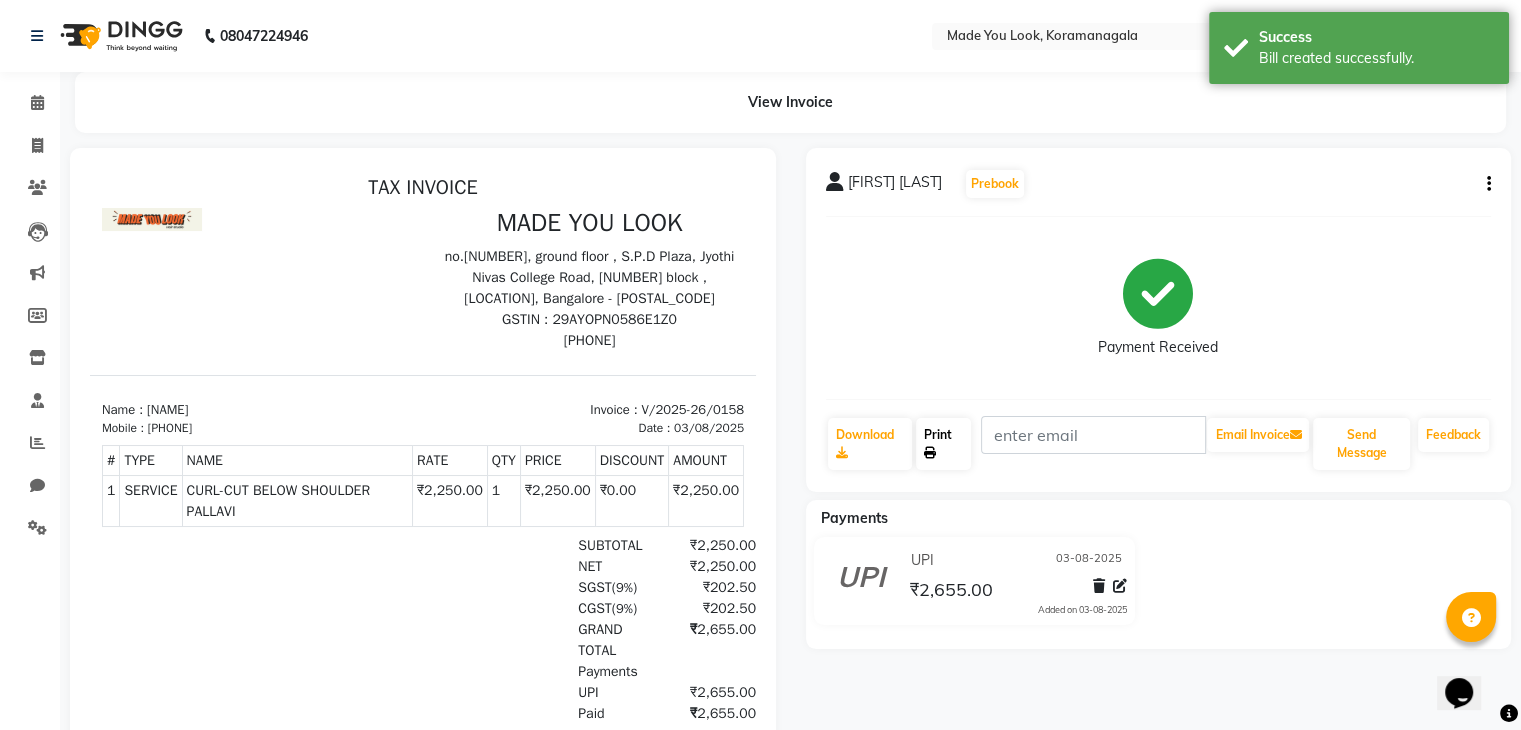 click on "Print" 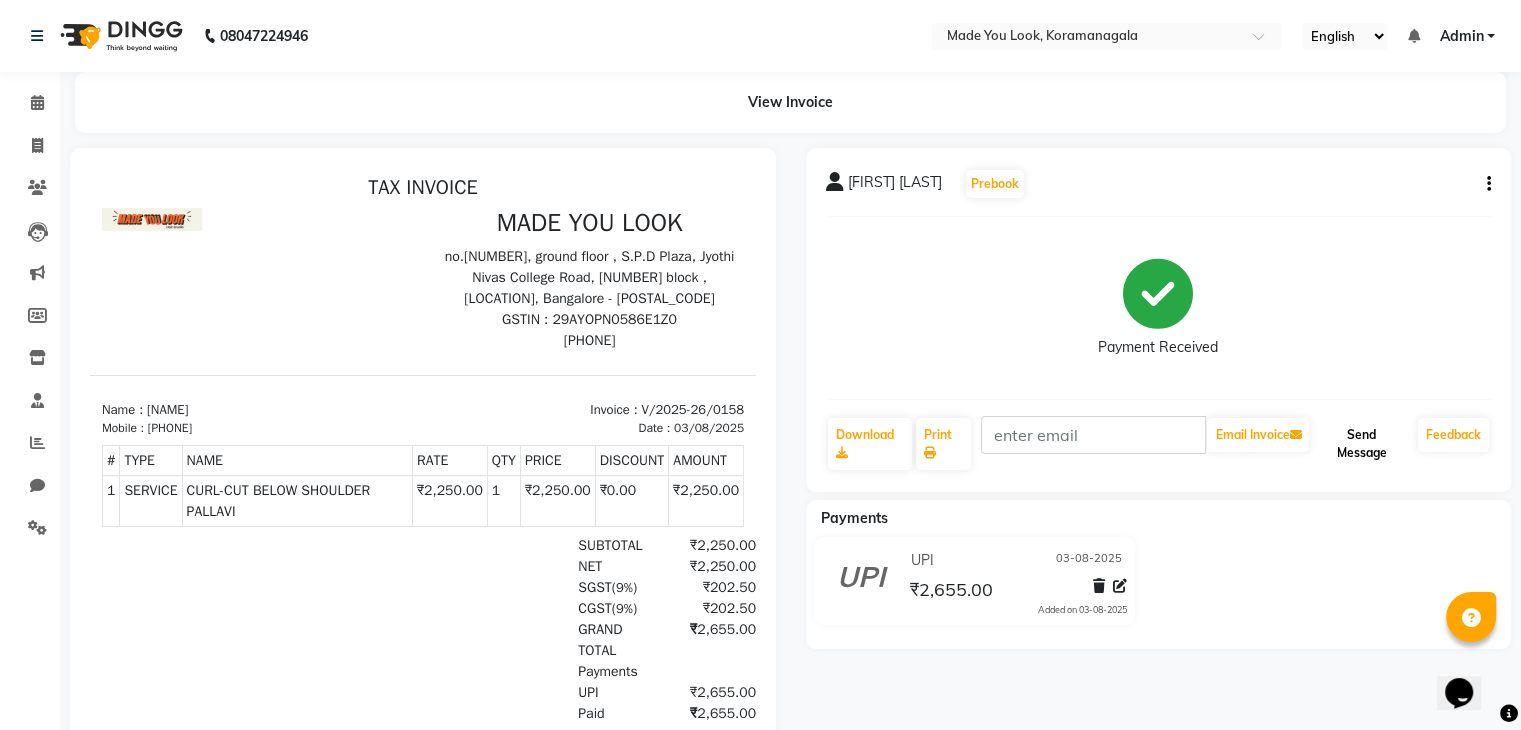 click on "Send Message" 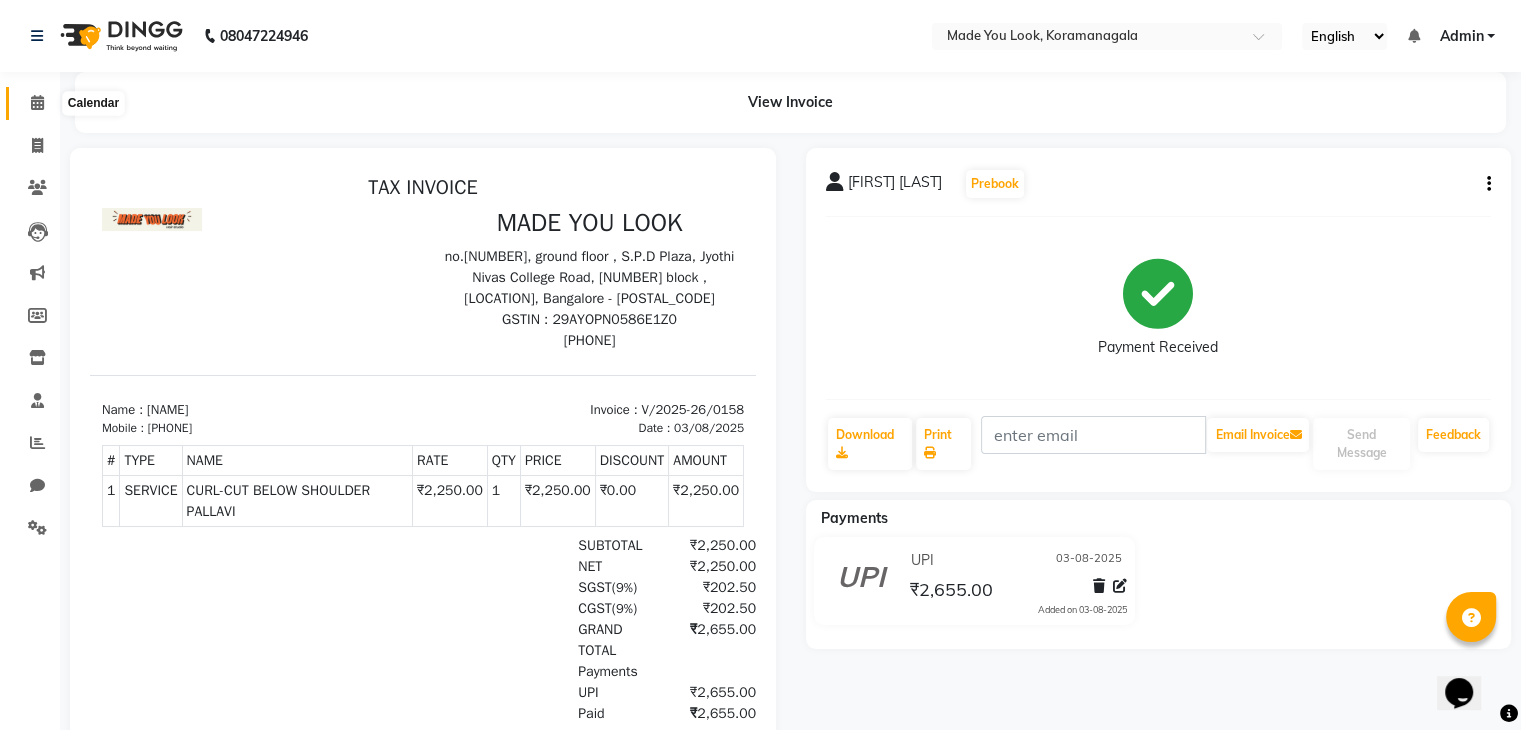 click 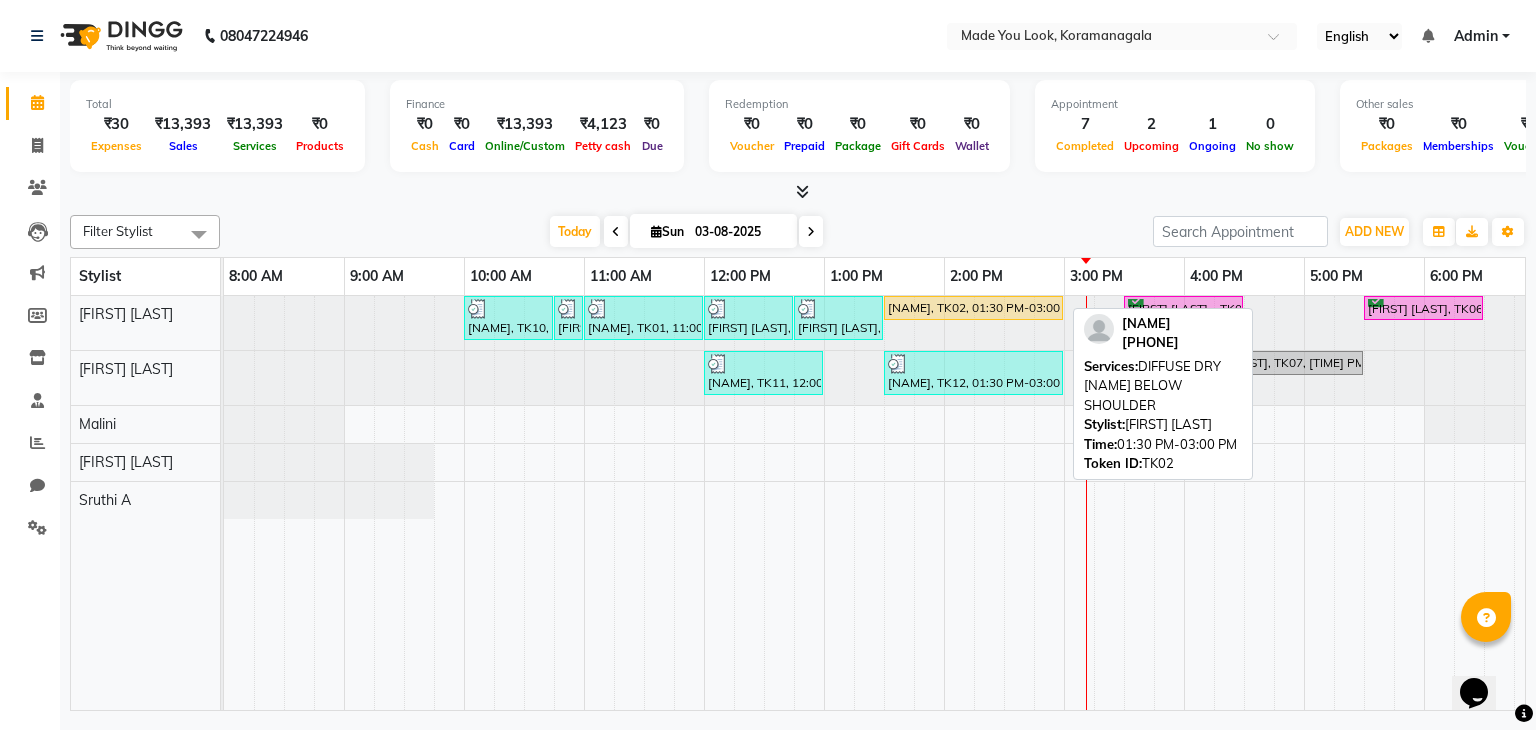 click on "[NAME], TK02, 01:30 PM-03:00 PM, DIFFUSE DRY [NAME] BELOW SHOULDER" at bounding box center (973, 308) 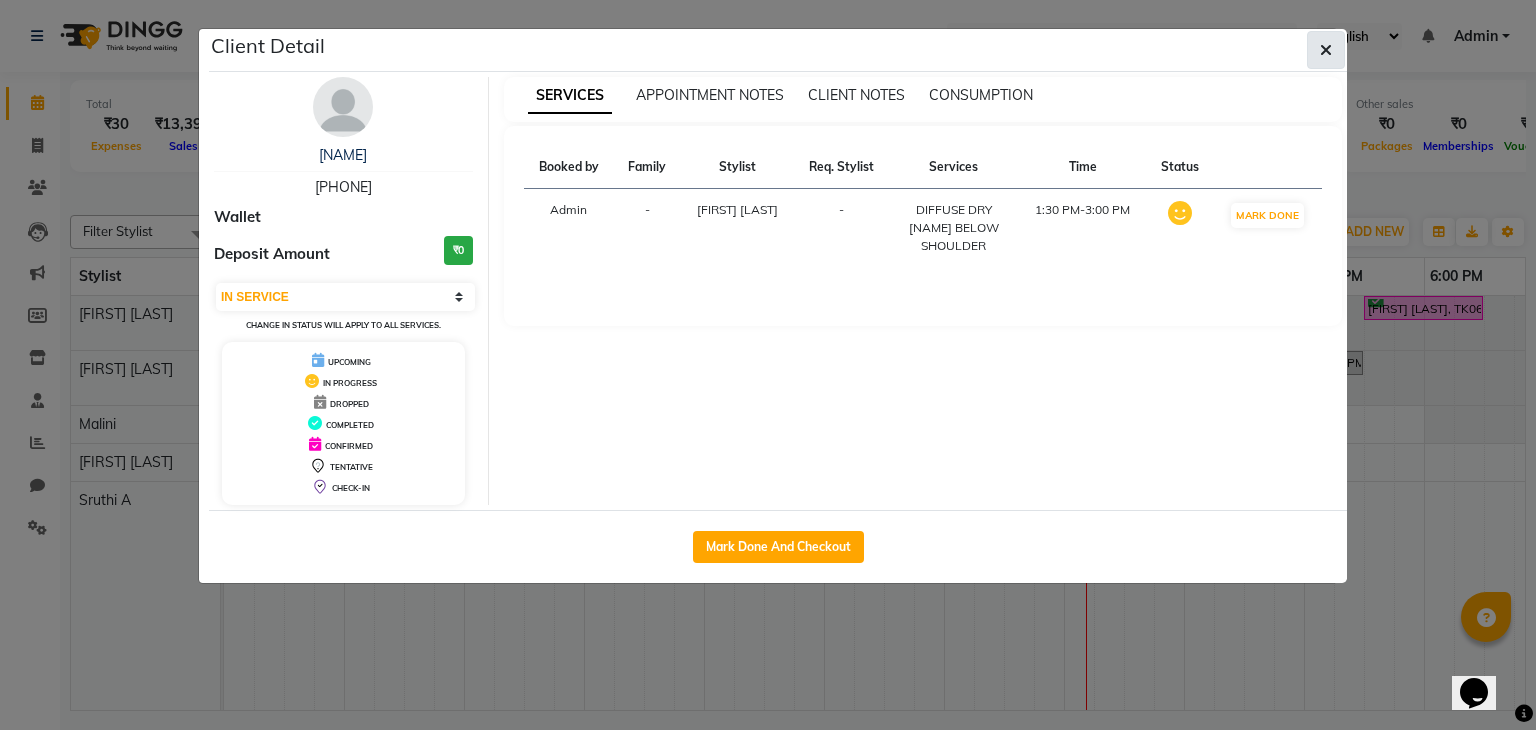 click 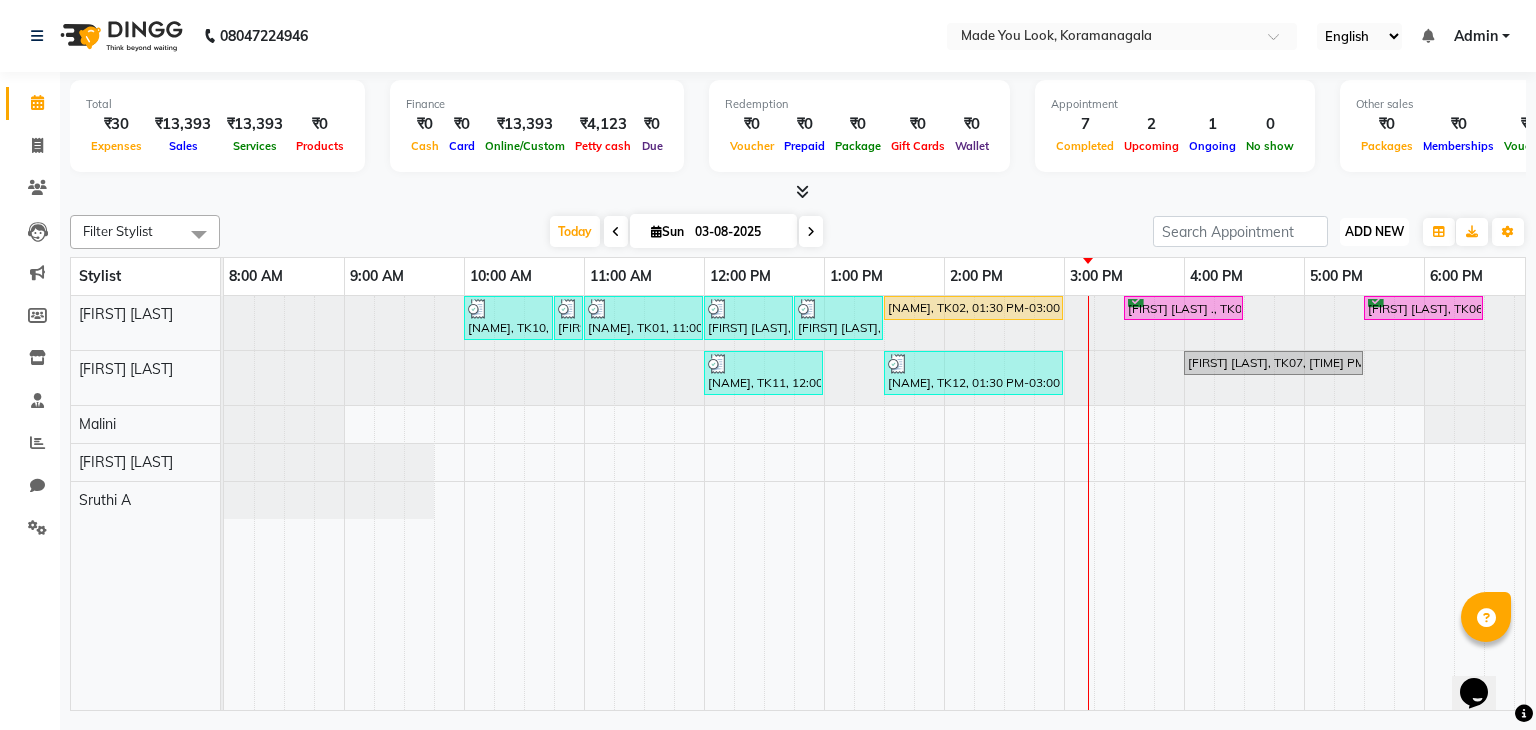click on "ADD NEW Toggle Dropdown" at bounding box center (1374, 232) 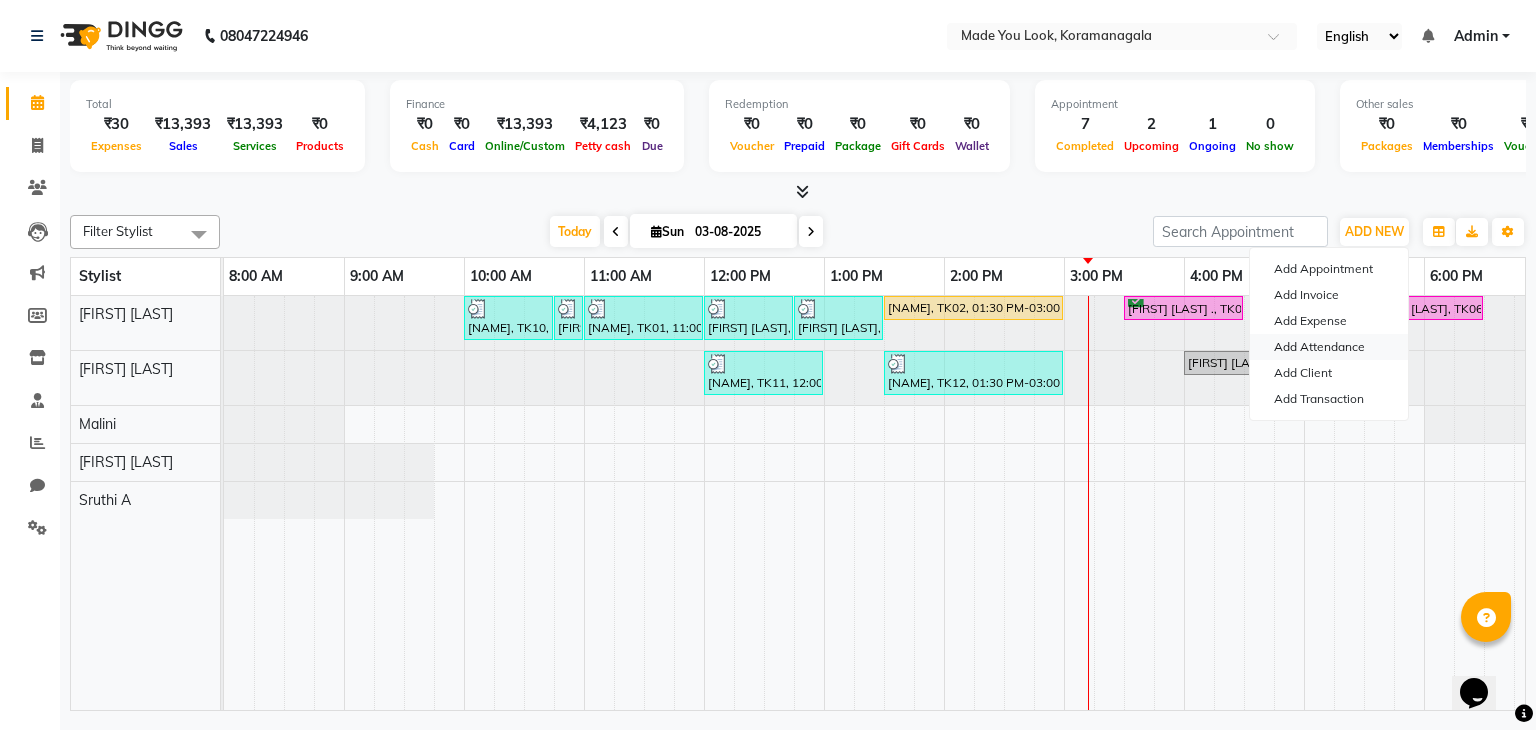 click on "Add Attendance" at bounding box center (1329, 347) 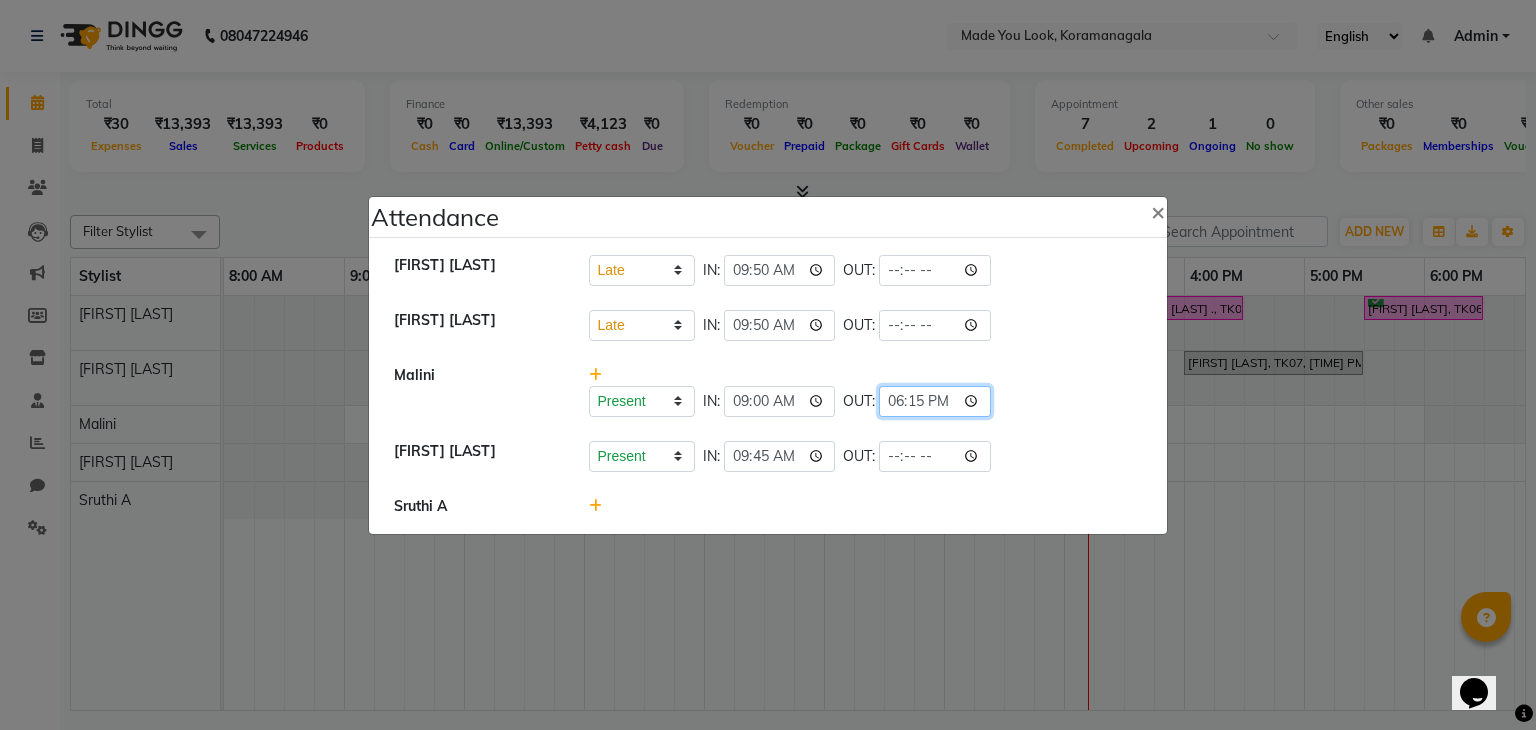 click on "18:15" 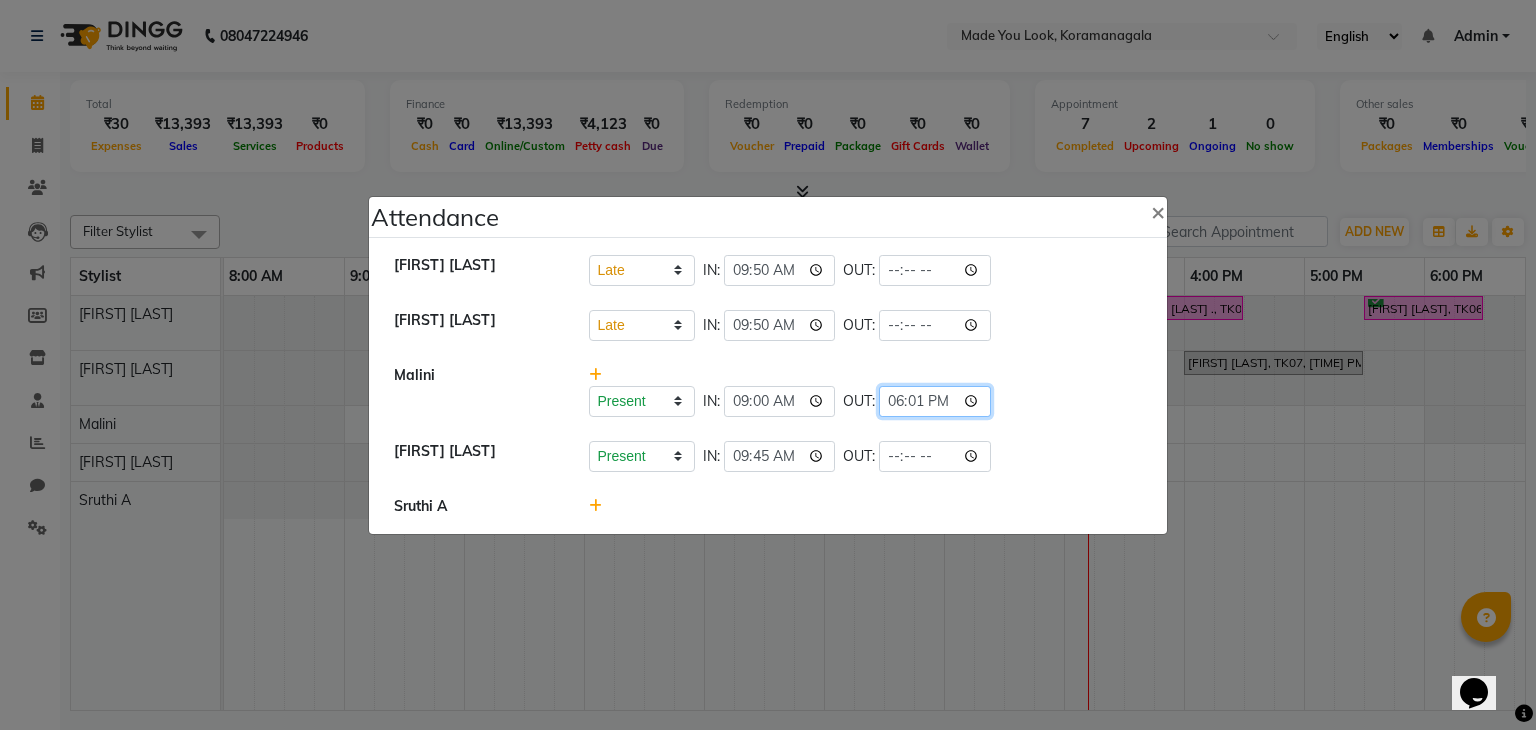 type on "18:10" 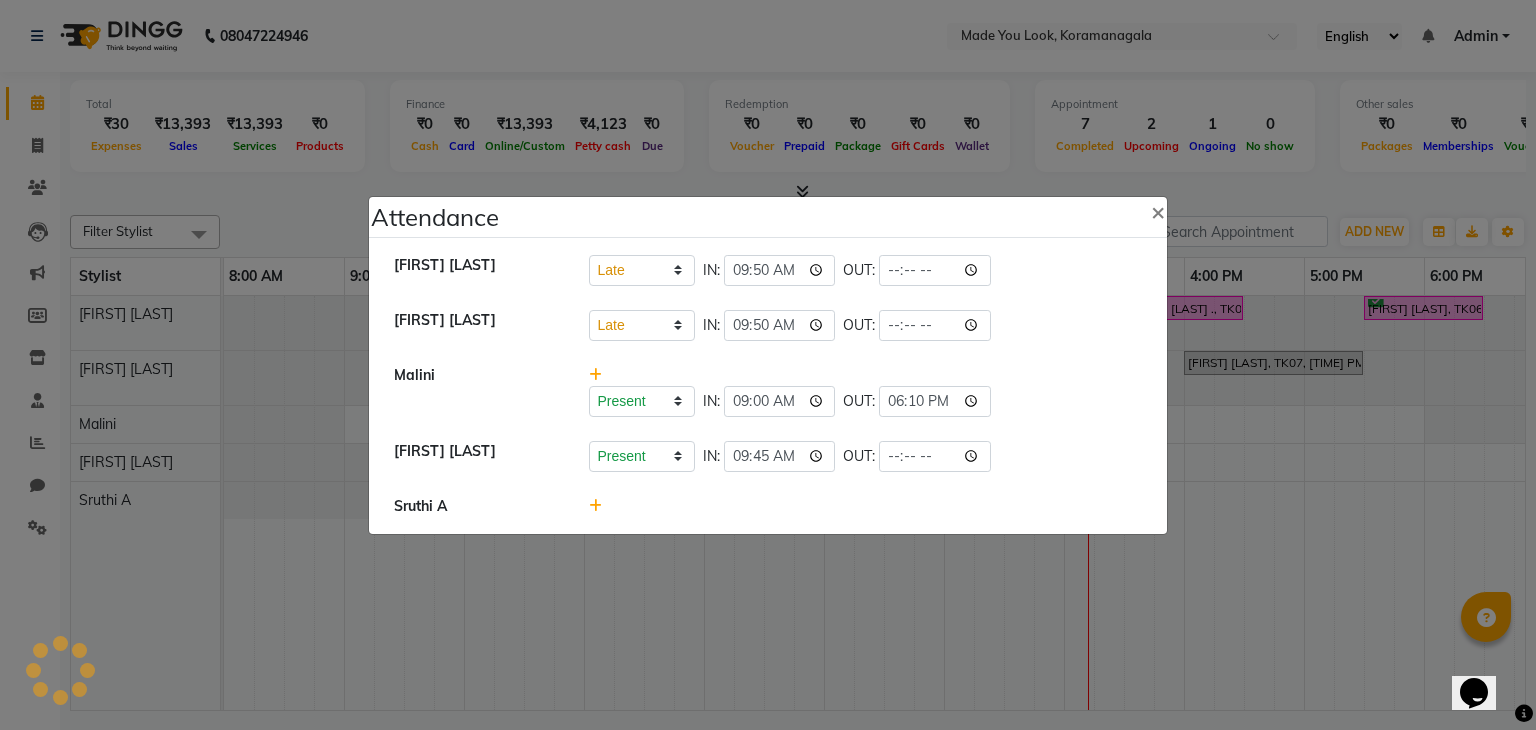 click on "Present   Absent   Late   Half Day   Weekly Off  IN:  09:00 OUT:  18:10" 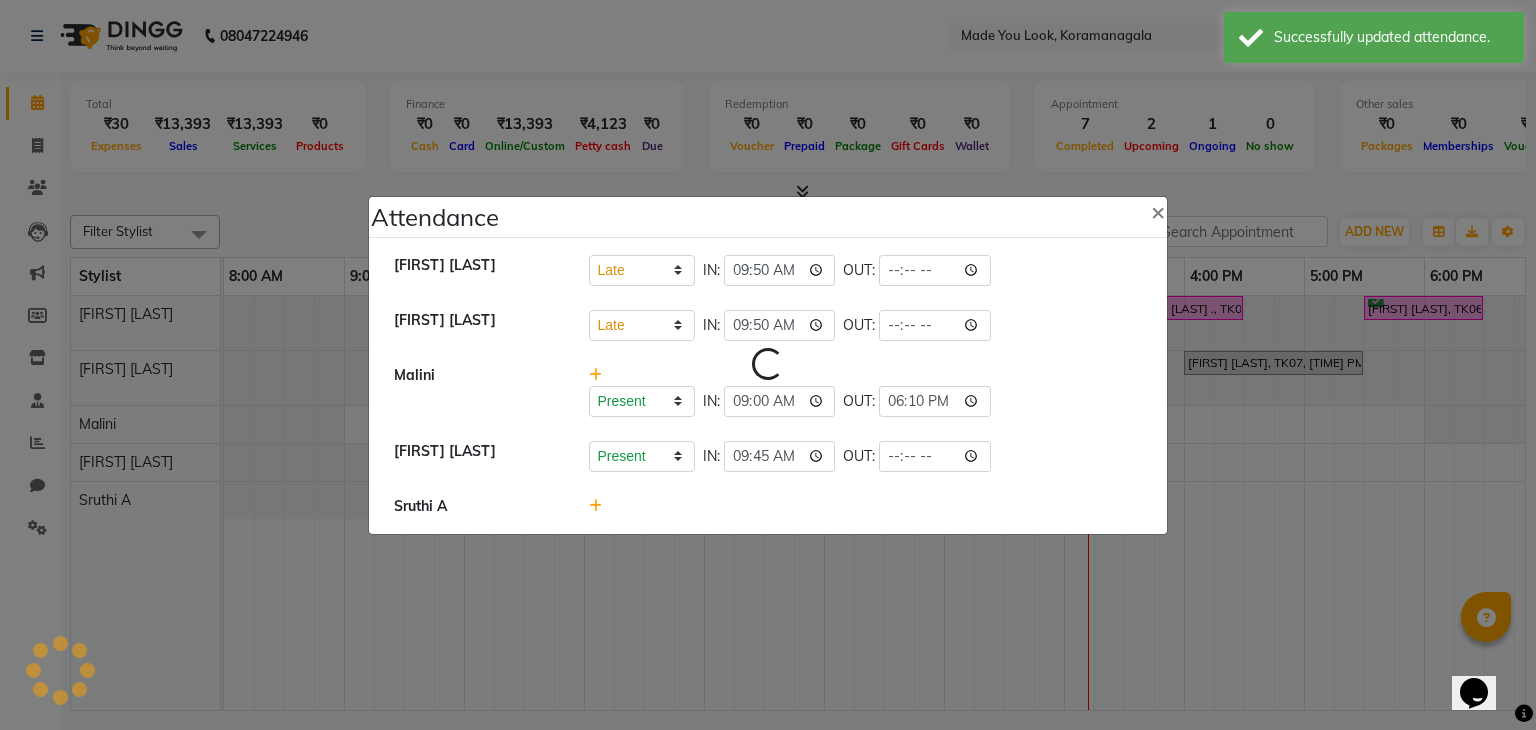 select on "L" 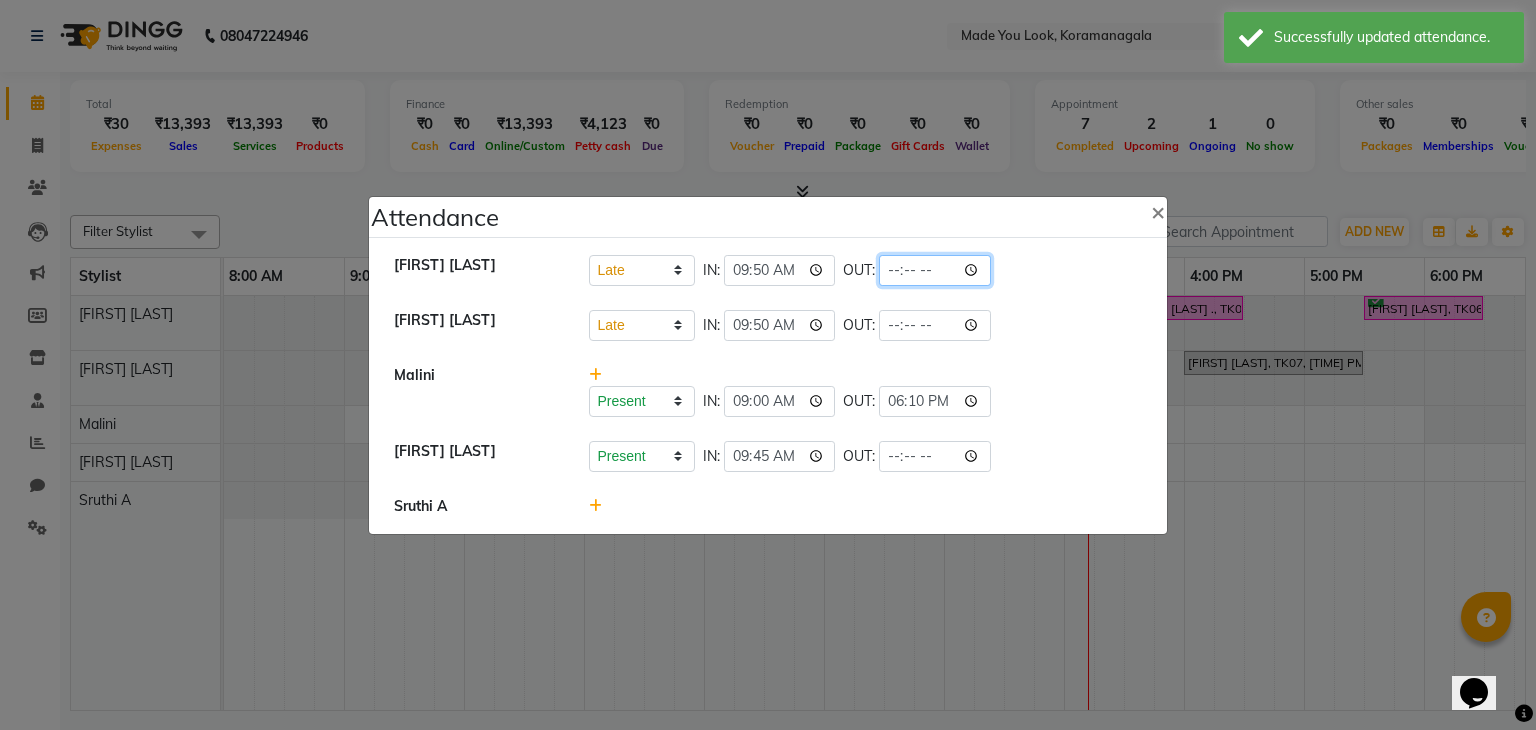 click 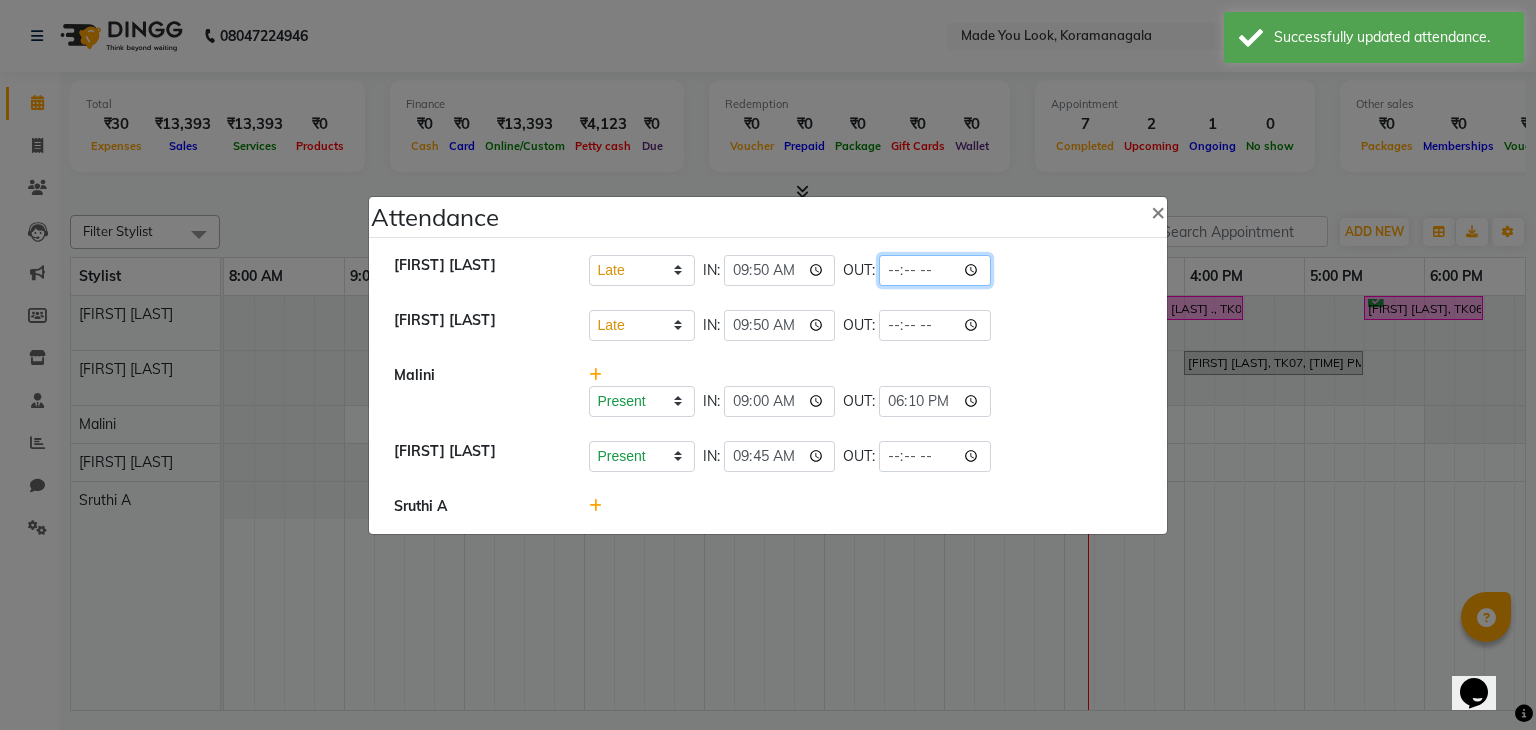 type on "20:00" 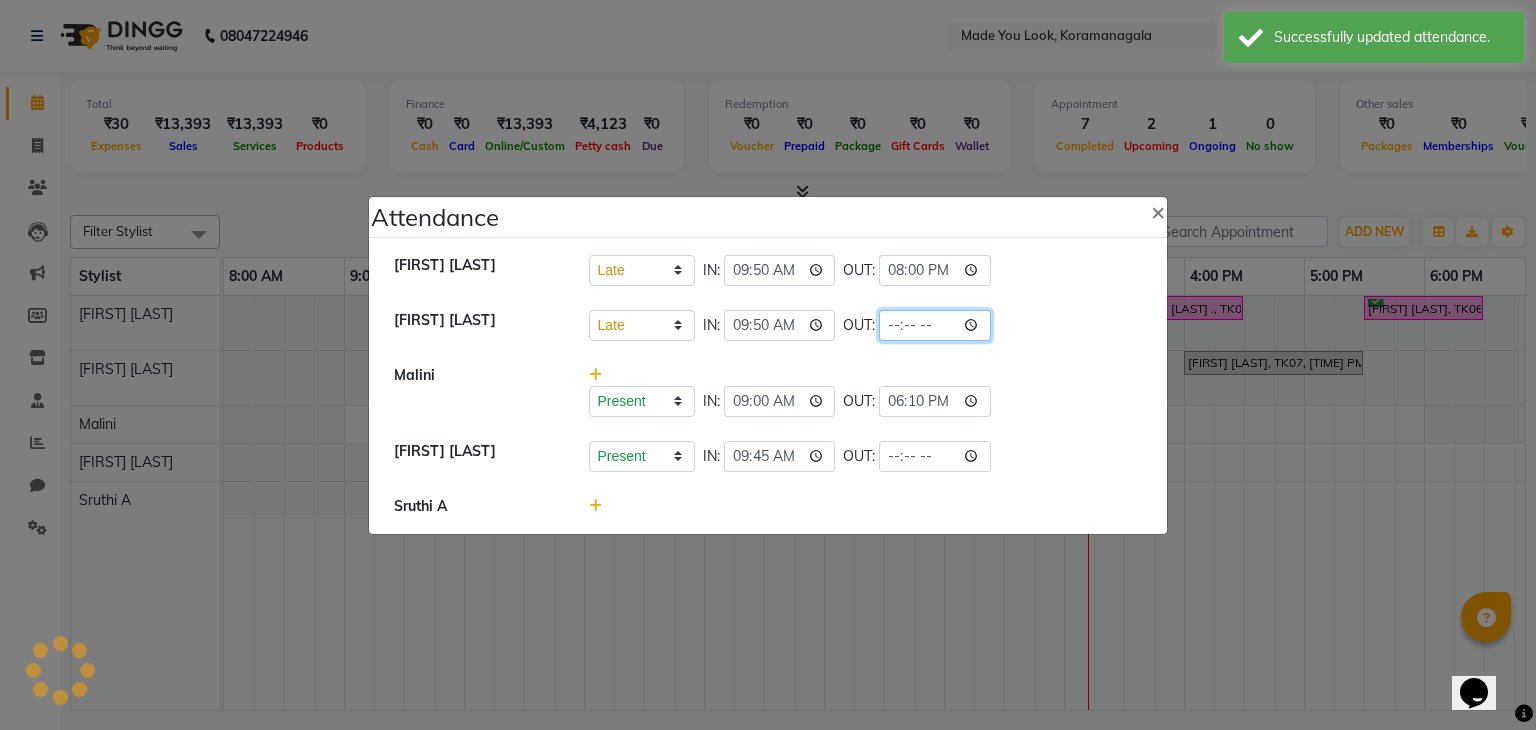 click 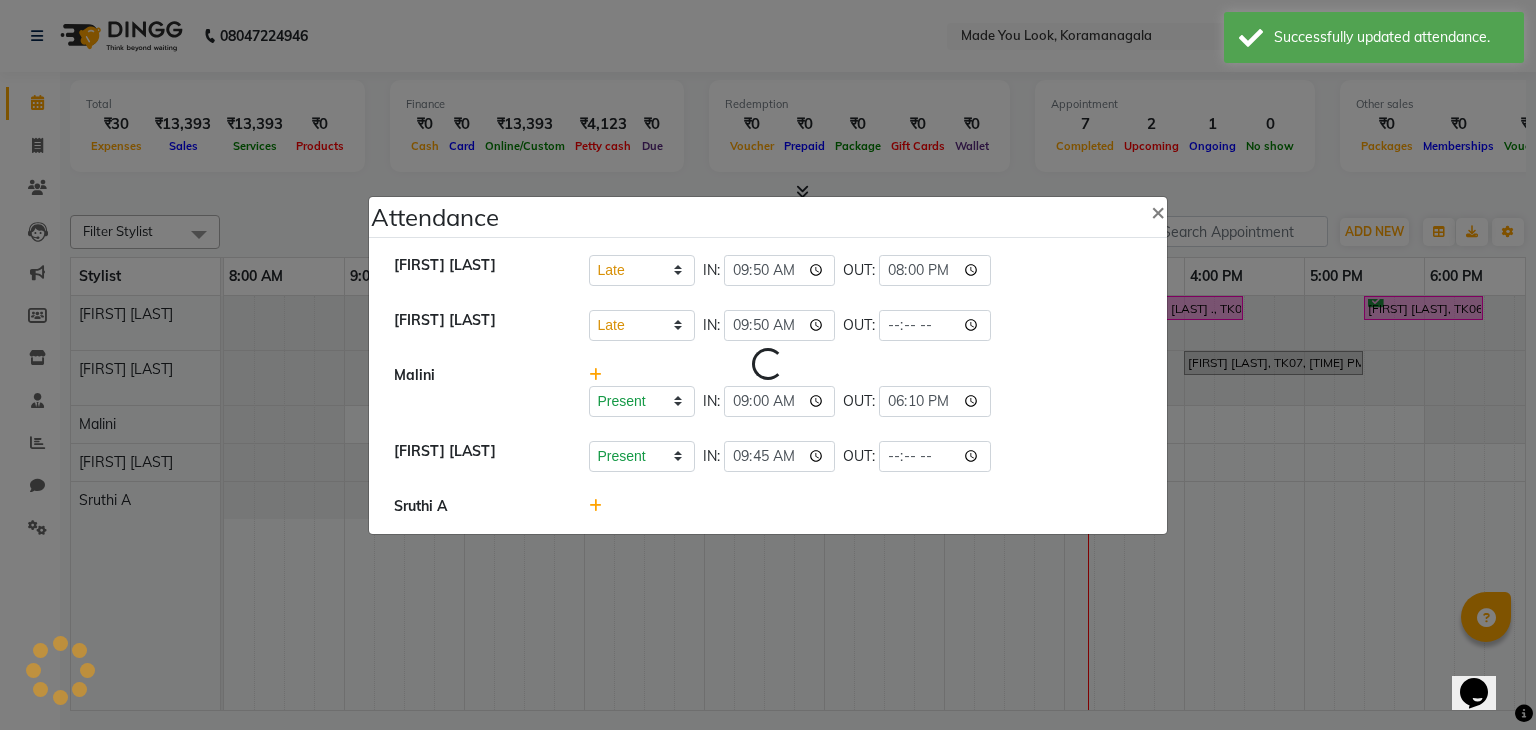 select on "L" 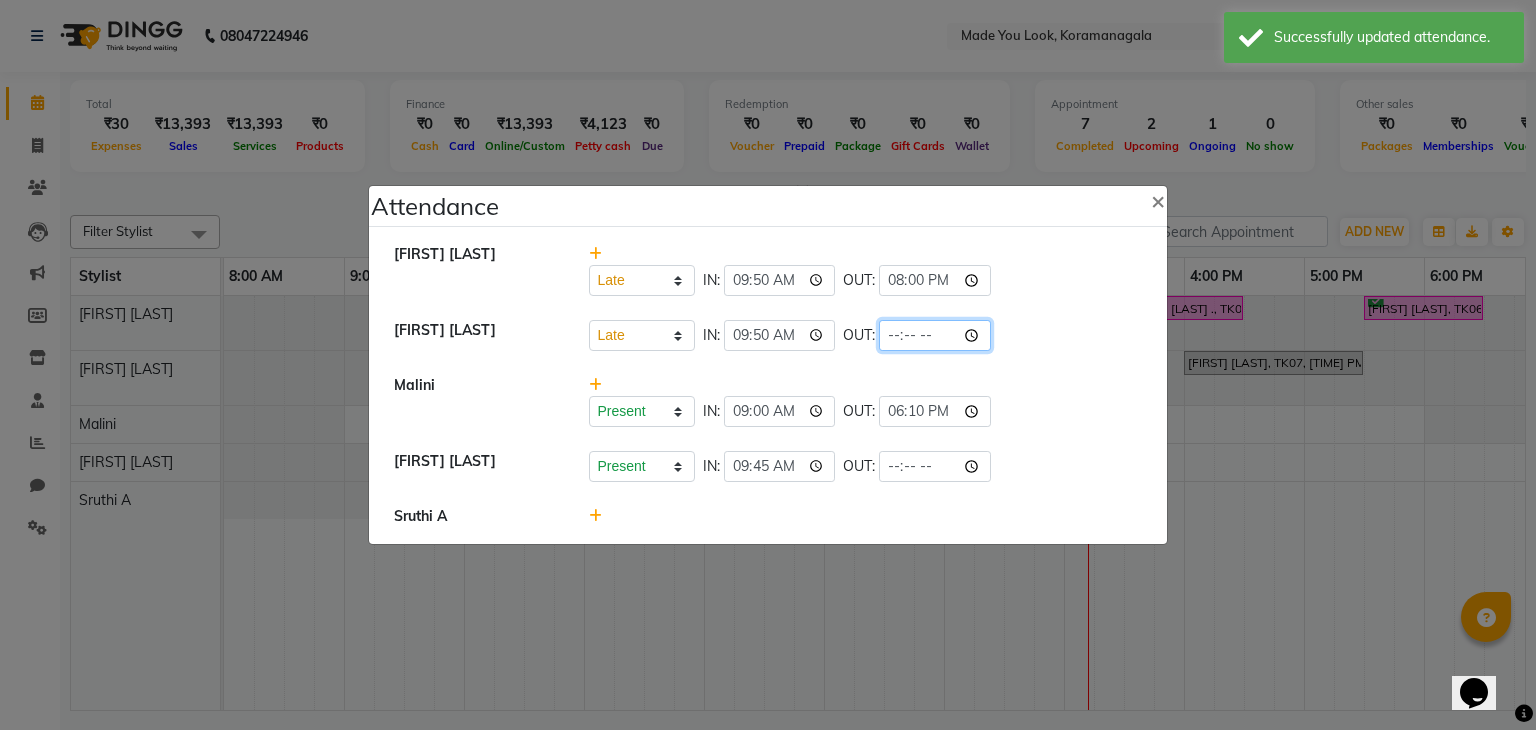 click 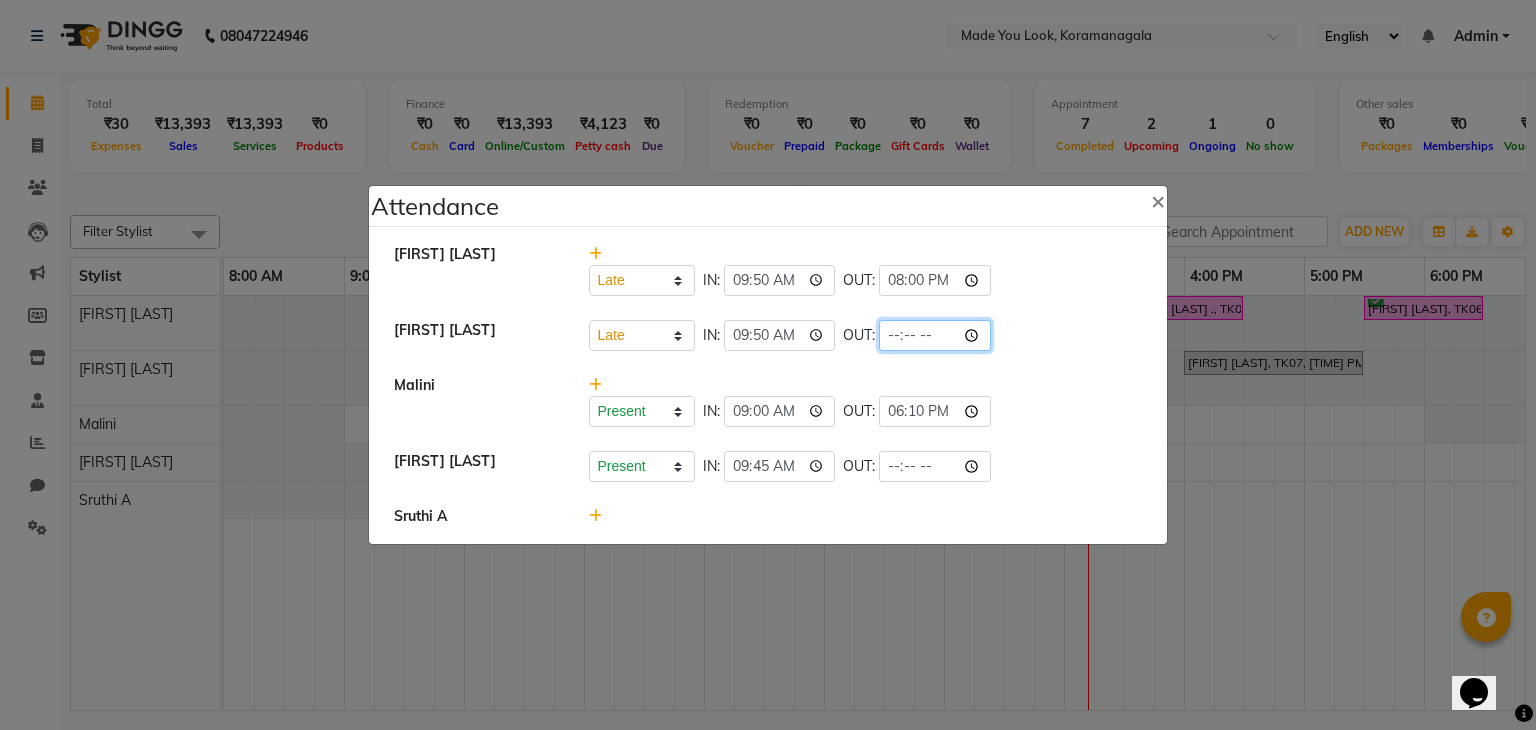 type on "20:00" 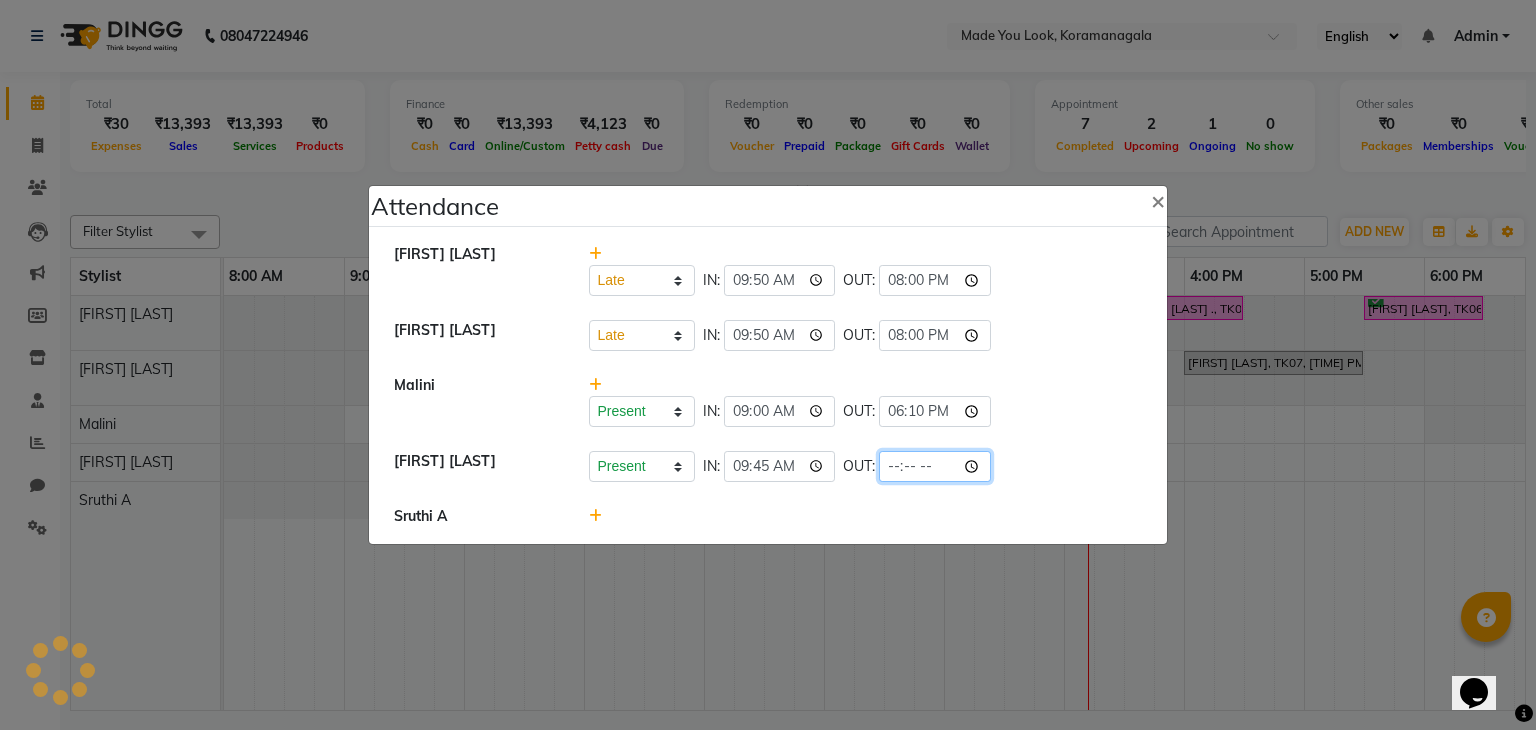 click 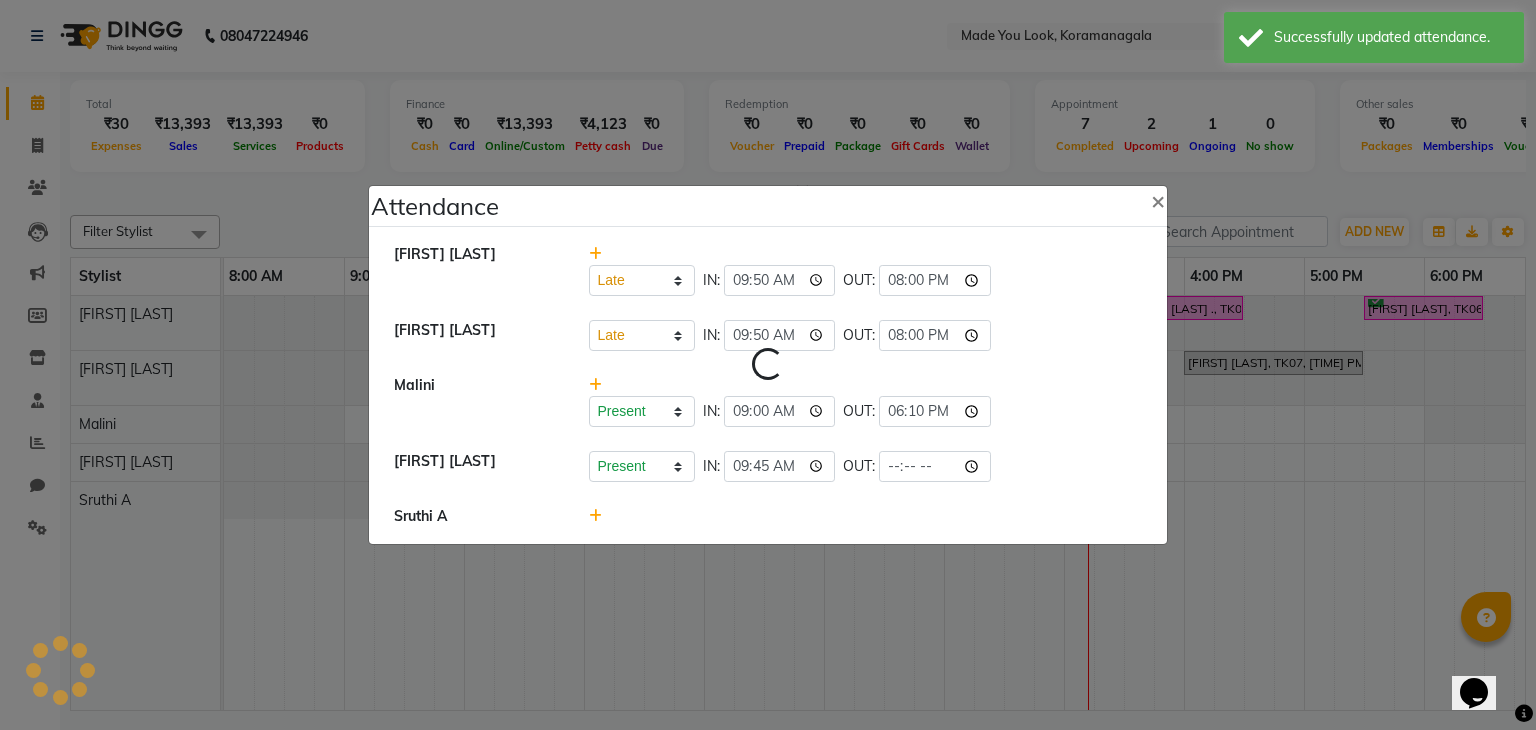 select on "L" 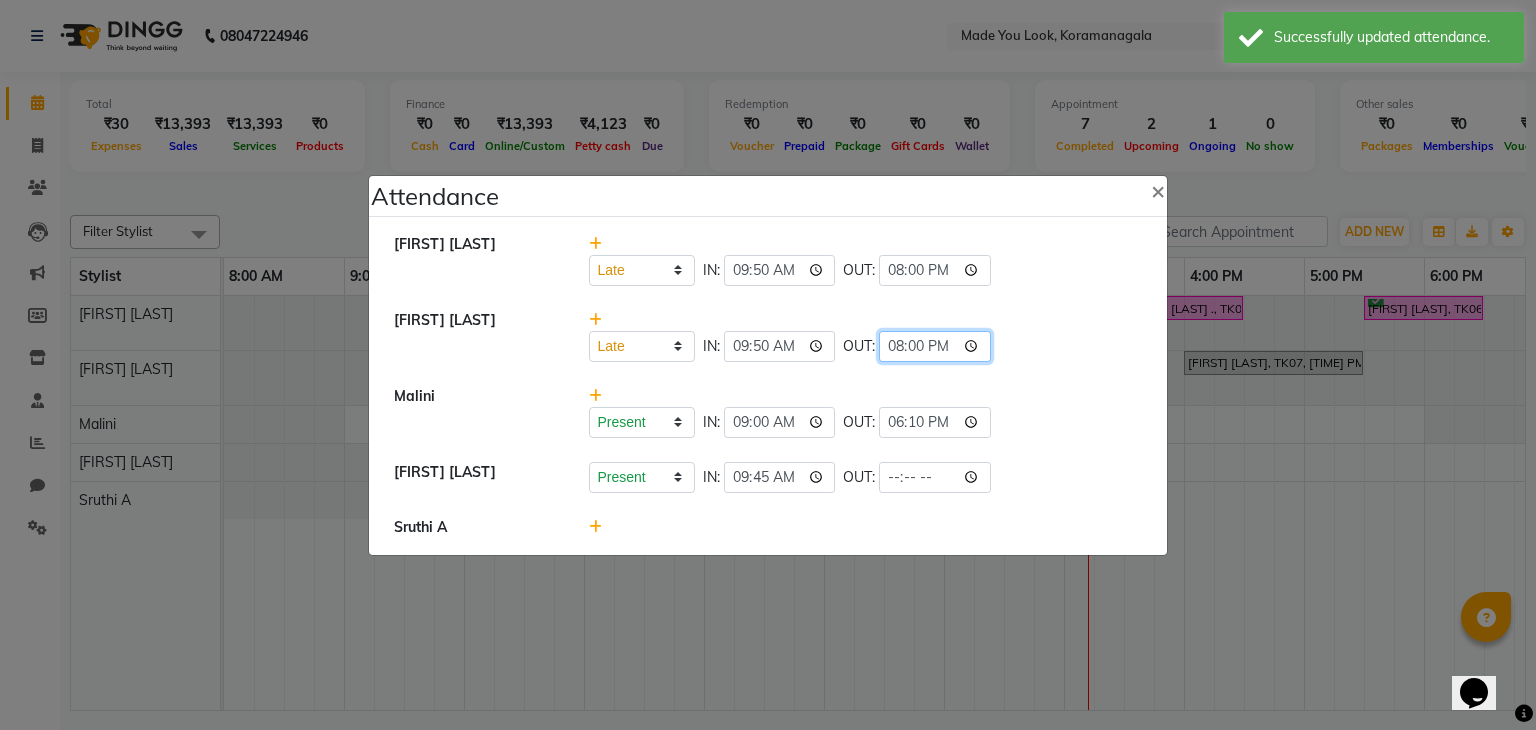 click on "20:00" 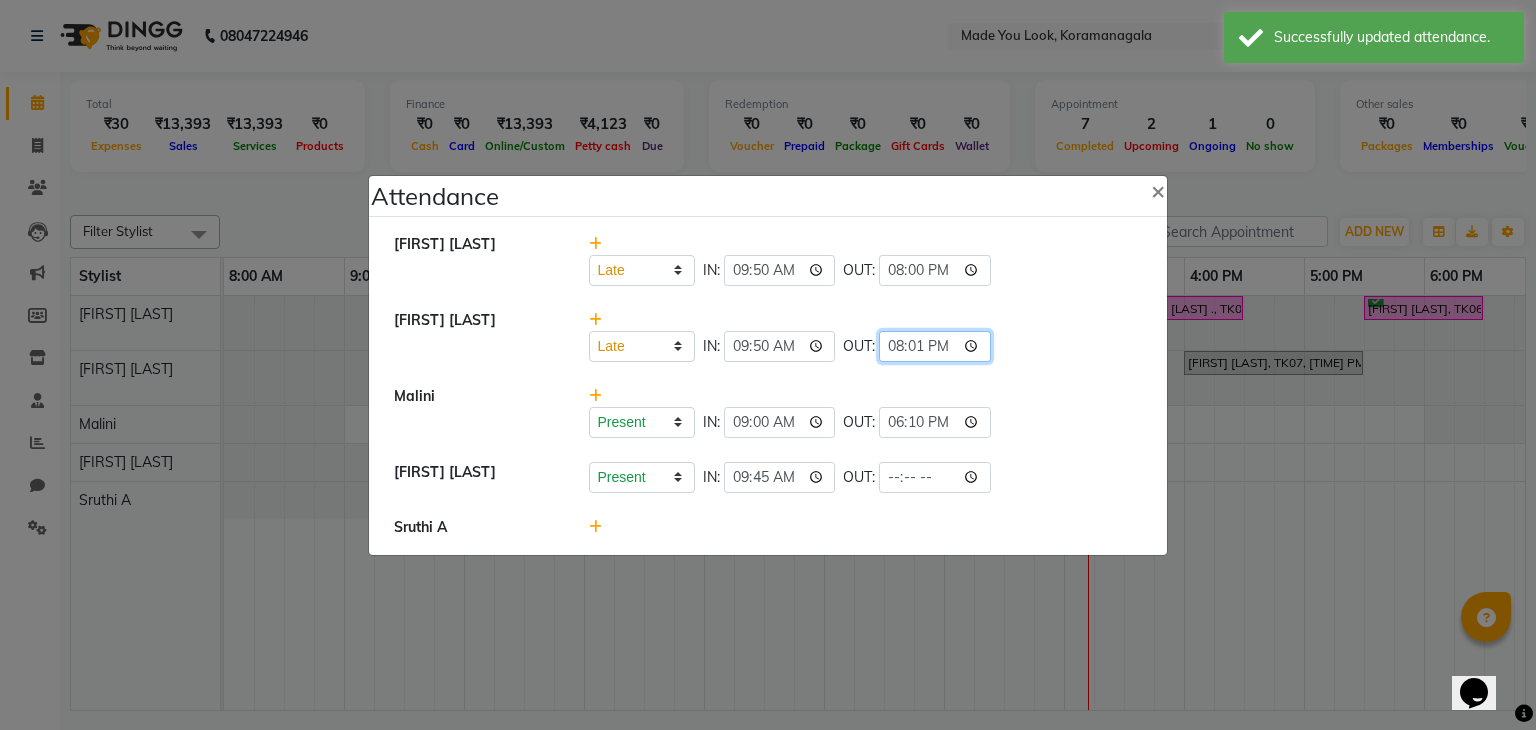 type on "20:10" 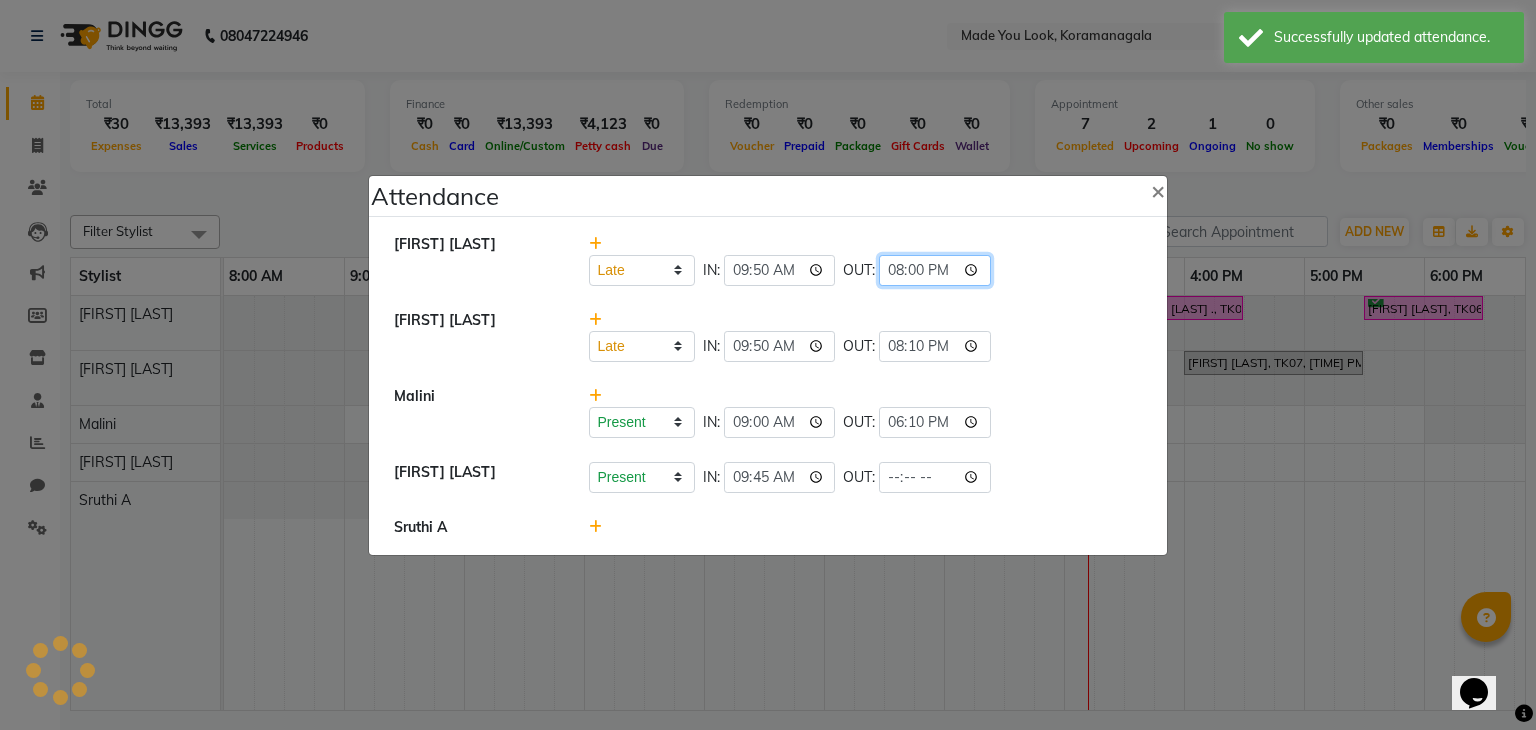 click on "20:00" 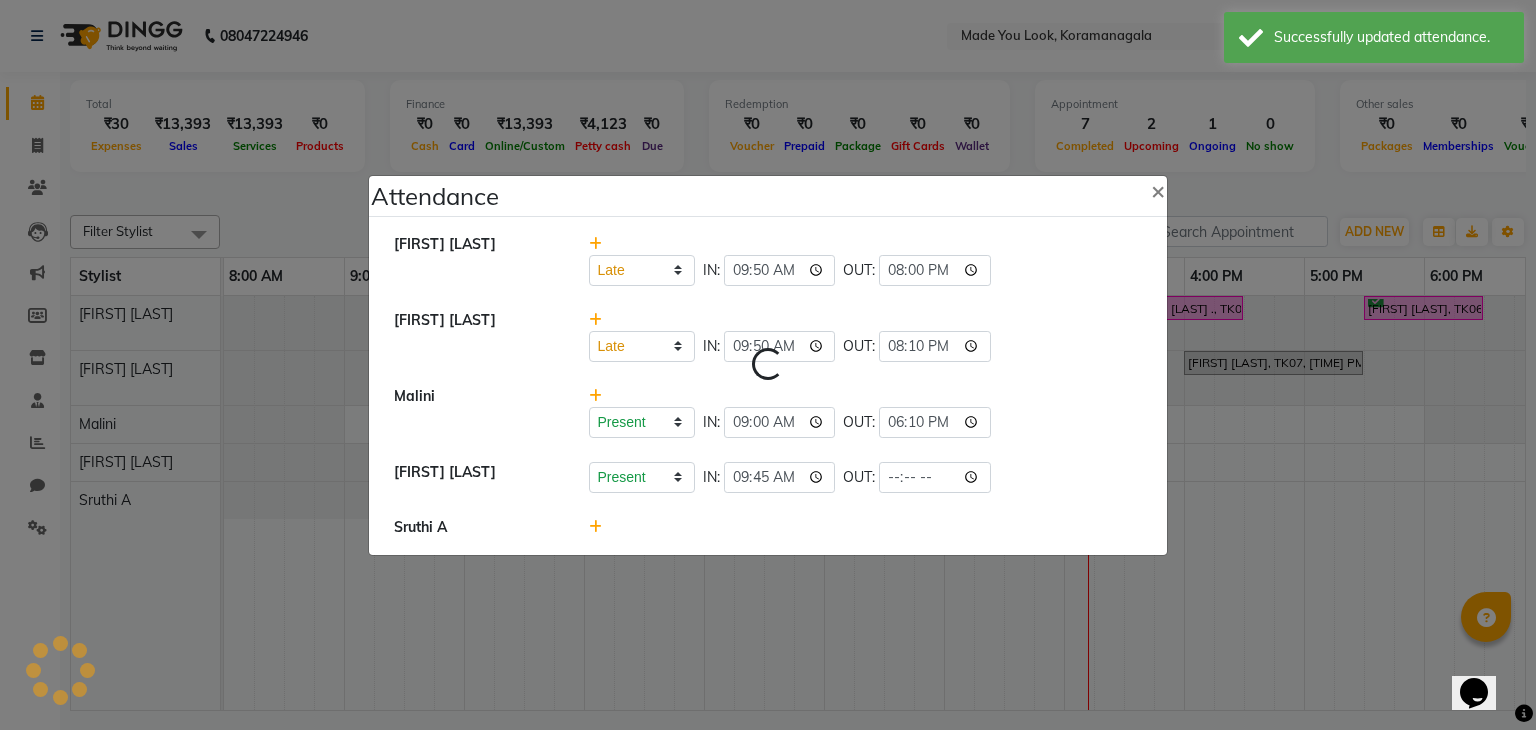 select on "L" 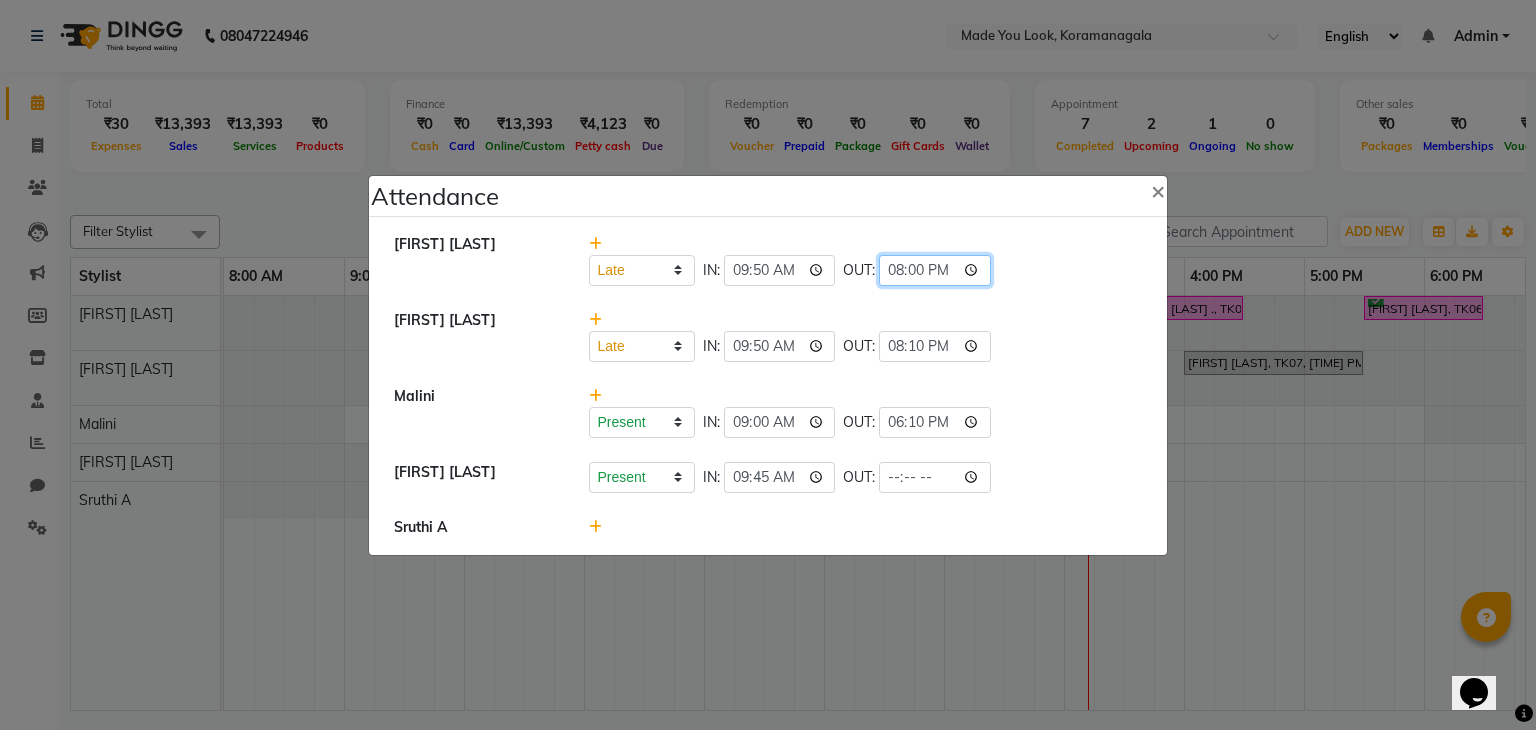 click on "20:00" 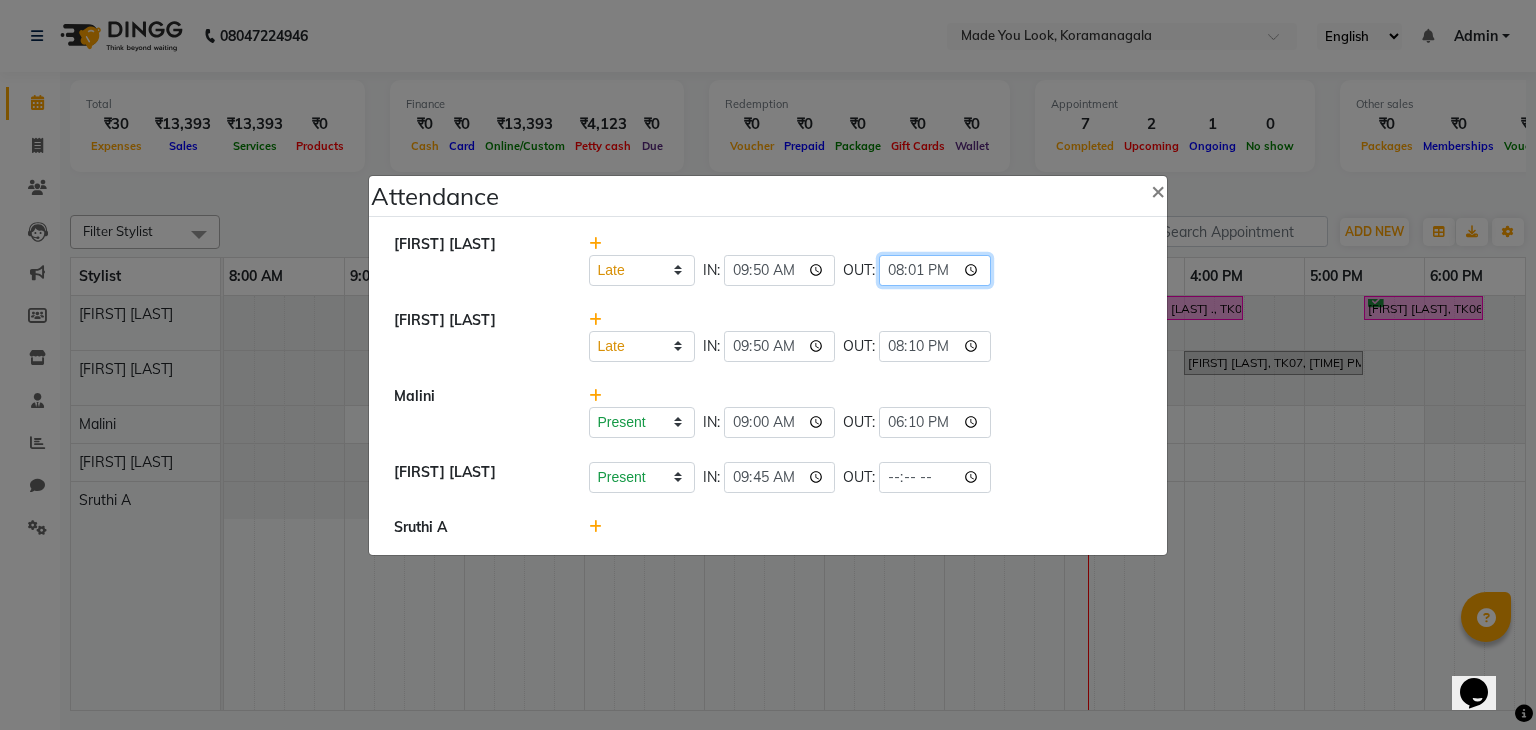 type on "20:10" 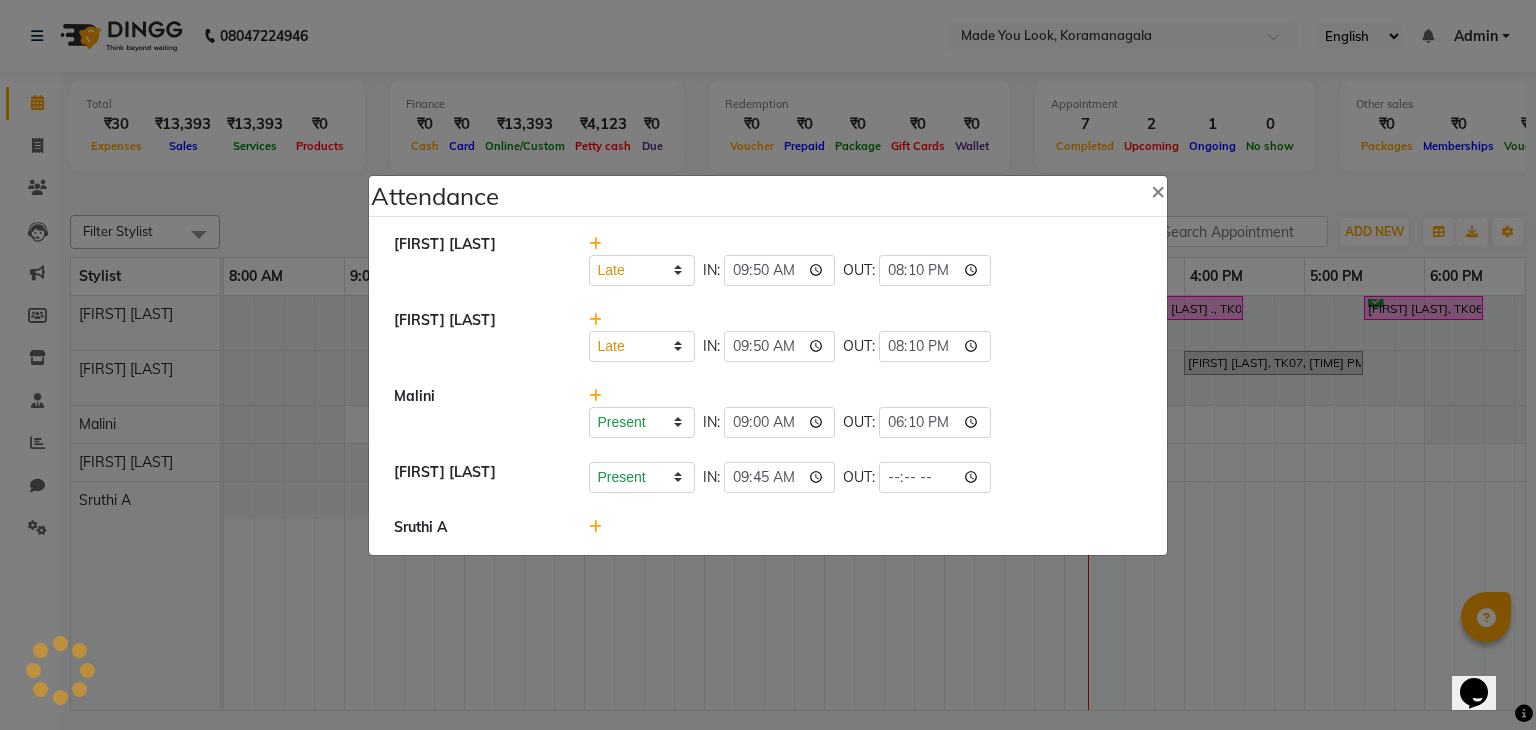 drag, startPoint x: 1032, startPoint y: 296, endPoint x: 1059, endPoint y: 299, distance: 27.166155 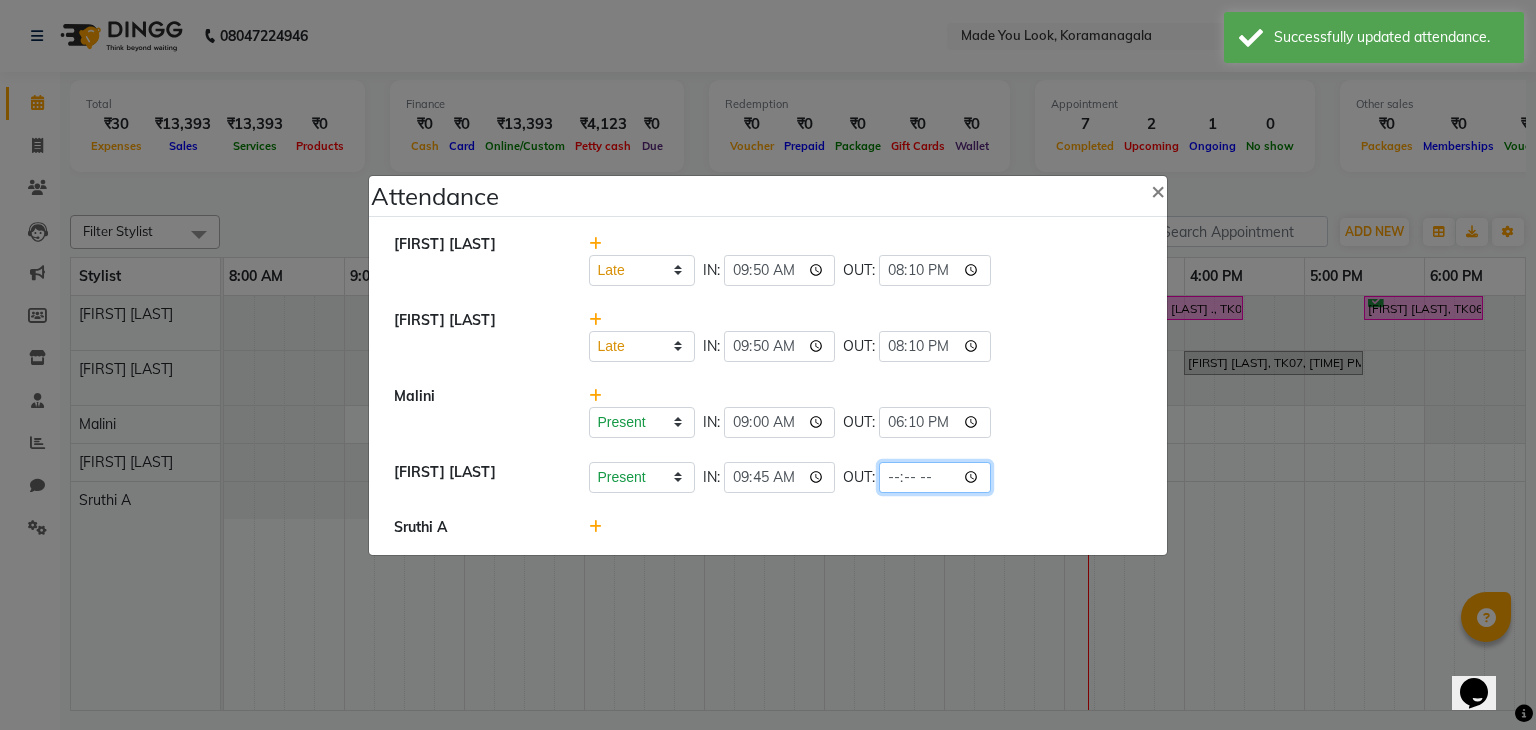 click 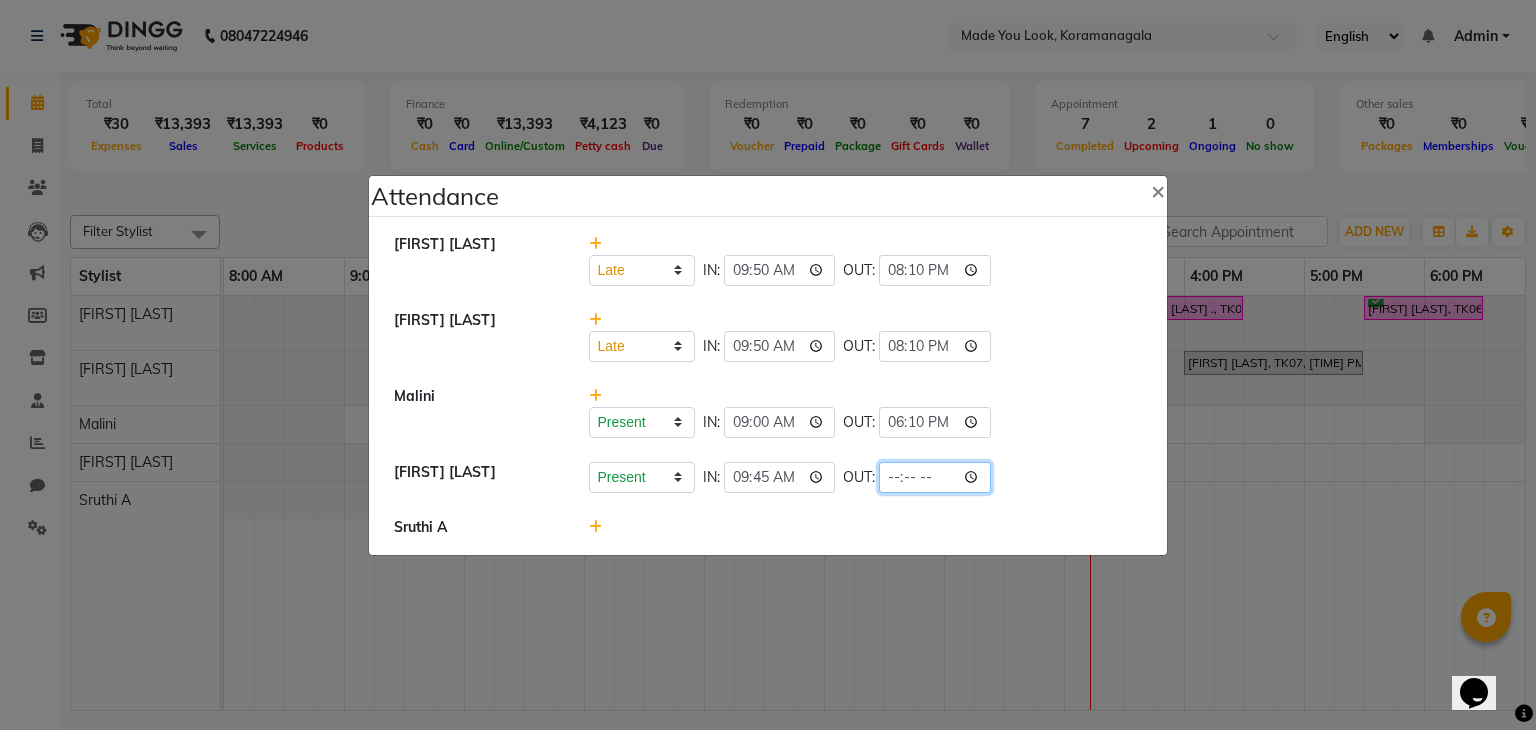 type on "20:10" 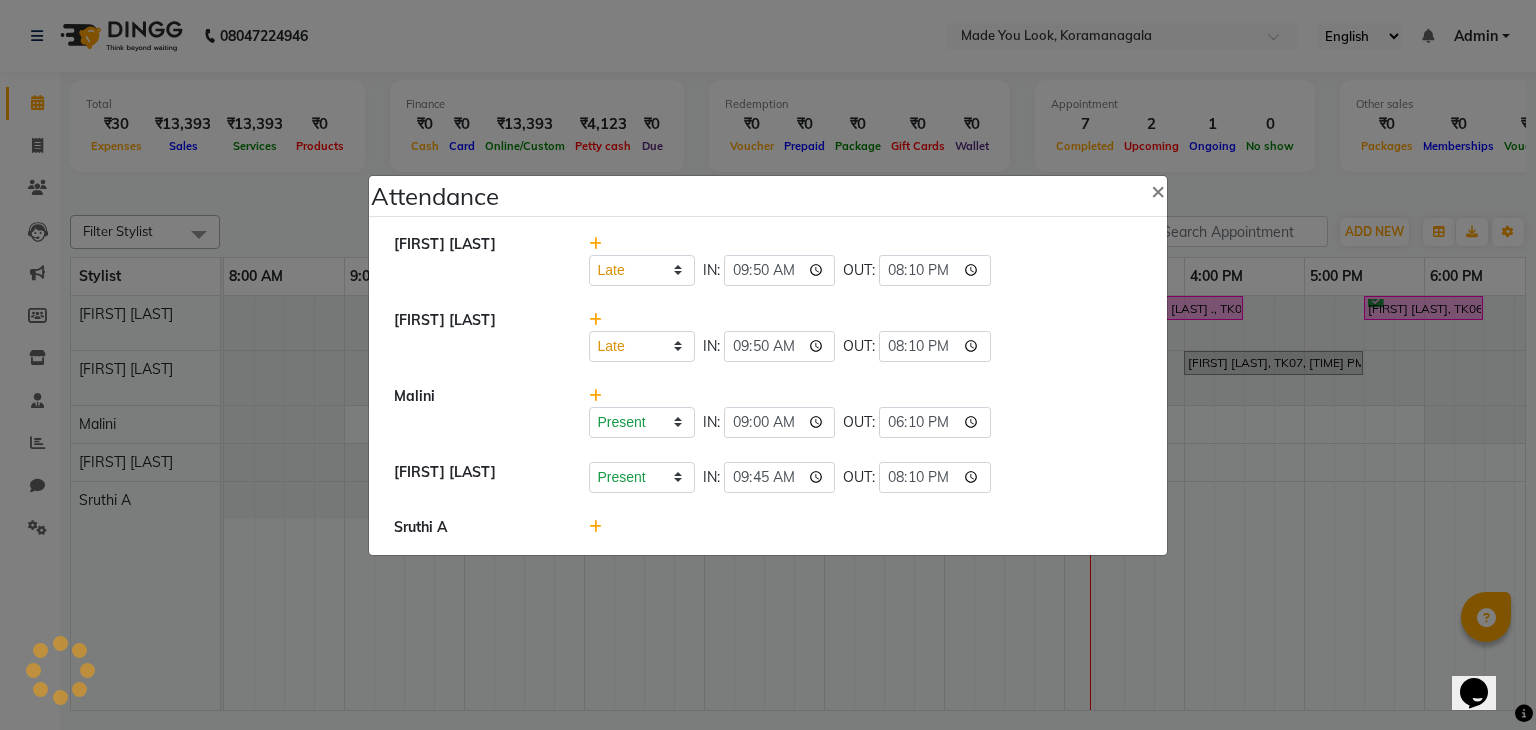 click on "Attendance ×  [NAME]    Present   Absent   Late   Half Day   Weekly Off  IN:  09:45 OUT:  20:10" 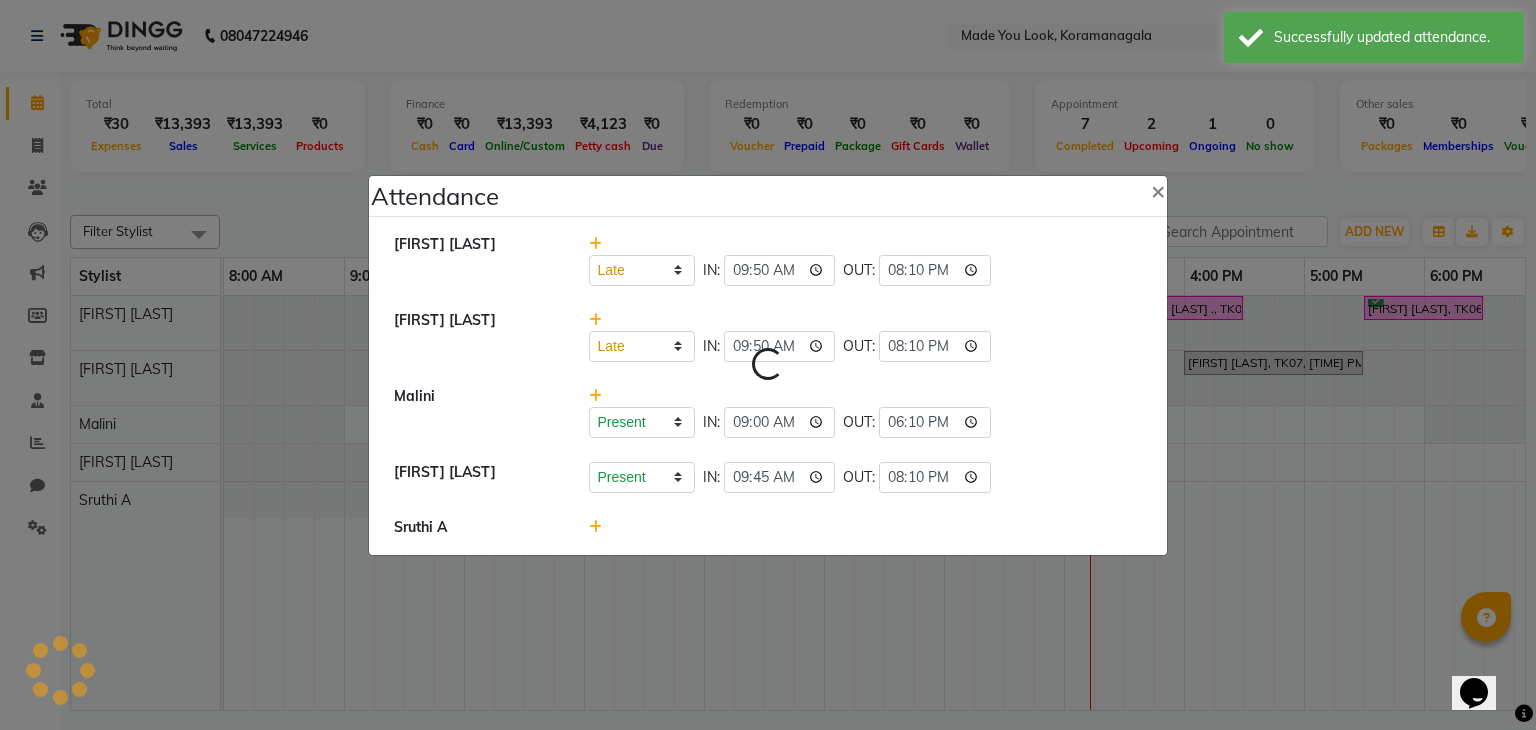 select on "L" 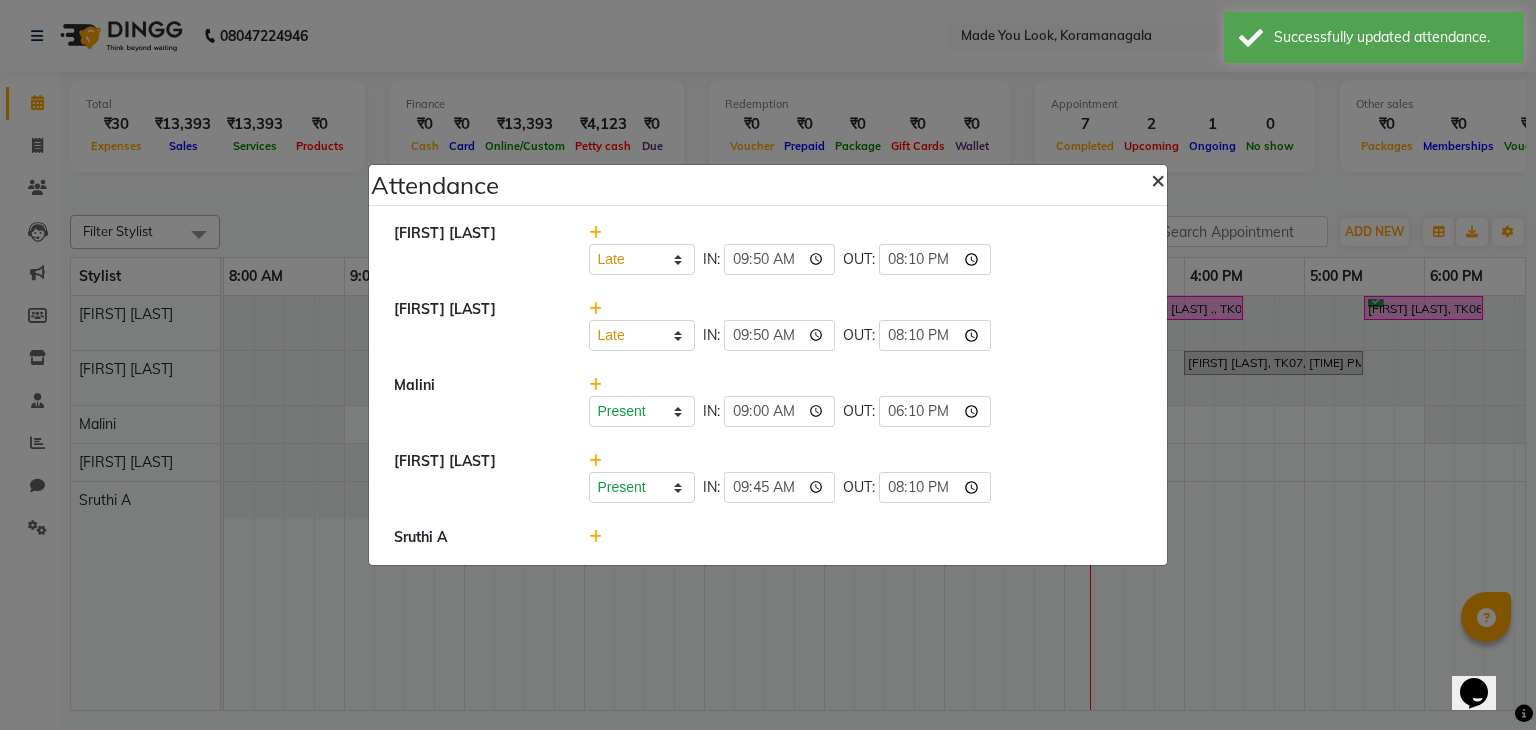 click on "×" 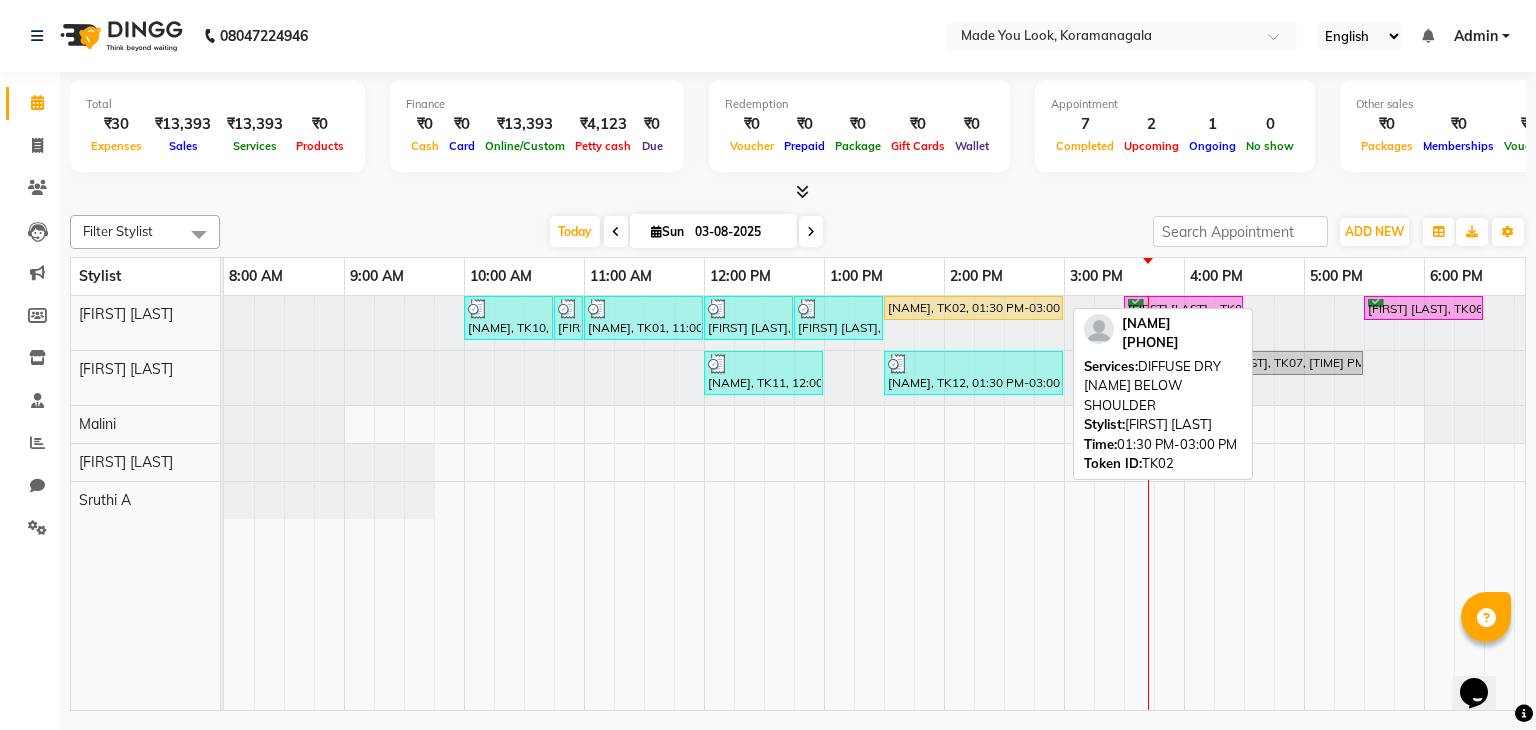 click on "[NAME], TK02, 01:30 PM-03:00 PM, DIFFUSE DRY [NAME] BELOW SHOULDER" at bounding box center (973, 308) 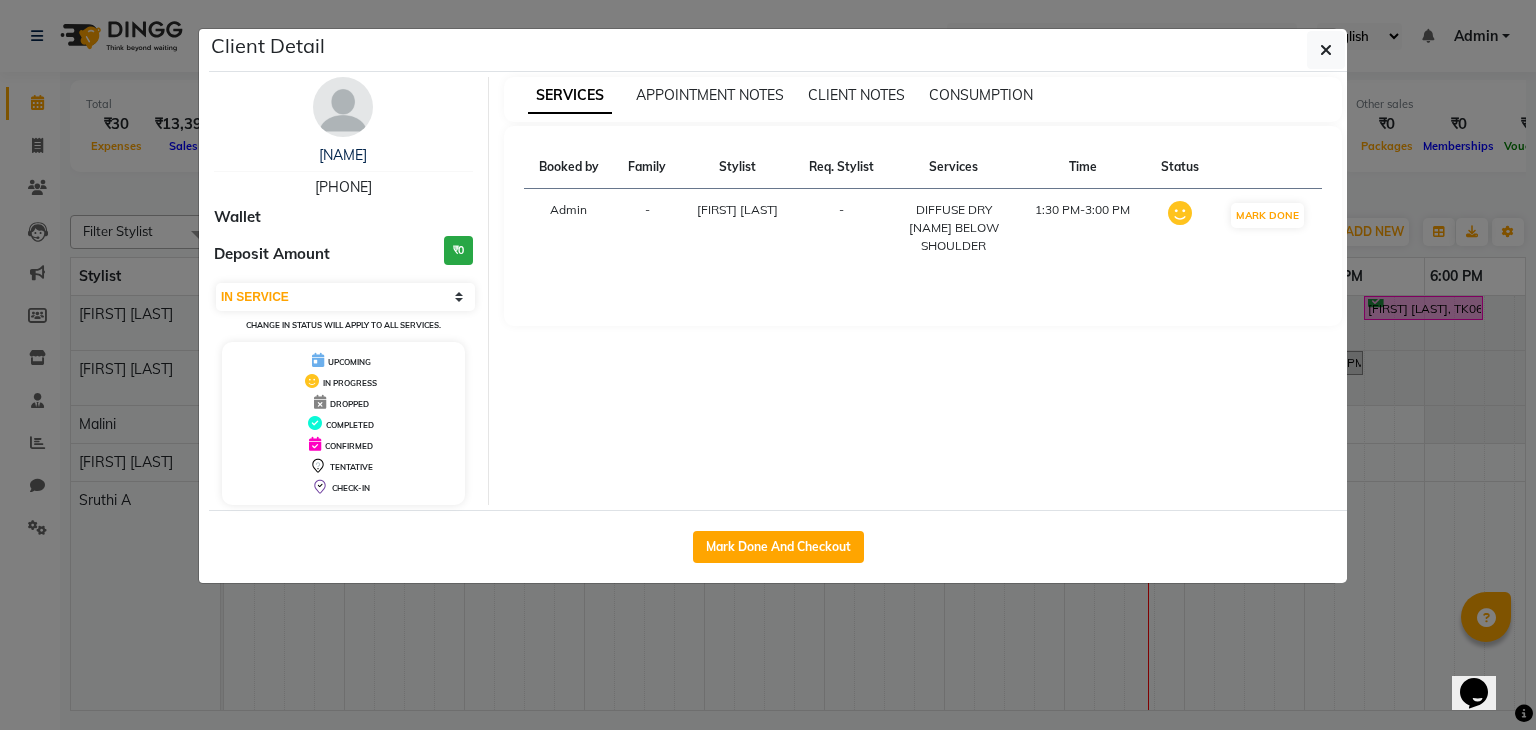 click 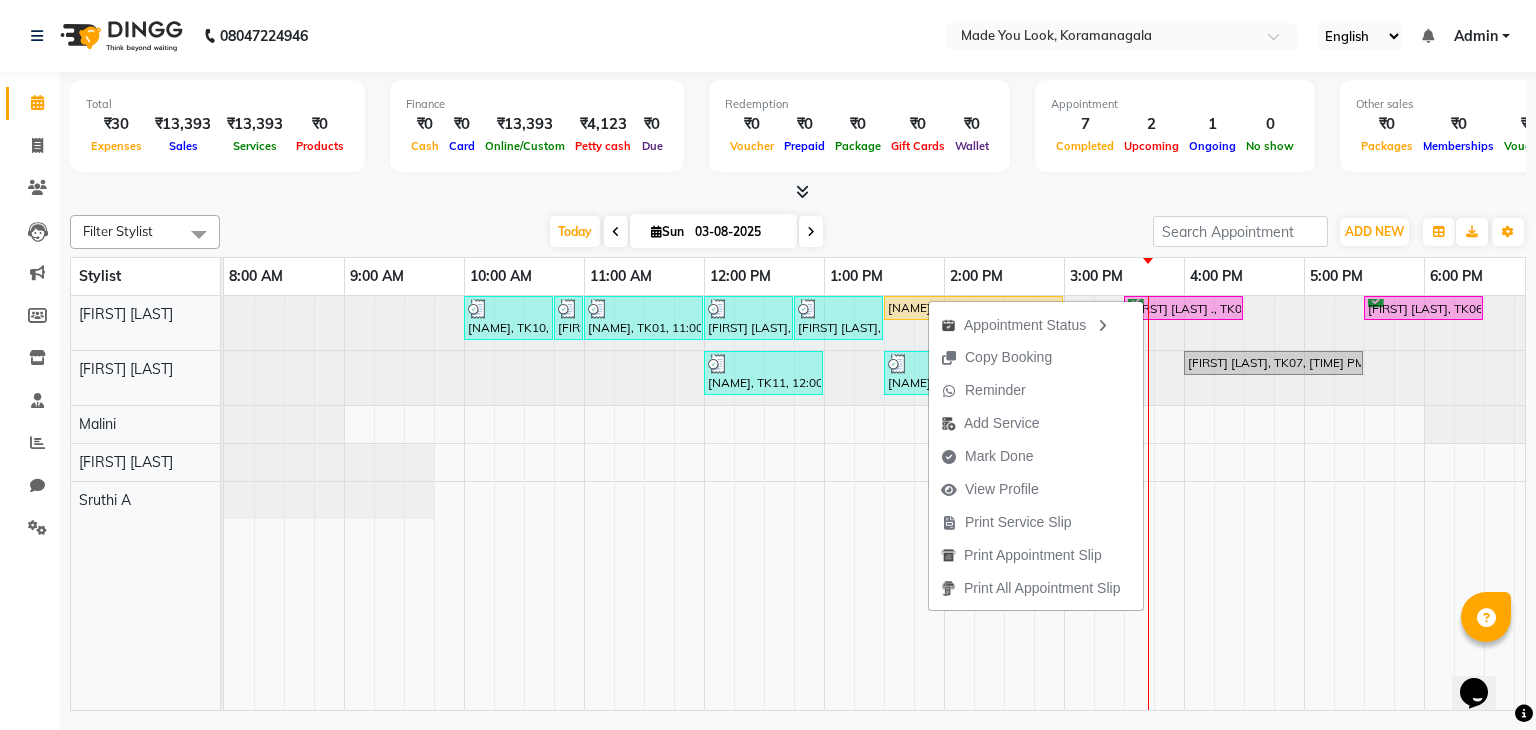click on "Today  Sun 03-08-2025" at bounding box center [686, 232] 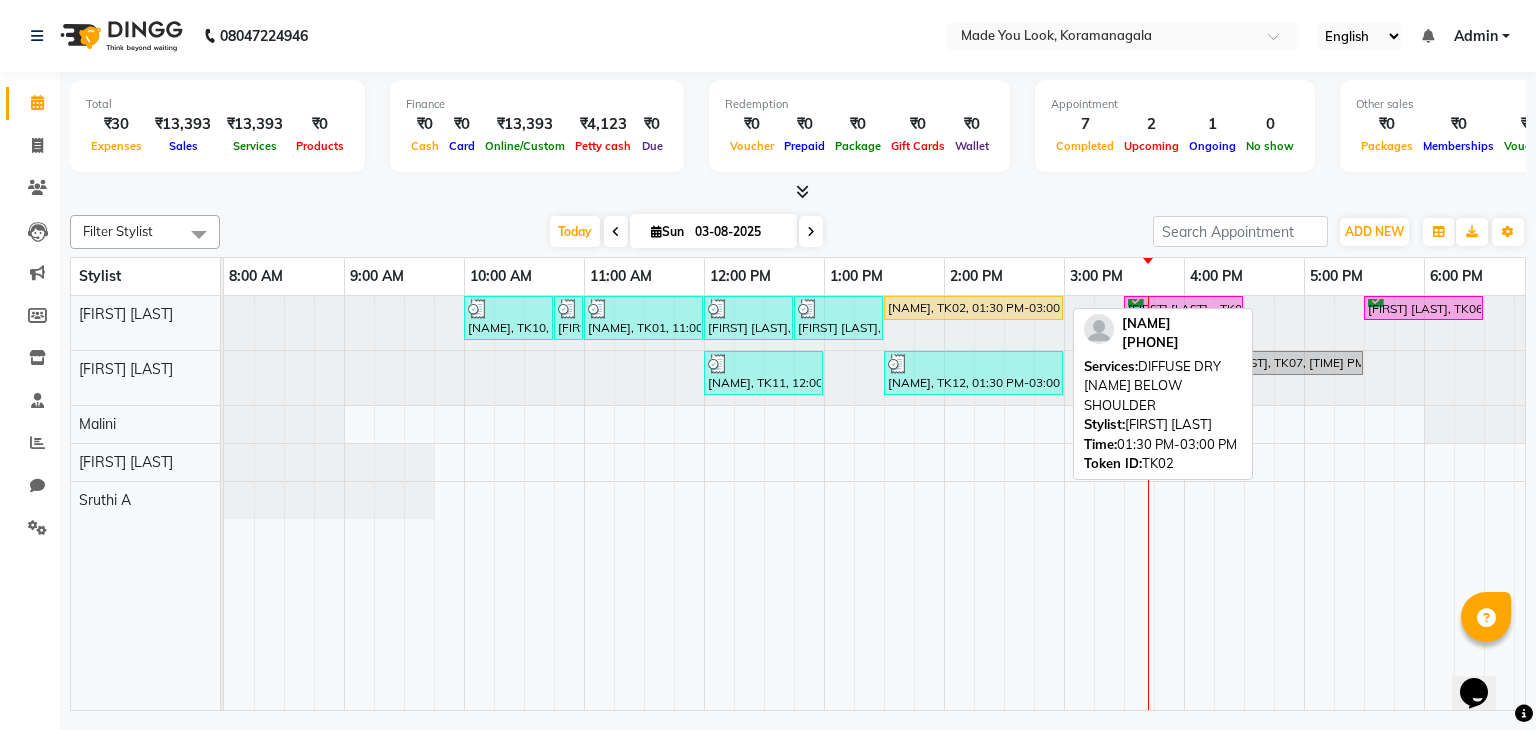 click on "[NAME], TK02, 01:30 PM-03:00 PM, DIFFUSE DRY [NAME] BELOW SHOULDER" at bounding box center [973, 308] 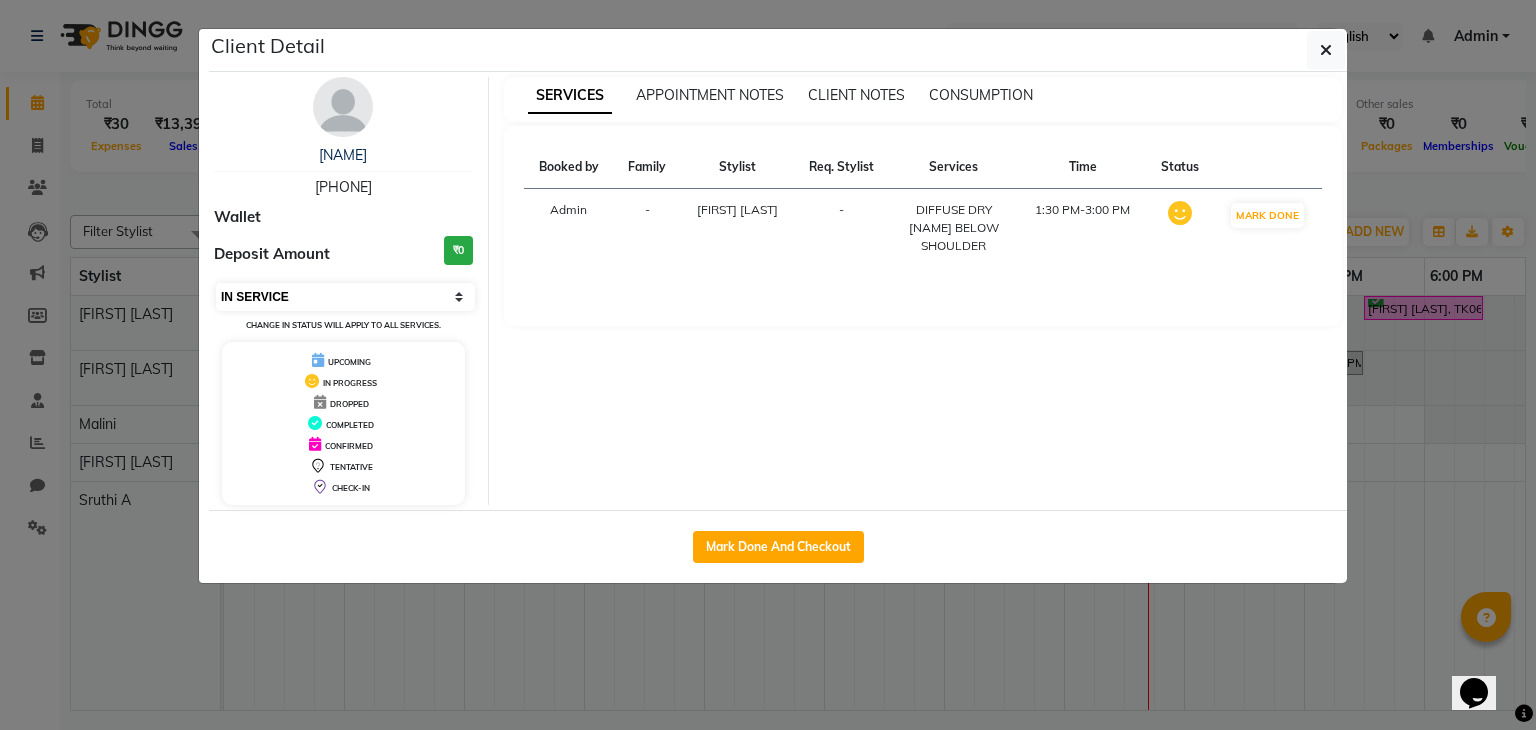 click on "Select IN SERVICE CONFIRMED TENTATIVE CHECK IN MARK DONE DROPPED UPCOMING" at bounding box center (345, 297) 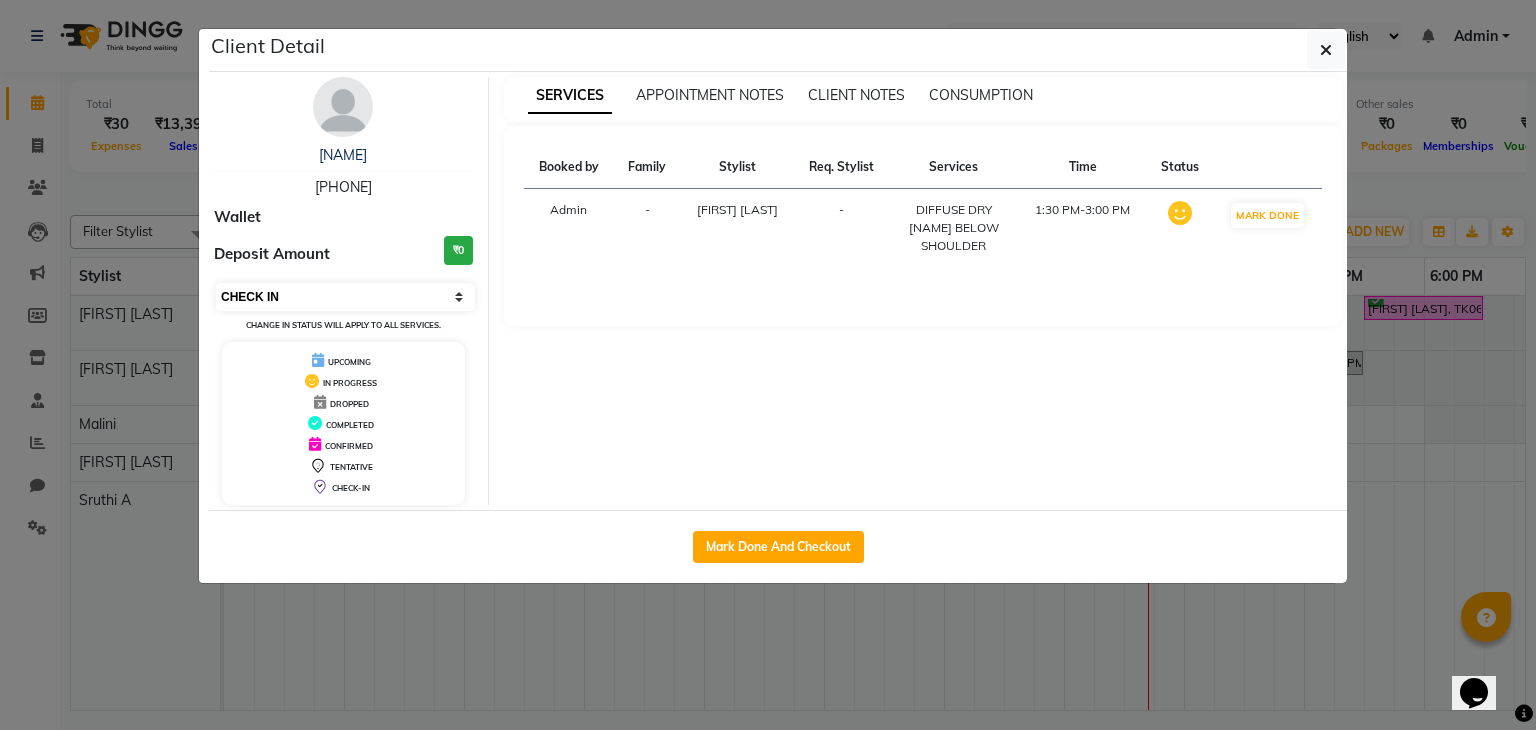 click on "Select IN SERVICE CONFIRMED TENTATIVE CHECK IN MARK DONE DROPPED UPCOMING" at bounding box center [345, 297] 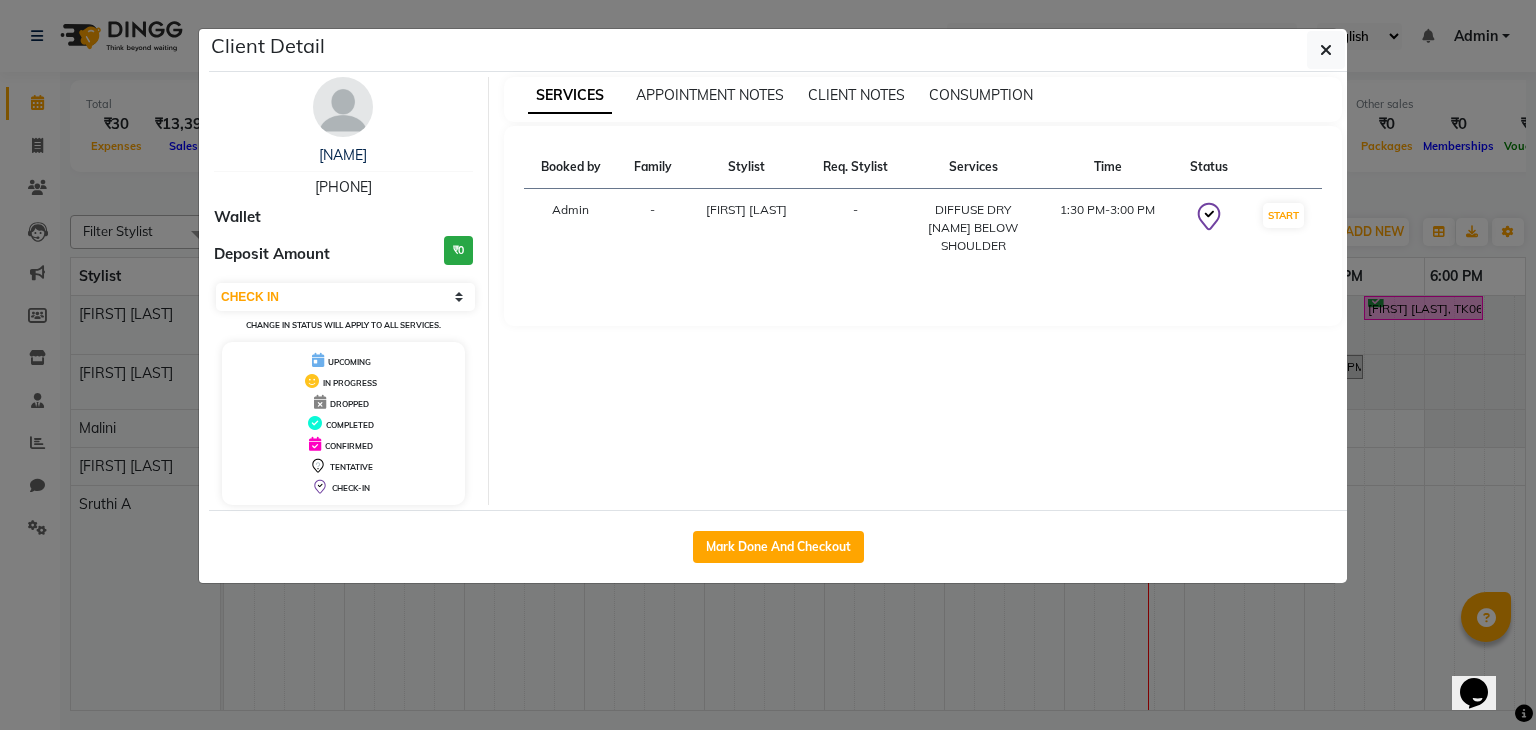 click on "Client Detail" 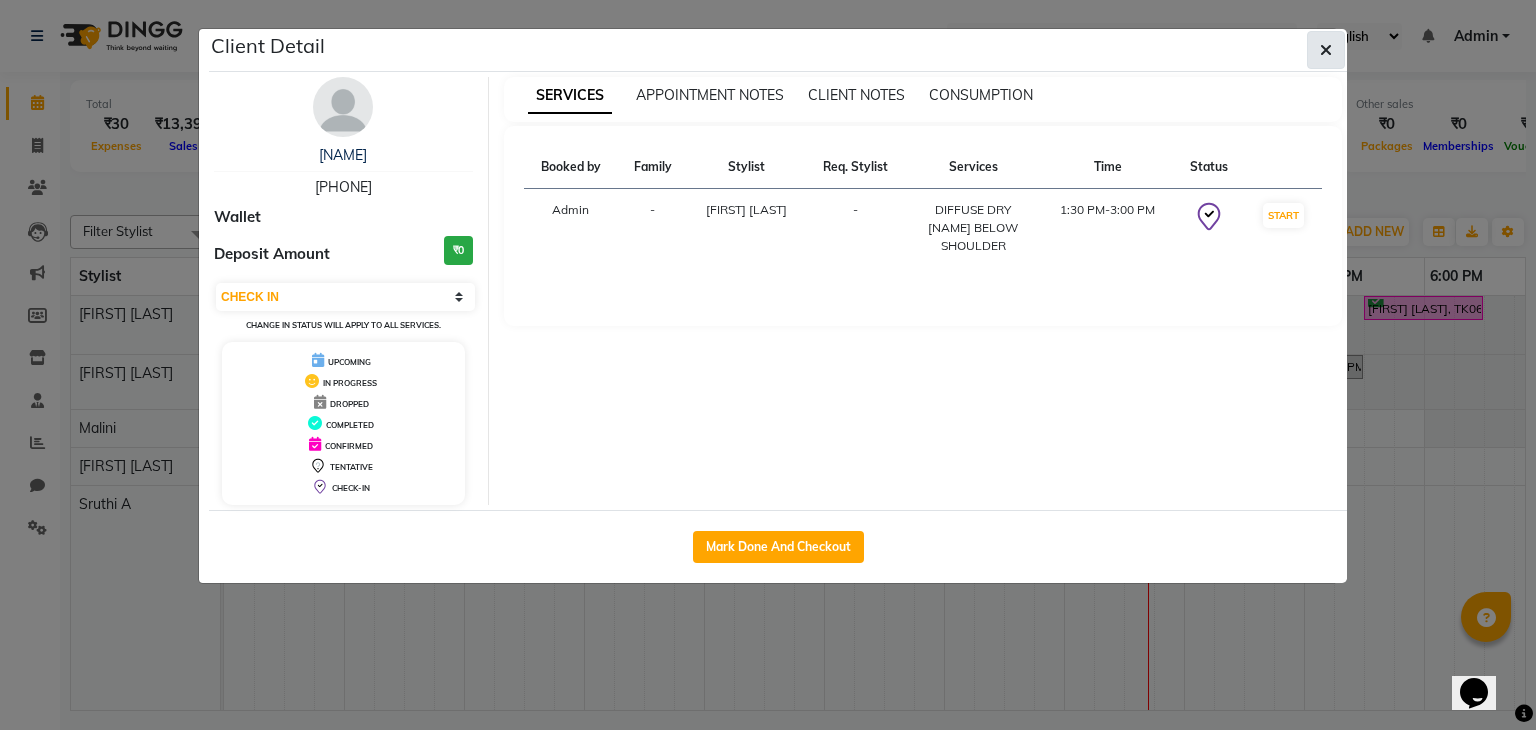 click 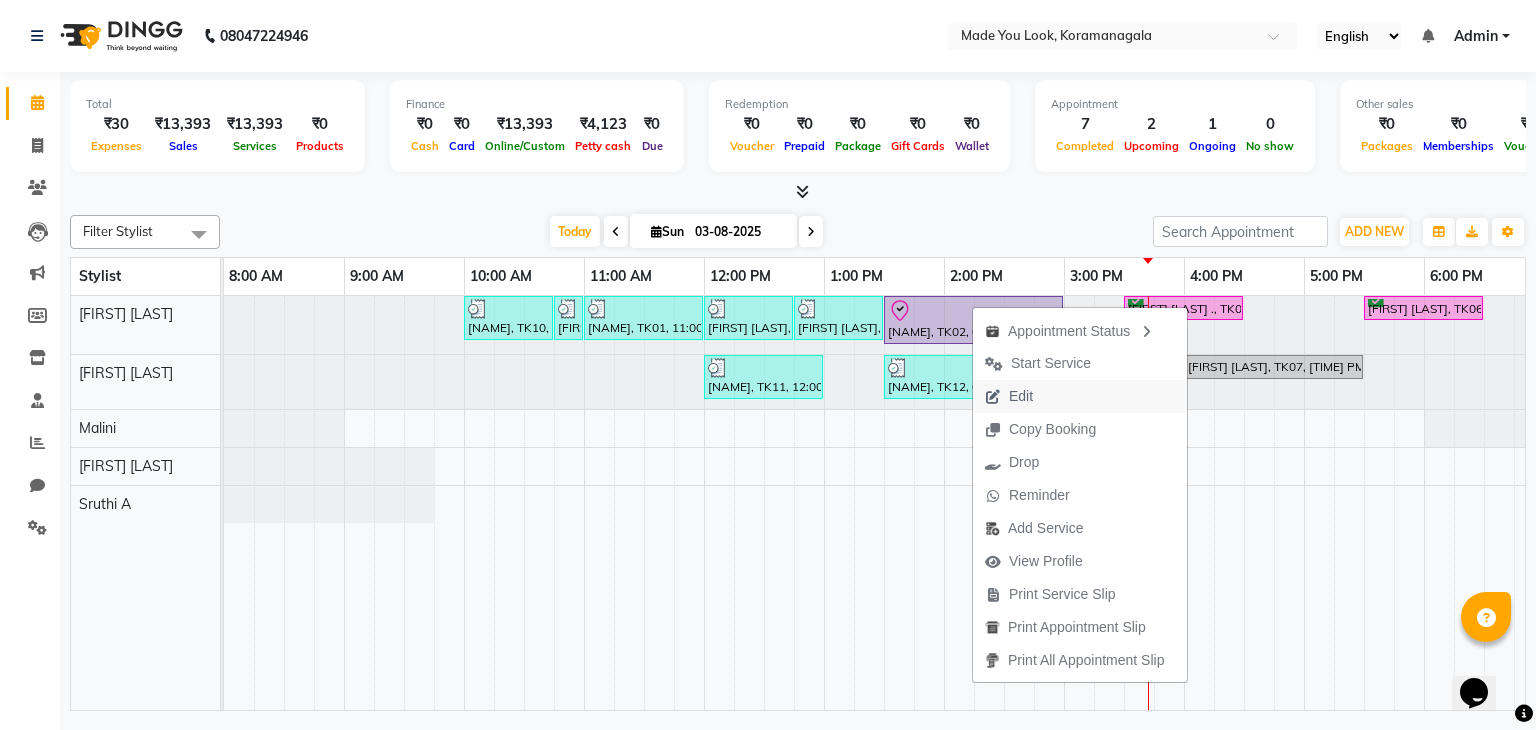 click on "Edit" at bounding box center [1021, 396] 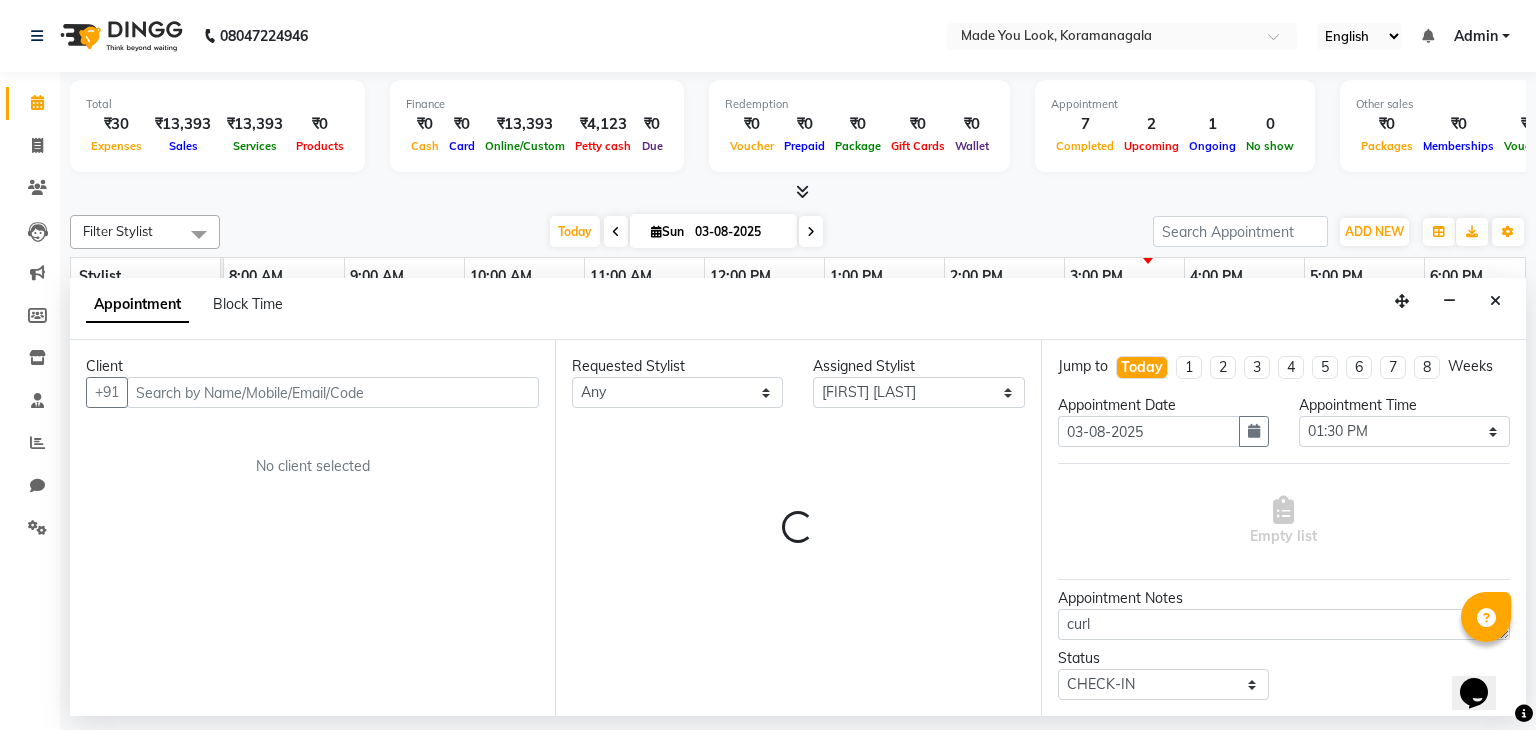 scroll, scrollTop: 0, scrollLeft: 258, axis: horizontal 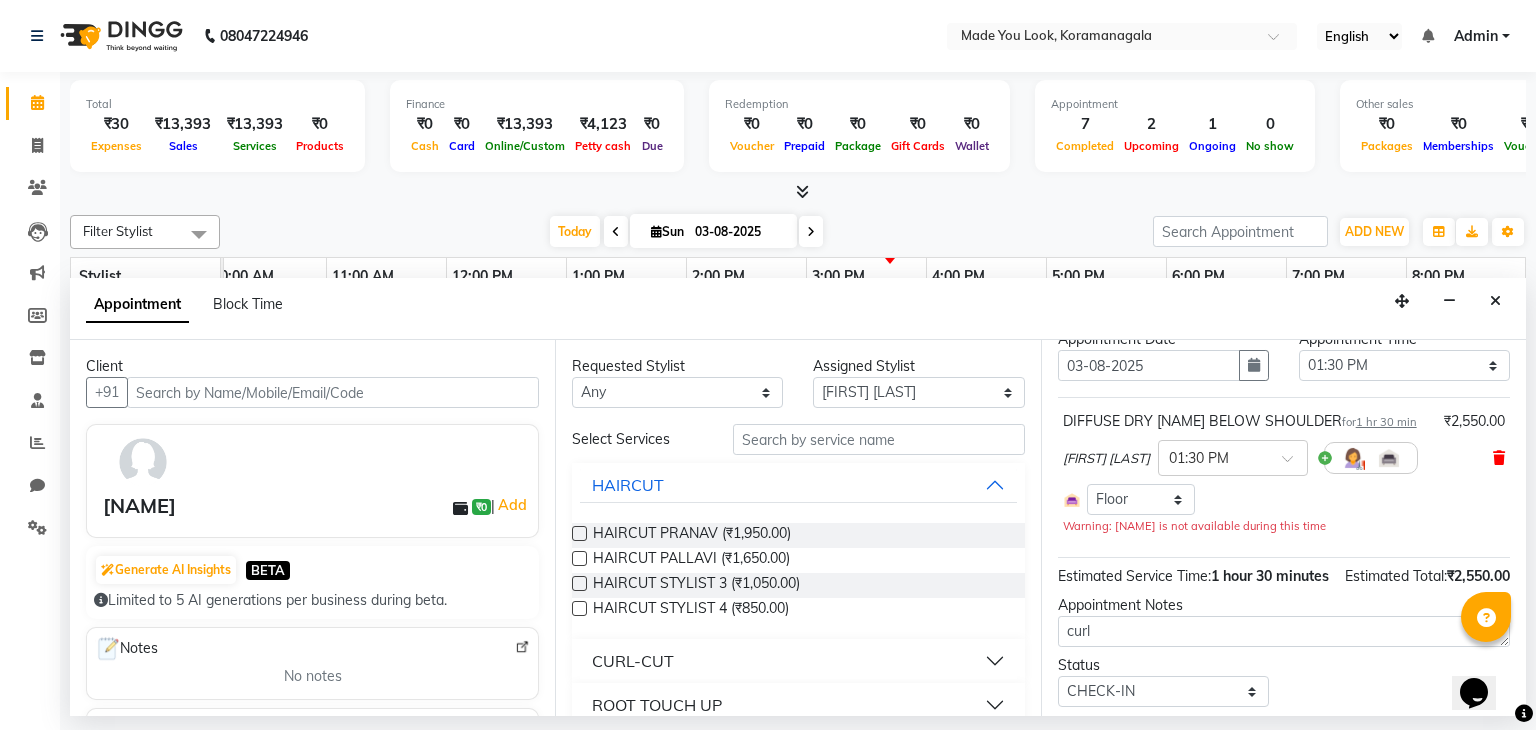 click at bounding box center (1499, 458) 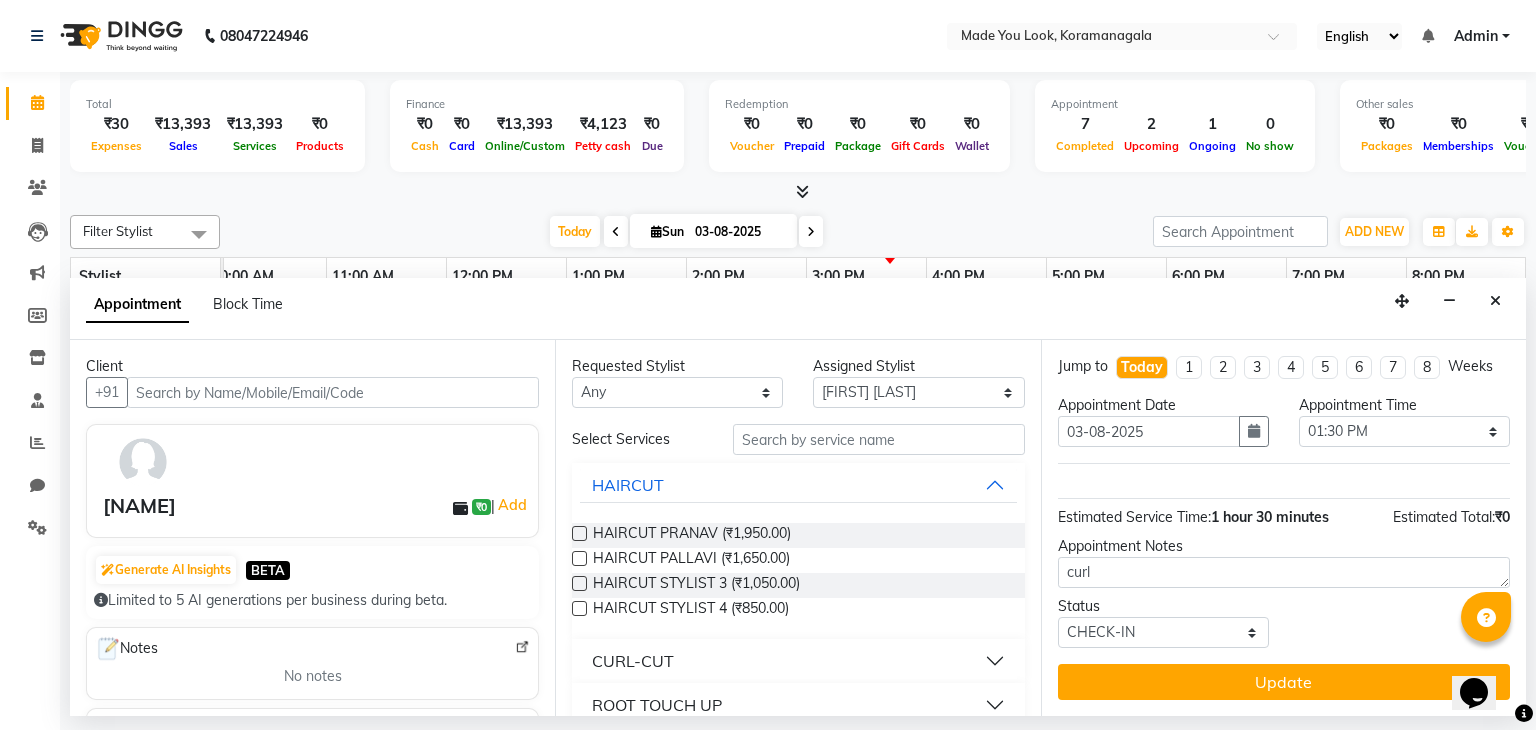 scroll, scrollTop: 200, scrollLeft: 0, axis: vertical 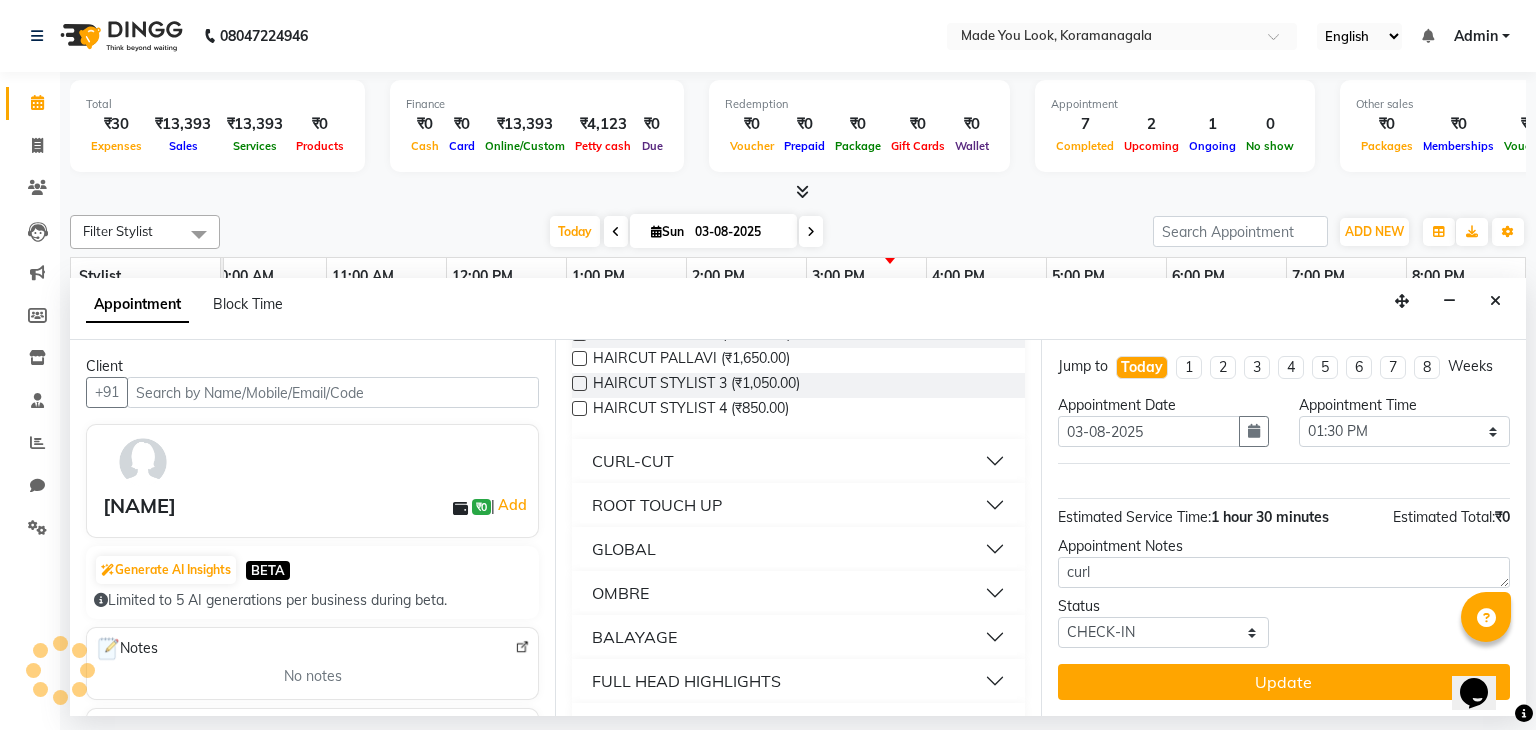 click on "CURL-CUT" at bounding box center [798, 461] 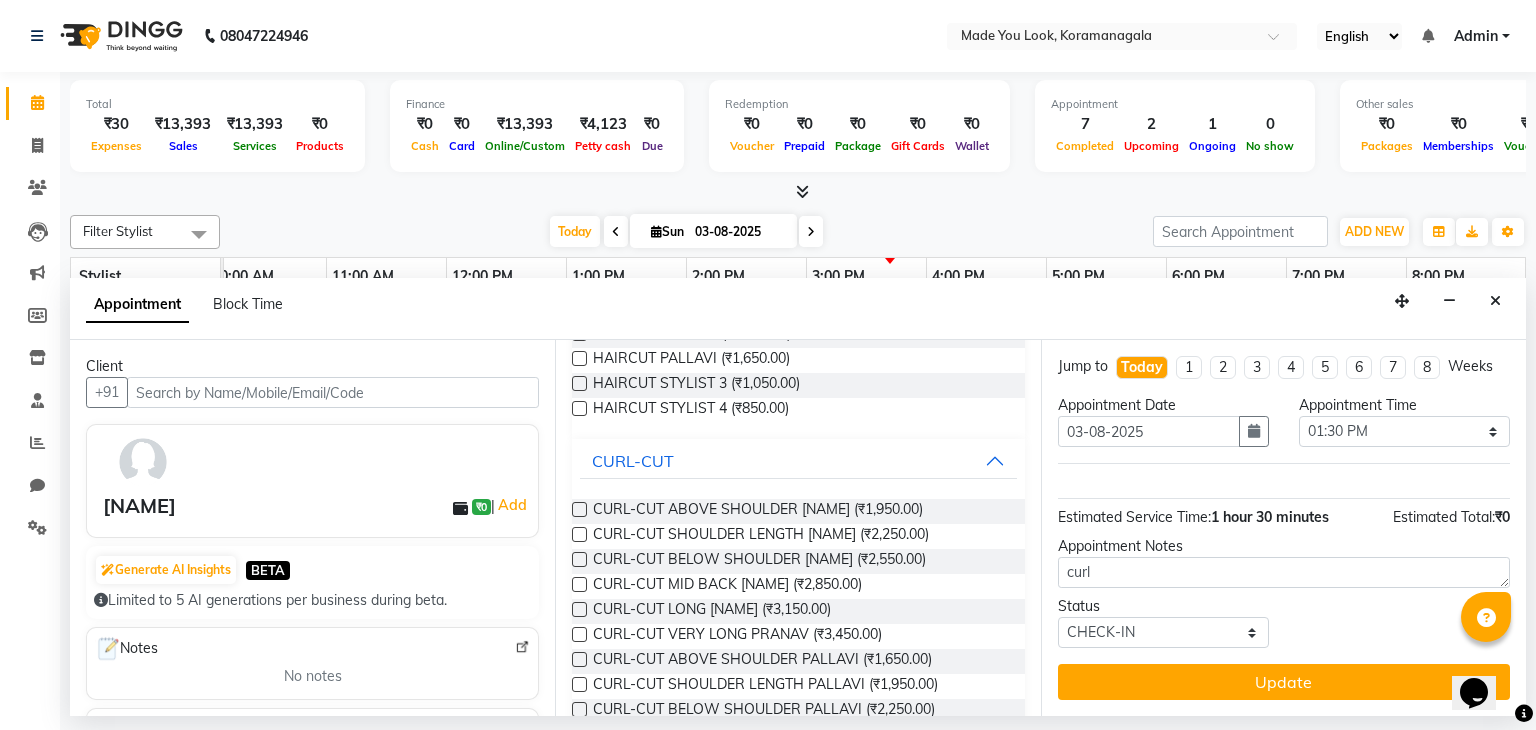 click at bounding box center [579, 534] 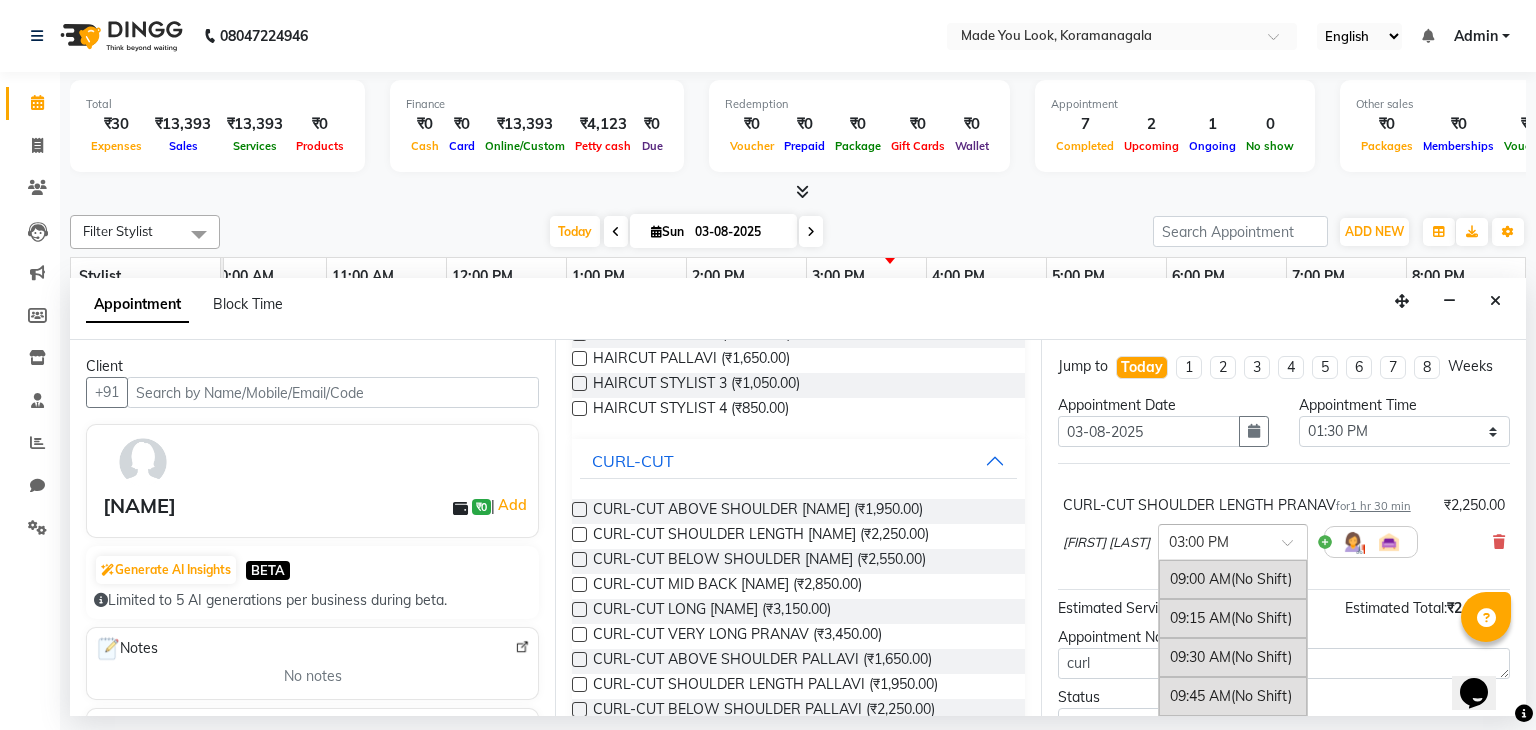 click at bounding box center (1294, 548) 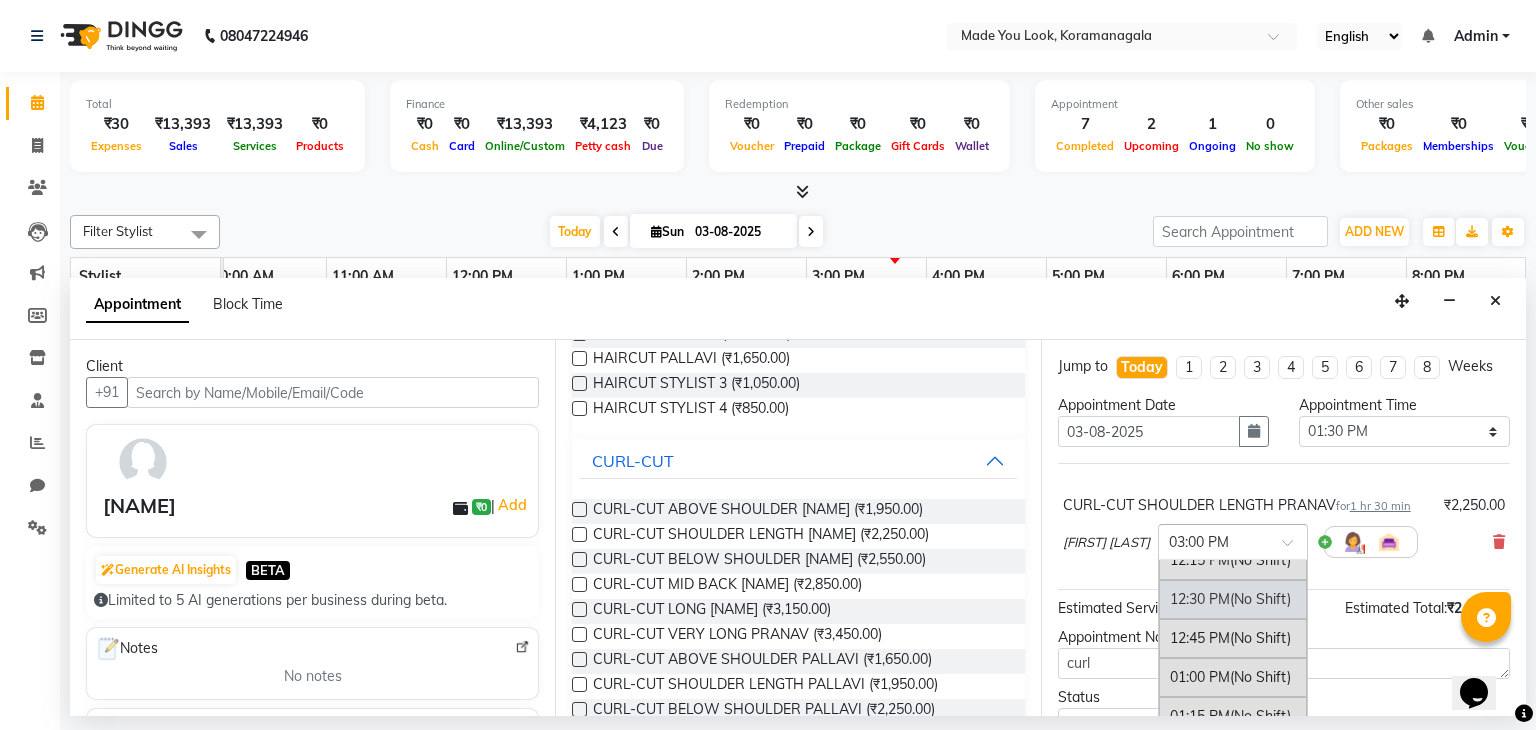 scroll, scrollTop: 626, scrollLeft: 0, axis: vertical 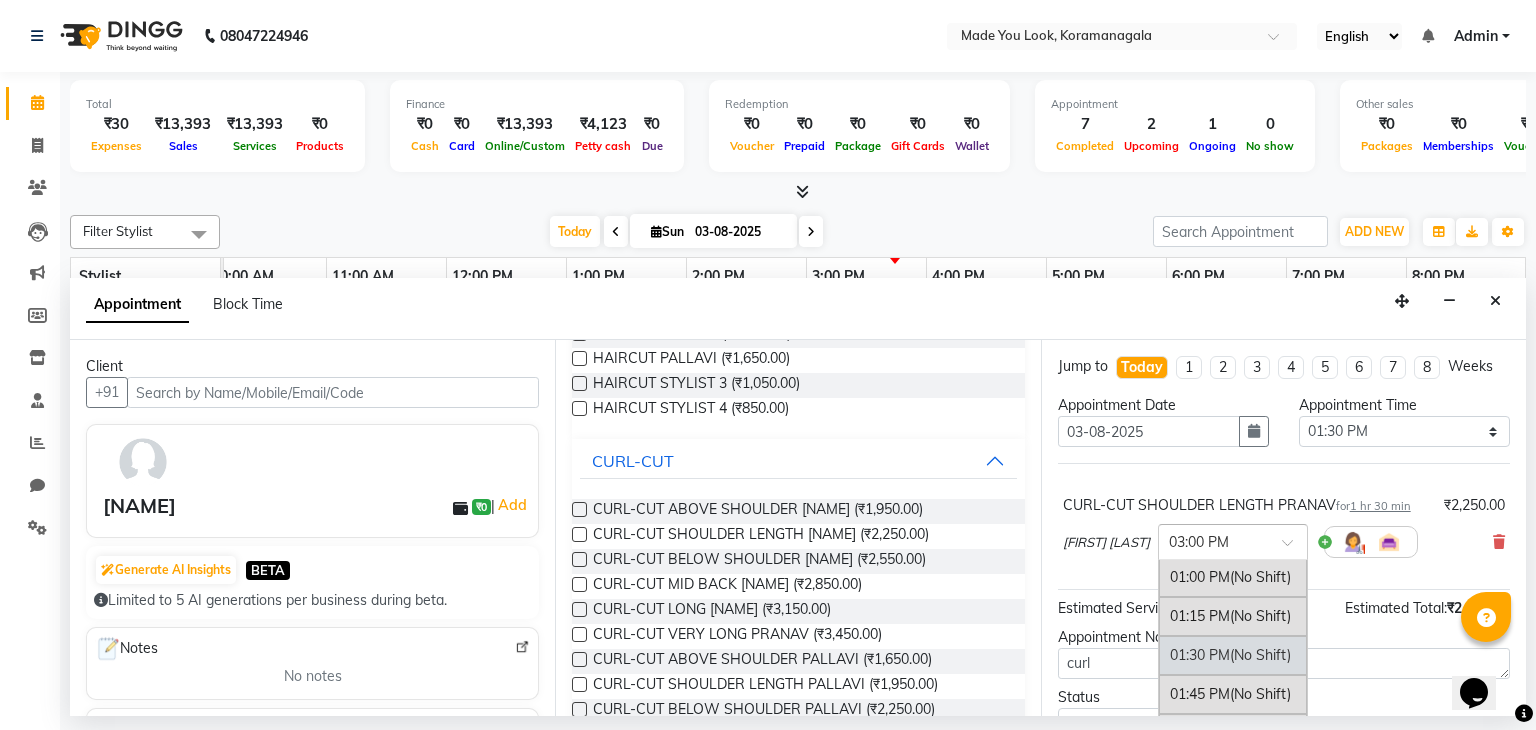 click on "01:30 PM   (No Shift)" at bounding box center [1233, 655] 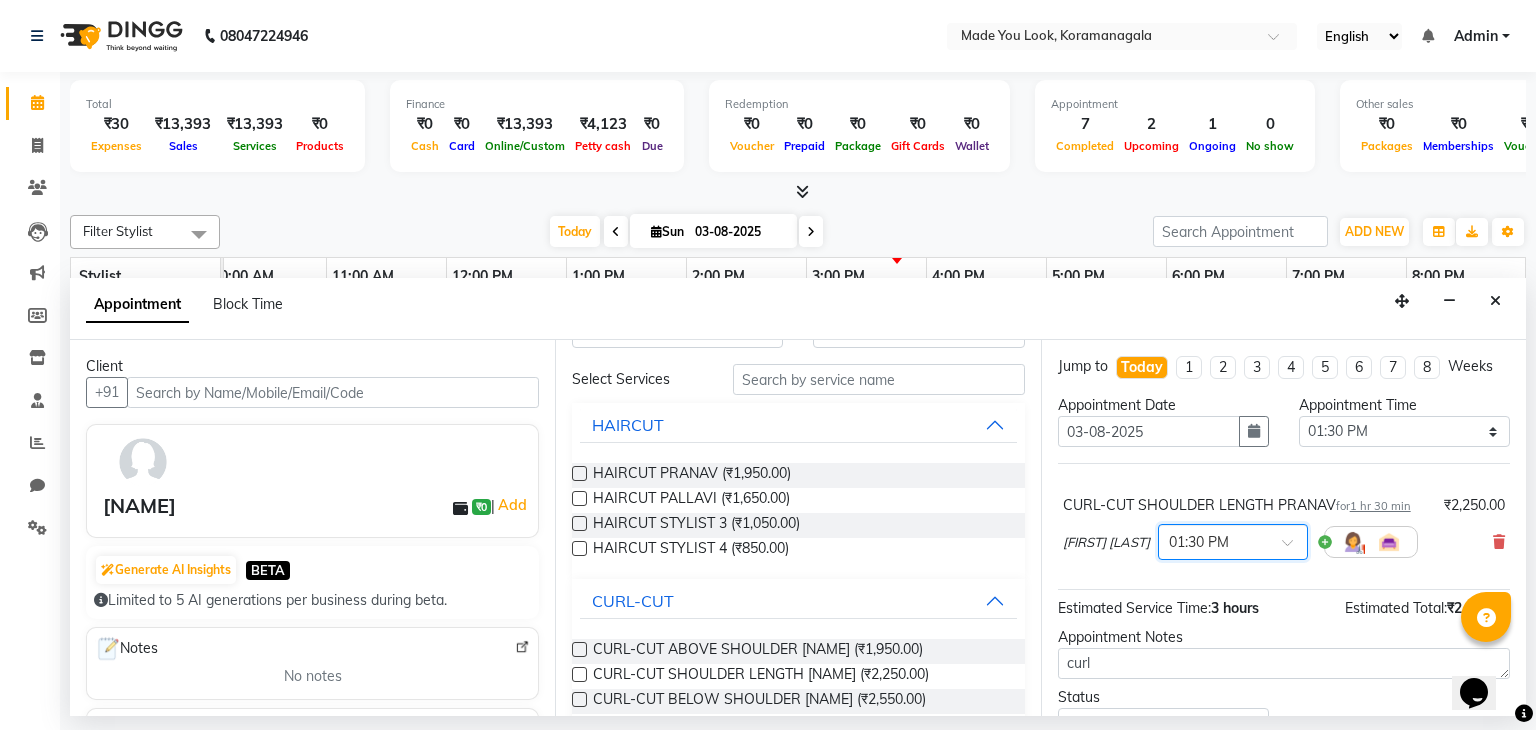 scroll, scrollTop: 0, scrollLeft: 0, axis: both 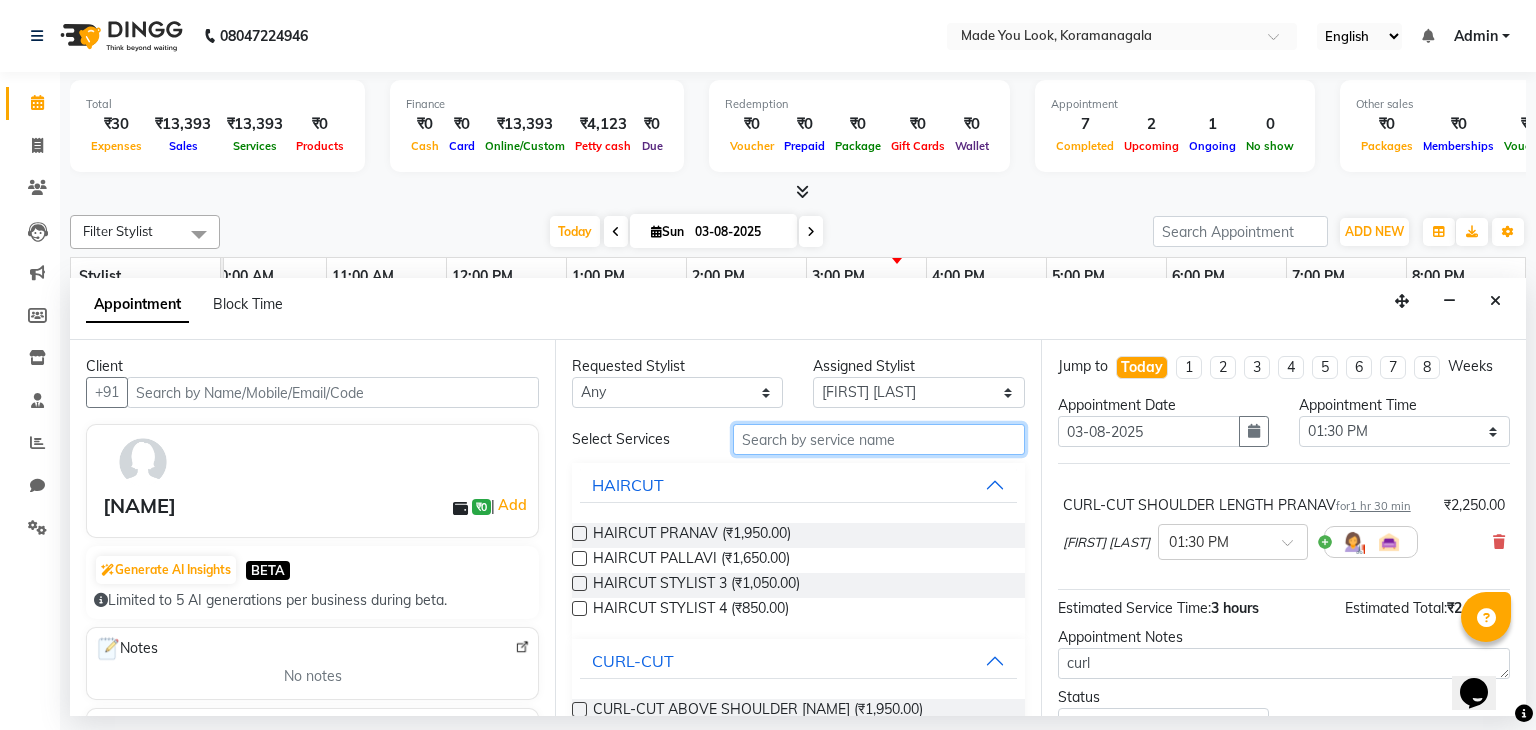click at bounding box center [879, 439] 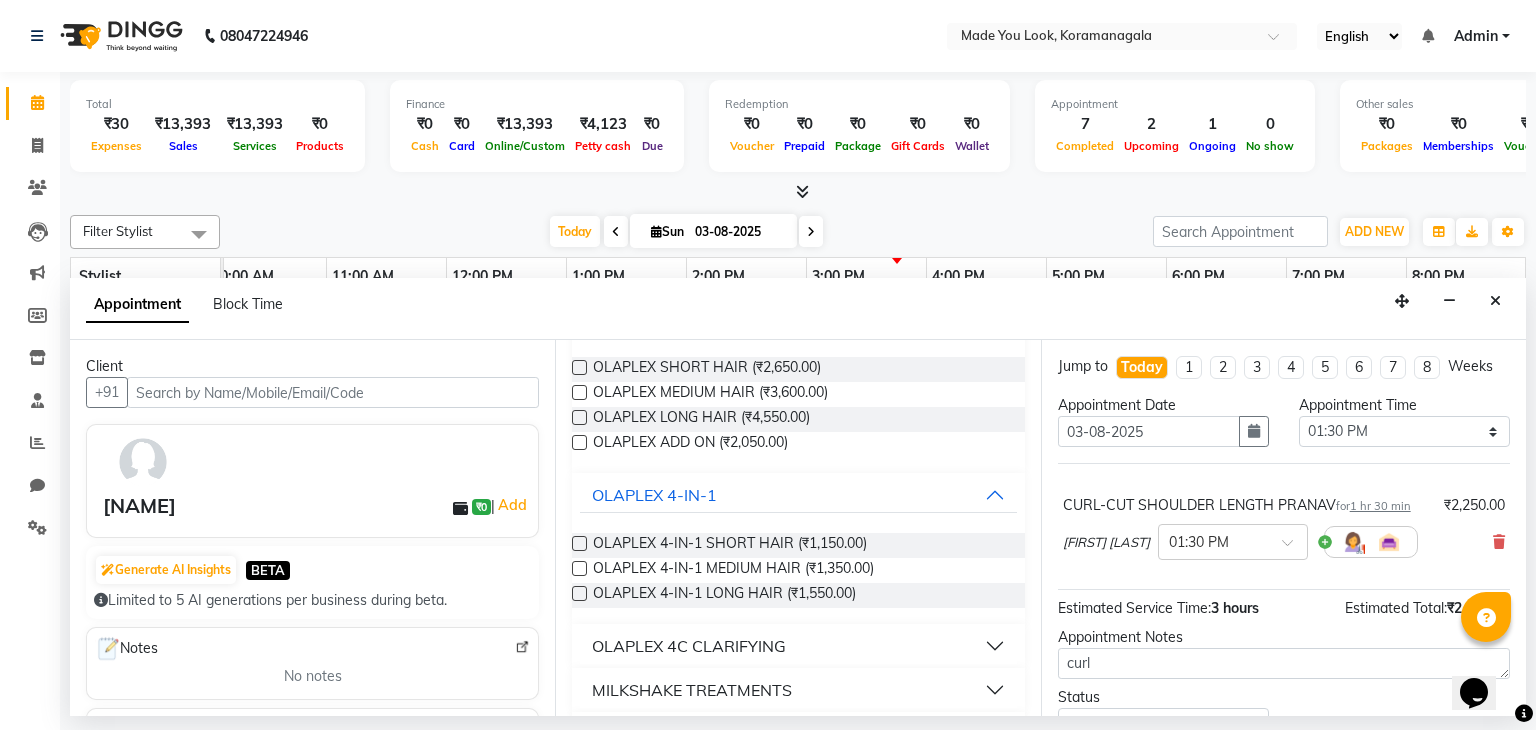 scroll, scrollTop: 200, scrollLeft: 0, axis: vertical 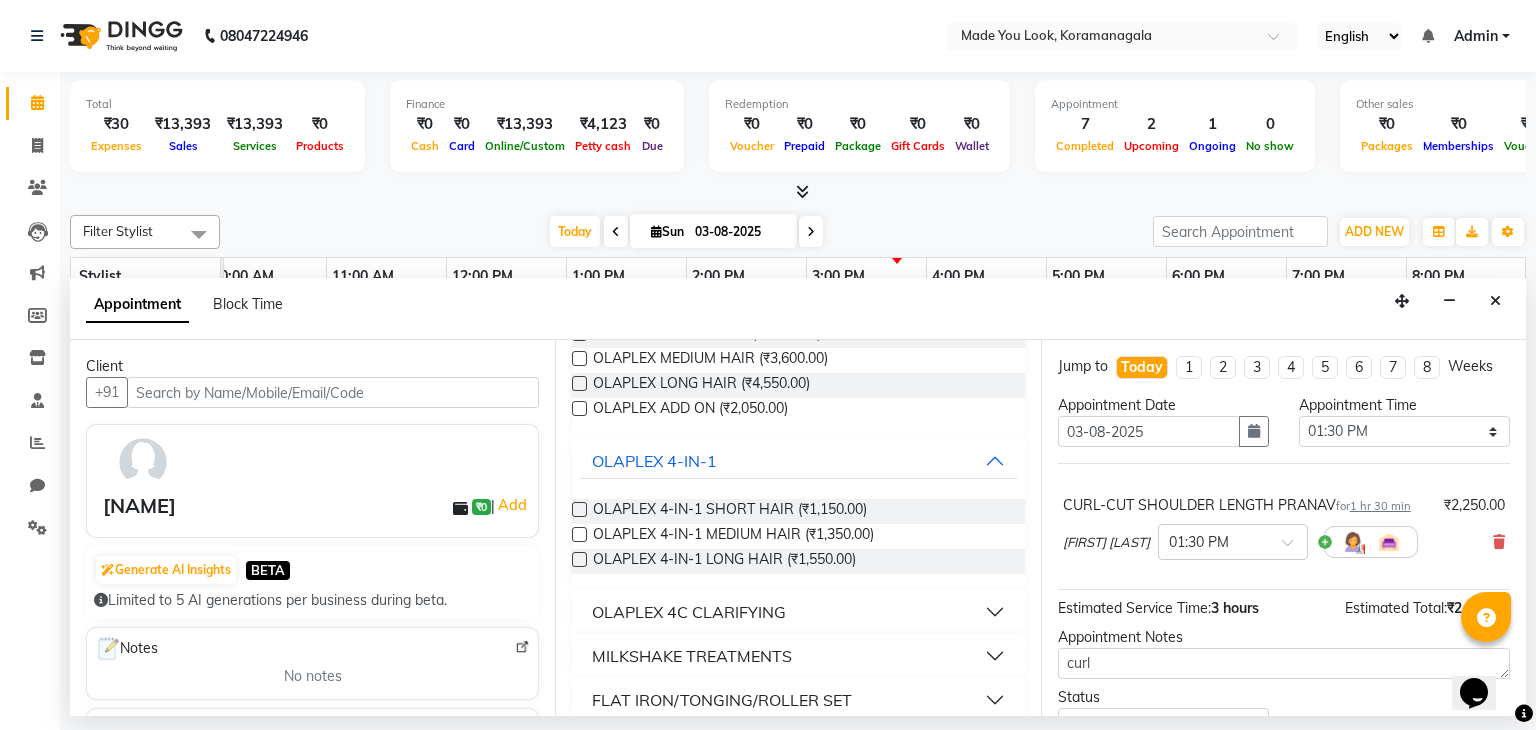 click on "OLAPLEX 4C CLARIFYING" at bounding box center [689, 612] 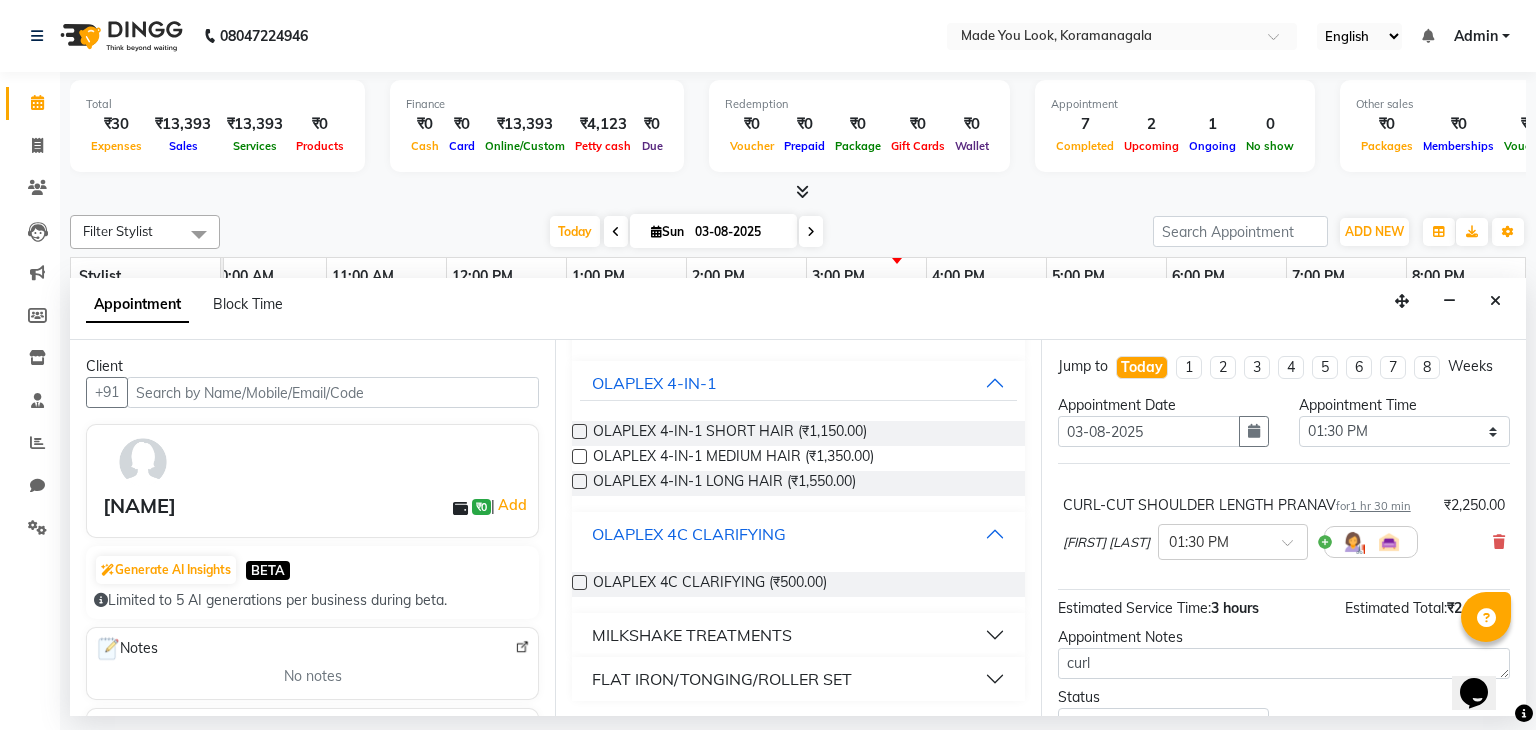 scroll, scrollTop: 279, scrollLeft: 0, axis: vertical 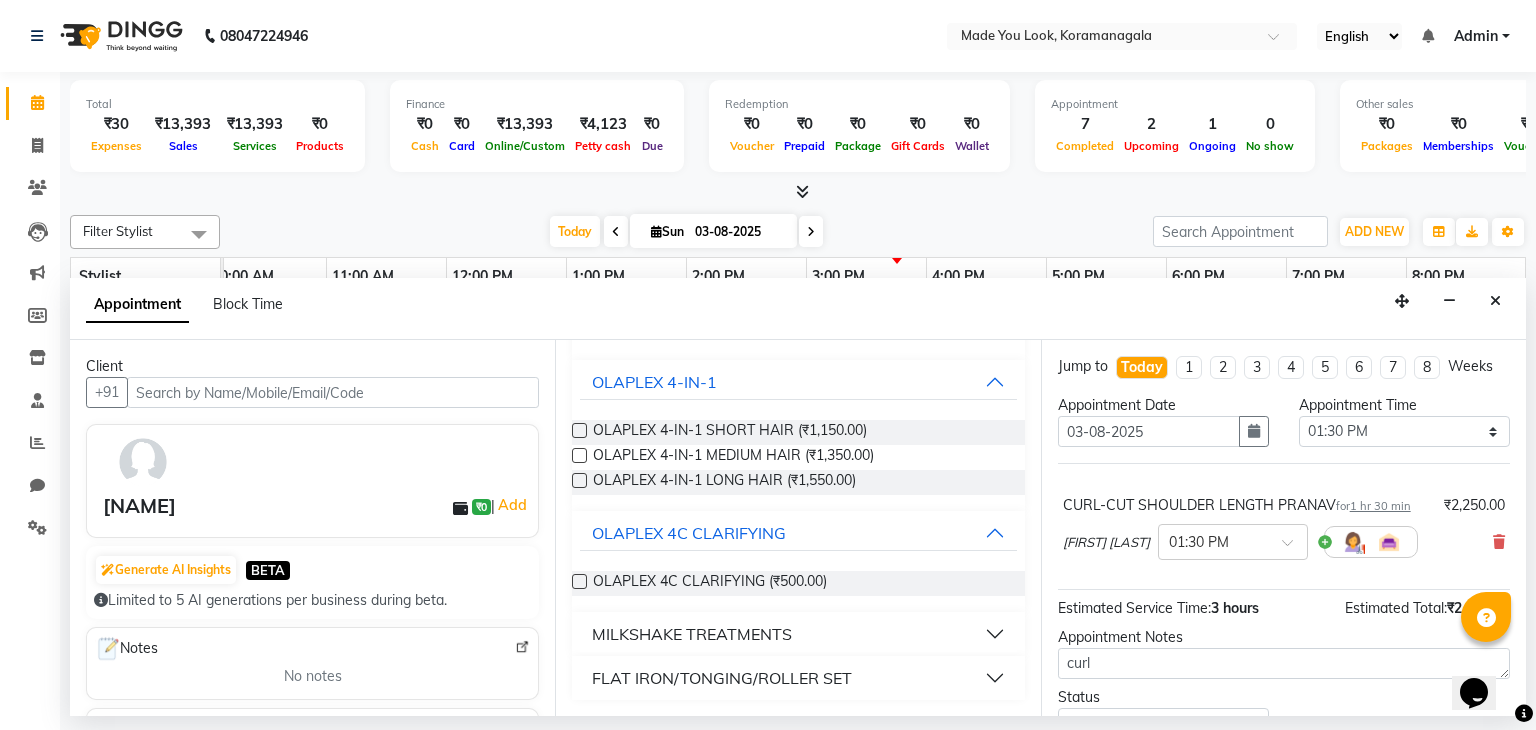click at bounding box center [579, 581] 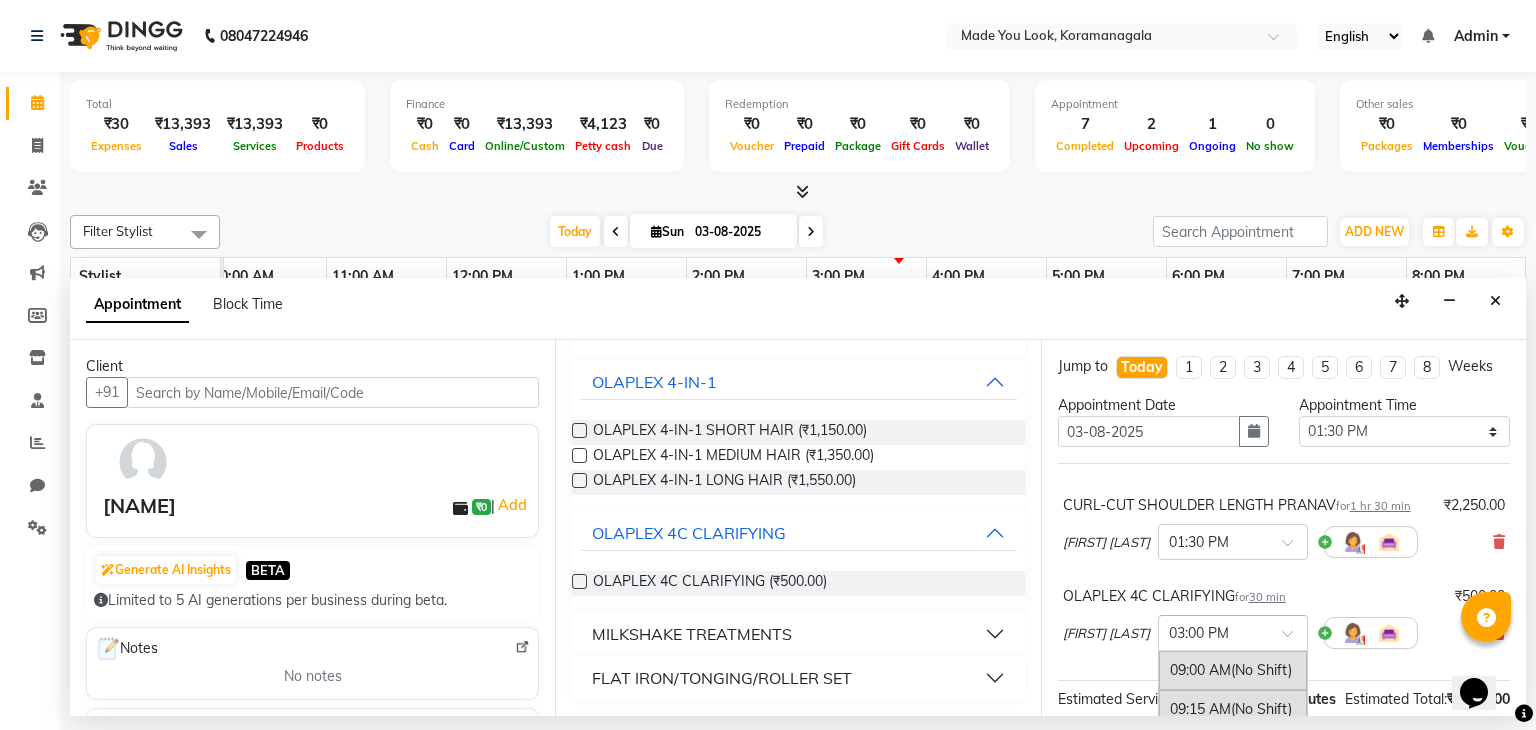 scroll, scrollTop: 926, scrollLeft: 0, axis: vertical 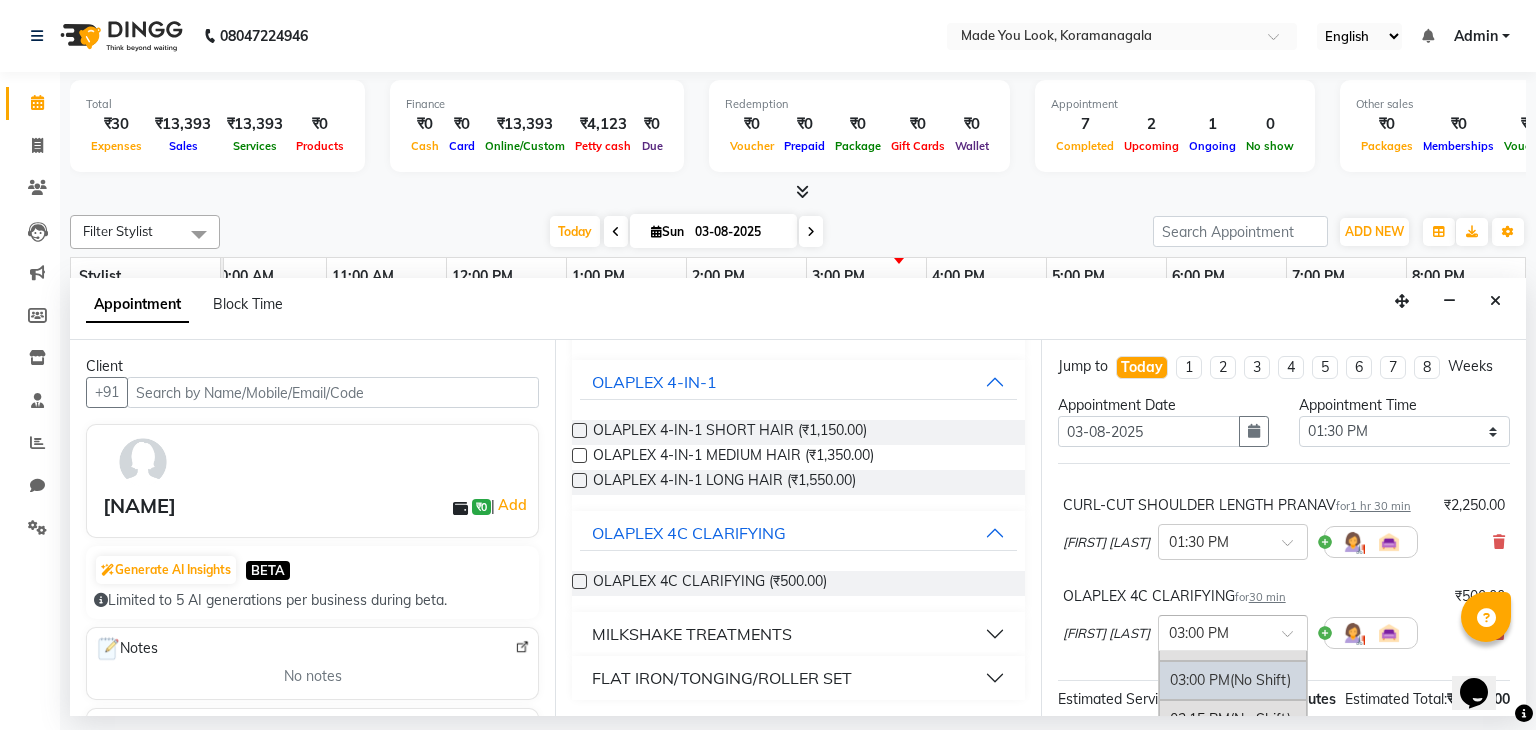 click at bounding box center (1294, 639) 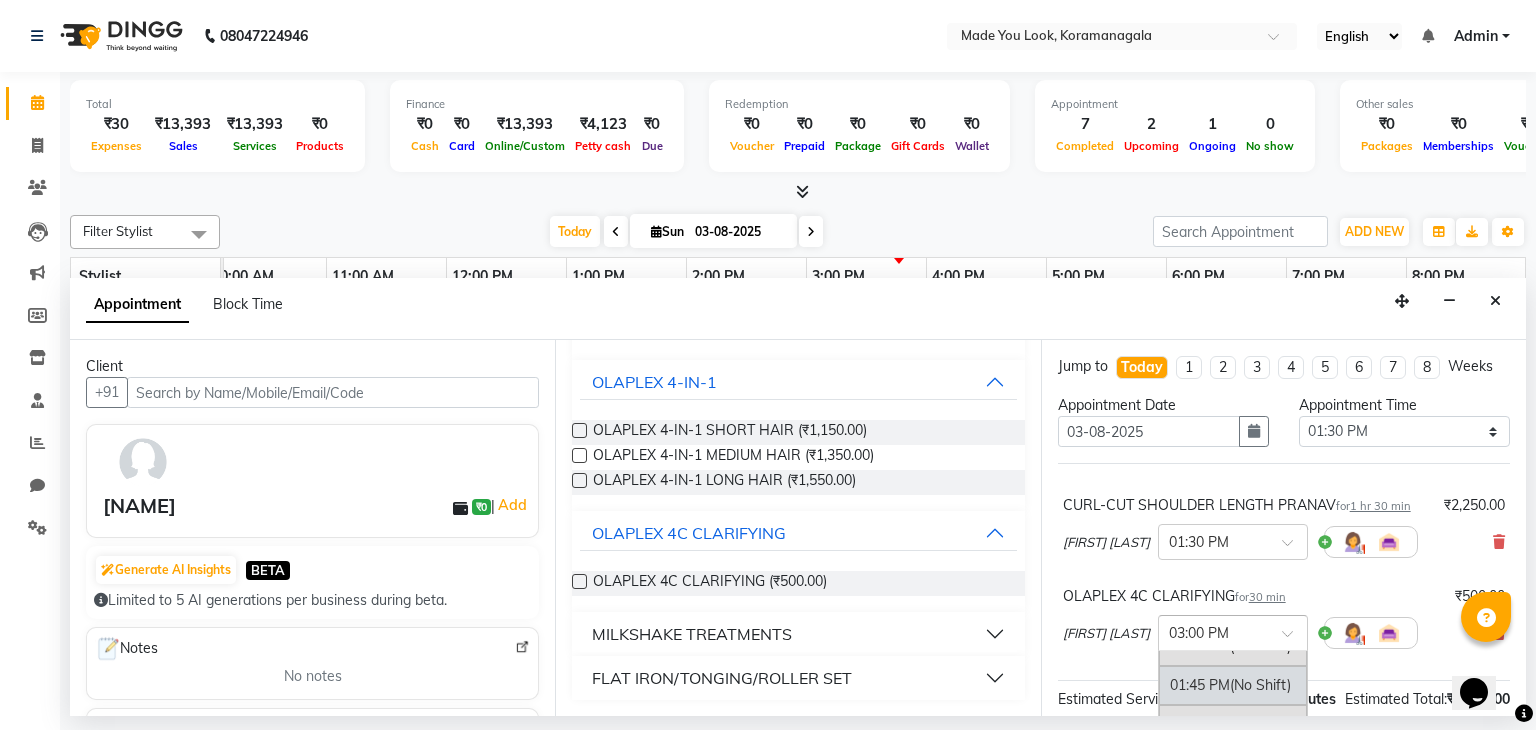scroll, scrollTop: 826, scrollLeft: 0, axis: vertical 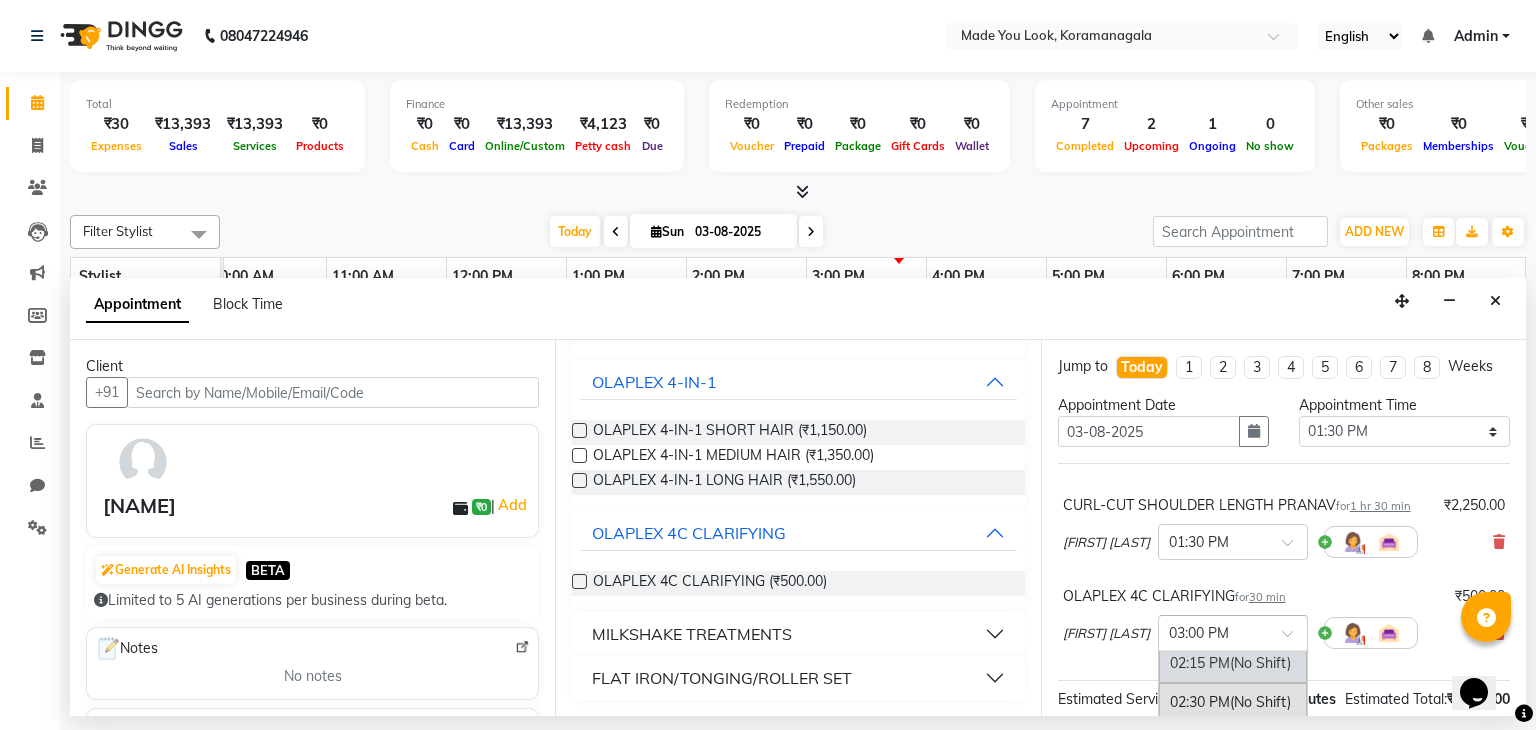 click on "02:15 PM   (No Shift)" at bounding box center (1233, 663) 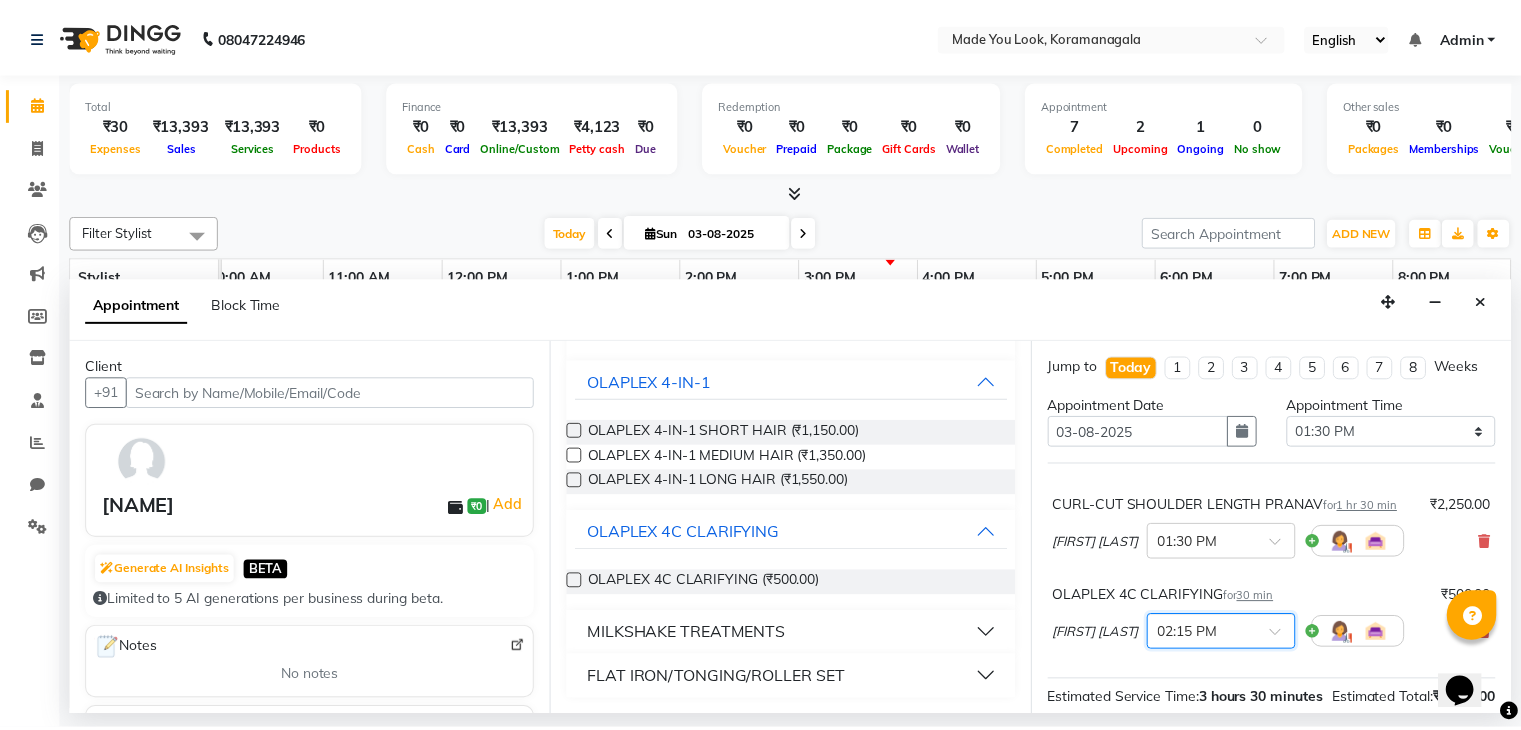 scroll, scrollTop: 202, scrollLeft: 0, axis: vertical 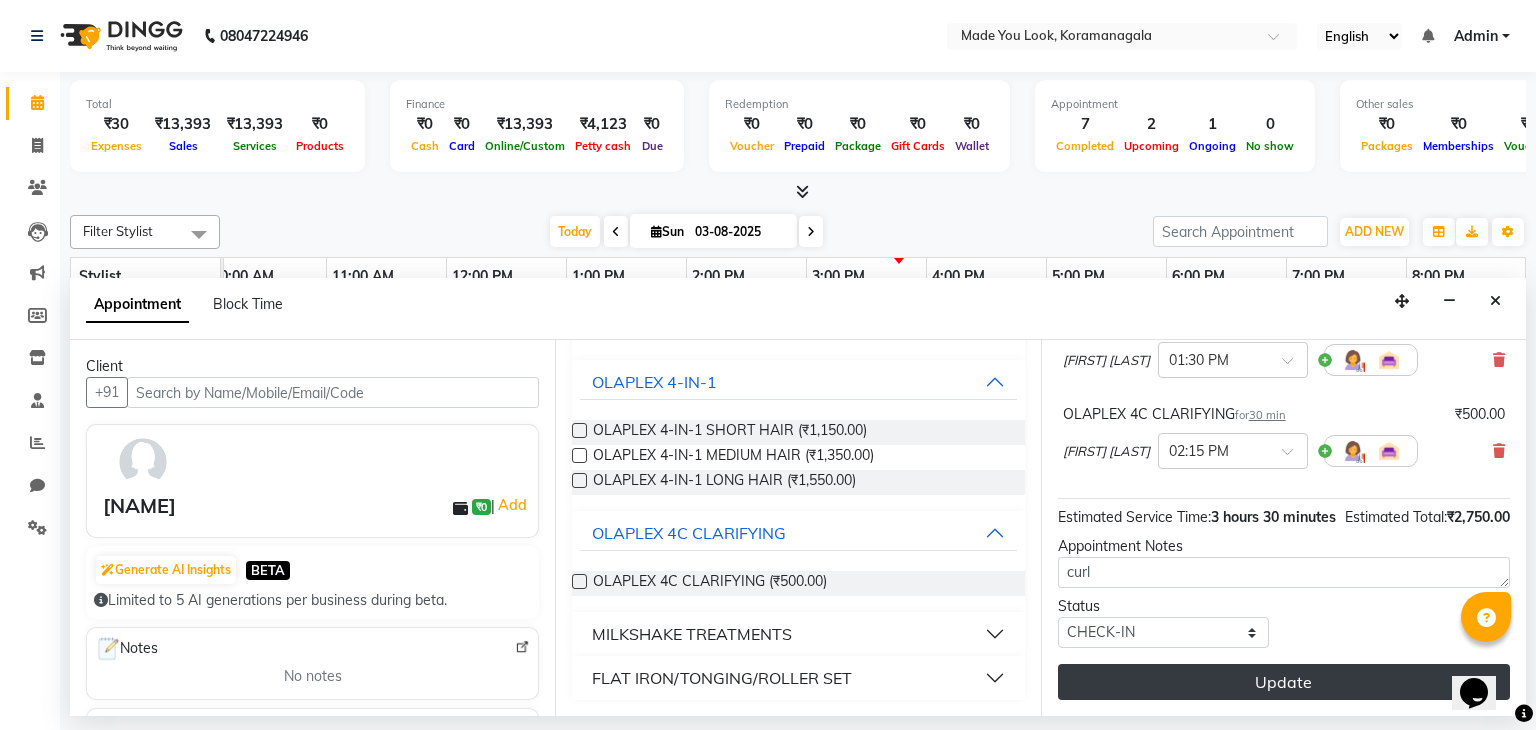 click on "Update" at bounding box center [1284, 682] 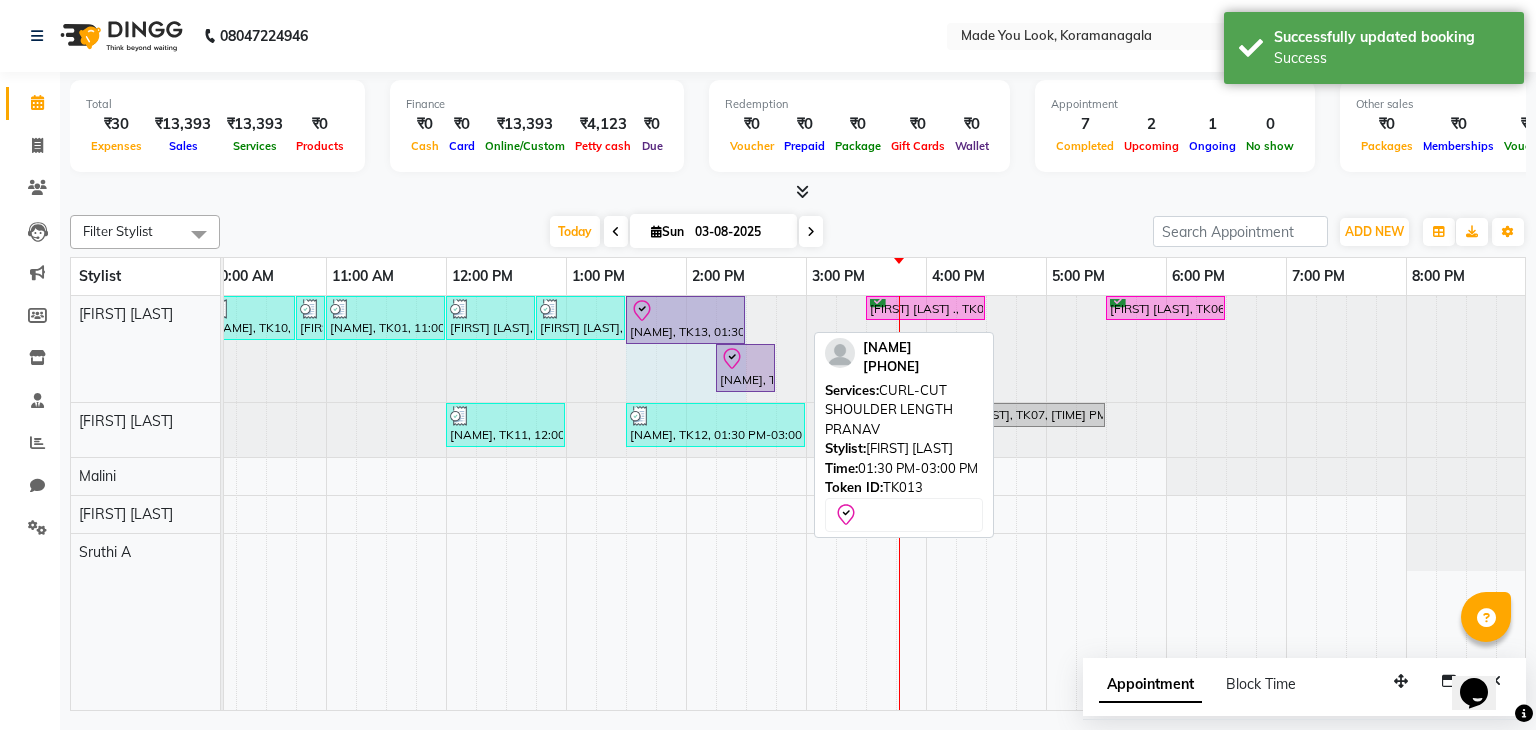 drag, startPoint x: 800, startPoint y: 308, endPoint x: 734, endPoint y: 320, distance: 67.08204 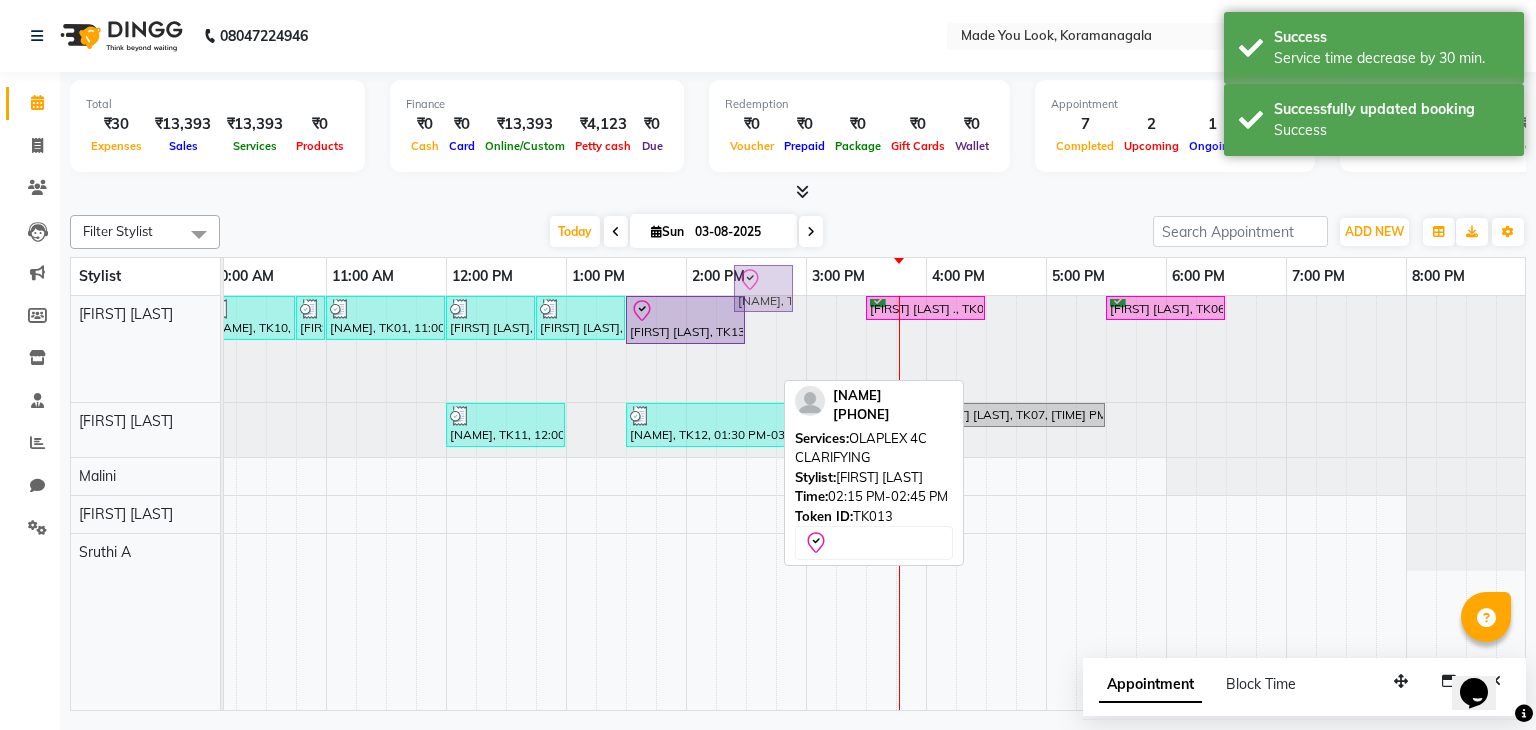 drag, startPoint x: 741, startPoint y: 367, endPoint x: 762, endPoint y: 294, distance: 75.96052 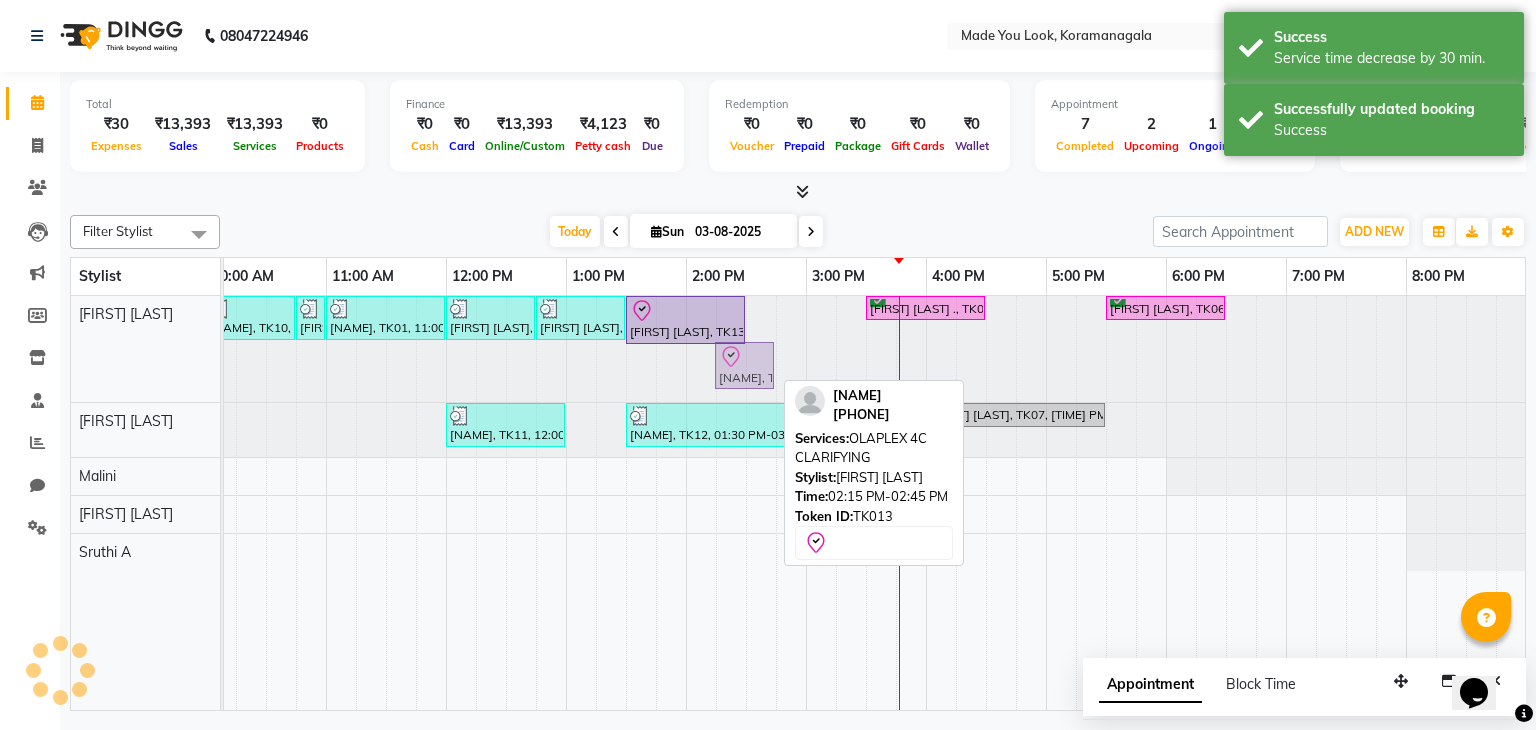 click on "2:00 PM" at bounding box center [746, 276] 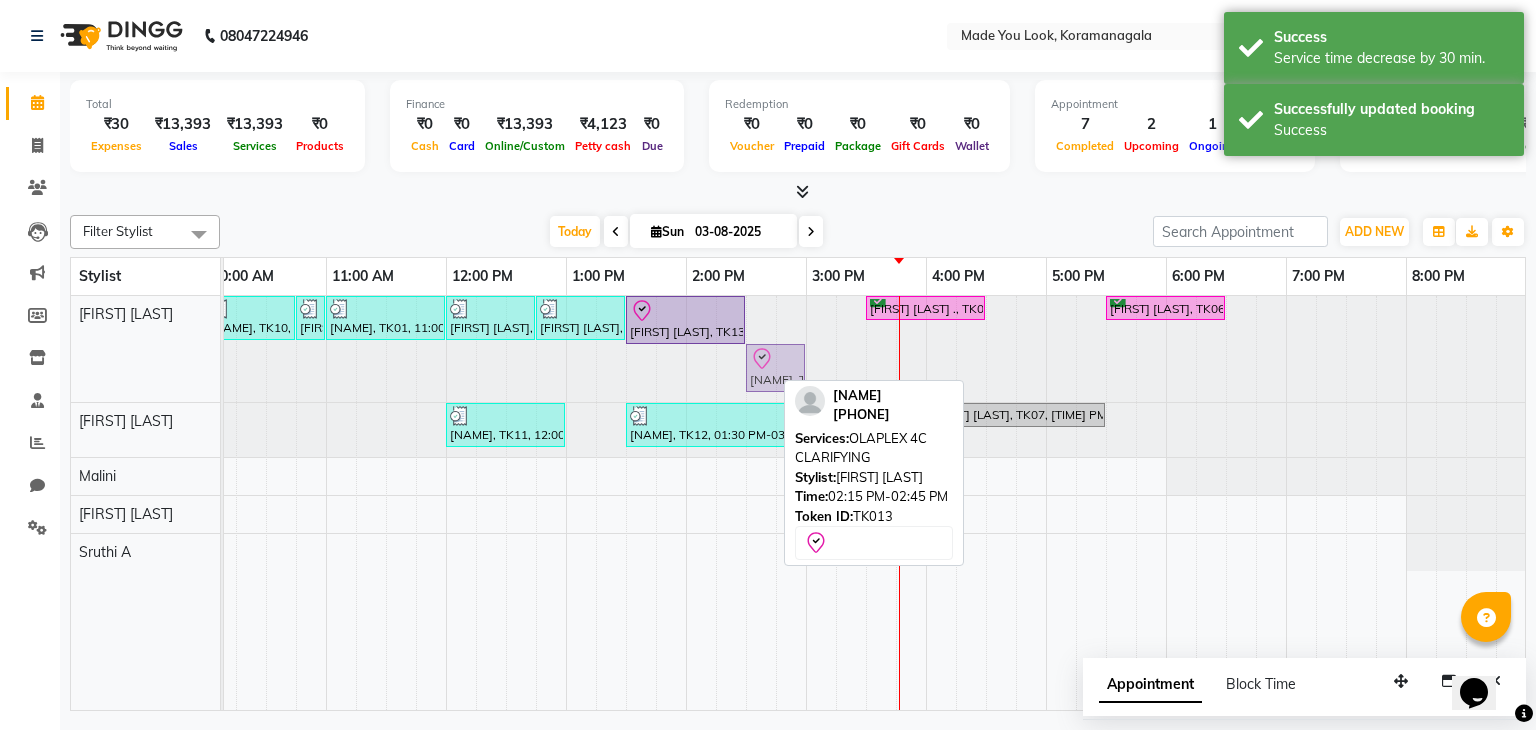 click on "[FIRST] [LAST], TK10, [TIME] AM-[TIME] AM, CURL-CUT BELOW SHOULDER PRANAV     [FIRST] [LAST], TK10, [TIME] AM-[TIME] AM,  OLAPLEX 4C CLARIFYING     [FIRST] [LAST], TK01, [TIME] AM-[TIME] AM, HAIRCUT PRANAV     [FIRST] [LAST], TK11, [TIME] AM-[TIME] PM, CURL-CUT ABOVE SHOULDER PRANAV     [FIRST] [LAST], TK11, [TIME] PM-[TIME] PM,  OLAPLEX 4C CLARIFYING
[FIRST] [LAST], TK13, [TIME] PM-[TIME] PM, CURL-CUT SHOULDER LENGTH PRANAV     [FIRST] [LAST] ., TK05, [TIME] PM-[TIME] PM, HAIRCUT PRANAV     [FIRST] [LAST], TK06, [TIME] PM-[TIME] PM, HAIRCUT PRANAV
[FIRST] [LAST], TK13, [TIME] PM-[TIME] PM,  OLAPLEX 4C CLARIFYING
[FIRST] [LAST], TK13, [TIME] PM-[TIME] PM,  OLAPLEX 4C CLARIFYING" at bounding box center [-34, 349] 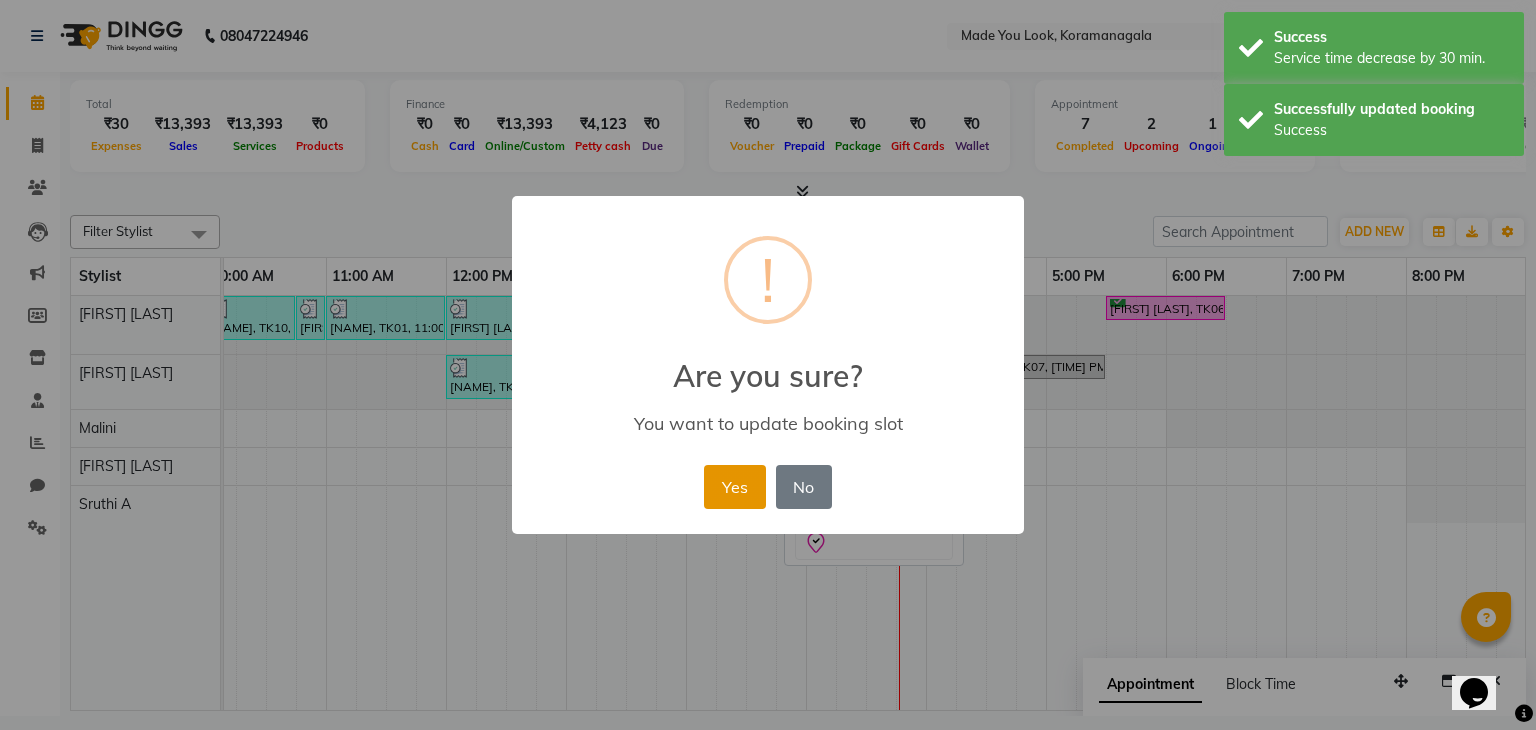 click on "Yes" at bounding box center [734, 487] 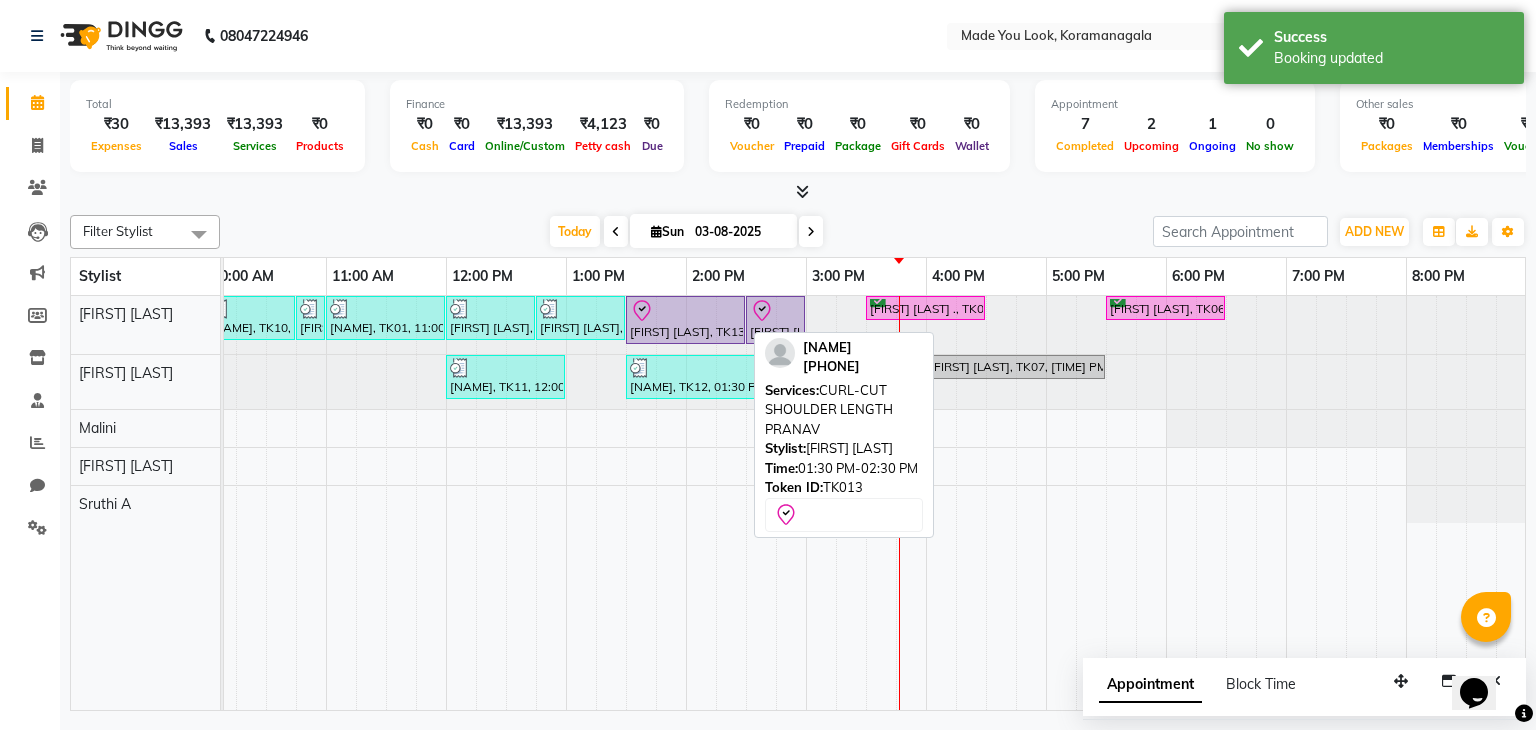 click at bounding box center (685, 311) 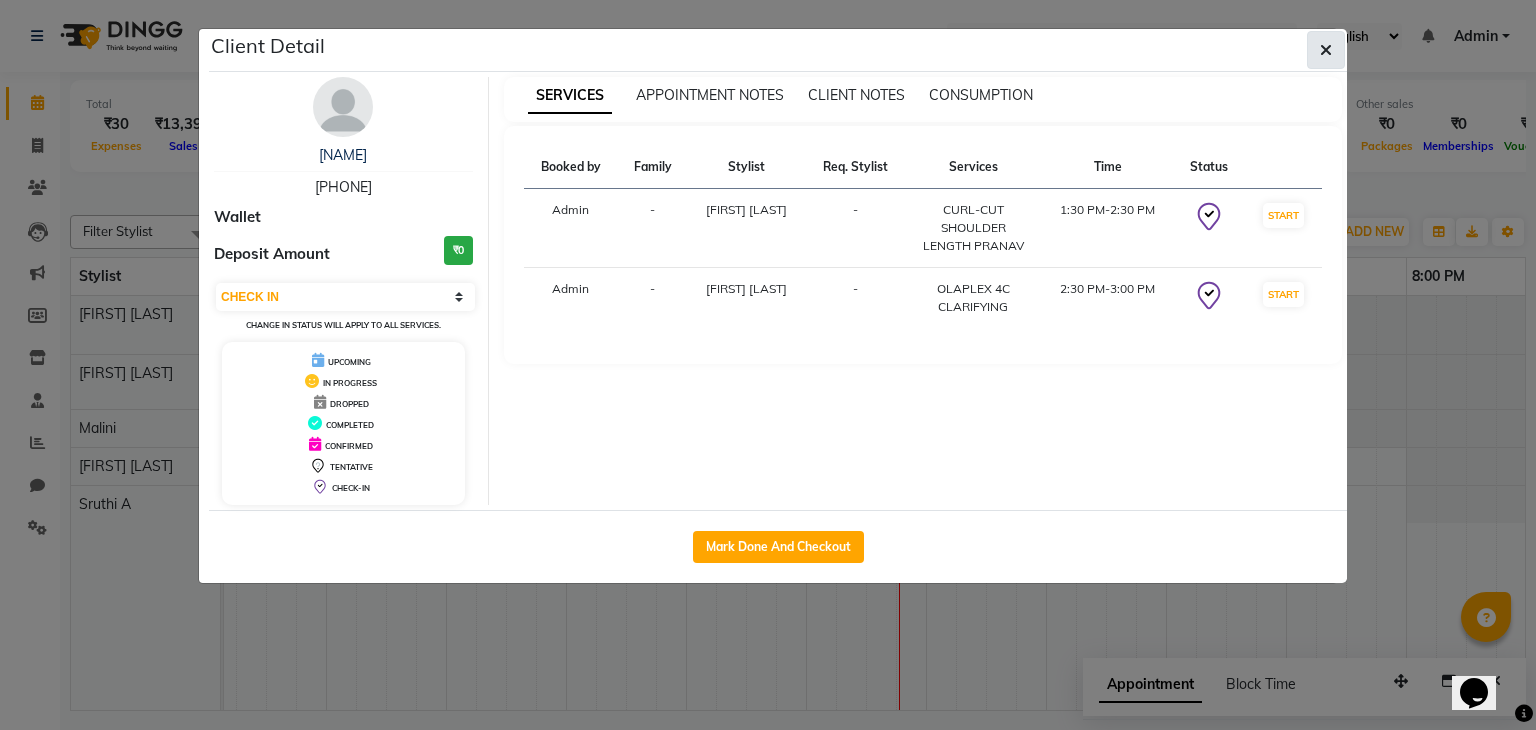 click 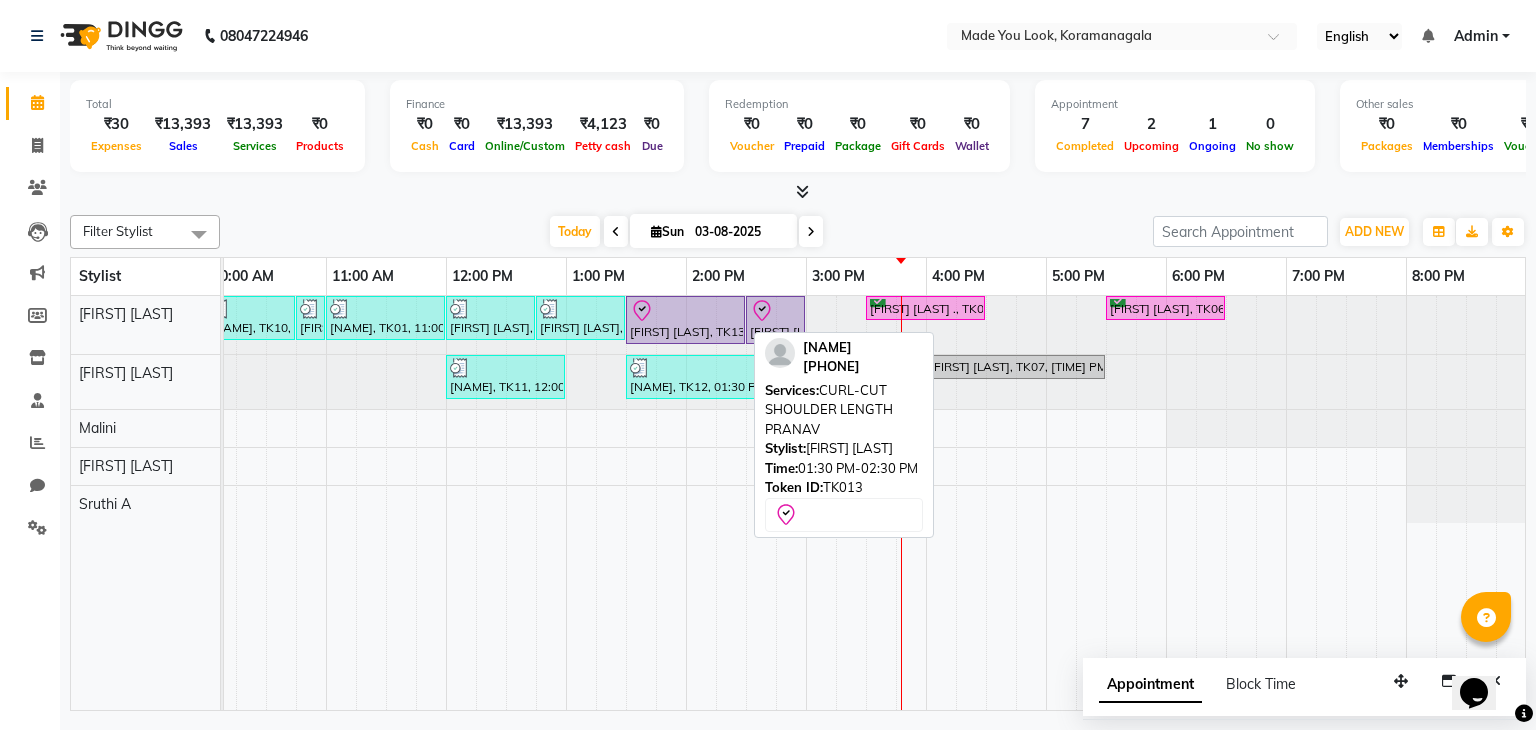 click on "[FIRST] [LAST], TK13, [TIME] PM-[TIME] PM, CURL-CUT SHOULDER LENGTH PRANAV" at bounding box center (685, 320) 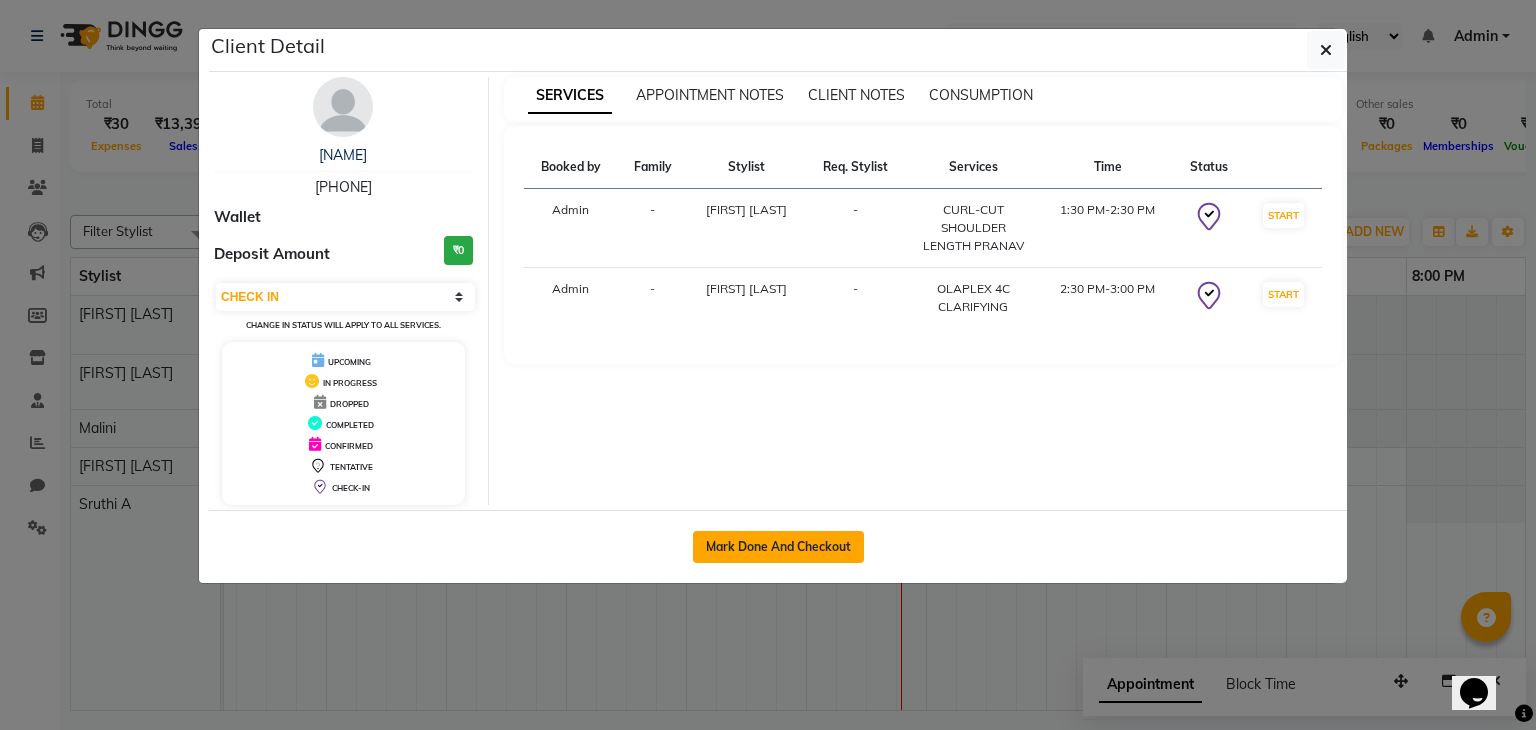 click on "Mark Done And Checkout" 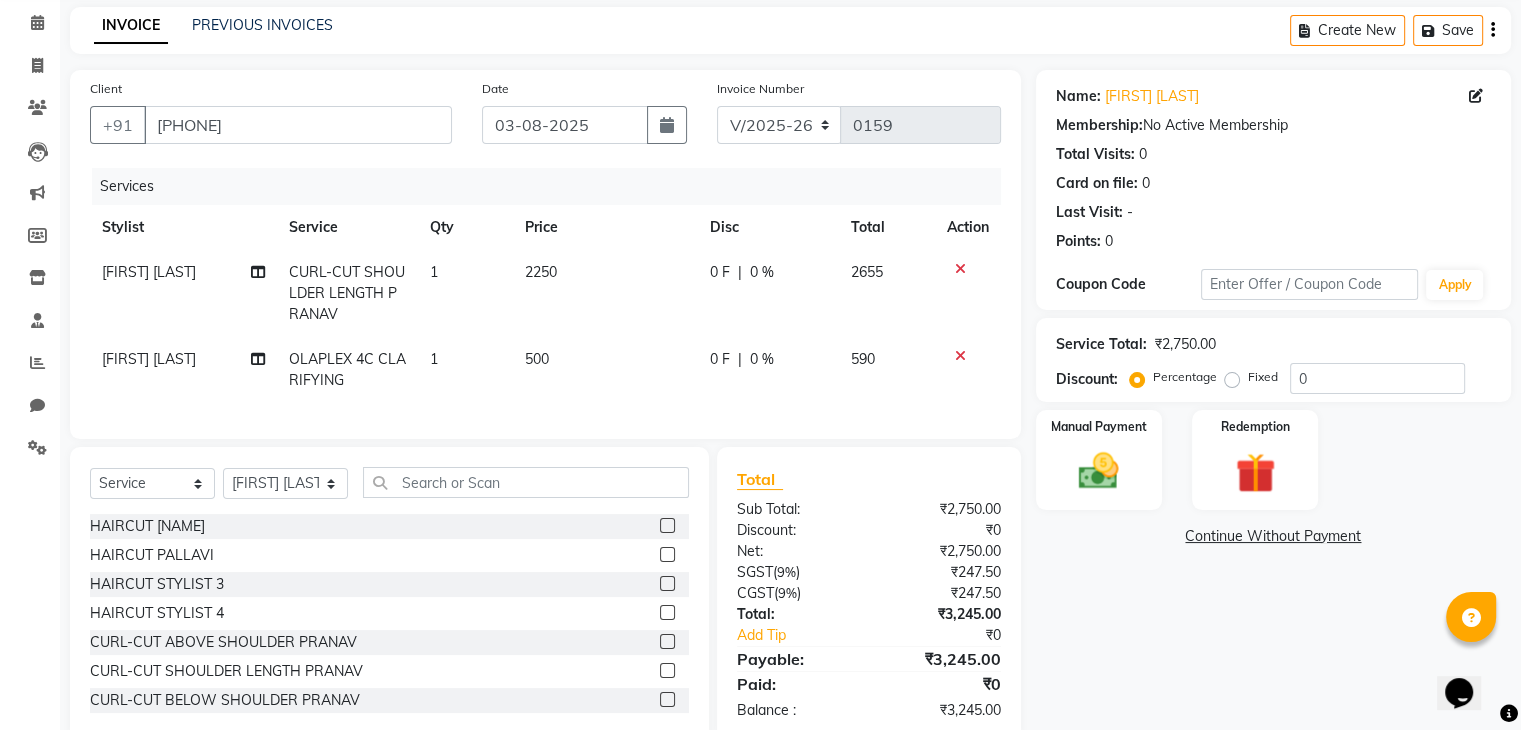 scroll, scrollTop: 138, scrollLeft: 0, axis: vertical 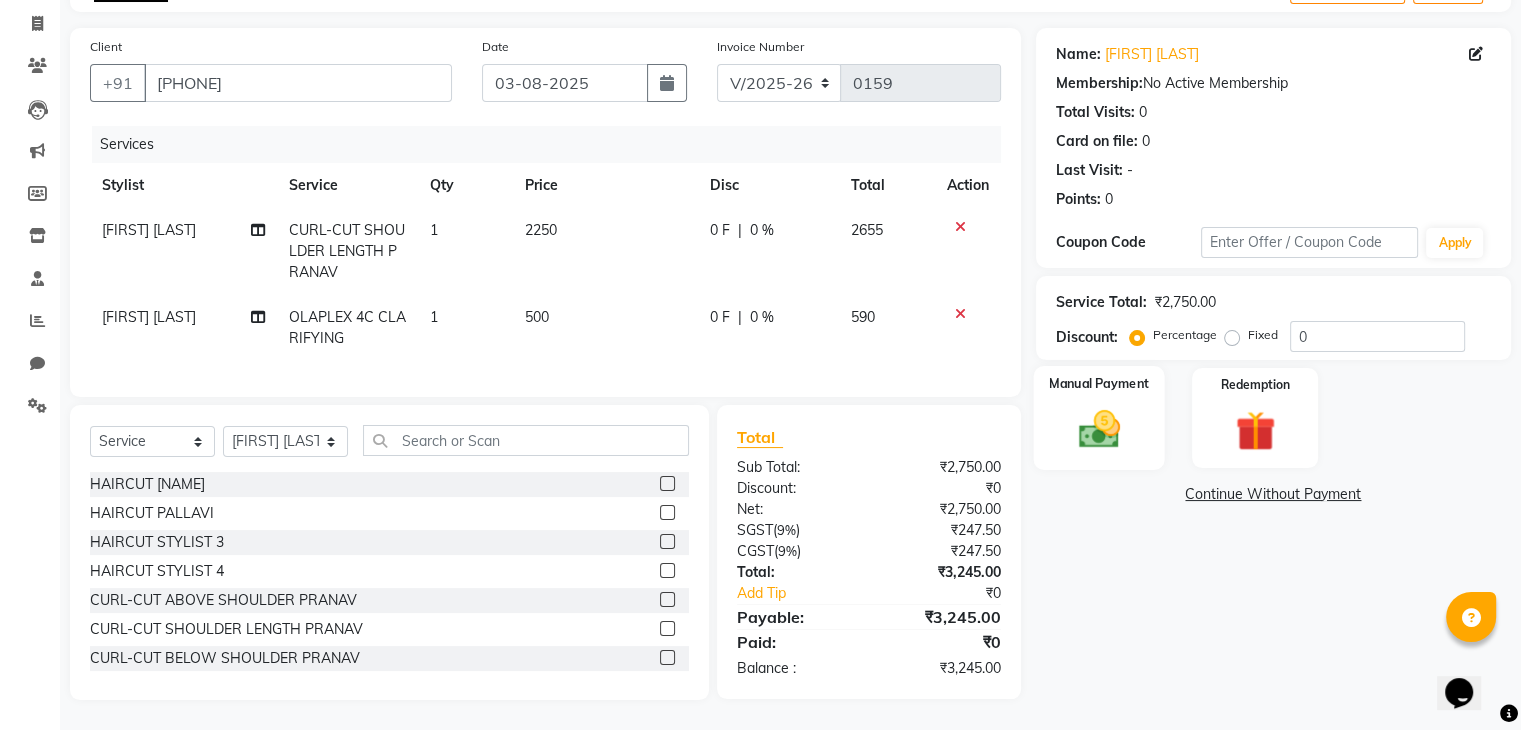 click 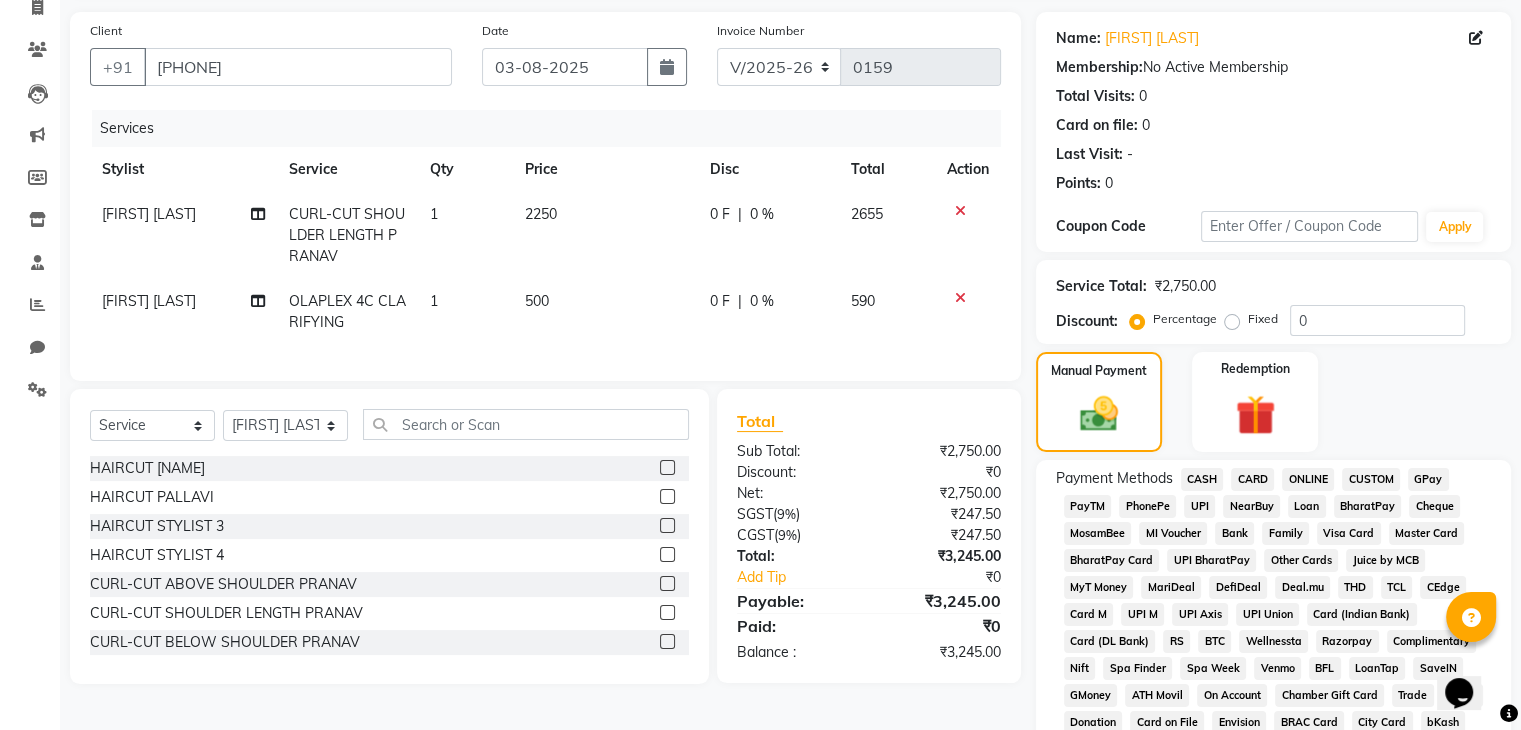 click on "UPI" 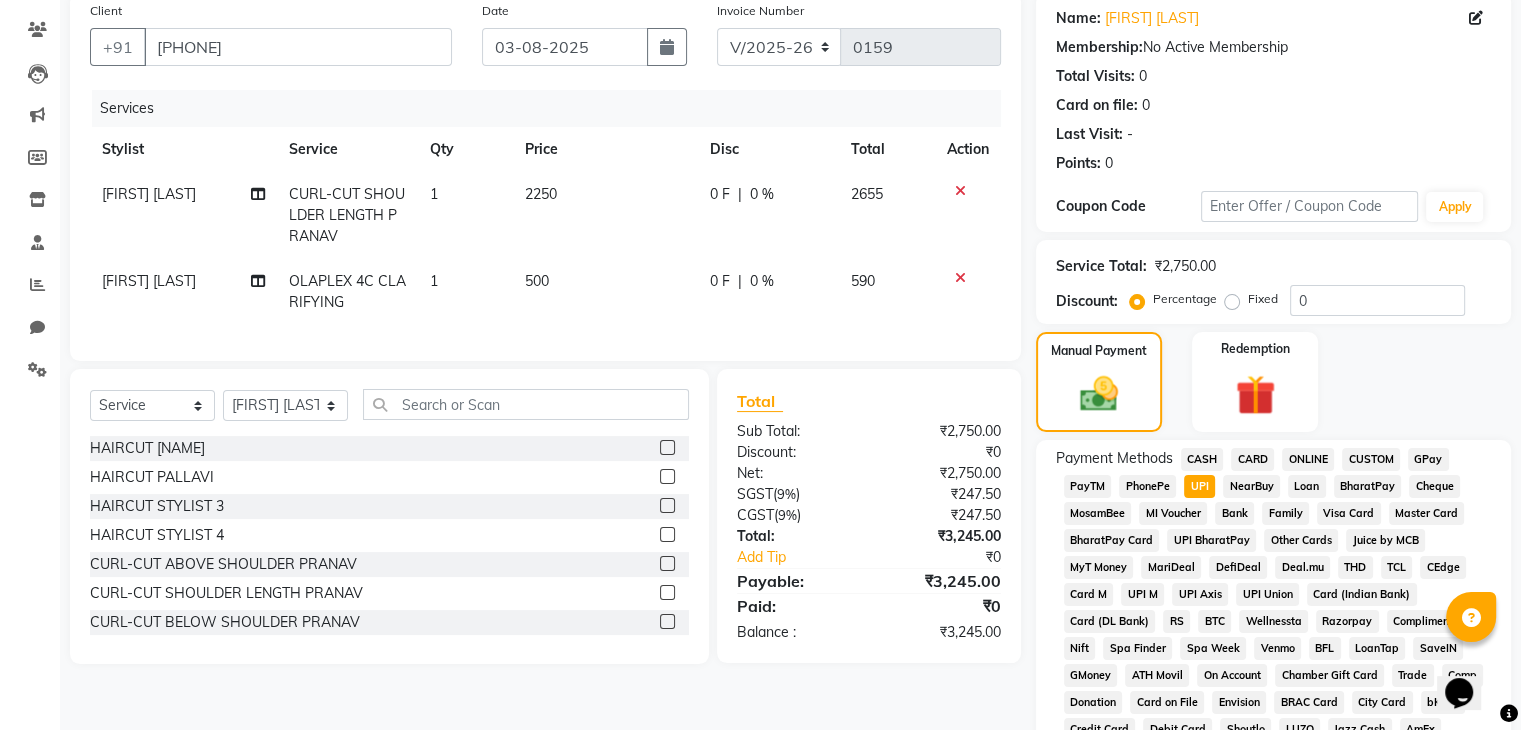 scroll, scrollTop: 161, scrollLeft: 0, axis: vertical 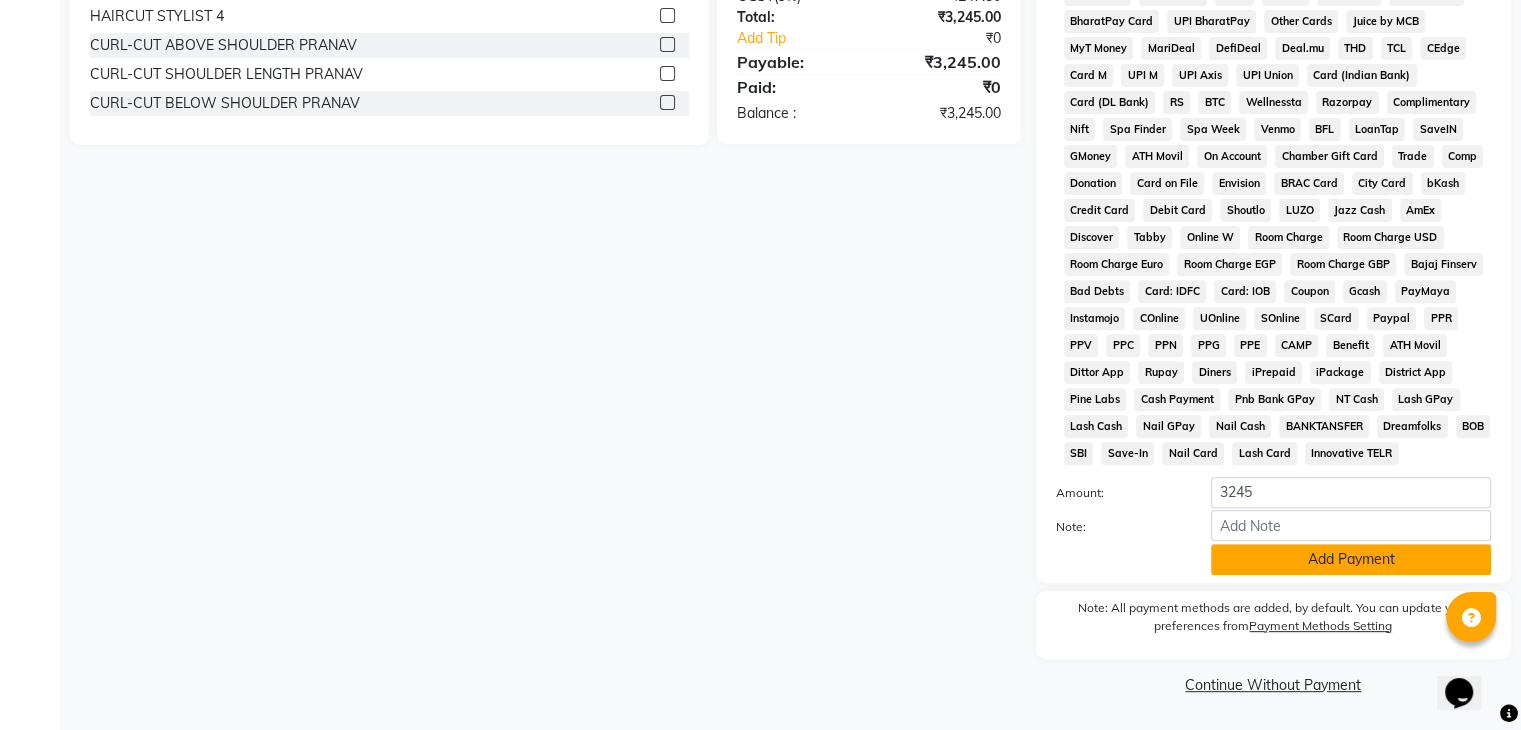 click on "Add Payment" 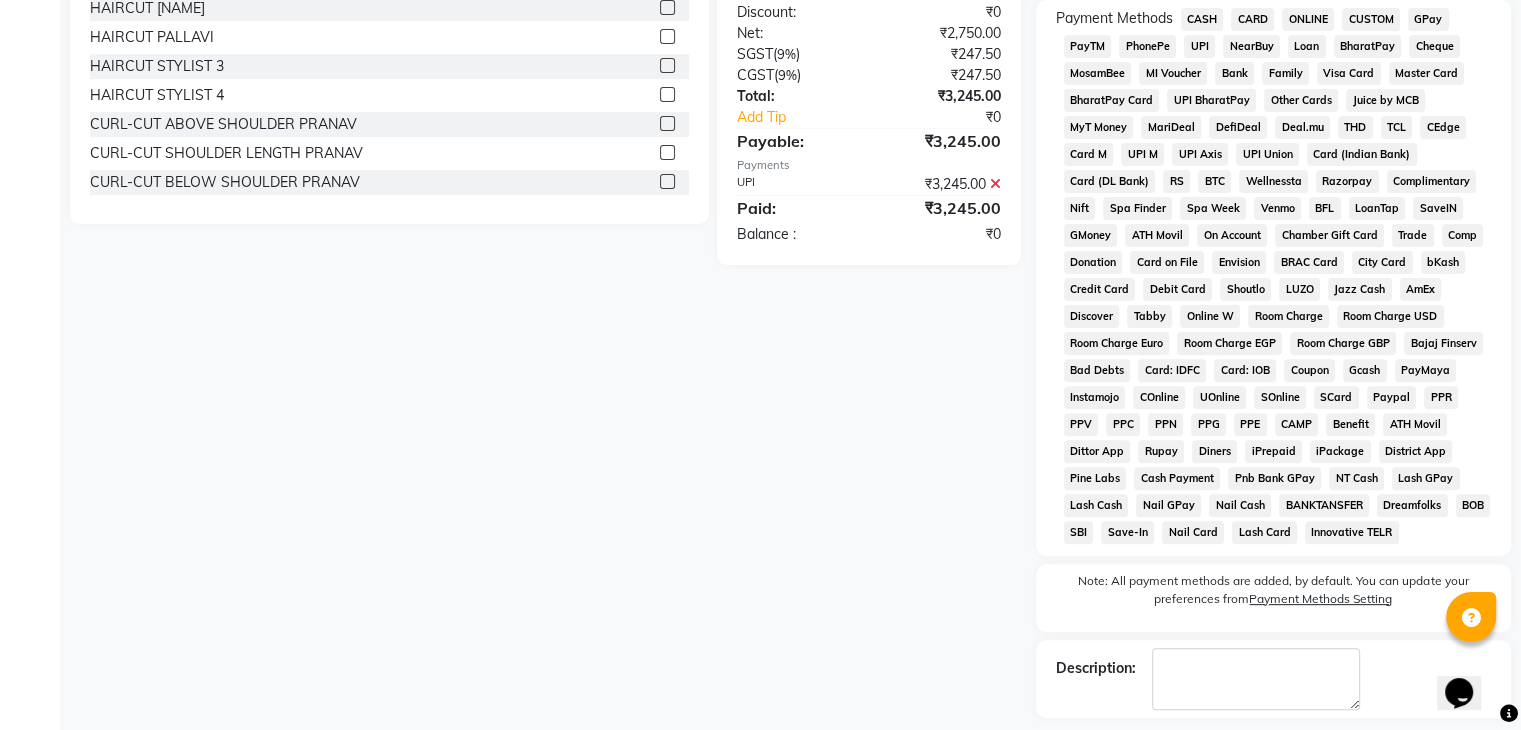 scroll, scrollTop: 699, scrollLeft: 0, axis: vertical 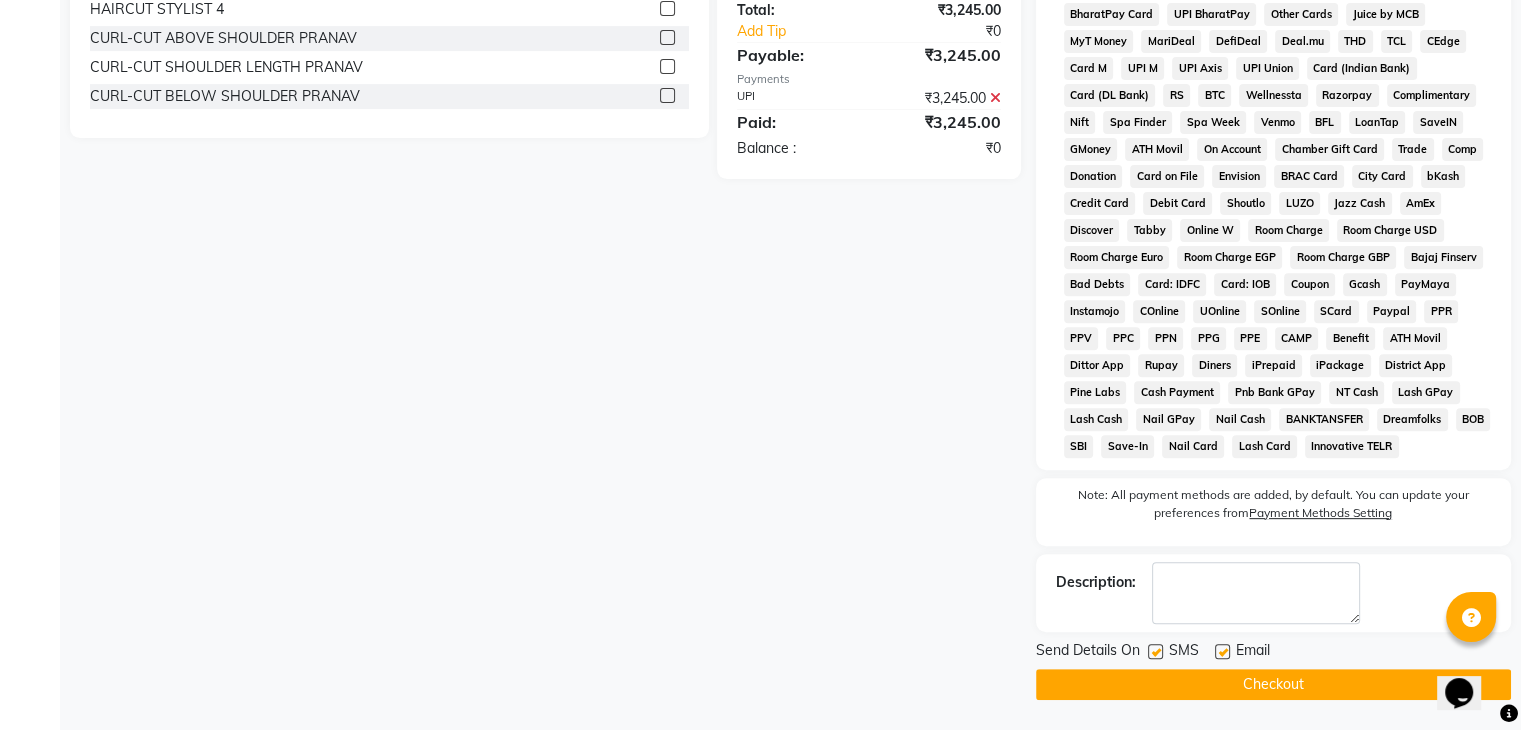 click on "Checkout" 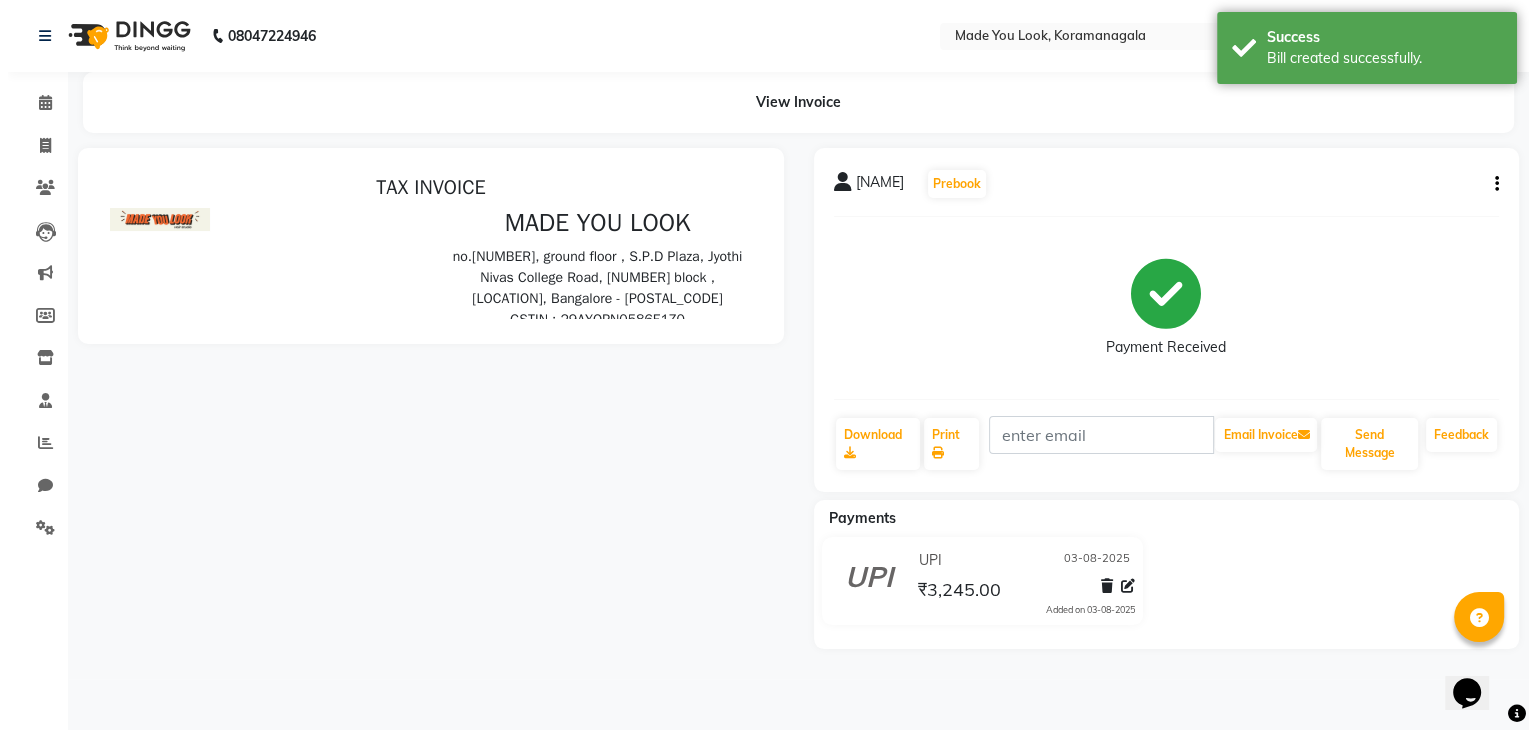 scroll, scrollTop: 0, scrollLeft: 0, axis: both 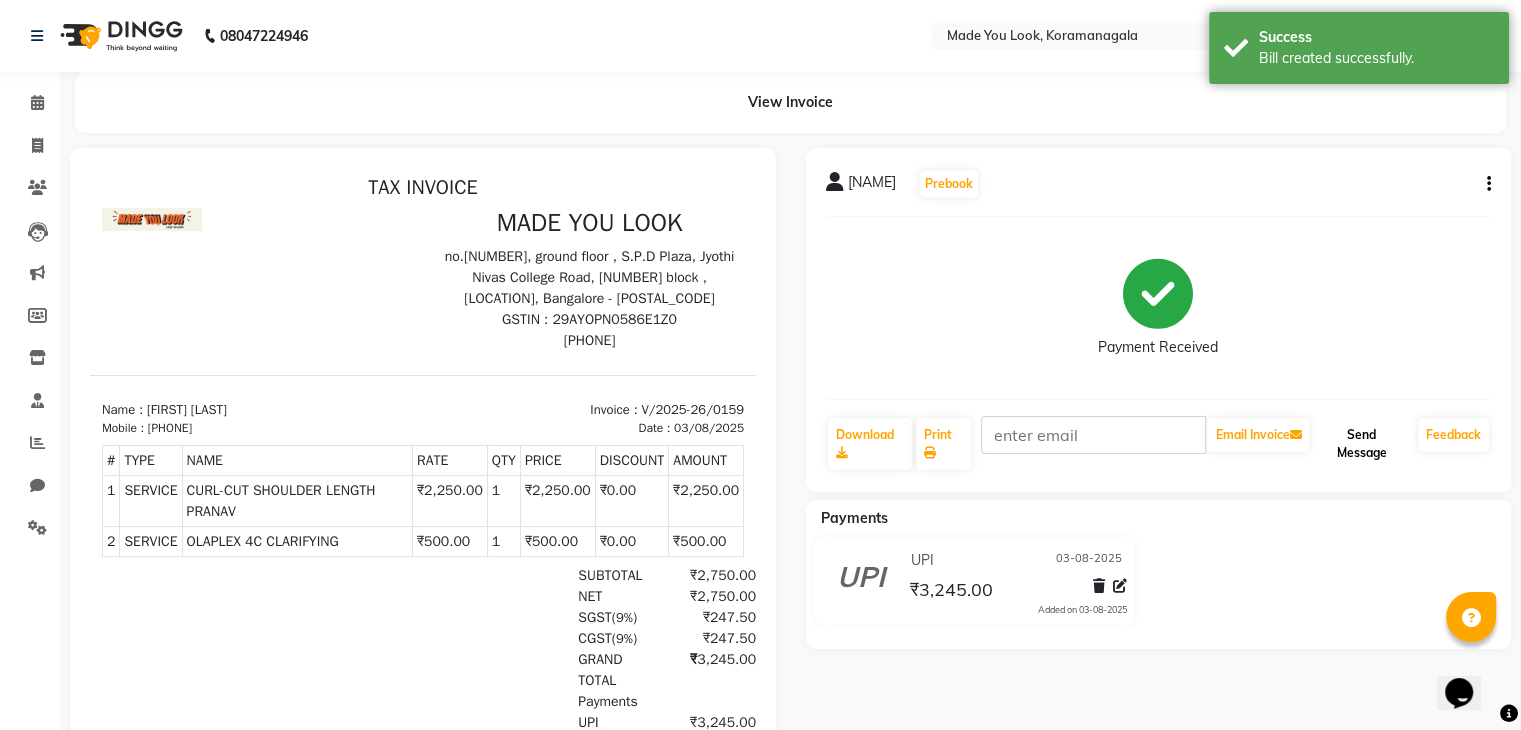 click on "Send Message" 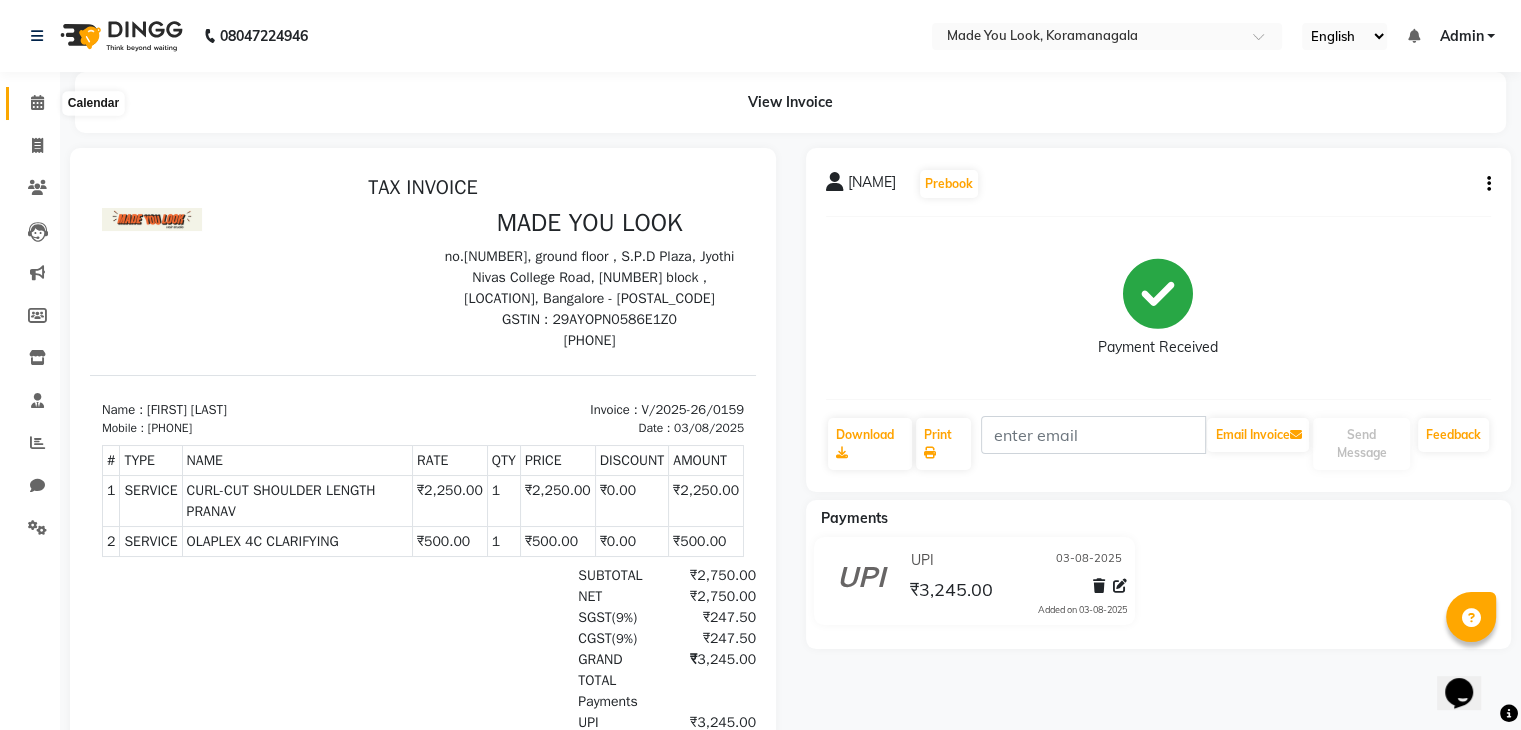 click 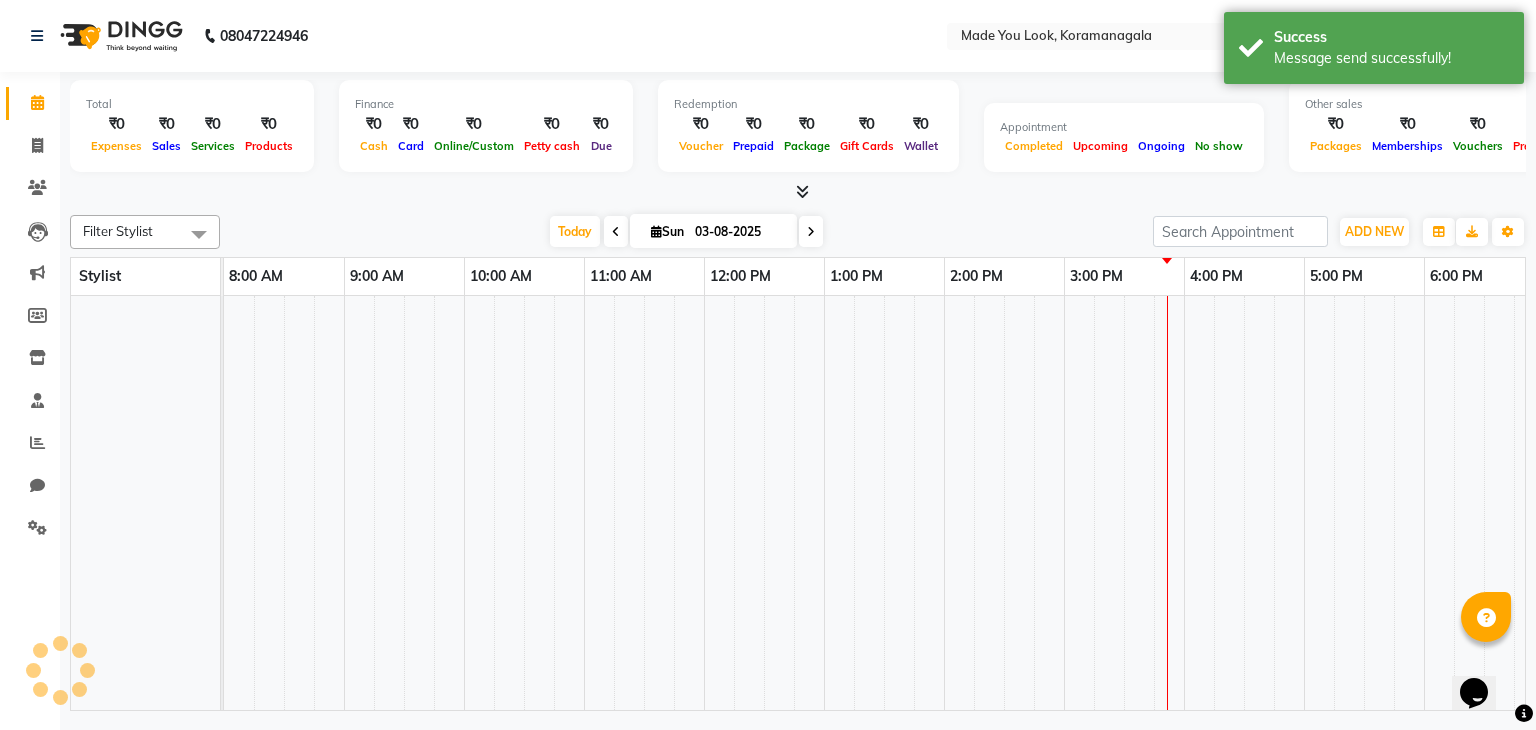scroll, scrollTop: 0, scrollLeft: 0, axis: both 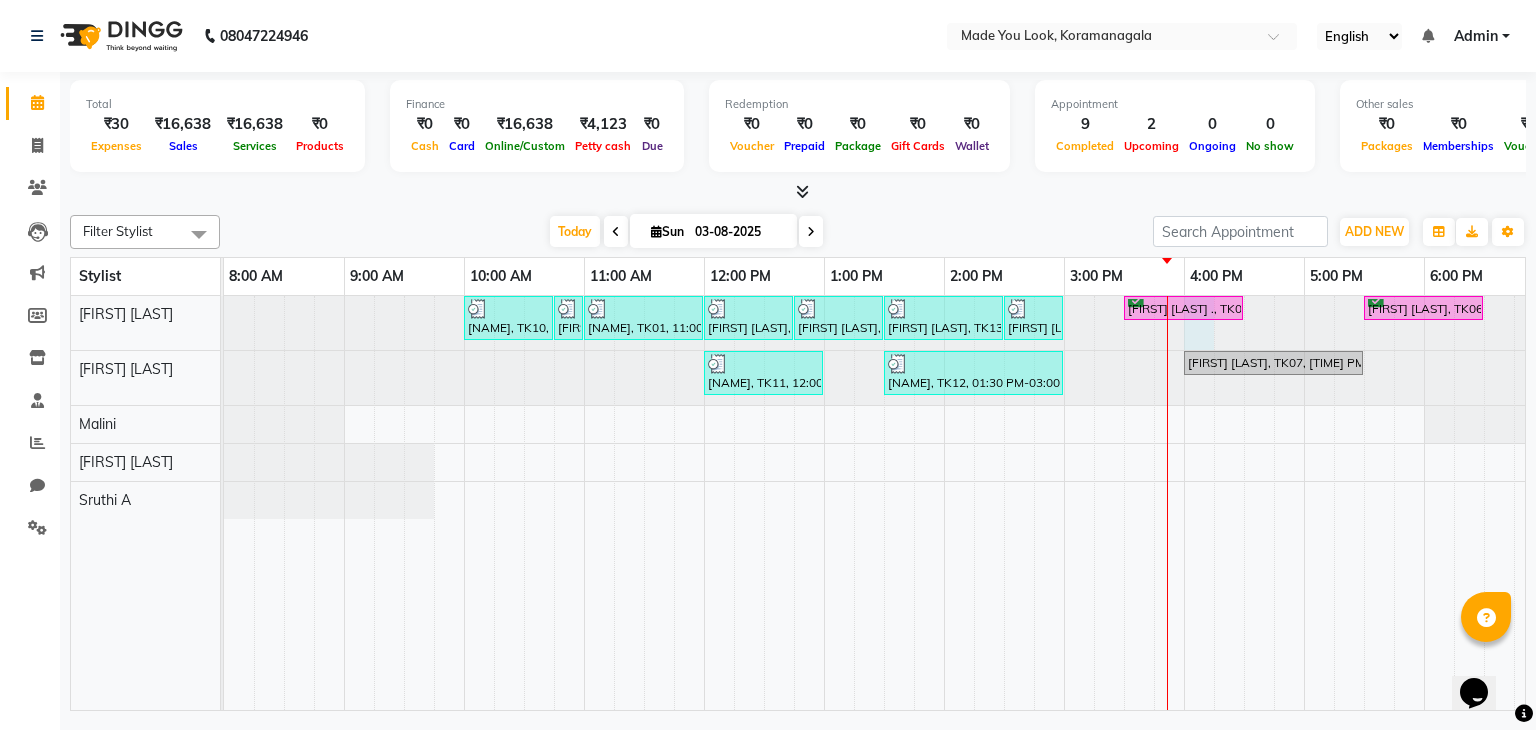 click at bounding box center (224, 323) 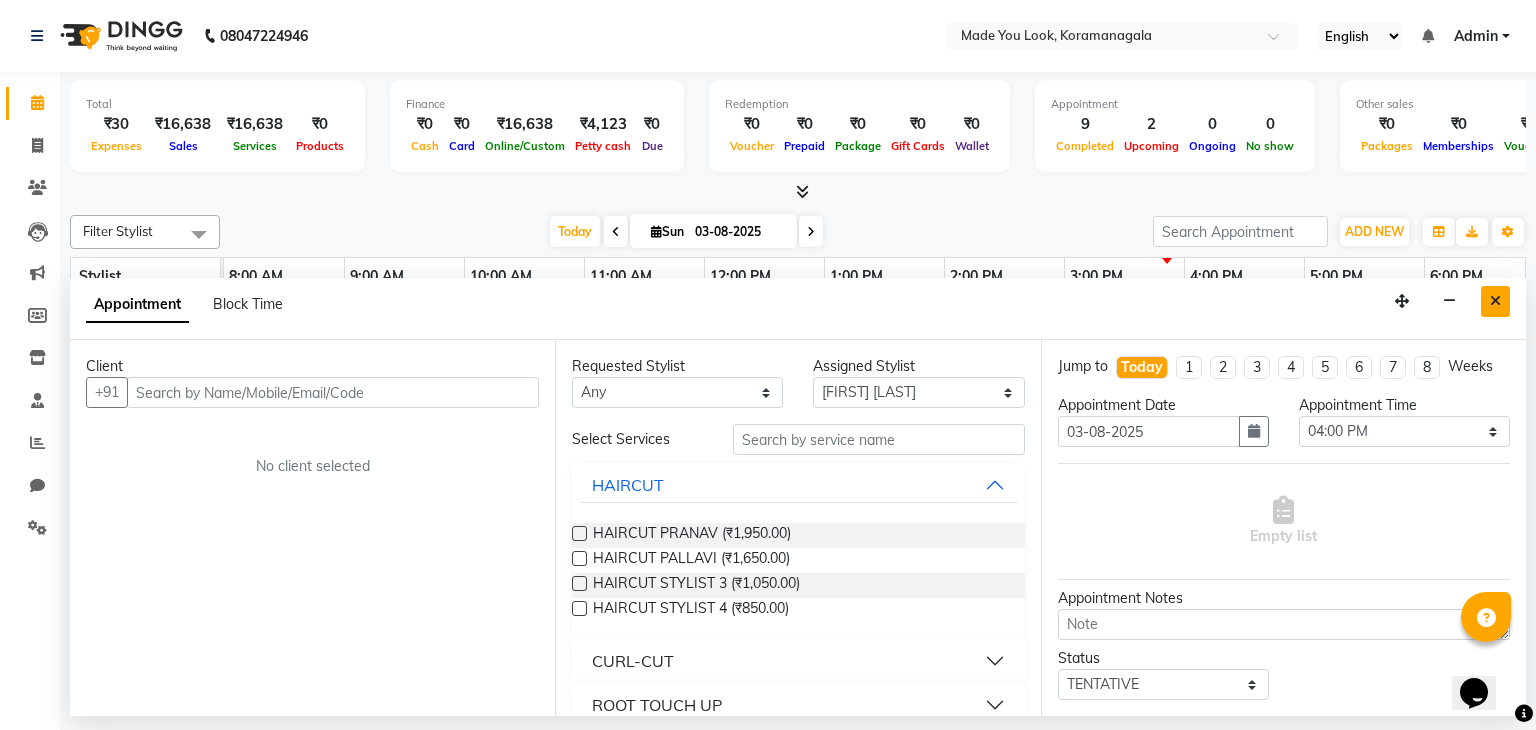 click at bounding box center (1495, 301) 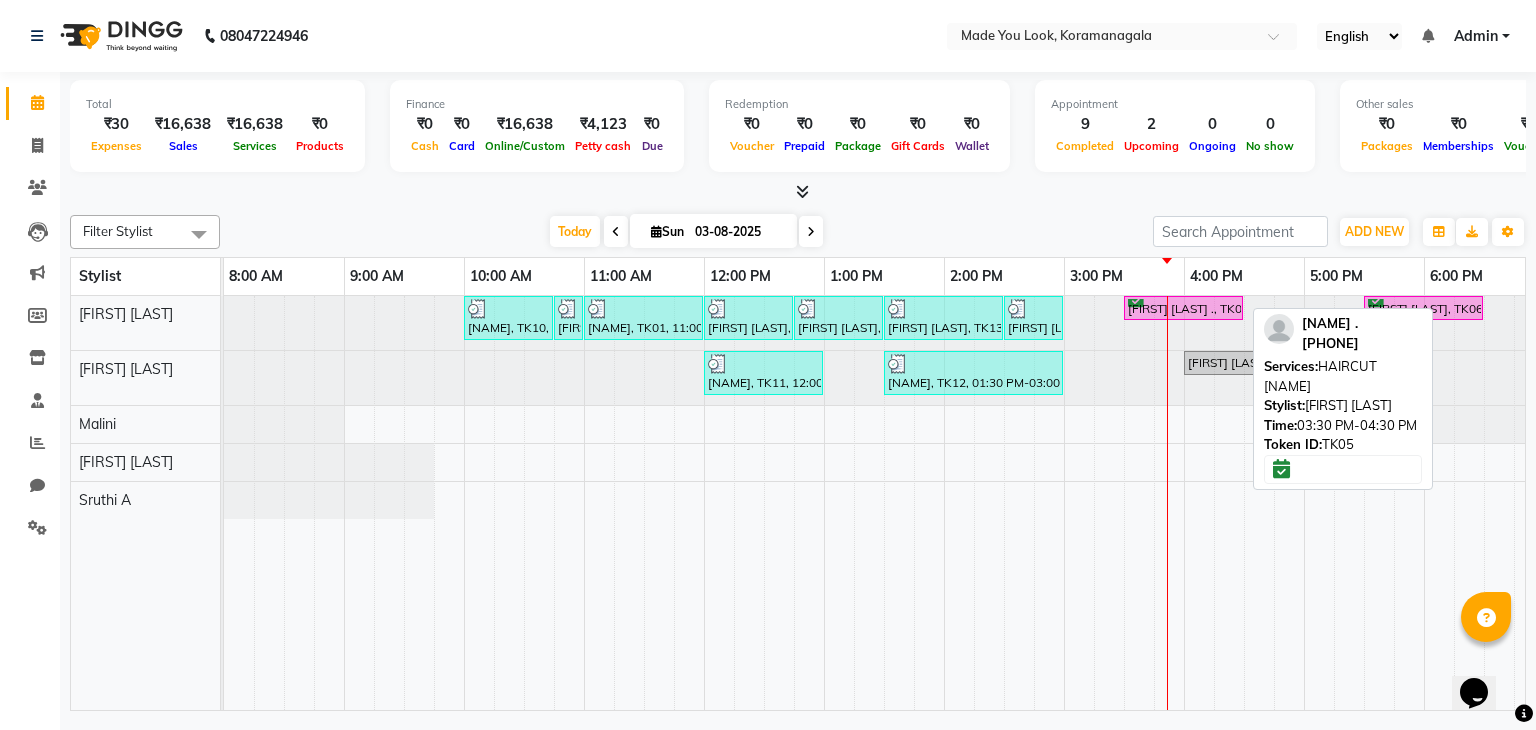 click on "[FIRST] [LAST] ., TK05, [TIME] PM-[TIME] PM, HAIRCUT PRANAV" at bounding box center [1183, 308] 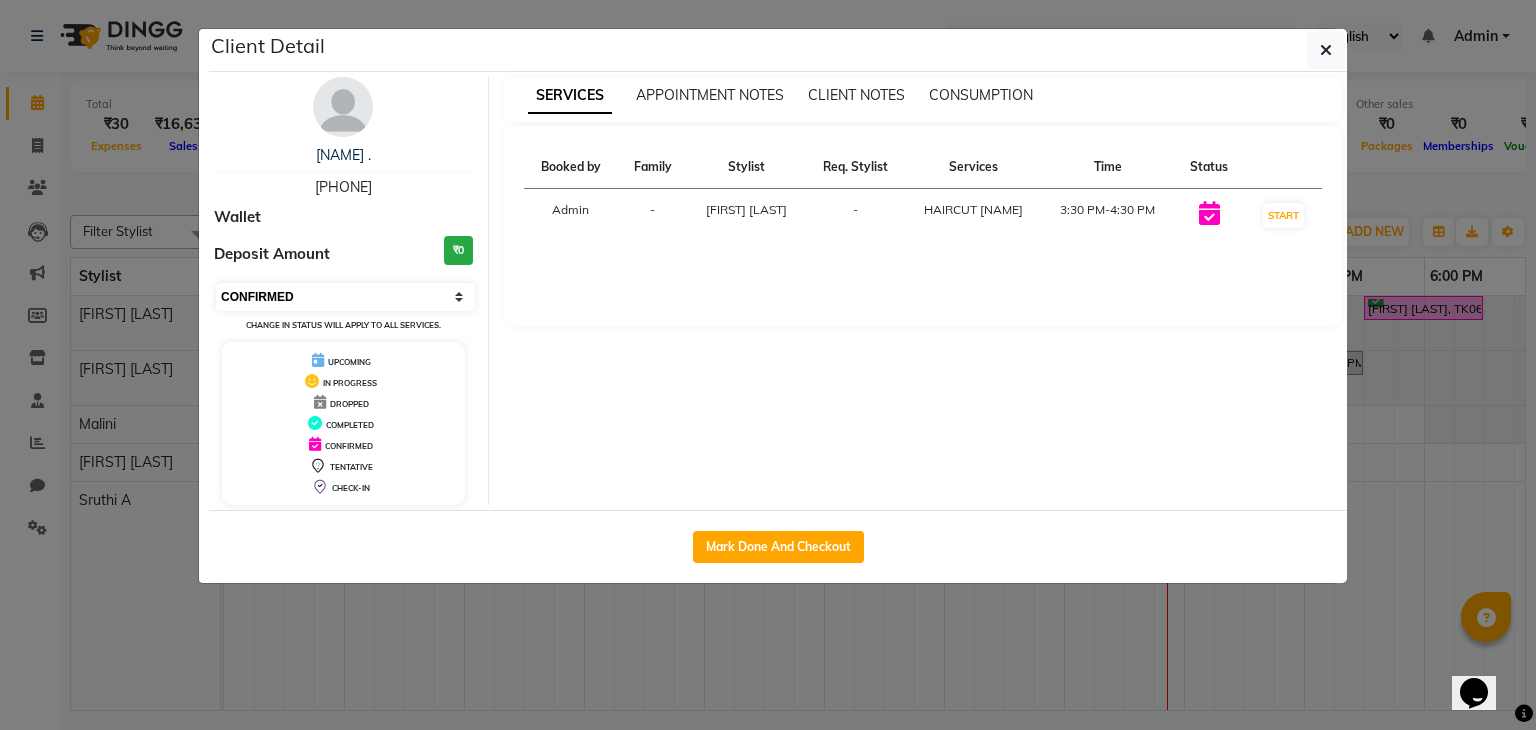 click on "Select IN SERVICE CONFIRMED TENTATIVE CHECK IN MARK DONE DROPPED UPCOMING" at bounding box center [345, 297] 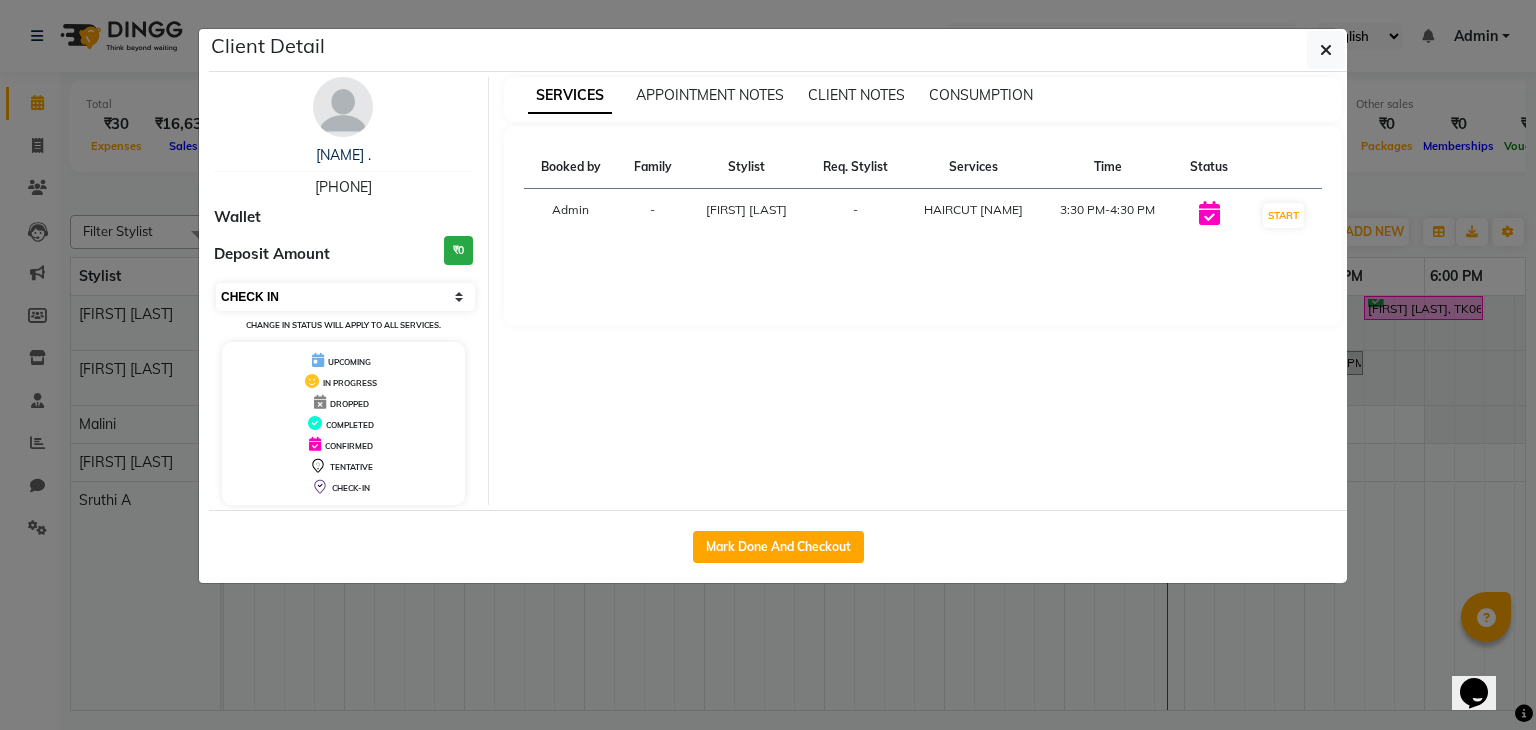 click on "Select IN SERVICE CONFIRMED TENTATIVE CHECK IN MARK DONE DROPPED UPCOMING" at bounding box center [345, 297] 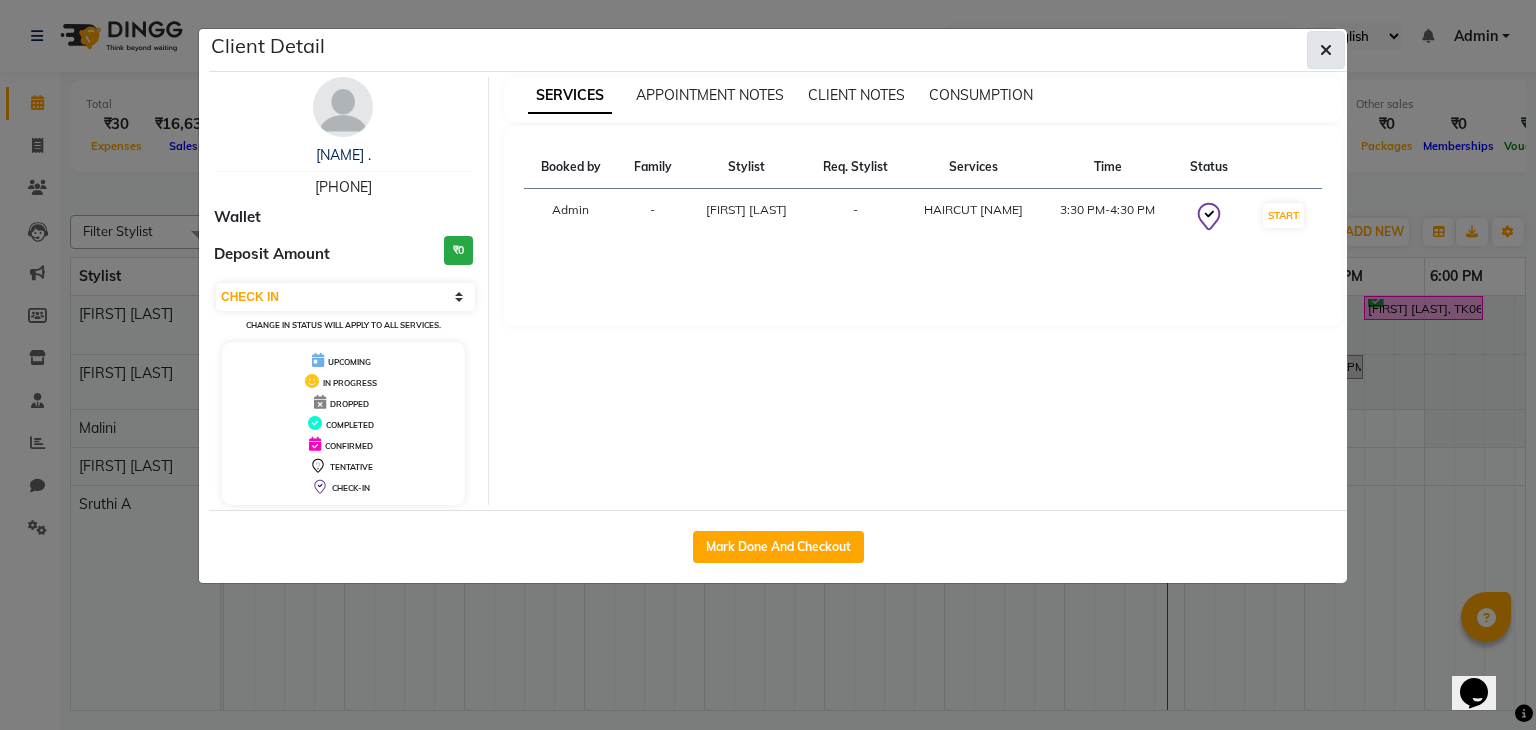 click 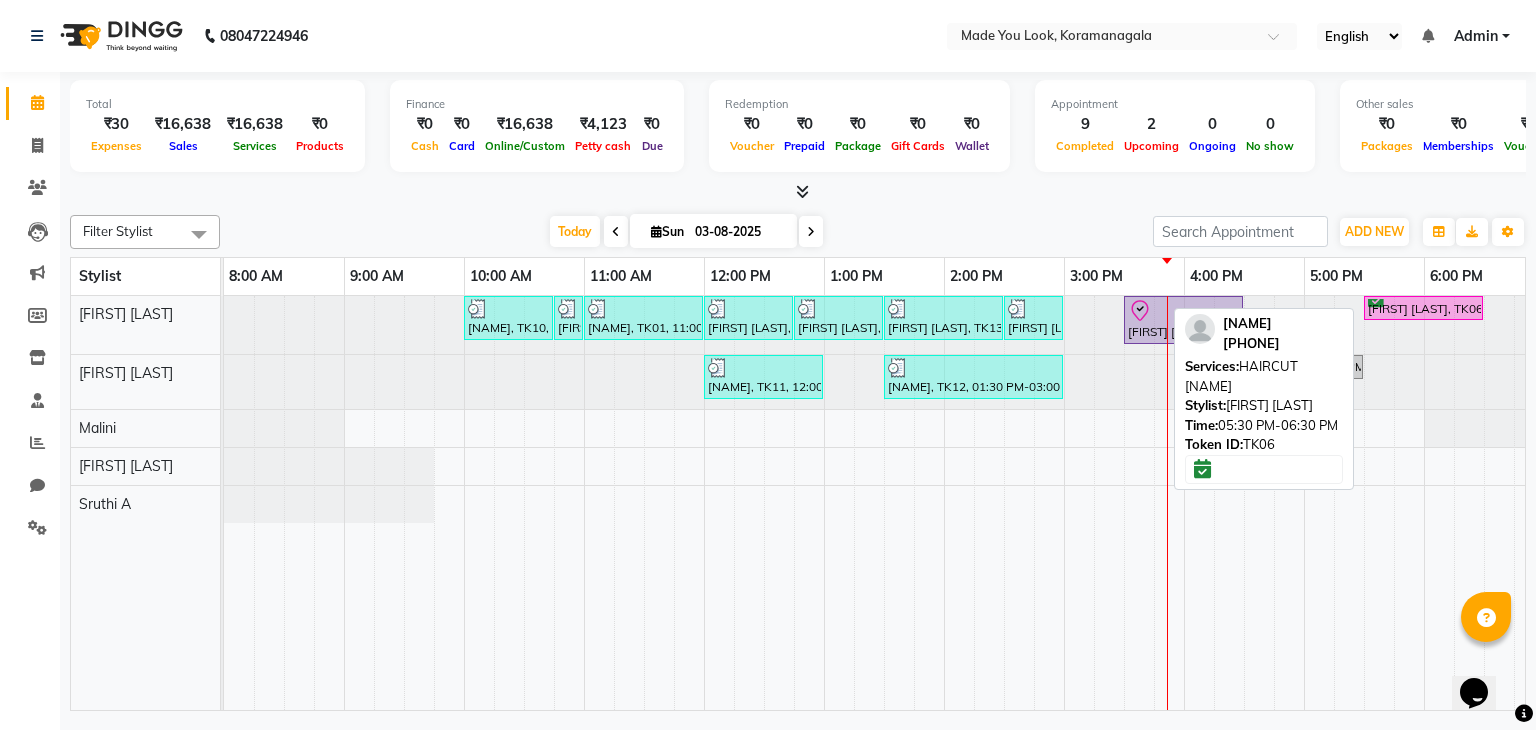 click on "[FIRST] [LAST], TK06, 05:30 PM-06:30 PM, HAIRCUT PRANAV" at bounding box center (1423, 308) 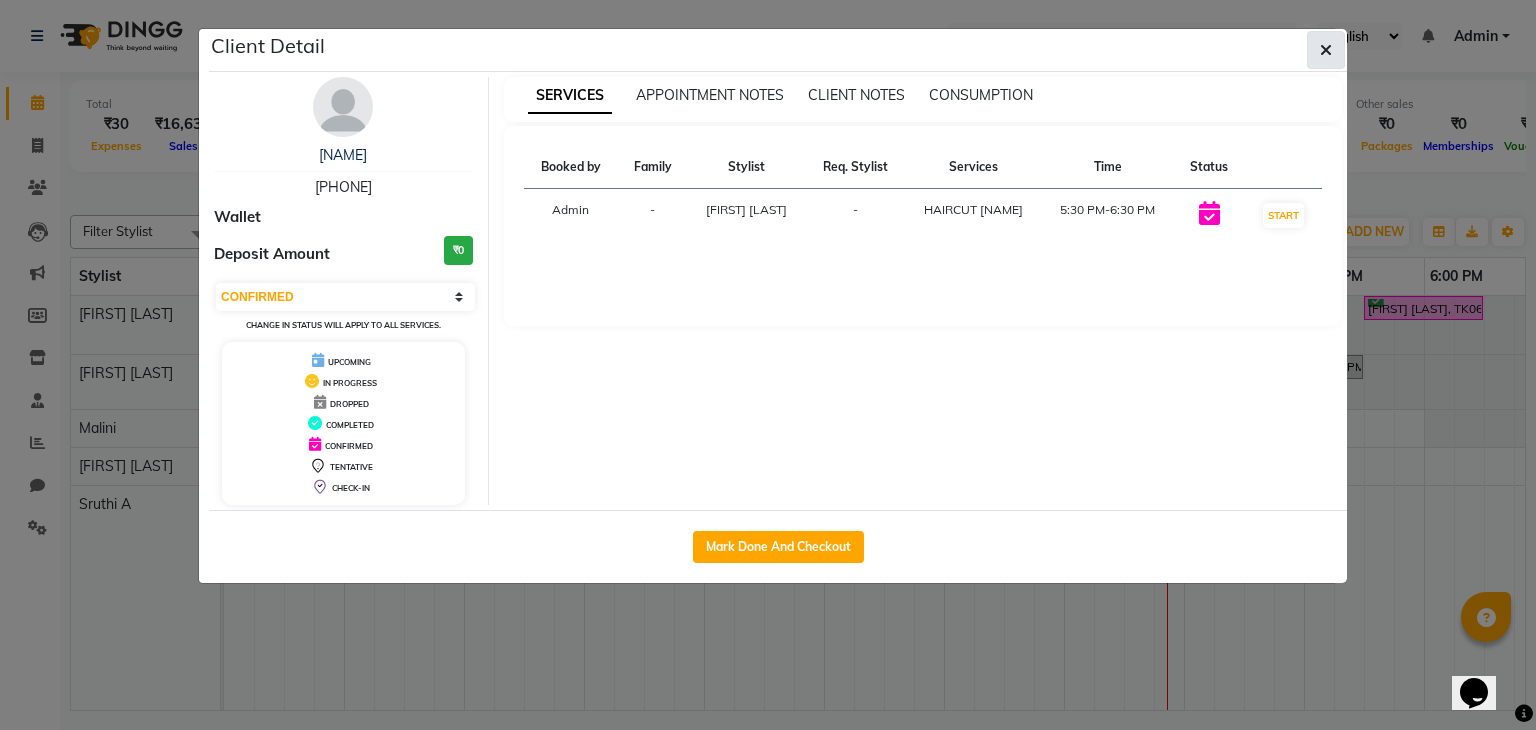 click 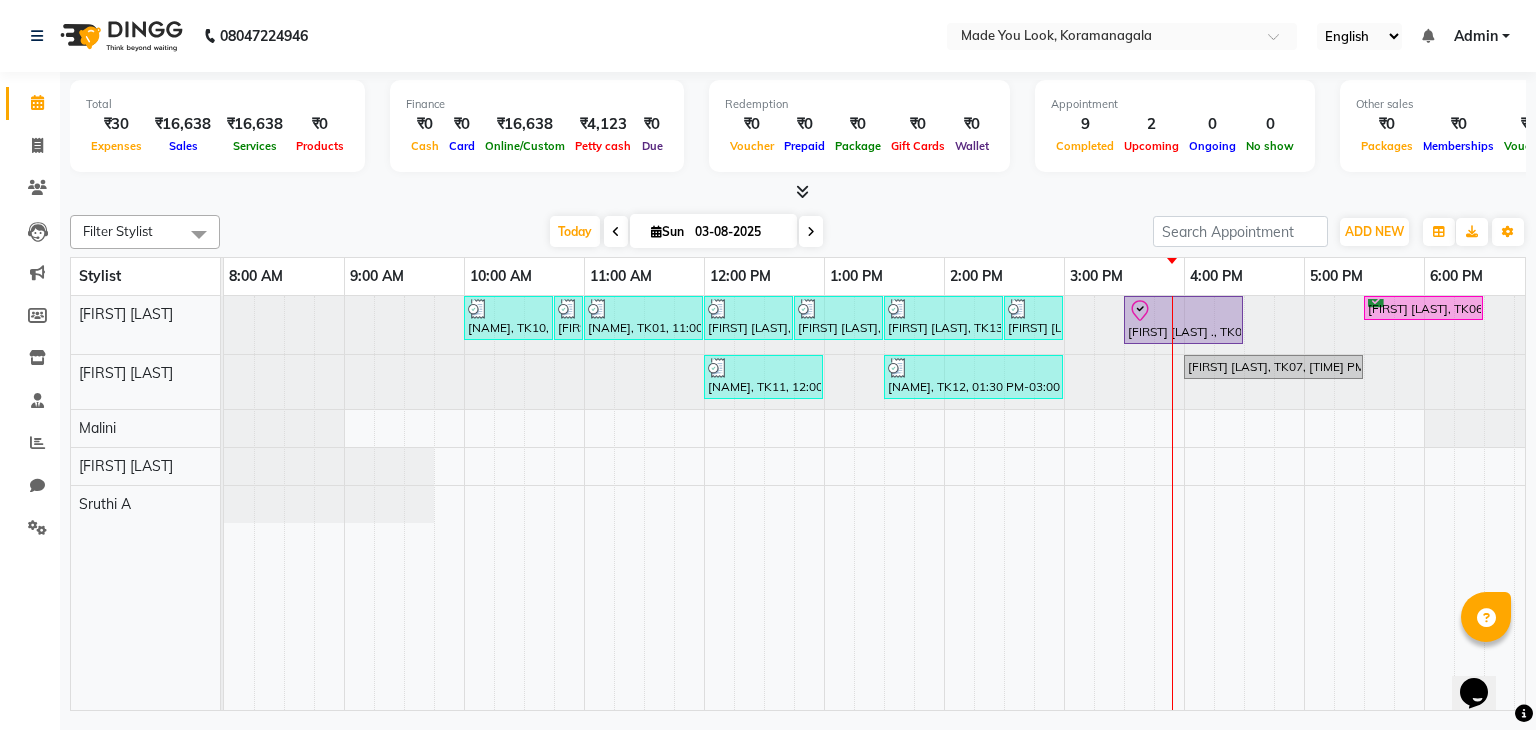 scroll, scrollTop: 0, scrollLeft: 12, axis: horizontal 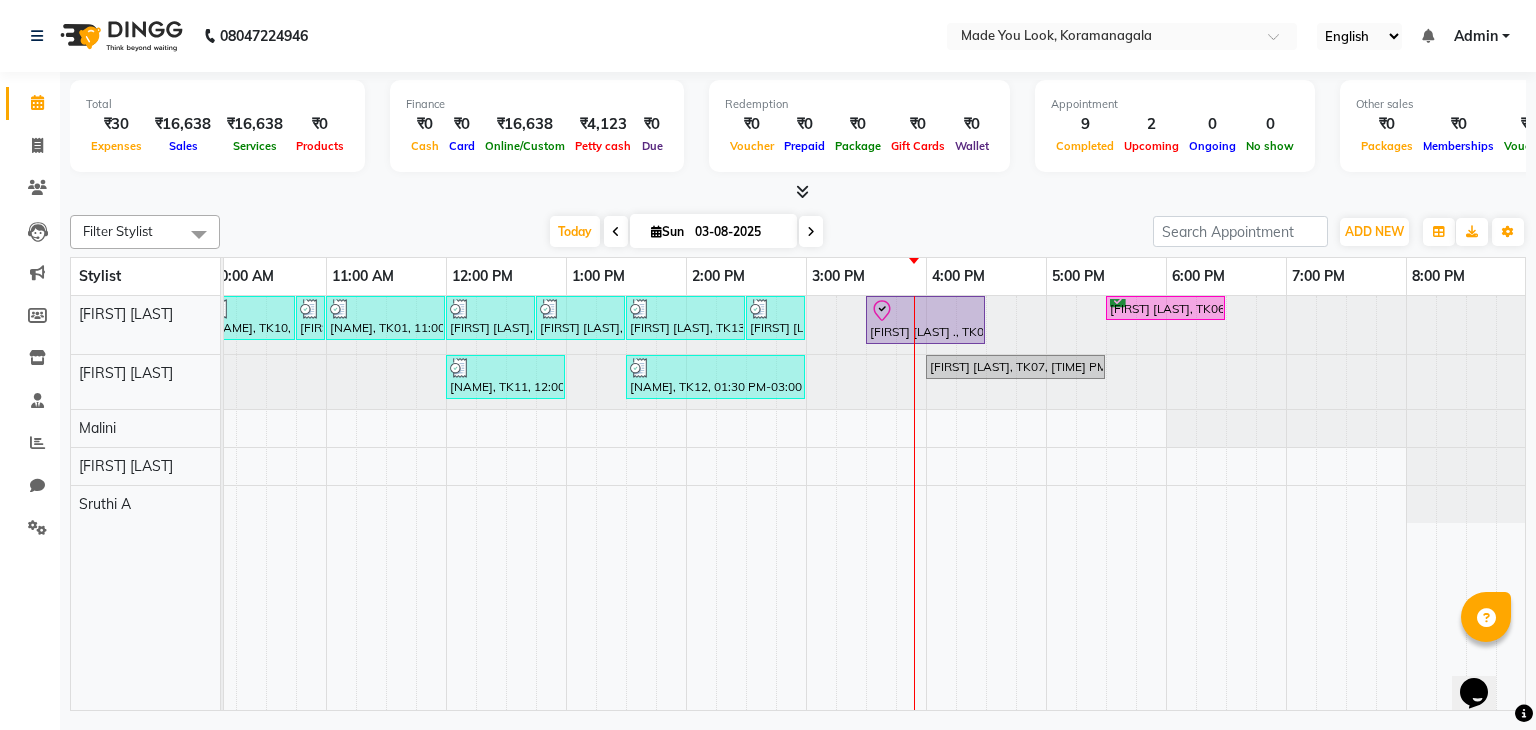 click at bounding box center [-34, 382] 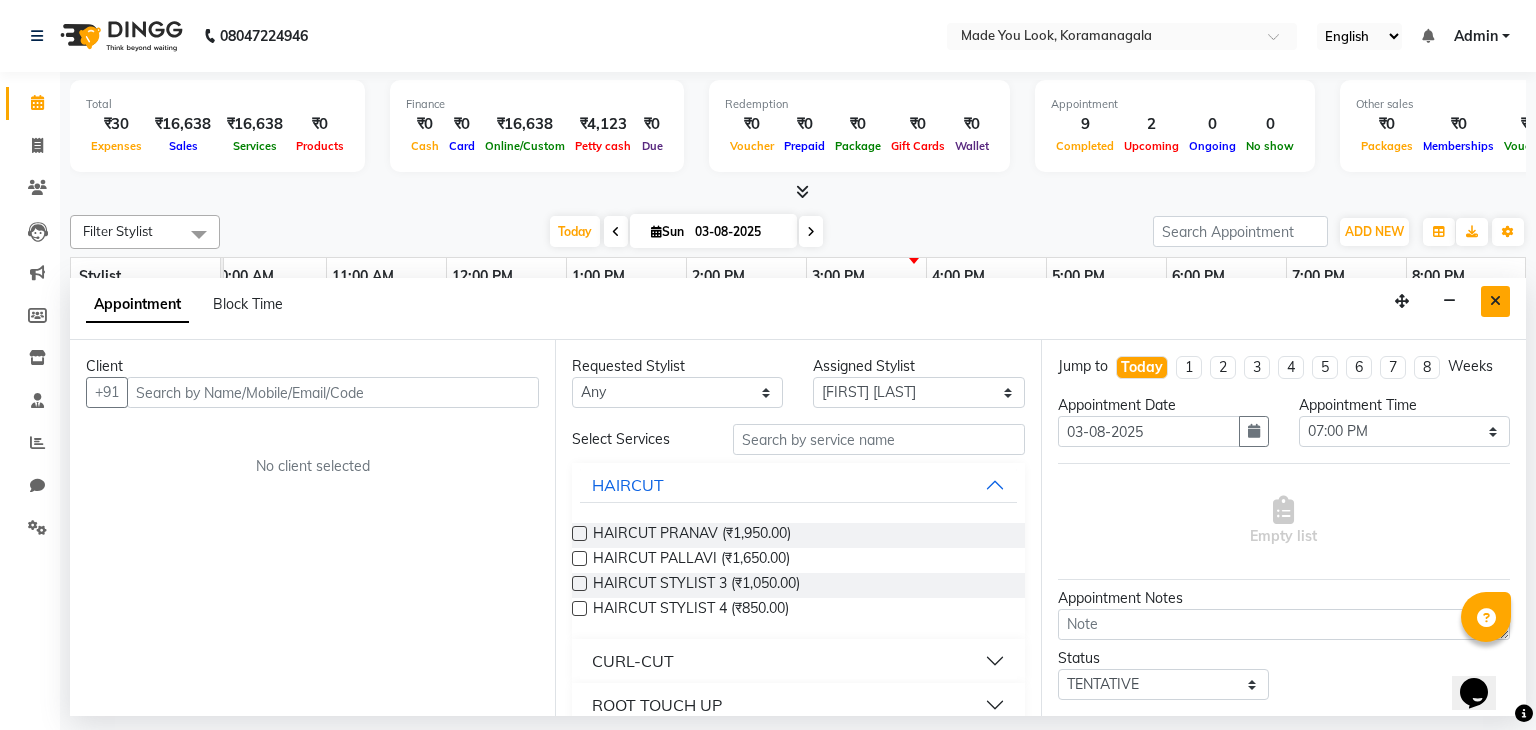 click at bounding box center [1495, 301] 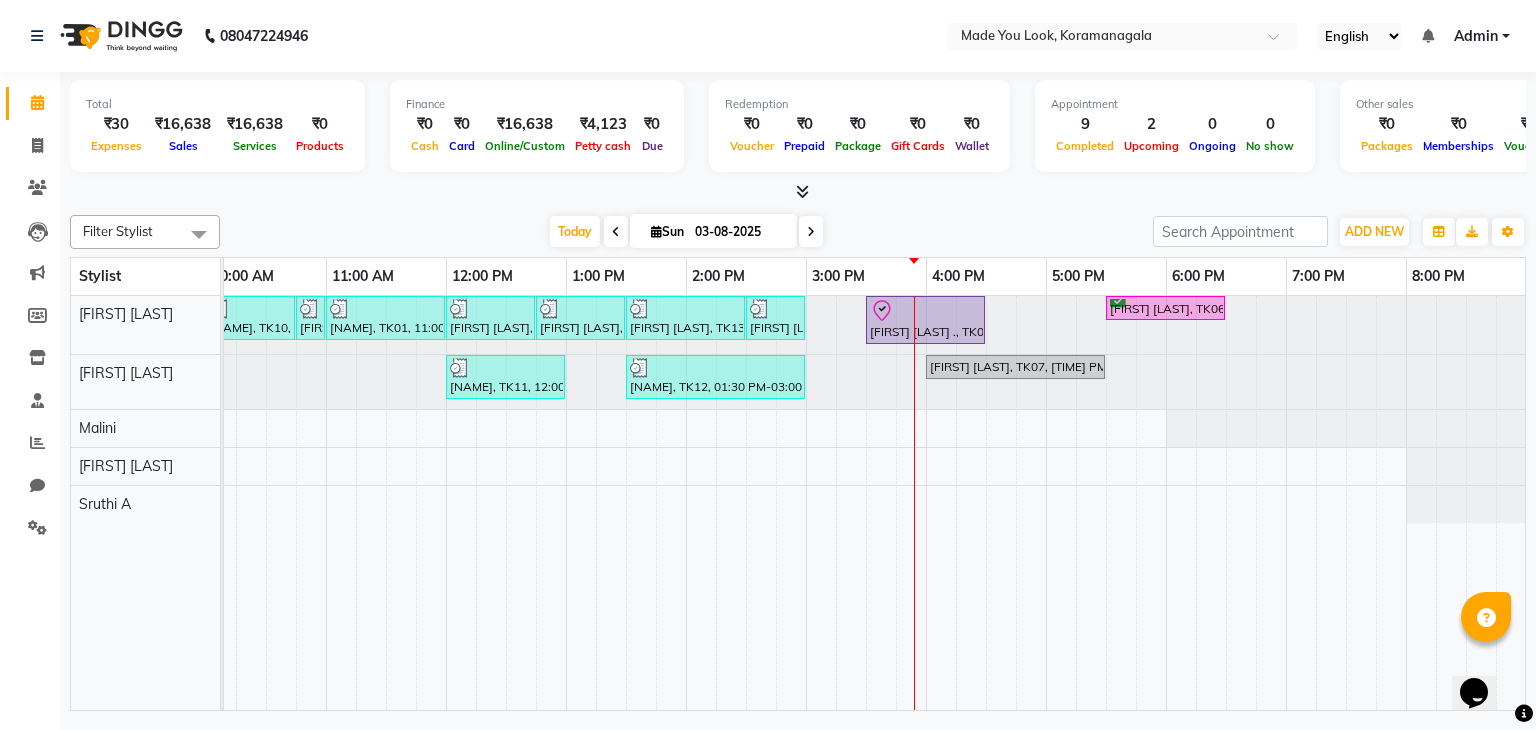 scroll, scrollTop: 0, scrollLeft: 156, axis: horizontal 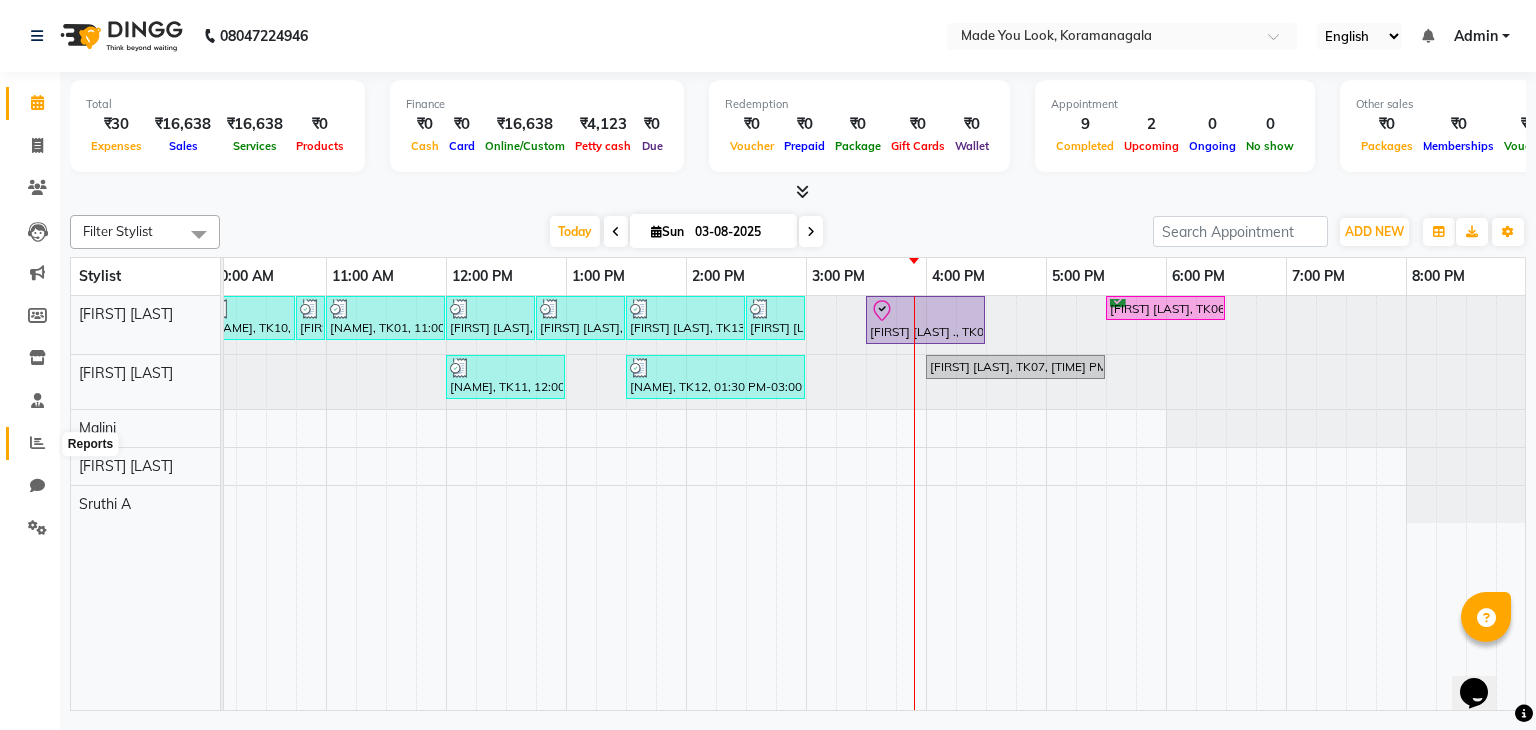 click 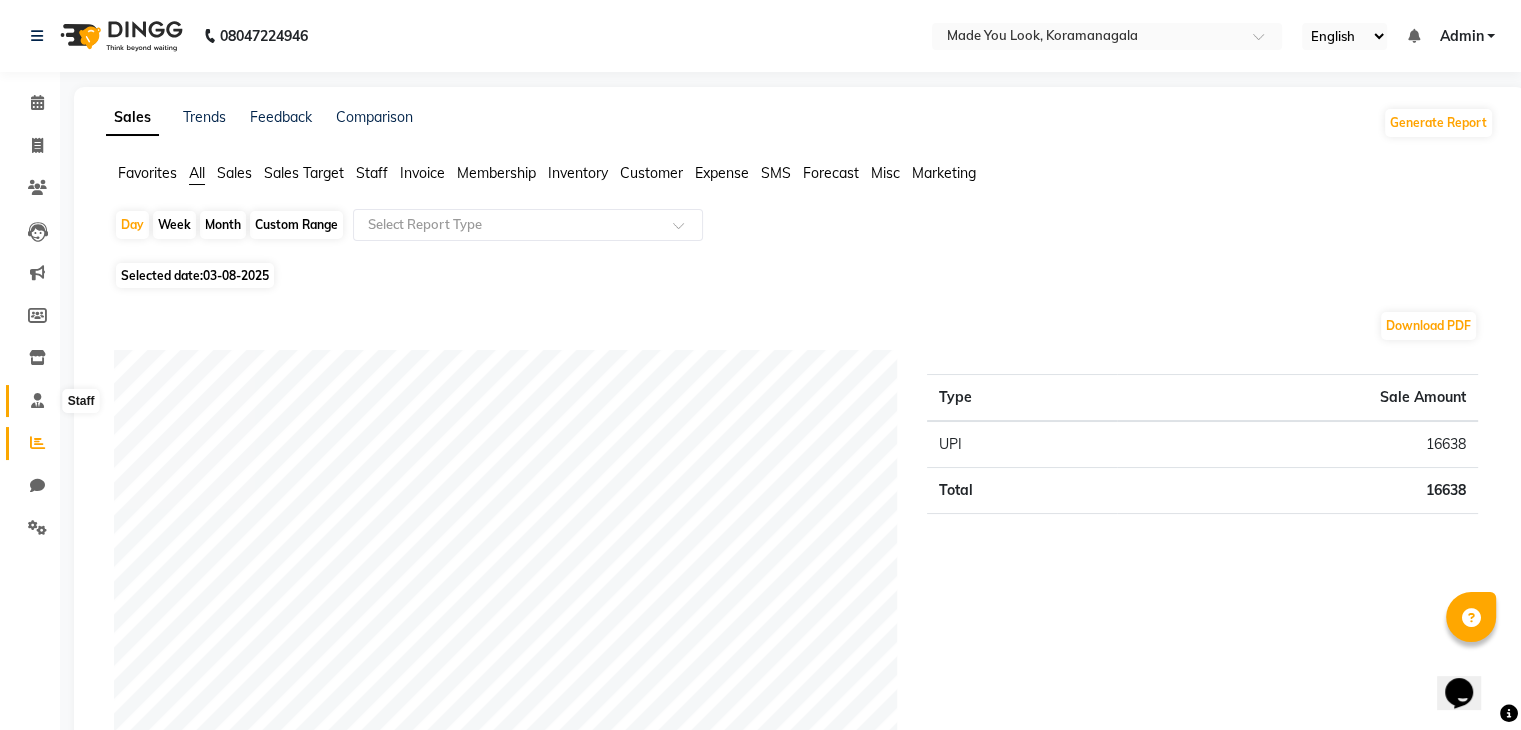 click 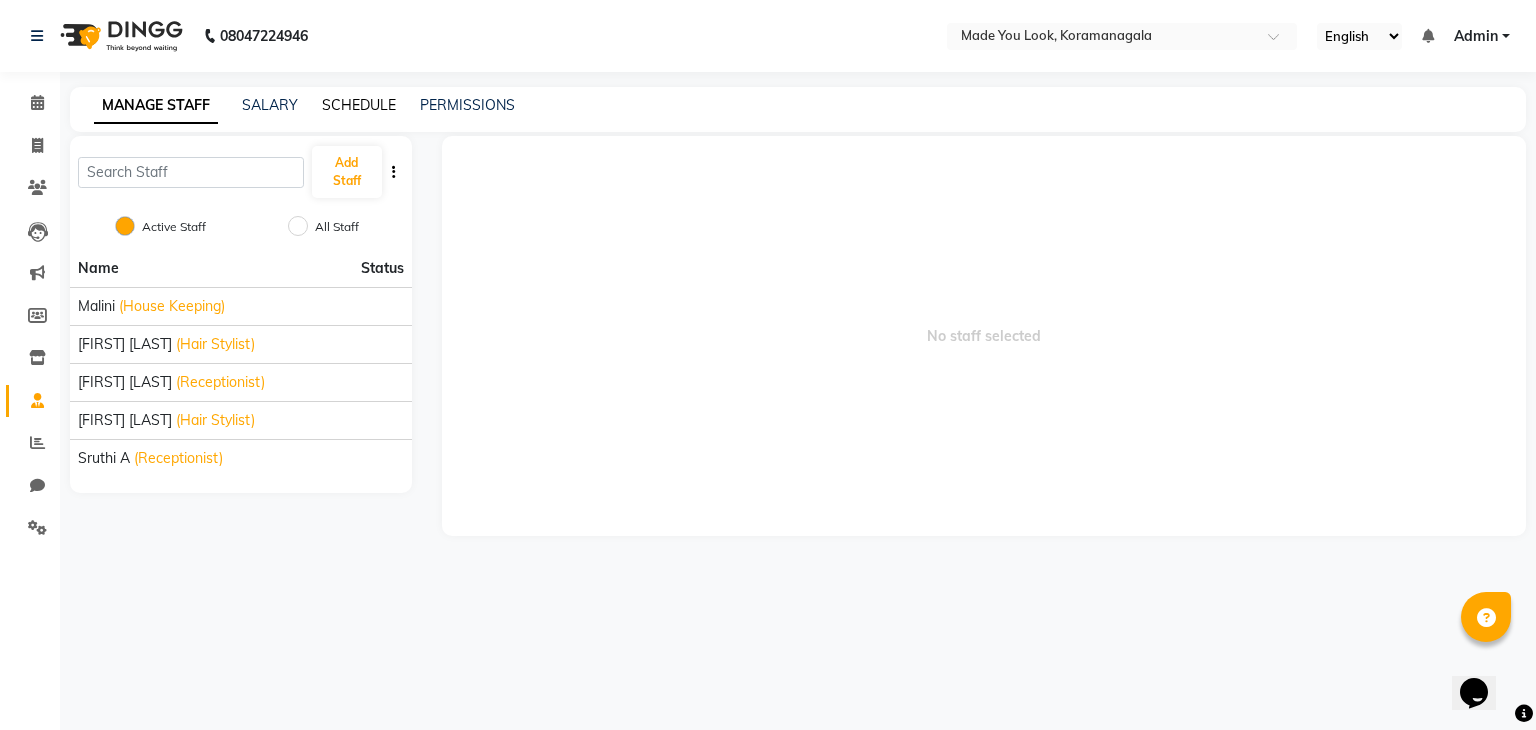 click on "SCHEDULE" 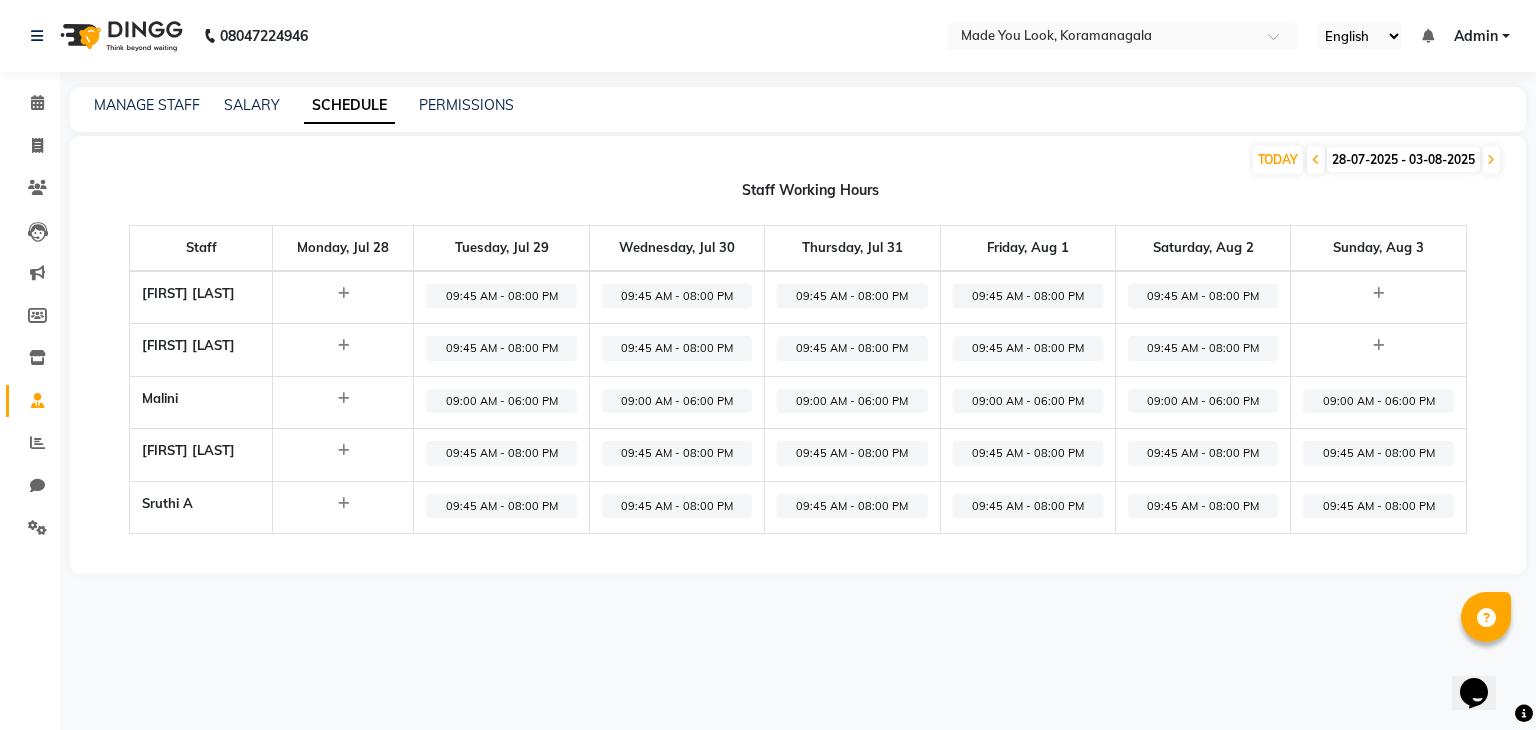 click 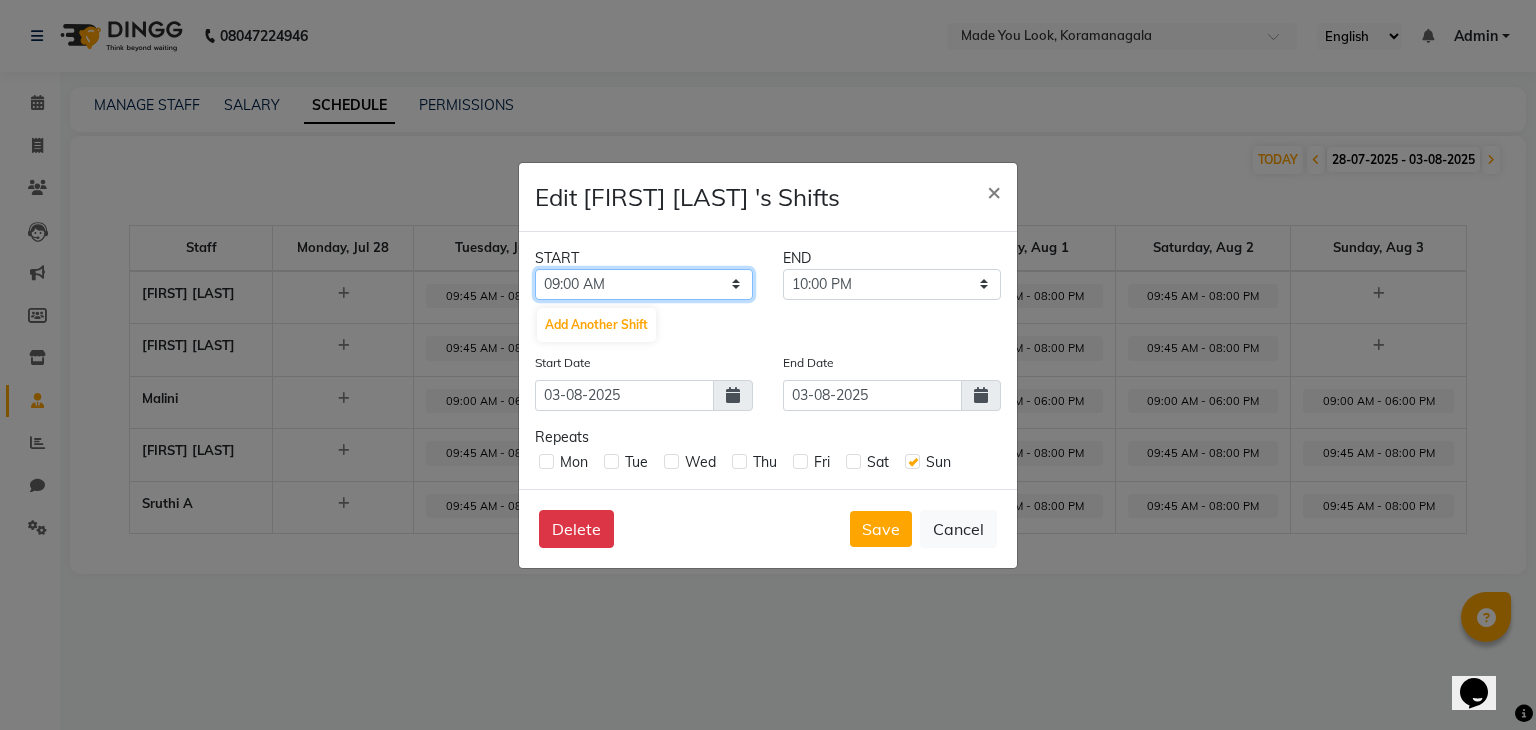 click on "12:00 AM 12:15 AM 12:30 AM 12:45 AM 01:00 AM 01:15 AM 01:30 AM 01:45 AM 02:00 AM 02:15 AM 02:30 AM 02:45 AM 03:00 AM 03:15 AM 03:30 AM 03:45 AM 04:00 AM 04:15 AM 04:30 AM 04:45 AM 05:00 AM 05:15 AM 05:30 AM 05:45 AM 06:00 AM 06:15 AM 06:30 AM 06:45 AM 07:00 AM 07:15 AM 07:30 AM 07:45 AM 08:00 AM 08:15 AM 08:30 AM 08:45 AM 09:00 AM 09:15 AM 09:30 AM 09:45 AM 10:00 AM 10:15 AM 10:30 AM 10:45 AM 11:00 AM 11:15 AM 11:30 AM 11:45 AM 12:00 PM 12:15 PM 12:30 PM 12:45 PM 01:00 PM 01:15 PM 01:30 PM 01:45 PM 02:00 PM 02:15 PM 02:30 PM 02:45 PM 03:00 PM 03:15 PM 03:30 PM 03:45 PM 04:00 PM 04:15 PM 04:30 PM 04:45 PM 05:00 PM 05:15 PM 05:30 PM 05:45 PM 06:00 PM 06:15 PM 06:30 PM 06:45 PM 07:00 PM 07:15 PM 07:30 PM 07:45 PM 08:00 PM 08:15 PM 08:30 PM 08:45 PM 09:00 PM 09:15 PM 09:30 PM 09:45 PM 10:00 PM 10:15 PM 10:30 PM 10:45 PM 11:00 PM 11:15 PM 11:30 PM 11:45 PM" 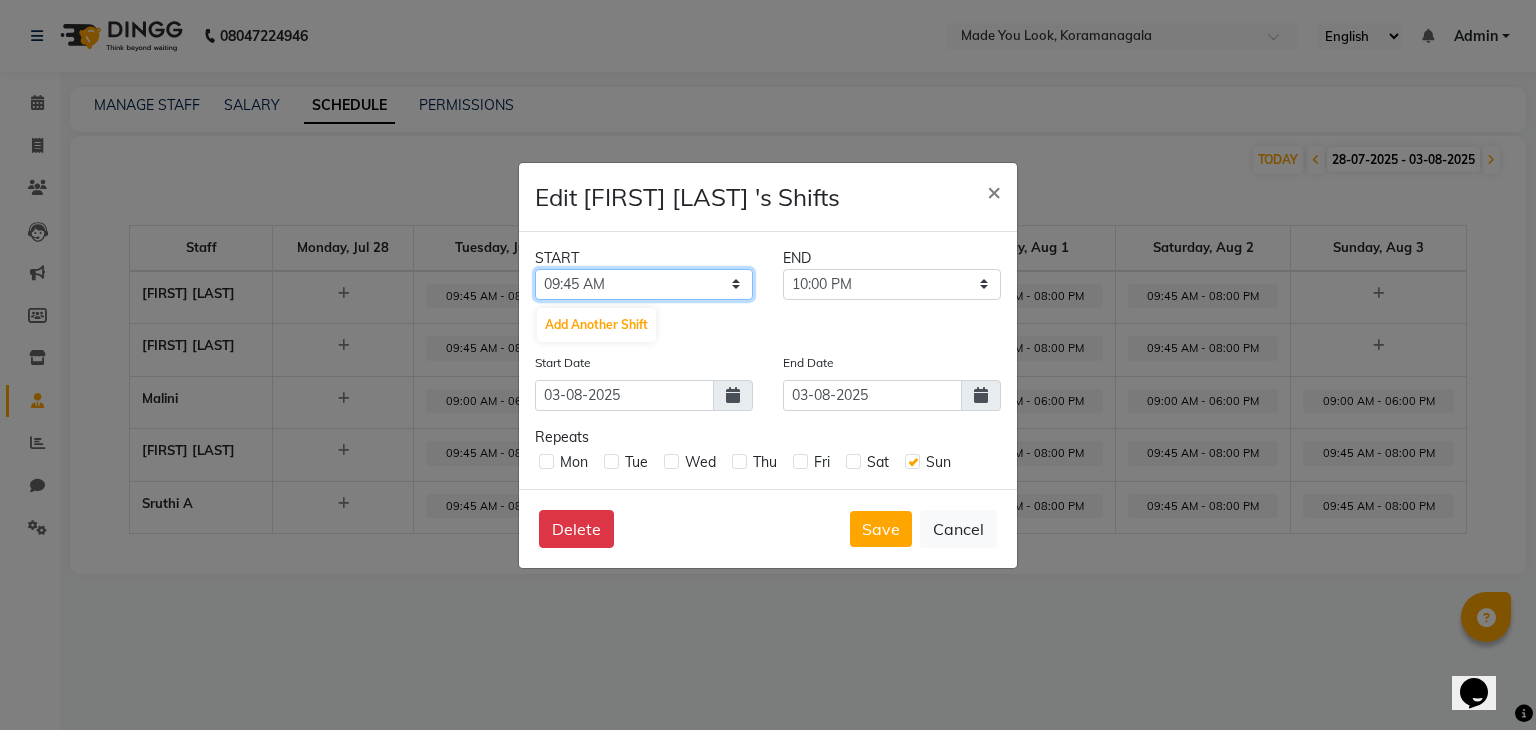 click on "12:00 AM 12:15 AM 12:30 AM 12:45 AM 01:00 AM 01:15 AM 01:30 AM 01:45 AM 02:00 AM 02:15 AM 02:30 AM 02:45 AM 03:00 AM 03:15 AM 03:30 AM 03:45 AM 04:00 AM 04:15 AM 04:30 AM 04:45 AM 05:00 AM 05:15 AM 05:30 AM 05:45 AM 06:00 AM 06:15 AM 06:30 AM 06:45 AM 07:00 AM 07:15 AM 07:30 AM 07:45 AM 08:00 AM 08:15 AM 08:30 AM 08:45 AM 09:00 AM 09:15 AM 09:30 AM 09:45 AM 10:00 AM 10:15 AM 10:30 AM 10:45 AM 11:00 AM 11:15 AM 11:30 AM 11:45 AM 12:00 PM 12:15 PM 12:30 PM 12:45 PM 01:00 PM 01:15 PM 01:30 PM 01:45 PM 02:00 PM 02:15 PM 02:30 PM 02:45 PM 03:00 PM 03:15 PM 03:30 PM 03:45 PM 04:00 PM 04:15 PM 04:30 PM 04:45 PM 05:00 PM 05:15 PM 05:30 PM 05:45 PM 06:00 PM 06:15 PM 06:30 PM 06:45 PM 07:00 PM 07:15 PM 07:30 PM 07:45 PM 08:00 PM 08:15 PM 08:30 PM 08:45 PM 09:00 PM 09:15 PM 09:30 PM 09:45 PM 10:00 PM 10:15 PM 10:30 PM 10:45 PM 11:00 PM 11:15 PM 11:30 PM 11:45 PM" 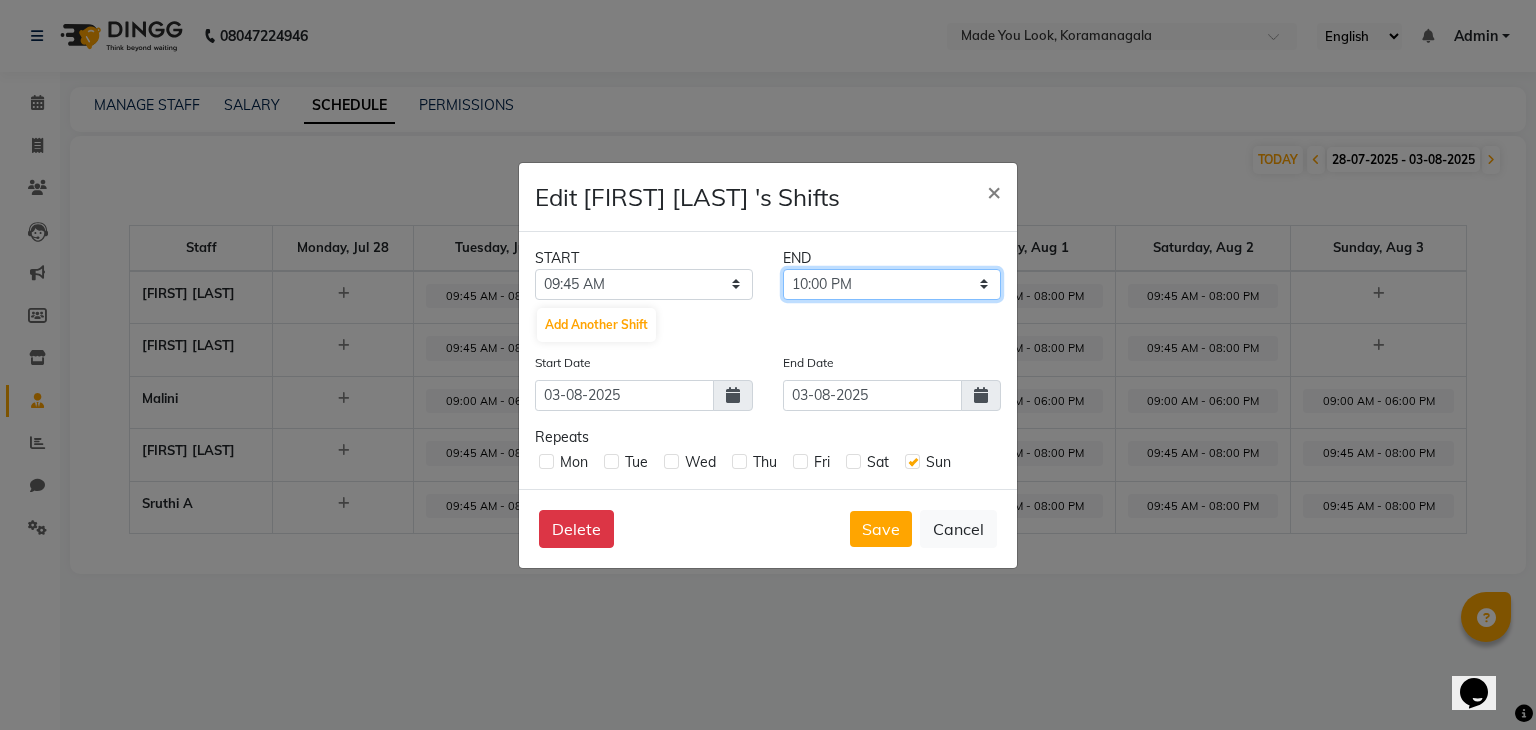 click on "10:00 AM 10:15 AM 10:30 AM 10:45 AM 11:00 AM 11:15 AM 11:30 AM 11:45 AM 12:00 PM 12:15 PM 12:30 PM 12:45 PM 01:00 PM 01:15 PM 01:30 PM 01:45 PM 02:00 PM 02:15 PM 02:30 PM 02:45 PM 03:00 PM 03:15 PM 03:30 PM 03:45 PM 04:00 PM 04:15 PM 04:30 PM 04:45 PM 05:00 PM 05:15 PM 05:30 PM 05:45 PM 06:00 PM 06:15 PM 06:30 PM 06:45 PM 07:00 PM 07:15 PM 07:30 PM 07:45 PM 08:00 PM 08:15 PM 08:30 PM 08:45 PM 09:00 PM 09:15 PM 09:30 PM 09:45 PM 10:00 PM 10:15 PM 10:30 PM 10:45 PM 11:00 PM 11:15 PM 11:30 PM 11:45 PM" 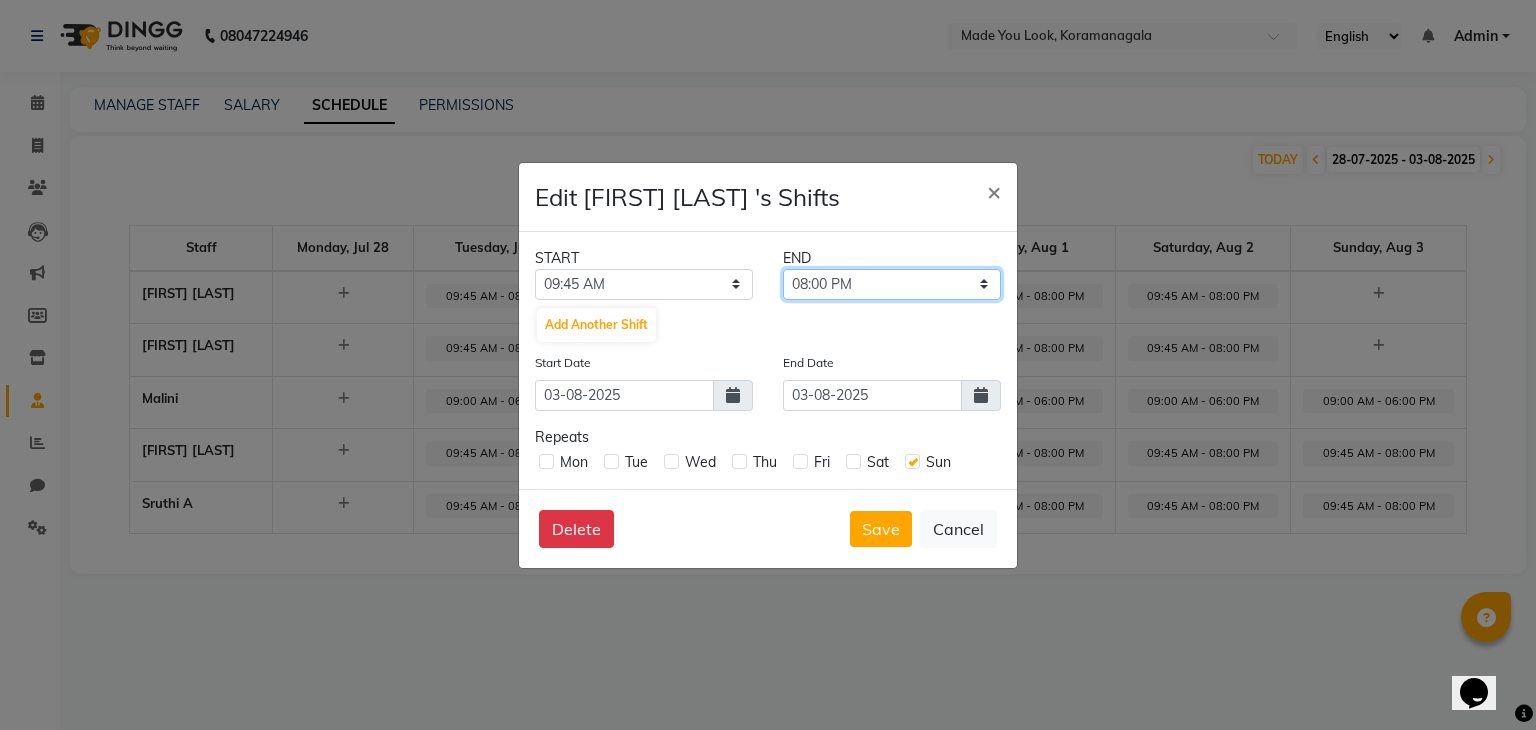 click on "10:00 AM 10:15 AM 10:30 AM 10:45 AM 11:00 AM 11:15 AM 11:30 AM 11:45 AM 12:00 PM 12:15 PM 12:30 PM 12:45 PM 01:00 PM 01:15 PM 01:30 PM 01:45 PM 02:00 PM 02:15 PM 02:30 PM 02:45 PM 03:00 PM 03:15 PM 03:30 PM 03:45 PM 04:00 PM 04:15 PM 04:30 PM 04:45 PM 05:00 PM 05:15 PM 05:30 PM 05:45 PM 06:00 PM 06:15 PM 06:30 PM 06:45 PM 07:00 PM 07:15 PM 07:30 PM 07:45 PM 08:00 PM 08:15 PM 08:30 PM 08:45 PM 09:00 PM 09:15 PM 09:30 PM 09:45 PM 10:00 PM 10:15 PM 10:30 PM 10:45 PM 11:00 PM 11:15 PM 11:30 PM 11:45 PM" 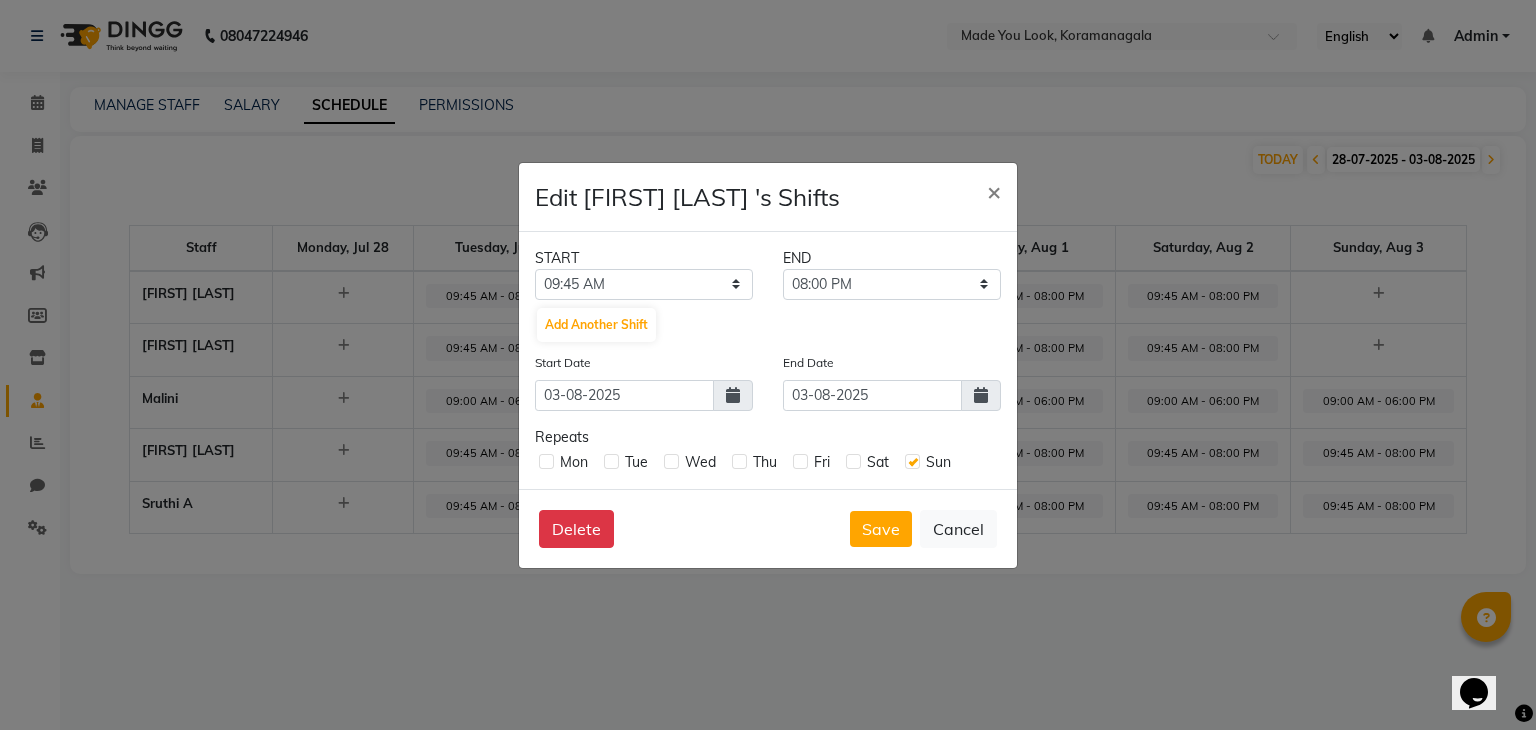 click 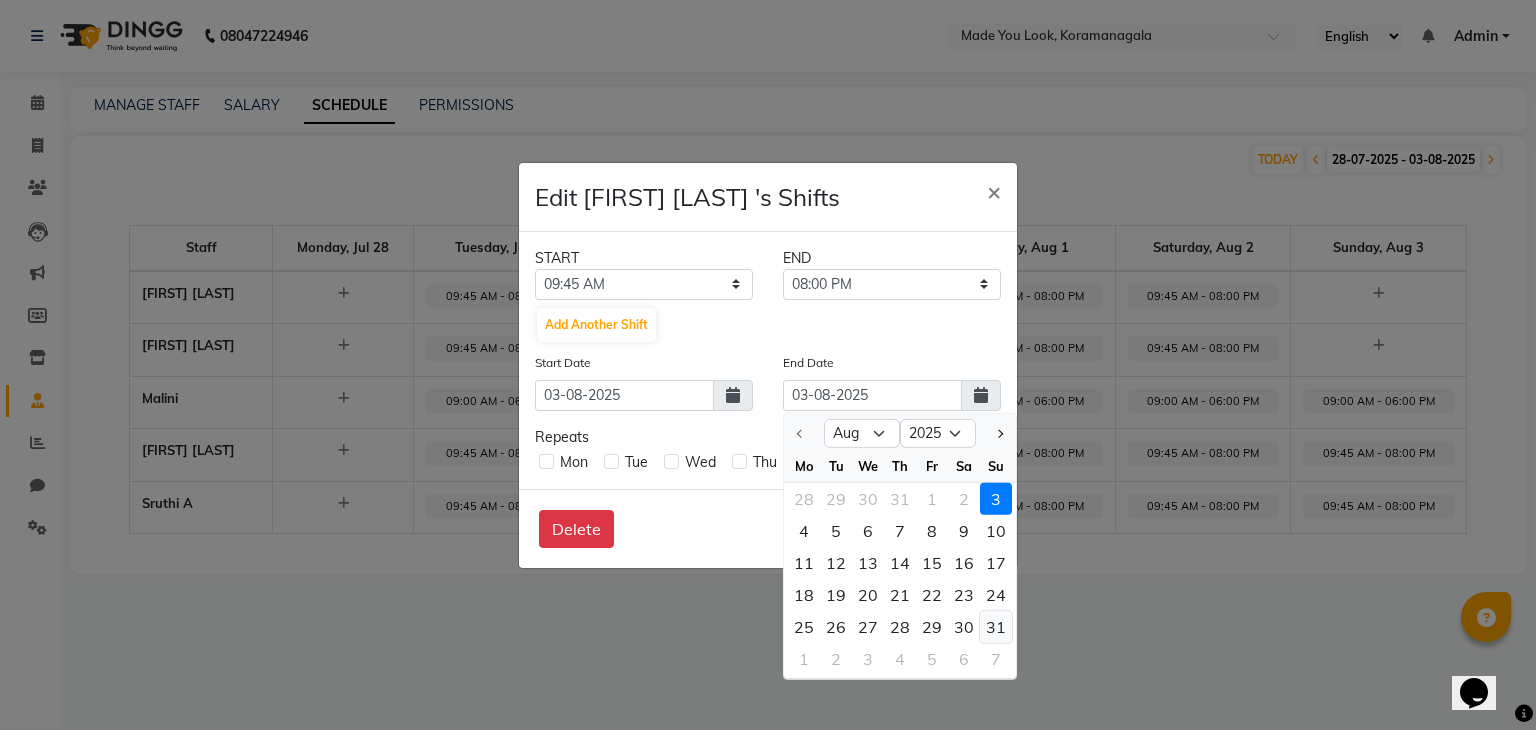 click on "31" 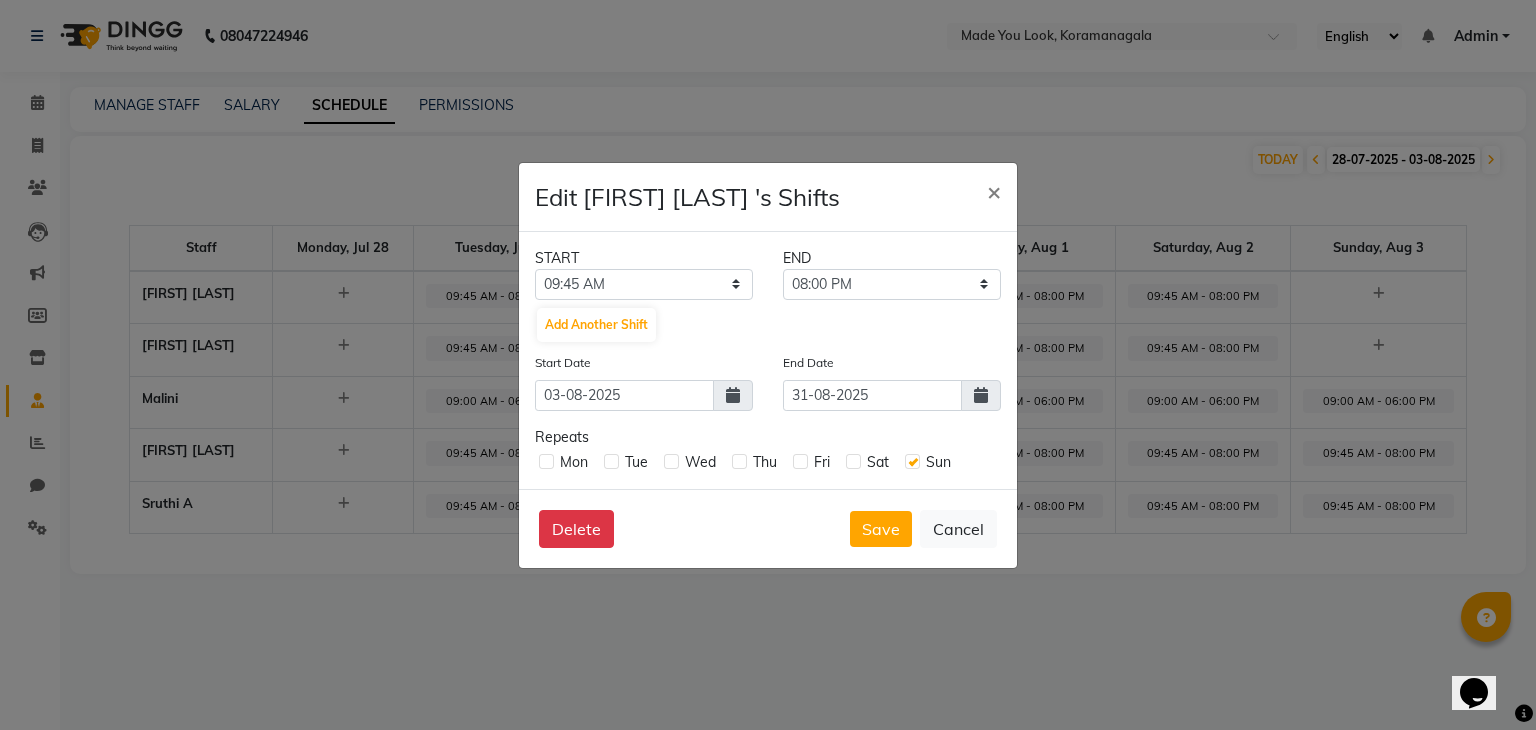 click 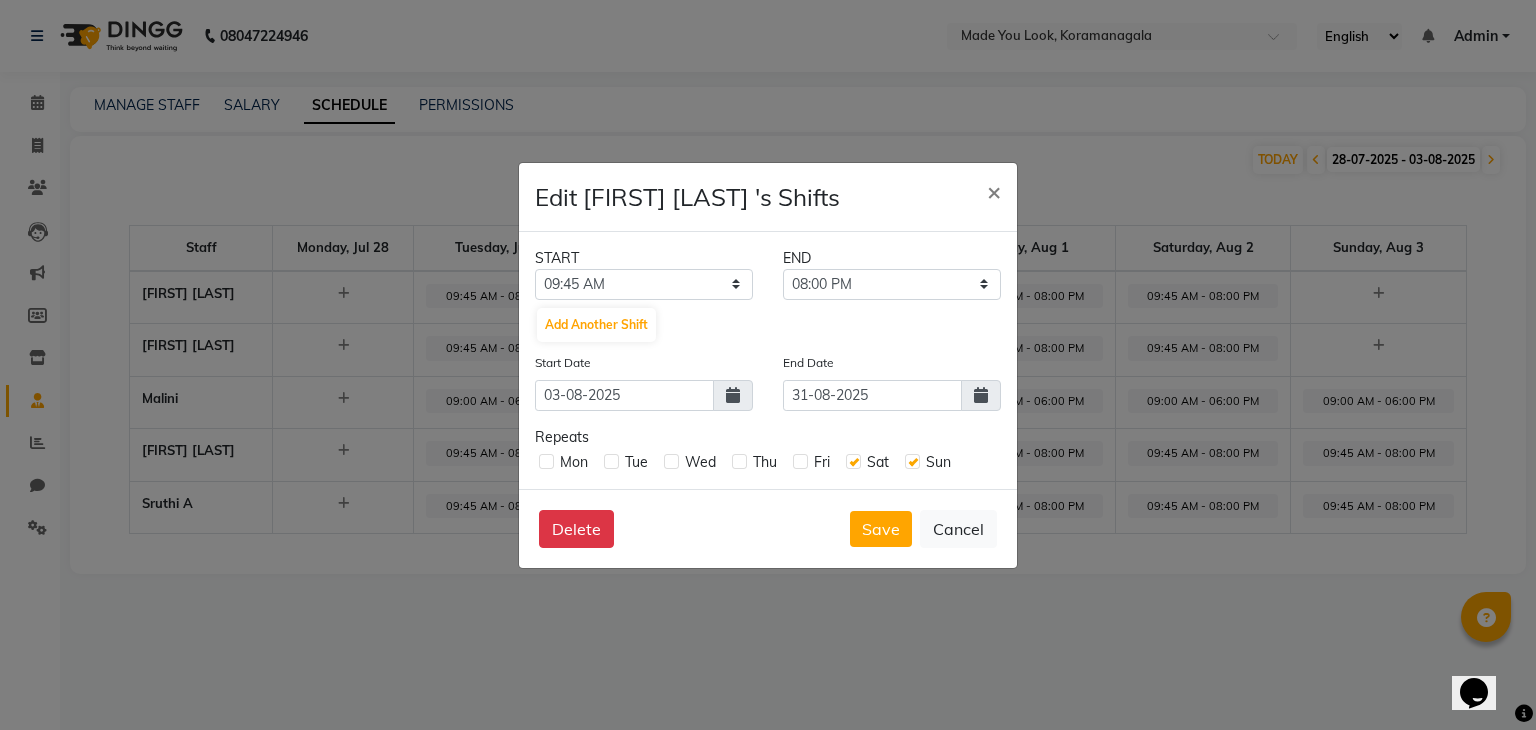click 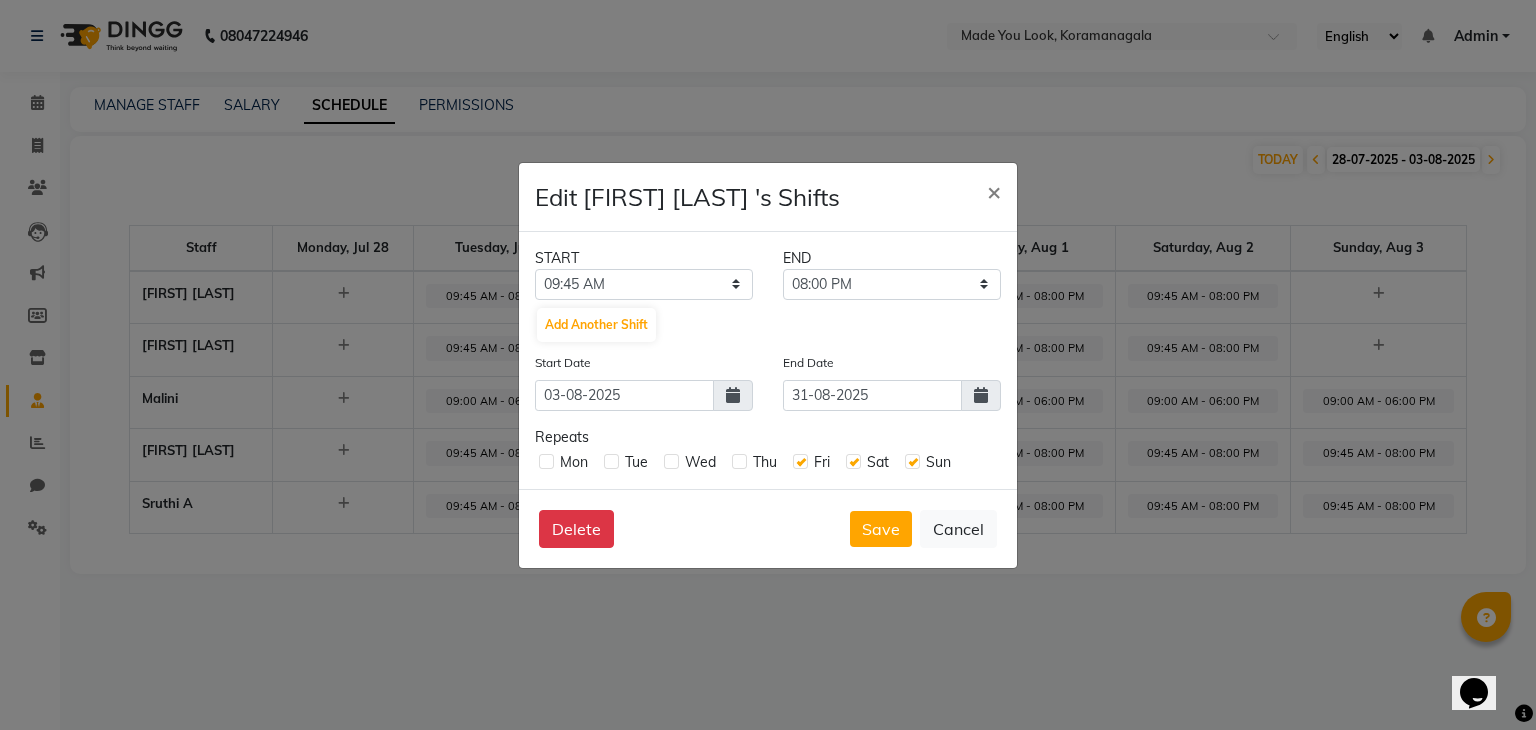 click 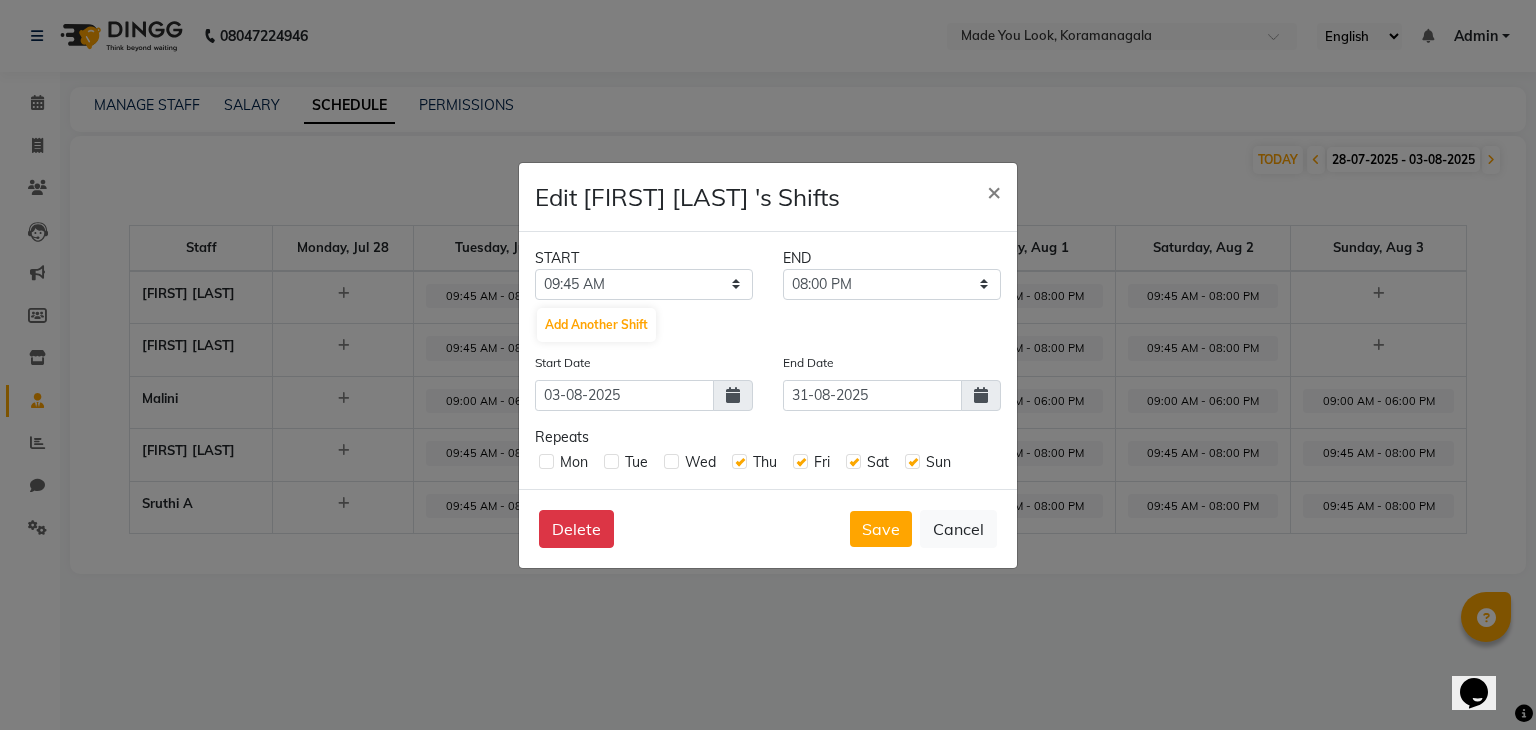 click 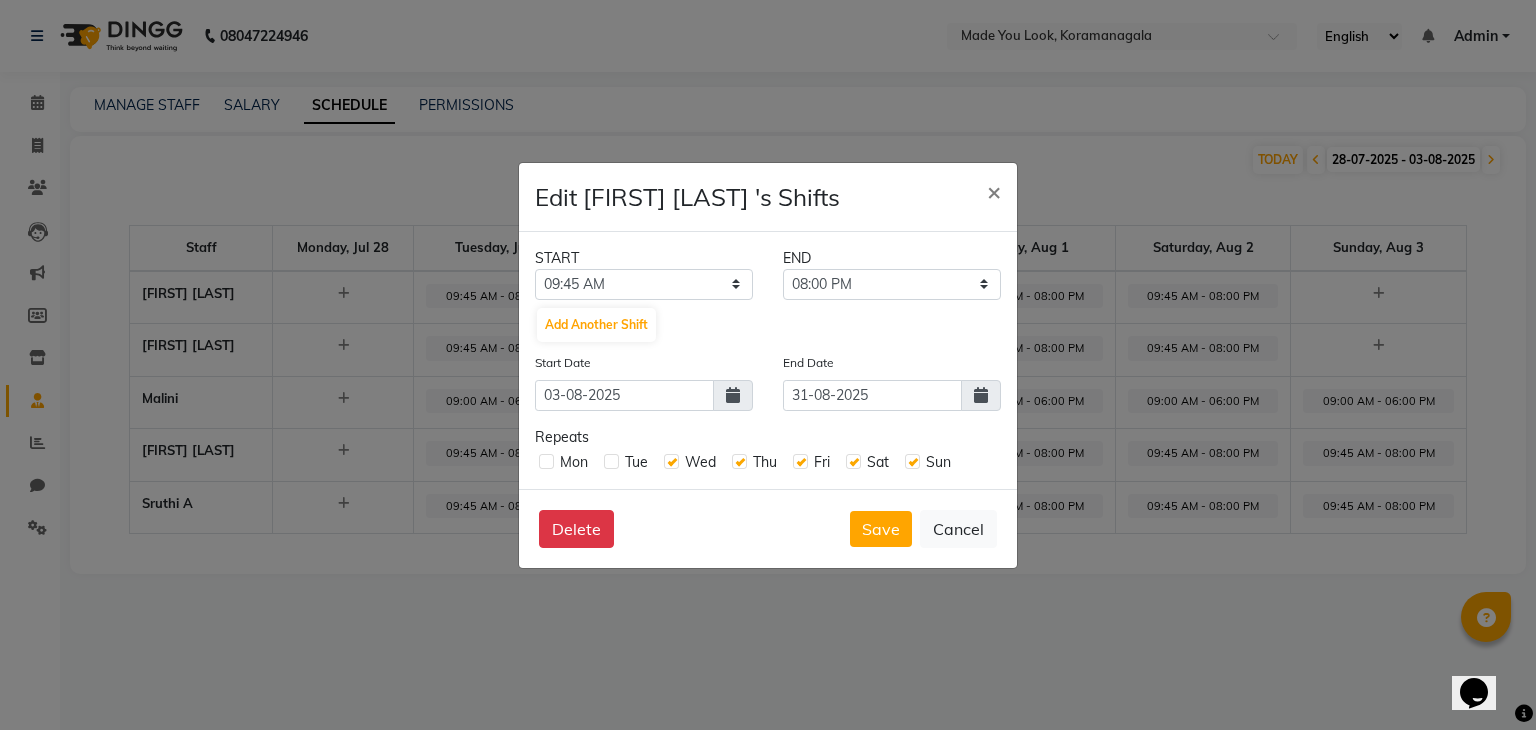 click 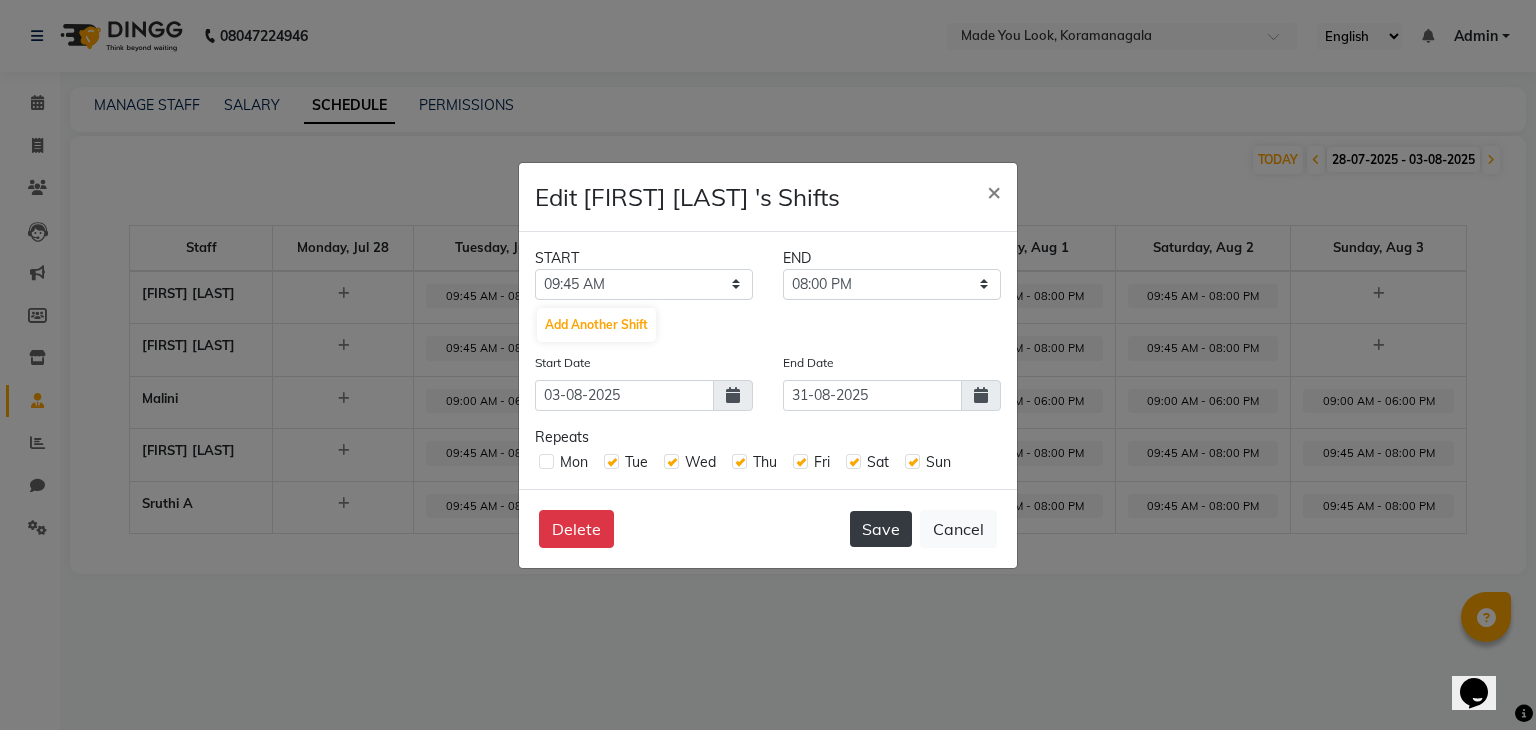 click on "Save" 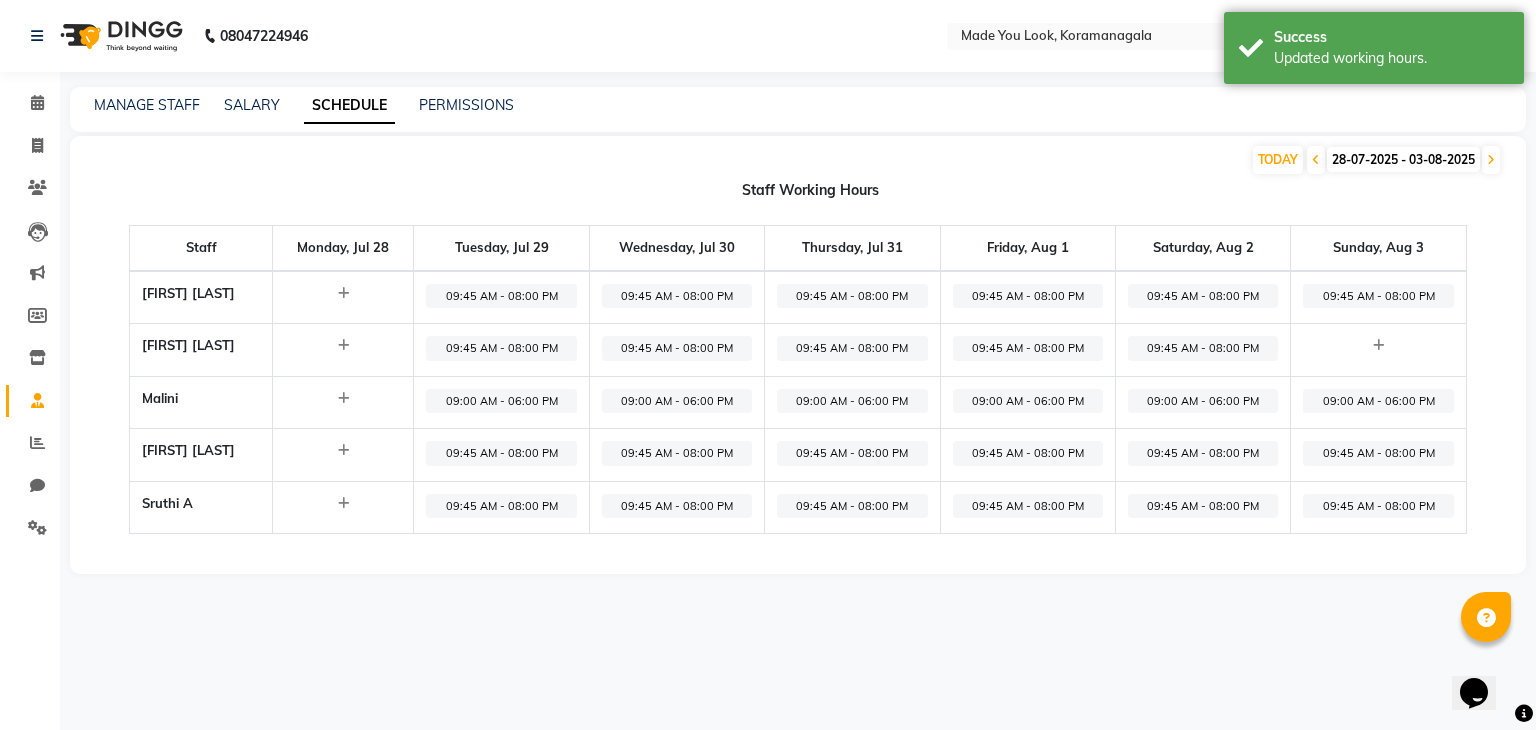 click 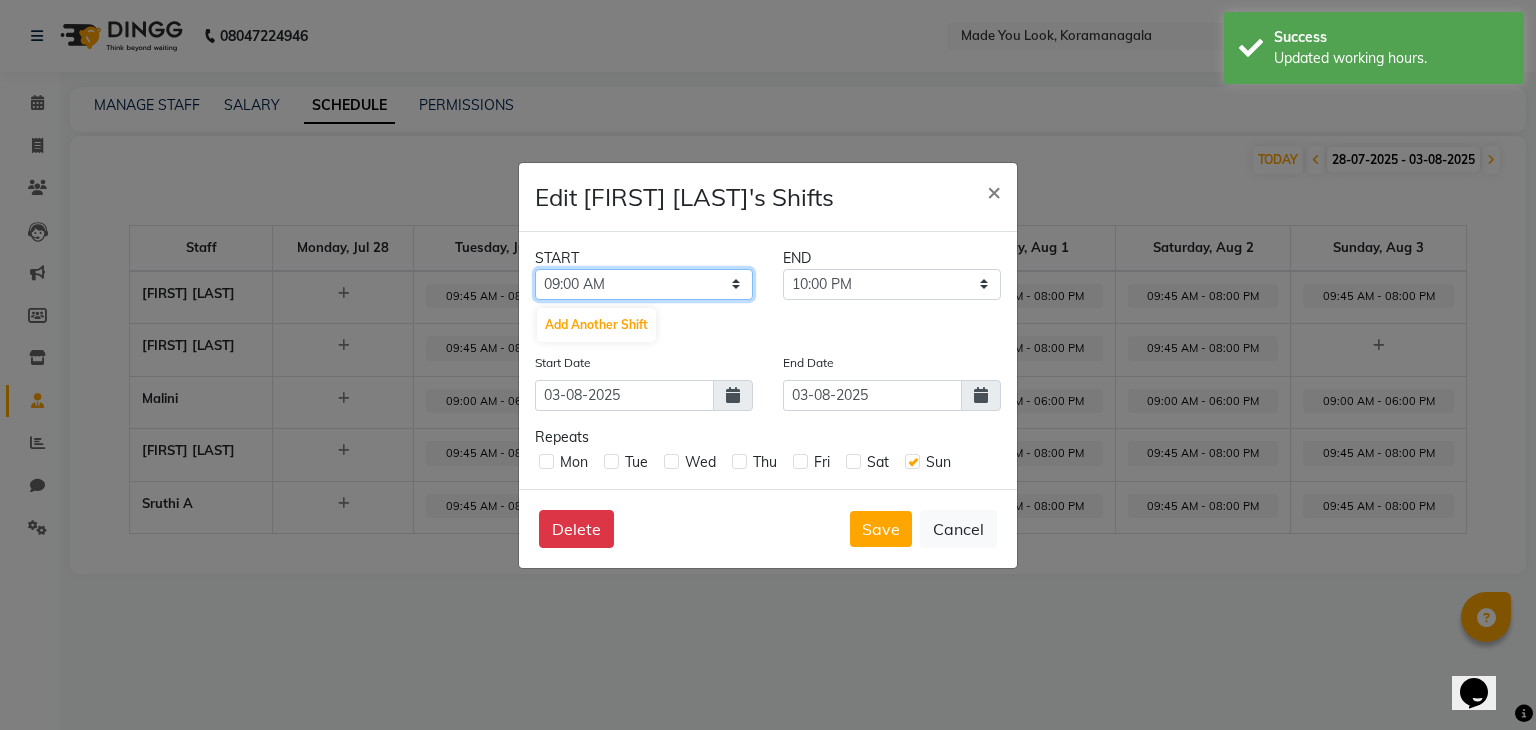 click on "12:00 AM 12:15 AM 12:30 AM 12:45 AM 01:00 AM 01:15 AM 01:30 AM 01:45 AM 02:00 AM 02:15 AM 02:30 AM 02:45 AM 03:00 AM 03:15 AM 03:30 AM 03:45 AM 04:00 AM 04:15 AM 04:30 AM 04:45 AM 05:00 AM 05:15 AM 05:30 AM 05:45 AM 06:00 AM 06:15 AM 06:30 AM 06:45 AM 07:00 AM 07:15 AM 07:30 AM 07:45 AM 08:00 AM 08:15 AM 08:30 AM 08:45 AM 09:00 AM 09:15 AM 09:30 AM 09:45 AM 10:00 AM 10:15 AM 10:30 AM 10:45 AM 11:00 AM 11:15 AM 11:30 AM 11:45 AM 12:00 PM 12:15 PM 12:30 PM 12:45 PM 01:00 PM 01:15 PM 01:30 PM 01:45 PM 02:00 PM 02:15 PM 02:30 PM 02:45 PM 03:00 PM 03:15 PM 03:30 PM 03:45 PM 04:00 PM 04:15 PM 04:30 PM 04:45 PM 05:00 PM 05:15 PM 05:30 PM 05:45 PM 06:00 PM 06:15 PM 06:30 PM 06:45 PM 07:00 PM 07:15 PM 07:30 PM 07:45 PM 08:00 PM 08:15 PM 08:30 PM 08:45 PM 09:00 PM 09:15 PM 09:30 PM 09:45 PM 10:00 PM 10:15 PM 10:30 PM 10:45 PM 11:00 PM 11:15 PM 11:30 PM 11:45 PM" 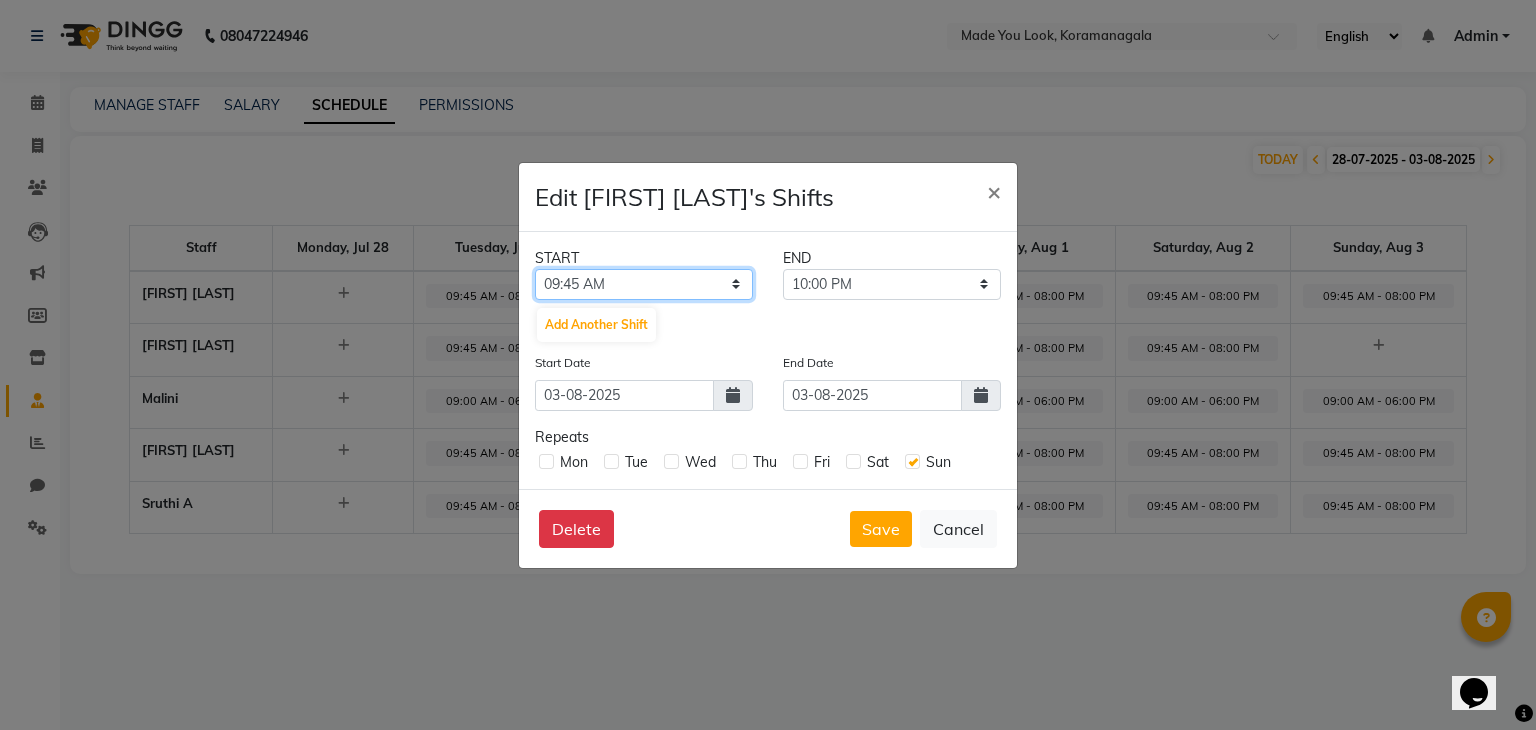 click on "12:00 AM 12:15 AM 12:30 AM 12:45 AM 01:00 AM 01:15 AM 01:30 AM 01:45 AM 02:00 AM 02:15 AM 02:30 AM 02:45 AM 03:00 AM 03:15 AM 03:30 AM 03:45 AM 04:00 AM 04:15 AM 04:30 AM 04:45 AM 05:00 AM 05:15 AM 05:30 AM 05:45 AM 06:00 AM 06:15 AM 06:30 AM 06:45 AM 07:00 AM 07:15 AM 07:30 AM 07:45 AM 08:00 AM 08:15 AM 08:30 AM 08:45 AM 09:00 AM 09:15 AM 09:30 AM 09:45 AM 10:00 AM 10:15 AM 10:30 AM 10:45 AM 11:00 AM 11:15 AM 11:30 AM 11:45 AM 12:00 PM 12:15 PM 12:30 PM 12:45 PM 01:00 PM 01:15 PM 01:30 PM 01:45 PM 02:00 PM 02:15 PM 02:30 PM 02:45 PM 03:00 PM 03:15 PM 03:30 PM 03:45 PM 04:00 PM 04:15 PM 04:30 PM 04:45 PM 05:00 PM 05:15 PM 05:30 PM 05:45 PM 06:00 PM 06:15 PM 06:30 PM 06:45 PM 07:00 PM 07:15 PM 07:30 PM 07:45 PM 08:00 PM 08:15 PM 08:30 PM 08:45 PM 09:00 PM 09:15 PM 09:30 PM 09:45 PM 10:00 PM 10:15 PM 10:30 PM 10:45 PM 11:00 PM 11:15 PM 11:30 PM 11:45 PM" 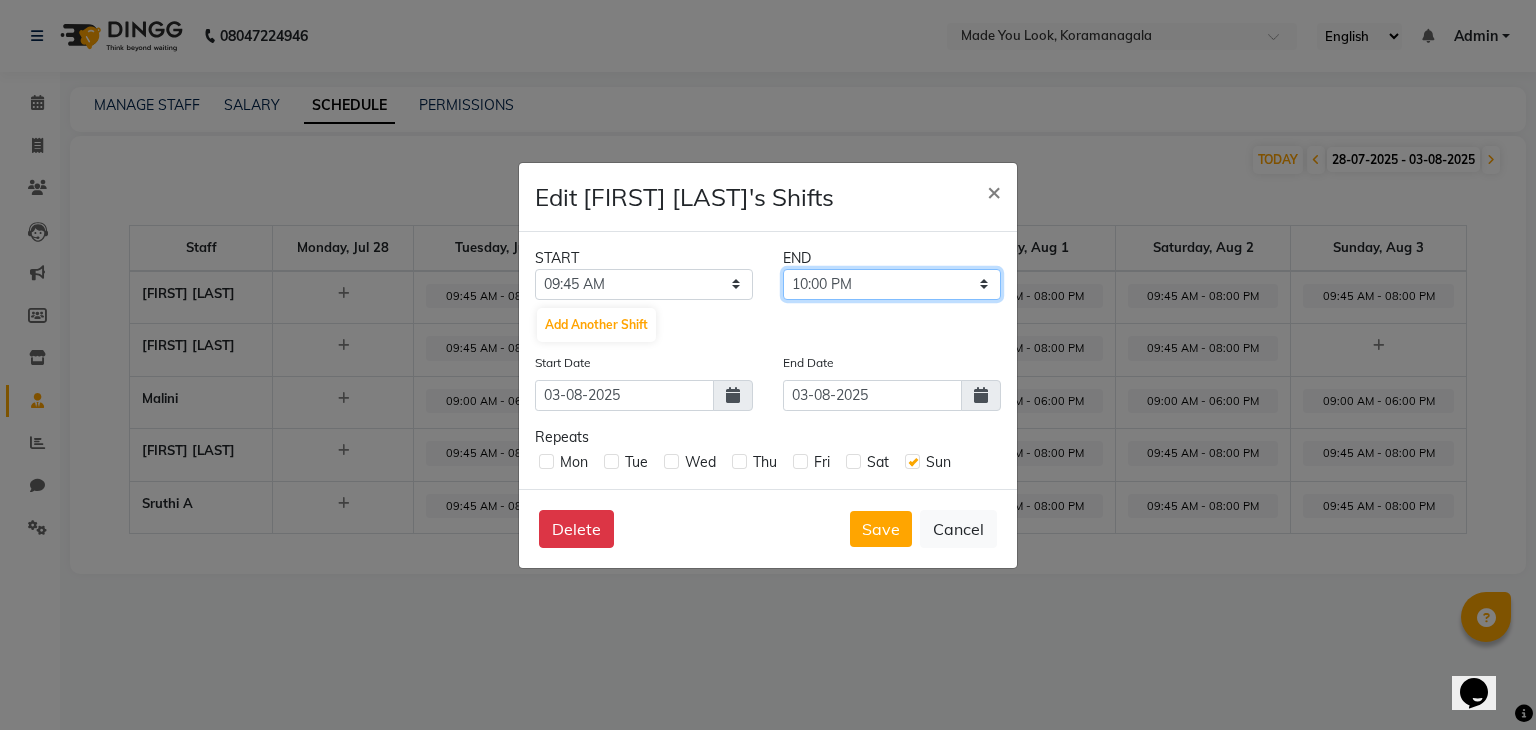 click on "10:00 AM 10:15 AM 10:30 AM 10:45 AM 11:00 AM 11:15 AM 11:30 AM 11:45 AM 12:00 PM 12:15 PM 12:30 PM 12:45 PM 01:00 PM 01:15 PM 01:30 PM 01:45 PM 02:00 PM 02:15 PM 02:30 PM 02:45 PM 03:00 PM 03:15 PM 03:30 PM 03:45 PM 04:00 PM 04:15 PM 04:30 PM 04:45 PM 05:00 PM 05:15 PM 05:30 PM 05:45 PM 06:00 PM 06:15 PM 06:30 PM 06:45 PM 07:00 PM 07:15 PM 07:30 PM 07:45 PM 08:00 PM 08:15 PM 08:30 PM 08:45 PM 09:00 PM 09:15 PM 09:30 PM 09:45 PM 10:00 PM 10:15 PM 10:30 PM 10:45 PM 11:00 PM 11:15 PM 11:30 PM 11:45 PM" 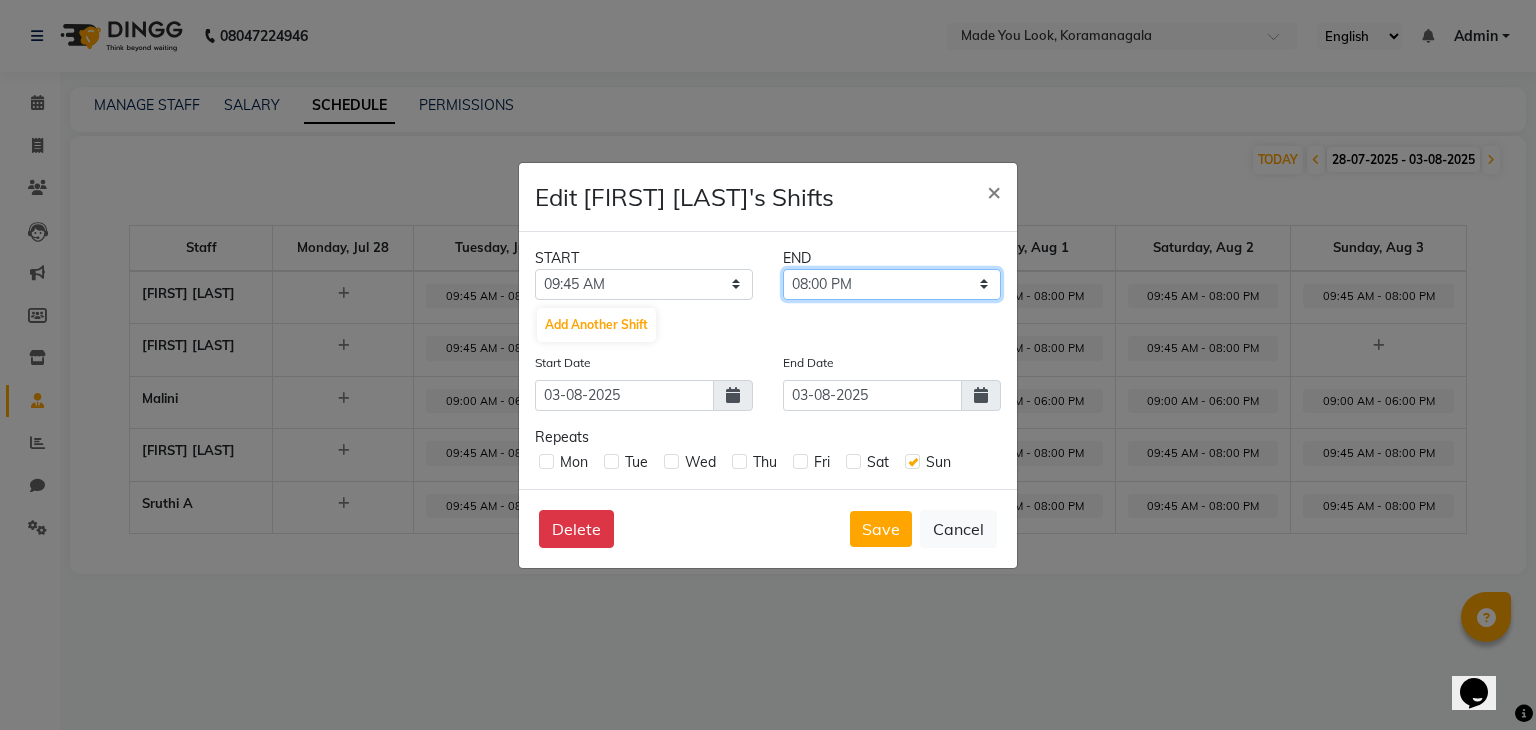 click on "10:00 AM 10:15 AM 10:30 AM 10:45 AM 11:00 AM 11:15 AM 11:30 AM 11:45 AM 12:00 PM 12:15 PM 12:30 PM 12:45 PM 01:00 PM 01:15 PM 01:30 PM 01:45 PM 02:00 PM 02:15 PM 02:30 PM 02:45 PM 03:00 PM 03:15 PM 03:30 PM 03:45 PM 04:00 PM 04:15 PM 04:30 PM 04:45 PM 05:00 PM 05:15 PM 05:30 PM 05:45 PM 06:00 PM 06:15 PM 06:30 PM 06:45 PM 07:00 PM 07:15 PM 07:30 PM 07:45 PM 08:00 PM 08:15 PM 08:30 PM 08:45 PM 09:00 PM 09:15 PM 09:30 PM 09:45 PM 10:00 PM 10:15 PM 10:30 PM 10:45 PM 11:00 PM 11:15 PM 11:30 PM 11:45 PM" 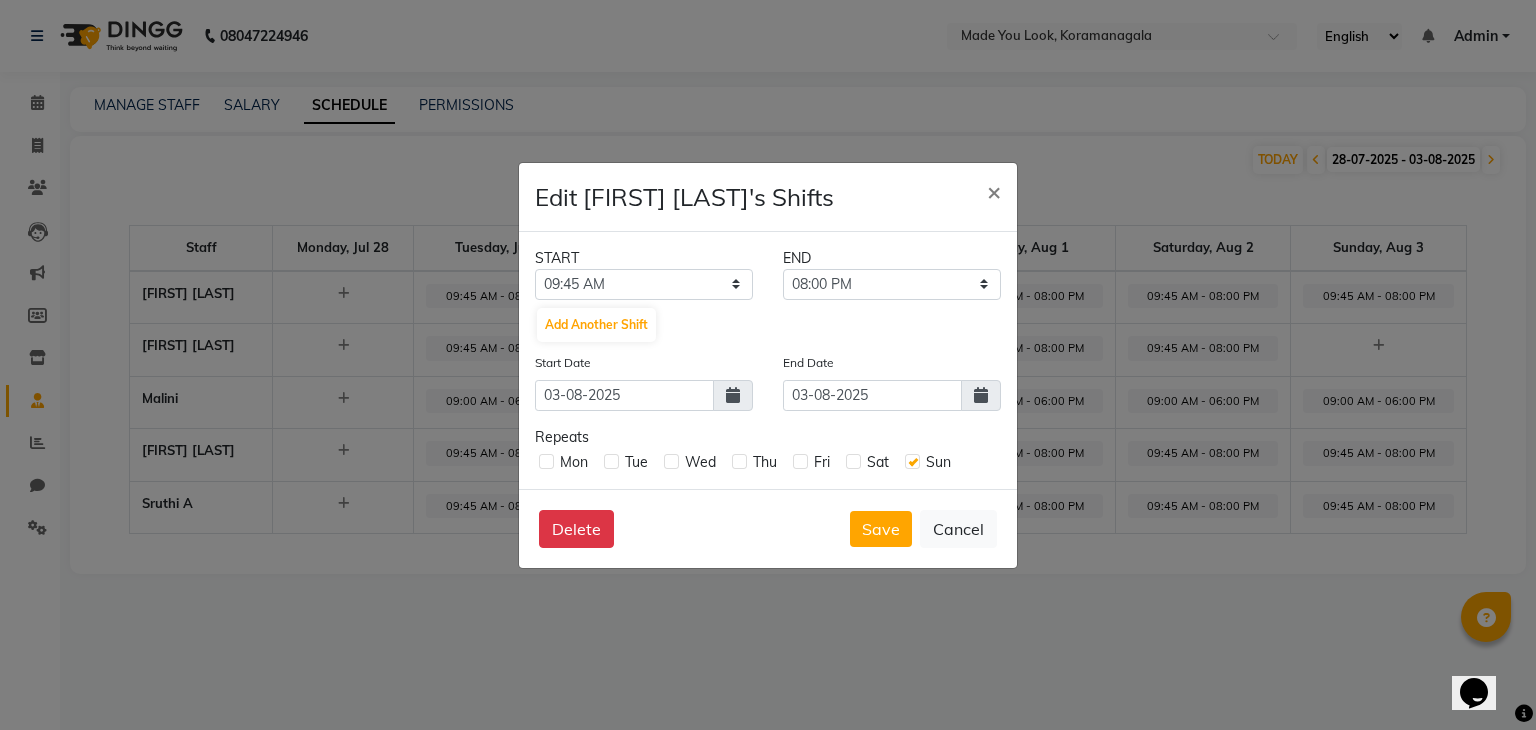 click 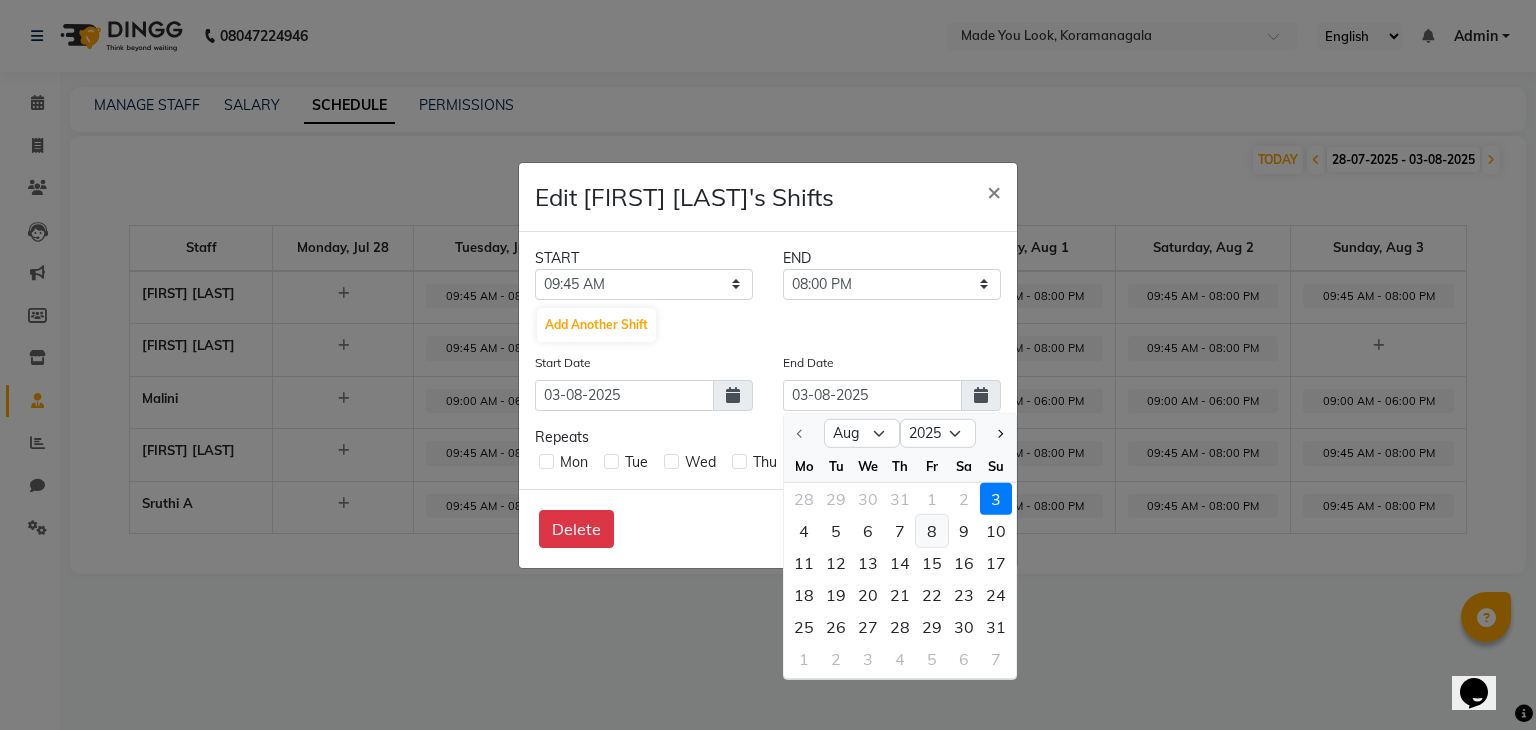 click on "8" 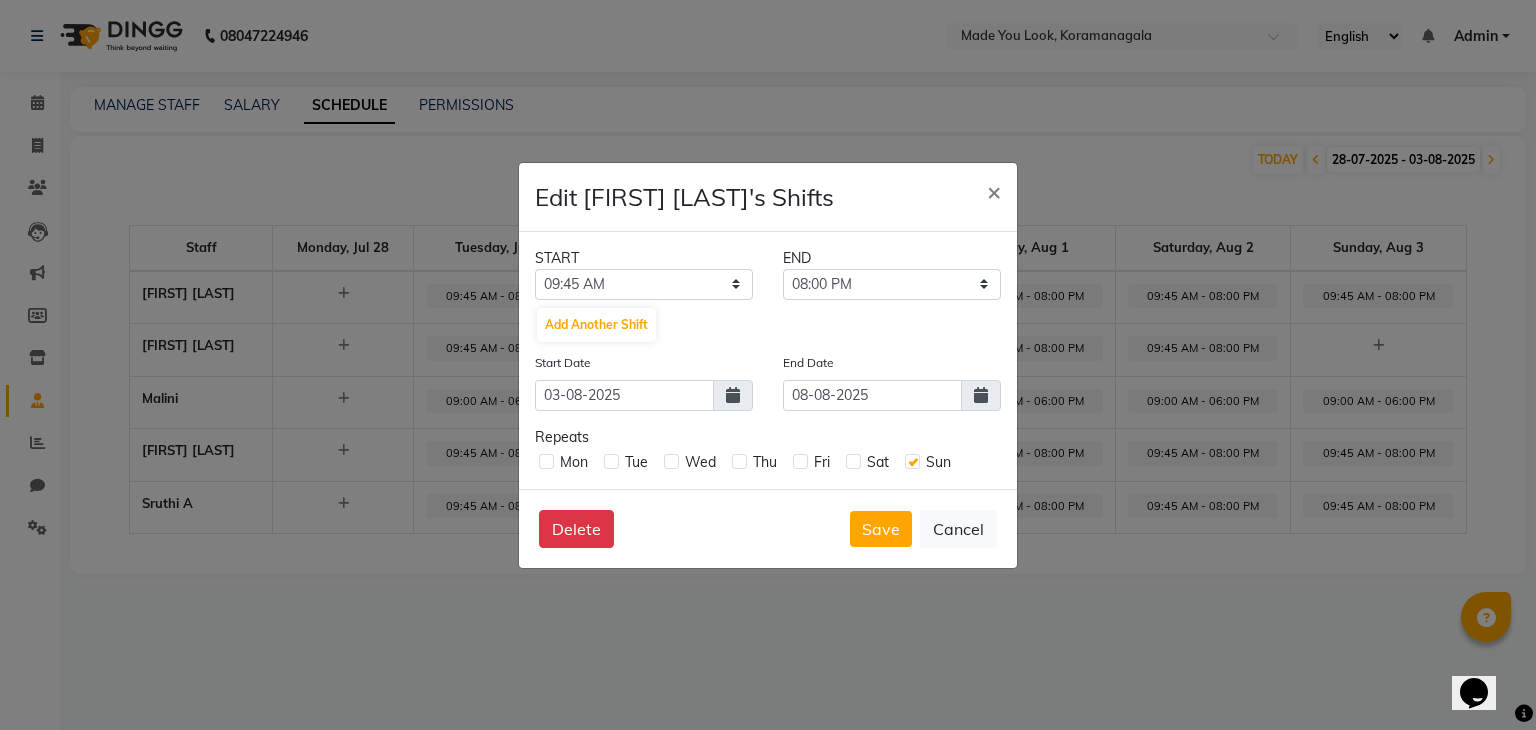 click 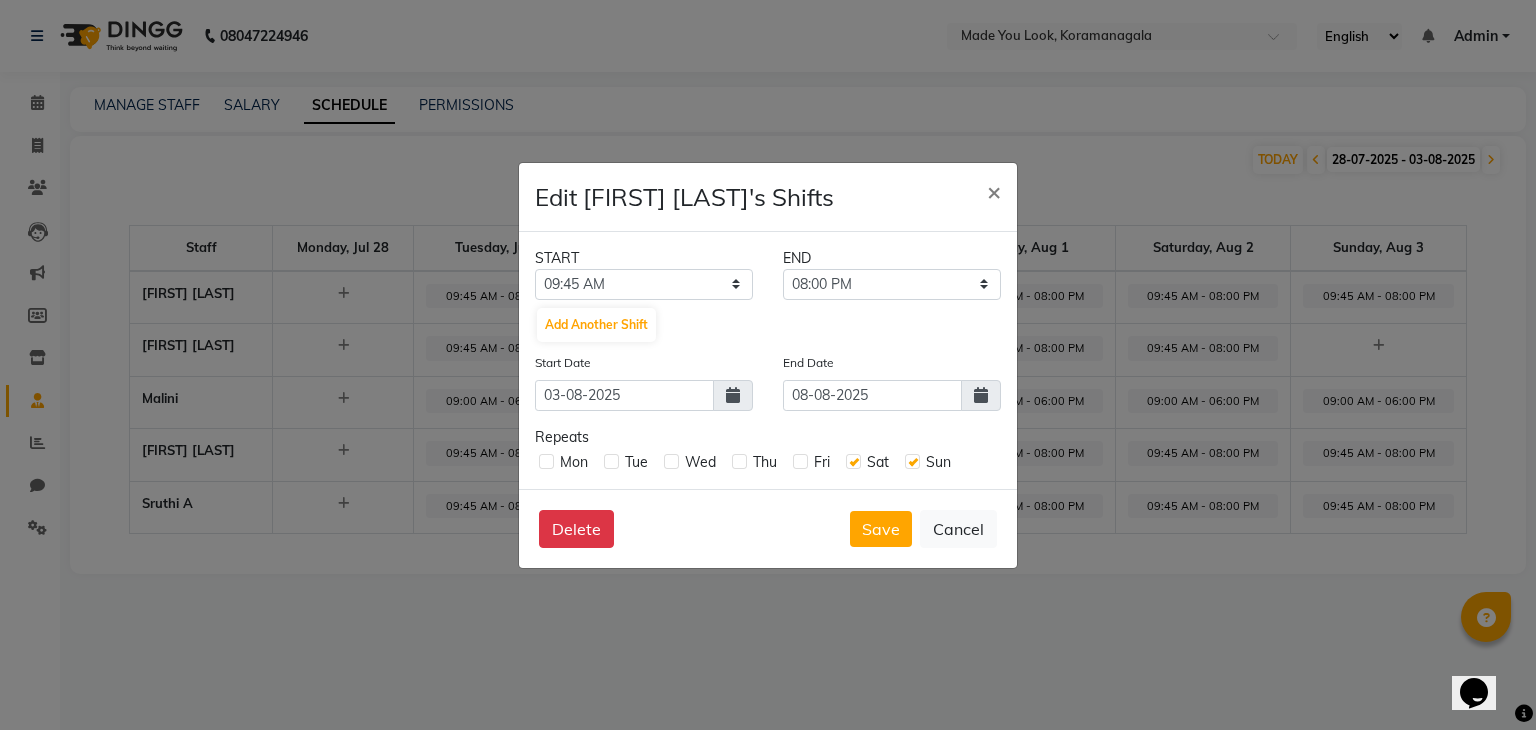 click 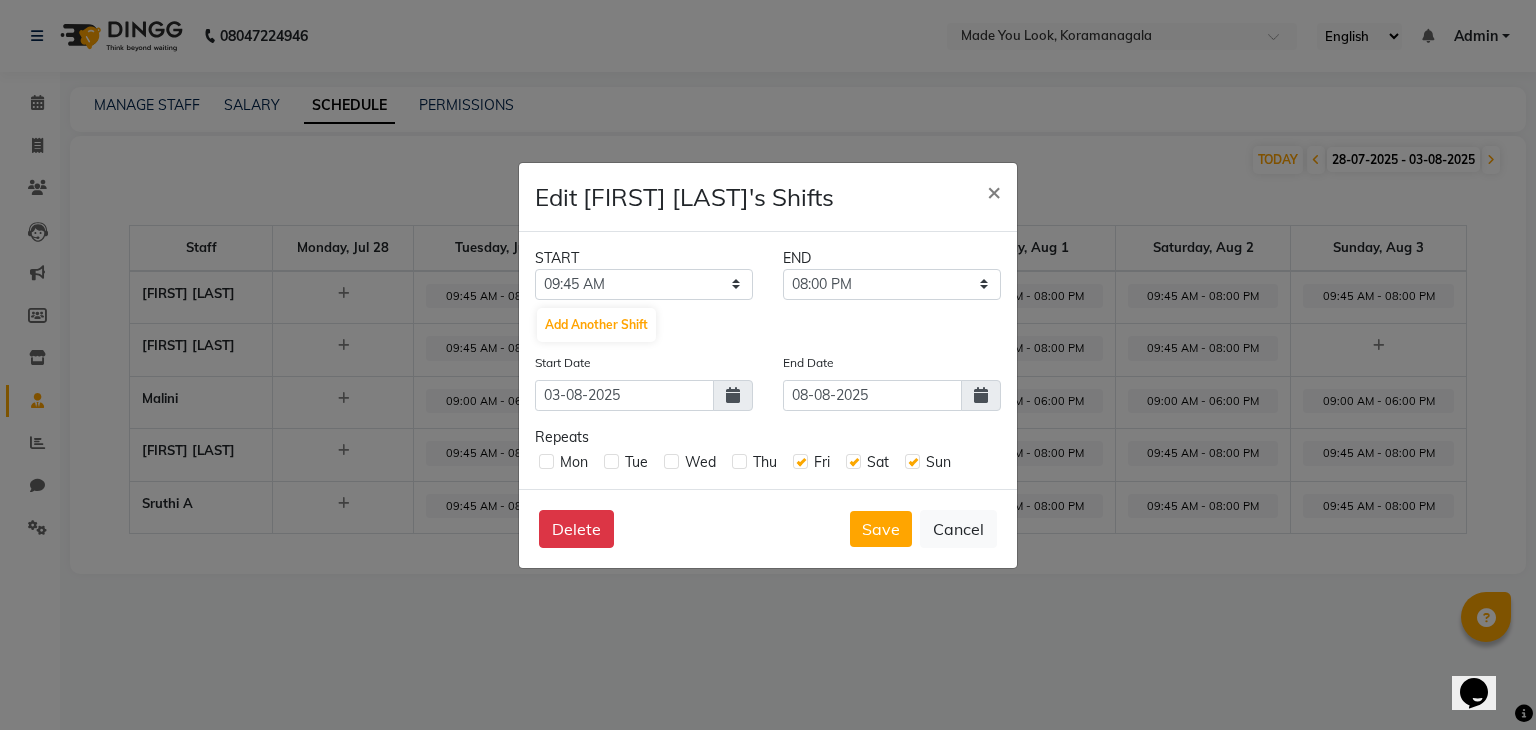 click 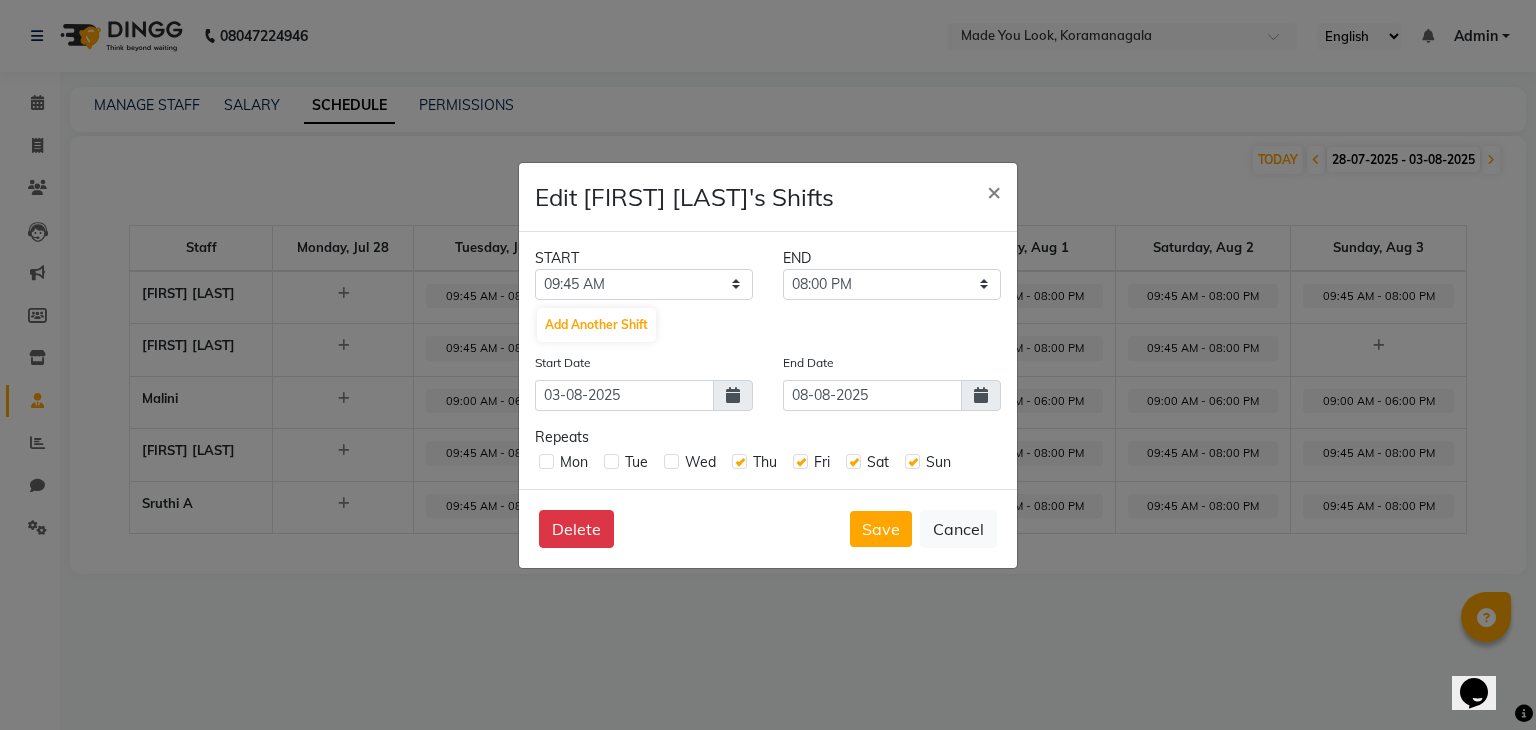 click 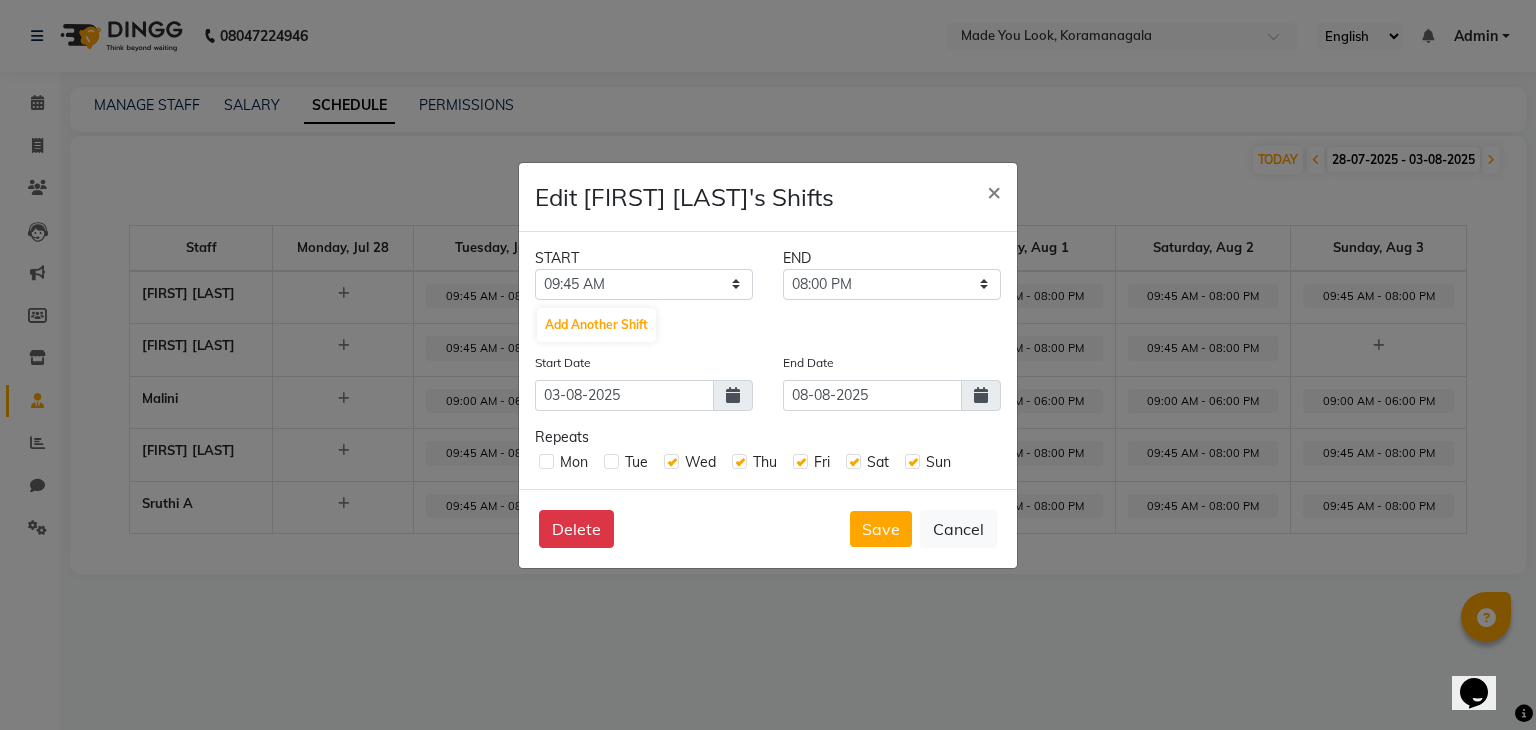 click 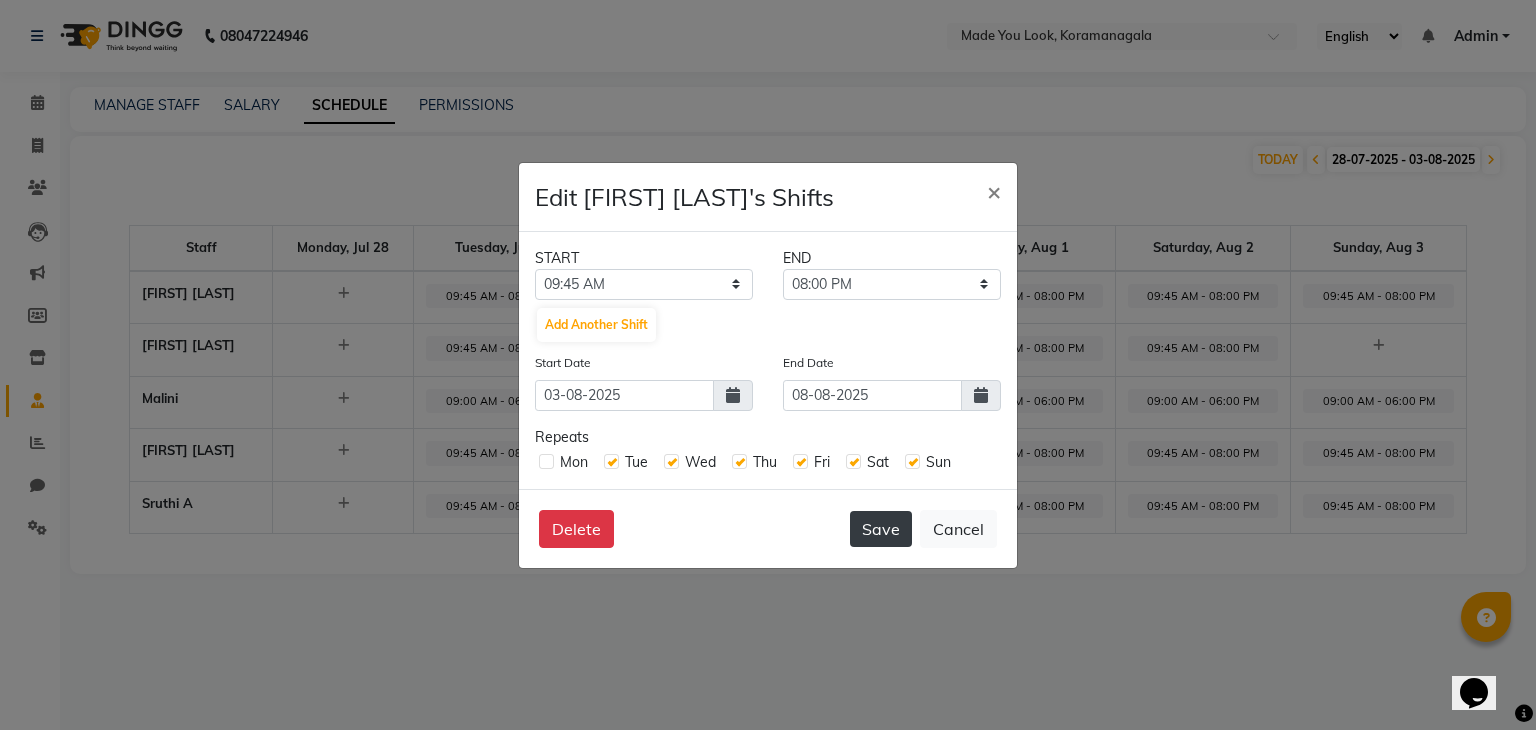 click on "Save" 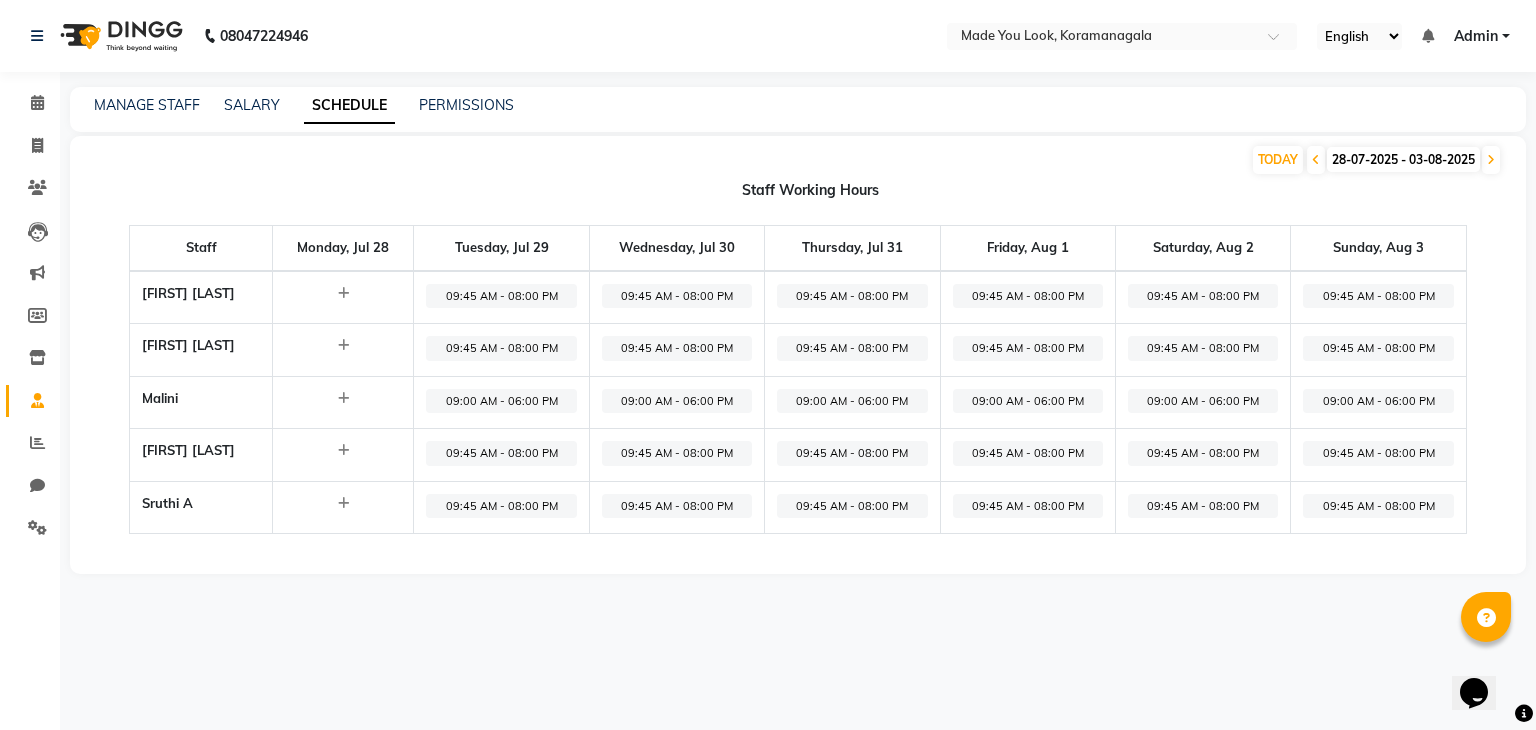 click on "TODAY  28-07-2025 - 03-08-2025  Staff Working Hours Staff Monday, Jul 28 Tuesday, Jul 29 Wednesday, Jul 30 Thursday, Jul 31 Friday, Aug 1 Saturday, Aug 2 Sunday, Aug 3 [FIRST] [LAST]   09:45 AM - 08:00 PM   09:45 AM - 08:00 PM   09:45 AM - 08:00 PM   09:45 AM - 08:00 PM   09:45 AM - 08:00 PM   09:45 AM - 08:00 PM  [FIRST] [LAST]  09:45 AM - 08:00 PM   09:45 AM - 08:00 PM   09:45 AM - 08:00 PM   09:45 AM - 08:00 PM   09:45 AM - 08:00 PM   09:45 AM - 08:00 PM  [FIRST]  09:00 AM - 06:00 PM   09:00 AM - 06:00 PM   09:00 AM - 06:00 PM   09:00 AM - 06:00 PM   09:00 AM - 06:00 PM   09:00 AM - 06:00 PM  [FIRST] [LAST]  09:45 AM - 08:00 PM   09:45 AM - 08:00 PM   09:45 AM - 08:00 PM   09:45 AM - 08:00 PM   09:45 AM - 08:00 PM   09:45 AM - 08:00 PM  [FIRST] [LAST]  09:45 AM - 08:00 PM   09:45 AM - 08:00 PM   09:45 AM - 08:00 PM   09:45 AM - 08:00 PM   09:45 AM - 08:00 PM   09:45 AM - 08:00 PM" 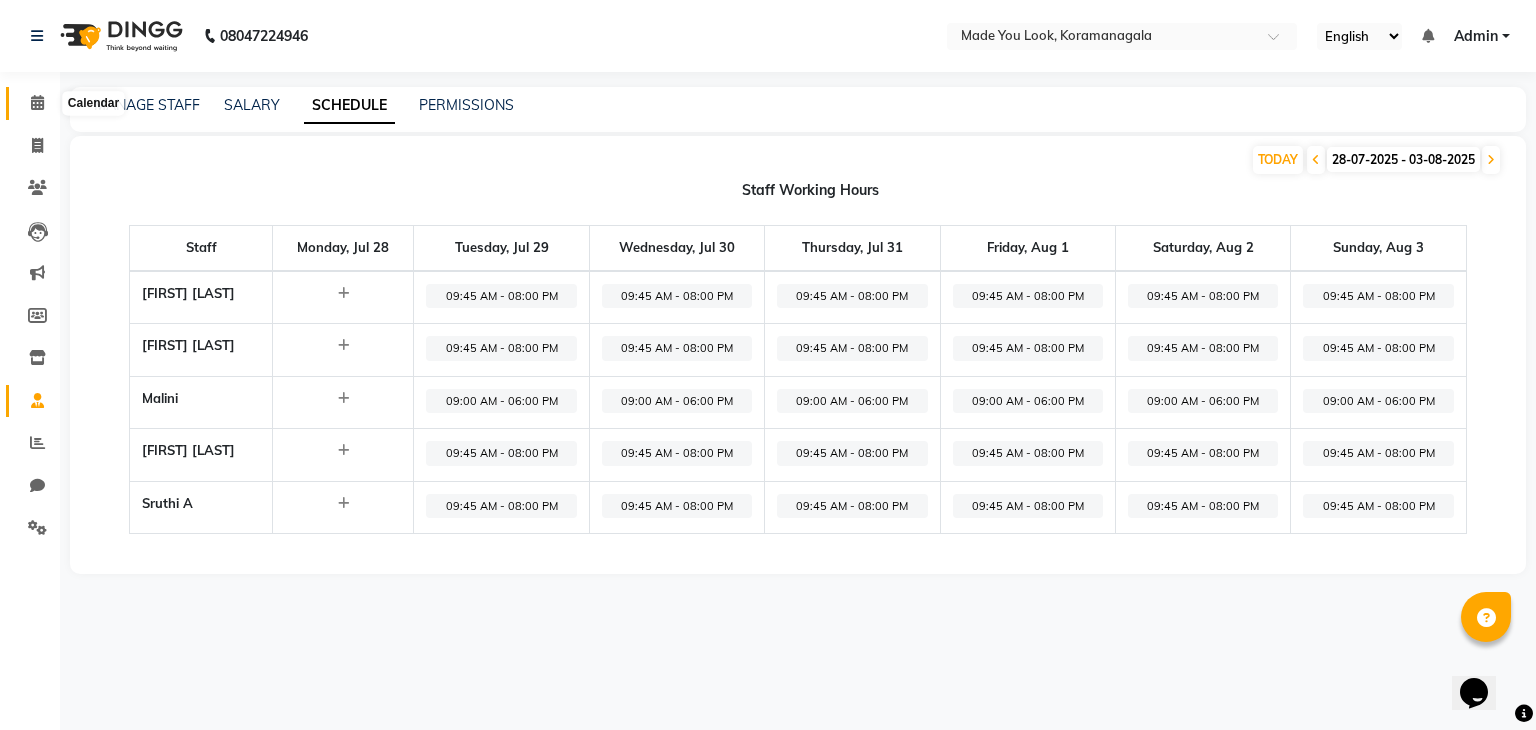click 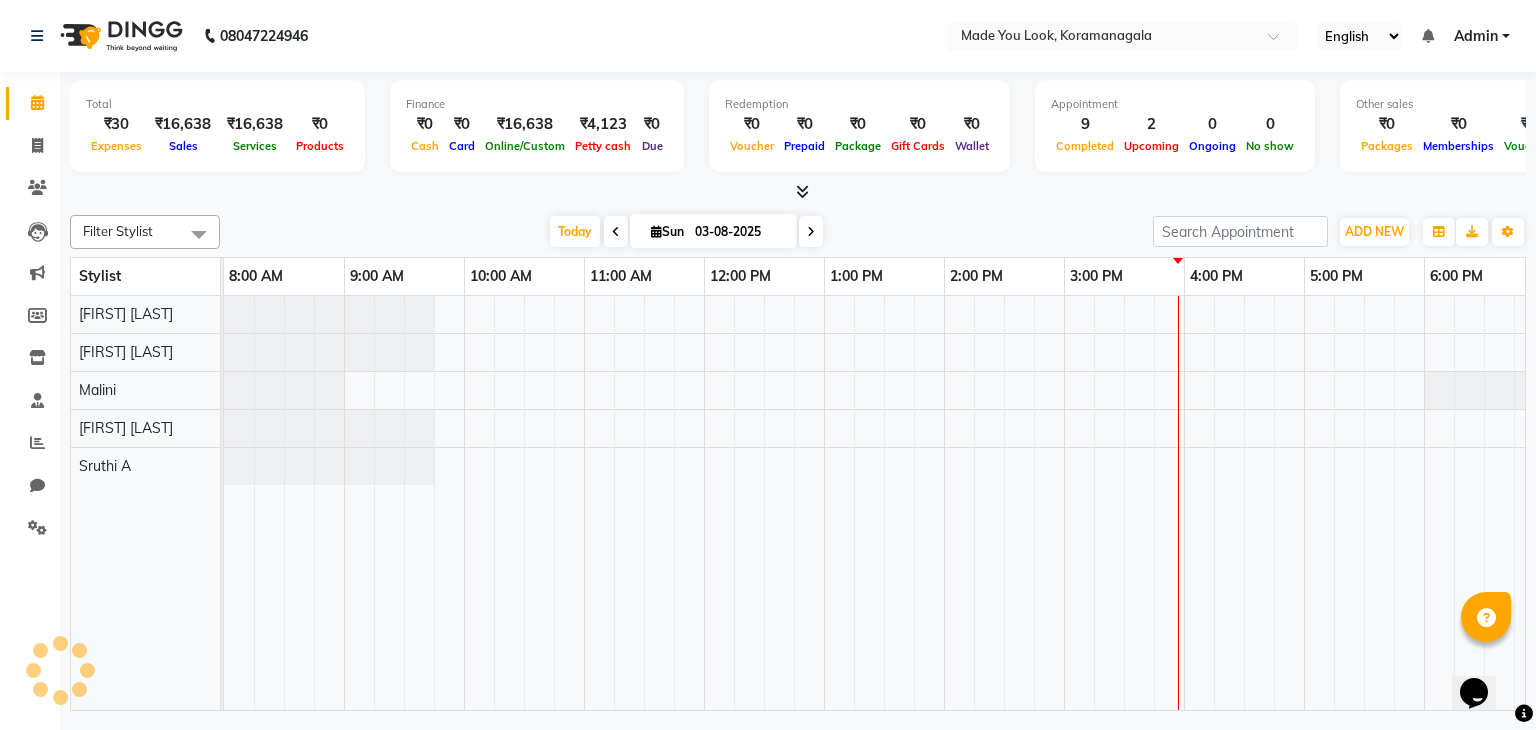 scroll, scrollTop: 0, scrollLeft: 0, axis: both 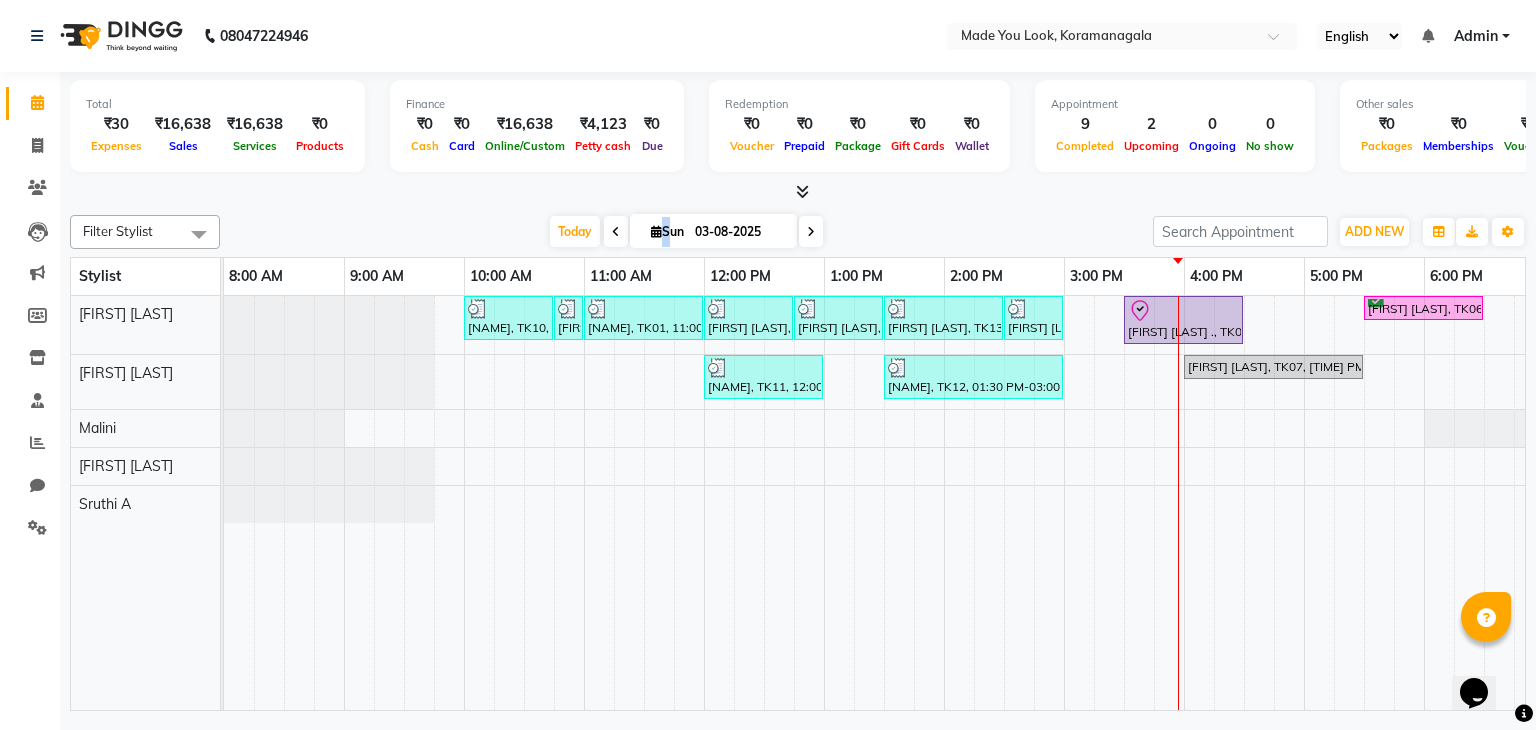 click on "Sun" at bounding box center (667, 231) 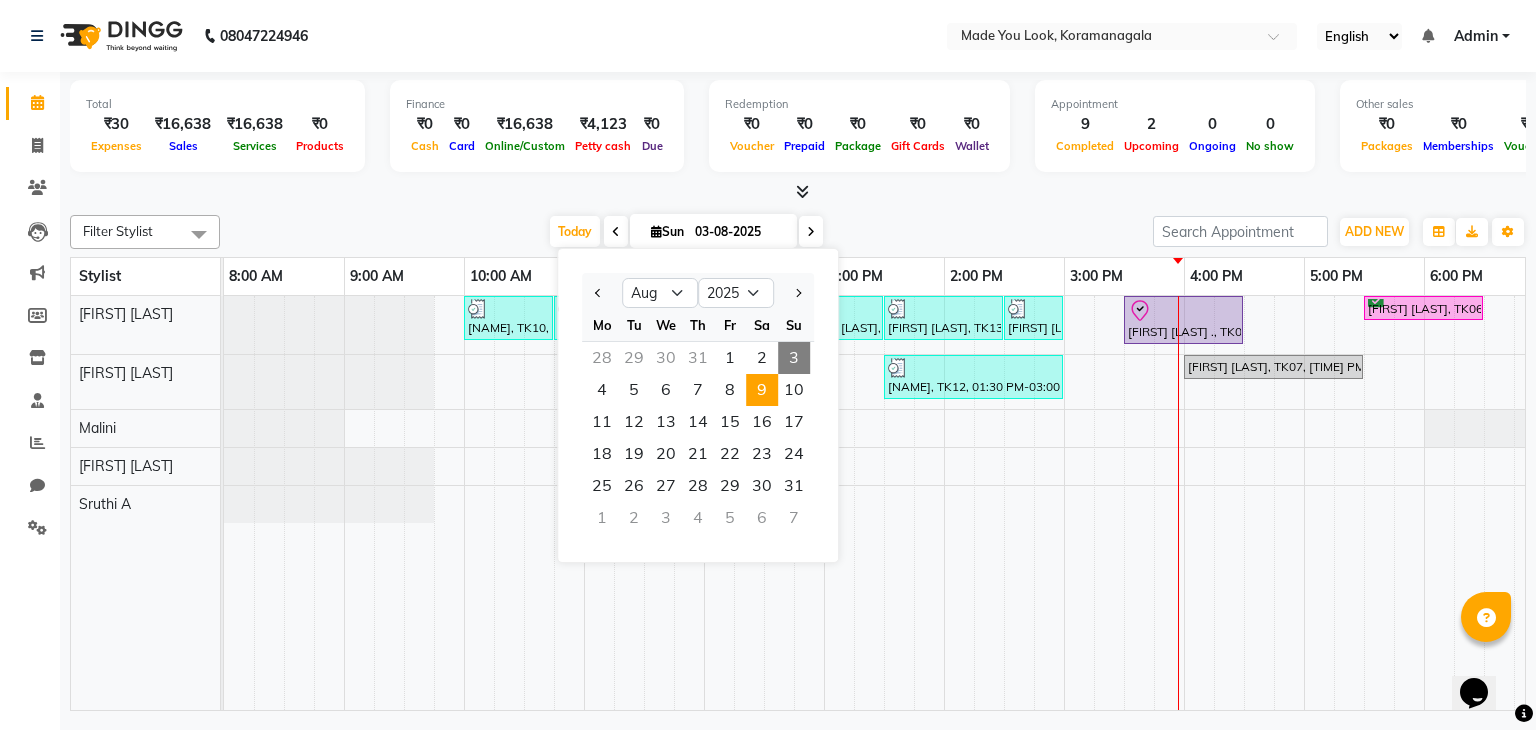 click on "9" at bounding box center [762, 390] 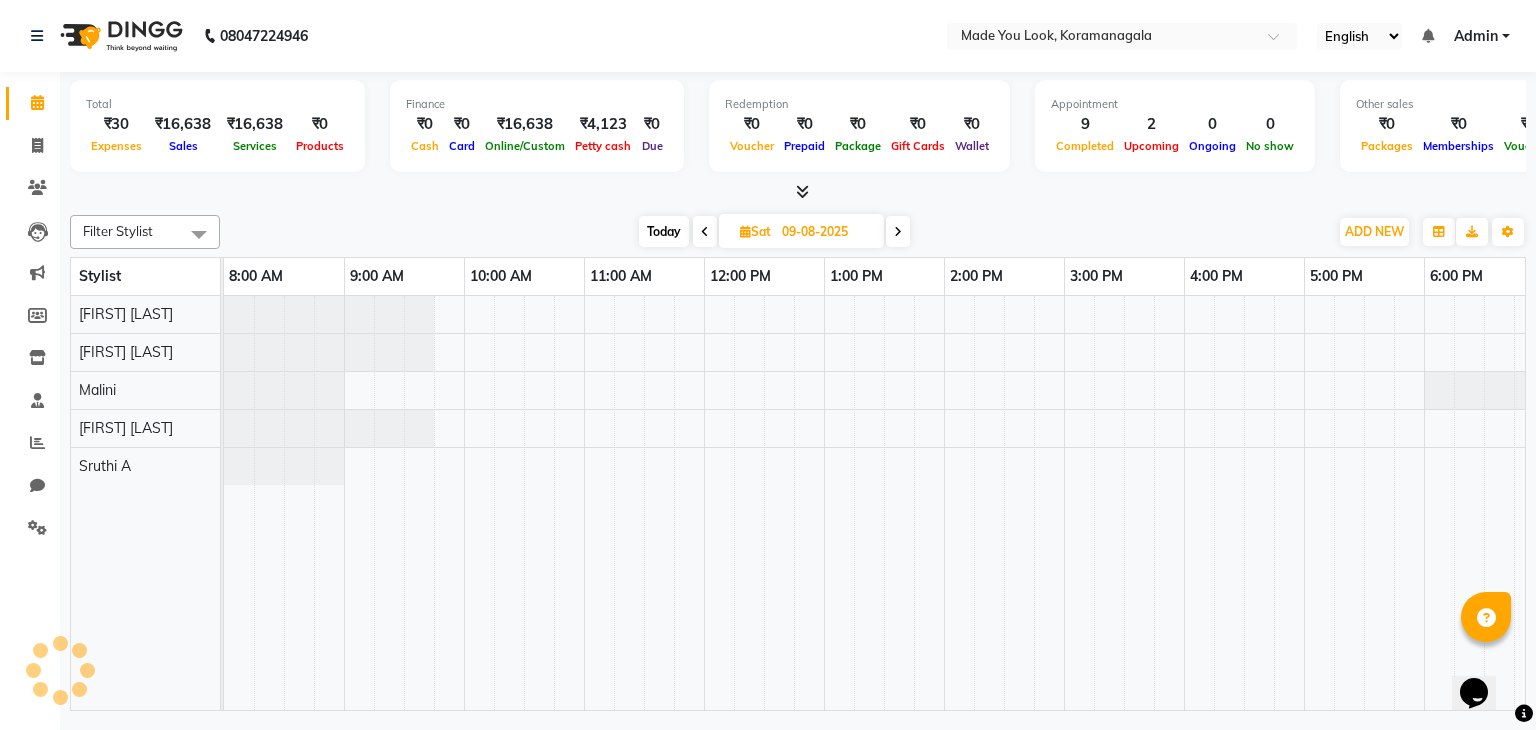 scroll, scrollTop: 0, scrollLeft: 258, axis: horizontal 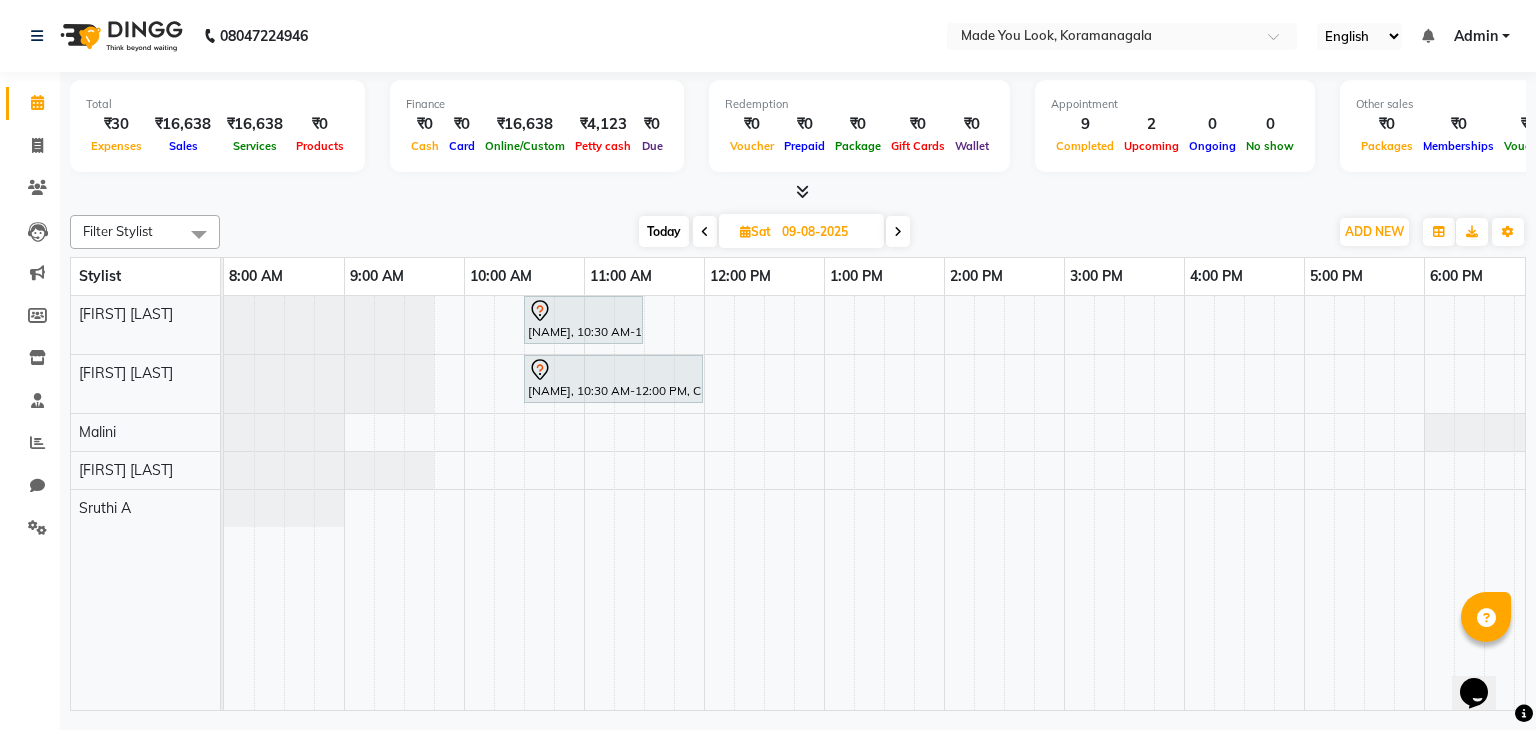 click on "[FIRST] [LAST], [TIME] AM-[TIME] AM, HAIRCUT PRANAV             [FIRST] [LAST], [TIME] AM-[TIME] PM, CURL-CUT ABOVE SHOULDER PALLAVI" at bounding box center [1004, 503] 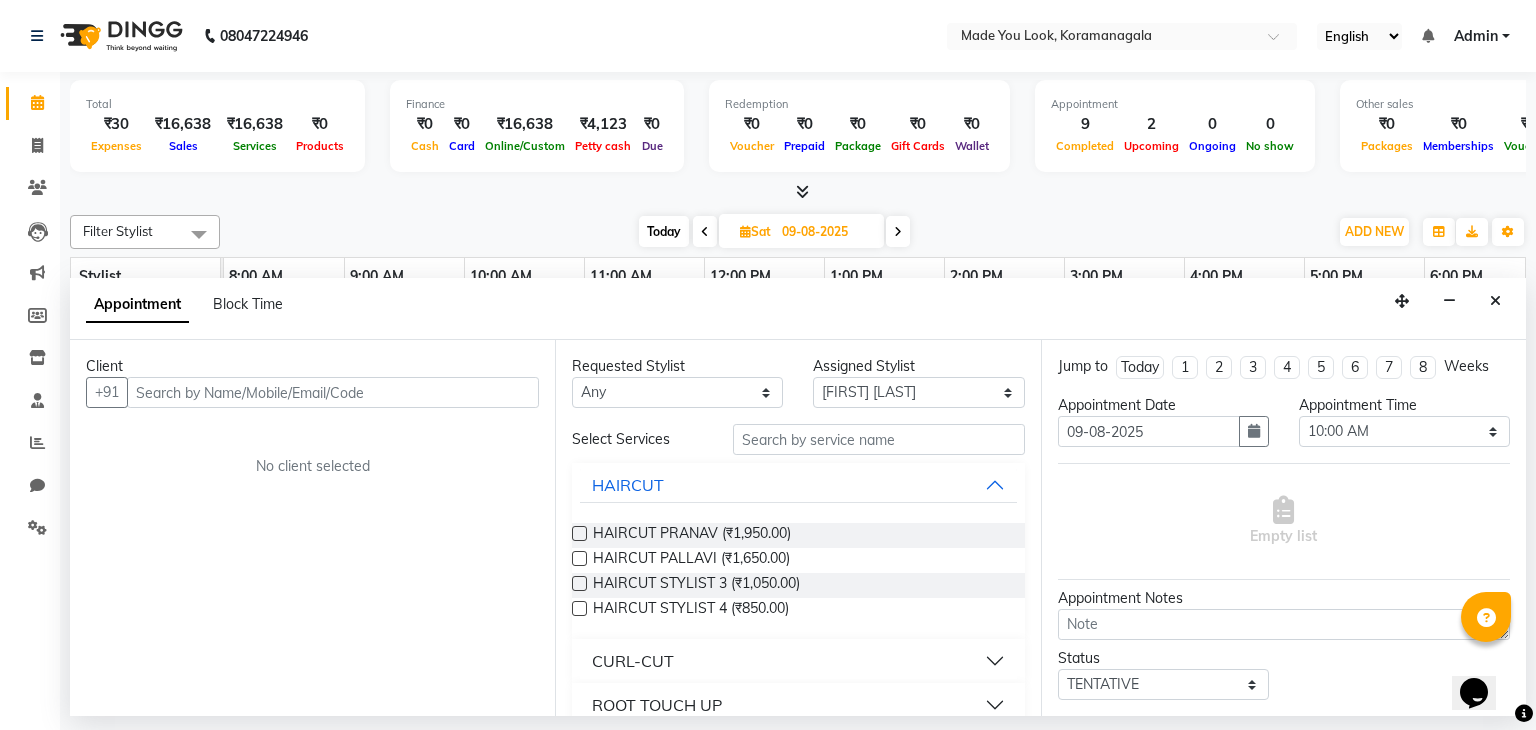 click on "Appointment Block Time" at bounding box center [196, 304] 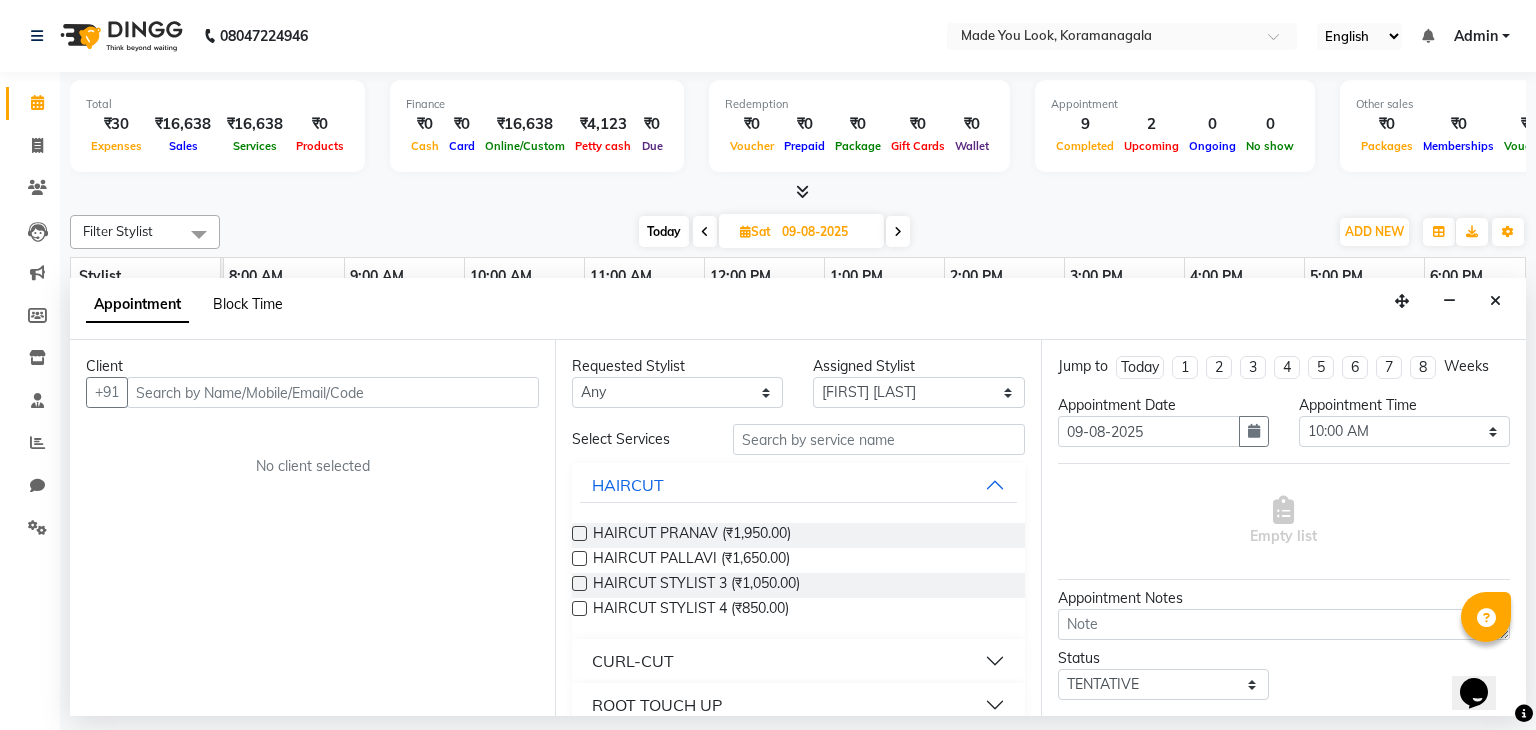 click on "Block Time" at bounding box center [248, 304] 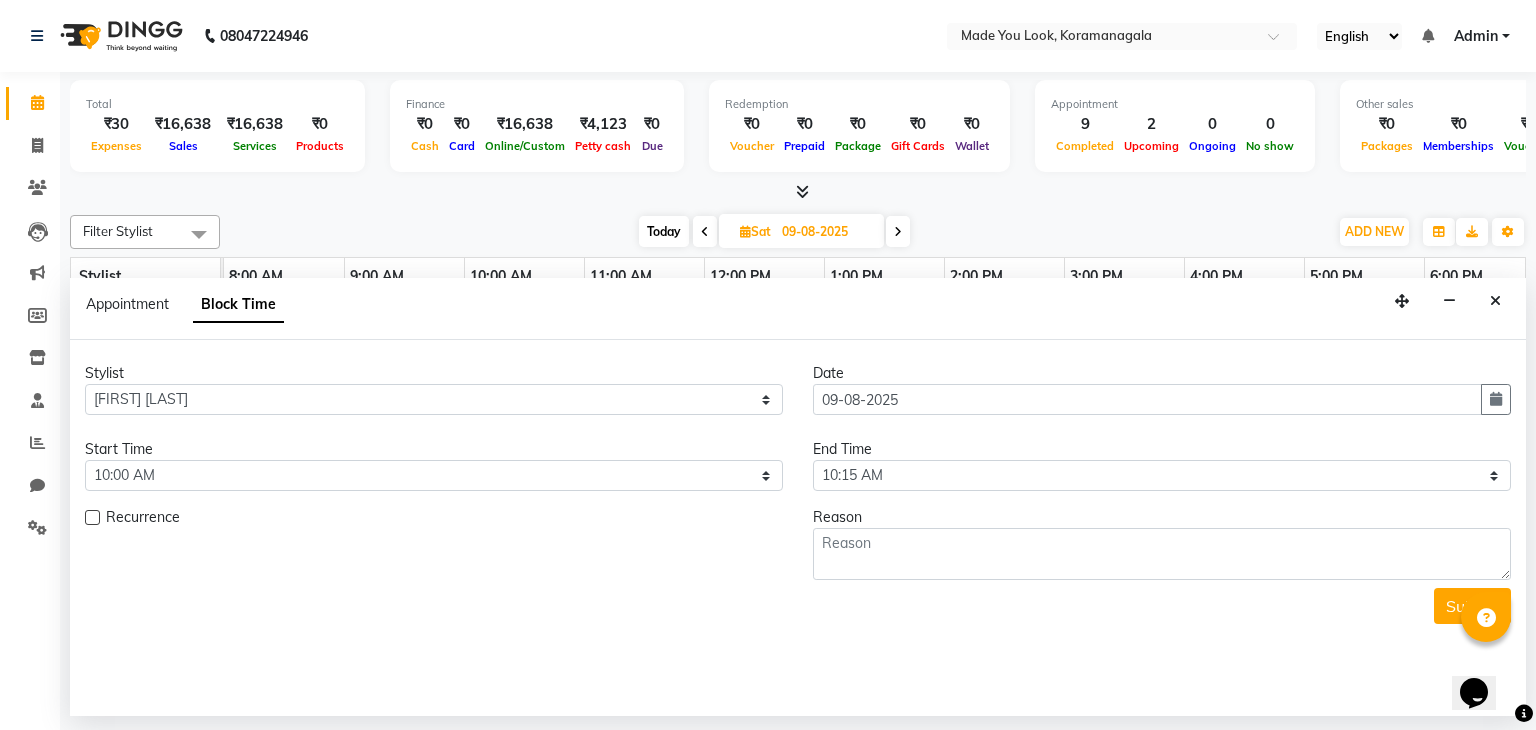 scroll, scrollTop: 0, scrollLeft: 258, axis: horizontal 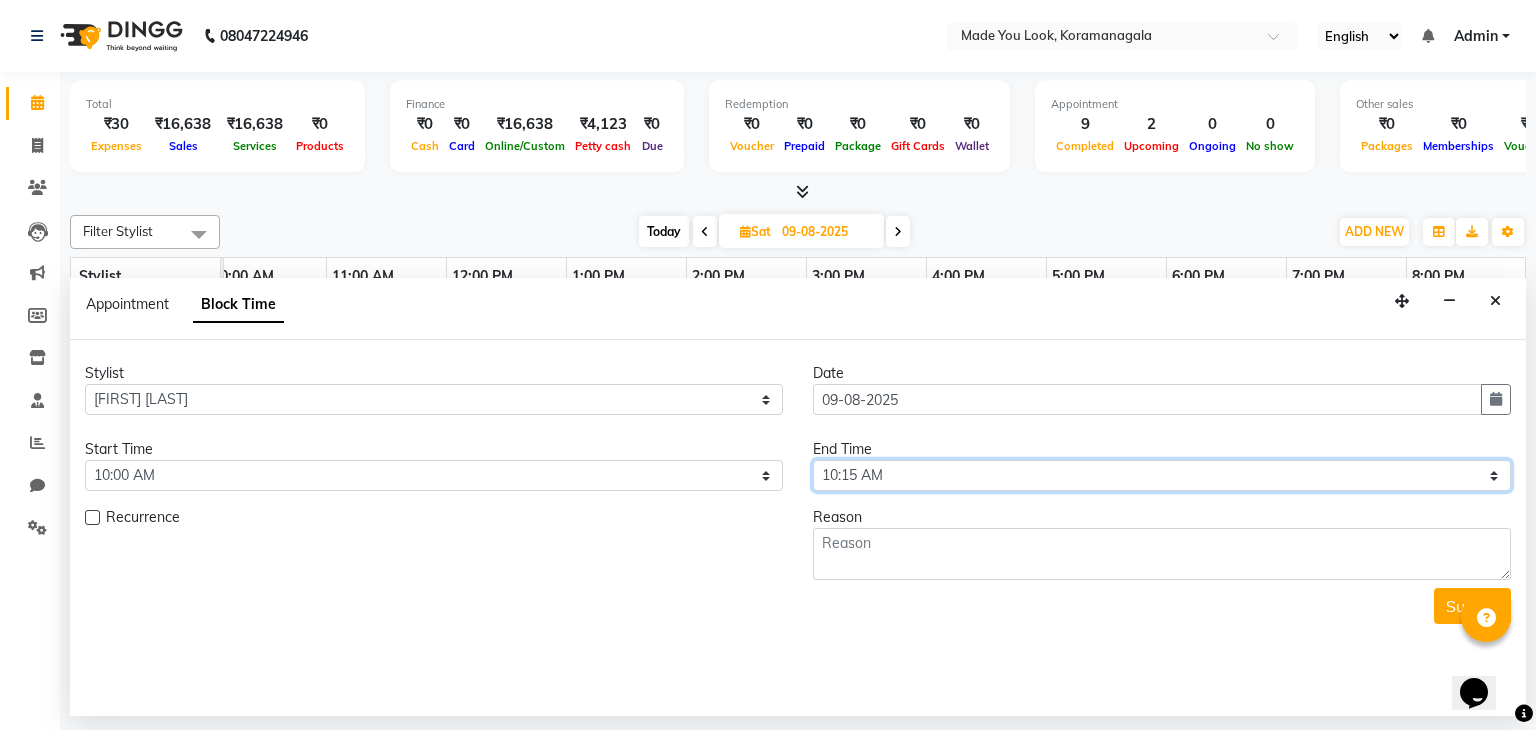 click on "Select 09:00 AM 09:15 AM 09:30 AM 09:45 AM 10:00 AM 10:15 AM 10:30 AM 10:45 AM 11:00 AM 11:15 AM 11:30 AM 11:45 AM 12:00 PM 12:15 PM 12:30 PM 12:45 PM 01:00 PM 01:15 PM 01:30 PM 01:45 PM 02:00 PM 02:15 PM 02:30 PM 02:45 PM 03:00 PM 03:15 PM 03:30 PM 03:45 PM 04:00 PM 04:15 PM 04:30 PM 04:45 PM 05:00 PM 05:15 PM 05:30 PM 05:45 PM 06:00 PM 06:15 PM 06:30 PM 06:45 PM 07:00 PM 07:15 PM 07:30 PM 07:45 PM 08:00 PM" at bounding box center [1162, 475] 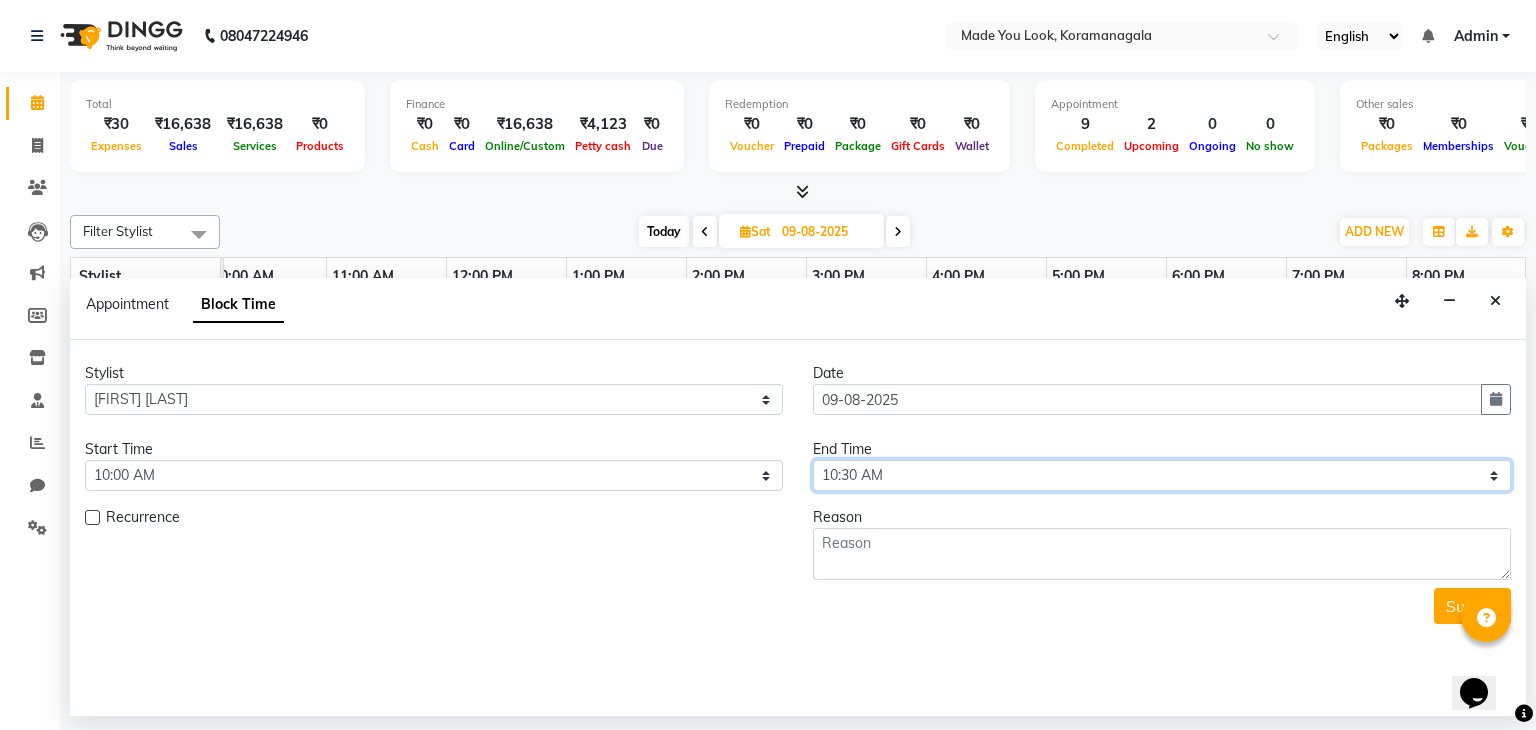 click on "Select 09:00 AM 09:15 AM 09:30 AM 09:45 AM 10:00 AM 10:15 AM 10:30 AM 10:45 AM 11:00 AM 11:15 AM 11:30 AM 11:45 AM 12:00 PM 12:15 PM 12:30 PM 12:45 PM 01:00 PM 01:15 PM 01:30 PM 01:45 PM 02:00 PM 02:15 PM 02:30 PM 02:45 PM 03:00 PM 03:15 PM 03:30 PM 03:45 PM 04:00 PM 04:15 PM 04:30 PM 04:45 PM 05:00 PM 05:15 PM 05:30 PM 05:45 PM 06:00 PM 06:15 PM 06:30 PM 06:45 PM 07:00 PM 07:15 PM 07:30 PM 07:45 PM 08:00 PM" at bounding box center (1162, 475) 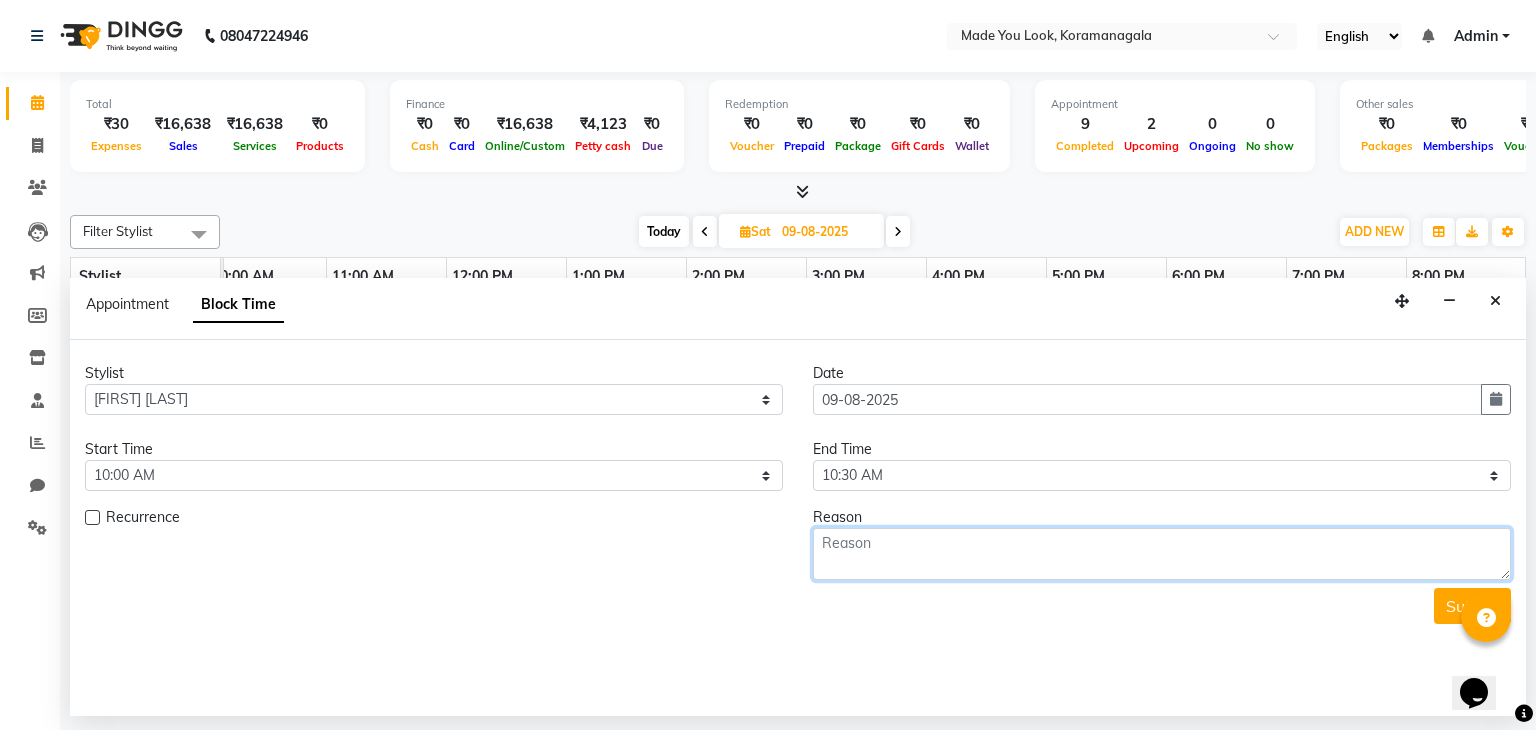 click at bounding box center (1162, 554) 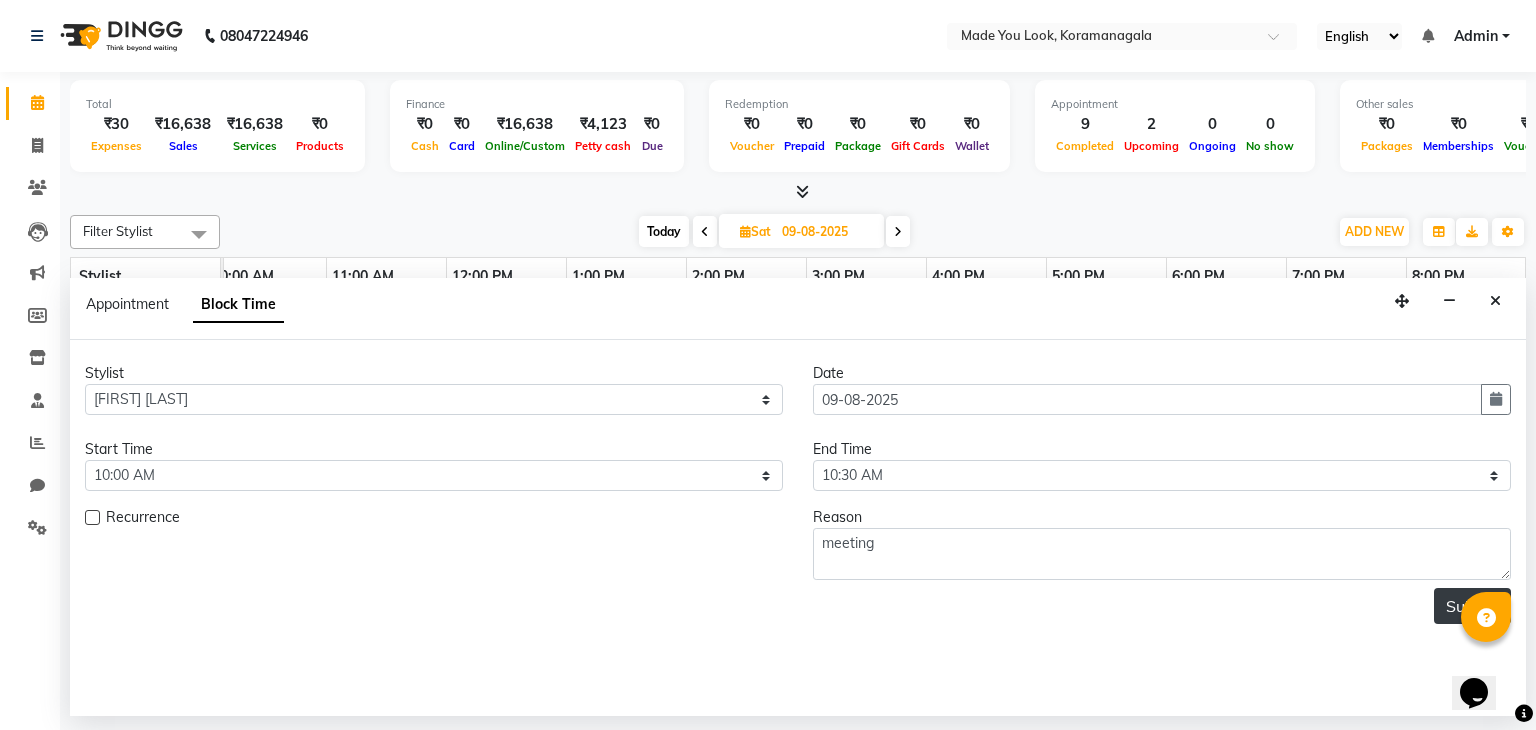 click on "Submit" at bounding box center [1472, 606] 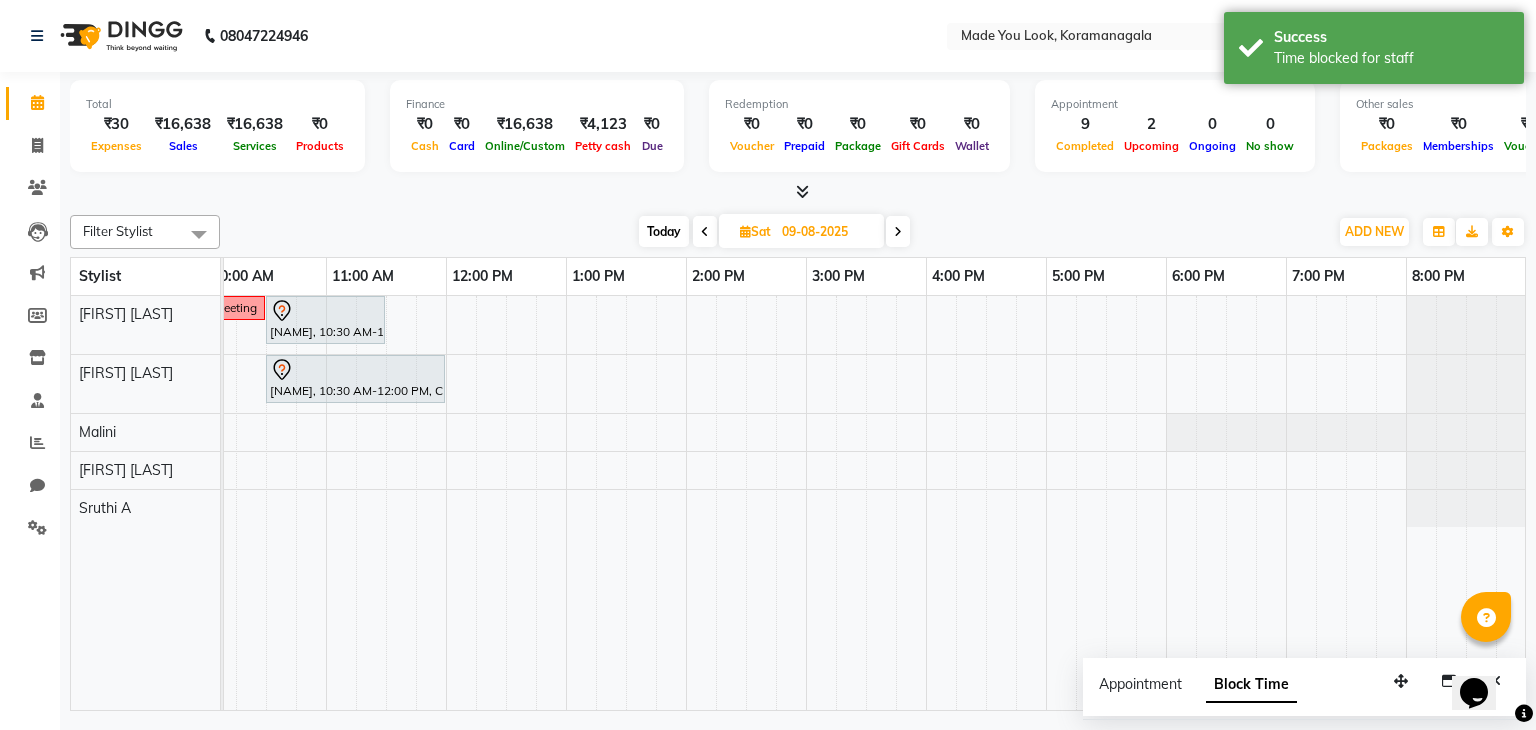 scroll, scrollTop: 0, scrollLeft: 240, axis: horizontal 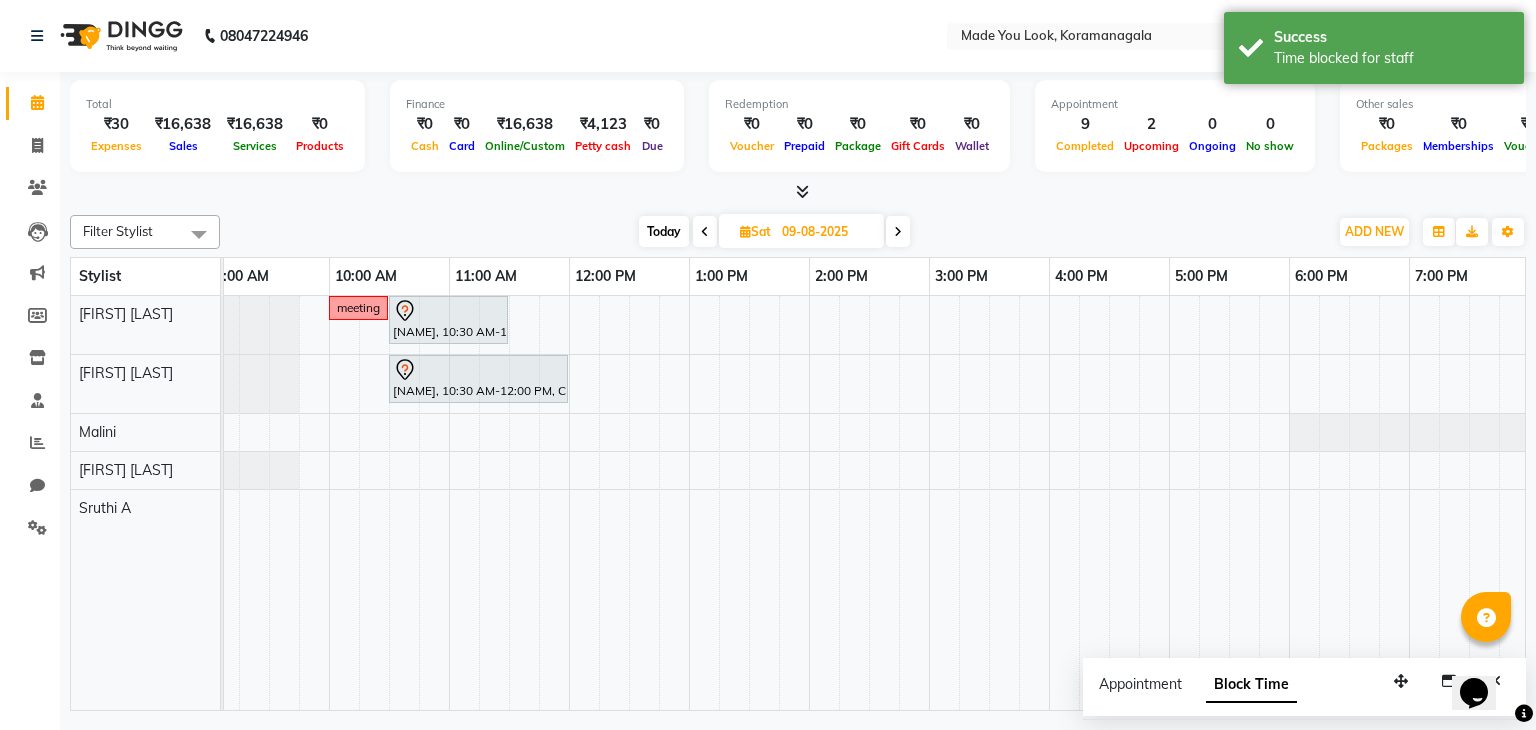 click on "meeting              [NAME], 10:30 AM-11:30 AM, HAIRCUT [NAME]             [NAME], 10:30 AM-12:00 PM, CURL-CUT ABOVE SHOULDER [NAME]" at bounding box center [869, 503] 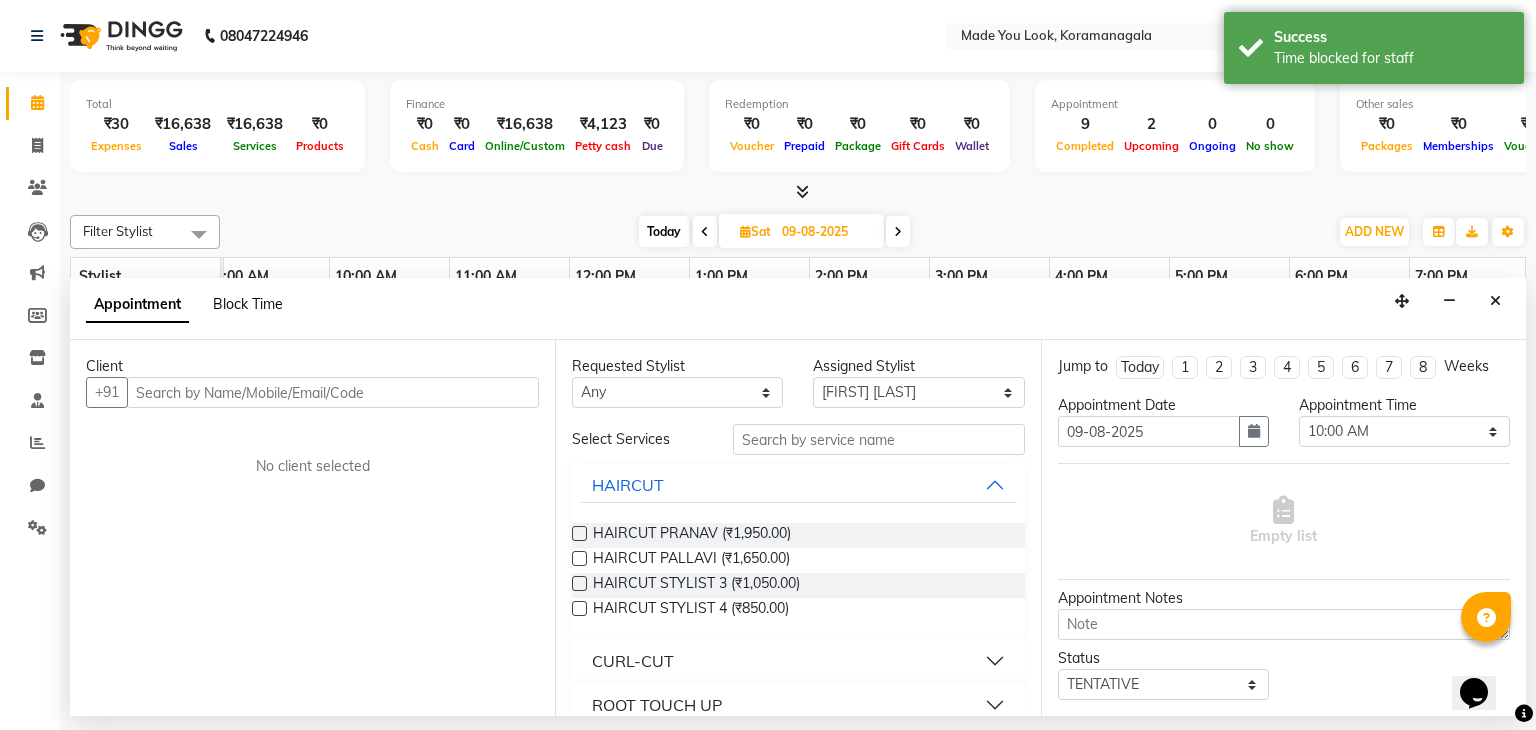 click on "Block Time" at bounding box center (248, 304) 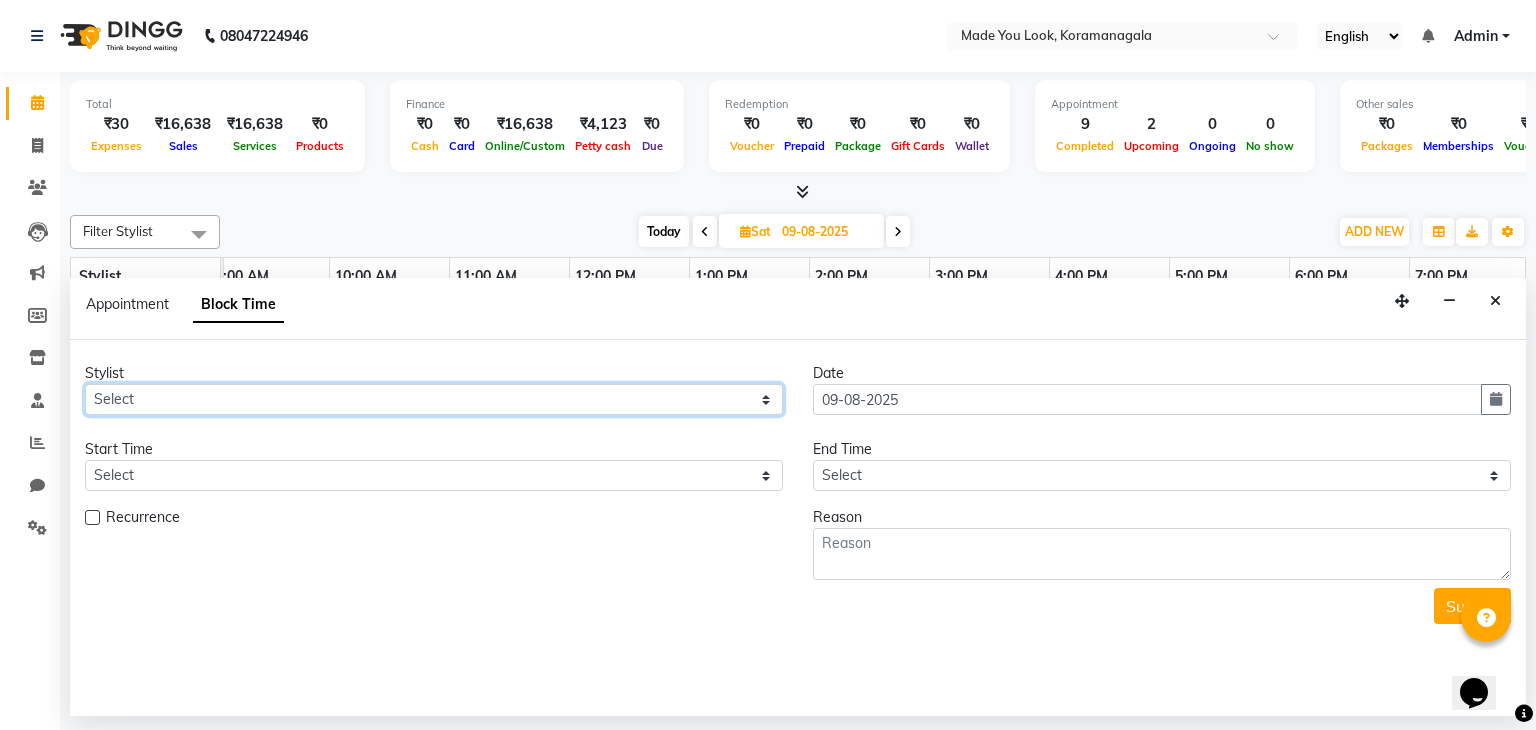 click on "Select [FIRST] [FIRST] [FIRST] [FIRST] [FIRST]" at bounding box center (434, 399) 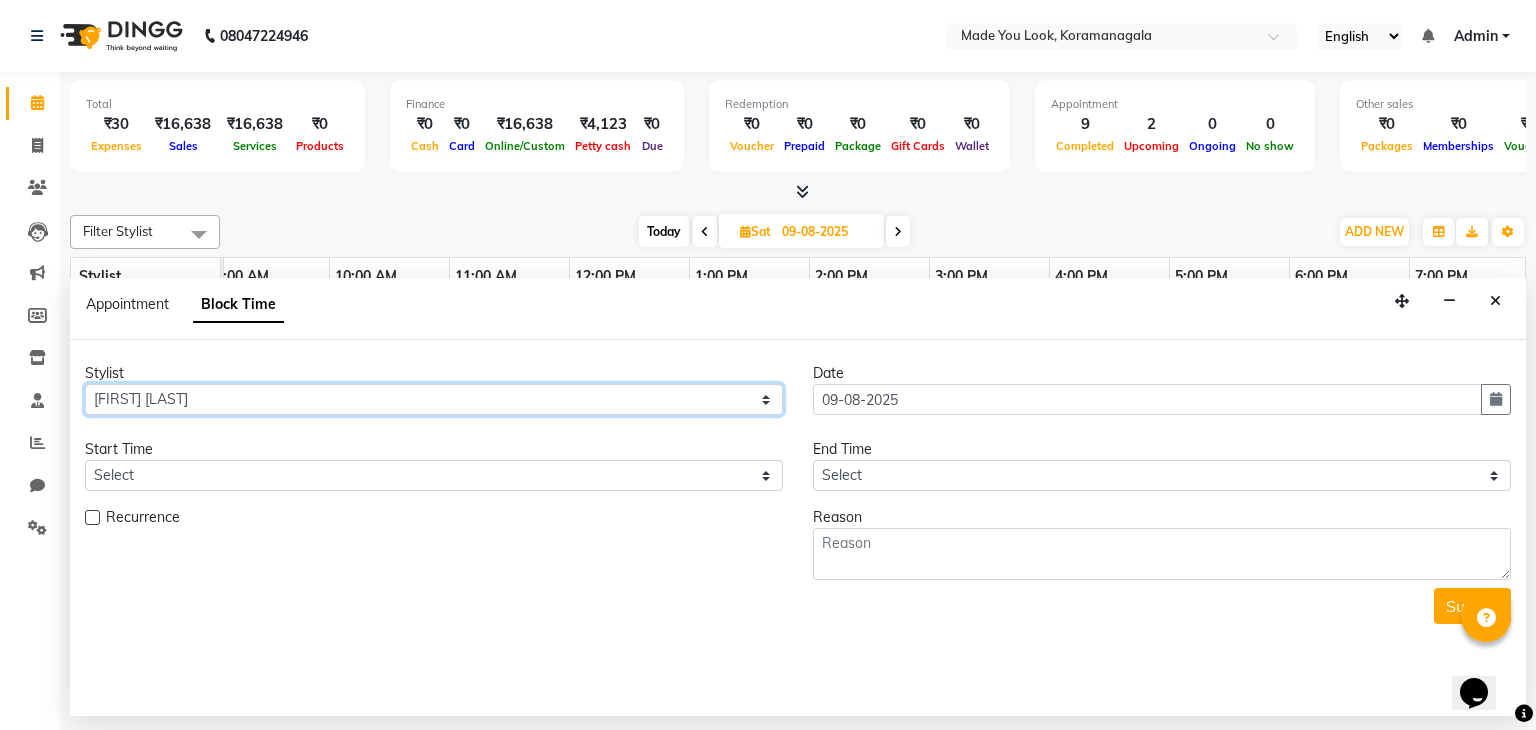 click on "Select [FIRST] [FIRST] [FIRST] [FIRST] [FIRST]" at bounding box center [434, 399] 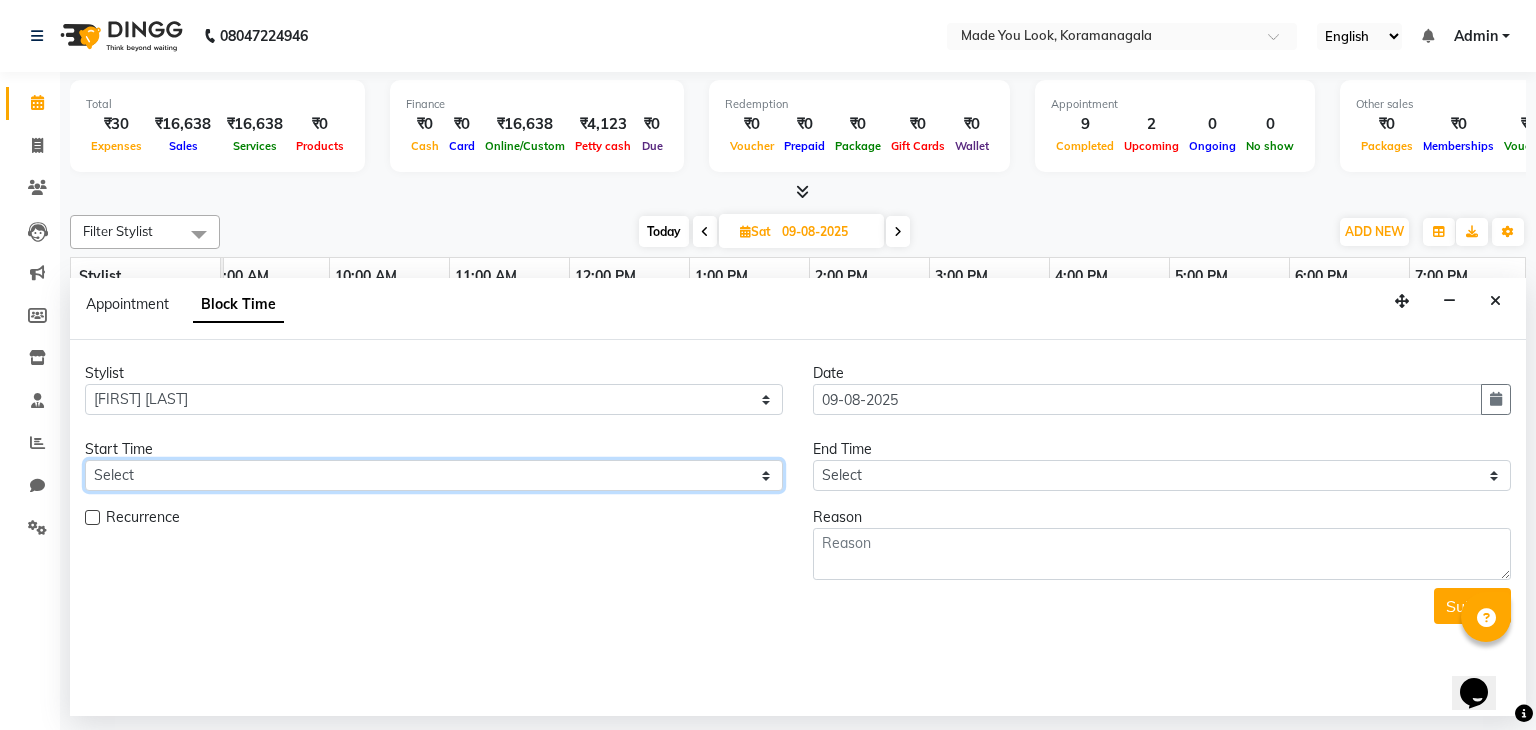 click on "Select" at bounding box center (434, 475) 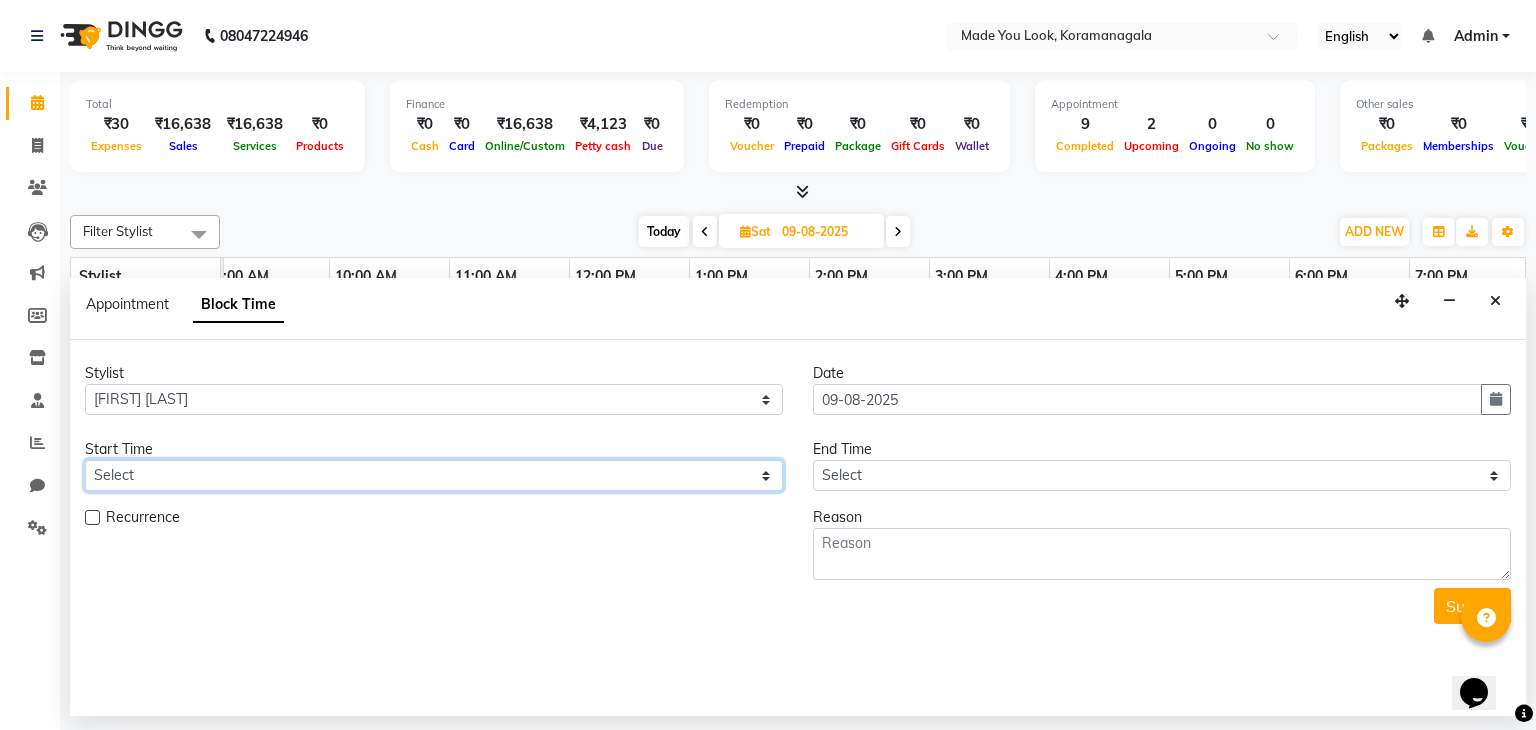 click on "Select" at bounding box center [434, 475] 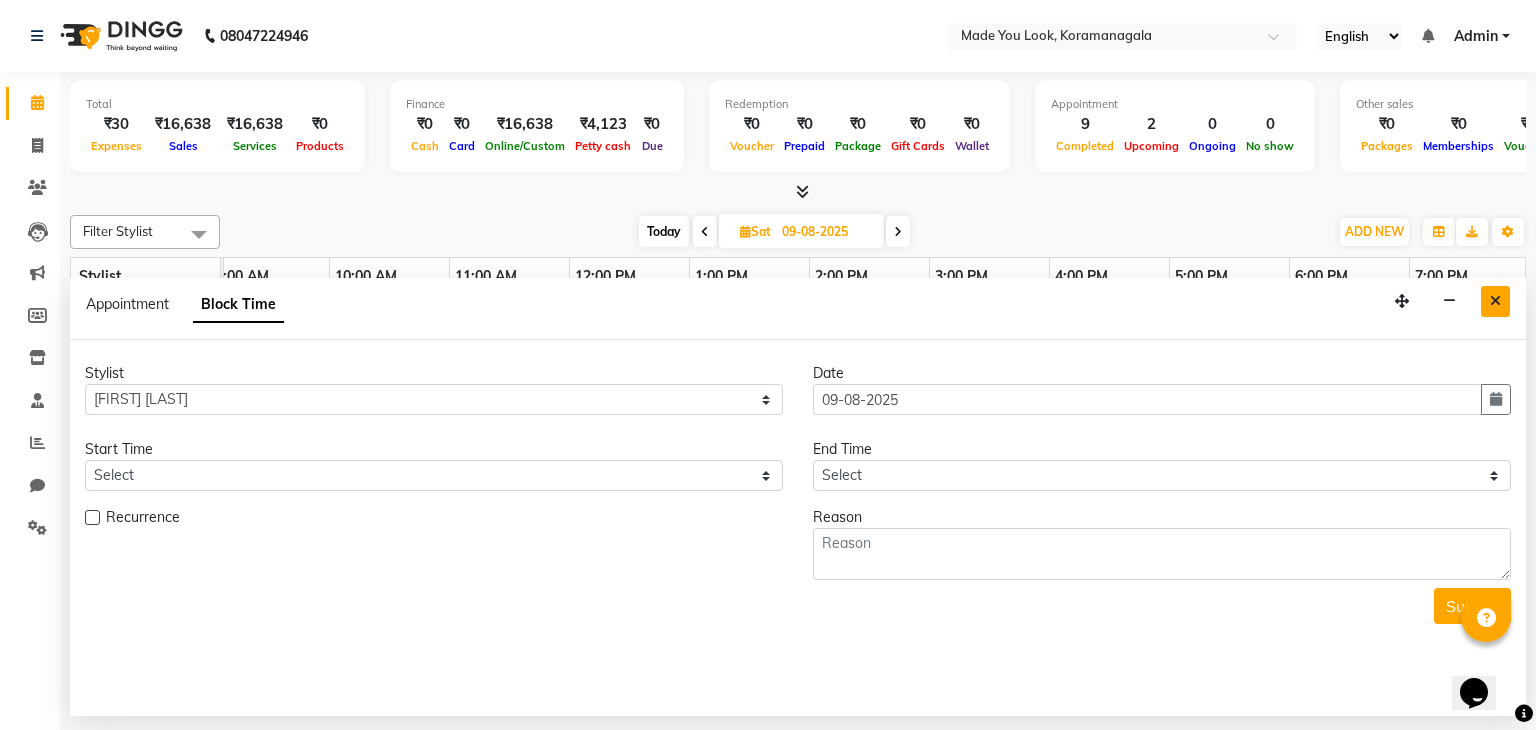 click at bounding box center (1495, 301) 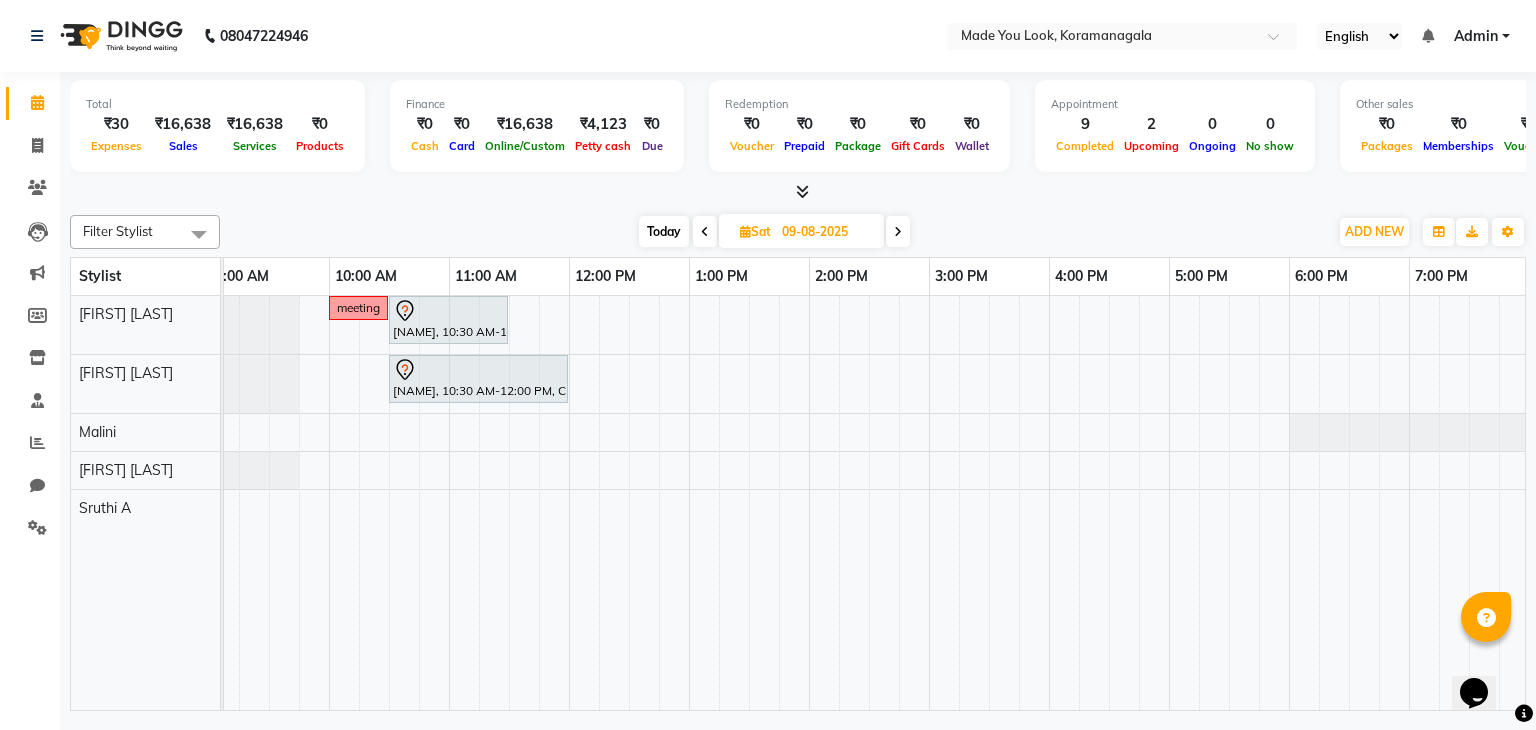 click on "meeting              [NAME], 10:30 AM-11:30 AM, HAIRCUT [NAME]             [NAME], 10:30 AM-12:00 PM, CURL-CUT ABOVE SHOULDER [NAME]" at bounding box center (869, 503) 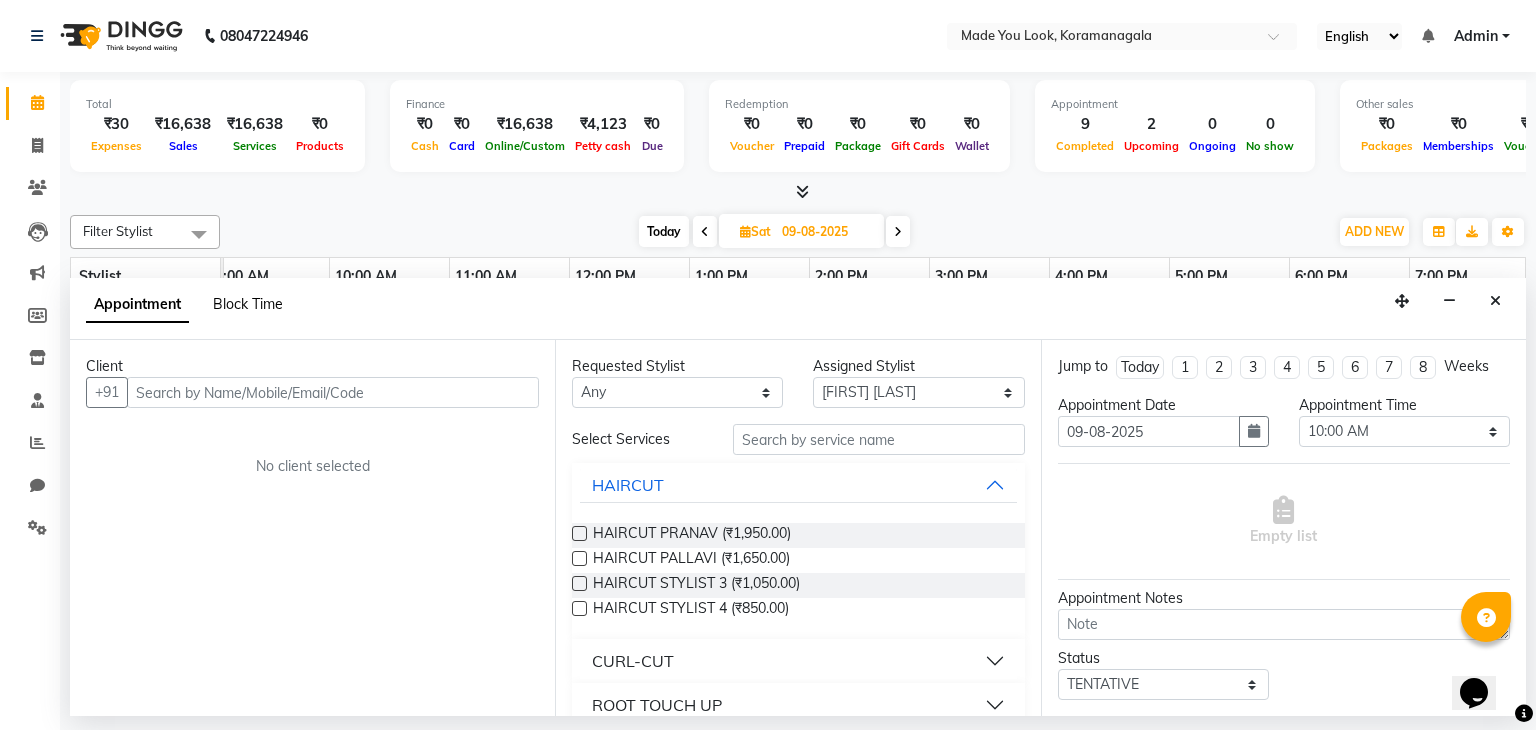 click on "Block Time" at bounding box center [248, 304] 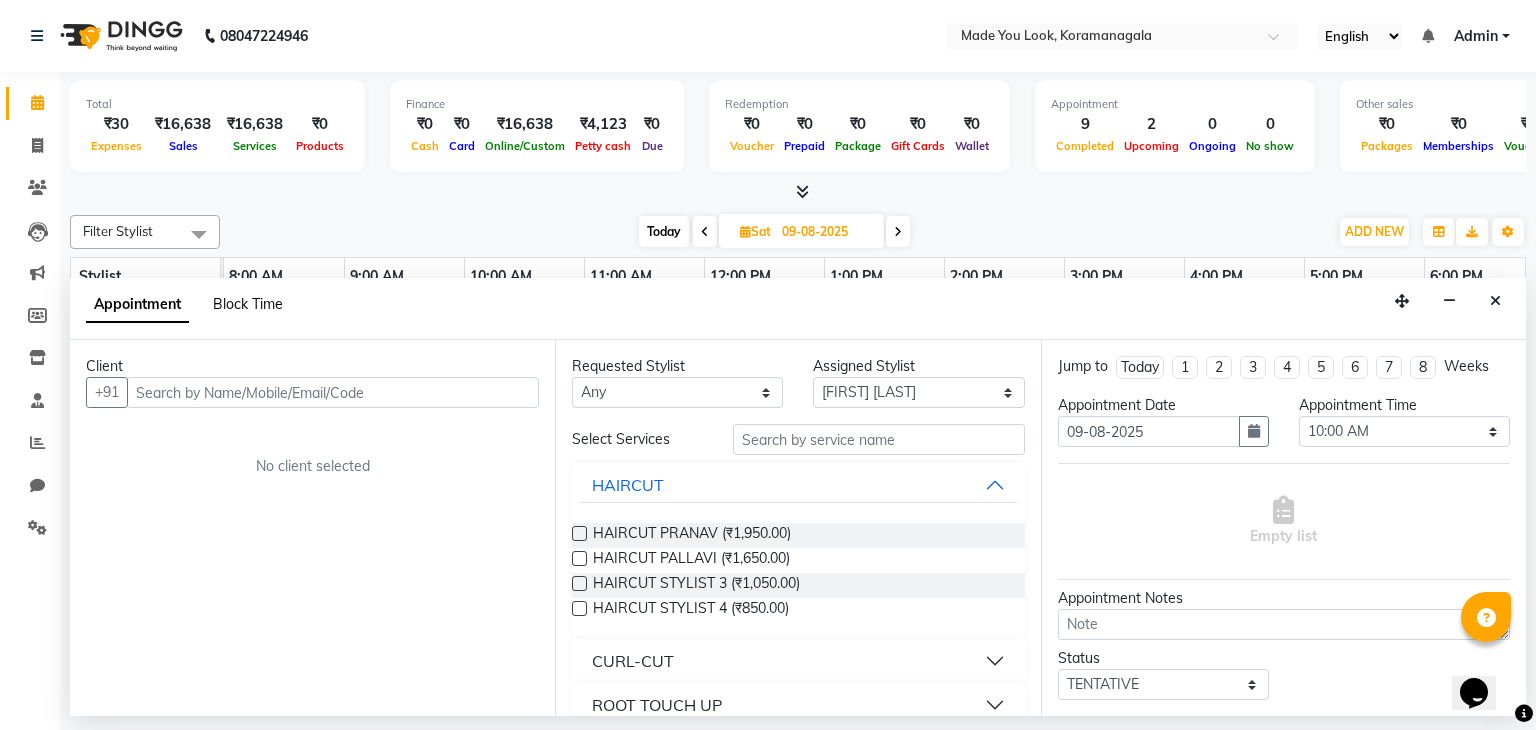 scroll, scrollTop: 0, scrollLeft: 0, axis: both 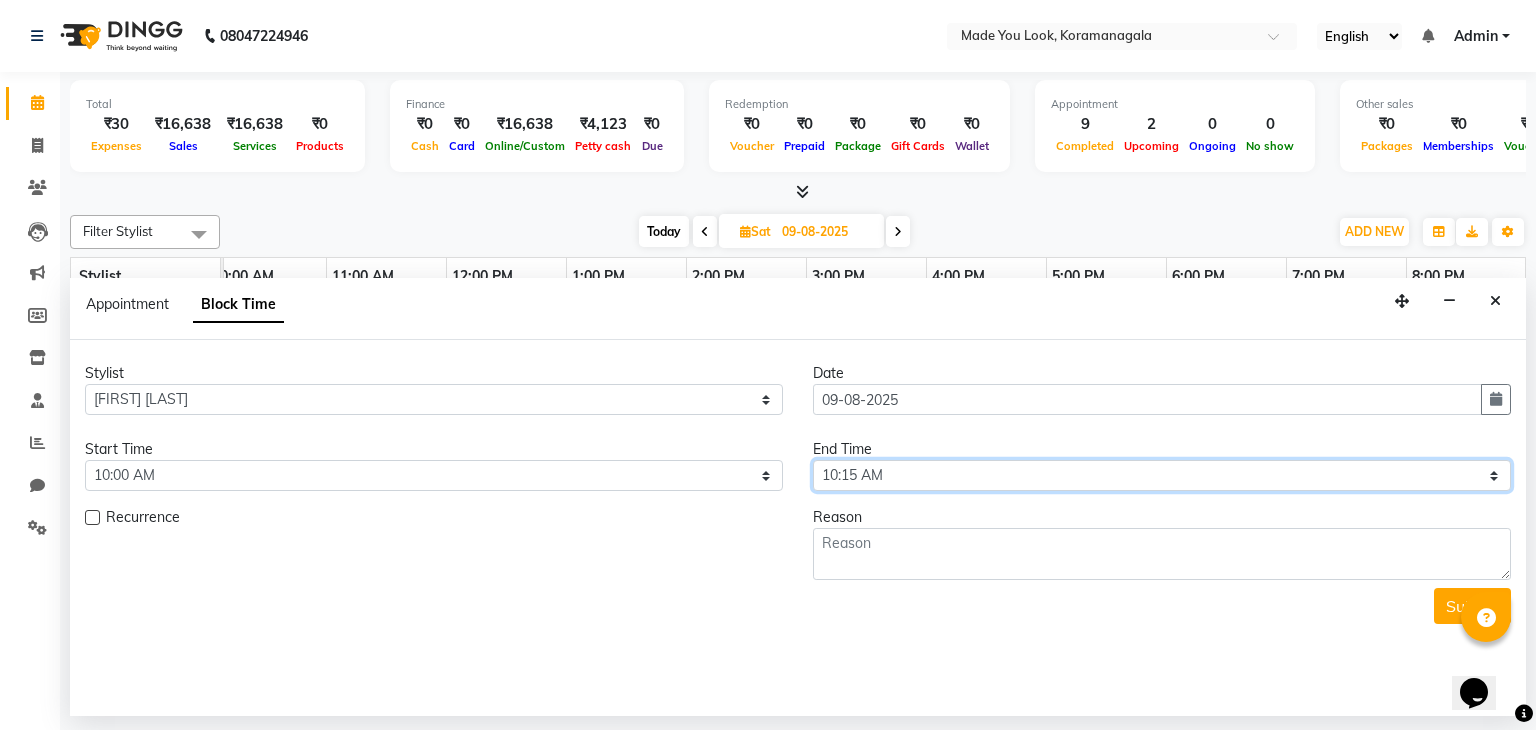 click on "Select 09:00 AM 09:15 AM 09:30 AM 09:45 AM 10:00 AM 10:15 AM 10:30 AM 10:45 AM 11:00 AM 11:15 AM 11:30 AM 11:45 AM 12:00 PM 12:15 PM 12:30 PM 12:45 PM 01:00 PM 01:15 PM 01:30 PM 01:45 PM 02:00 PM 02:15 PM 02:30 PM 02:45 PM 03:00 PM 03:15 PM 03:30 PM 03:45 PM 04:00 PM 04:15 PM 04:30 PM 04:45 PM 05:00 PM 05:15 PM 05:30 PM 05:45 PM 06:00 PM 06:15 PM 06:30 PM 06:45 PM 07:00 PM 07:15 PM 07:30 PM 07:45 PM 08:00 PM" at bounding box center [1162, 475] 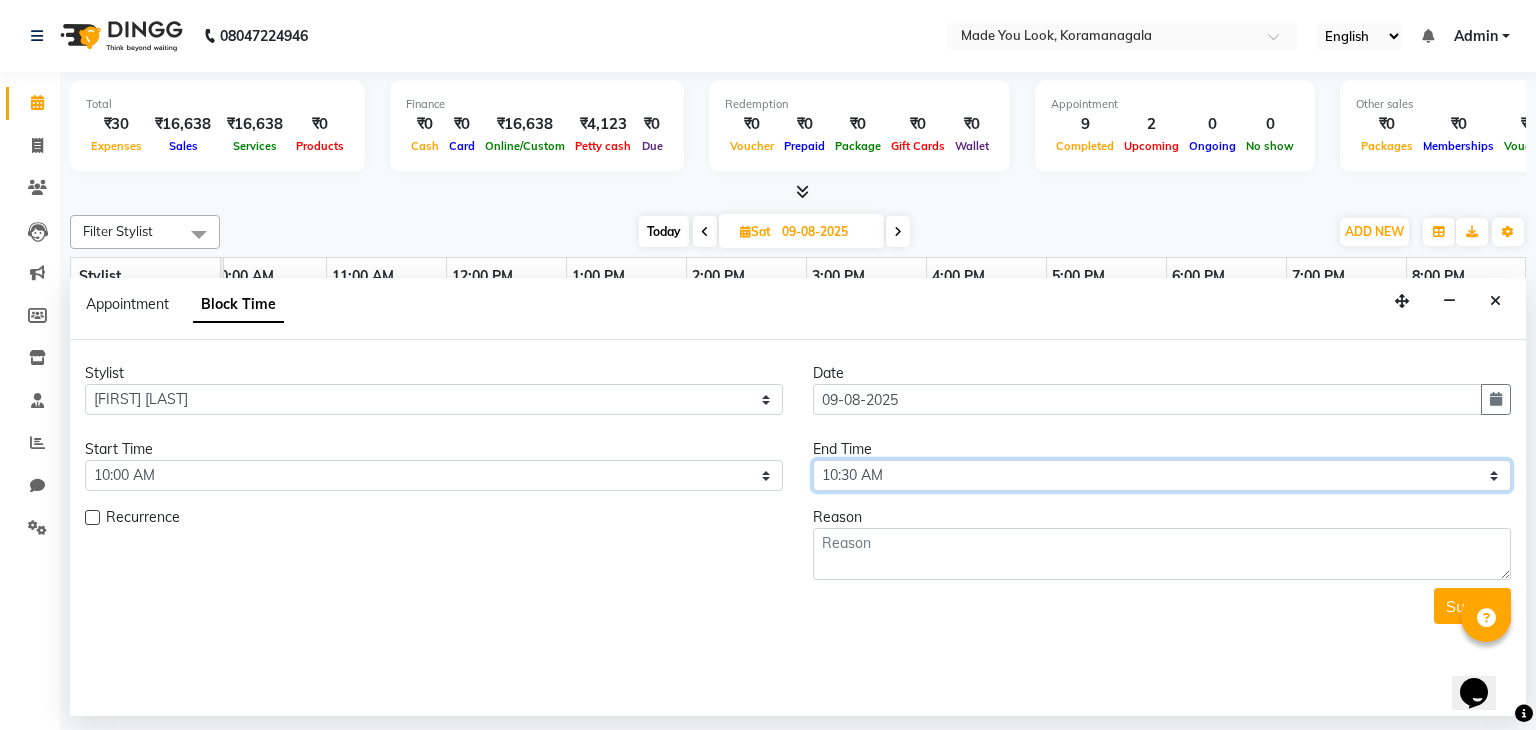 click on "Select 09:00 AM 09:15 AM 09:30 AM 09:45 AM 10:00 AM 10:15 AM 10:30 AM 10:45 AM 11:00 AM 11:15 AM 11:30 AM 11:45 AM 12:00 PM 12:15 PM 12:30 PM 12:45 PM 01:00 PM 01:15 PM 01:30 PM 01:45 PM 02:00 PM 02:15 PM 02:30 PM 02:45 PM 03:00 PM 03:15 PM 03:30 PM 03:45 PM 04:00 PM 04:15 PM 04:30 PM 04:45 PM 05:00 PM 05:15 PM 05:30 PM 05:45 PM 06:00 PM 06:15 PM 06:30 PM 06:45 PM 07:00 PM 07:15 PM 07:30 PM 07:45 PM 08:00 PM" at bounding box center [1162, 475] 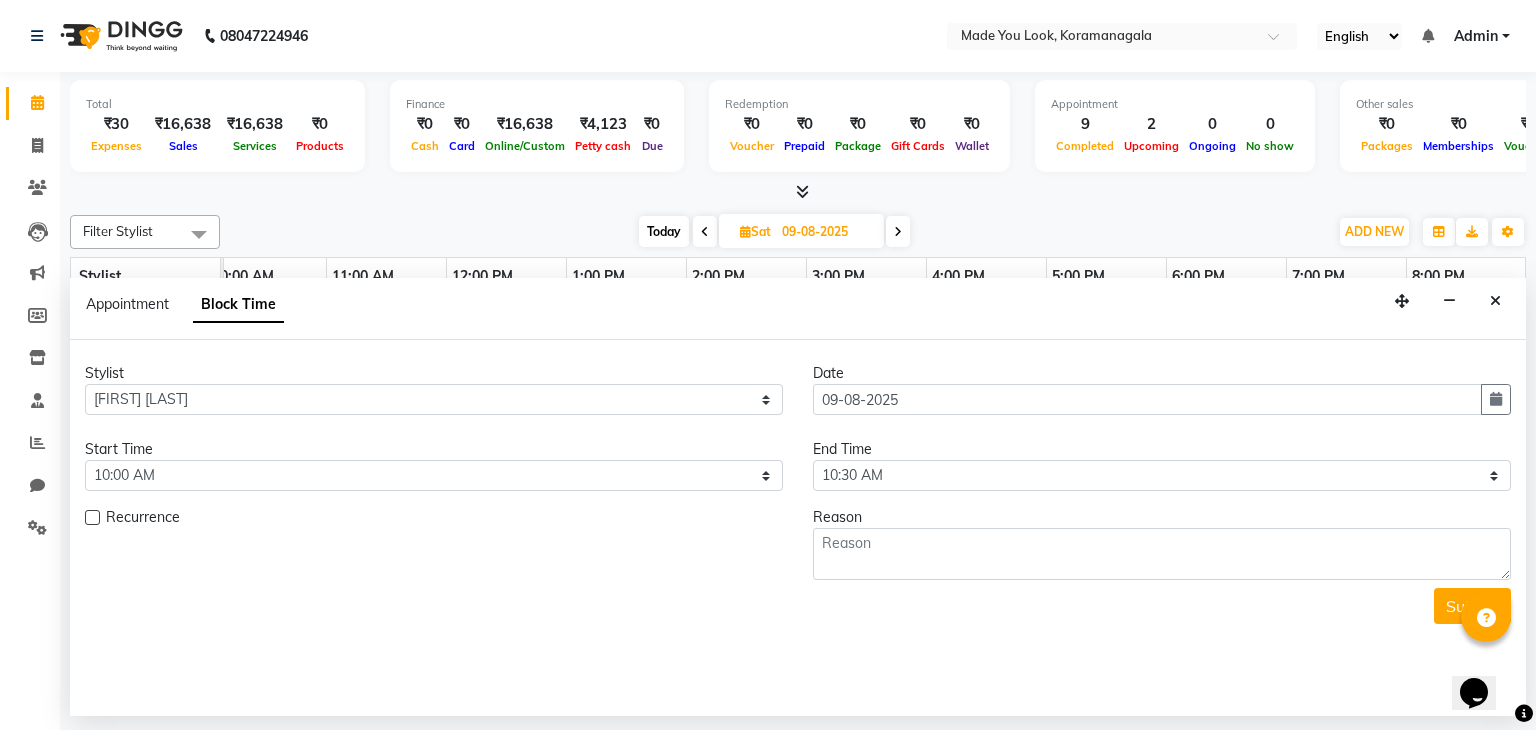 click on "Filter Stylist Select All [FIRST] [FIRST] [FIRST] [FIRST] [FIRST] Today  Sat 09-08-2025 Toggle Dropdown Add Appointment Add Invoice Add Expense Add Attendance Add Client Add Transaction Toggle Dropdown Add Appointment Add Invoice Add Expense Add Attendance Add Client ADD NEW Toggle Dropdown Add Appointment Add Invoice Add Expense Add Attendance Add Client Add Transaction Filter Stylist Select All [FIRST] [FIRST] [FIRST] [FIRST] [FIRST] Group By  Staff View   Room View  View as Vertical  Vertical - Week View  Horizontal  Horizontal - Week View  List  Toggle Dropdown Calendar Settings Manage Tags   Arrange Stylists   Reset Stylists  Full Screen  Show Available Stylist  Appointment Form Zoom 100% Stylist 8:00 AM 9:00 AM 10:00 AM 11:00 AM 12:00 PM 1:00 PM 2:00 PM 3:00 PM 4:00 PM 5:00 PM 6:00 PM 7:00 PM 8:00 PM [FIRST] [LAST]  [FIRST] [LAST] [FIRST] [FIRST] [LAST]  meeting              [FIRST] [LAST], 10:30 AM-11:30 AM, HAIRCUT PRANAV" 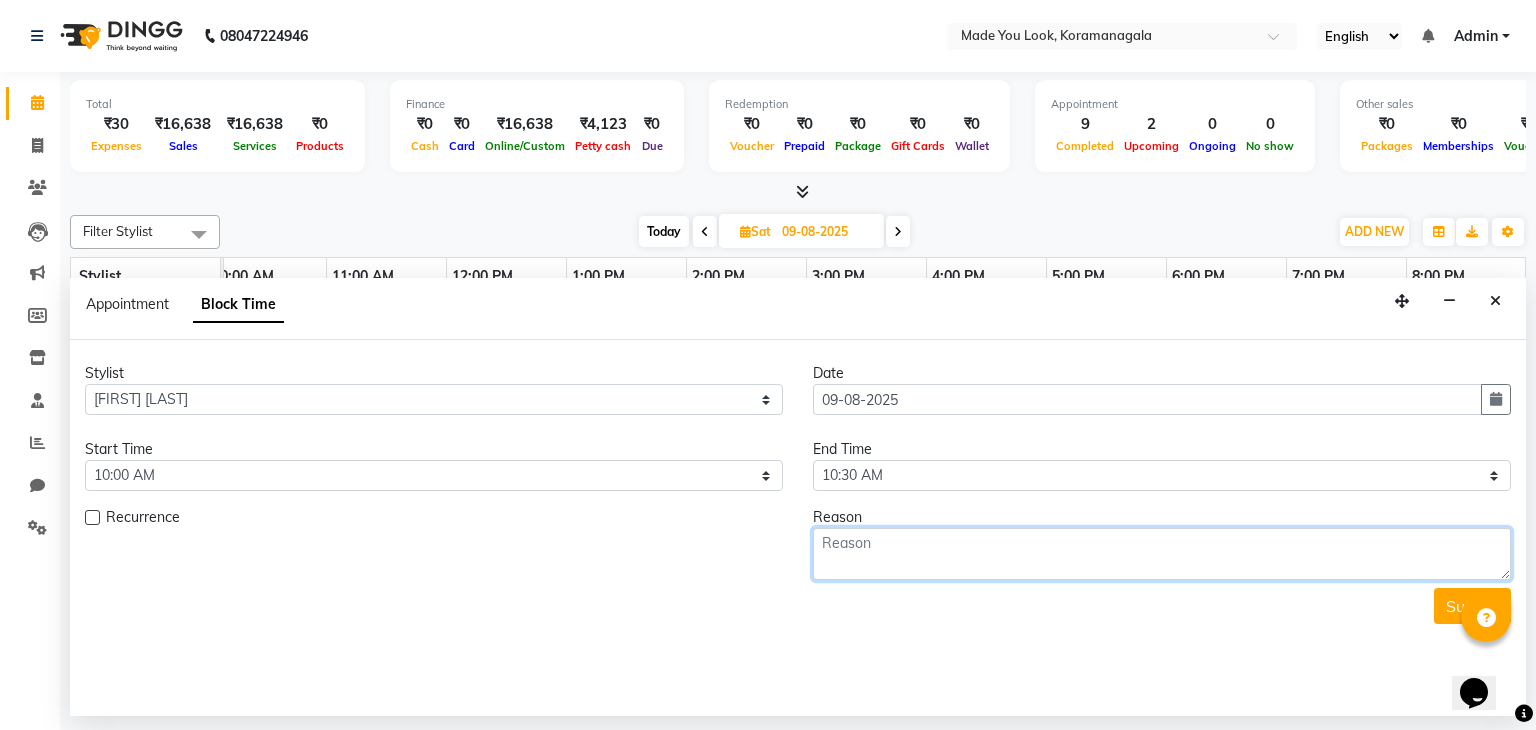 click at bounding box center (1162, 554) 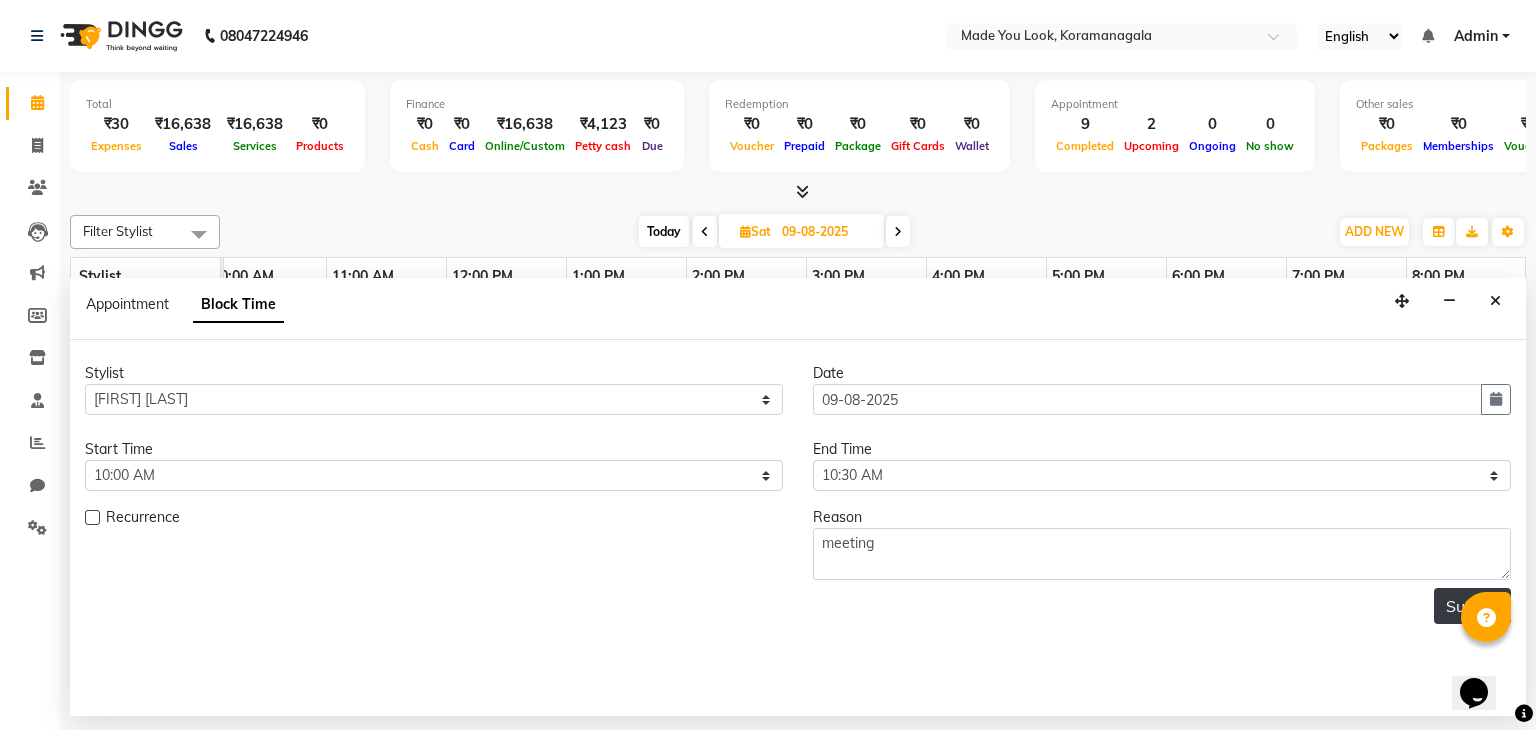 click on "Submit" at bounding box center (1472, 606) 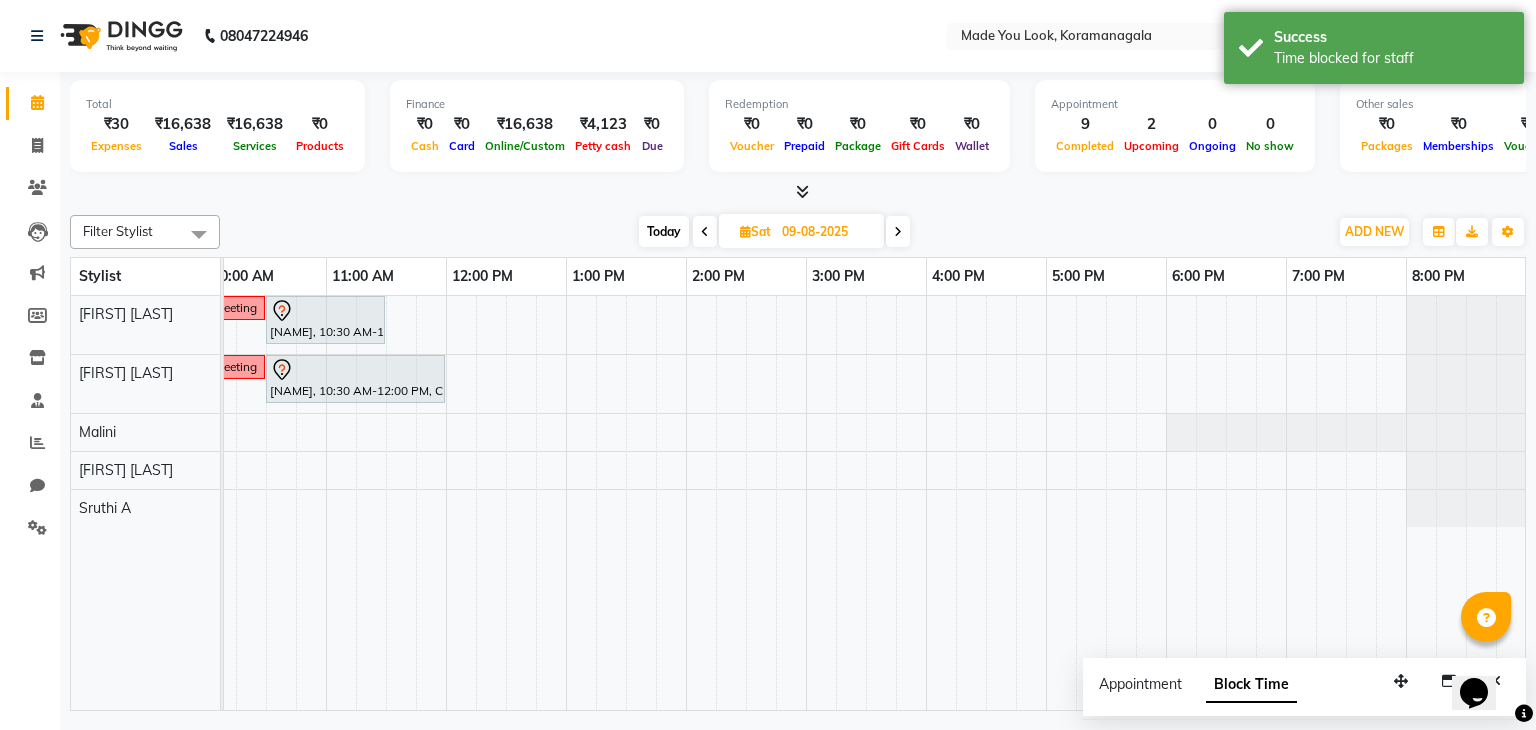 scroll, scrollTop: 0, scrollLeft: 256, axis: horizontal 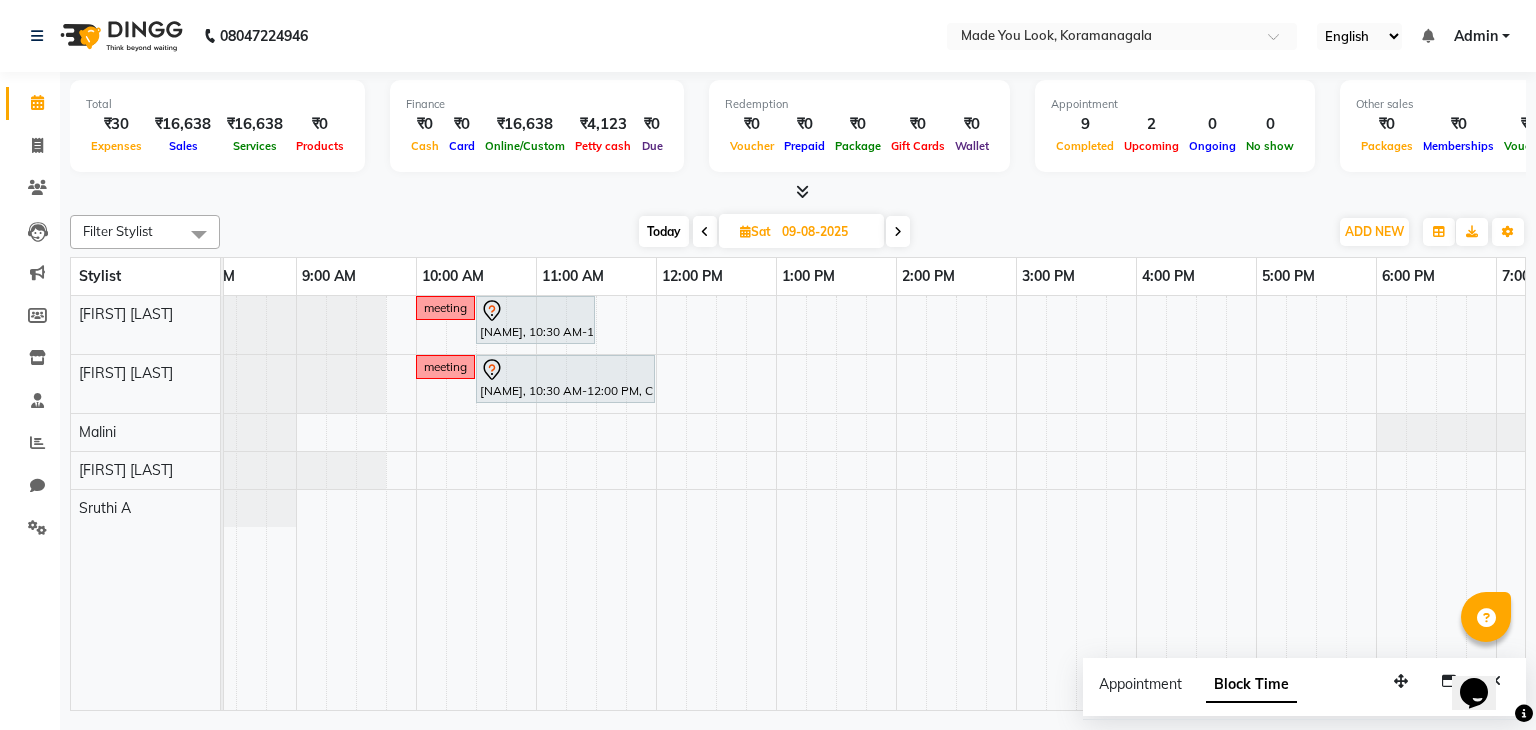 click on "Today" at bounding box center (664, 231) 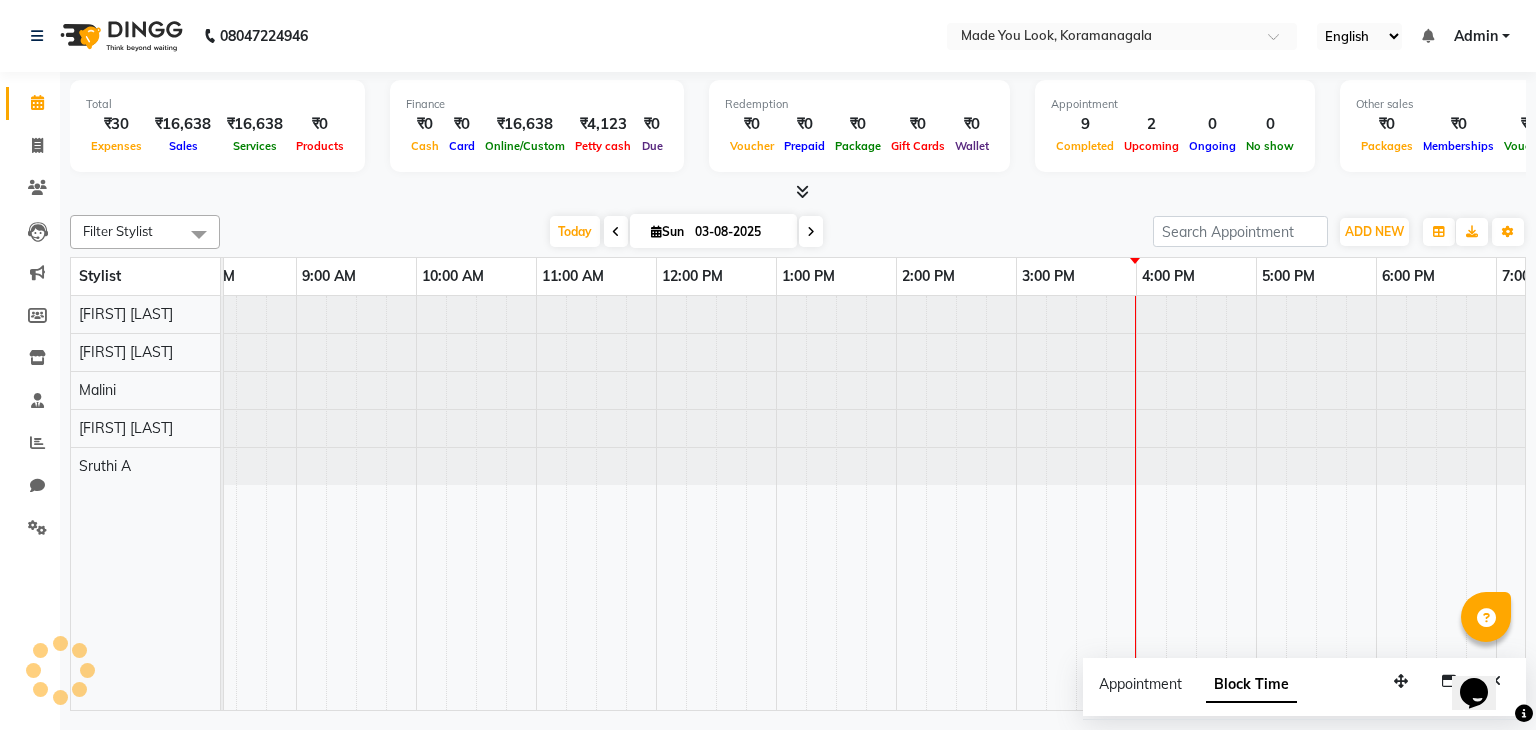 scroll, scrollTop: 0, scrollLeft: 0, axis: both 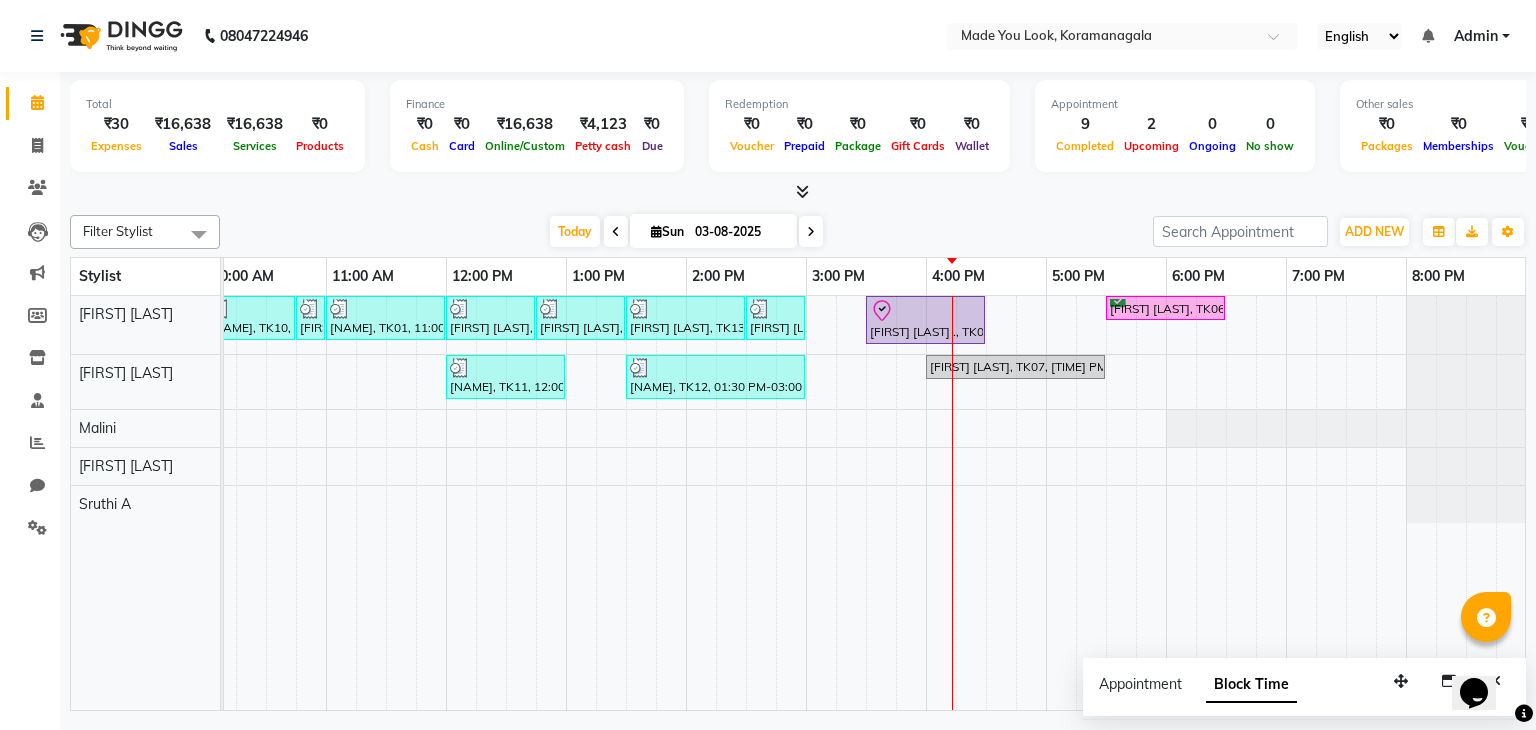 click at bounding box center [616, 231] 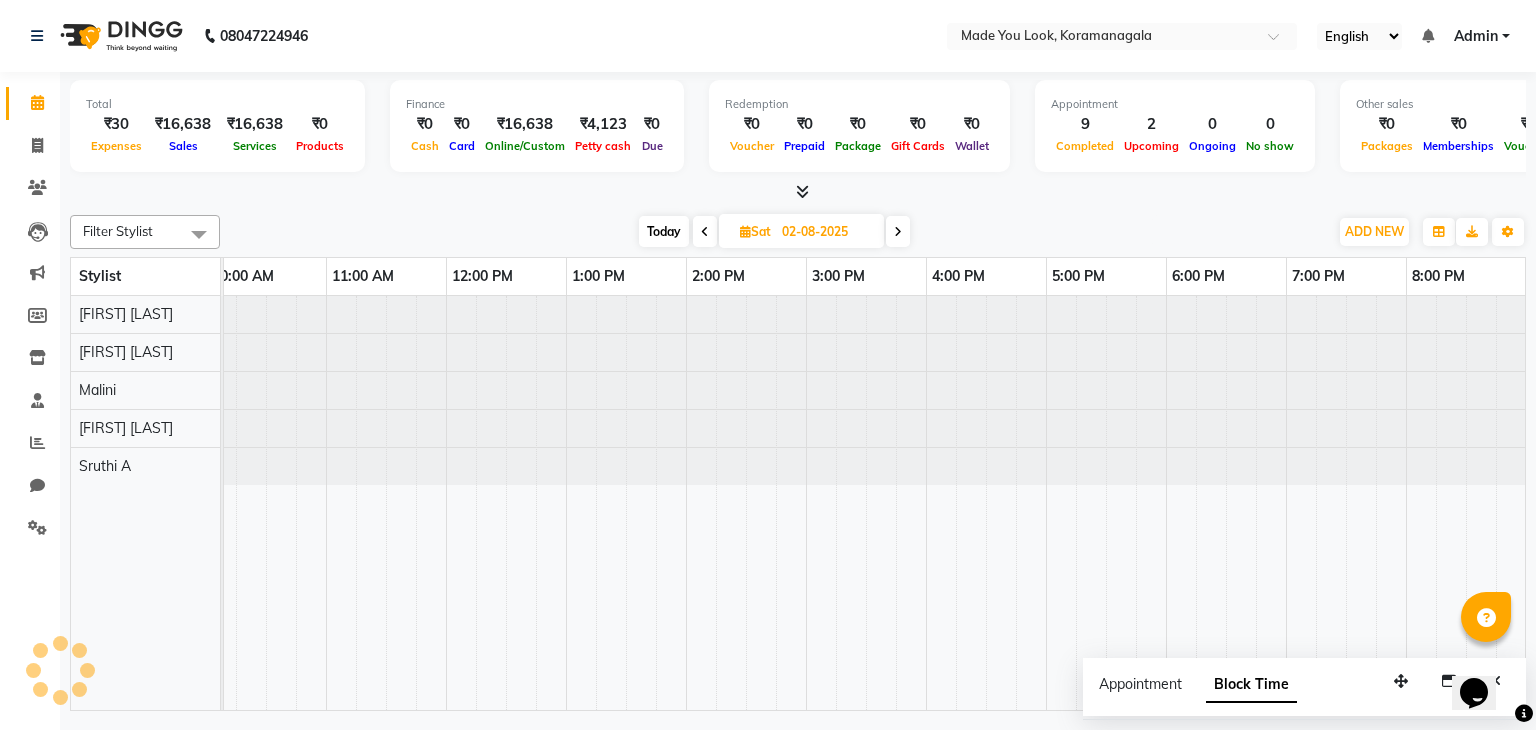 scroll, scrollTop: 0, scrollLeft: 0, axis: both 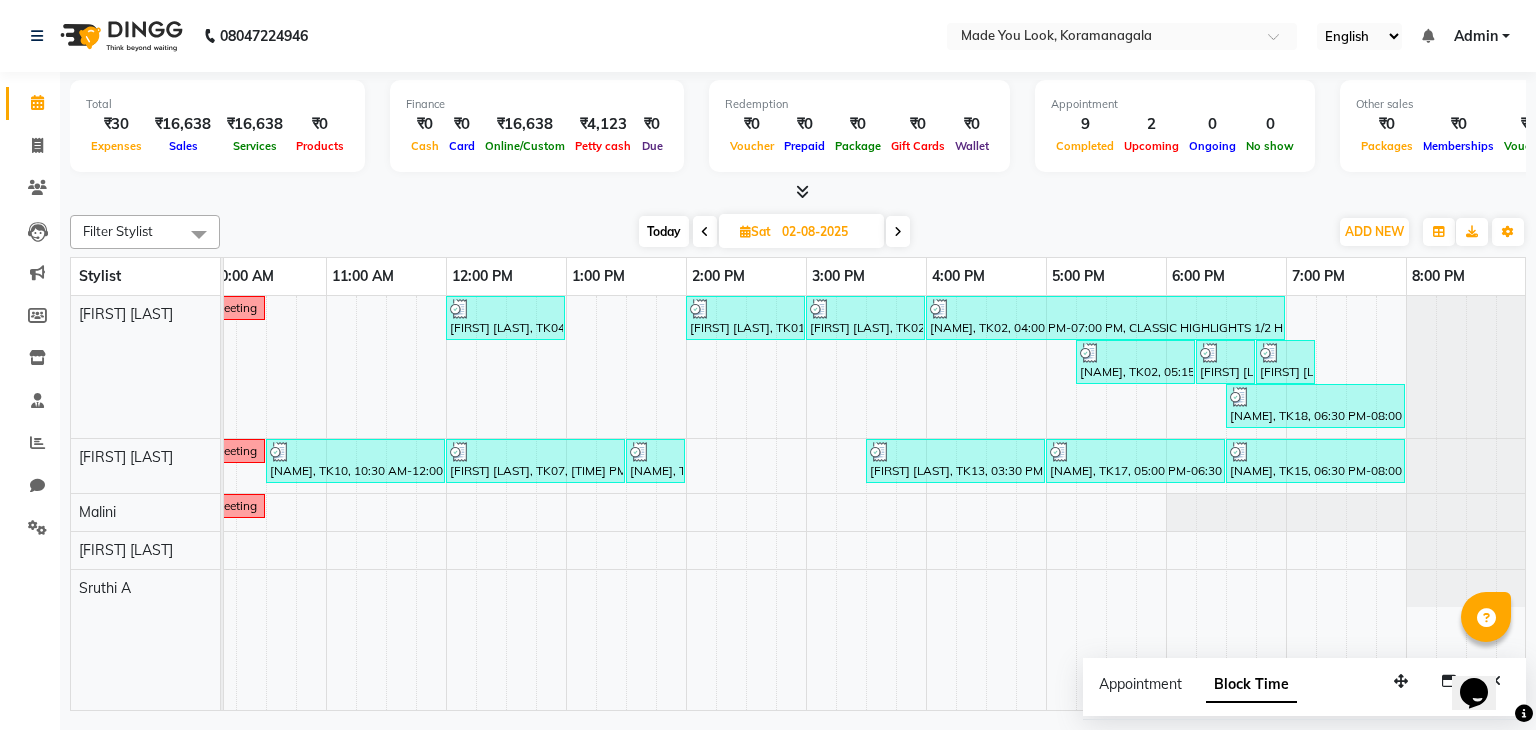 click on "Today  Sat 02-08-2025" at bounding box center (774, 232) 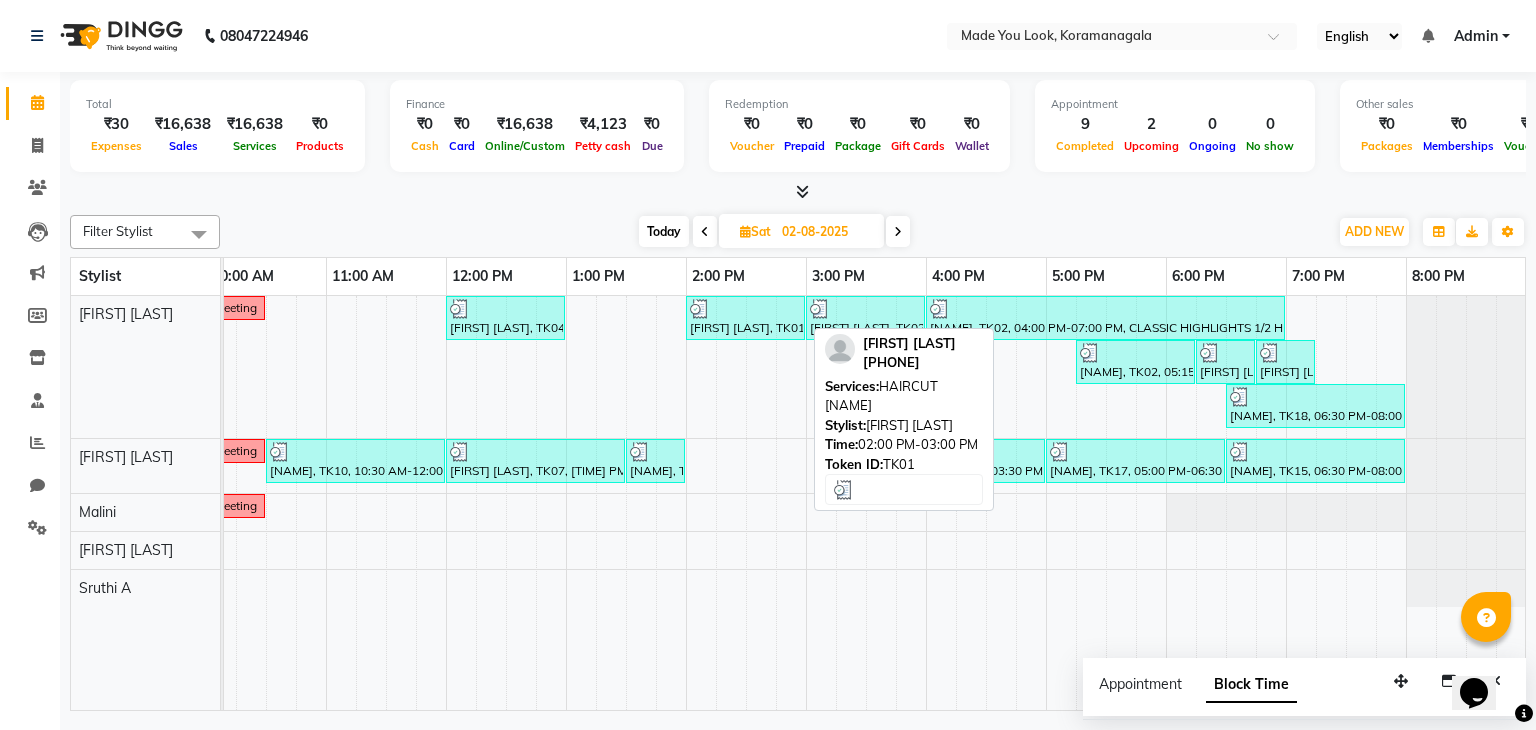 click at bounding box center (745, 309) 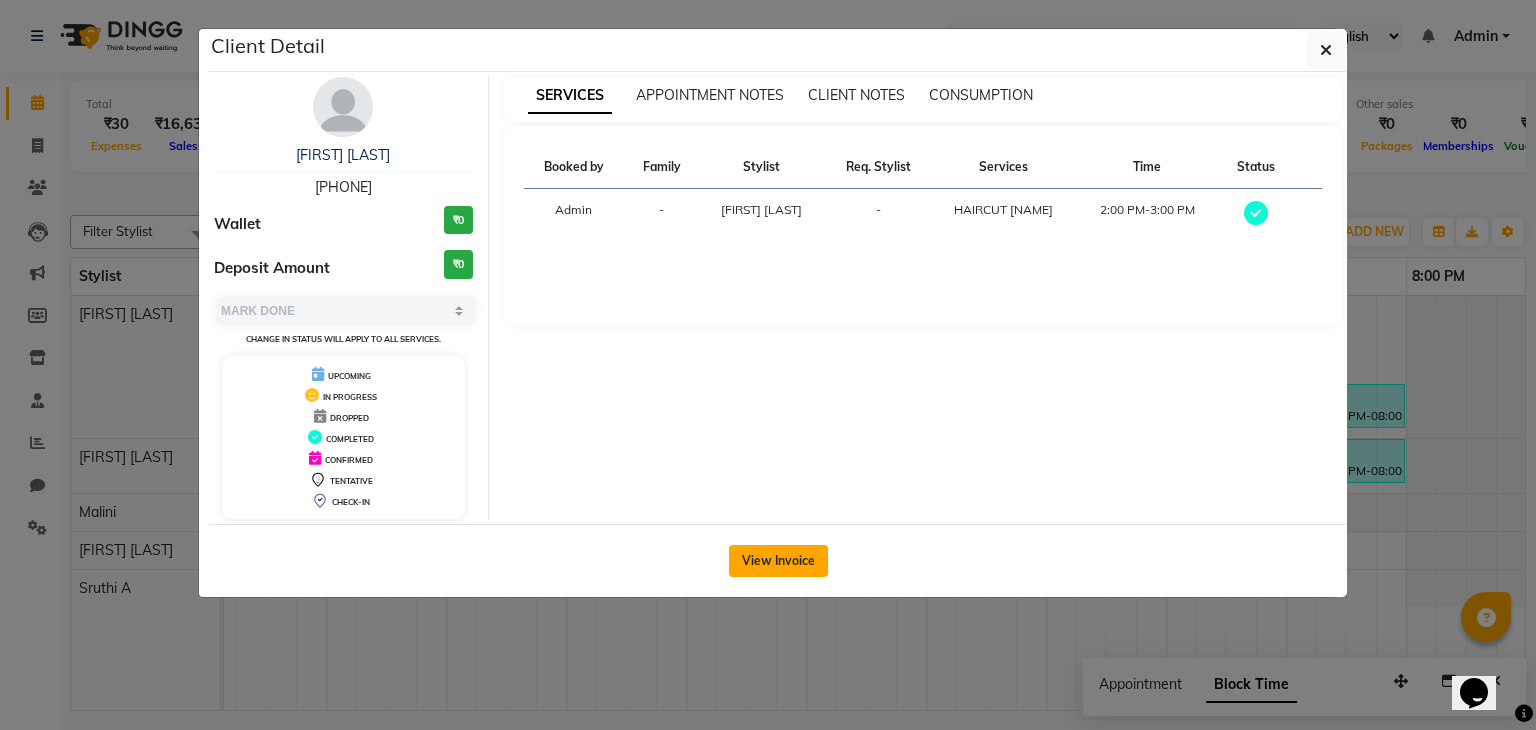 click on "View Invoice" 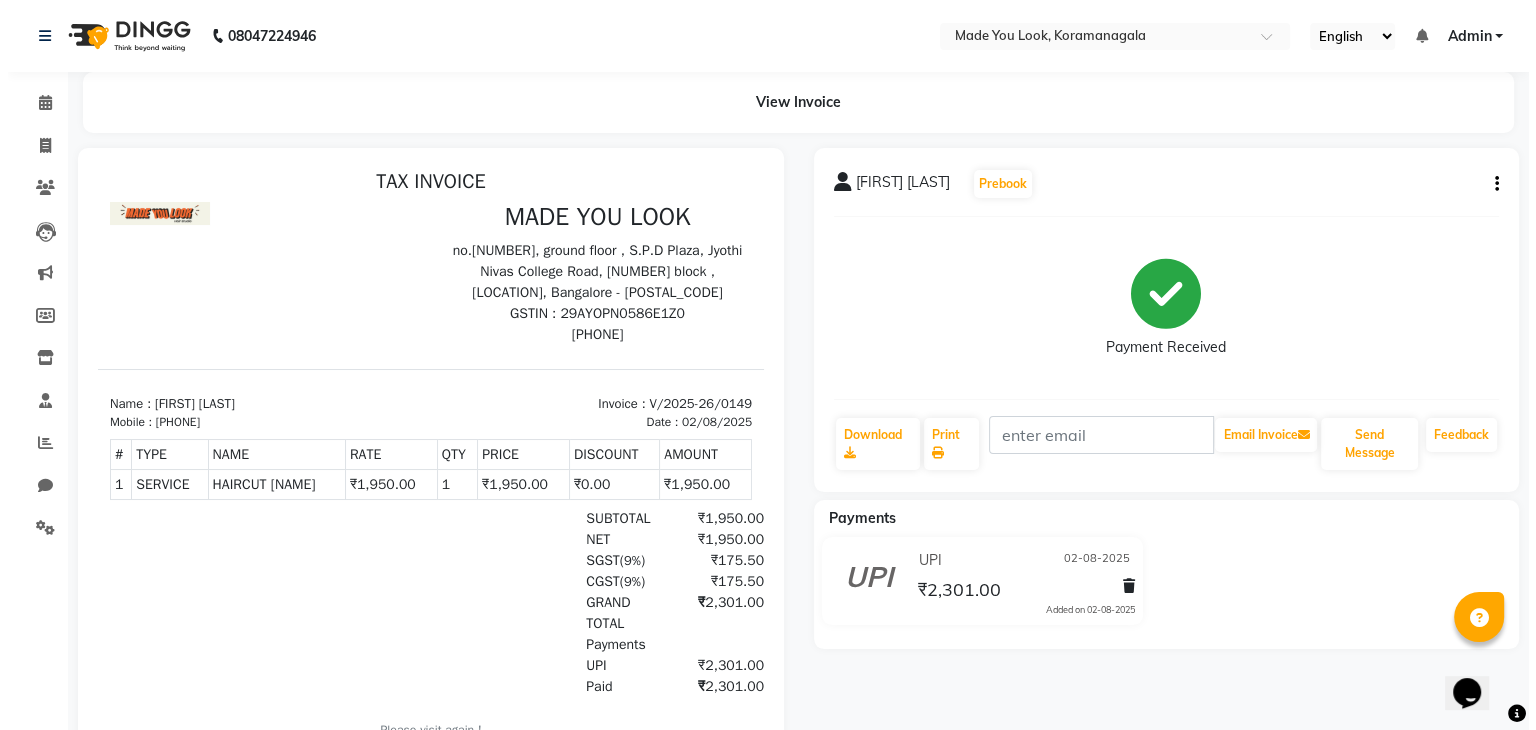 scroll, scrollTop: 8, scrollLeft: 0, axis: vertical 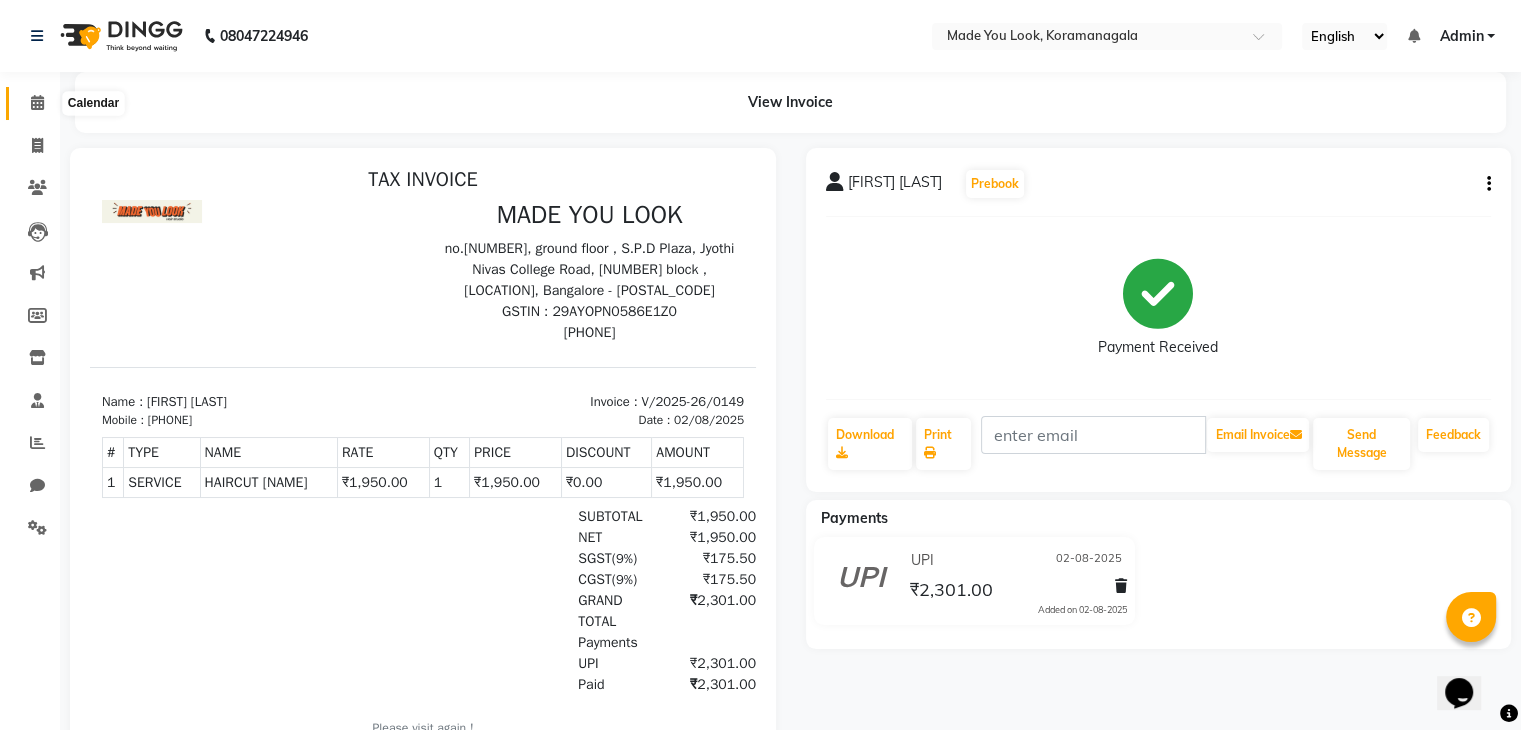 click 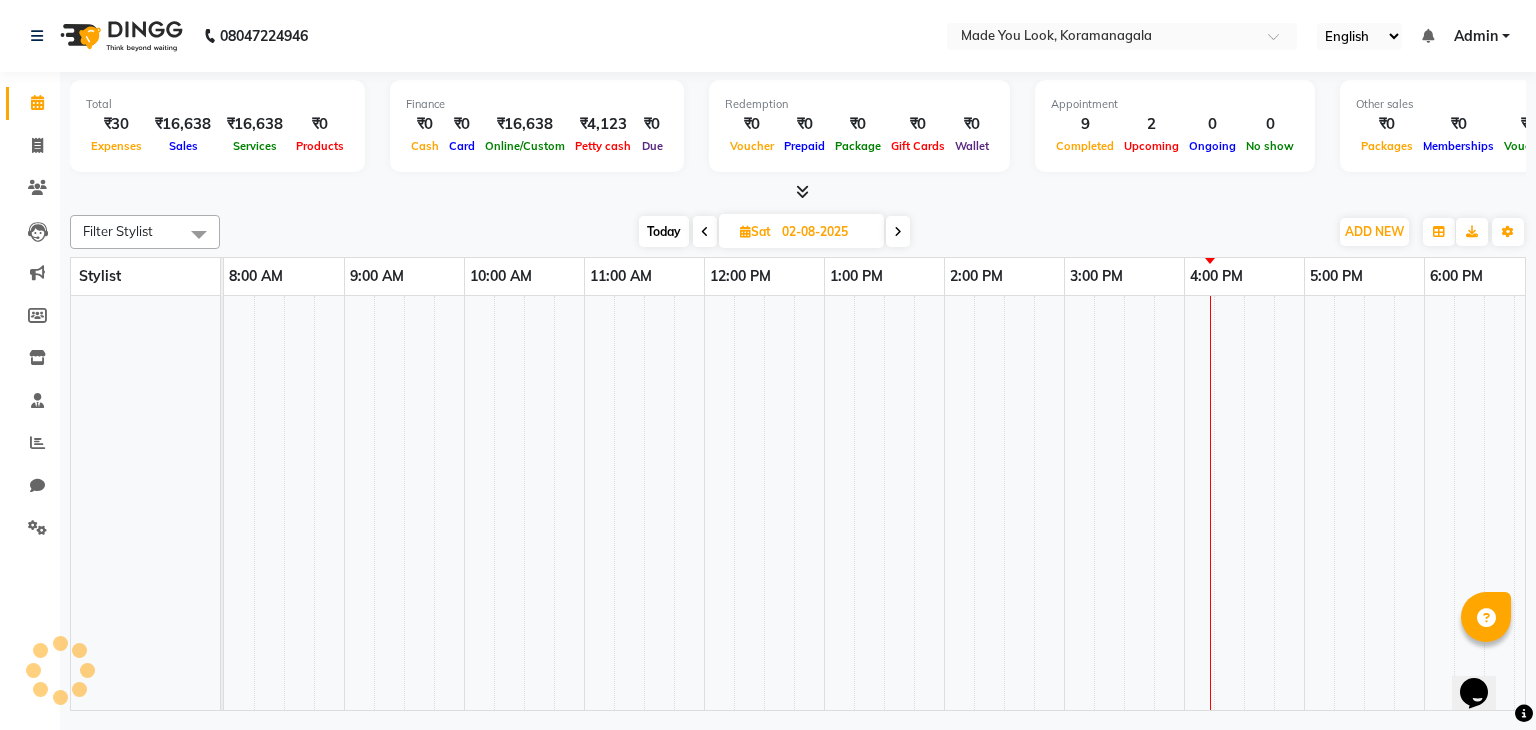 scroll, scrollTop: 0, scrollLeft: 0, axis: both 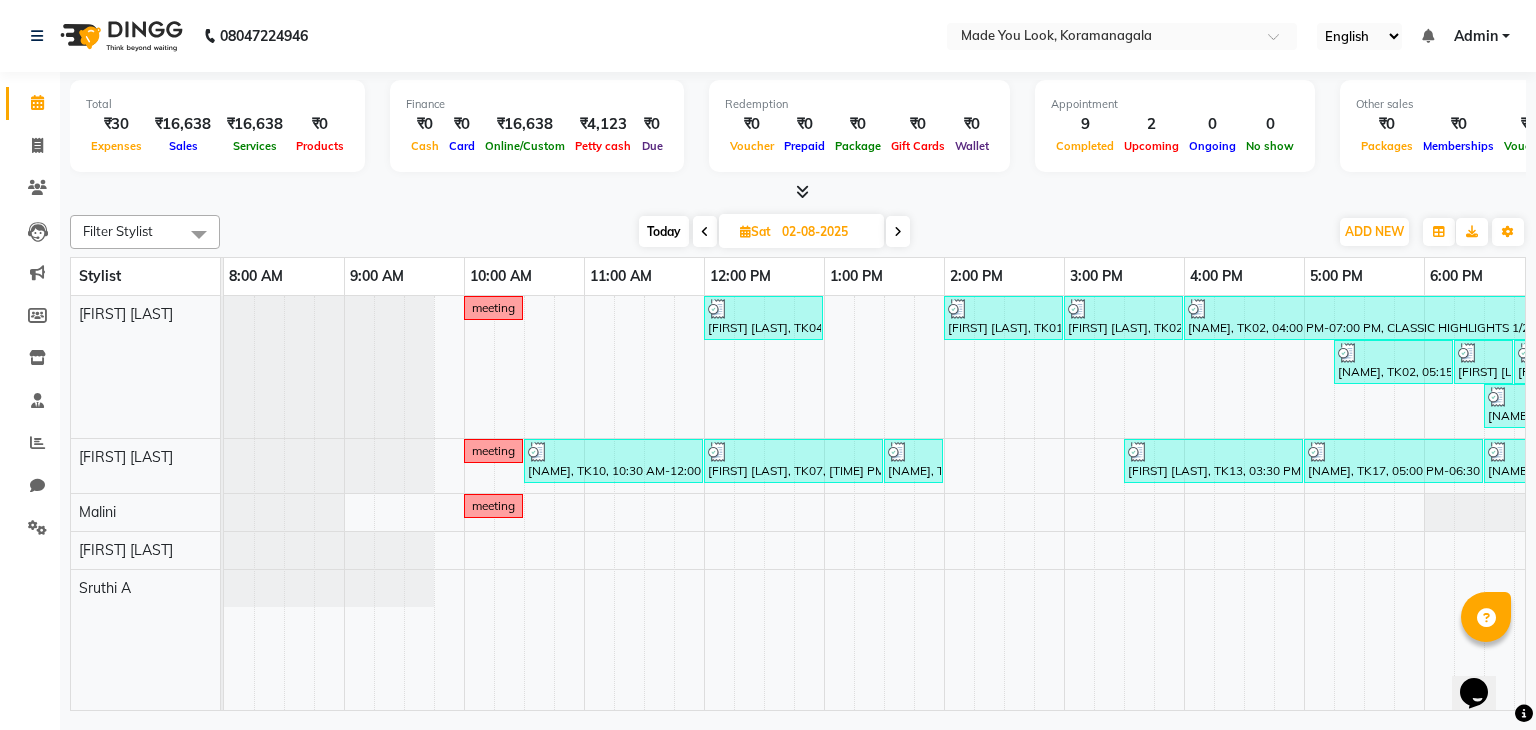 click on "Total  ₹30  Expenses ₹16,638  Sales ₹16,638  Services ₹0  Products Finance  ₹0  Cash ₹0  Card ₹16,638  Online/Custom ₹4,123 Petty cash ₹0 Due  Redemption  ₹0 Voucher ₹0 Prepaid ₹0 Package ₹0  Gift Cards ₹0  Wallet  Appointment  9 Completed 2 Upcoming 0 Ongoing 0 No show  Other sales  ₹0  Packages ₹0  Memberships ₹0  Vouchers ₹0  Prepaids ₹0  Gift Cards" at bounding box center [798, 137] 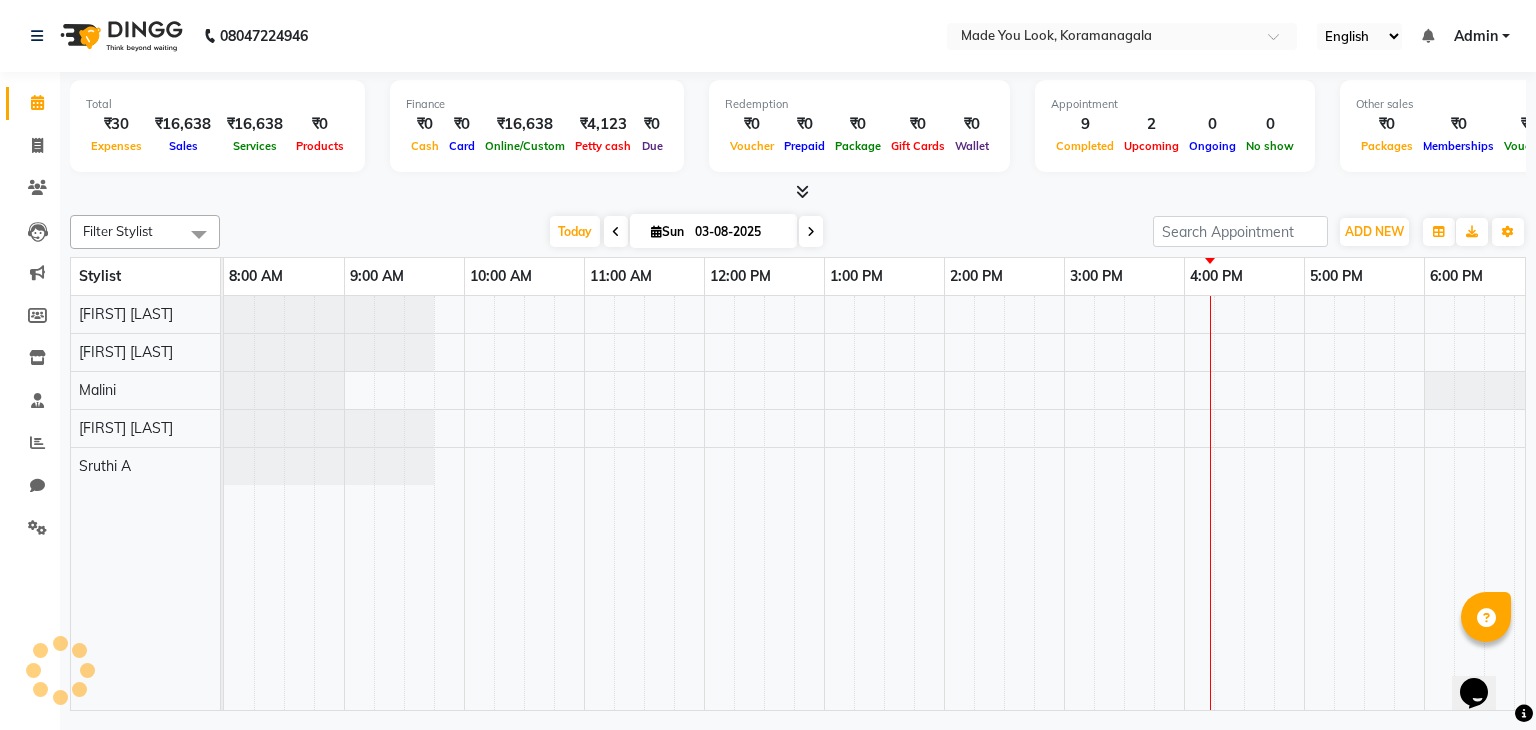 scroll, scrollTop: 0, scrollLeft: 258, axis: horizontal 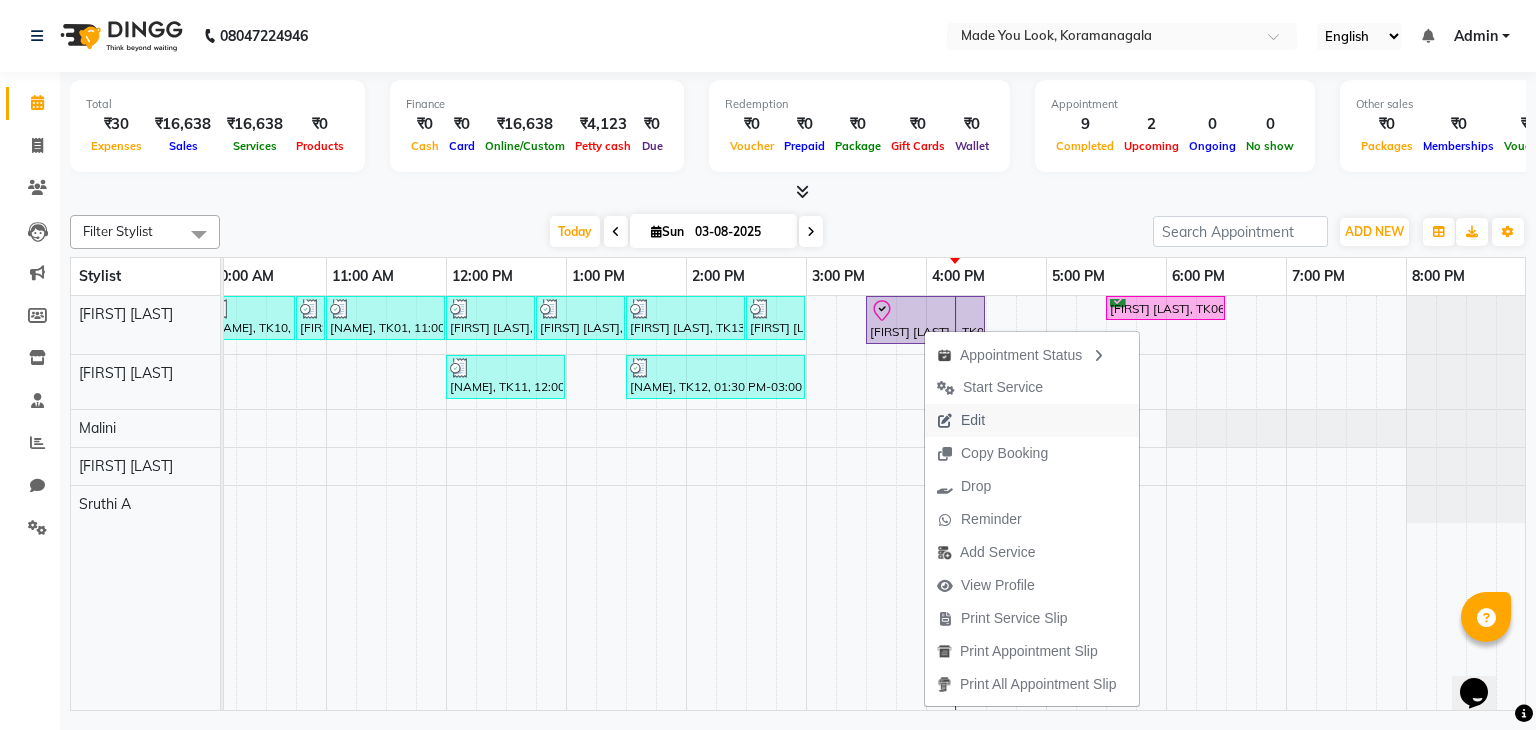 click on "Edit" at bounding box center (973, 420) 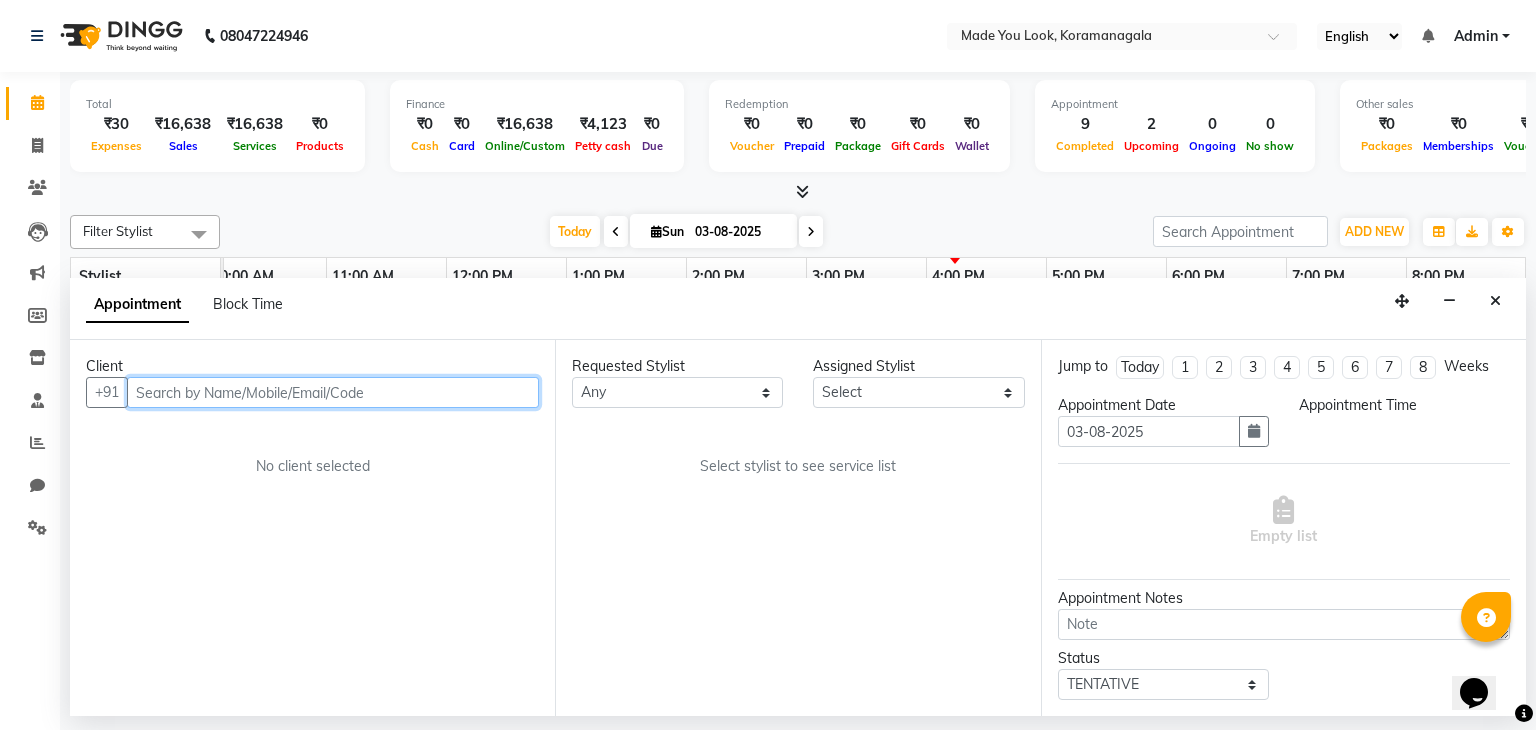 scroll, scrollTop: 0, scrollLeft: 0, axis: both 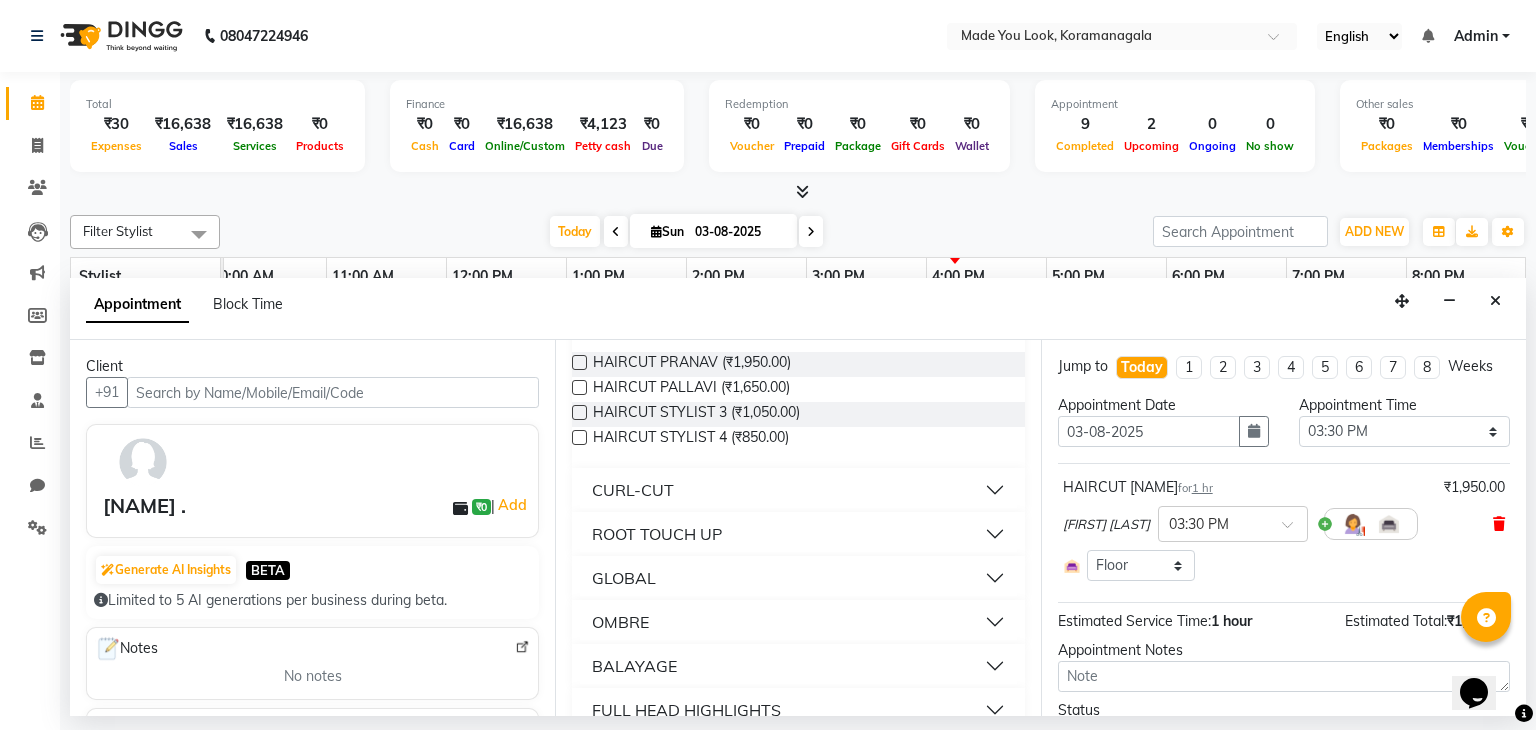 click at bounding box center [1499, 524] 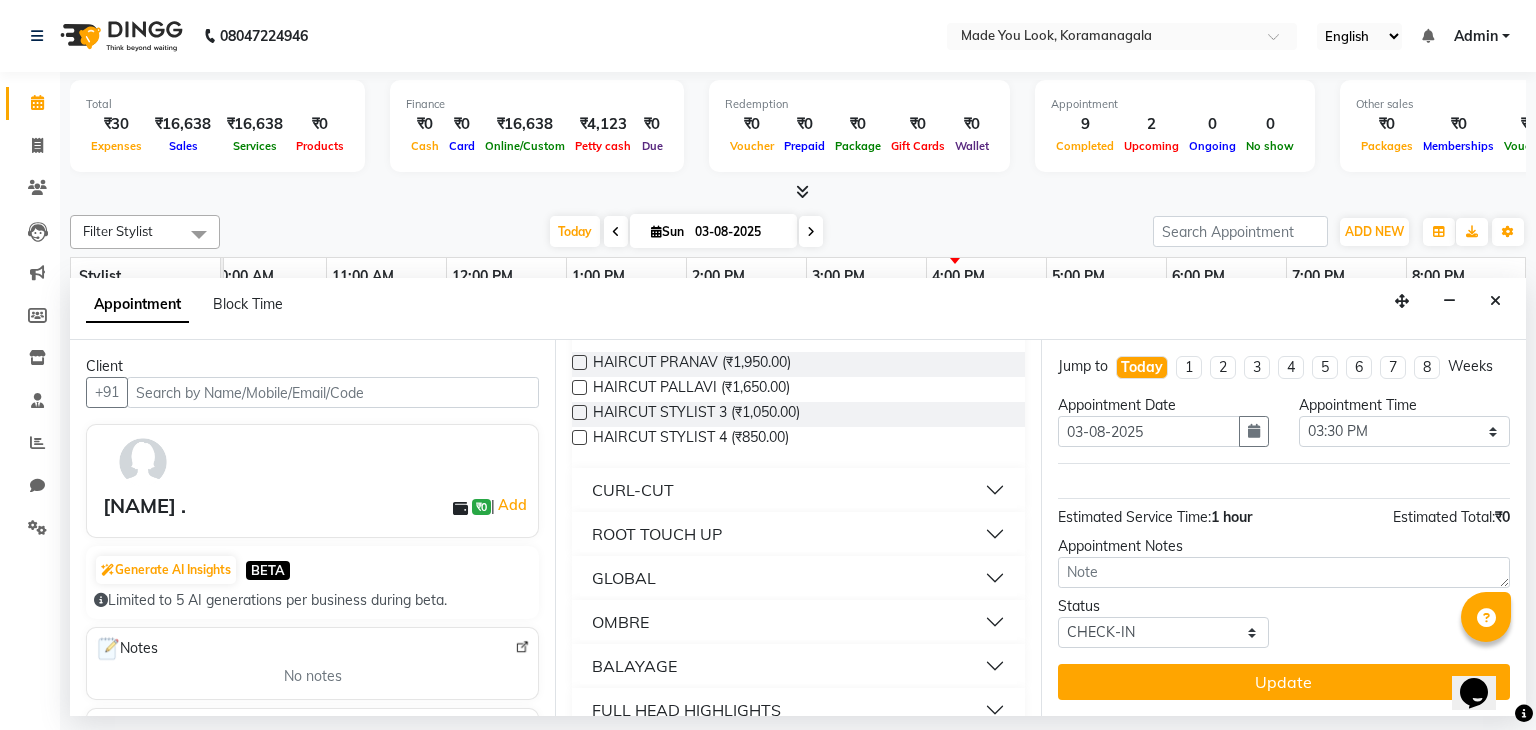 click on "CURL-CUT" at bounding box center (798, 490) 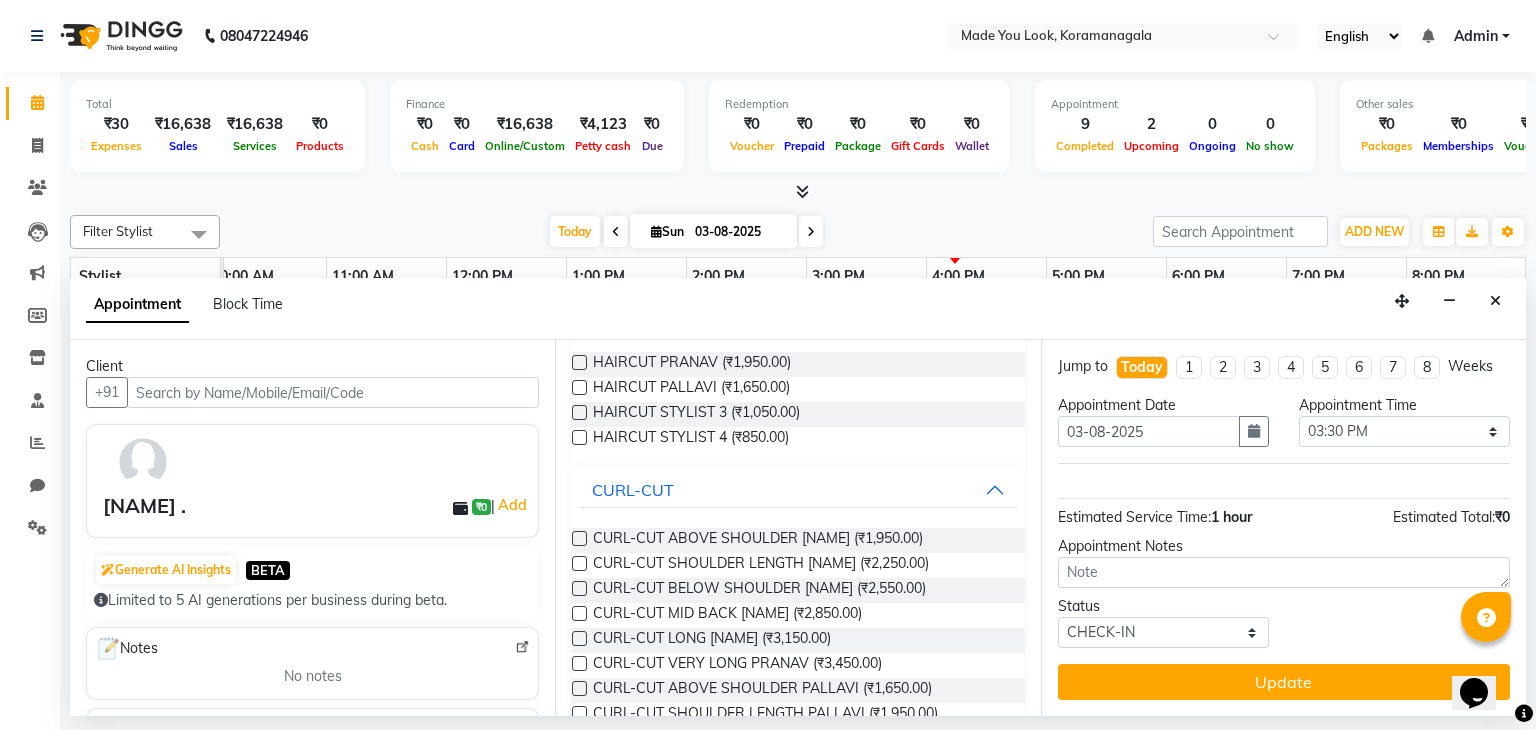 click at bounding box center [579, 563] 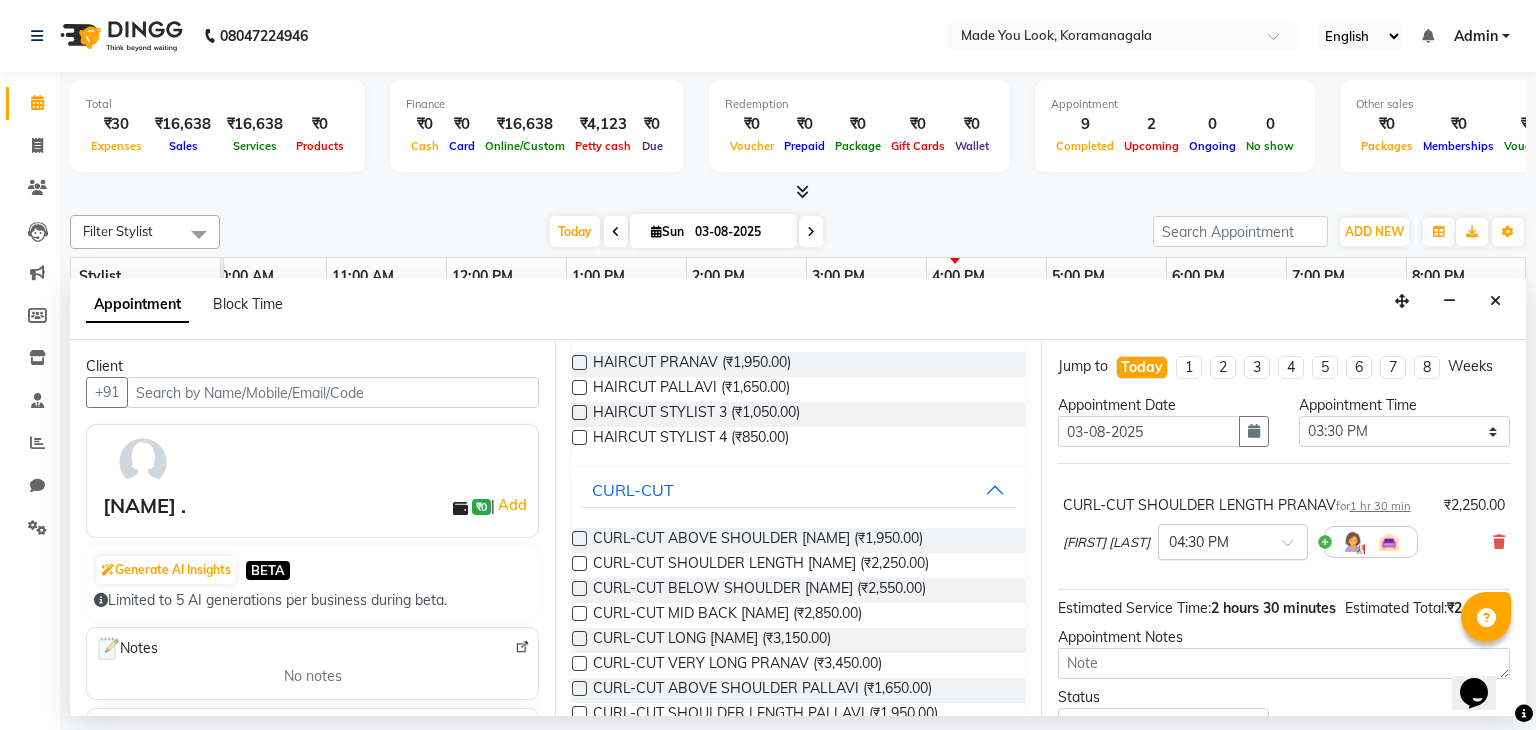 click at bounding box center (1294, 548) 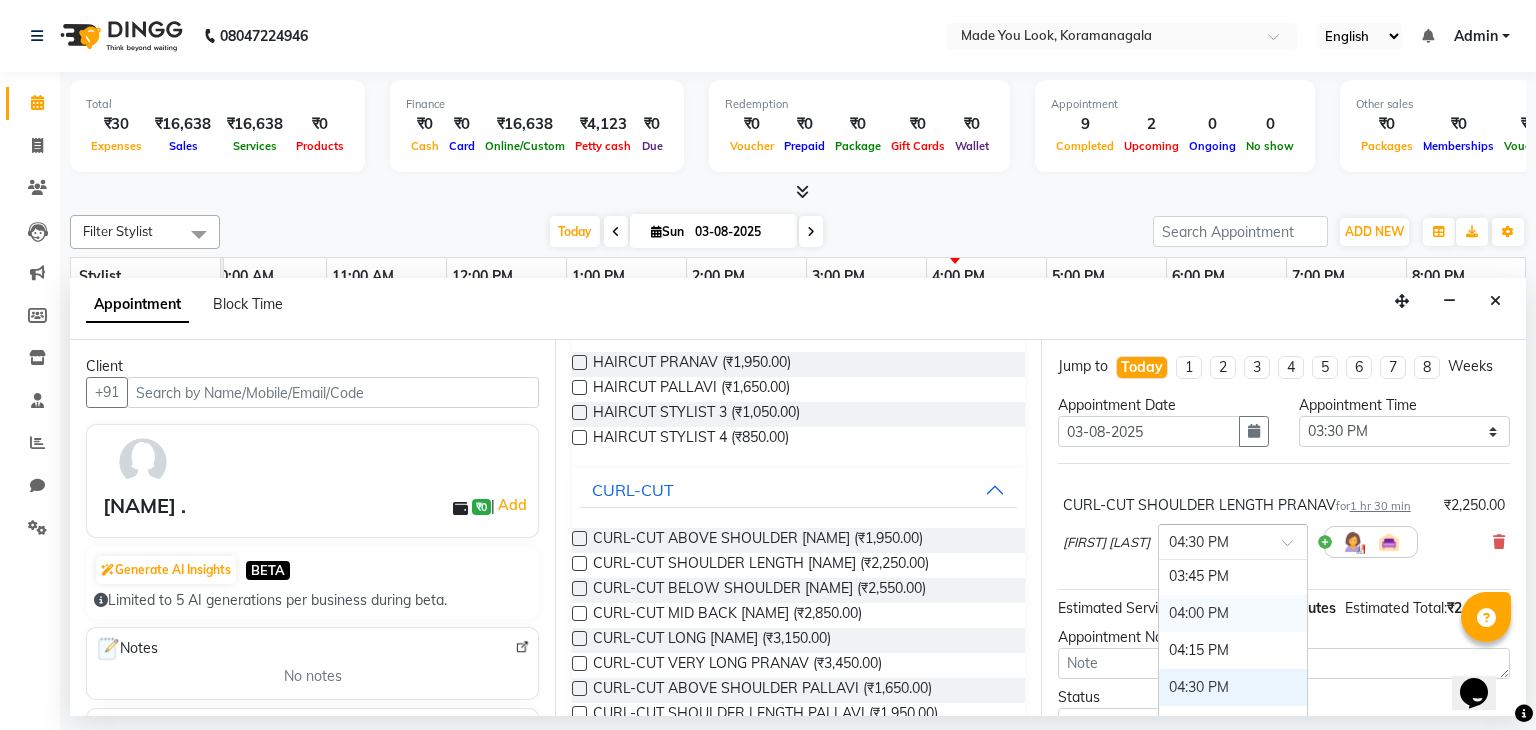 scroll, scrollTop: 947, scrollLeft: 0, axis: vertical 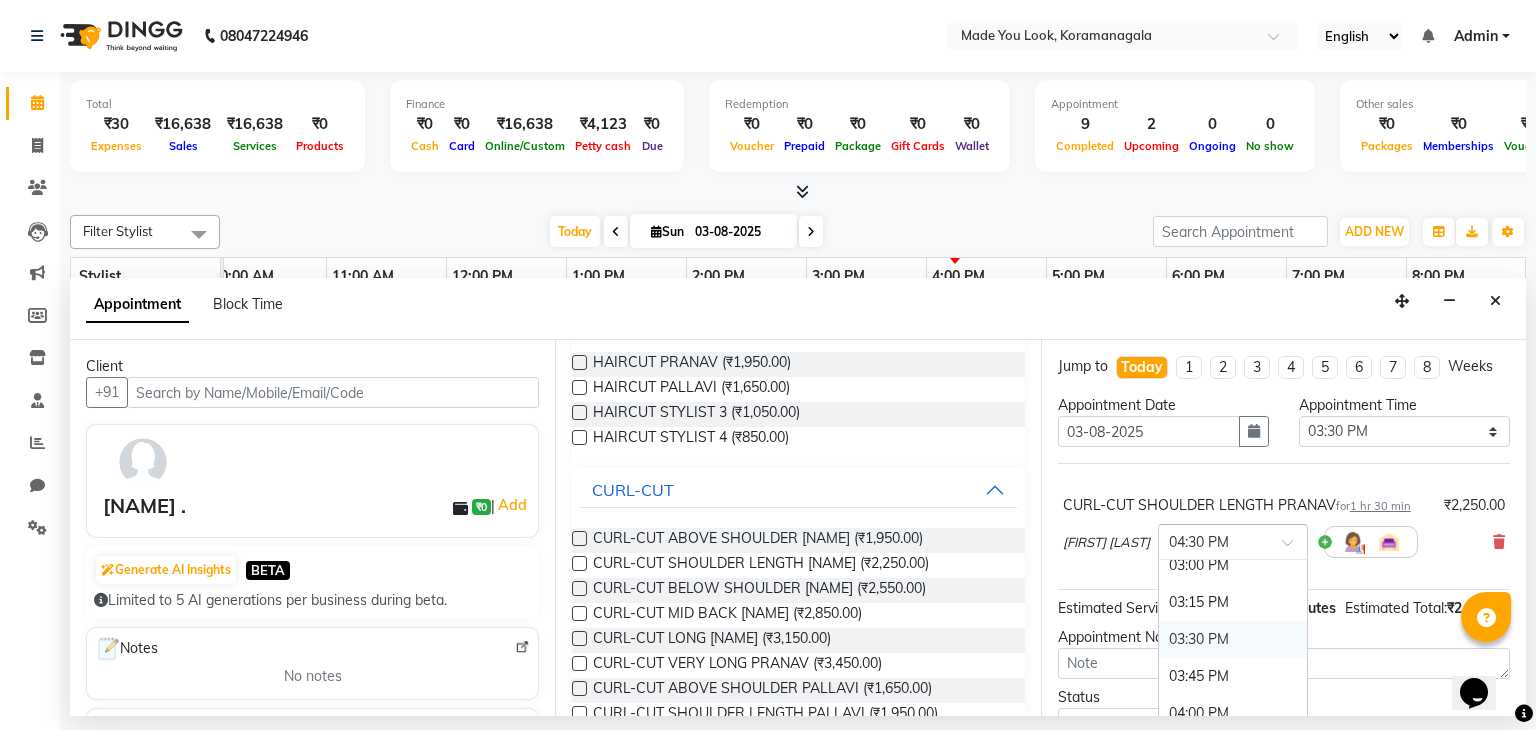 click on "03:30 PM" at bounding box center [1233, 639] 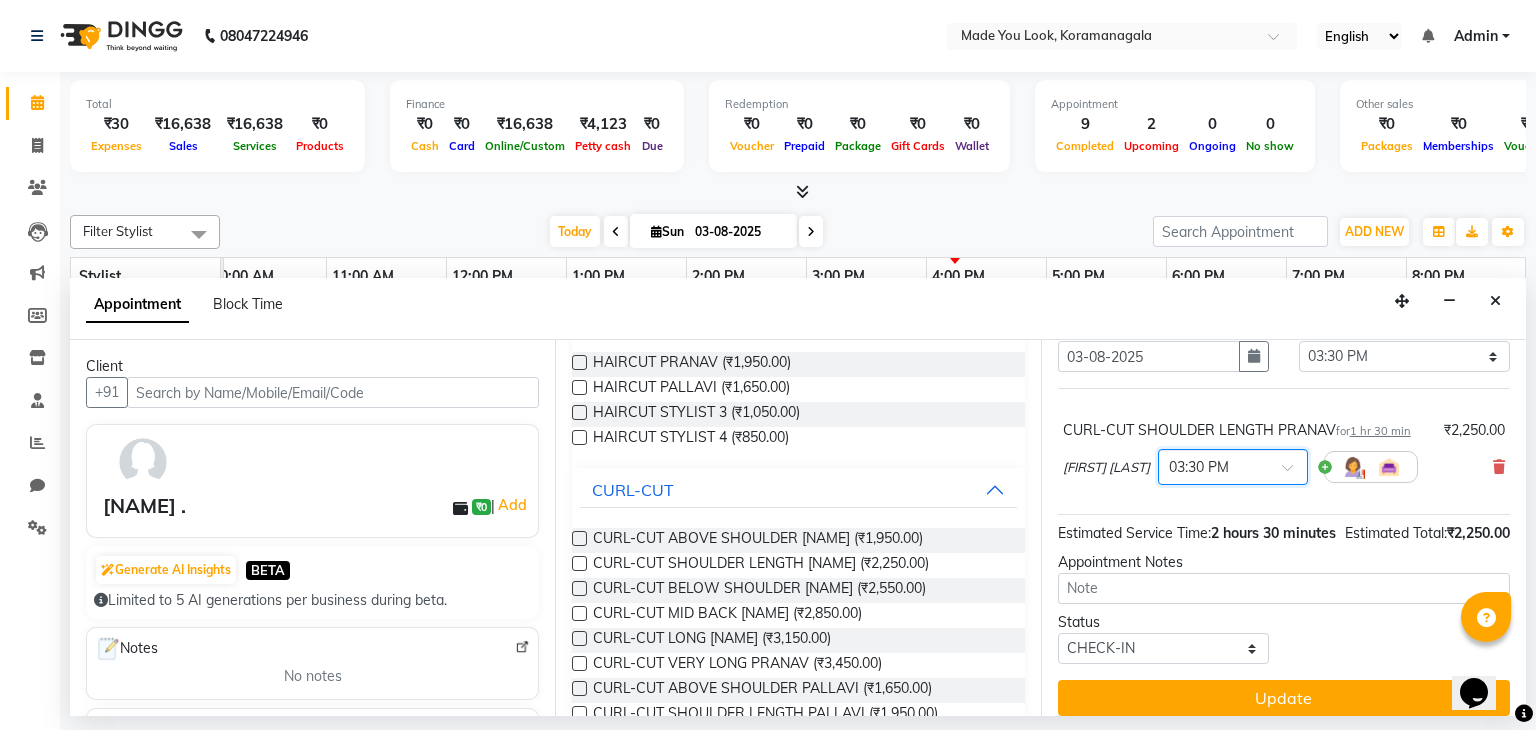 scroll, scrollTop: 111, scrollLeft: 0, axis: vertical 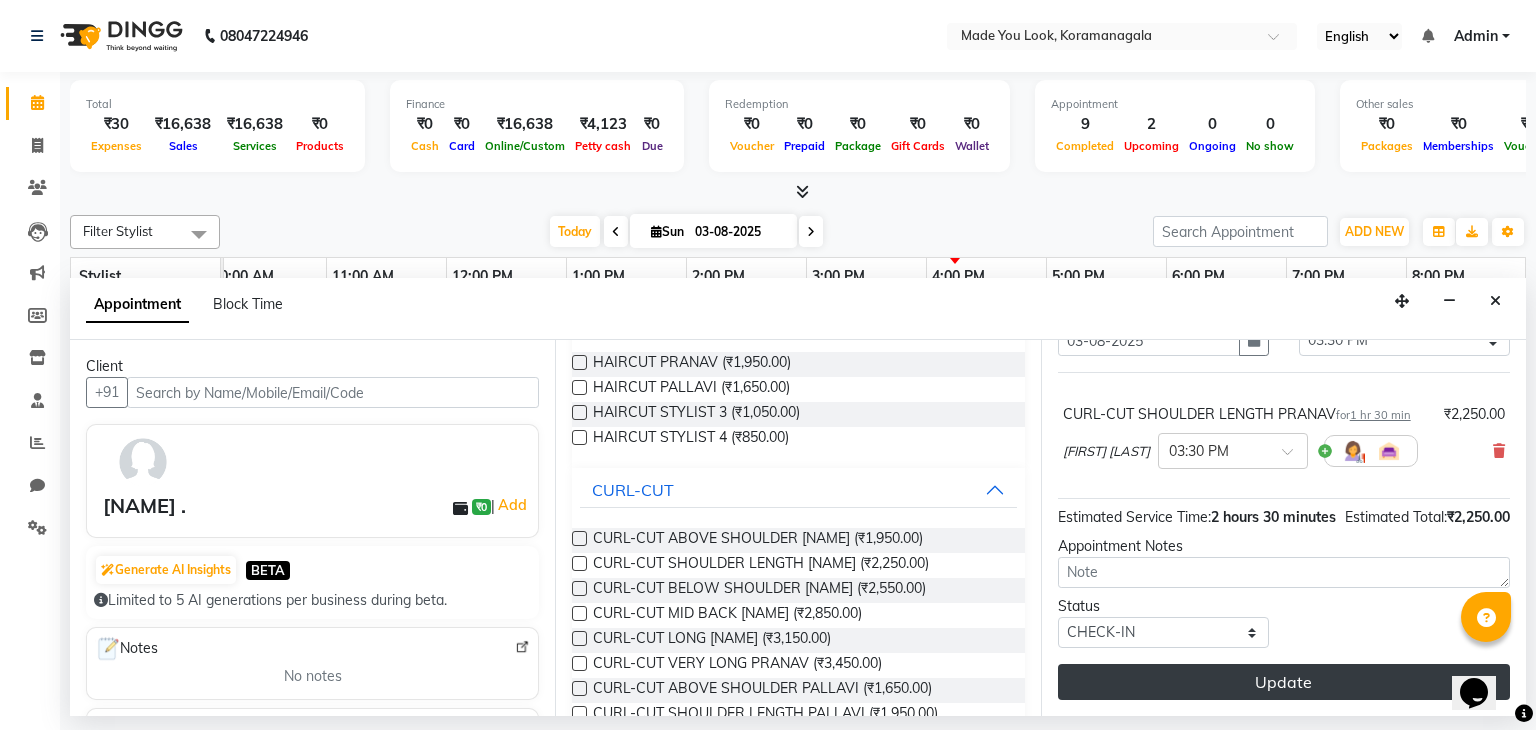 click on "Update" at bounding box center [1284, 682] 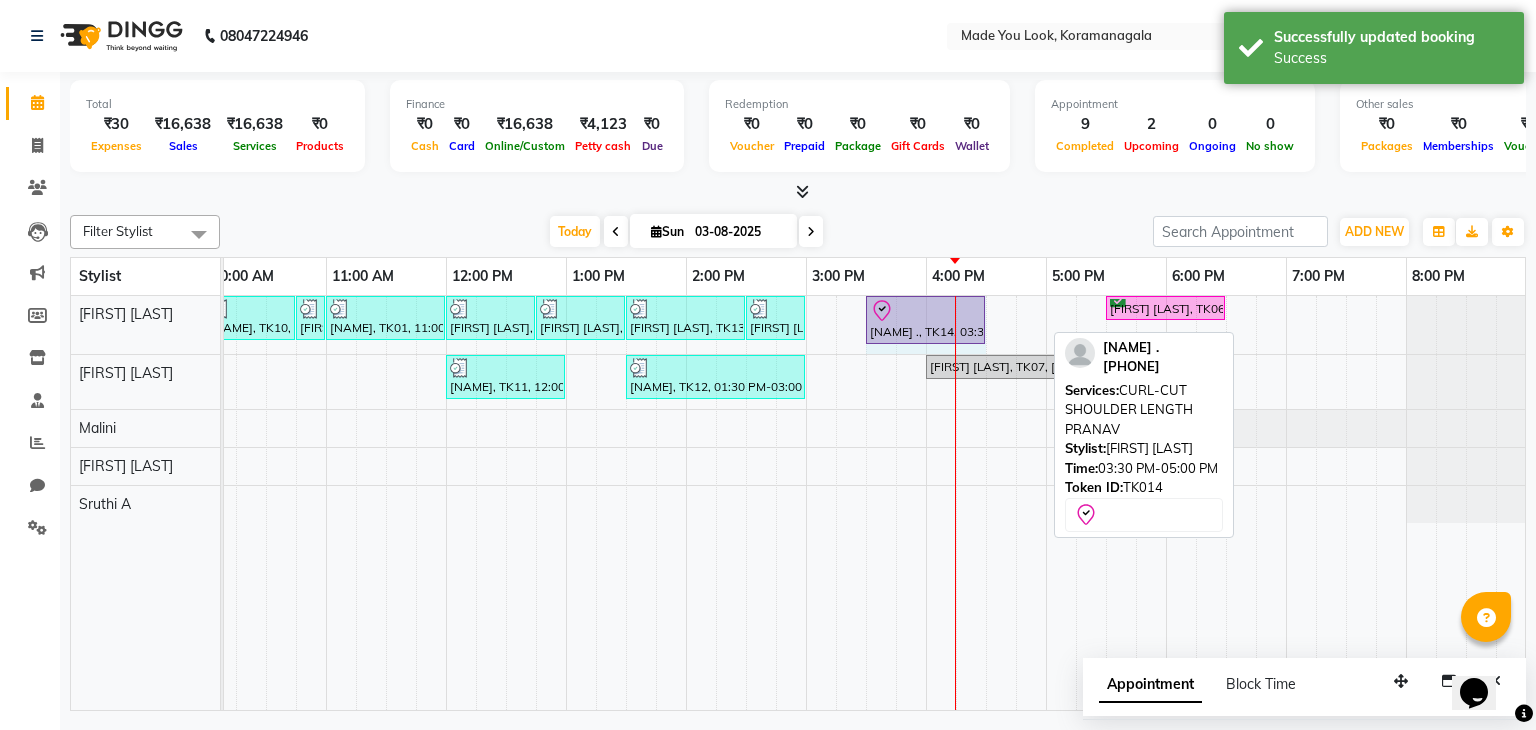 drag, startPoint x: 1045, startPoint y: 321, endPoint x: 966, endPoint y: 320, distance: 79.00633 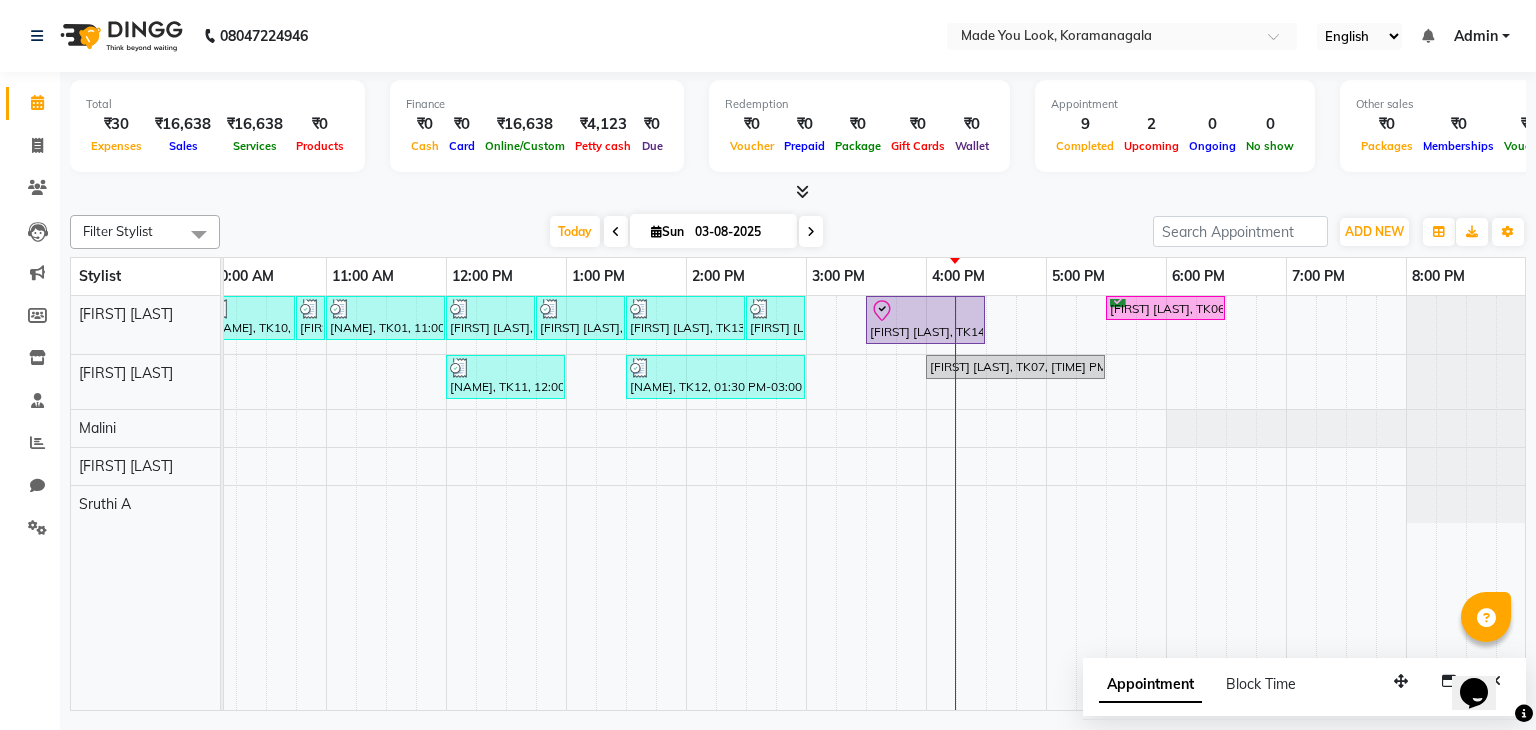 scroll, scrollTop: 0, scrollLeft: 255, axis: horizontal 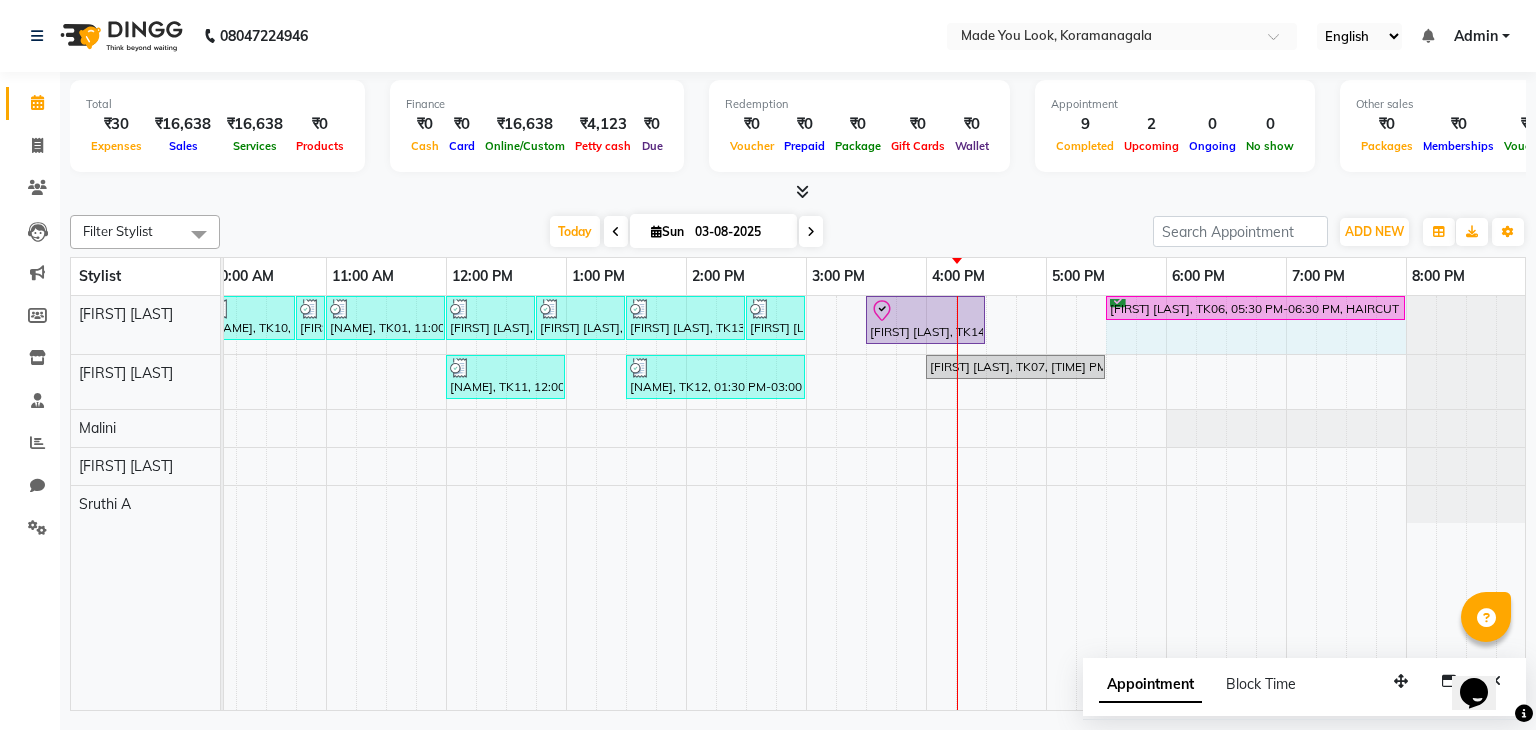 drag, startPoint x: 1220, startPoint y: 301, endPoint x: 1392, endPoint y: 312, distance: 172.35138 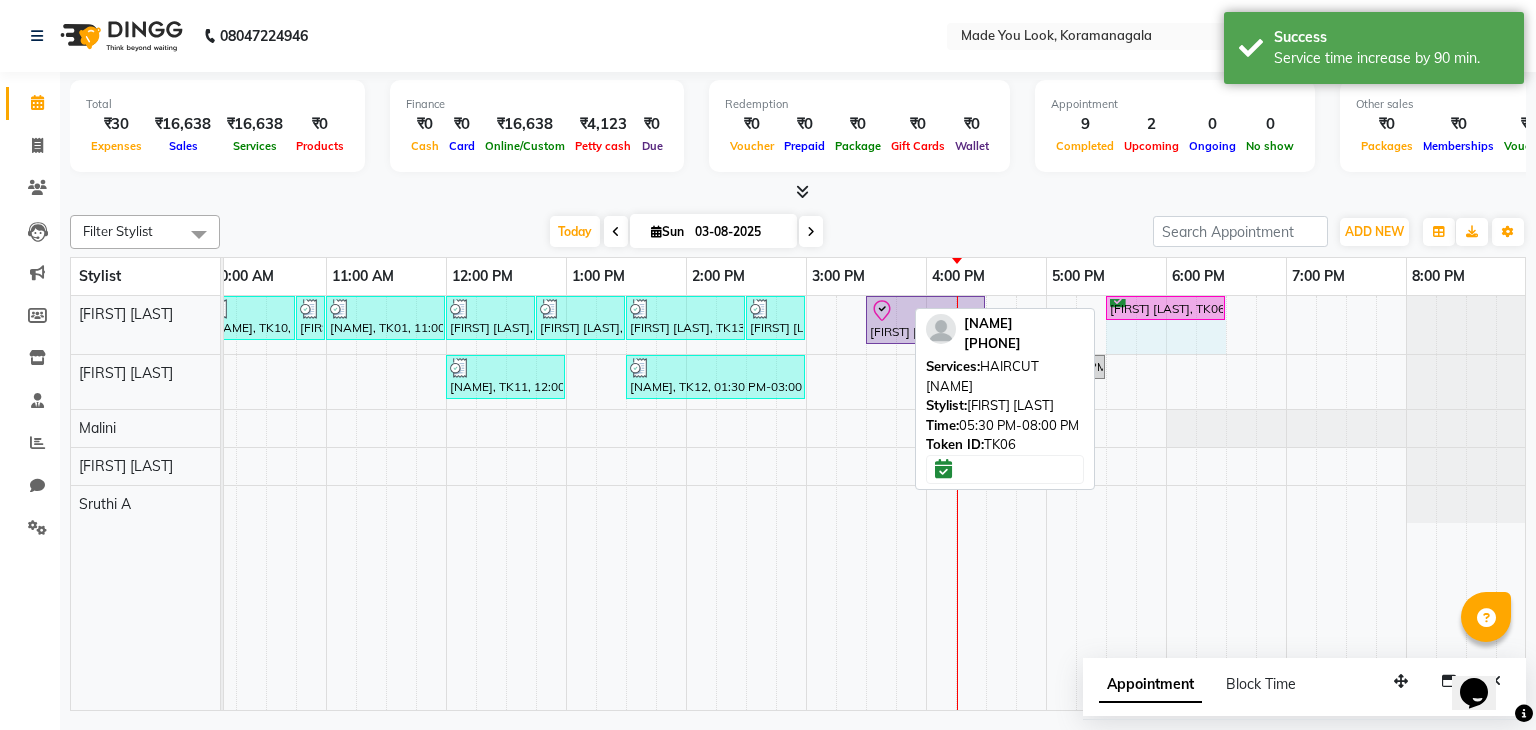 drag, startPoint x: 1402, startPoint y: 303, endPoint x: 1217, endPoint y: 314, distance: 185.32674 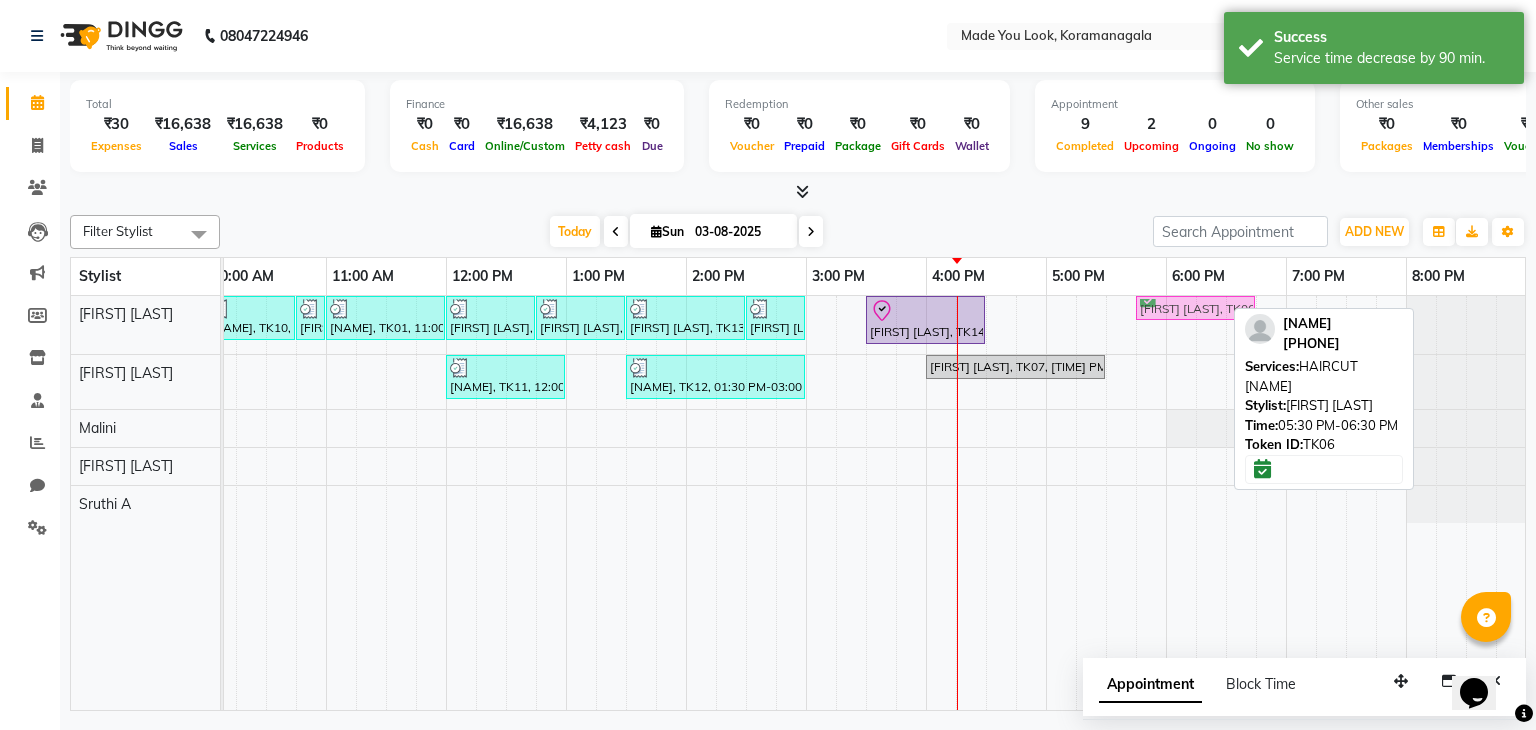 drag, startPoint x: 1159, startPoint y: 312, endPoint x: 1197, endPoint y: 321, distance: 39.051247 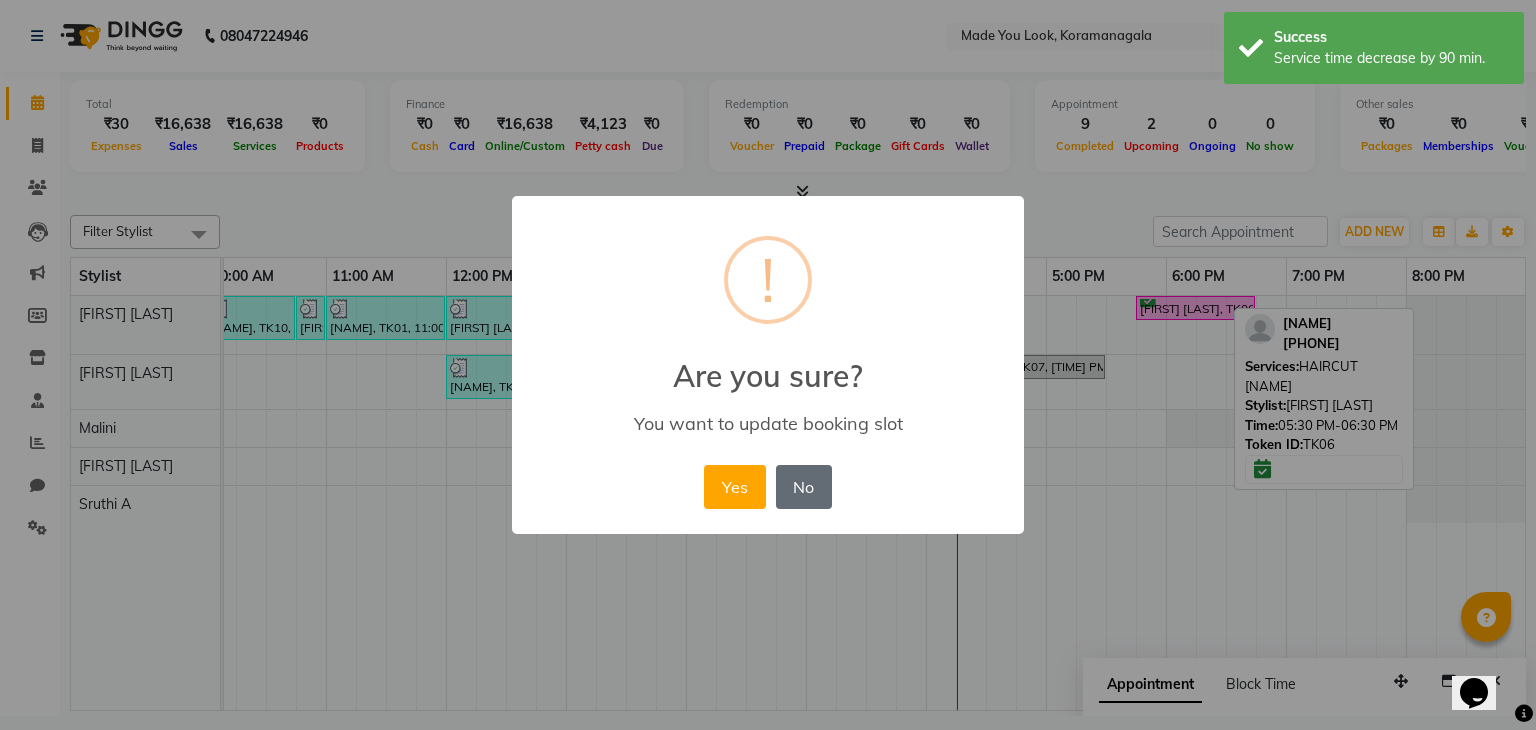click on "Yes No No" at bounding box center [767, 487] 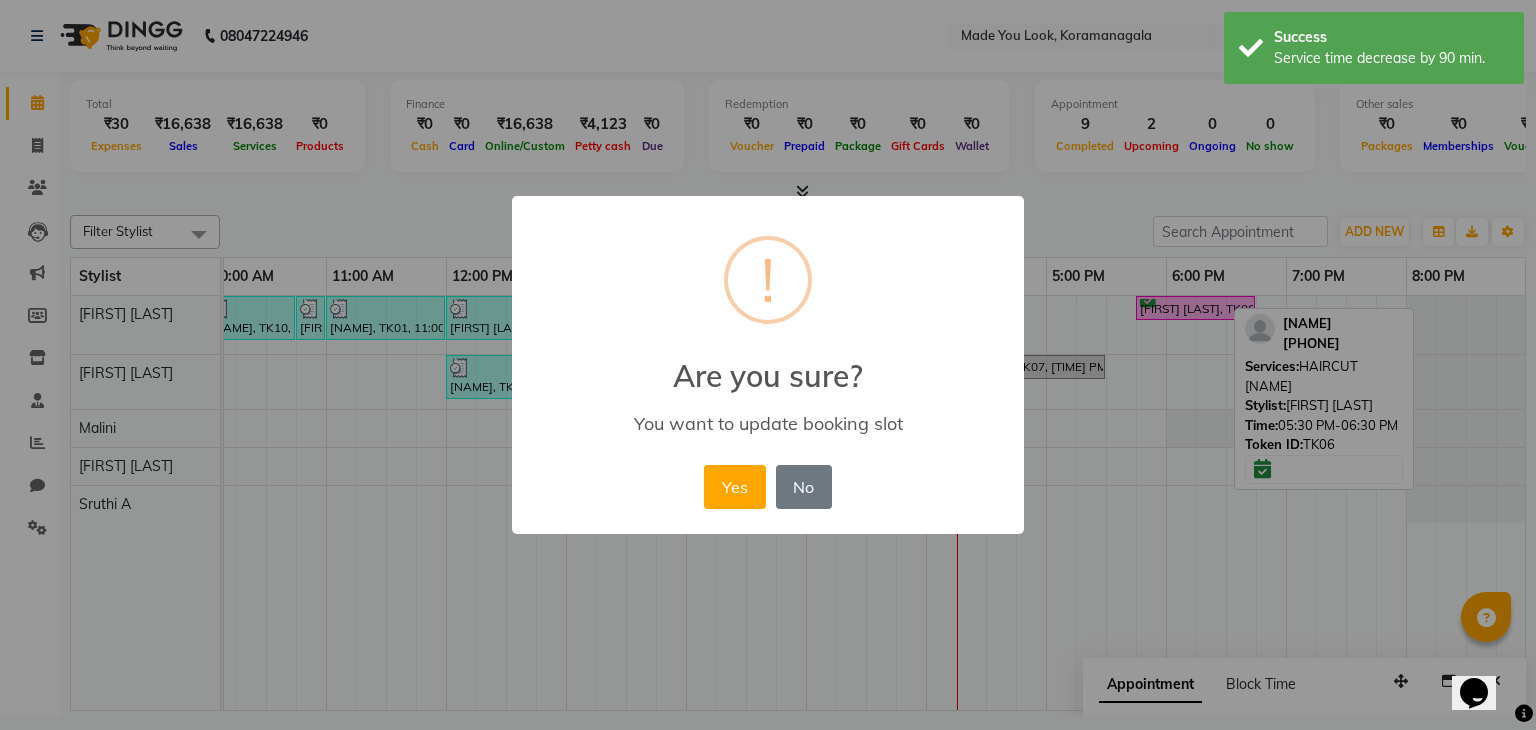 drag, startPoint x: 805, startPoint y: 501, endPoint x: 822, endPoint y: 488, distance: 21.400934 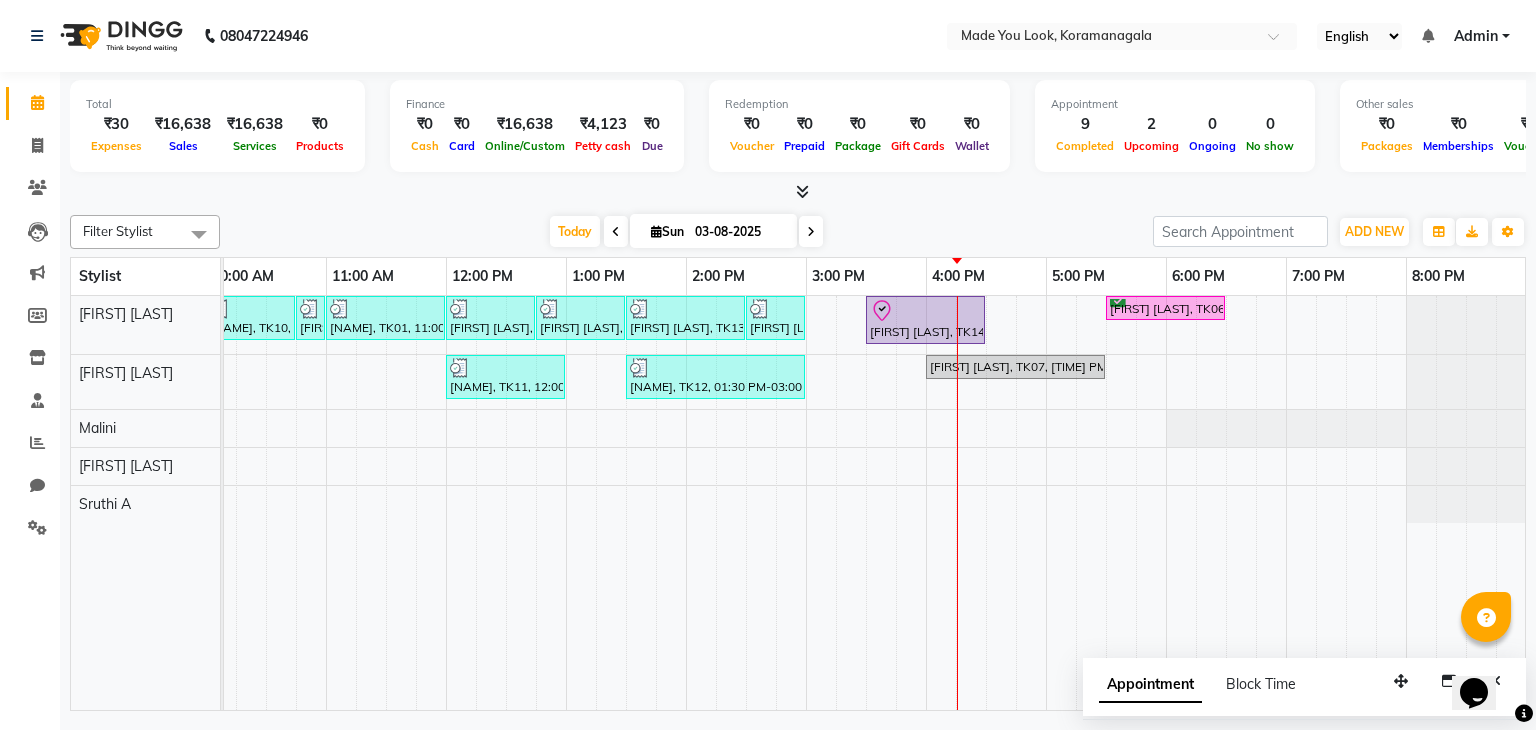 scroll, scrollTop: 0, scrollLeft: 226, axis: horizontal 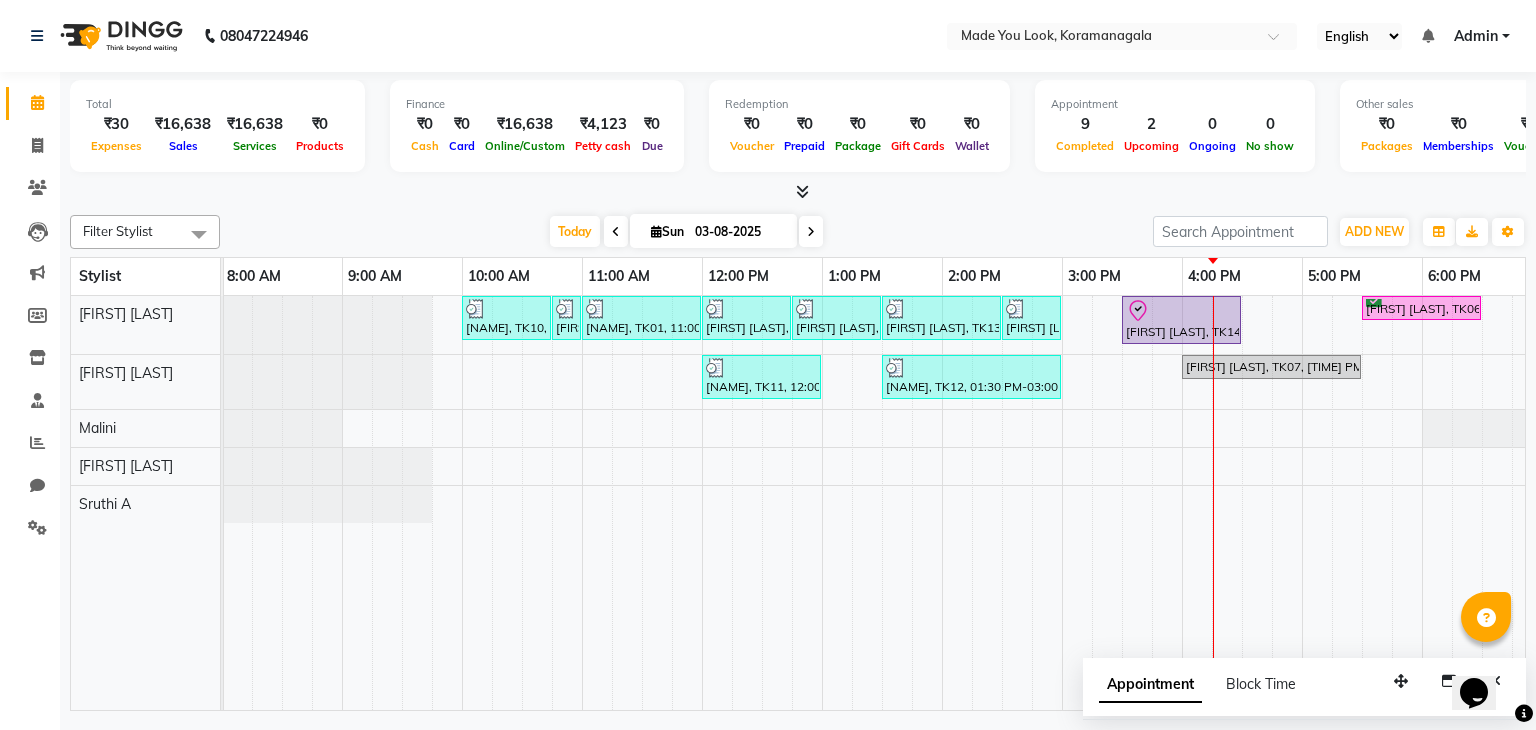 drag, startPoint x: 1051, startPoint y: 425, endPoint x: 1168, endPoint y: 454, distance: 120.54045 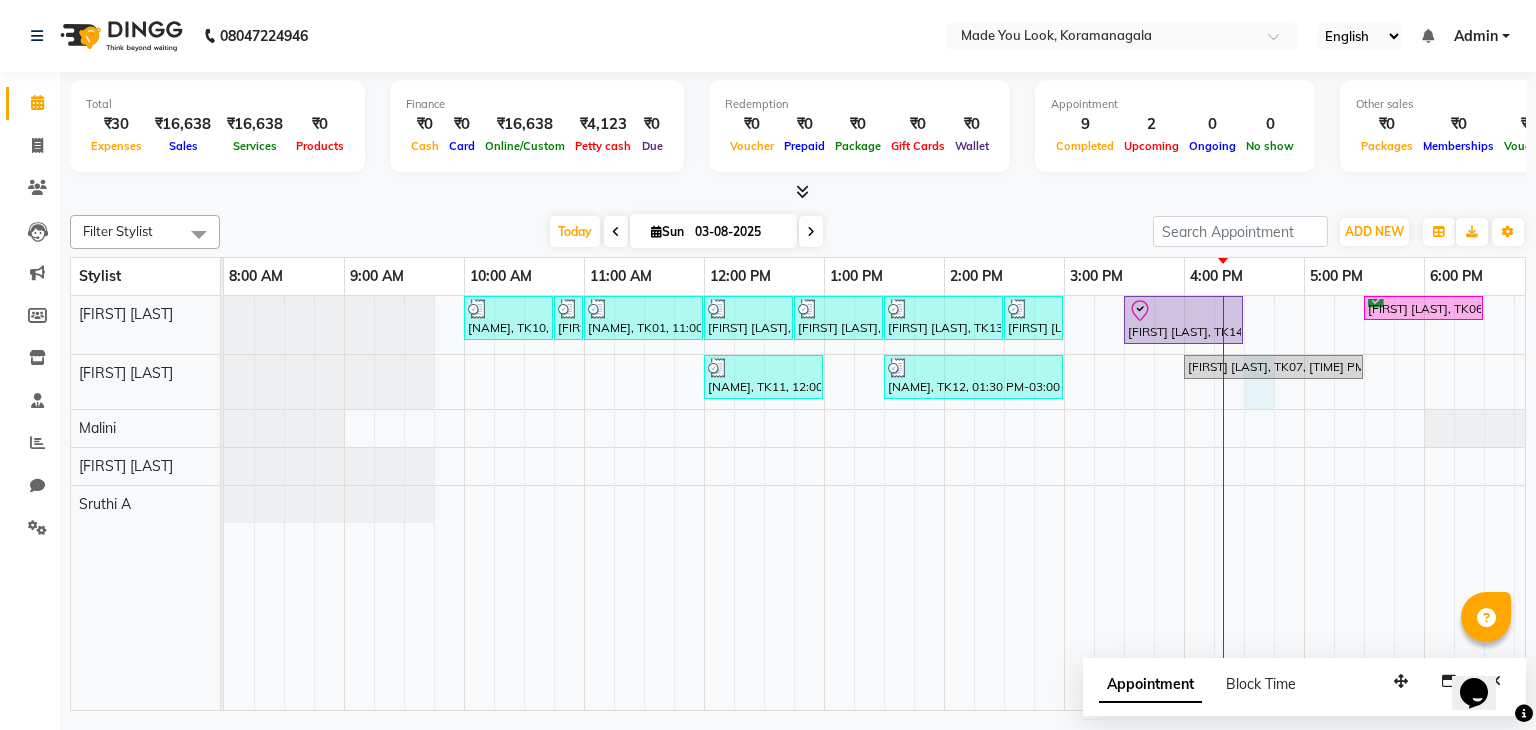 click on "[FIRST] [LAST], TK10, 10:00 AM-10:45 AM, CURL-CUT BELOW SHOULDER PRANAV     [FIRST] [LAST], TK10, 10:45 AM-11:00 AM,  OLAPLEX 4C CLARIFYING     [FIRST] [LAST], TK01, 11:00 AM-12:00 PM, HAIRCUT PRANAV     [FIRST] [LAST], TK11, 12:00 PM-12:45 PM, CURL-CUT ABOVE SHOULDER PRANAV     [FIRST] [LAST], TK11, 12:45 PM-01:30 PM,  OLAPLEX 4C CLARIFYING     [FIRST] [LAST], TK13, 01:30 PM-02:30 PM, CURL-CUT SHOULDER LENGTH PRANAV     [FIRST] [LAST], TK13, 02:30 PM-03:00 PM,  OLAPLEX 4C CLARIFYING
[FIRST] [LAST], TK14, 03:30 PM-04:30 PM, CURL-CUT SHOULDER LENGTH PRANAV     [FIRST] [LAST], TK06, 05:30 PM-06:30 PM, HAIRCUT PRANAV     [FIRST] [LAST], TK11, 12:00 PM-01:00 PM, HAIRCUT PALLAVI     [FIRST] [LAST], TK12, 01:30 PM-03:00 PM, CURL-CUT BELOW SHOULDER PALLAVI    [FIRST] [LAST], TK07, 04:00 PM-05:30 PM, HAIRCUT PALLAVI" at bounding box center (1004, 503) 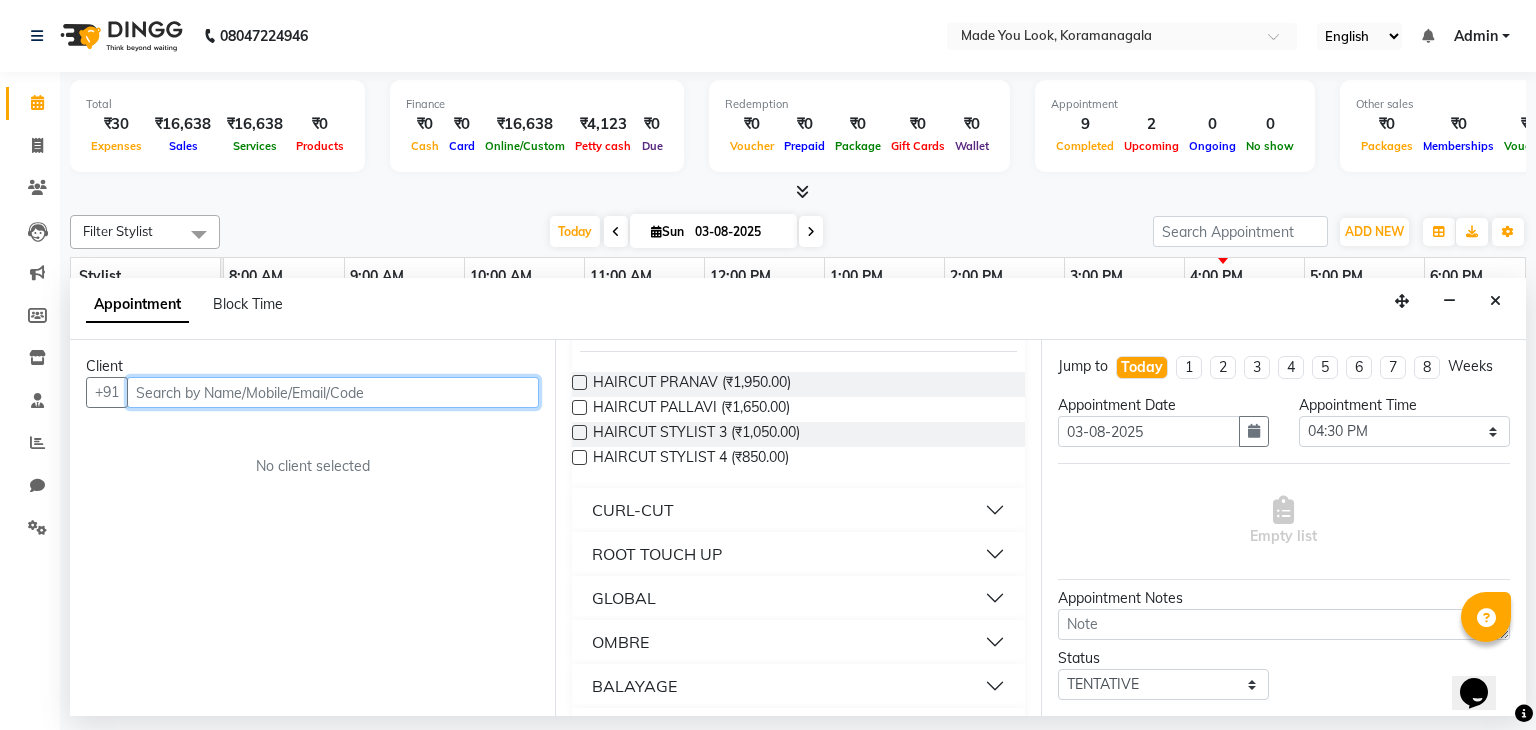 scroll, scrollTop: 100, scrollLeft: 0, axis: vertical 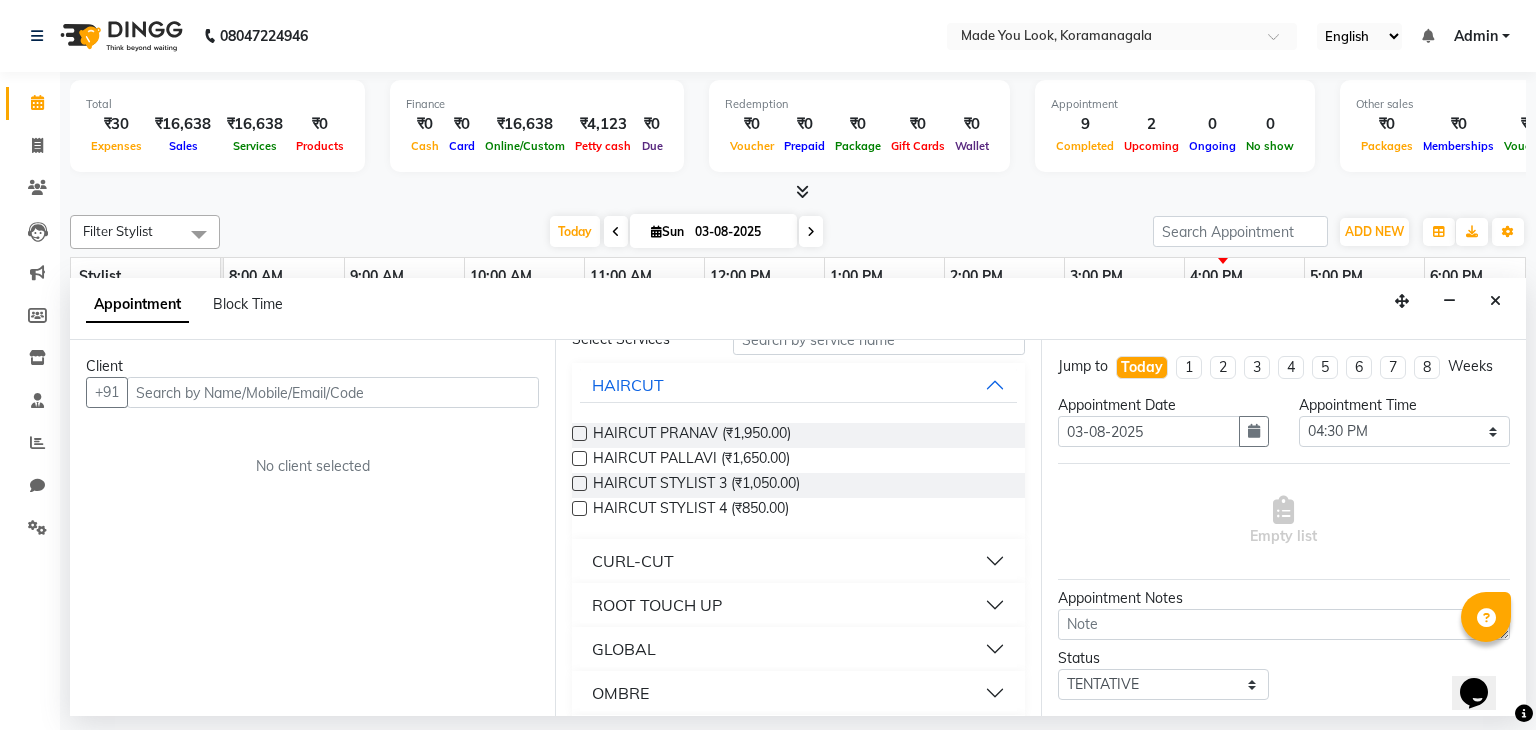click on "CURL-CUT" at bounding box center [798, 561] 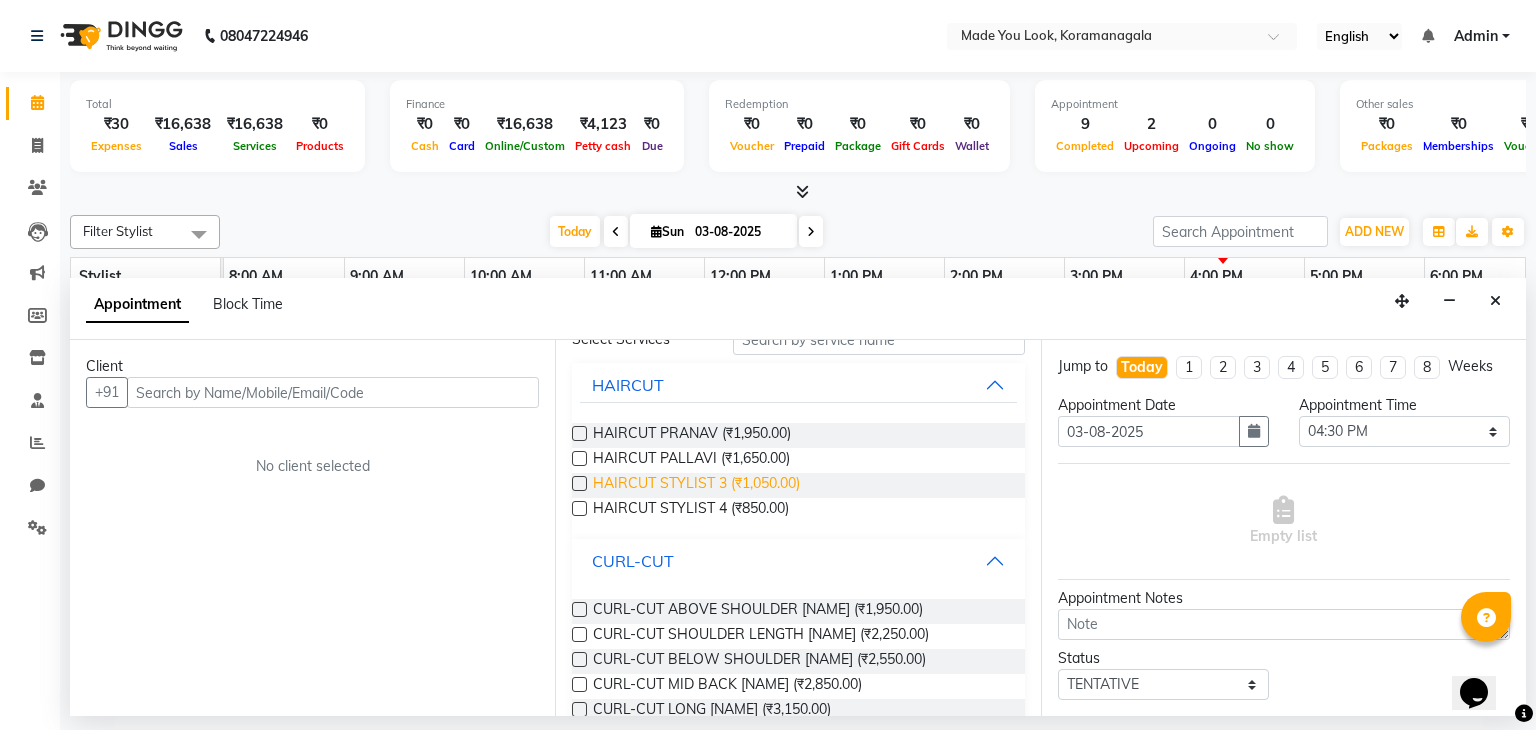 scroll, scrollTop: 200, scrollLeft: 0, axis: vertical 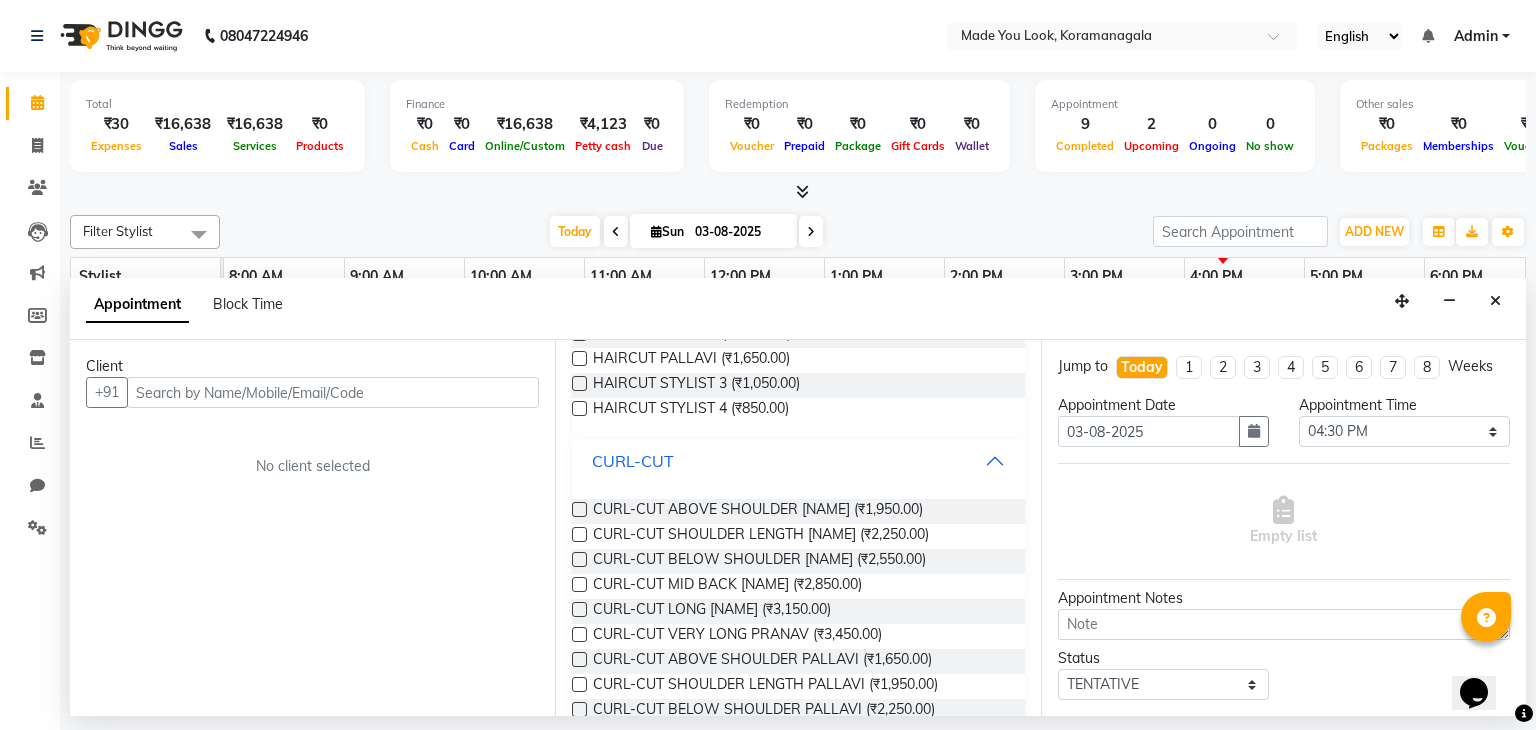 click on "CURL-CUT" at bounding box center [798, 461] 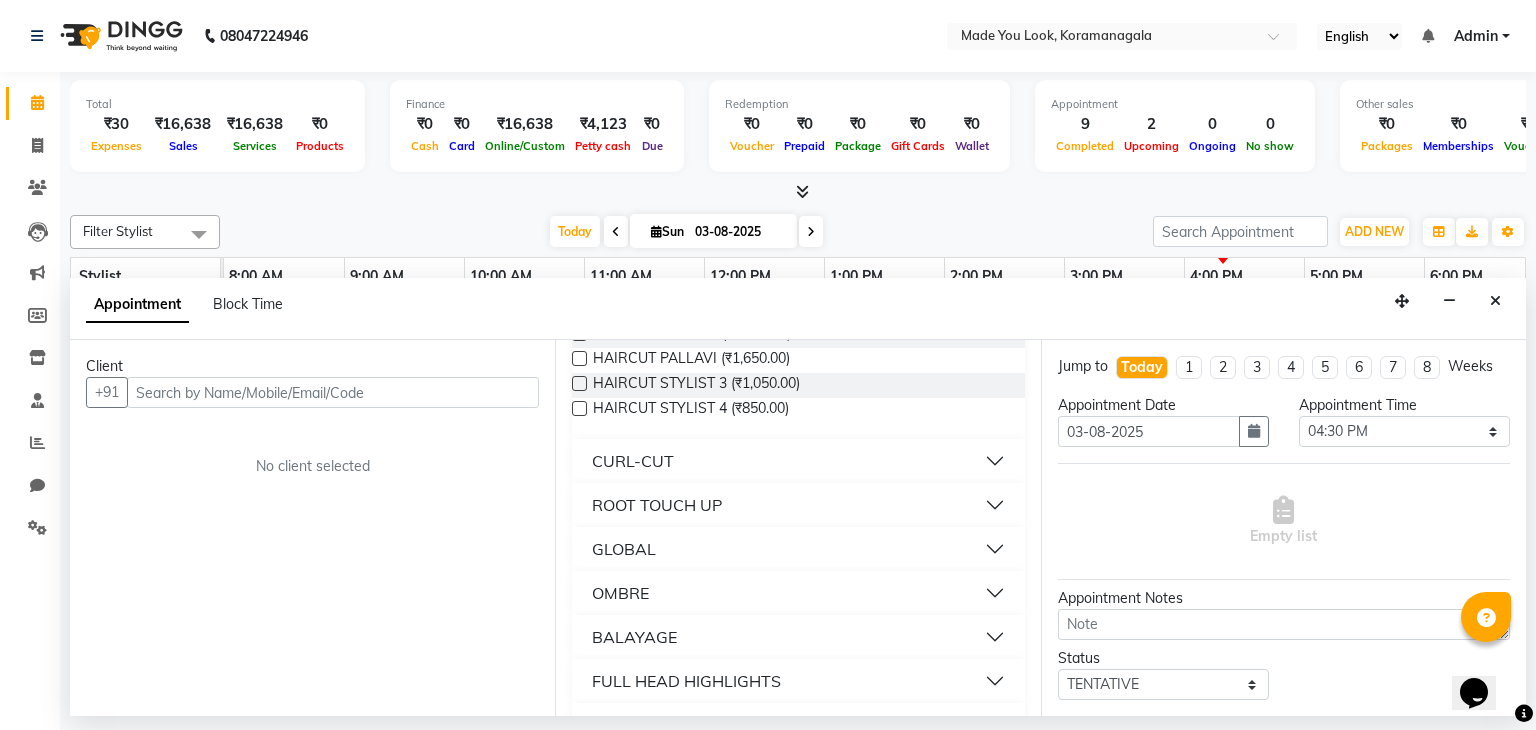 click at bounding box center [798, 192] 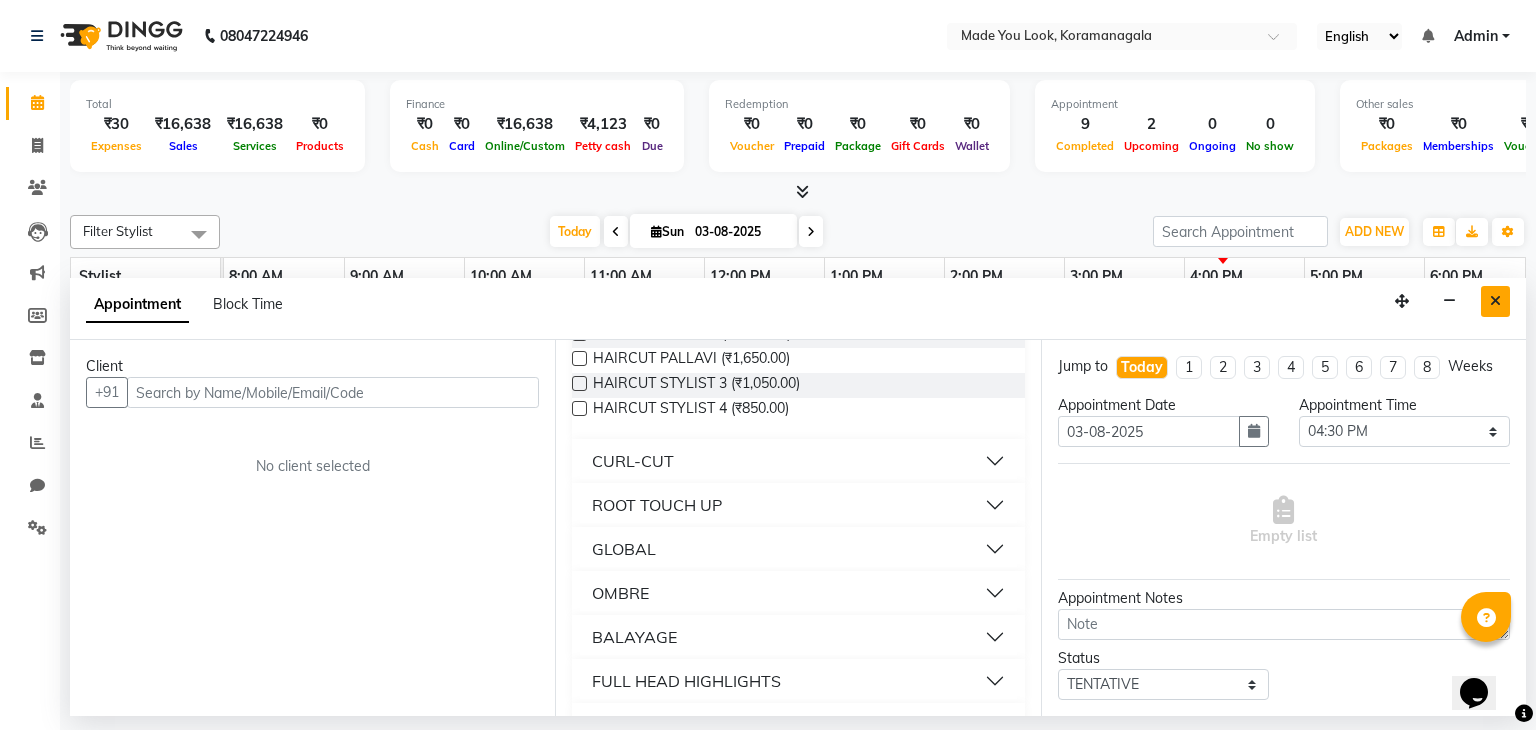 click at bounding box center (1495, 301) 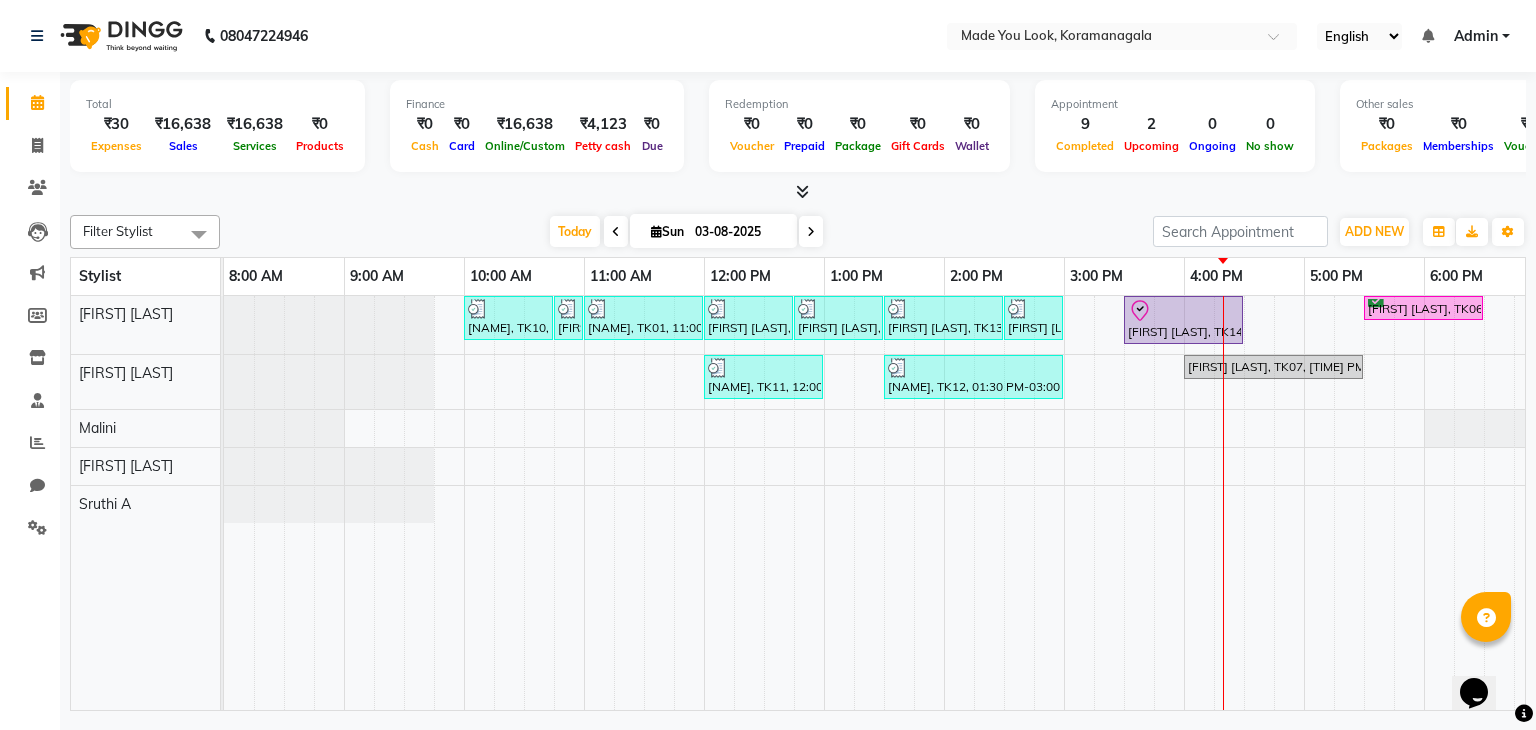 click on "Sun" at bounding box center [667, 231] 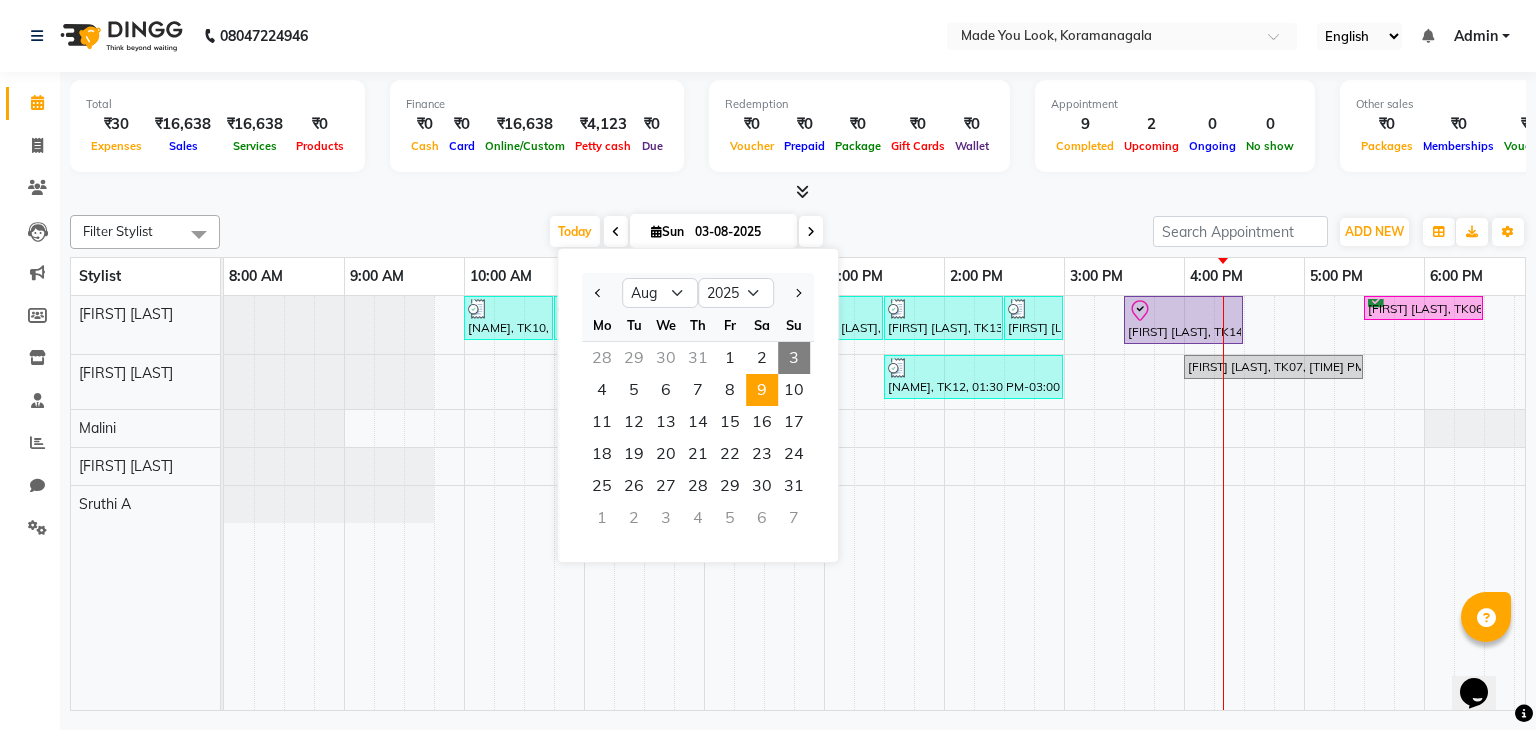 click on "9" at bounding box center (762, 390) 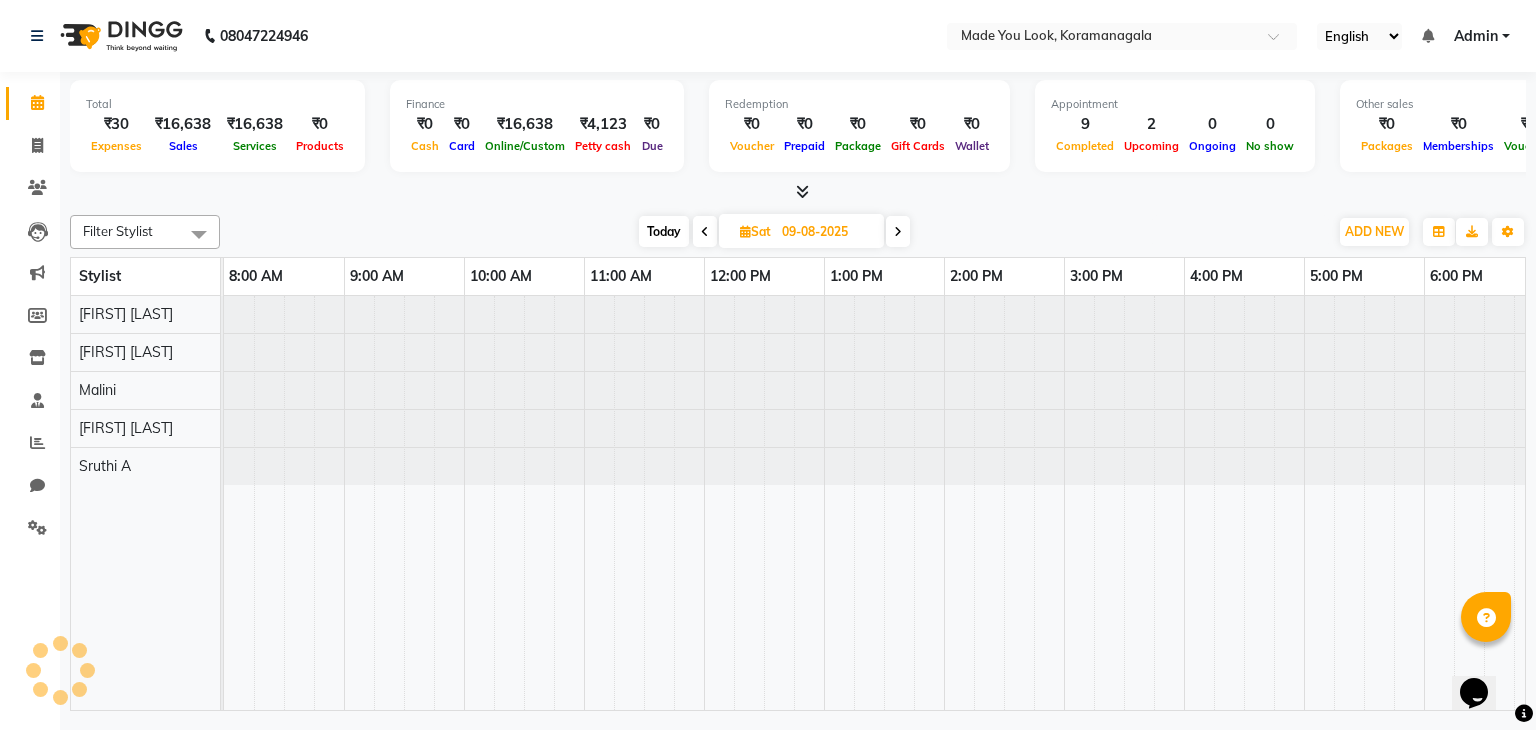 scroll, scrollTop: 0, scrollLeft: 258, axis: horizontal 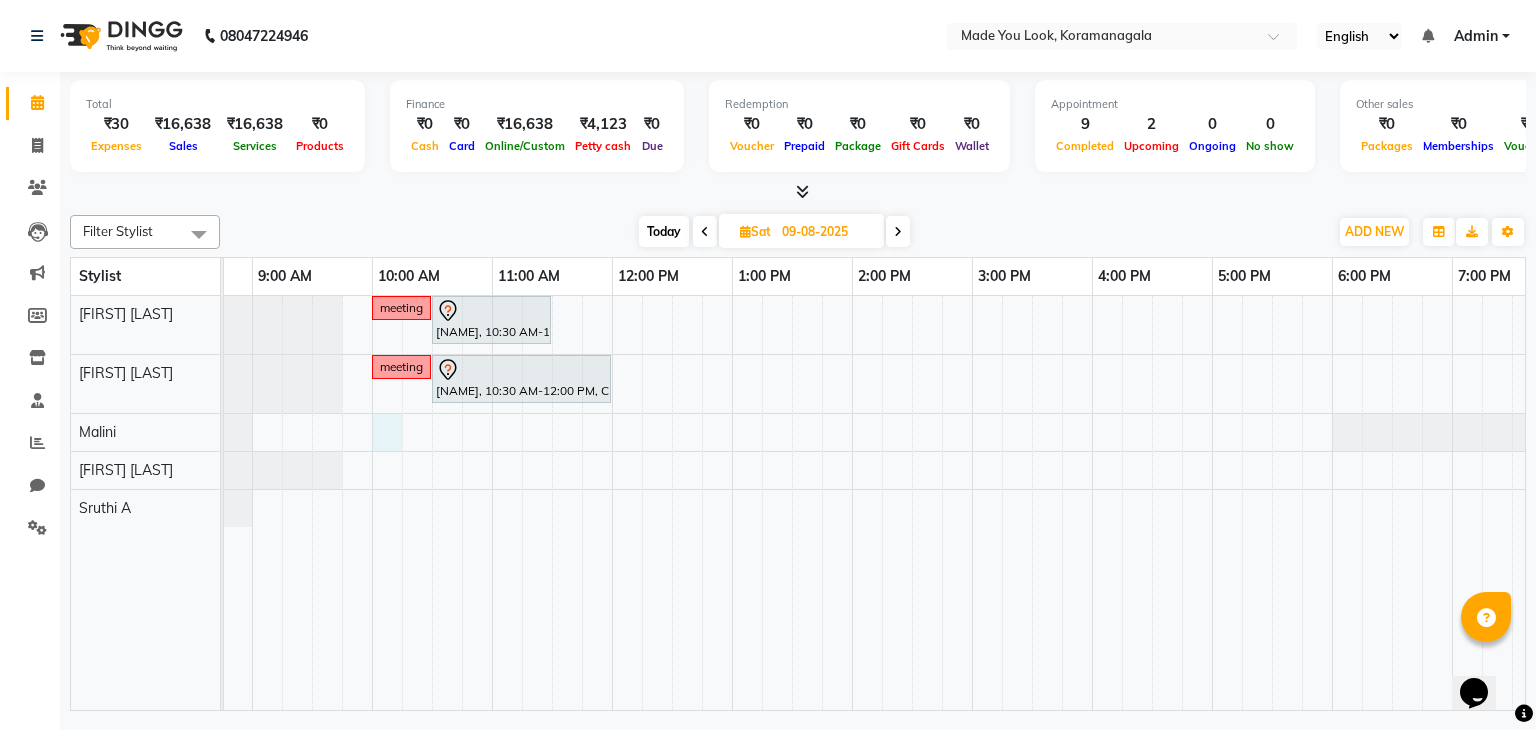 click on "meeting              [FIRST] [LAST], [TIME] AM-[TIME] AM, HAIRCUT PRANAV  meeting              [FIRST] [LAST], [TIME] AM-[TIME] PM, CURL-CUT ABOVE SHOULDER PALLAVI" at bounding box center (912, 503) 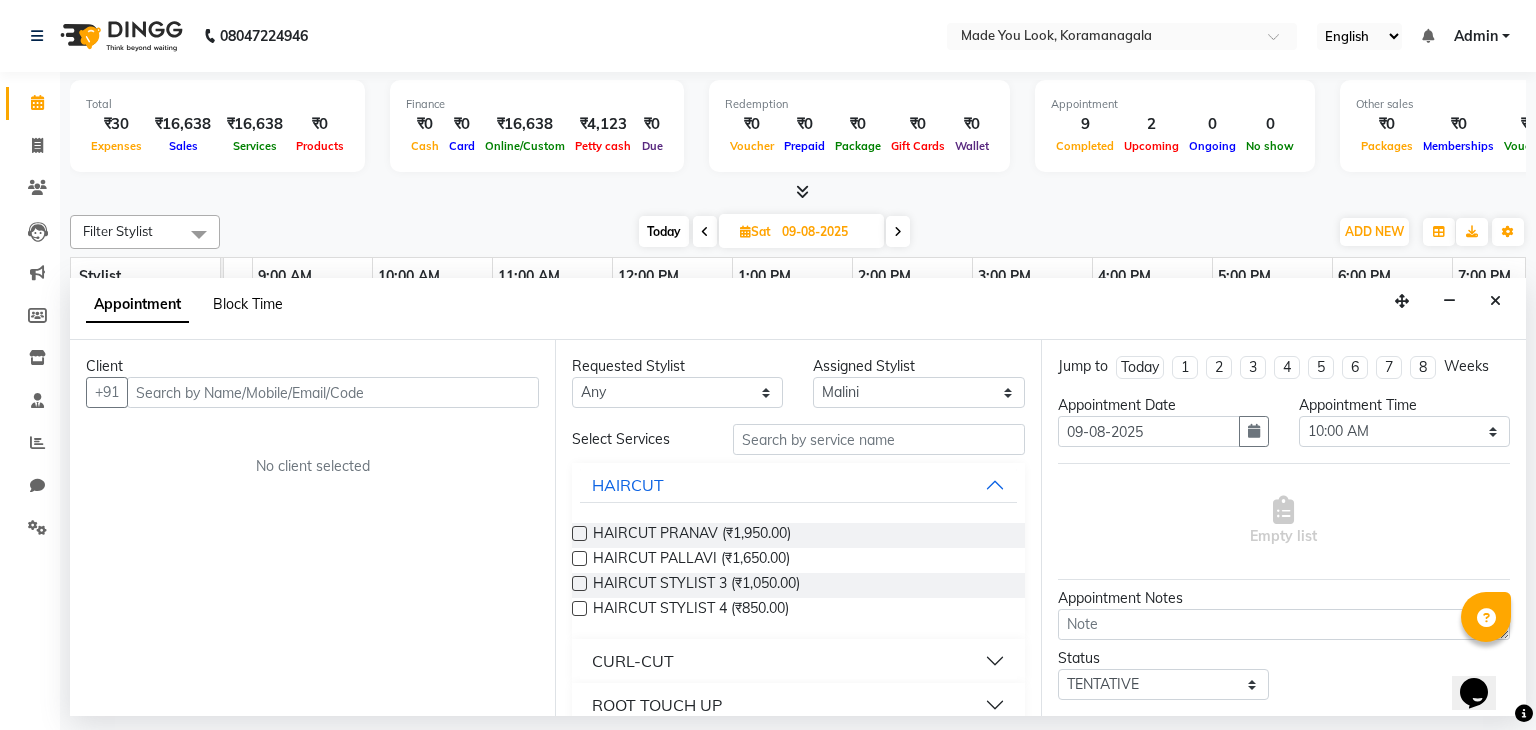 click on "Block Time" at bounding box center (248, 304) 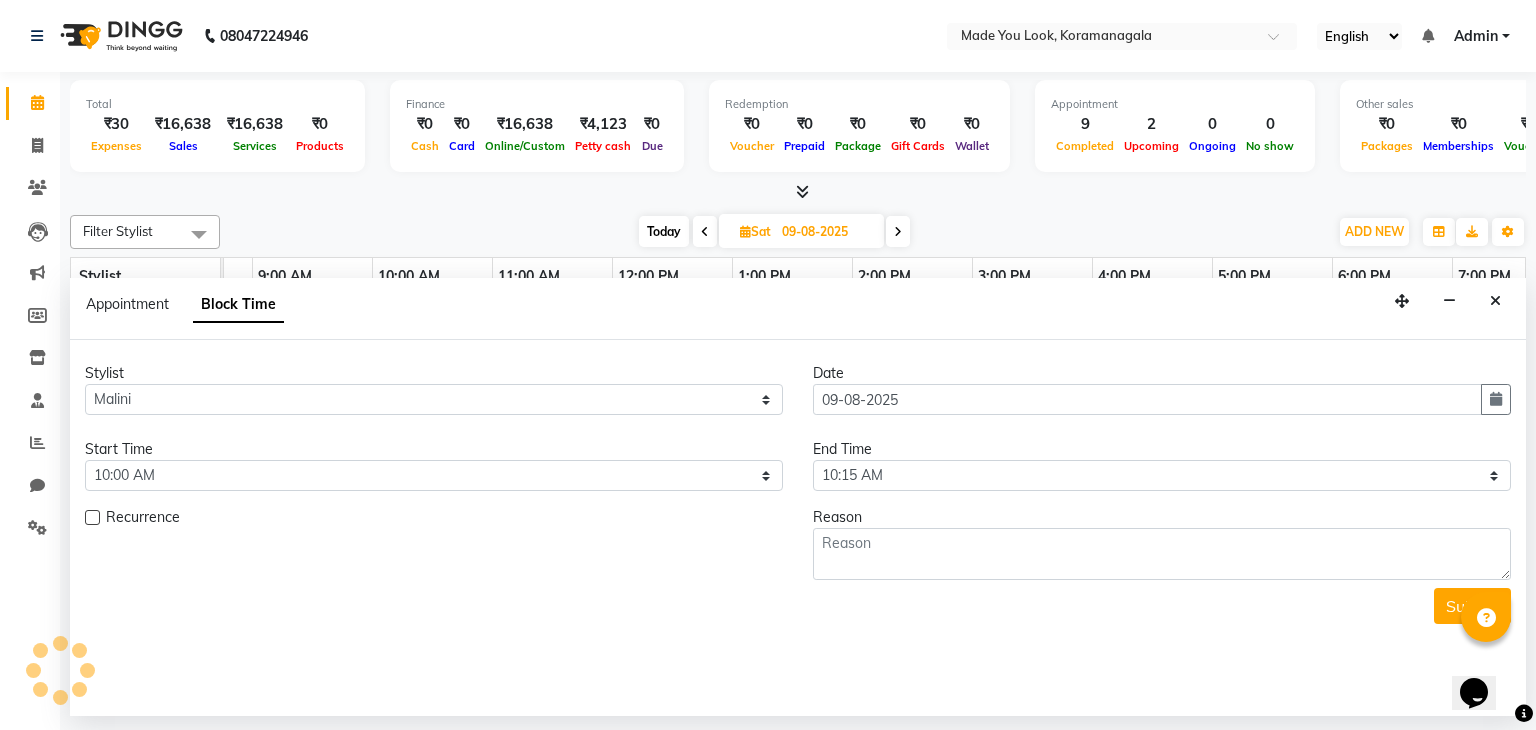 scroll, scrollTop: 0, scrollLeft: 0, axis: both 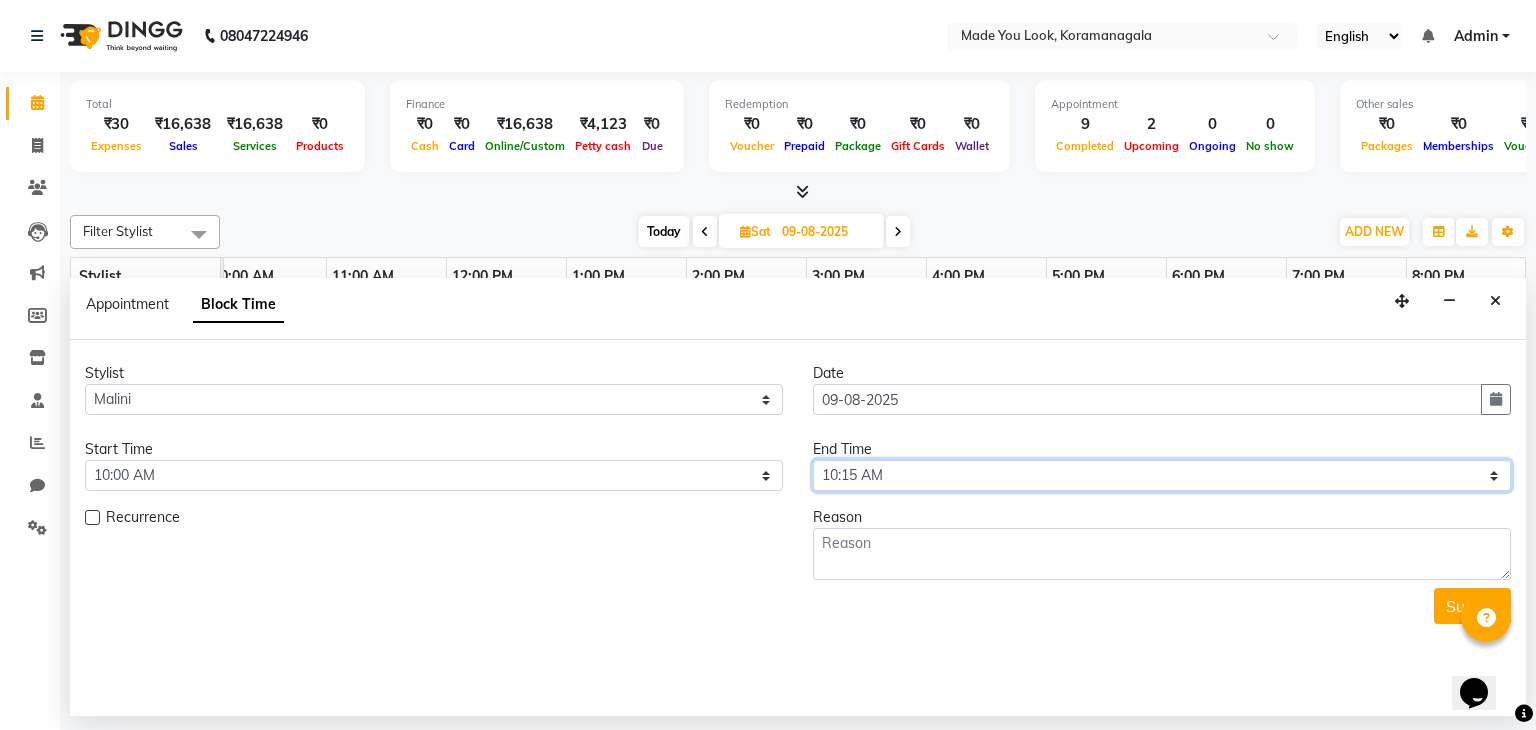 click on "Select 09:00 AM 09:15 AM 09:30 AM 09:45 AM 10:00 AM 10:15 AM 10:30 AM 10:45 AM 11:00 AM 11:15 AM 11:30 AM 11:45 AM 12:00 PM 12:15 PM 12:30 PM 12:45 PM 01:00 PM 01:15 PM 01:30 PM 01:45 PM 02:00 PM 02:15 PM 02:30 PM 02:45 PM 03:00 PM 03:15 PM 03:30 PM 03:45 PM 04:00 PM 04:15 PM 04:30 PM 04:45 PM 05:00 PM 05:15 PM 05:30 PM 05:45 PM 06:00 PM 06:15 PM 06:30 PM 06:45 PM 07:00 PM 07:15 PM 07:30 PM 07:45 PM 08:00 PM" at bounding box center (1162, 475) 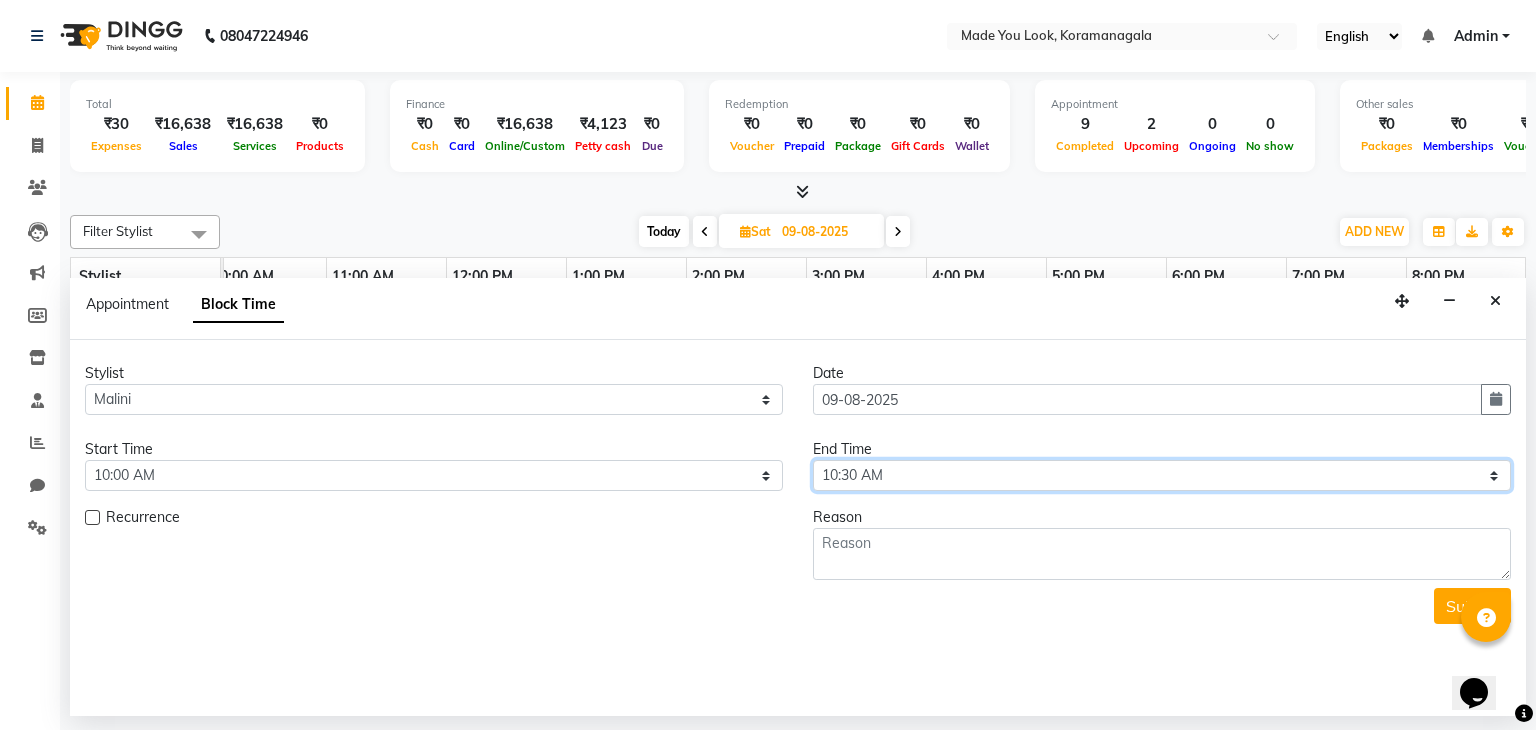 click on "Select 09:00 AM 09:15 AM 09:30 AM 09:45 AM 10:00 AM 10:15 AM 10:30 AM 10:45 AM 11:00 AM 11:15 AM 11:30 AM 11:45 AM 12:00 PM 12:15 PM 12:30 PM 12:45 PM 01:00 PM 01:15 PM 01:30 PM 01:45 PM 02:00 PM 02:15 PM 02:30 PM 02:45 PM 03:00 PM 03:15 PM 03:30 PM 03:45 PM 04:00 PM 04:15 PM 04:30 PM 04:45 PM 05:00 PM 05:15 PM 05:30 PM 05:45 PM 06:00 PM 06:15 PM 06:30 PM 06:45 PM 07:00 PM 07:15 PM 07:30 PM 07:45 PM 08:00 PM" at bounding box center (1162, 475) 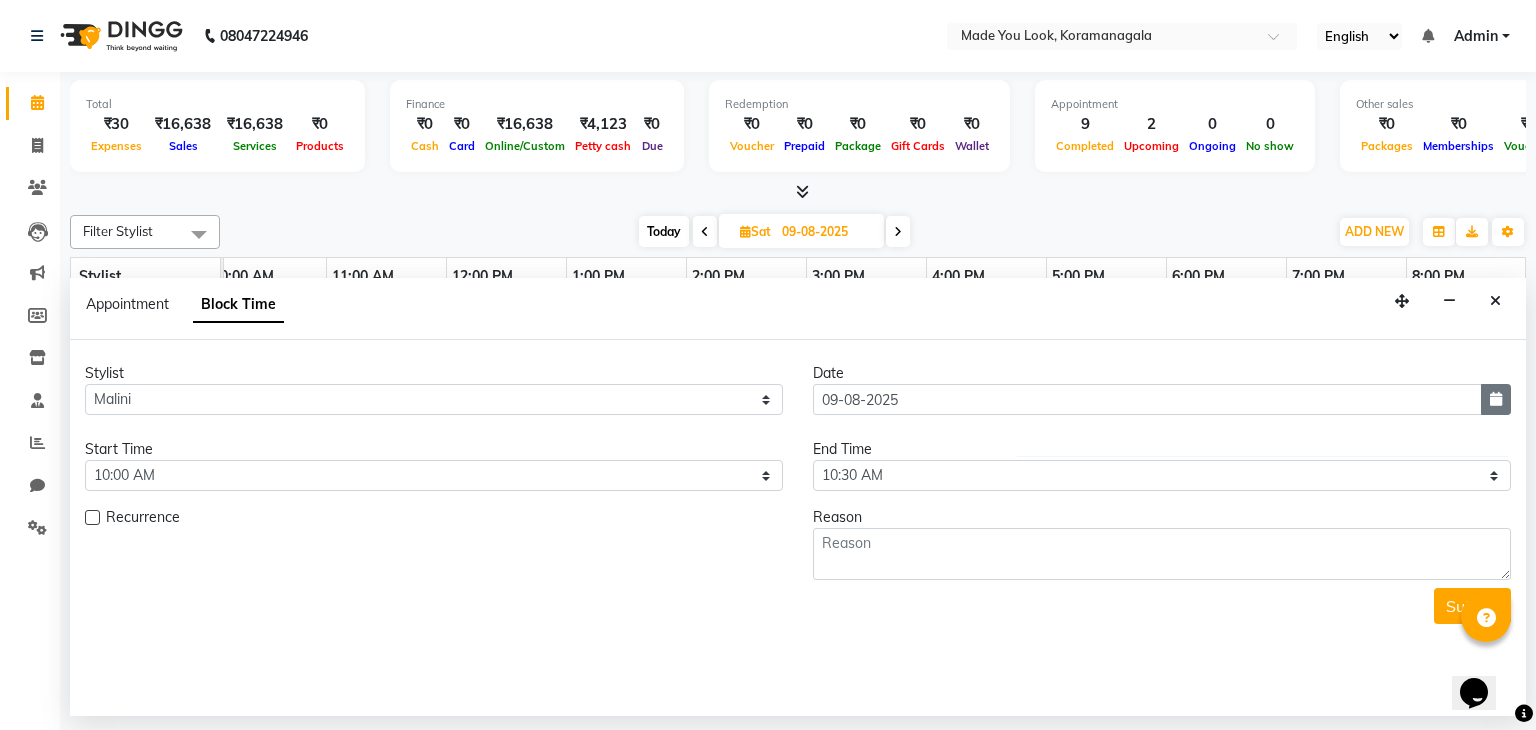 click at bounding box center (1496, 399) 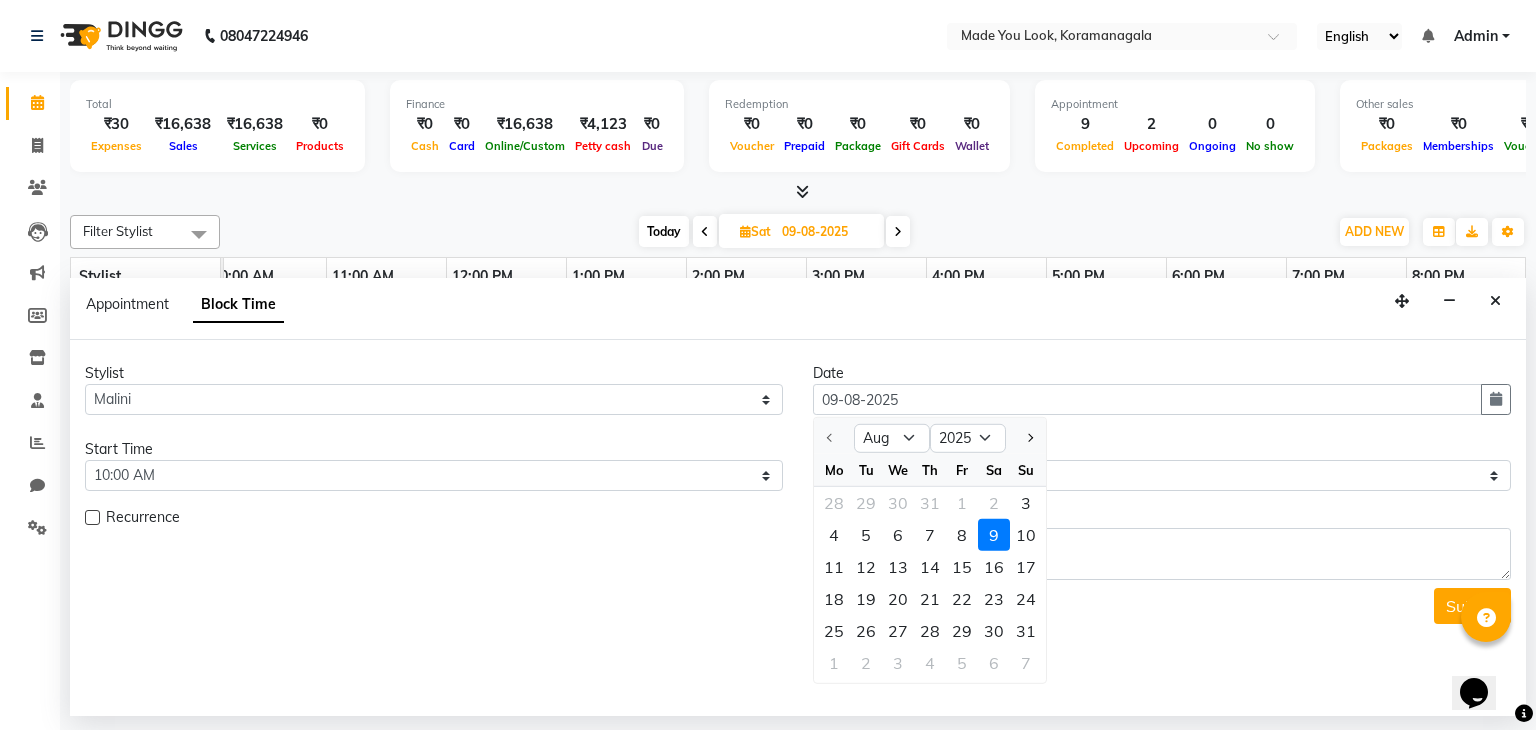 click on "Stylist Select [FIRST] [FIRST] [FIRST] [FIRST] [FIRST] Date 09-08-2025 Aug Sep Oct Nov Dec 2025 2026 2027 2028 2029 2030 2031 2032 2033 2034 2035 Mo Tu We Th Fr Sa Su 28 29 30 31 1 2 3 4 5 6 7 8 9 10 11 12 13 14 15 16 17 18 19 20 21 22 23 24 25 26 27 28 29 30 31 1 2 3 4 5 6 7 Start Time Select 09:00 AM 09:15 AM 09:30 AM 09:45 AM 10:00 AM 10:15 AM 10:30 AM 10:45 AM 11:00 AM 11:15 AM 11:30 AM 11:45 AM 12:00 PM 12:15 PM 12:30 PM 12:45 PM 01:00 PM 01:15 PM 01:30 PM 01:45 PM 02:00 PM 02:15 PM 02:30 PM 02:45 PM 03:00 PM 03:15 PM 03:30 PM 03:45 PM 04:00 PM 04:15 PM 04:30 PM 04:45 PM 05:00 PM 05:15 PM 05:30 PM 05:45 PM 06:00 PM 06:15 PM 06:30 PM 06:45 PM 07:00 PM 07:15 PM 07:30 PM 07:45 PM 08:00 PM End Time Select 09:00 AM 09:15 AM 09:30 AM 09:45 AM 10:00 AM 10:15 AM 10:30 AM 10:45 AM 11:00 AM 11:15 AM 11:30 AM 11:45 AM 12:00 PM 12:15 PM 12:30 PM 12:45 PM 01:00 PM 01:15 PM 01:30 PM 01:45 PM 02:00 PM 02:15 PM 02:30 PM 02:45 PM 03:00 PM 03:15 PM 03:30 PM 03:45 PM 04:00 PM 04:15 PM 04:30 PM Reason" at bounding box center (798, 489) 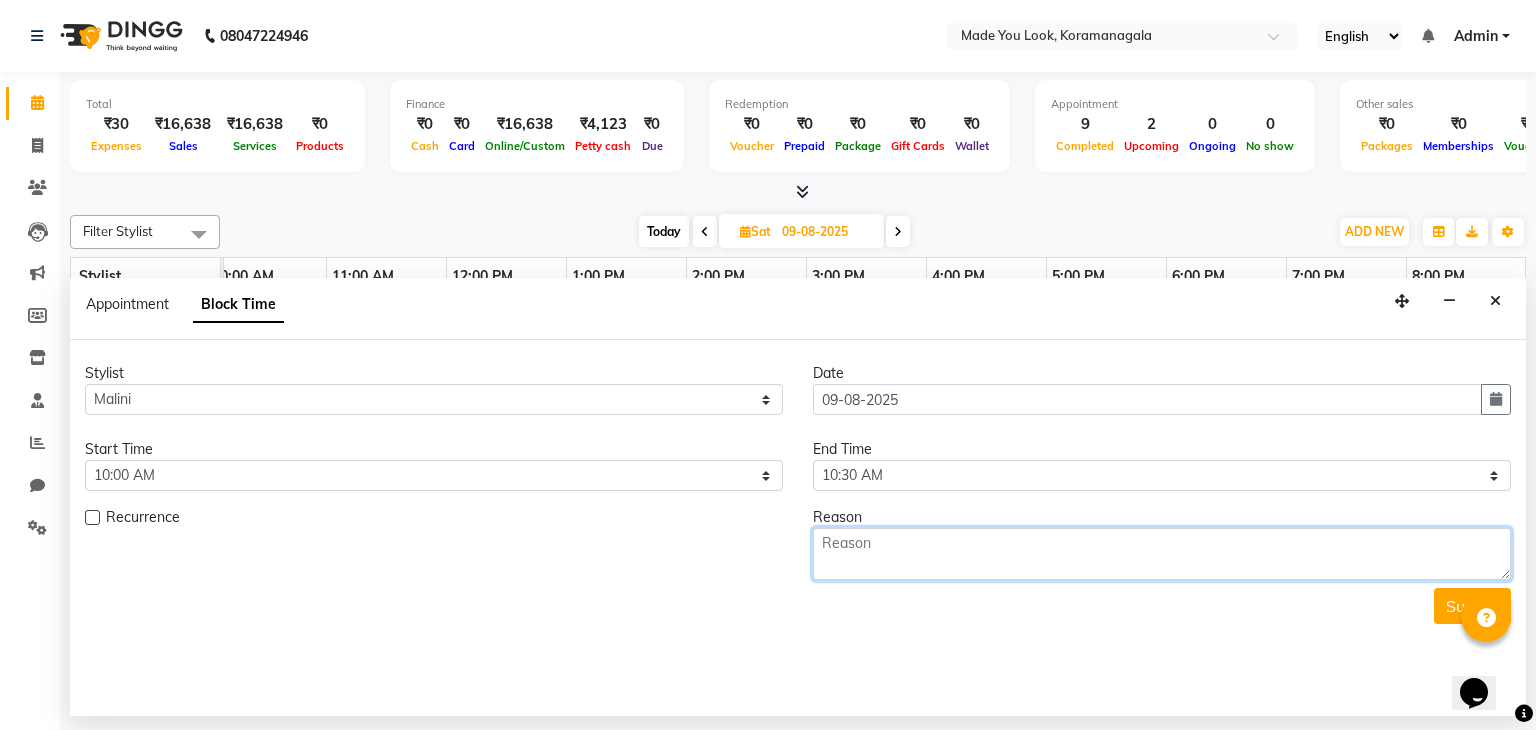 click at bounding box center (1162, 554) 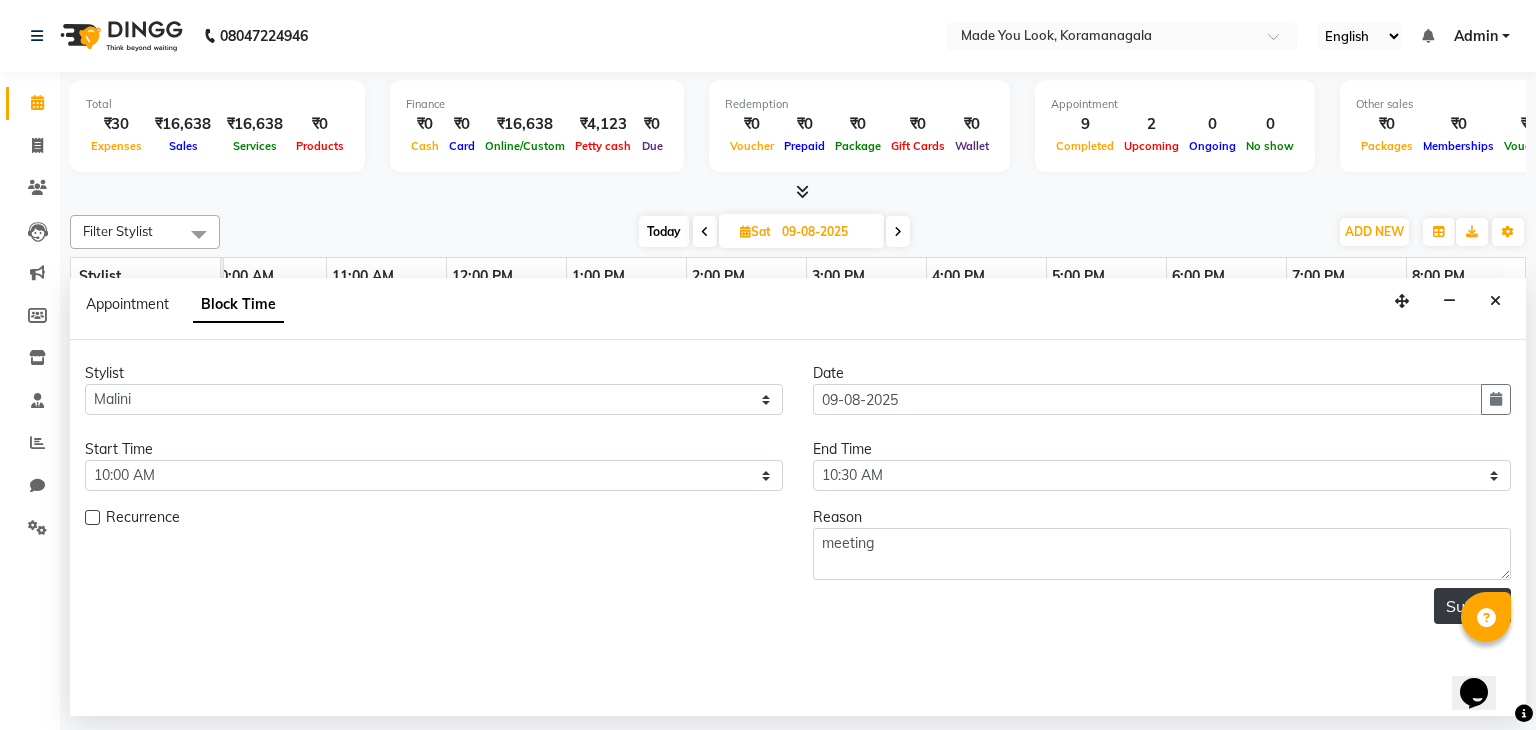 click on "Submit" at bounding box center (1472, 606) 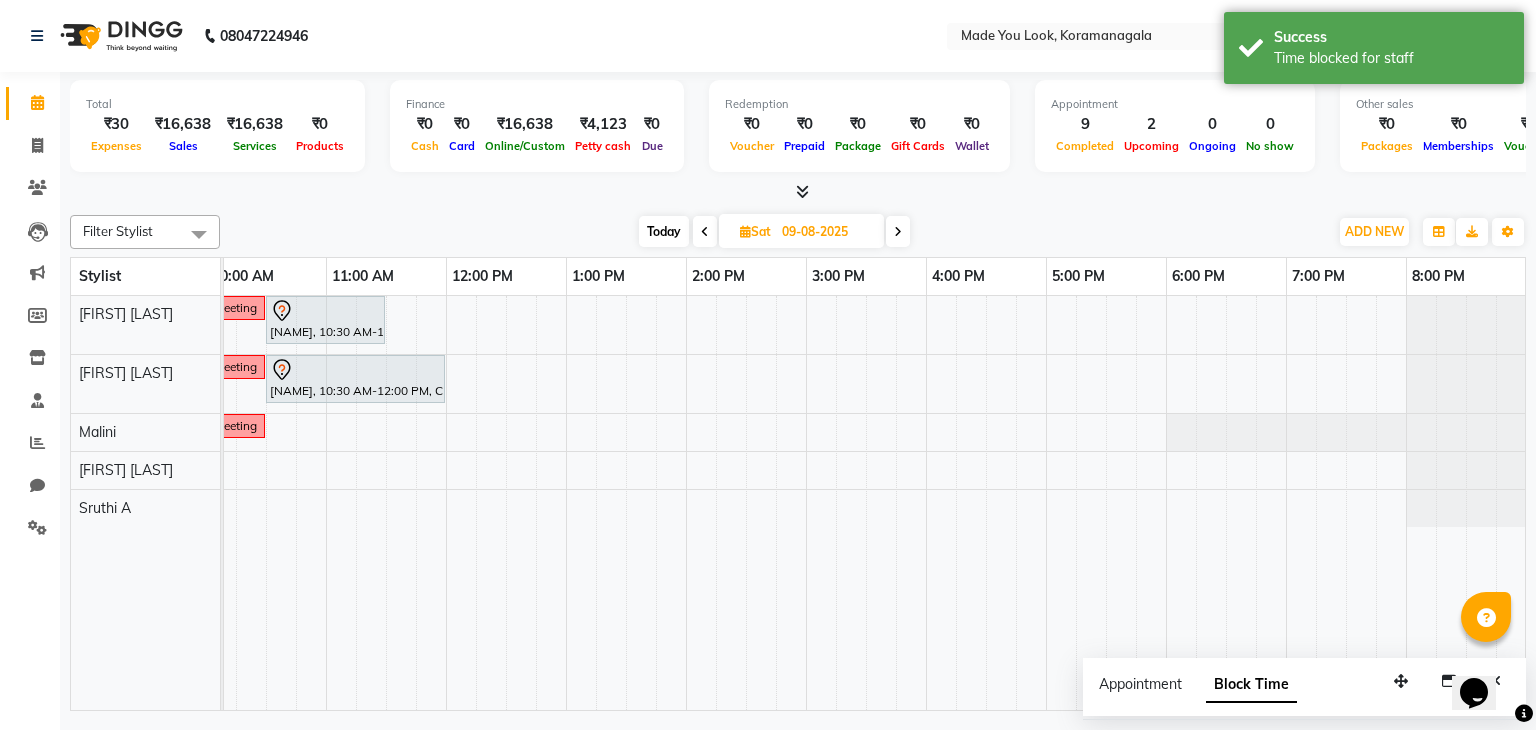 scroll, scrollTop: 0, scrollLeft: 160, axis: horizontal 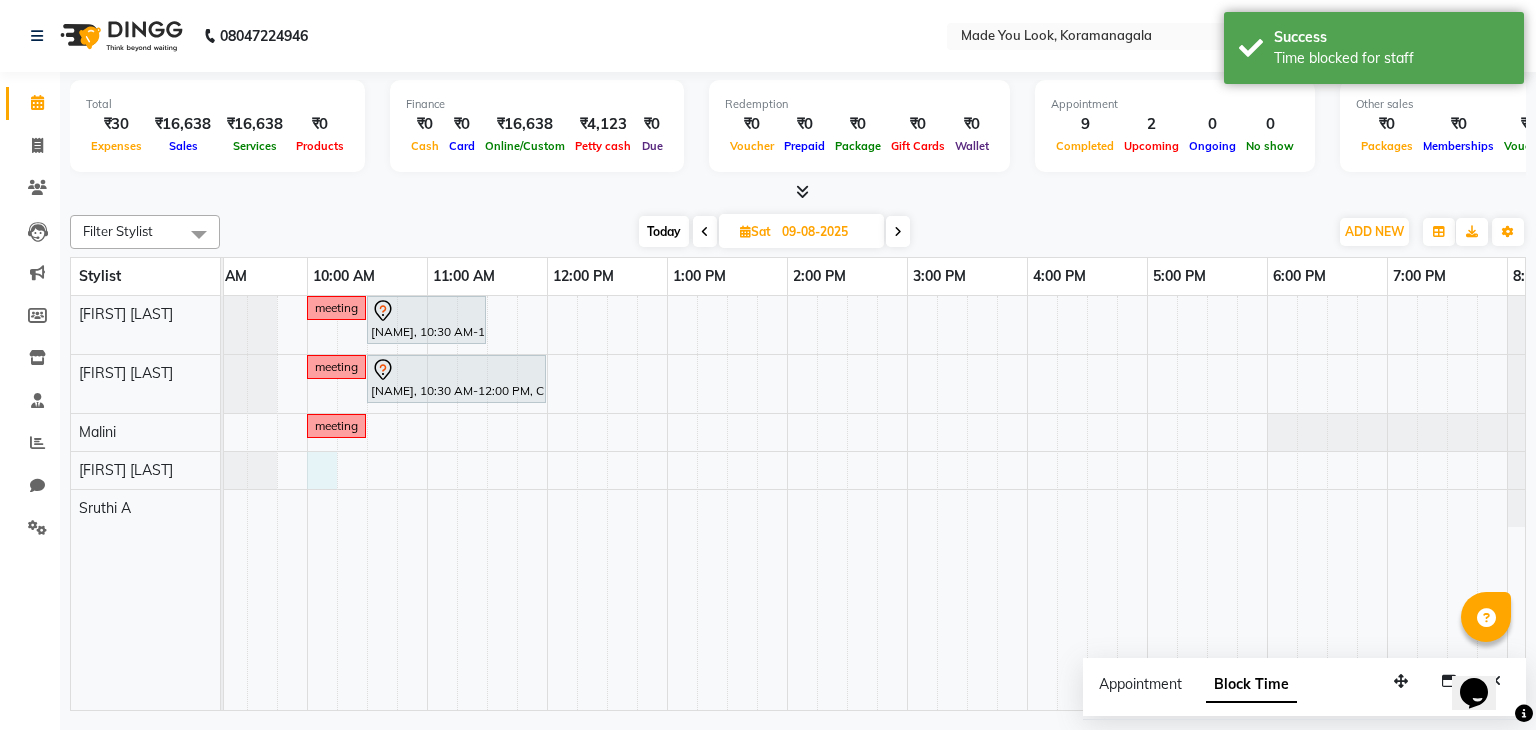 click on "meeting              [FIRST] [LAST], 10:30 AM-11:30 AM, HAIRCUT PRANAV  meeting              [FIRST] [LAST], 10:30 AM-12:00 PM, CURL-CUT ABOVE SHOULDER PALLAVI  meeting" at bounding box center [847, 503] 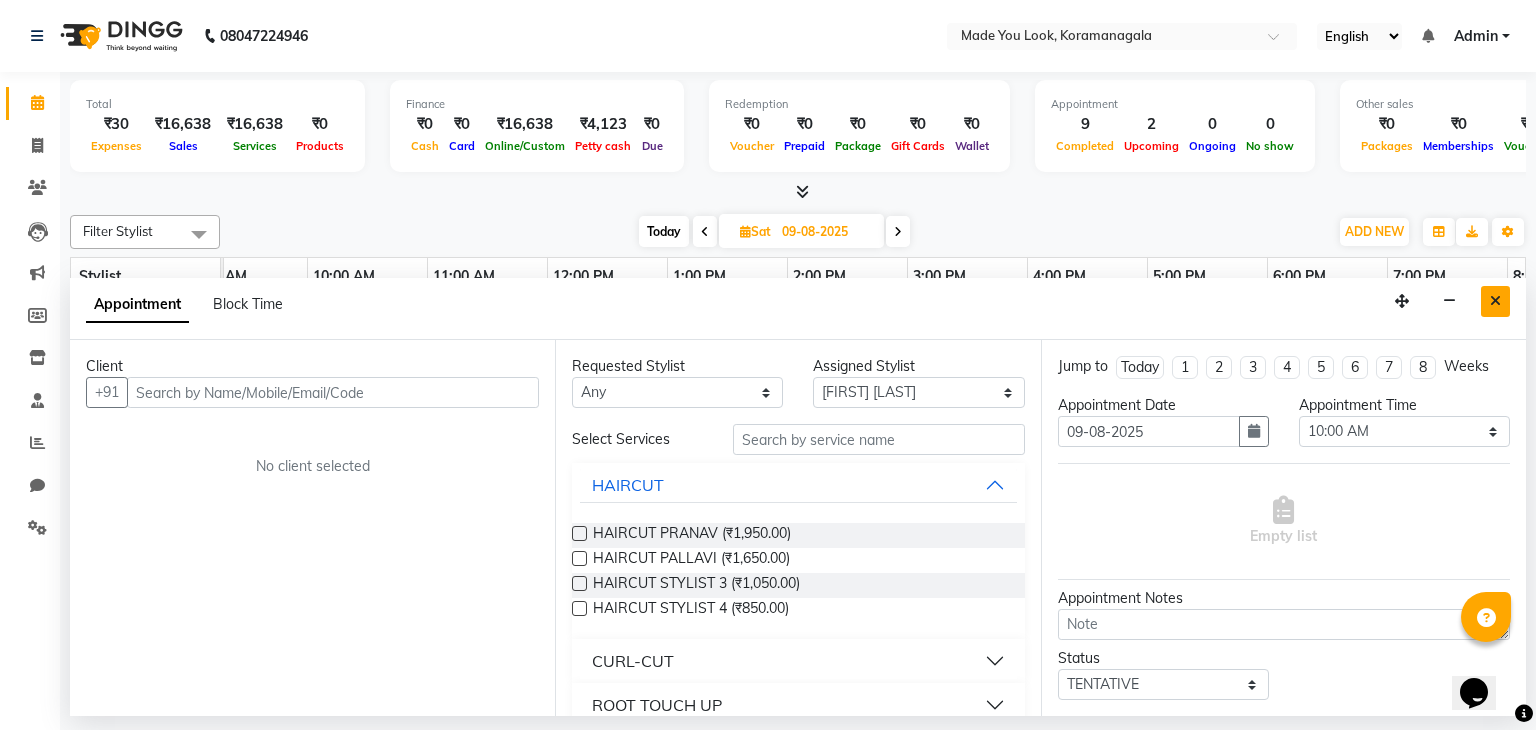 click at bounding box center (1495, 301) 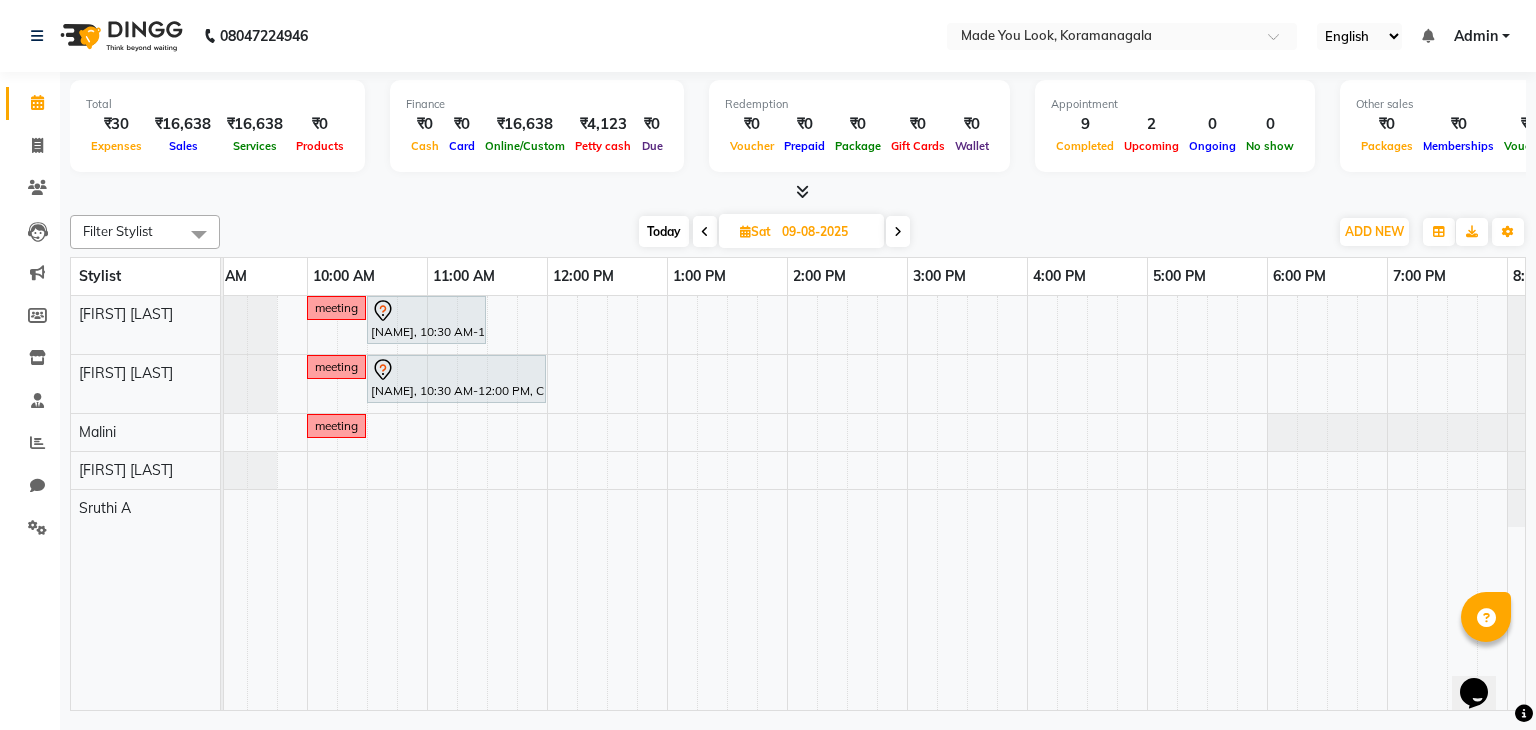 scroll, scrollTop: 0, scrollLeft: 214, axis: horizontal 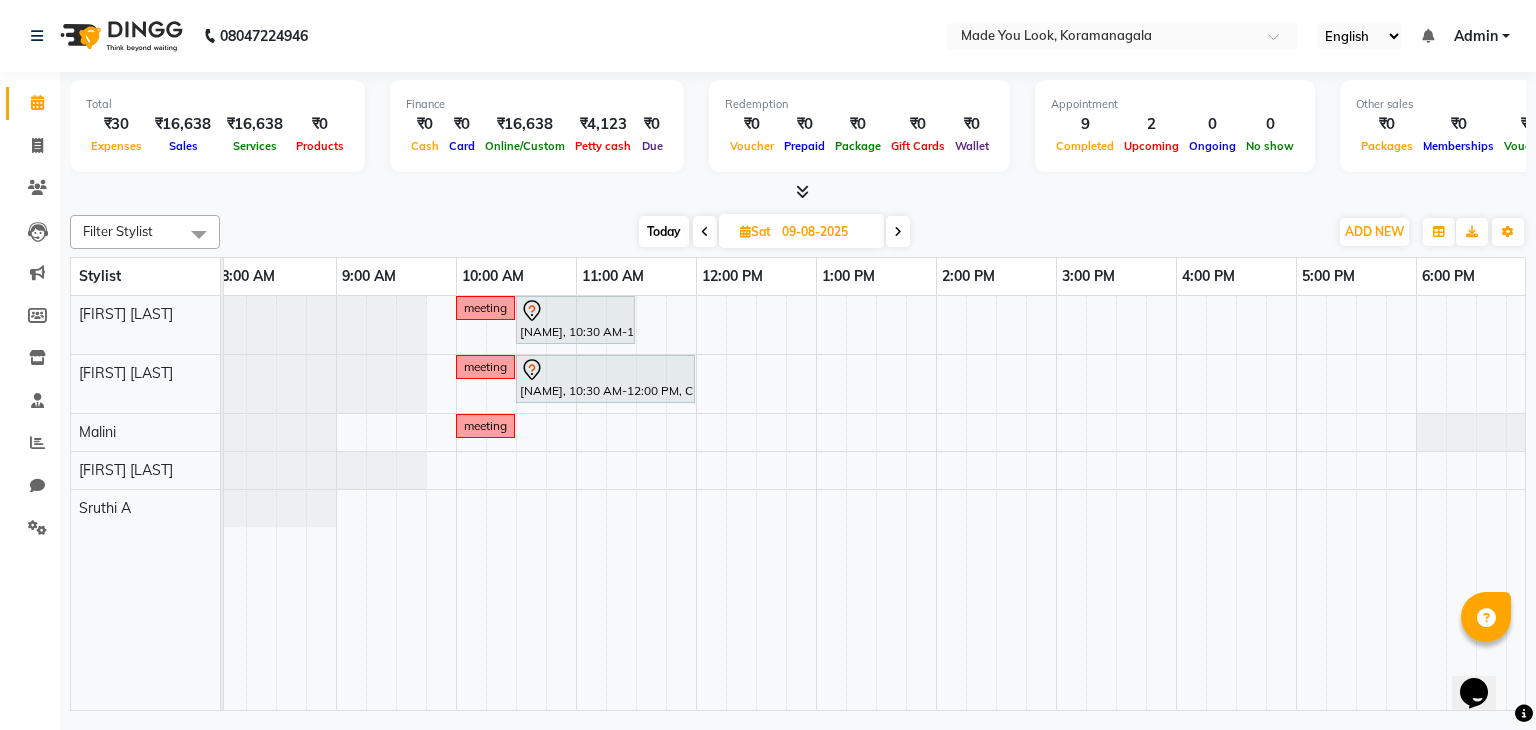 click at bounding box center [705, 231] 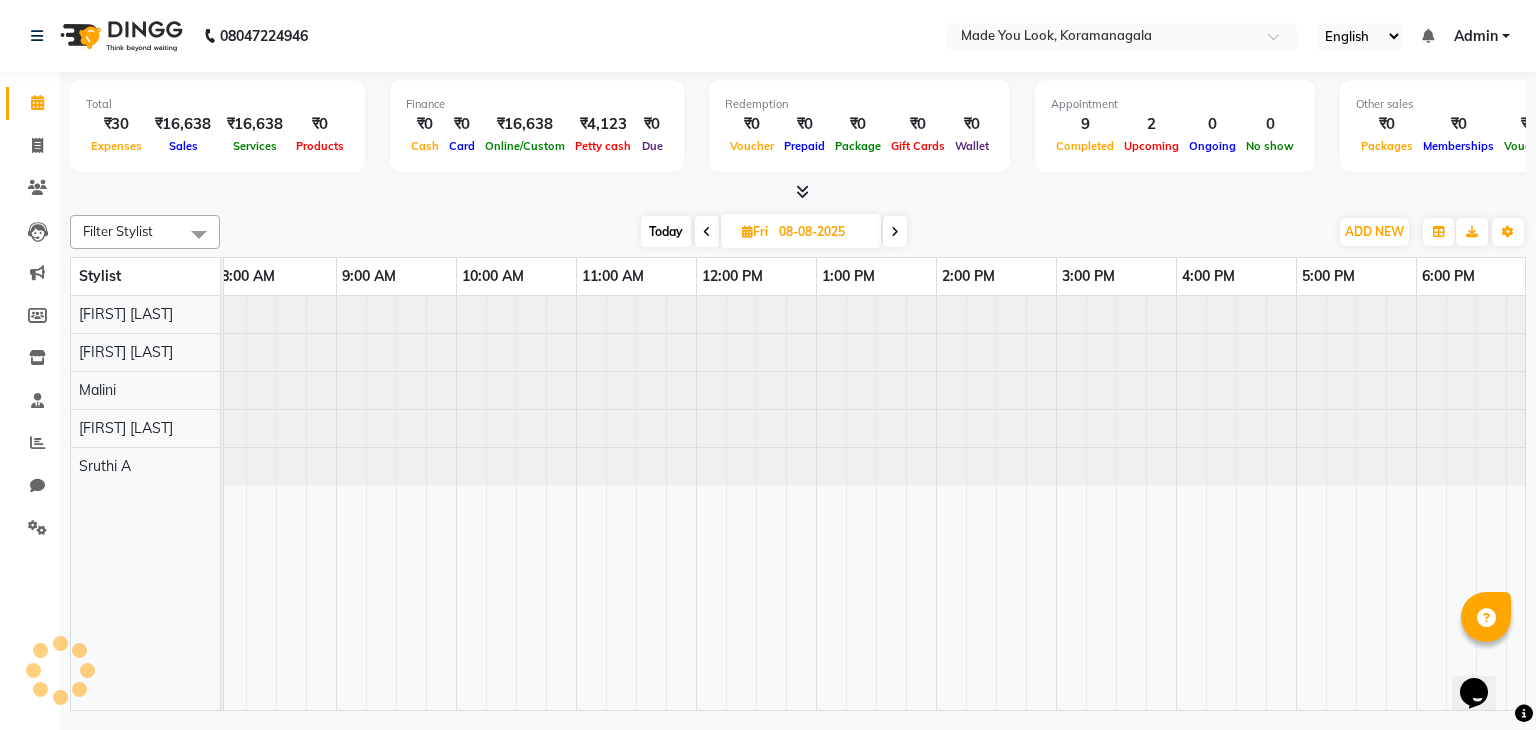 scroll, scrollTop: 0, scrollLeft: 0, axis: both 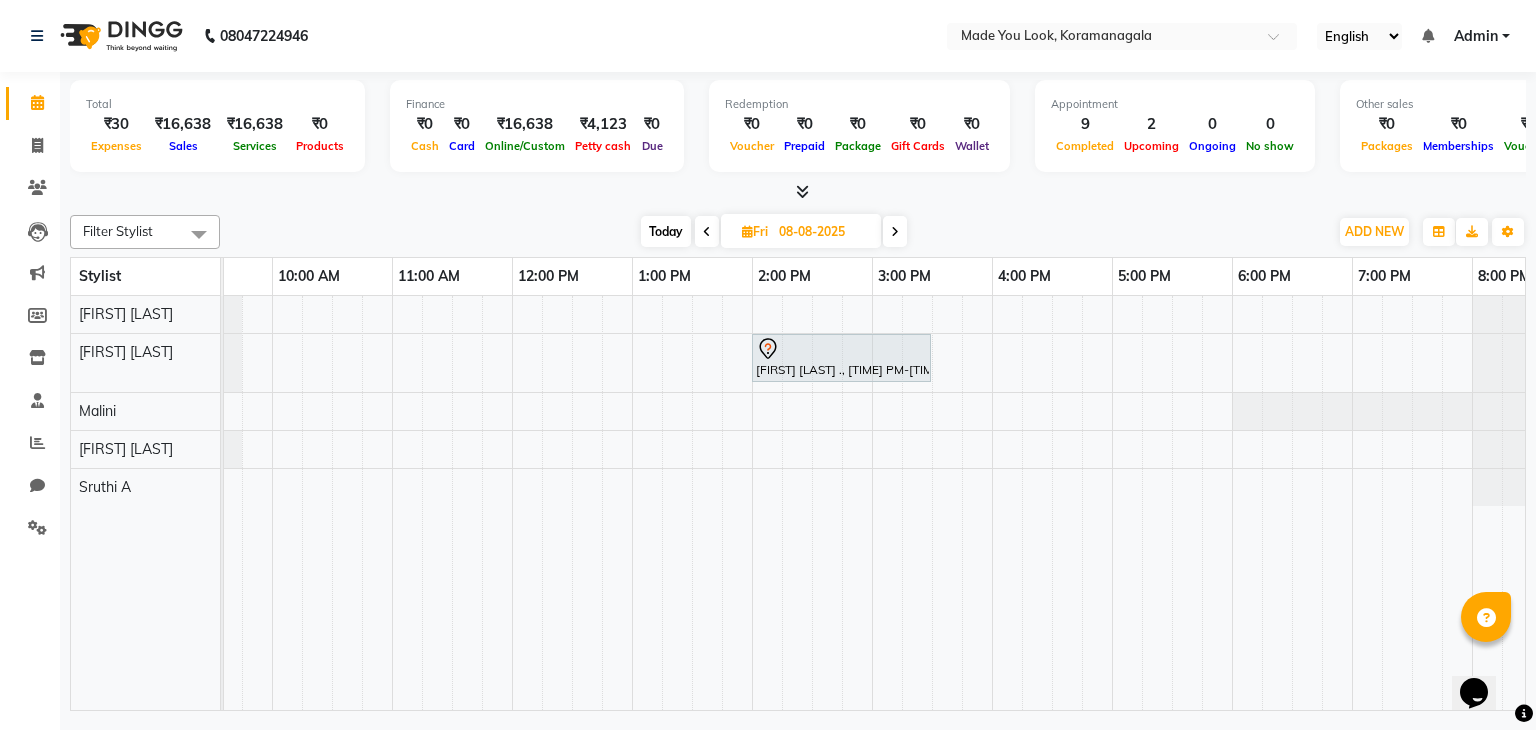 drag, startPoint x: 680, startPoint y: 418, endPoint x: 444, endPoint y: 390, distance: 237.65521 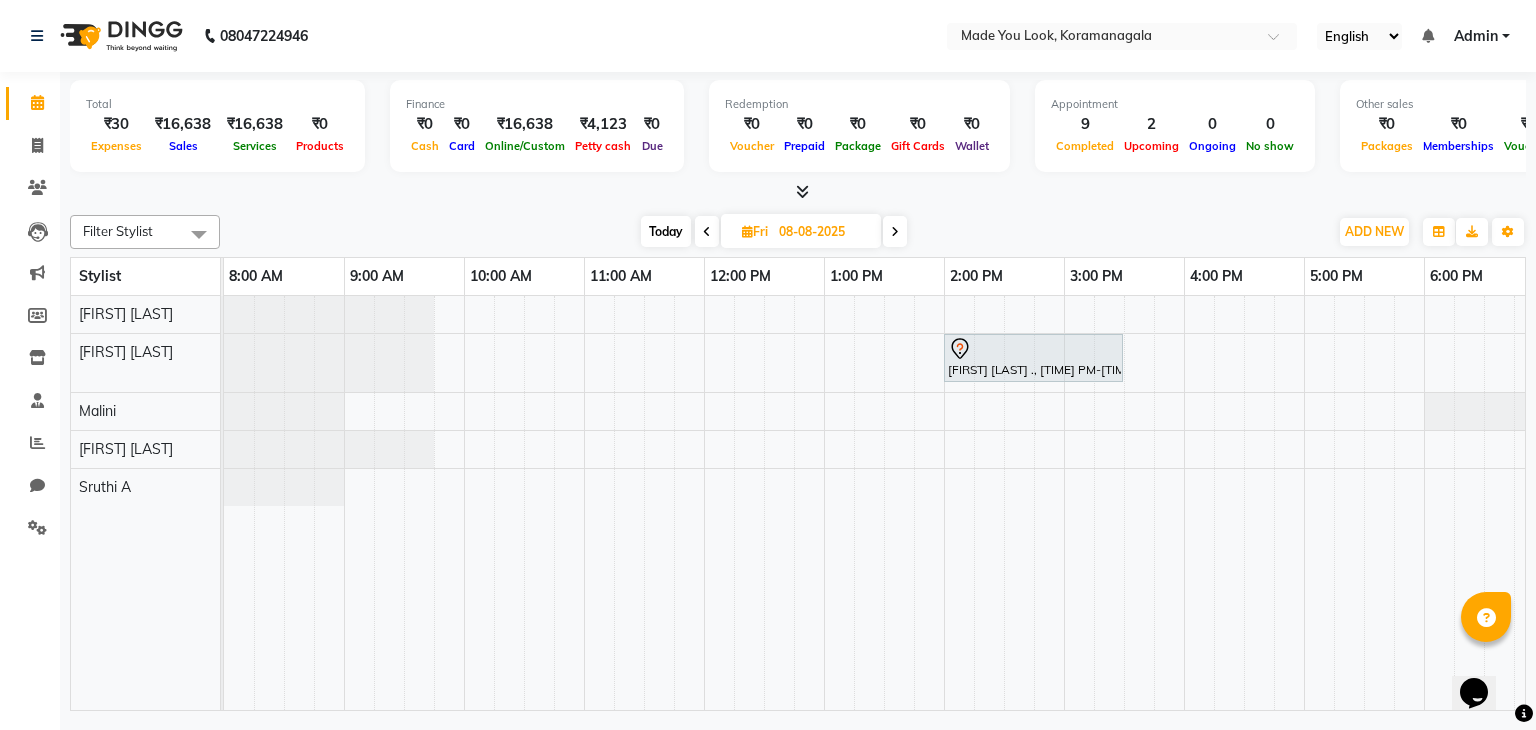 click on "Today" at bounding box center (666, 231) 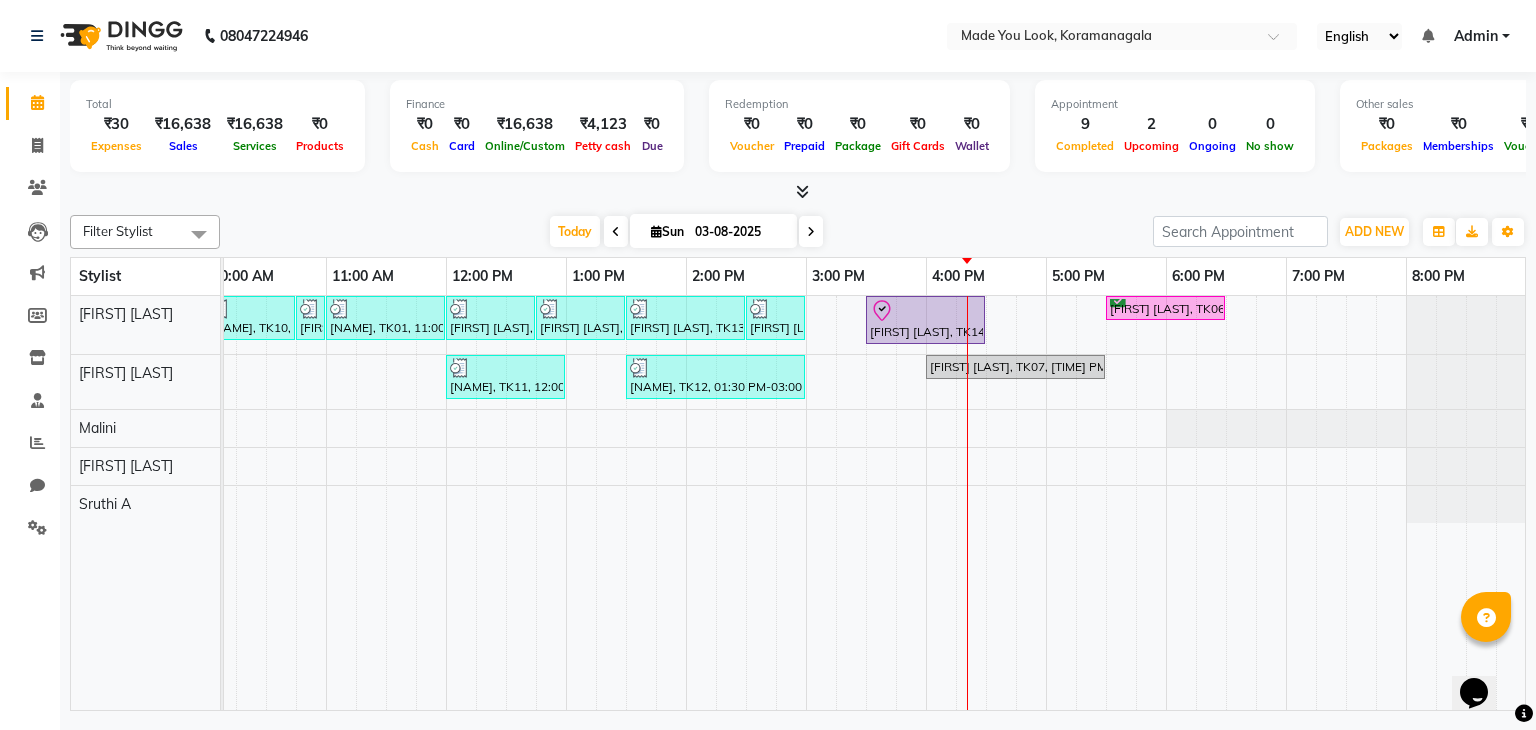 click on "[FIRST] [LAST], TK10, 10:00 AM-10:45 AM, CURL-CUT BELOW SHOULDER PRANAV     [FIRST] [LAST], TK10, 10:45 AM-11:00 AM,  OLAPLEX 4C CLARIFYING     [FIRST] [LAST], TK01, 11:00 AM-12:00 PM, HAIRCUT PRANAV     [FIRST] [LAST], TK11, 12:00 PM-12:45 PM, CURL-CUT ABOVE SHOULDER PRANAV     [FIRST] [LAST], TK11, 12:45 PM-01:30 PM,  OLAPLEX 4C CLARIFYING     [FIRST] [LAST], TK13, 01:30 PM-02:30 PM, CURL-CUT SHOULDER LENGTH PRANAV     [FIRST] [LAST], TK13, 02:30 PM-03:00 PM,  OLAPLEX 4C CLARIFYING
[FIRST] [LAST], TK14, 03:30 PM-04:30 PM, CURL-CUT SHOULDER LENGTH PRANAV     [FIRST] [LAST], TK06, 05:30 PM-06:30 PM, HAIRCUT PRANAV     [FIRST] [LAST], TK11, 12:00 PM-01:00 PM, HAIRCUT PALLAVI     [FIRST] [LAST], TK12, 01:30 PM-03:00 PM, CURL-CUT BELOW SHOULDER PALLAVI    [FIRST] [LAST], TK07, 04:00 PM-05:30 PM, HAIRCUT PALLAVI" at bounding box center [746, 503] 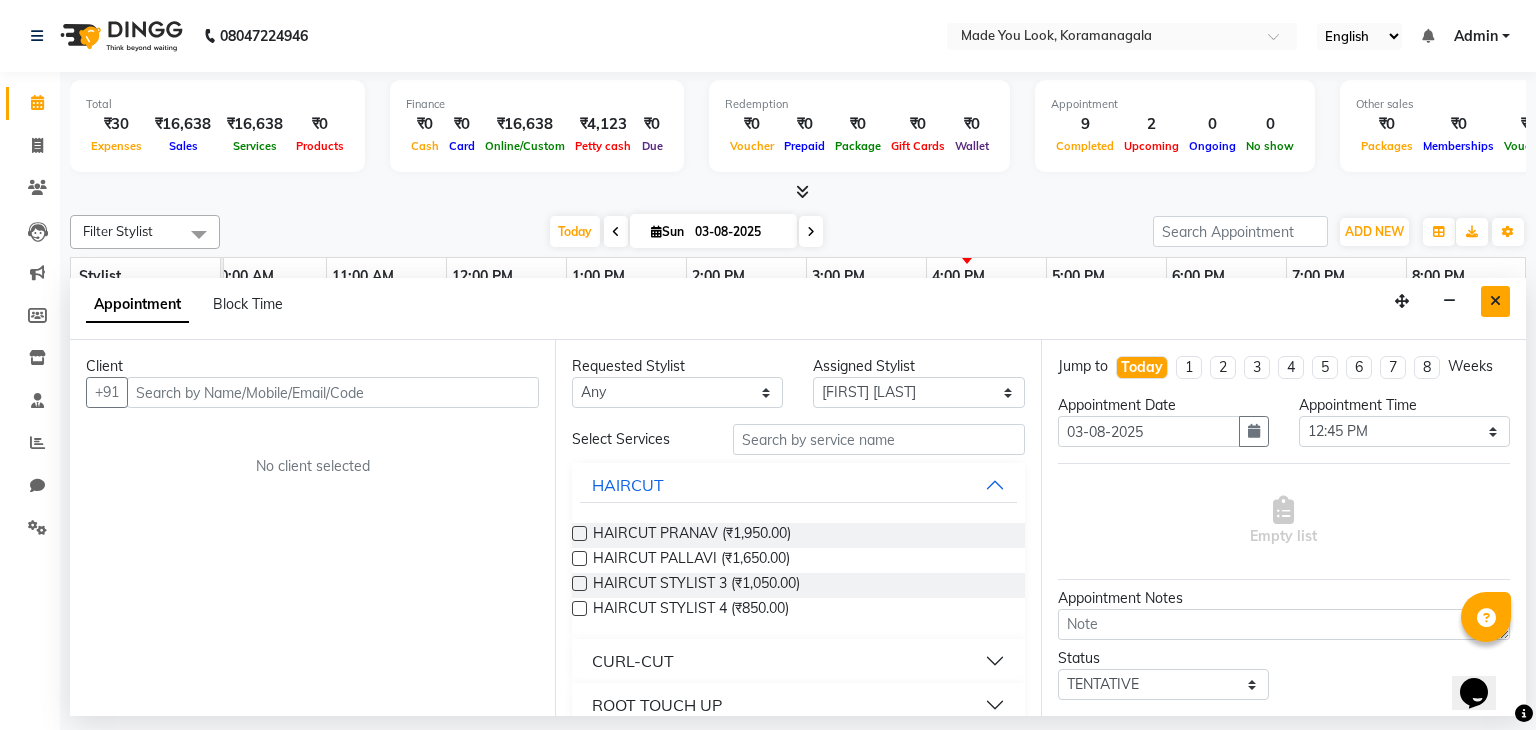 click at bounding box center (1495, 301) 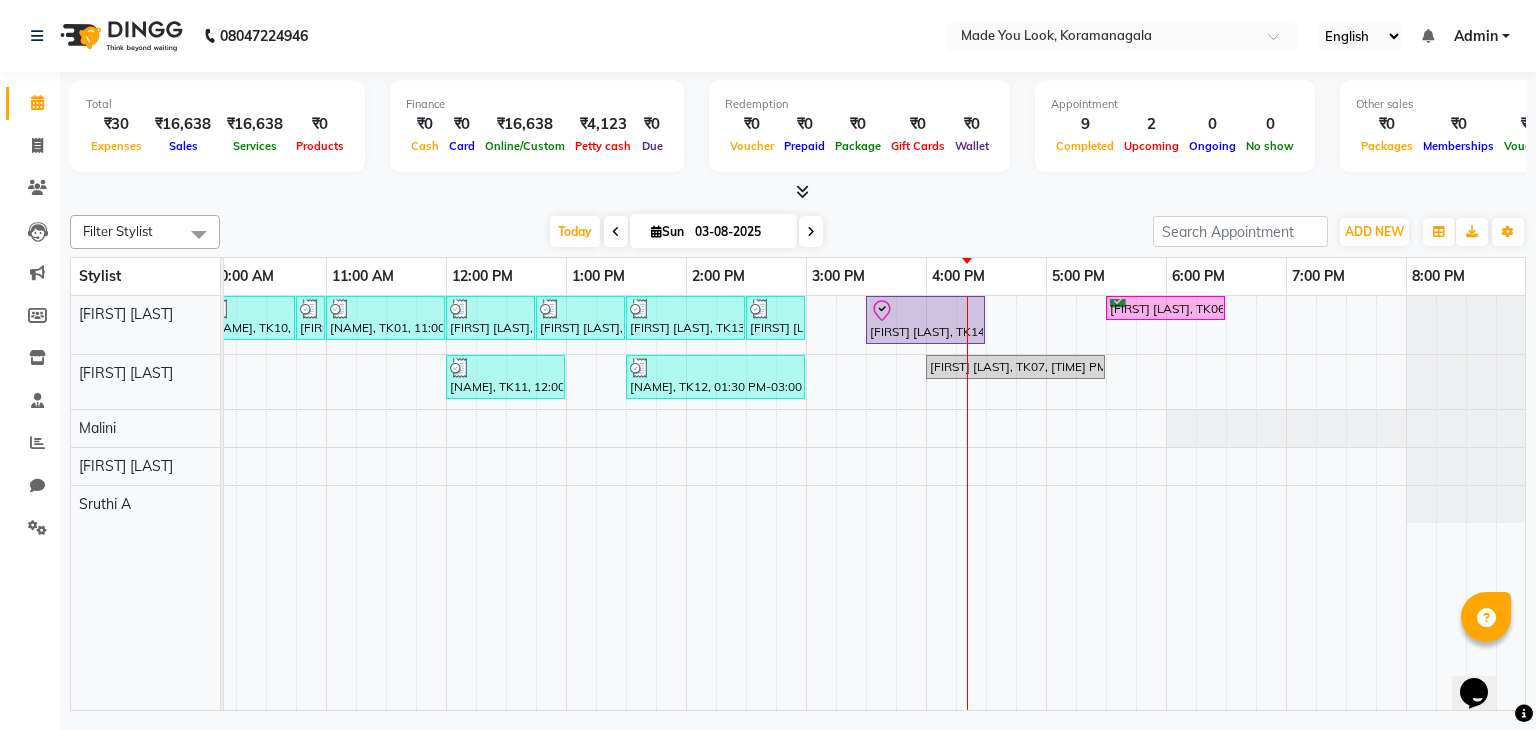 click at bounding box center [616, 231] 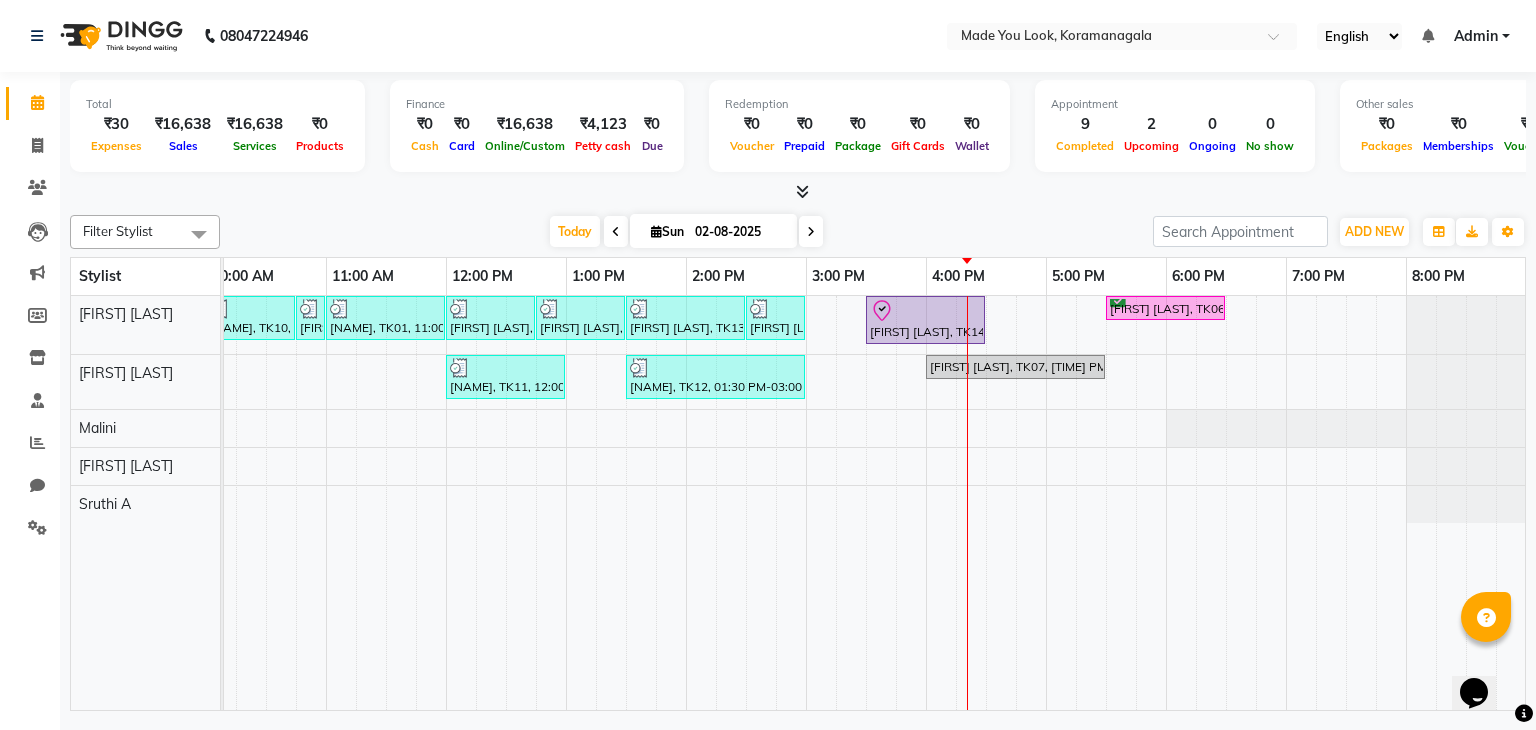 scroll, scrollTop: 0, scrollLeft: 0, axis: both 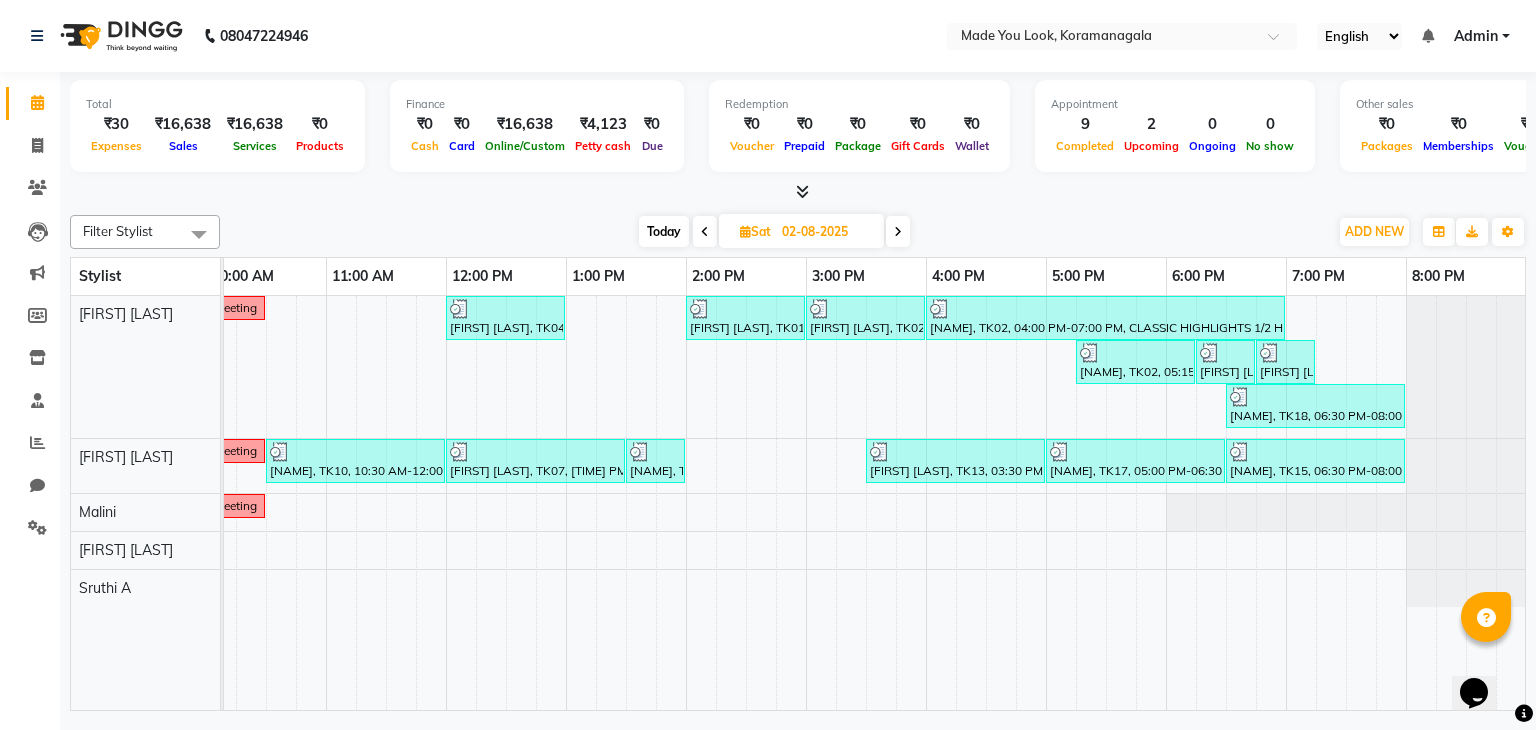 click at bounding box center (898, 231) 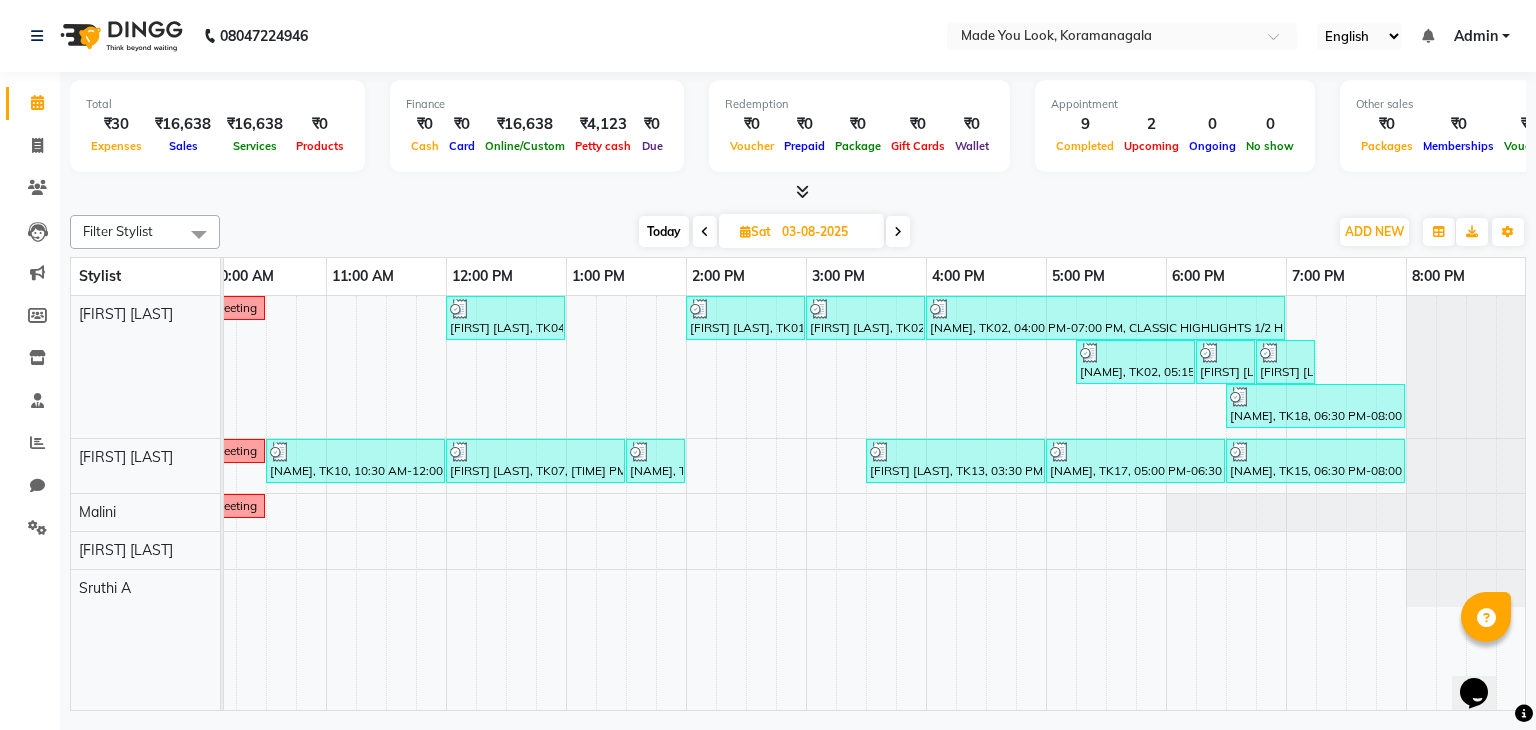 scroll, scrollTop: 0, scrollLeft: 0, axis: both 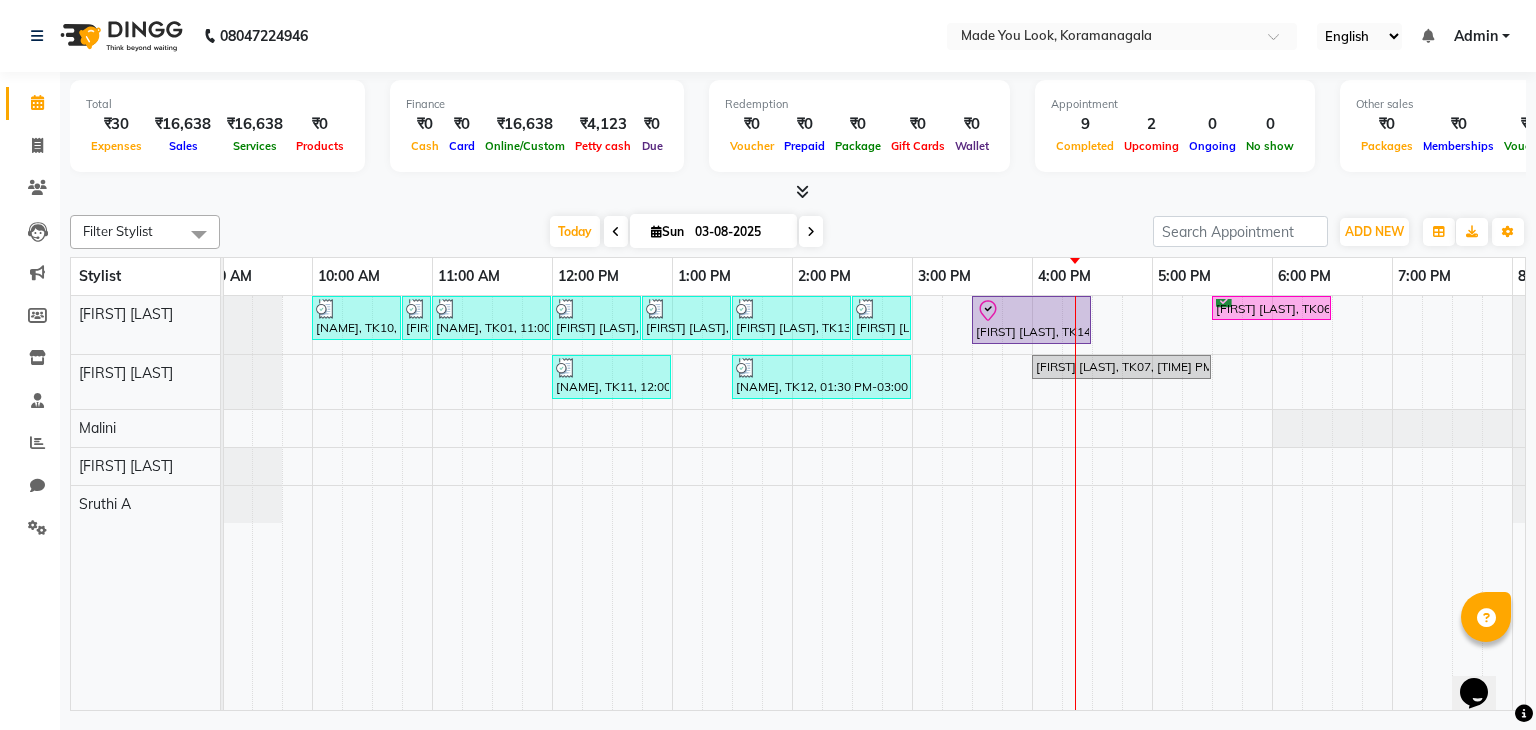 click on "Today  Sun 03-08-2025" at bounding box center (686, 232) 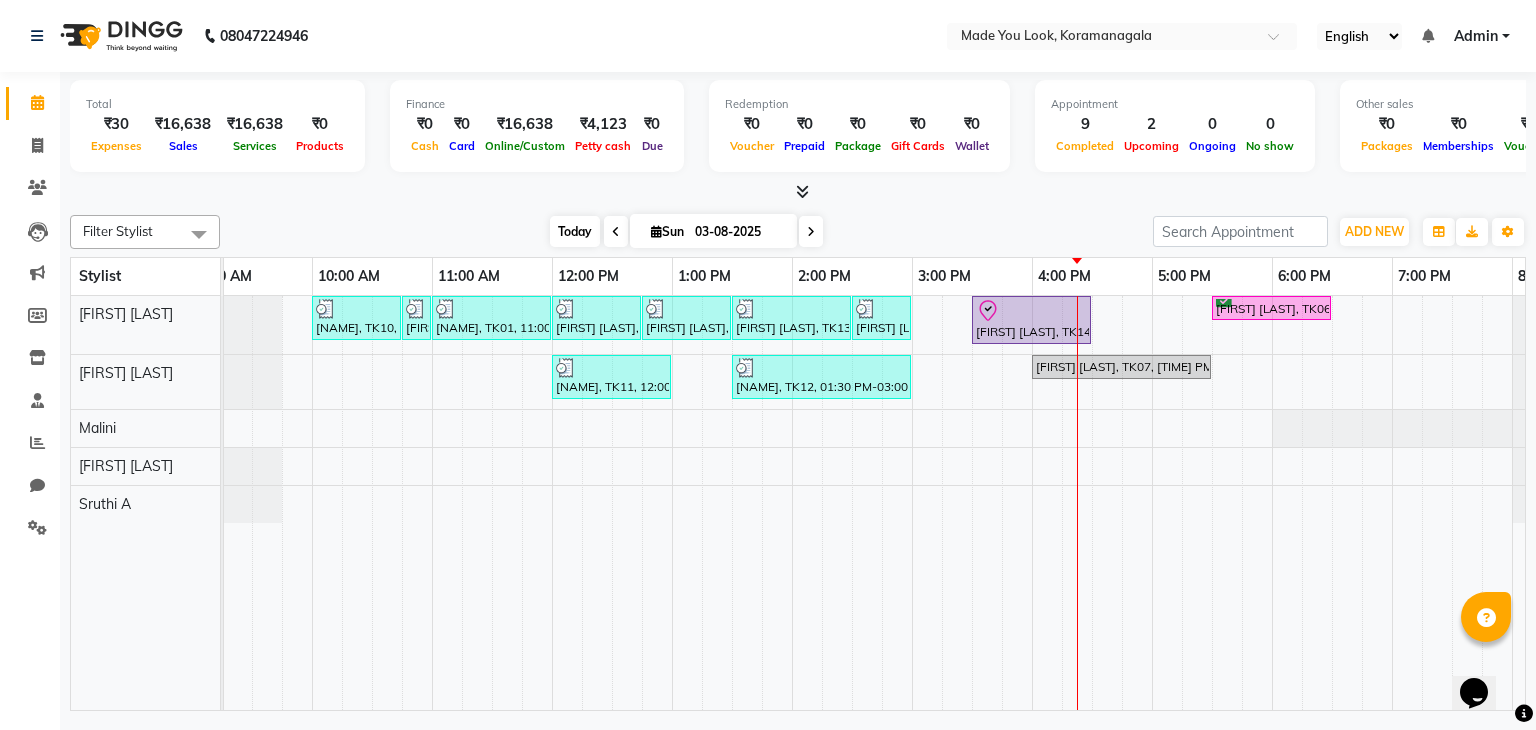 click on "Today" at bounding box center (575, 231) 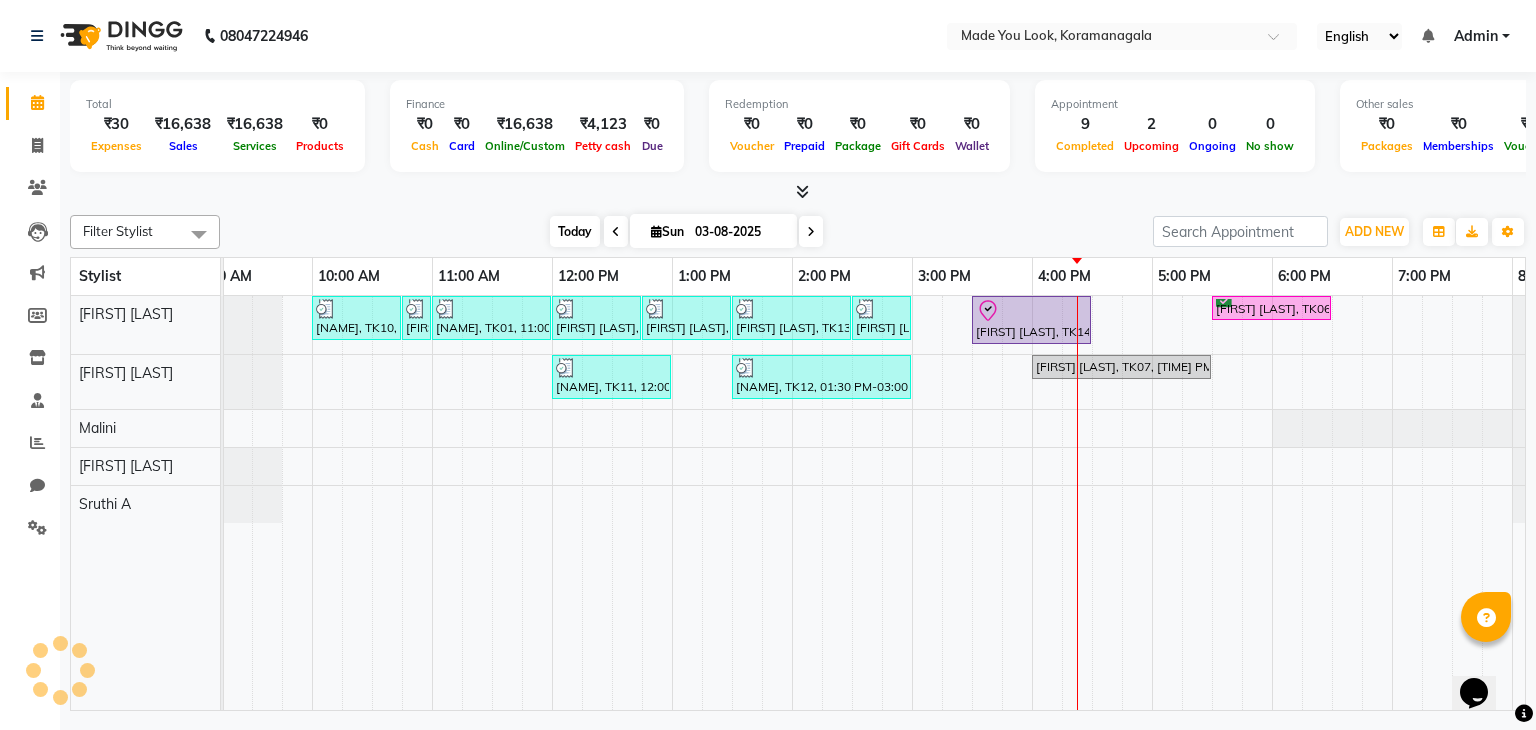 scroll, scrollTop: 0, scrollLeft: 258, axis: horizontal 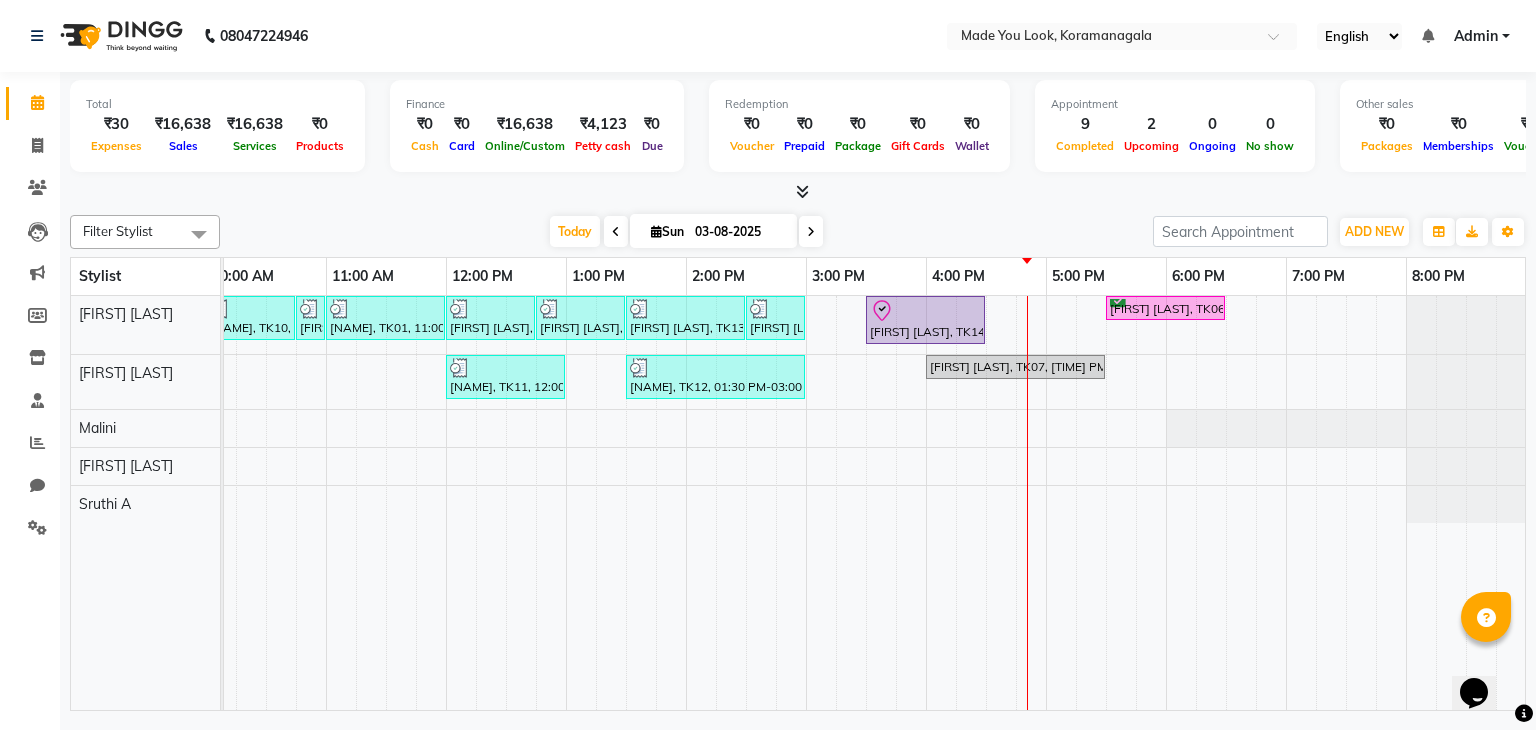 click at bounding box center [811, 232] 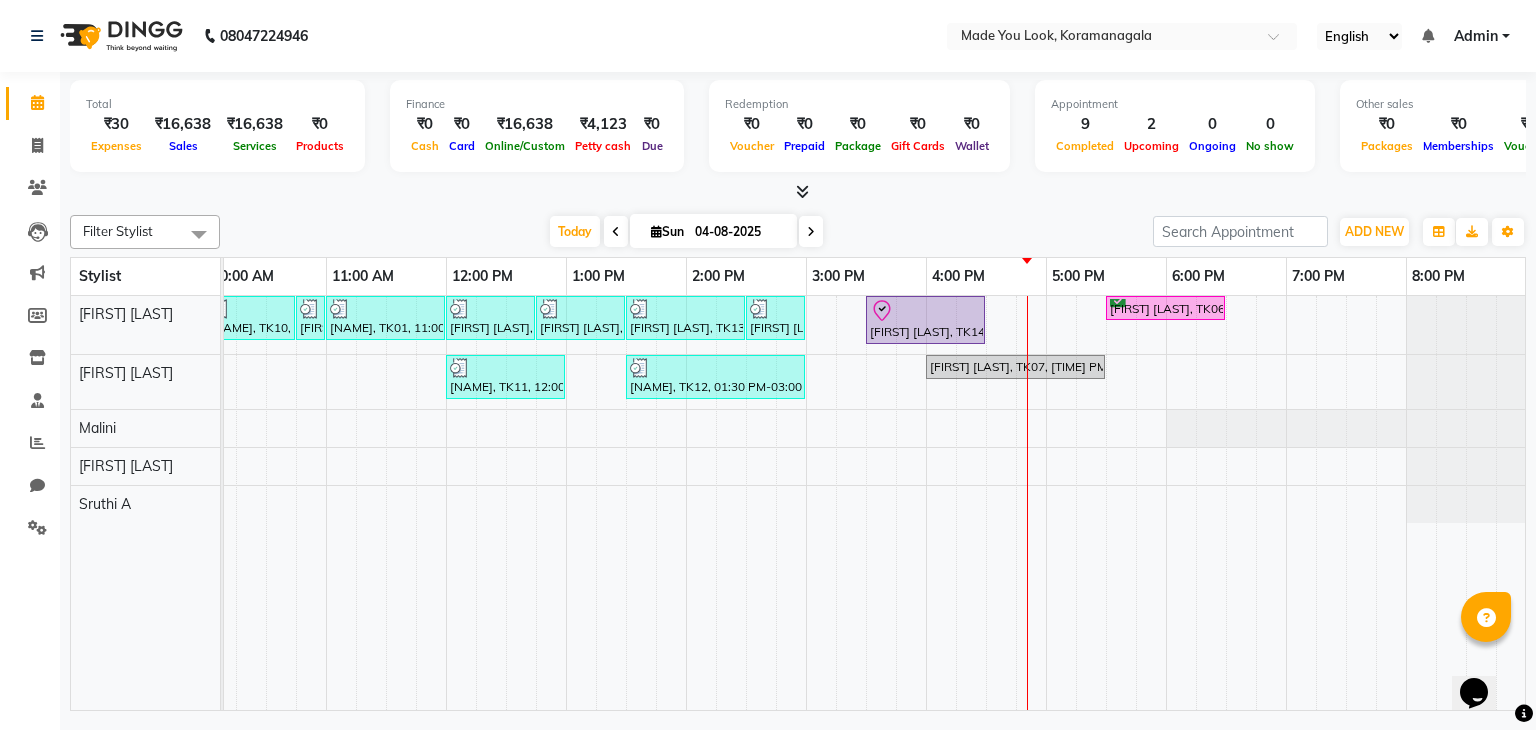 scroll, scrollTop: 0, scrollLeft: 0, axis: both 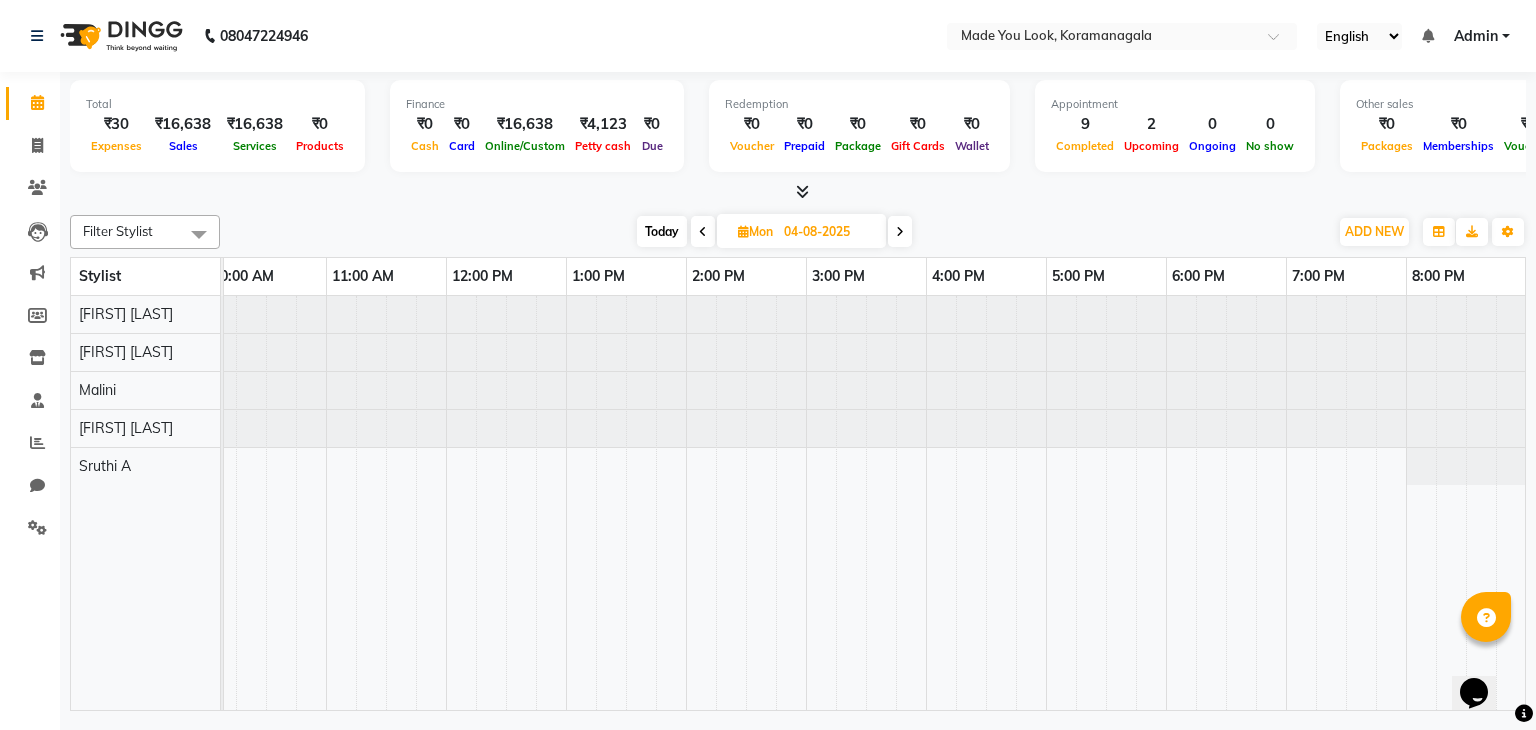 click at bounding box center [900, 231] 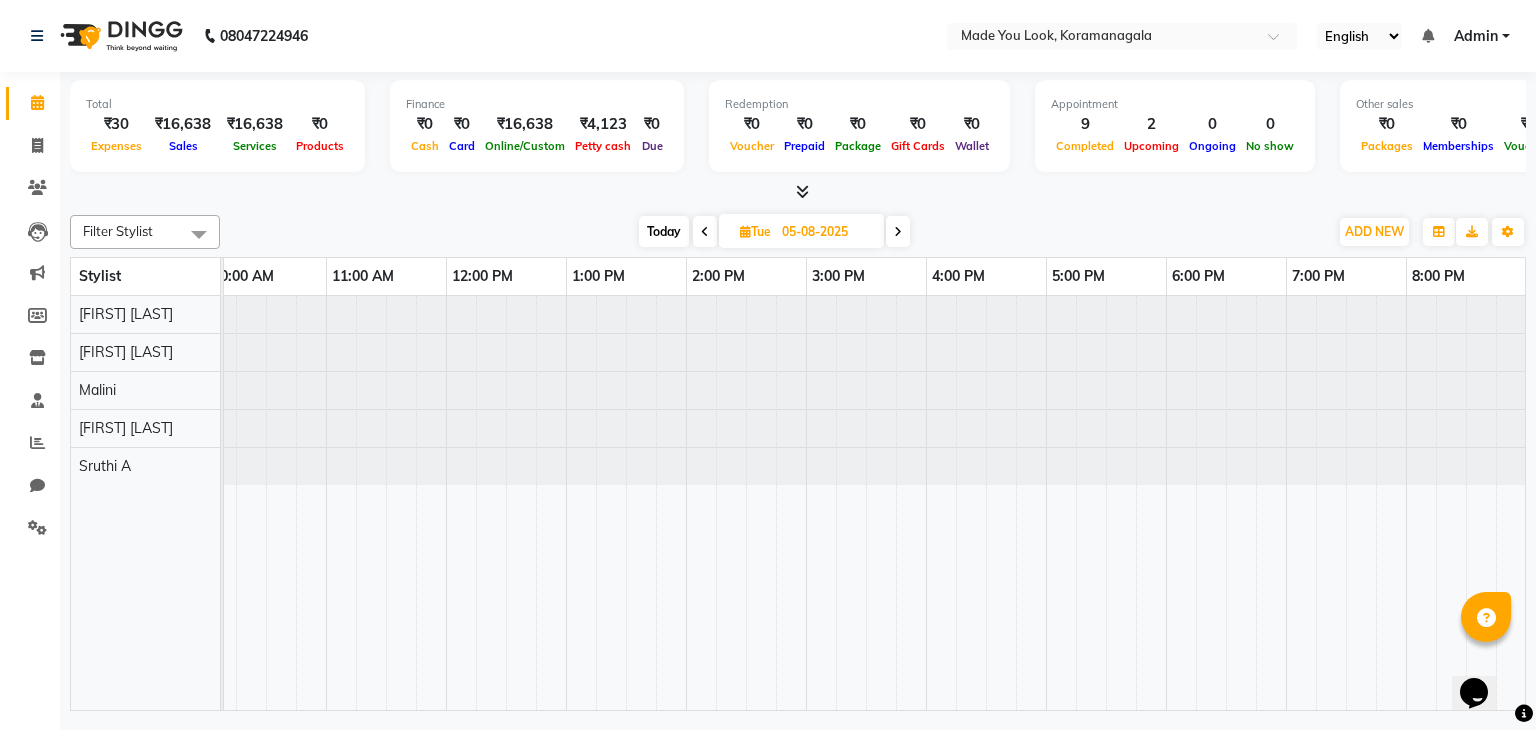scroll, scrollTop: 0, scrollLeft: 0, axis: both 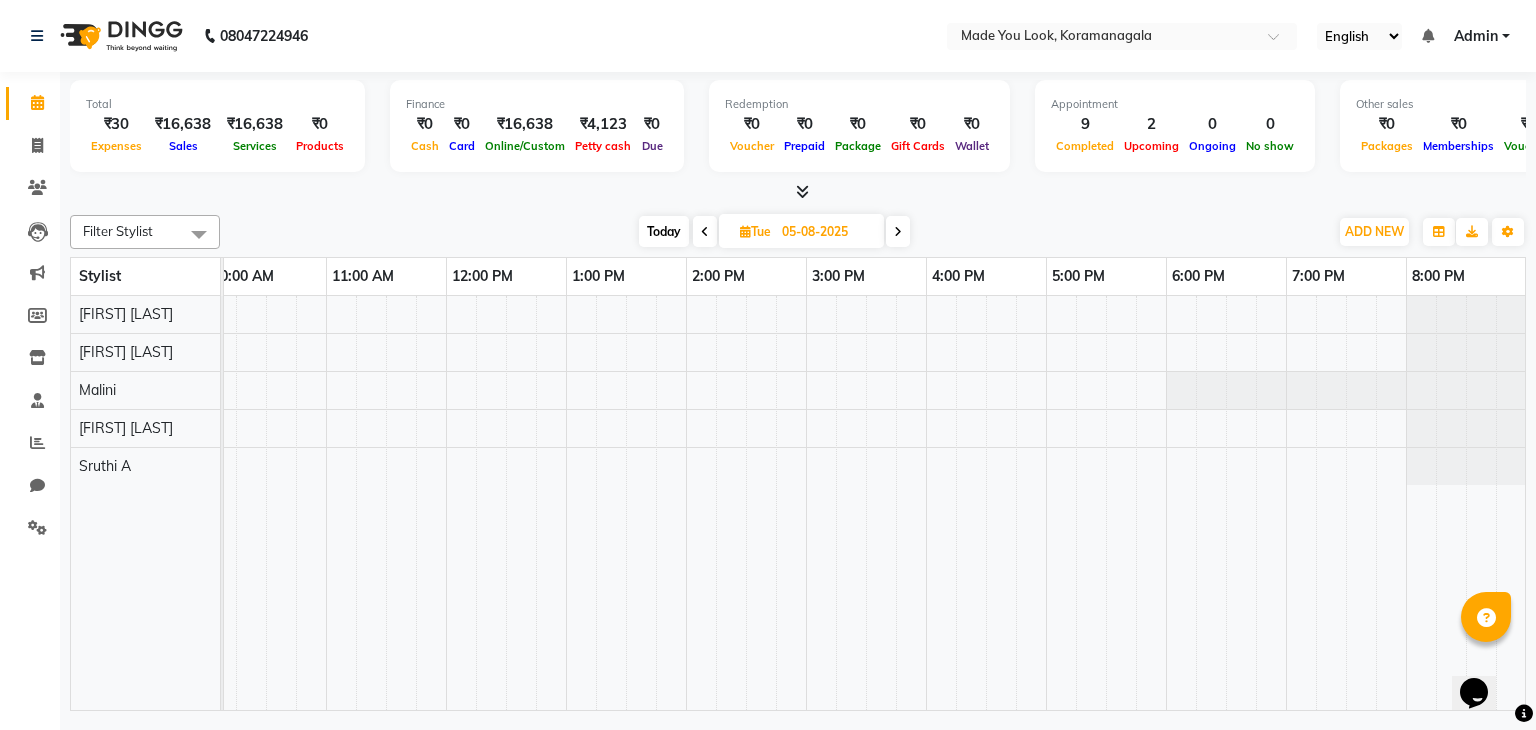 click at bounding box center (898, 231) 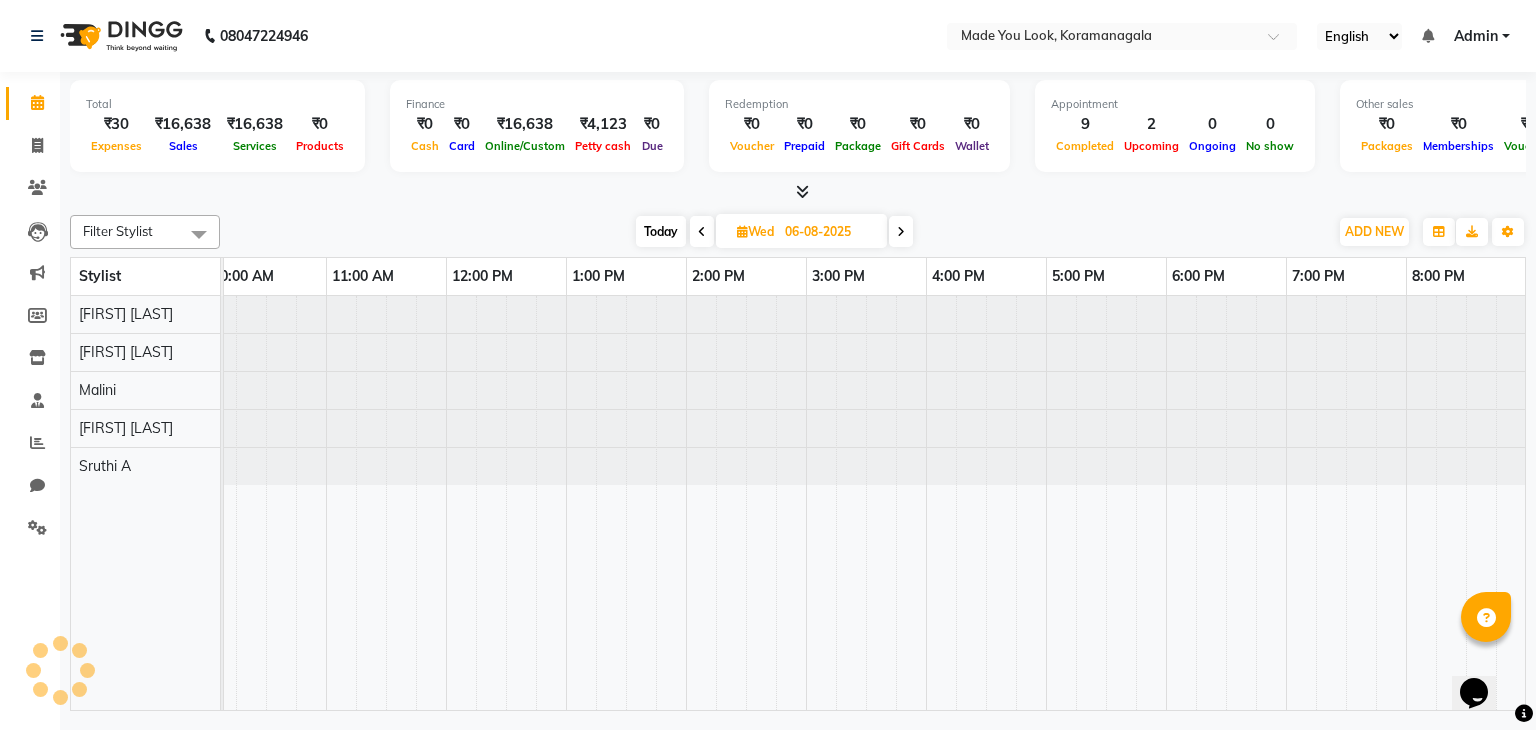 scroll, scrollTop: 0, scrollLeft: 258, axis: horizontal 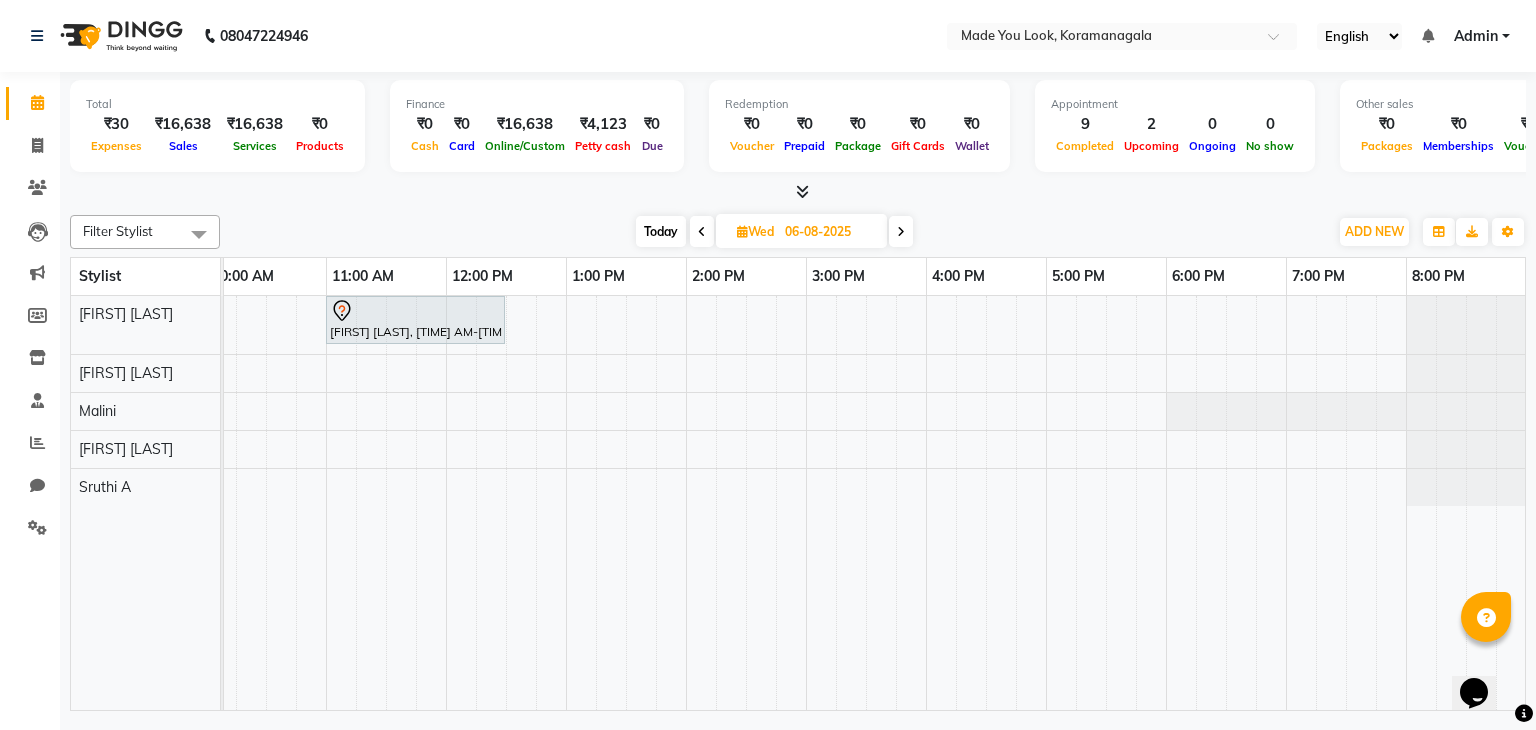 click at bounding box center (901, 232) 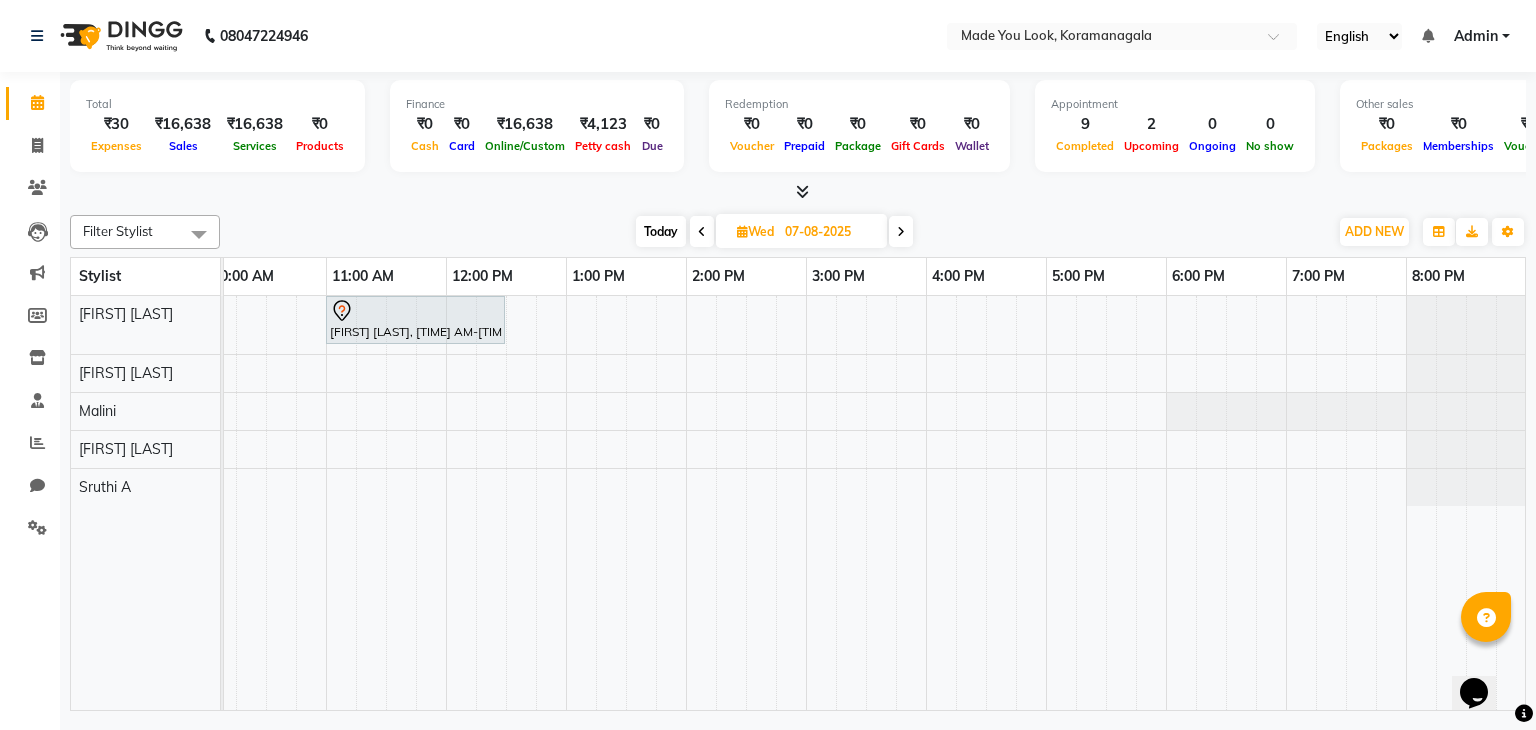 scroll, scrollTop: 0, scrollLeft: 0, axis: both 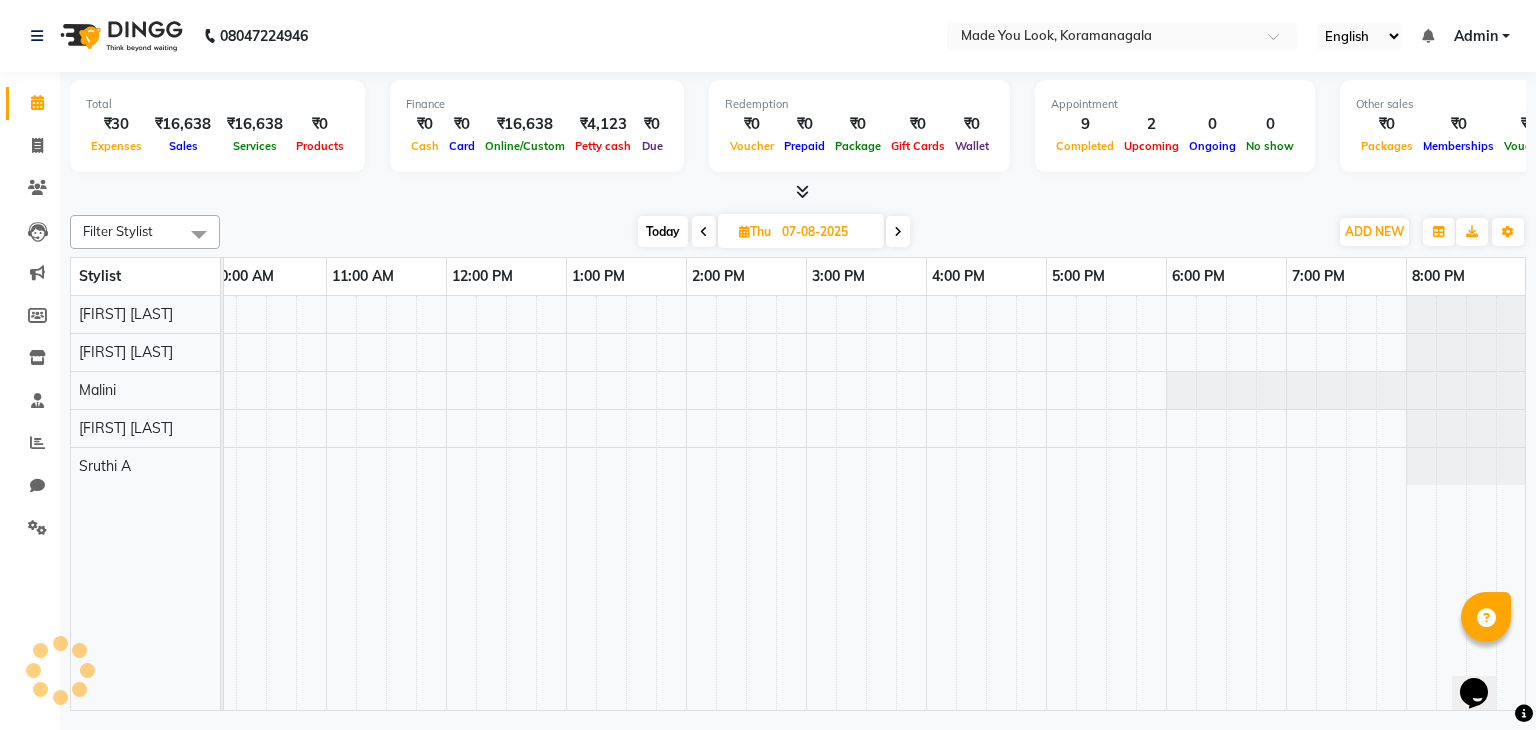 click at bounding box center (898, 231) 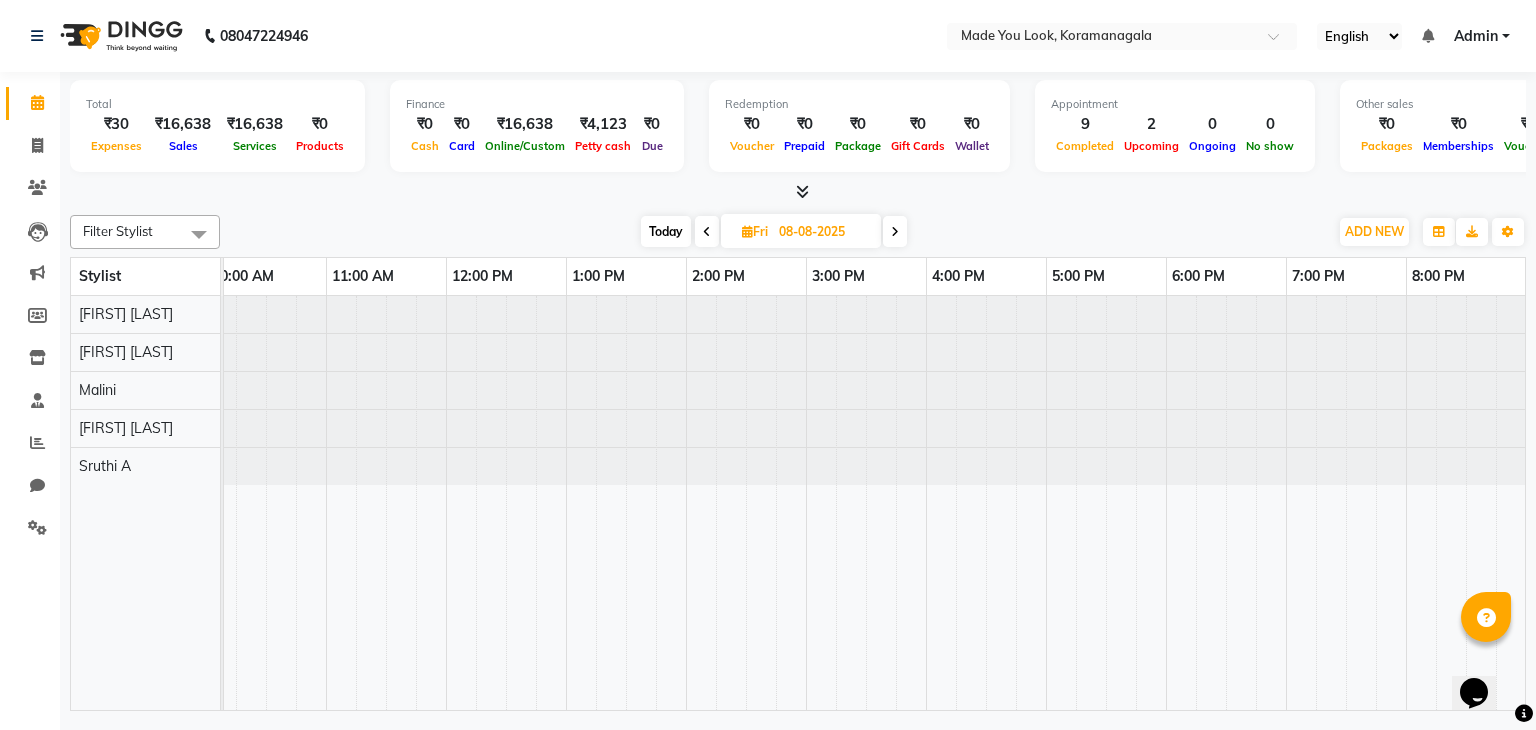scroll, scrollTop: 0, scrollLeft: 0, axis: both 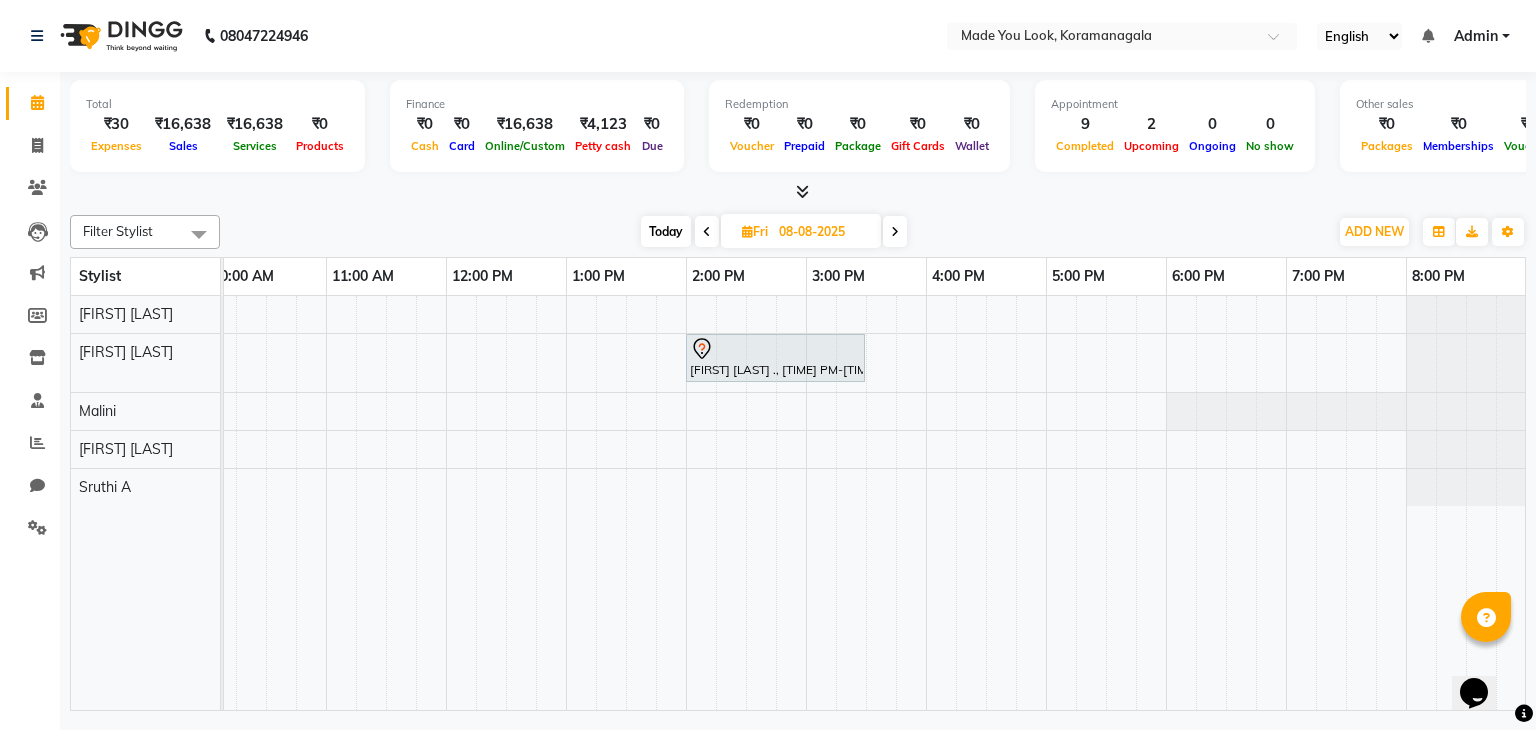 click at bounding box center [895, 231] 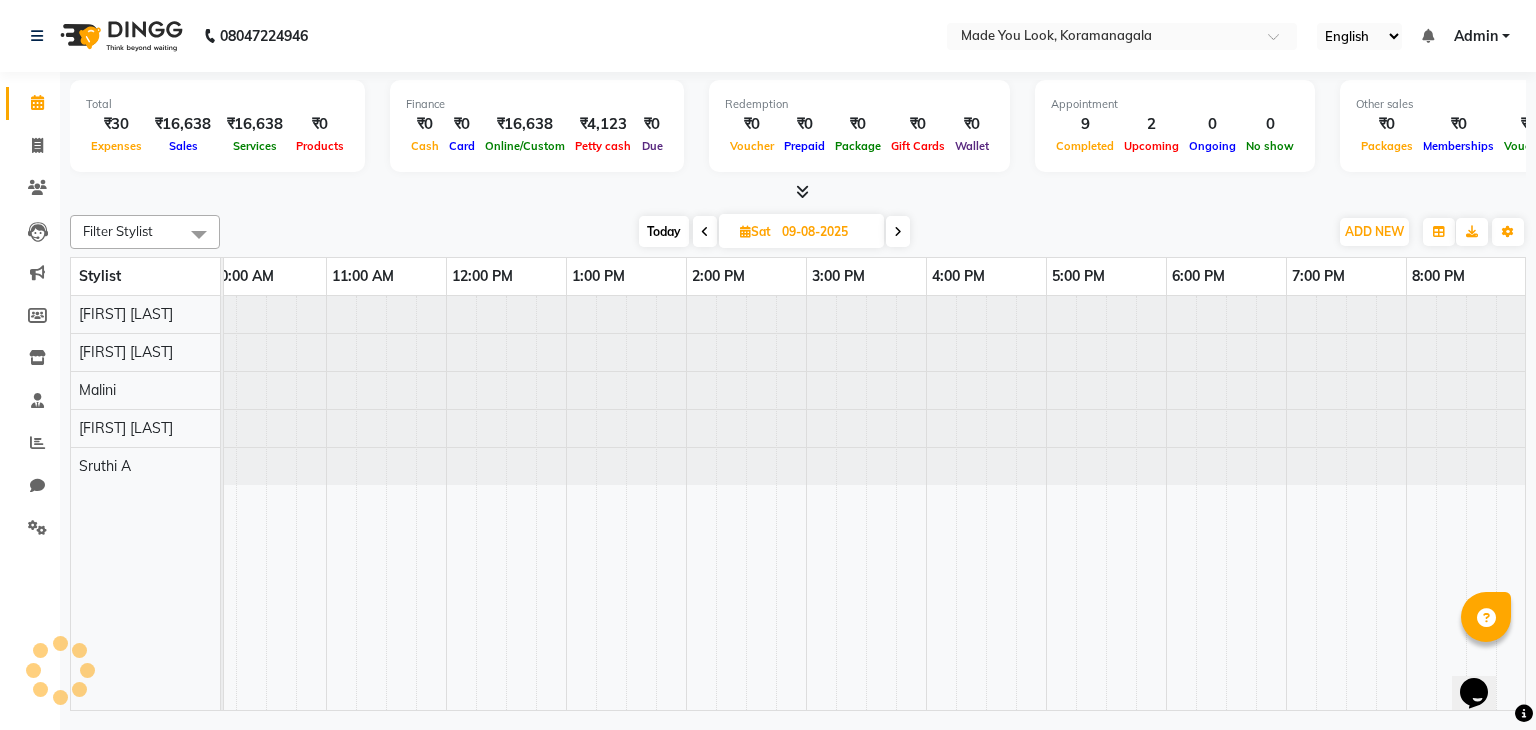 scroll, scrollTop: 0, scrollLeft: 0, axis: both 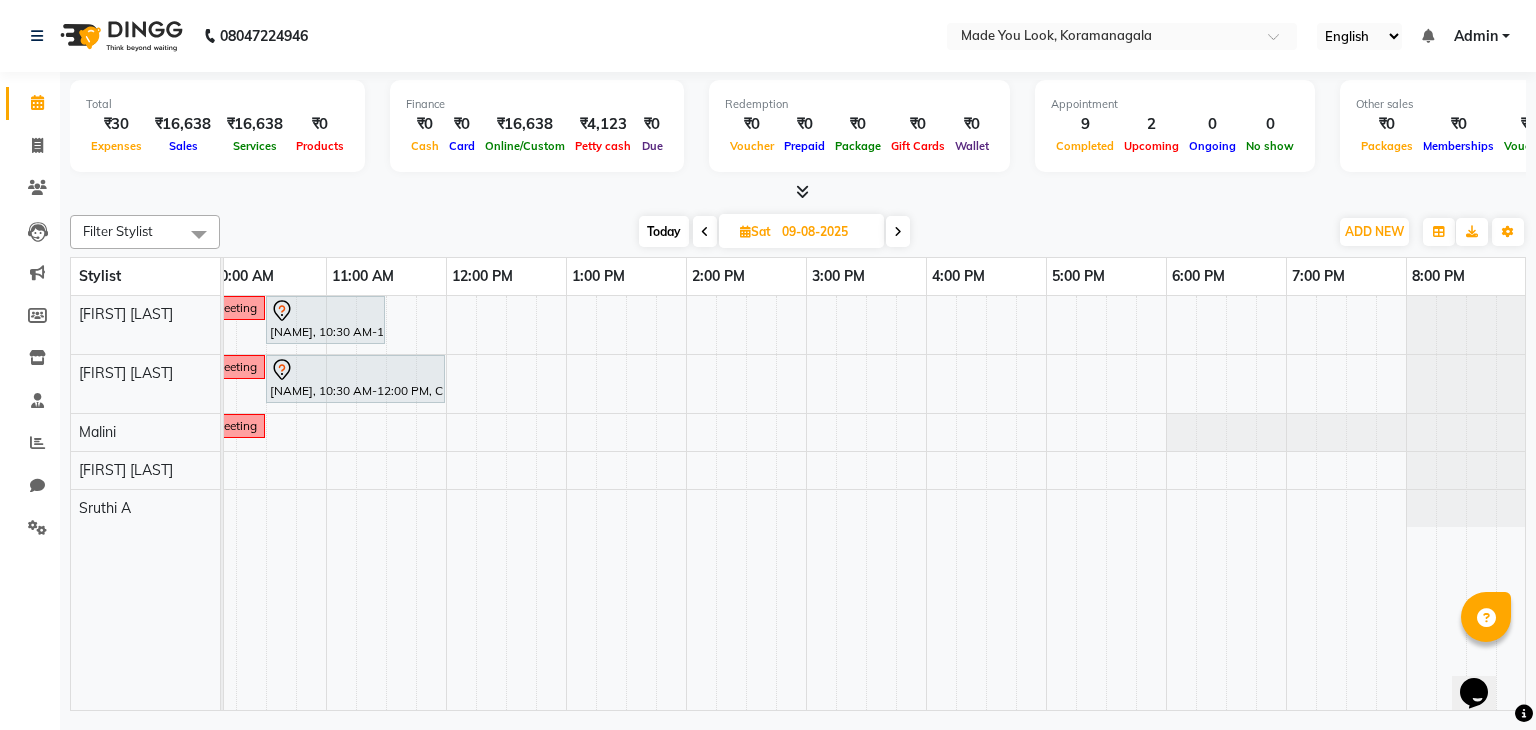 click at bounding box center (898, 231) 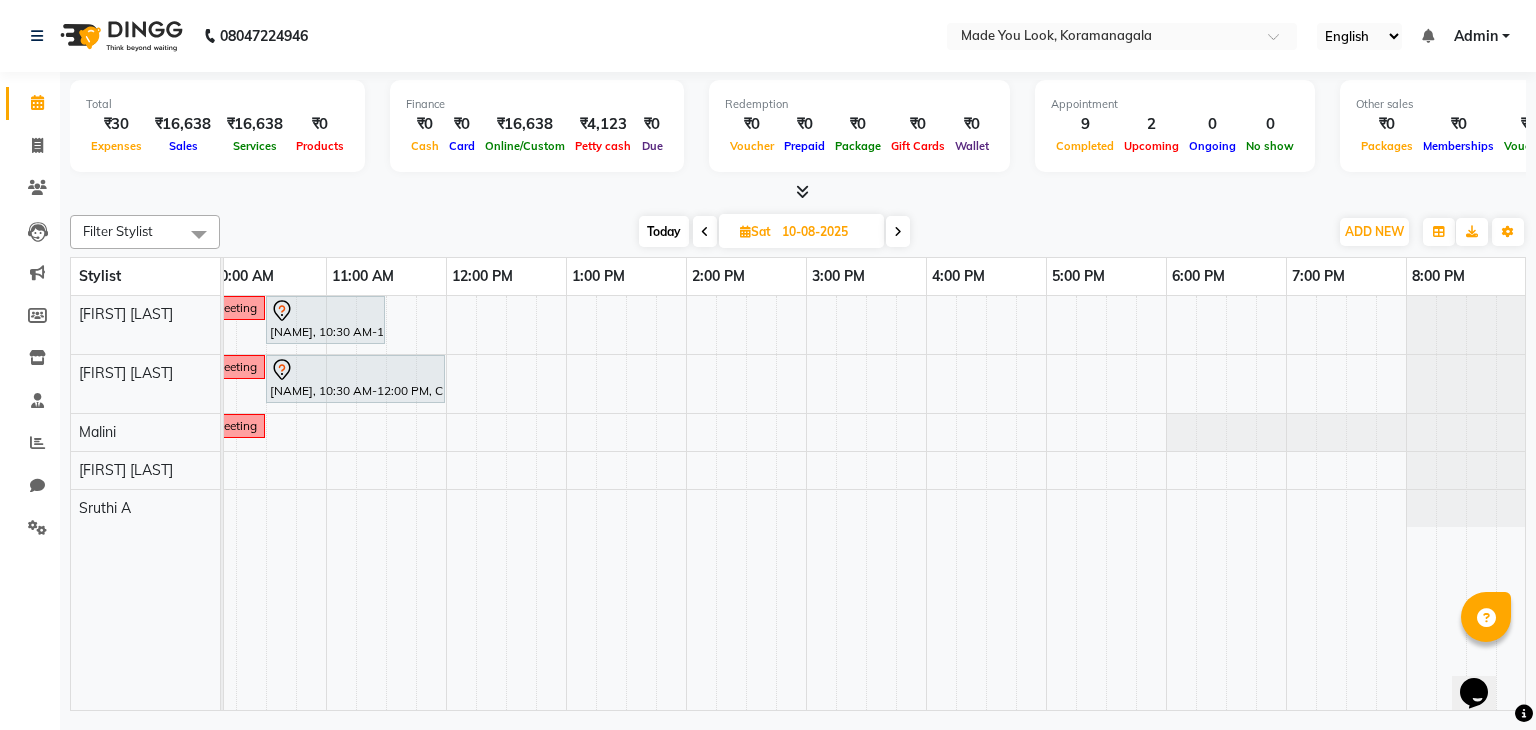 scroll, scrollTop: 0, scrollLeft: 0, axis: both 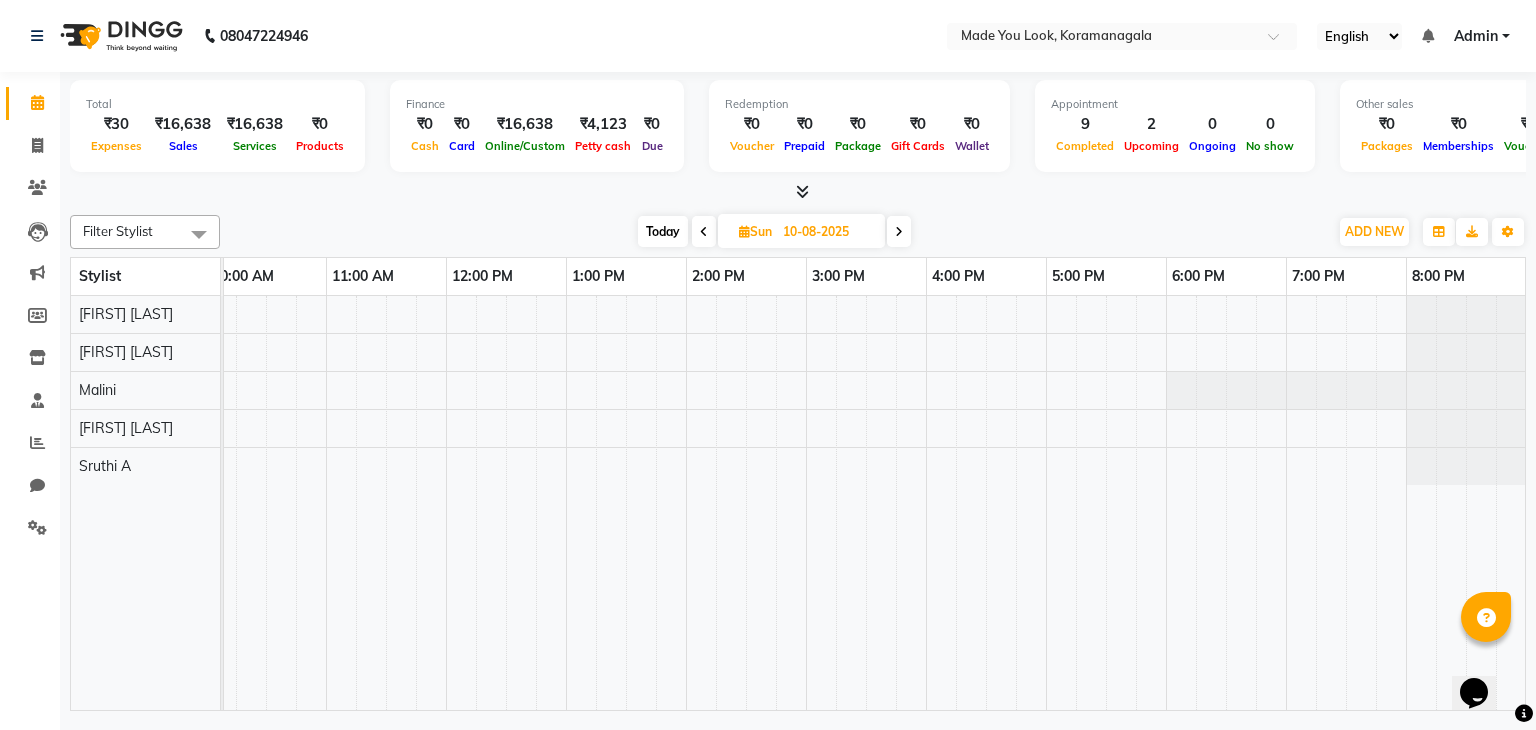 click on "Today" at bounding box center [663, 231] 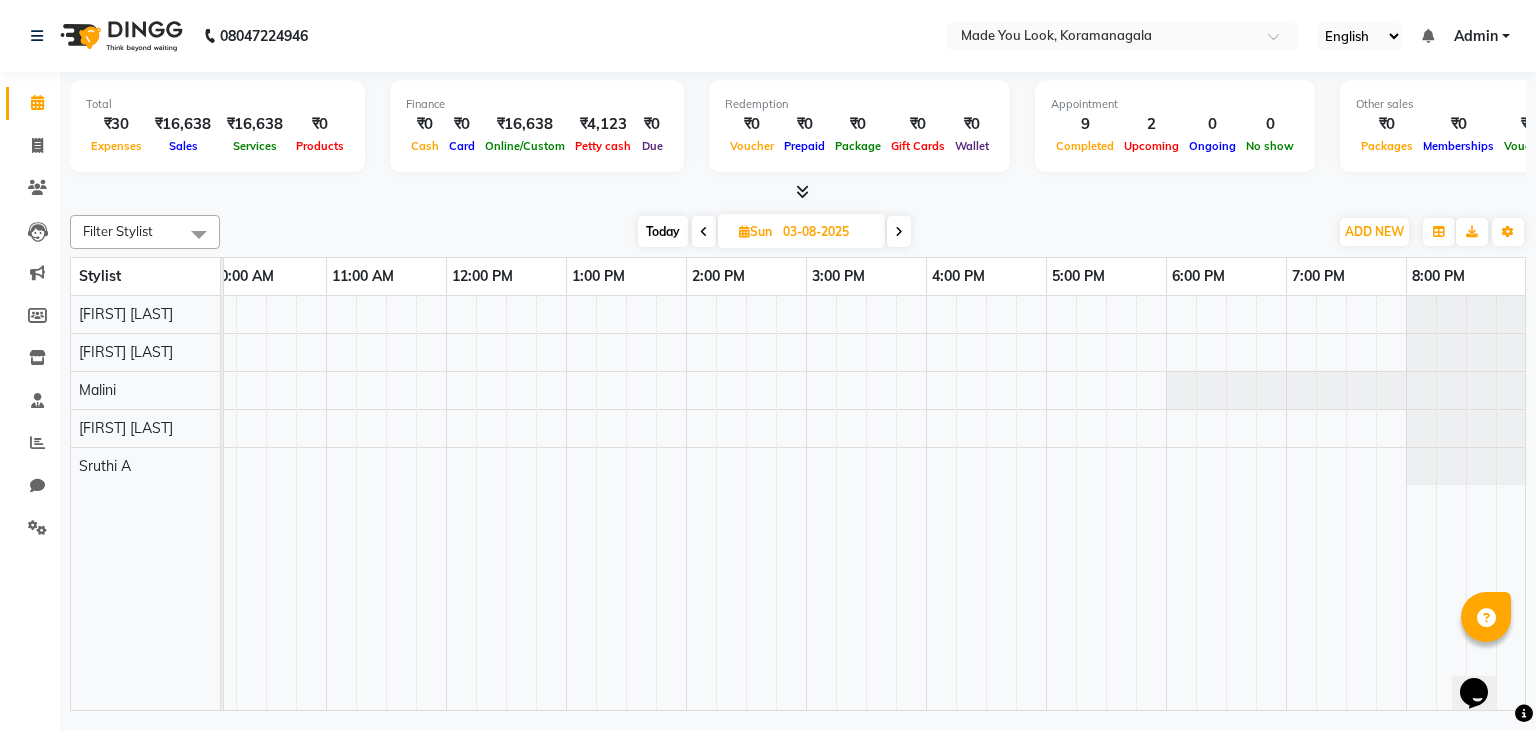 scroll, scrollTop: 0, scrollLeft: 0, axis: both 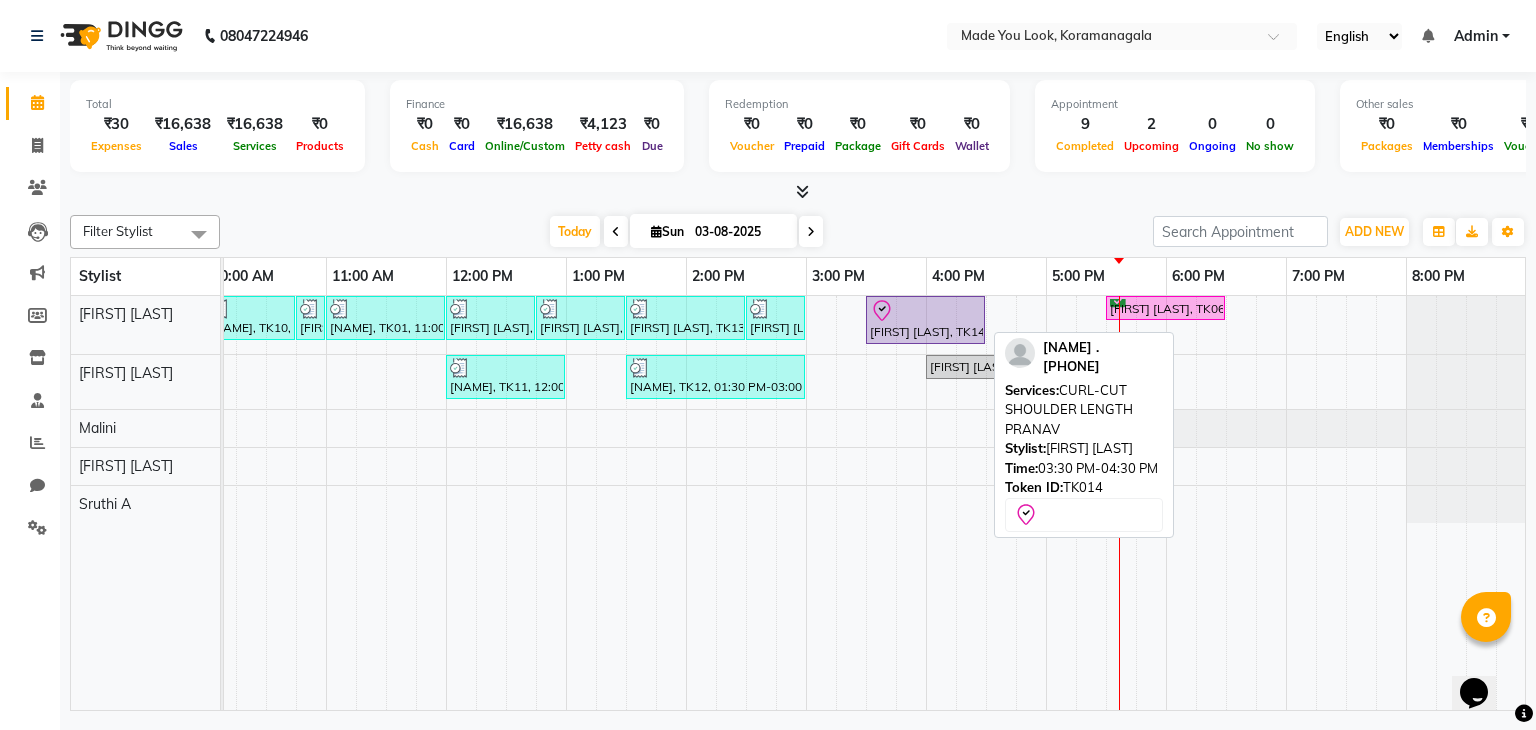 click on "[FIRST] [LAST], TK14, 03:30 PM-04:30 PM, CURL-CUT SHOULDER LENGTH PRANAV" at bounding box center [925, 320] 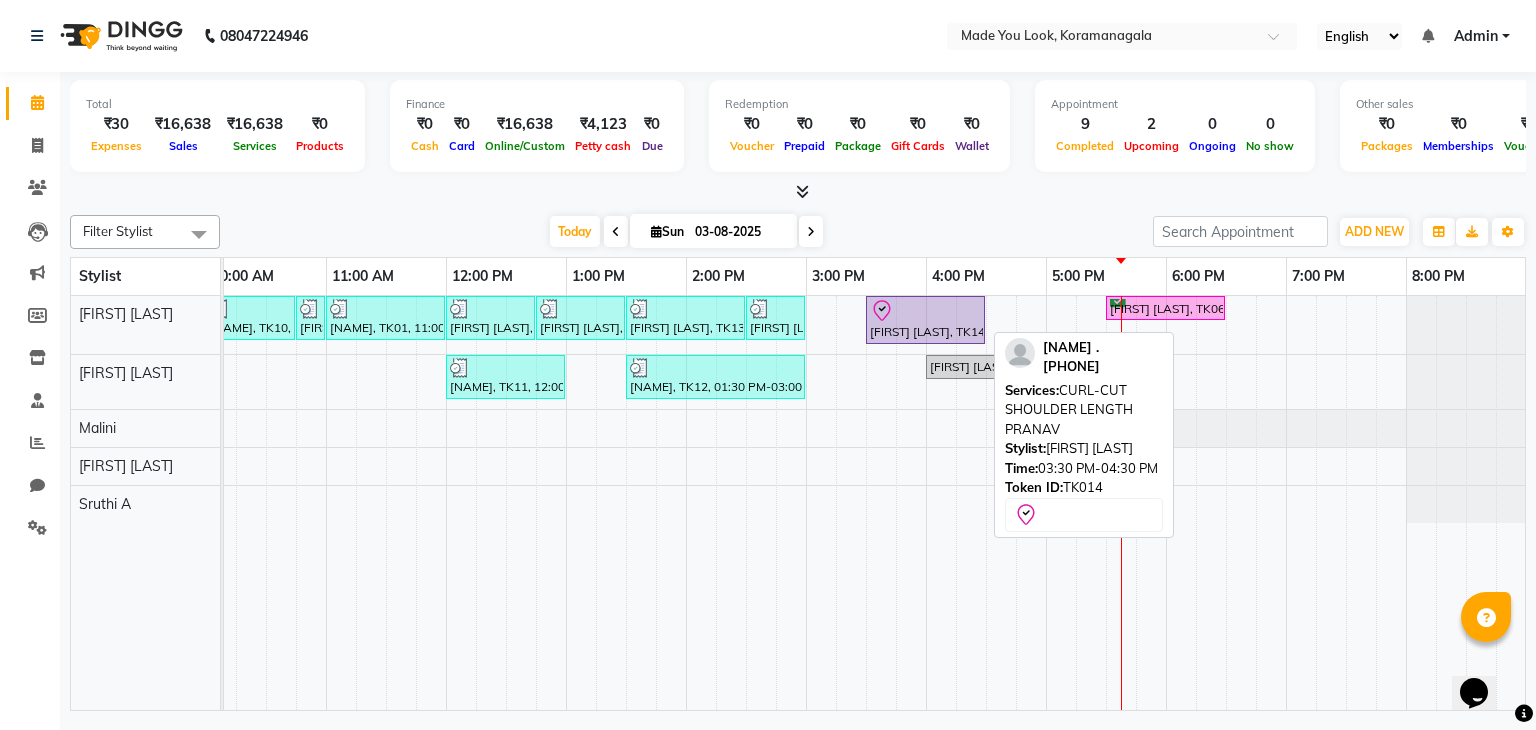 click on "[FIRST] [LAST], TK14, 03:30 PM-04:30 PM, CURL-CUT SHOULDER LENGTH PRANAV" at bounding box center [925, 320] 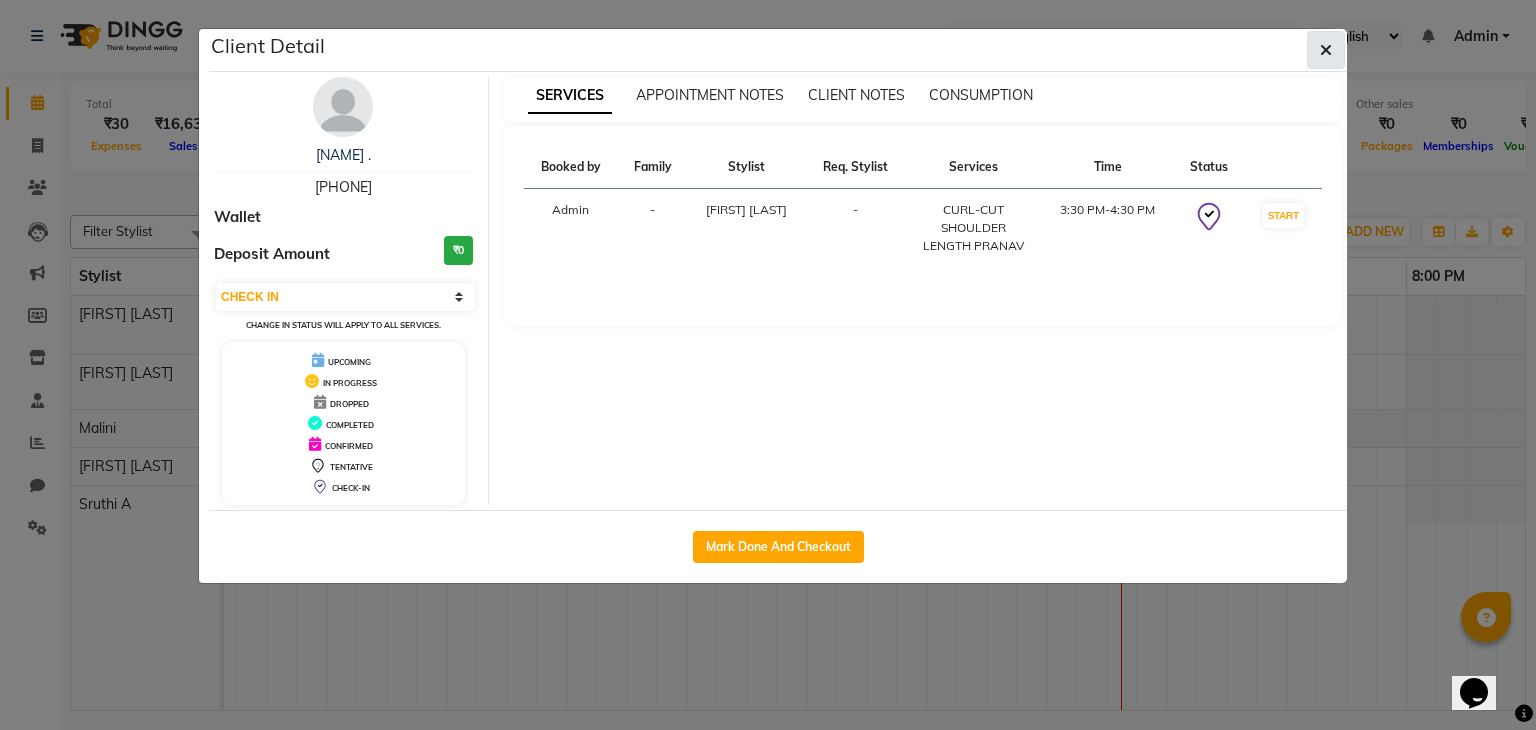 click 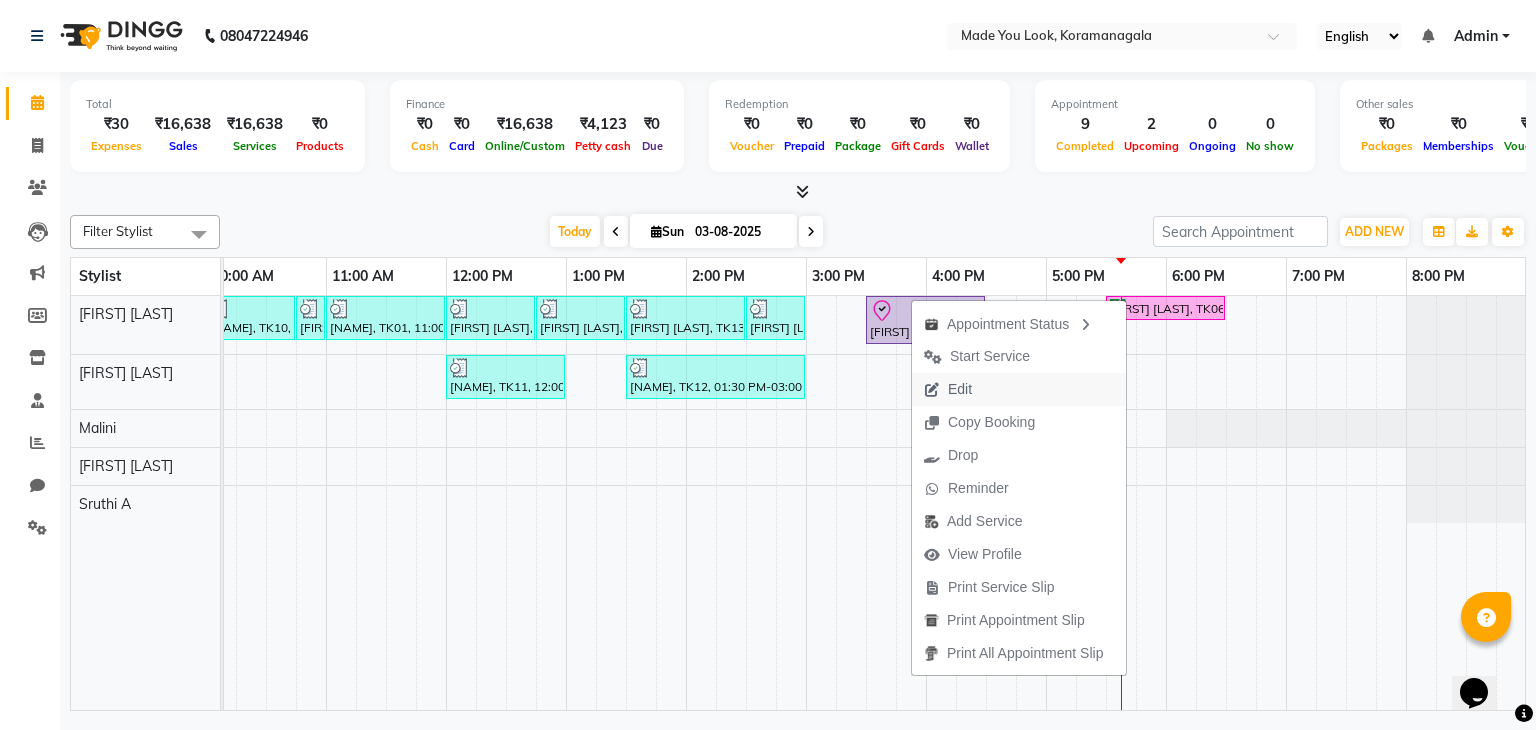 click on "Edit" at bounding box center (960, 389) 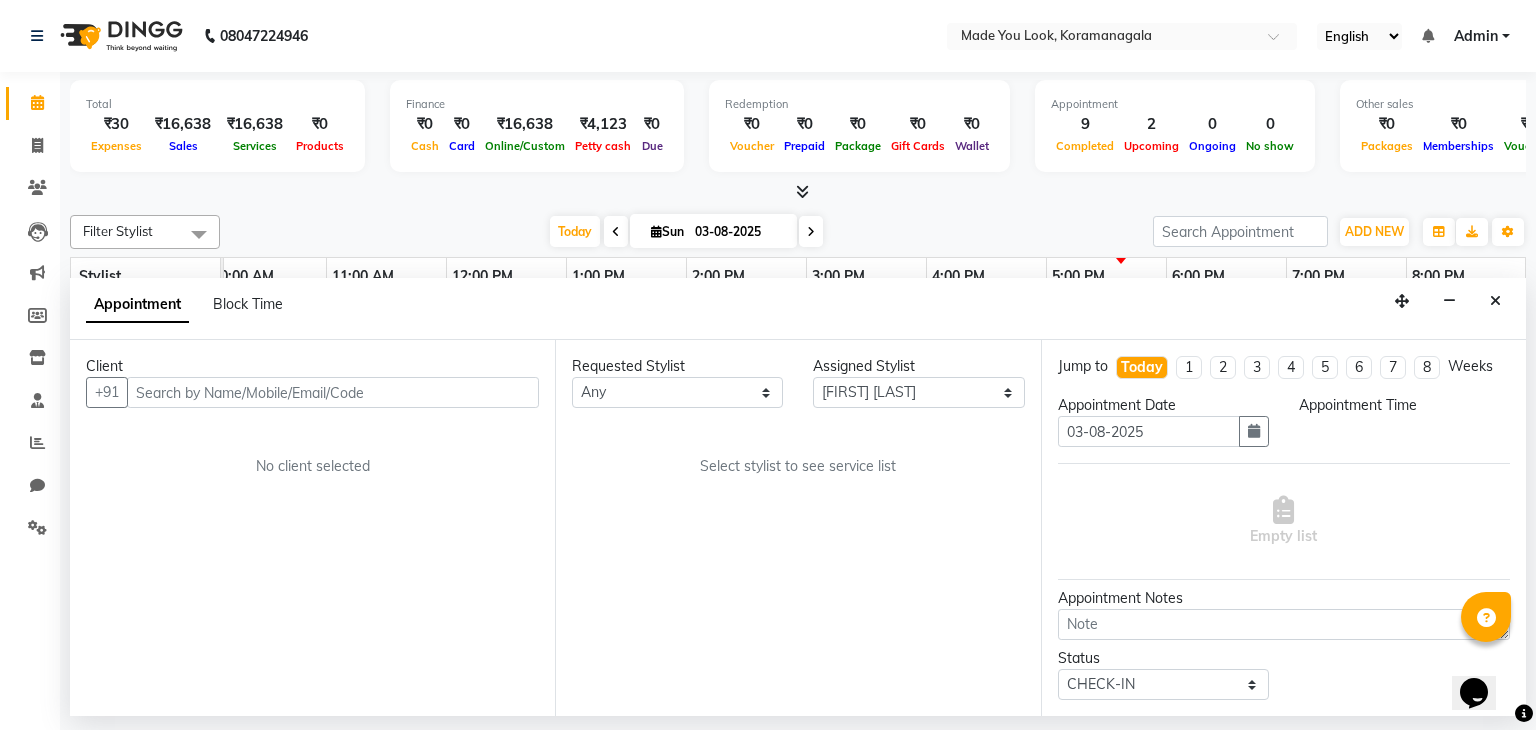 scroll, scrollTop: 0, scrollLeft: 0, axis: both 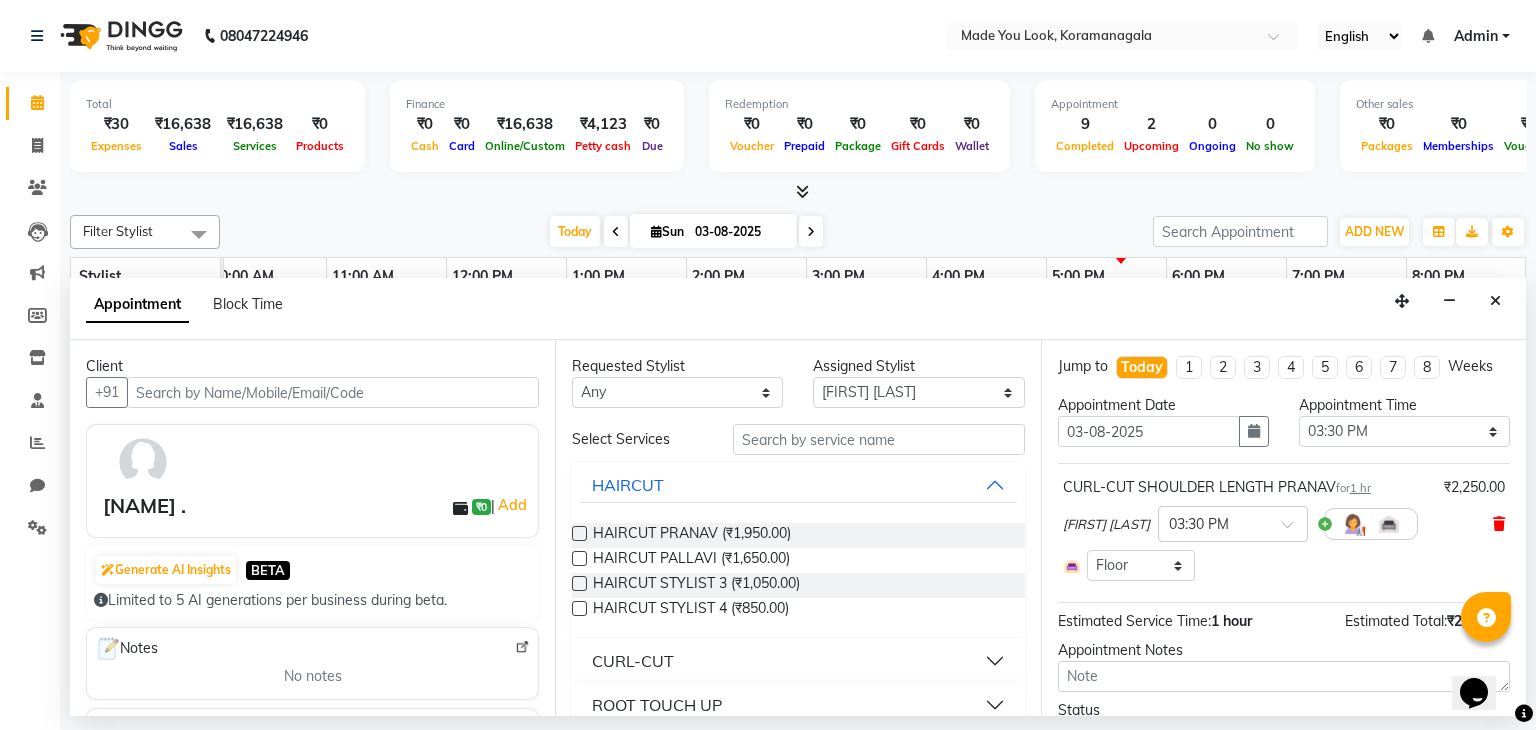 click at bounding box center (1499, 524) 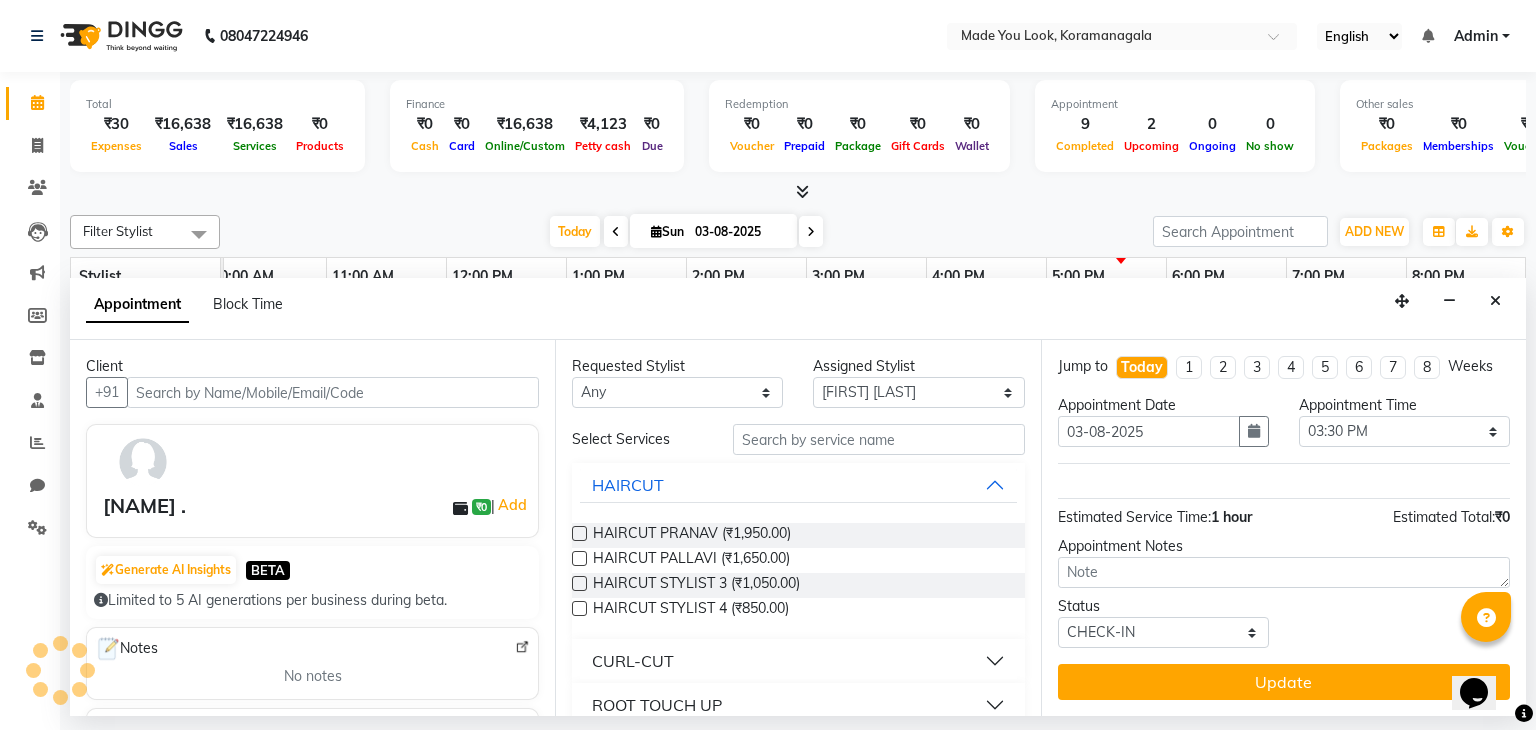click at bounding box center (579, 533) 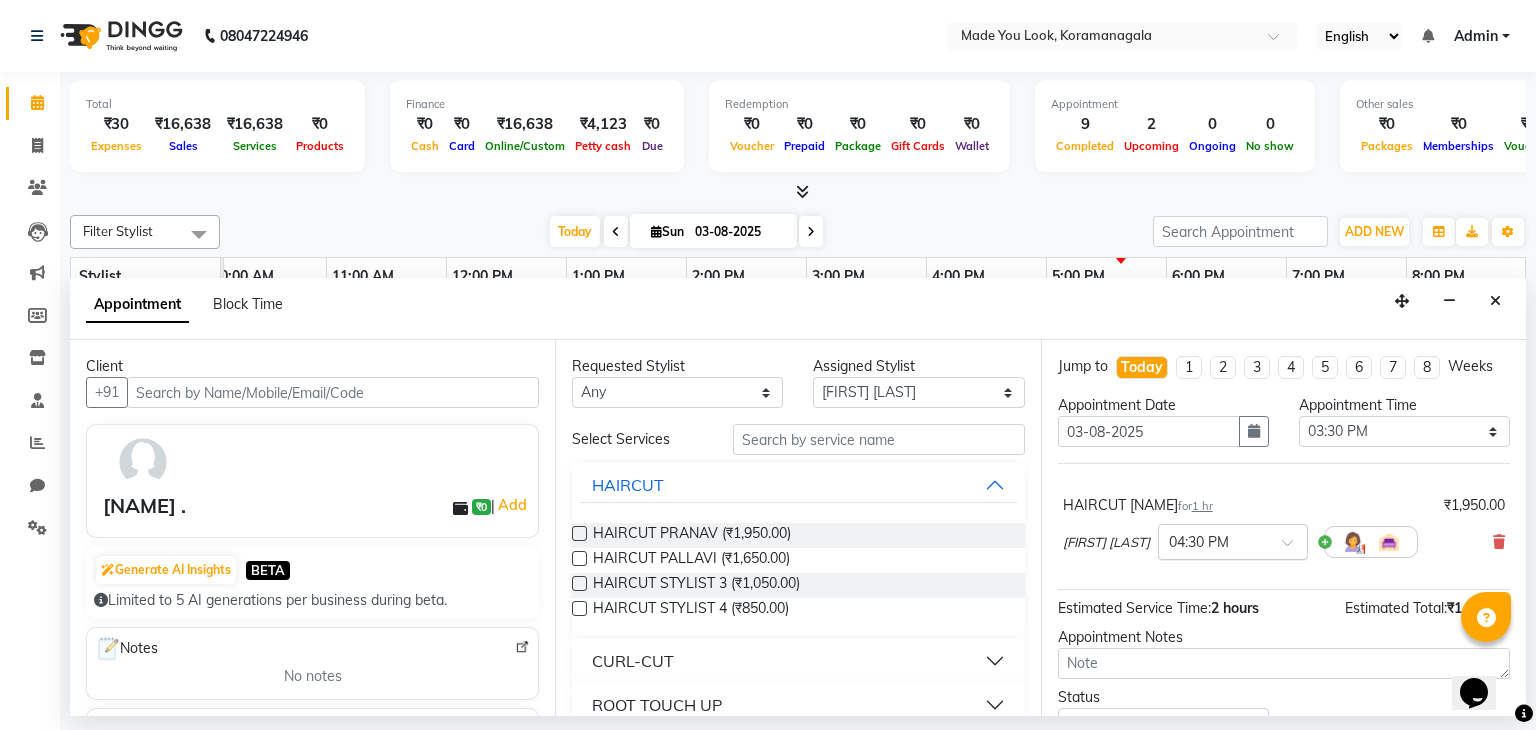 click at bounding box center (1294, 548) 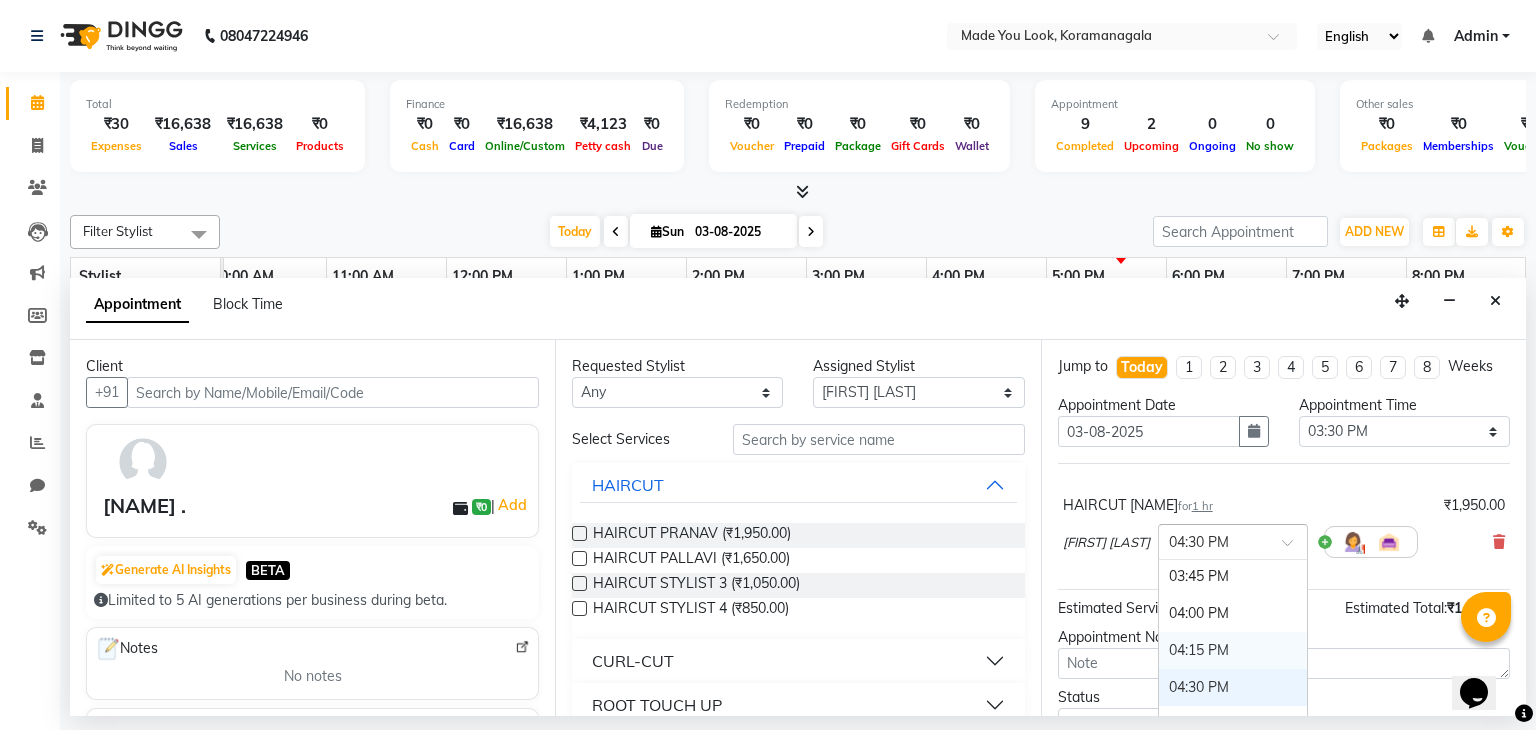 scroll, scrollTop: 947, scrollLeft: 0, axis: vertical 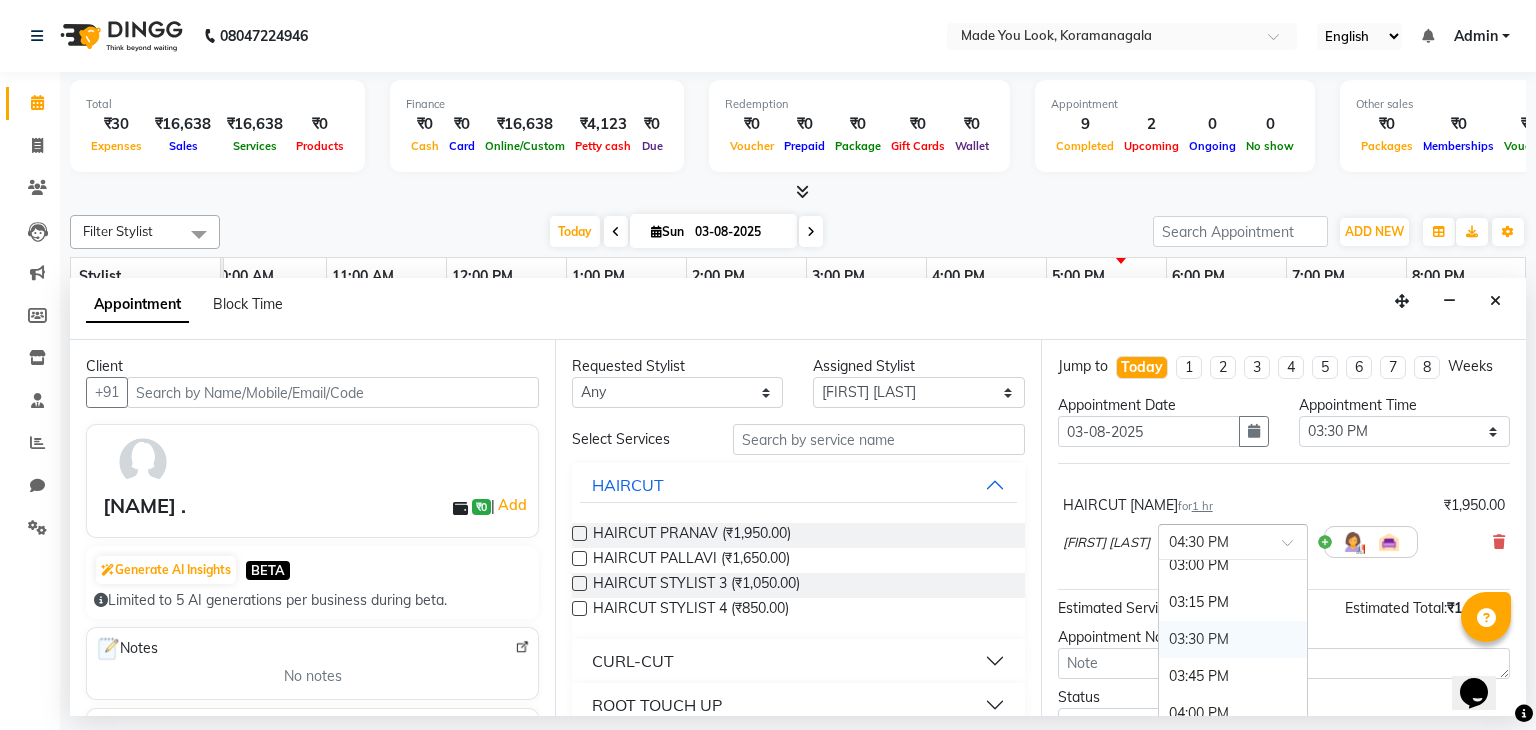 click on "03:30 PM" at bounding box center [1233, 639] 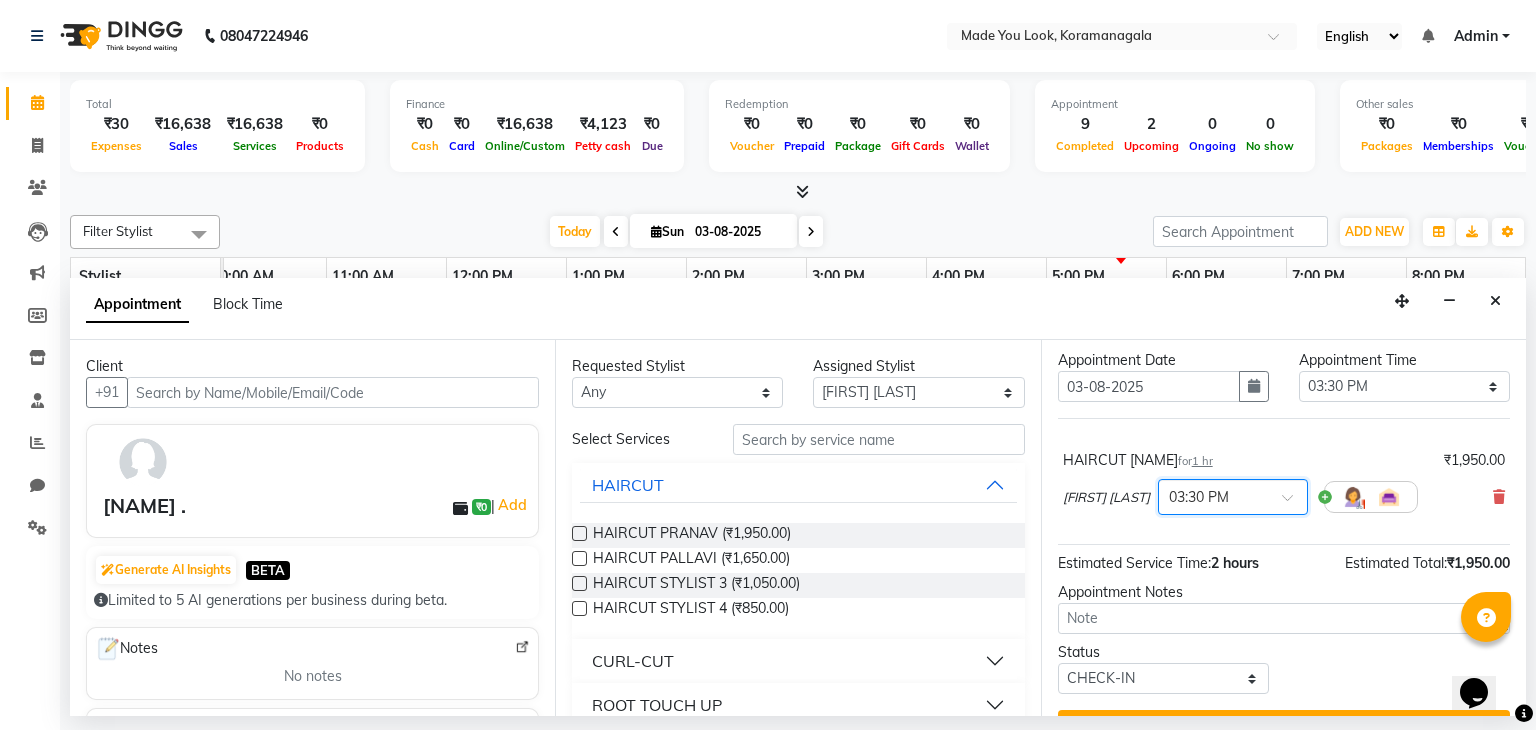 scroll, scrollTop: 90, scrollLeft: 0, axis: vertical 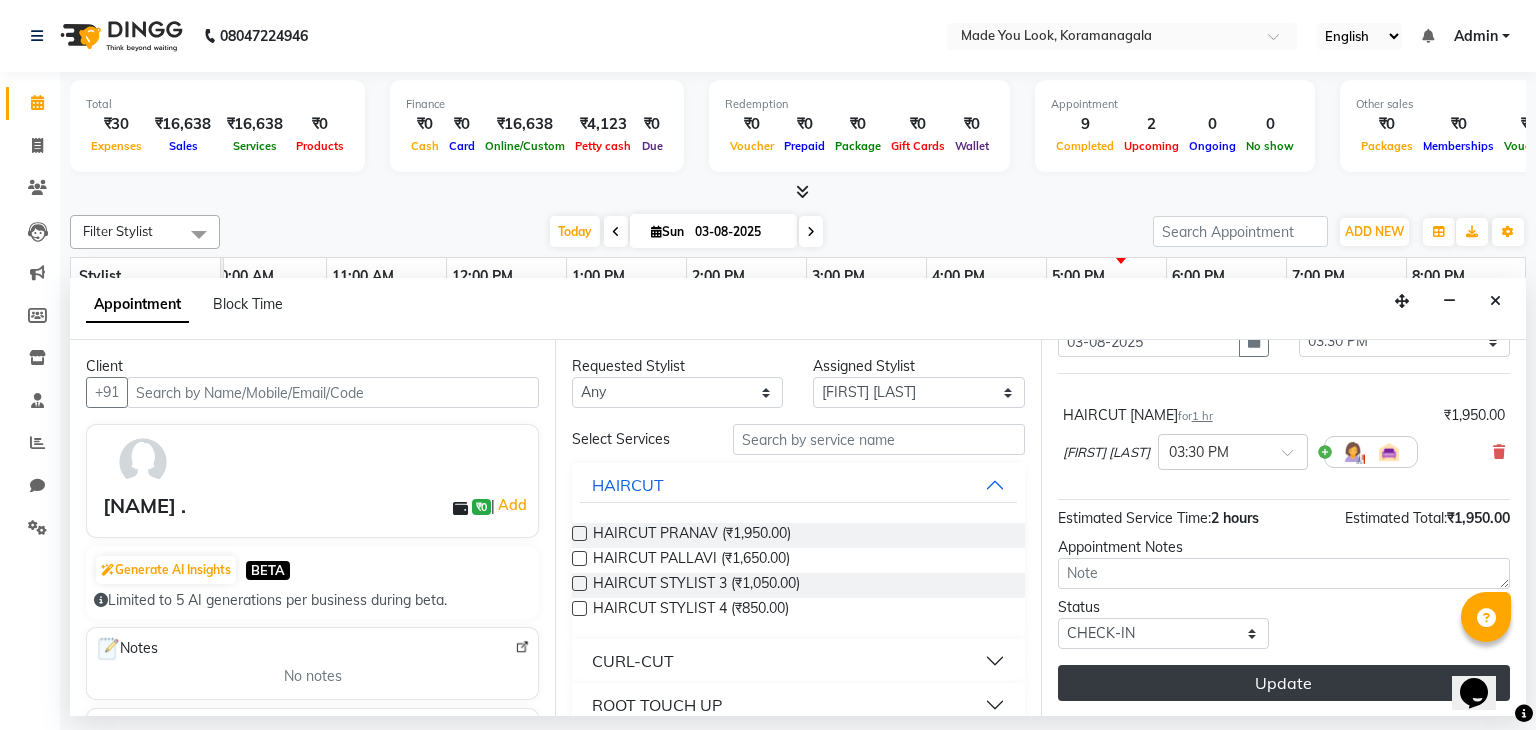 click on "Update" at bounding box center [1284, 683] 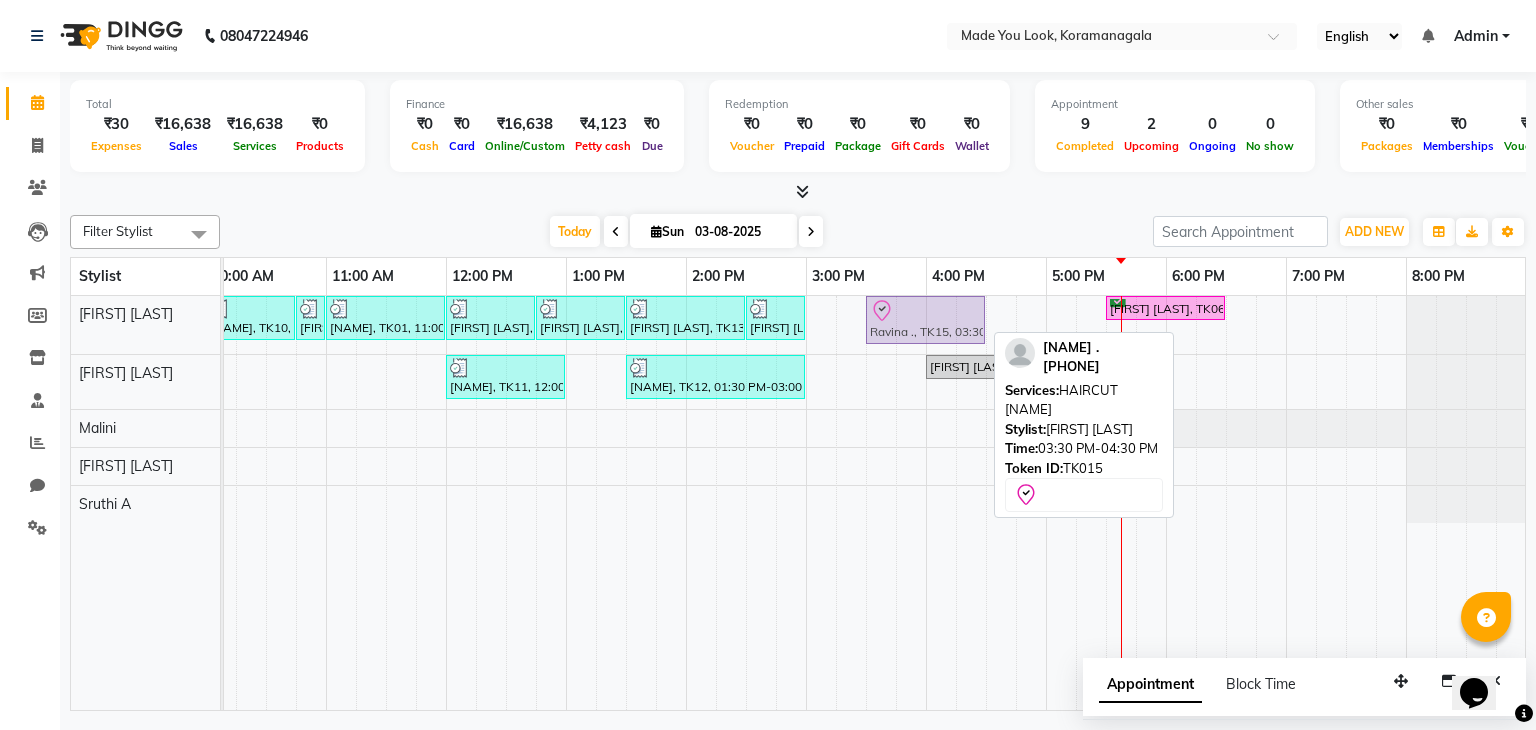 click on "[NAME], TK10, 10:00 AM-10:45 AM, CURL-CUT BELOW SHOULDER [NAME]     [NAME], TK10, 10:45 AM-11:00 AM,  OLAPLEX 4C CLARIFYING     [NAME], TK01, 11:00 AM-12:00 PM, HAIRCUT [NAME]     [NAME], TK11, 12:00 PM-12:45 PM, CURL-CUT ABOVE SHOULDER [NAME]     [NAME], TK11, 12:45 PM-01:30 PM,  OLAPLEX 4C CLARIFYING     [NAME], TK13, 01:30 PM-02:30 PM, CURL-CUT SHOULDER LENGTH [NAME]     [NAME], TK13, 02:30 PM-03:00 PM,  OLAPLEX 4C CLARIFYING
[NAME] ., TK15, 03:30 PM-04:30 PM, HAIRCUT [NAME]     [NAME], TK06, 05:30 PM-06:30 PM, HAIRCUT [NAME]
[NAME] ., TK15, 03:30 PM-04:30 PM, HAIRCUT [NAME]" at bounding box center [-34, 325] 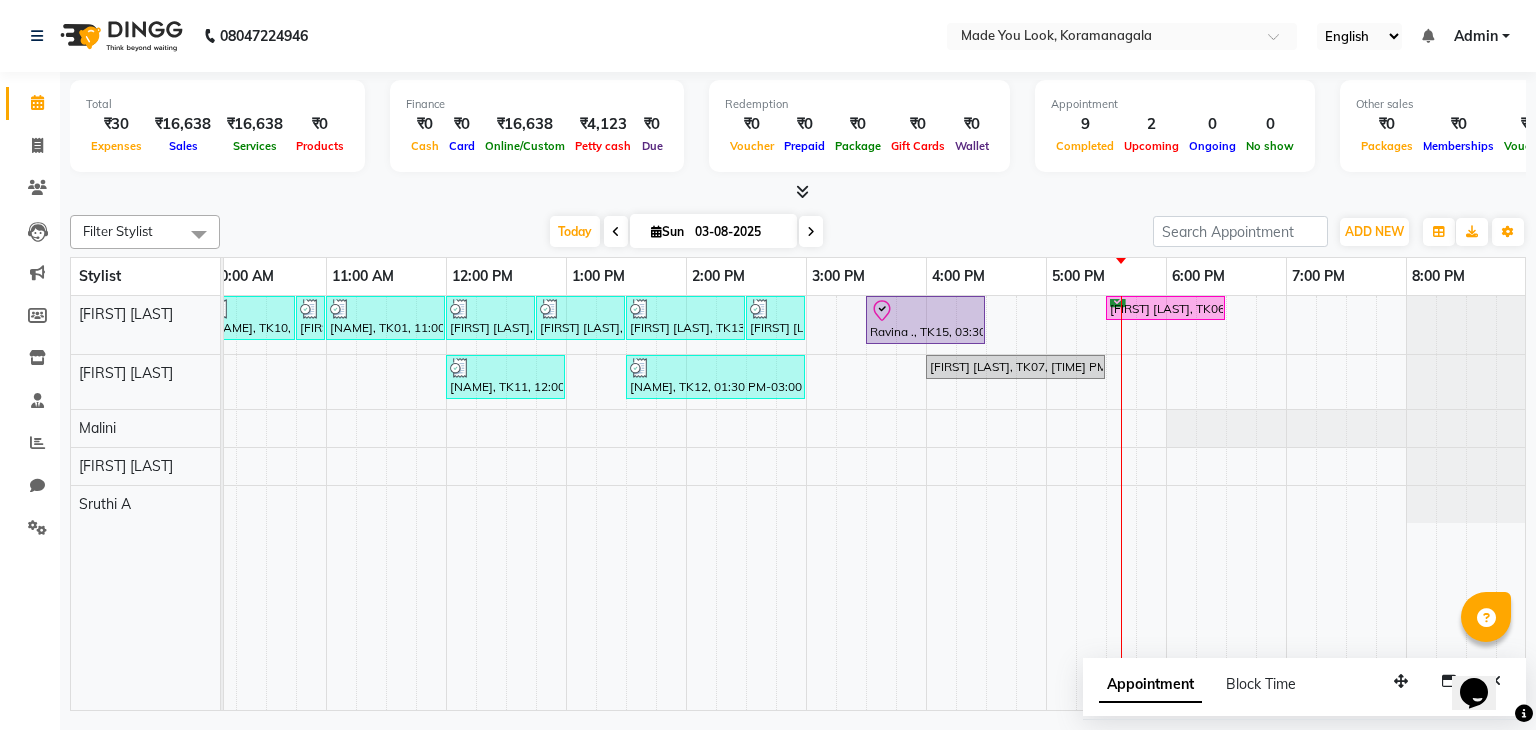 click at bounding box center (798, 192) 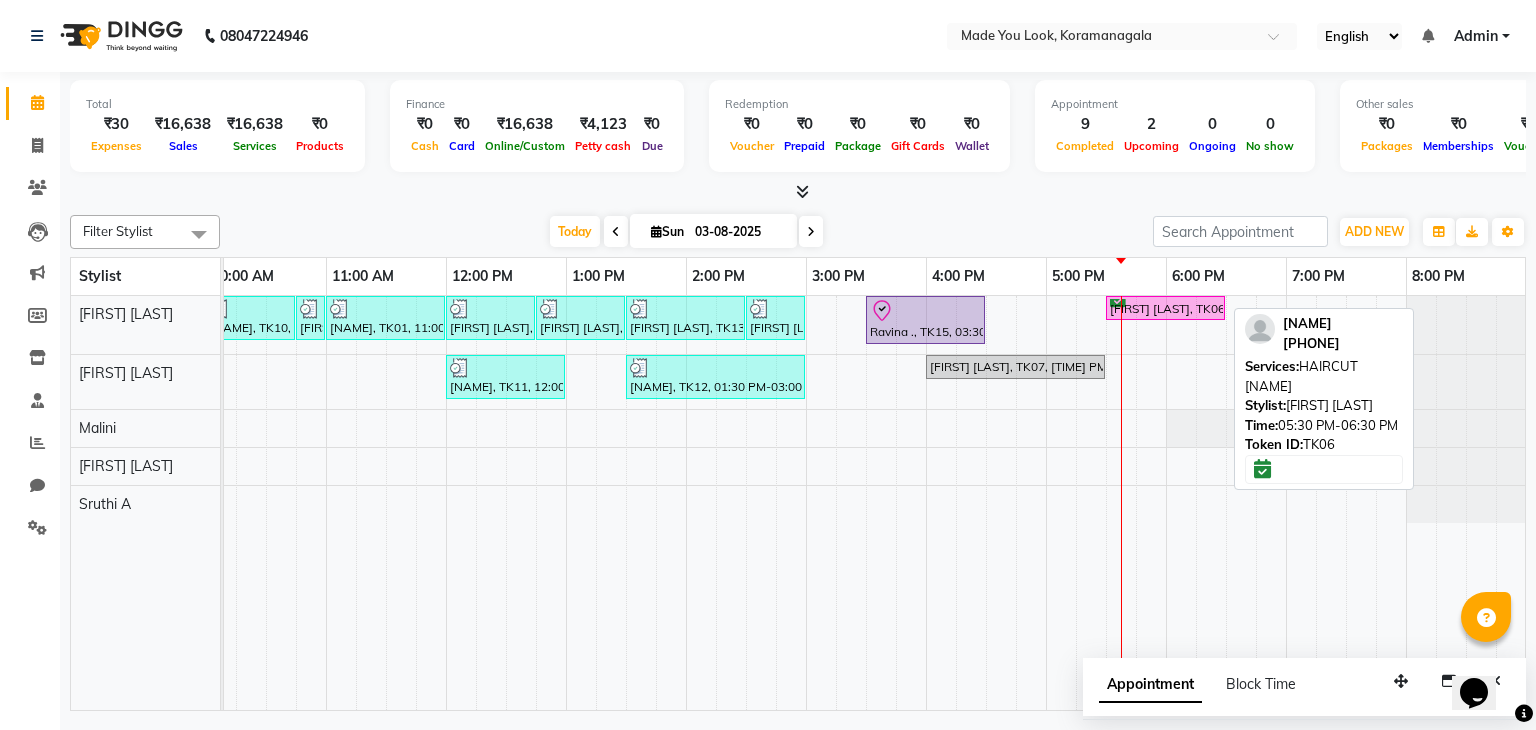 click on "[FIRST] [LAST], TK06, 05:30 PM-06:30 PM, HAIRCUT PRANAV" at bounding box center [1165, 308] 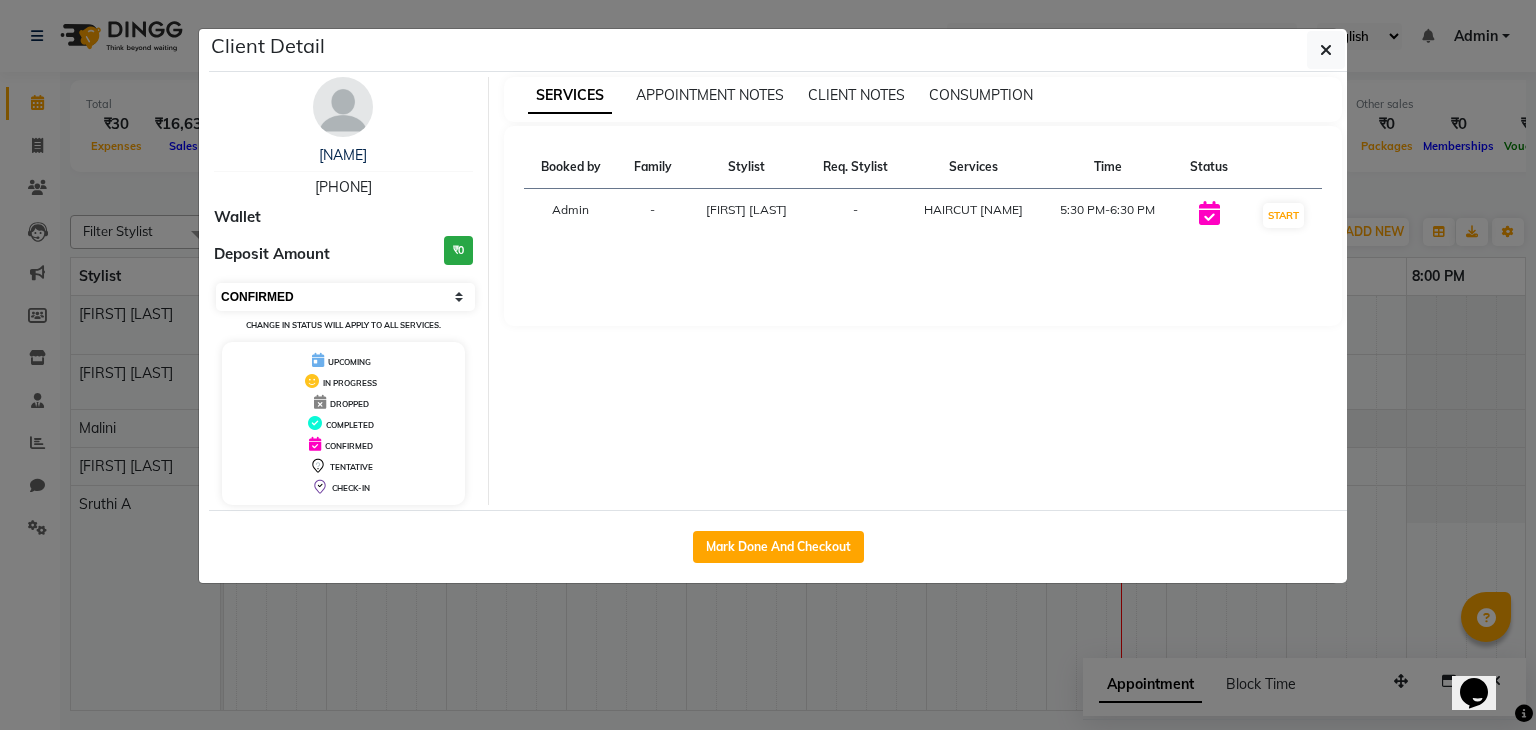 click on "Select IN SERVICE CONFIRMED TENTATIVE CHECK IN MARK DONE DROPPED UPCOMING" at bounding box center [345, 297] 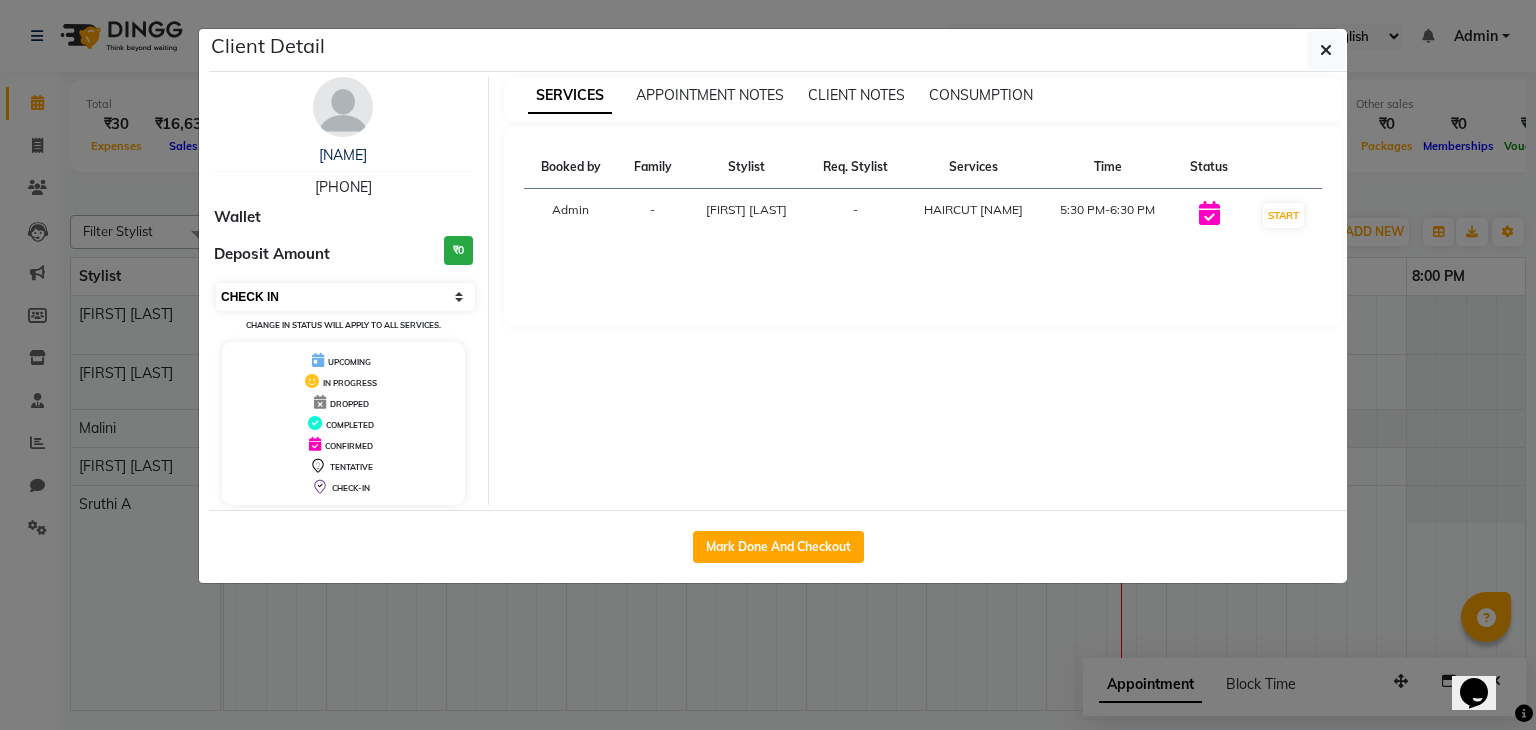 click on "Select IN SERVICE CONFIRMED TENTATIVE CHECK IN MARK DONE DROPPED UPCOMING" at bounding box center (345, 297) 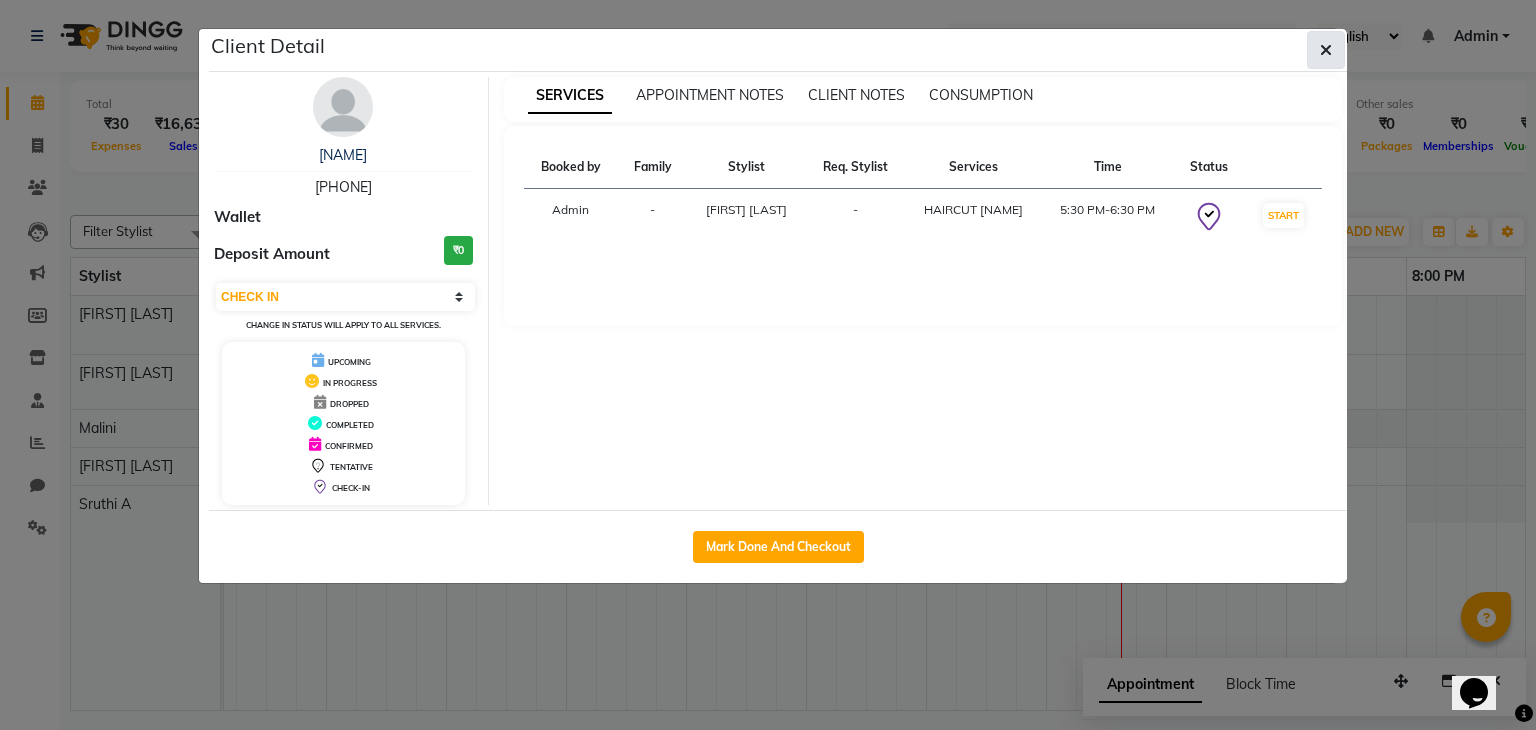 click 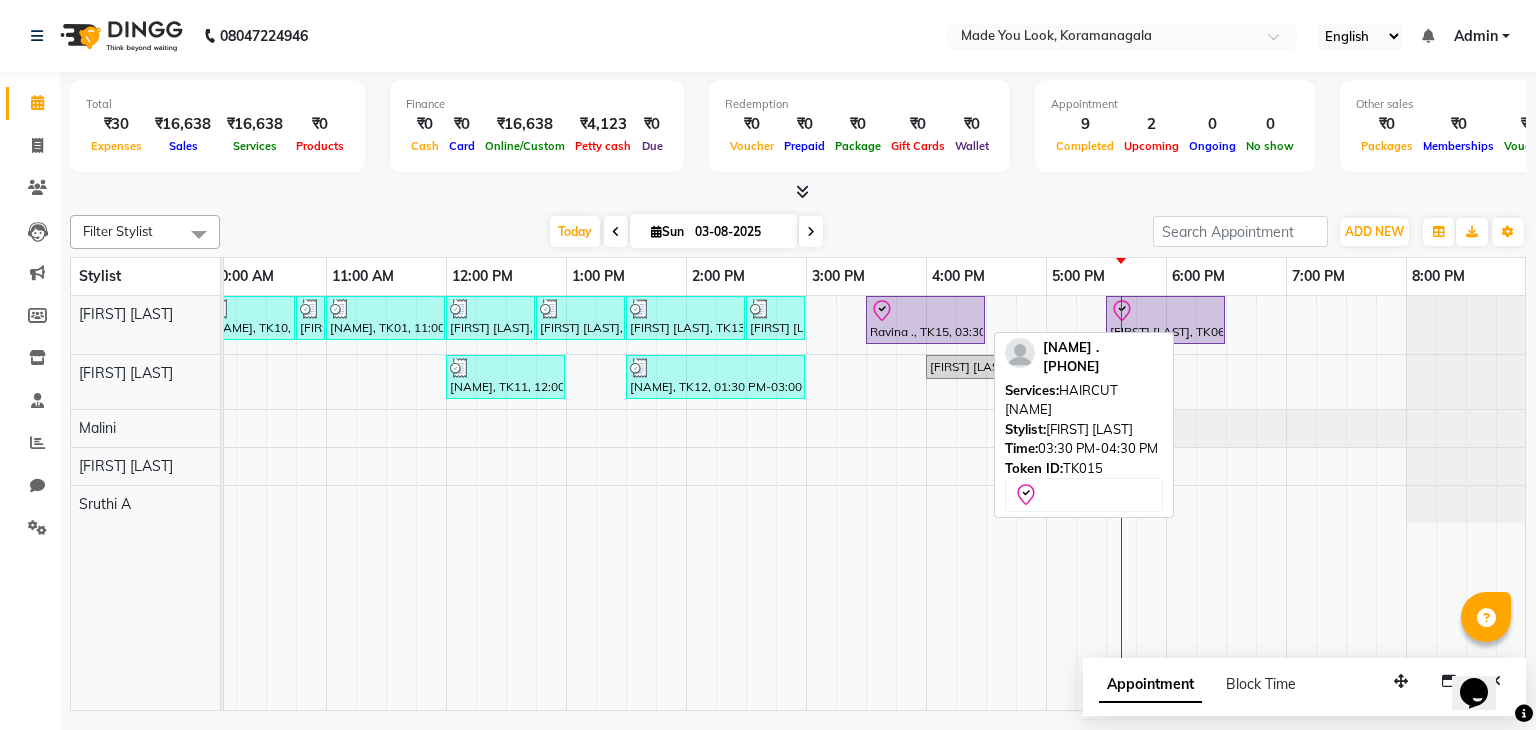 click on "Ravina ., TK15, 03:30 PM-04:30 PM, HAIRCUT [FIRST]" at bounding box center [925, 320] 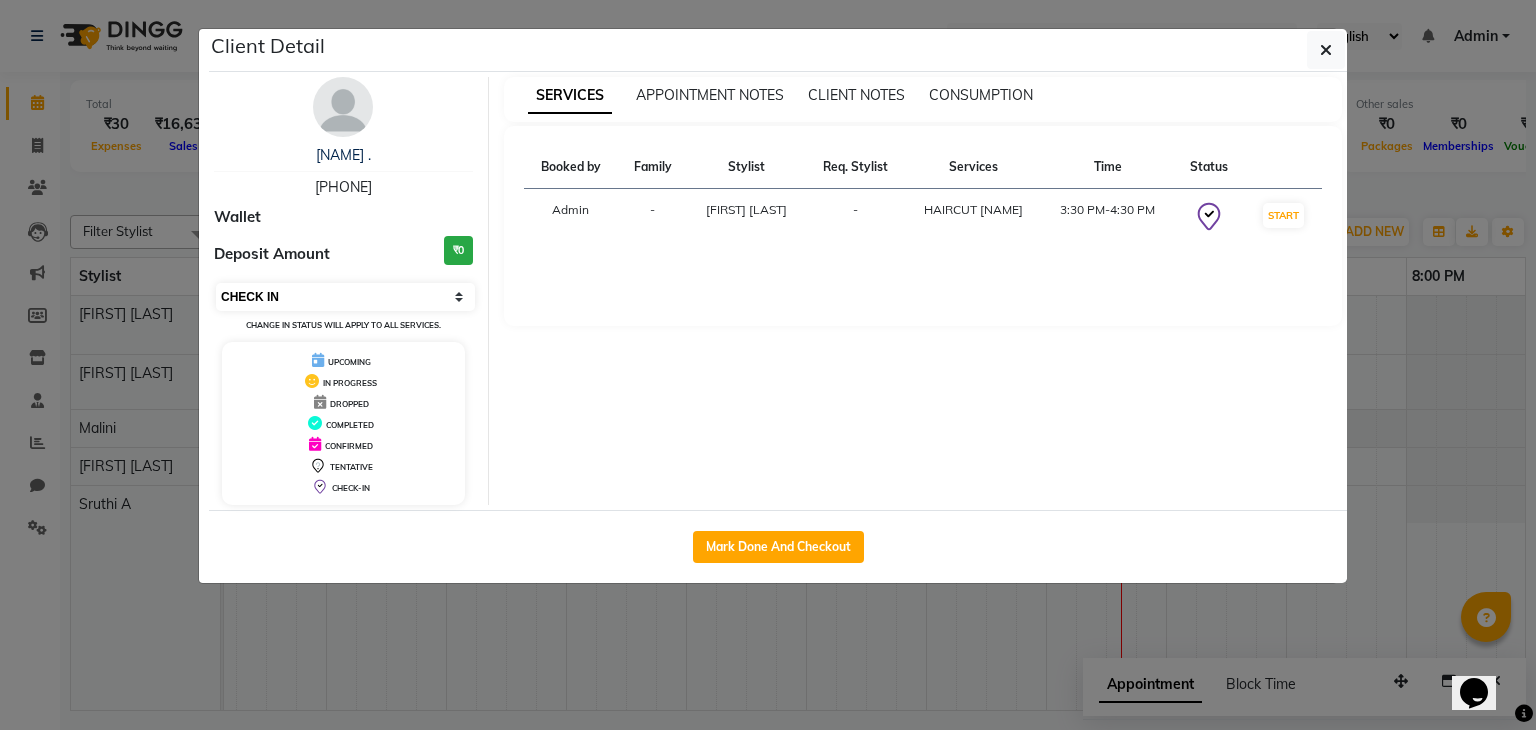 click on "Select IN SERVICE CONFIRMED TENTATIVE CHECK IN MARK DONE DROPPED UPCOMING" at bounding box center [345, 297] 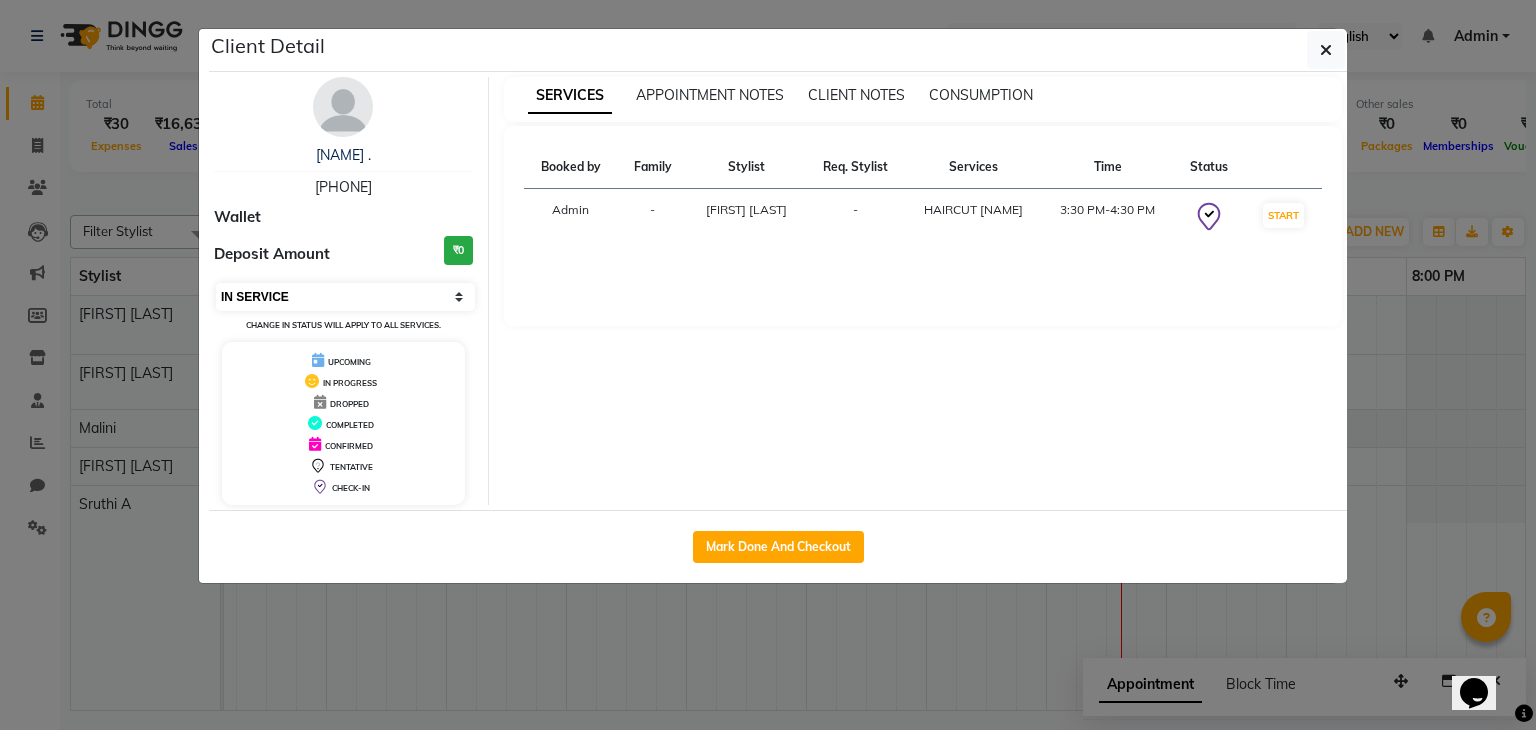 click on "Select IN SERVICE CONFIRMED TENTATIVE CHECK IN MARK DONE DROPPED UPCOMING" at bounding box center (345, 297) 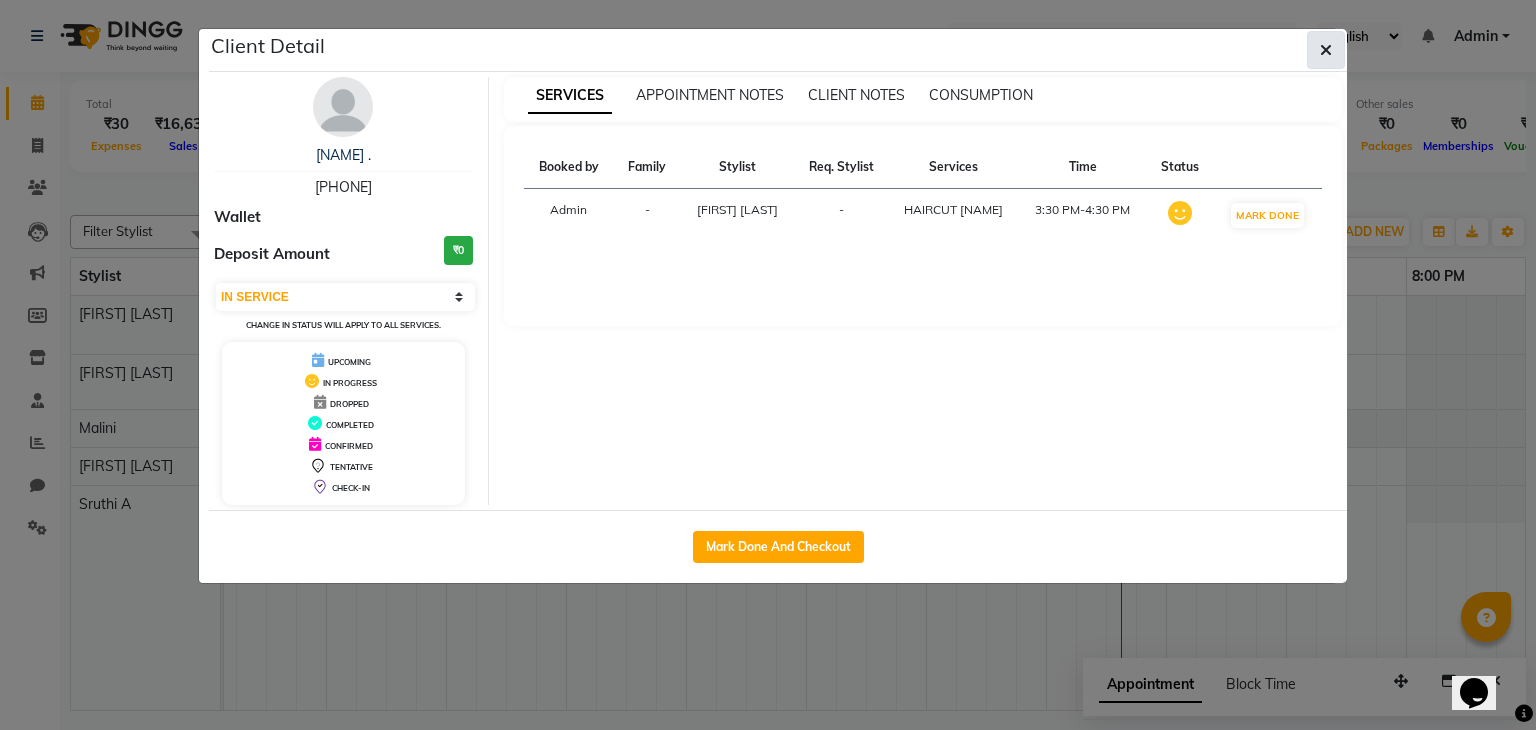 click 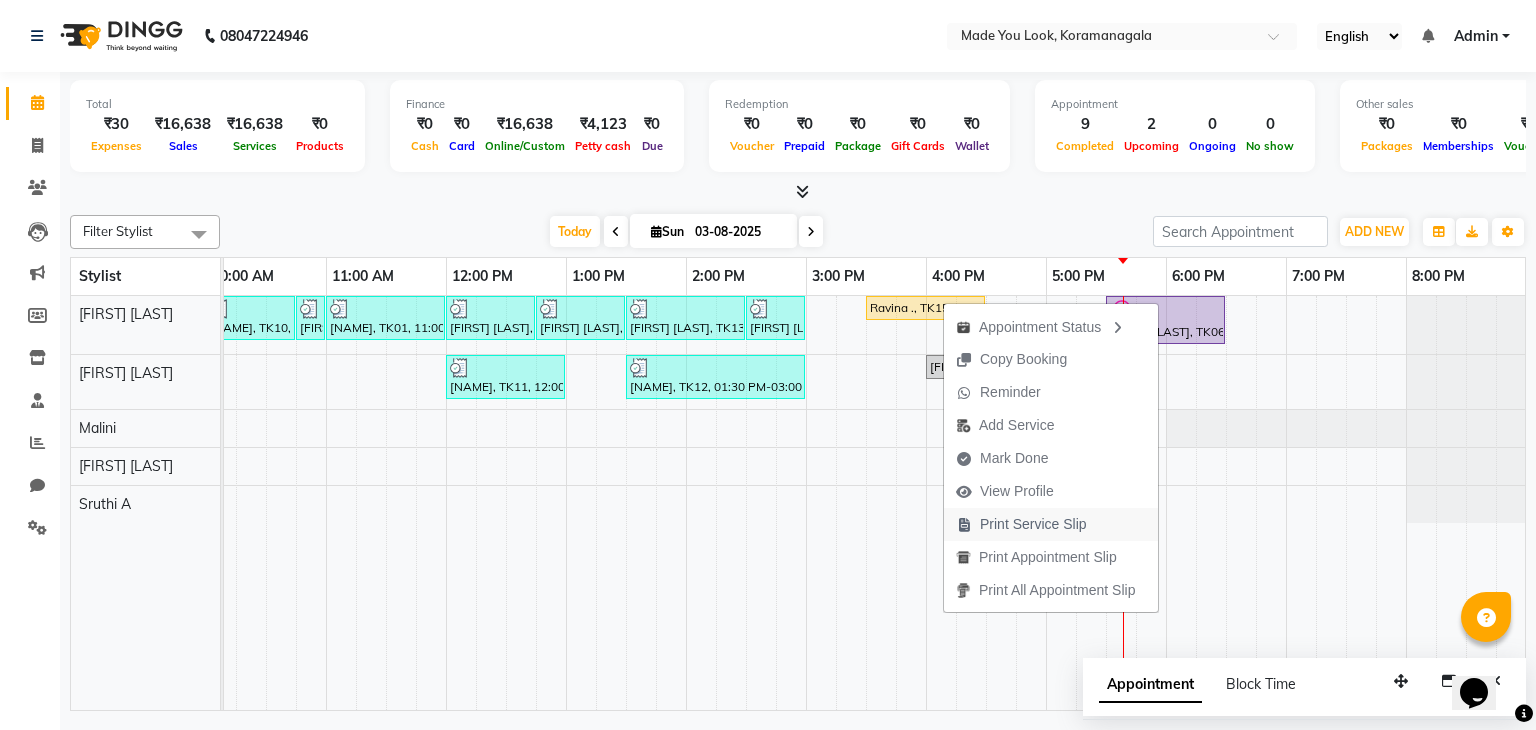 click on "Print Service Slip" at bounding box center (1033, 524) 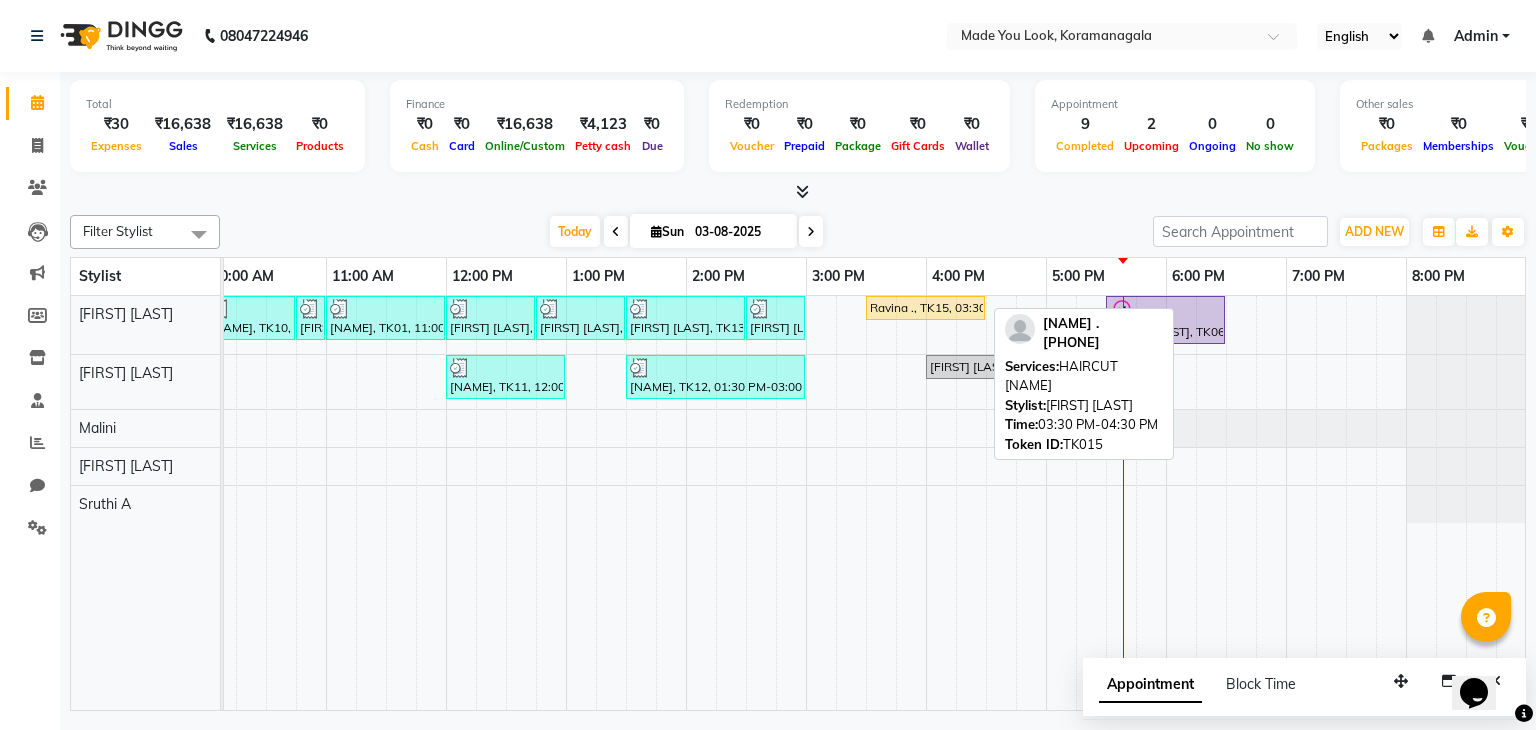 click on "Ravina ., TK15, 03:30 PM-04:30 PM, HAIRCUT [FIRST]" at bounding box center [925, 308] 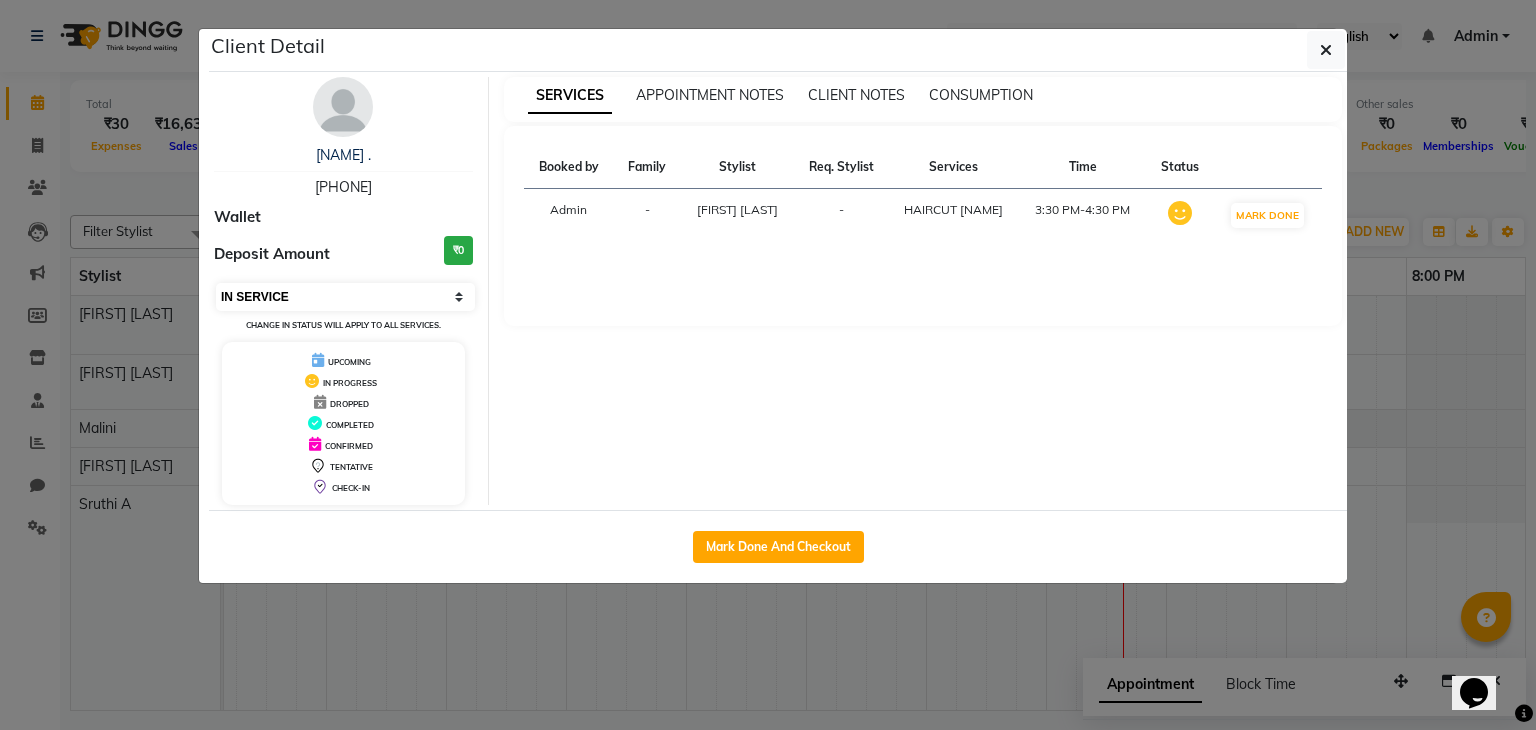 click on "Select IN SERVICE CONFIRMED TENTATIVE CHECK IN MARK DONE DROPPED UPCOMING" at bounding box center (345, 297) 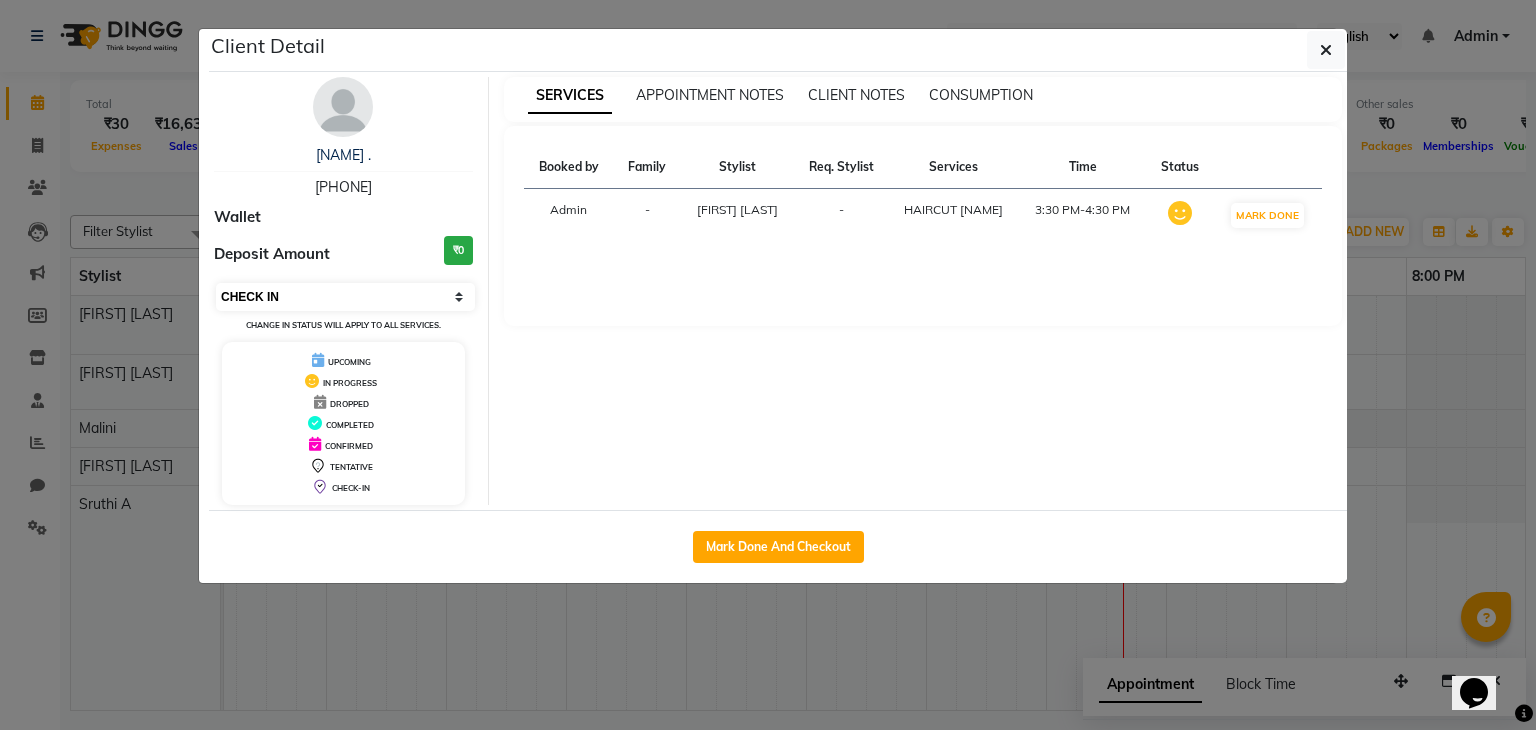 click on "Select IN SERVICE CONFIRMED TENTATIVE CHECK IN MARK DONE DROPPED UPCOMING" at bounding box center [345, 297] 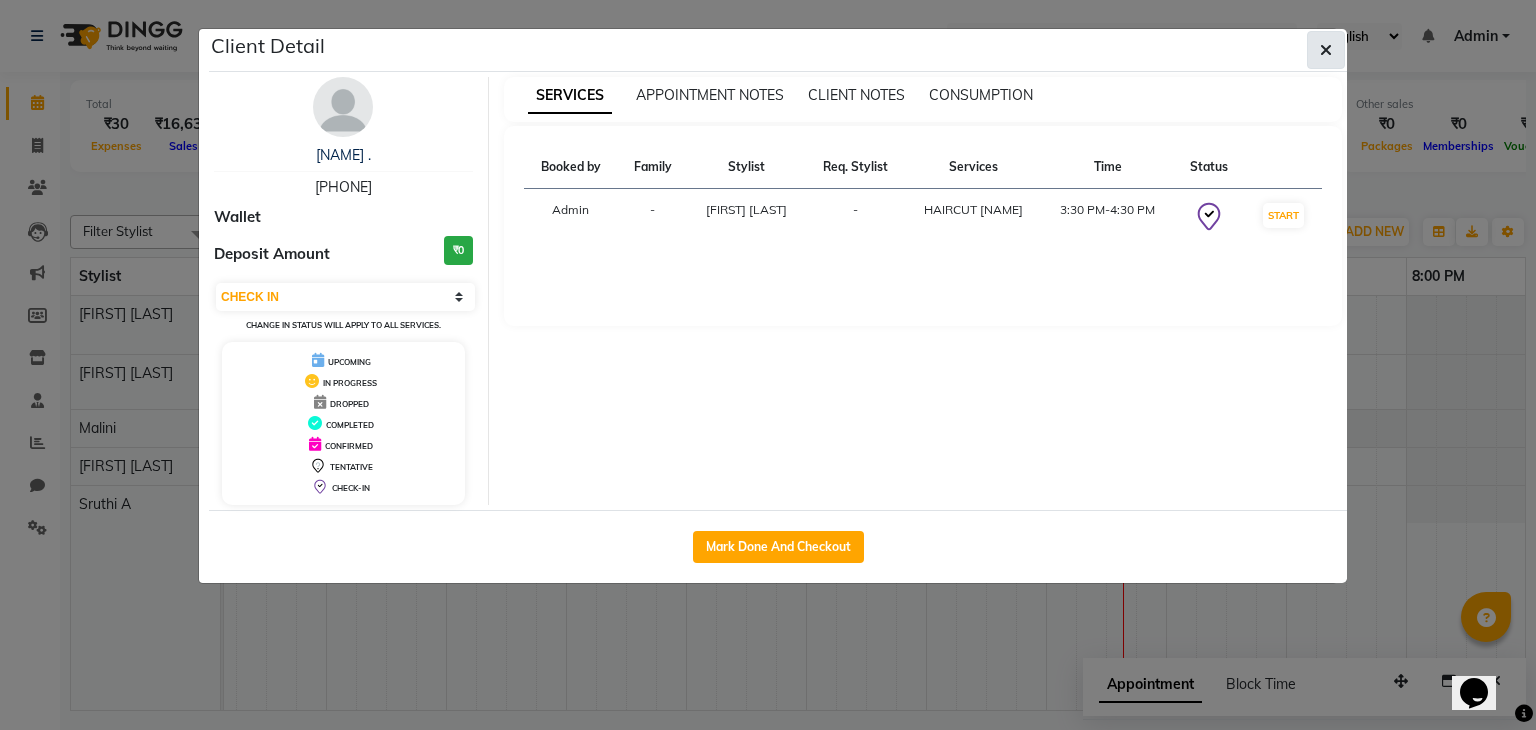 click 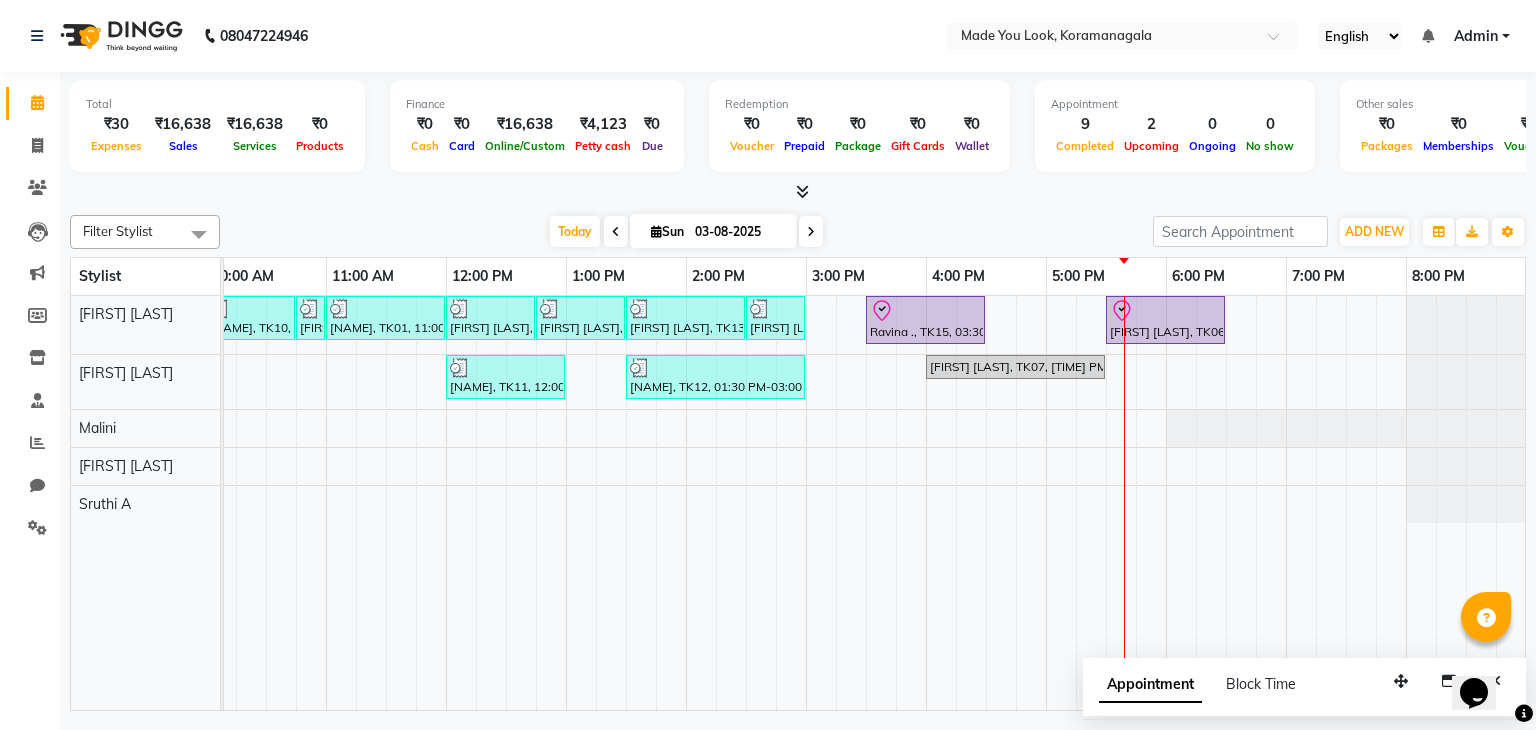 click at bounding box center [811, 231] 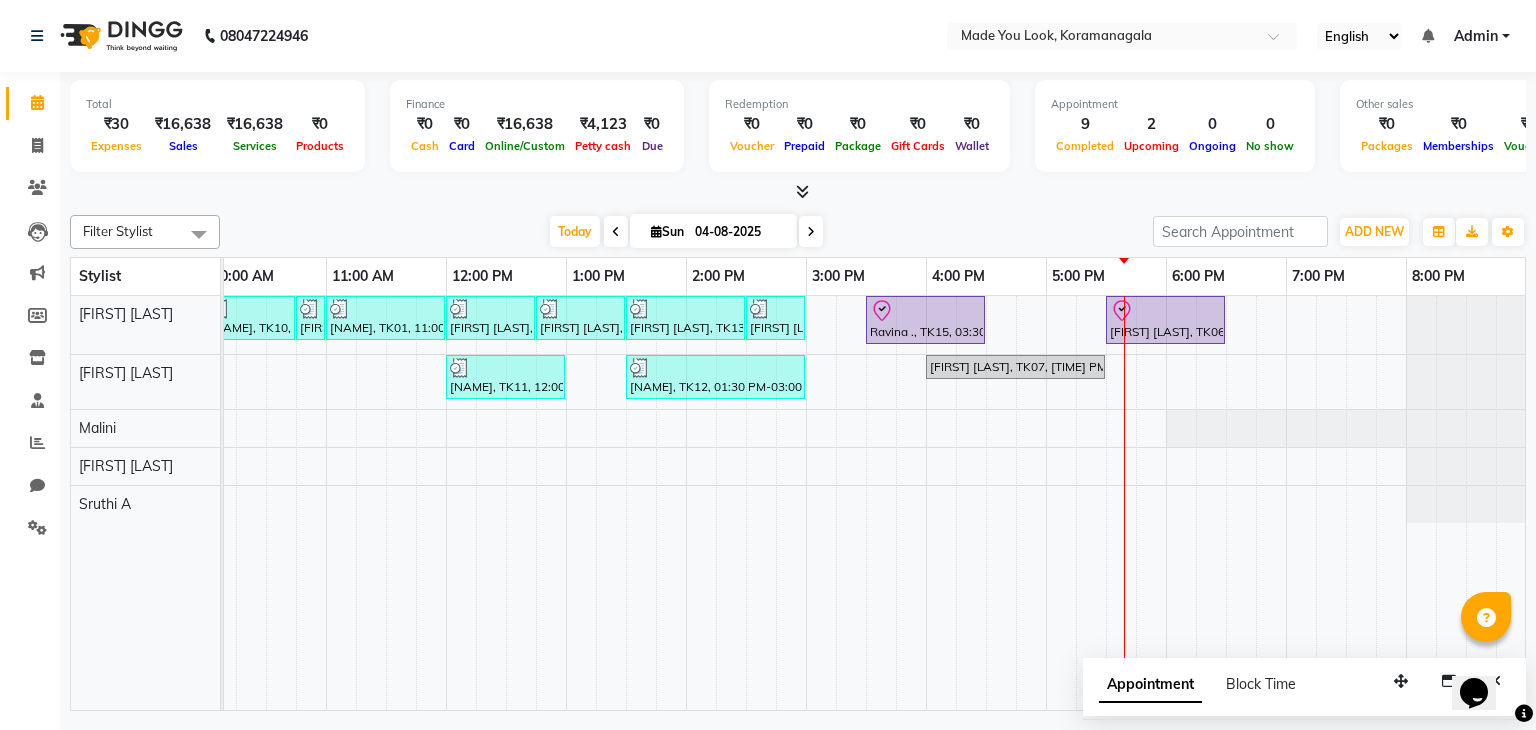 scroll, scrollTop: 0, scrollLeft: 0, axis: both 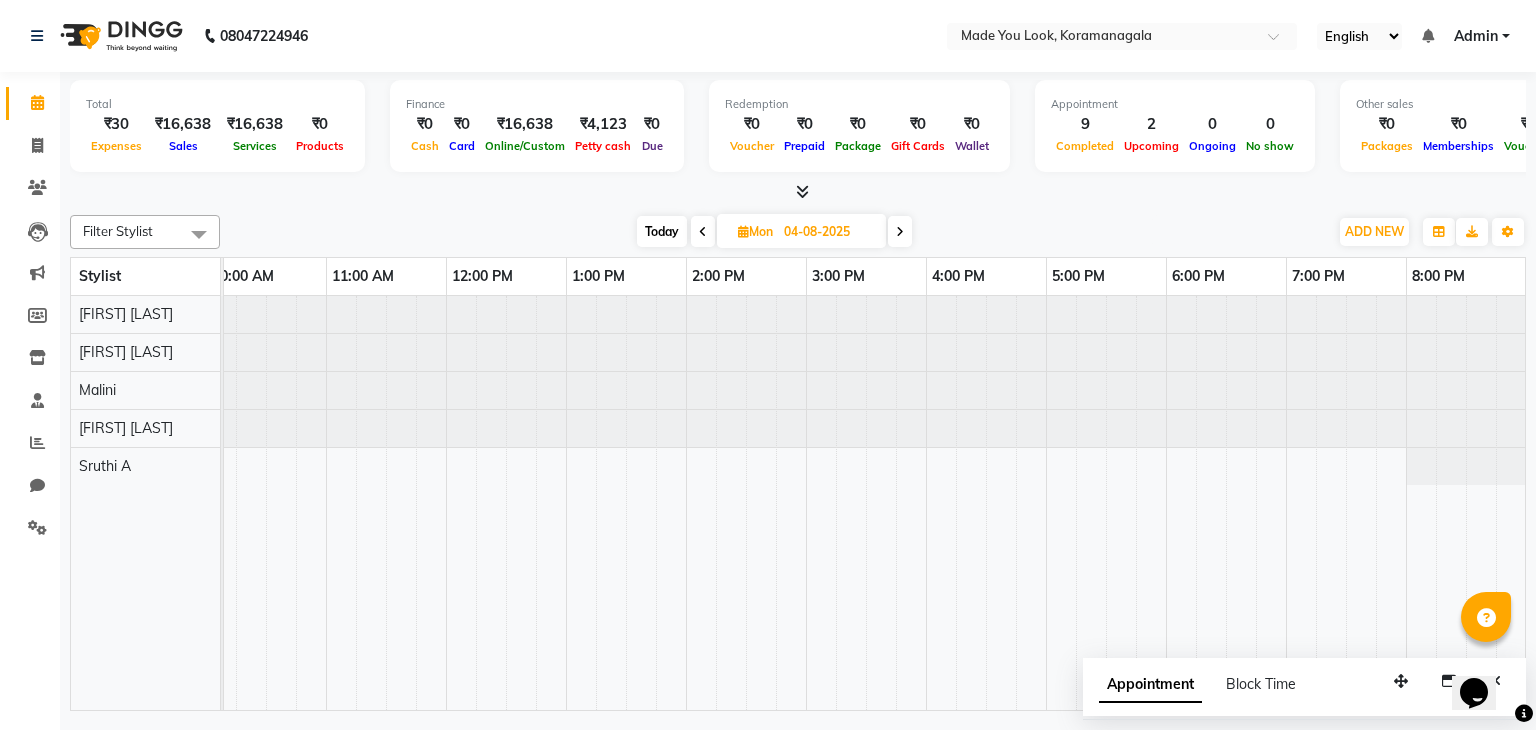 click on "Mon" at bounding box center (755, 231) 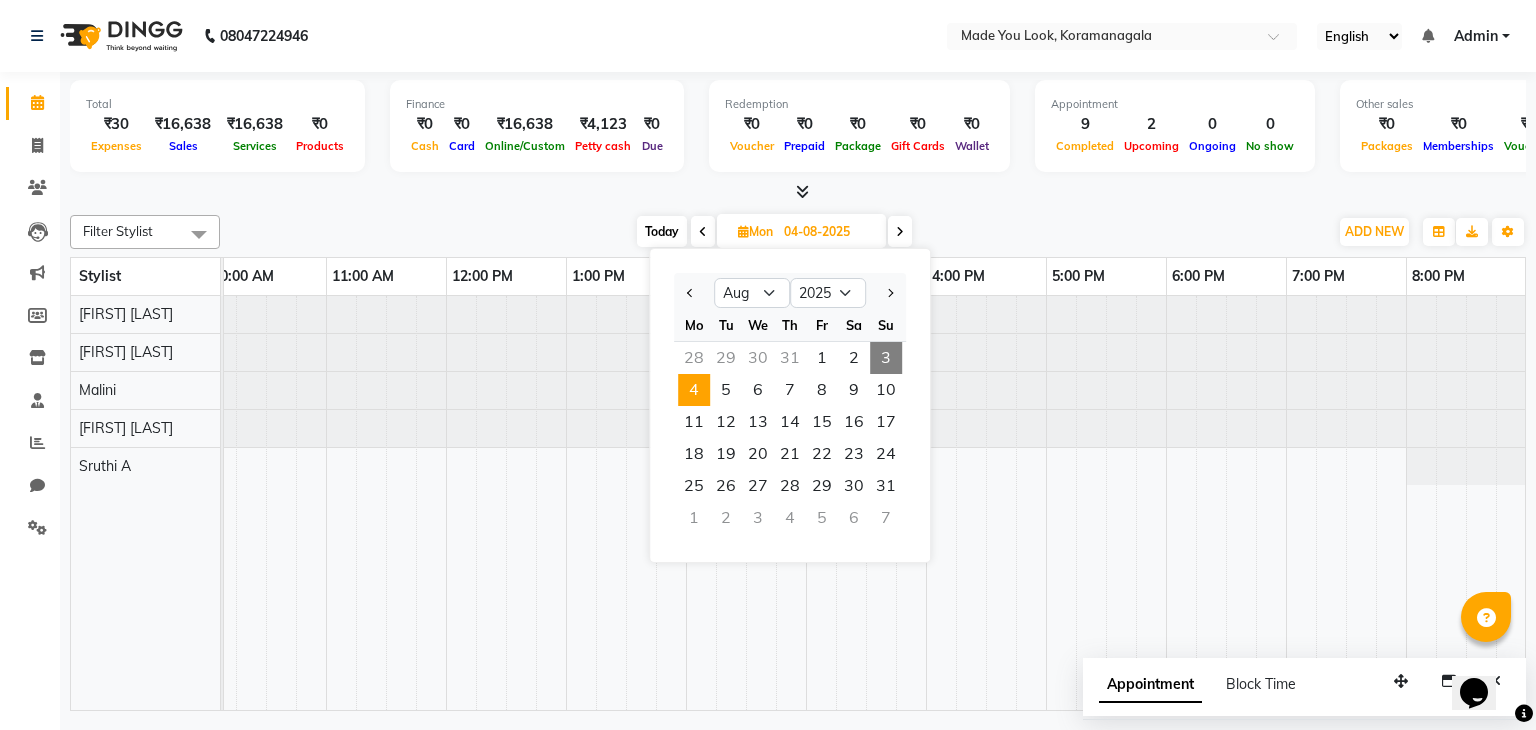 click at bounding box center (798, 192) 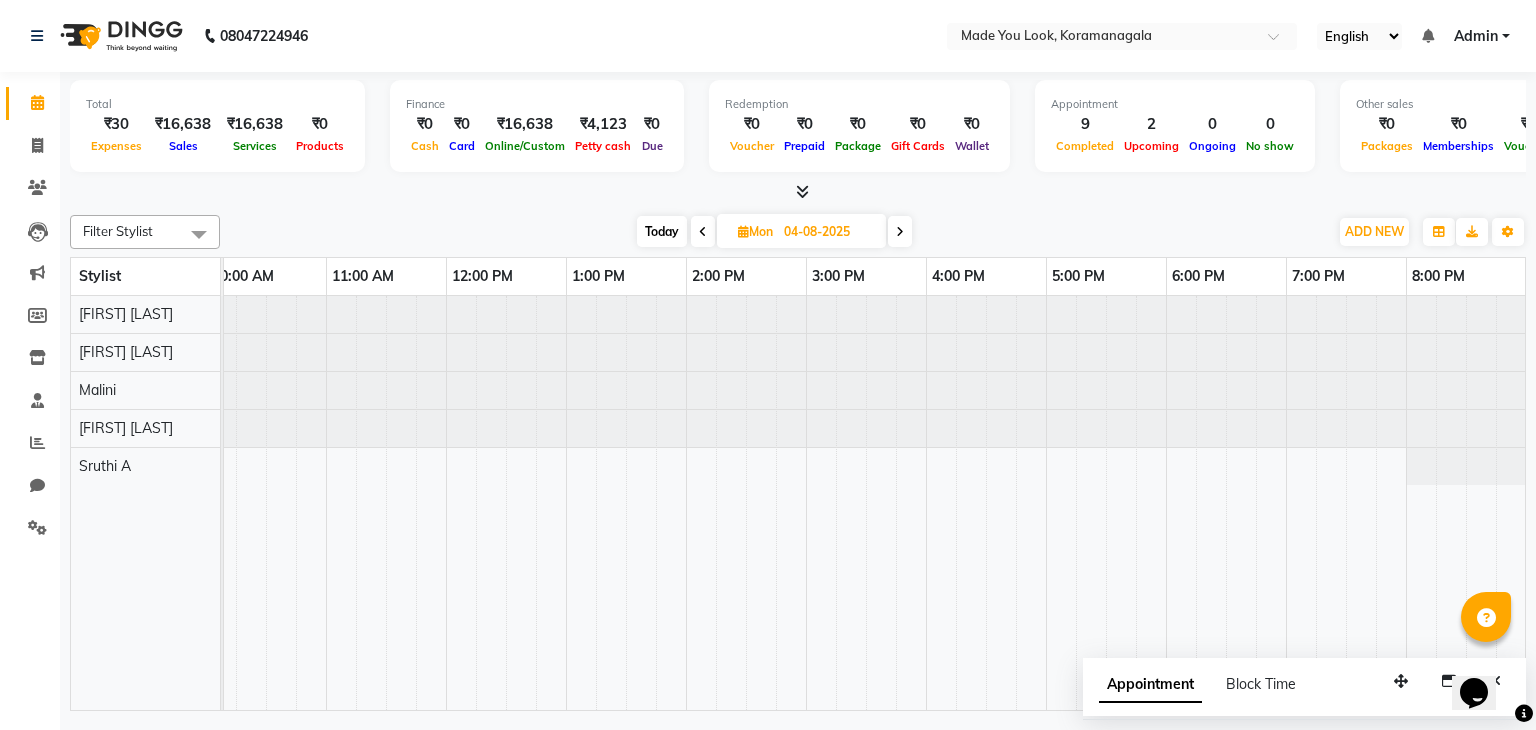 click on "Today" at bounding box center (662, 231) 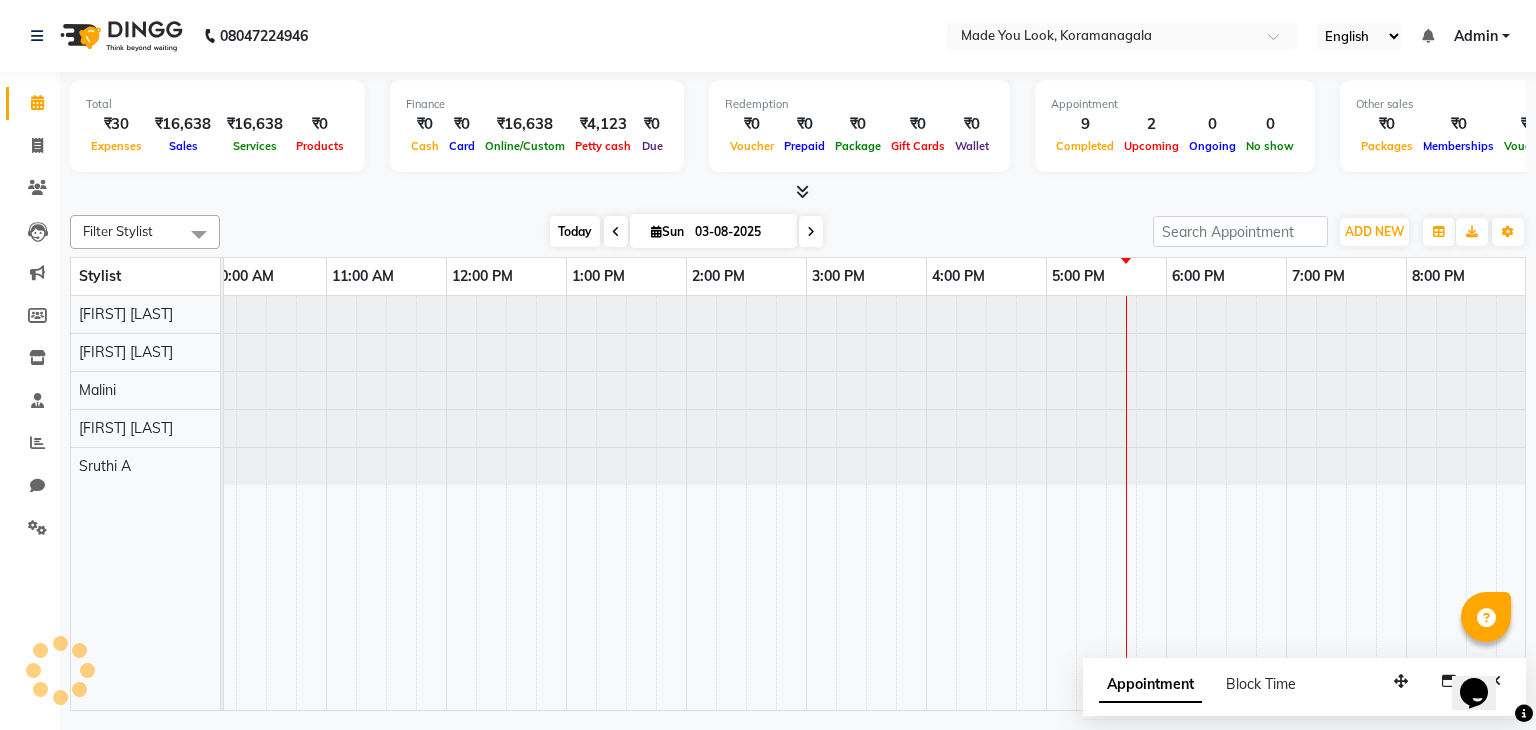 scroll, scrollTop: 0, scrollLeft: 258, axis: horizontal 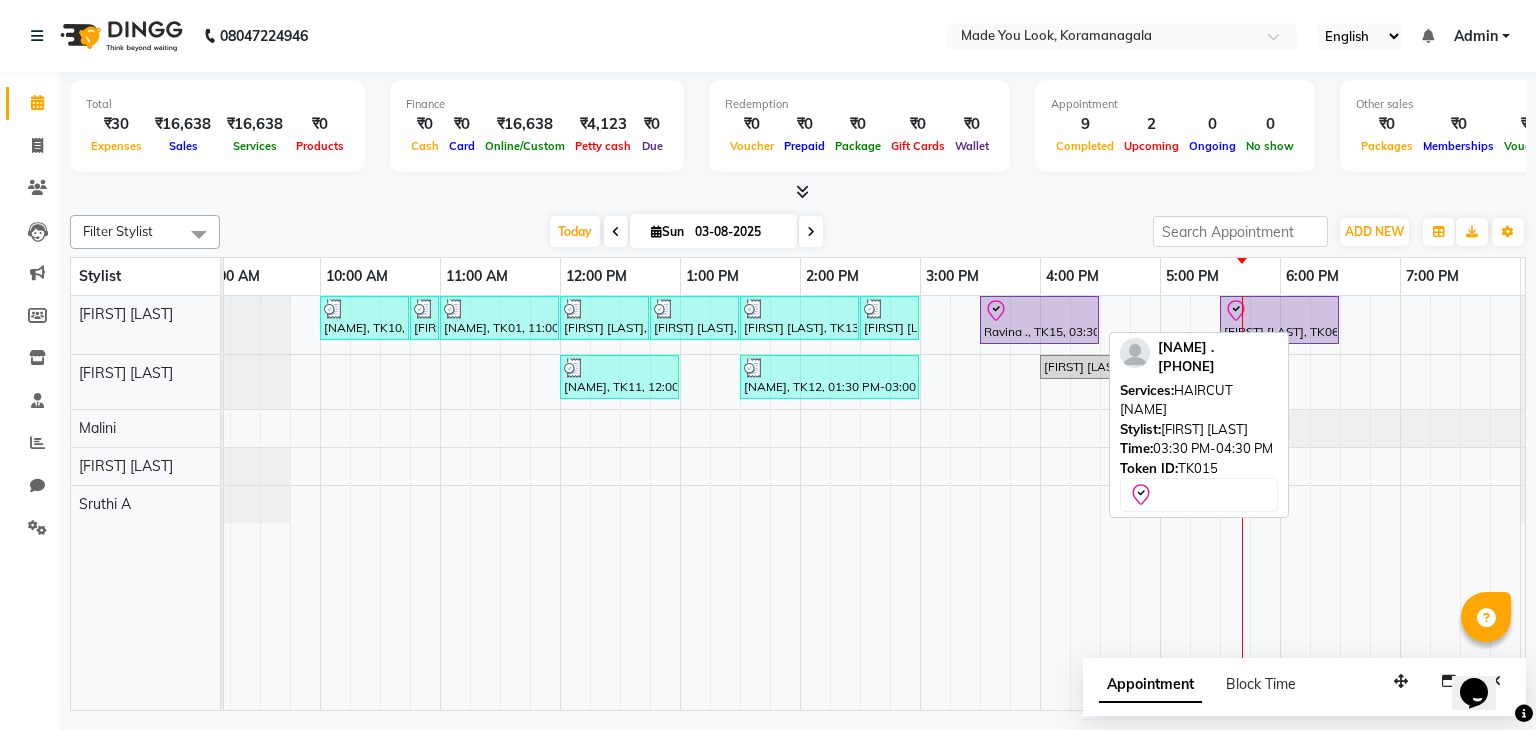 click at bounding box center [1039, 311] 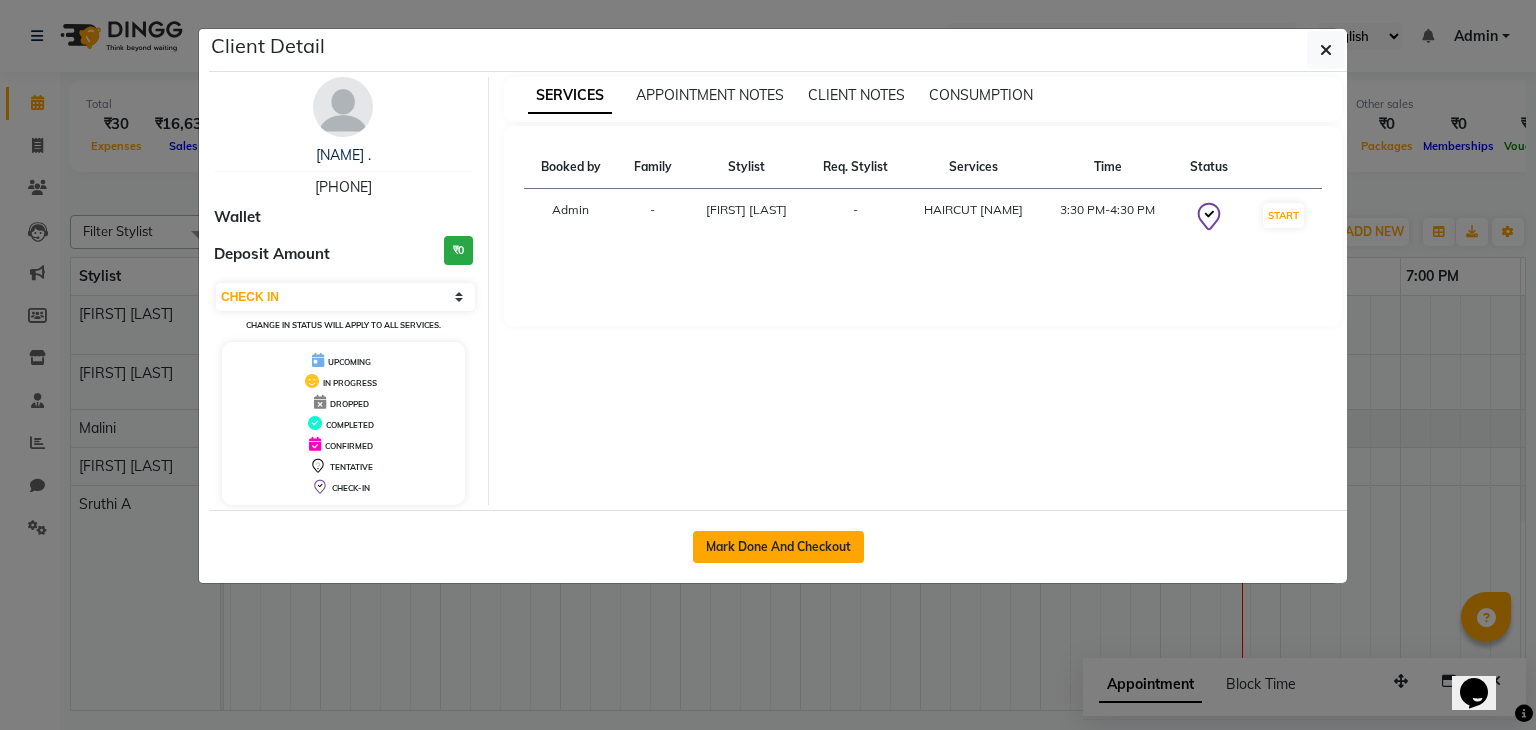 click on "Mark Done And Checkout" 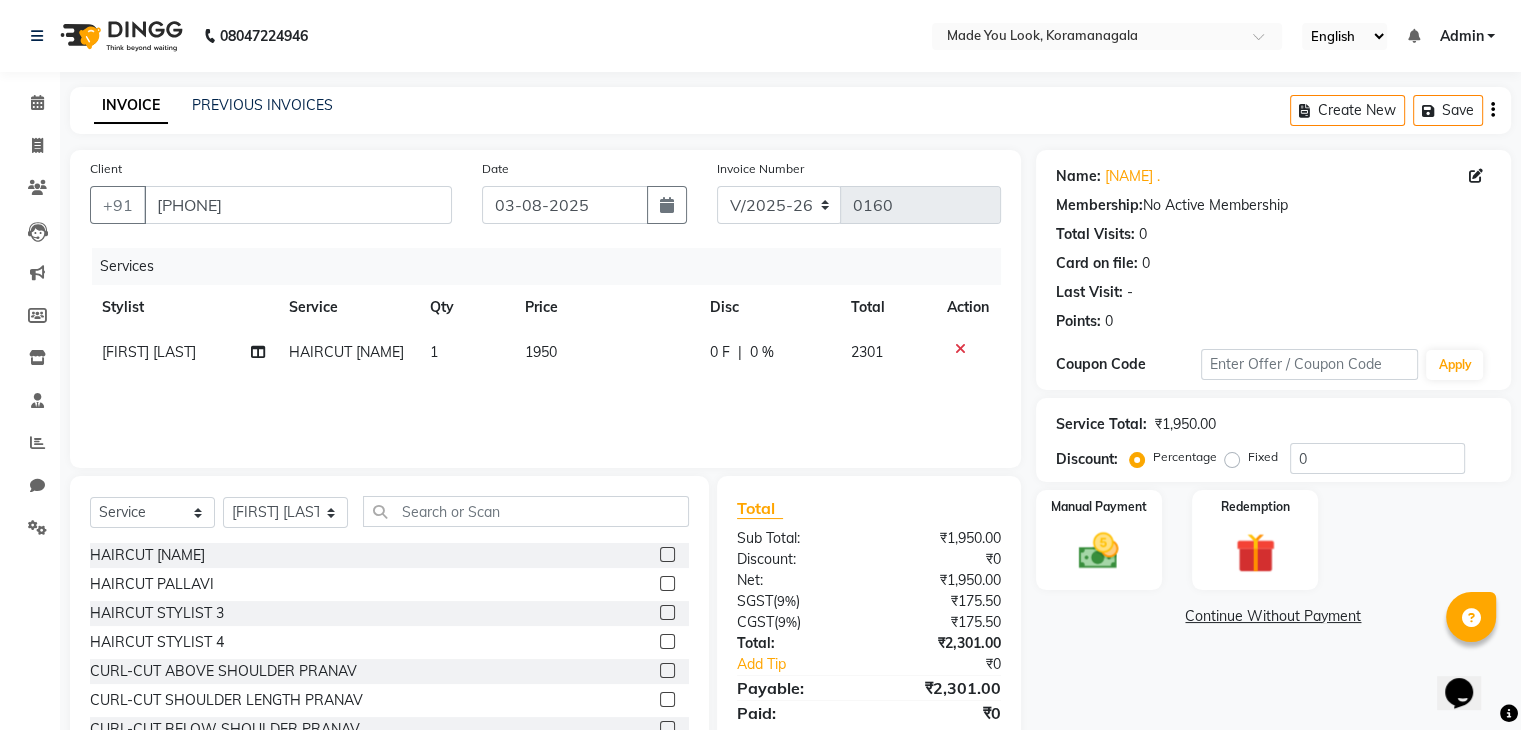 scroll, scrollTop: 72, scrollLeft: 0, axis: vertical 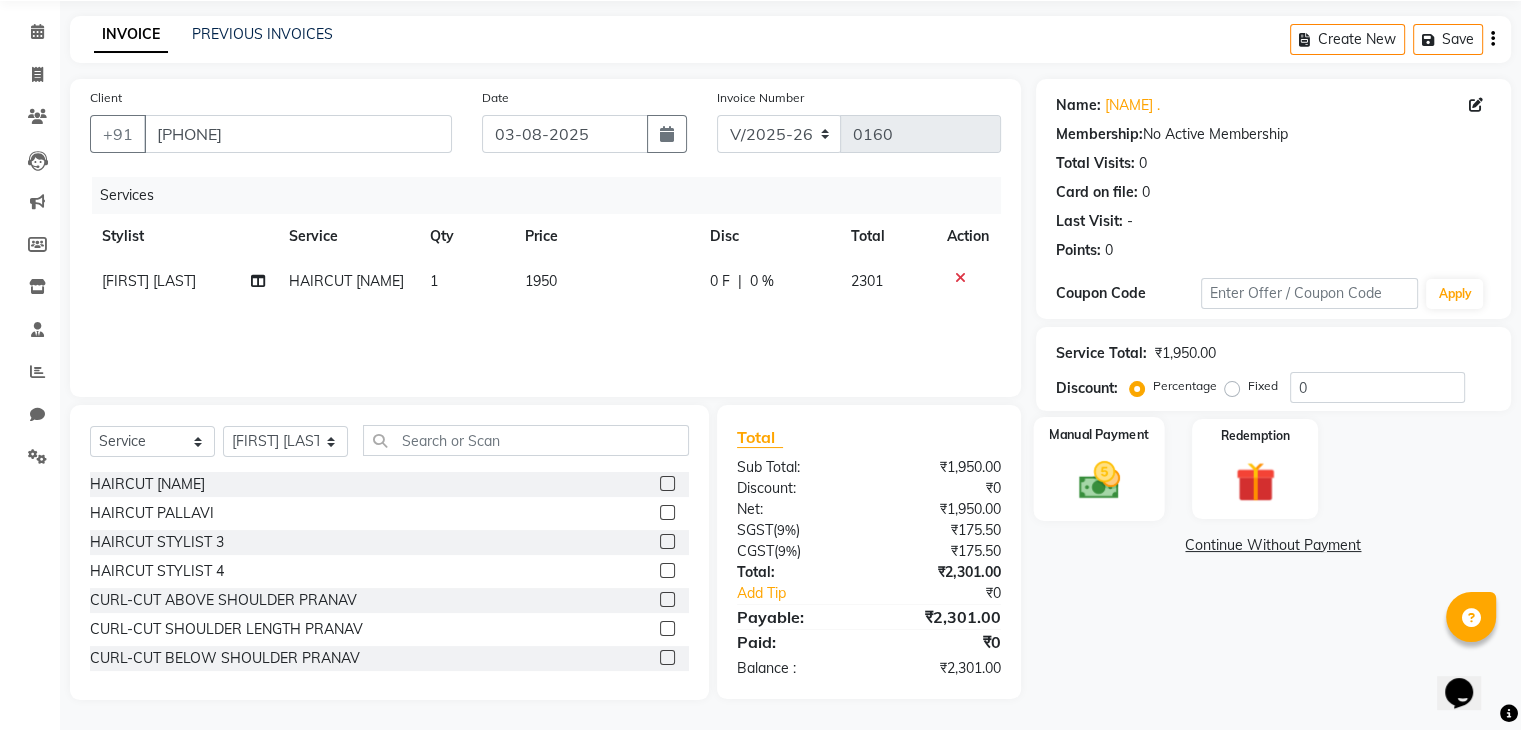 click 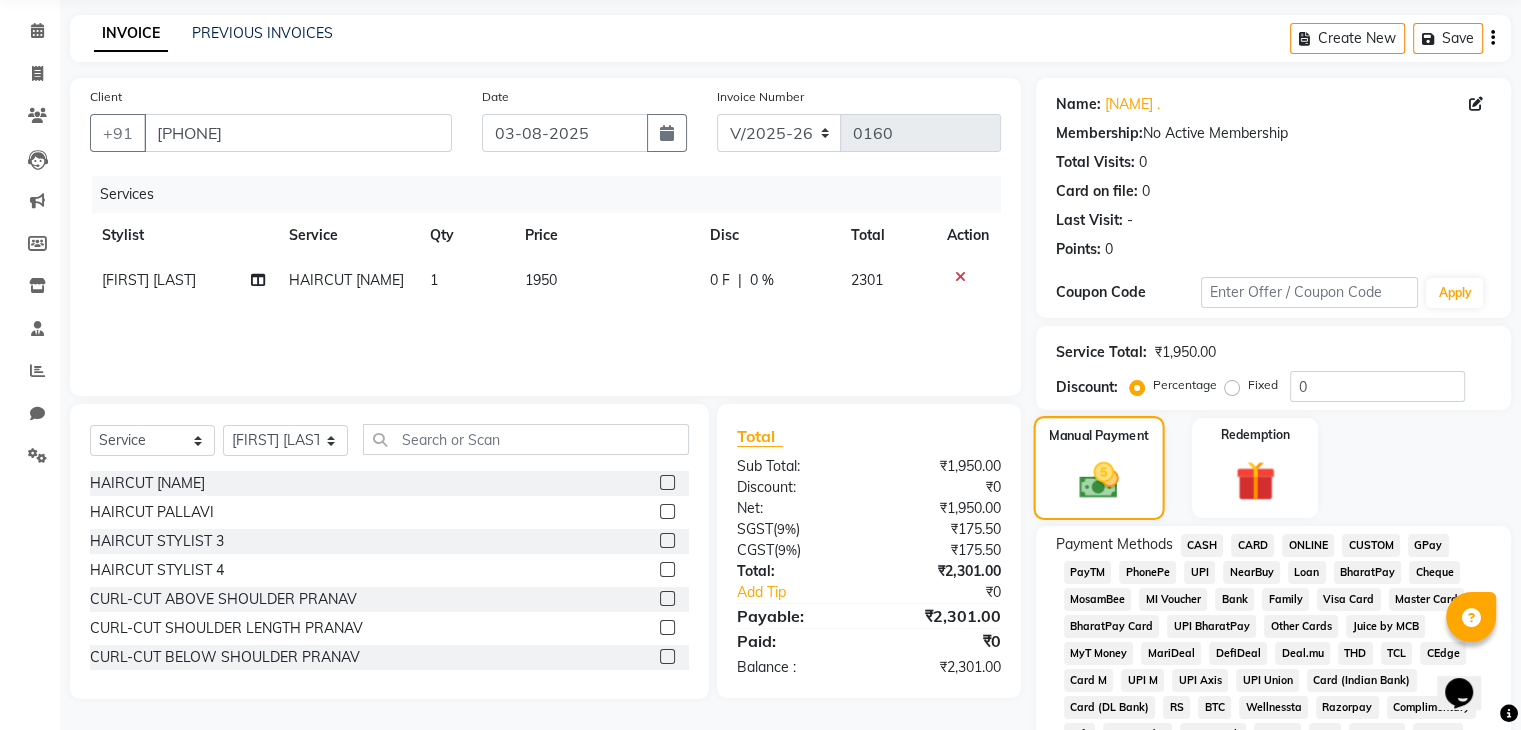 scroll, scrollTop: 288, scrollLeft: 0, axis: vertical 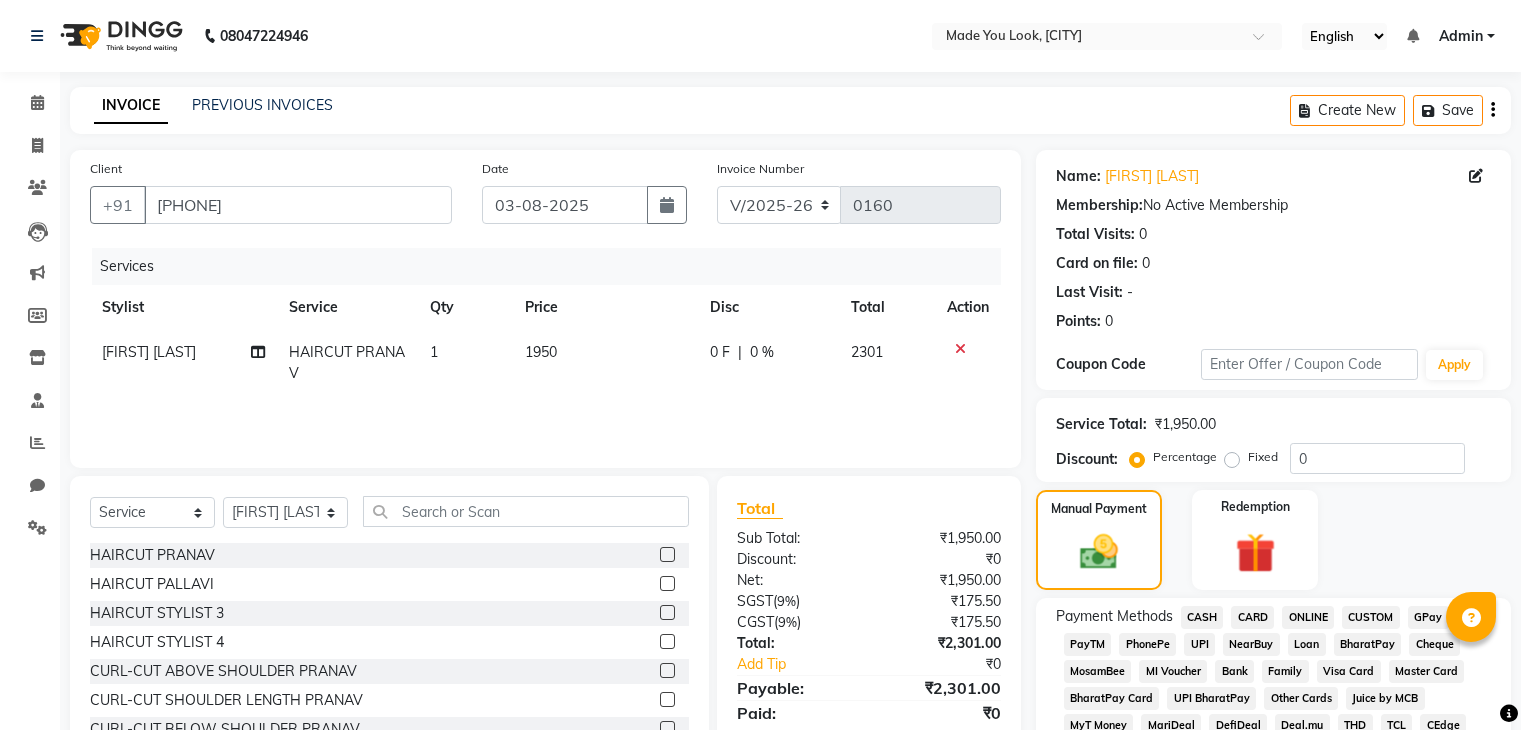 select on "8181" 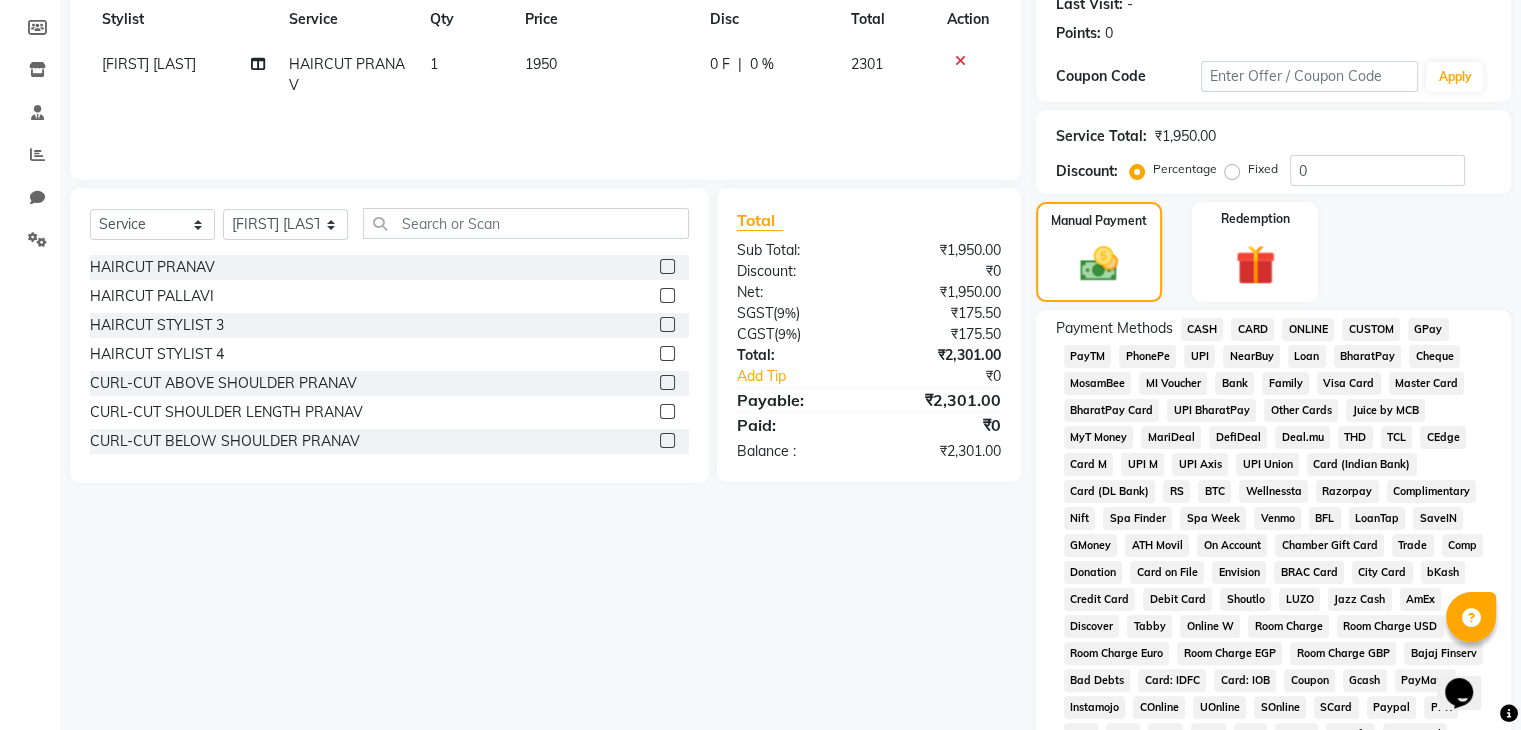 scroll, scrollTop: 0, scrollLeft: 0, axis: both 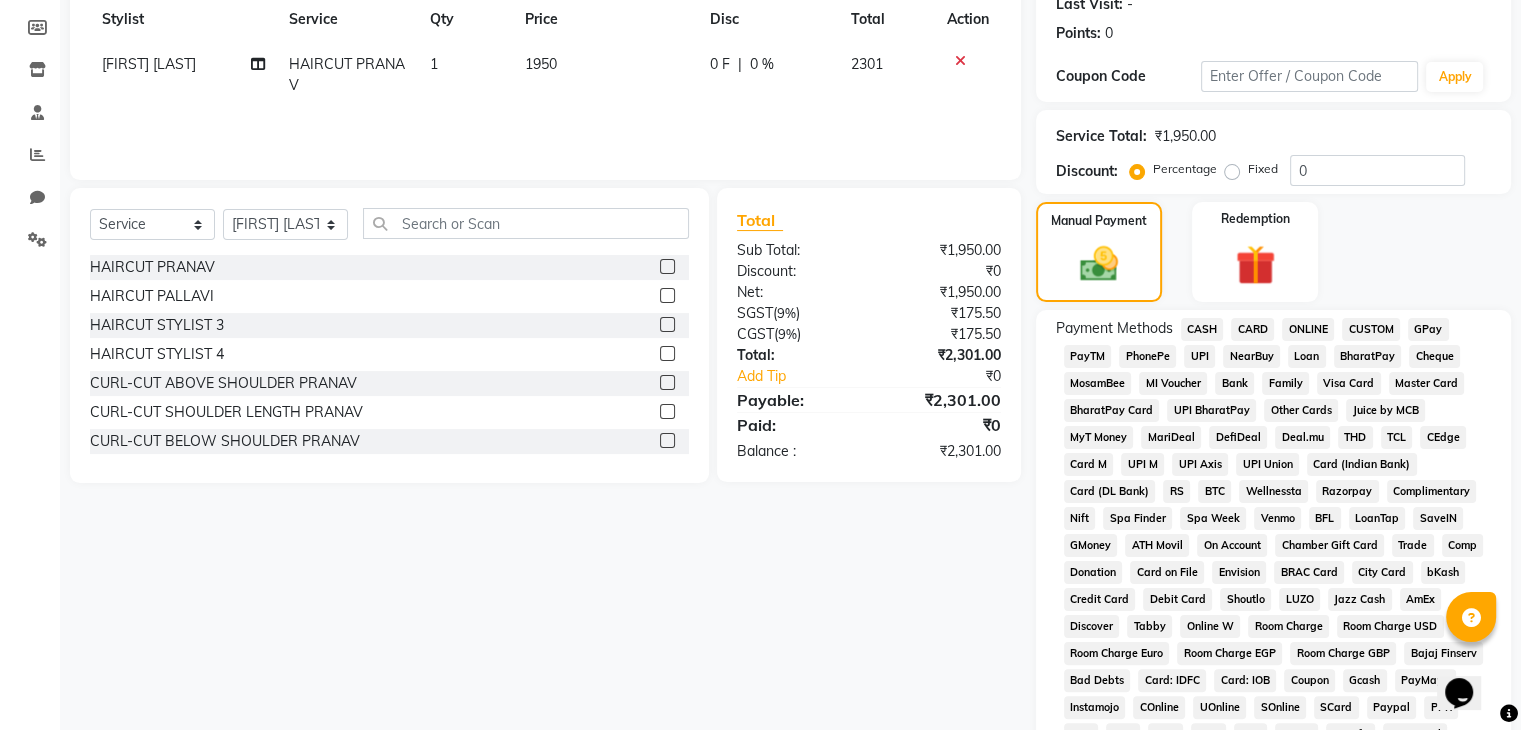 click on "UPI" 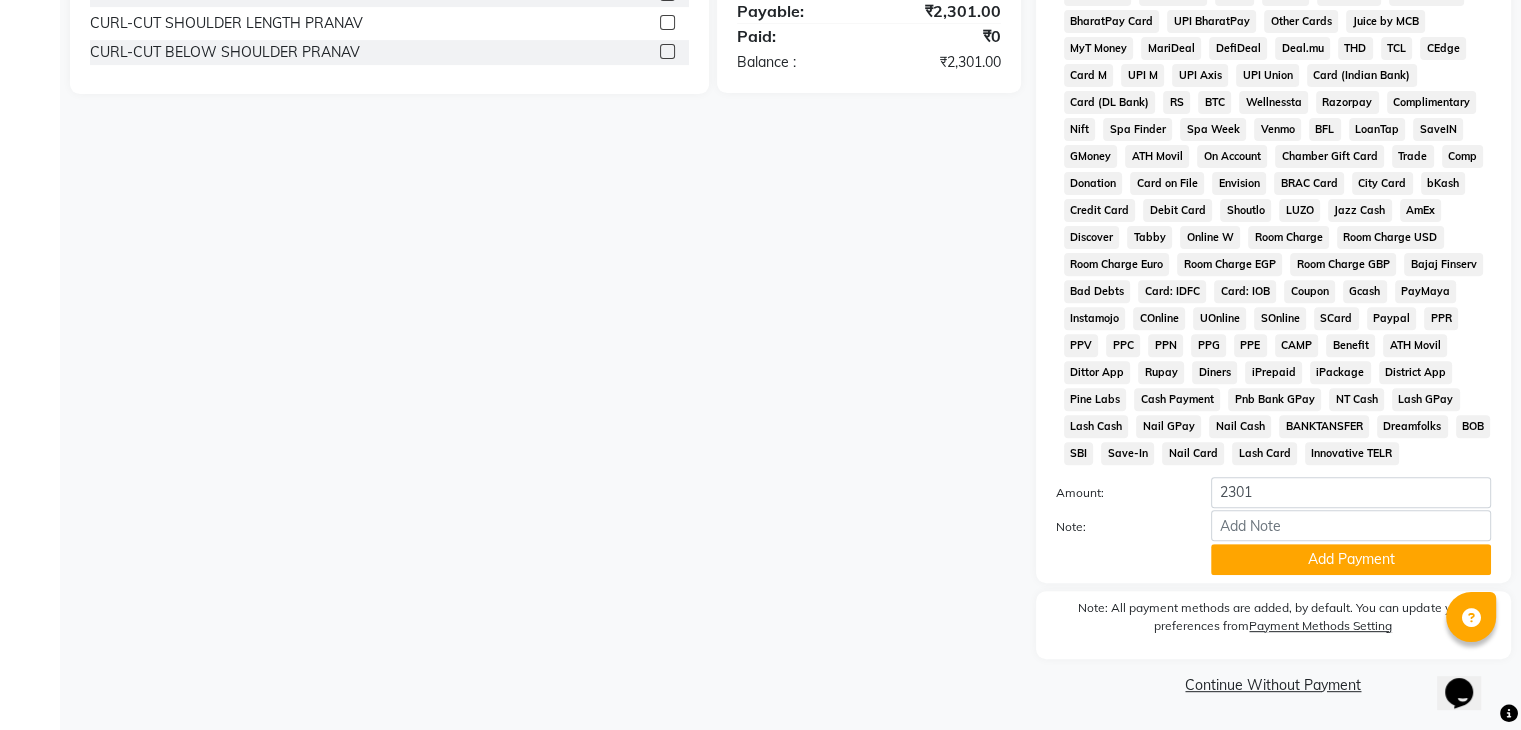 scroll, scrollTop: 693, scrollLeft: 0, axis: vertical 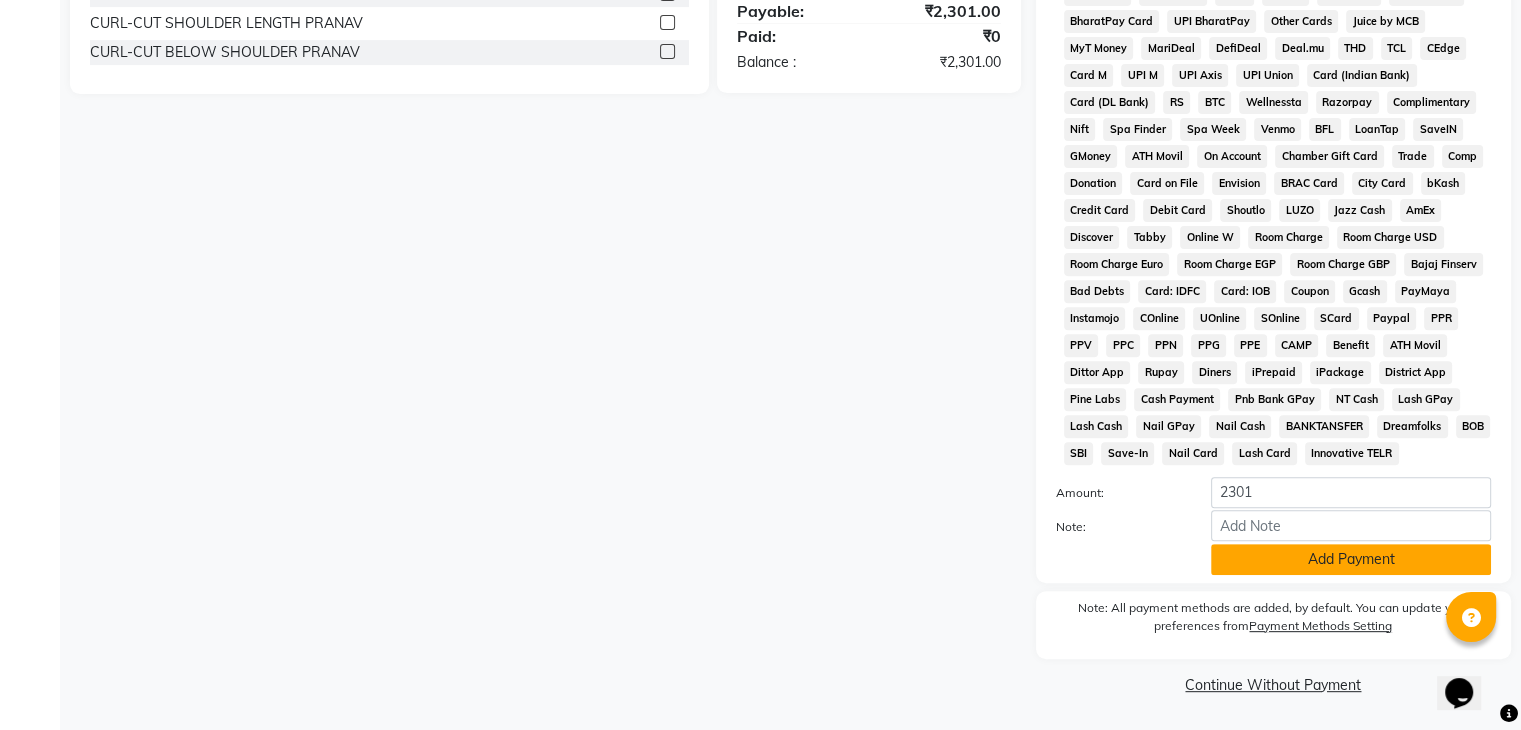 click on "Add Payment" 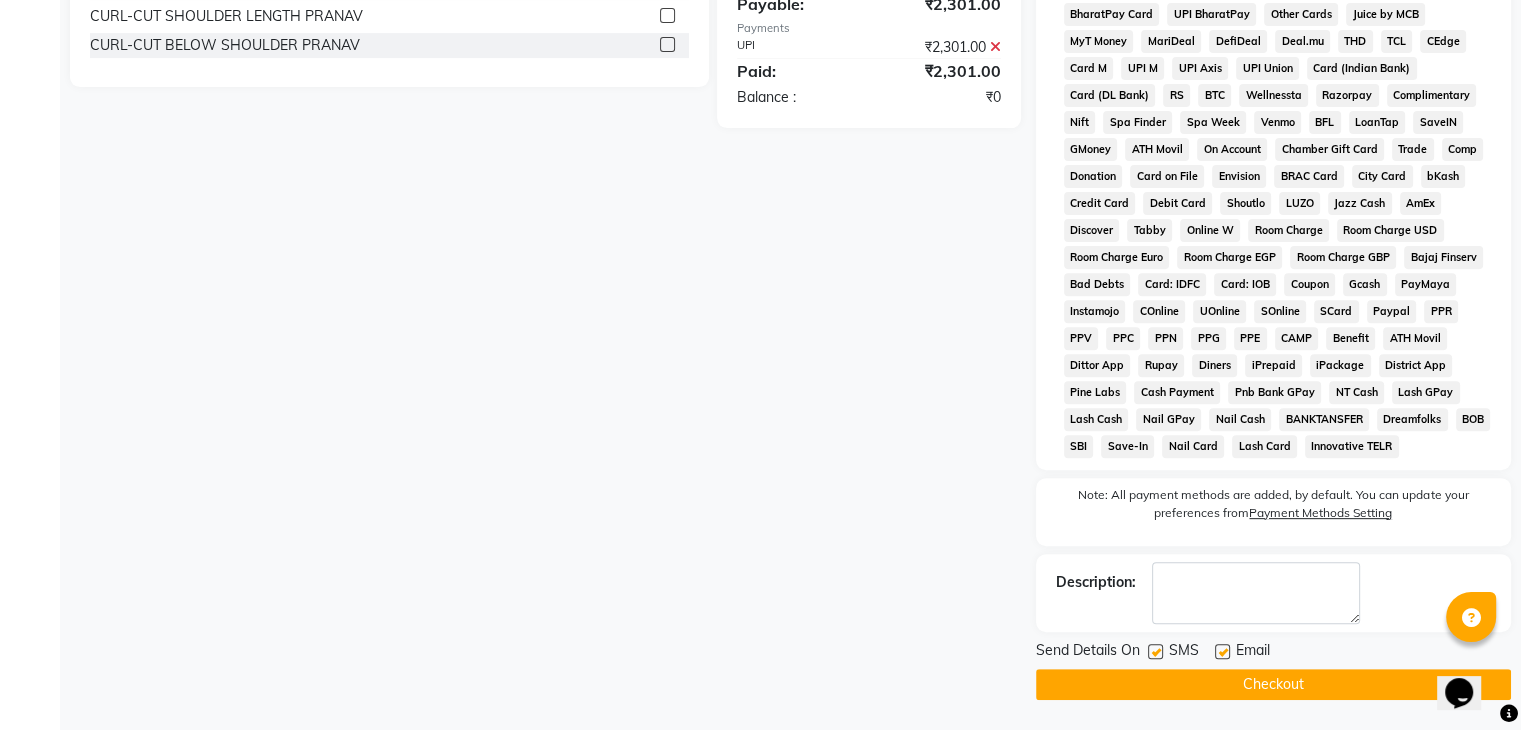 click on "Checkout" 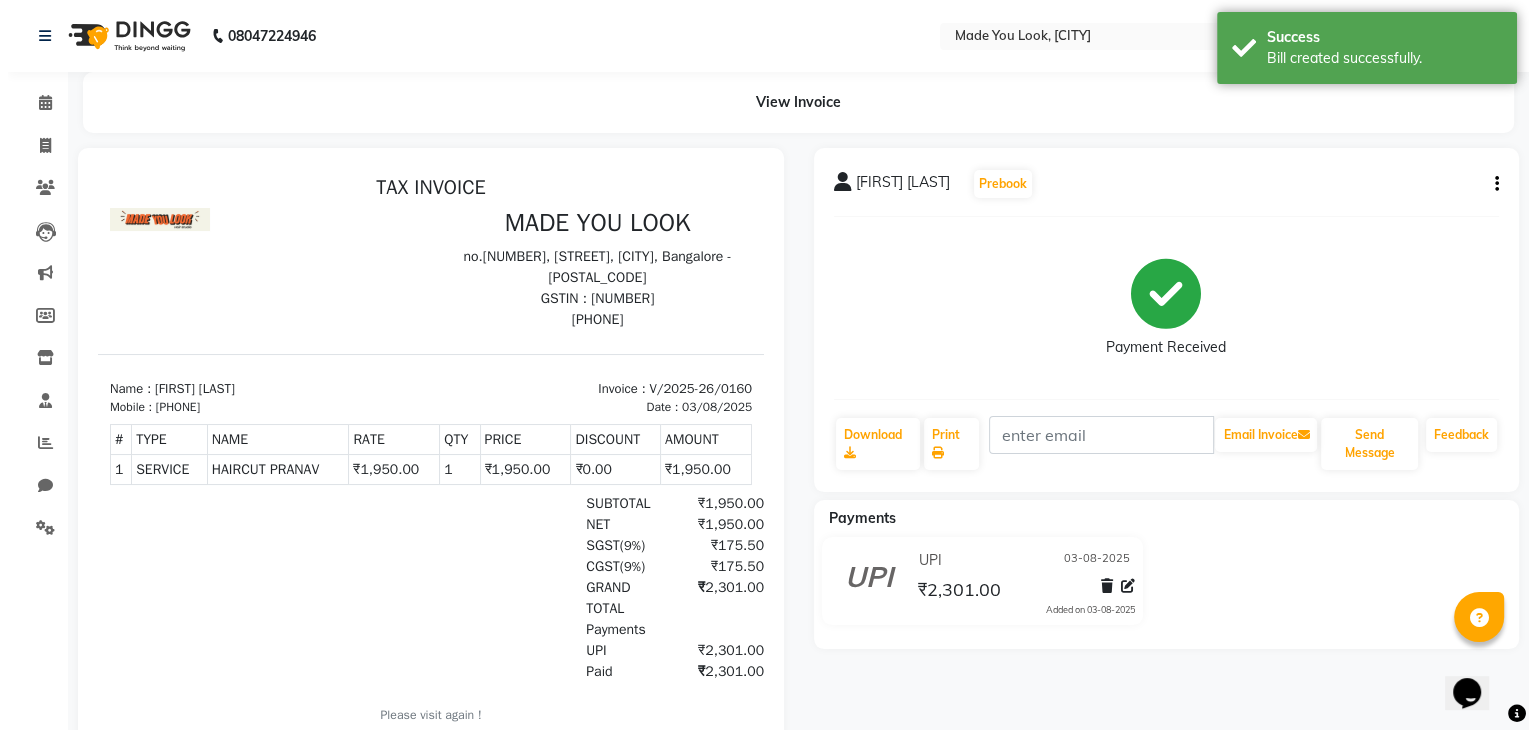 scroll, scrollTop: 0, scrollLeft: 0, axis: both 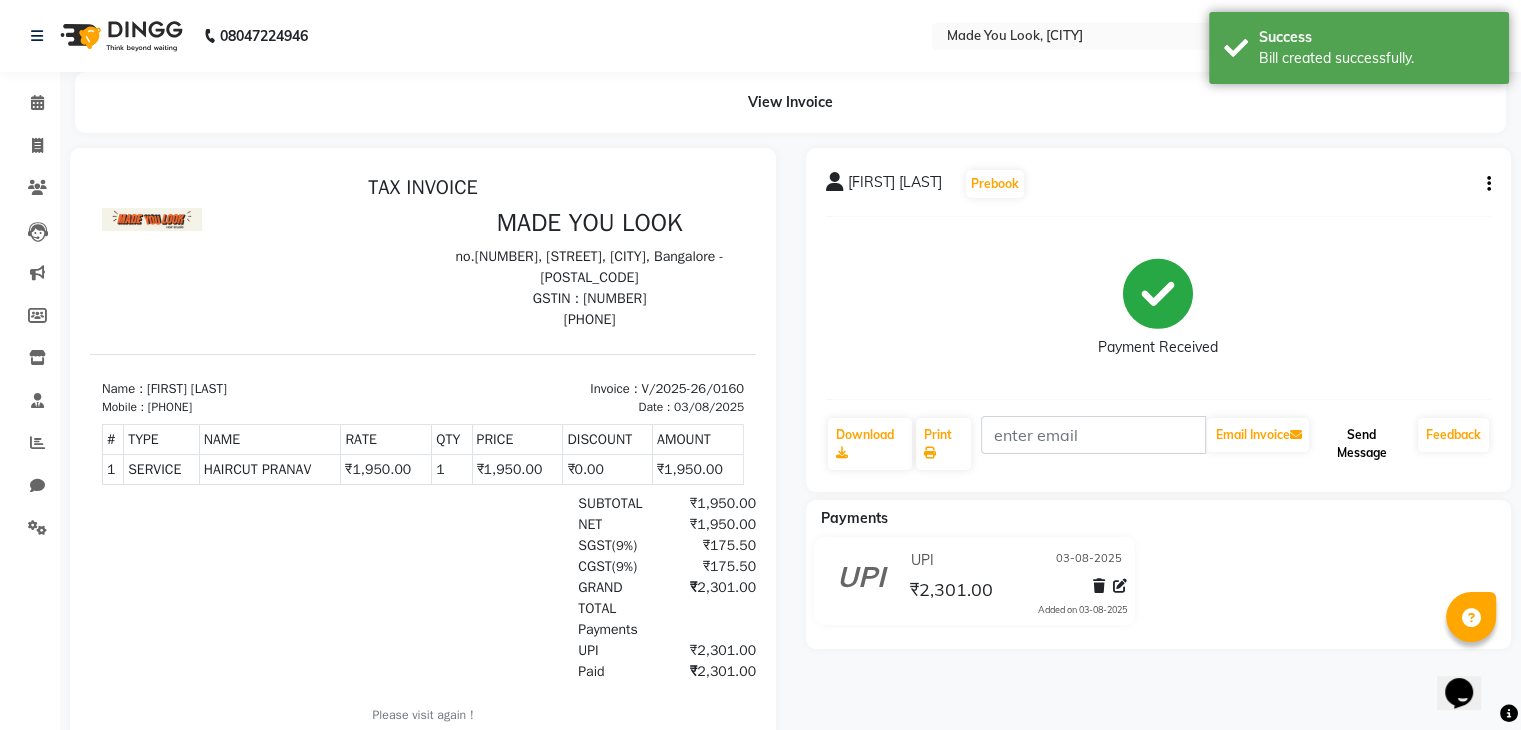 click on "Send Message" 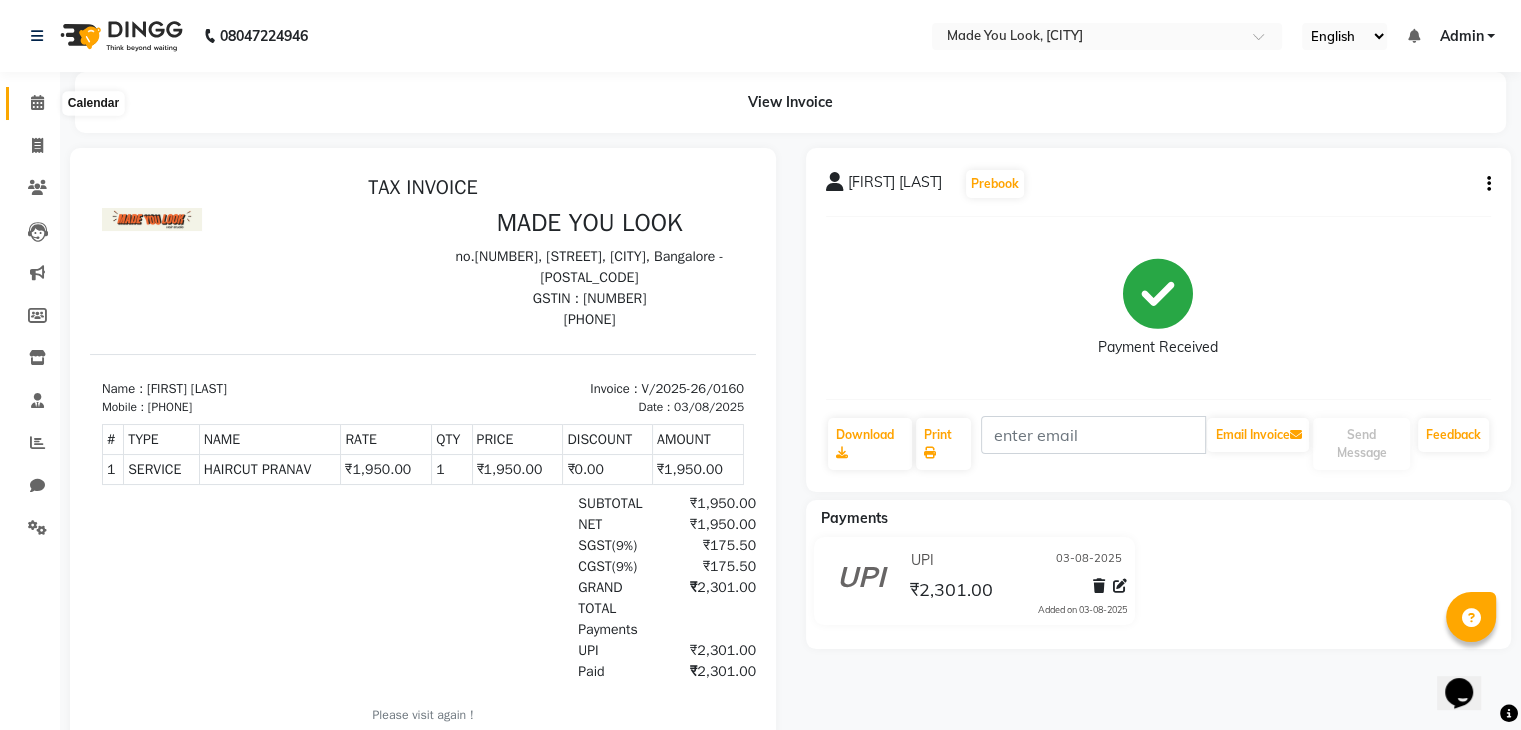 click 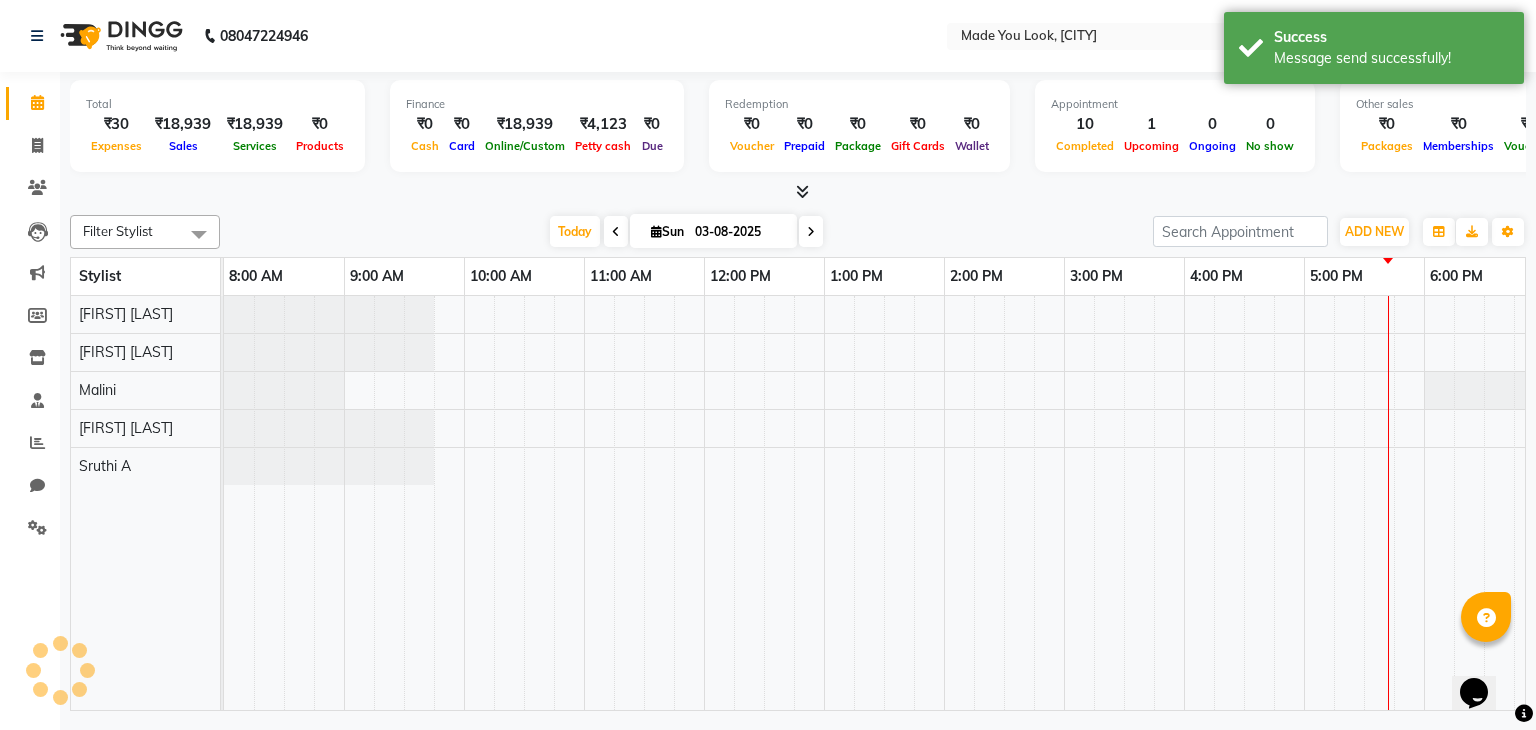scroll, scrollTop: 0, scrollLeft: 0, axis: both 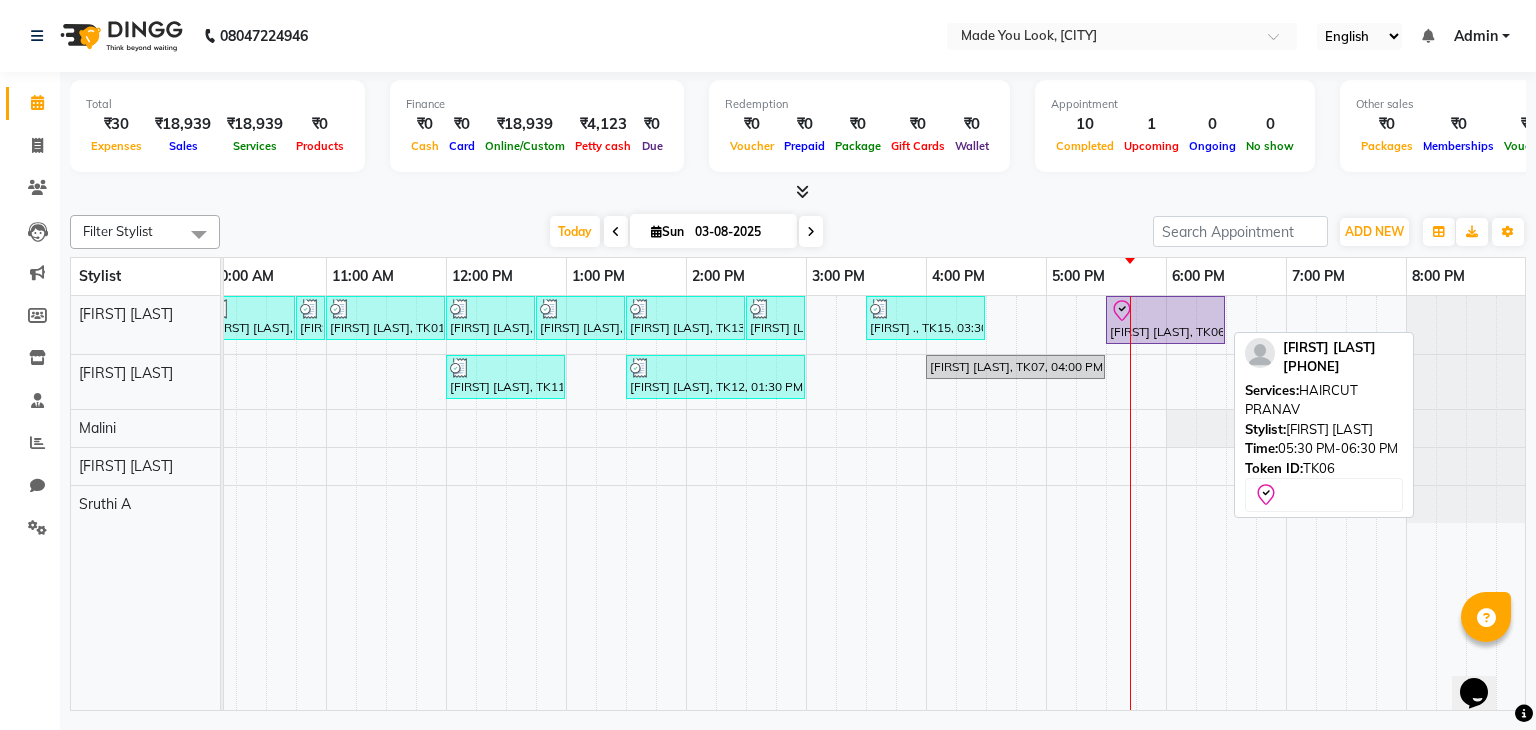 click at bounding box center [1165, 311] 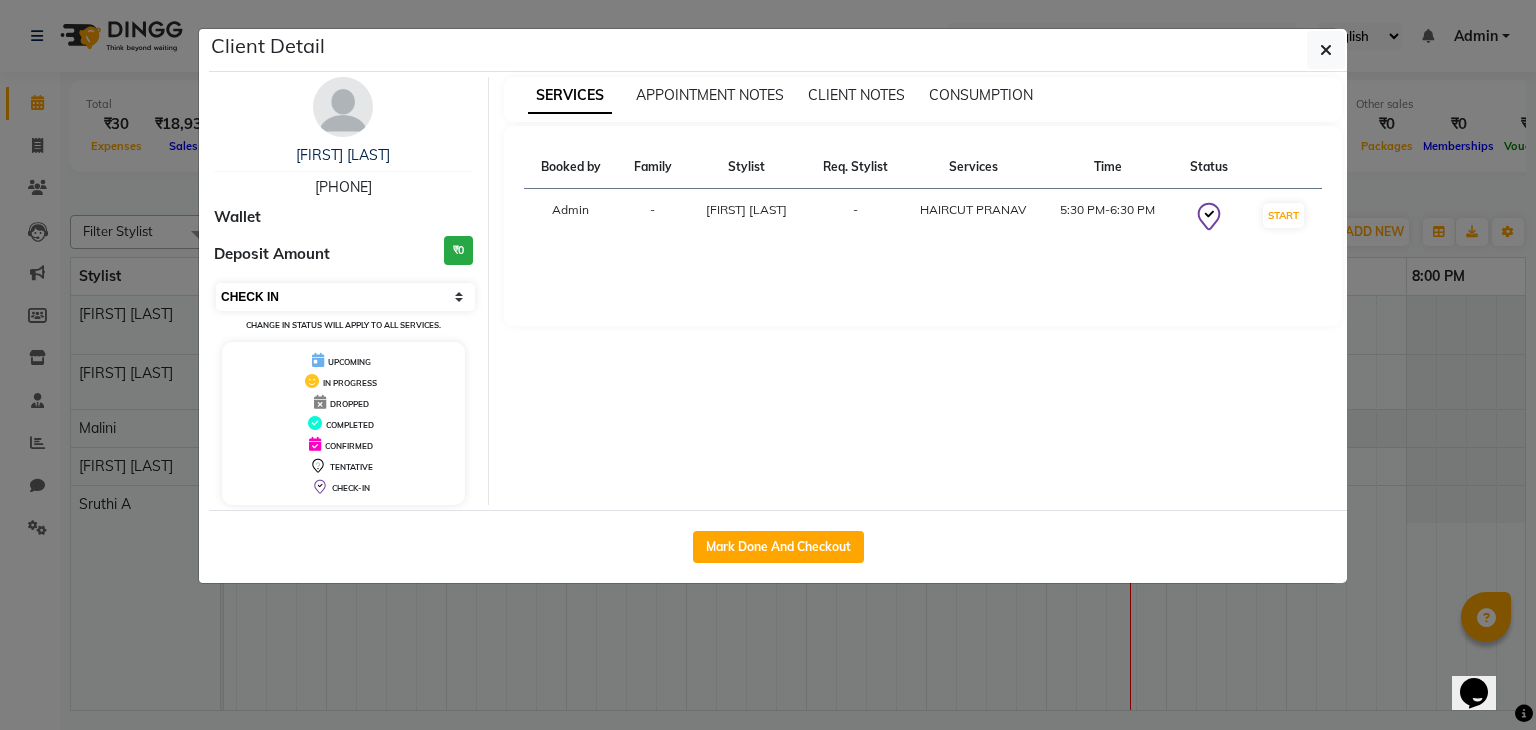 click on "Select IN SERVICE CONFIRMED TENTATIVE CHECK IN MARK DONE DROPPED UPCOMING" at bounding box center (345, 297) 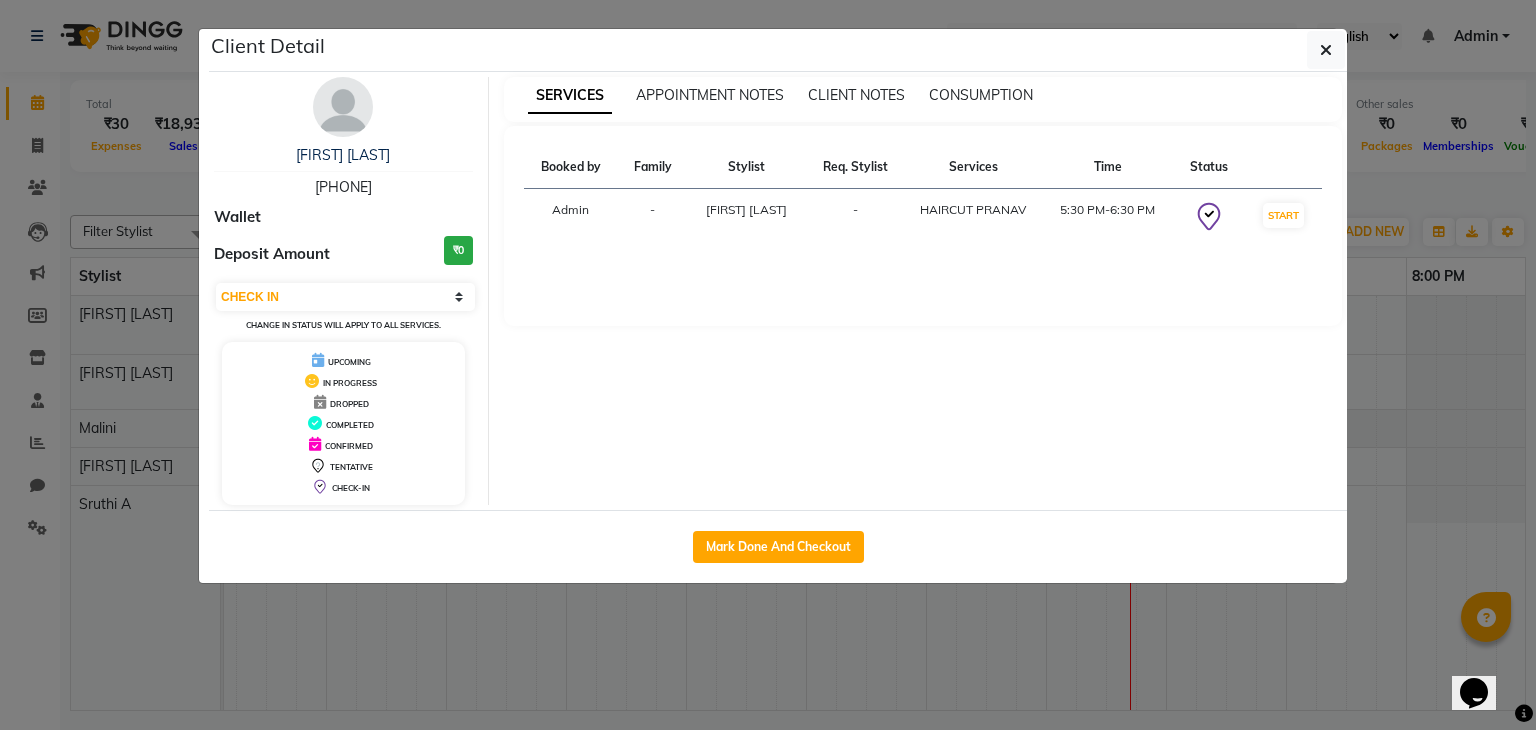 select on "1" 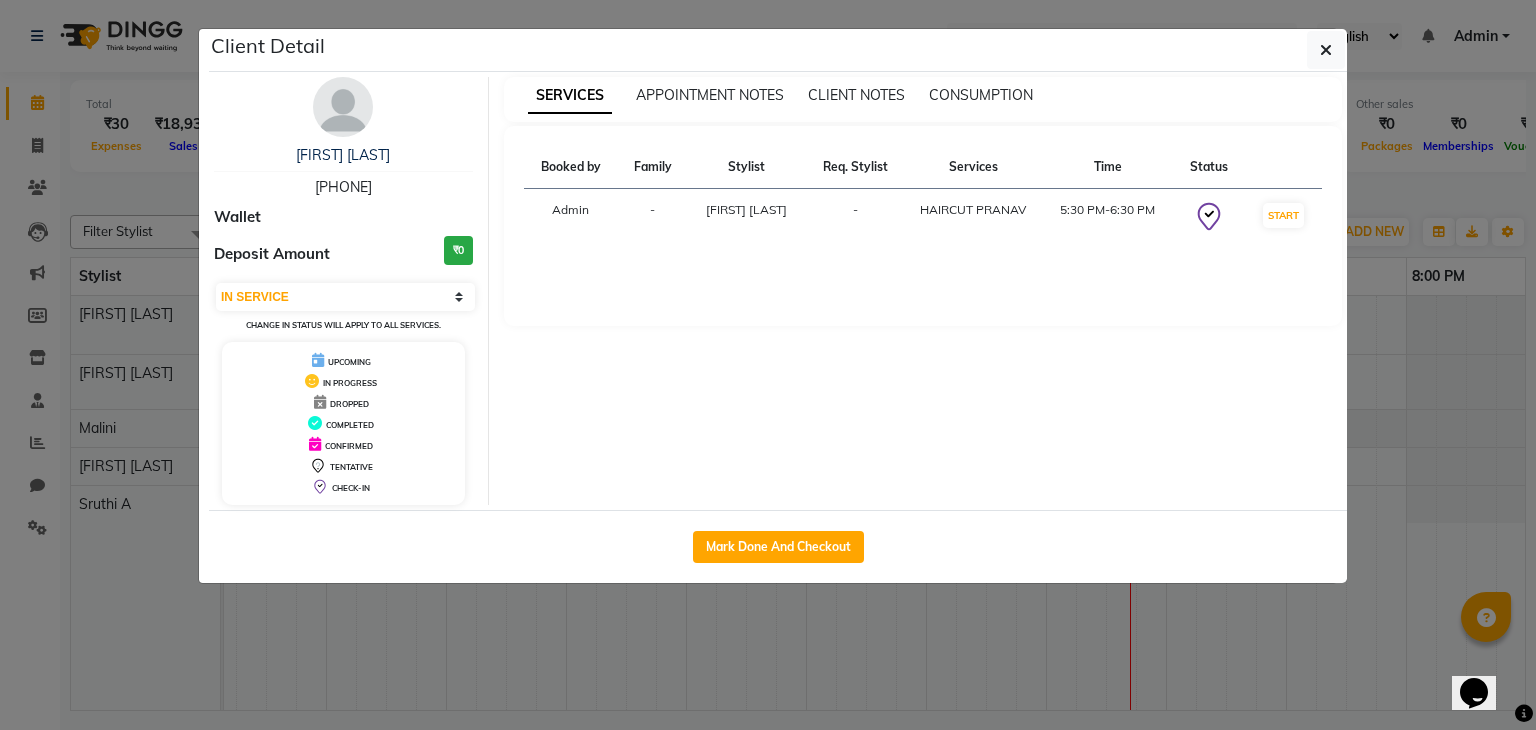 click on "Select IN SERVICE CONFIRMED TENTATIVE CHECK IN MARK DONE DROPPED UPCOMING" at bounding box center [345, 297] 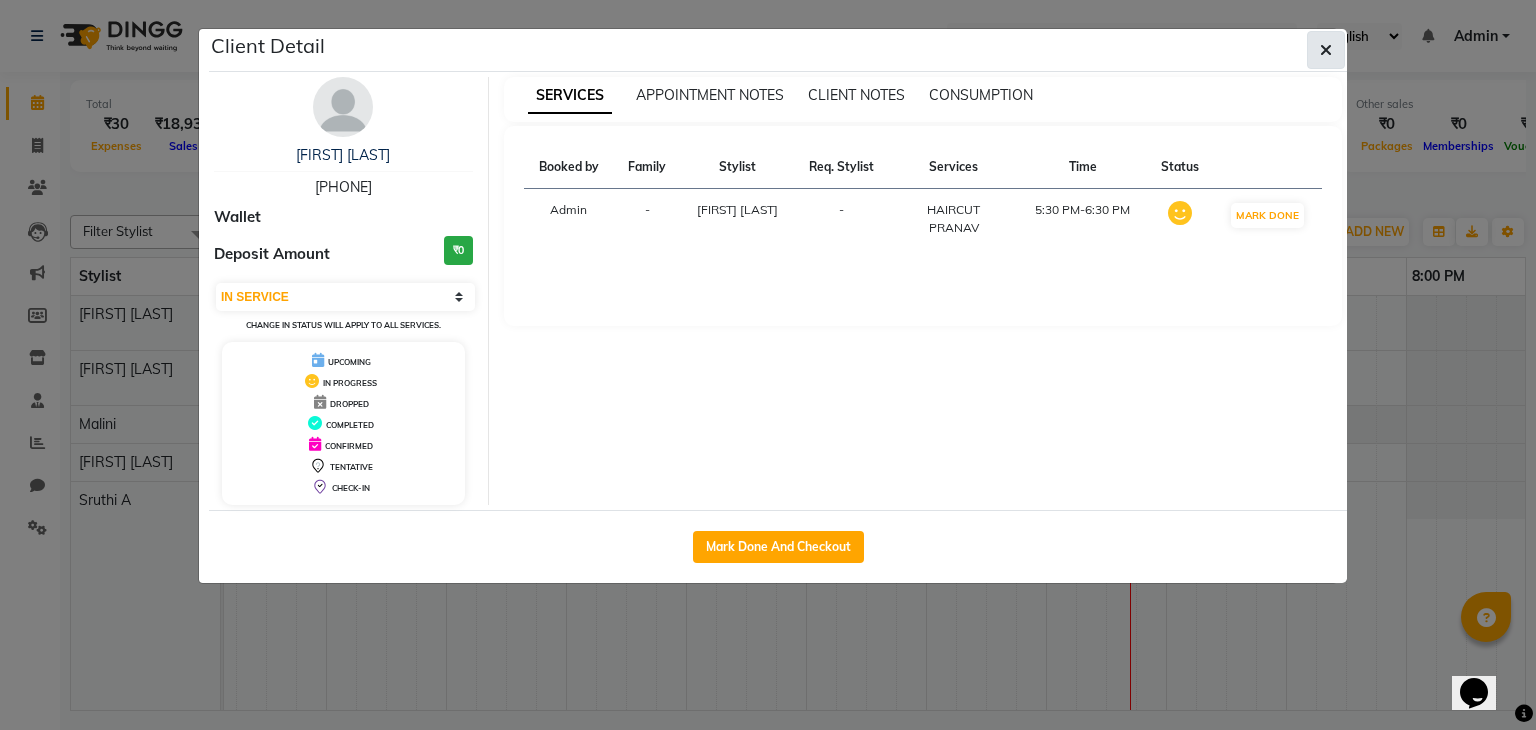 click 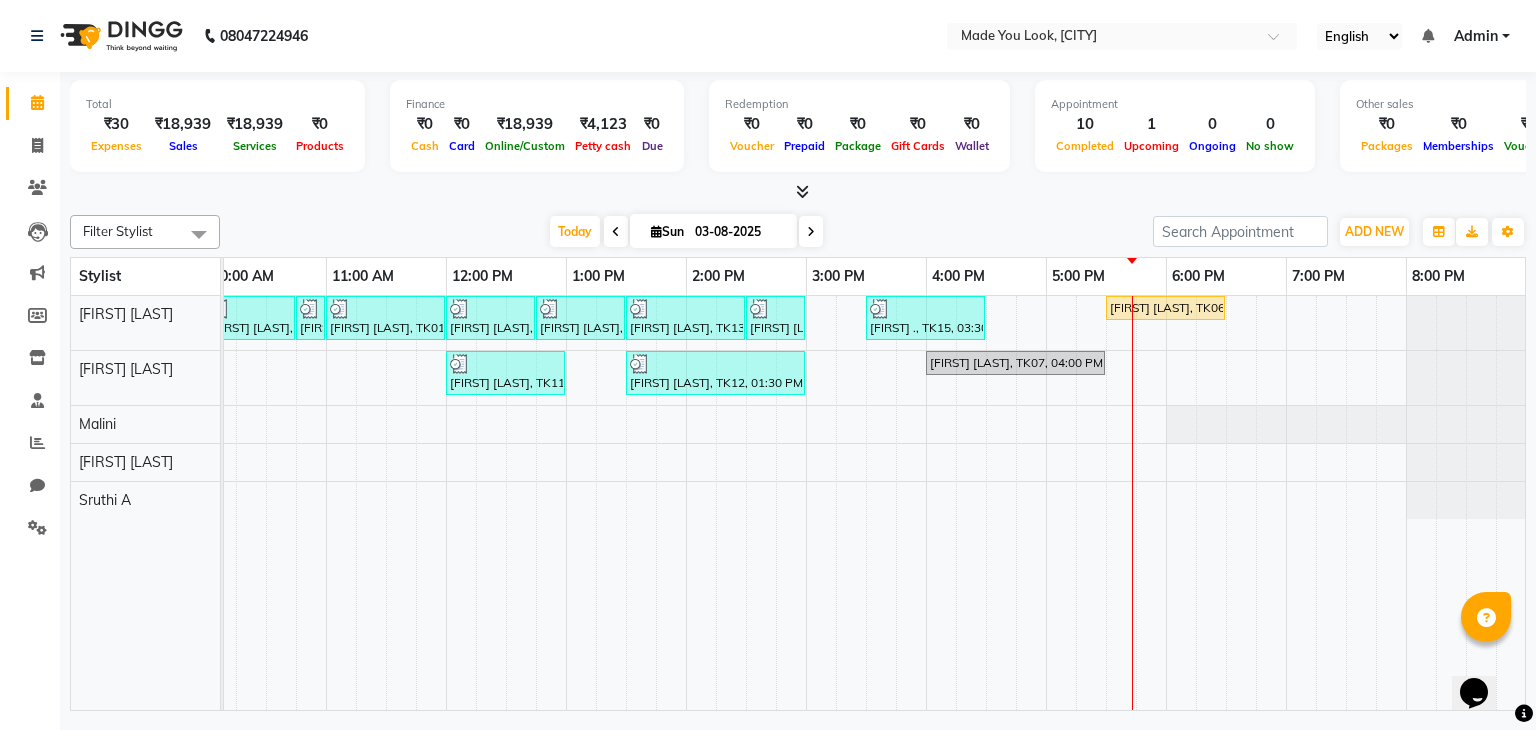 click at bounding box center [811, 232] 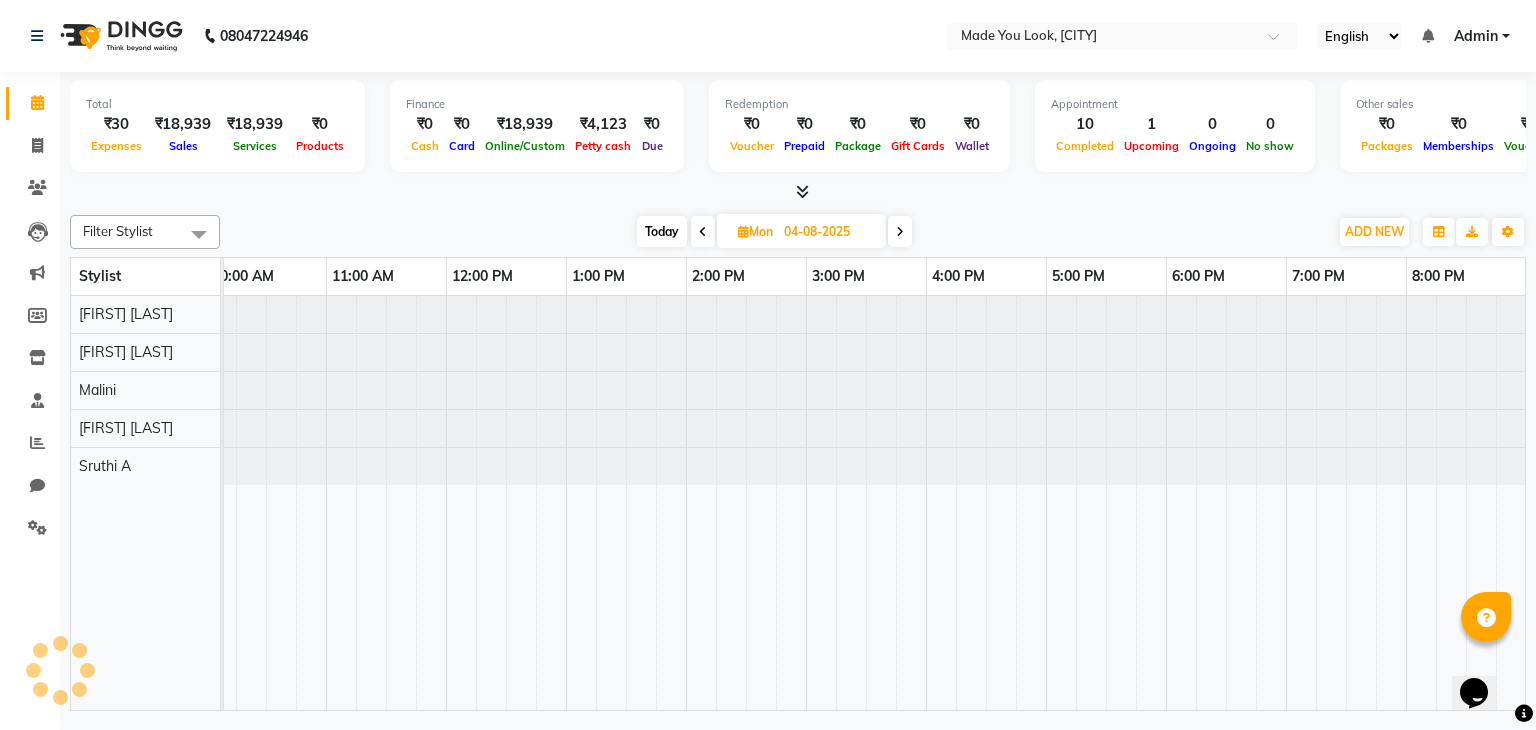 scroll, scrollTop: 0, scrollLeft: 258, axis: horizontal 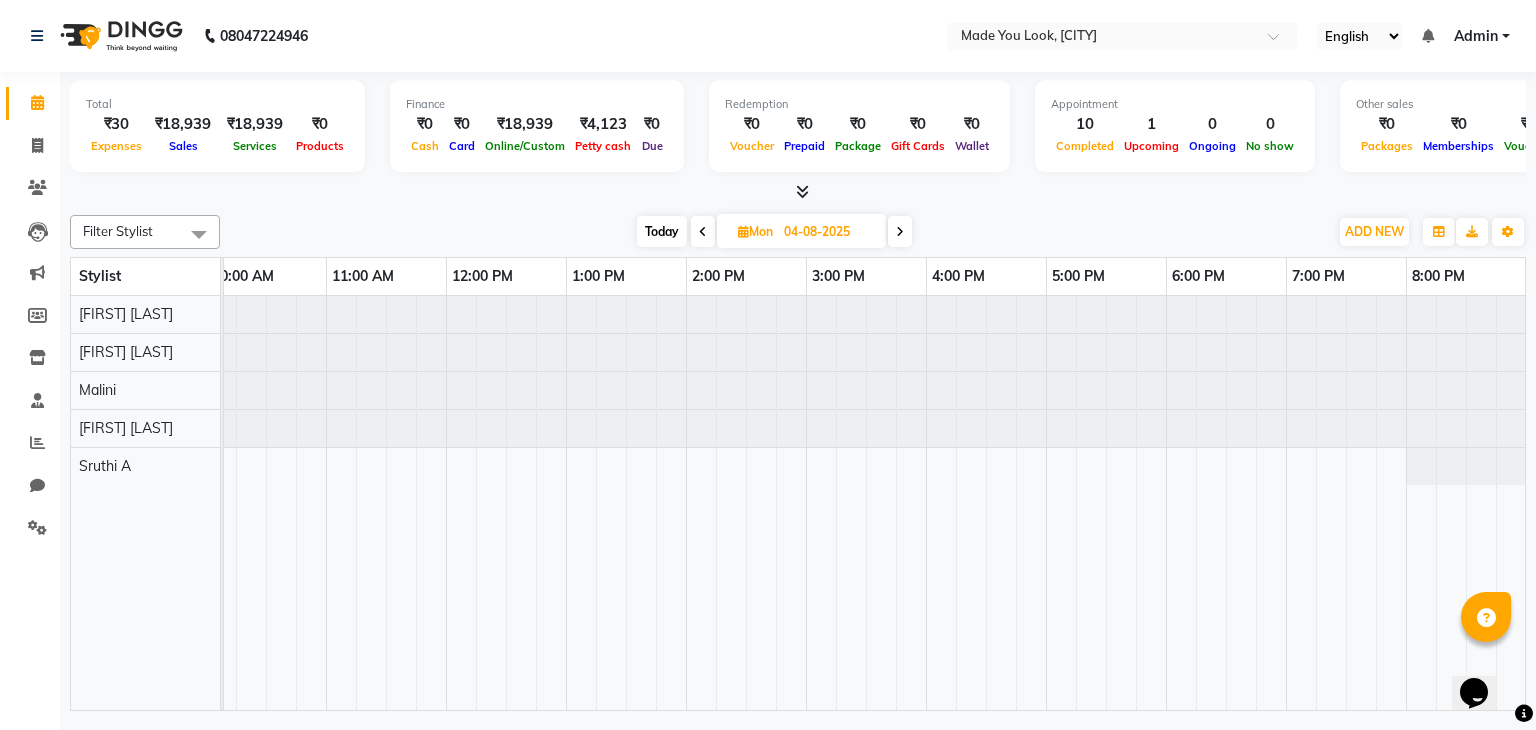 click at bounding box center [900, 231] 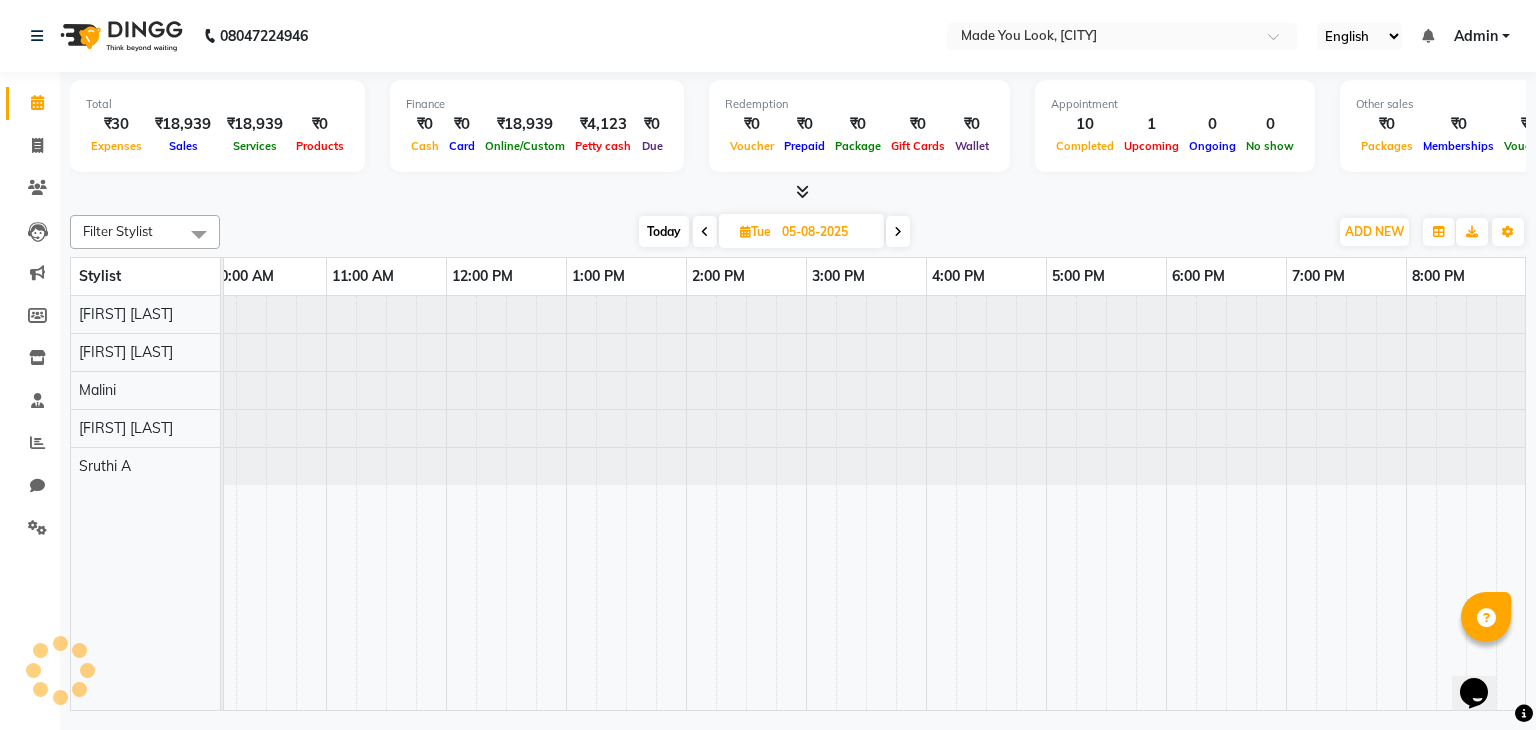 scroll, scrollTop: 0, scrollLeft: 0, axis: both 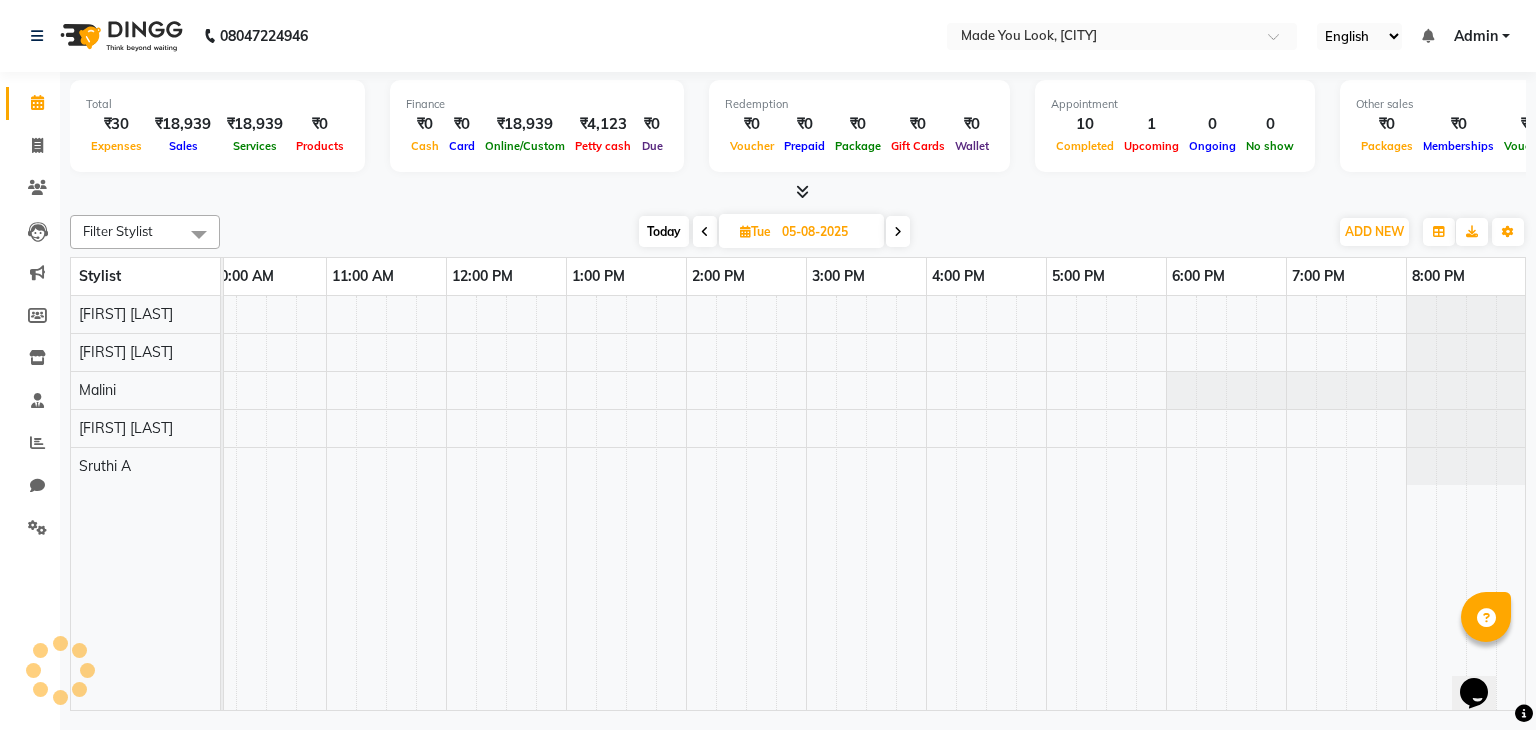 click on "Total  ₹30  Expenses ₹18,939  Sales ₹18,939  Services ₹0  Products Finance  ₹0  Cash ₹0  Card ₹18,939  Online/Custom ₹4,123 Petty cash ₹0 Due  Redemption  ₹0 Voucher ₹0 Prepaid ₹0 Package ₹0  Gift Cards ₹0  Wallet  Appointment  10 Completed 1 Upcoming 0 Ongoing 0 No show  Other sales  ₹0  Packages ₹0  Memberships ₹0  Vouchers ₹0  Prepaids ₹0  Gift Cards Filter Stylist Select All Malini pallavi Doijode Pavithra Devi Pranav Nataraju  Sruthi A Today  Tue 05-08-2025 Toggle Dropdown Add Appointment Add Invoice Add Expense Add Attendance Add Client Add Transaction Toggle Dropdown Add Appointment Add Invoice Add Expense Add Attendance Add Client ADD NEW Toggle Dropdown Add Appointment Add Invoice Add Expense Add Attendance Add Client Add Transaction Filter Stylist Select All Malini pallavi Doijode Pavithra Devi Pranav Nataraju  Sruthi A Group By  Staff View   Room View  View as Vertical  Vertical - Week View  Horizontal  Horizontal - Week View  List  Toggle Dropdown Manage Tags" 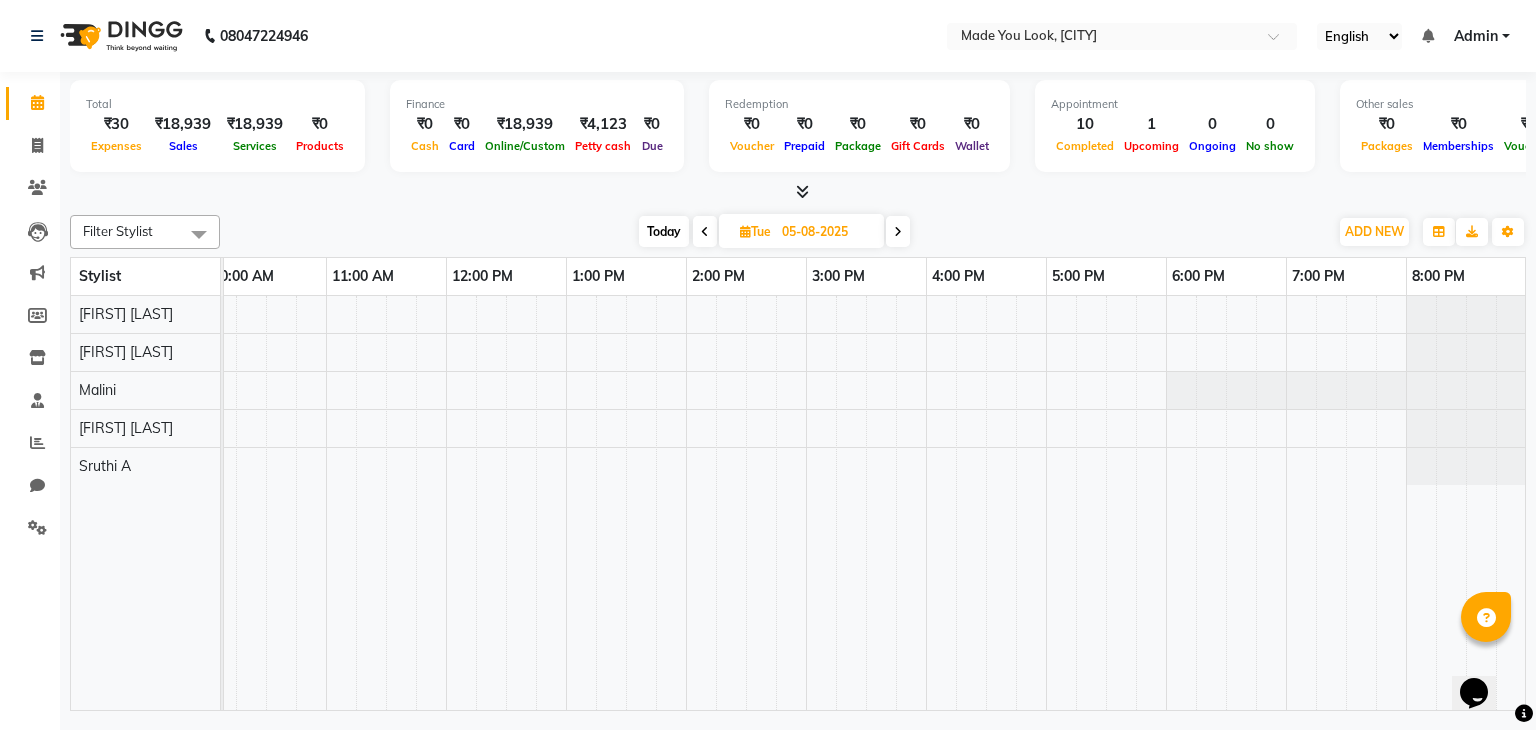 scroll, scrollTop: 0, scrollLeft: 254, axis: horizontal 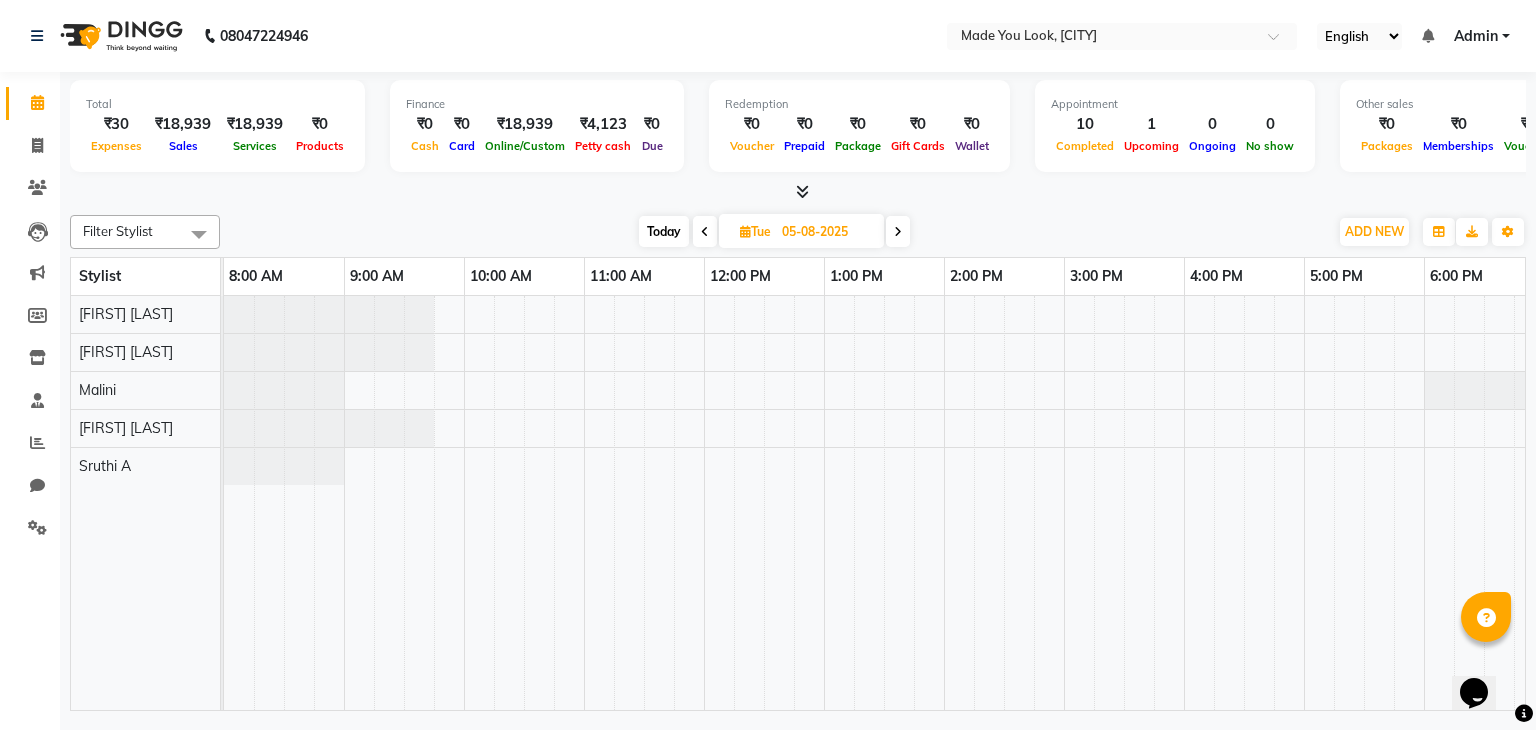 drag, startPoint x: 730, startPoint y: 569, endPoint x: 608, endPoint y: 545, distance: 124.33825 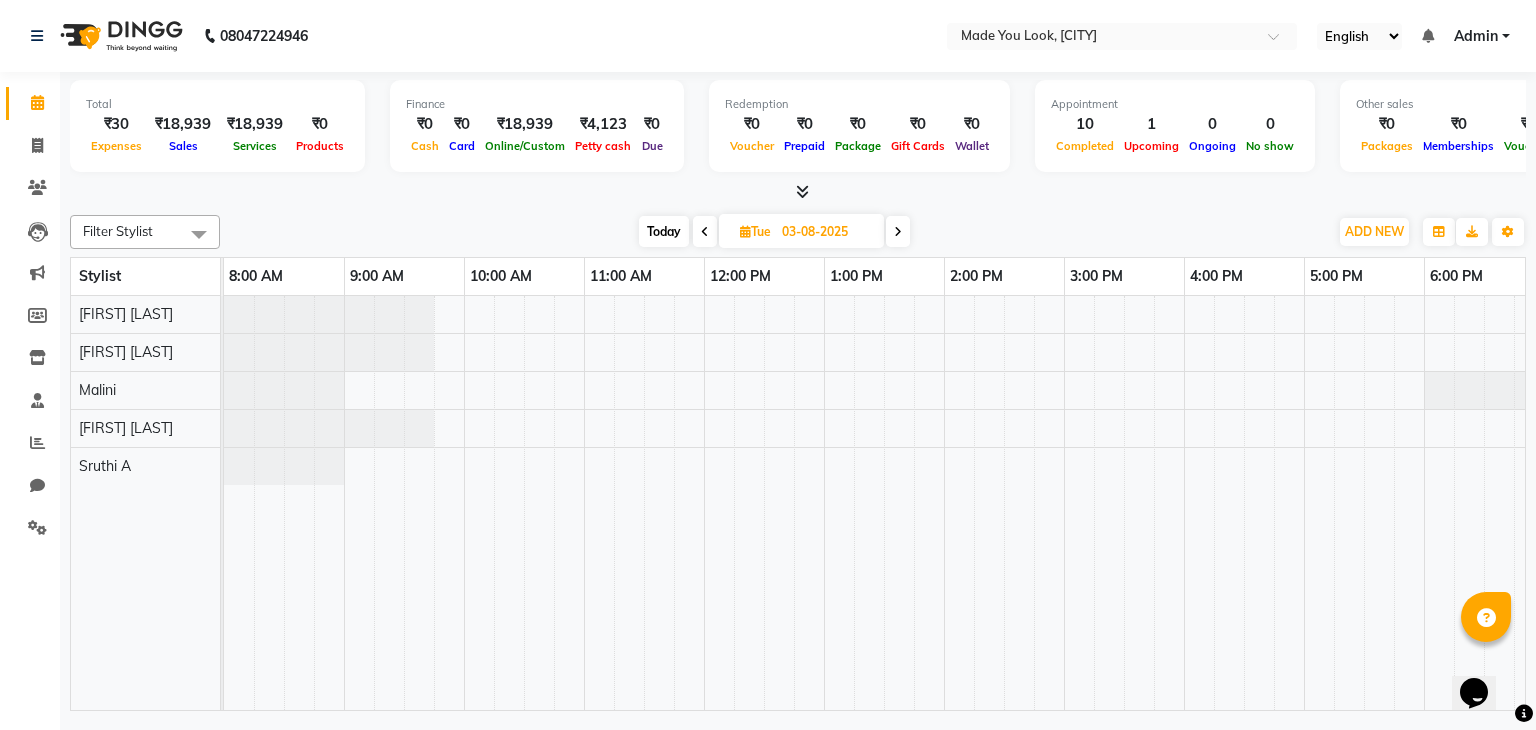 scroll, scrollTop: 0, scrollLeft: 258, axis: horizontal 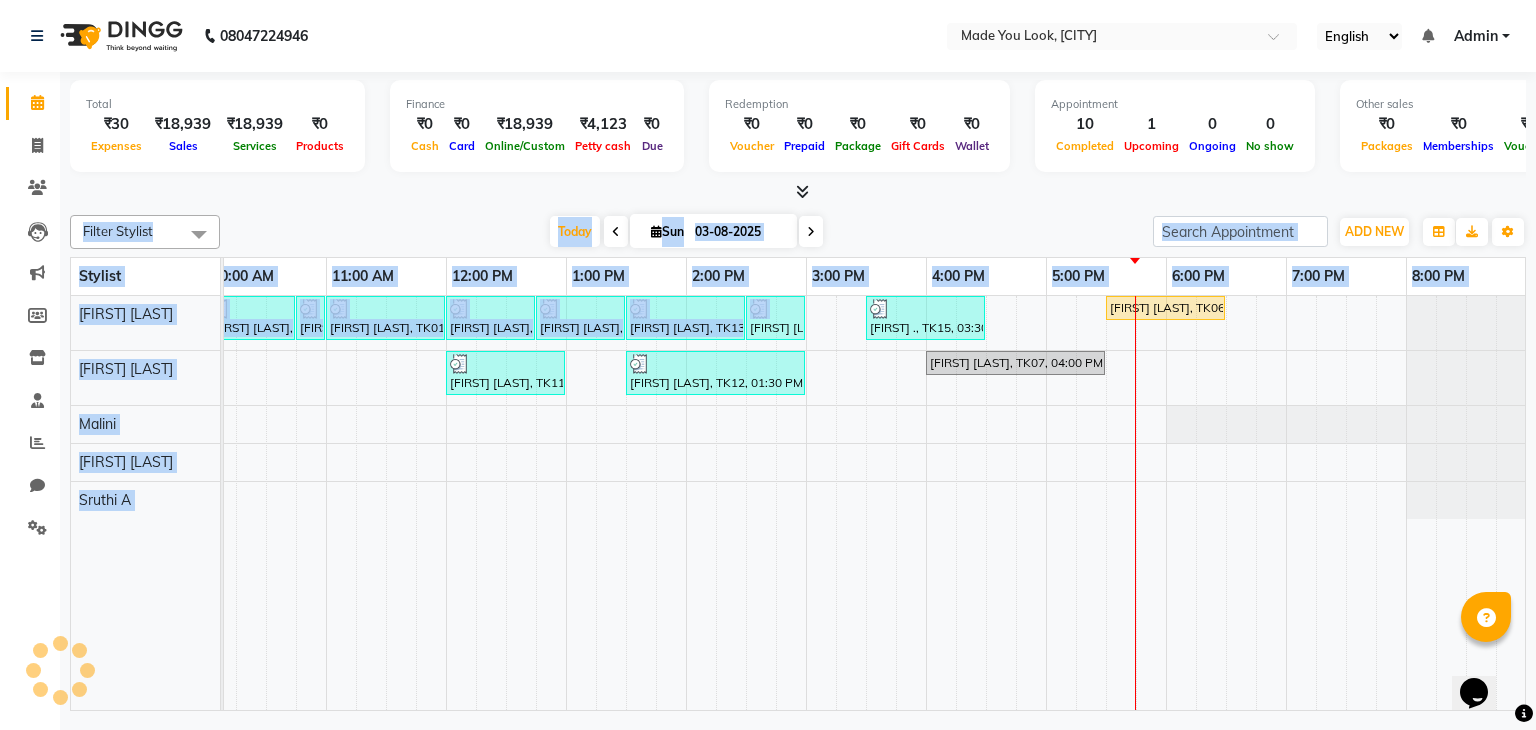 drag, startPoint x: 772, startPoint y: 272, endPoint x: 739, endPoint y: 419, distance: 150.65855 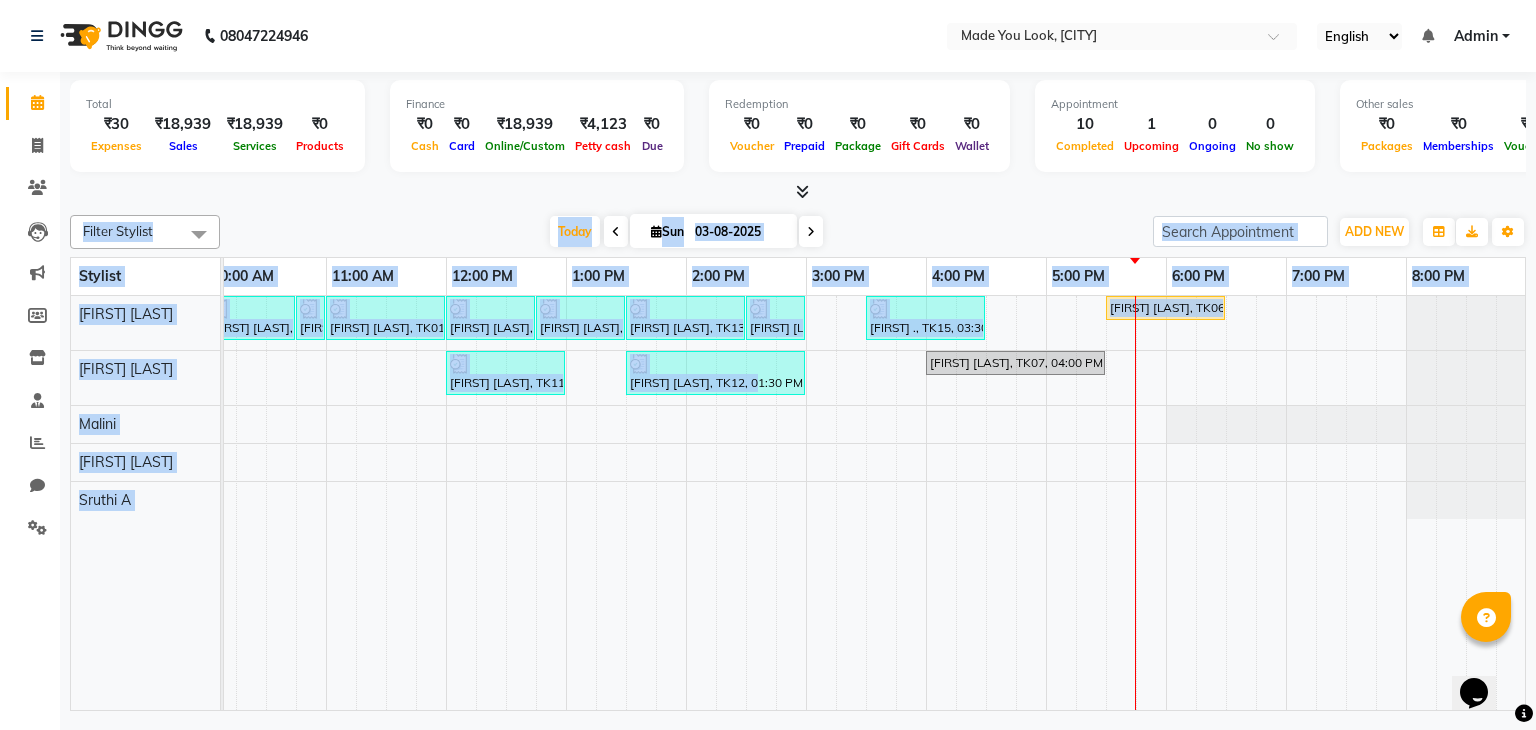 click at bounding box center (798, 192) 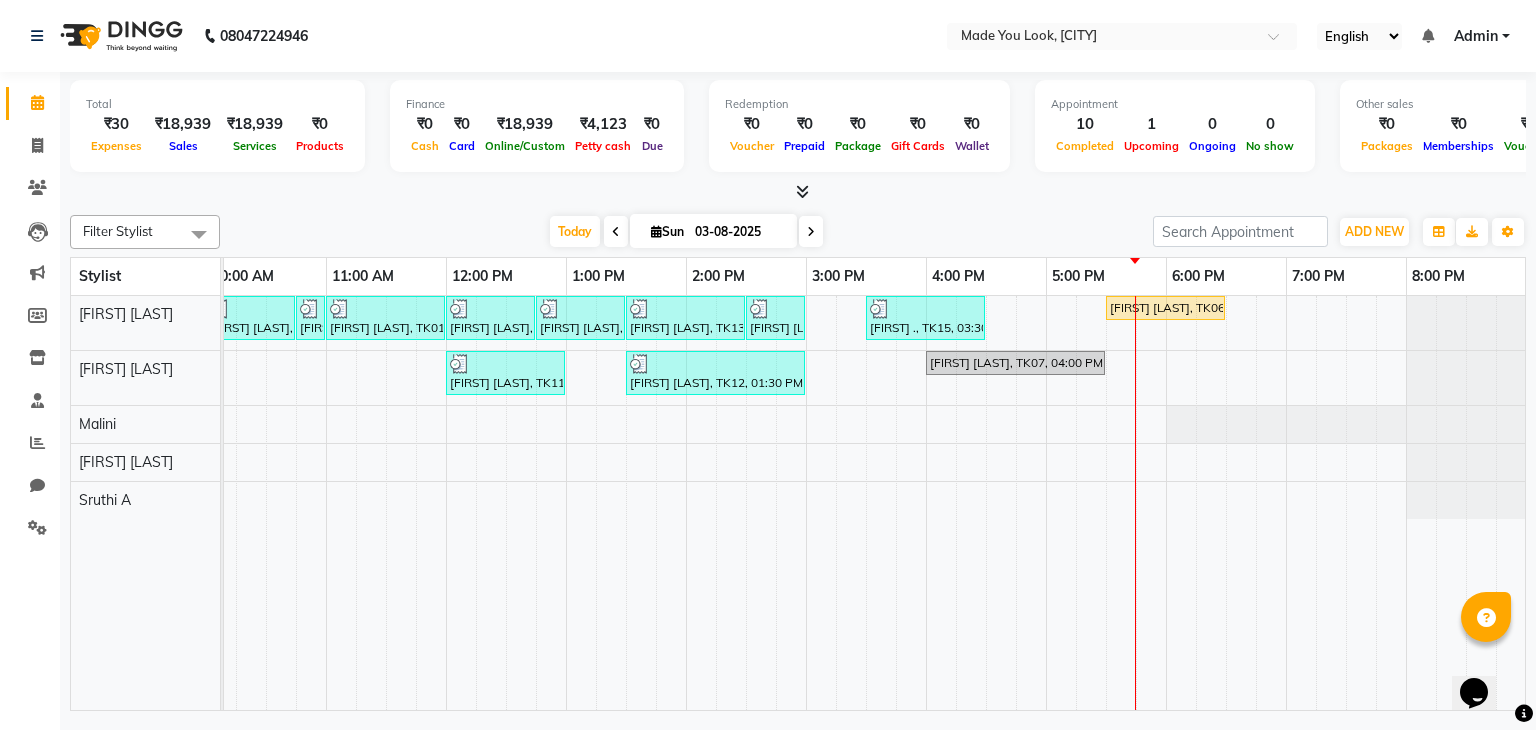 scroll, scrollTop: 0, scrollLeft: 216, axis: horizontal 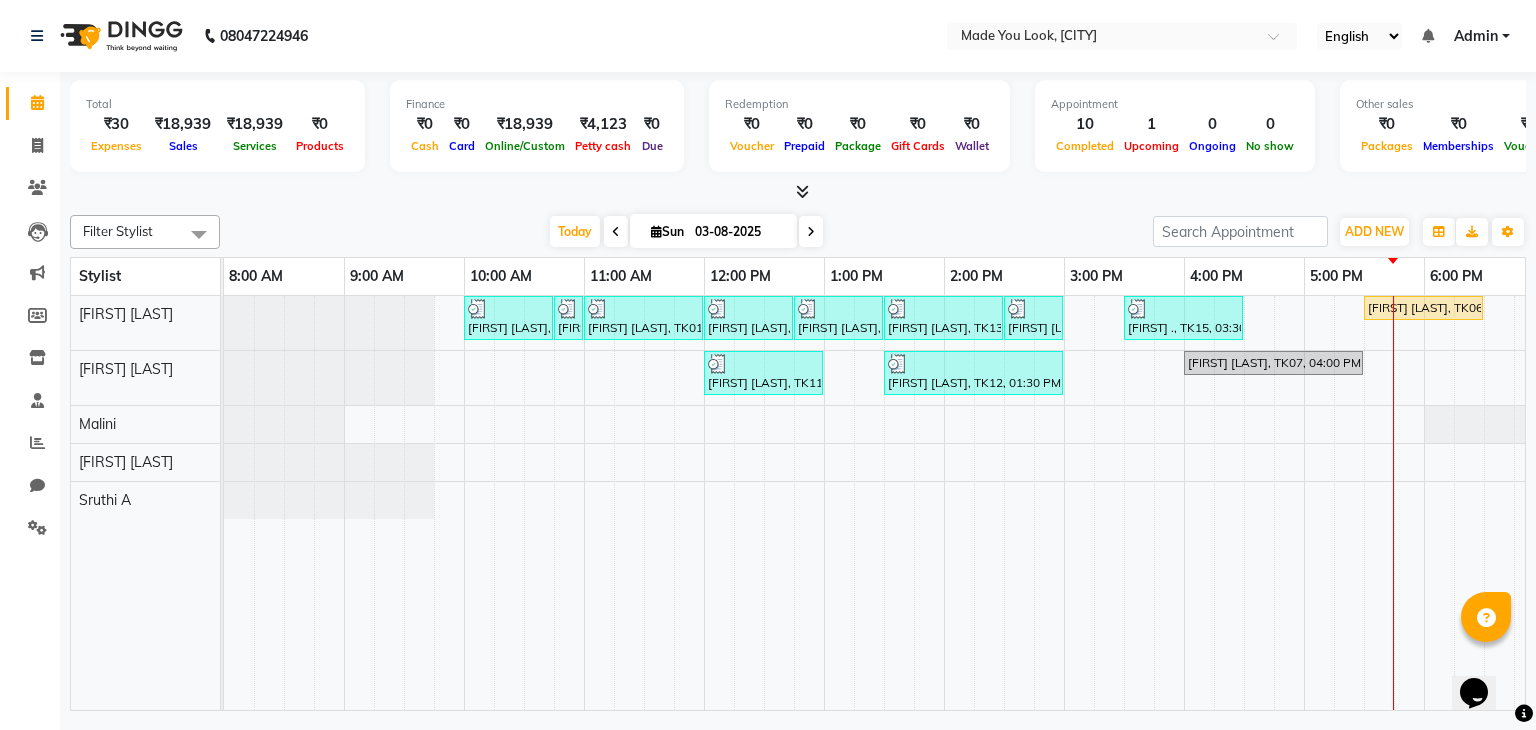 drag, startPoint x: 609, startPoint y: 437, endPoint x: 486, endPoint y: 448, distance: 123.49089 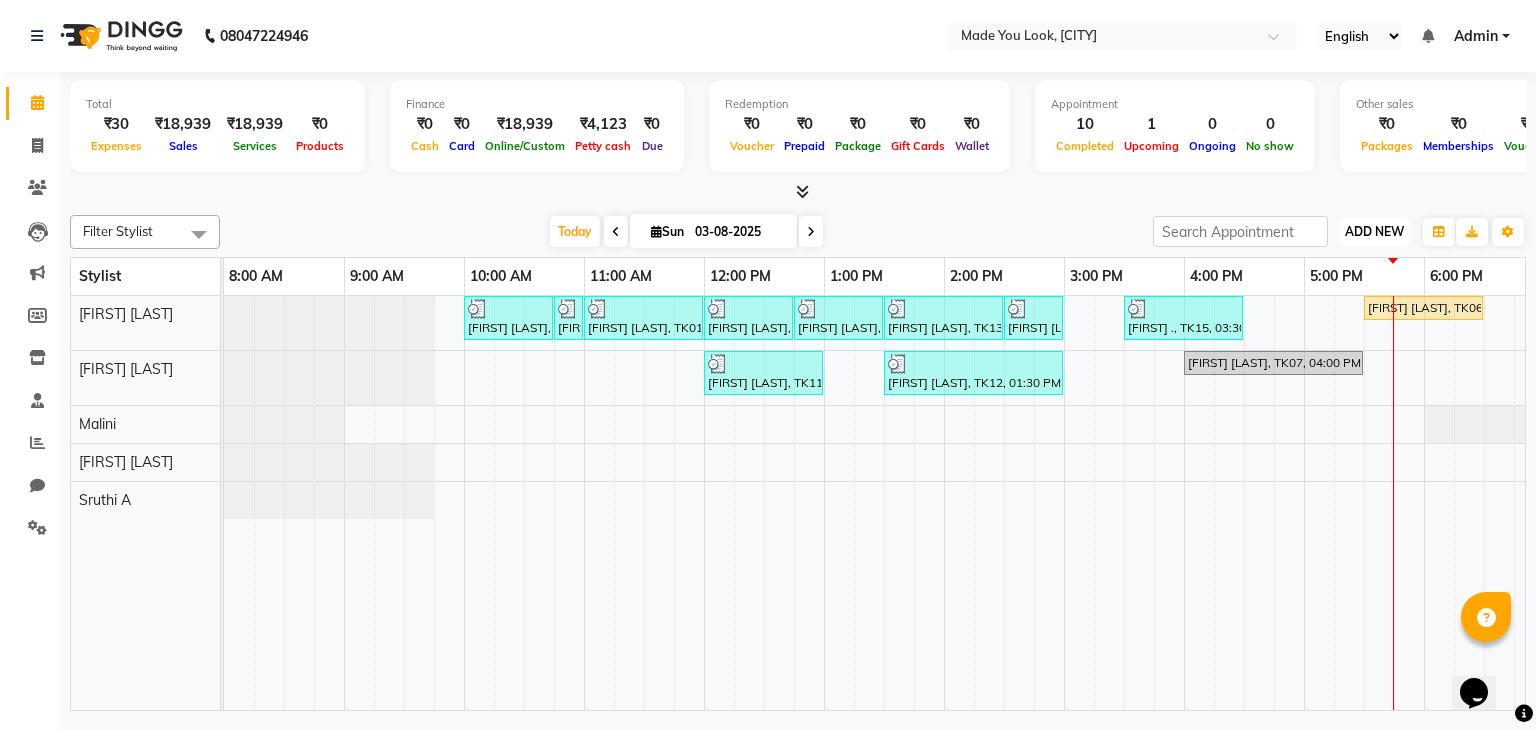 click on "ADD NEW" at bounding box center [1374, 231] 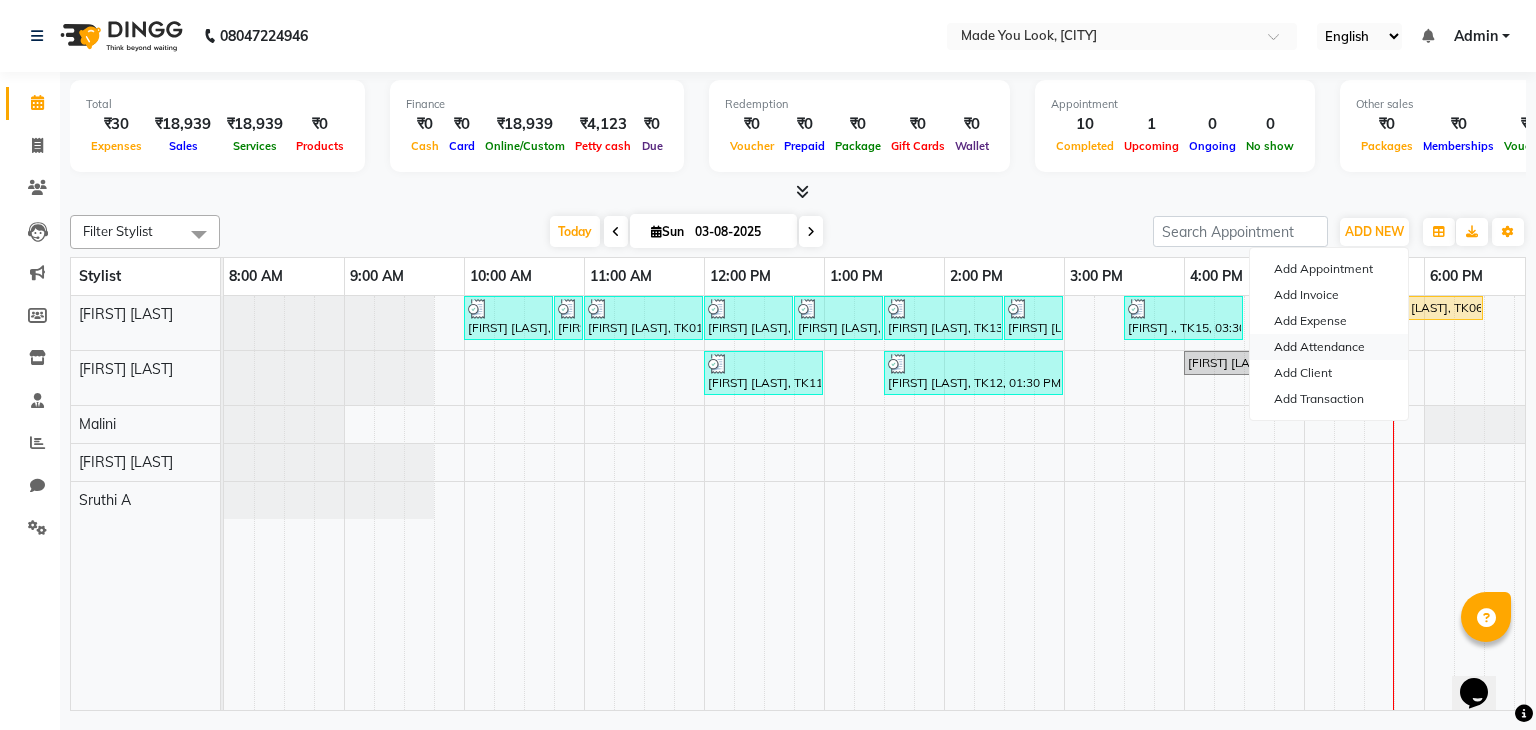 click on "Add Attendance" at bounding box center [1329, 347] 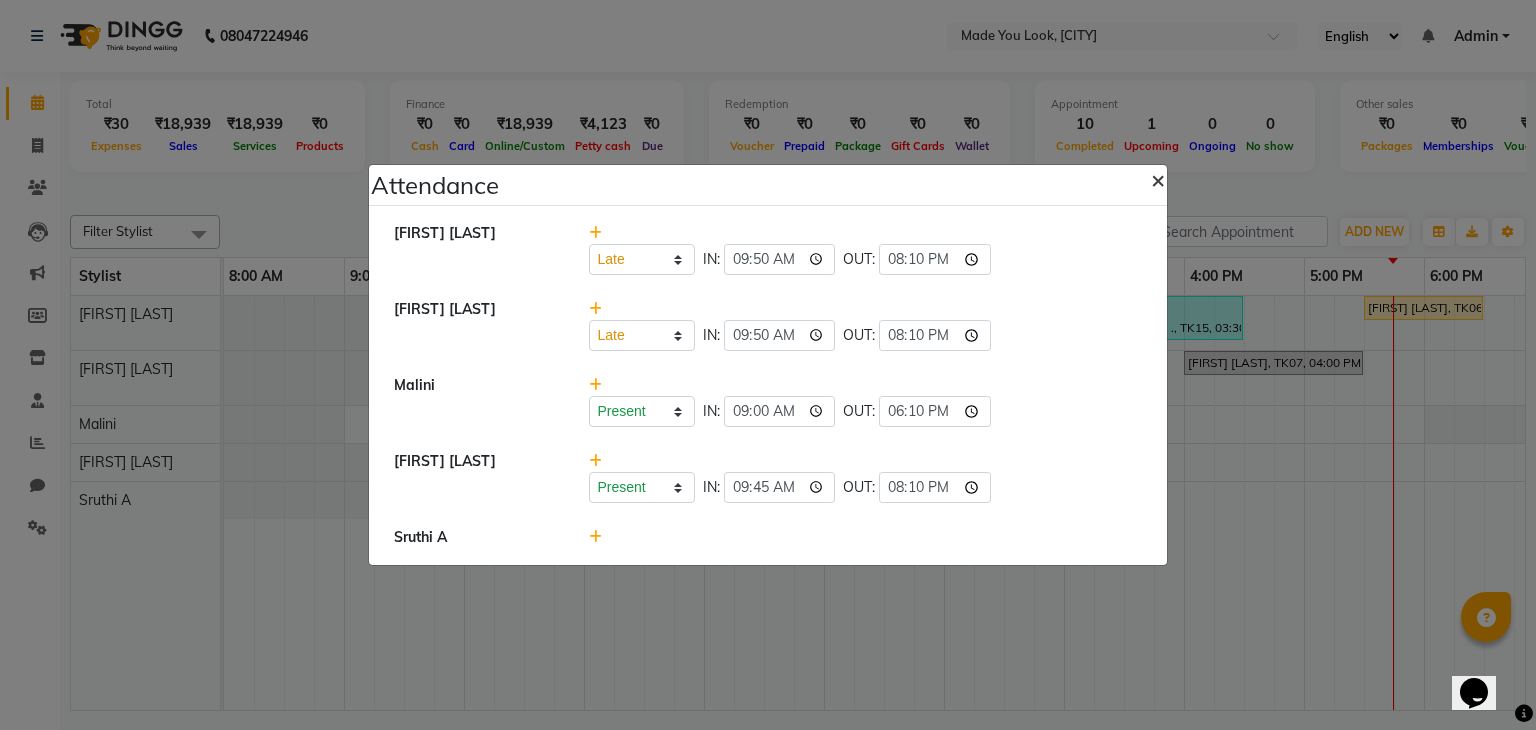 click on "×" 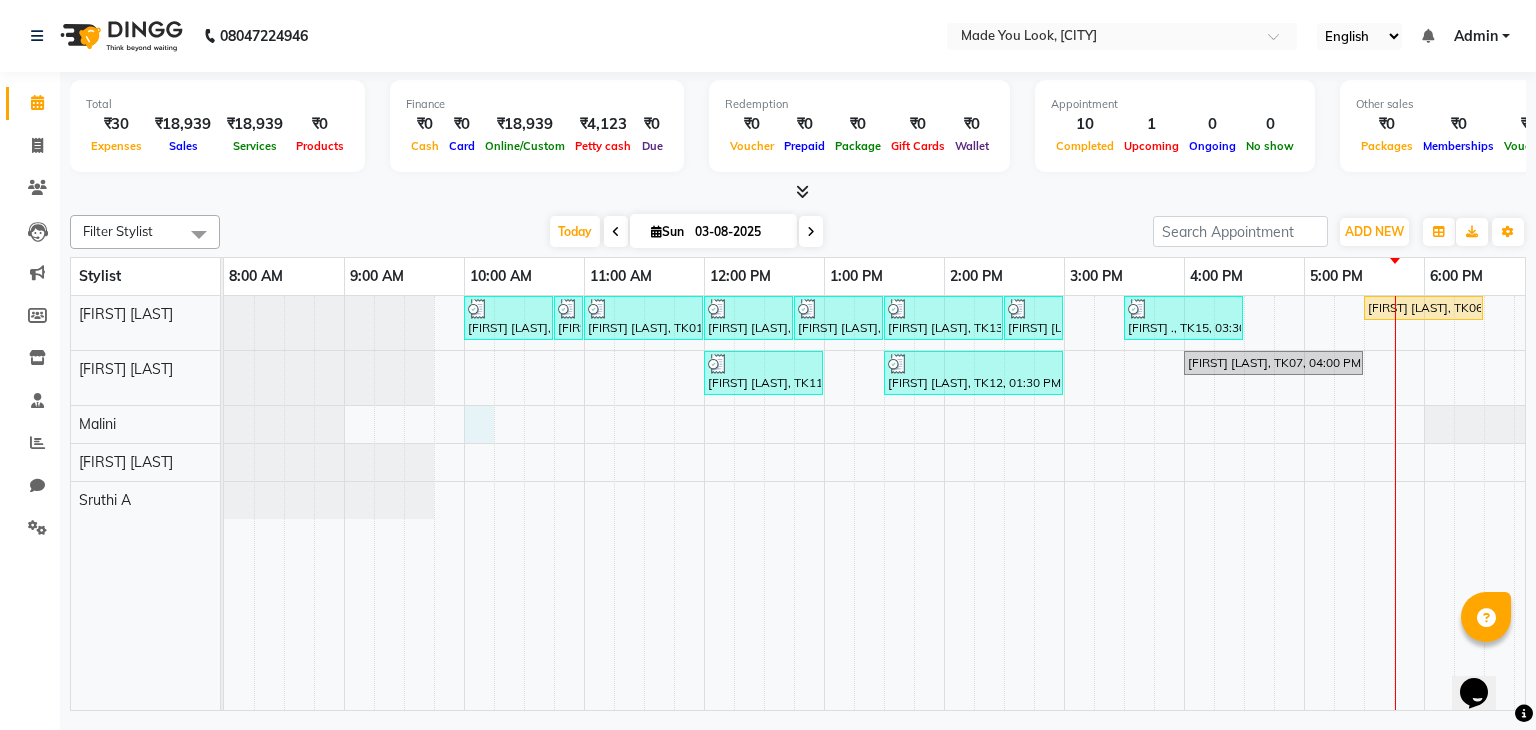 click on "apoorva k, TK10, 10:00 AM-10:45 AM, CURL-CUT BELOW SHOULDER PRANAV     apoorva k, TK10, 10:45 AM-11:00 AM,  OLAPLEX 4C CLARIFYING     Amogha V, TK01, 11:00 AM-12:00 PM, HAIRCUT PRANAV     Chaitali VH, TK11, 12:00 PM-12:45 PM, CURL-CUT ABOVE SHOULDER PRANAV     Chaitali VH, TK11, 12:45 PM-01:30 PM,  OLAPLEX 4C CLARIFYING     tanya singh, TK13, 01:30 PM-02:30 PM, CURL-CUT SHOULDER LENGTH PRANAV     tanya singh, TK13, 02:30 PM-03:00 PM,  OLAPLEX 4C CLARIFYING     Ravina ., TK15, 03:30 PM-04:30 PM, HAIRCUT PRANAV    Deepthi Takral, TK06, 05:30 PM-06:30 PM, HAIRCUT PRANAV     Chaitali VH, TK11, 12:00 PM-01:00 PM, HAIRCUT PALLAVI     vashi bhatiya, TK12, 01:30 PM-03:00 PM, CURL-CUT BELOW SHOULDER PALLAVI    jeanie jacob, TK07, 04:00 PM-05:30 PM, HAIRCUT PALLAVI" at bounding box center [1004, 503] 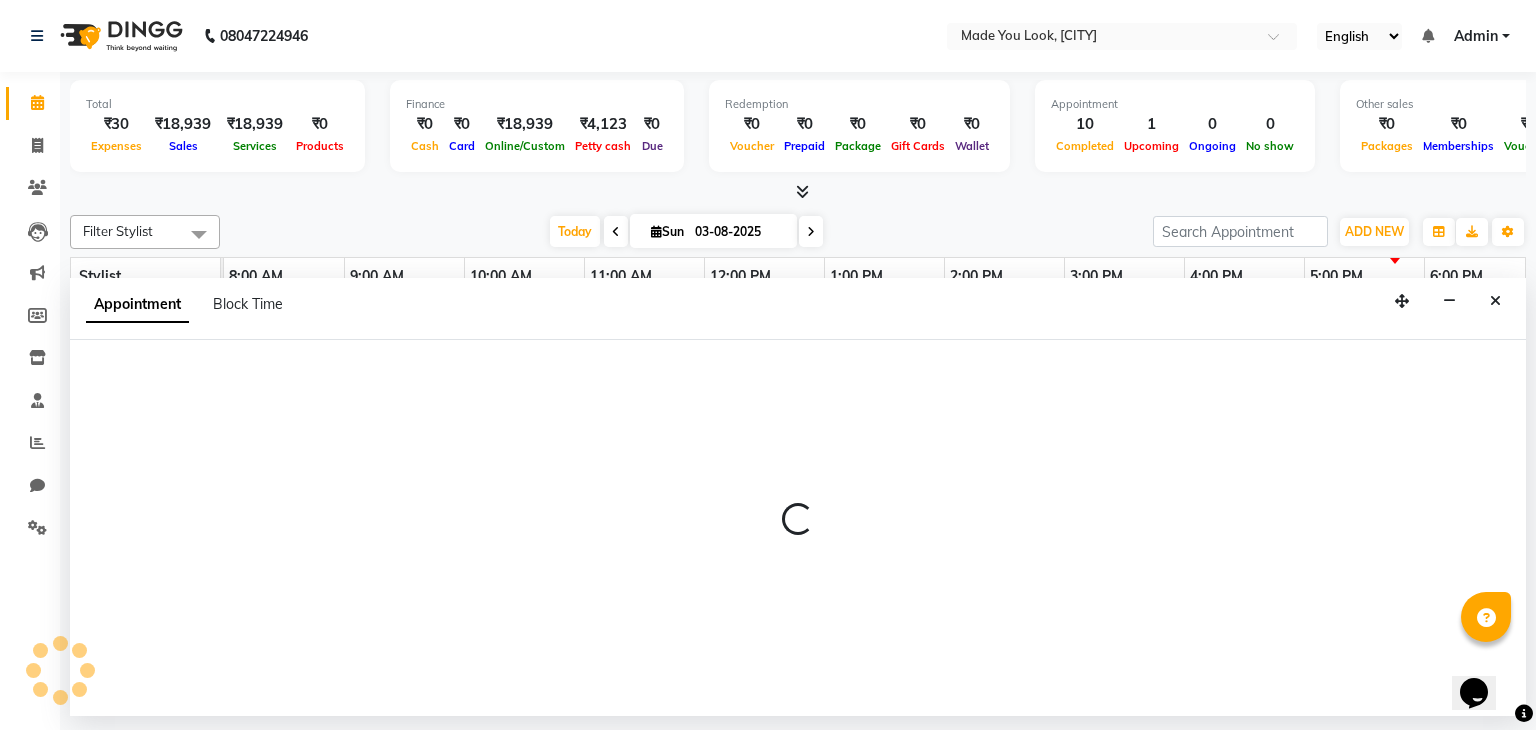 select on "84242" 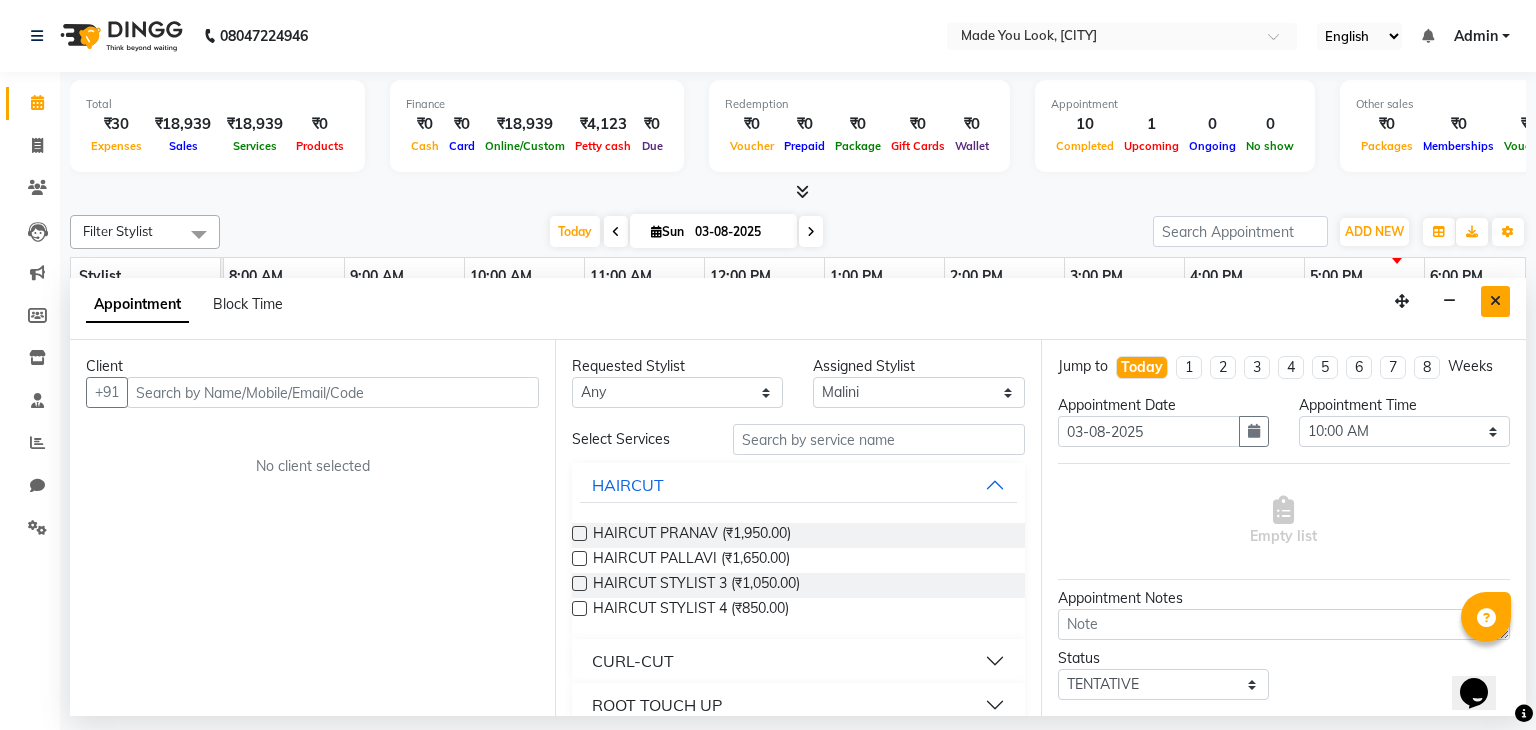 click at bounding box center [1495, 301] 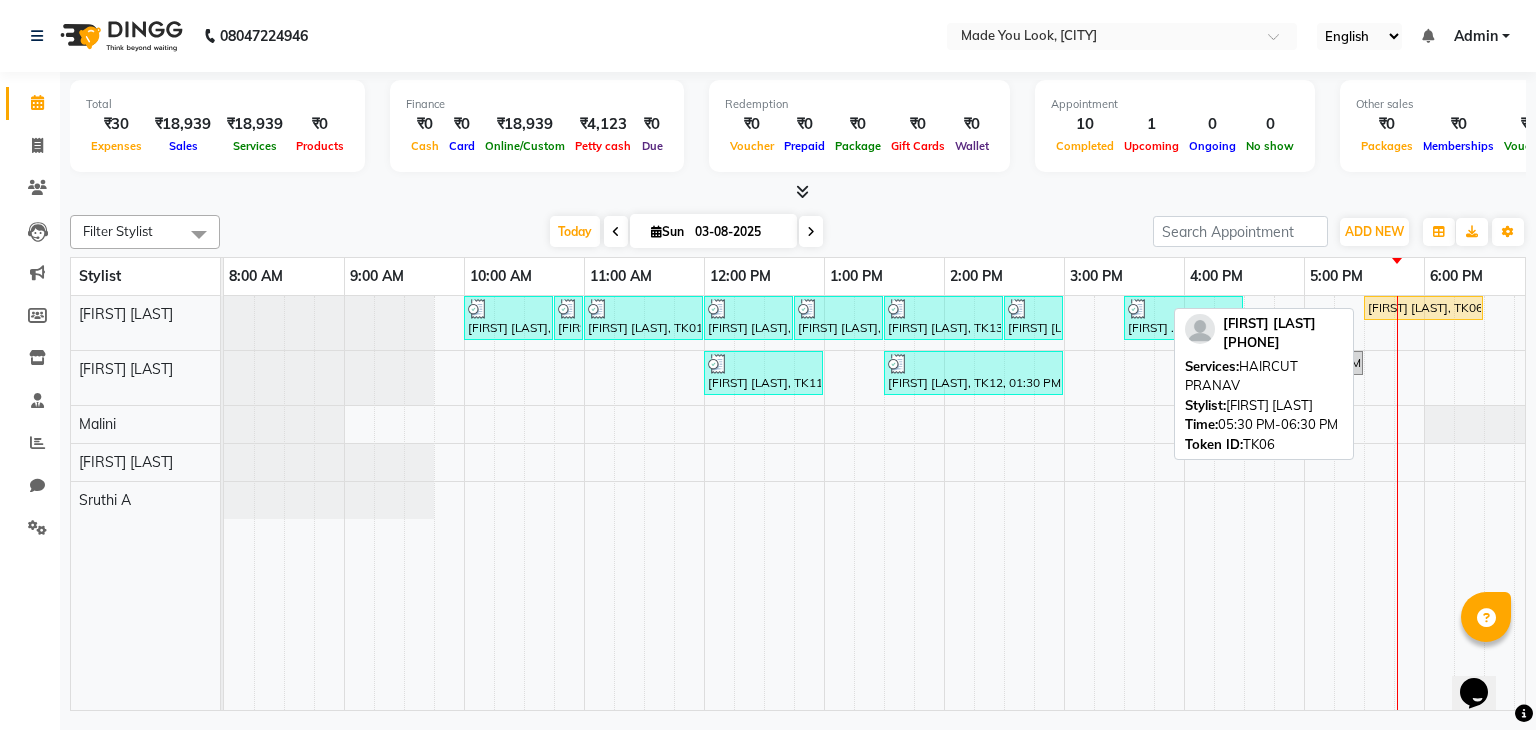 click on "[FIRST] [LAST], TK06, 05:30 PM-06:30 PM, HAIRCUT PRANAV" at bounding box center (1423, 308) 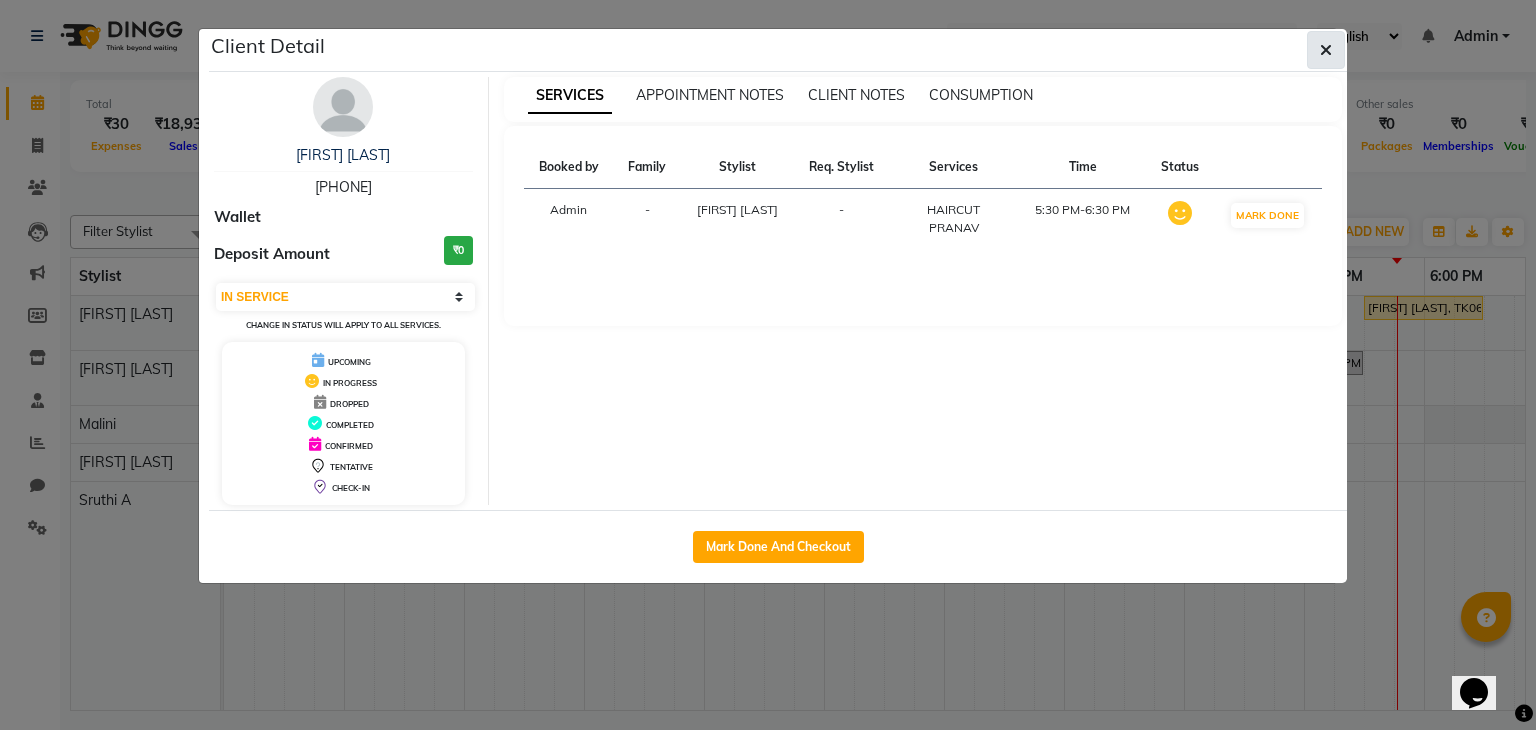 drag, startPoint x: 1312, startPoint y: 37, endPoint x: 1332, endPoint y: 46, distance: 21.931713 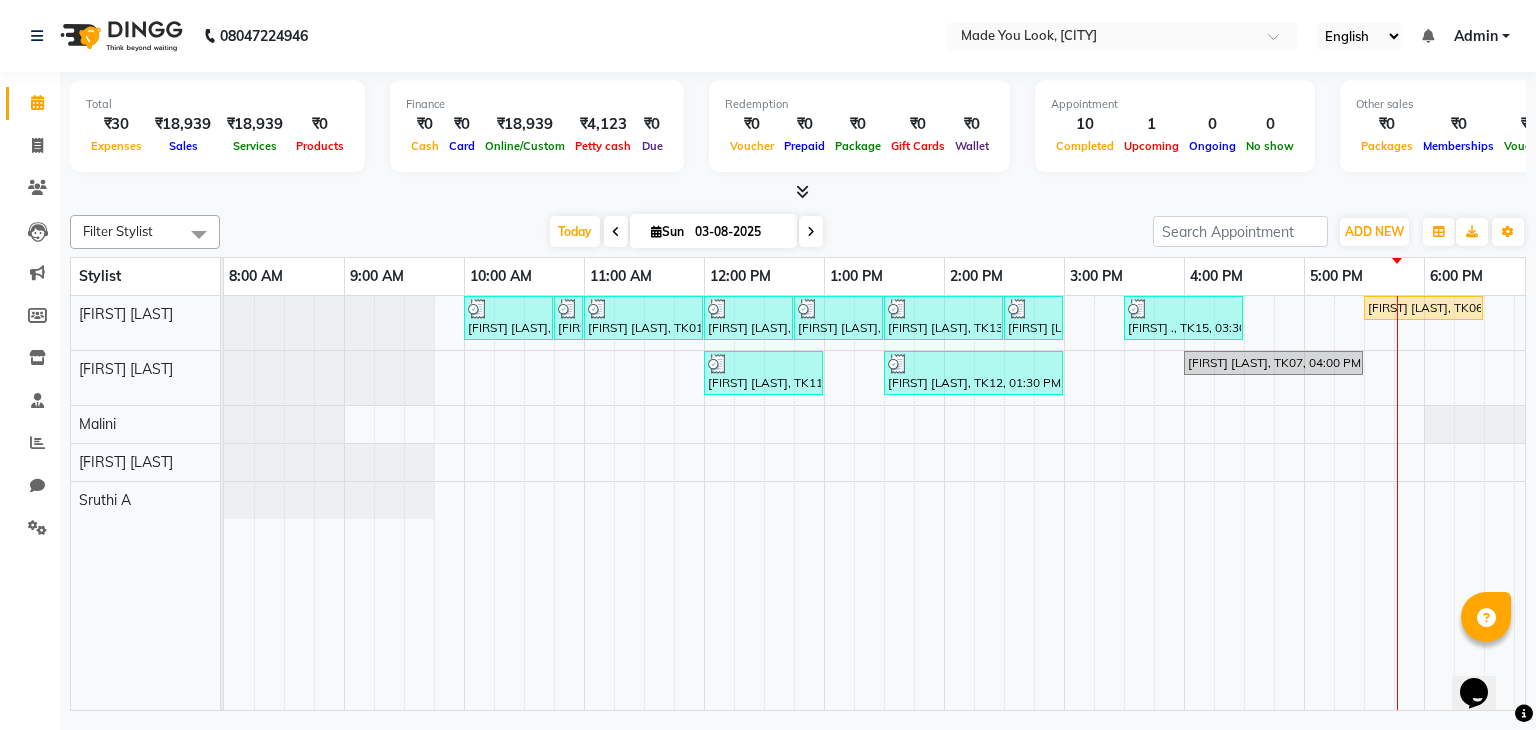 click on "English ENGLISH Español العربية मराठी हिंदी ગુજરાતી தமிழ் 中文" at bounding box center [1359, 36] 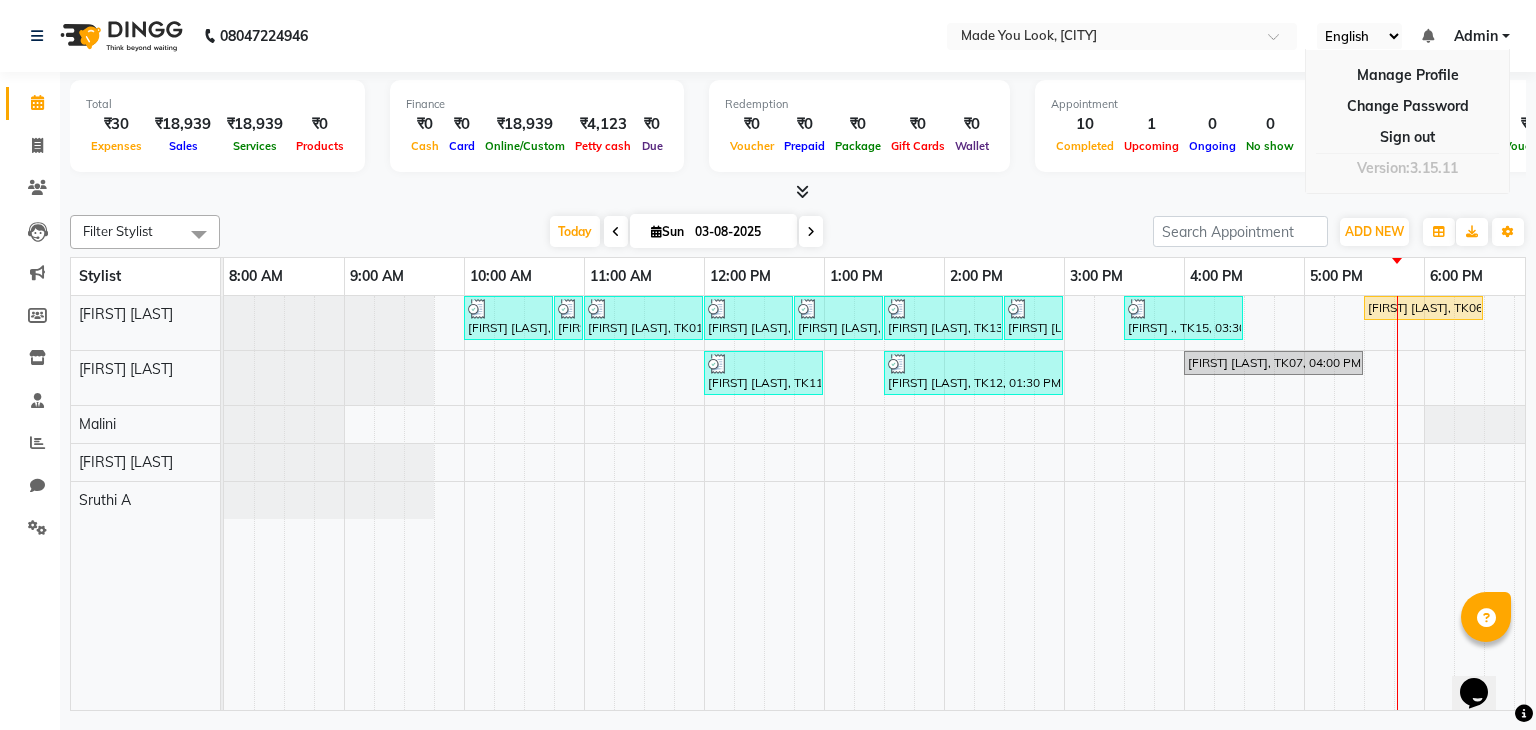 drag, startPoint x: 980, startPoint y: 221, endPoint x: 964, endPoint y: 213, distance: 17.888544 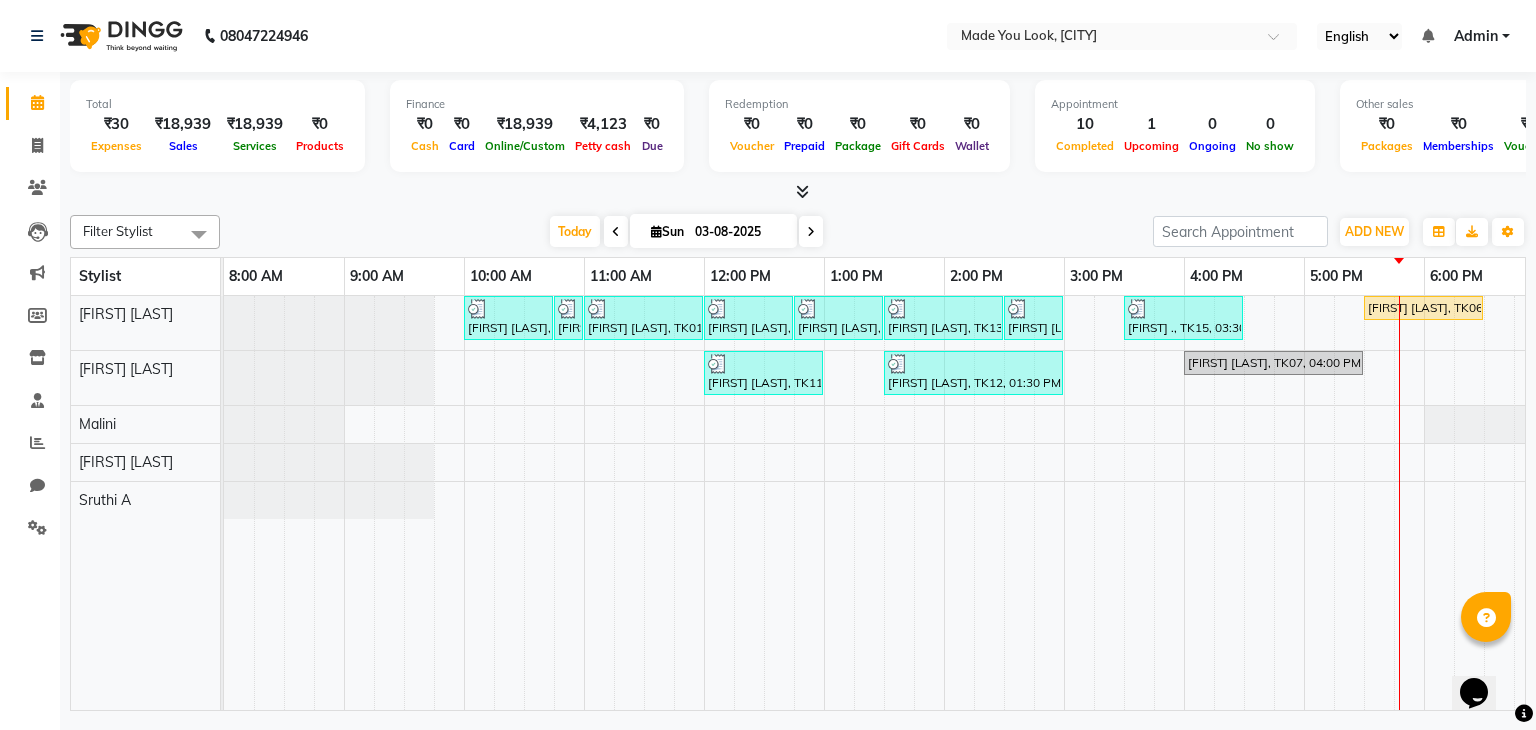 scroll, scrollTop: 0, scrollLeft: 258, axis: horizontal 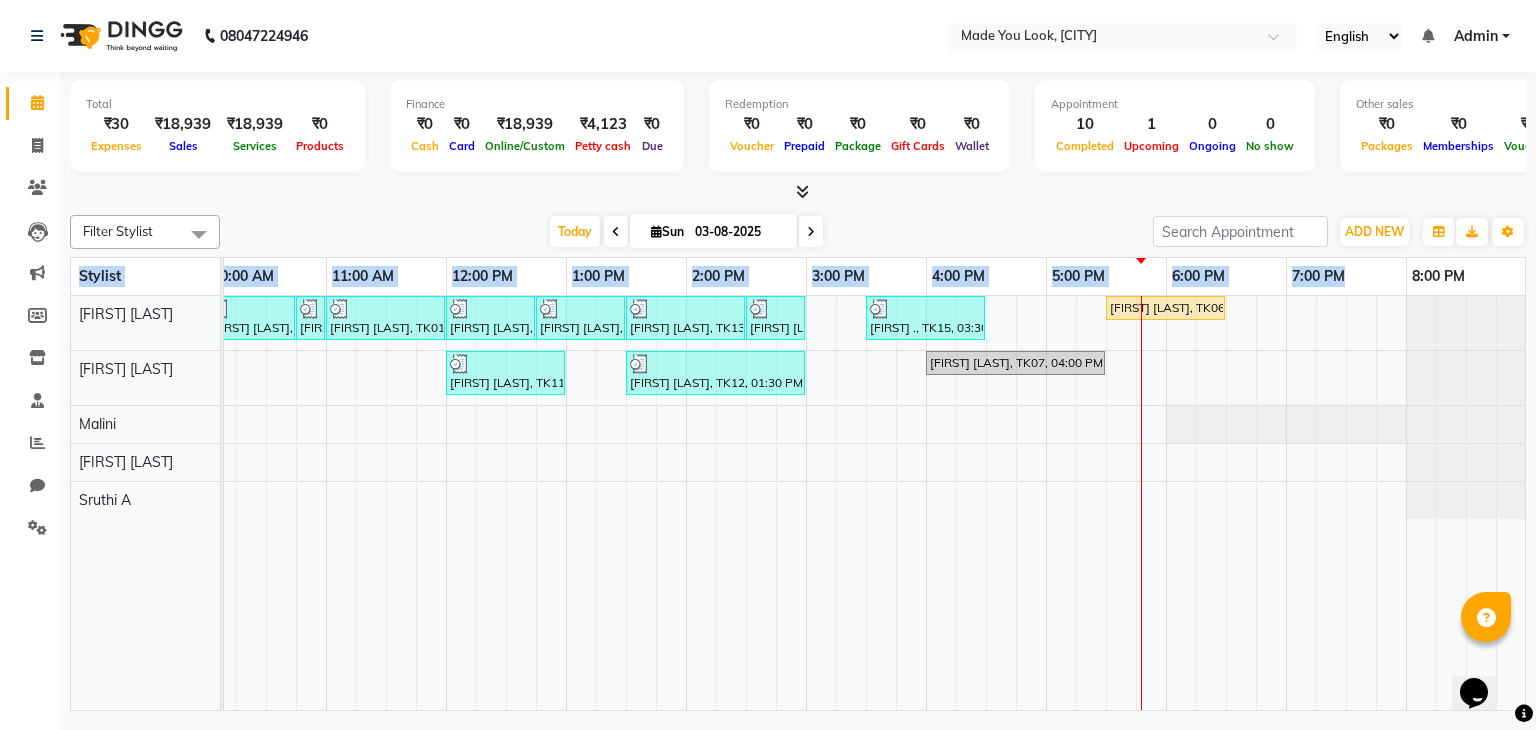 click on "Filter Stylist Select All [FIRST] [LAST] [FIRST] [LAST] [FIRST] [LAST]  [FIRST] [LAST] Today  Sun 03-08-2025 Toggle Dropdown Add Appointment Add Invoice Add Expense Add Attendance Add Client Add Transaction Toggle Dropdown Add Appointment Add Invoice Add Expense Add Attendance Add Client ADD NEW Toggle Dropdown Add Appointment Add Invoice Add Expense Add Attendance Add Client Add Transaction Filter Stylist Select All [FIRST] [LAST] [FIRST] [LAST] [FIRST] [LAST]  [FIRST] [LAST] Group By  Staff View   Room View  View as Vertical  Vertical - Week View  Horizontal  Horizontal - Week View  List  Toggle Dropdown Calendar Settings Manage Tags   Arrange Stylists   Reset Stylists  Full Screen  Show Available Stylist  Appointment Form Zoom 100% Stylist 8:00 AM 9:00 AM 10:00 AM 11:00 AM 12:00 PM 1:00 PM 2:00 PM 3:00 PM 4:00 PM 5:00 PM 6:00 PM 7:00 PM 8:00 PM [FIRST] [LAST]  [FIRST] [LAST] [FIRST] [LAST] [FIRST] [LAST]     [FIRST] [LAST], TK10, [TIME] AM-[TIME] AM, CURL-CUT BELOW SHOULDER PRANAV" 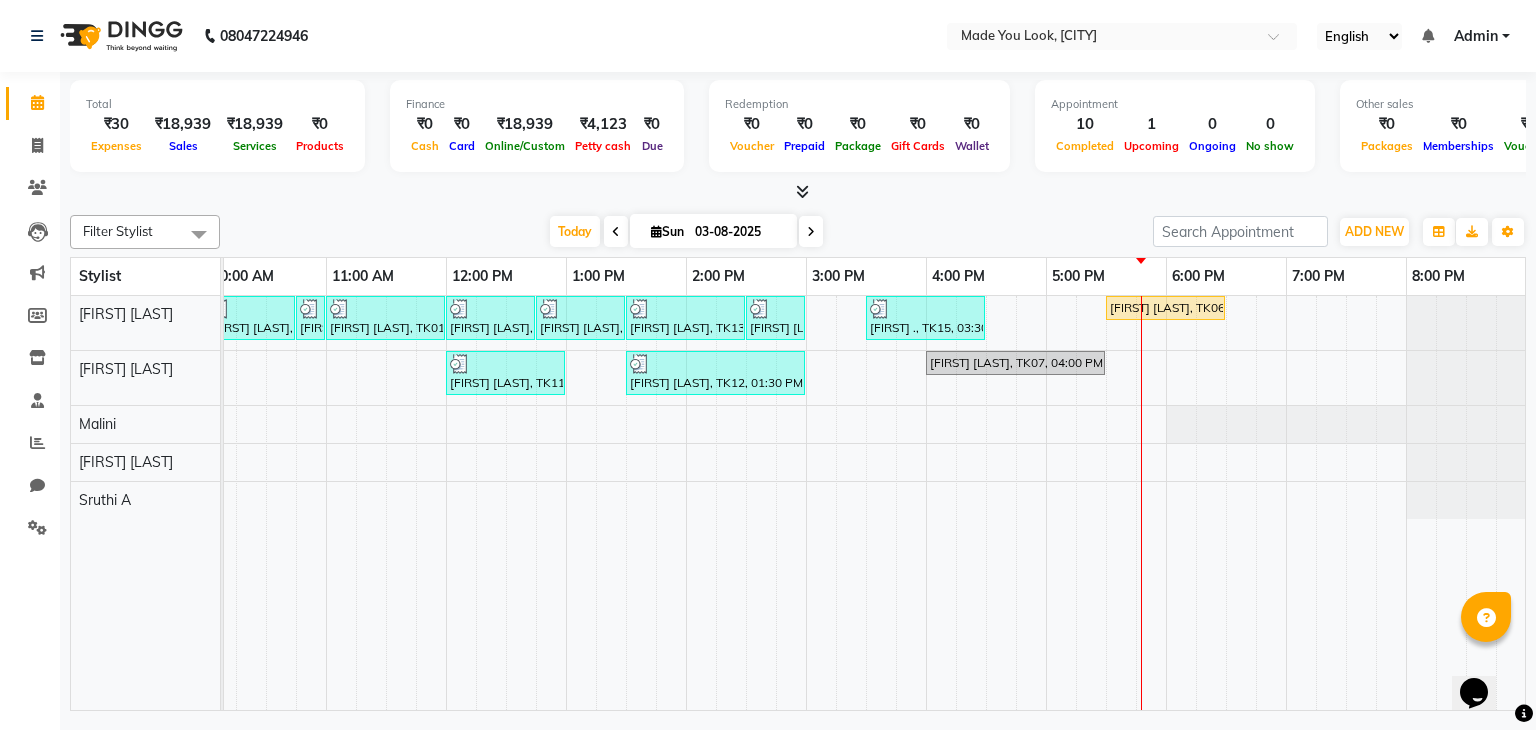 click on "Today  Sun 03-08-2025" at bounding box center (686, 232) 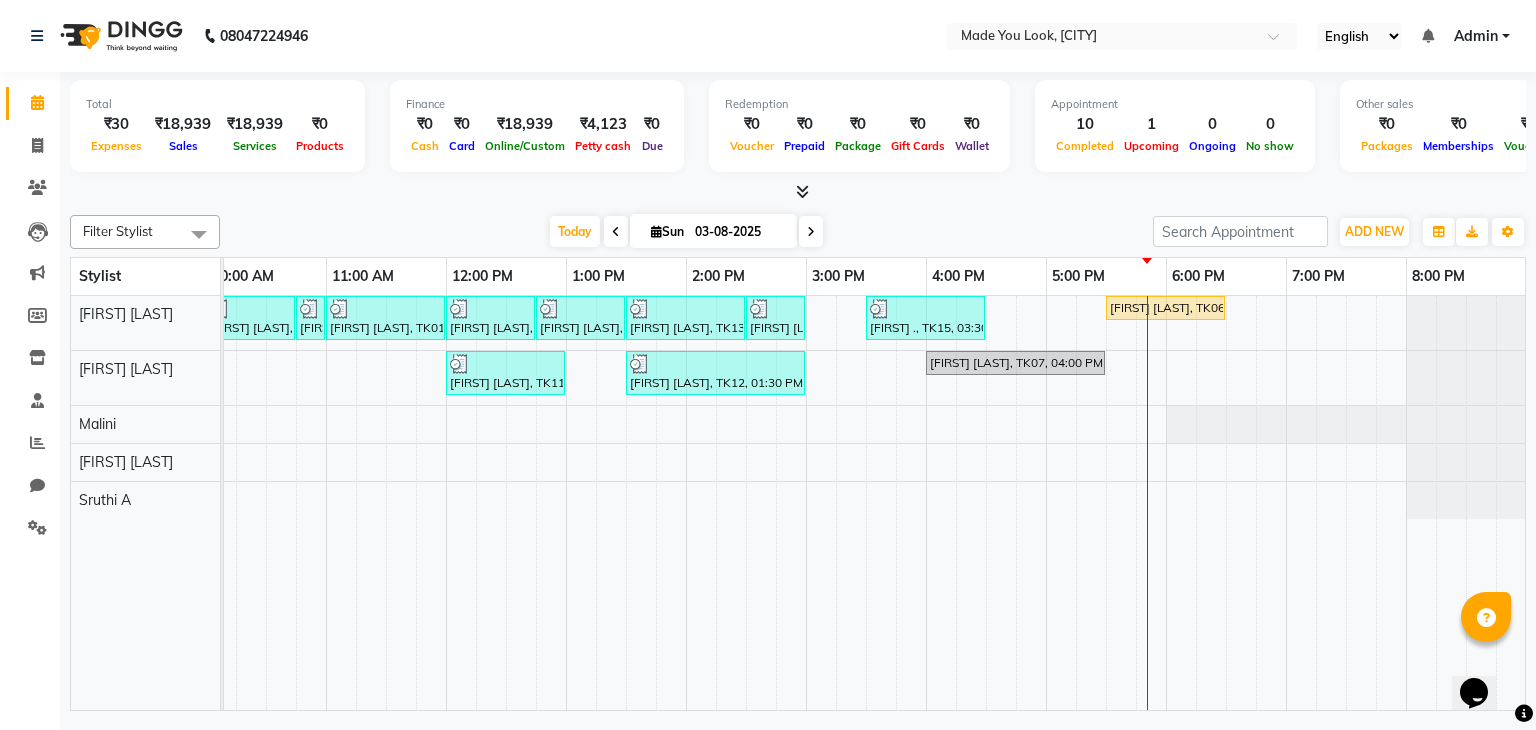 click at bounding box center [811, 232] 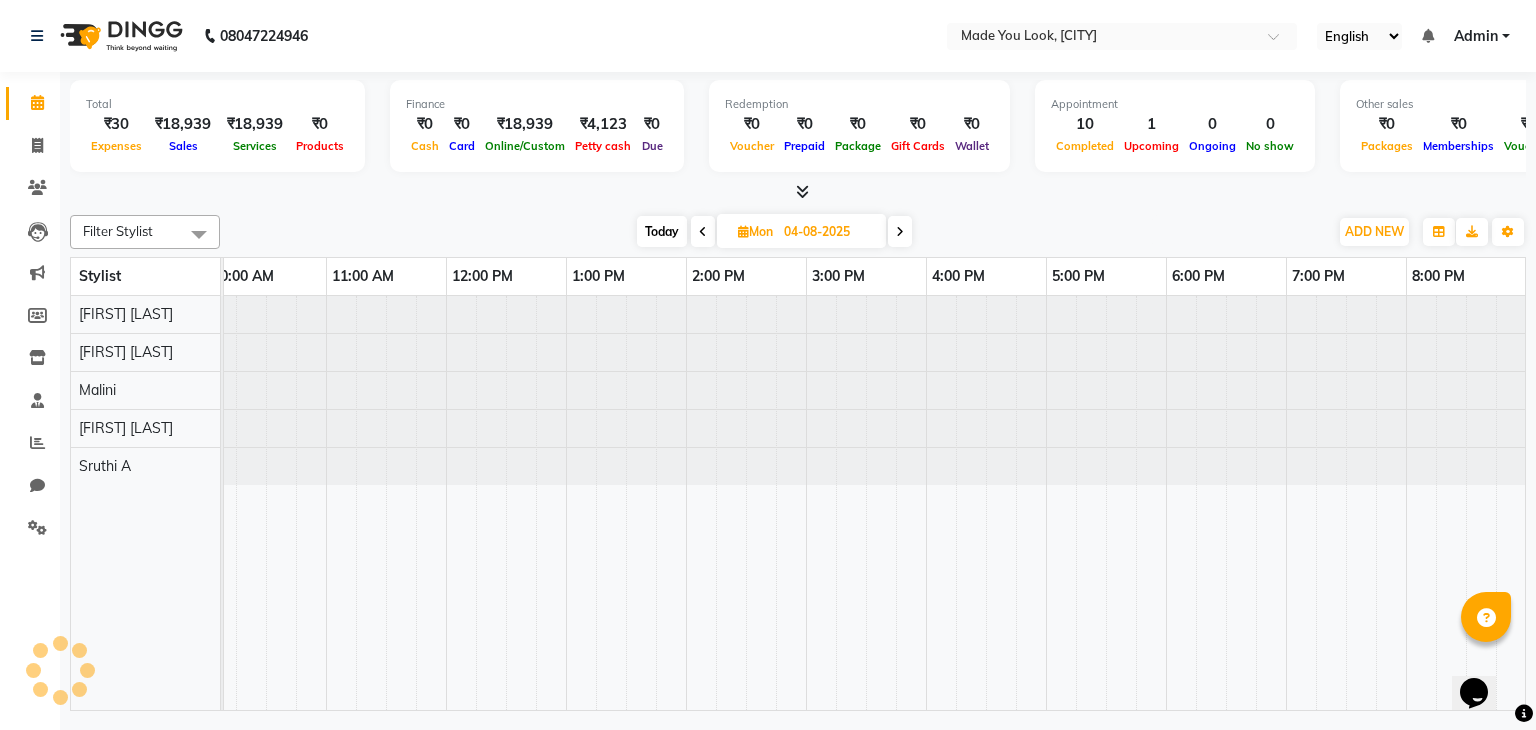 scroll, scrollTop: 0, scrollLeft: 258, axis: horizontal 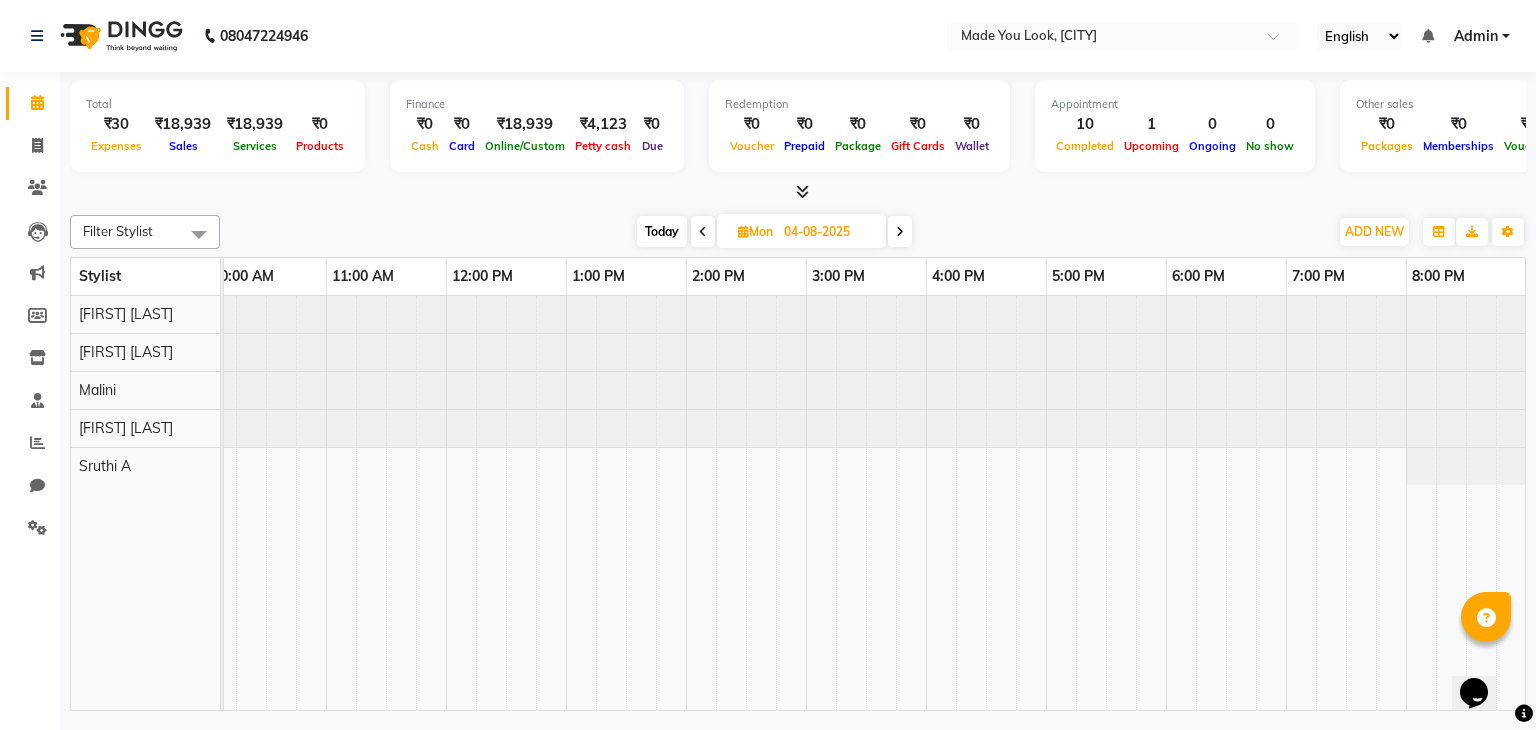 click at bounding box center (900, 232) 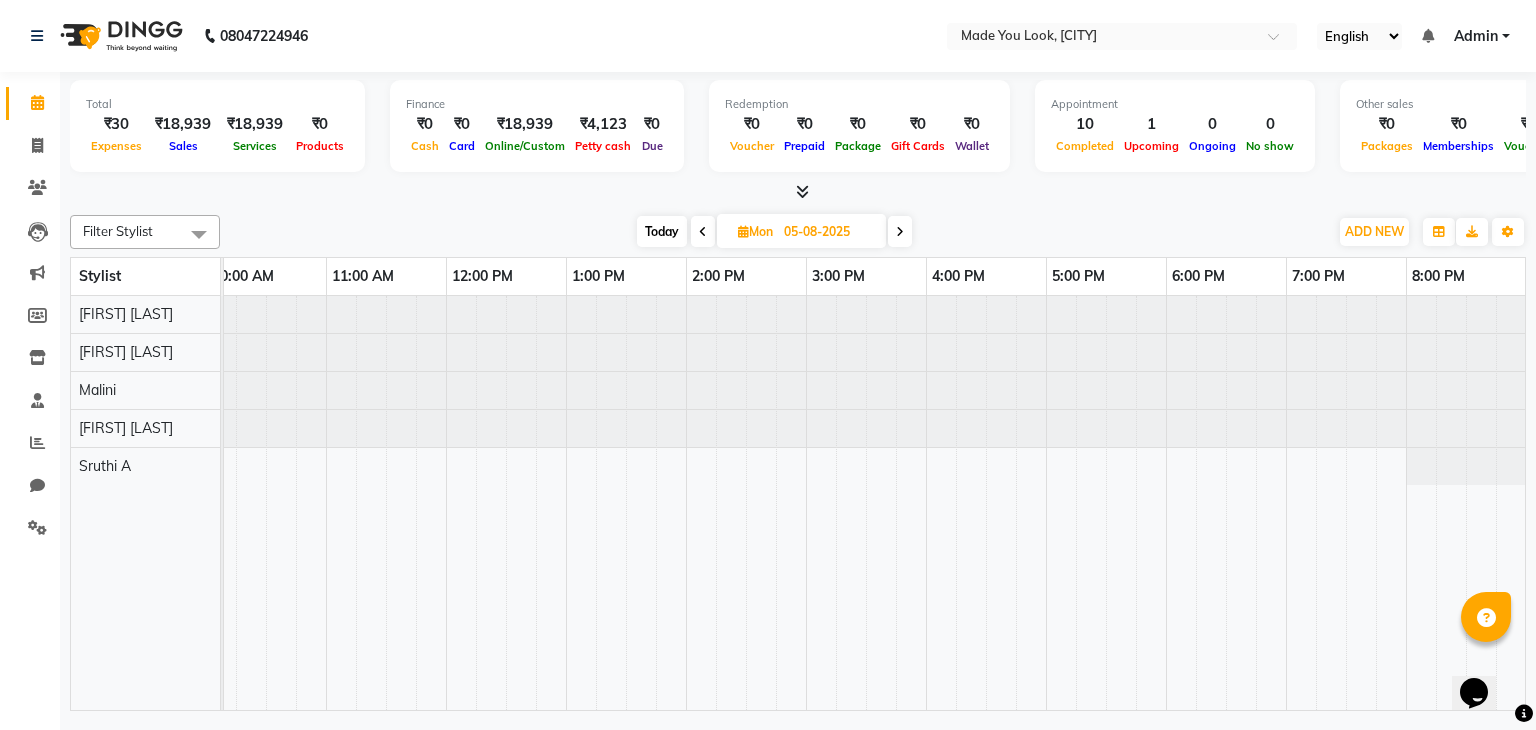 scroll, scrollTop: 0, scrollLeft: 258, axis: horizontal 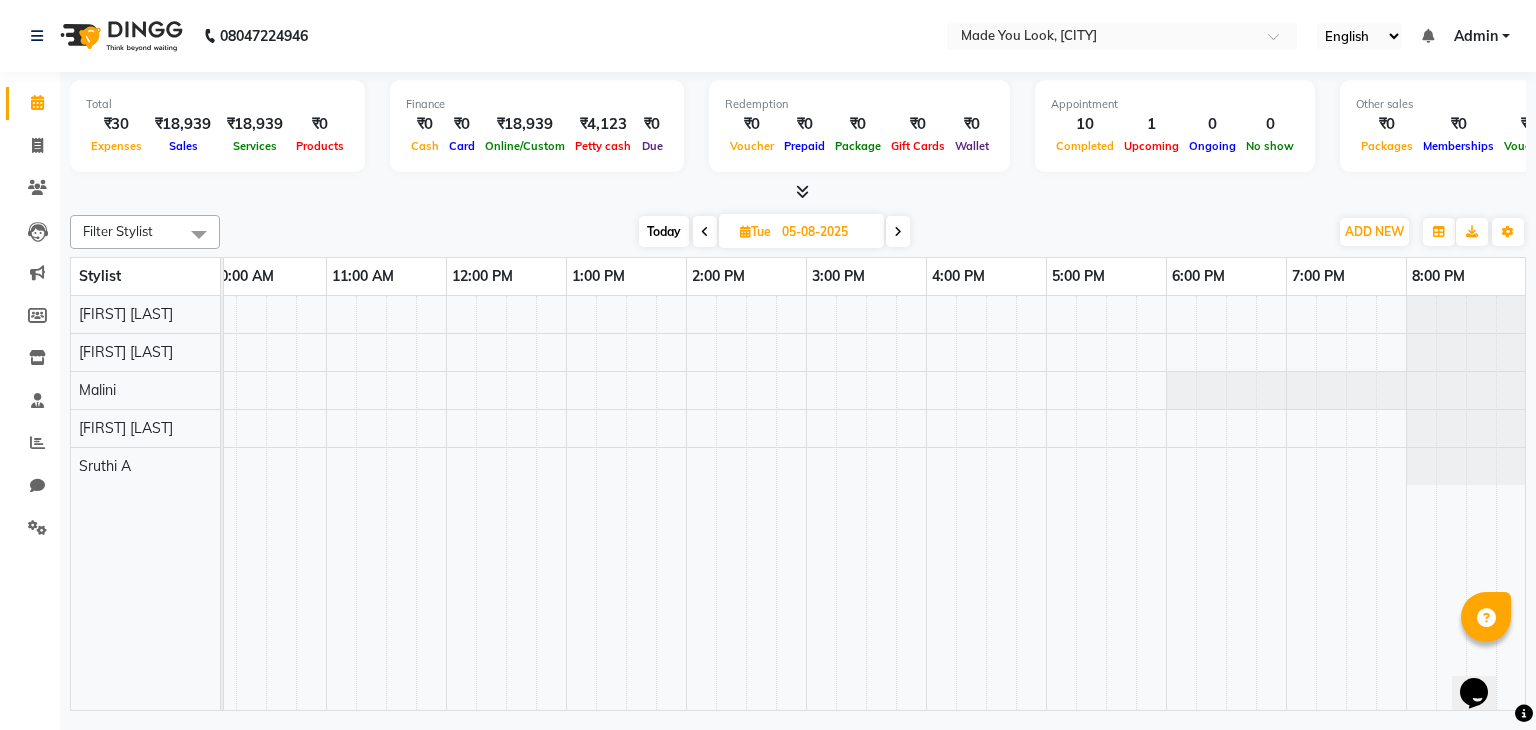 click at bounding box center (898, 232) 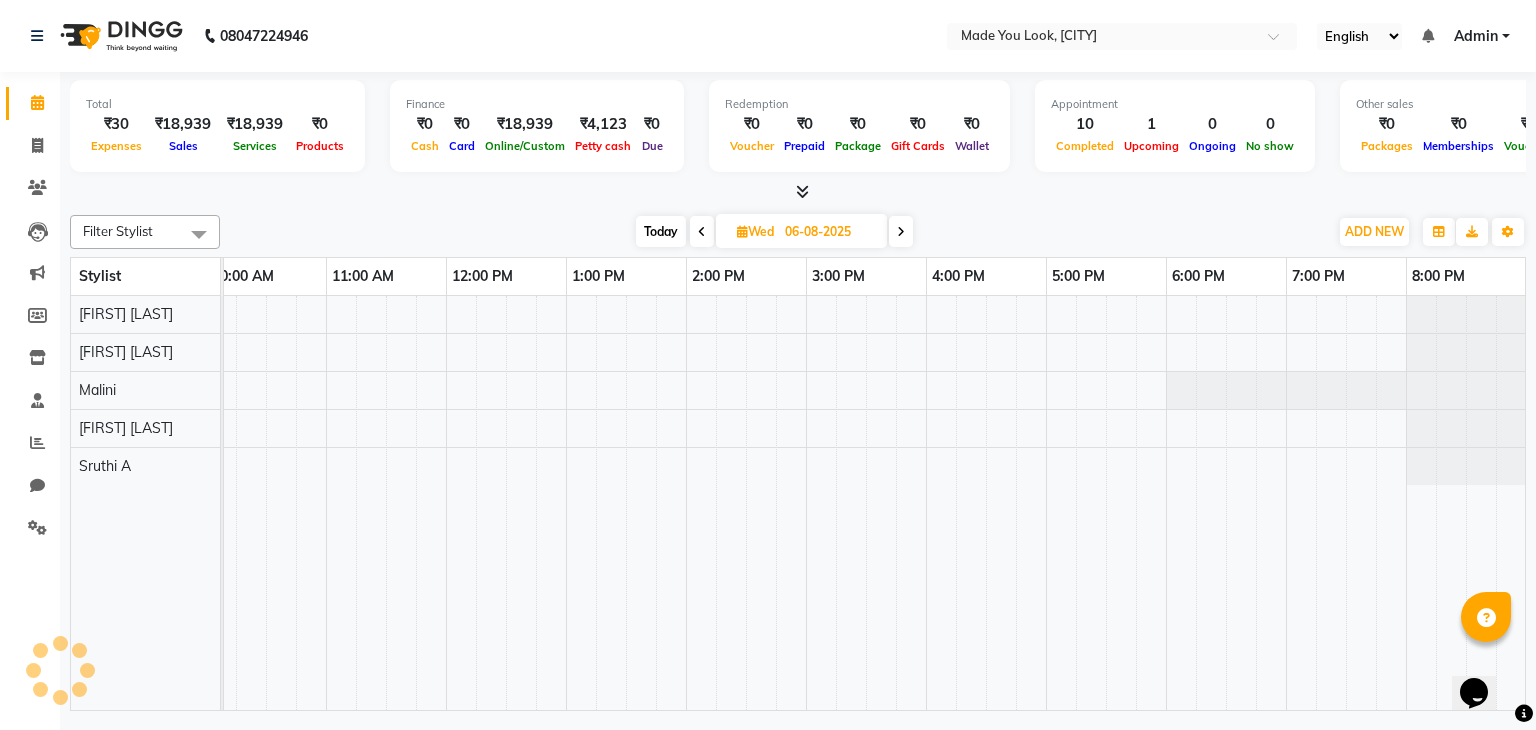 scroll, scrollTop: 0, scrollLeft: 258, axis: horizontal 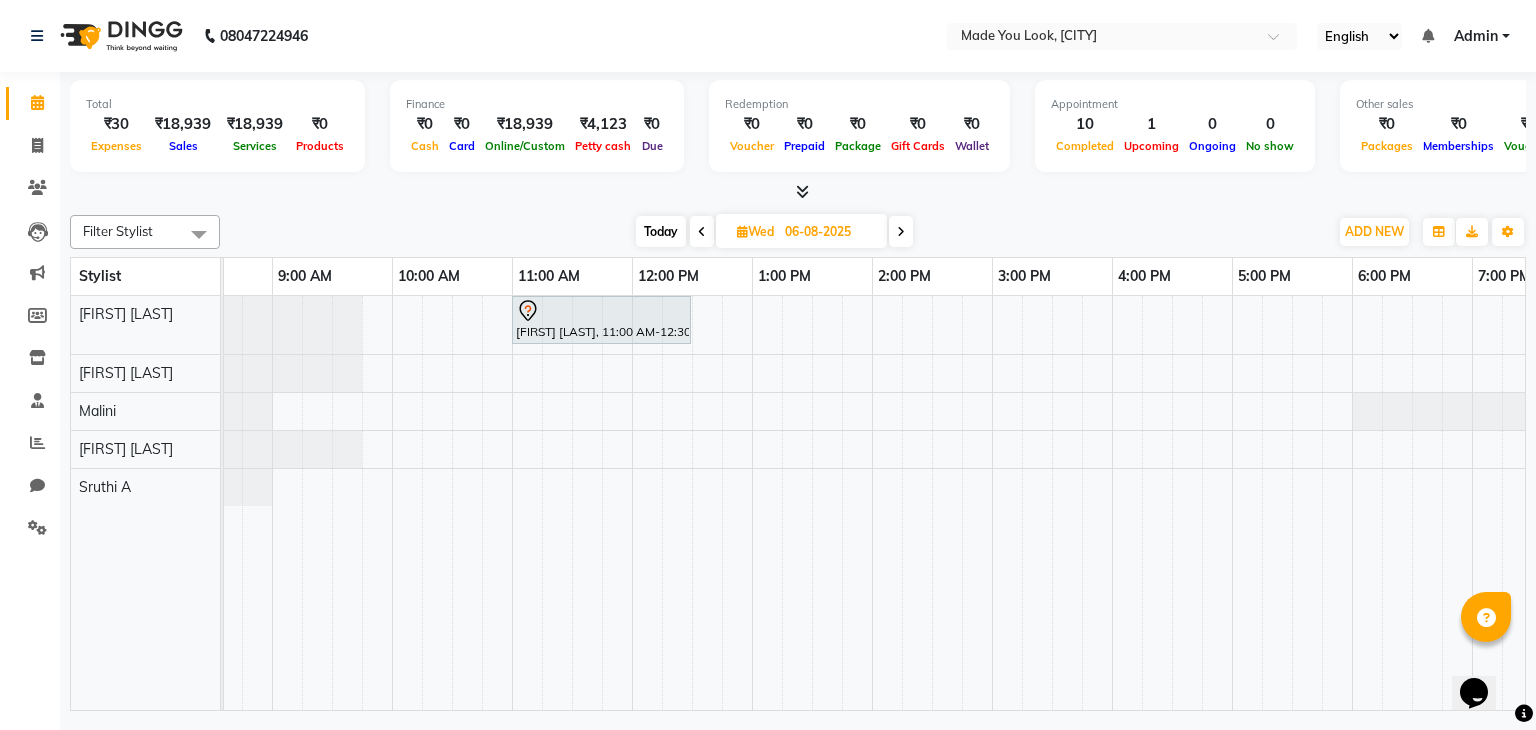 click at bounding box center (702, 231) 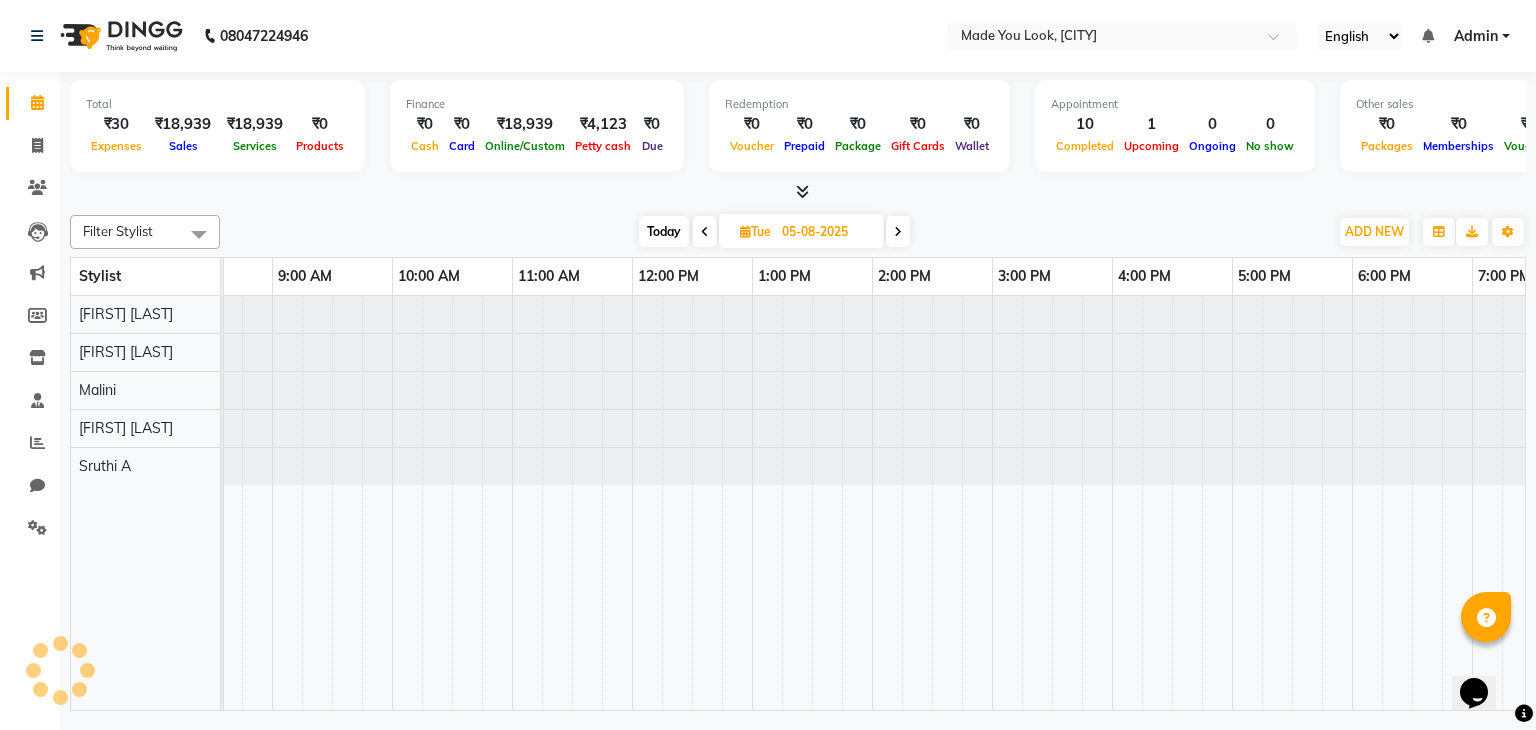 scroll, scrollTop: 0, scrollLeft: 0, axis: both 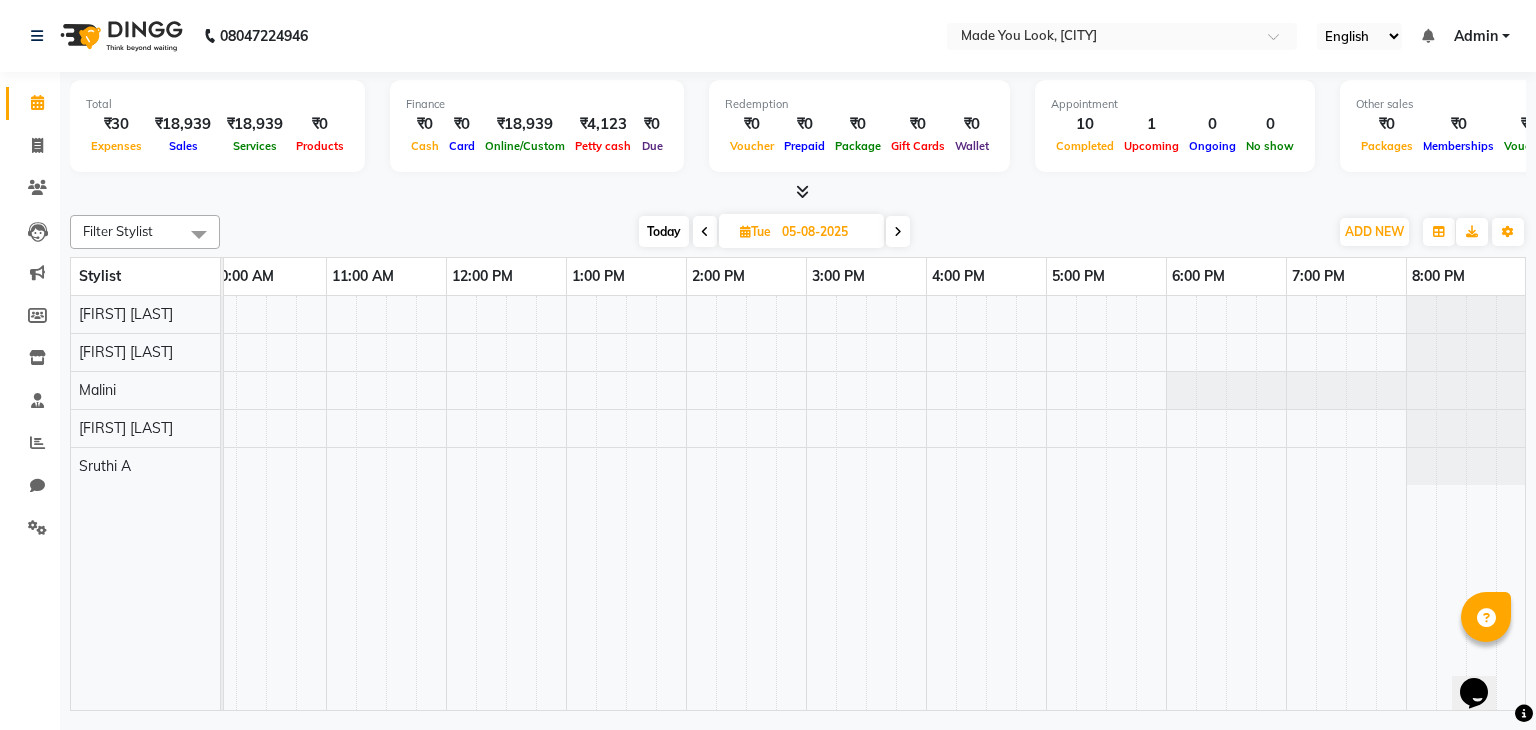 click at bounding box center [705, 231] 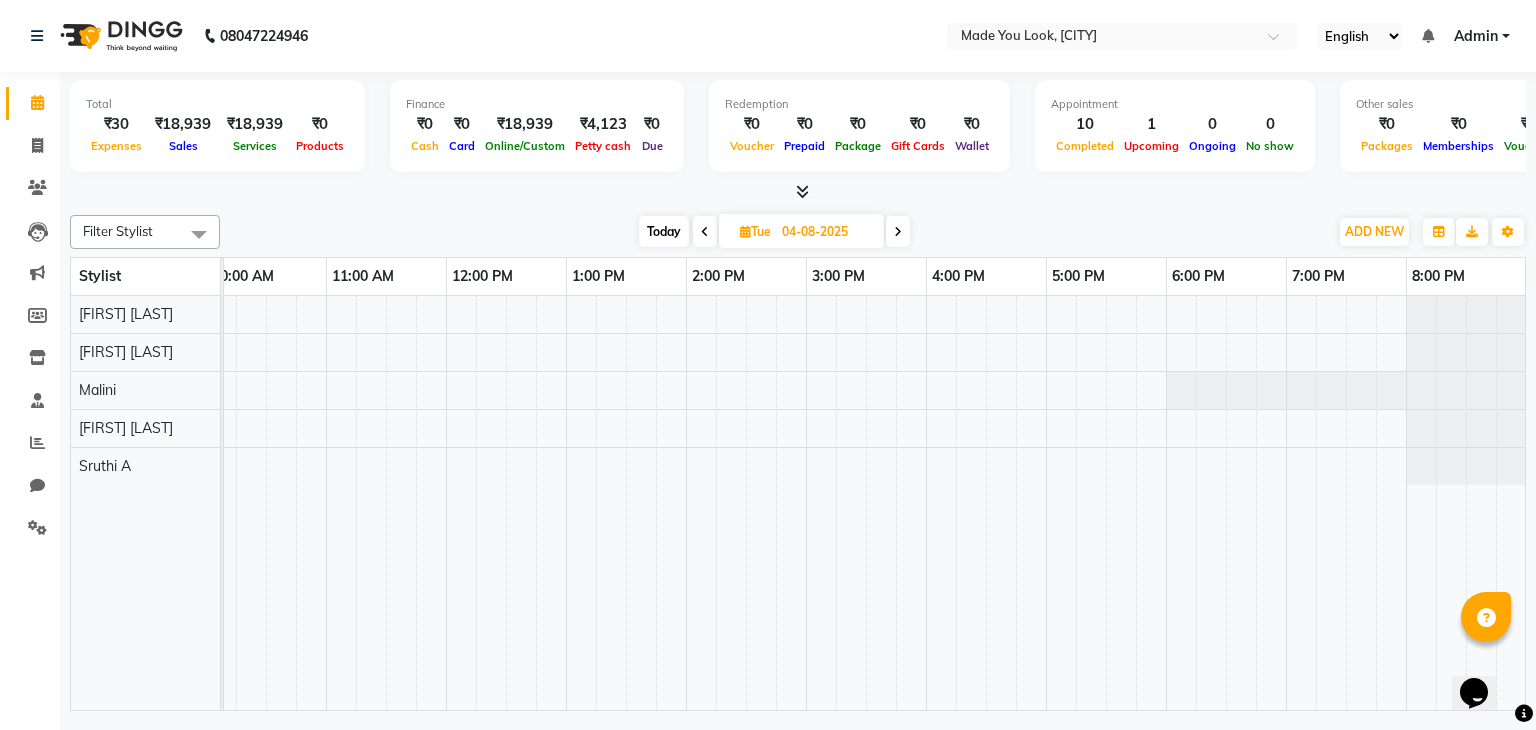 scroll, scrollTop: 0, scrollLeft: 258, axis: horizontal 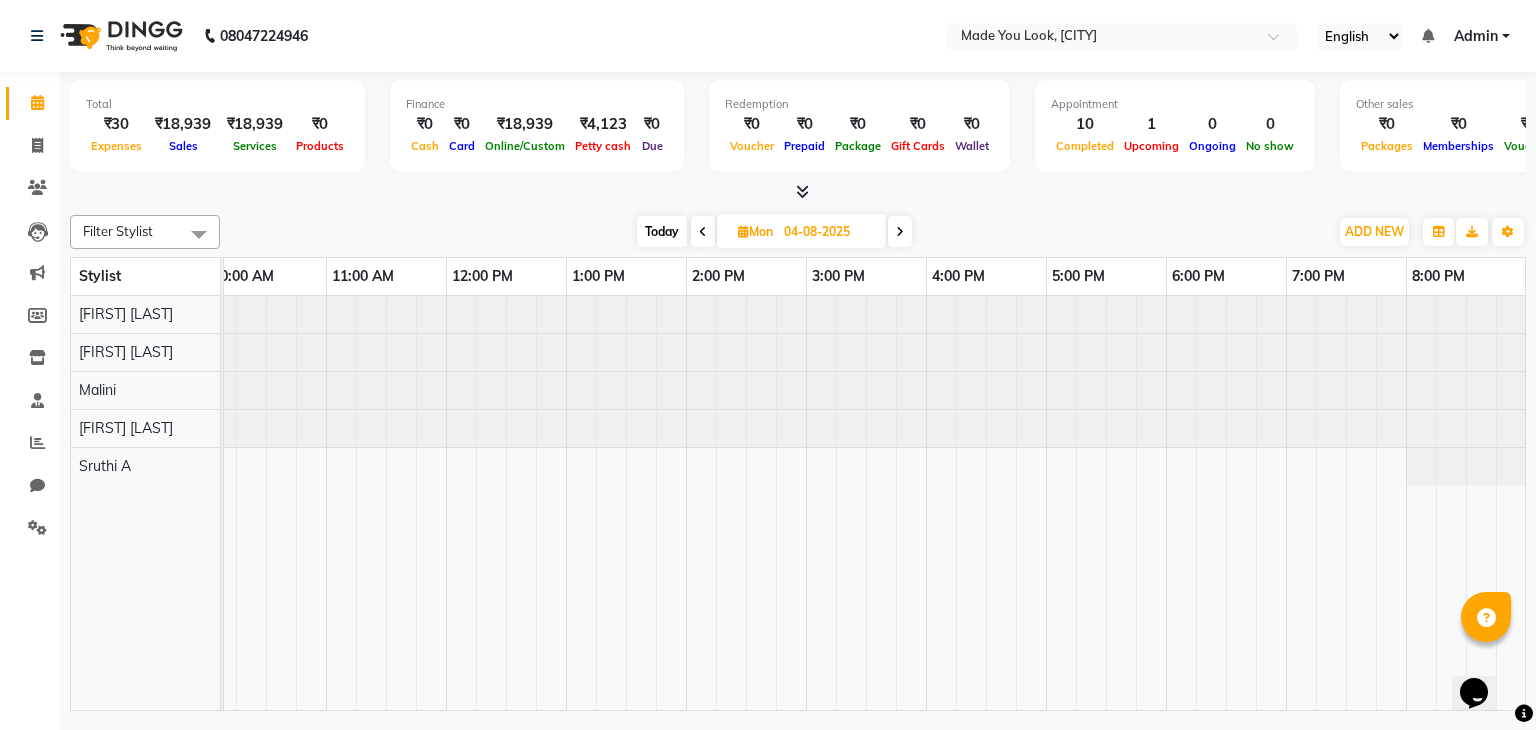 click on "Today" at bounding box center [662, 231] 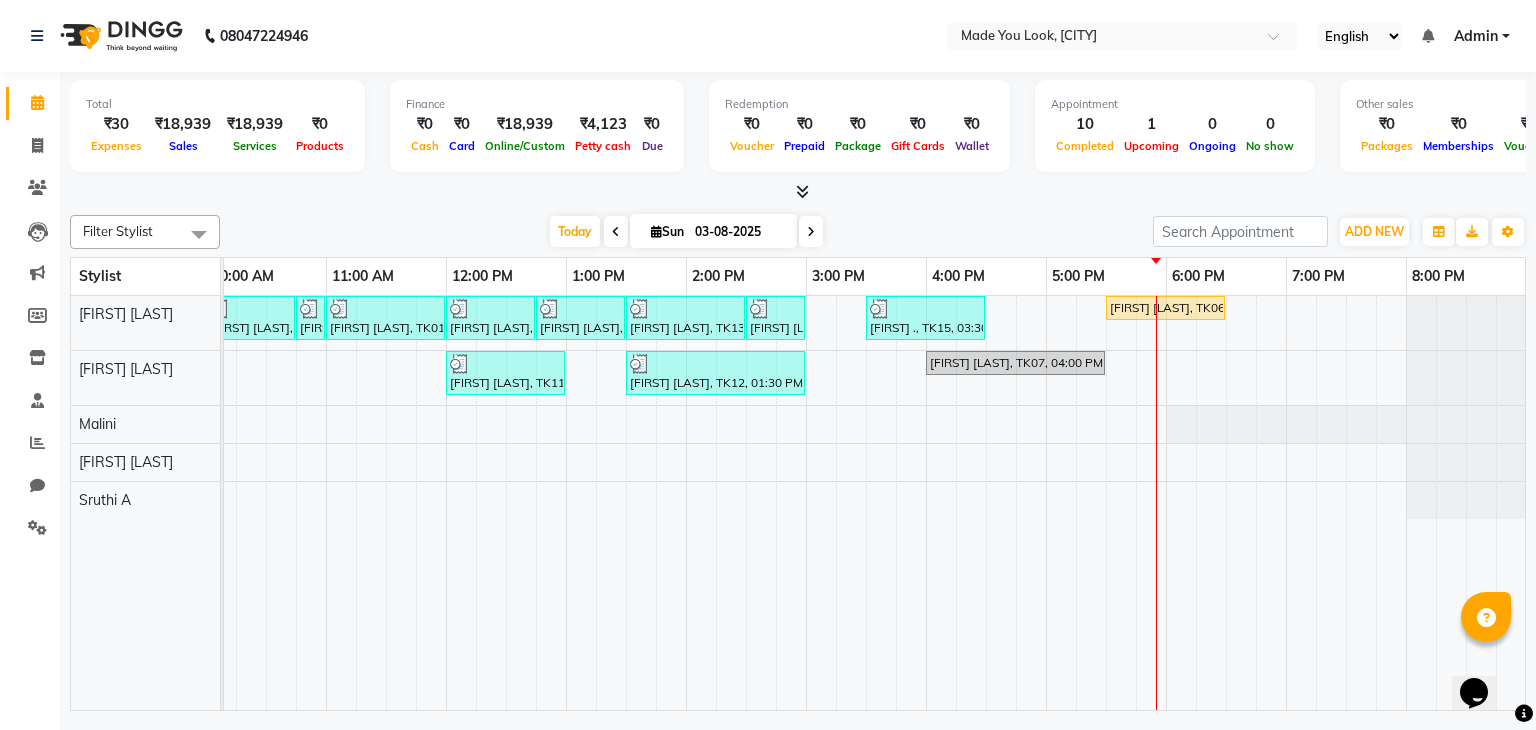 scroll, scrollTop: 0, scrollLeft: 196, axis: horizontal 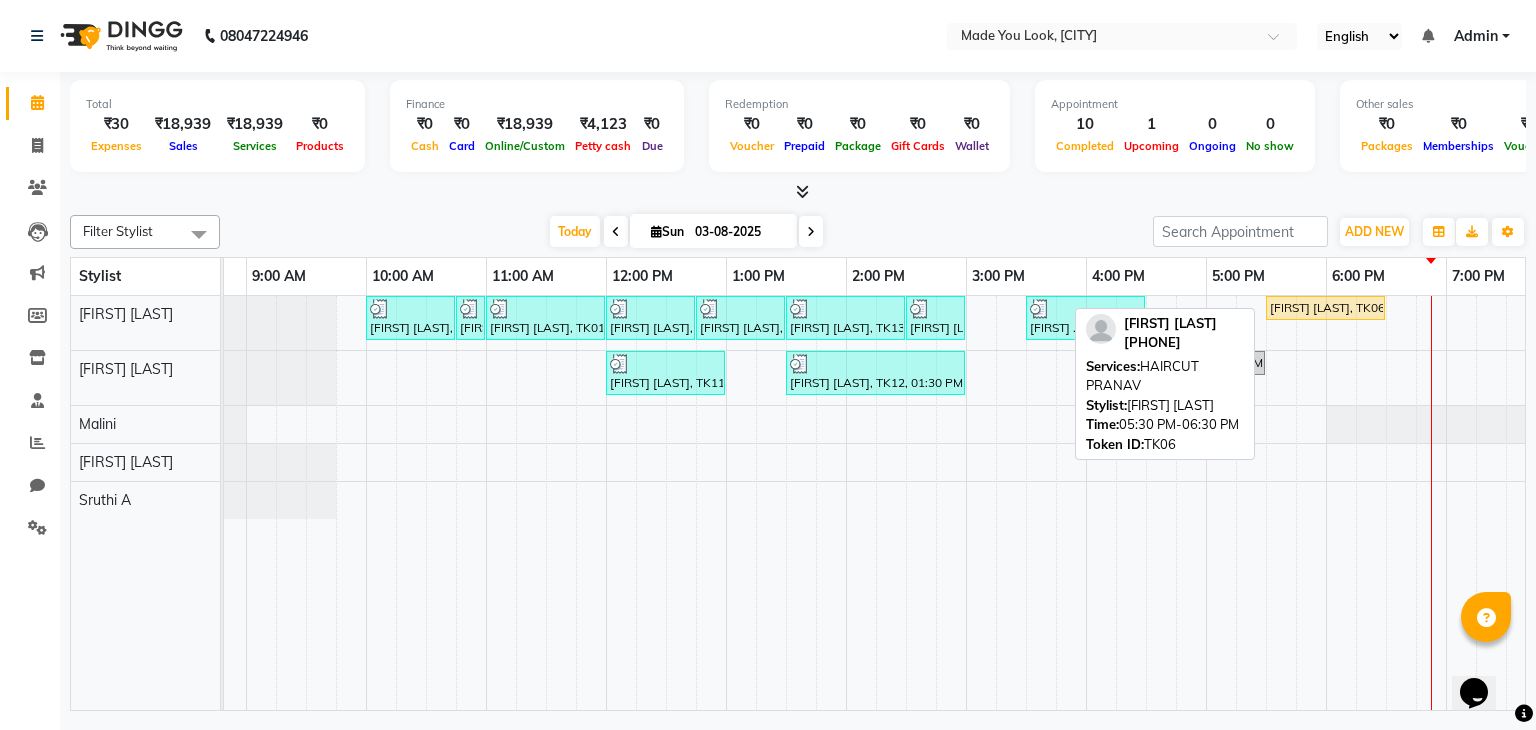 click on "[FIRST] [LAST], TK06, 05:30 PM-06:30 PM, HAIRCUT PRANAV" at bounding box center (1325, 308) 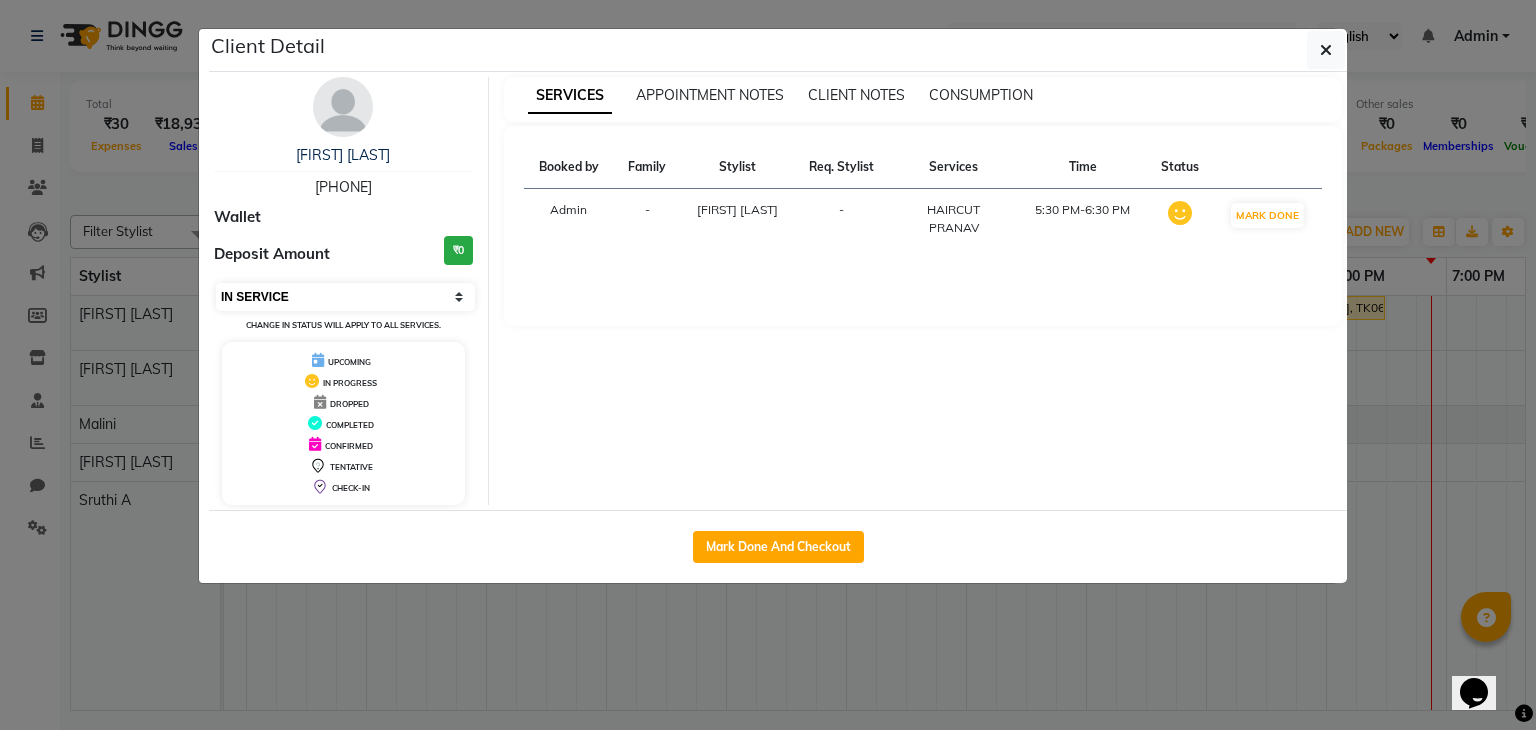 click on "Select IN SERVICE CONFIRMED TENTATIVE CHECK IN MARK DONE DROPPED UPCOMING" at bounding box center (345, 297) 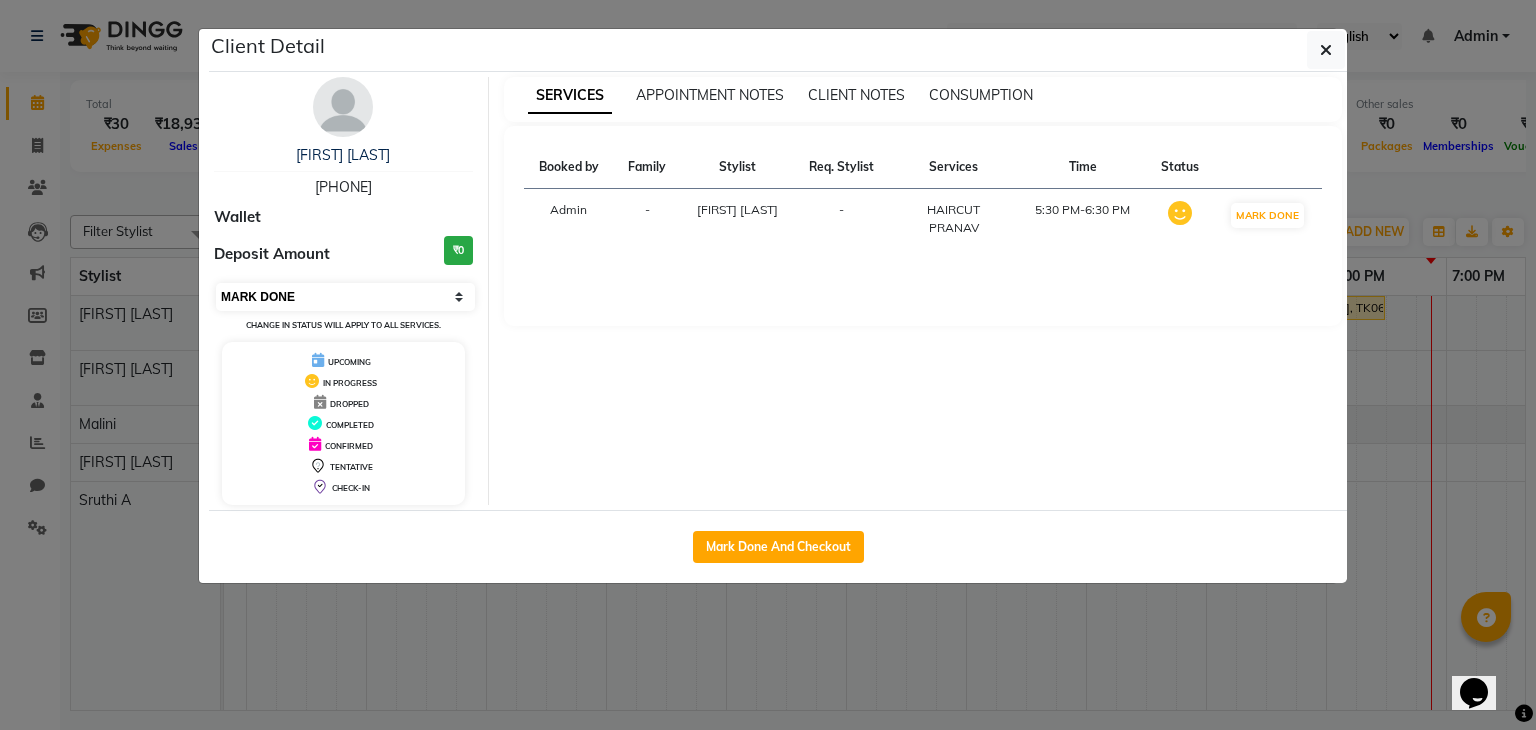 click on "Select IN SERVICE CONFIRMED TENTATIVE CHECK IN MARK DONE DROPPED UPCOMING" at bounding box center [345, 297] 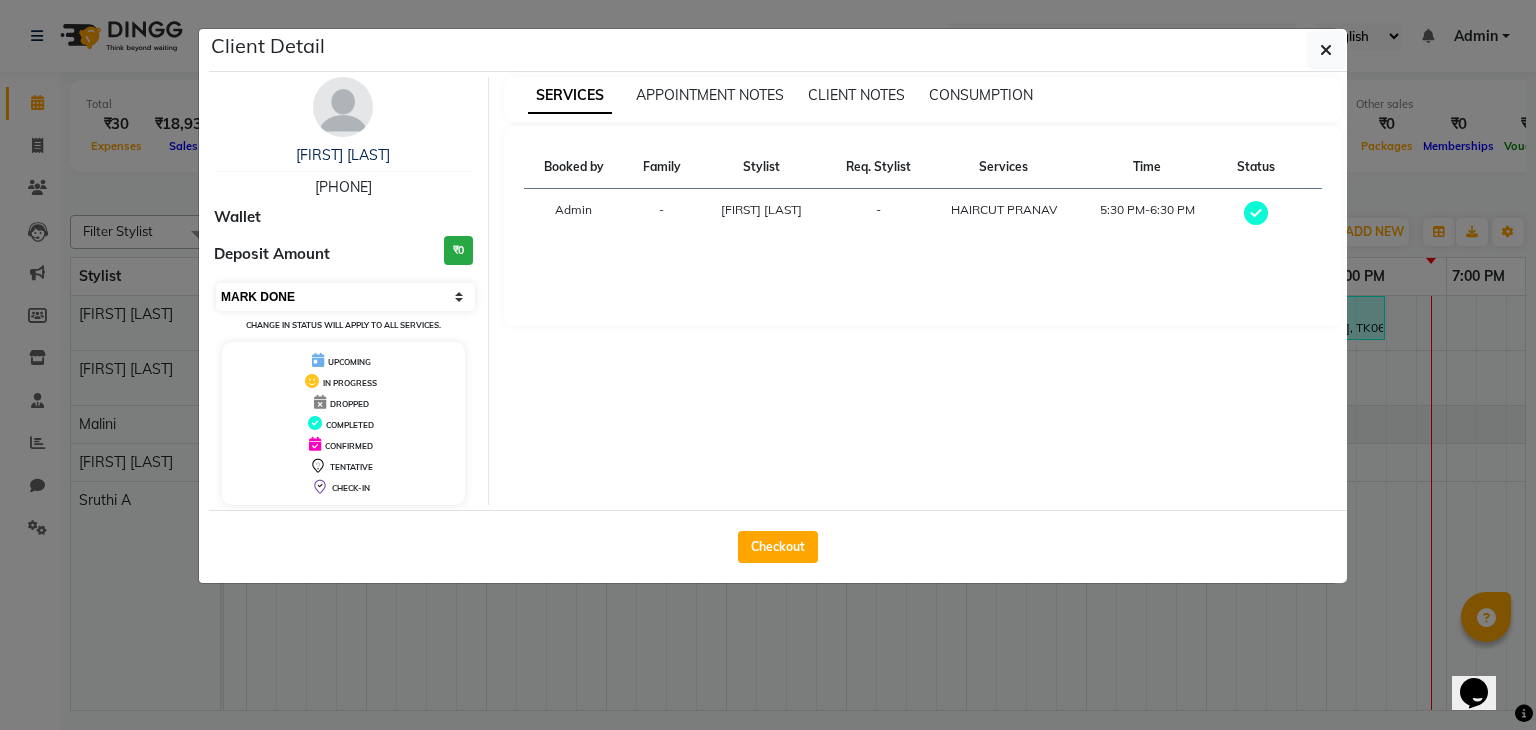 click on "Select MARK DONE UPCOMING" at bounding box center [345, 297] 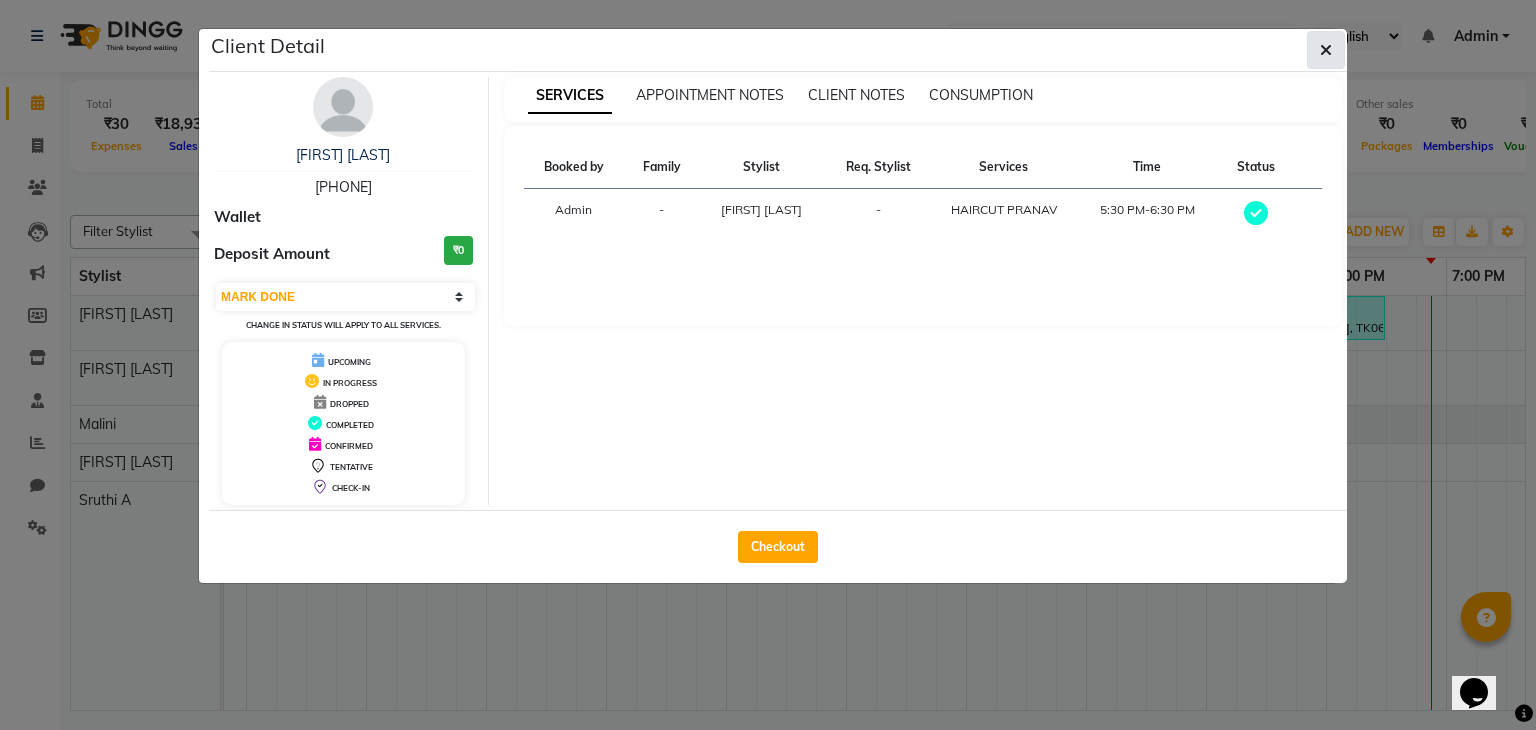 click 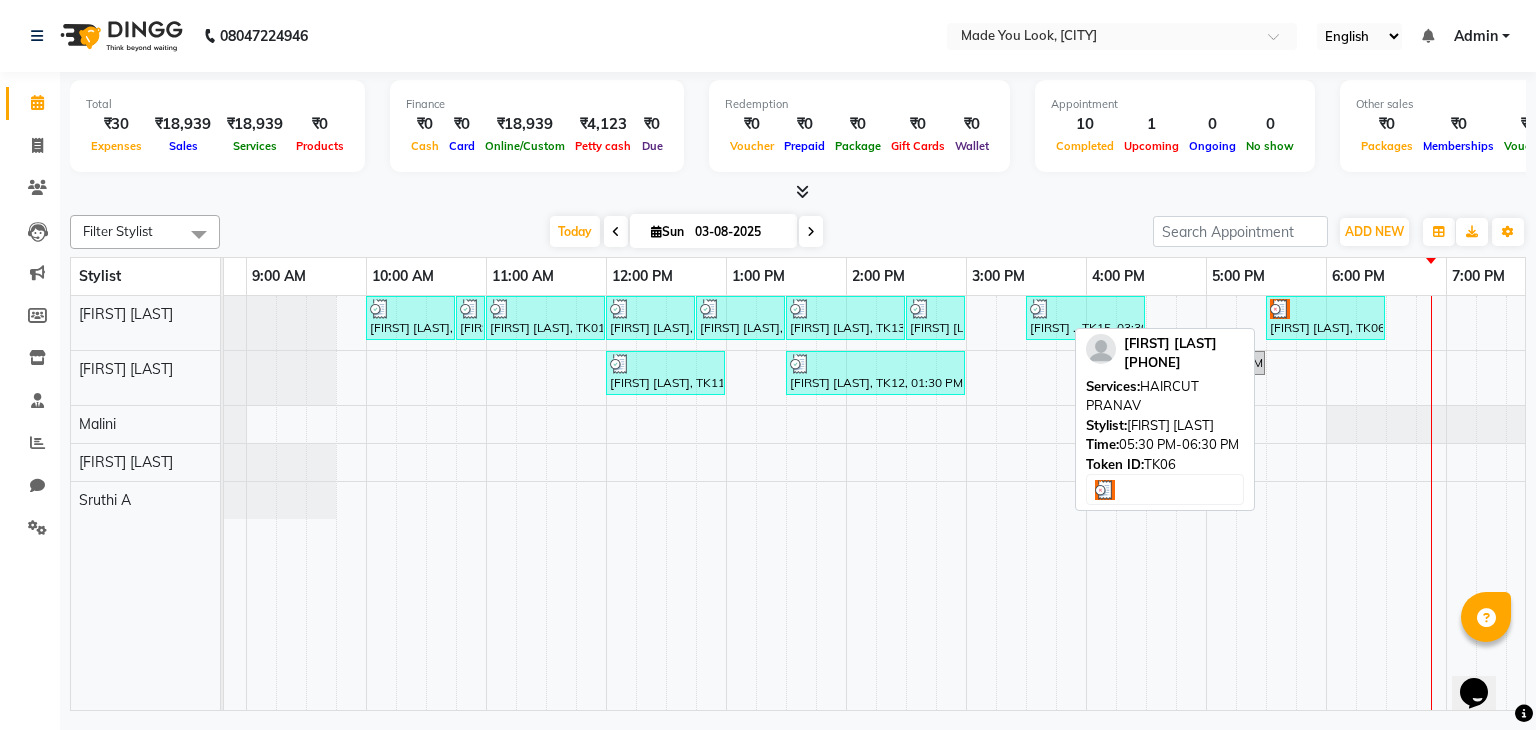 click on "[FIRST] [LAST], TK06, 05:30 PM-06:30 PM, HAIRCUT PRANAV" at bounding box center [1325, 318] 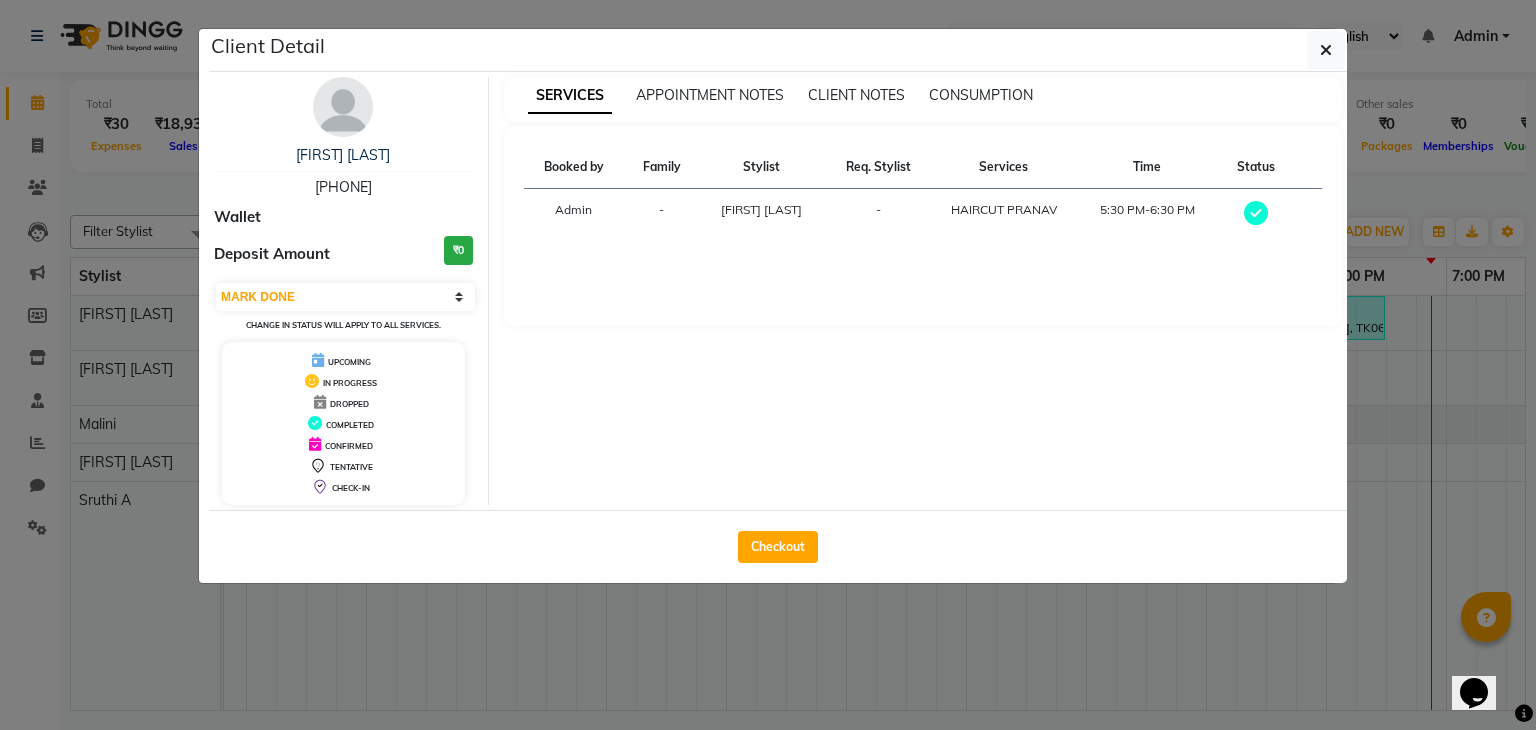 click on "Booked by Family Stylist Req. Stylist Services Time Status  Admin  - Pranav Nataraju  -  HAIRCUT PRANAV   5:30 PM-6:30 PM" at bounding box center [923, 226] 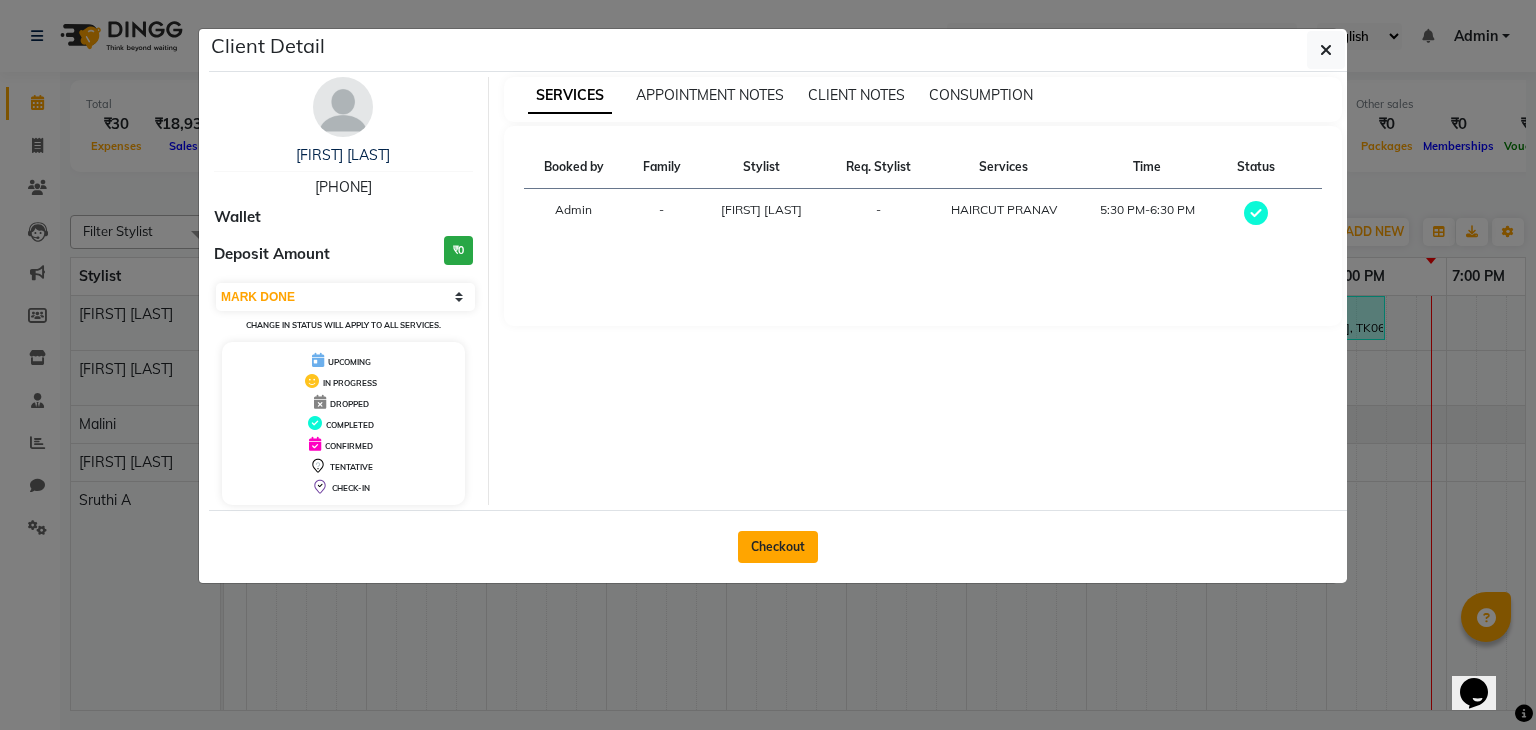 click on "Checkout" 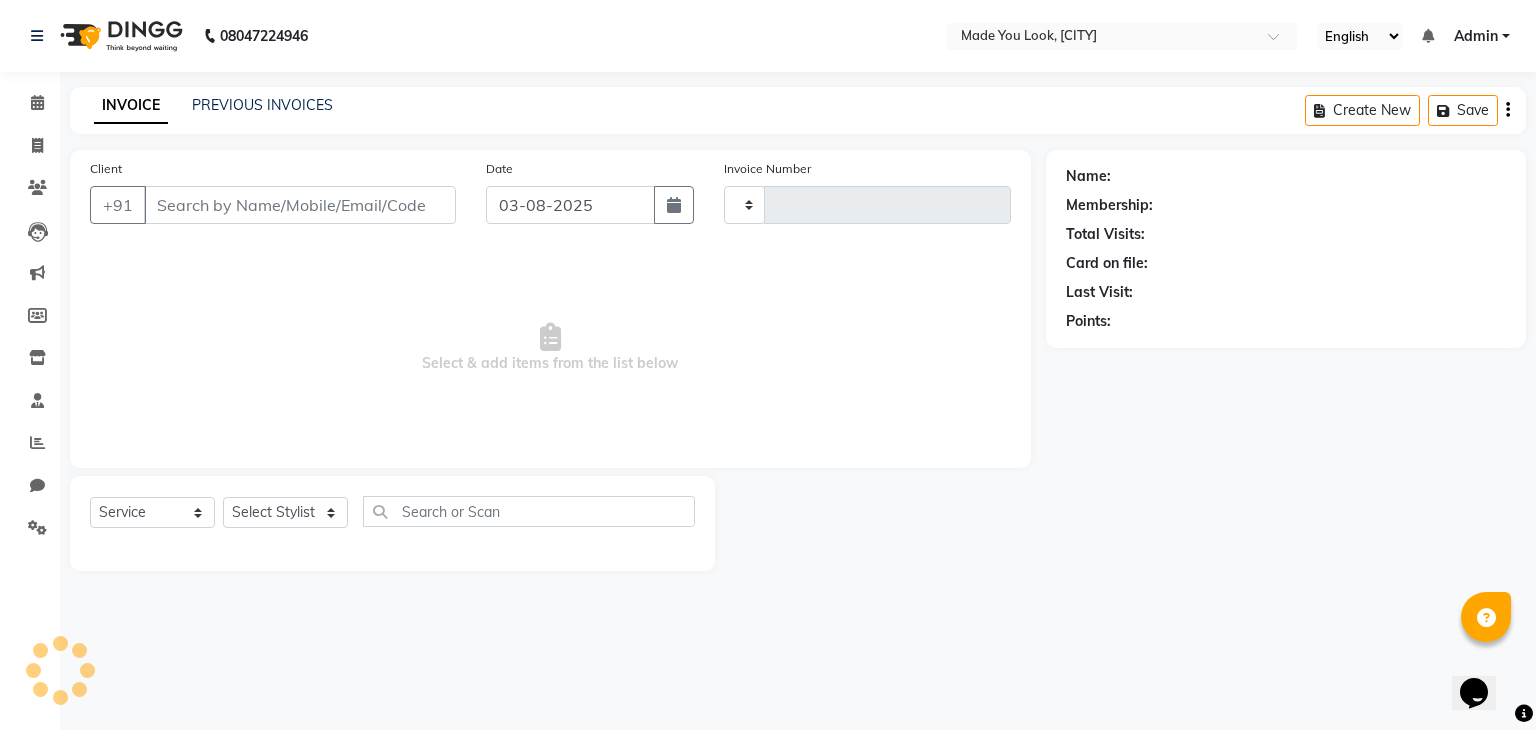 type on "0161" 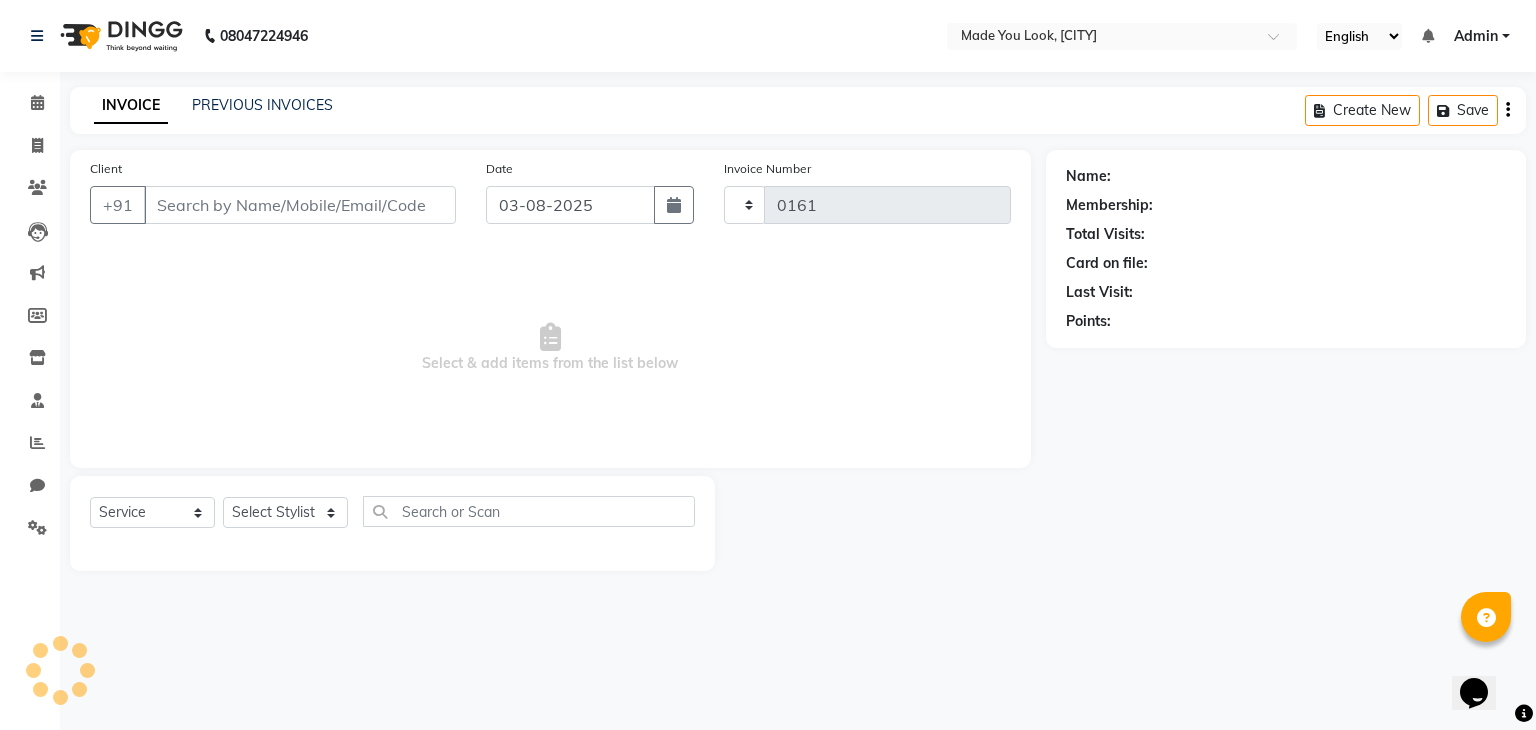 select on "8181" 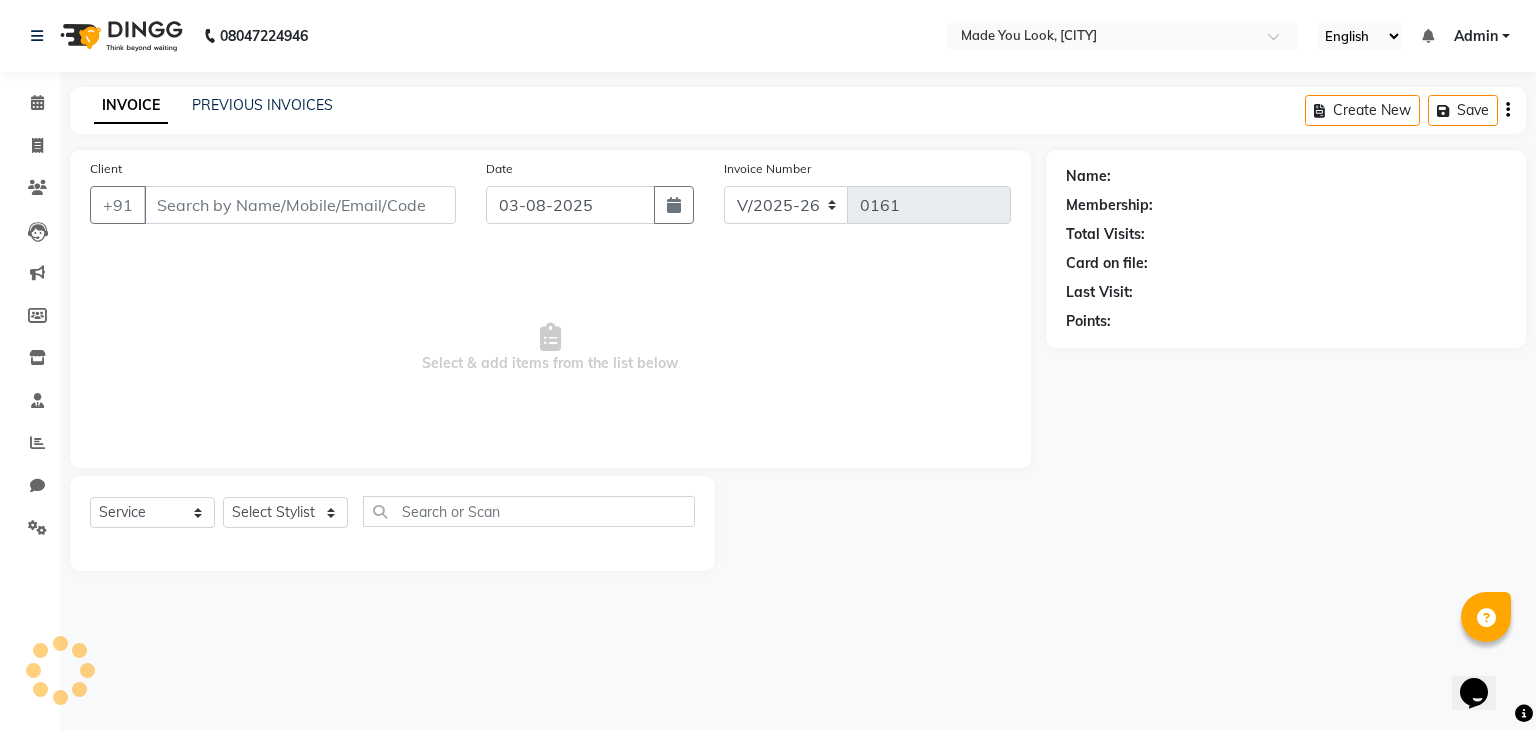 type on "[PHONE]" 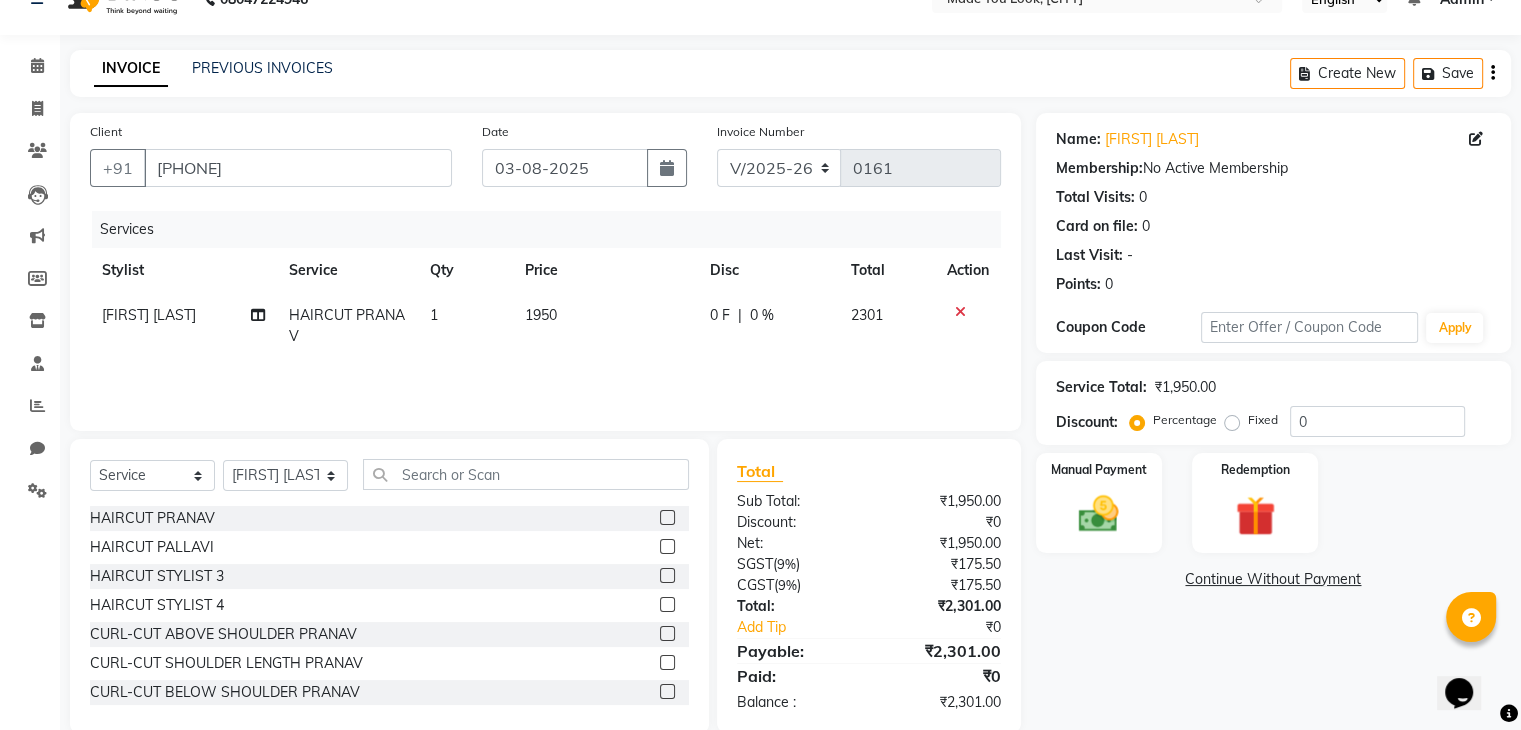scroll, scrollTop: 72, scrollLeft: 0, axis: vertical 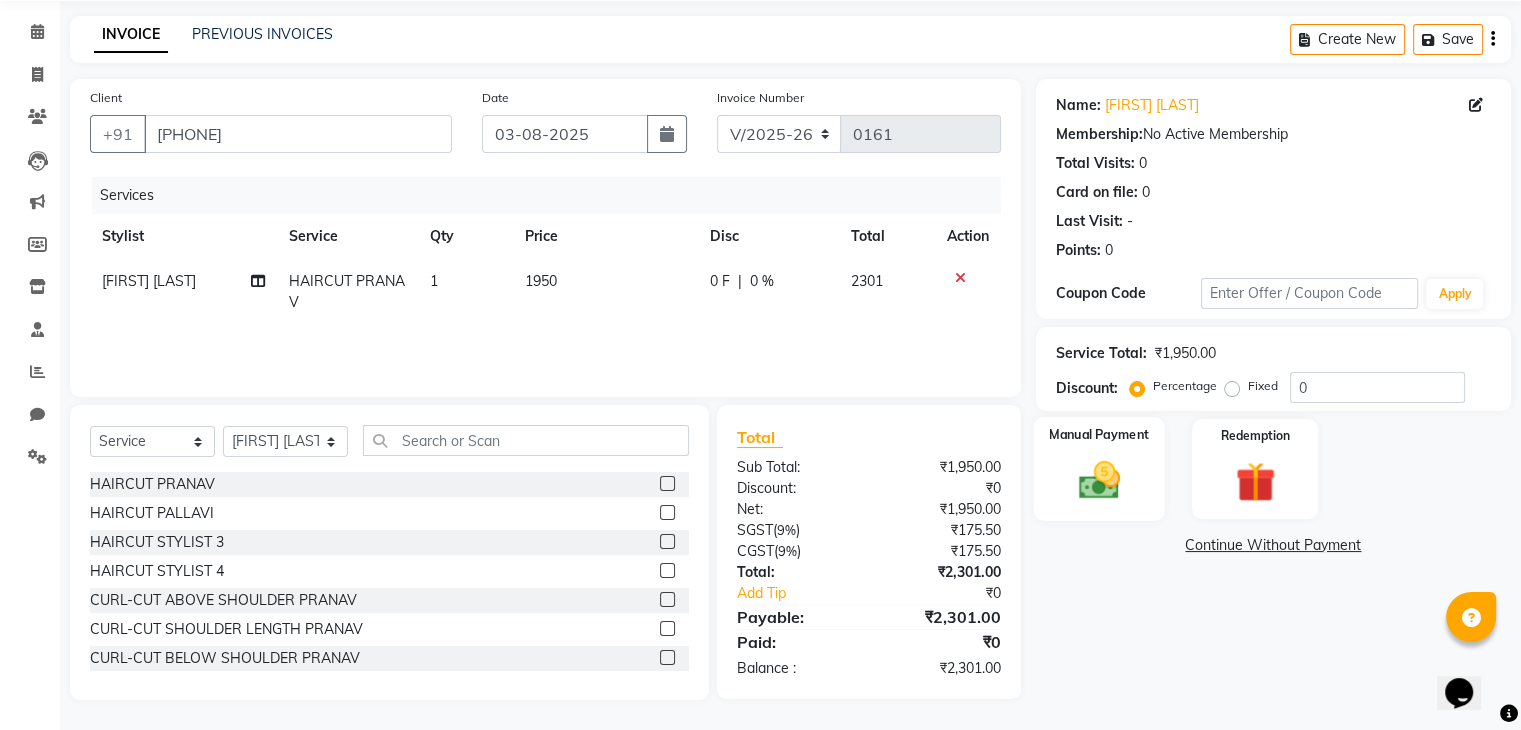 click 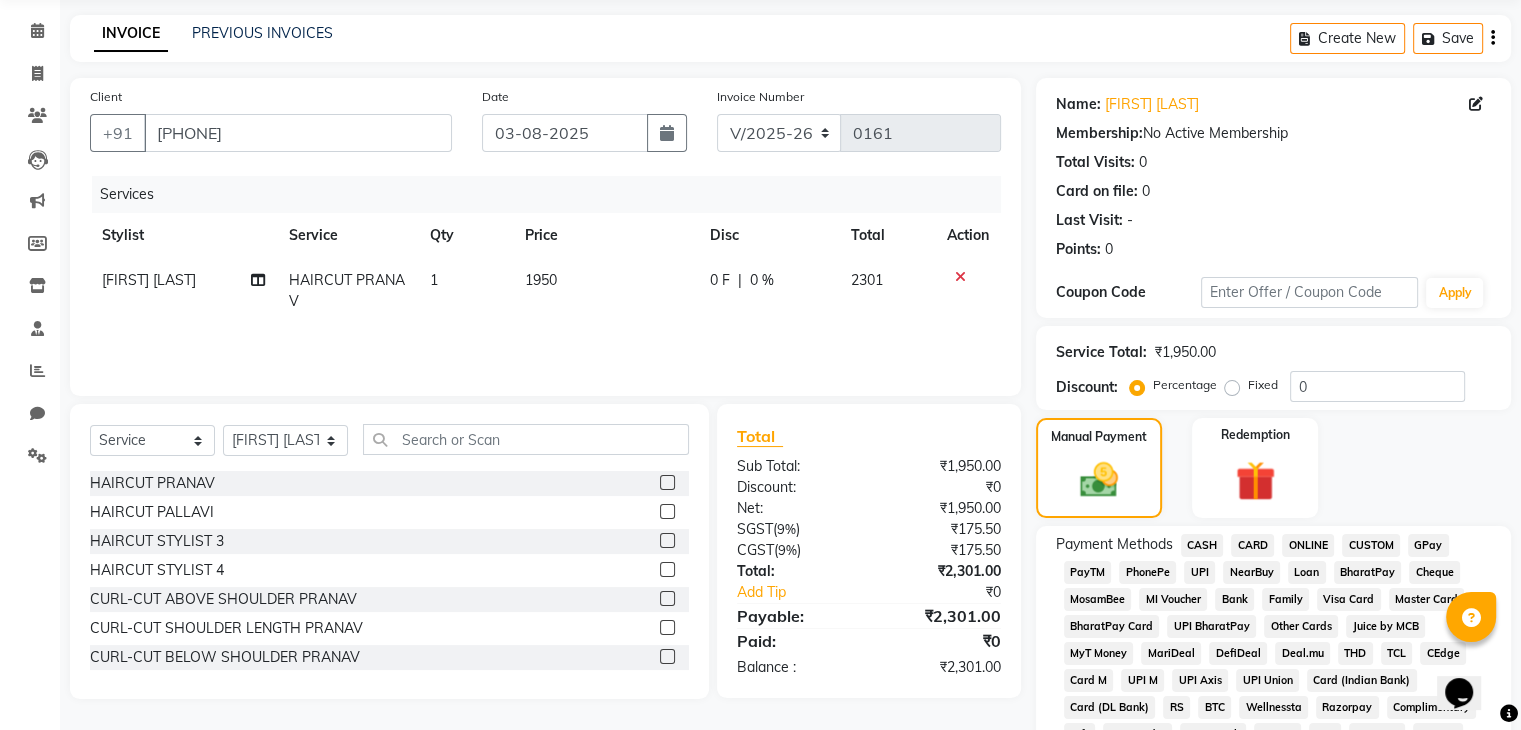 click on "UPI" 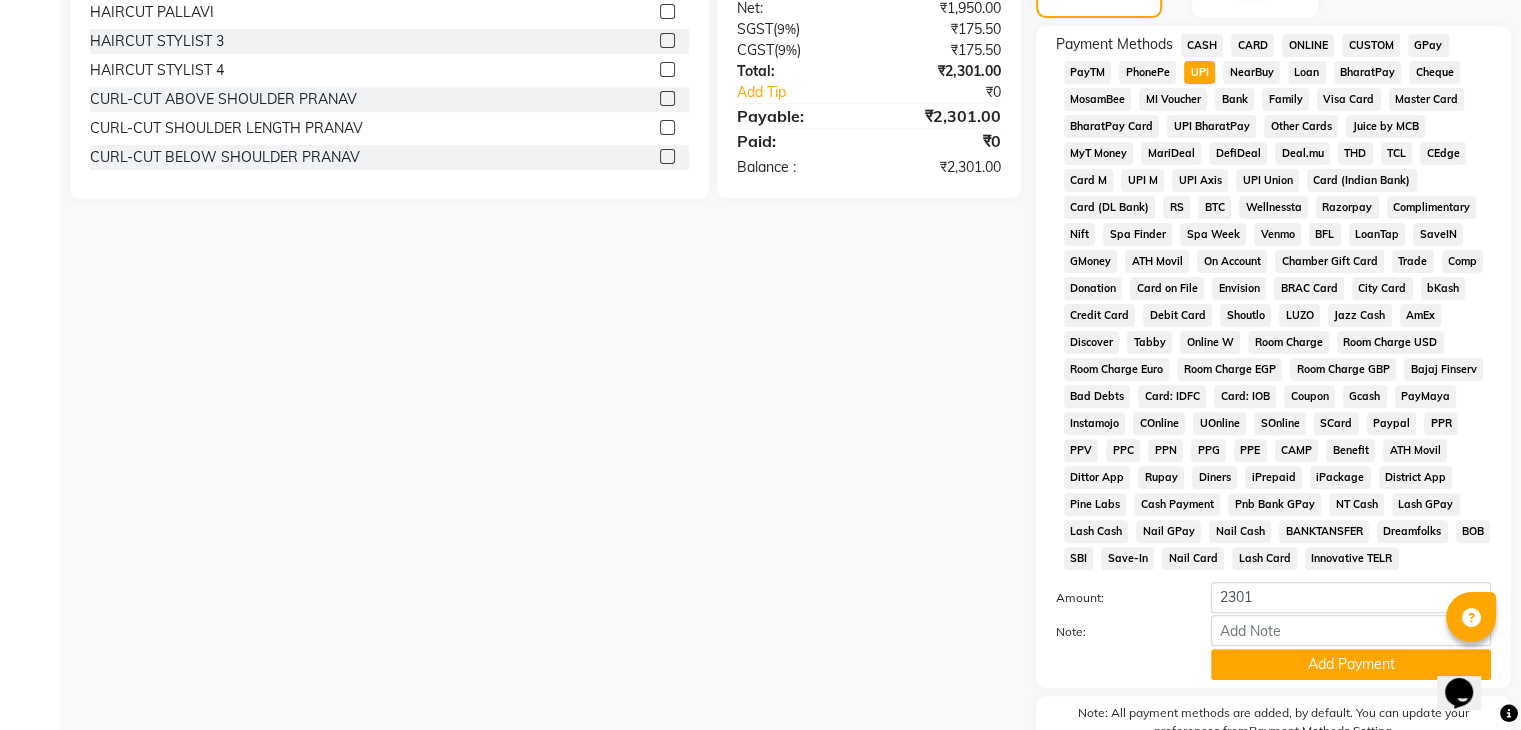 scroll, scrollTop: 693, scrollLeft: 0, axis: vertical 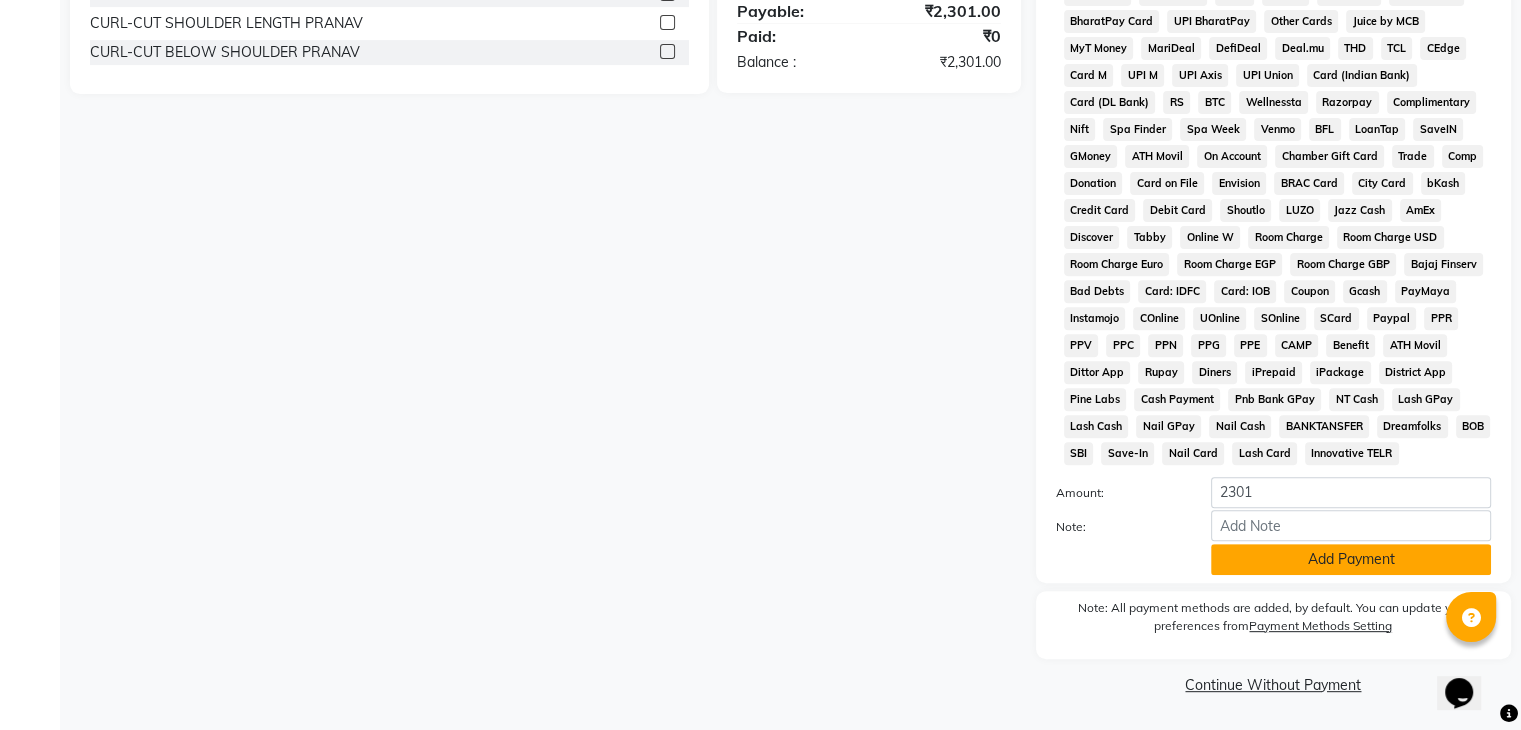 click on "Add Payment" 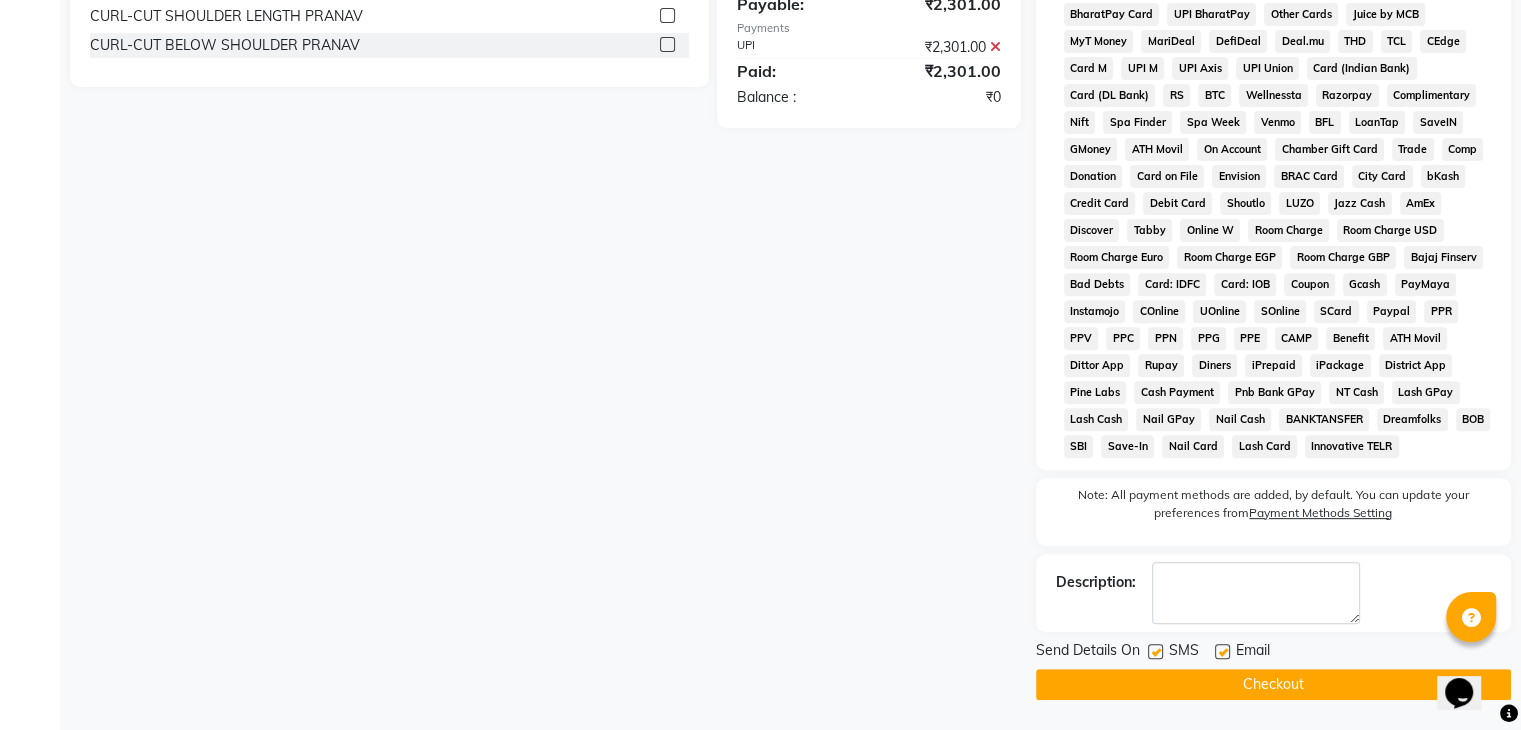 click on "Checkout" 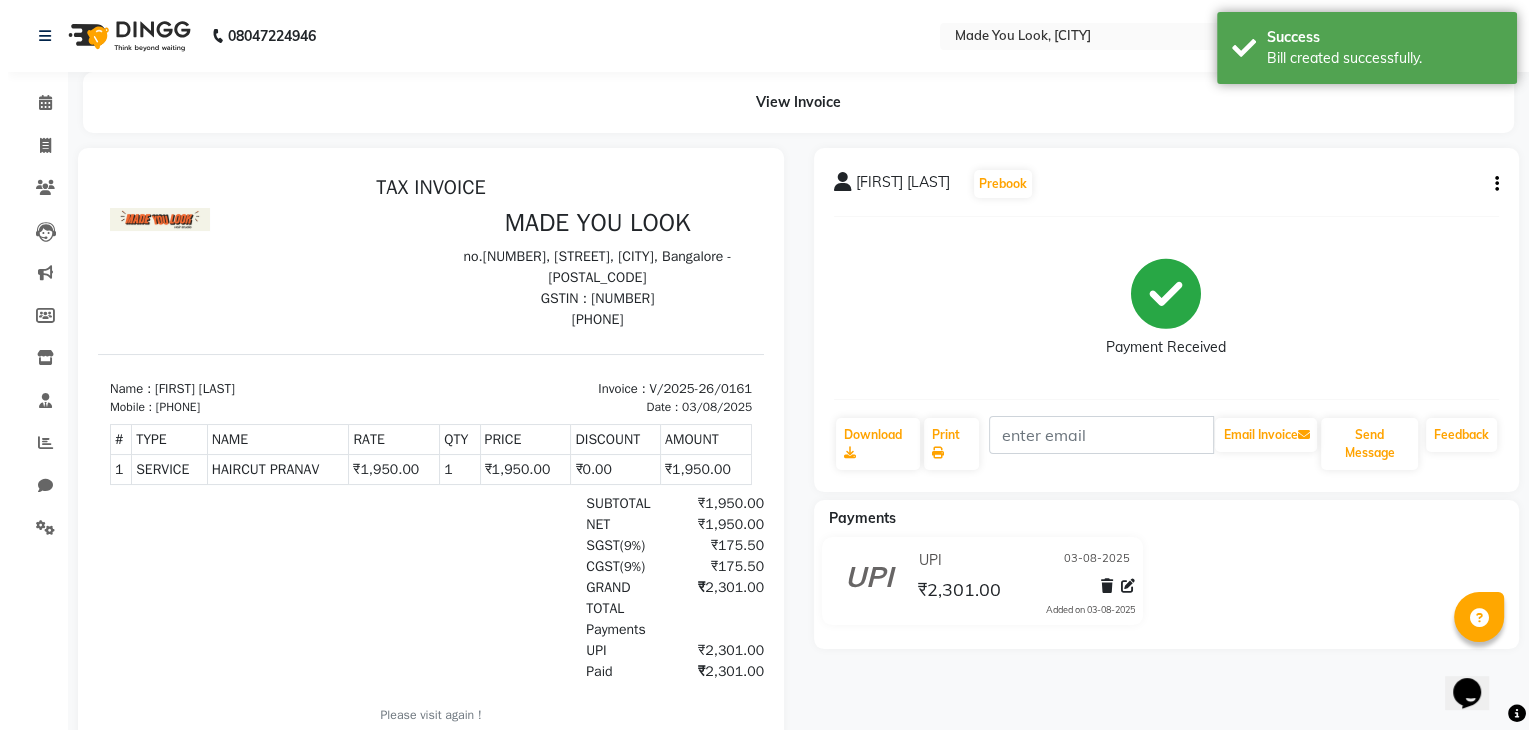scroll, scrollTop: 0, scrollLeft: 0, axis: both 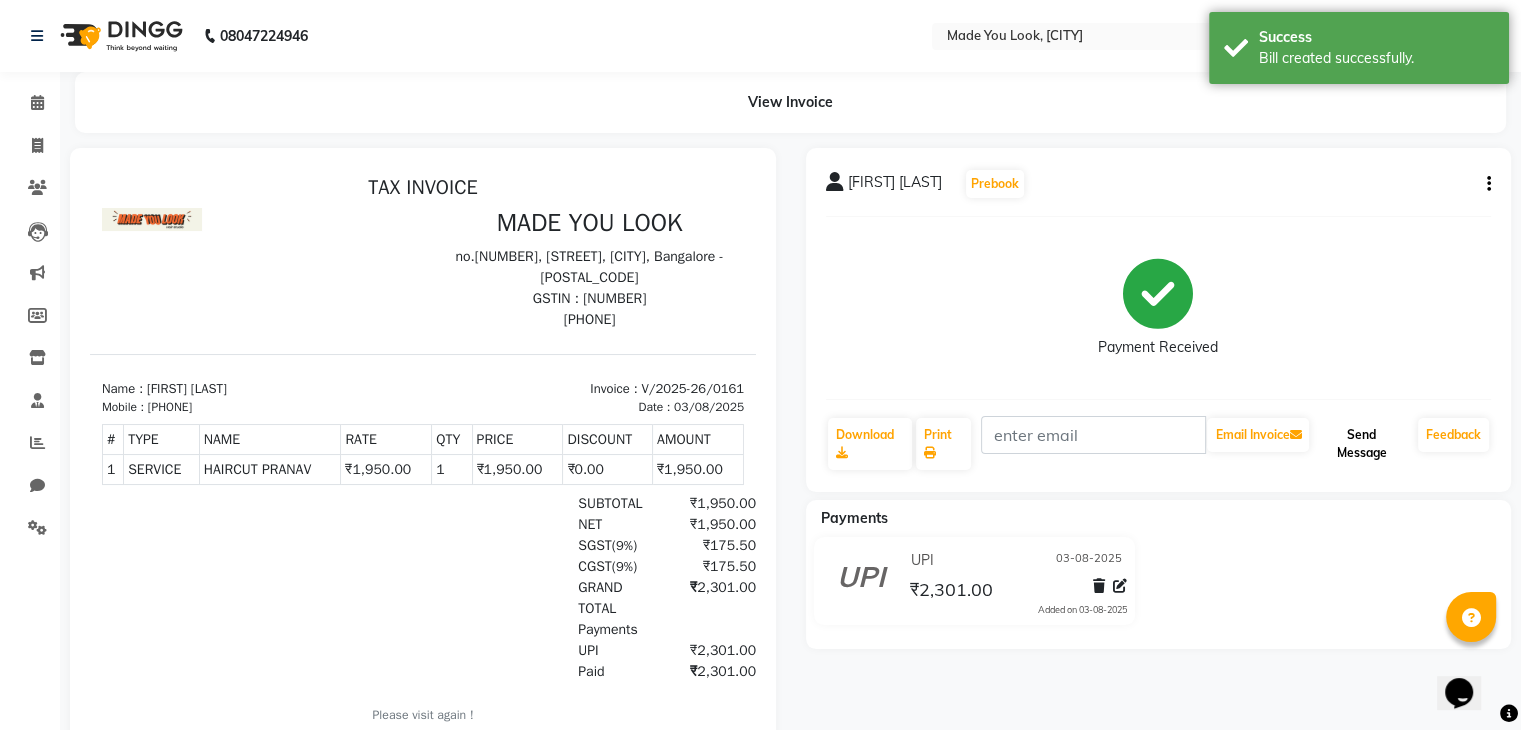 click on "Send Message" 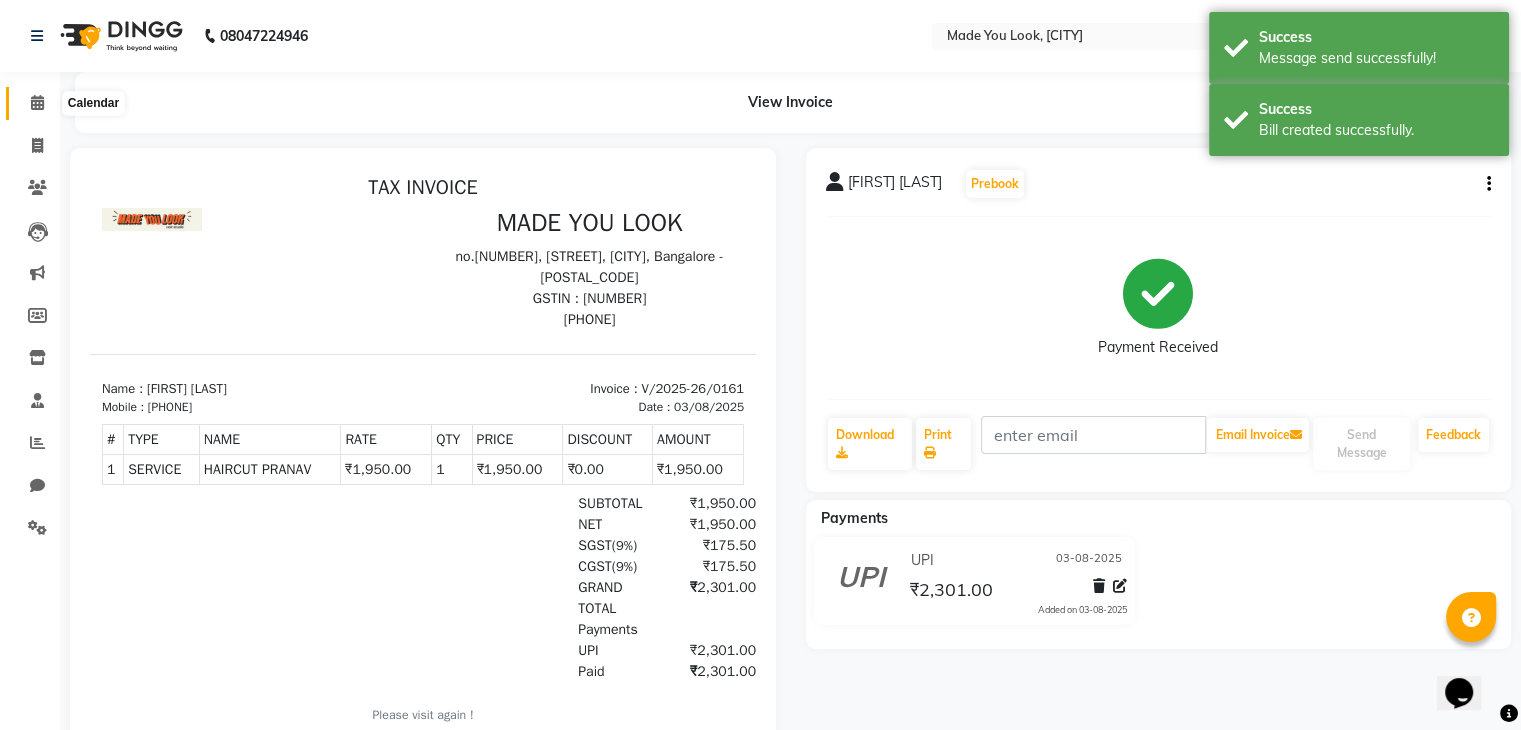 click 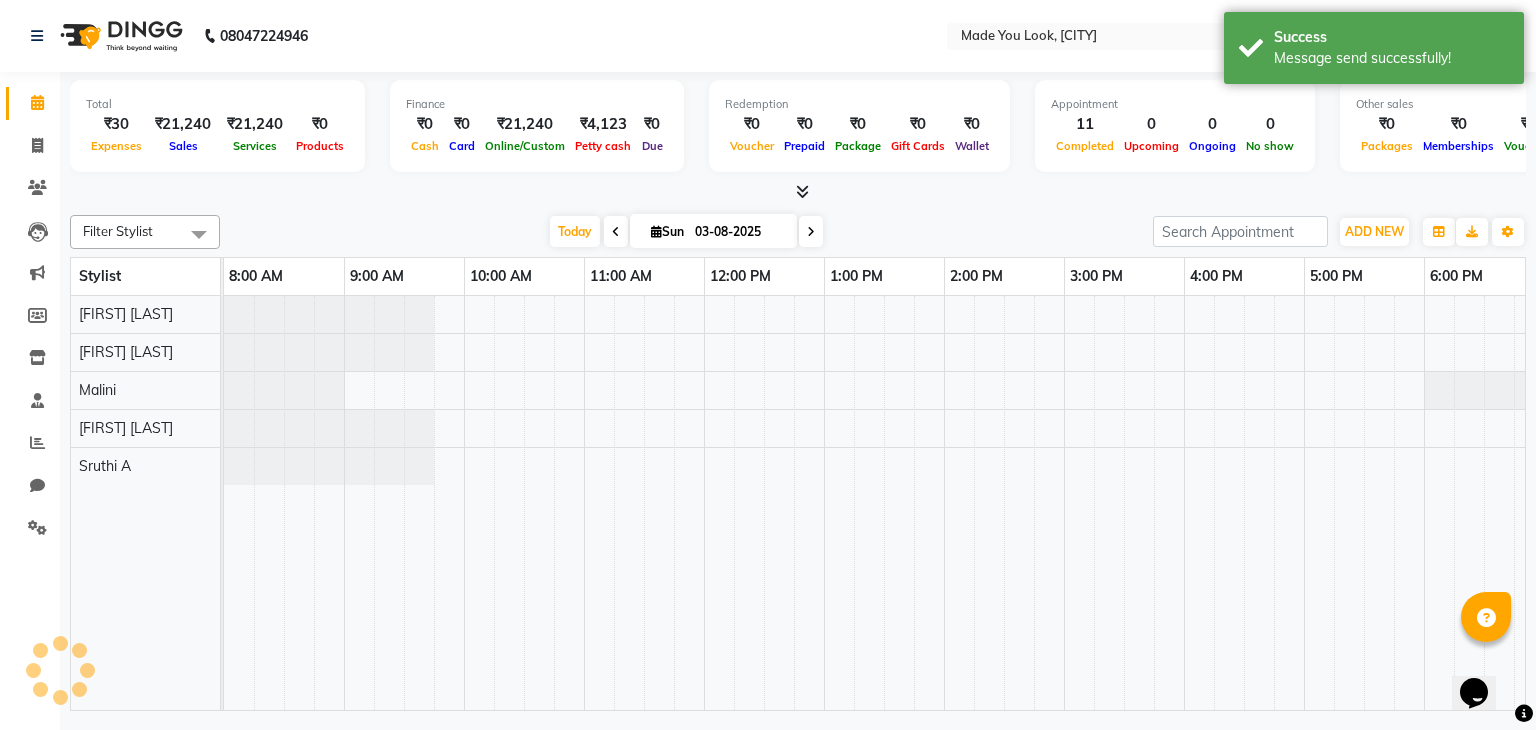 scroll, scrollTop: 0, scrollLeft: 0, axis: both 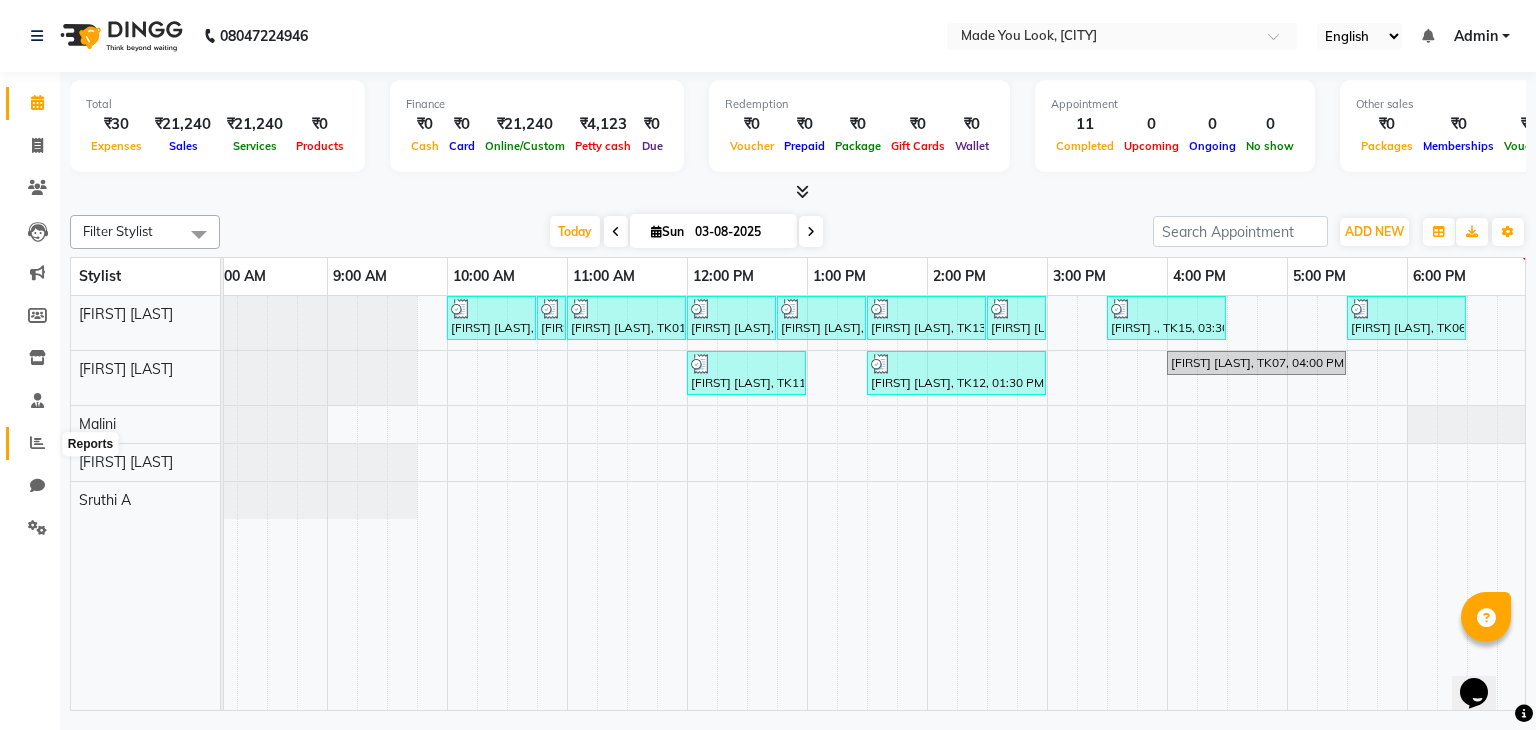 click 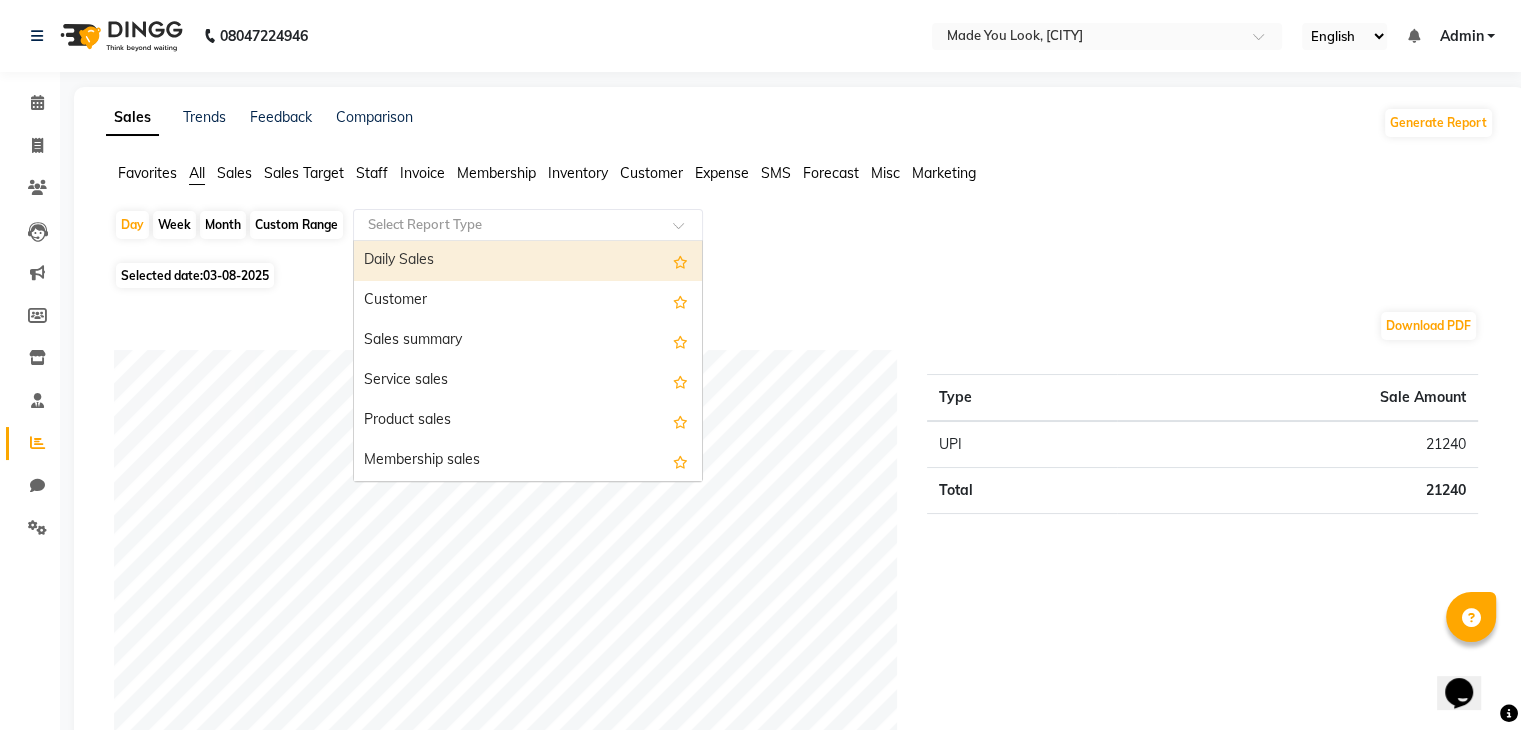 click 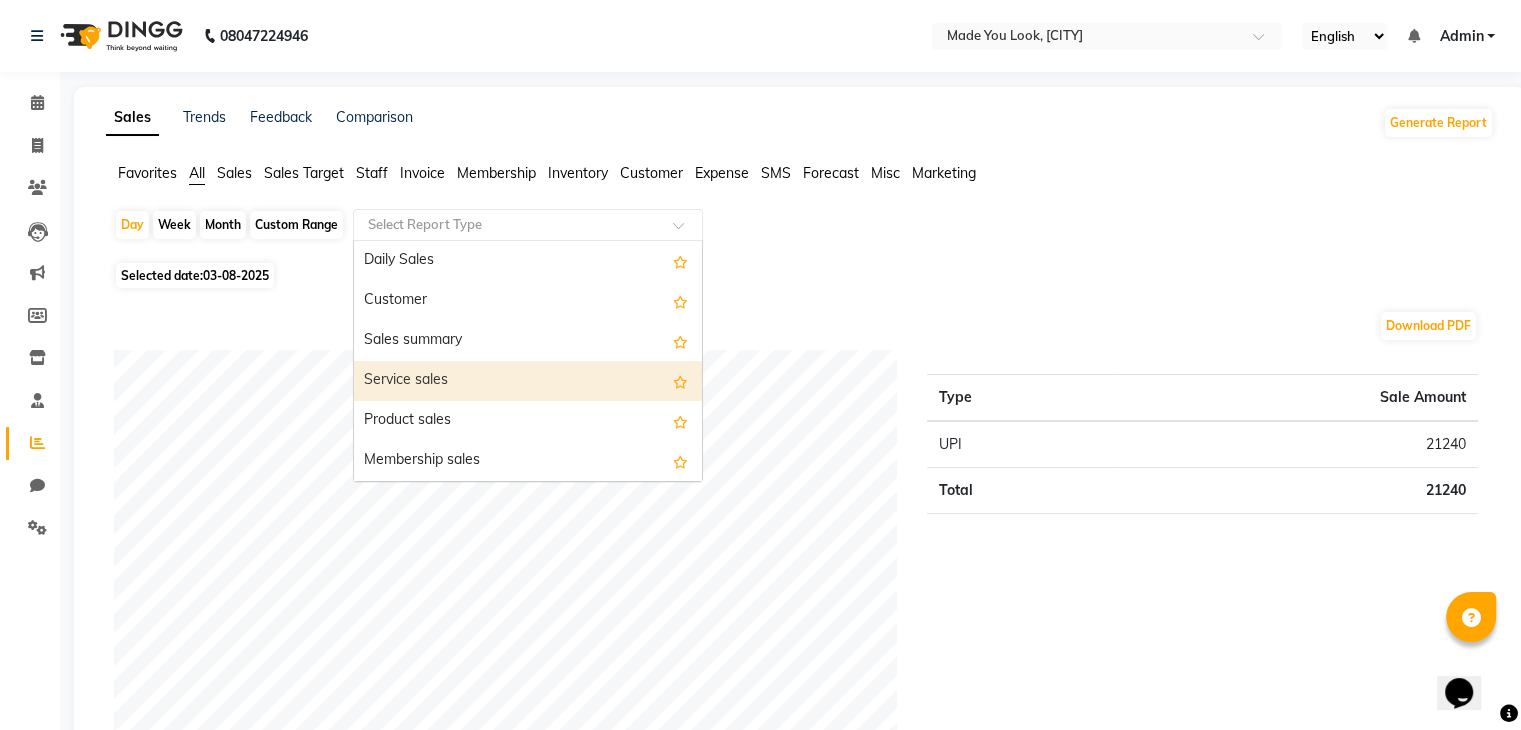 click on "Service sales" at bounding box center [528, 381] 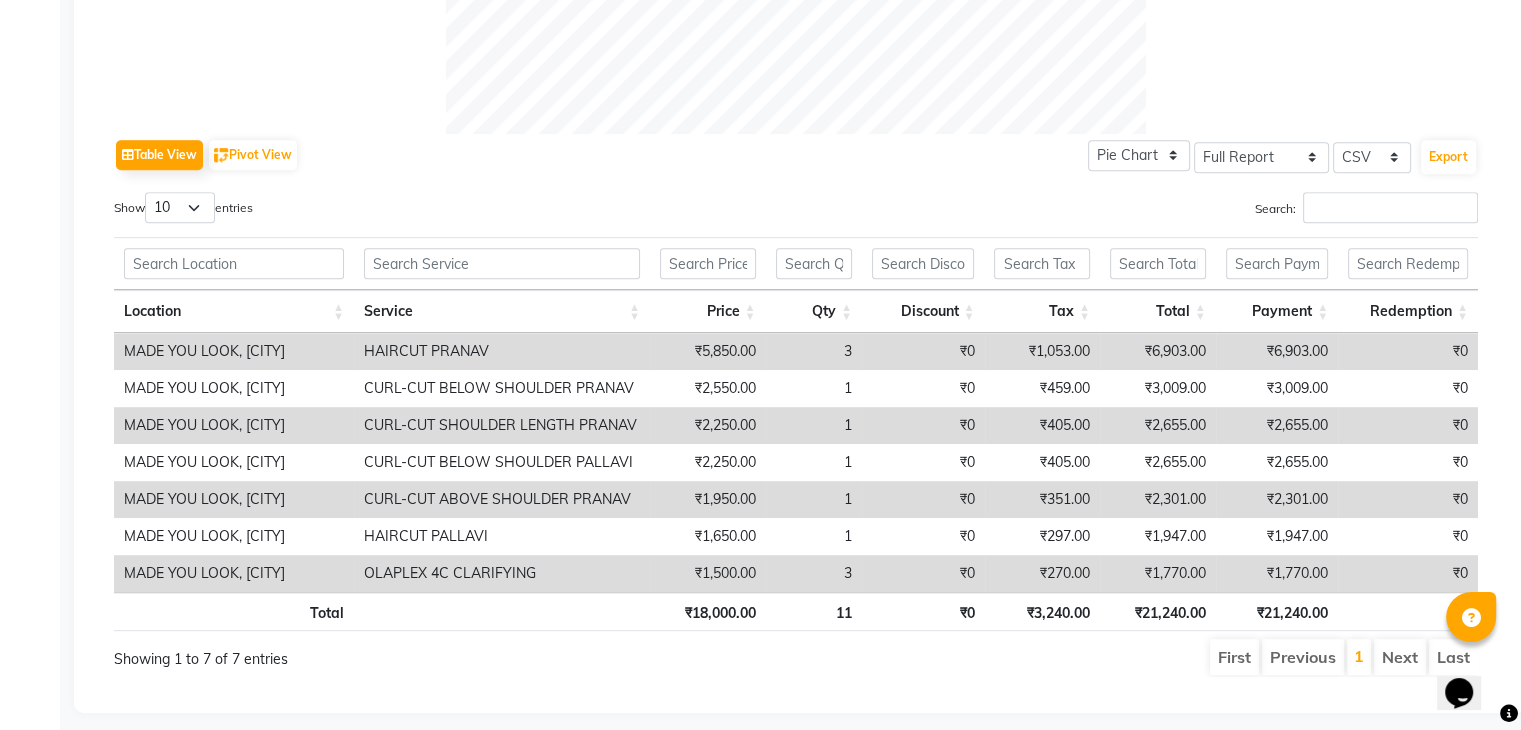 scroll, scrollTop: 926, scrollLeft: 0, axis: vertical 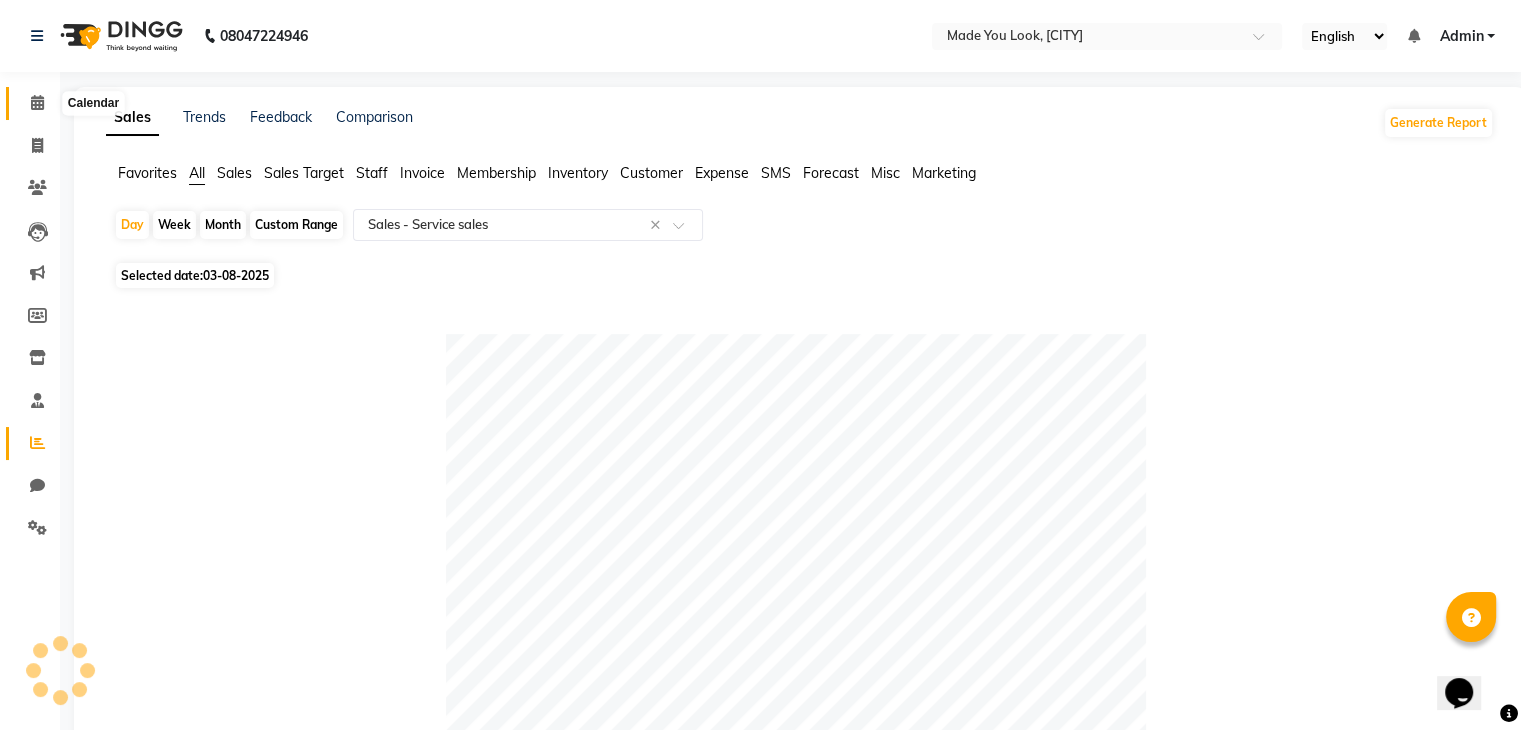 click 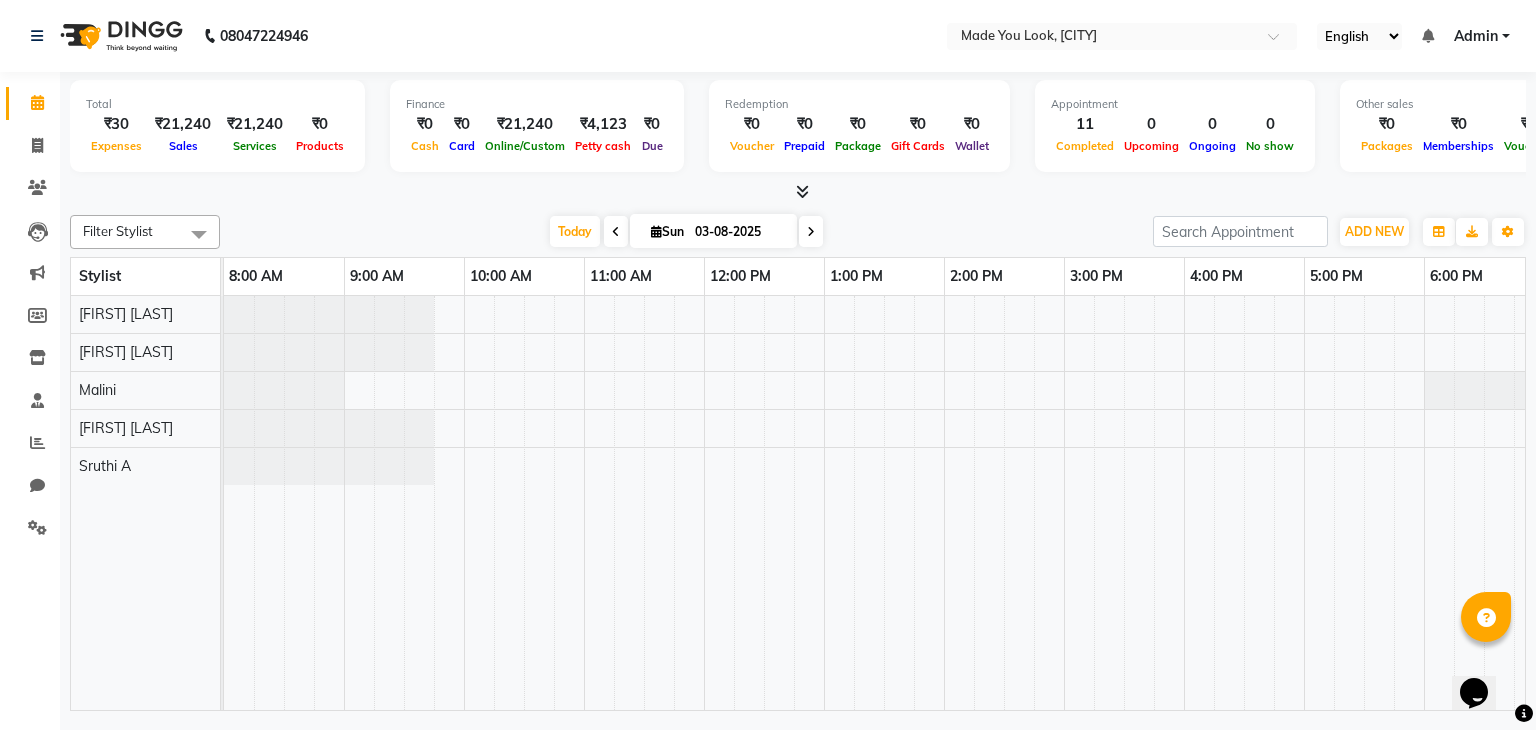 scroll, scrollTop: 0, scrollLeft: 138, axis: horizontal 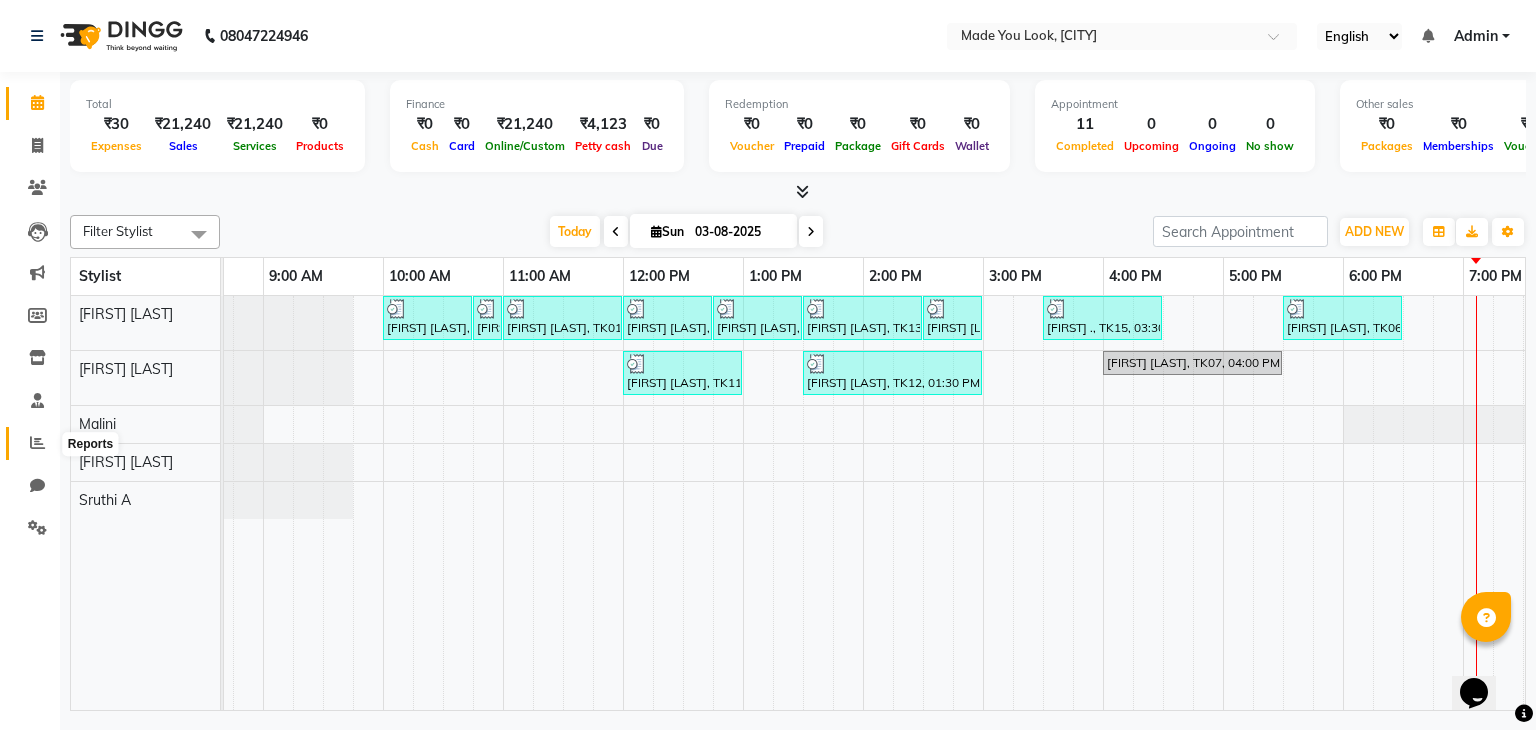 click 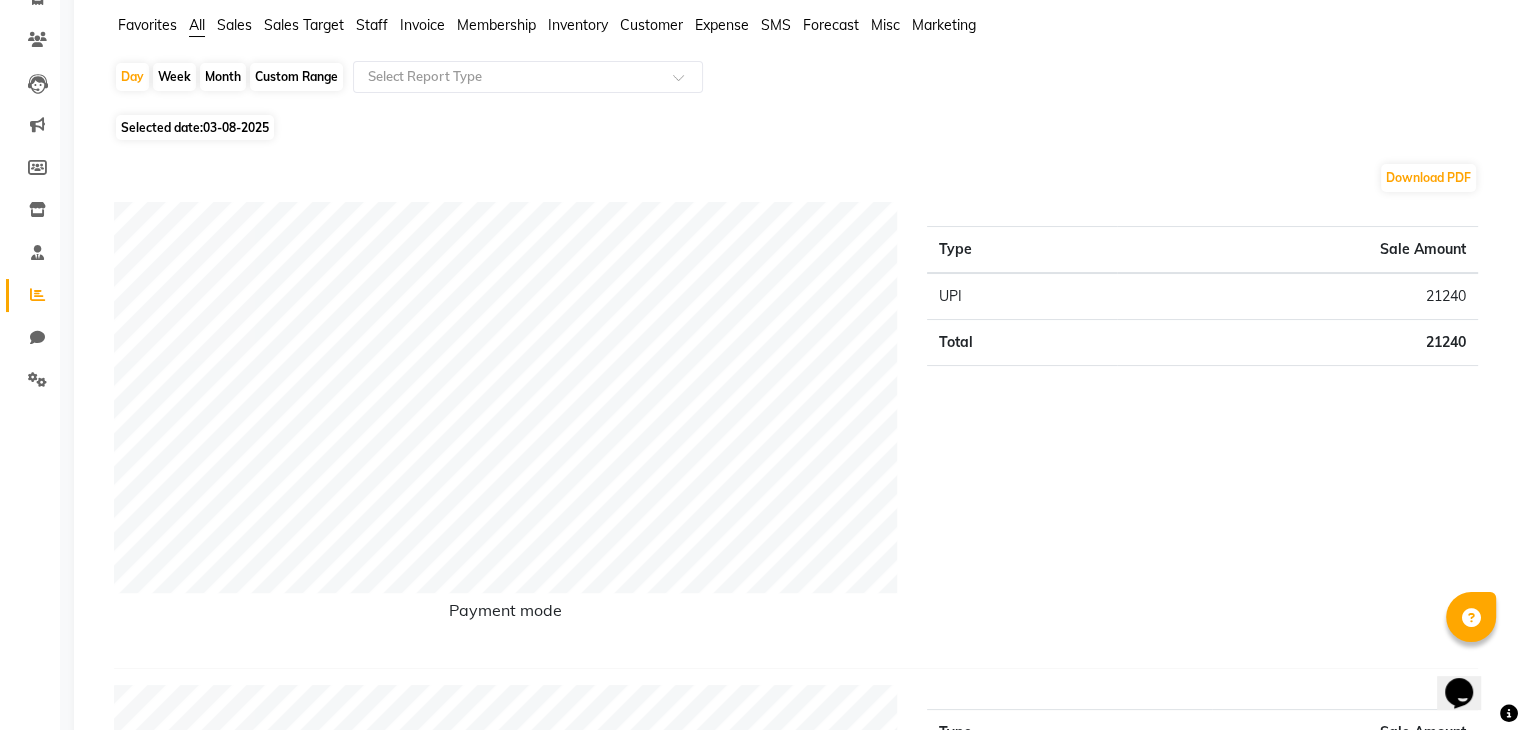 scroll, scrollTop: 200, scrollLeft: 0, axis: vertical 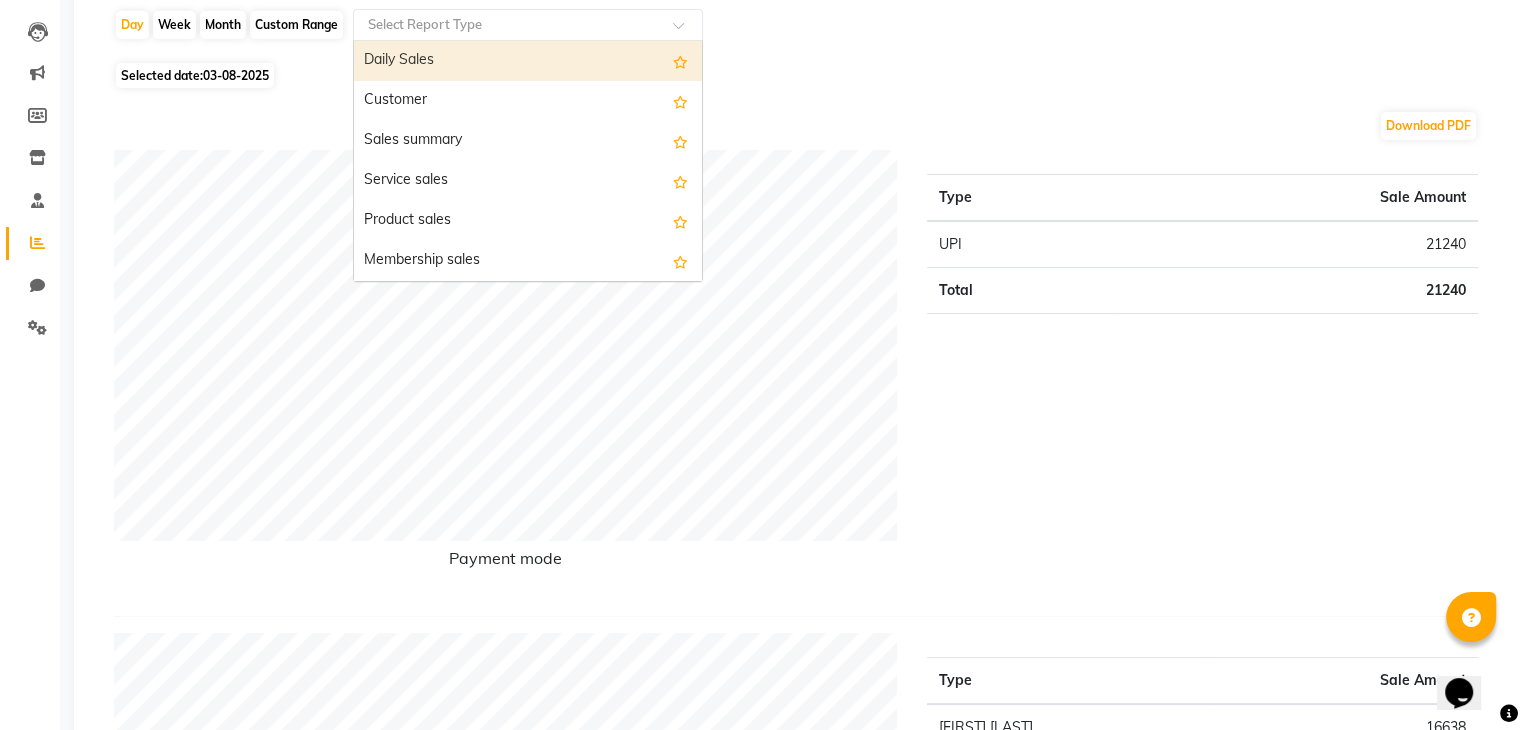 click 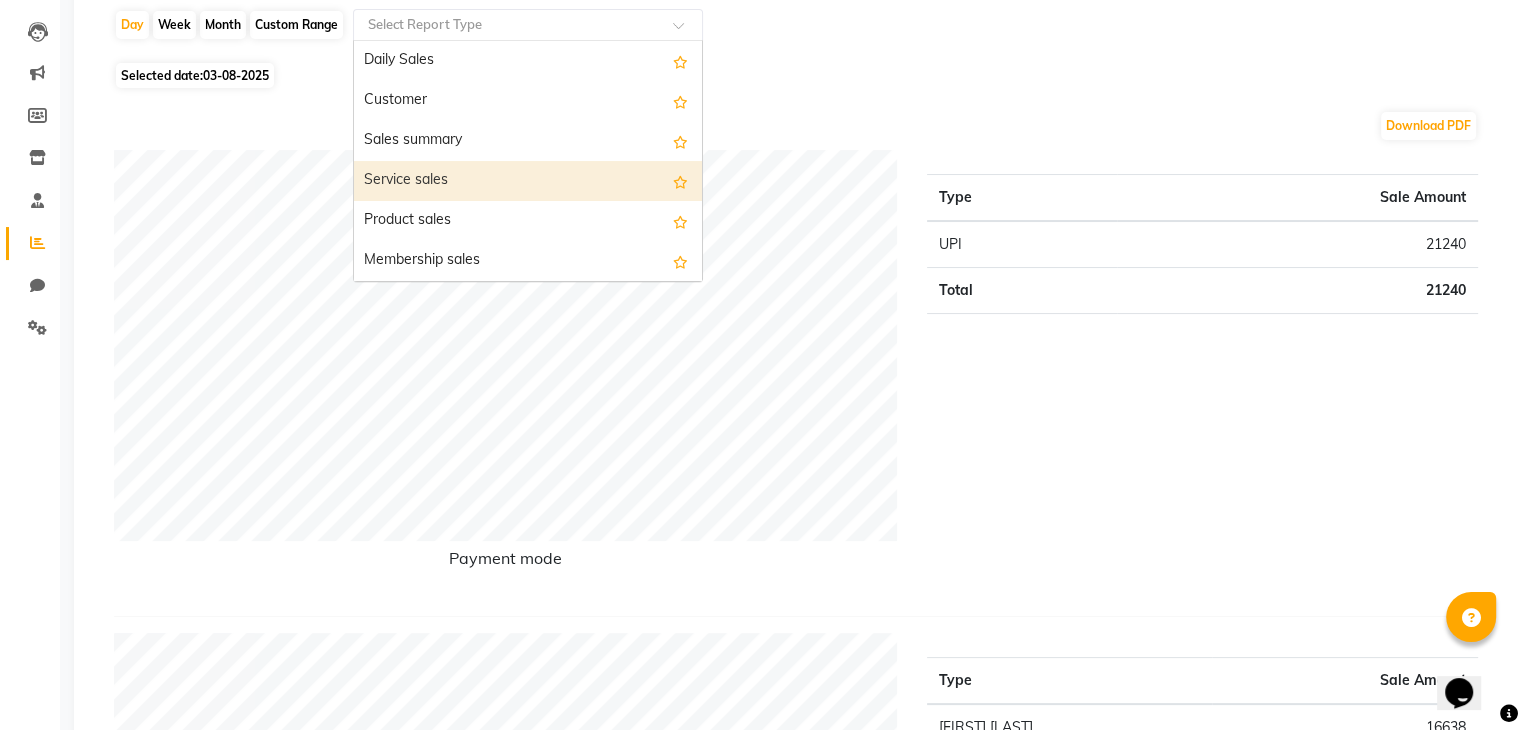 click on "Service sales" at bounding box center [528, 181] 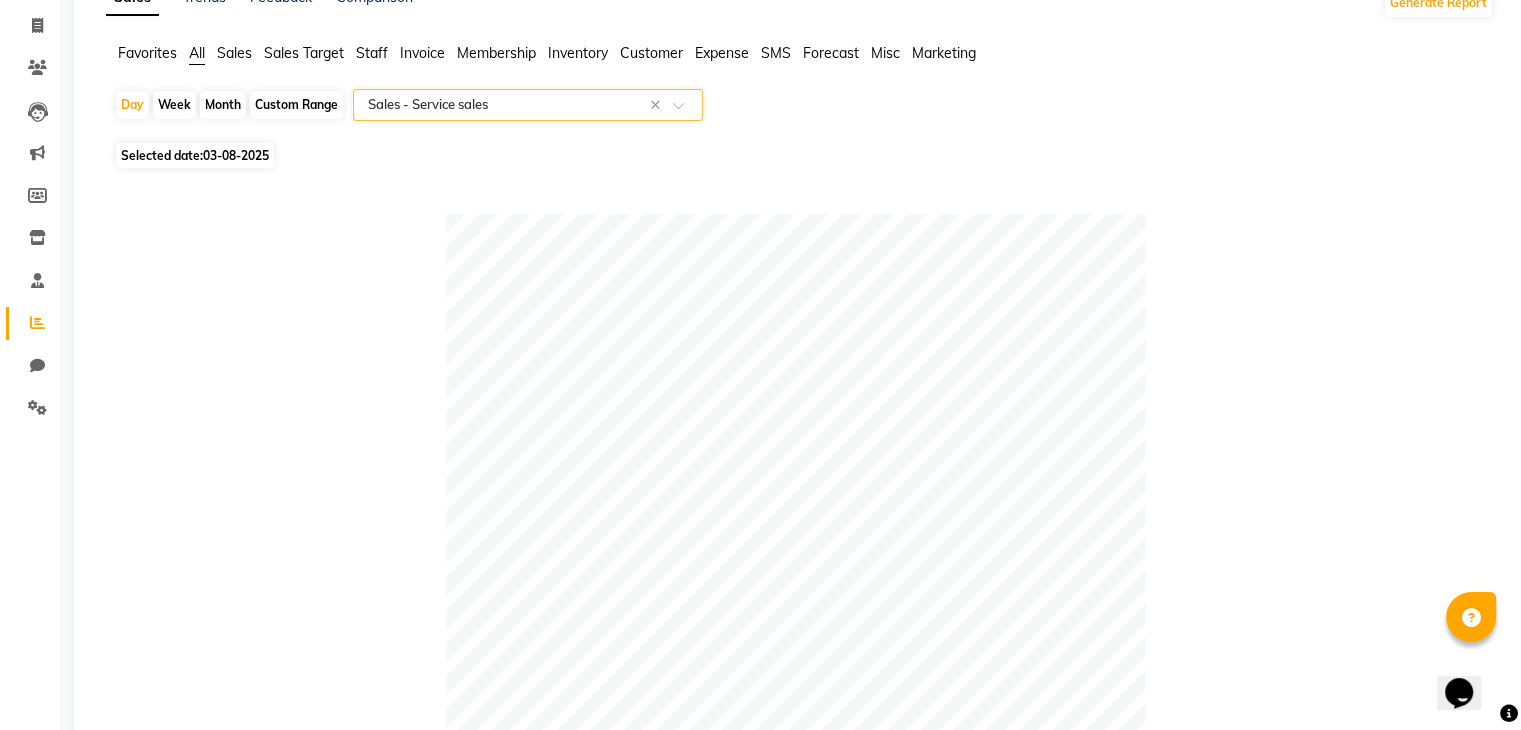 scroll, scrollTop: 0, scrollLeft: 0, axis: both 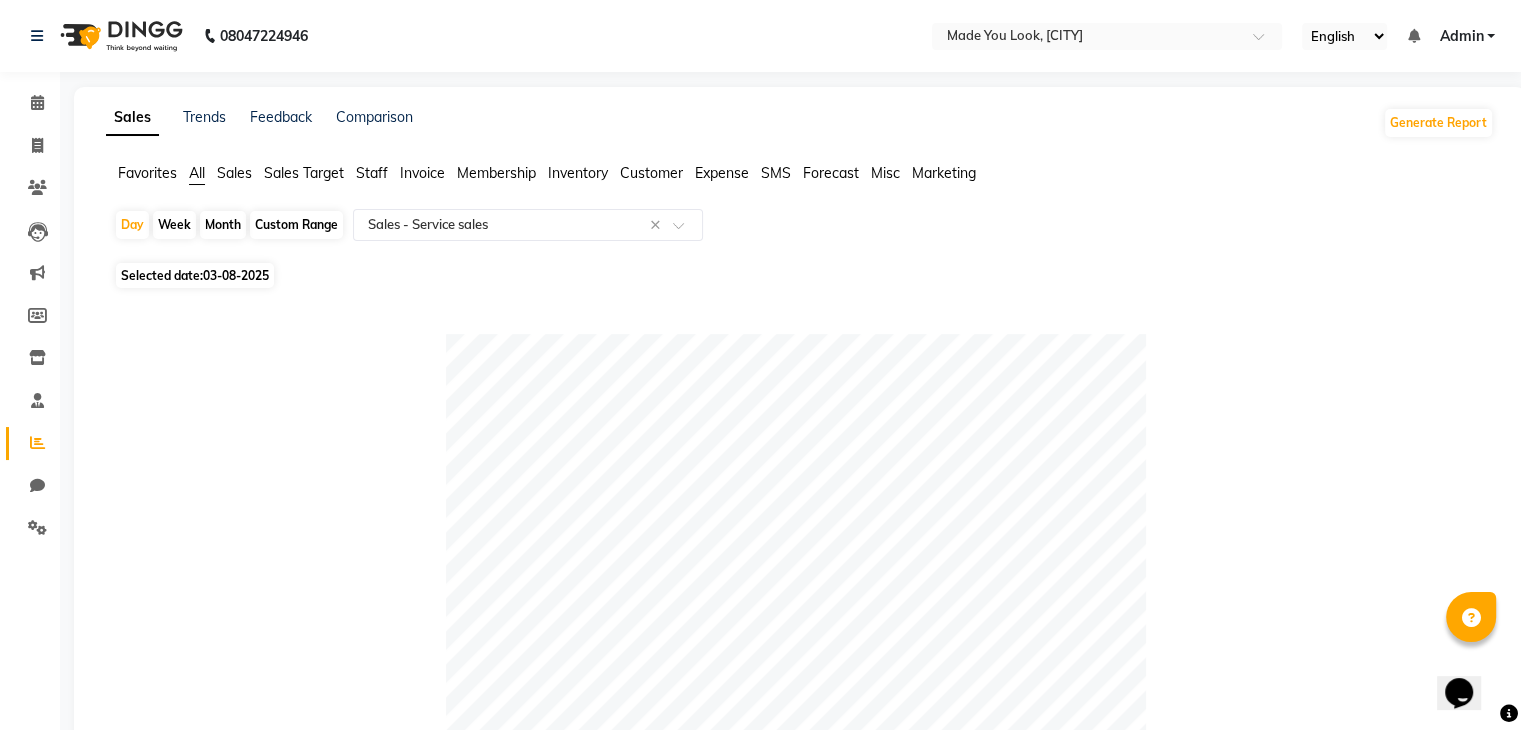 drag, startPoint x: 312, startPoint y: 215, endPoint x: 300, endPoint y: 239, distance: 26.832815 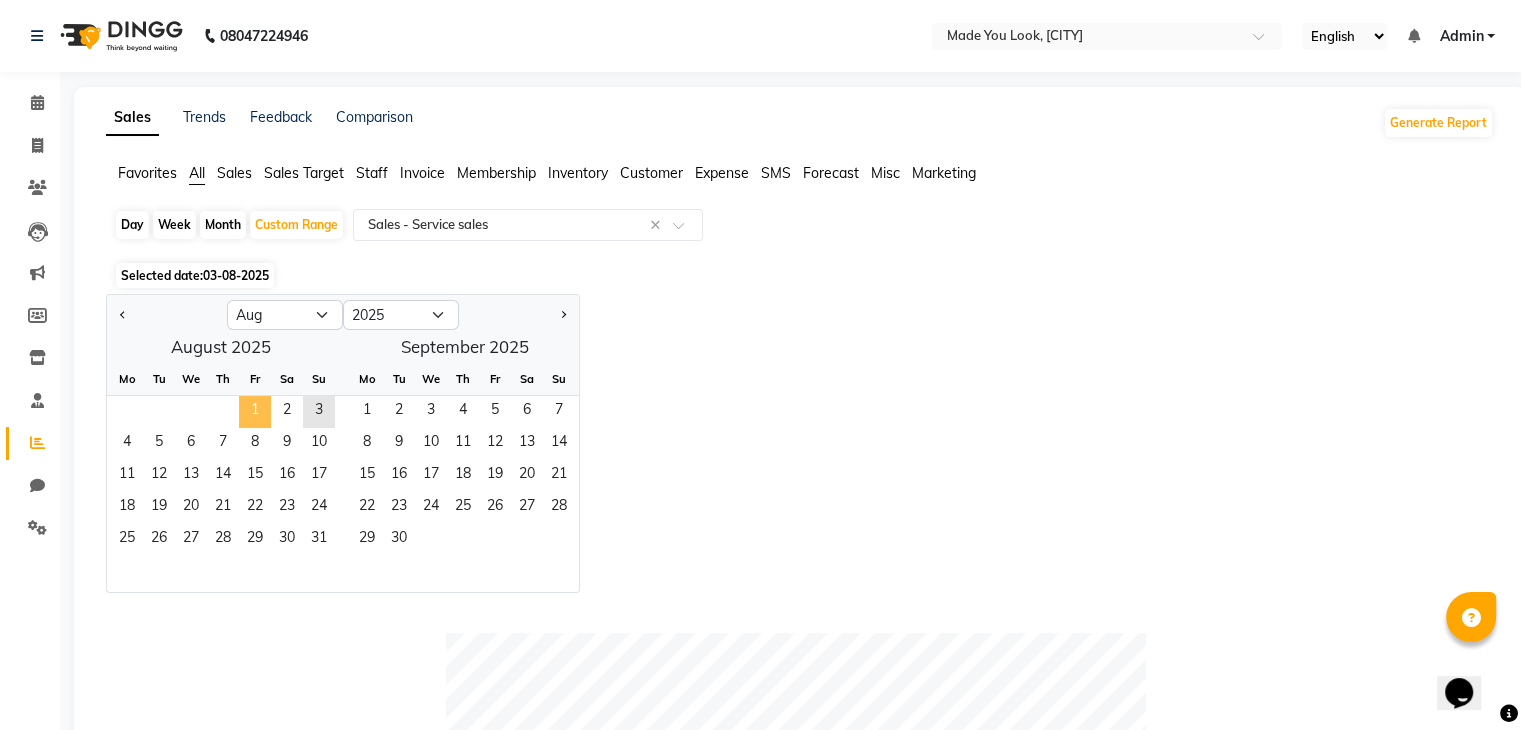 click on "1" 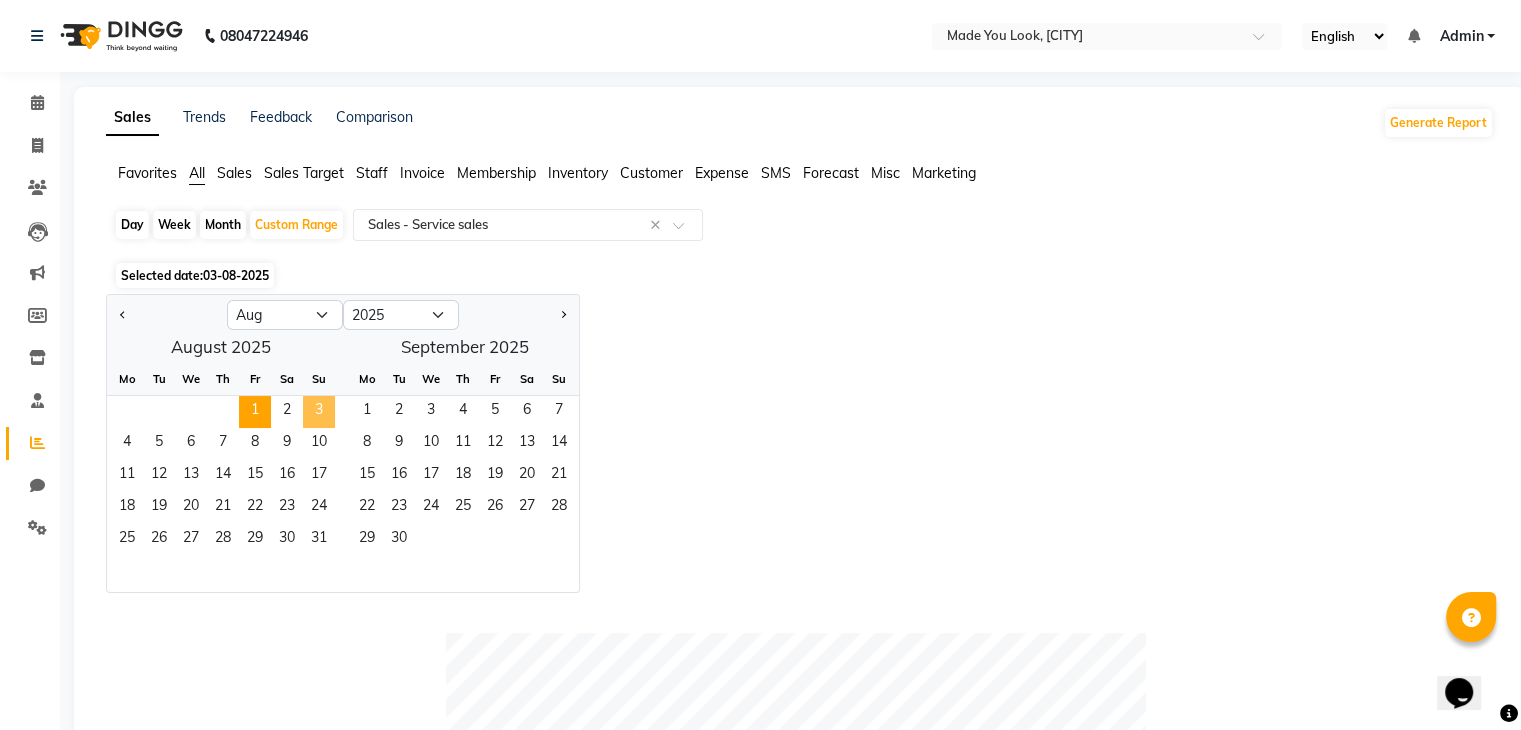 click on "3" 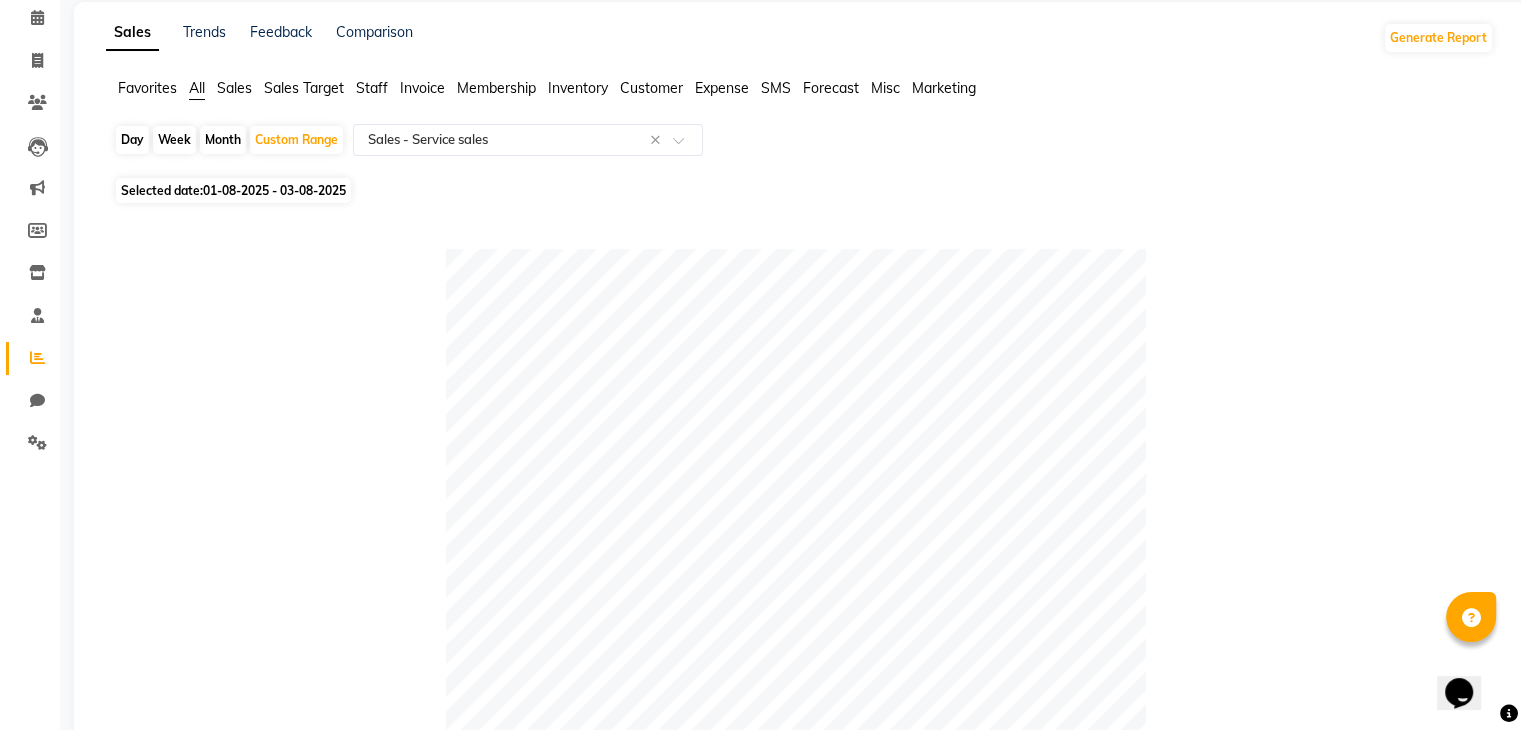 scroll, scrollTop: 0, scrollLeft: 0, axis: both 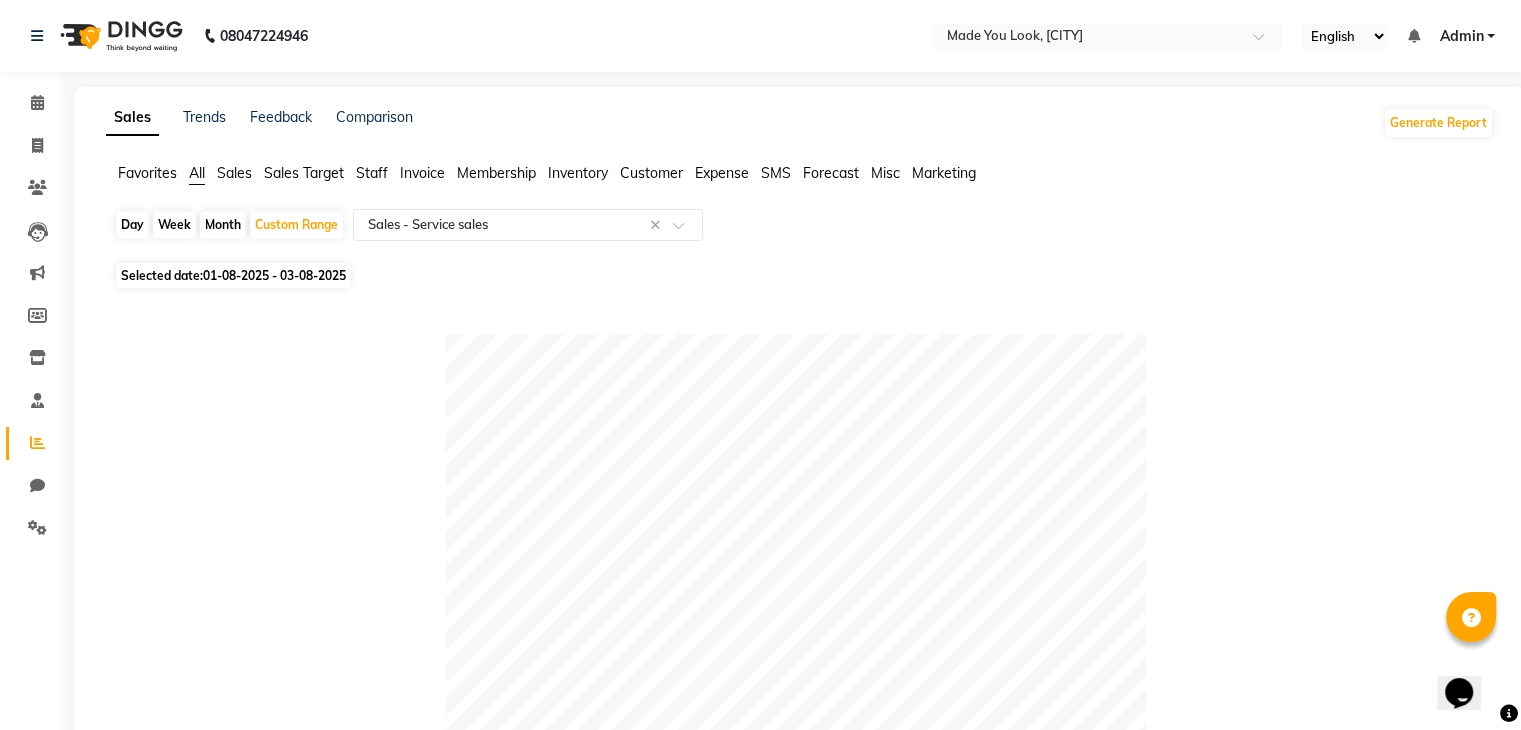 click on "01-08-2025 - 03-08-2025" 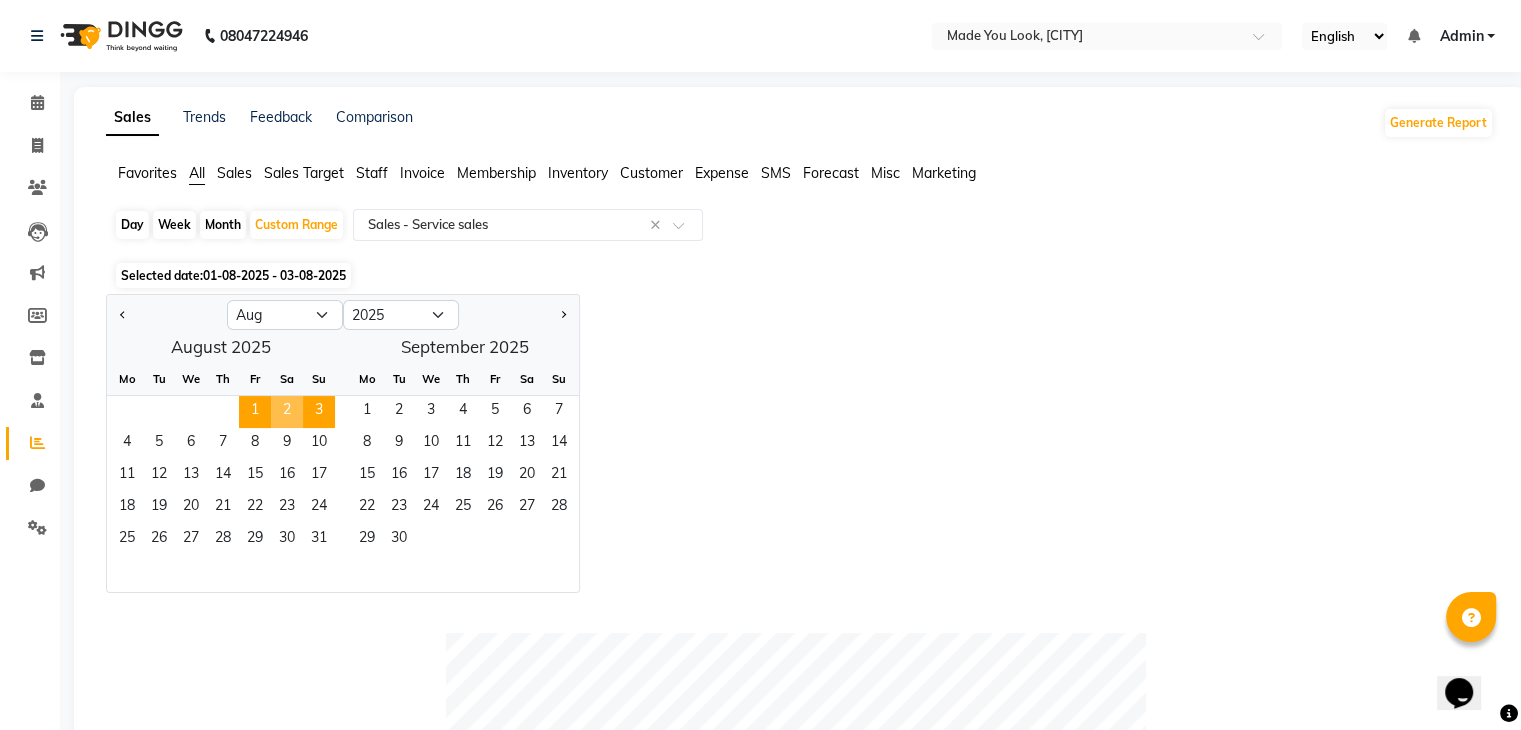 click on "2" 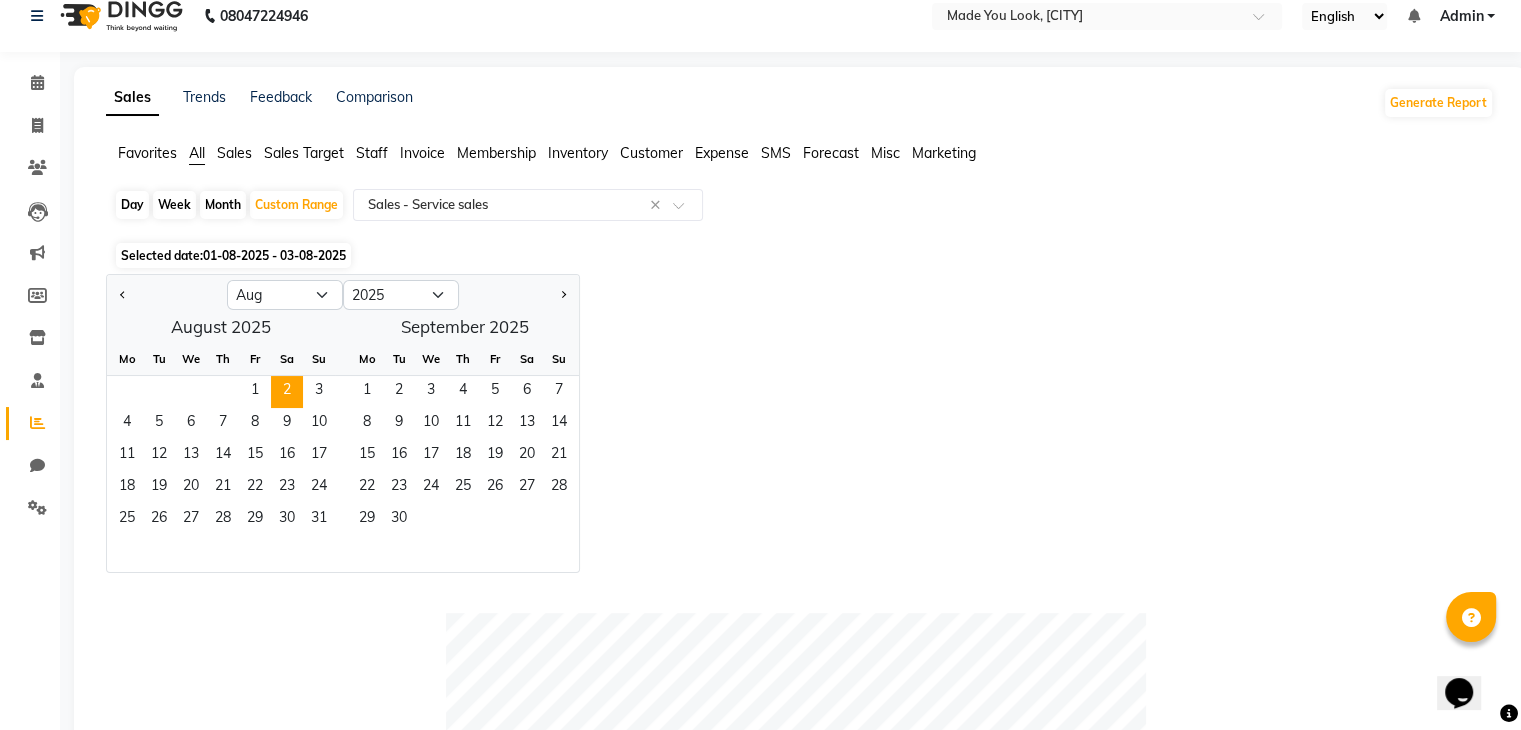 scroll, scrollTop: 0, scrollLeft: 0, axis: both 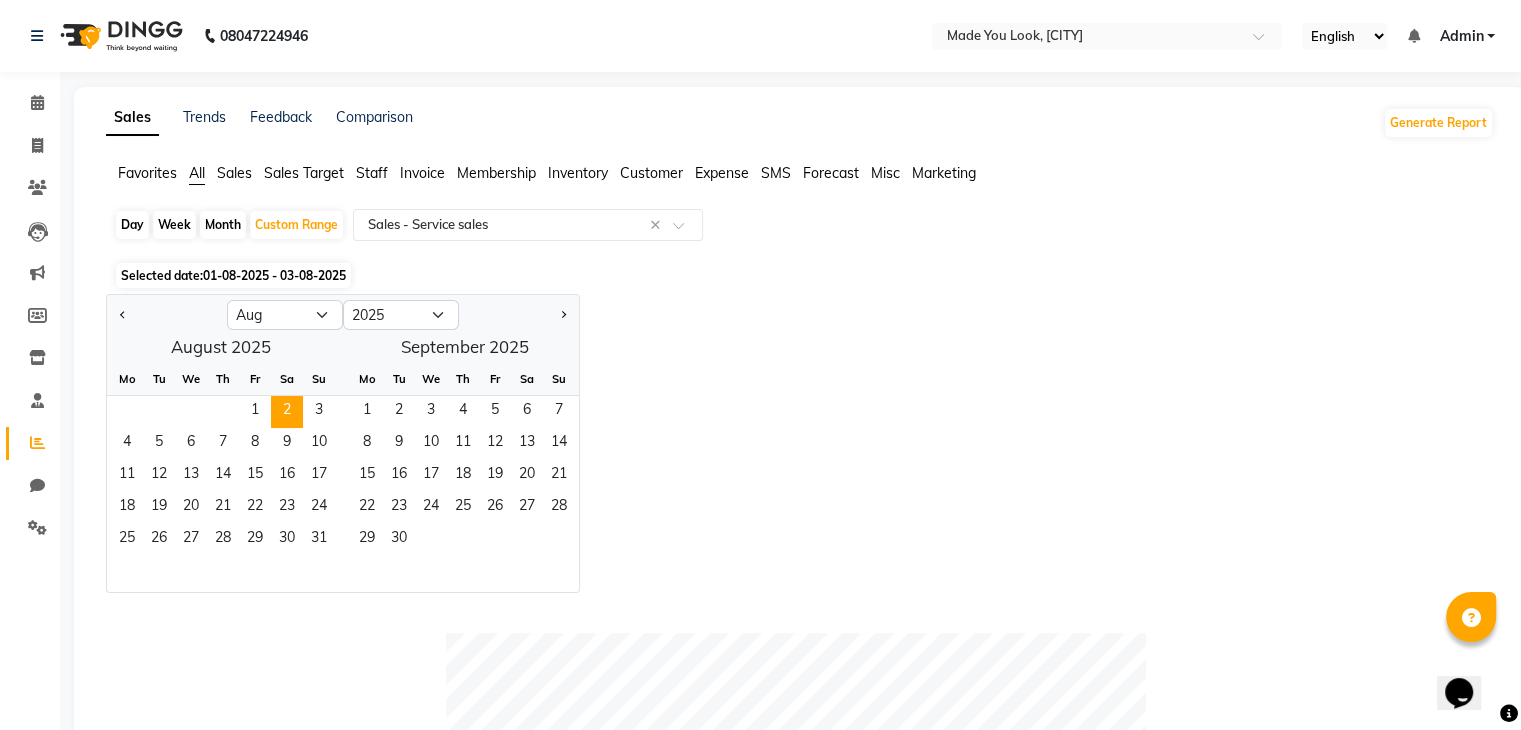 click on "Jan Feb Mar Apr May Jun Jul Aug Sep Oct Nov Dec 2015 2016 2017 2018 2019 2020 2021 2022 2023 2024 2025 2026 2027 2028 2029 2030 2031 2032 2033 2034 2035  August 2025  Mo Tu We Th Fr Sa Su  1   2   3   4   5   6   7   8   9   10   11   12   13   14   15   16   17   18   19   20   21   22   23   24   25   26   27   28   29   30   31   September 2025  Mo Tu We Th Fr Sa Su  1   2   3   4   5   6   7   8   9   10   11   12   13   14   15   16   17   18   19   20   21   22   23   24   25   26   27   28   29   30" 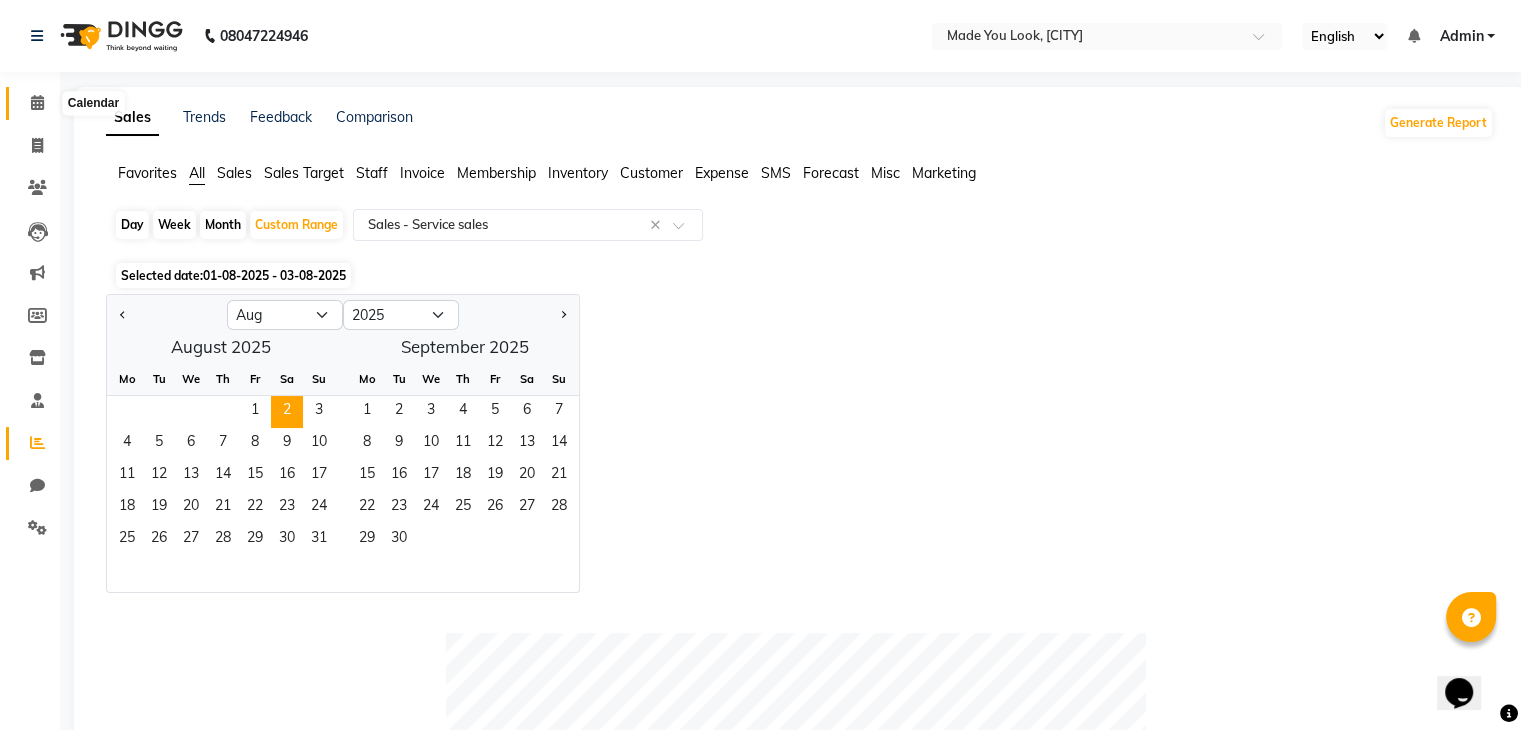 click 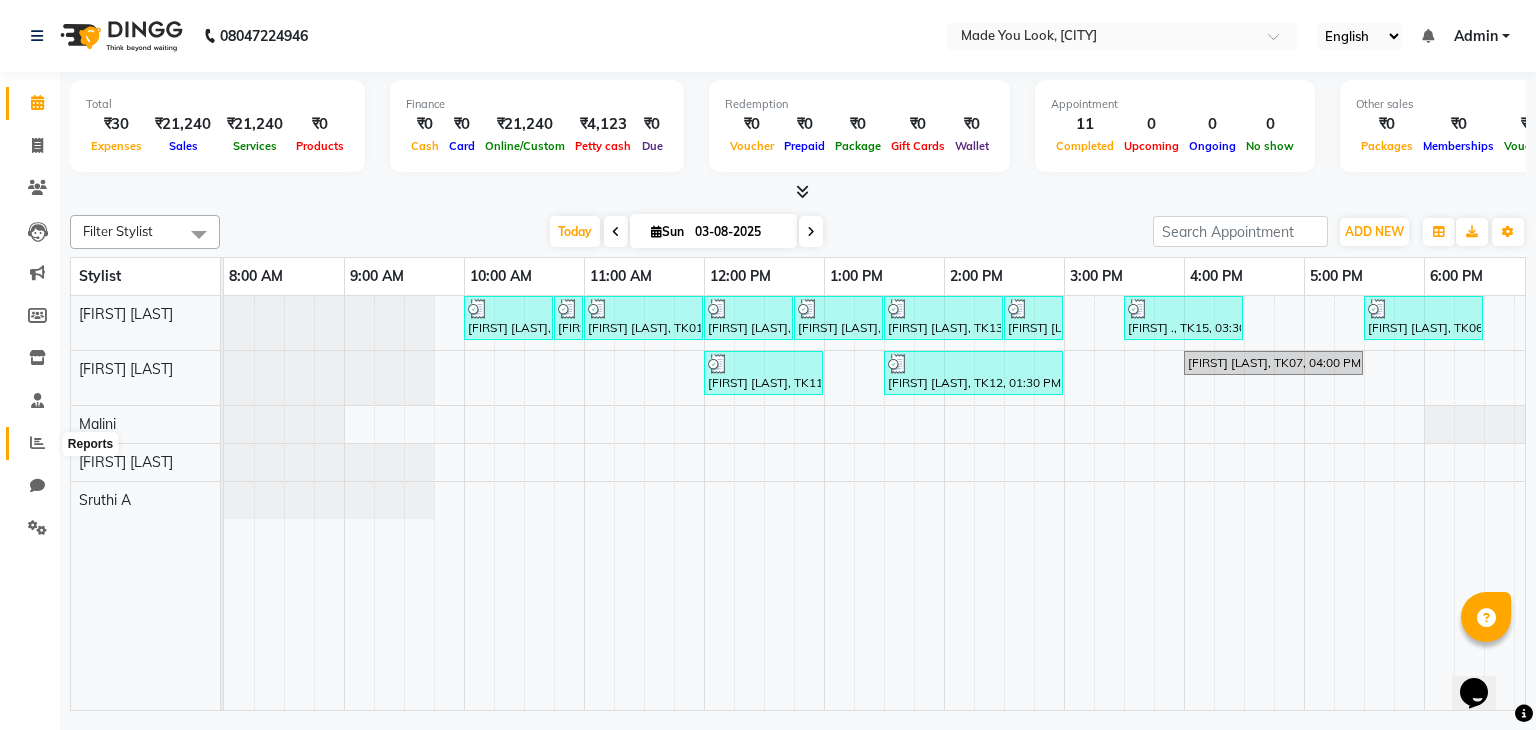 click 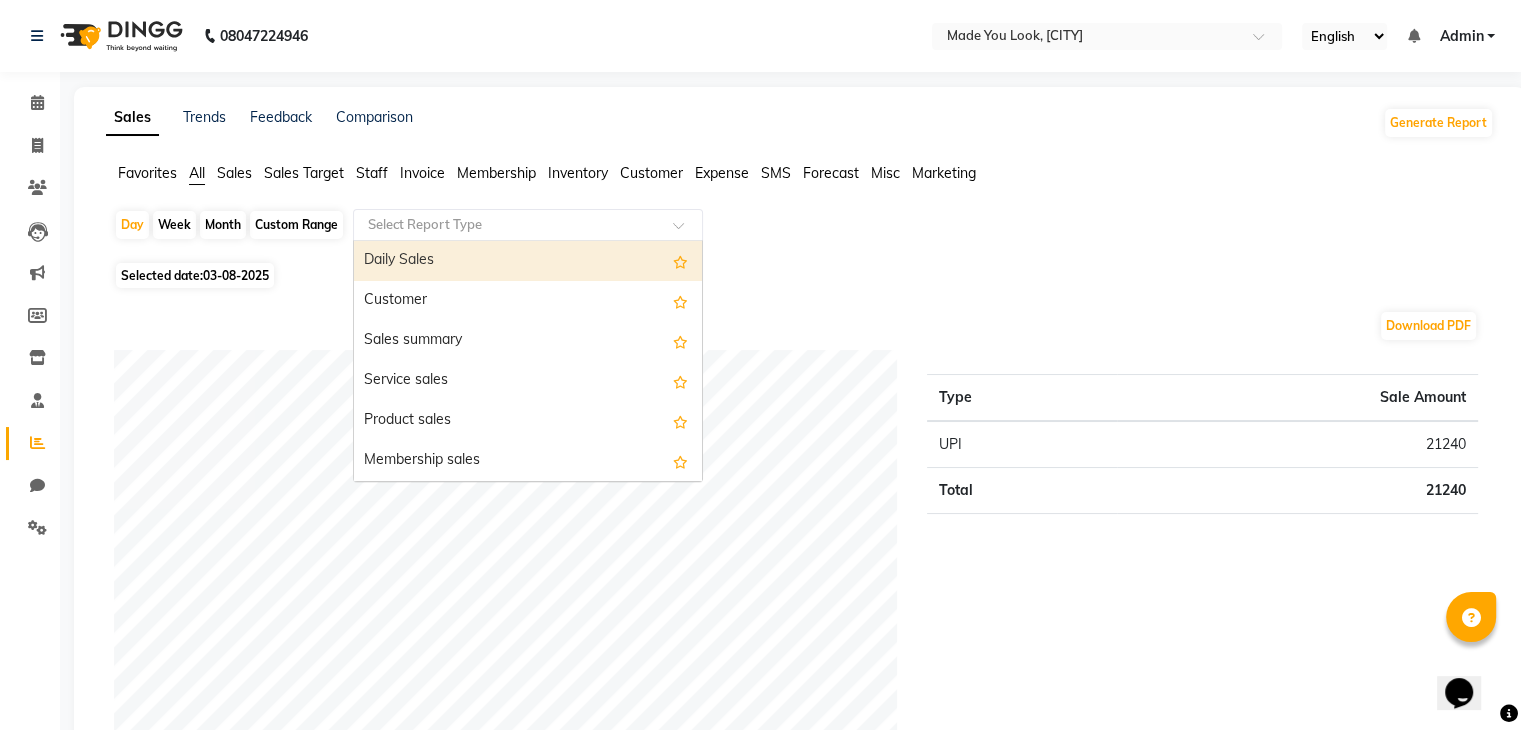 click 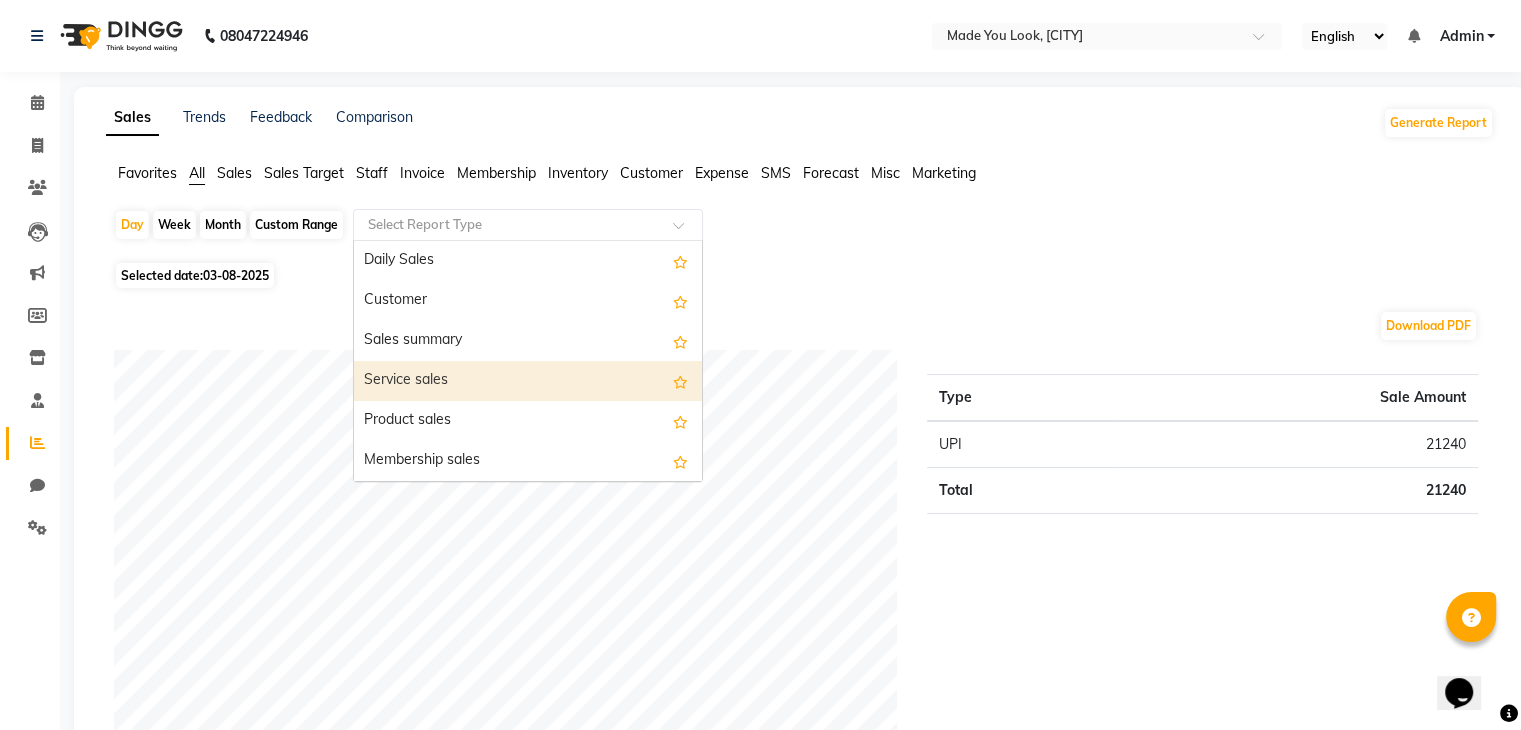 click on "Service sales" at bounding box center (528, 381) 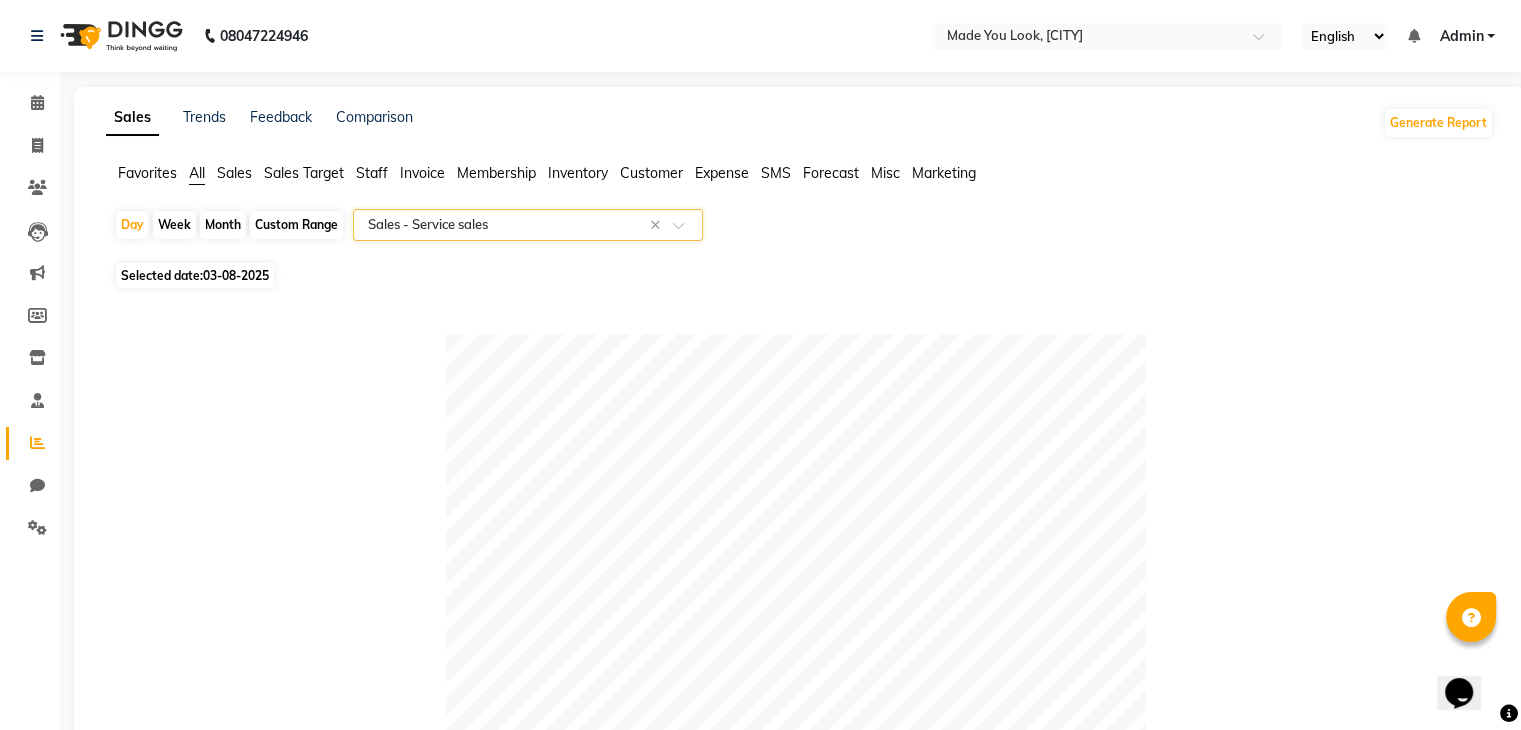 click on "03-08-2025" 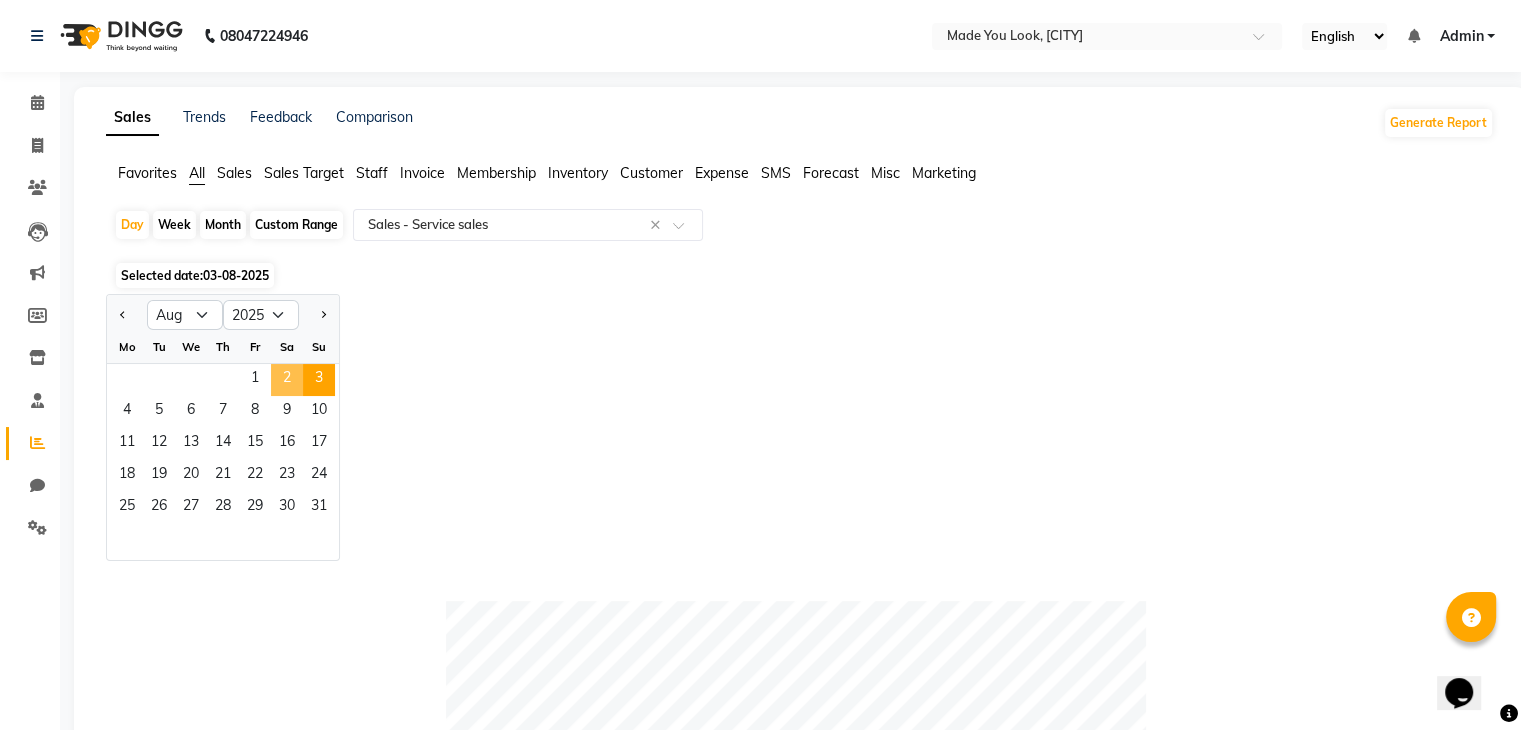 click on "2" 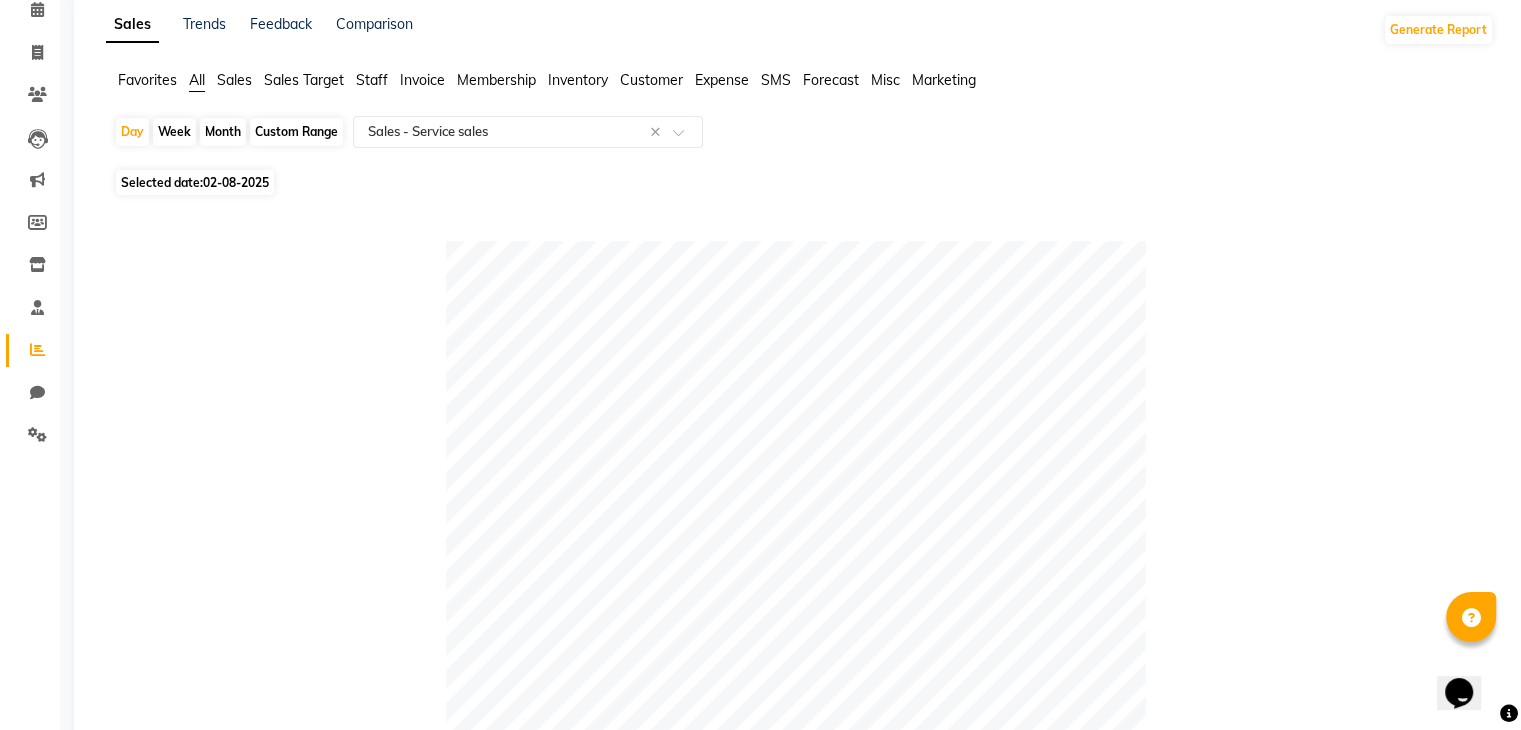 scroll, scrollTop: 0, scrollLeft: 0, axis: both 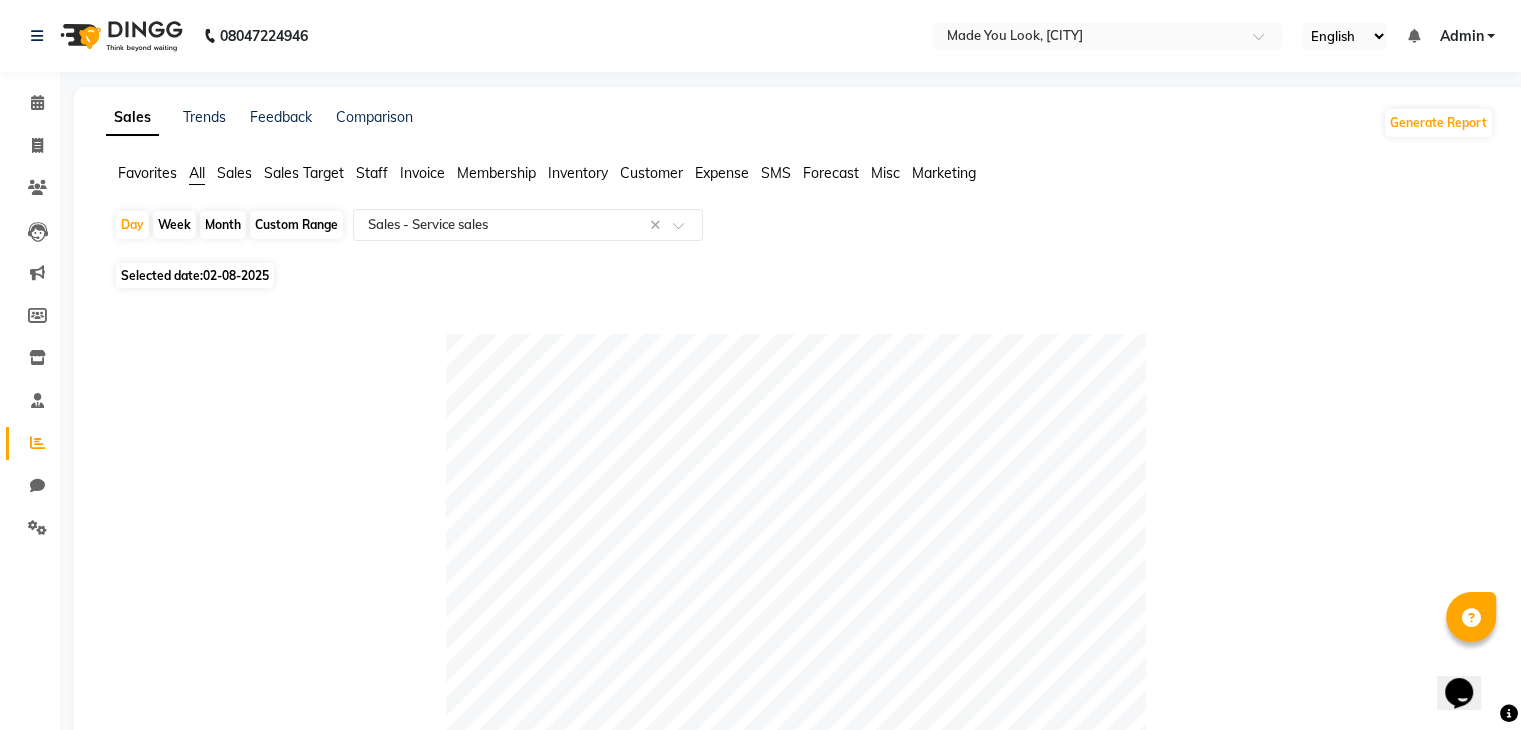 click on "02-08-2025" 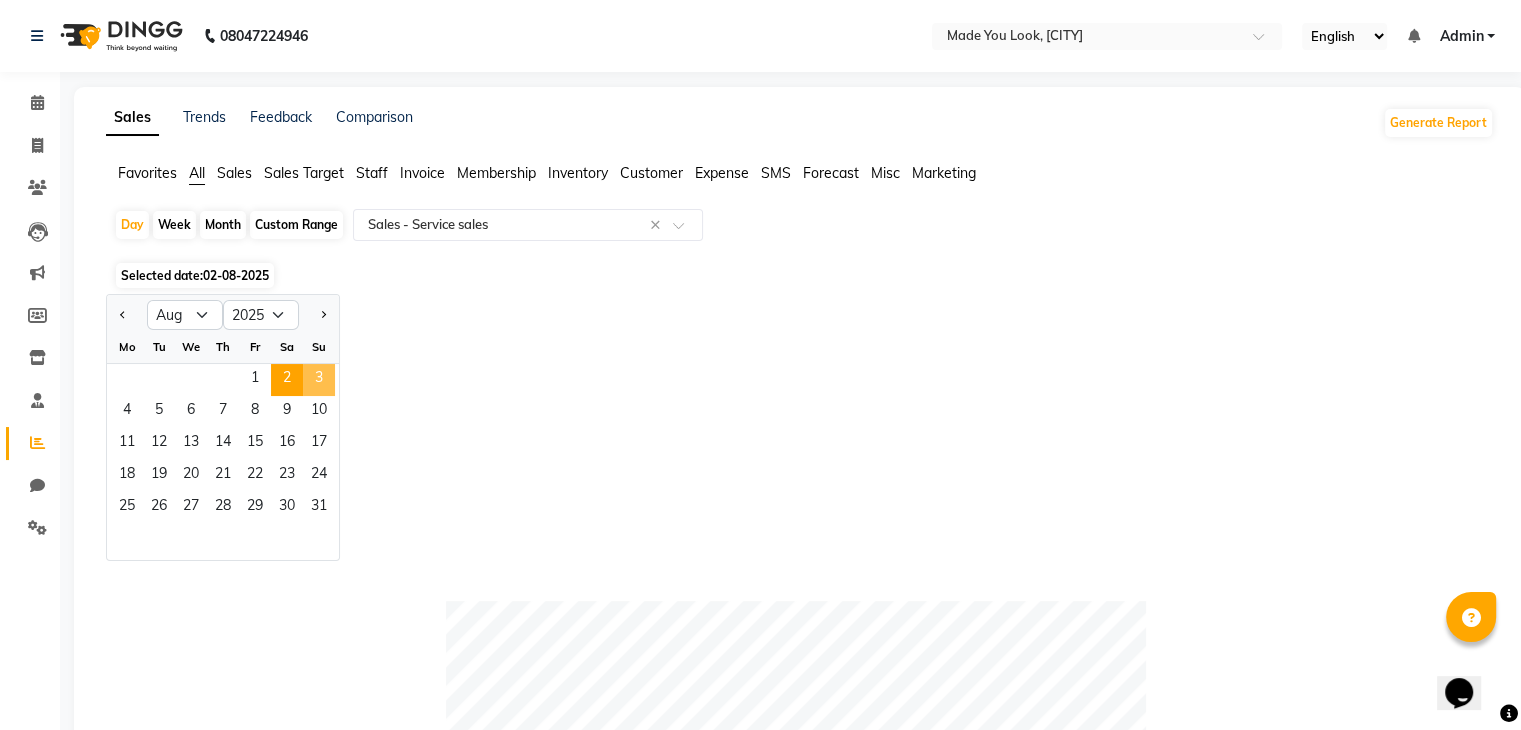 click on "3" 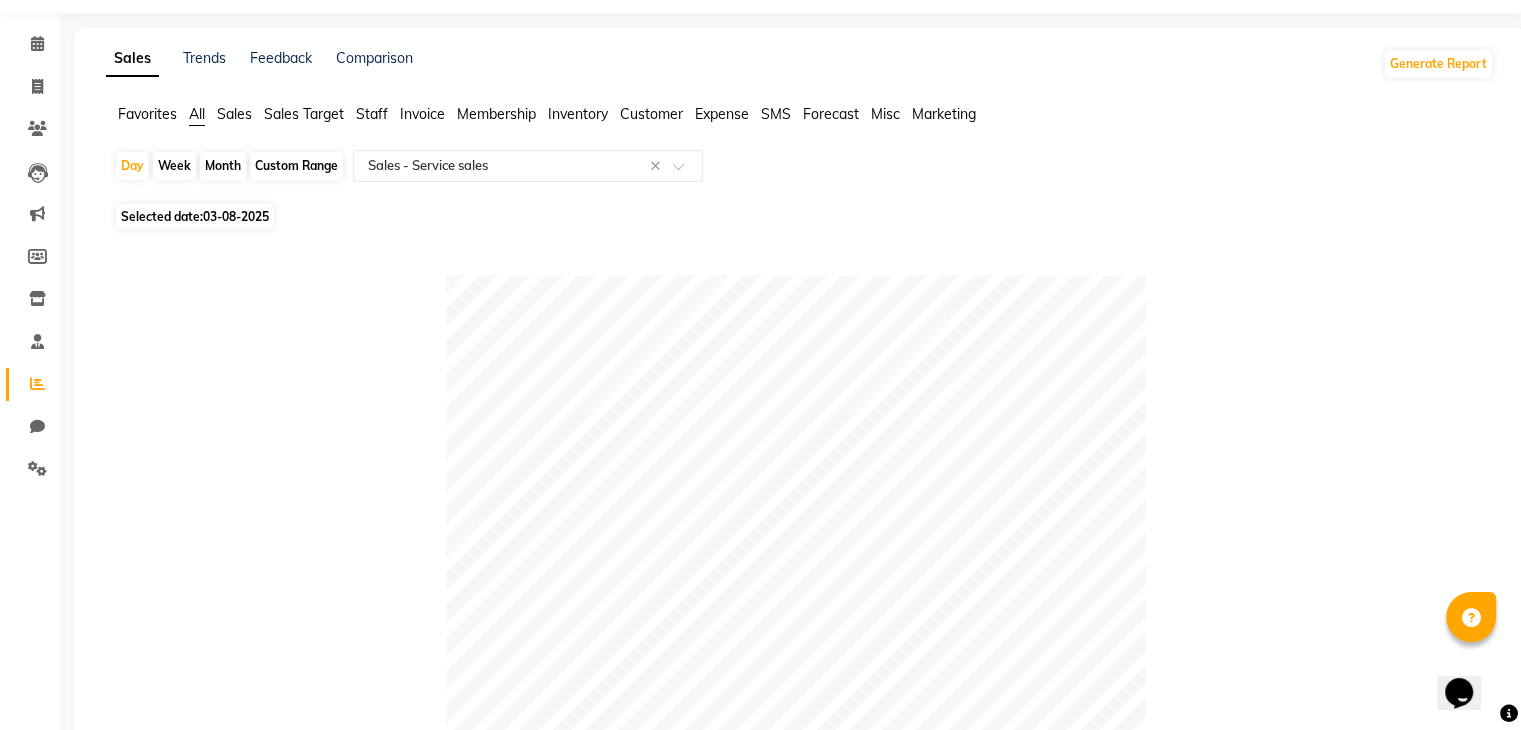 scroll, scrollTop: 0, scrollLeft: 0, axis: both 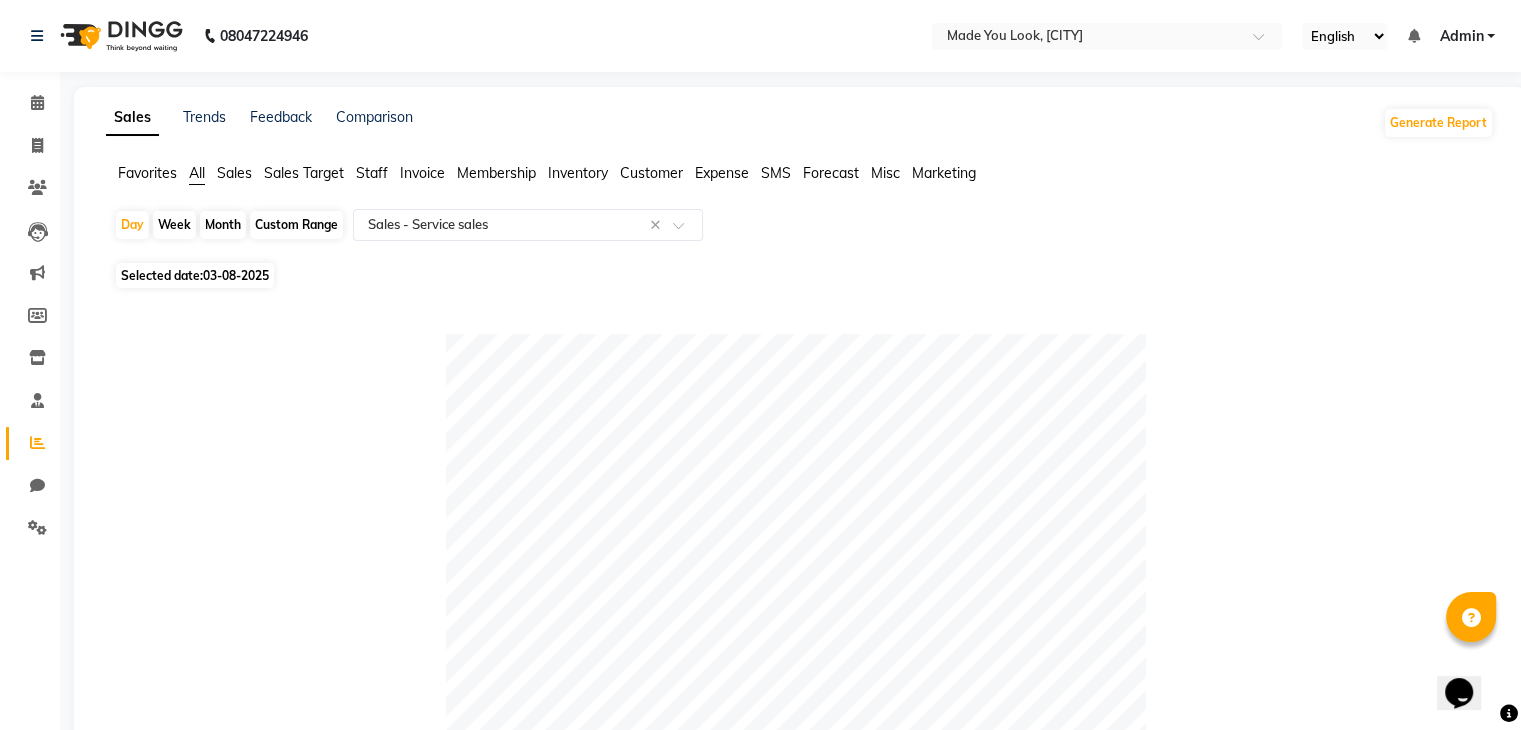 click on "Custom Range" 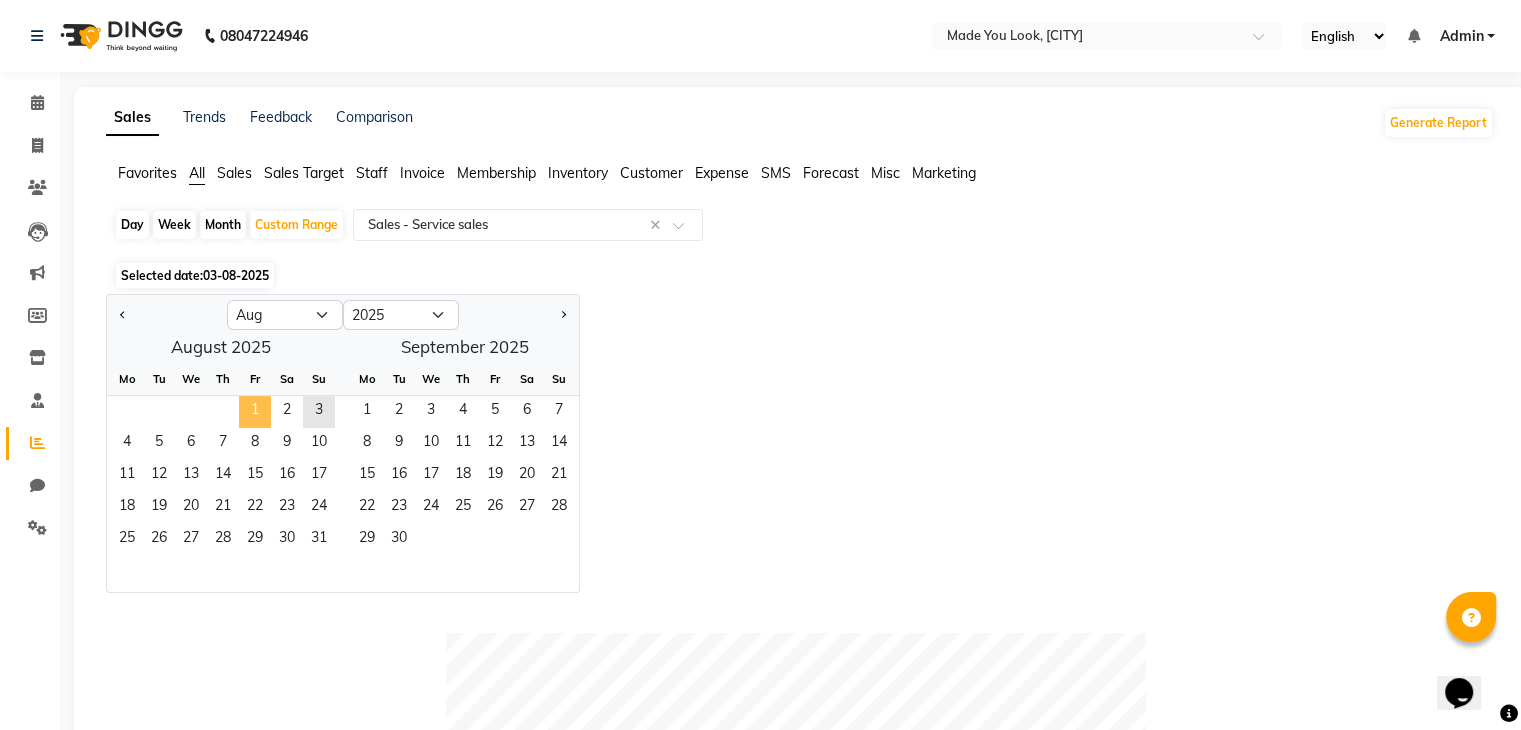 click on "1" 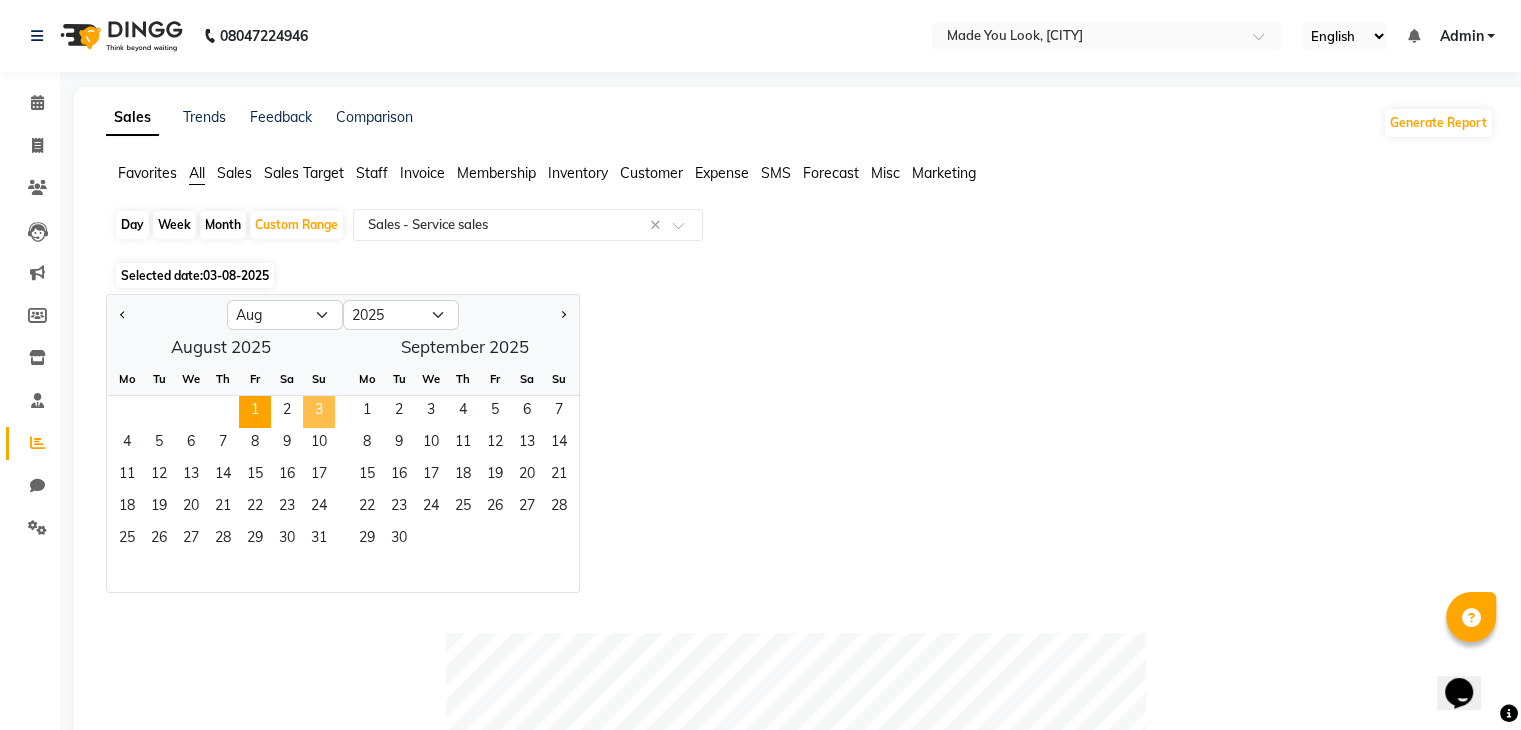 click on "3" 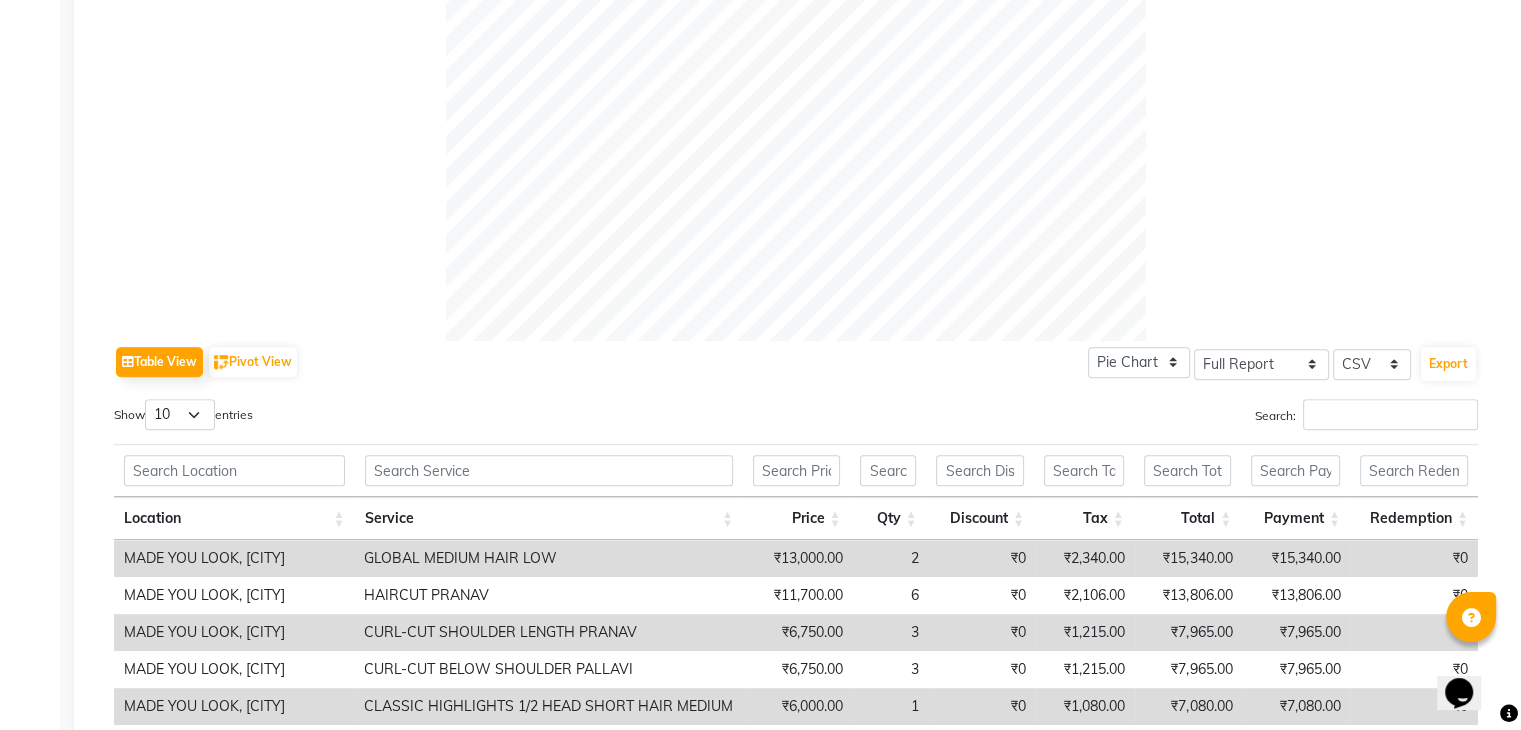 scroll, scrollTop: 0, scrollLeft: 0, axis: both 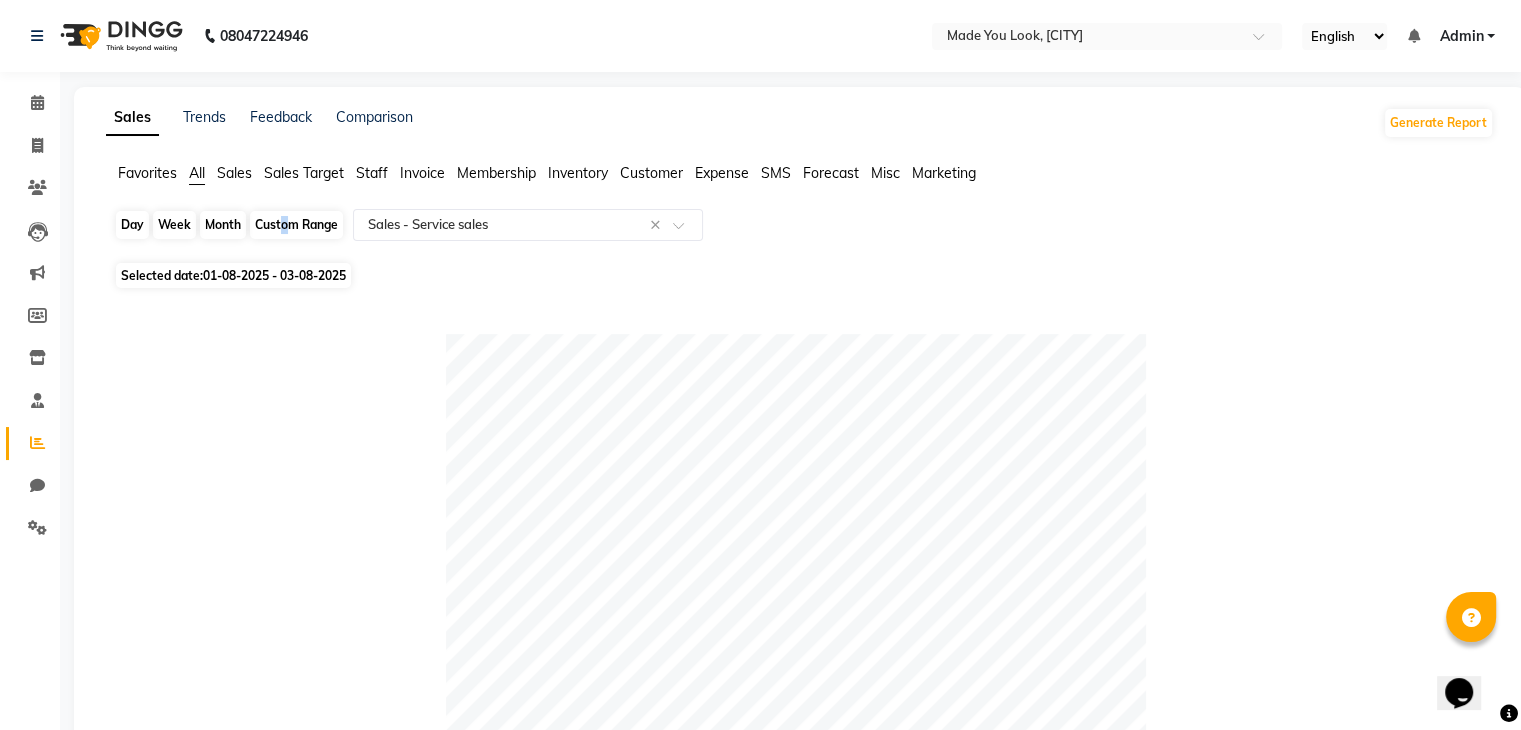 click on "Custom Range" 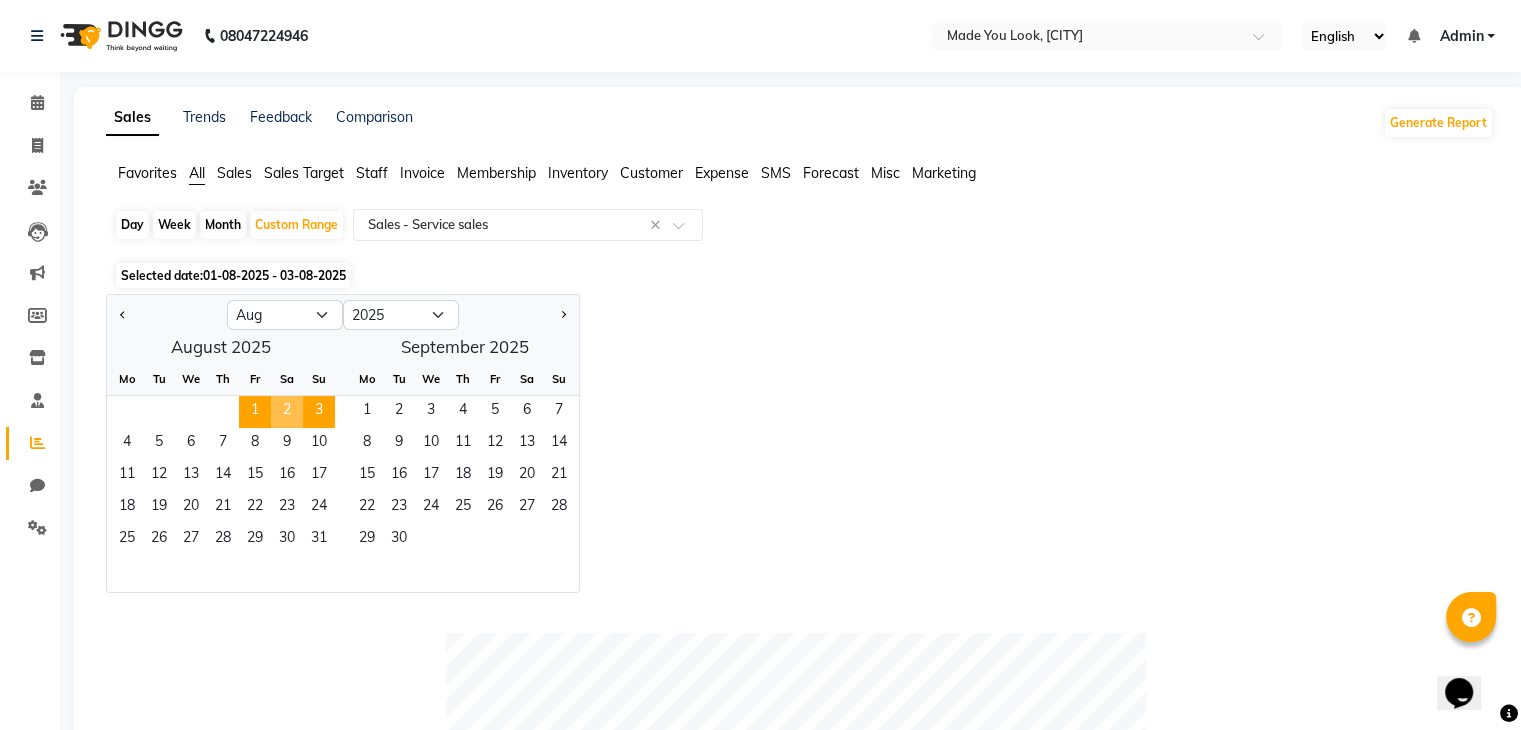 click on "Day" 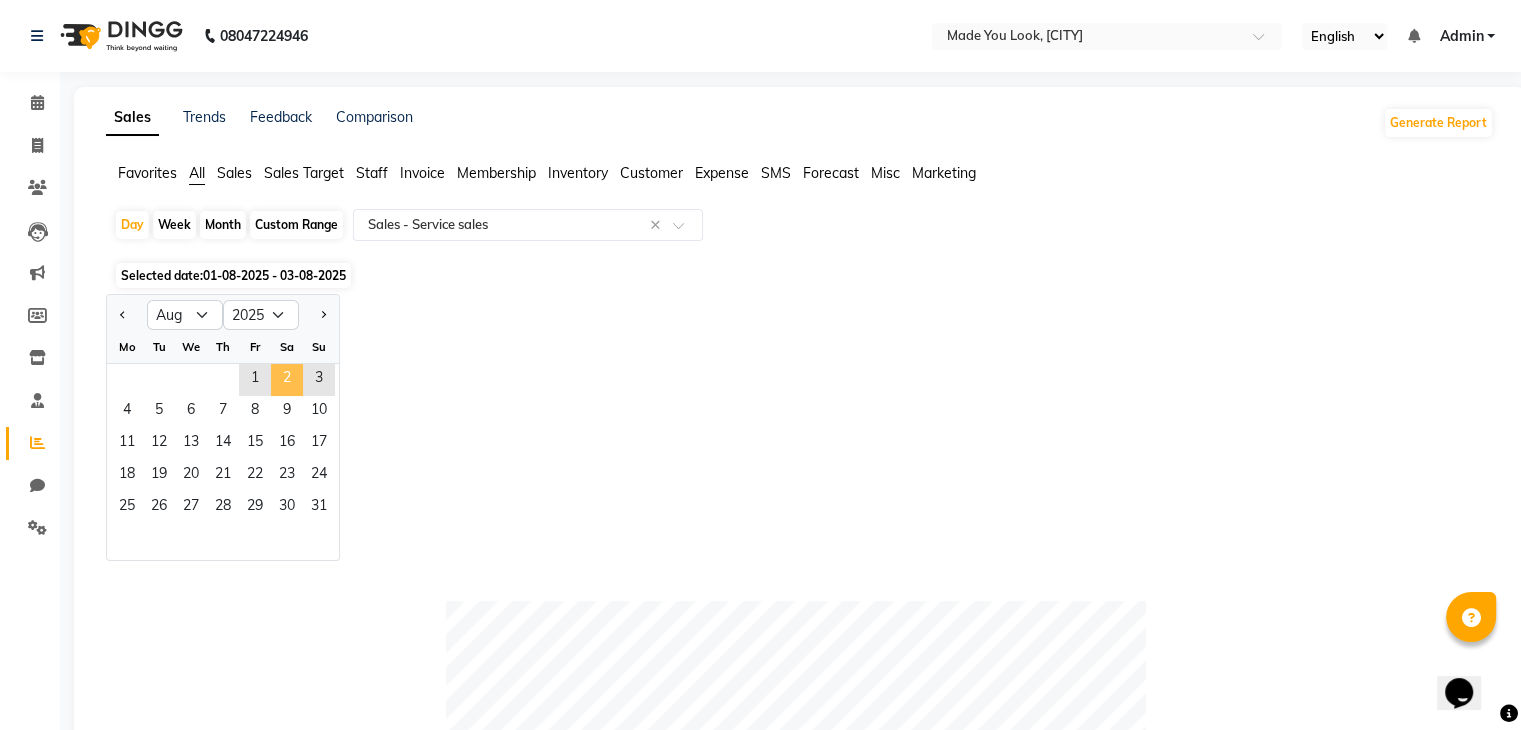 click on "2" 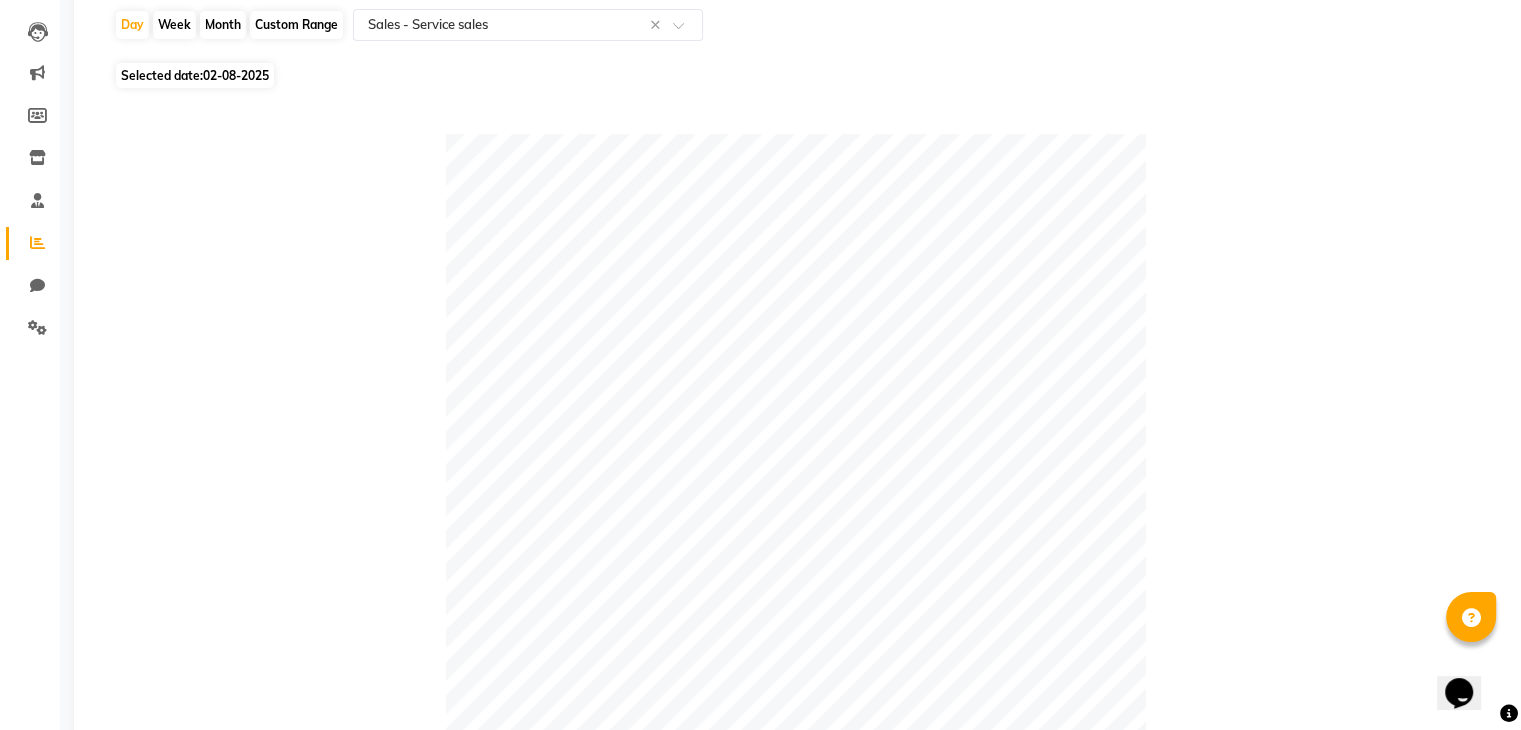 scroll, scrollTop: 0, scrollLeft: 0, axis: both 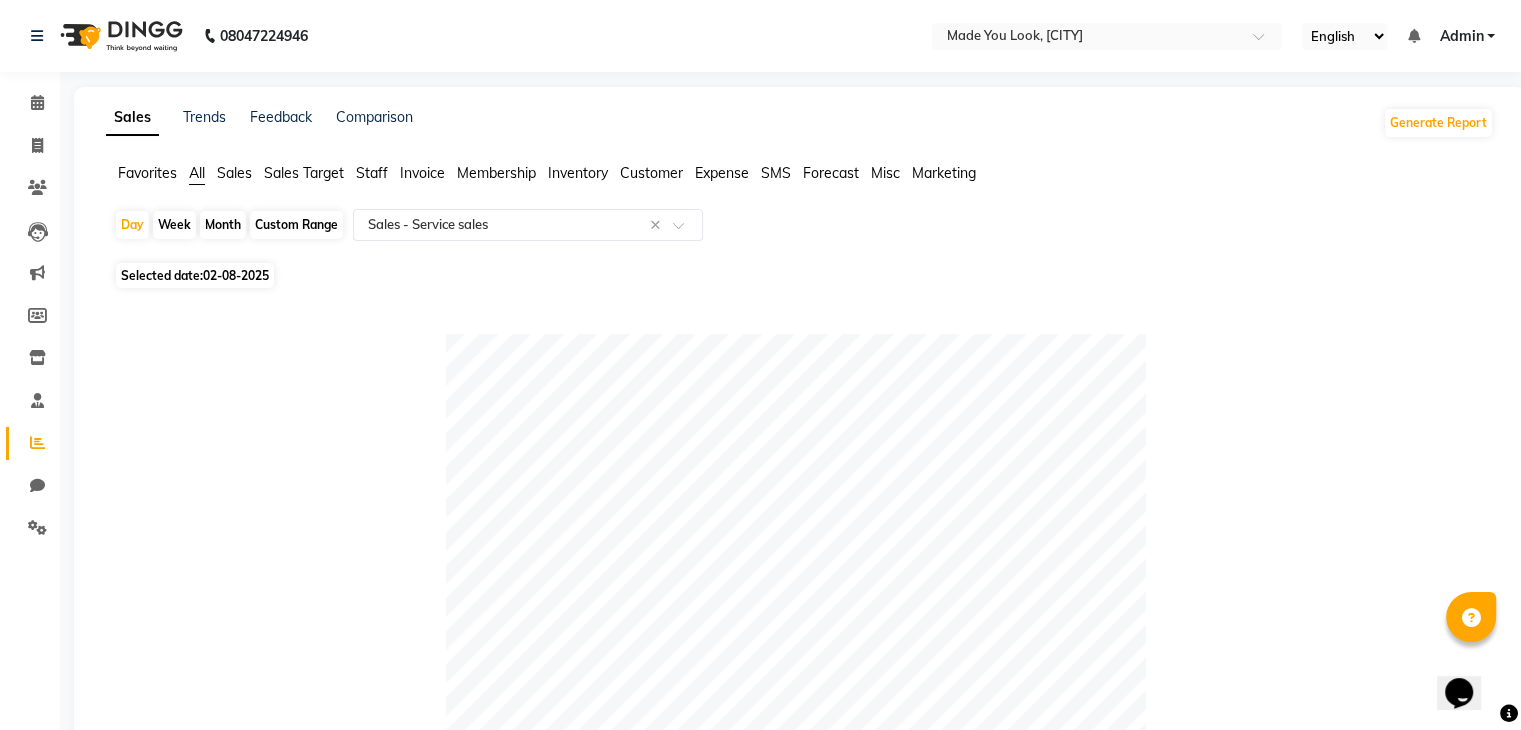 click on "Custom Range" 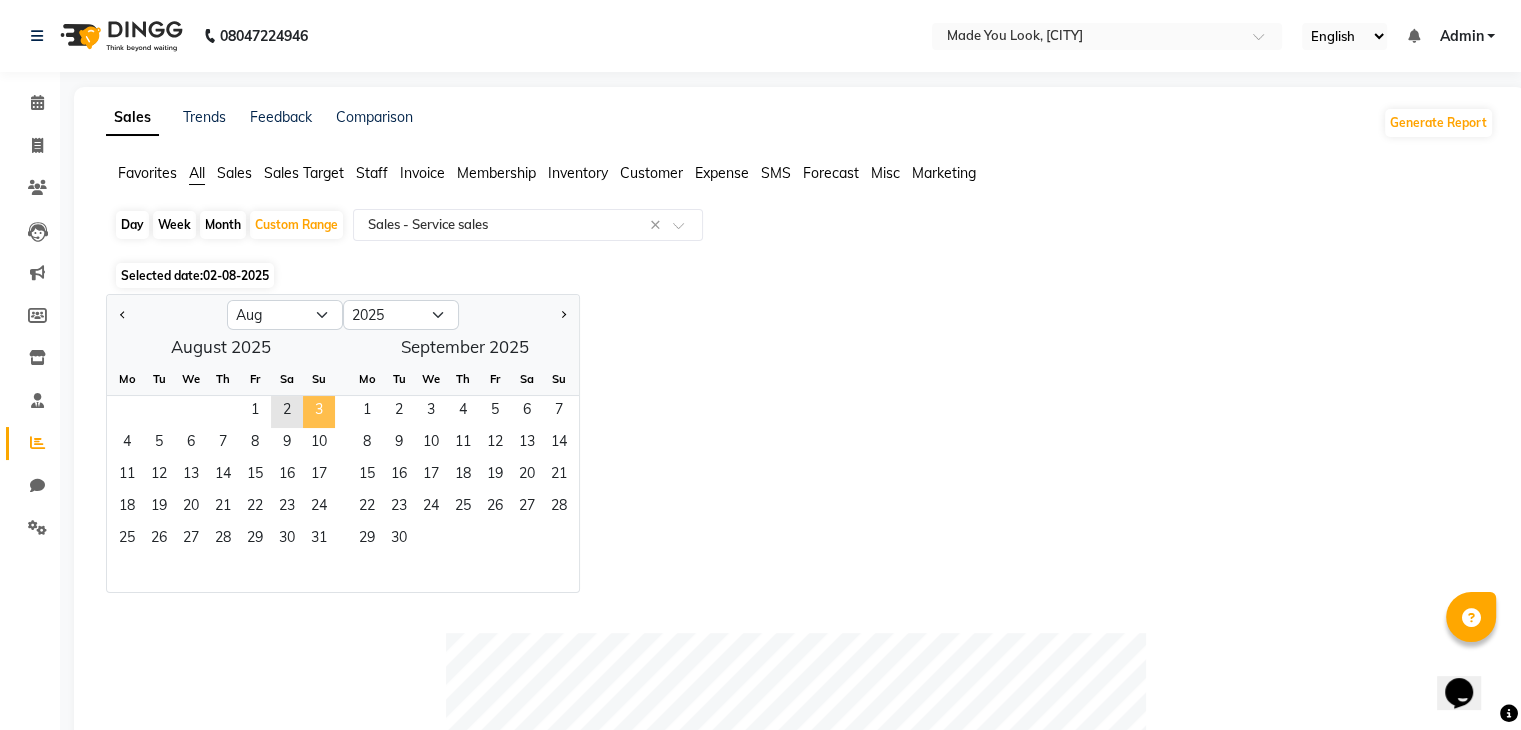 click on "3" 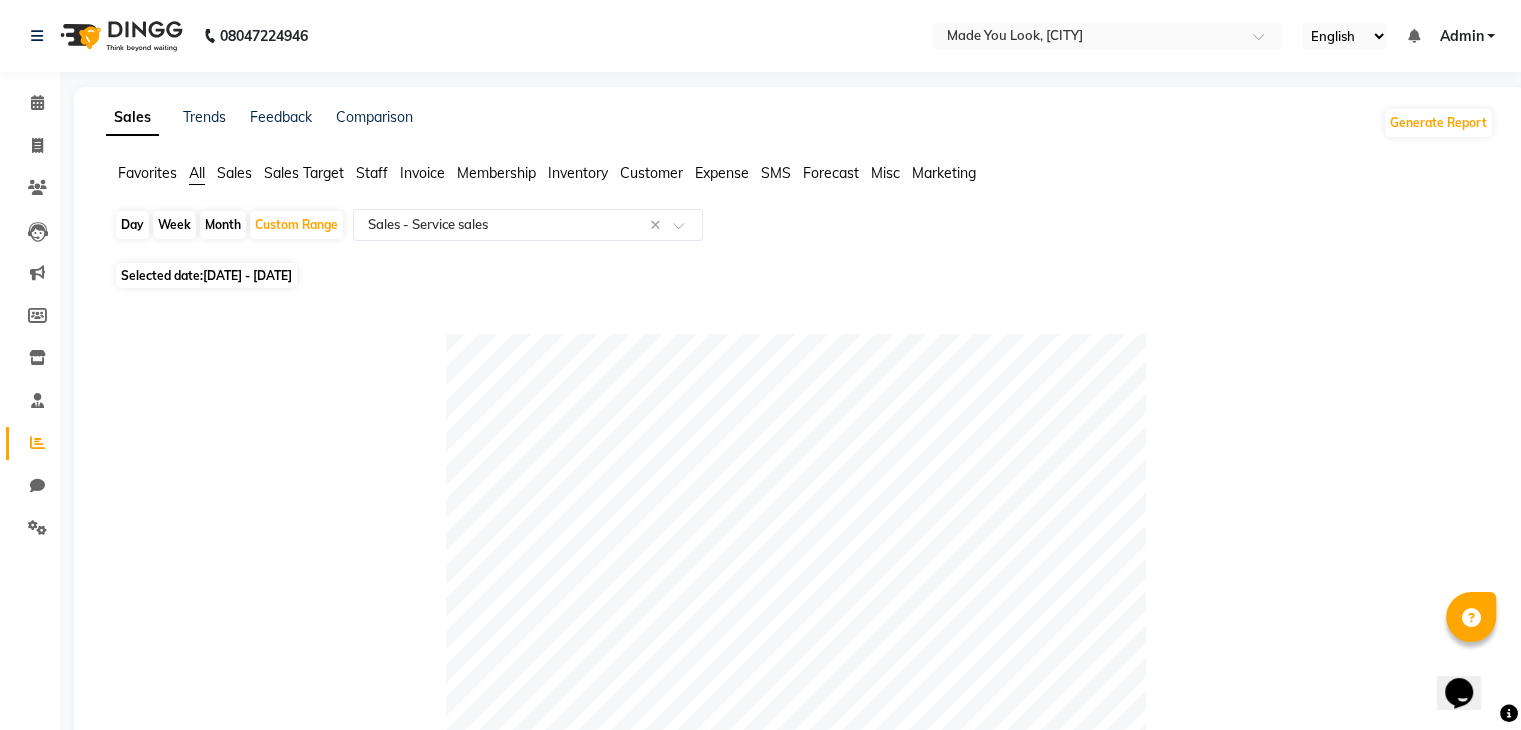 click on "02-08-2025 - 03-08-2025" 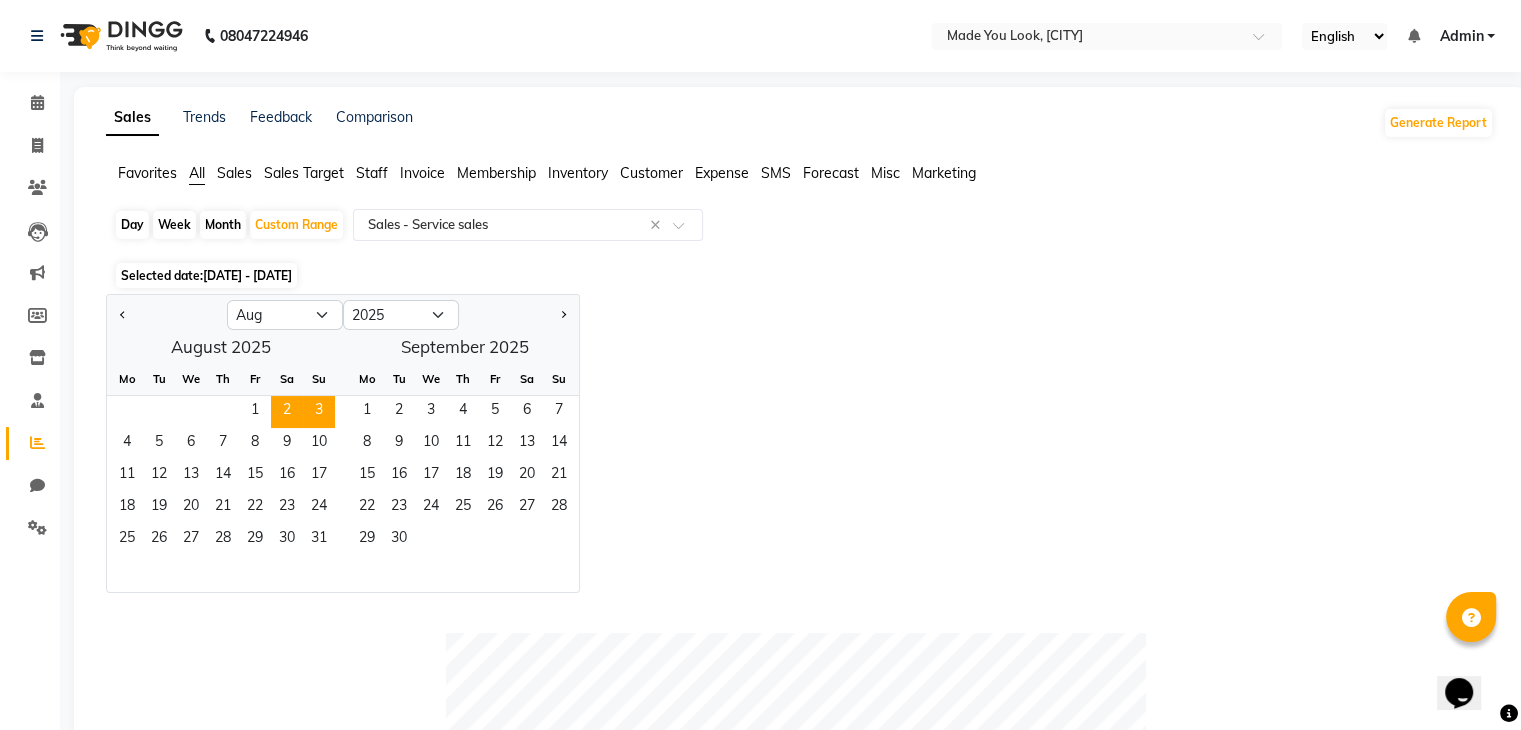 drag, startPoint x: 128, startPoint y: 221, endPoint x: 133, endPoint y: 232, distance: 12.083046 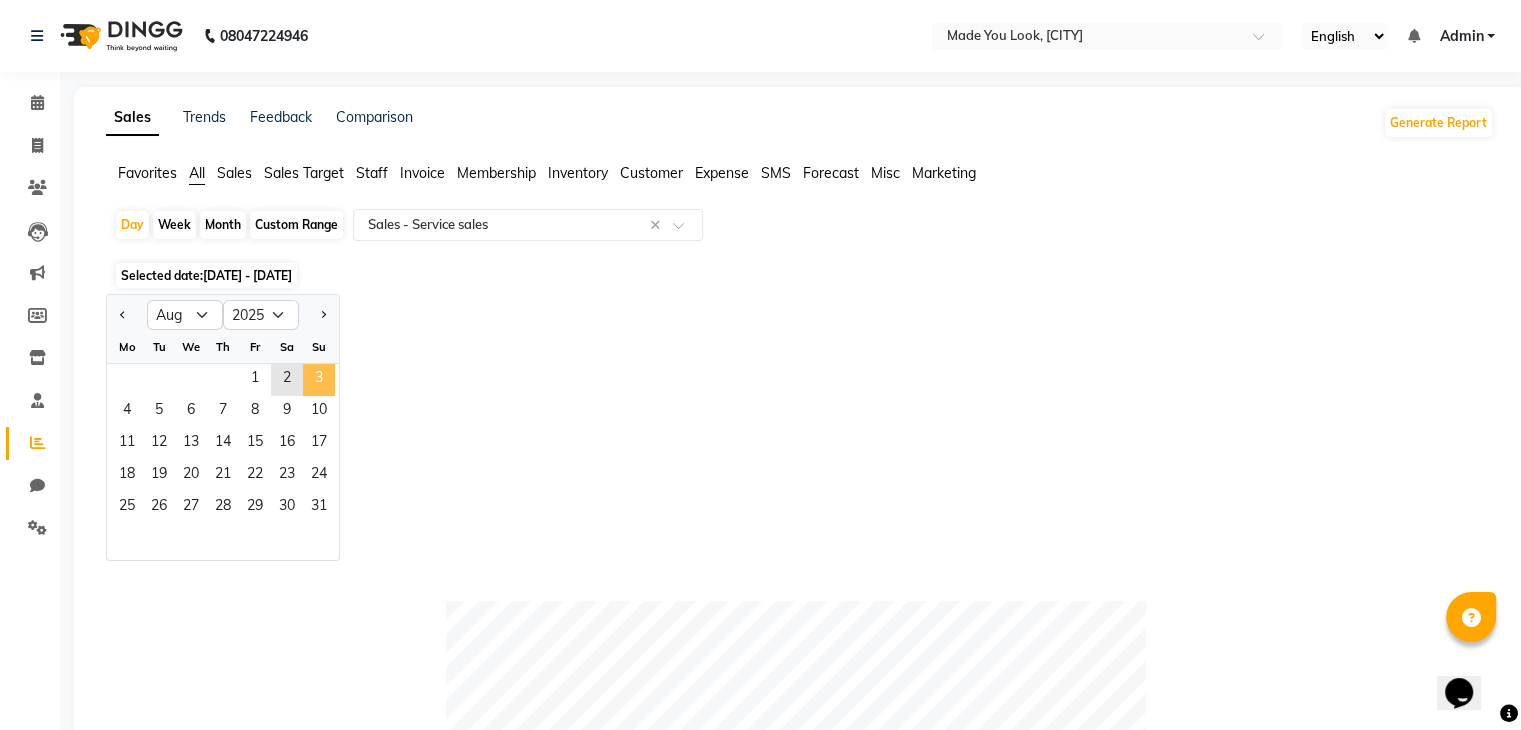 click on "3" 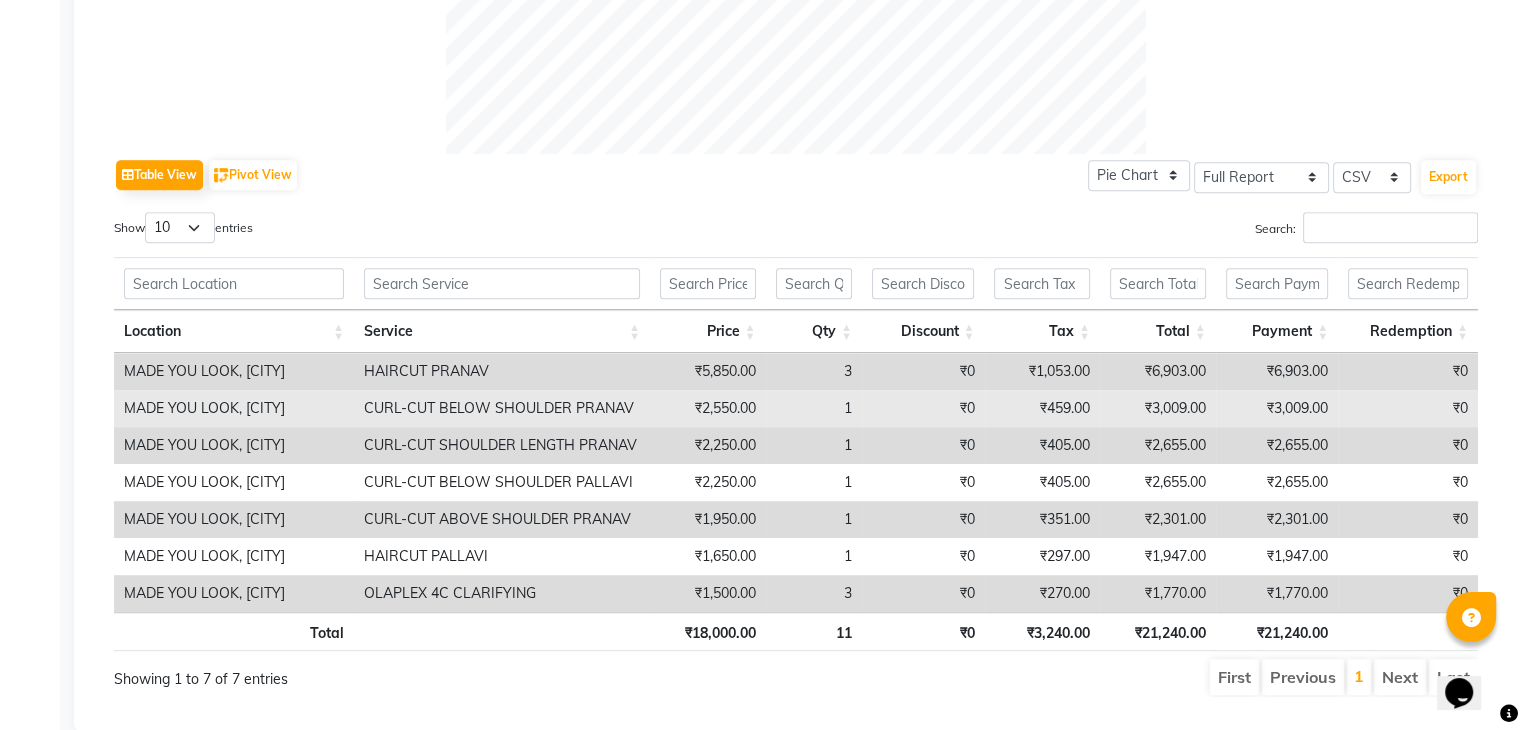 scroll, scrollTop: 926, scrollLeft: 0, axis: vertical 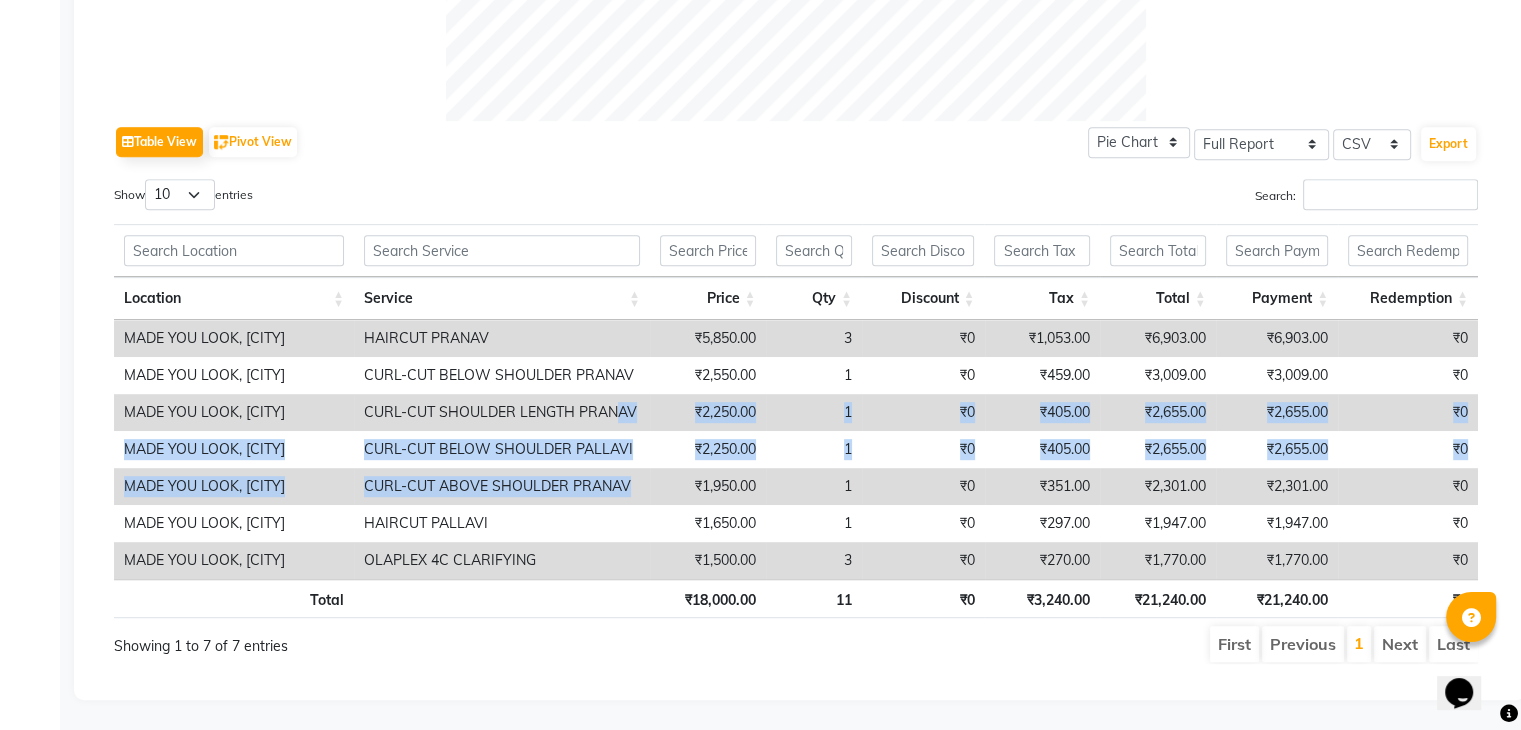 drag, startPoint x: 631, startPoint y: 415, endPoint x: 658, endPoint y: 461, distance: 53.338543 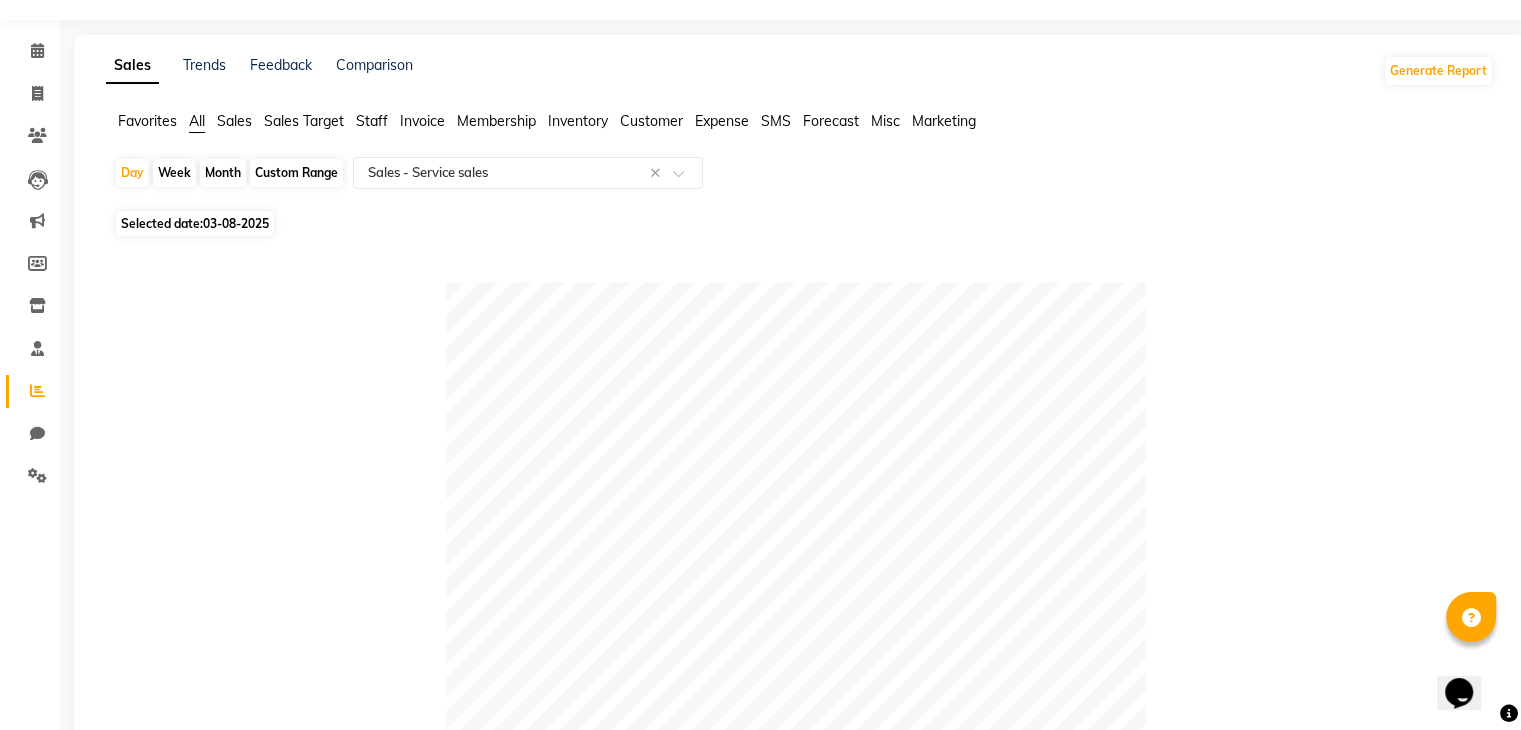 scroll, scrollTop: 0, scrollLeft: 0, axis: both 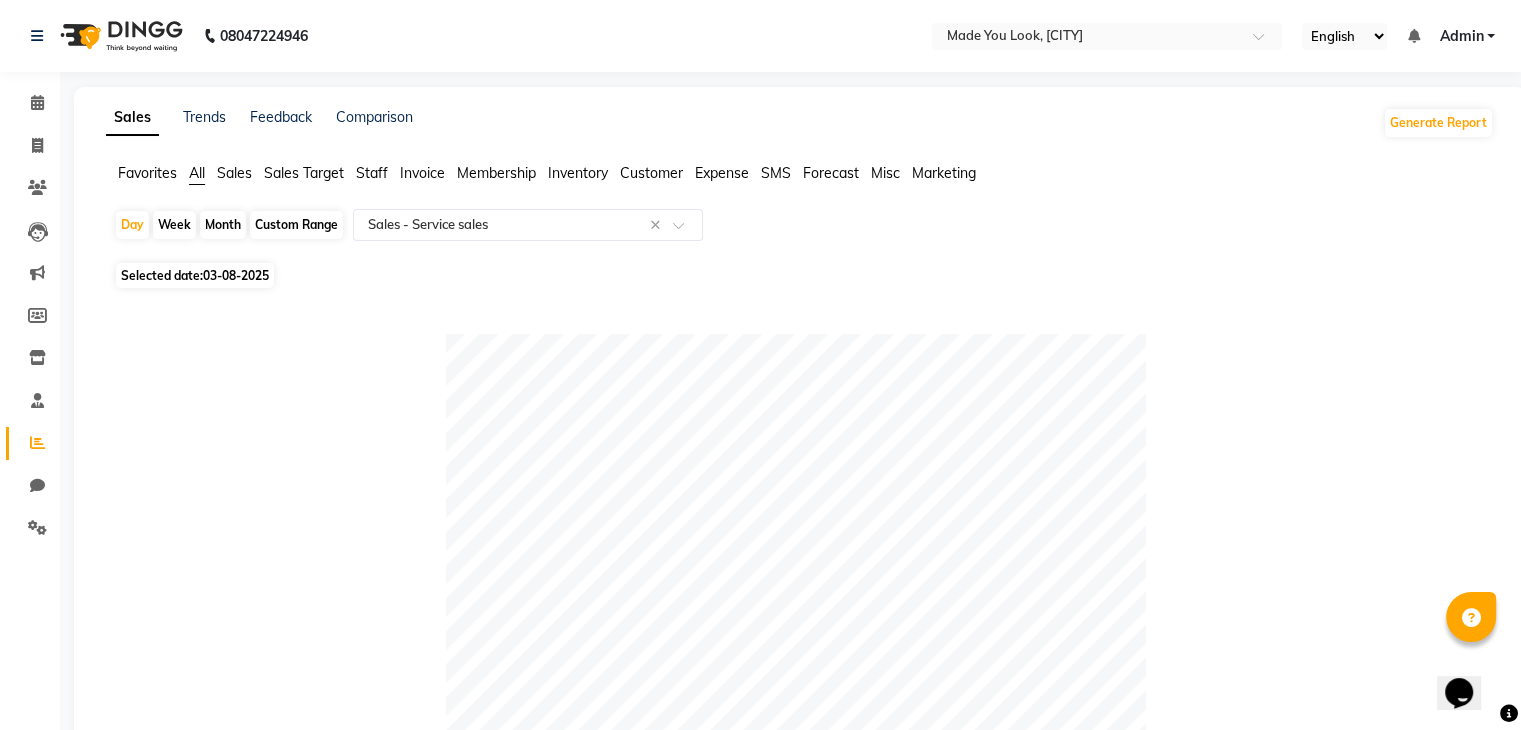 drag, startPoint x: 766, startPoint y: 92, endPoint x: 772, endPoint y: 77, distance: 16.155495 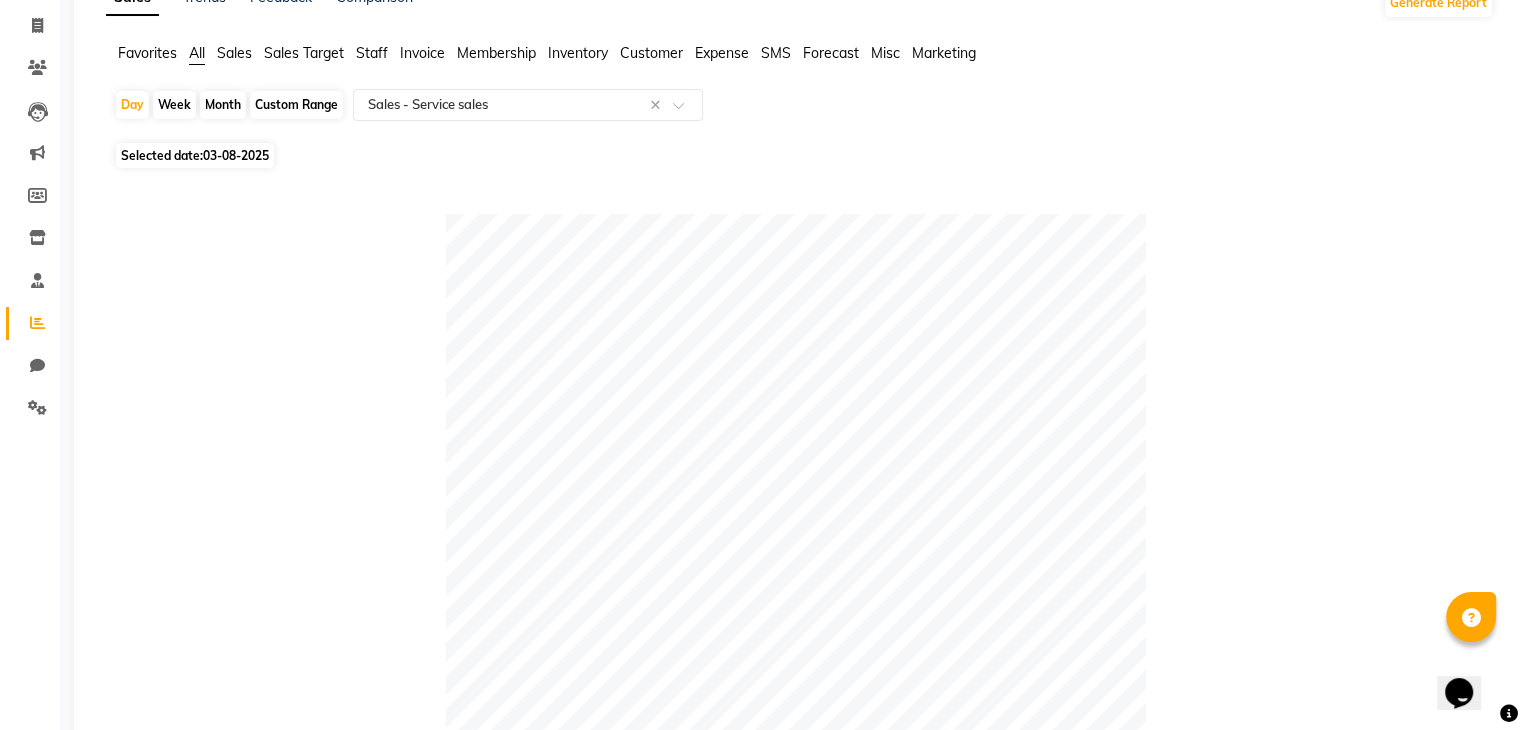 scroll, scrollTop: 0, scrollLeft: 0, axis: both 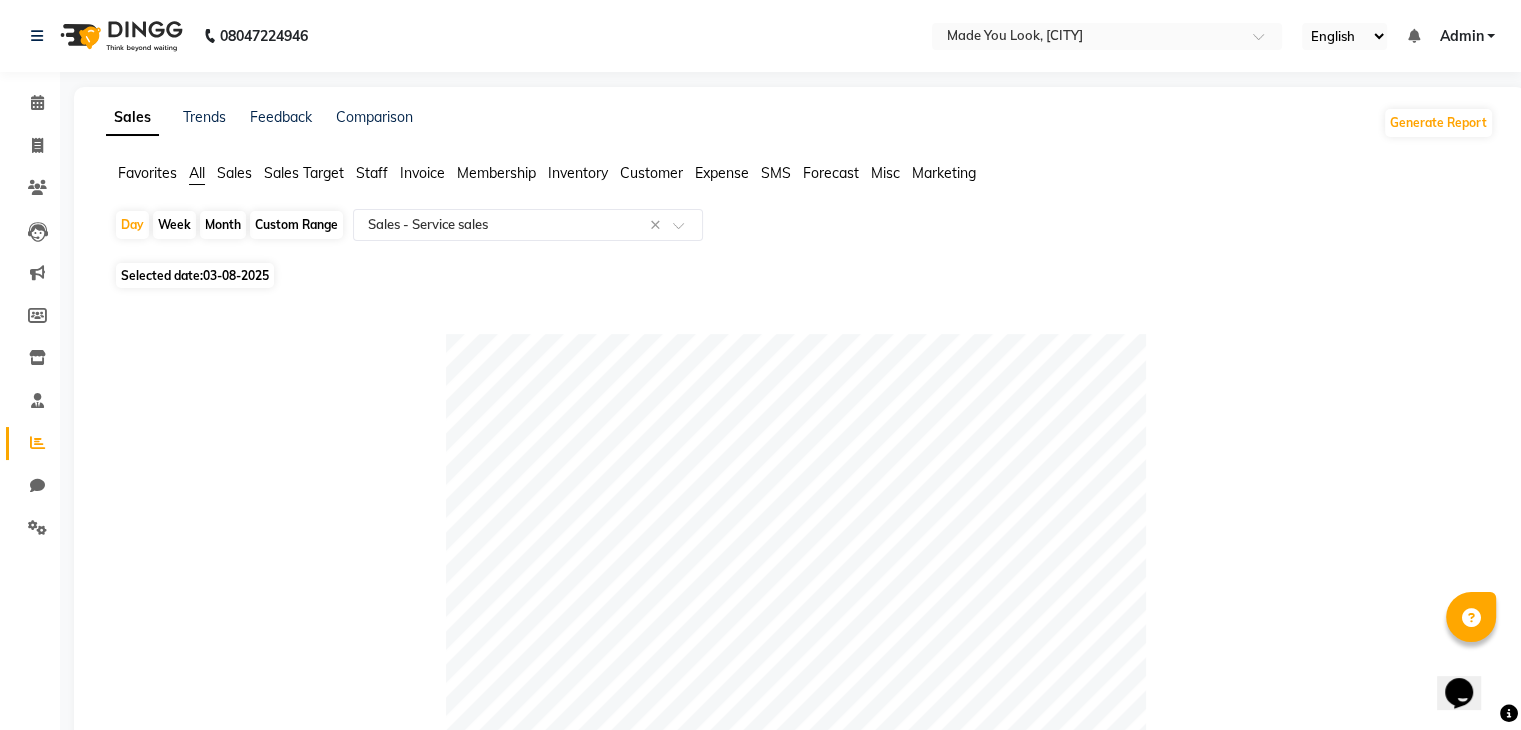 click on "Custom Range" 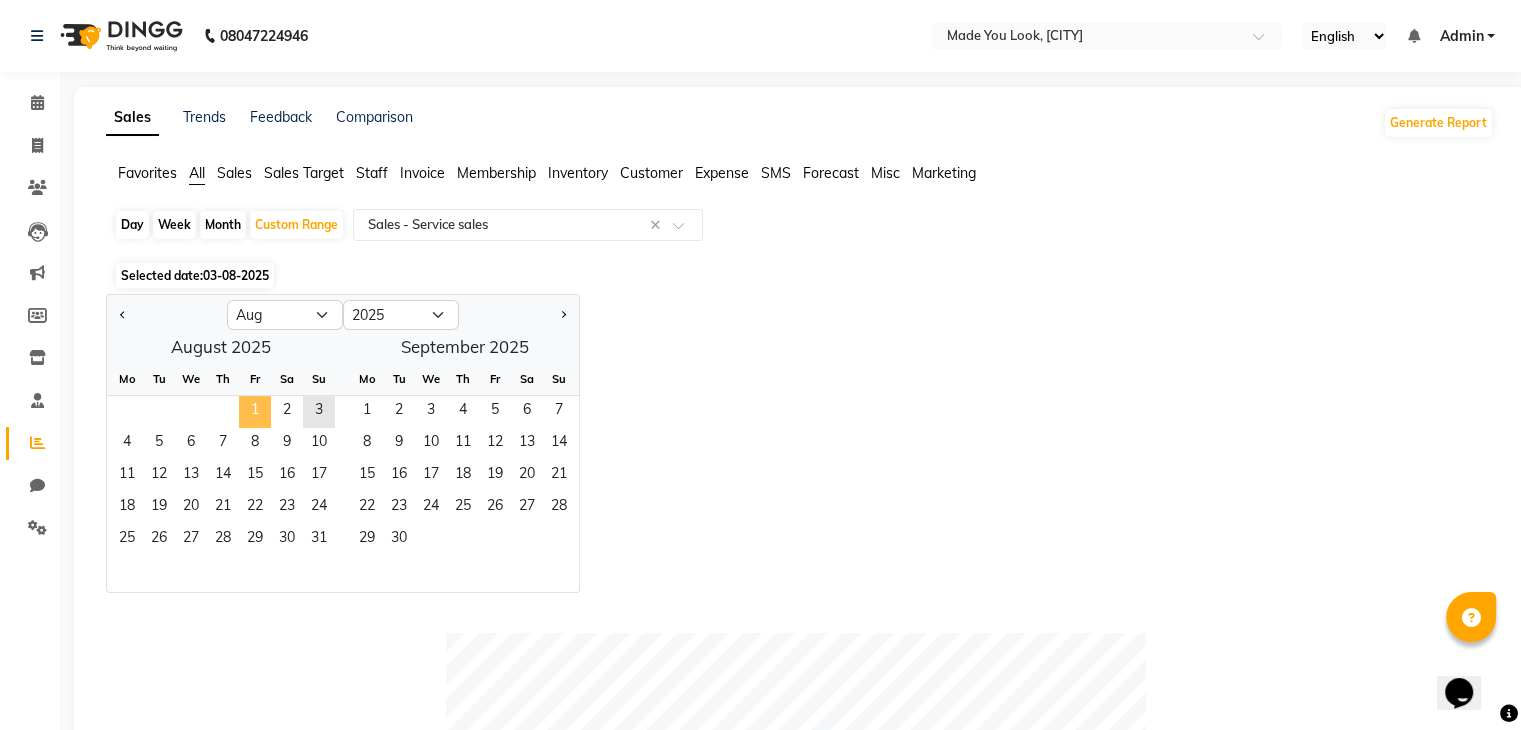 click on "1" 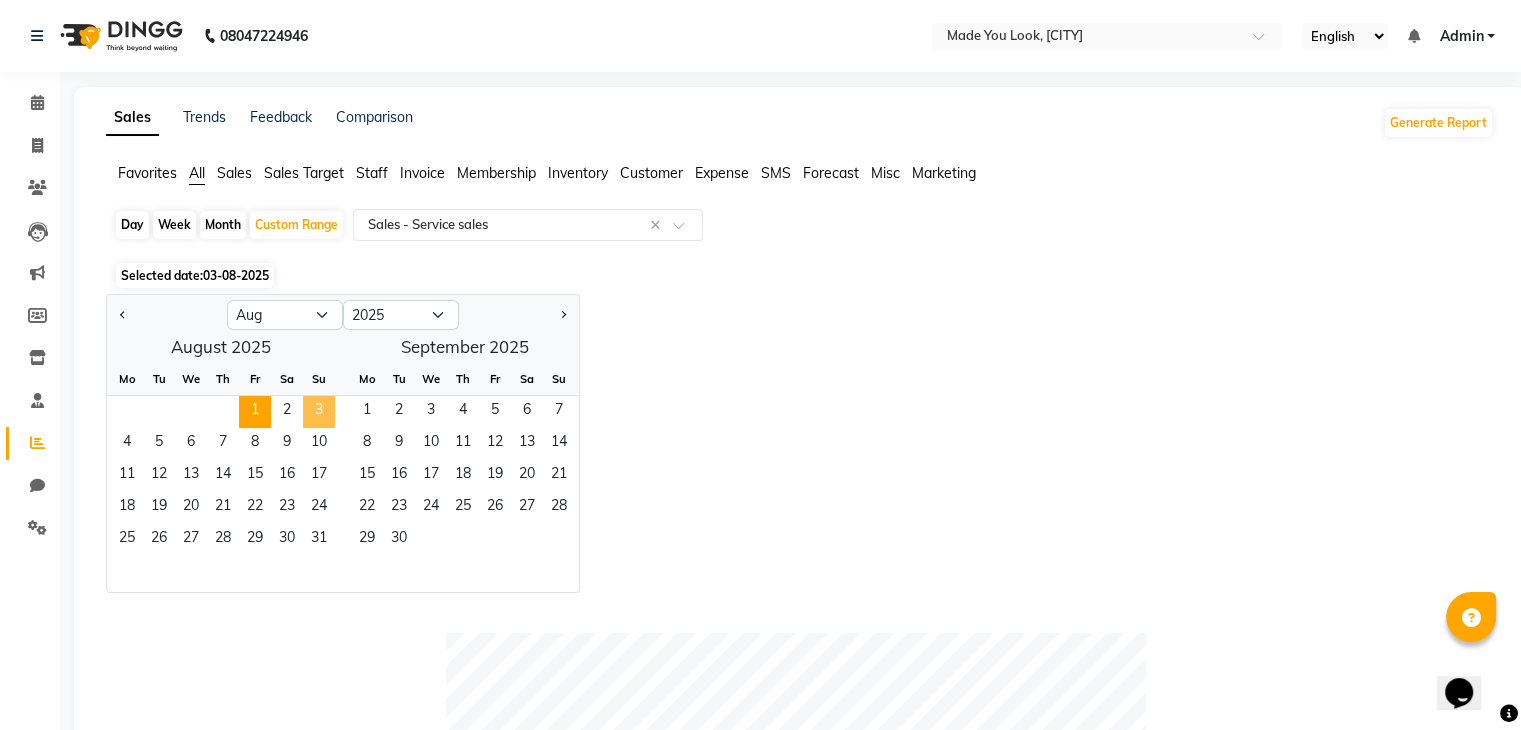 click on "3" 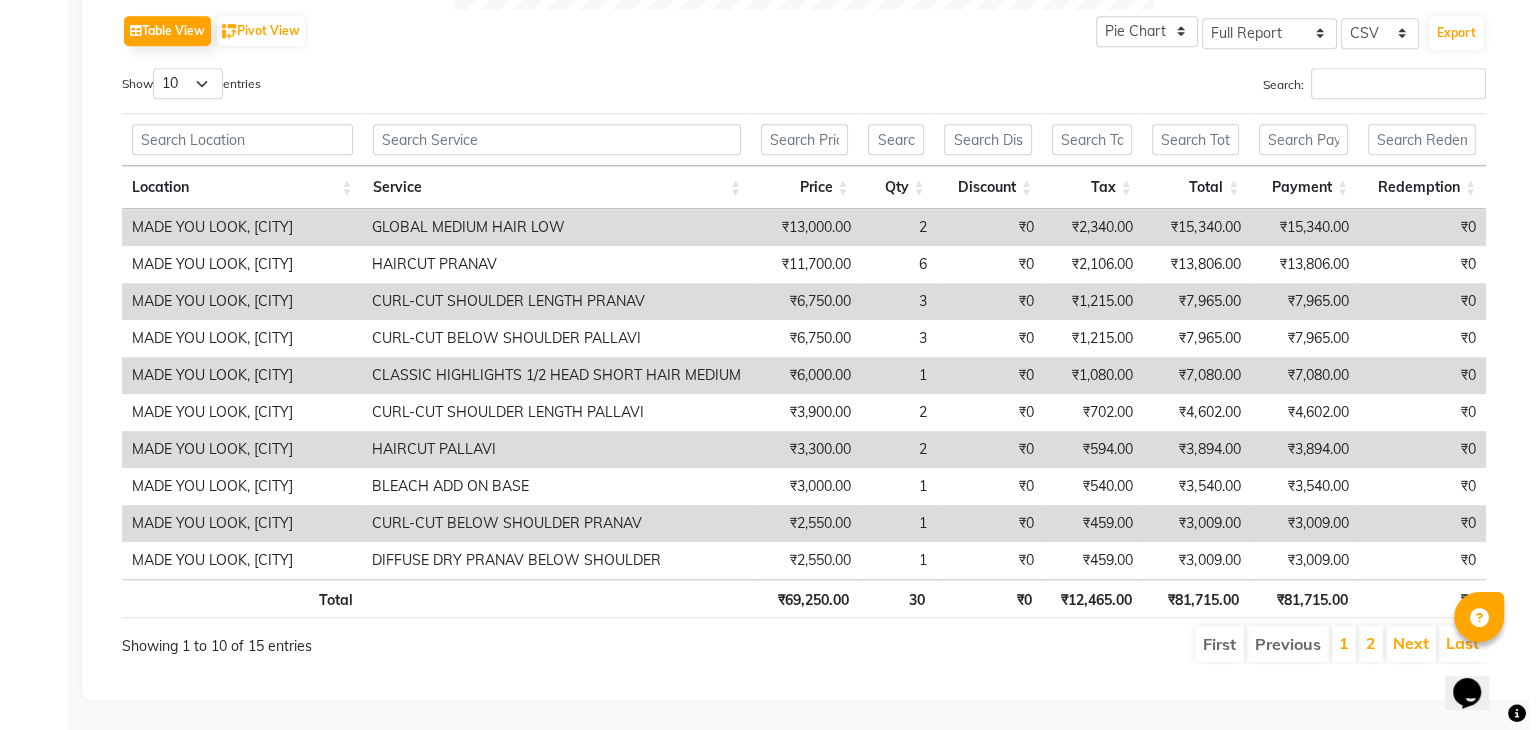 scroll, scrollTop: 0, scrollLeft: 0, axis: both 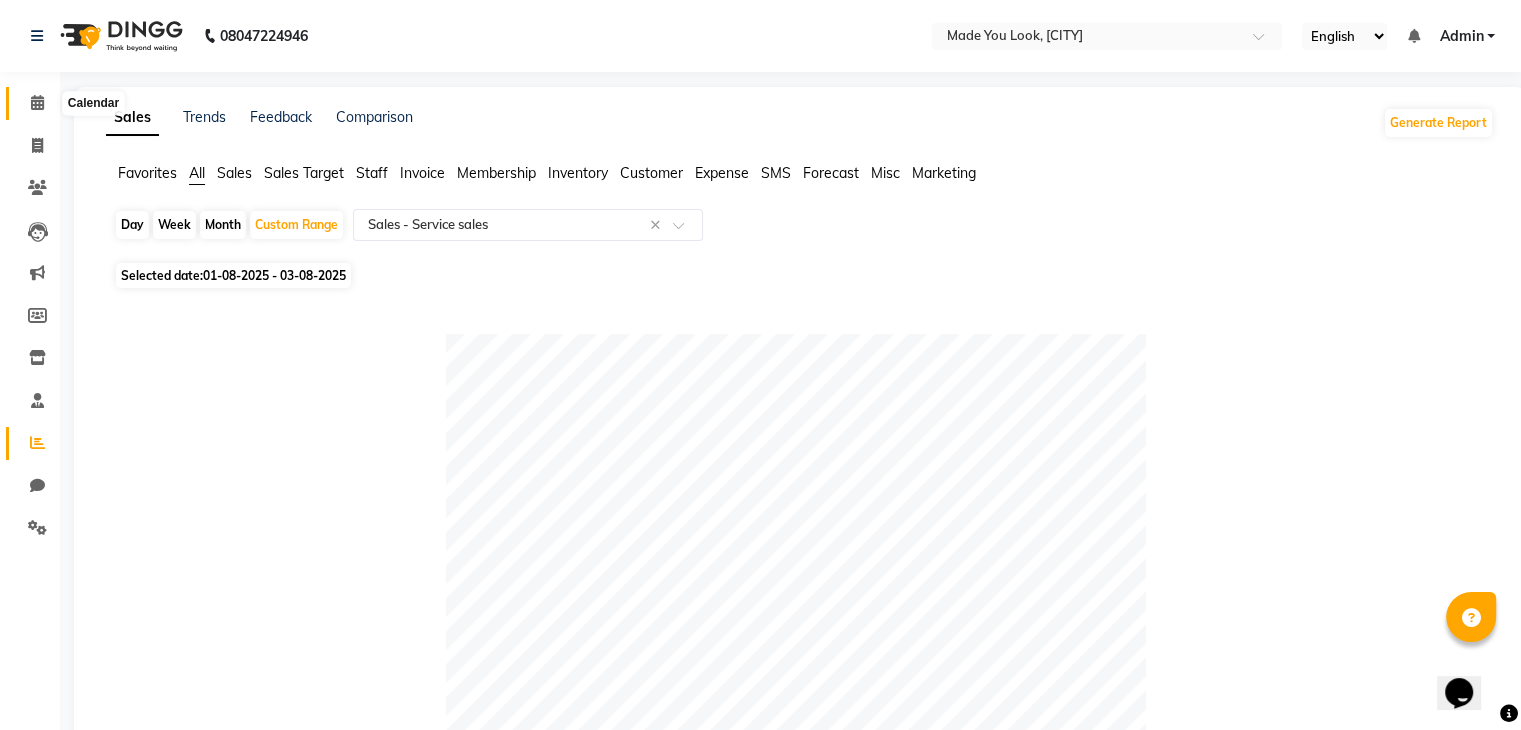 click 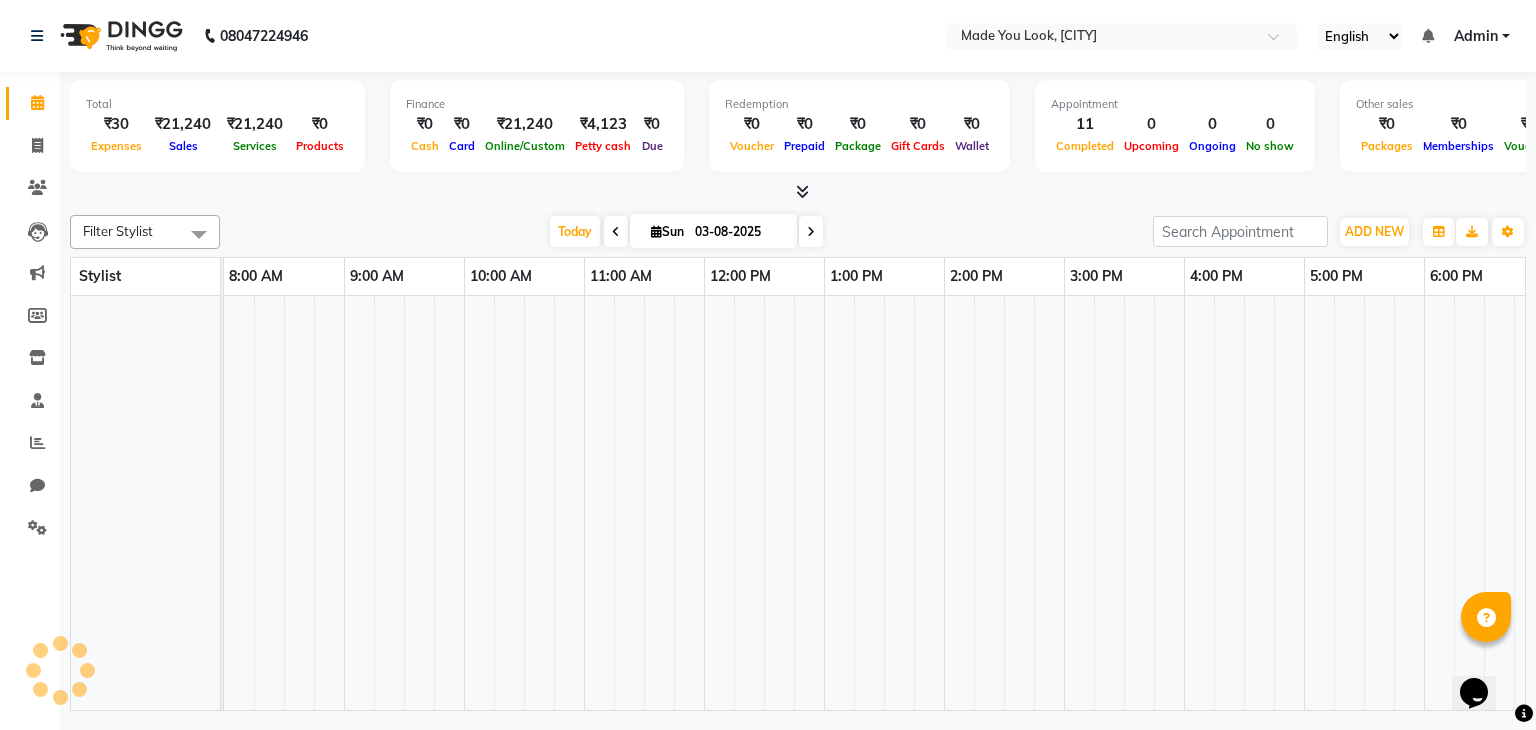 scroll, scrollTop: 0, scrollLeft: 0, axis: both 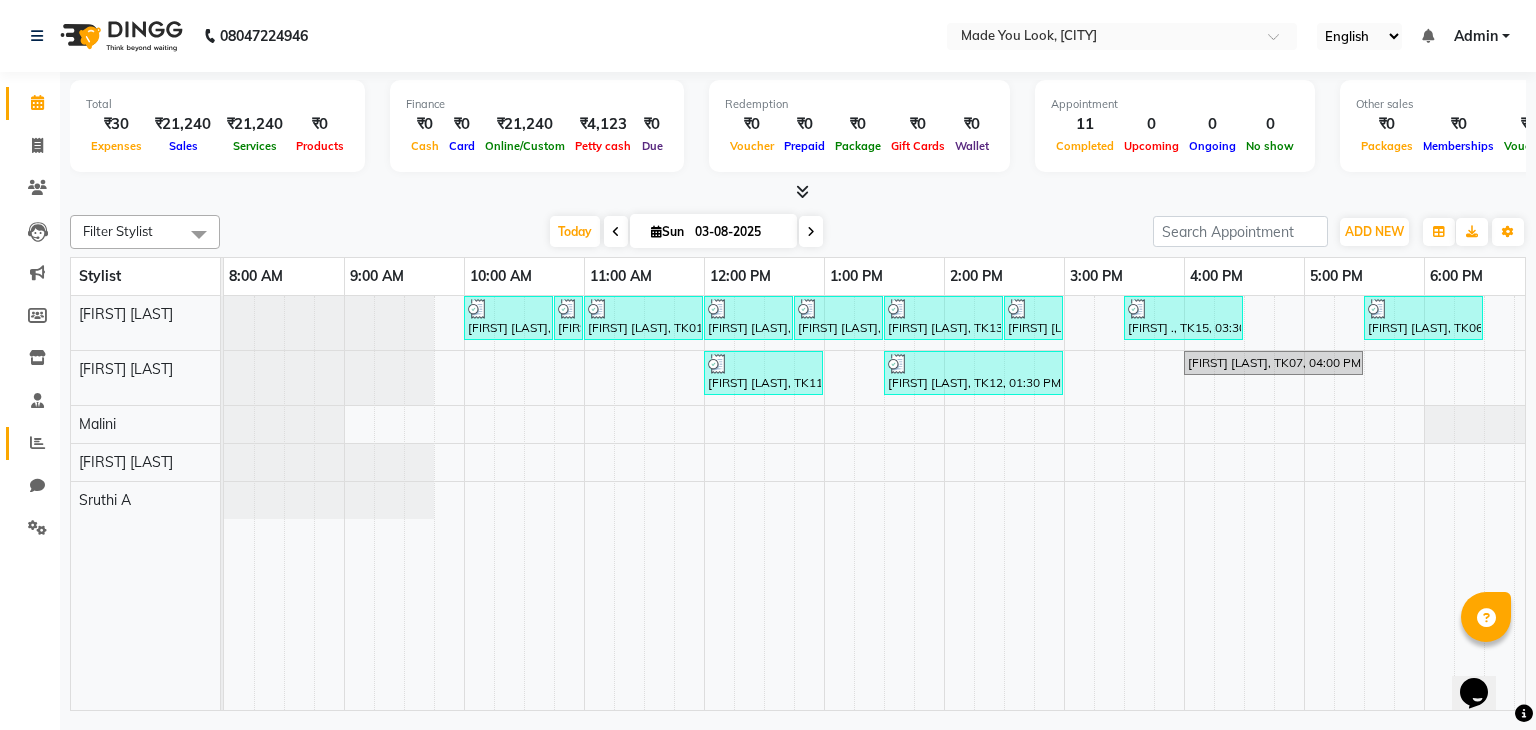 click on "Reports" 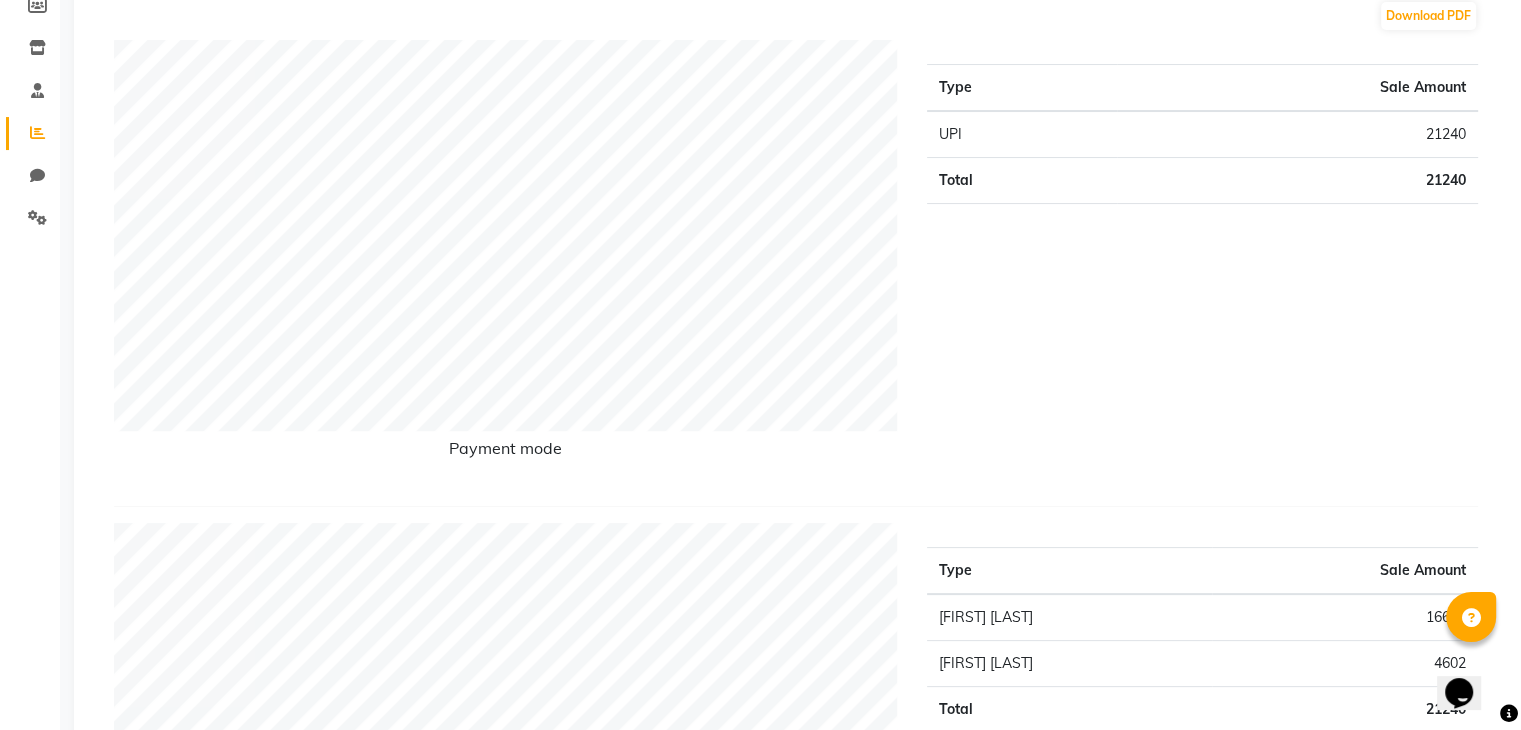 scroll, scrollTop: 0, scrollLeft: 0, axis: both 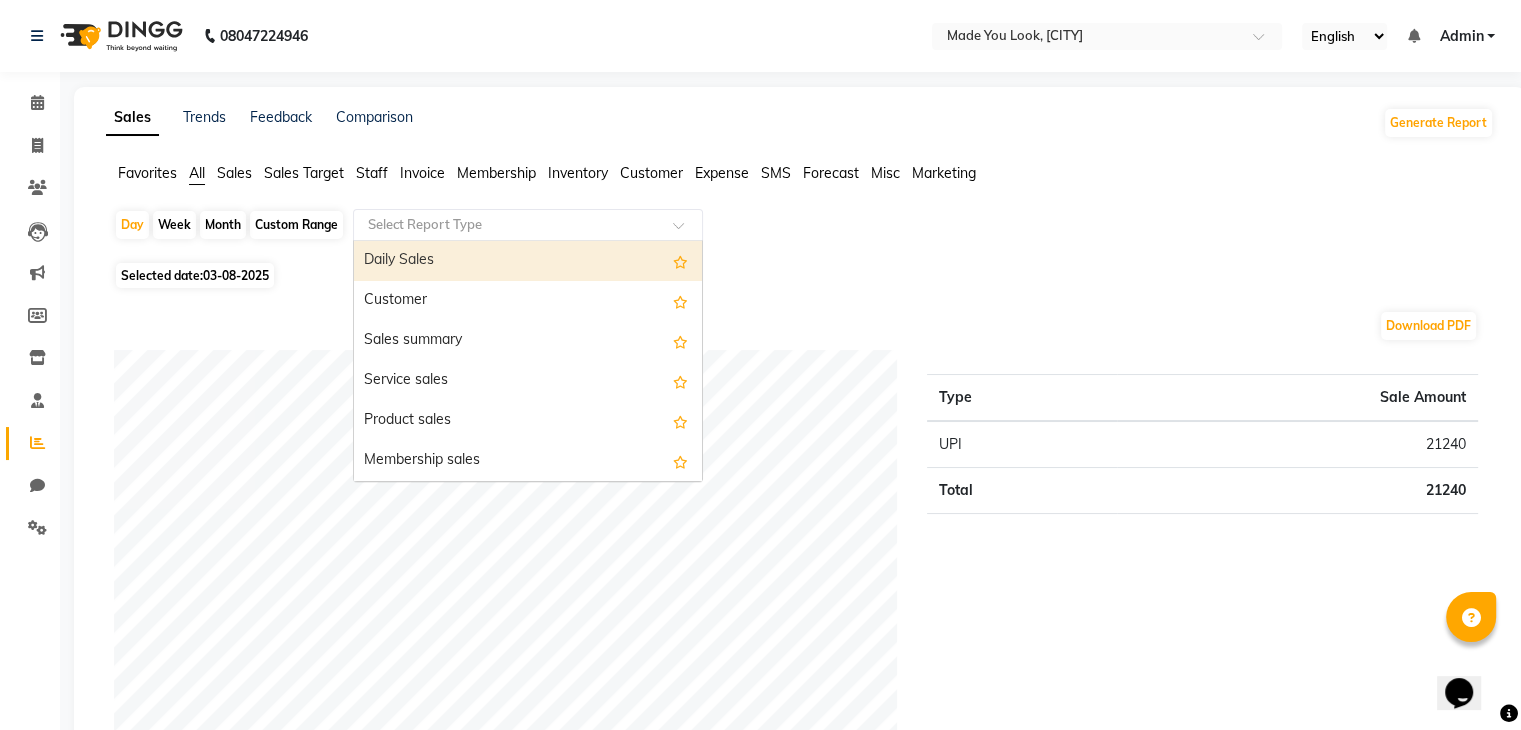 click 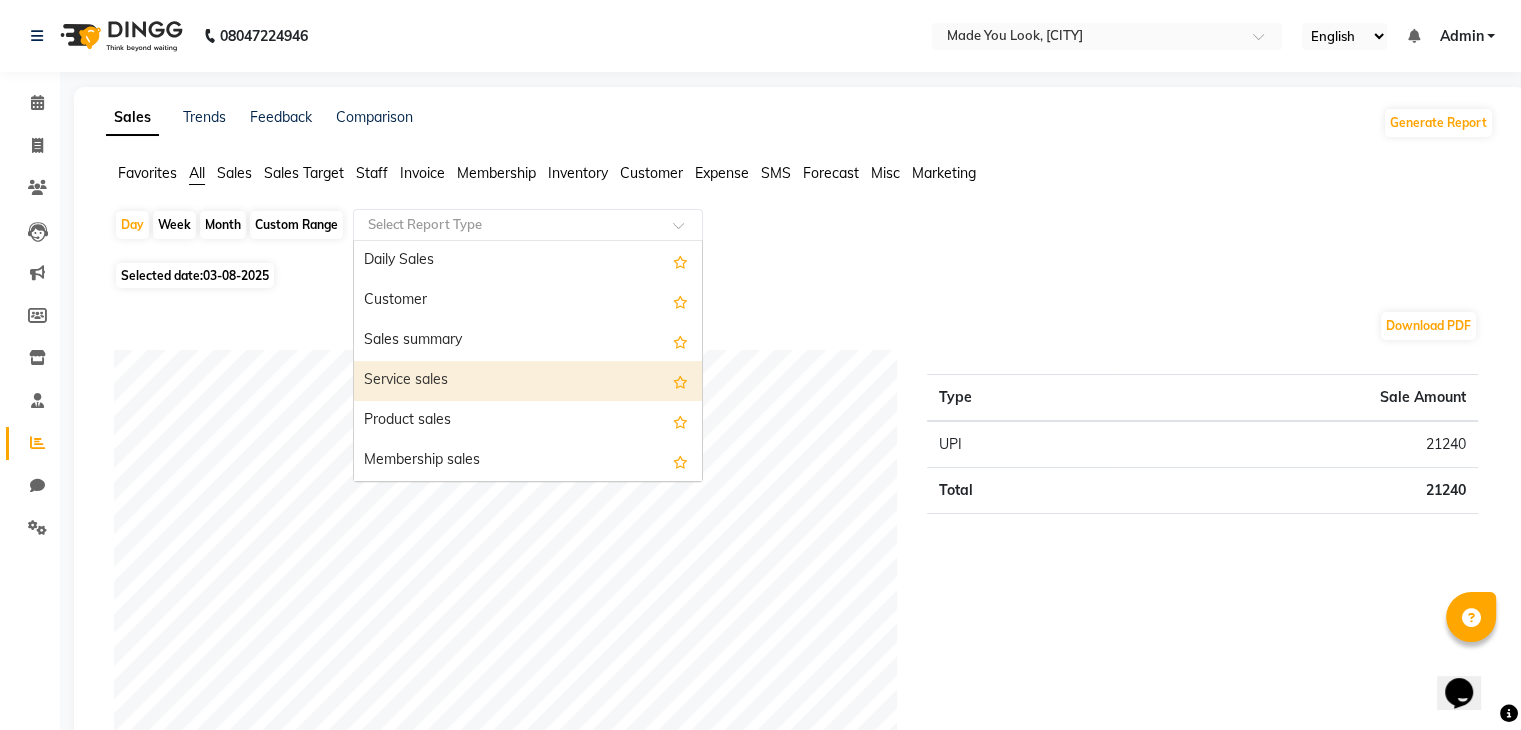 click on "Service sales" at bounding box center [528, 381] 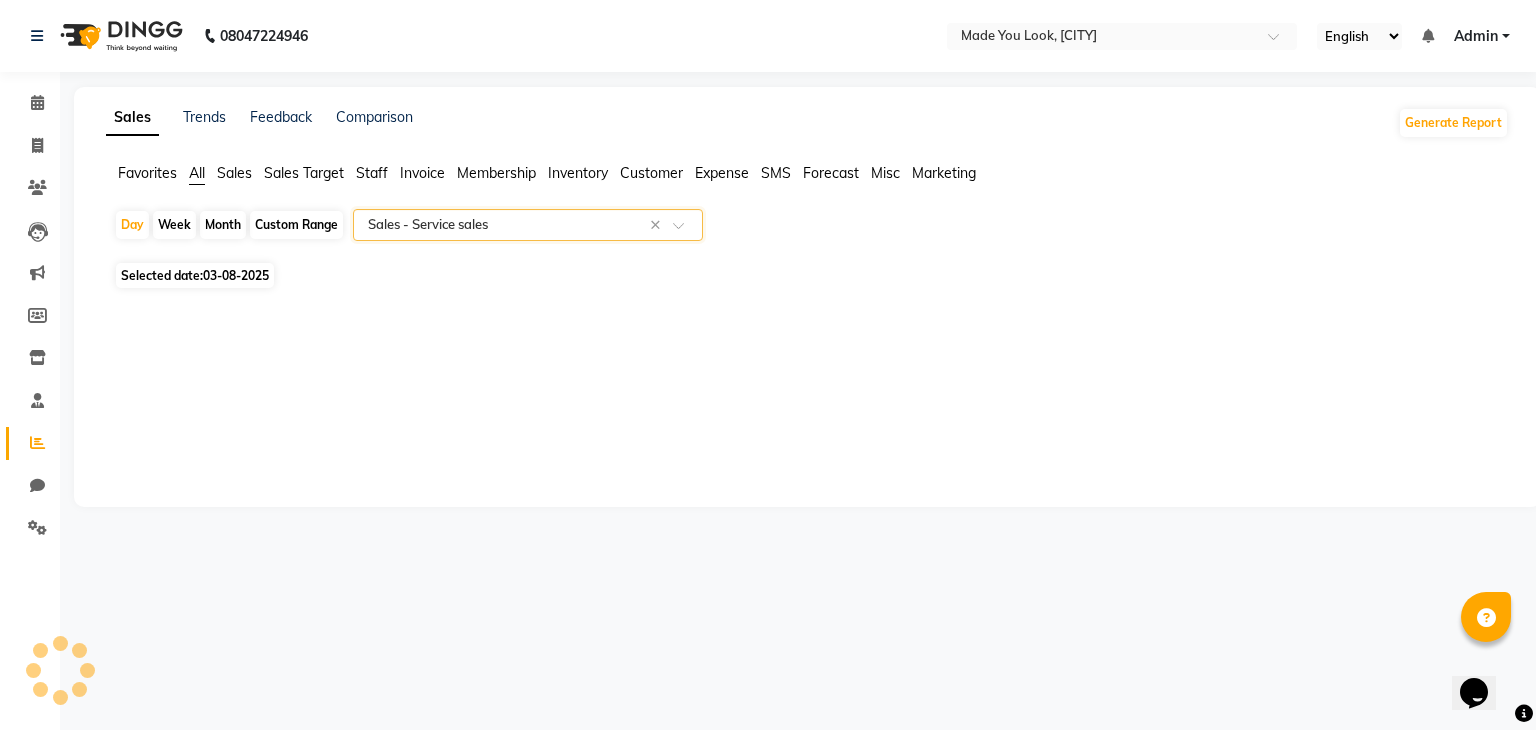 select on "full_report" 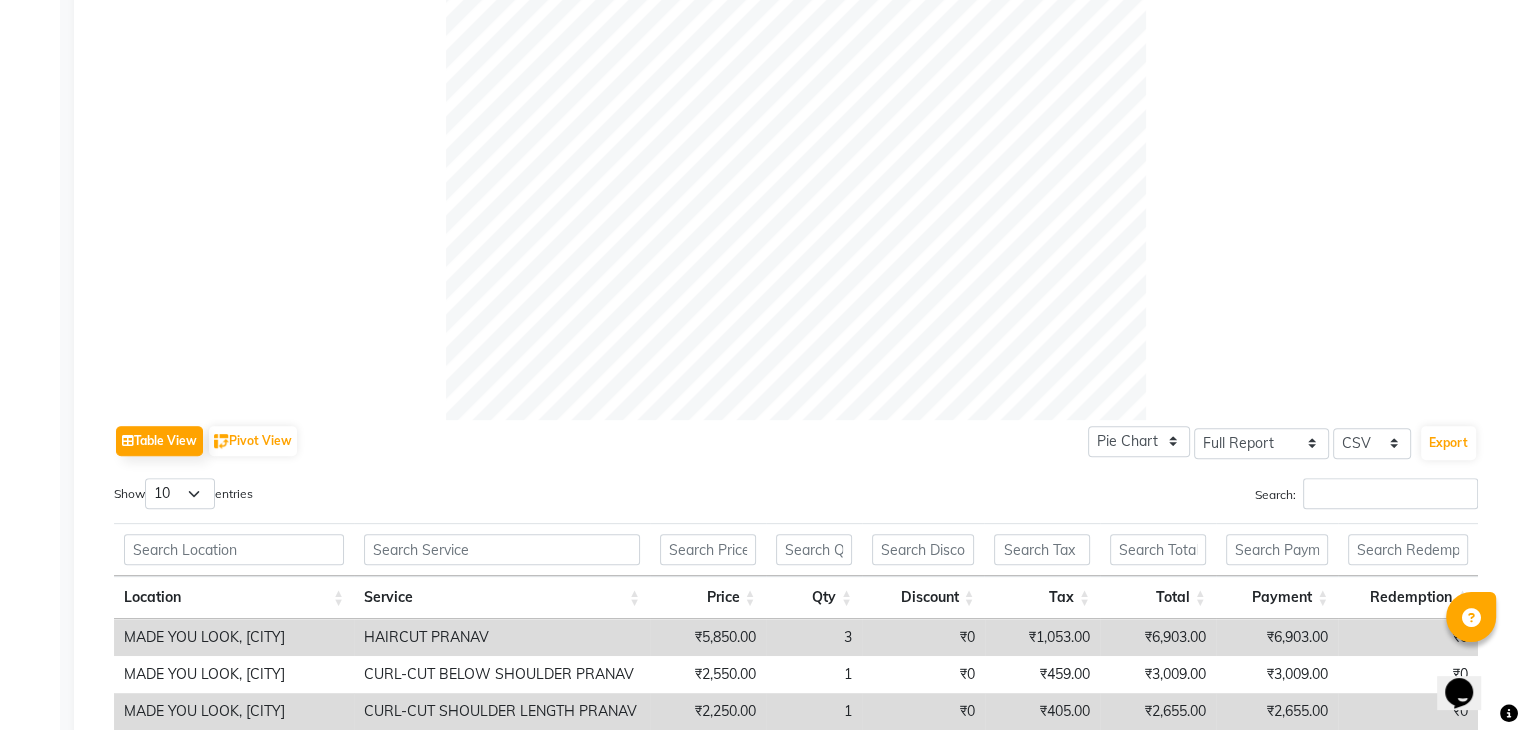 scroll, scrollTop: 926, scrollLeft: 0, axis: vertical 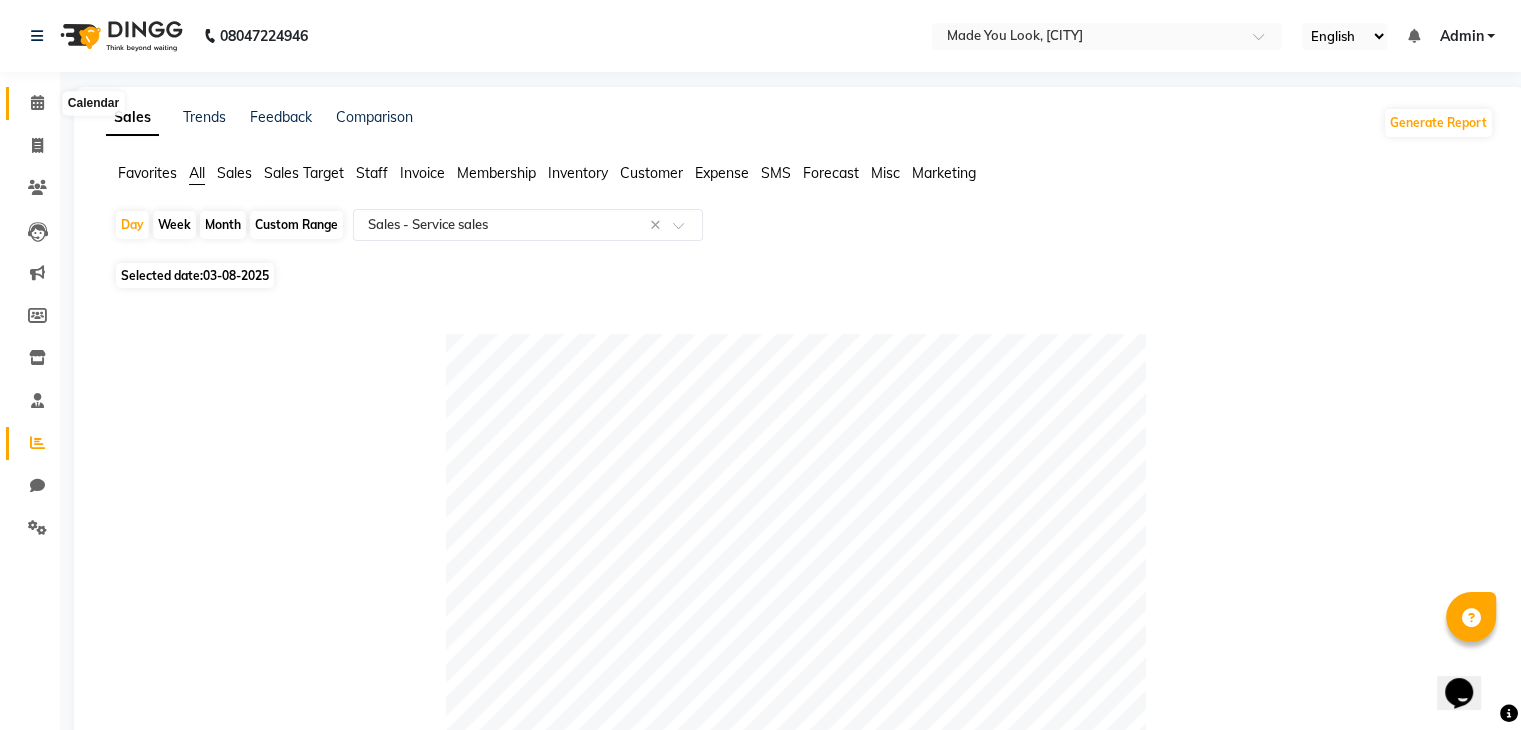 click 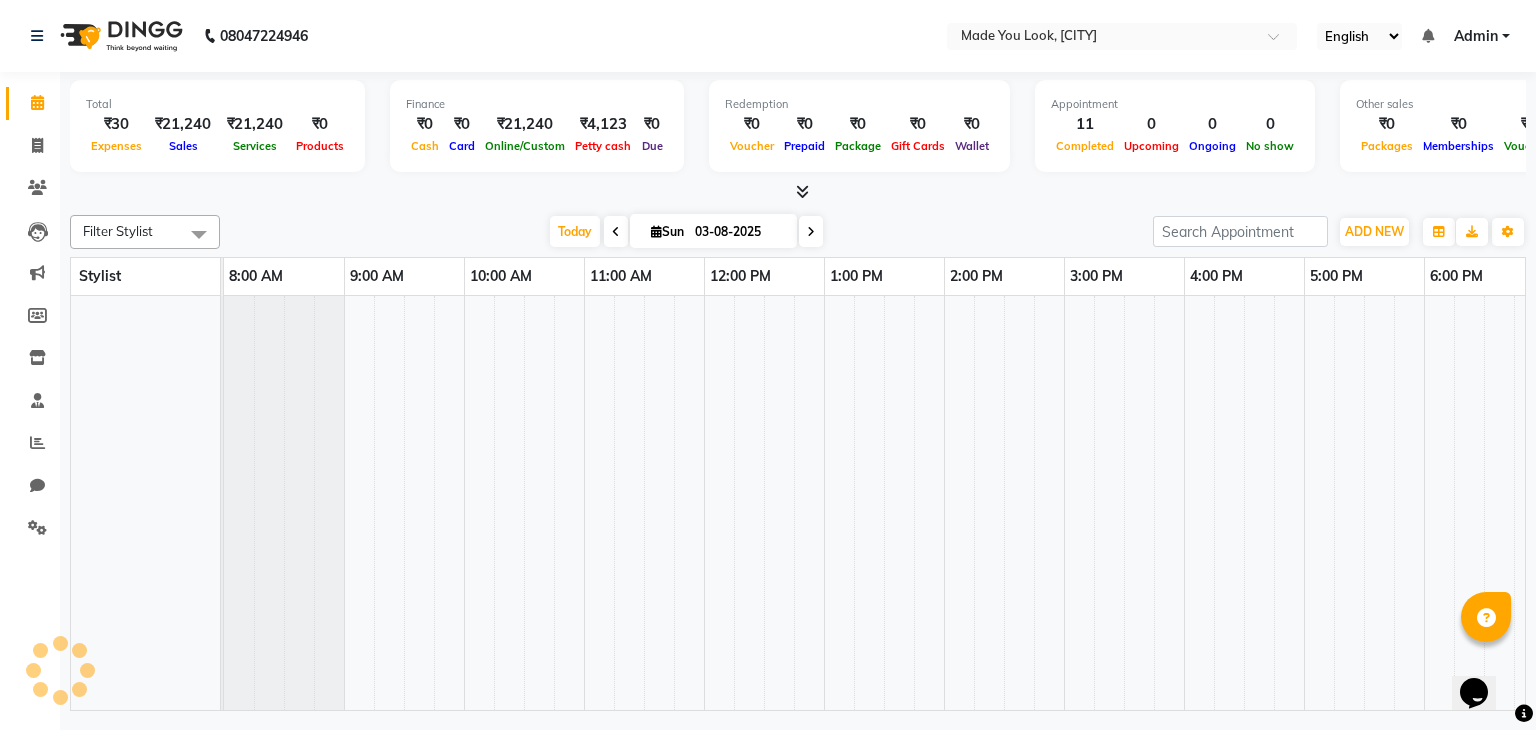 scroll, scrollTop: 0, scrollLeft: 0, axis: both 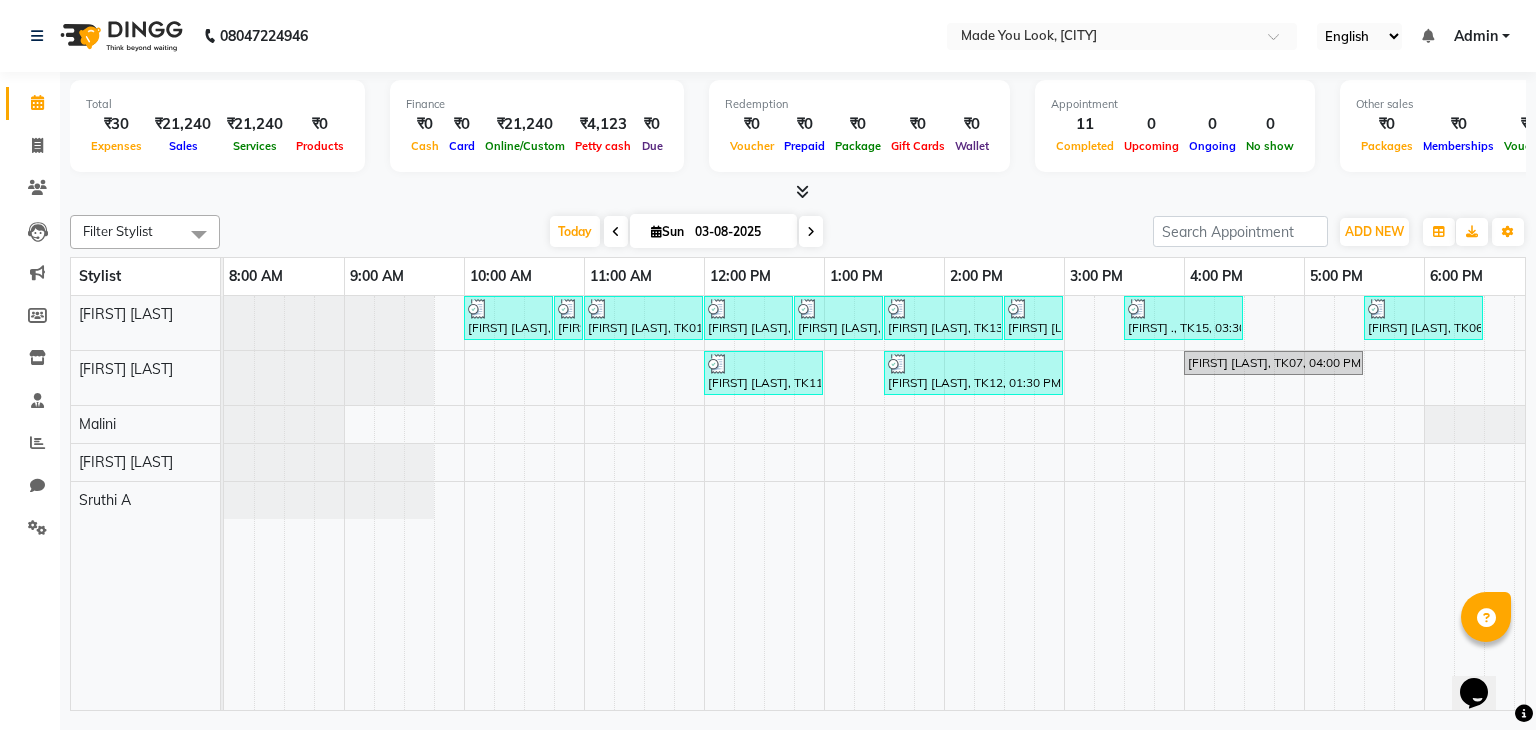 click at bounding box center [616, 232] 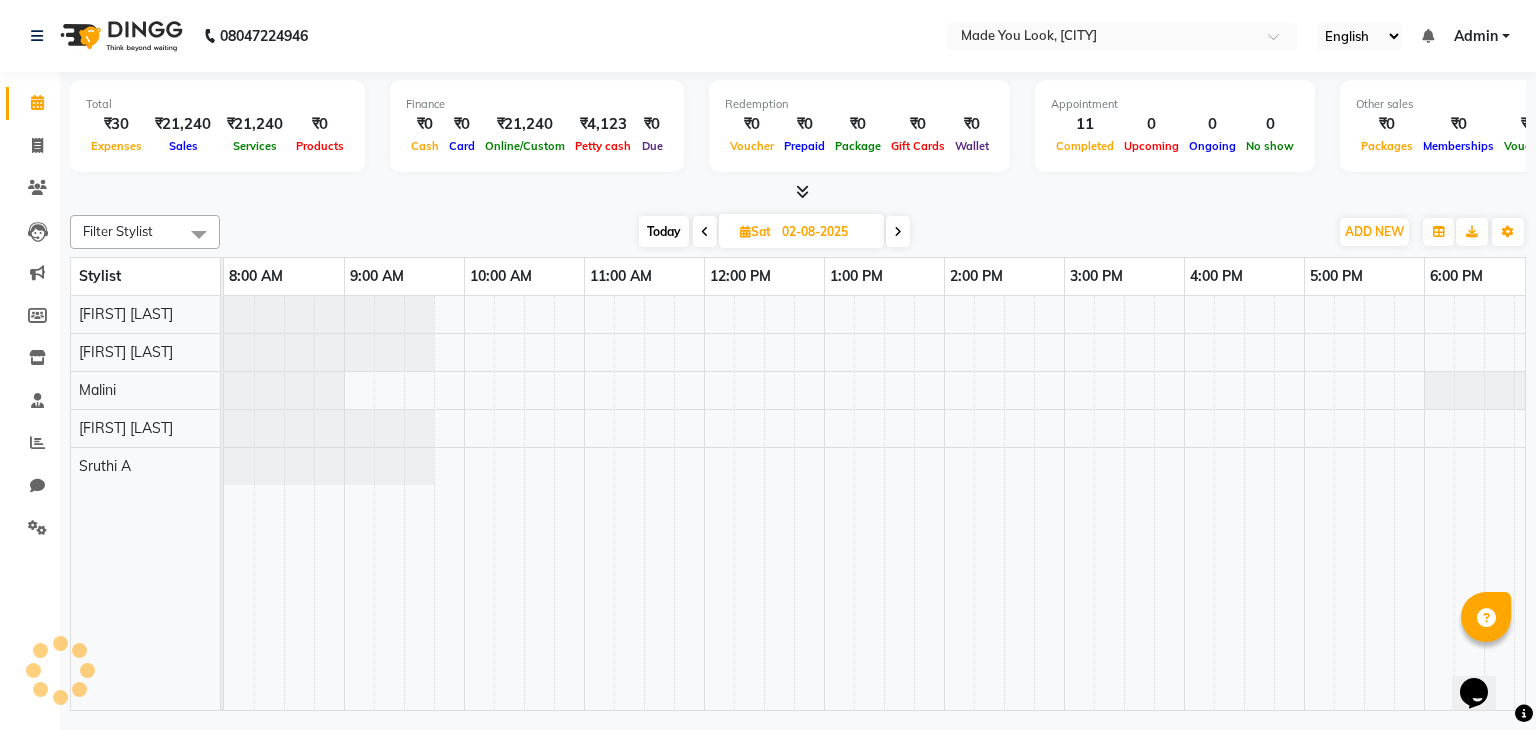 scroll, scrollTop: 0, scrollLeft: 258, axis: horizontal 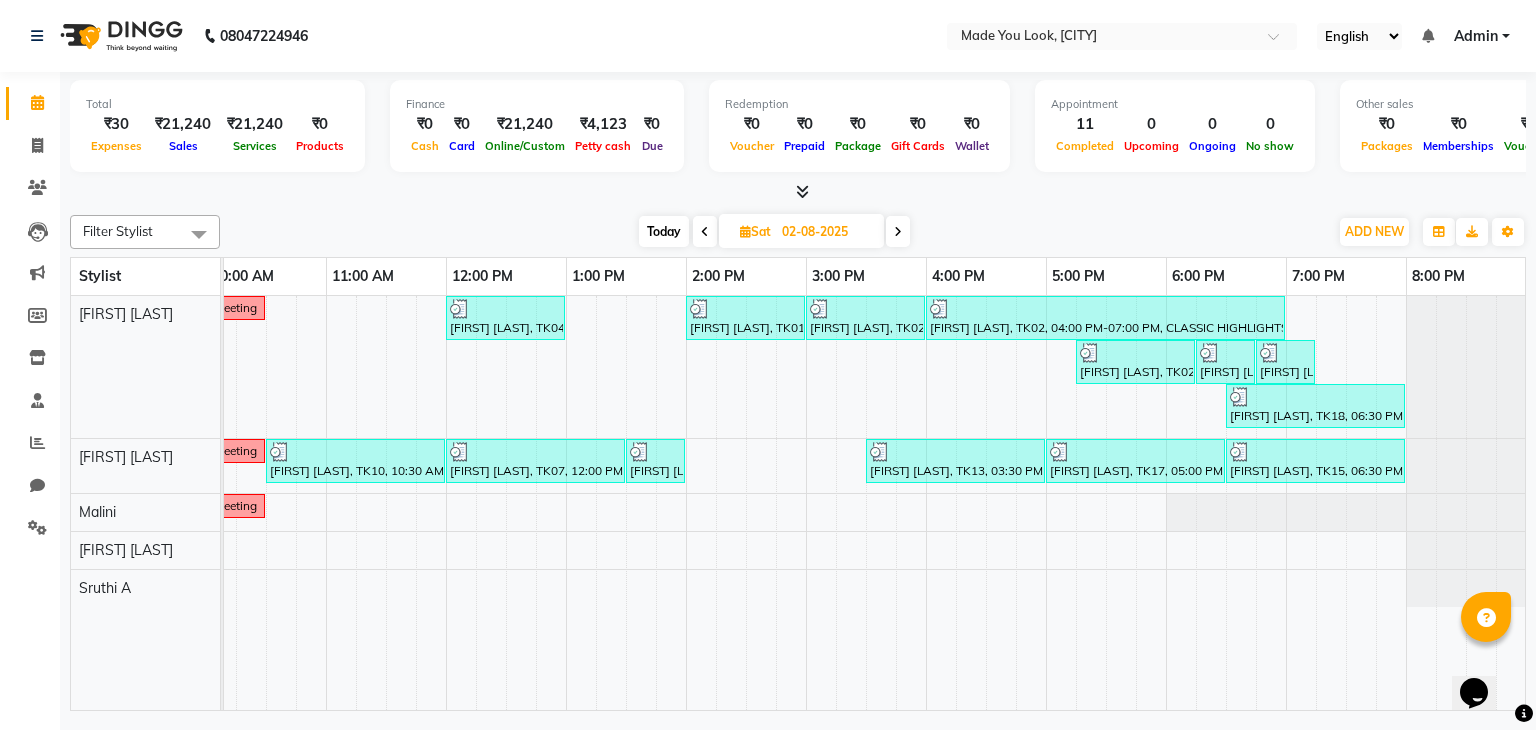 click at bounding box center [705, 232] 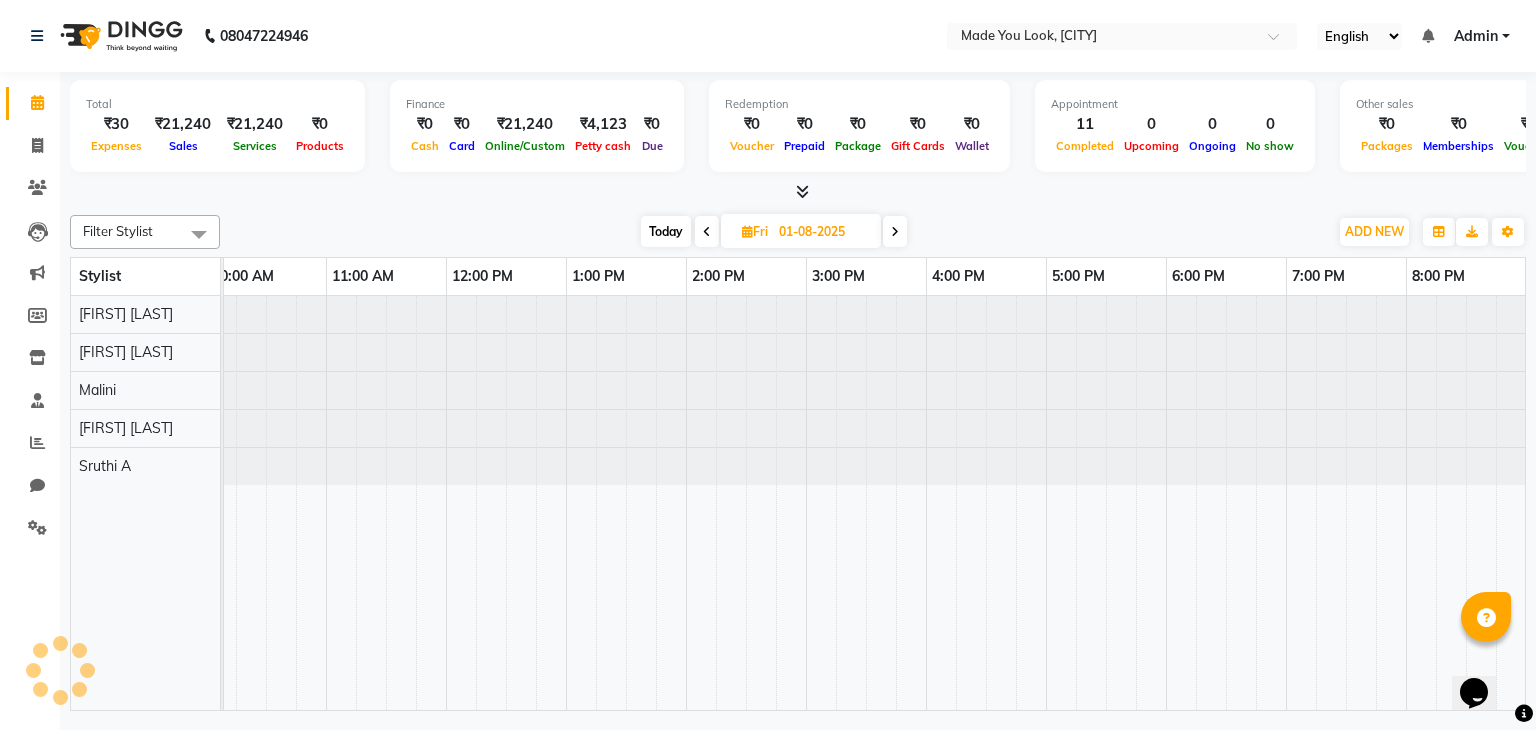 scroll, scrollTop: 0, scrollLeft: 0, axis: both 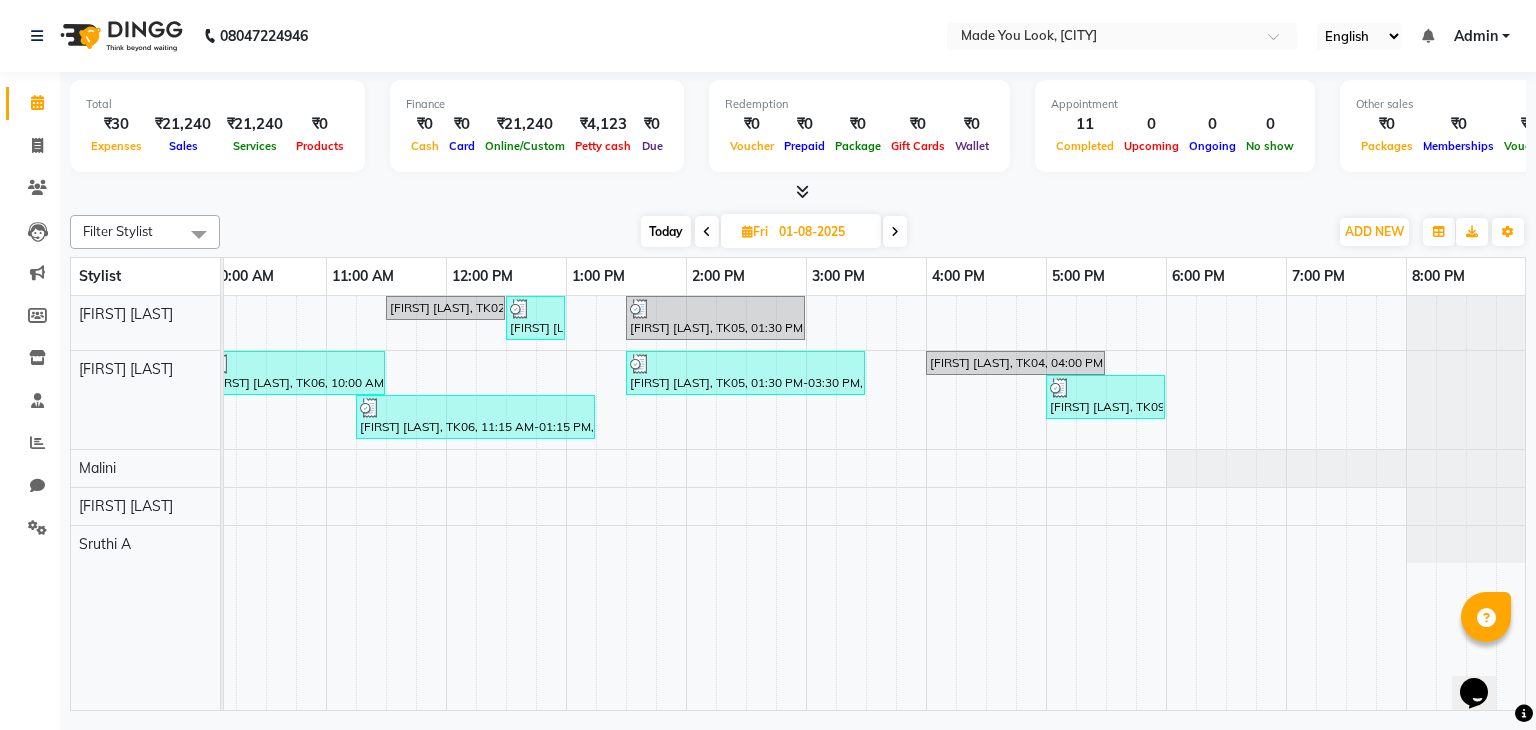 click at bounding box center (895, 231) 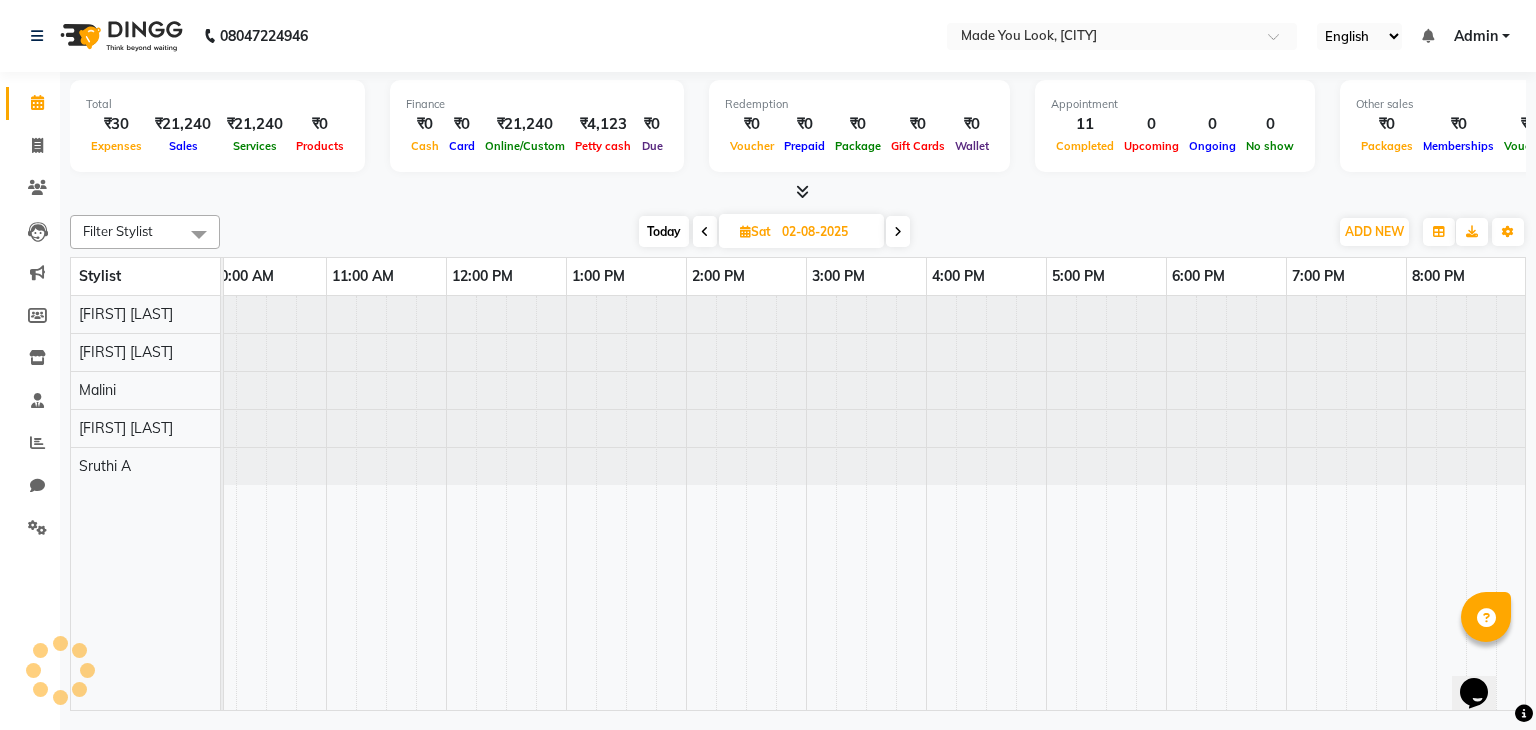 scroll, scrollTop: 0, scrollLeft: 0, axis: both 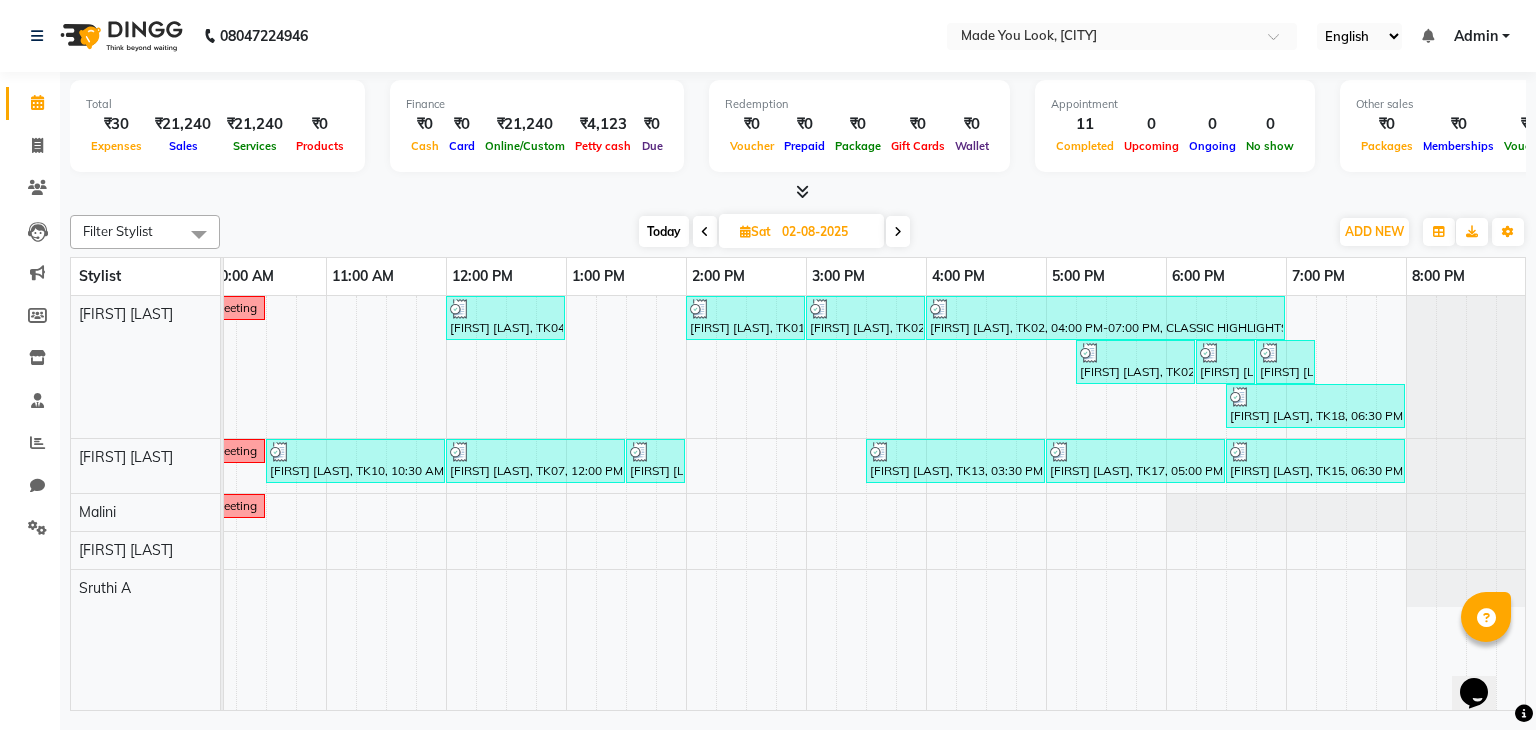 click at bounding box center (898, 231) 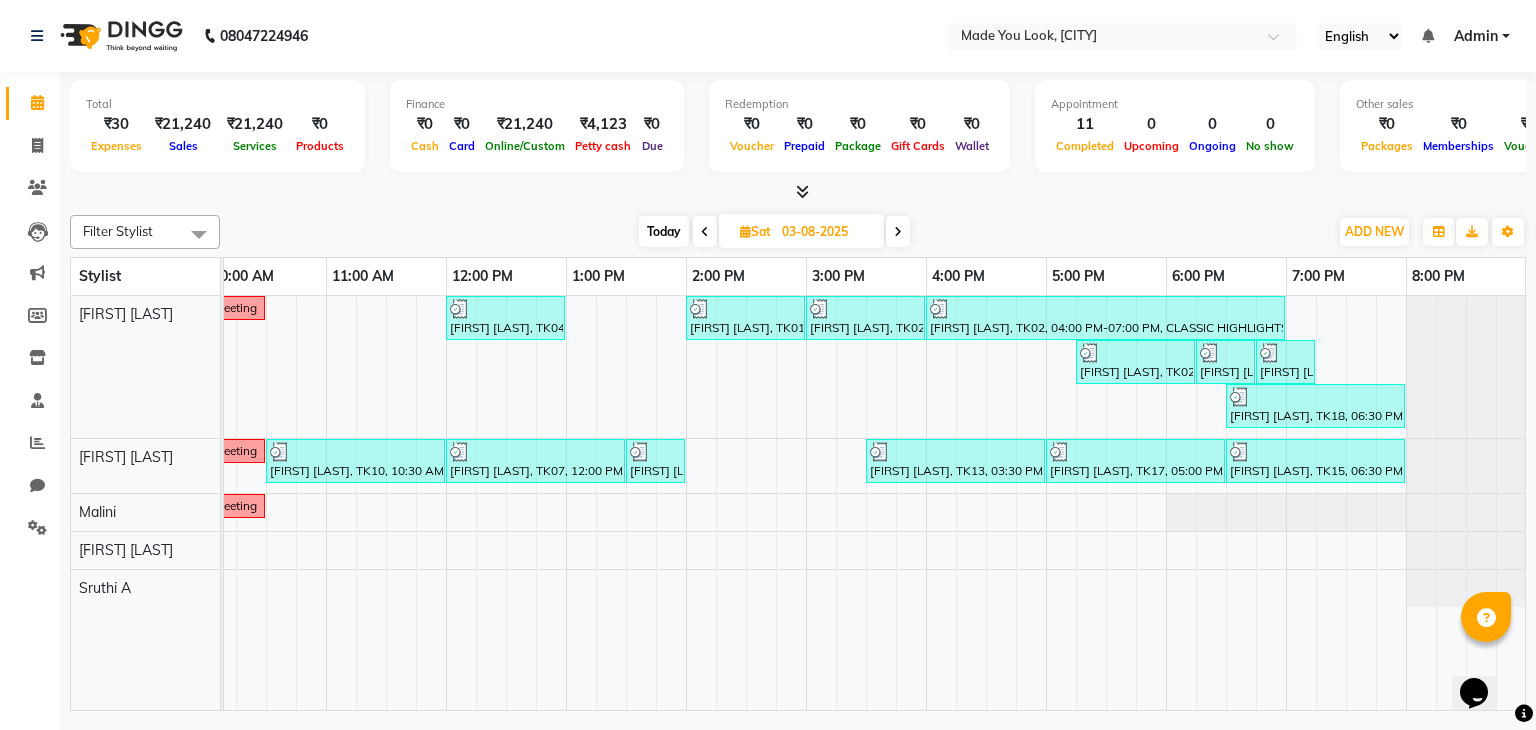scroll, scrollTop: 0, scrollLeft: 0, axis: both 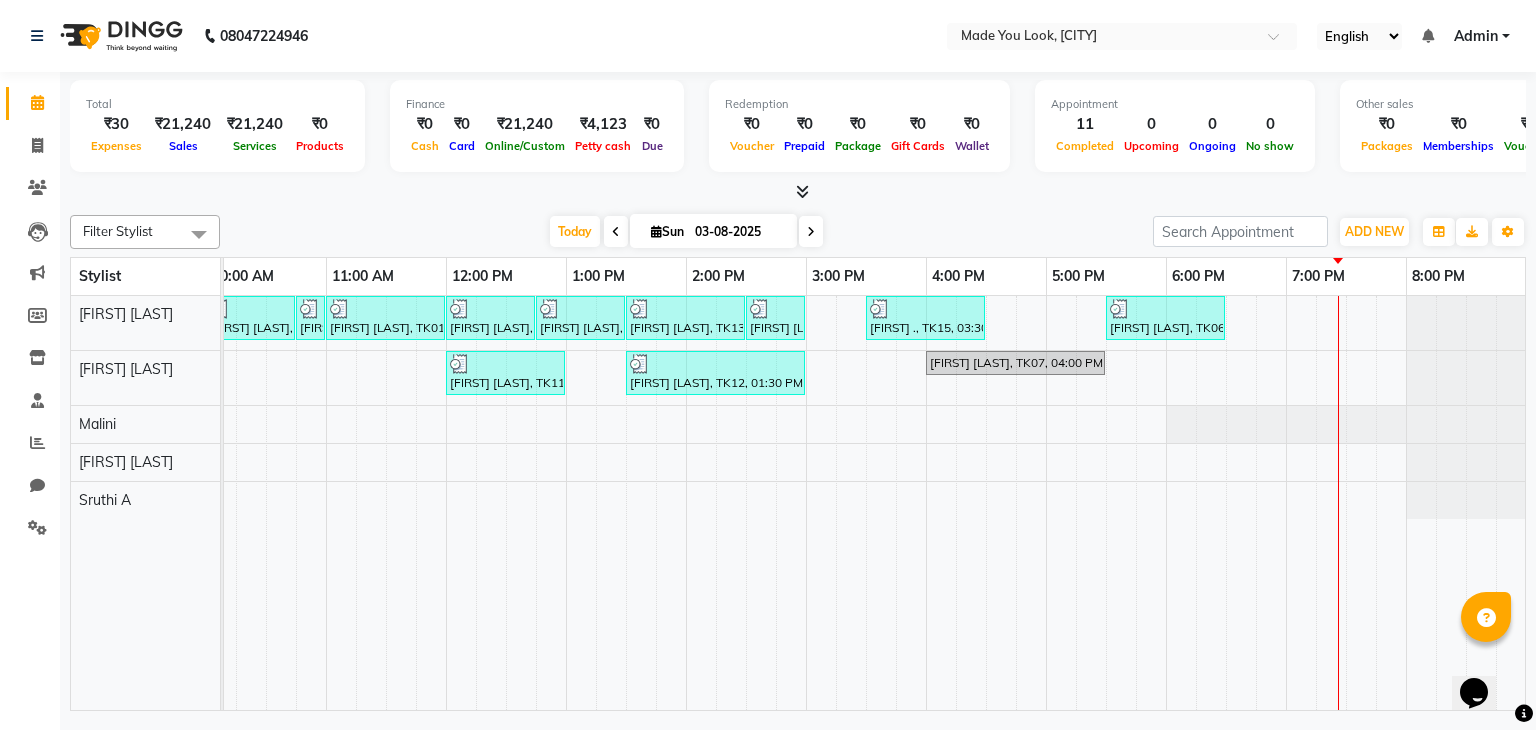 click at bounding box center (811, 232) 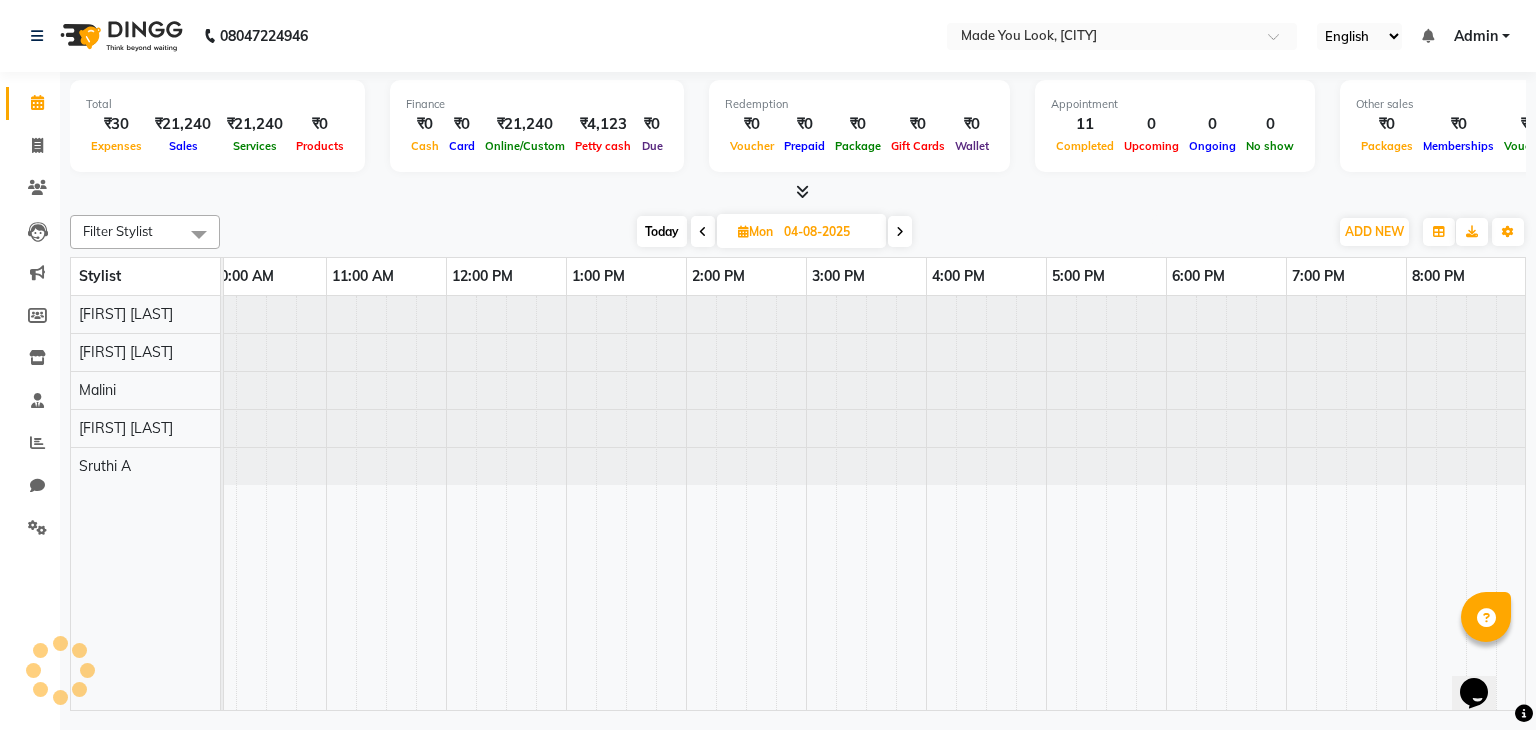 scroll, scrollTop: 0, scrollLeft: 0, axis: both 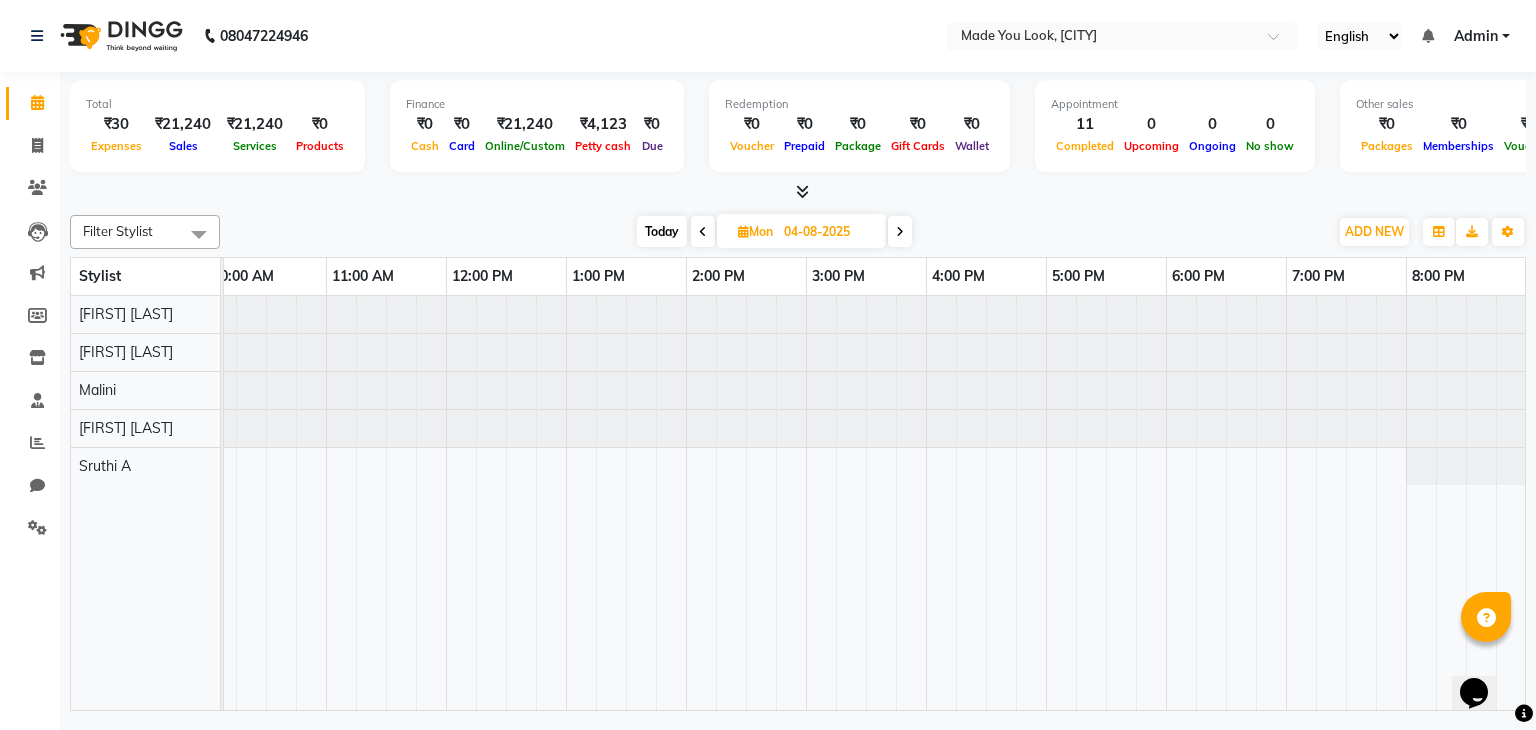 click at bounding box center (900, 231) 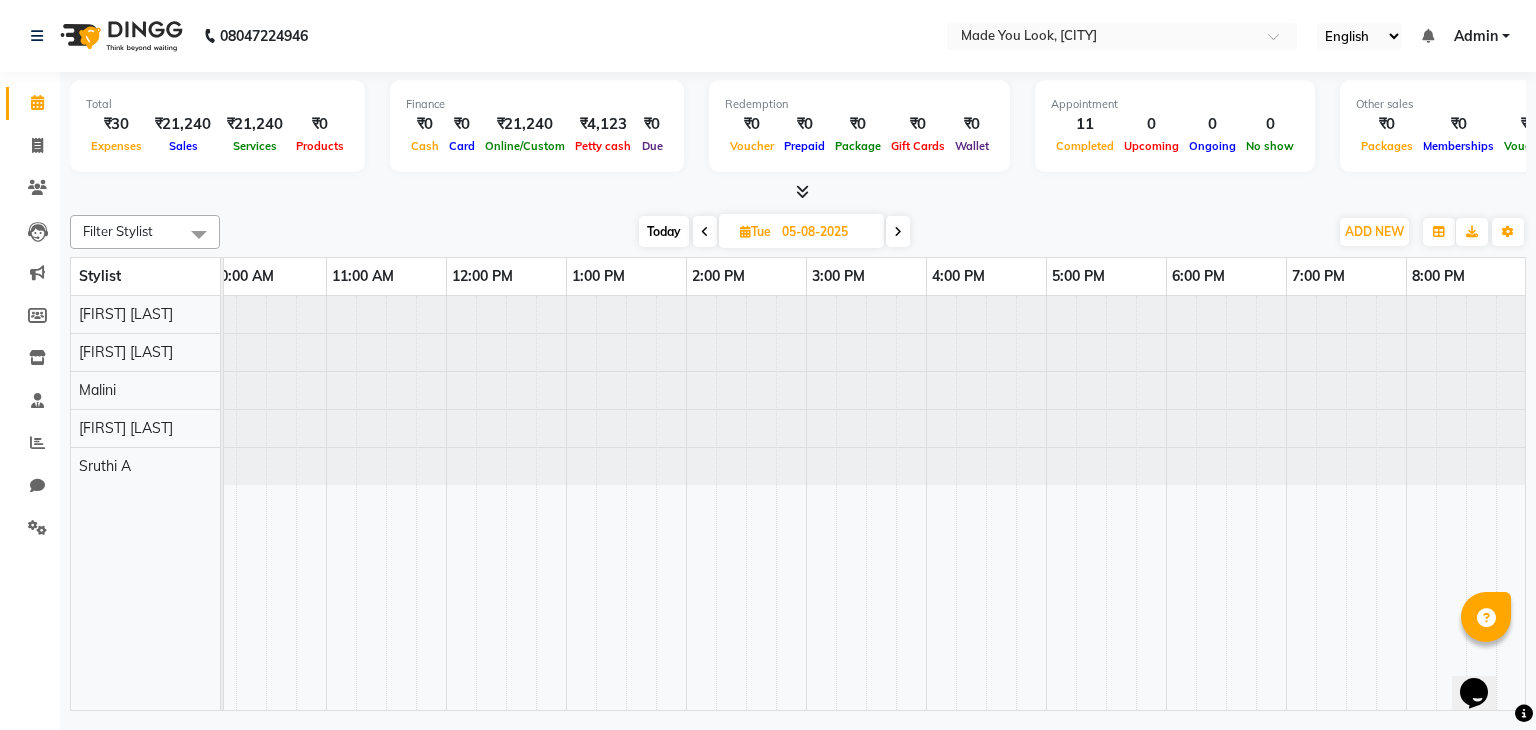 scroll, scrollTop: 0, scrollLeft: 0, axis: both 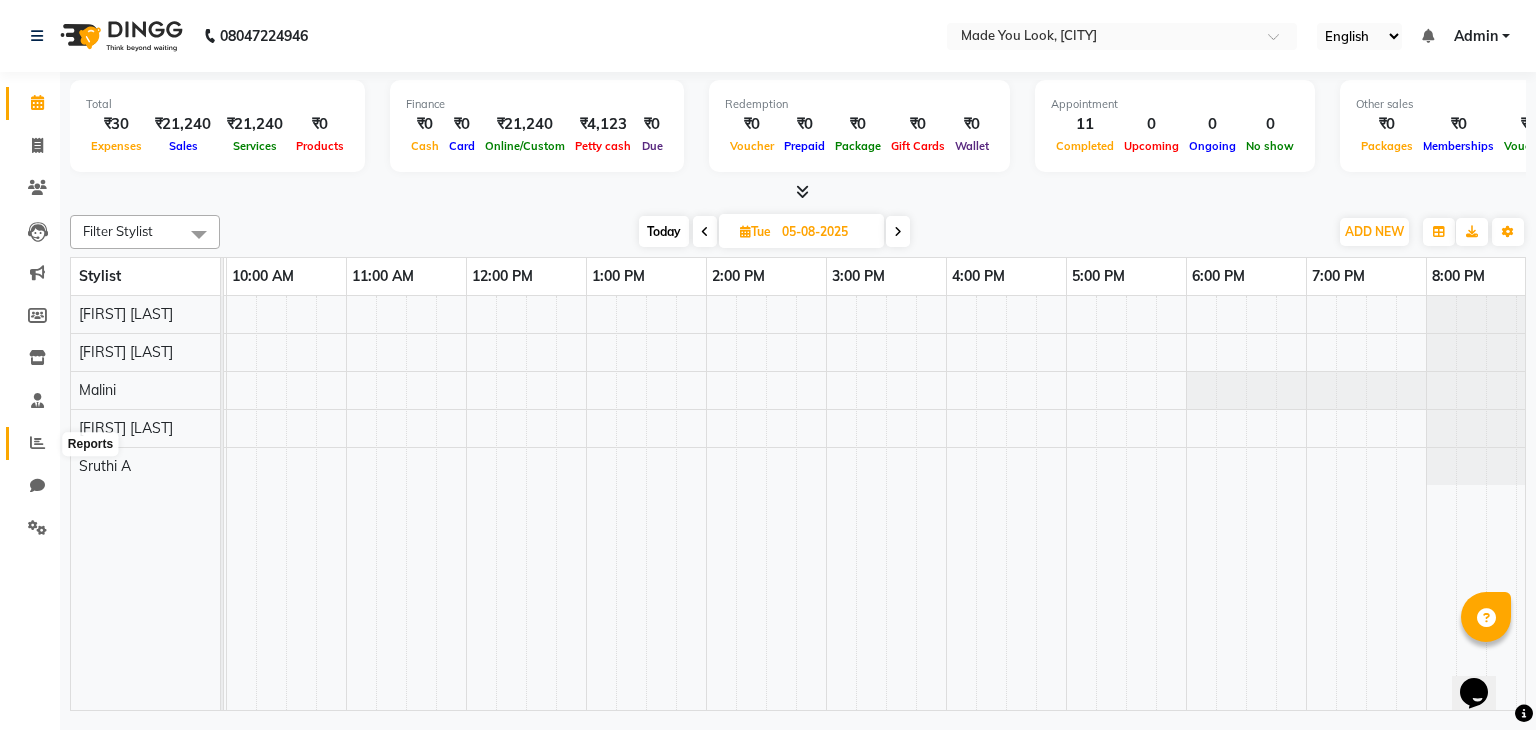 click 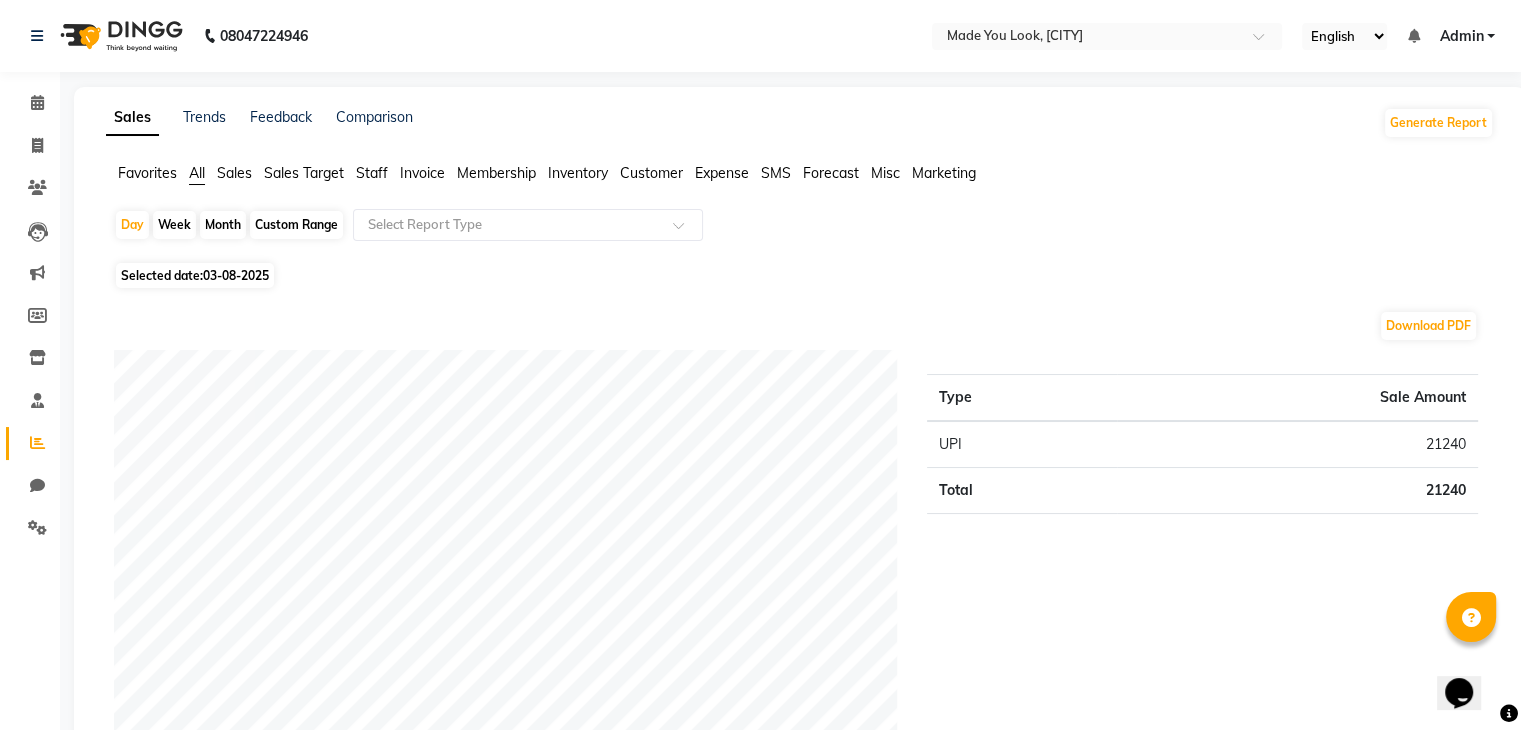 click on "Custom Range" 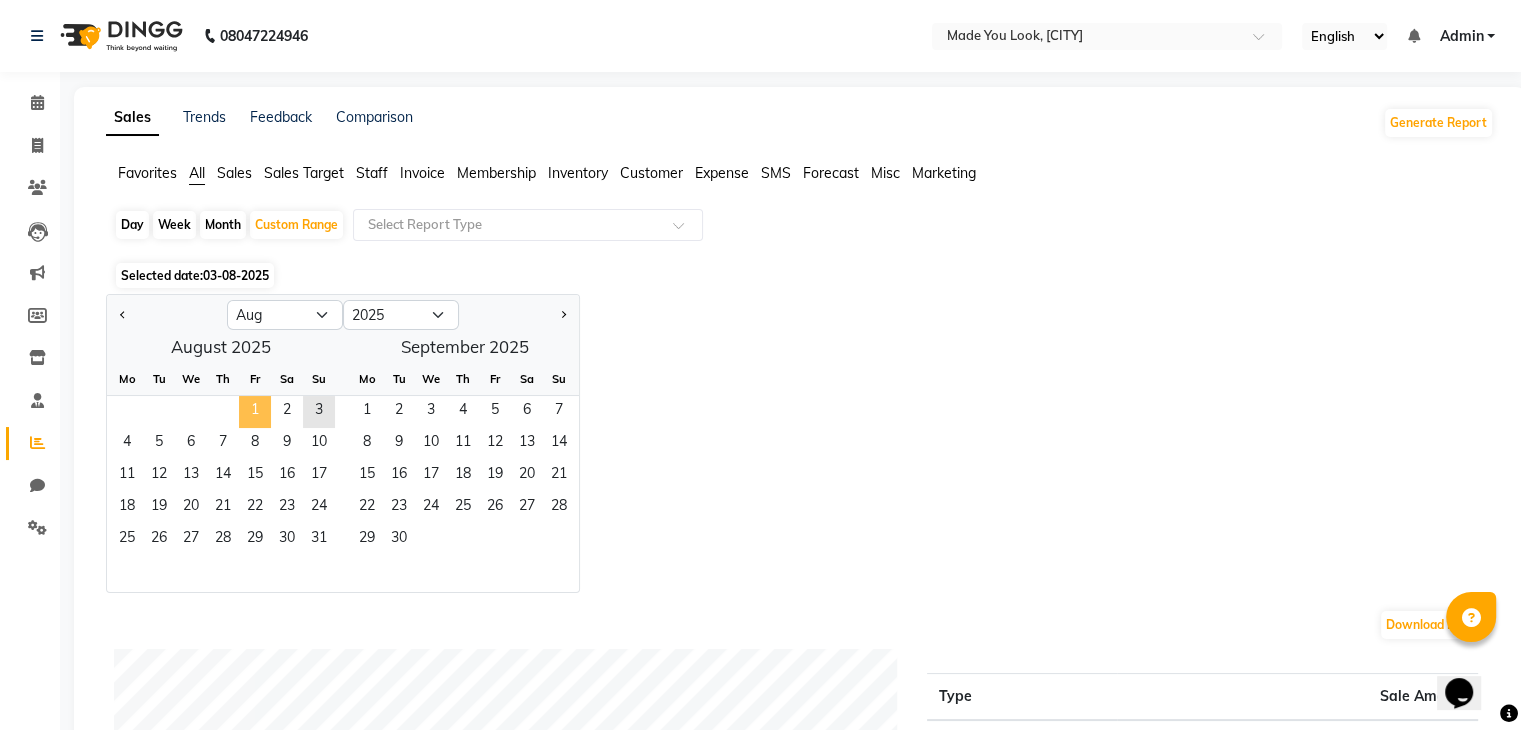 click on "1" 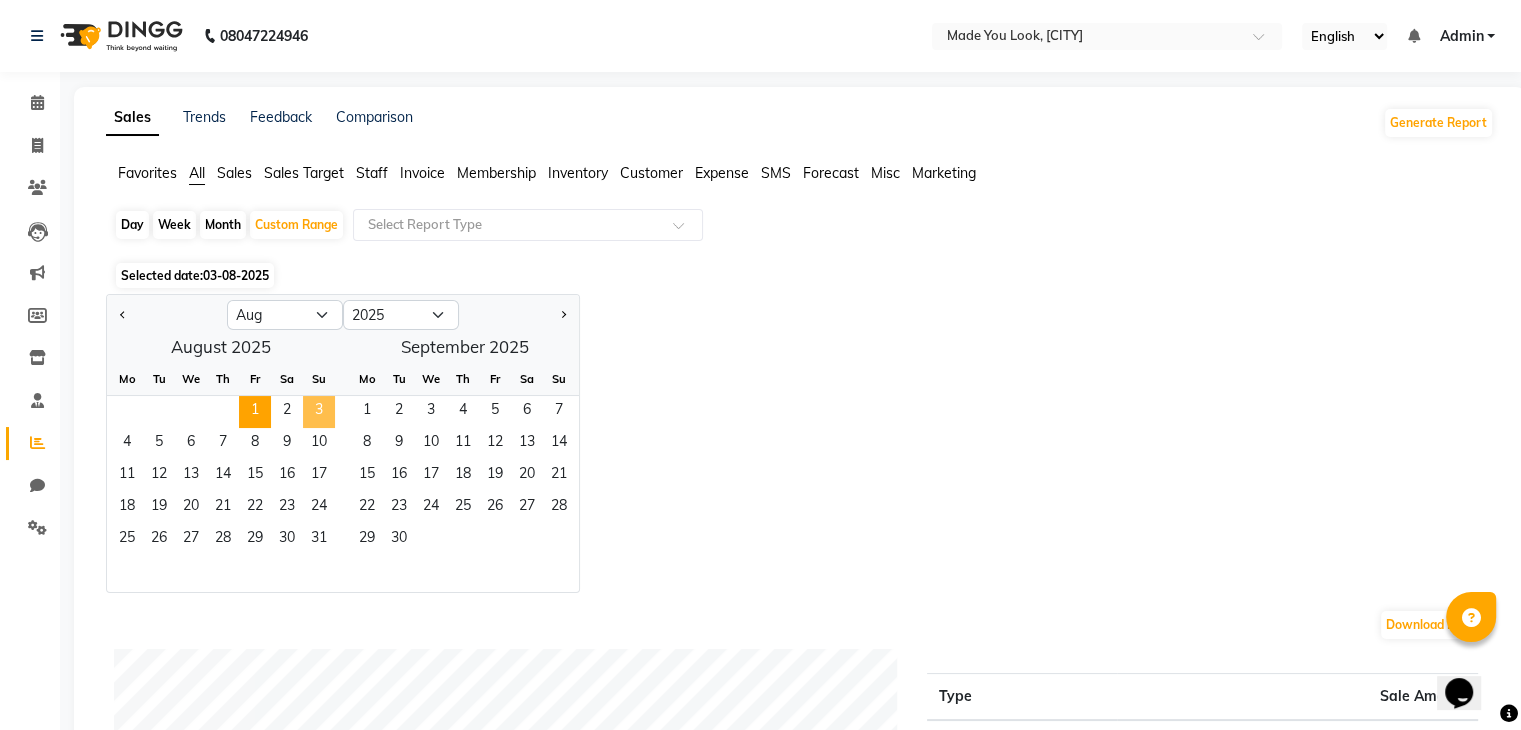 click on "3" 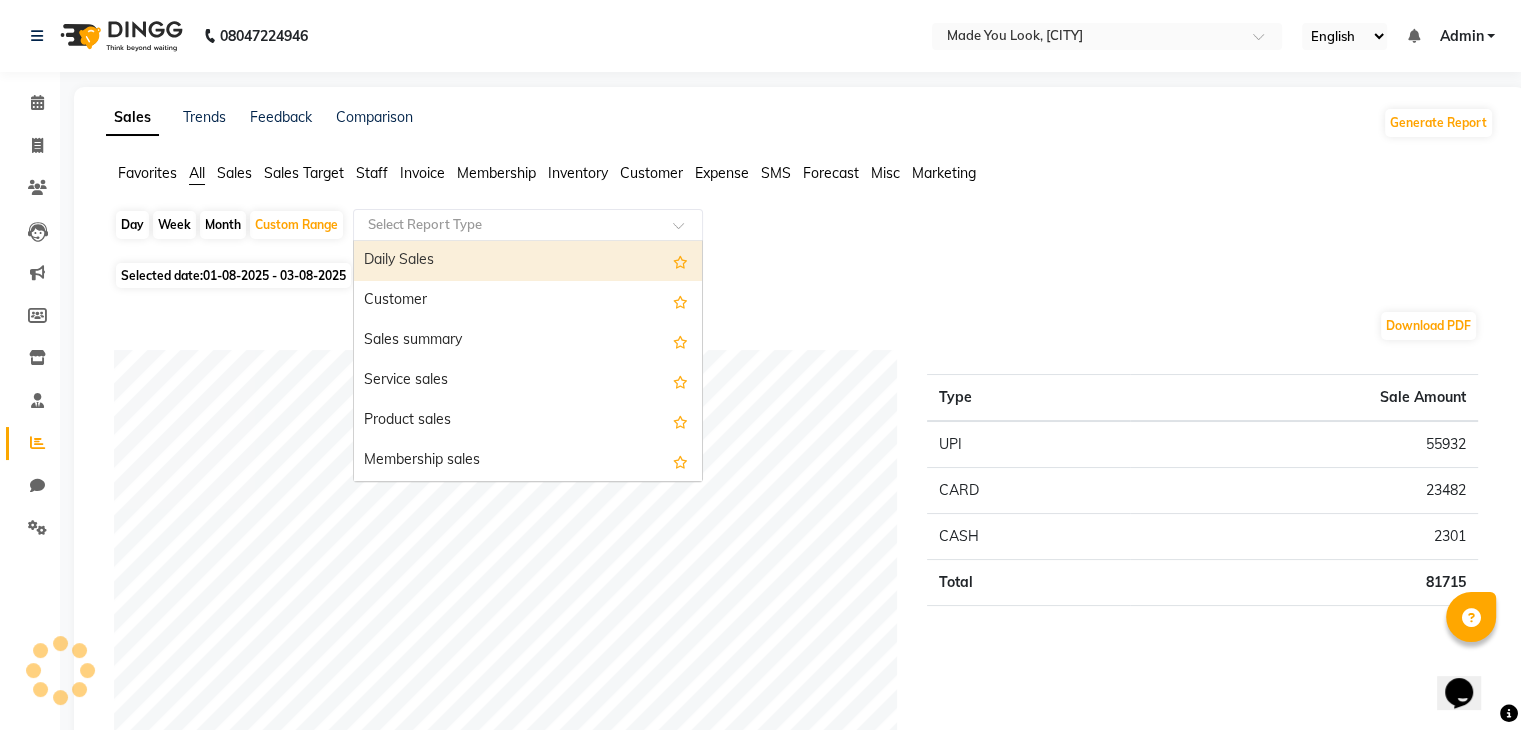 click 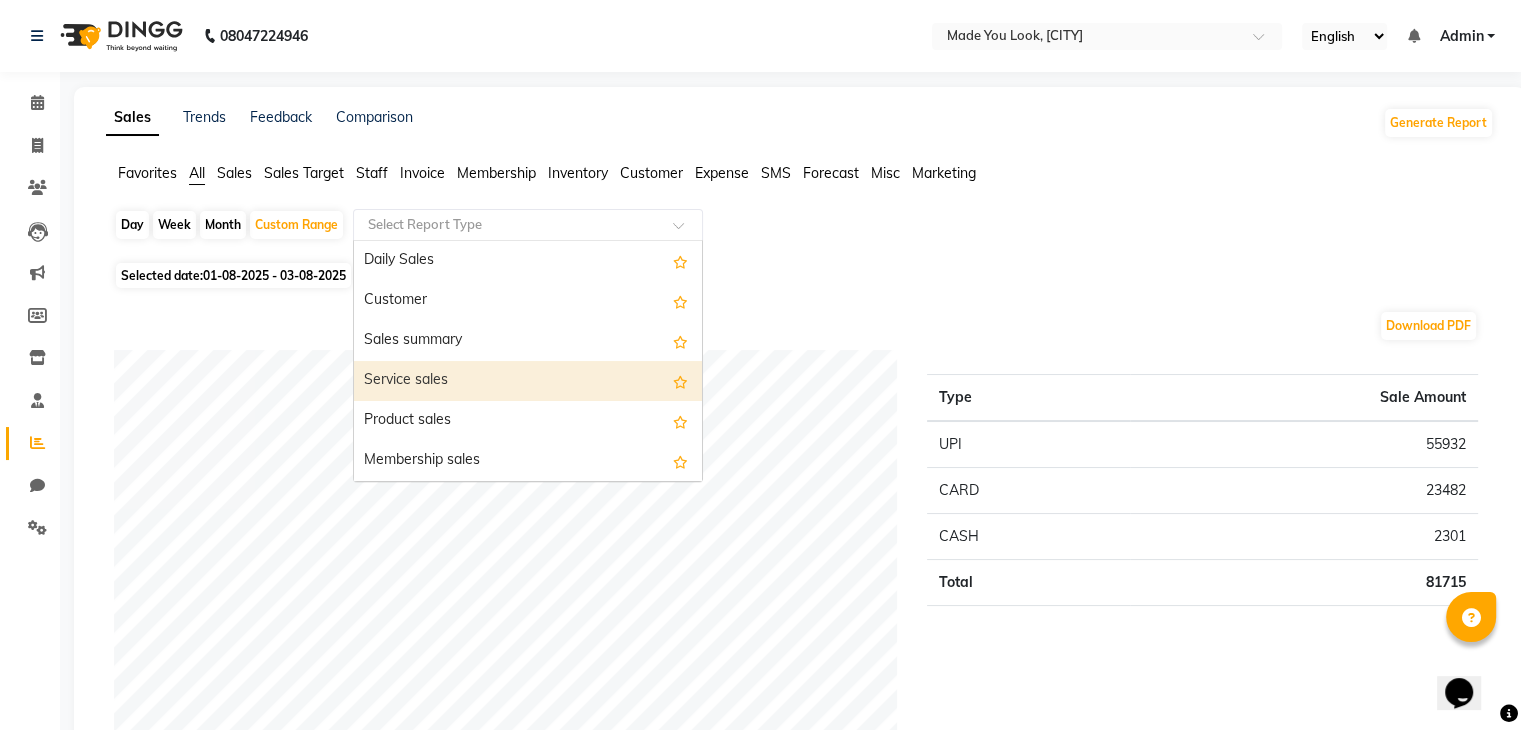 click on "Service sales" at bounding box center [528, 381] 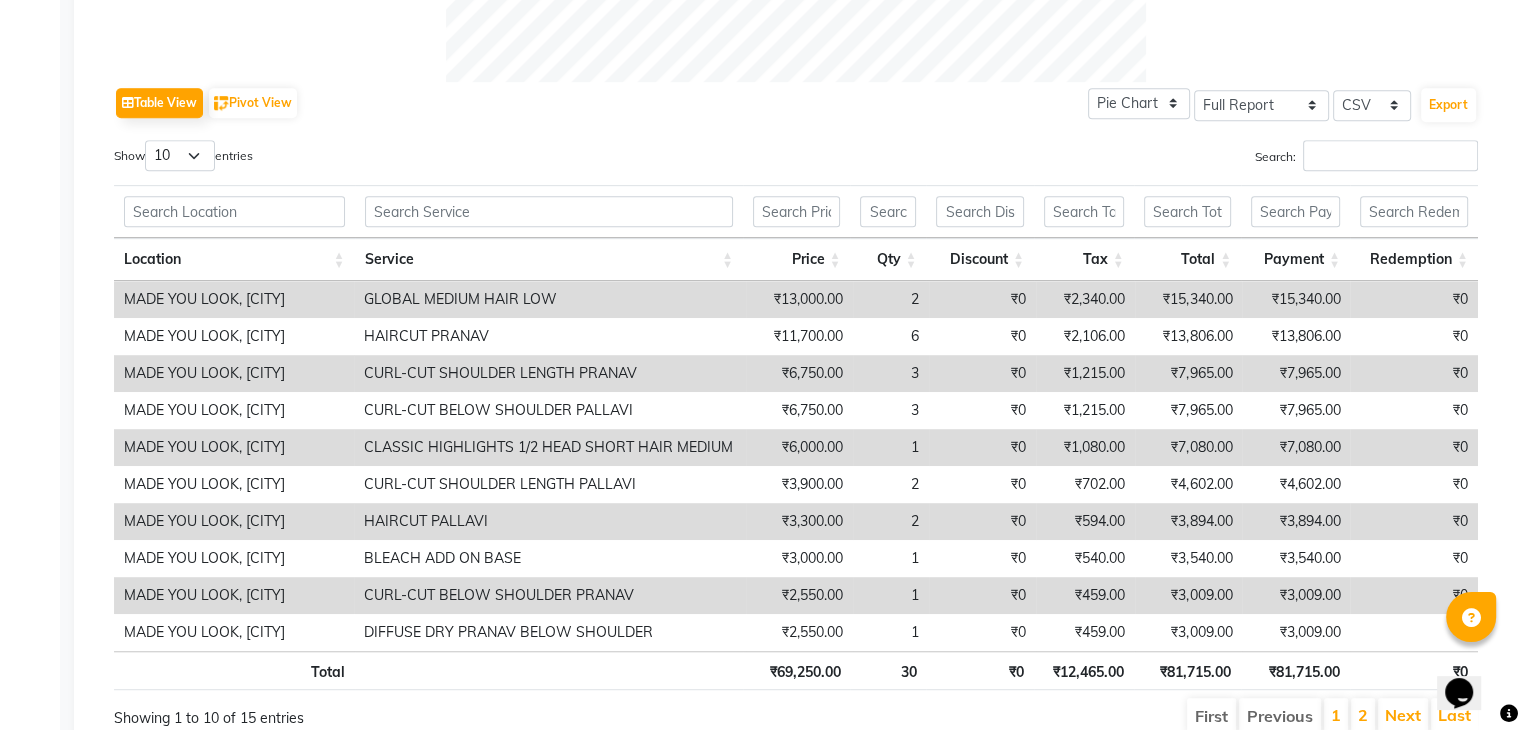 scroll, scrollTop: 1037, scrollLeft: 0, axis: vertical 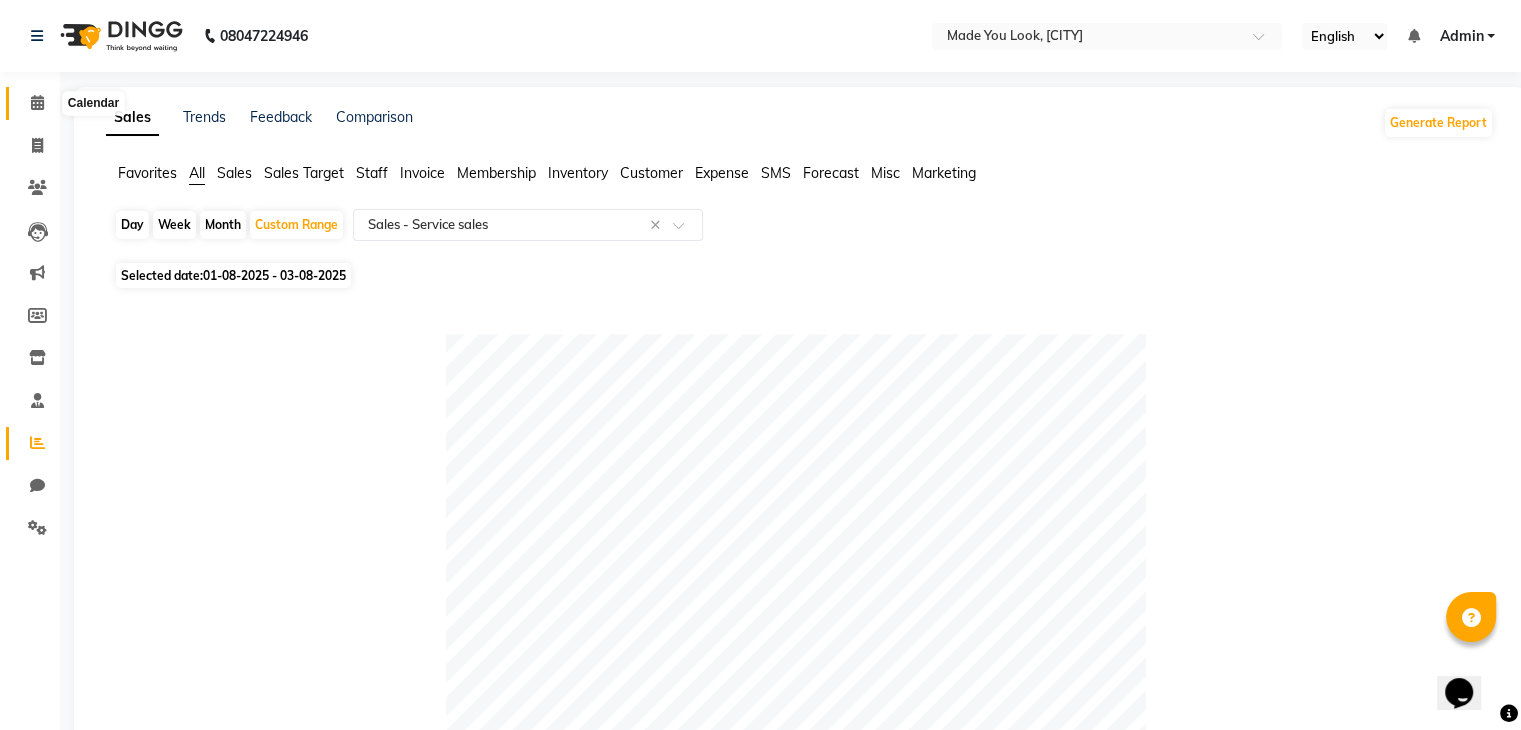 click 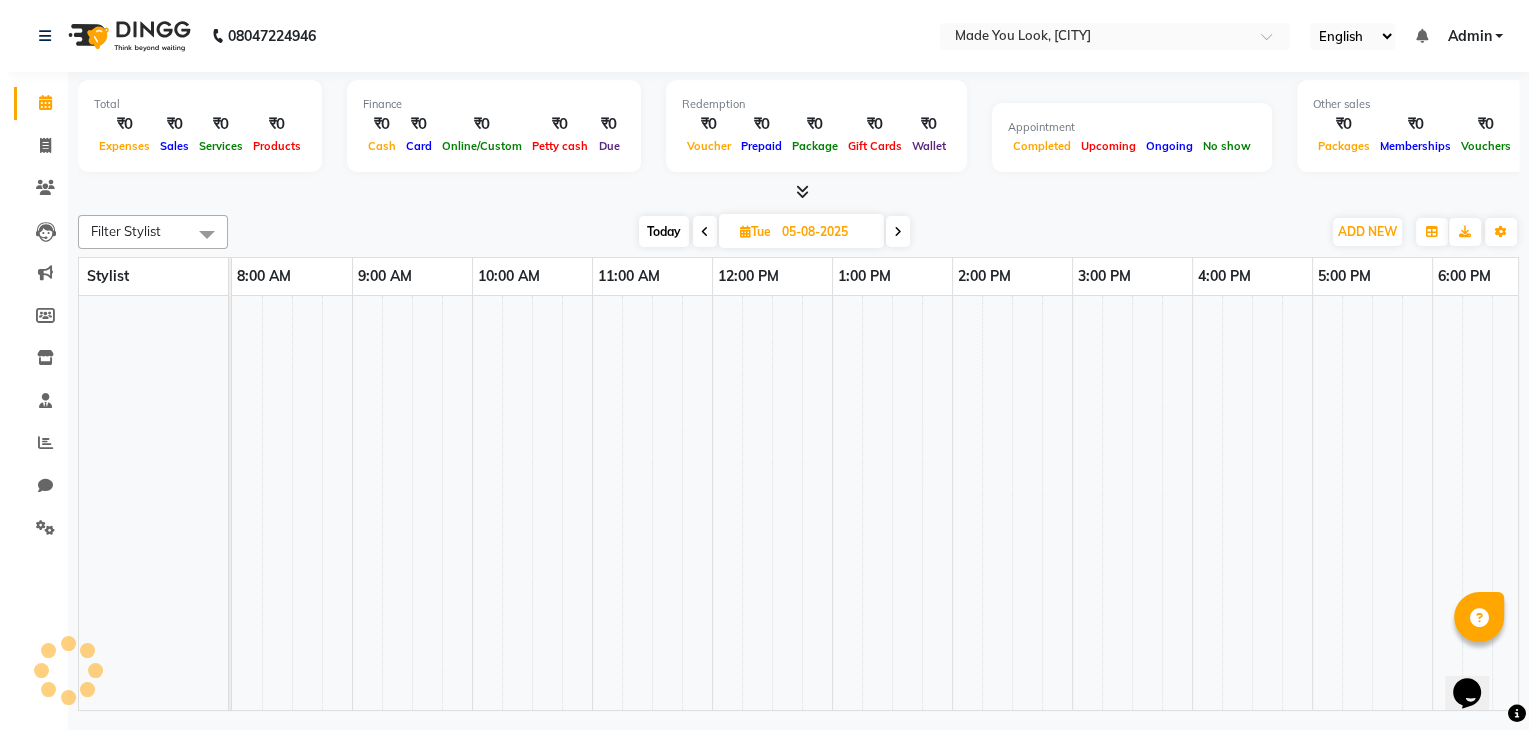 scroll, scrollTop: 0, scrollLeft: 0, axis: both 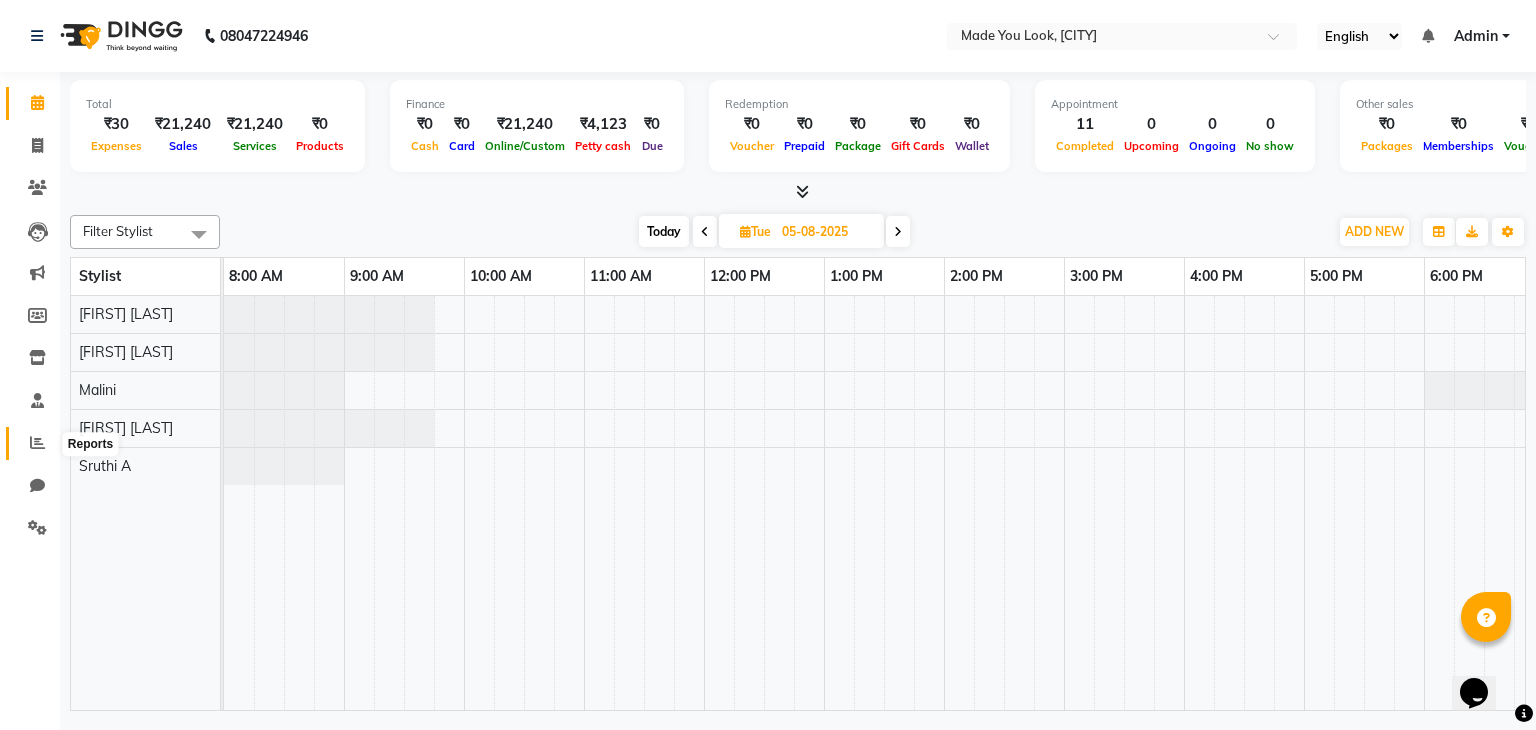 click 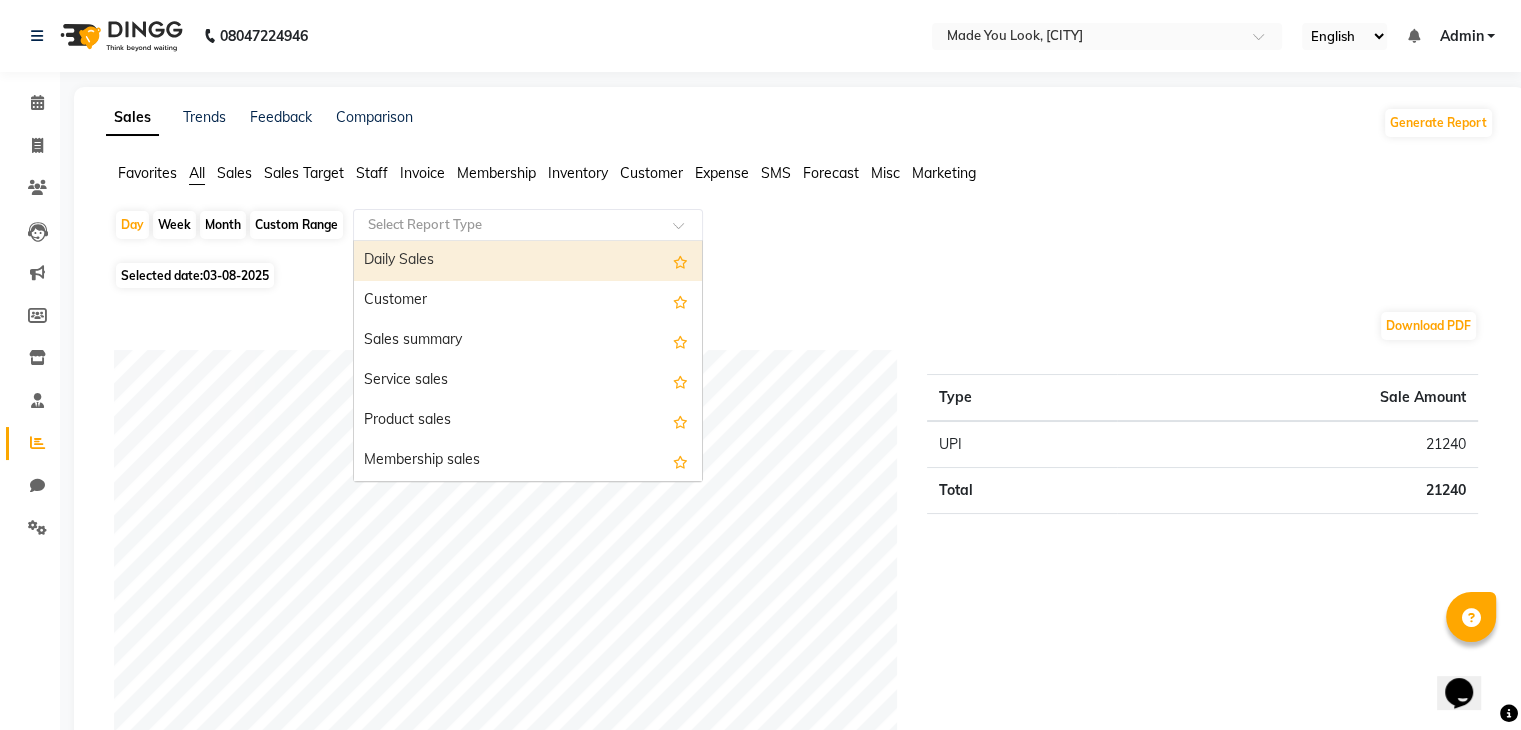 click on "Select Report Type" 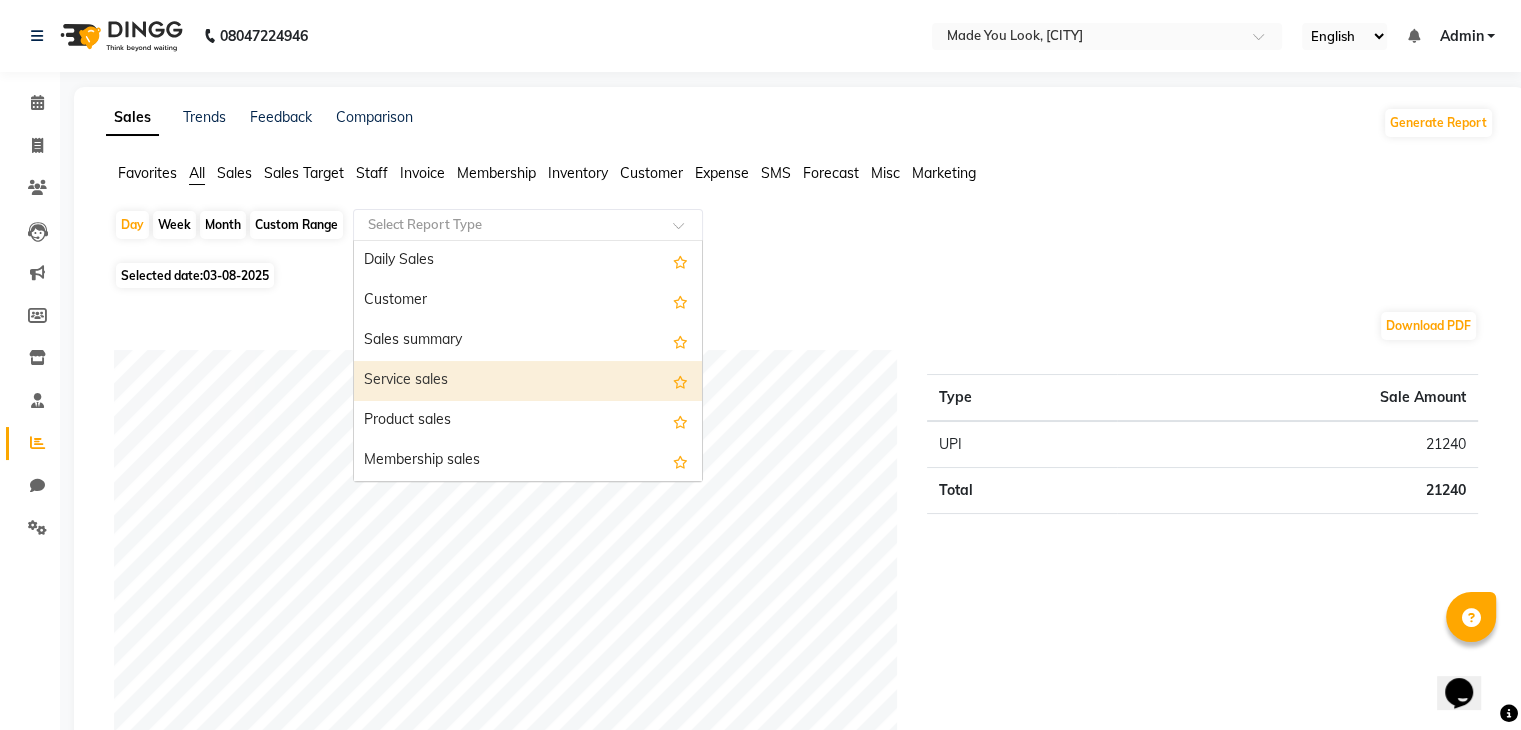 click on "Service sales" at bounding box center (528, 381) 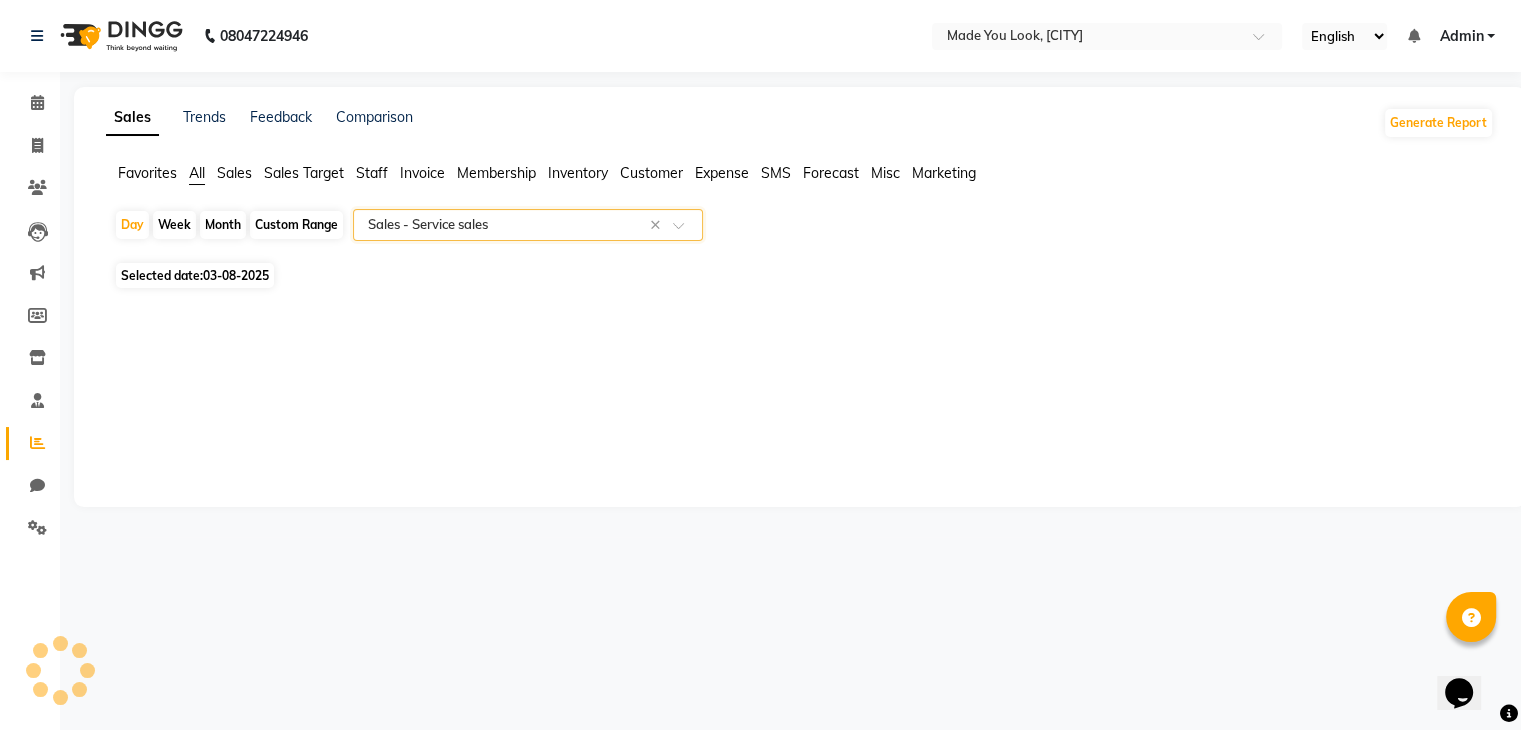 select on "full_report" 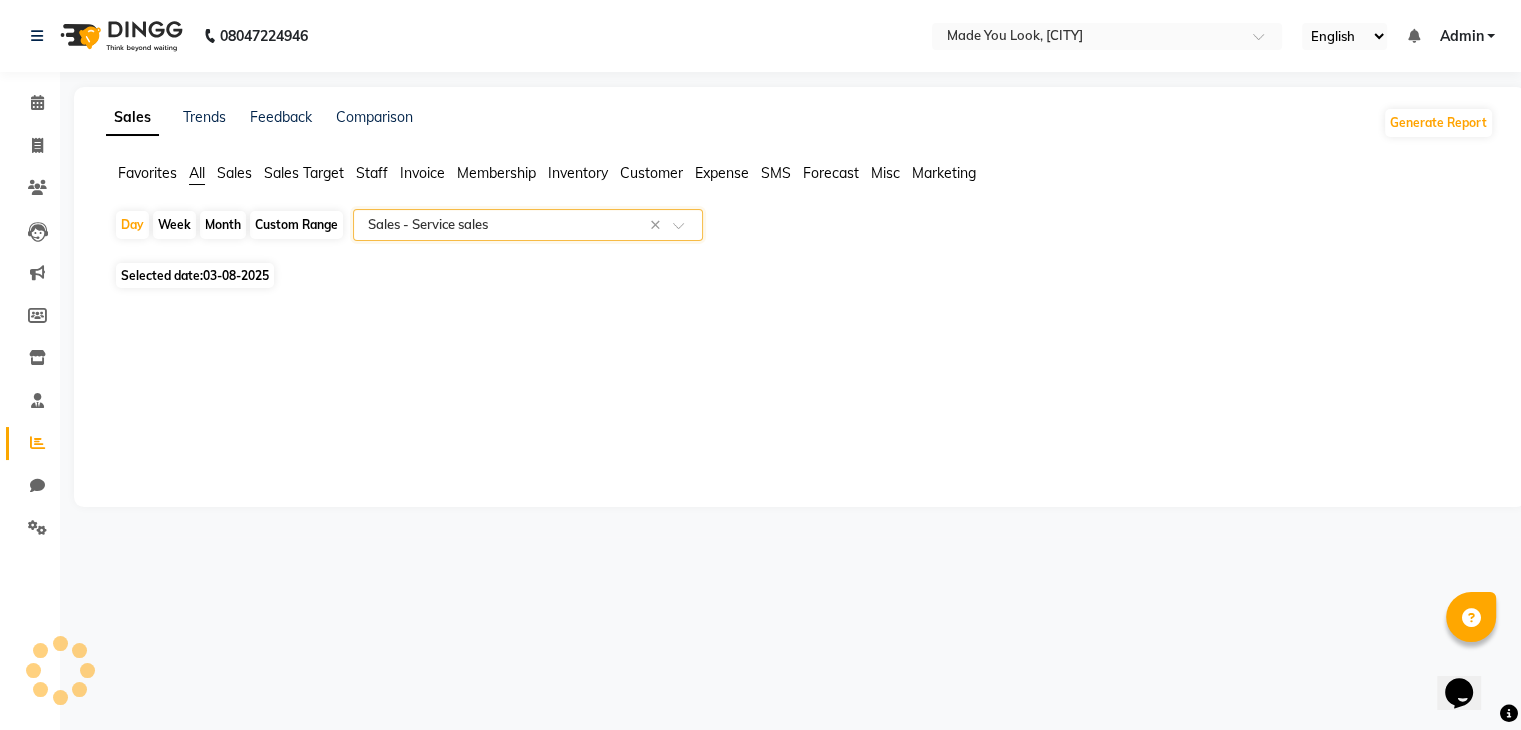 select on "csv" 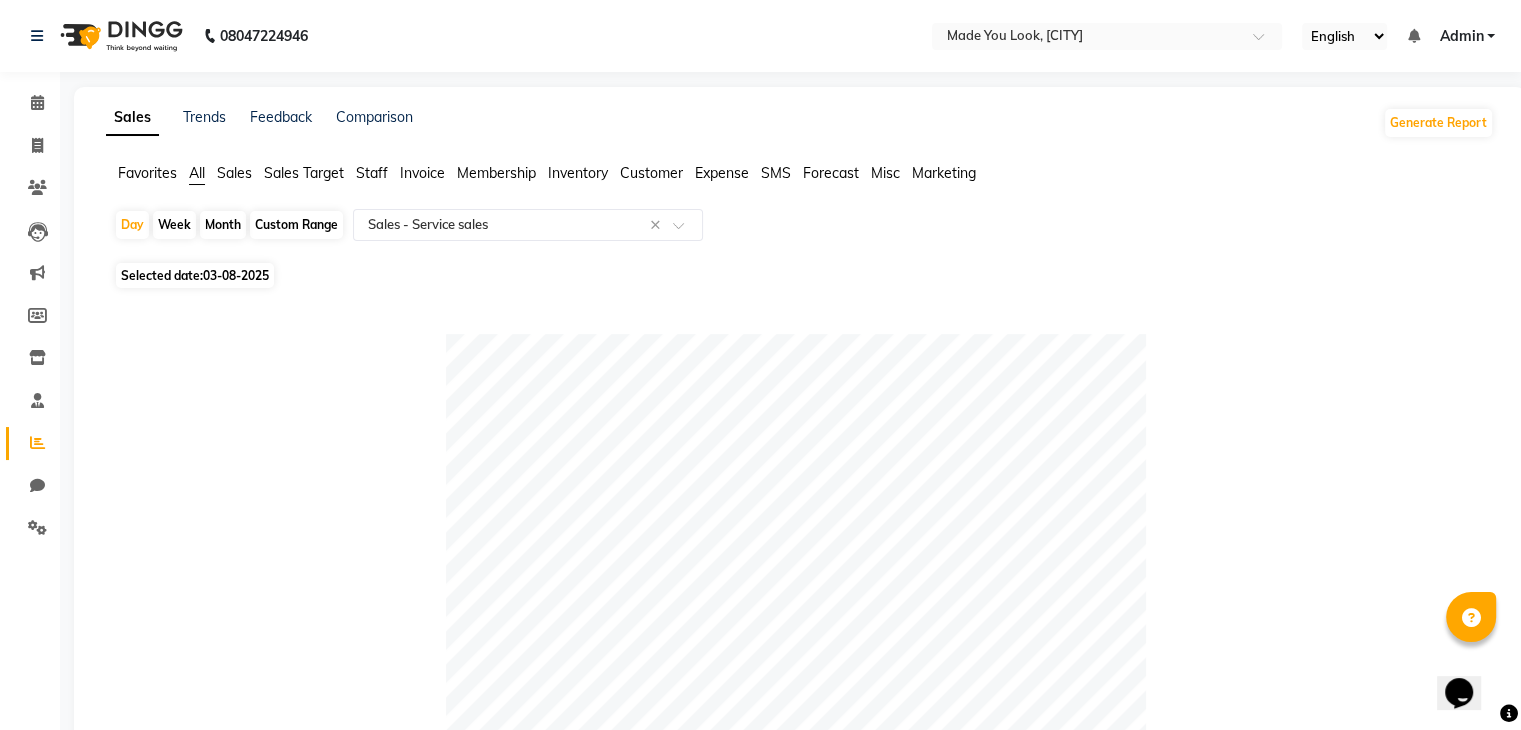 click on "03-08-2025" 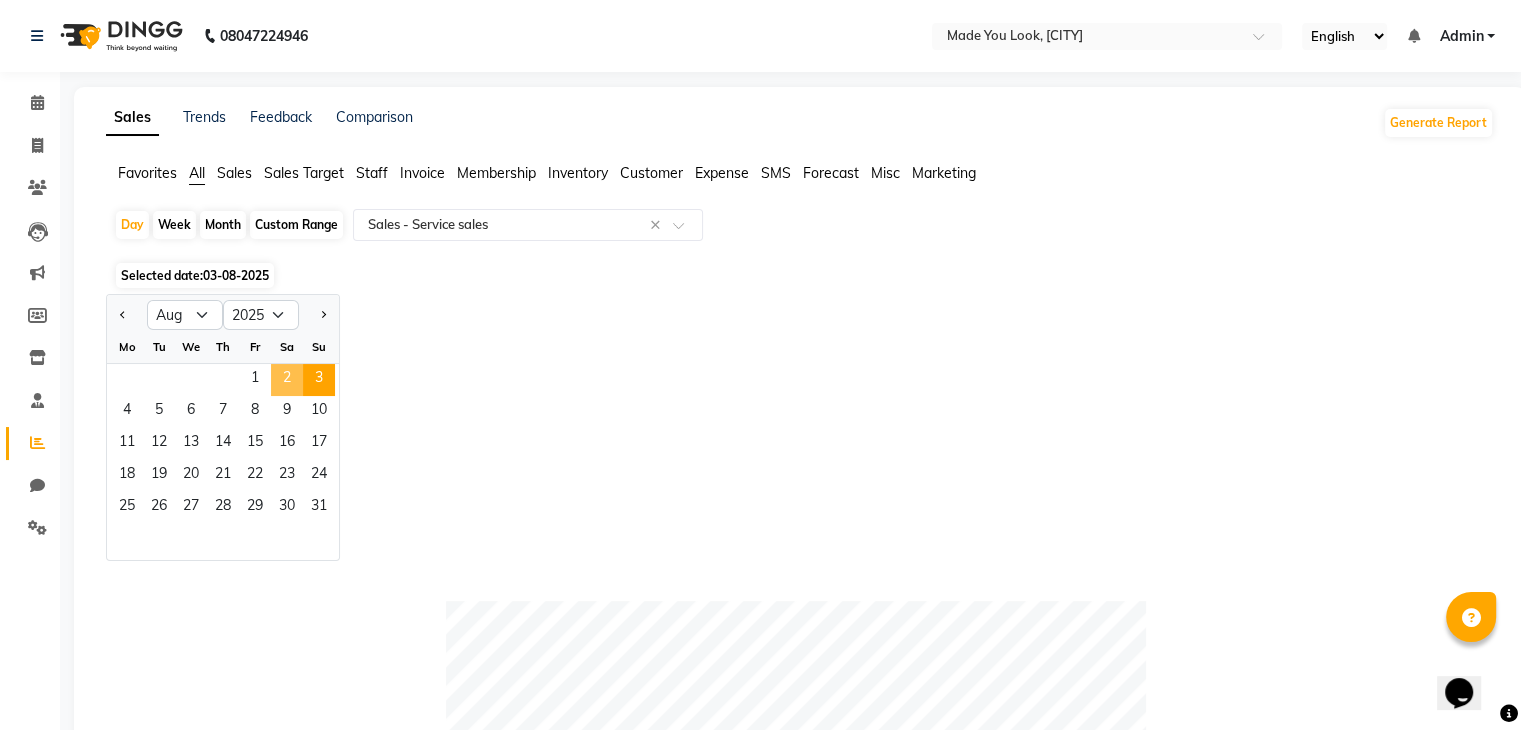 click on "2" 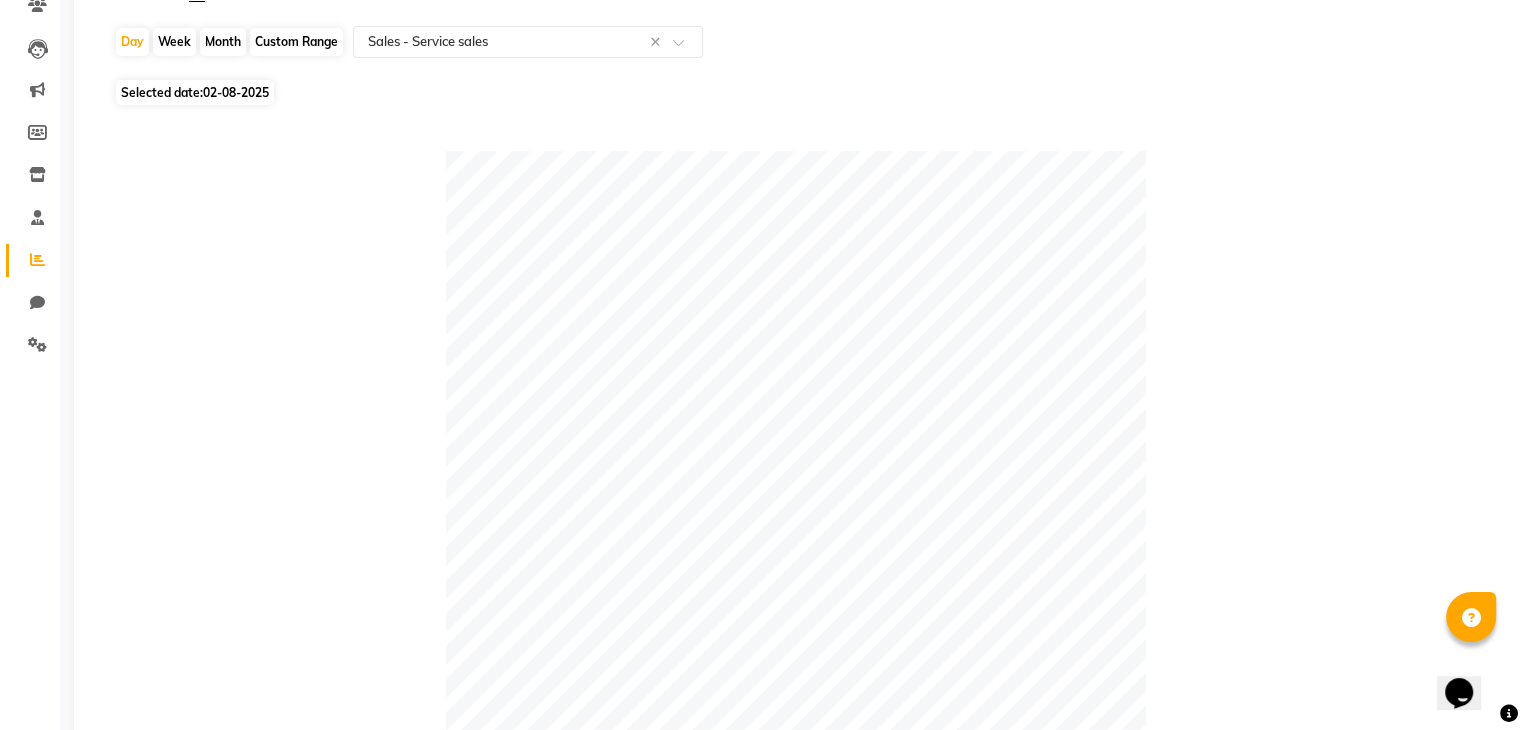 scroll, scrollTop: 0, scrollLeft: 0, axis: both 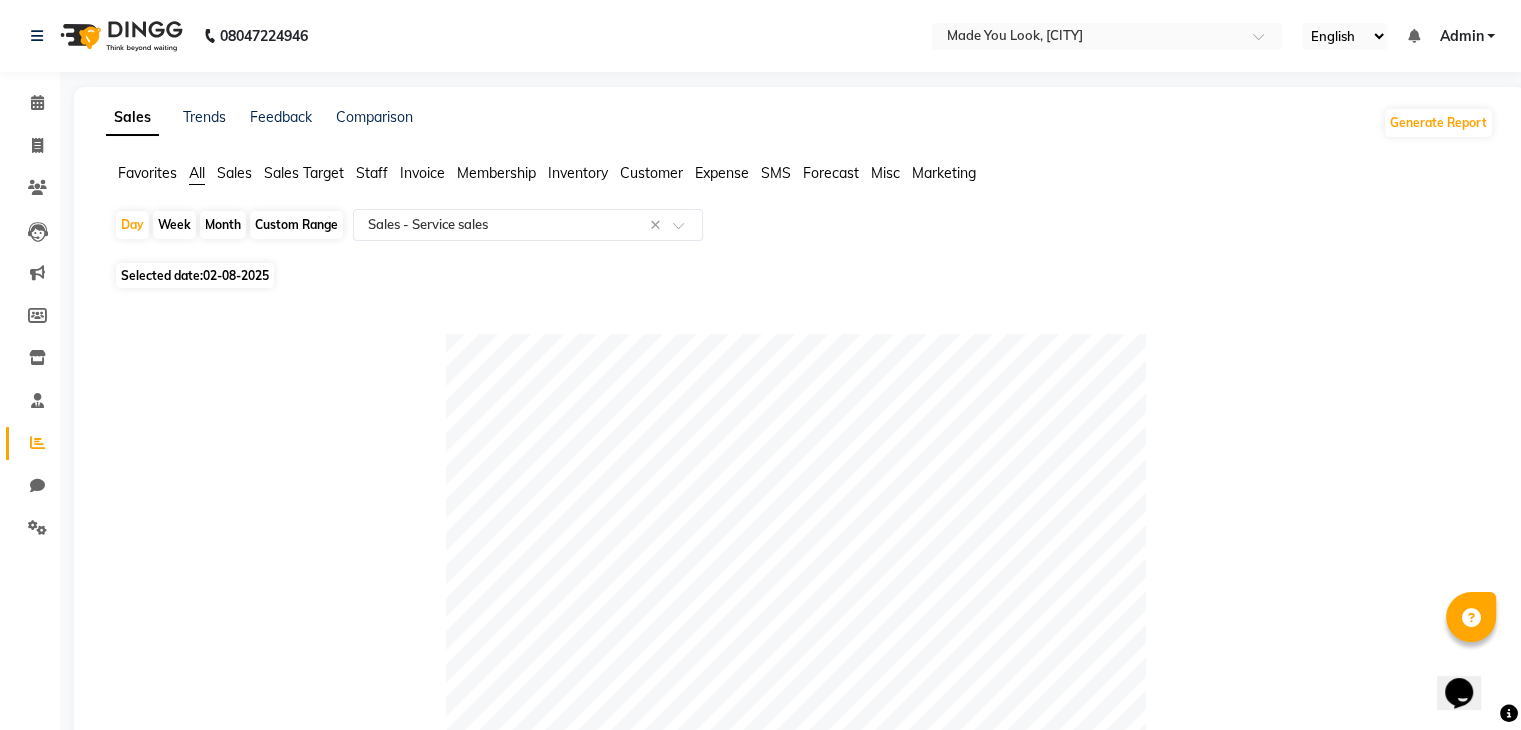 click on "Custom Range" 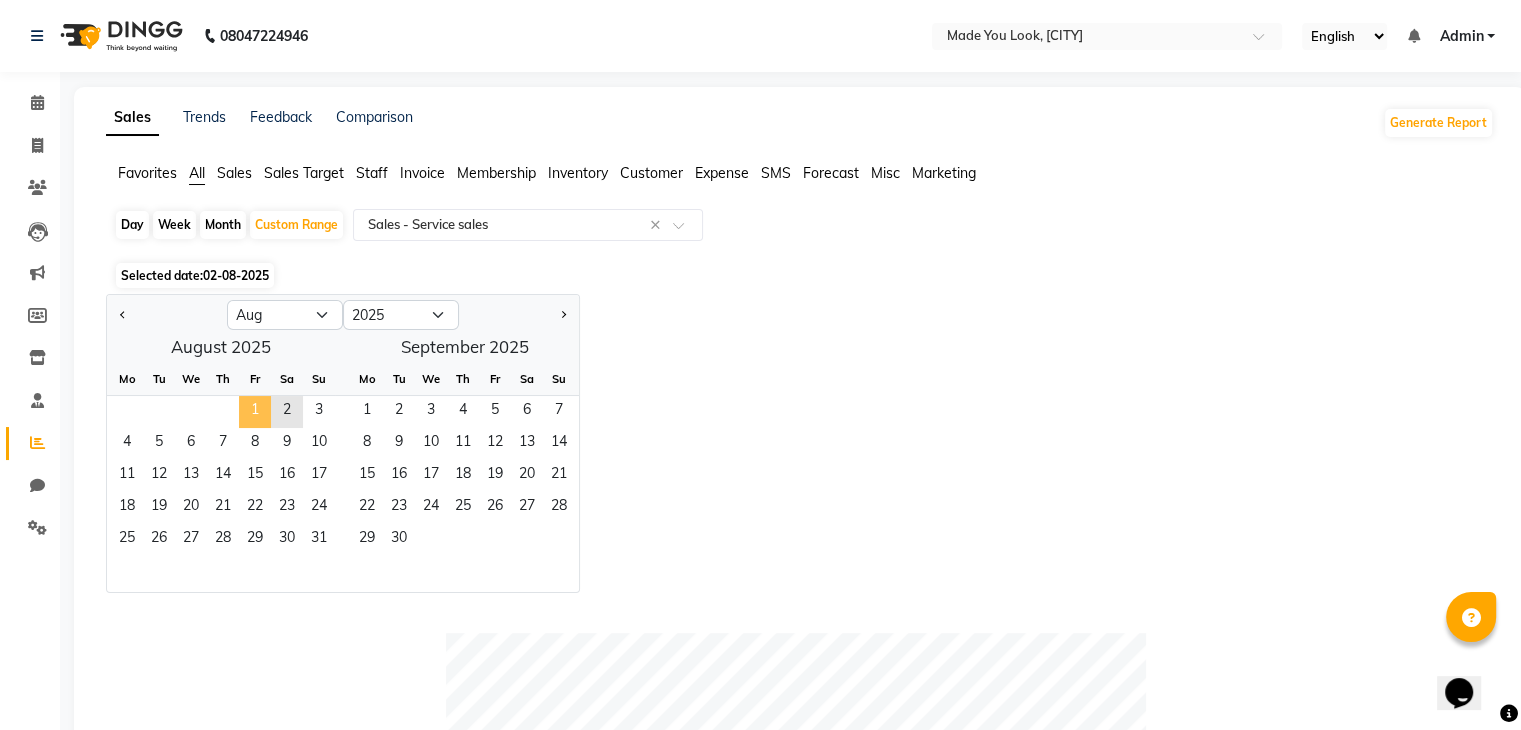click on "1" 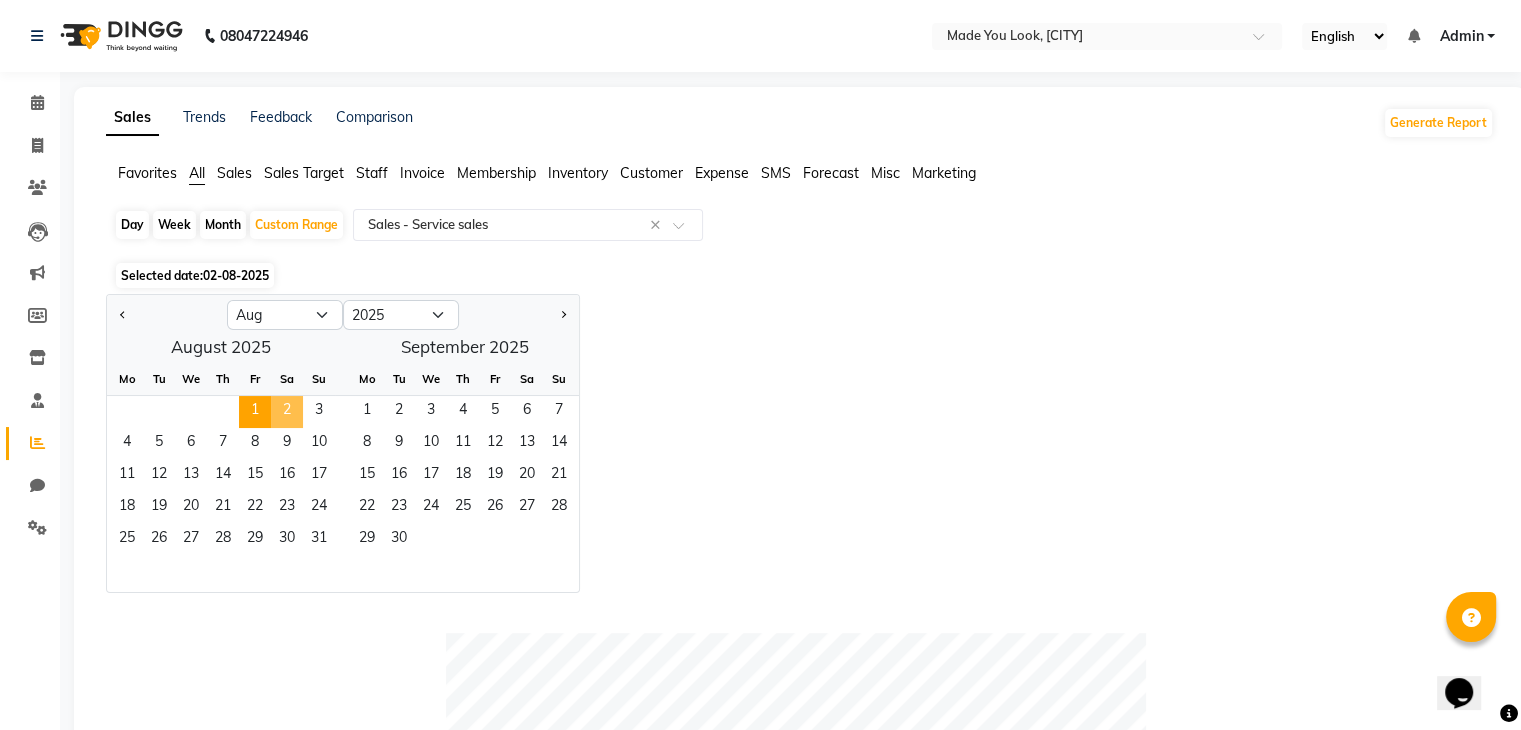 click on "2" 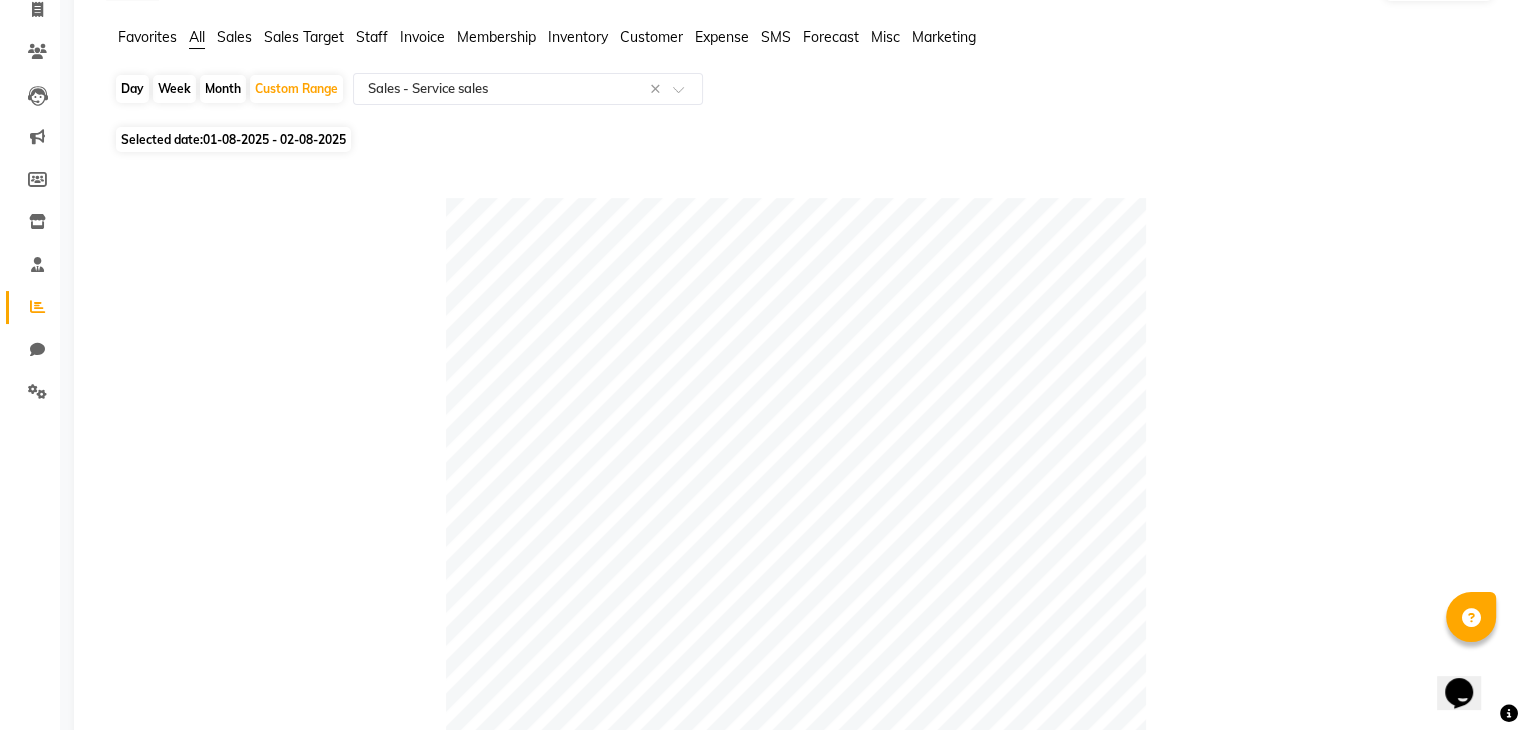 scroll, scrollTop: 0, scrollLeft: 0, axis: both 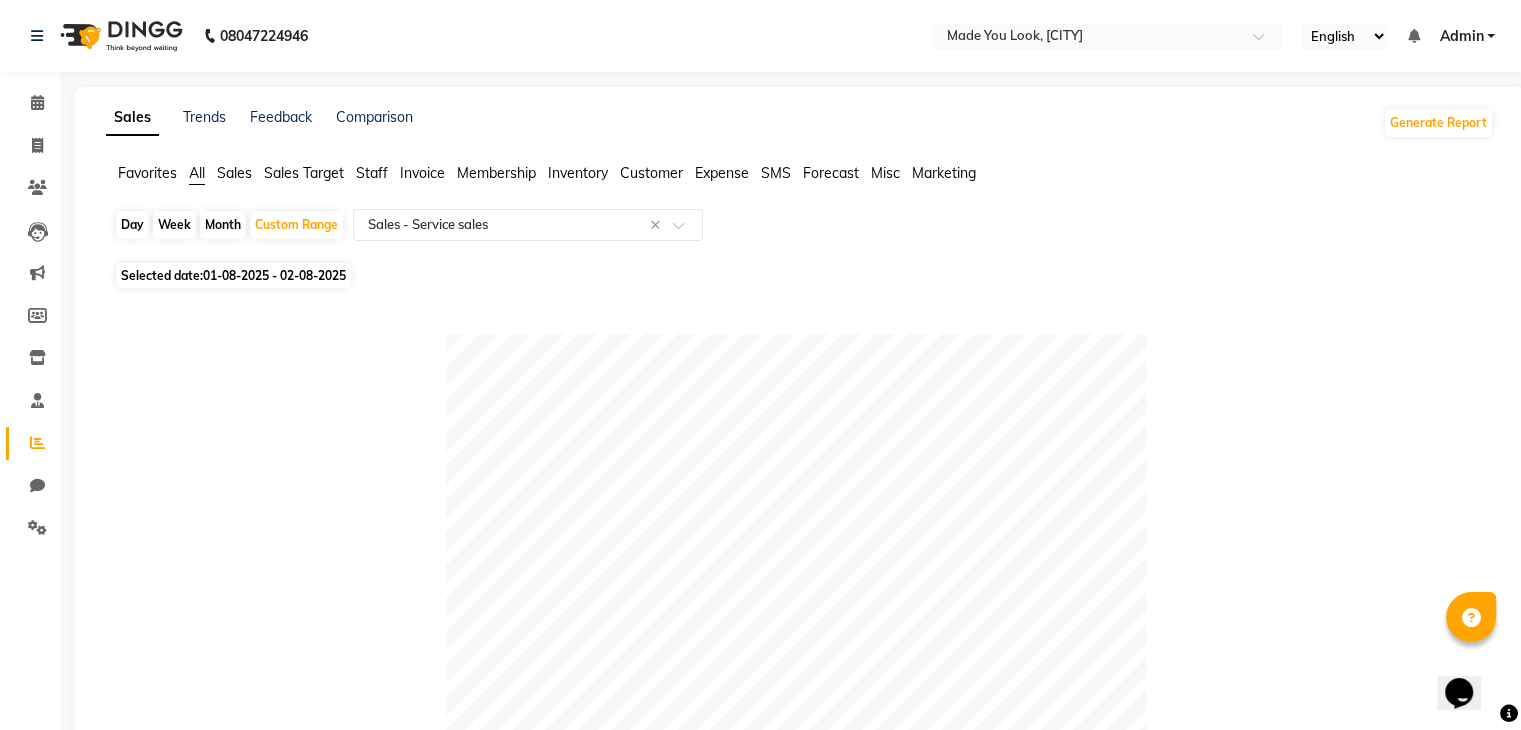 click on "Day" 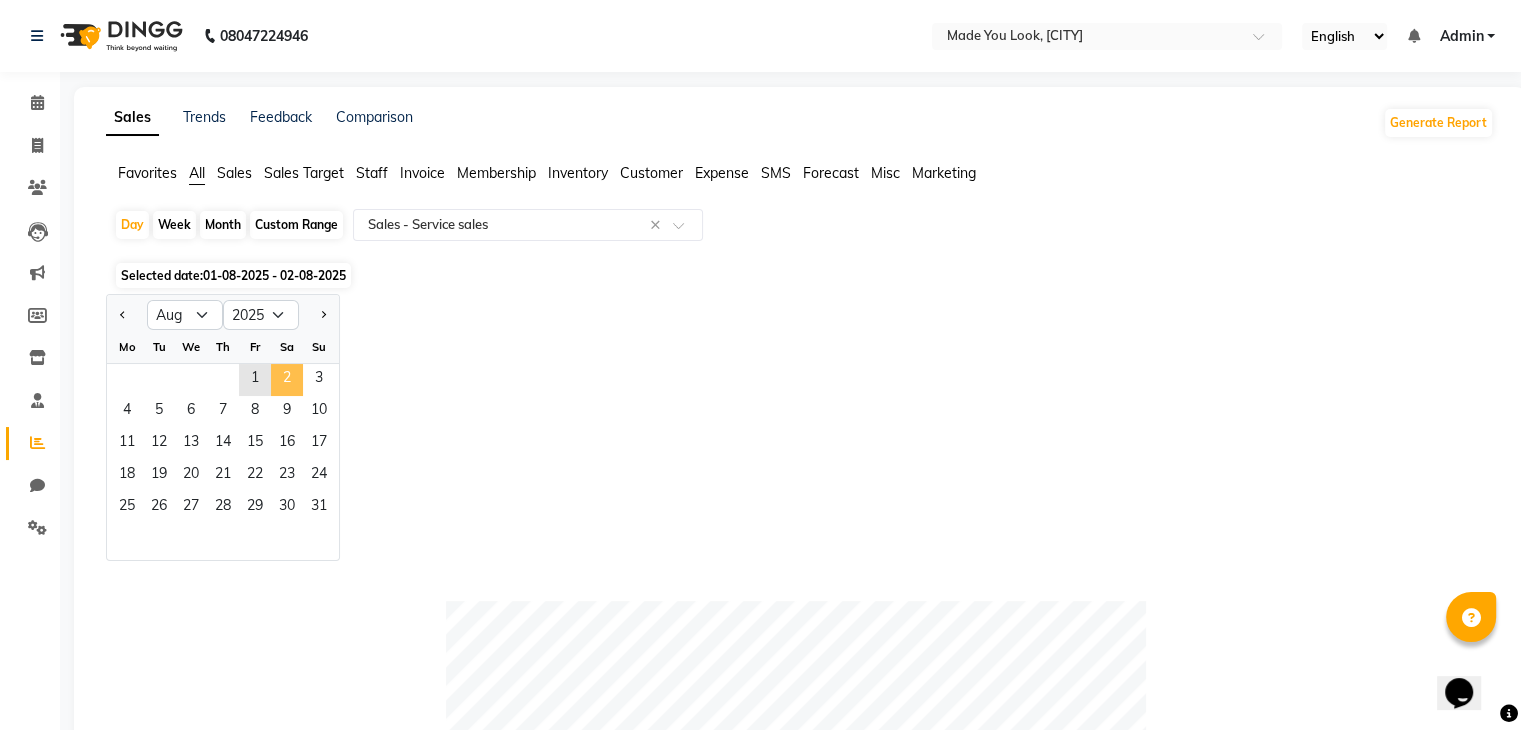 click on "2" 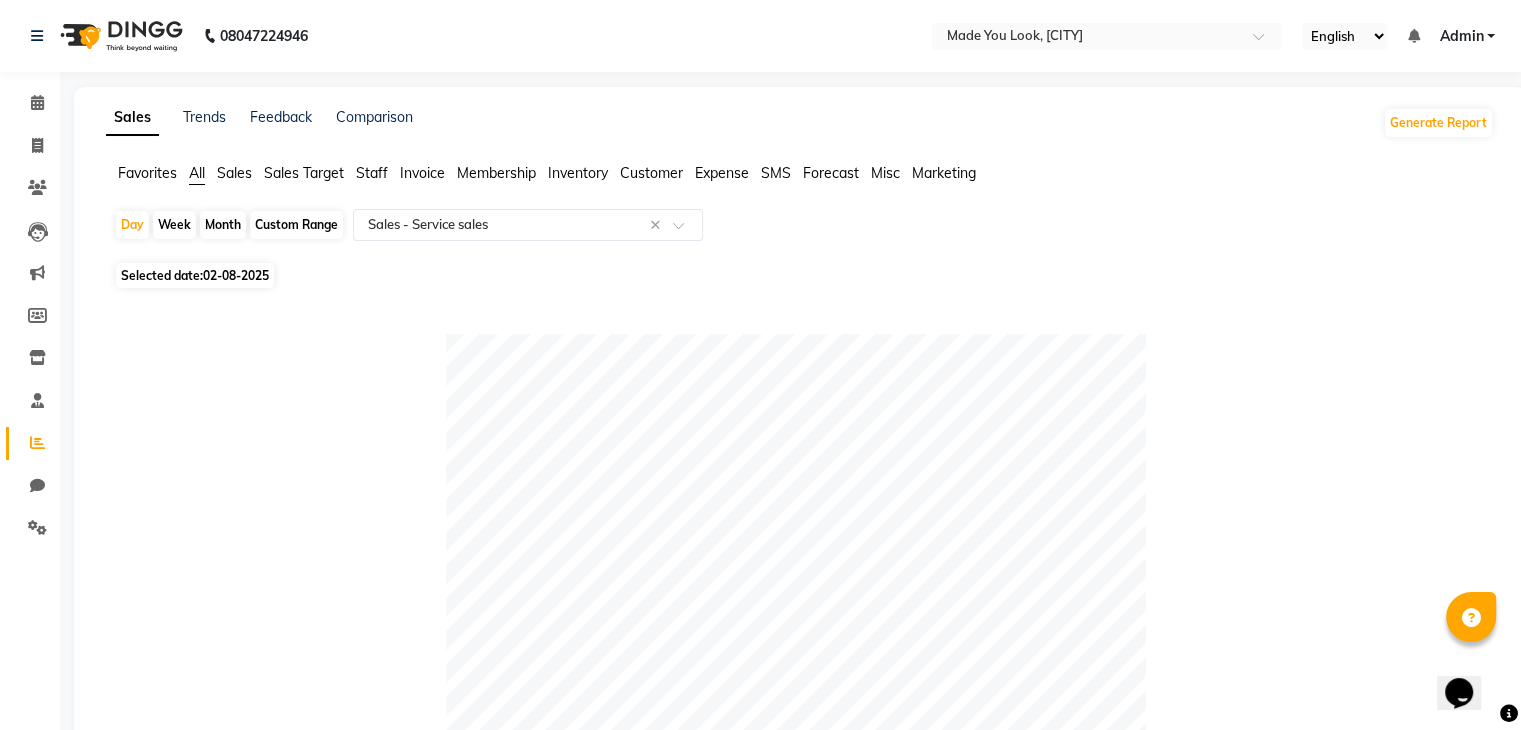 scroll, scrollTop: 0, scrollLeft: 0, axis: both 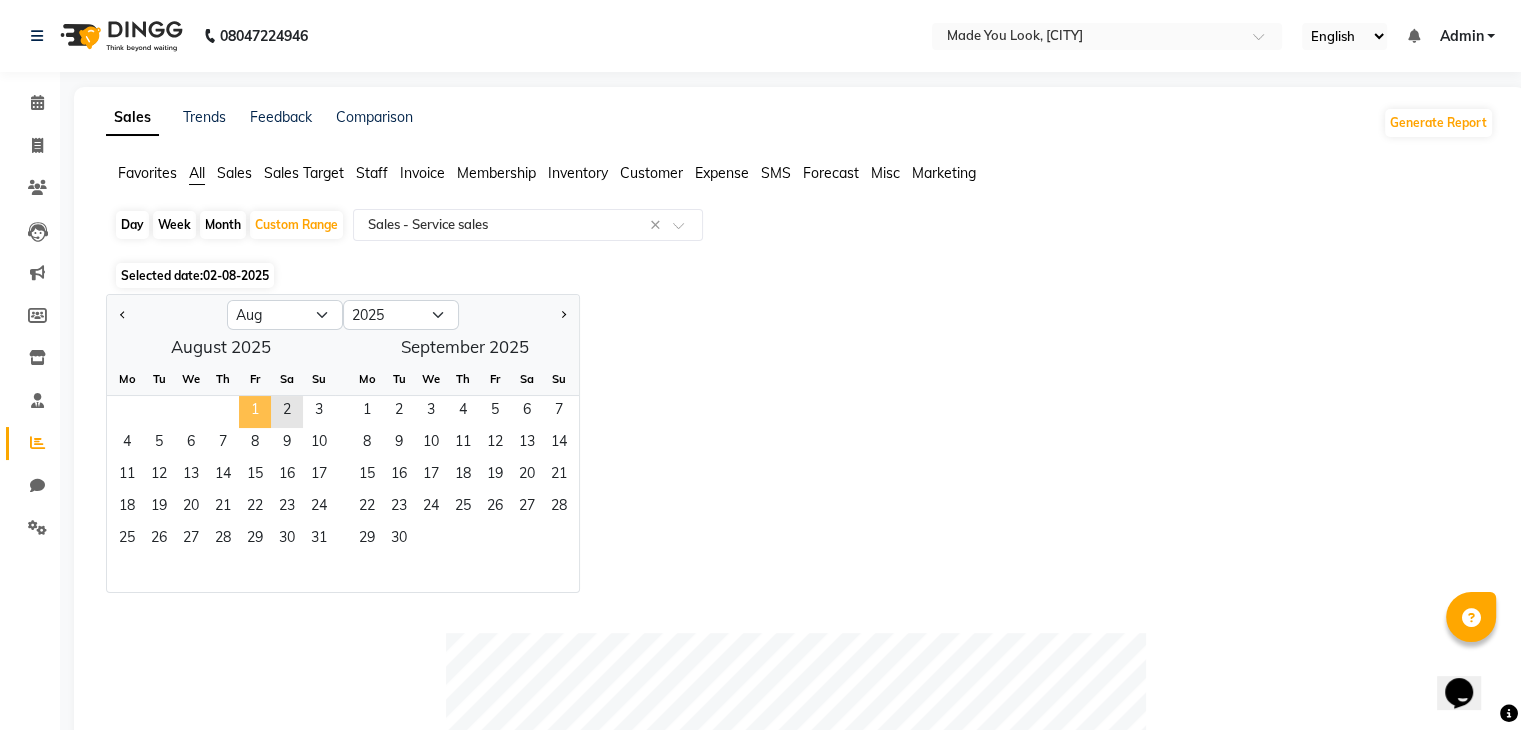 click on "1" 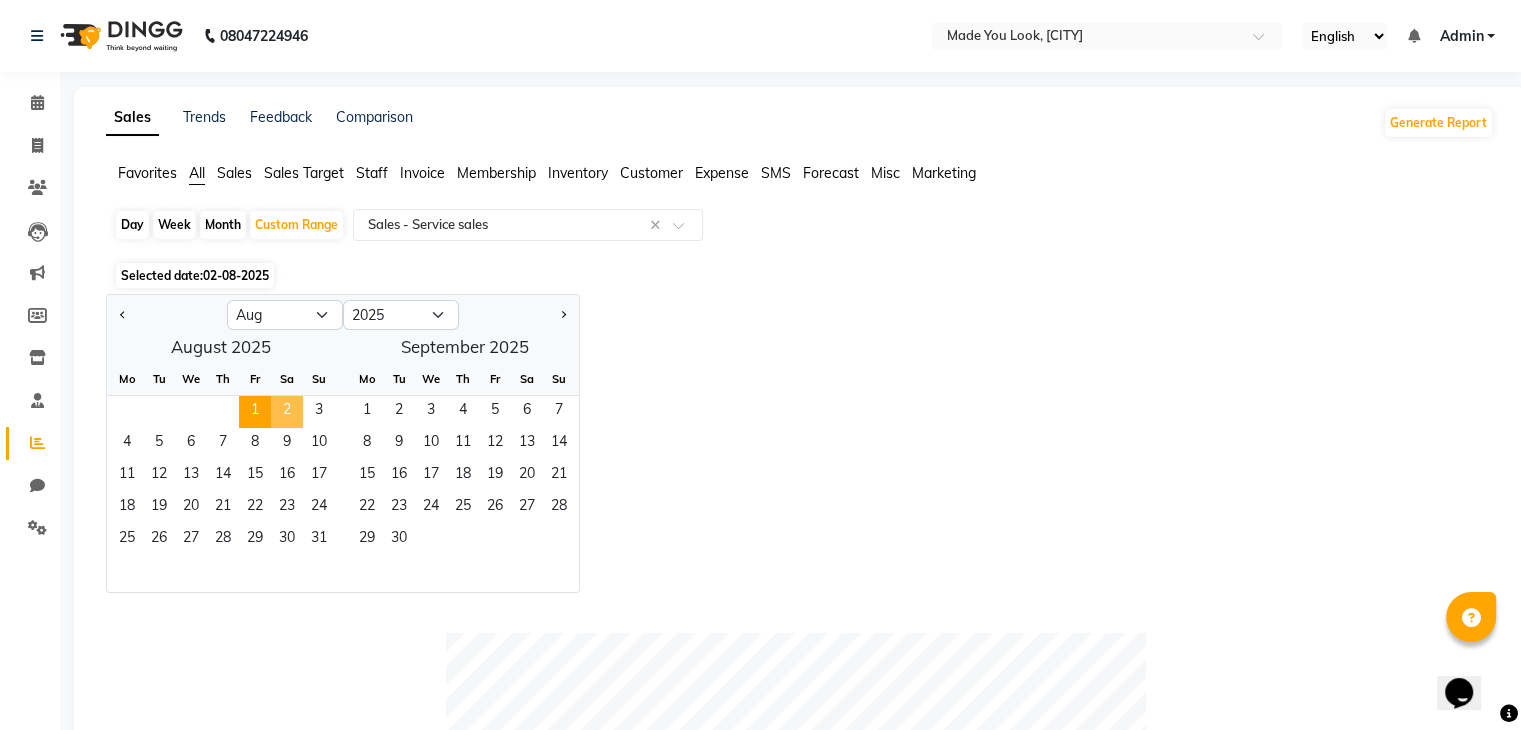 click on "2" 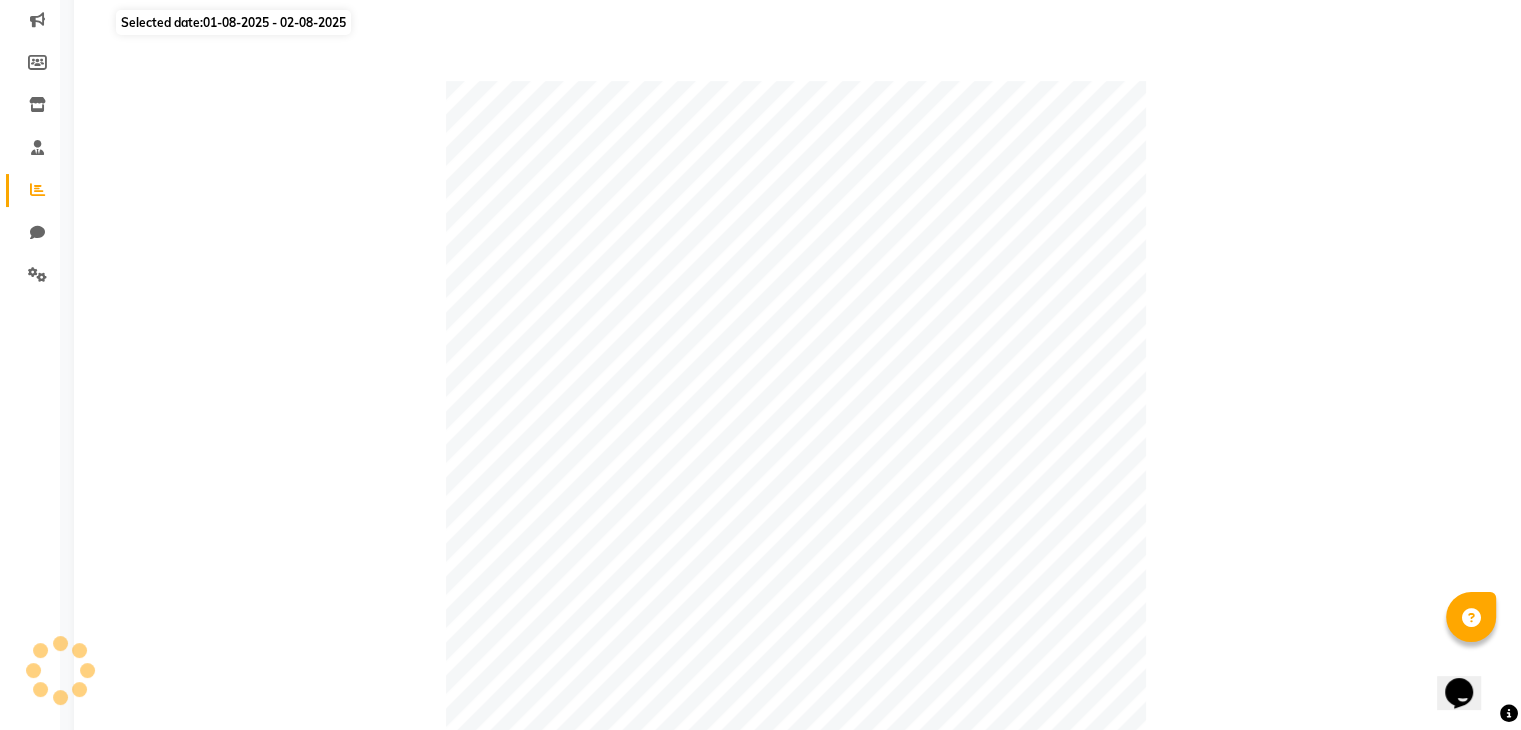 scroll, scrollTop: 0, scrollLeft: 0, axis: both 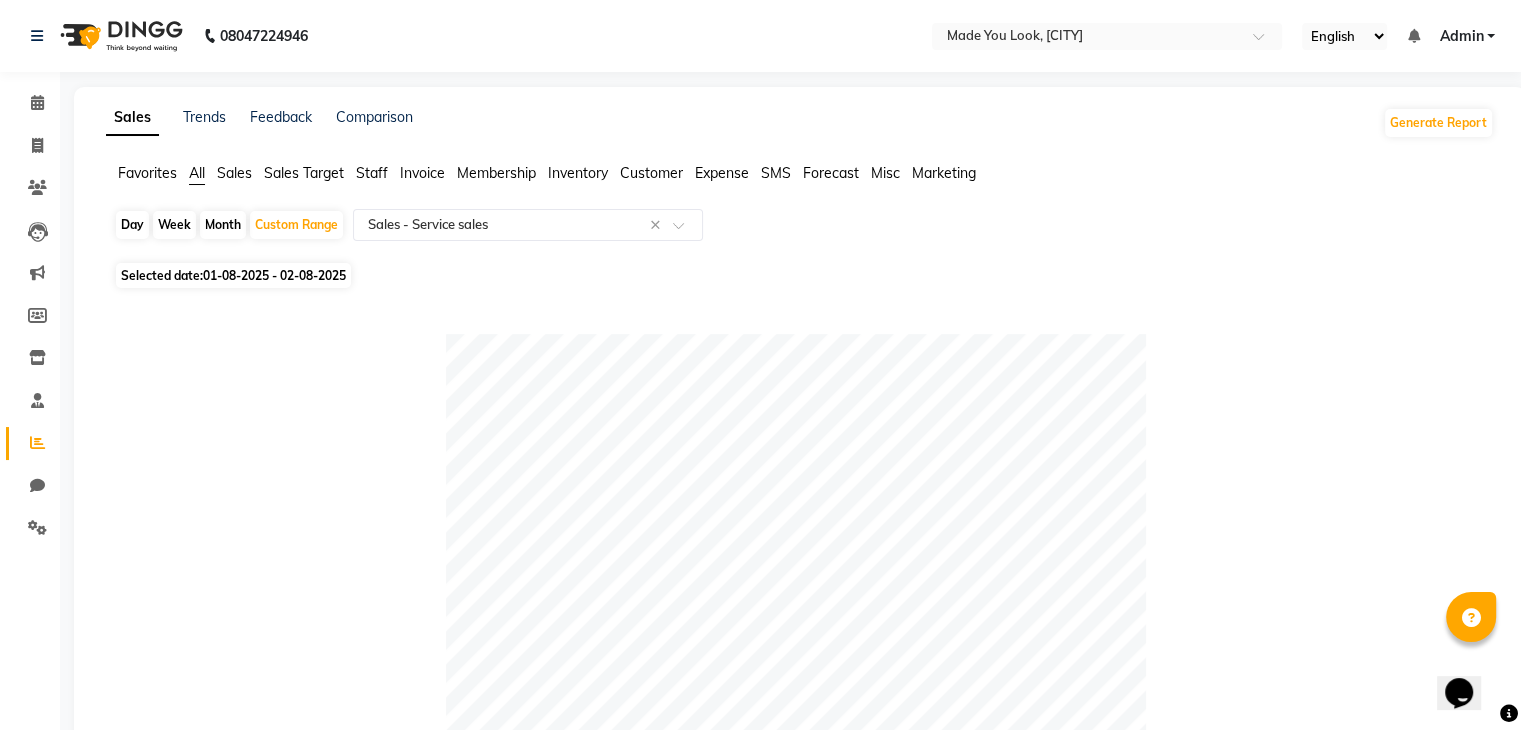 click on "Day" 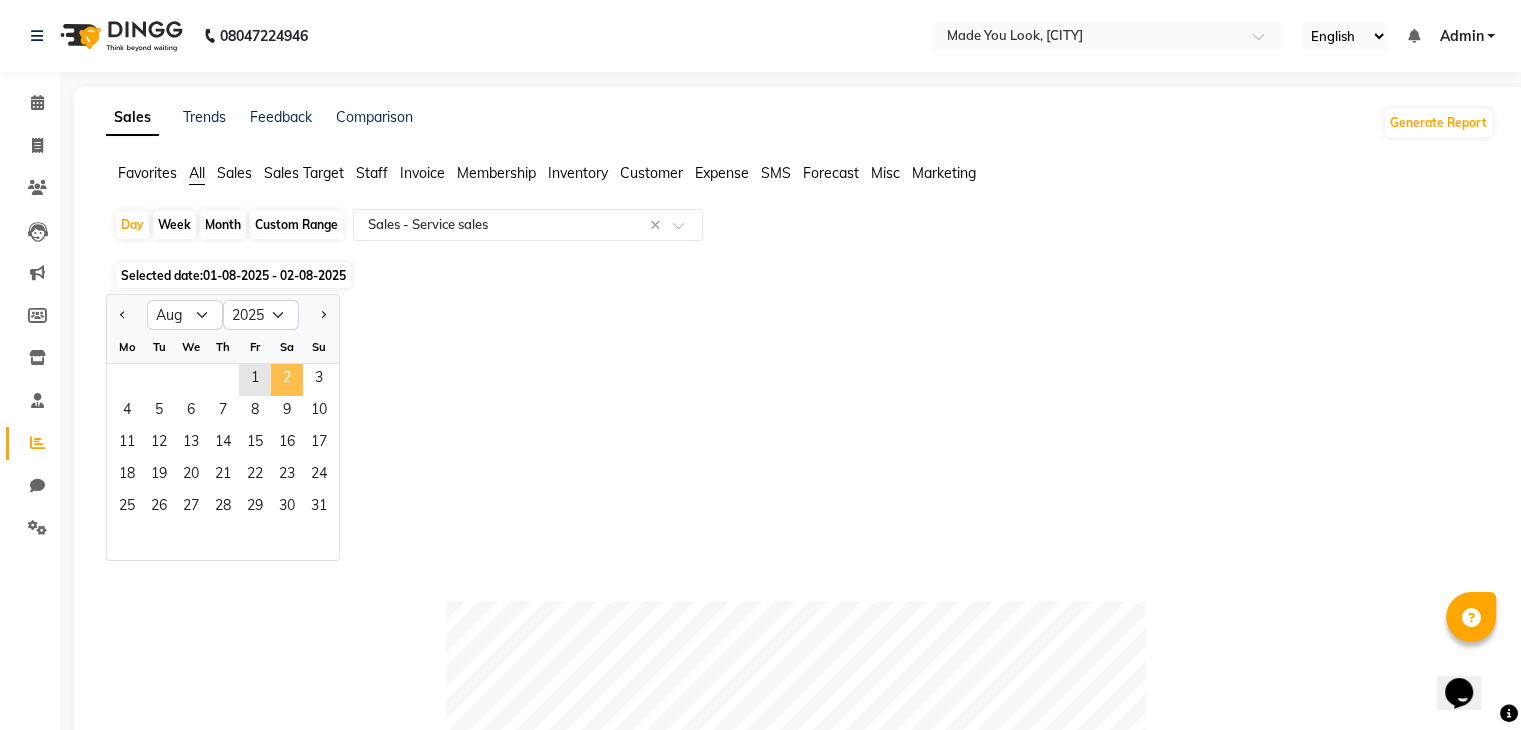click on "2" 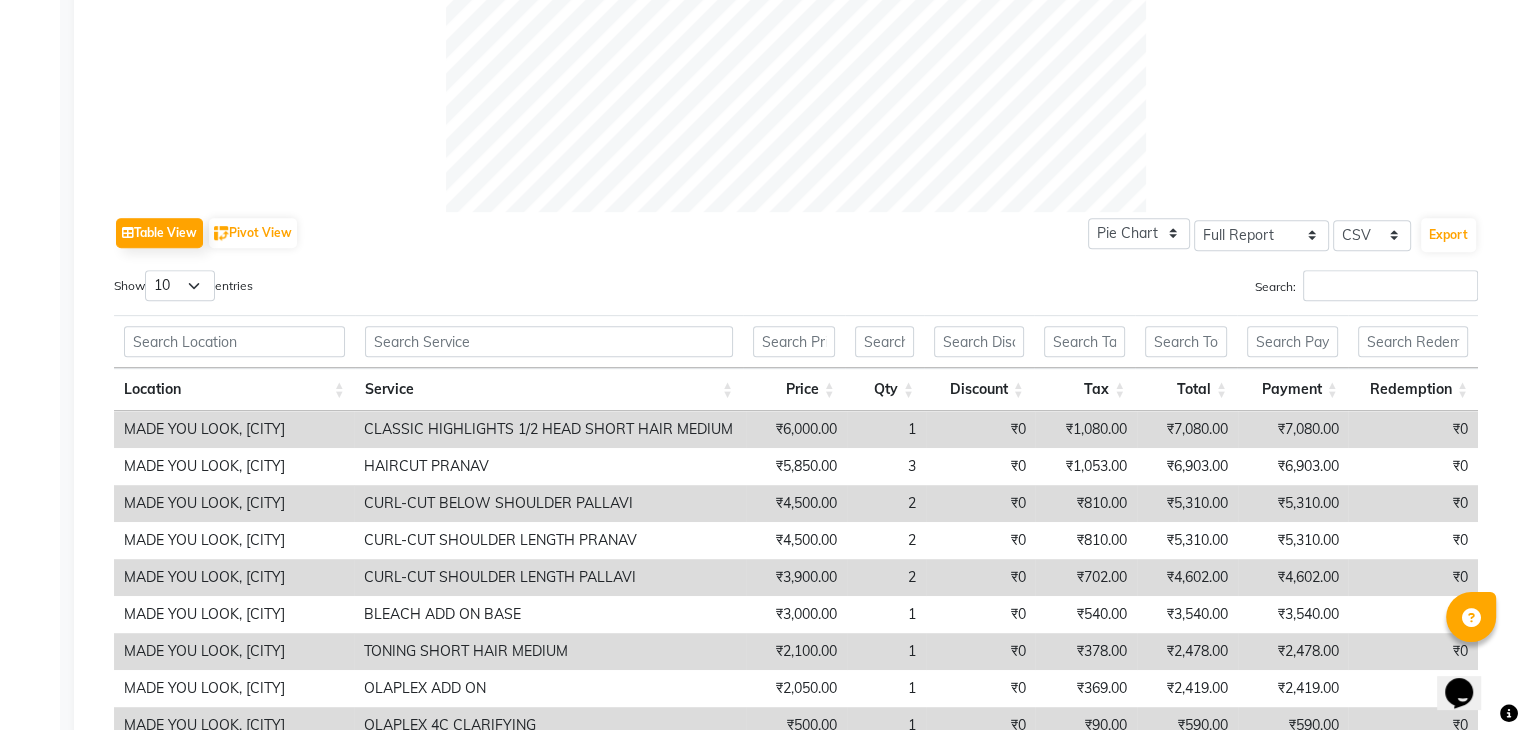 scroll, scrollTop: 1000, scrollLeft: 0, axis: vertical 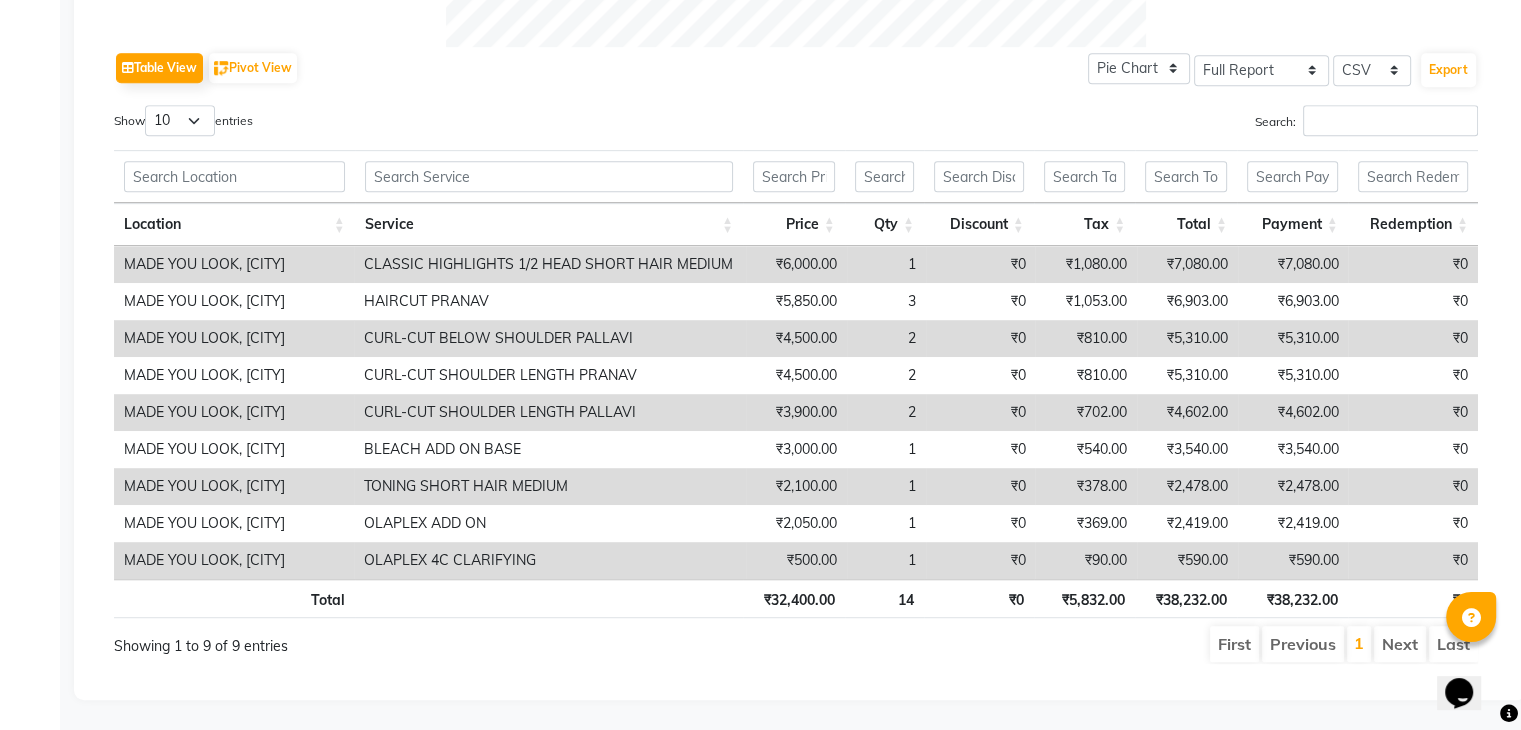 drag, startPoint x: 962, startPoint y: 527, endPoint x: 565, endPoint y: 54, distance: 617.5257 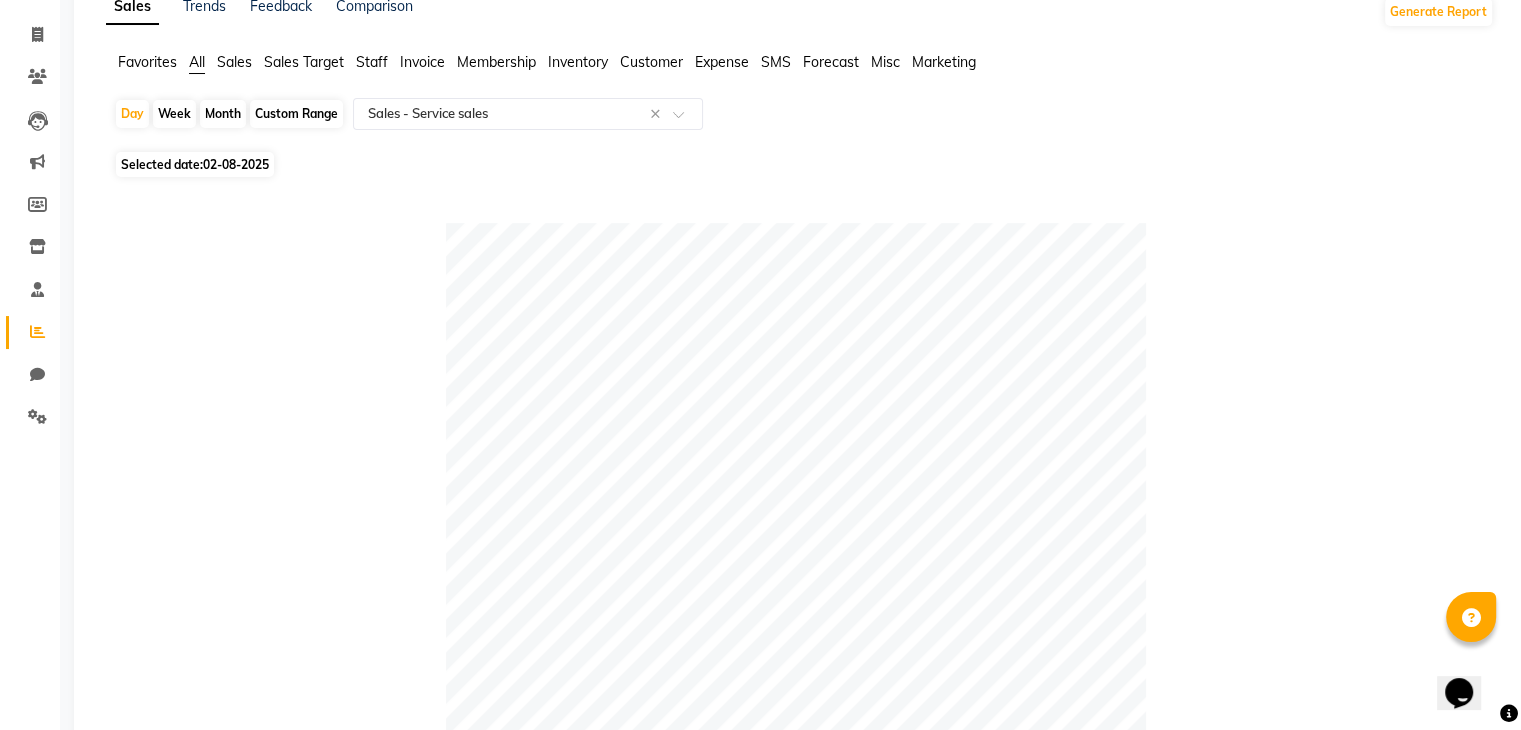 scroll, scrollTop: 0, scrollLeft: 0, axis: both 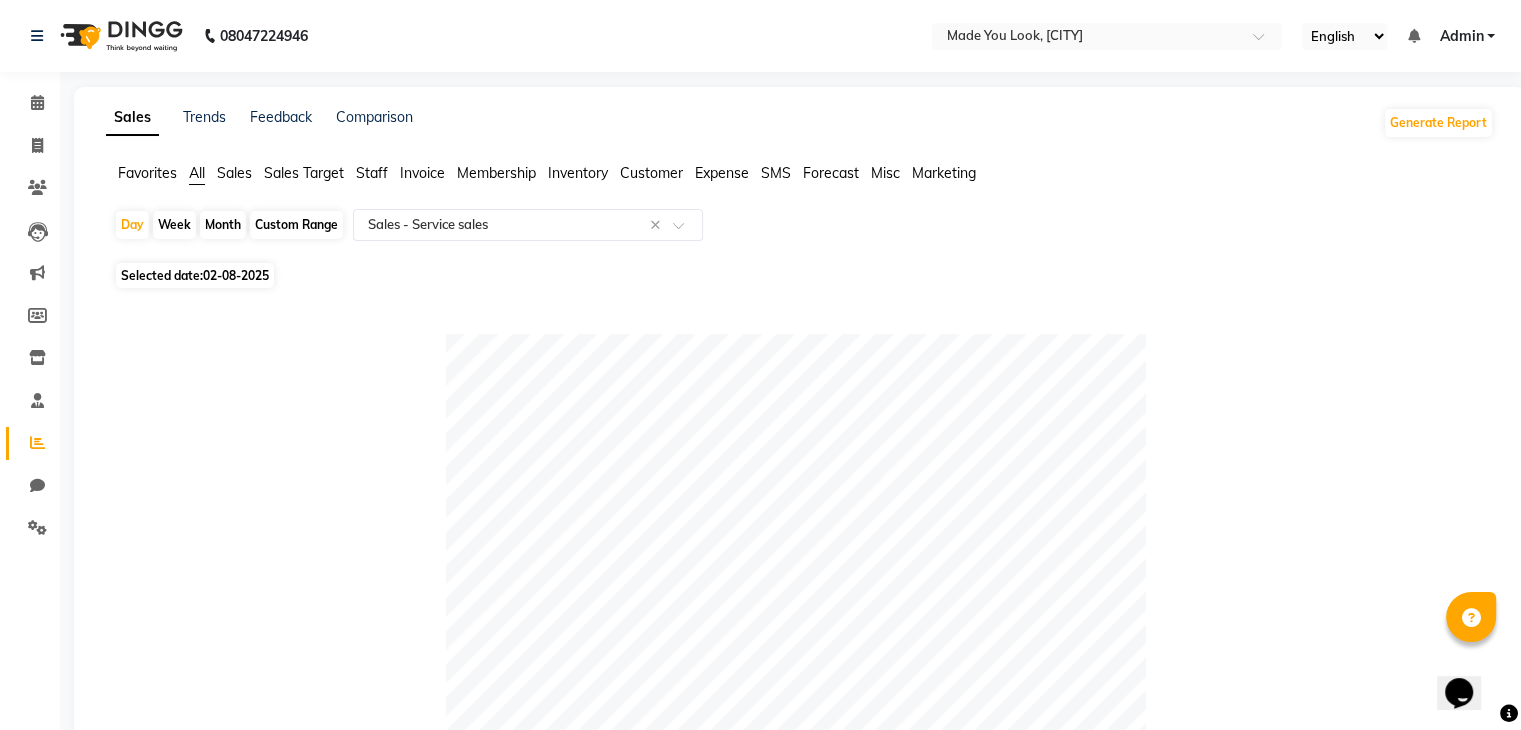 click on "Custom Range" 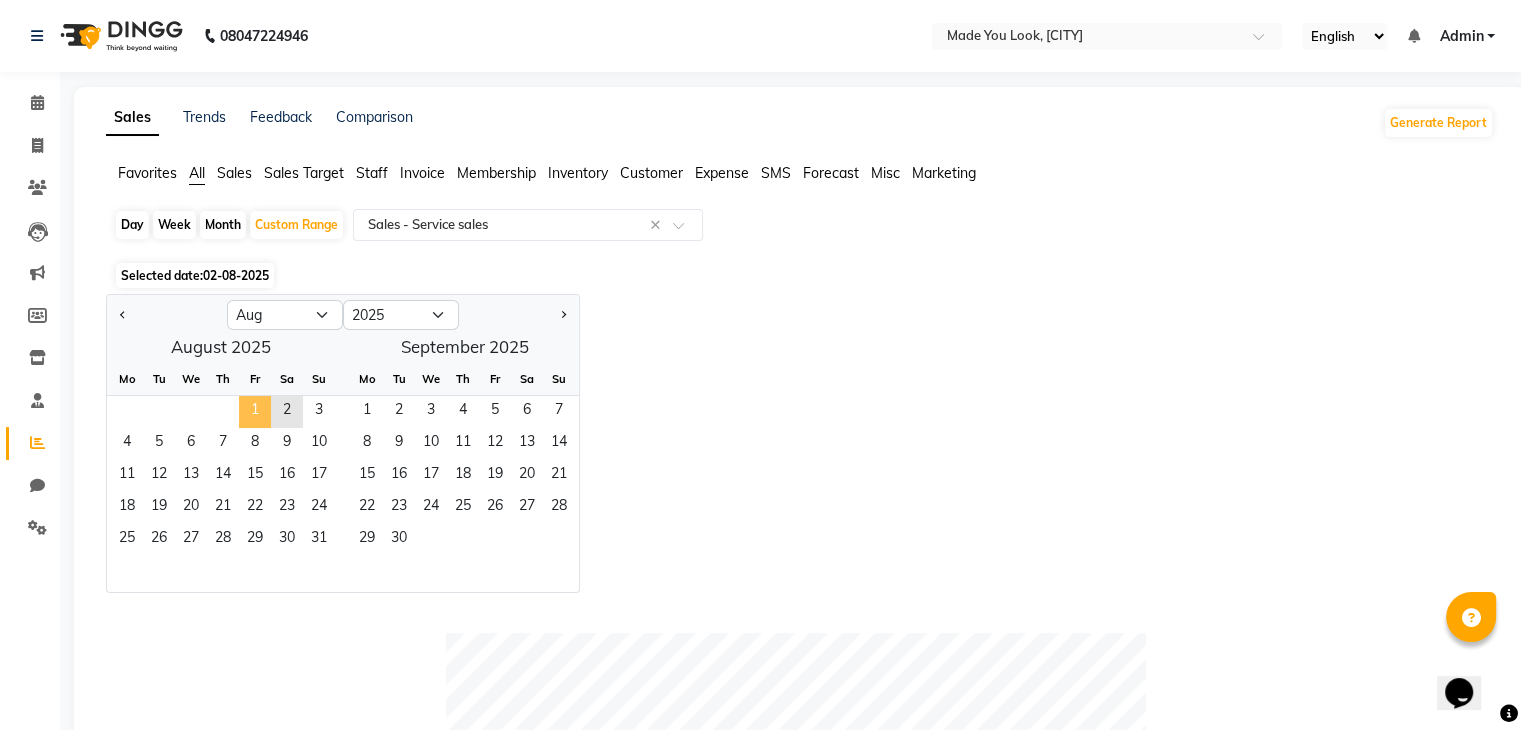 click on "1" 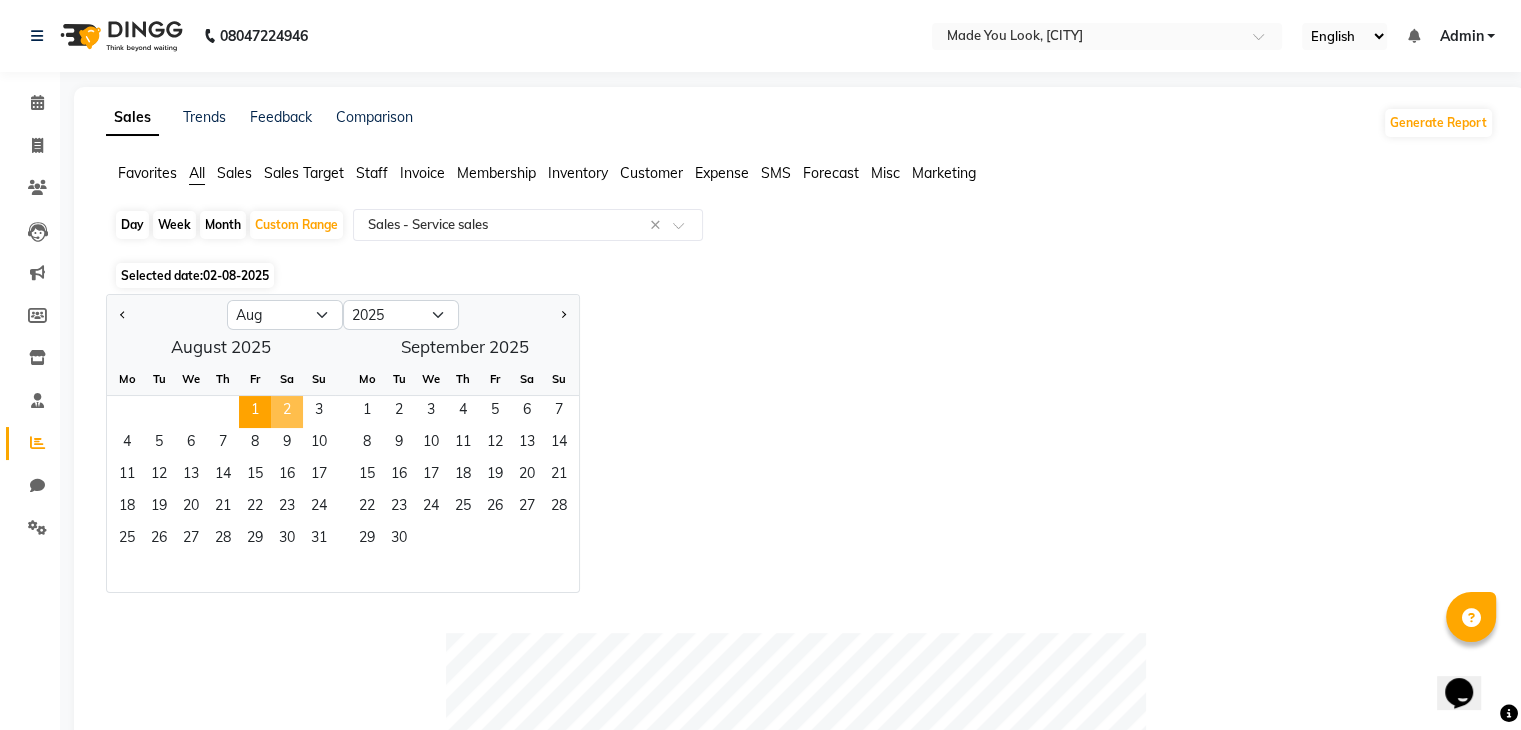 click on "2" 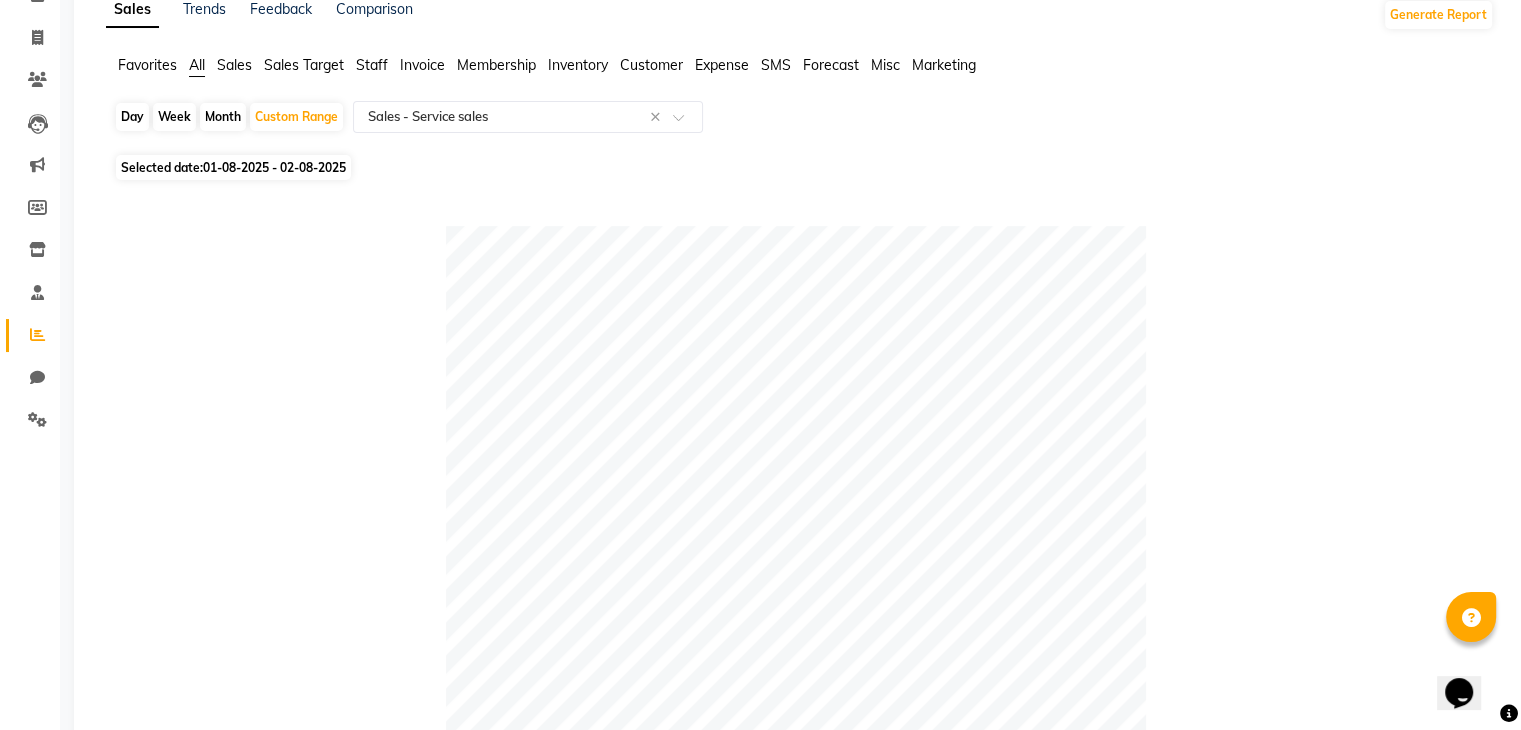 scroll, scrollTop: 0, scrollLeft: 0, axis: both 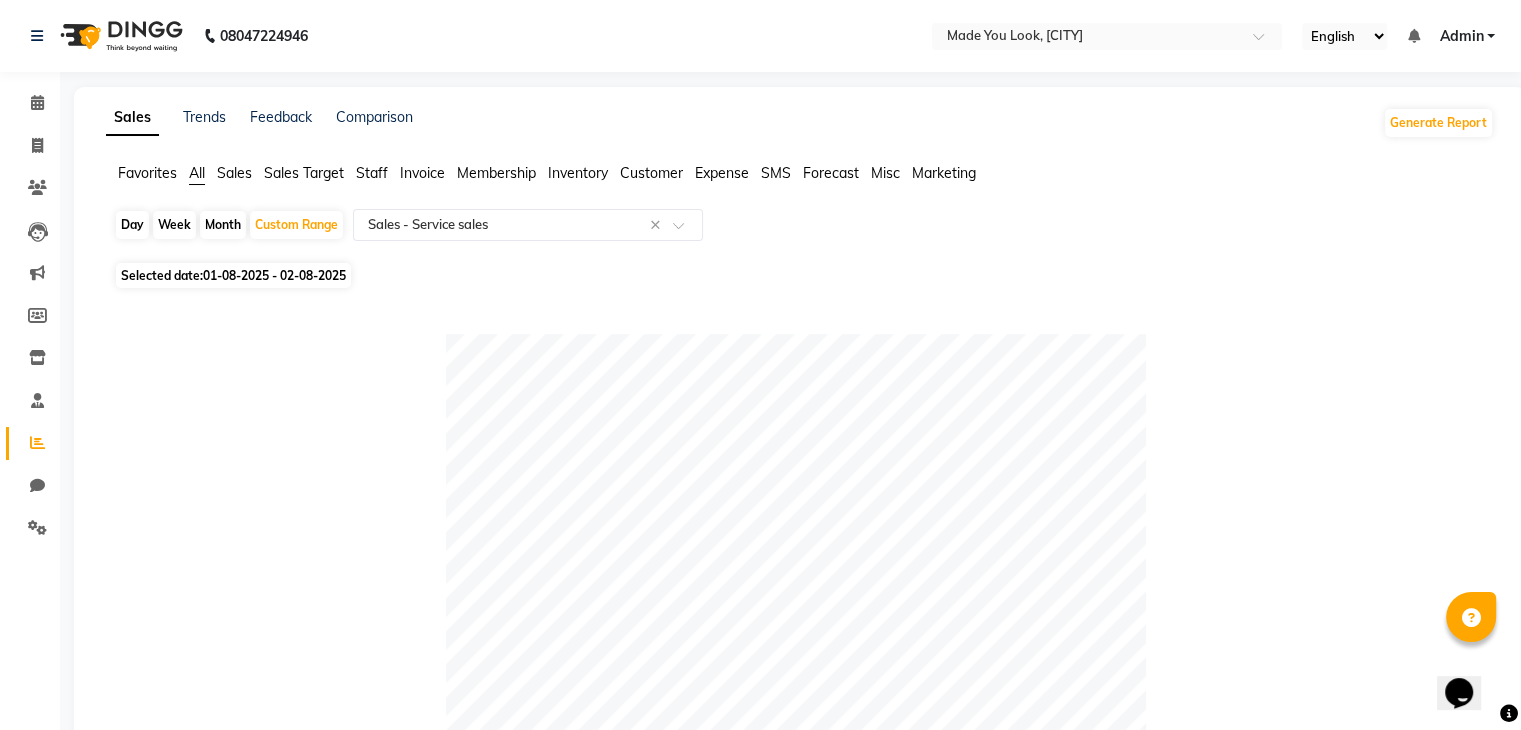 click on "Day" 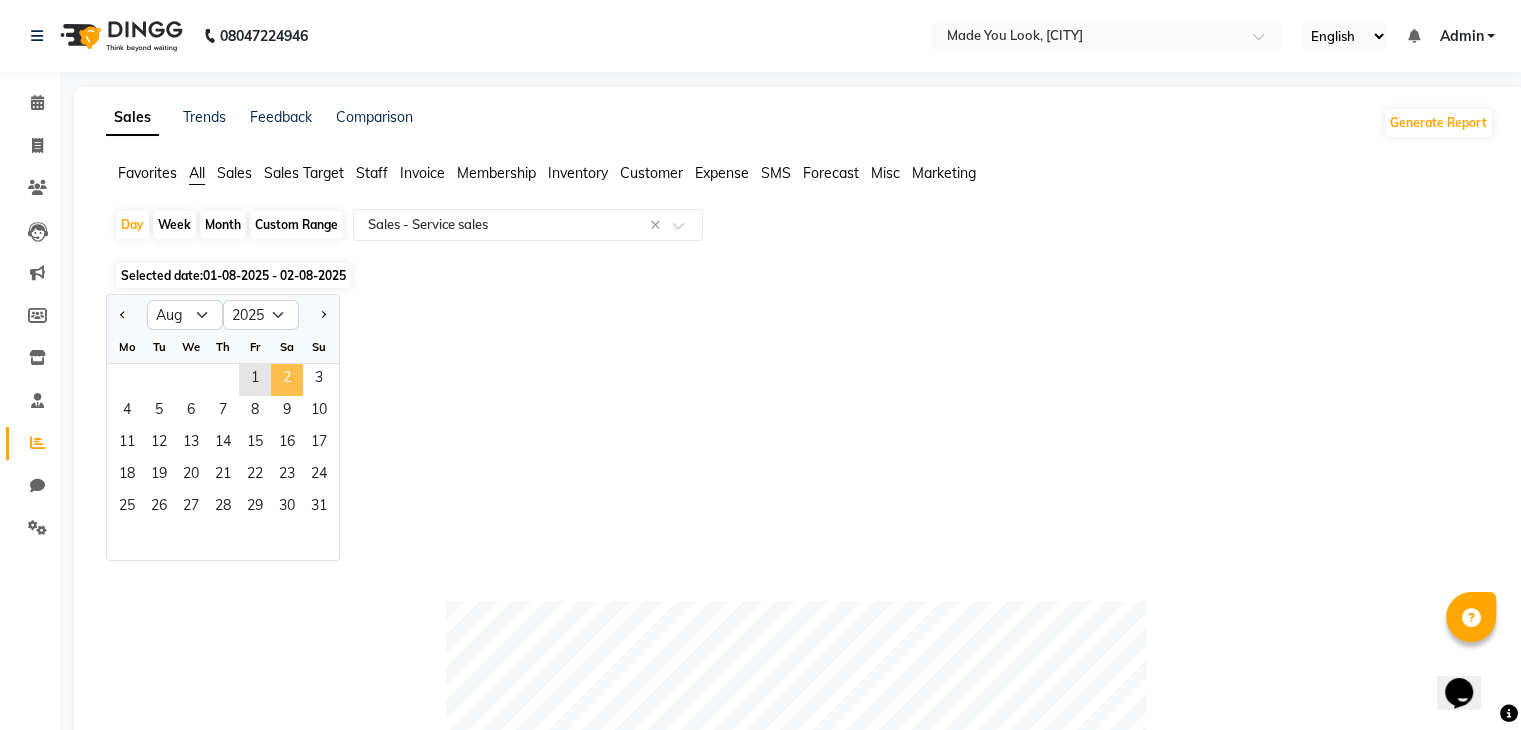 click on "2" 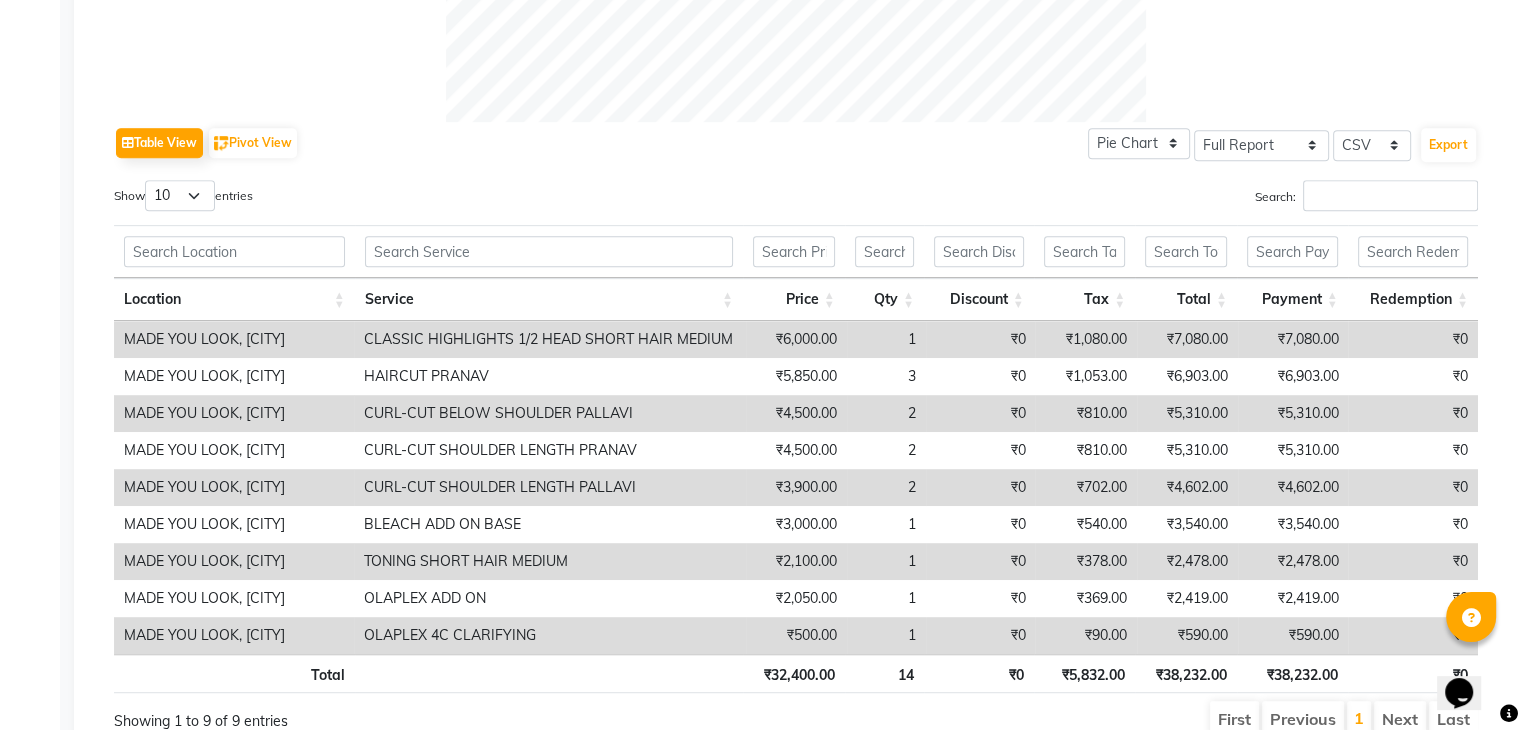 scroll, scrollTop: 1000, scrollLeft: 0, axis: vertical 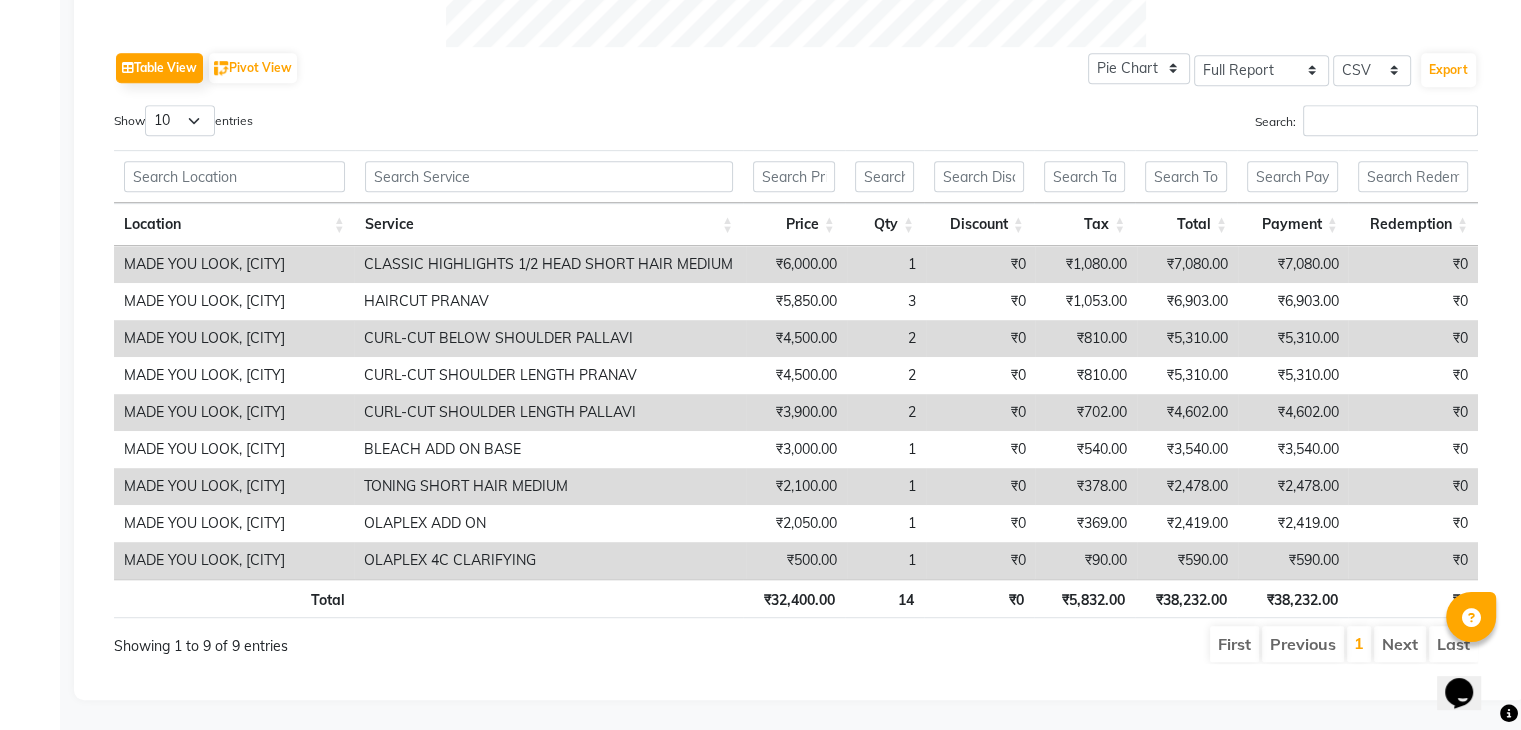 click on "OLAPLEX 4C CLARIFYING" at bounding box center [550, 560] 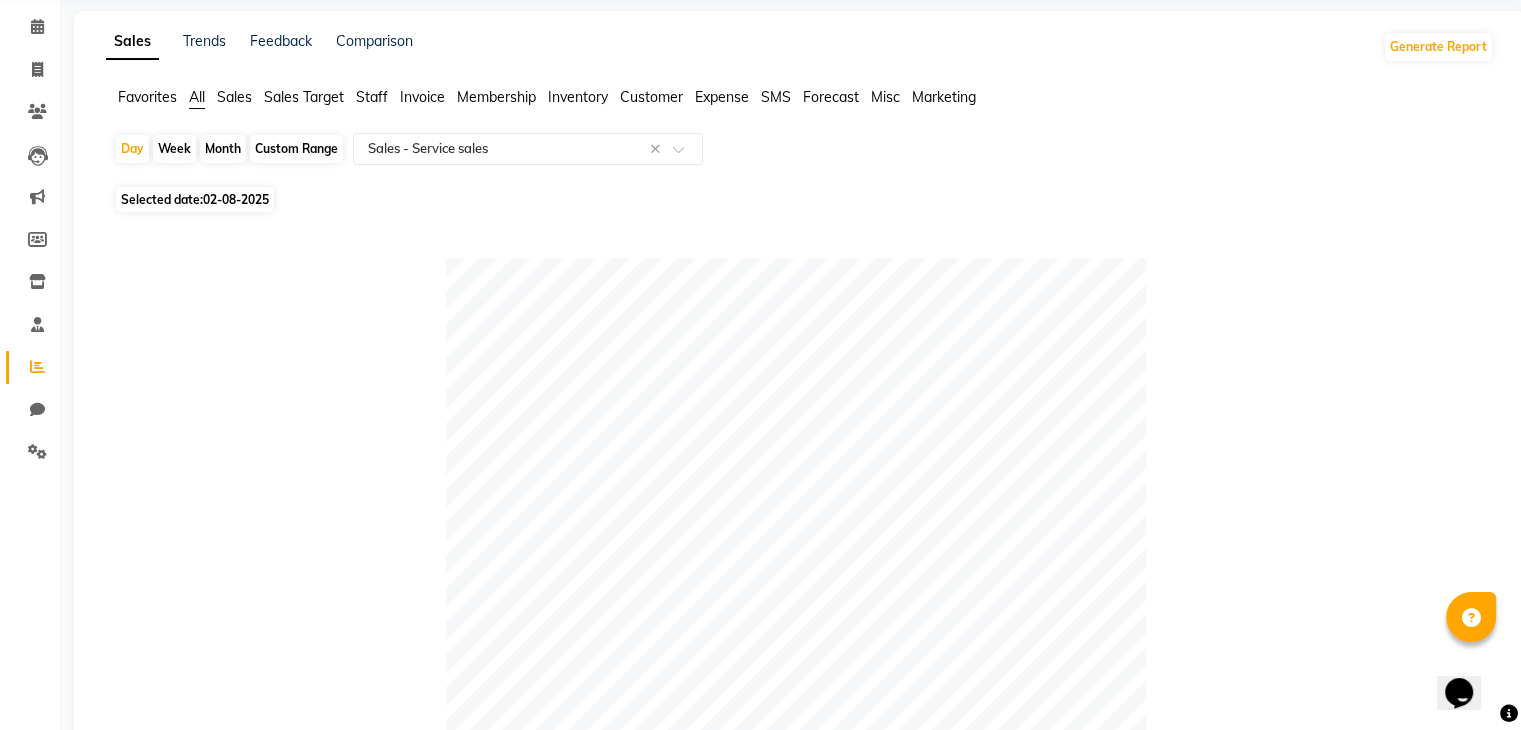 scroll, scrollTop: 0, scrollLeft: 0, axis: both 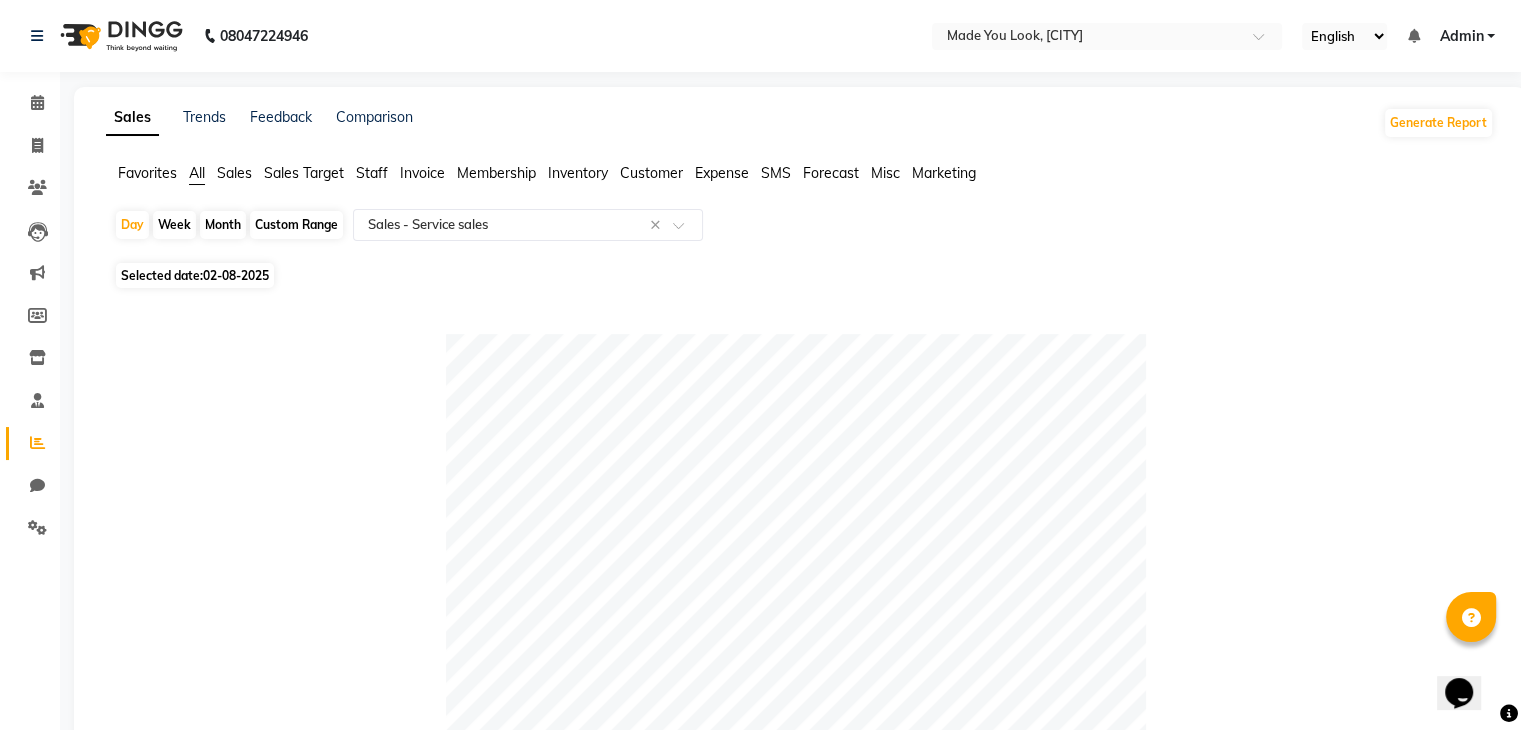click on "Selected date:  02-08-2025" 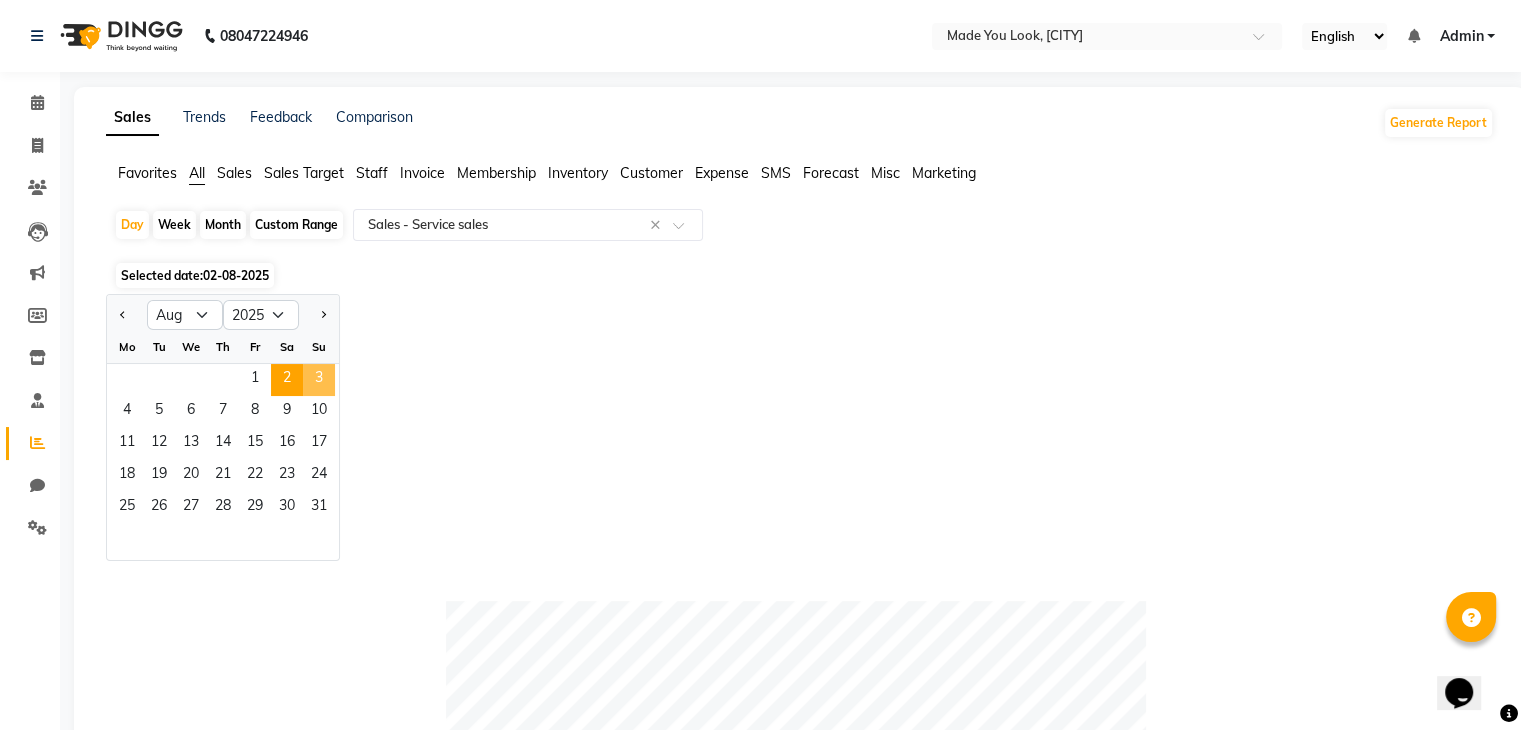 click on "3" 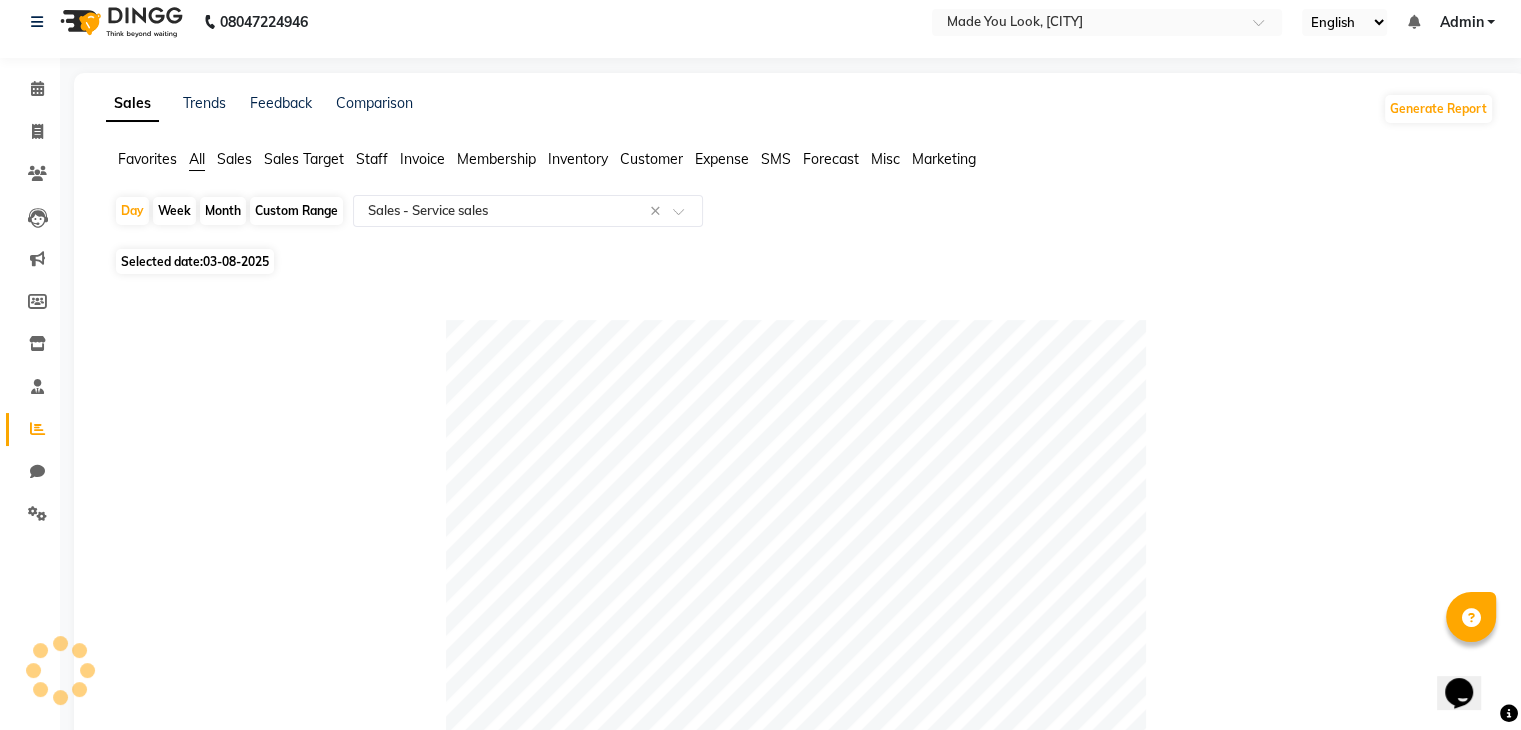 scroll, scrollTop: 0, scrollLeft: 0, axis: both 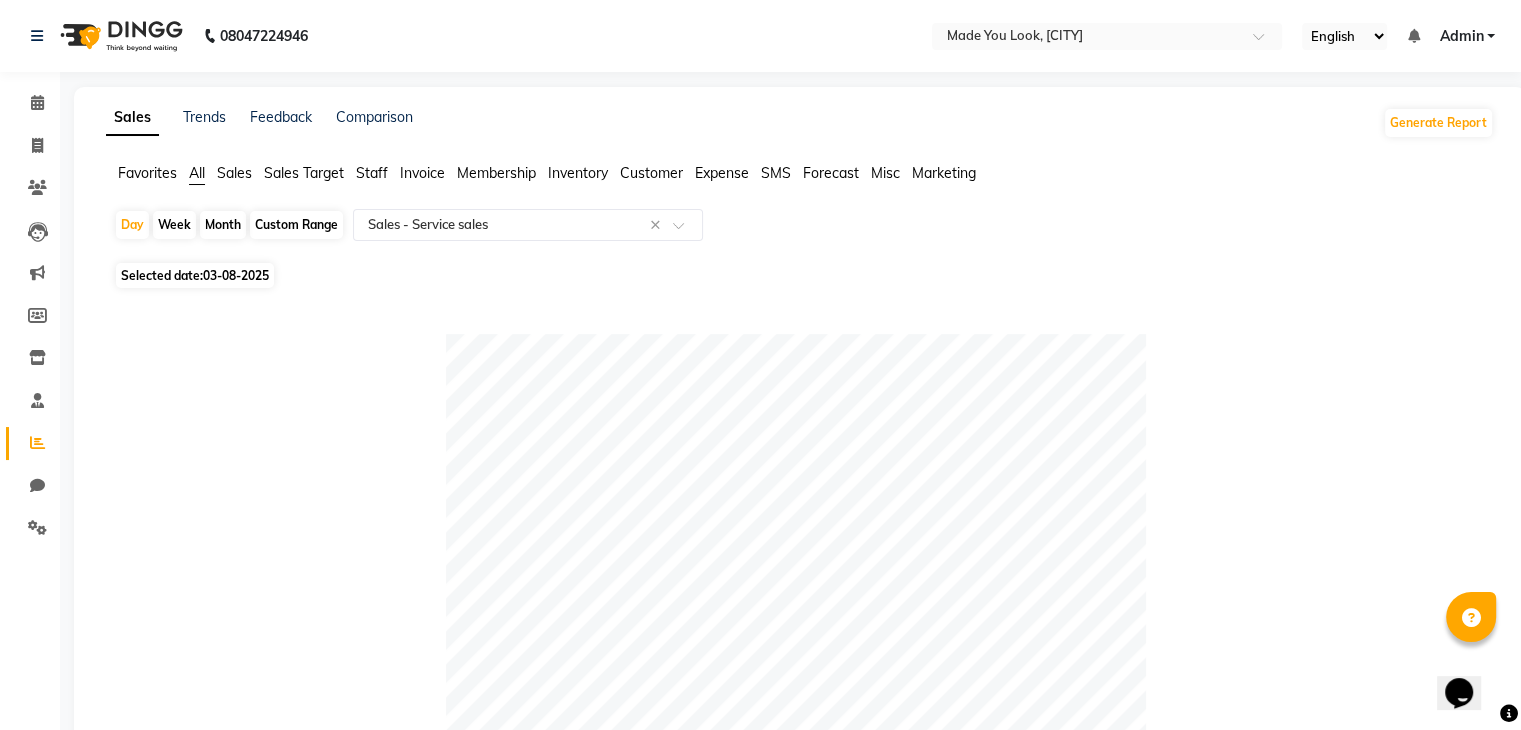 click on "Custom Range" 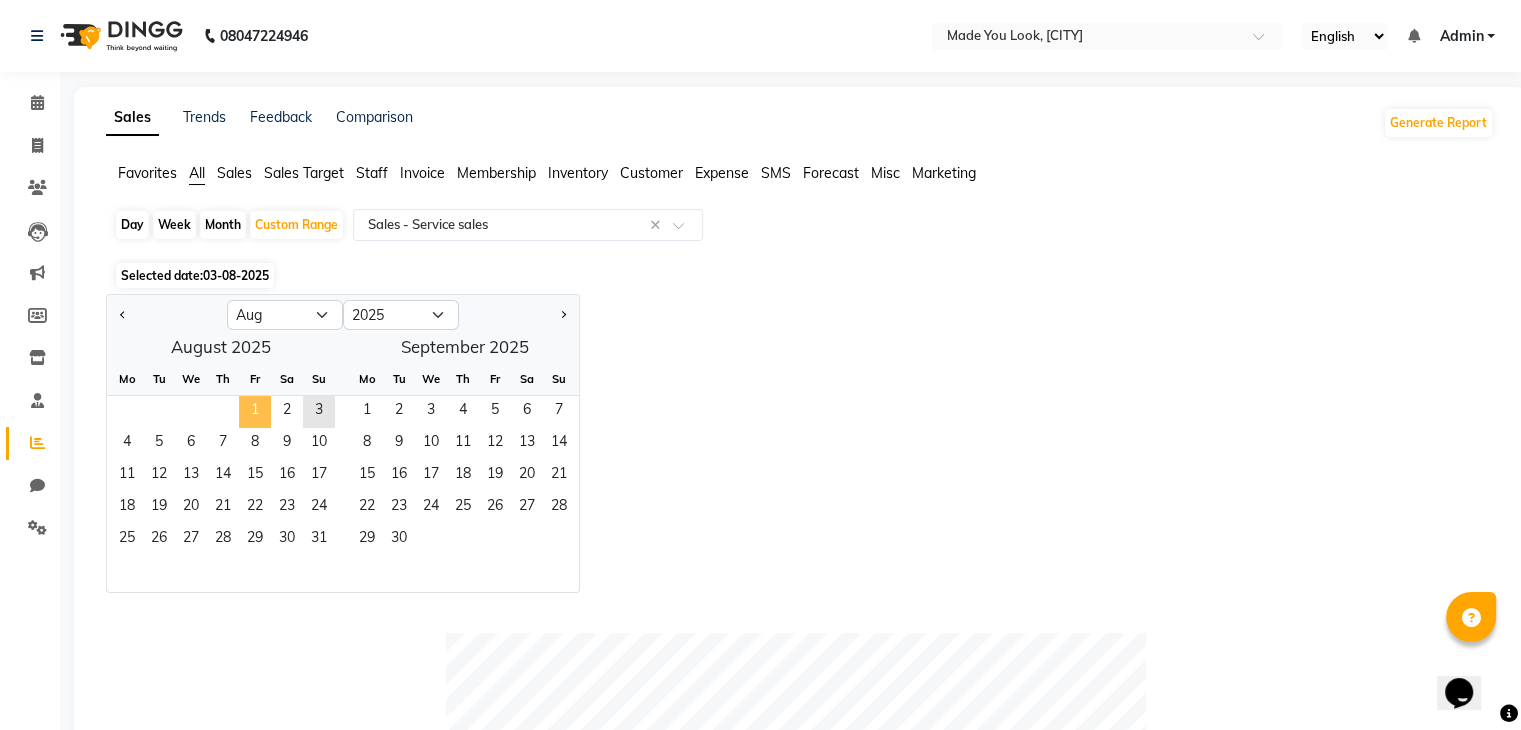 click on "1" 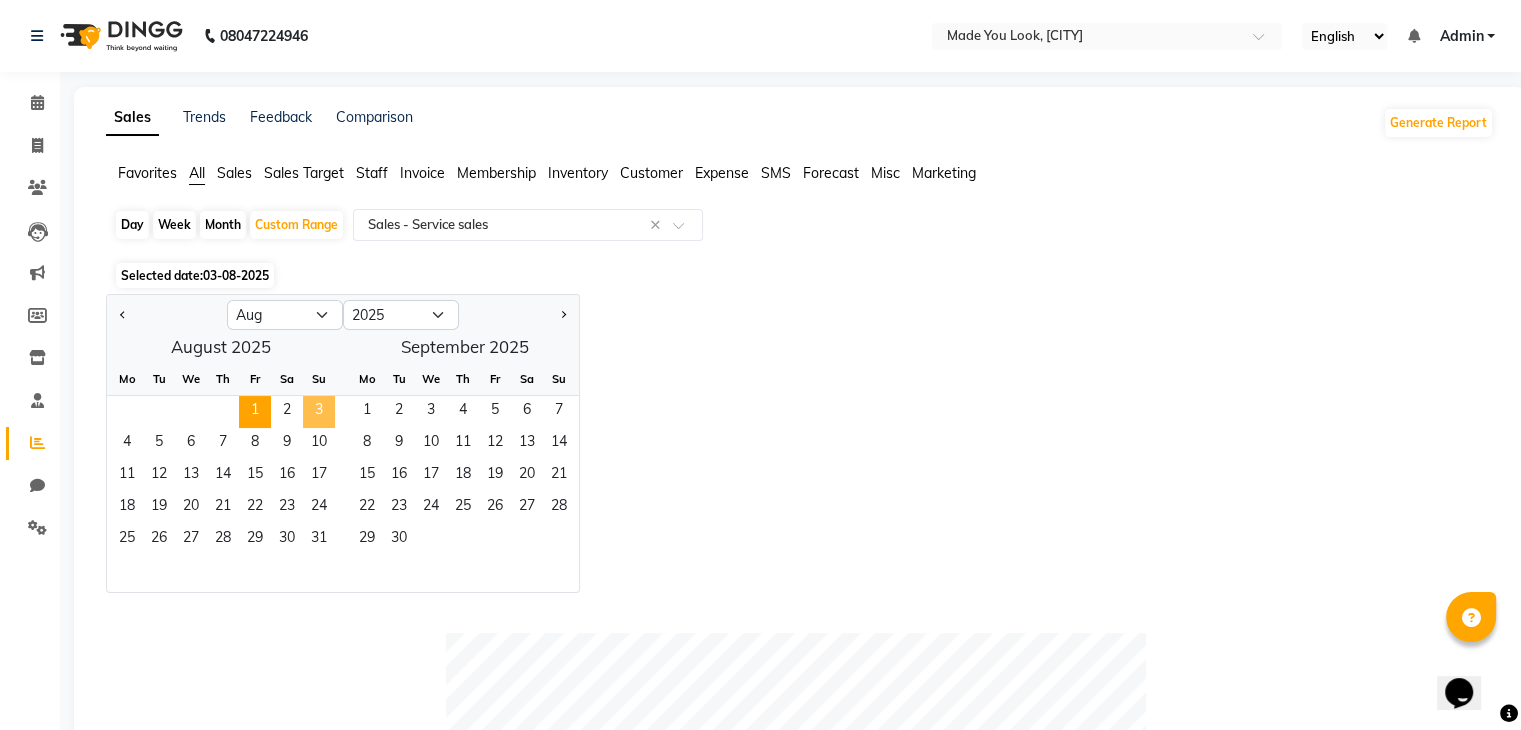 click on "3" 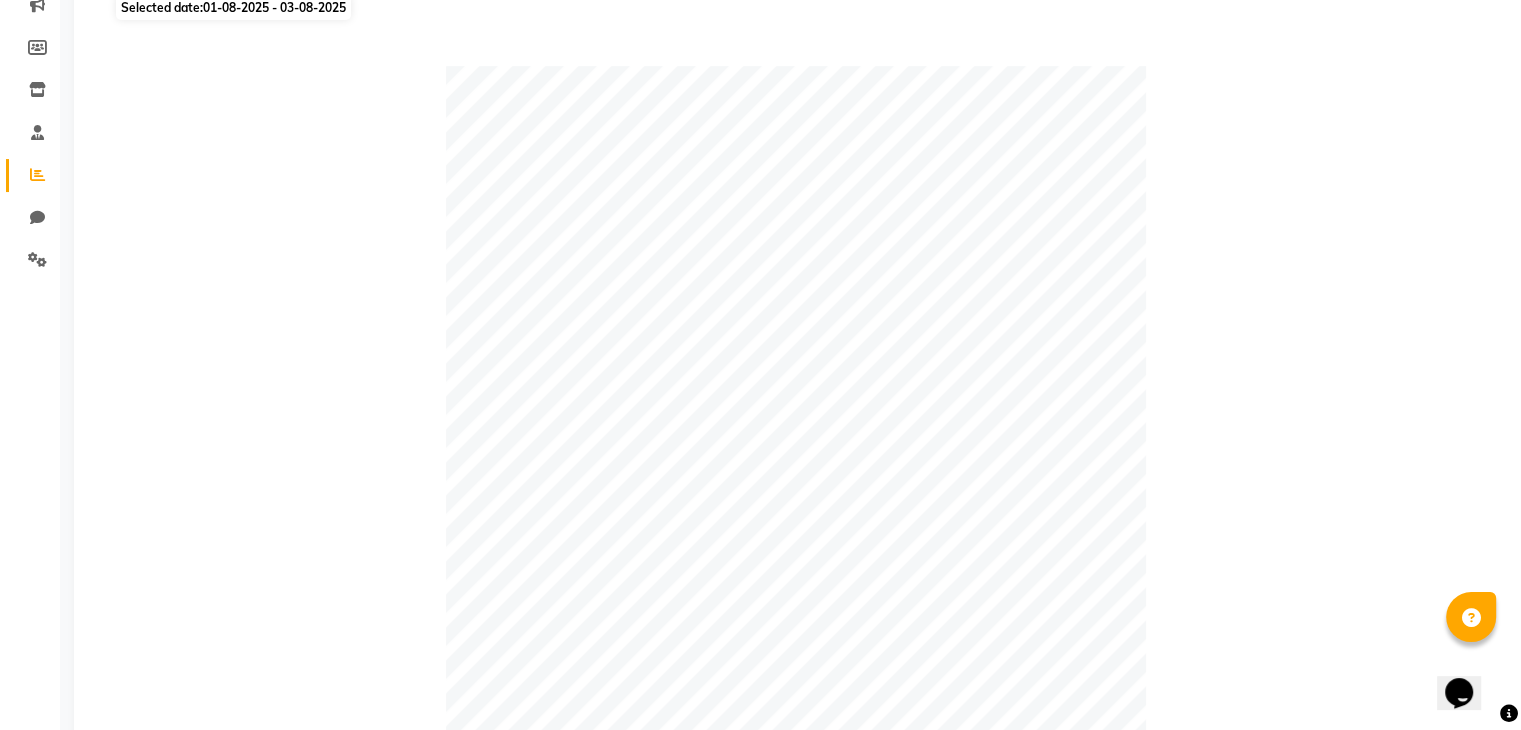 scroll, scrollTop: 0, scrollLeft: 0, axis: both 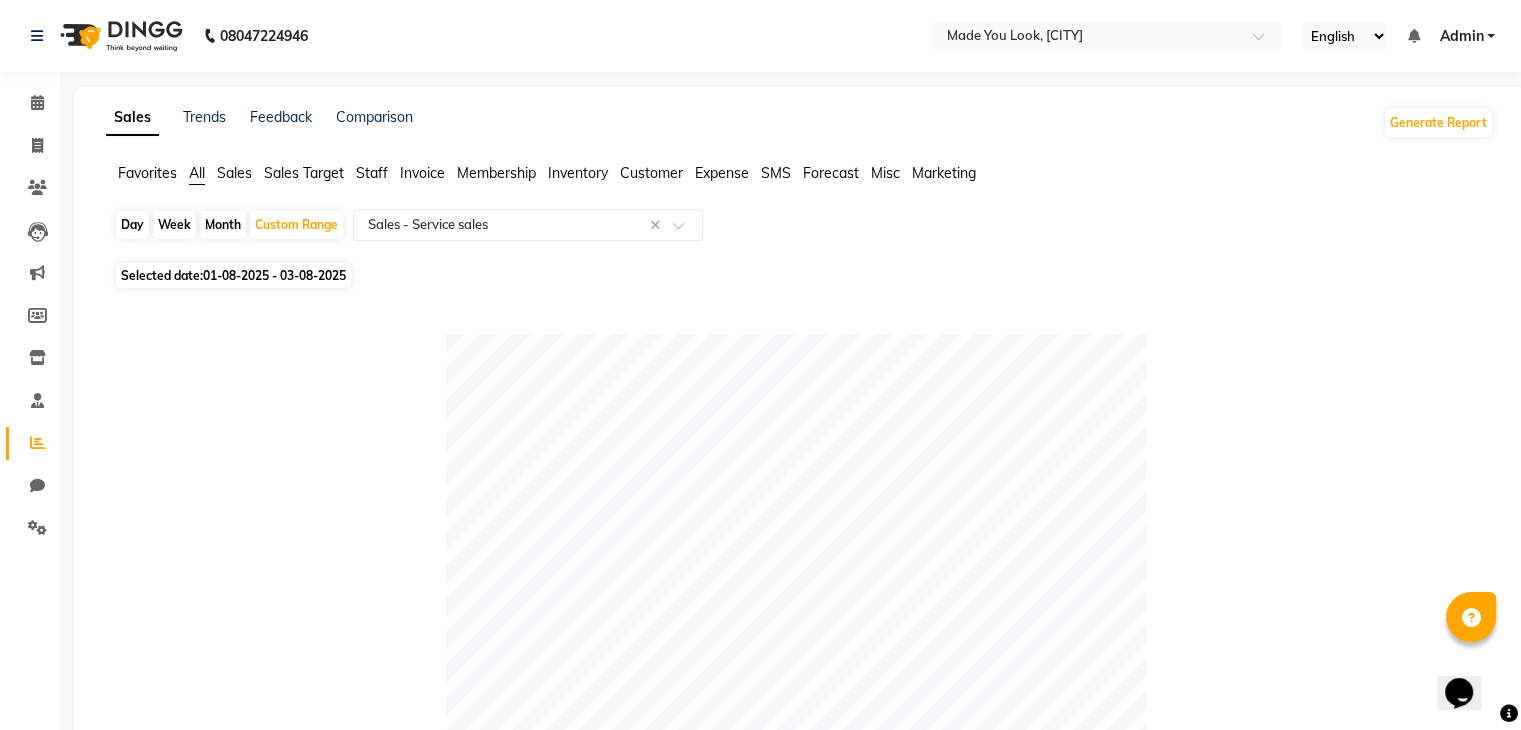 click on "Day" 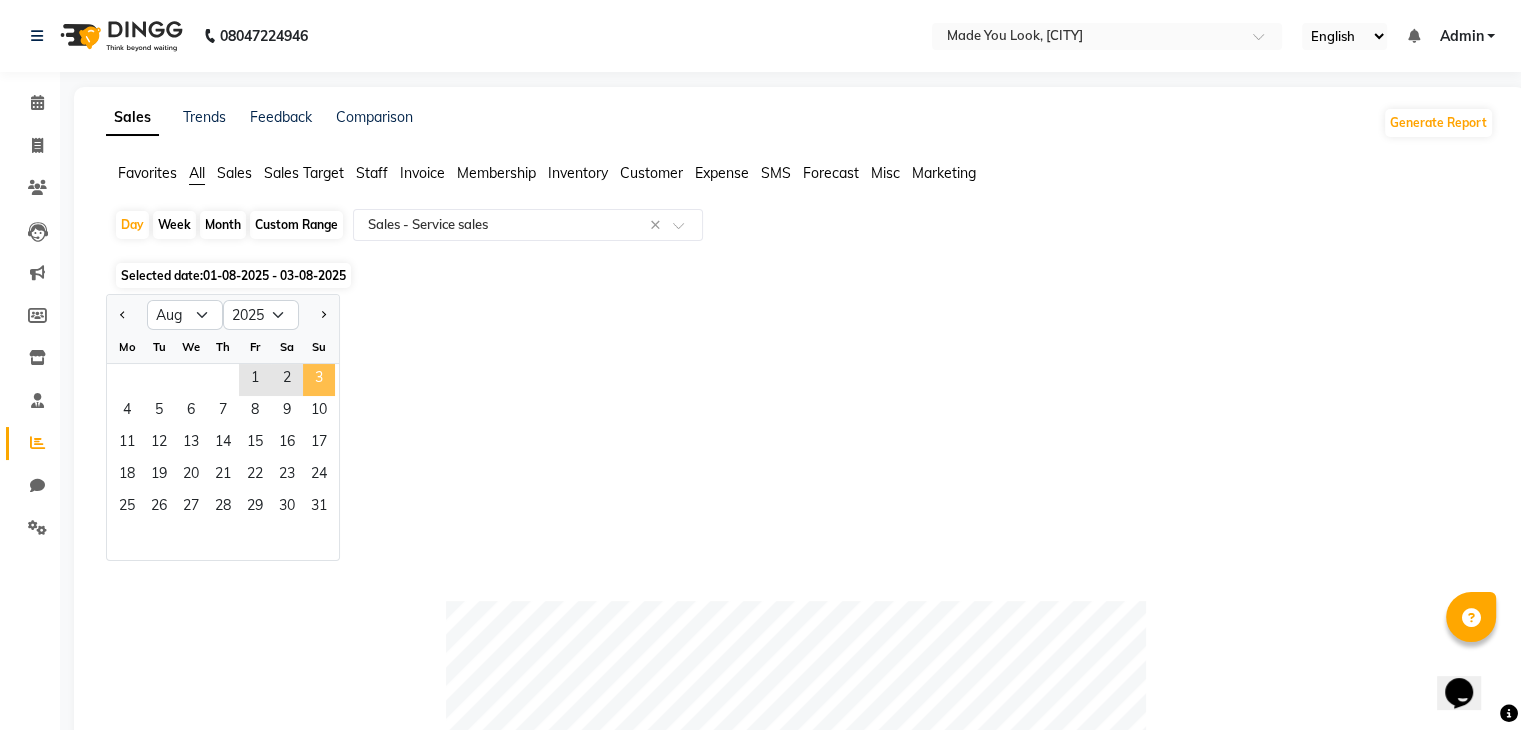 click on "3" 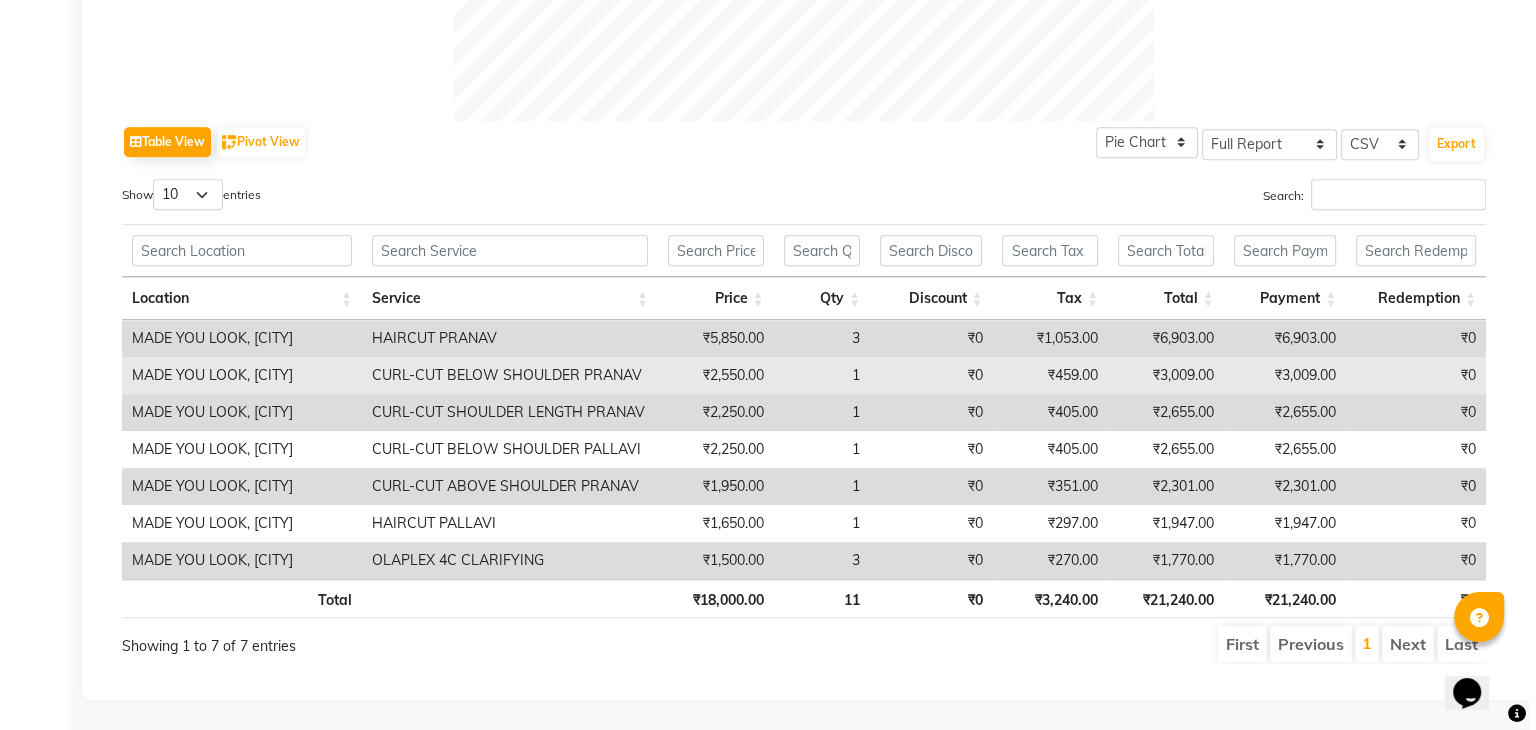 scroll, scrollTop: 0, scrollLeft: 0, axis: both 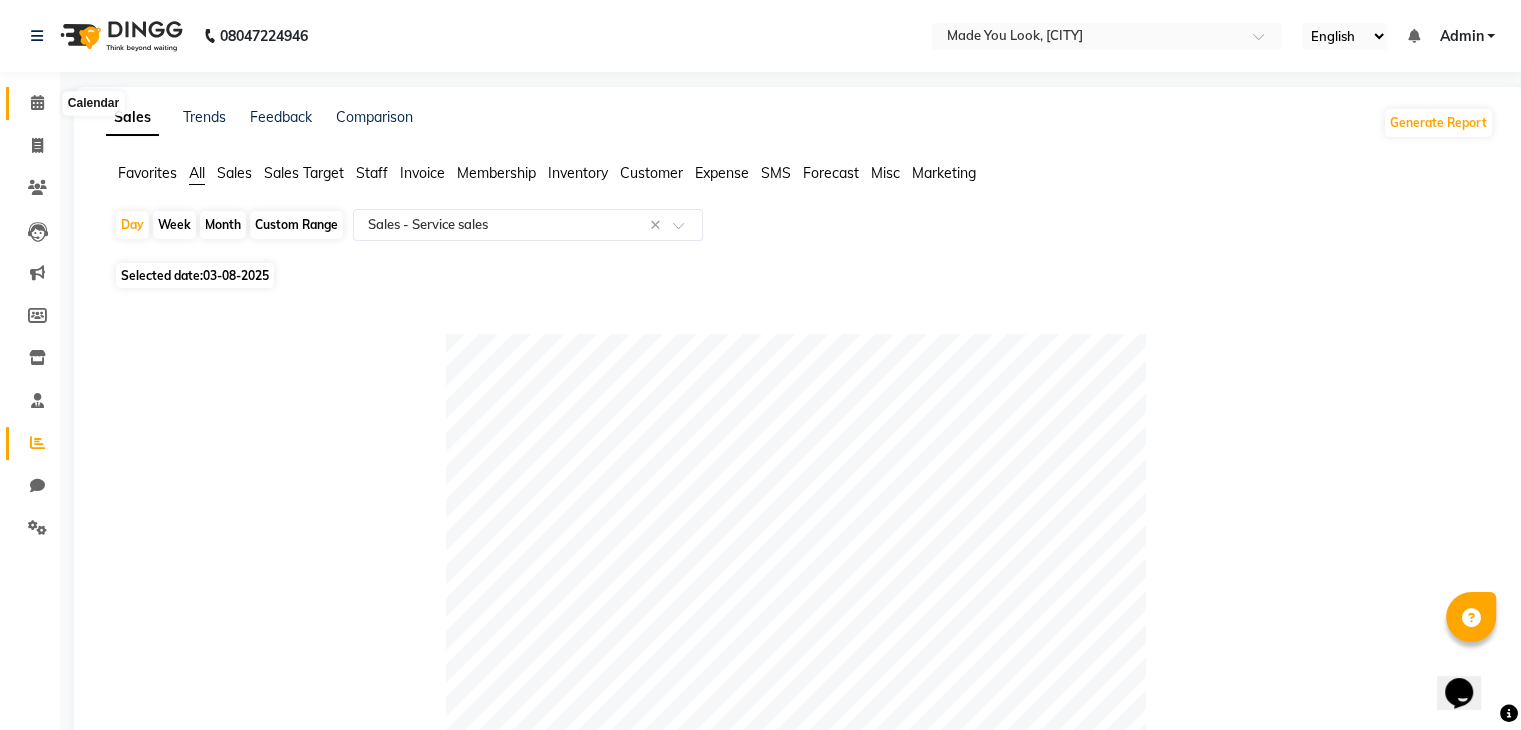 click 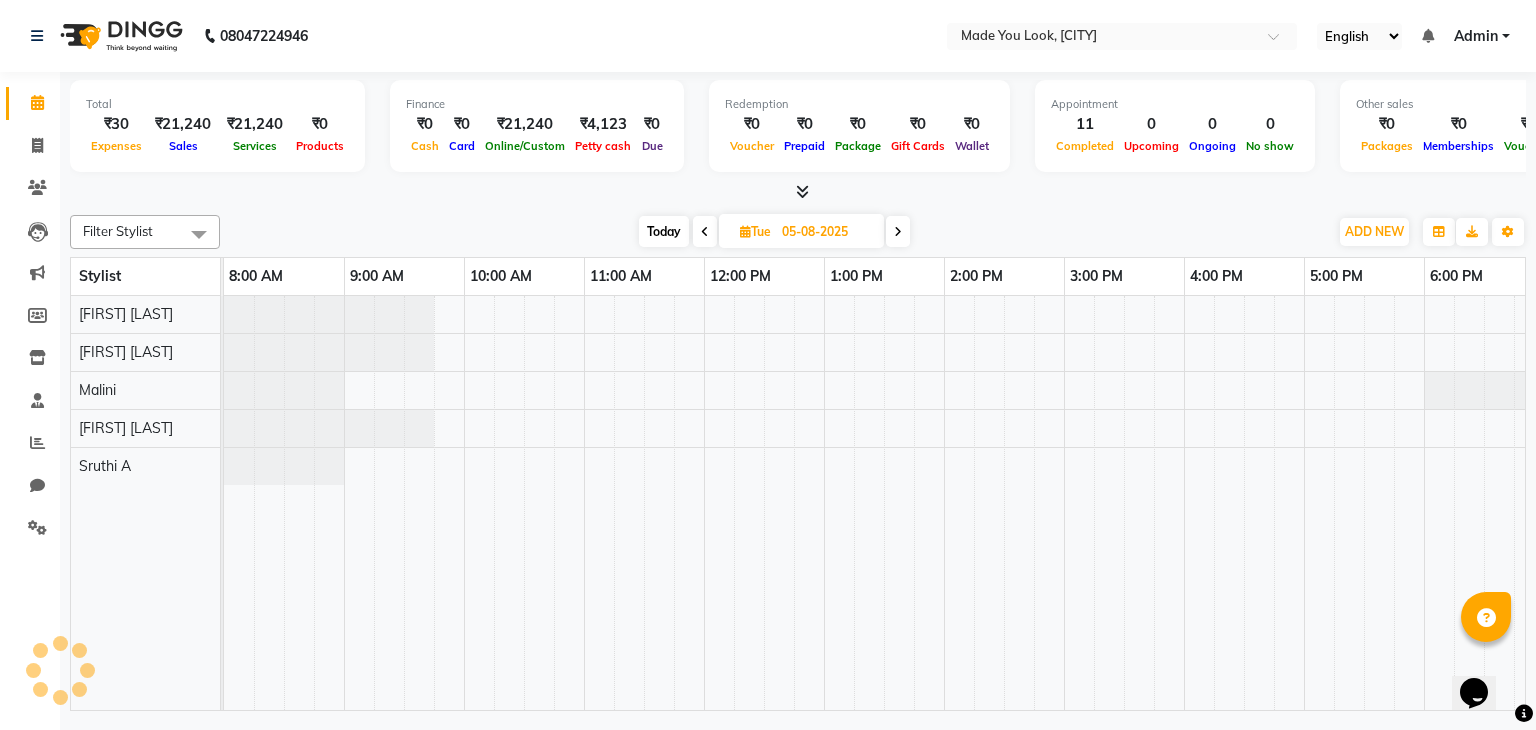 scroll, scrollTop: 0, scrollLeft: 0, axis: both 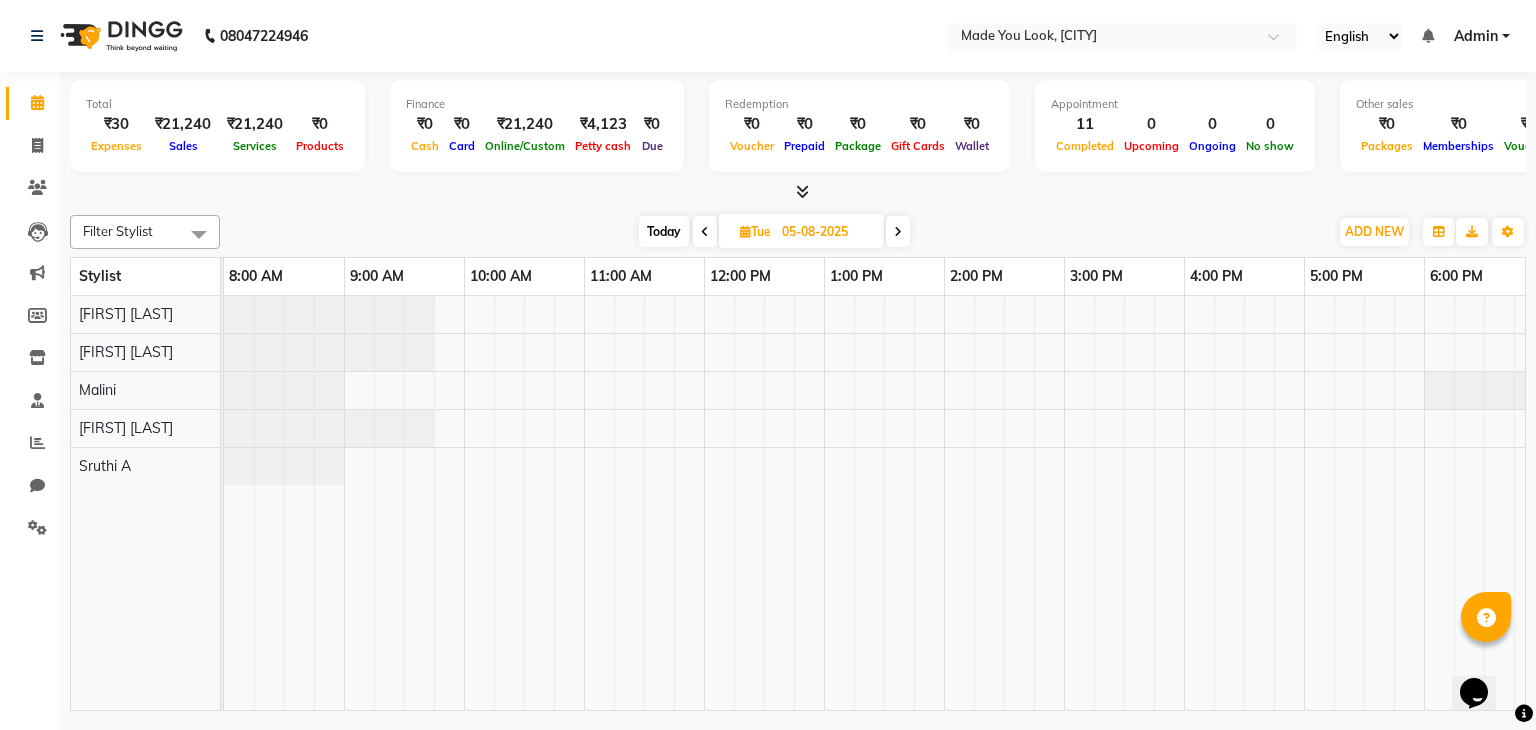 click on "Today" at bounding box center (664, 231) 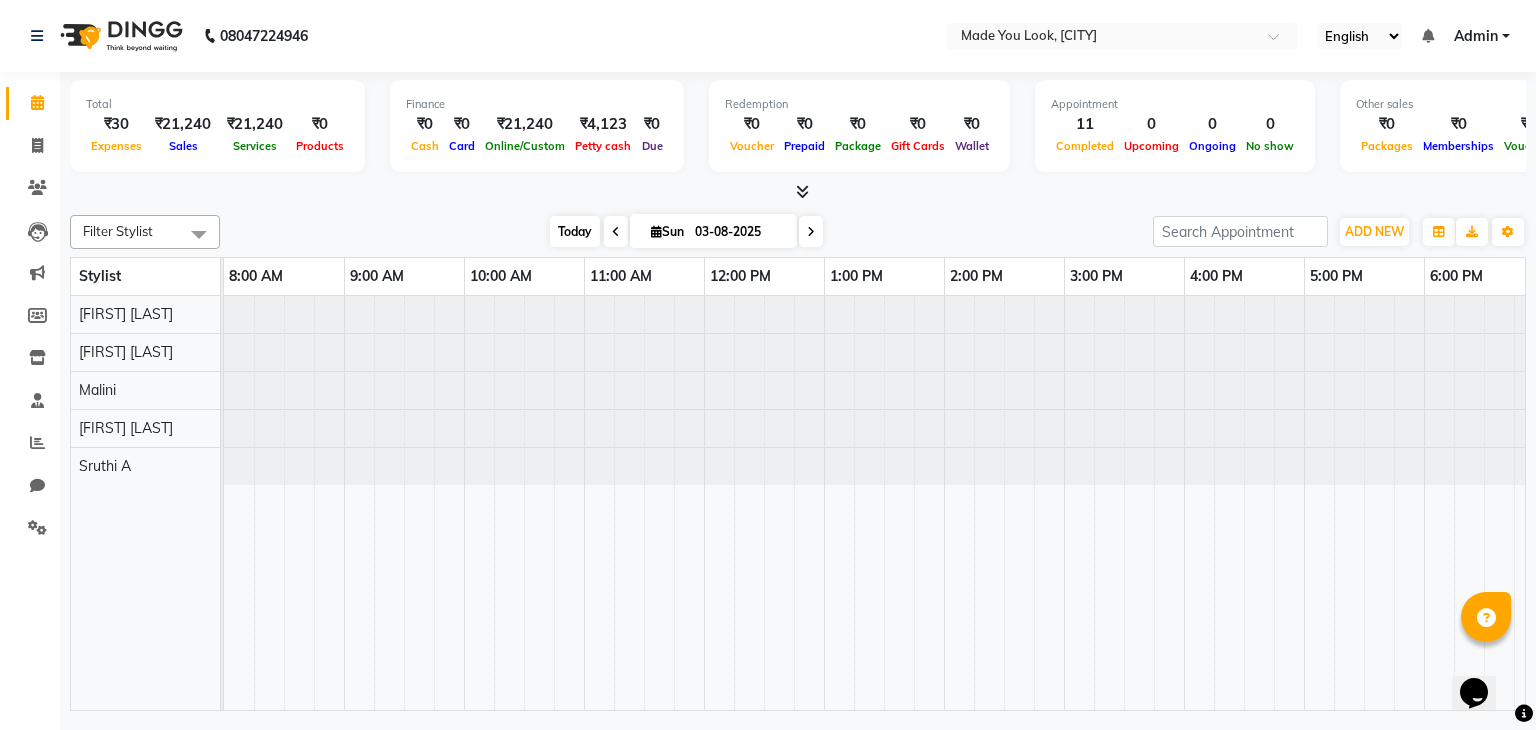 scroll, scrollTop: 0, scrollLeft: 258, axis: horizontal 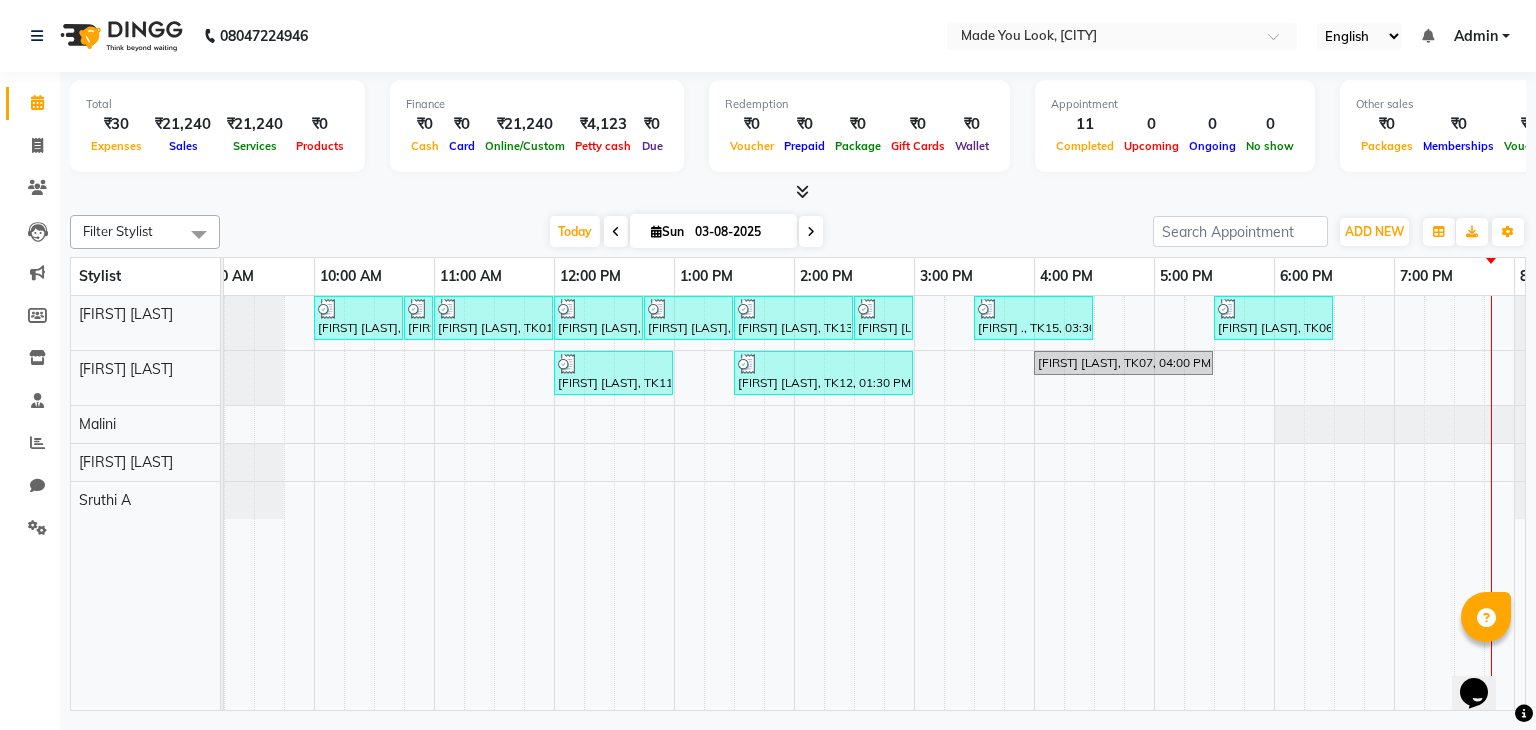 click at bounding box center (811, 231) 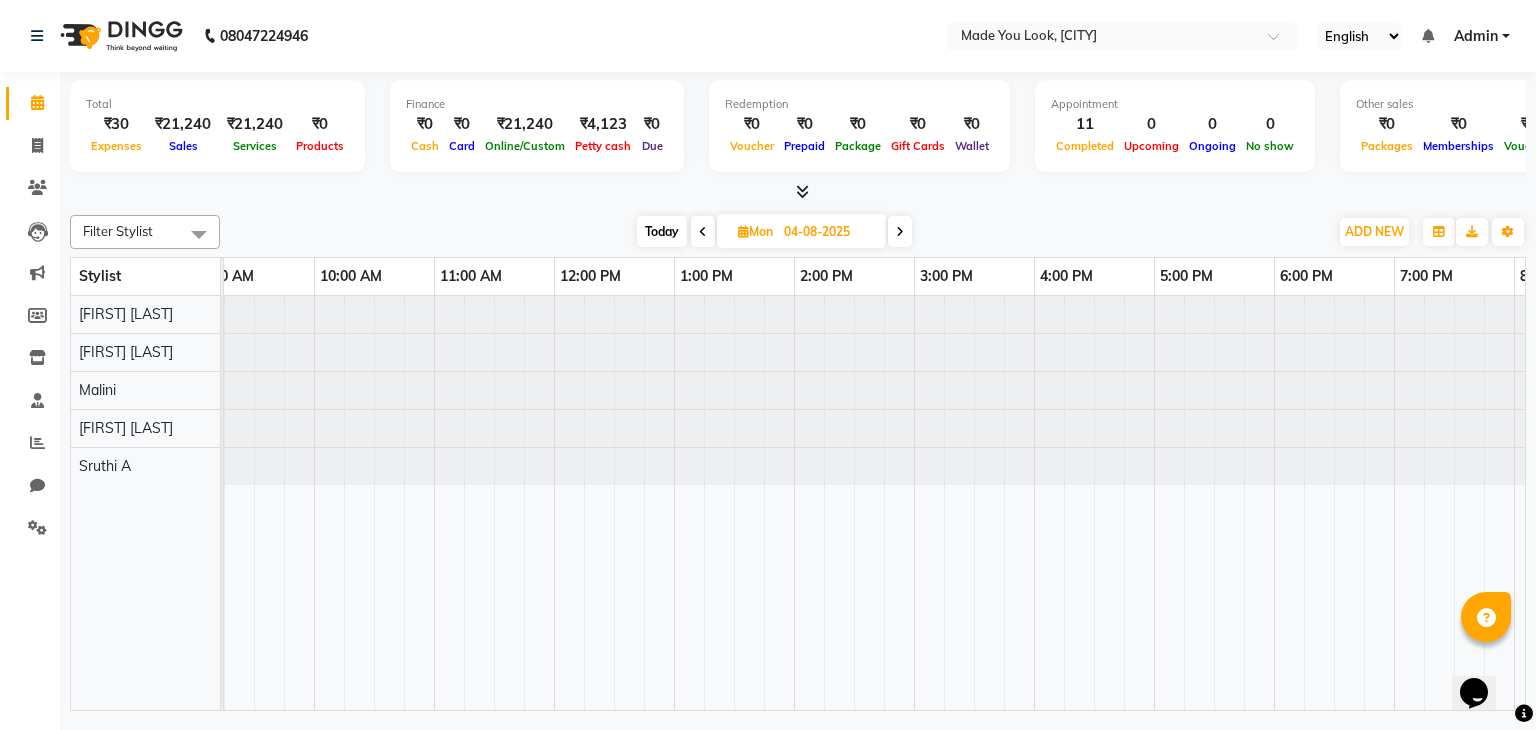 scroll, scrollTop: 0, scrollLeft: 258, axis: horizontal 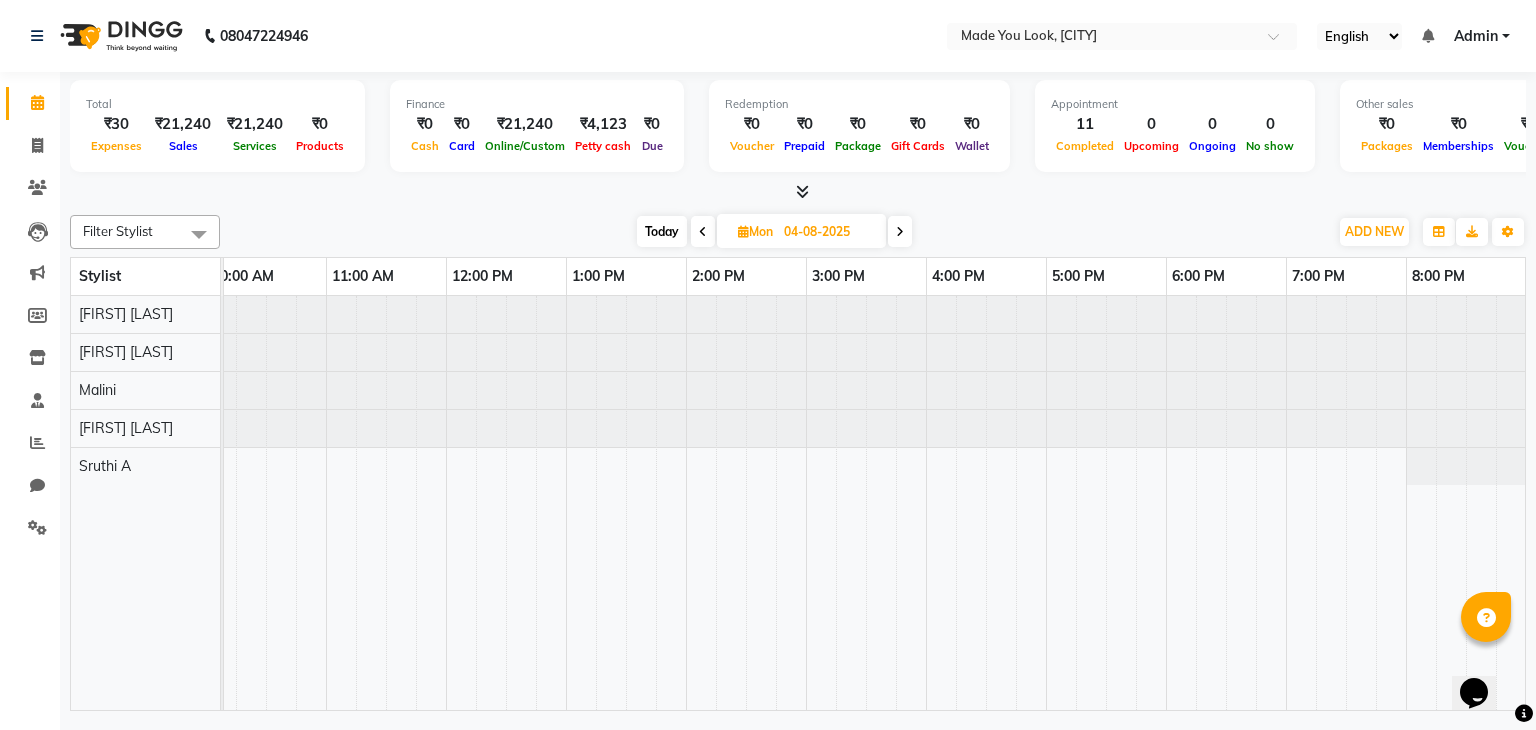 click at bounding box center [900, 231] 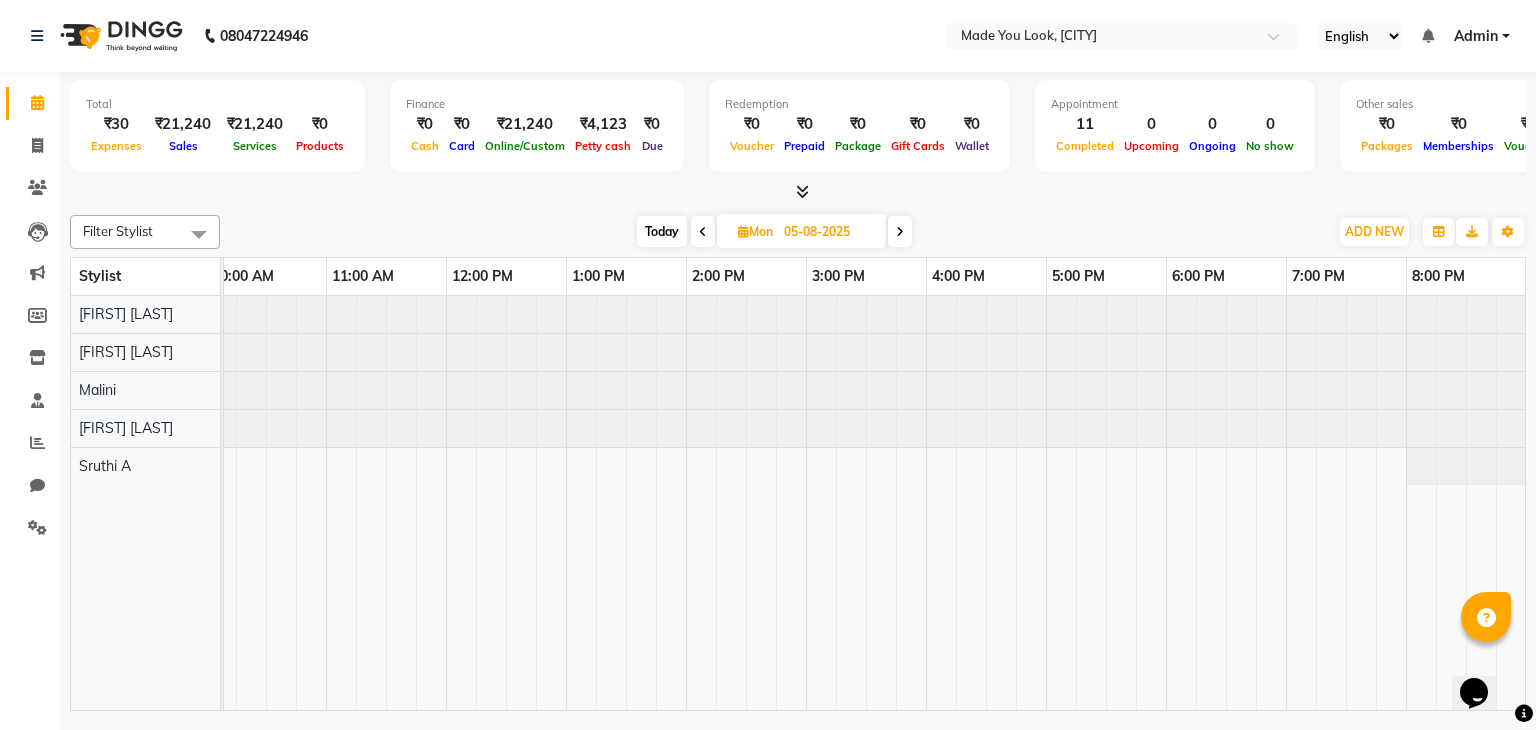 scroll, scrollTop: 0, scrollLeft: 0, axis: both 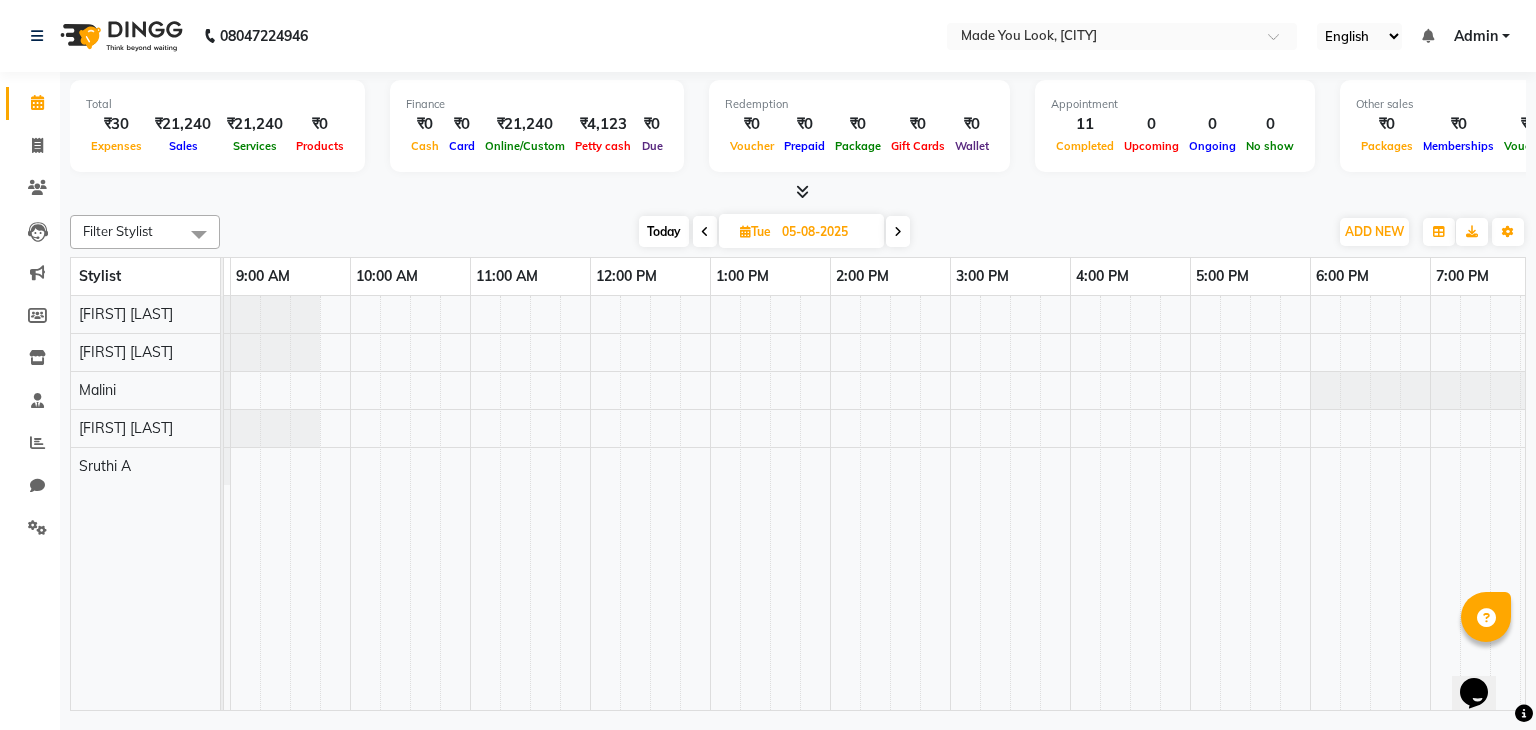 click on "Today" at bounding box center (664, 231) 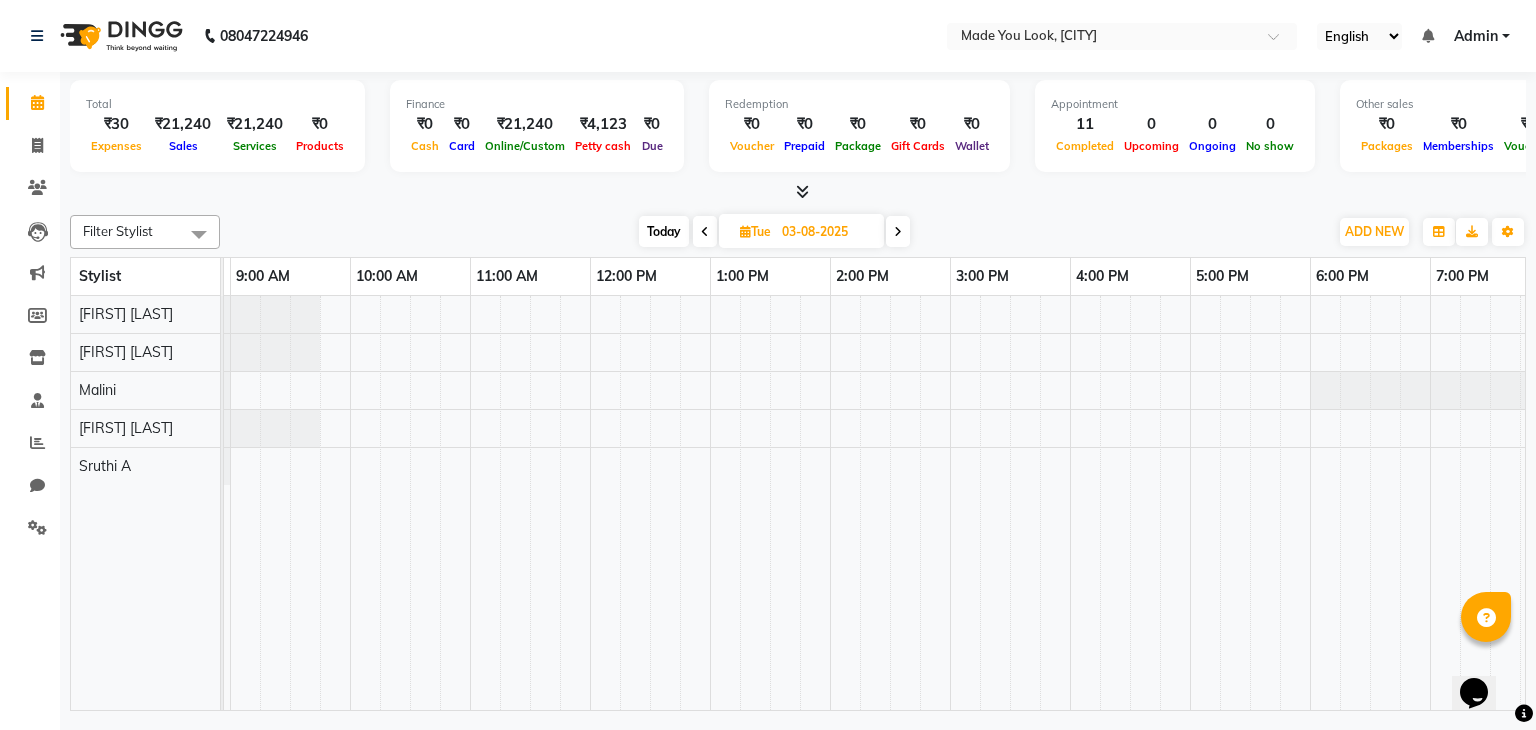 scroll, scrollTop: 0, scrollLeft: 0, axis: both 